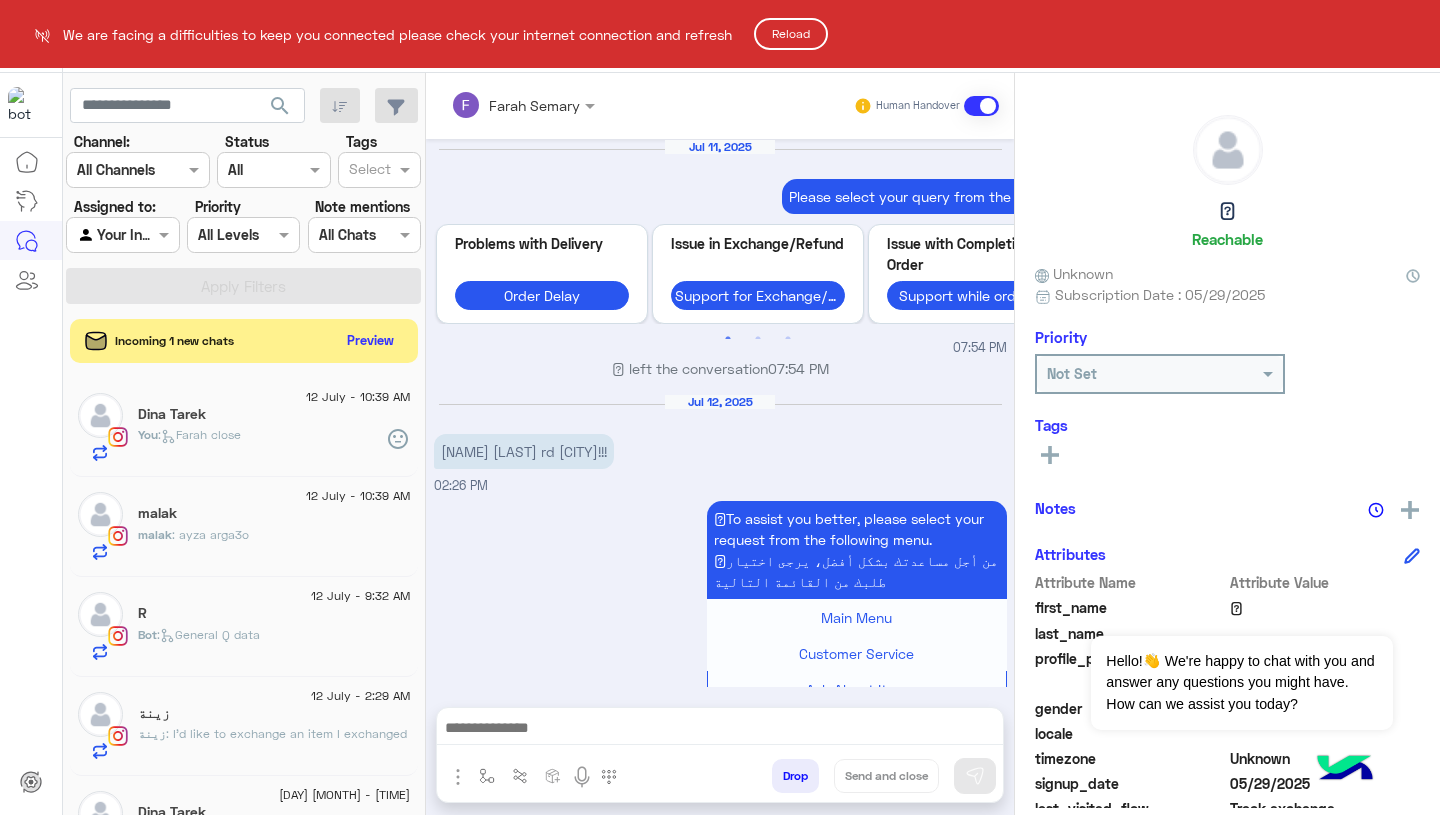 scroll, scrollTop: 0, scrollLeft: 0, axis: both 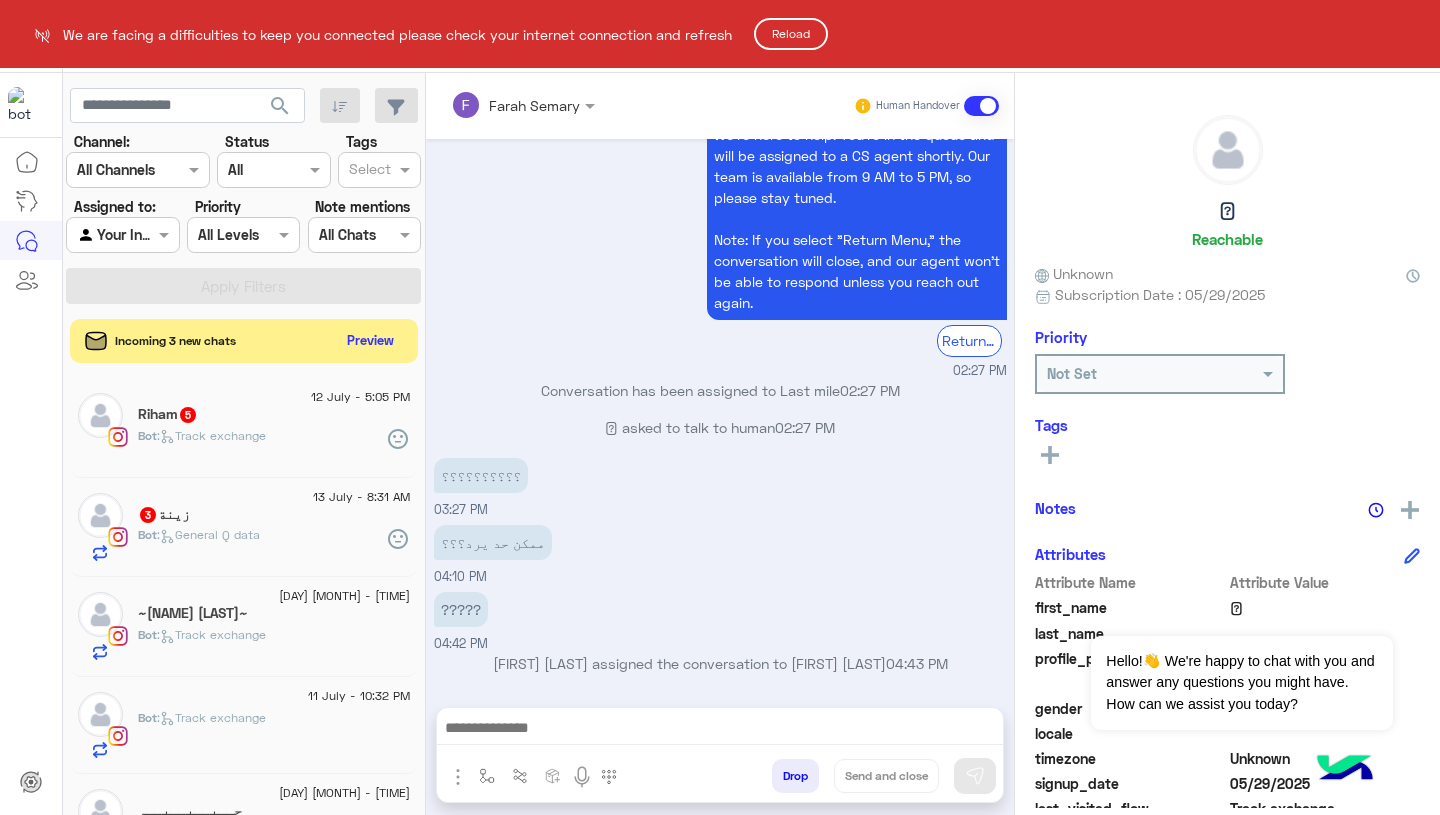 click on "Reload" 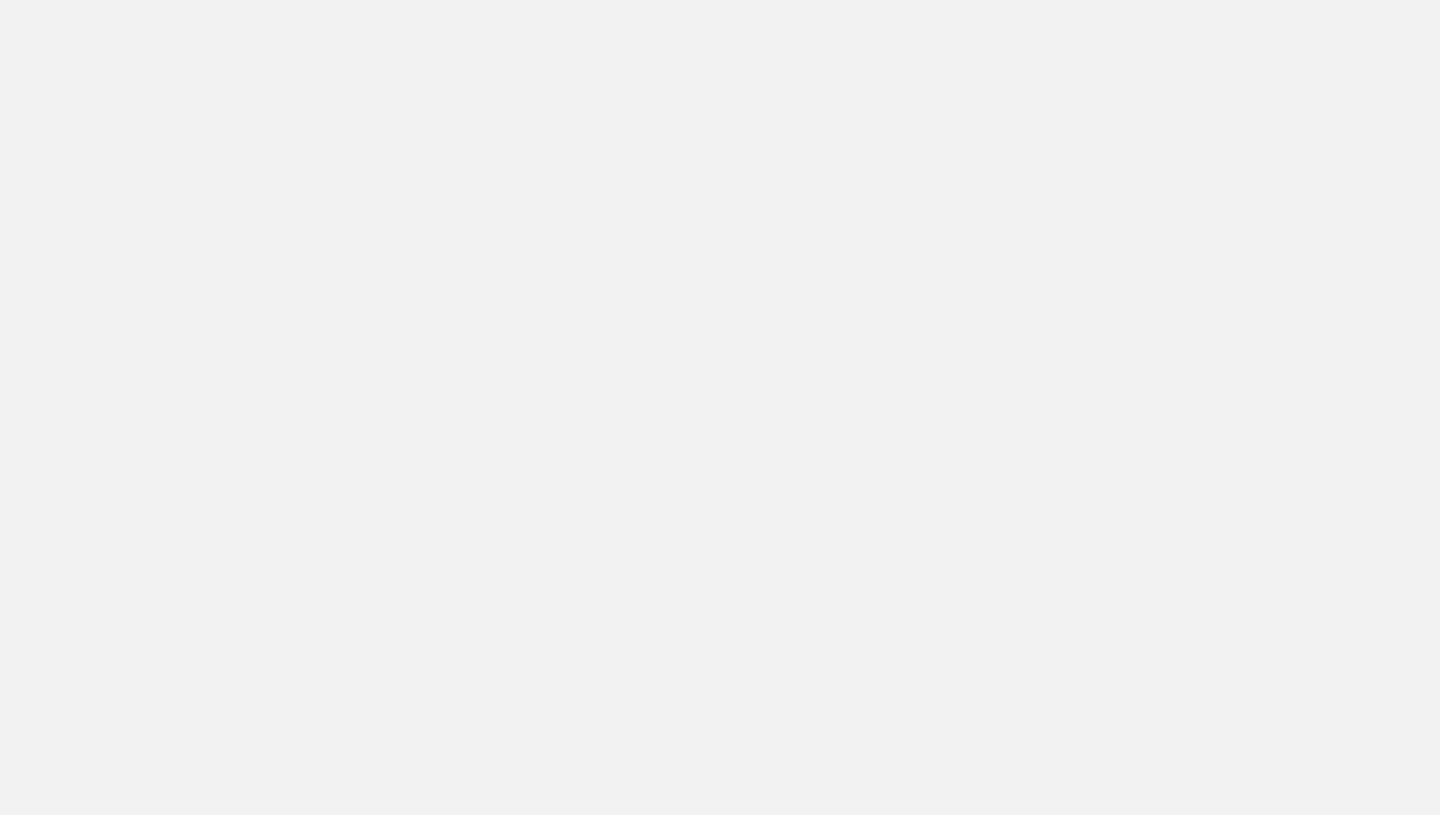 scroll, scrollTop: 0, scrollLeft: 0, axis: both 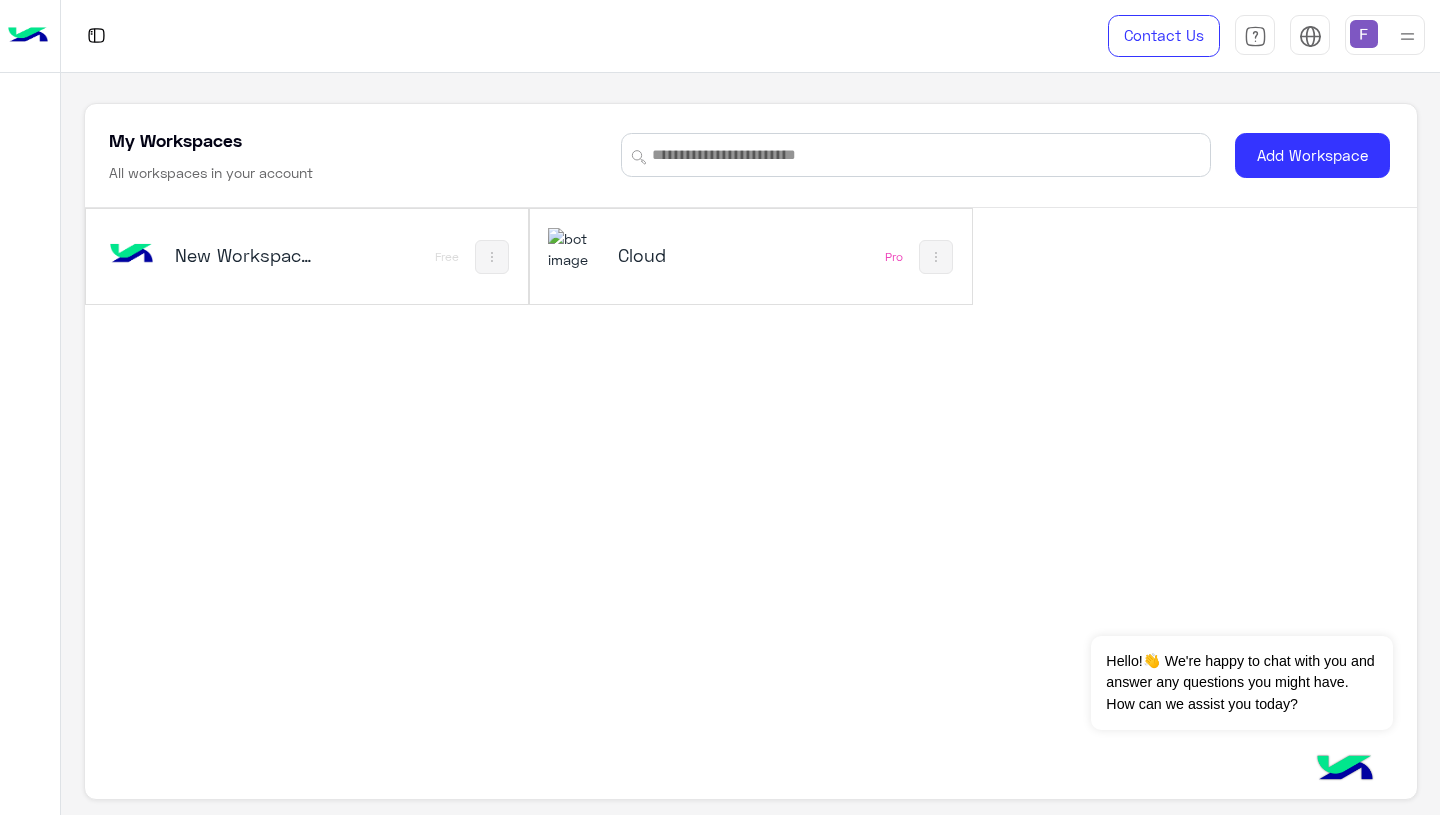 click on "Cloud" at bounding box center [691, 255] 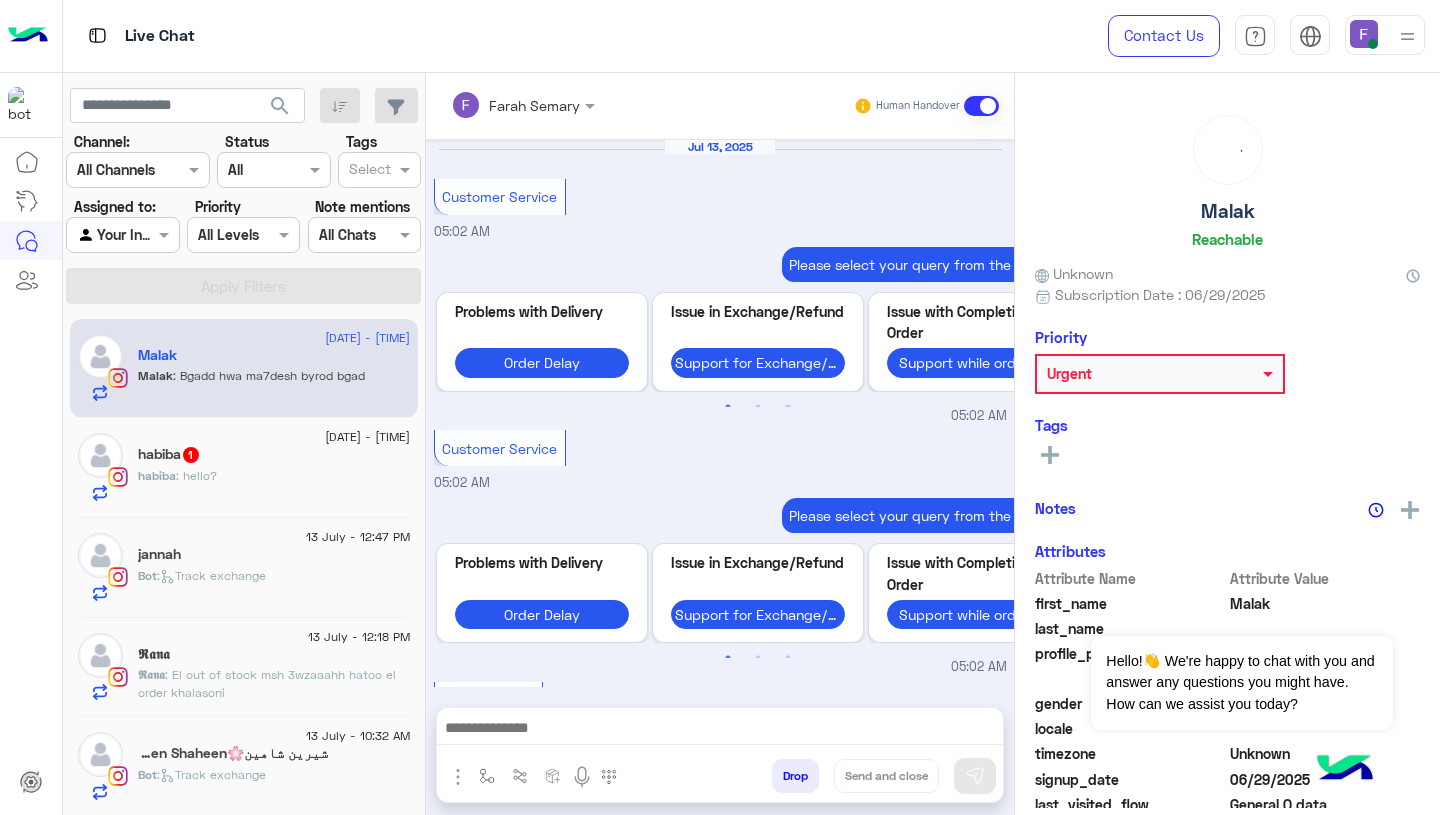 scroll, scrollTop: 1491, scrollLeft: 0, axis: vertical 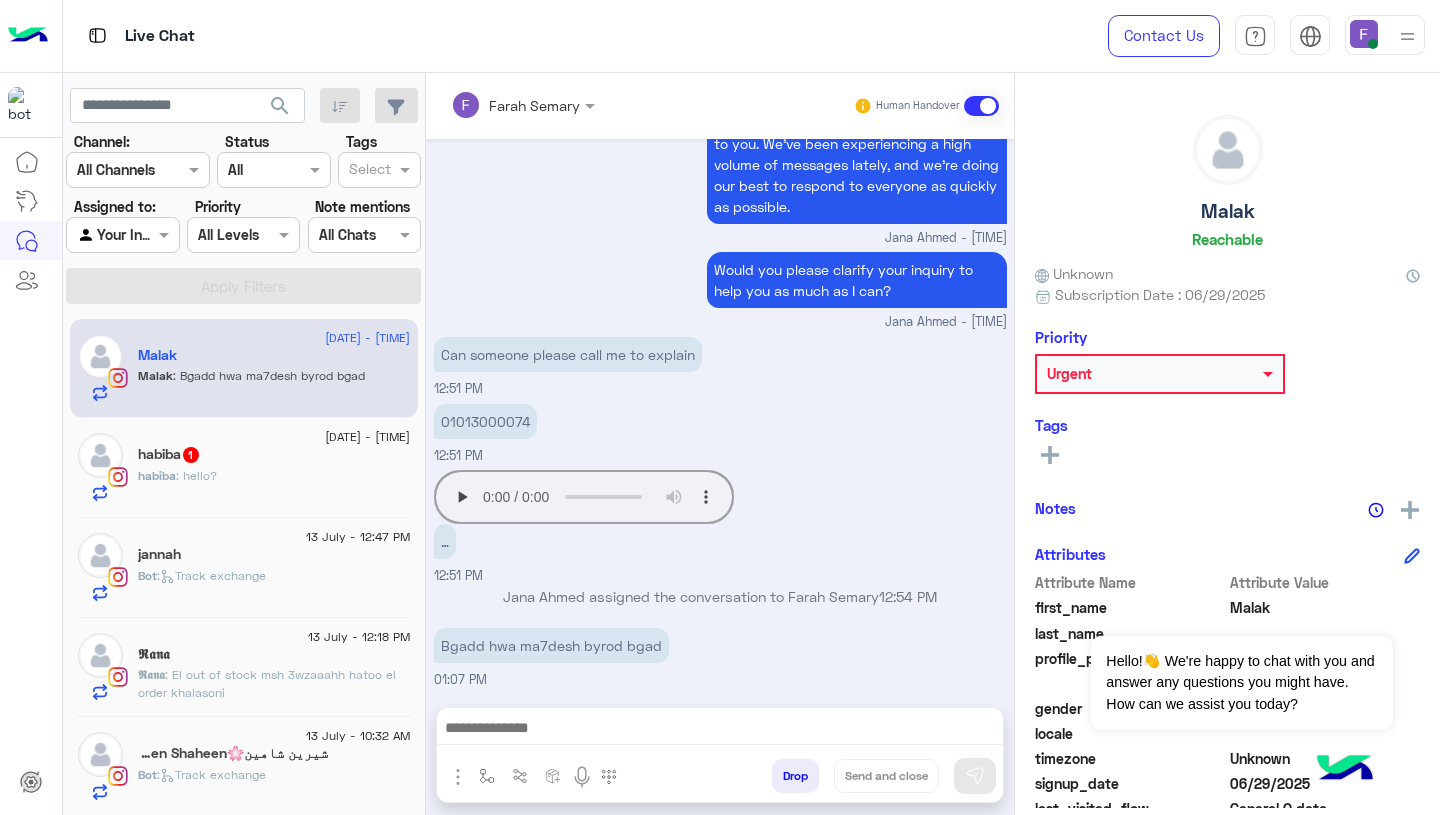 click on "Your browser does not support the audio tag." 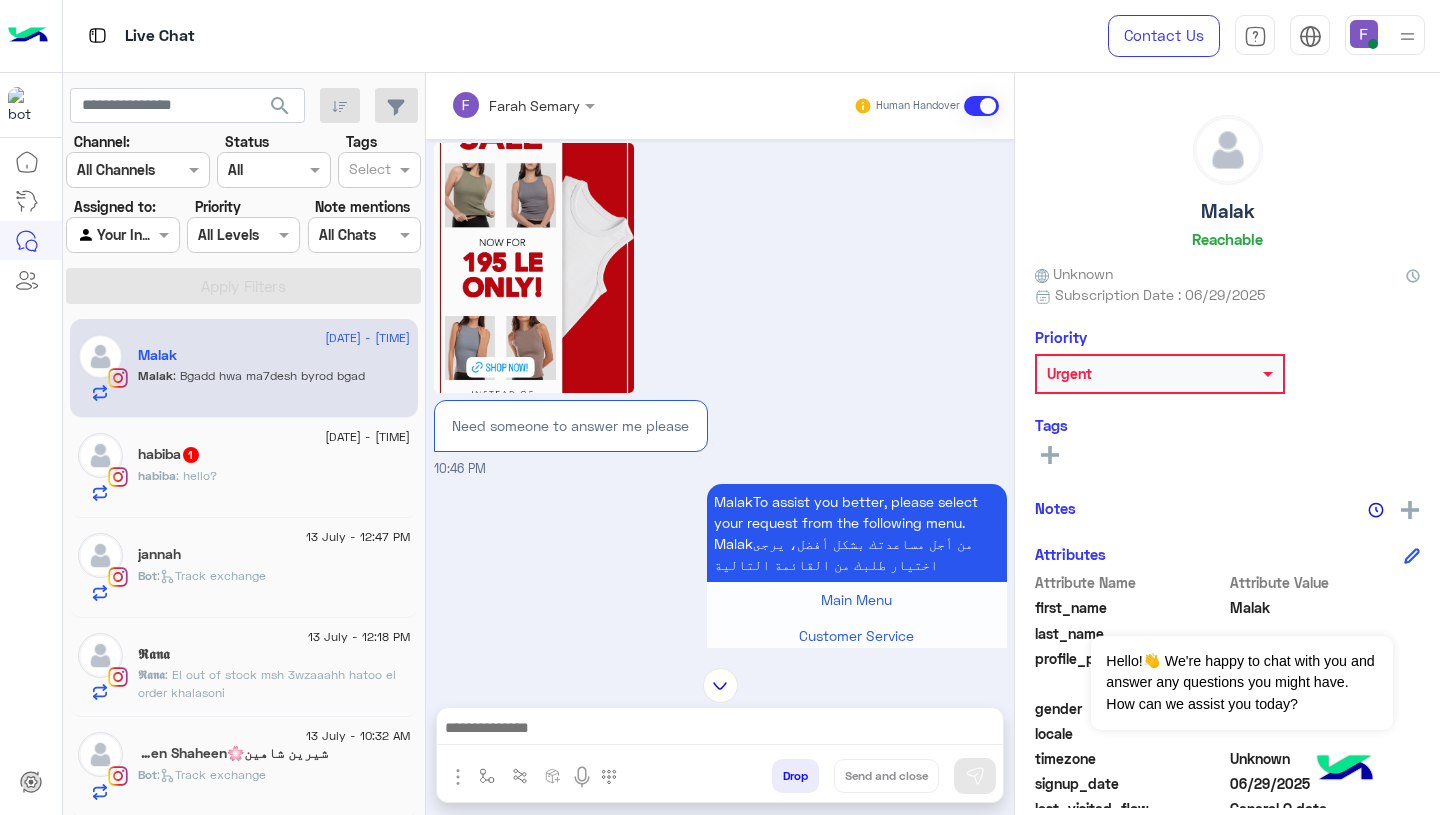 scroll, scrollTop: 1913, scrollLeft: 0, axis: vertical 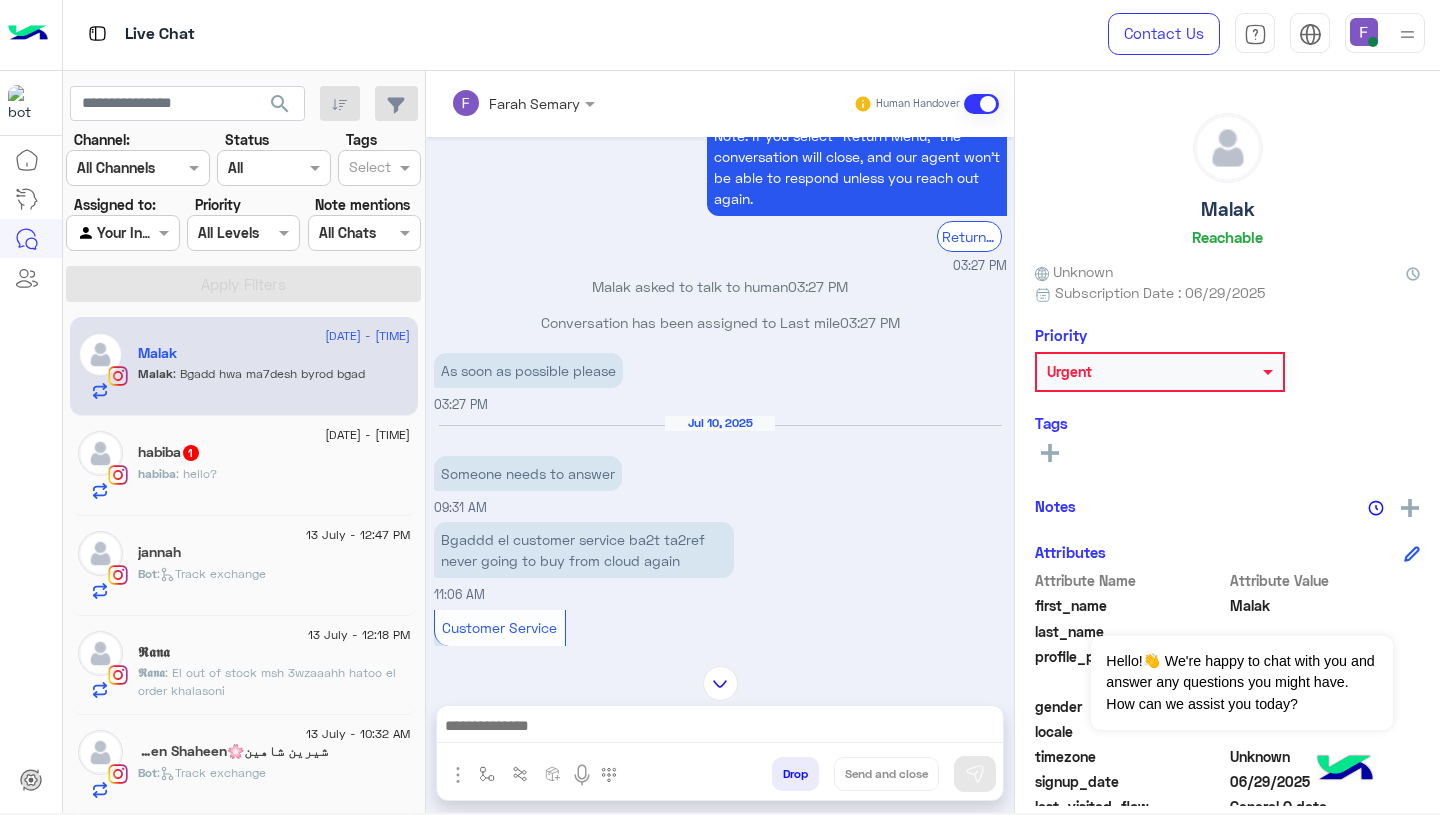 click 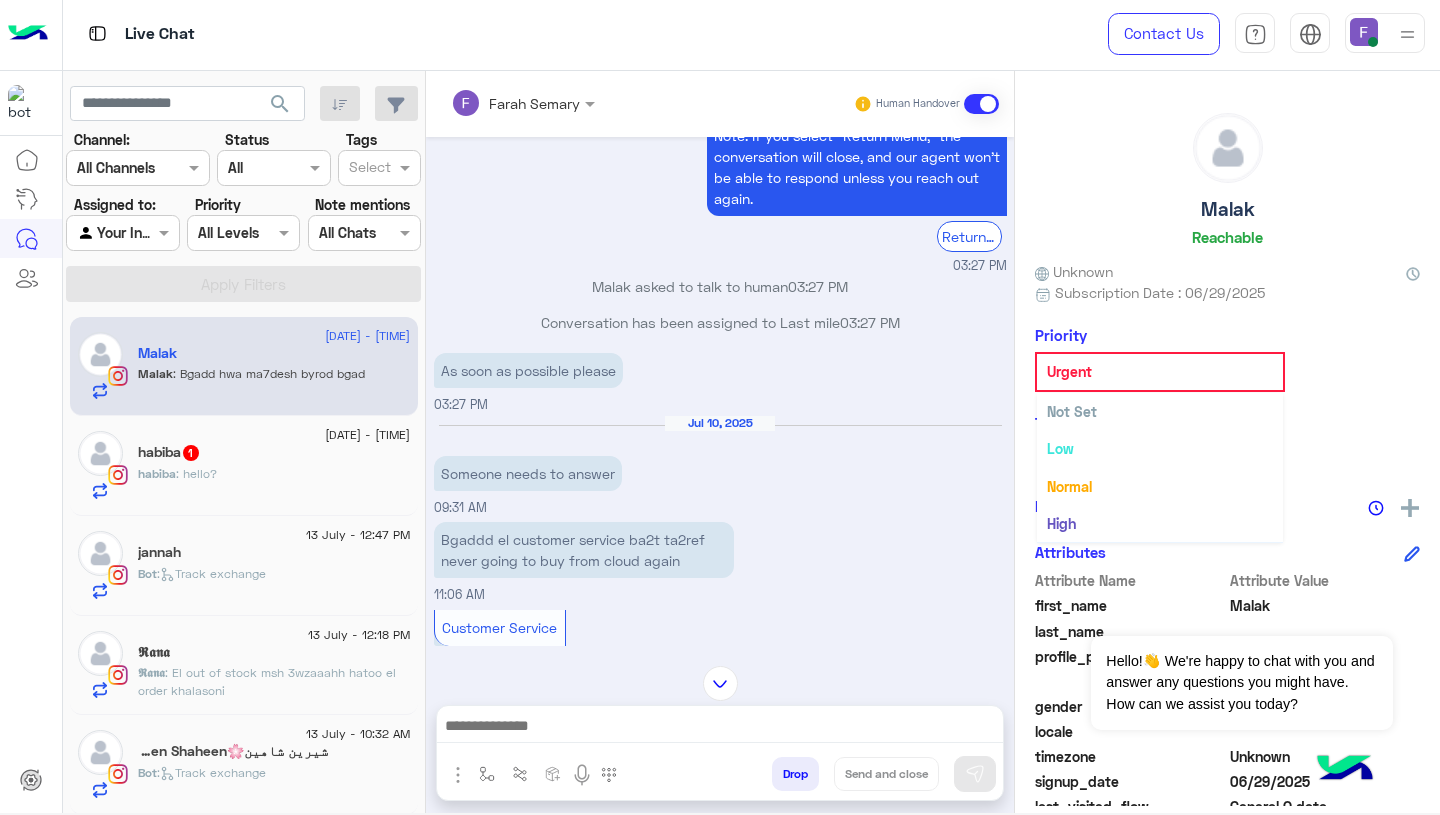 scroll, scrollTop: 37, scrollLeft: 0, axis: vertical 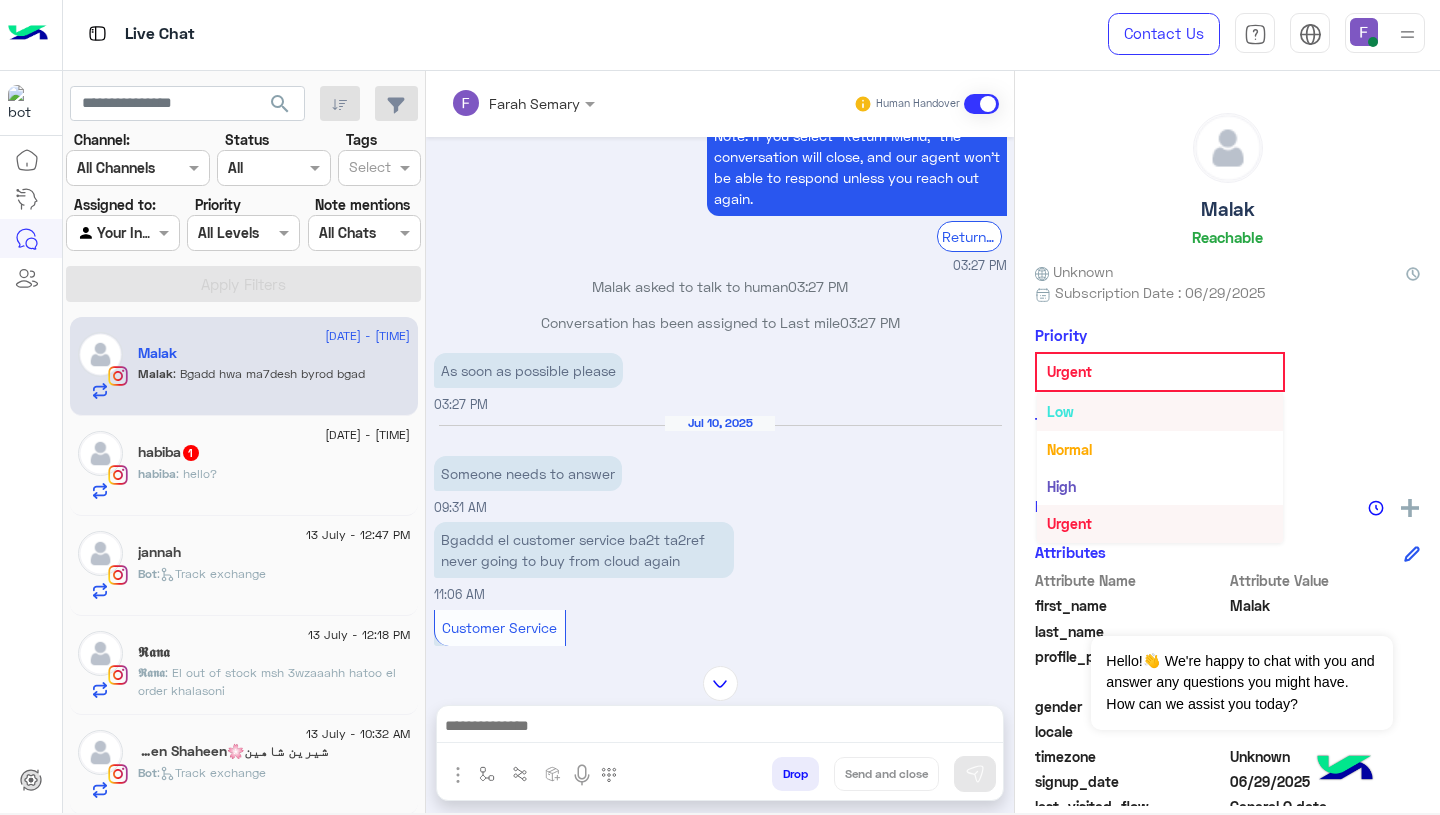 click on "Low" at bounding box center [1060, 411] 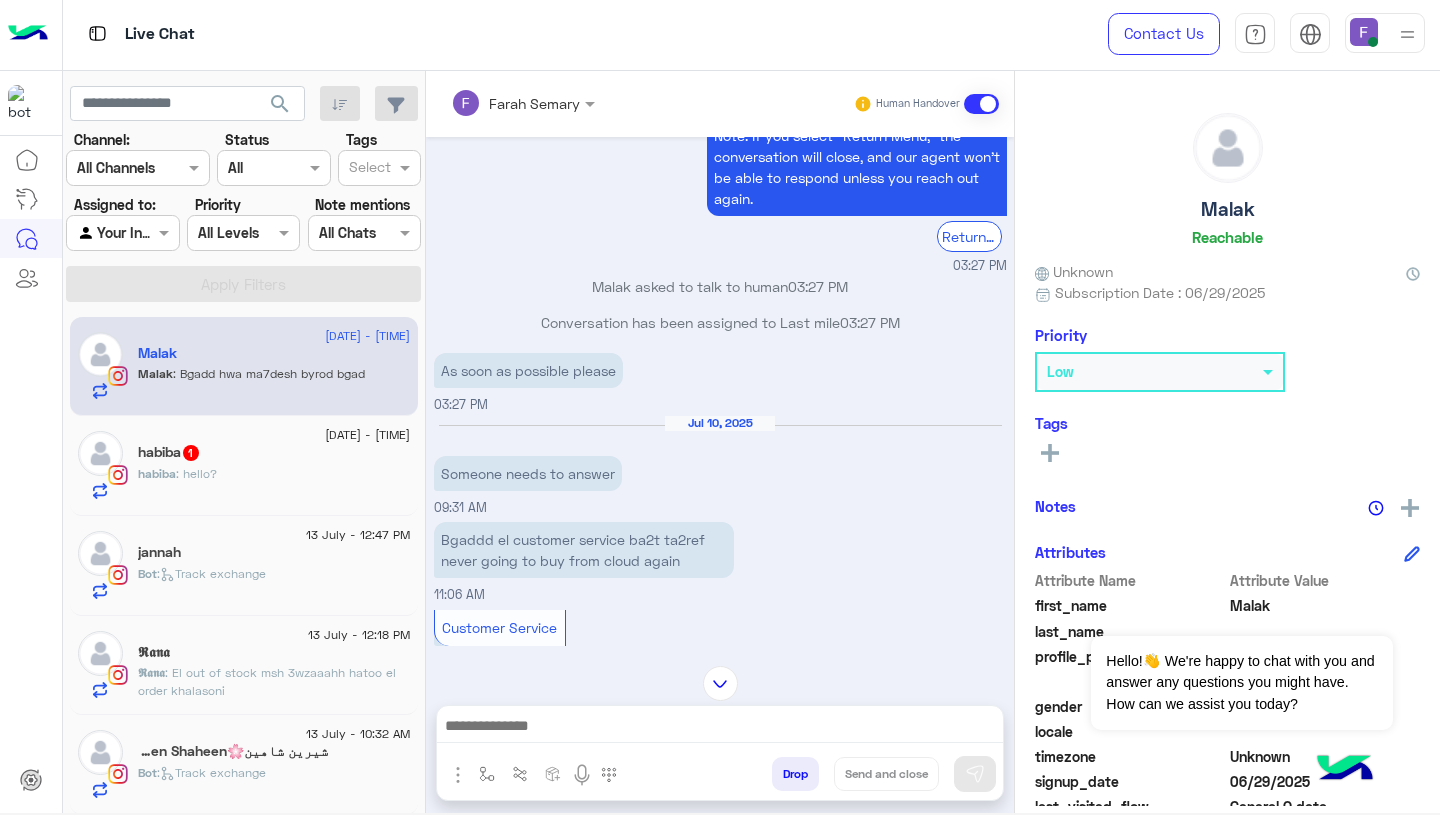 click 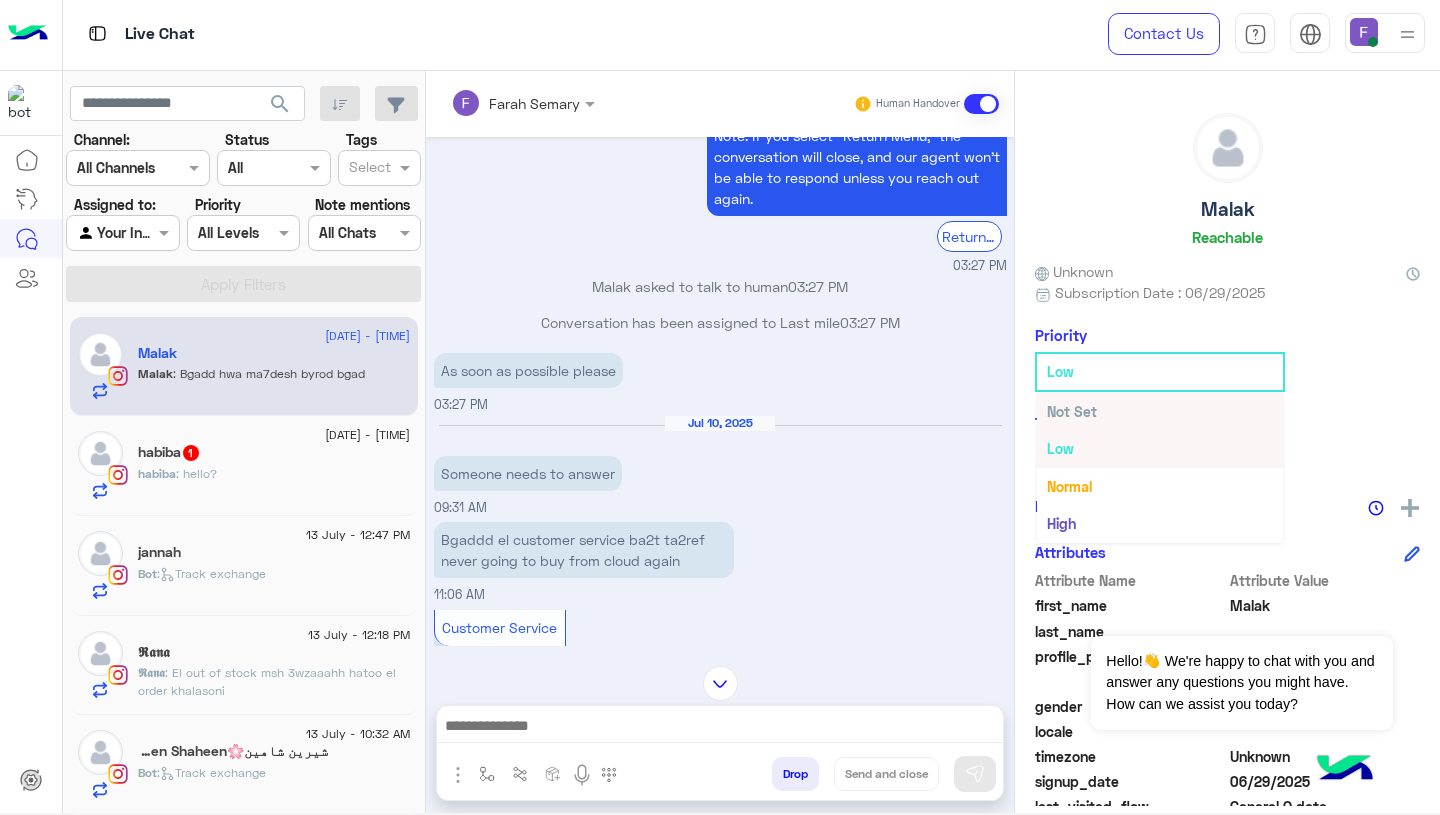 click on "Not Set" at bounding box center [1072, 411] 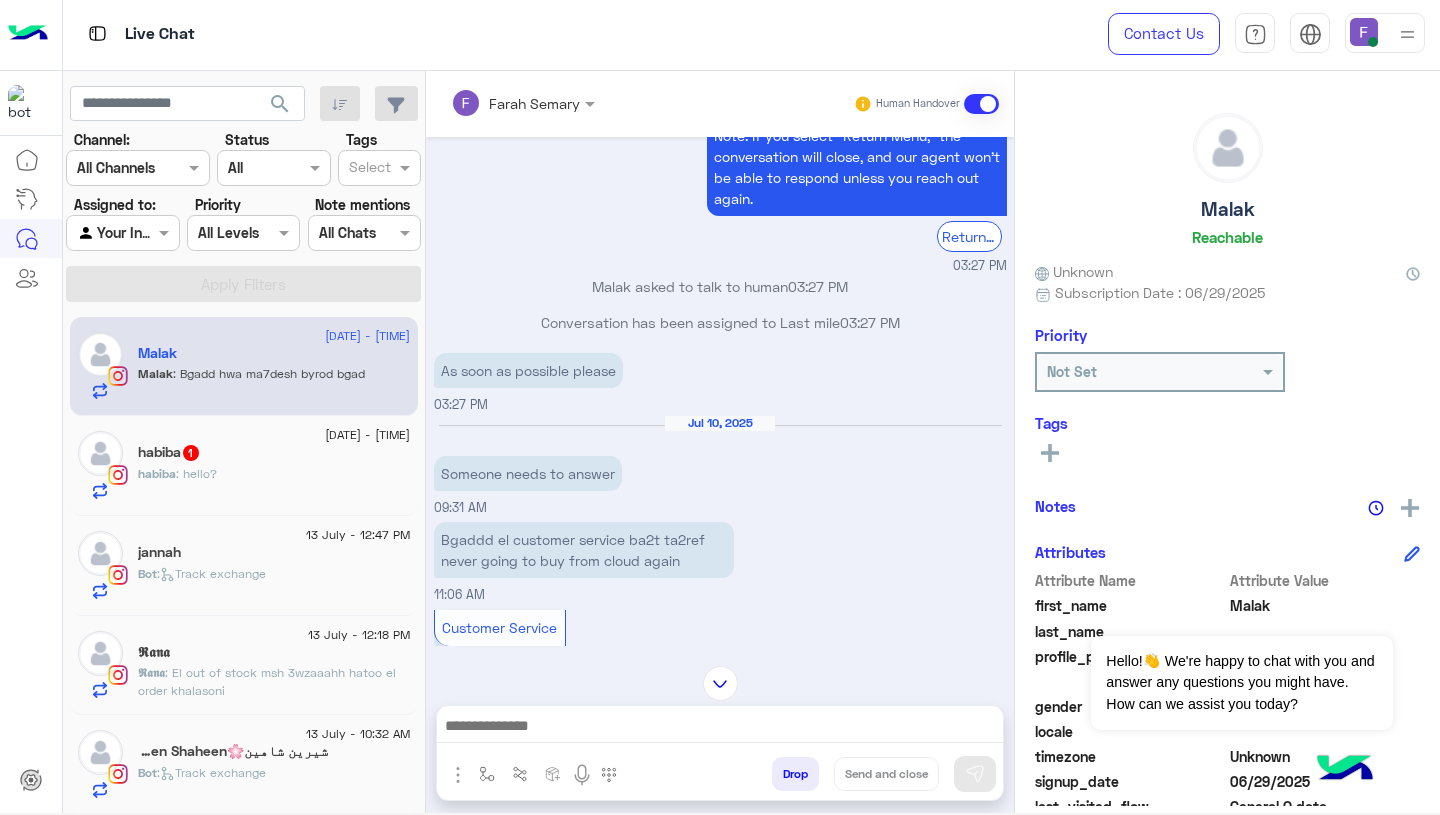 click on "As soon as possible please   03:27 PM" at bounding box center [720, 381] 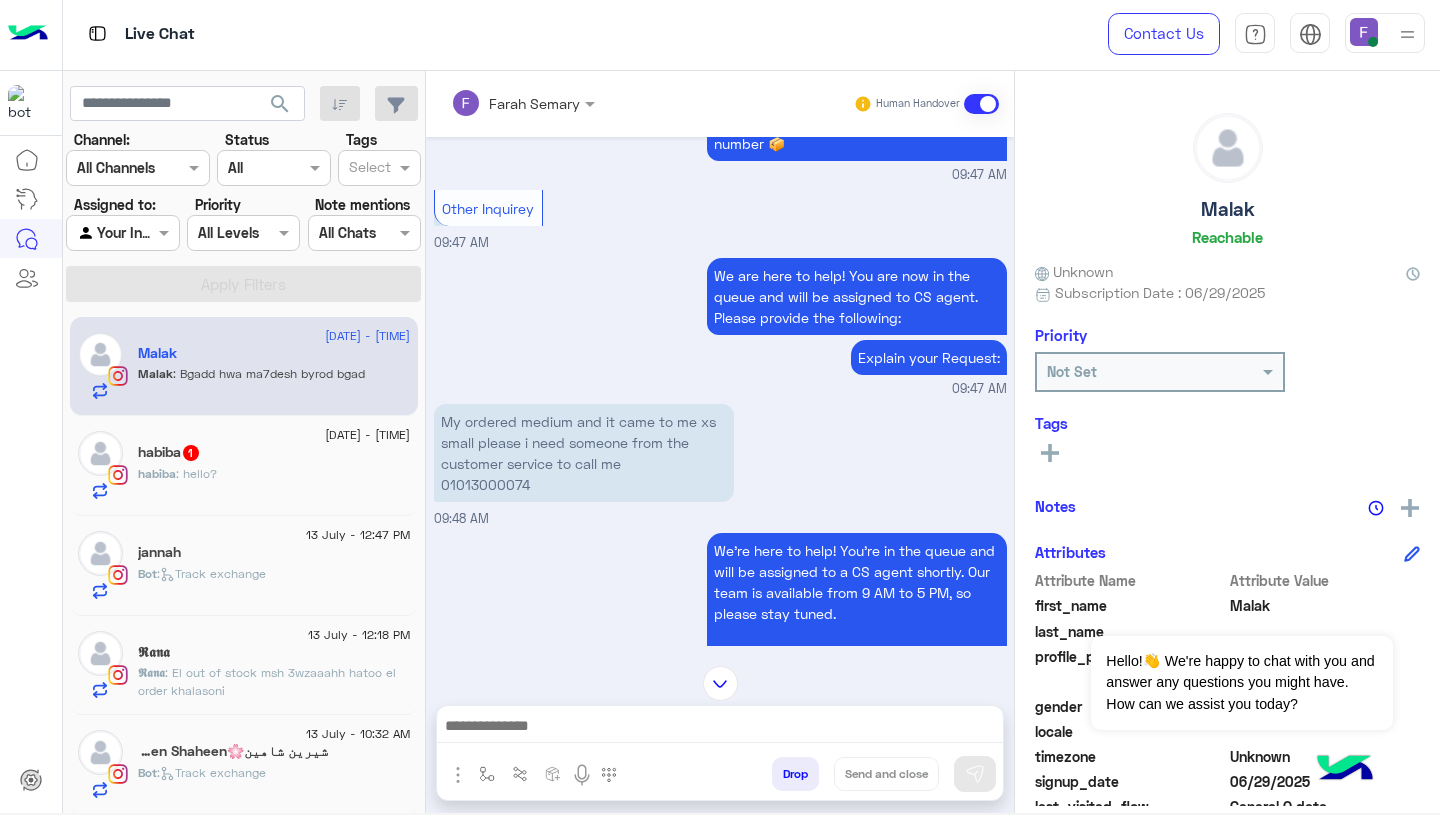 scroll, scrollTop: 577, scrollLeft: 0, axis: vertical 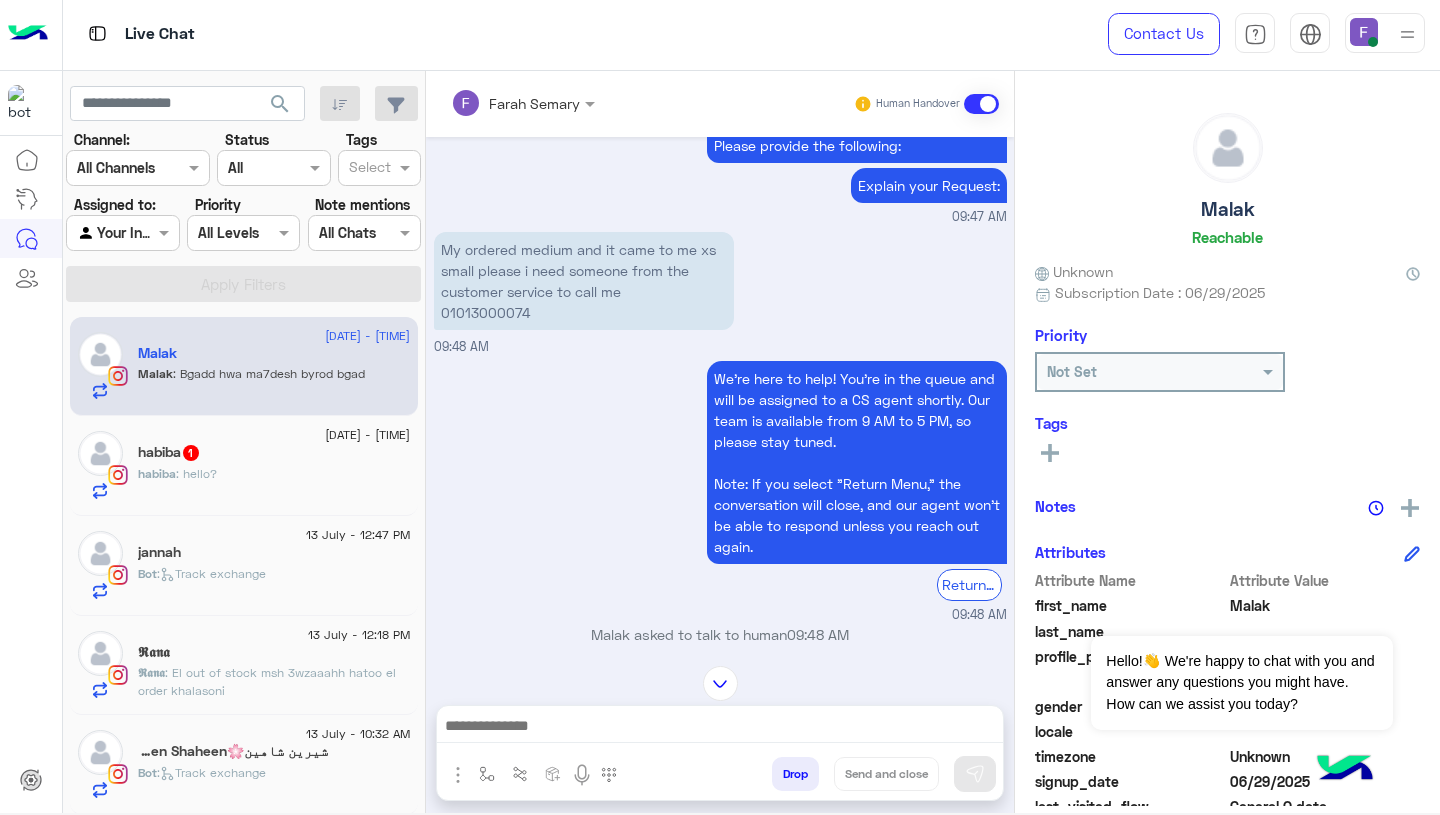 click at bounding box center [720, 683] 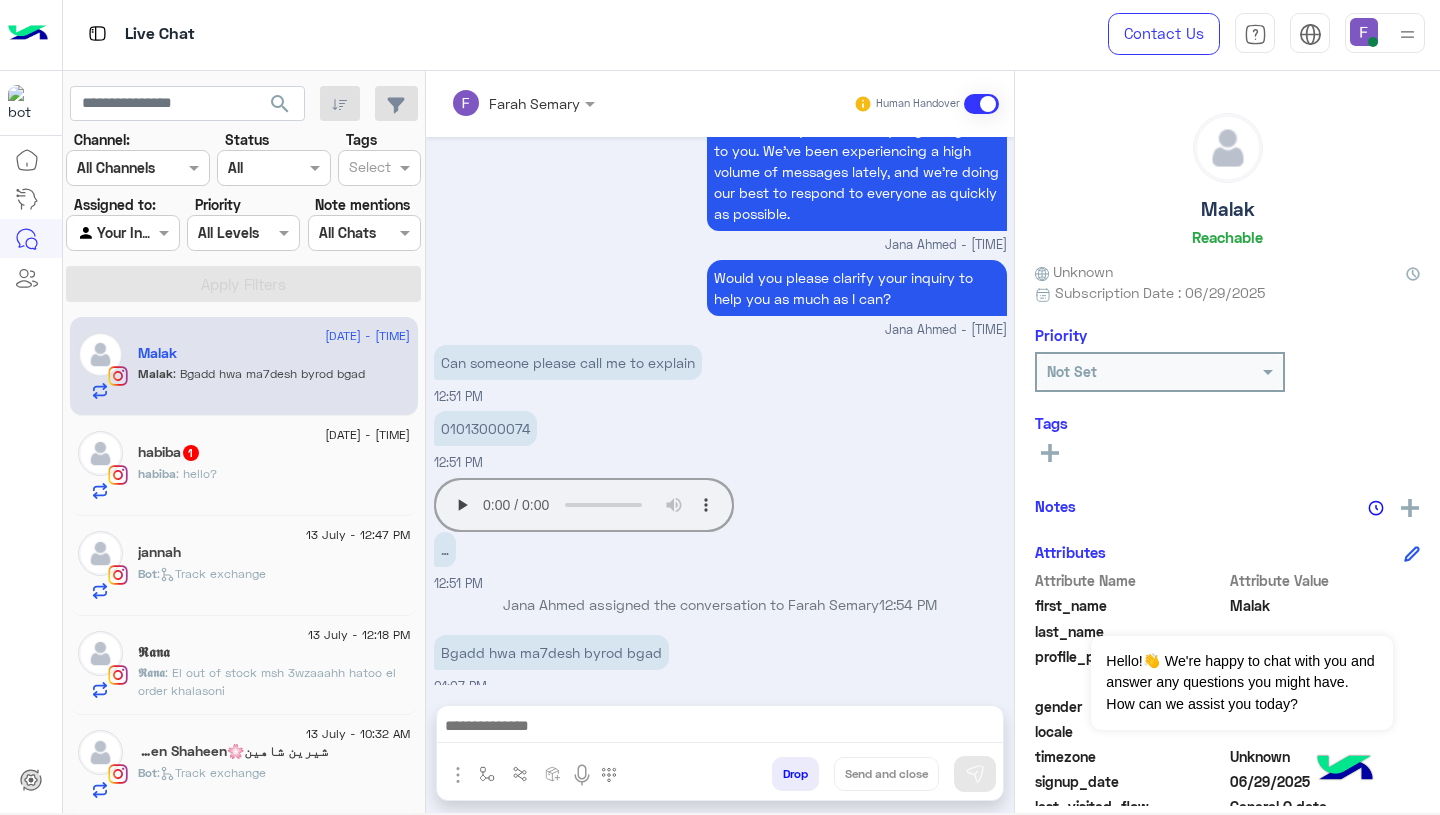 scroll, scrollTop: 8839, scrollLeft: 0, axis: vertical 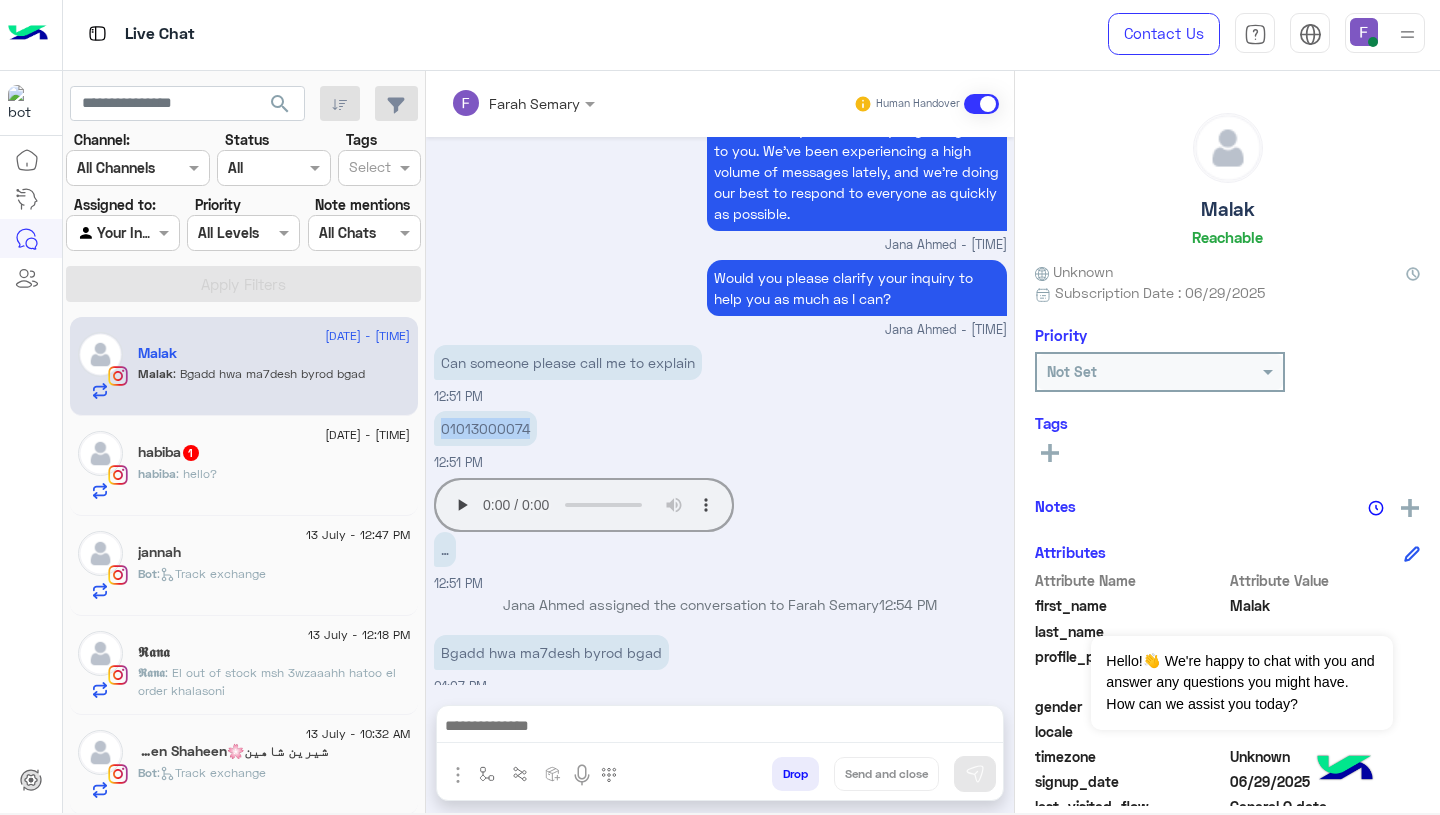 click on "01013000074" at bounding box center [485, 428] 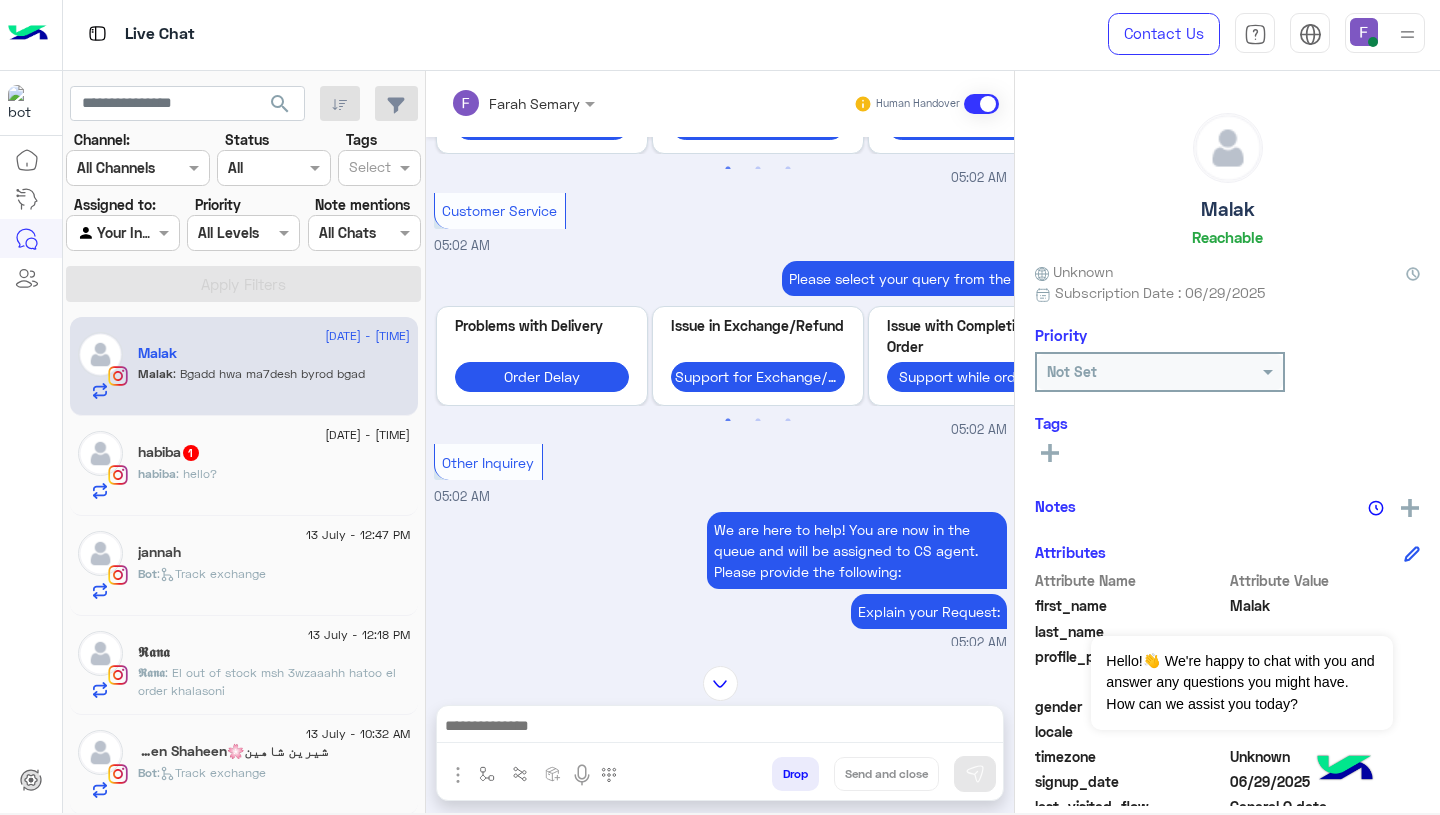 scroll, scrollTop: 7580, scrollLeft: 0, axis: vertical 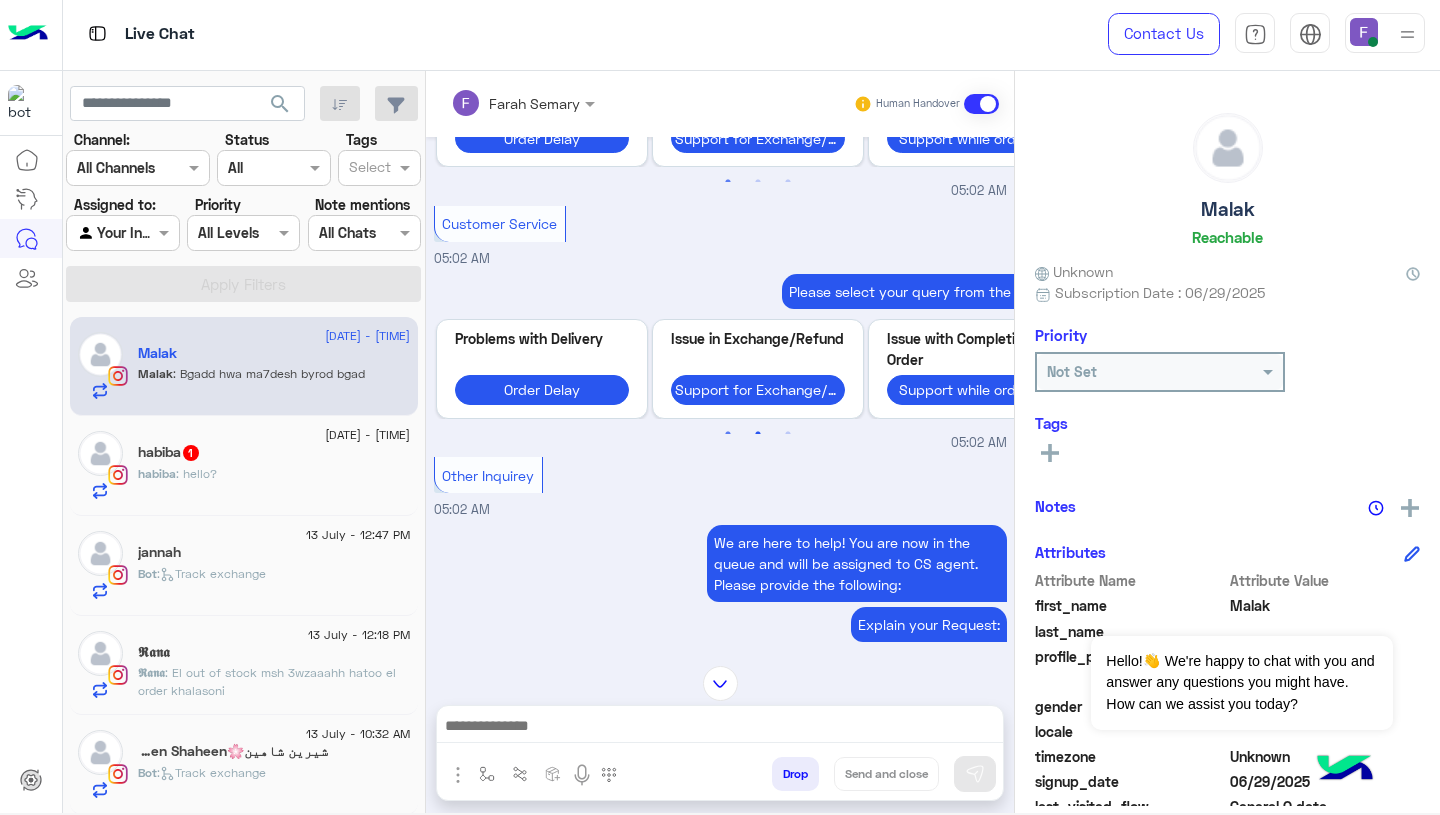 click on "2" at bounding box center (758, 434) 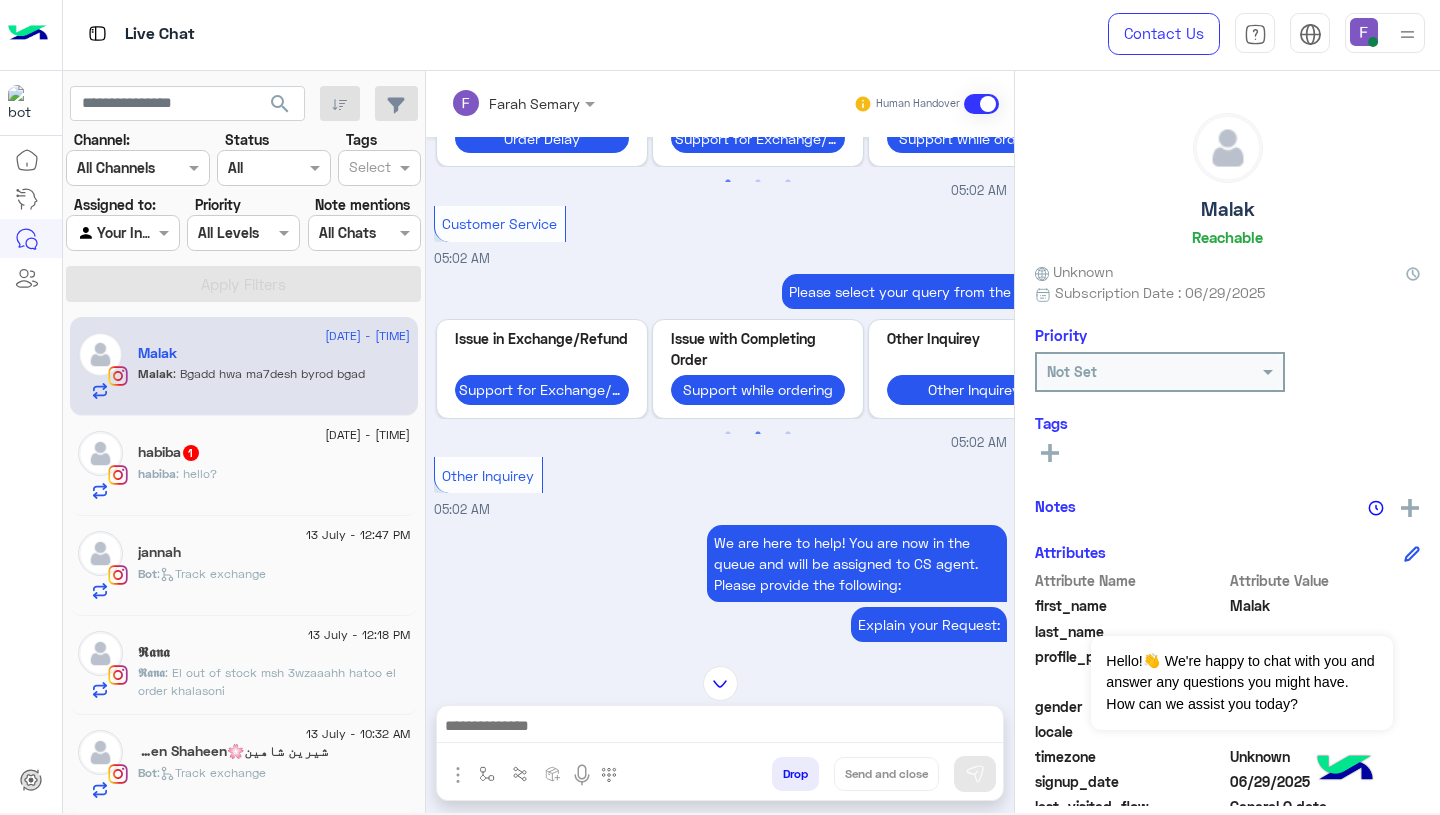 click on "05:02 AM" at bounding box center (720, 443) 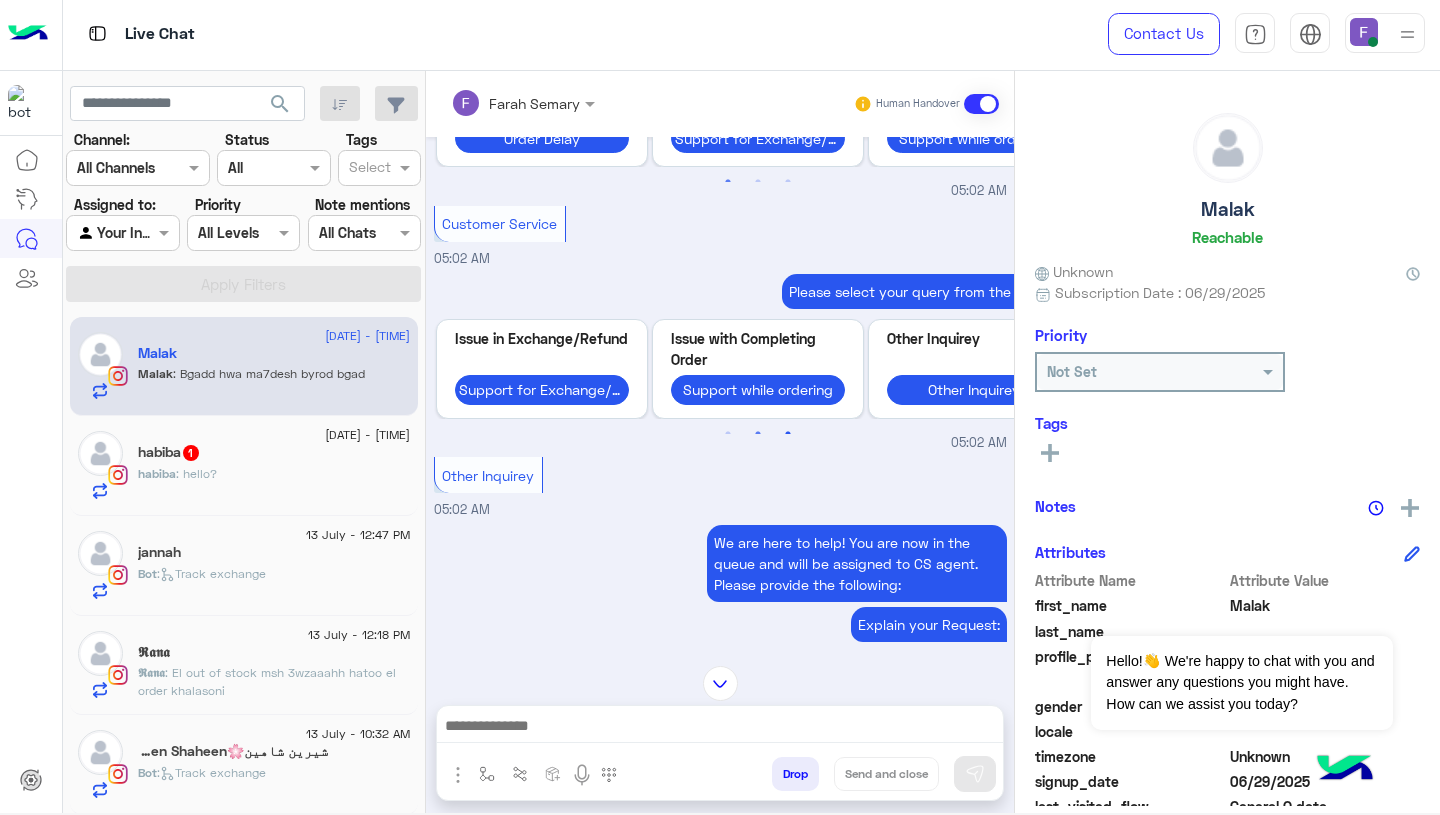 click on "3" at bounding box center (788, 434) 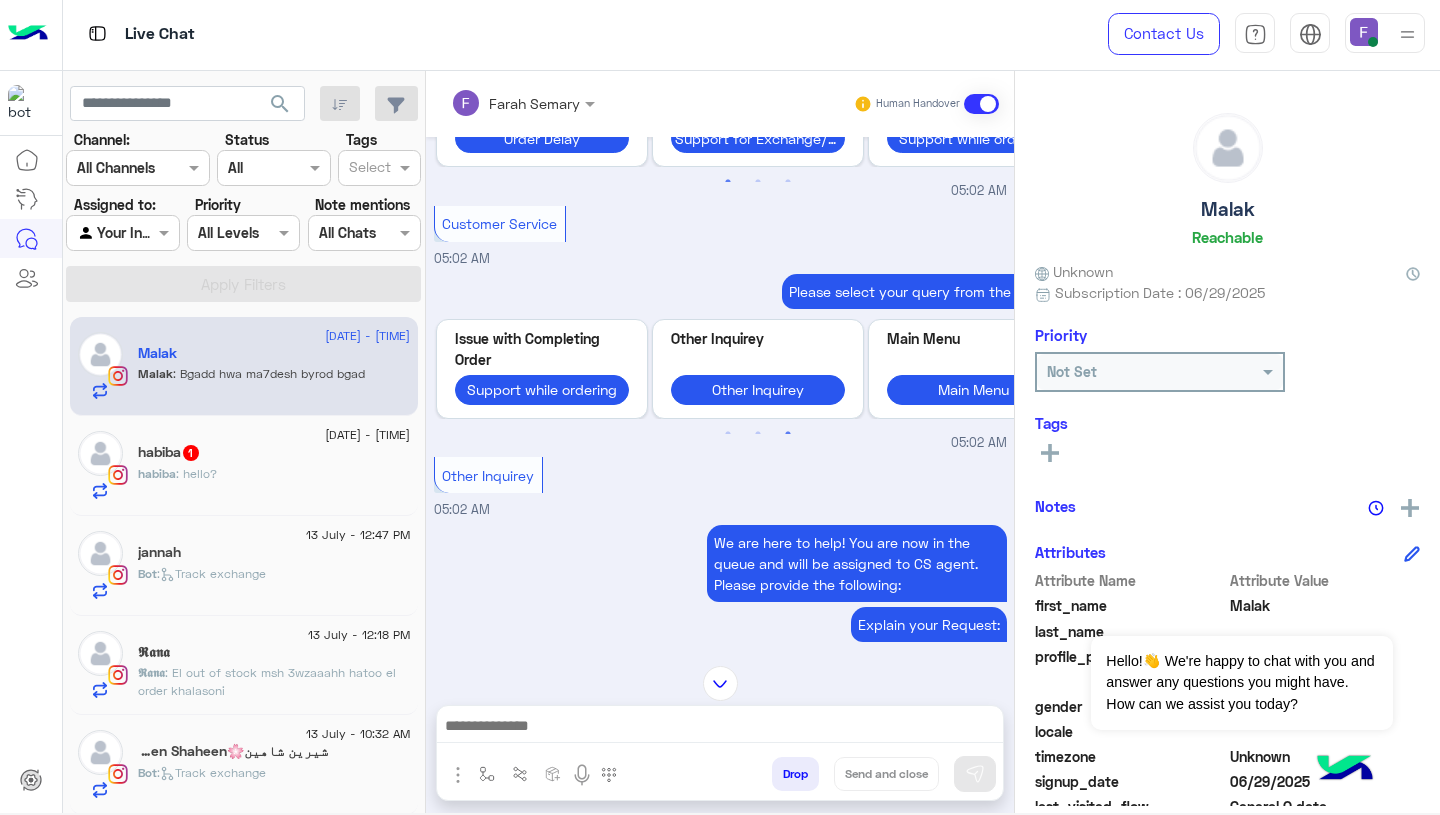 click on "05:02 AM" at bounding box center (720, 443) 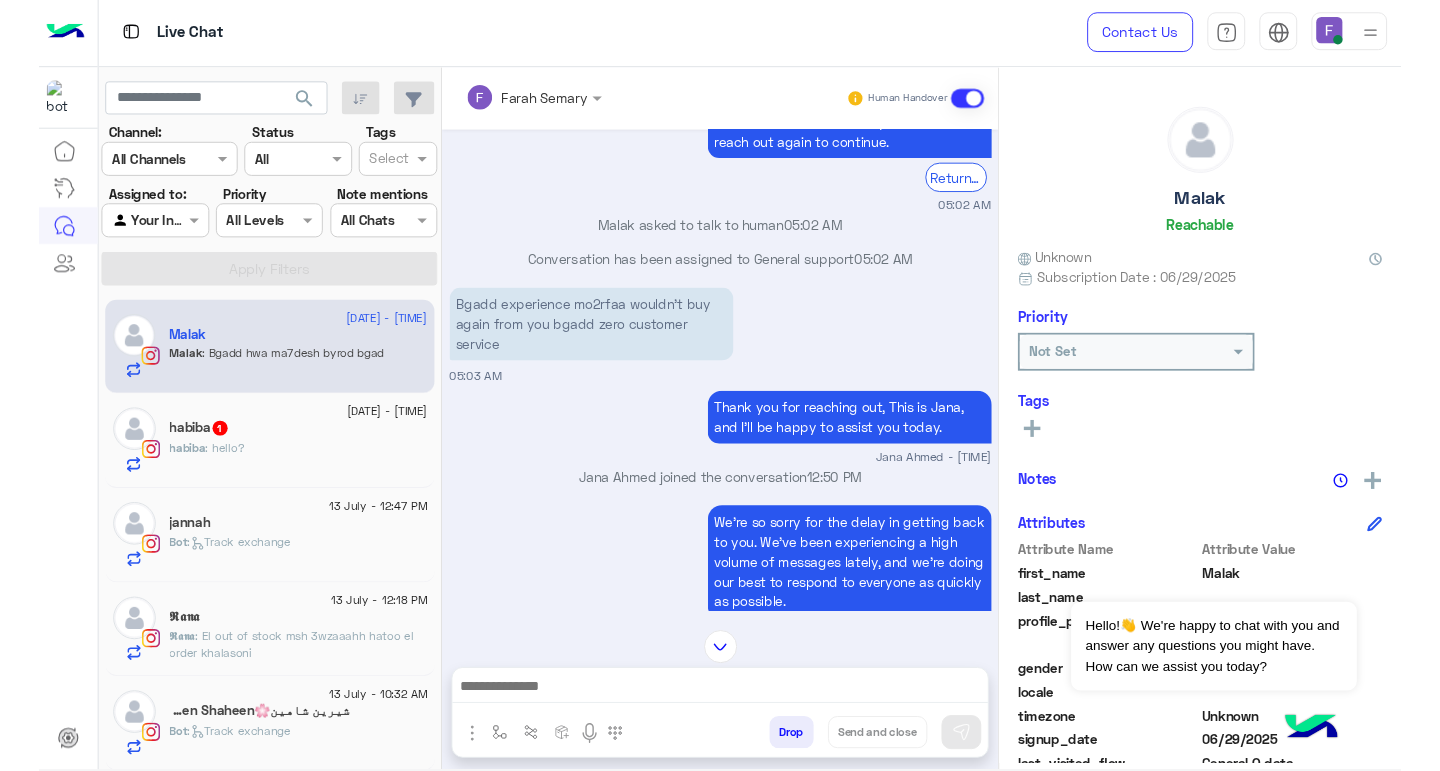scroll, scrollTop: 8839, scrollLeft: 0, axis: vertical 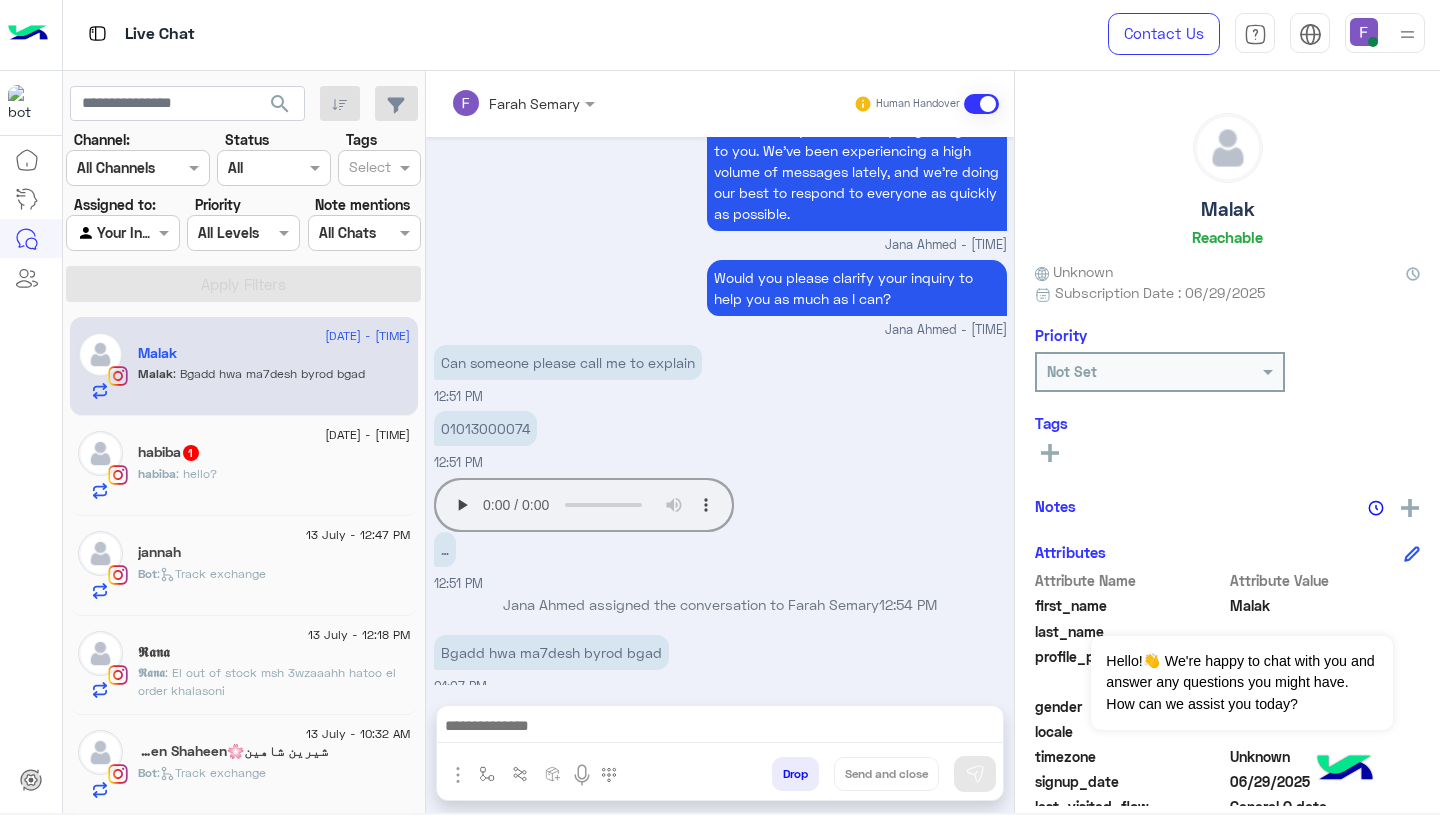 click on "01013000074" at bounding box center (485, 428) 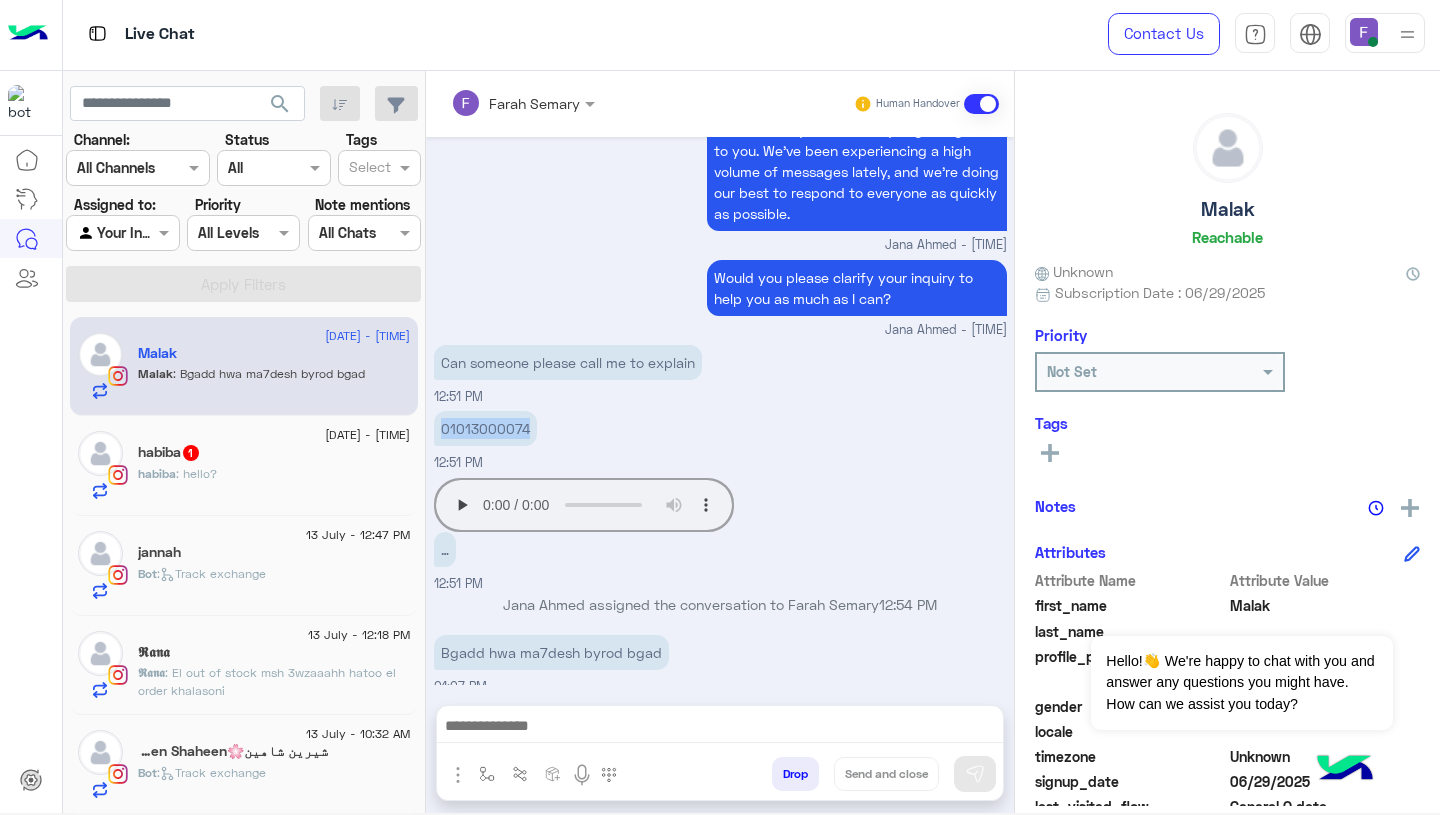 click on "01013000074" at bounding box center [485, 428] 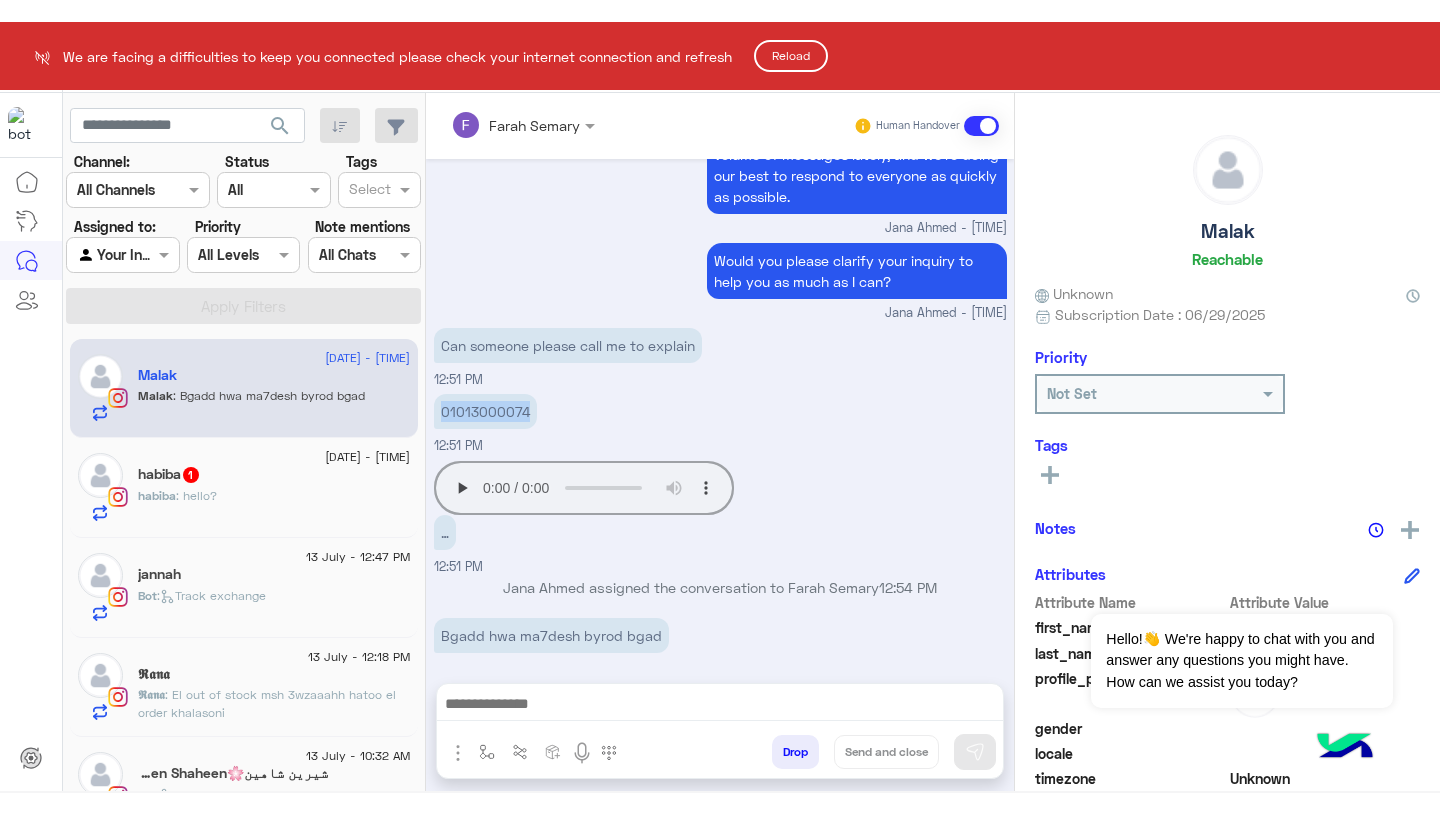 scroll, scrollTop: 8839, scrollLeft: 0, axis: vertical 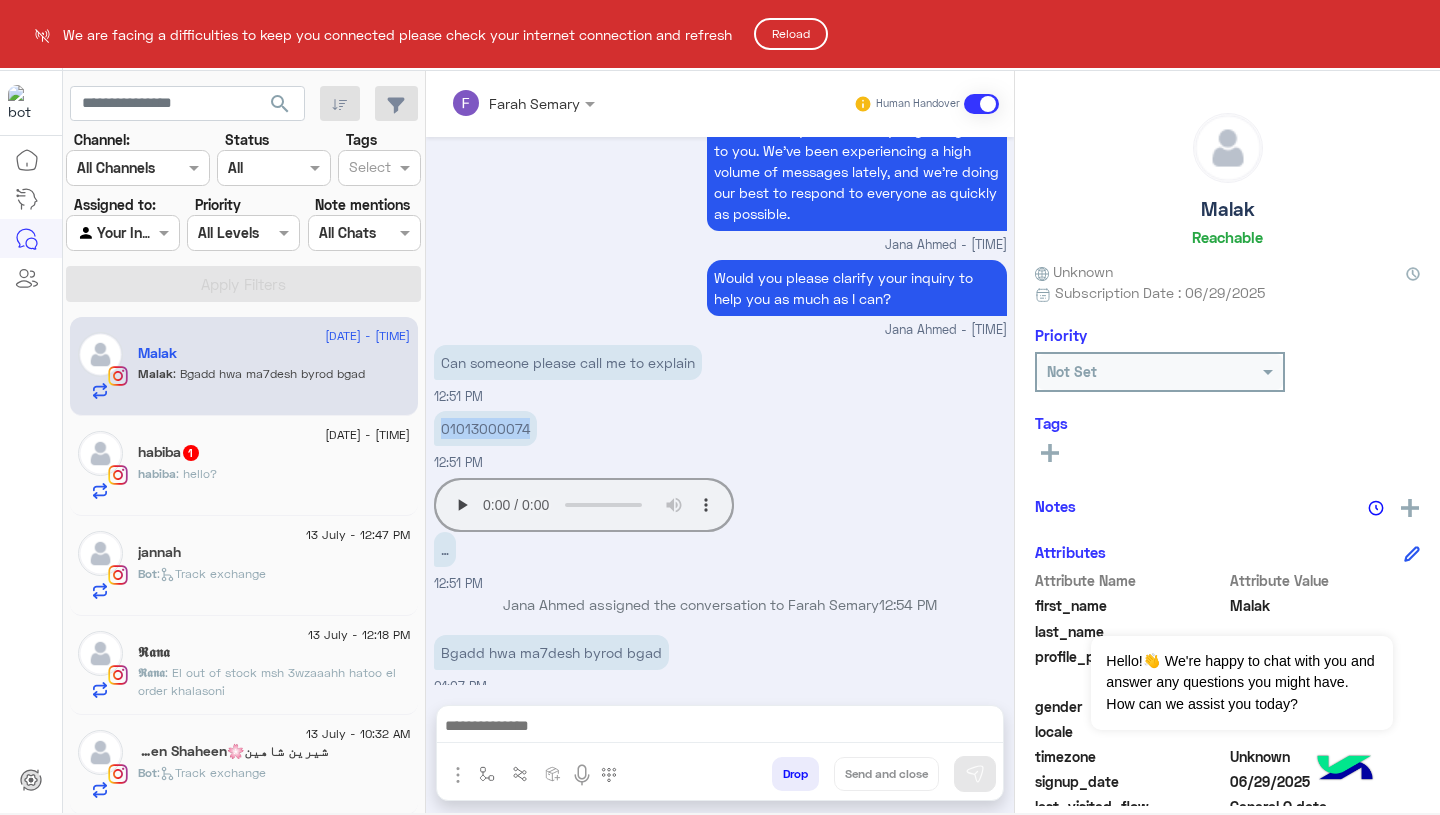 click on "Reload" 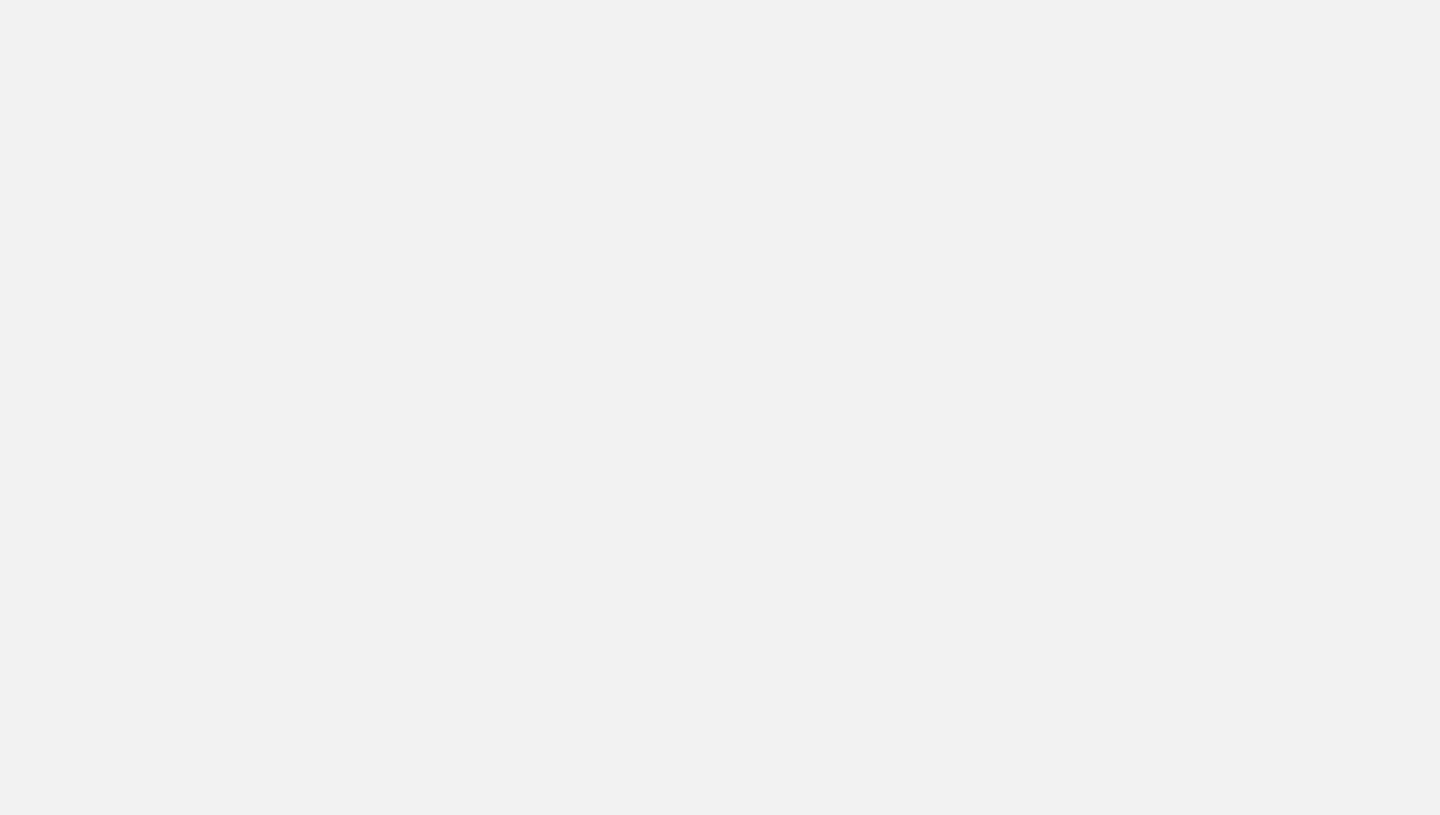 scroll, scrollTop: 0, scrollLeft: 0, axis: both 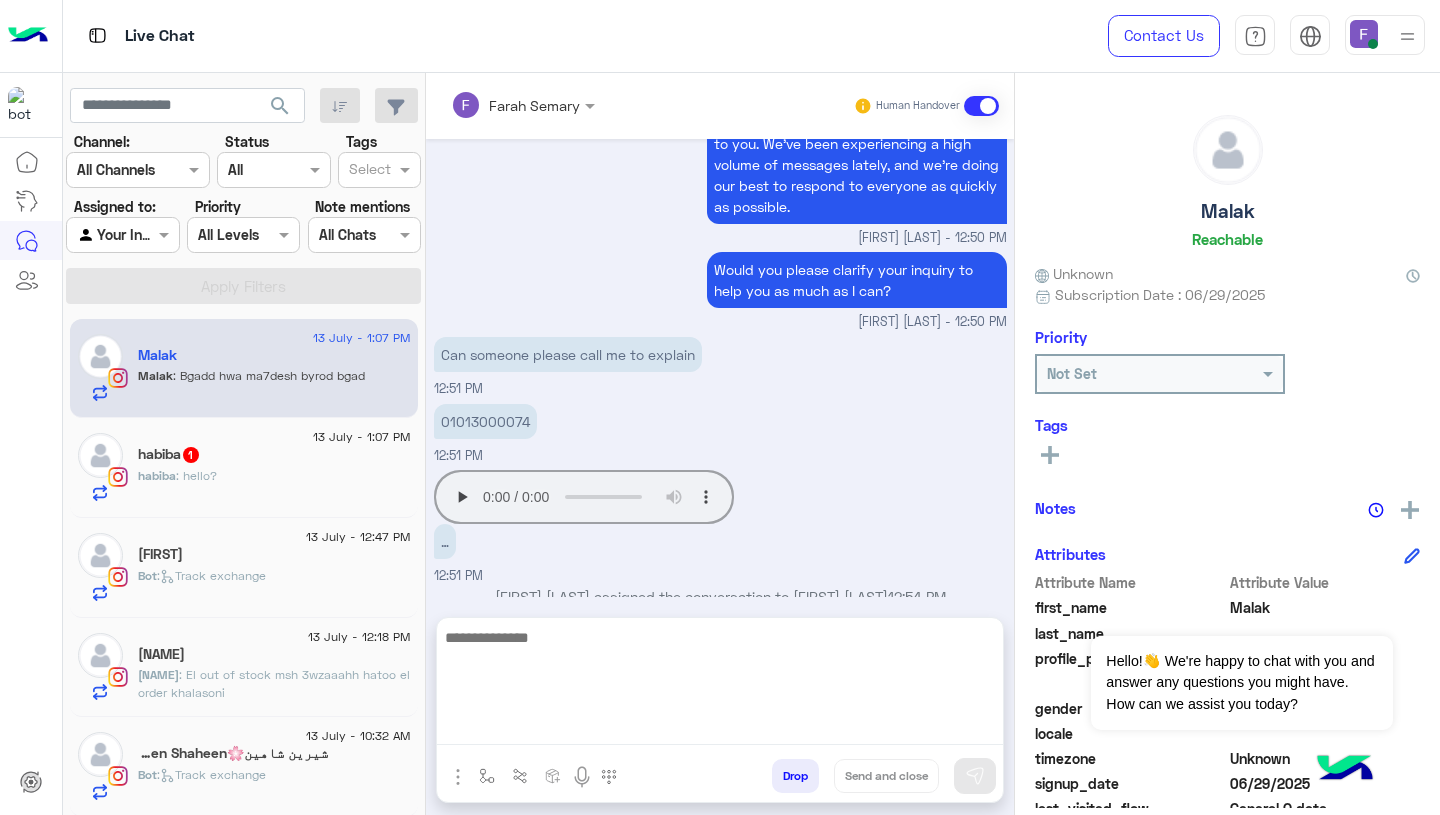 click at bounding box center [720, 685] 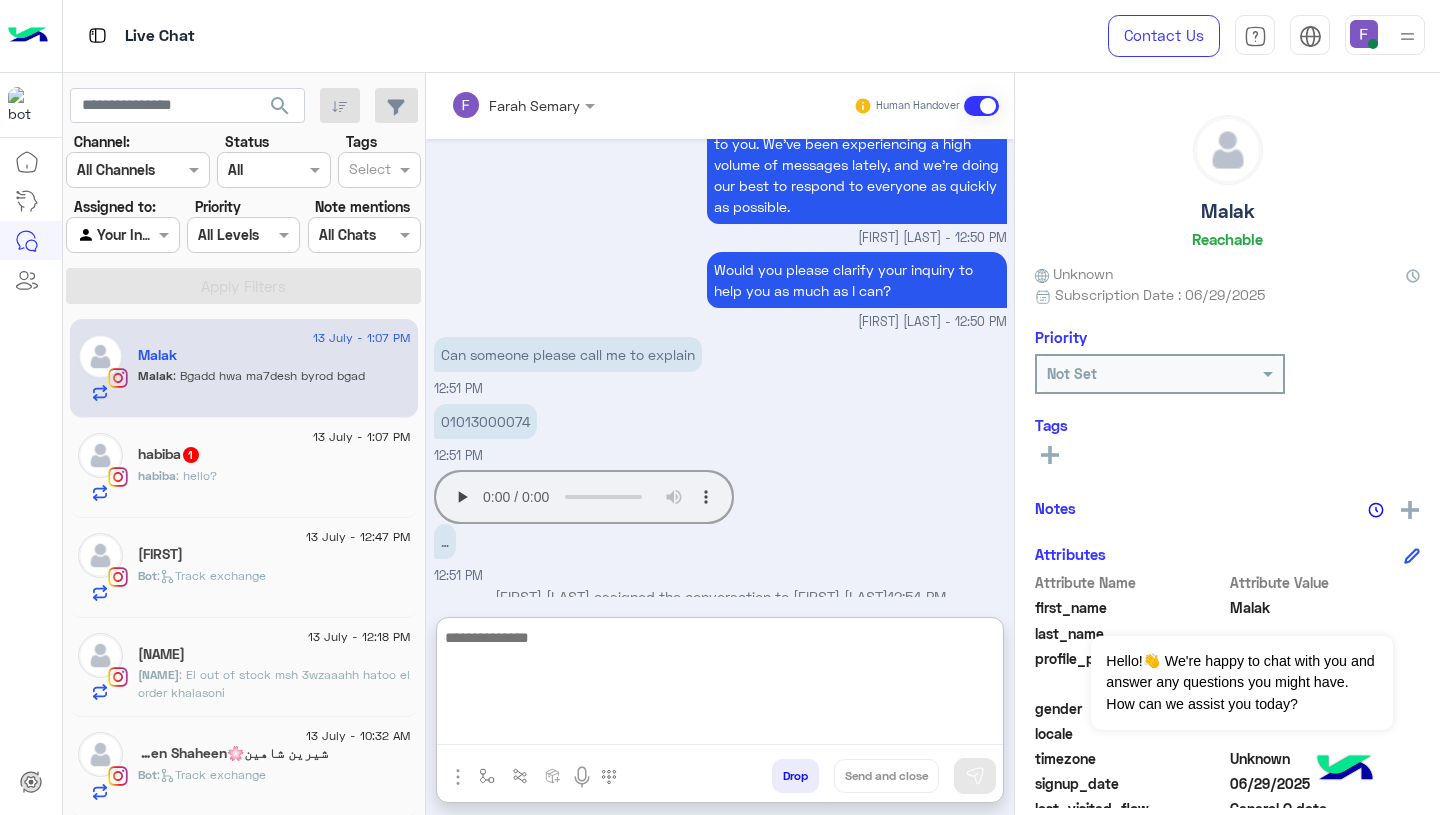 paste on "**********" 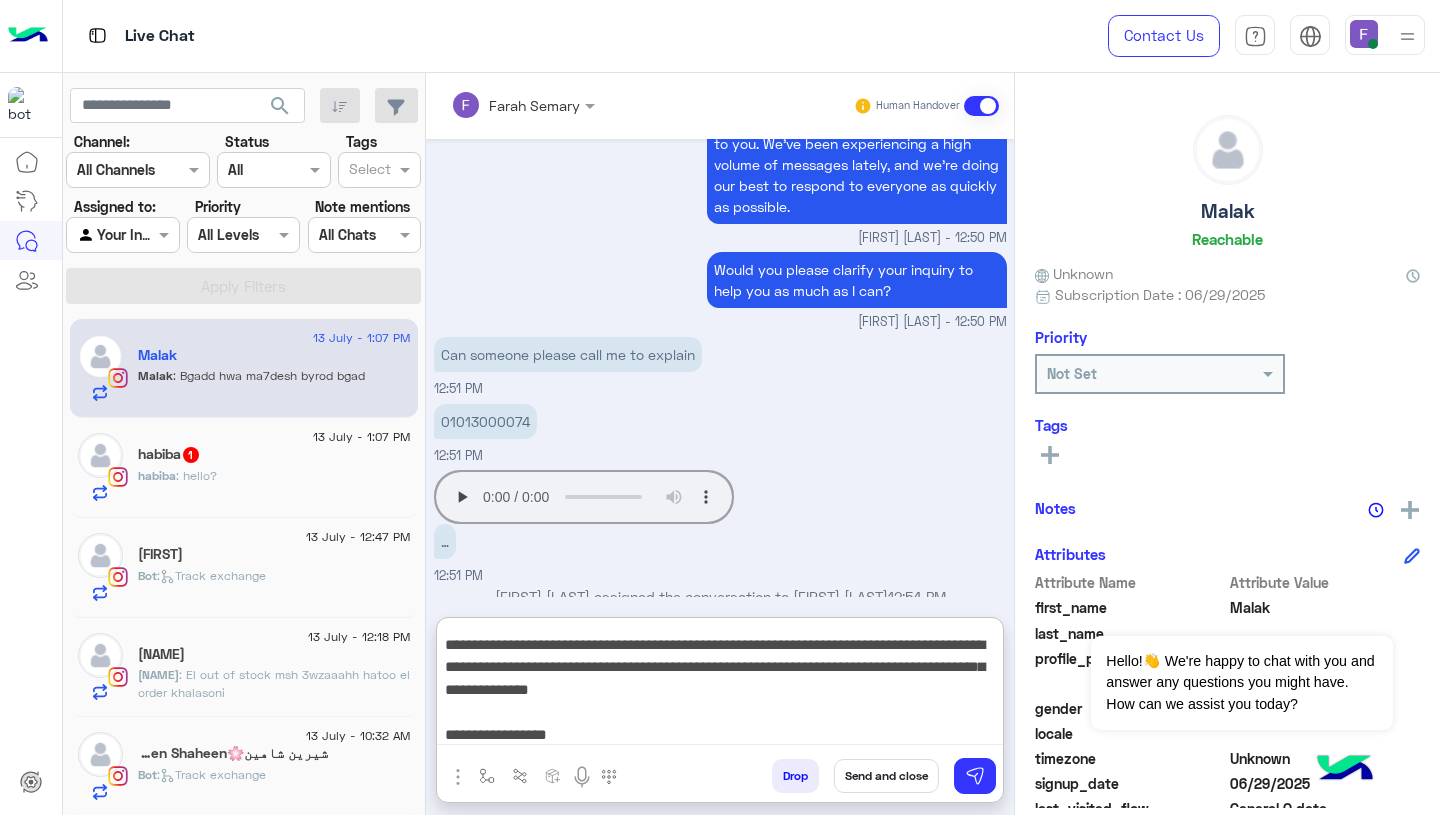 scroll, scrollTop: 0, scrollLeft: 0, axis: both 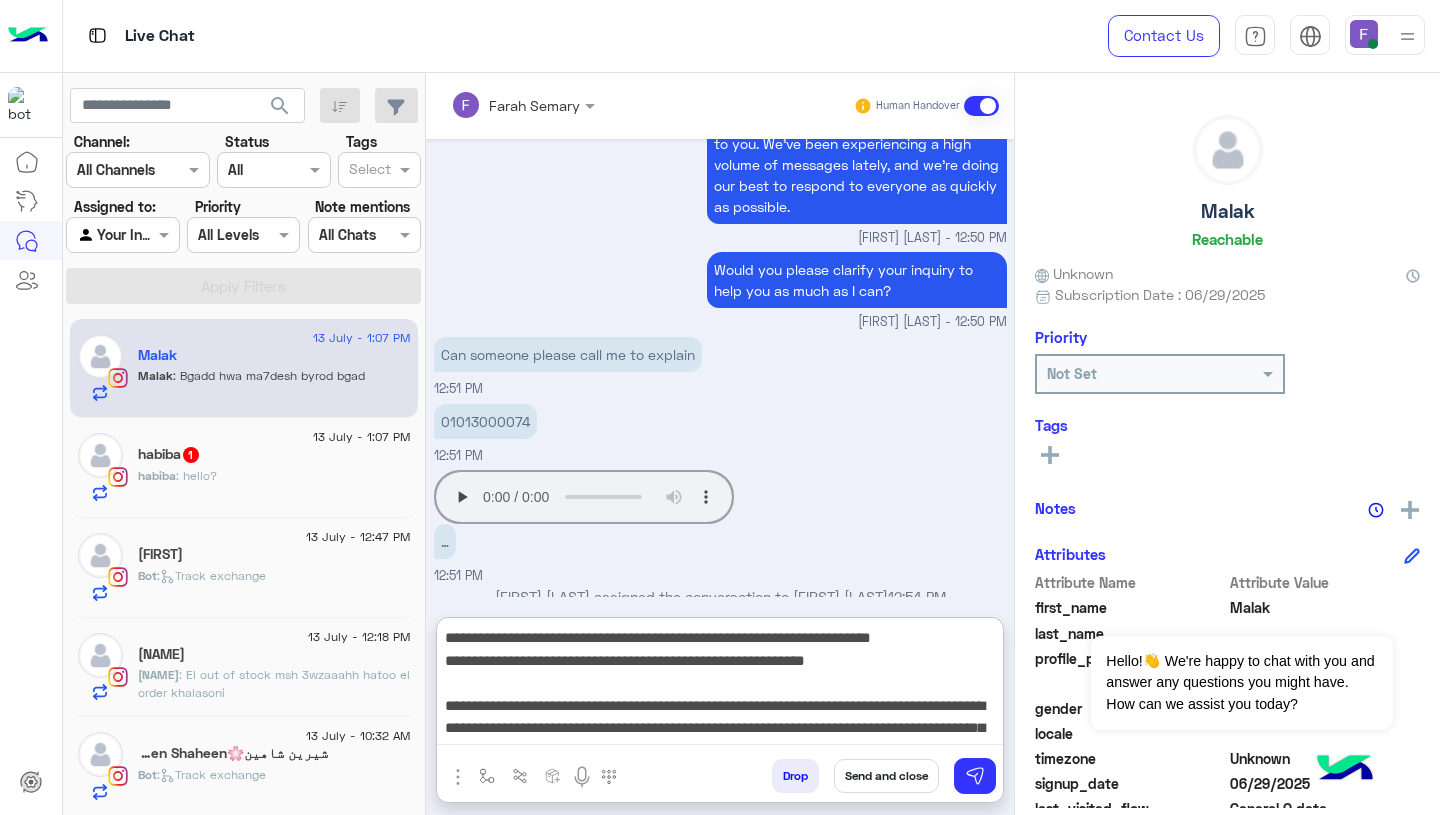 click on "**********" at bounding box center [720, 685] 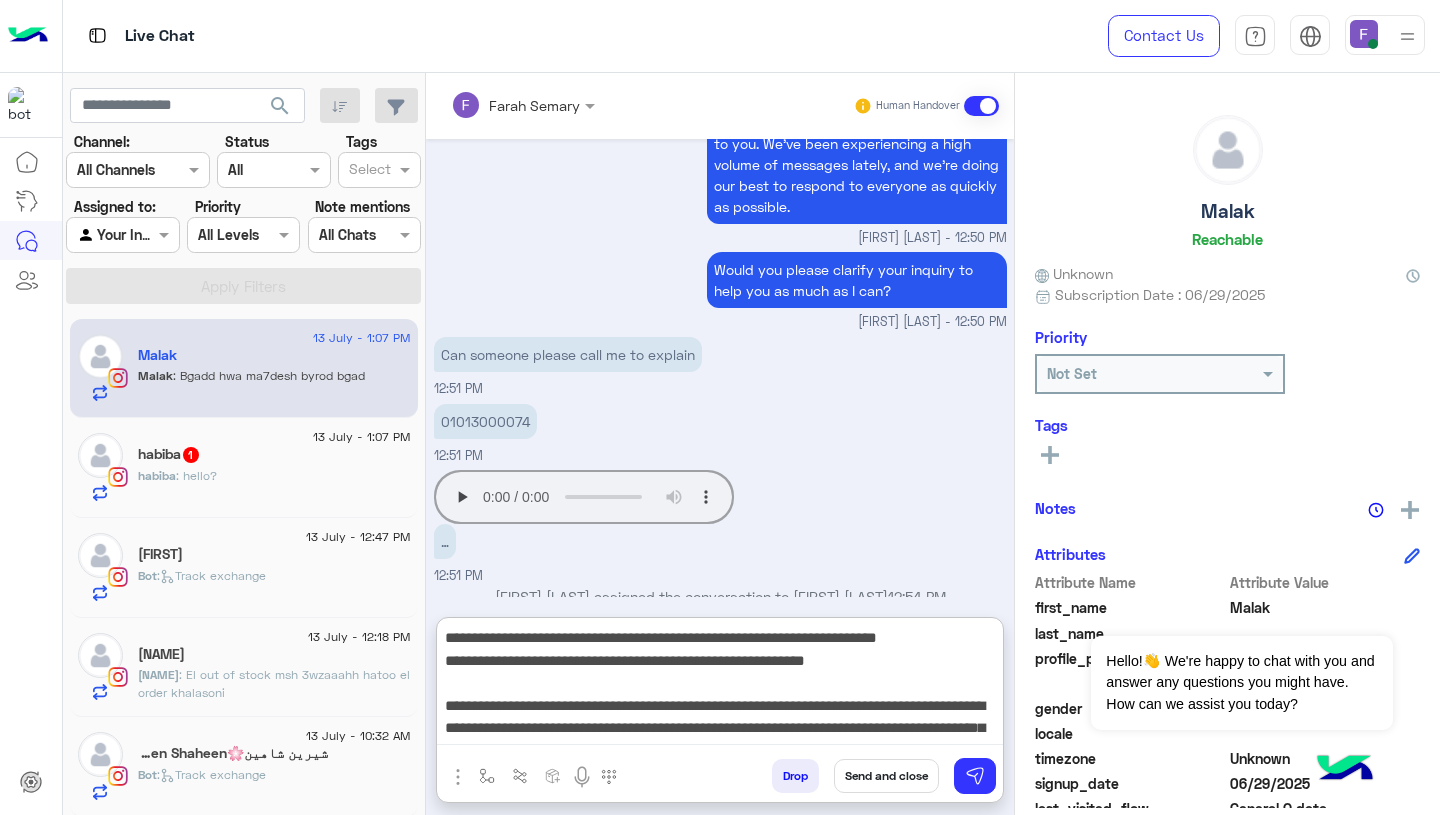 type on "**********" 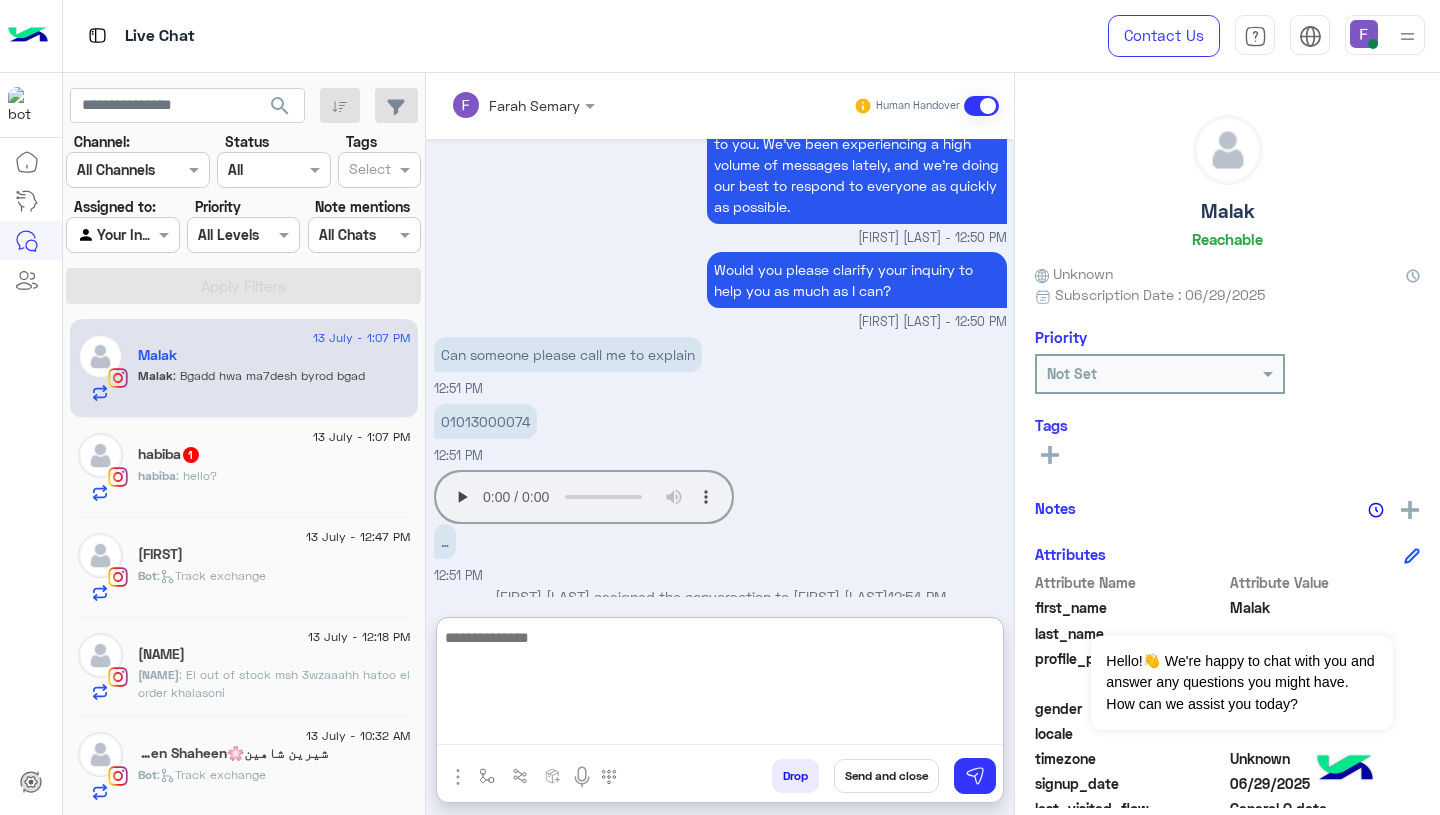 scroll, scrollTop: 1876, scrollLeft: 0, axis: vertical 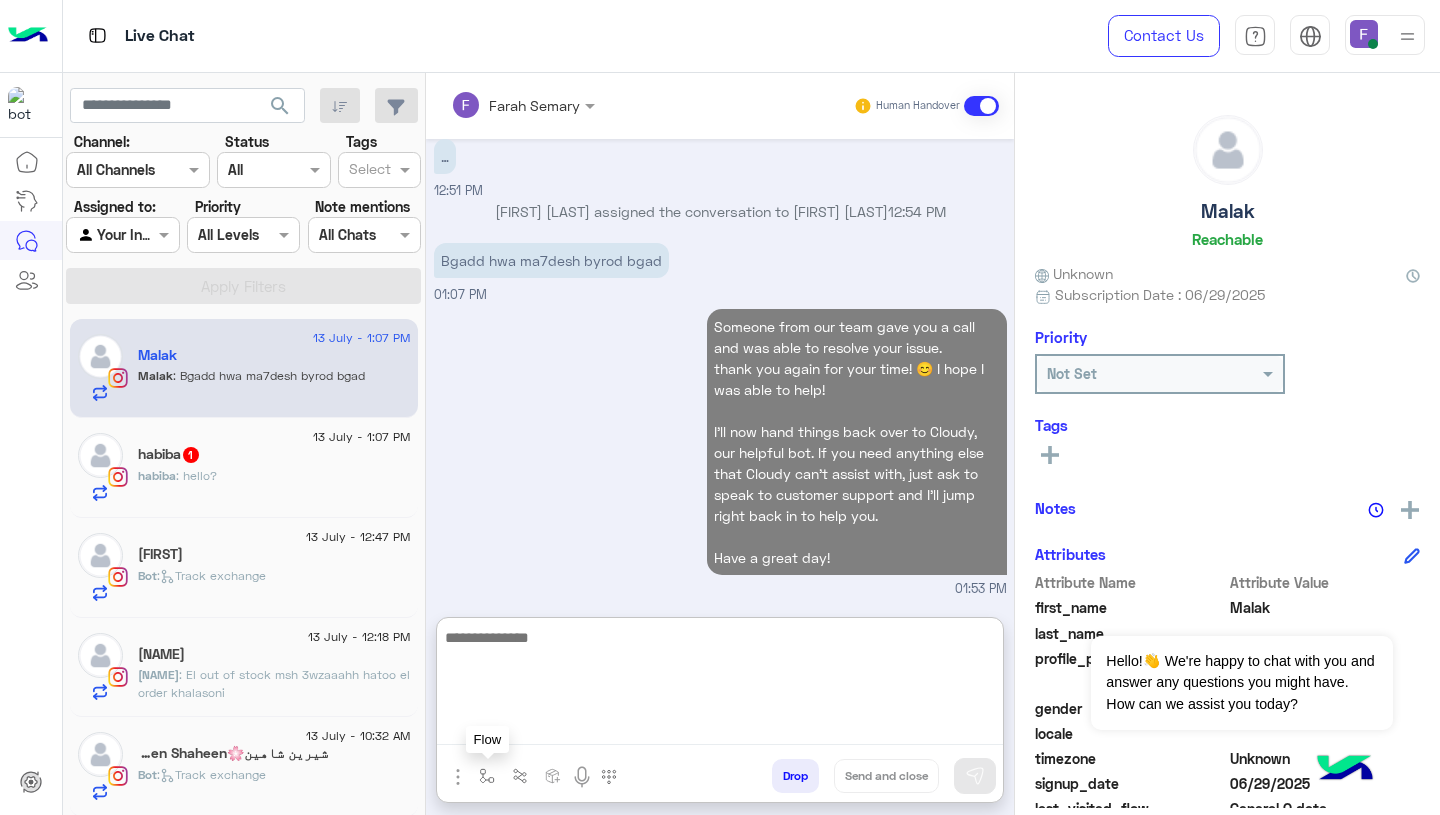 click at bounding box center [487, 776] 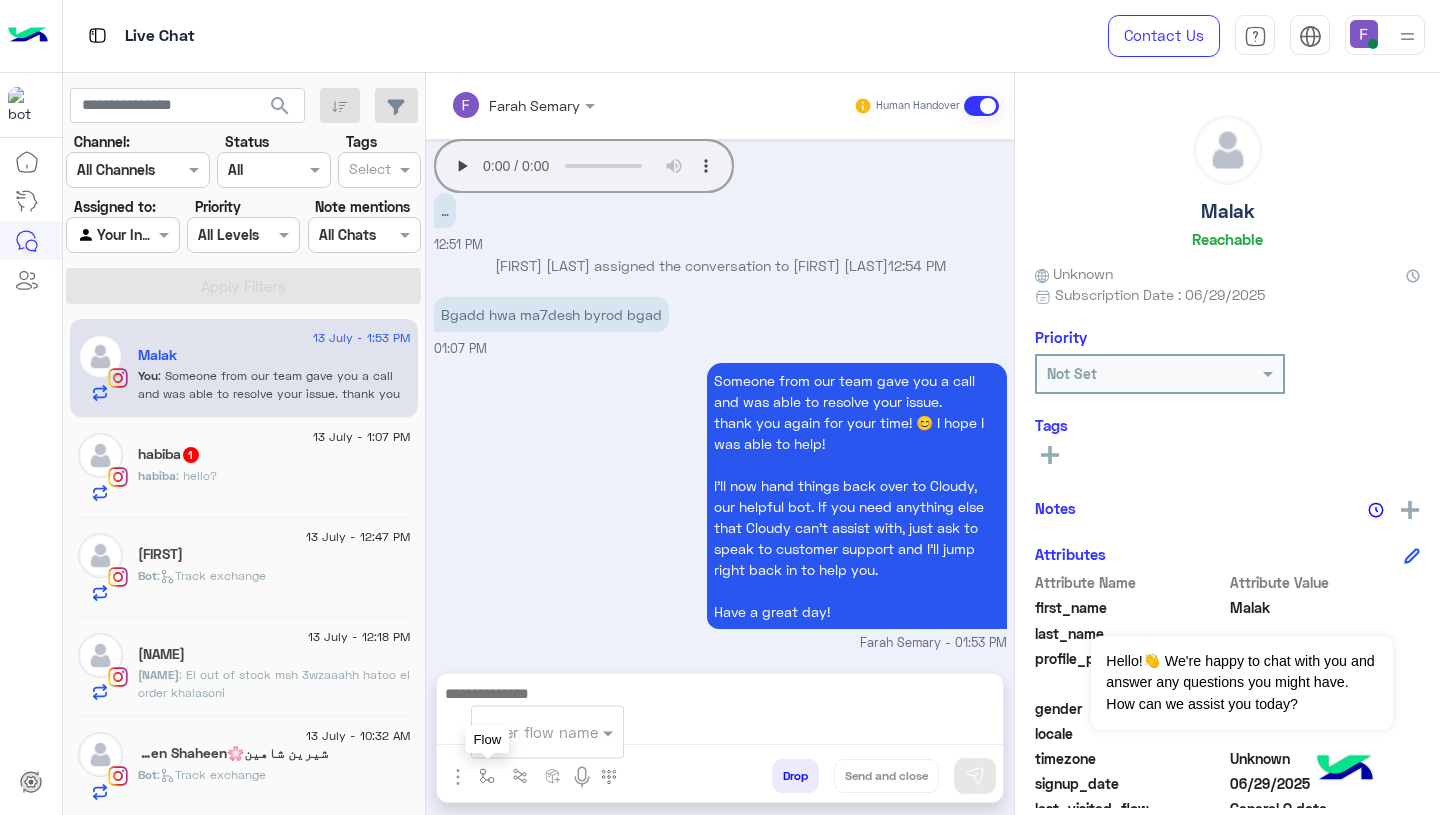 scroll, scrollTop: 1822, scrollLeft: 0, axis: vertical 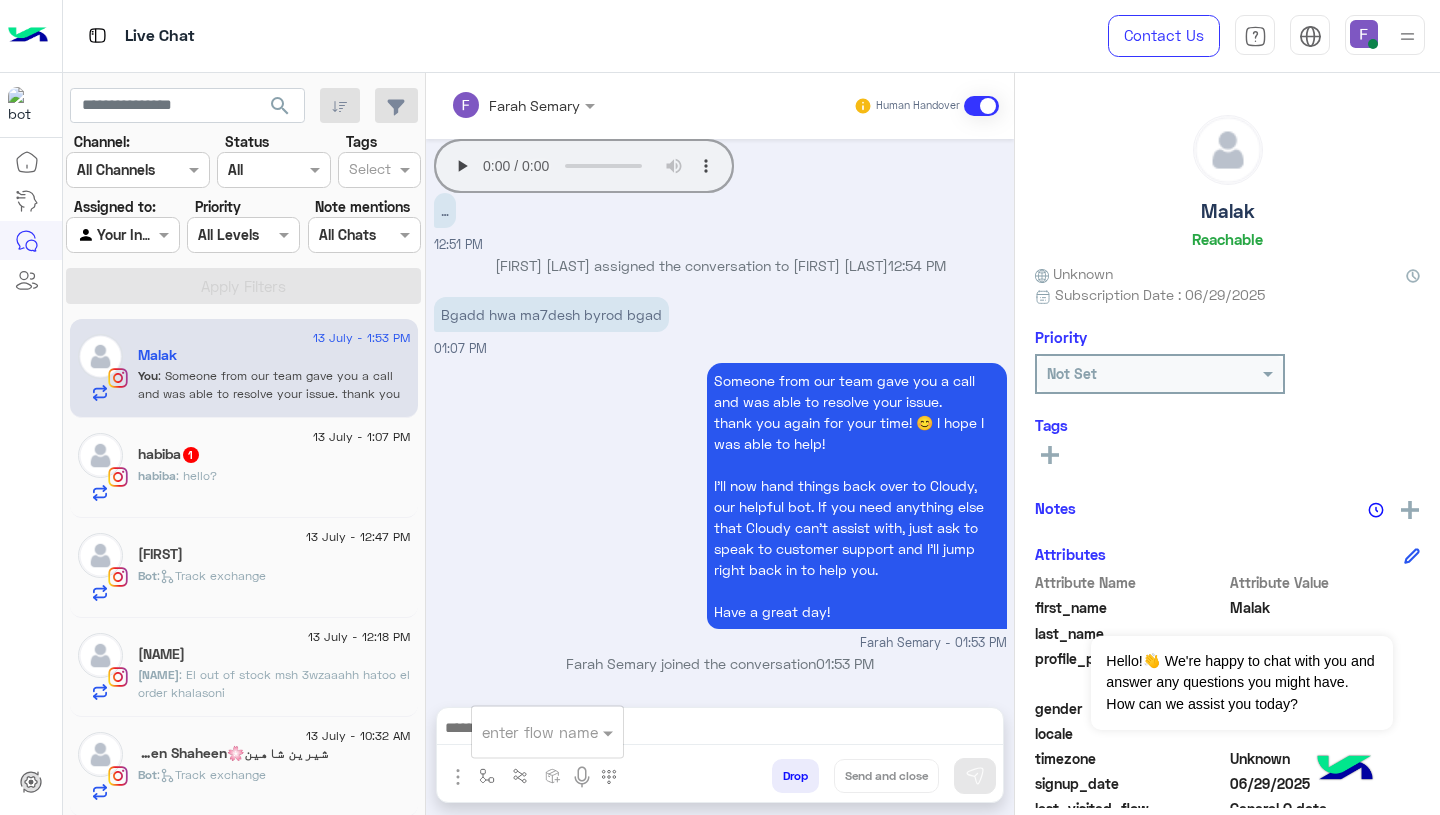 click at bounding box center (523, 732) 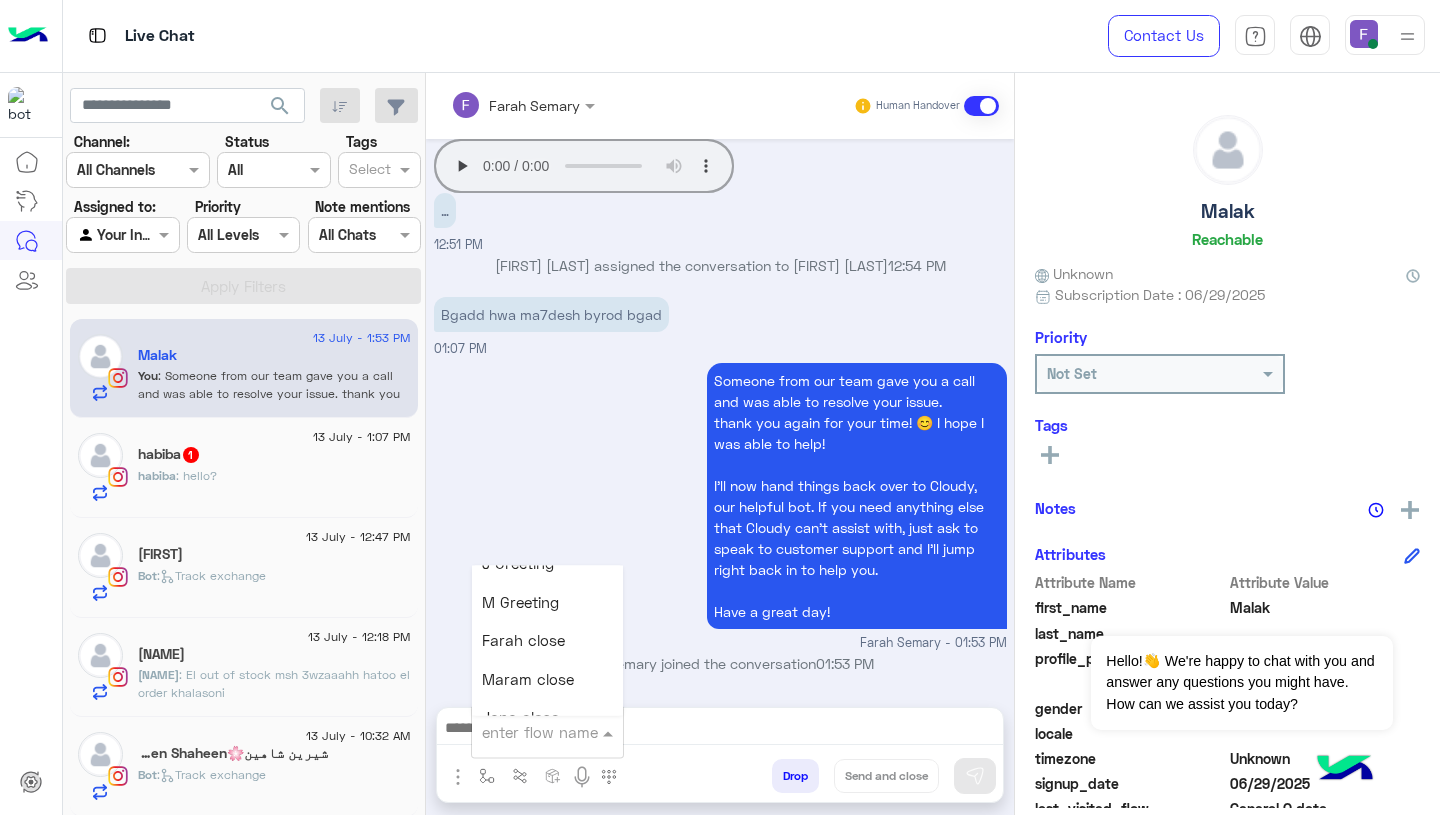 scroll, scrollTop: 2356, scrollLeft: 0, axis: vertical 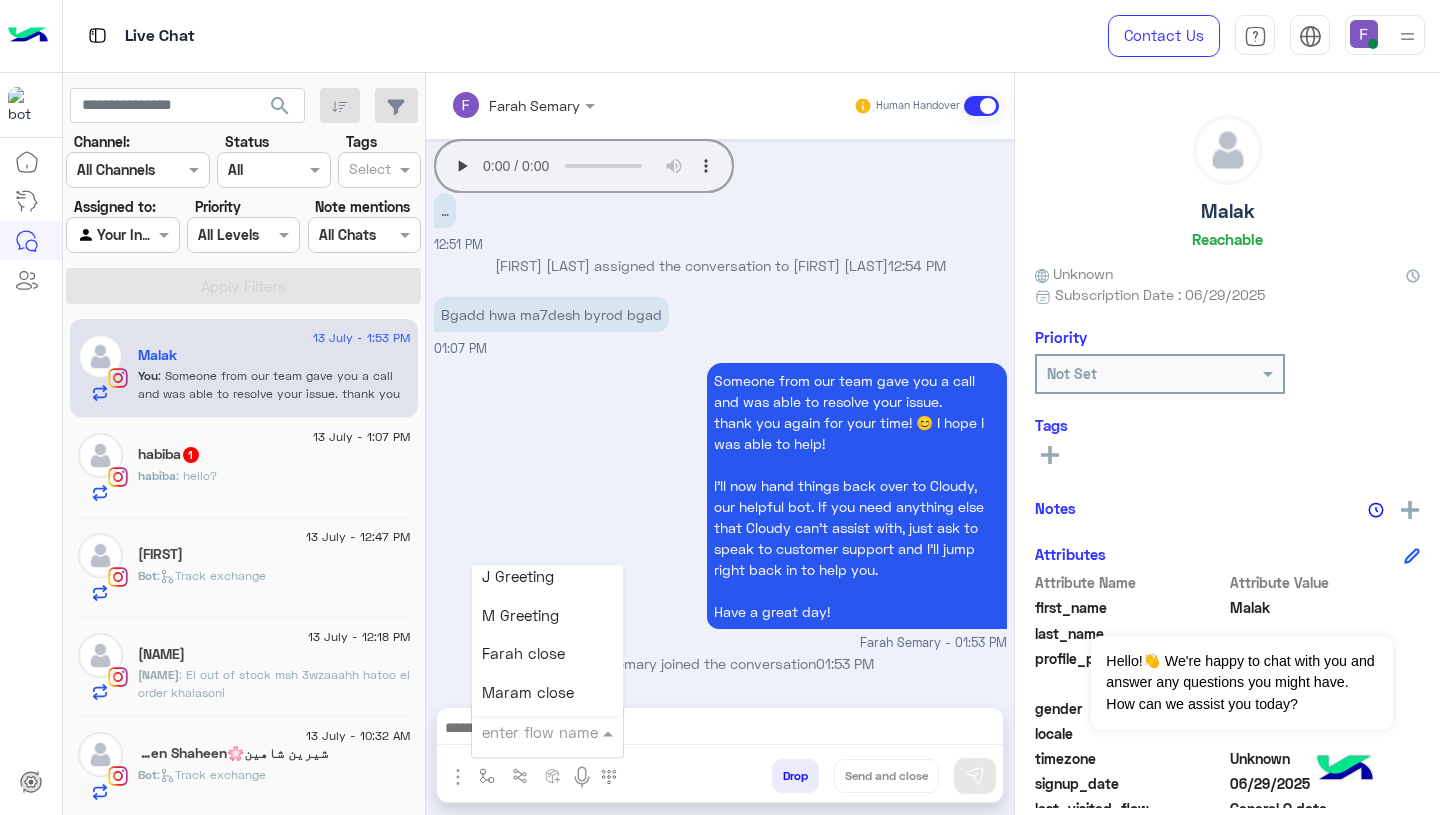 click on "Farah close" at bounding box center (523, 654) 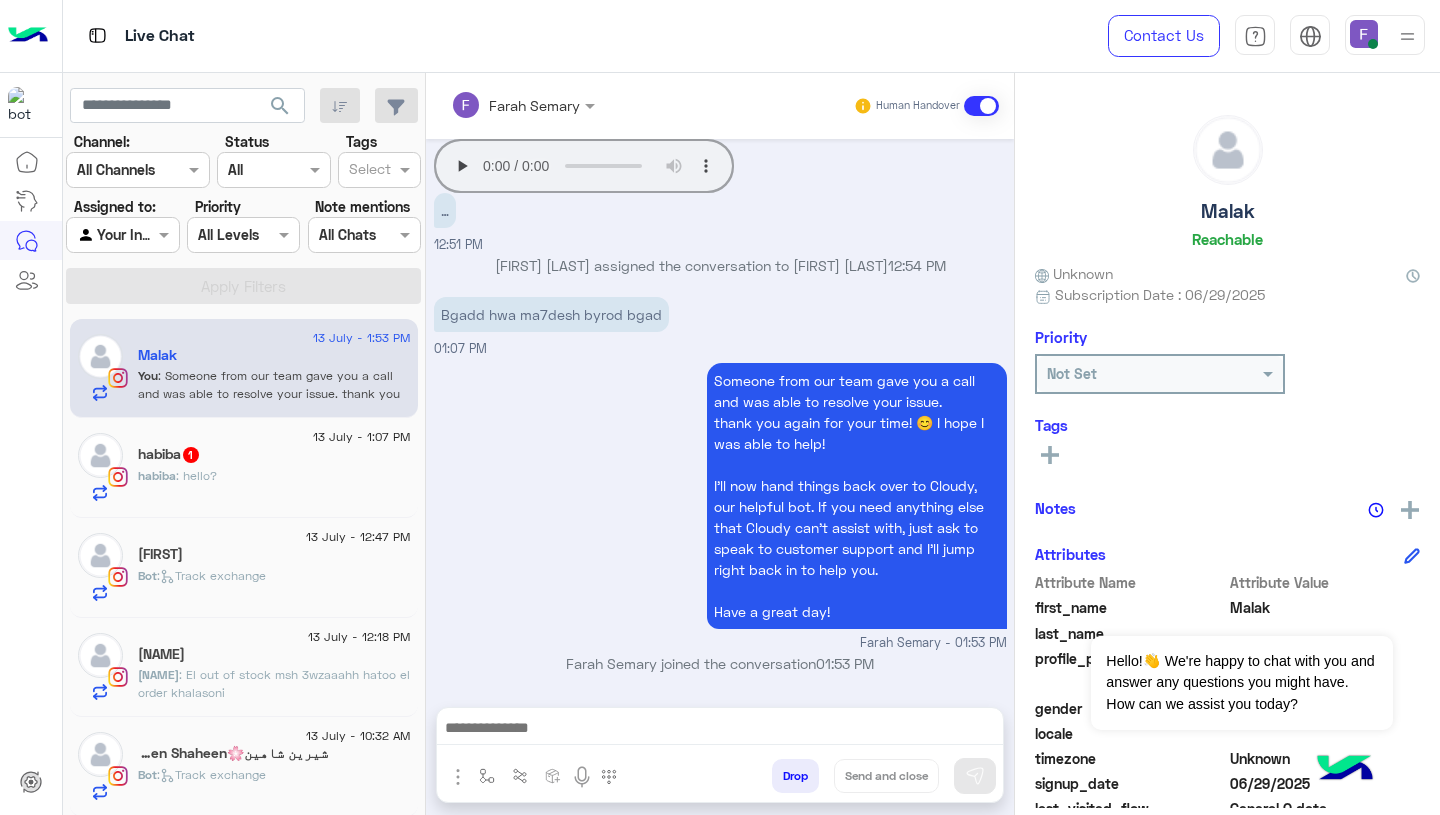 type on "**********" 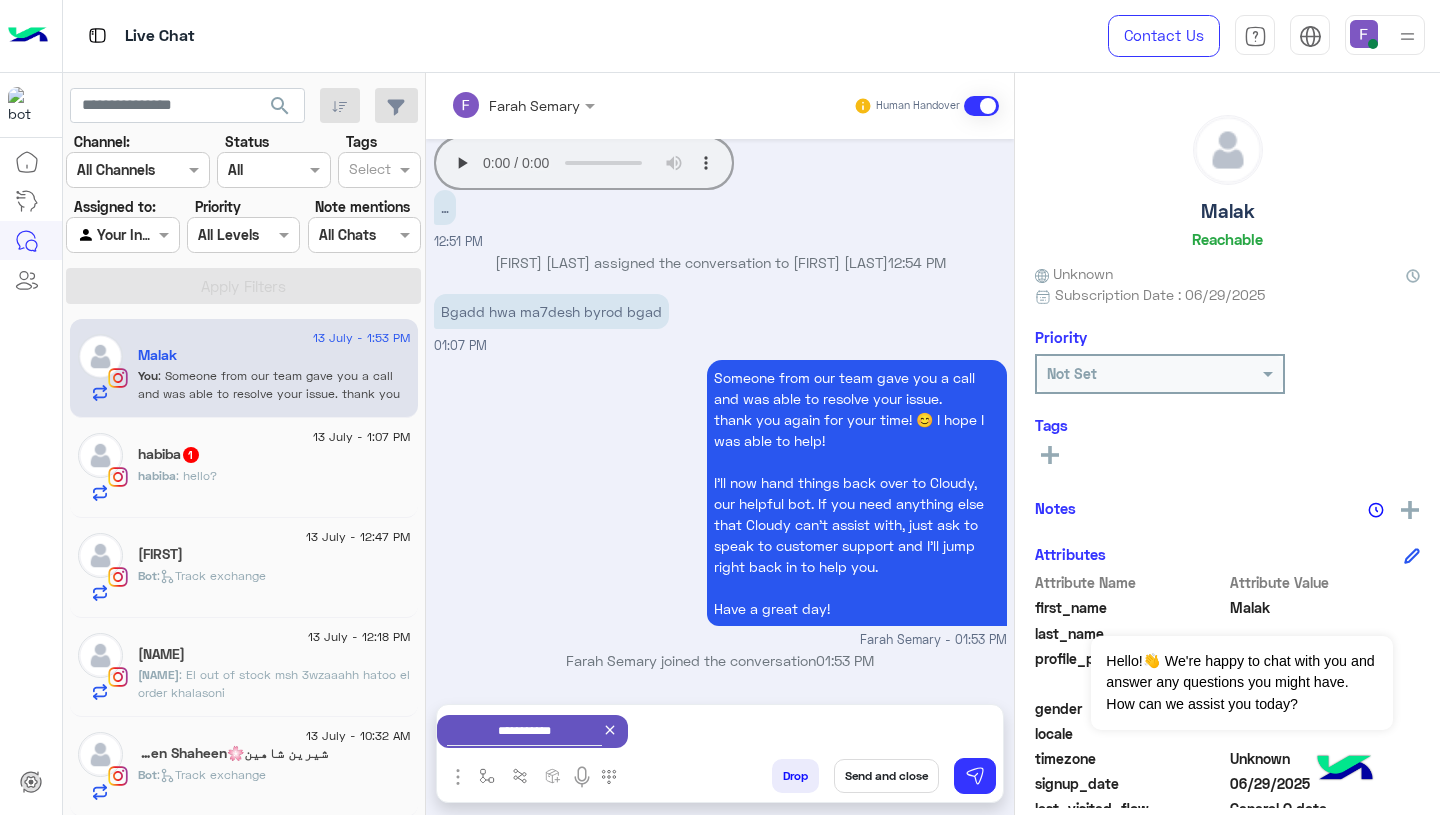 click on "Send and close" at bounding box center (886, 776) 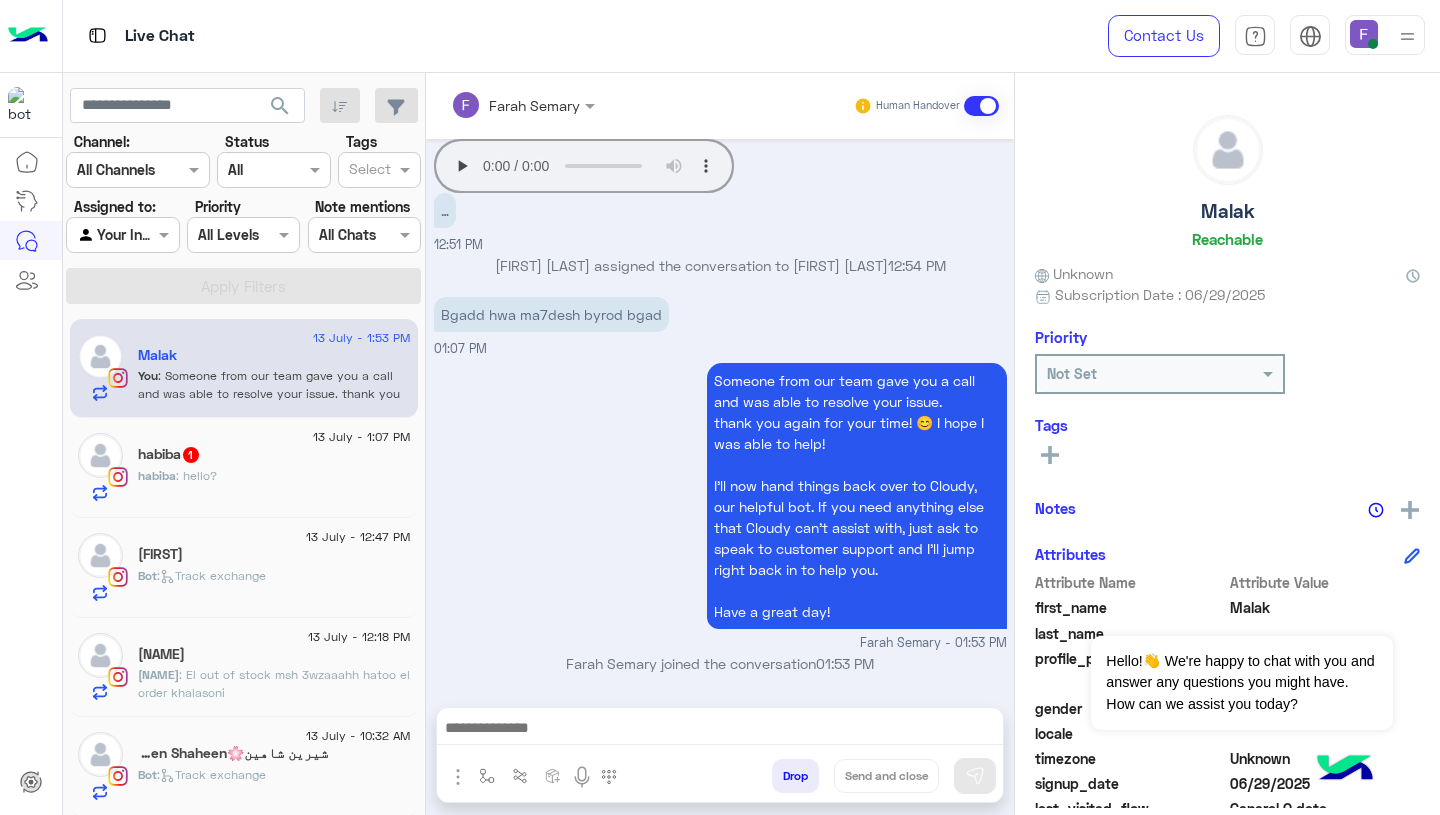 scroll, scrollTop: 1859, scrollLeft: 0, axis: vertical 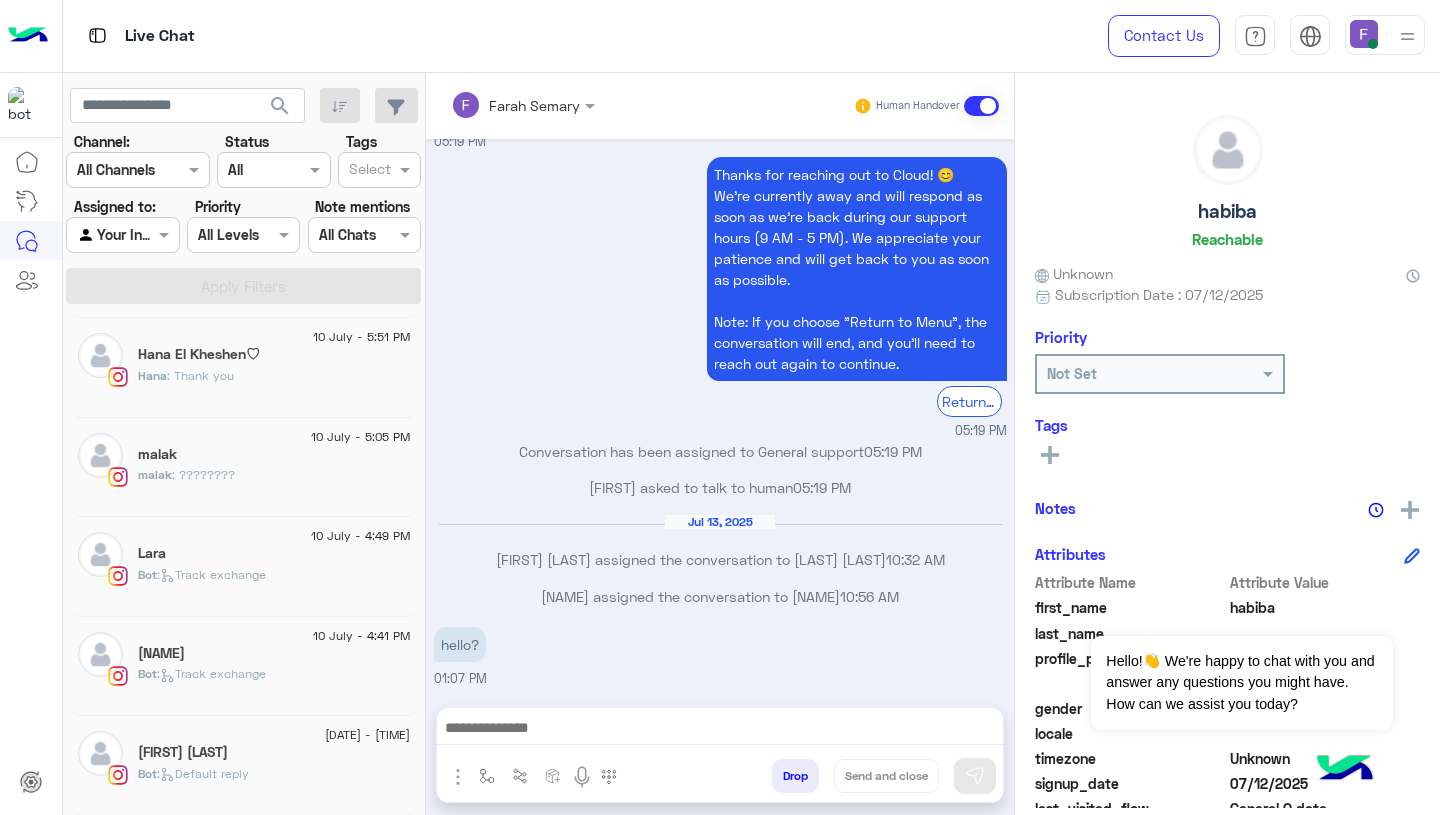 click on "10 July - 3:57 PM" 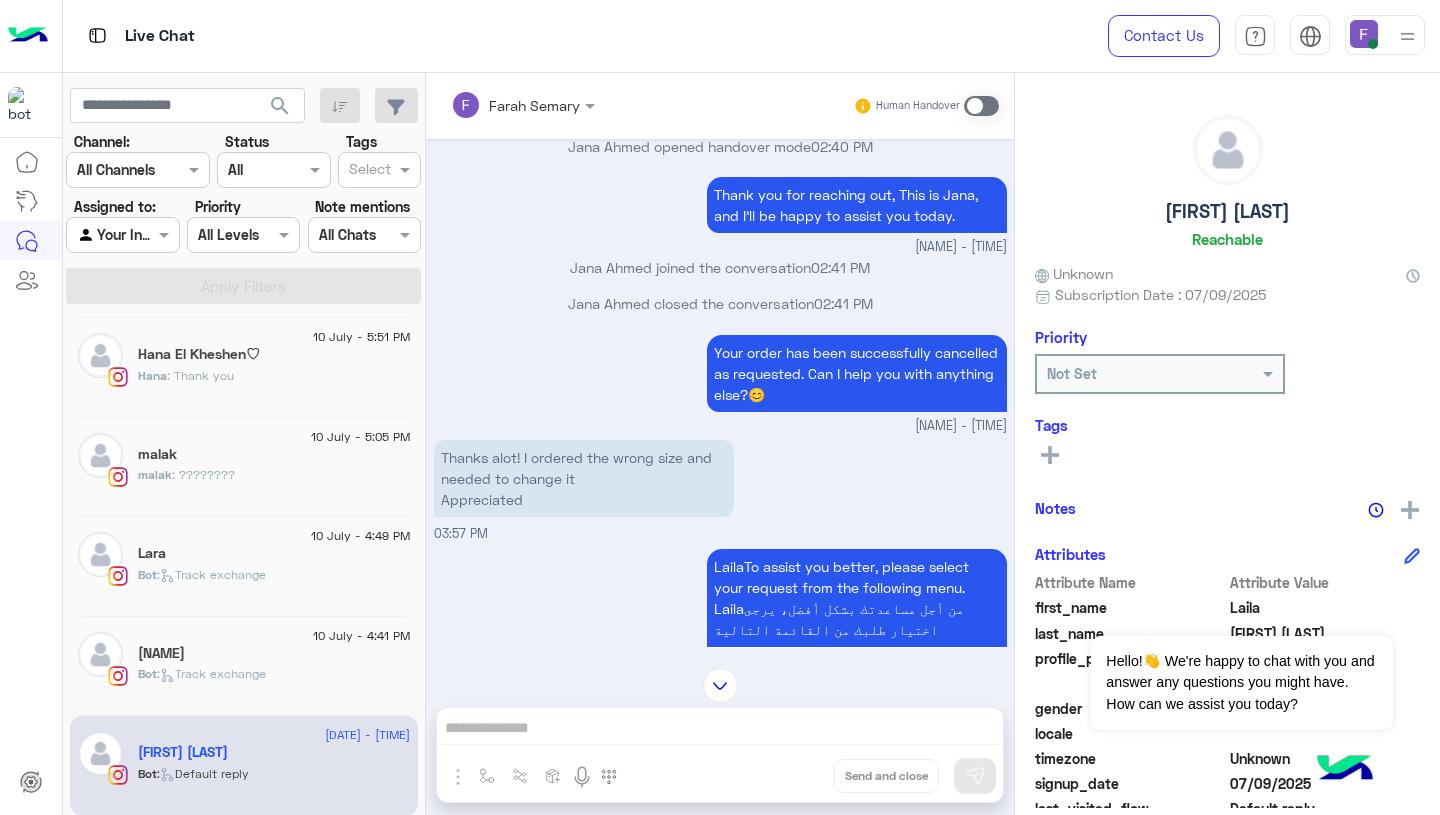 scroll, scrollTop: 2282, scrollLeft: 0, axis: vertical 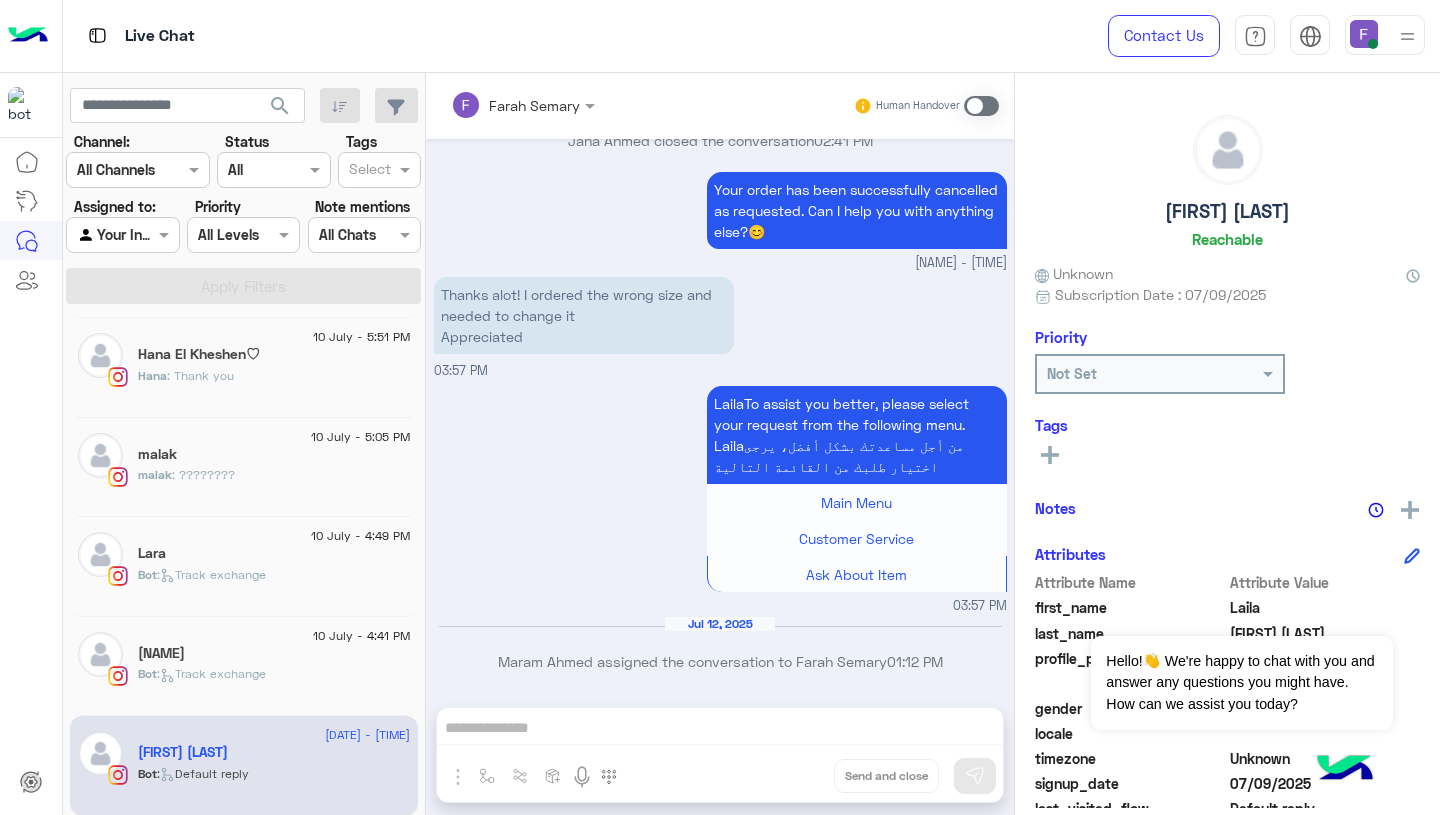 click at bounding box center [981, 106] 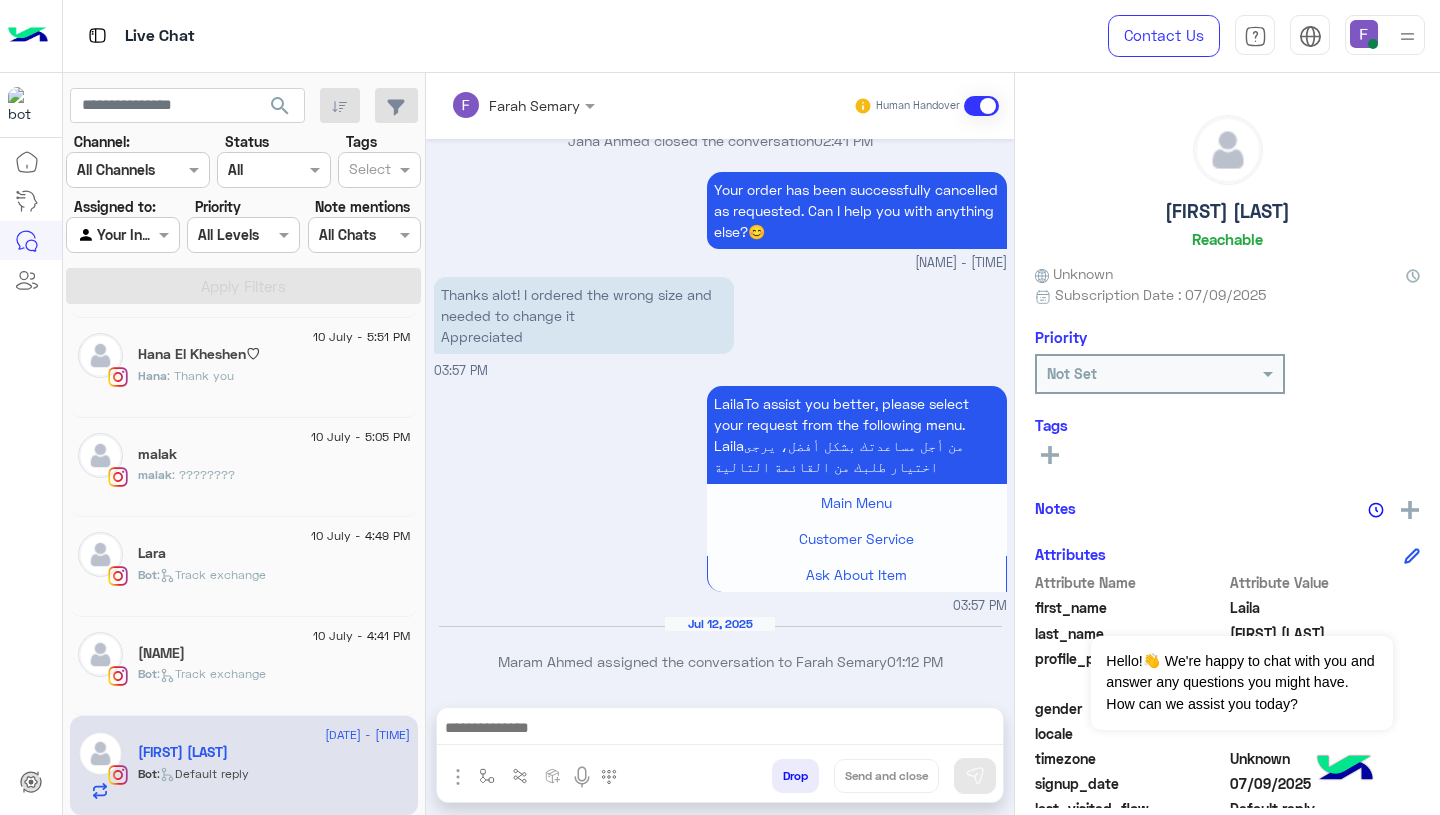 click at bounding box center (720, 730) 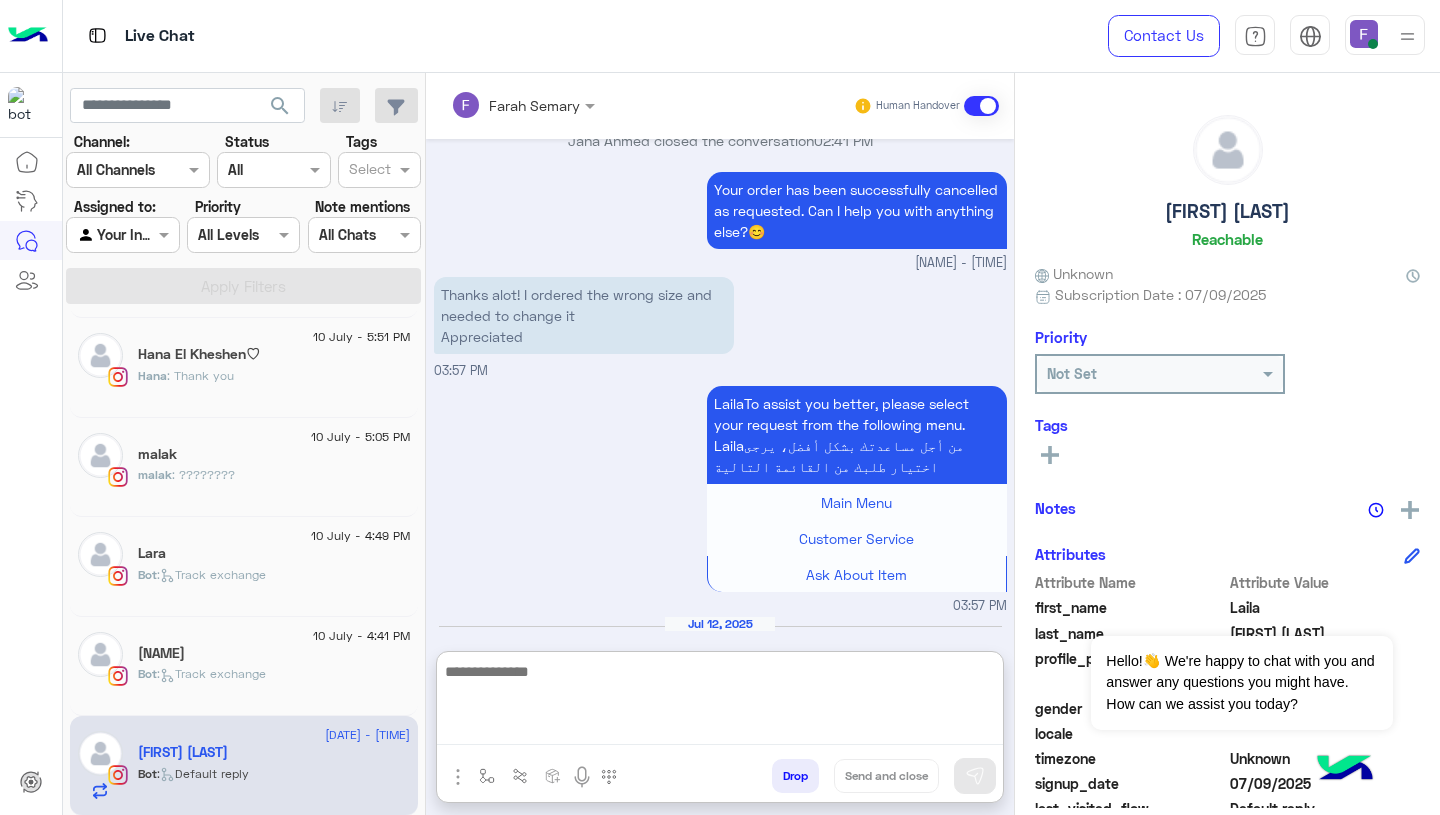 scroll, scrollTop: 2391, scrollLeft: 0, axis: vertical 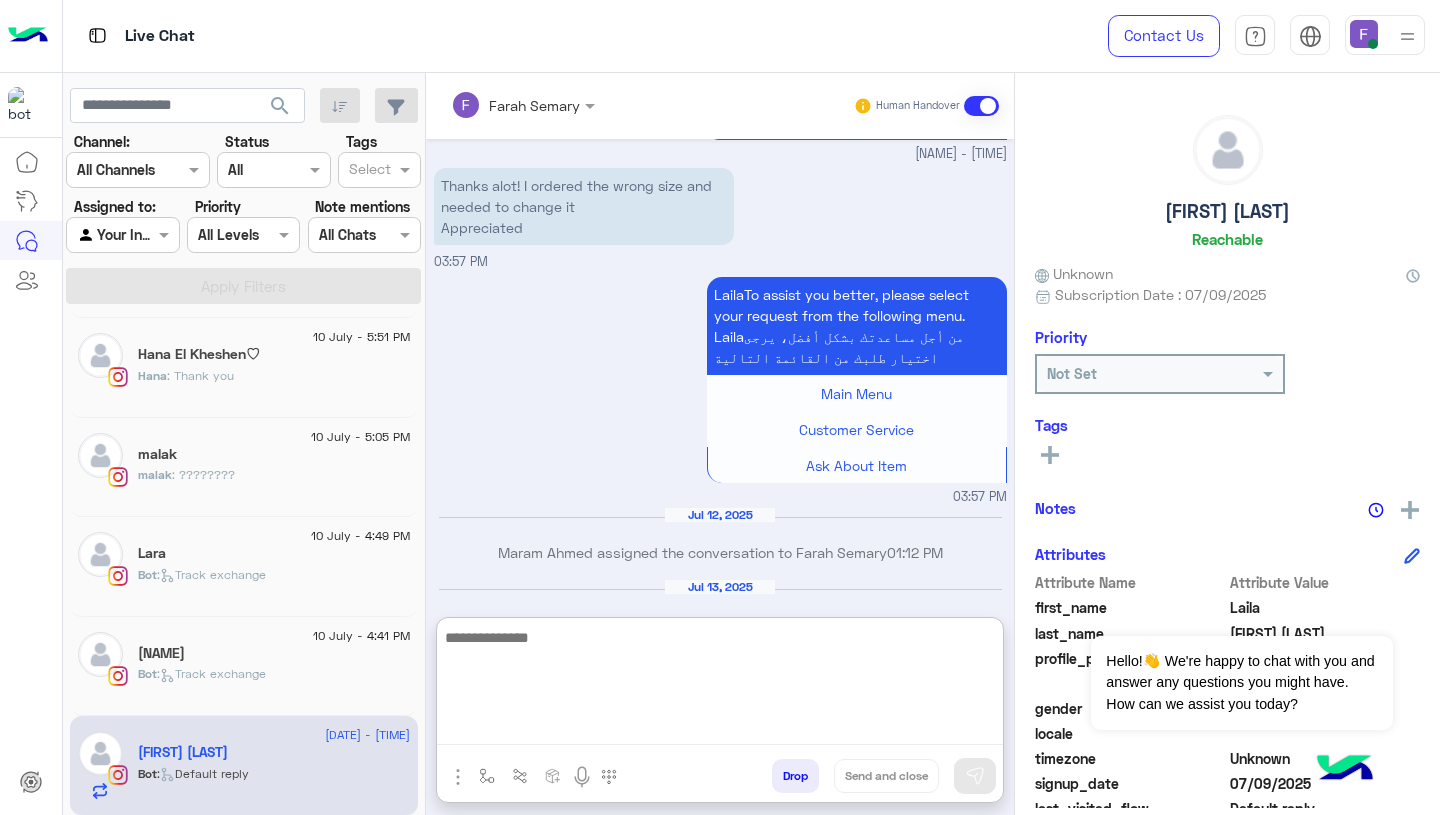 paste on "**********" 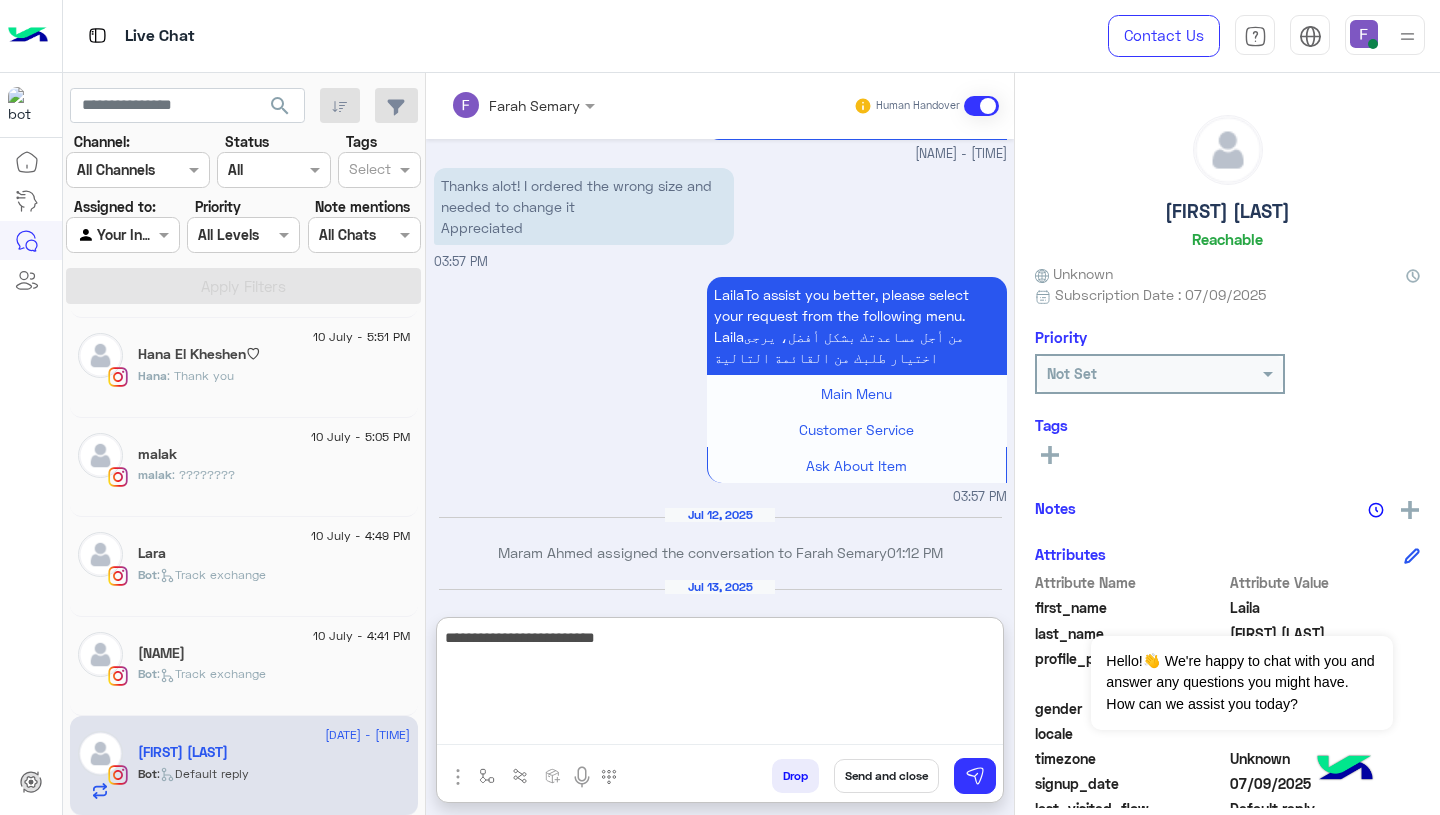 type on "**********" 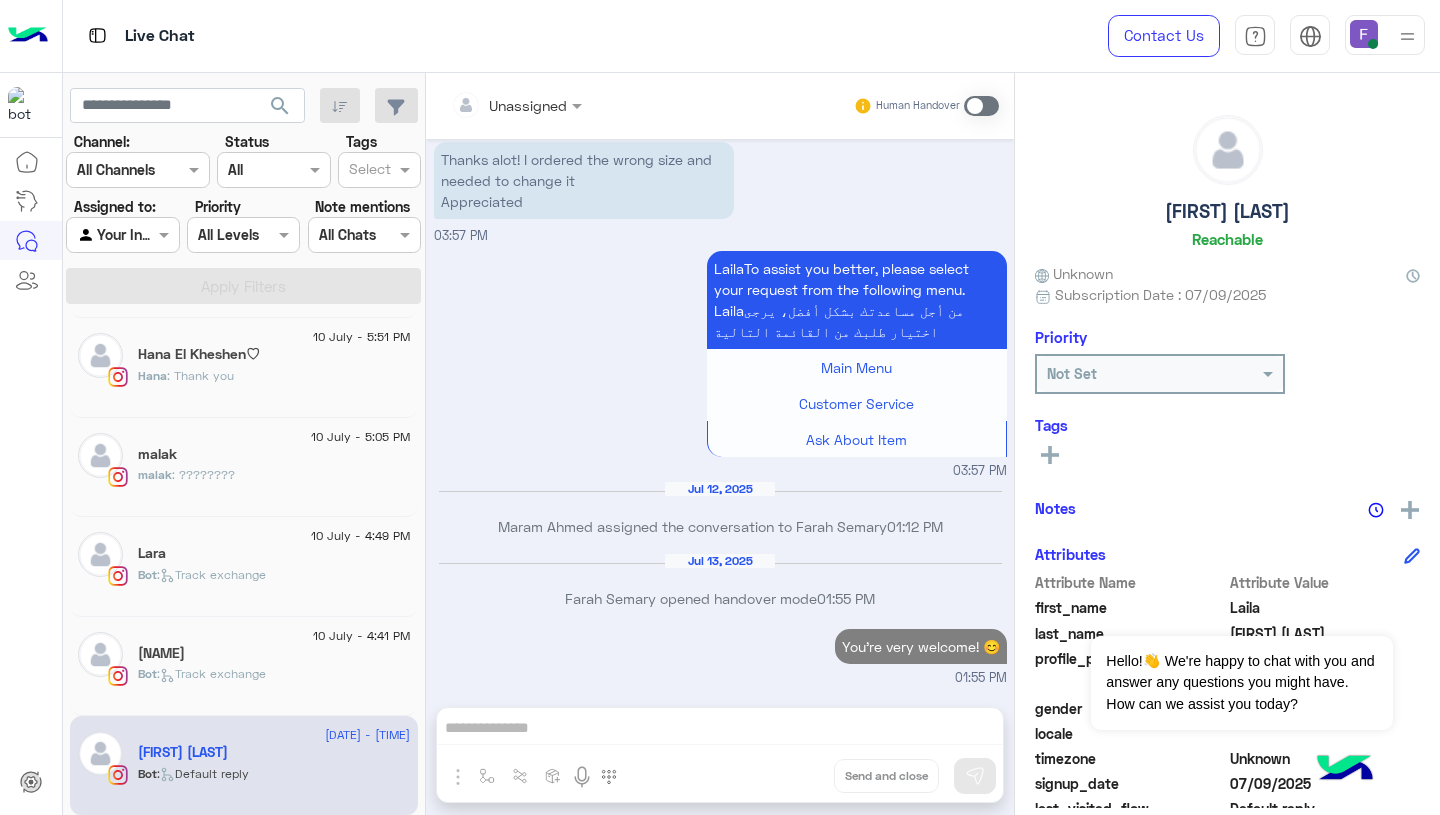 scroll, scrollTop: 2454, scrollLeft: 0, axis: vertical 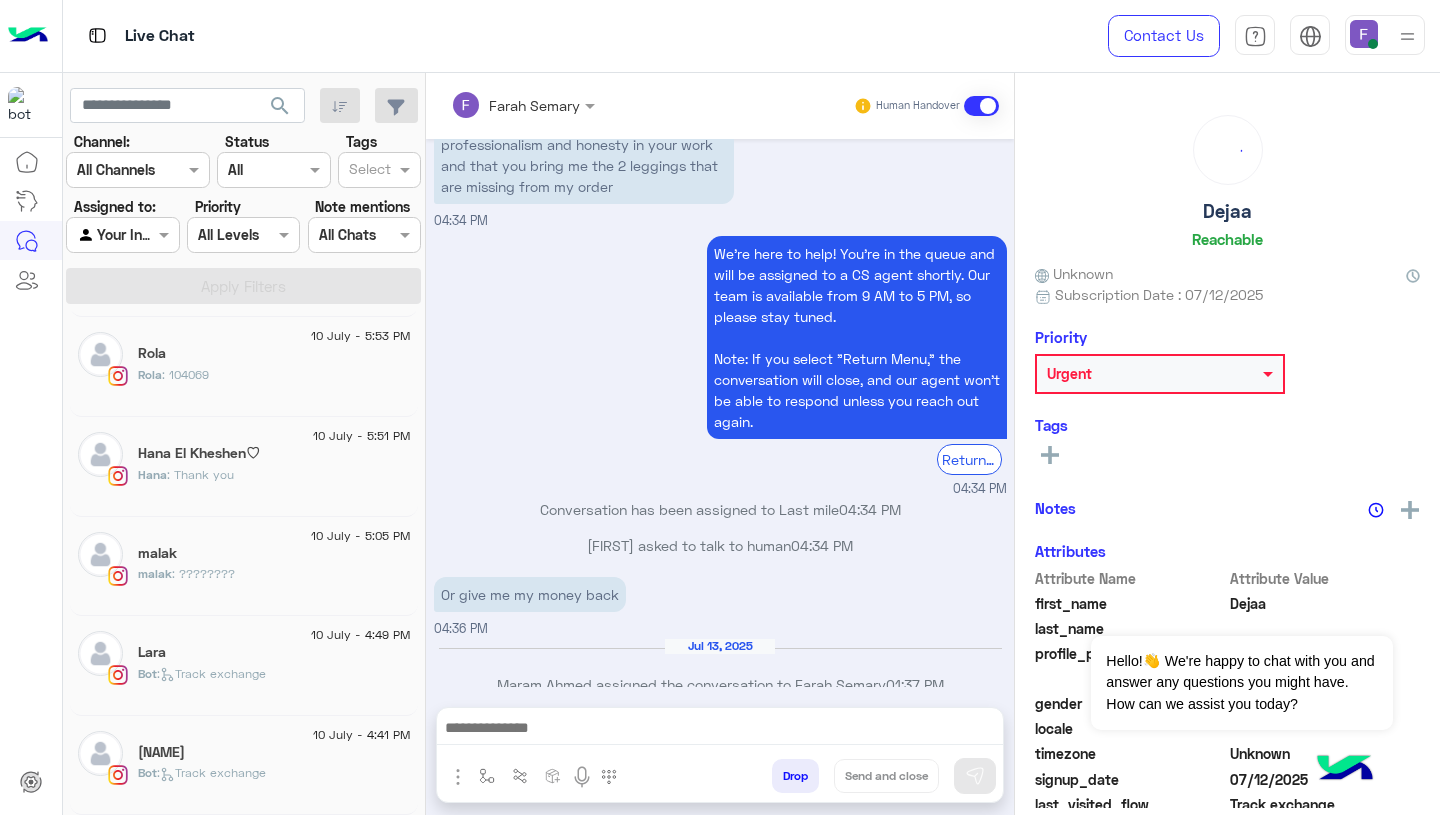 click on ":   Track exchange" 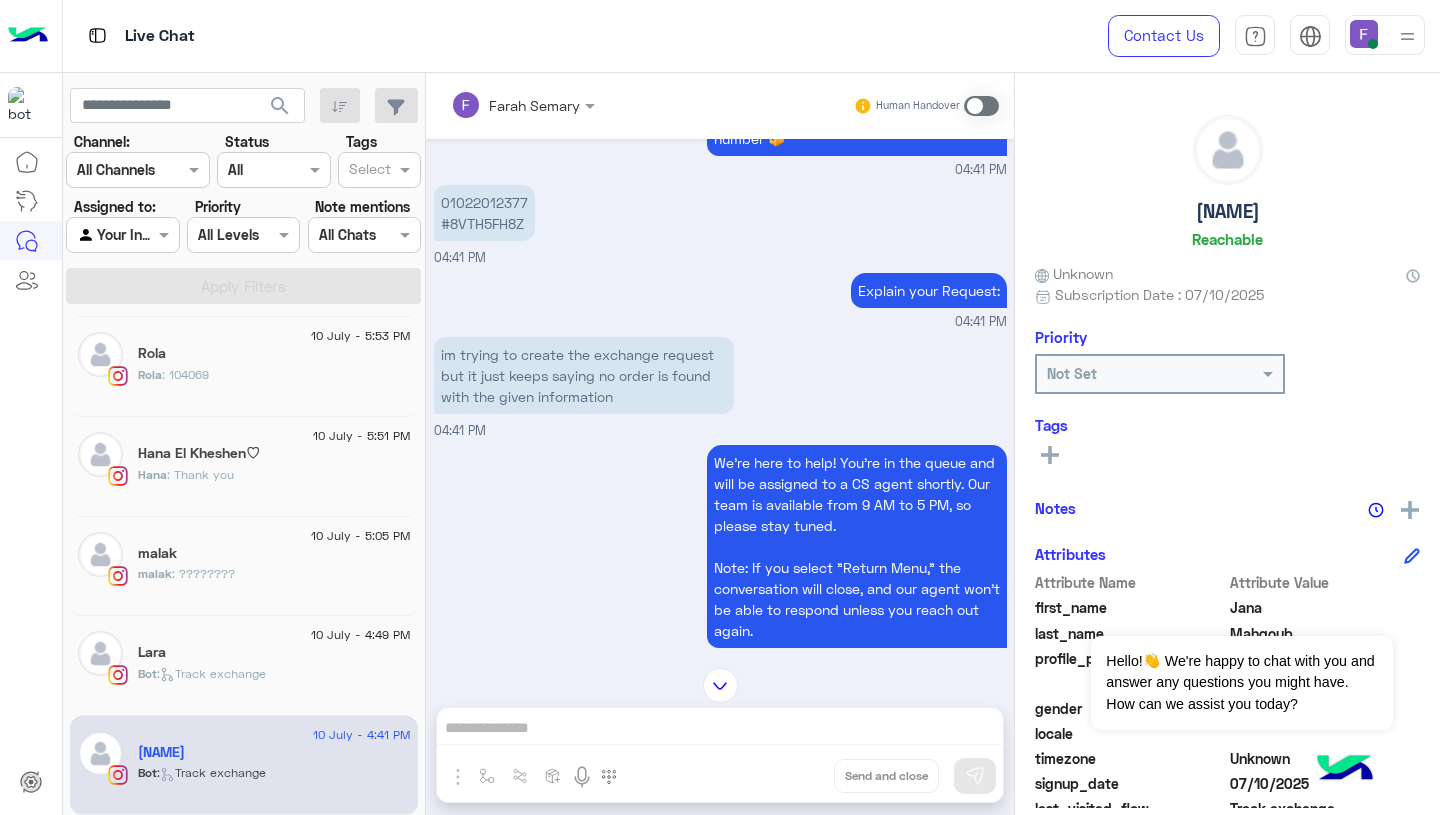 scroll, scrollTop: 1625, scrollLeft: 0, axis: vertical 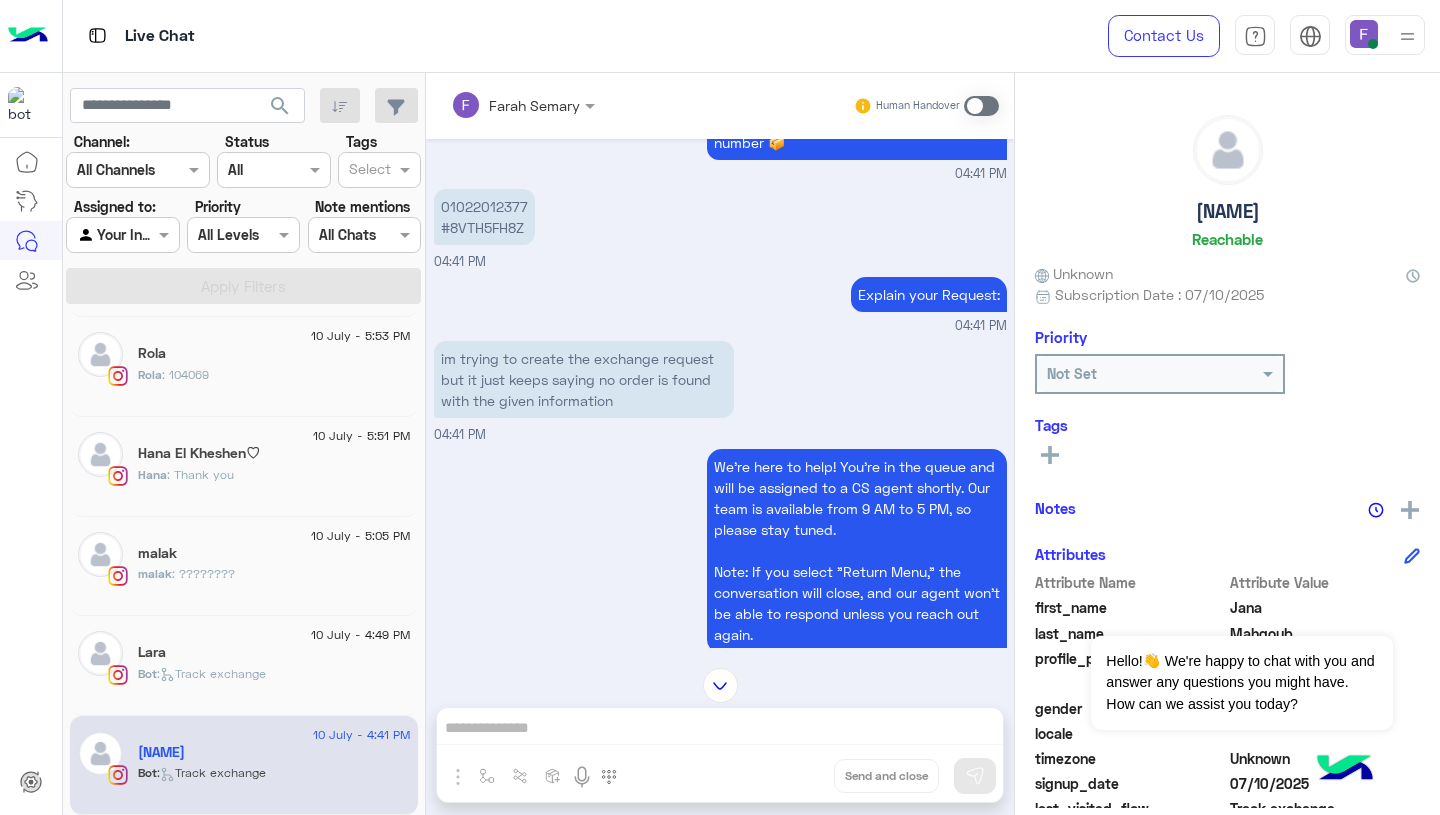 click on "01022012377  #8VTH5FH8Z" at bounding box center [484, 217] 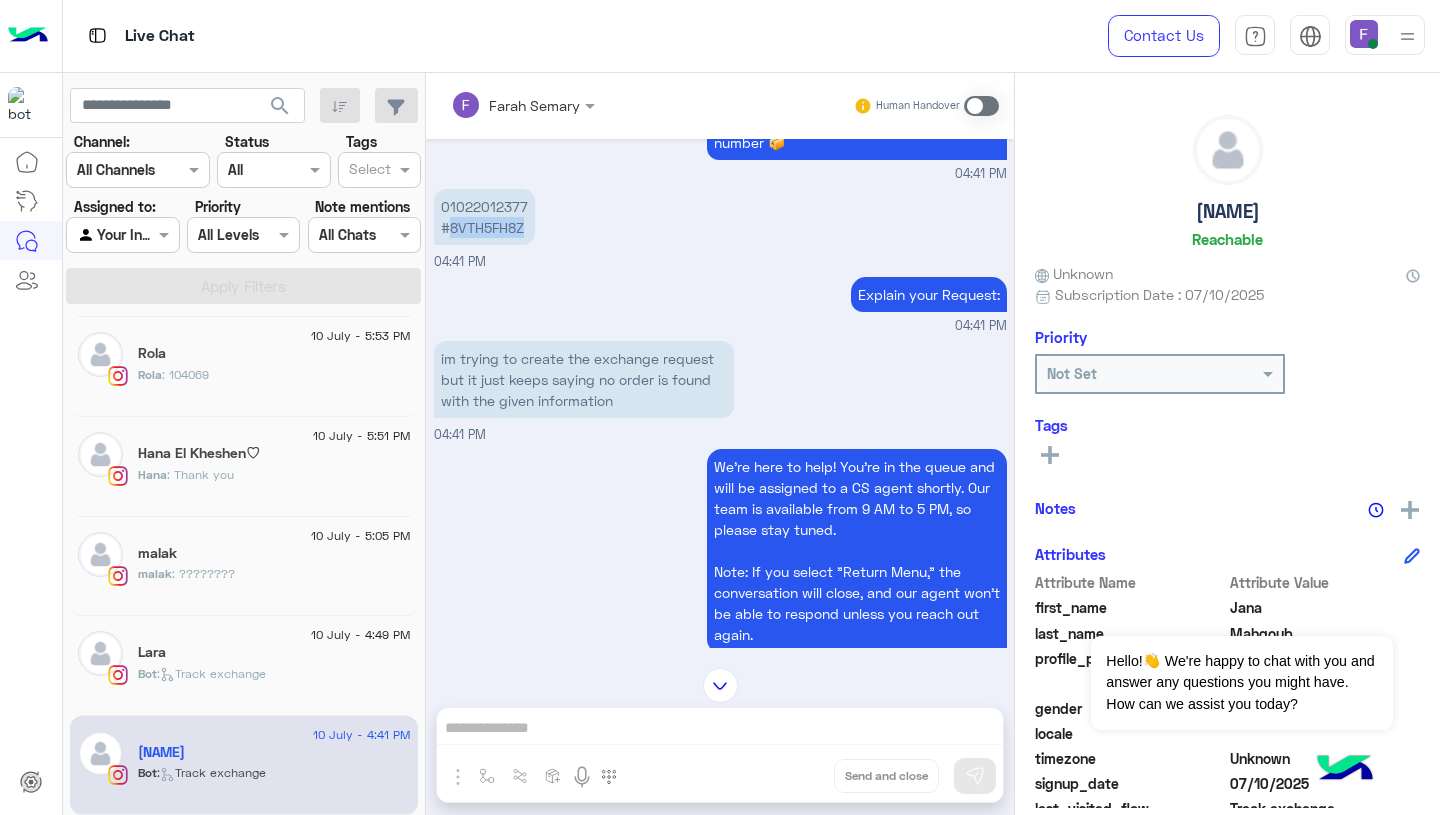 click on "01022012377  #8VTH5FH8Z" at bounding box center [484, 217] 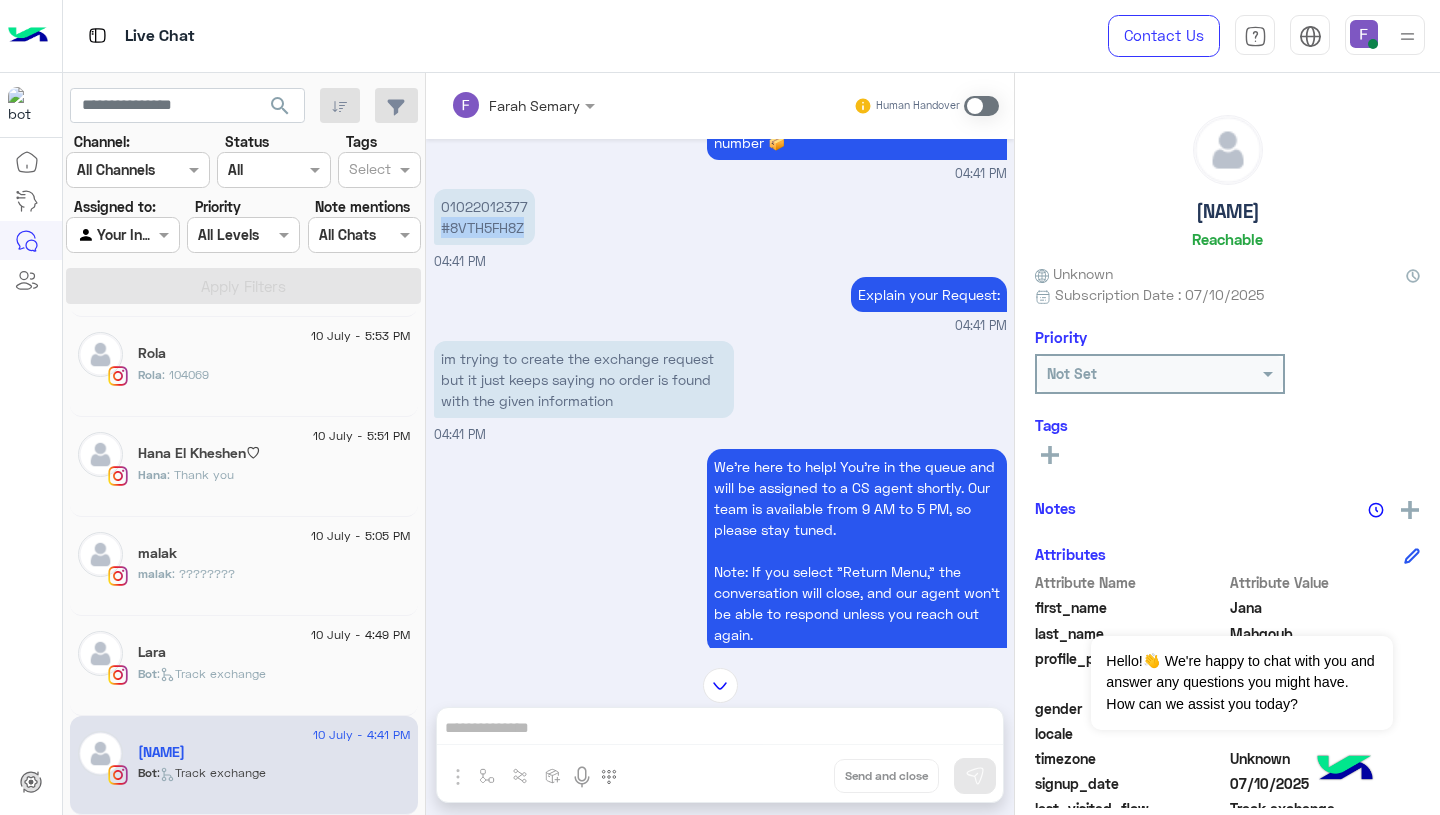 click on "01022012377  #8VTH5FH8Z" at bounding box center (484, 217) 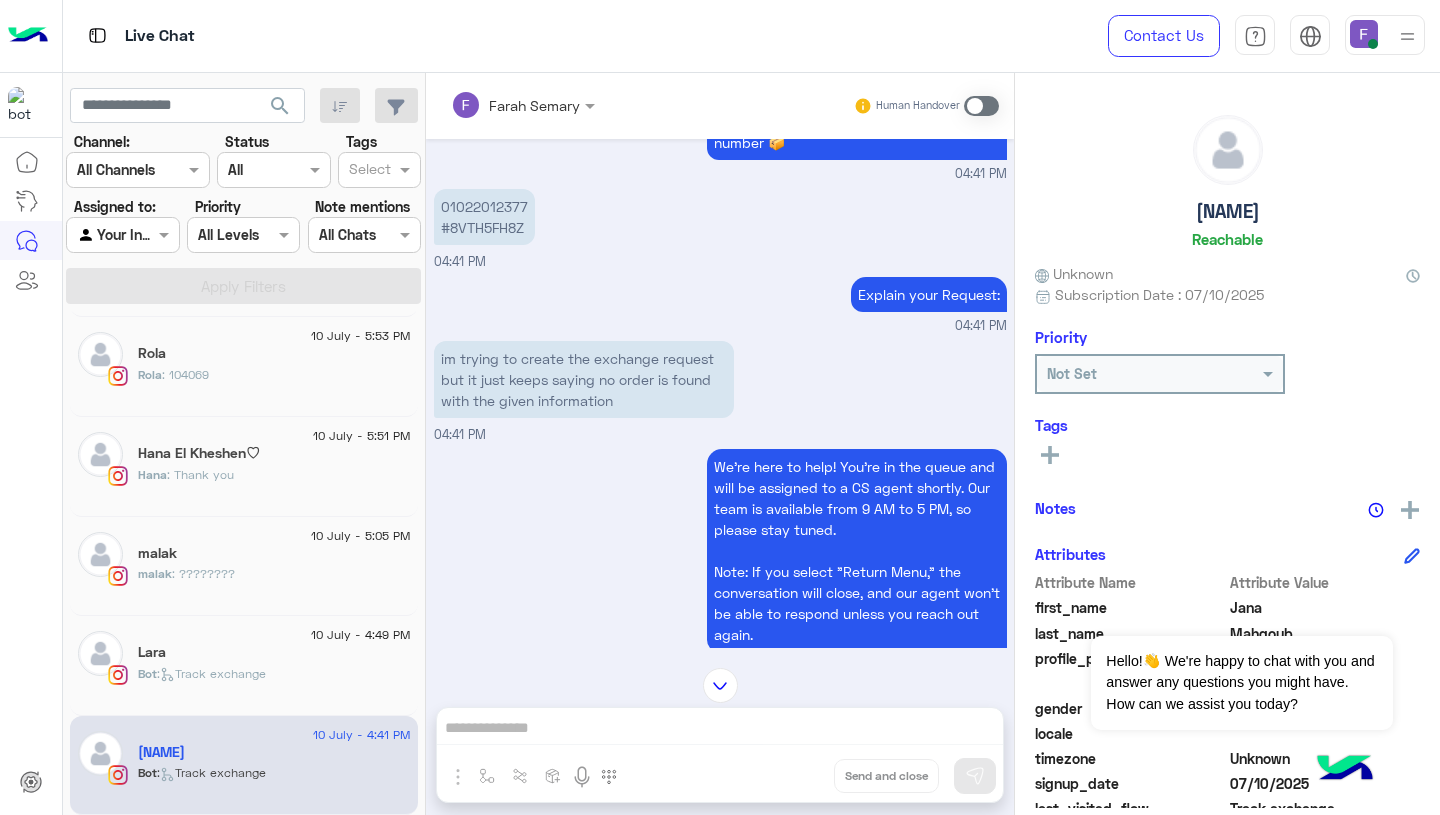 click on "Farah Semary Human Handover     Jul 10, 2025  Please select your query from the below 👇🔎 Previous Exchange / Refund your order 🔄  Exchange / Refund   Delivery time & Policy 🚚  Delivery Time  Track your Order 📦  Track Order  Other Questions 💬  FAQs  Talk to customer service 📞  Customer service  Next 1 2 3    04:39 PM   Exchange / Refund     04:39 PM  We offer refunds and exchanges within 14 days of receiving your order. You can easily exchange your item for a different size, color, or even a completely different product. To be eligible for a return or exchange, the item must be unused, in its original condition, with all tags attached, and in its original packaging. Please note that an additional shipping fee of 80 EGP will be charged for each delivery. To initiate a return, exchange, or refund, please use the self-service link on our website.  We’ll process your request promptly.  Craete Exchange   Create Refund   Delay Request     04:39 PM   Craete Exchange    04:40 PM    04:41 PM  1 2" at bounding box center [720, 448] 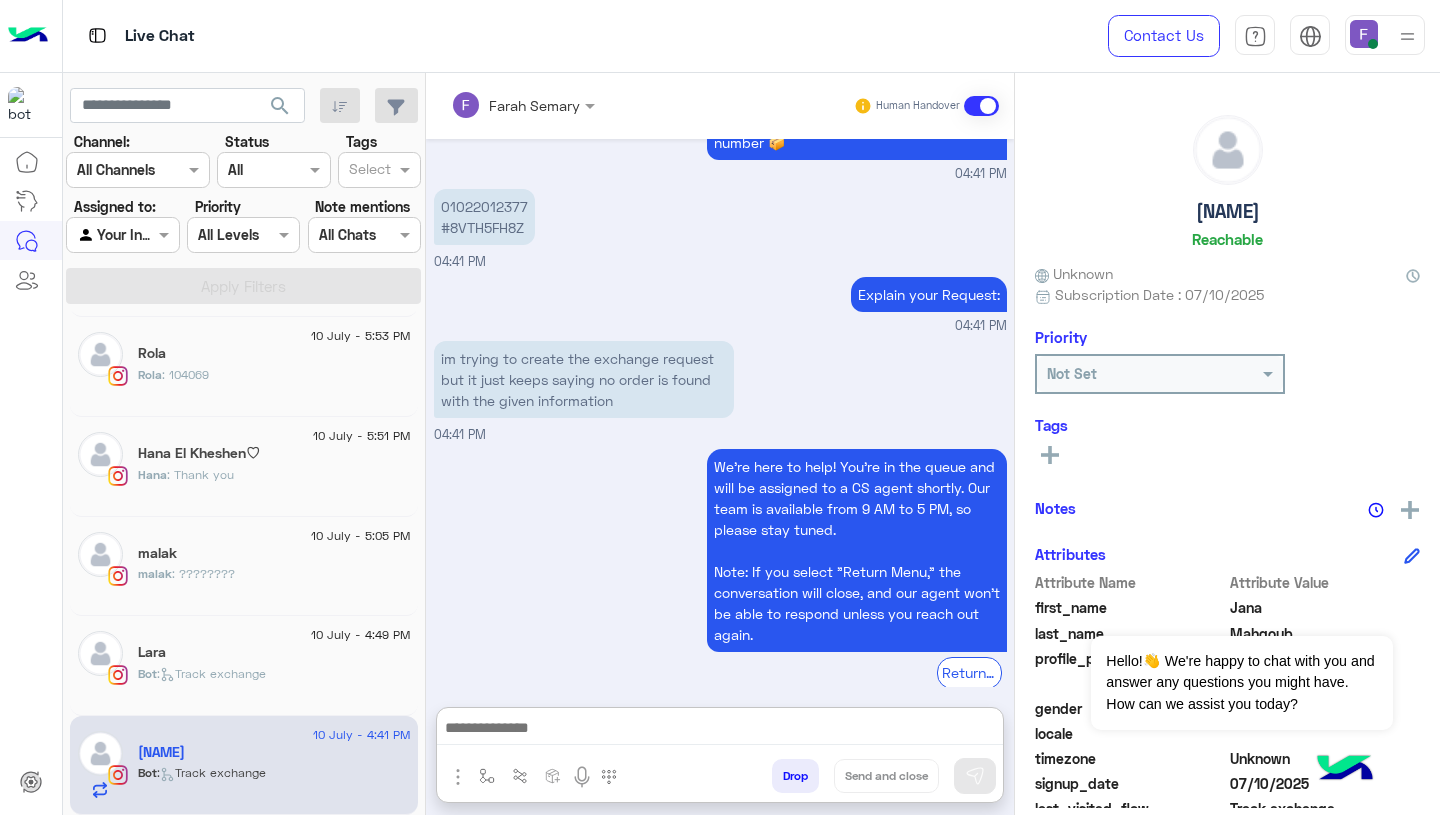 click at bounding box center (720, 730) 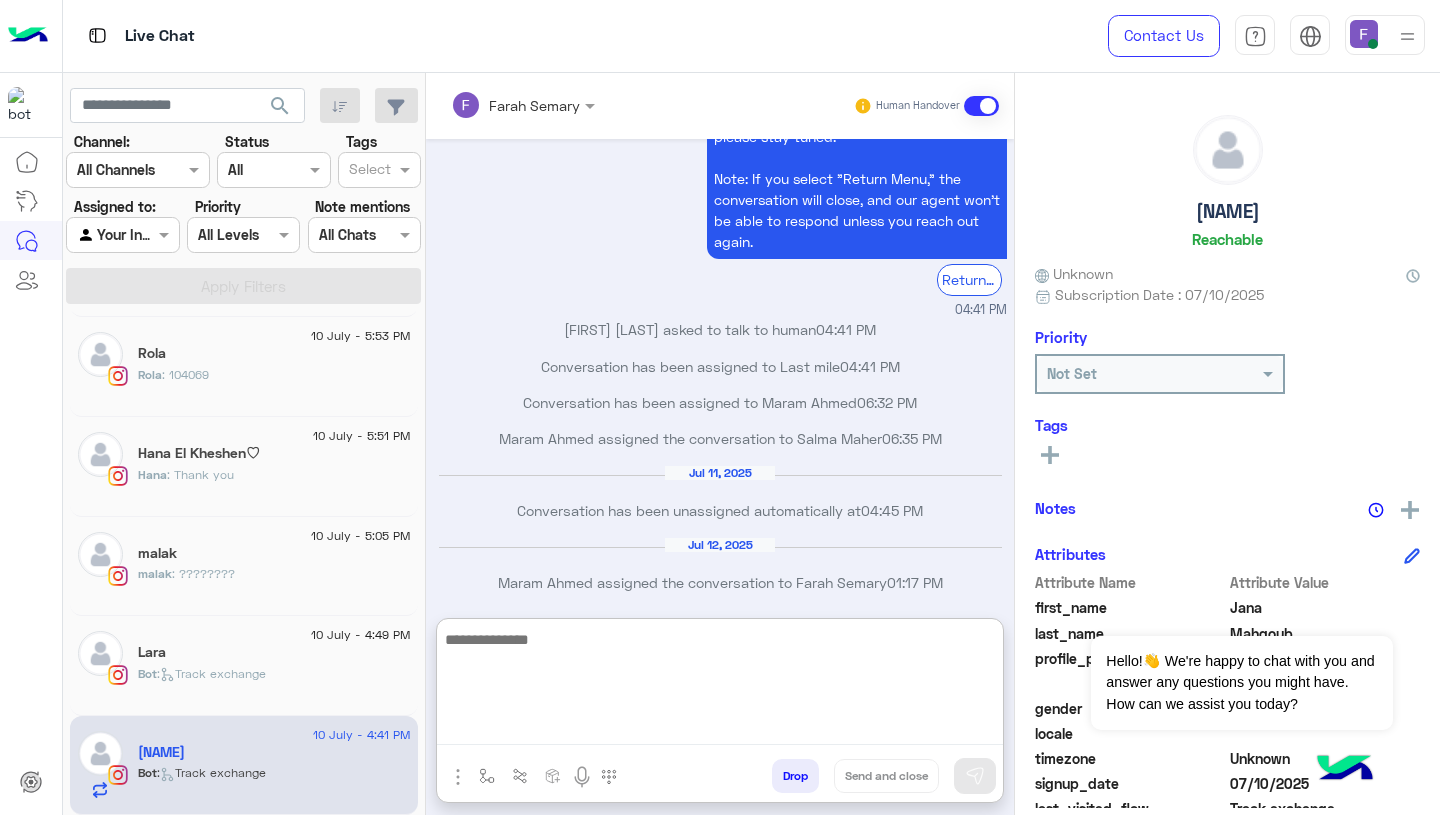 paste on "**********" 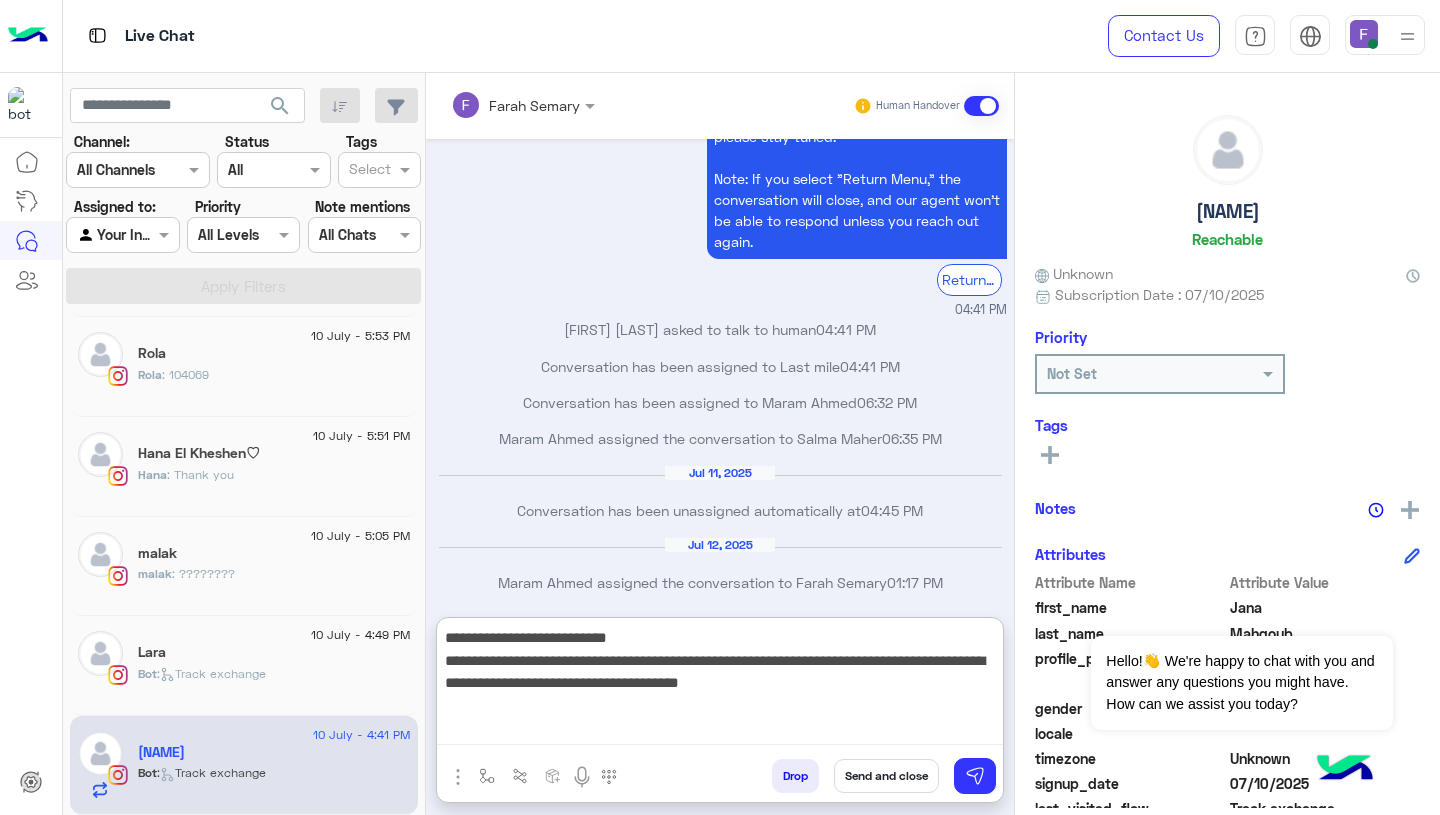 click on "**********" at bounding box center (720, 685) 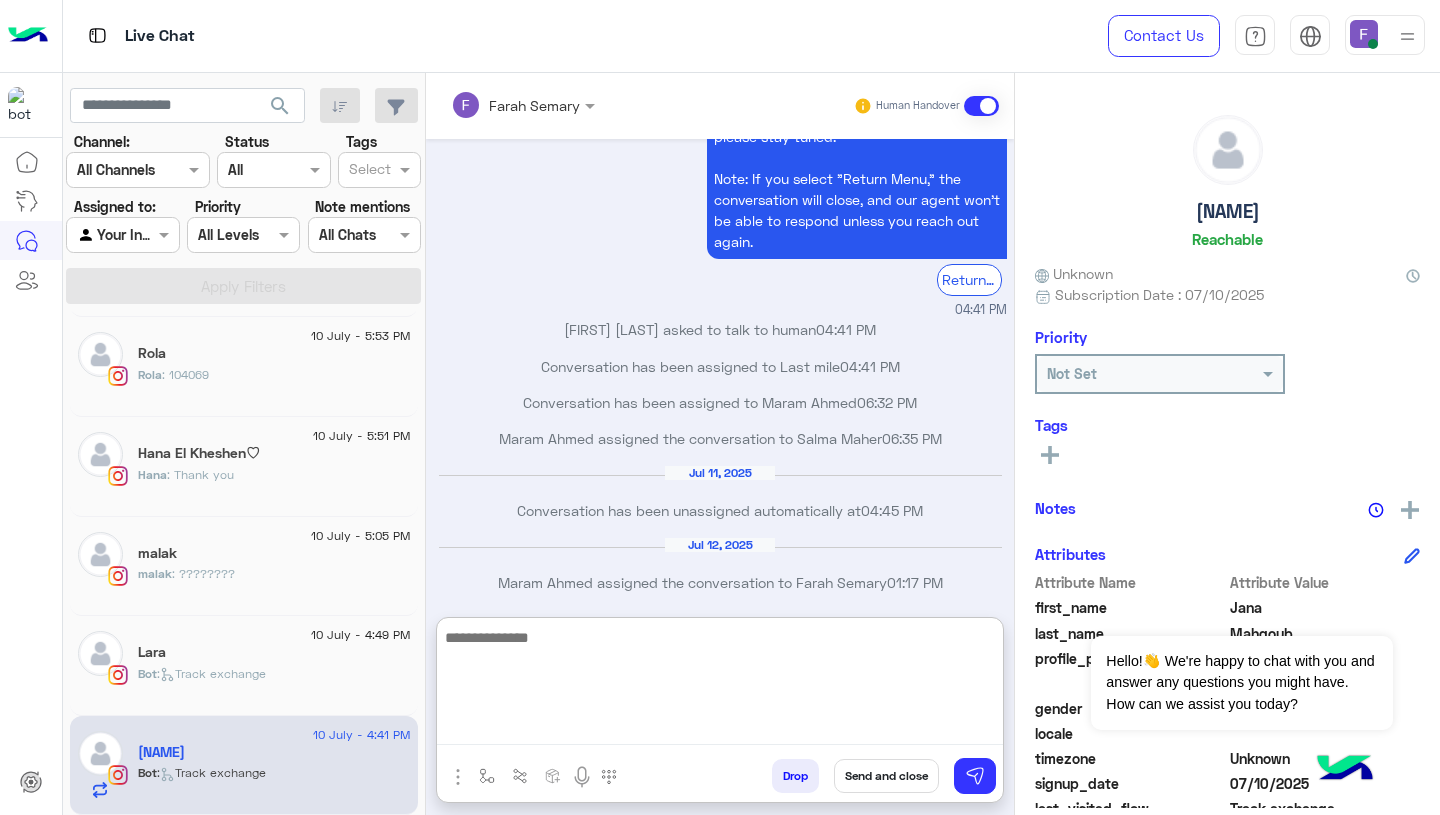scroll, scrollTop: 2226, scrollLeft: 0, axis: vertical 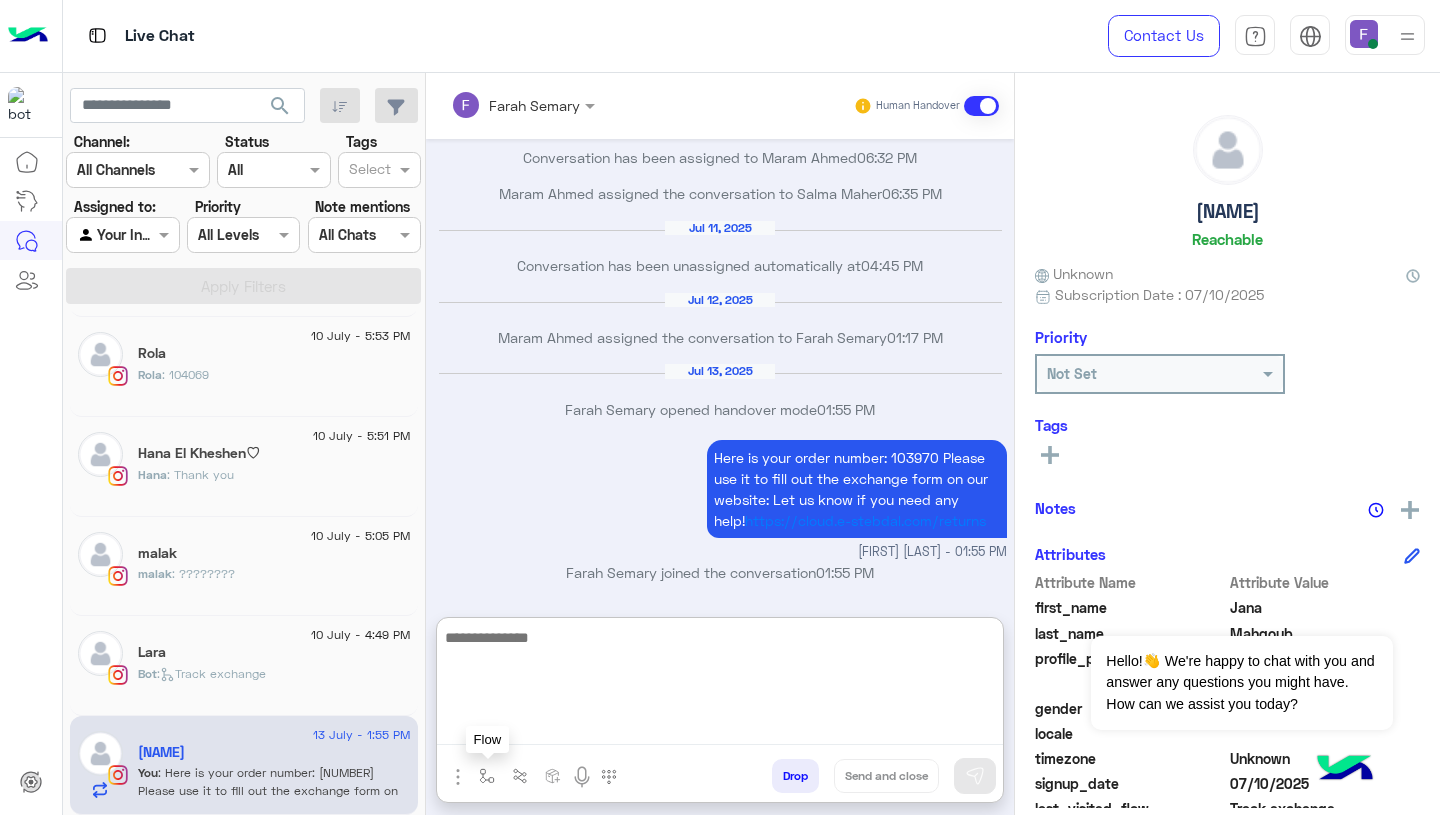 click at bounding box center (487, 776) 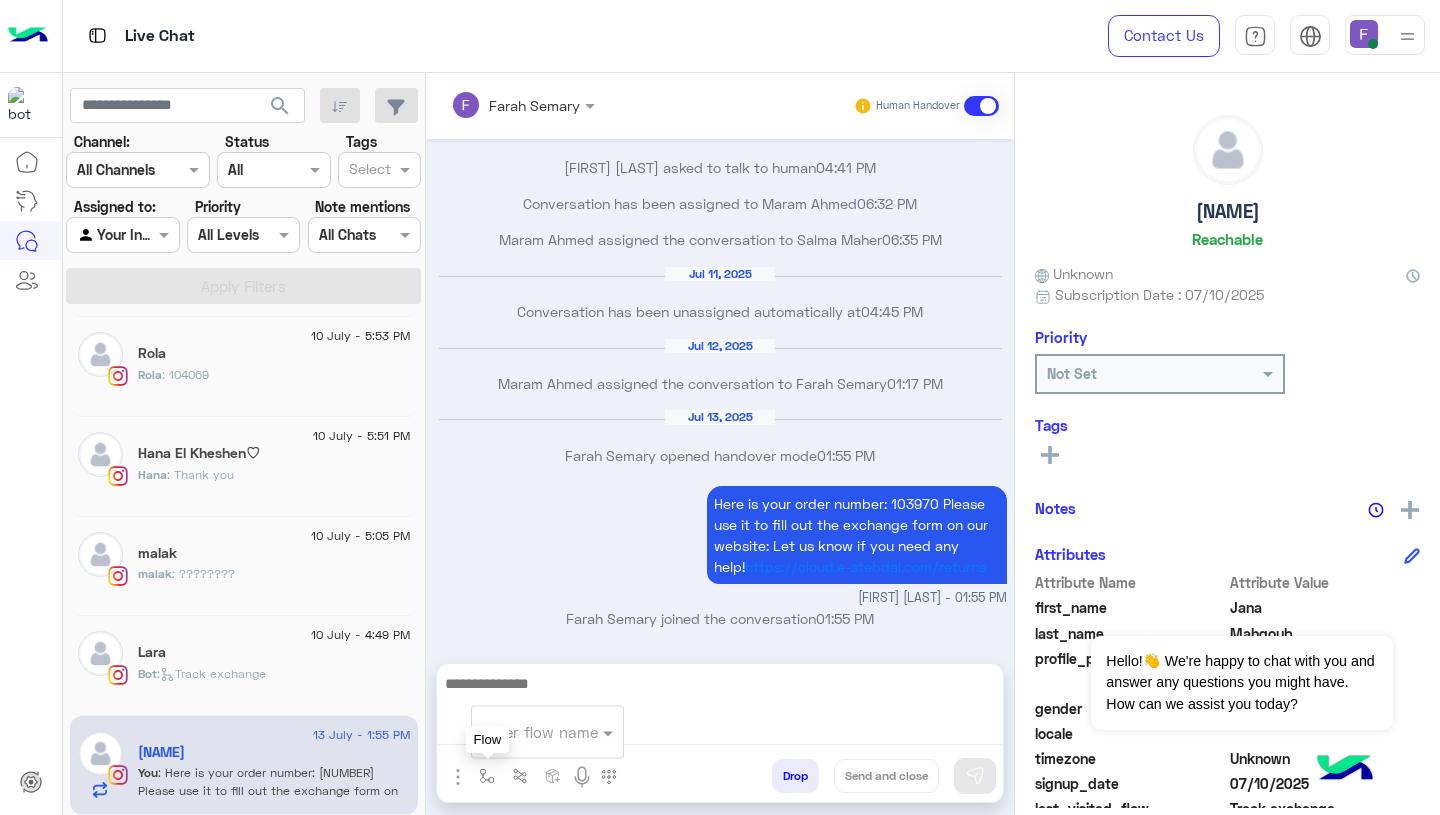 scroll, scrollTop: 2173, scrollLeft: 0, axis: vertical 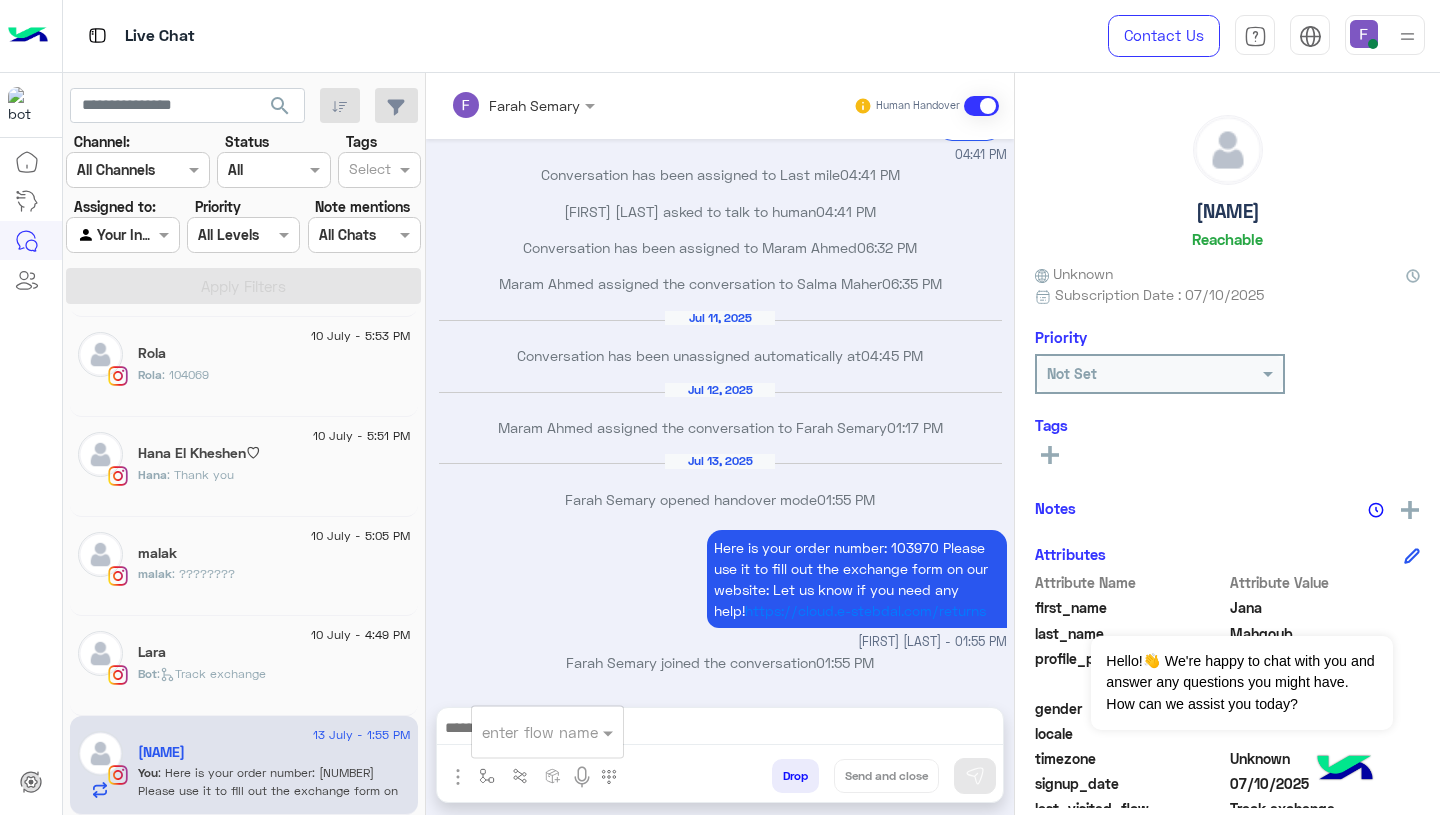 click on "enter flow name" at bounding box center (540, 732) 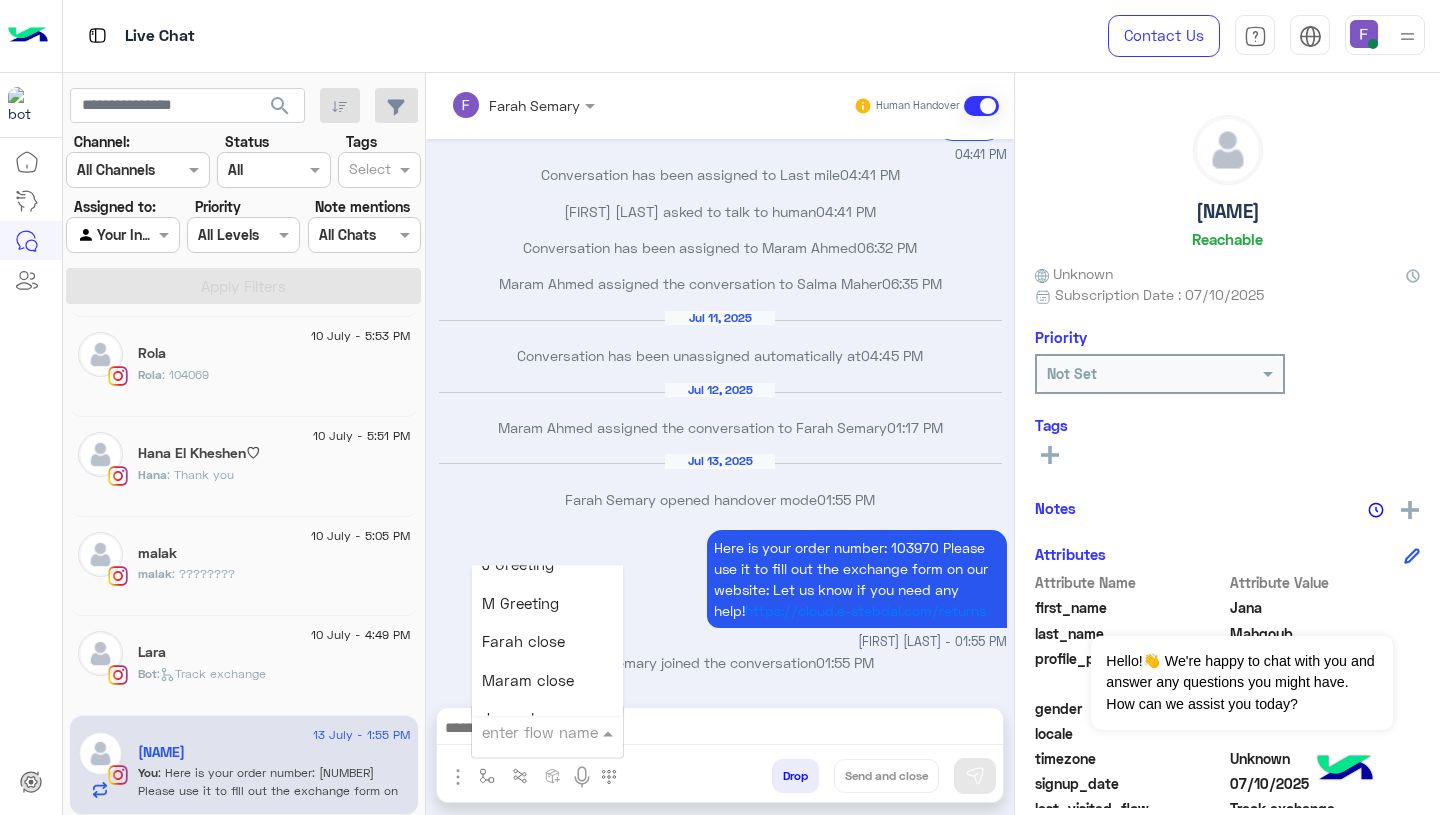 scroll, scrollTop: 2360, scrollLeft: 0, axis: vertical 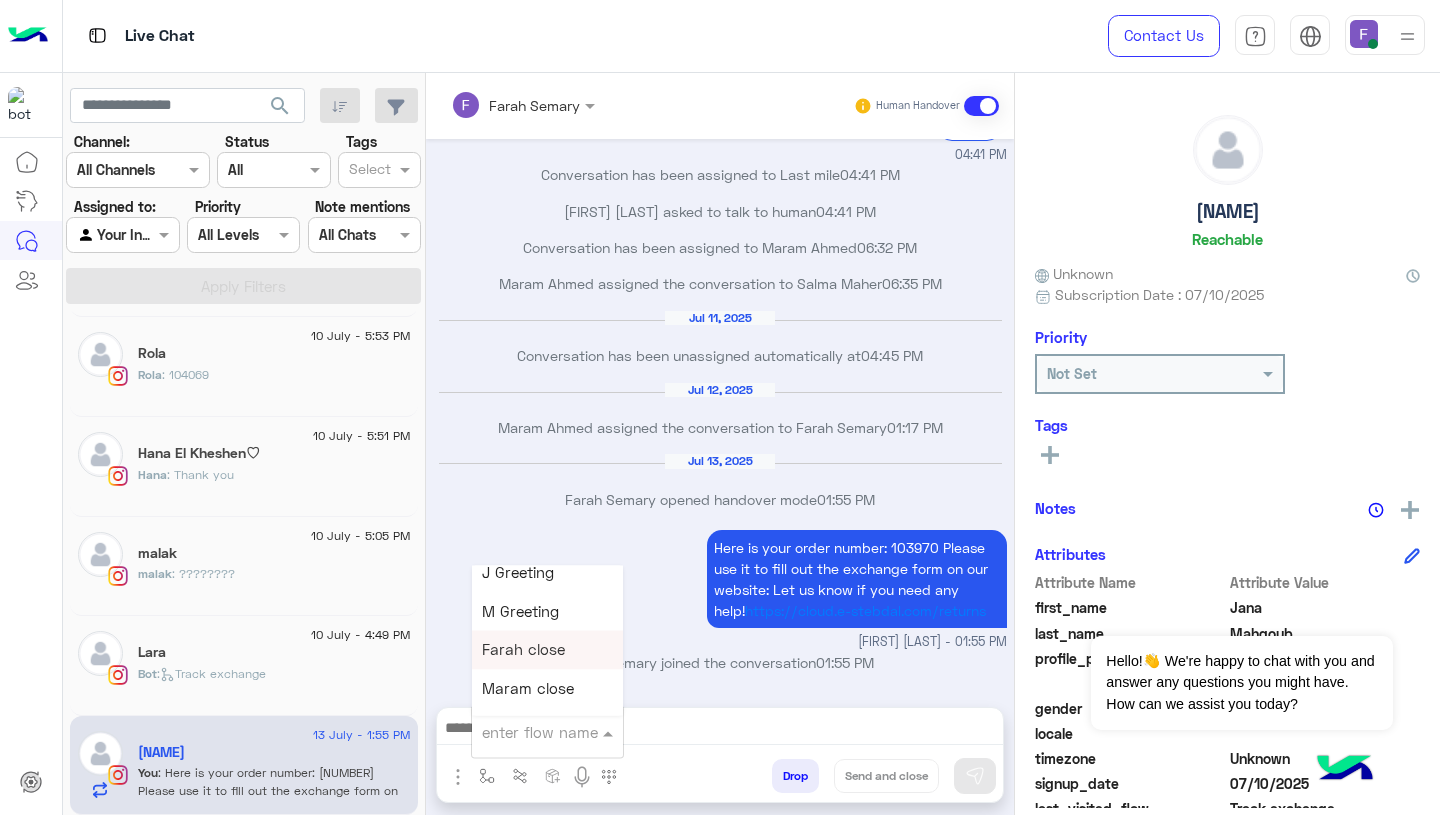 click on "Farah close" at bounding box center [547, 650] 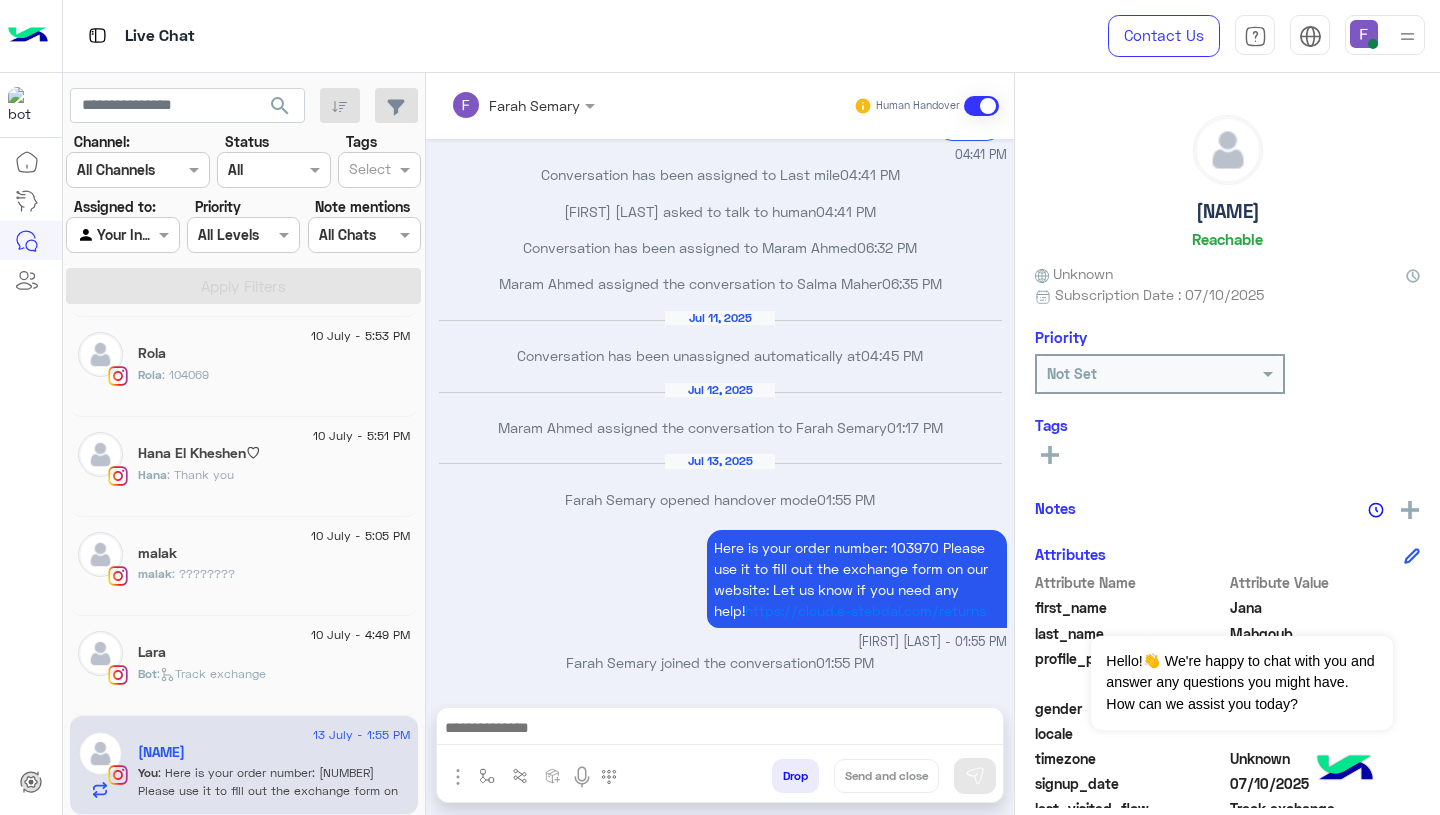 type on "**********" 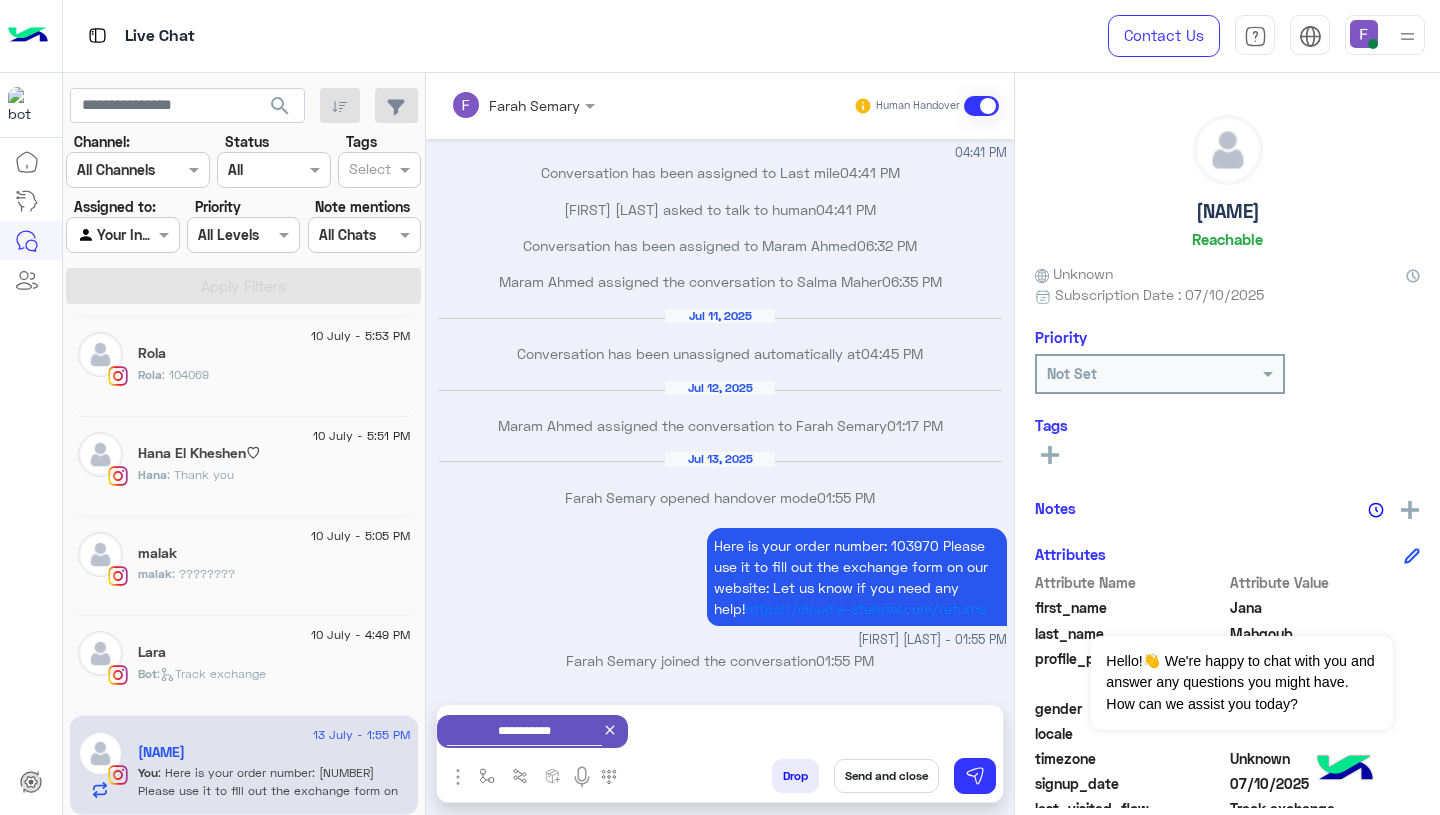 click on "Send and close" at bounding box center (886, 776) 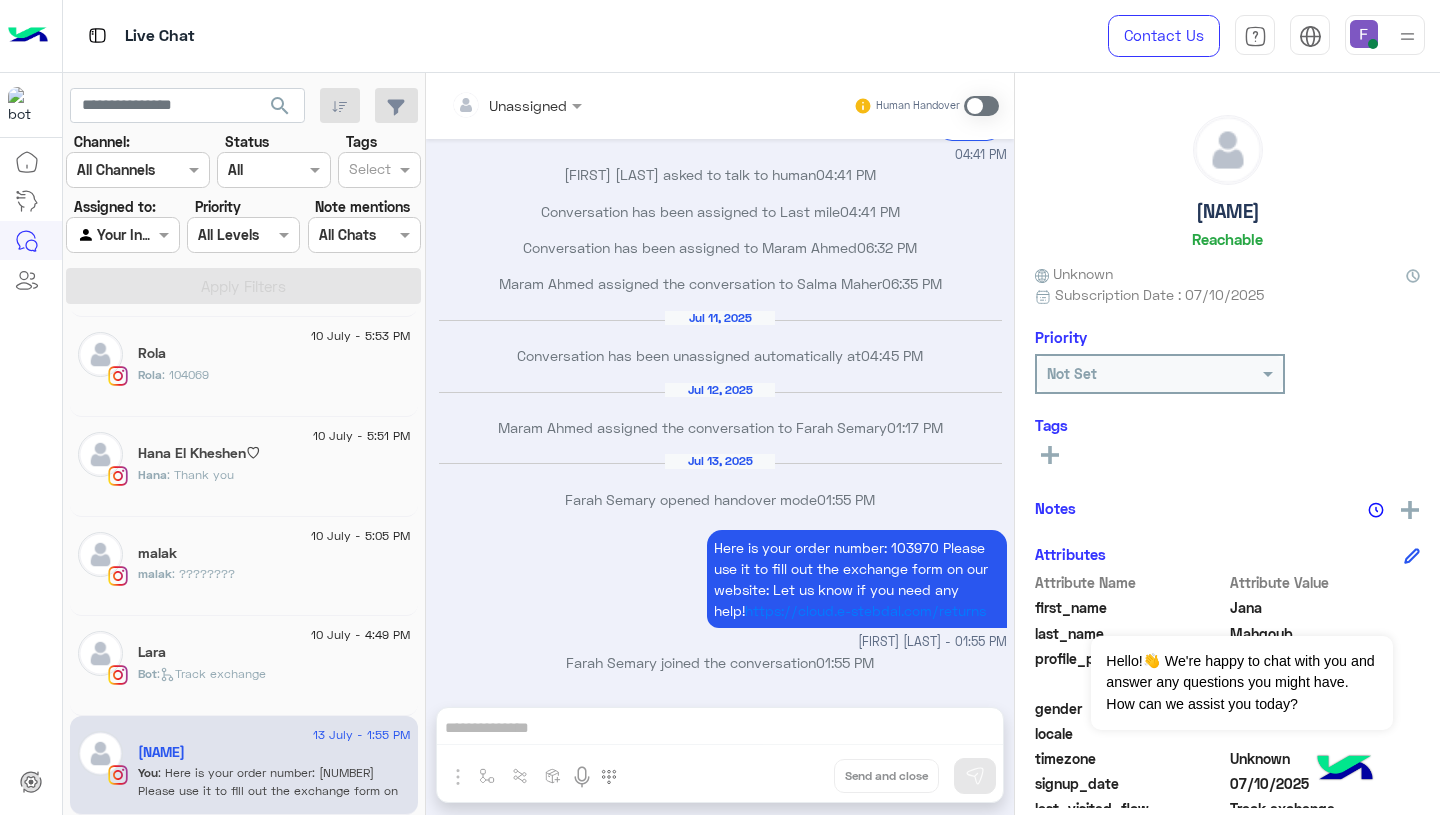 scroll, scrollTop: 2209, scrollLeft: 0, axis: vertical 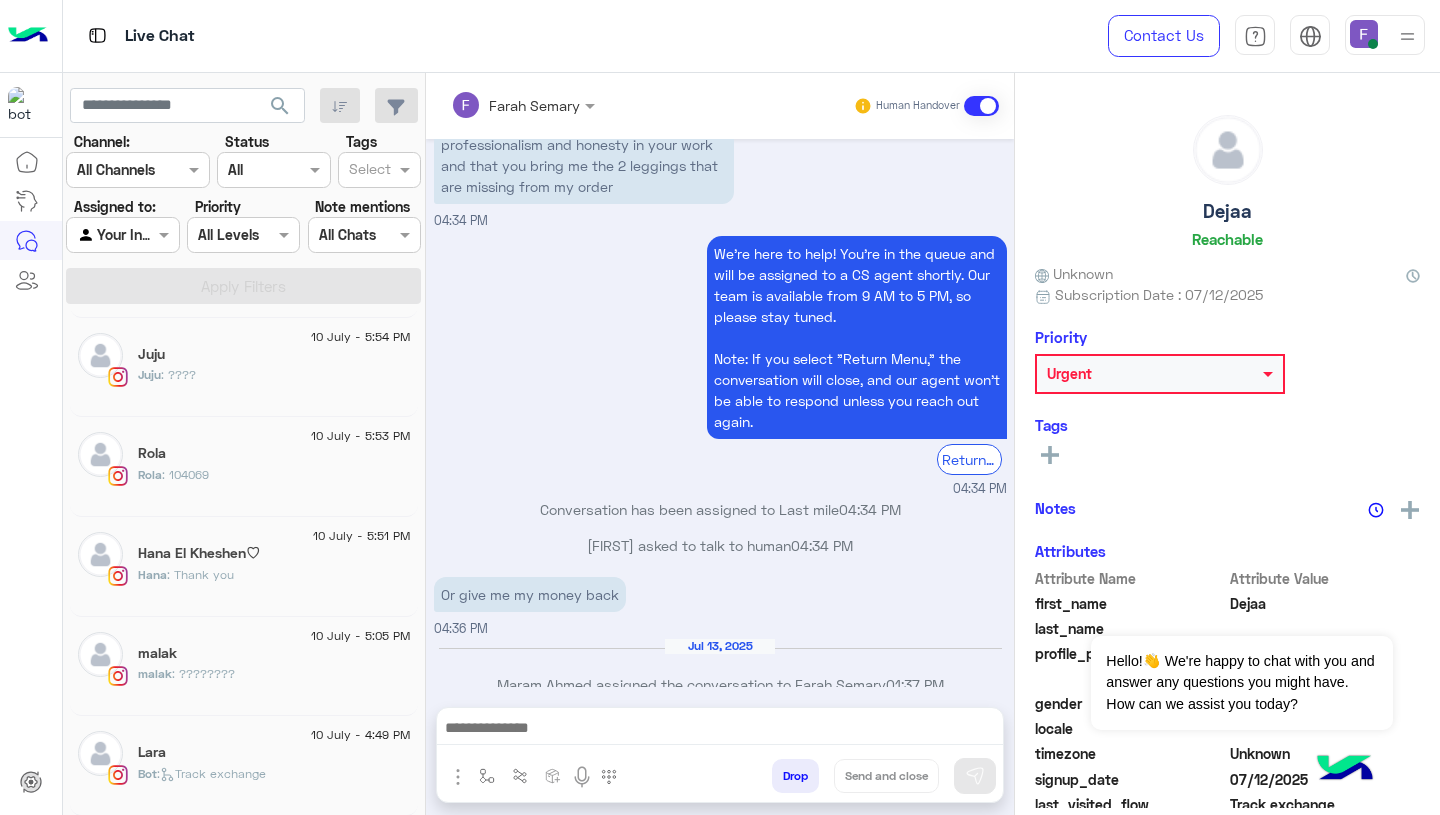 click on "Lara" 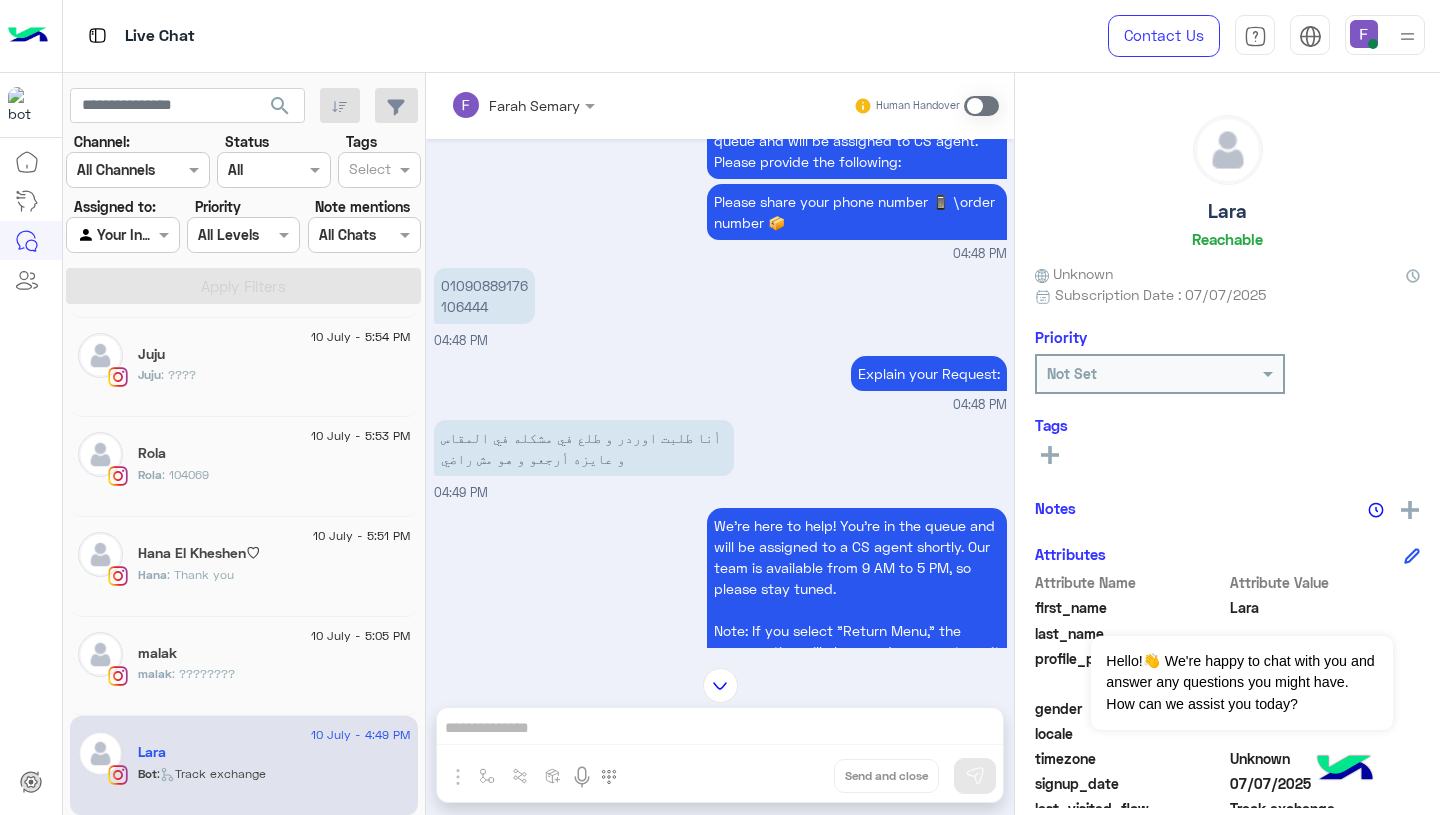 scroll, scrollTop: 1807, scrollLeft: 0, axis: vertical 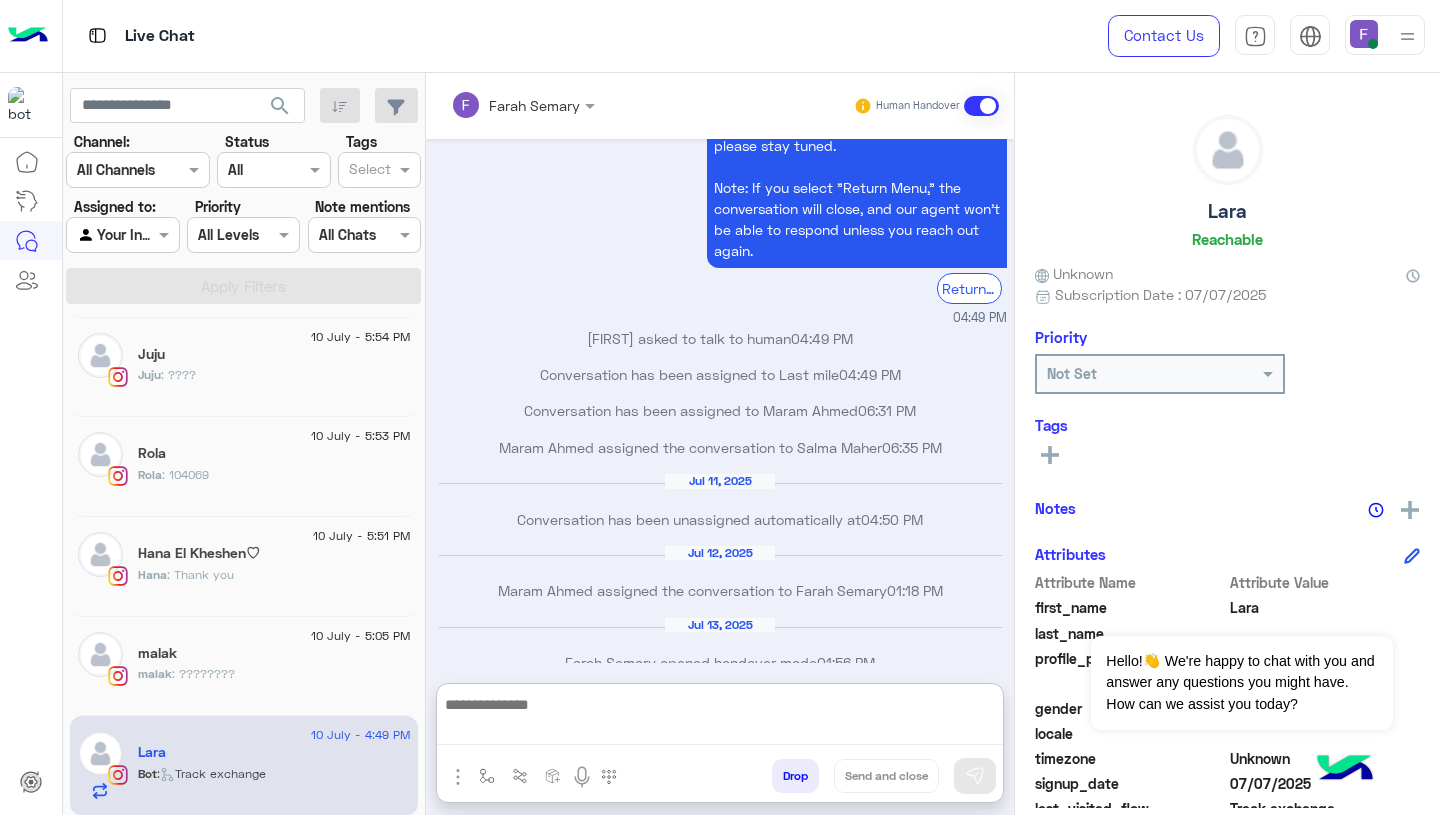 click at bounding box center [720, 718] 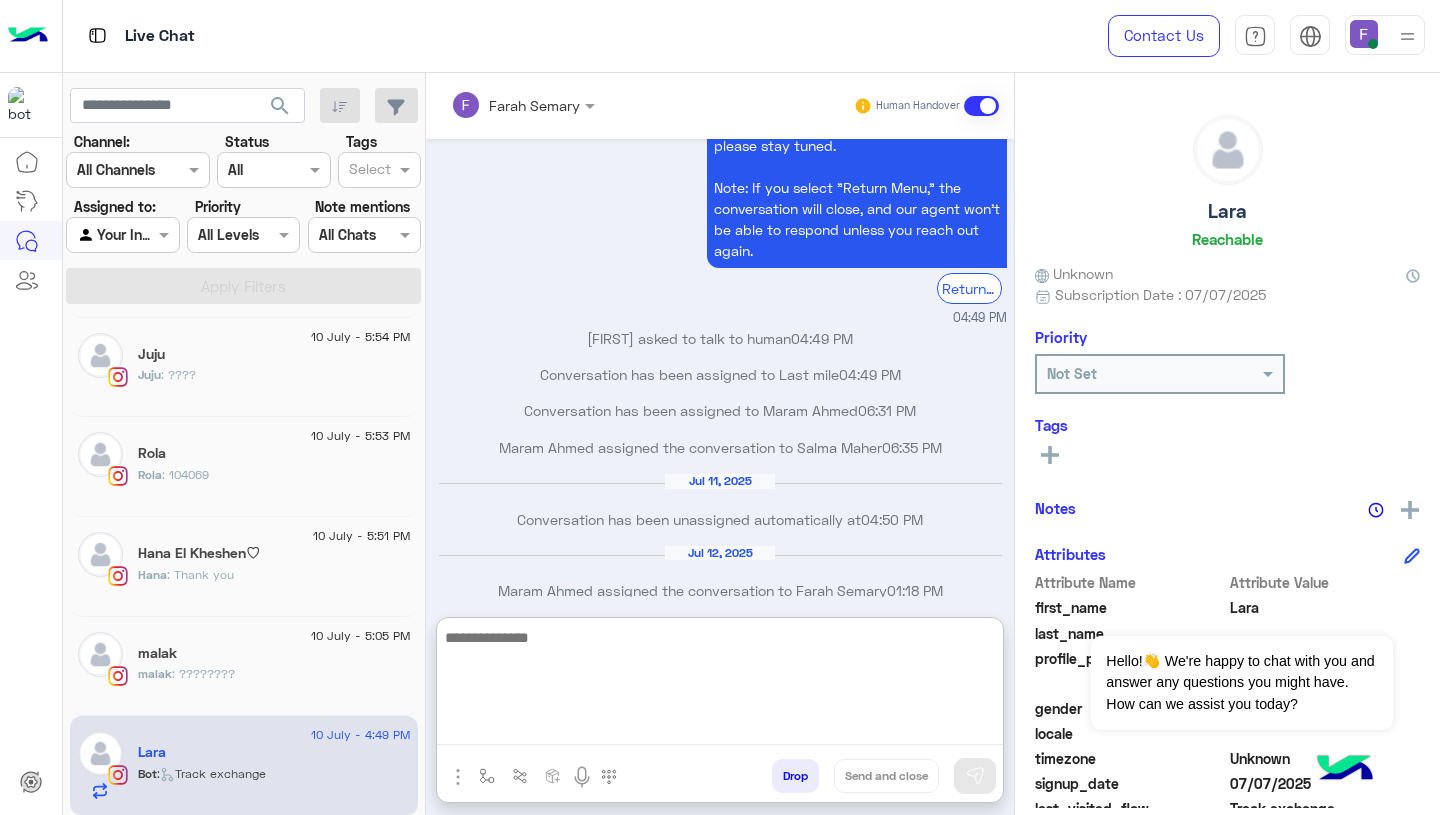 paste on "******" 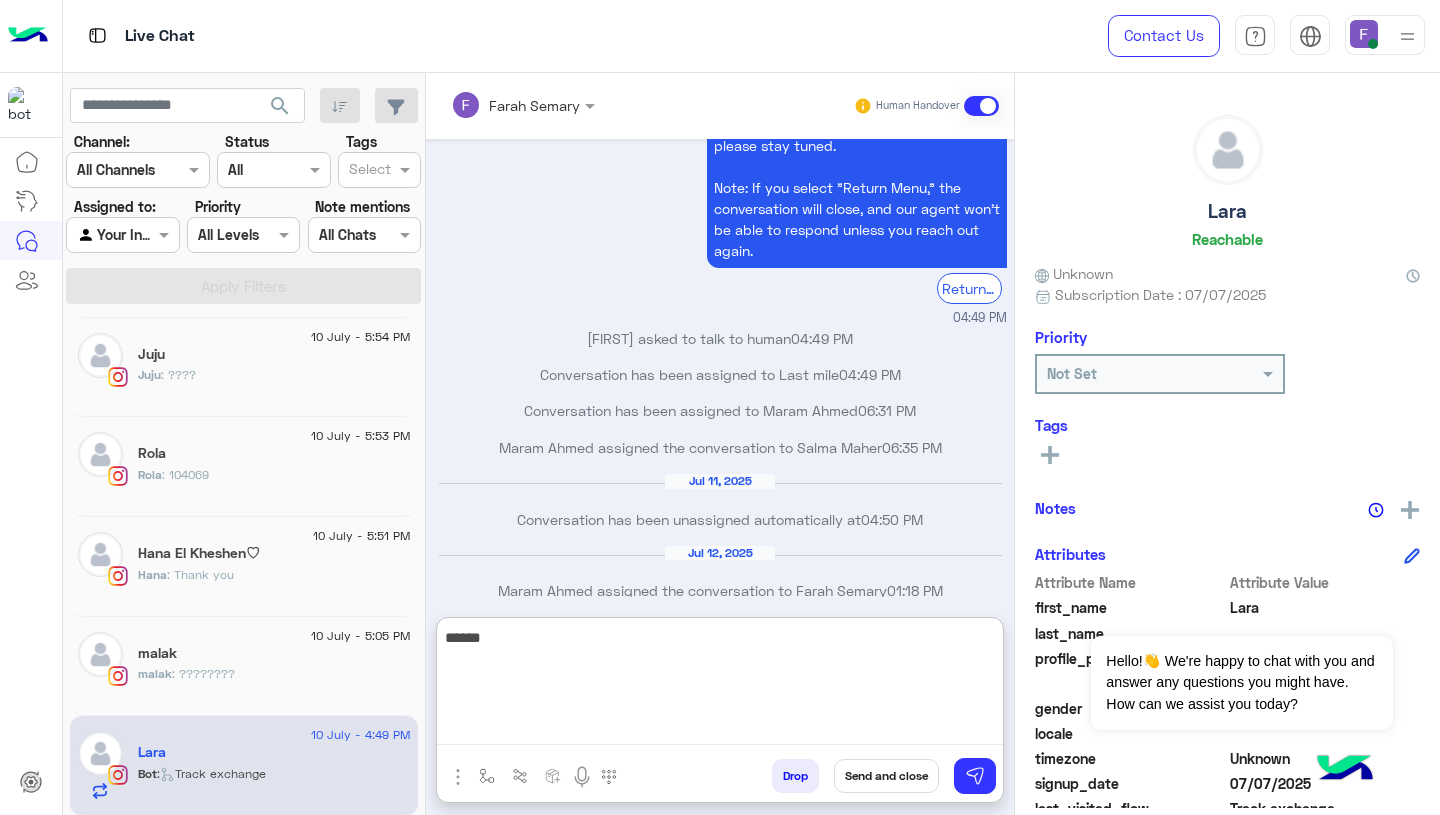 click on "******" at bounding box center [720, 685] 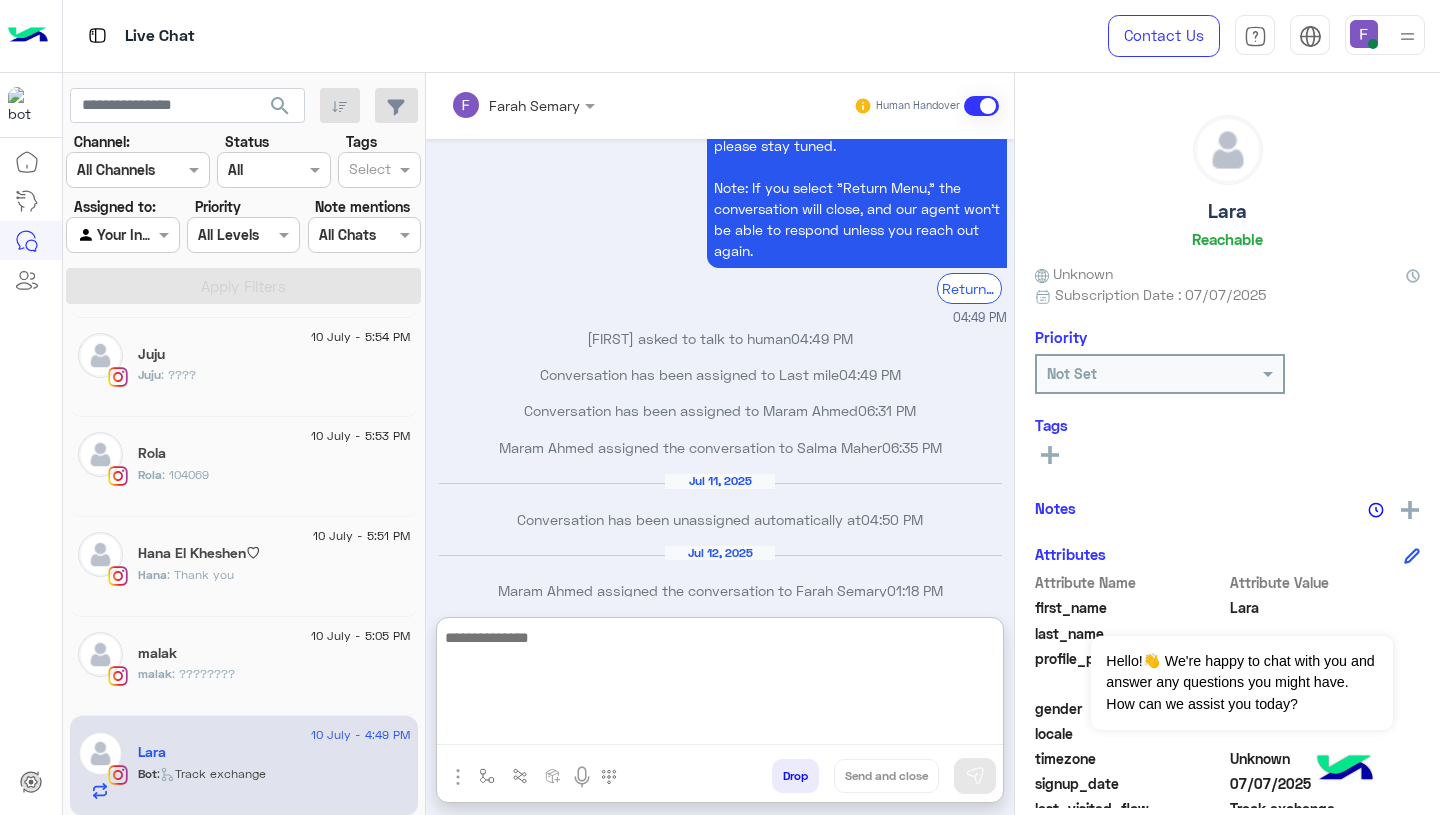 paste on "**********" 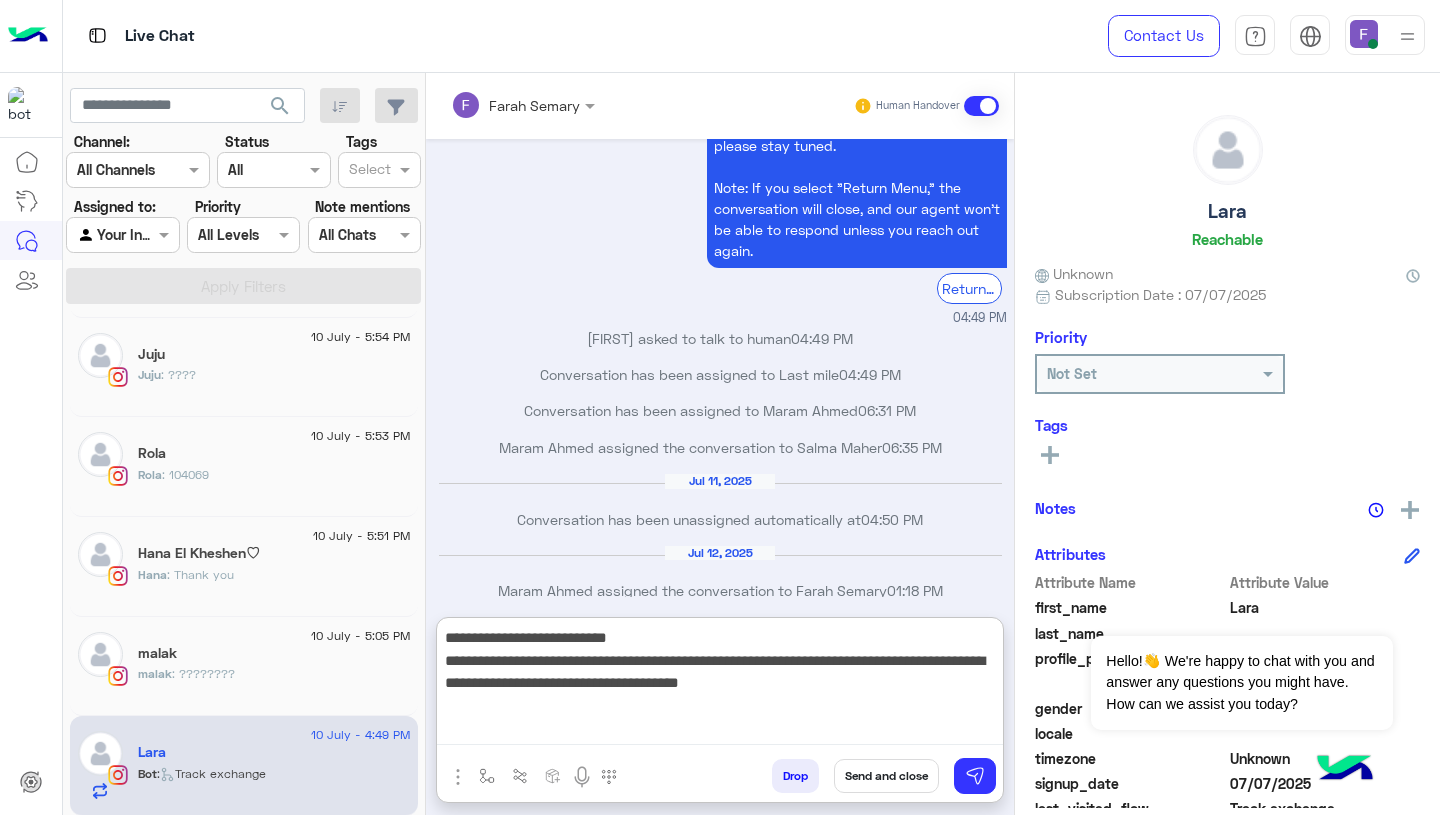 click on "**********" at bounding box center [720, 685] 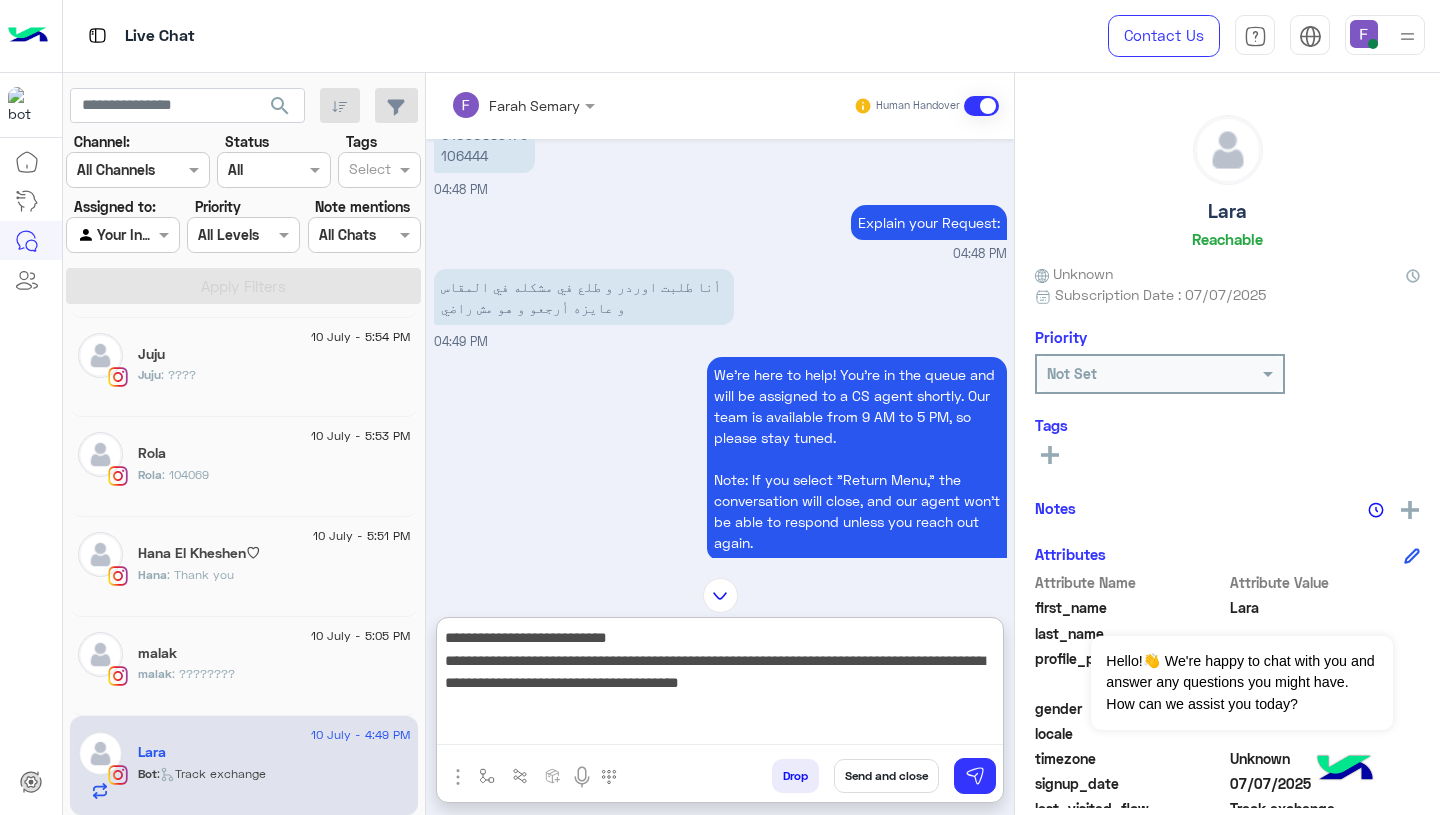 scroll, scrollTop: 1903, scrollLeft: 0, axis: vertical 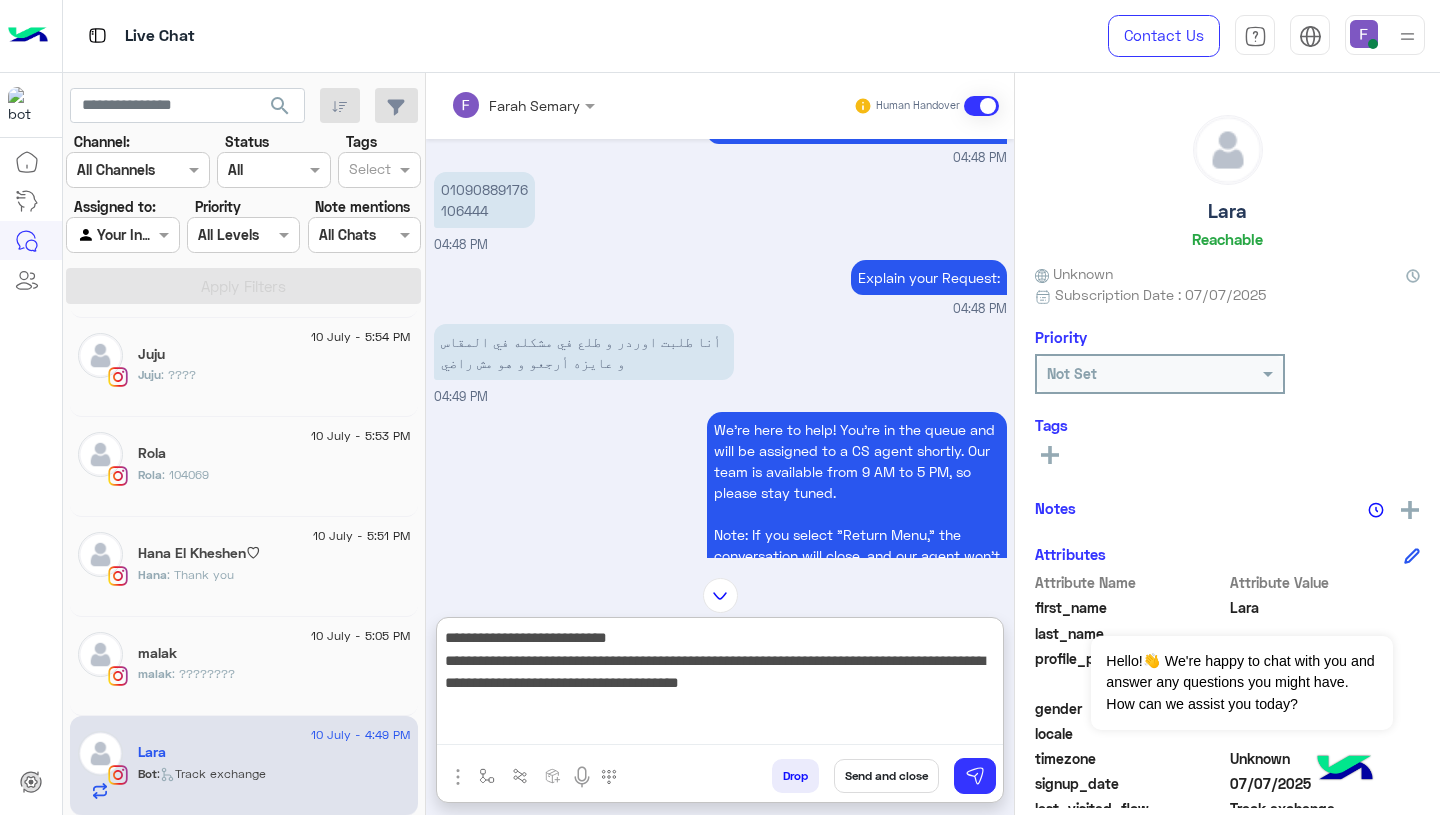 click on "01090889176 106444" at bounding box center [484, 200] 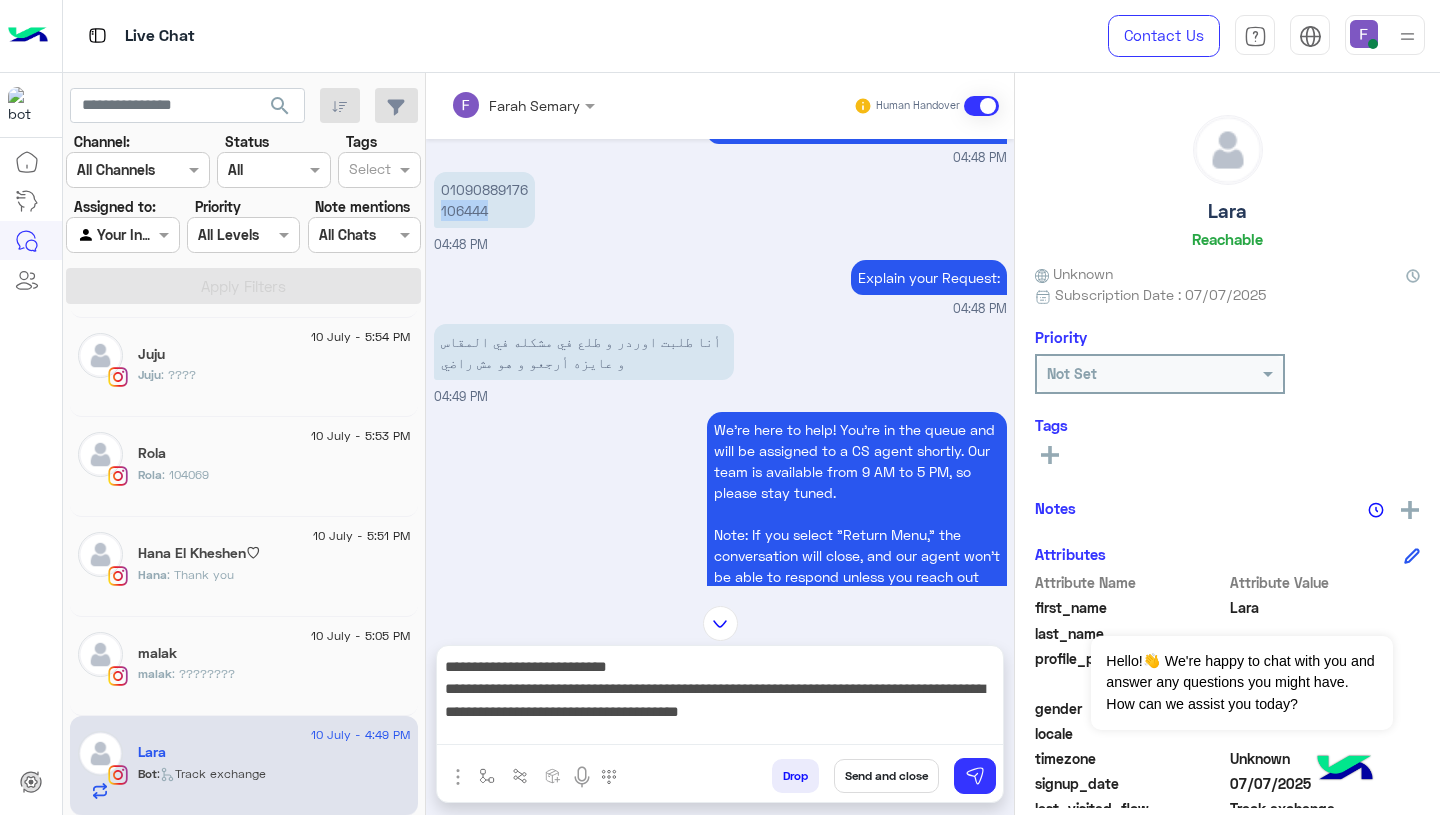 click on "01090889176 106444" at bounding box center (484, 200) 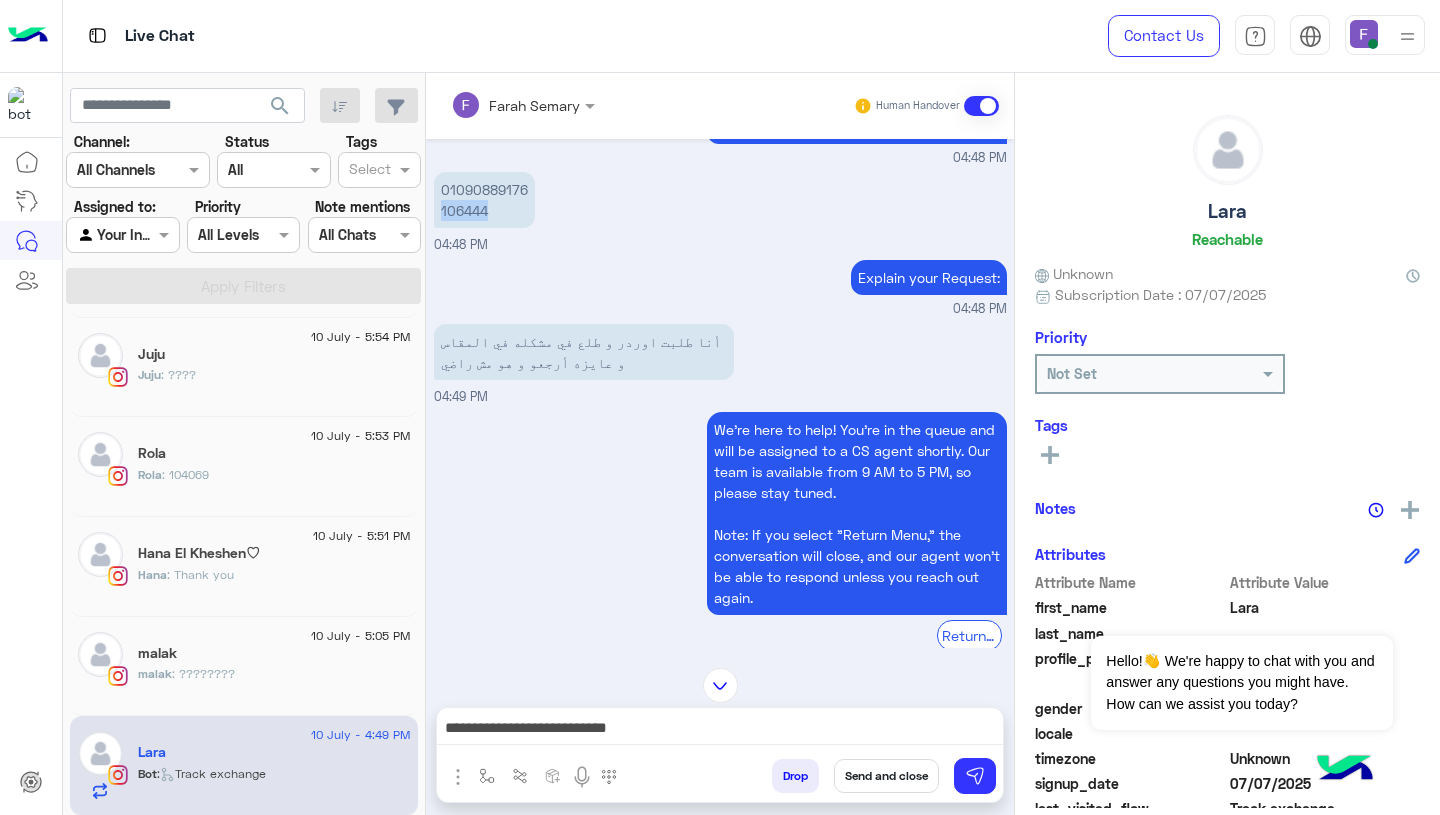 copy on "106444" 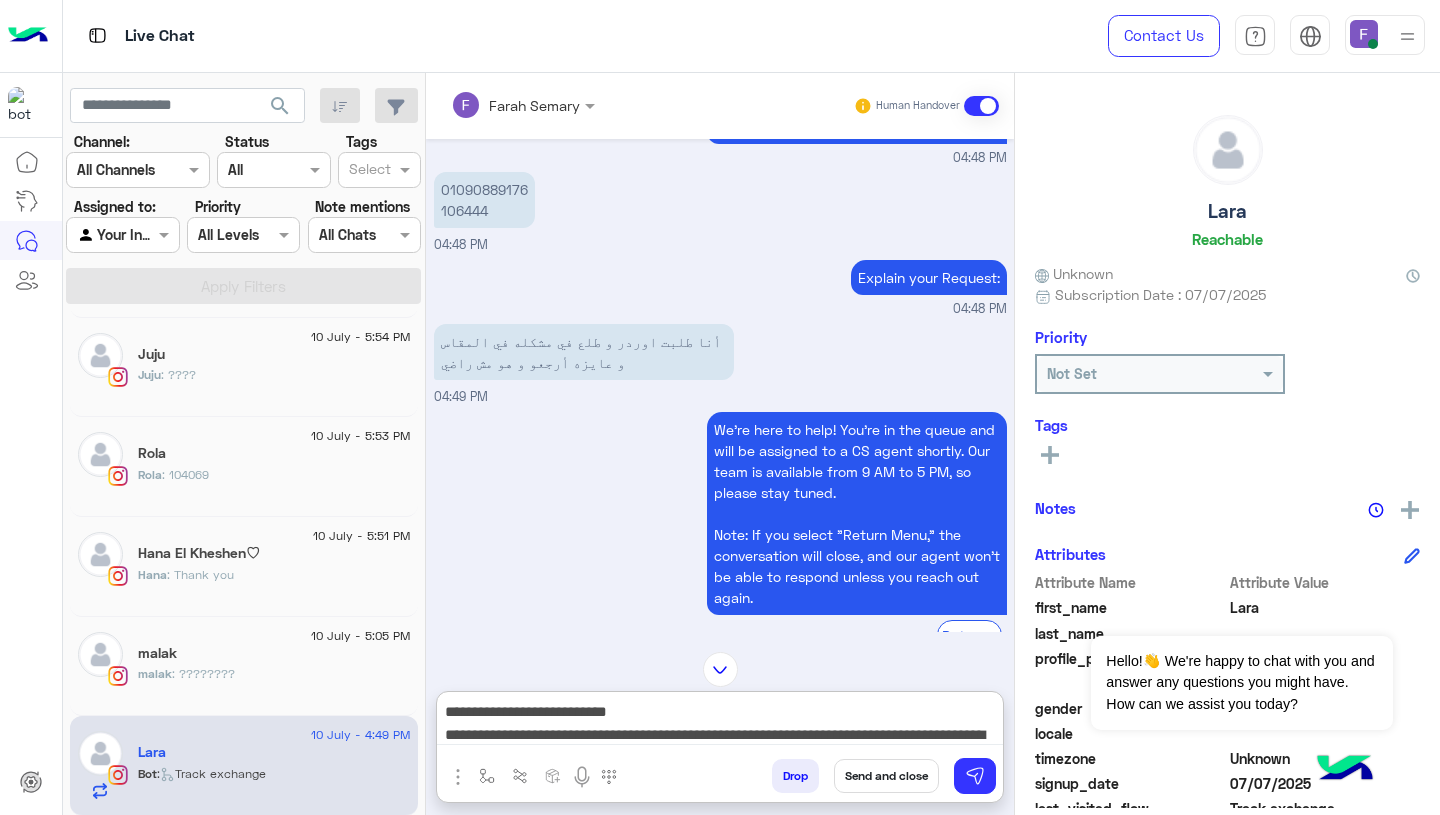 click on "**********" at bounding box center (720, 722) 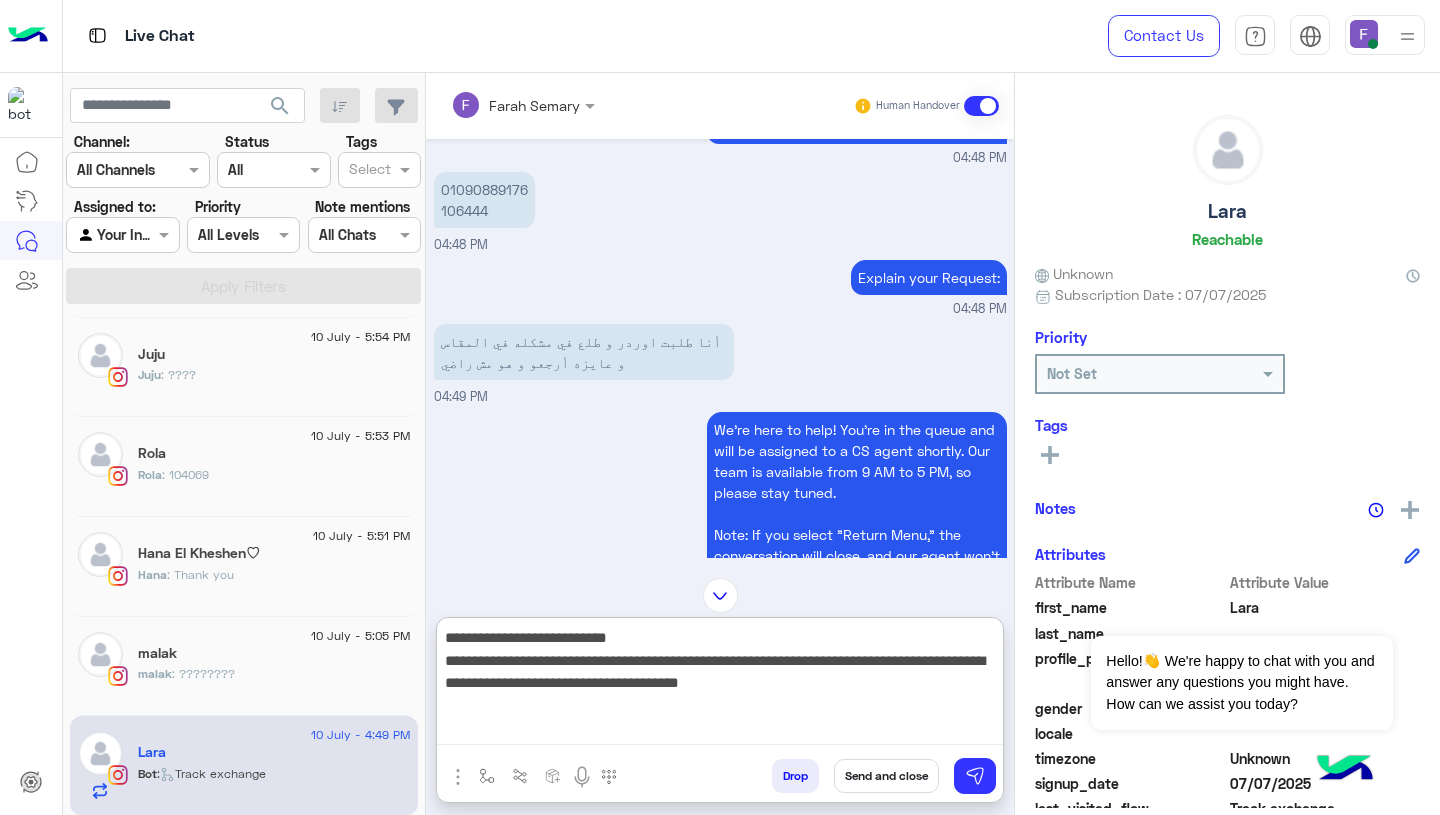 paste on "******" 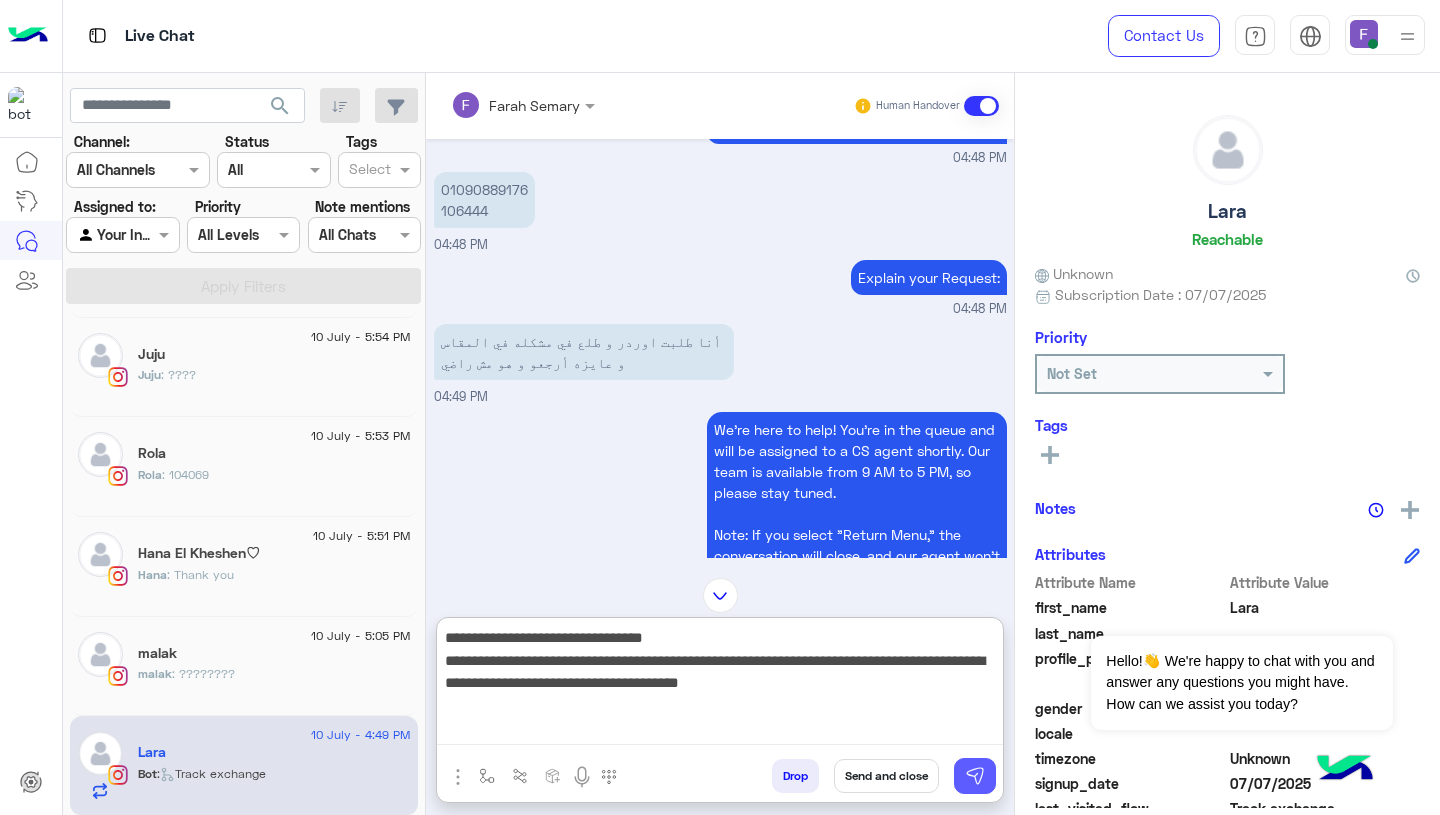 type on "**********" 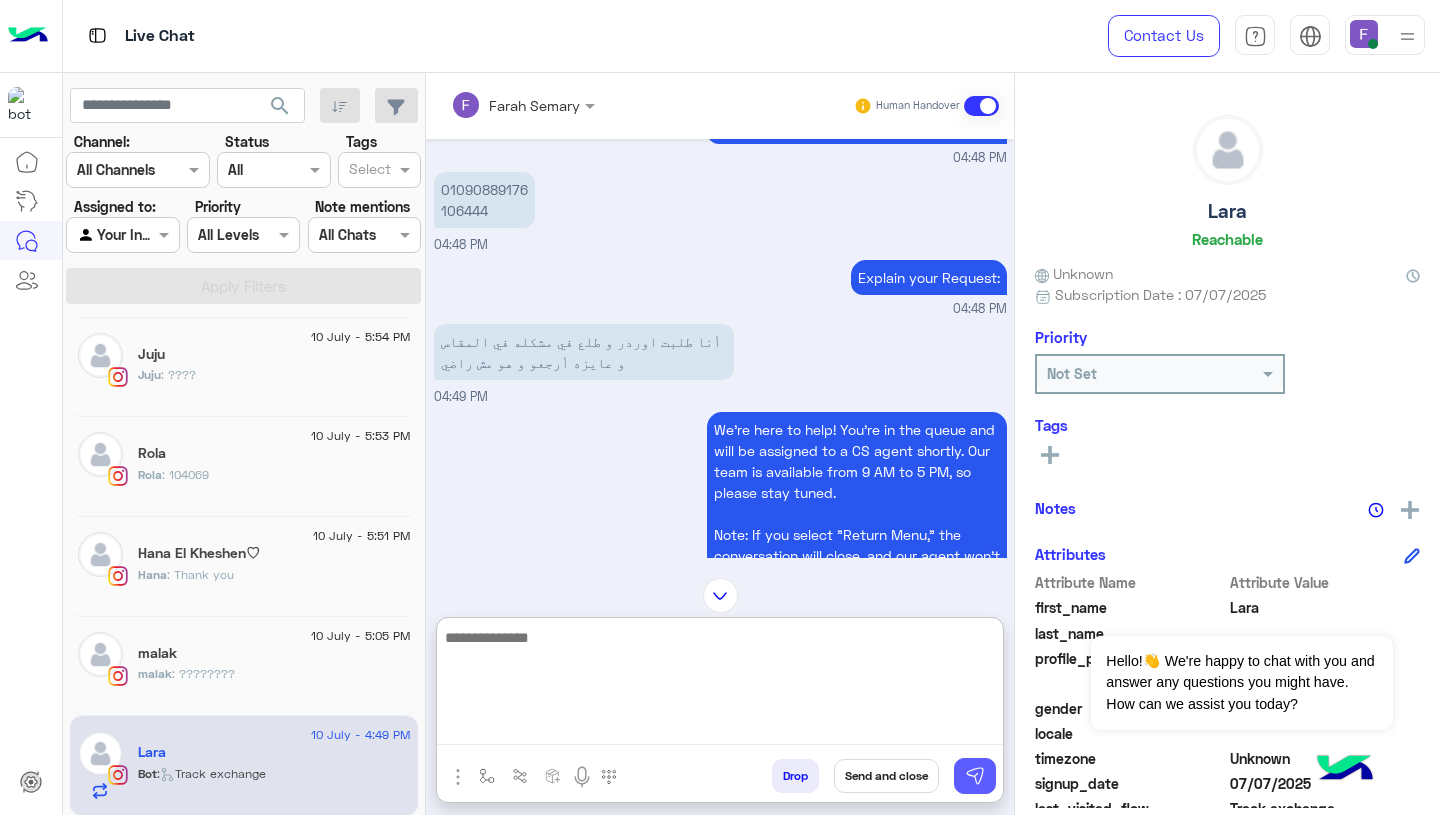 scroll, scrollTop: 2377, scrollLeft: 0, axis: vertical 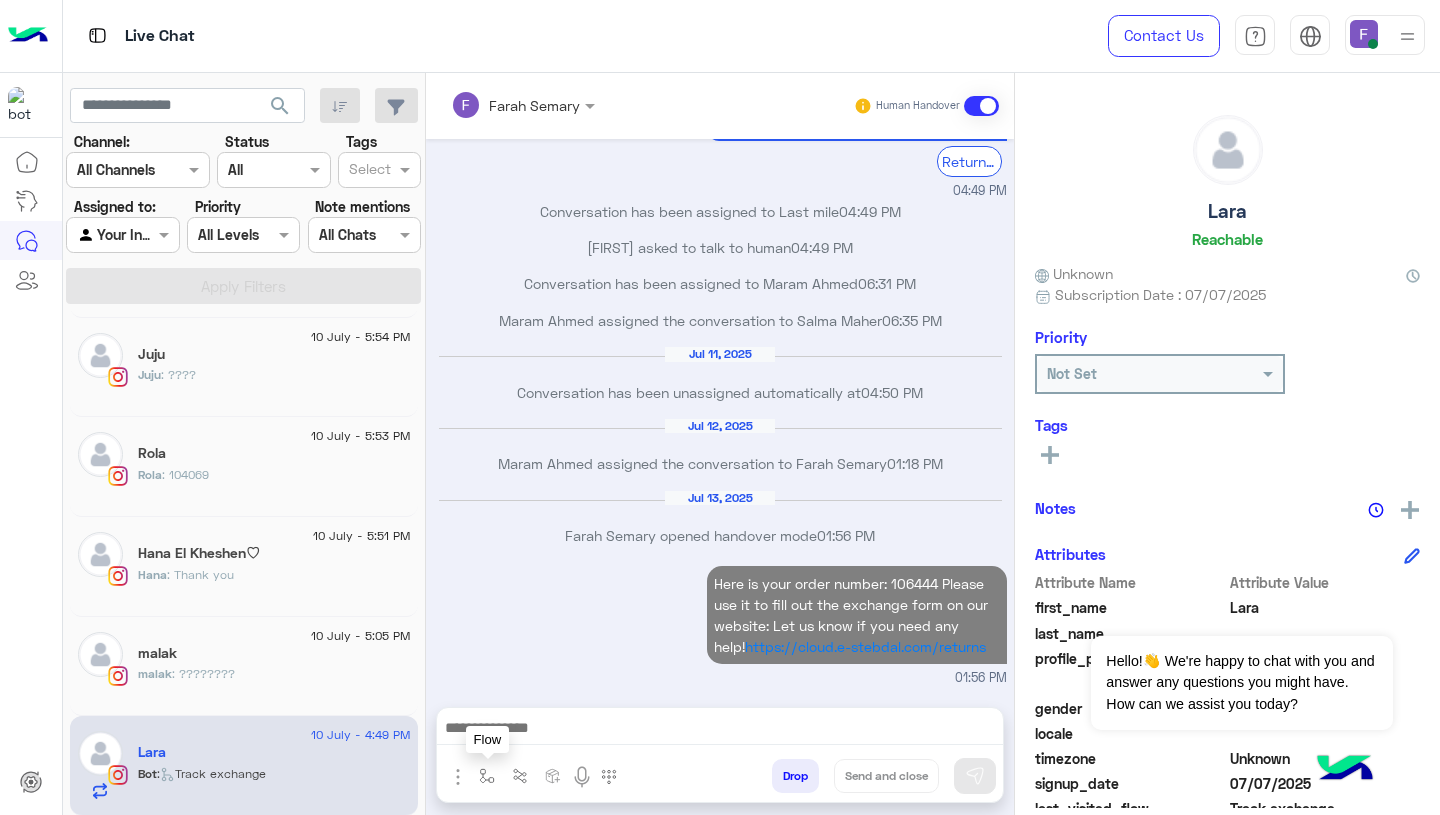 click at bounding box center (487, 776) 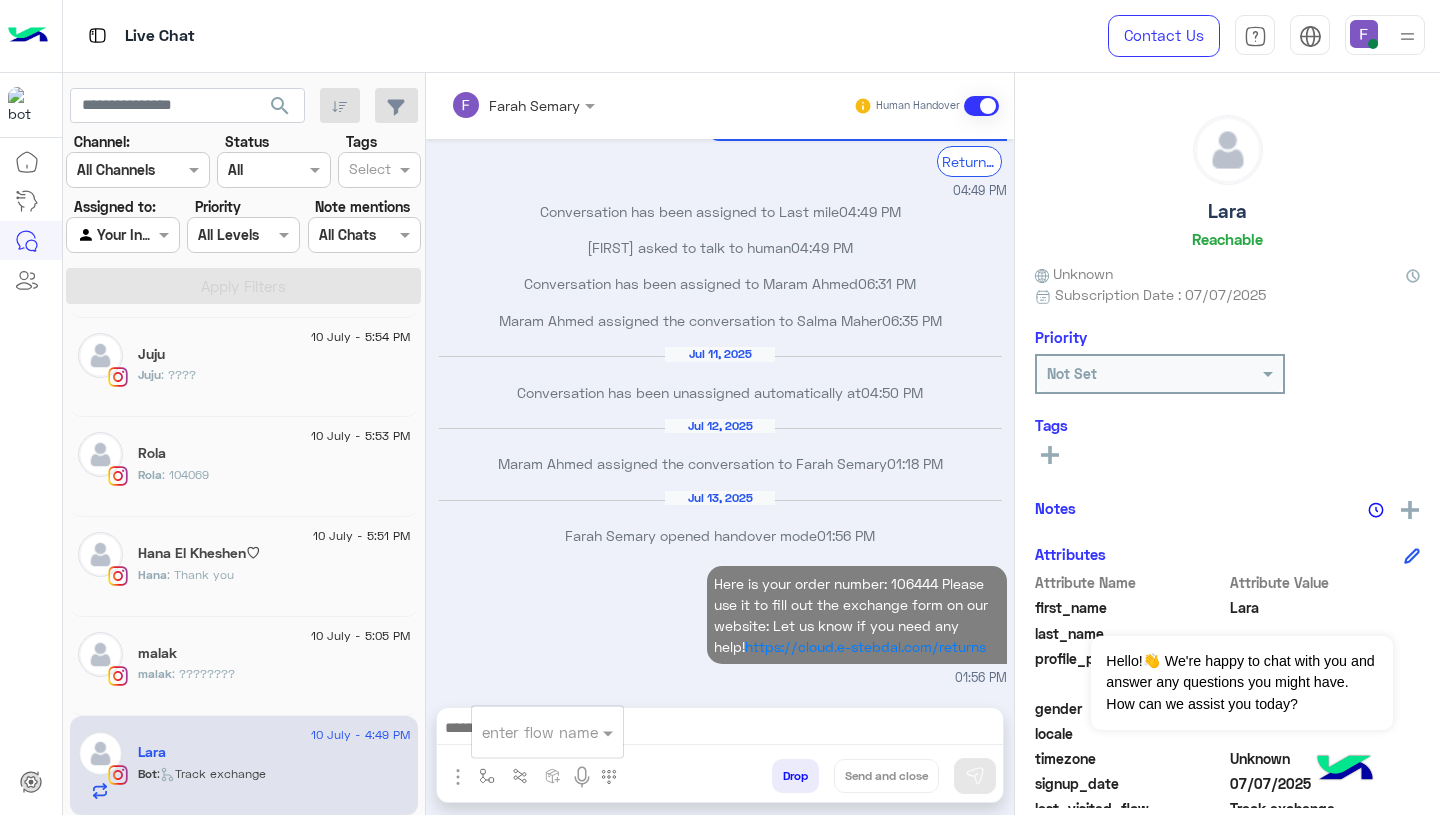 click at bounding box center (523, 732) 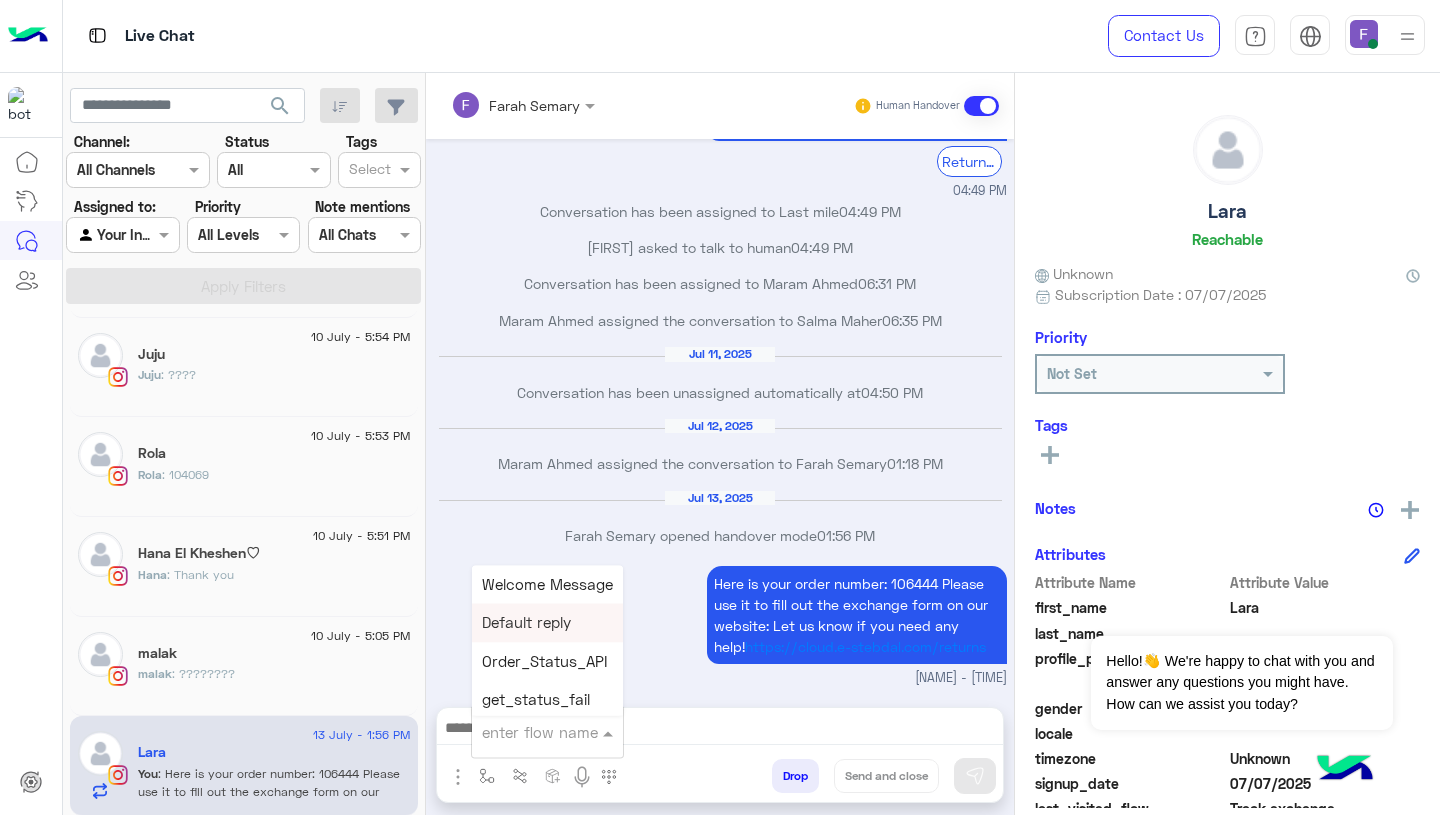 scroll, scrollTop: 2413, scrollLeft: 0, axis: vertical 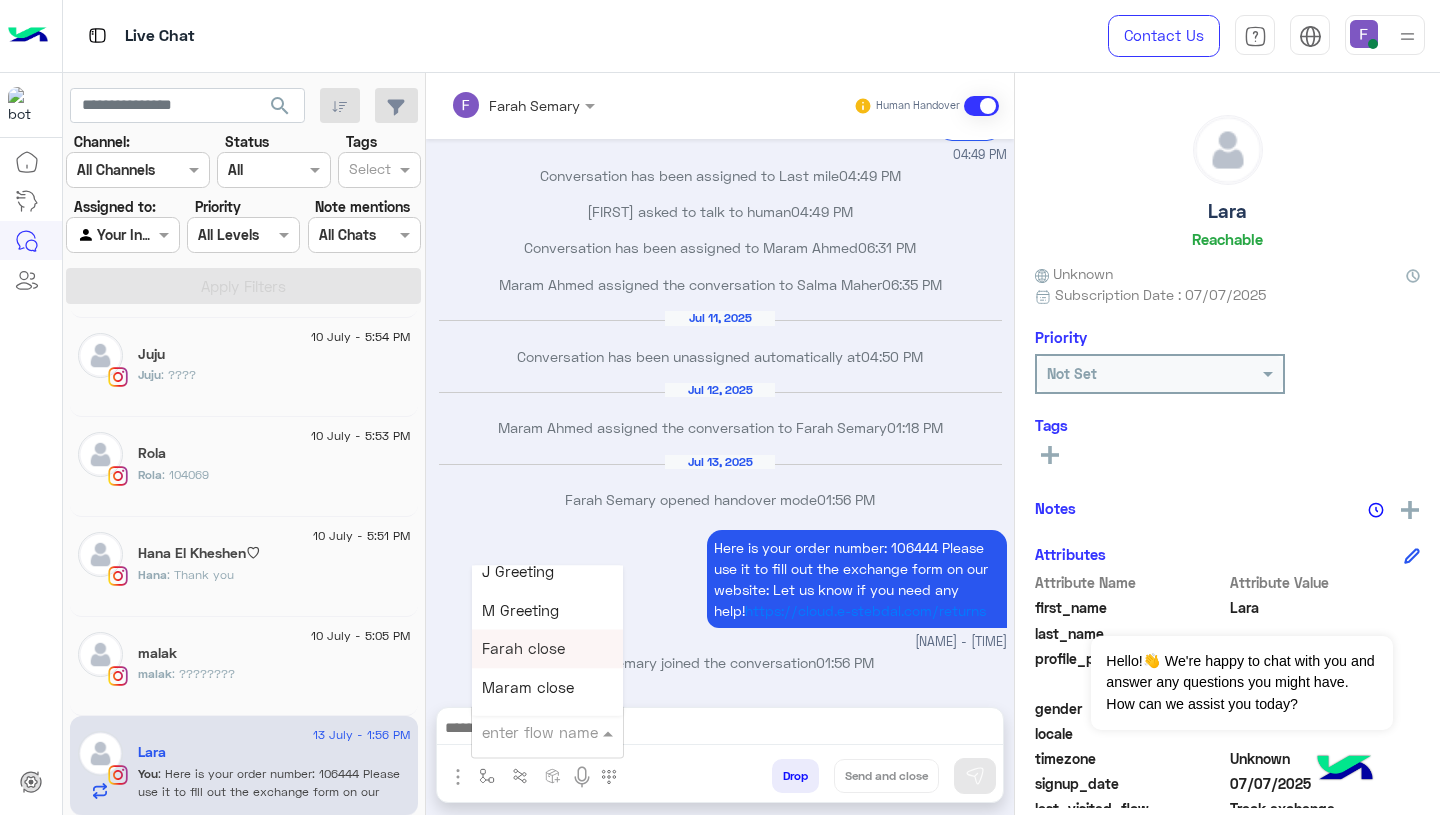 click on "Farah close" at bounding box center [523, 649] 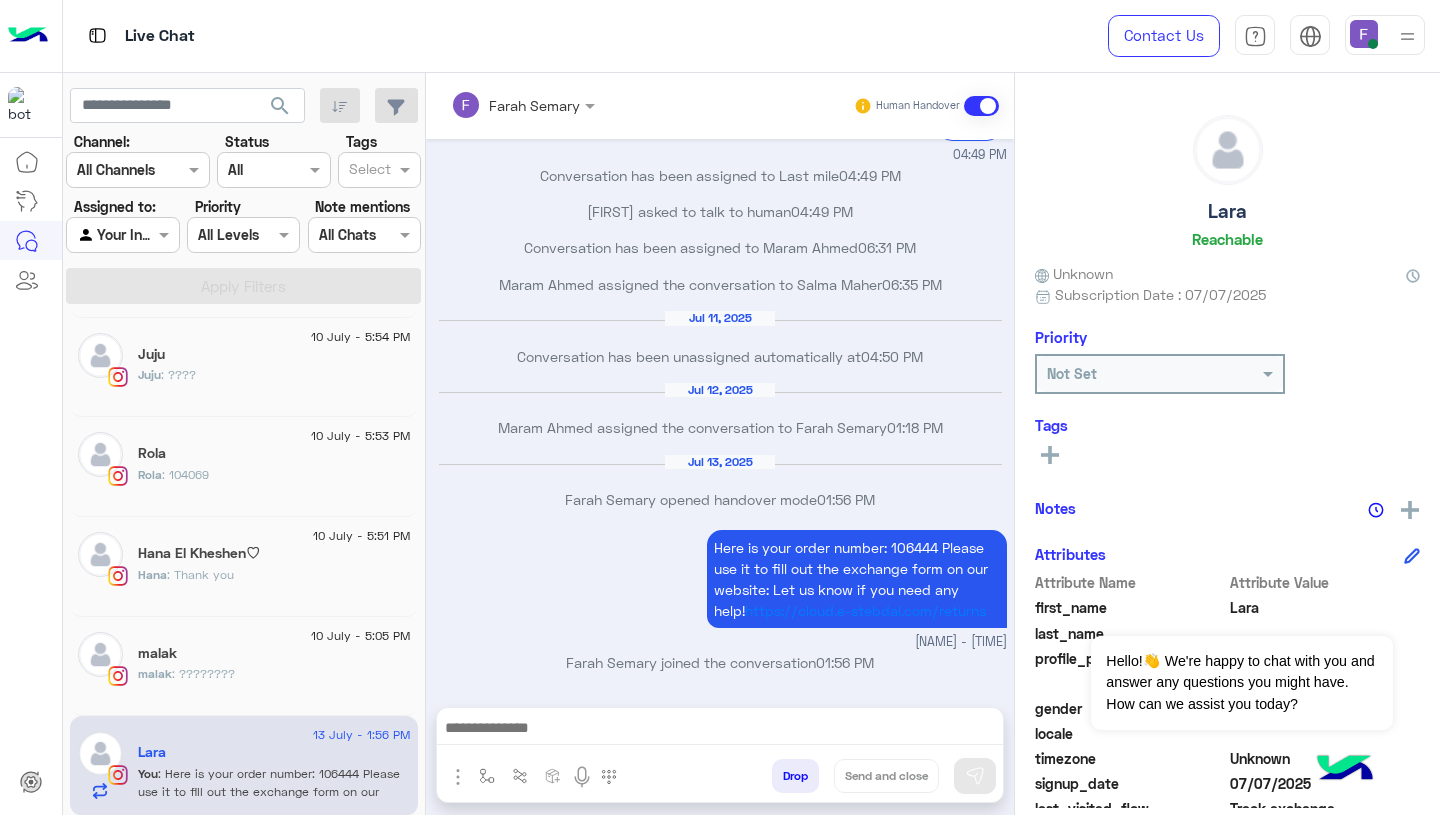 type on "**********" 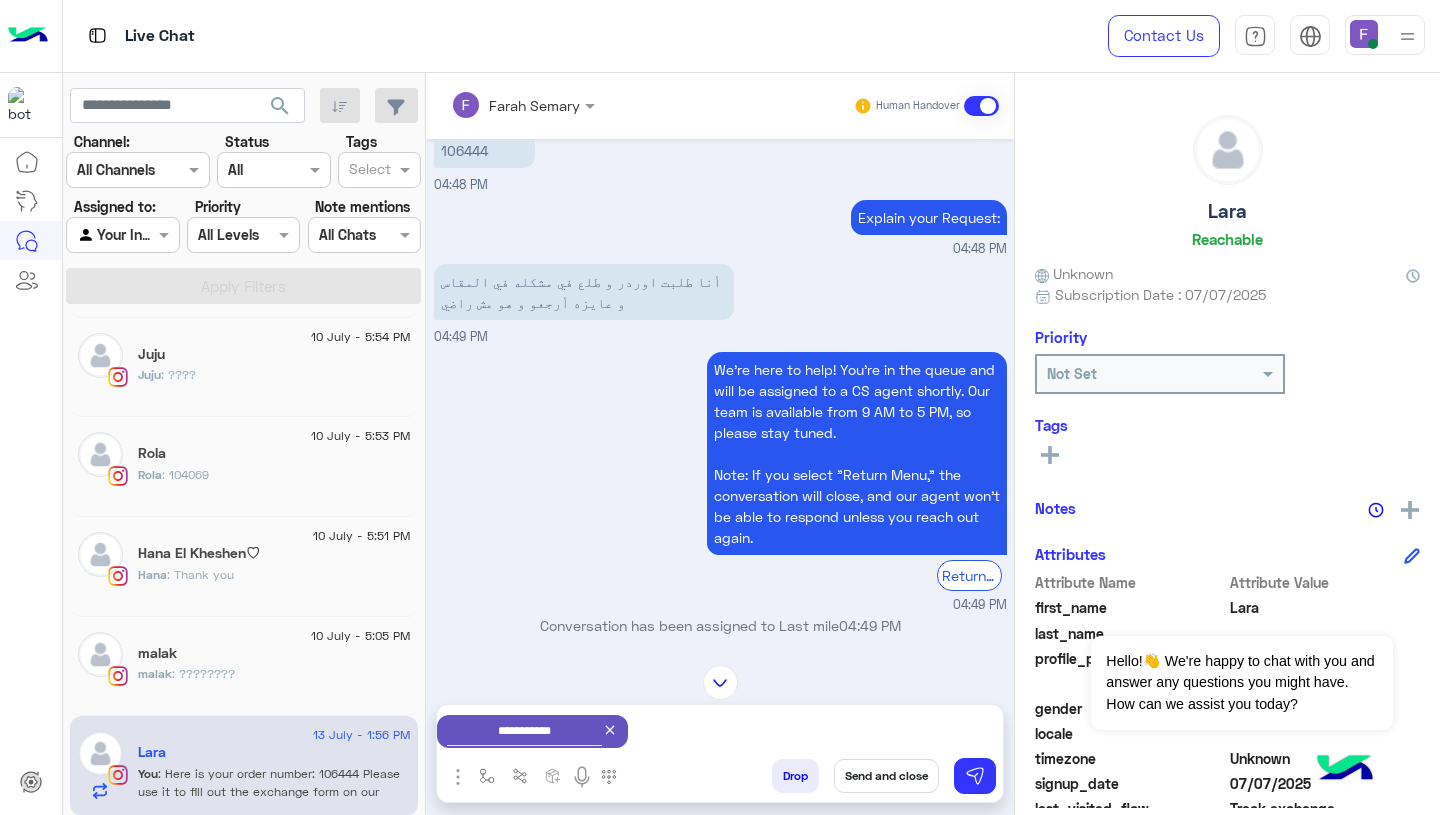 scroll, scrollTop: 1928, scrollLeft: 0, axis: vertical 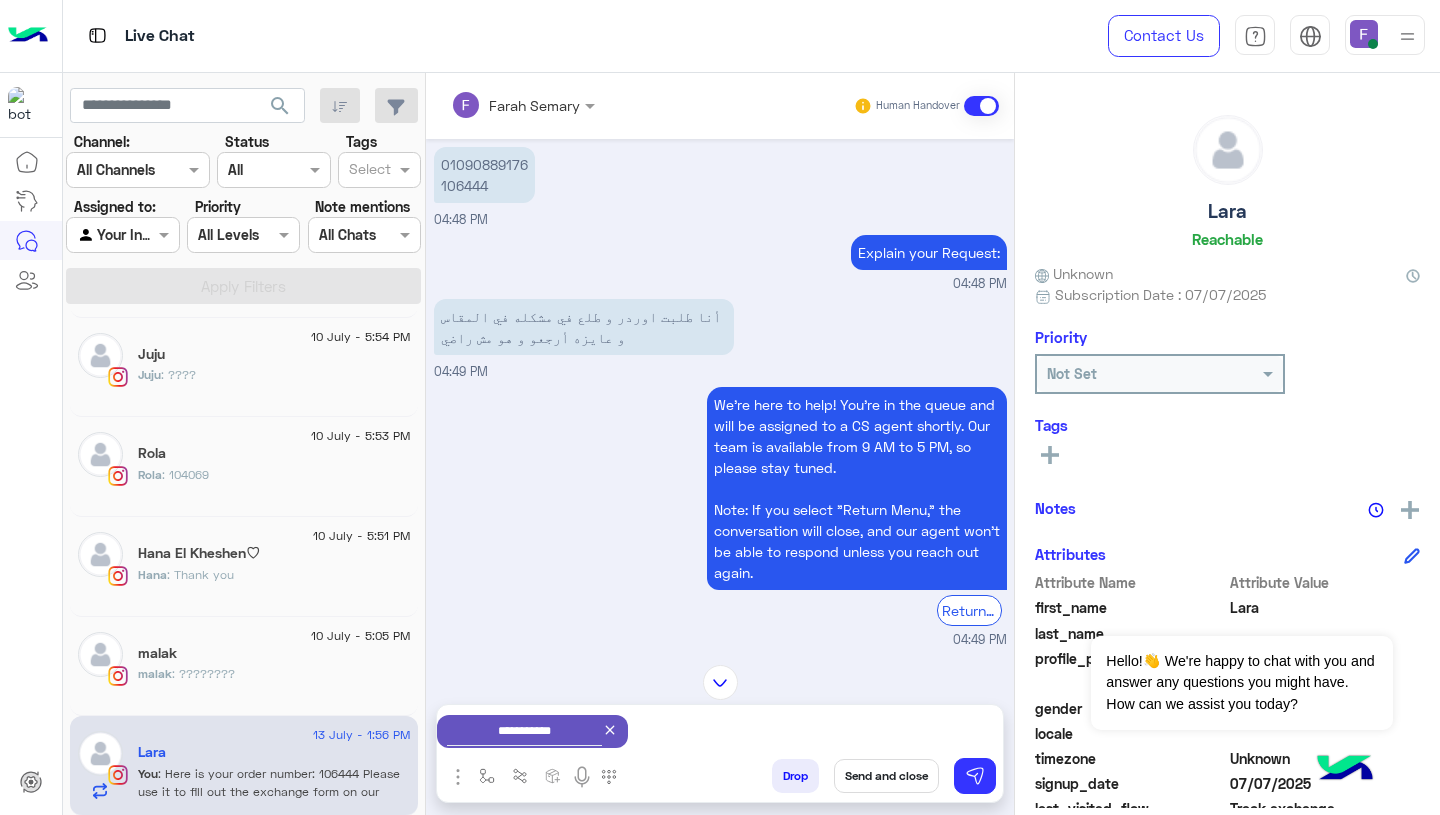 click on "Send and close" at bounding box center [886, 776] 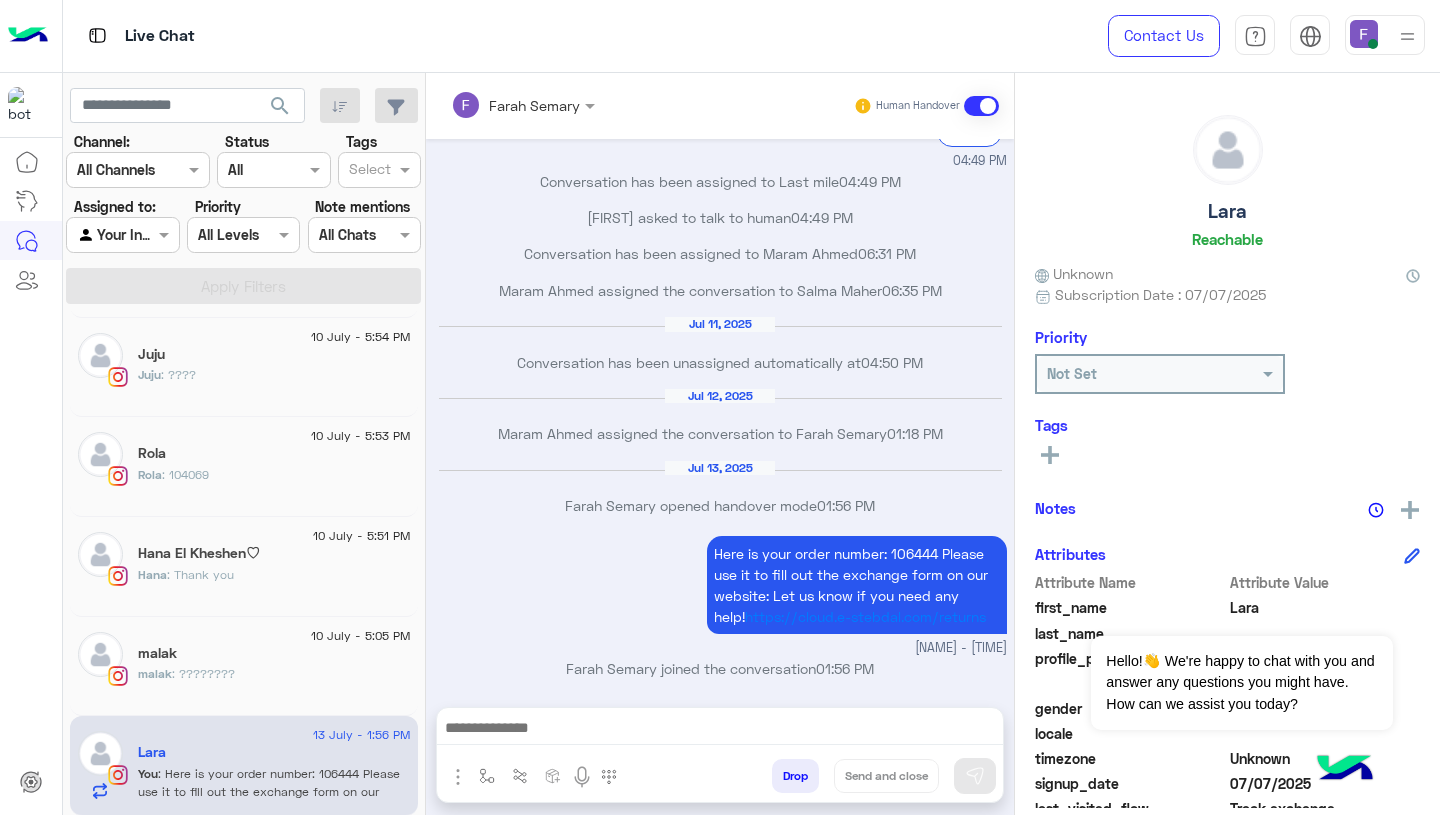 scroll, scrollTop: 2449, scrollLeft: 0, axis: vertical 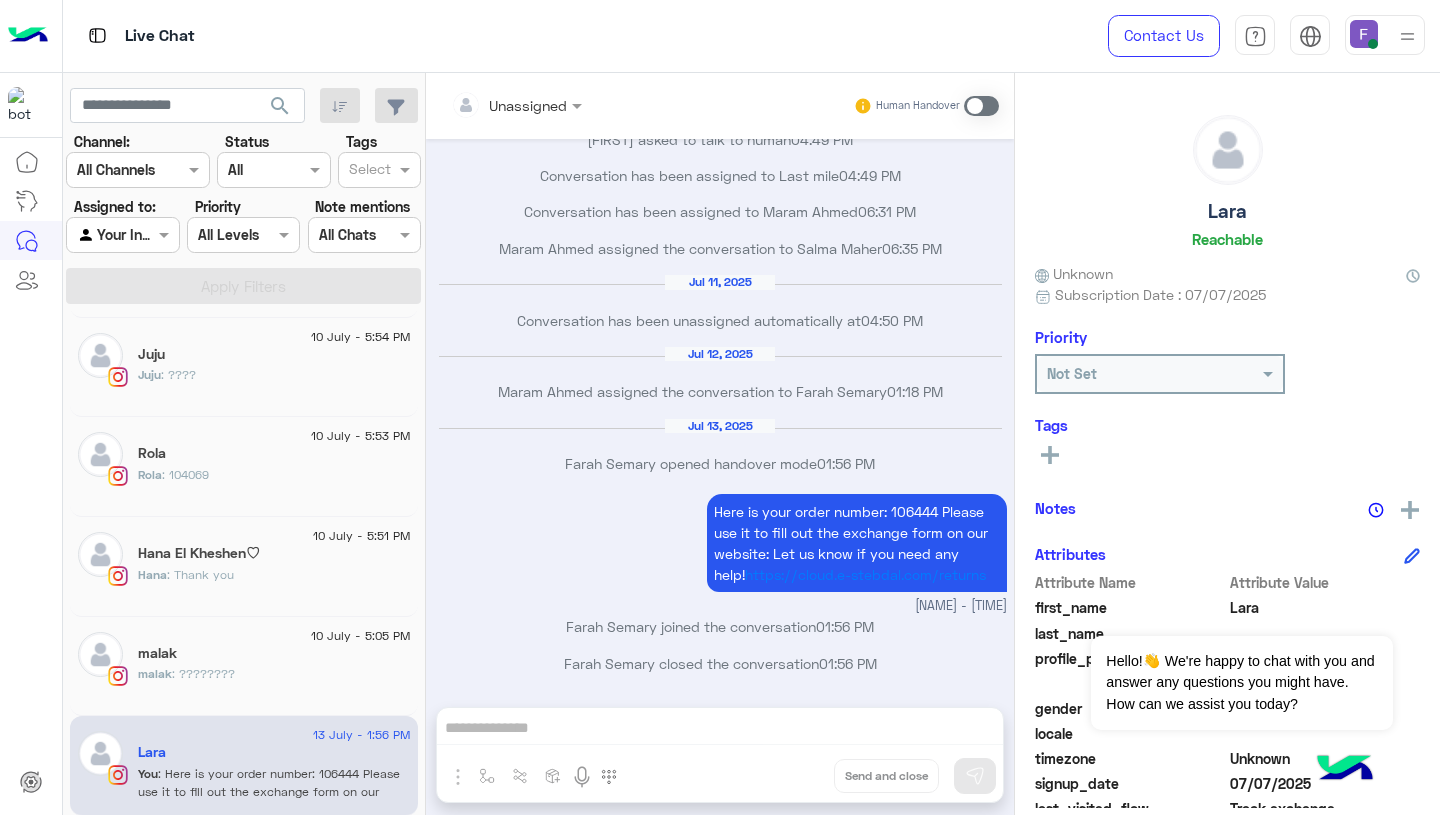 click on "malak : ????????" 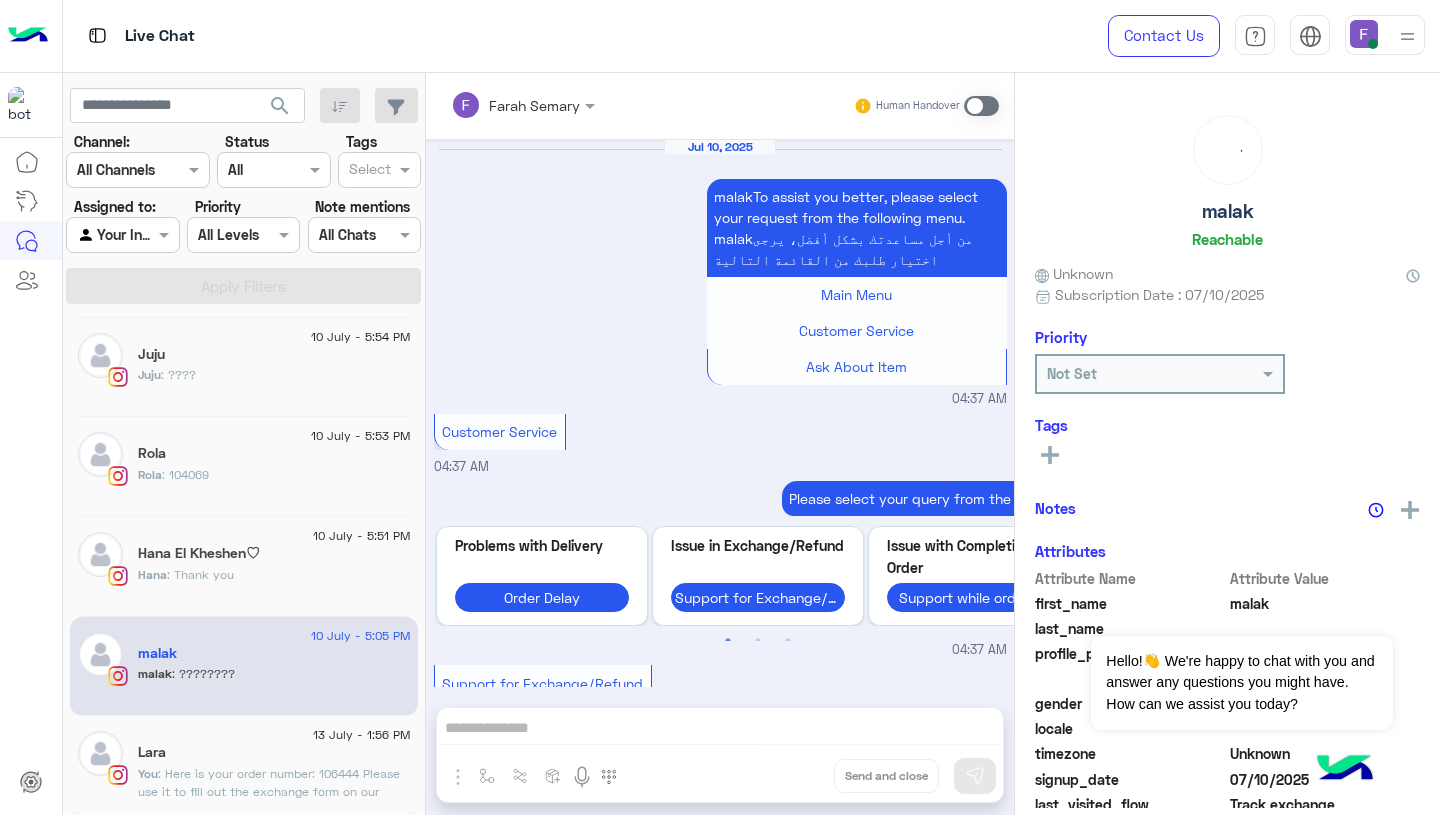 scroll, scrollTop: 2117, scrollLeft: 0, axis: vertical 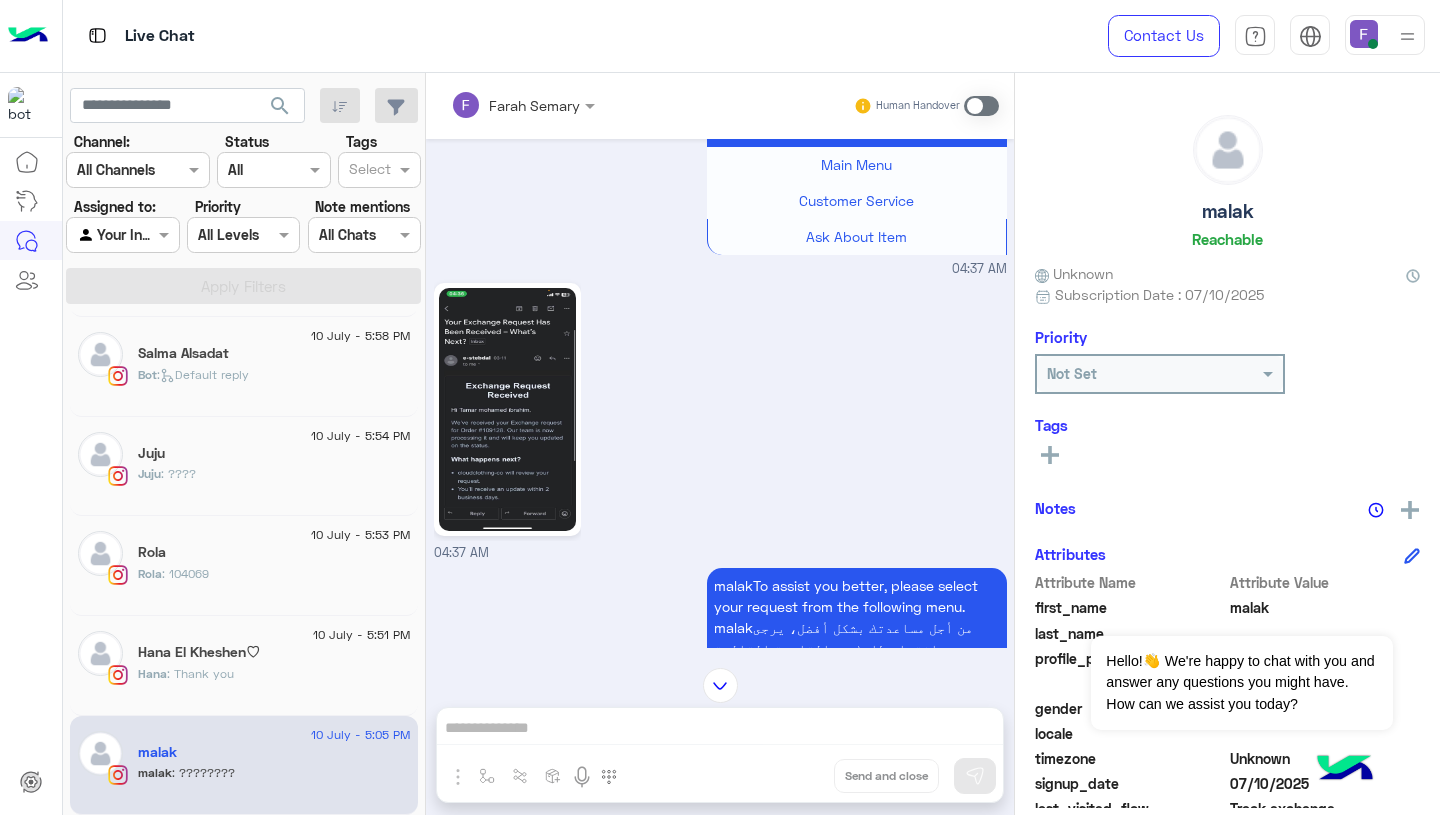 click at bounding box center (981, 106) 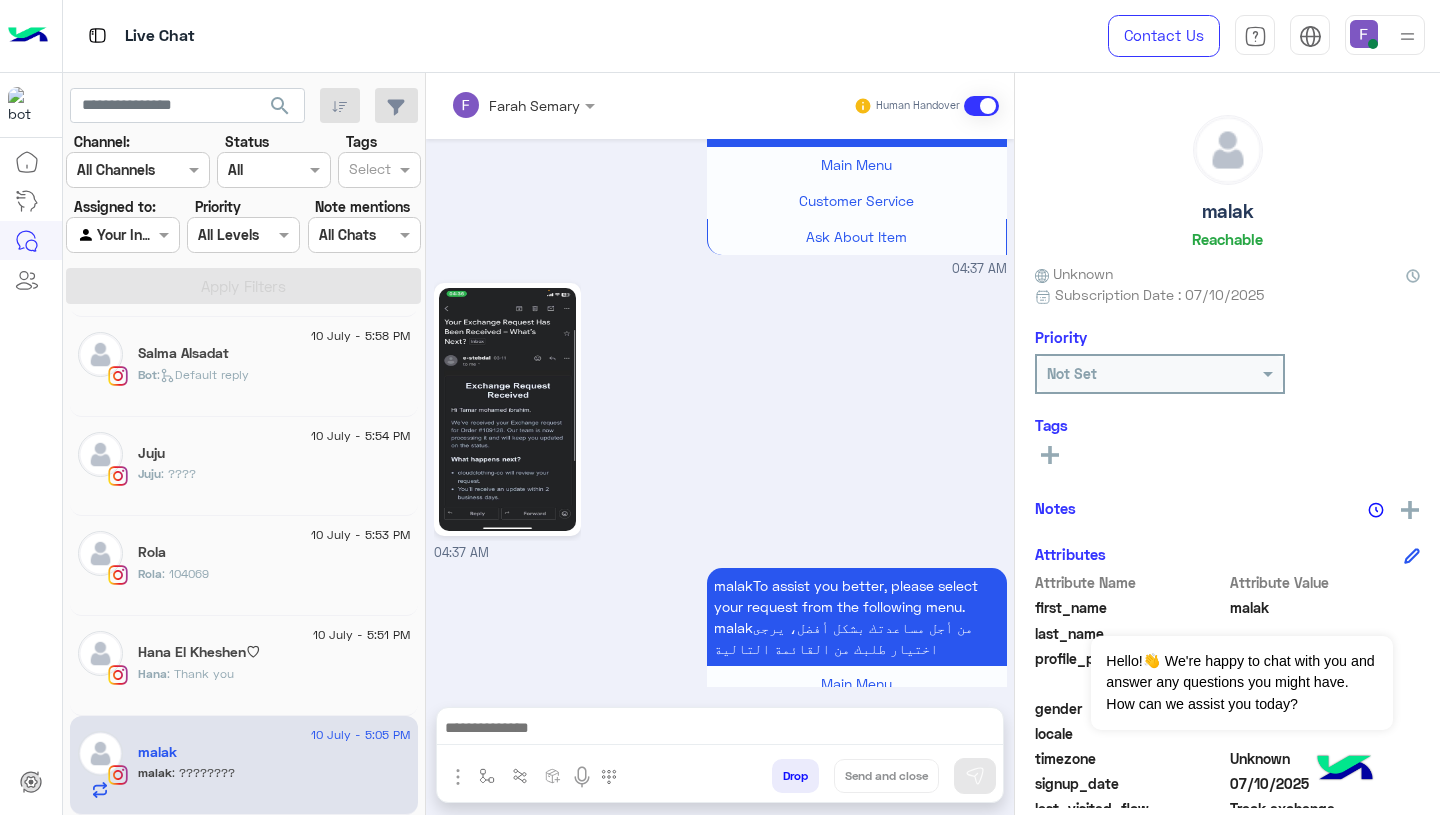 scroll, scrollTop: 3354, scrollLeft: 0, axis: vertical 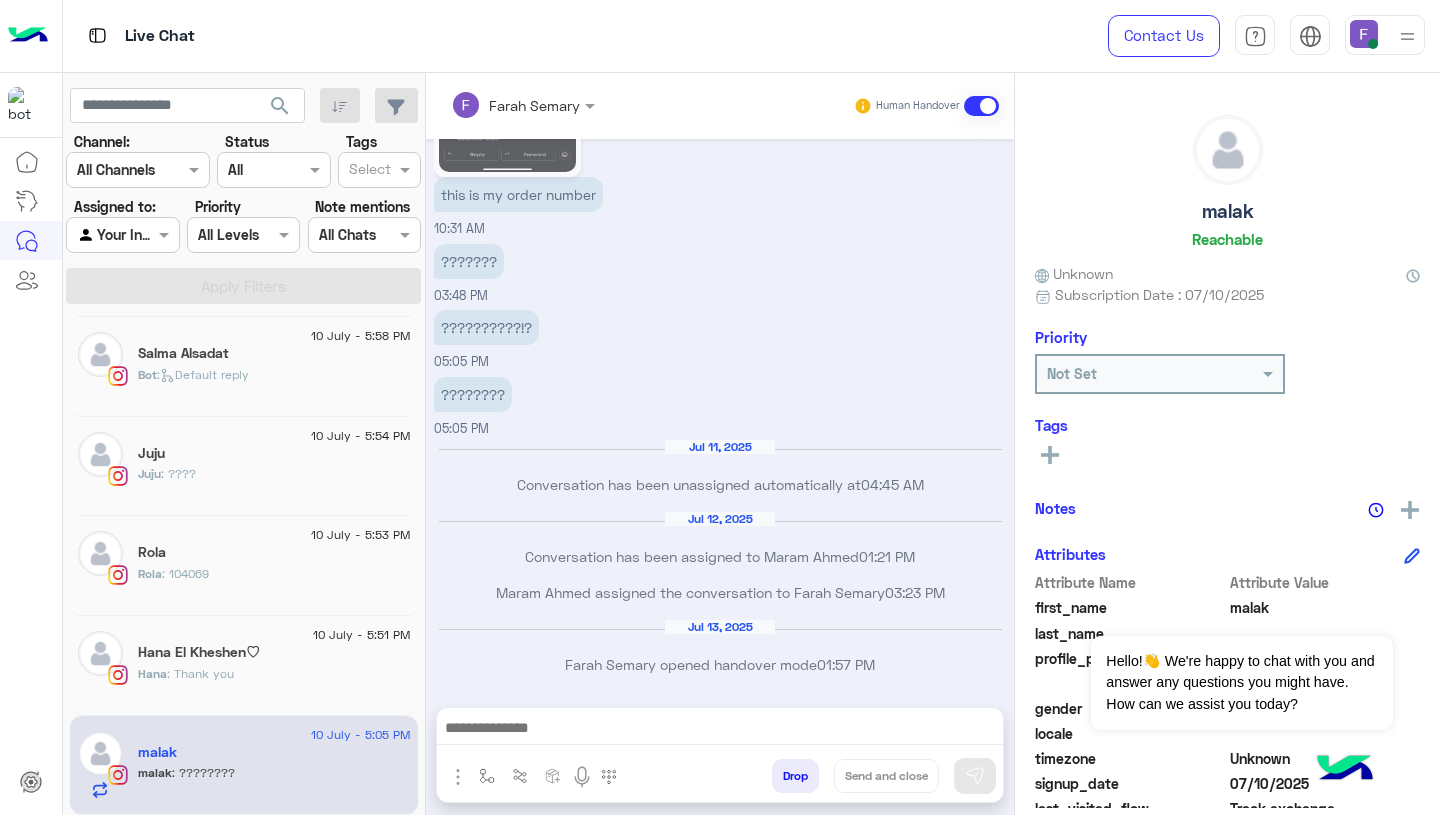 click at bounding box center (720, 730) 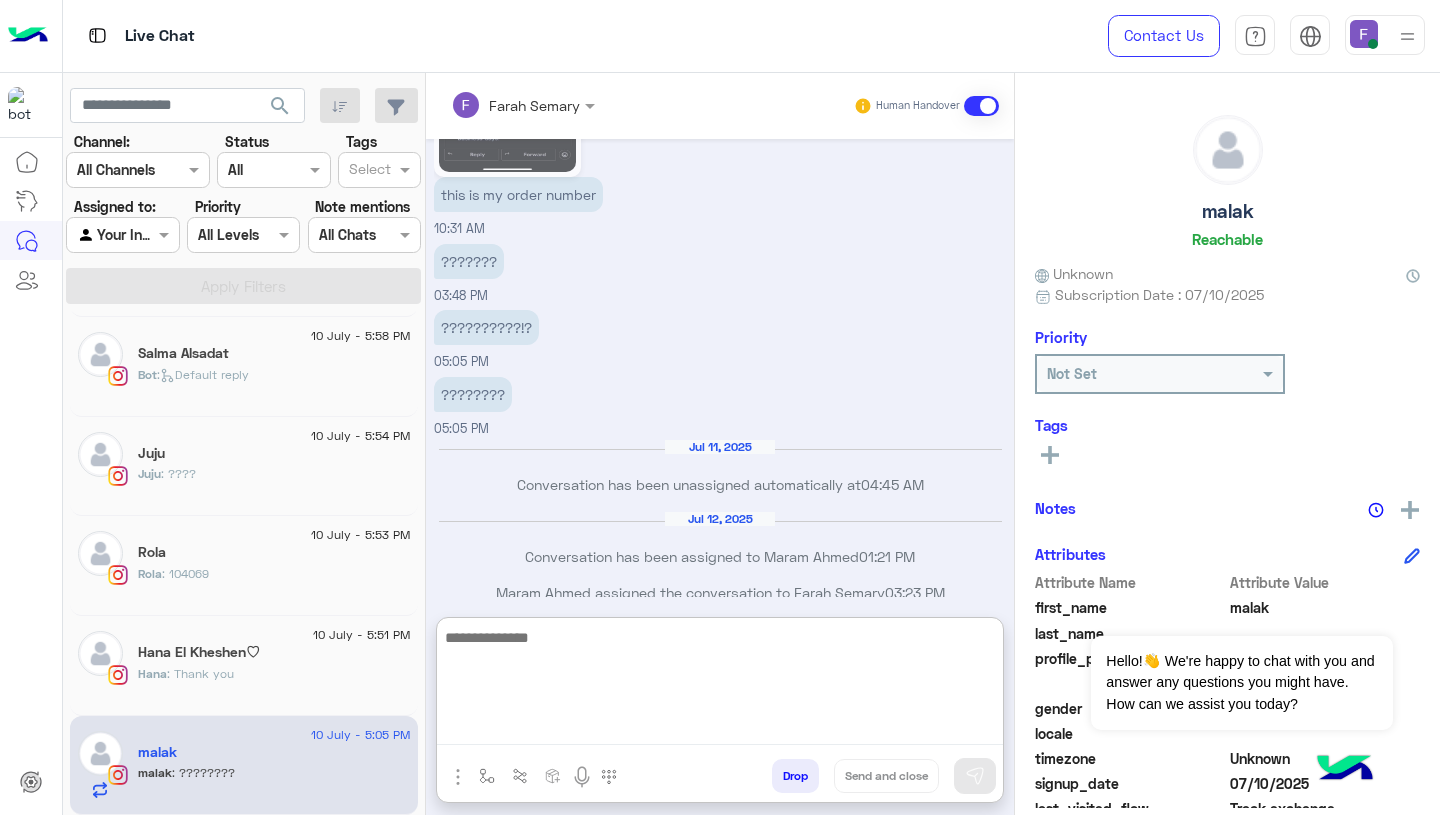 paste on "**********" 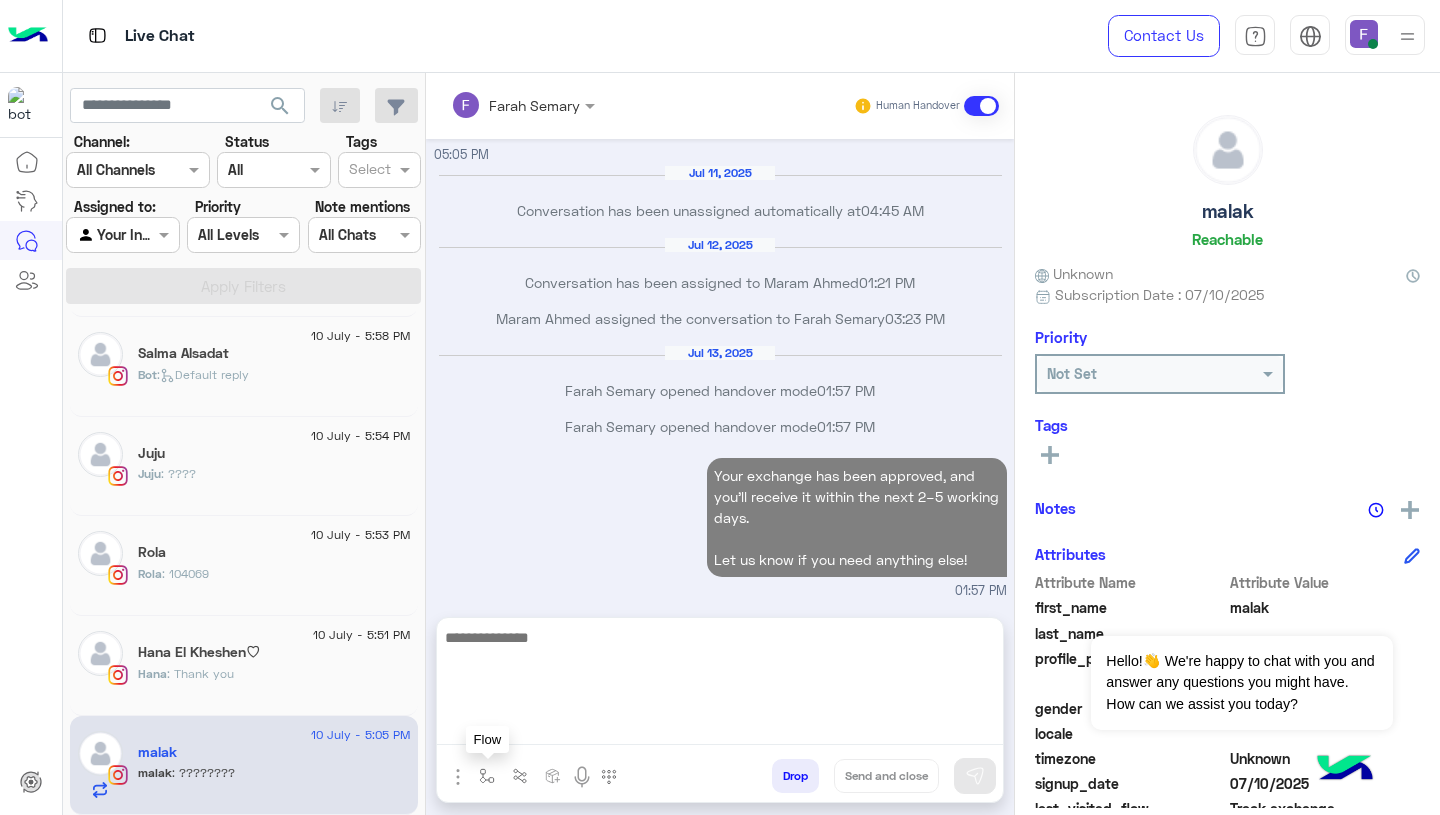 click at bounding box center [487, 776] 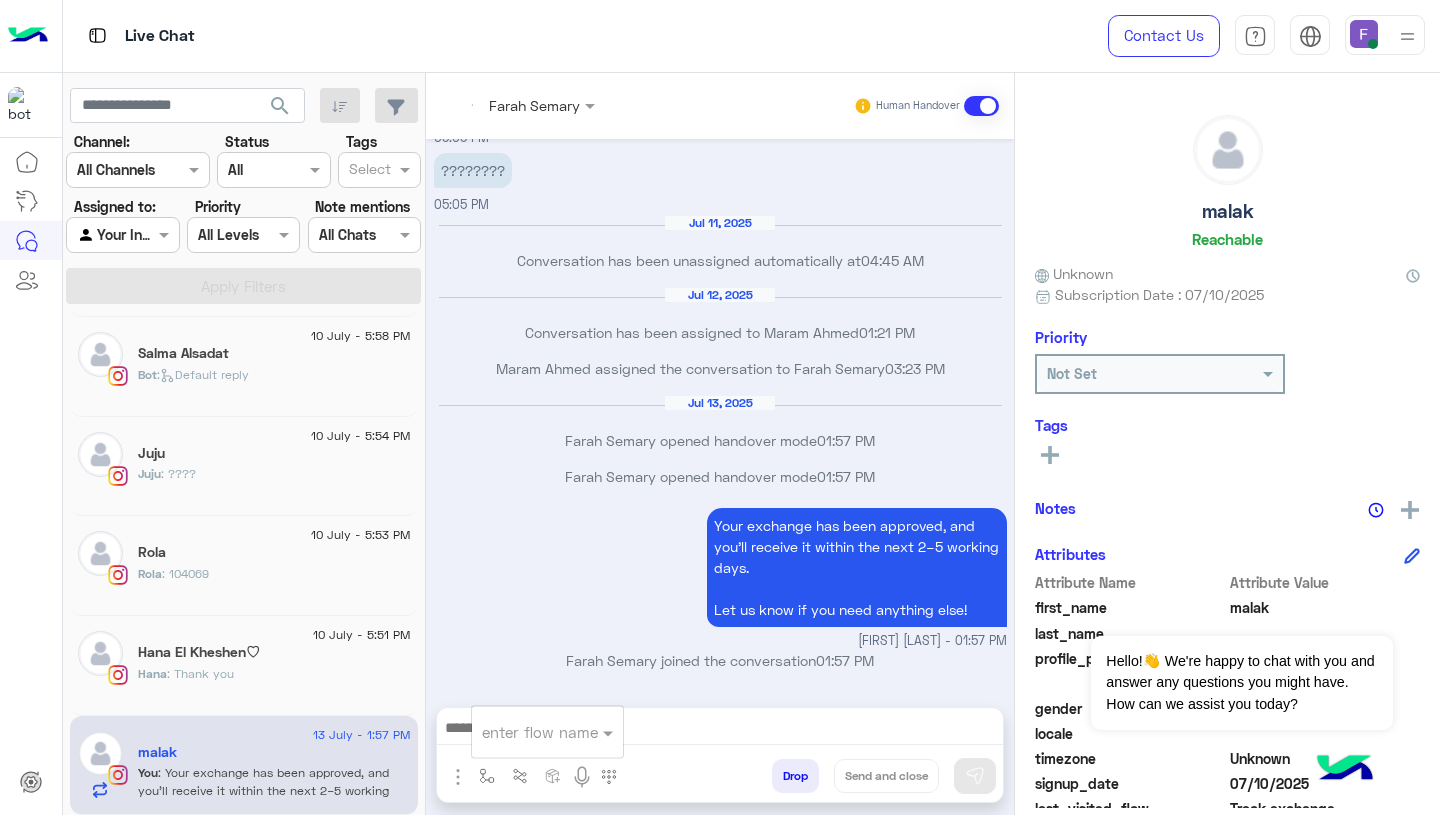 scroll, scrollTop: 3574, scrollLeft: 0, axis: vertical 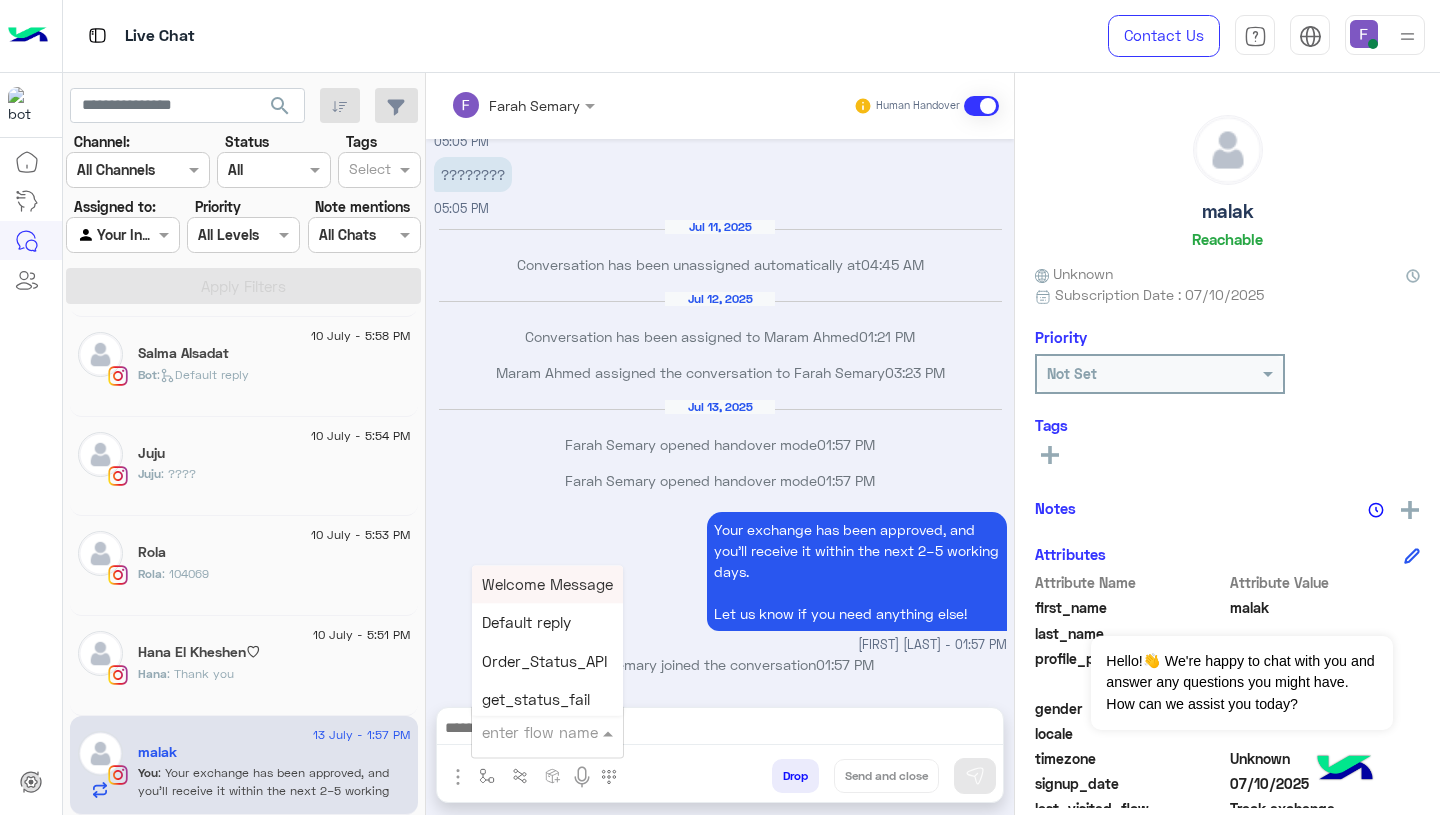 click at bounding box center [523, 732] 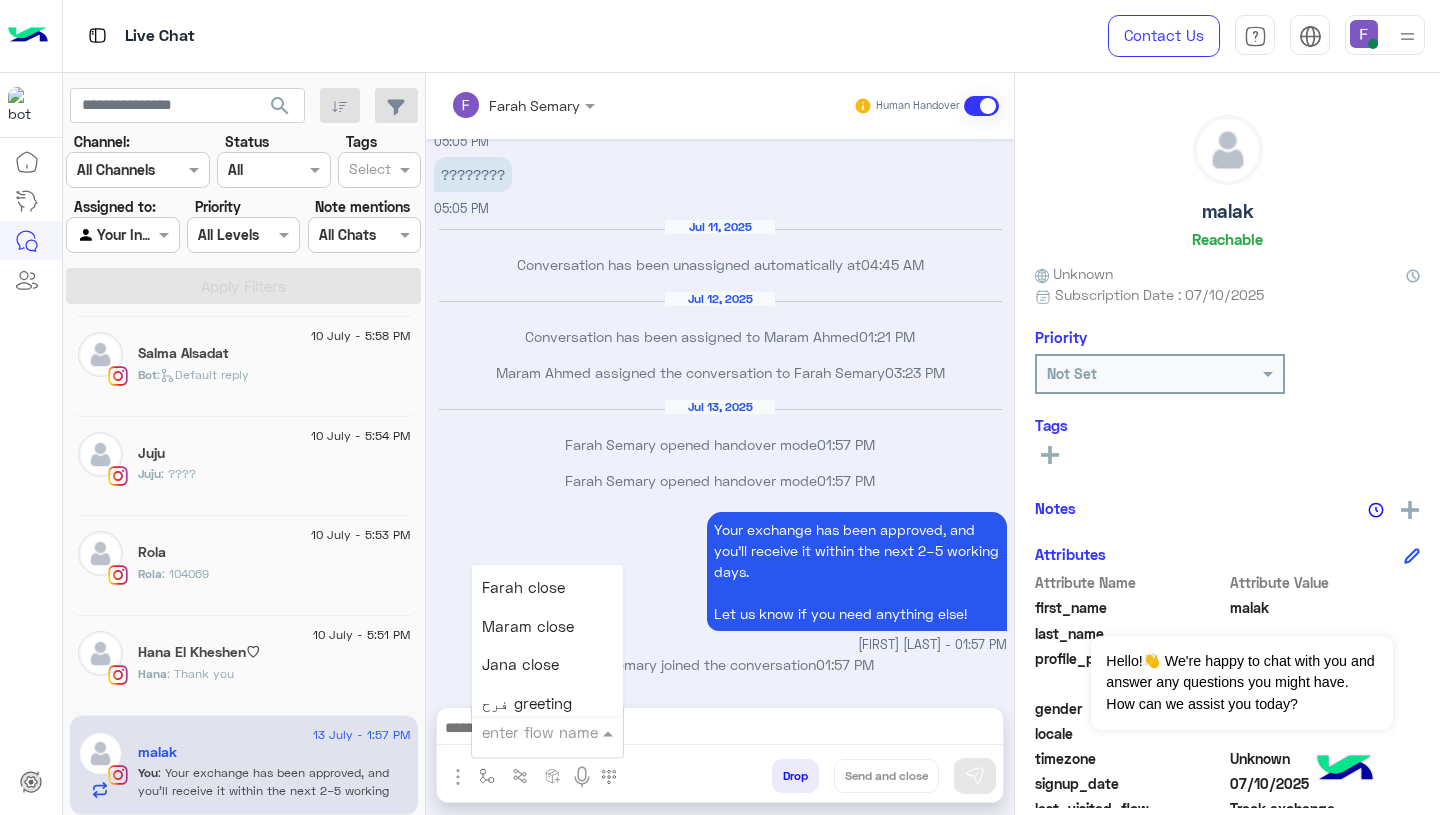 scroll, scrollTop: 2417, scrollLeft: 0, axis: vertical 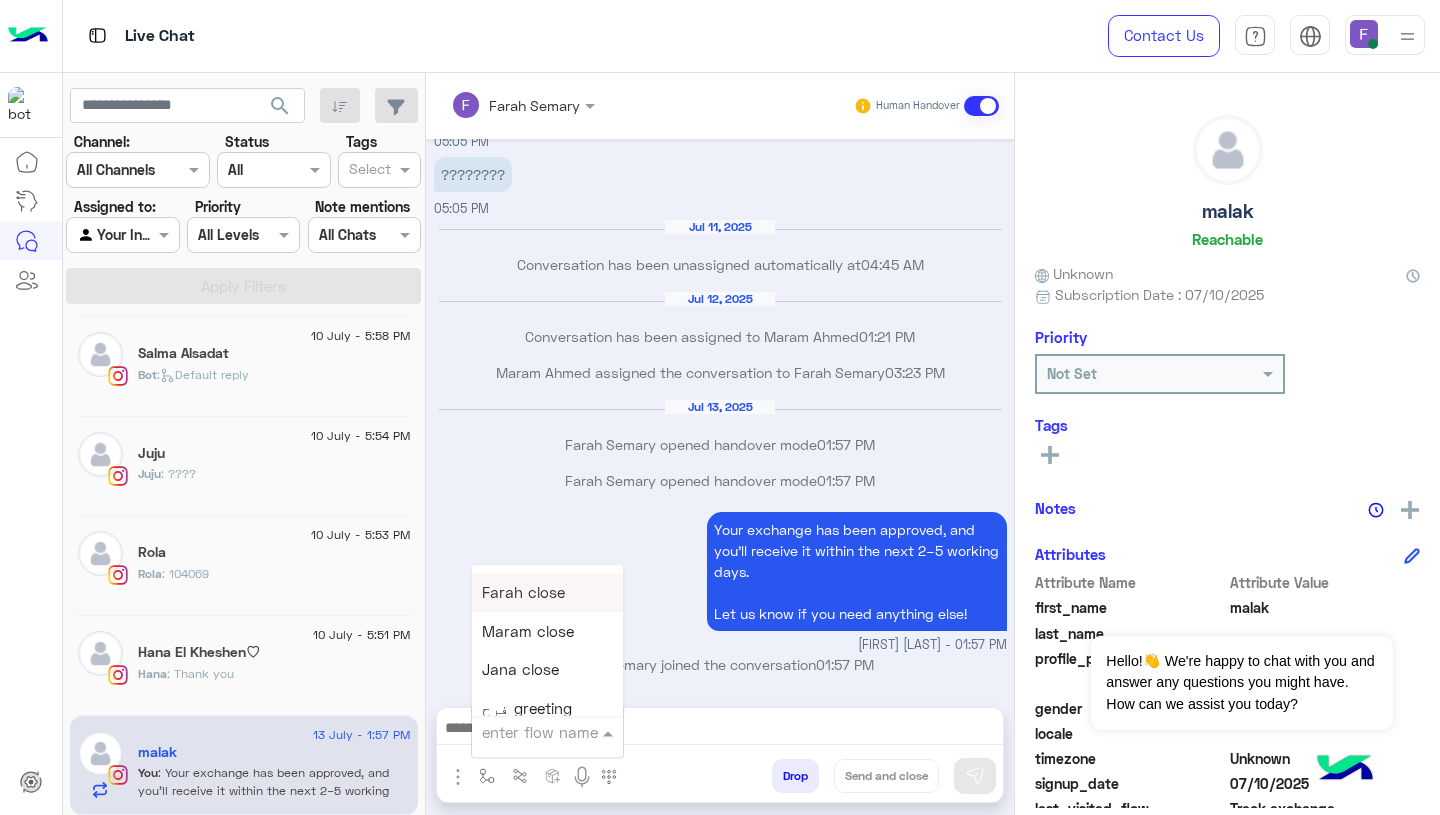 click on "Farah close" at bounding box center [523, 593] 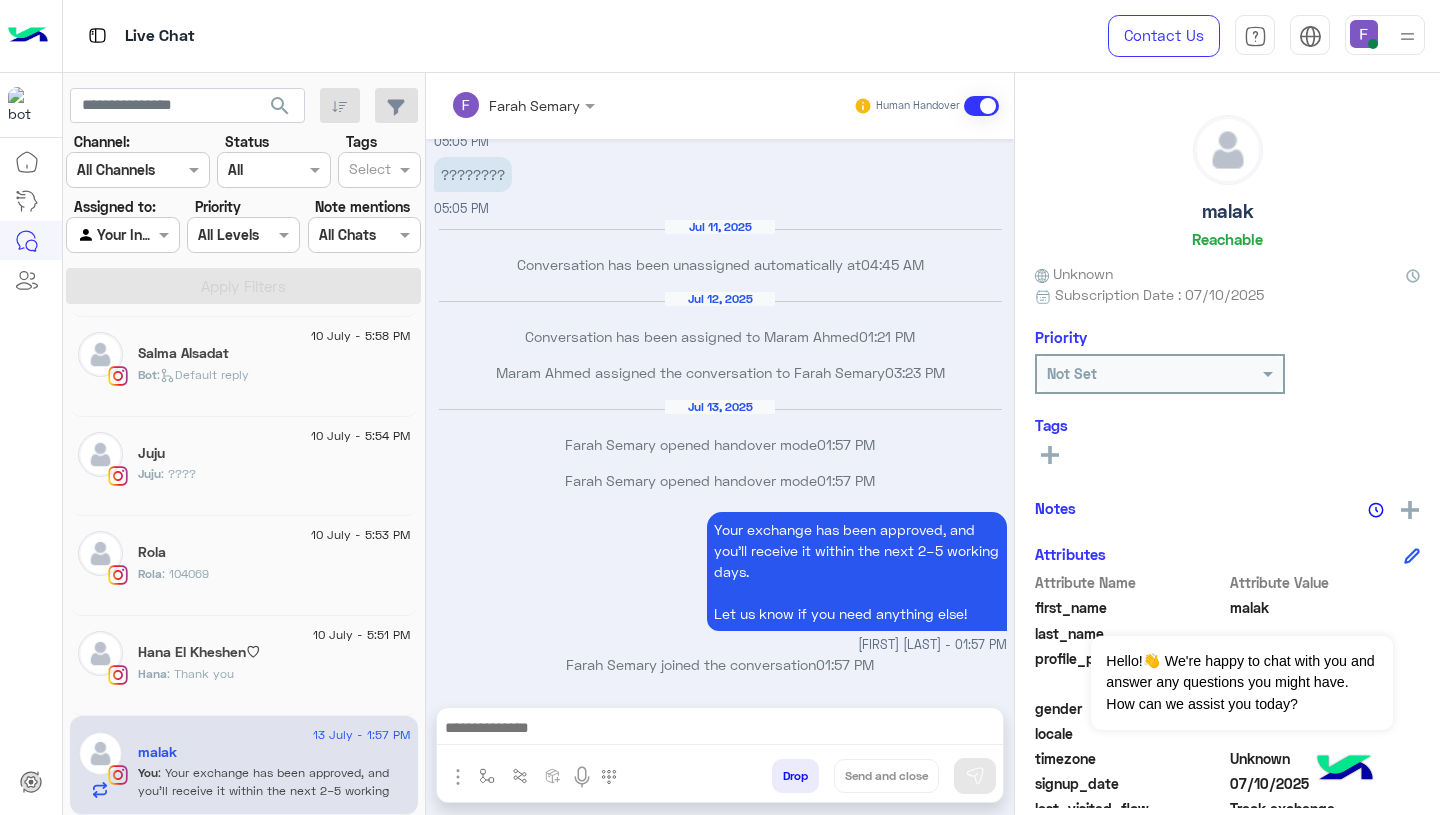 type on "**********" 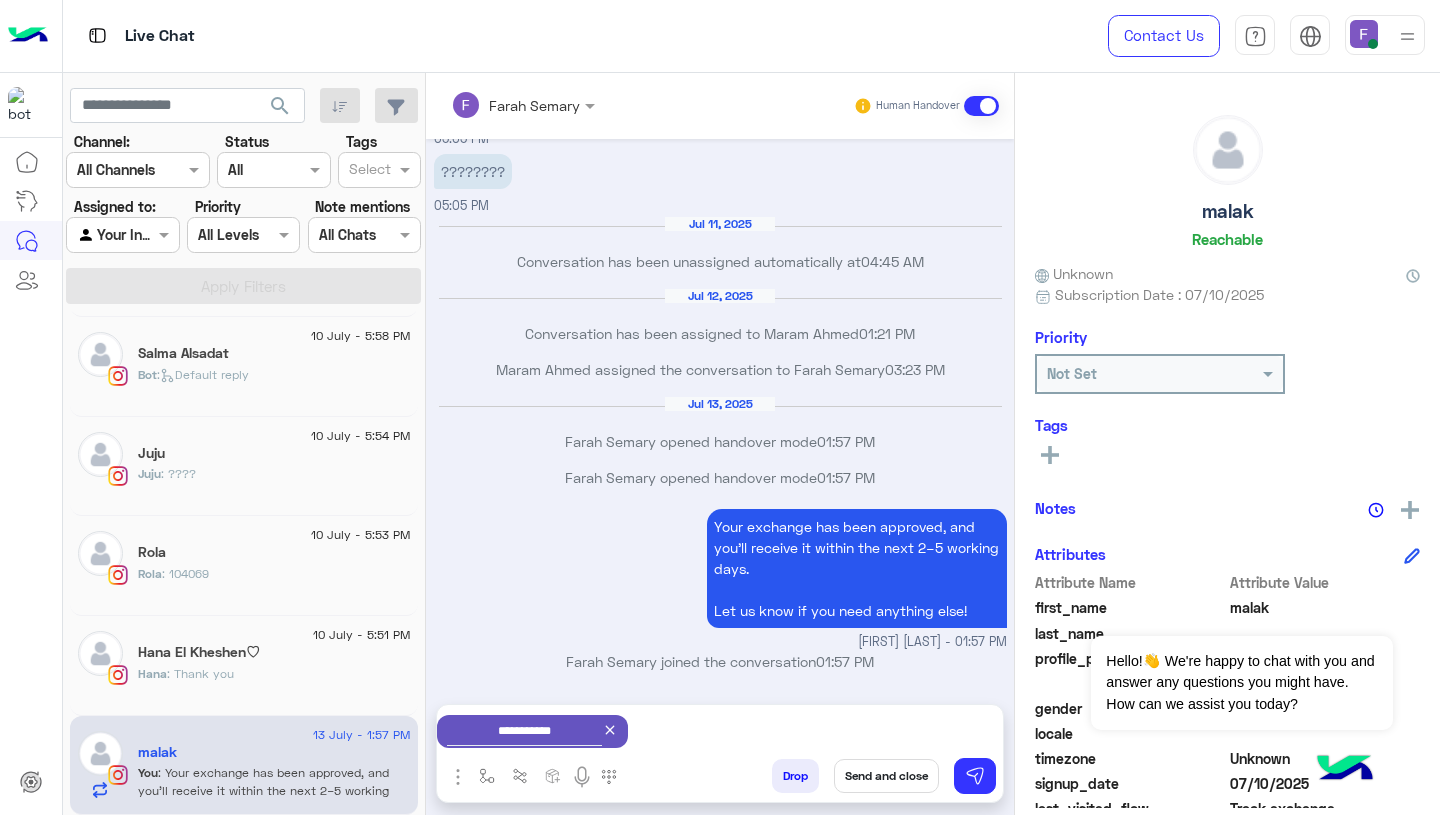 click on "Send and close" at bounding box center (886, 776) 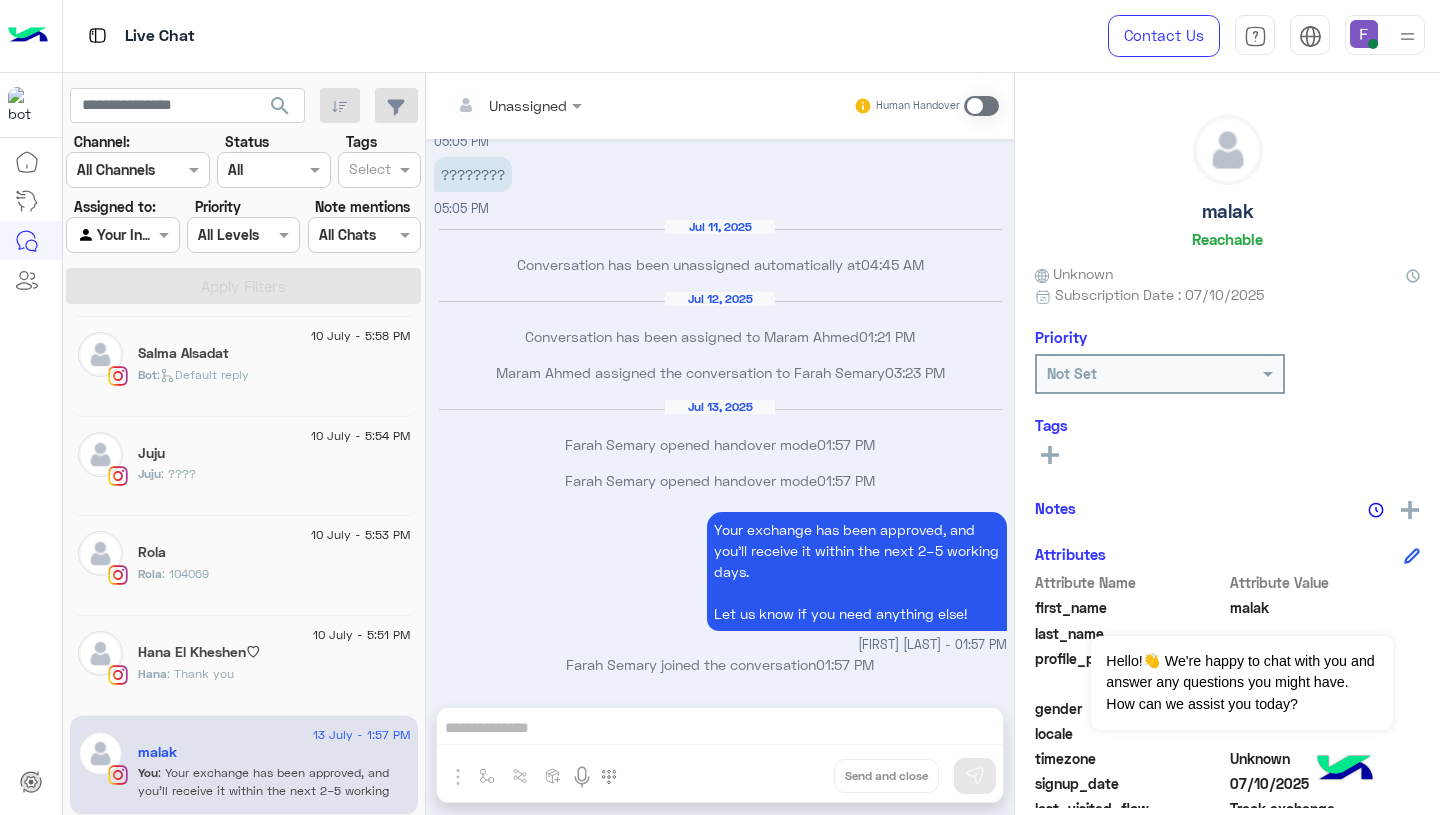 scroll, scrollTop: 3610, scrollLeft: 0, axis: vertical 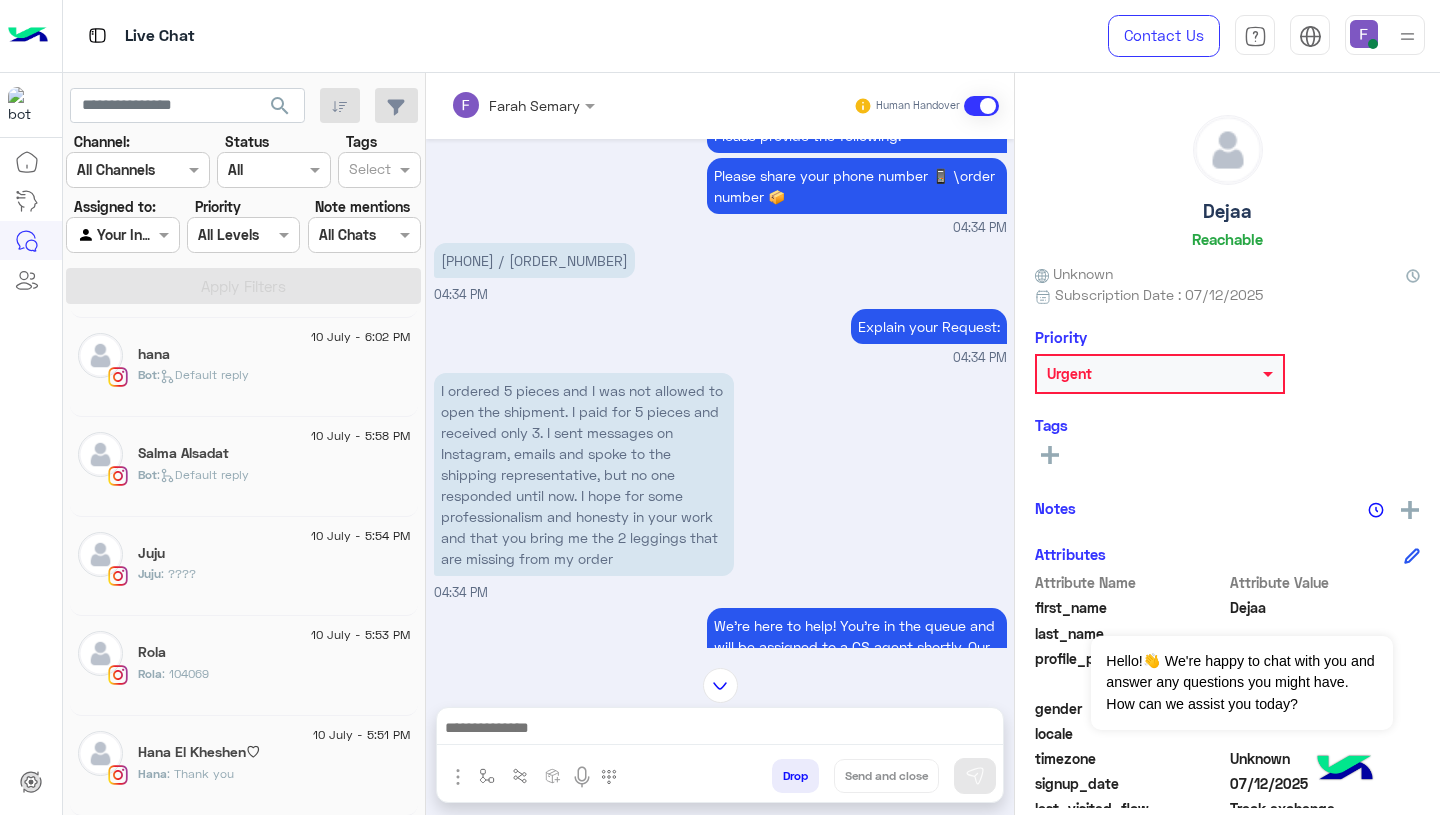 click on "01063801244/ 106314" at bounding box center [534, 260] 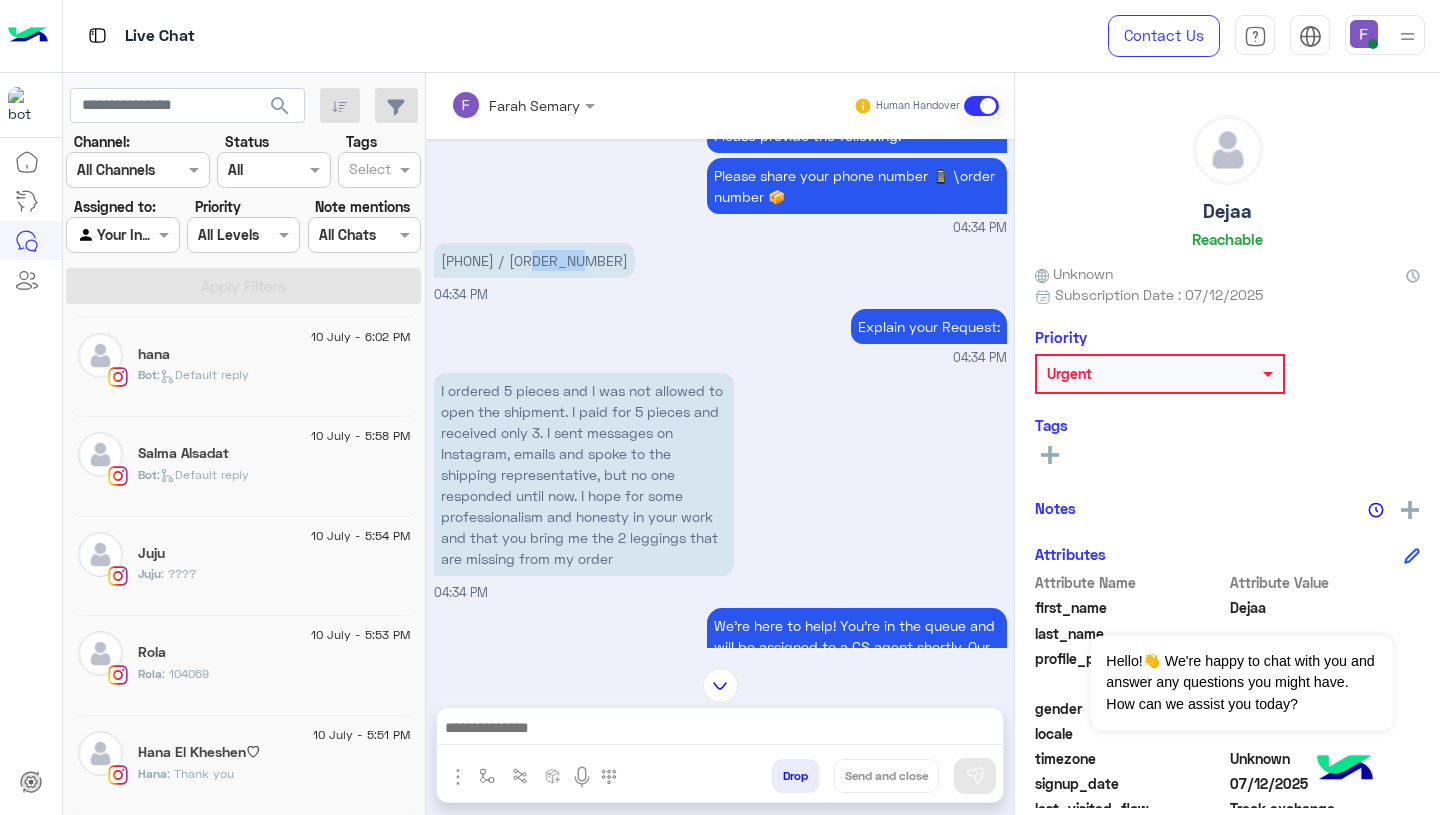 click on "01063801244/ 106314" at bounding box center [534, 260] 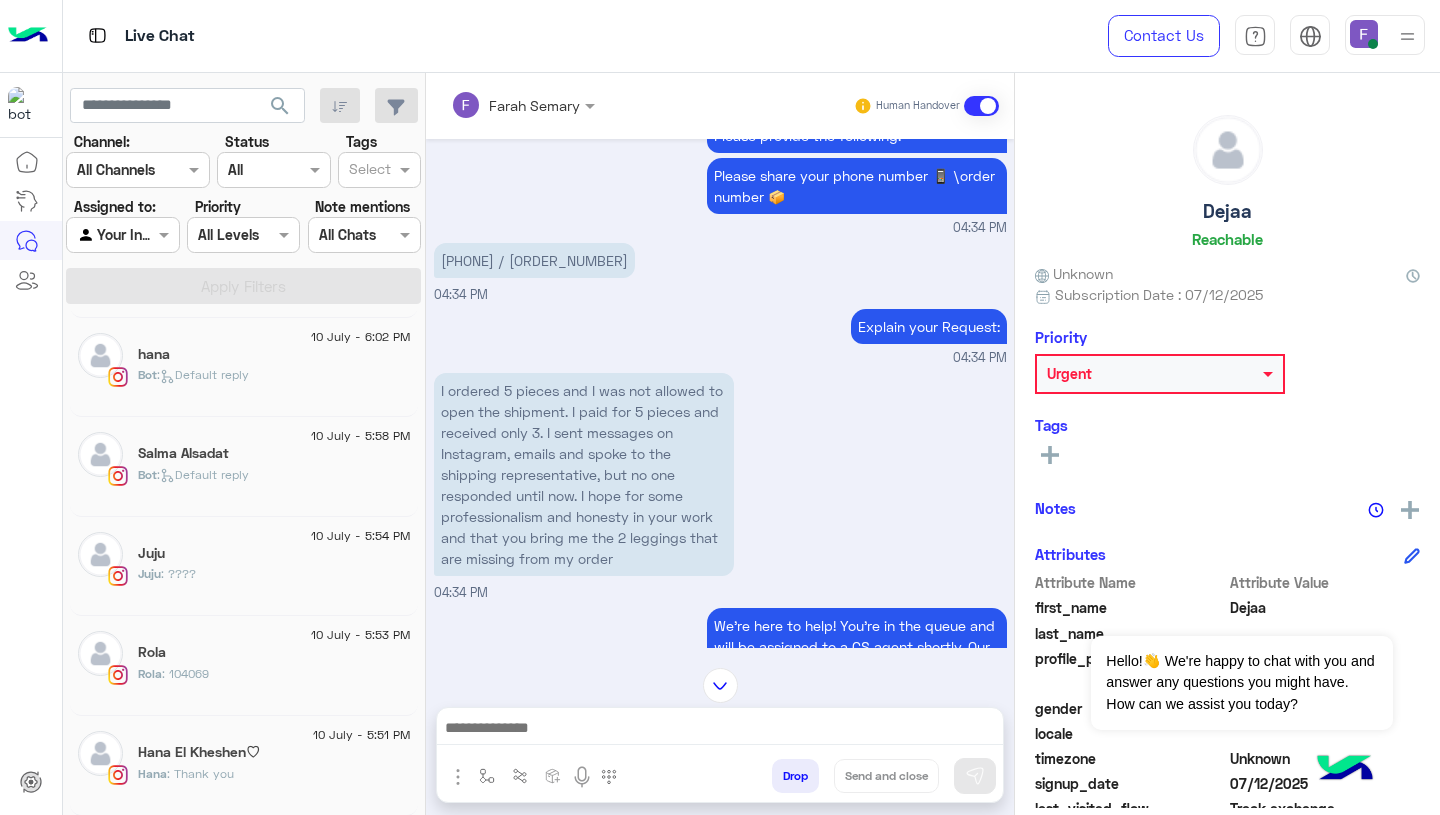 click on "I ordered 5 pieces and I was not allowed to open the shipment. I paid for 5 pieces and received only 3. I sent messages on Instagram, emails and spoke to the shipping representative, but no one responded until now. I hope for some professionalism and honesty in your work and that you bring me the 2 leggings that are missing from my order" at bounding box center [584, 474] 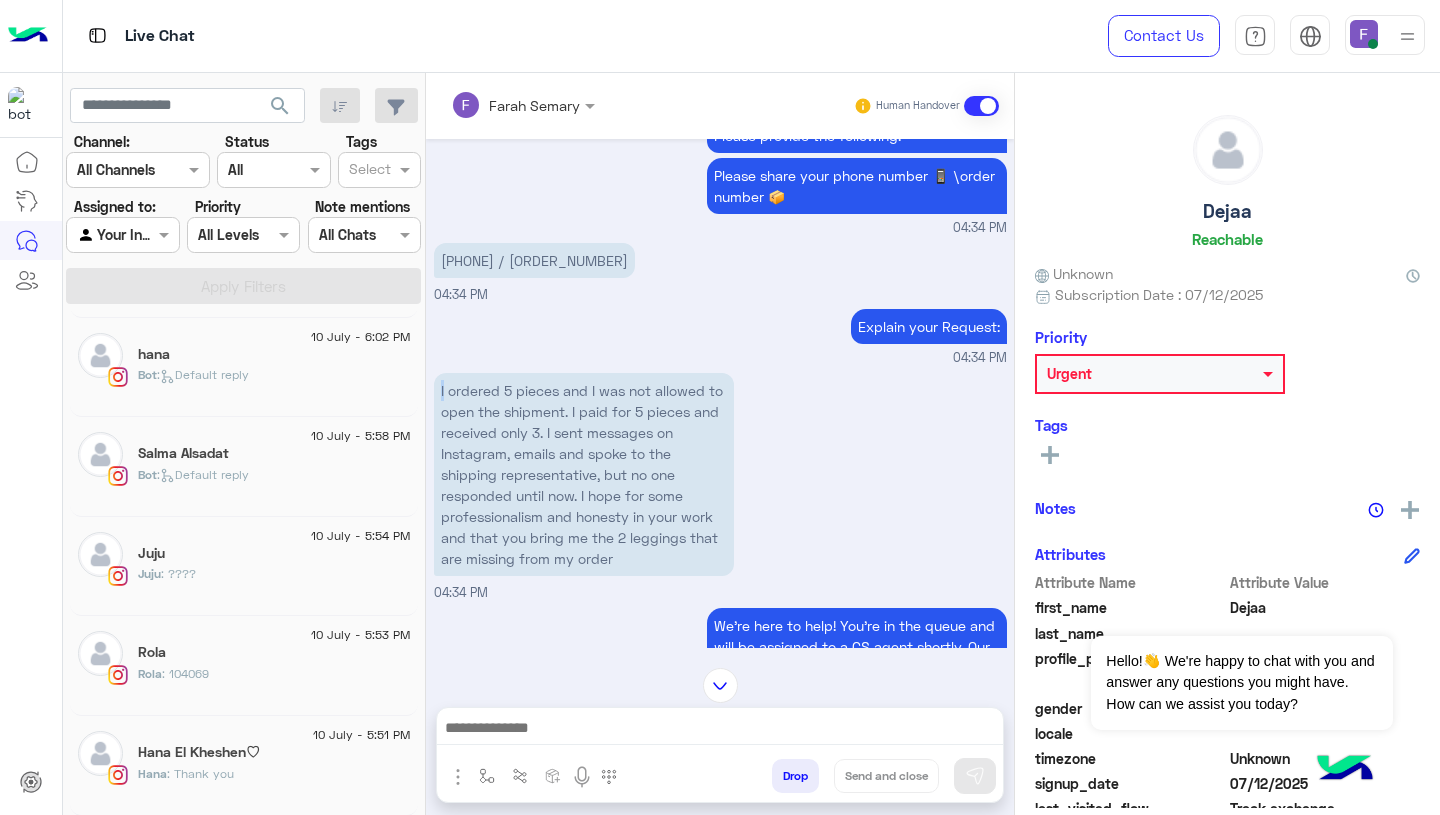click on "I ordered 5 pieces and I was not allowed to open the shipment. I paid for 5 pieces and received only 3. I sent messages on Instagram, emails and spoke to the shipping representative, but no one responded until now. I hope for some professionalism and honesty in your work and that you bring me the 2 leggings that are missing from my order" at bounding box center [584, 474] 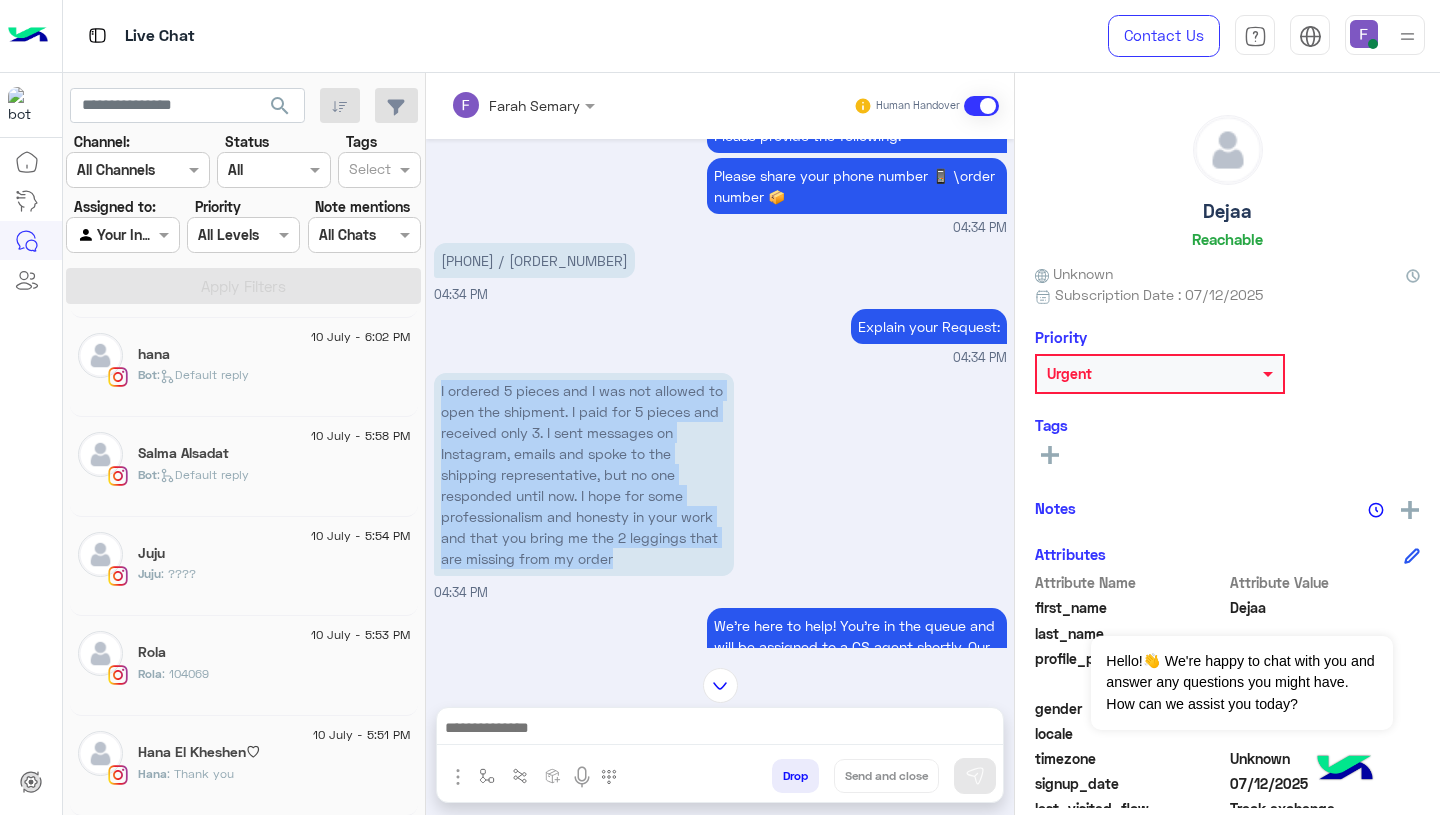 drag, startPoint x: 439, startPoint y: 366, endPoint x: 459, endPoint y: 472, distance: 107.87029 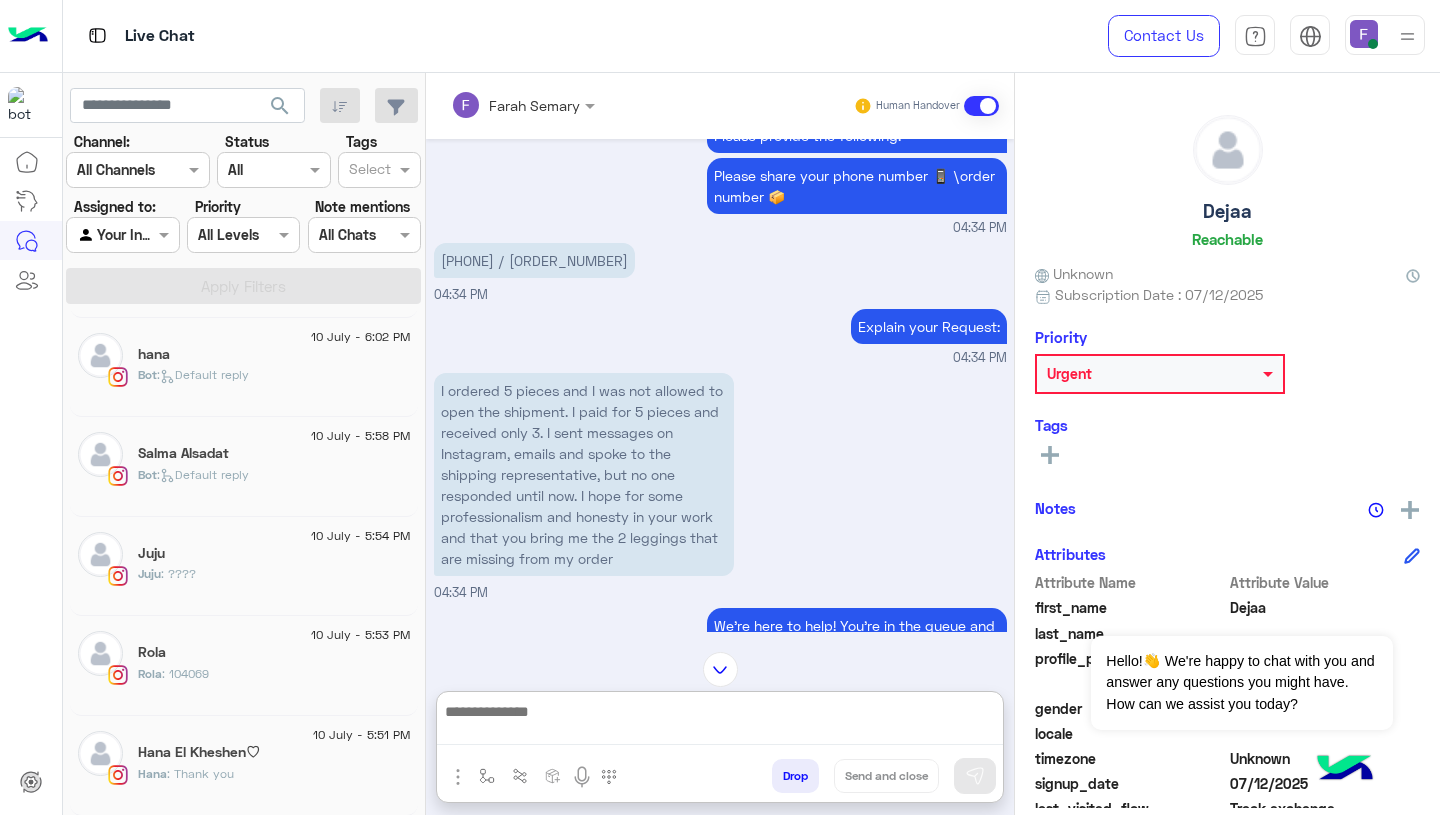 click at bounding box center (720, 722) 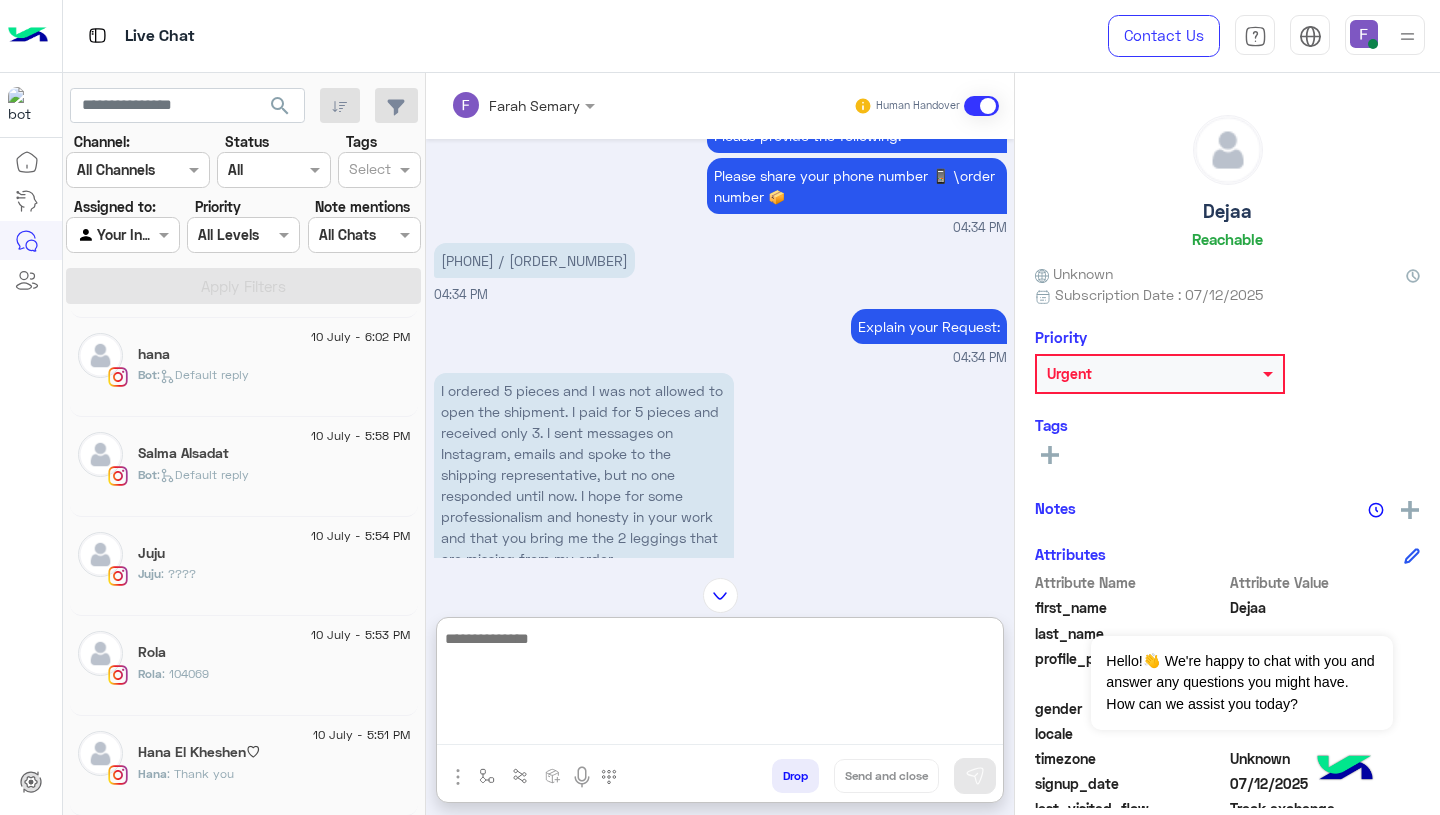paste on "**********" 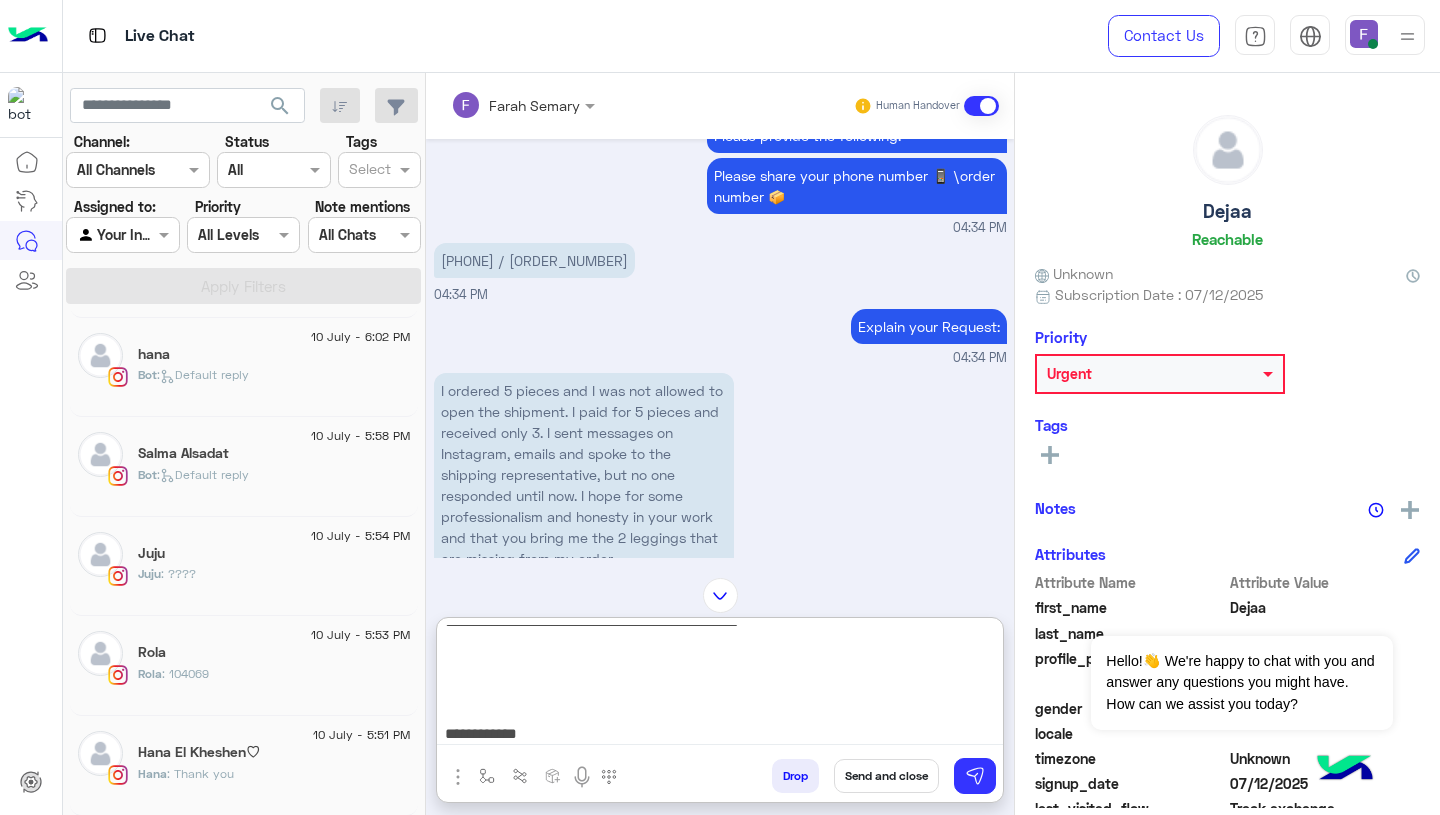 scroll, scrollTop: 155, scrollLeft: 0, axis: vertical 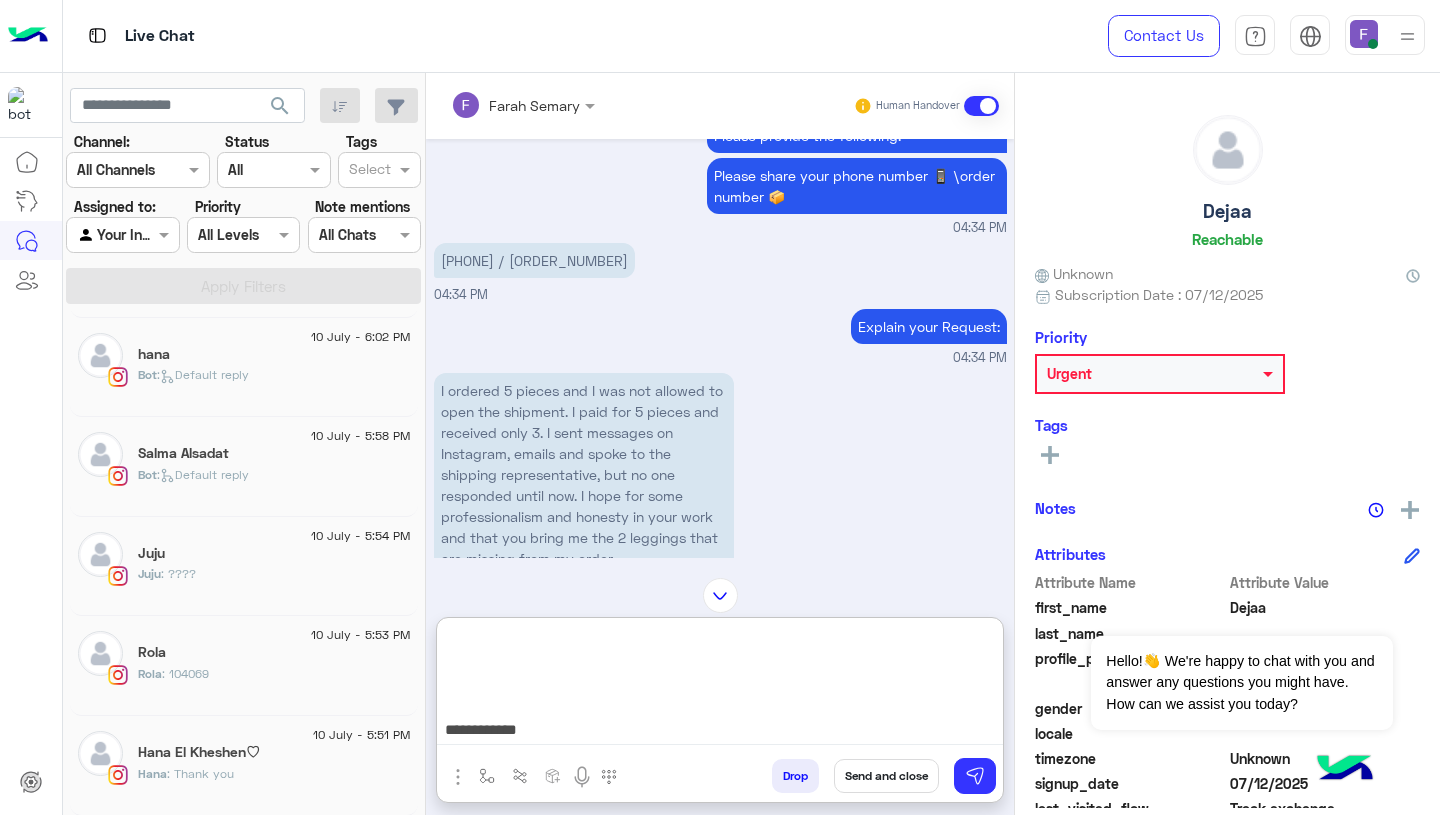 click on "**********" at bounding box center [720, 685] 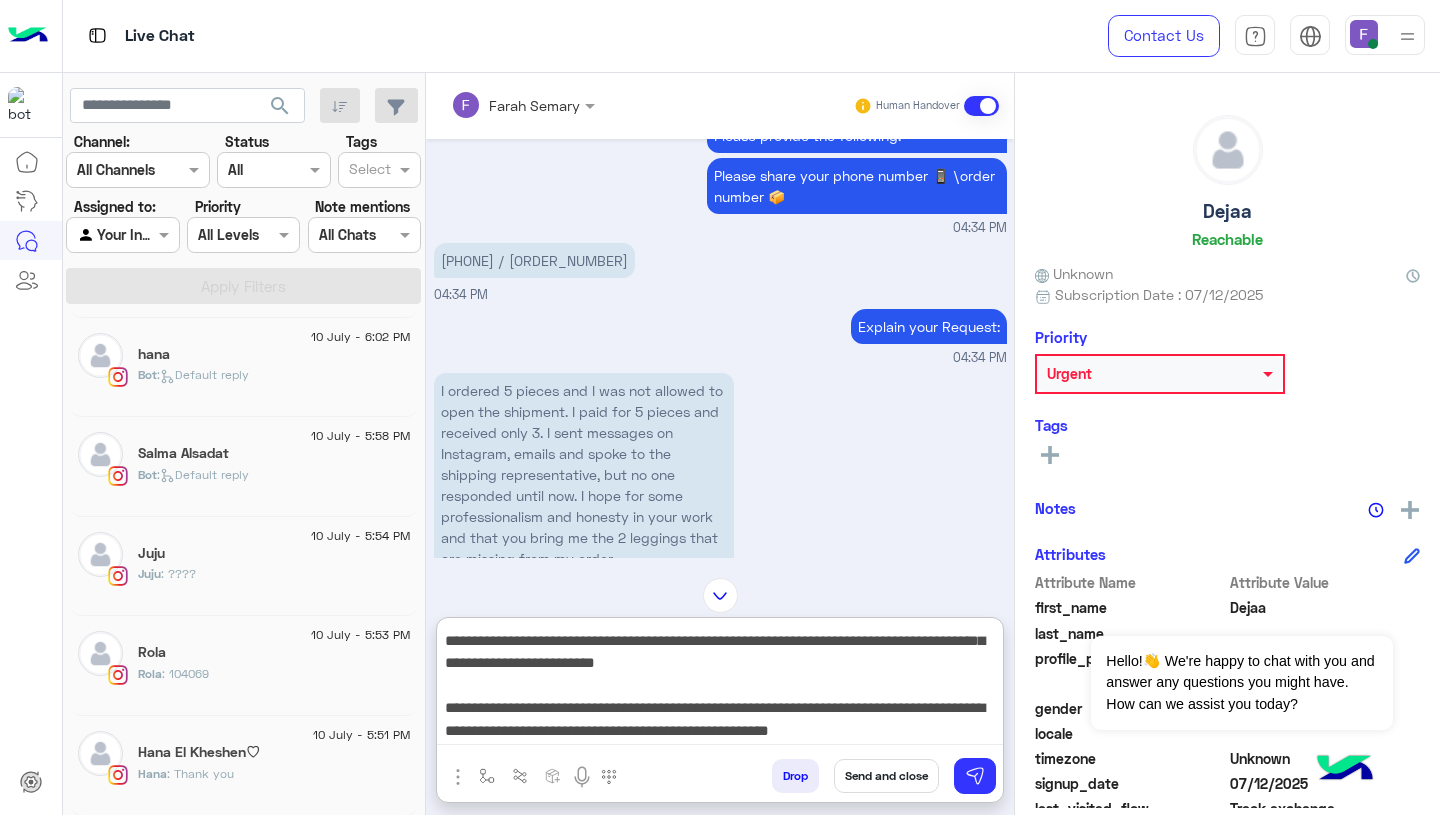 scroll, scrollTop: 0, scrollLeft: 0, axis: both 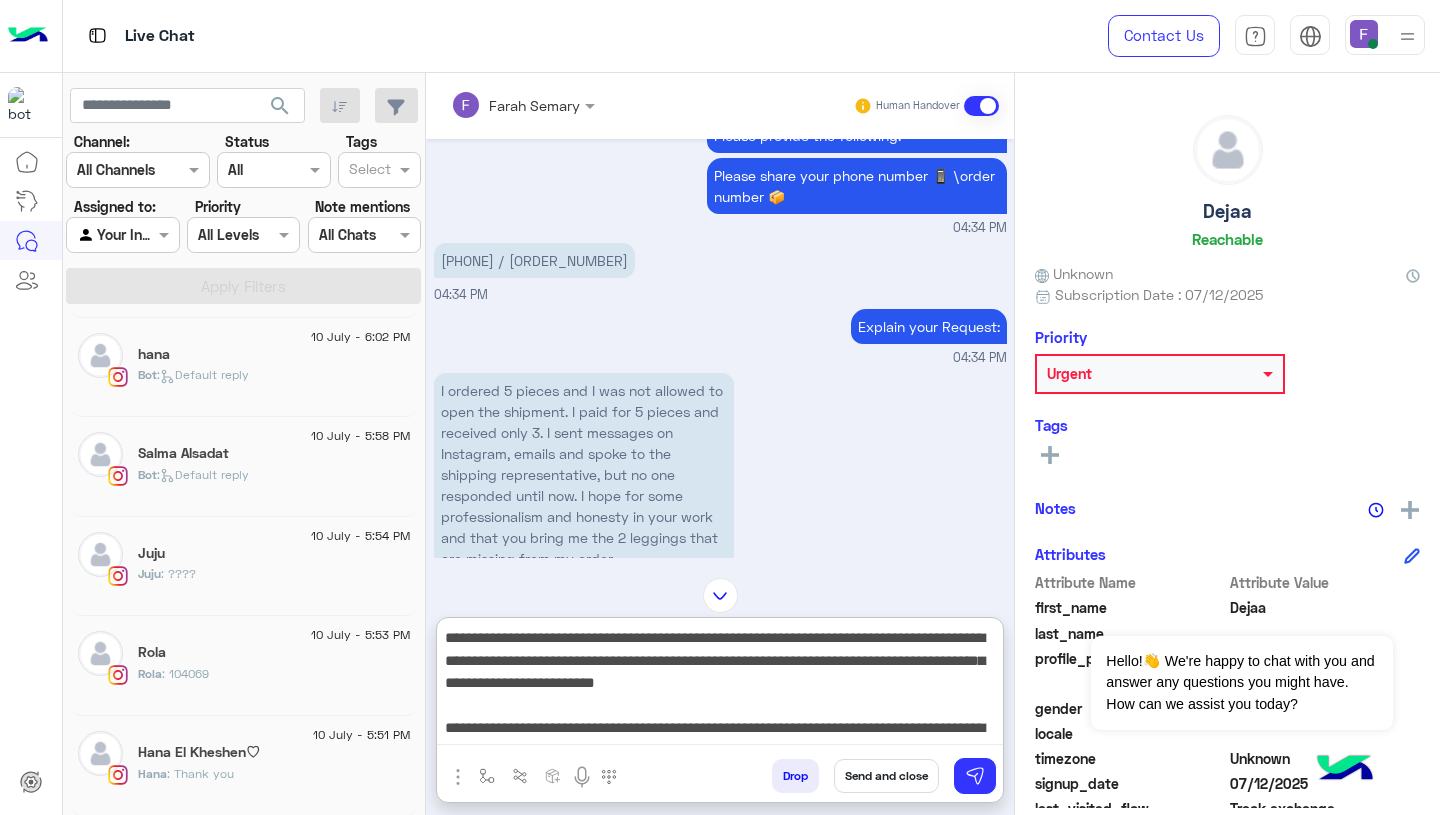 click on "**********" at bounding box center (720, 685) 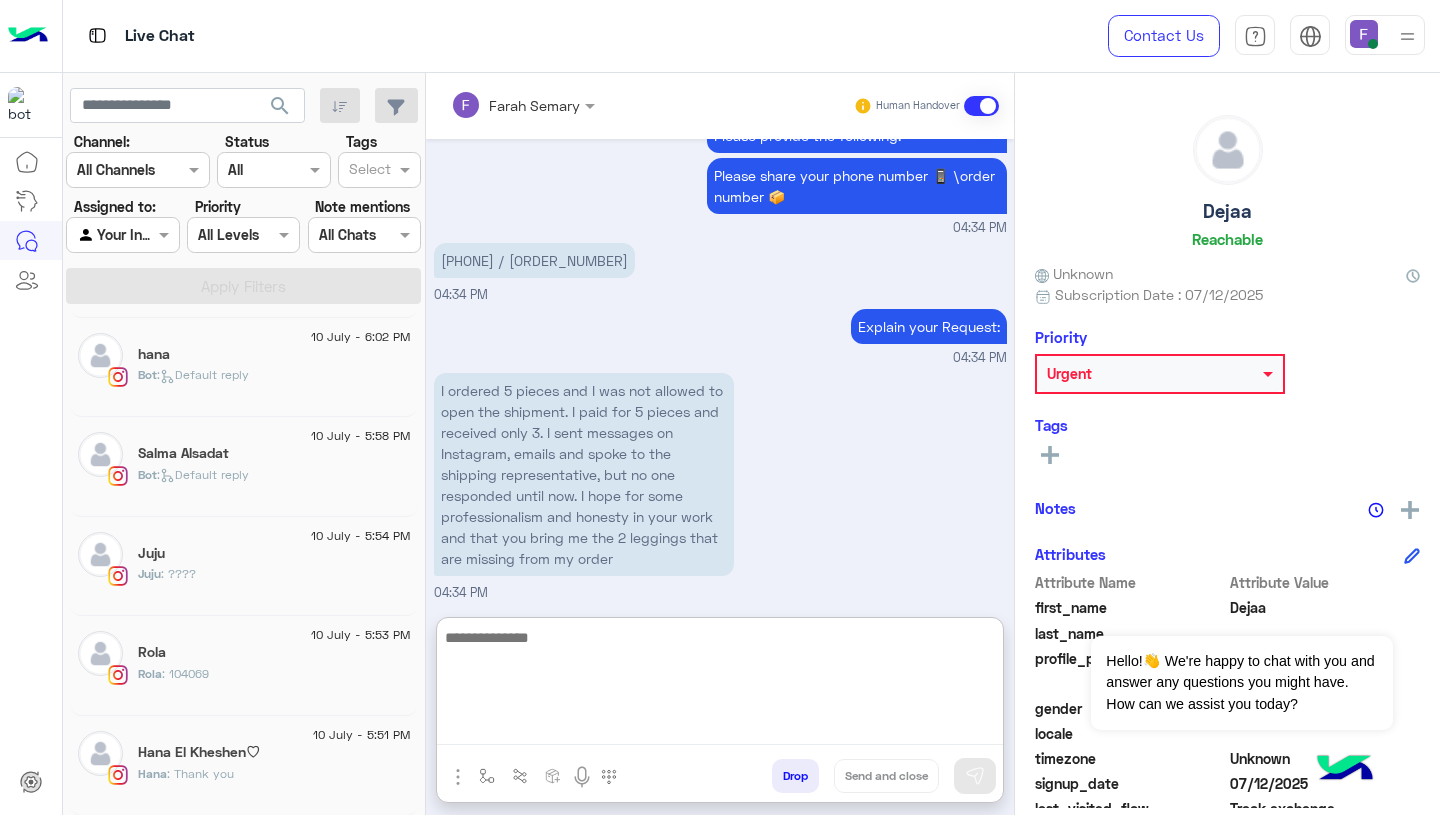 scroll, scrollTop: 2194, scrollLeft: 0, axis: vertical 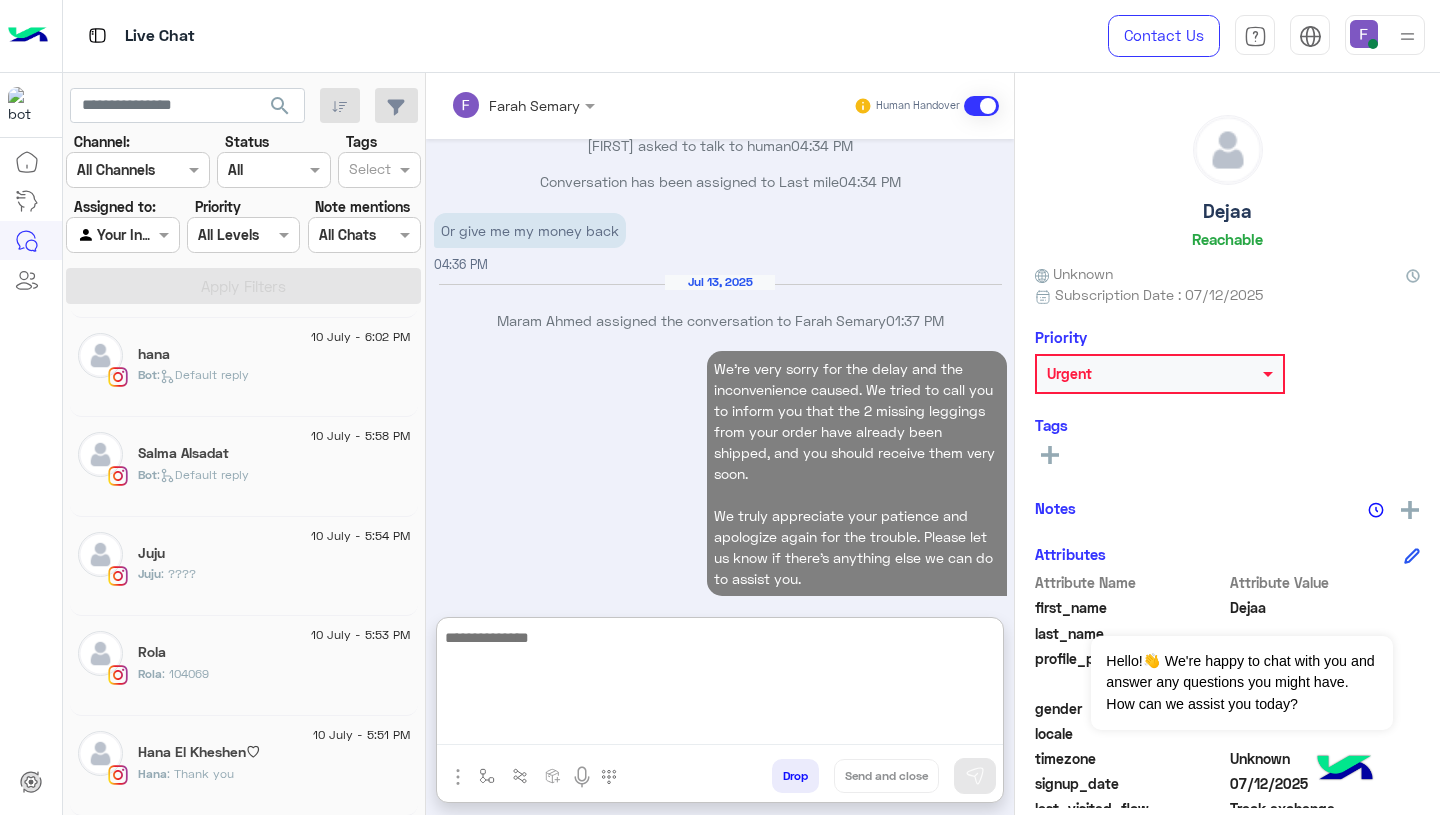 click on "We're very sorry for the delay and the inconvenience caused. We tried to call you to inform you that the 2 missing leggings from your order have already been shipped, and you should receive them very soon. We truly appreciate your patience and apologize again for the trouble. Please let us know if there's anything else we can do to assist you.   02:00 PM" at bounding box center [720, 483] 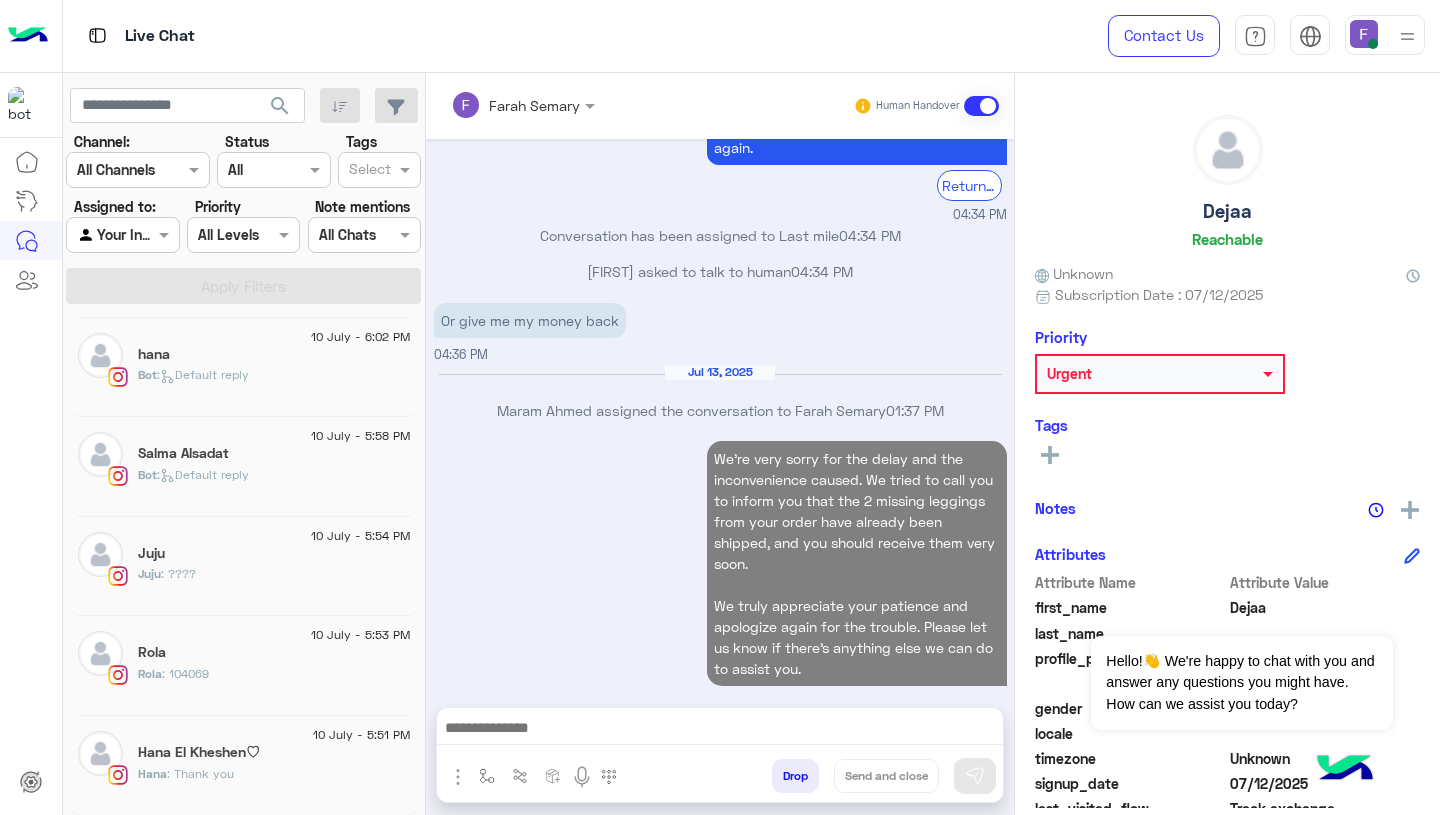 scroll, scrollTop: 2140, scrollLeft: 0, axis: vertical 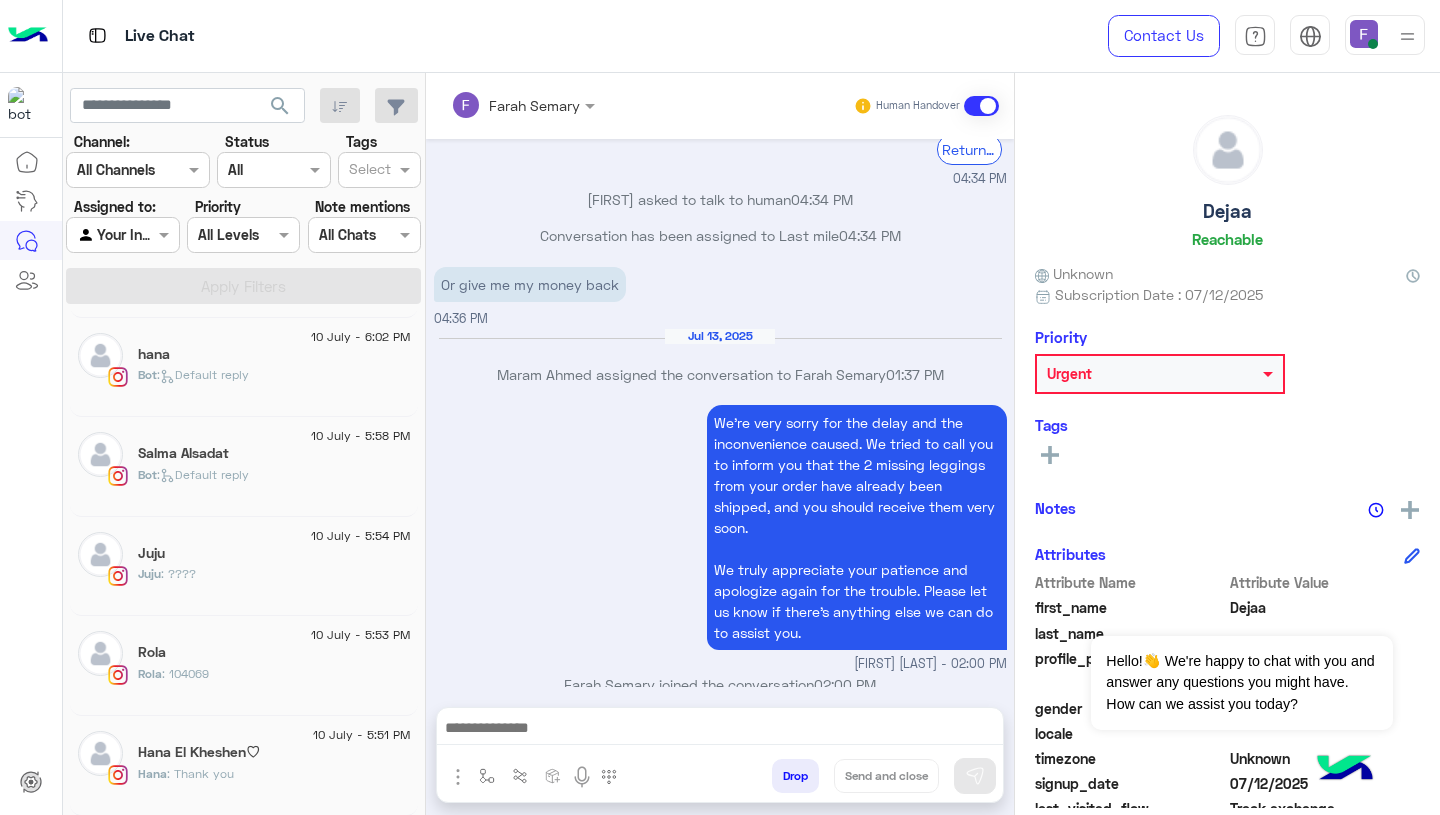 click 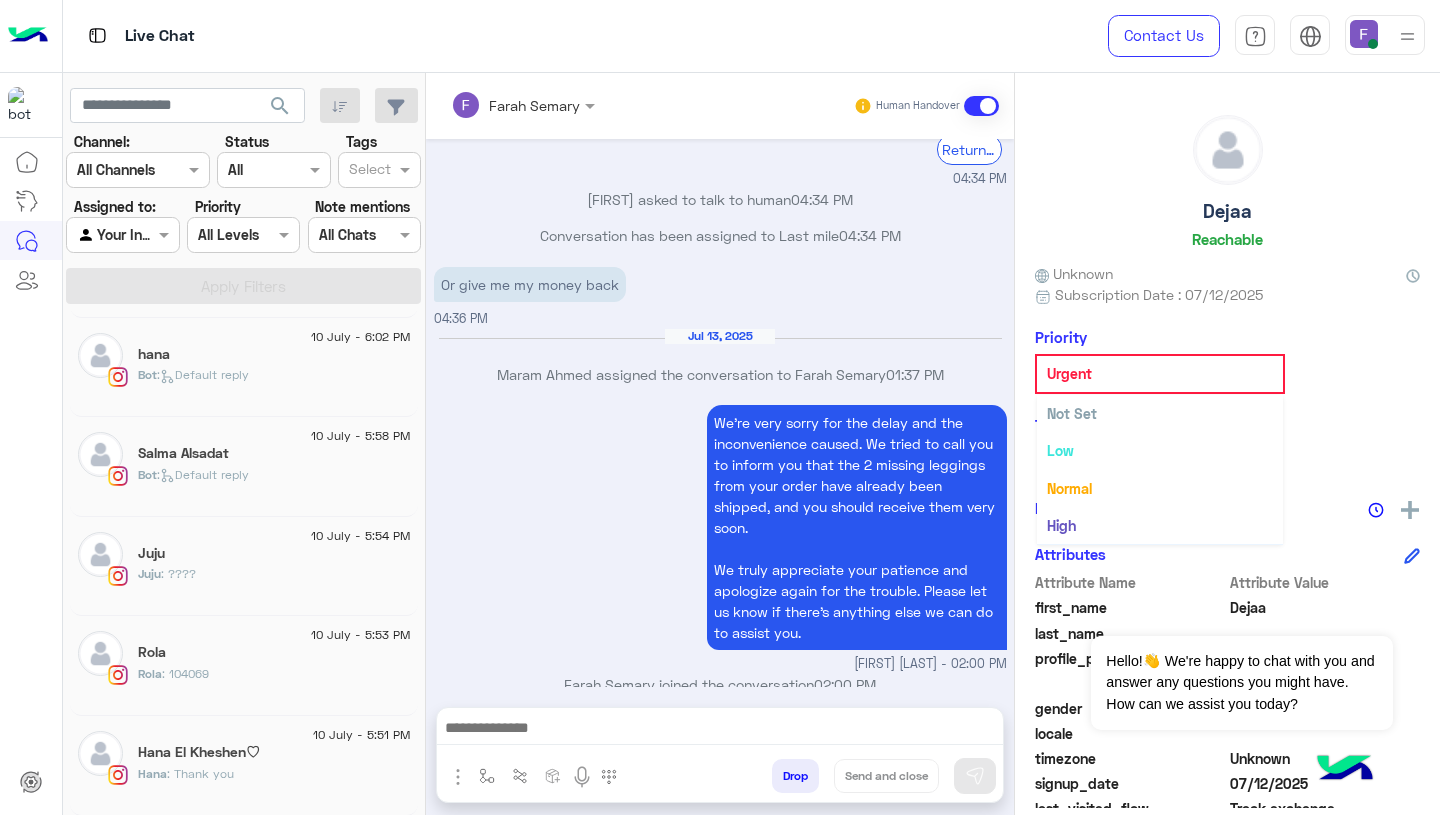 scroll, scrollTop: 37, scrollLeft: 0, axis: vertical 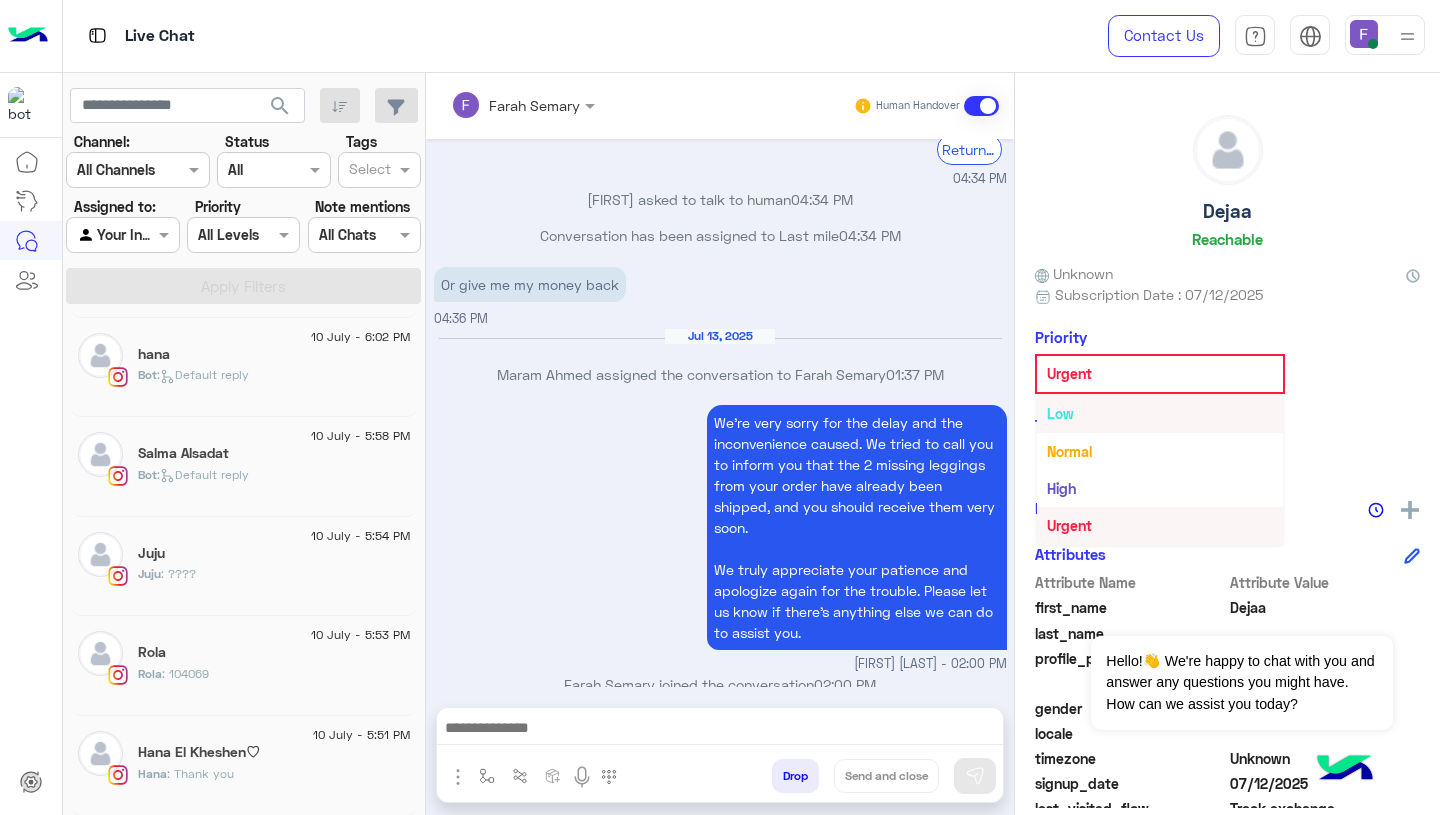 click on "Low" at bounding box center (1160, 413) 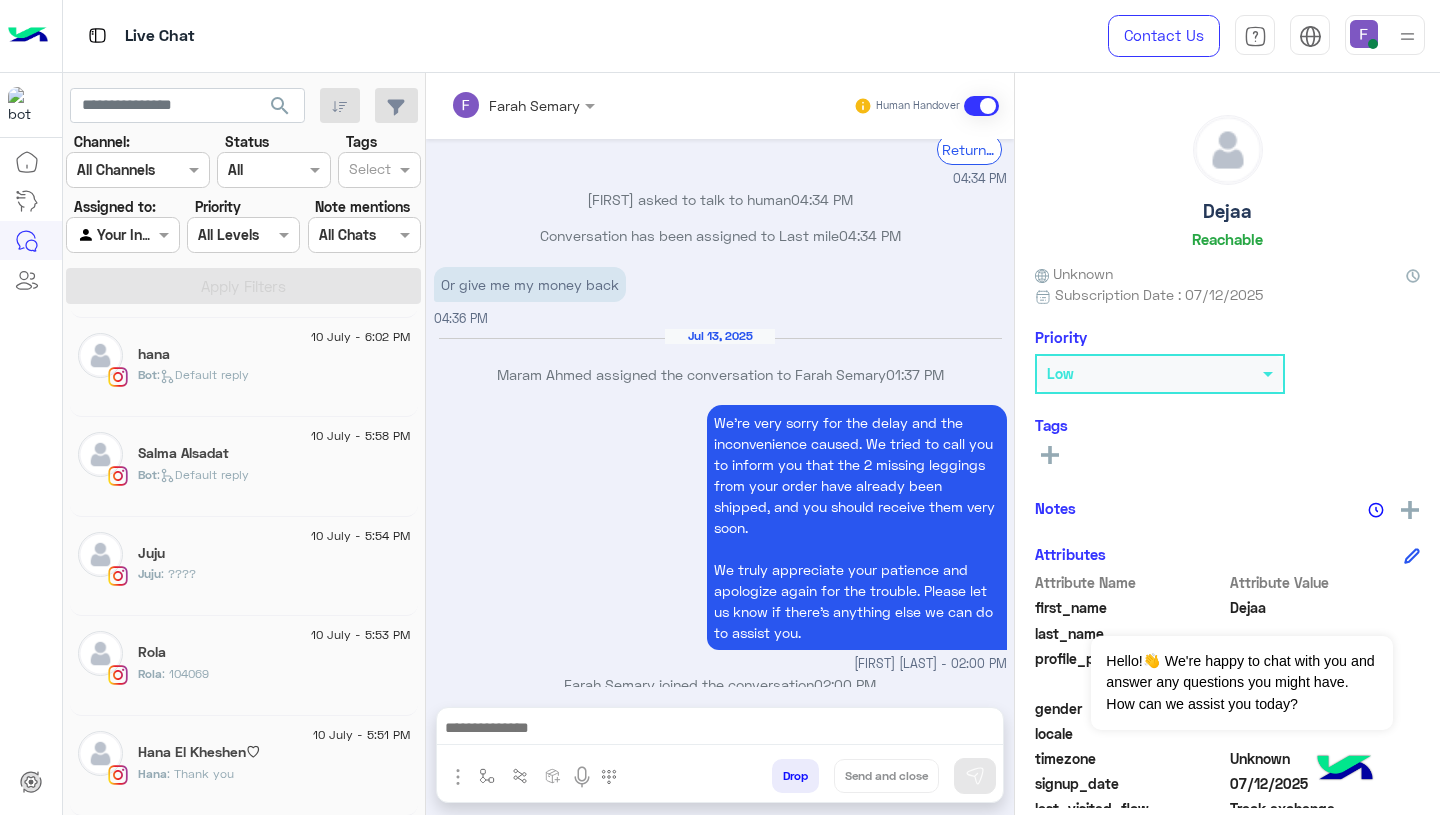 click 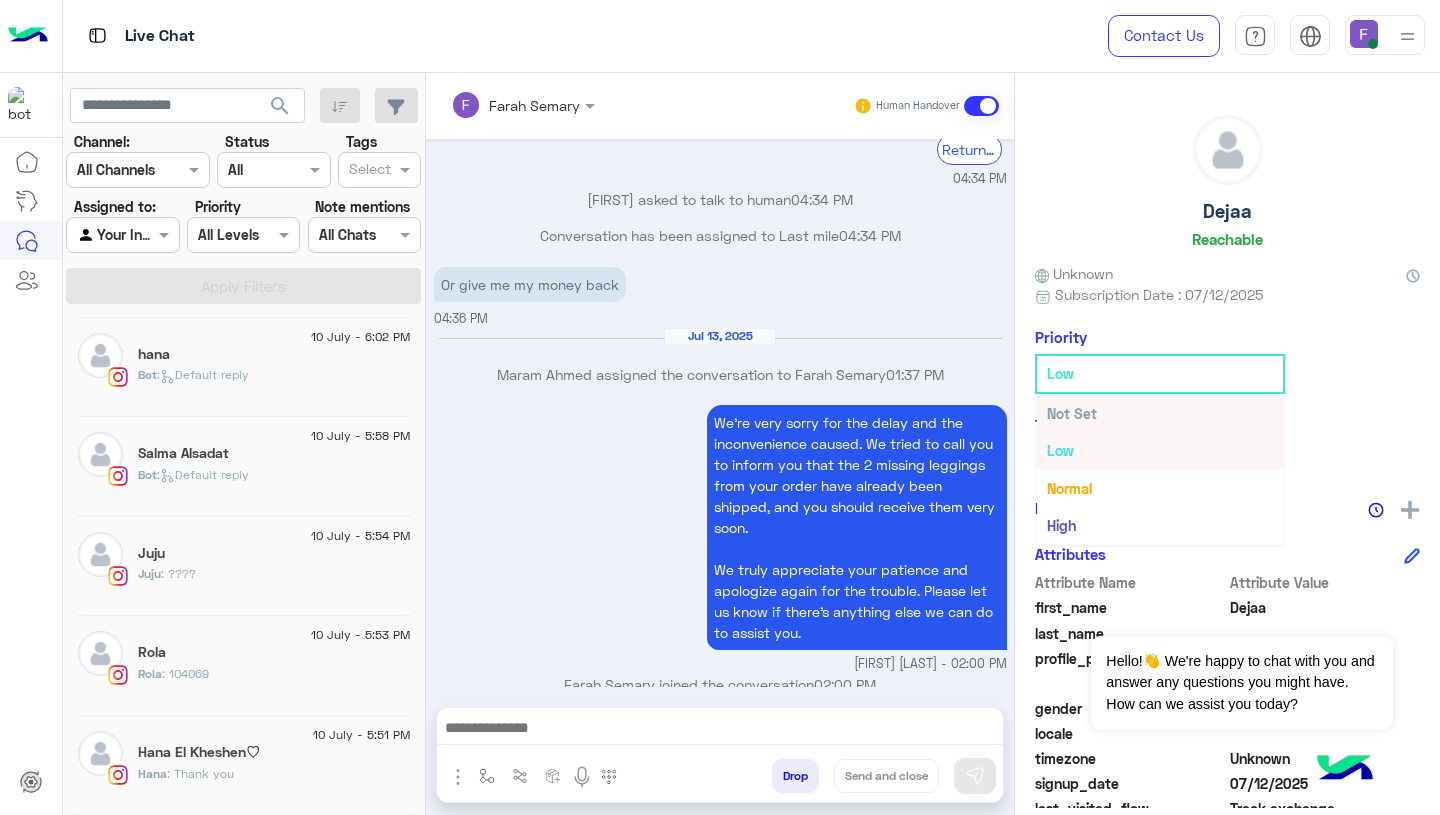 click on "Not Set" at bounding box center (1072, 413) 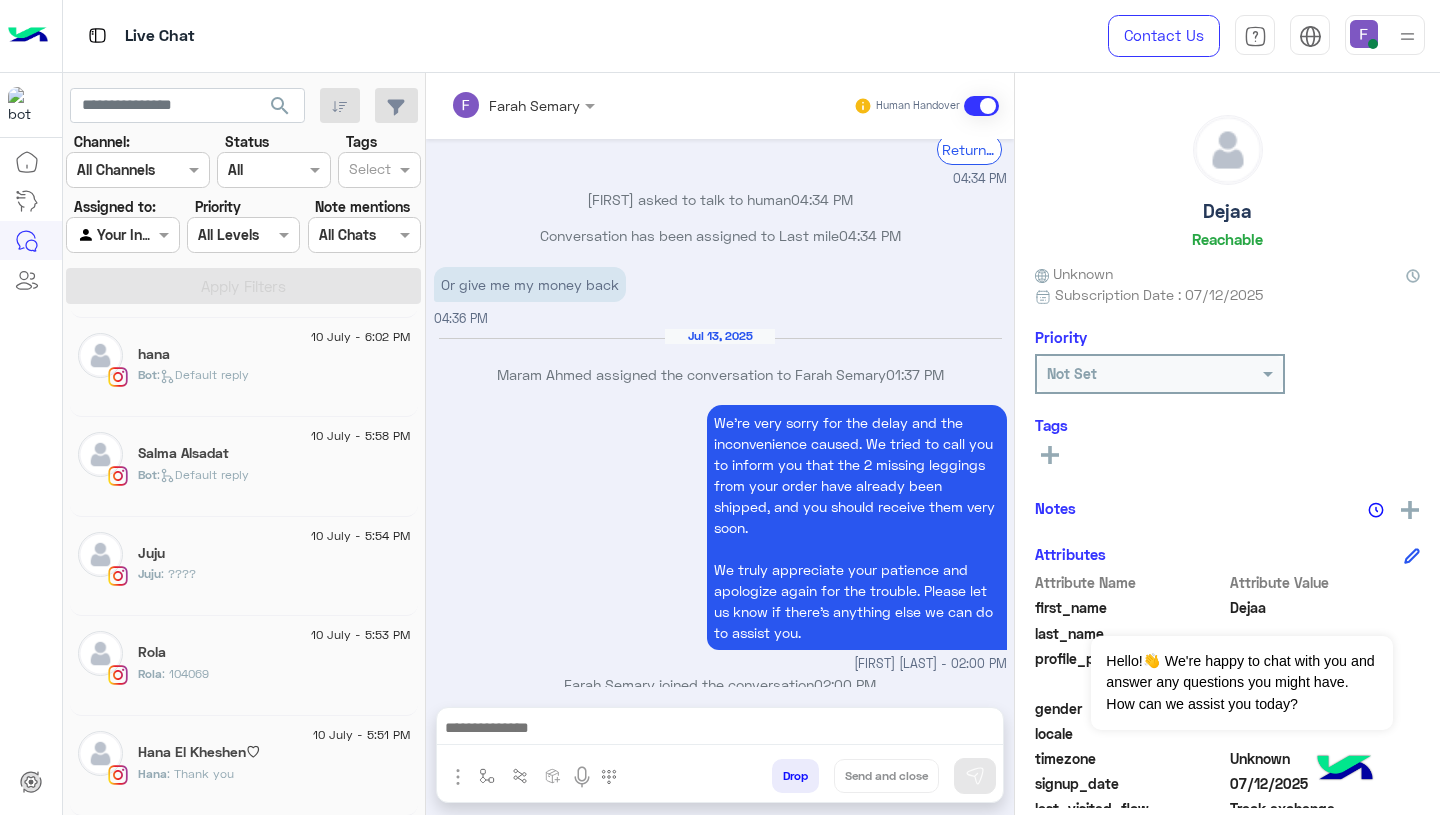 click on "We're very sorry for the delay and the inconvenience caused. We tried to call you to inform you that the 2 missing leggings from your order have already been shipped, and you should receive them very soon. We truly appreciate your patience and apologize again for the trouble. Please let us know if there's anything else we can do to assist you.  Farah Semary -  02:00 PM" at bounding box center [720, 537] 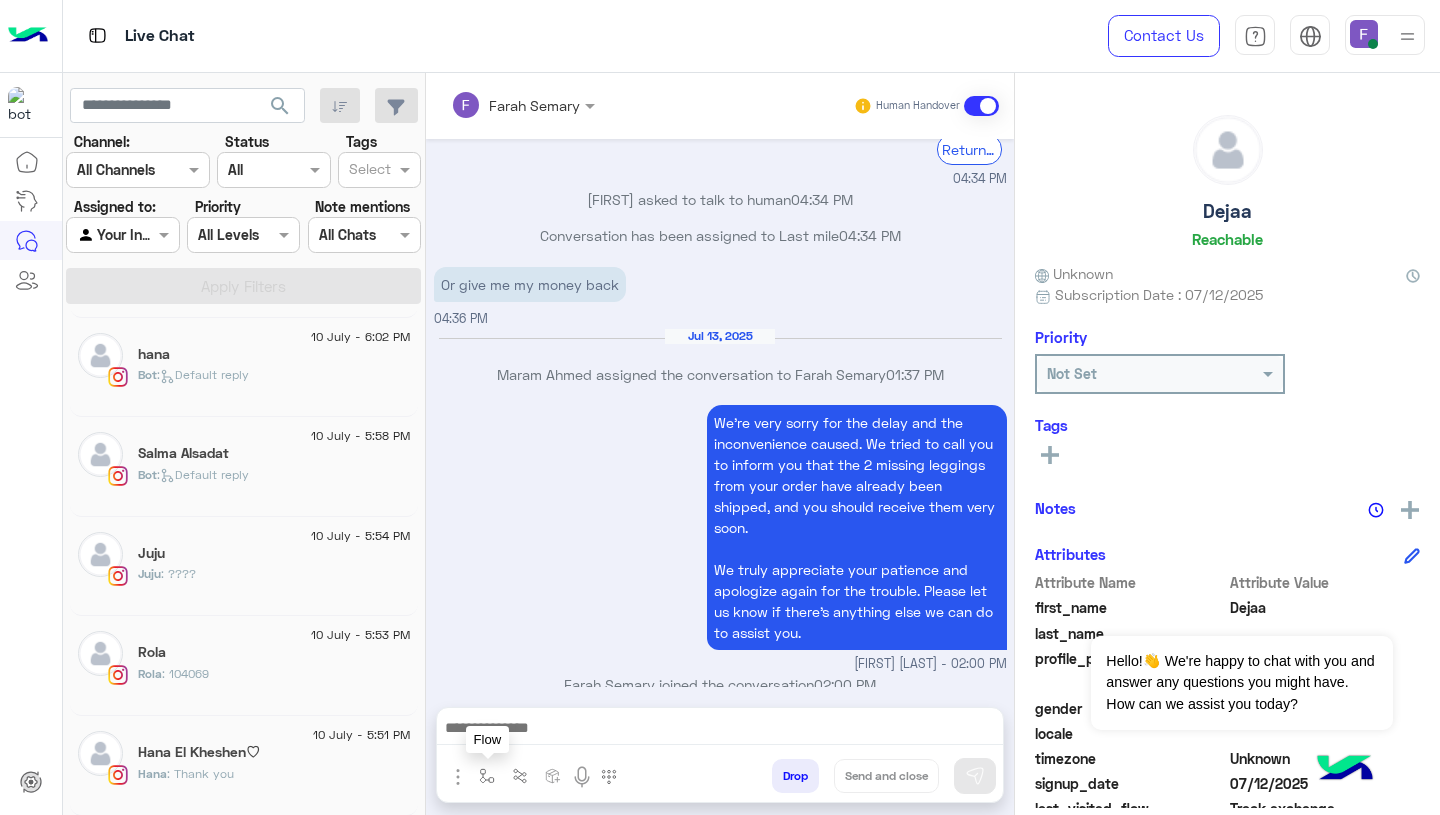 click at bounding box center (487, 776) 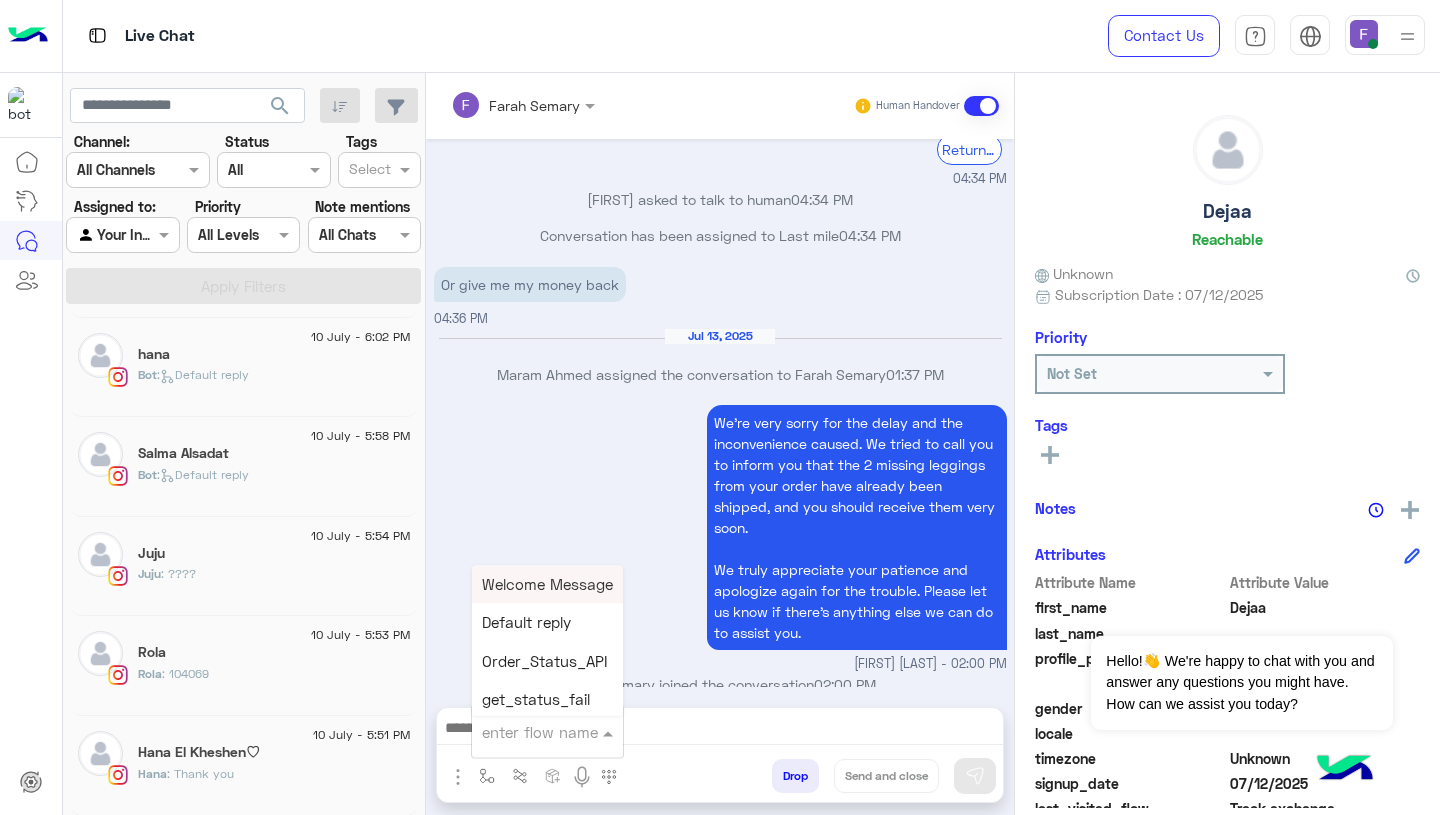 click at bounding box center (523, 732) 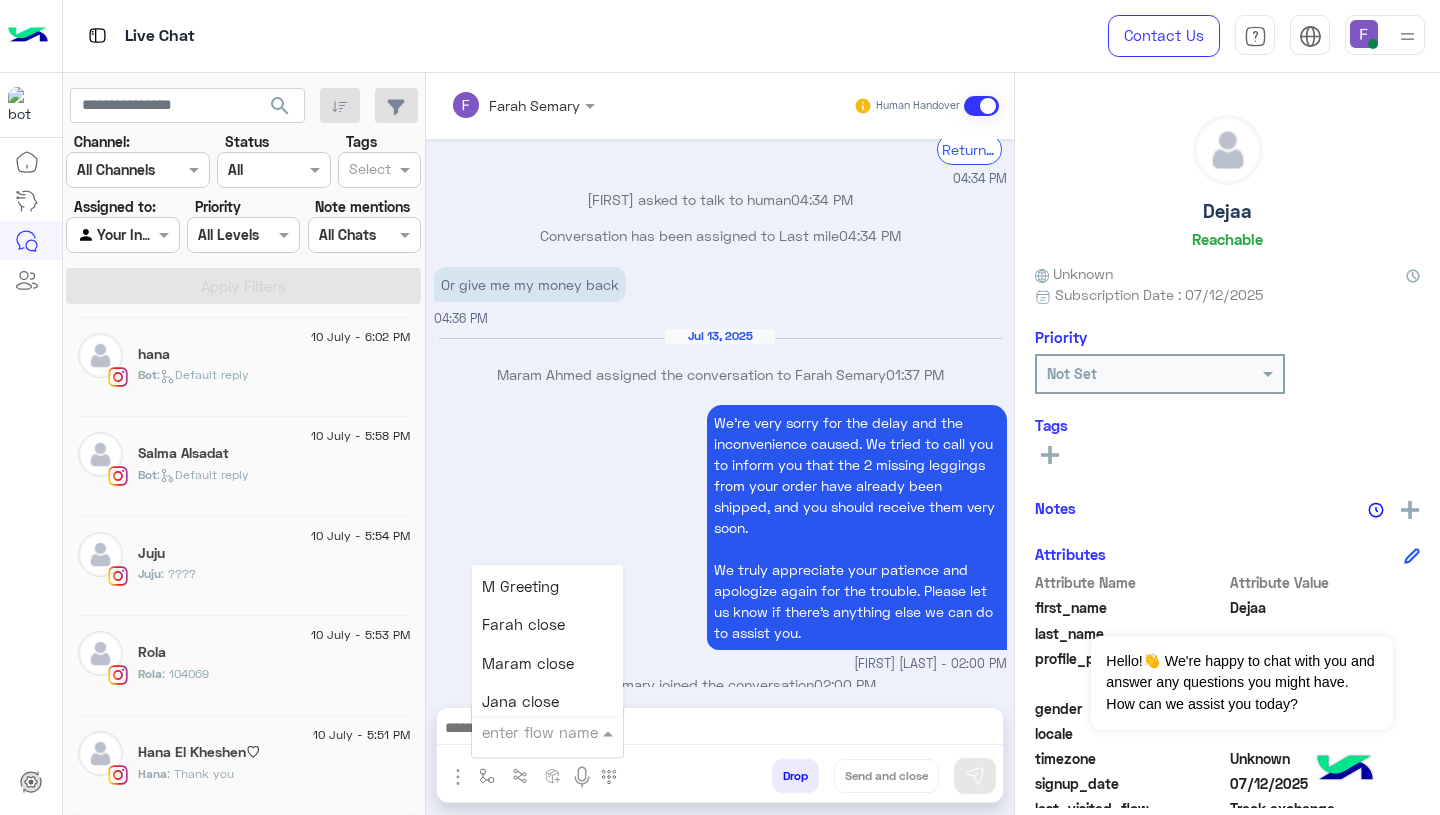 scroll, scrollTop: 2382, scrollLeft: 0, axis: vertical 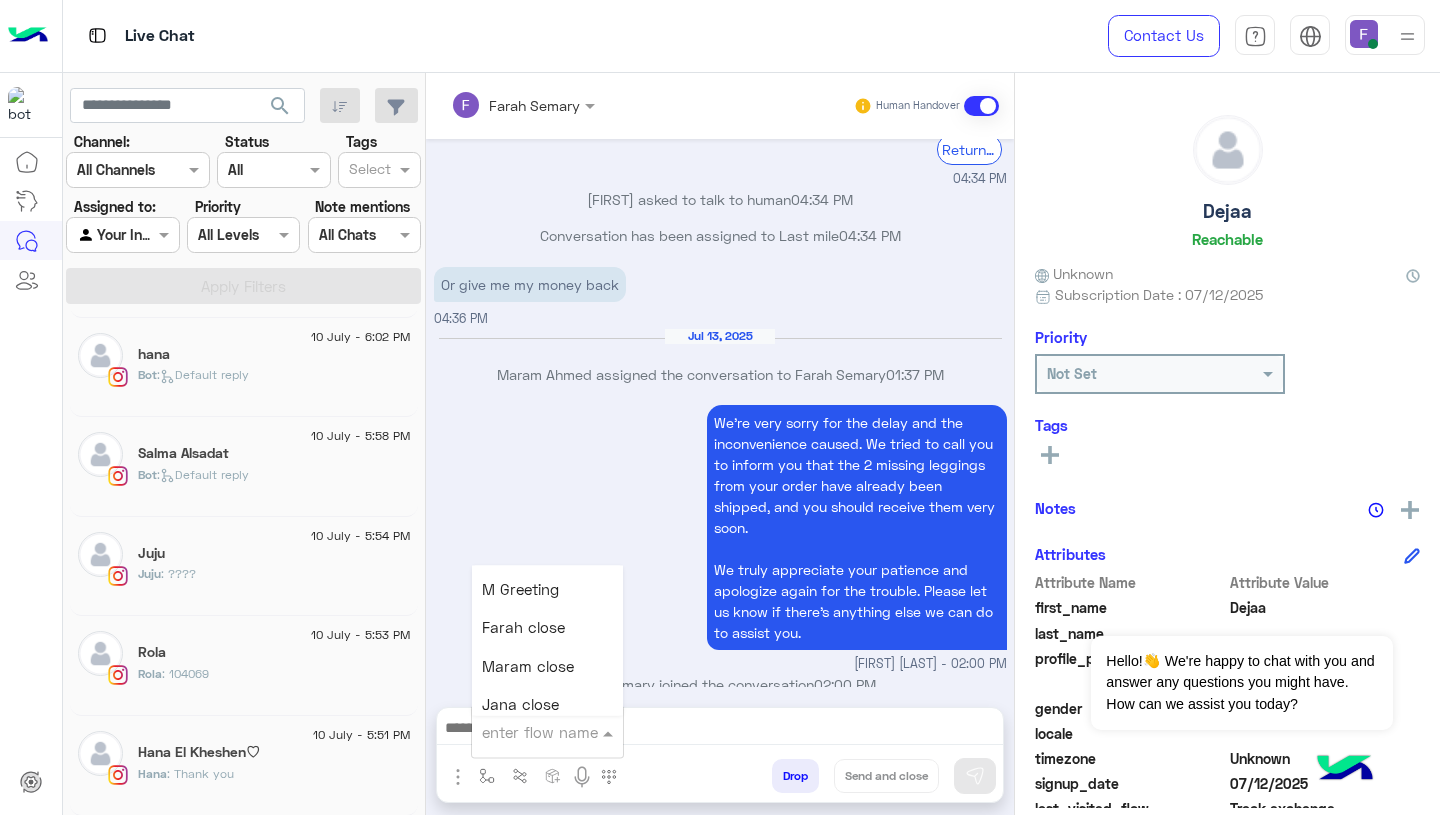 click on "Farah close" at bounding box center [523, 628] 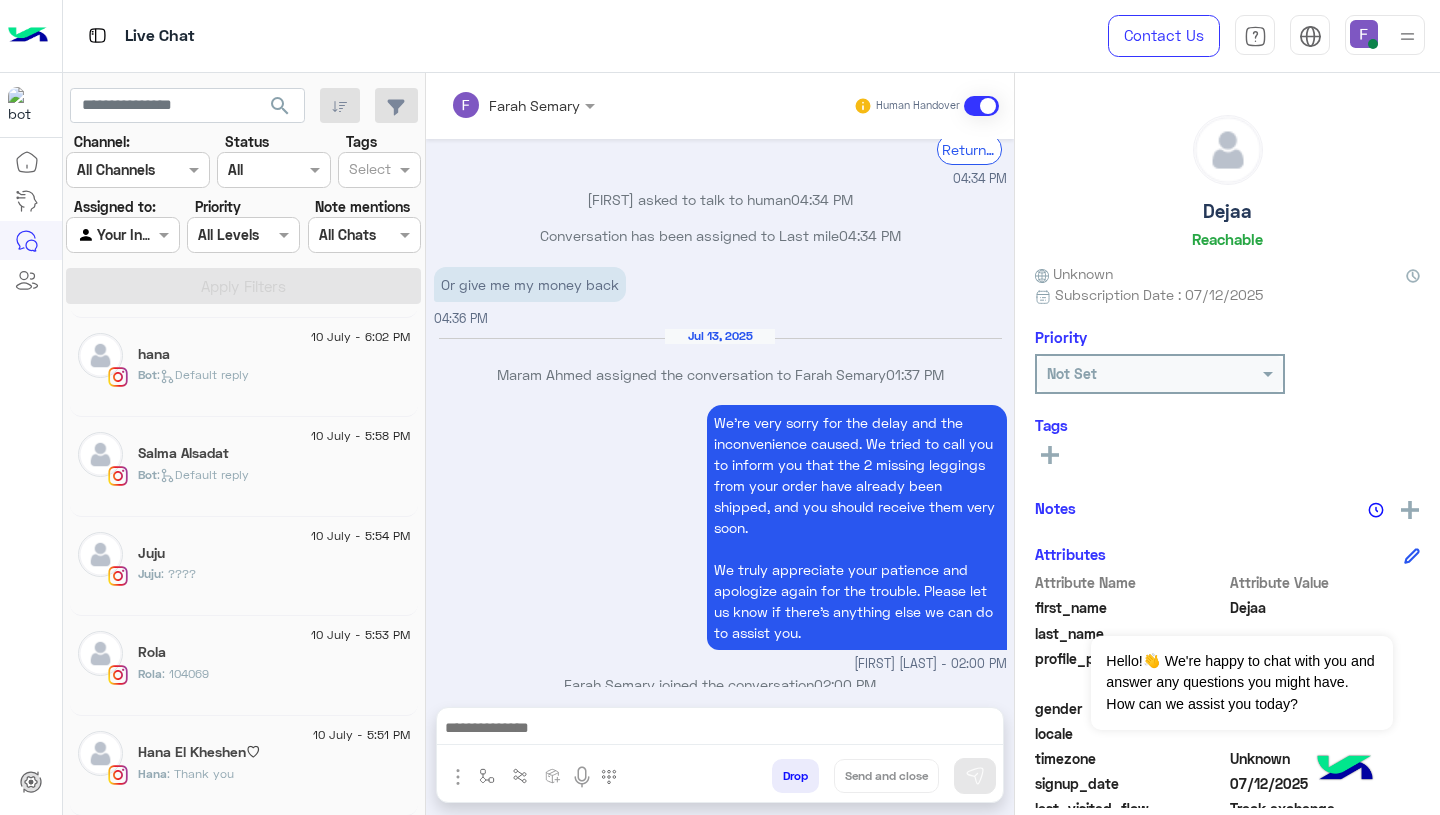 type on "**********" 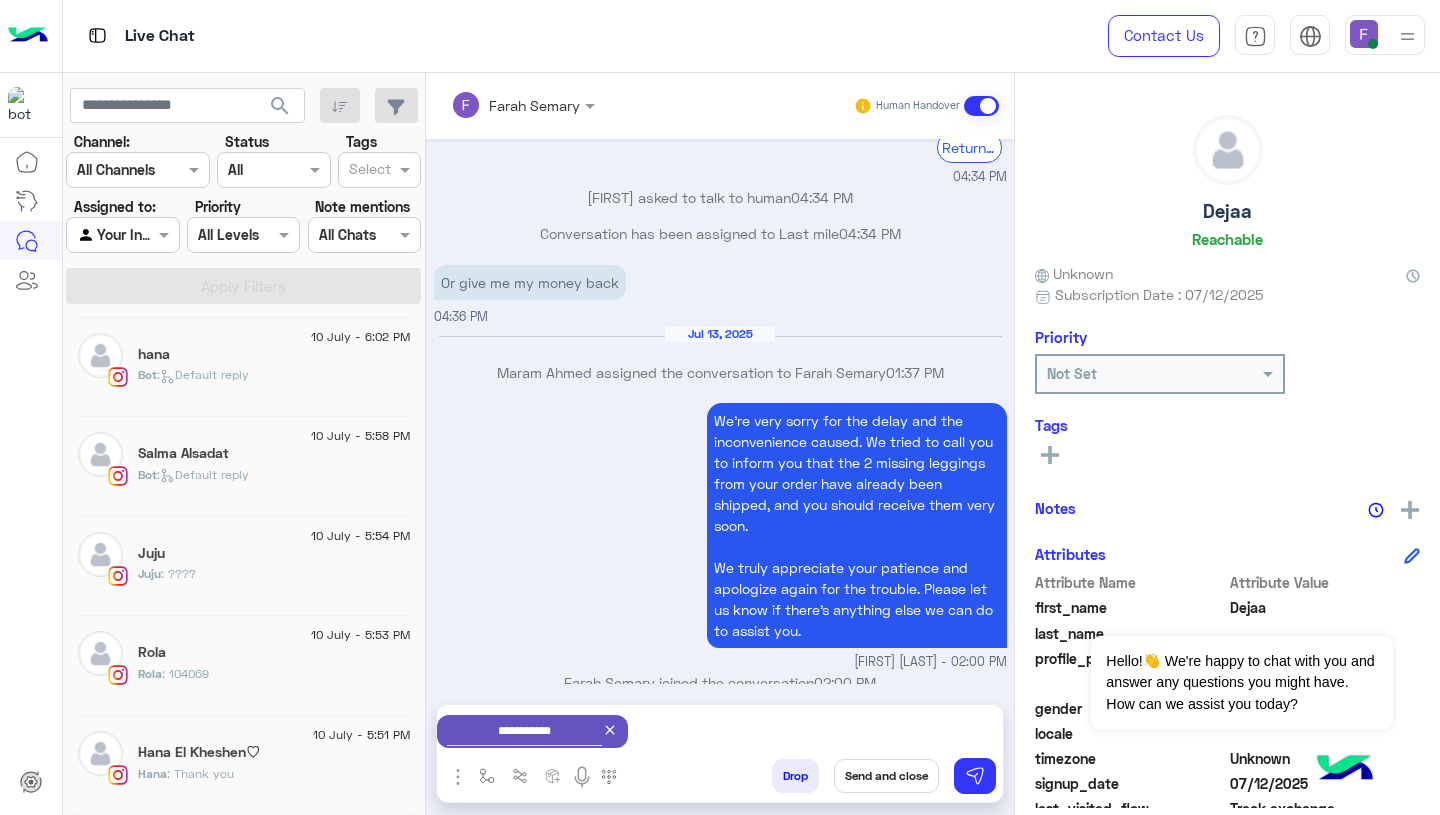 click on "Send and close" at bounding box center (886, 776) 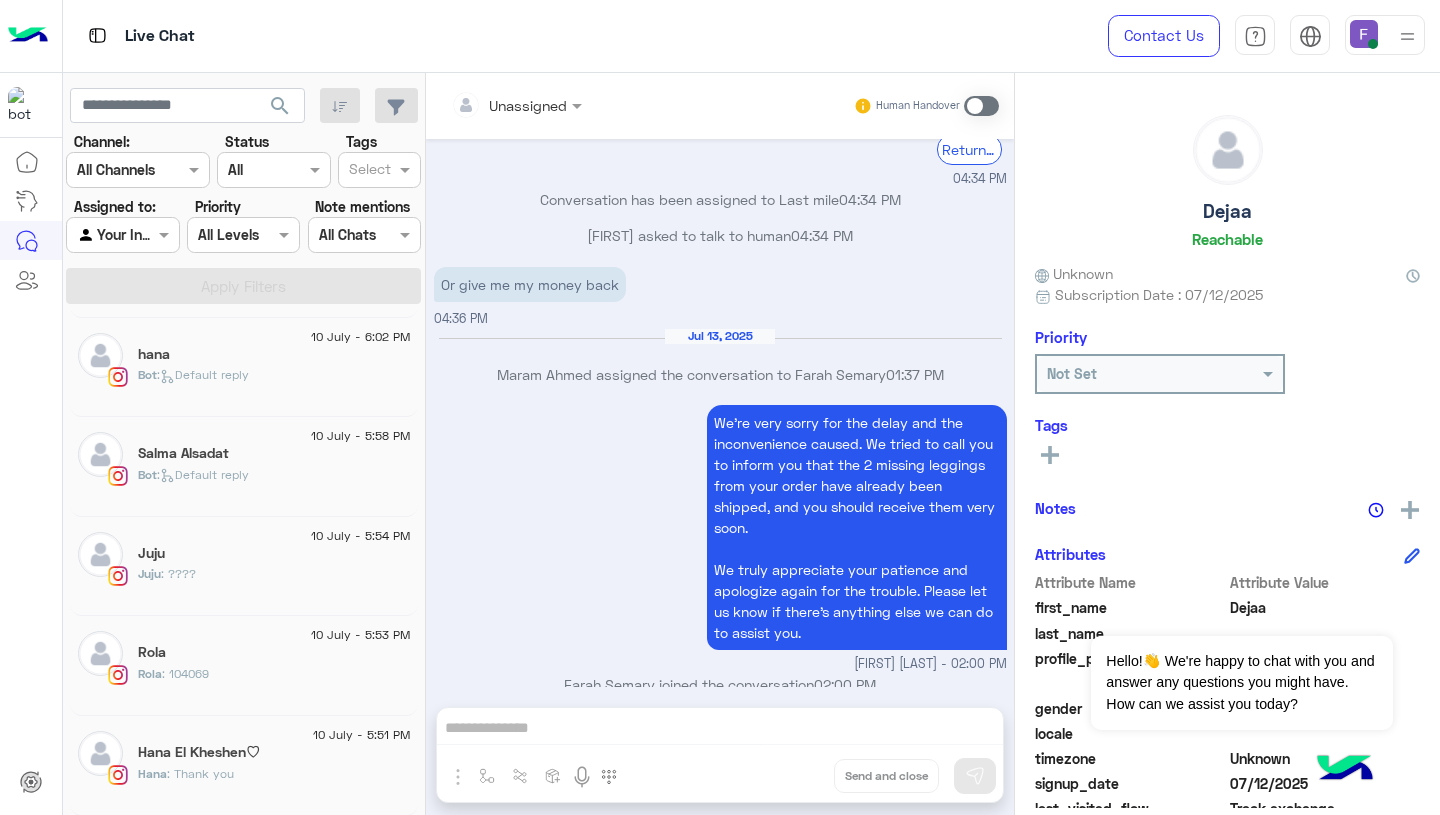 scroll, scrollTop: 2176, scrollLeft: 0, axis: vertical 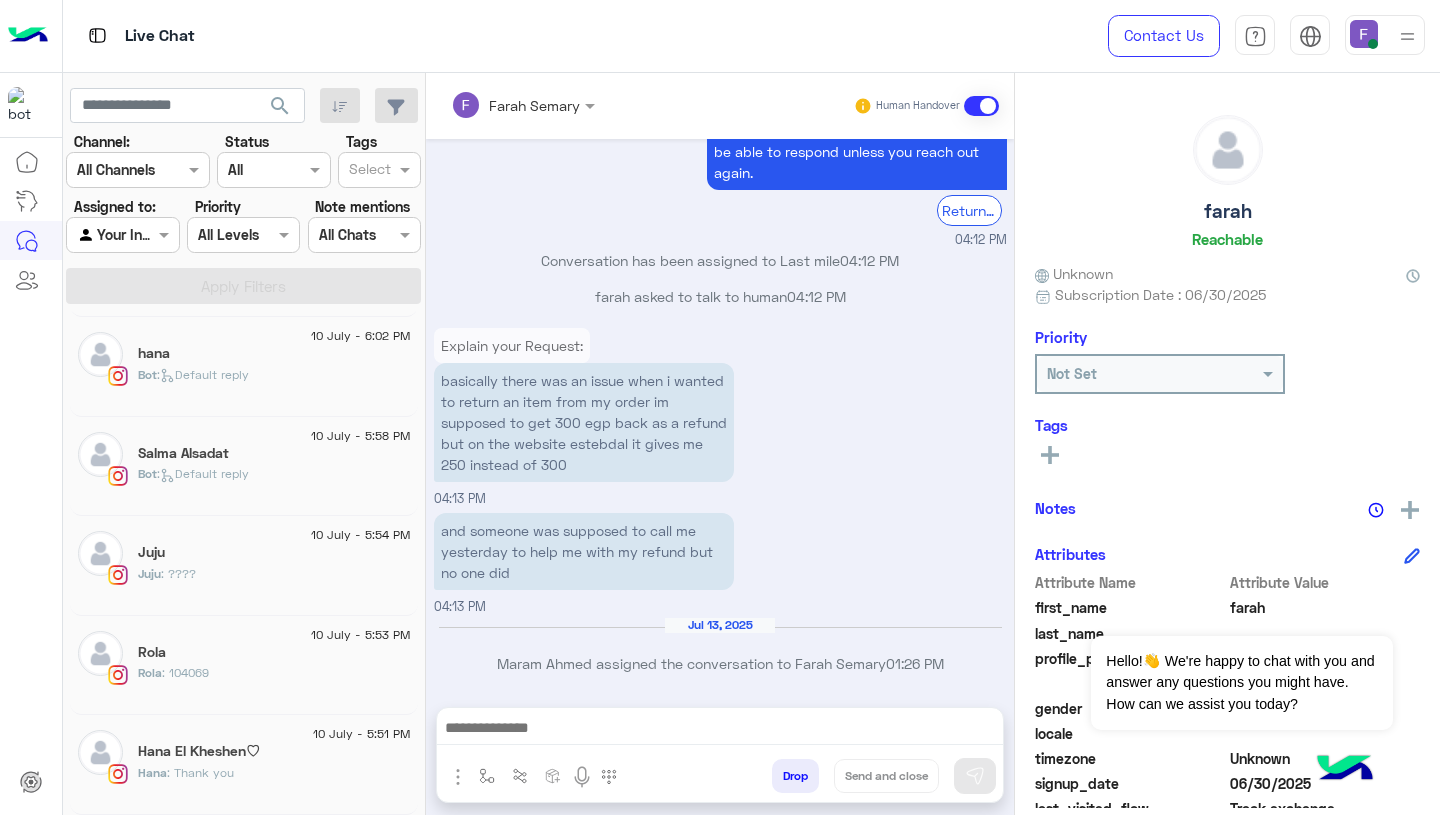 click on "Hana : Thank you" 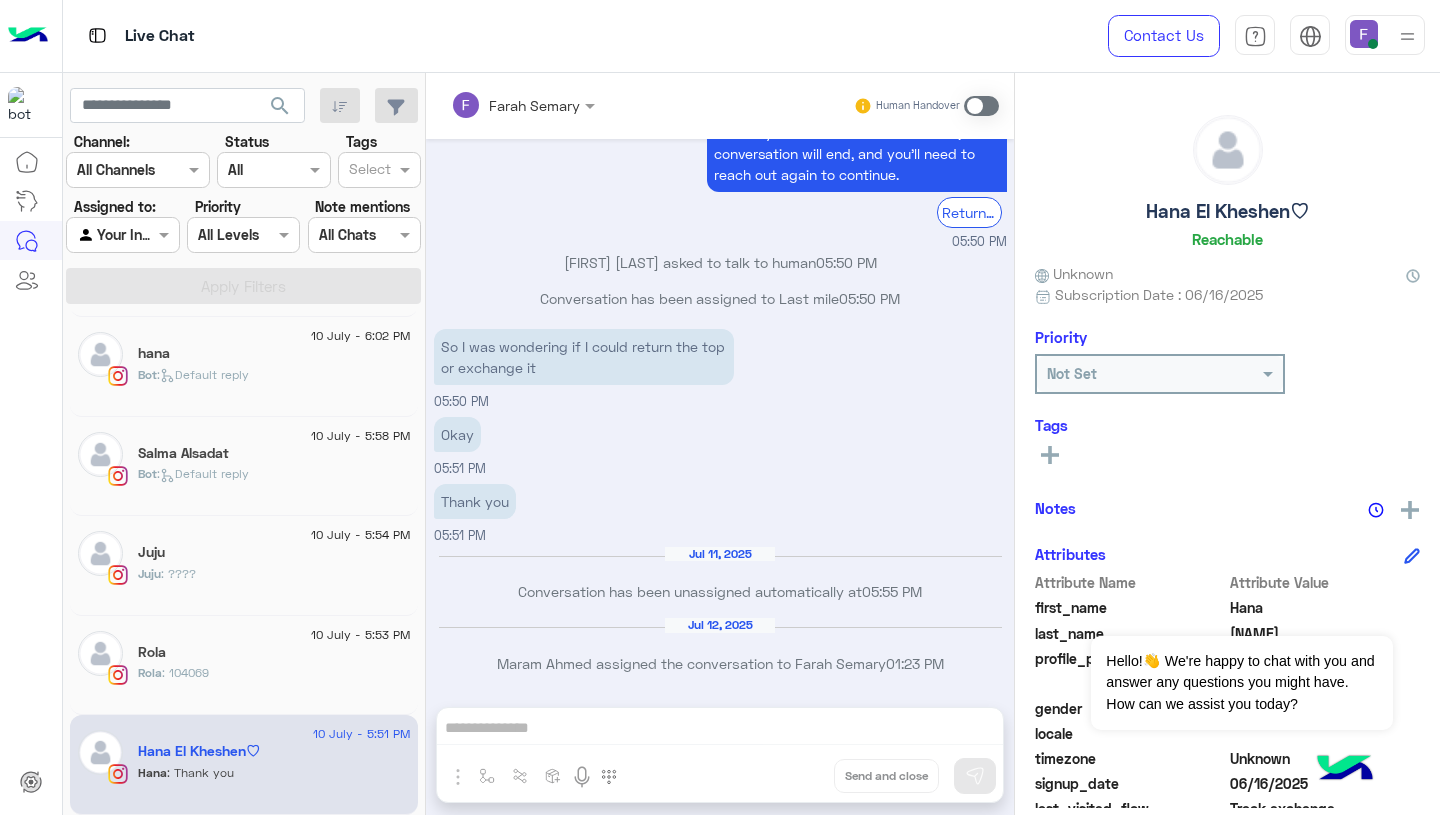scroll, scrollTop: 1723, scrollLeft: 0, axis: vertical 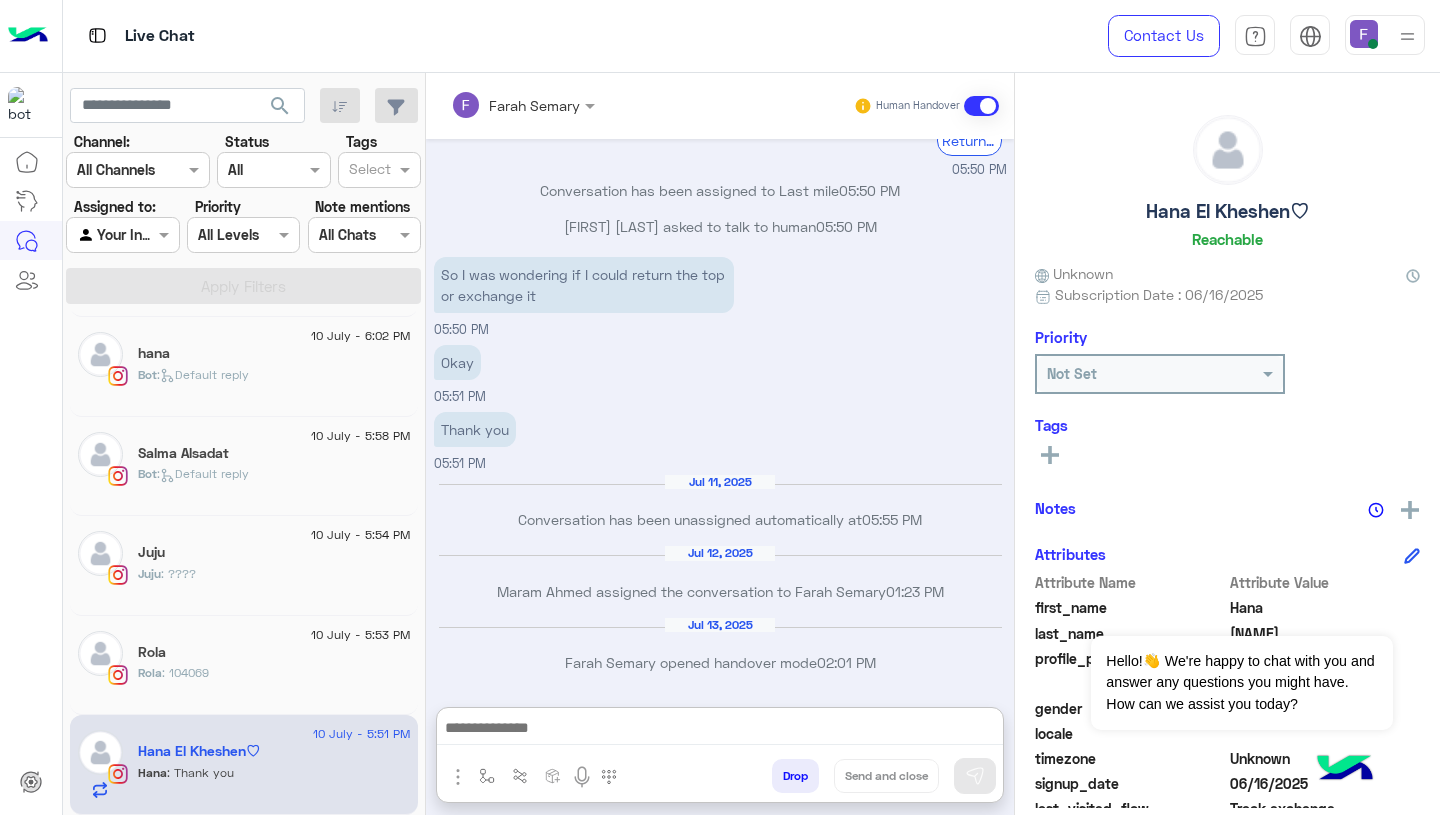 click at bounding box center [720, 730] 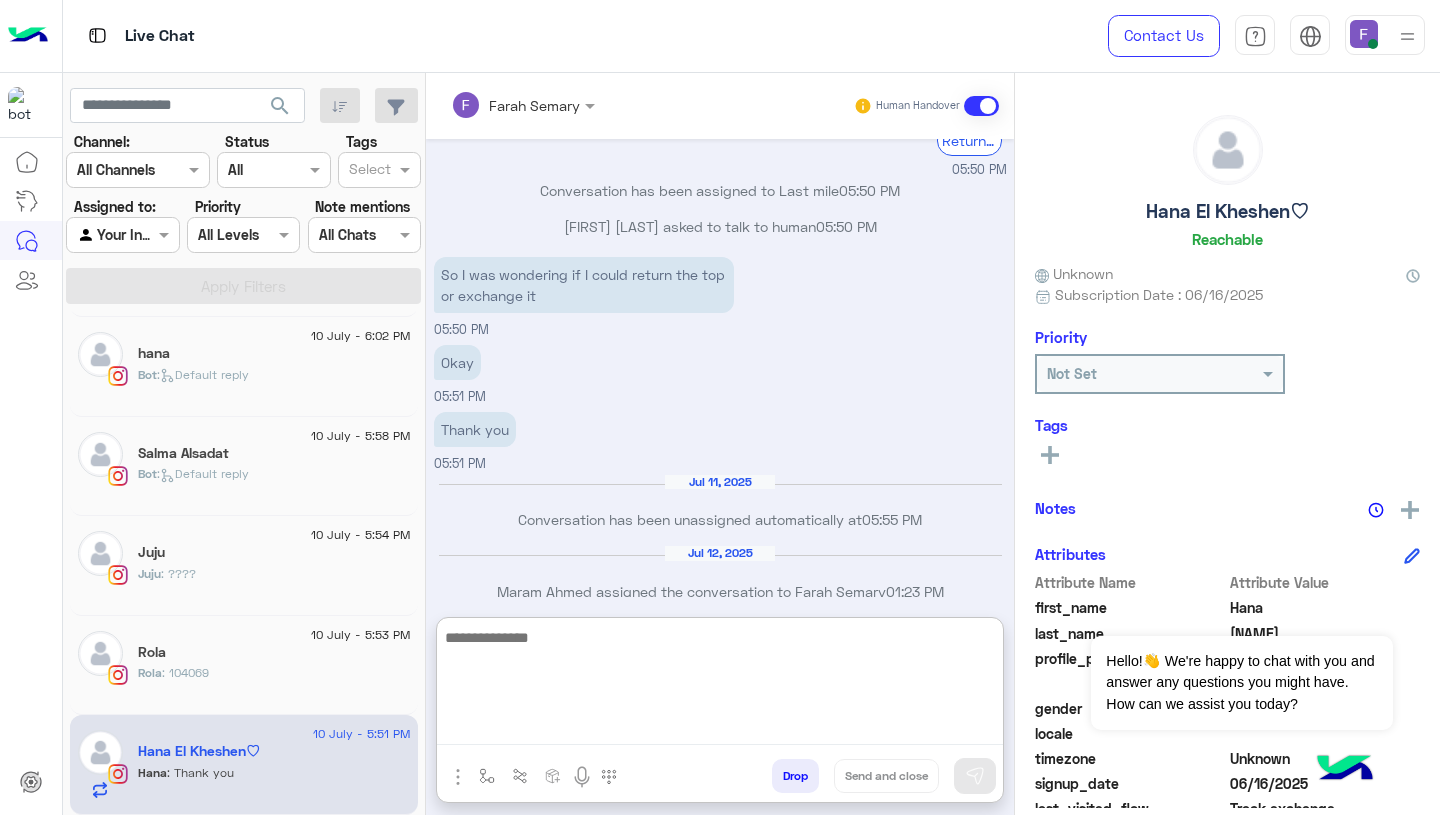 paste on "**********" 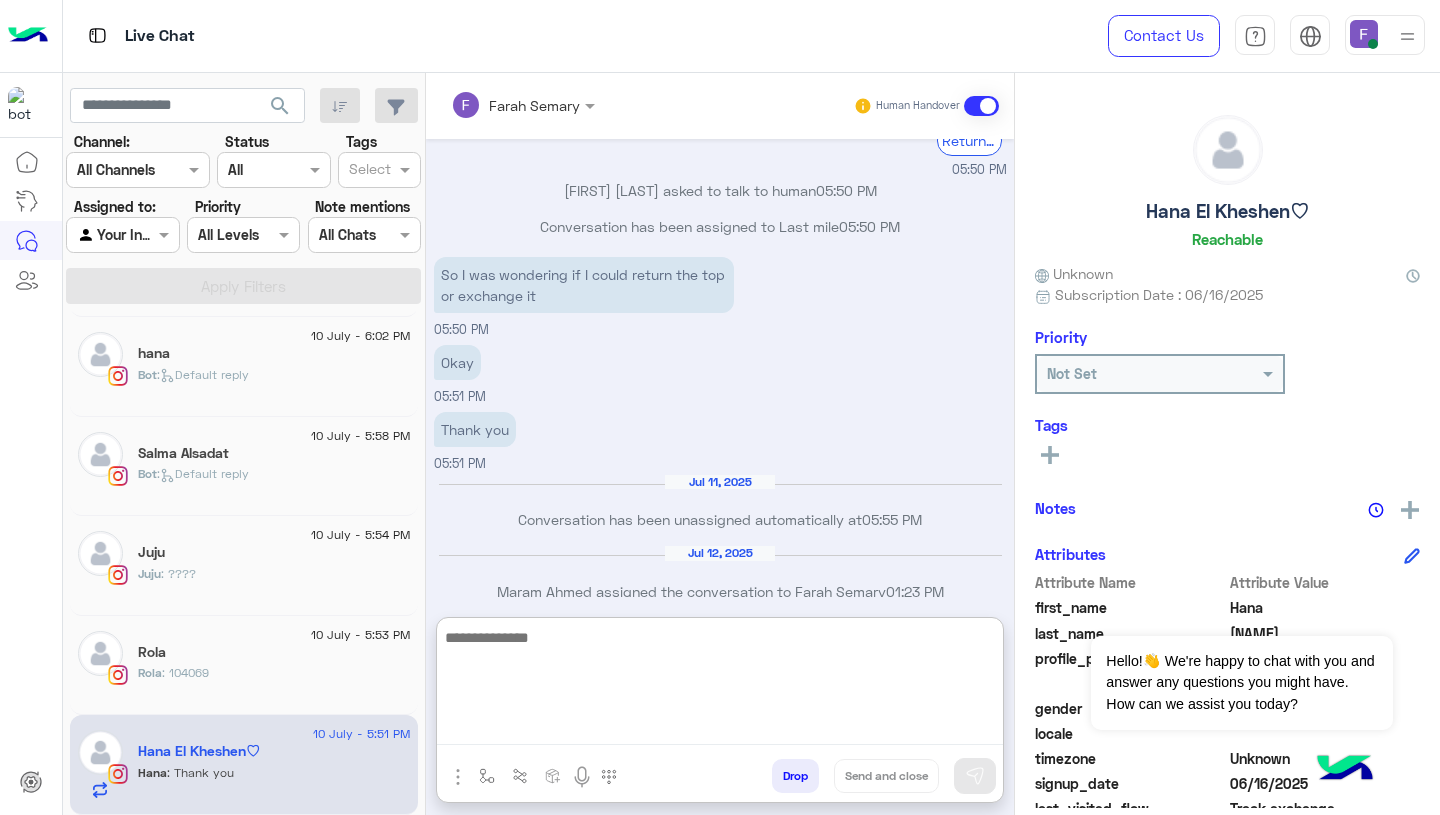 scroll, scrollTop: 0, scrollLeft: 0, axis: both 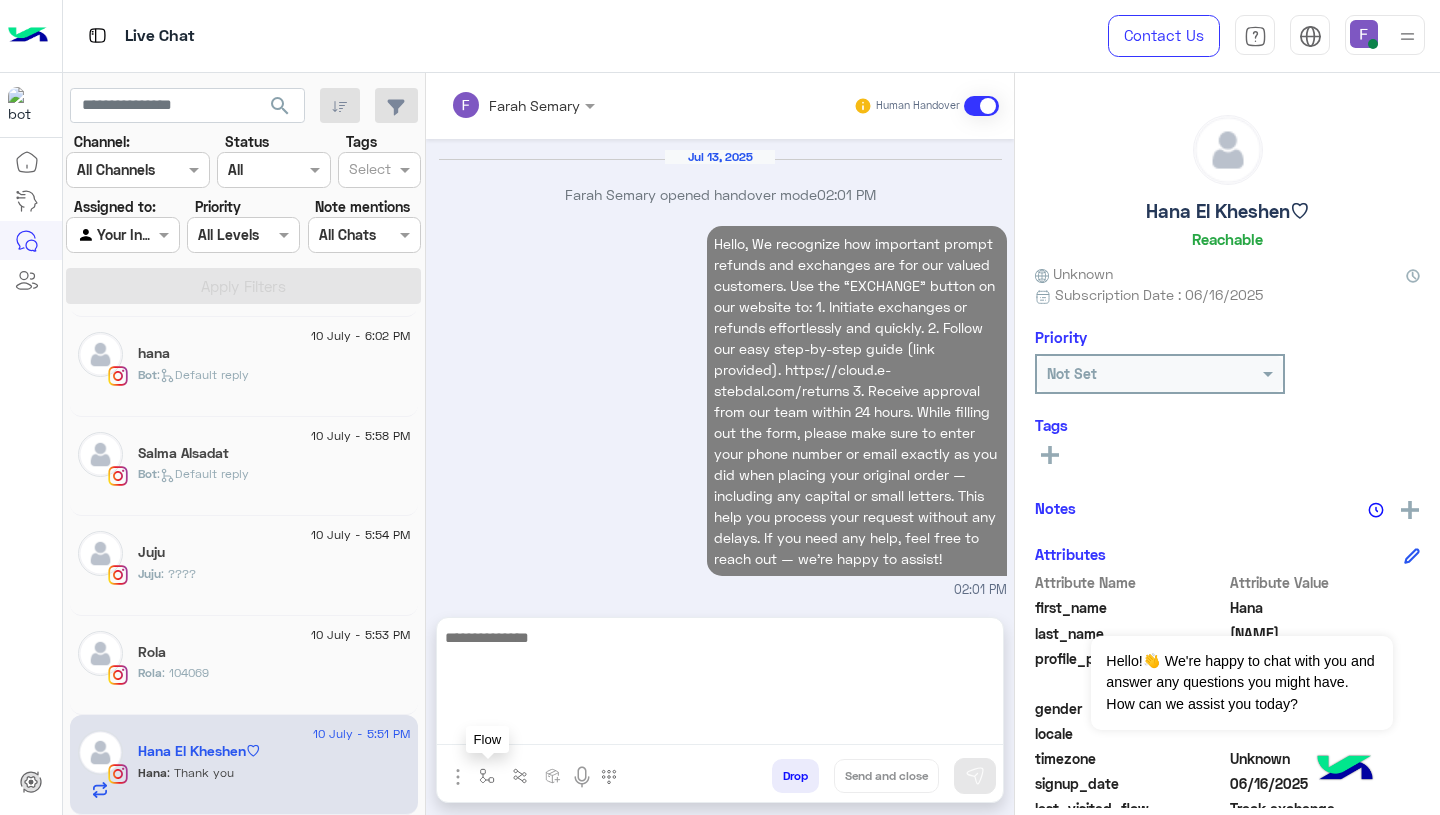 click at bounding box center [487, 776] 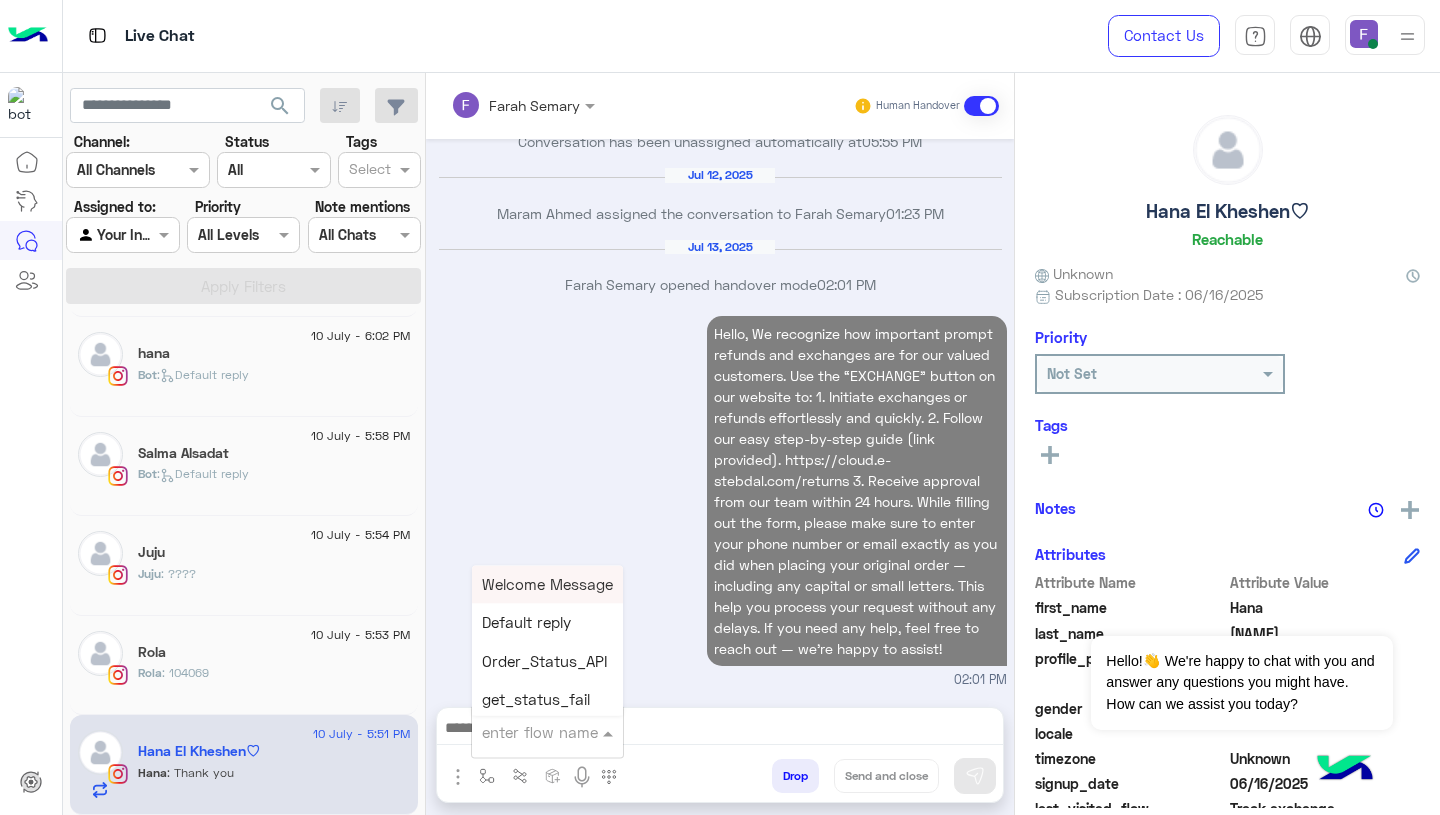 click at bounding box center [523, 732] 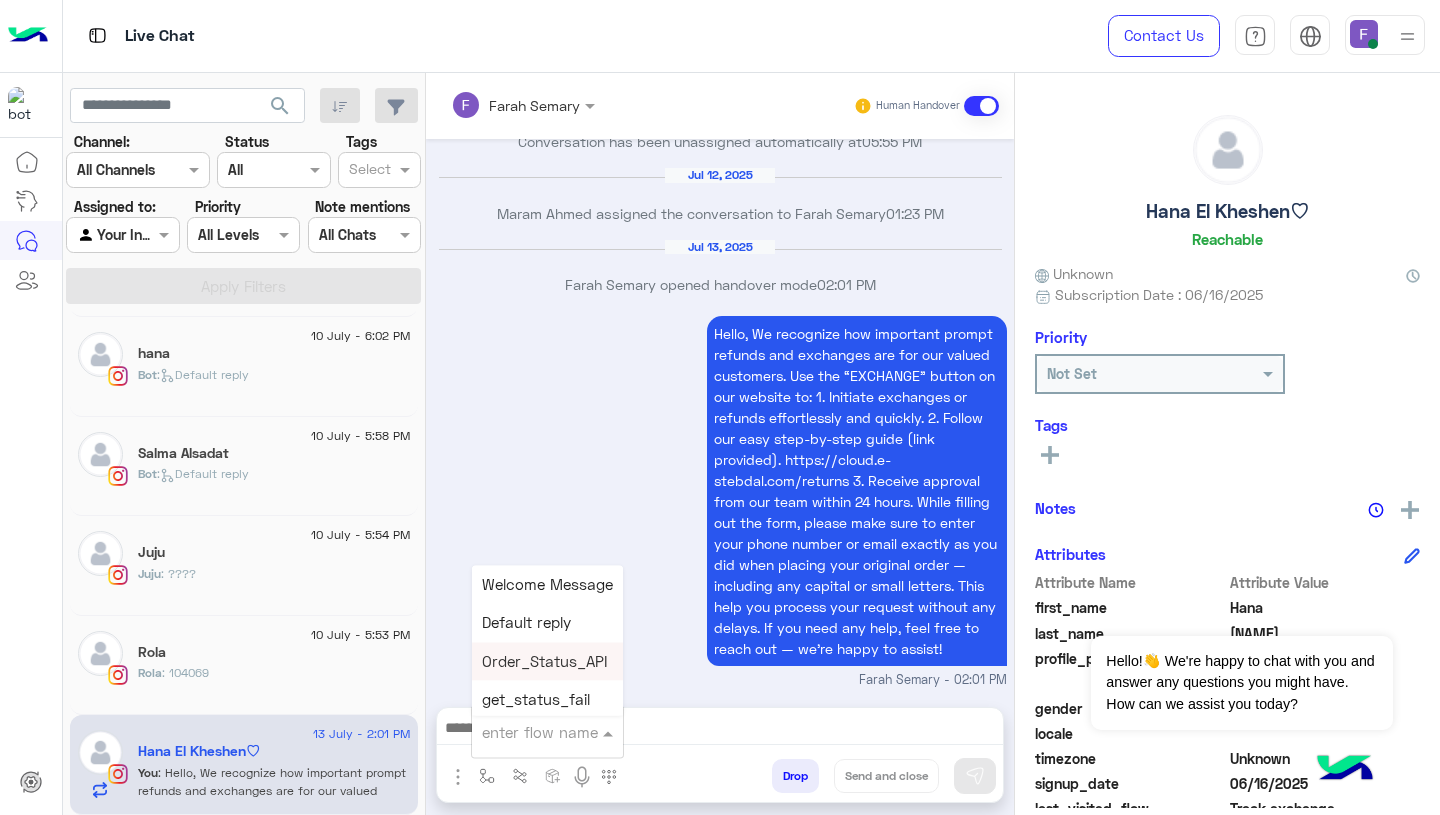 scroll, scrollTop: 2210, scrollLeft: 0, axis: vertical 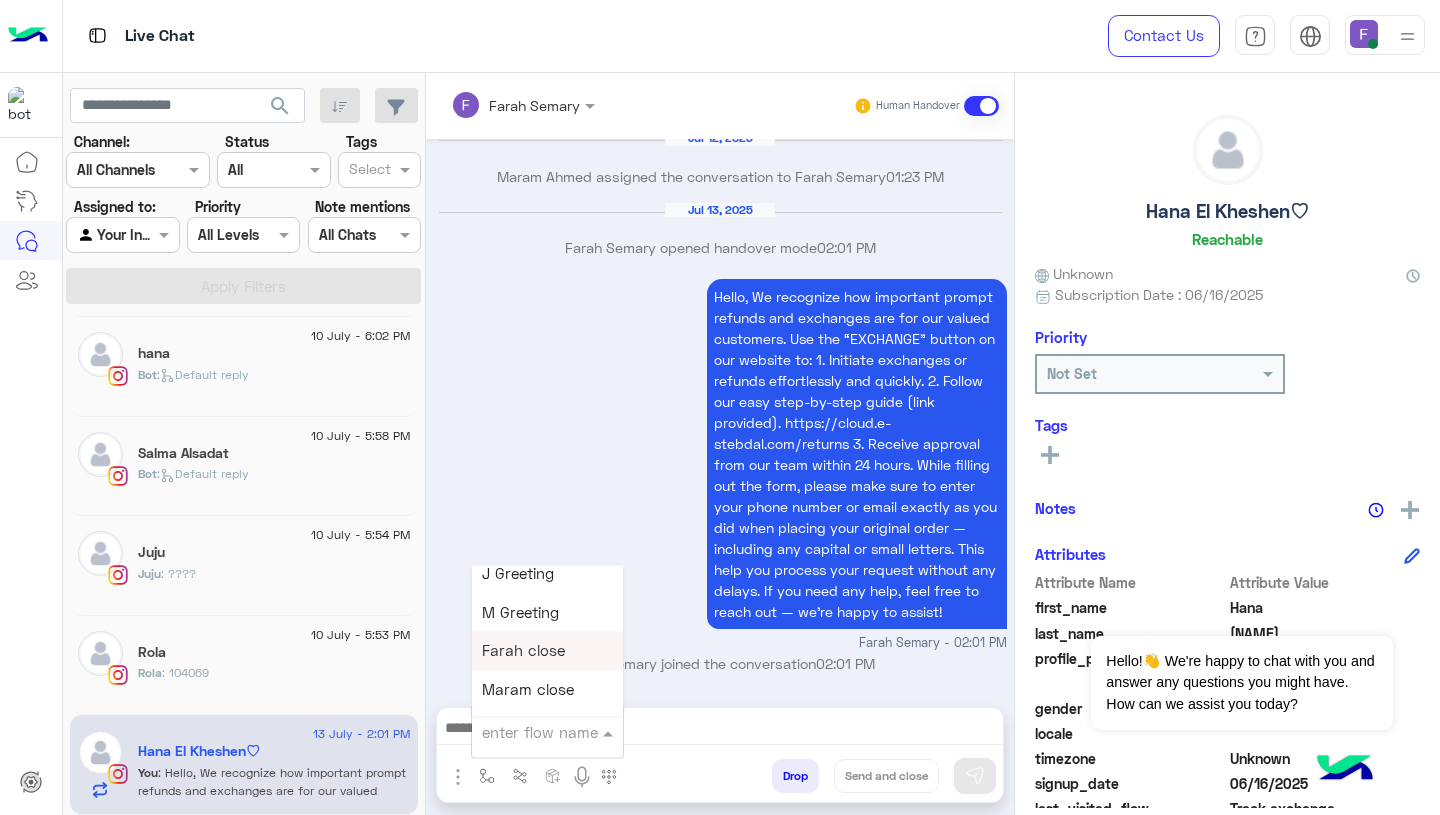 click on "Farah close" at bounding box center [523, 651] 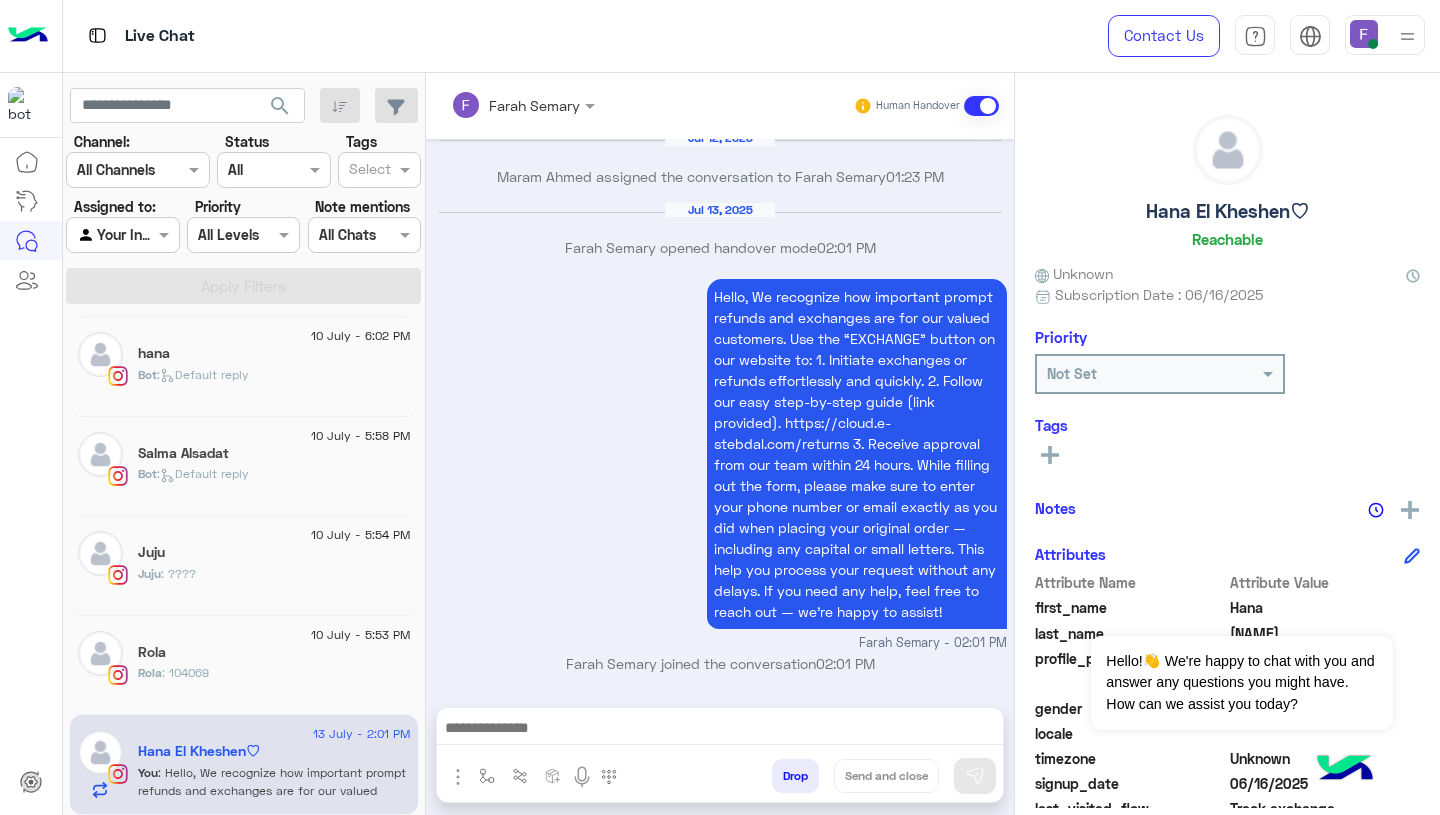 type on "**********" 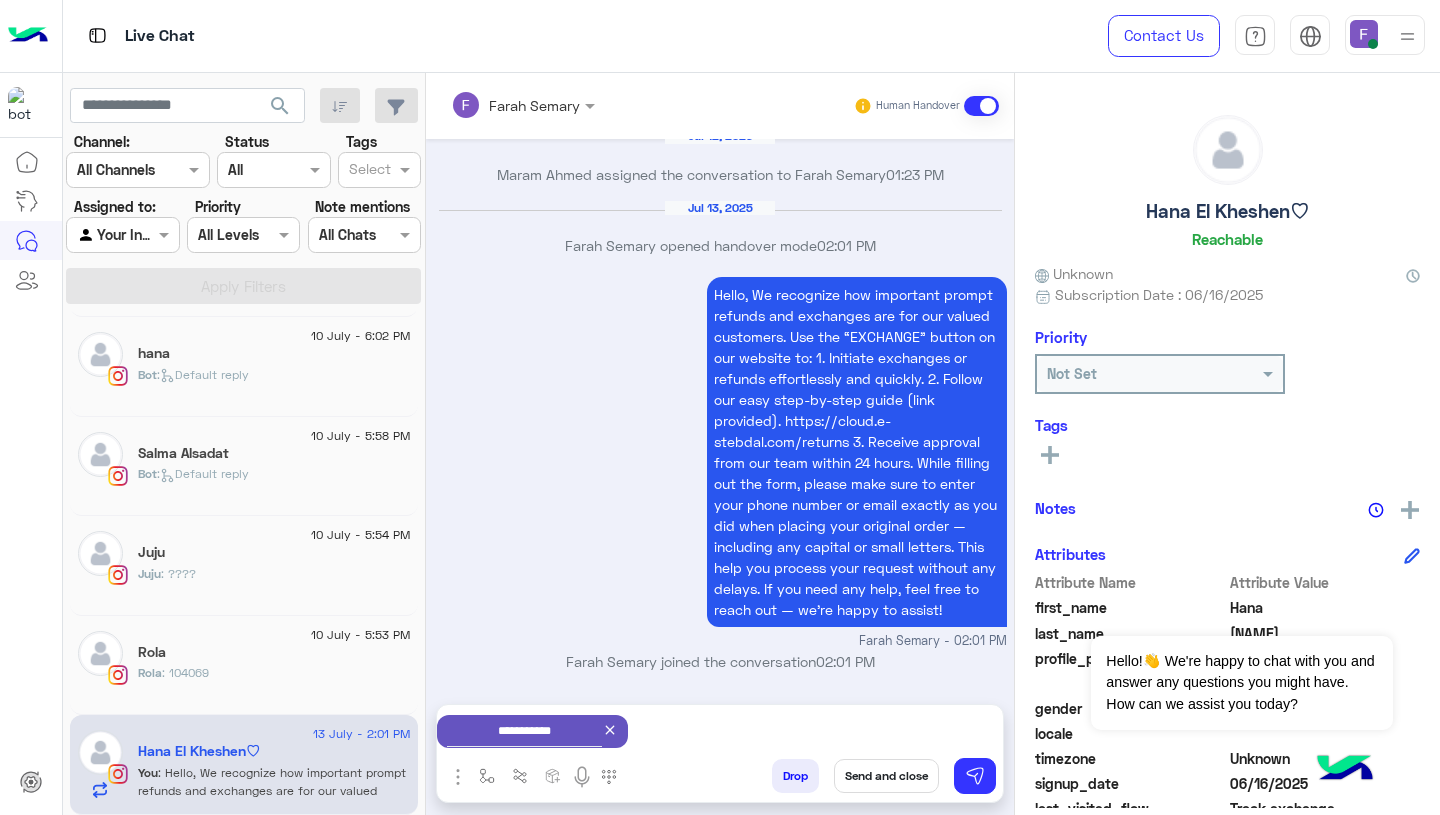 click on "Send and close" at bounding box center (886, 776) 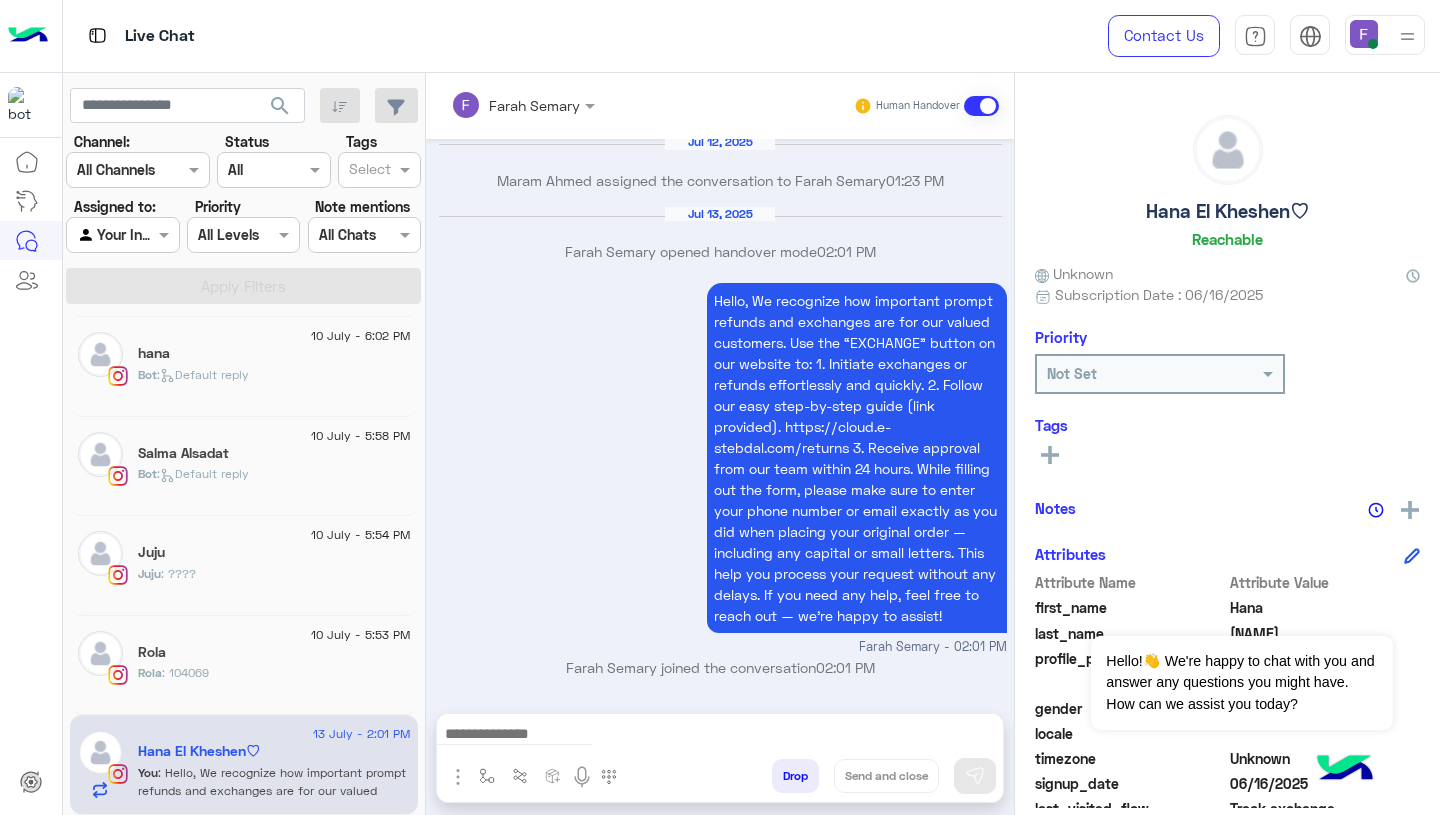 scroll, scrollTop: 2210, scrollLeft: 0, axis: vertical 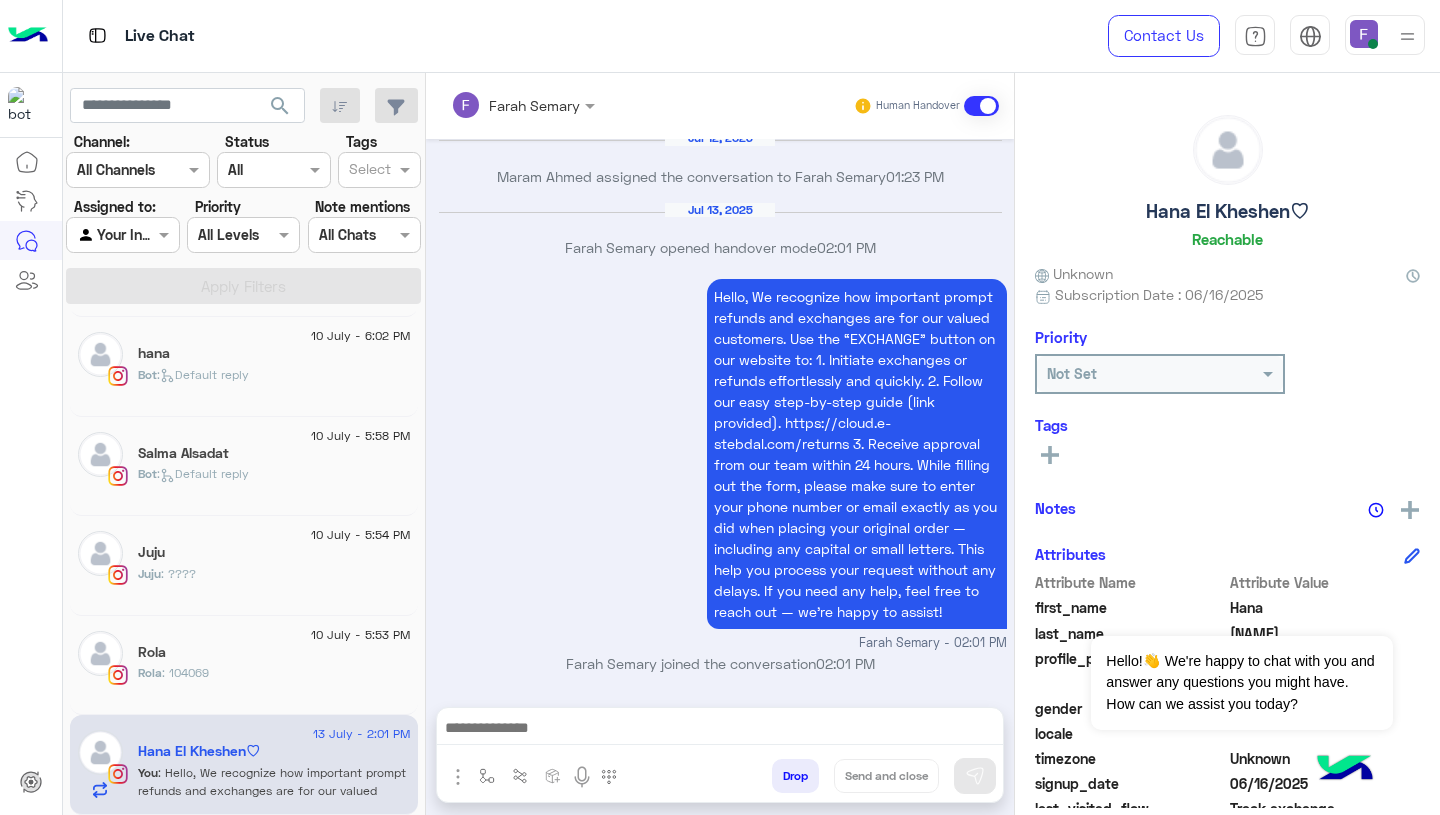 click on "Rola" 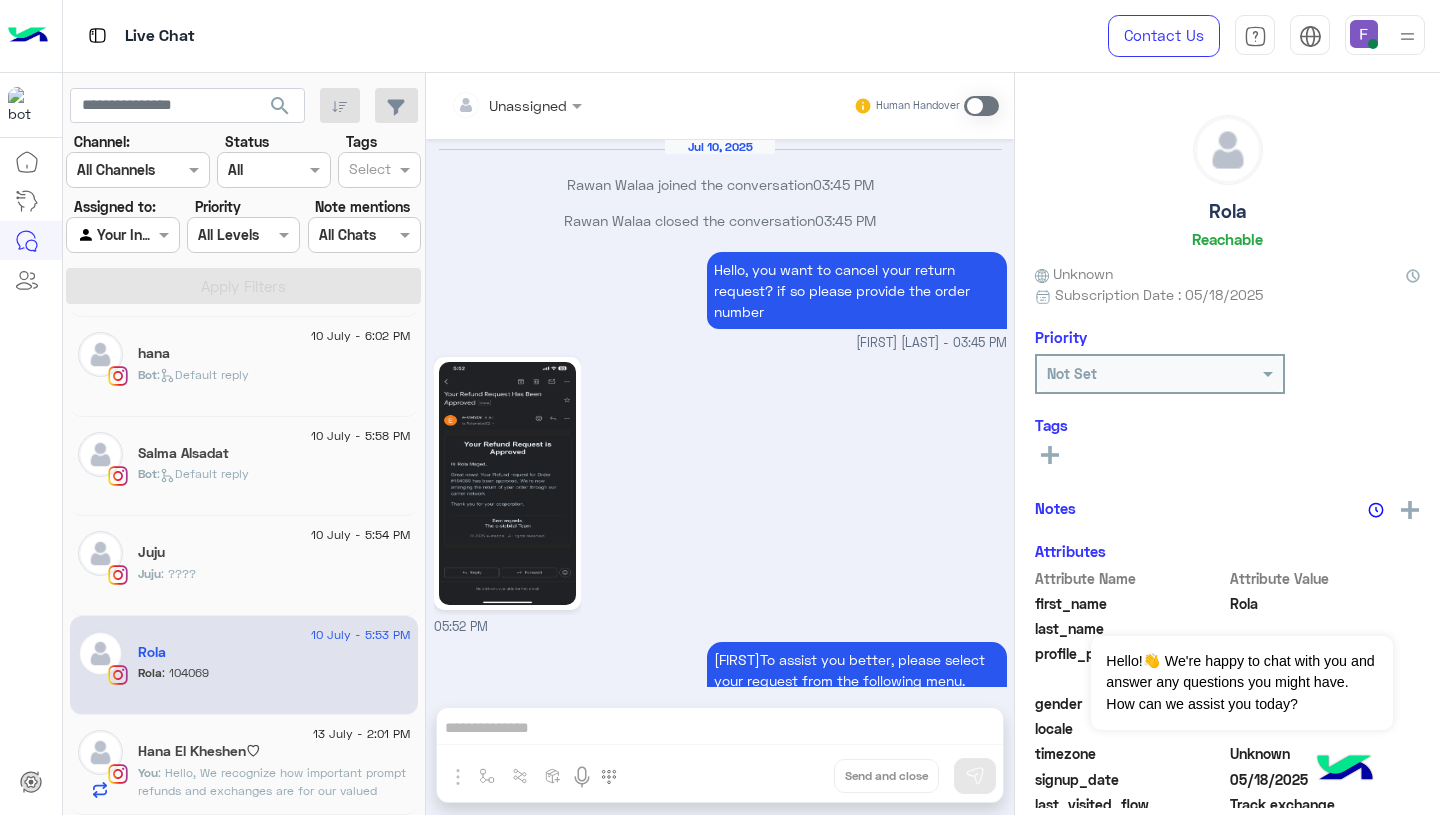 scroll, scrollTop: 1958, scrollLeft: 0, axis: vertical 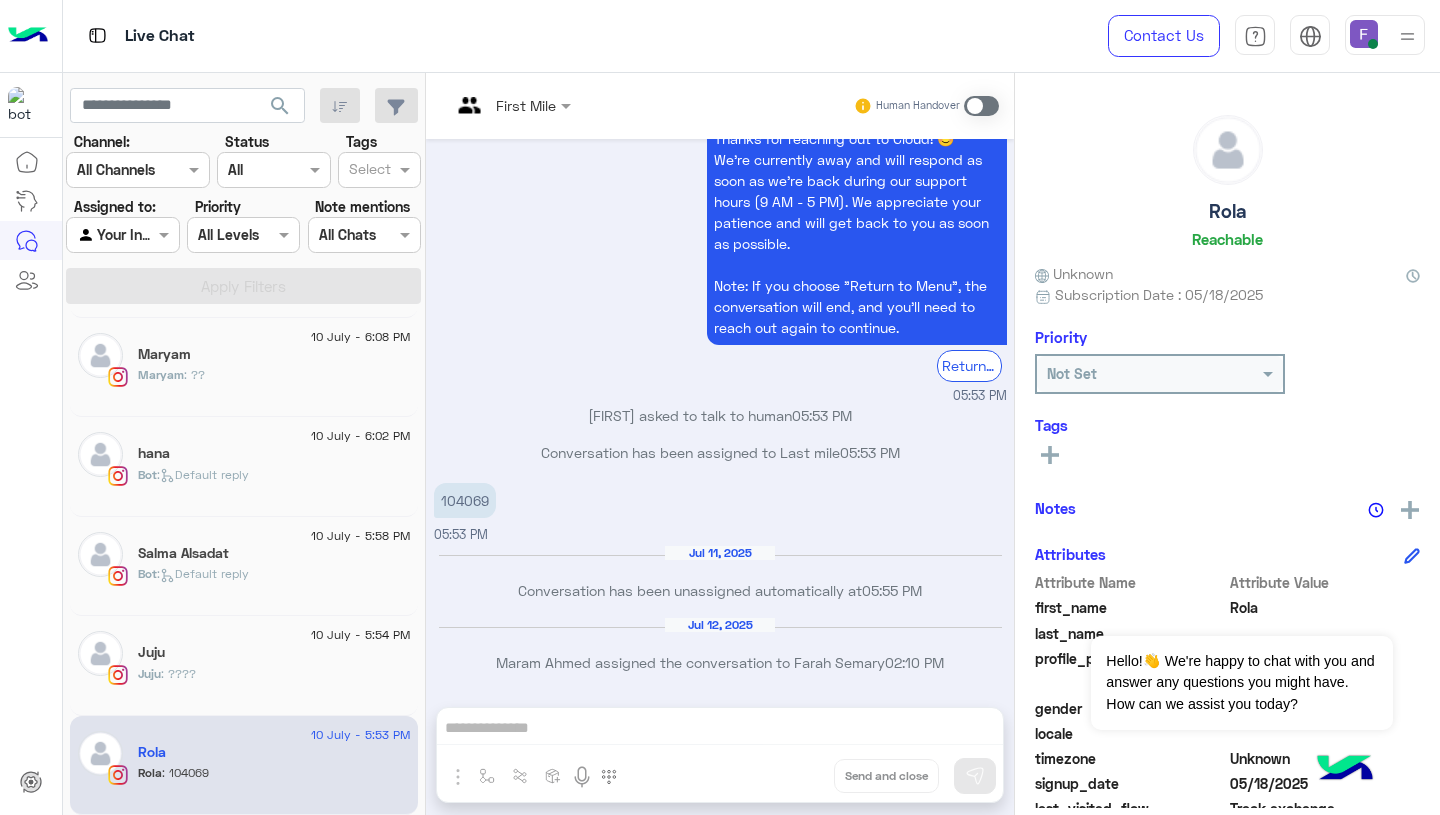 click on "104069" at bounding box center (465, 500) 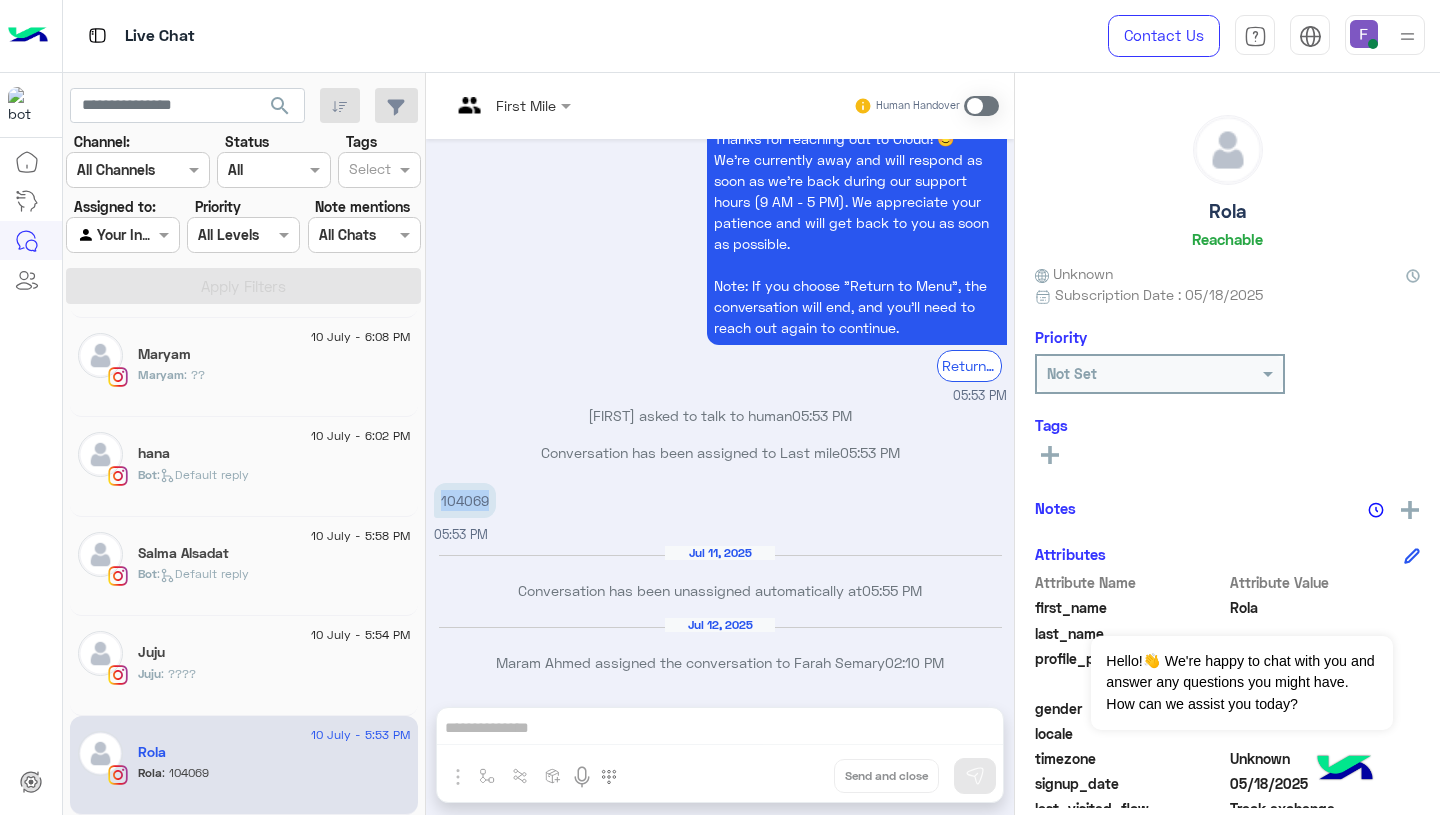 click on "104069" at bounding box center [465, 500] 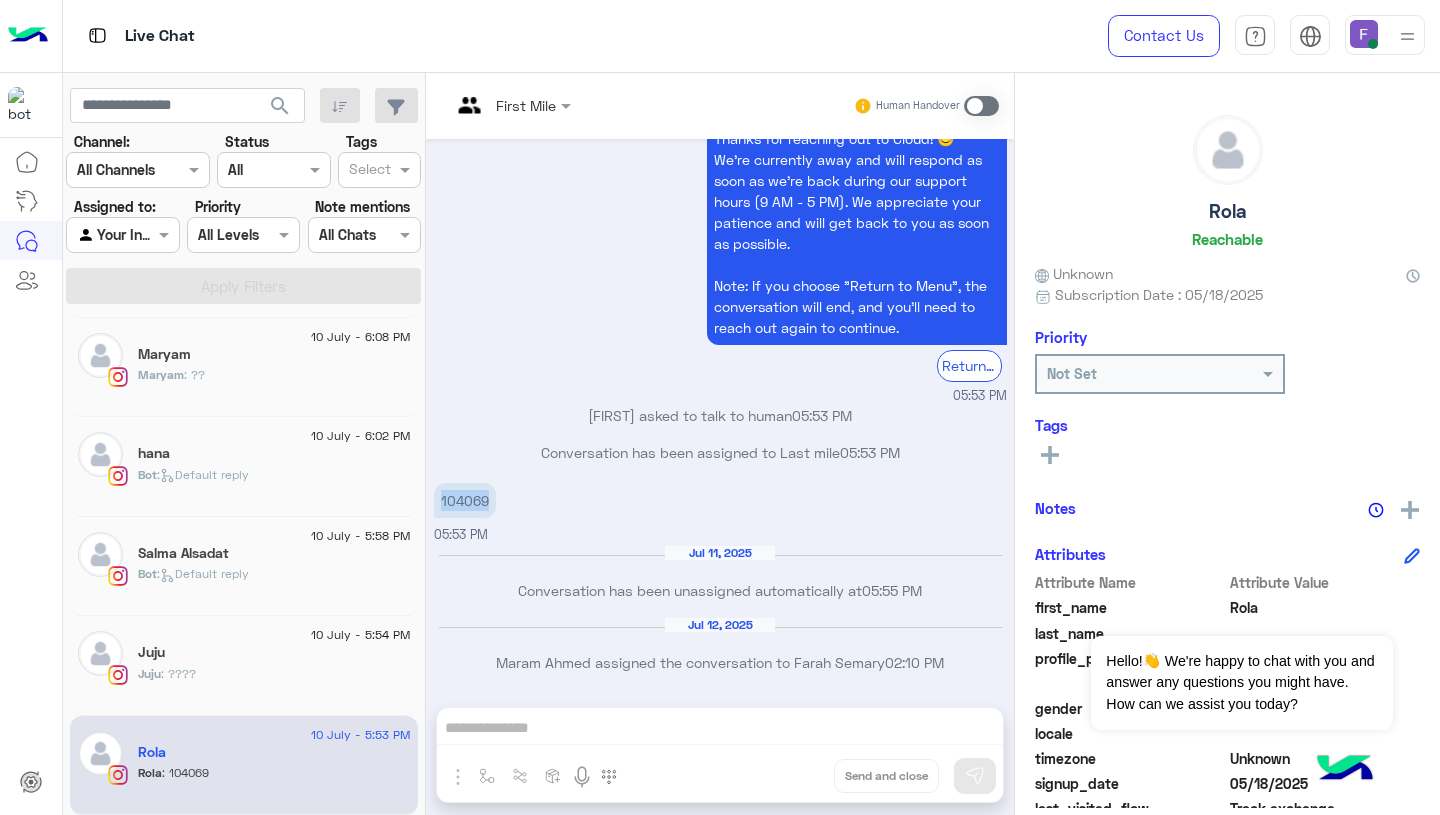 click on "Rola  asked to talk to human   05:53 PM" at bounding box center [720, 415] 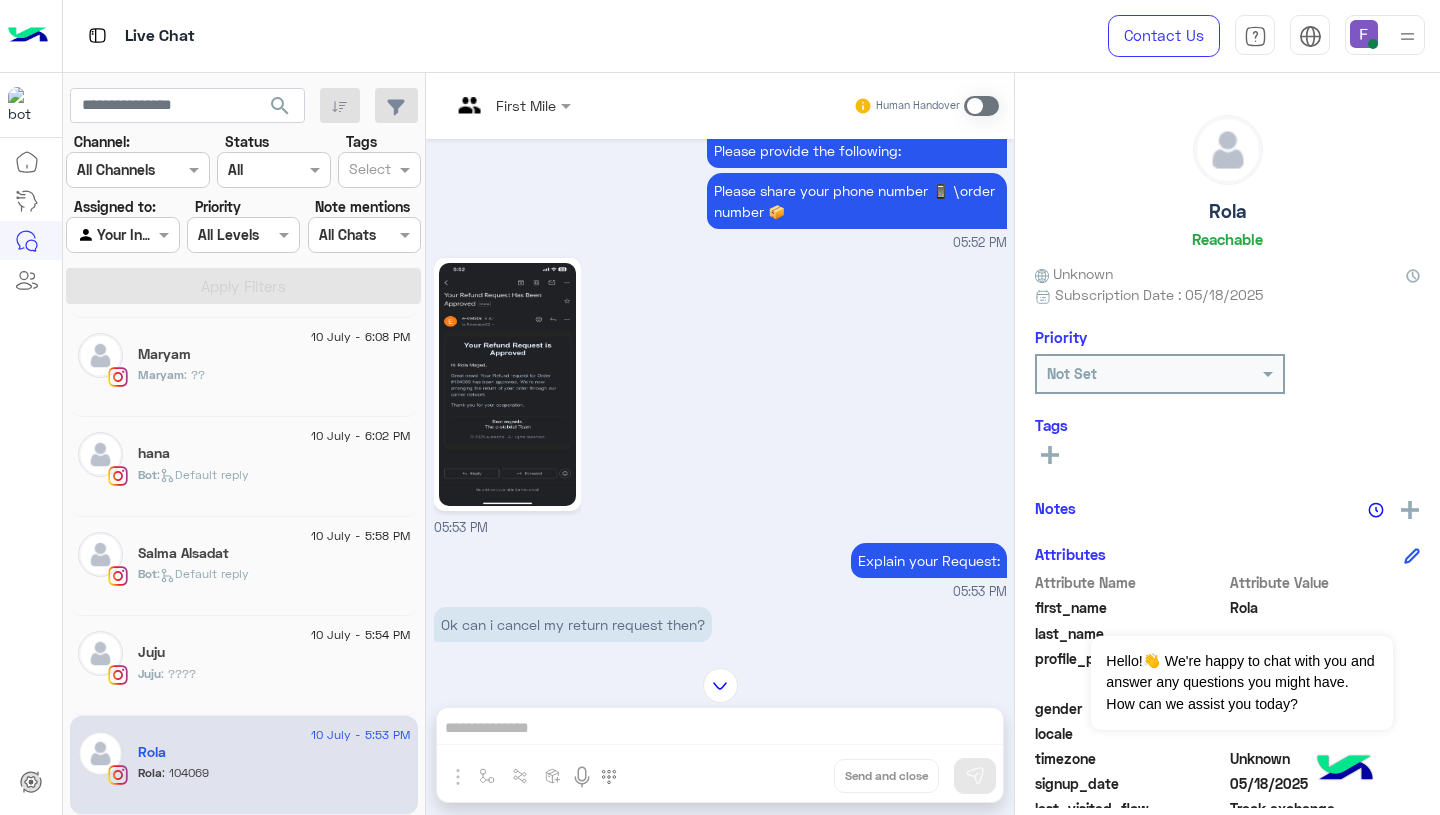 scroll, scrollTop: 1958, scrollLeft: 0, axis: vertical 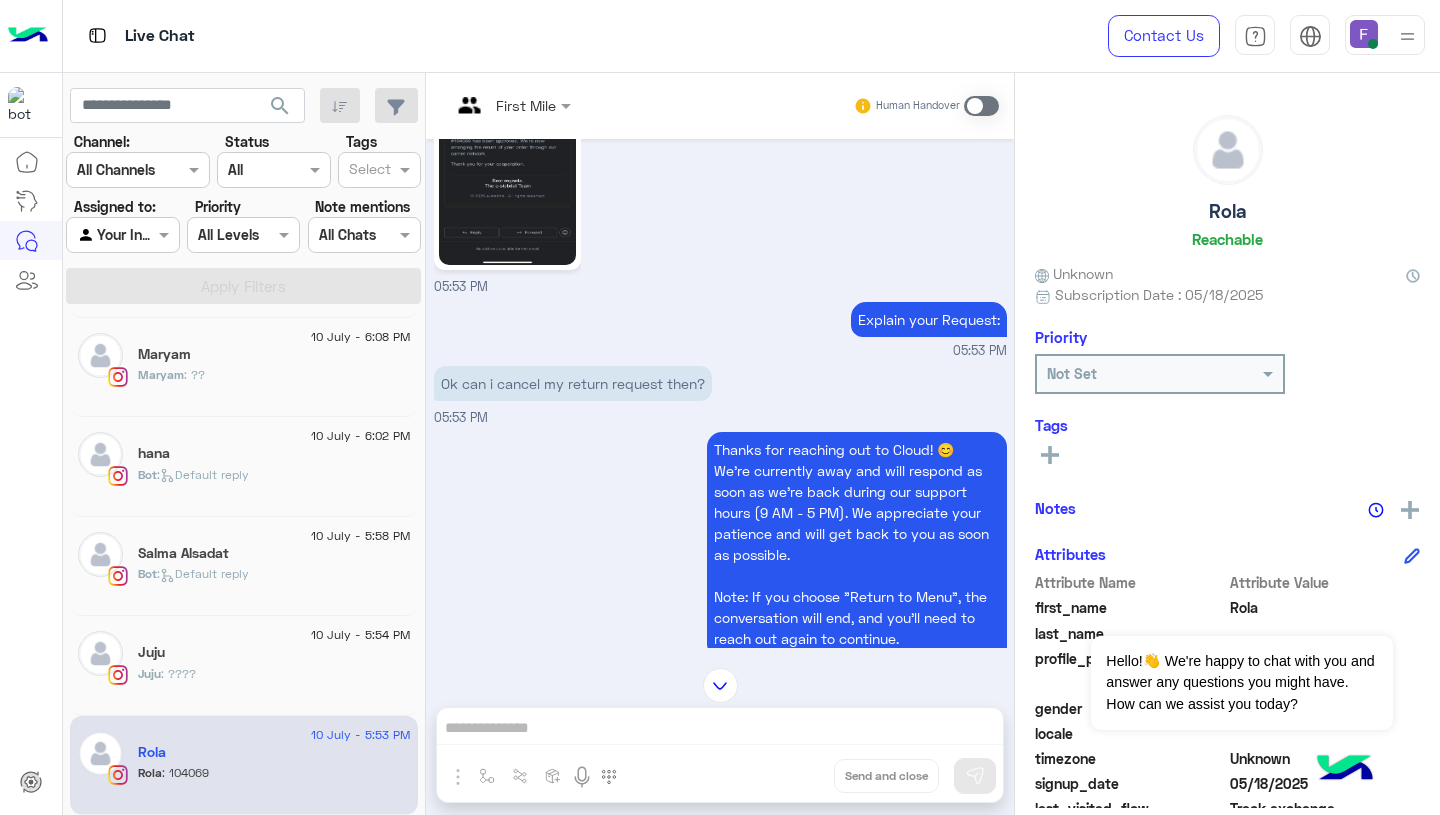 click on "Ok can i cancel my return request then?" at bounding box center (573, 383) 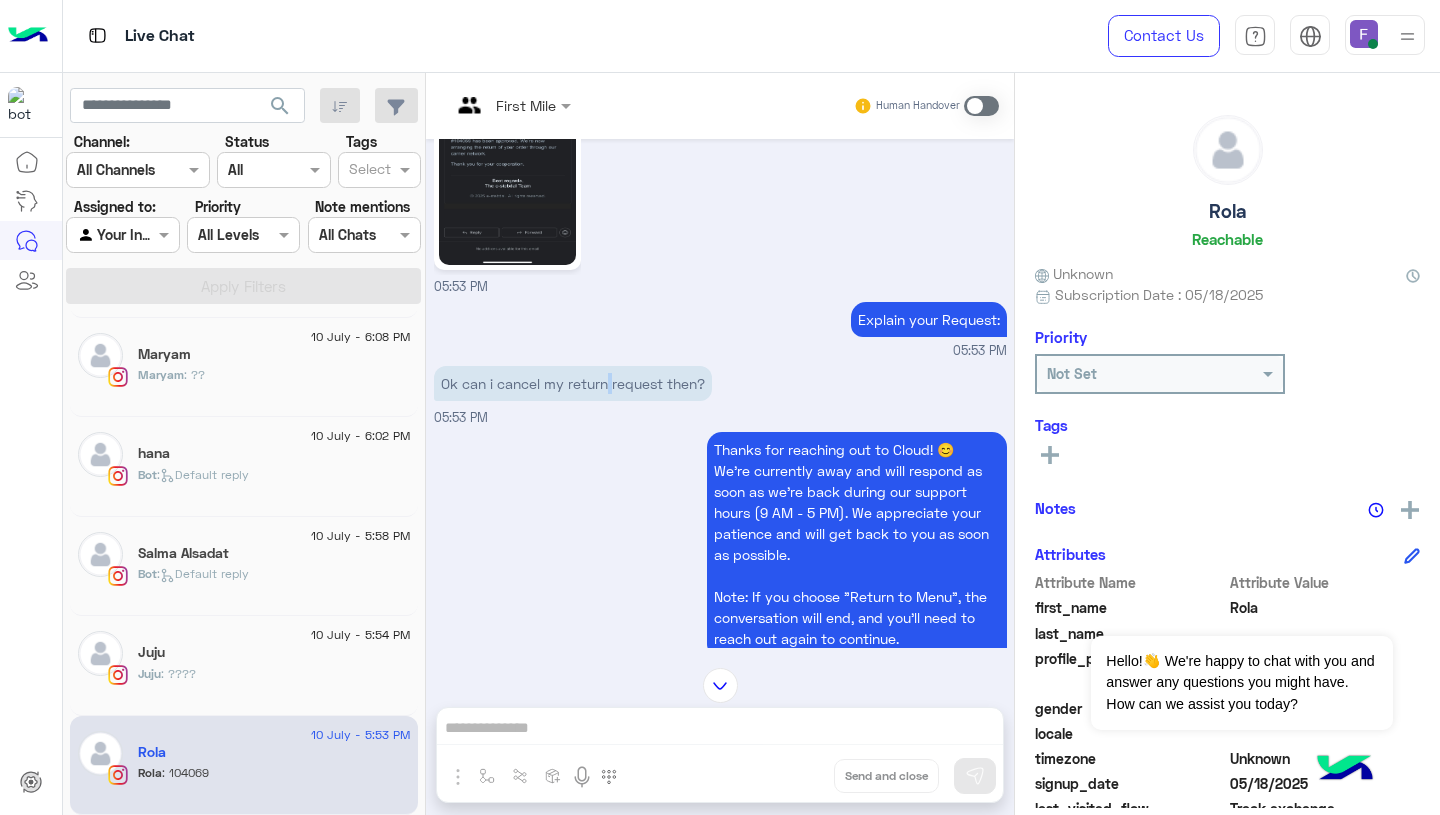 click on "Ok can i cancel my return request then?" at bounding box center (573, 383) 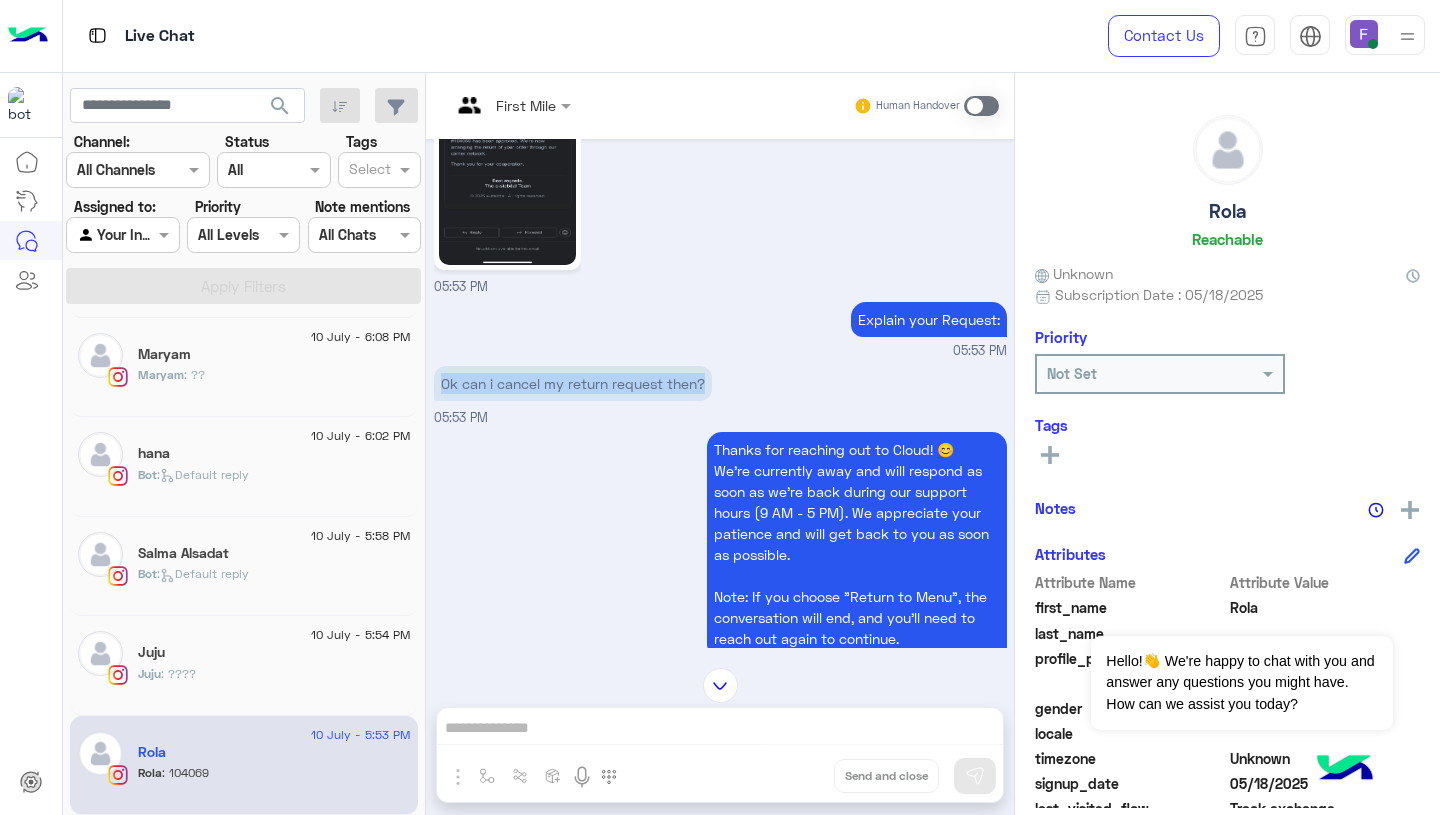 click on "Ok can i cancel my return request then?" at bounding box center (573, 383) 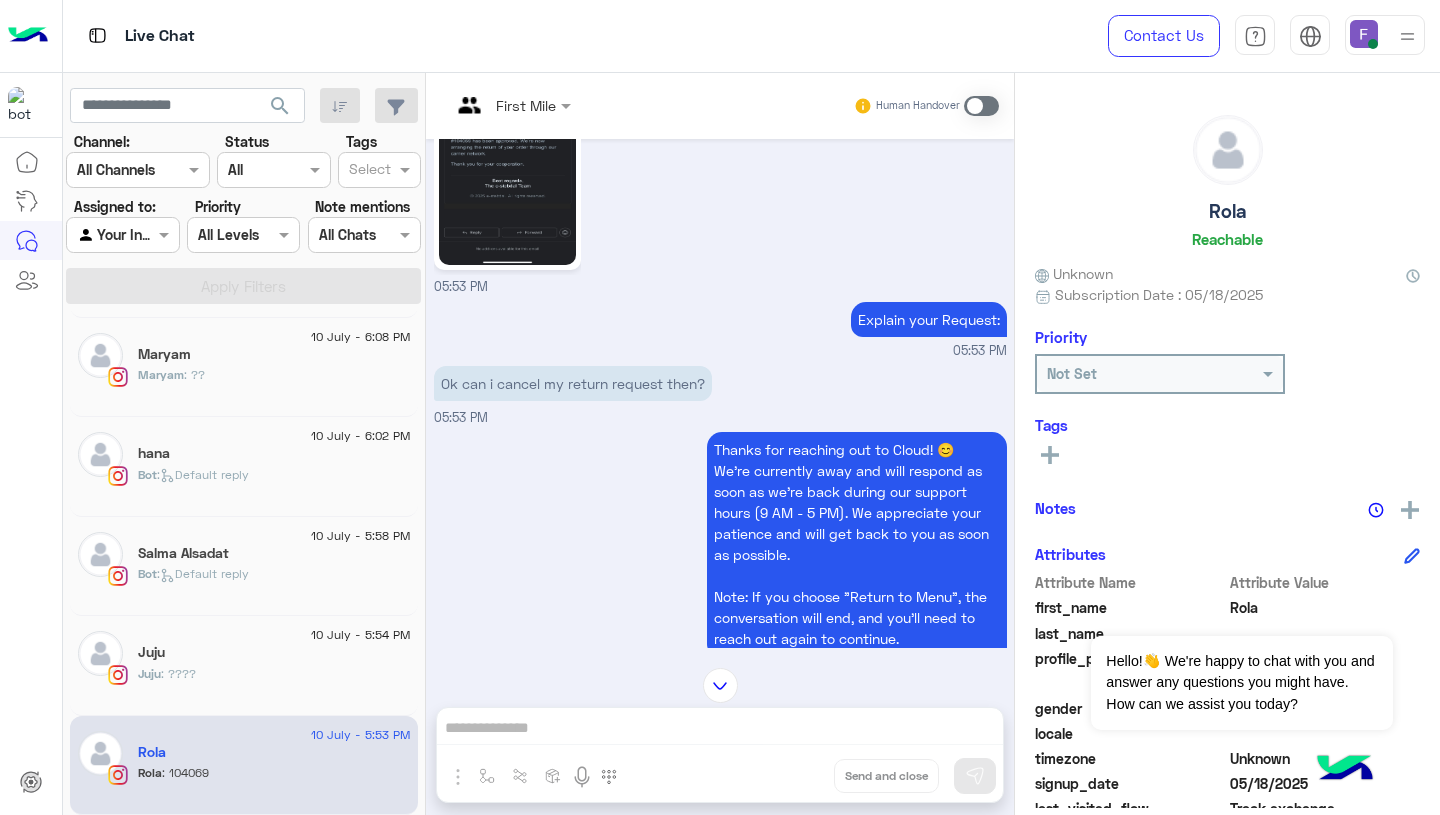 click at bounding box center (981, 106) 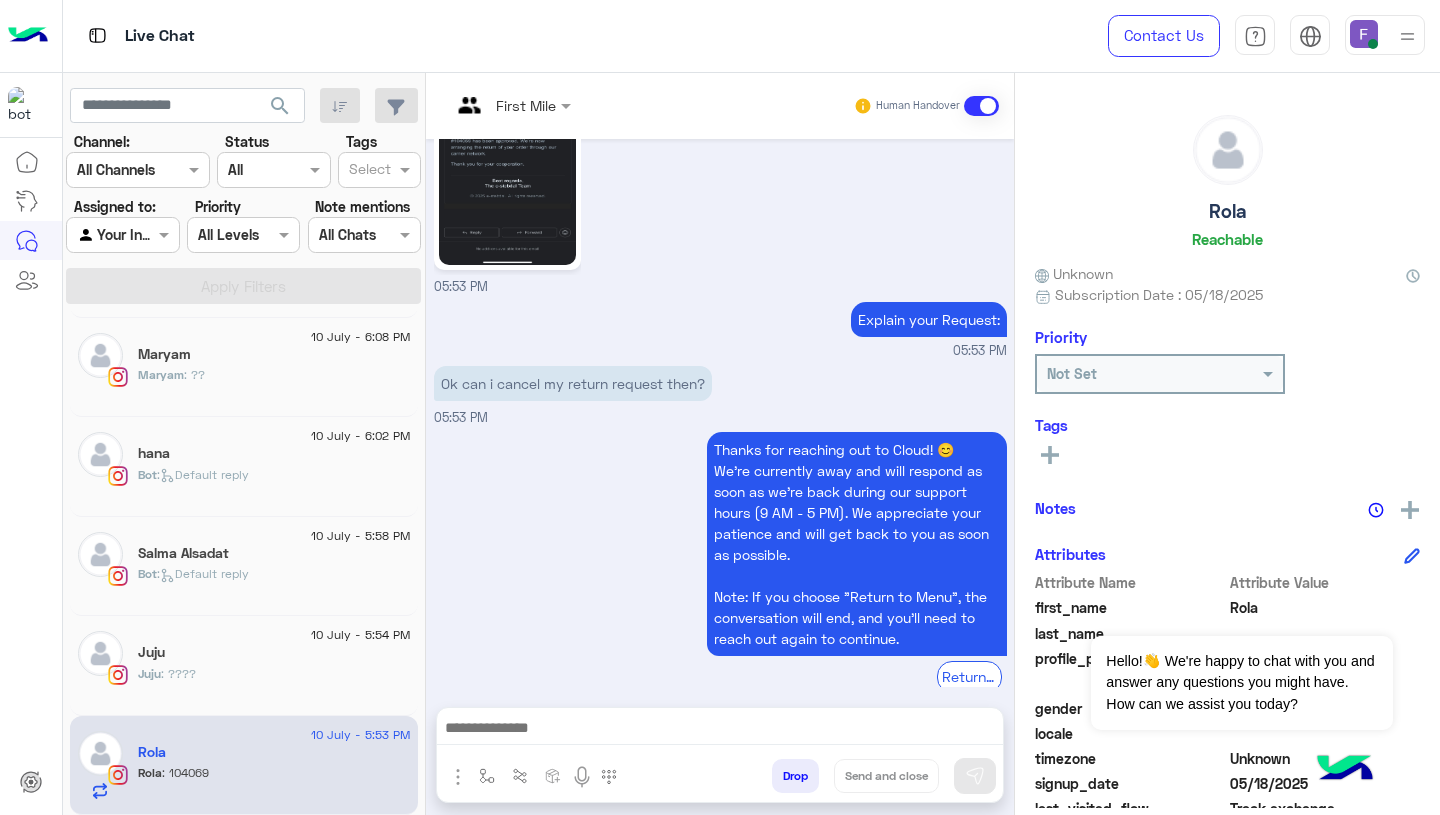 scroll, scrollTop: 2066, scrollLeft: 0, axis: vertical 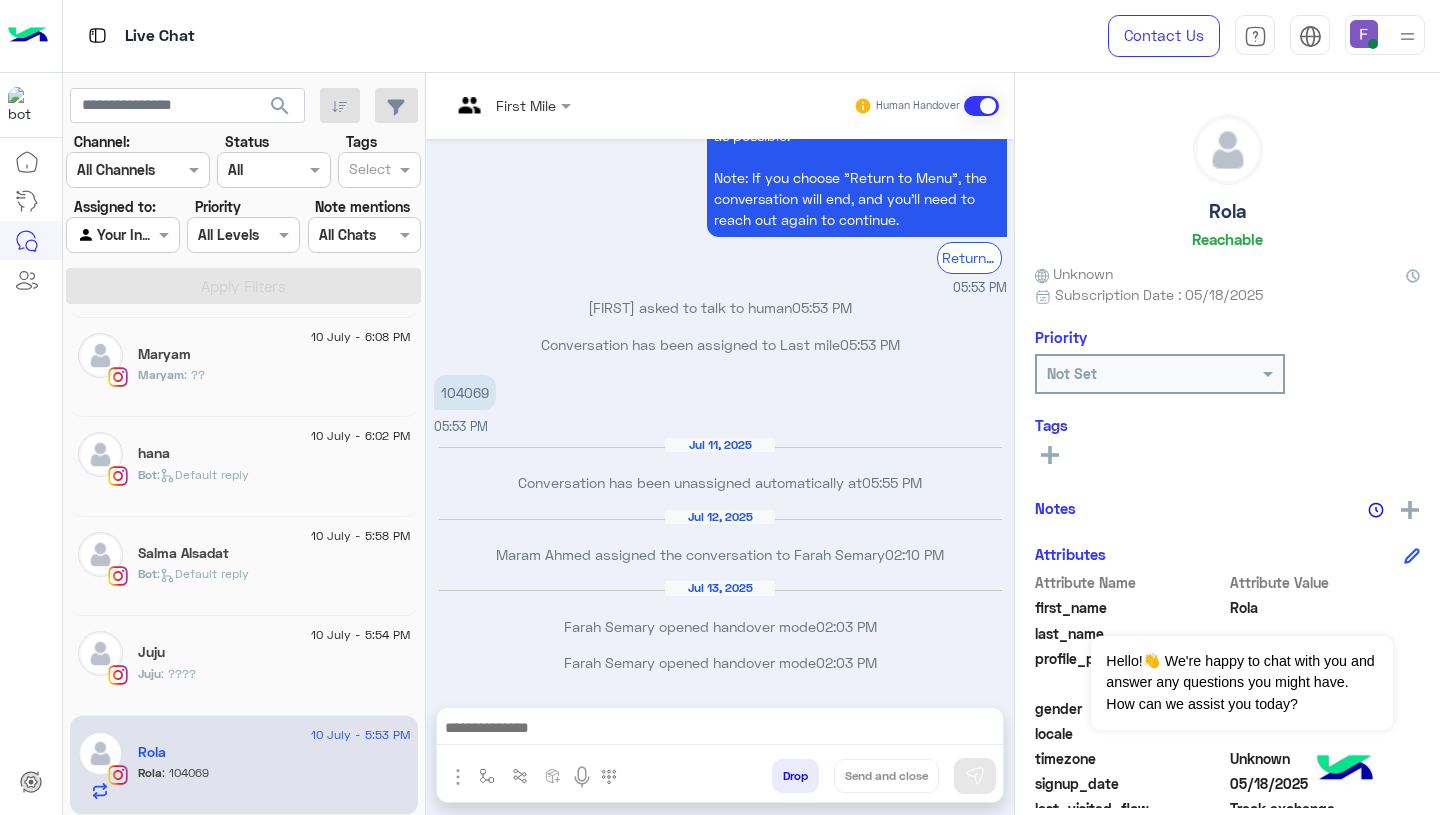 click at bounding box center [720, 730] 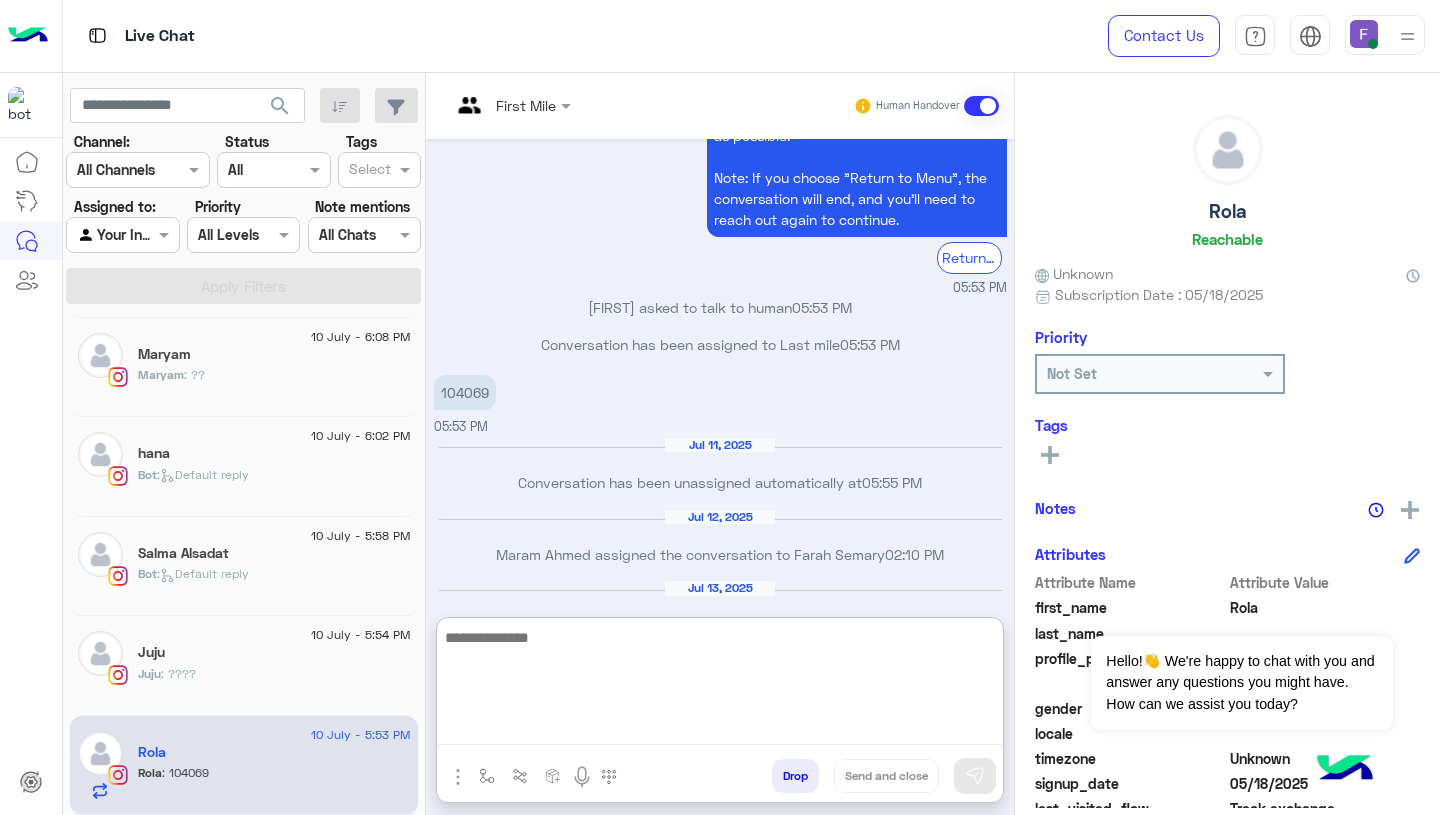 paste on "**********" 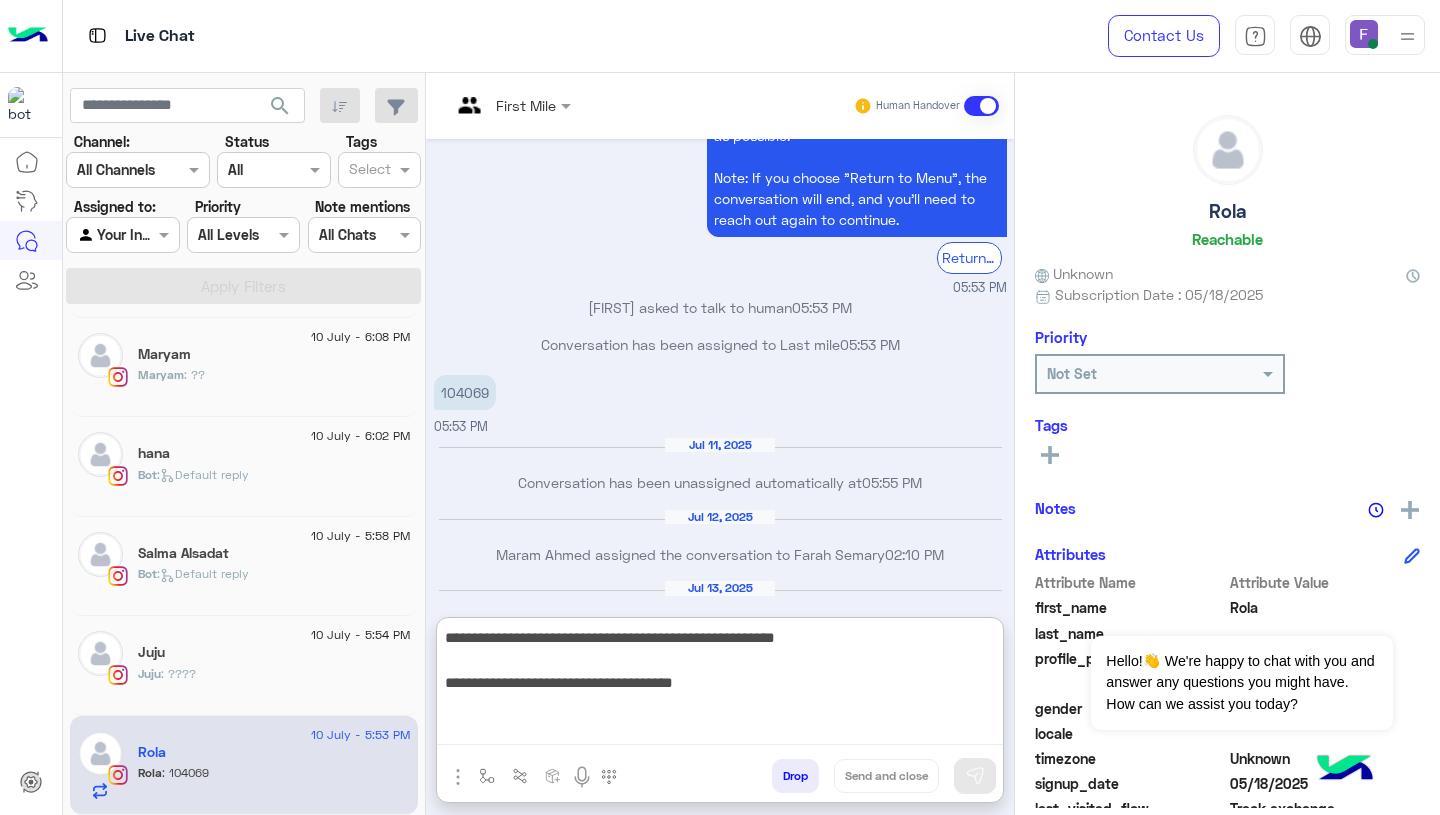 scroll, scrollTop: 83, scrollLeft: 0, axis: vertical 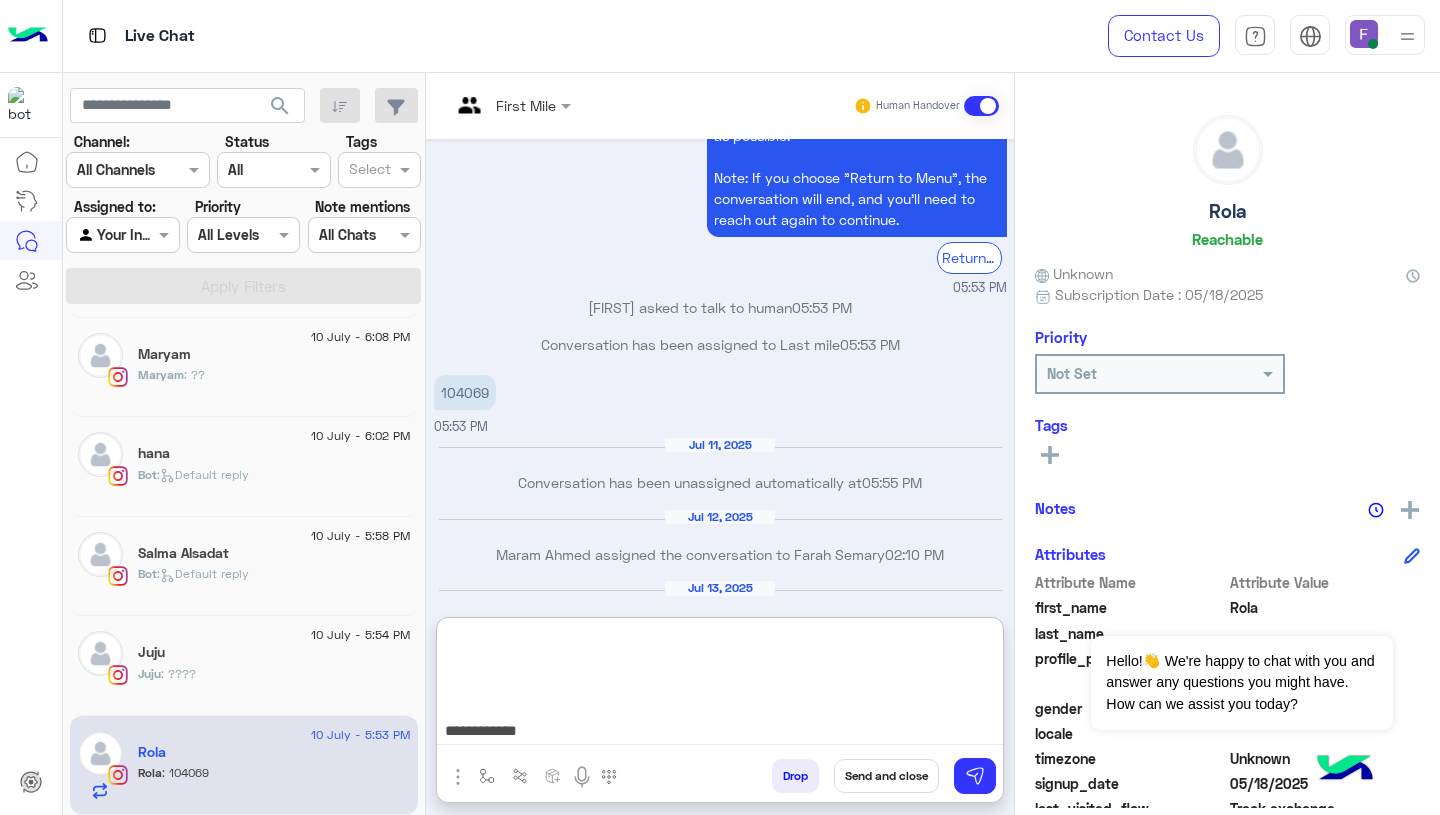 click on "**********" at bounding box center [720, 685] 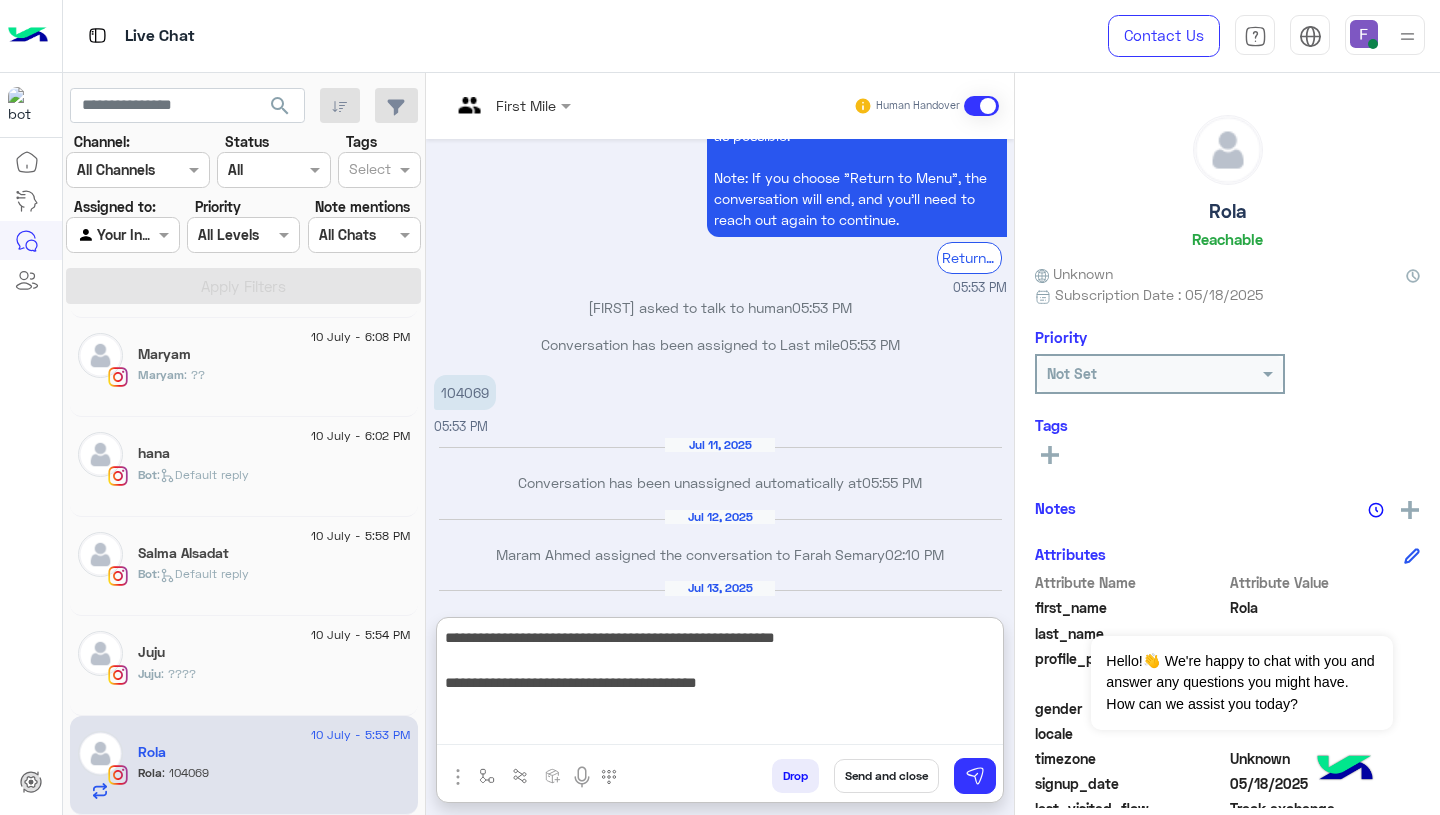 type on "**********" 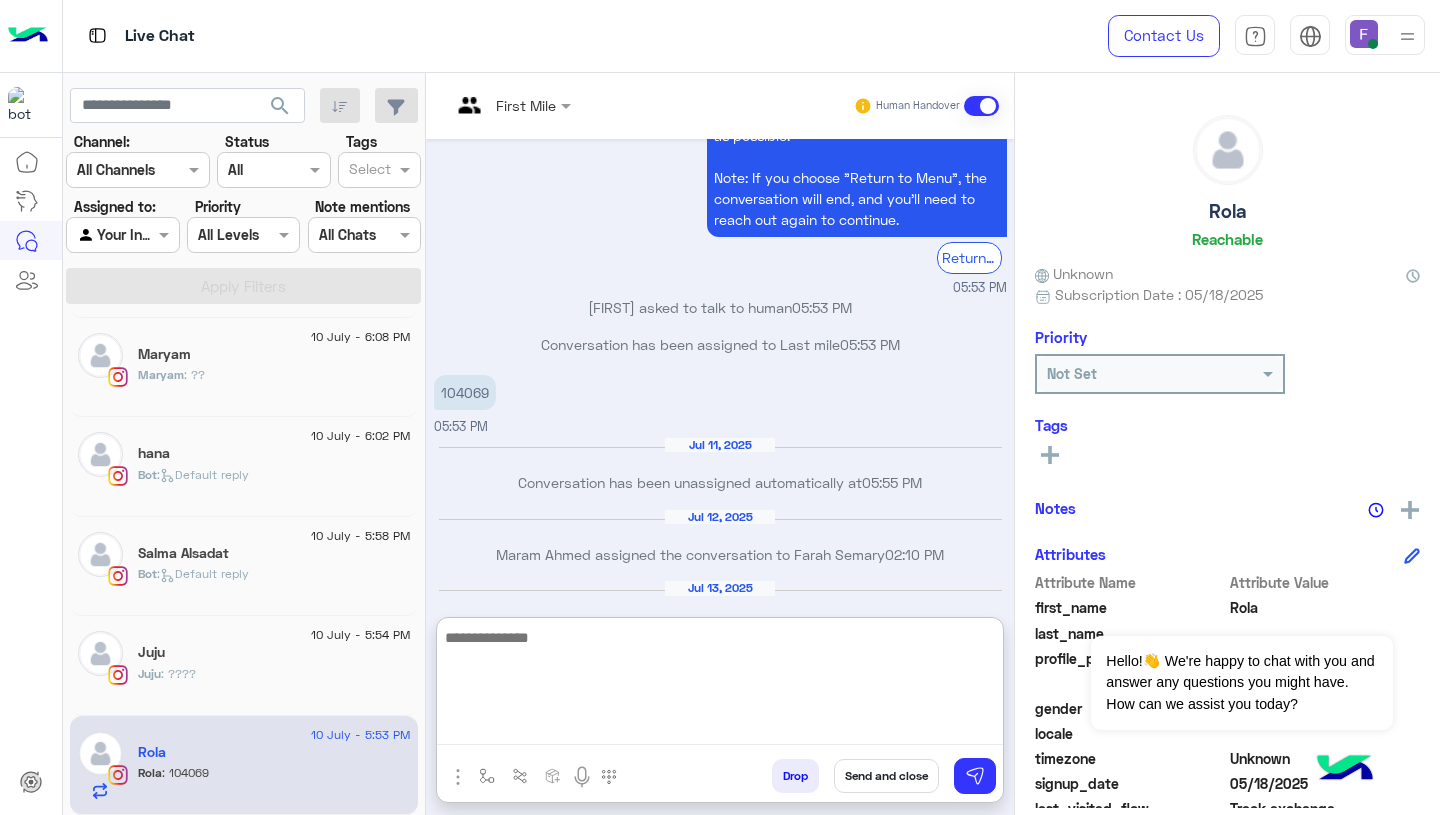 scroll, scrollTop: 0, scrollLeft: 0, axis: both 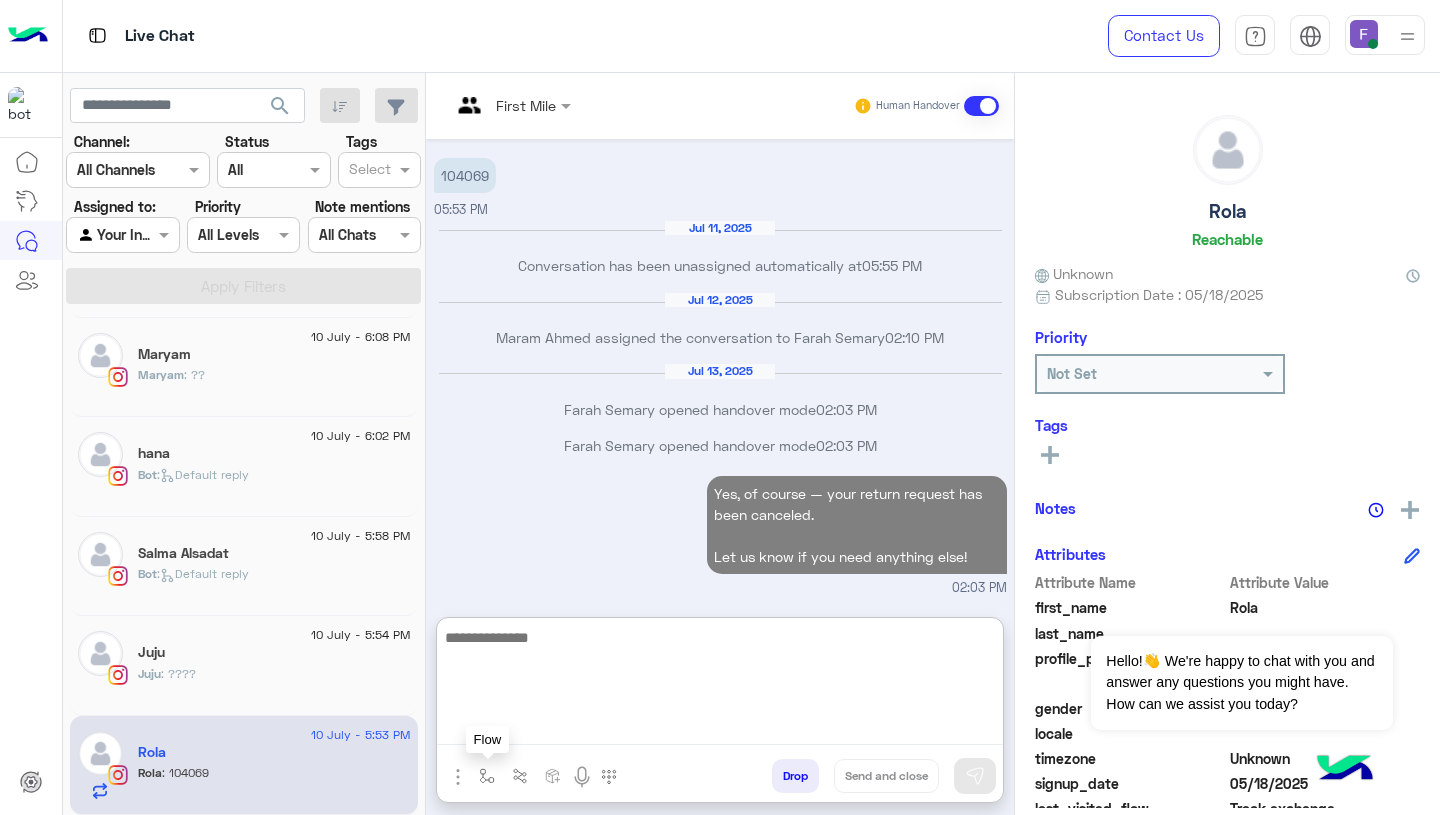 click at bounding box center [487, 776] 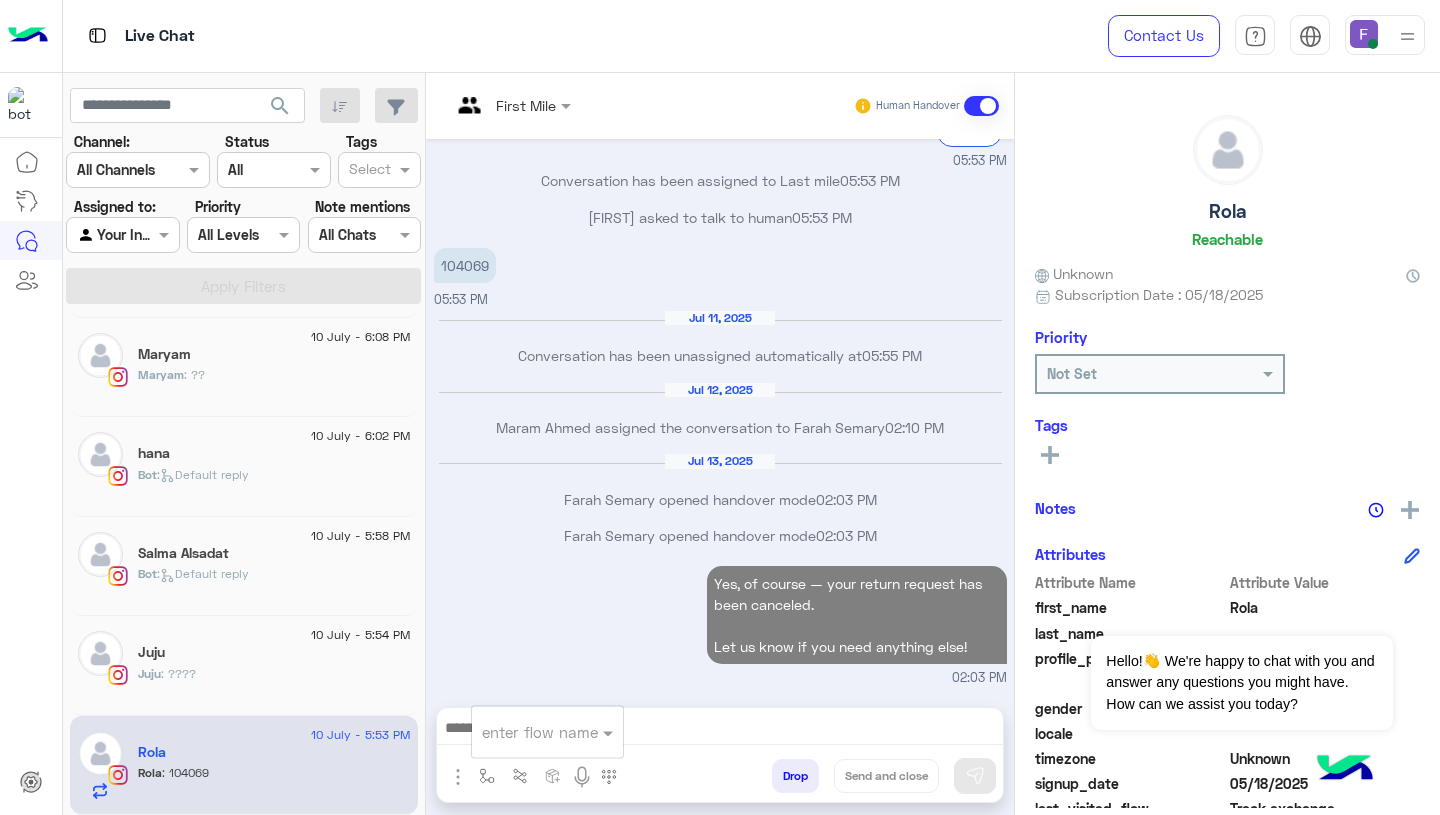 click at bounding box center [523, 732] 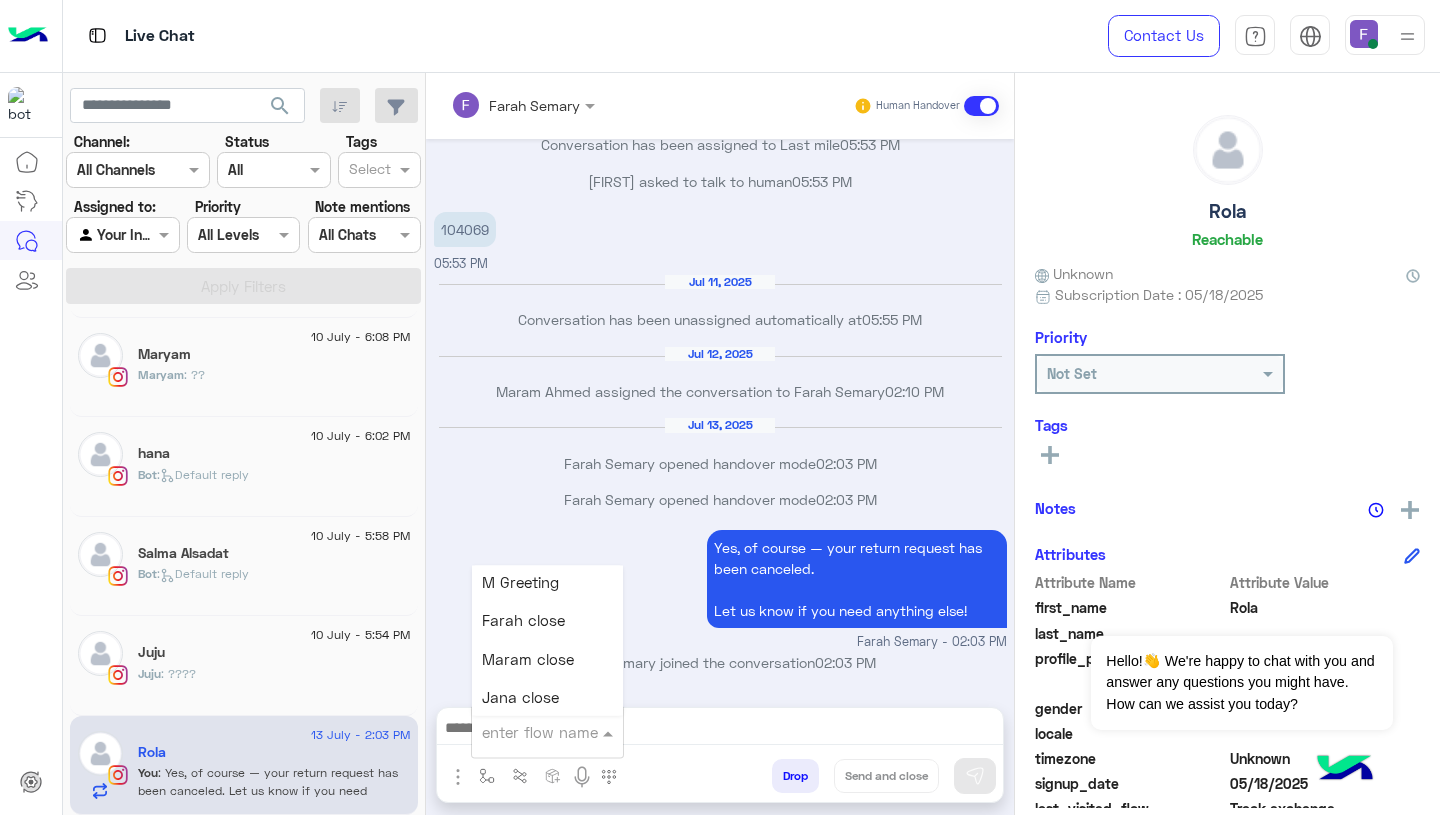 scroll, scrollTop: 2382, scrollLeft: 0, axis: vertical 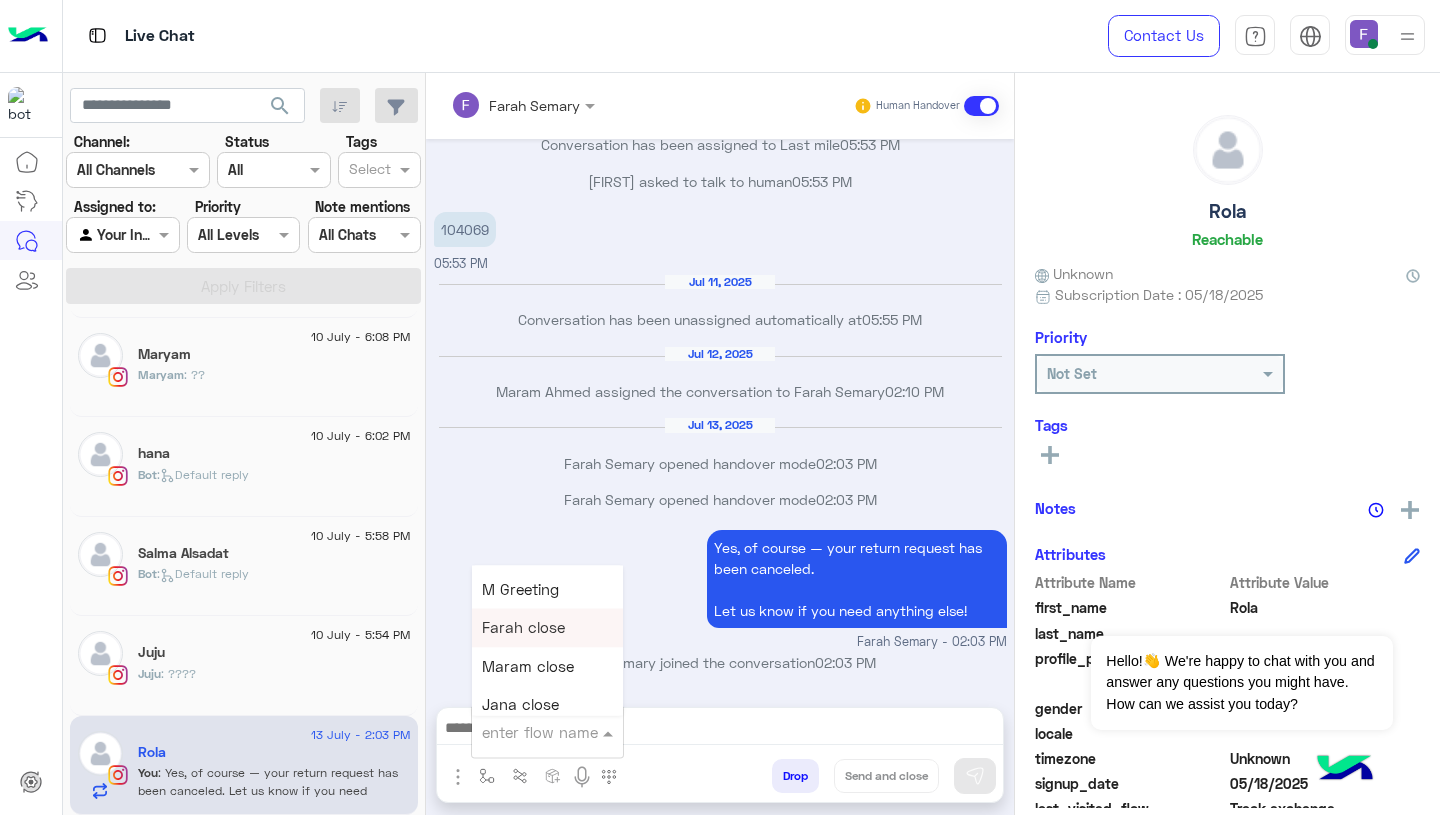 click on "Farah close" at bounding box center (547, 628) 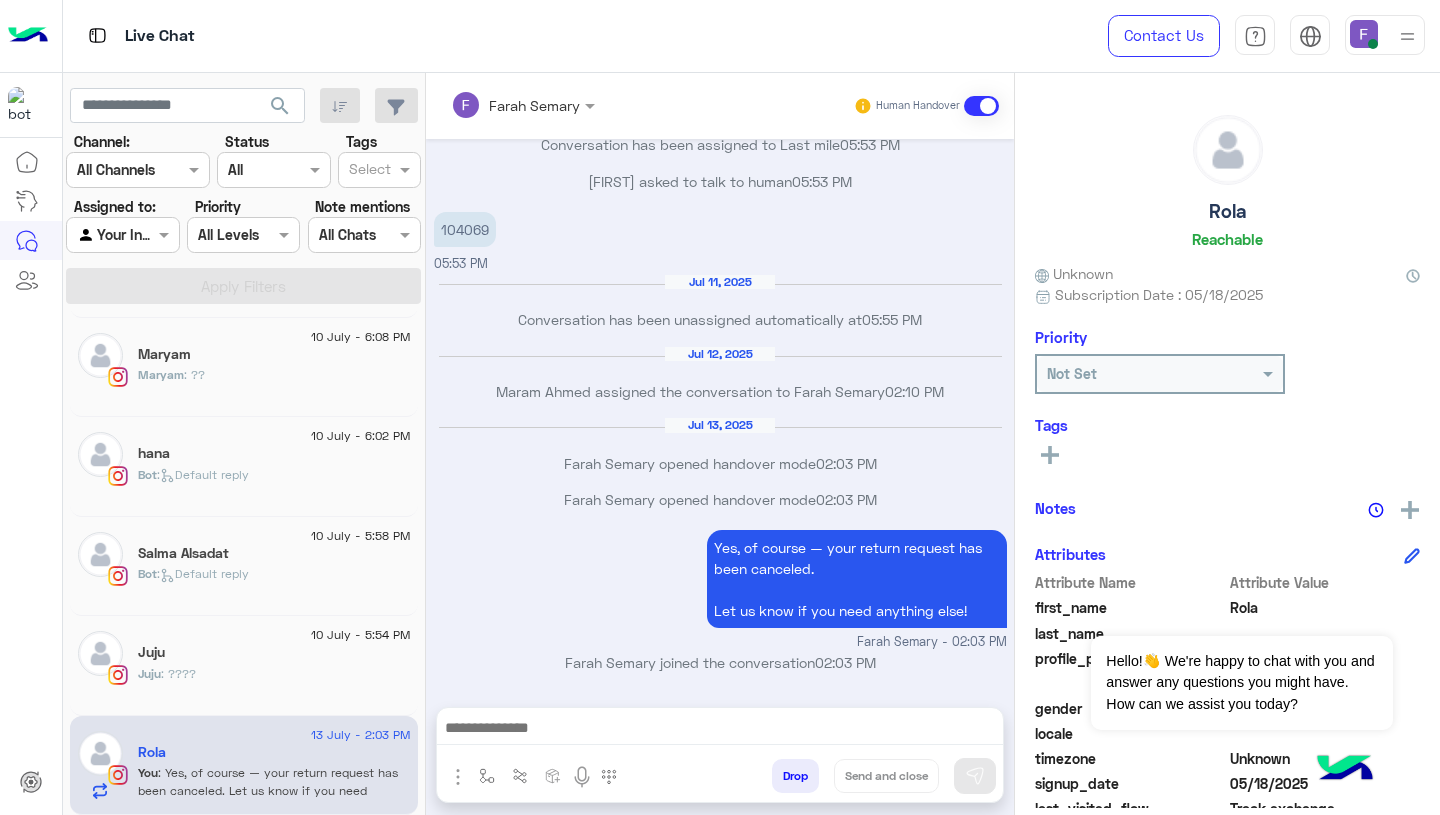 type on "**********" 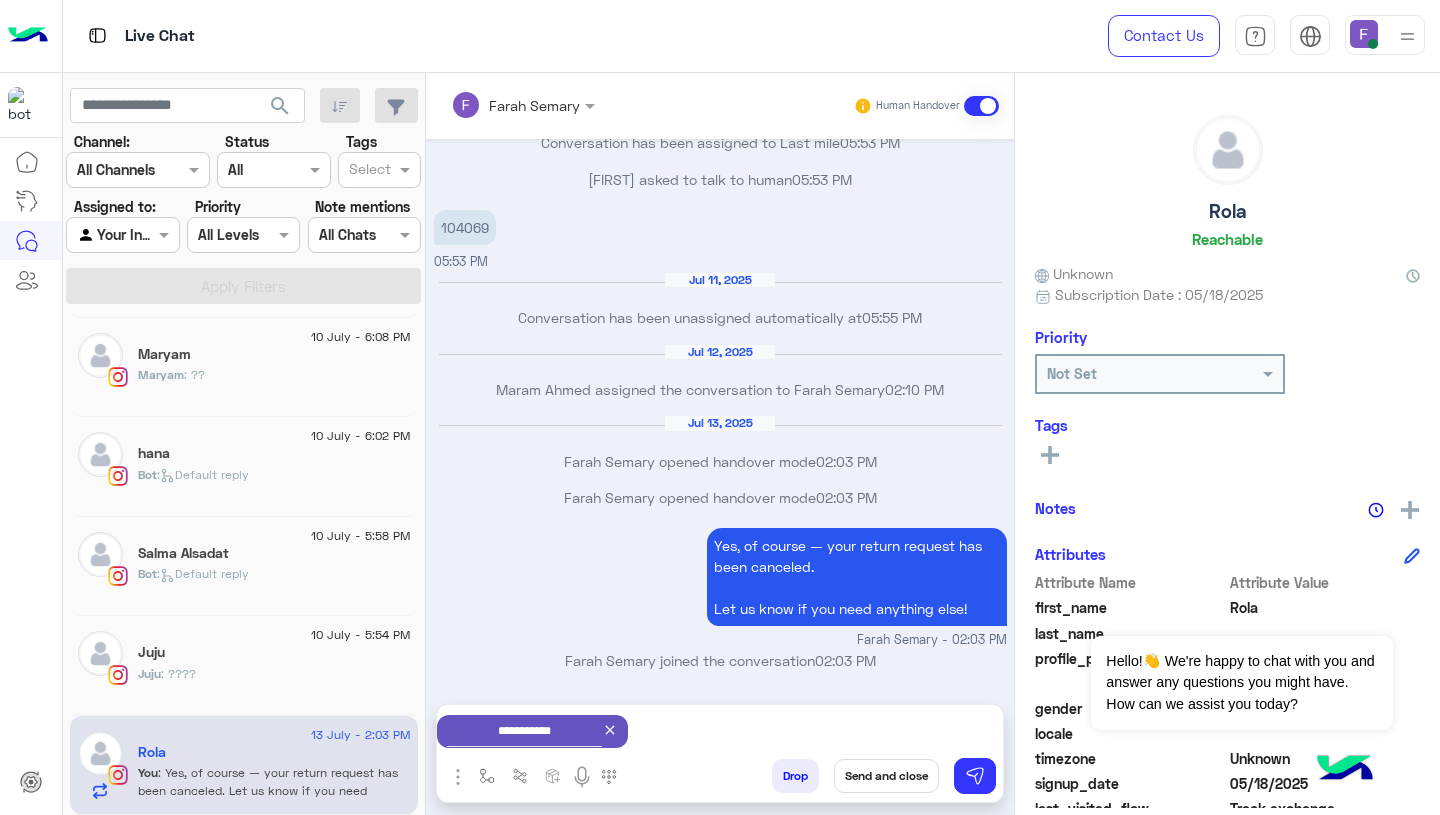 click on "Send and close" at bounding box center (886, 776) 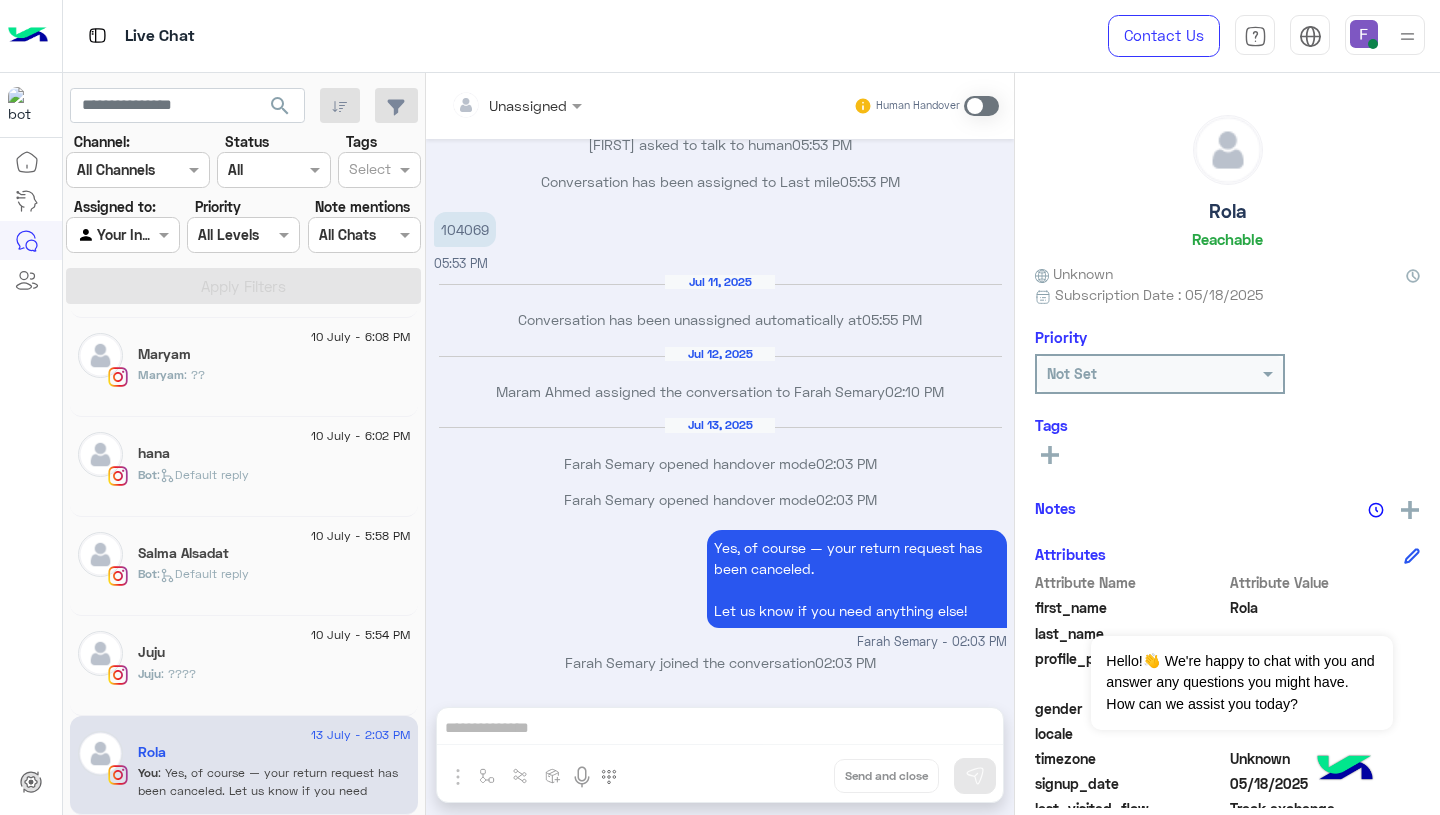scroll, scrollTop: 2265, scrollLeft: 0, axis: vertical 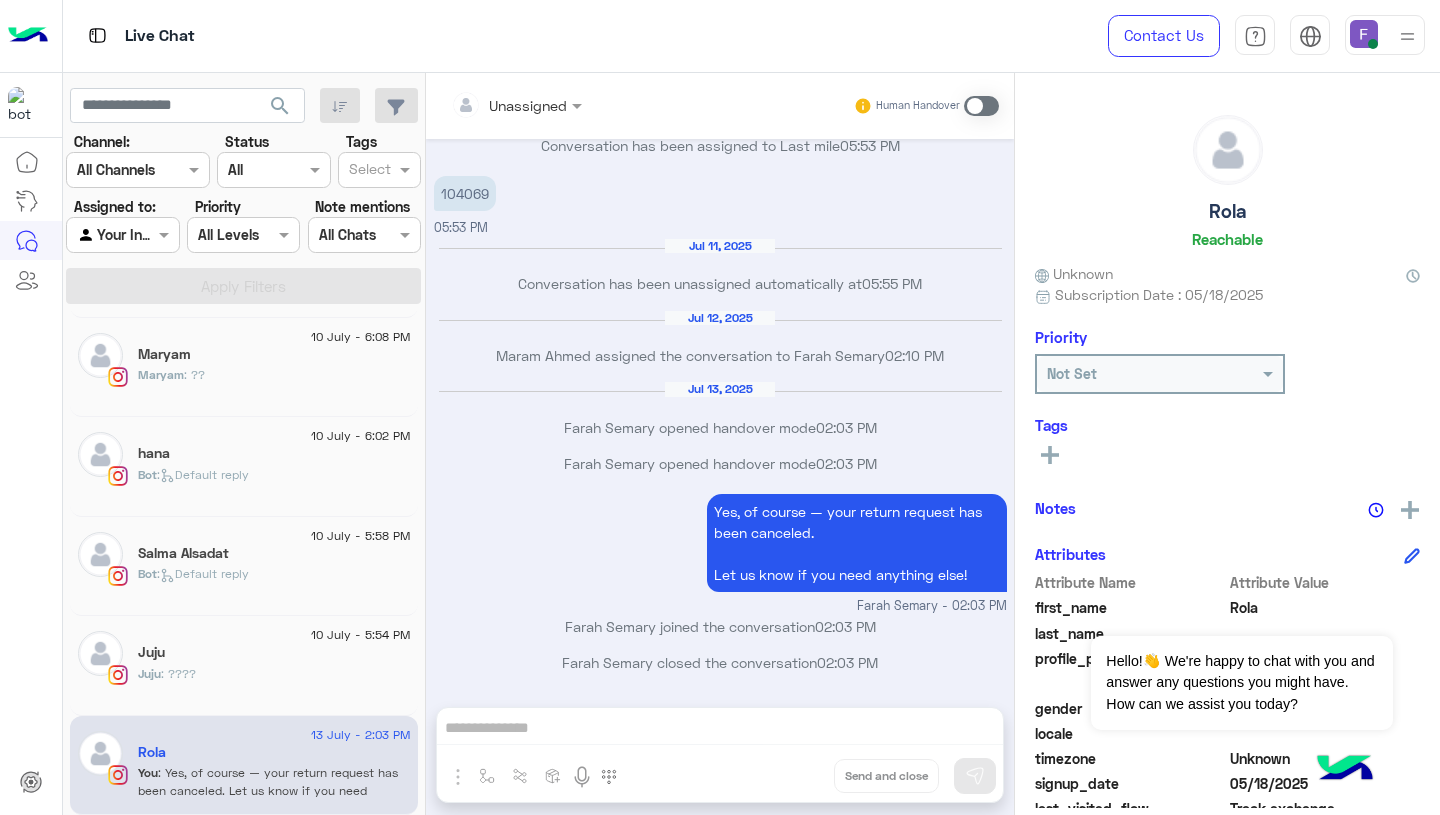 click on "Juju : ????" 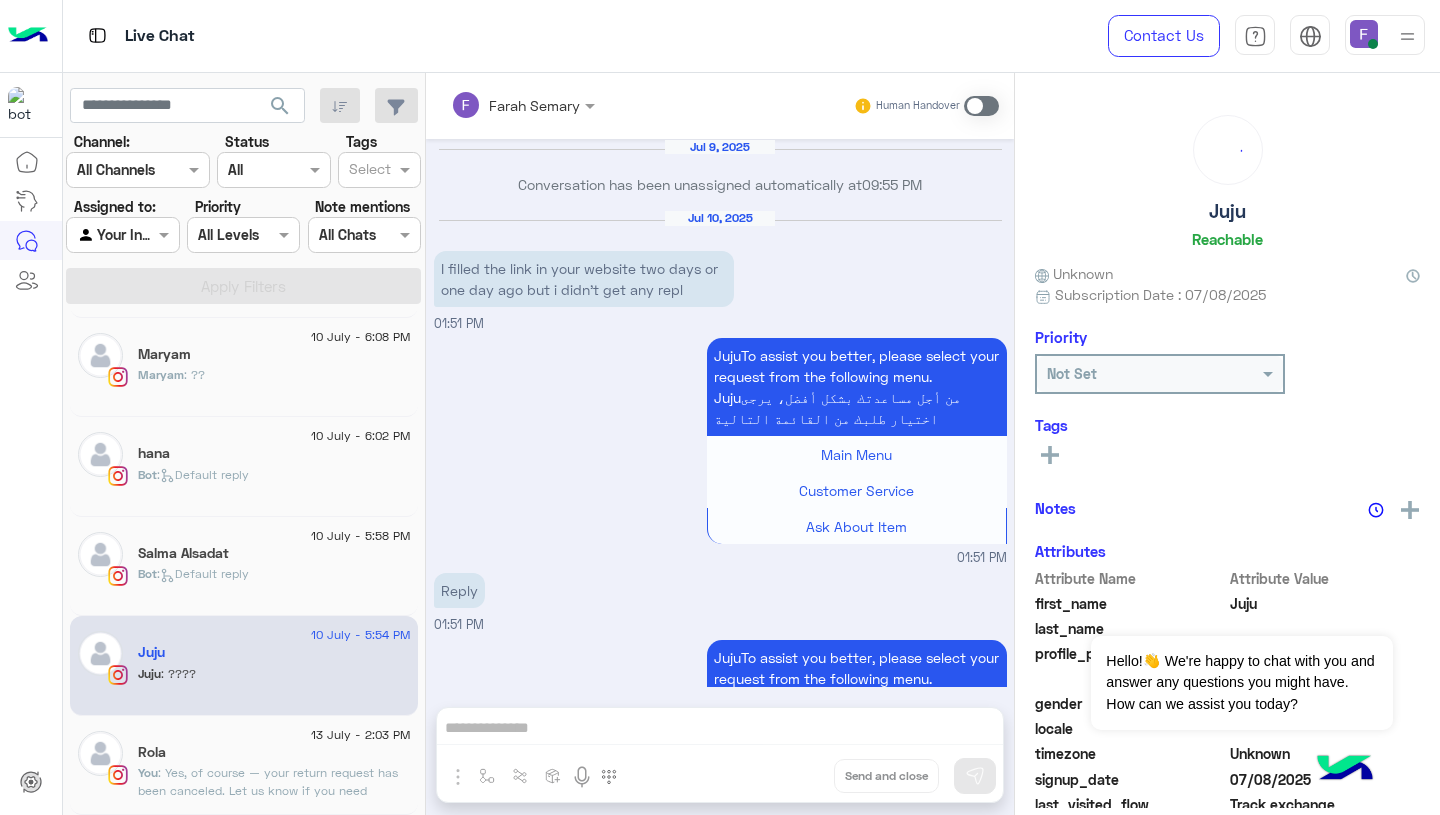 scroll, scrollTop: 1590, scrollLeft: 0, axis: vertical 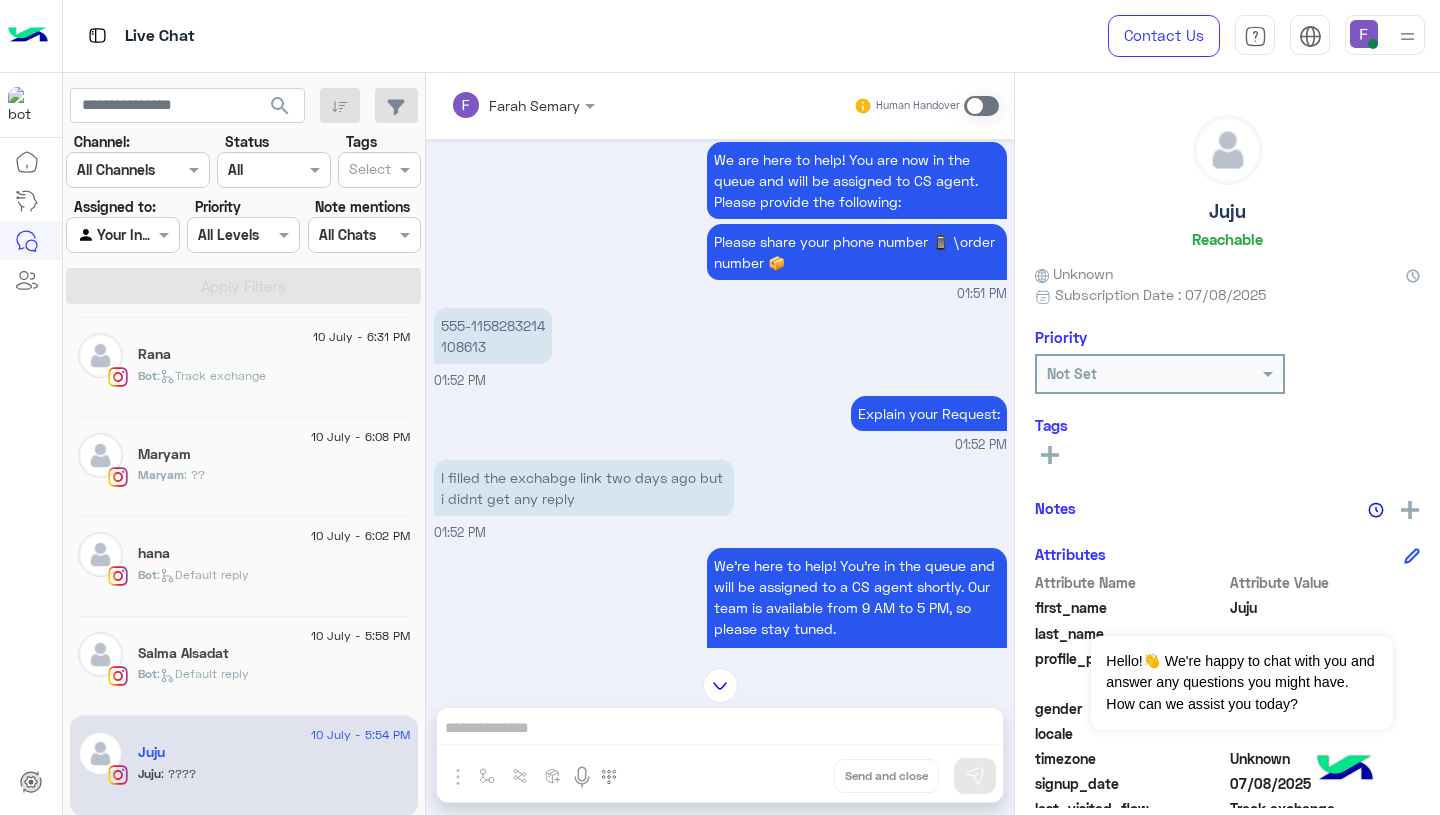 click on "01158283214 108613" at bounding box center [493, 336] 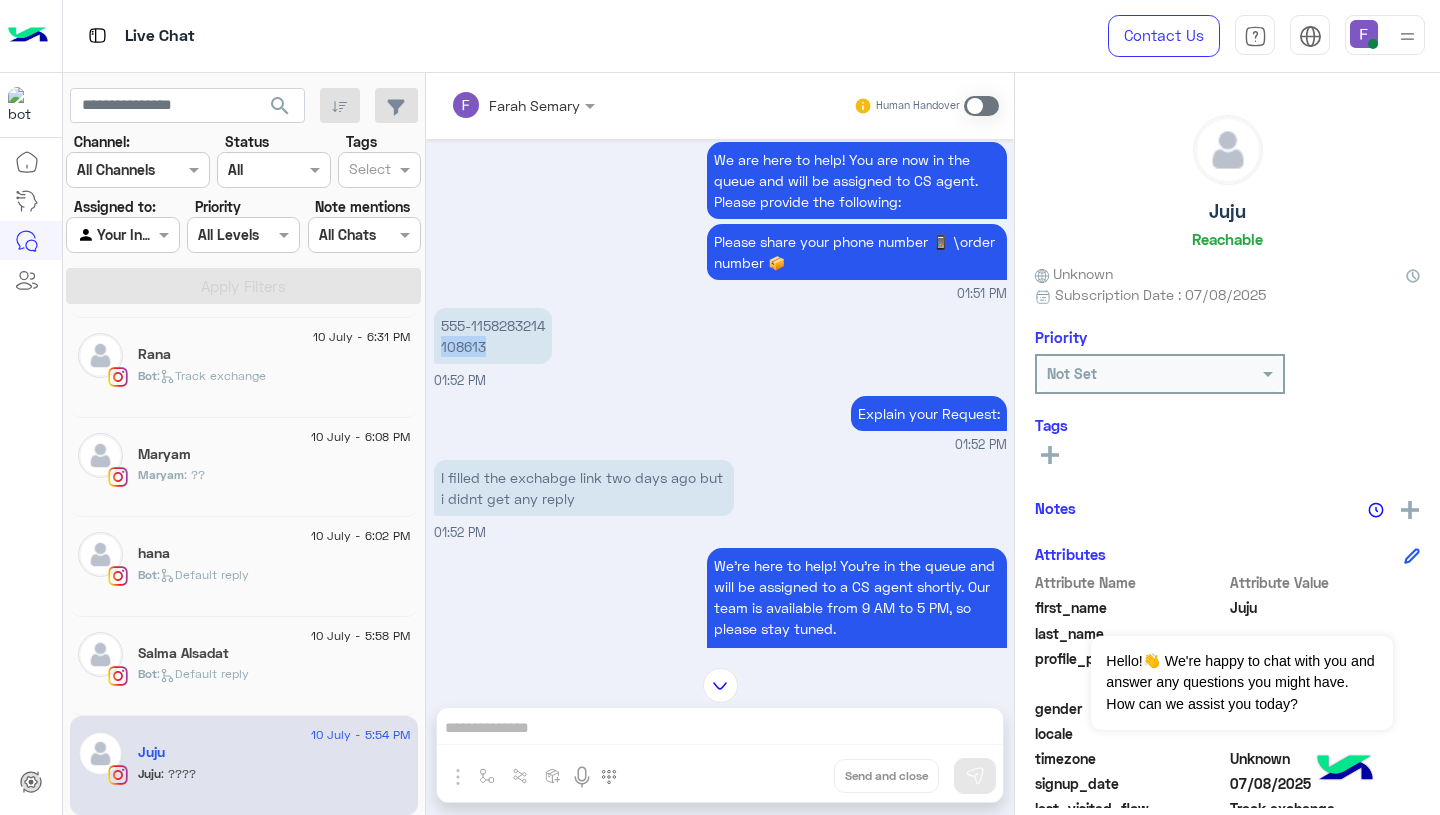 click on "01158283214 108613" at bounding box center (493, 336) 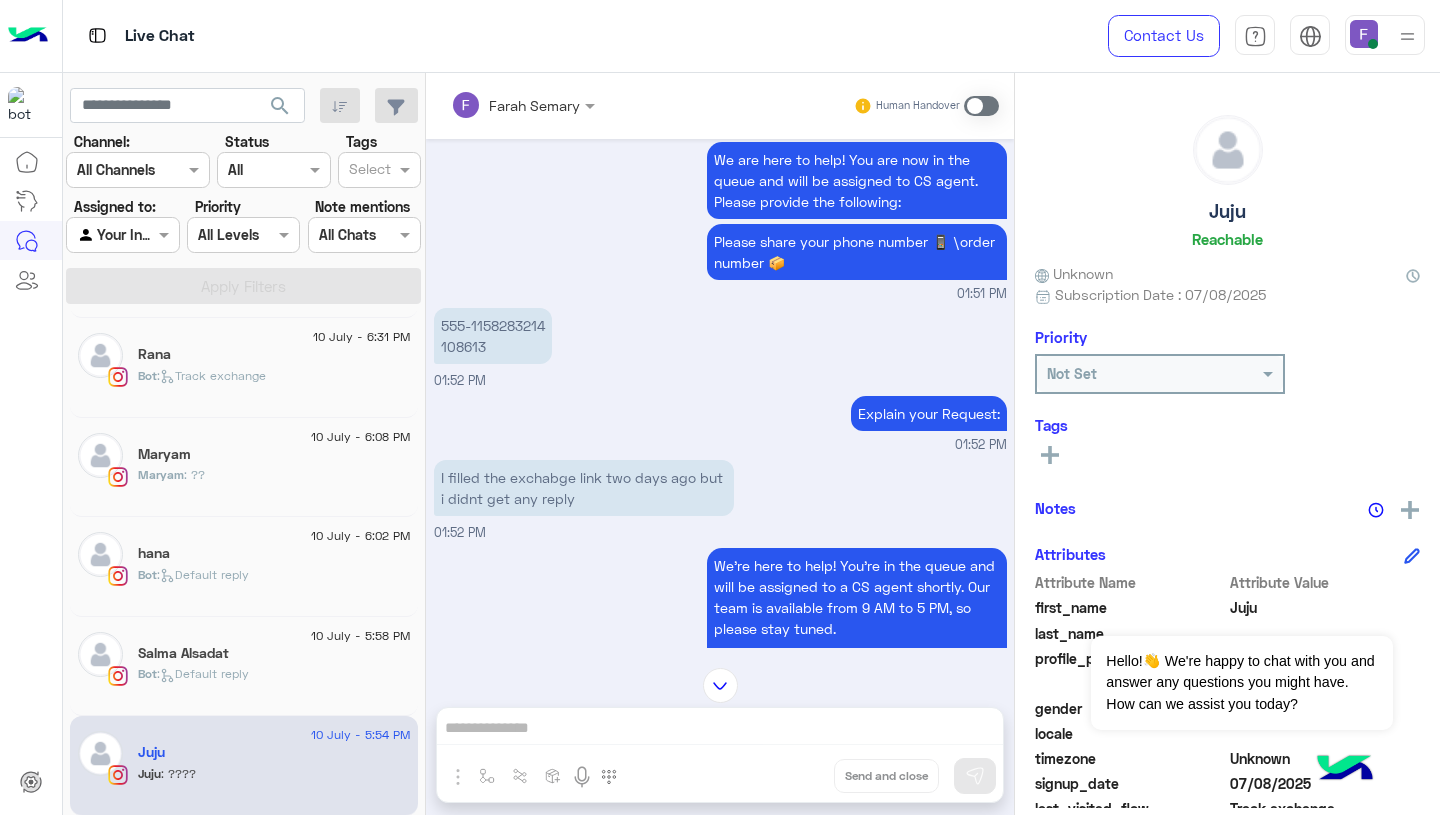 click on "I filled the exchabge link two days ago but i didnt get any reply" at bounding box center (584, 488) 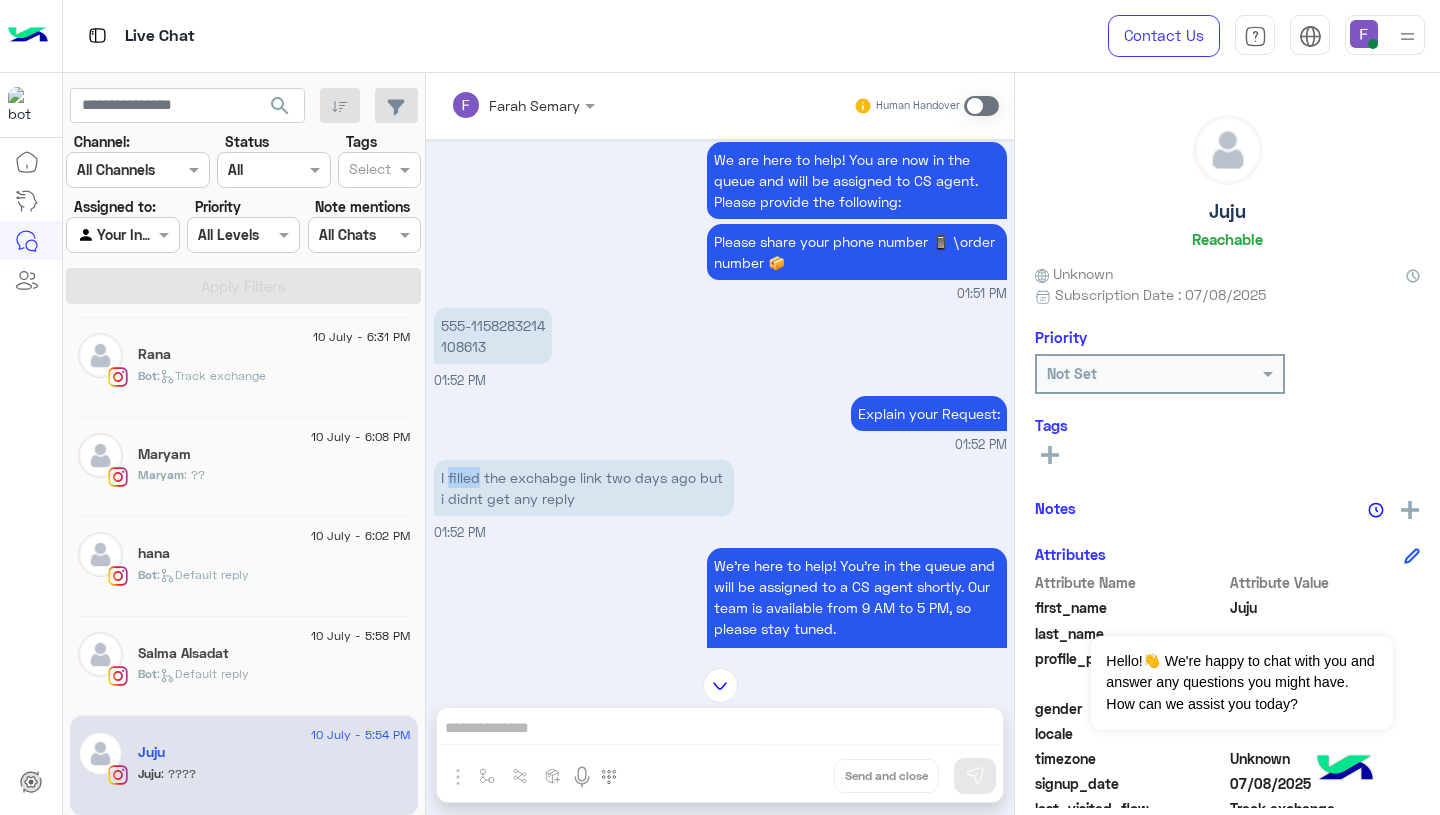 click on "I filled the exchabge link two days ago but i didnt get any reply" at bounding box center [584, 488] 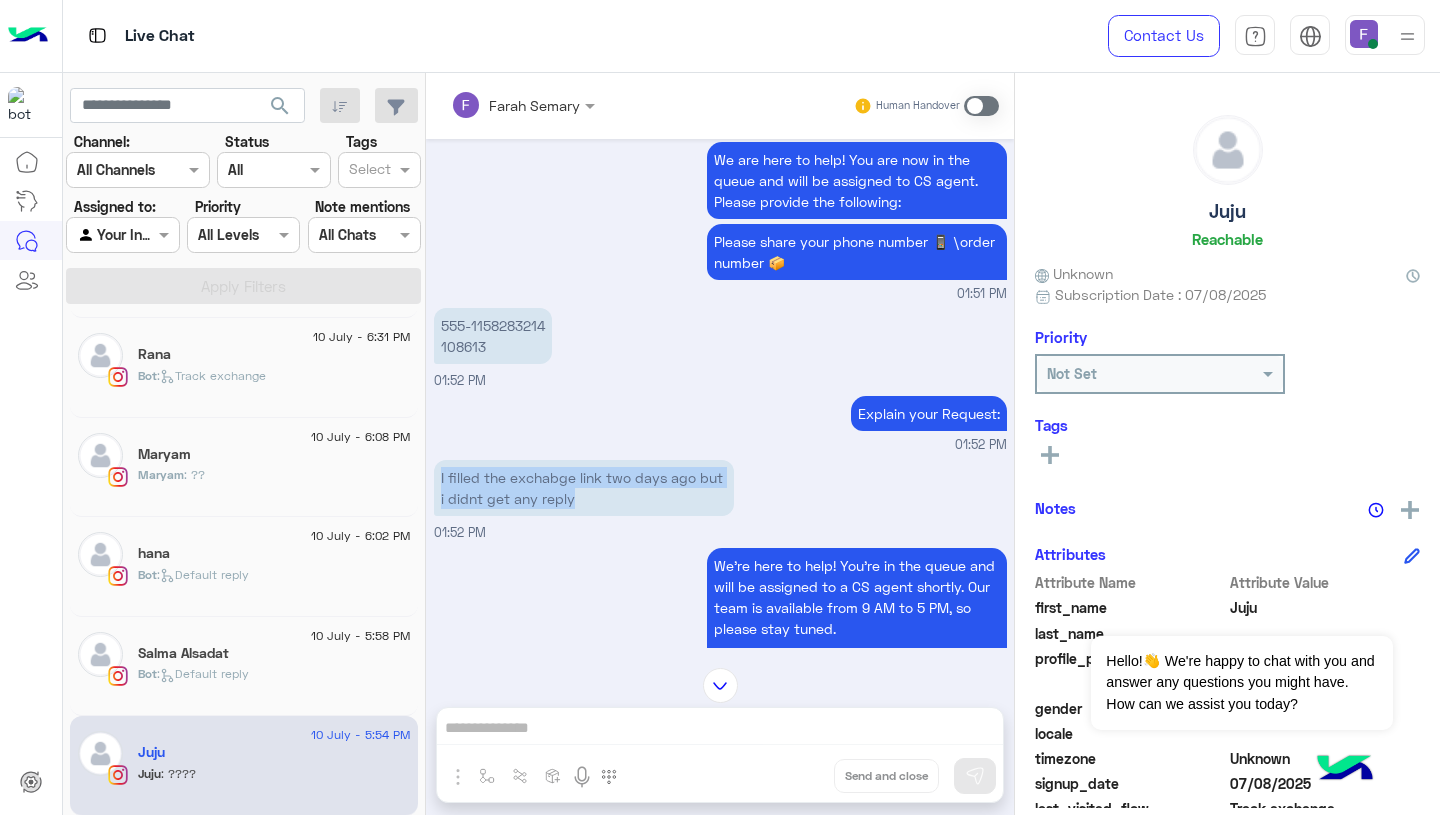 click on "I filled the exchabge link two days ago but i didnt get any reply" at bounding box center [584, 488] 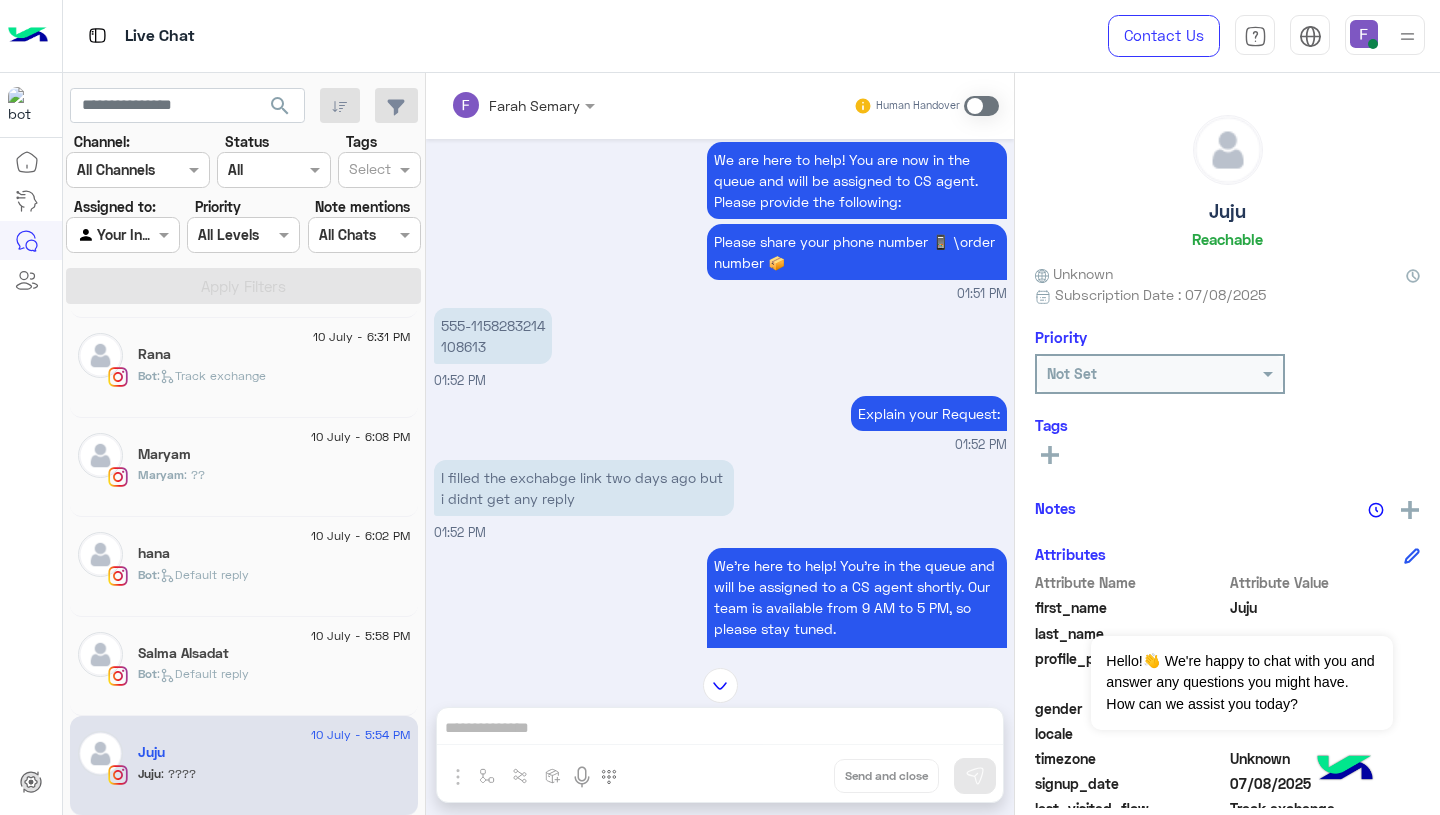 click on "Human Handover" at bounding box center [926, 106] 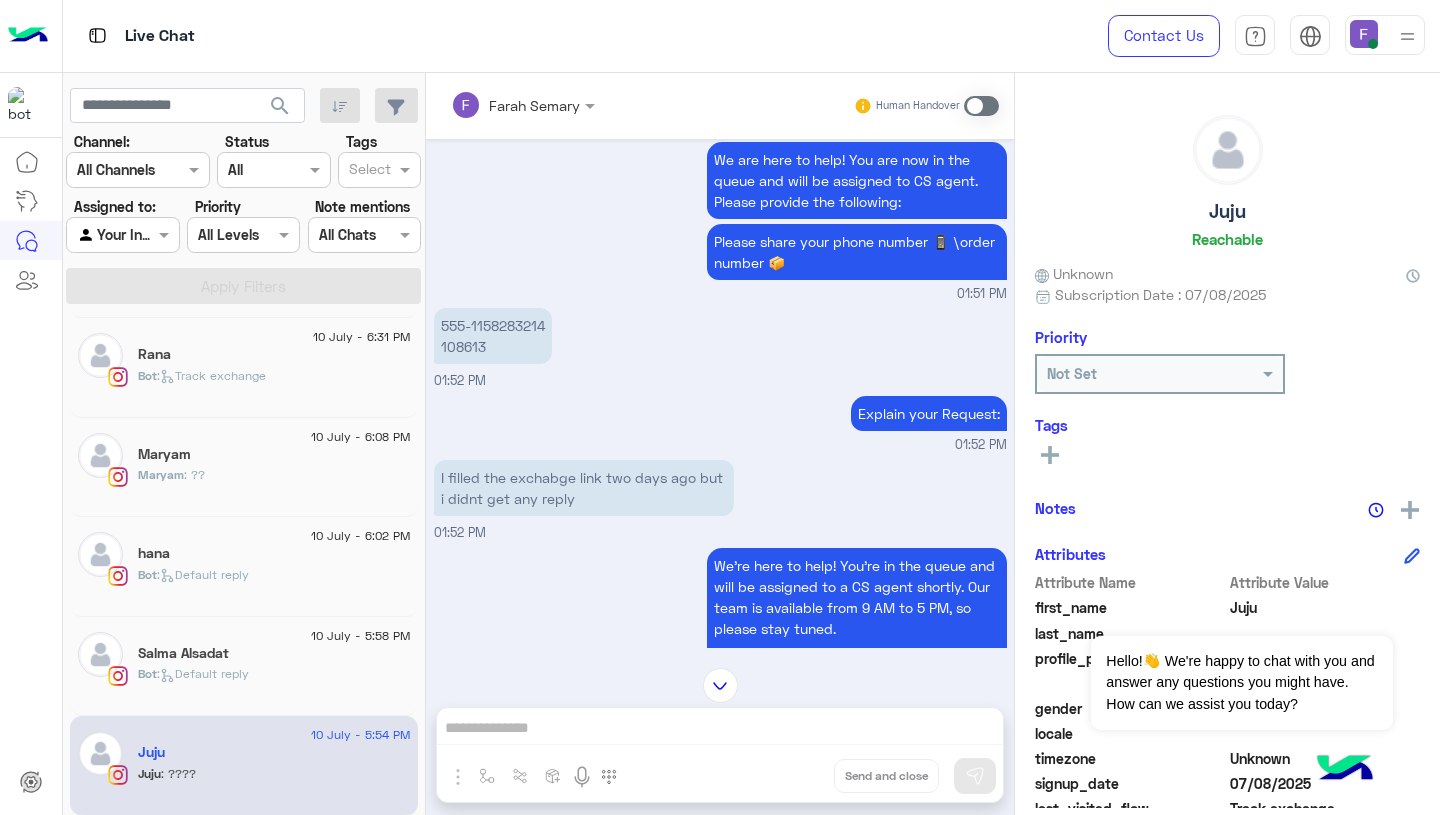 scroll, scrollTop: 1662, scrollLeft: 0, axis: vertical 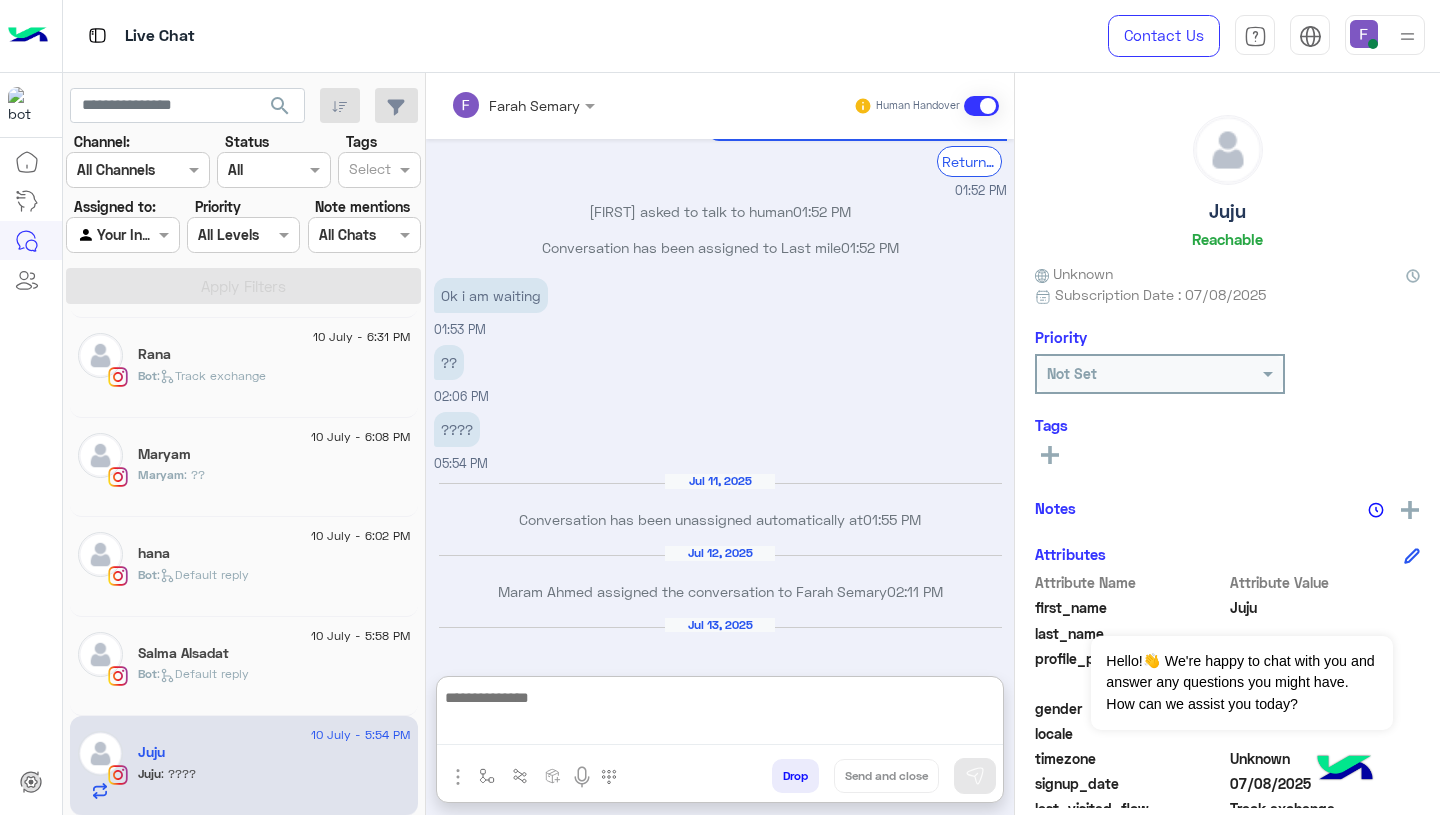 click at bounding box center (720, 715) 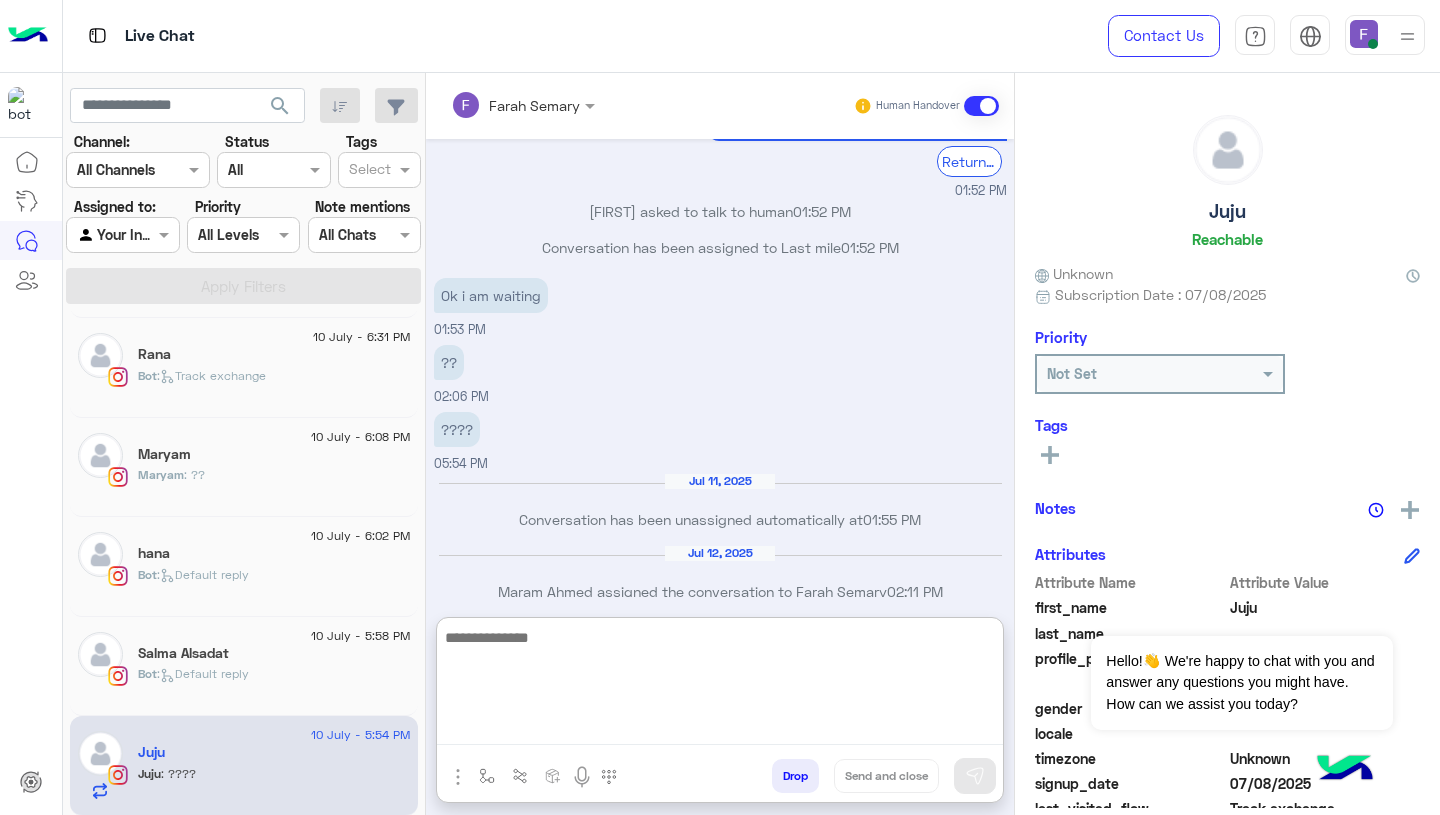 paste on "**********" 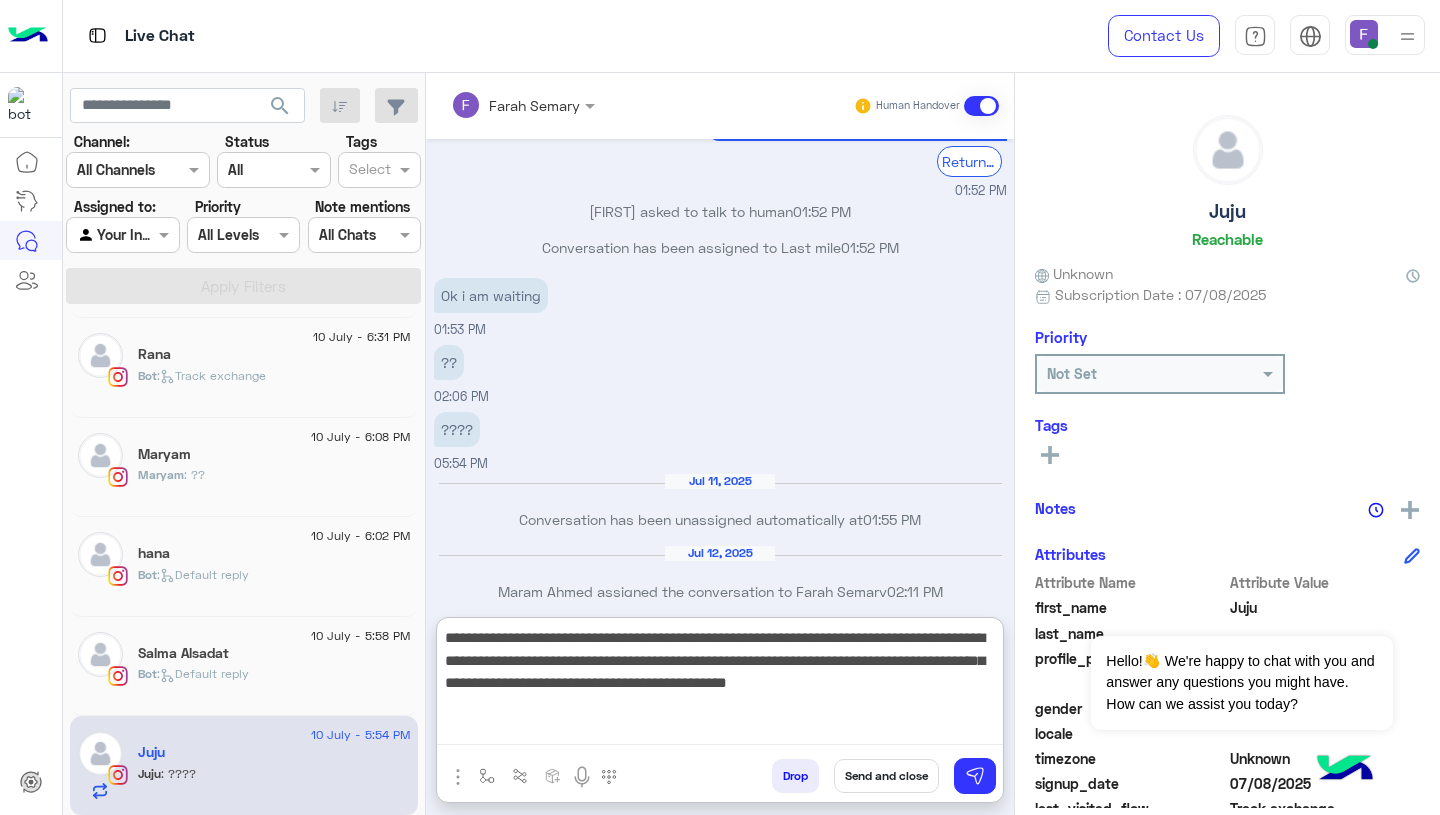scroll, scrollTop: 110, scrollLeft: 0, axis: vertical 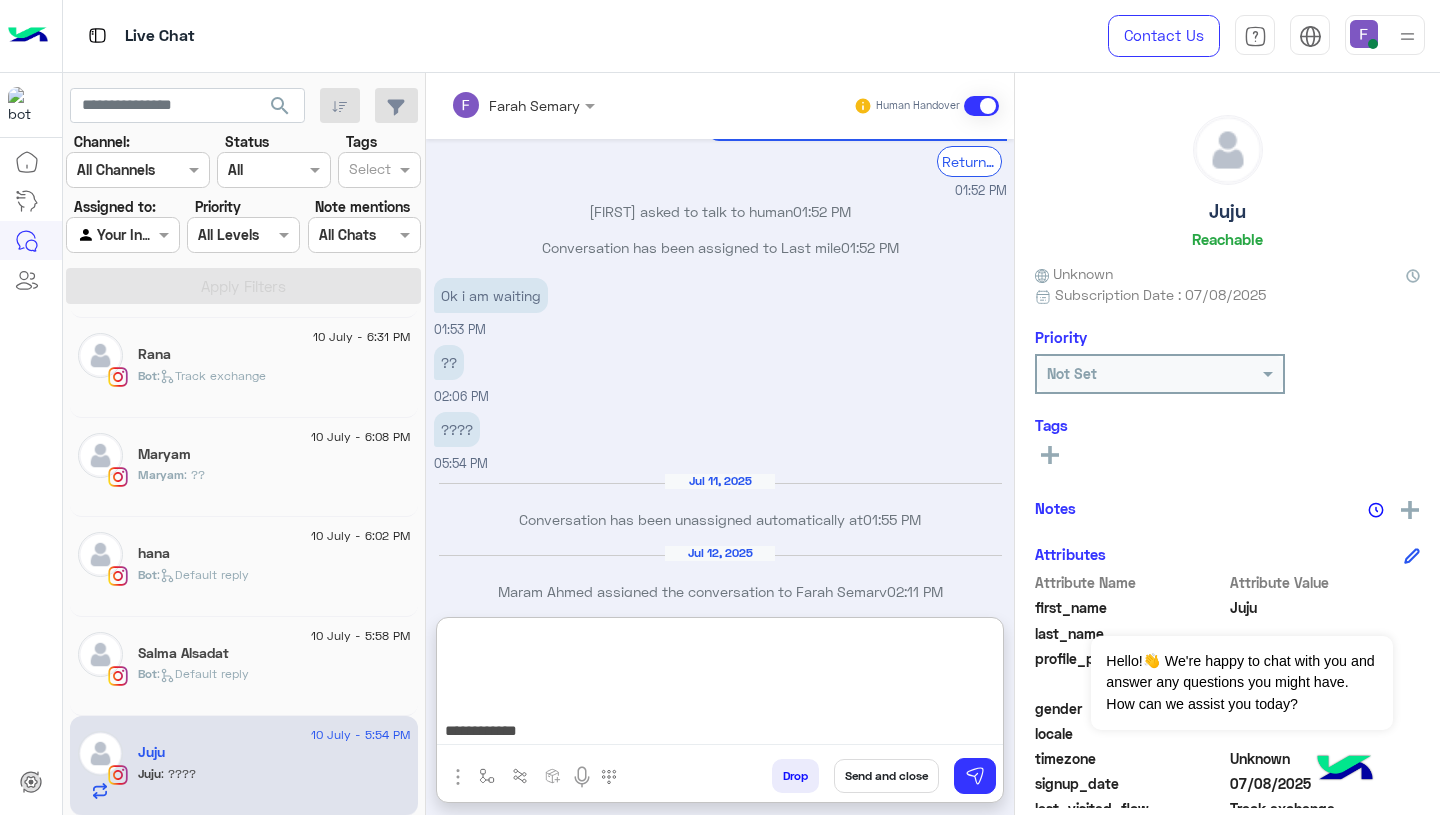 click on "**********" at bounding box center [720, 685] 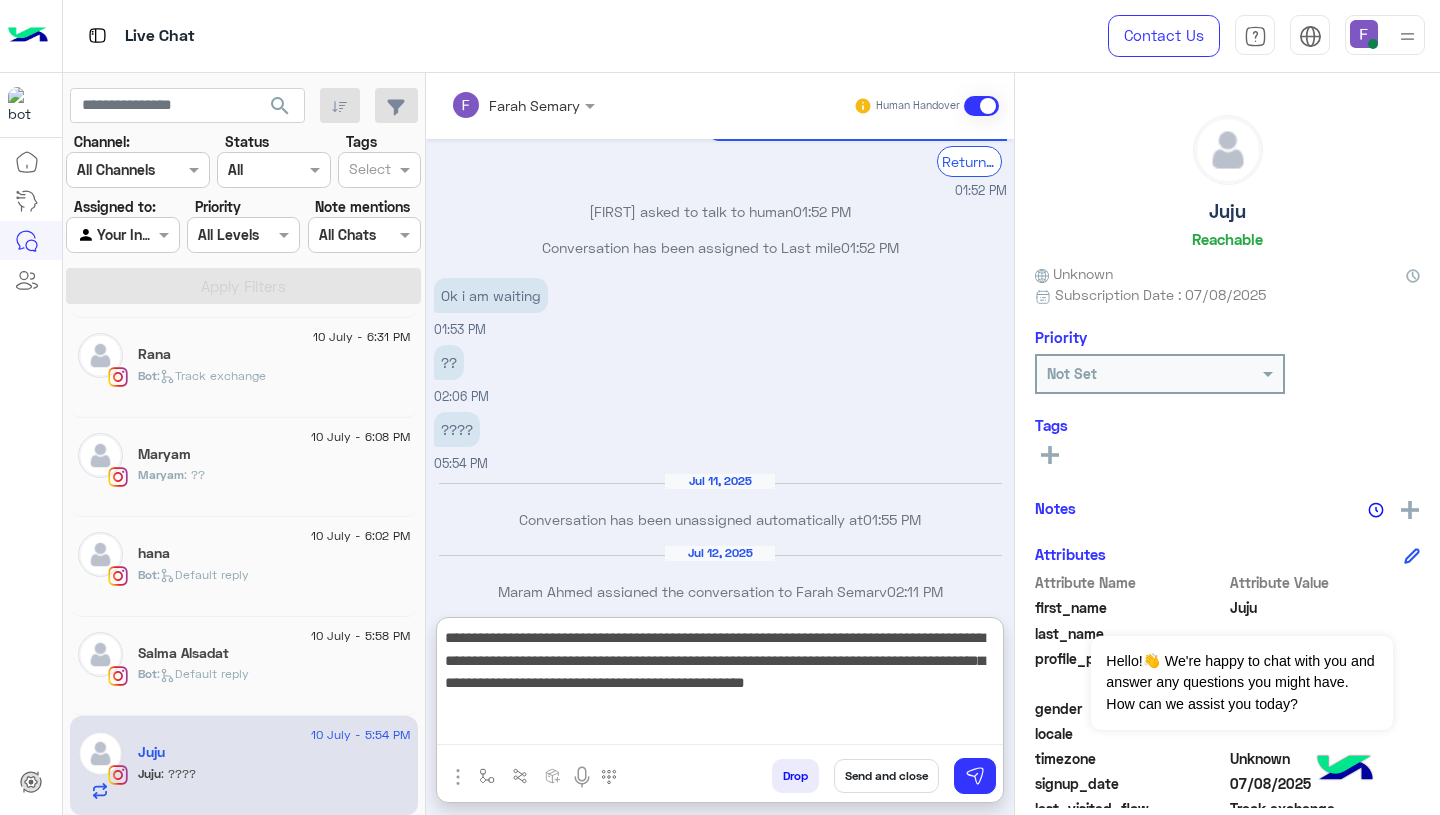 scroll, scrollTop: 0, scrollLeft: 0, axis: both 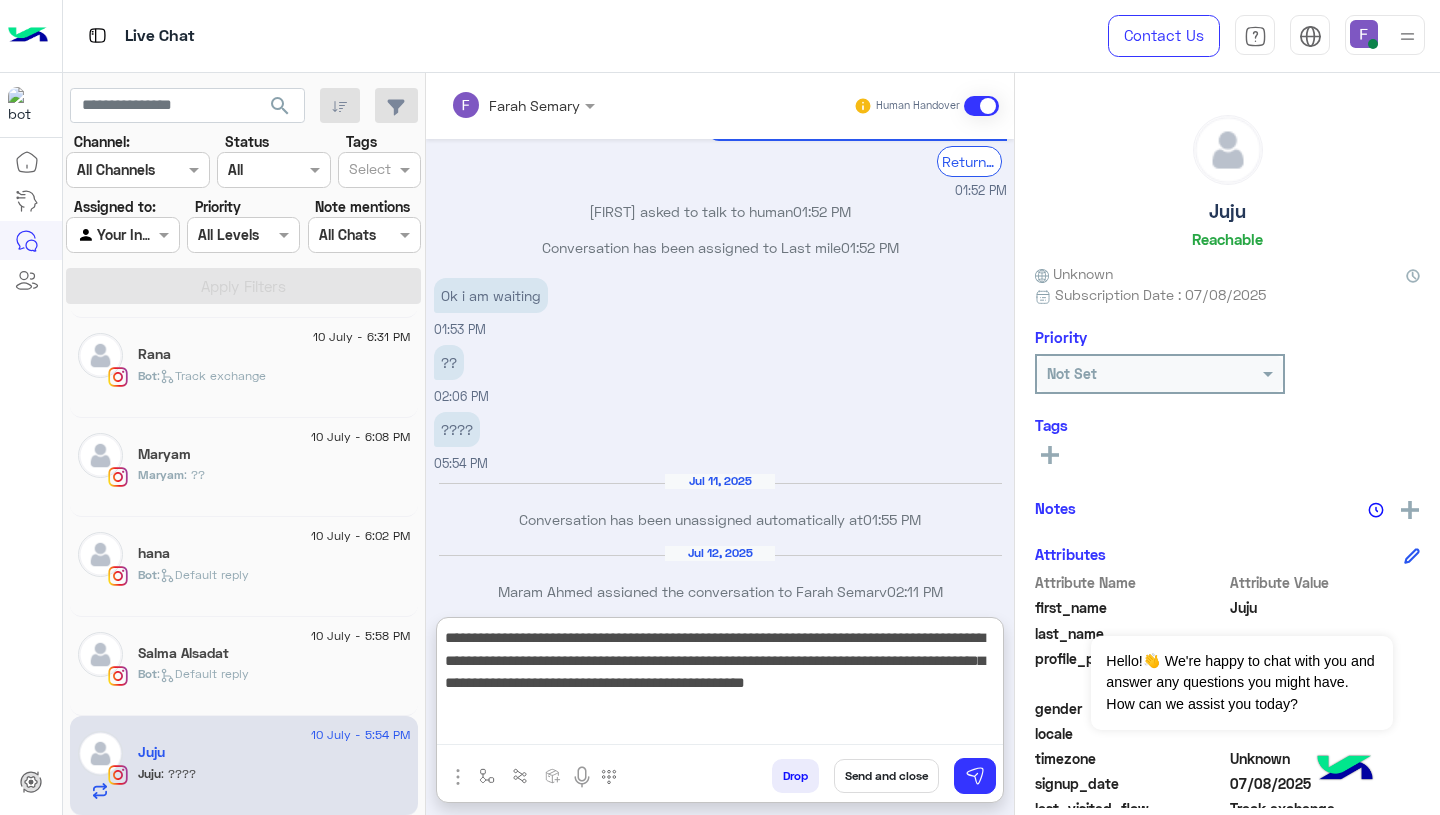 click on "**********" at bounding box center [720, 685] 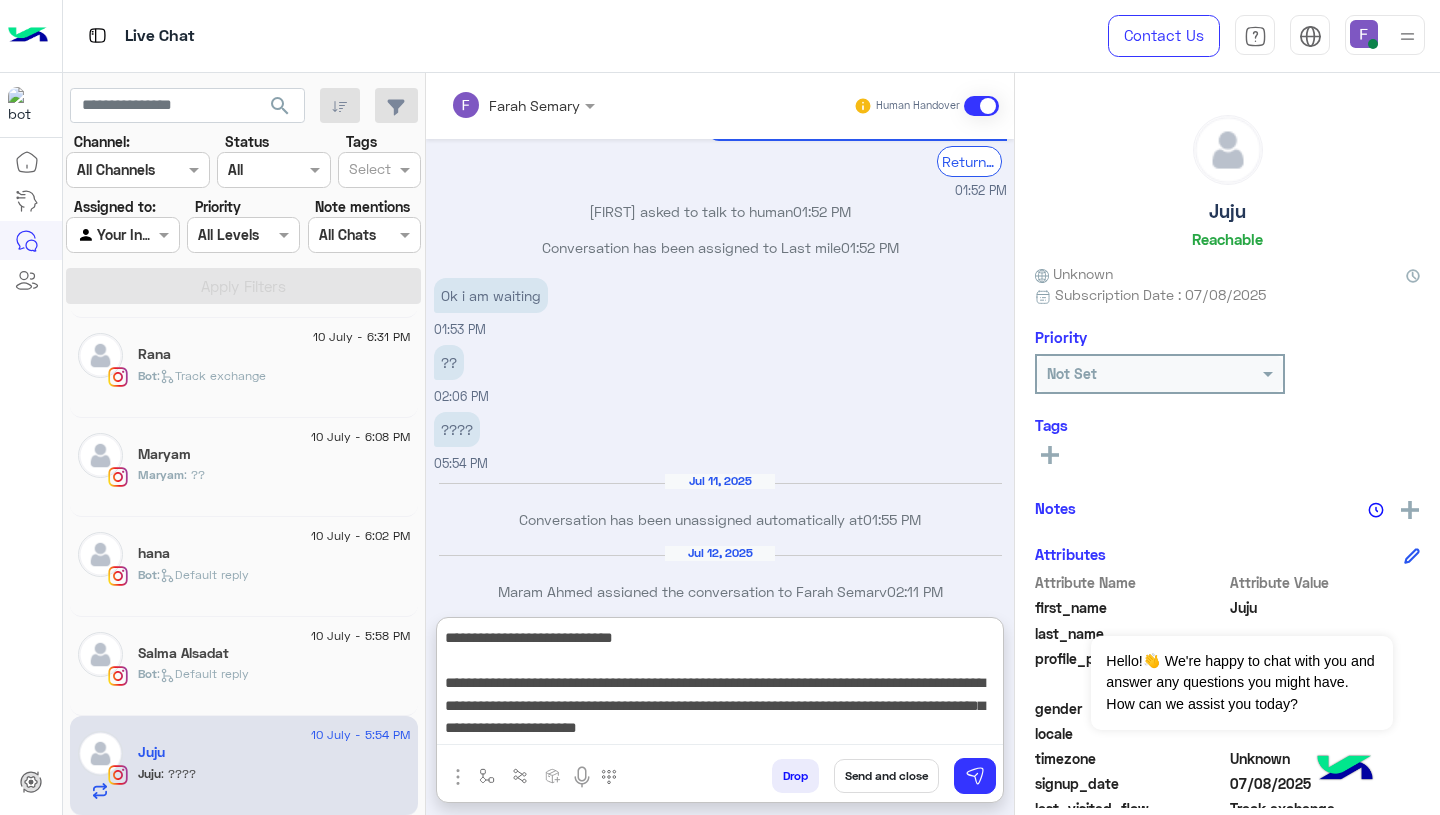 scroll, scrollTop: 43, scrollLeft: 0, axis: vertical 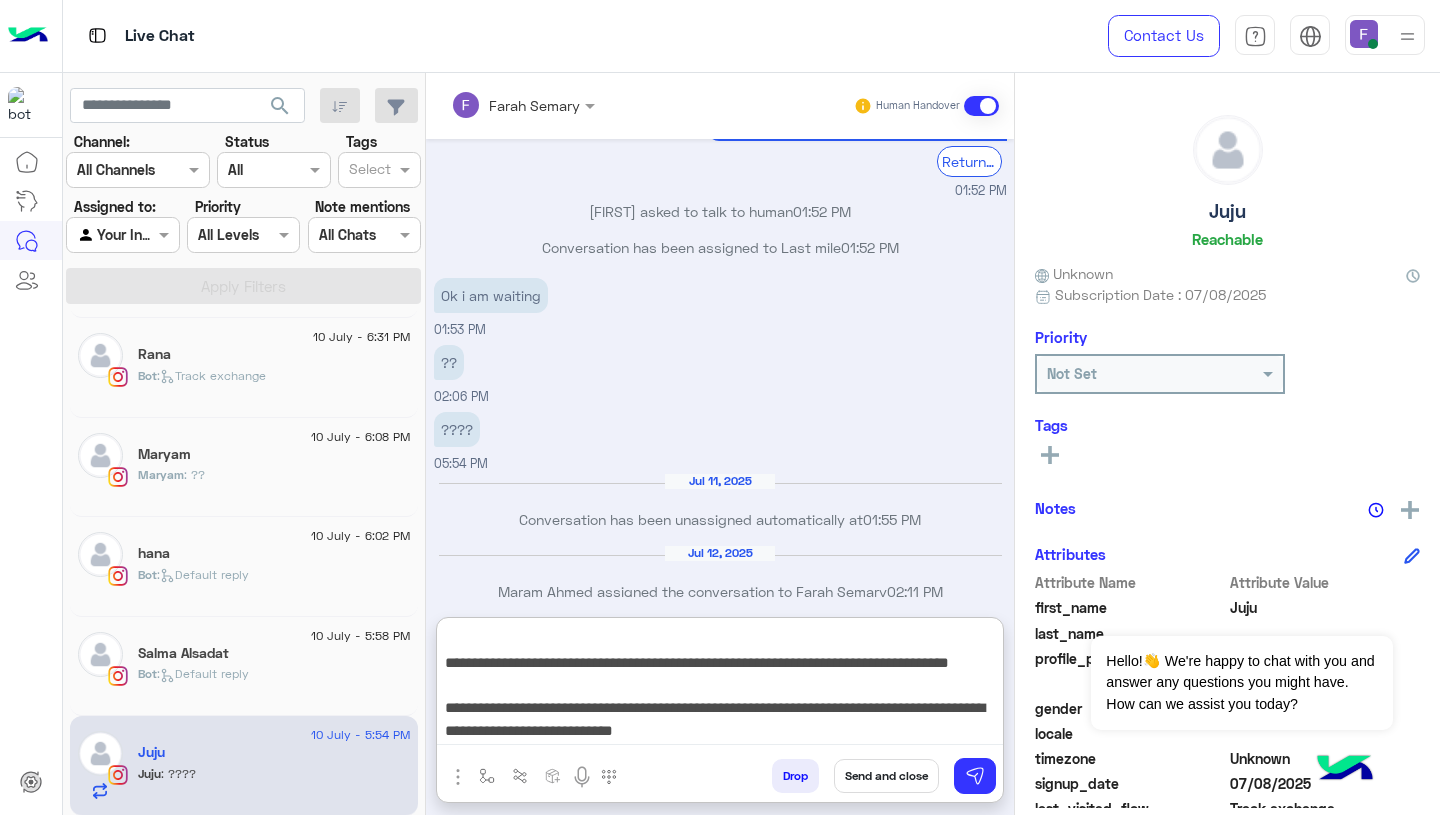 drag, startPoint x: 443, startPoint y: 674, endPoint x: 582, endPoint y: 673, distance: 139.0036 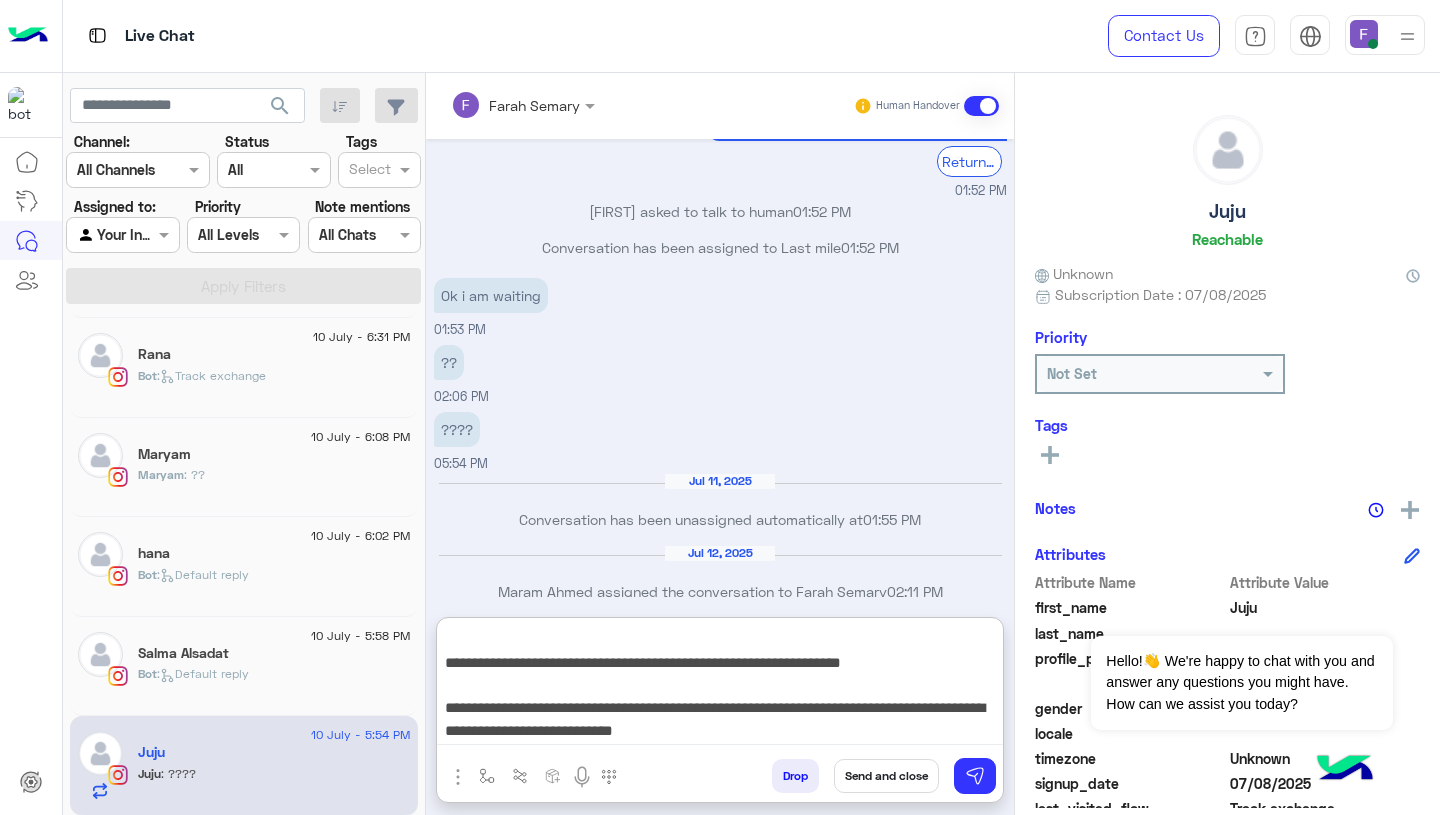 type on "**********" 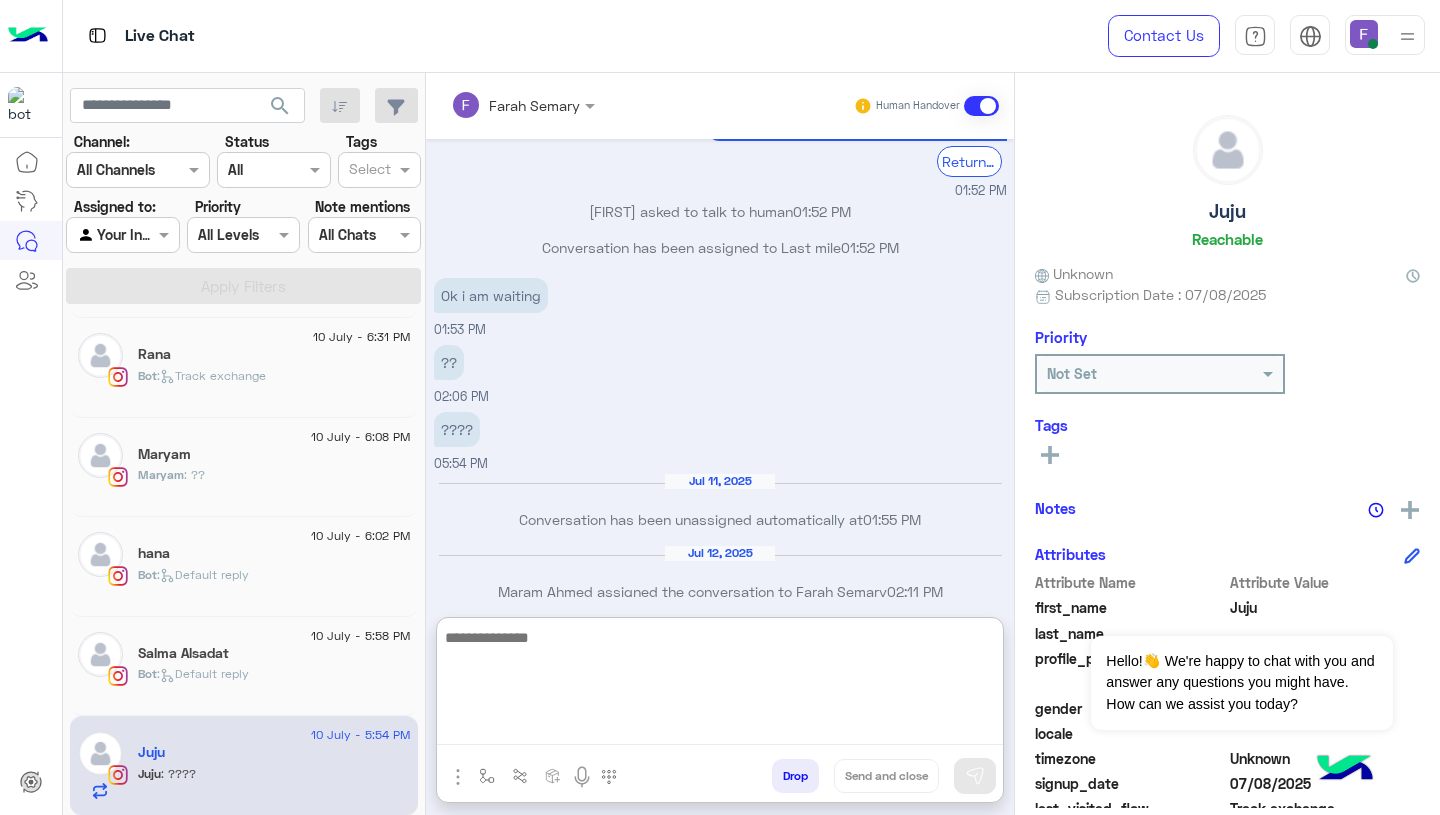scroll, scrollTop: 0, scrollLeft: 0, axis: both 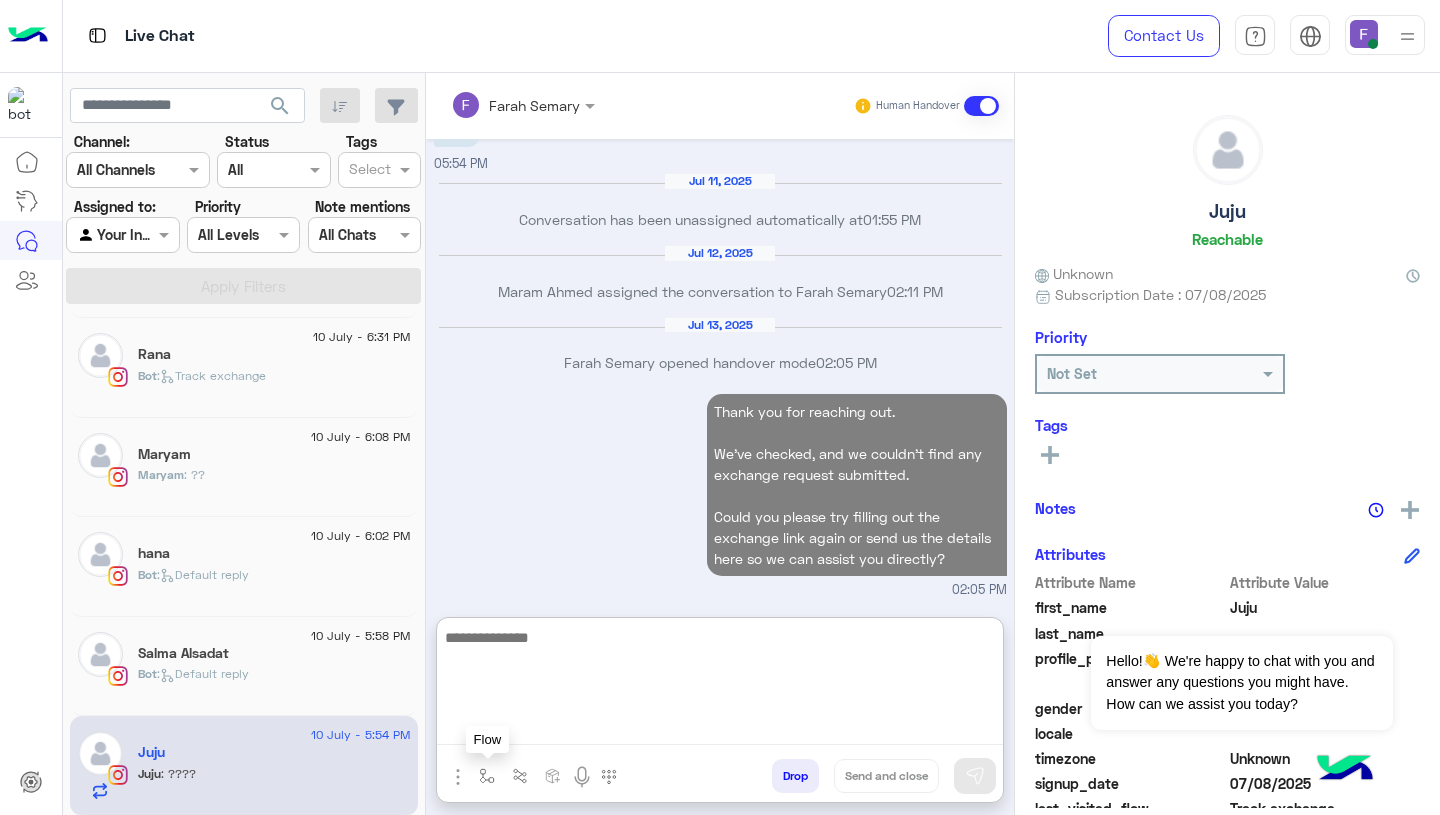 click at bounding box center [487, 776] 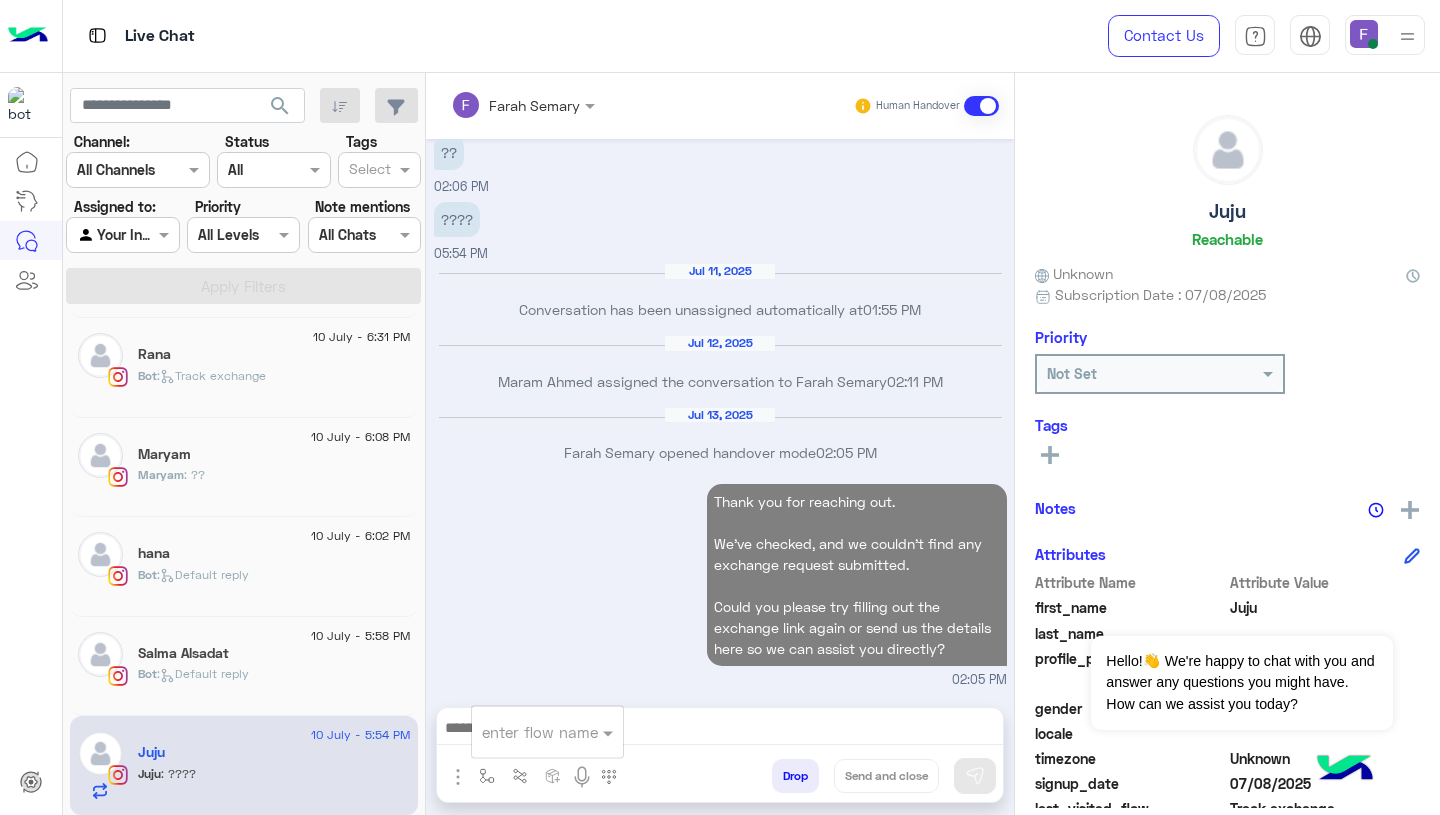 scroll, scrollTop: 1909, scrollLeft: 0, axis: vertical 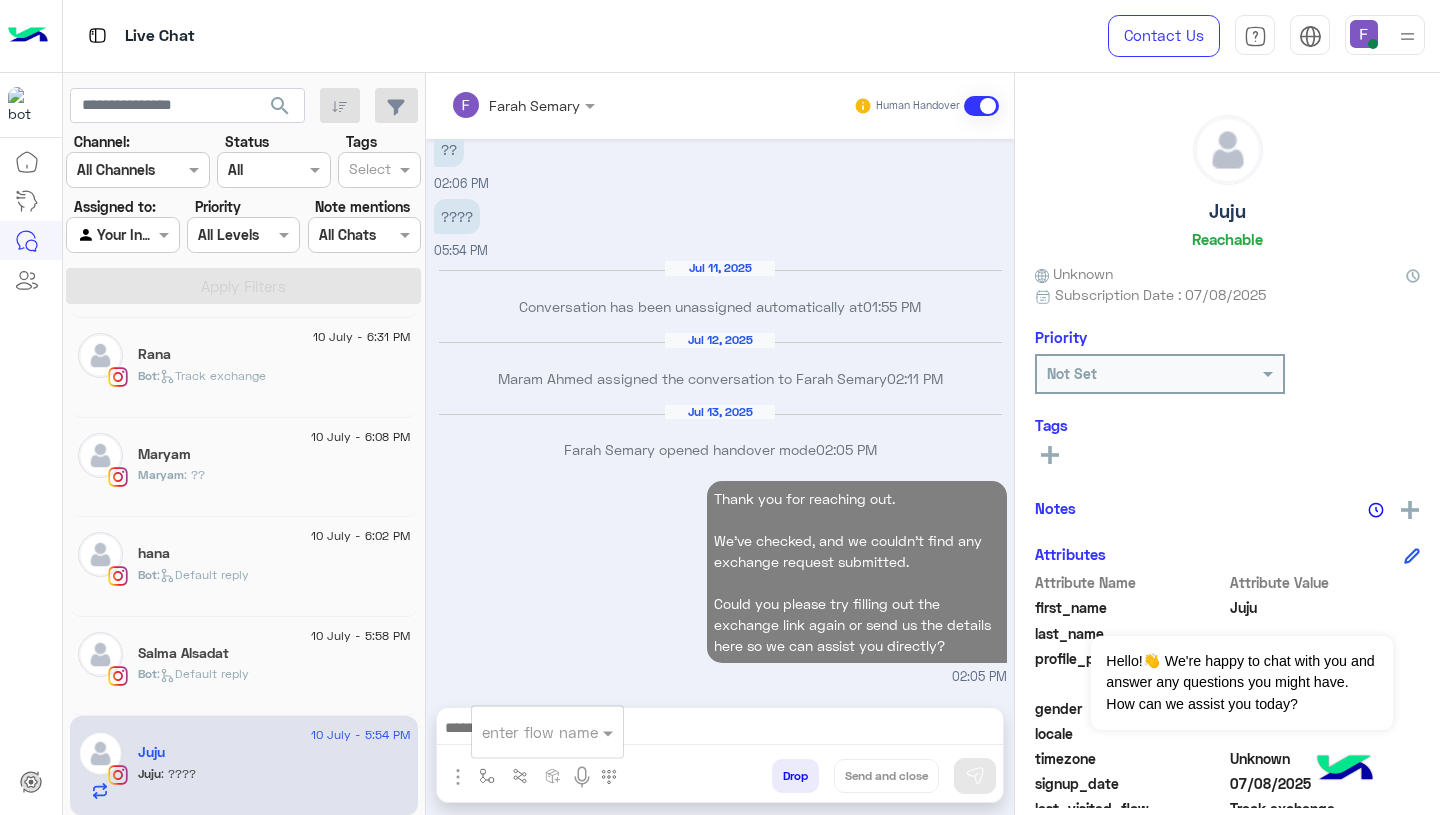 click at bounding box center [523, 732] 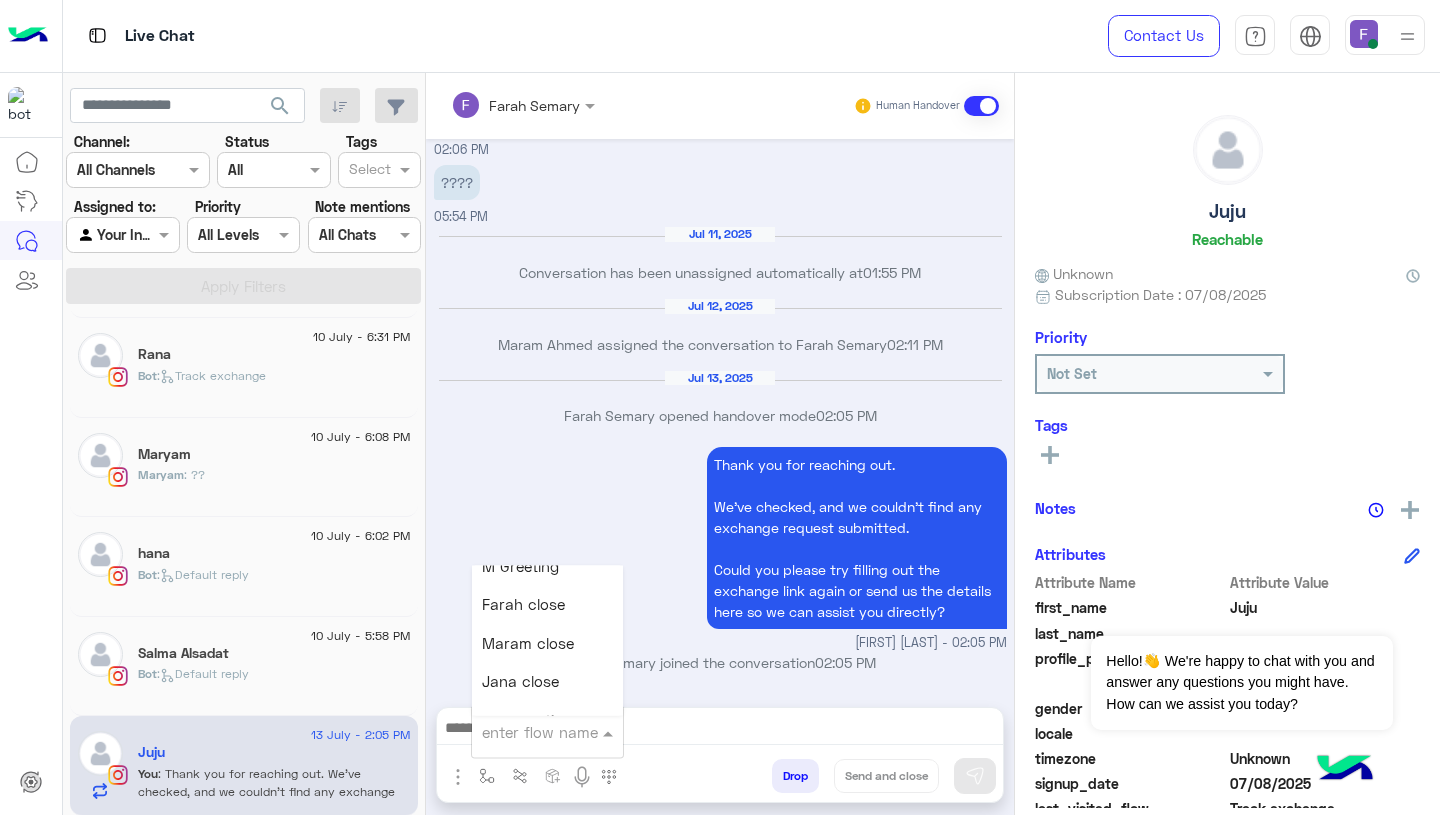 scroll, scrollTop: 2415, scrollLeft: 0, axis: vertical 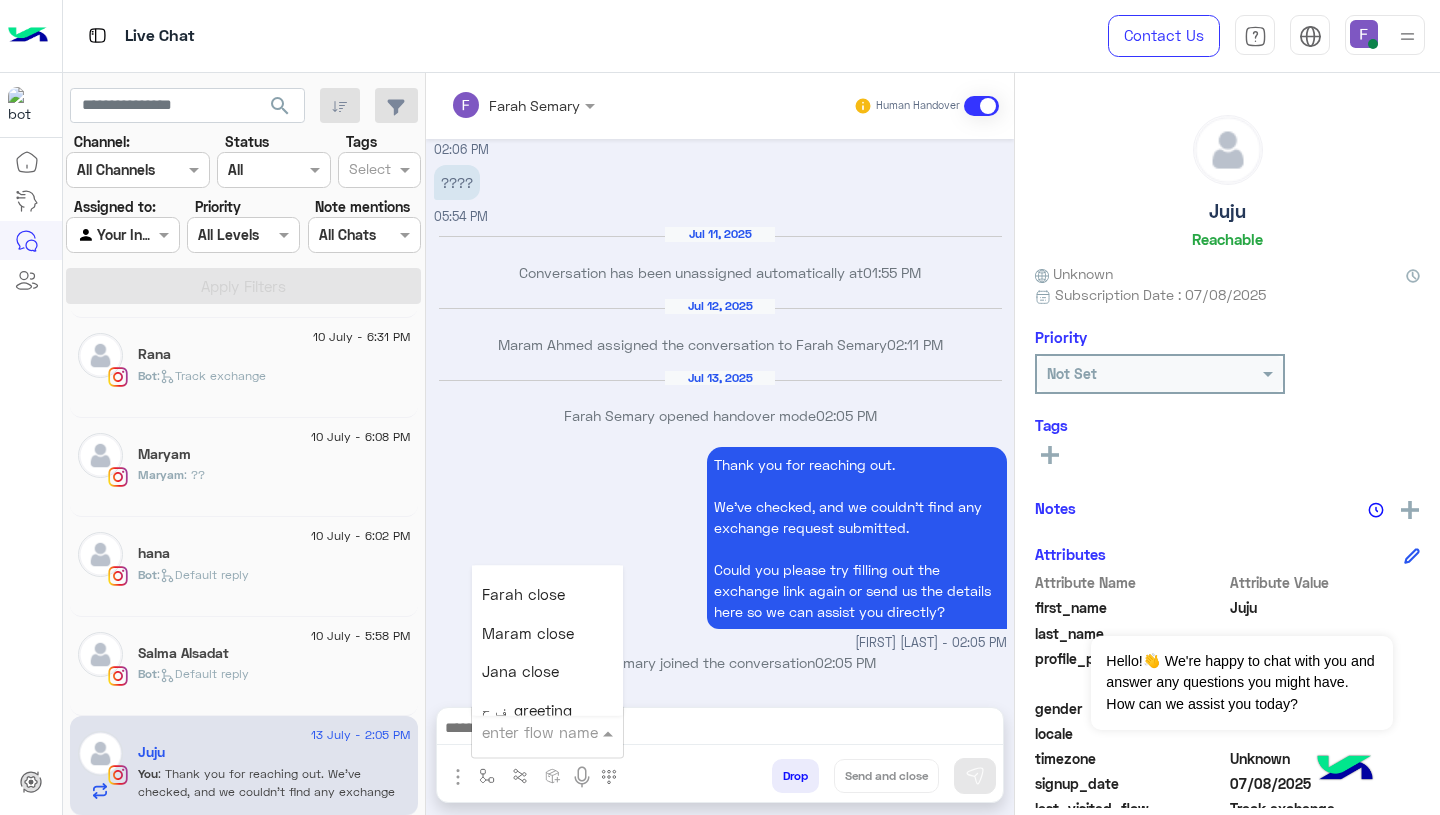 click on "Farah close" at bounding box center (523, 595) 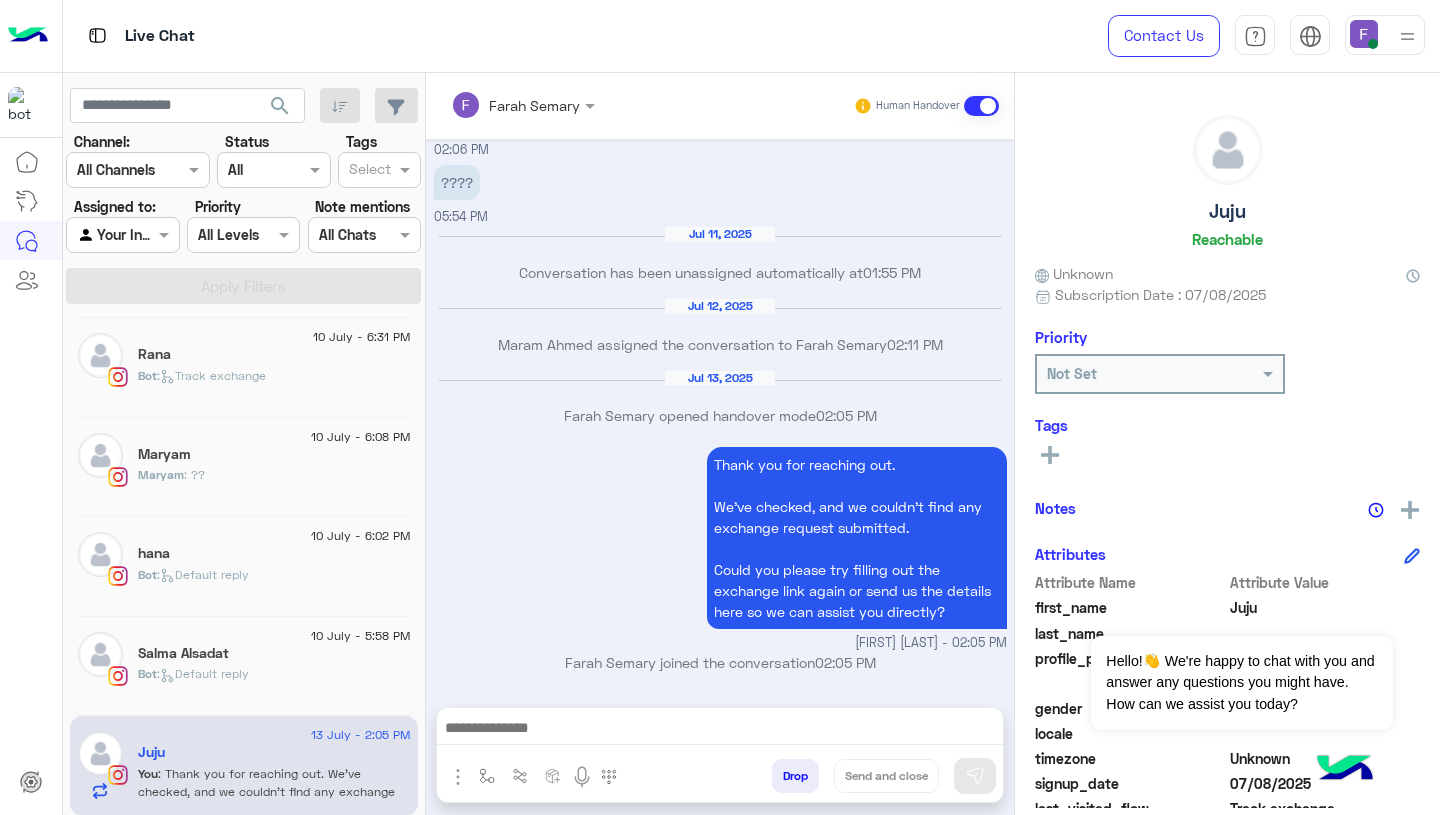 type on "**********" 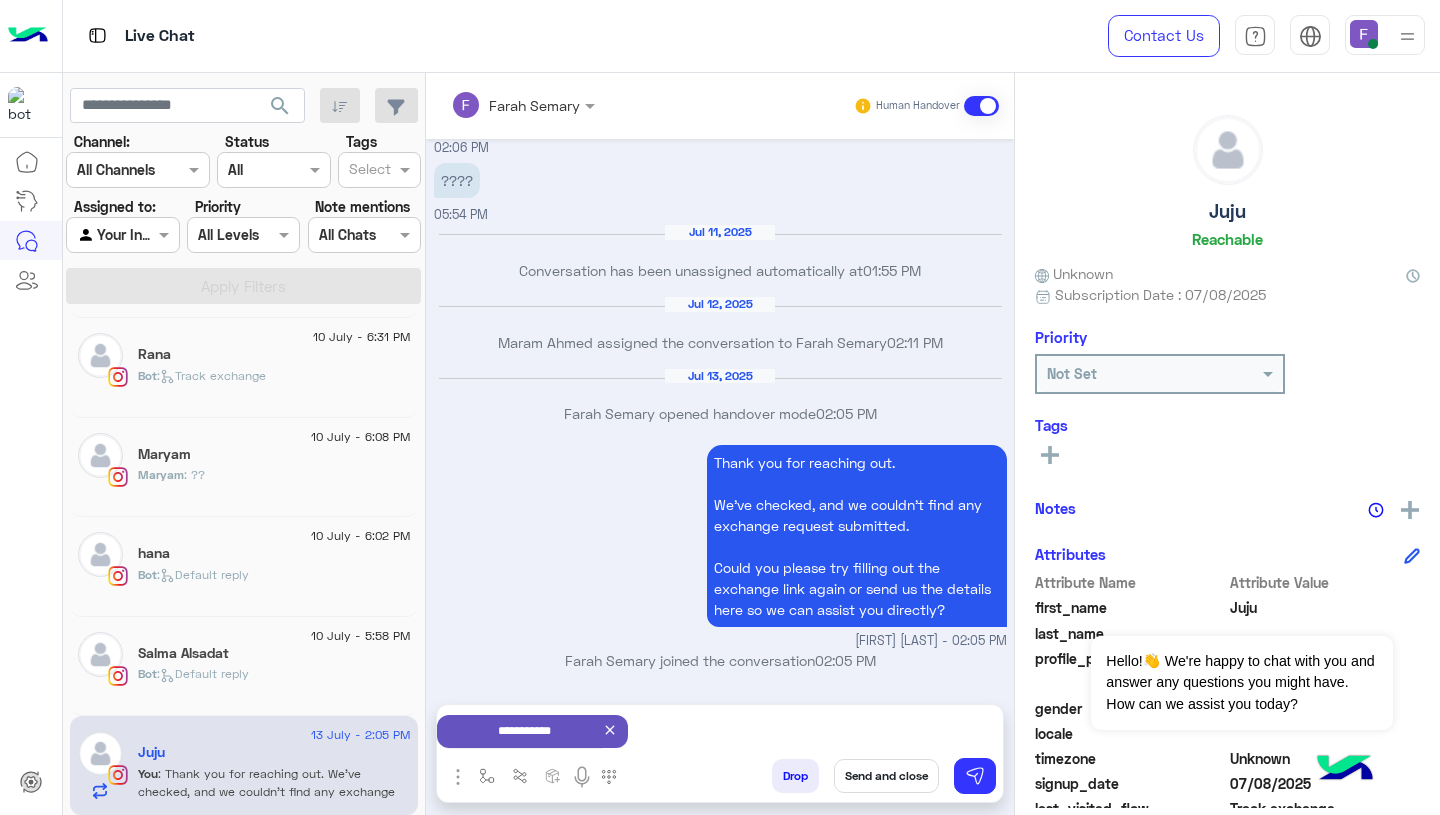 click on "Send and close" at bounding box center [886, 776] 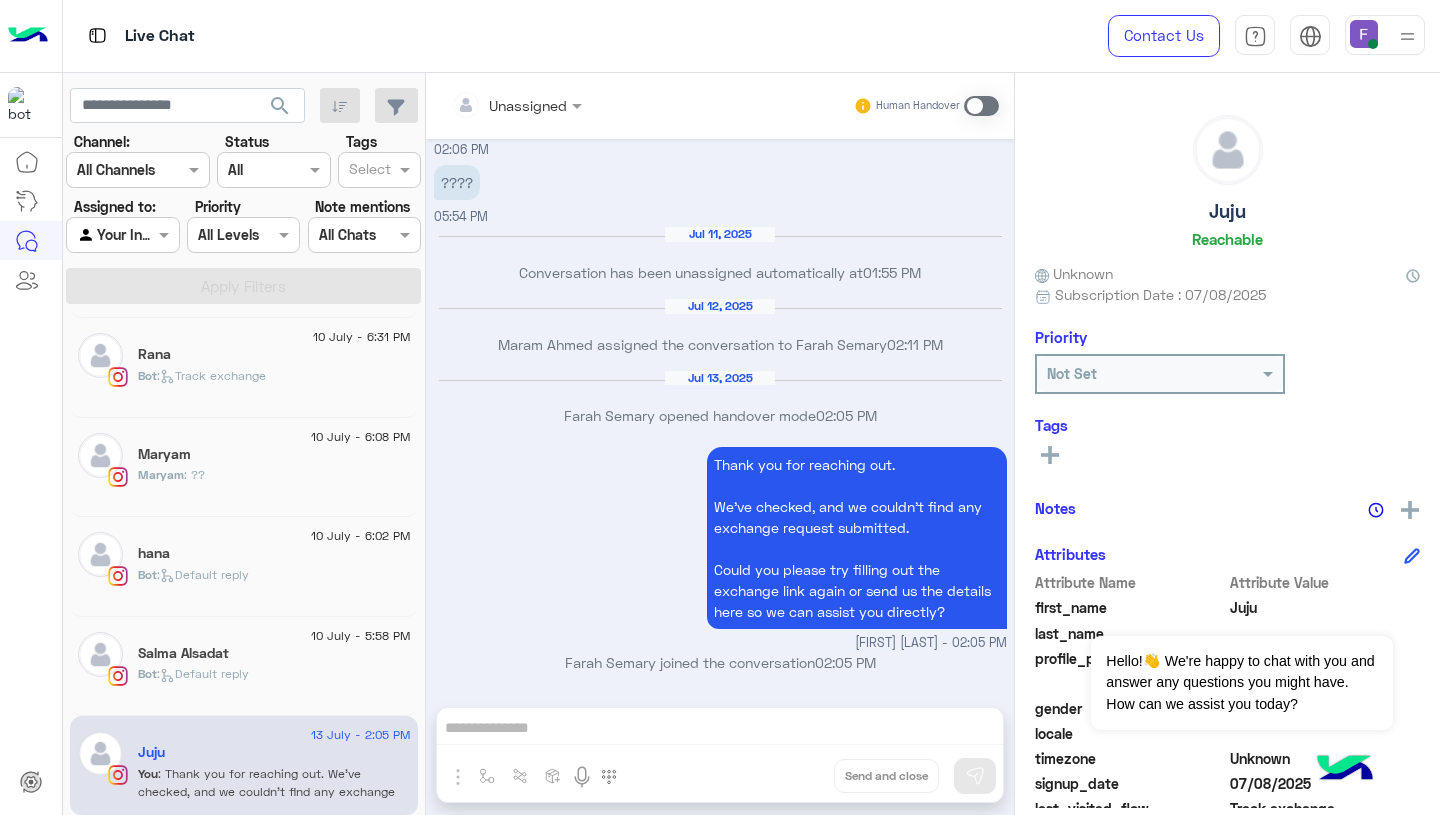 scroll, scrollTop: 1945, scrollLeft: 0, axis: vertical 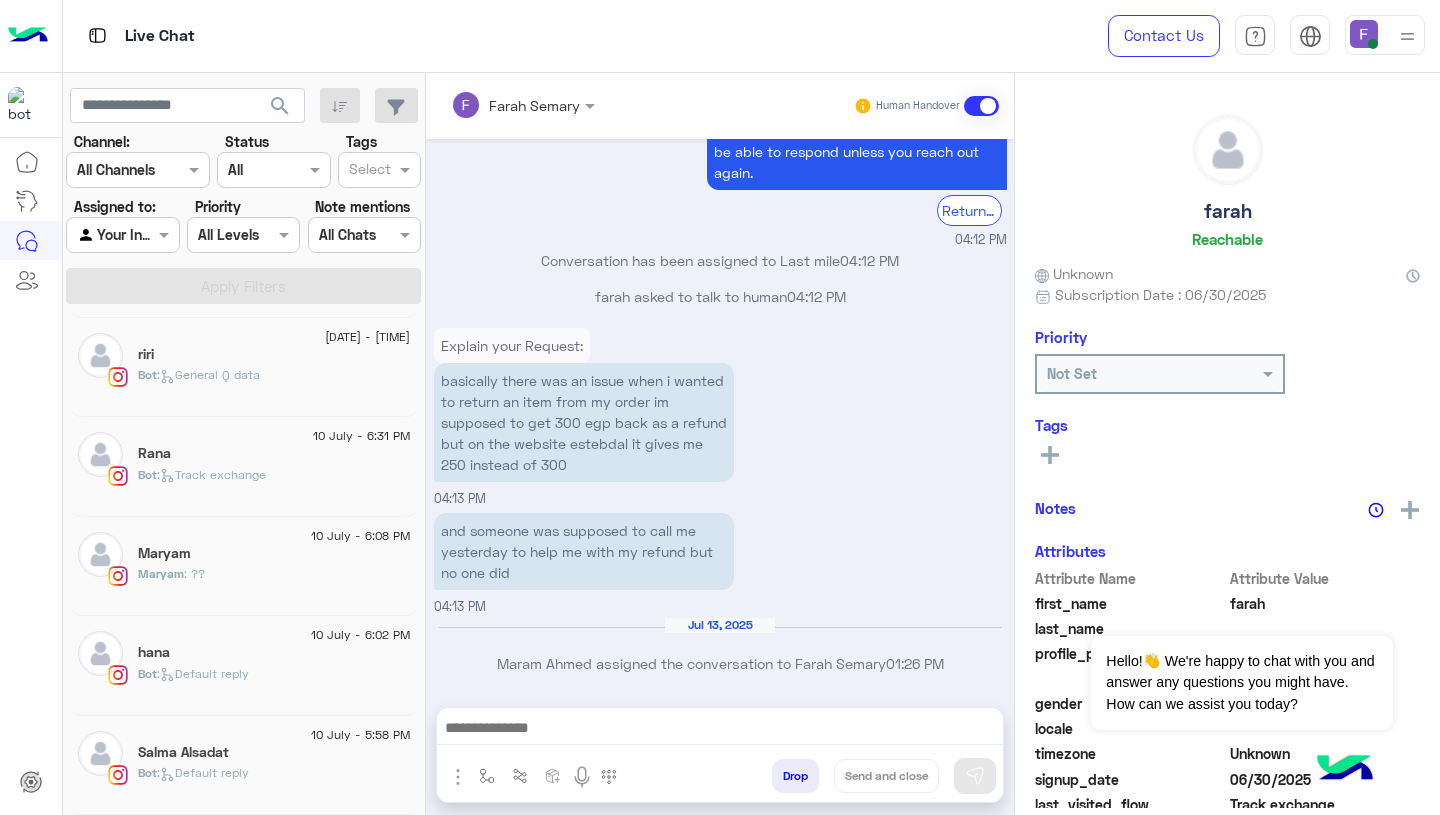click on "Bot :   Default reply" 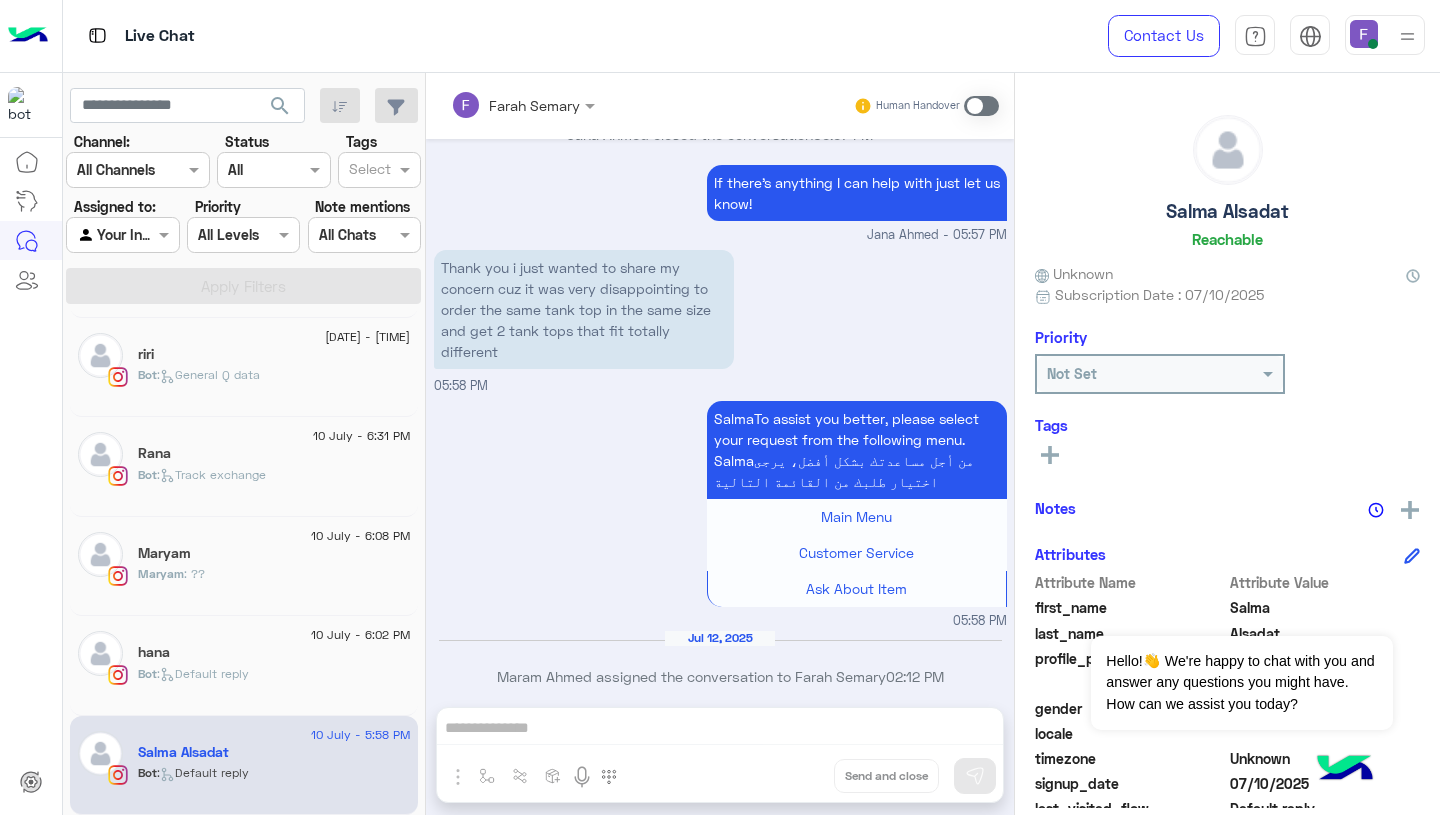 scroll, scrollTop: 2112, scrollLeft: 0, axis: vertical 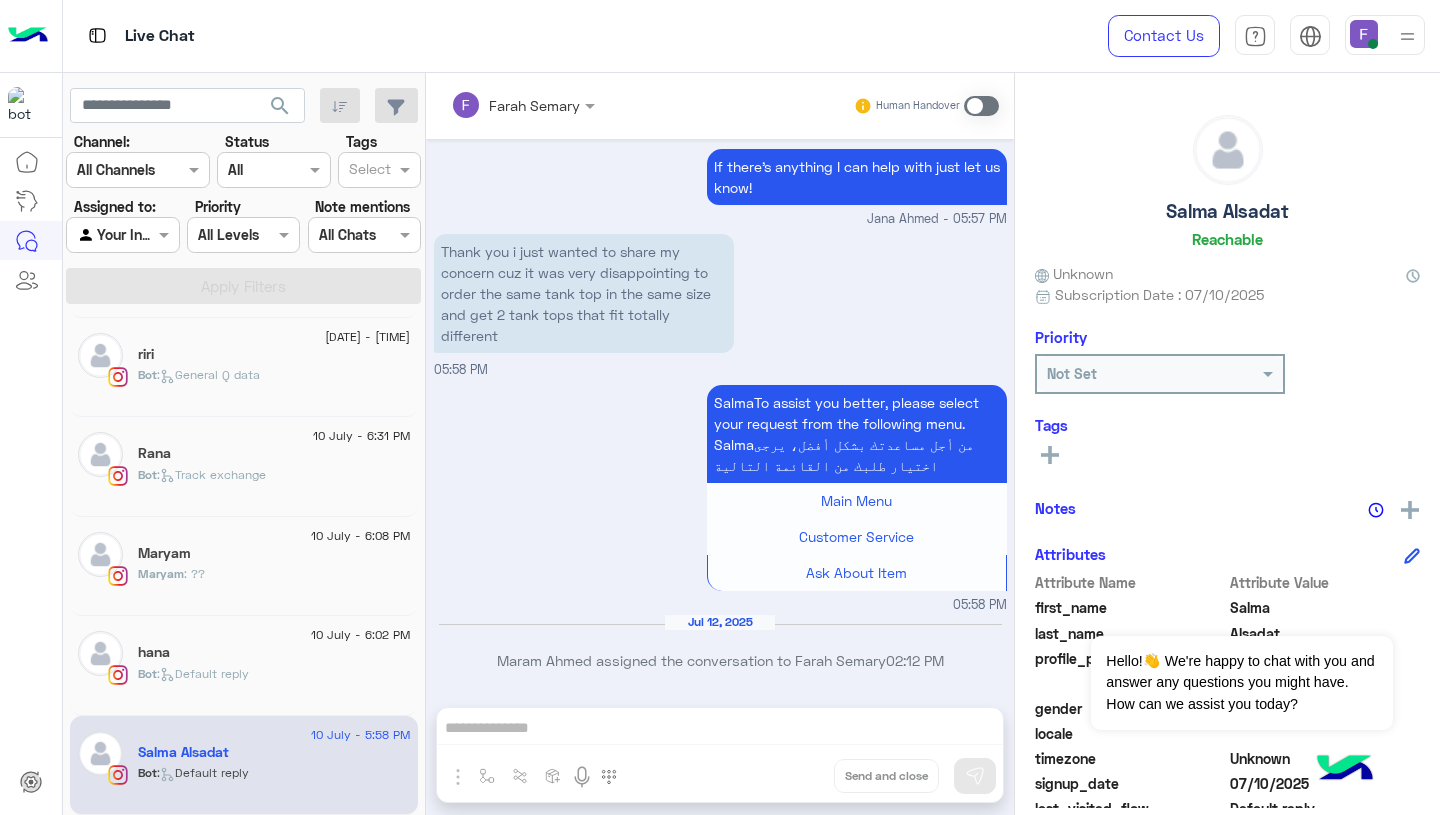 click on "Thank you i just wanted to share my concern cuz it was very disappointing to order the same tank top in the same size and get 2 tank tops that fit totally different" at bounding box center (584, 293) 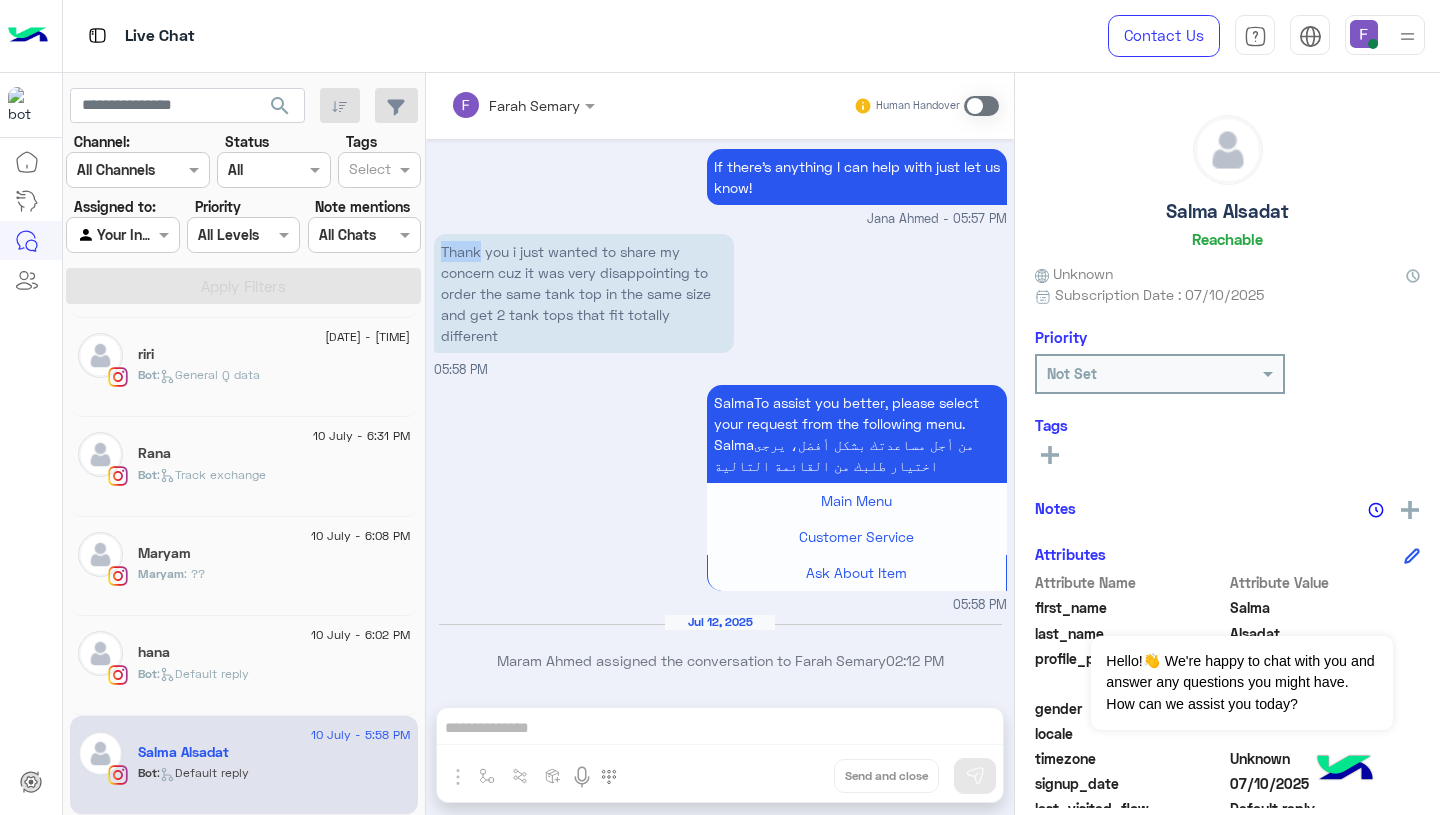 click on "Thank you i just wanted to share my concern cuz it was very disappointing to order the same tank top in the same size and get 2 tank tops that fit totally different" at bounding box center [584, 293] 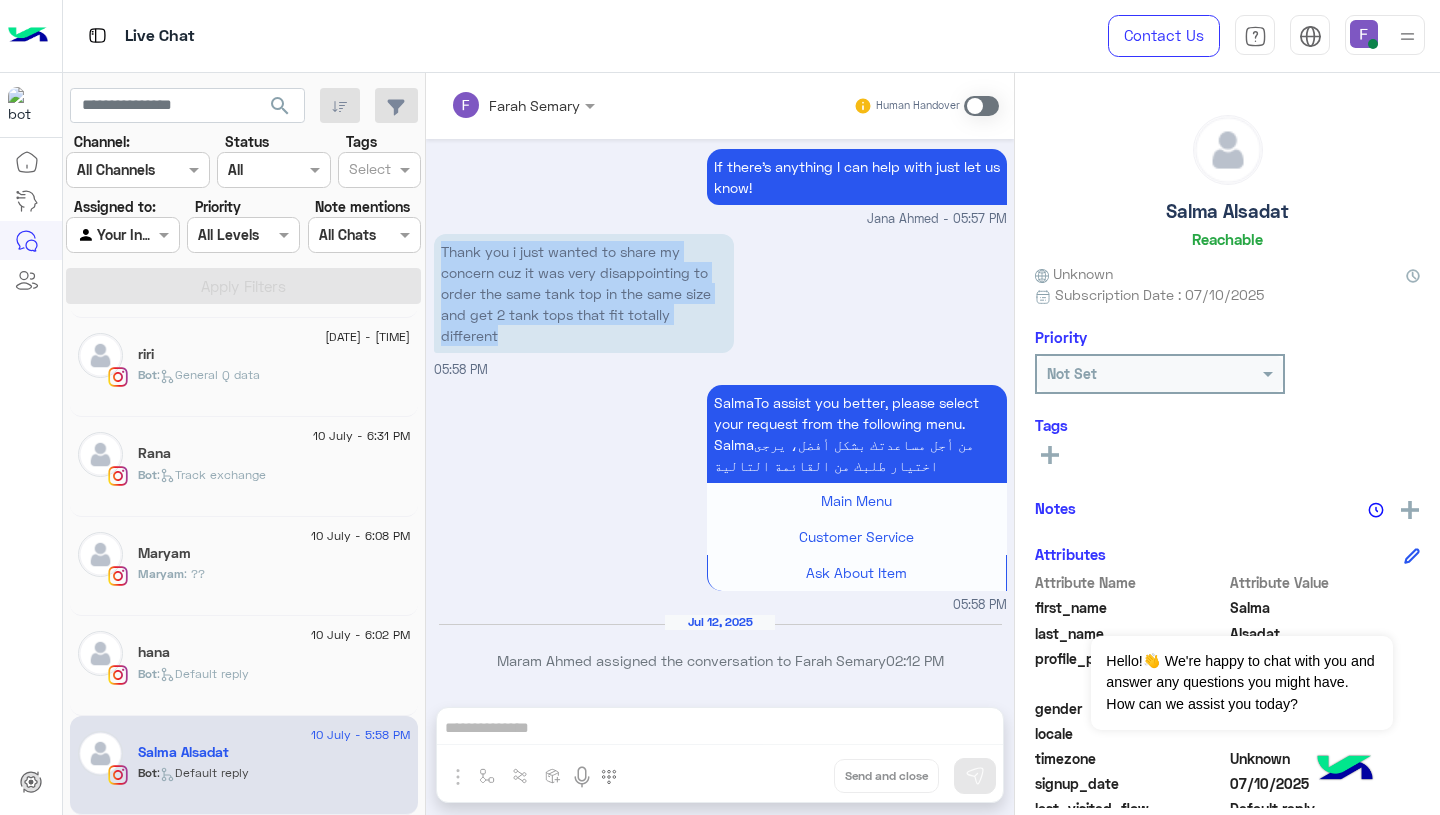 click on "Thank you i just wanted to share my concern cuz it was very disappointing to order the same tank top in the same size and get 2 tank tops that fit totally different" at bounding box center [584, 293] 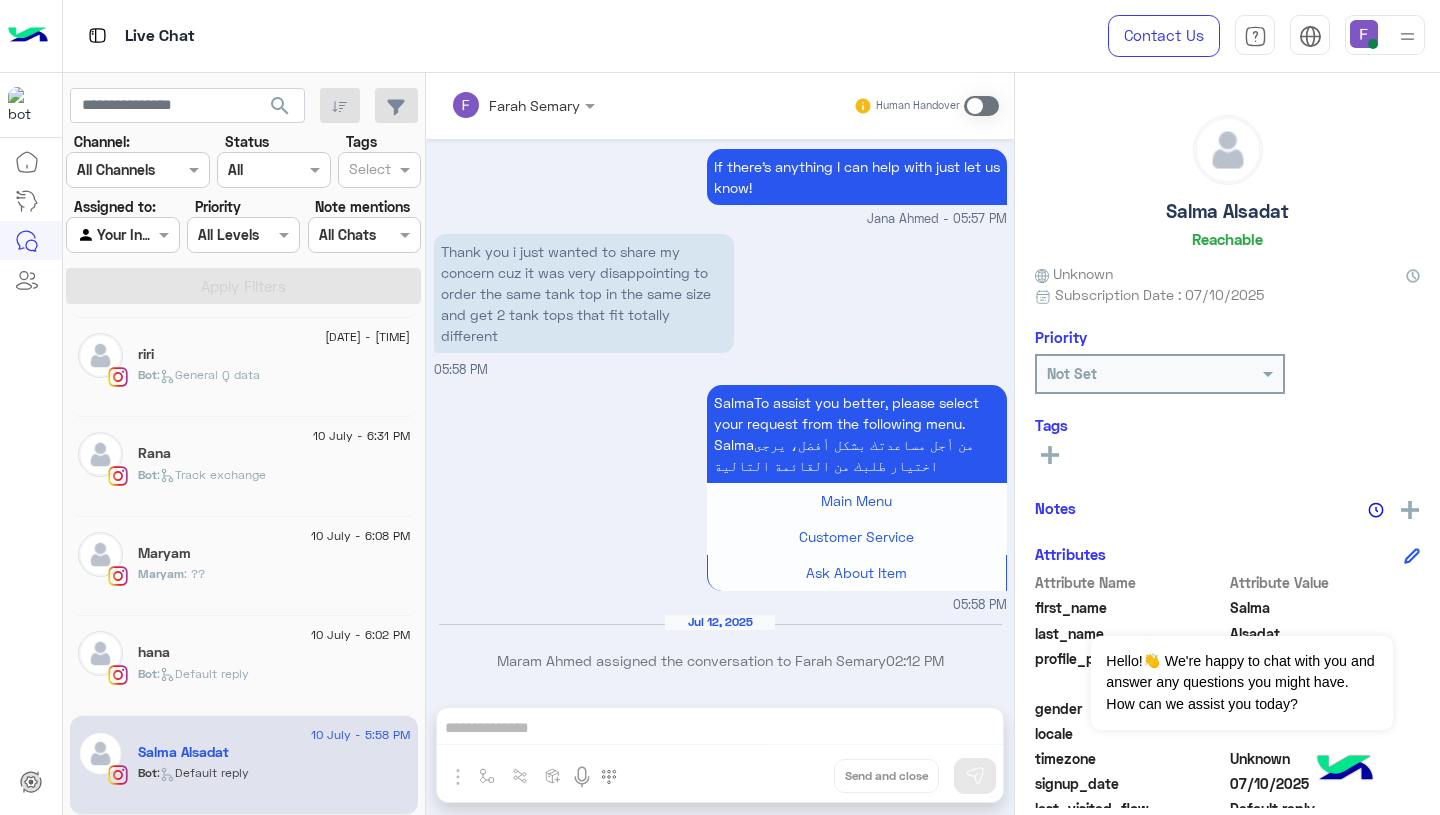 click at bounding box center (981, 106) 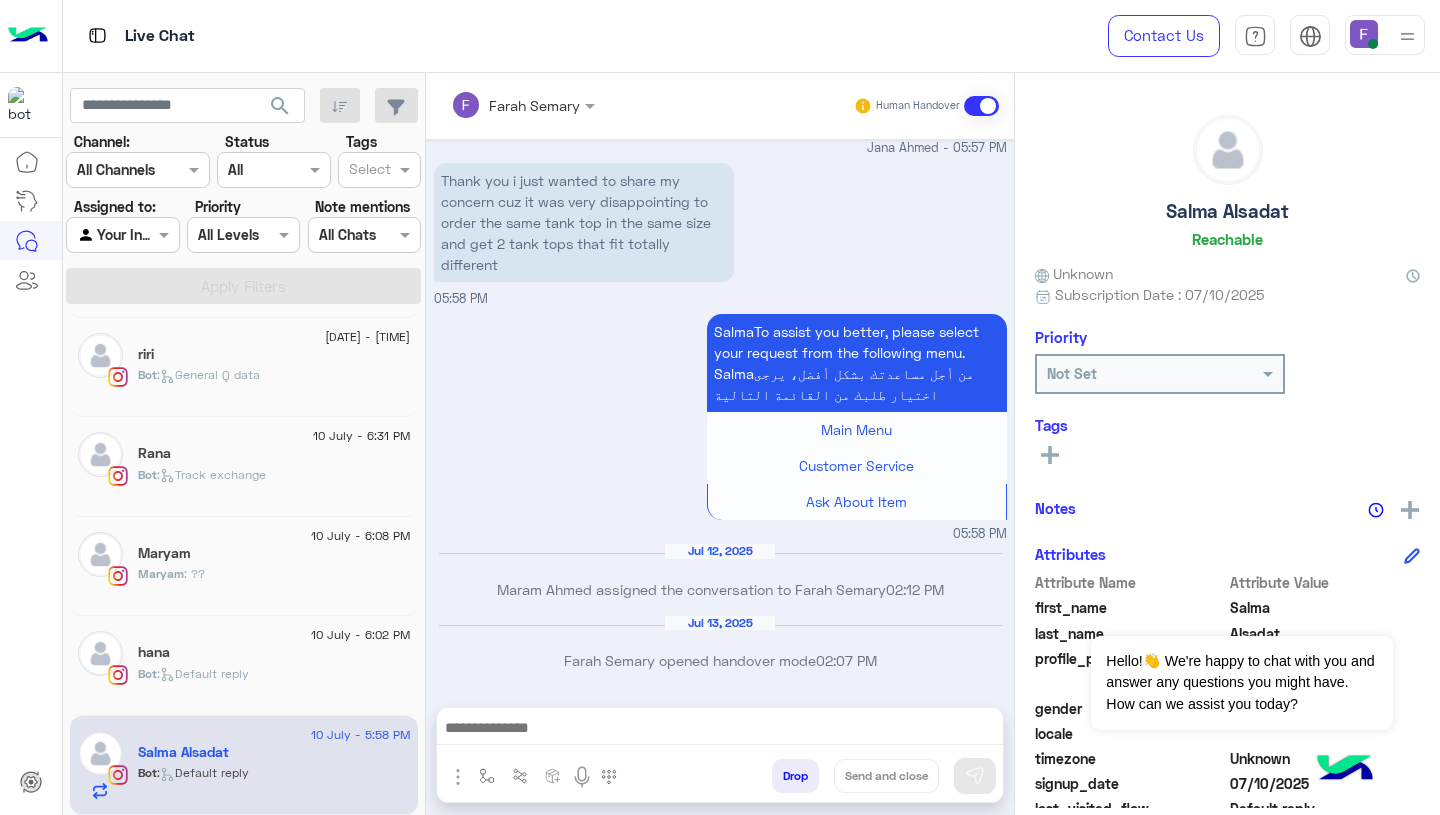 click at bounding box center (720, 730) 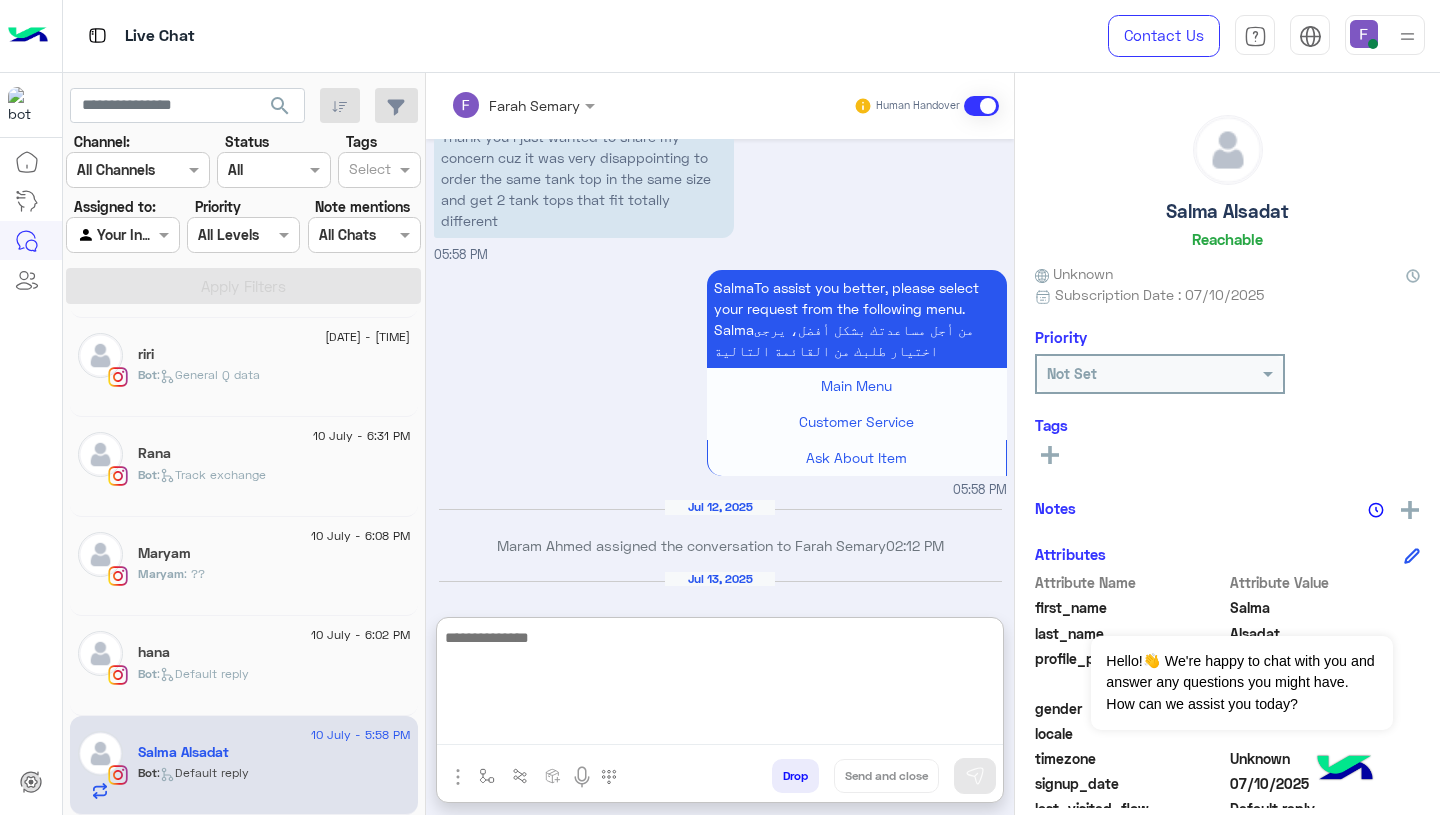 paste on "**********" 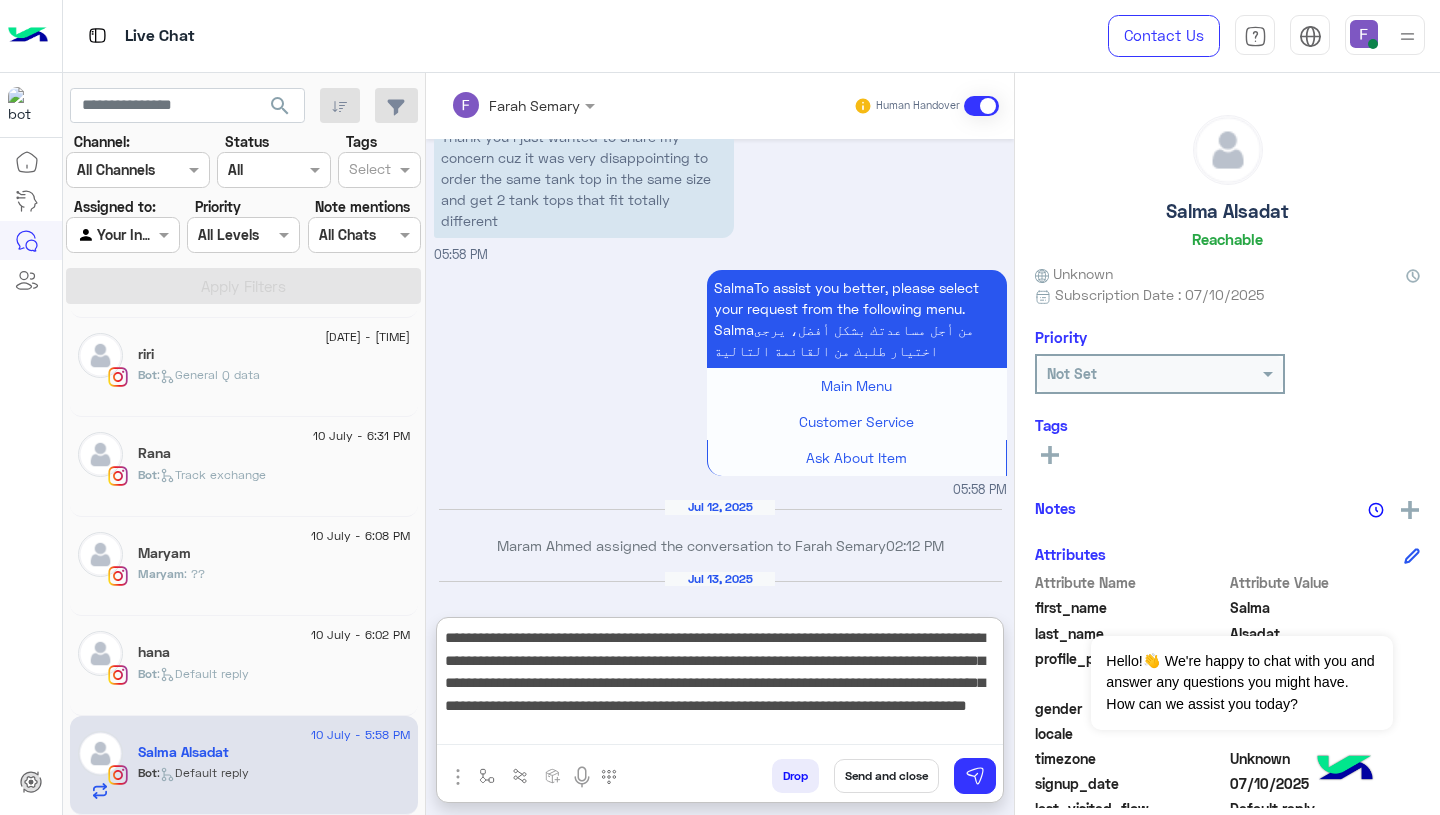 scroll, scrollTop: 132, scrollLeft: 0, axis: vertical 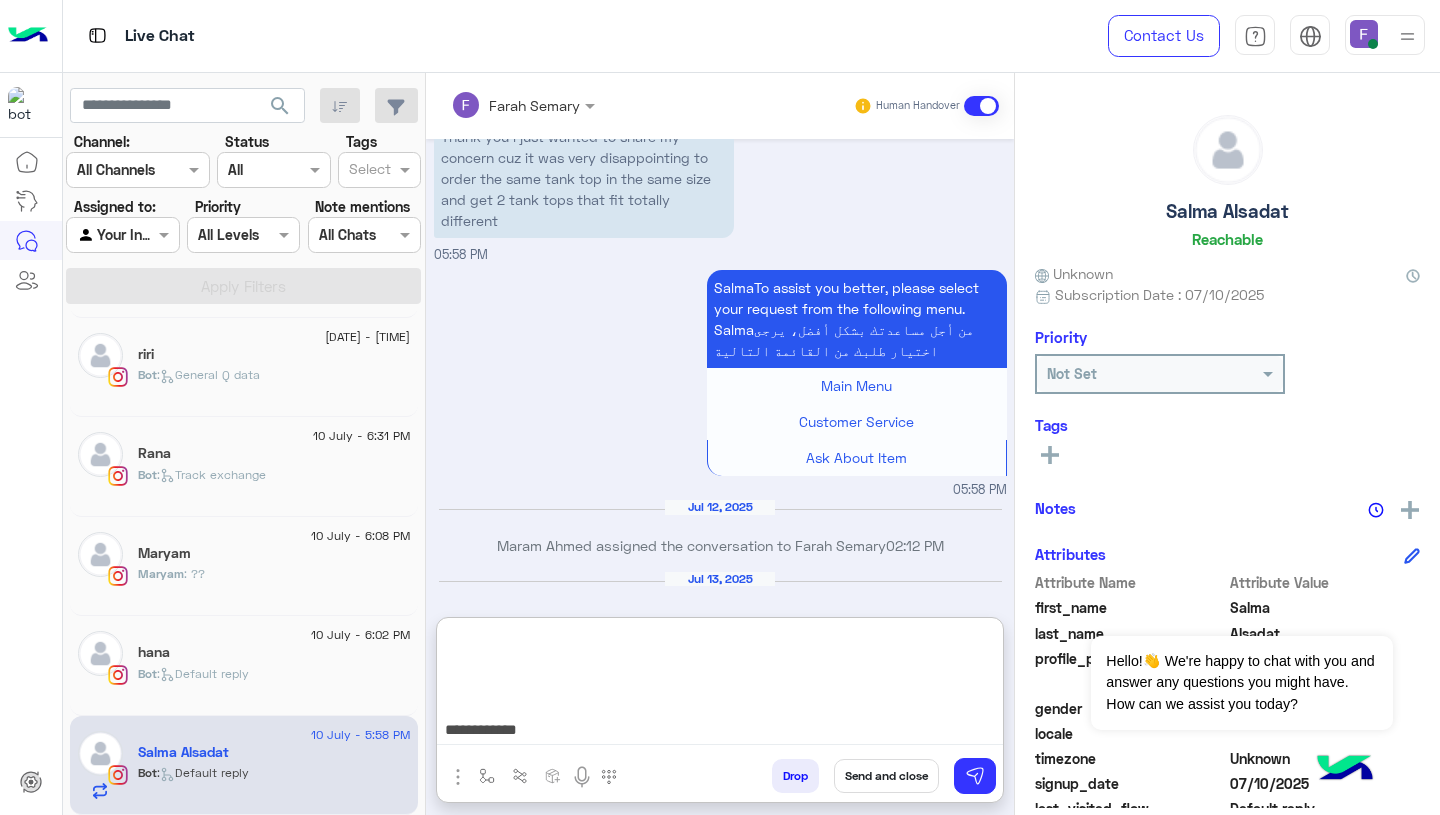 click on "**********" at bounding box center [720, 685] 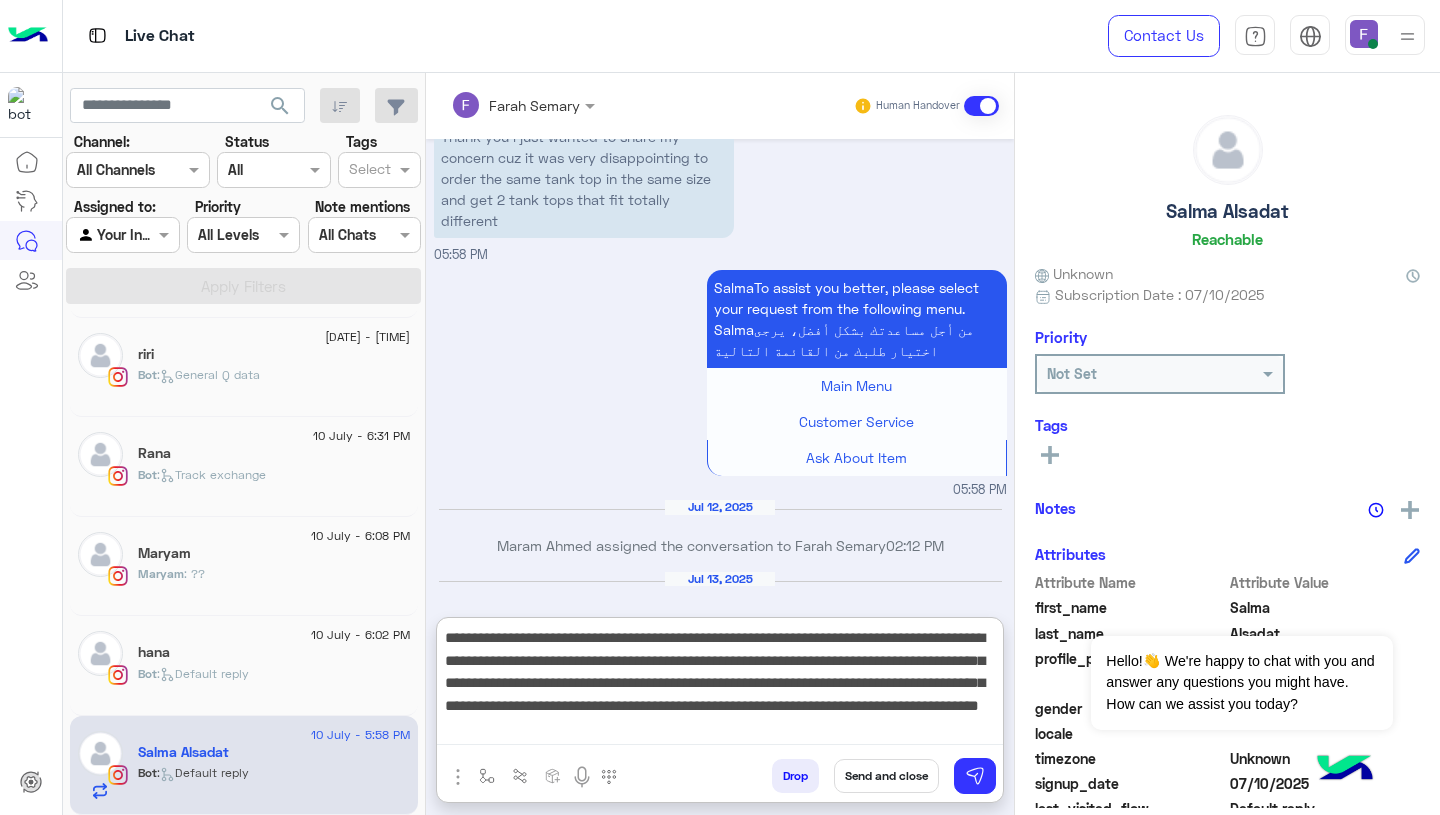 scroll, scrollTop: 15, scrollLeft: 0, axis: vertical 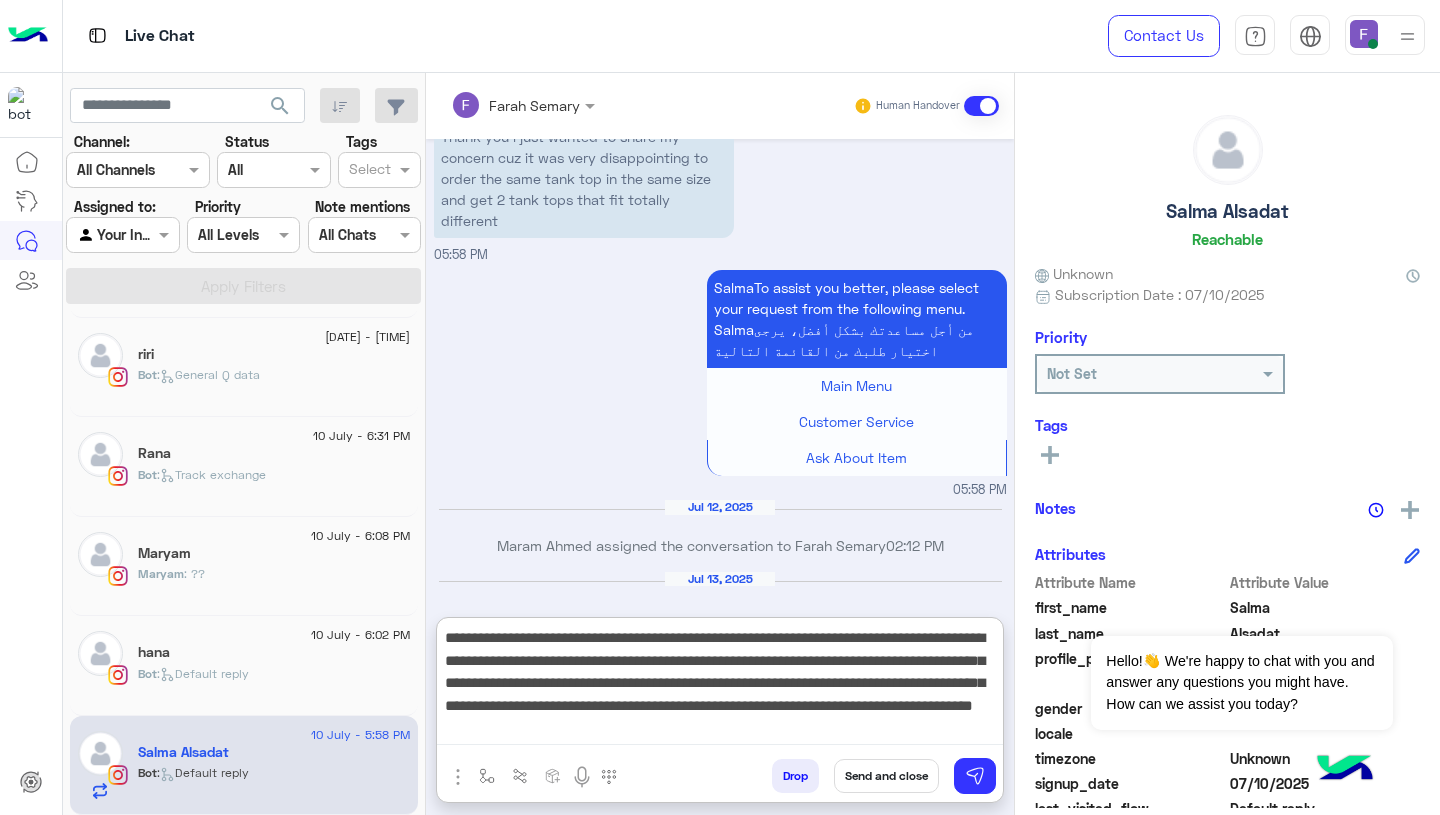 click on "**********" at bounding box center (720, 685) 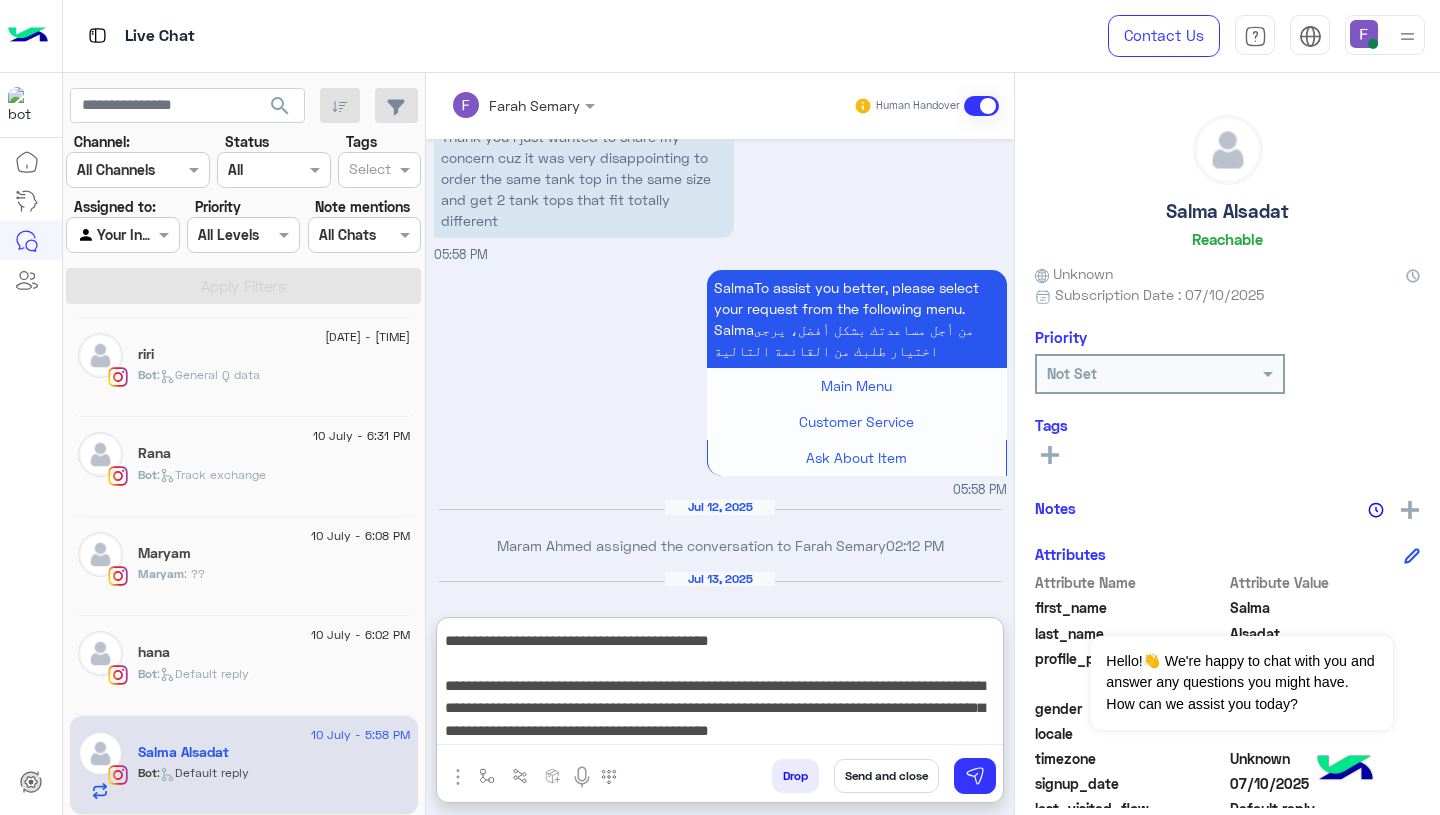 scroll, scrollTop: 53, scrollLeft: 0, axis: vertical 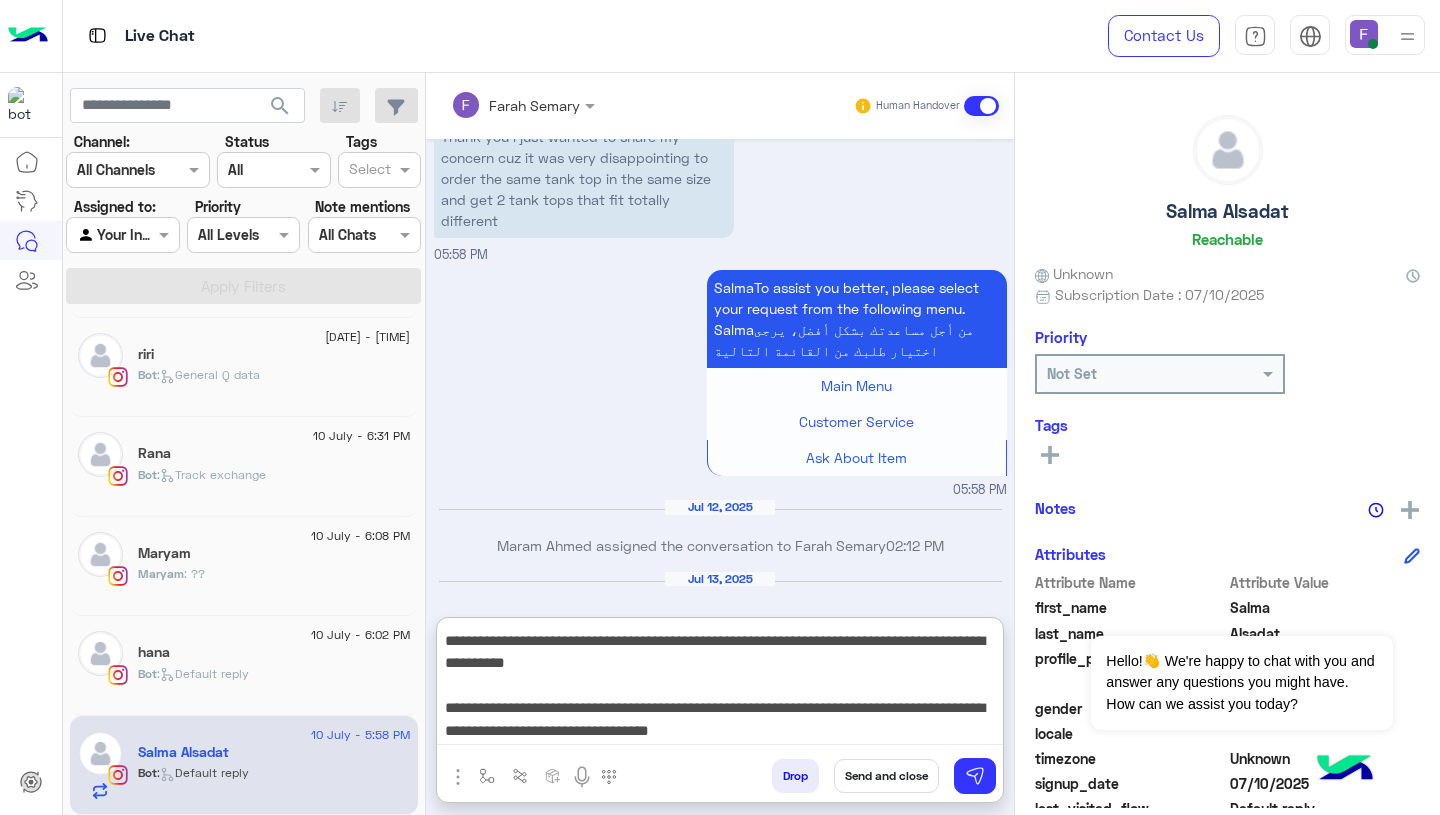 click on "**********" at bounding box center (720, 685) 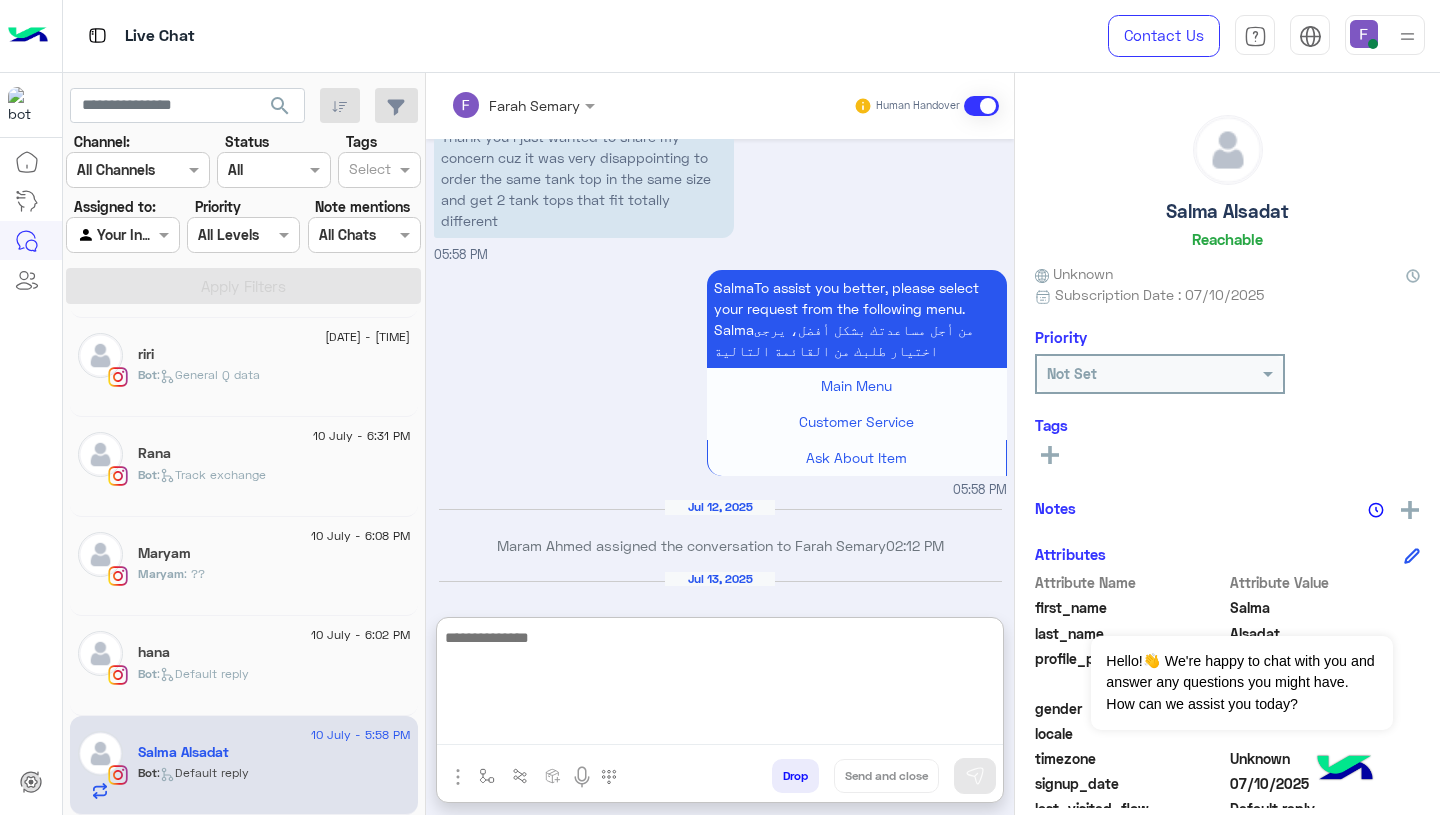 scroll, scrollTop: 0, scrollLeft: 0, axis: both 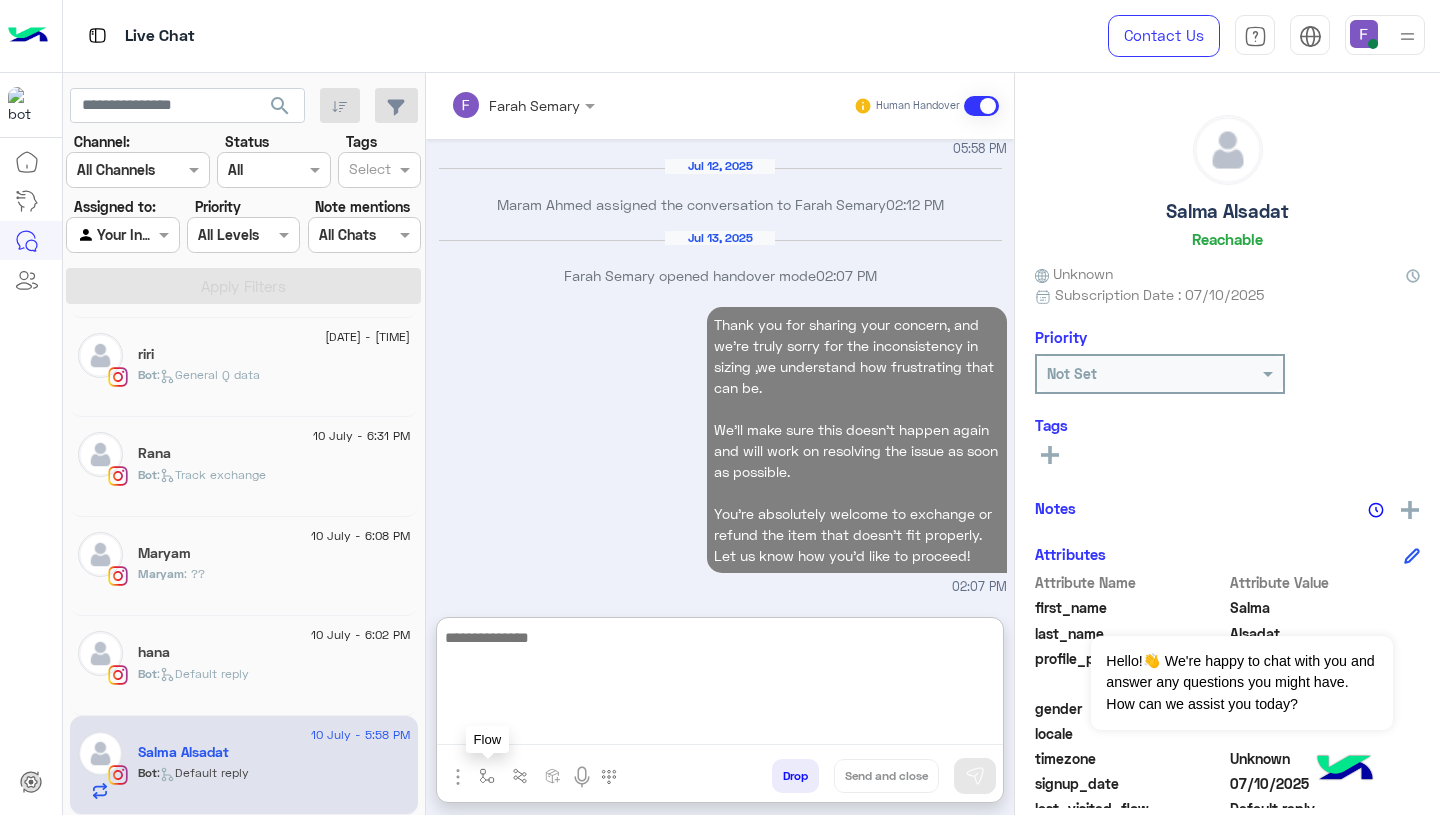 click at bounding box center (487, 775) 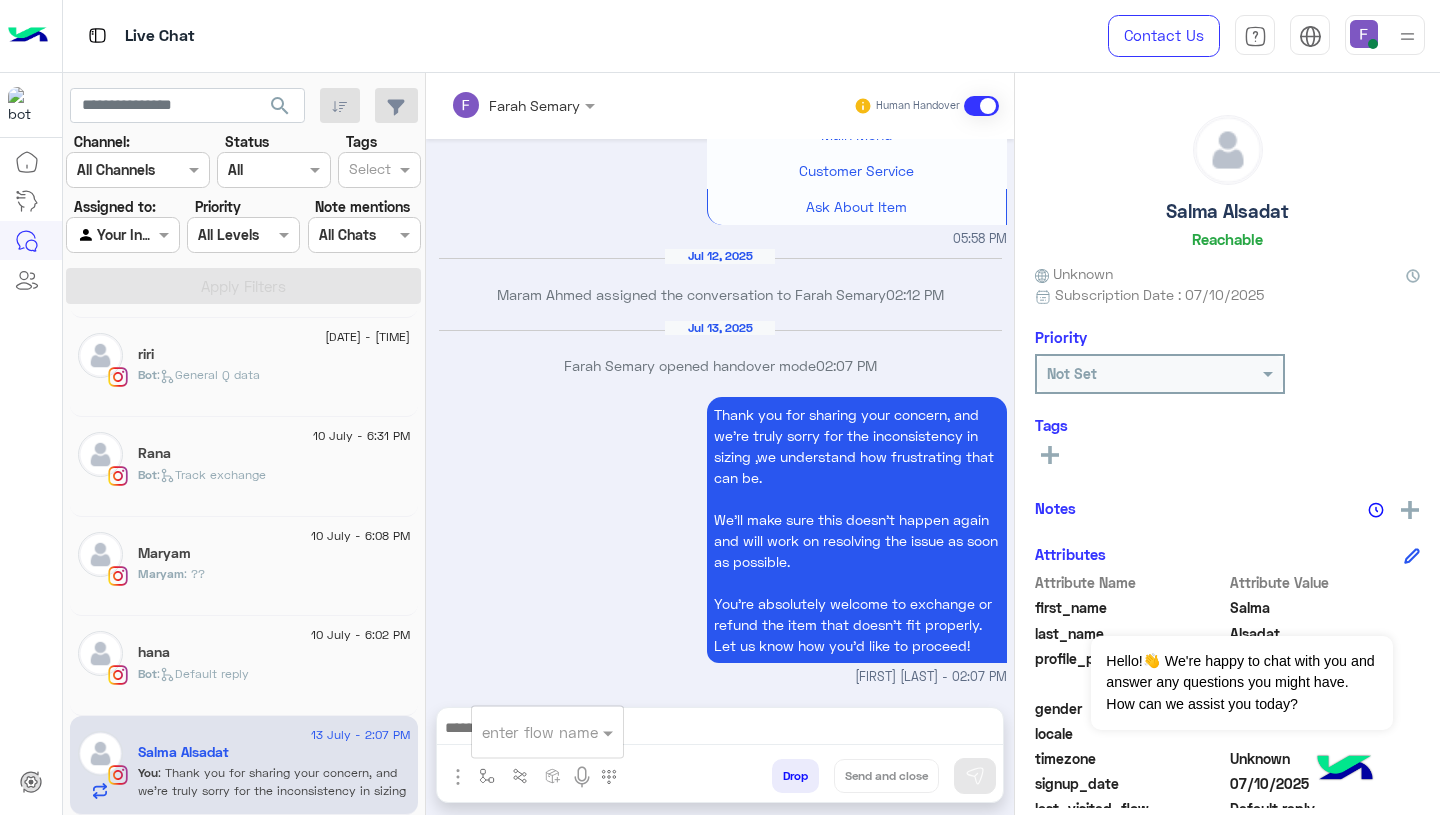 click at bounding box center (523, 732) 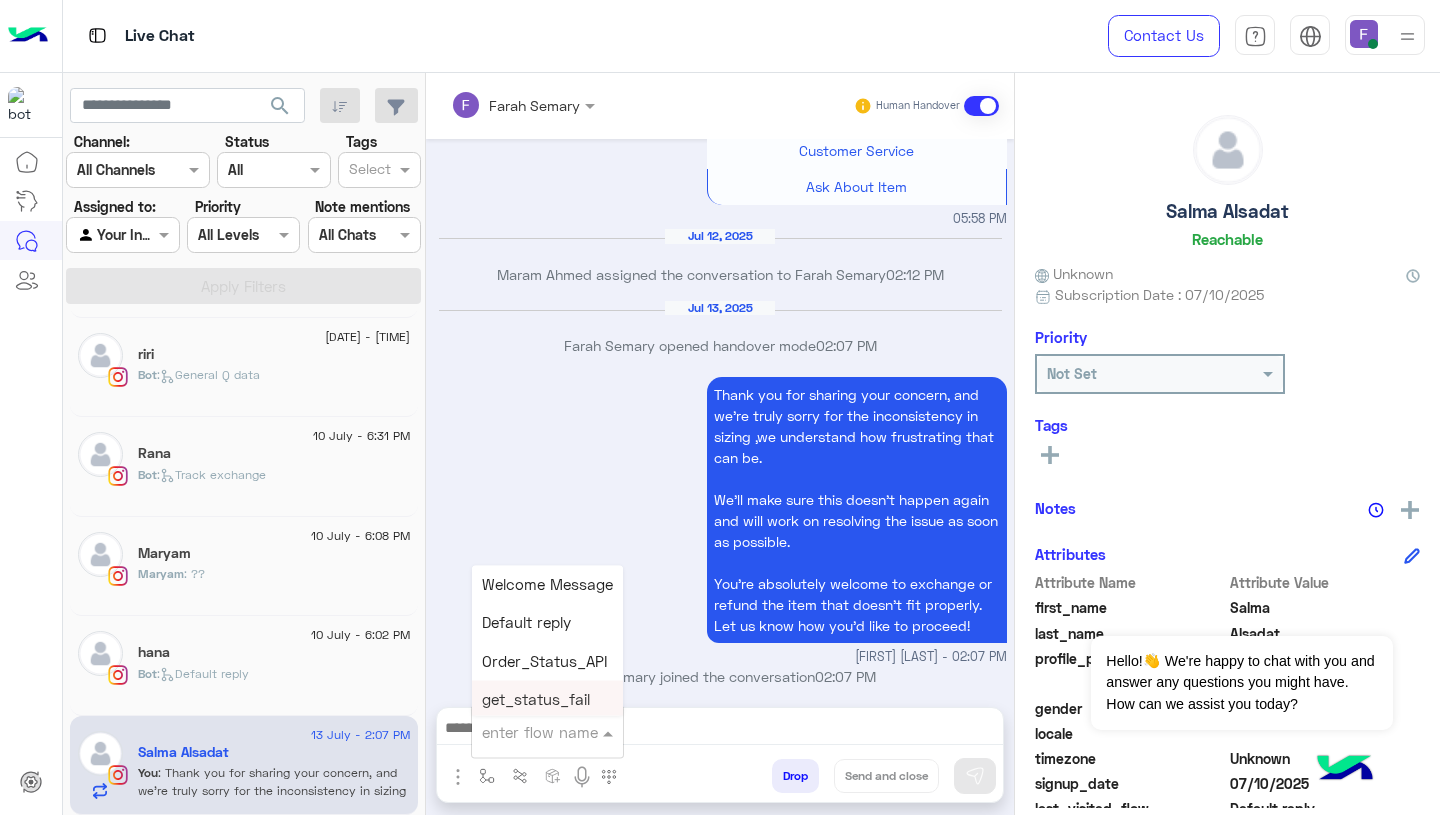 scroll, scrollTop: 2515, scrollLeft: 0, axis: vertical 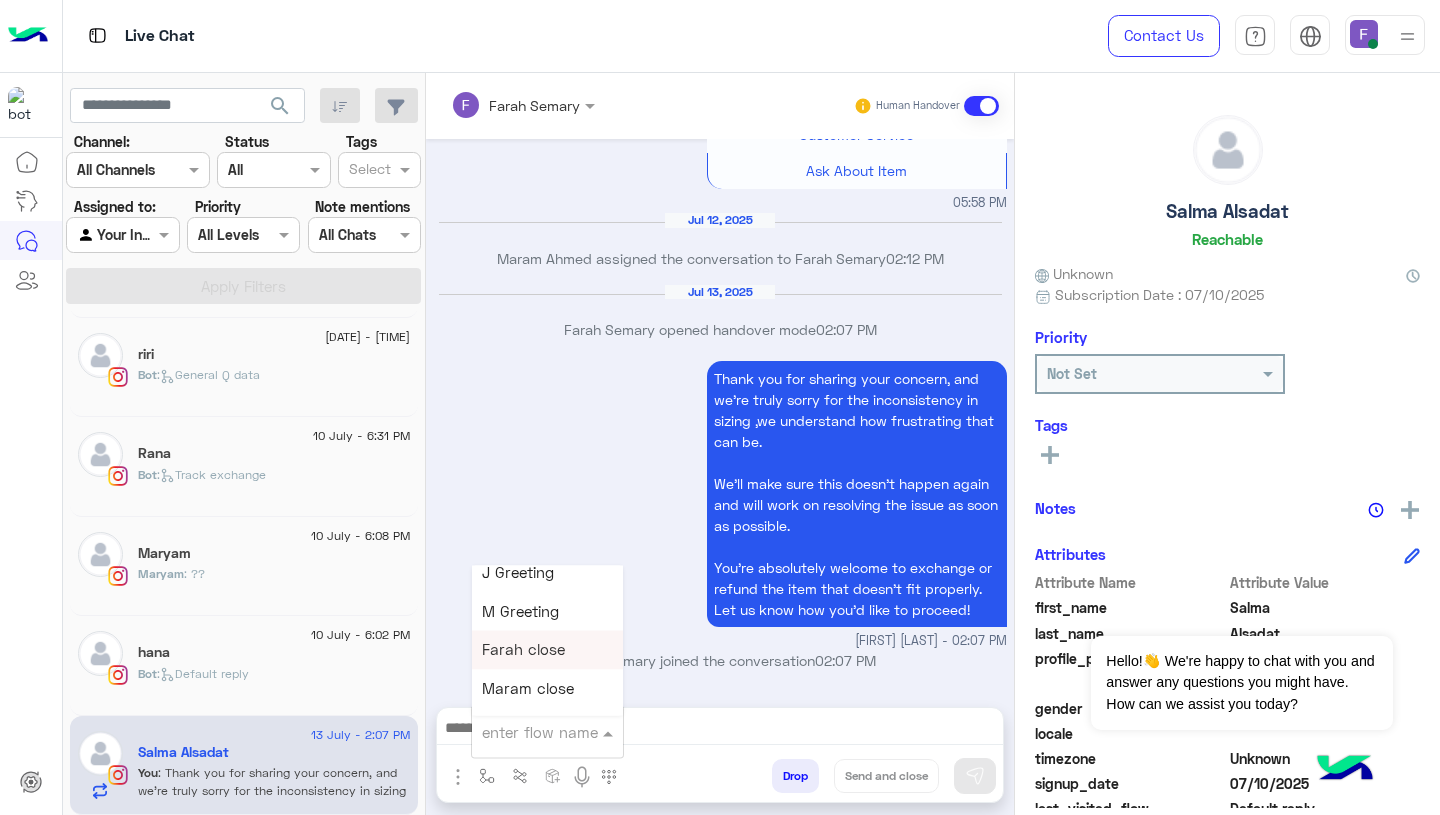 click on "Farah close" at bounding box center (523, 650) 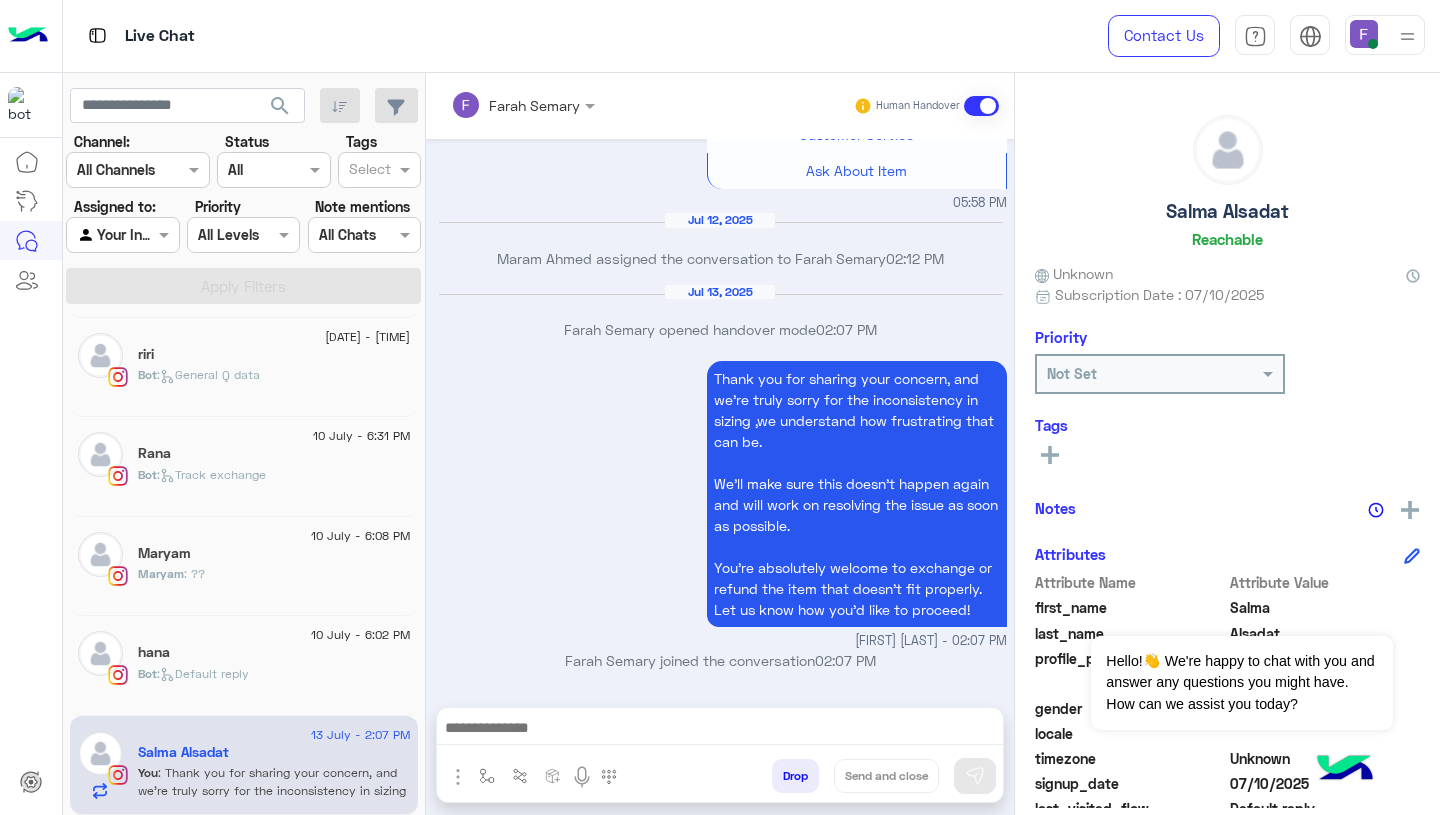 type on "**********" 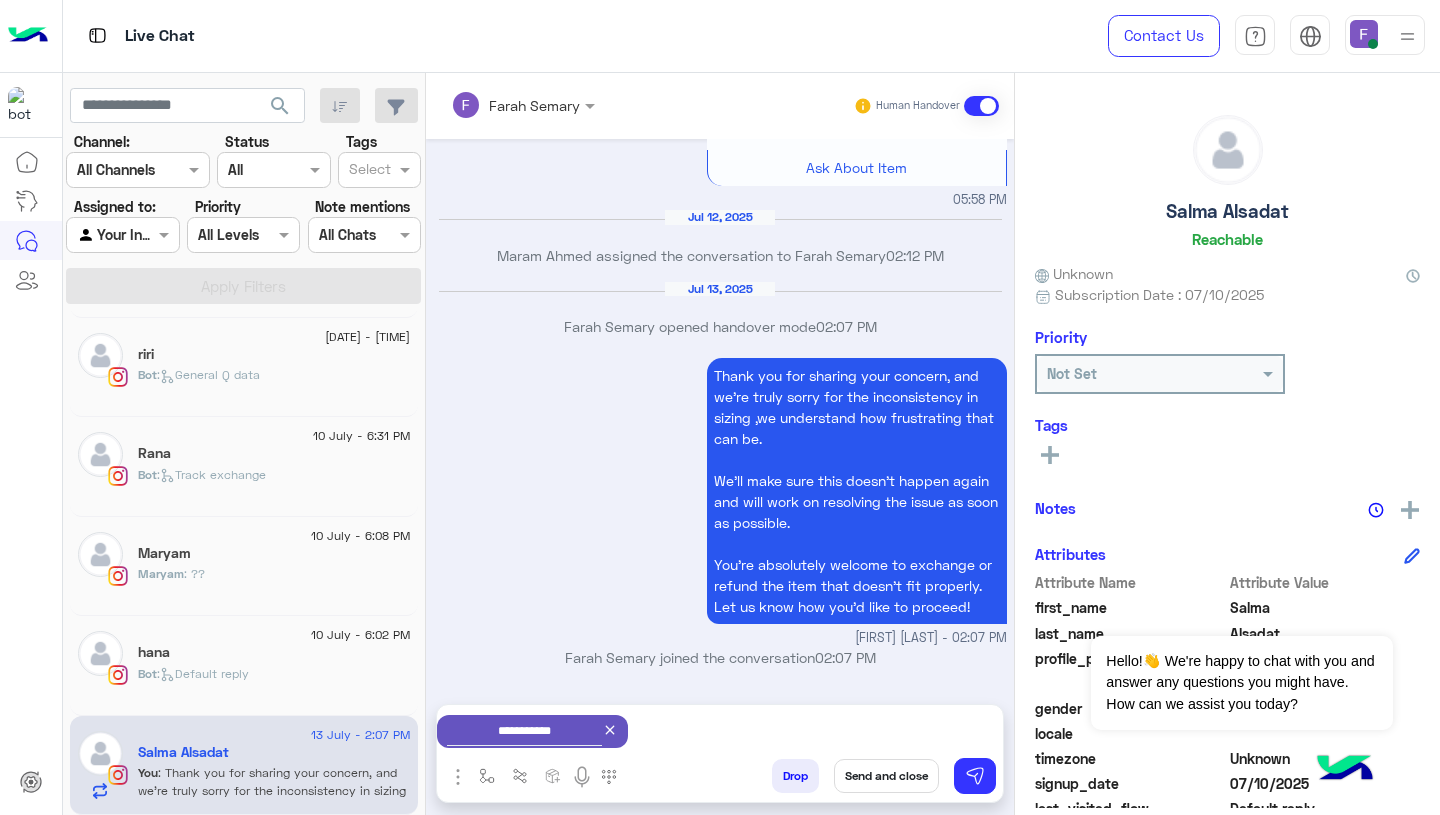 click on "Send and close" at bounding box center [886, 776] 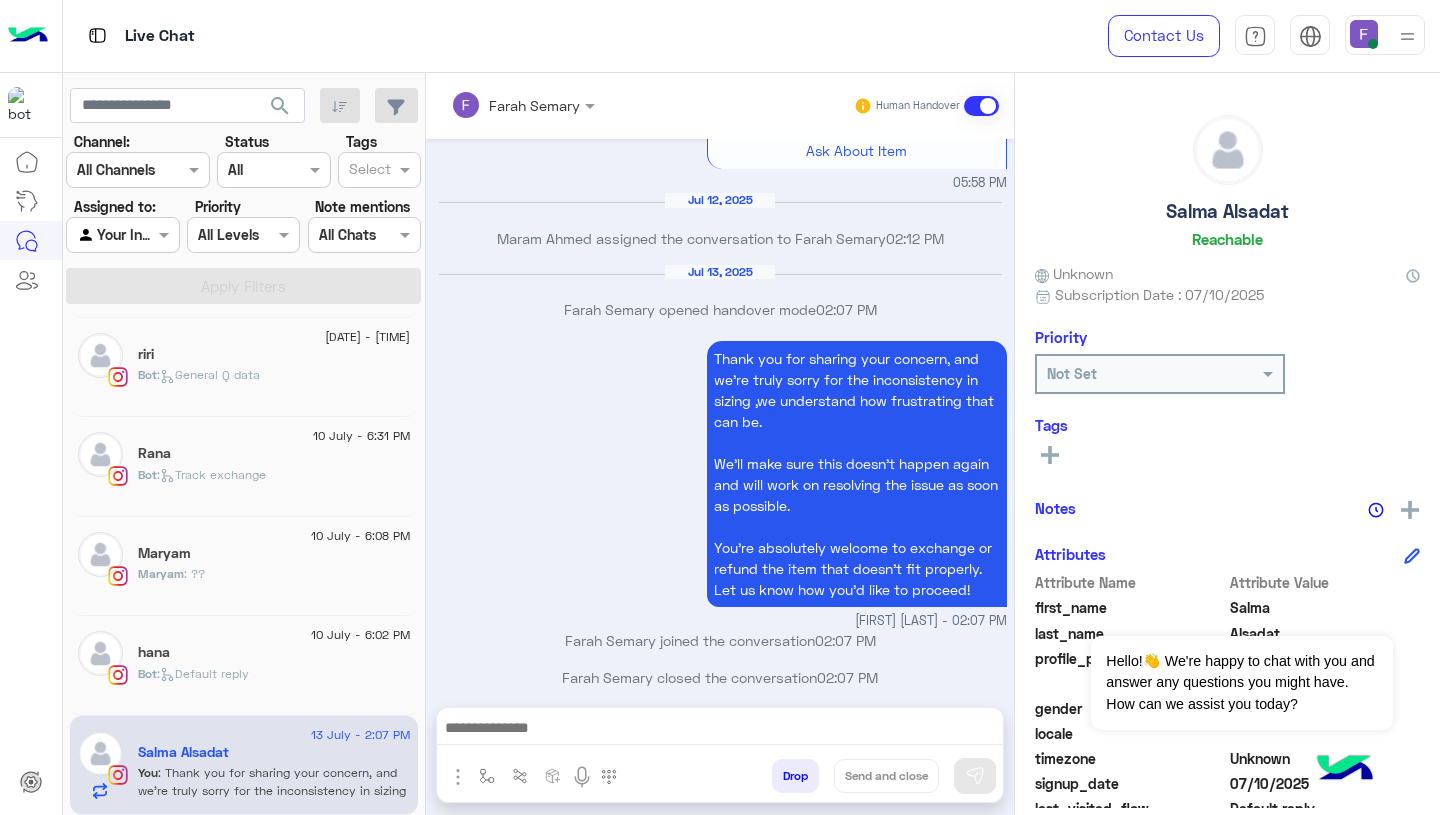 scroll, scrollTop: 2551, scrollLeft: 0, axis: vertical 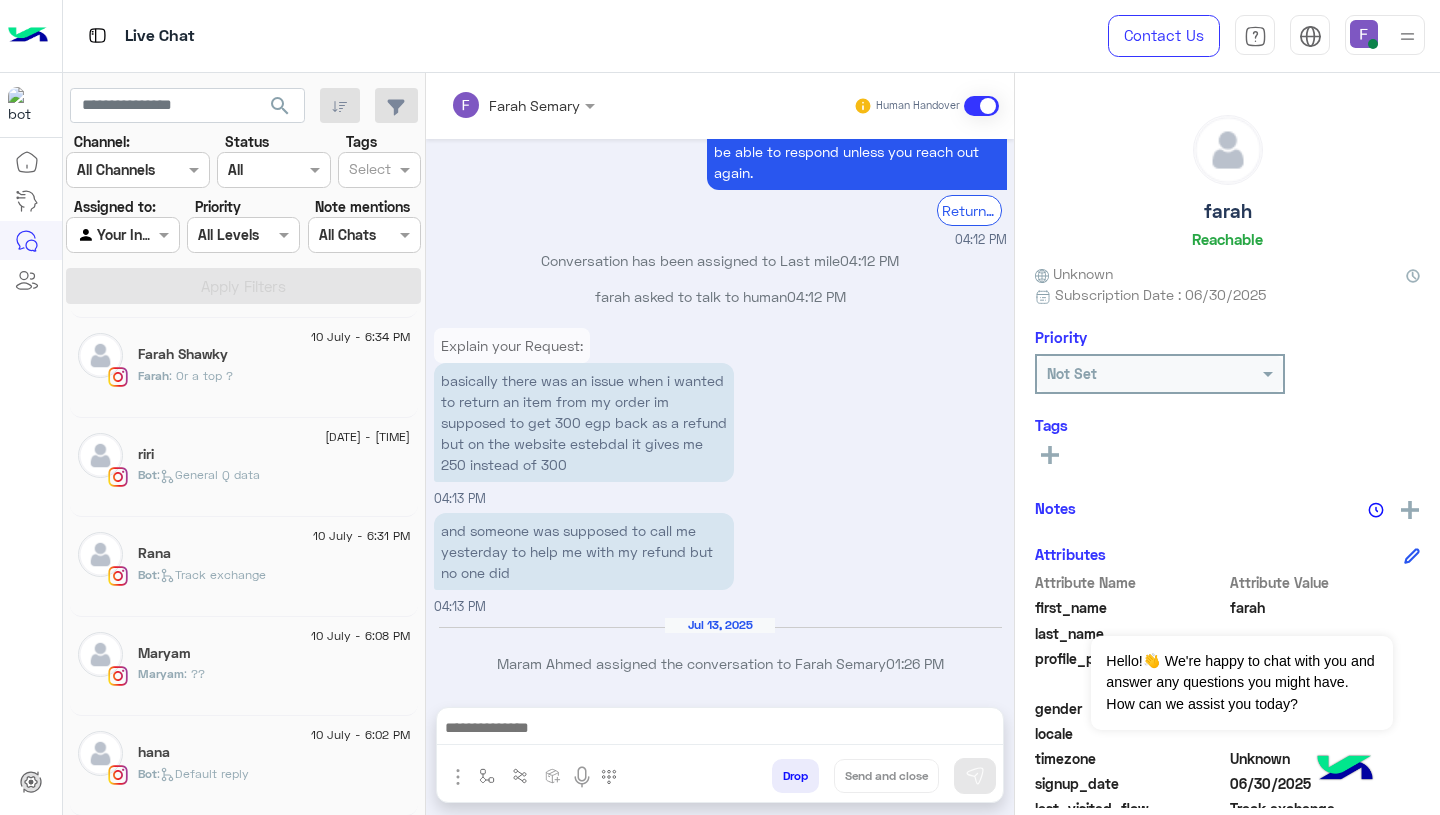 click on "Bot :   Default reply" 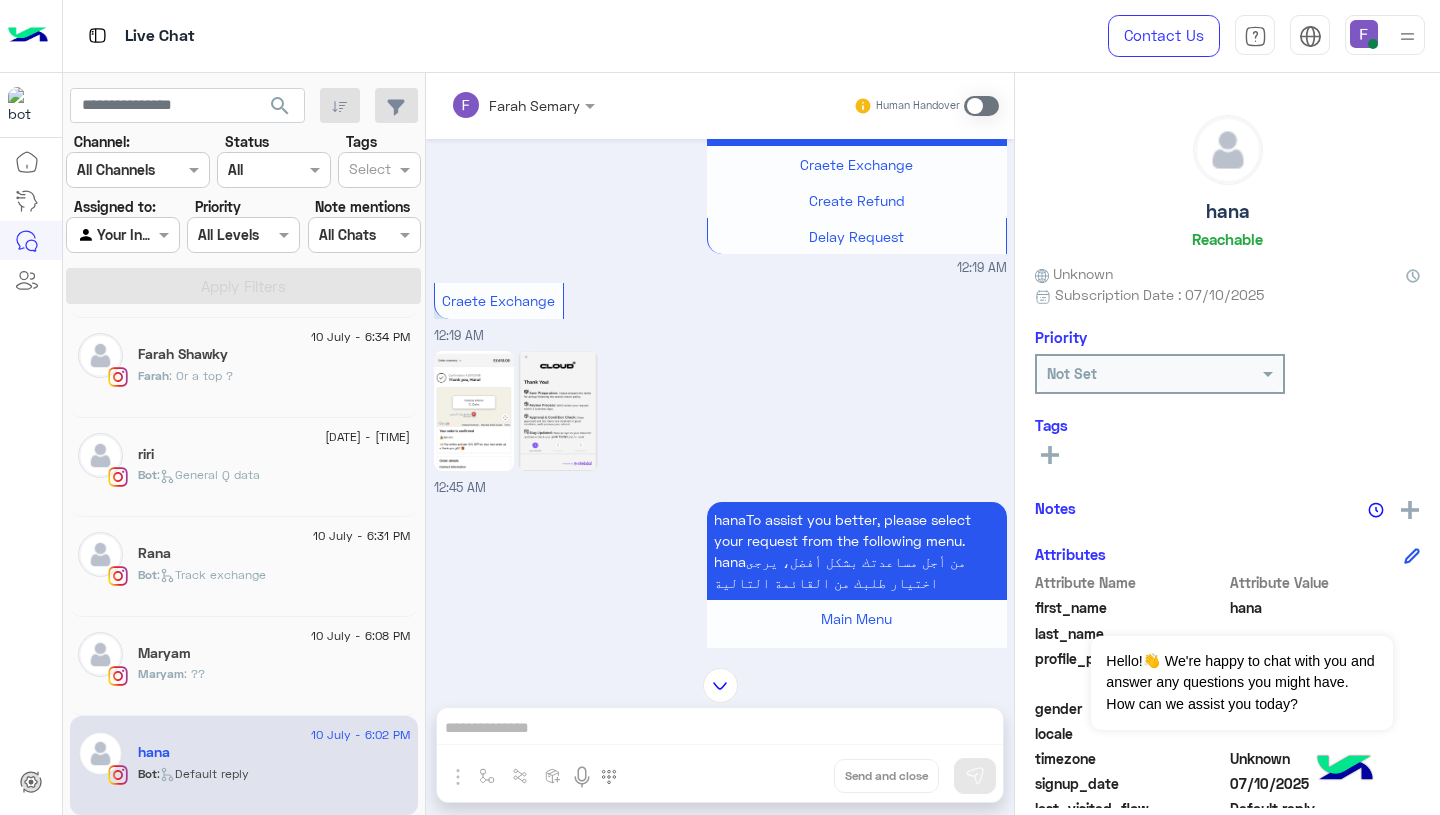 scroll, scrollTop: 697, scrollLeft: 0, axis: vertical 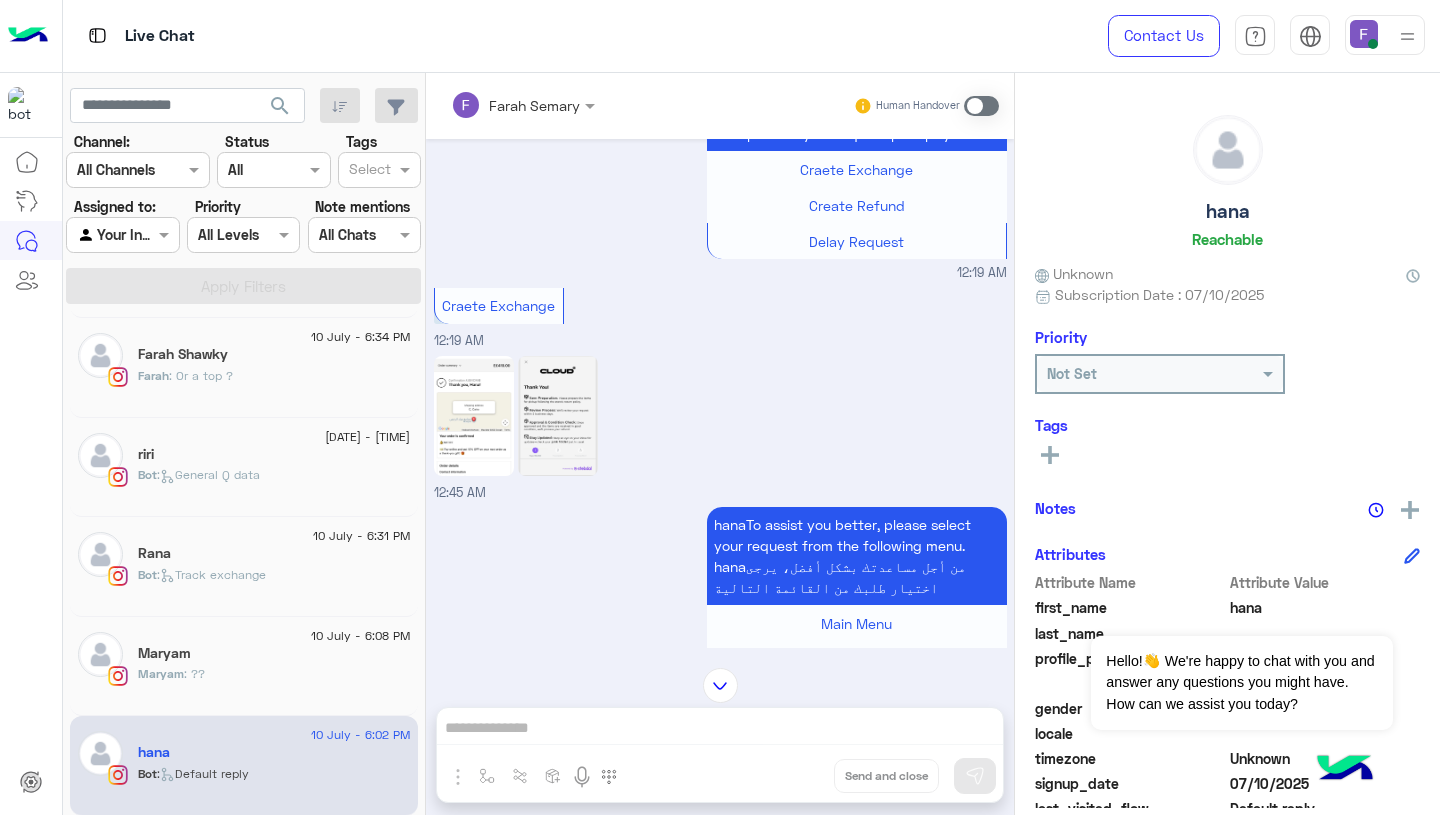 click 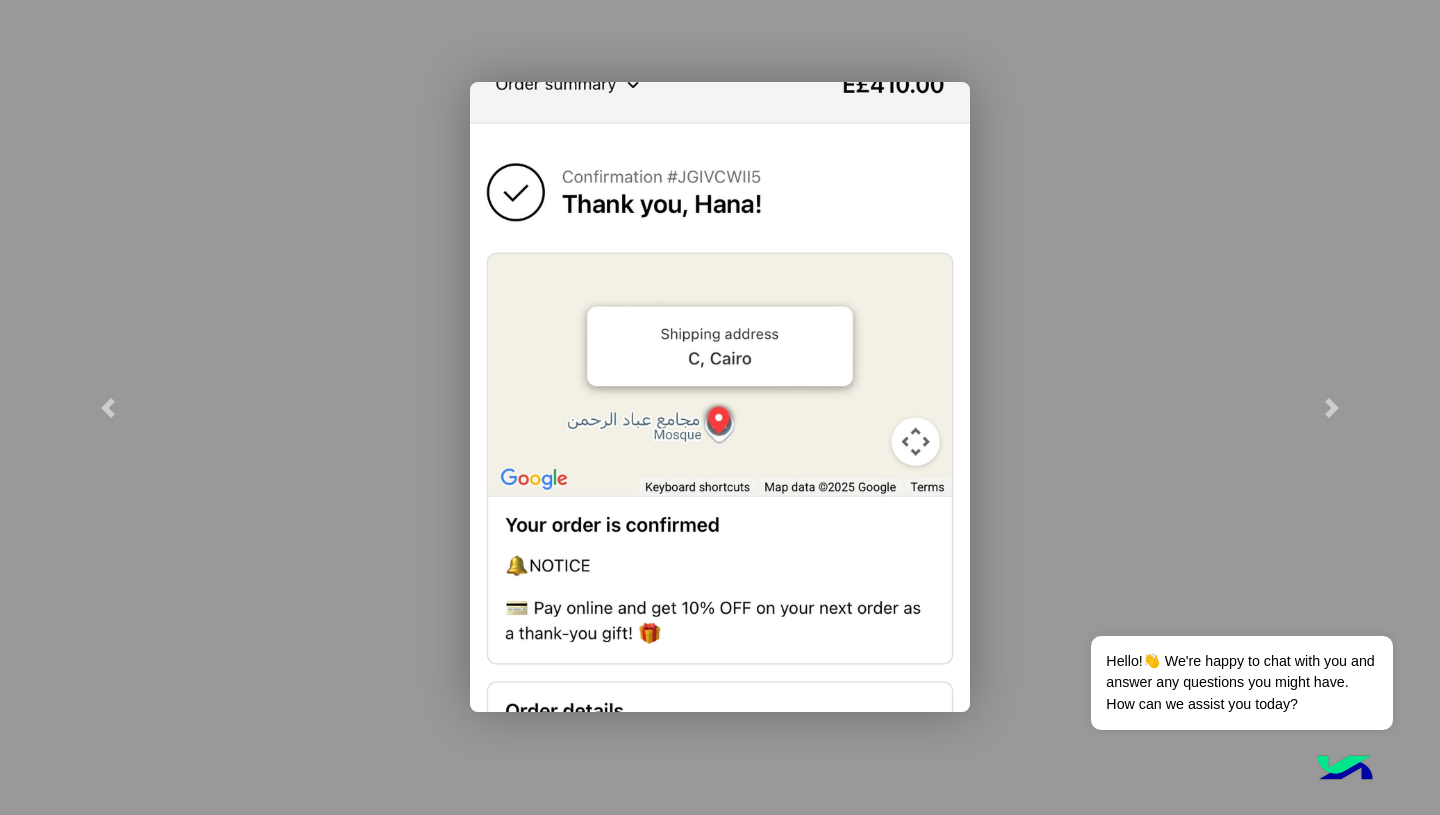 click 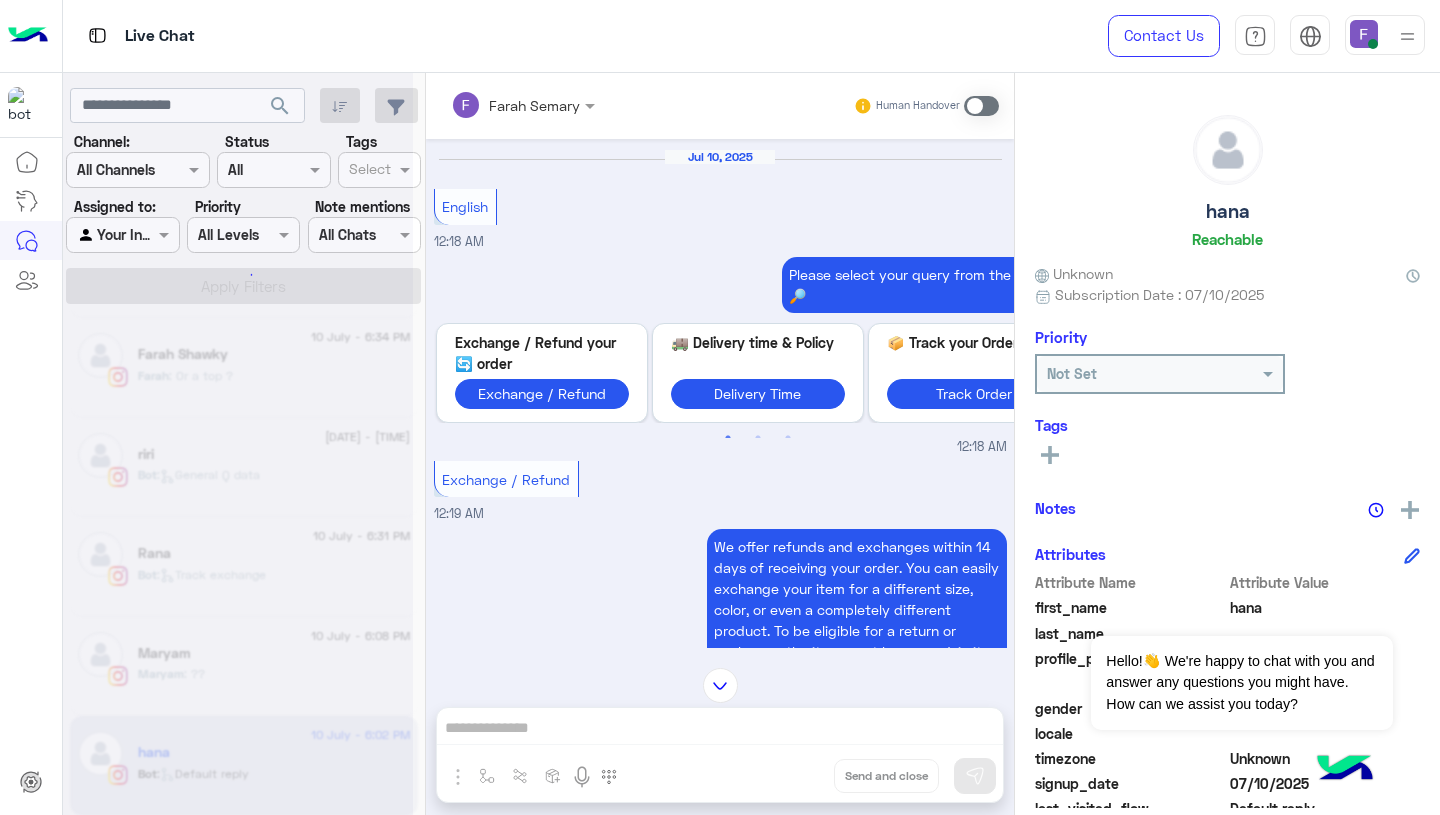 scroll, scrollTop: 0, scrollLeft: 0, axis: both 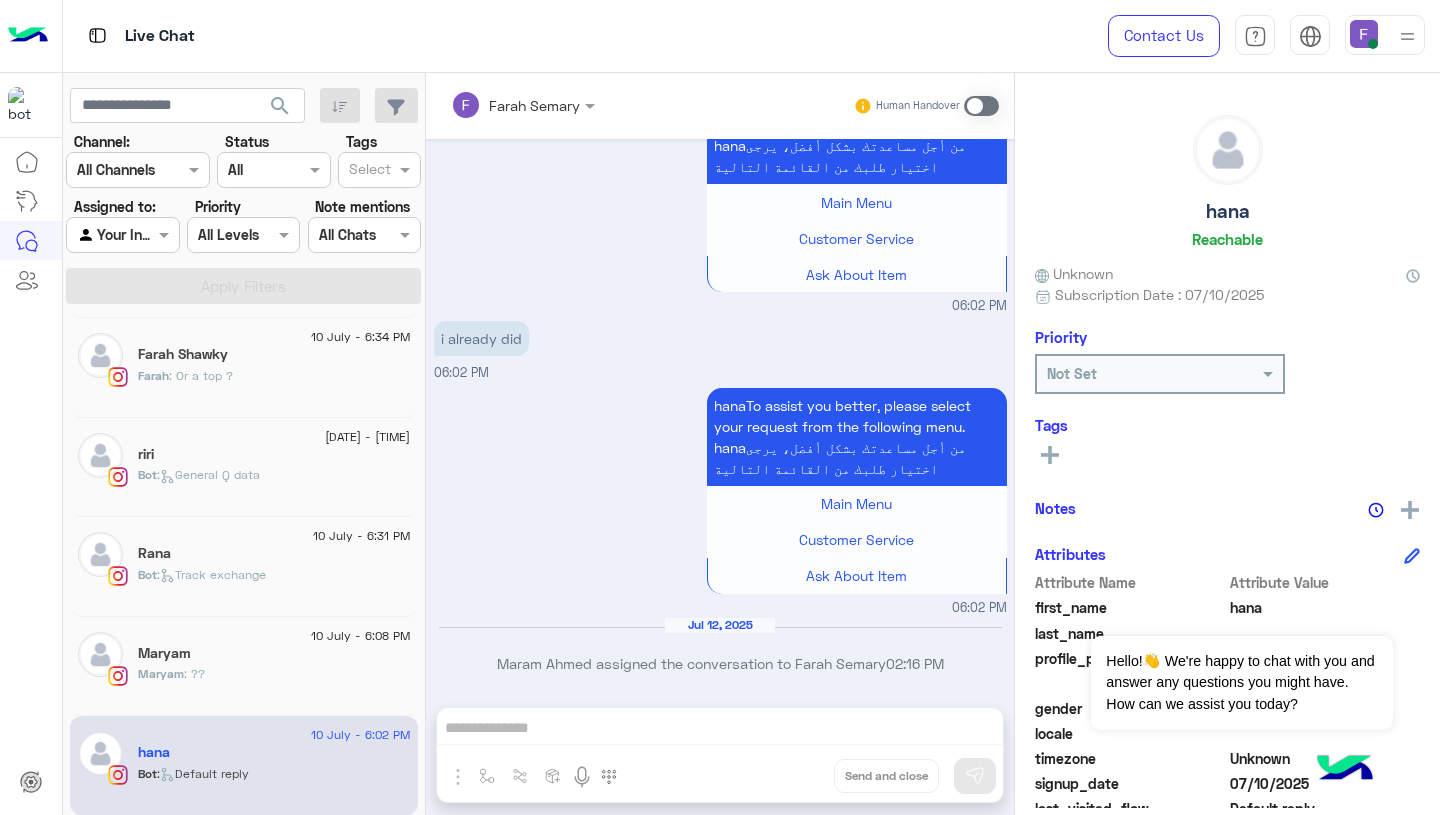 click at bounding box center (981, 106) 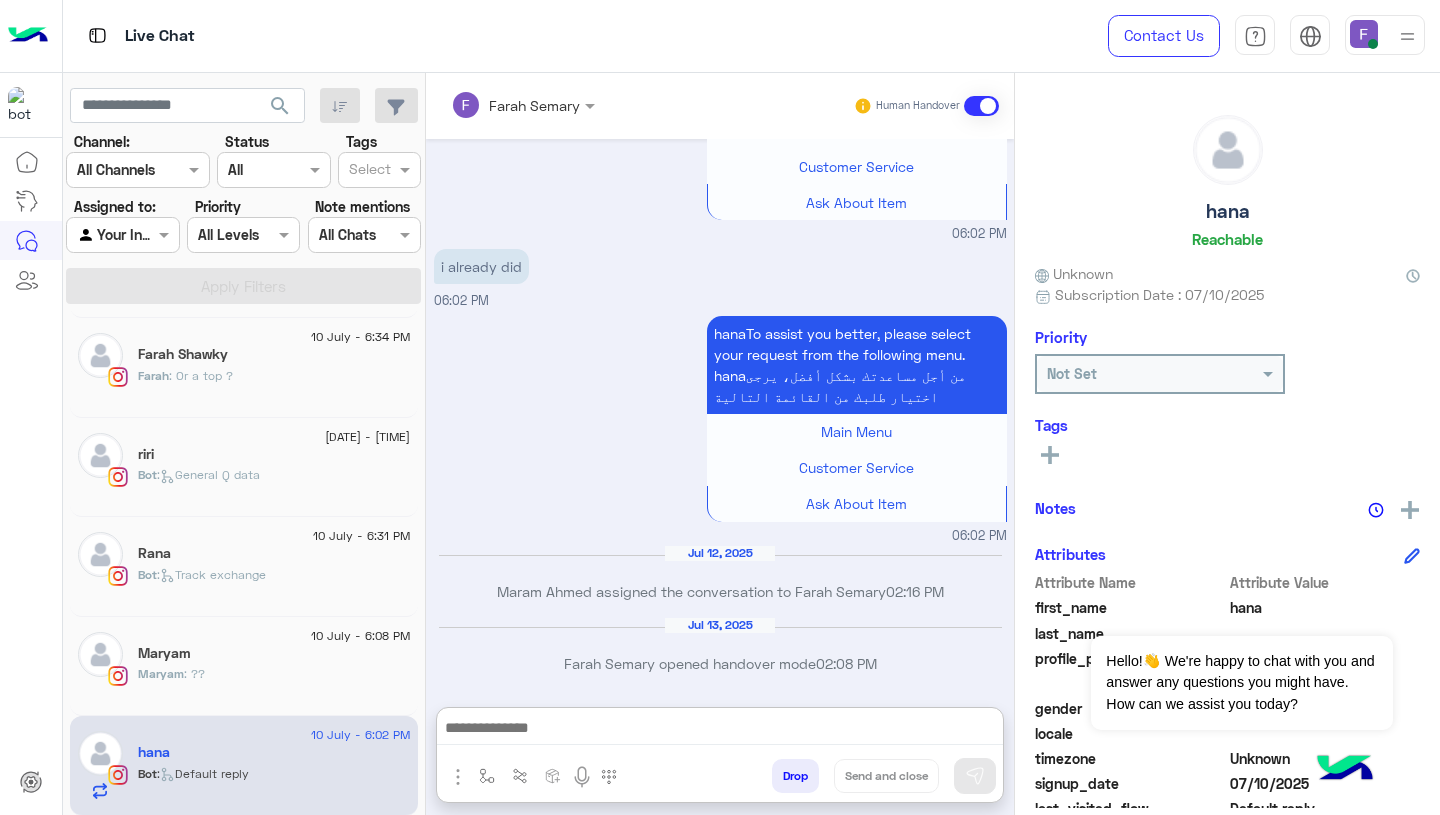 click at bounding box center [720, 730] 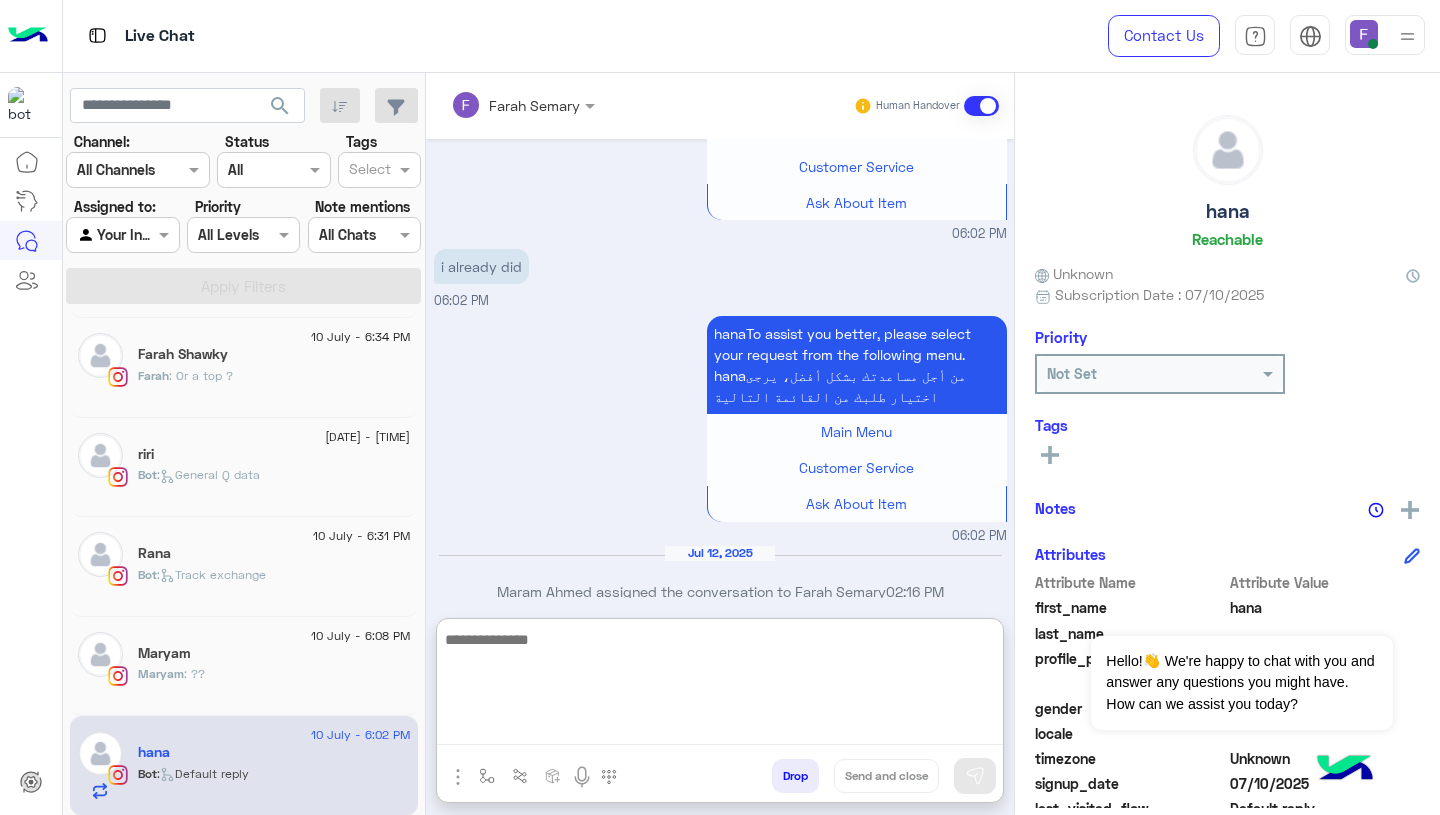 paste on "**********" 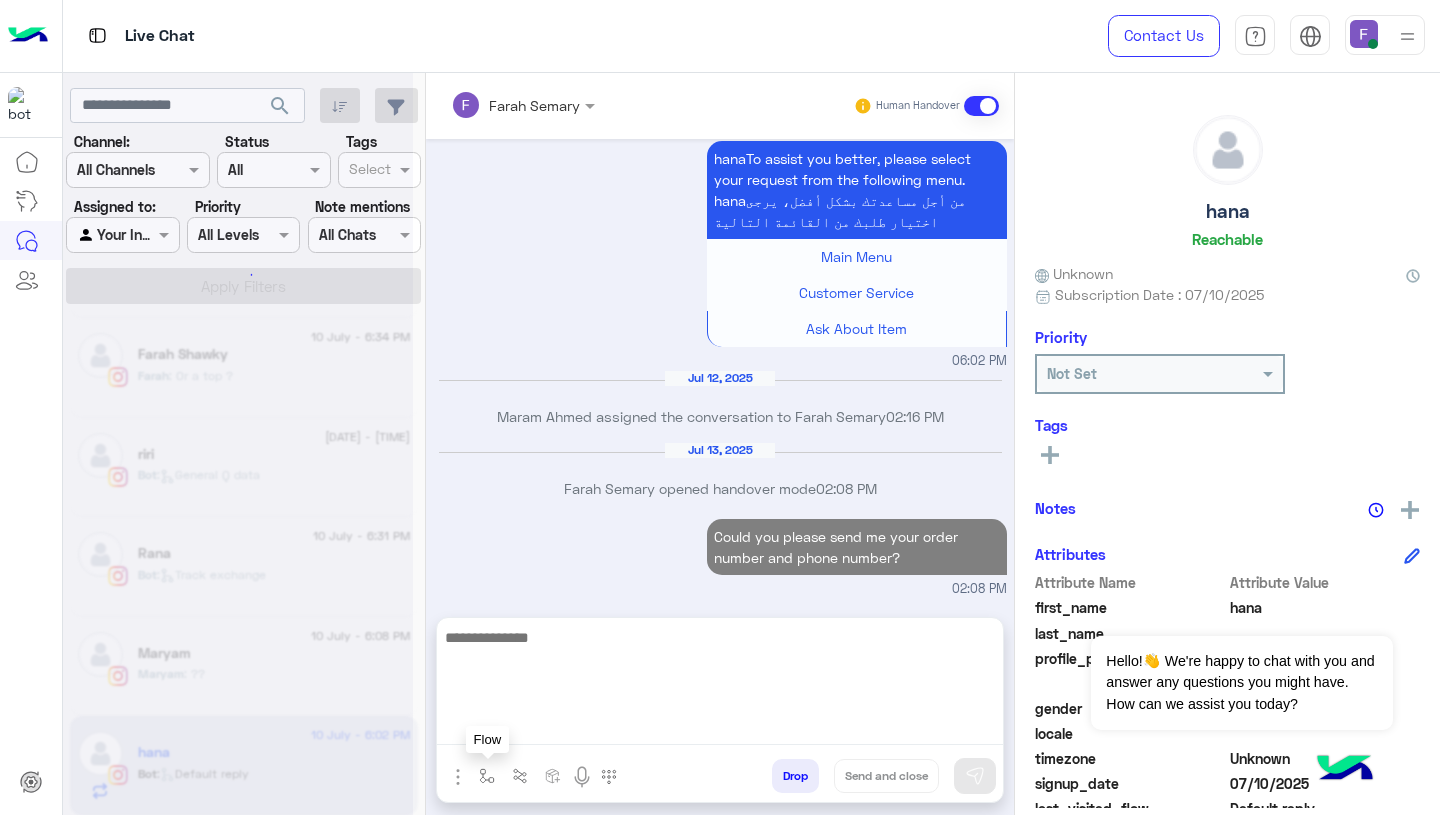 click at bounding box center [487, 776] 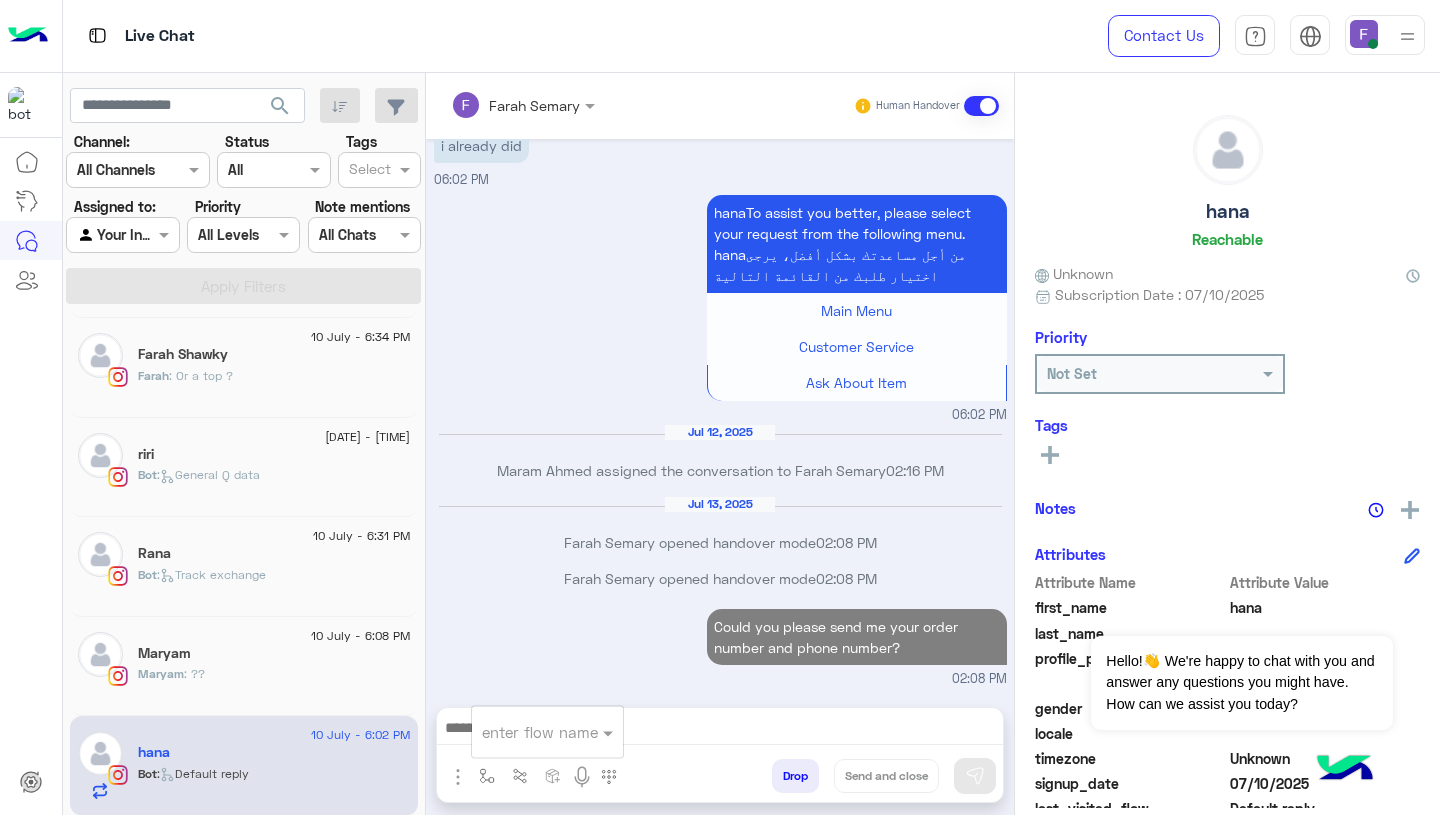 click at bounding box center (523, 732) 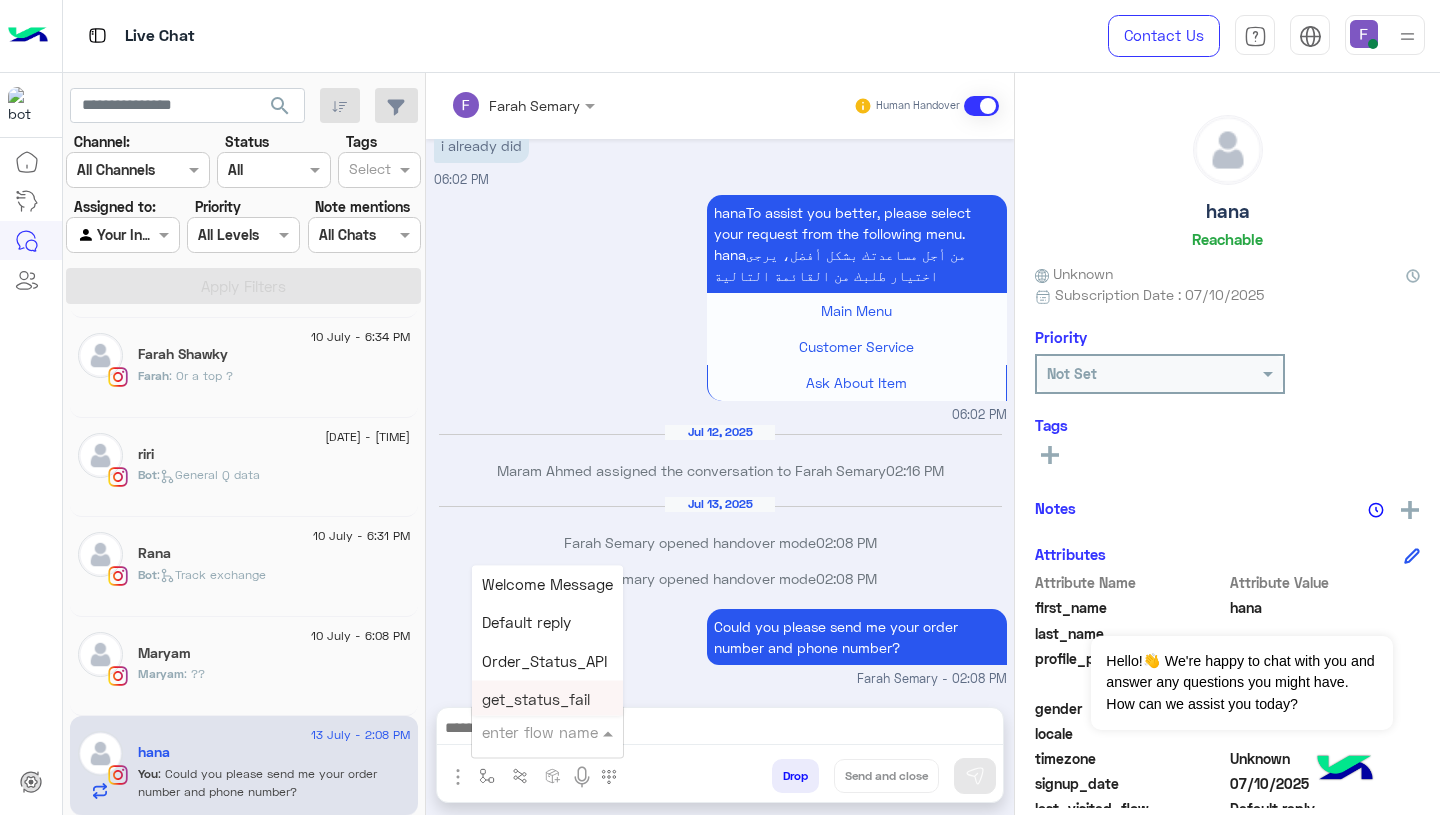 scroll, scrollTop: 2854, scrollLeft: 0, axis: vertical 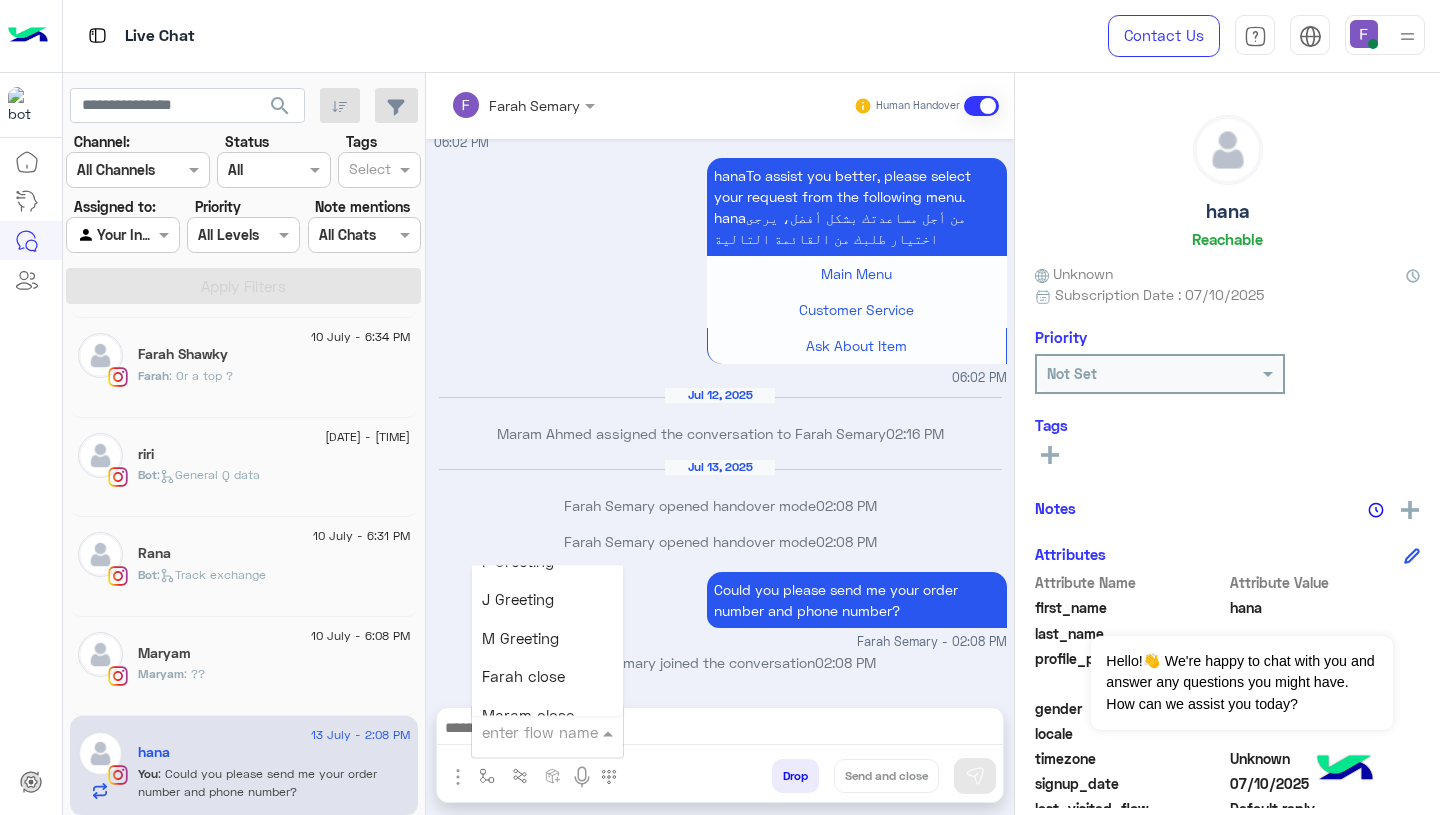 click on "Farah close" at bounding box center [523, 677] 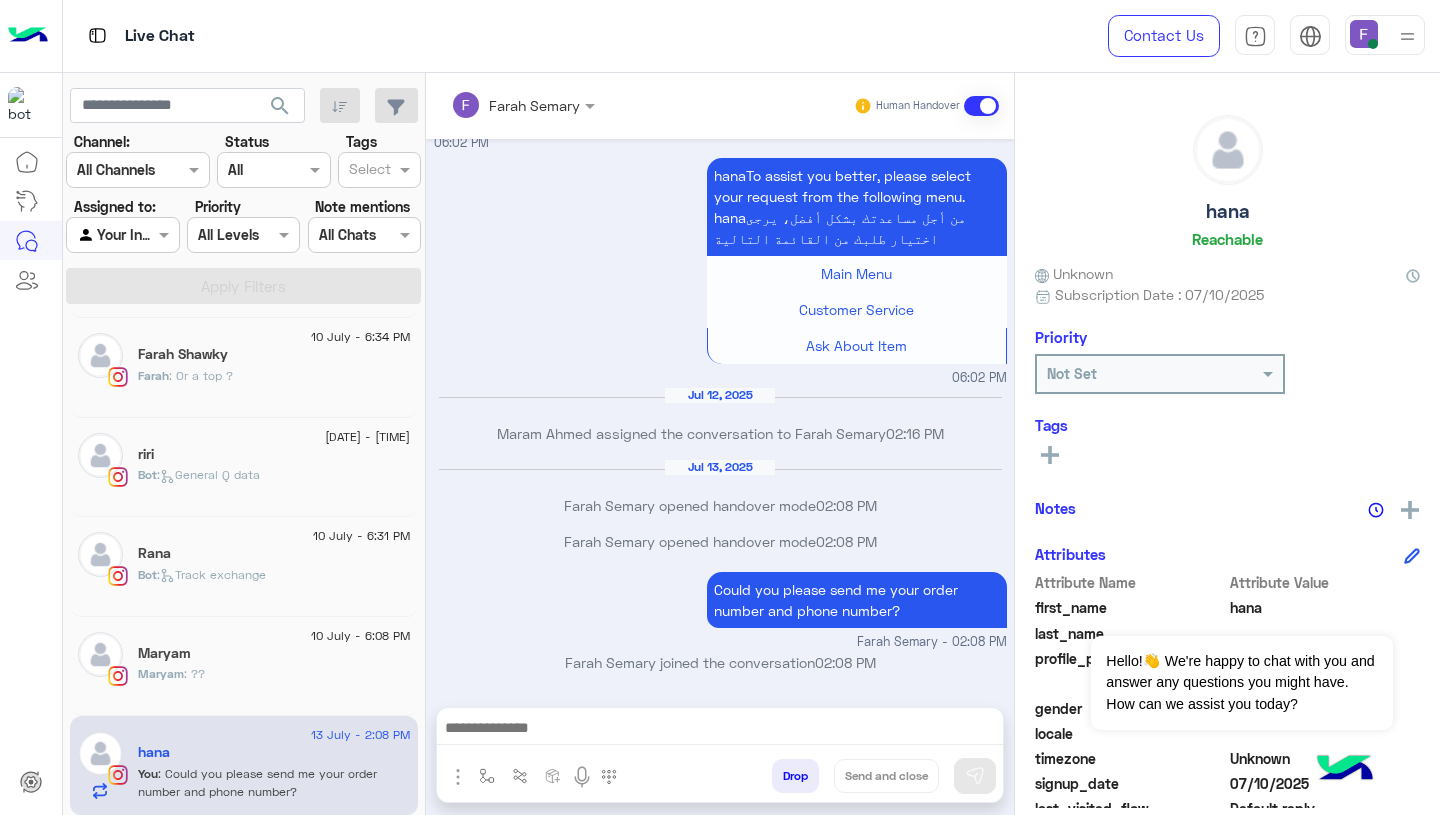 type on "**********" 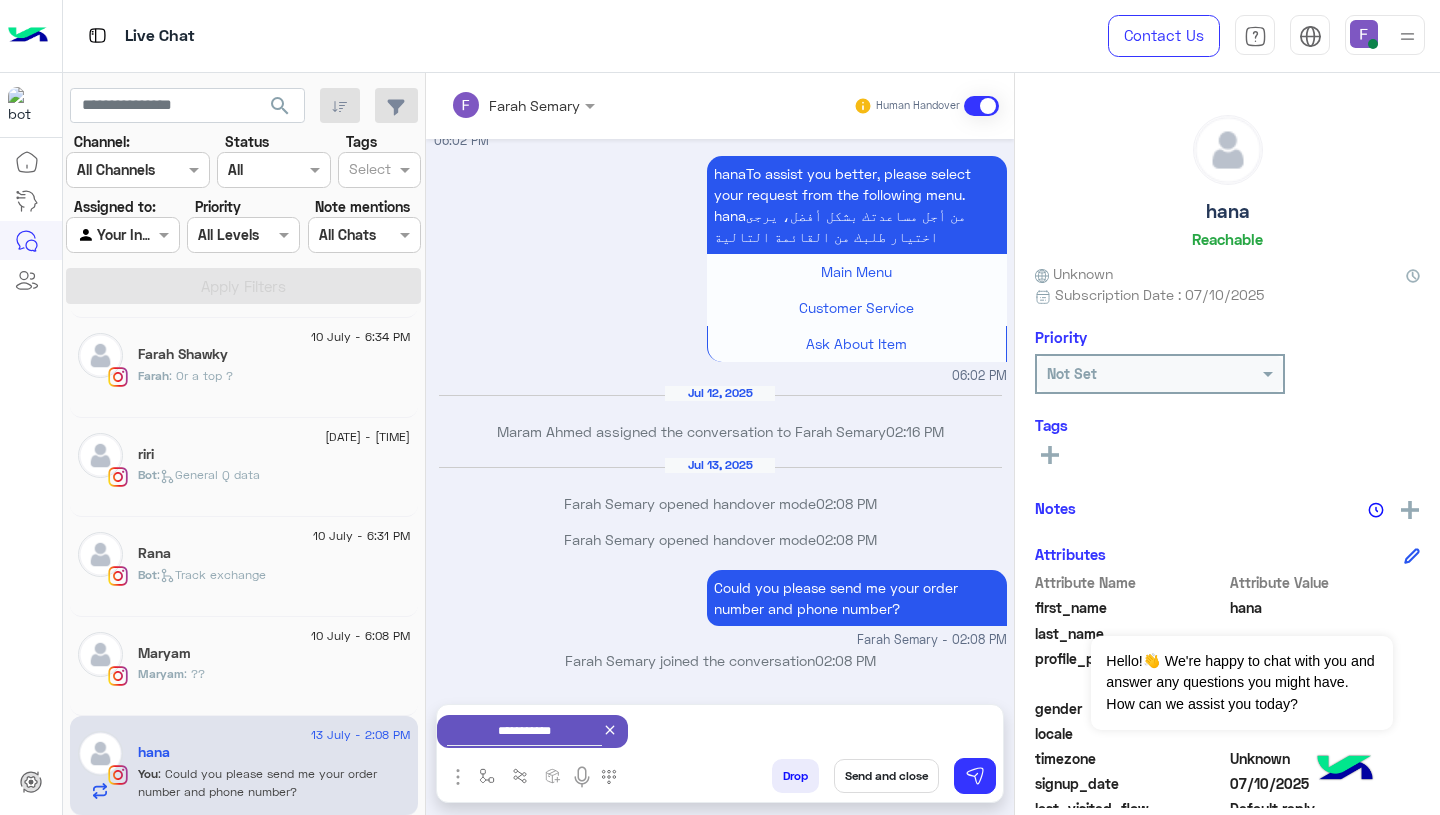 click on "Send and close" at bounding box center (886, 776) 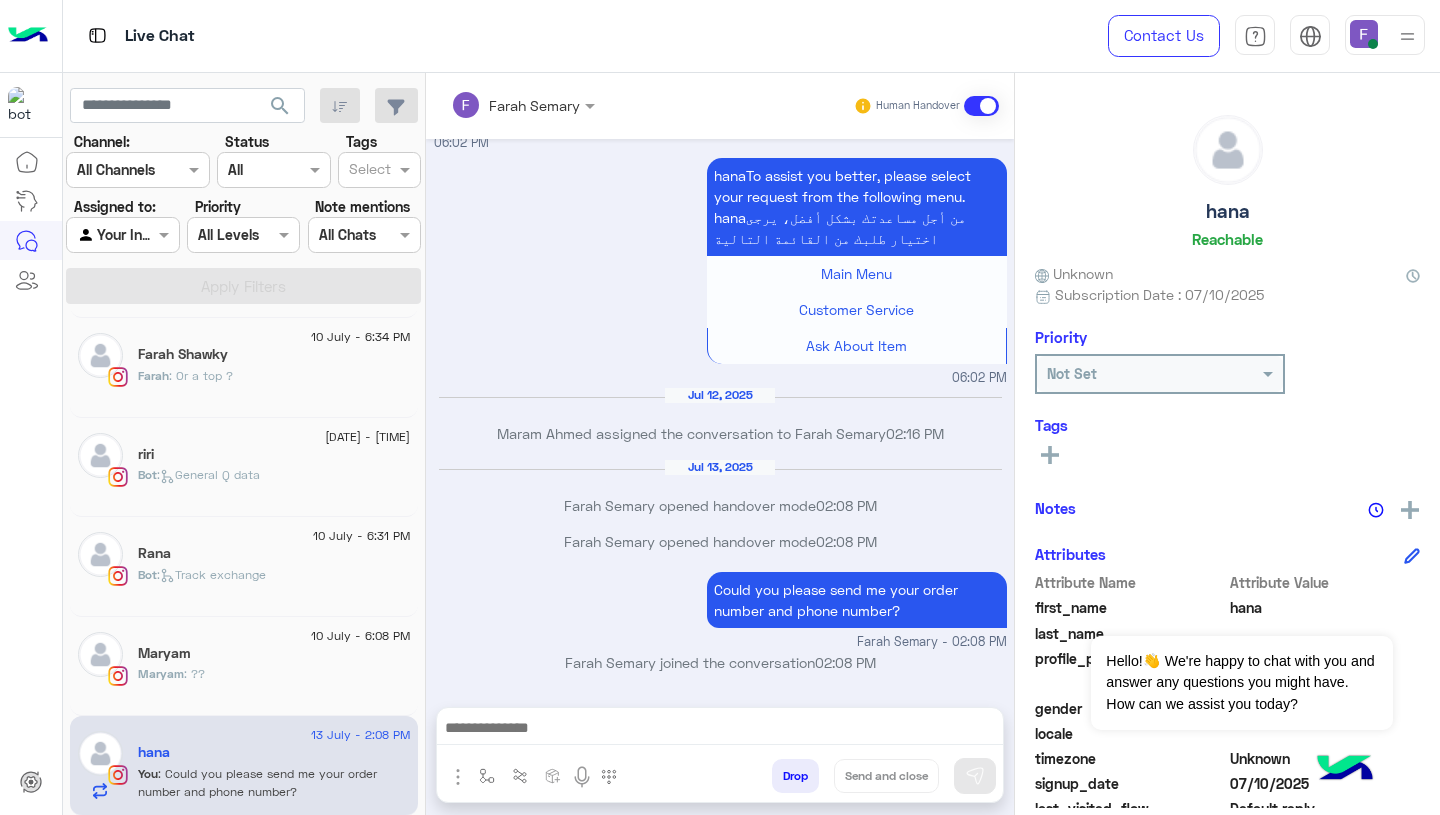 scroll, scrollTop: 2890, scrollLeft: 0, axis: vertical 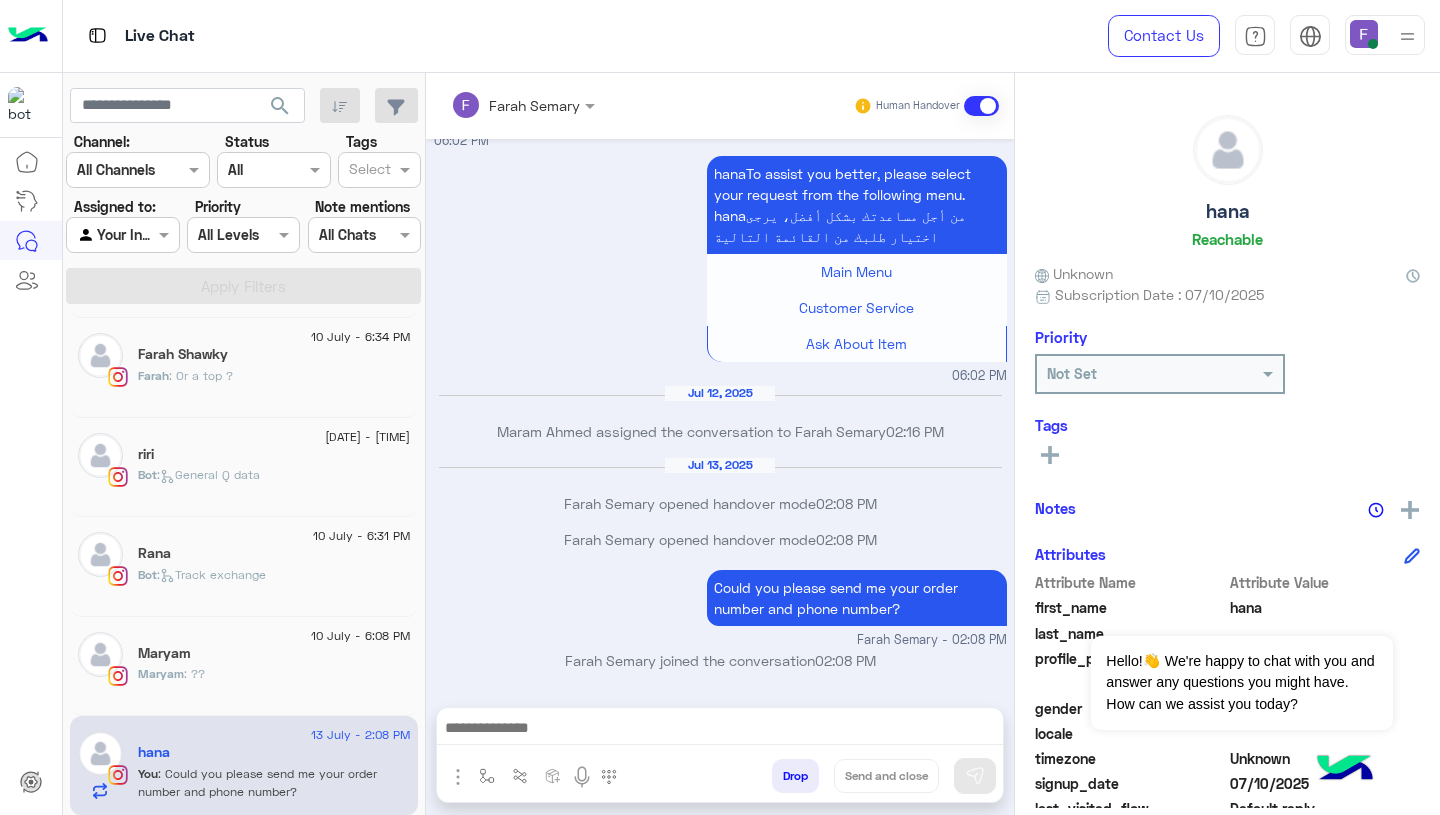 click on "Maryam : ??" 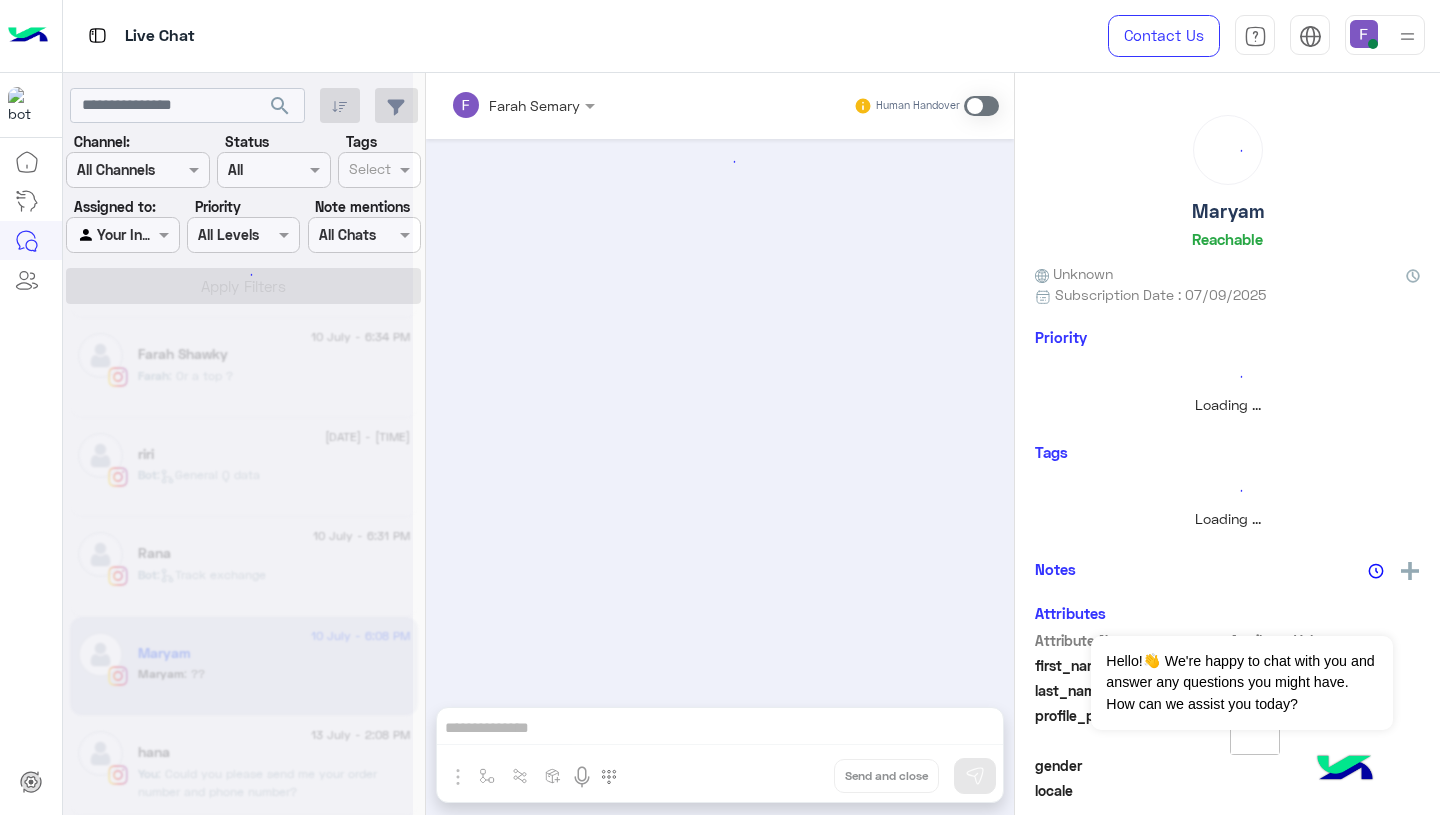 scroll, scrollTop: 0, scrollLeft: 0, axis: both 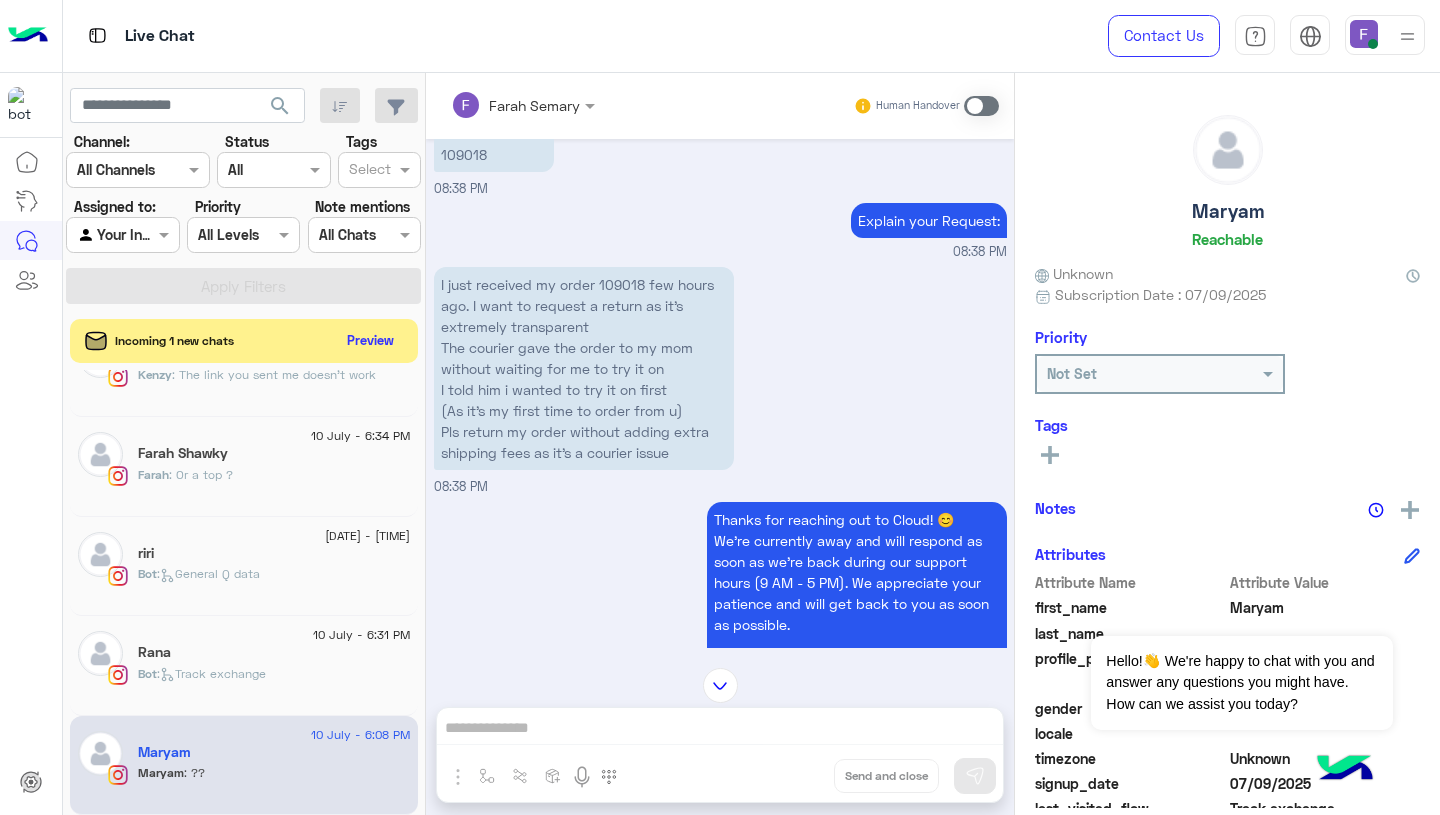 click on "Farah Semary Human Handover     Jul 9, 2025  Hello   08:31 PM  Hi Maryam, Thanks for contacting Cloud! Please choose your preferred language أهلًا Maryam, شكرا لتواصلك مع كلاود ! برجاء إختيار لغتك المفضلة  اللغة العربية    English     08:31 PM  I just received my order 109018 few hours ago. I want to request a return as it’s extremely transparent  The courier gave the order to my mom without waiting for me to try it on I told him i wanted to try it on first  (As it’s my first time to order from u) Pls return my order without adding extra shipping fees as it’s a courier issue   08:37 PM  MaryamTo assist you better, please select your request from the following menu. Maryamمن أجل مساعدتك بشكل أفضل، يرجى اختيار طلبك من القائمة التالية  Main Menu   Customer Service   Ask About Item     08:37 PM   Customer Service    08:38 PM  Please select your query from the below 👇 Previous Problems with Delivery" at bounding box center (720, 448) 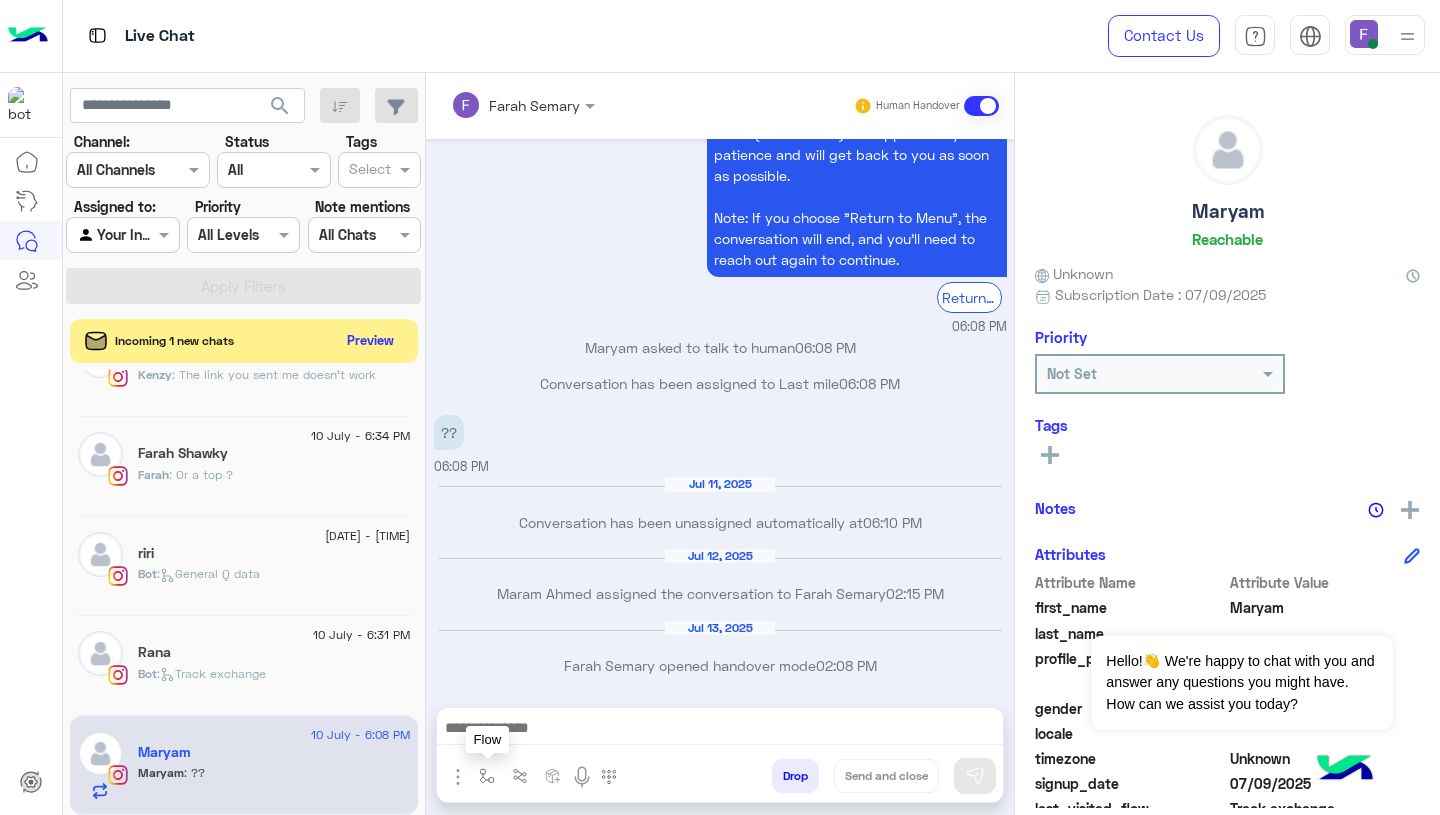click at bounding box center [487, 776] 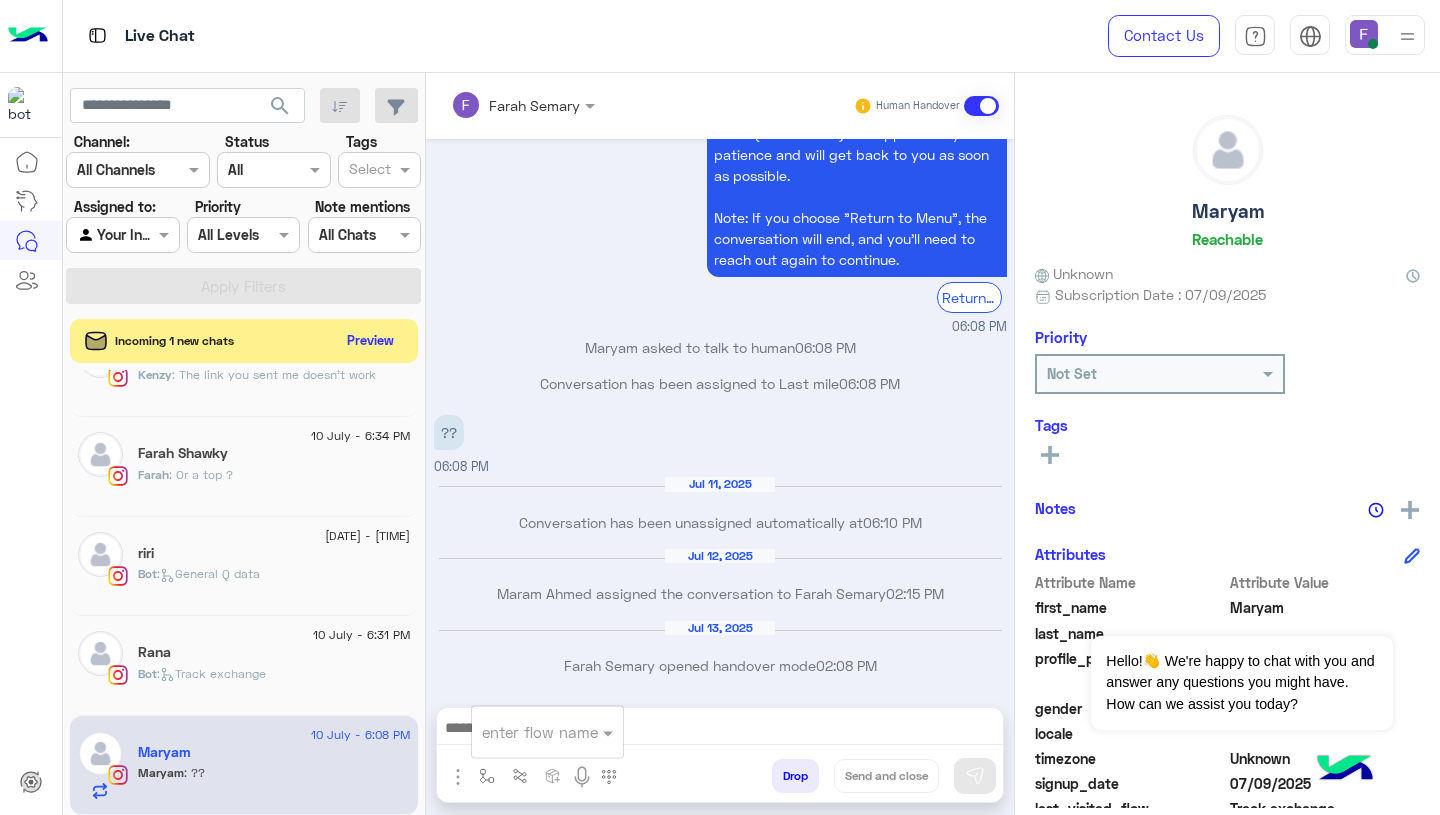 click on "Maram Ahmed assigned the conversation to Farah Semary  02:15 PM" at bounding box center (720, 593) 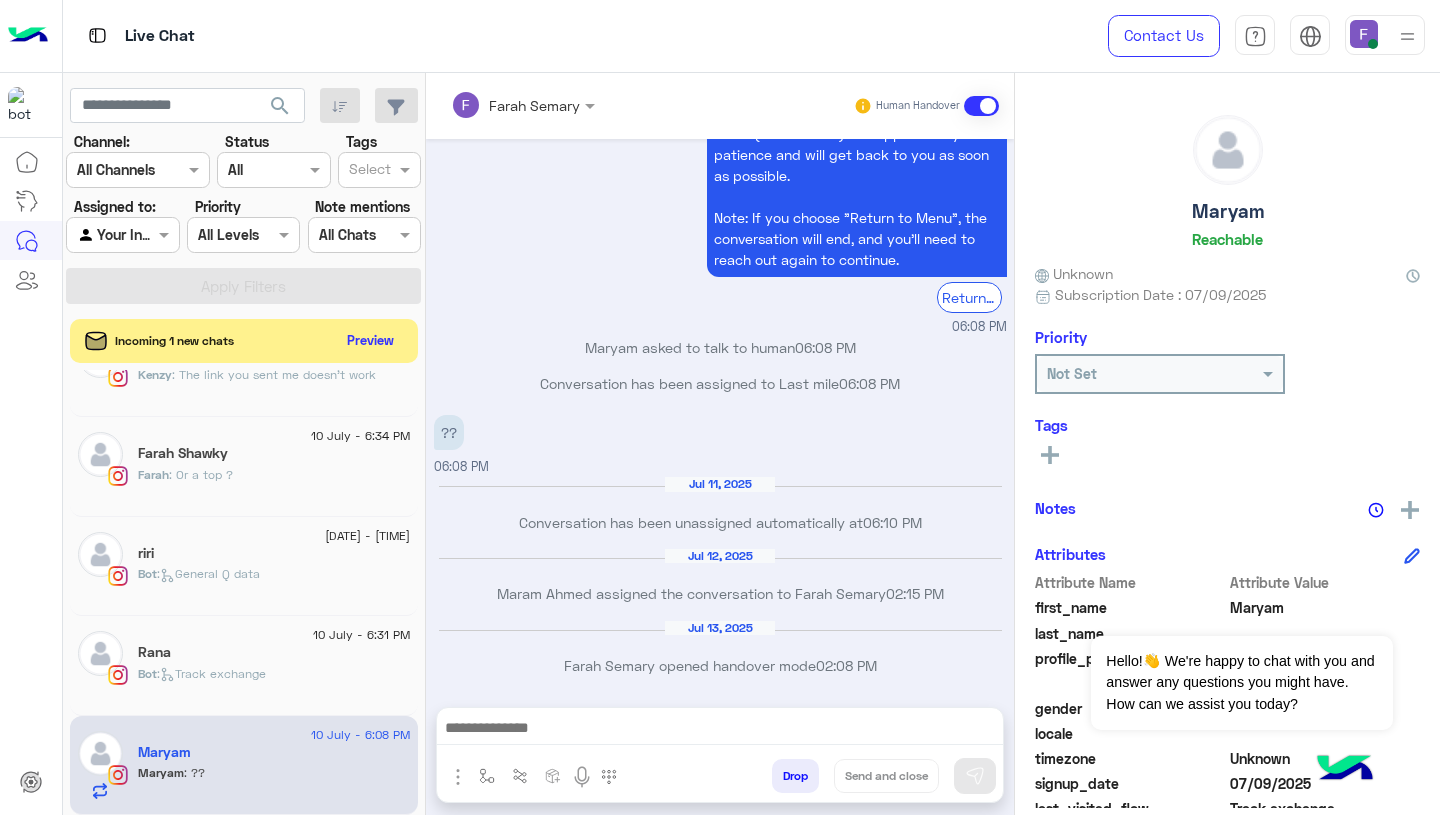 click at bounding box center (720, 730) 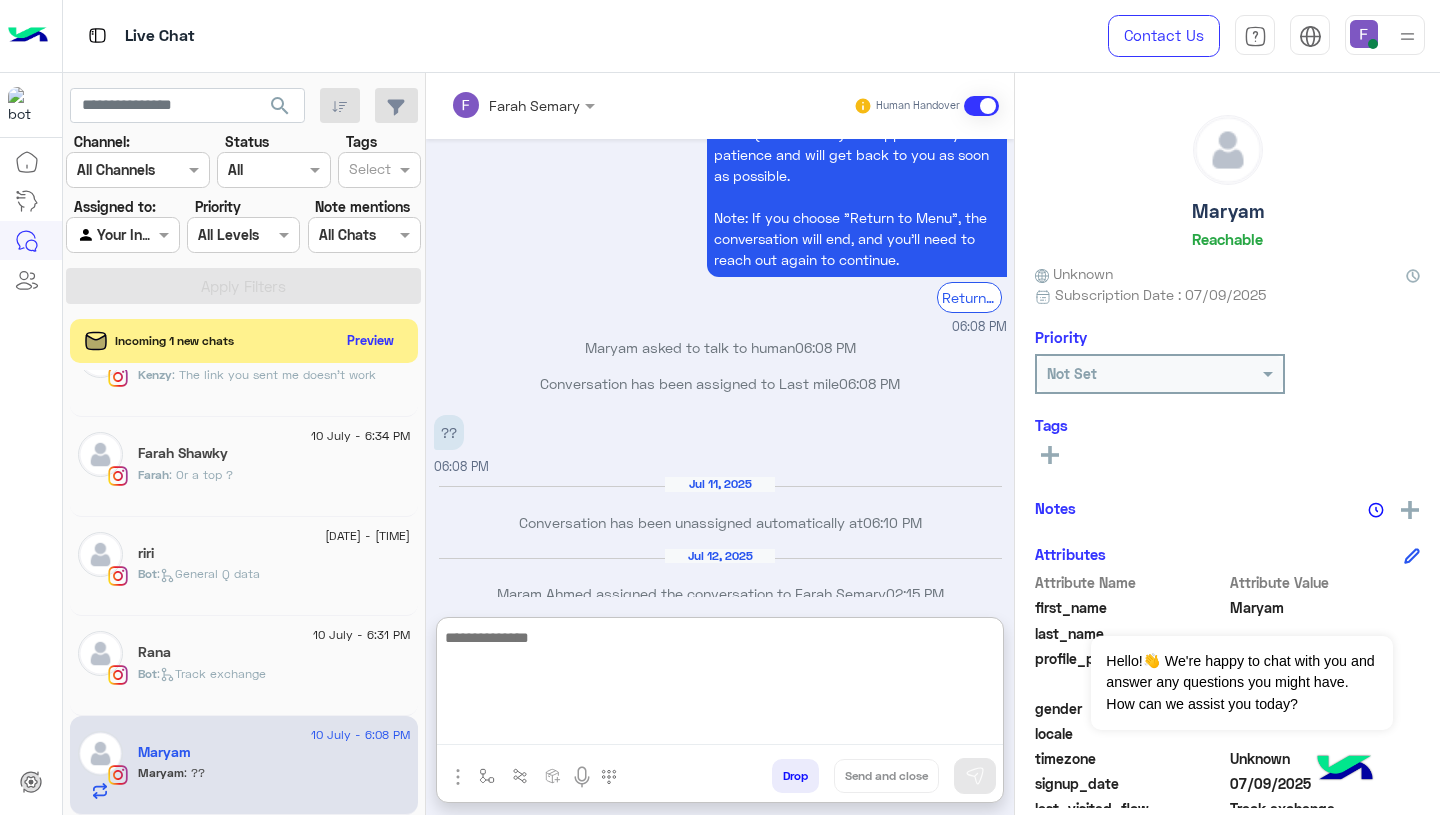 paste on "**********" 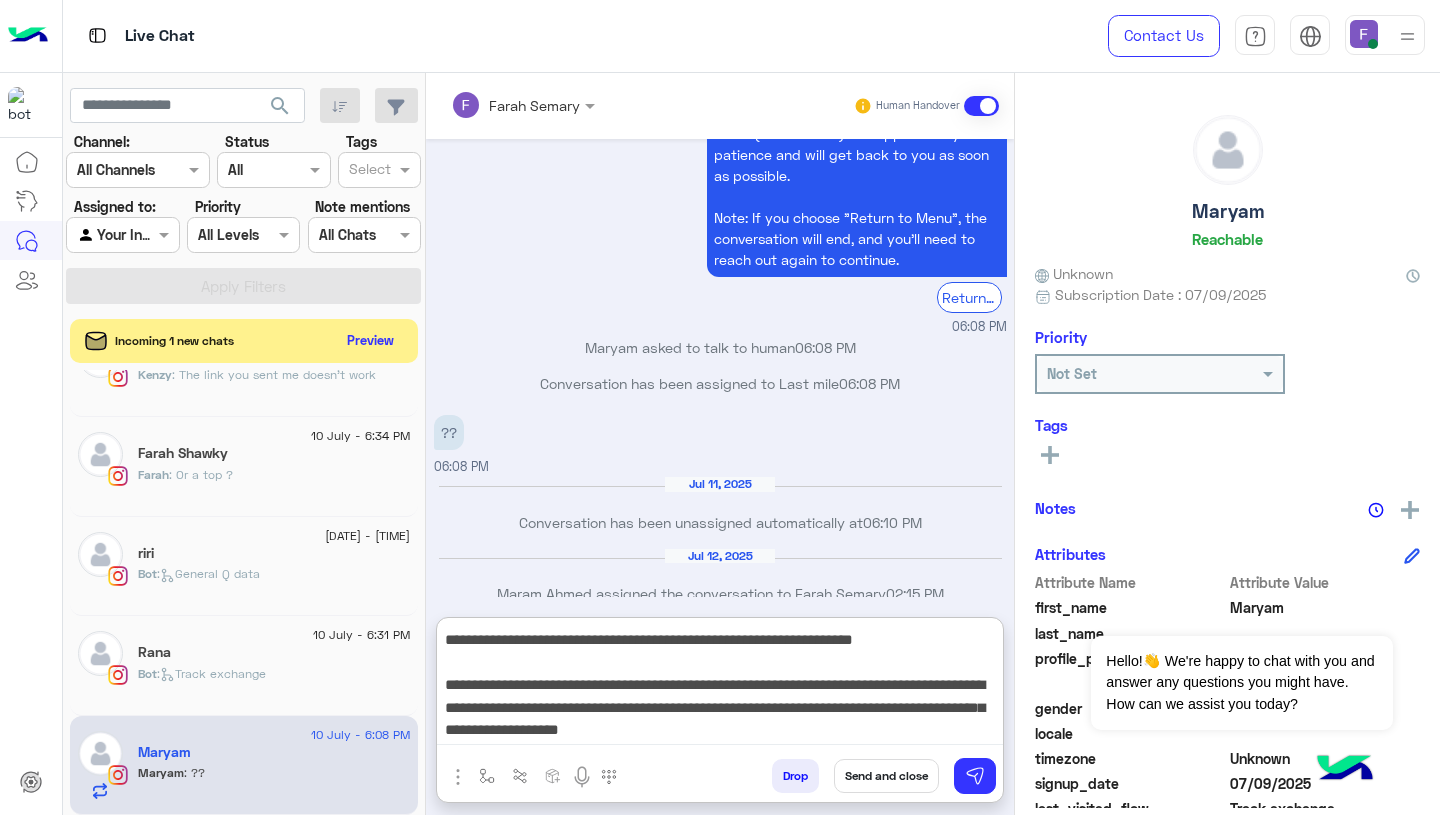 scroll, scrollTop: 0, scrollLeft: 0, axis: both 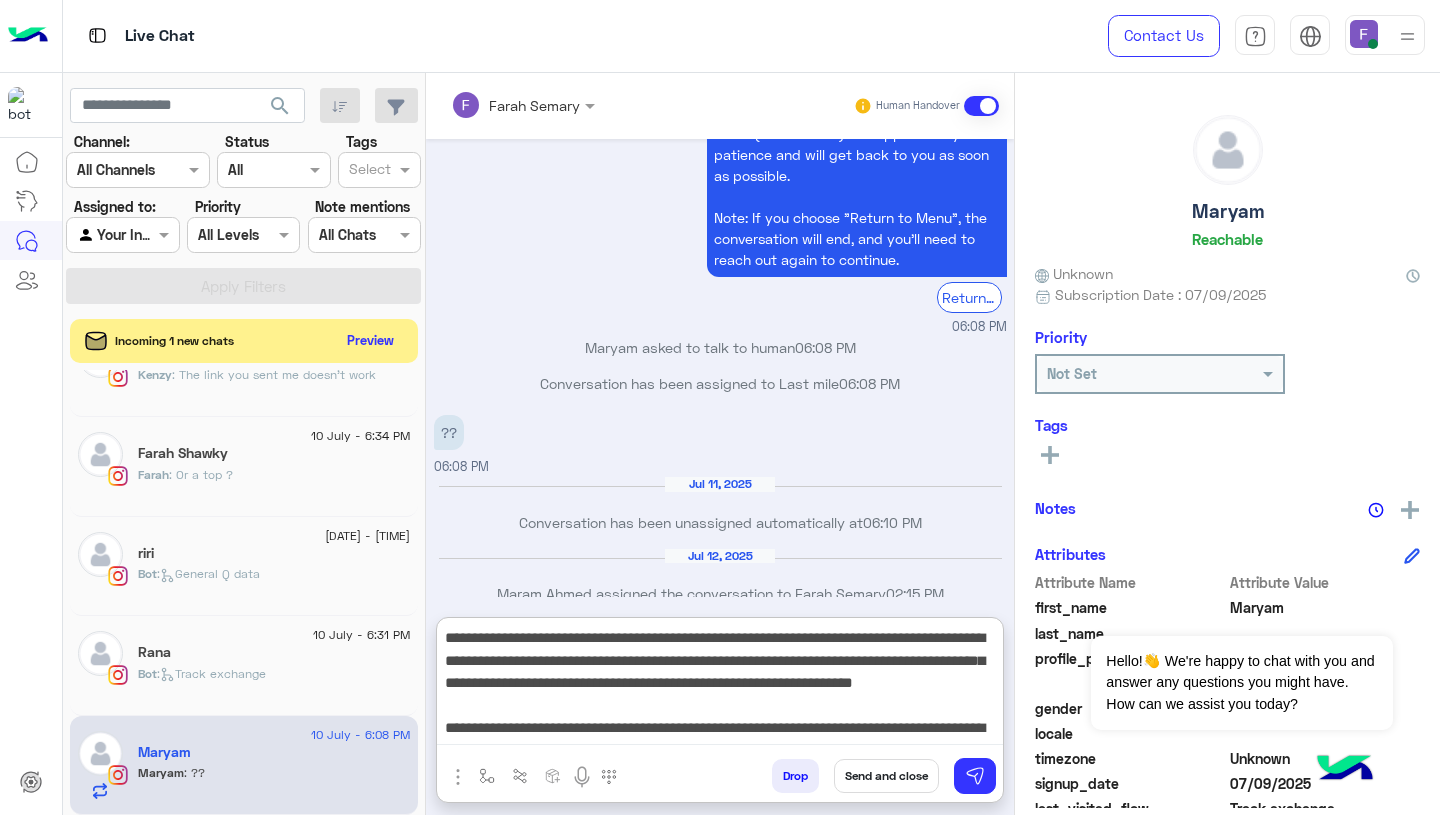 click on "**********" at bounding box center [720, 685] 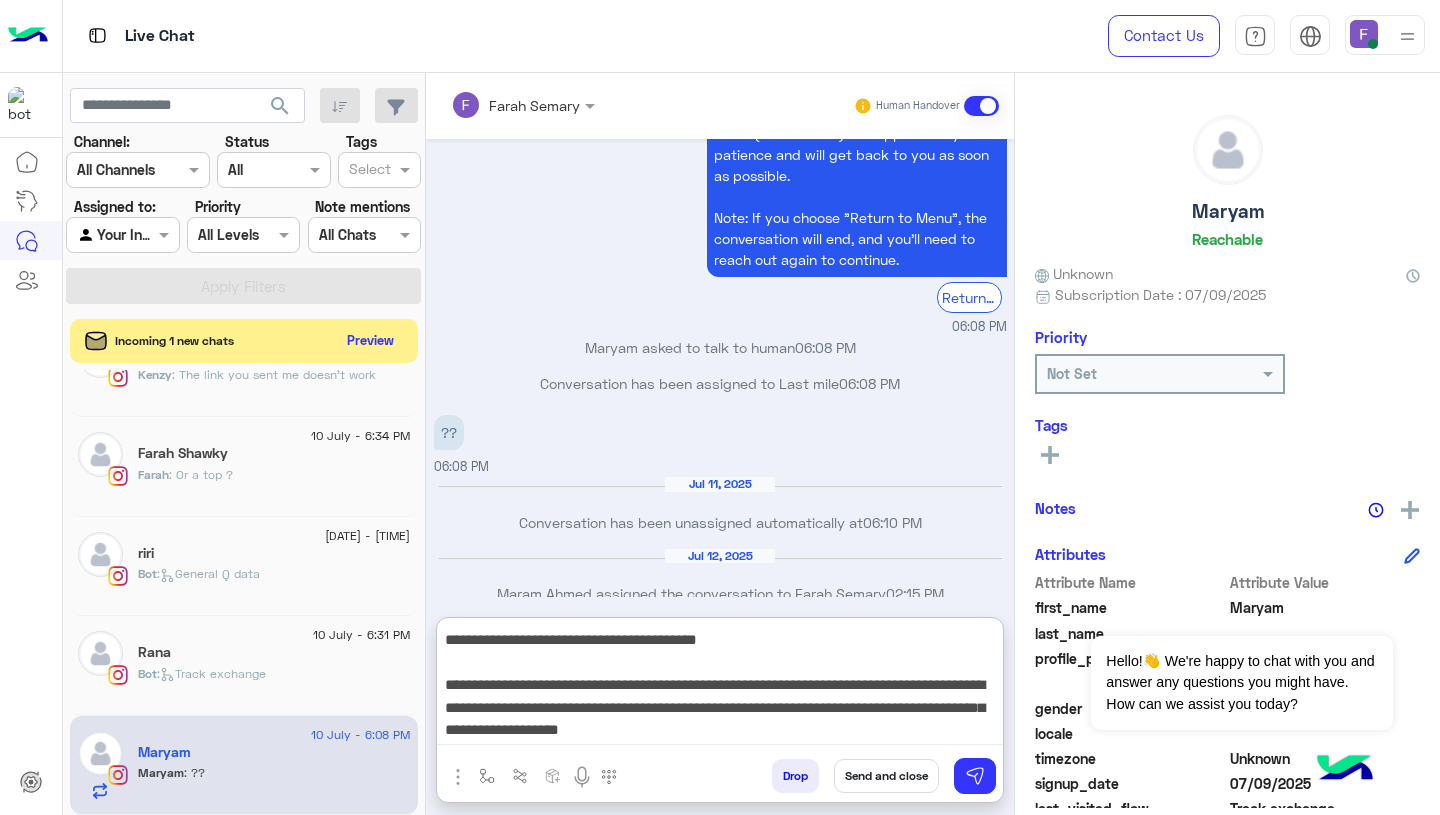 scroll, scrollTop: 110, scrollLeft: 0, axis: vertical 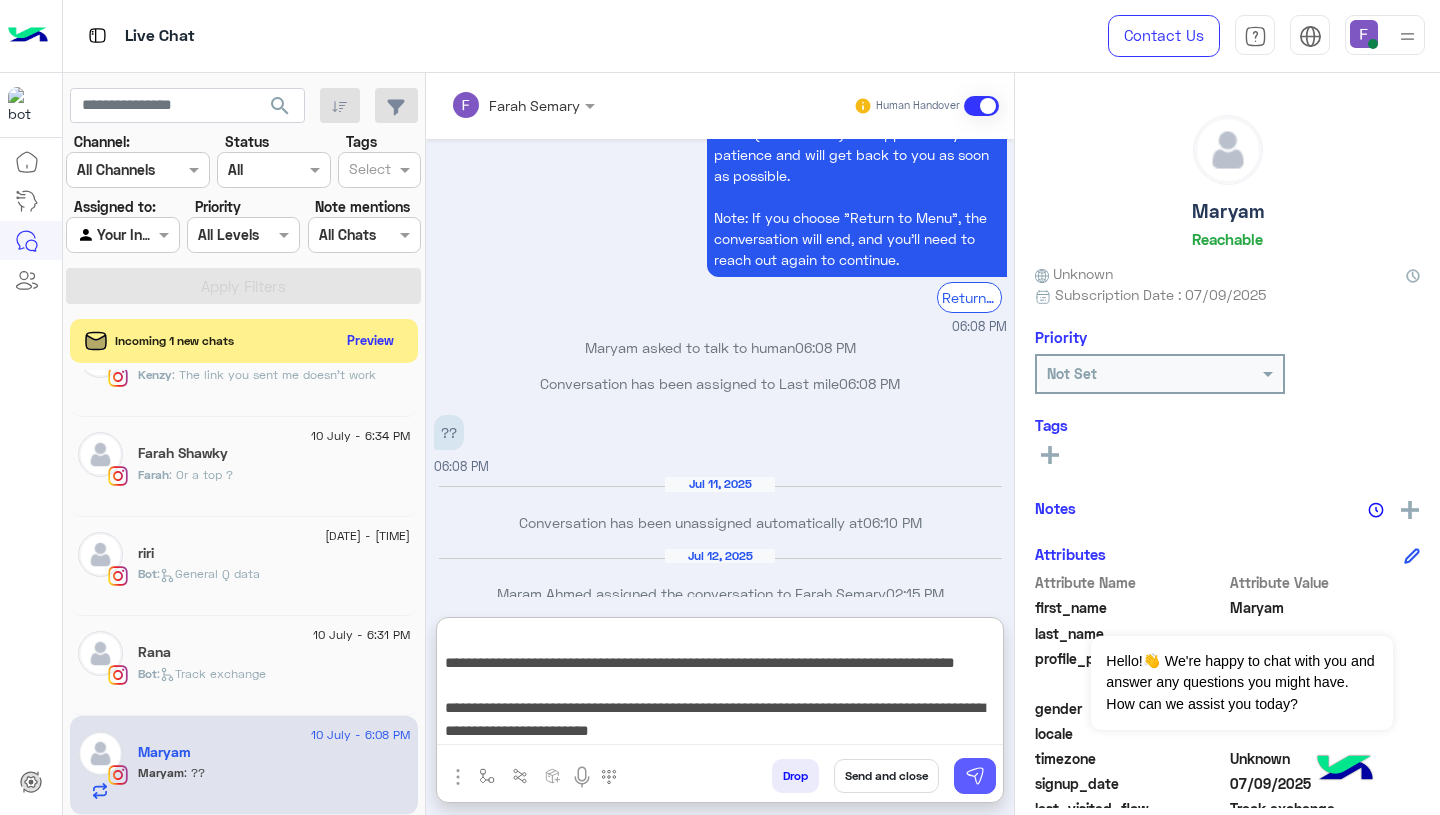 type on "**********" 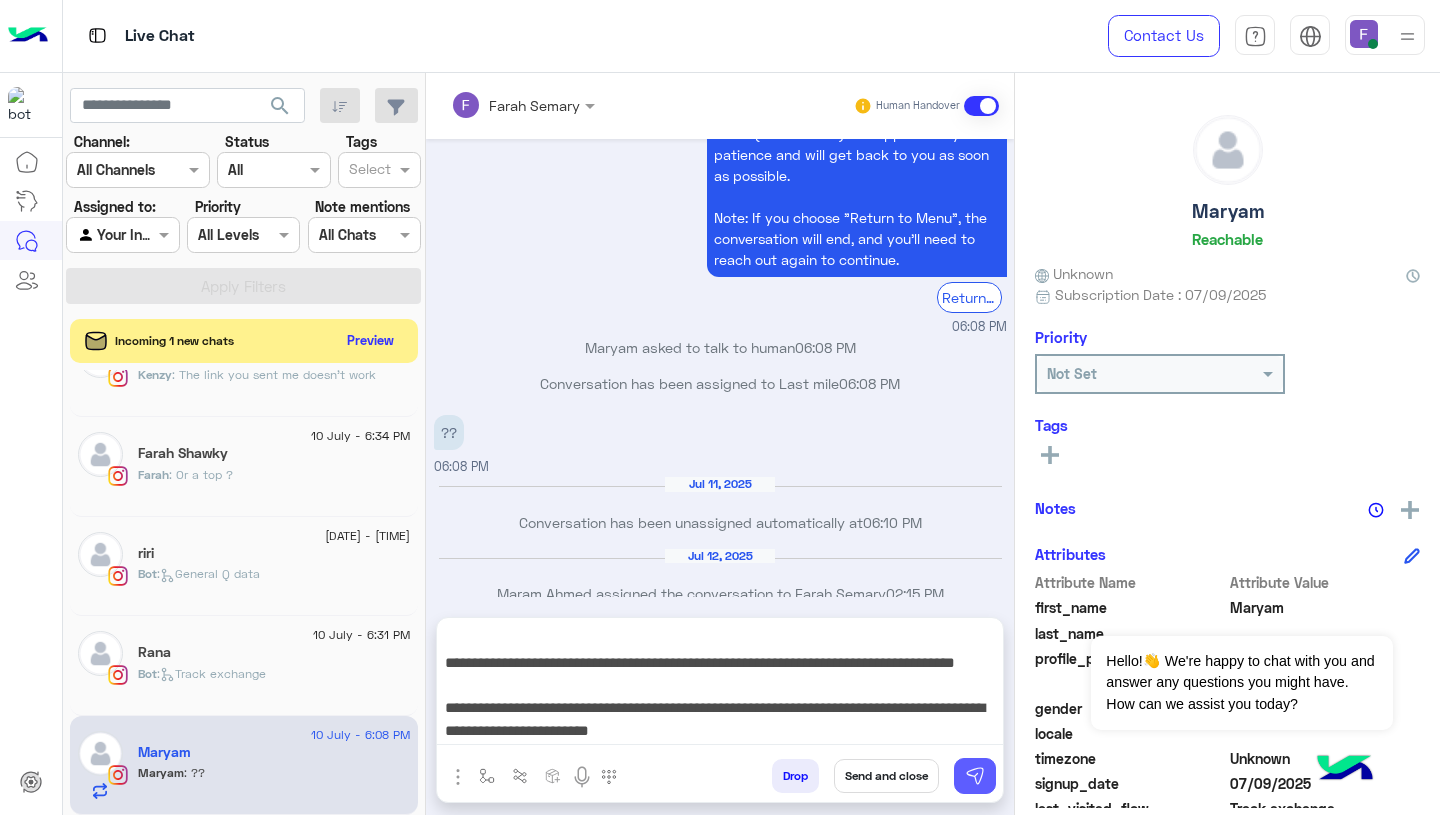 click at bounding box center (975, 776) 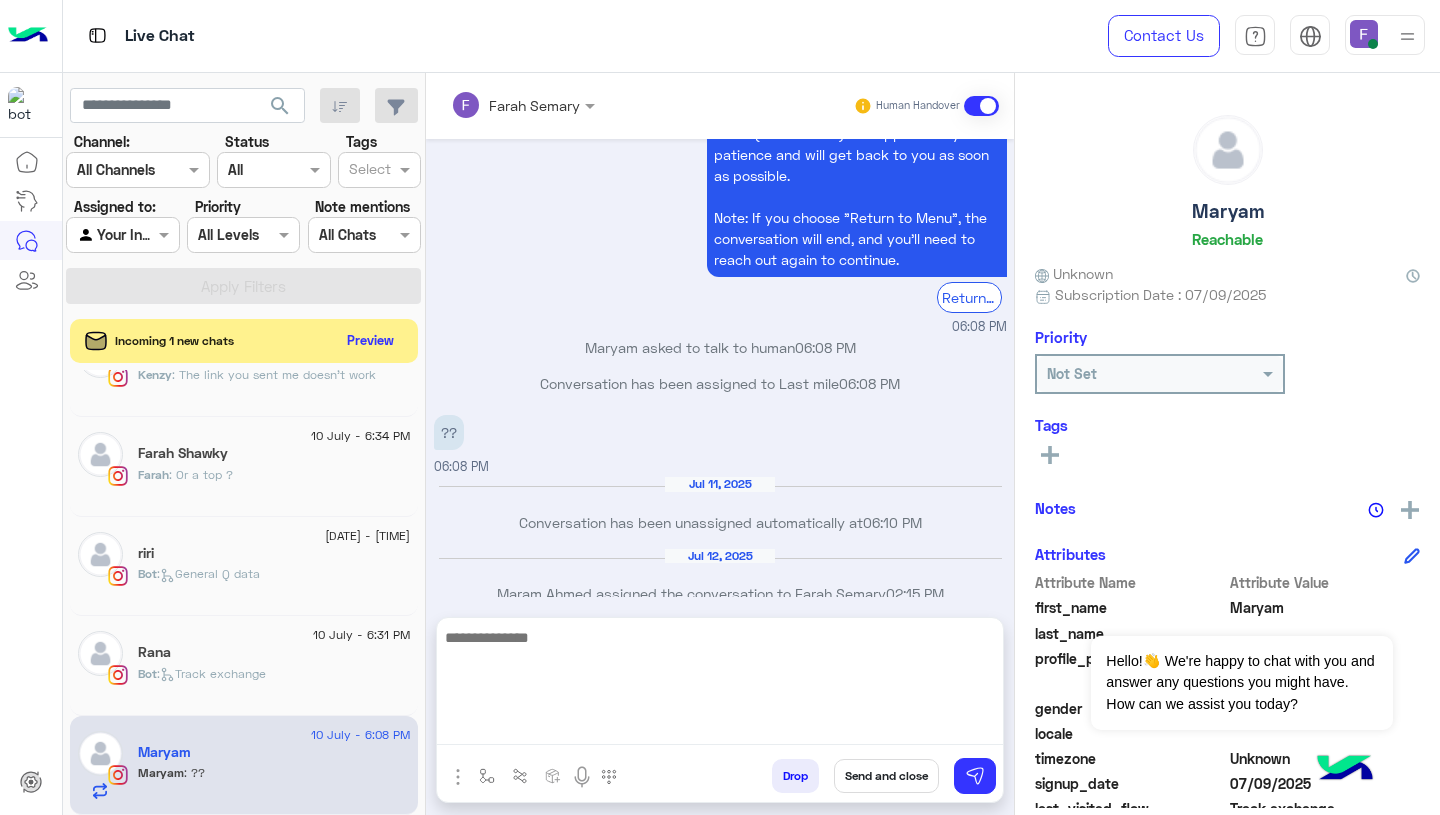 scroll, scrollTop: 0, scrollLeft: 0, axis: both 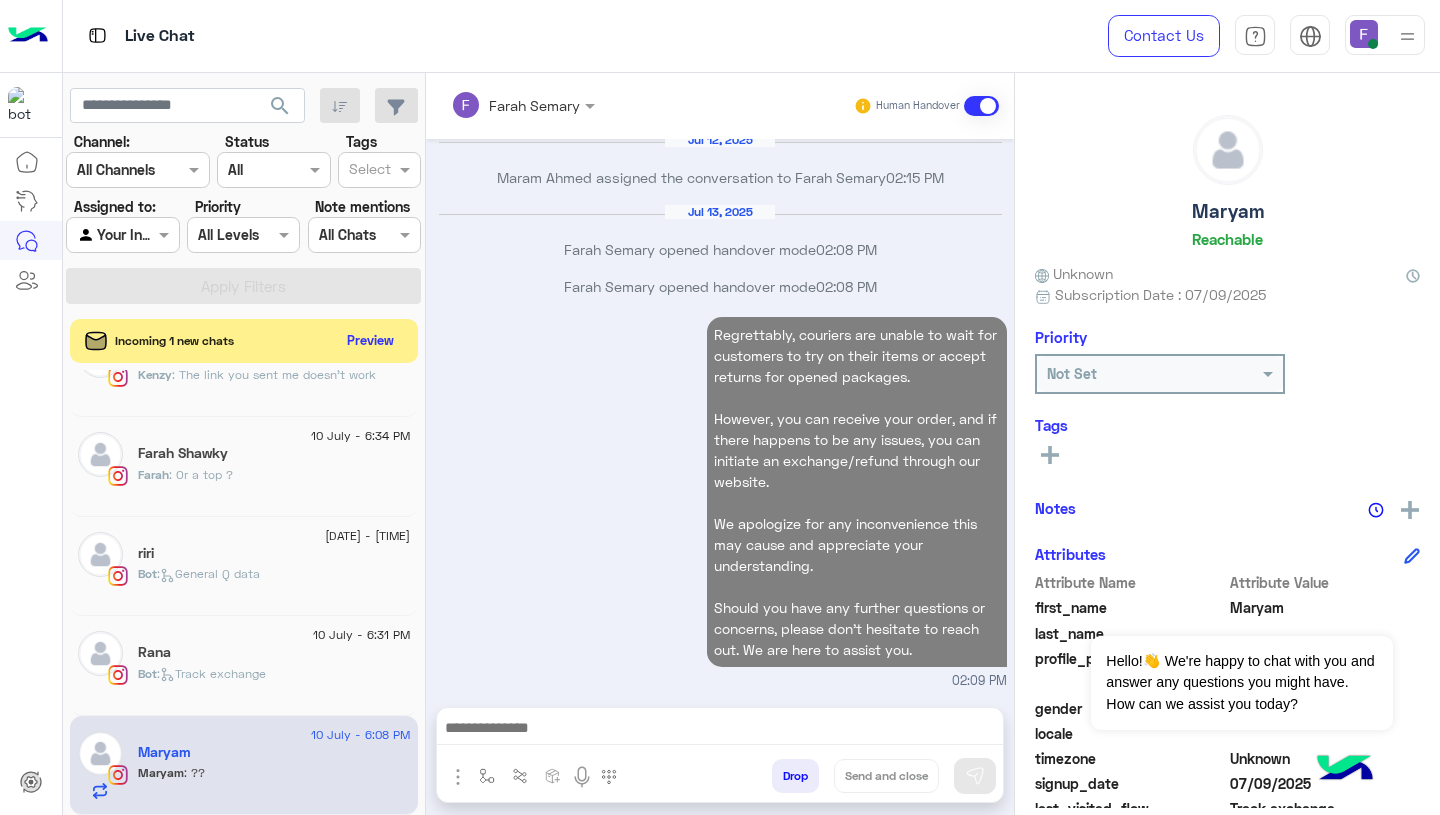 click on "Regrettably, couriers are unable to wait for customers to try on their items or accept returns for opened packages.  However, you can receive your order, and if there happens to be any issues, you can initiate an exchange/refund through our website. We apologize for any inconvenience this may cause and appreciate your understanding.  Should you have any further questions or concerns, please don't hesitate to reach out. We are here to assist you.   02:09 PM" at bounding box center [720, 501] 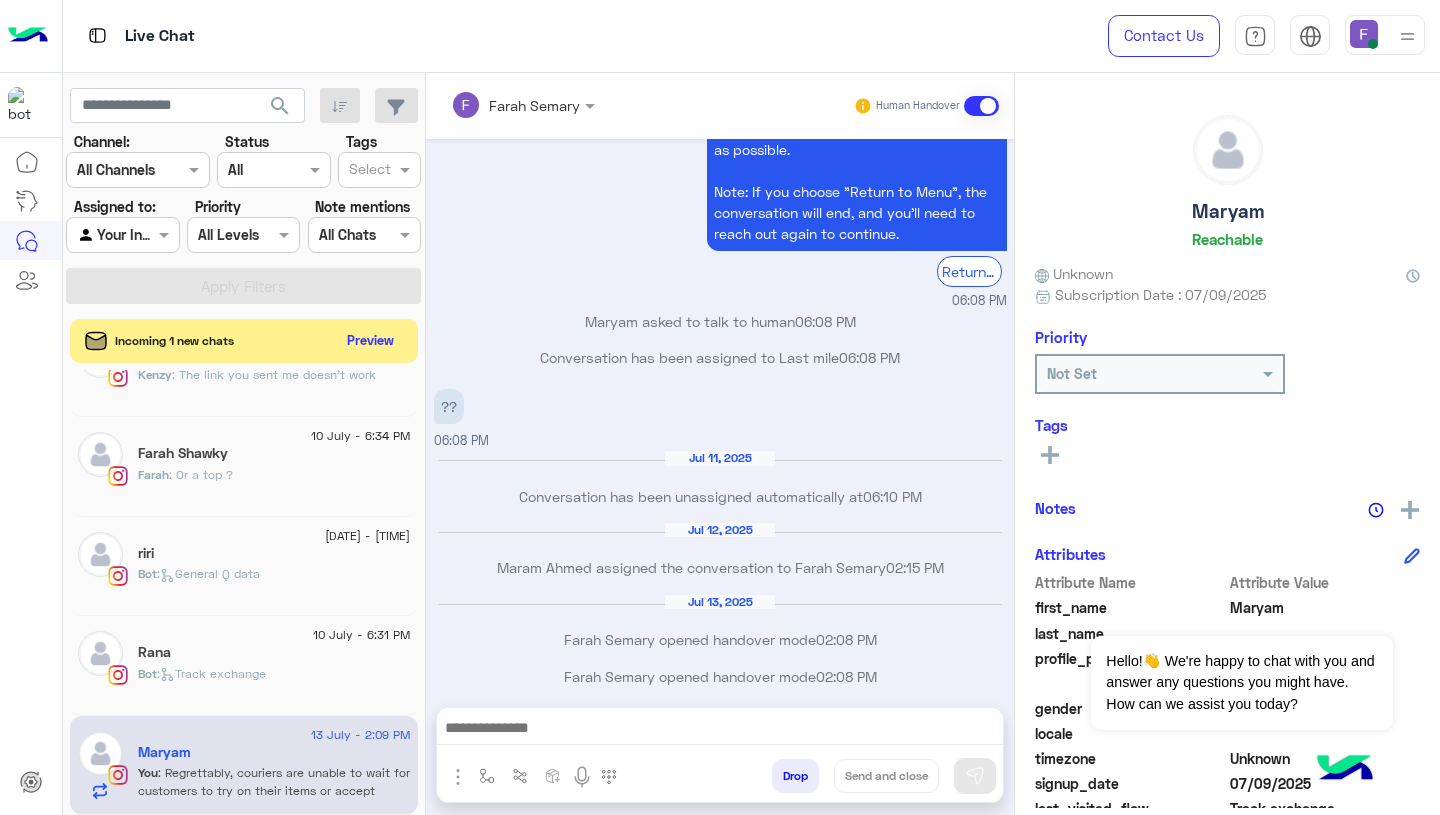scroll, scrollTop: 4823, scrollLeft: 0, axis: vertical 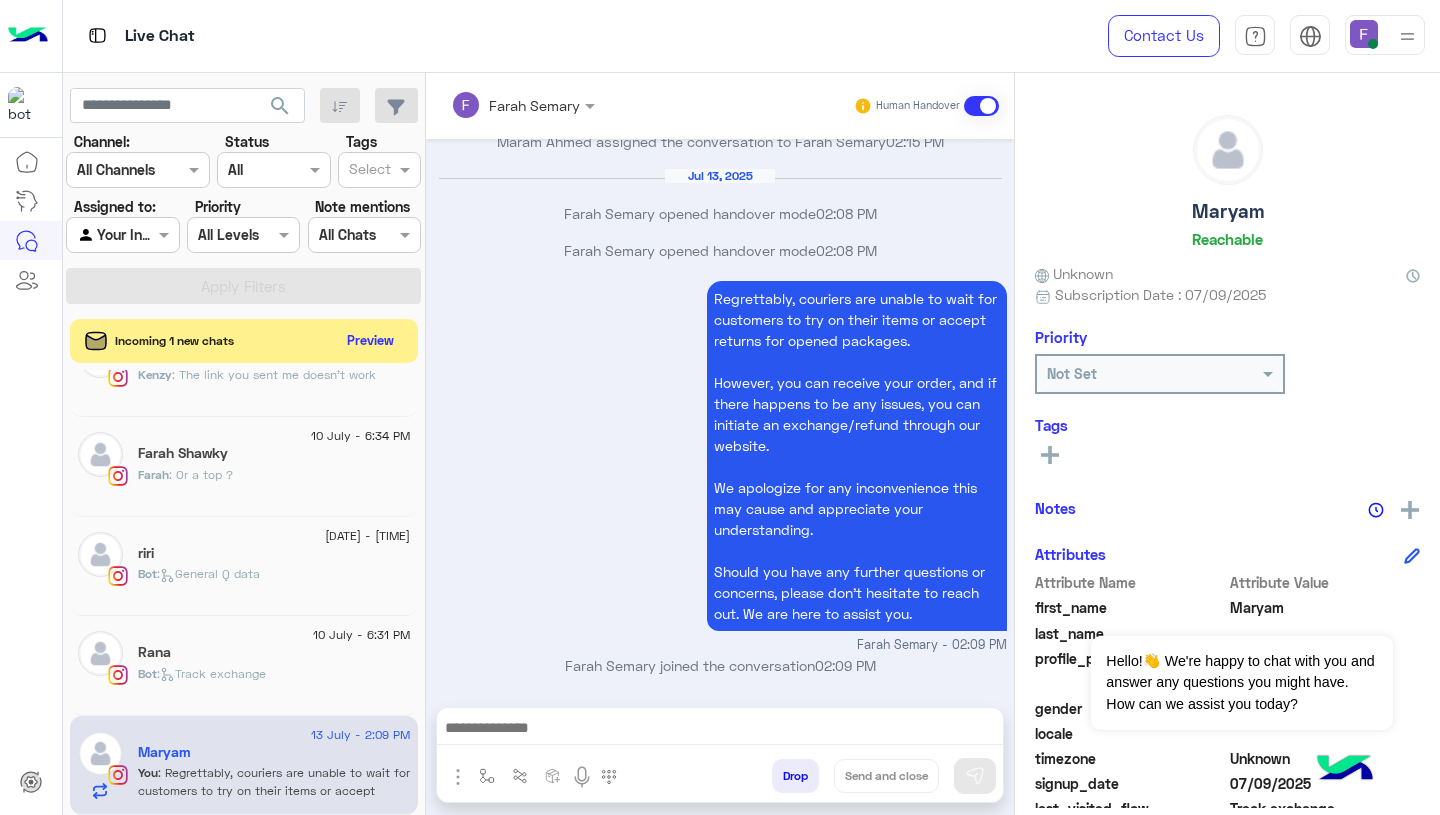 click at bounding box center [720, 730] 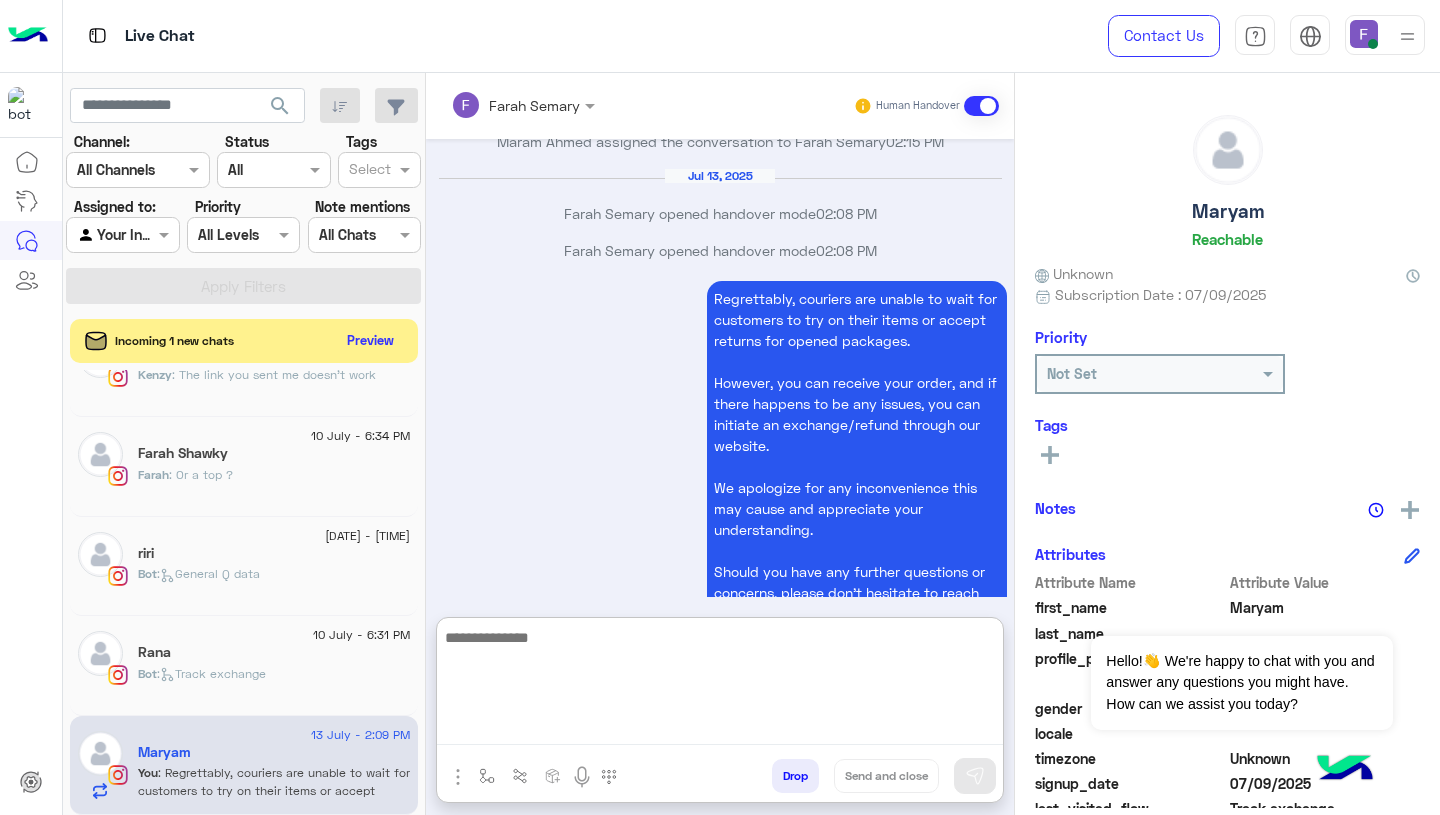 paste on "**********" 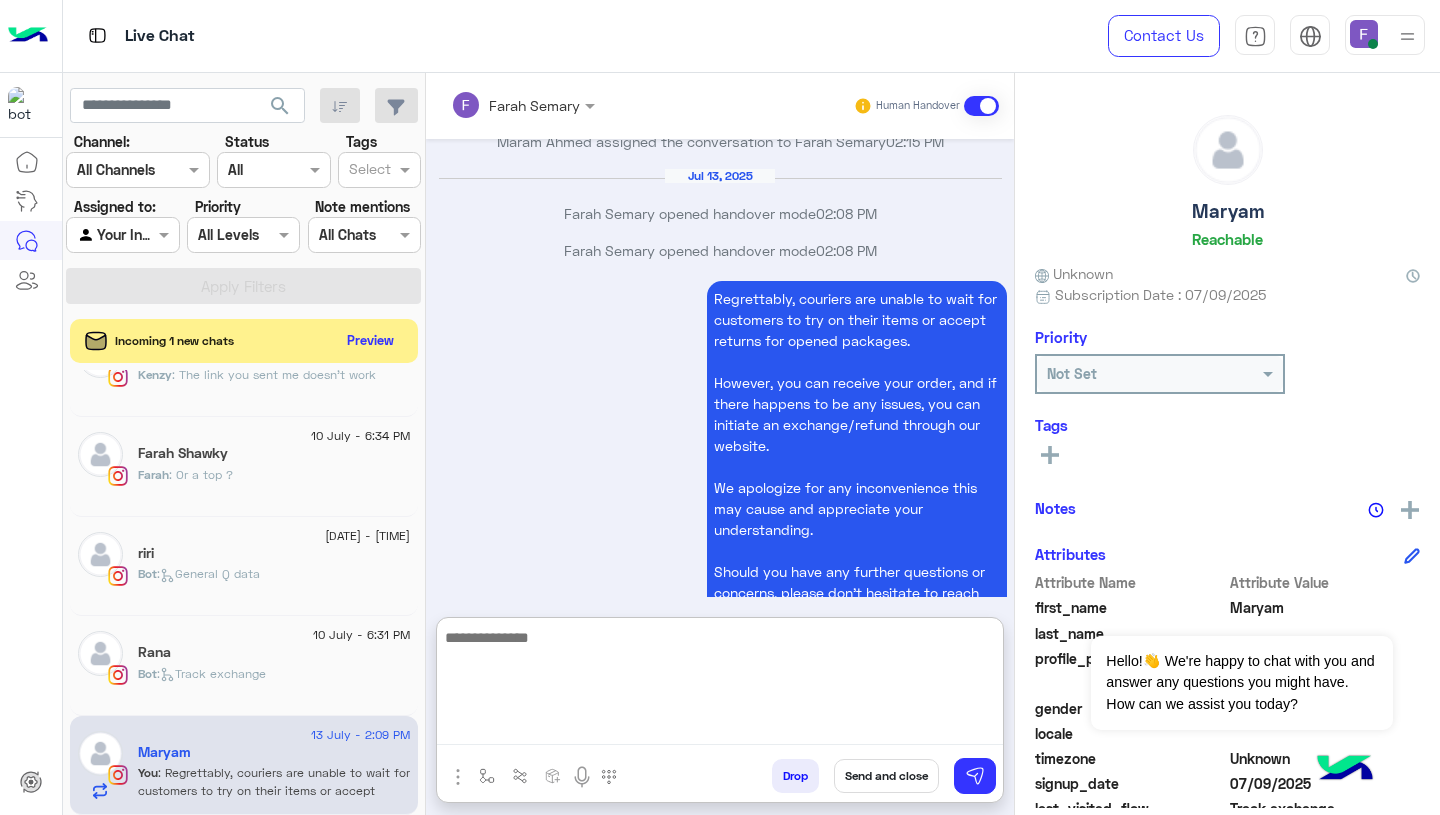 scroll, scrollTop: 0, scrollLeft: 0, axis: both 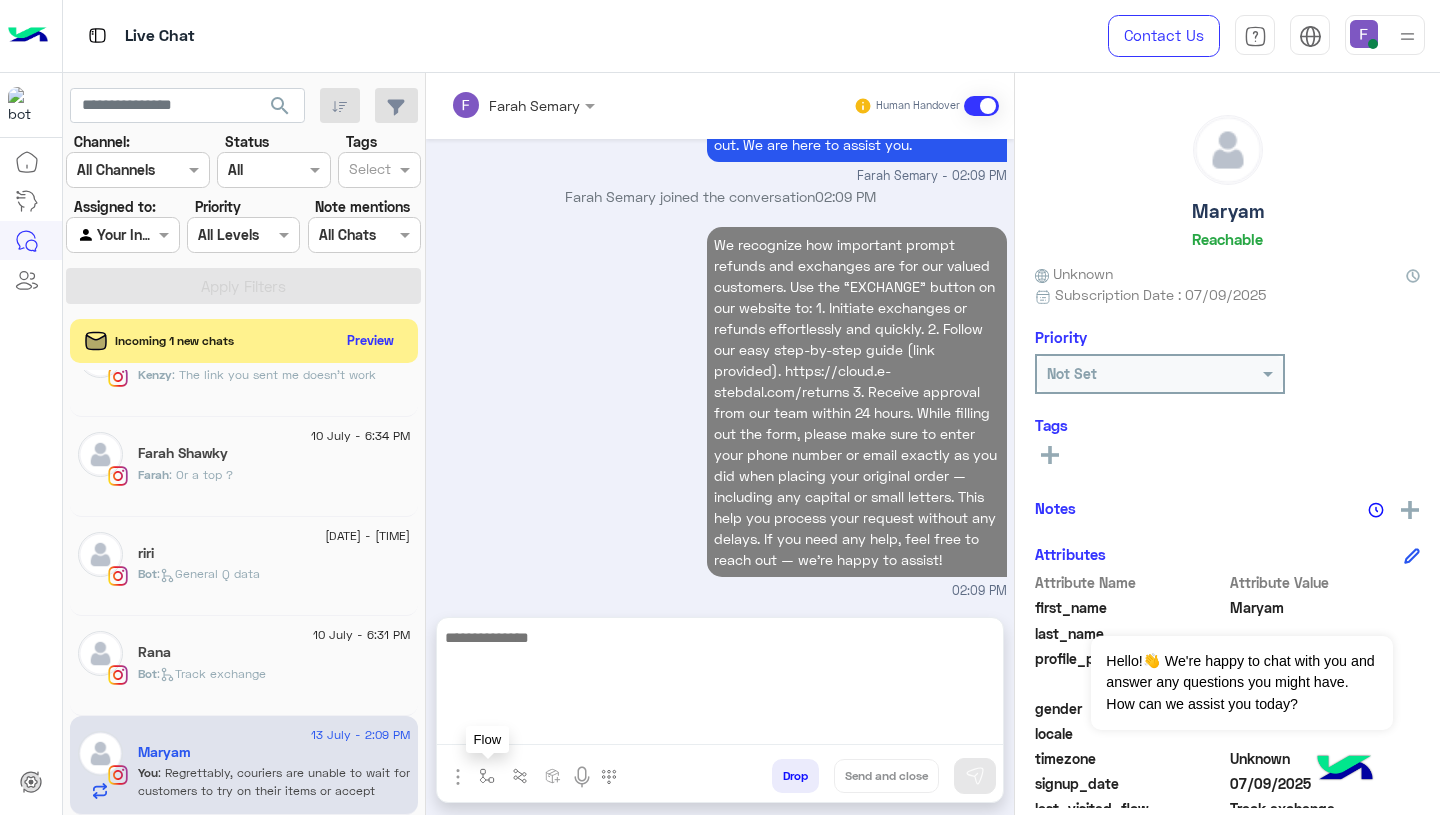 click at bounding box center (487, 776) 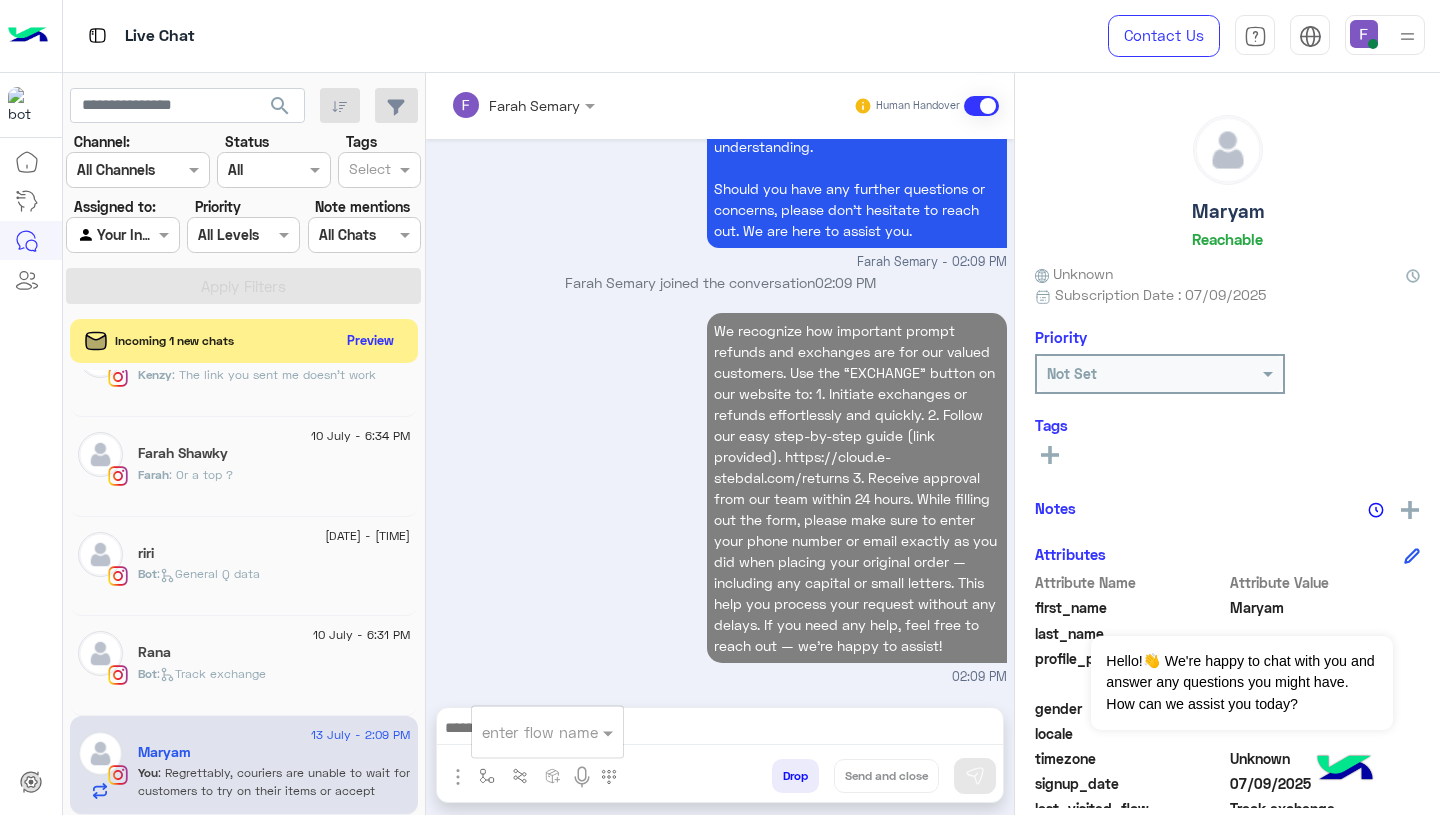 scroll, scrollTop: 5202, scrollLeft: 0, axis: vertical 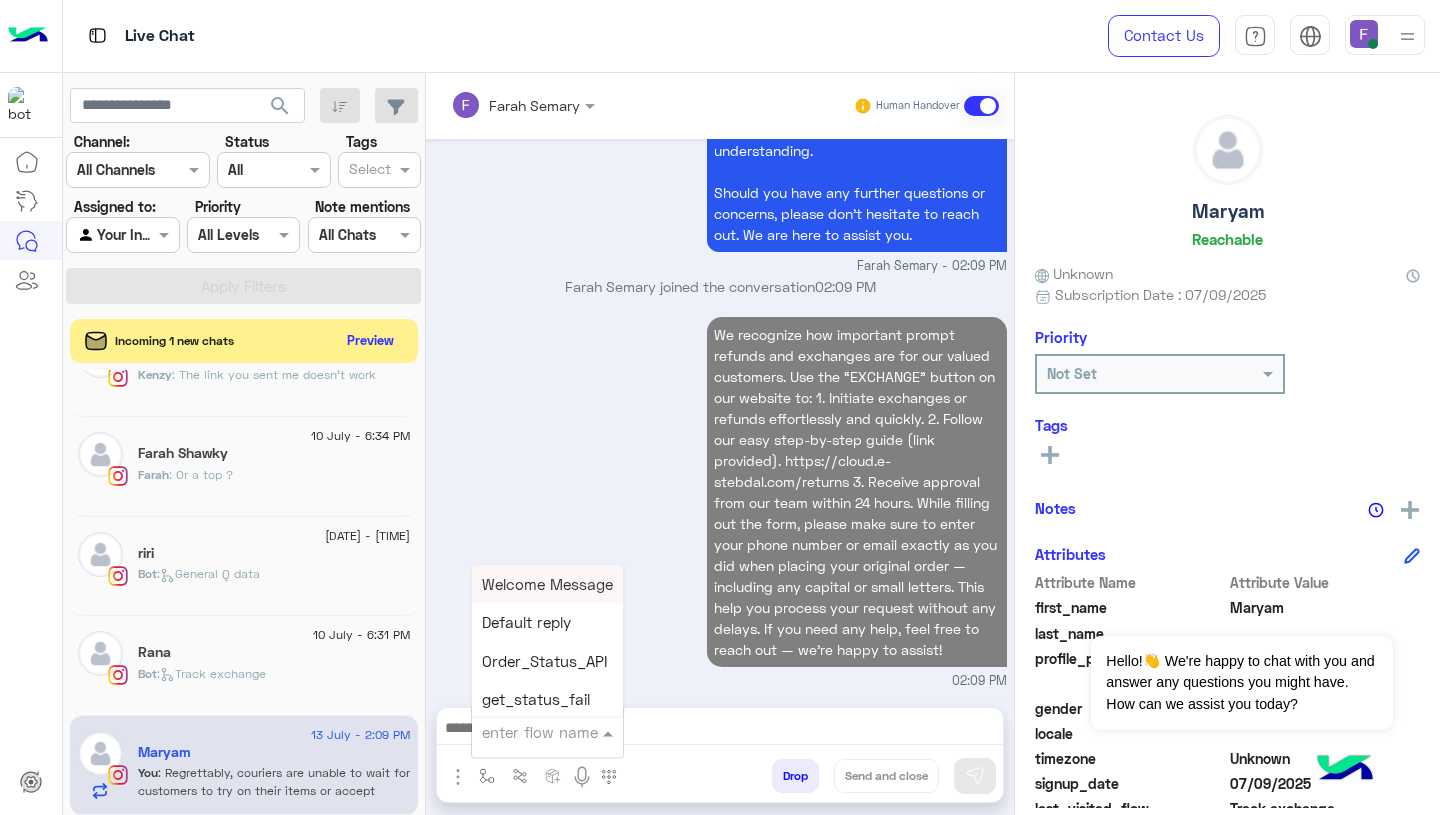 click at bounding box center (523, 732) 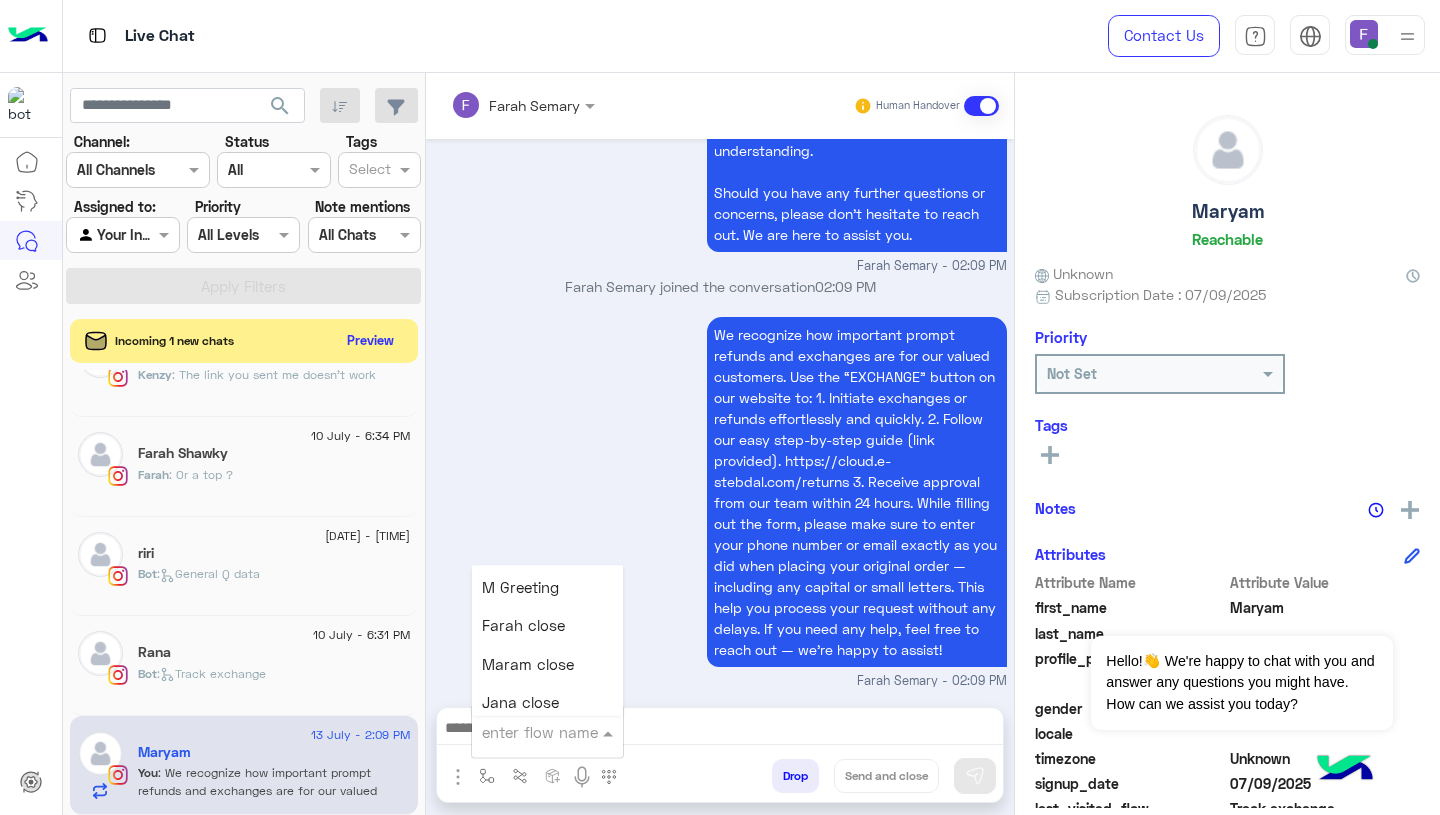 scroll, scrollTop: 2374, scrollLeft: 0, axis: vertical 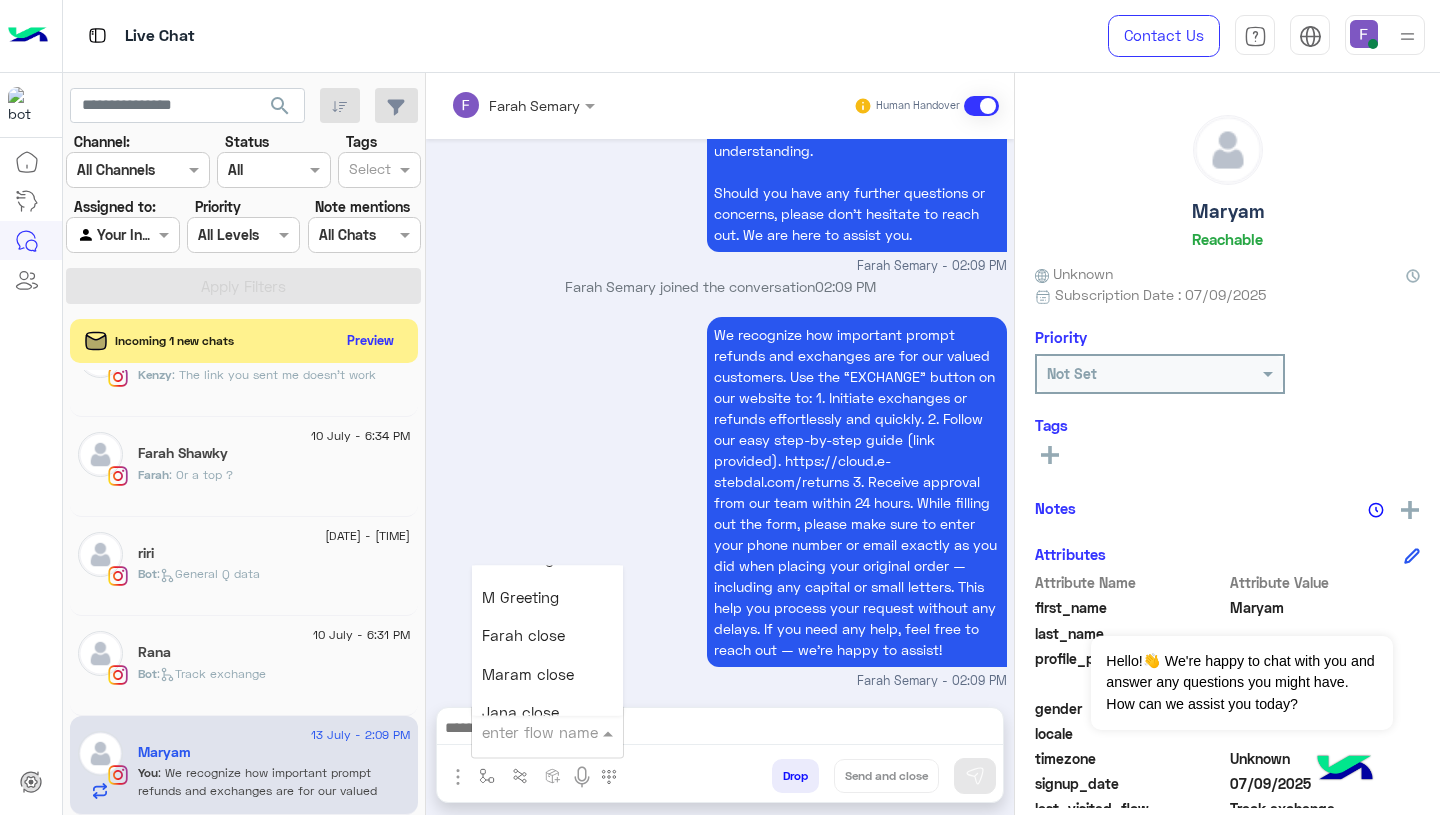 click on "Farah close" at bounding box center (547, 636) 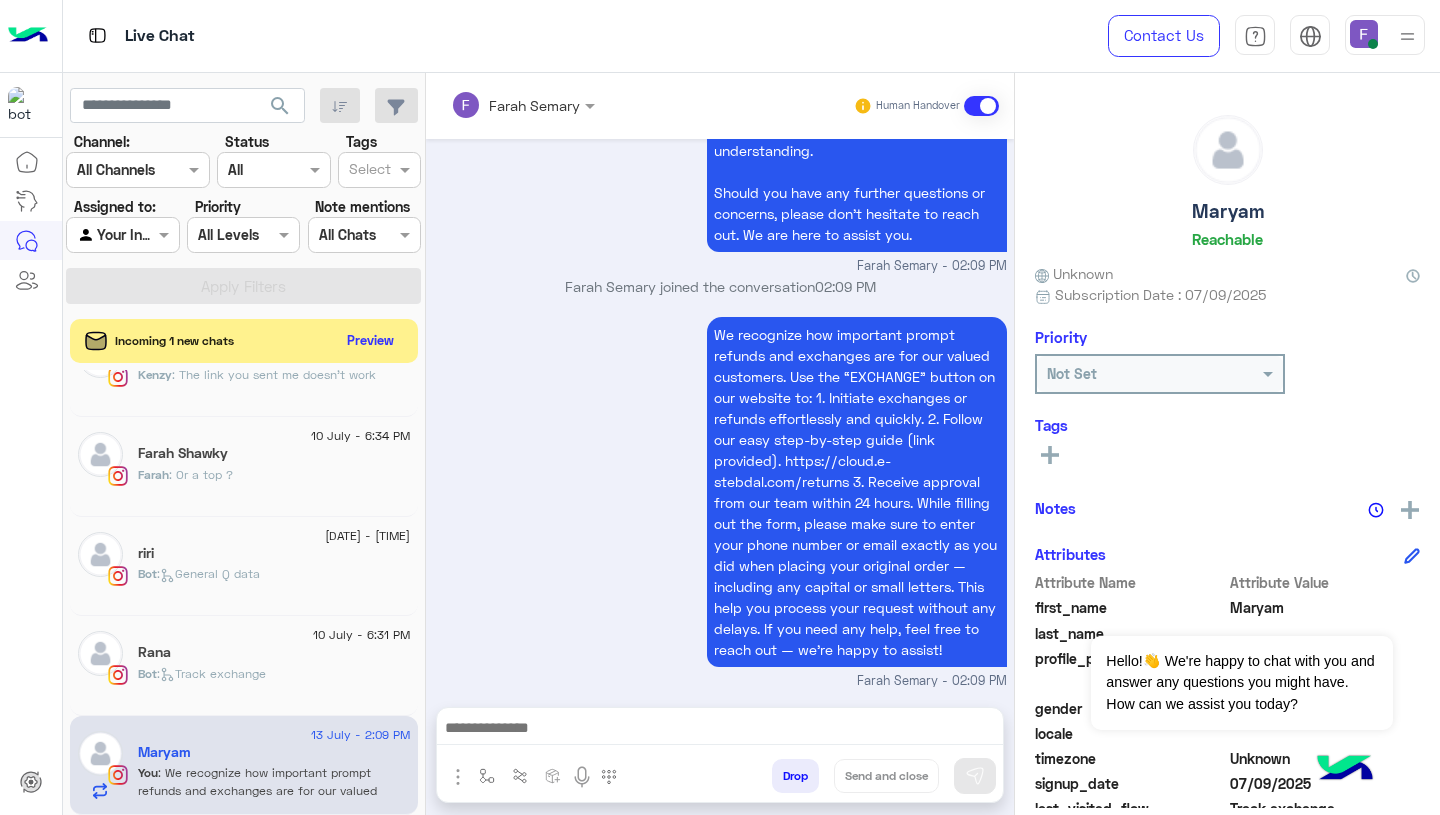 type on "**********" 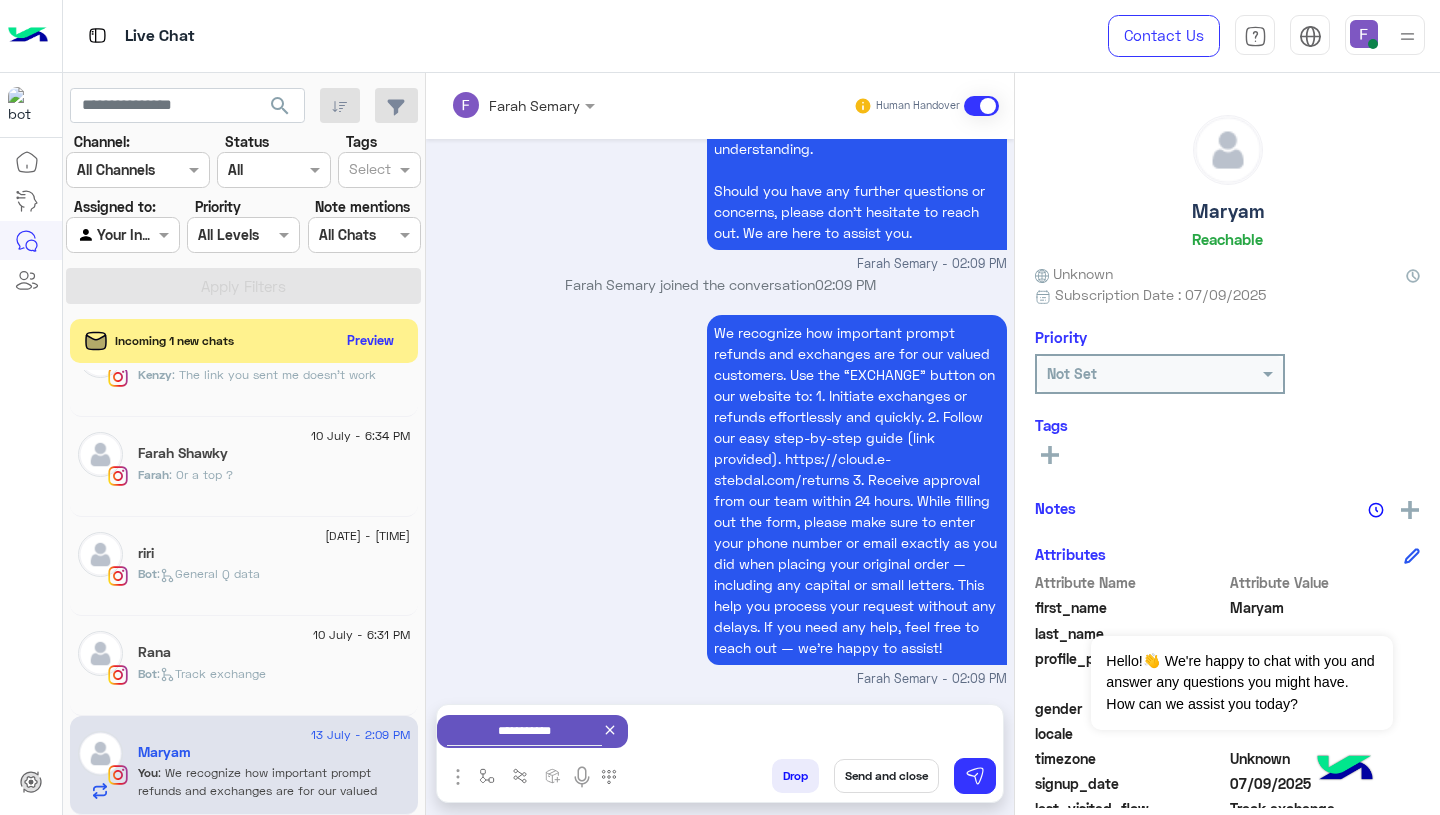 click on "Send and close" at bounding box center [886, 776] 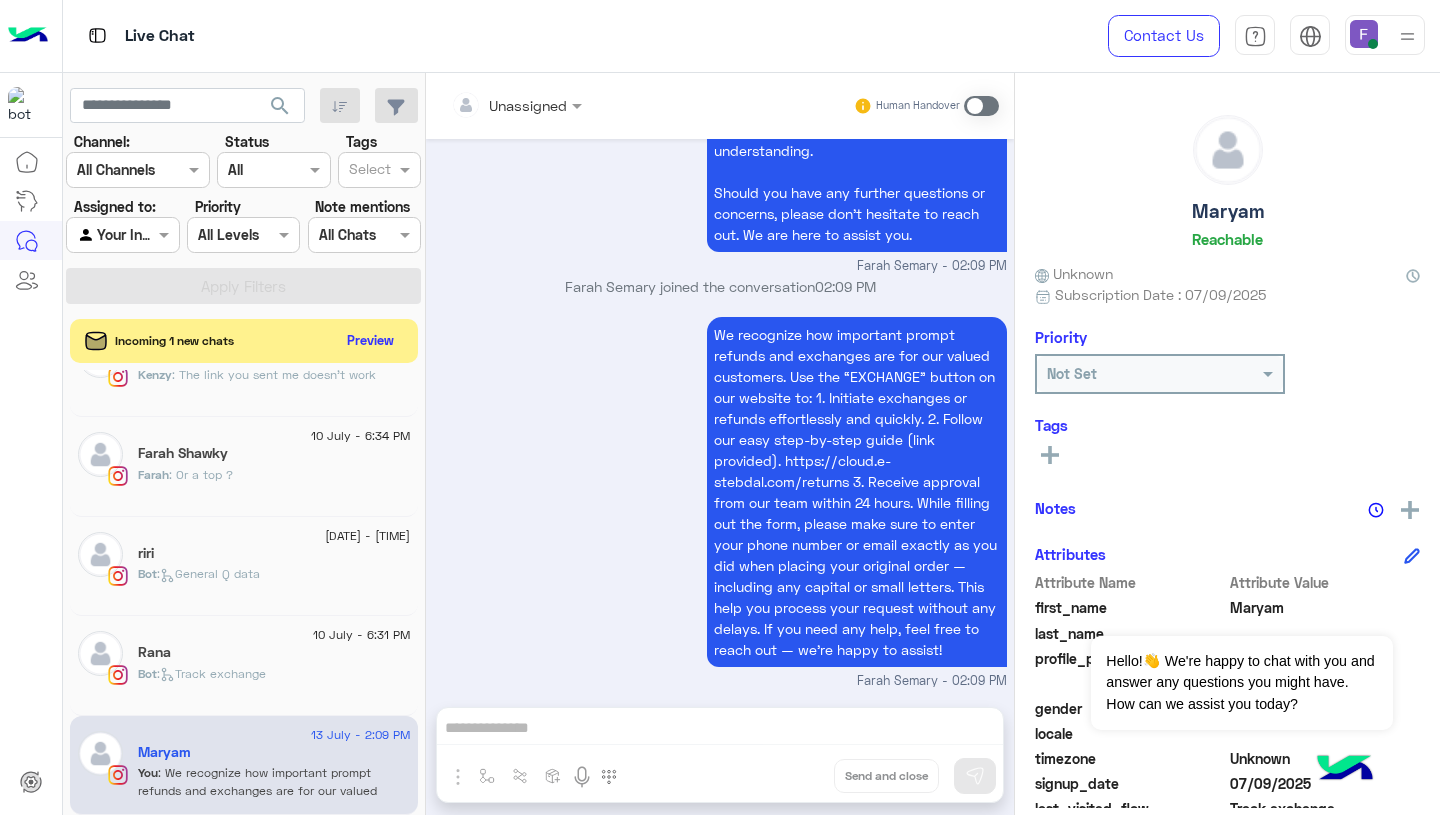 scroll, scrollTop: 5238, scrollLeft: 0, axis: vertical 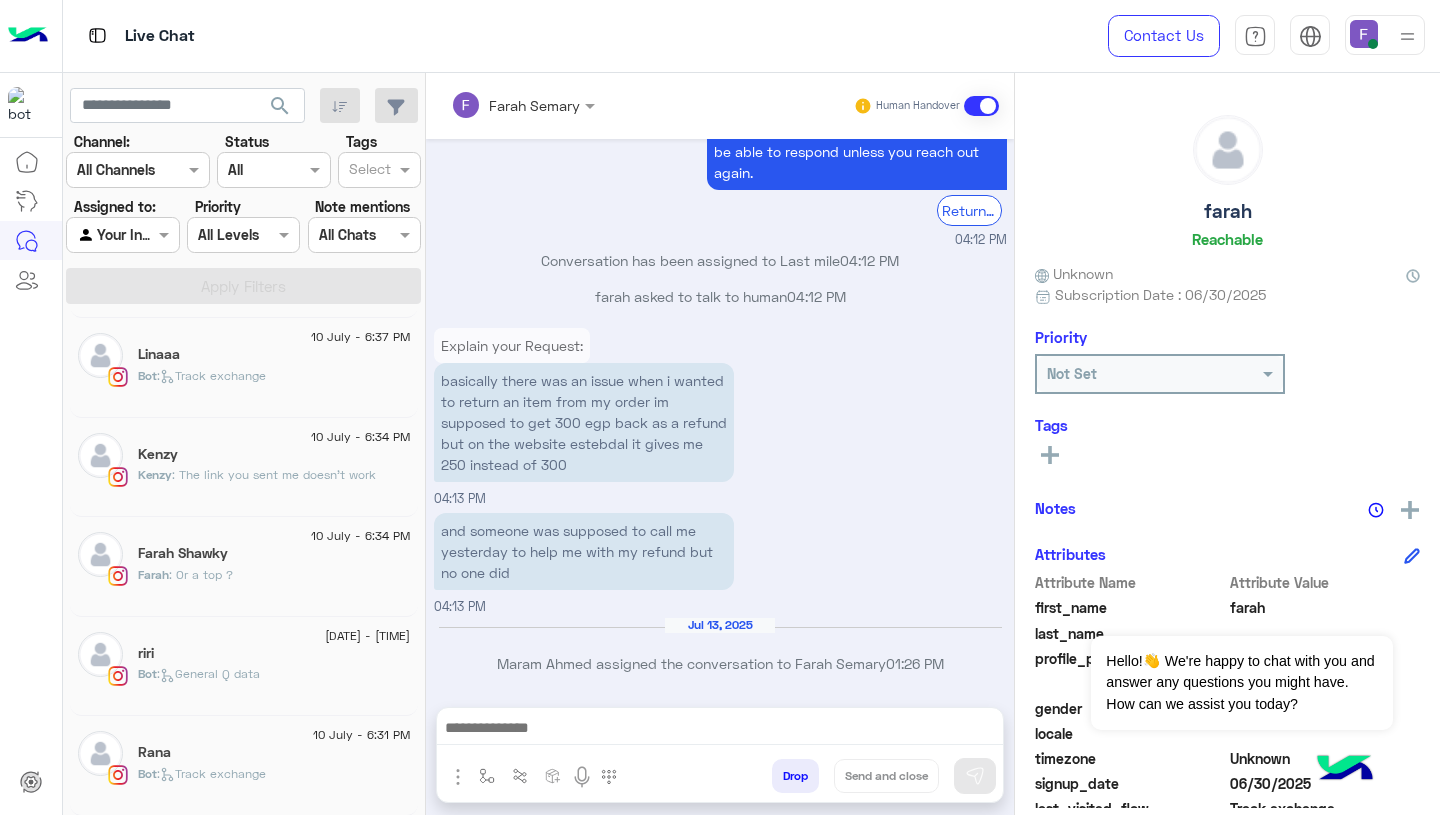 click on "Bot :   Track exchange" 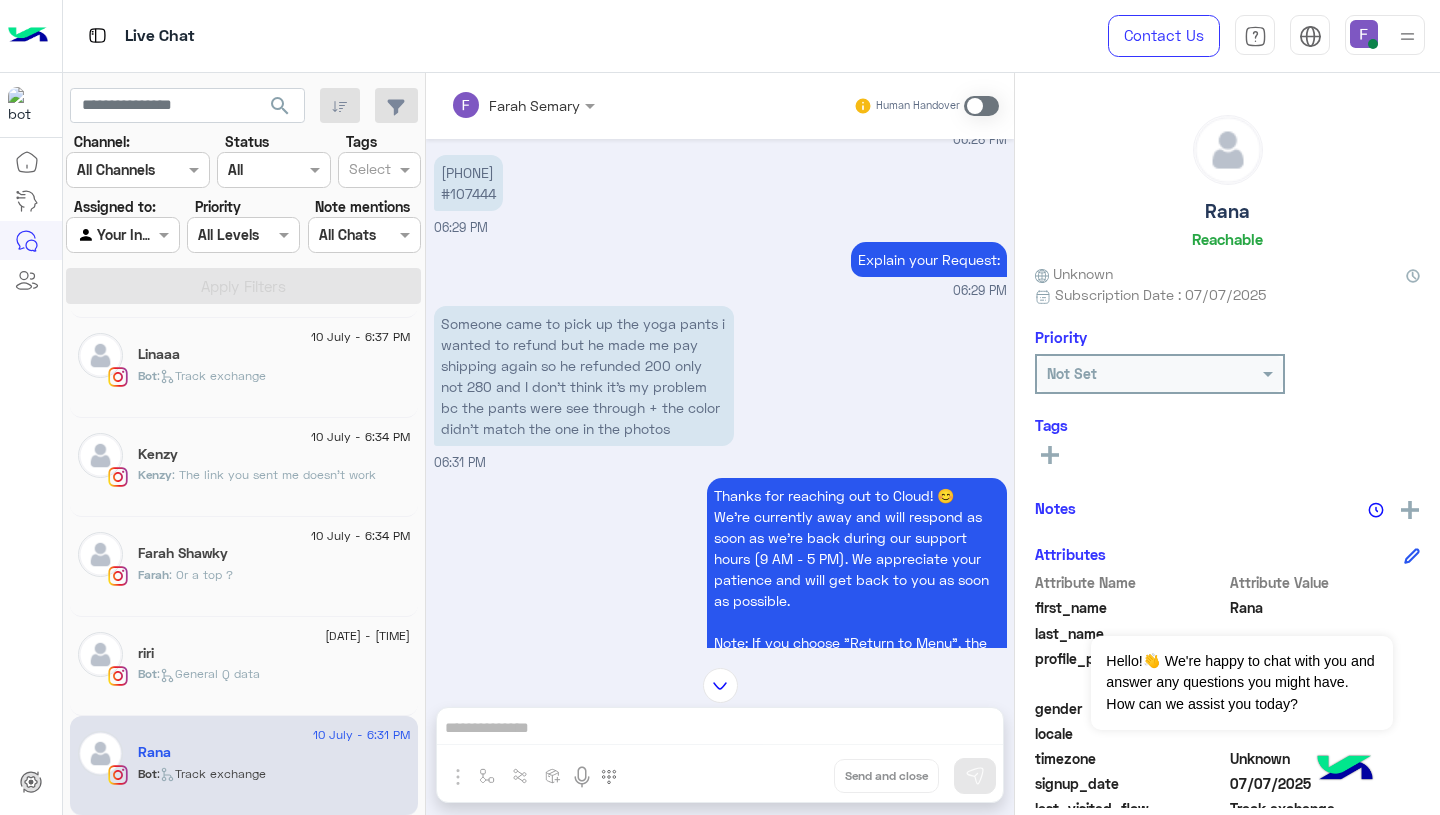 scroll, scrollTop: 1663, scrollLeft: 0, axis: vertical 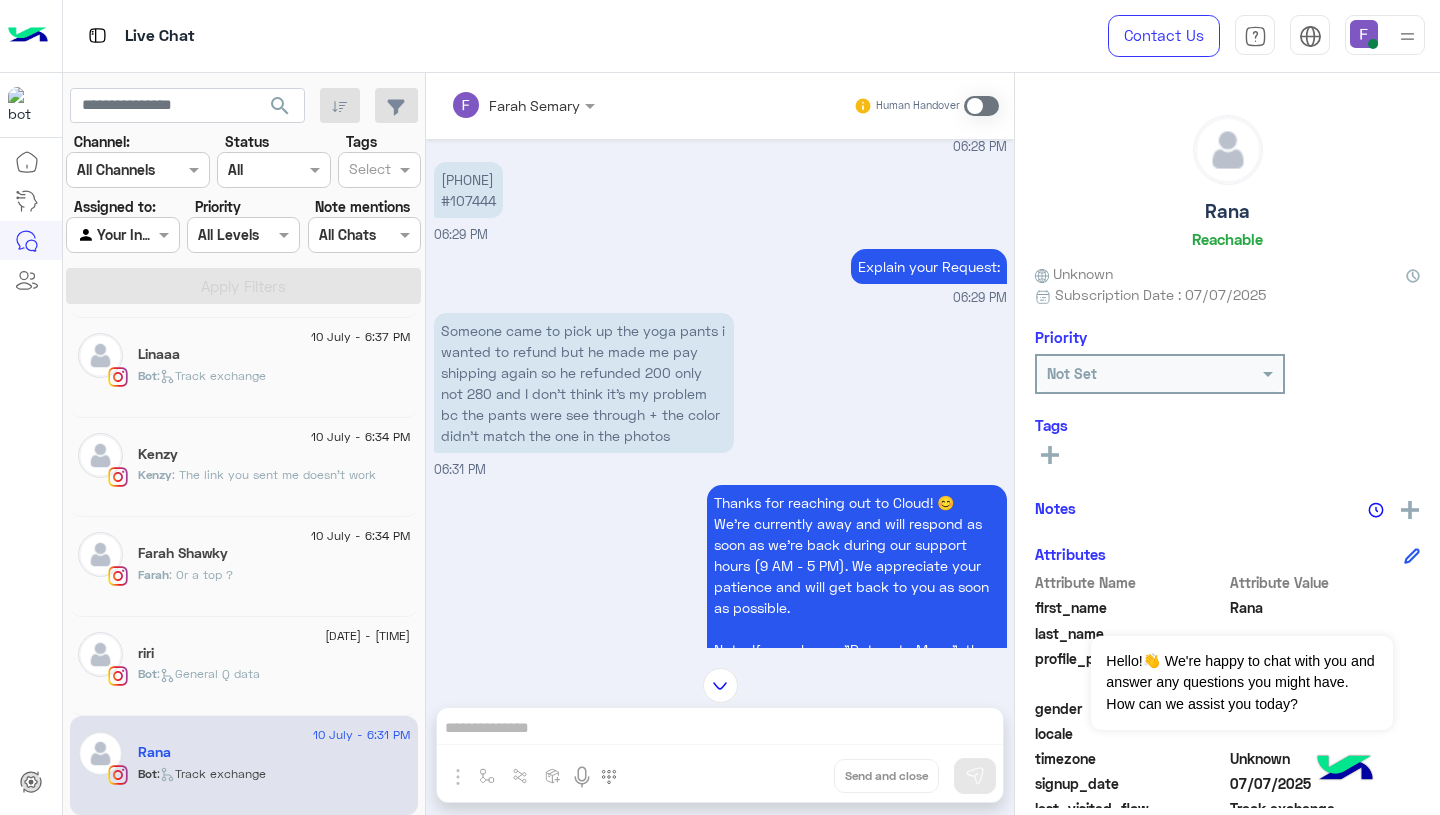 click on "Someone came to pick up the yoga pants i wanted to refund but he made me pay shipping again so he refunded 200 only not 280 and I don’t think it’s my problem bc the pants were see through + the color didn’t match the one in the photos" at bounding box center [584, 383] 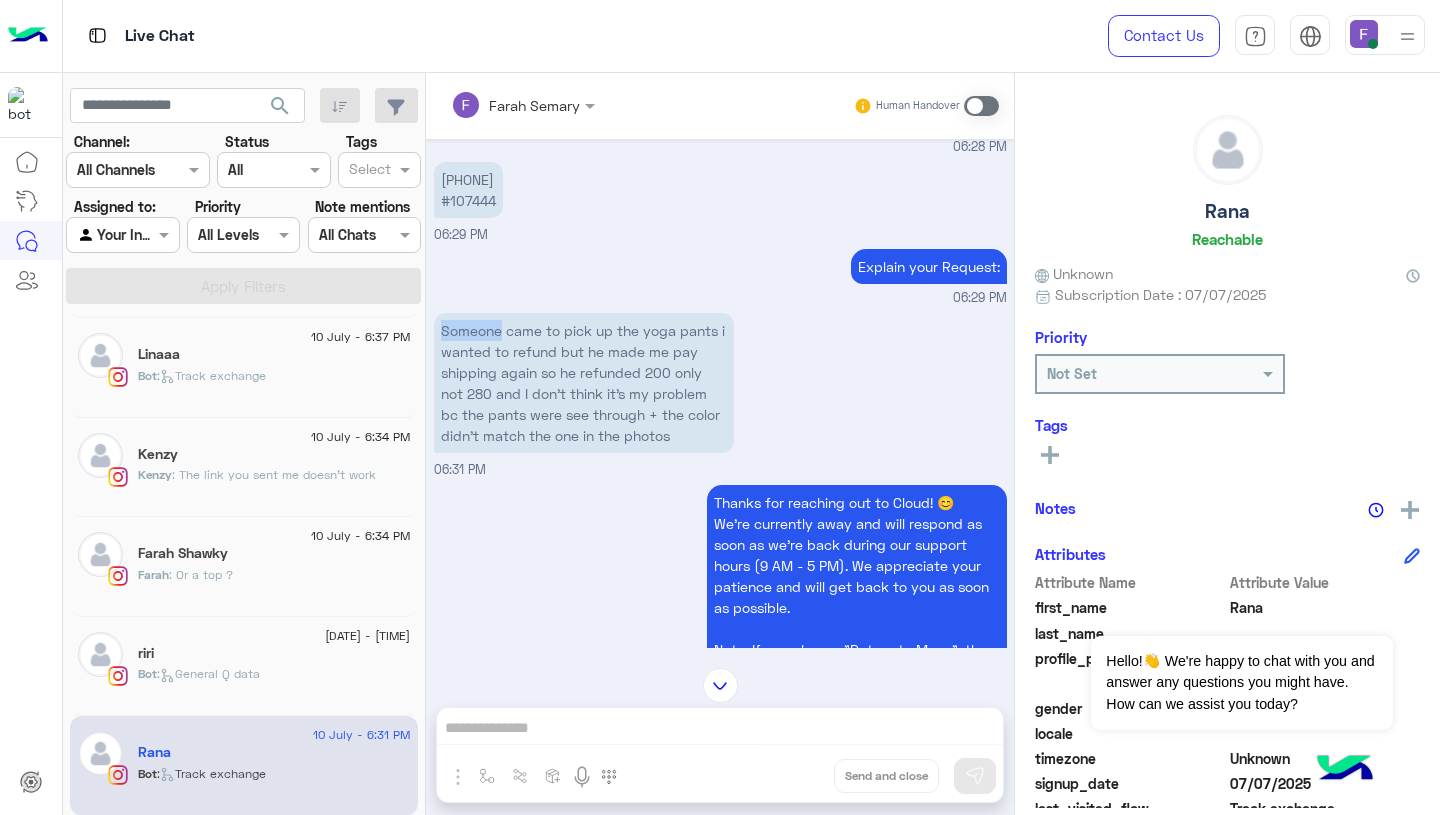 click on "Someone came to pick up the yoga pants i wanted to refund but he made me pay shipping again so he refunded 200 only not 280 and I don’t think it’s my problem bc the pants were see through + the color didn’t match the one in the photos" at bounding box center (584, 383) 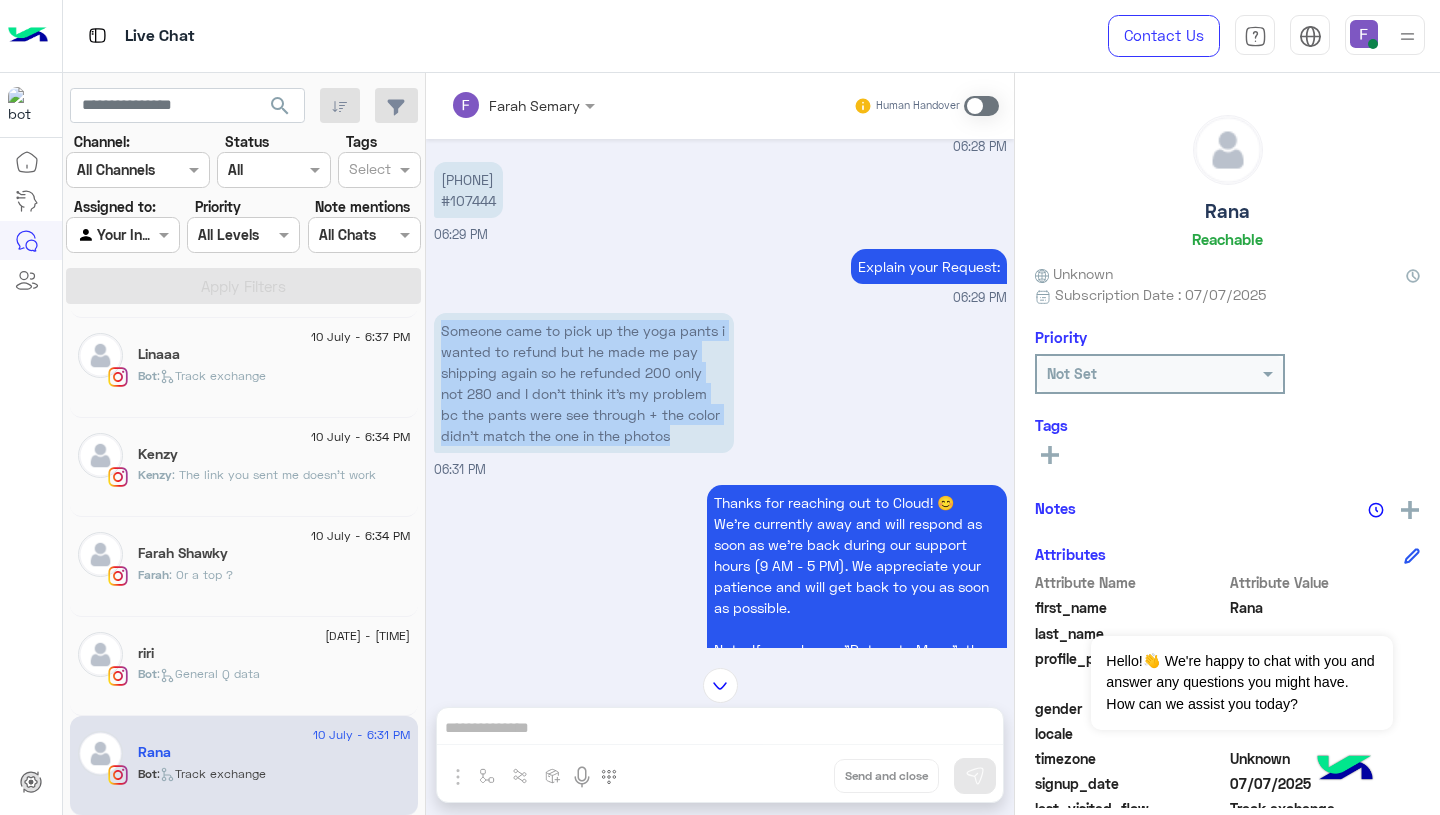 click on "Someone came to pick up the yoga pants i wanted to refund but he made me pay shipping again so he refunded 200 only not 280 and I don’t think it’s my problem bc the pants were see through + the color didn’t match the one in the photos" at bounding box center [584, 383] 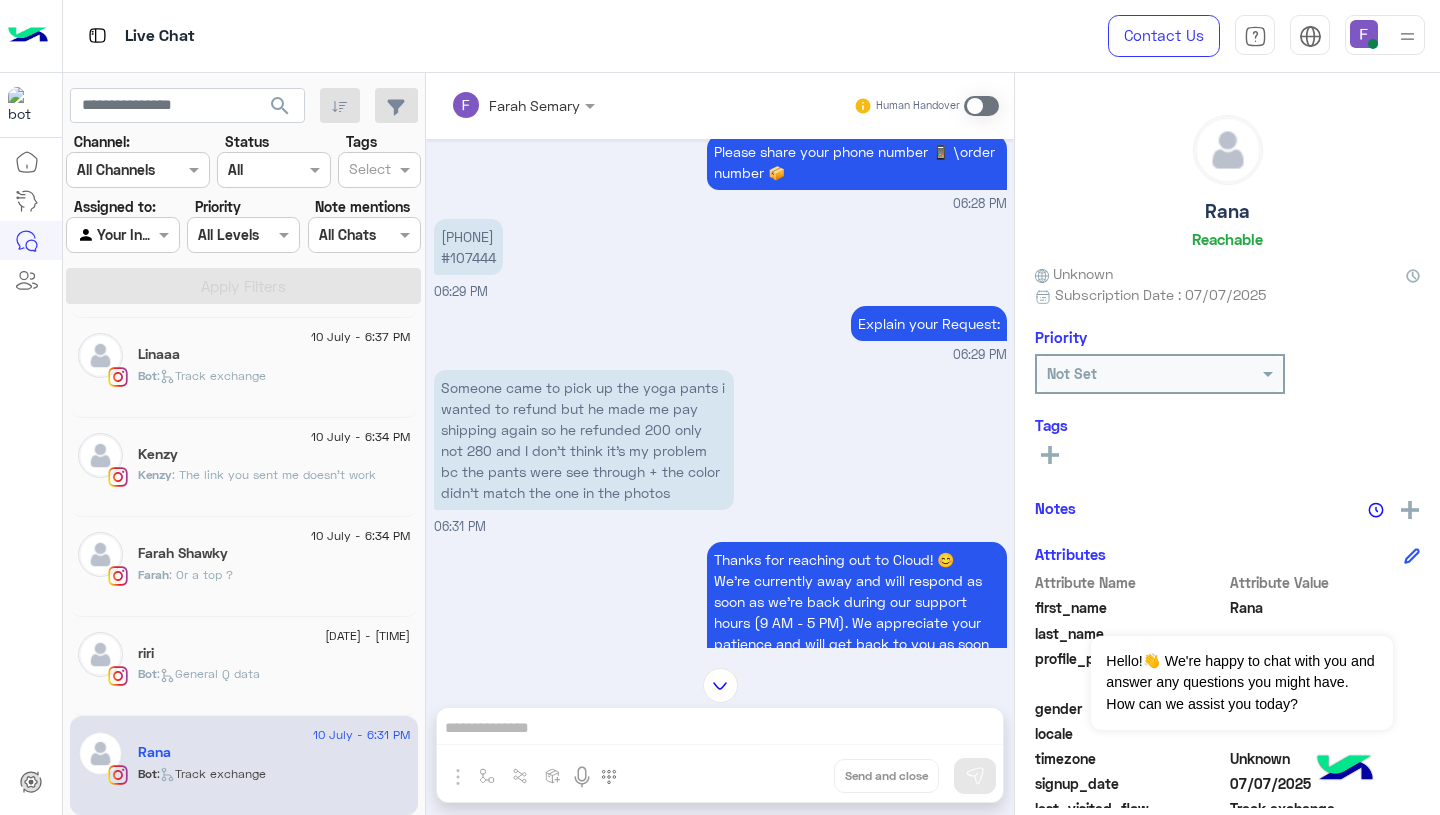 scroll, scrollTop: 1605, scrollLeft: 0, axis: vertical 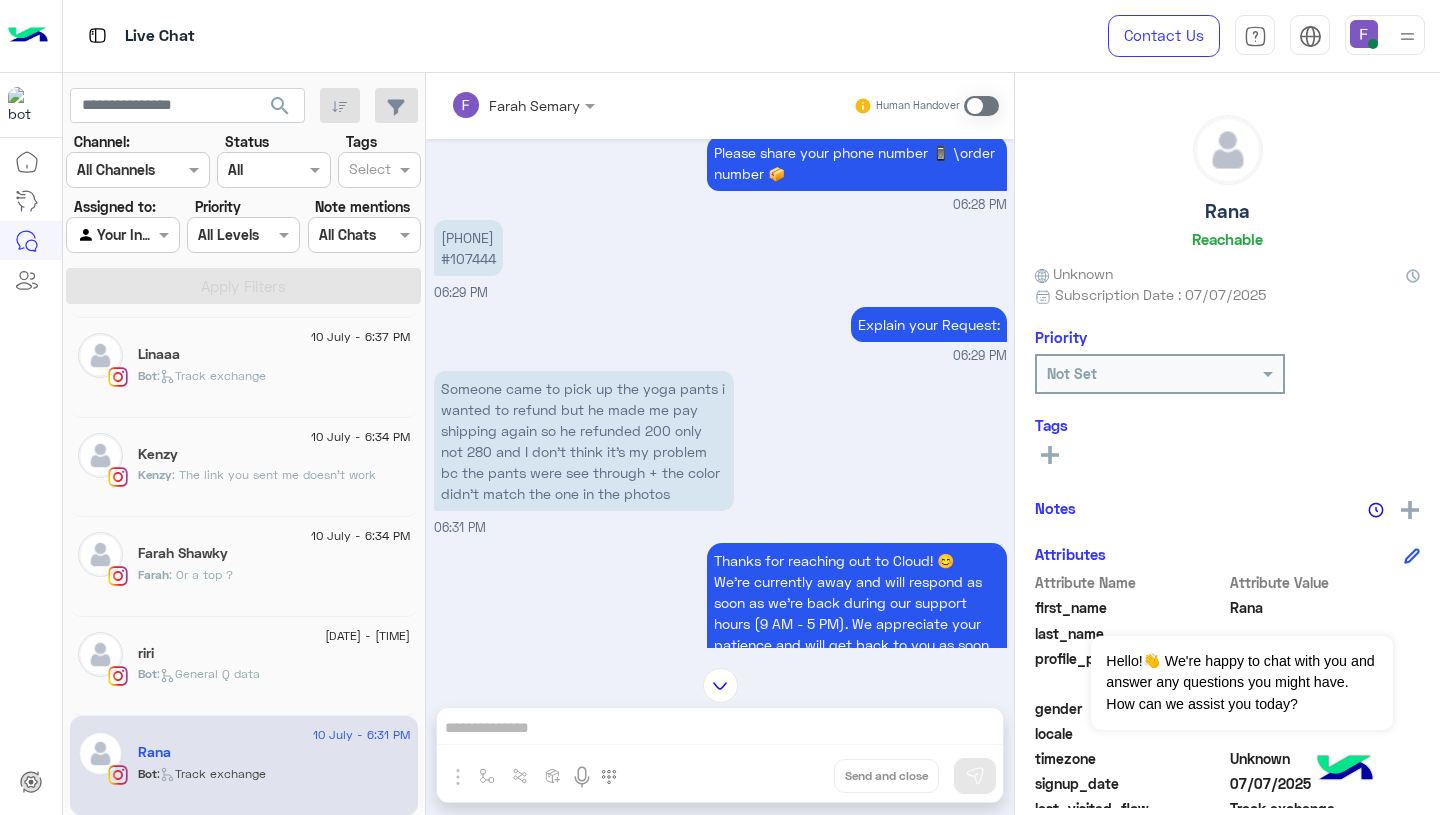 click on "Someone came to pick up the yoga pants i wanted to refund but he made me pay shipping again so he refunded 200 only not 280 and I don’t think it’s my problem bc the pants were see through + the color didn’t match the one in the photos" at bounding box center (584, 441) 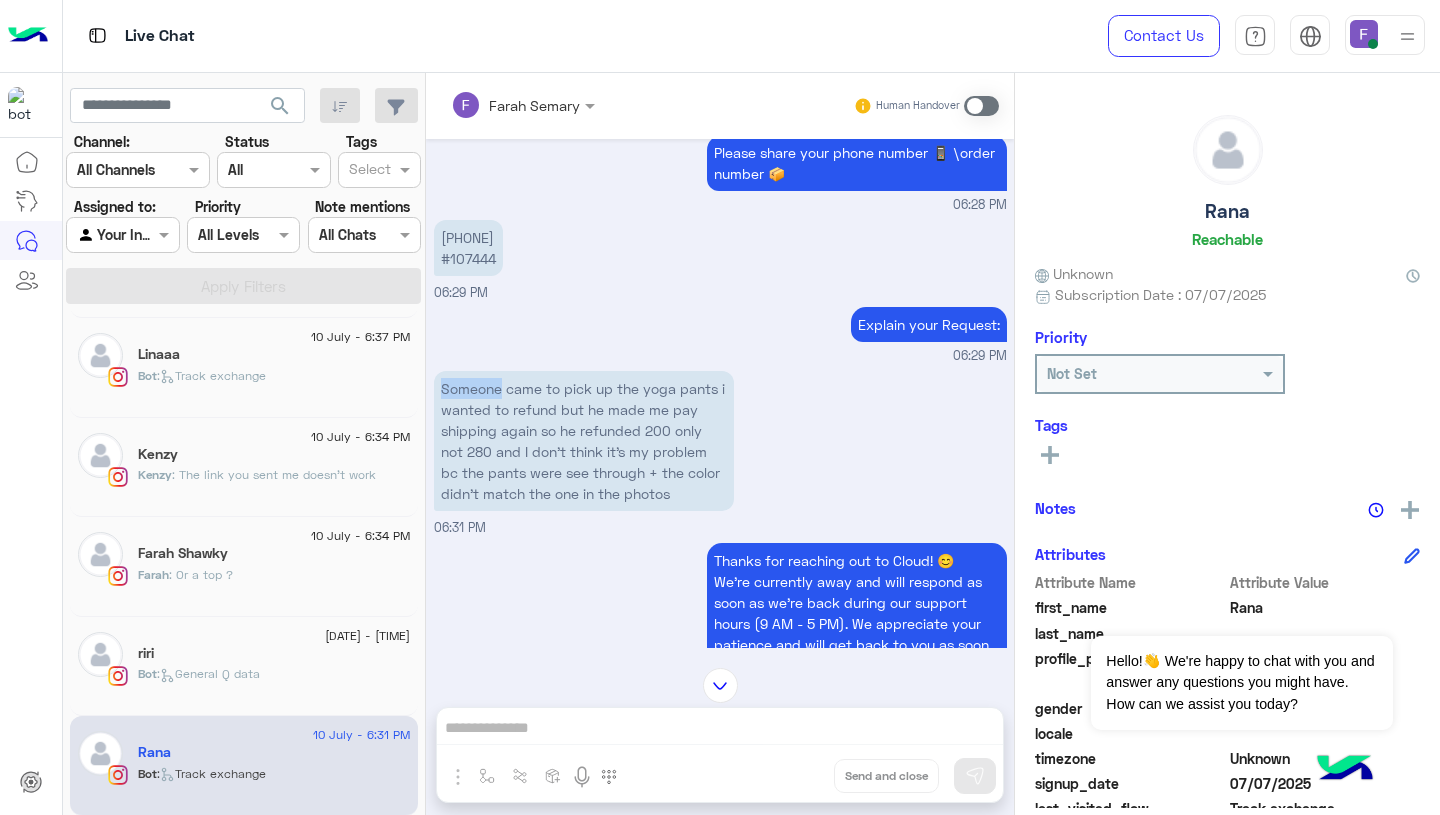 click on "Someone came to pick up the yoga pants i wanted to refund but he made me pay shipping again so he refunded 200 only not 280 and I don’t think it’s my problem bc the pants were see through + the color didn’t match the one in the photos" at bounding box center (584, 441) 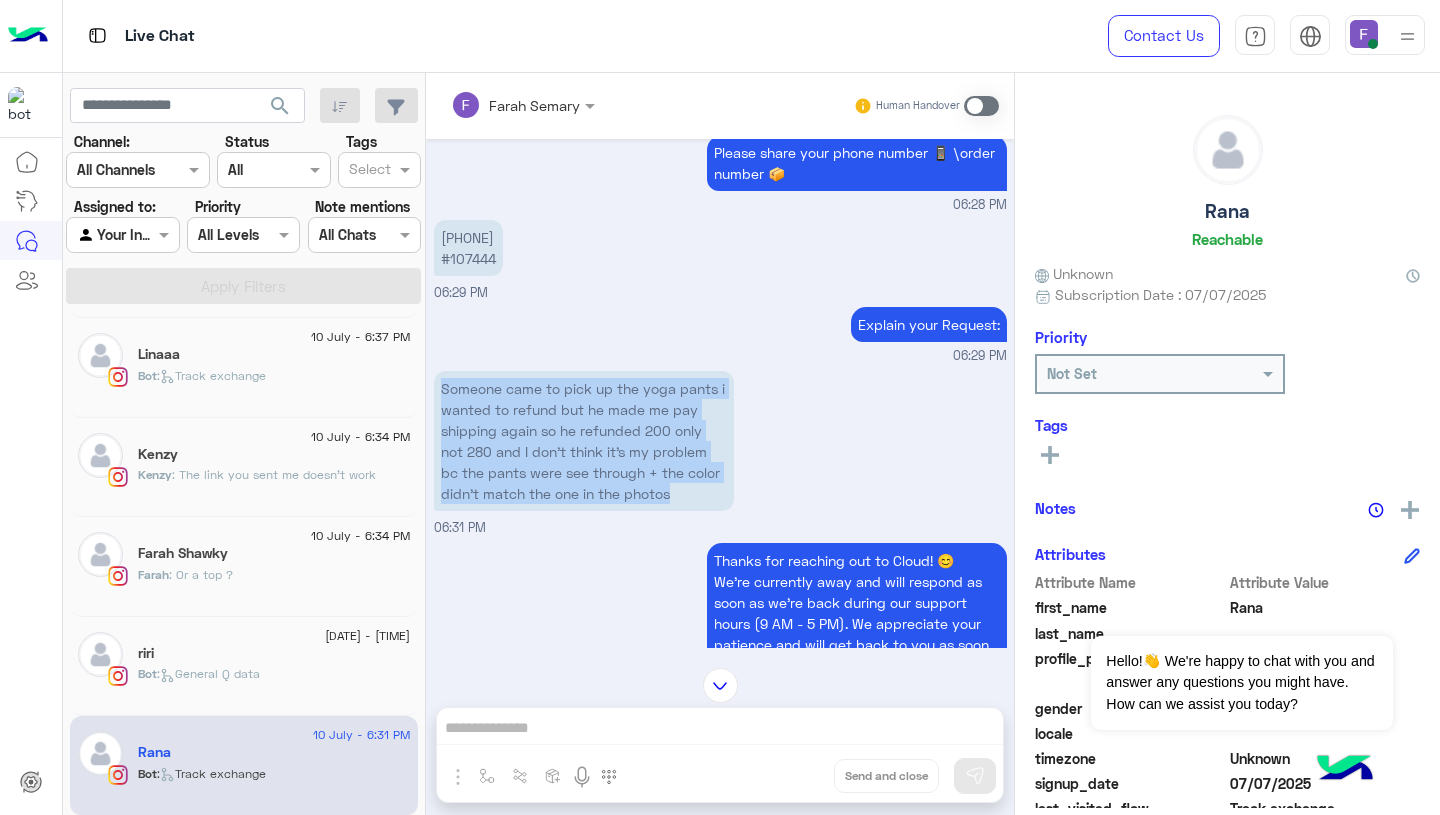 click on "Someone came to pick up the yoga pants i wanted to refund but he made me pay shipping again so he refunded 200 only not 280 and I don’t think it’s my problem bc the pants were see through + the color didn’t match the one in the photos" at bounding box center (584, 441) 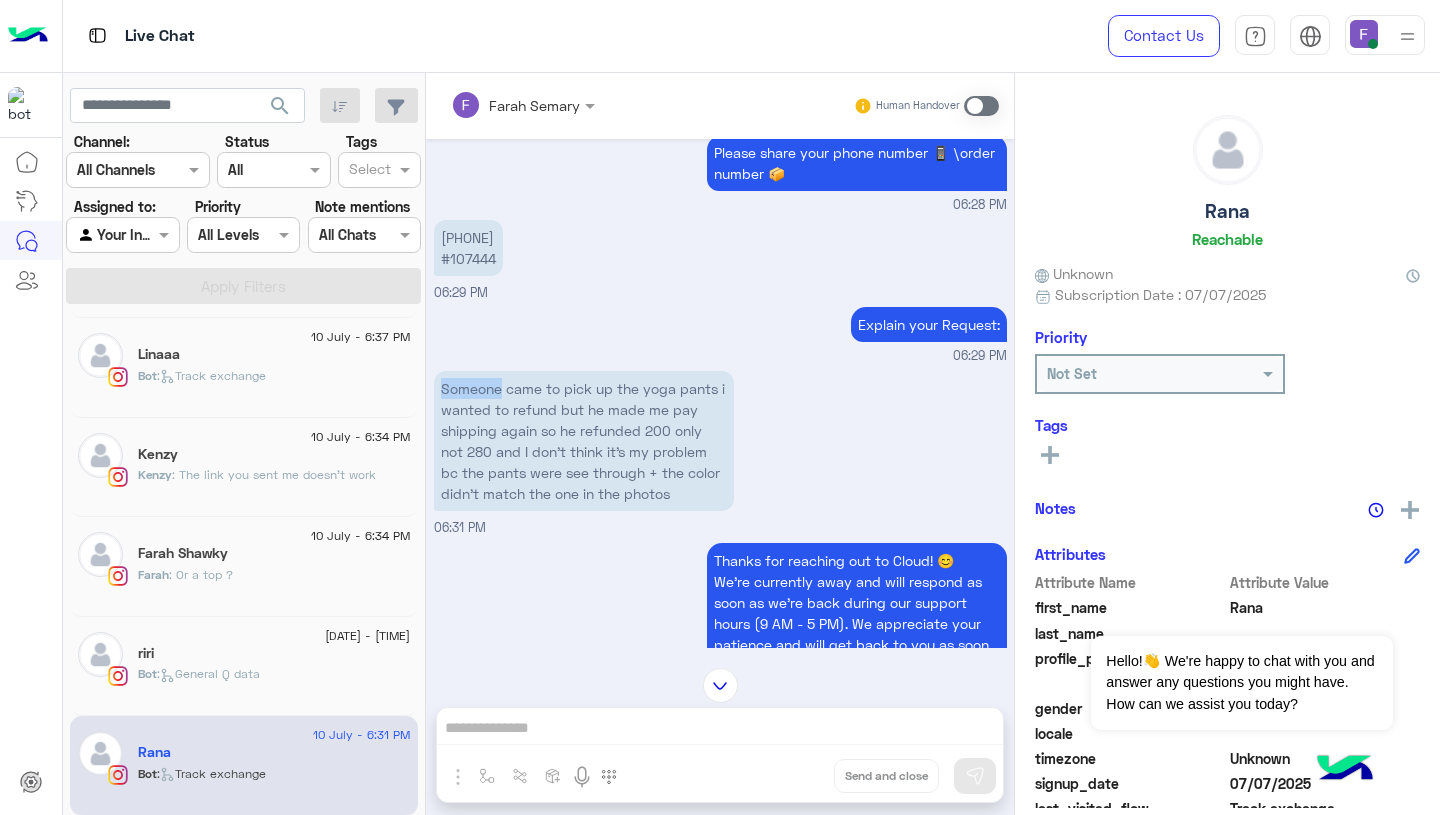 click on "Someone came to pick up the yoga pants i wanted to refund but he made me pay shipping again so he refunded 200 only not 280 and I don’t think it’s my problem bc the pants were see through + the color didn’t match the one in the photos" at bounding box center (584, 441) 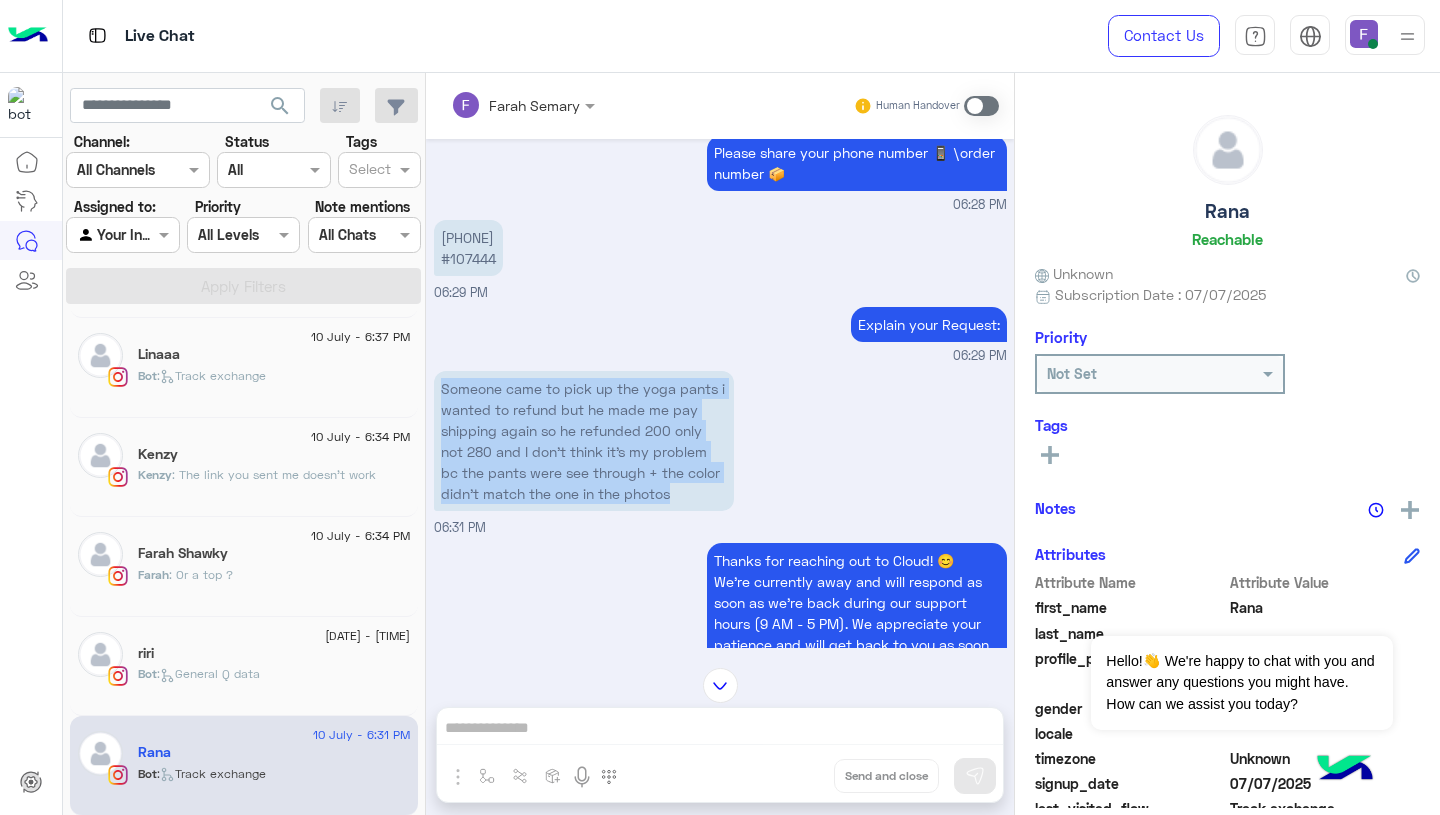 click on "Someone came to pick up the yoga pants i wanted to refund but he made me pay shipping again so he refunded 200 only not 280 and I don’t think it’s my problem bc the pants were see through + the color didn’t match the one in the photos" at bounding box center [584, 441] 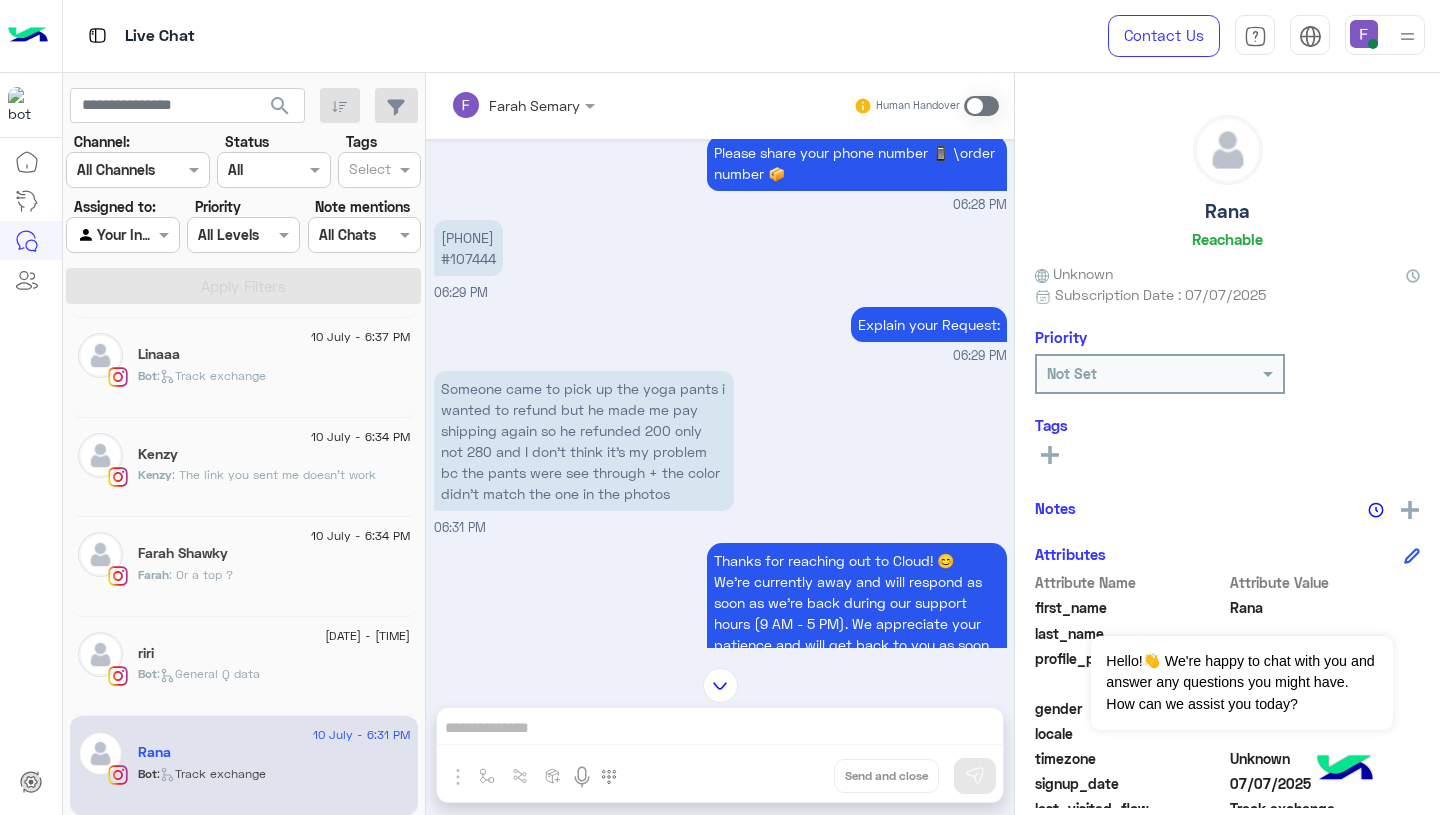 click at bounding box center [981, 106] 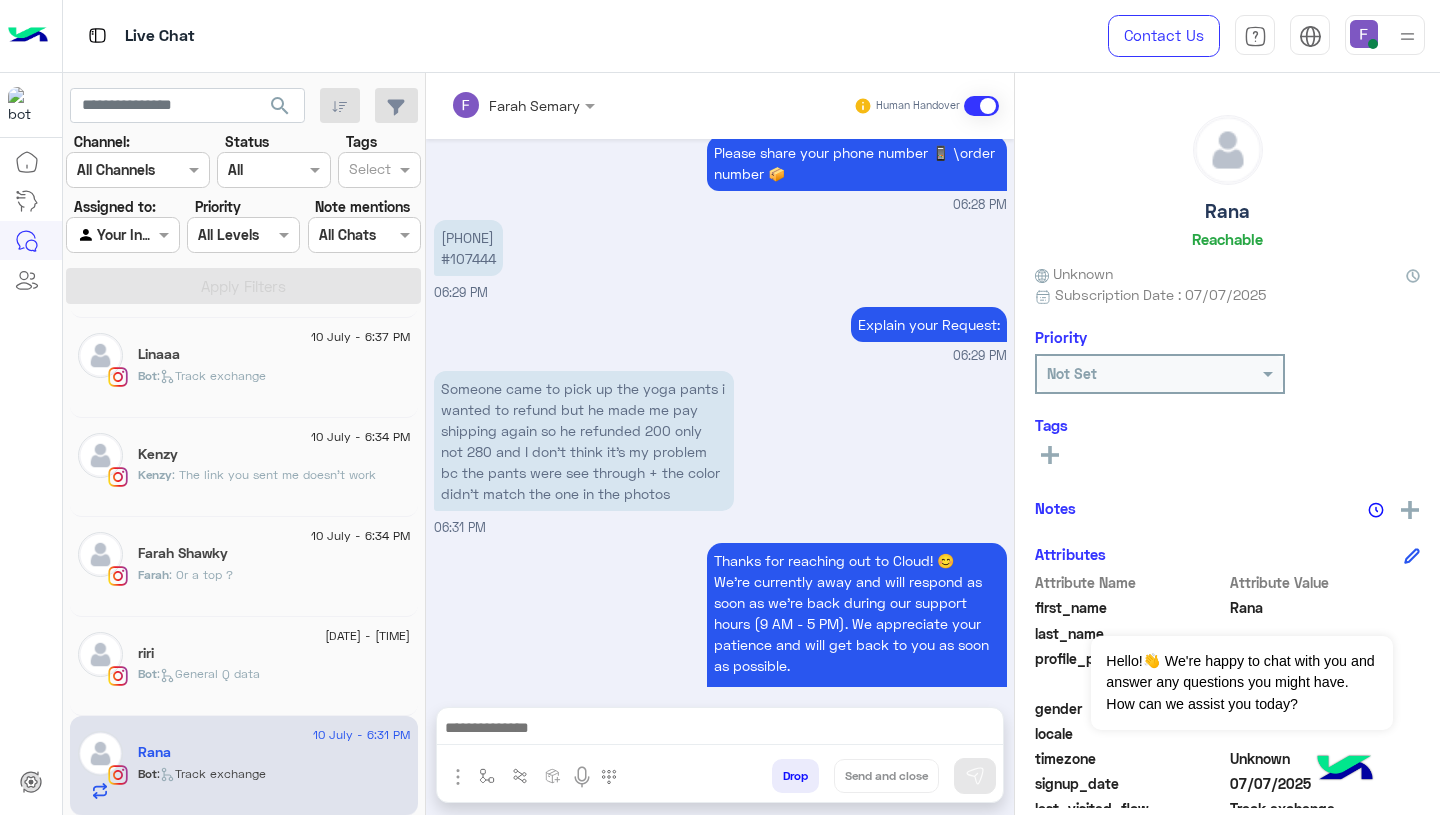 scroll, scrollTop: 2031, scrollLeft: 0, axis: vertical 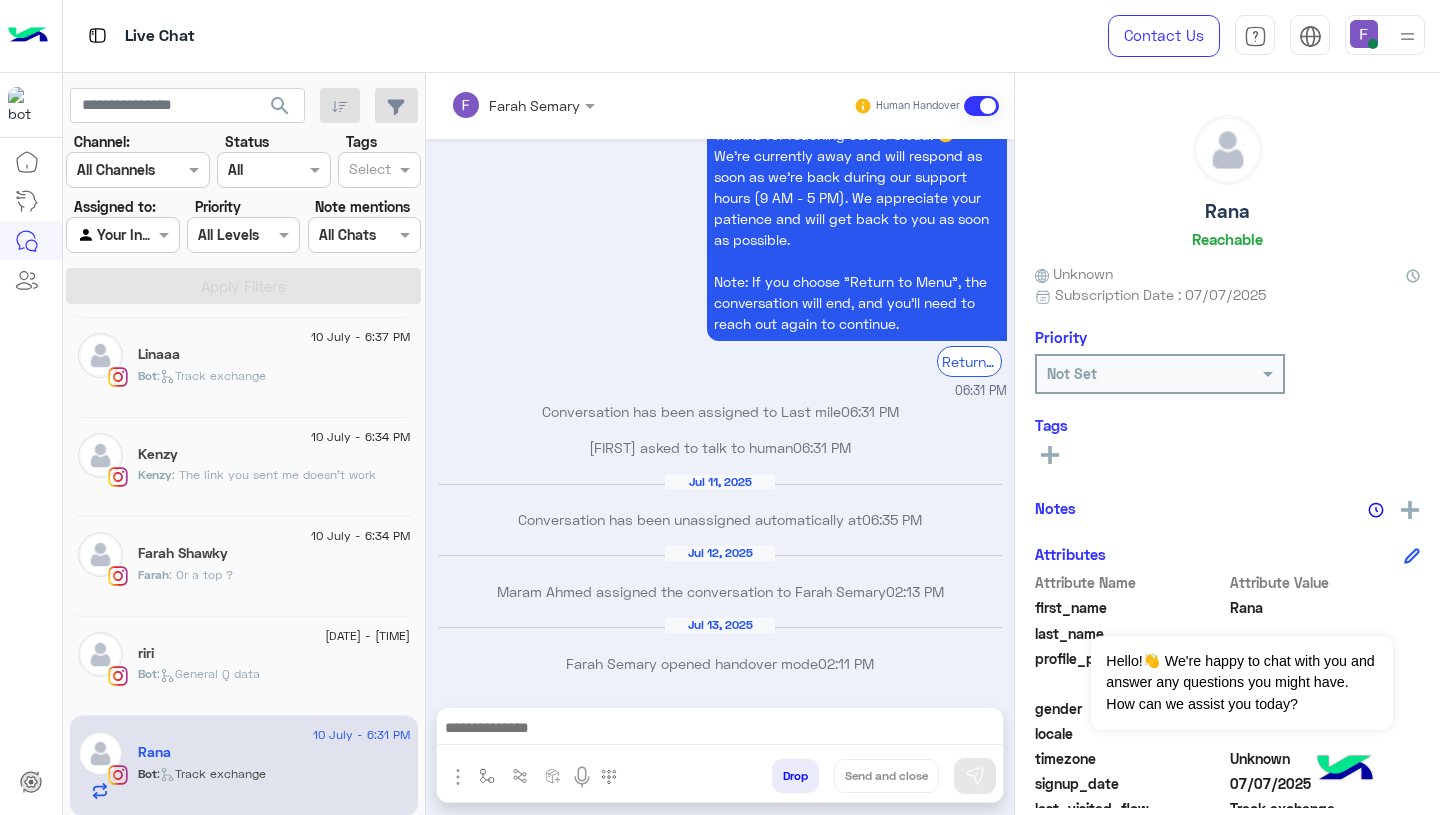 click at bounding box center [720, 730] 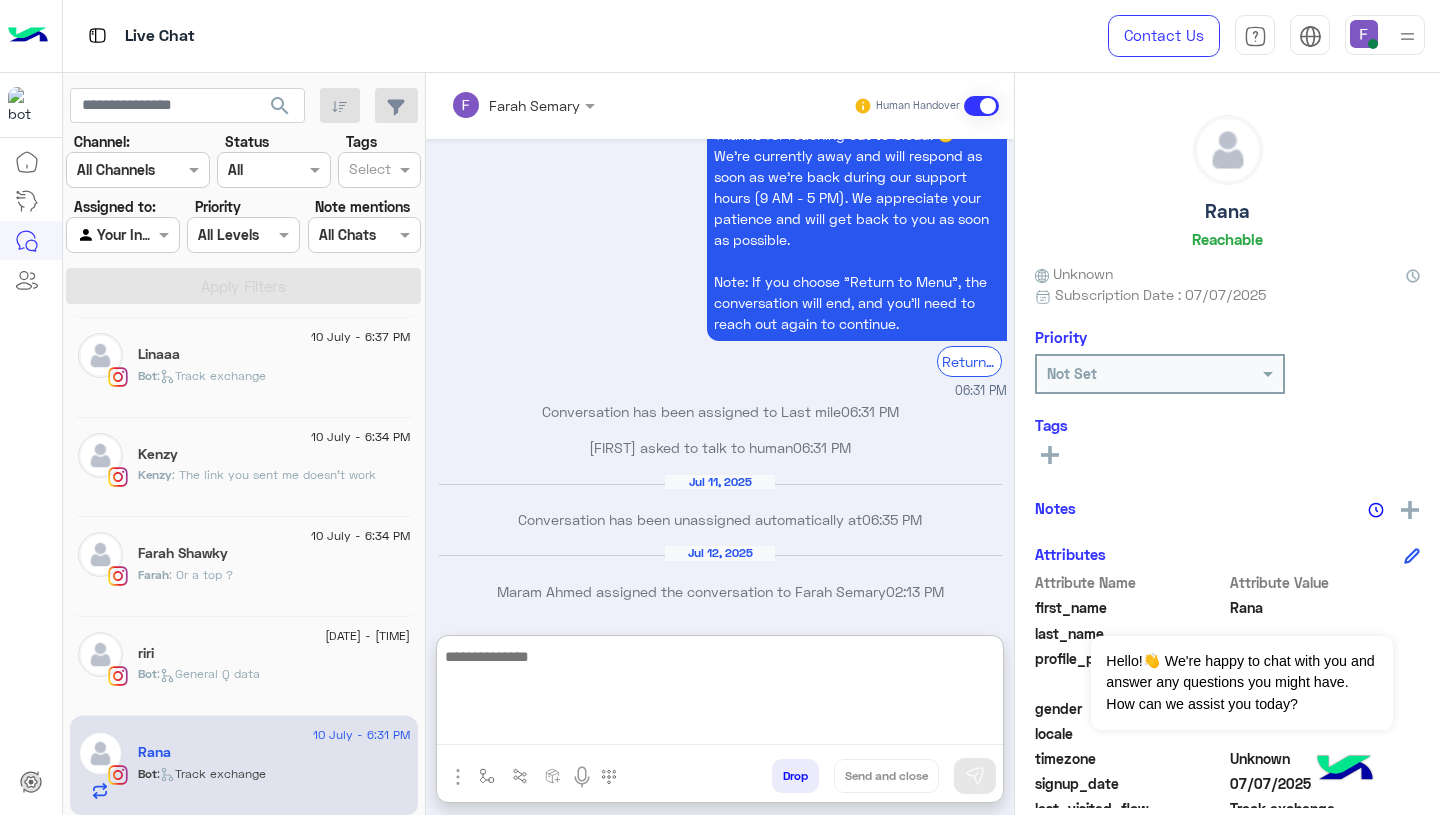 paste on "**********" 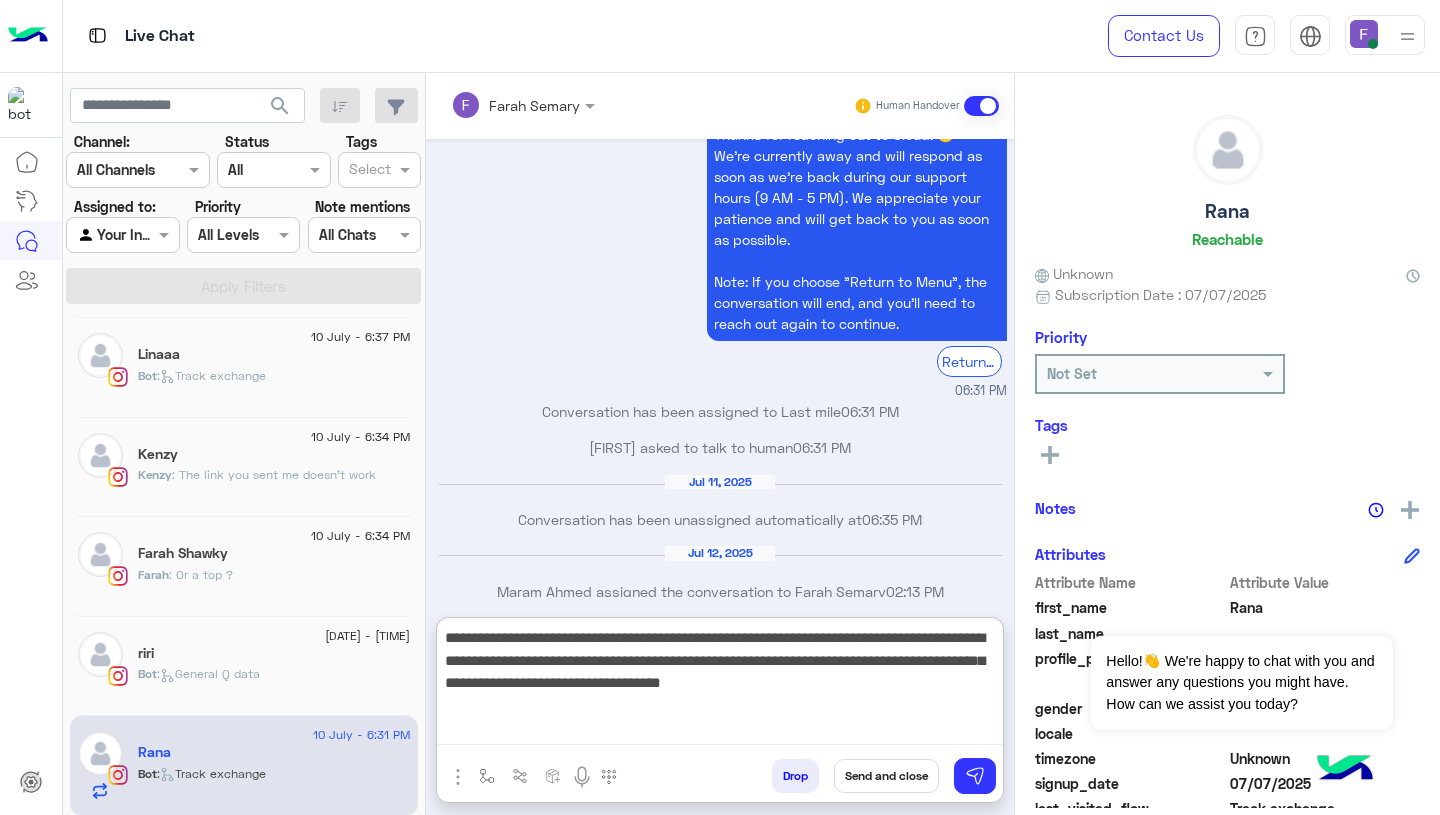 scroll, scrollTop: 83, scrollLeft: 0, axis: vertical 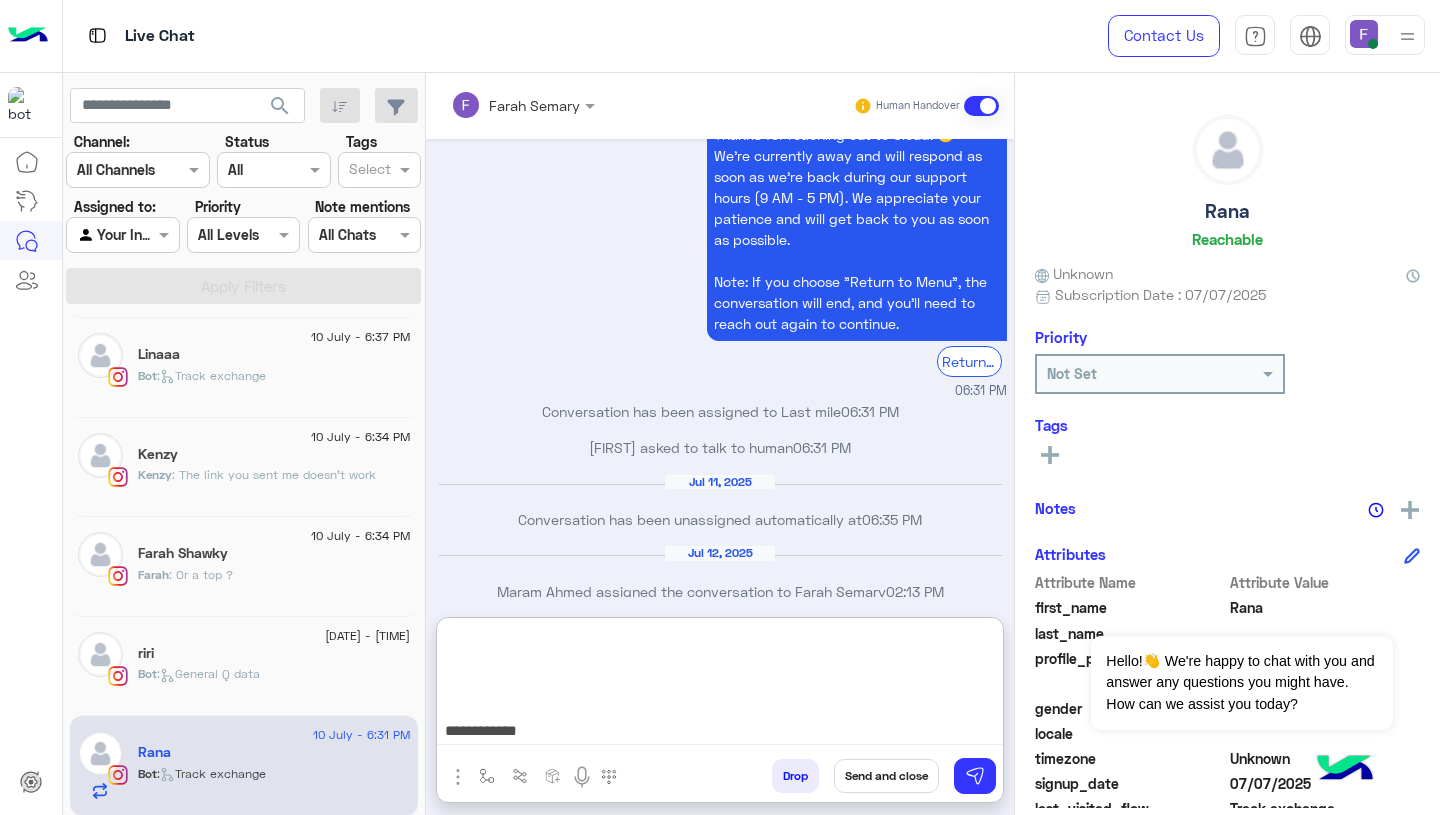 click on "**********" at bounding box center [720, 685] 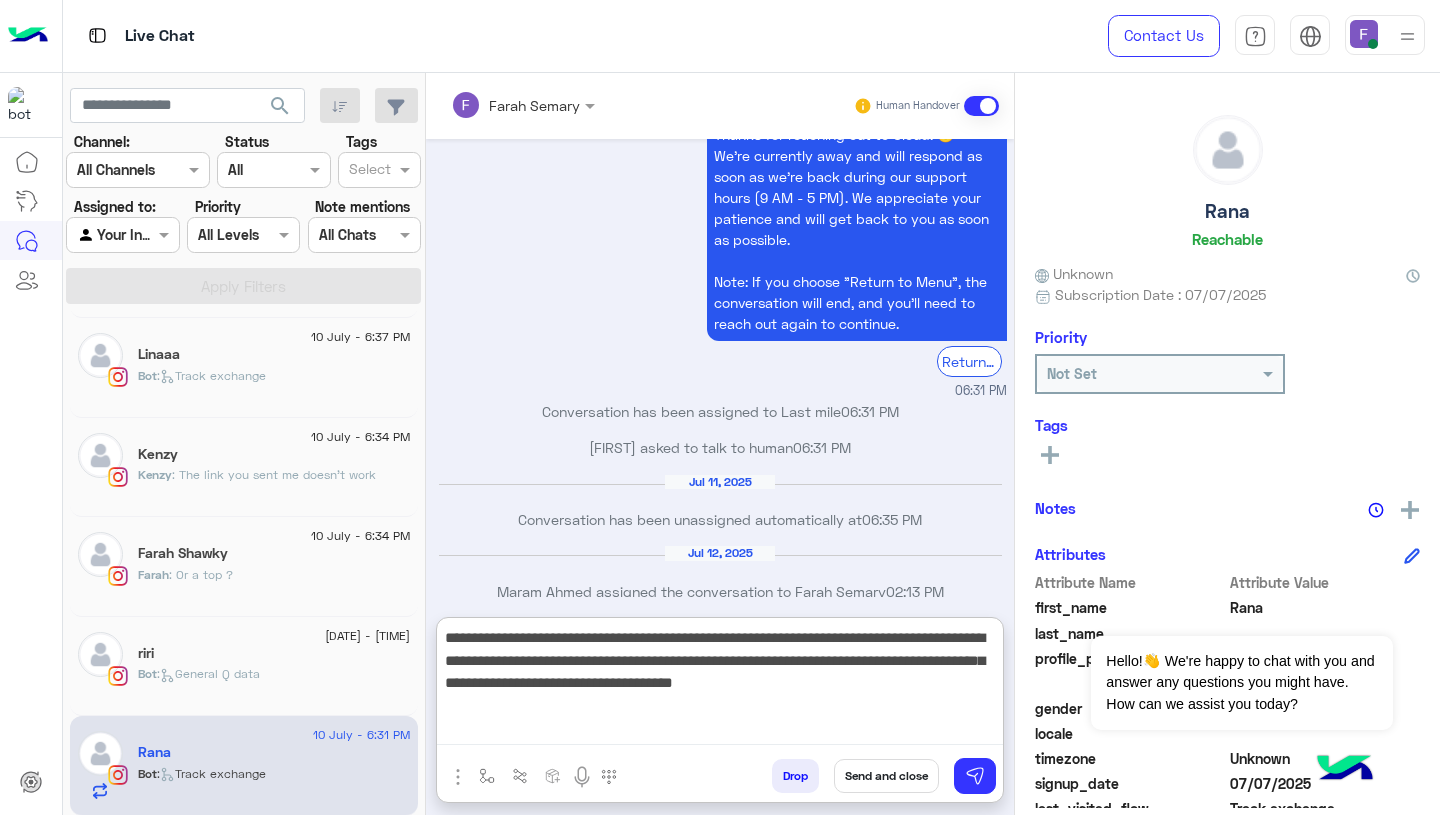 scroll, scrollTop: 0, scrollLeft: 0, axis: both 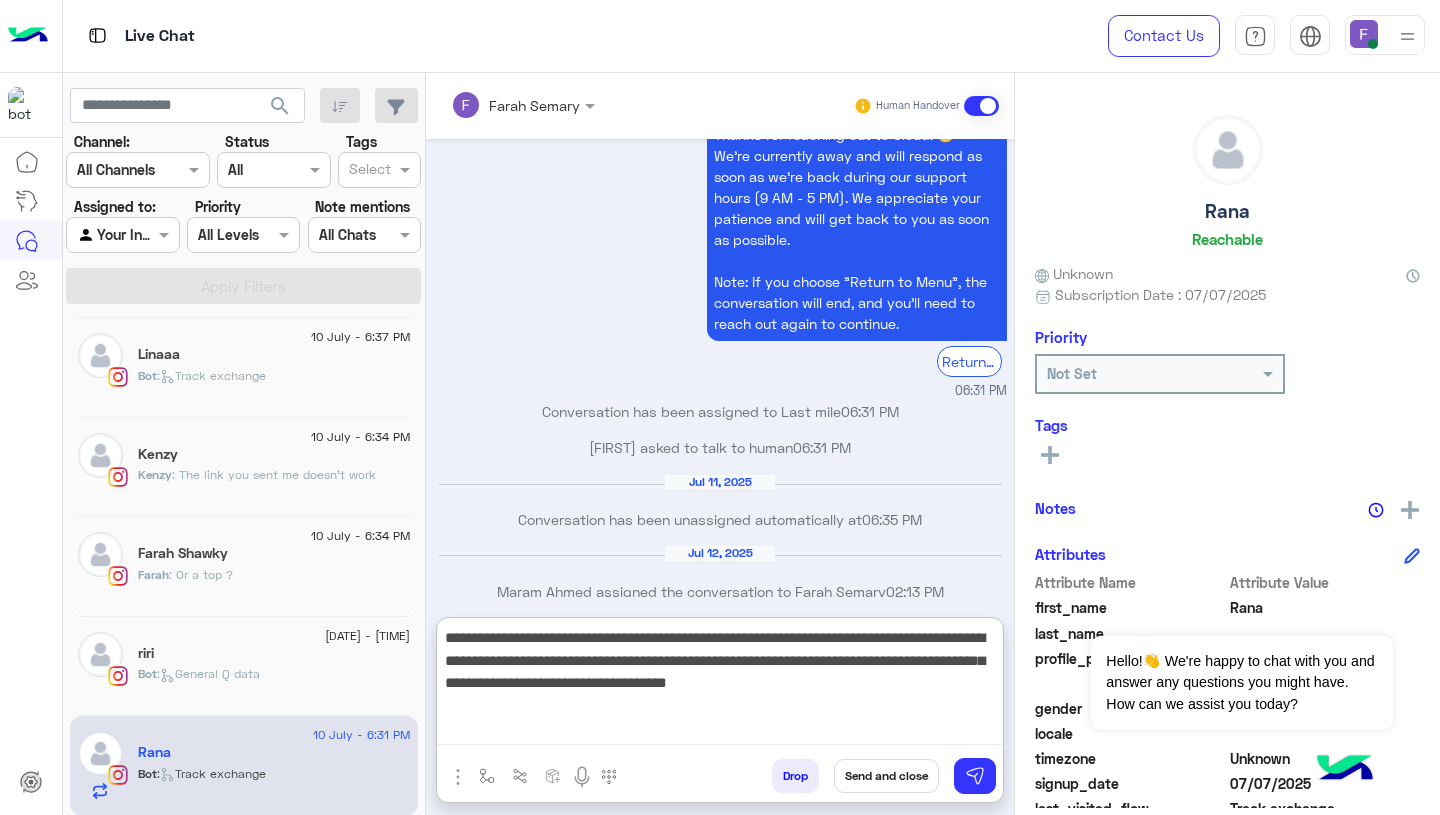 click on "**********" at bounding box center [720, 685] 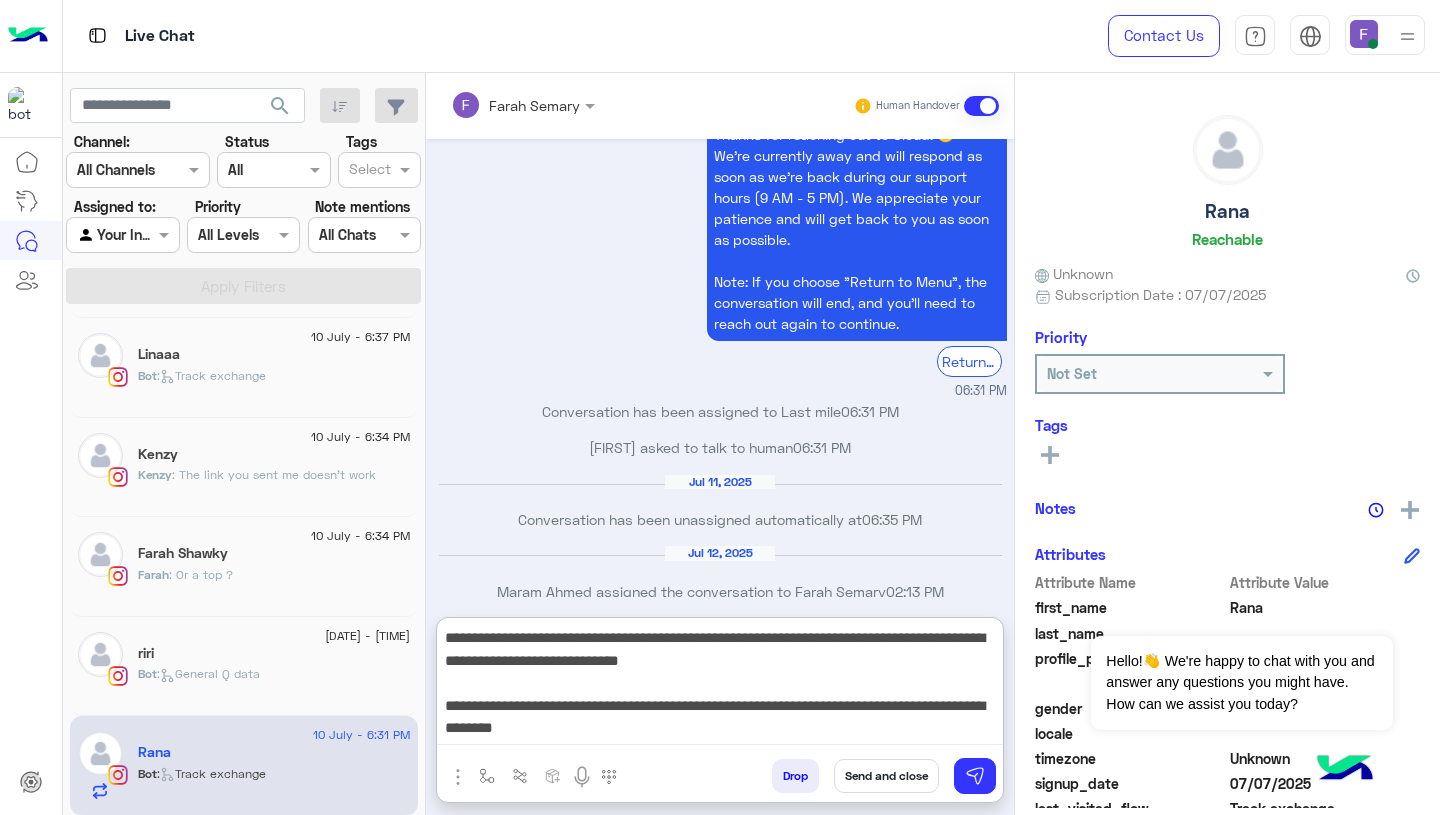 scroll, scrollTop: 0, scrollLeft: 0, axis: both 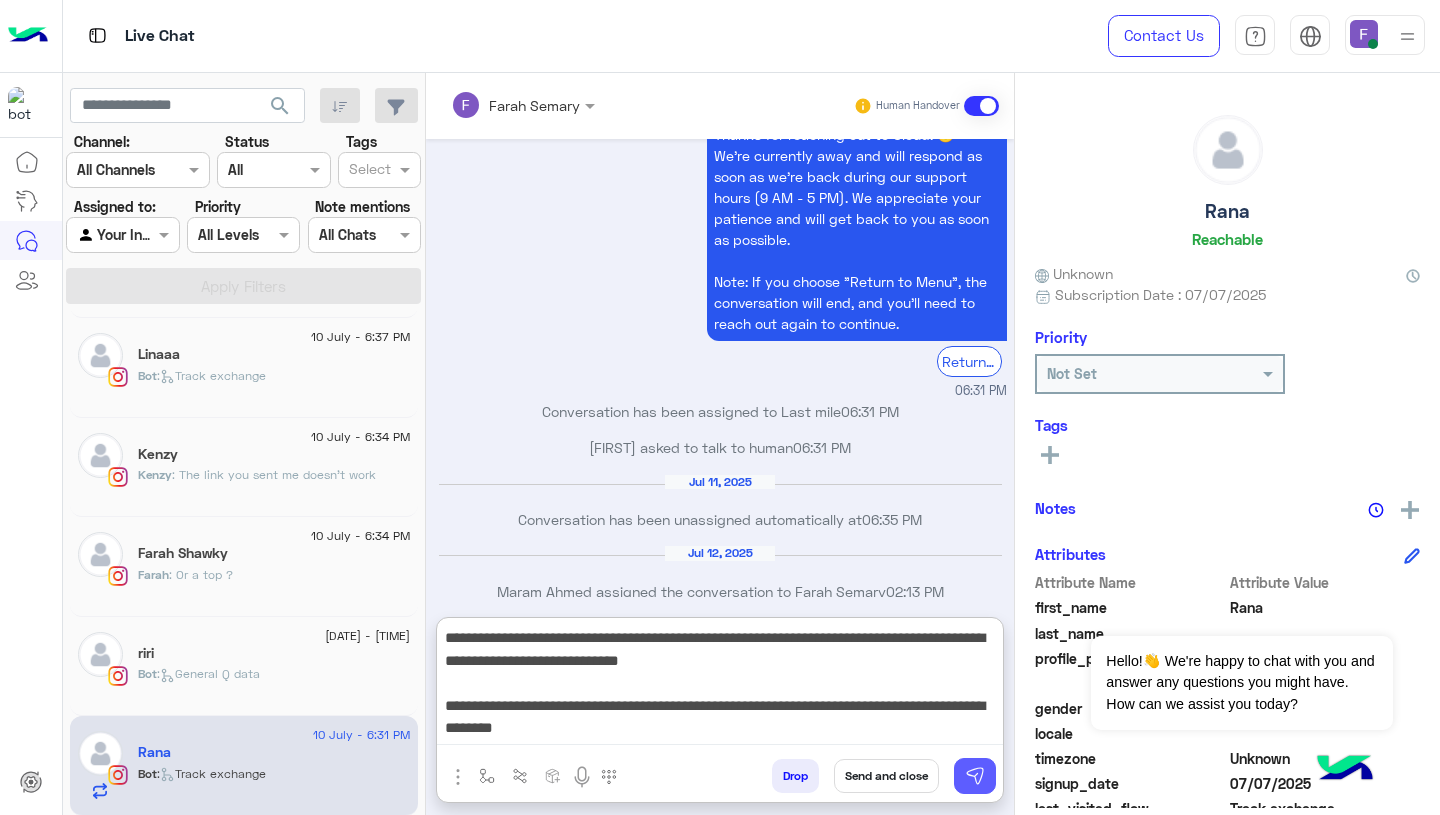 type on "**********" 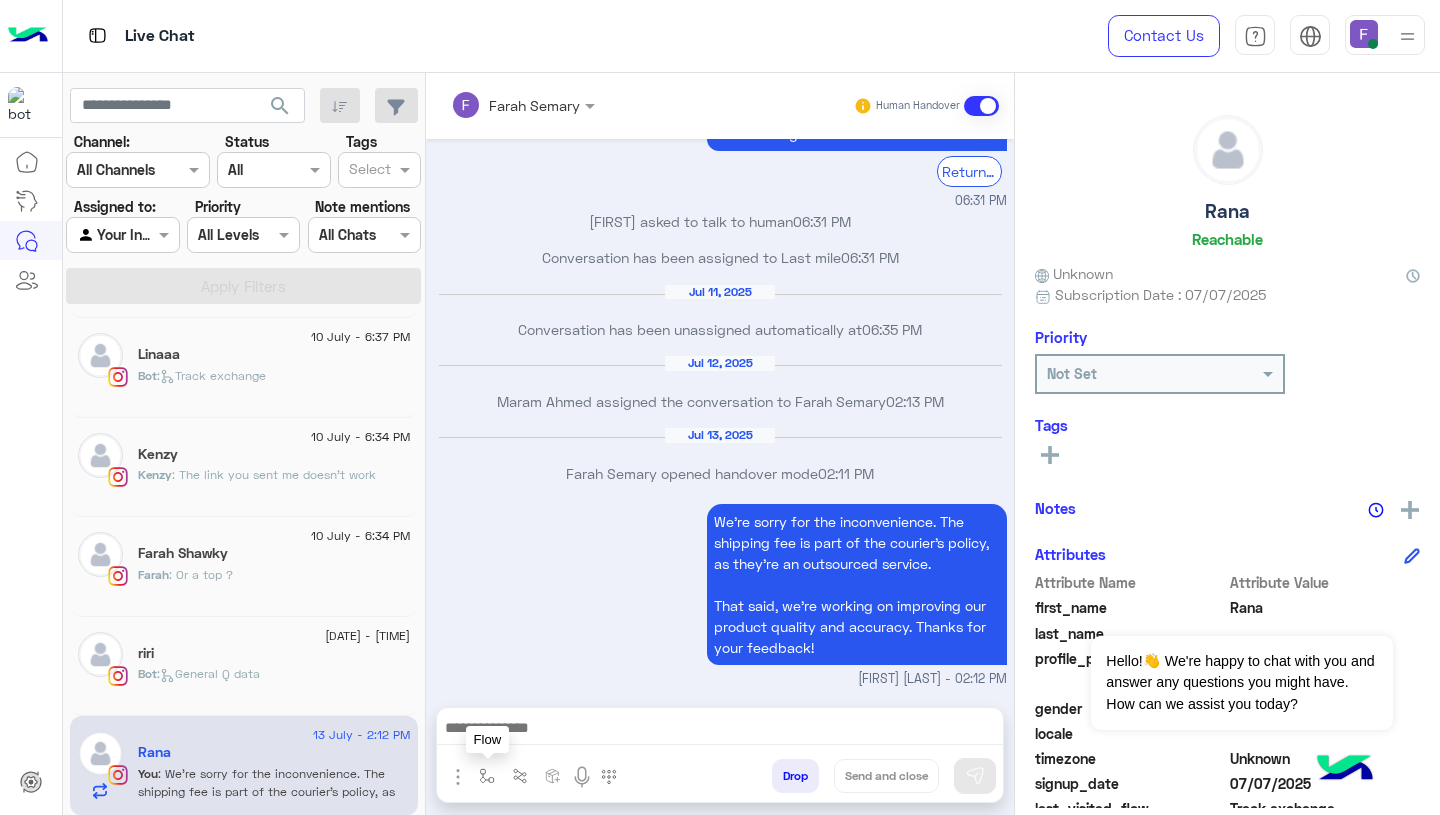 scroll, scrollTop: 2257, scrollLeft: 0, axis: vertical 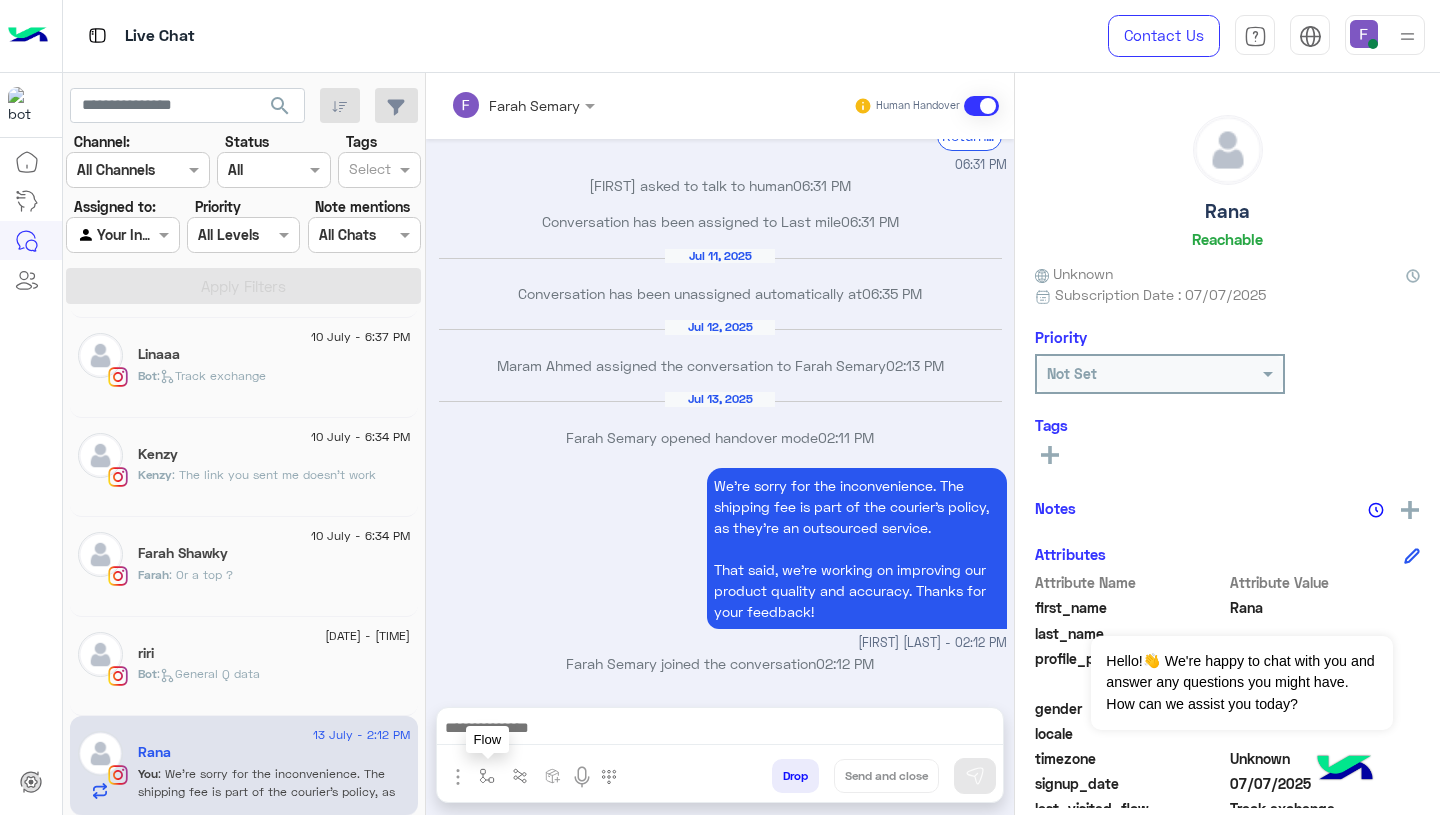 click at bounding box center (487, 776) 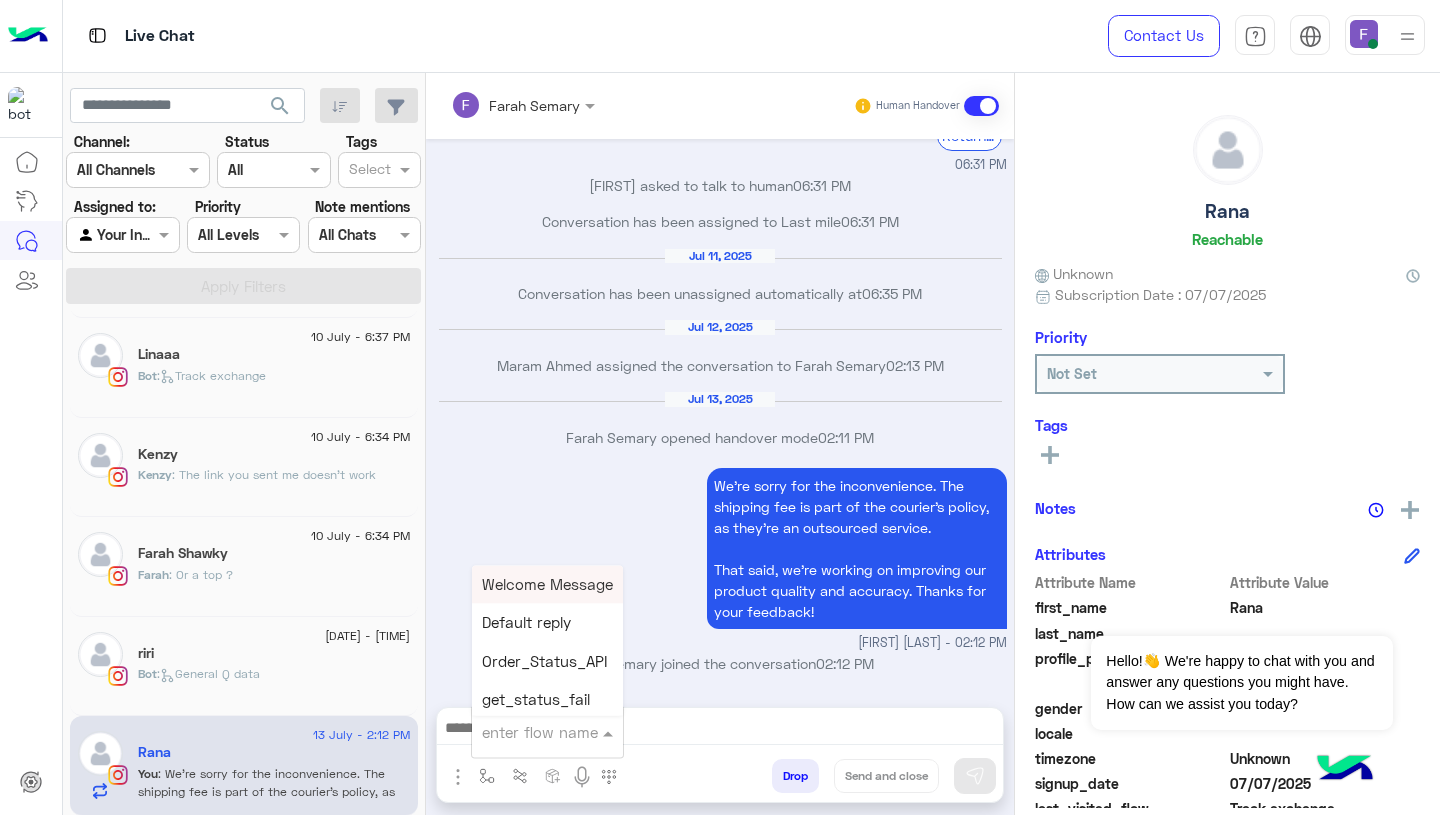 click at bounding box center [523, 732] 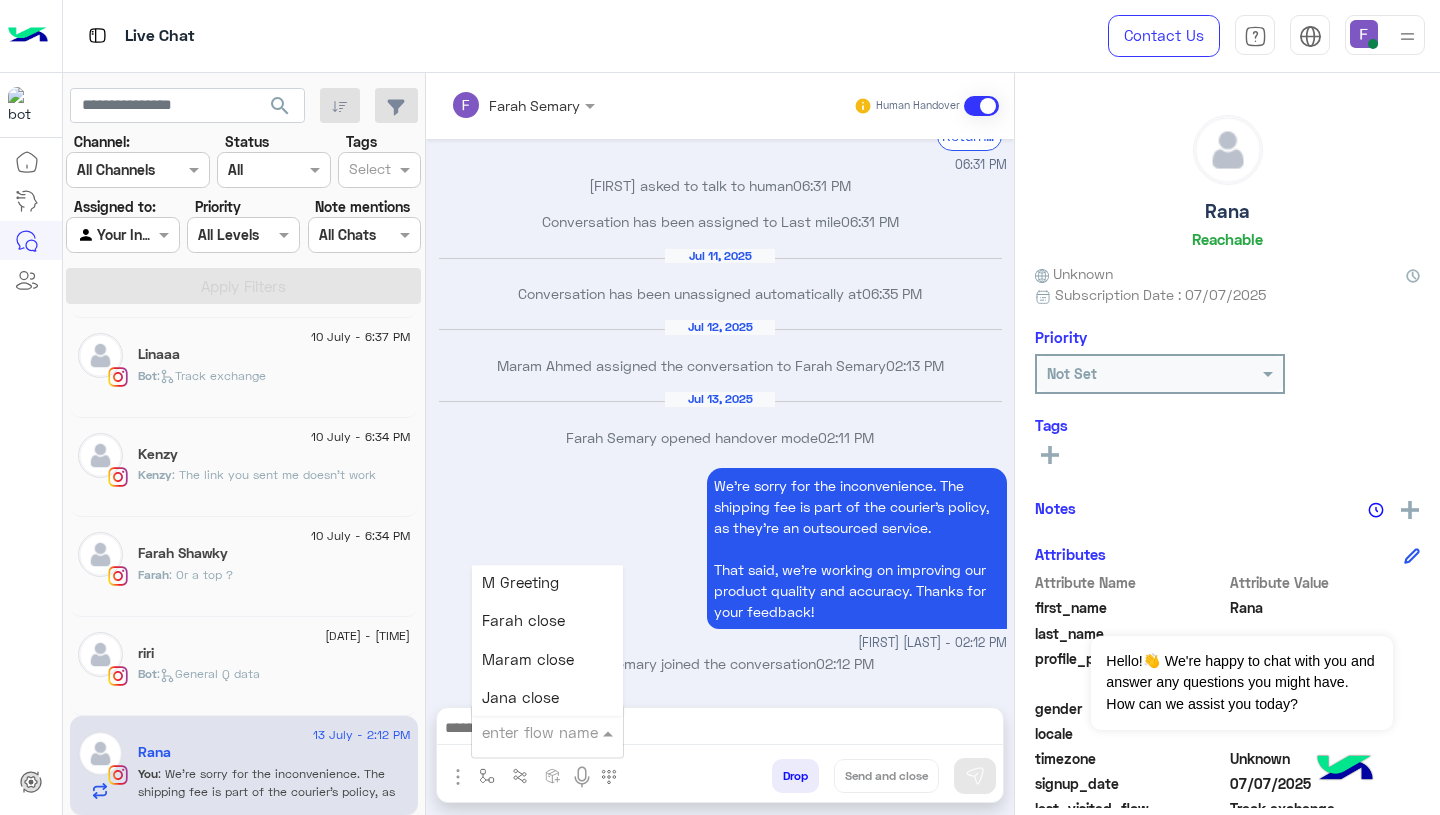 scroll, scrollTop: 2387, scrollLeft: 0, axis: vertical 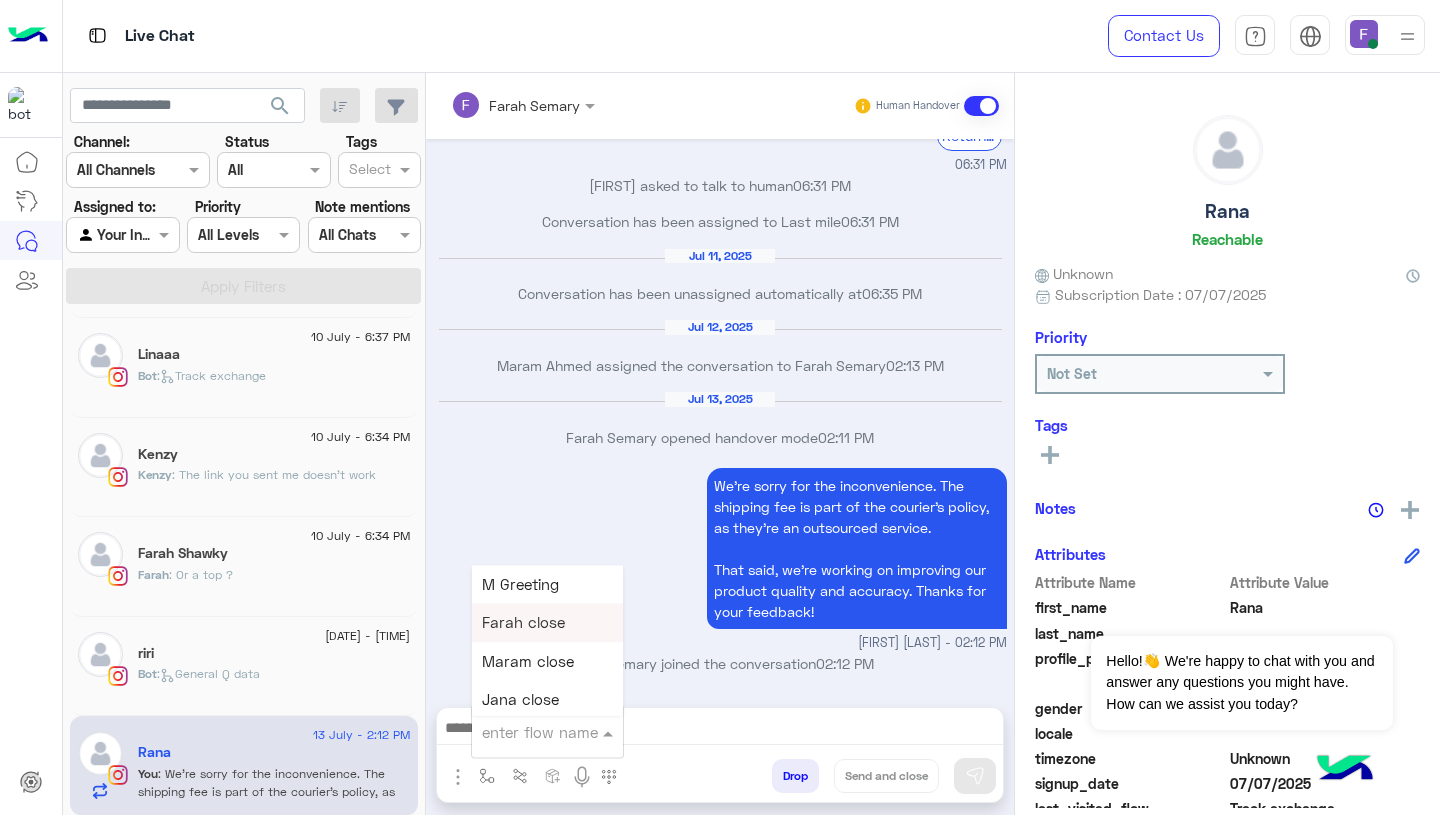 click on "Farah close" at bounding box center (547, 623) 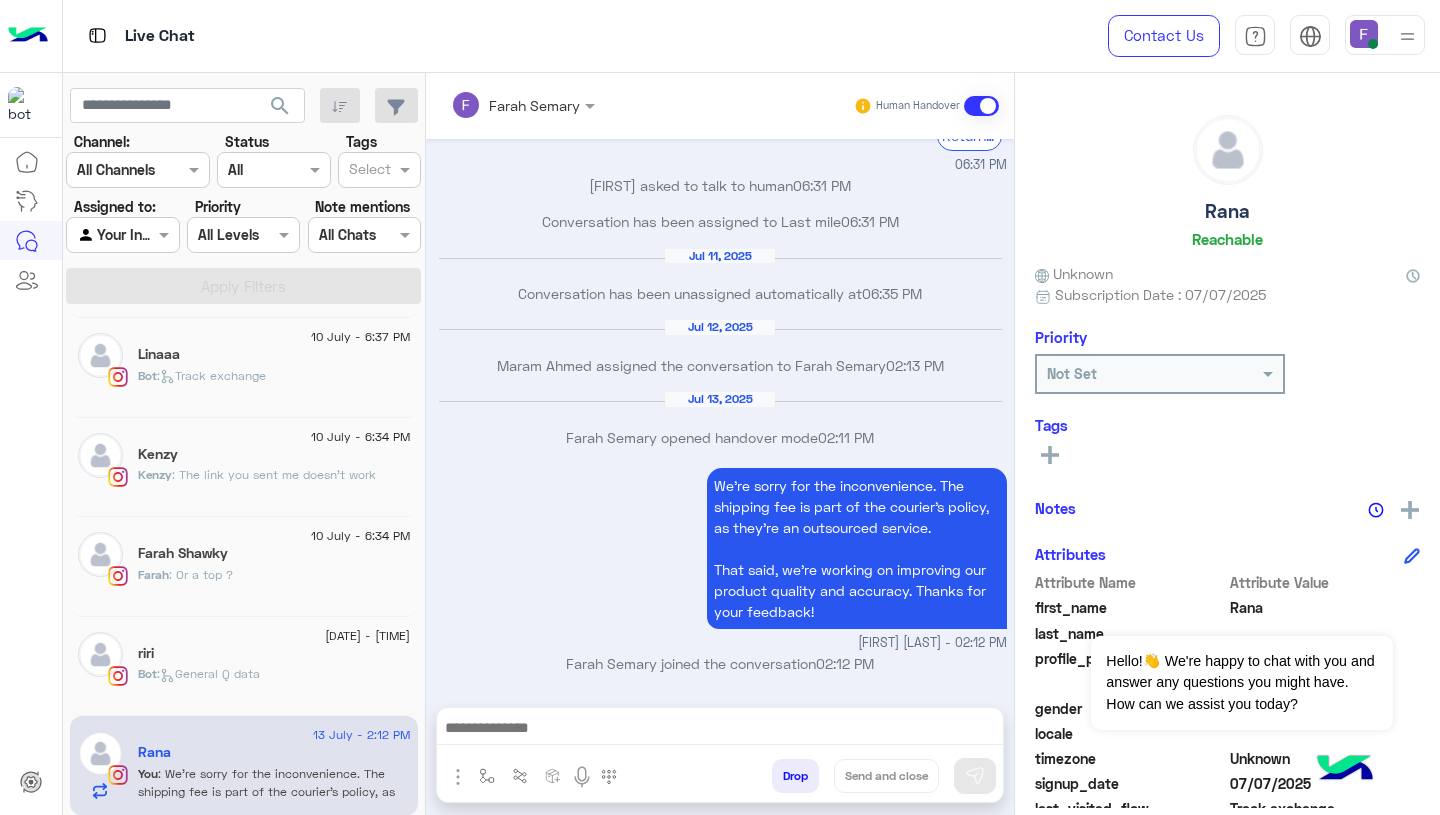 type on "**********" 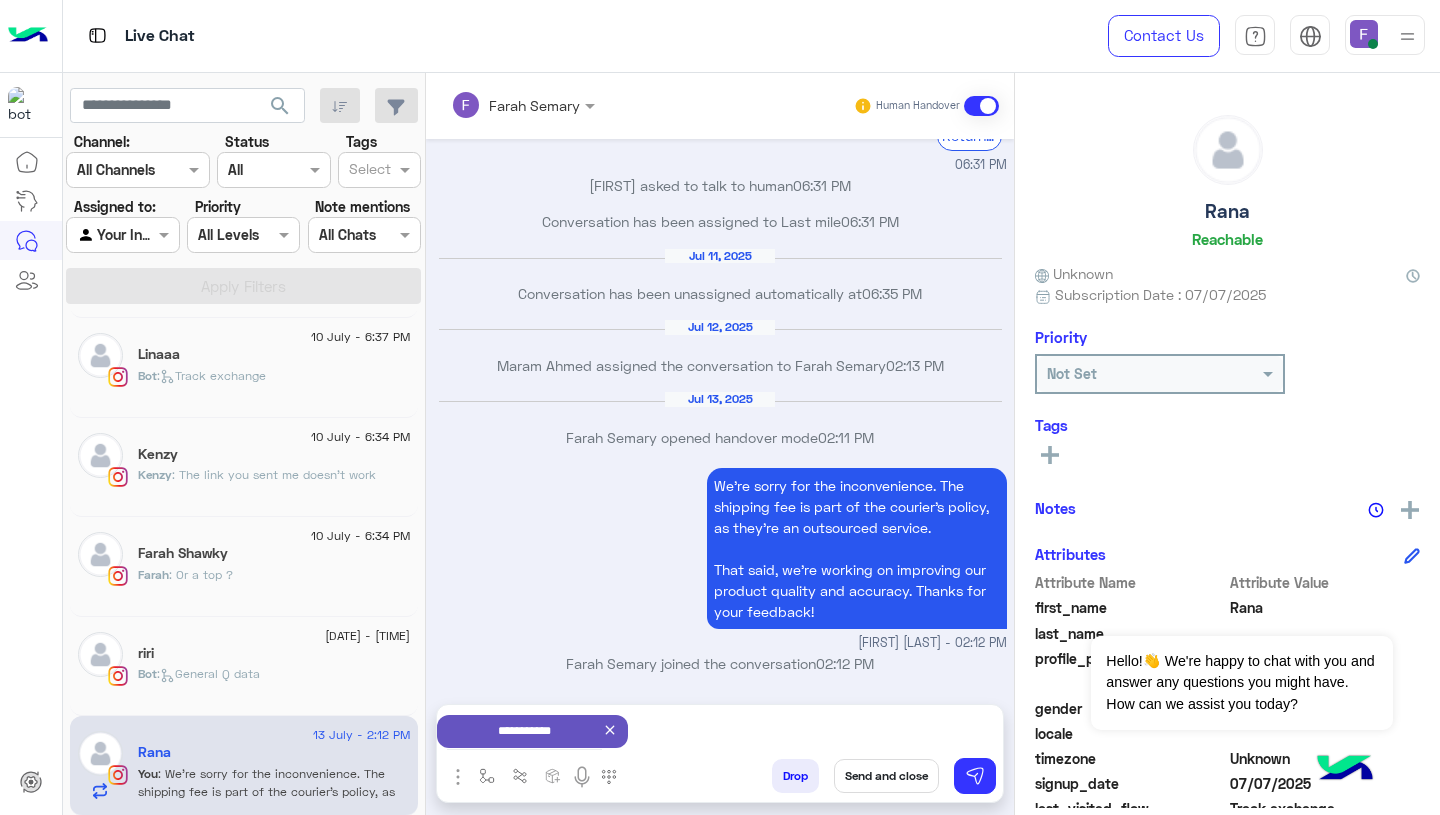 click on "Send and close" at bounding box center (886, 776) 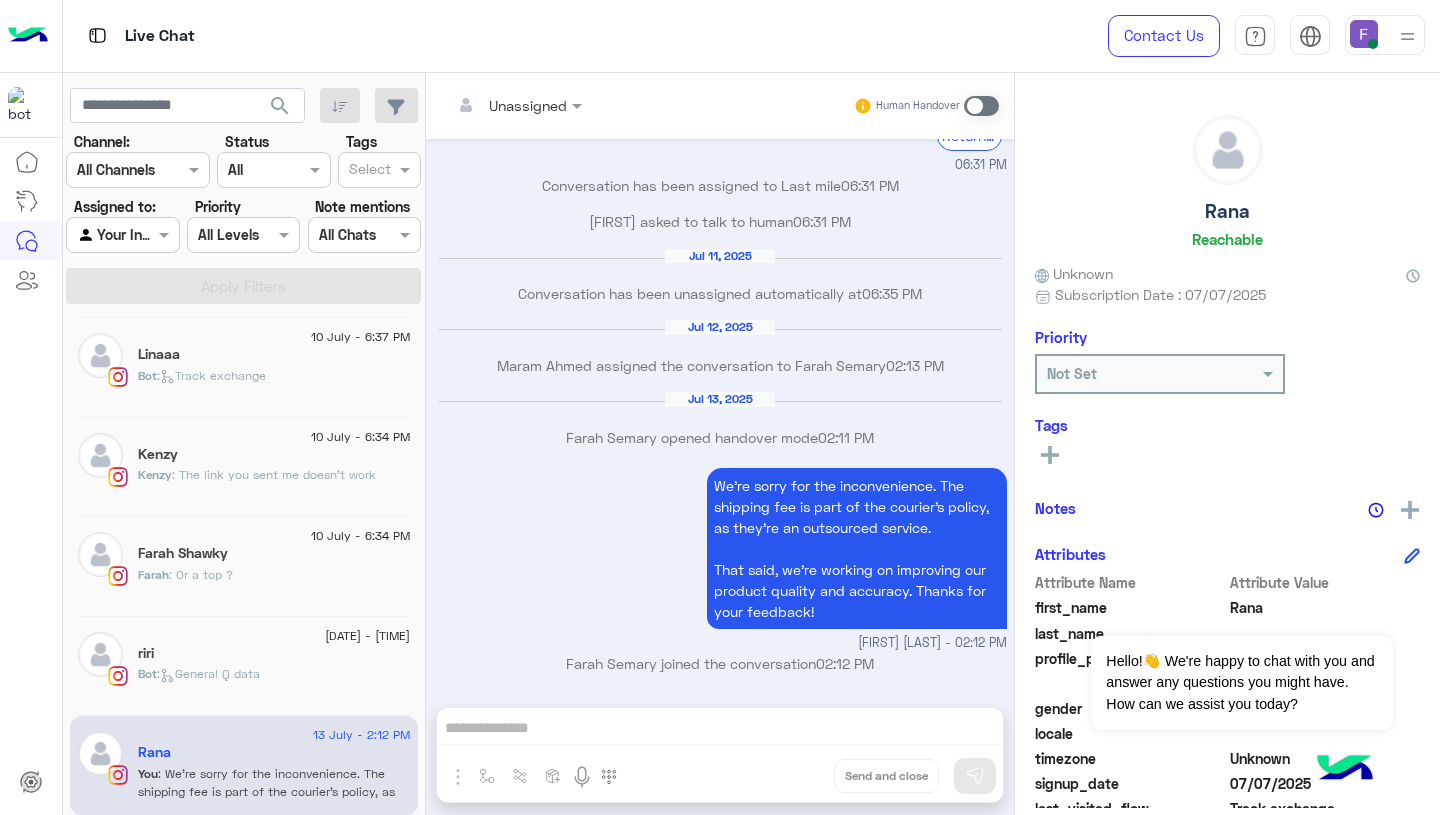 scroll, scrollTop: 2294, scrollLeft: 0, axis: vertical 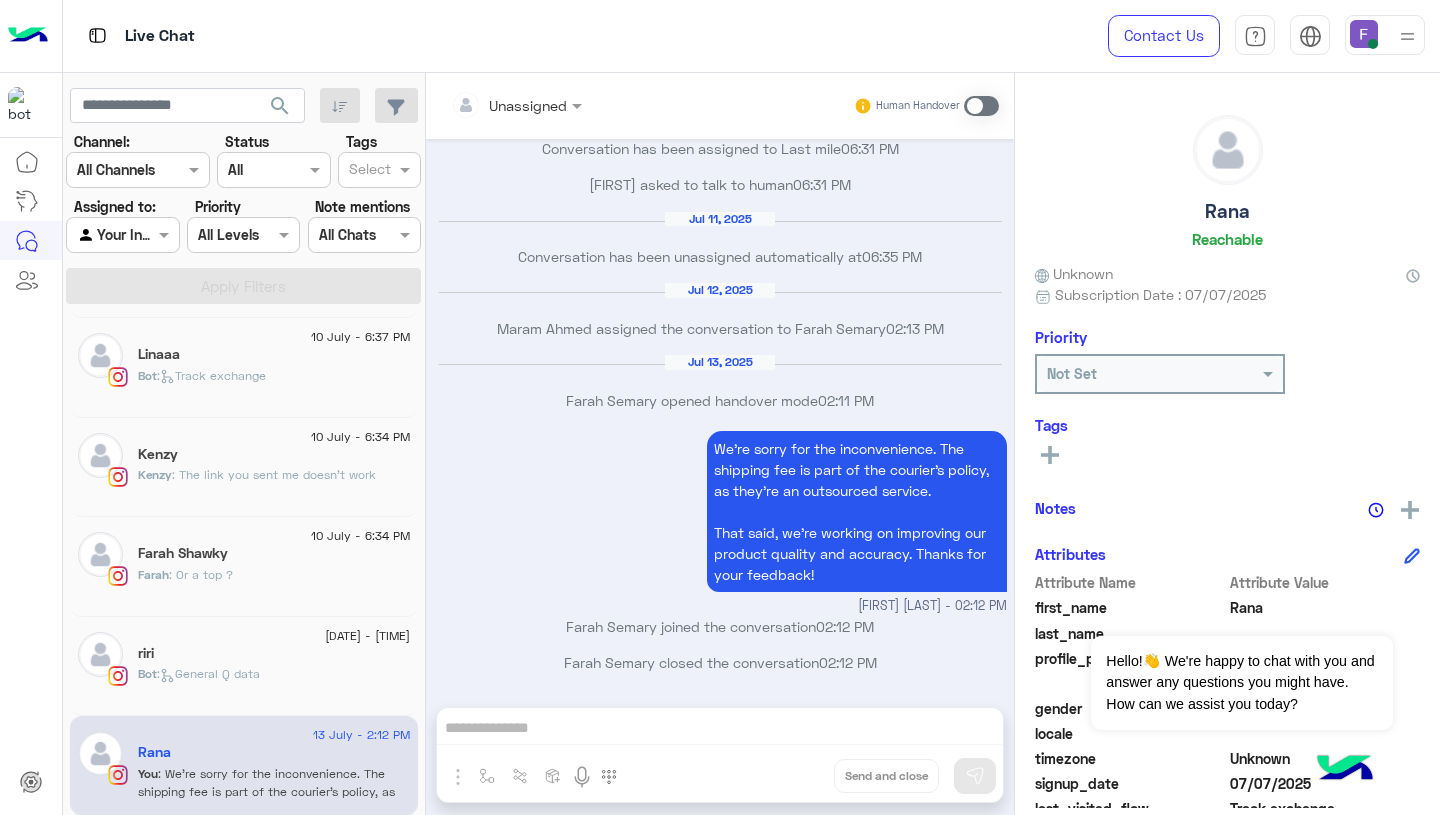 click on "Bot :   General Q data" 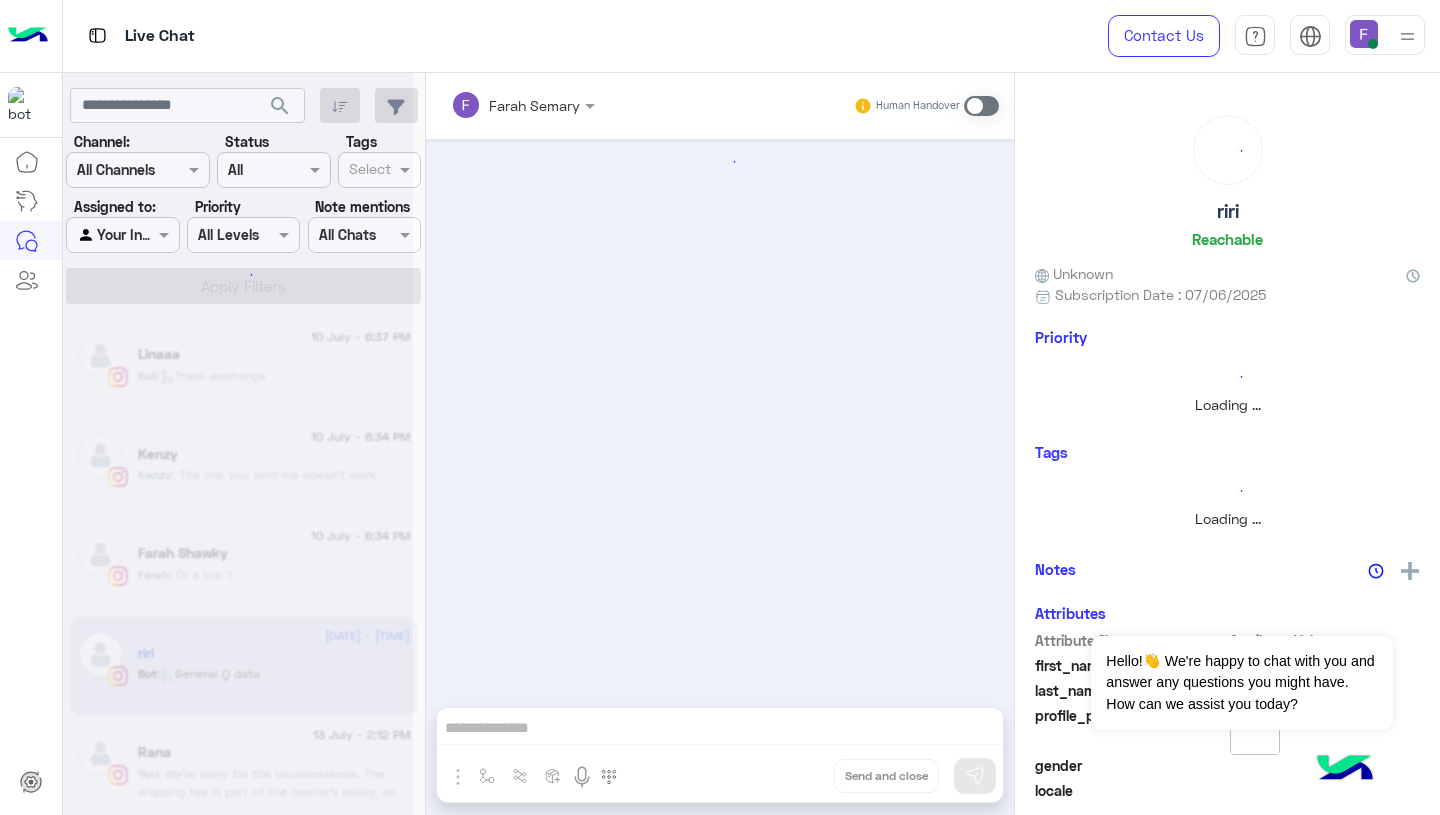 scroll, scrollTop: 0, scrollLeft: 0, axis: both 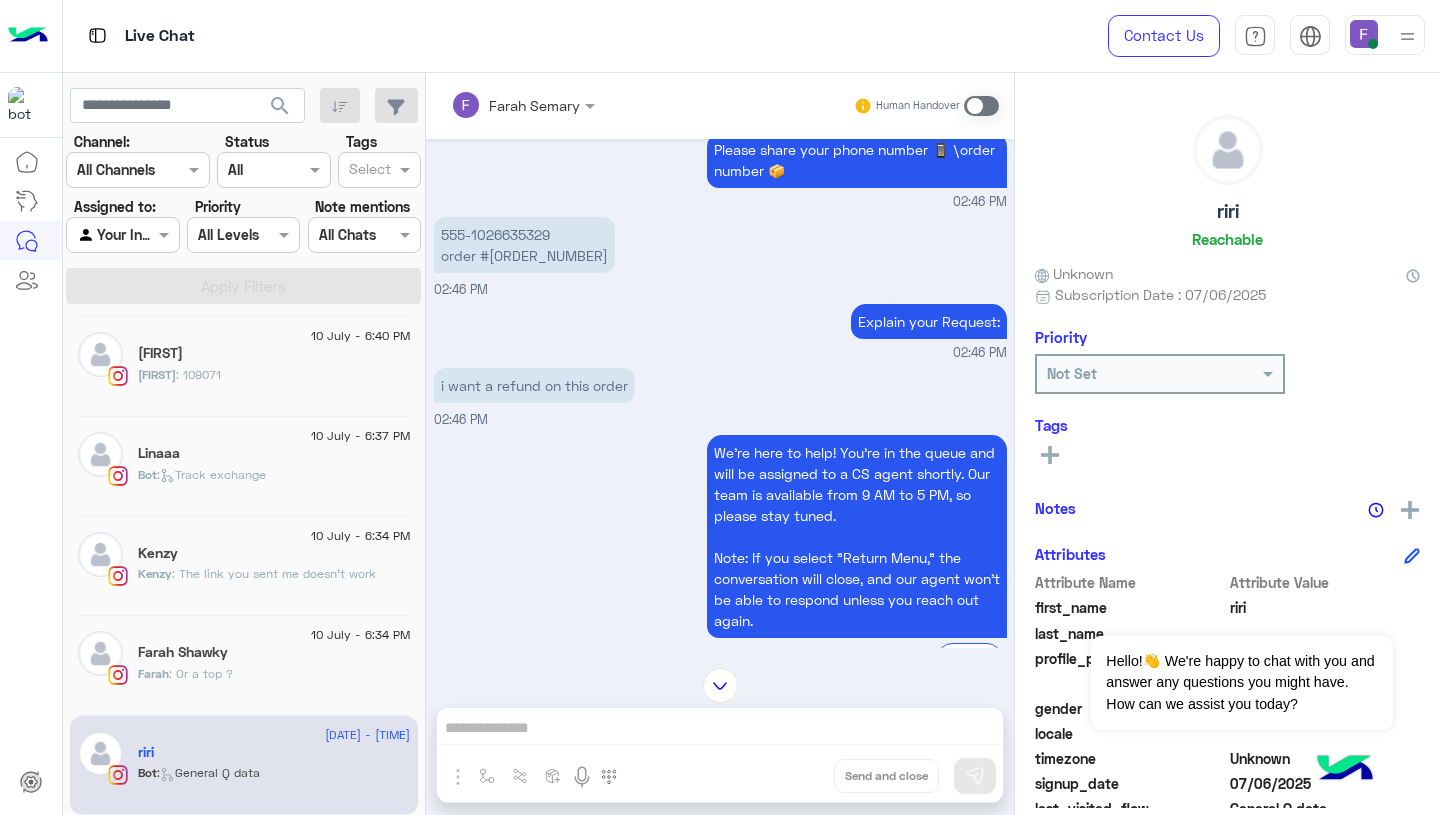 click on "01026635329 order #106714" at bounding box center (524, 245) 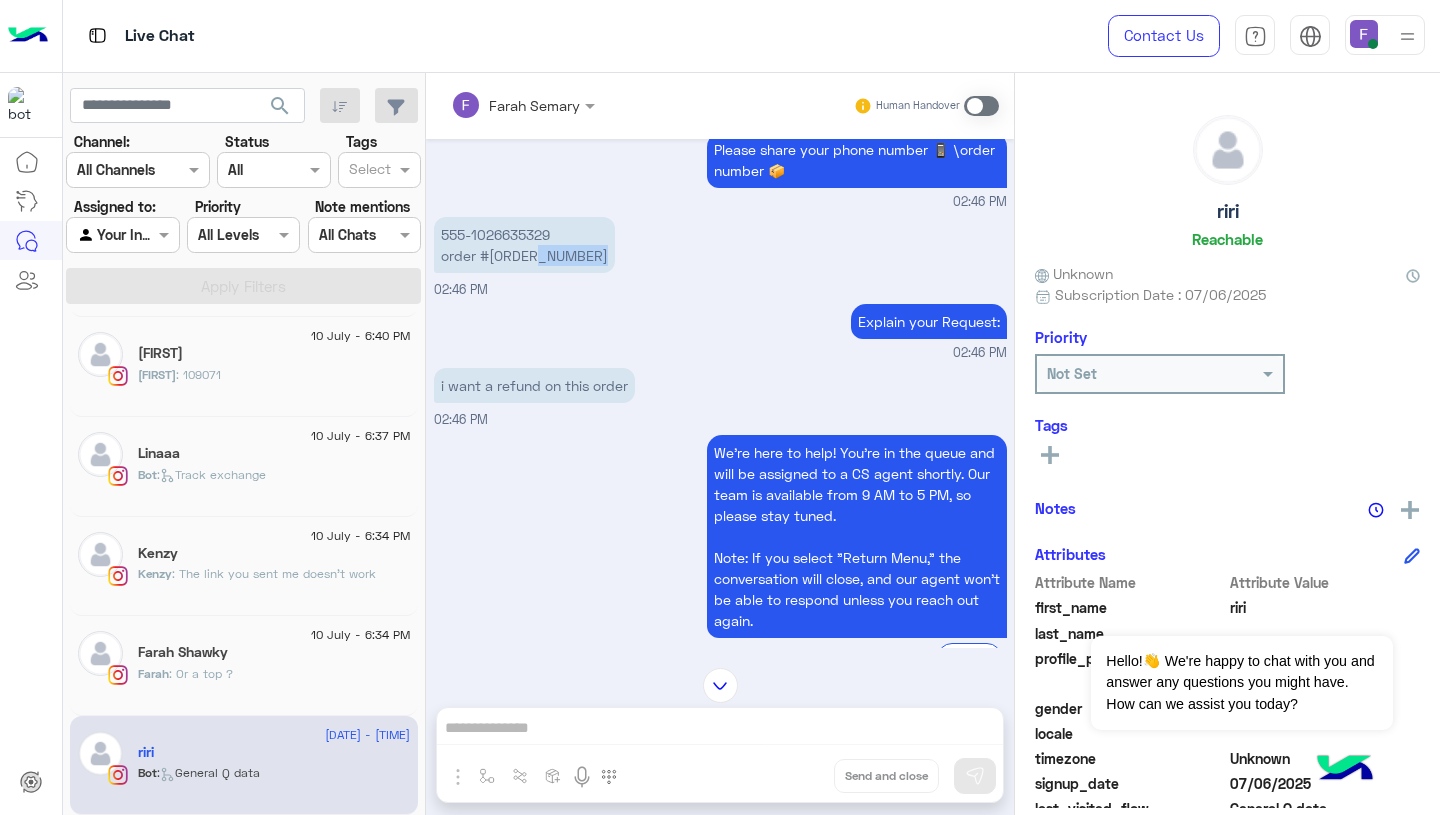 click on "01026635329 order #106714" at bounding box center [524, 245] 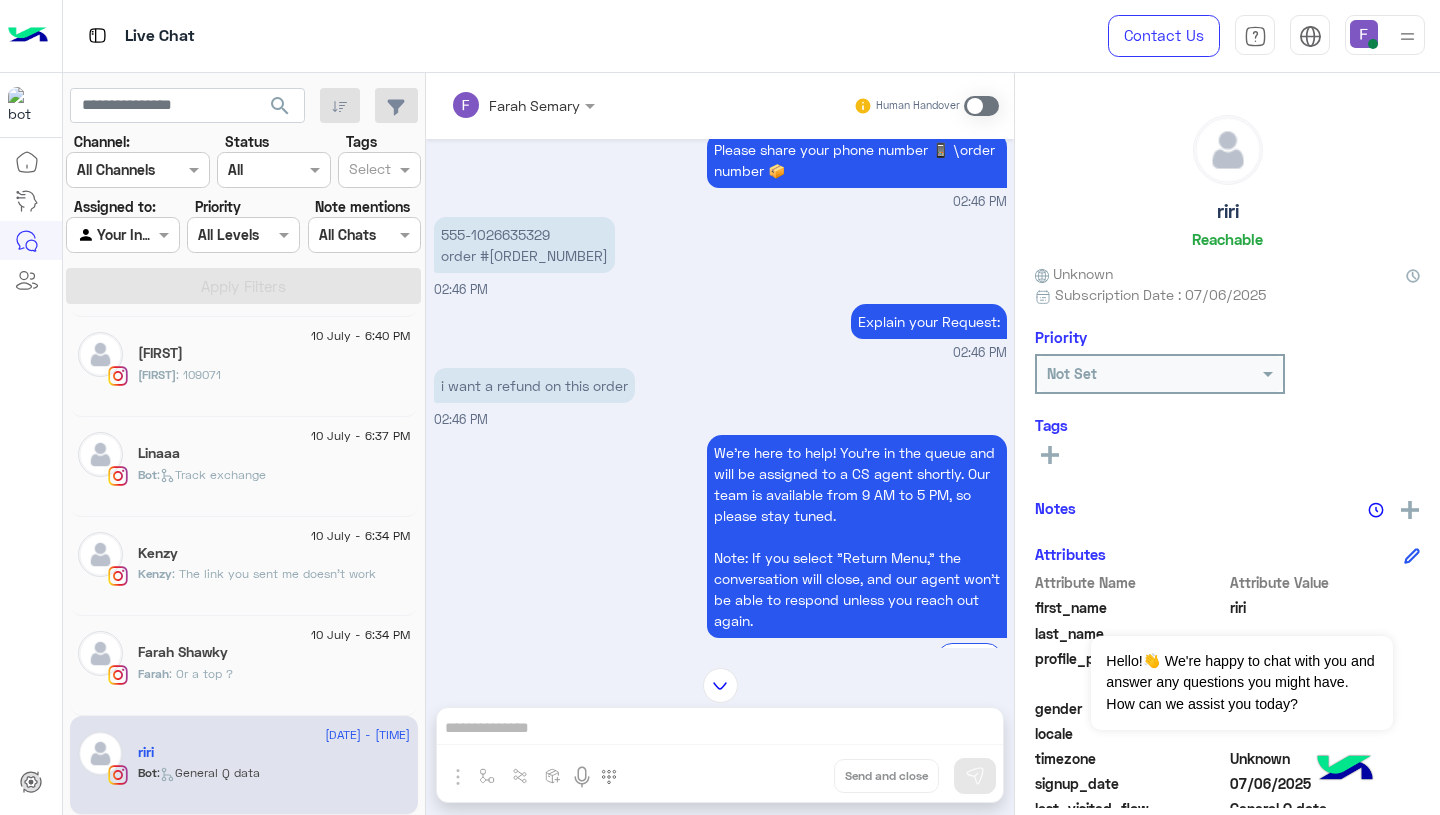 click on "01026635329 order #106714" at bounding box center [524, 245] 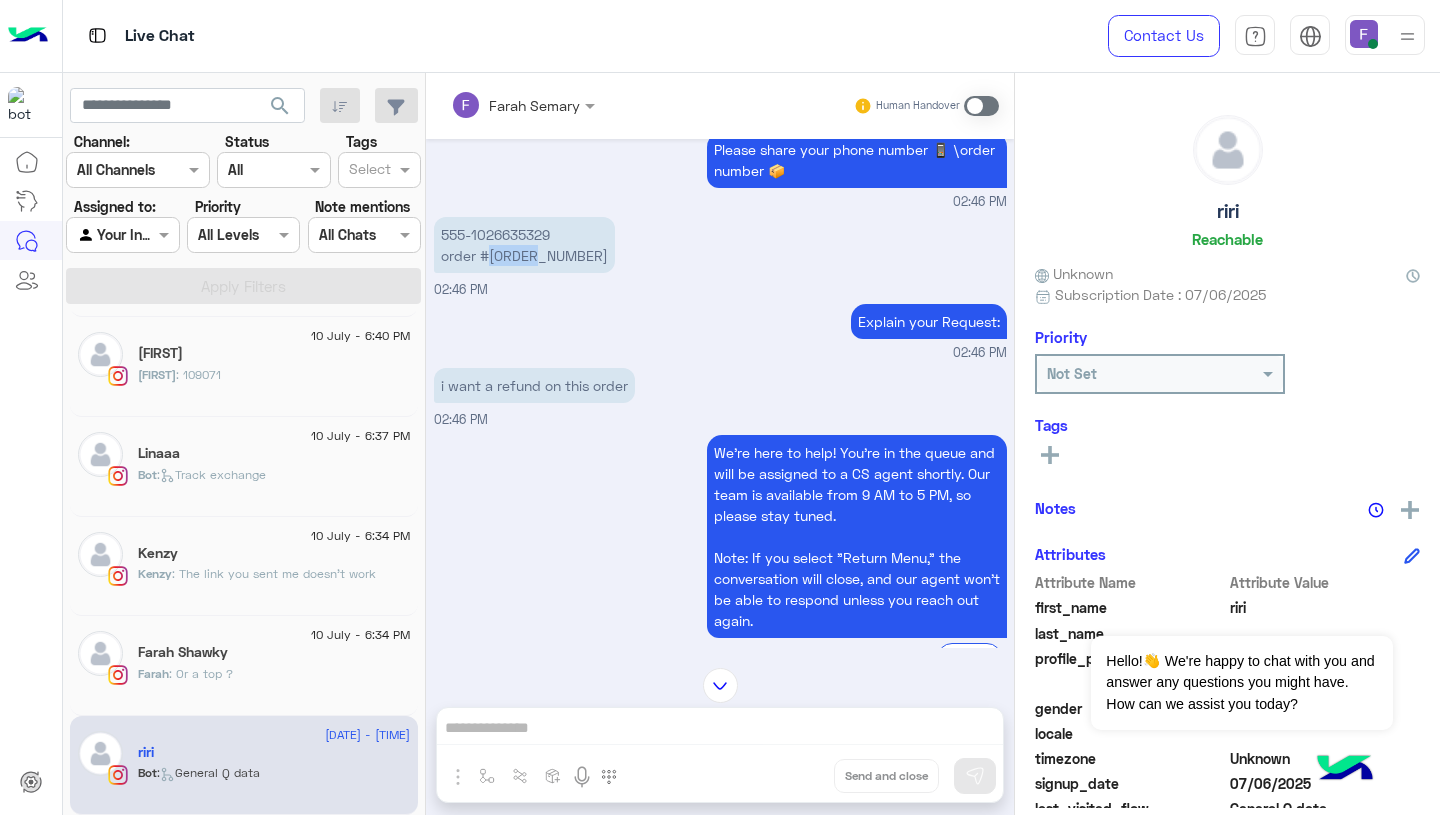 click on "01026635329 order #106714" at bounding box center (524, 245) 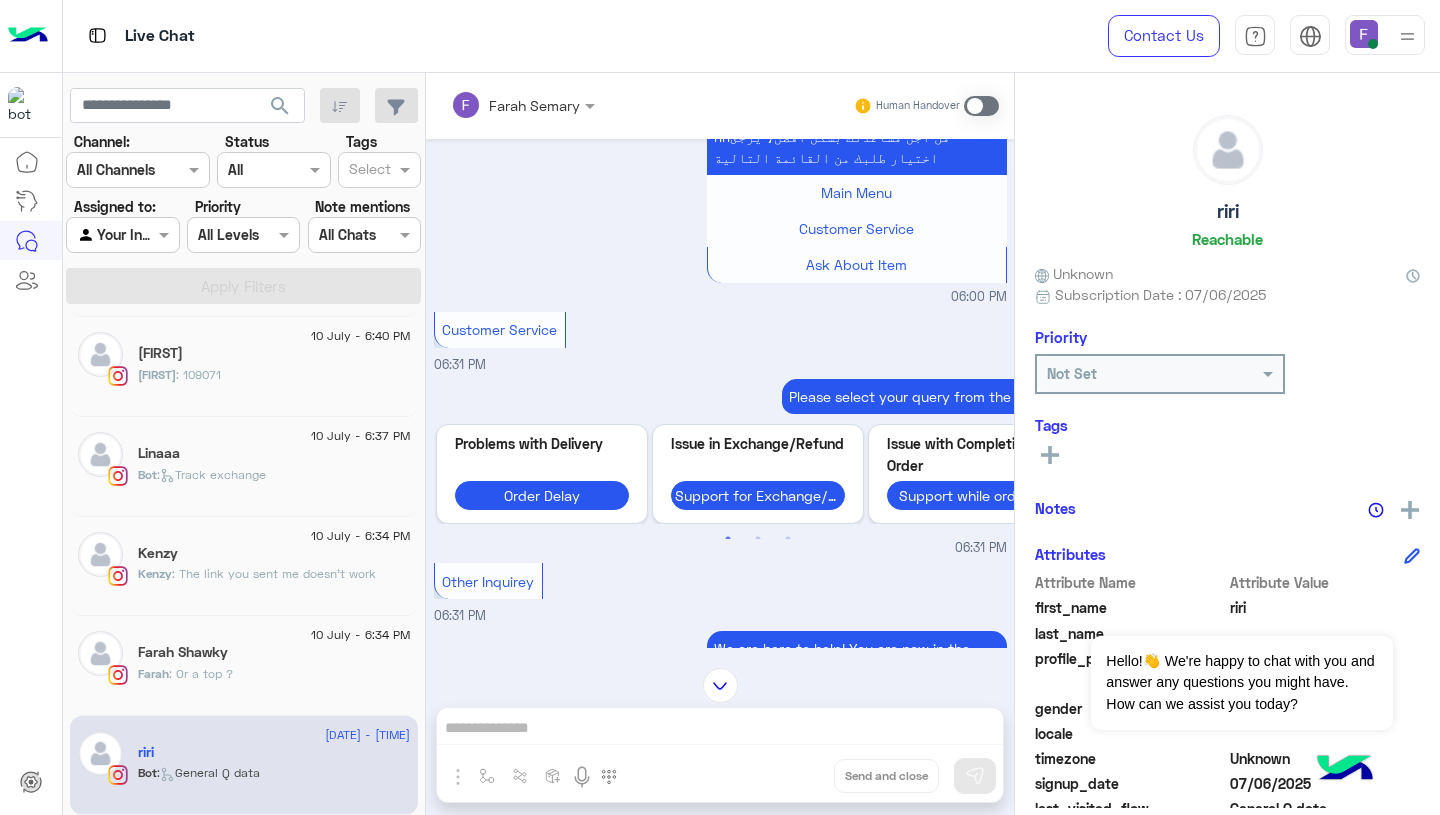 scroll, scrollTop: 3015, scrollLeft: 0, axis: vertical 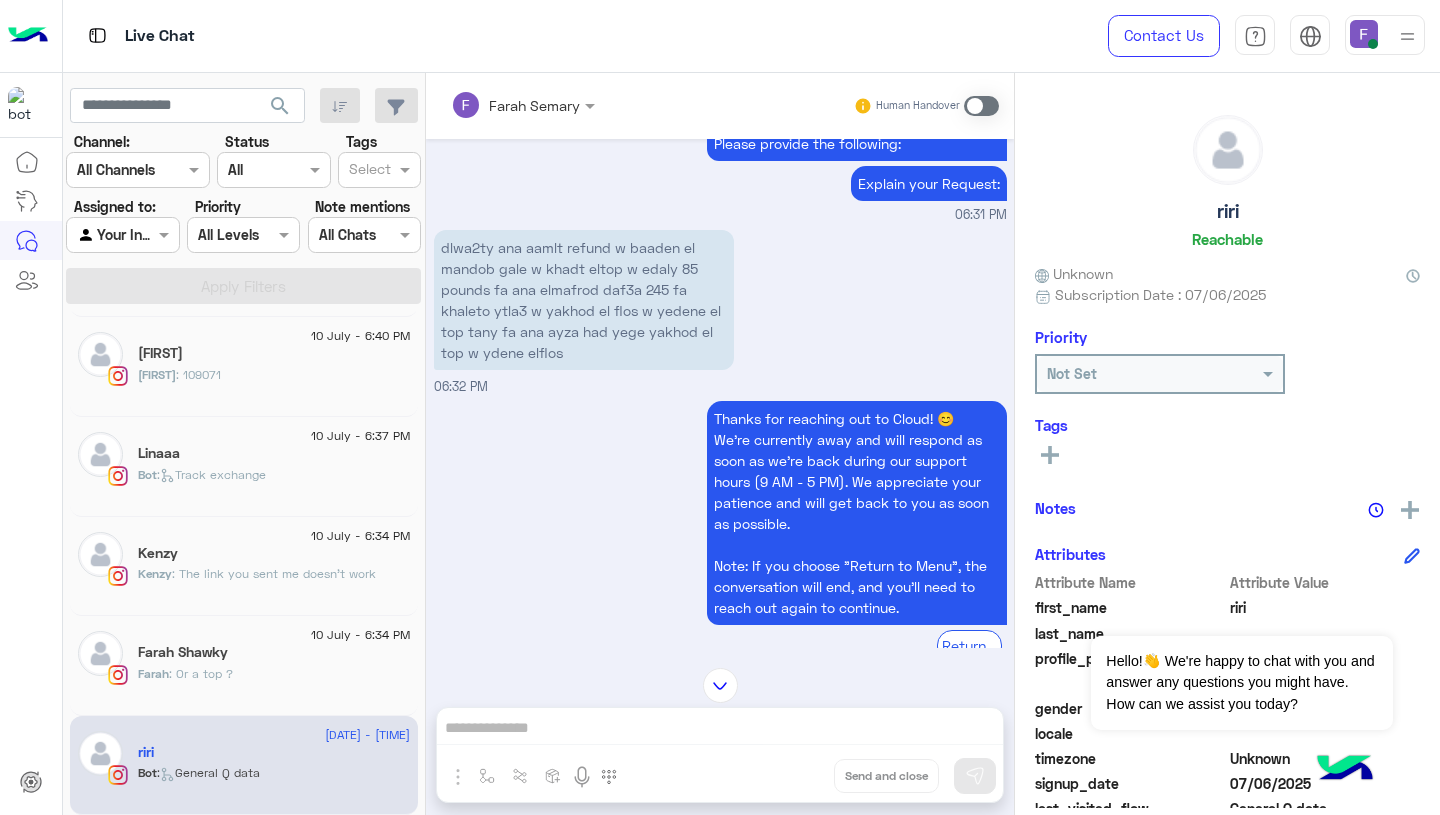 click on "dlwa2ty ana aamlt refund w baaden el mandob gale w khadt eltop w edaly 85 pounds fa ana elmafrod daf3a 245 fa khaleto ytla3 w yakhod el flos w yedene el top tany fa ana ayza had yege yakhod el top w ydene elflos" at bounding box center (584, 300) 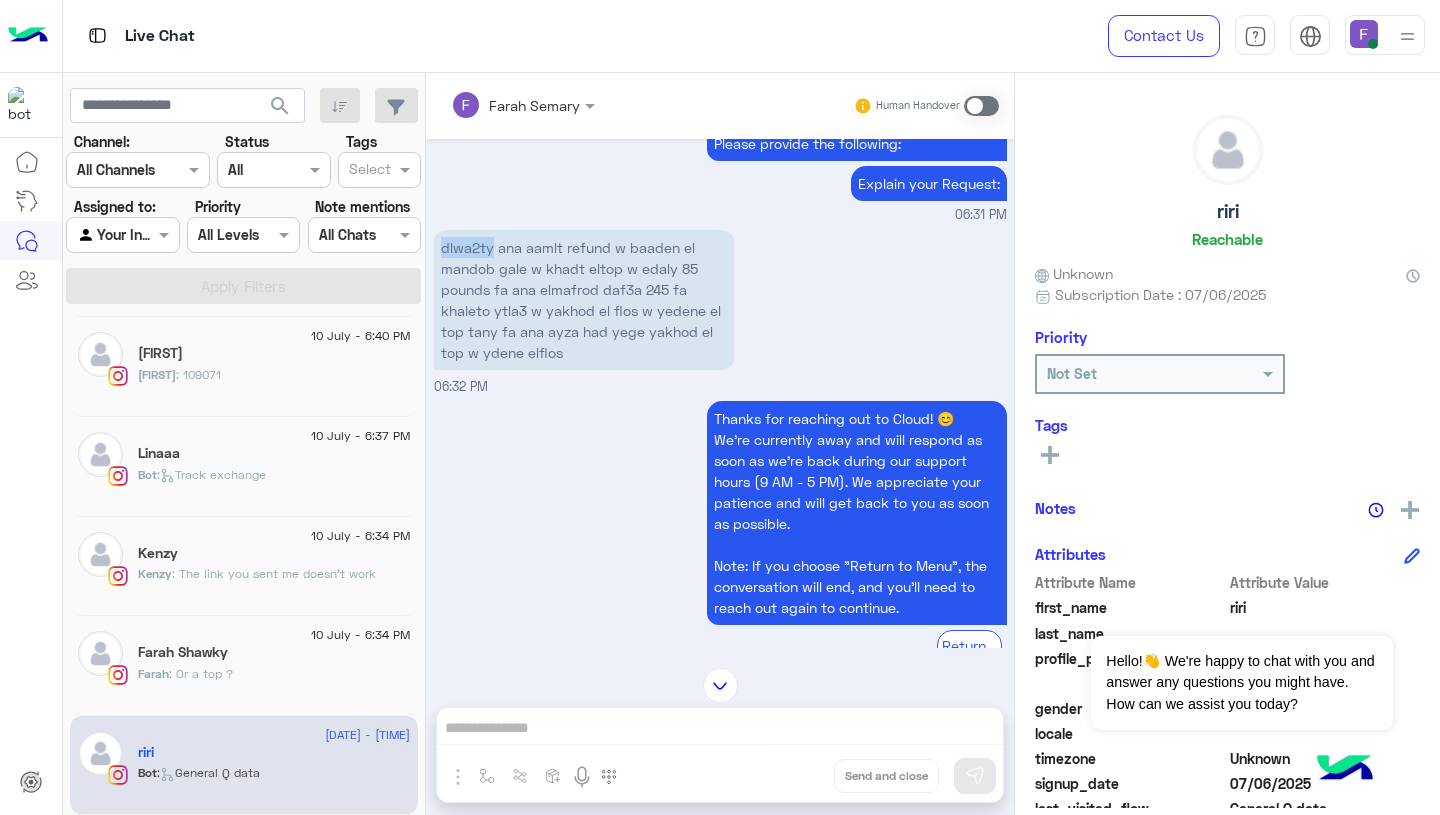 click on "dlwa2ty ana aamlt refund w baaden el mandob gale w khadt eltop w edaly 85 pounds fa ana elmafrod daf3a 245 fa khaleto ytla3 w yakhod el flos w yedene el top tany fa ana ayza had yege yakhod el top w ydene elflos" at bounding box center [584, 300] 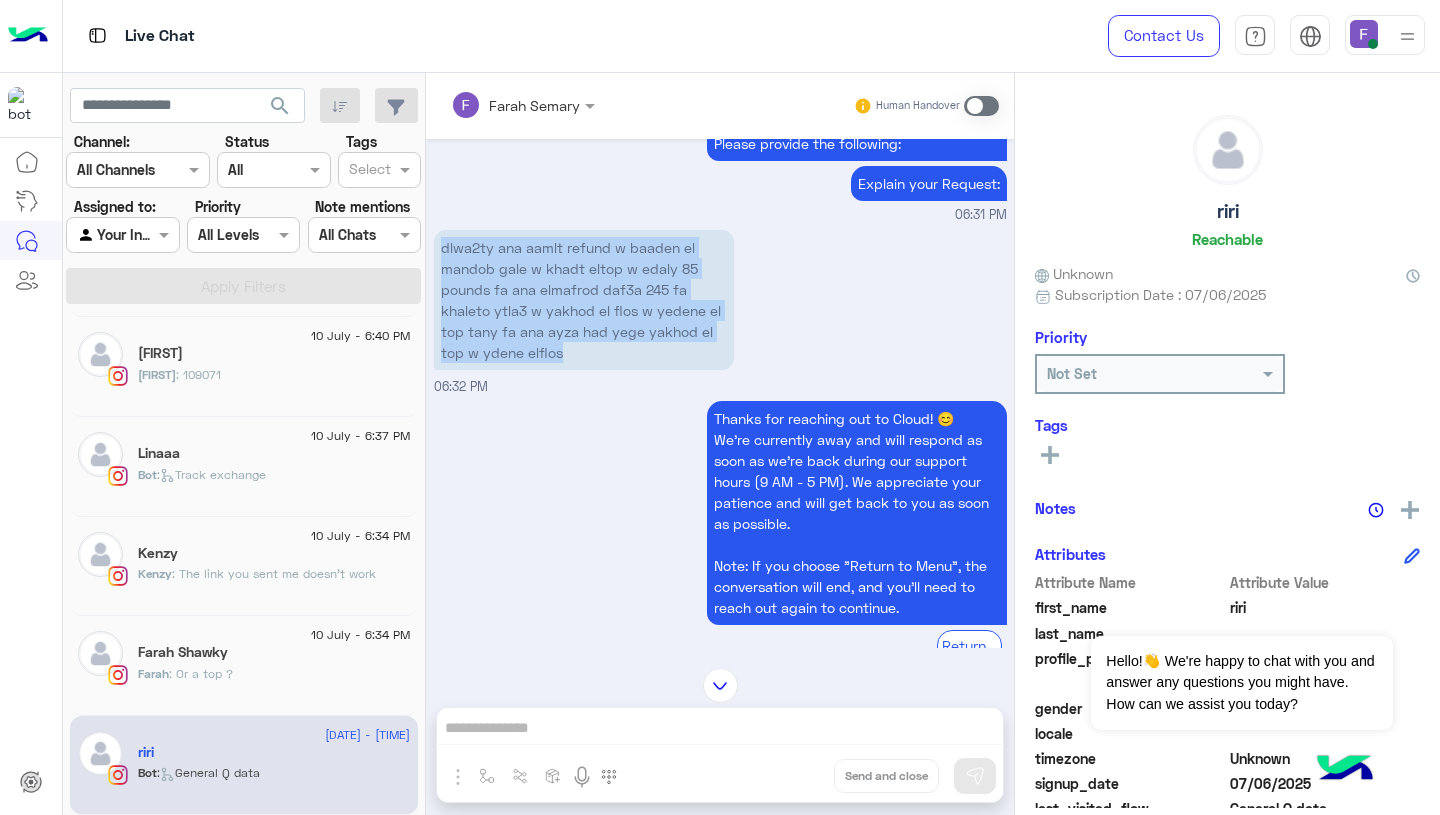 drag, startPoint x: 438, startPoint y: 239, endPoint x: 456, endPoint y: 310, distance: 73.24616 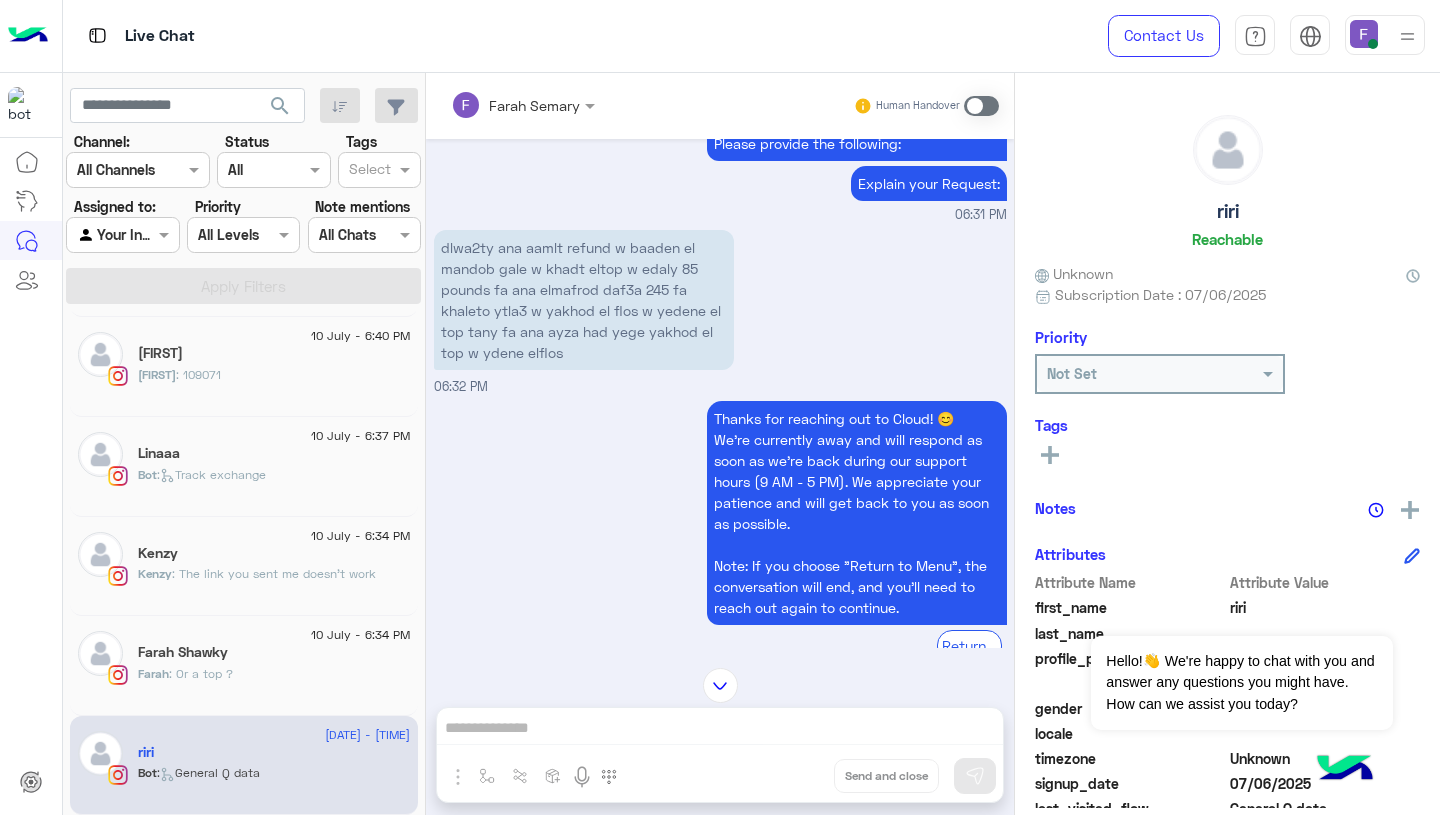 click at bounding box center (981, 106) 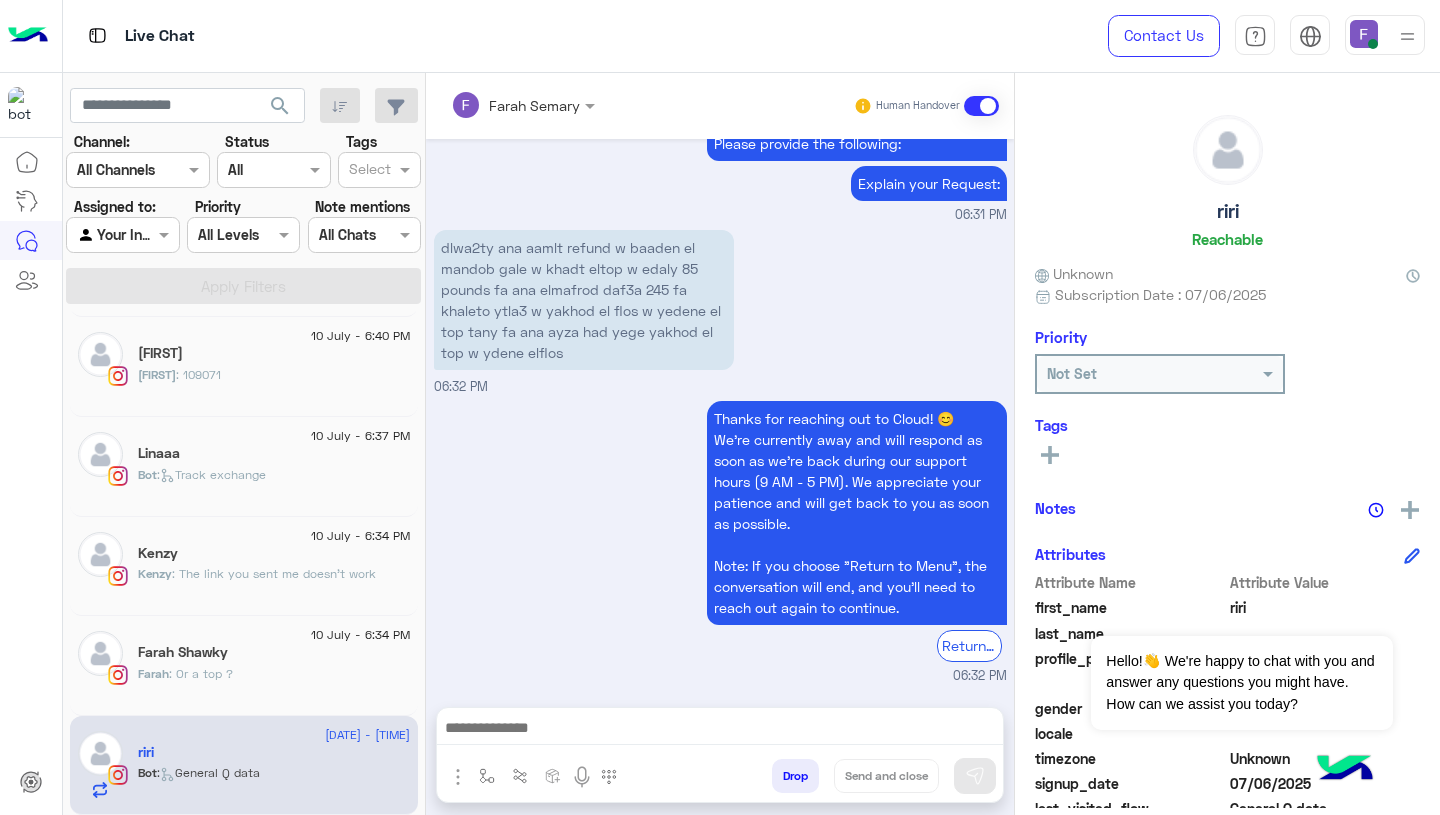 scroll, scrollTop: 3890, scrollLeft: 0, axis: vertical 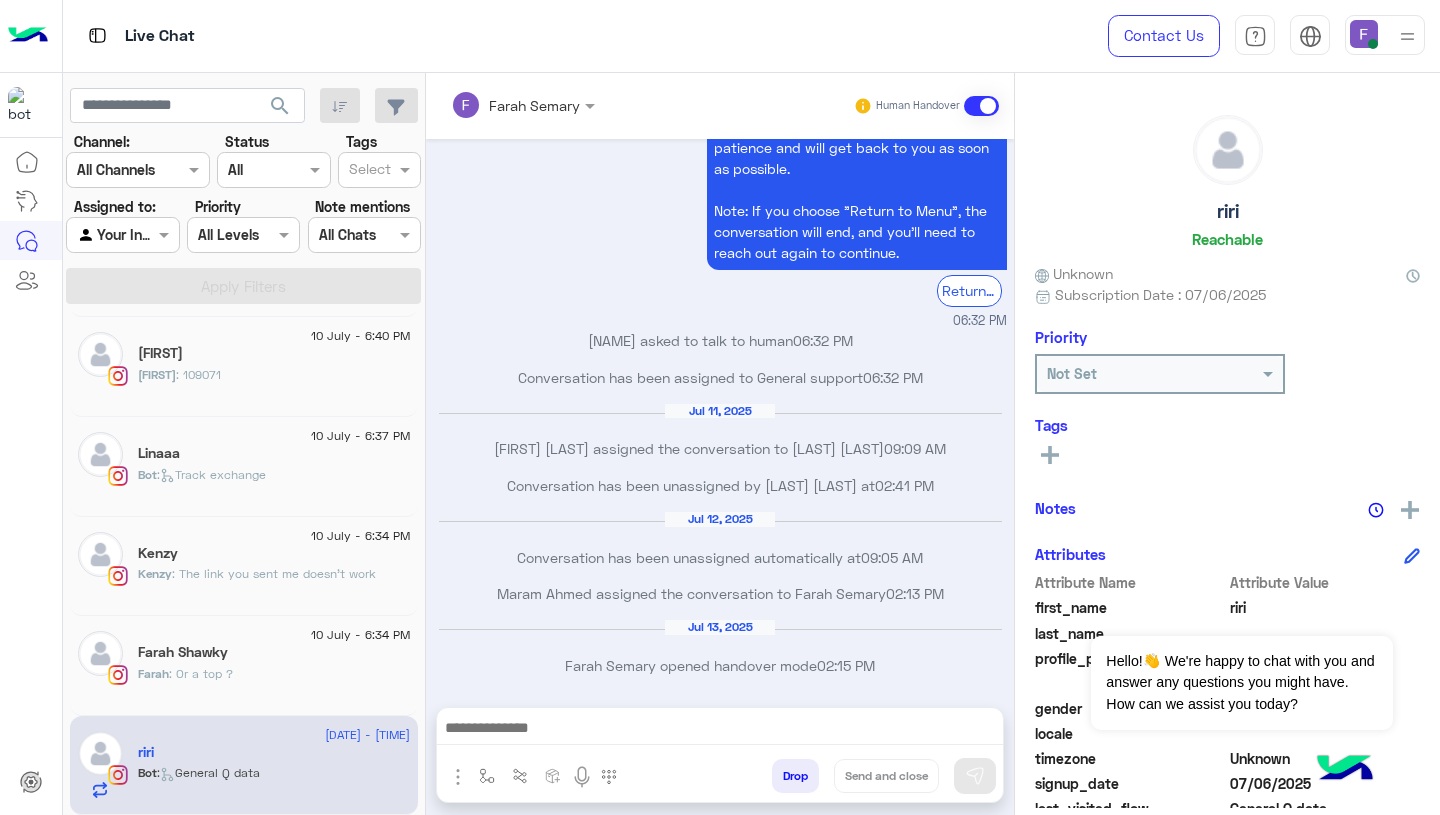 click at bounding box center (720, 730) 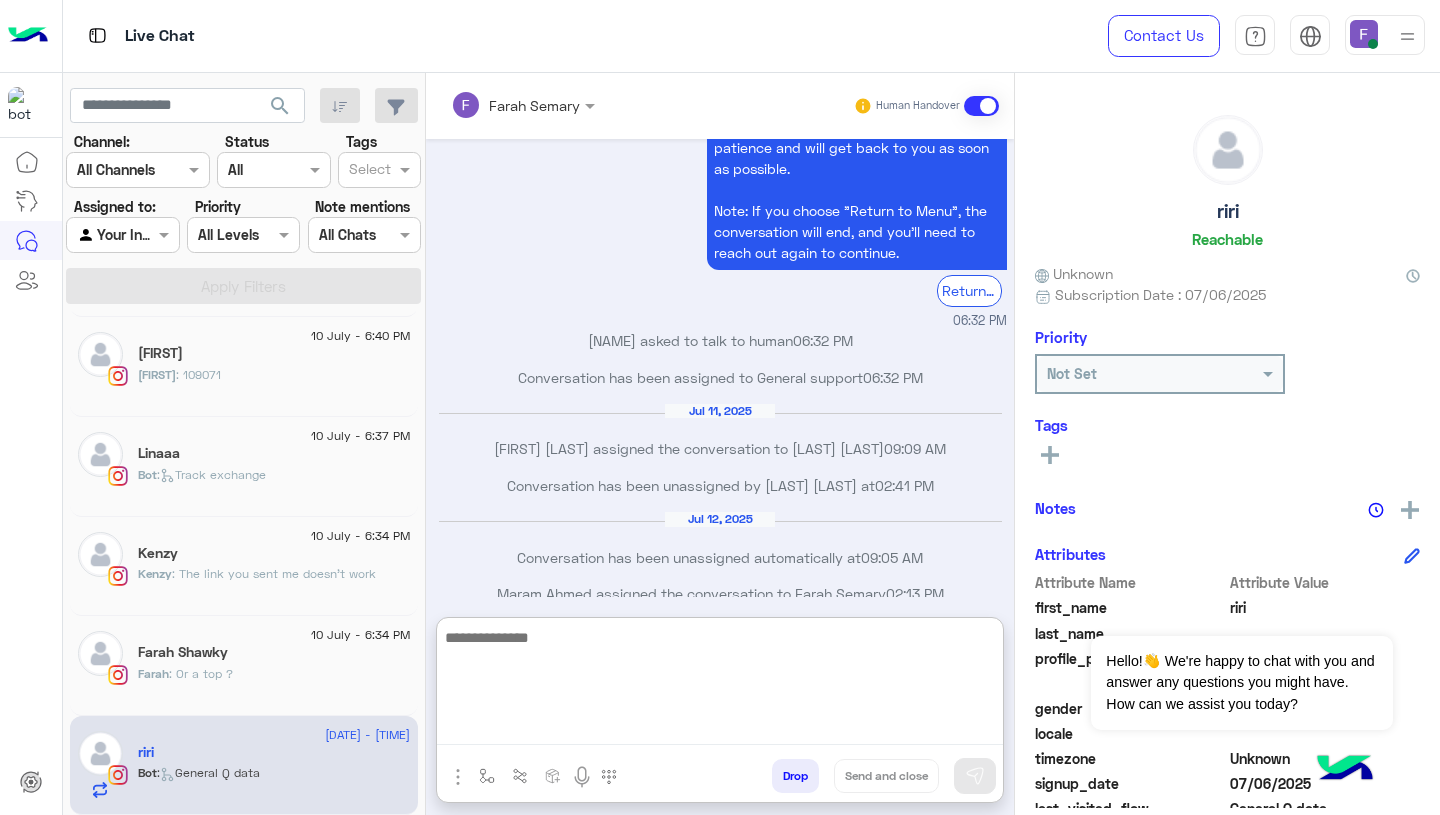 paste on "**********" 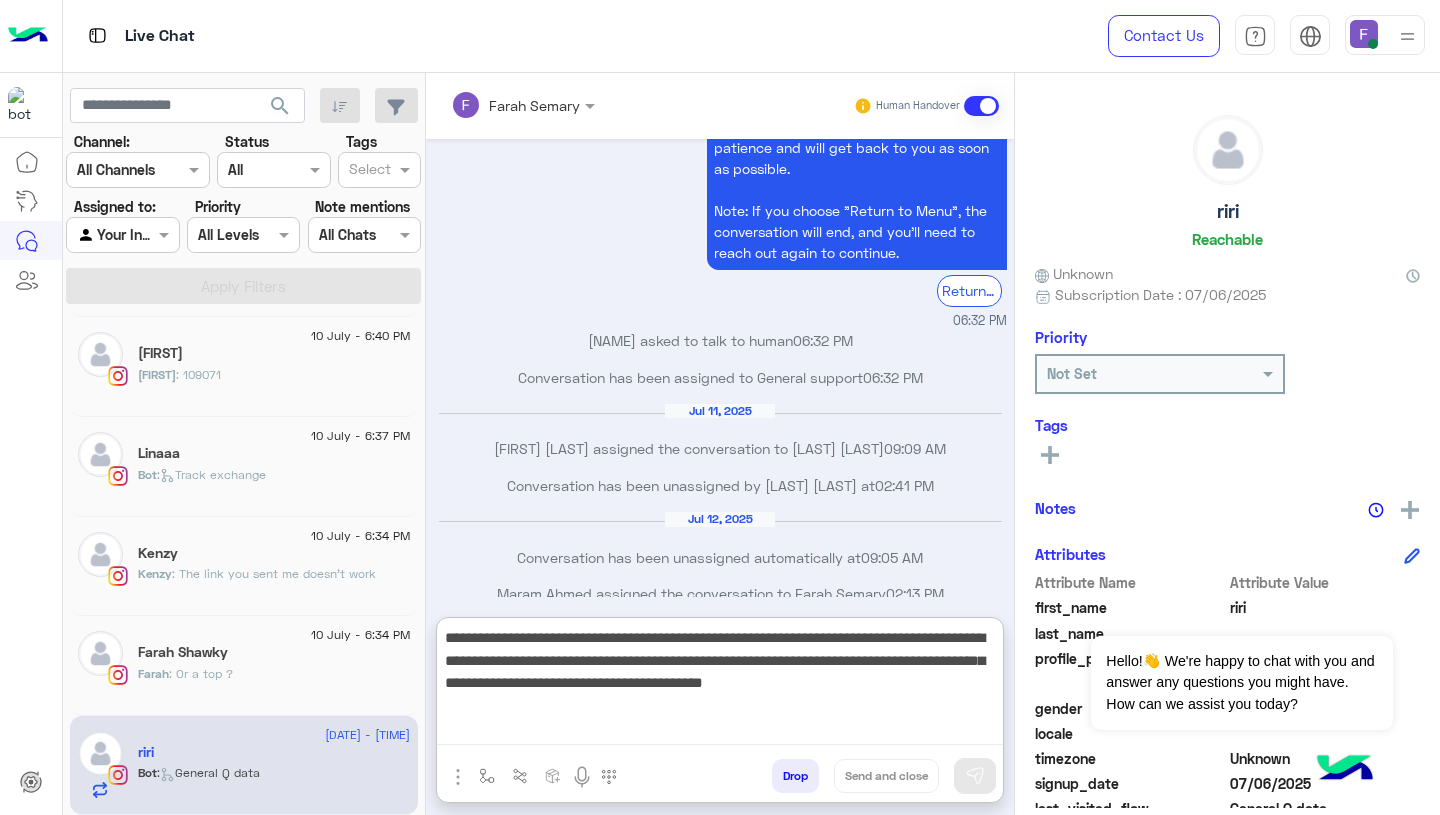 scroll, scrollTop: 83, scrollLeft: 0, axis: vertical 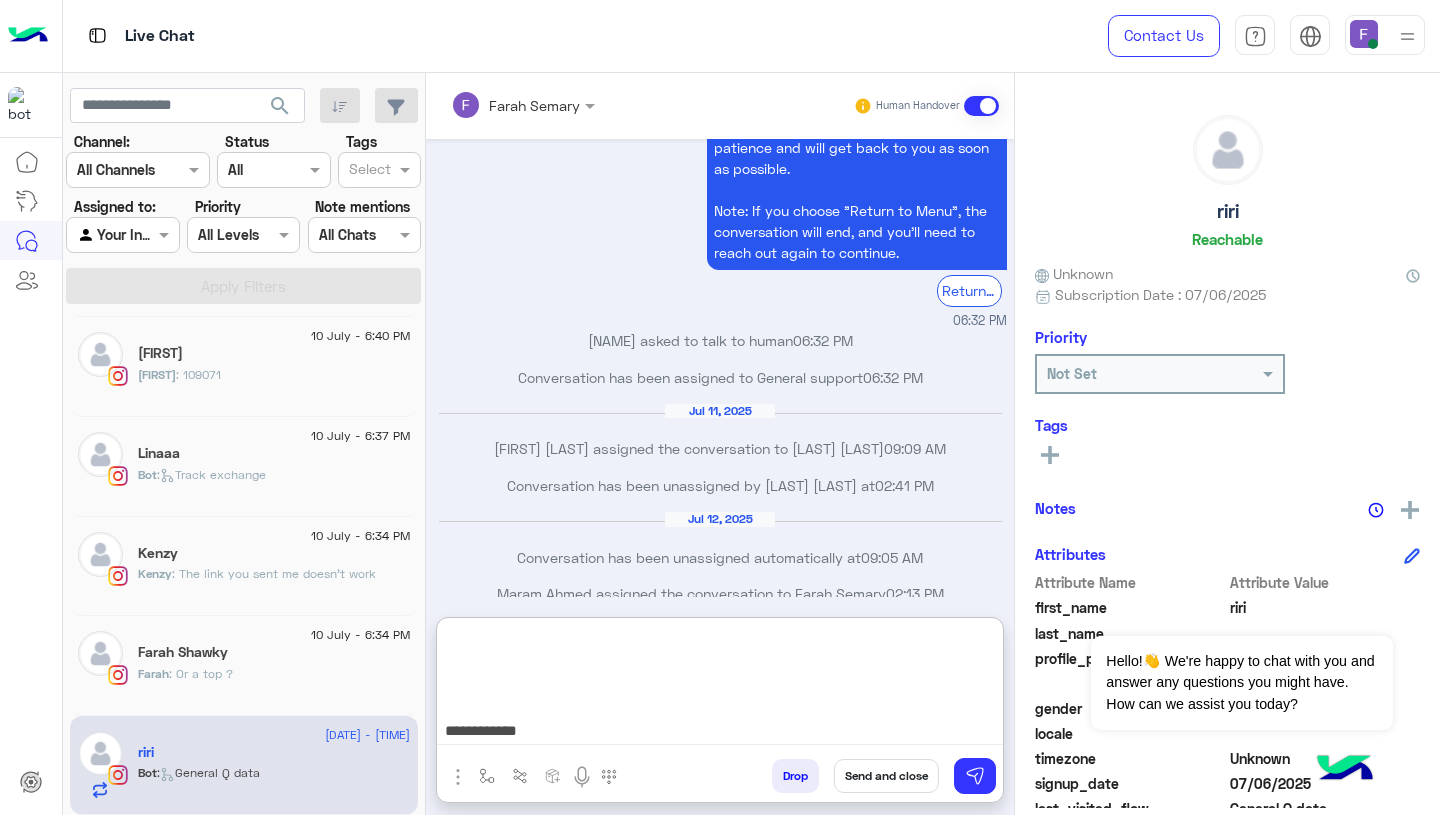 click on "**********" at bounding box center [720, 685] 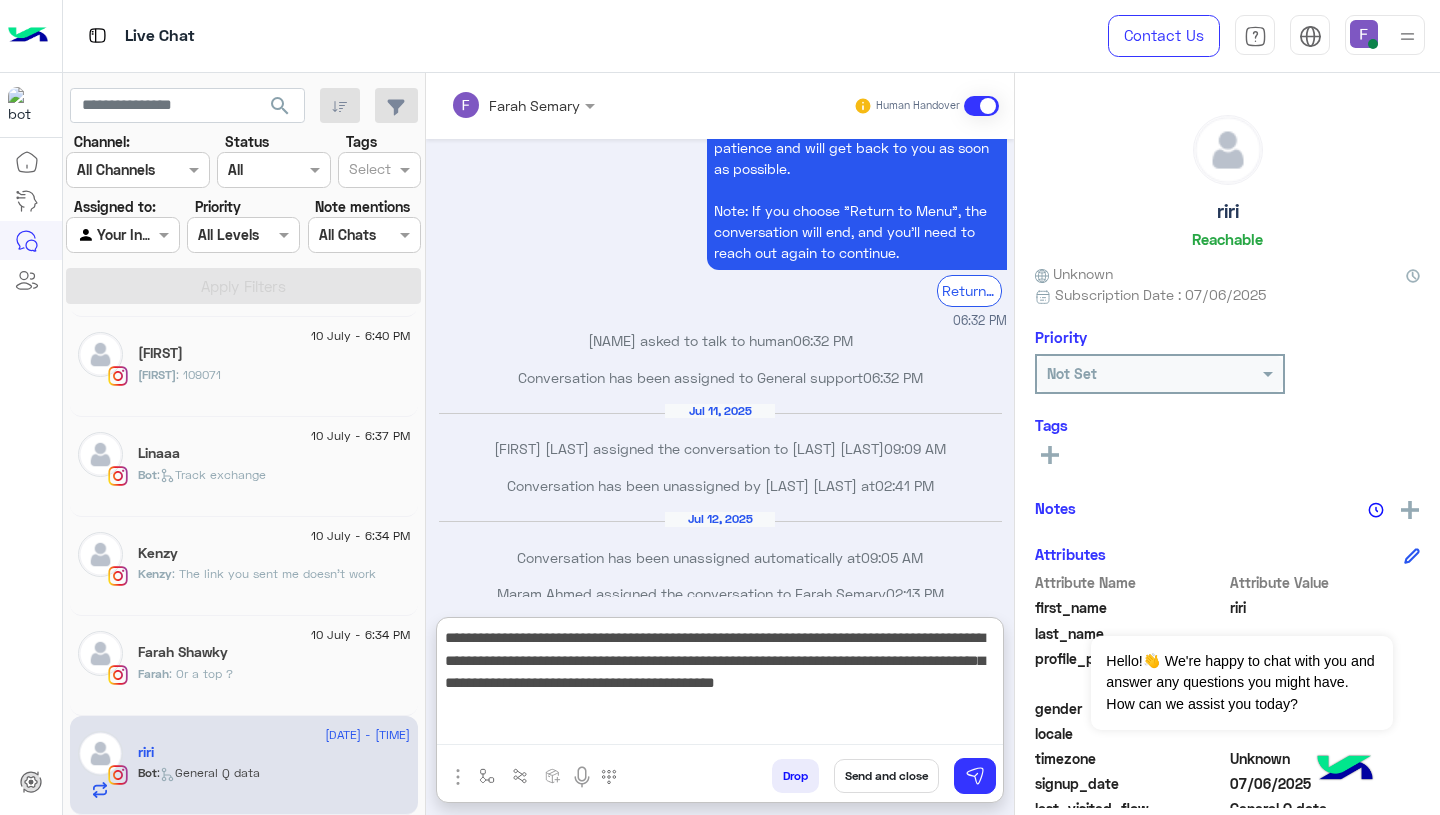 scroll, scrollTop: 0, scrollLeft: 0, axis: both 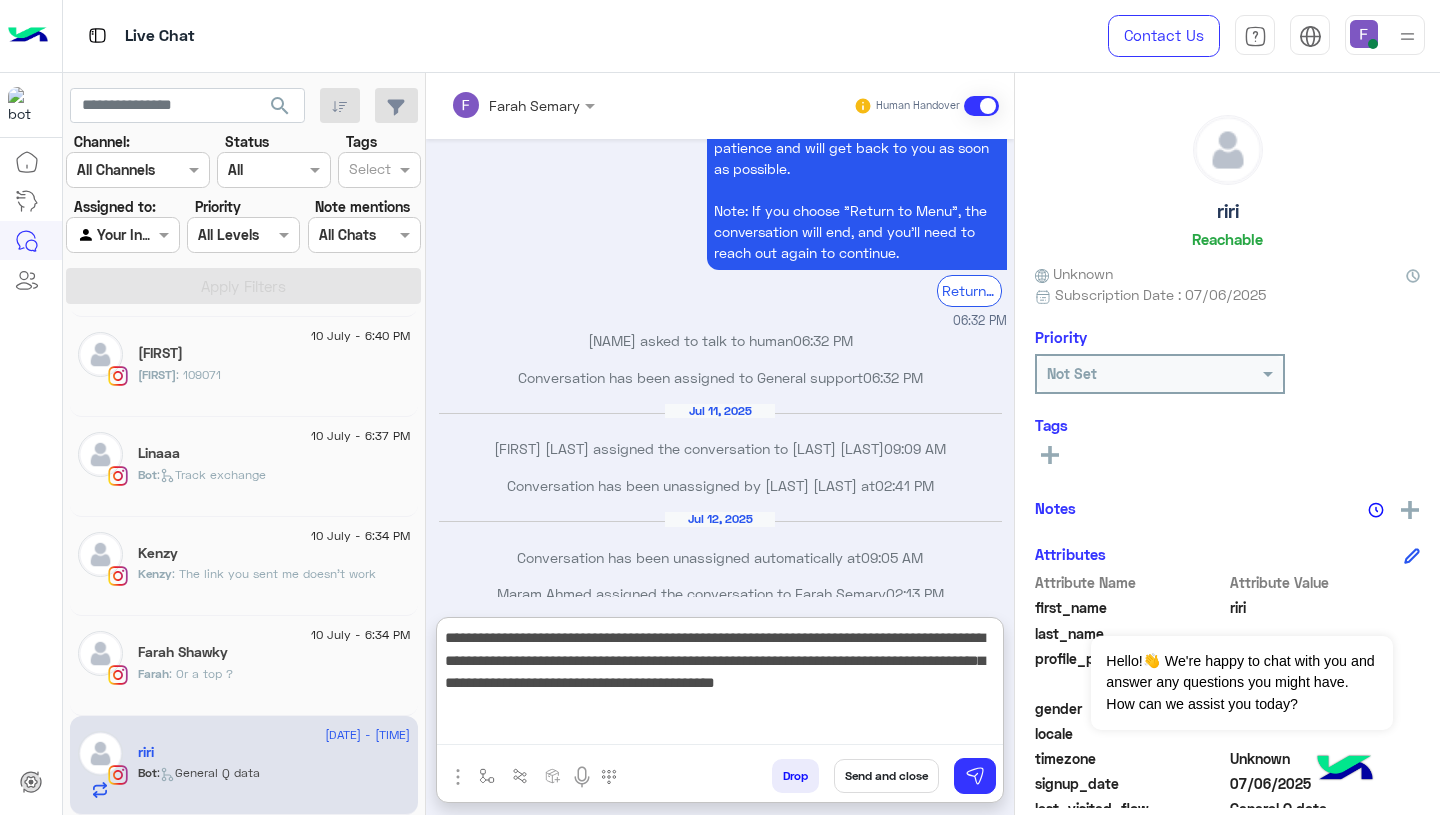 click on "**********" at bounding box center (720, 685) 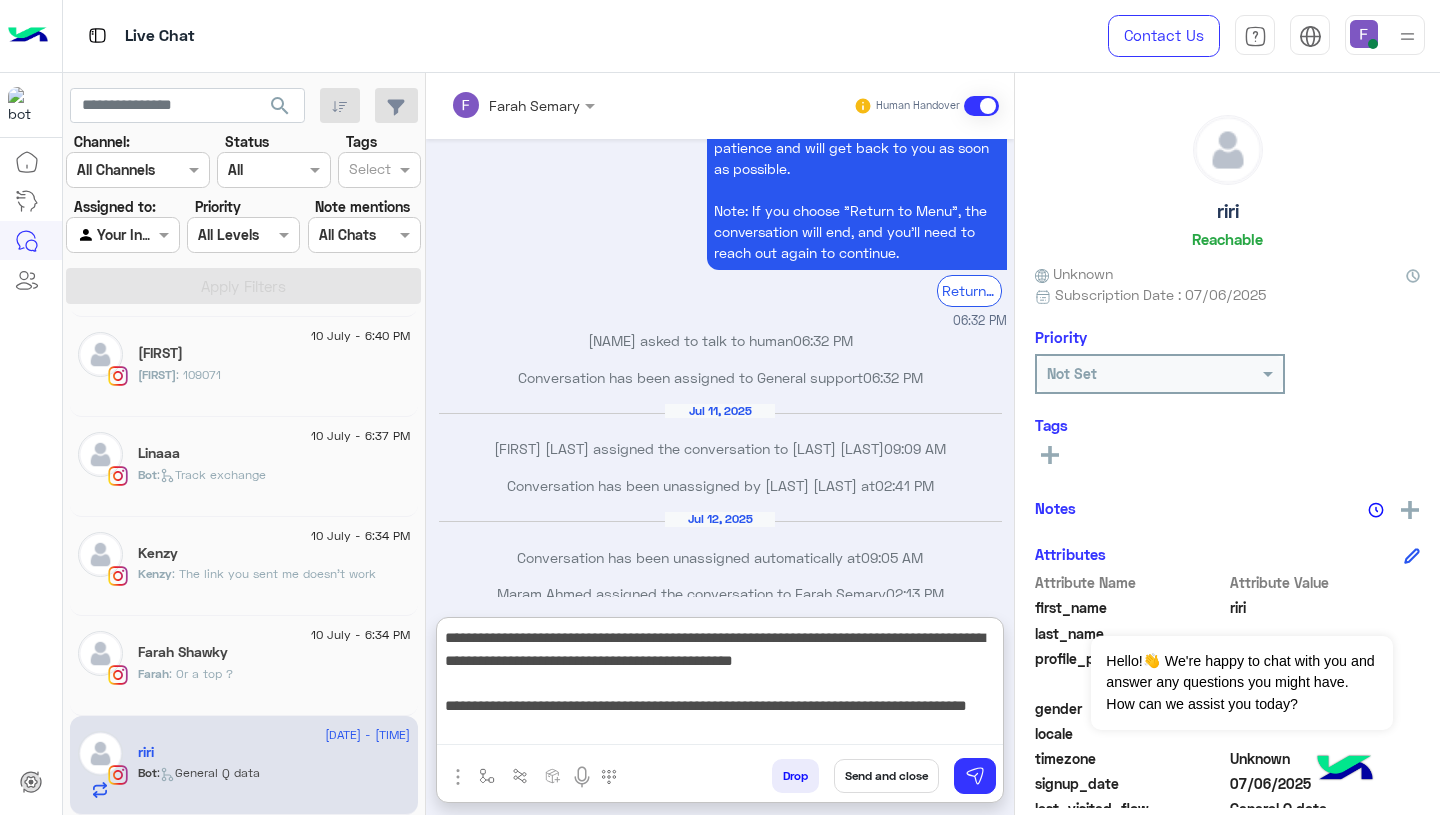 click on "**********" at bounding box center [720, 685] 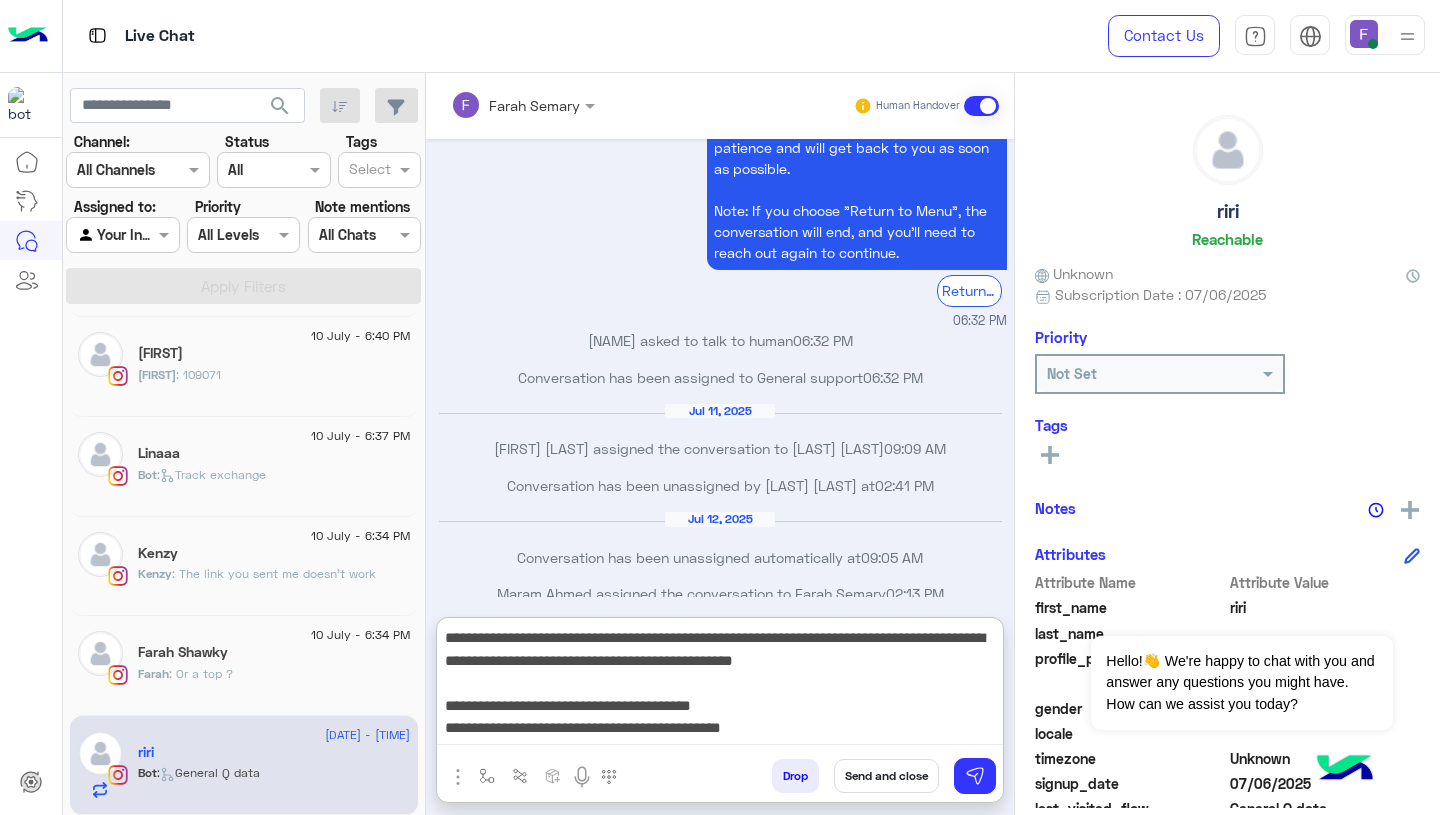 scroll, scrollTop: 42, scrollLeft: 0, axis: vertical 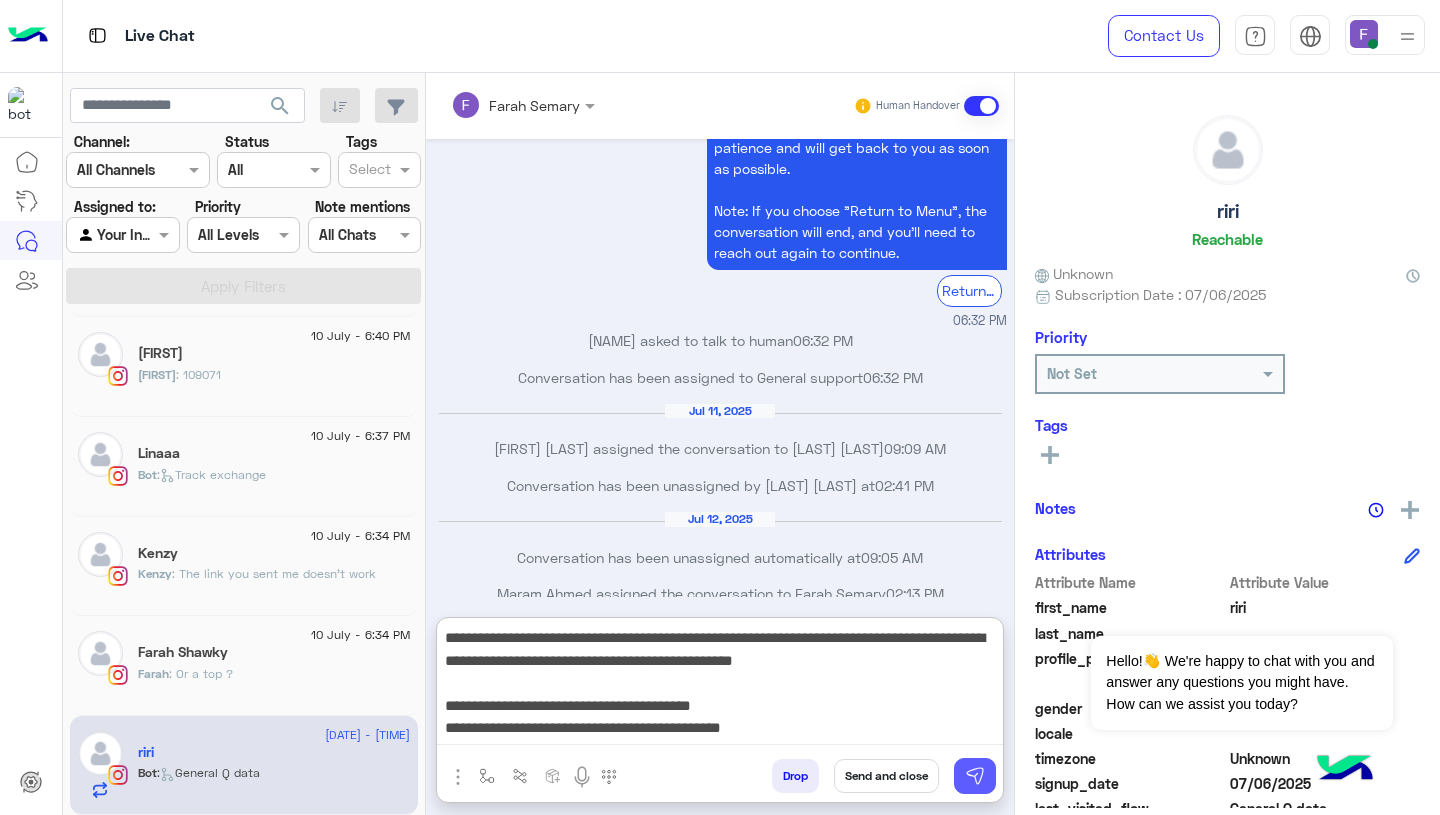 type on "**********" 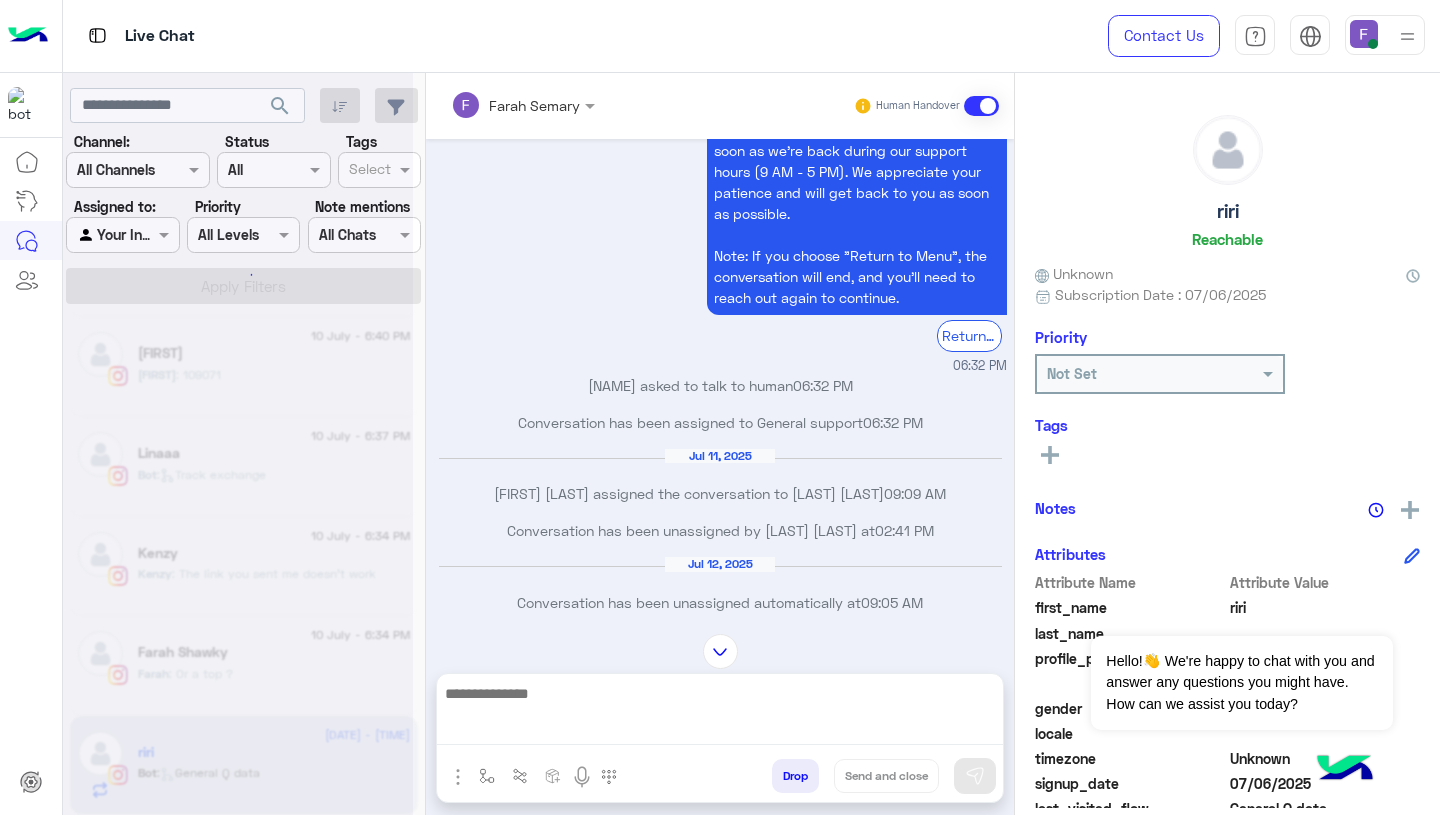 scroll, scrollTop: 0, scrollLeft: 0, axis: both 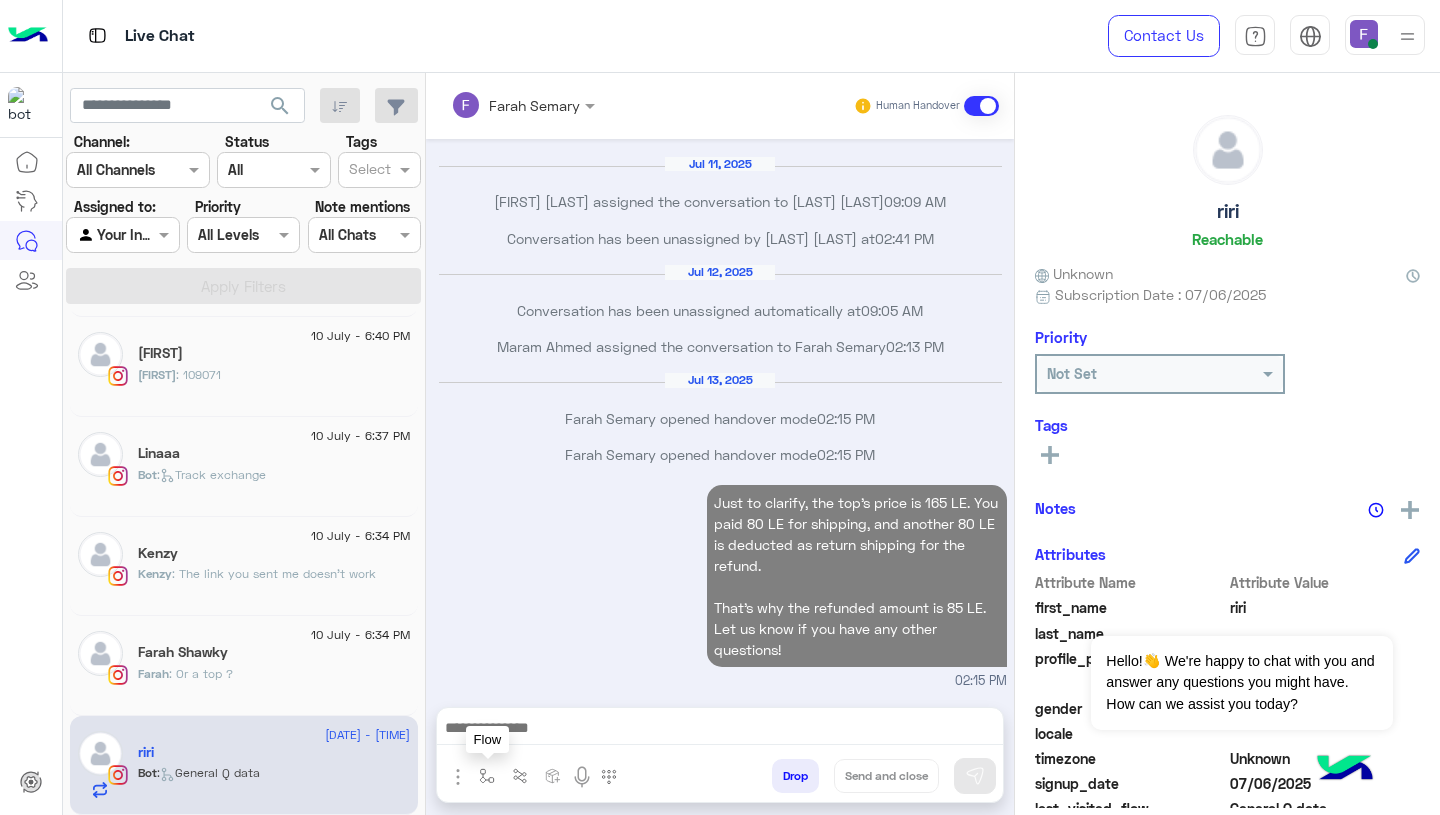 click at bounding box center [487, 776] 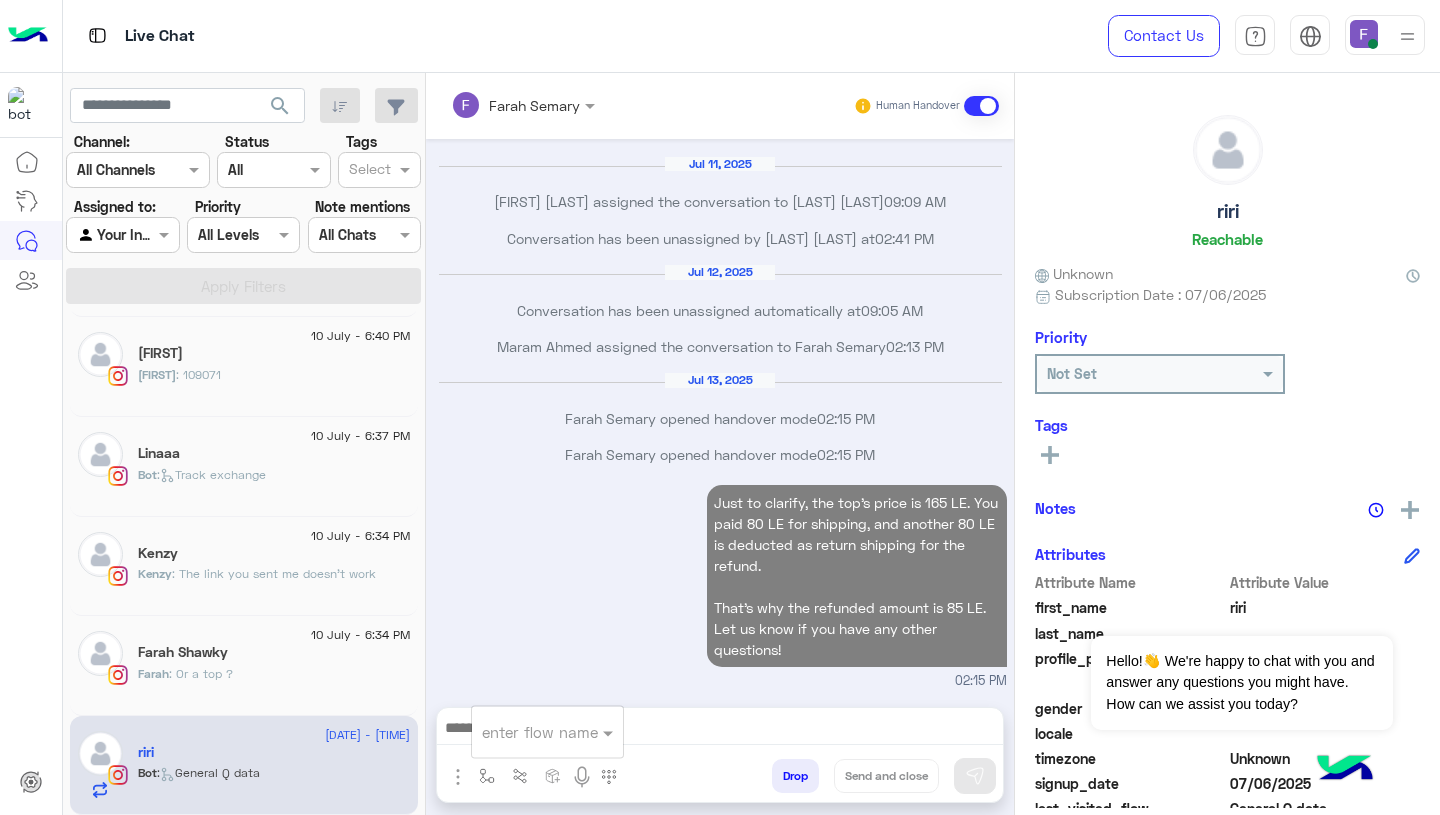 click at bounding box center [523, 732] 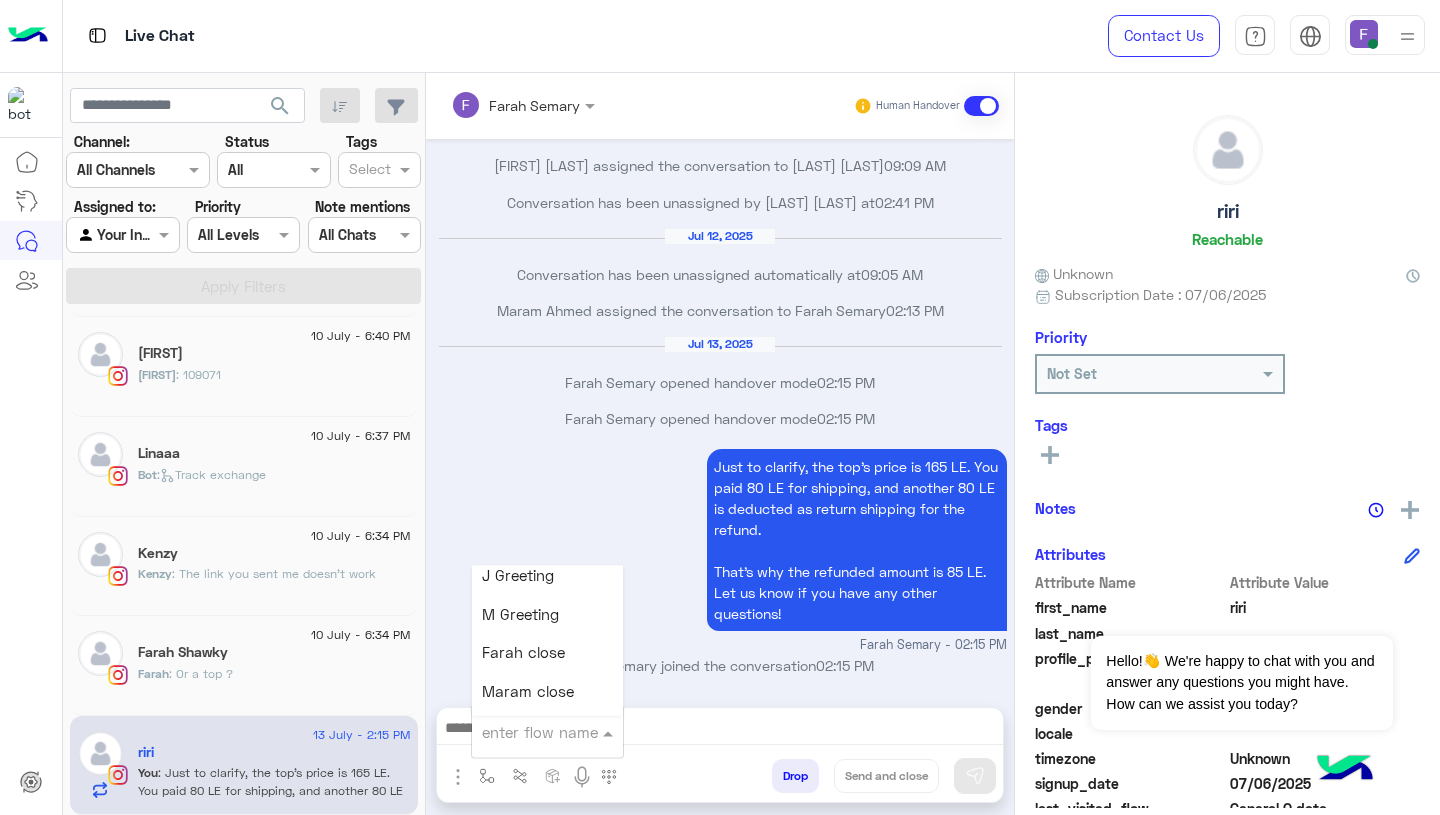 scroll, scrollTop: 2351, scrollLeft: 0, axis: vertical 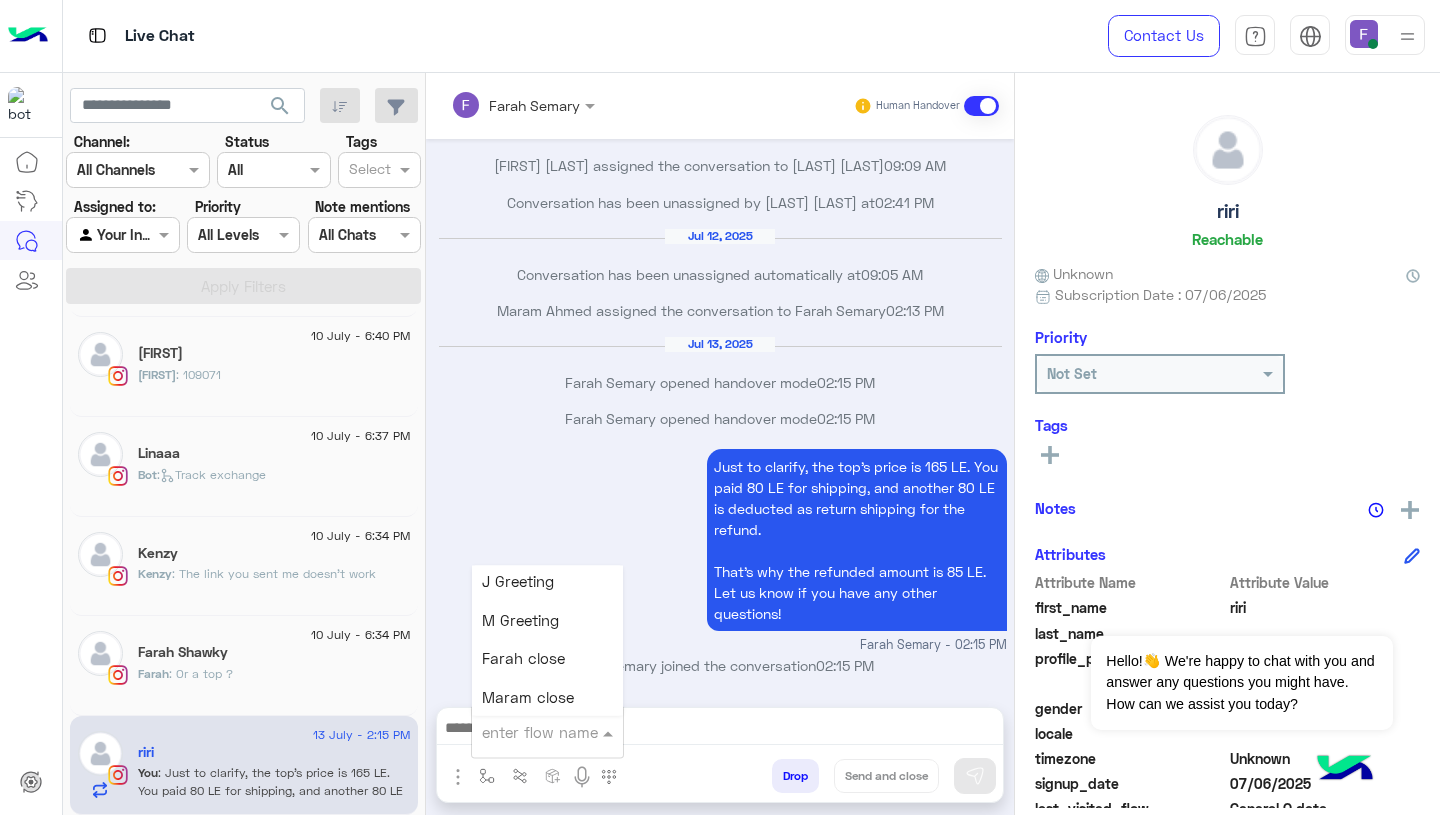 click on "Farah close" at bounding box center [523, 659] 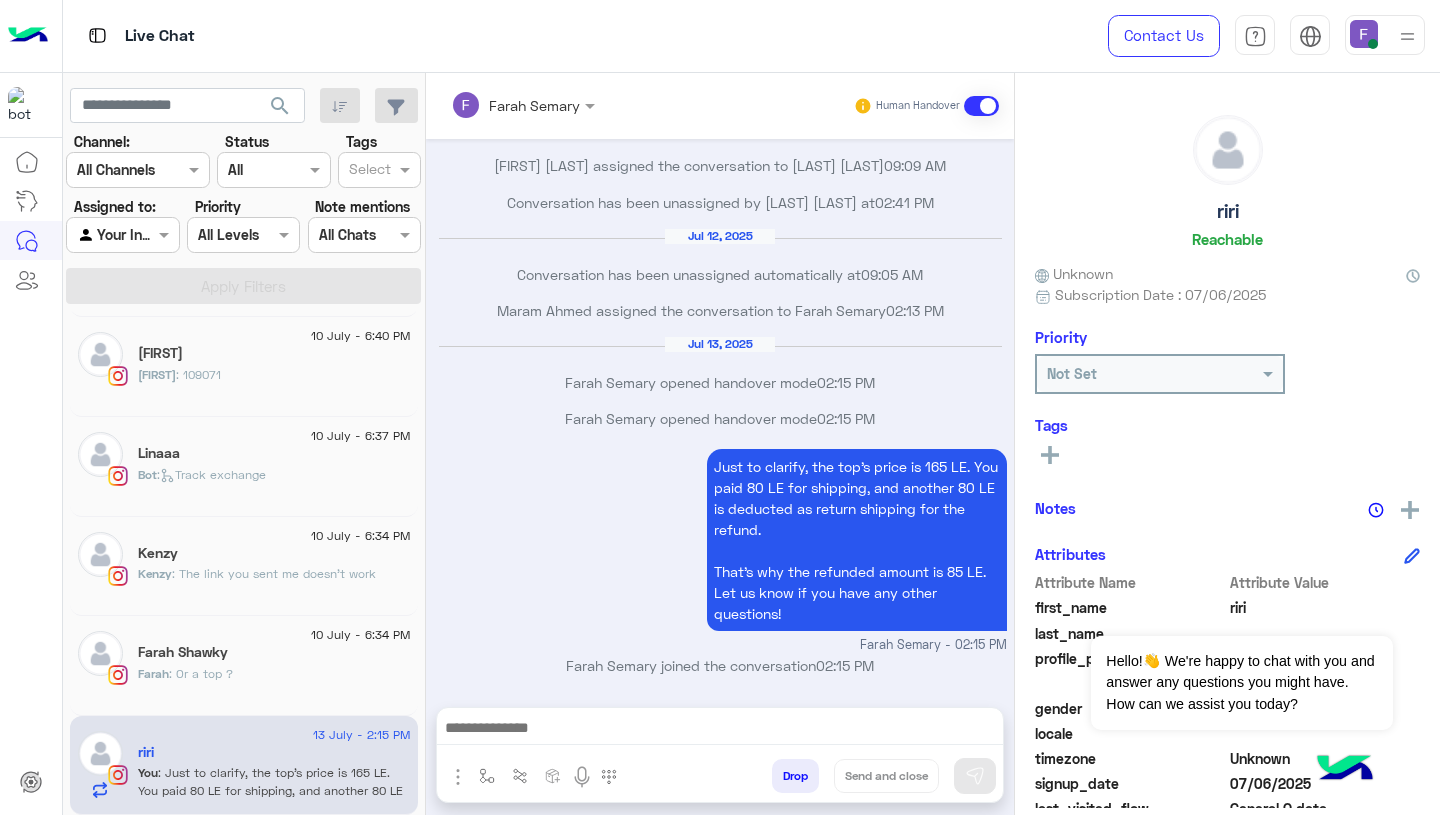 type on "**********" 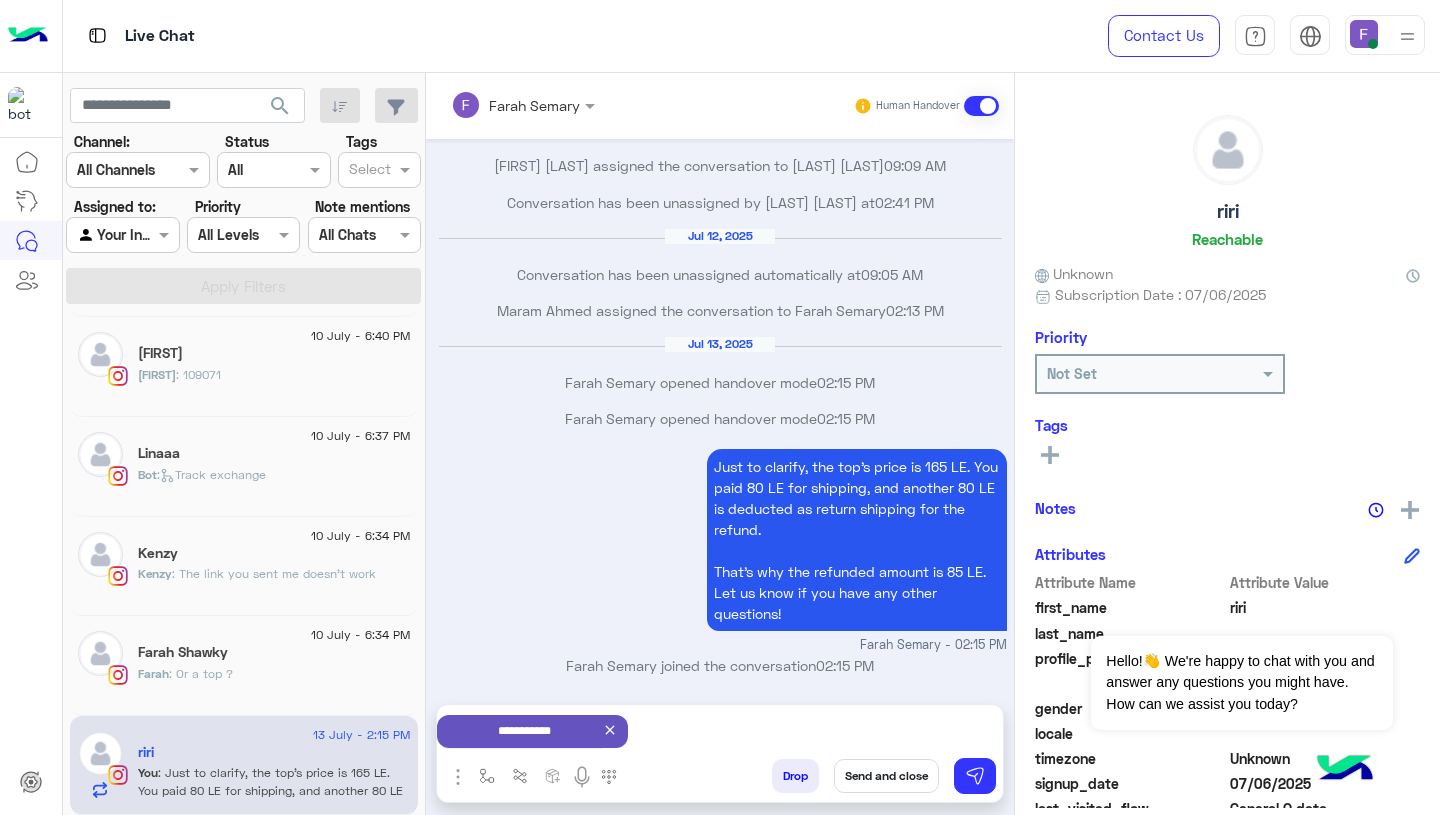 click on "Send and close" at bounding box center (886, 776) 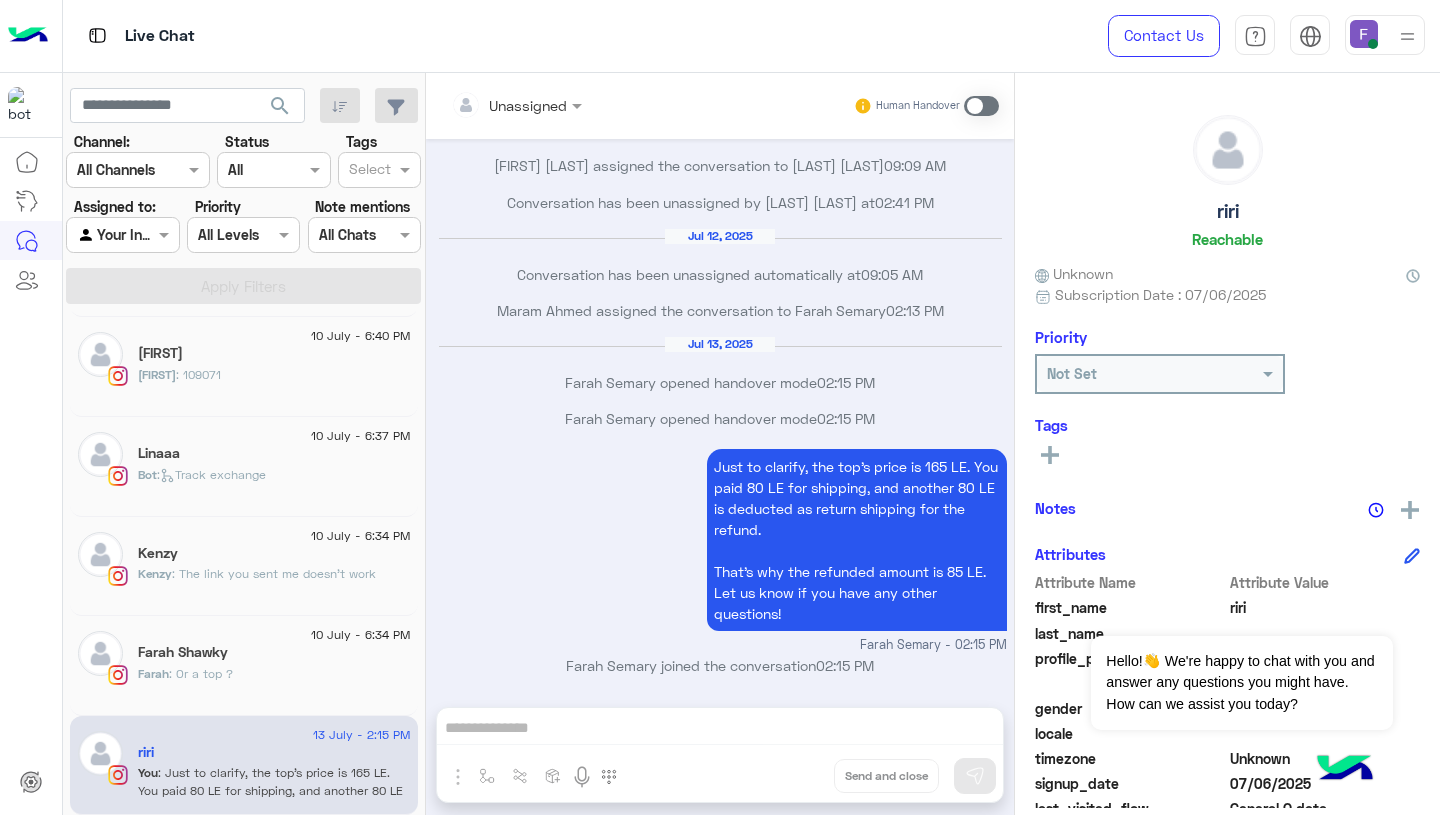 scroll, scrollTop: 4210, scrollLeft: 0, axis: vertical 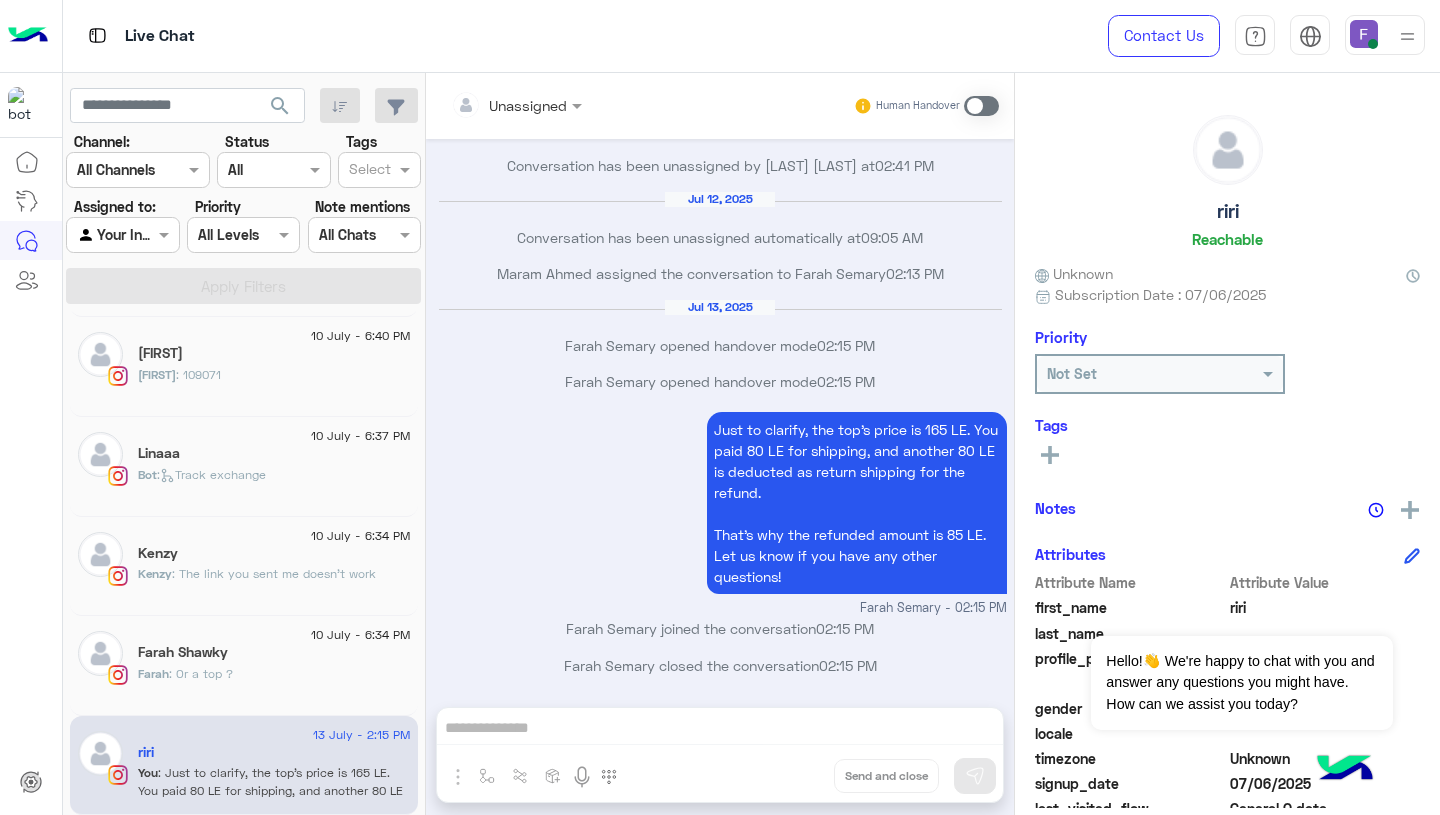 click on "Farah Shawky" 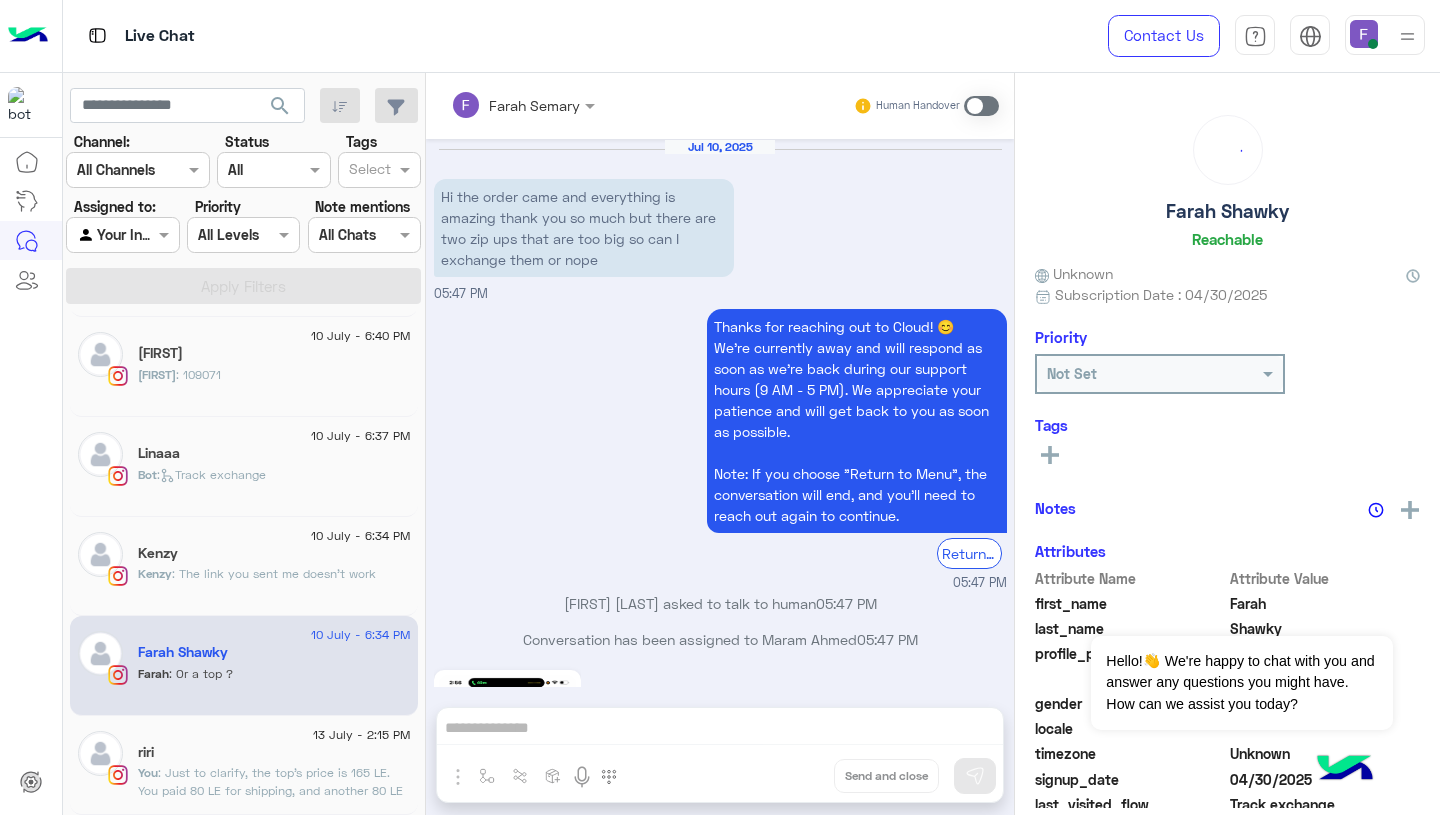 scroll, scrollTop: 2793, scrollLeft: 0, axis: vertical 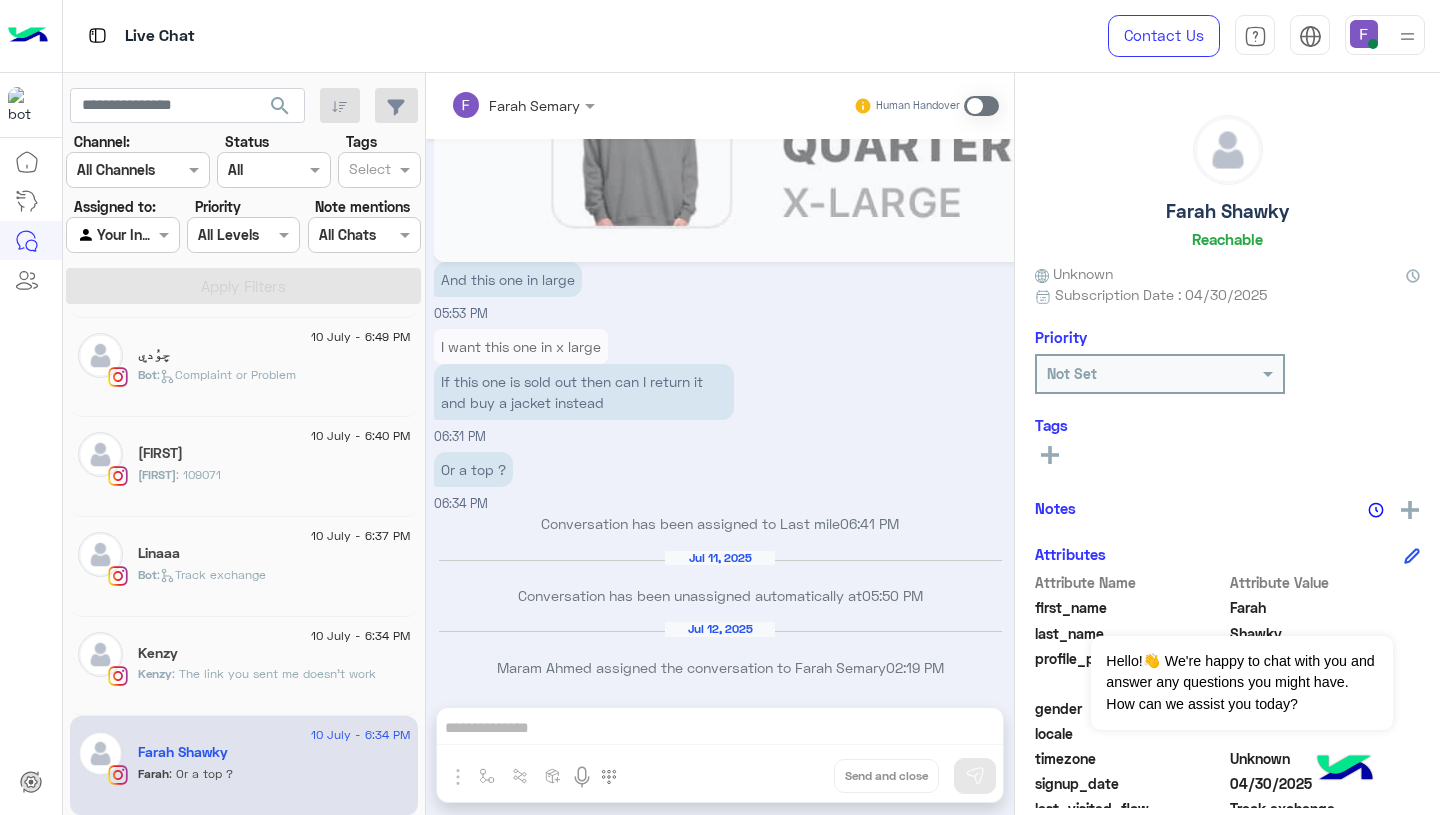 click at bounding box center [981, 106] 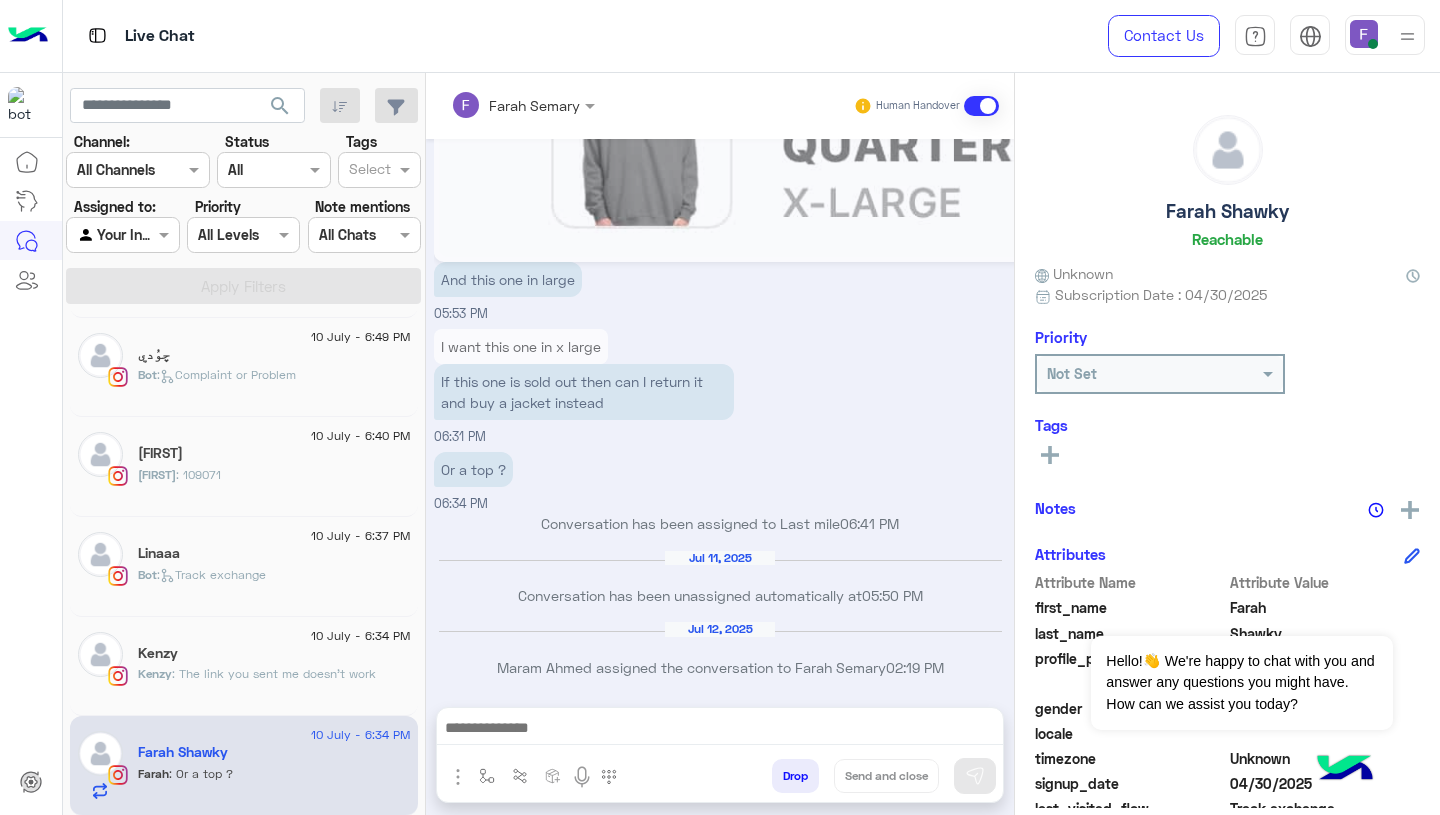 scroll, scrollTop: 5382, scrollLeft: 0, axis: vertical 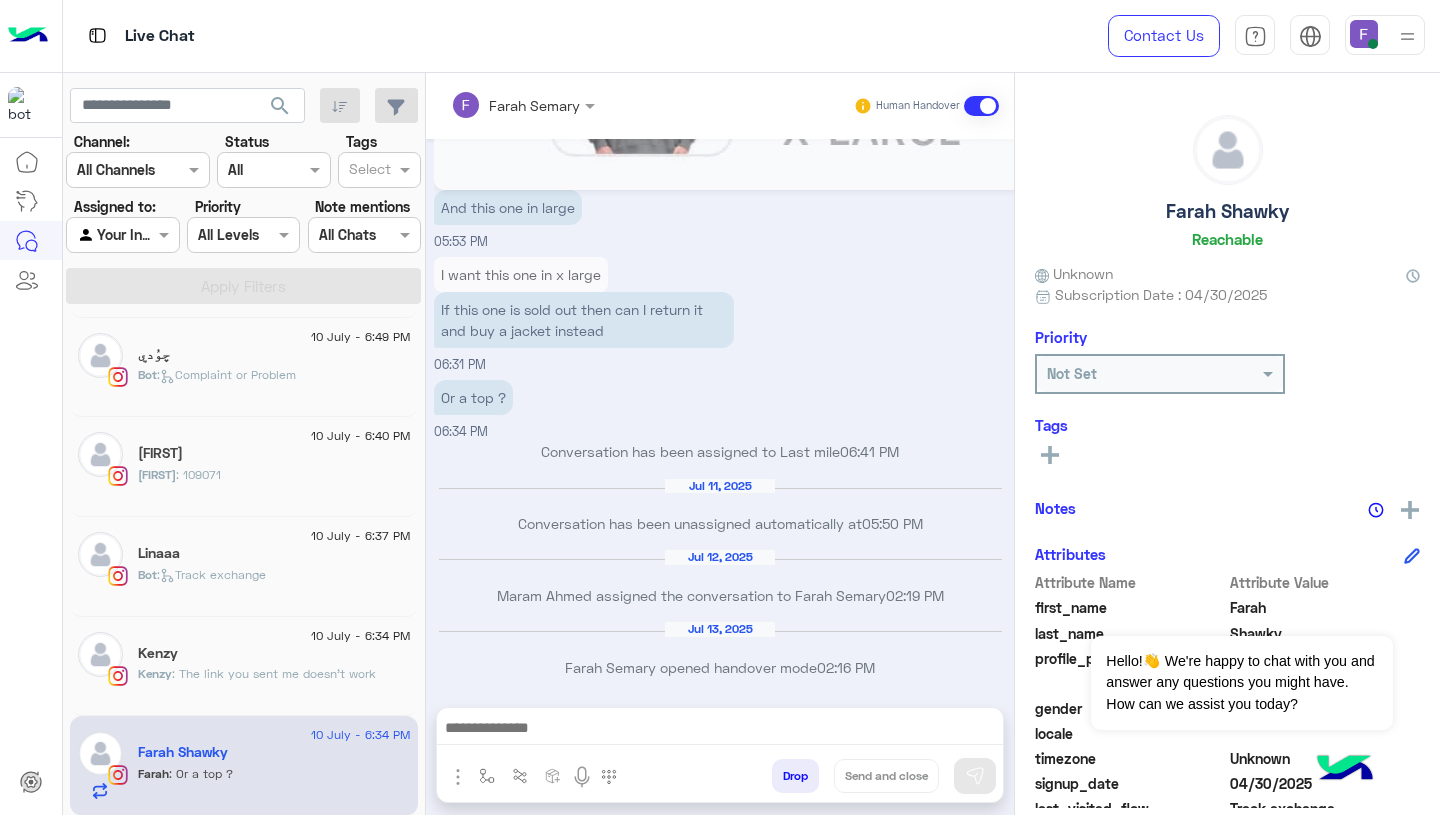 click at bounding box center [720, 730] 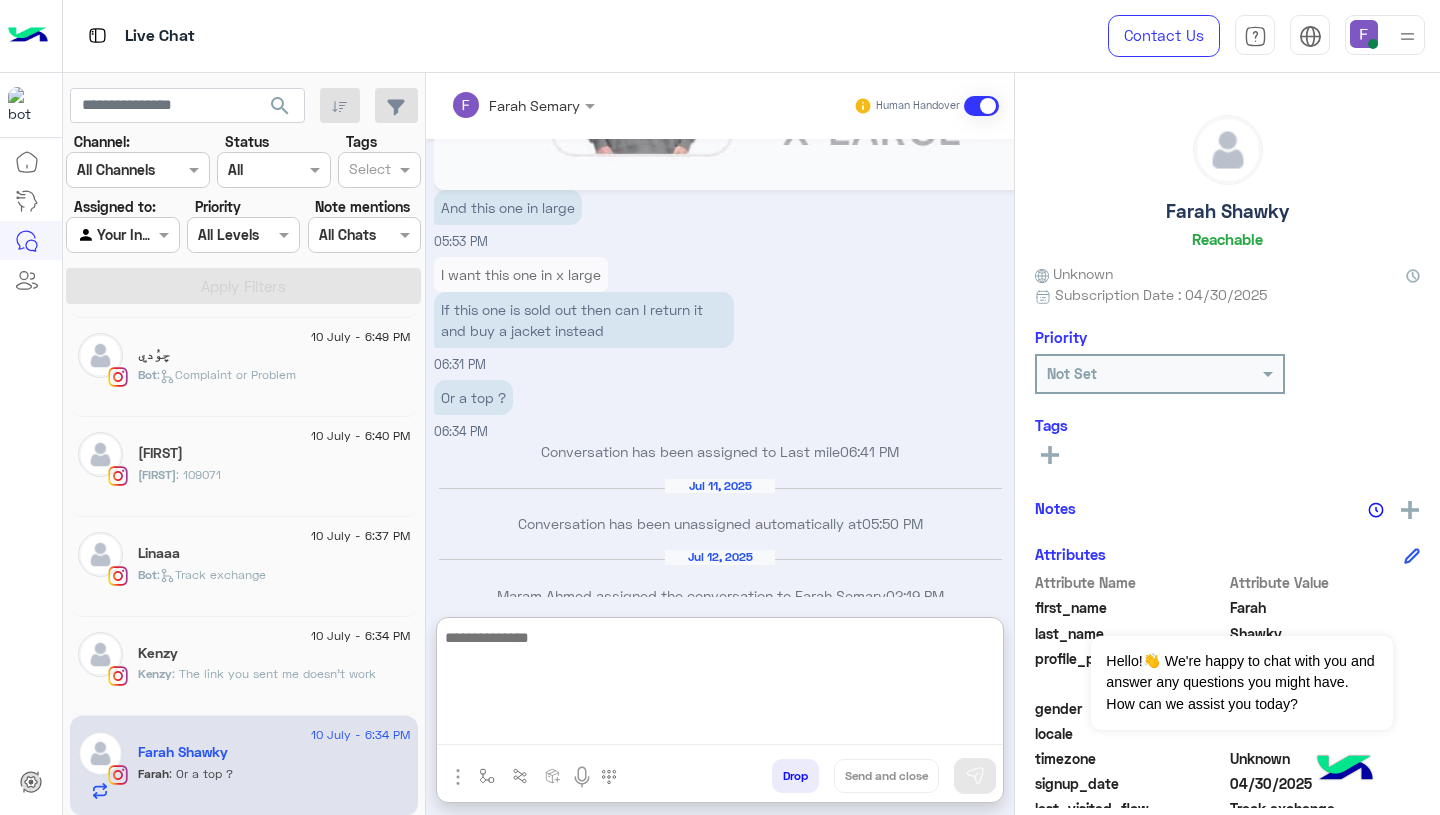 paste on "**********" 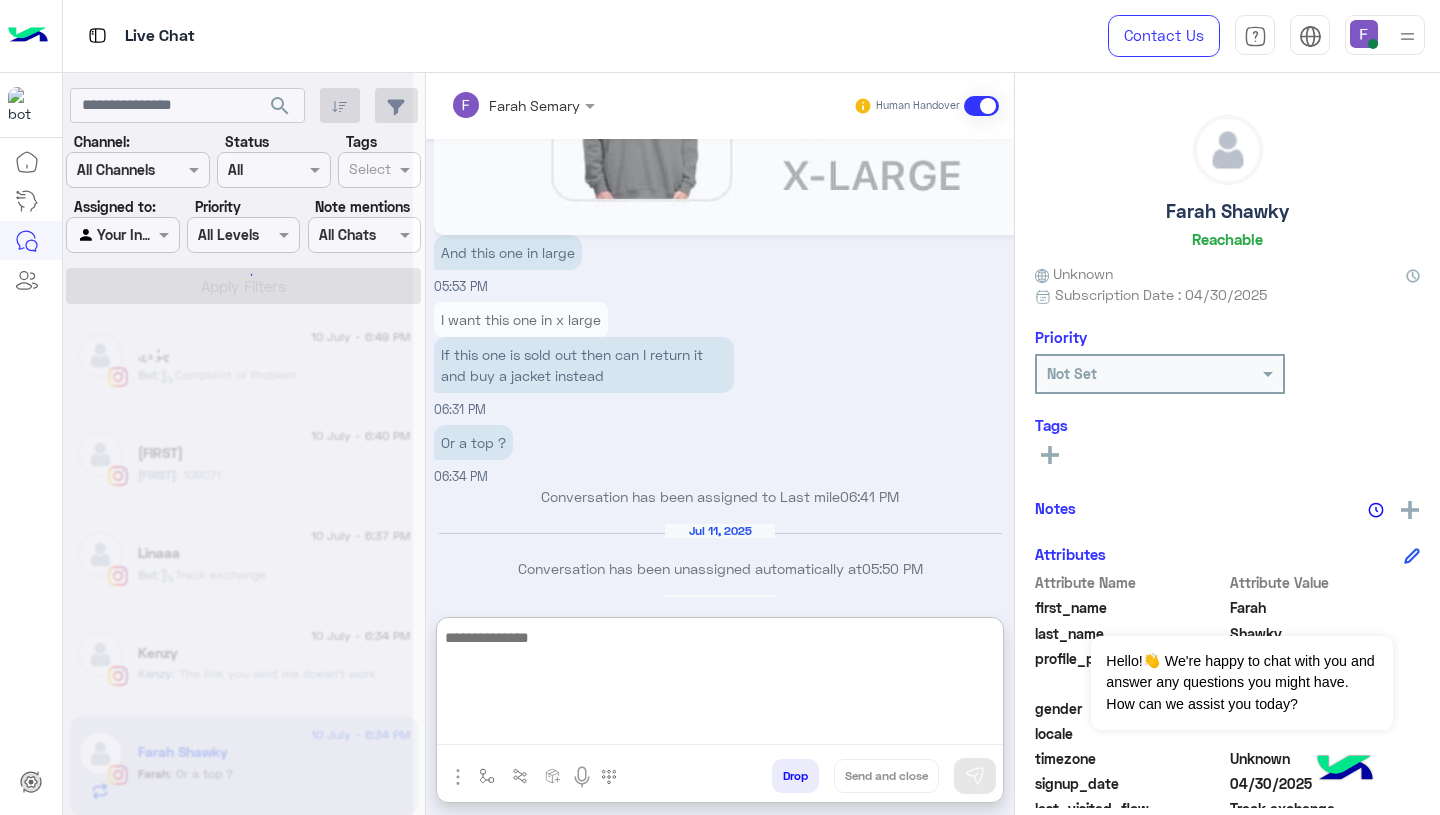 scroll, scrollTop: 0, scrollLeft: 0, axis: both 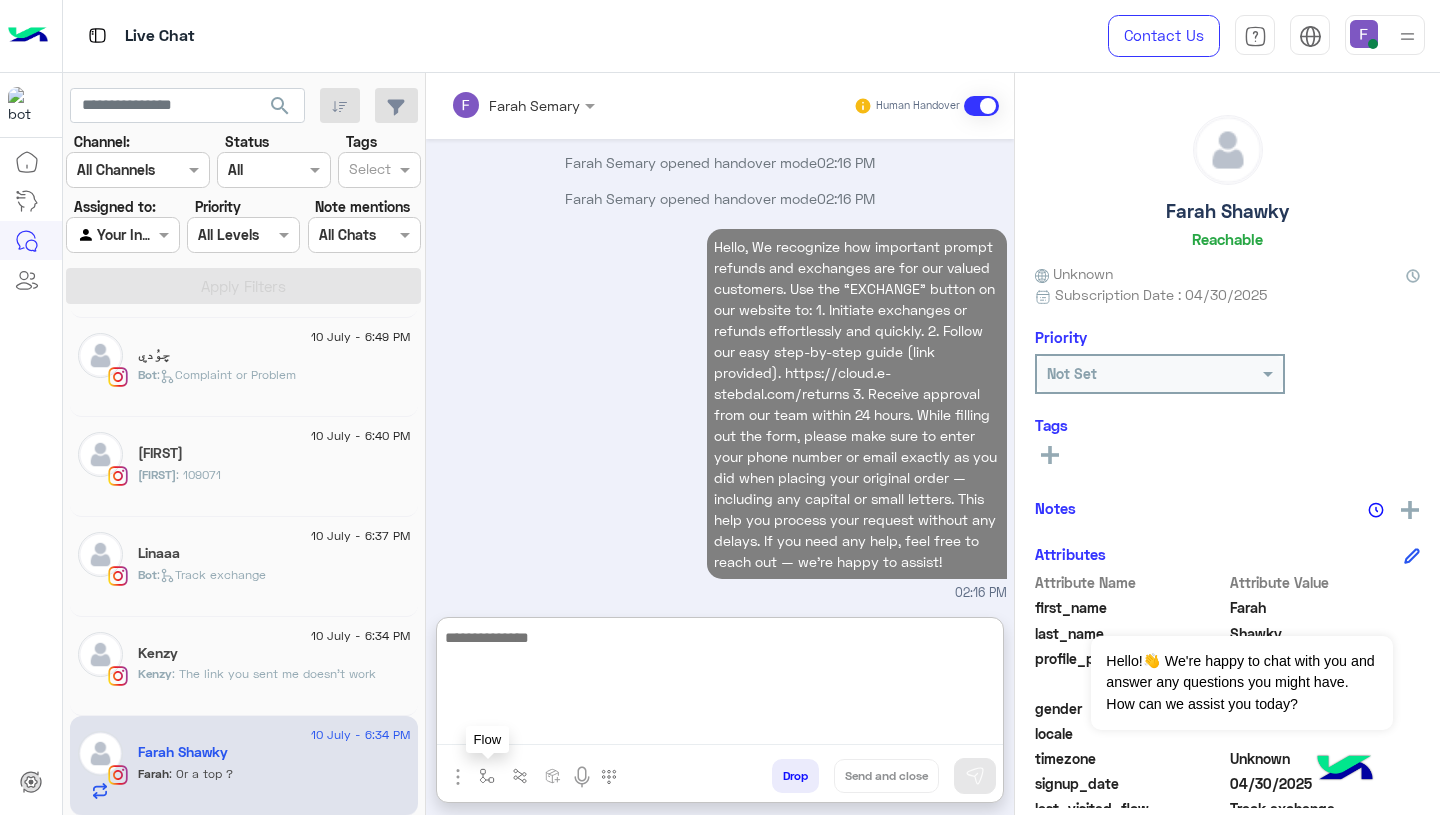 click at bounding box center (487, 776) 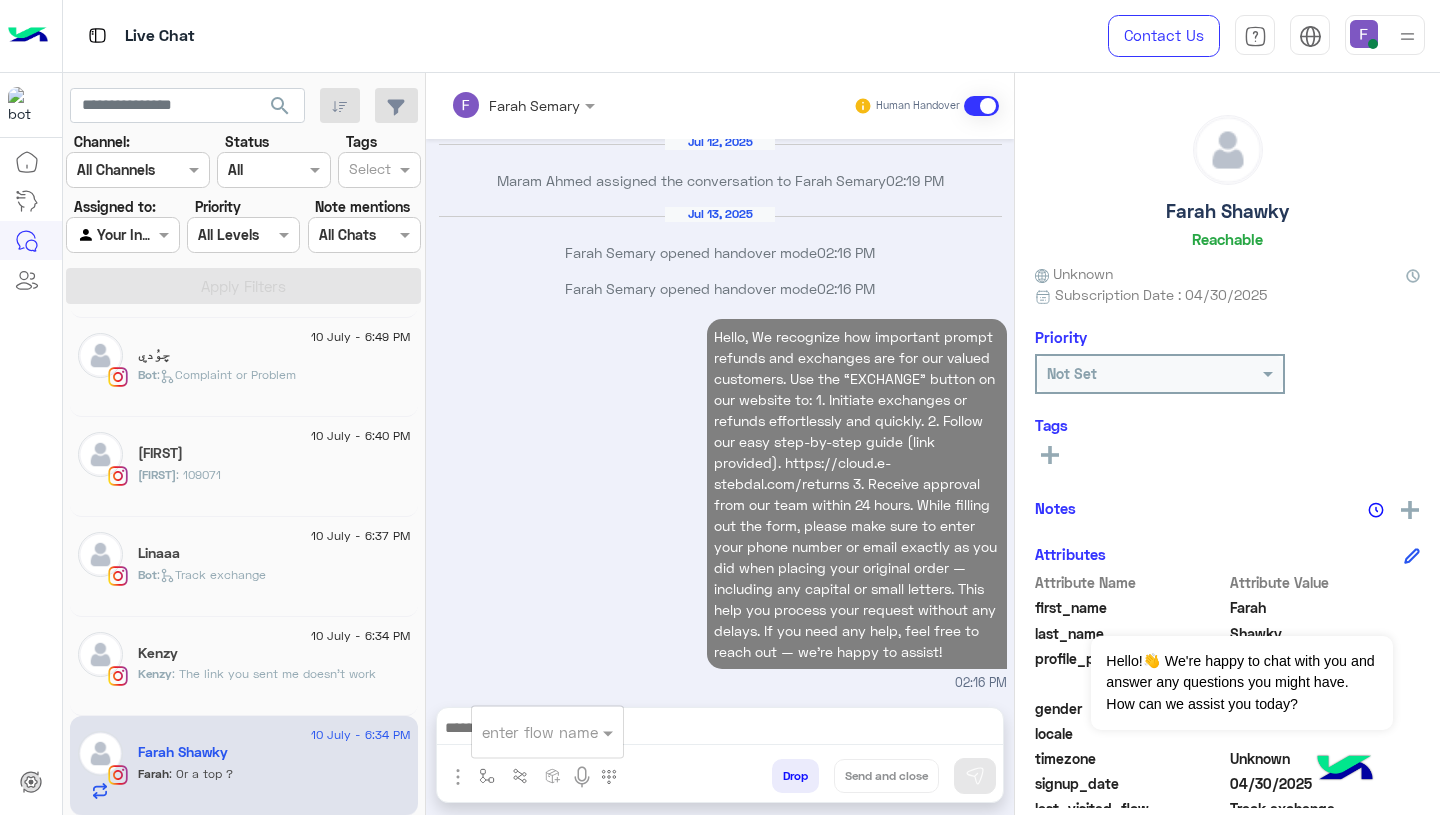 click at bounding box center [523, 732] 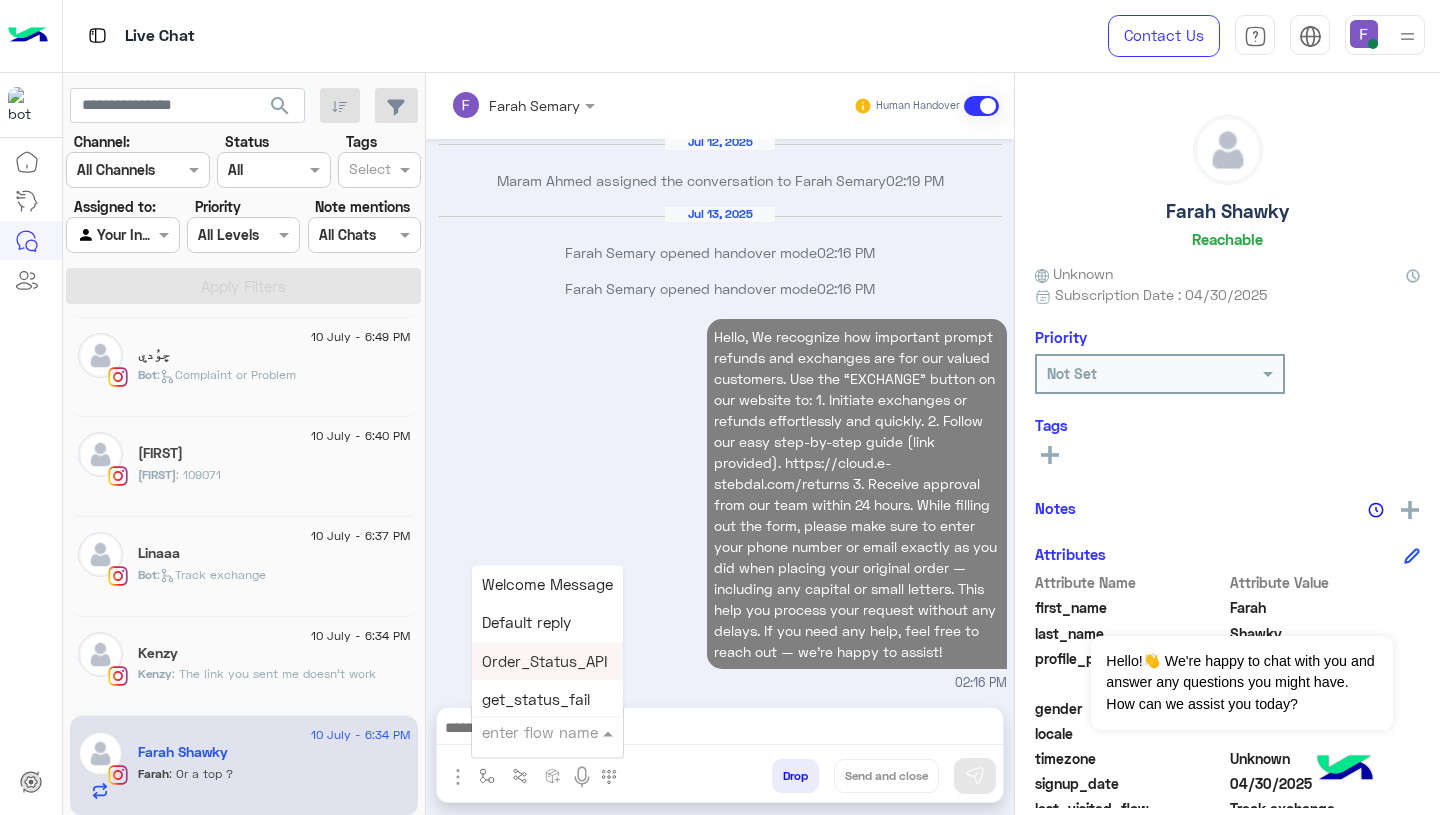 scroll, scrollTop: 5833, scrollLeft: 0, axis: vertical 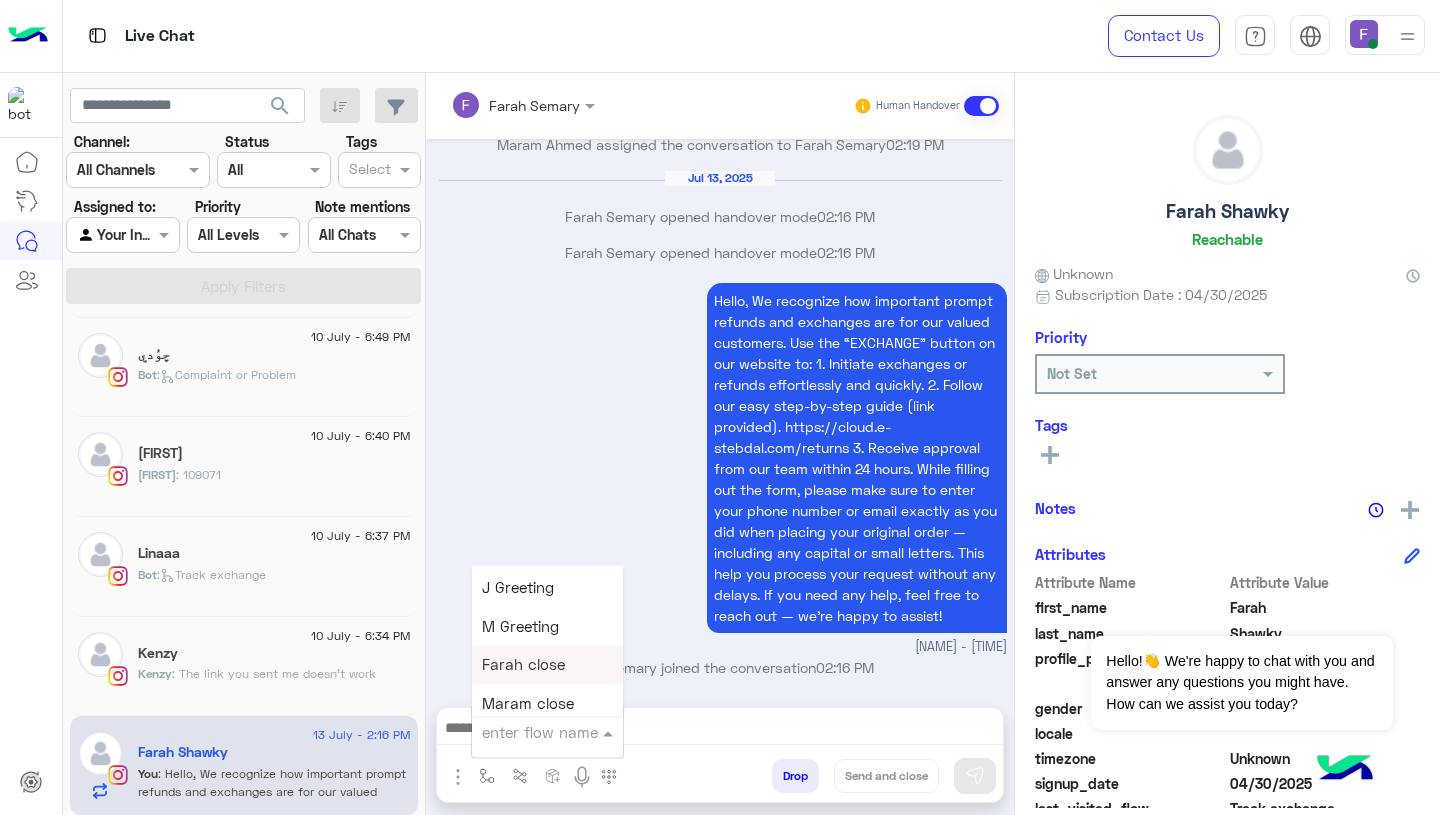 click on "Farah close" at bounding box center (523, 665) 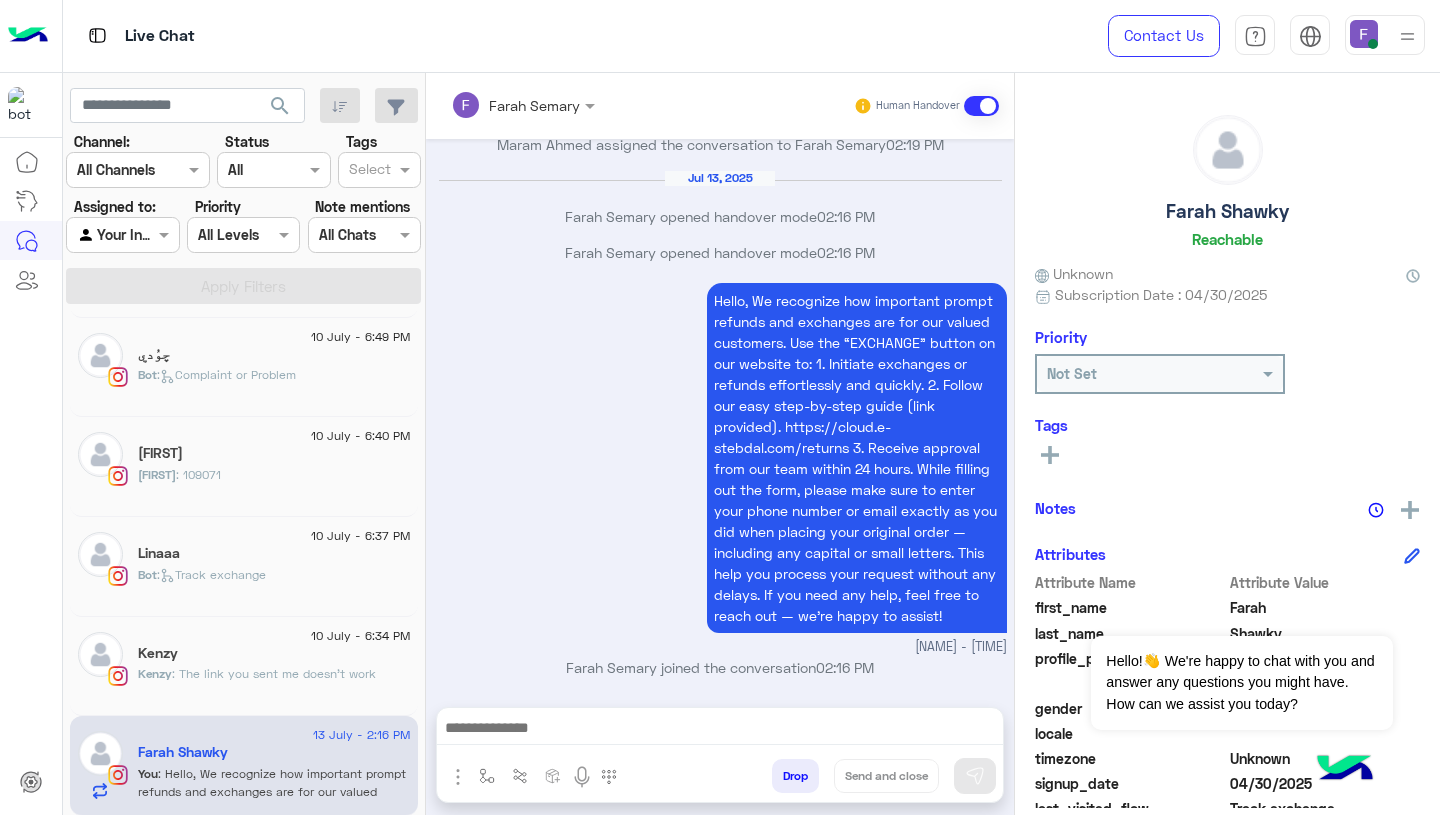 type on "**********" 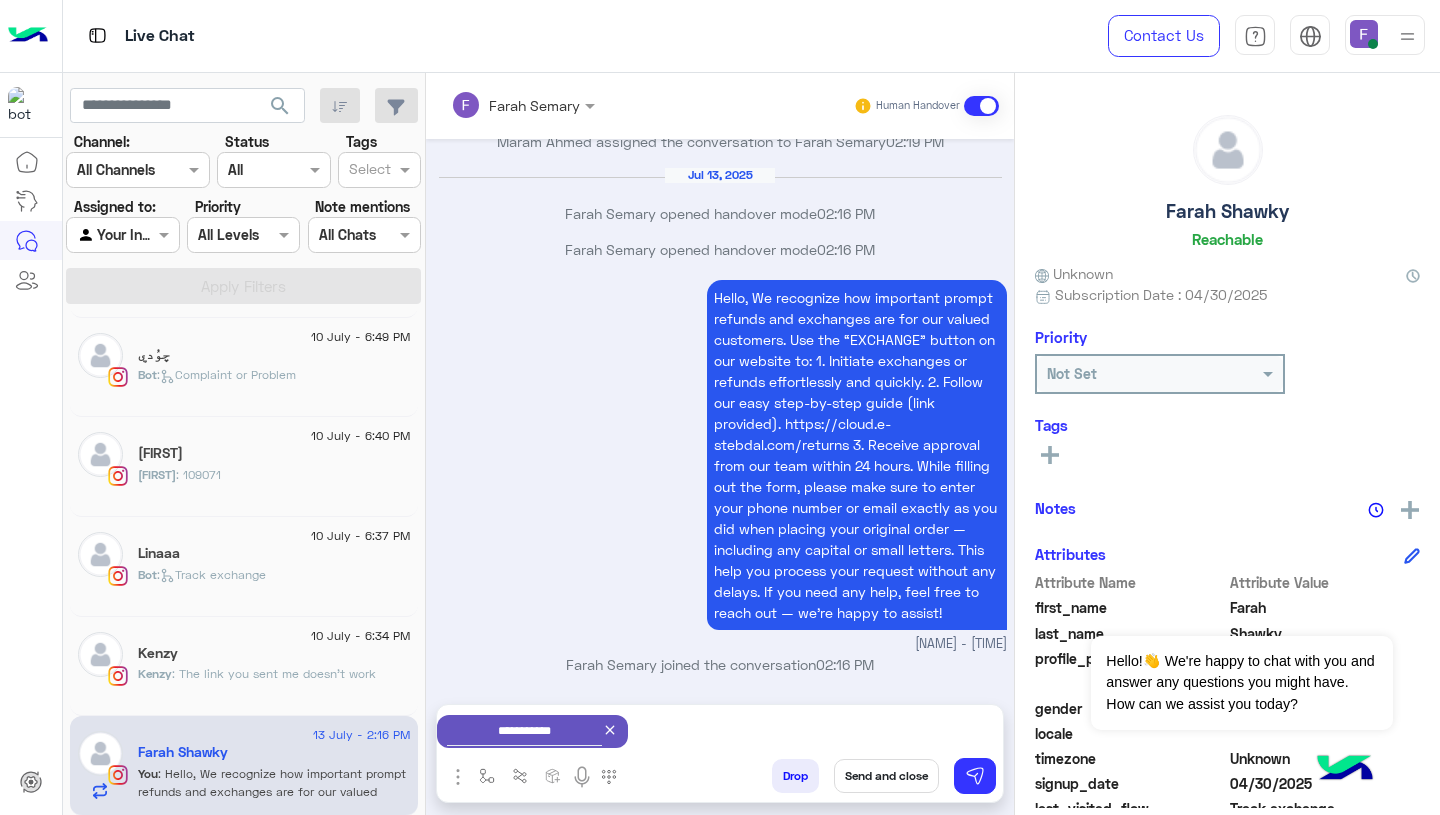 click on "Send and close" at bounding box center (886, 776) 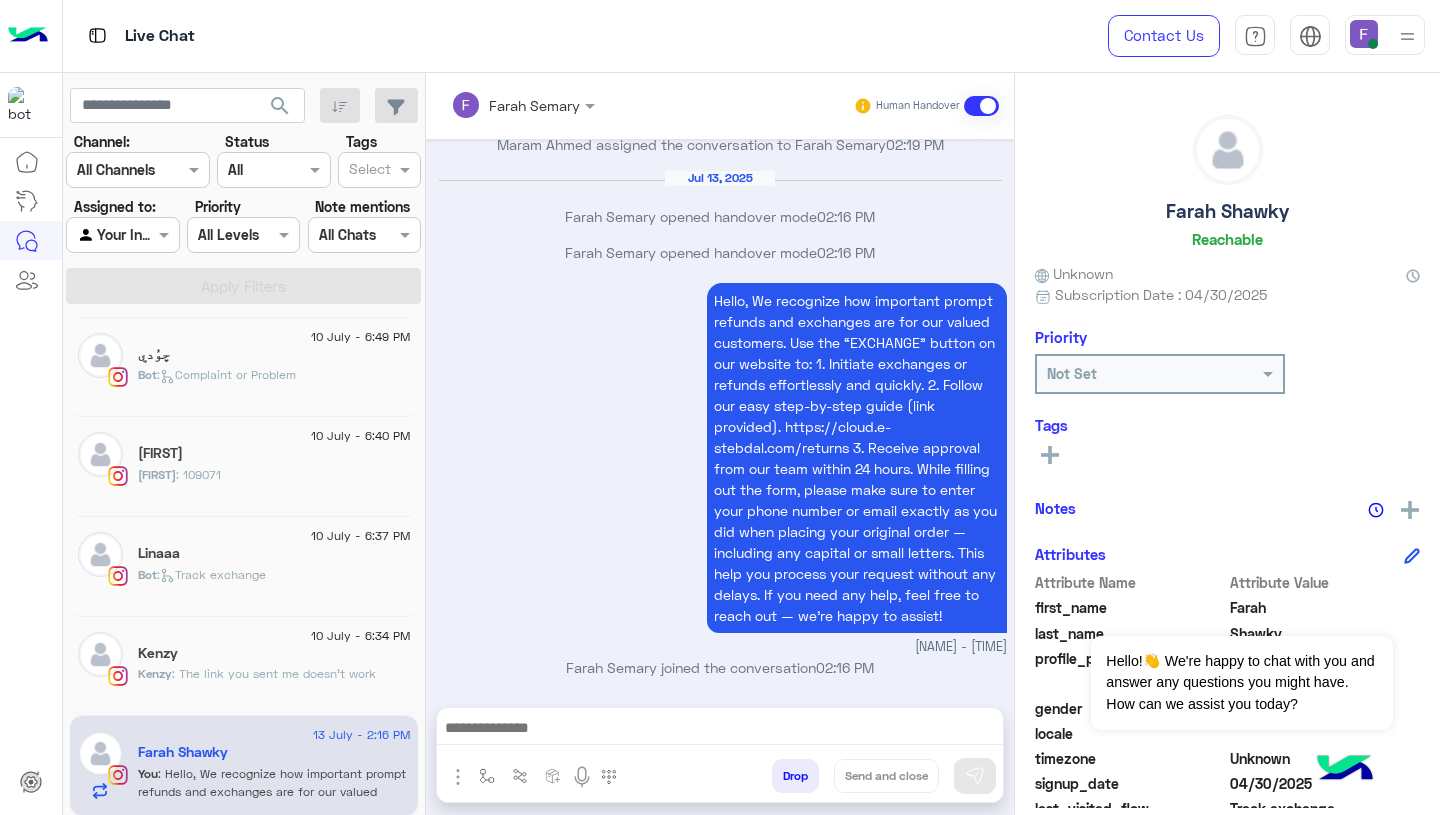 scroll, scrollTop: 5869, scrollLeft: 0, axis: vertical 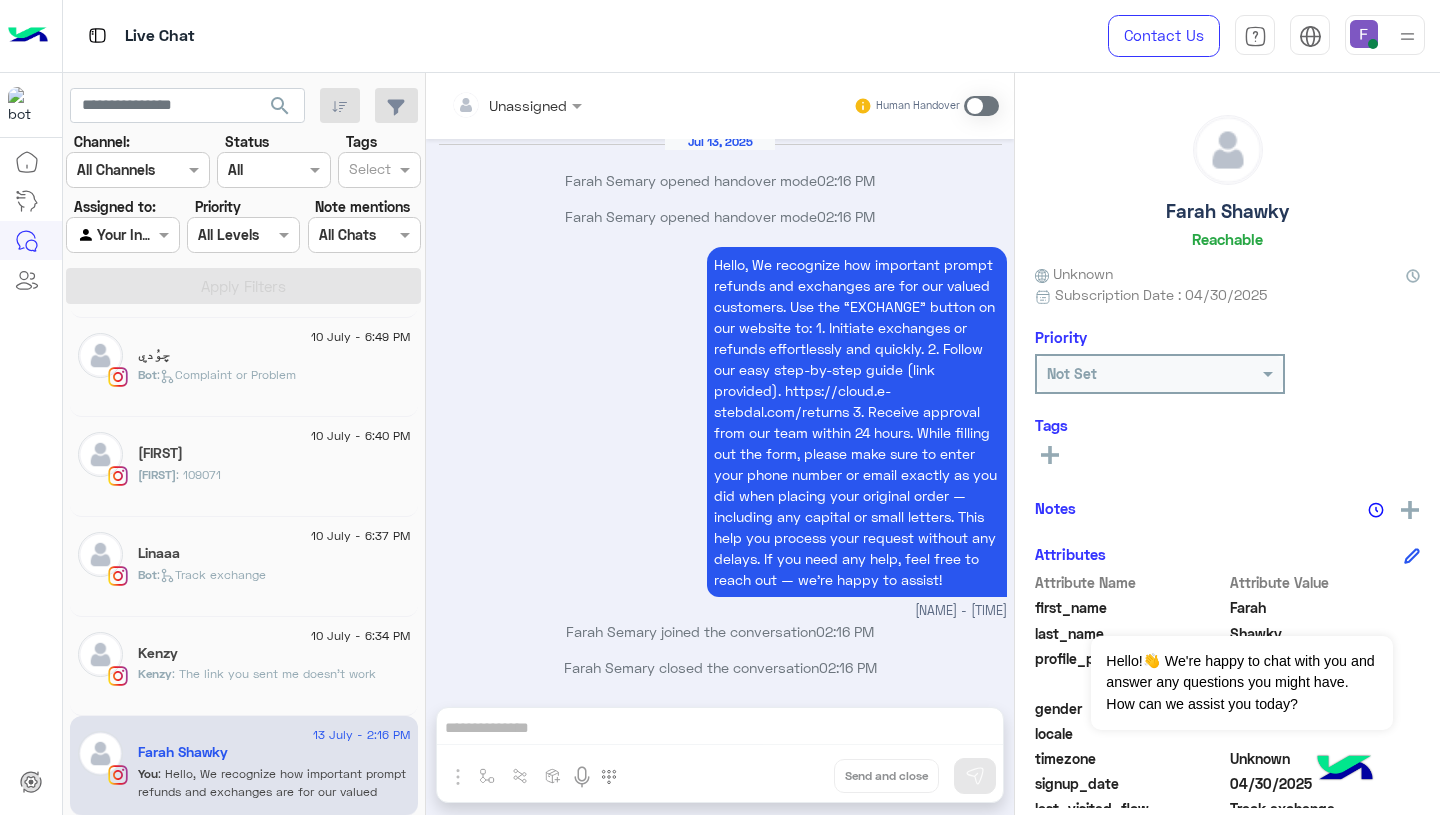 click on ": The link you sent me doesn’t work" 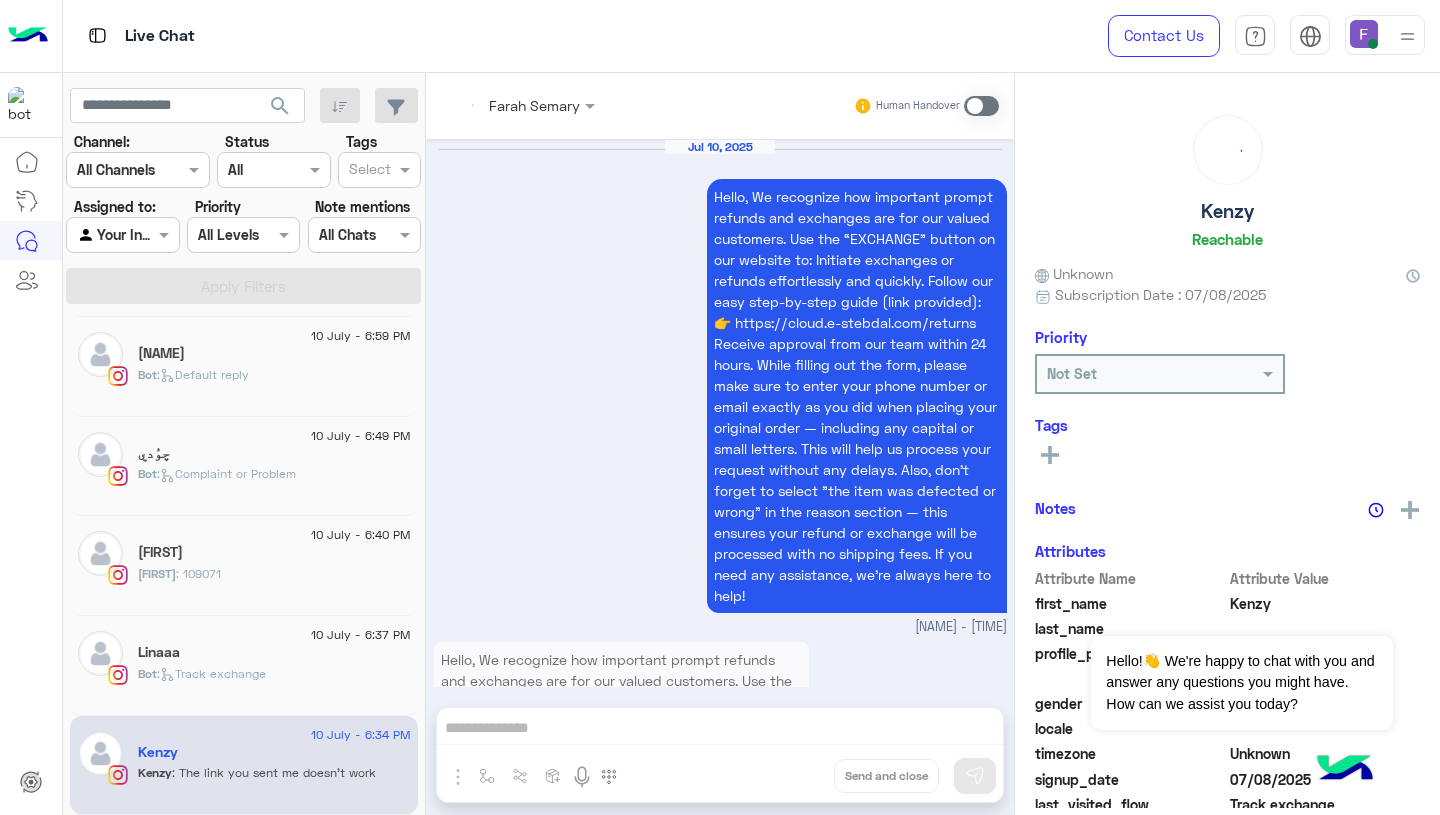 scroll, scrollTop: 2279, scrollLeft: 0, axis: vertical 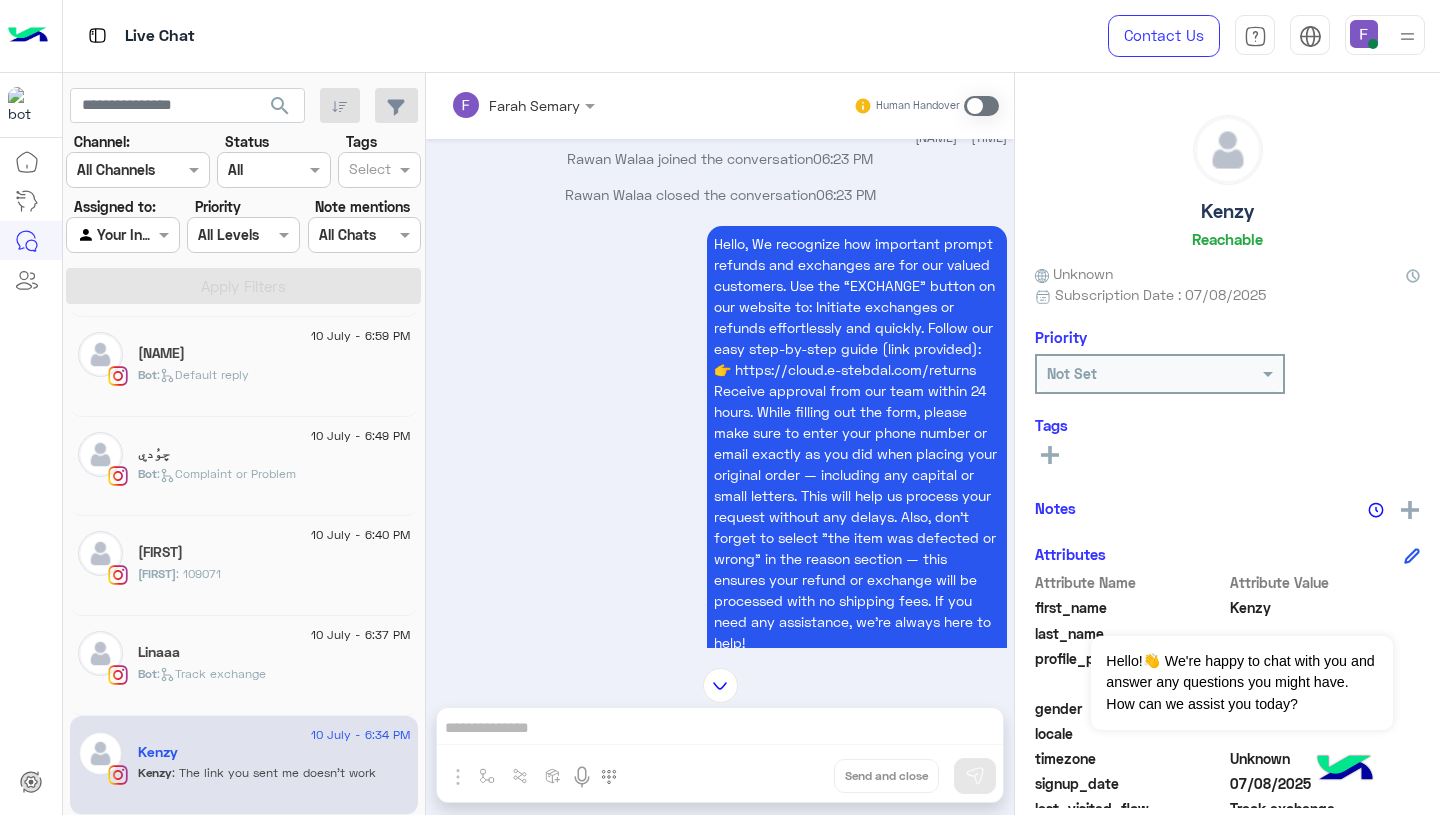 click at bounding box center (981, 106) 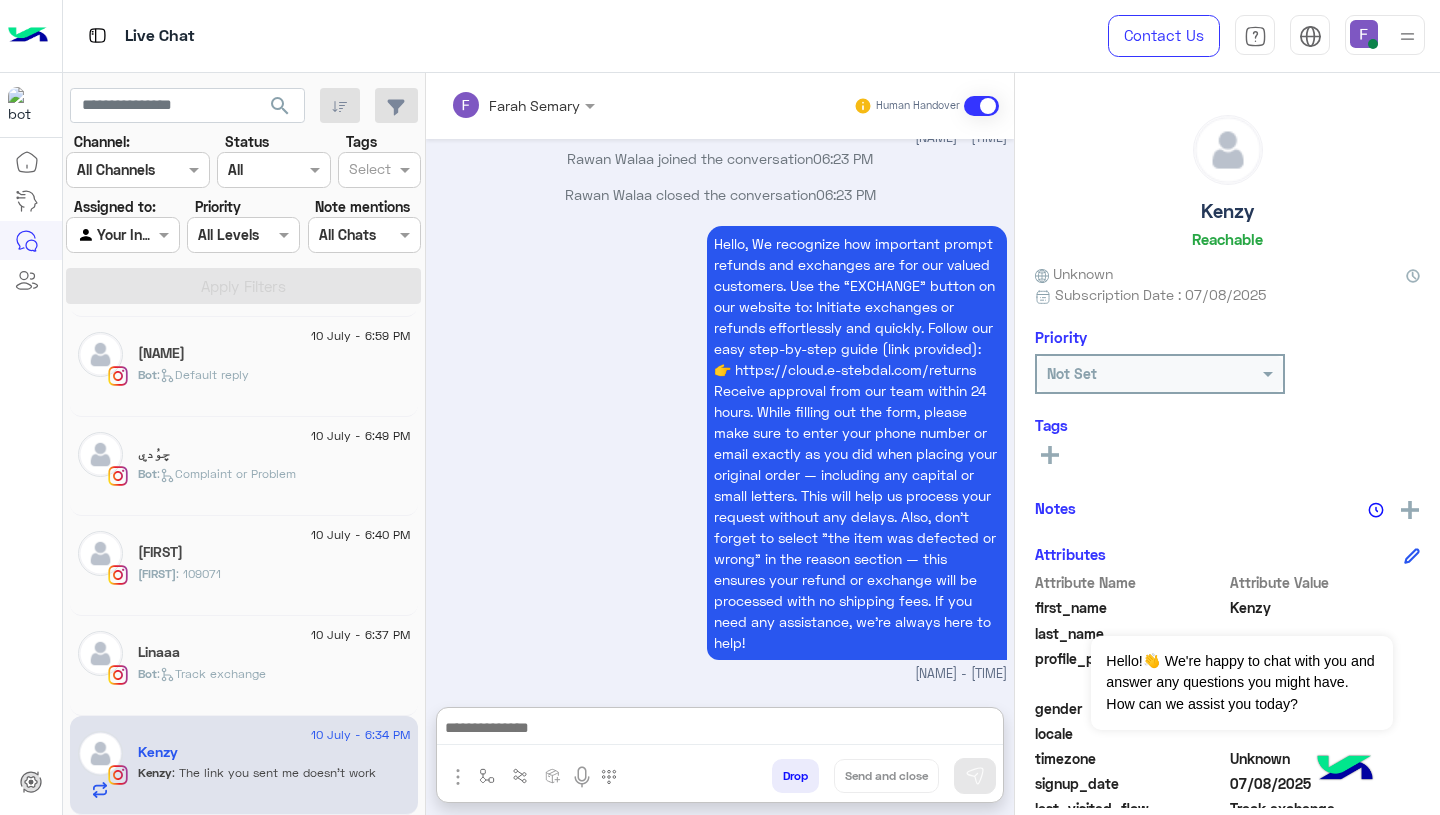 scroll, scrollTop: 4299, scrollLeft: 0, axis: vertical 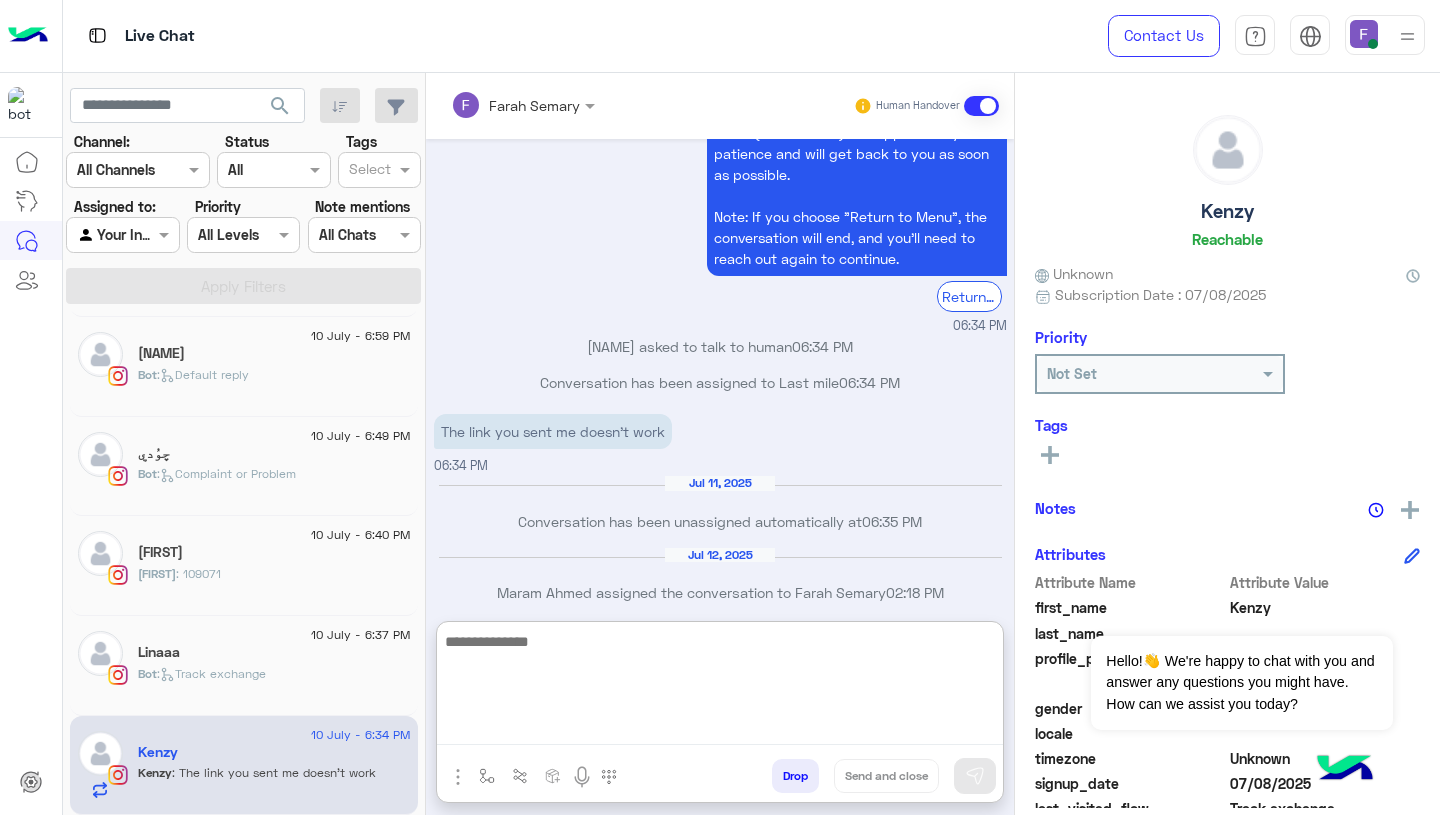 paste on "**********" 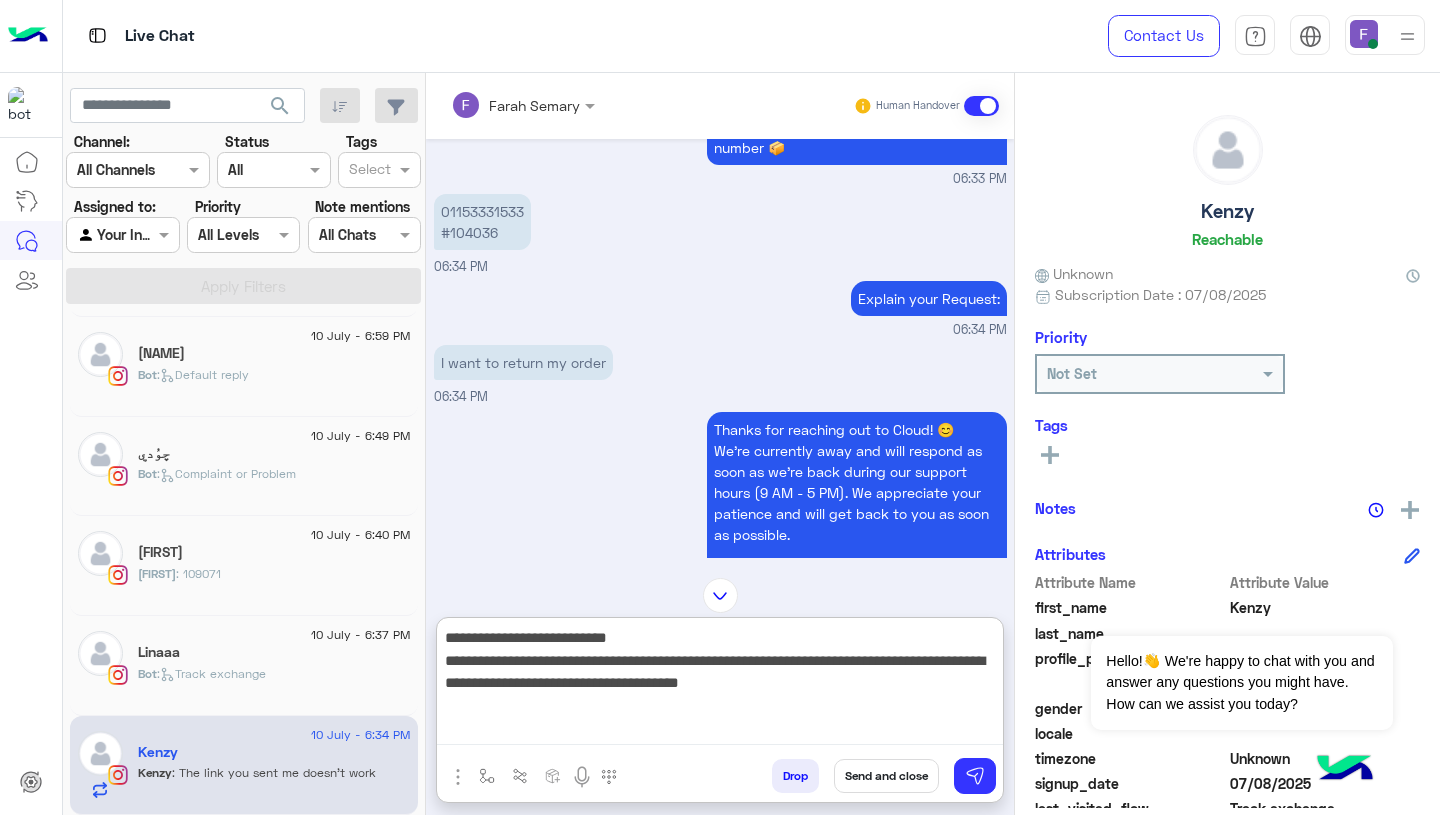 scroll, scrollTop: 3931, scrollLeft: 0, axis: vertical 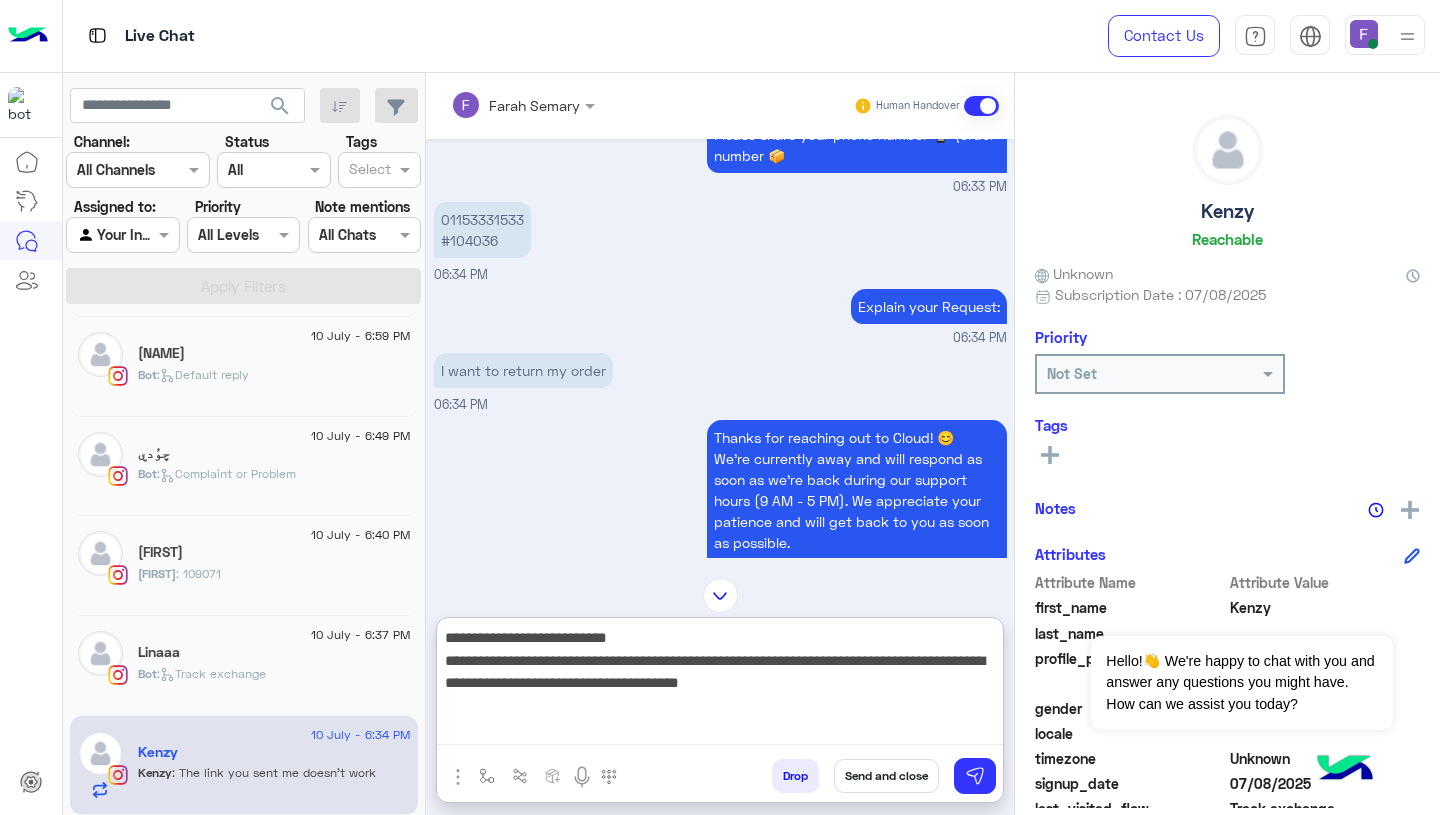 click on "01153331533  #104036" at bounding box center (482, 230) 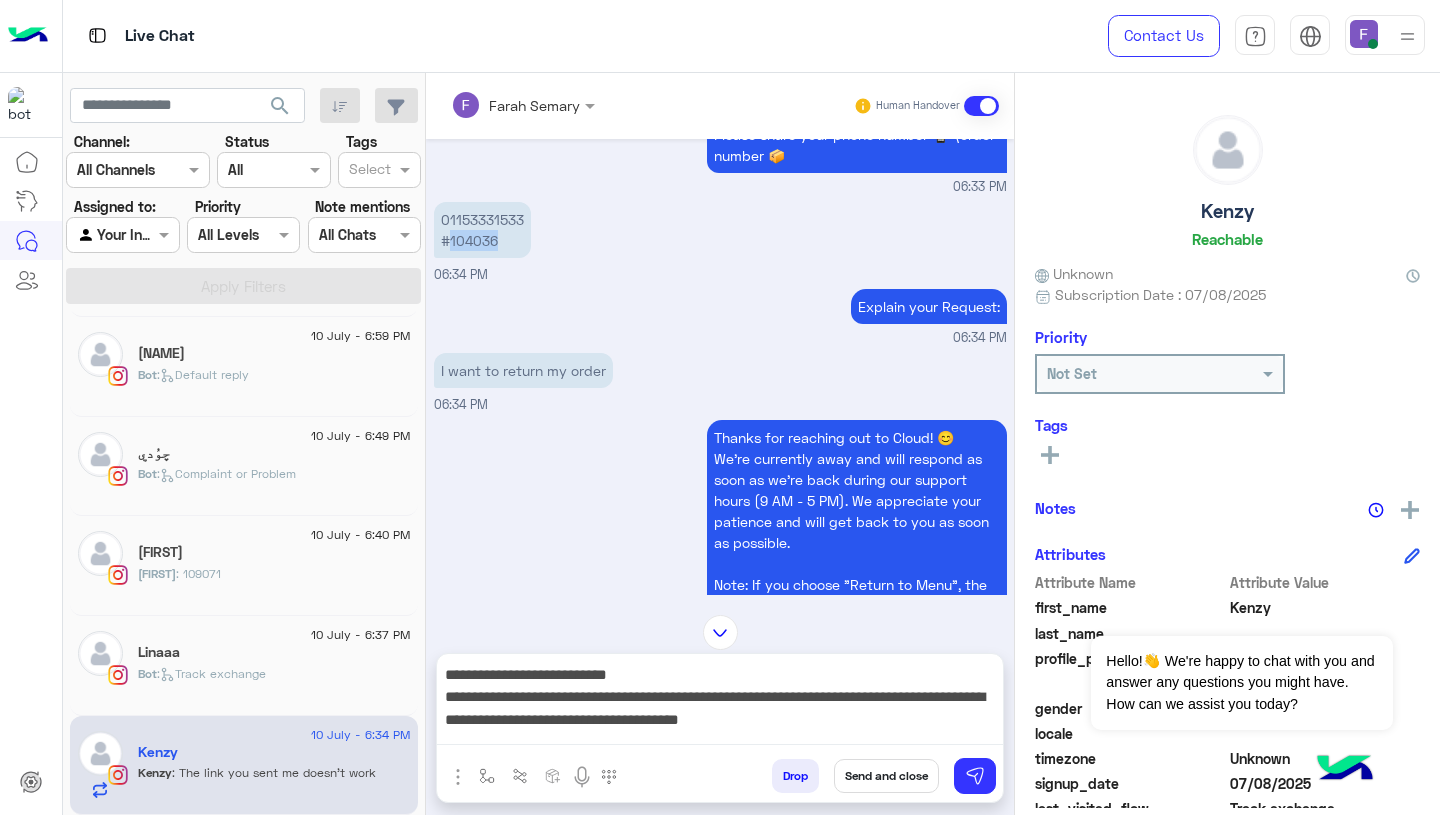 click on "01153331533  #104036" at bounding box center (482, 230) 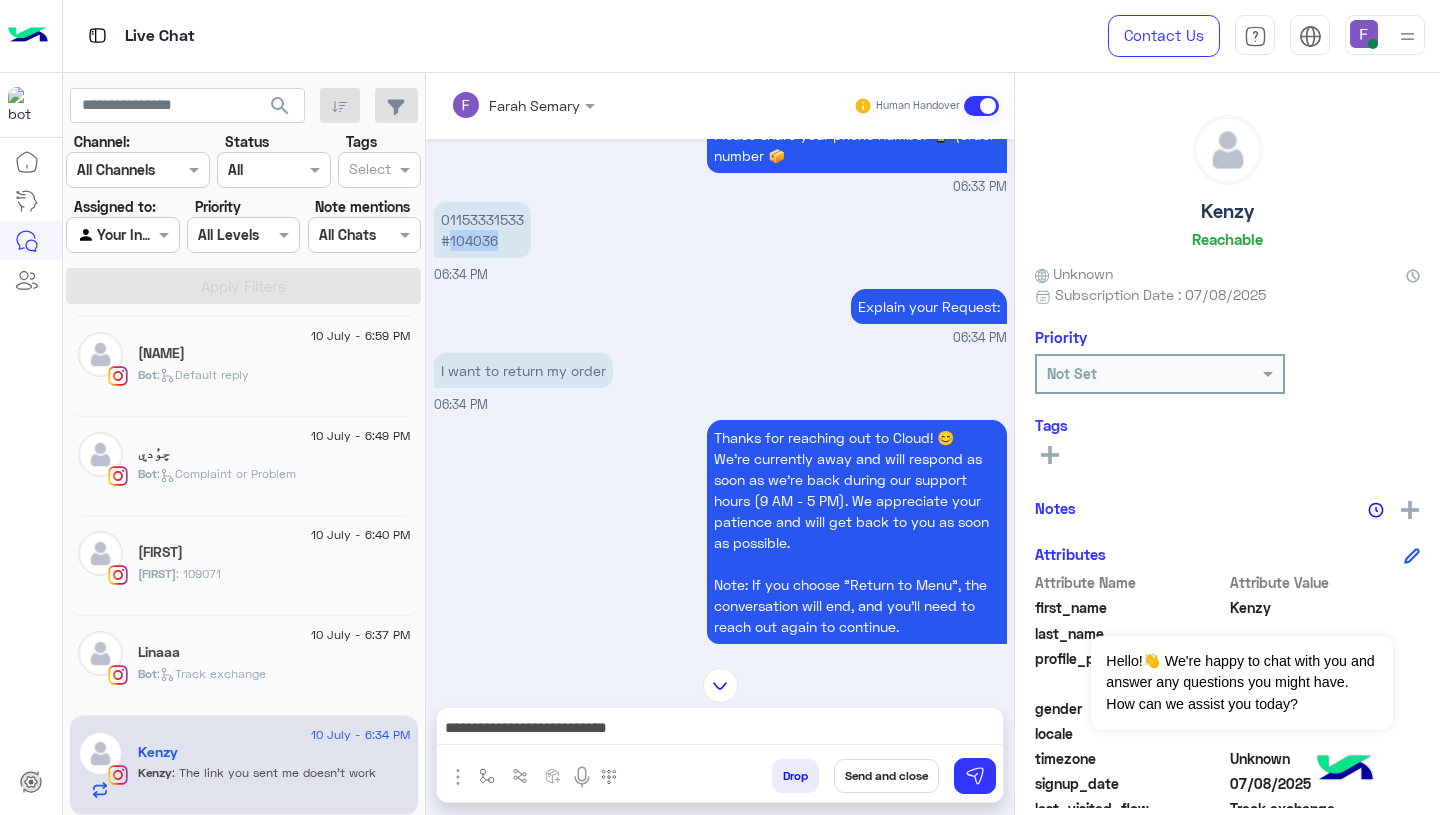 click on "**********" at bounding box center (720, 730) 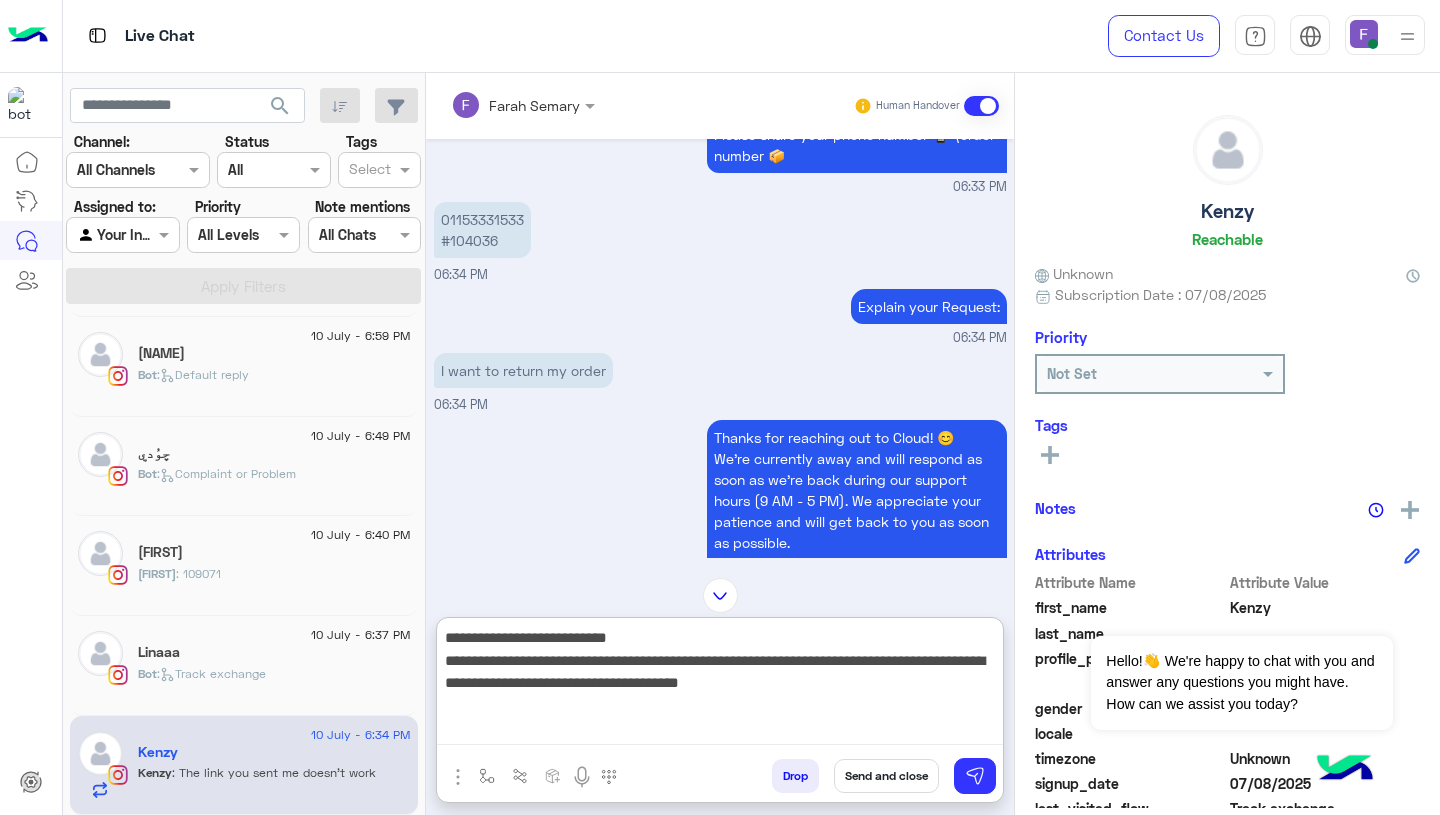 paste on "******" 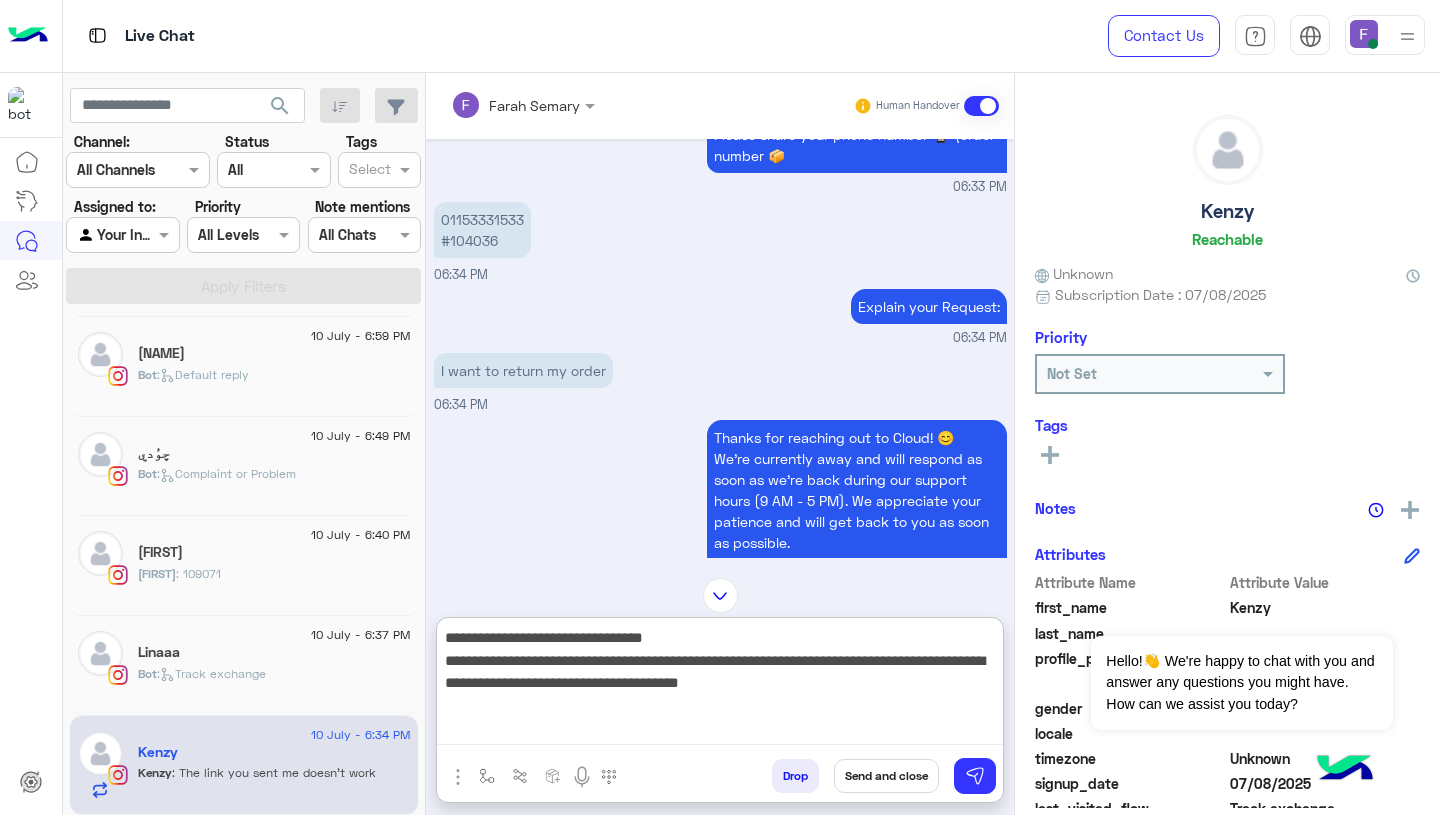 click on "**********" at bounding box center (720, 685) 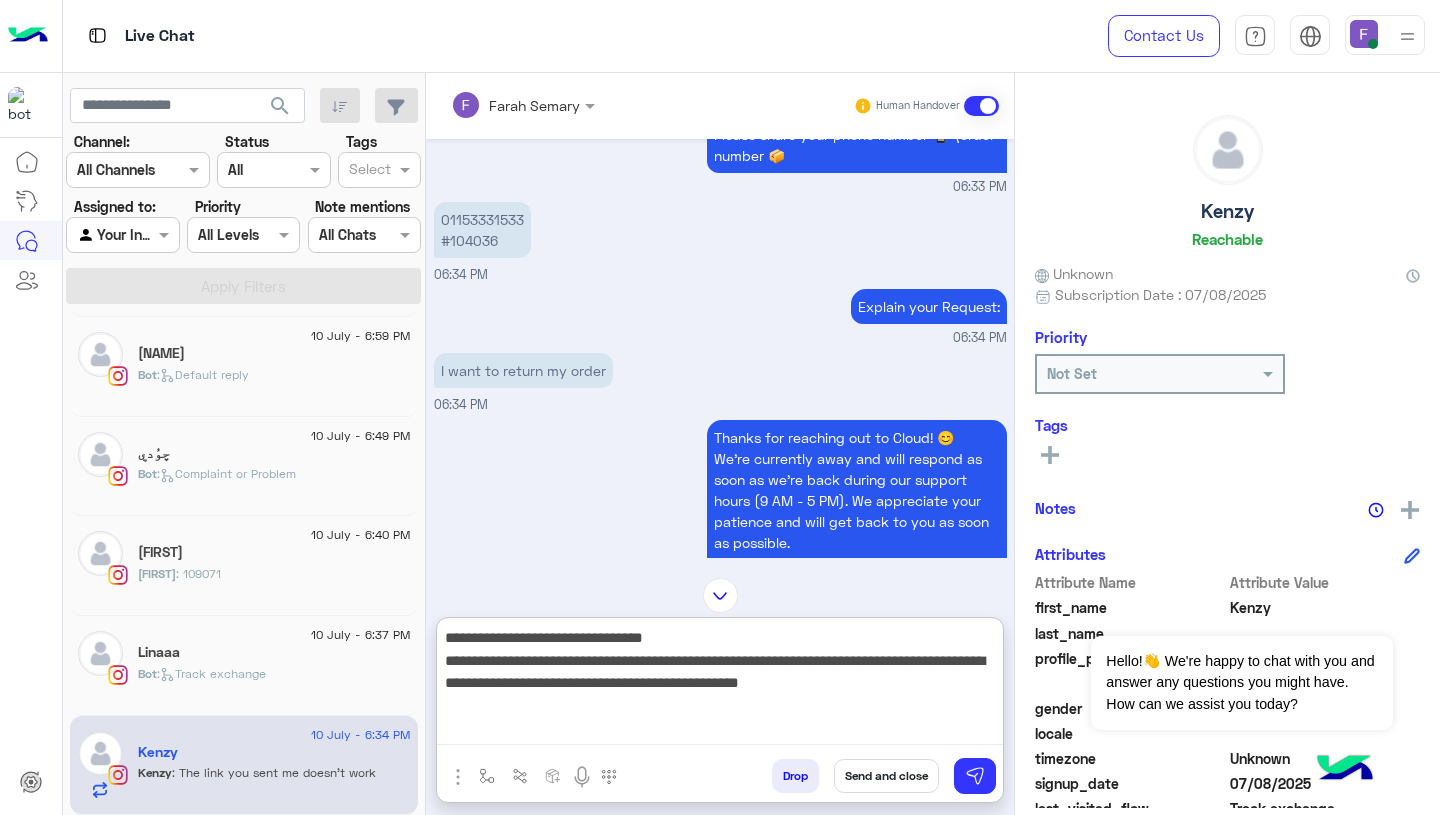 type on "**********" 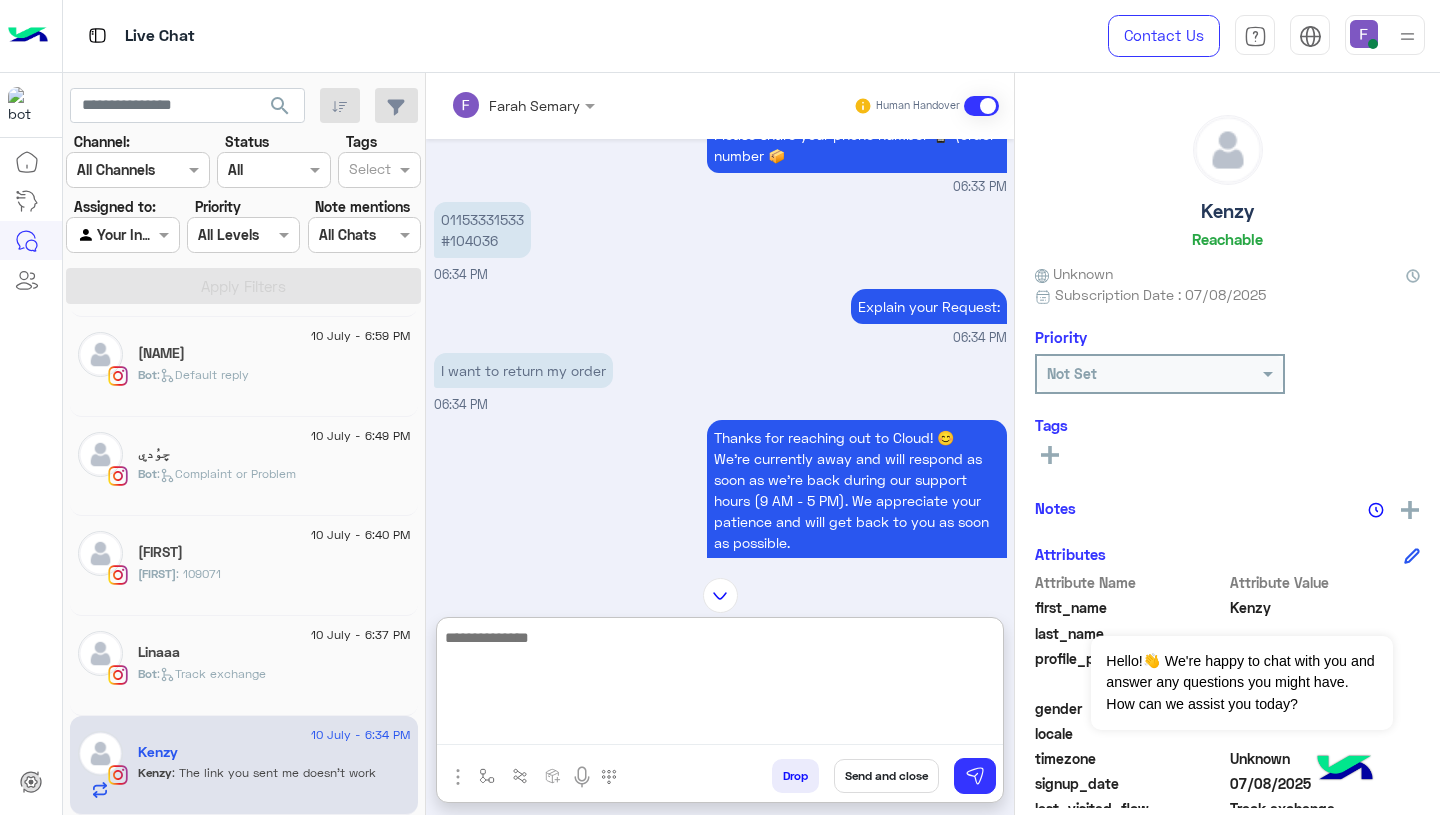 scroll, scrollTop: 4581, scrollLeft: 0, axis: vertical 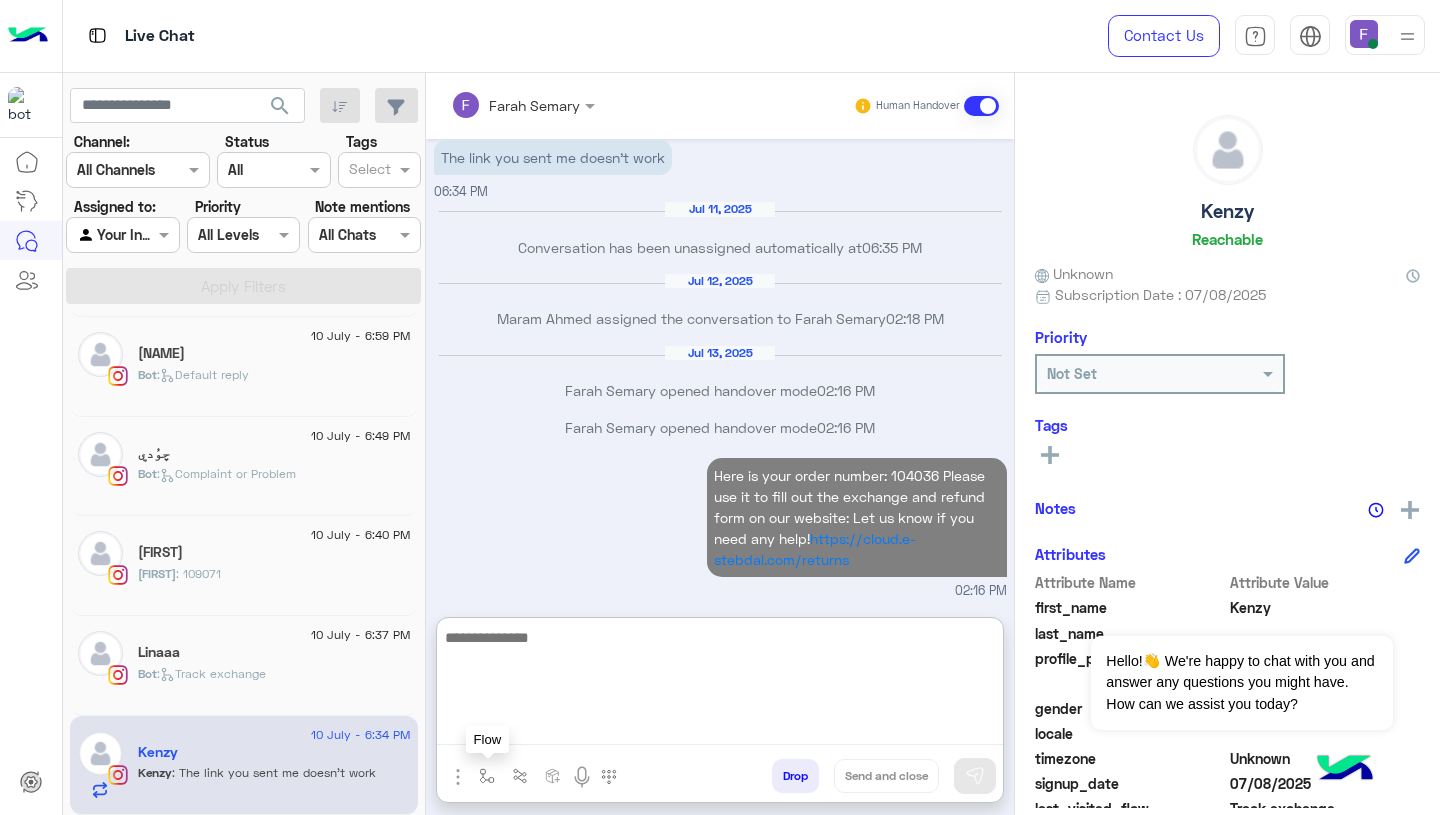 click at bounding box center (487, 776) 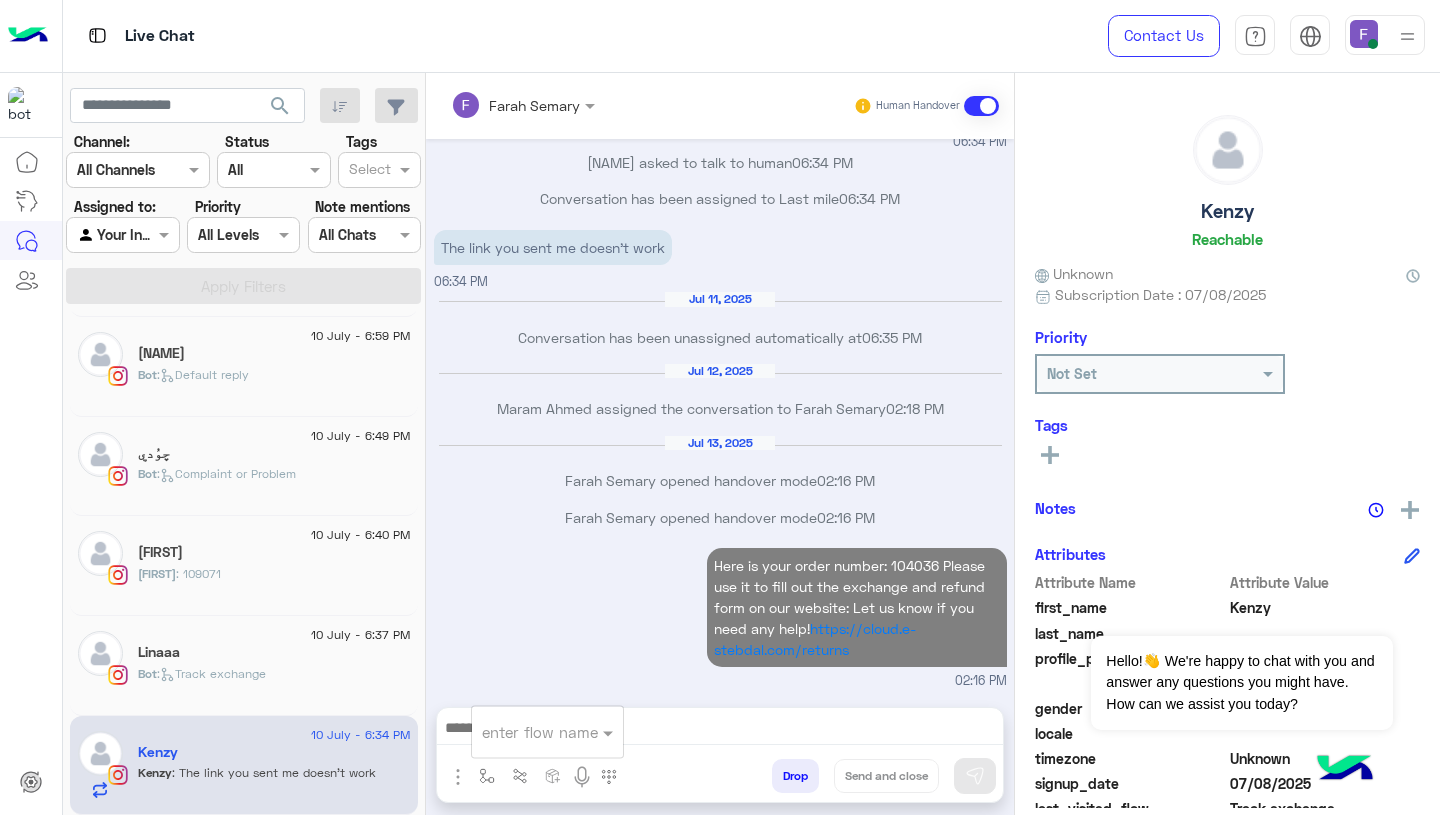 click at bounding box center (523, 732) 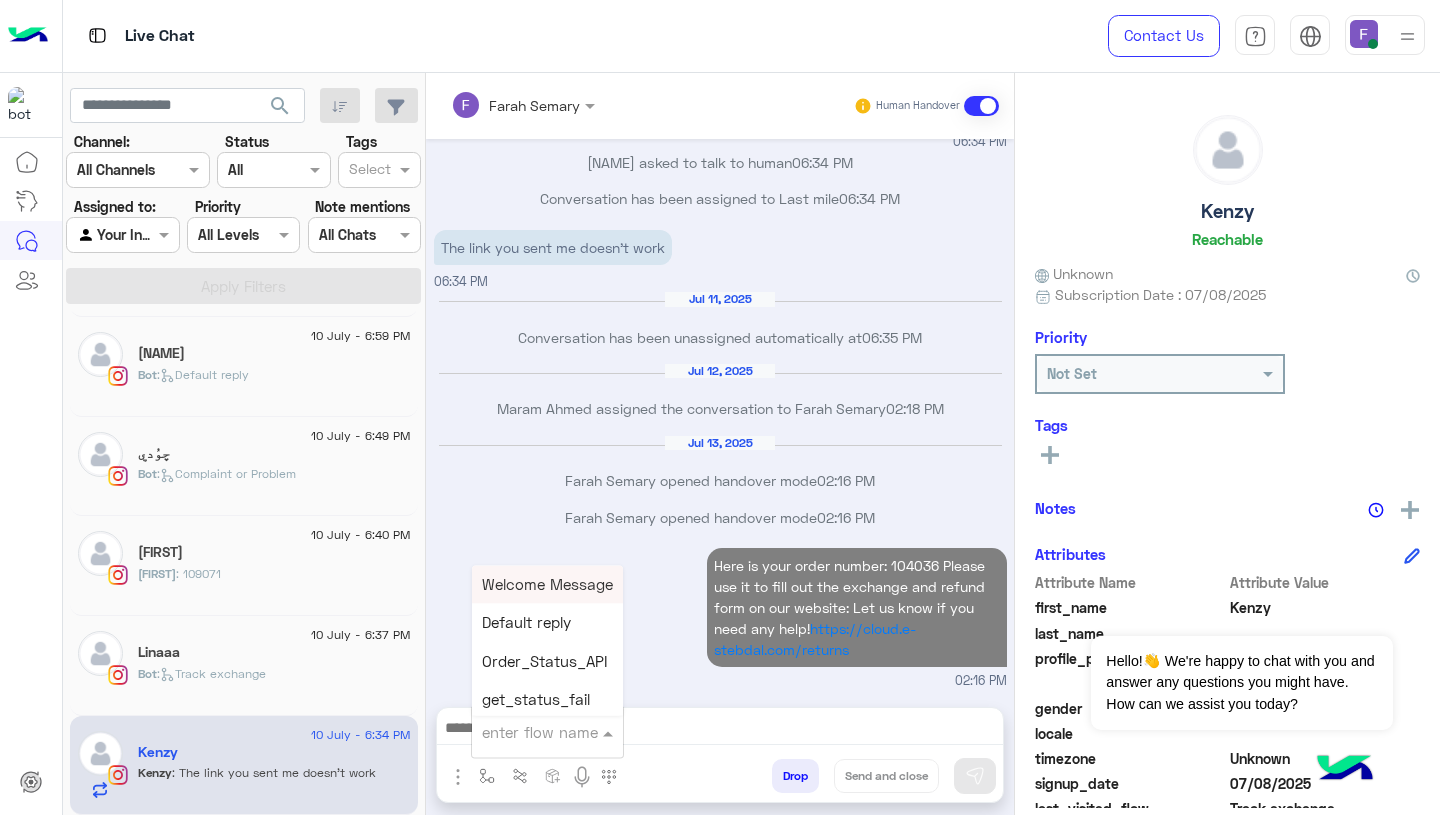 scroll, scrollTop: 4519, scrollLeft: 0, axis: vertical 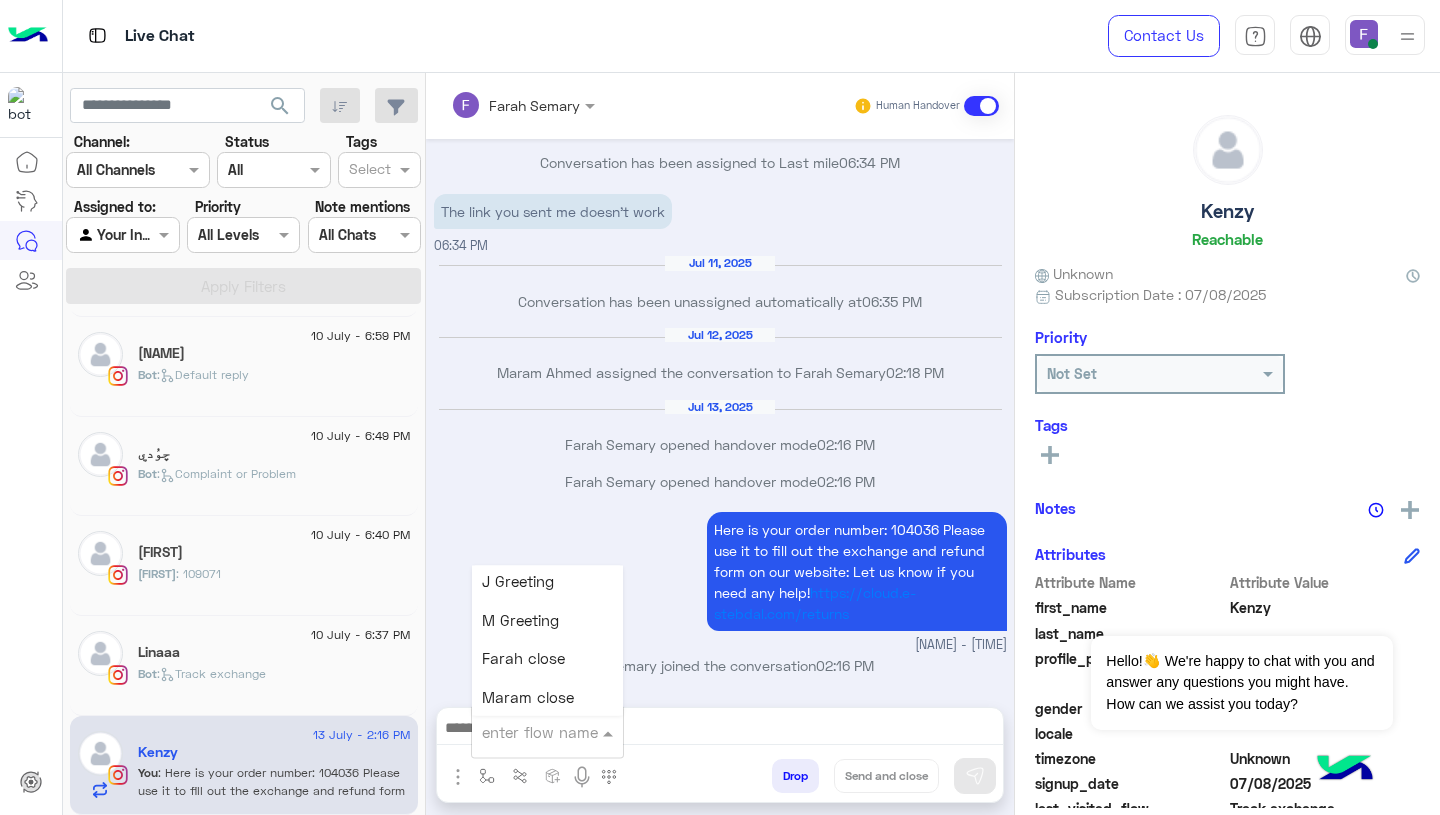 click on "Farah close" at bounding box center [523, 659] 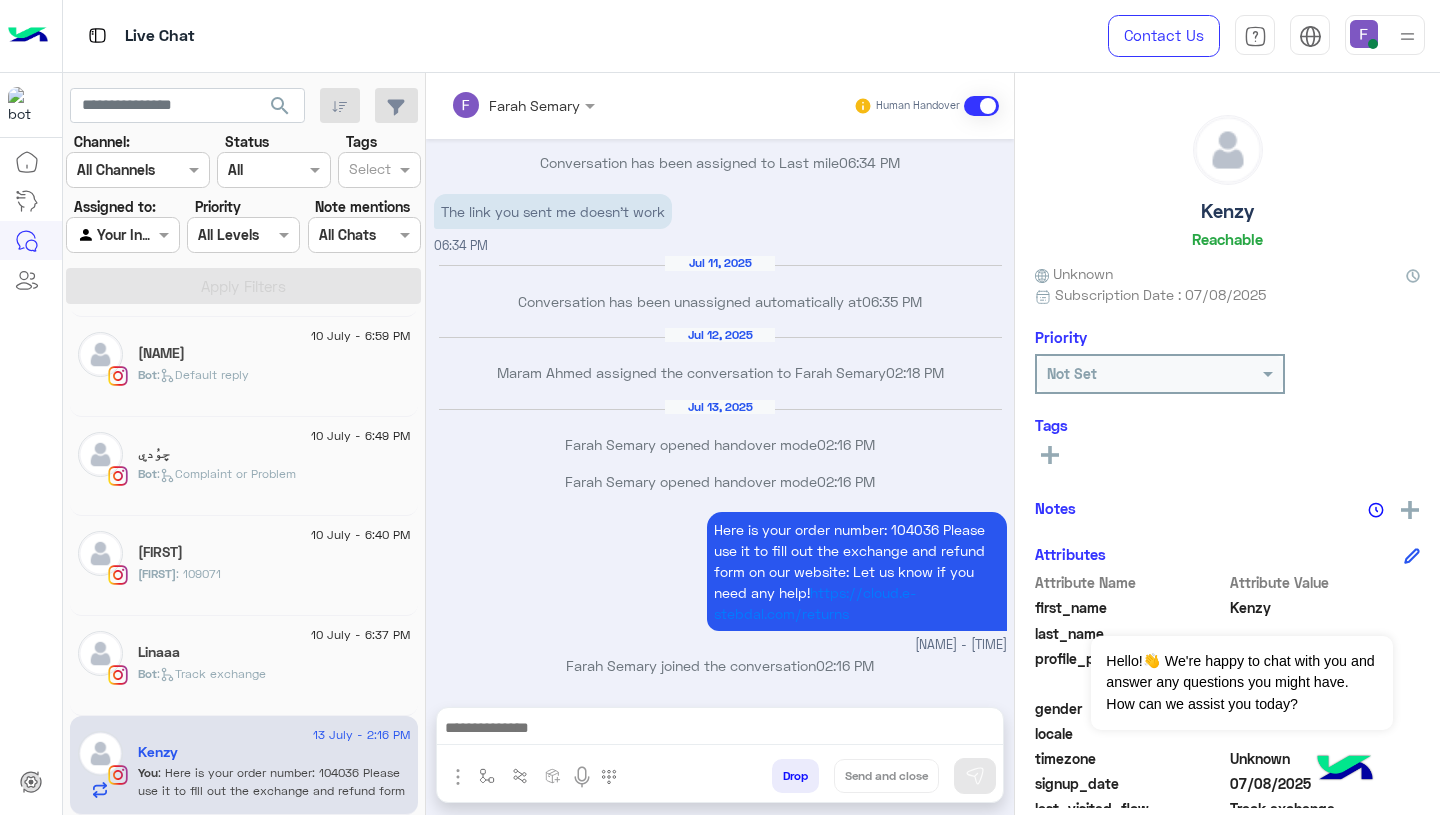 type on "**********" 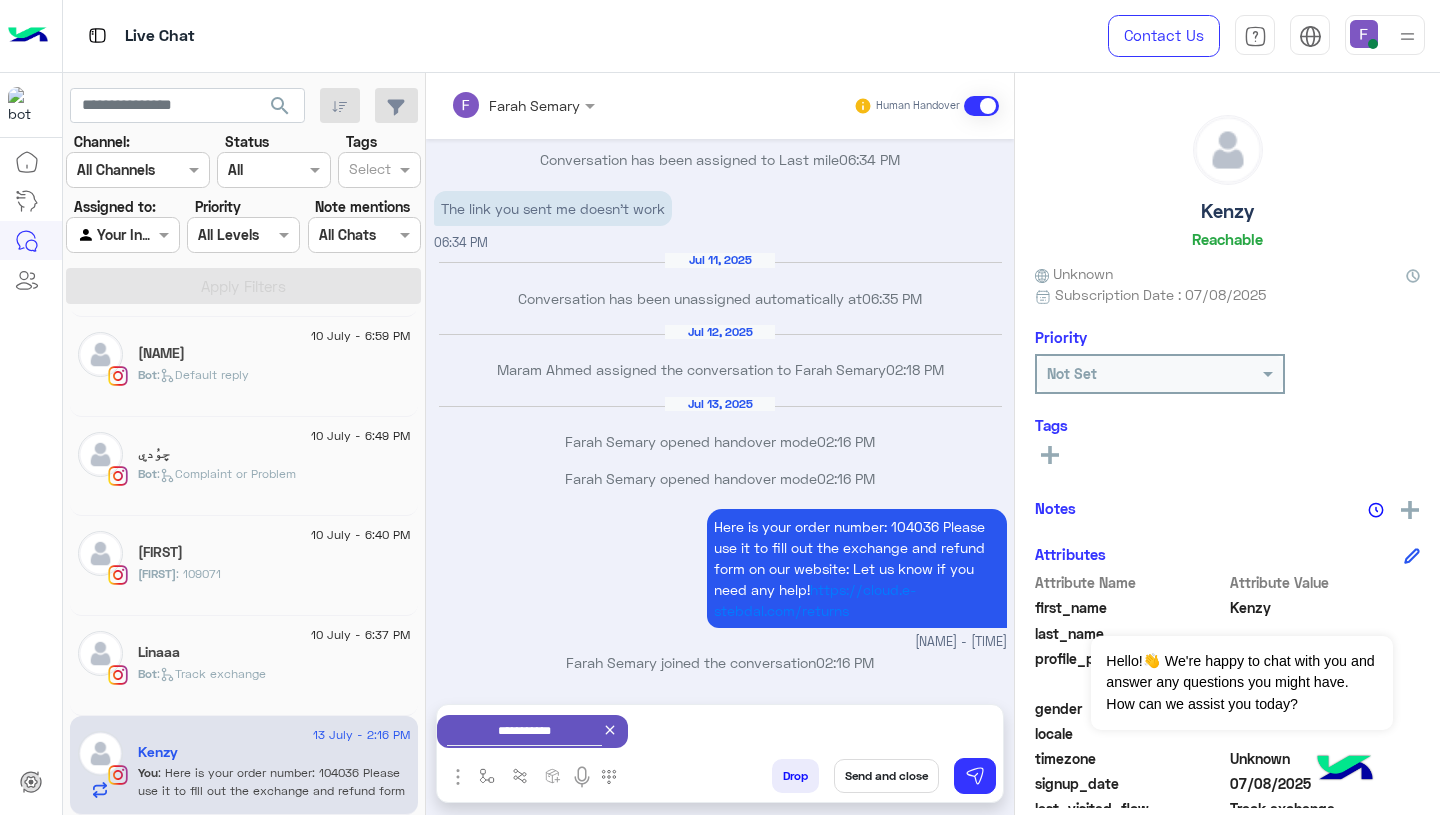 click on "Send and close" at bounding box center [886, 776] 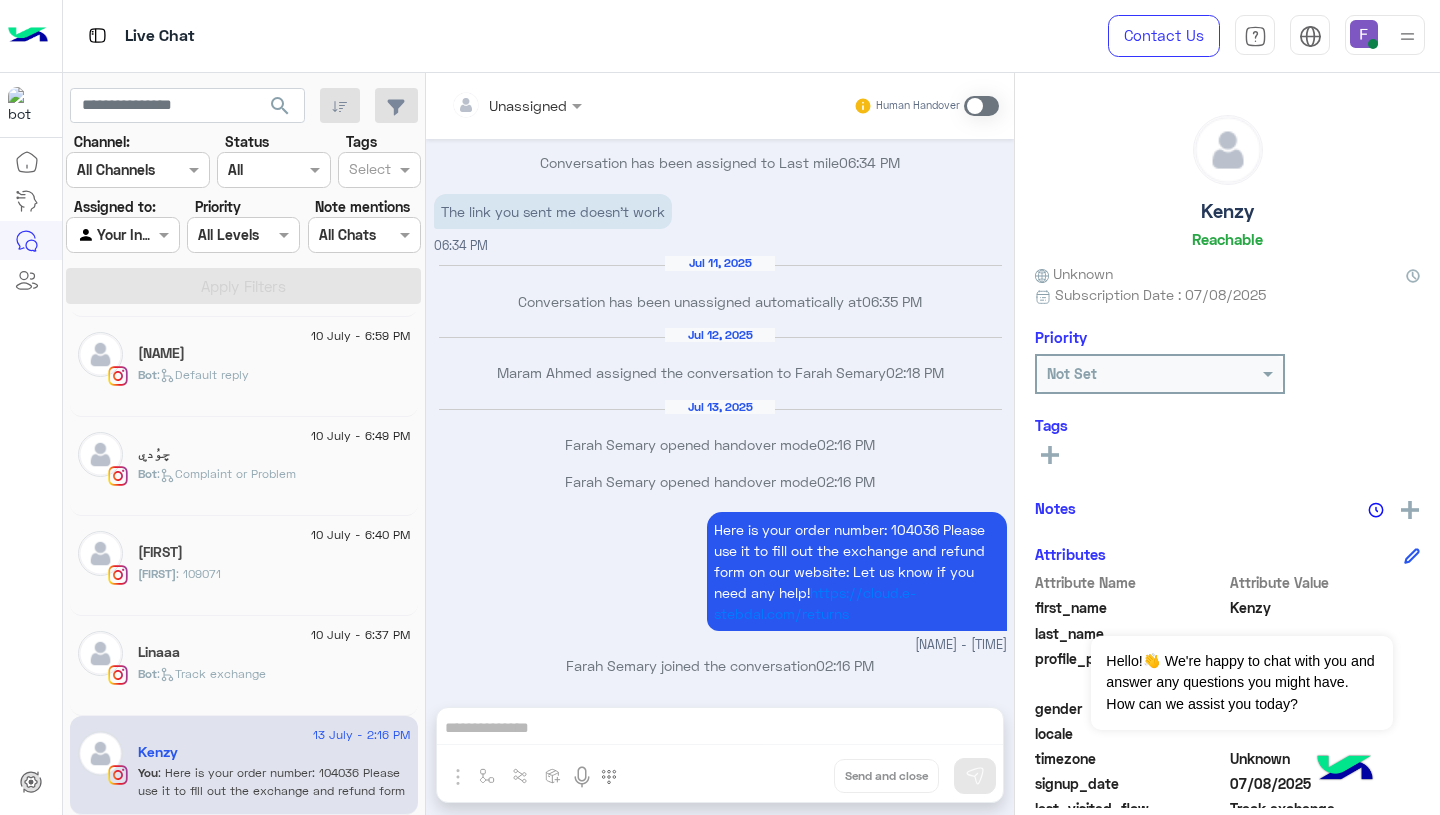 scroll, scrollTop: 4556, scrollLeft: 0, axis: vertical 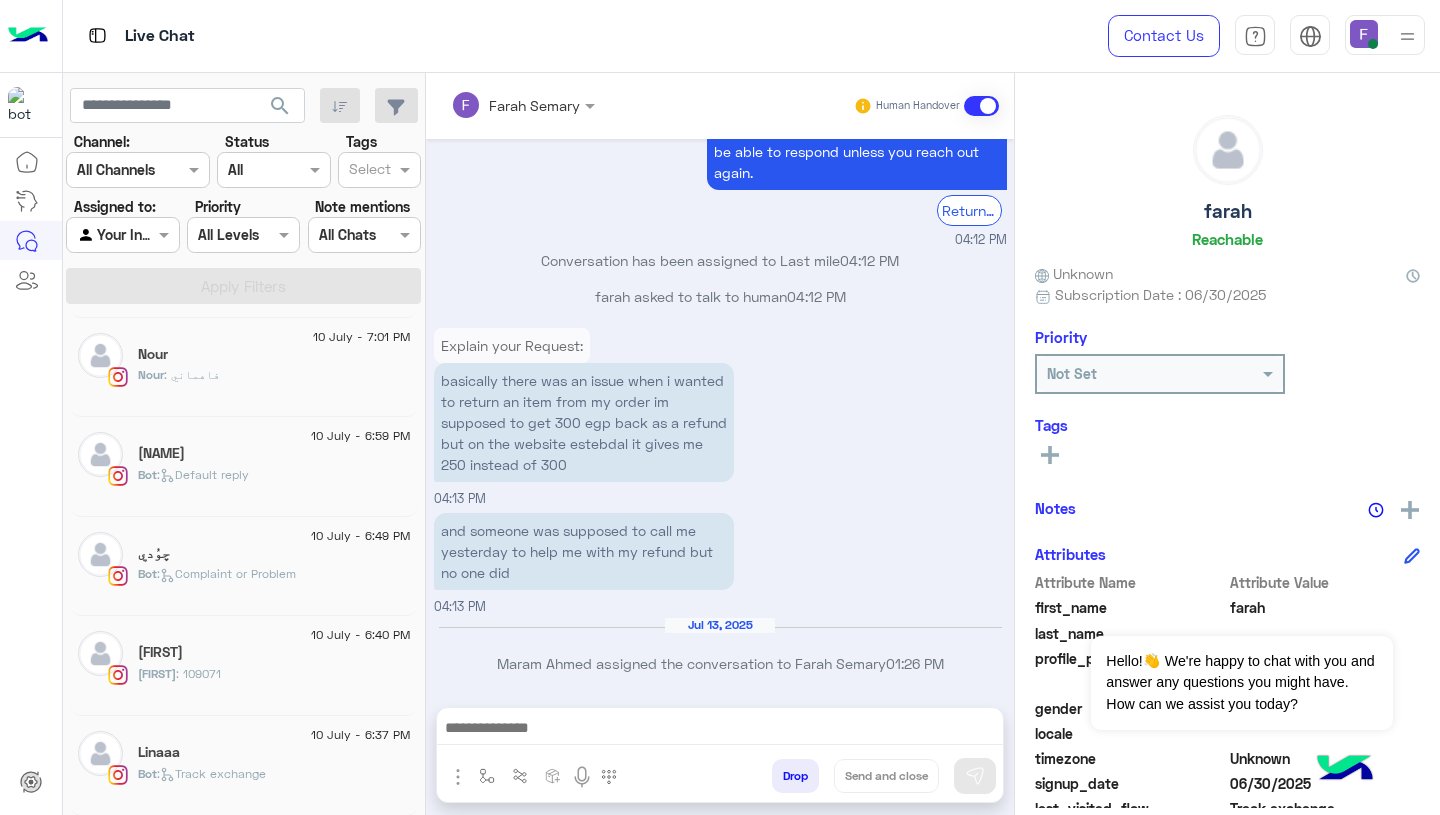 click on "Bot :   Track exchange" 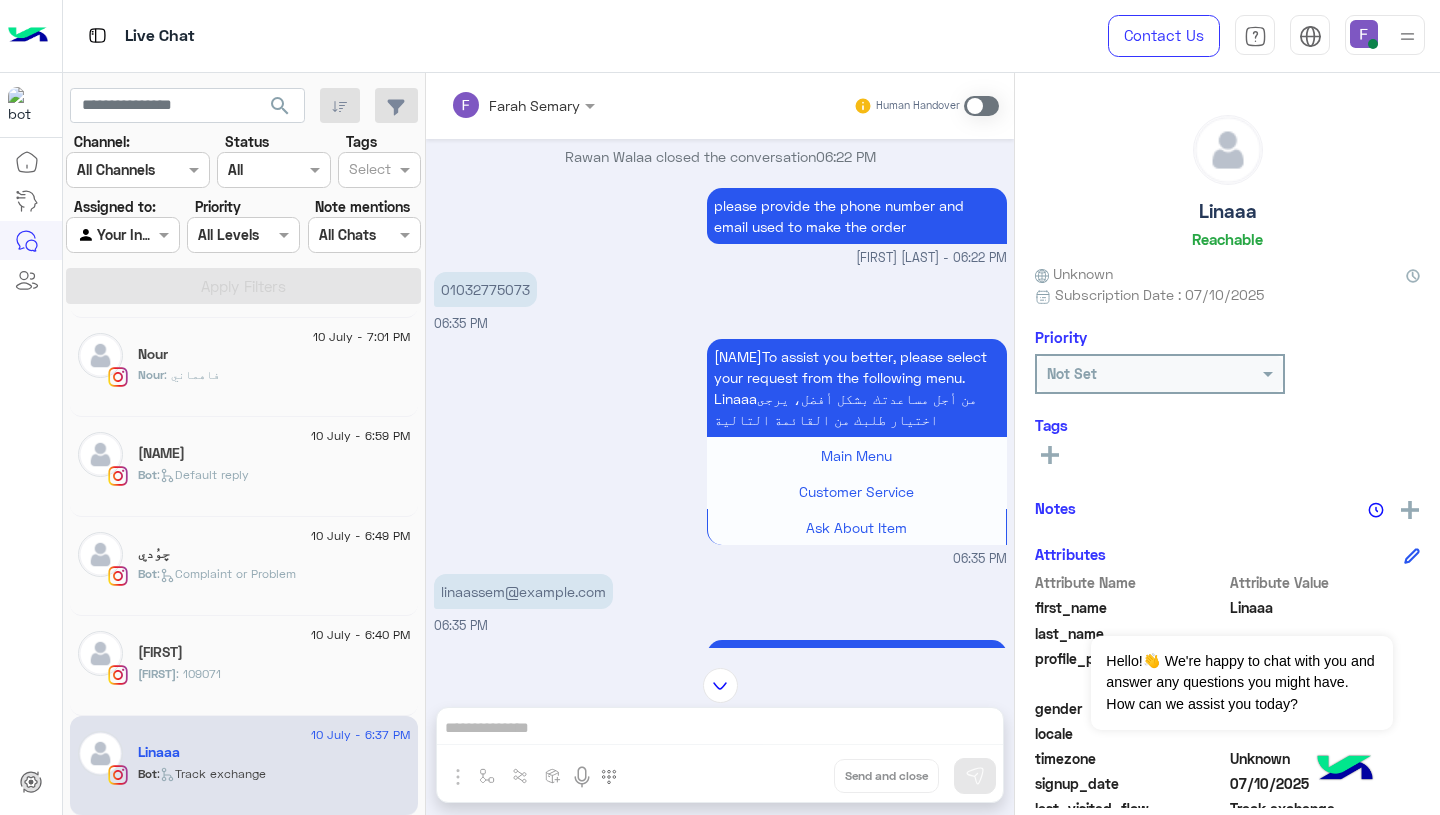 scroll, scrollTop: 64, scrollLeft: 0, axis: vertical 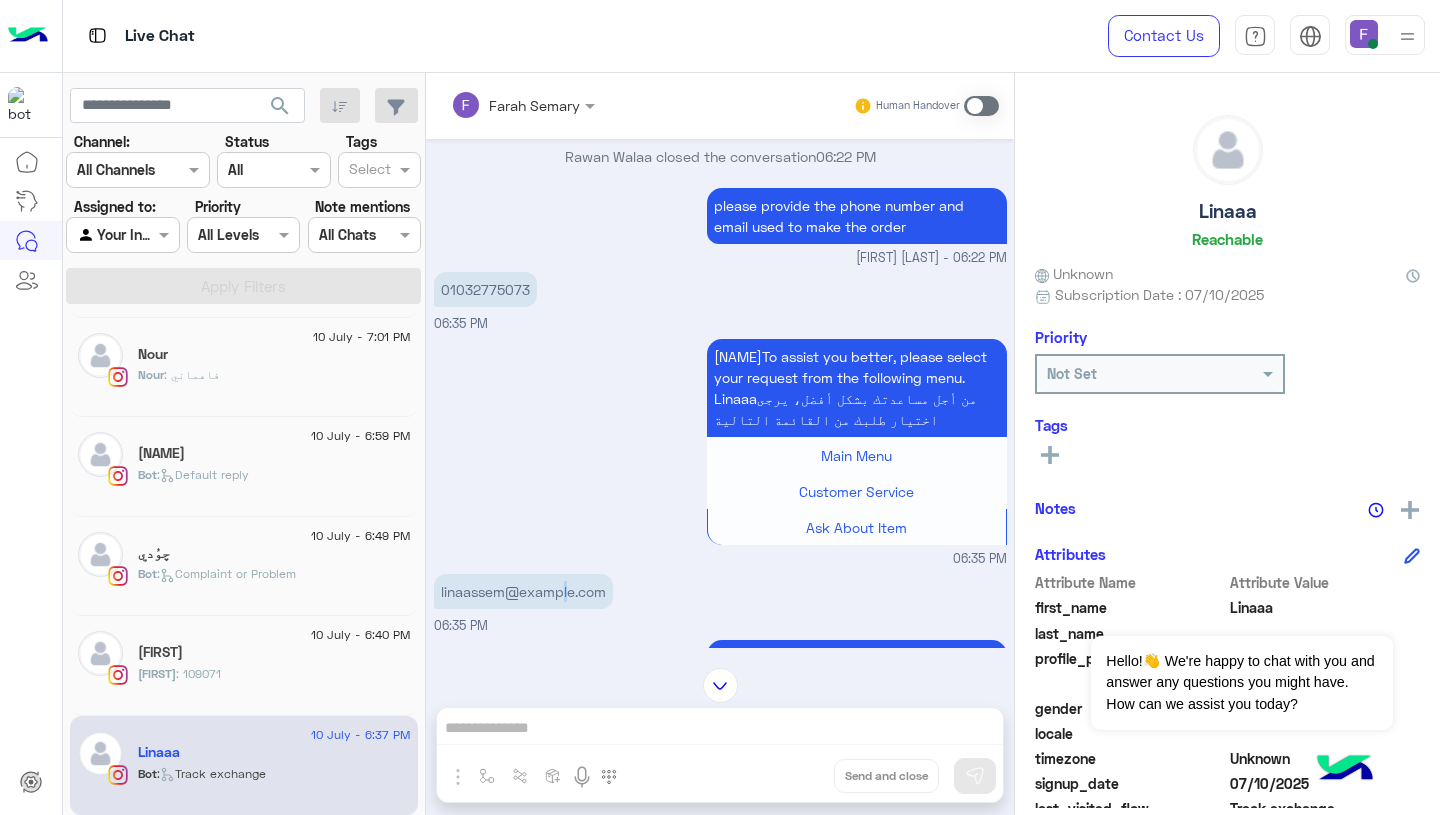 click on "linaassem@gmail.com" at bounding box center (523, 591) 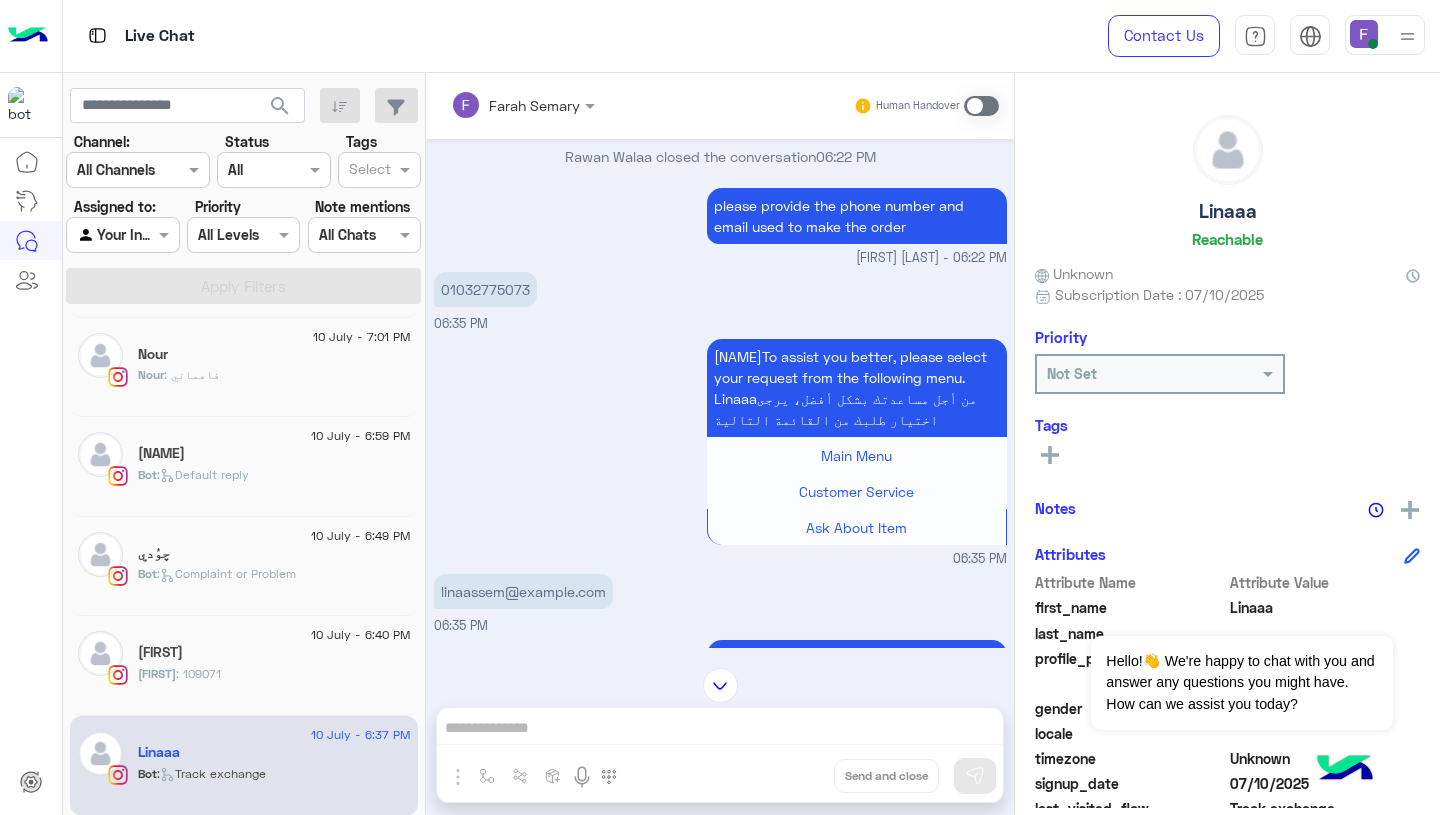 click on "linaassem@gmail.com" at bounding box center (523, 591) 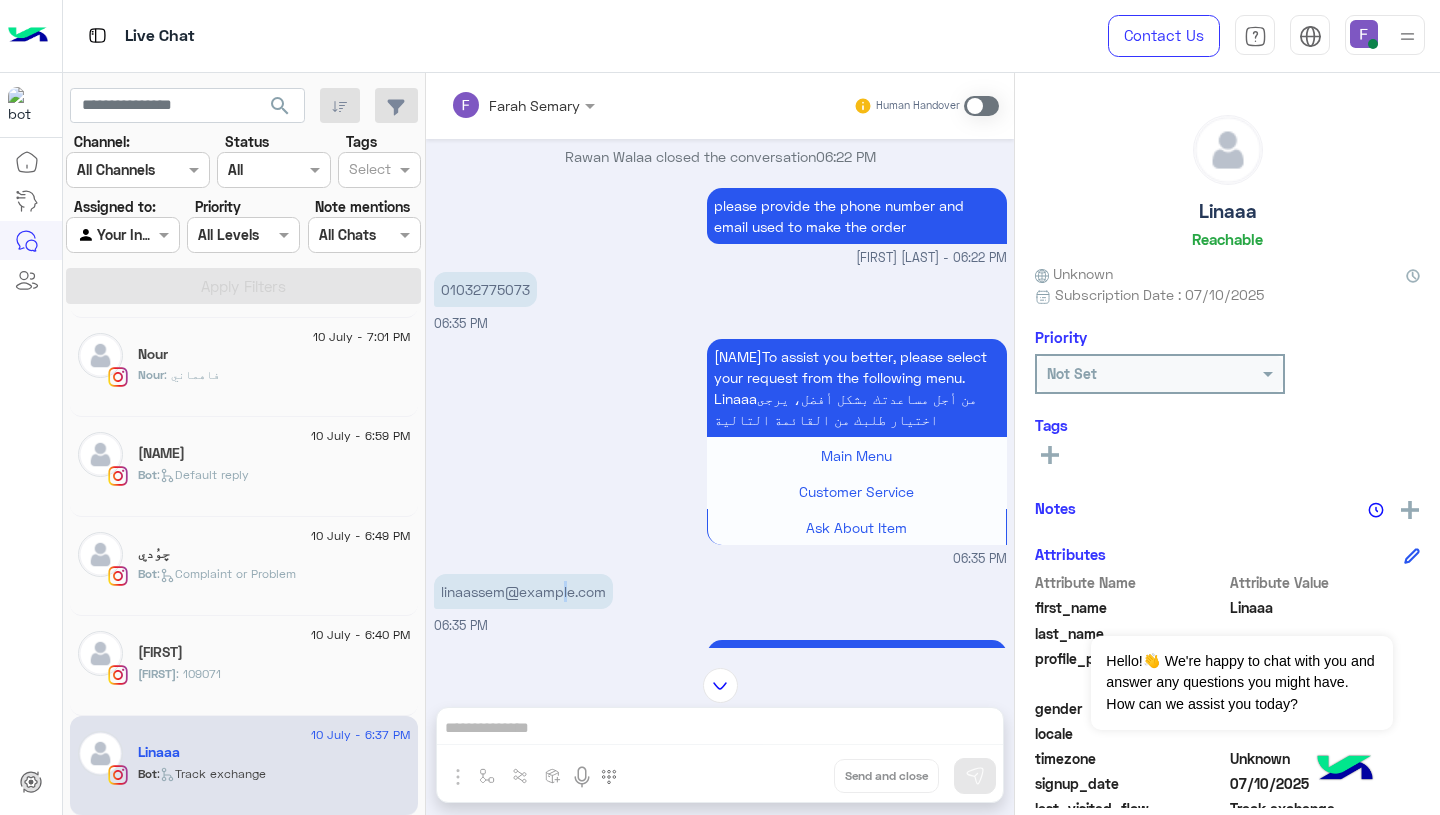 click on "linaassem@gmail.com" at bounding box center (523, 591) 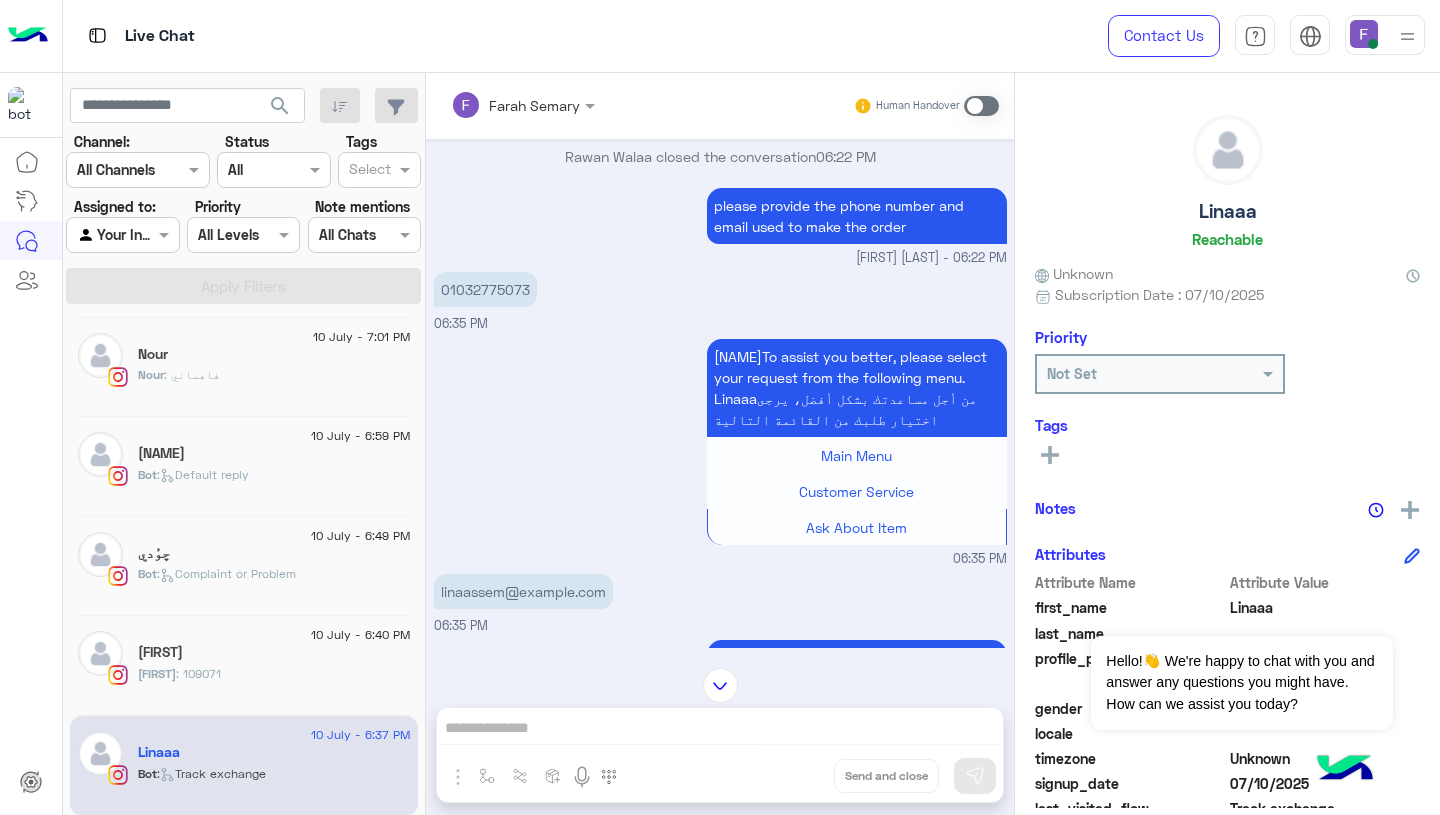 click on "01032775073" at bounding box center (485, 289) 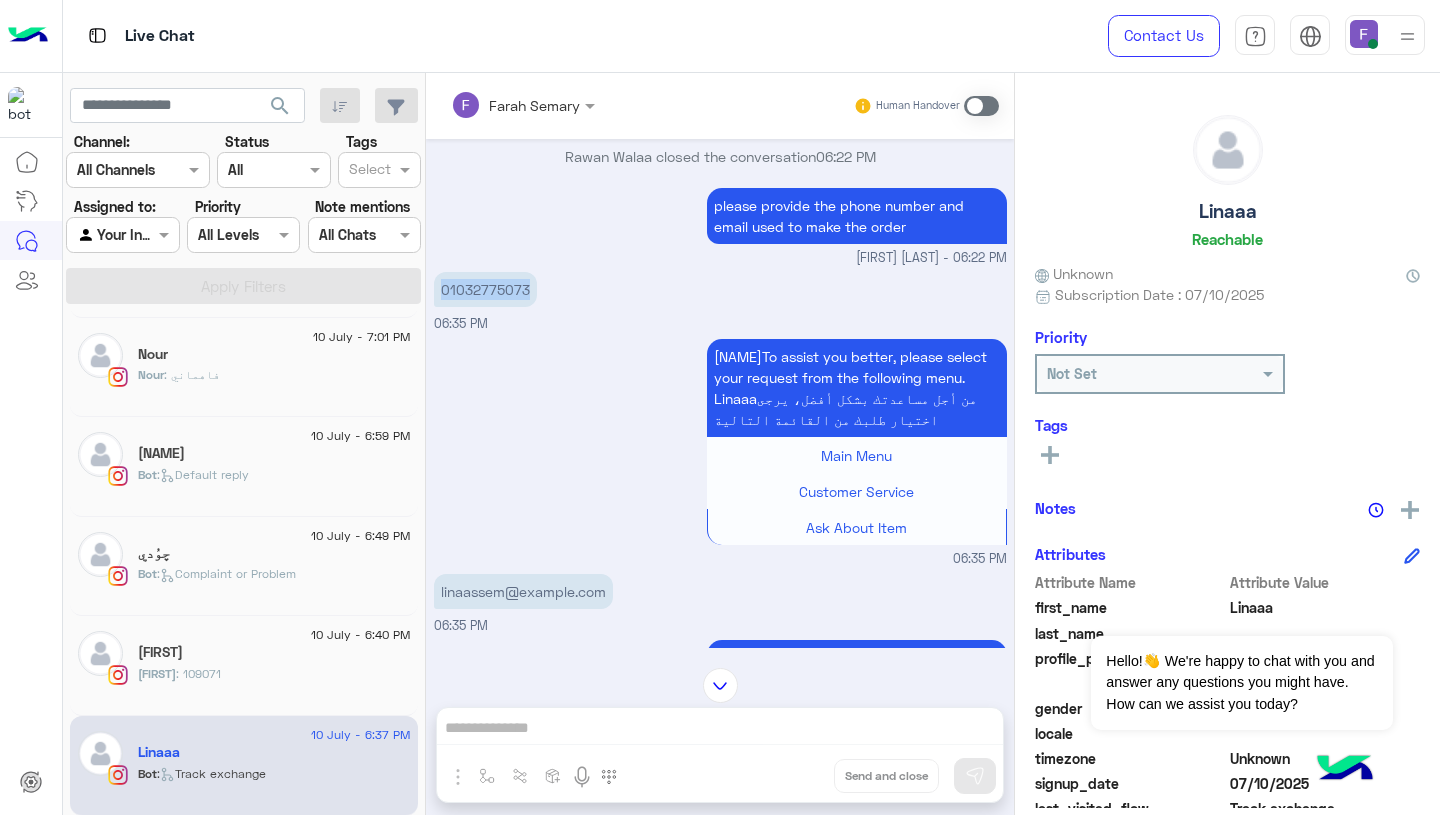 click on "01032775073" at bounding box center (485, 289) 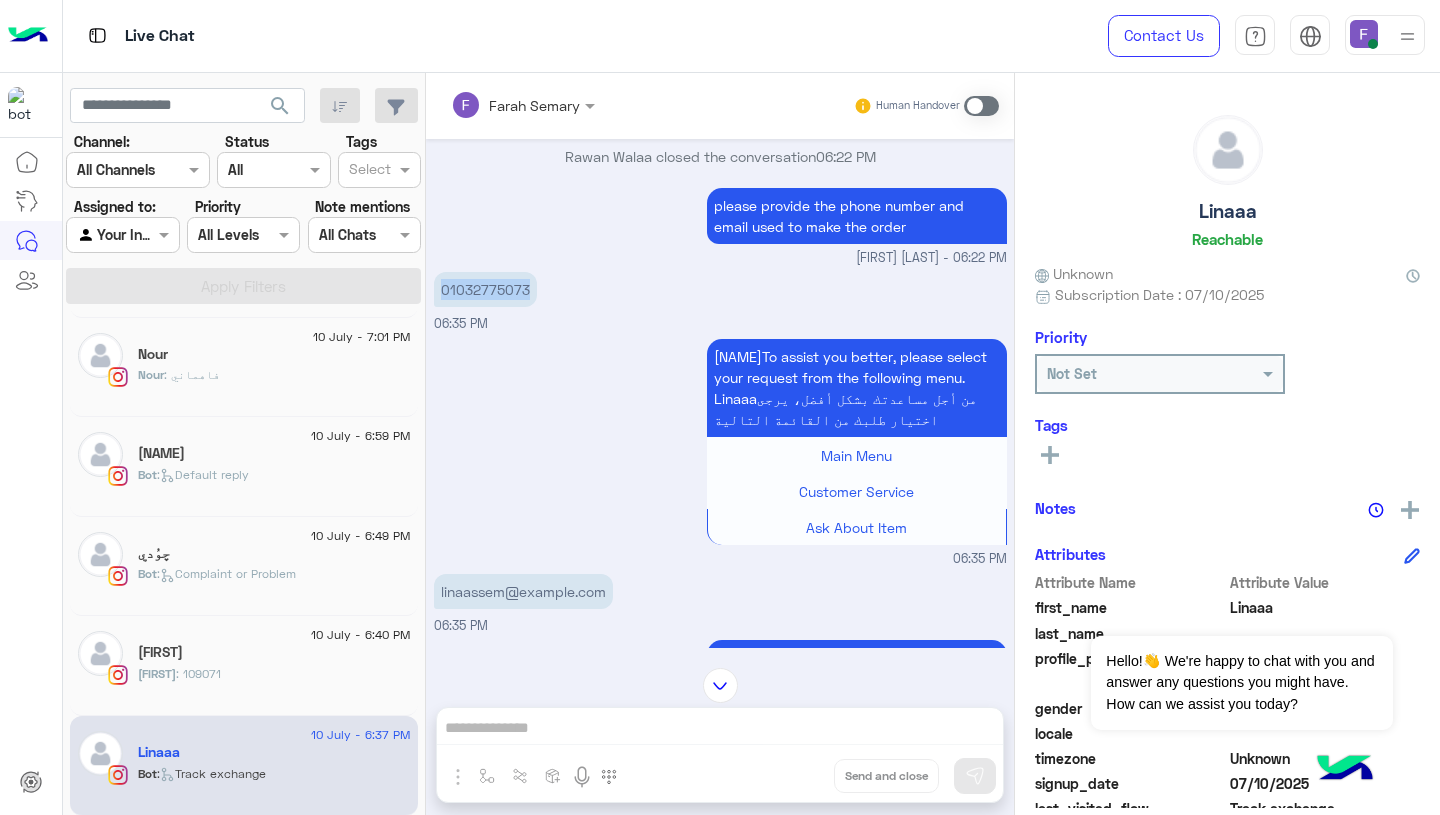 click at bounding box center (981, 106) 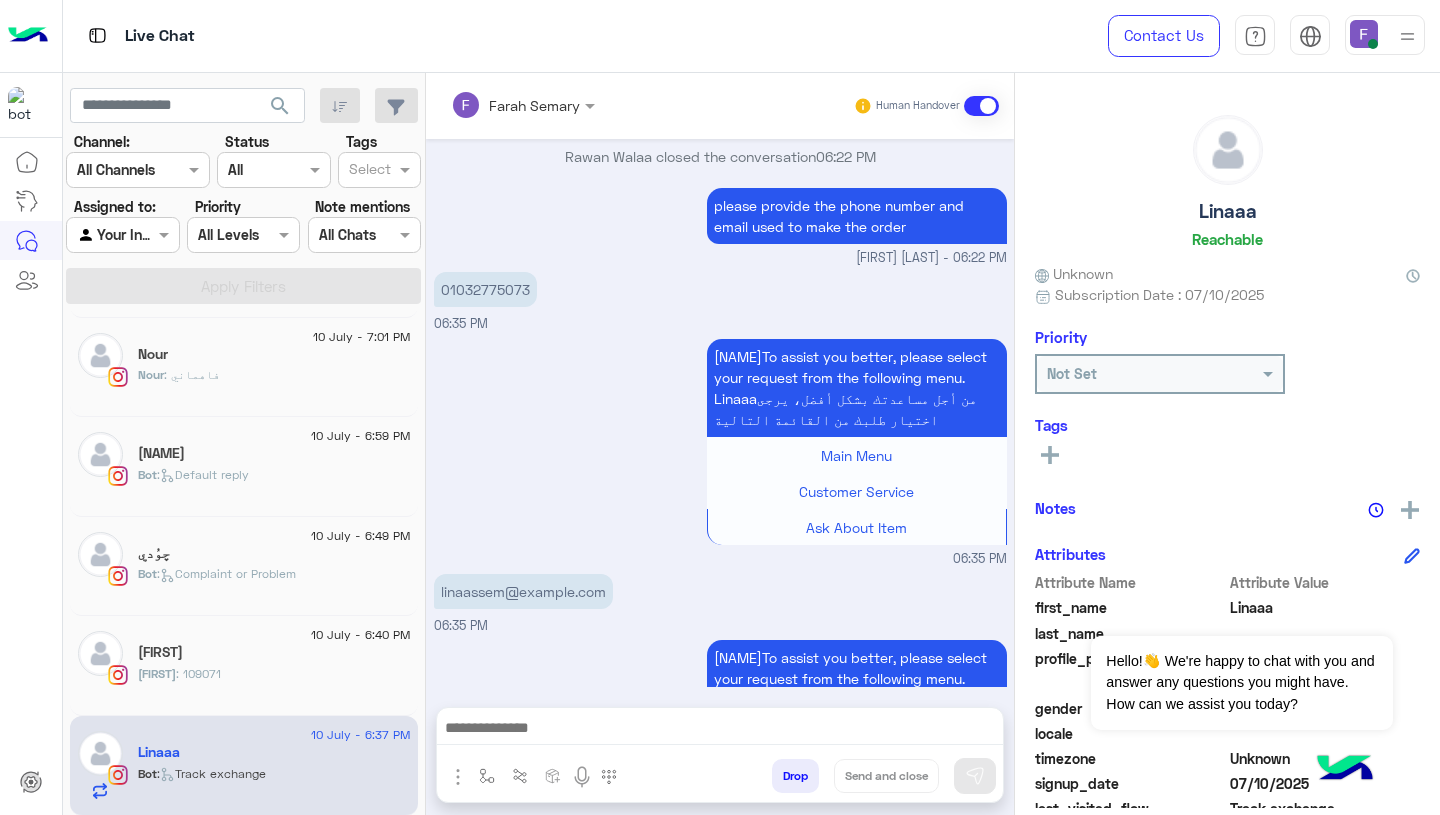 scroll, scrollTop: 1585, scrollLeft: 0, axis: vertical 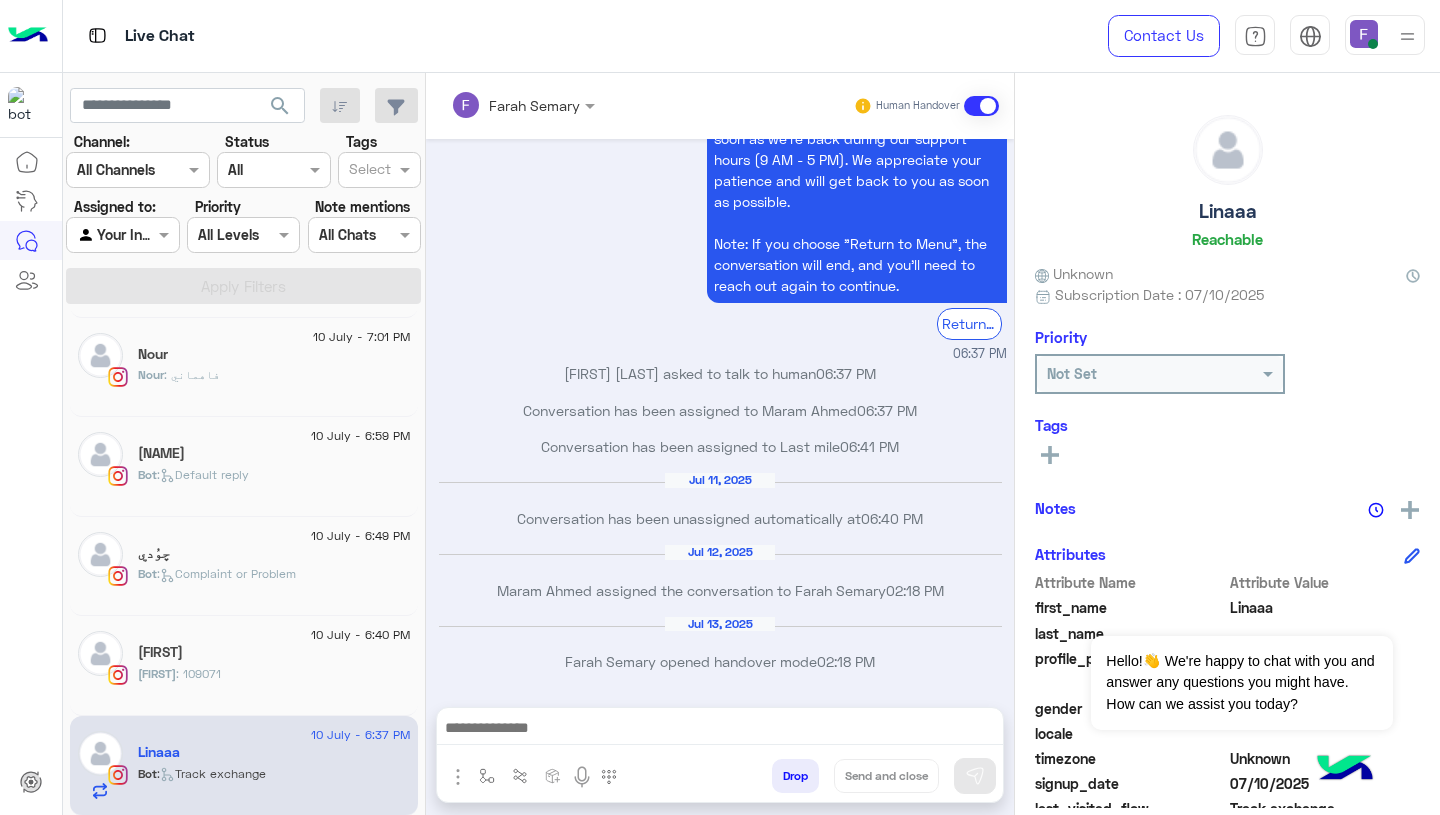 click at bounding box center (720, 730) 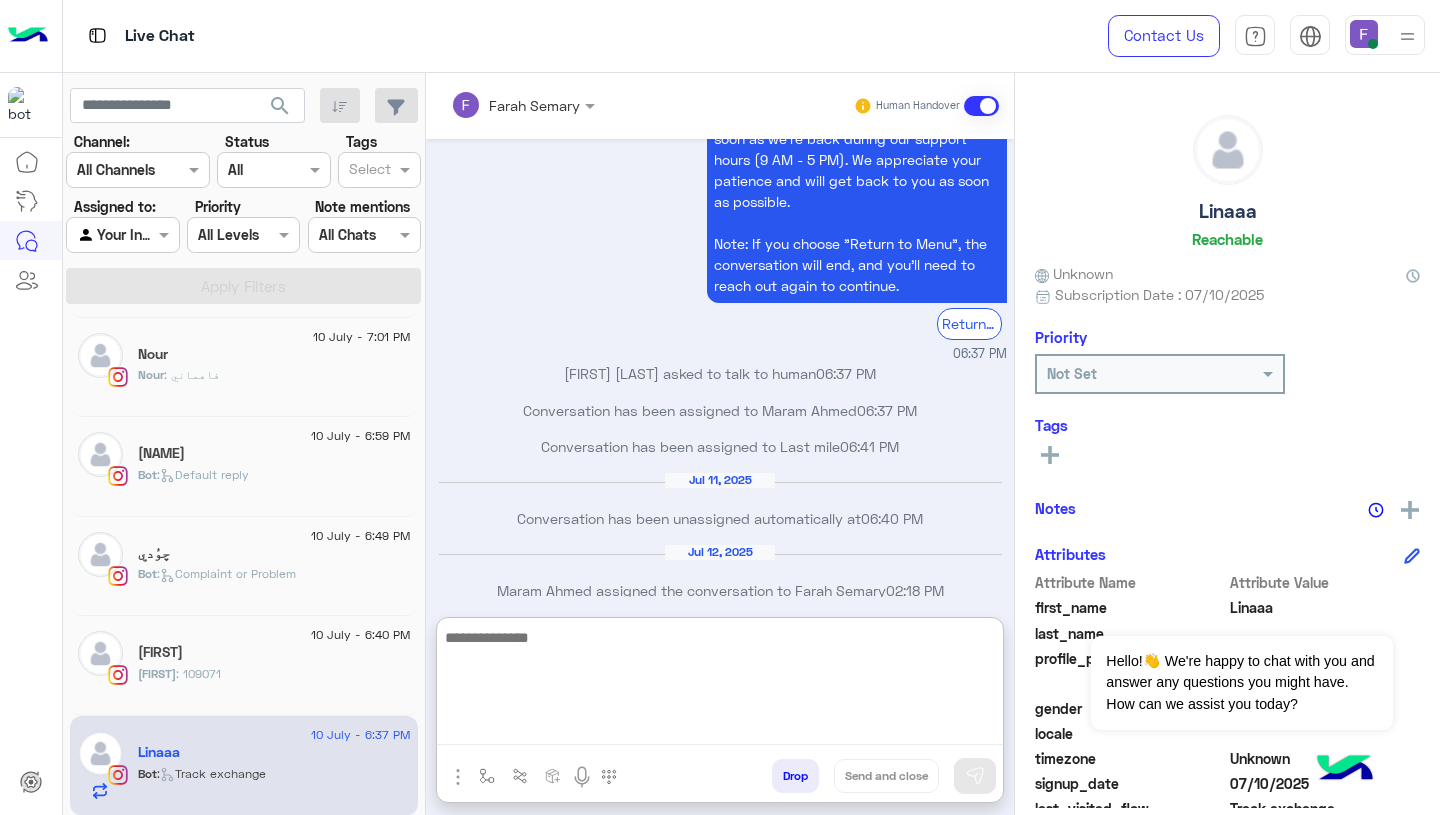 paste on "**********" 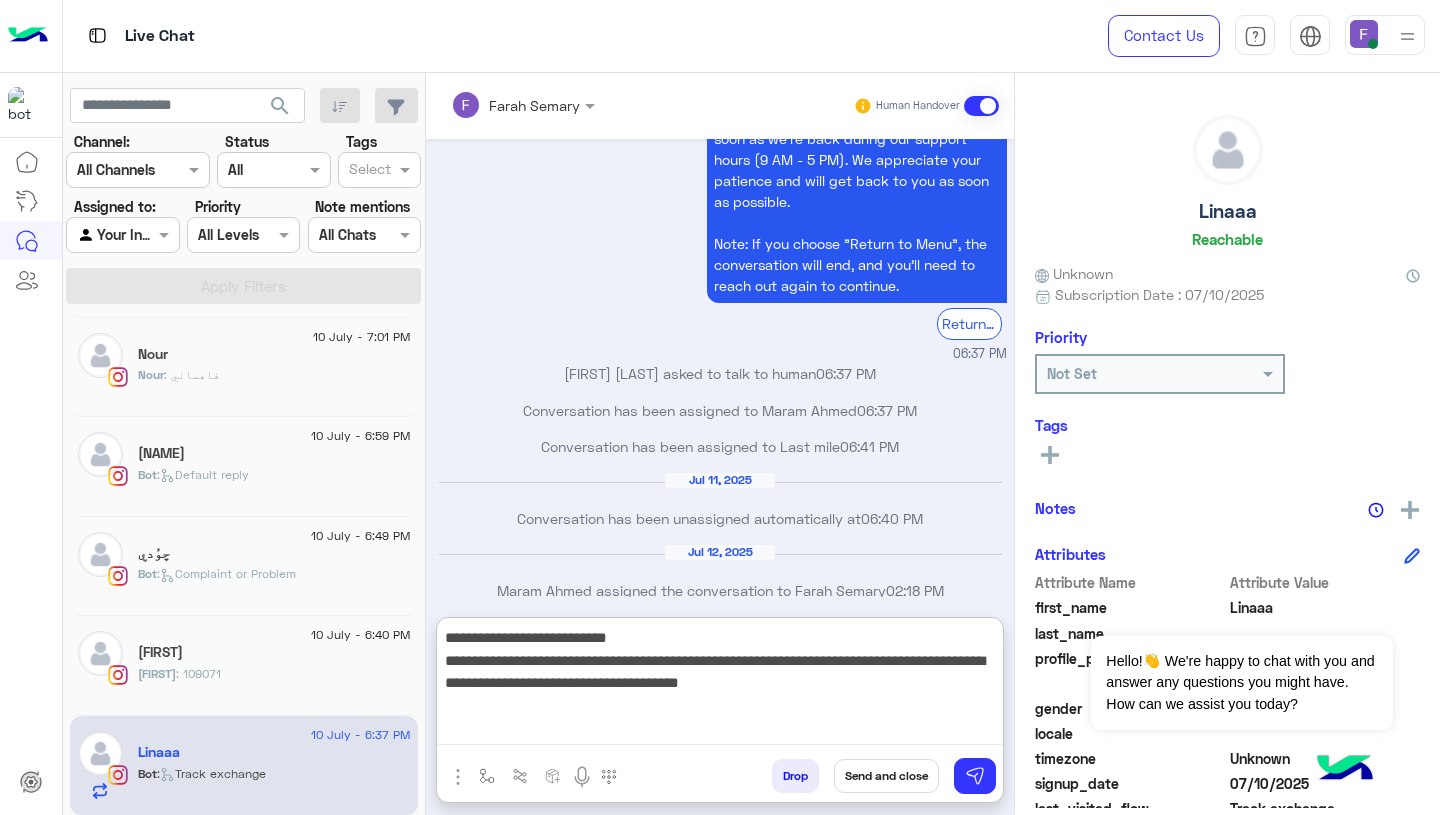 click on "**********" at bounding box center [720, 685] 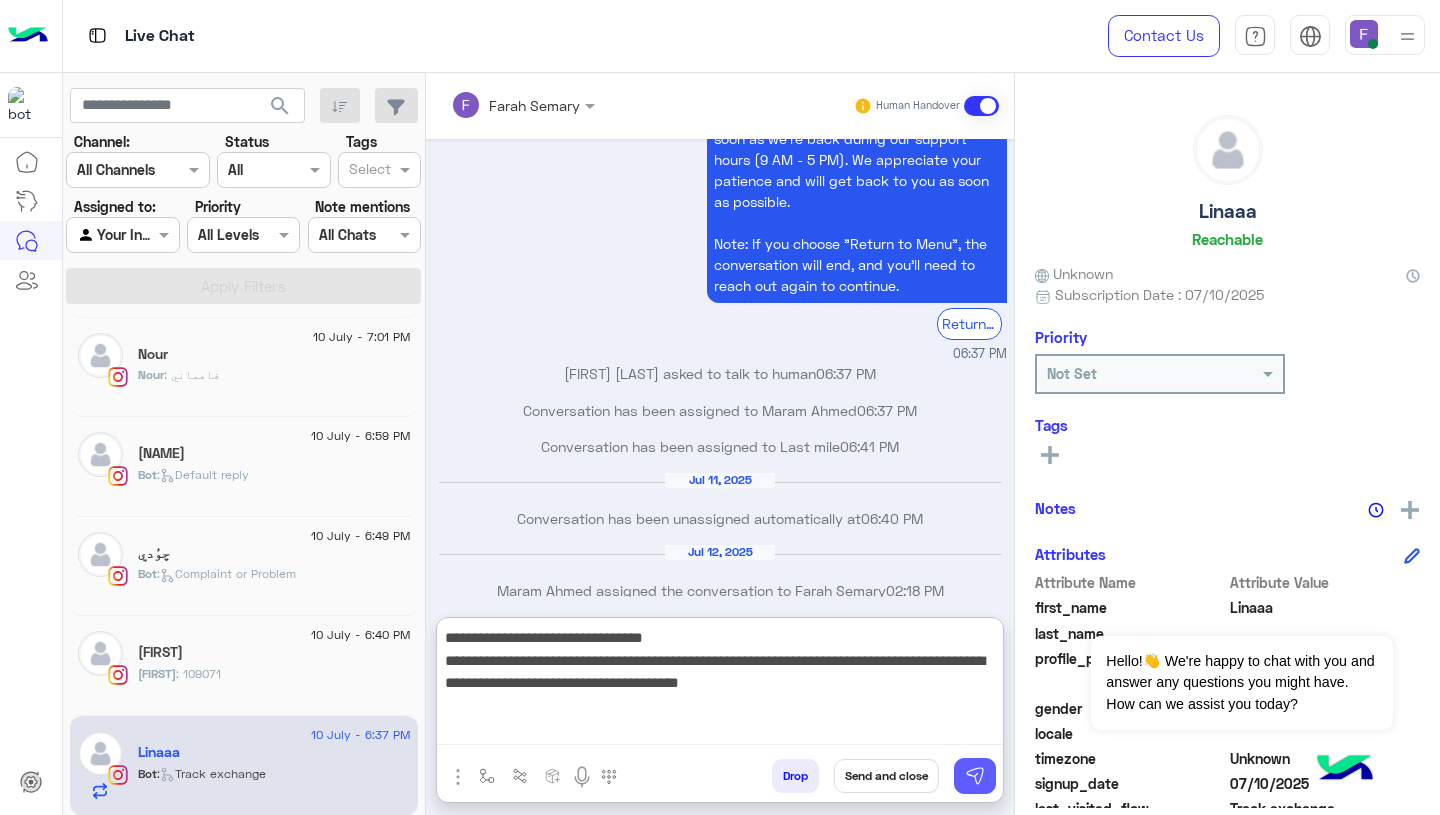 type on "**********" 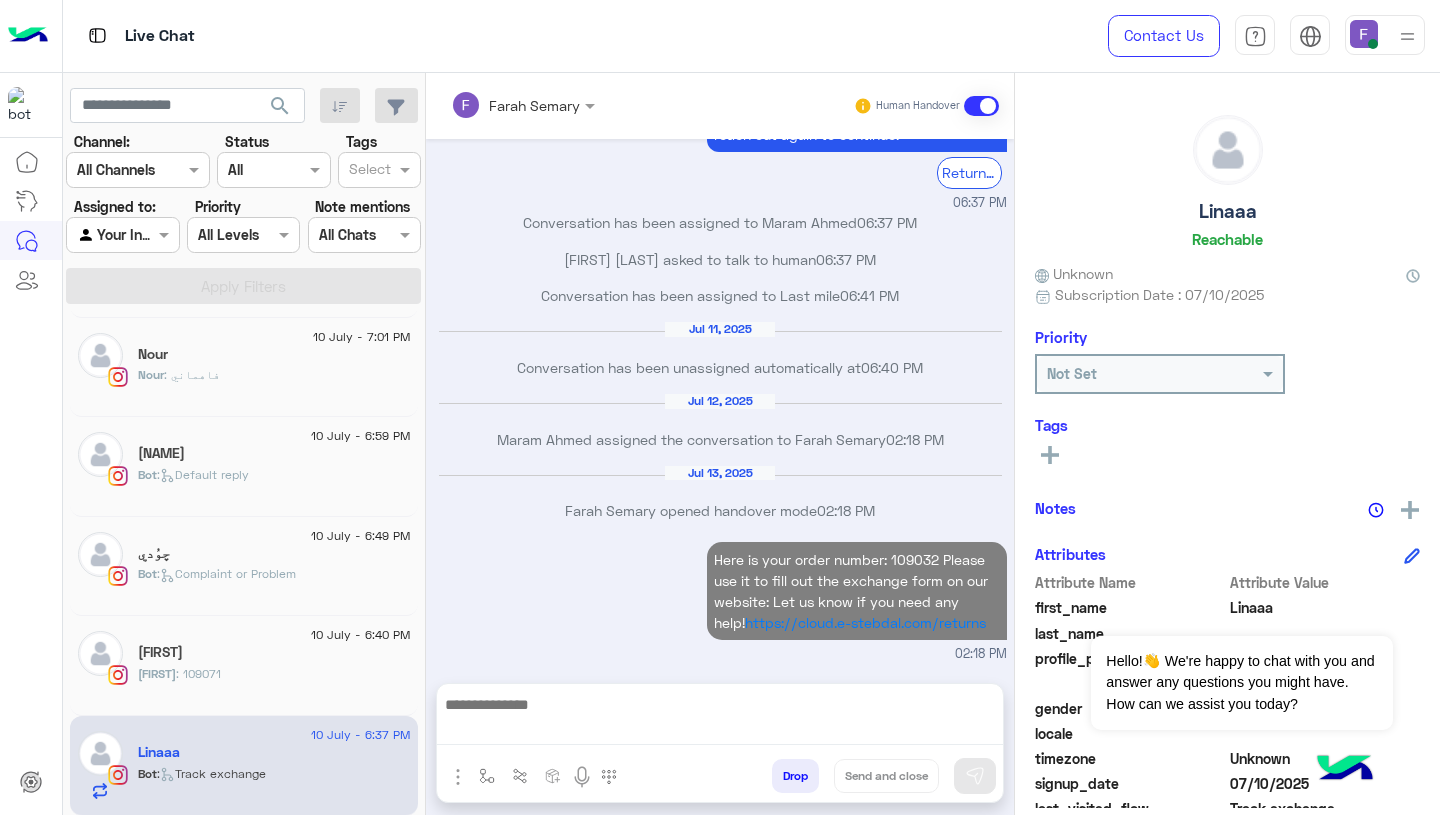 scroll, scrollTop: 1711, scrollLeft: 0, axis: vertical 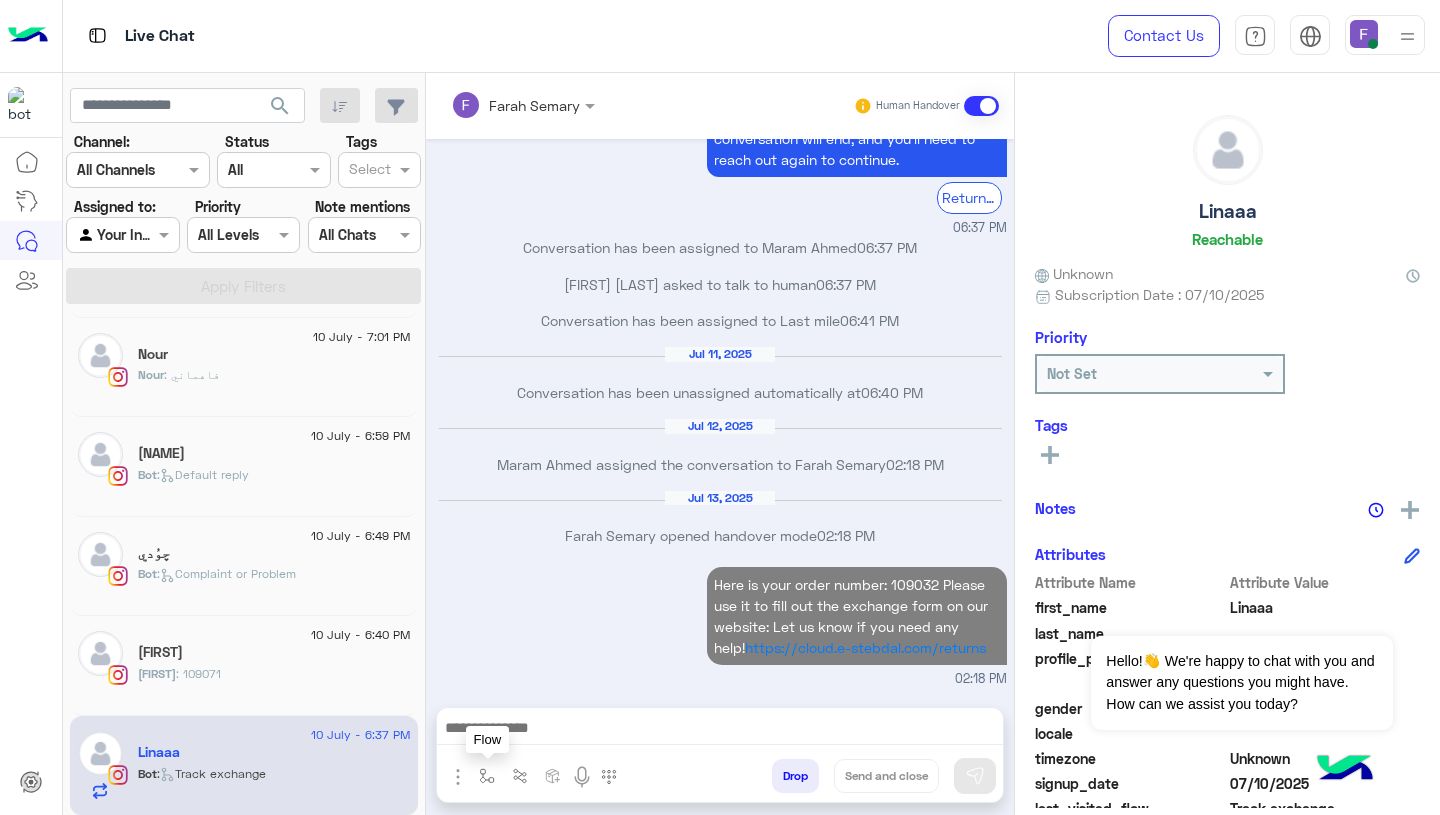 click at bounding box center [487, 776] 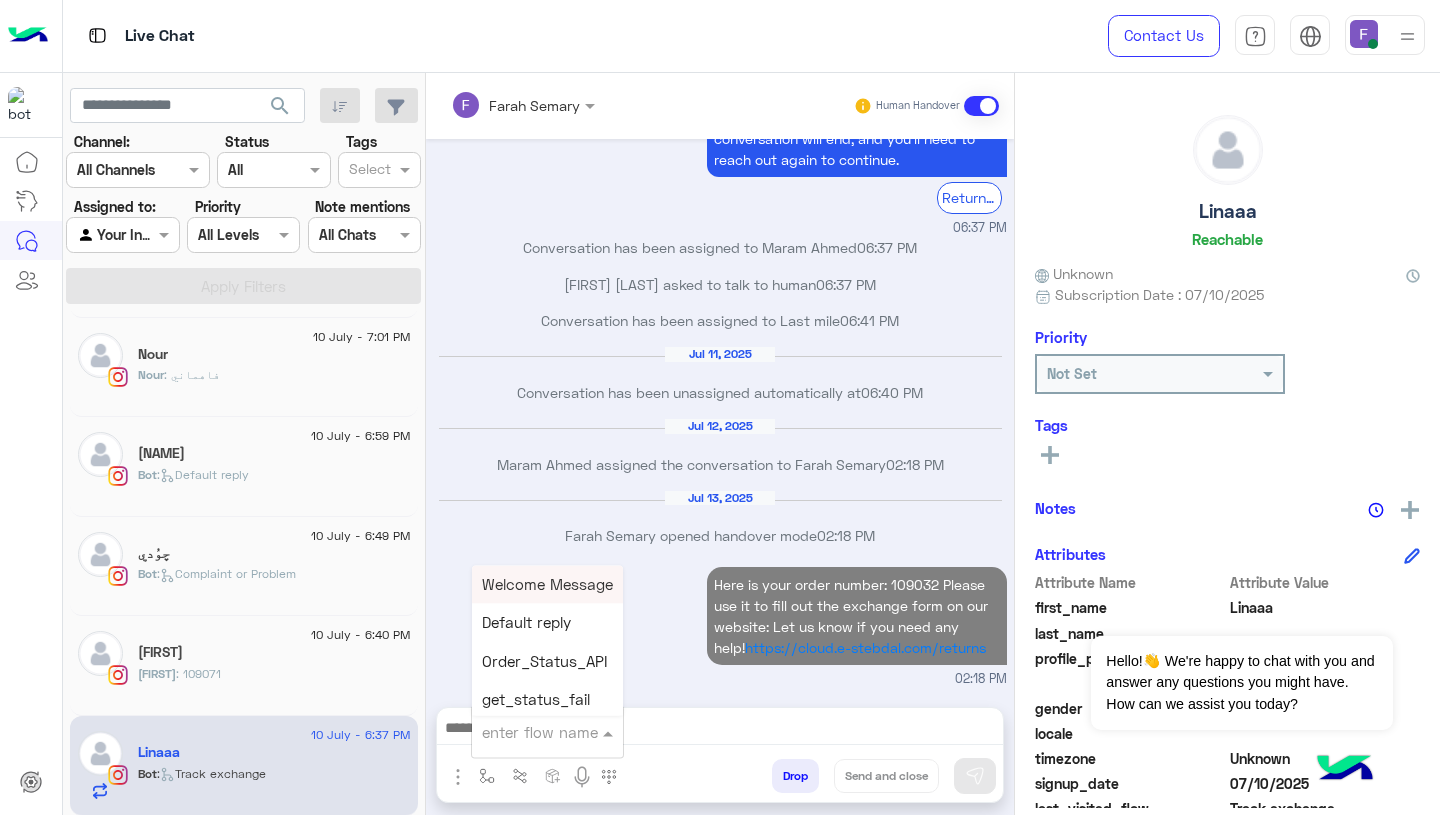 click at bounding box center (523, 732) 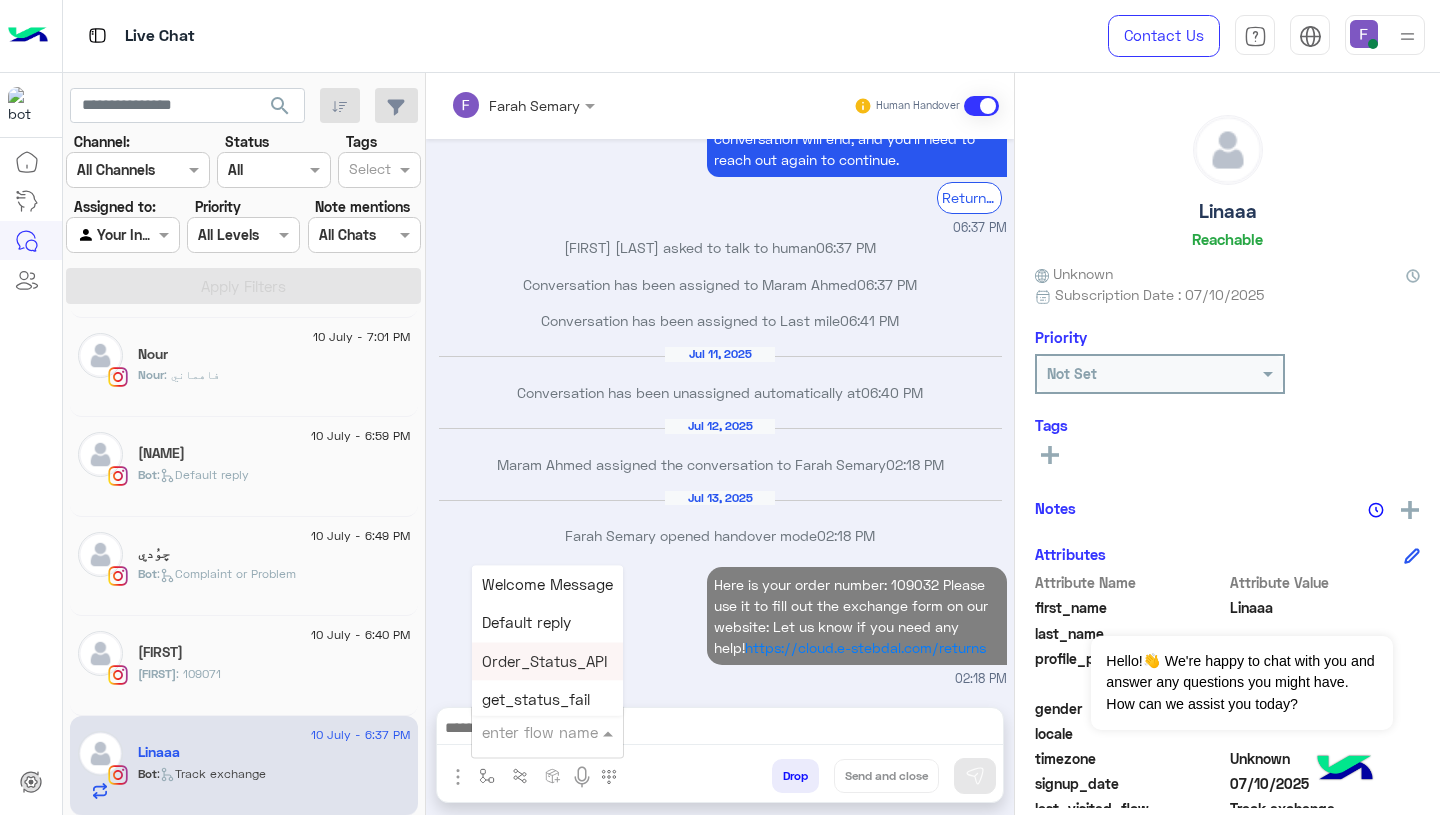 scroll, scrollTop: 1748, scrollLeft: 0, axis: vertical 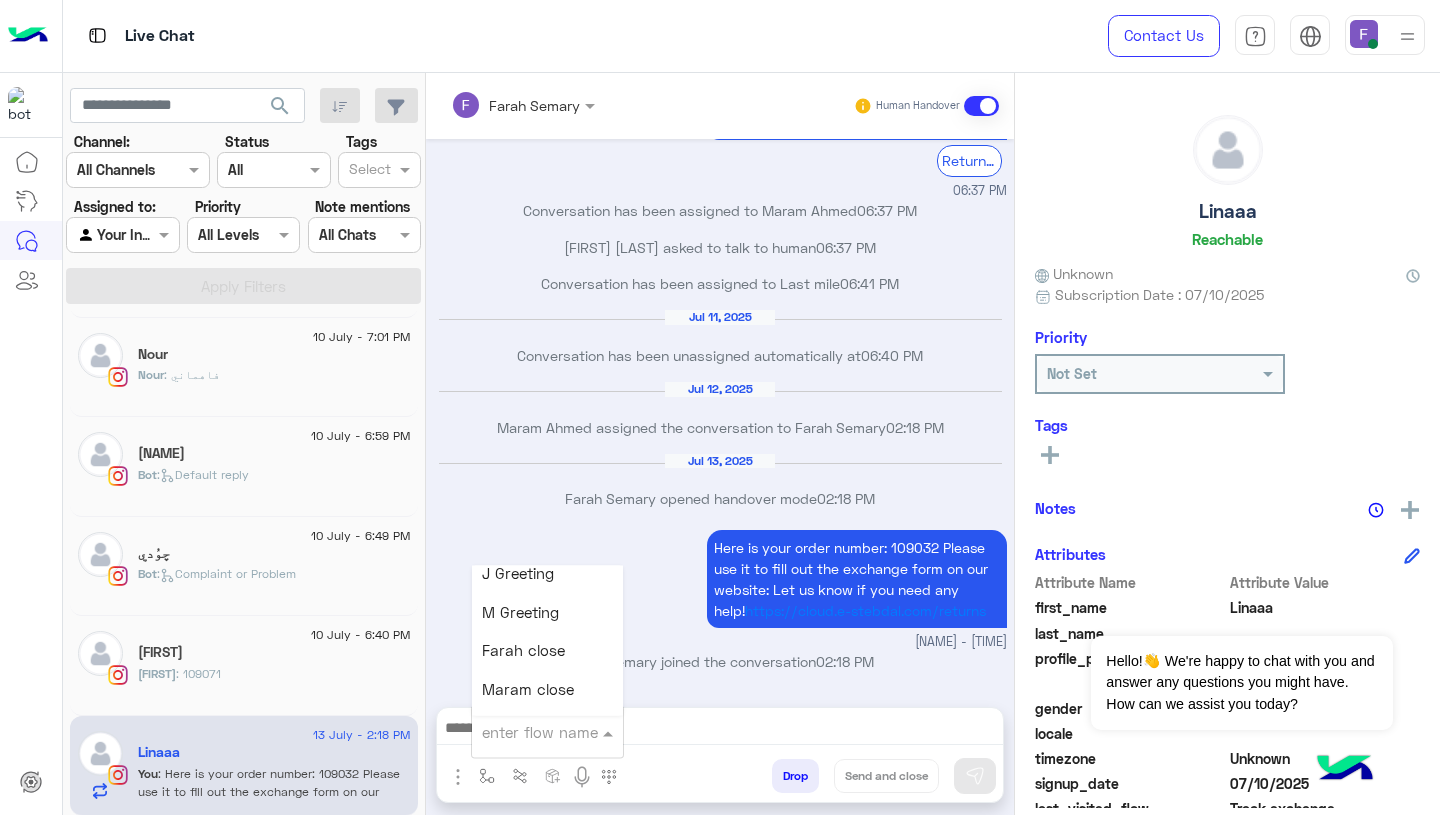 click on "Farah close" at bounding box center (547, 651) 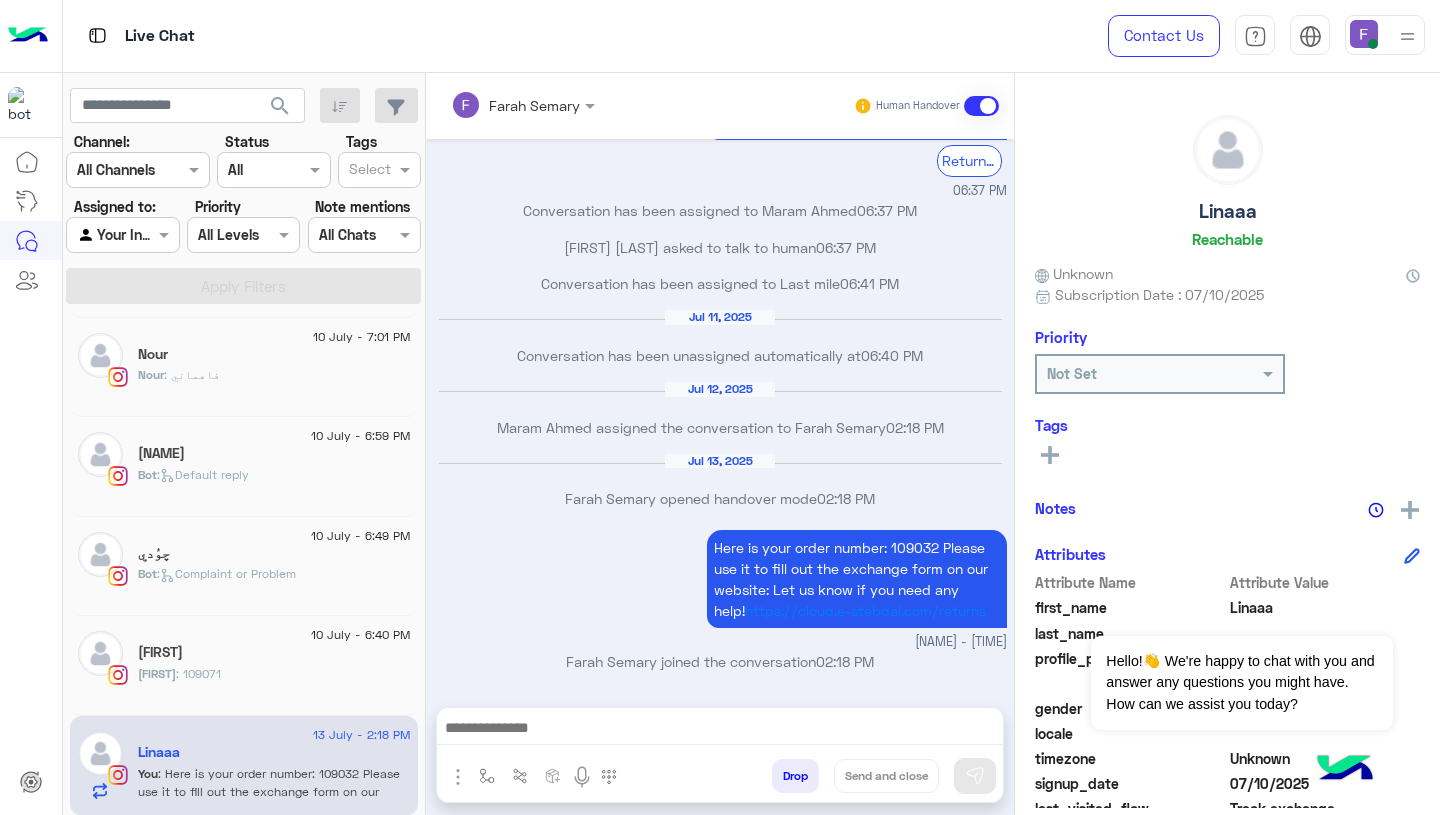 type on "**********" 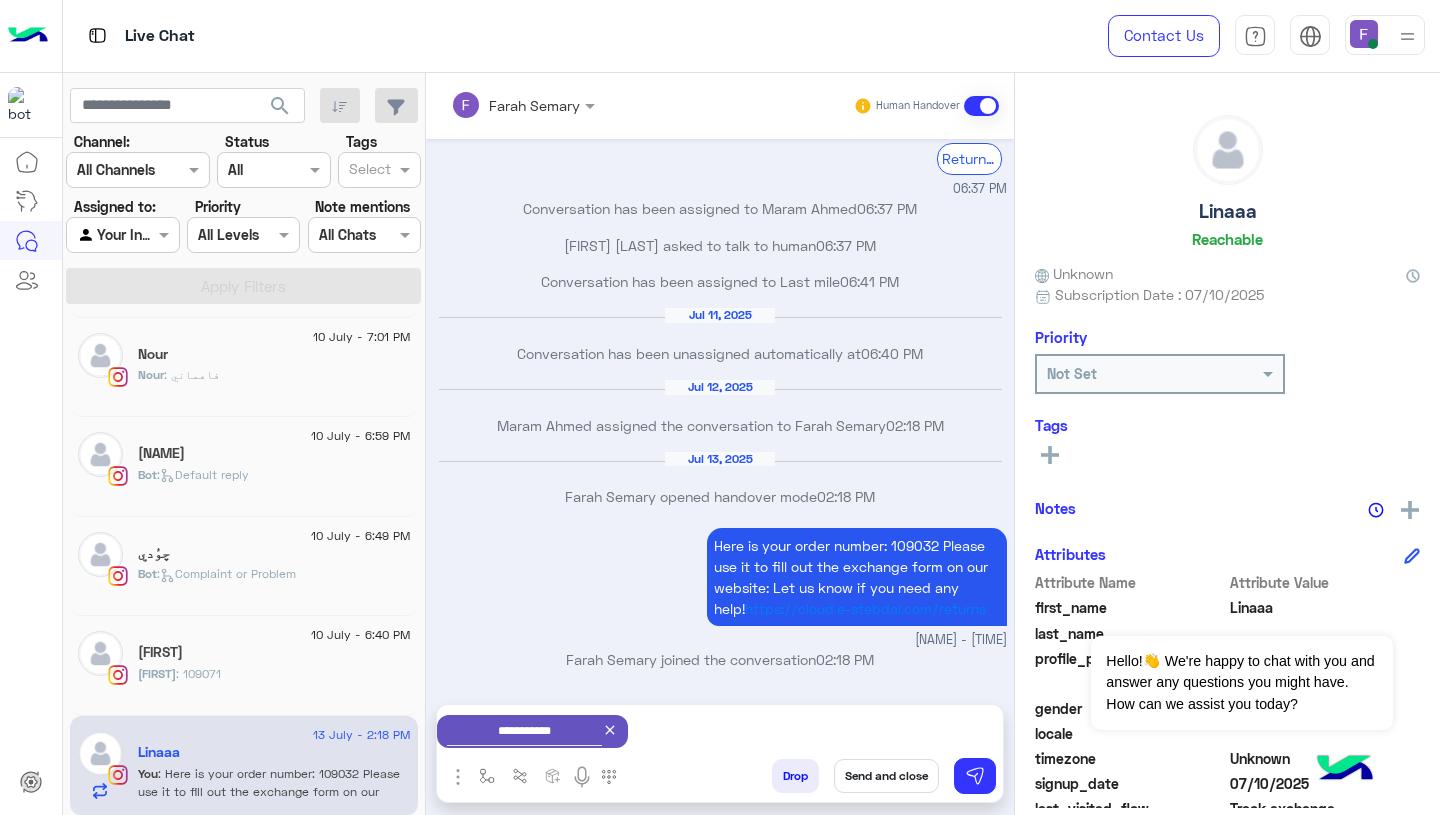 click on "Send and close" at bounding box center [886, 776] 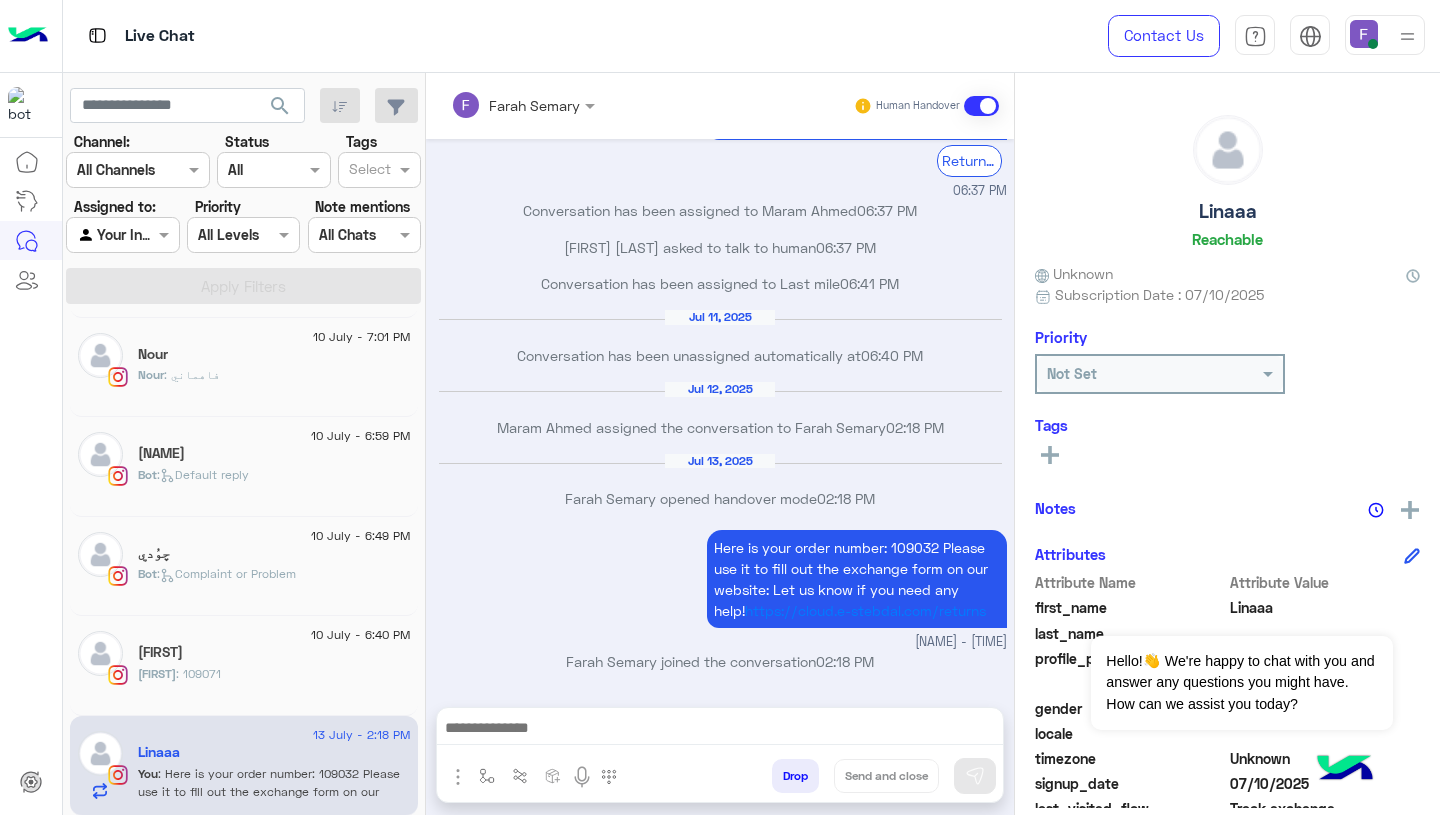 scroll, scrollTop: 1784, scrollLeft: 0, axis: vertical 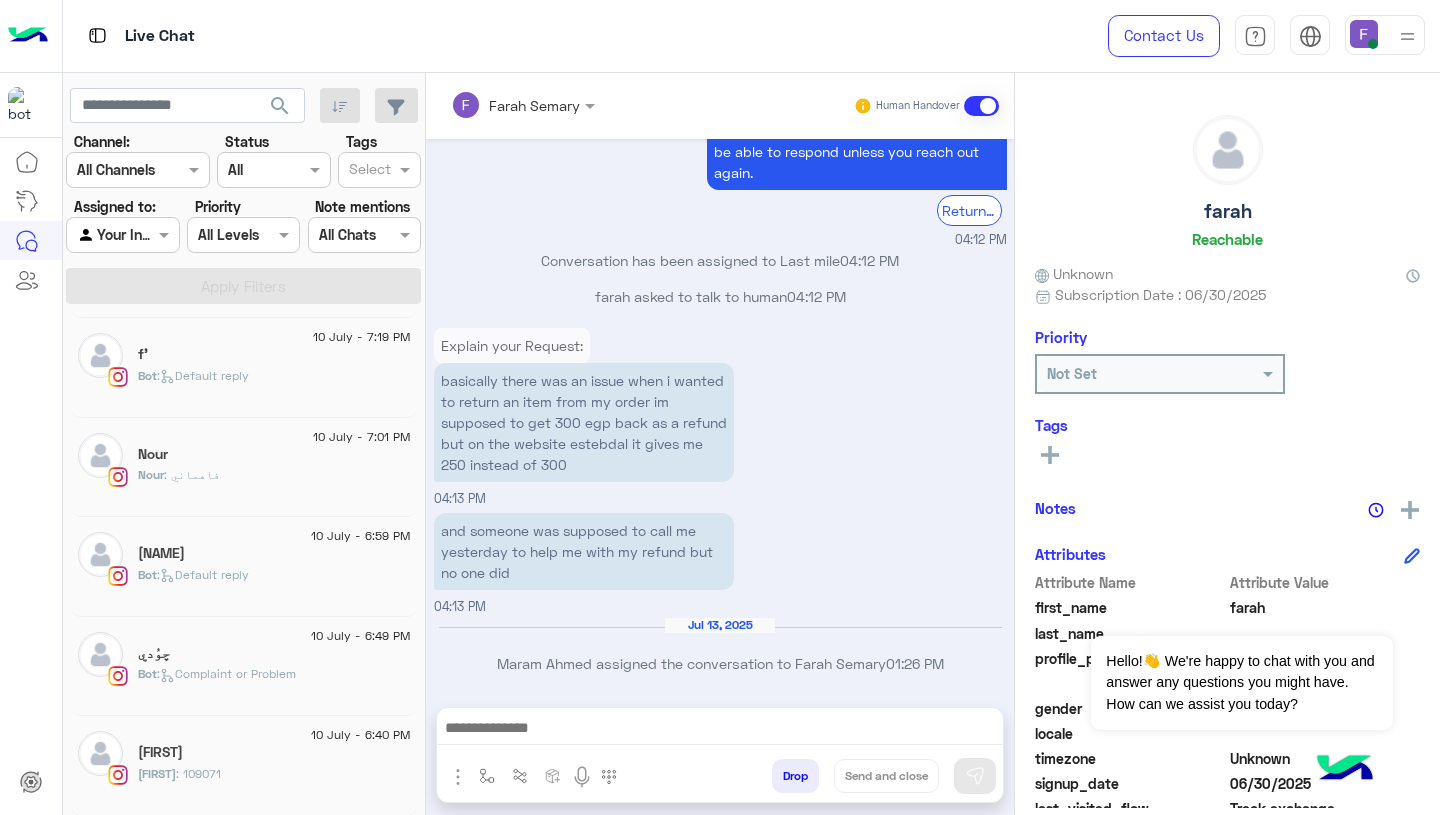 click on "Nadeen" 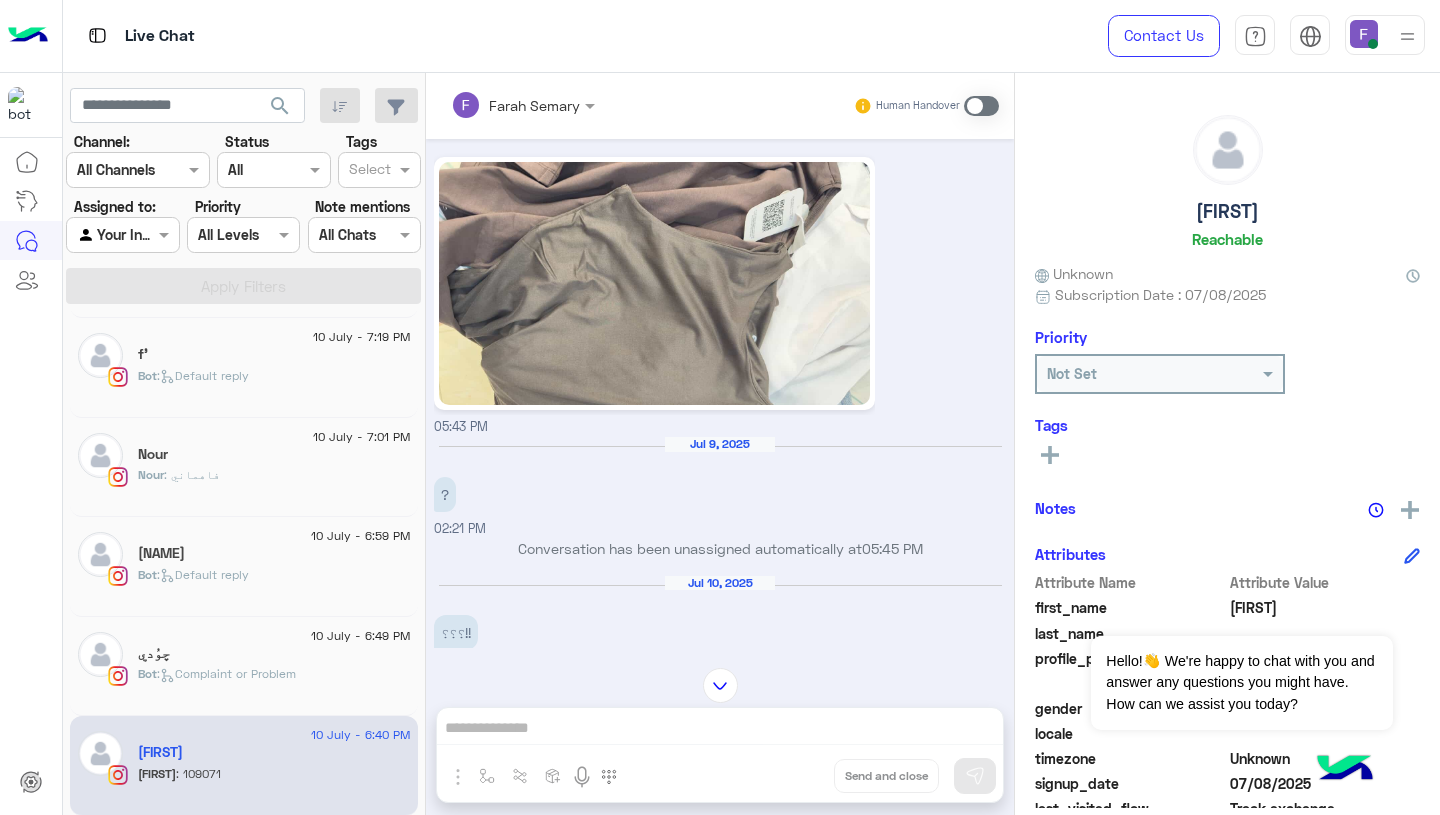 scroll, scrollTop: 2133, scrollLeft: 0, axis: vertical 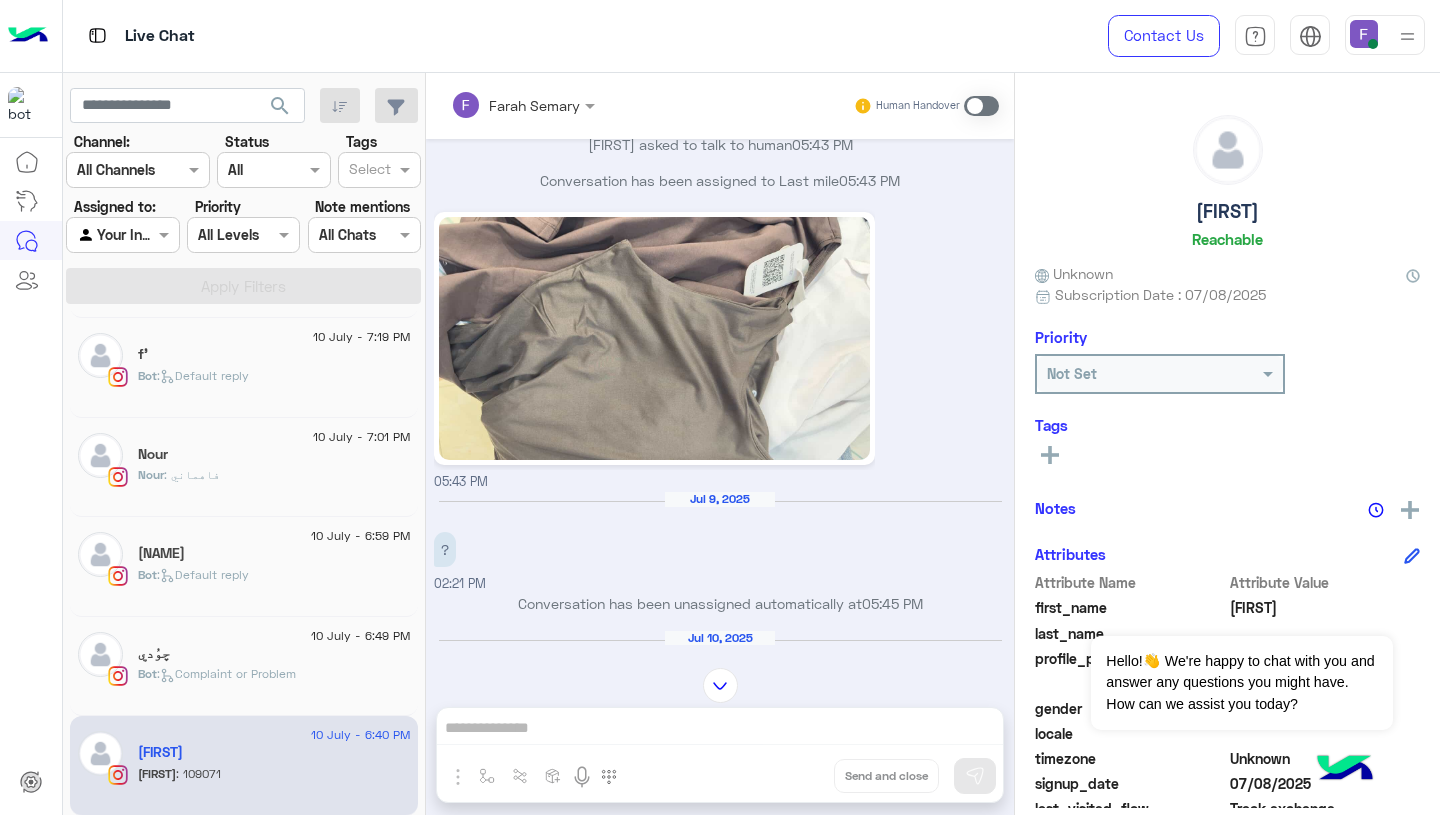 click at bounding box center [720, 685] 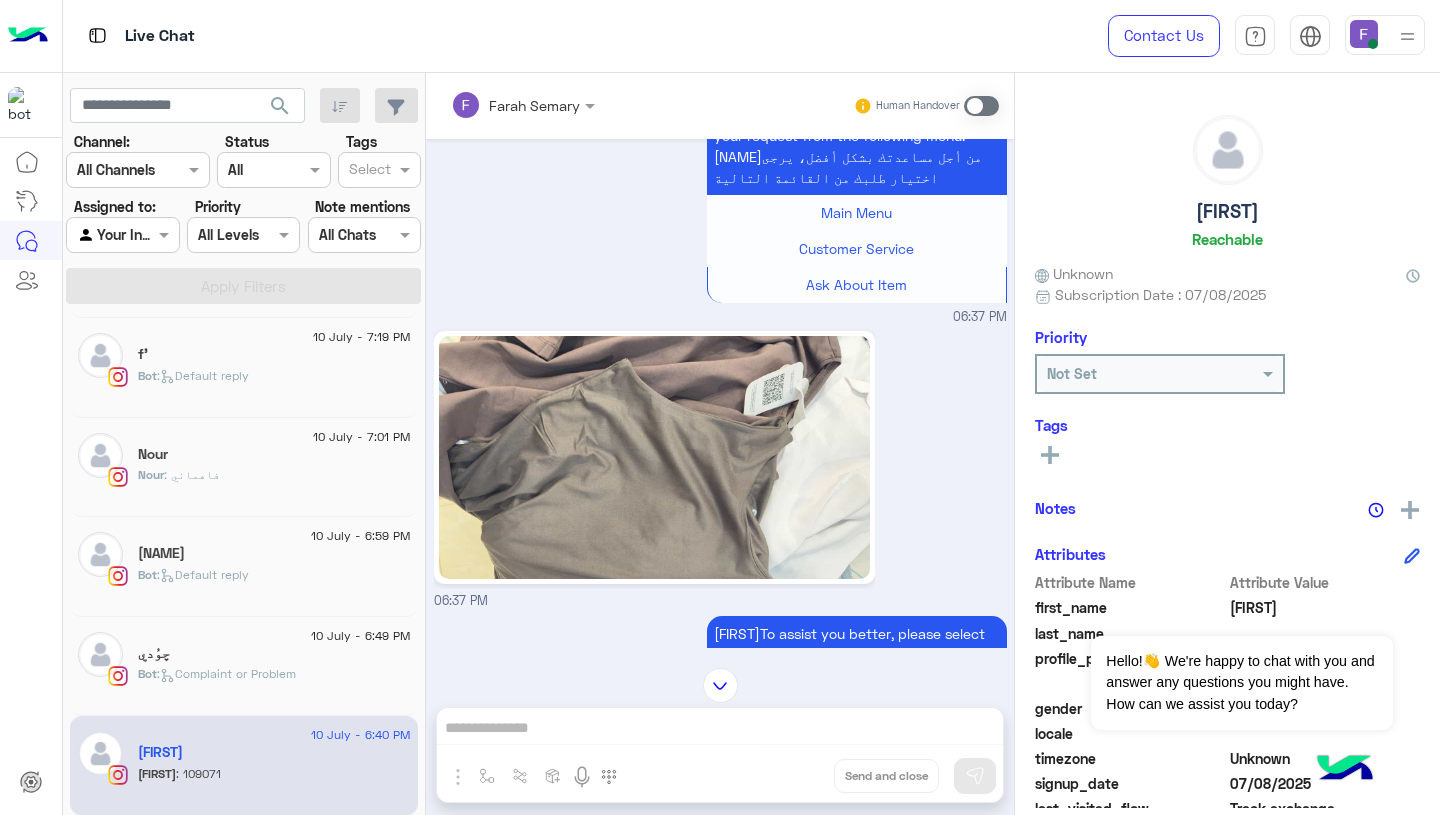scroll, scrollTop: 5048, scrollLeft: 0, axis: vertical 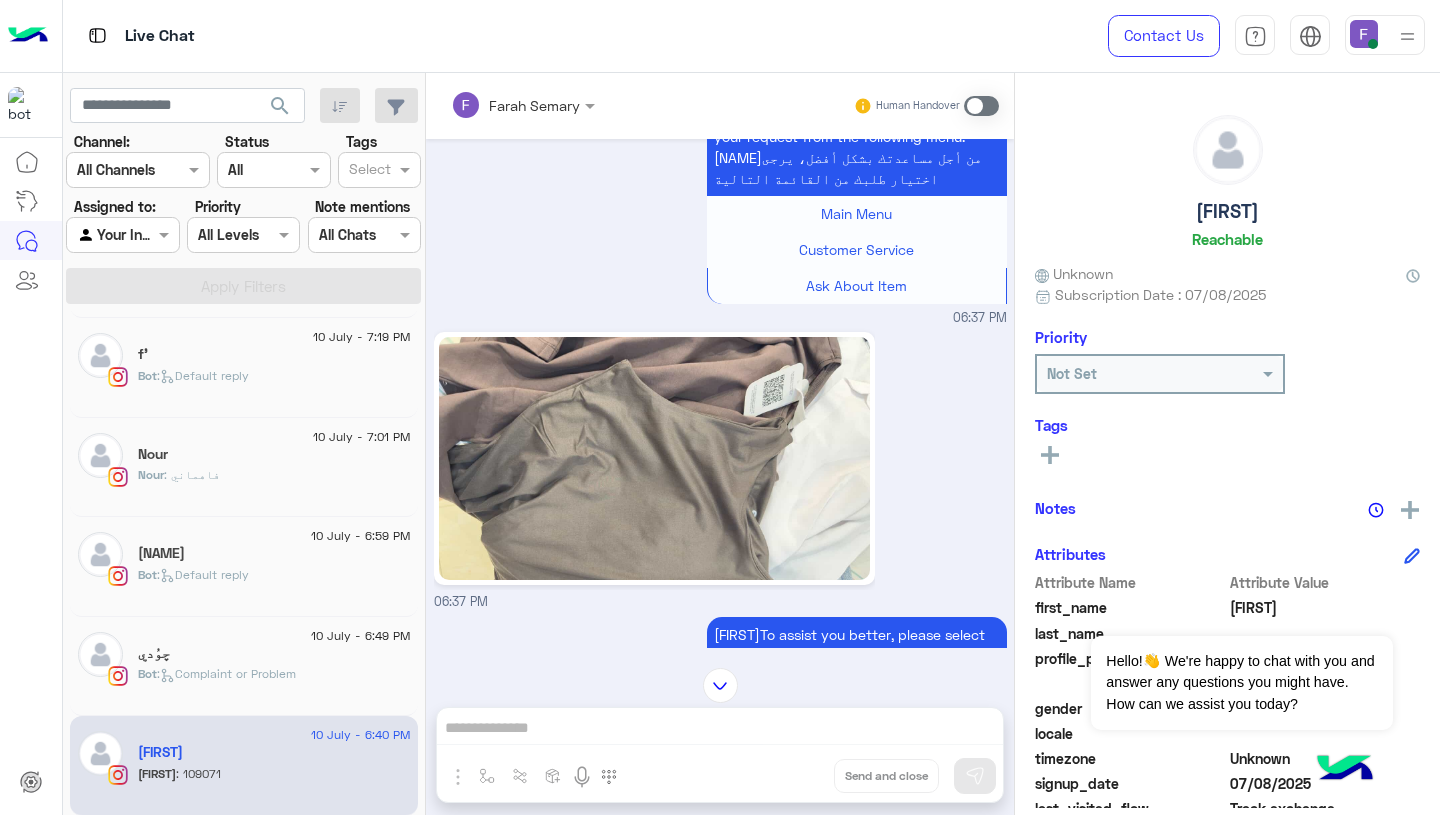 click 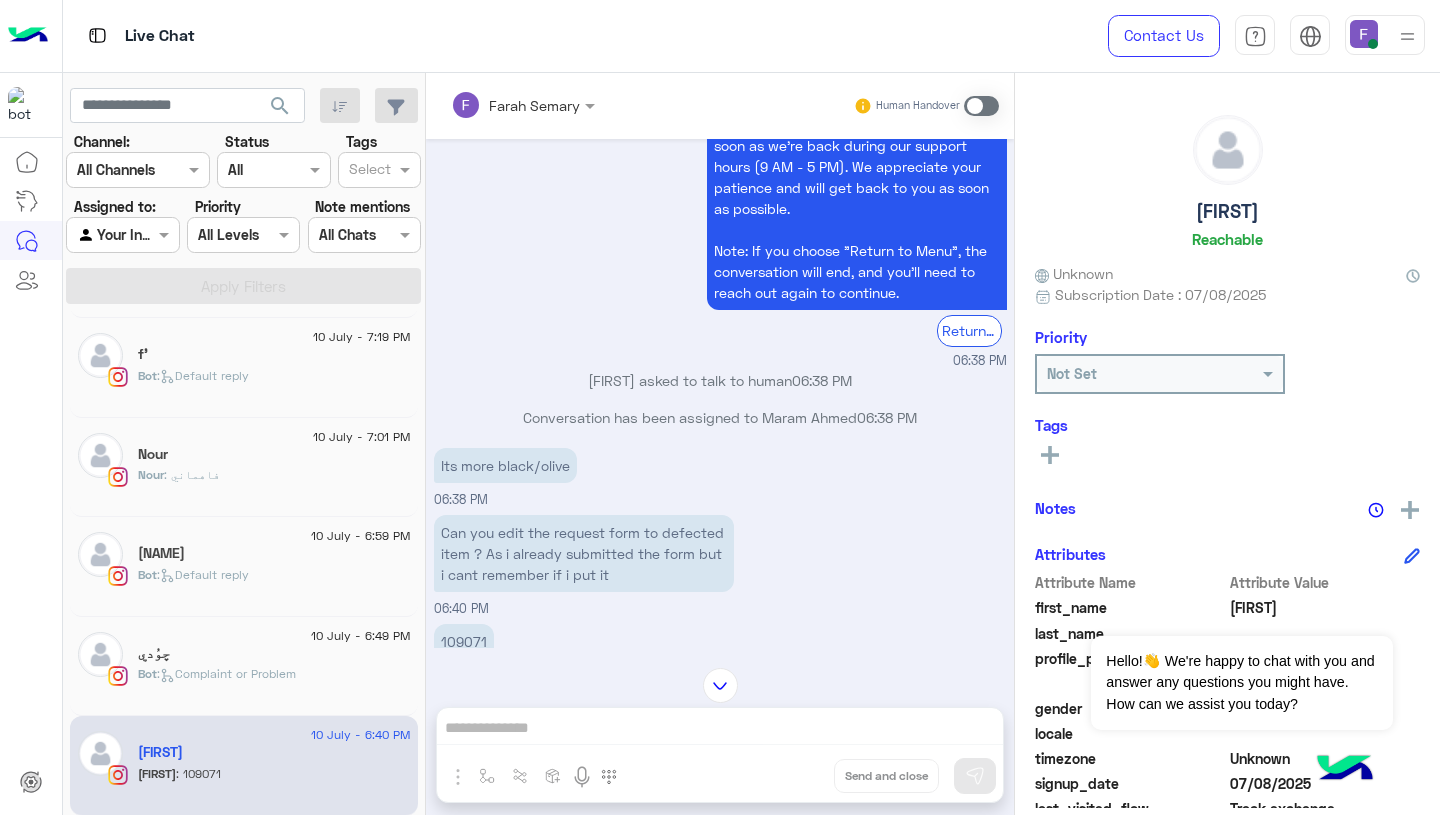 scroll, scrollTop: 6954, scrollLeft: 0, axis: vertical 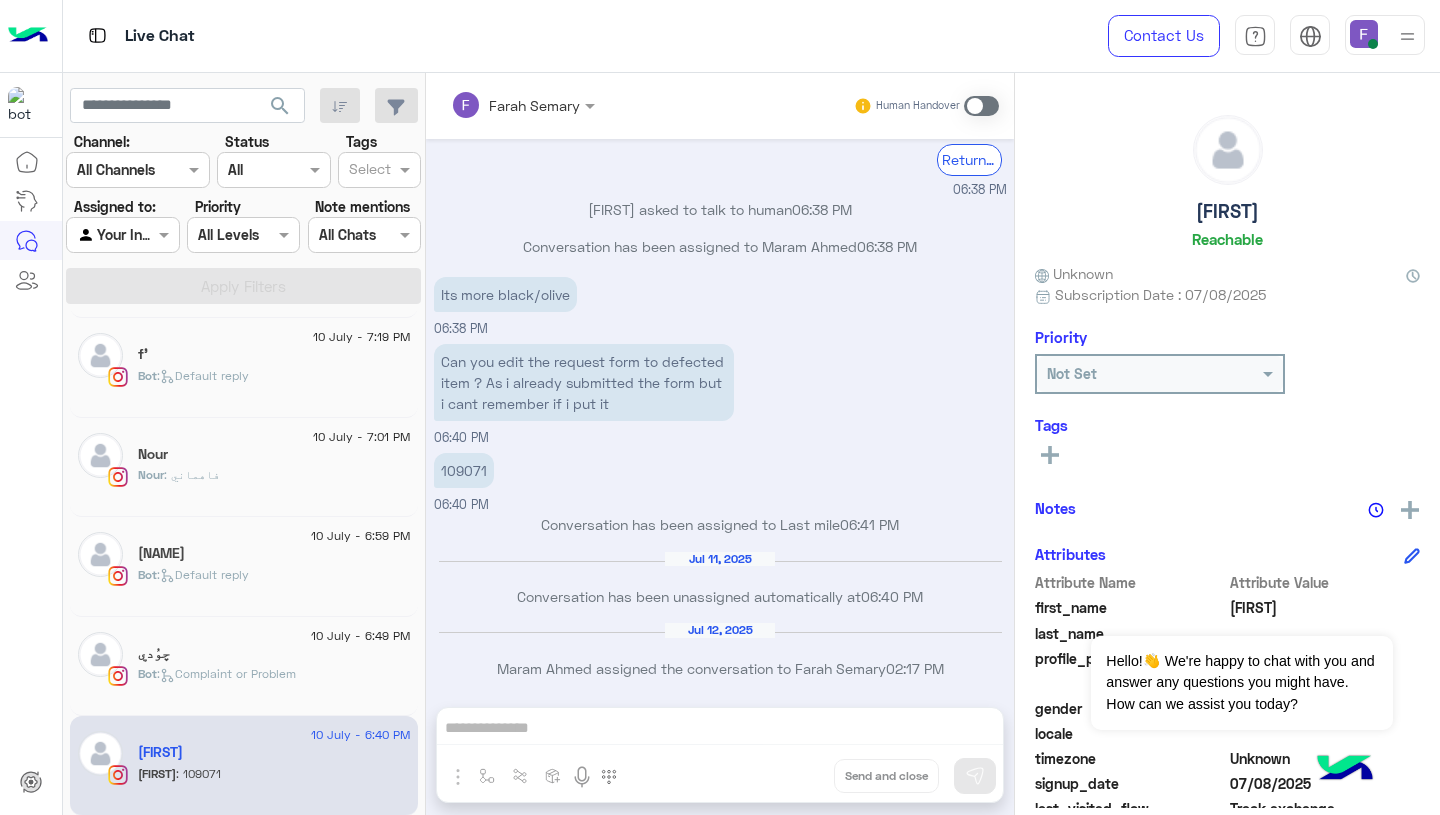 click on "109071" at bounding box center [464, 470] 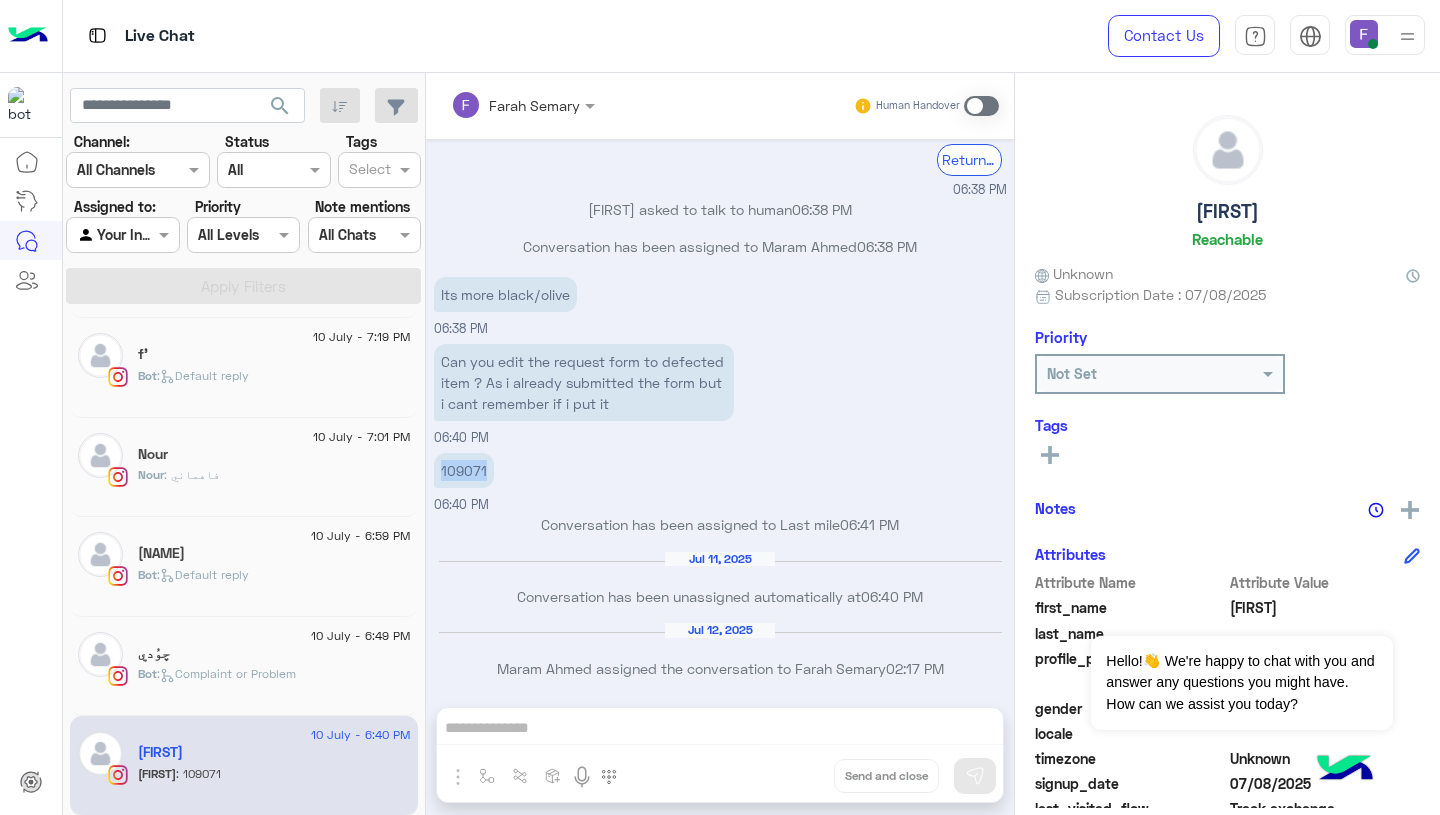 click on "109071" at bounding box center (464, 470) 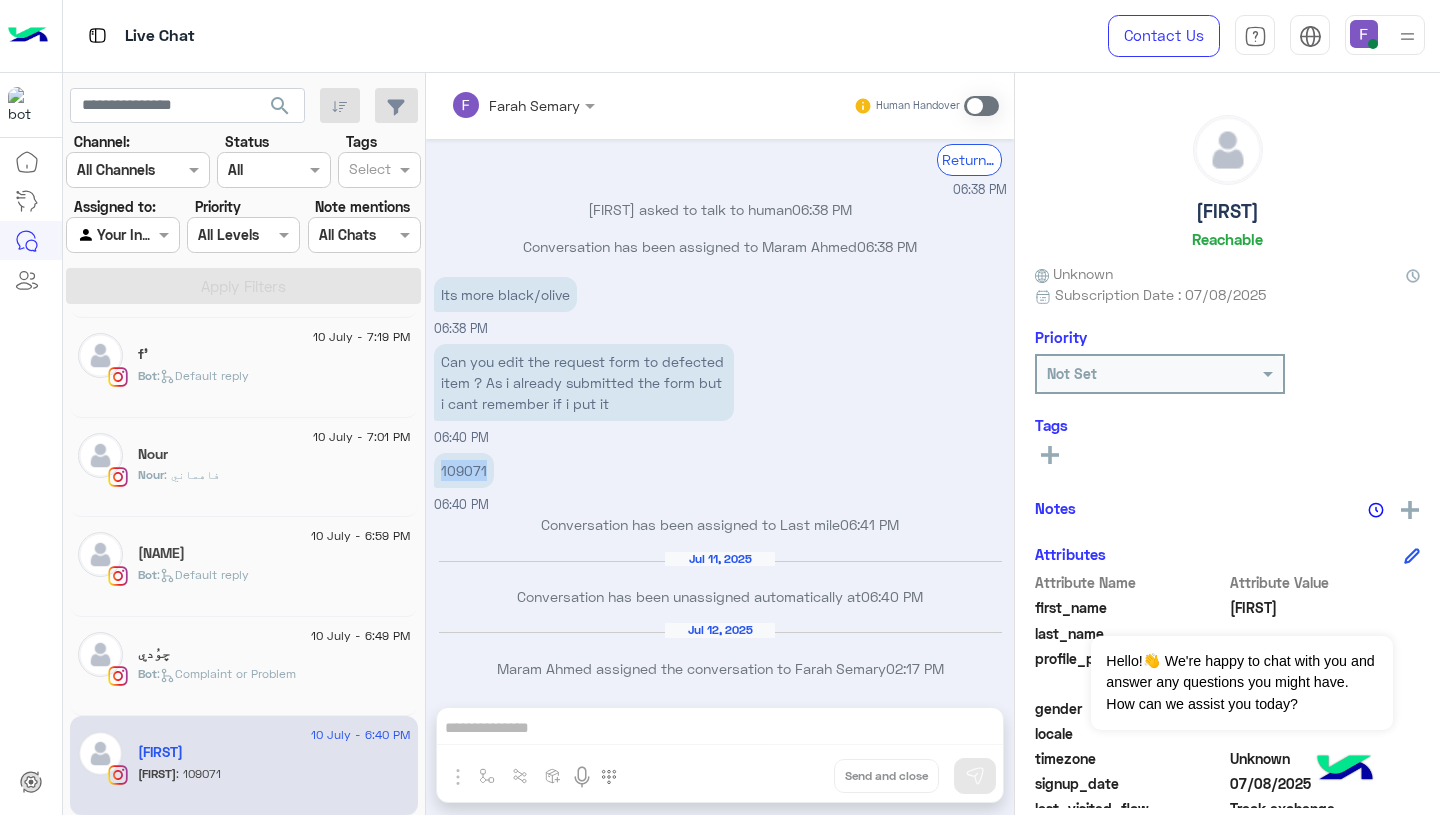 click on "109071   06:40 PM" at bounding box center (720, 481) 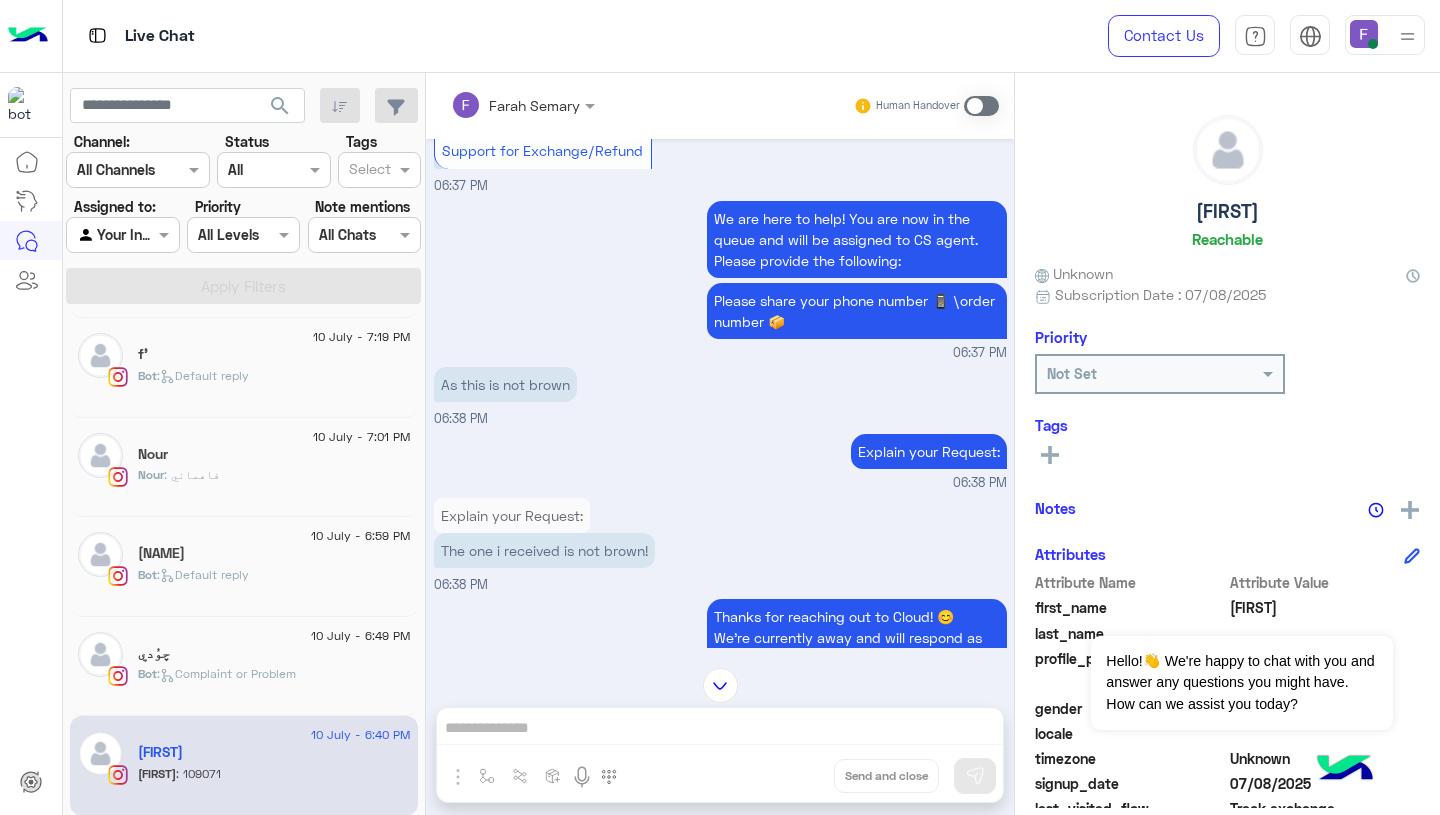 scroll, scrollTop: 6279, scrollLeft: 0, axis: vertical 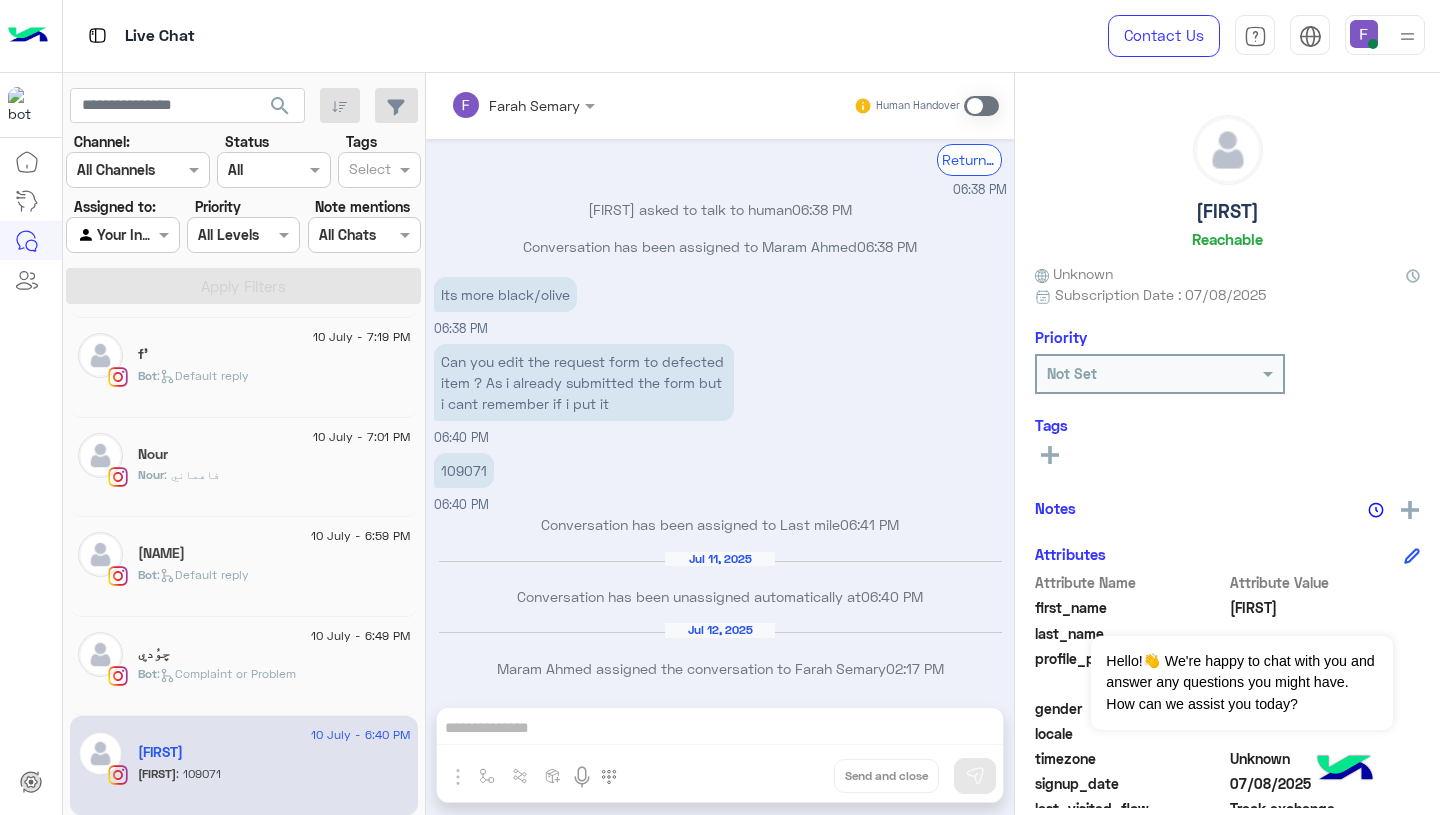 click on "Can you edit the request form to defected item ? As i already submitted the form but i cant remember if i put it" at bounding box center [584, 382] 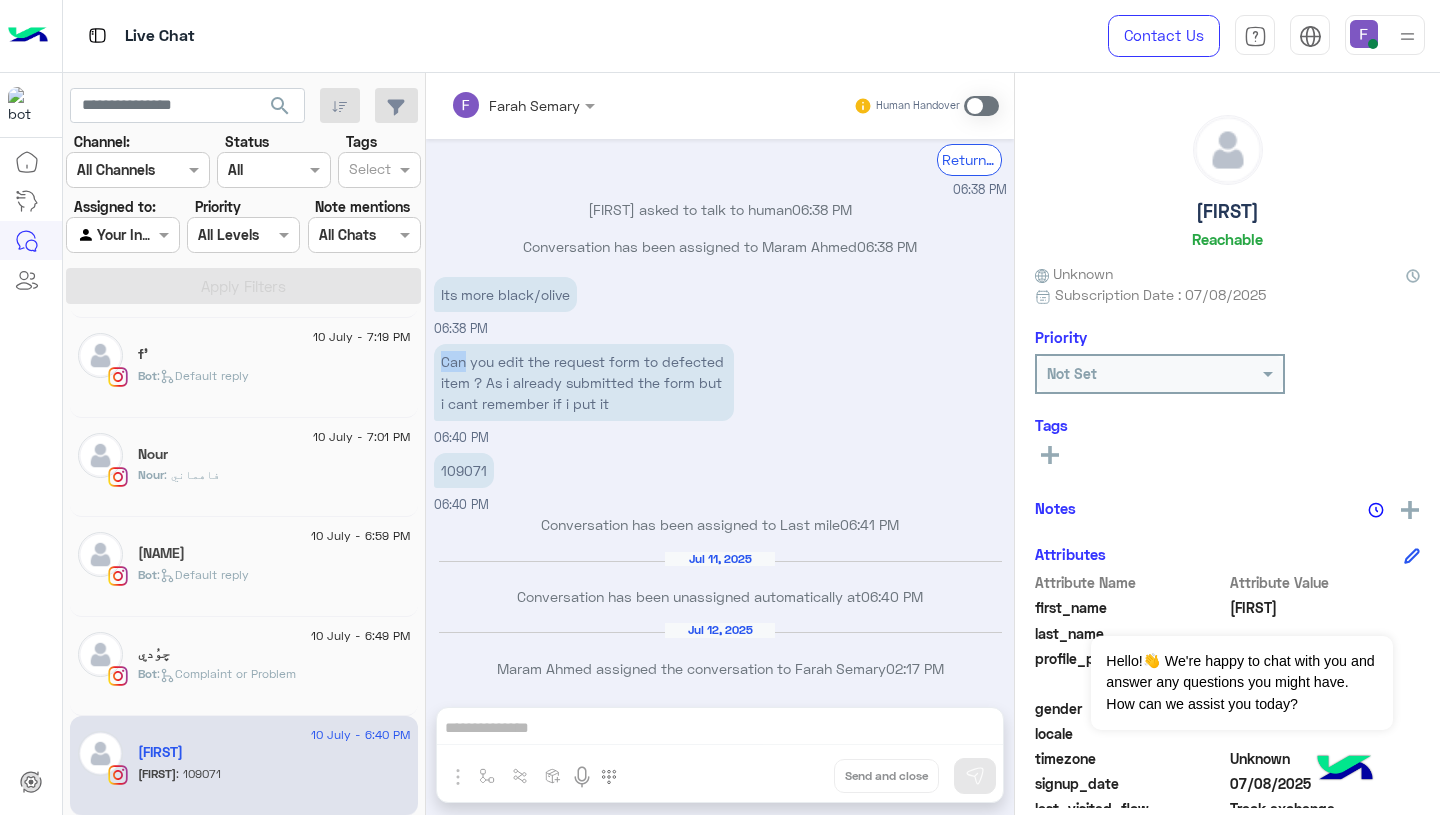 click on "Can you edit the request form to defected item ? As i already submitted the form but i cant remember if i put it" at bounding box center [584, 382] 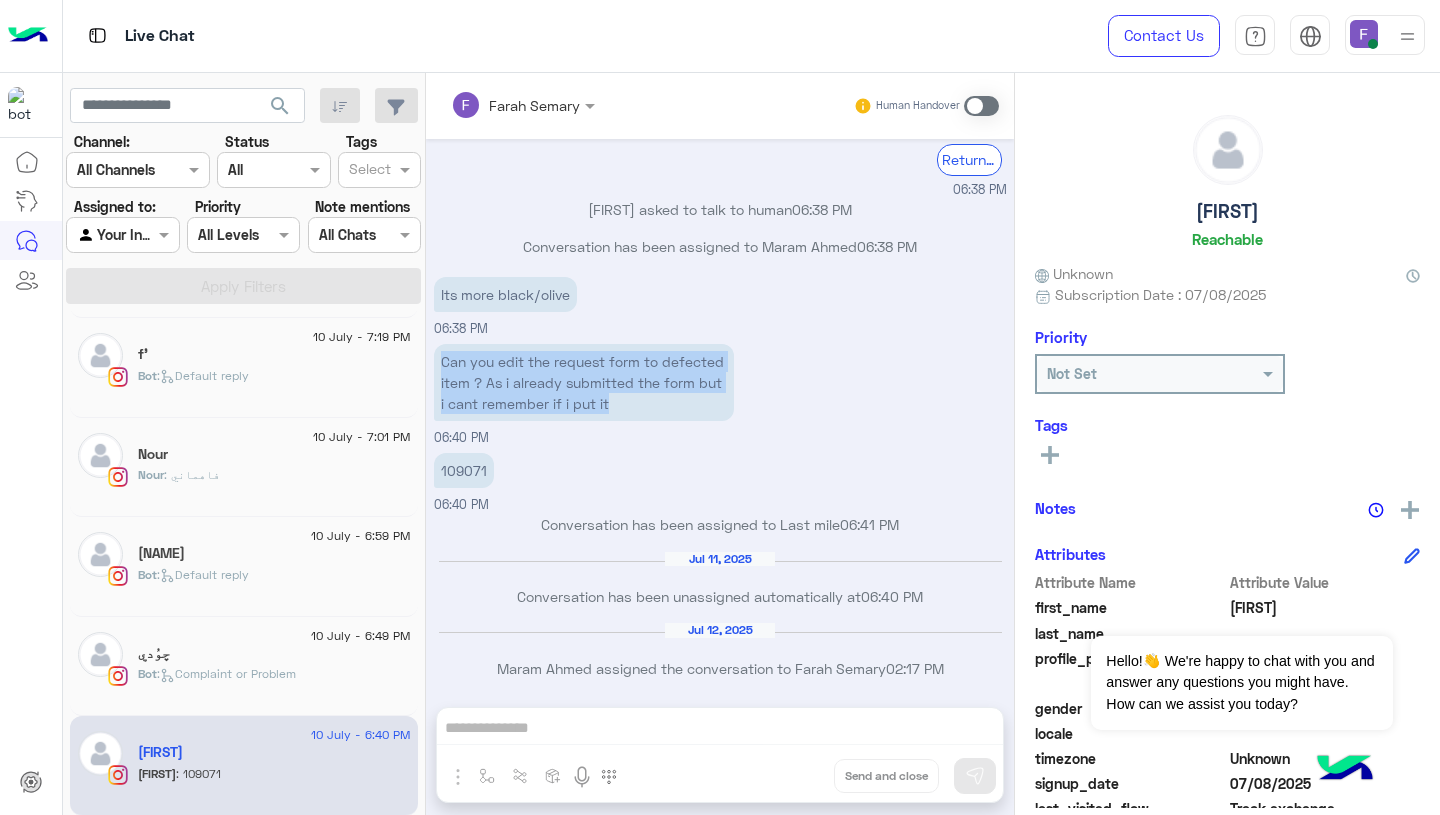 click on "Can you edit the request form to defected item ? As i already submitted the form but i cant remember if i put it" at bounding box center [584, 382] 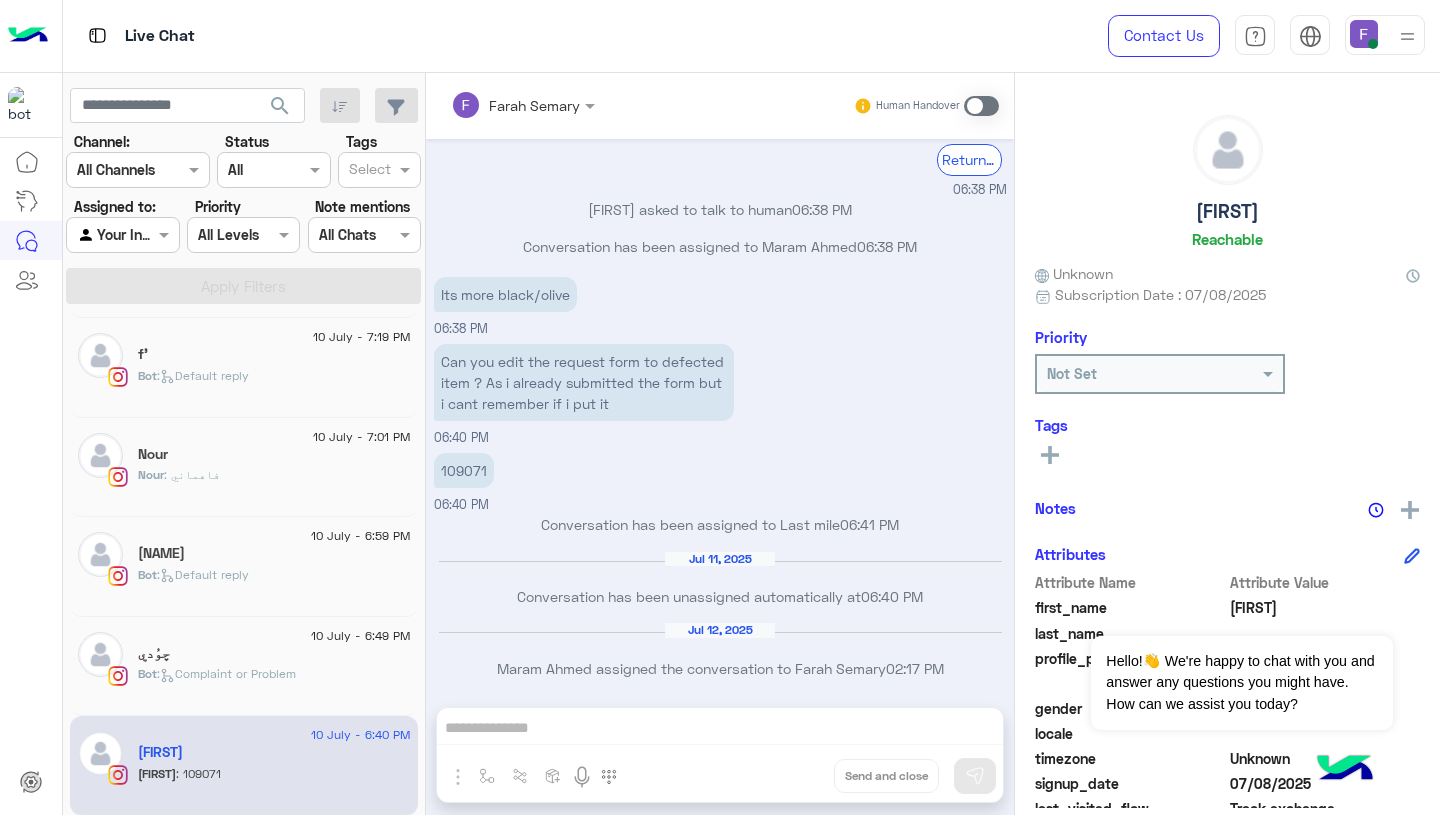click at bounding box center [981, 106] 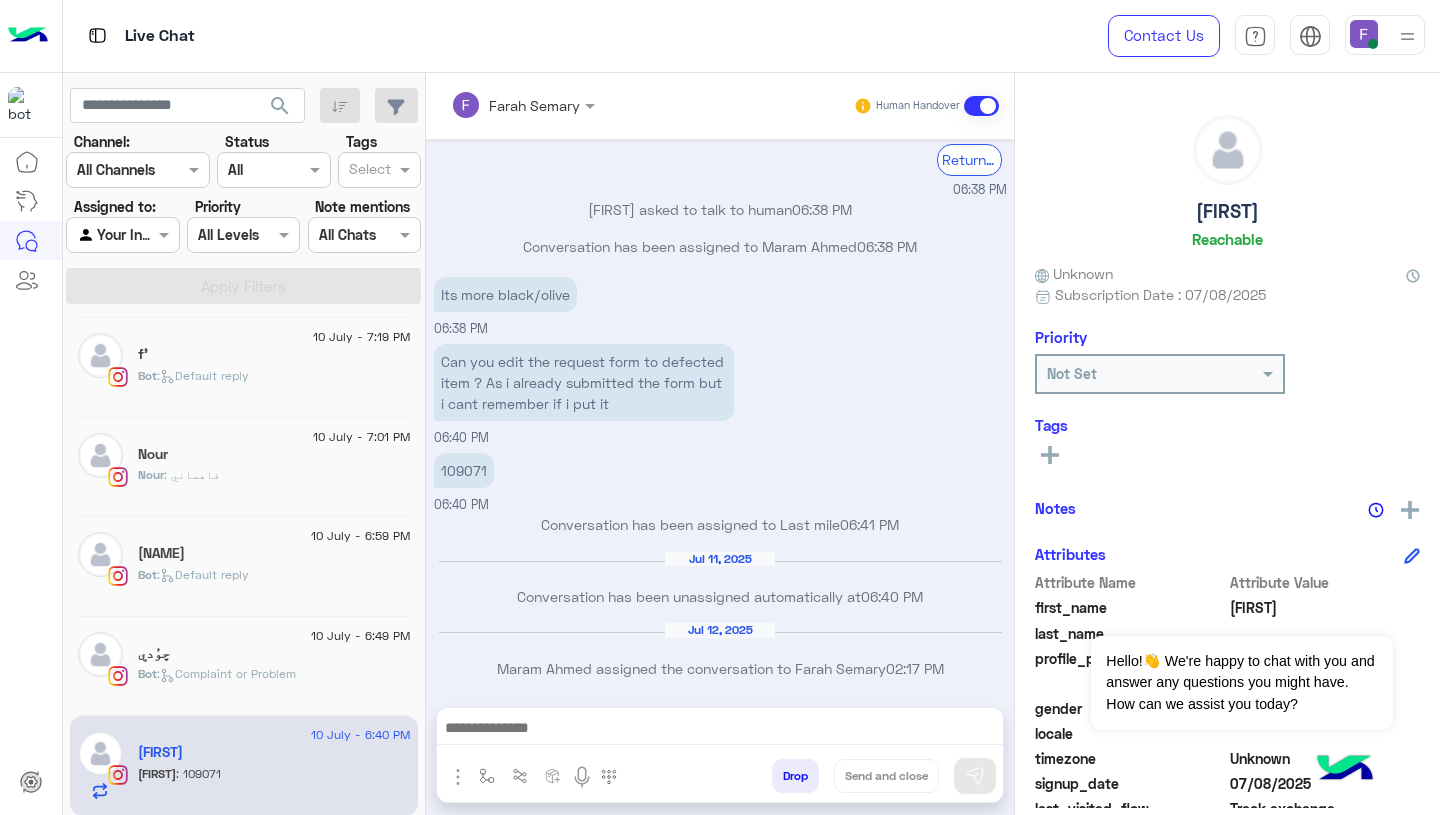 scroll, scrollTop: 7026, scrollLeft: 0, axis: vertical 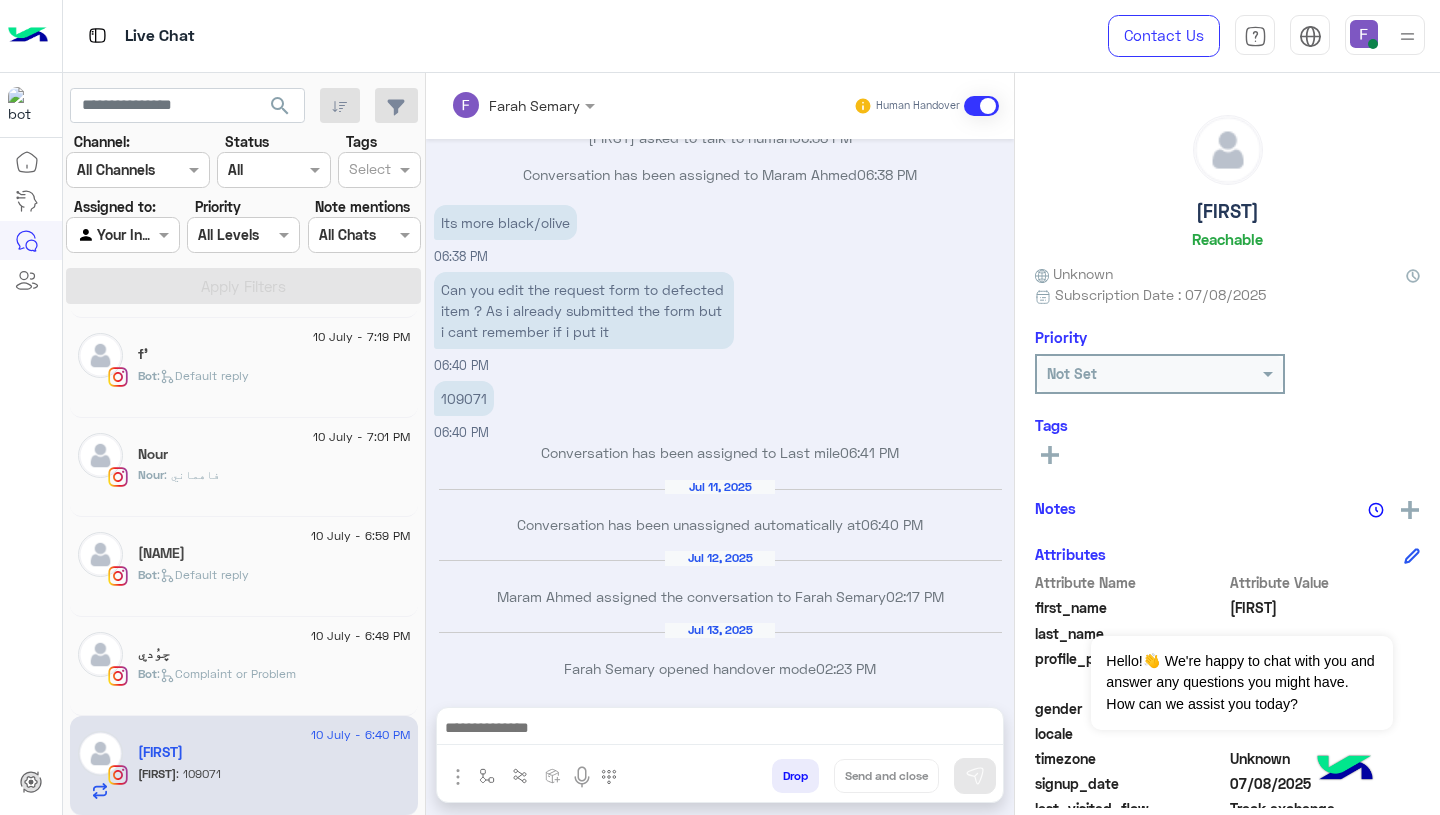 click at bounding box center [720, 730] 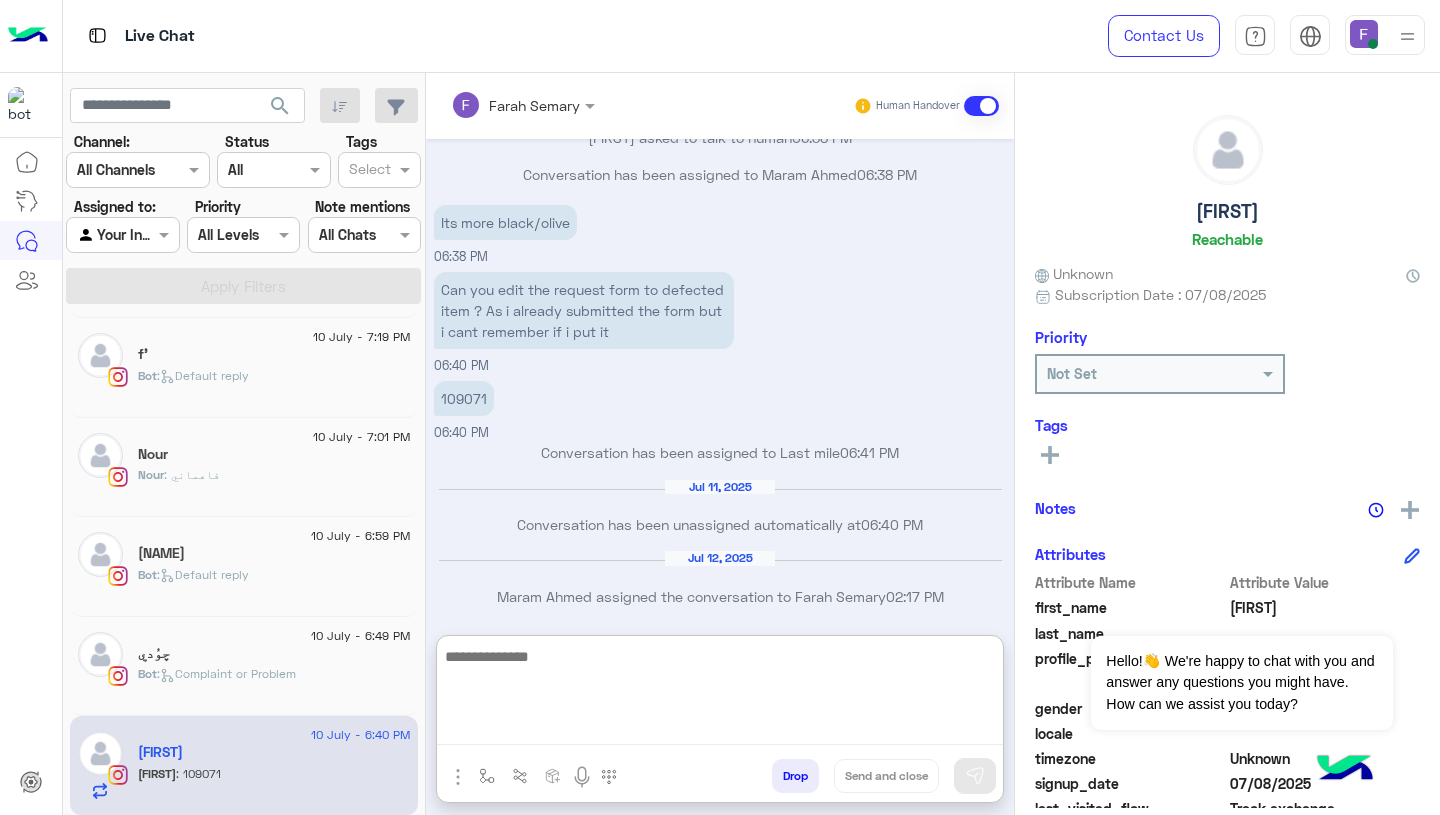 paste on "**********" 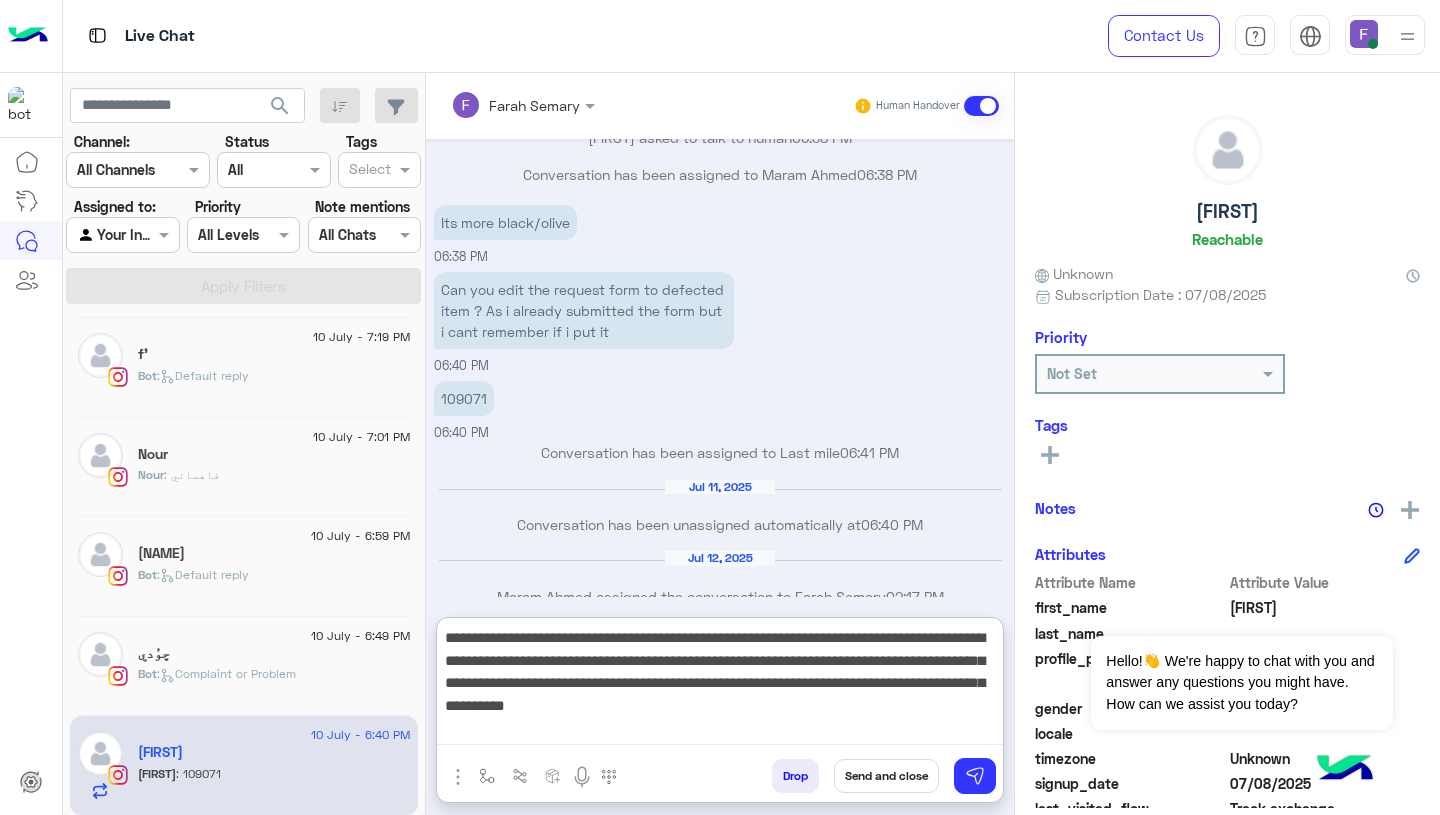scroll, scrollTop: 106, scrollLeft: 0, axis: vertical 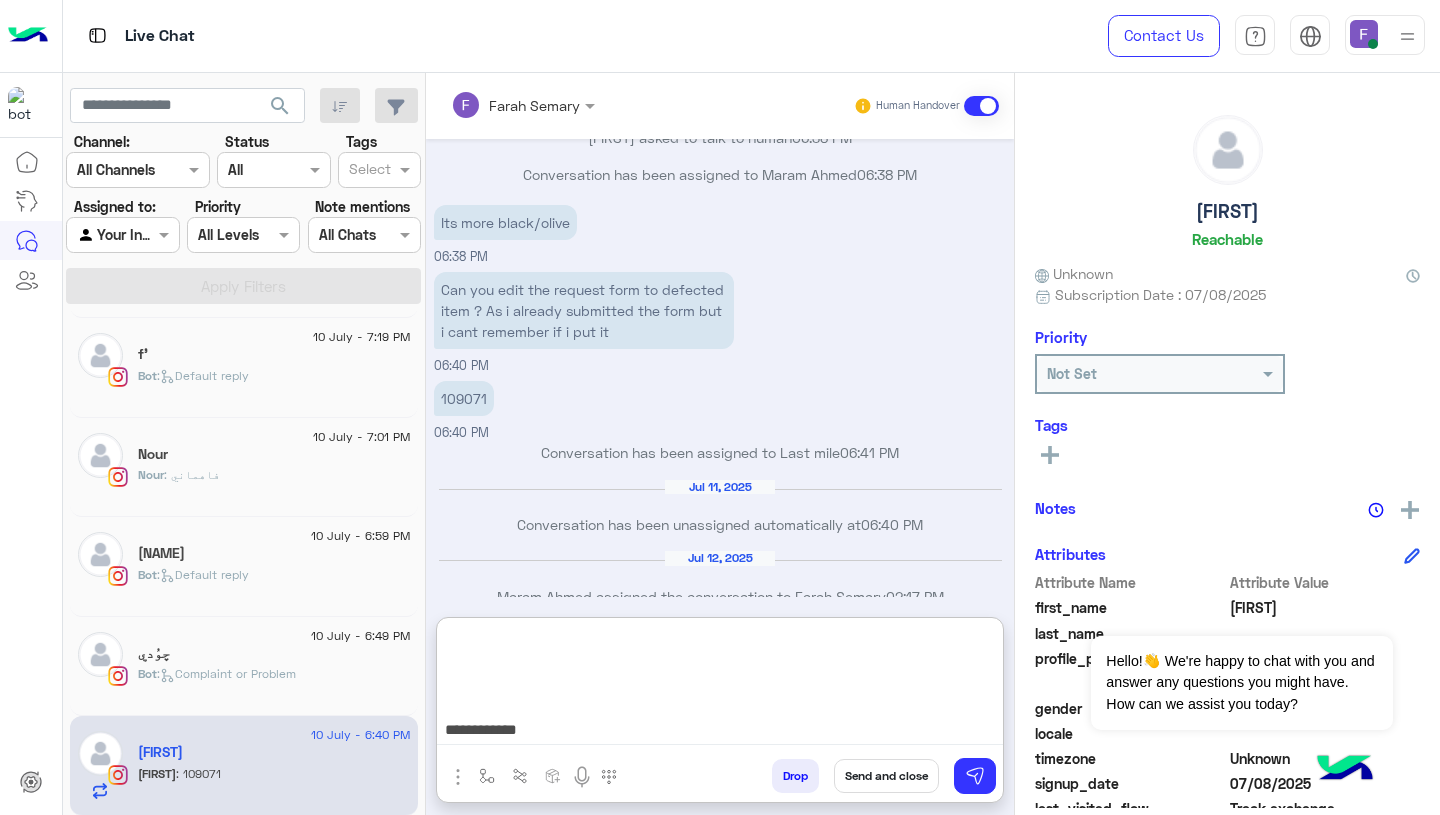 click on "**********" at bounding box center [720, 685] 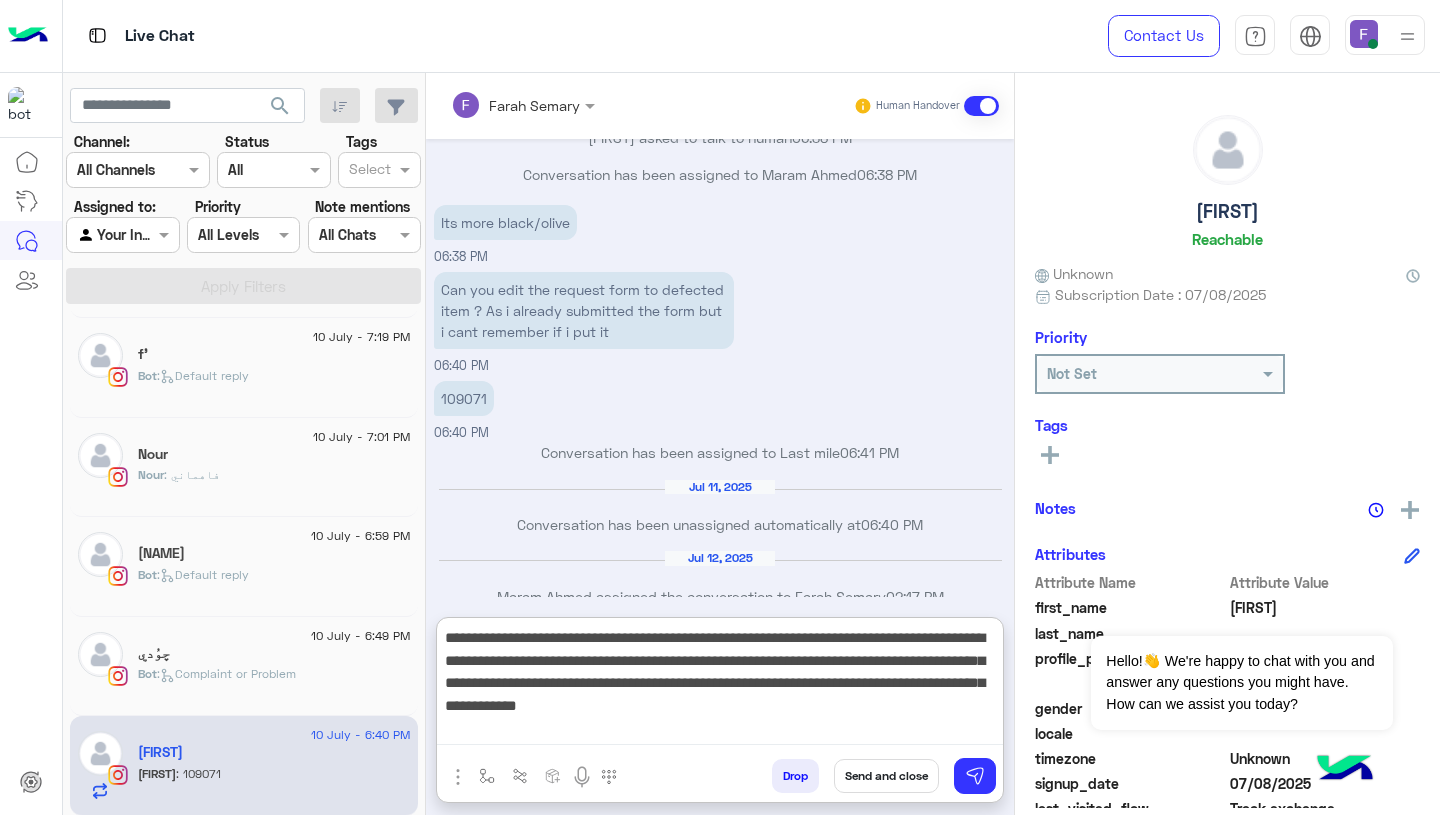 scroll, scrollTop: 0, scrollLeft: 0, axis: both 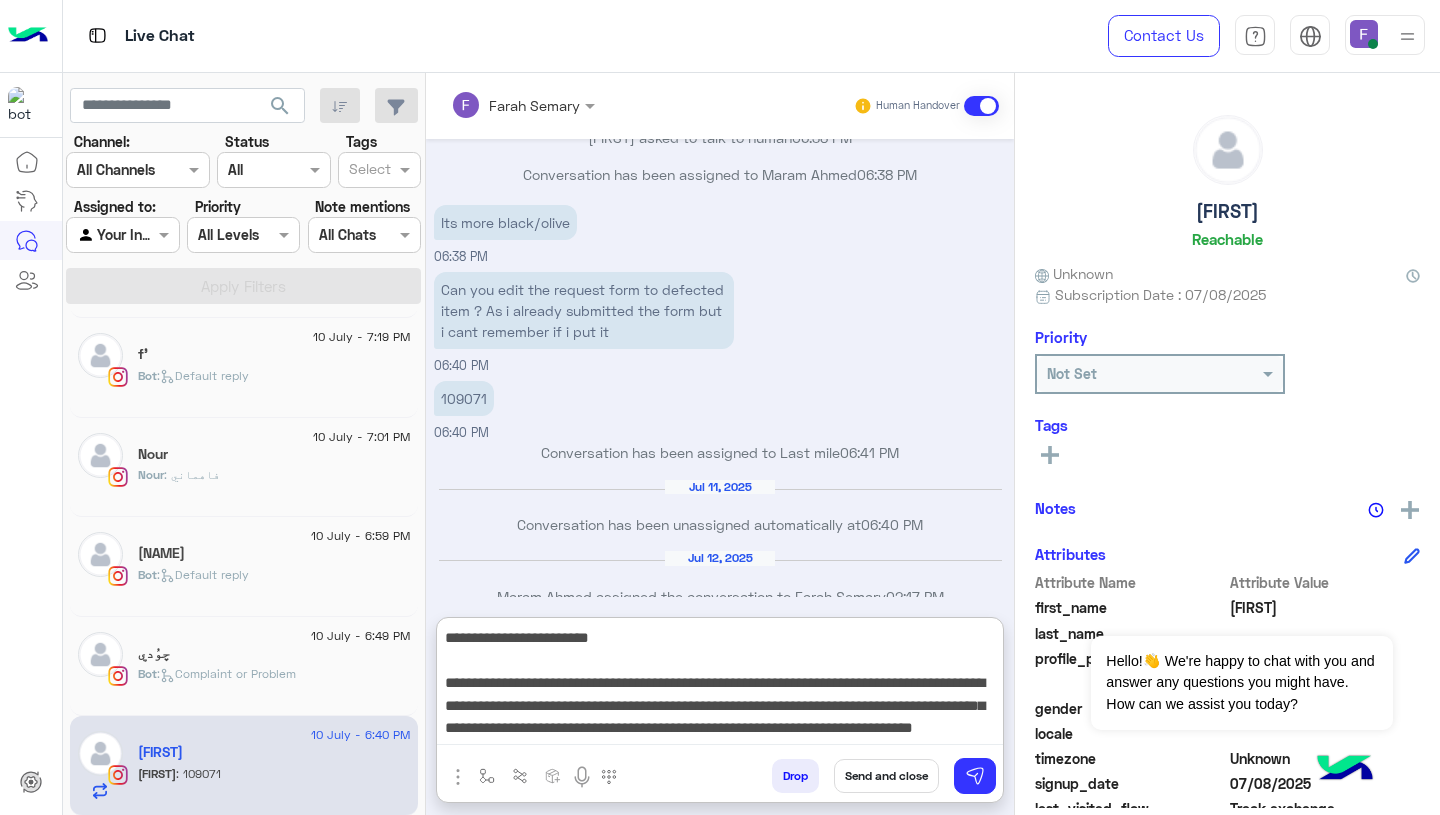 click on "**********" at bounding box center [720, 685] 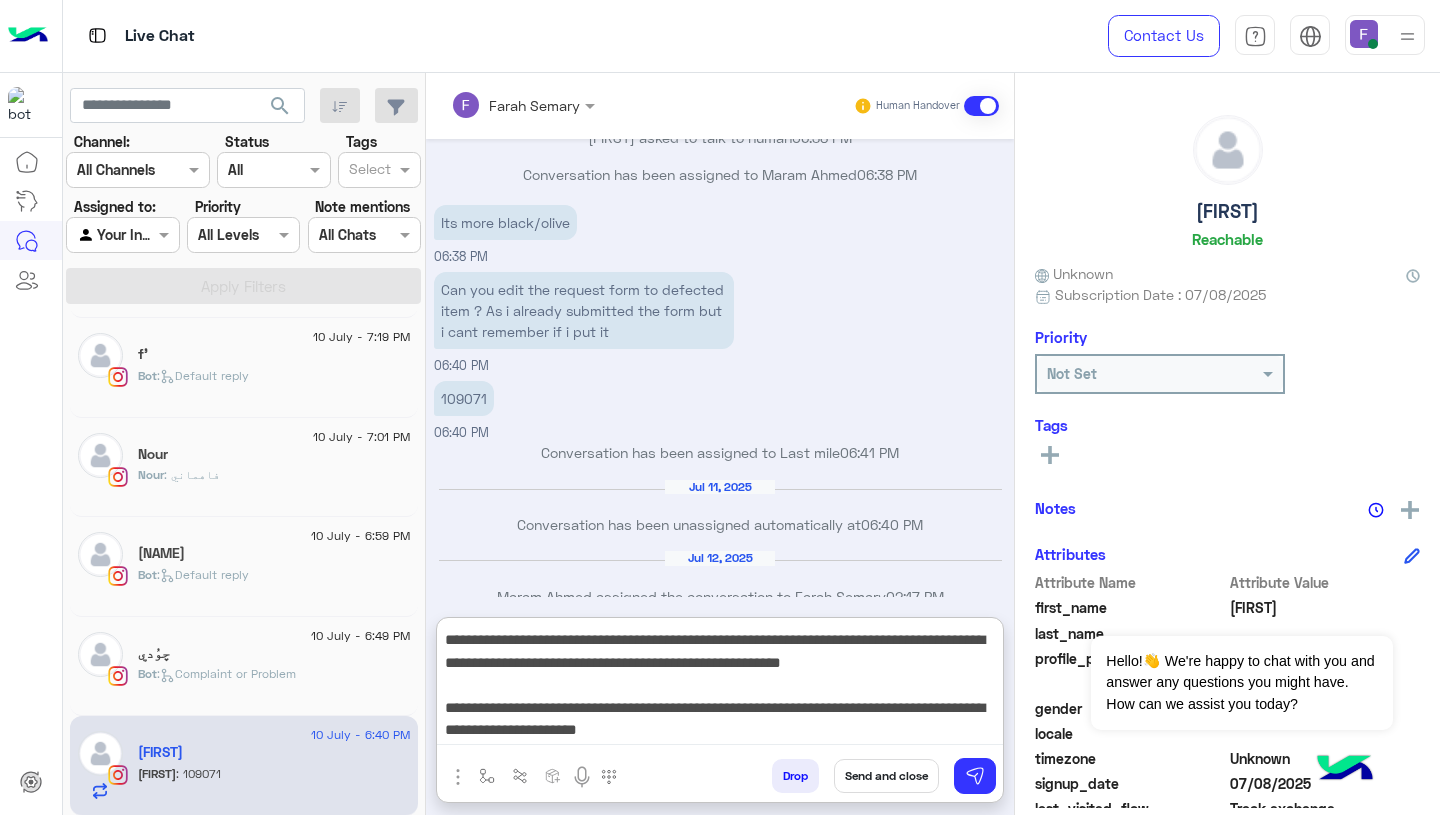 scroll, scrollTop: 87, scrollLeft: 0, axis: vertical 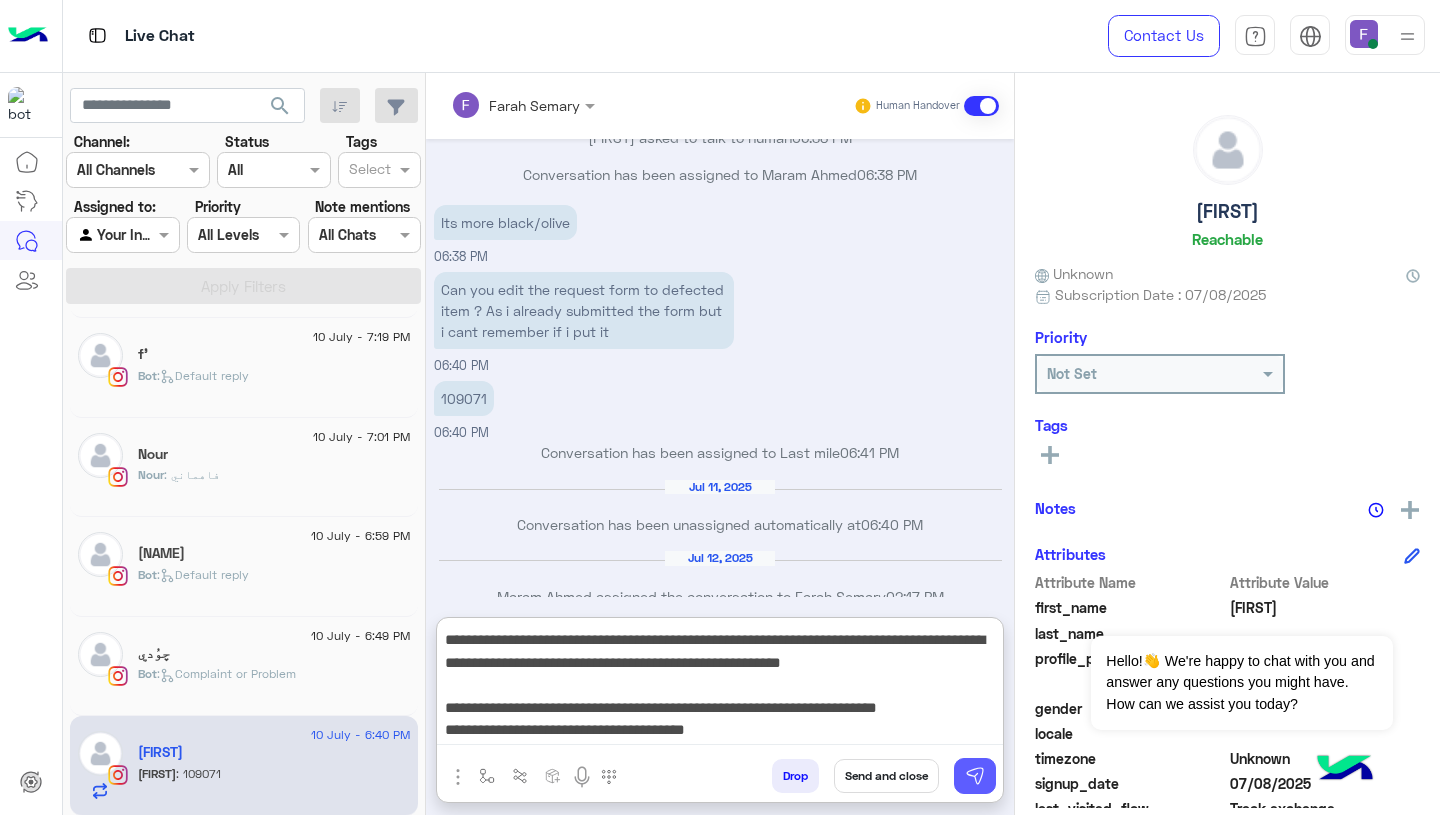 type on "**********" 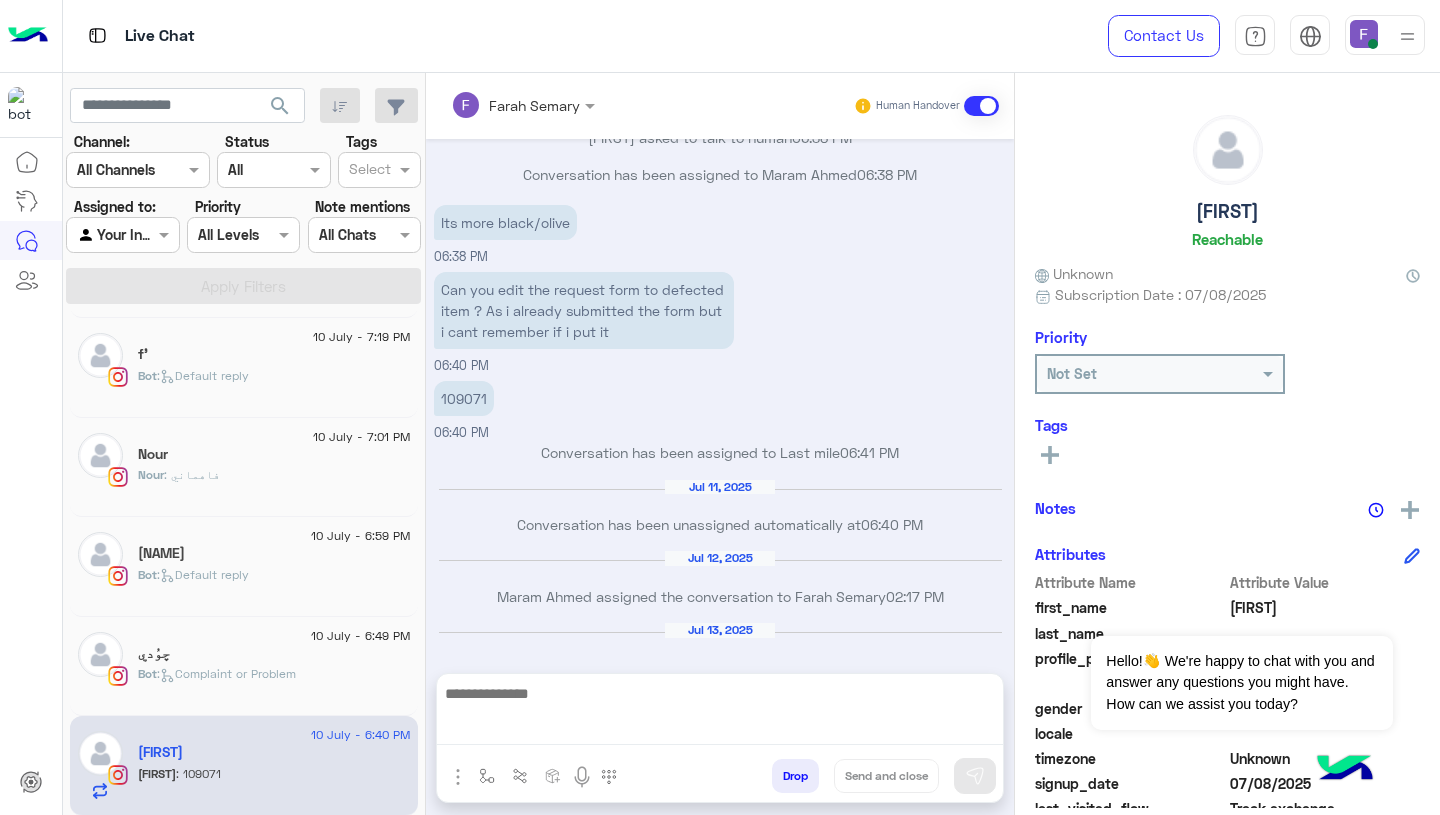 scroll, scrollTop: 0, scrollLeft: 0, axis: both 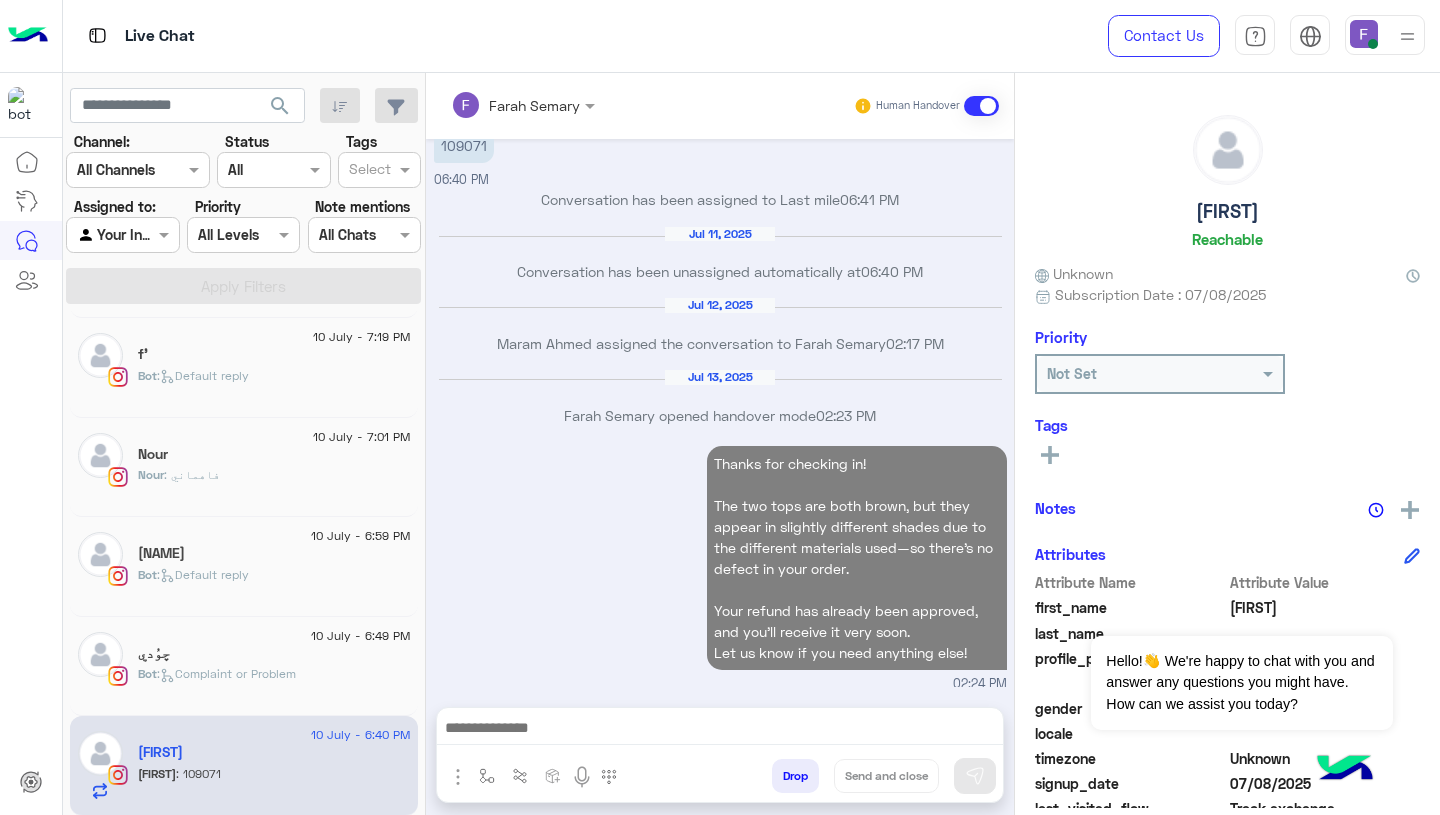 click at bounding box center (487, 776) 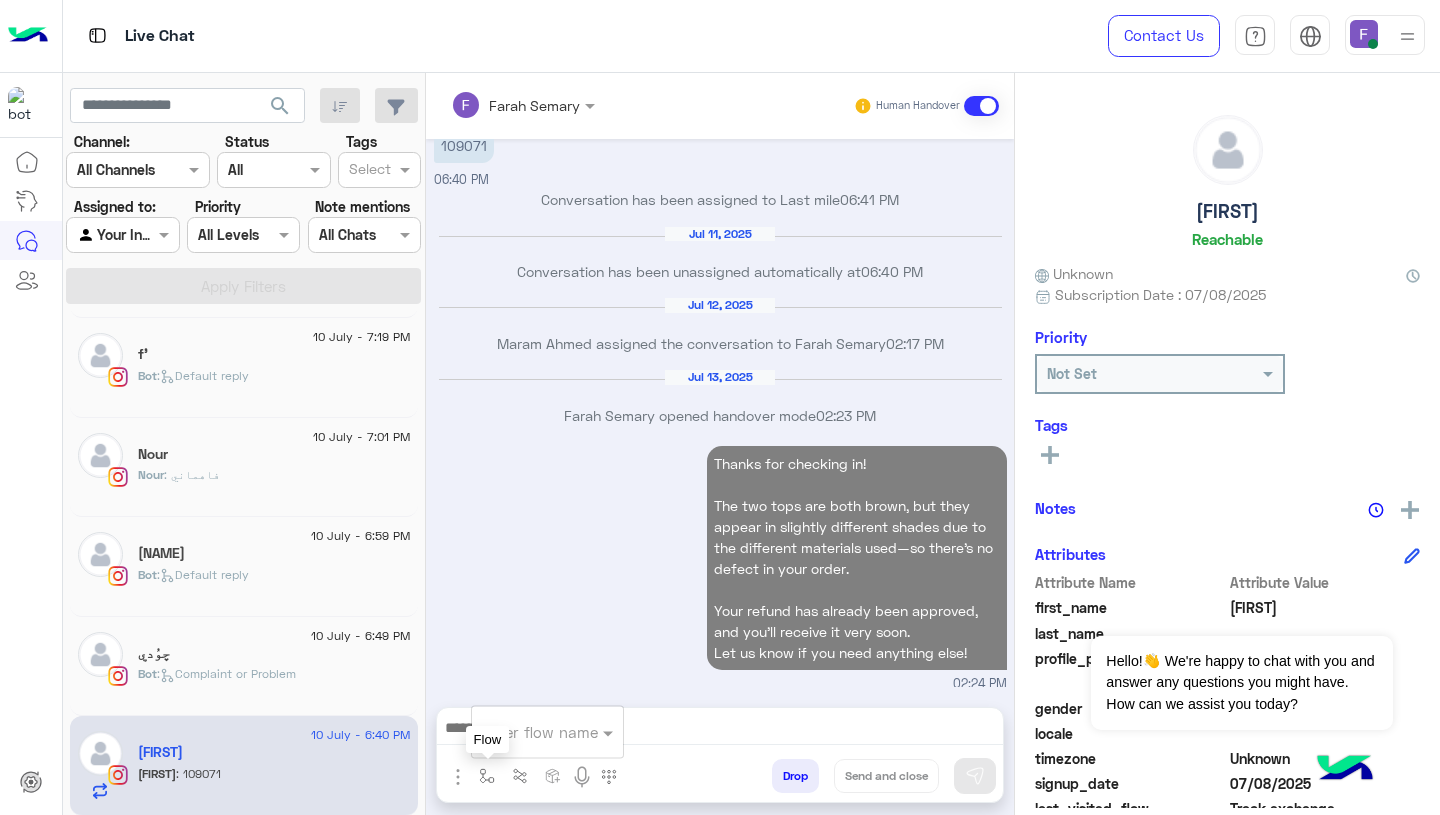 scroll, scrollTop: 7315, scrollLeft: 0, axis: vertical 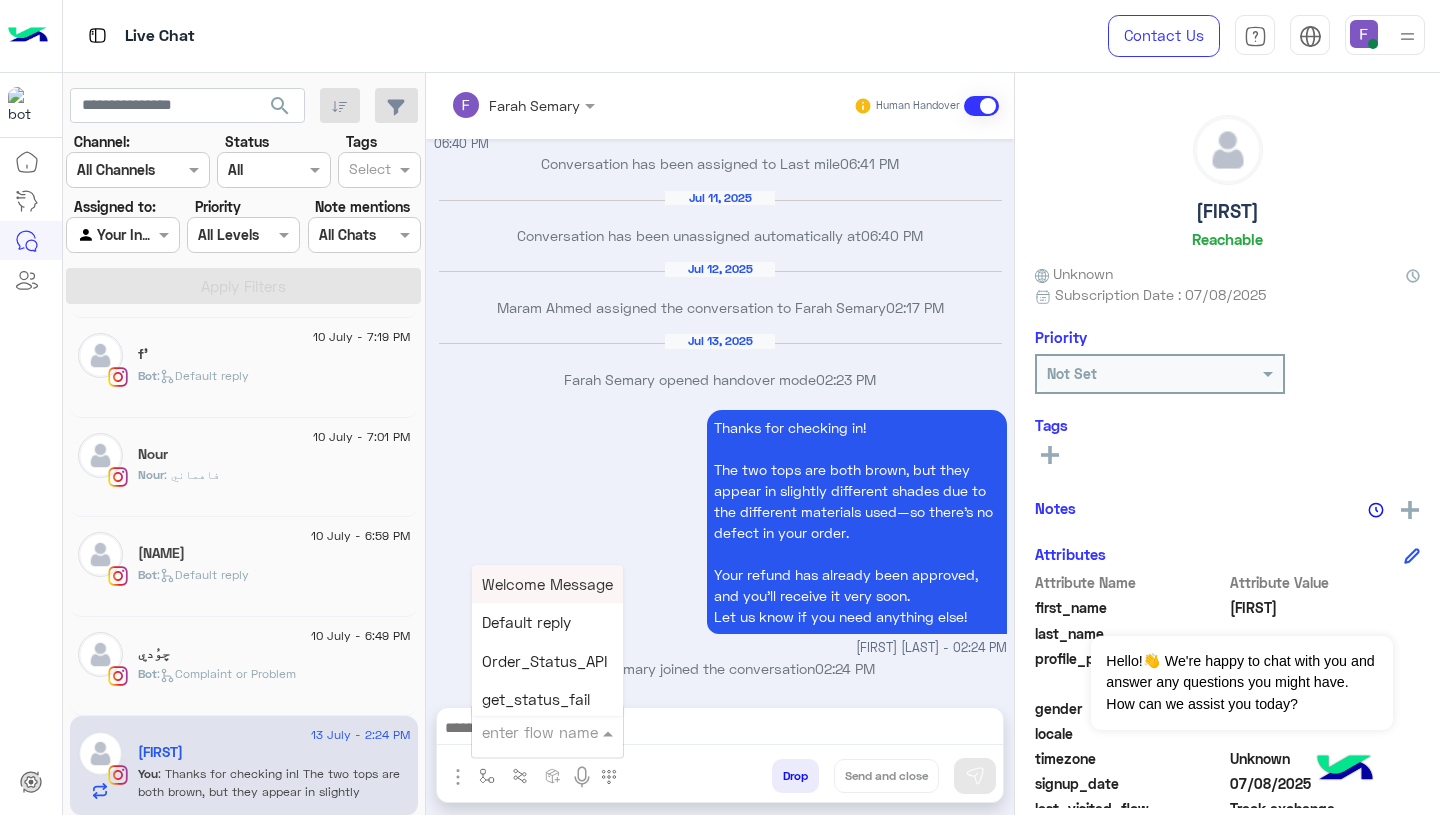 click at bounding box center [523, 732] 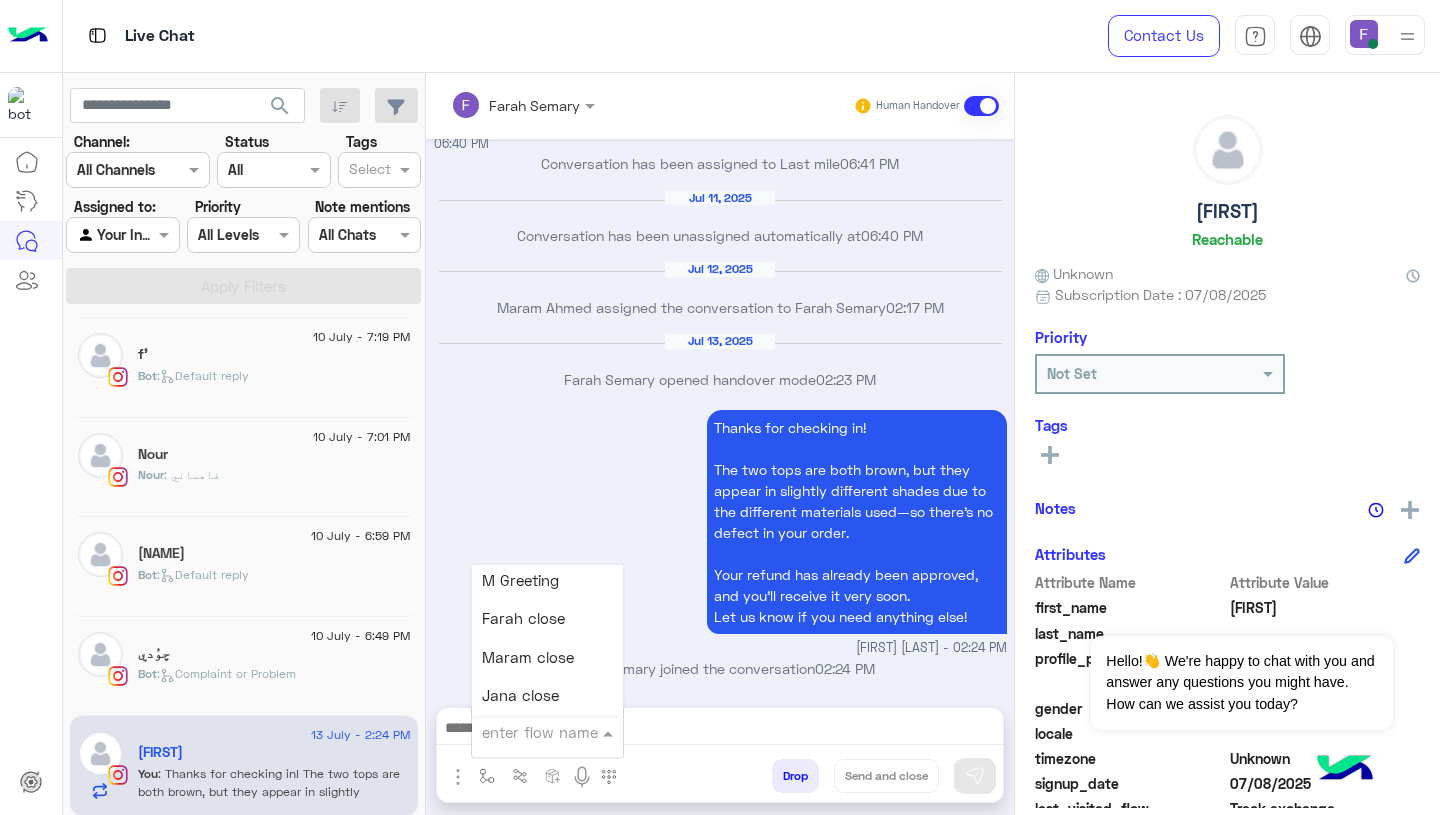 scroll, scrollTop: 2387, scrollLeft: 0, axis: vertical 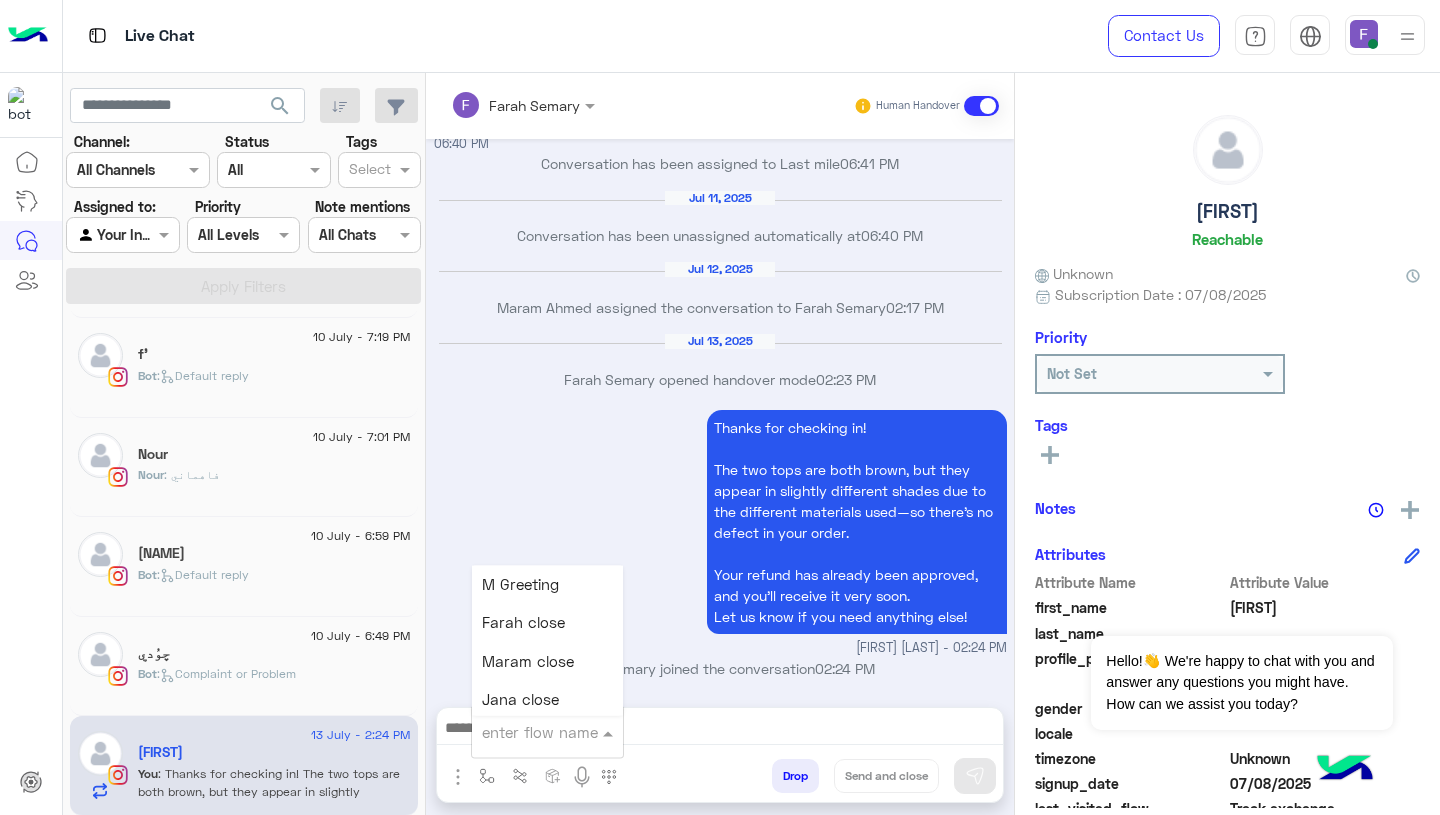 click on "Farah close" at bounding box center (523, 623) 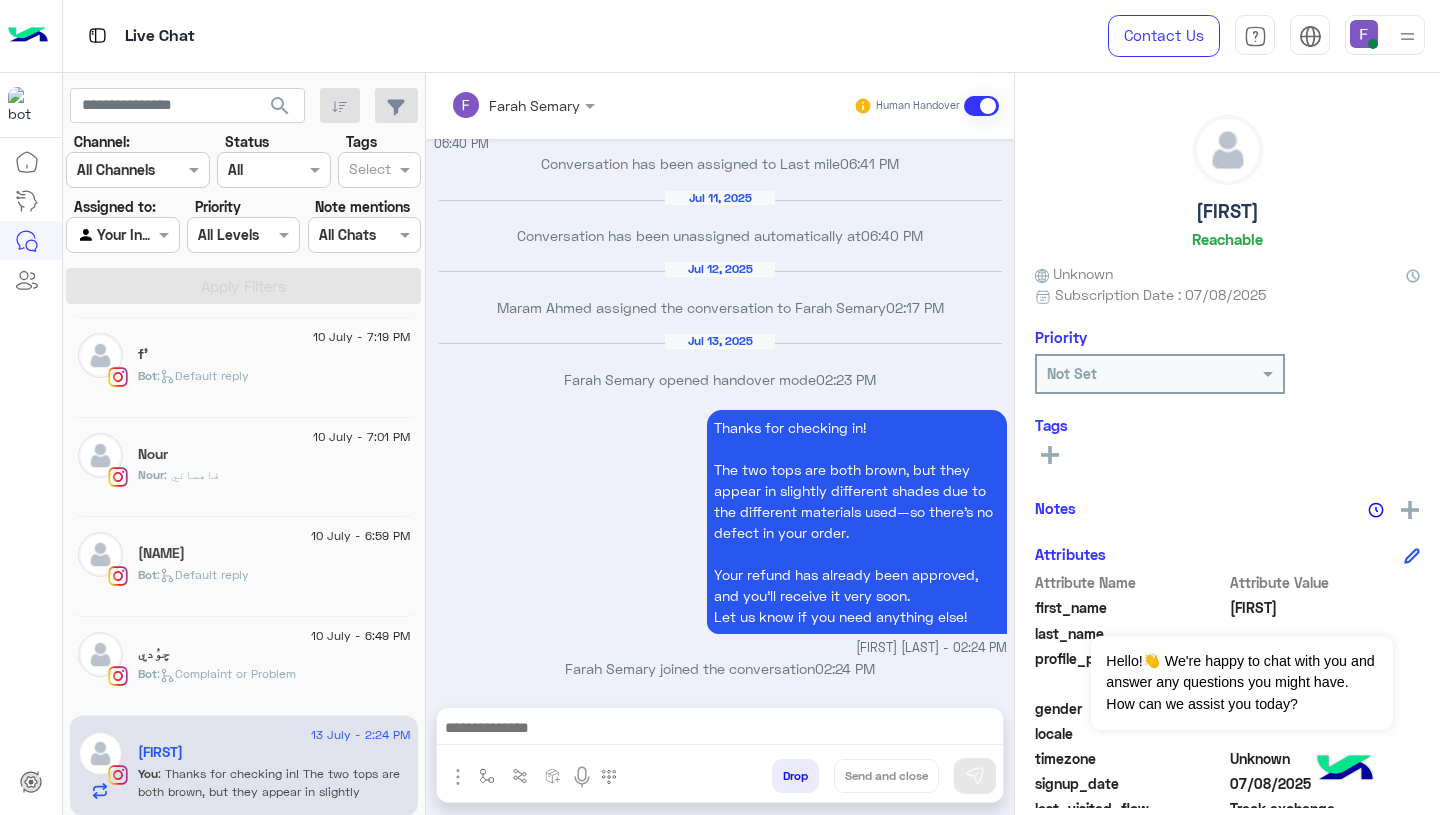 type on "**********" 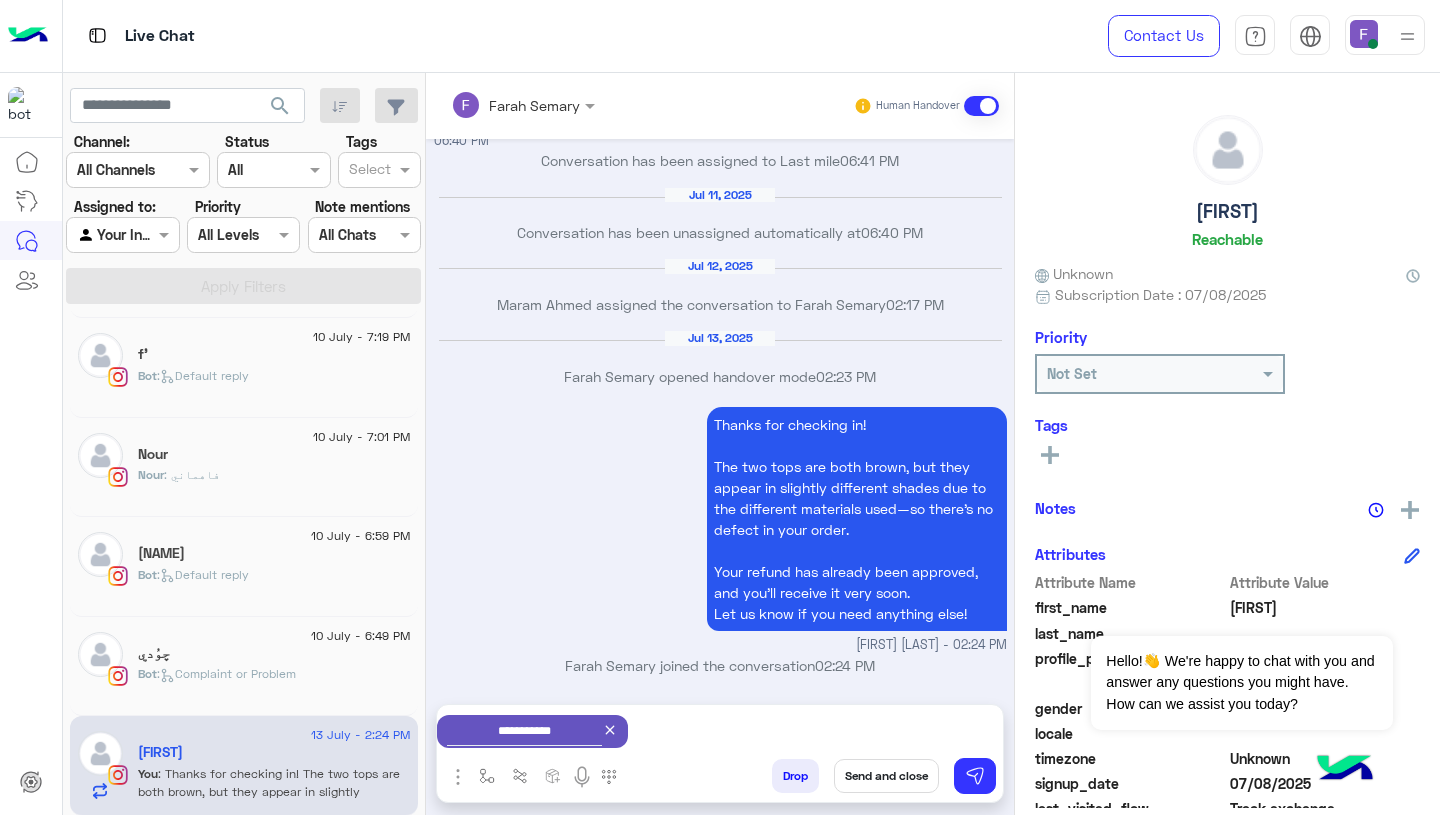 click on "Send and close" at bounding box center (886, 776) 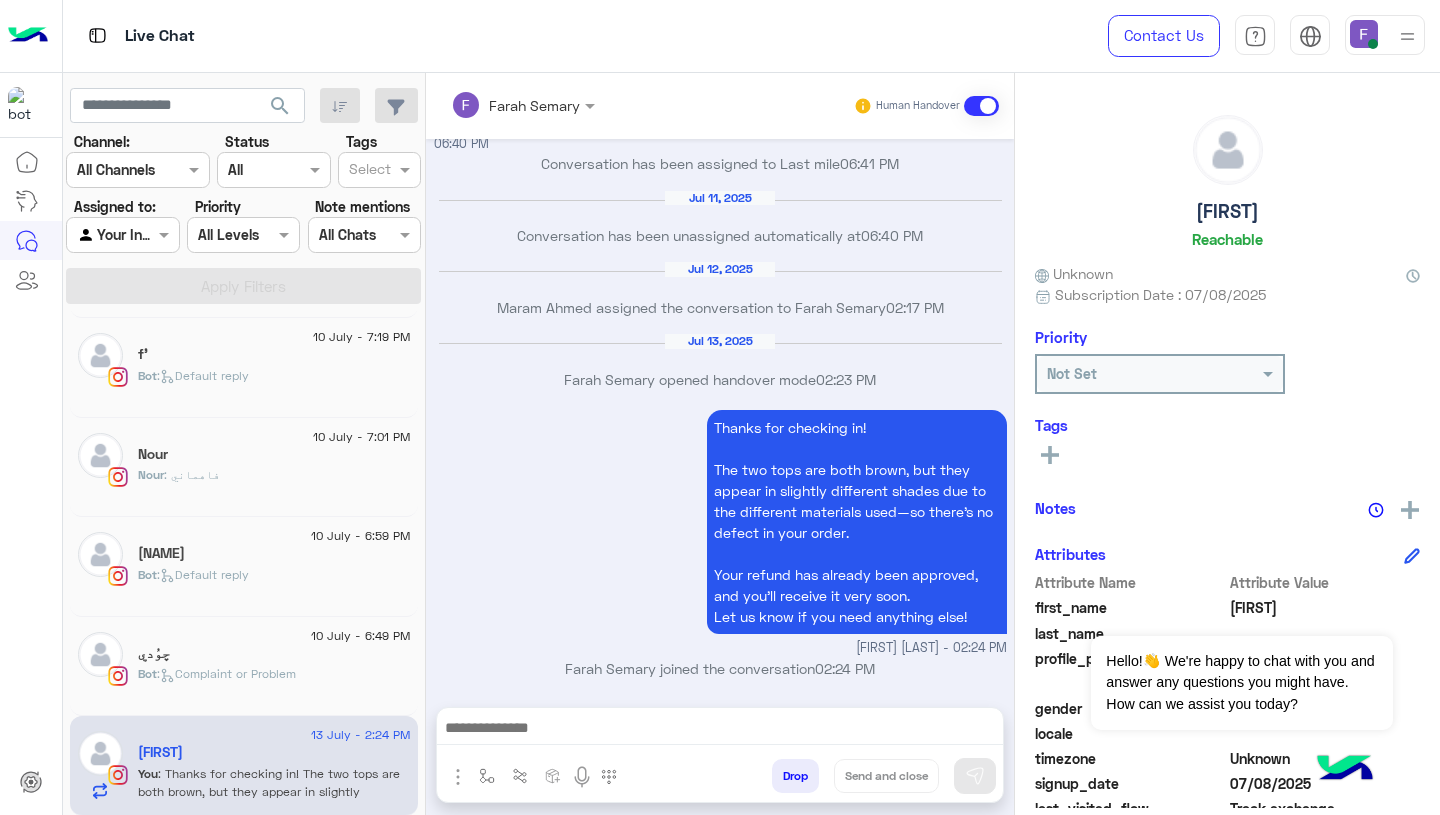 scroll, scrollTop: 7352, scrollLeft: 0, axis: vertical 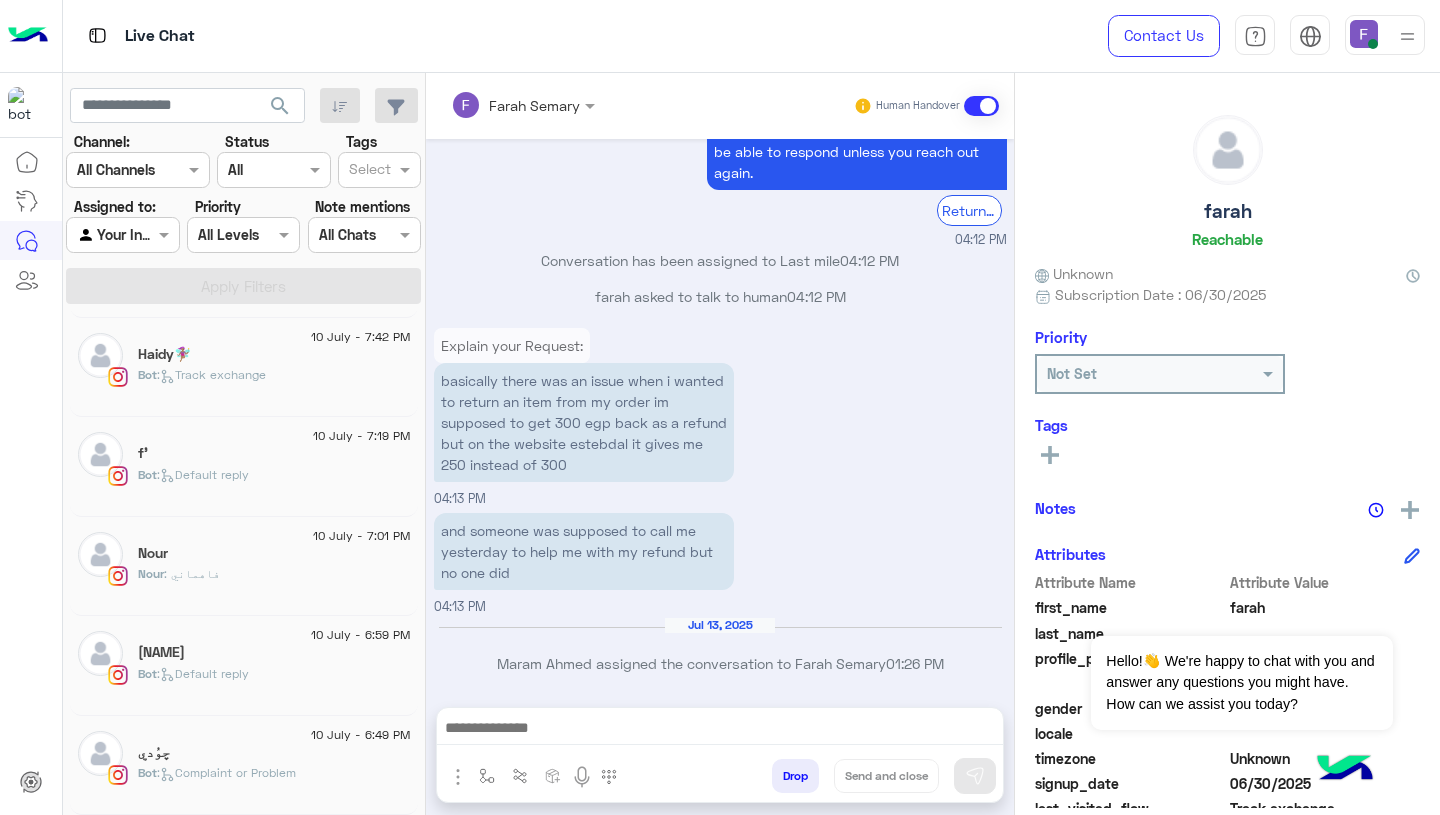 click on "چوُديِ" 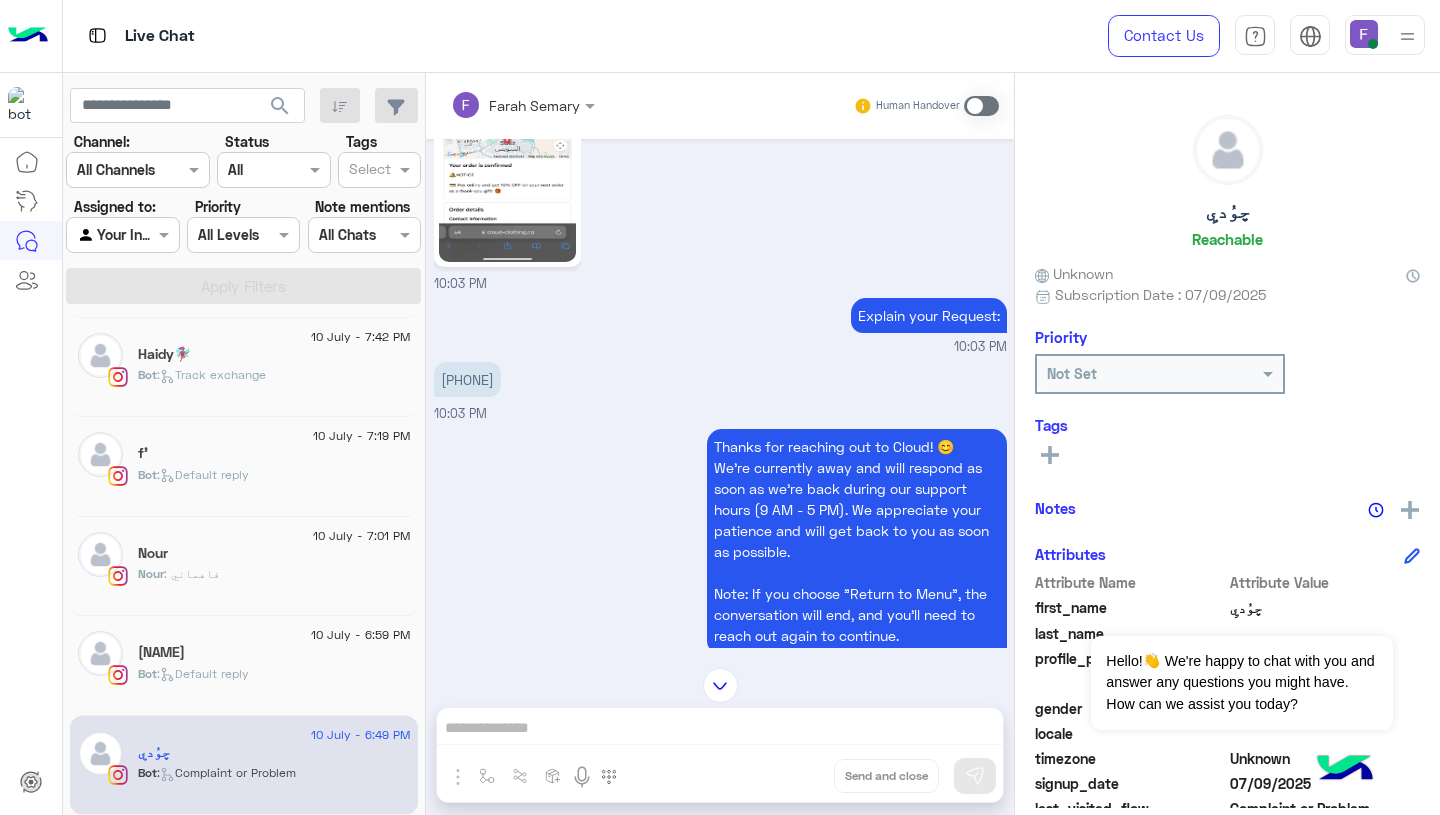 scroll, scrollTop: 330, scrollLeft: 0, axis: vertical 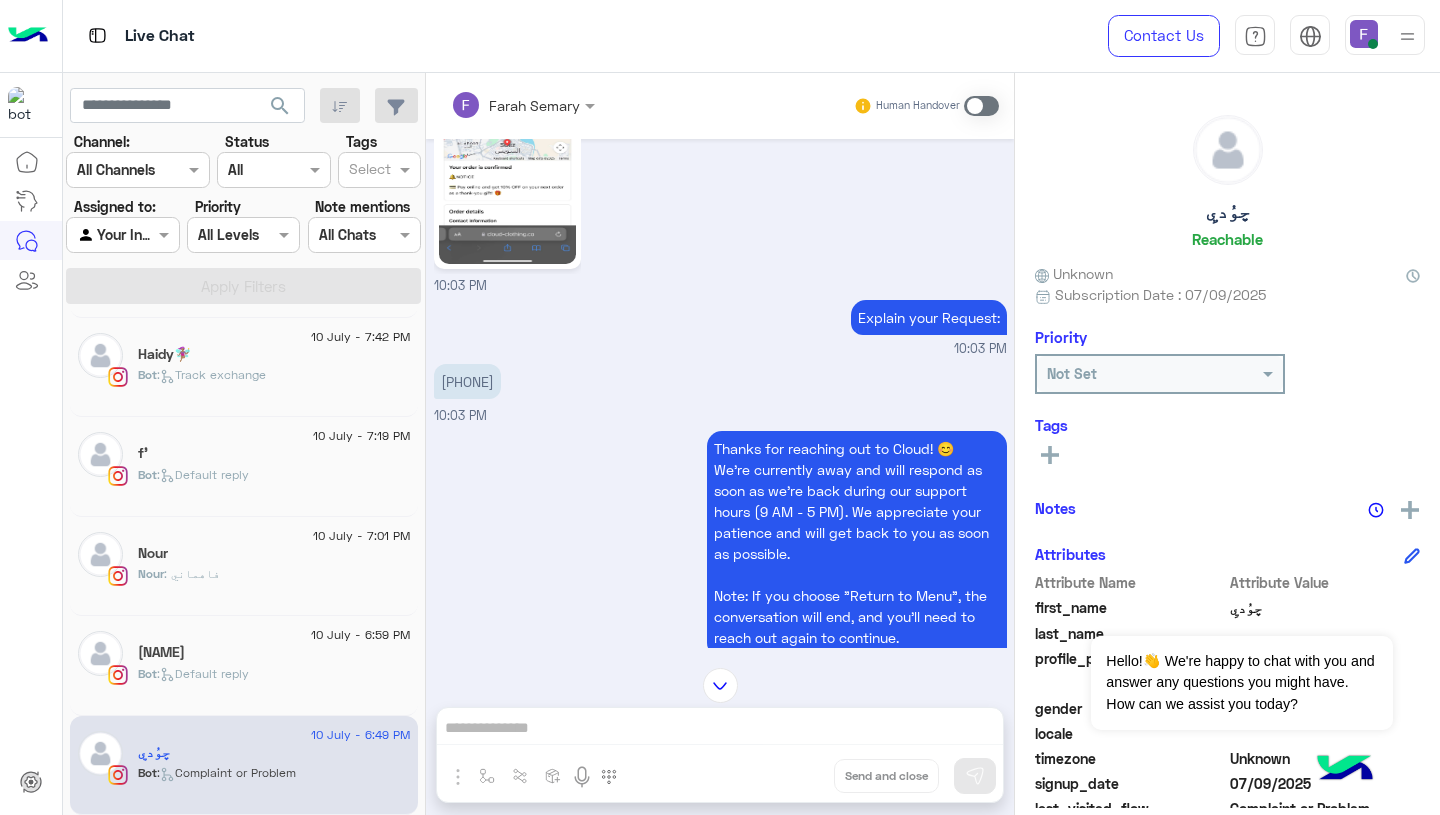 click on "01032646766" at bounding box center [467, 381] 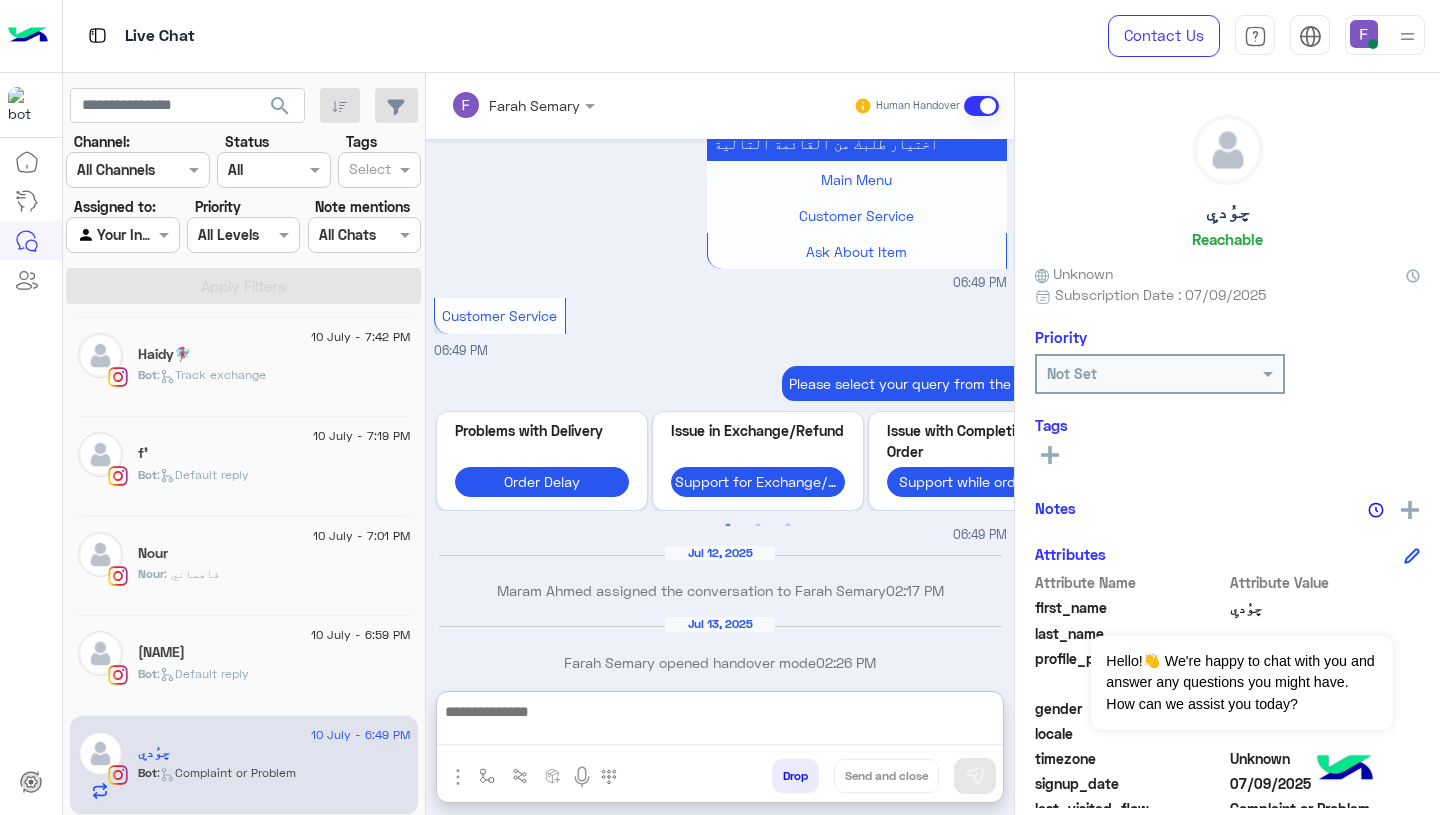 click at bounding box center [720, 722] 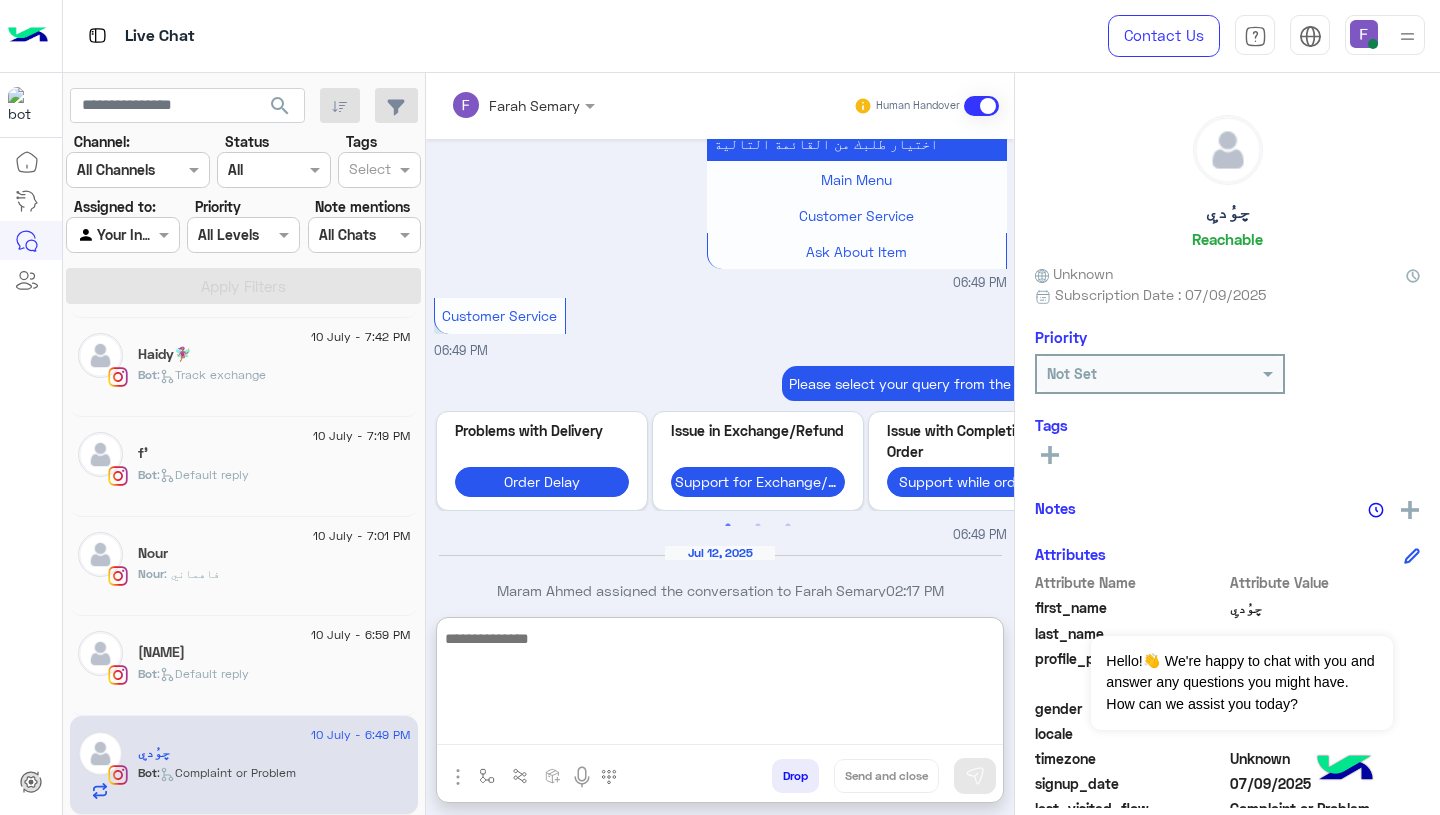 paste on "**********" 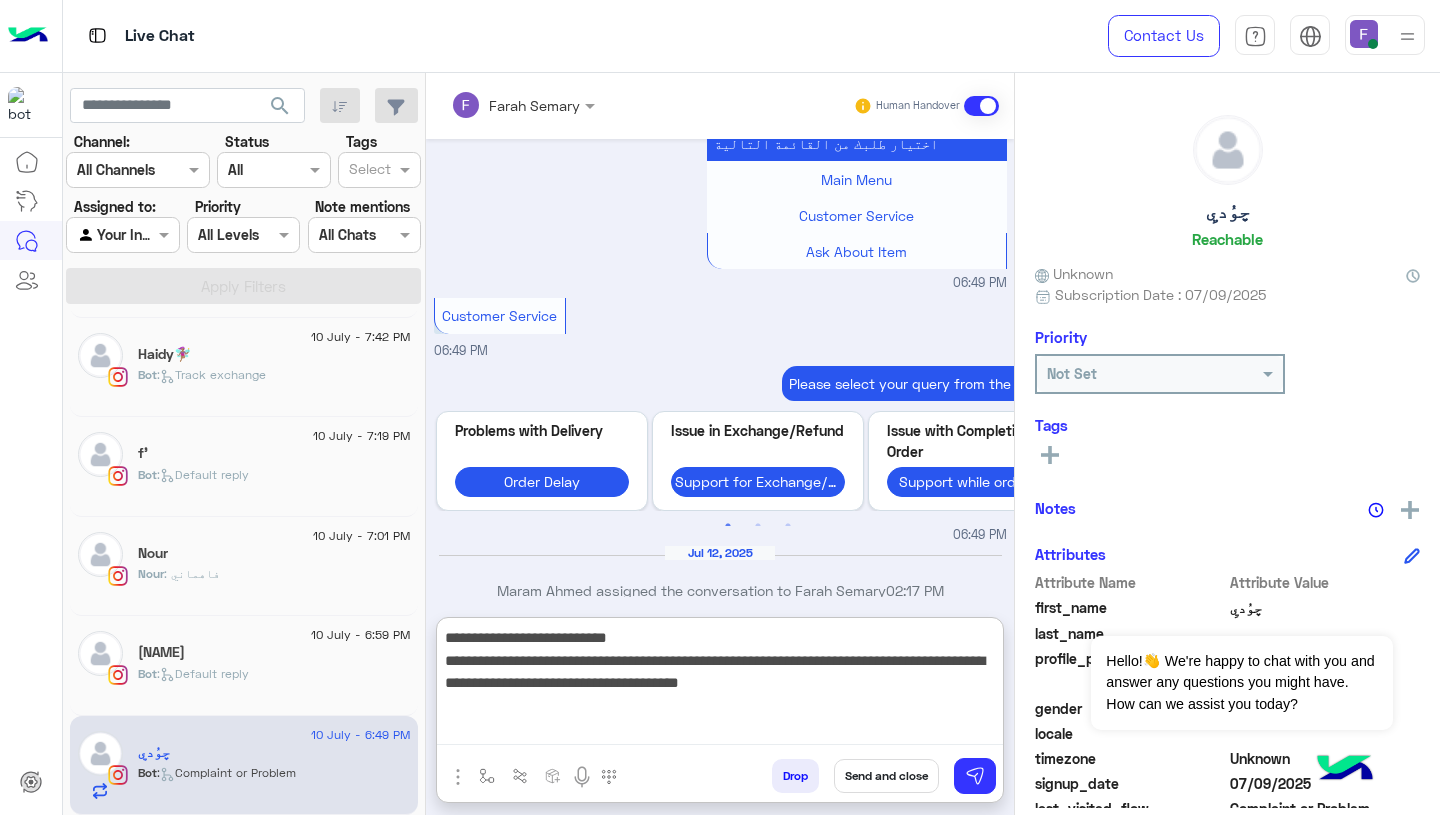 click on "**********" at bounding box center [720, 685] 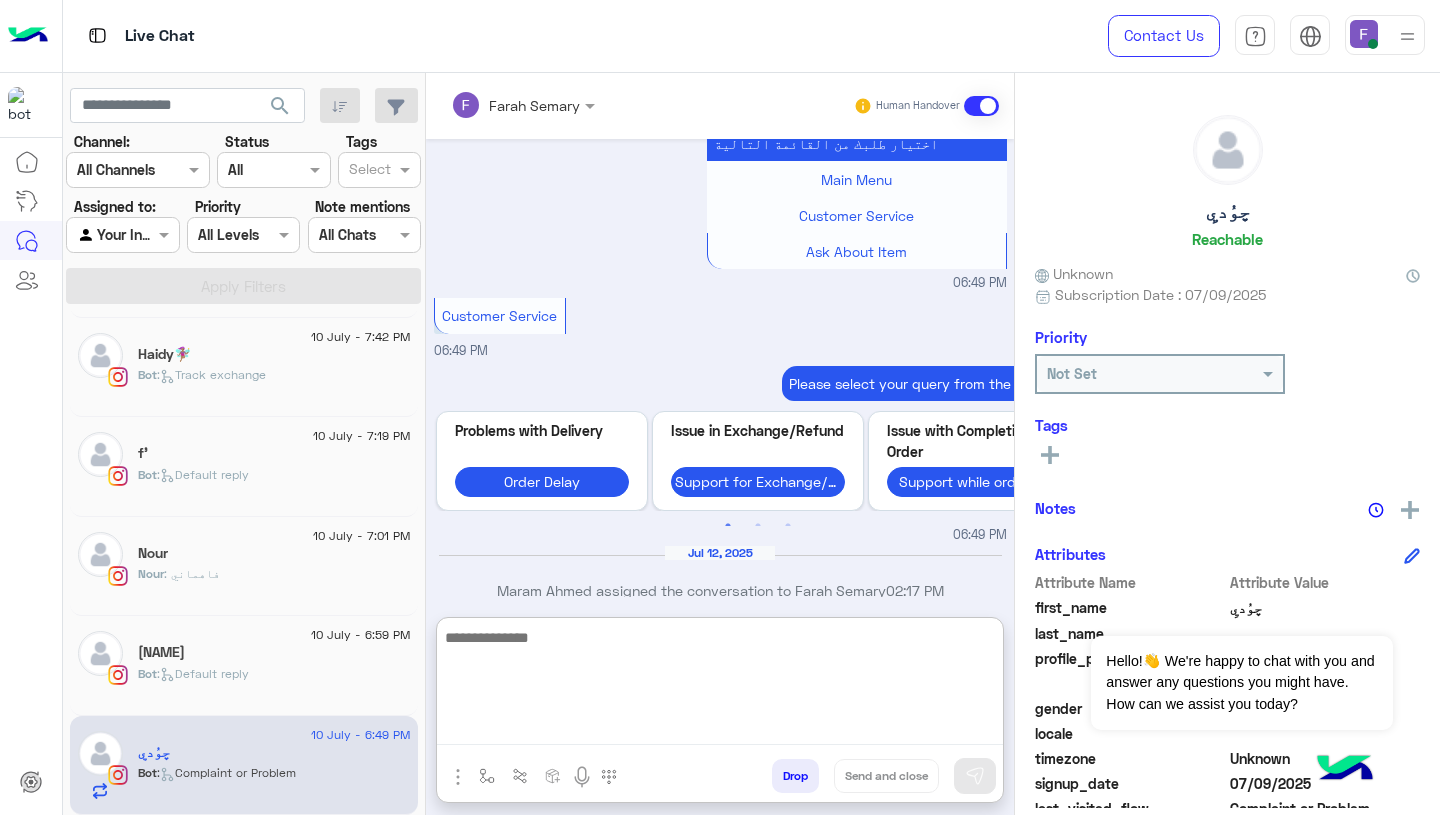 scroll, scrollTop: 2909, scrollLeft: 0, axis: vertical 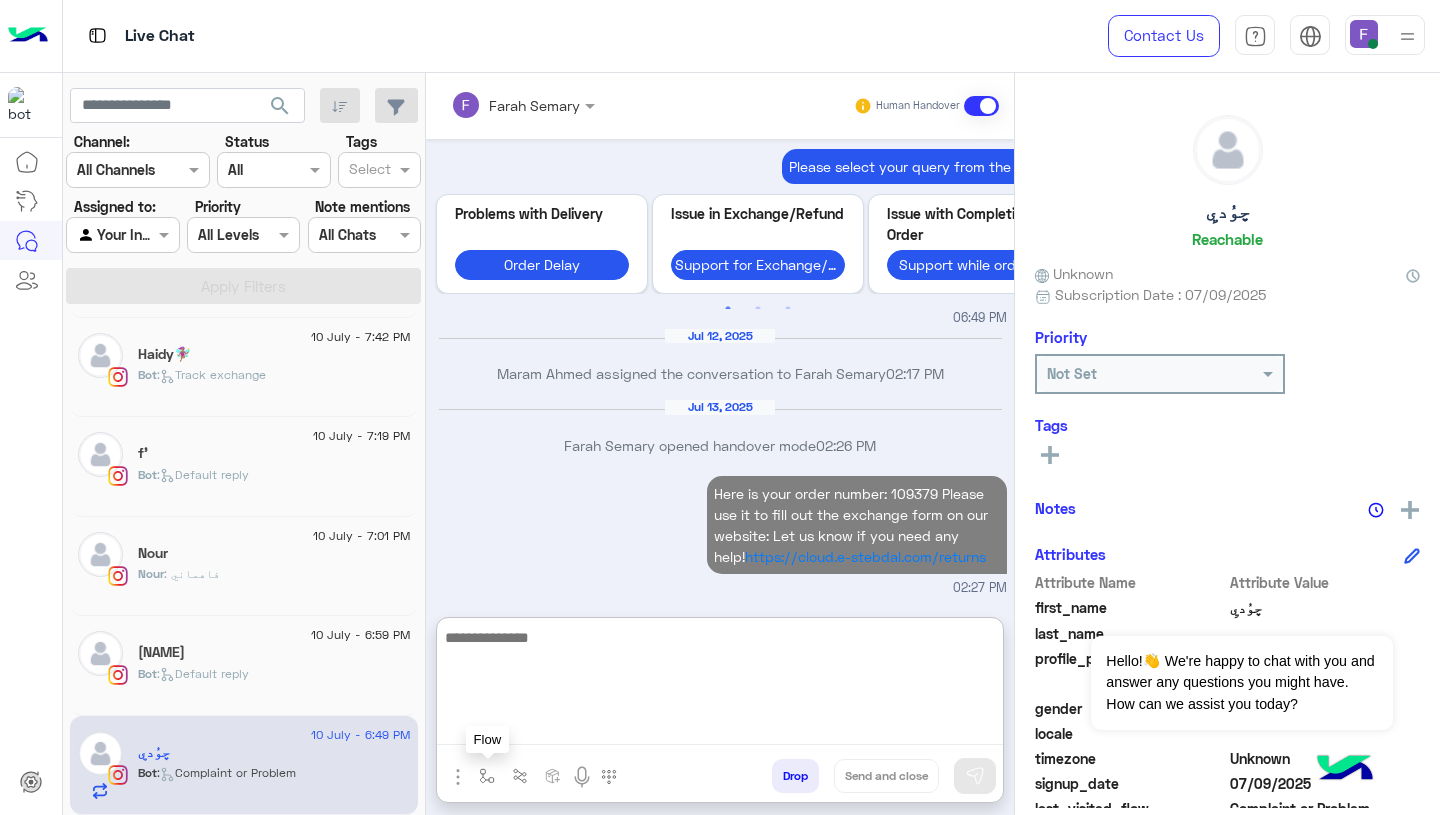 click at bounding box center [487, 776] 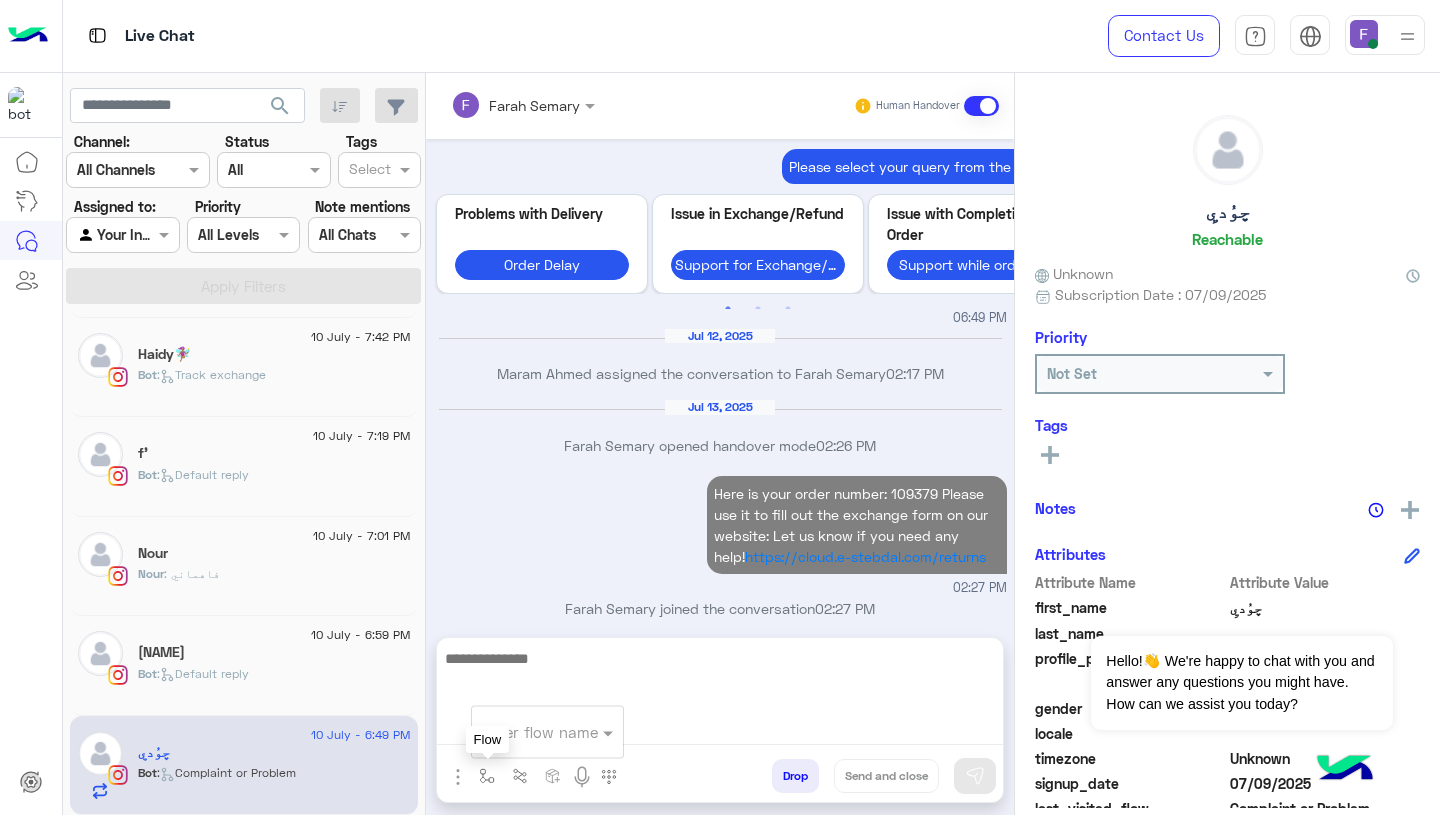 scroll, scrollTop: 2855, scrollLeft: 0, axis: vertical 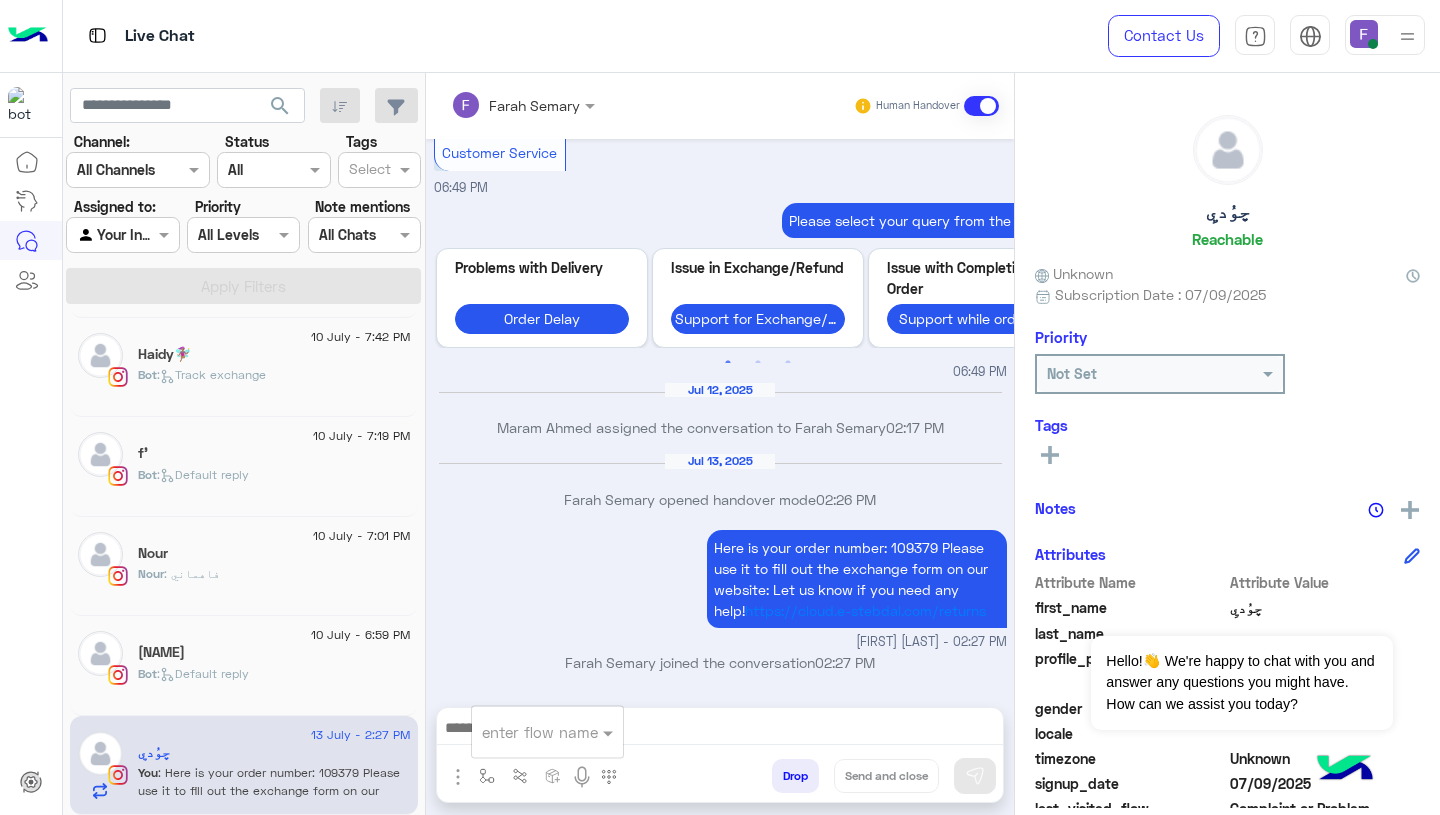 click at bounding box center (523, 732) 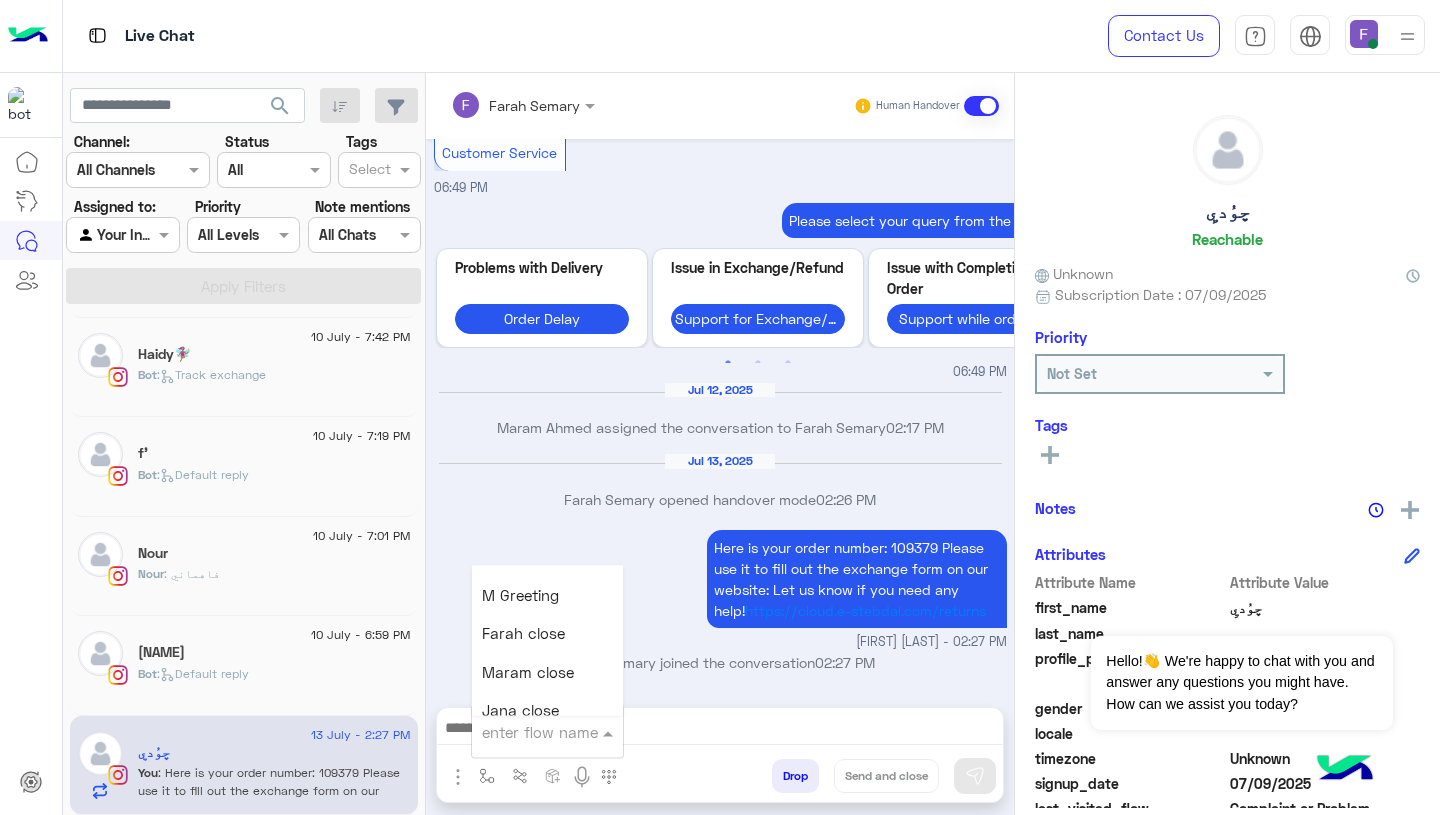 scroll, scrollTop: 2344, scrollLeft: 0, axis: vertical 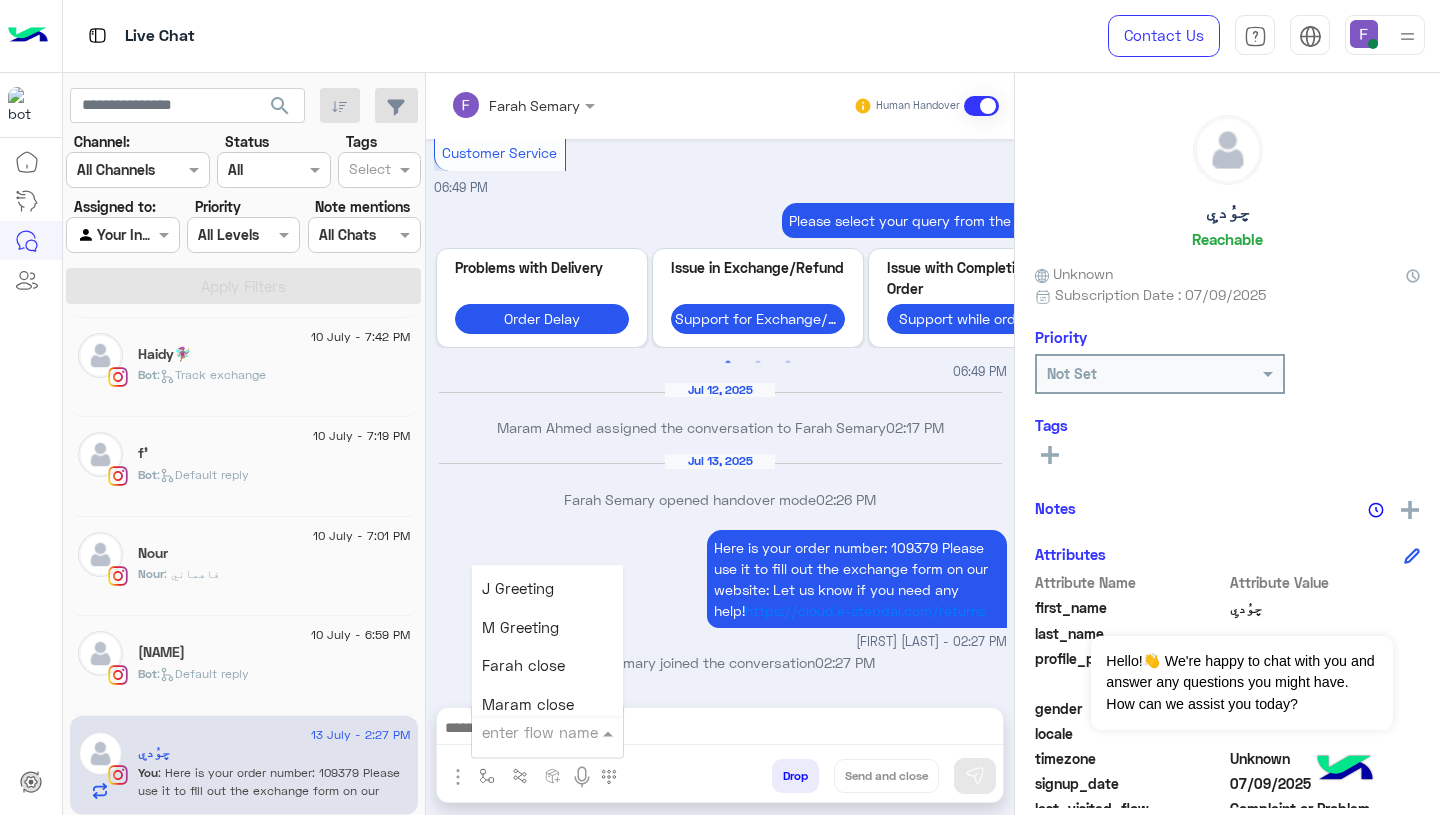 click on "Farah close" at bounding box center [523, 666] 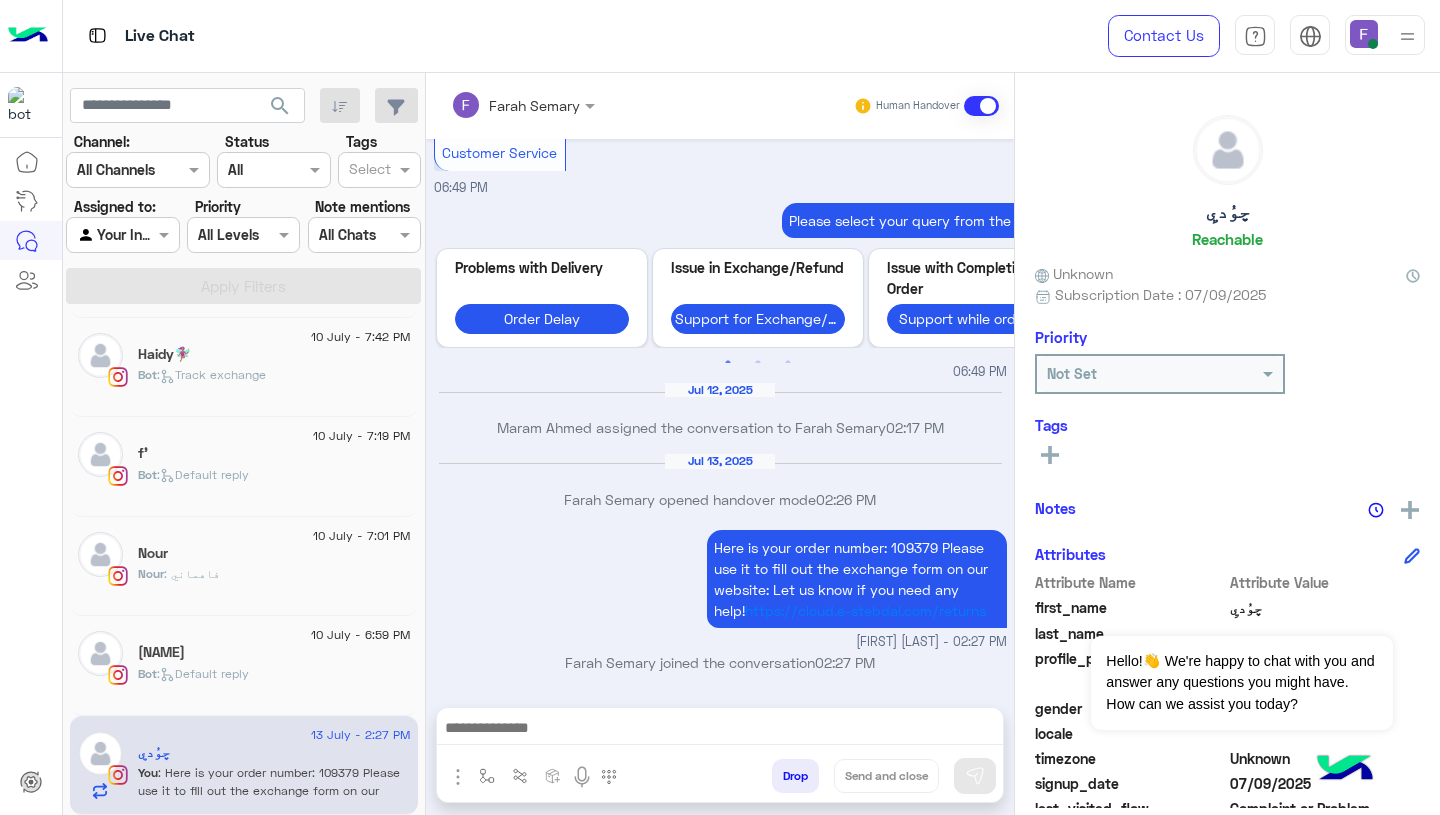 type on "**********" 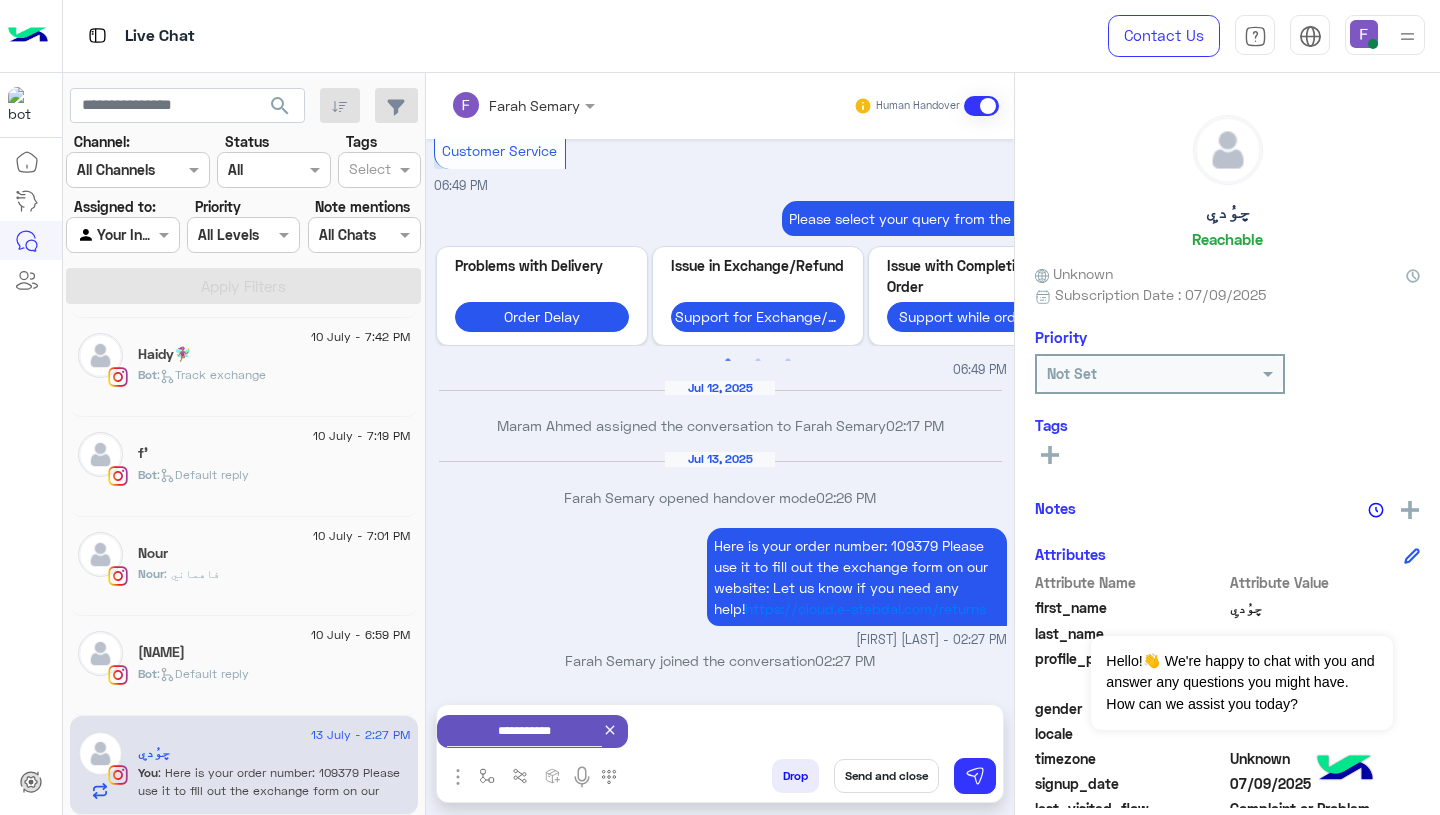 click on "Send and close" at bounding box center [886, 776] 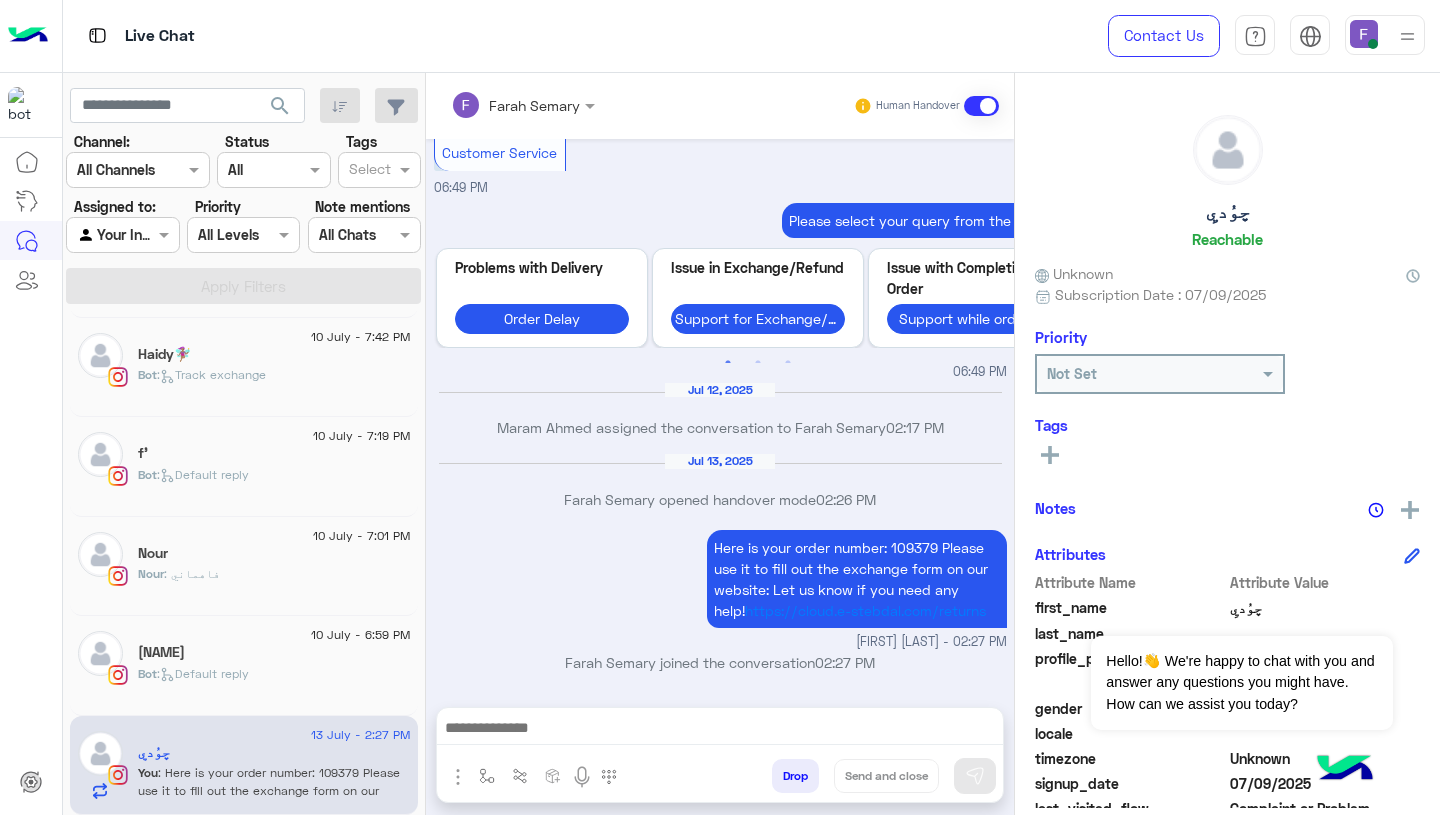 scroll, scrollTop: 2891, scrollLeft: 0, axis: vertical 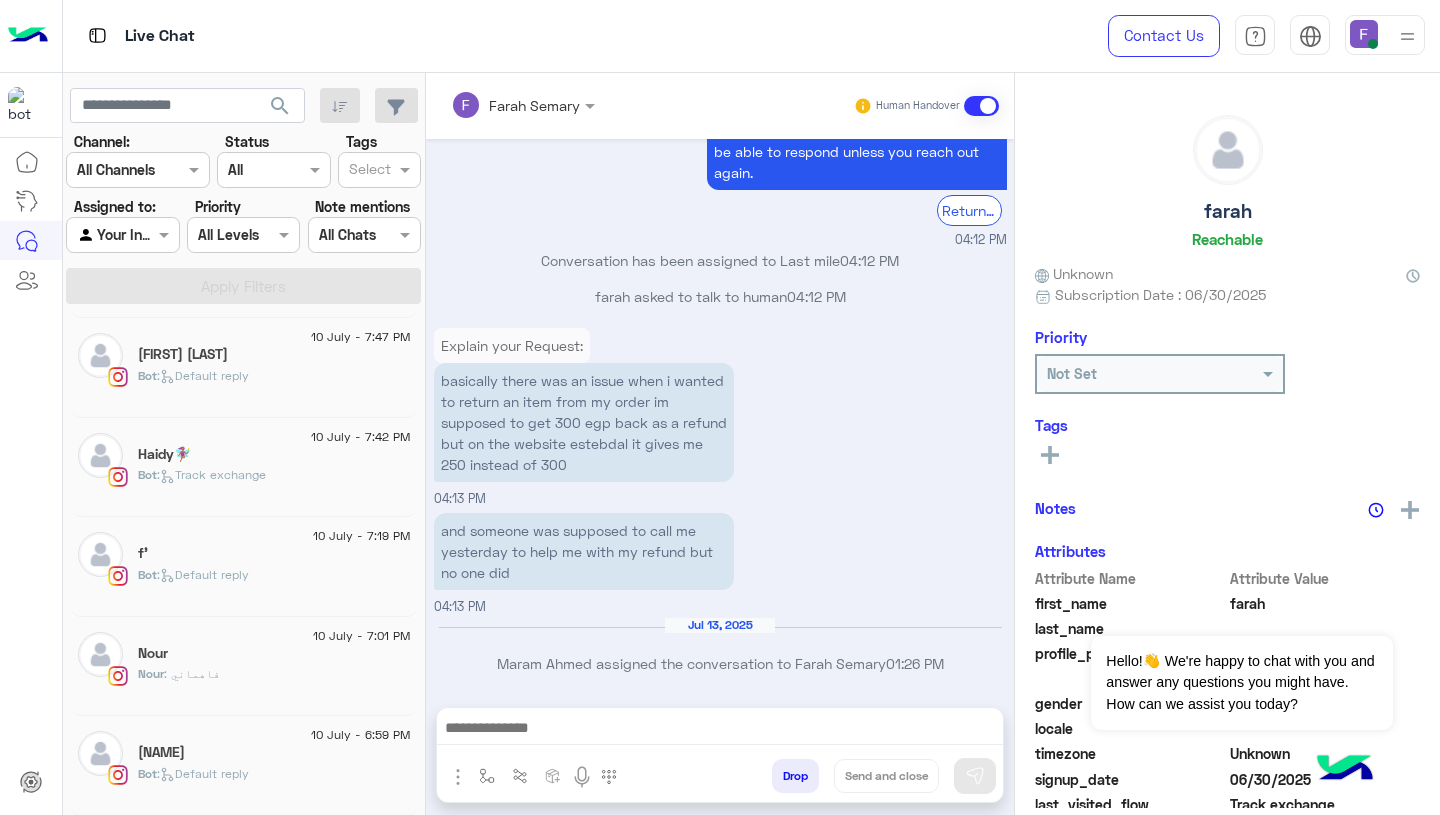 click on "Somia 🎈" 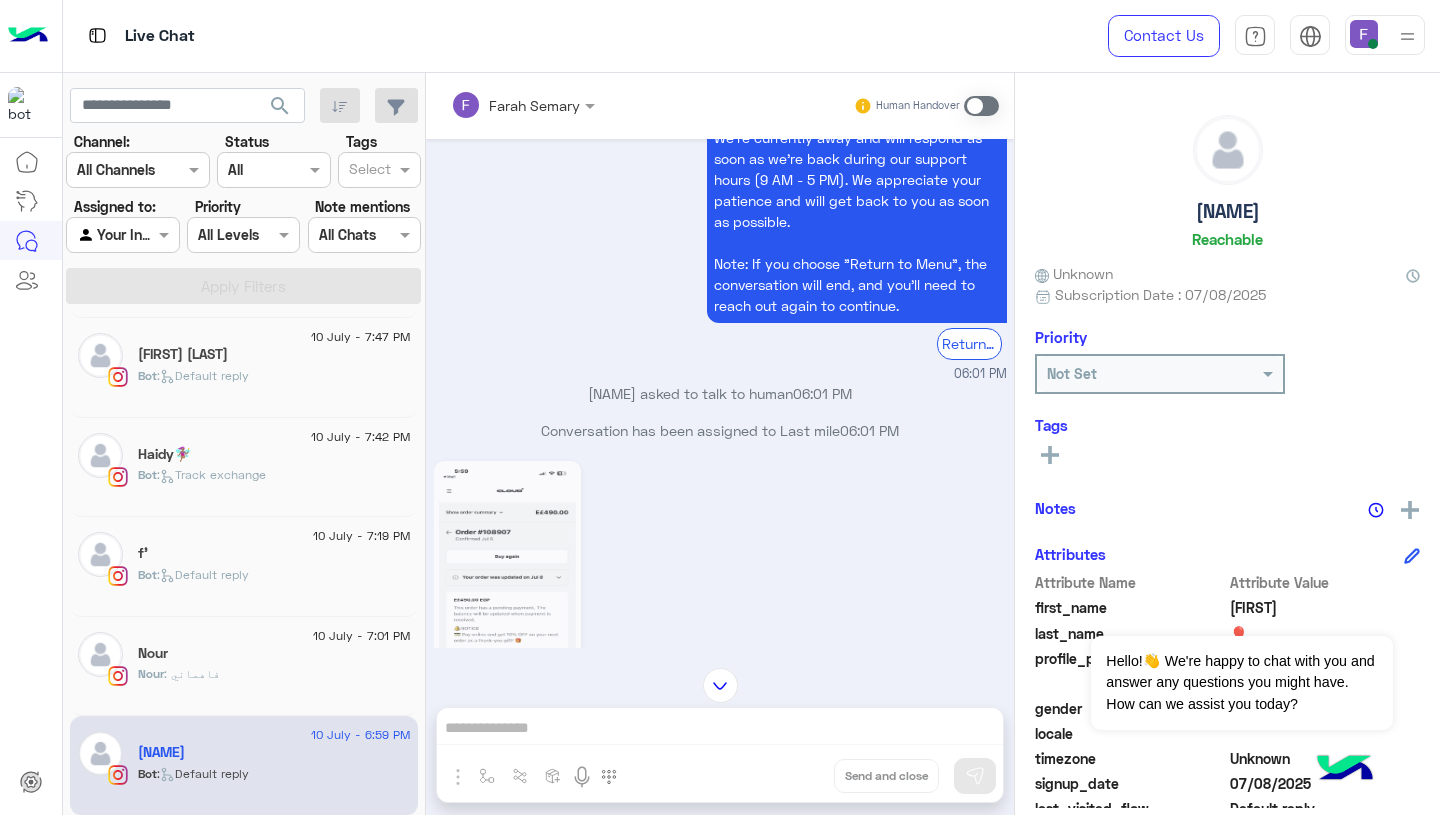 scroll, scrollTop: 2035, scrollLeft: 0, axis: vertical 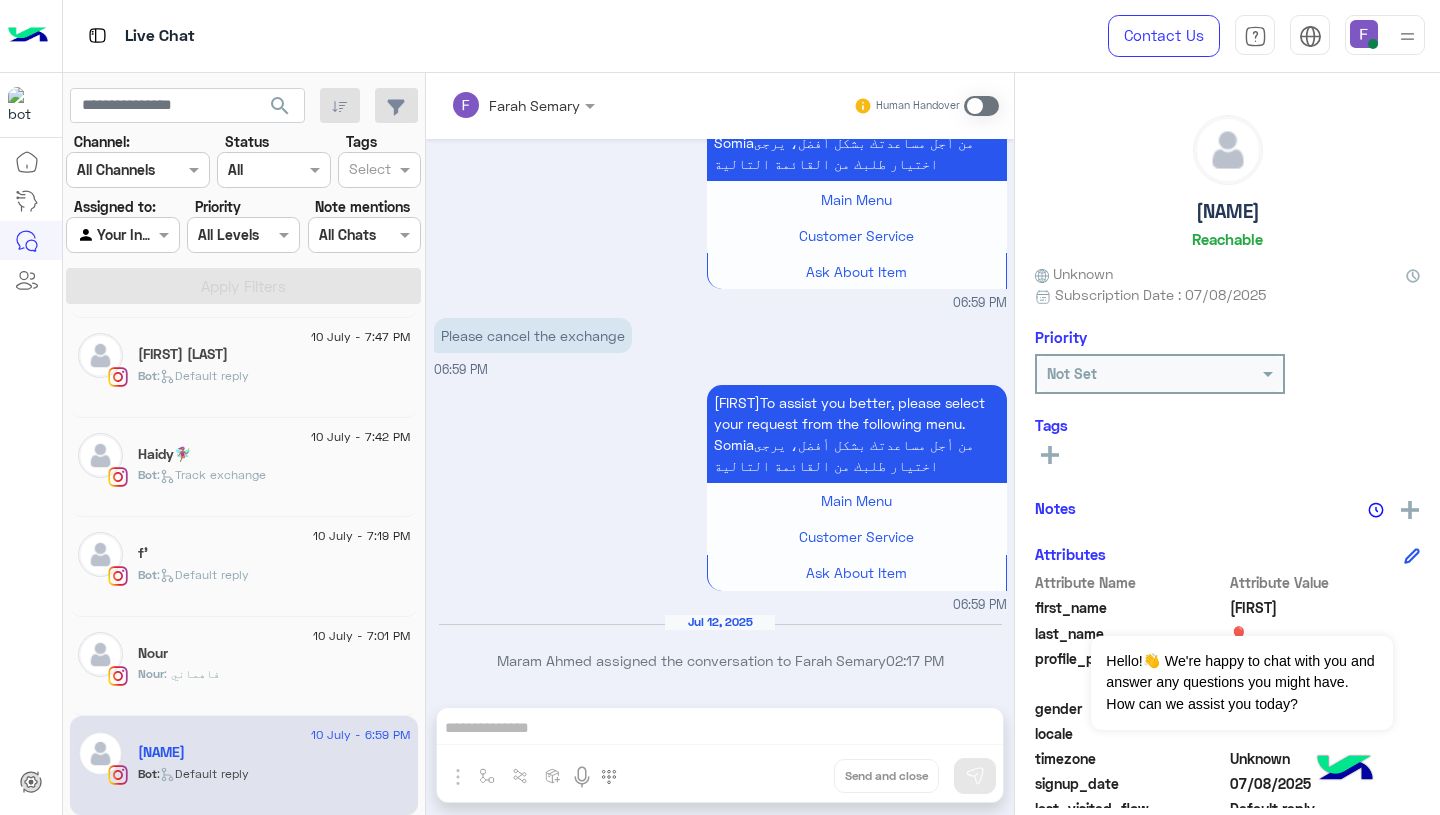 click at bounding box center [981, 106] 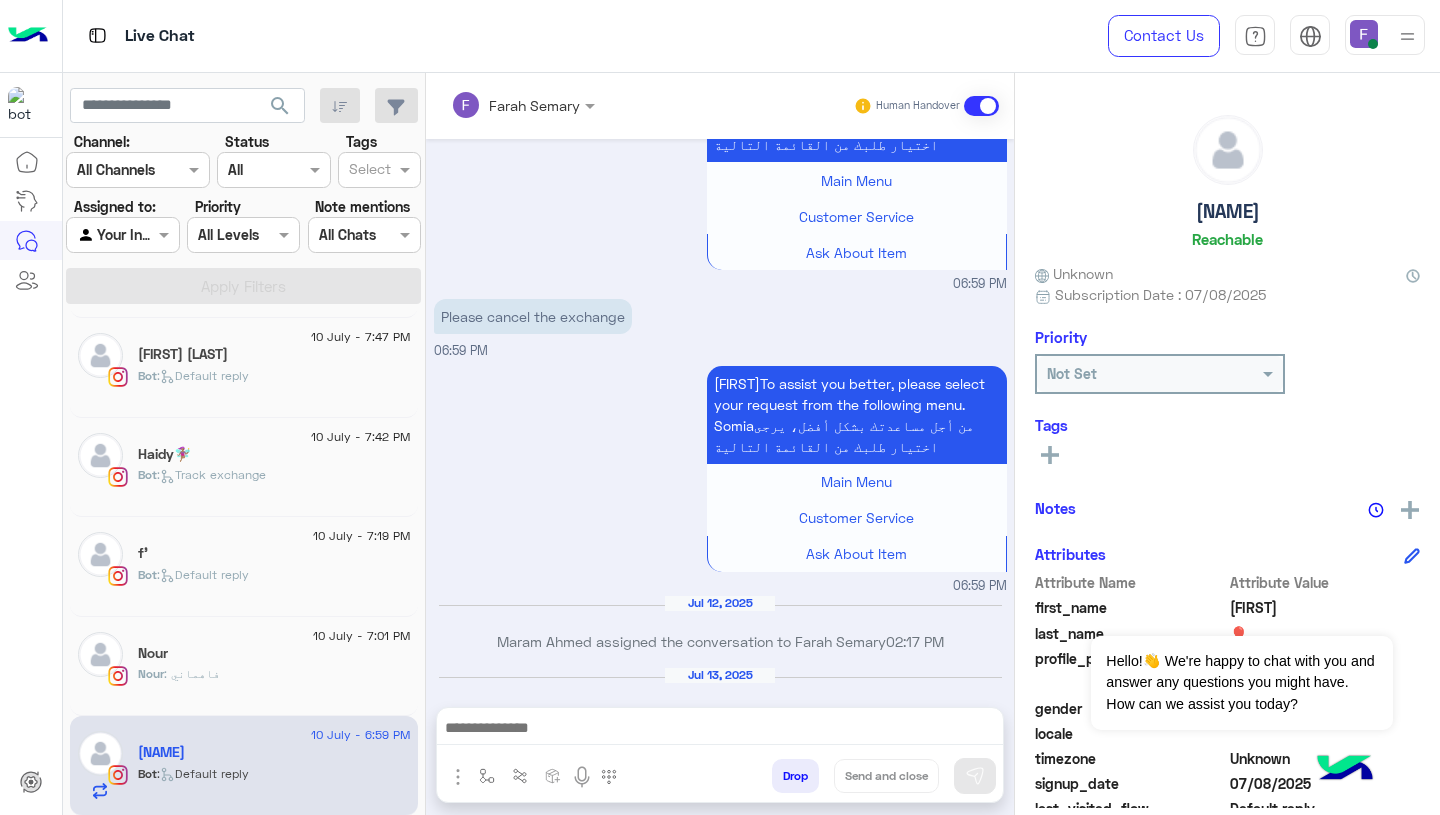 scroll, scrollTop: 2106, scrollLeft: 0, axis: vertical 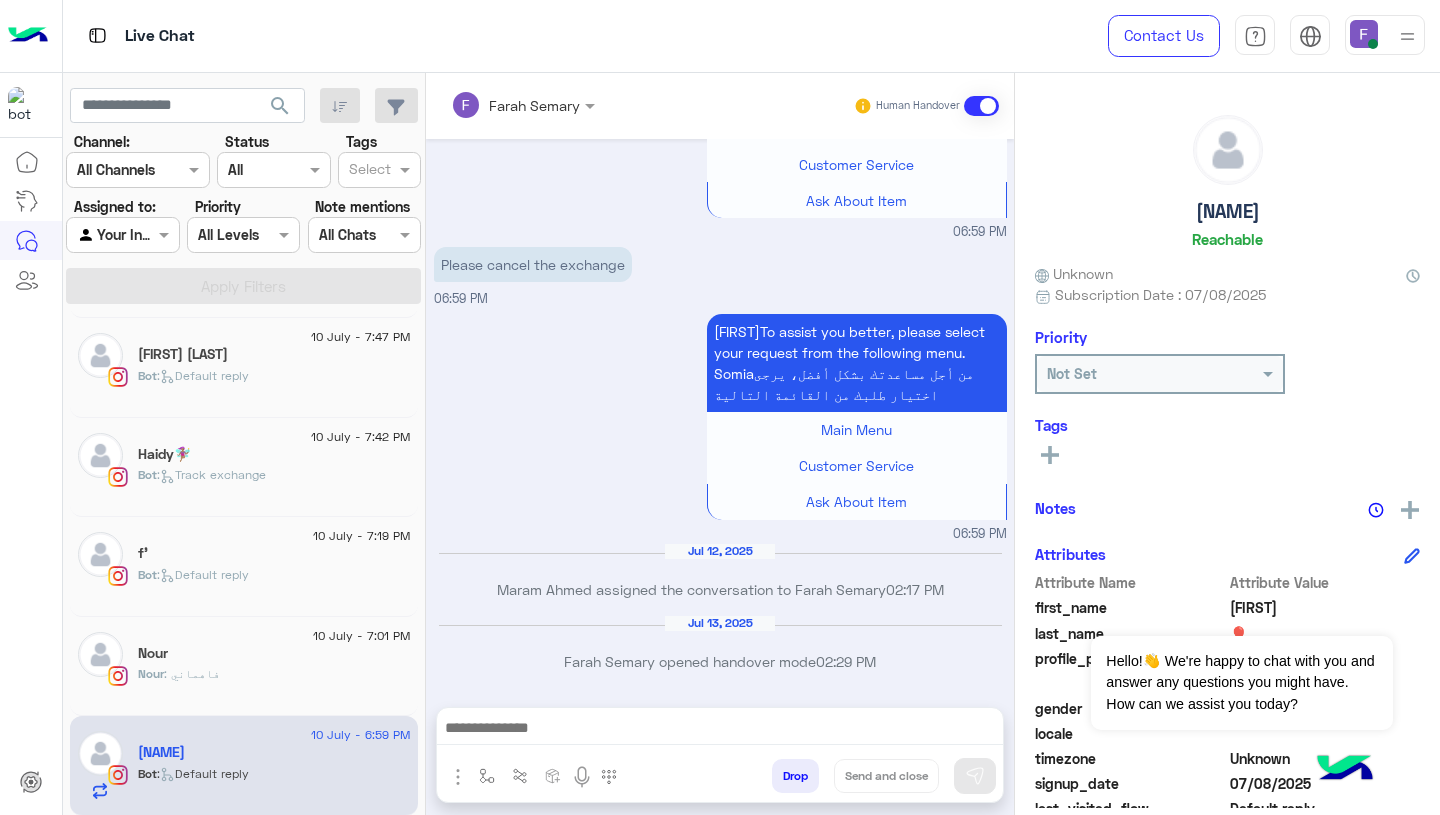 click at bounding box center (720, 730) 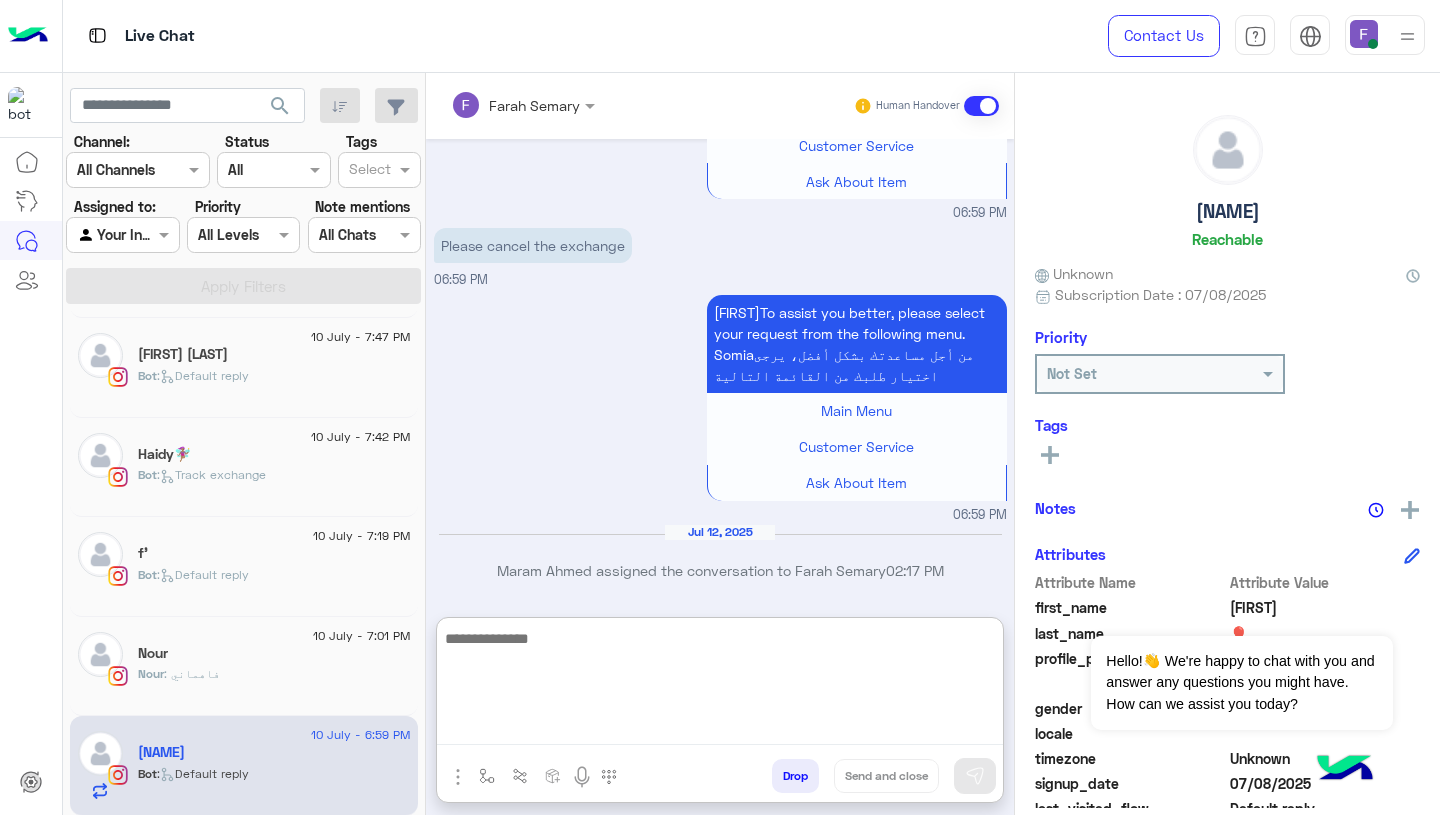 paste on "**********" 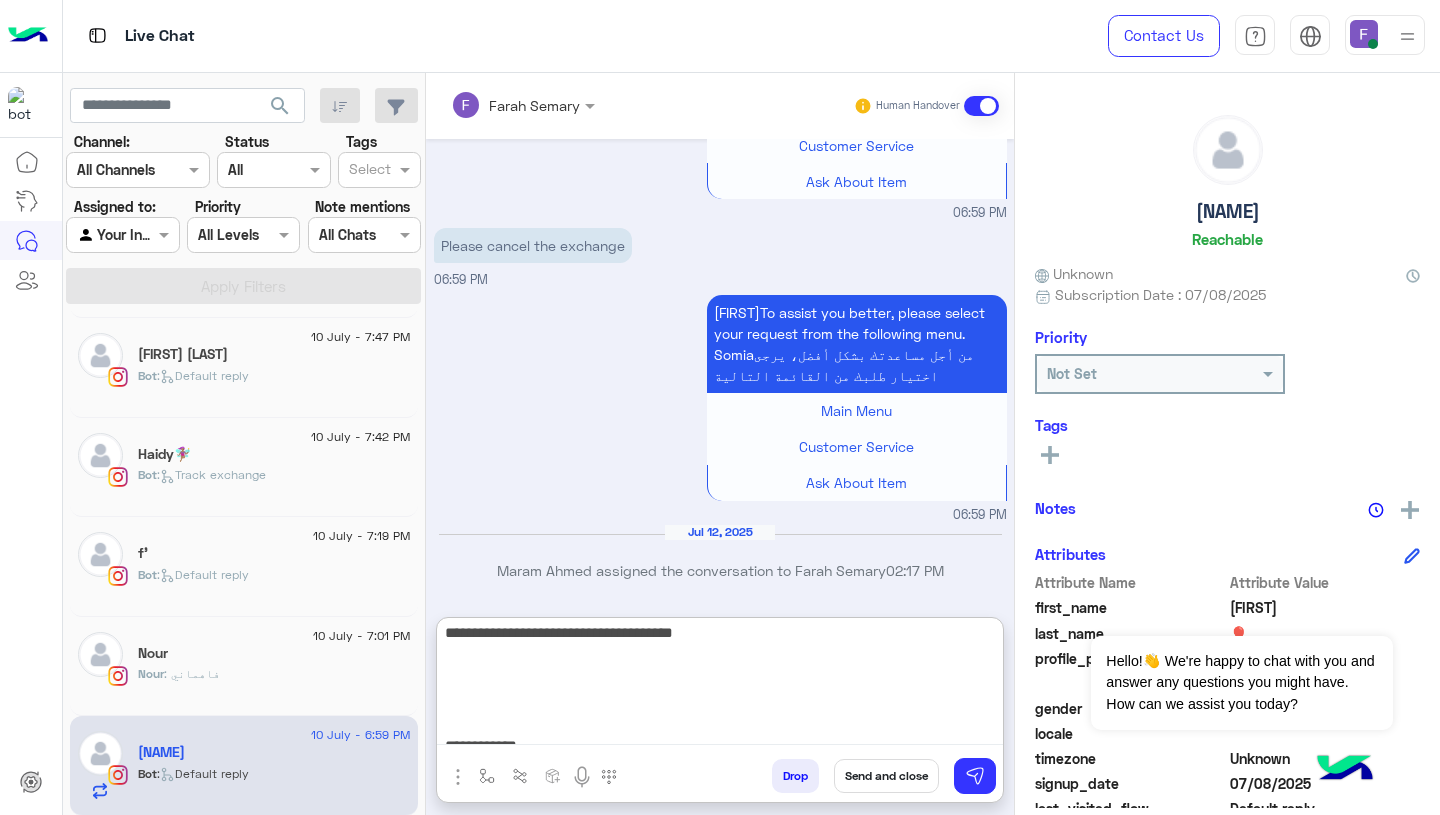 scroll, scrollTop: 87, scrollLeft: 0, axis: vertical 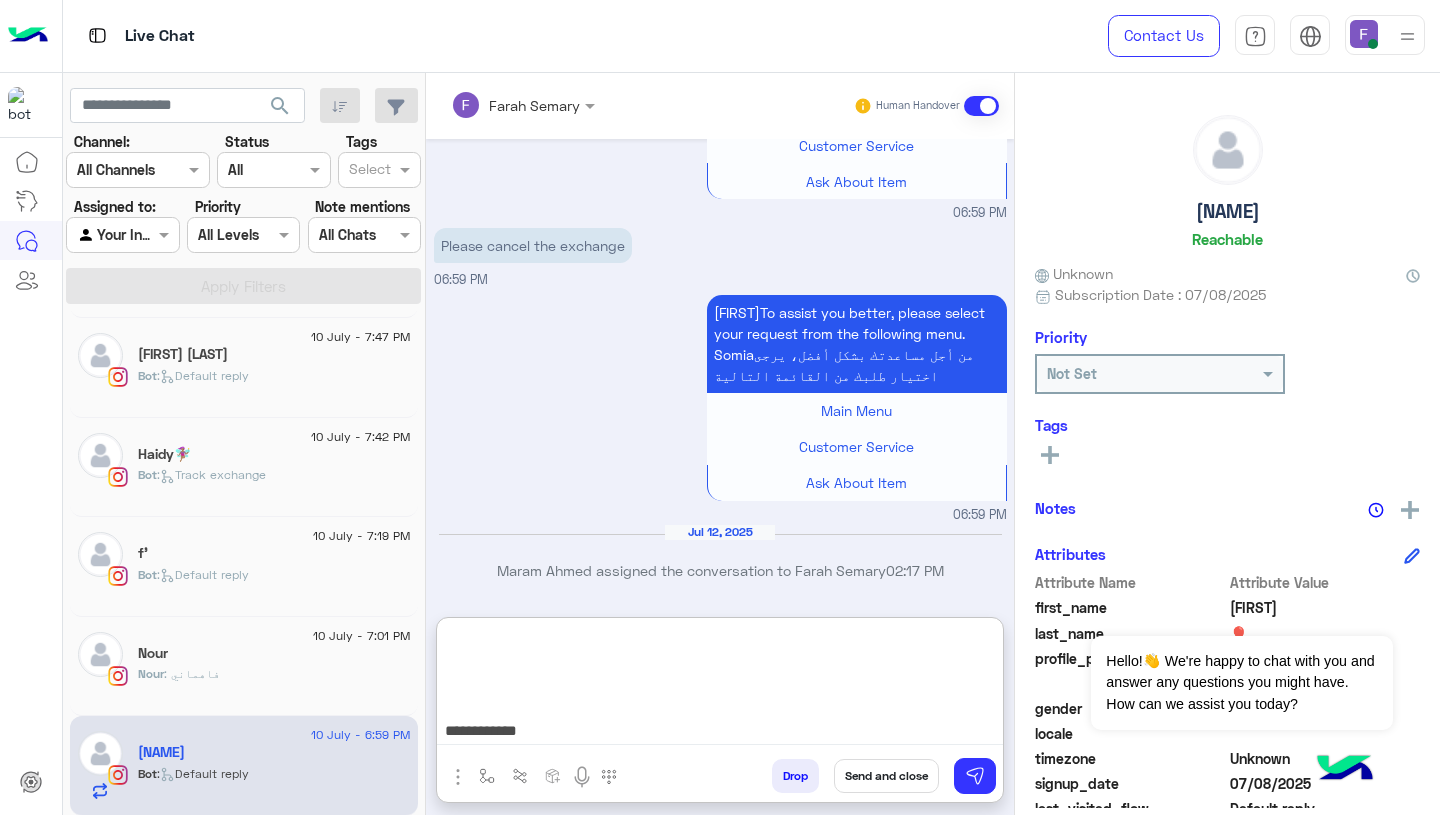 click on "**********" at bounding box center (720, 685) 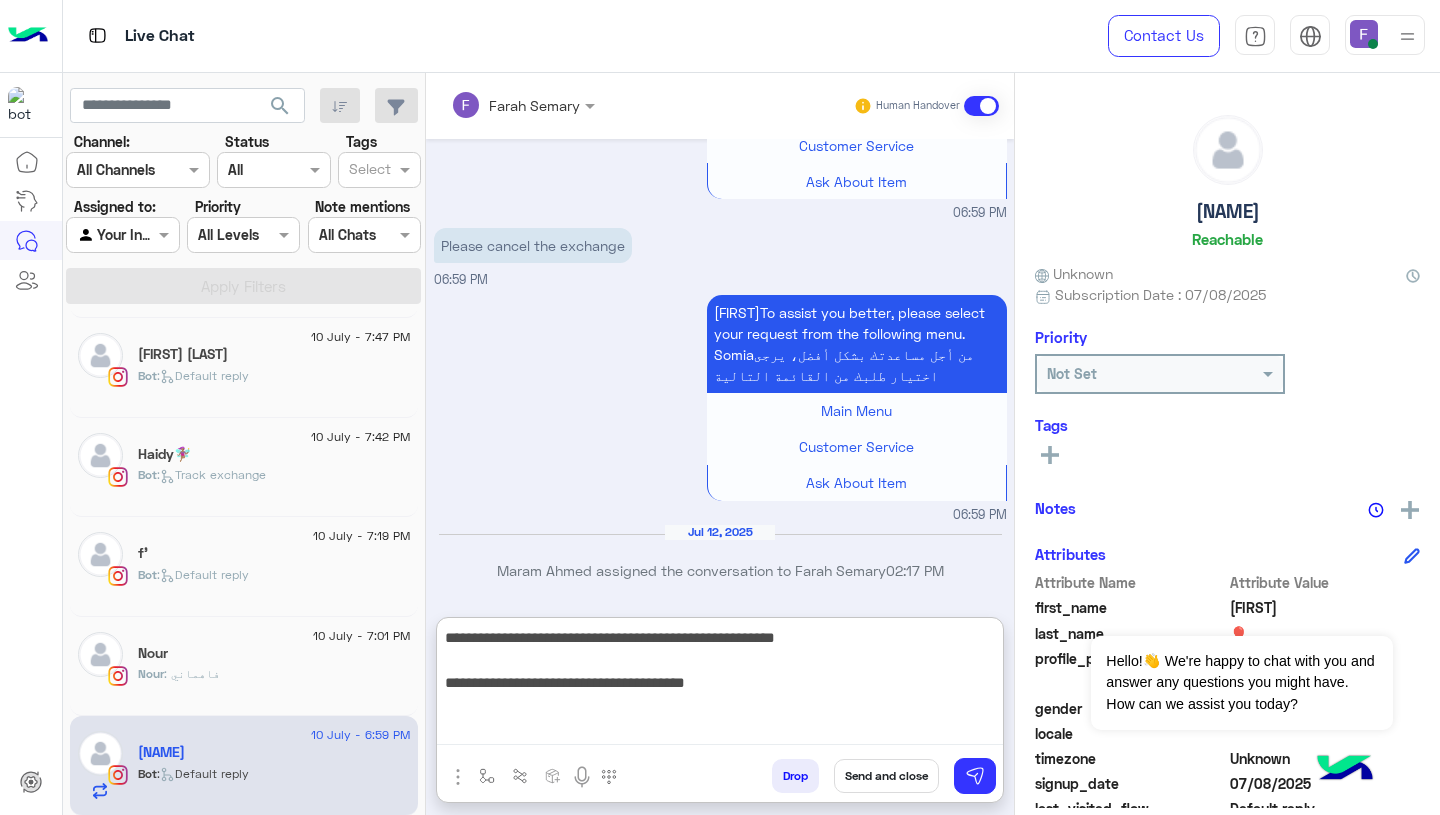scroll, scrollTop: 0, scrollLeft: 0, axis: both 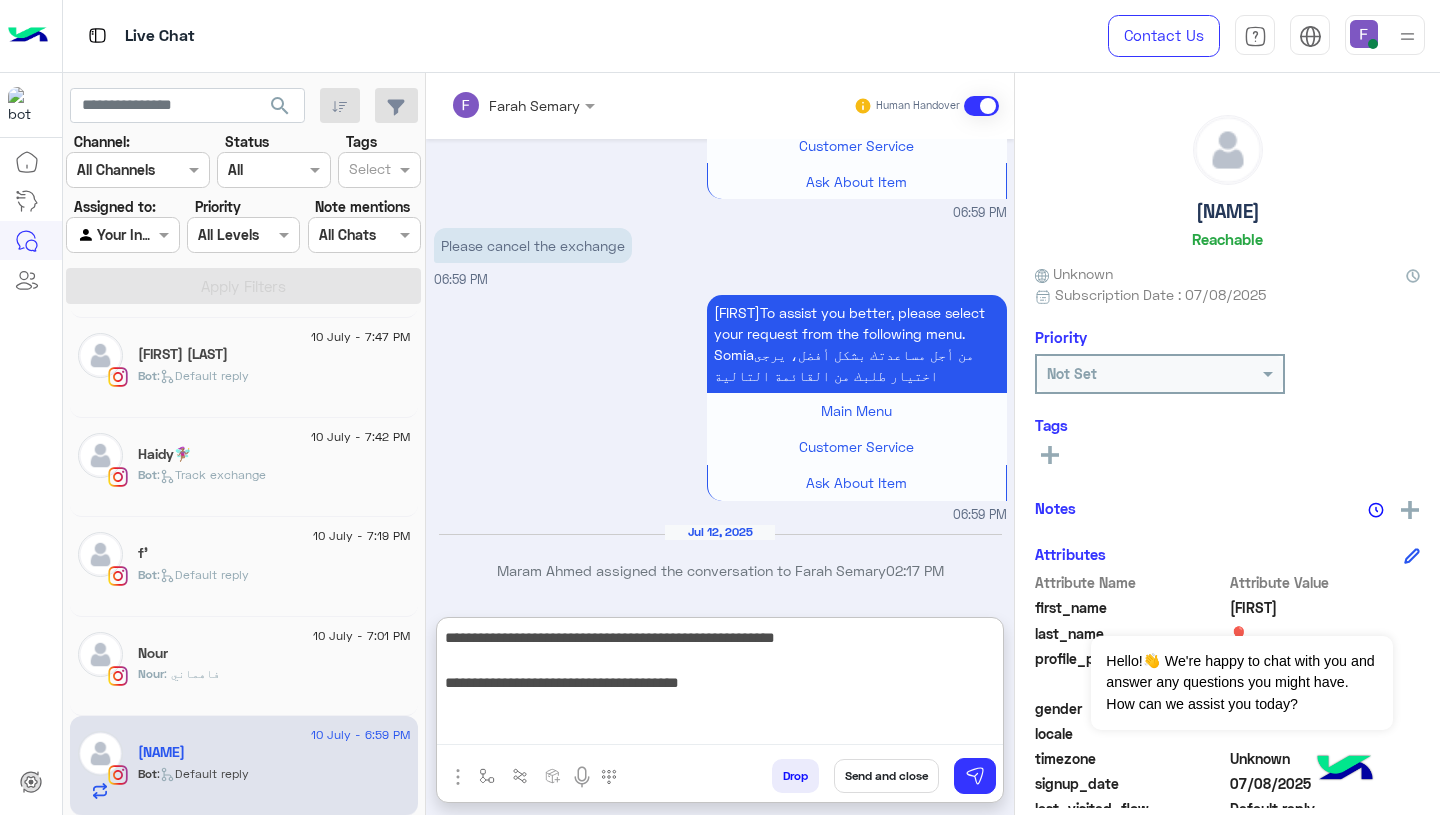 click on "**********" at bounding box center (720, 685) 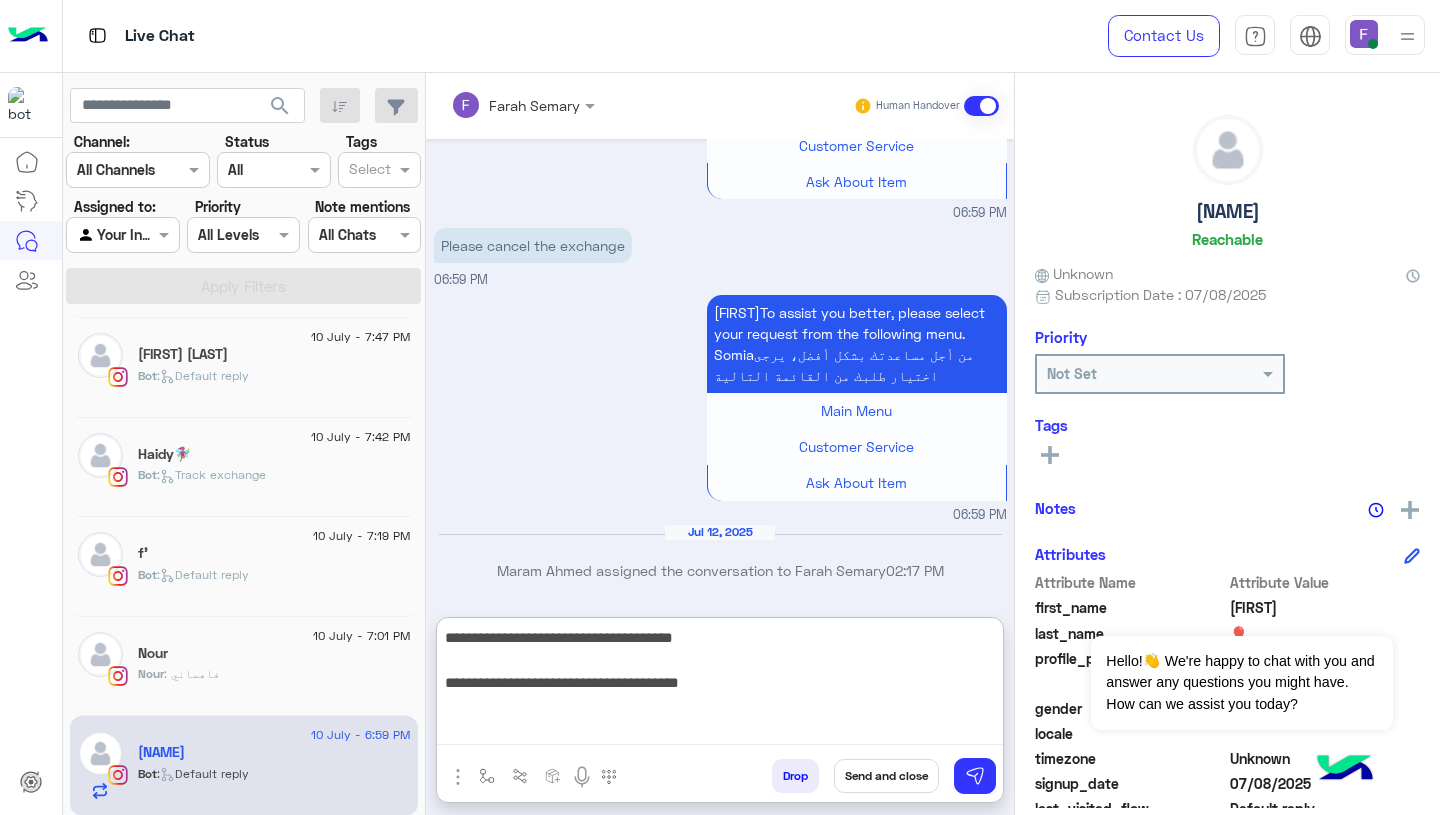 click on "**********" at bounding box center [720, 685] 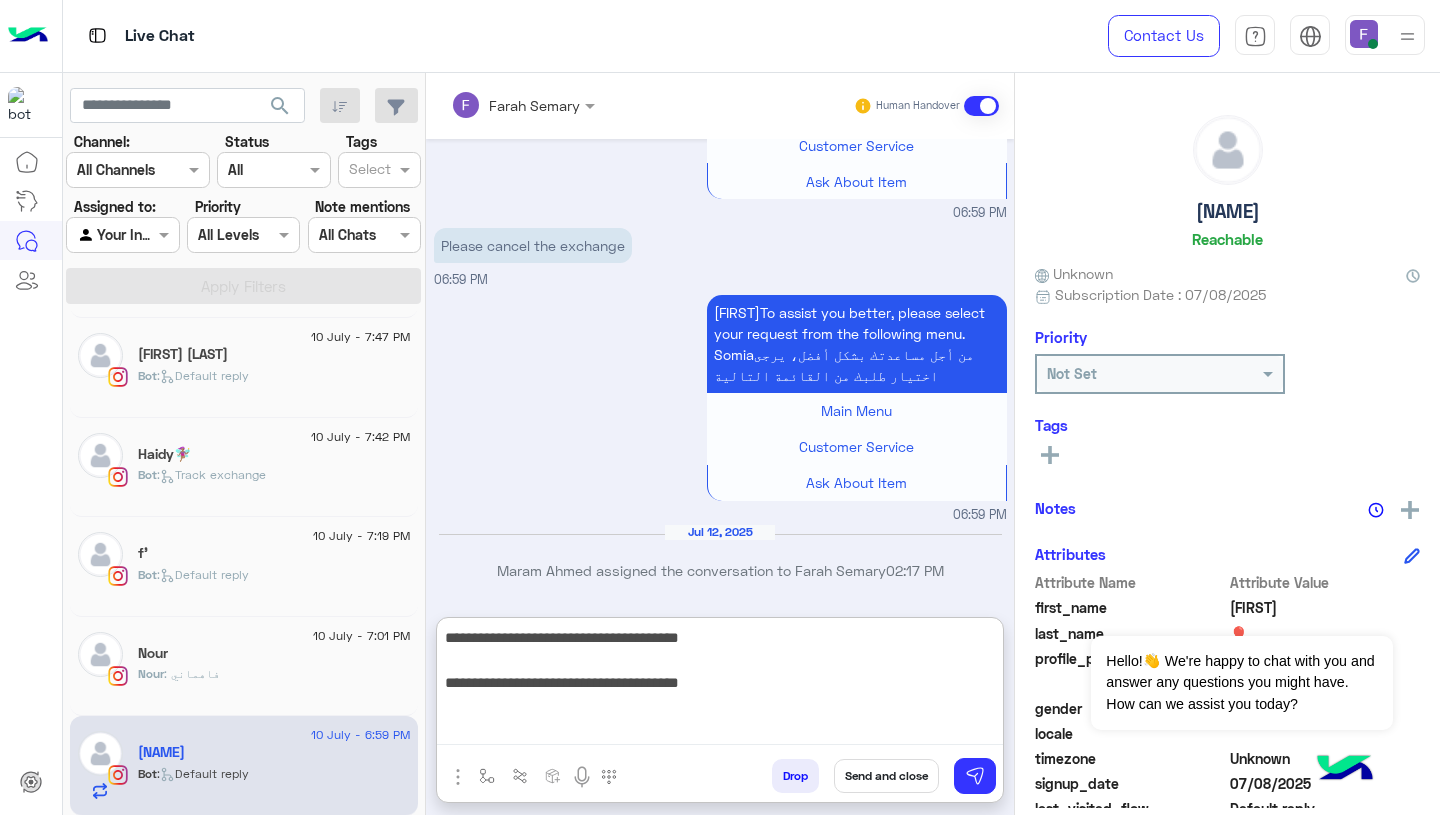 type on "**********" 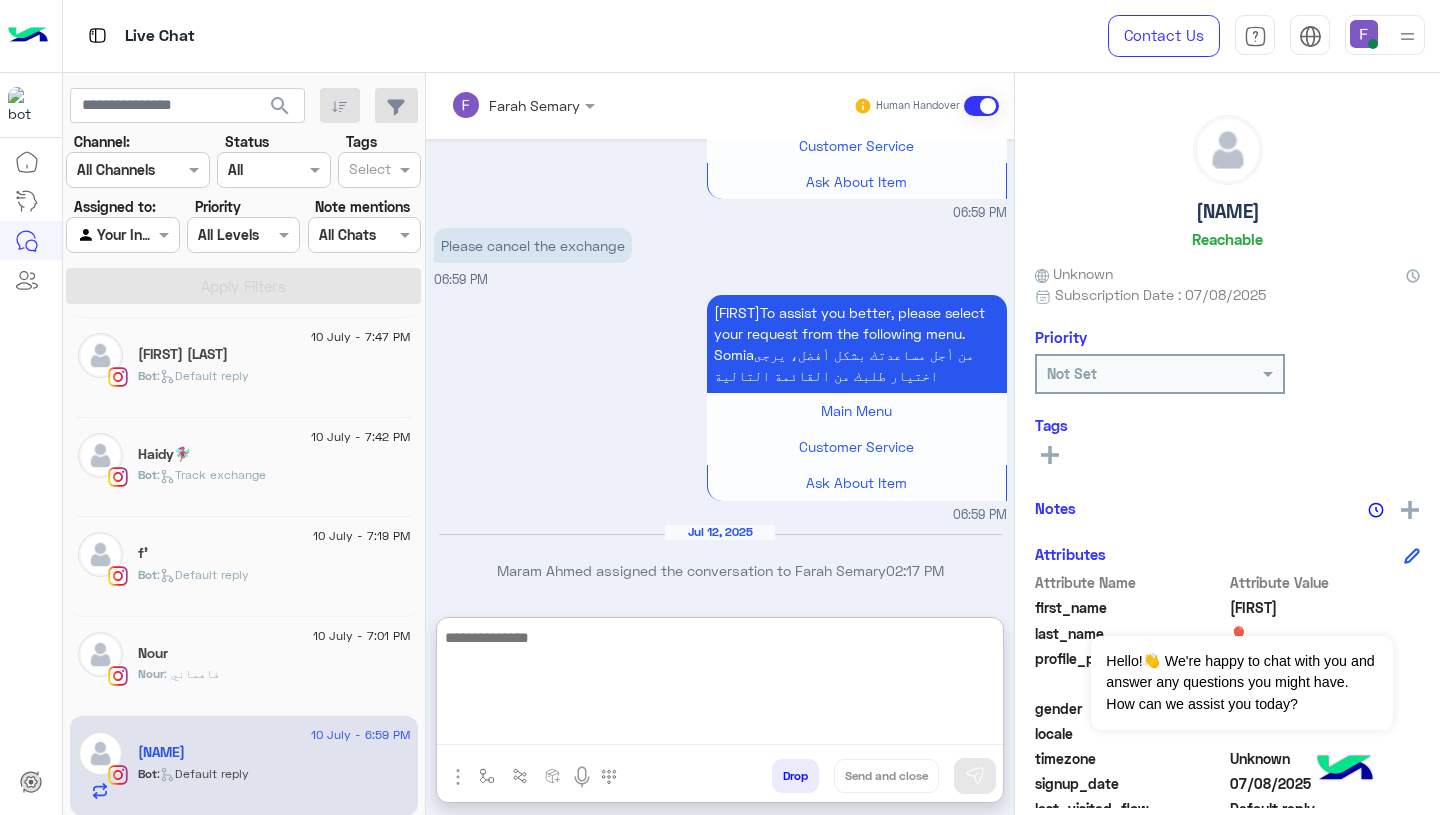 scroll, scrollTop: 2302, scrollLeft: 0, axis: vertical 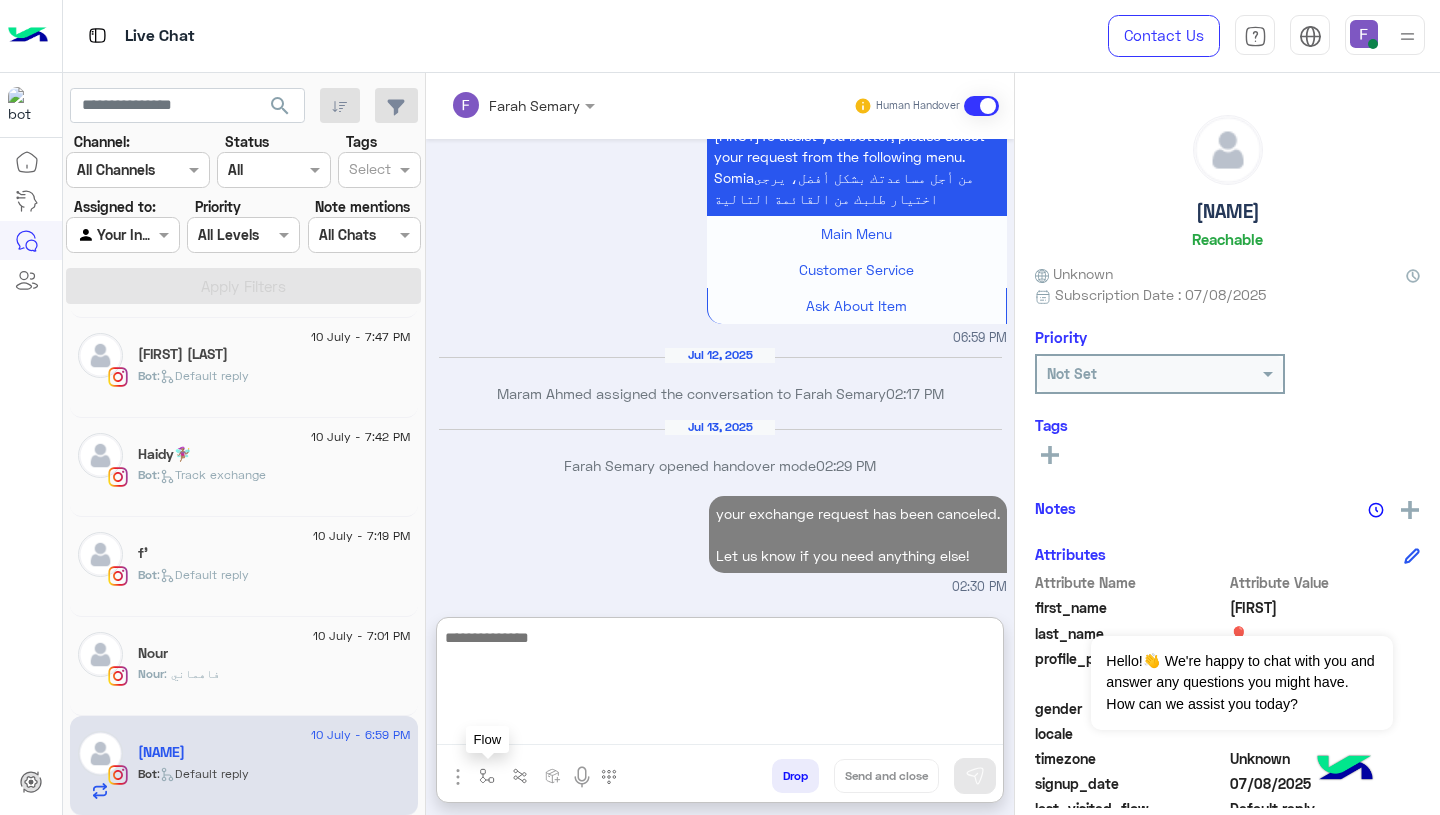 click at bounding box center (487, 776) 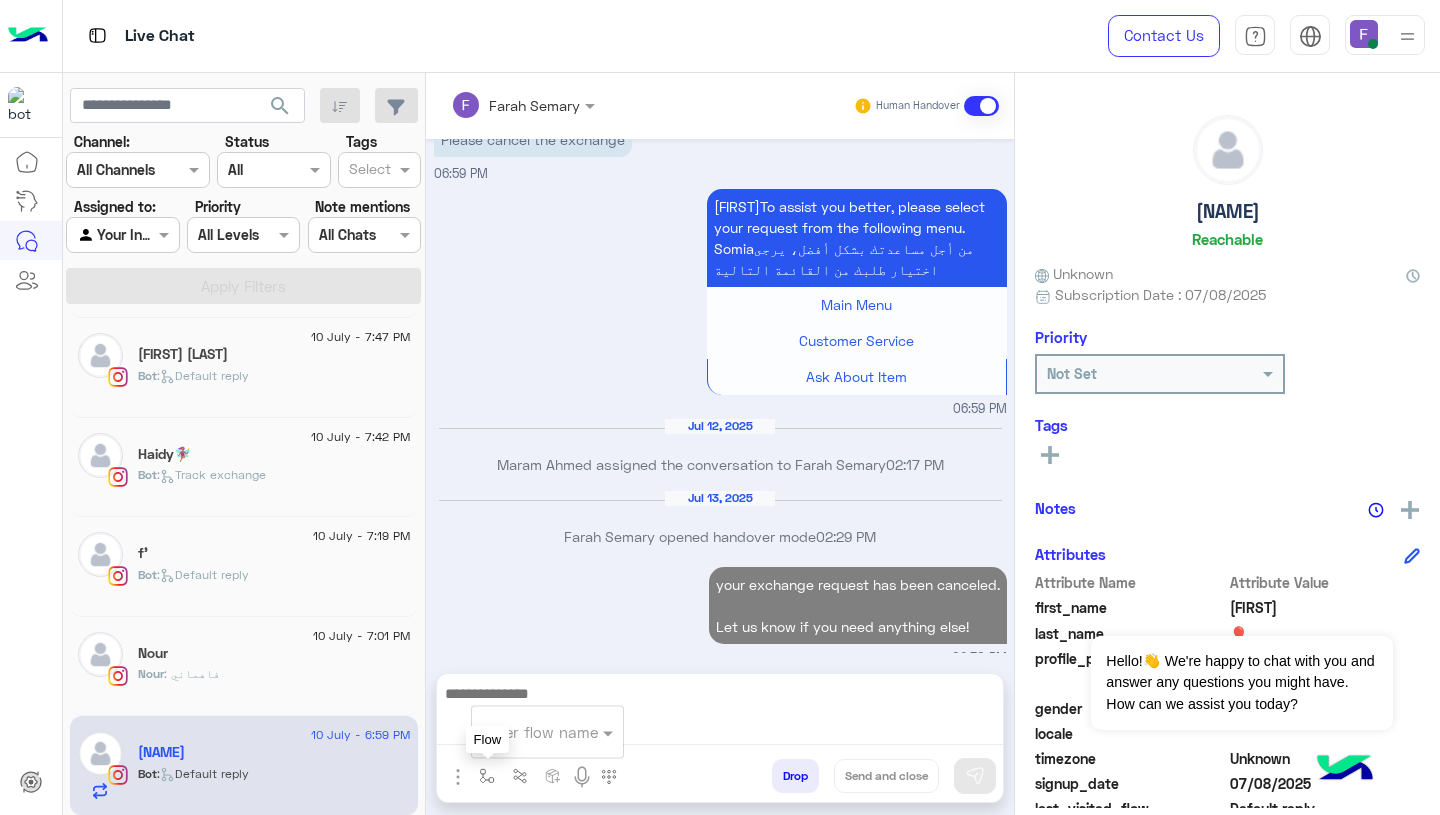 scroll, scrollTop: 2248, scrollLeft: 0, axis: vertical 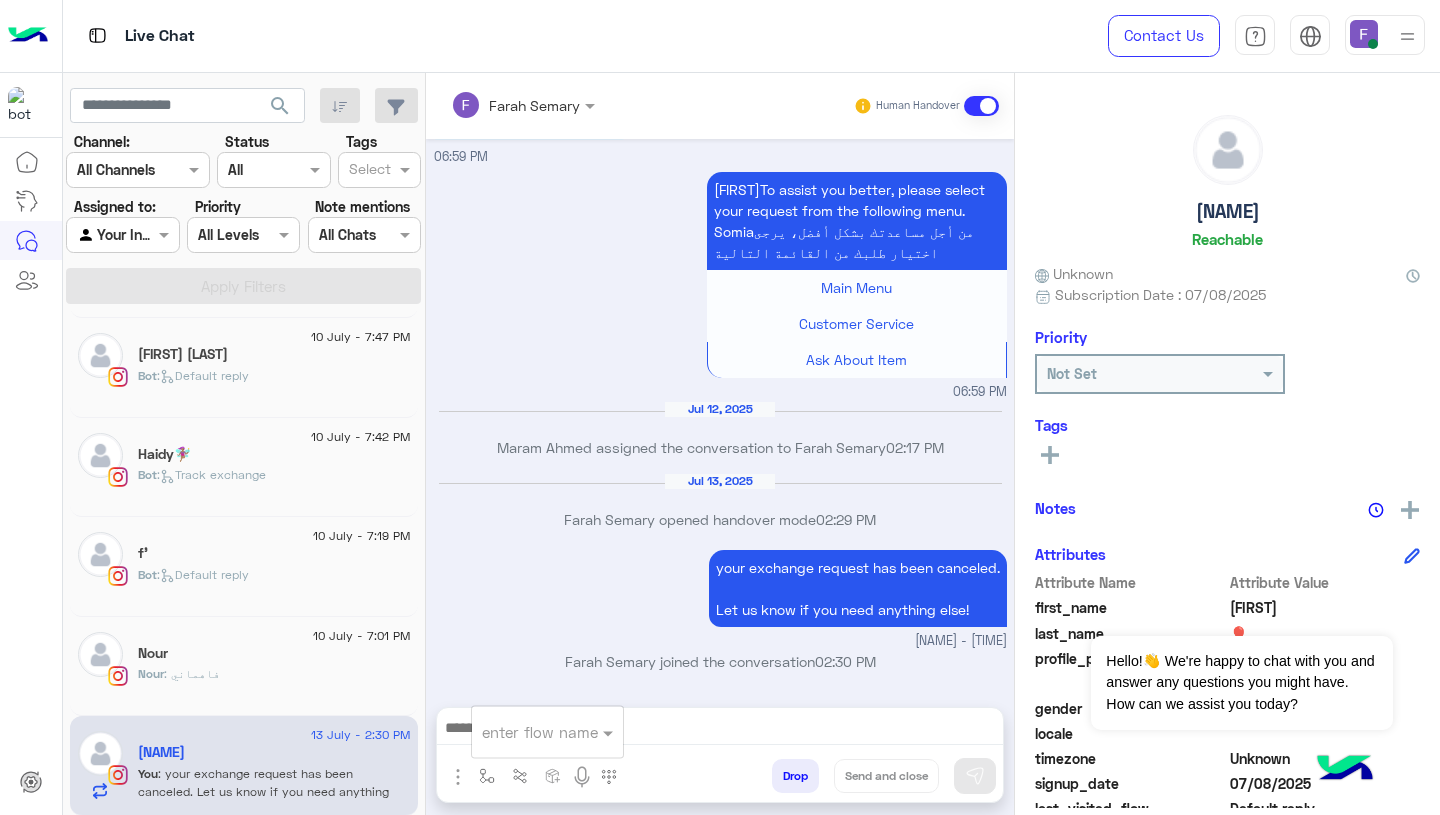 click at bounding box center (523, 732) 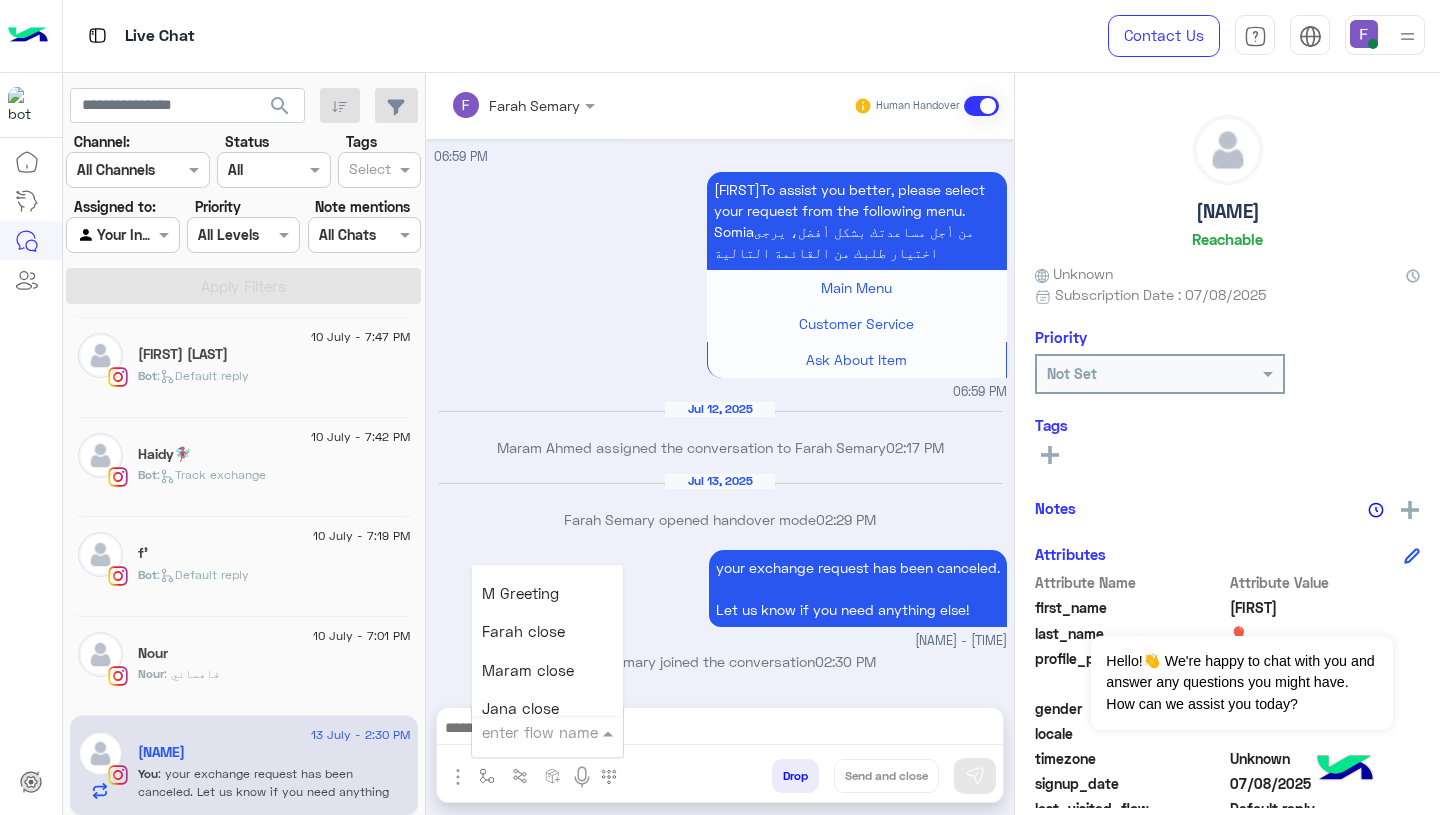 scroll, scrollTop: 2375, scrollLeft: 0, axis: vertical 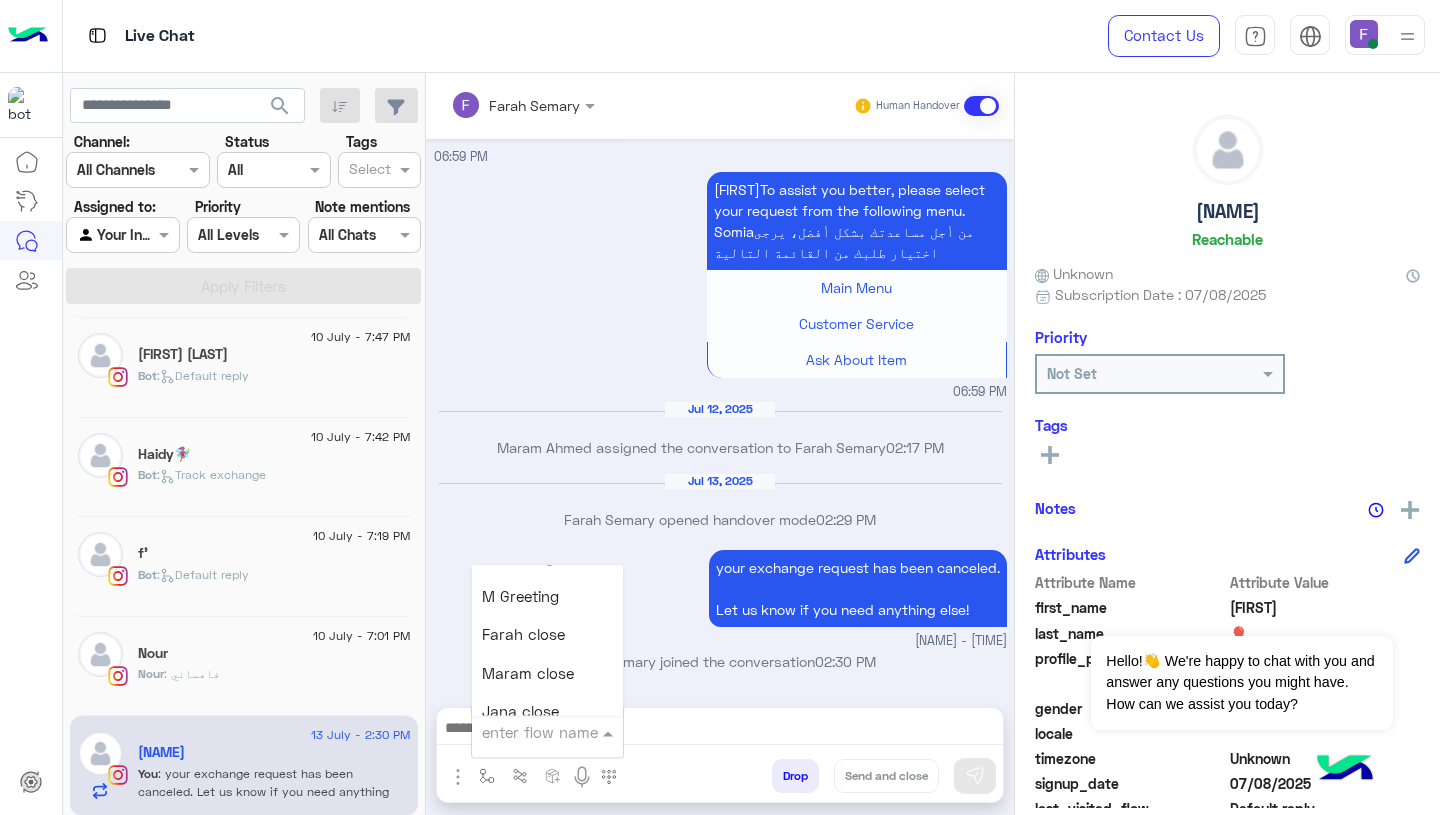 click on "Farah close" at bounding box center (523, 635) 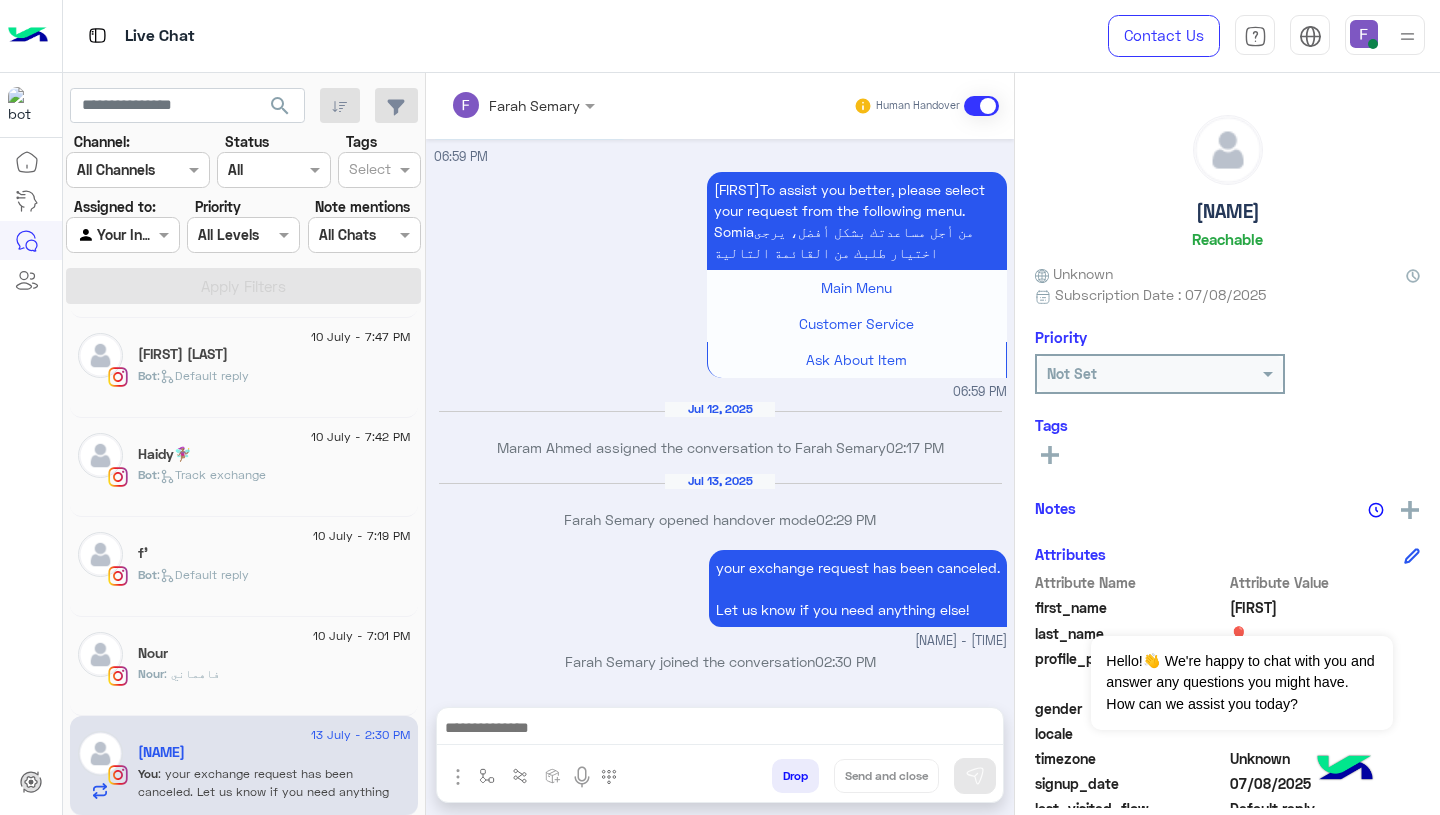 type on "**********" 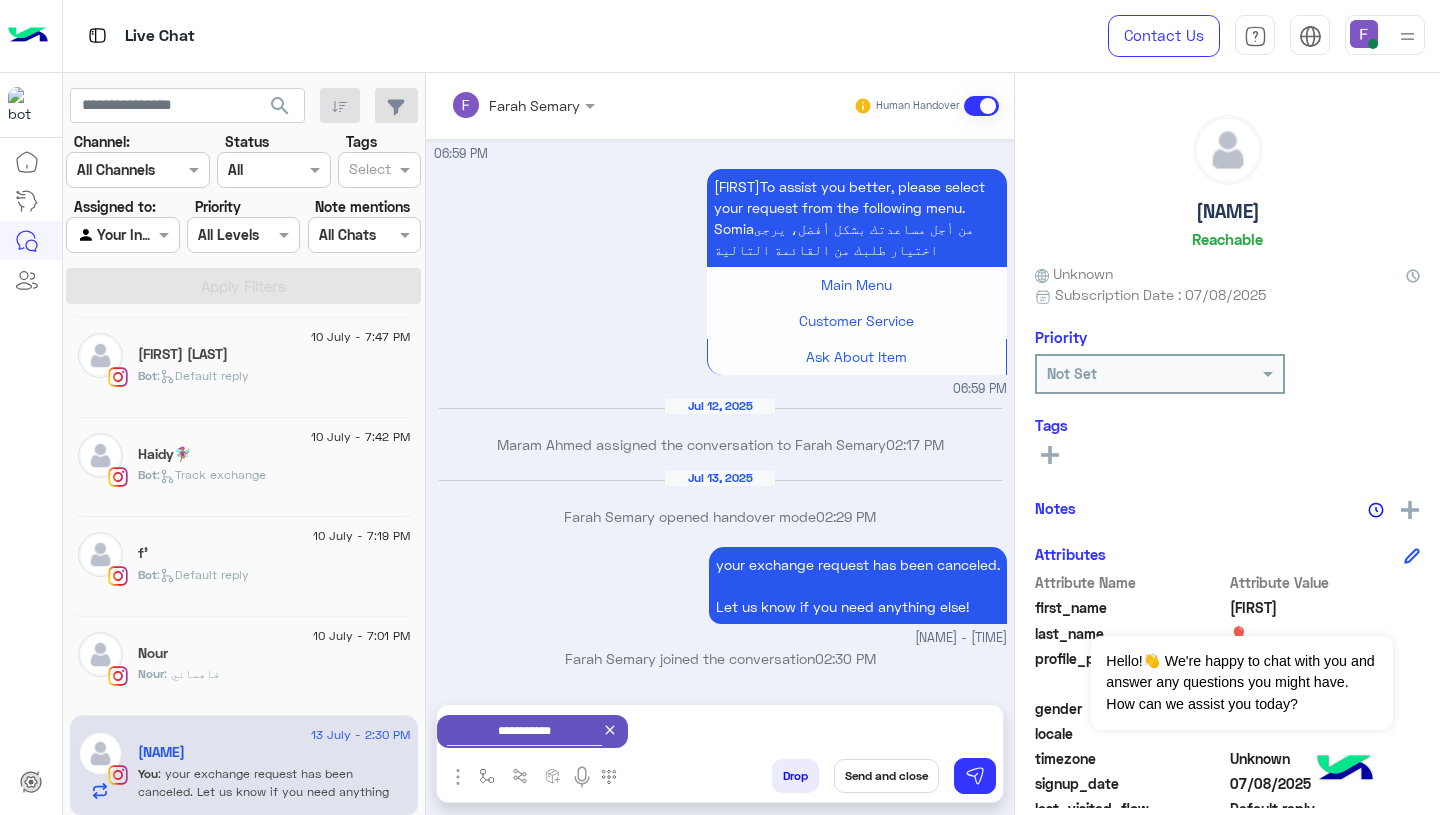click on "Send and close" at bounding box center [886, 776] 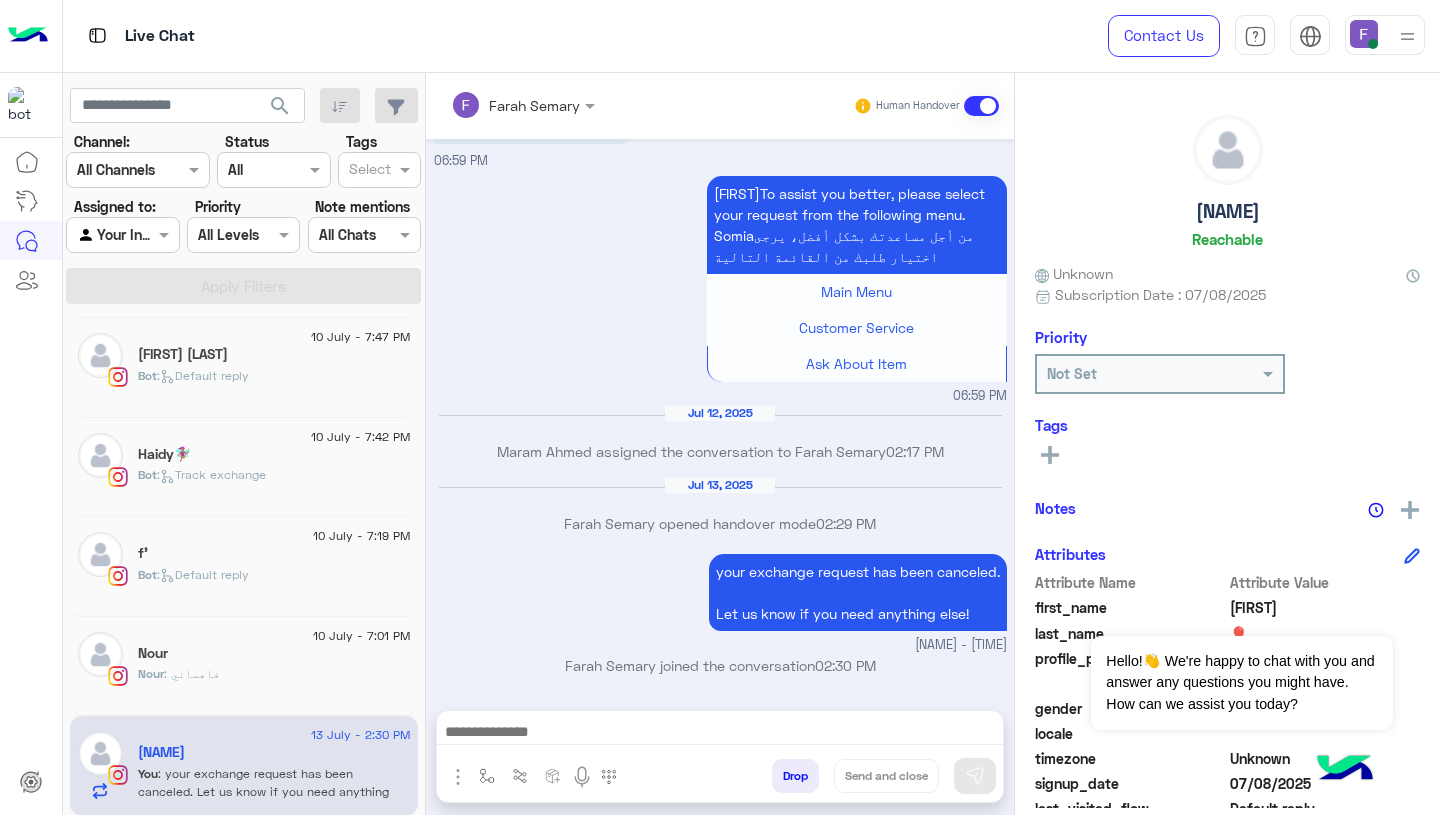 scroll, scrollTop: 2248, scrollLeft: 0, axis: vertical 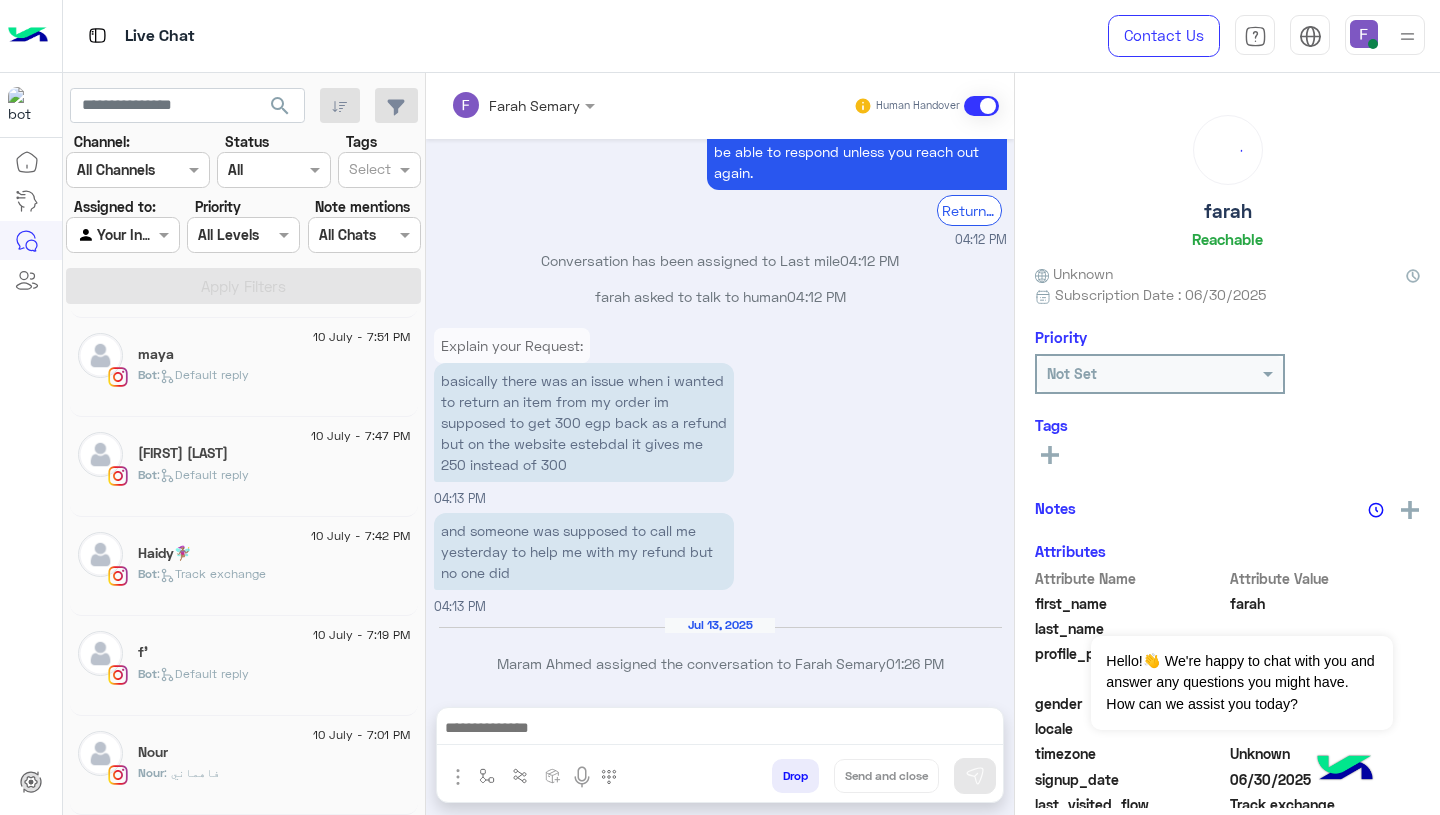 click on "Nour" 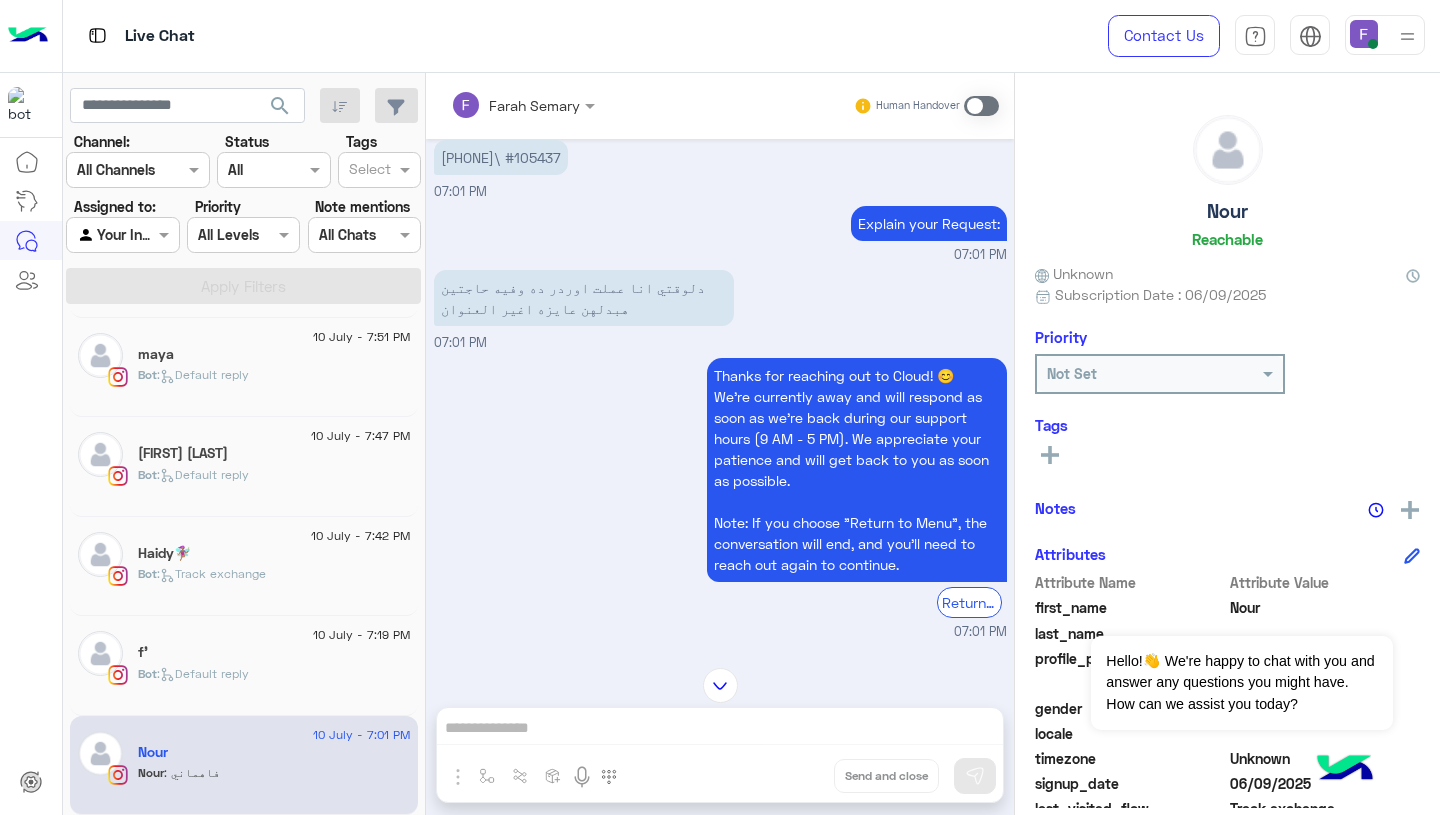 scroll, scrollTop: 1247, scrollLeft: 0, axis: vertical 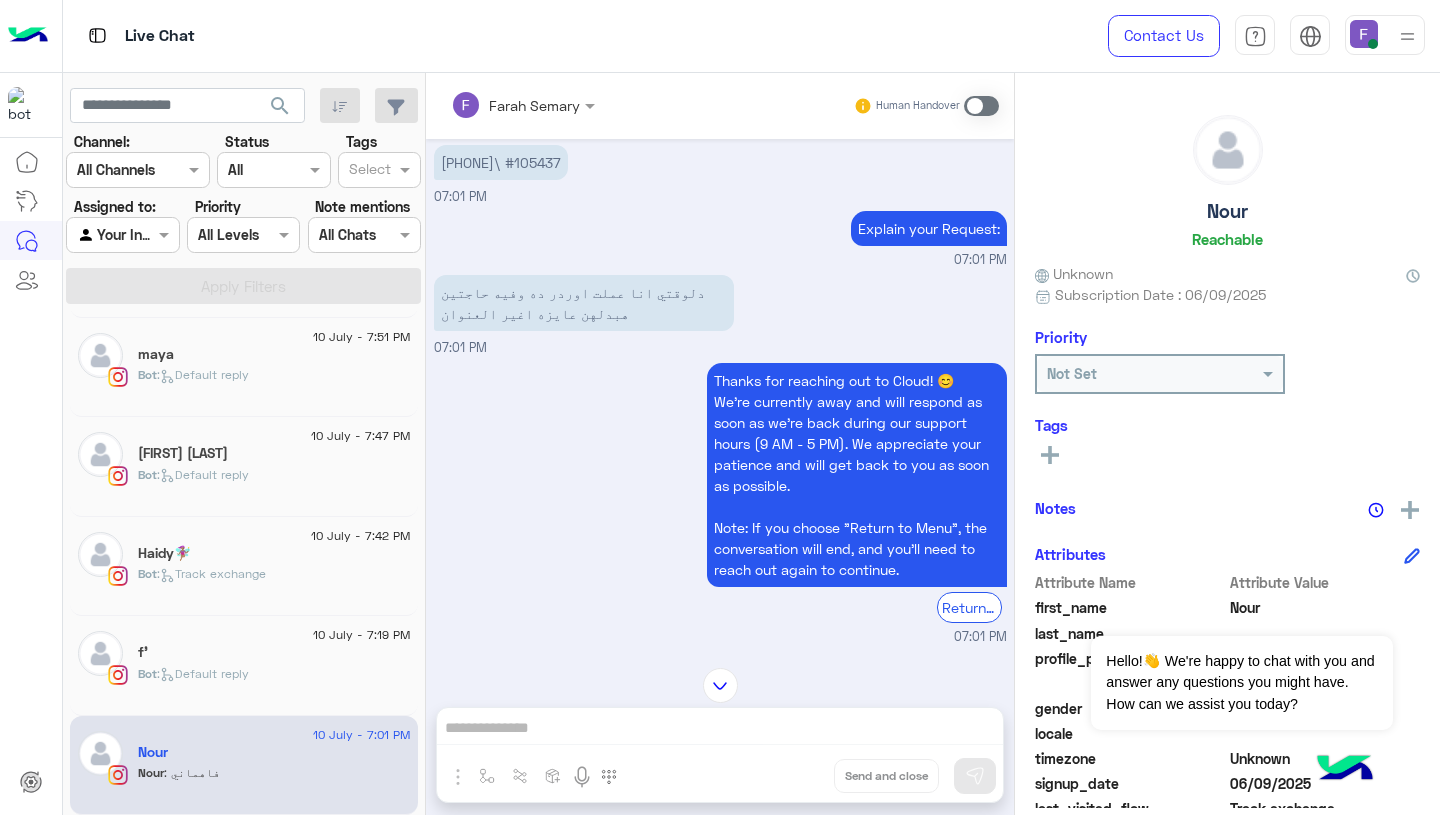 click on "دلوقتي انا عملت اوردر ده وفيه حاجتين هبدلهن عايزه اغير العنوان" at bounding box center (584, 303) 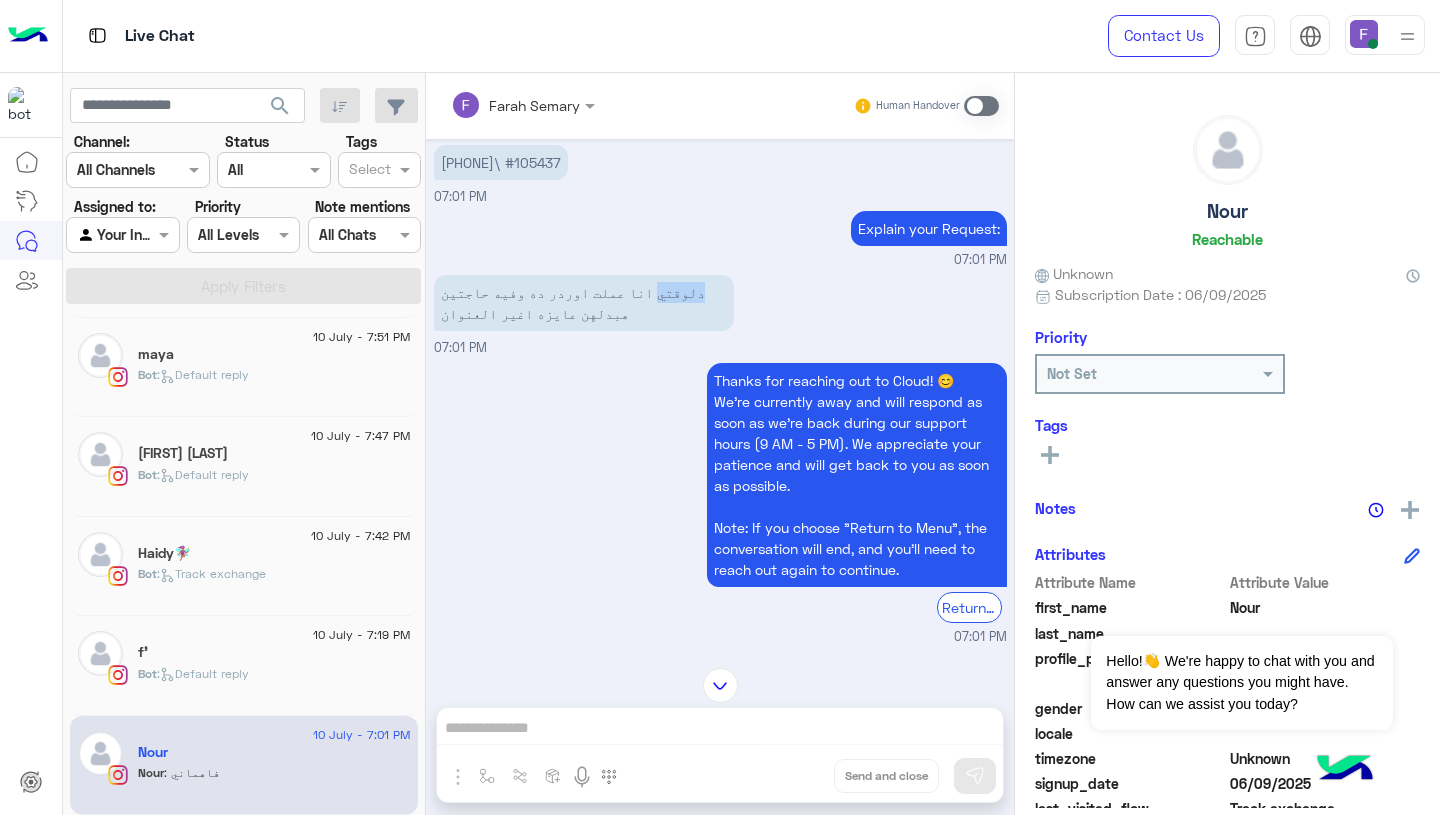 click on "دلوقتي انا عملت اوردر ده وفيه حاجتين هبدلهن عايزه اغير العنوان" at bounding box center (584, 303) 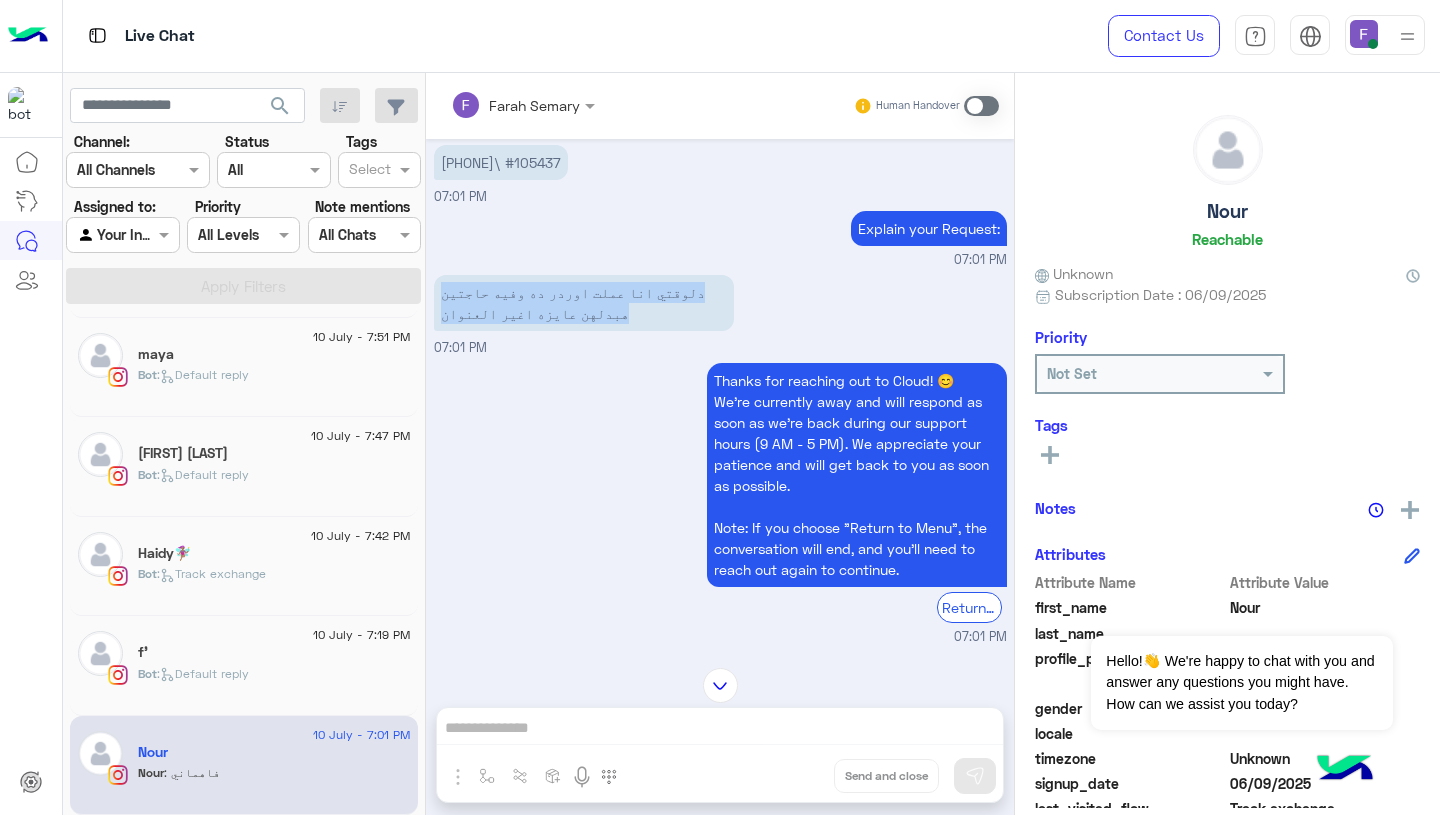 click on "دلوقتي انا عملت اوردر ده وفيه حاجتين هبدلهن عايزه اغير العنوان" at bounding box center (584, 303) 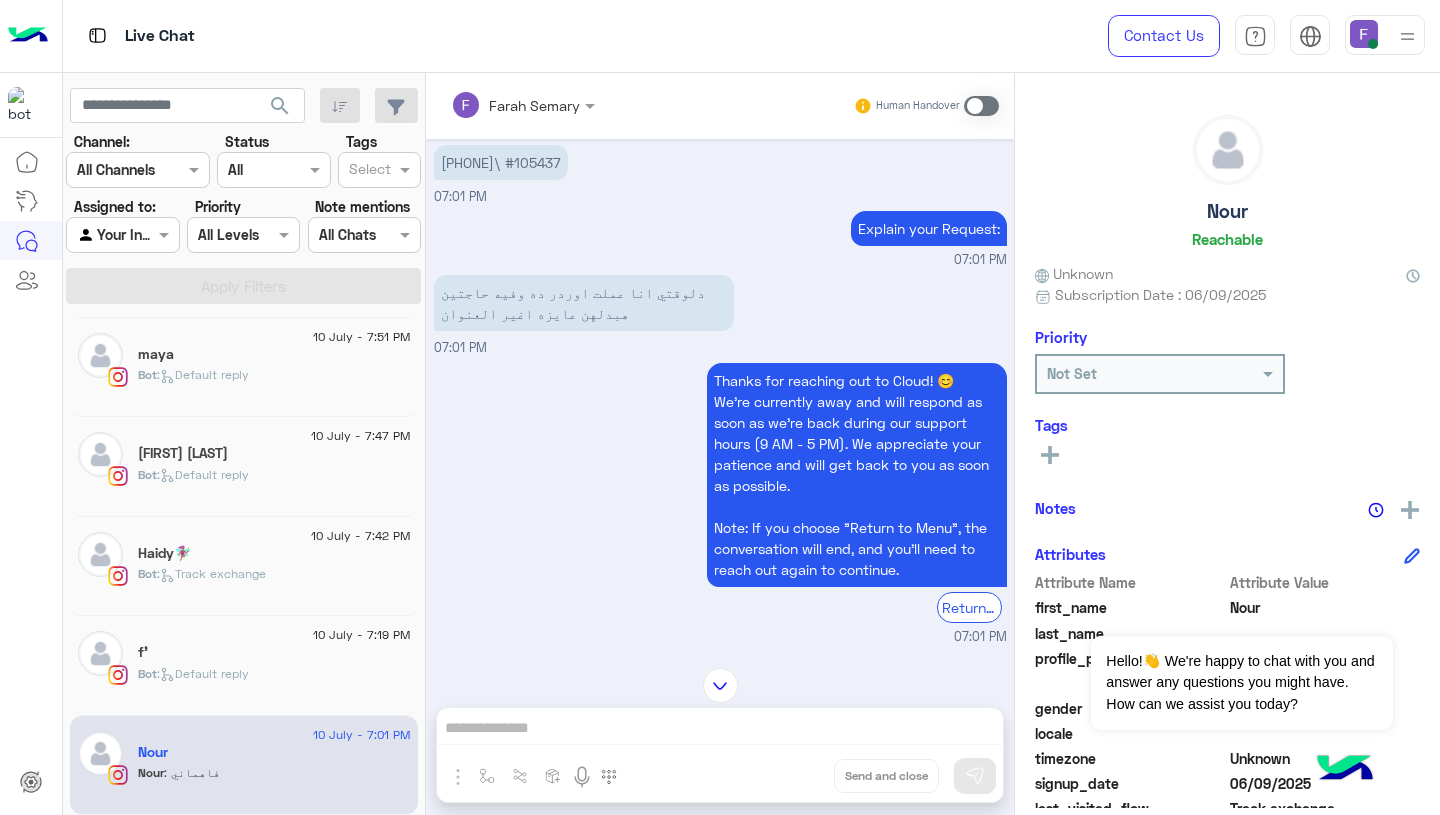 click at bounding box center (981, 106) 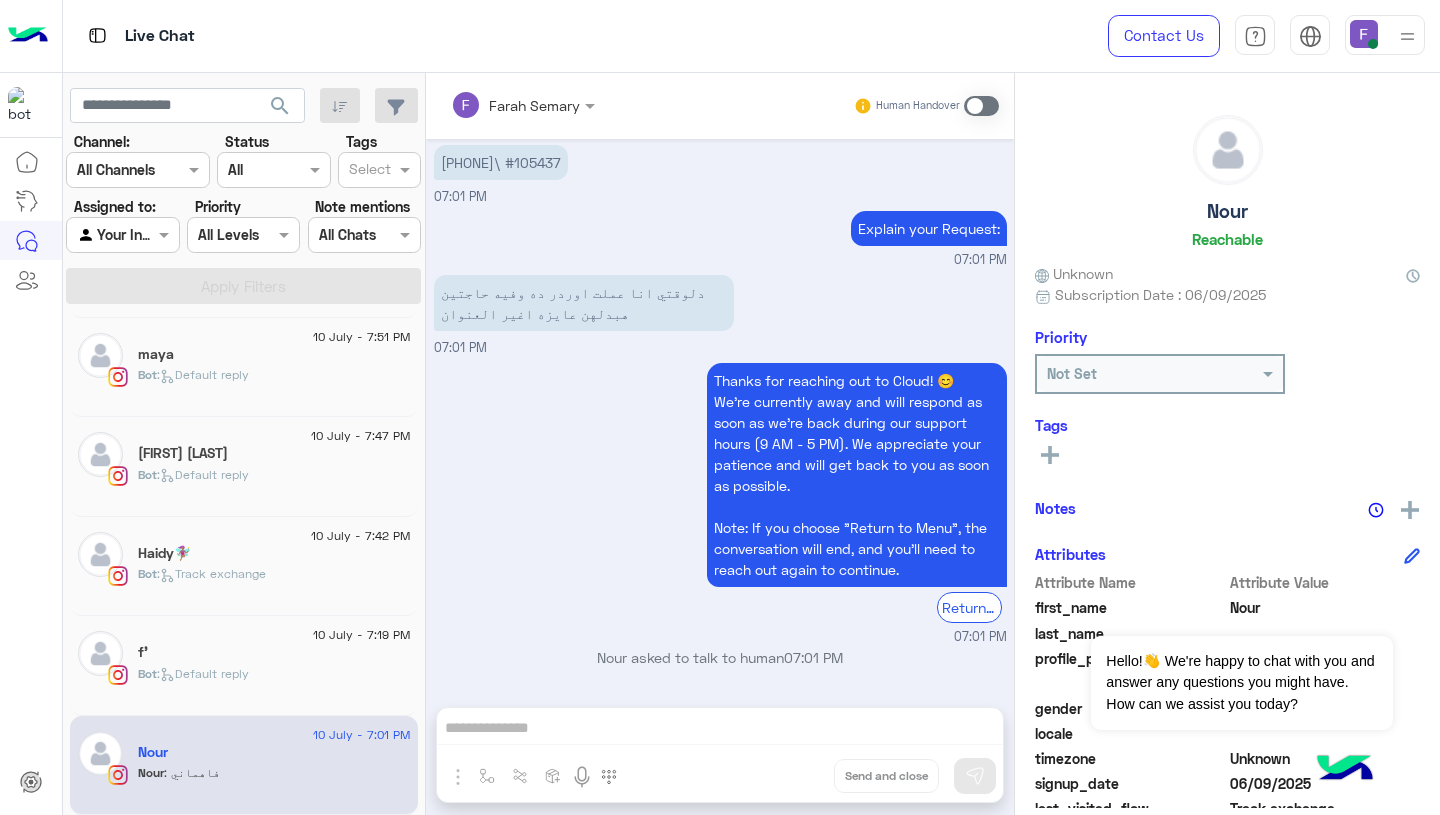scroll, scrollTop: 1714, scrollLeft: 0, axis: vertical 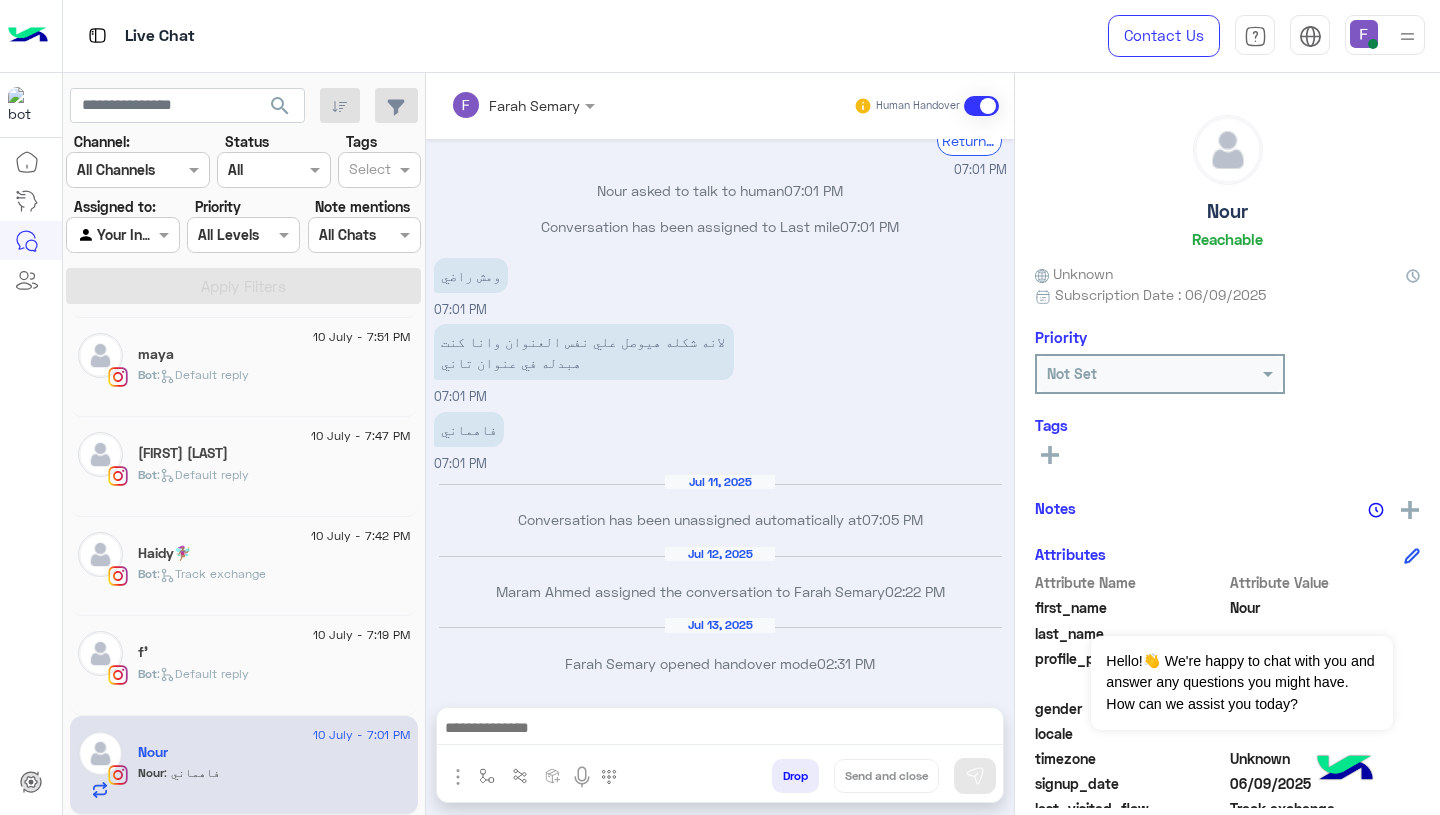 click at bounding box center (720, 730) 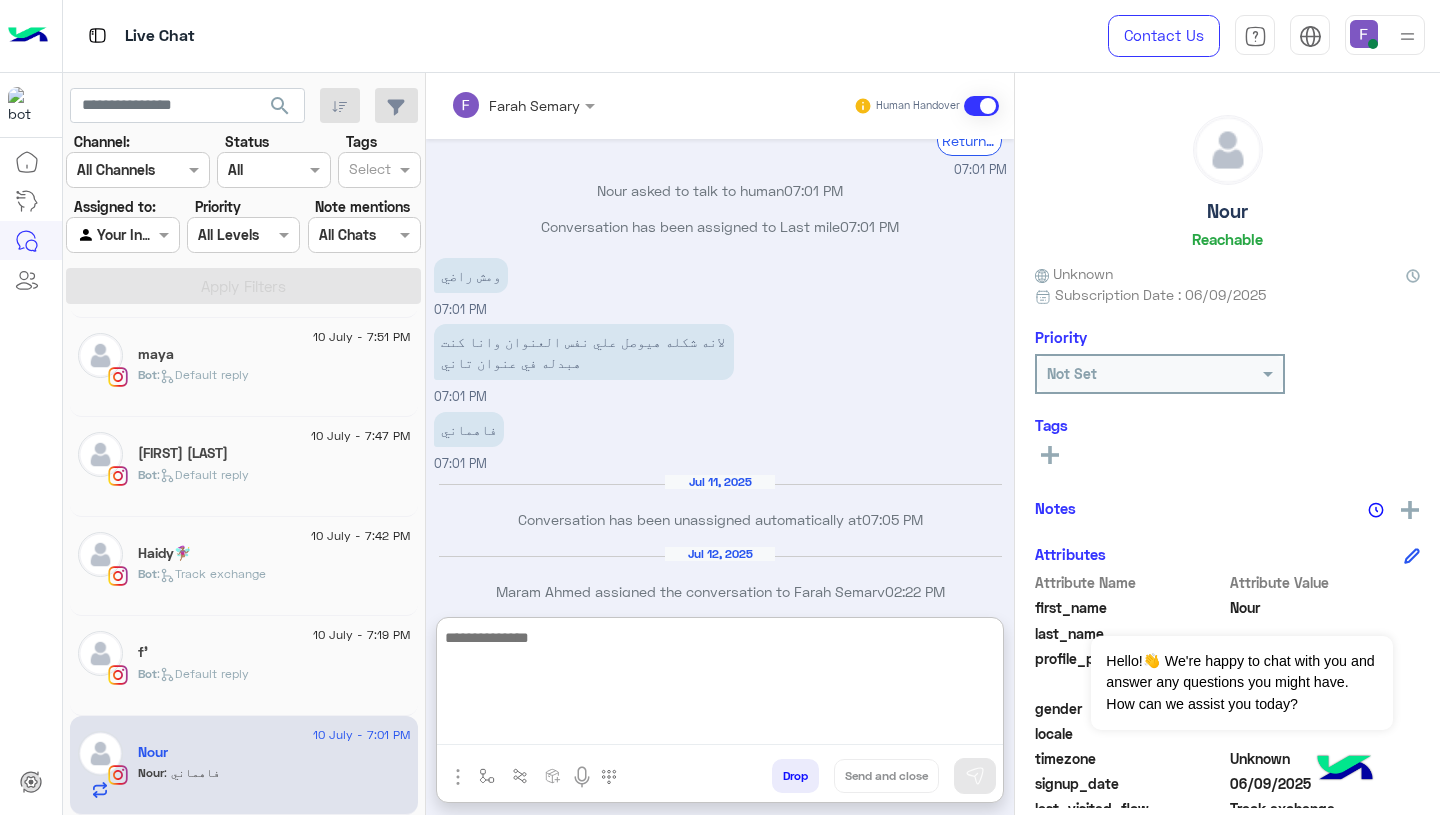 paste on "**********" 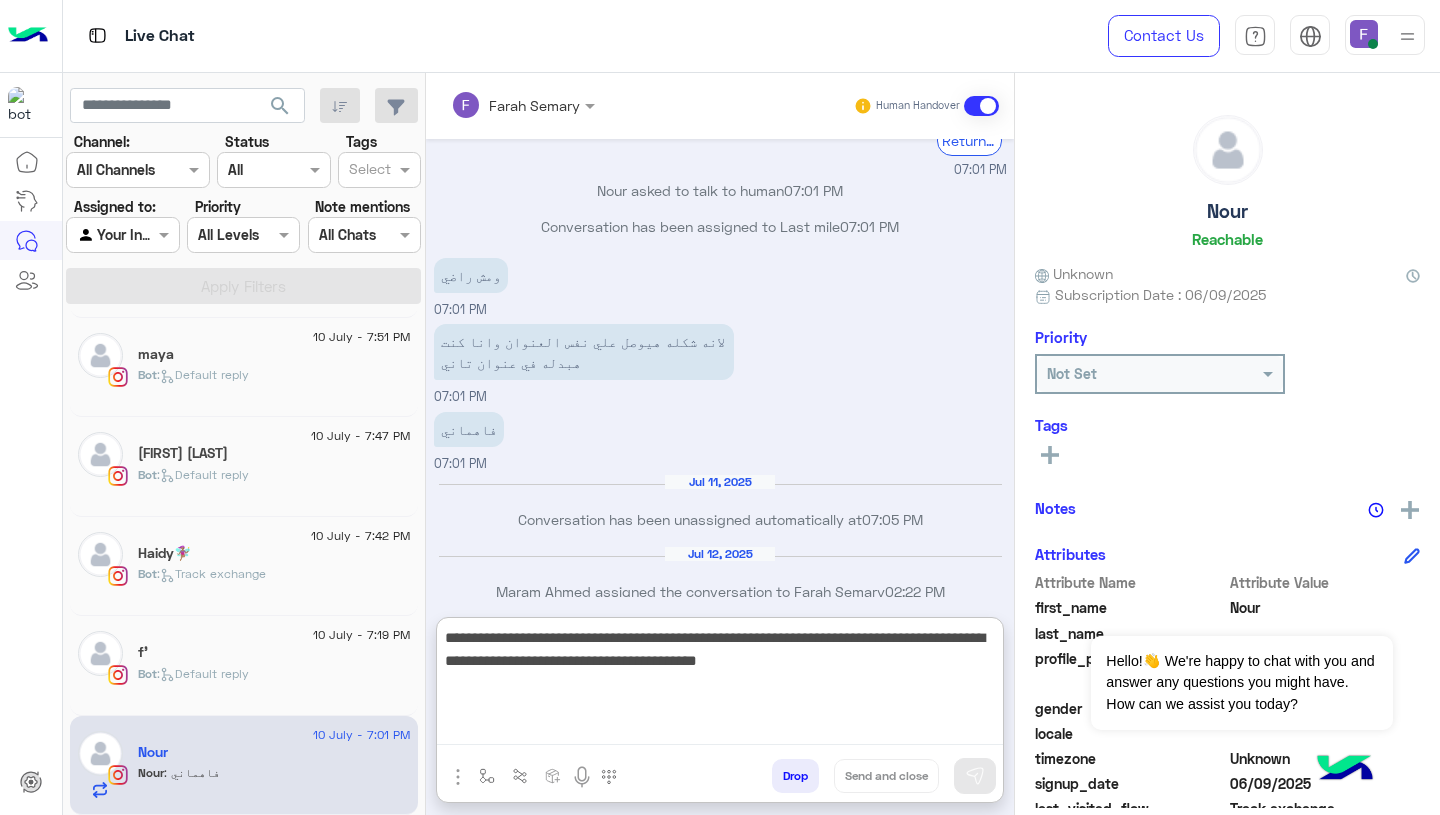 scroll, scrollTop: 61, scrollLeft: 0, axis: vertical 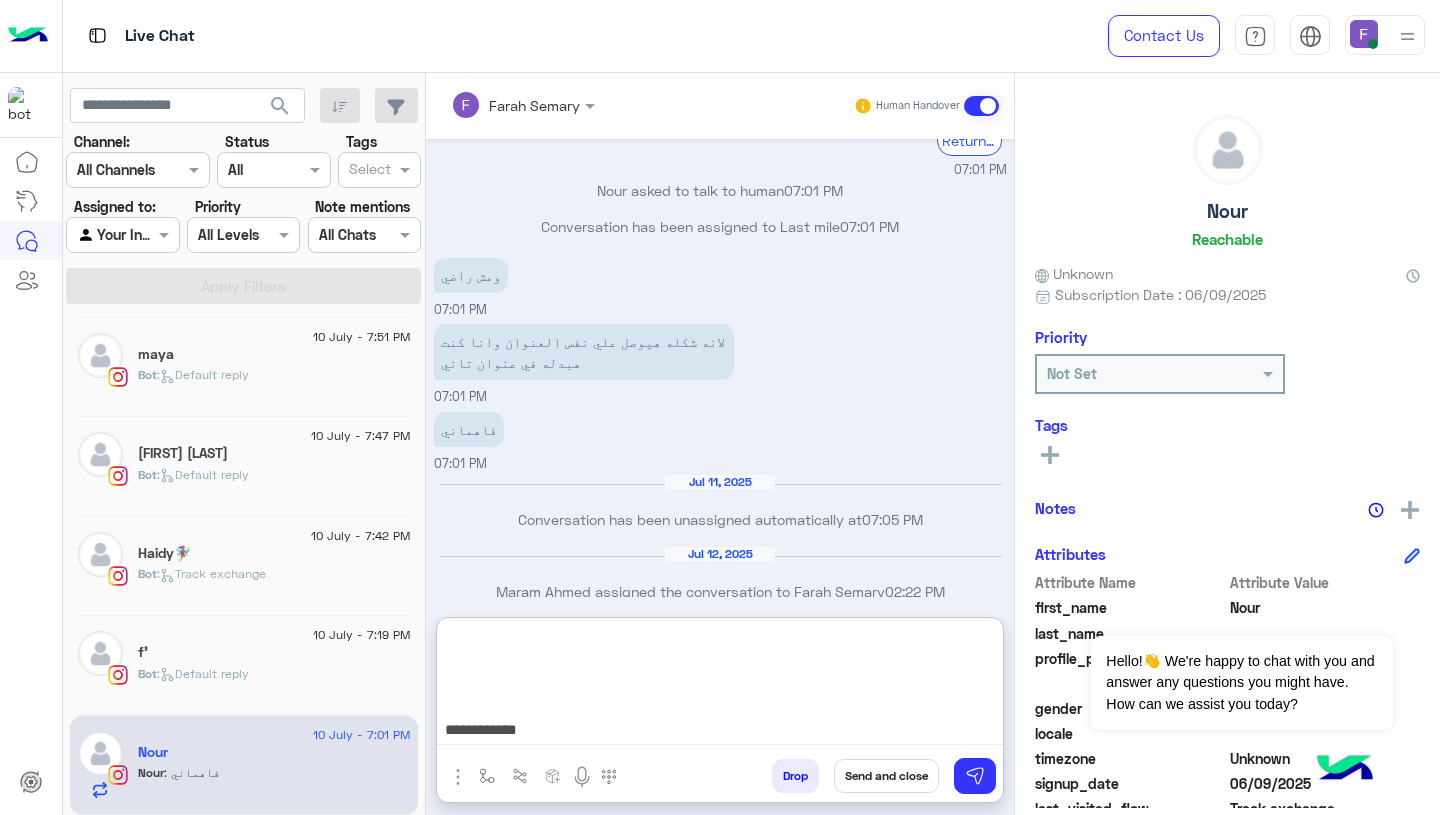 click on "**********" at bounding box center [720, 685] 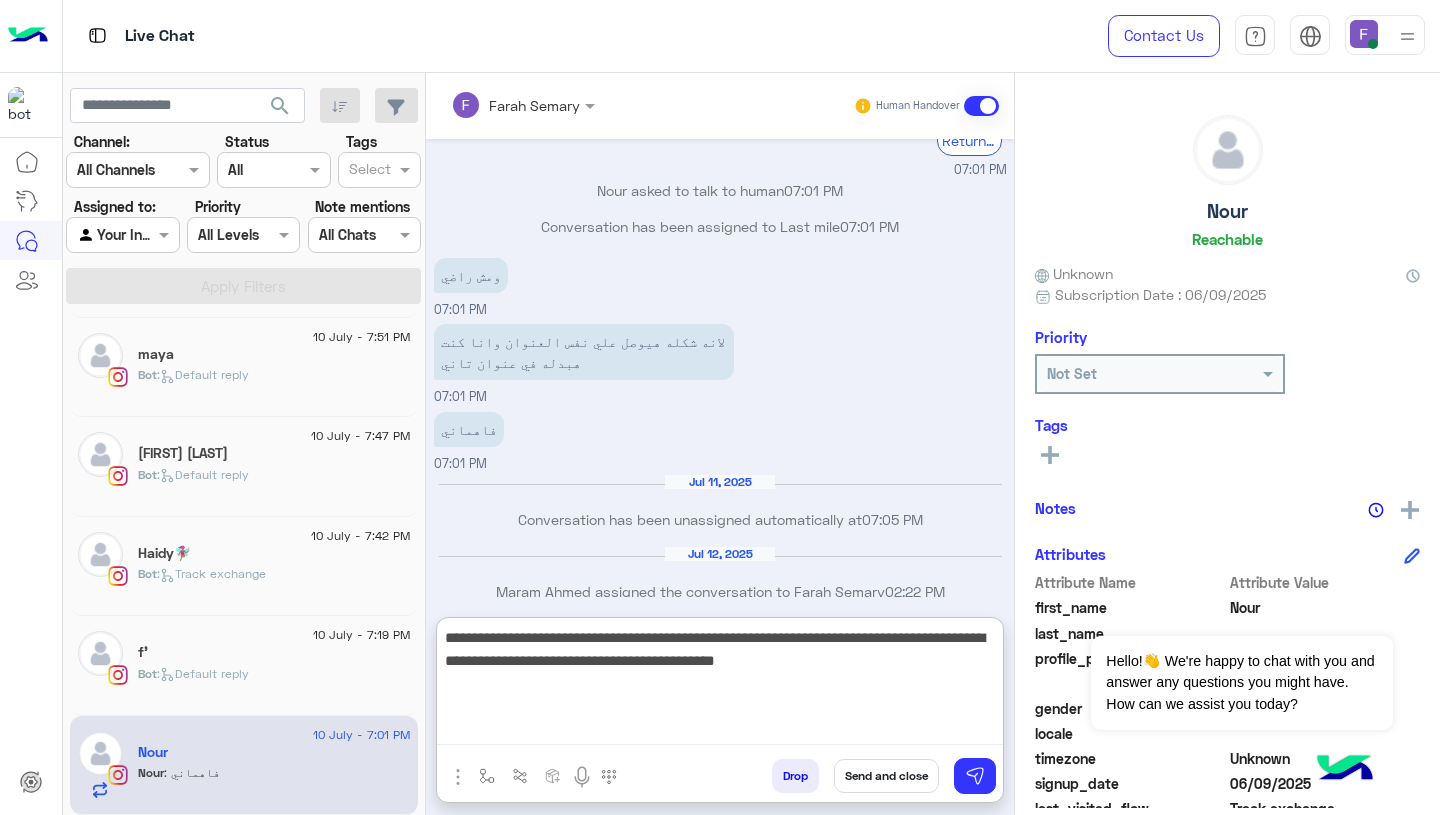 scroll, scrollTop: 0, scrollLeft: 0, axis: both 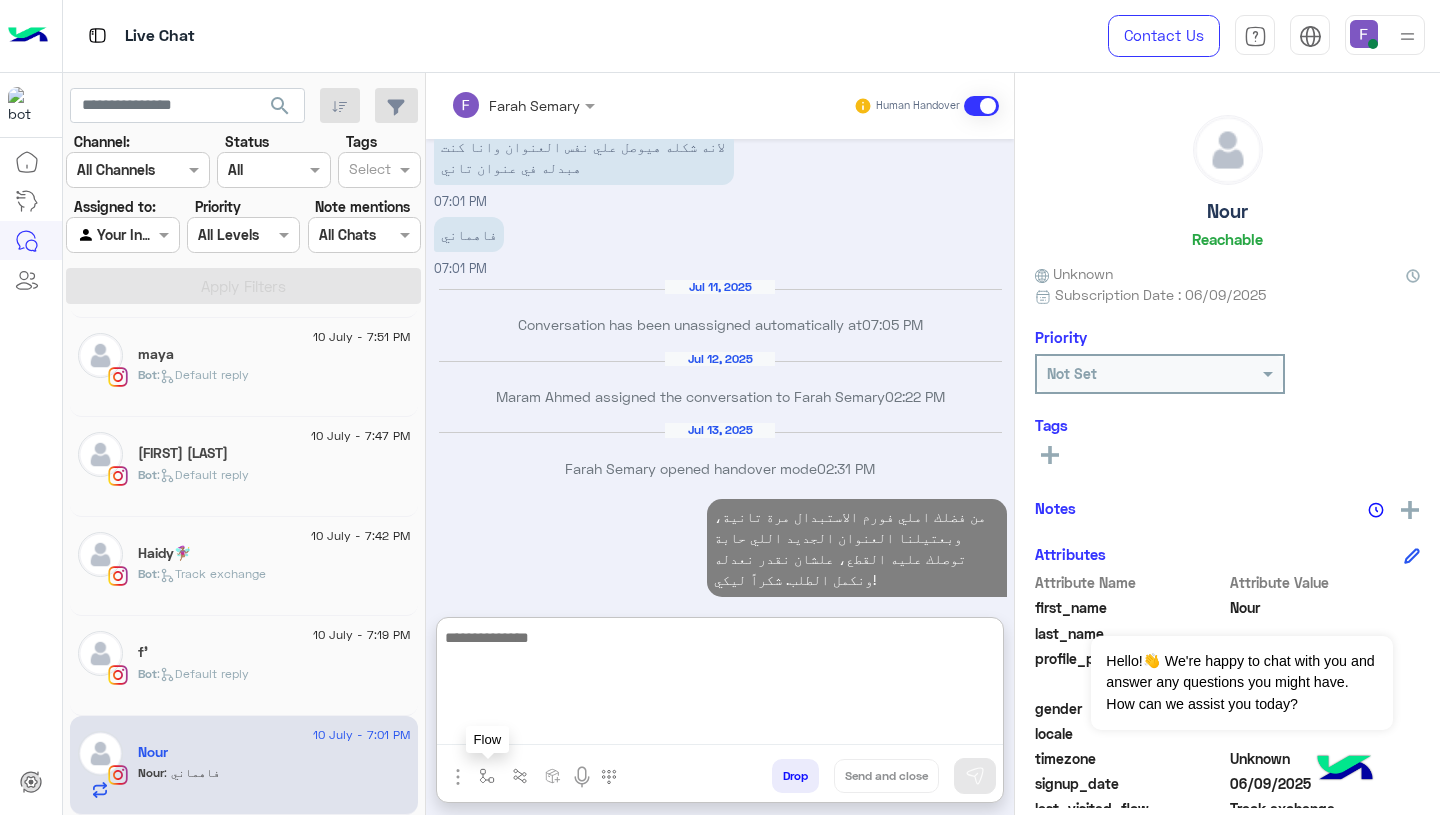 click at bounding box center [487, 776] 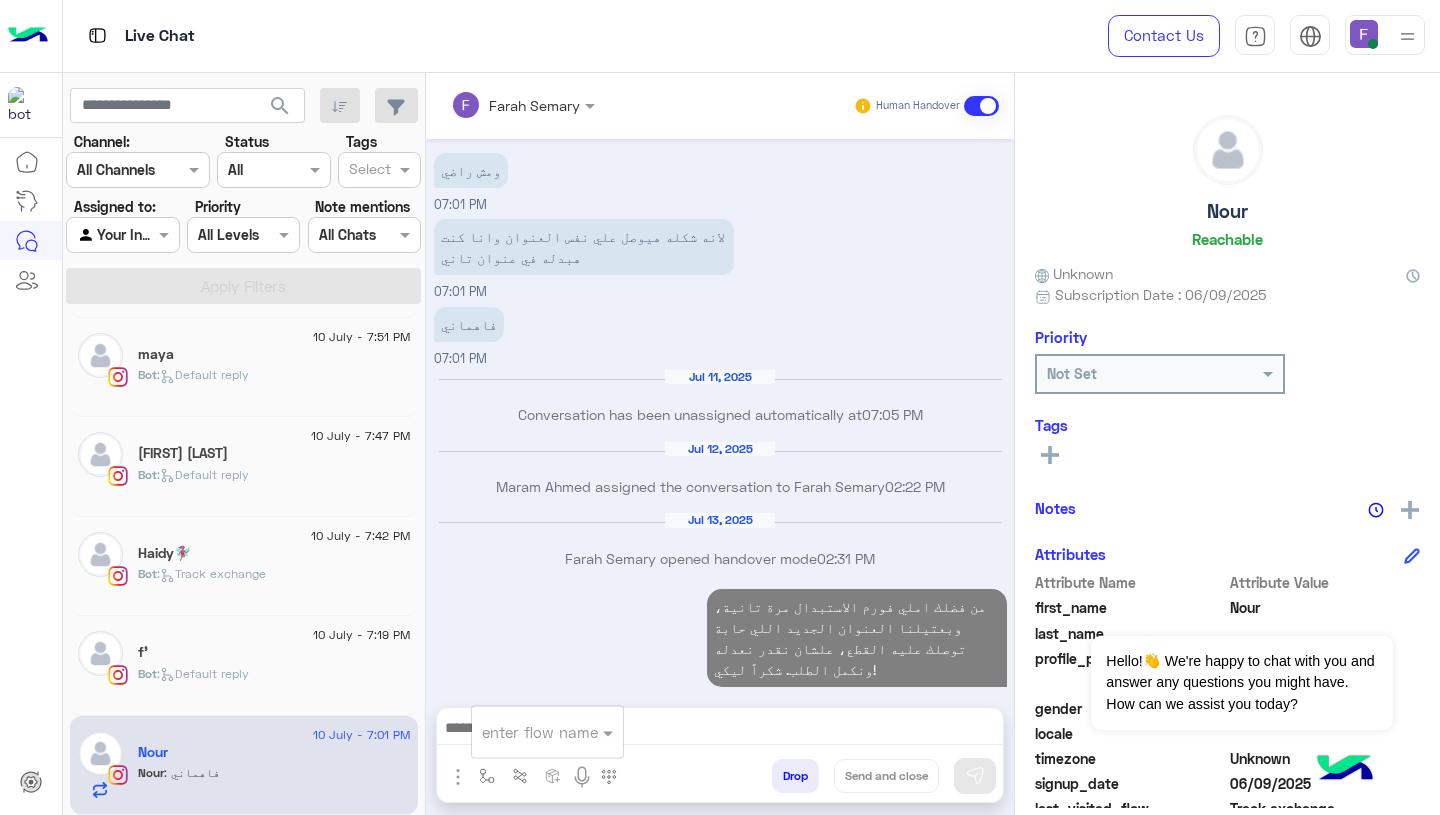scroll, scrollTop: 1856, scrollLeft: 0, axis: vertical 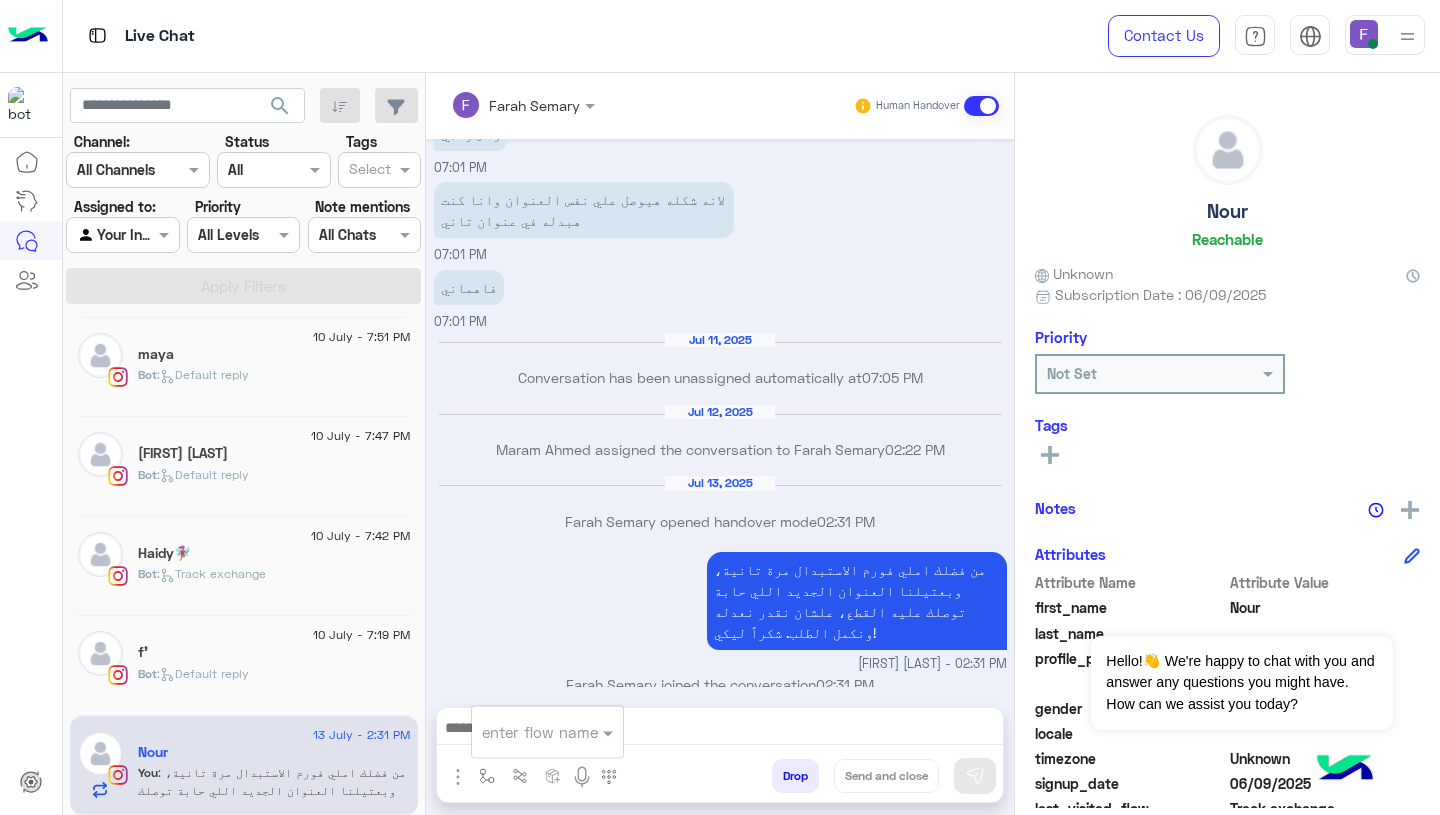 click on "enter flow name" at bounding box center [547, 732] 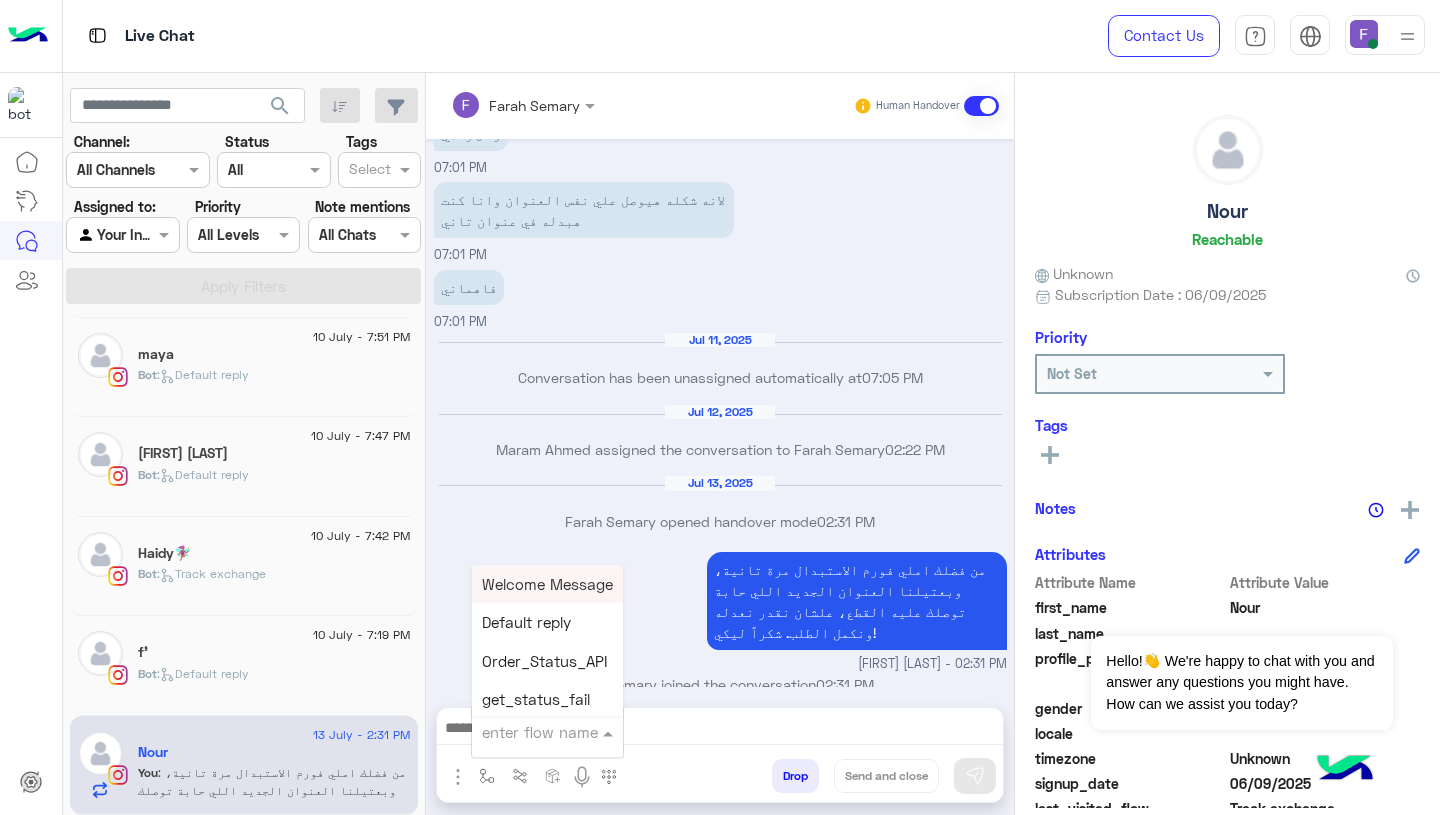 click at bounding box center [523, 732] 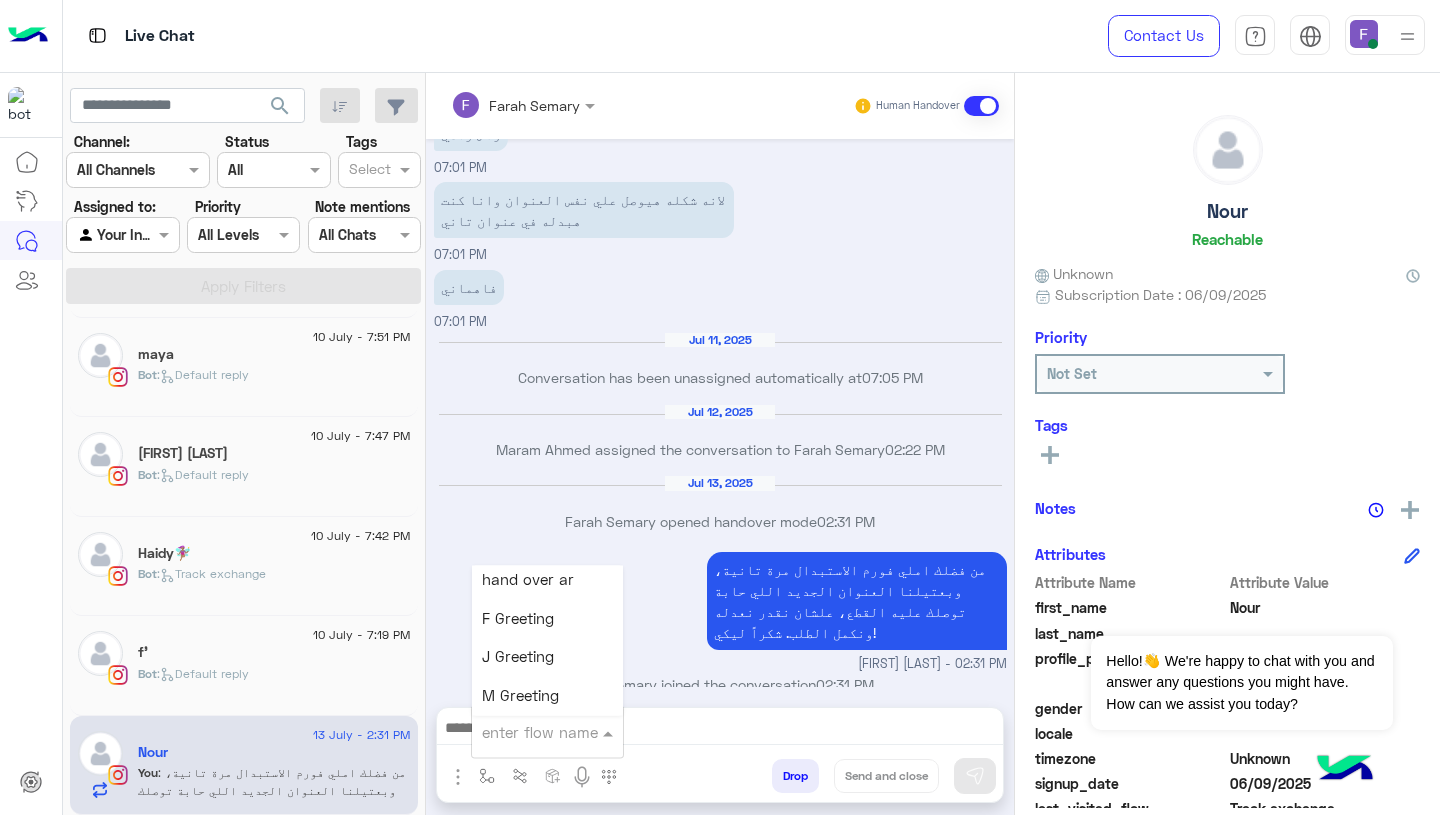 scroll, scrollTop: 2660, scrollLeft: 0, axis: vertical 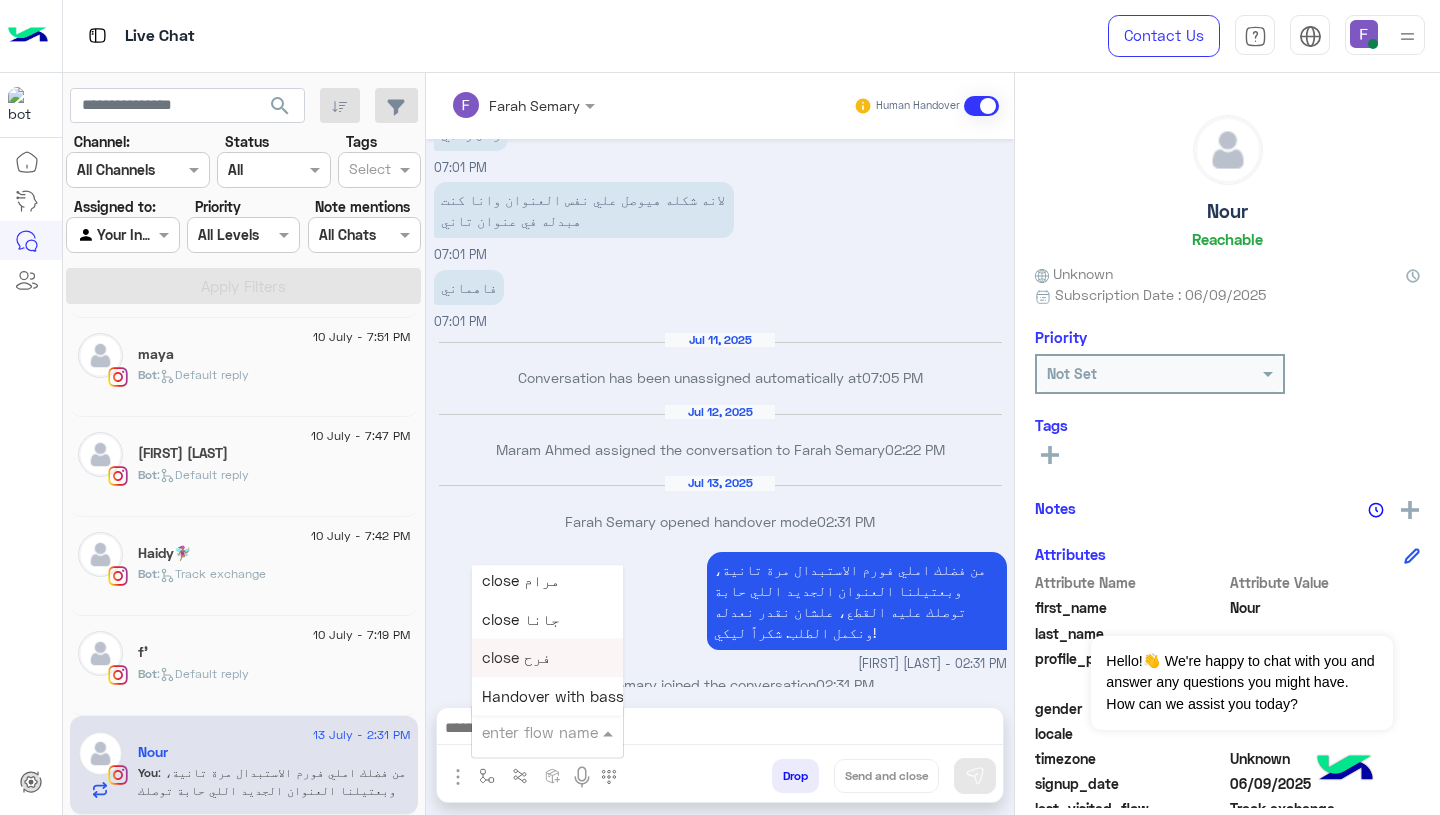 click on "close فرح" at bounding box center [516, 658] 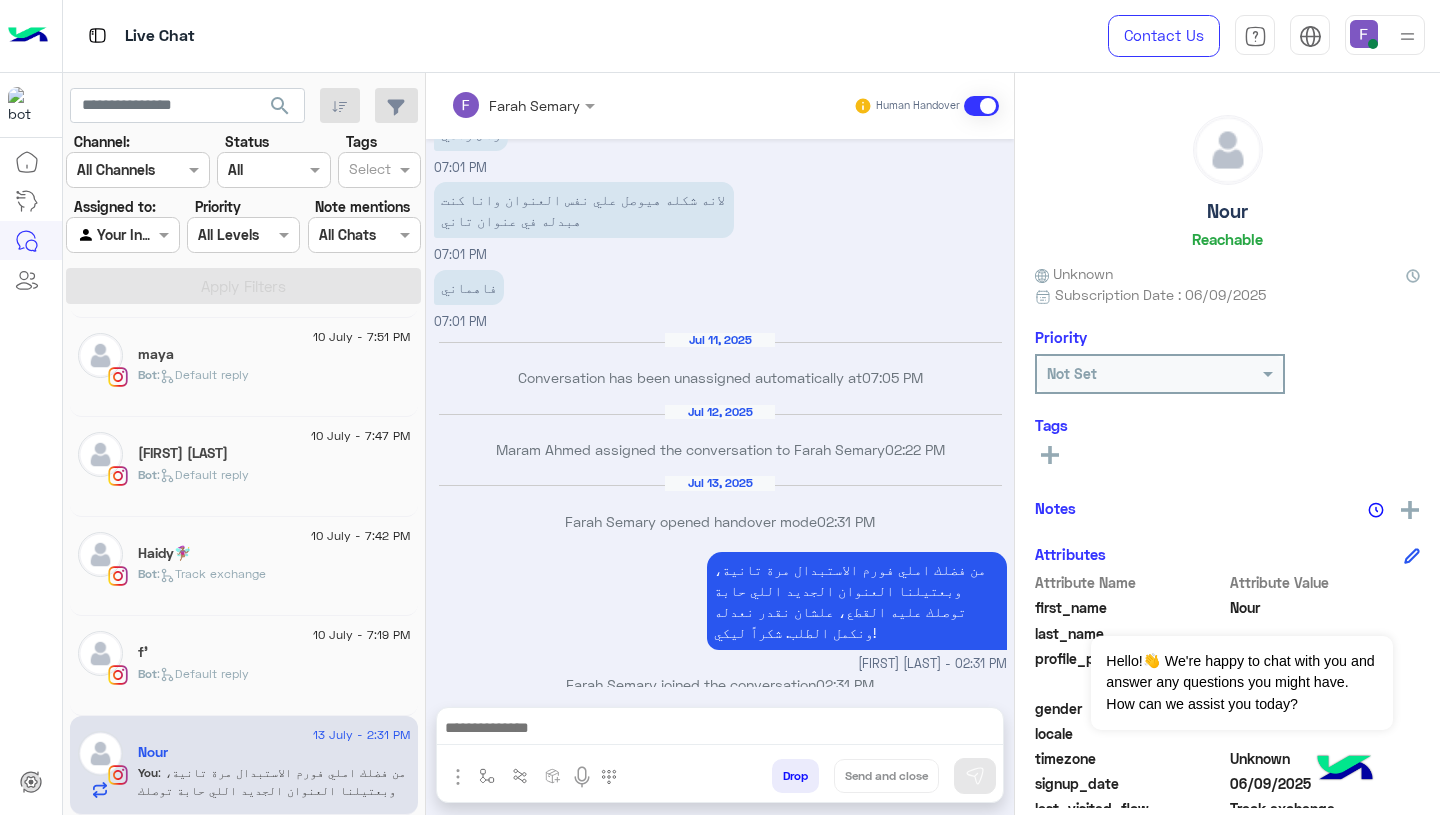 type on "*********" 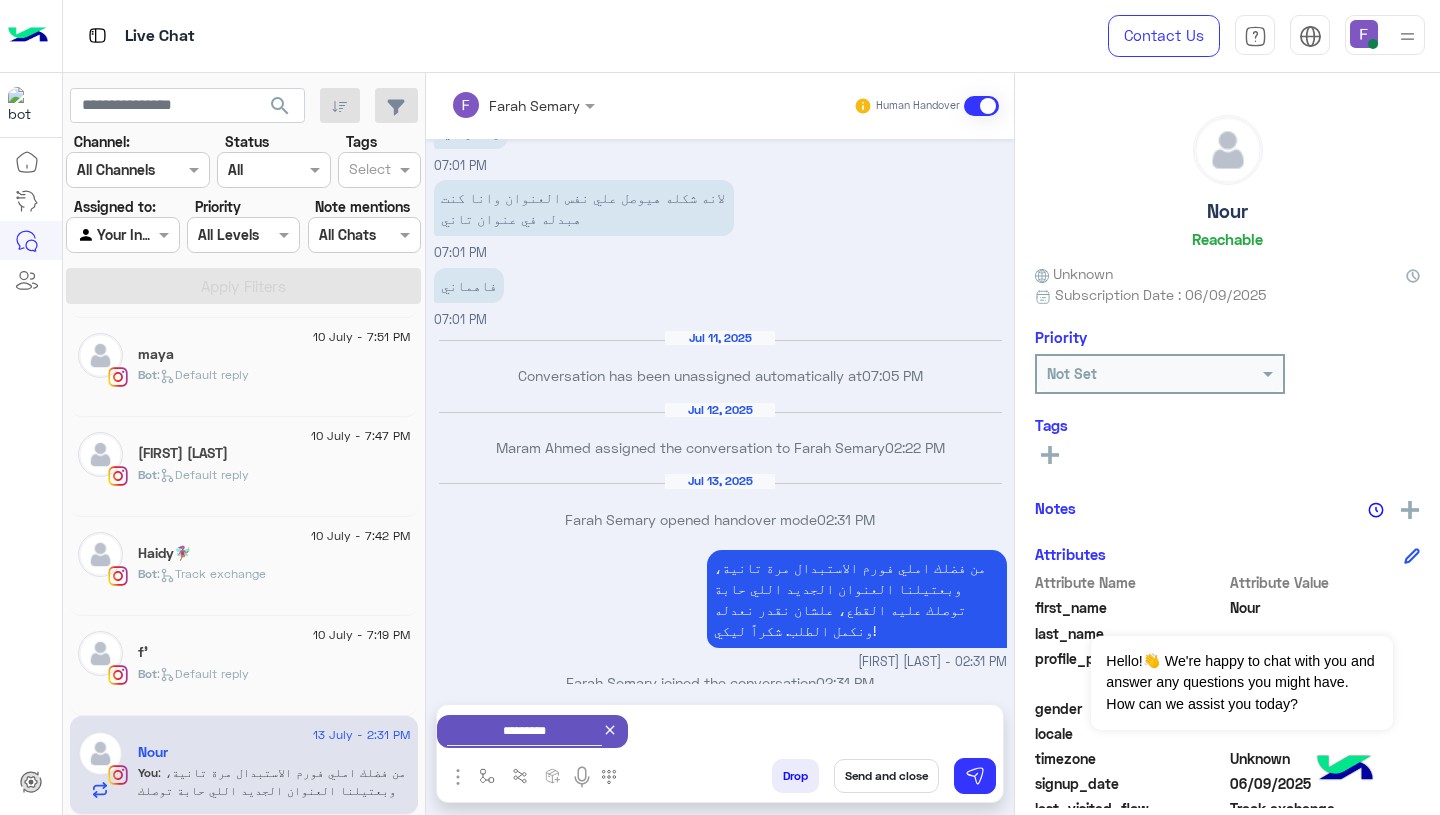 click on "Send and close" at bounding box center [886, 776] 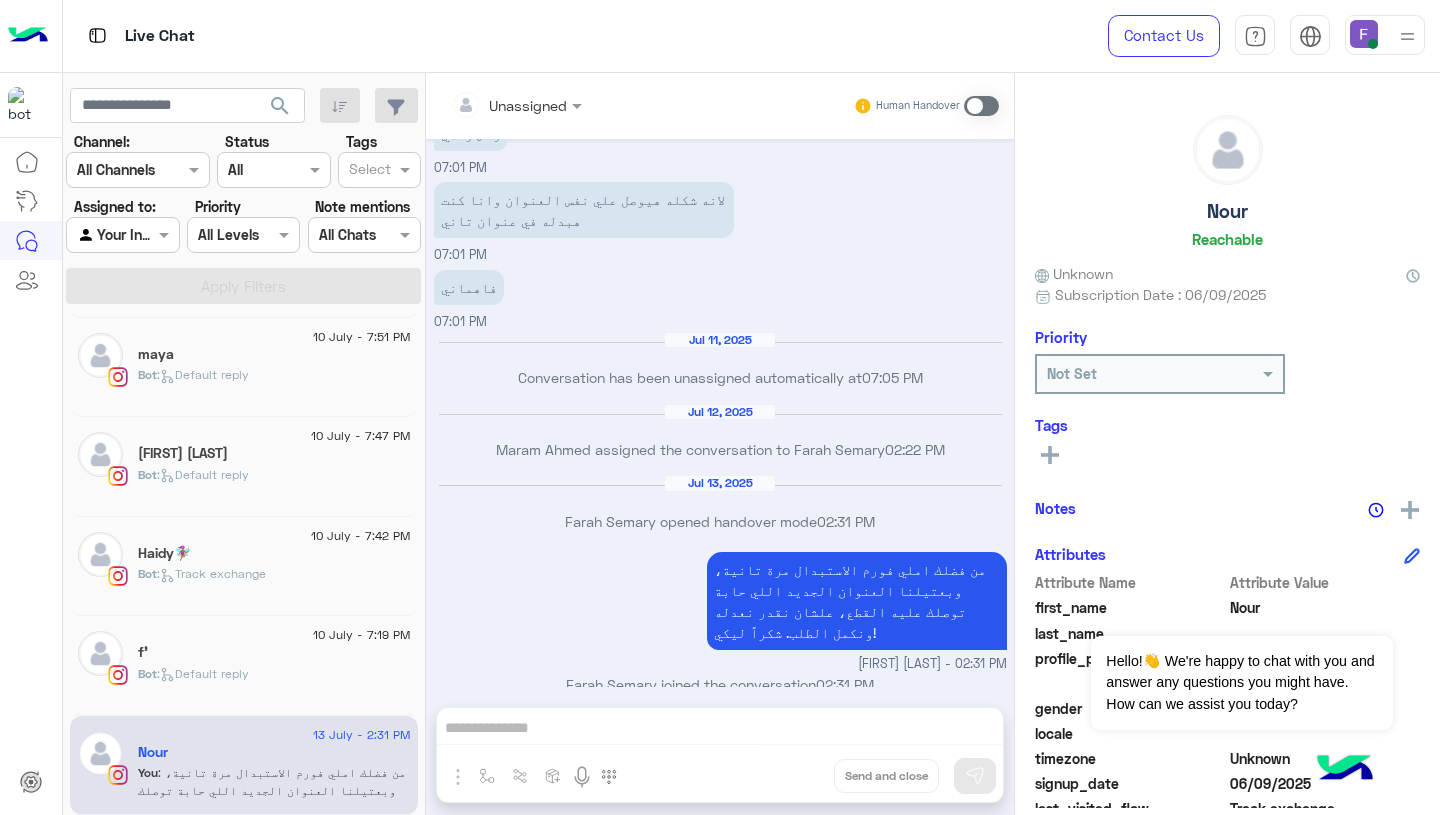 scroll, scrollTop: 1892, scrollLeft: 0, axis: vertical 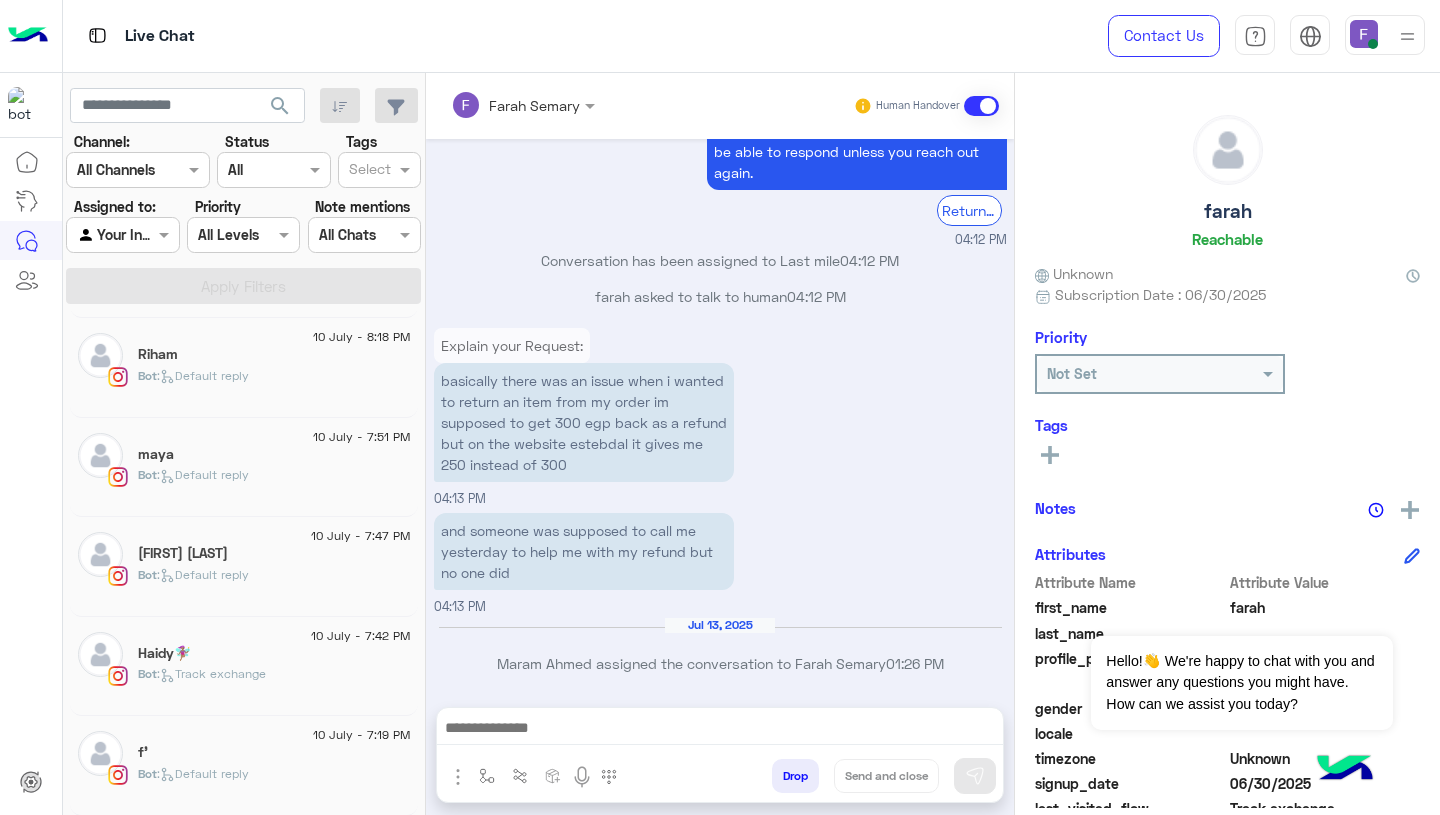 click on "Bot :   Default reply" 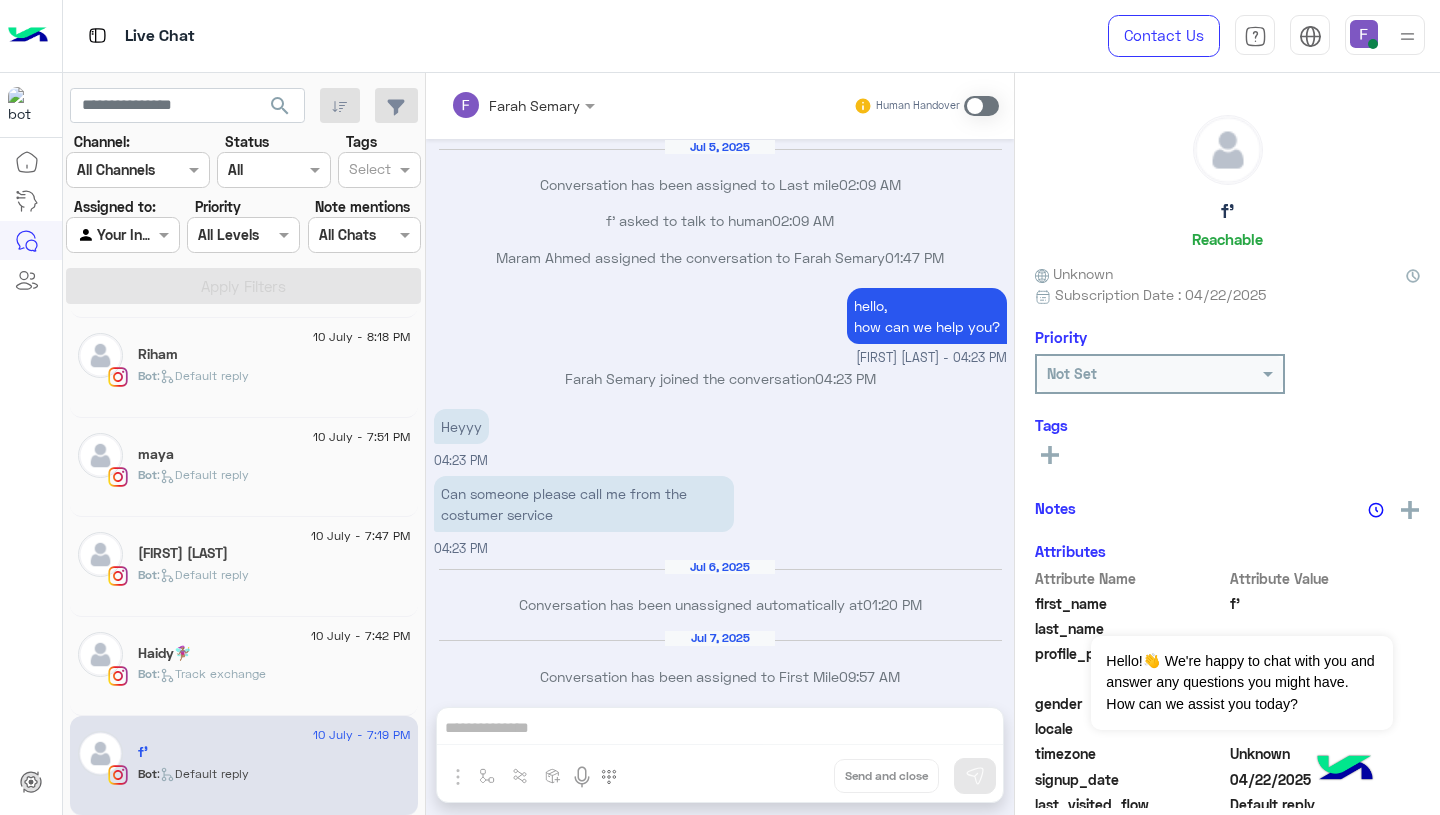 scroll, scrollTop: 1054, scrollLeft: 0, axis: vertical 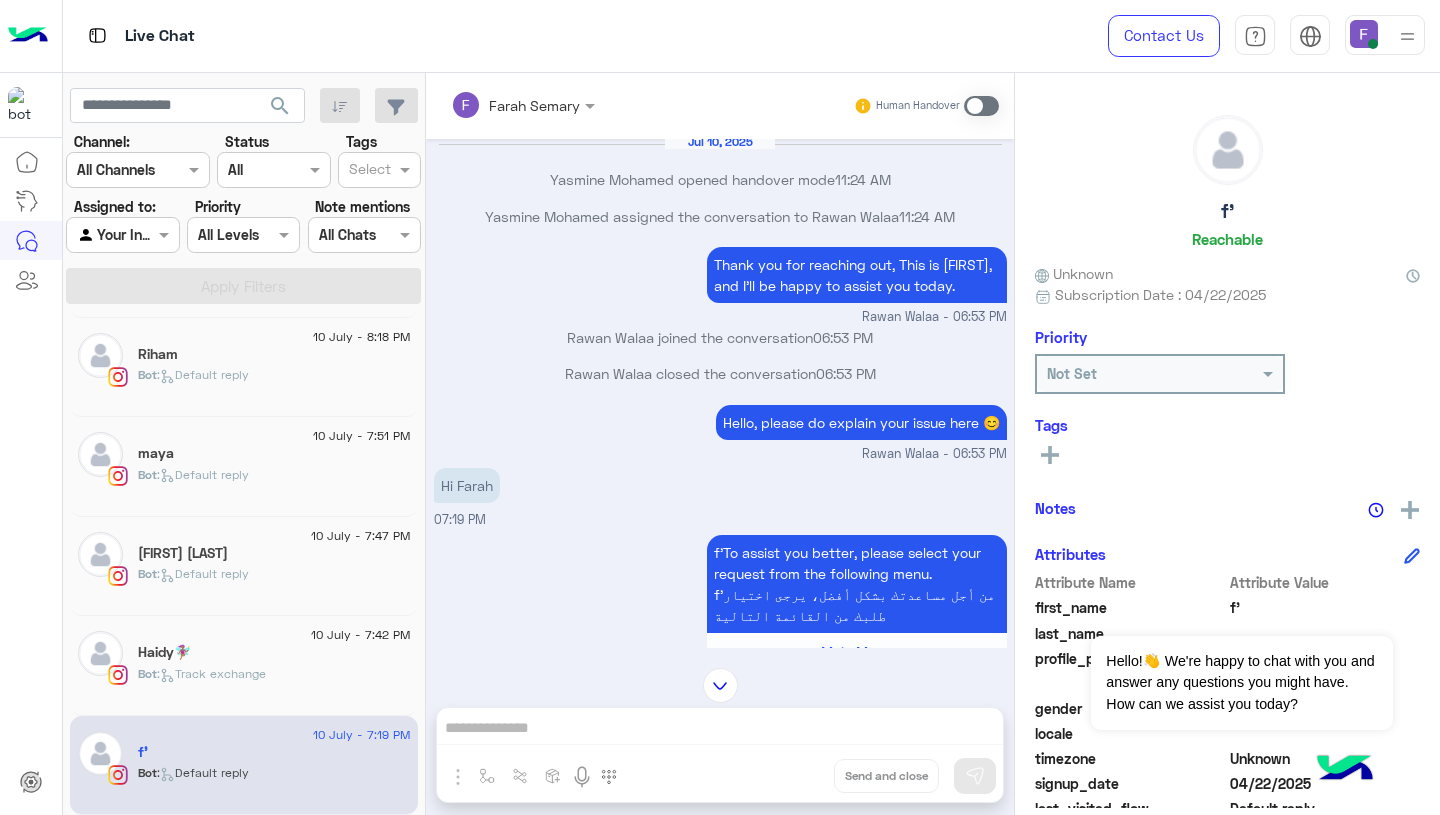 click on "Thank you for reaching out, This is Farah, and I’ll be happy to assist you today." at bounding box center [857, 275] 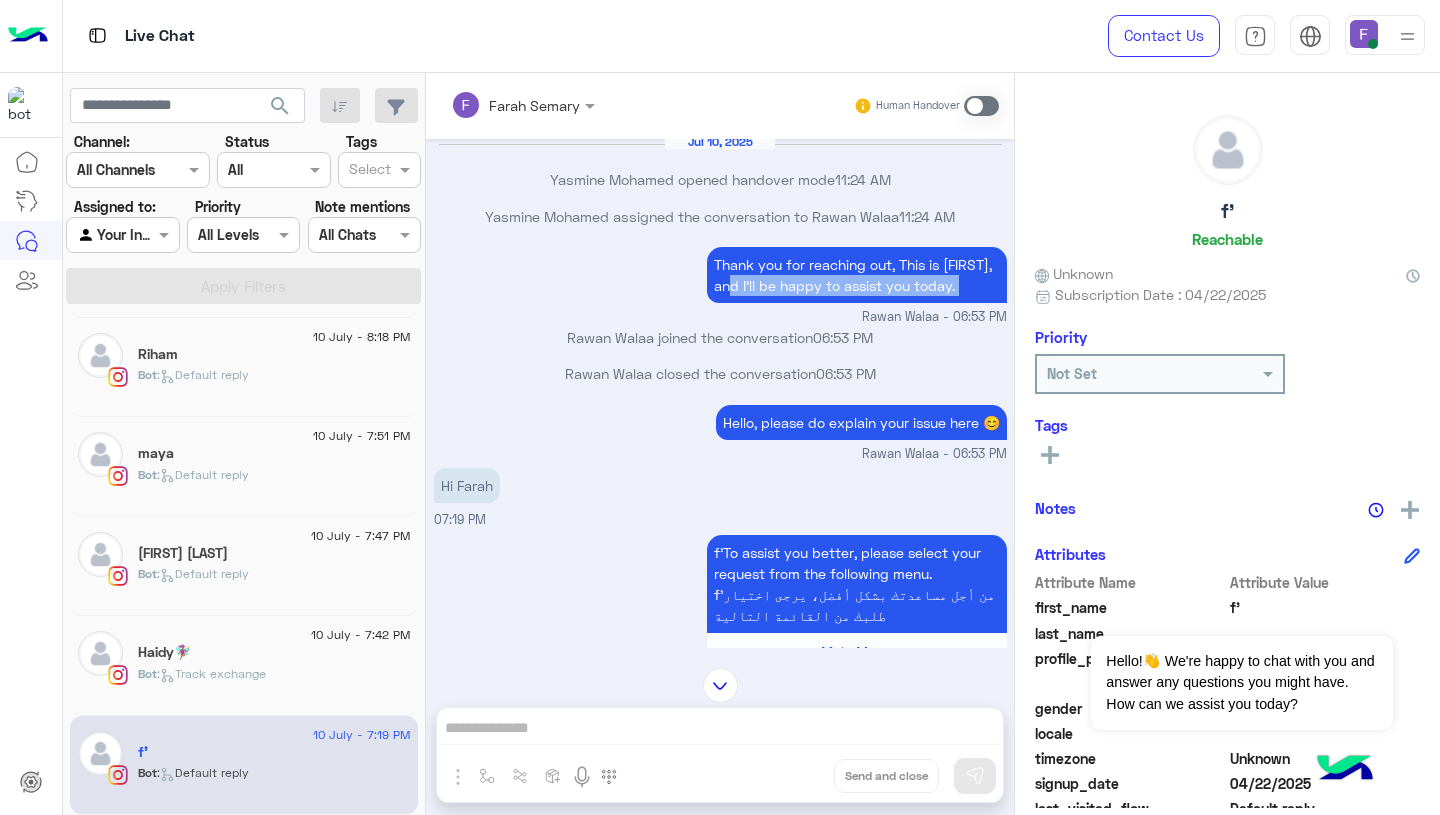 drag, startPoint x: 736, startPoint y: 286, endPoint x: 971, endPoint y: 289, distance: 235.01915 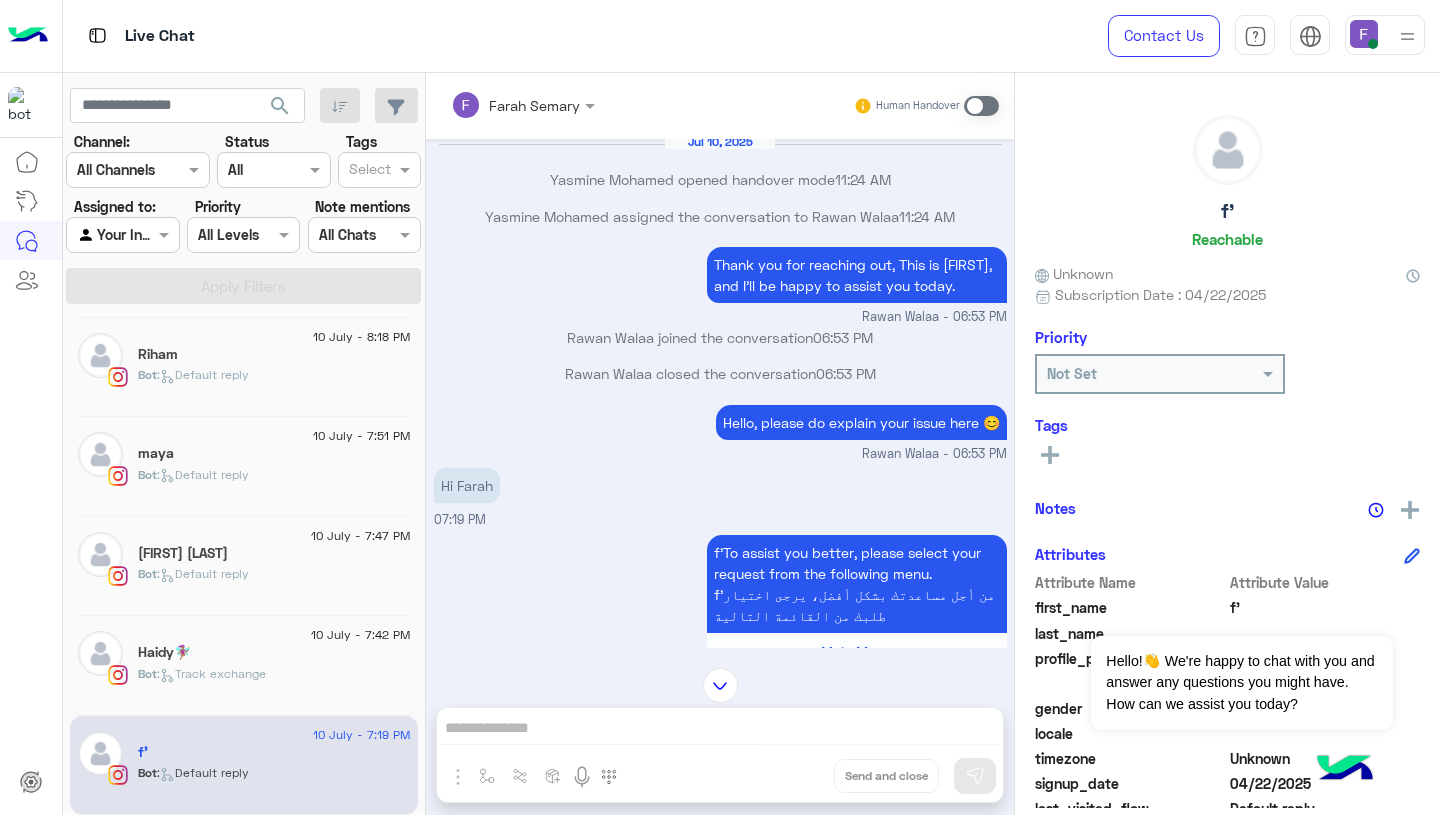 click at bounding box center (981, 106) 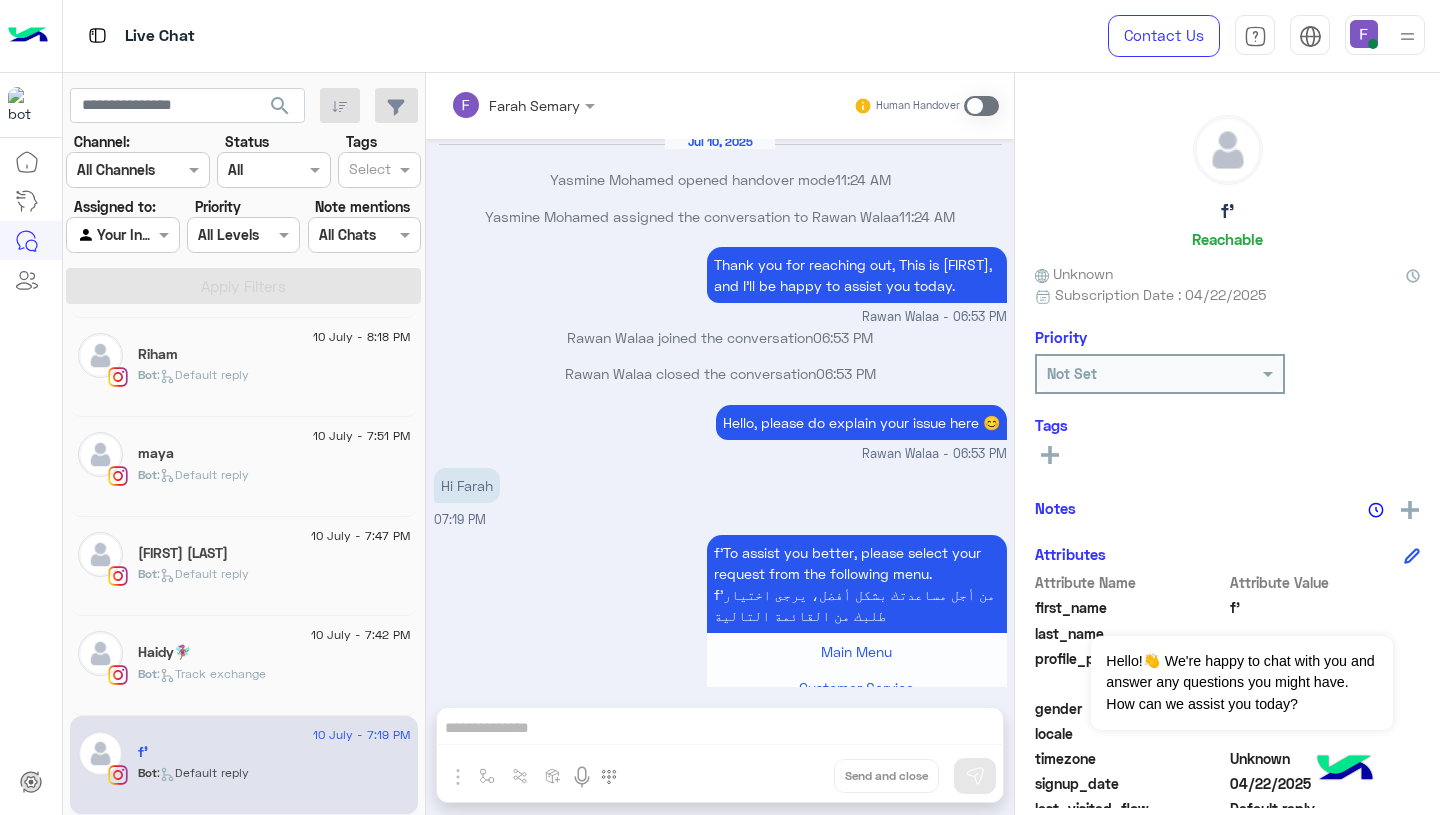scroll, scrollTop: 3374, scrollLeft: 0, axis: vertical 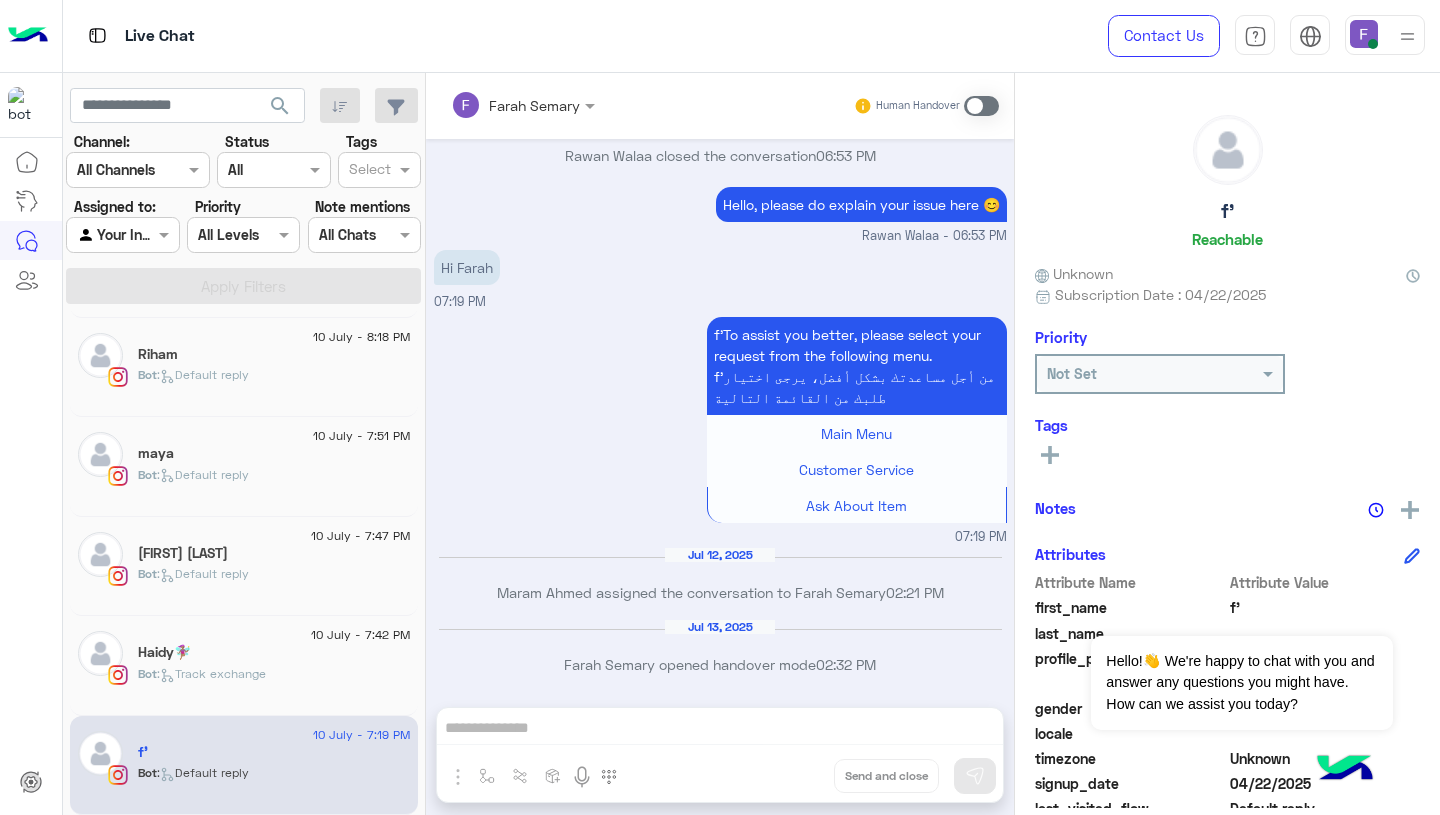 click on "Farah Semary Human Handover     Jun 24, 2025  The order was supposed to be delivered on Sunday   11:52 AM  I will inform the shipping company right now to try hard to receive your order ASAP.  Jana Ahmed  -  11:52 AM  I will inform the shipping company right now to try hard to receive your order ASAP. Can you give me their number?   11:52 AM  As I mentioned that we did not have a direct contact with the the shipping company or their courier. The courier will contact you. Thanks for your understanding.🤍🤍  Jana Ahmed  -  11:56 AM  As I mentioned that we did not have a direct contact with the the shipping company or their courier. The courier will contact you. Thanks for your understanding.🤍🤍 I need him to contact me today   11:57 AM  One of the shipping team will contact you today.  Jana Ahmed  -  12:11 PM  Can i help you with anything else?  Jana Ahmed  -  12:11 PM  Thank you   12:11 PM   Jana Ahmed  closed the conversation   12:12 PM      You are welcome. I am always here to assist you!  Heyyy 1 2" at bounding box center [720, 448] 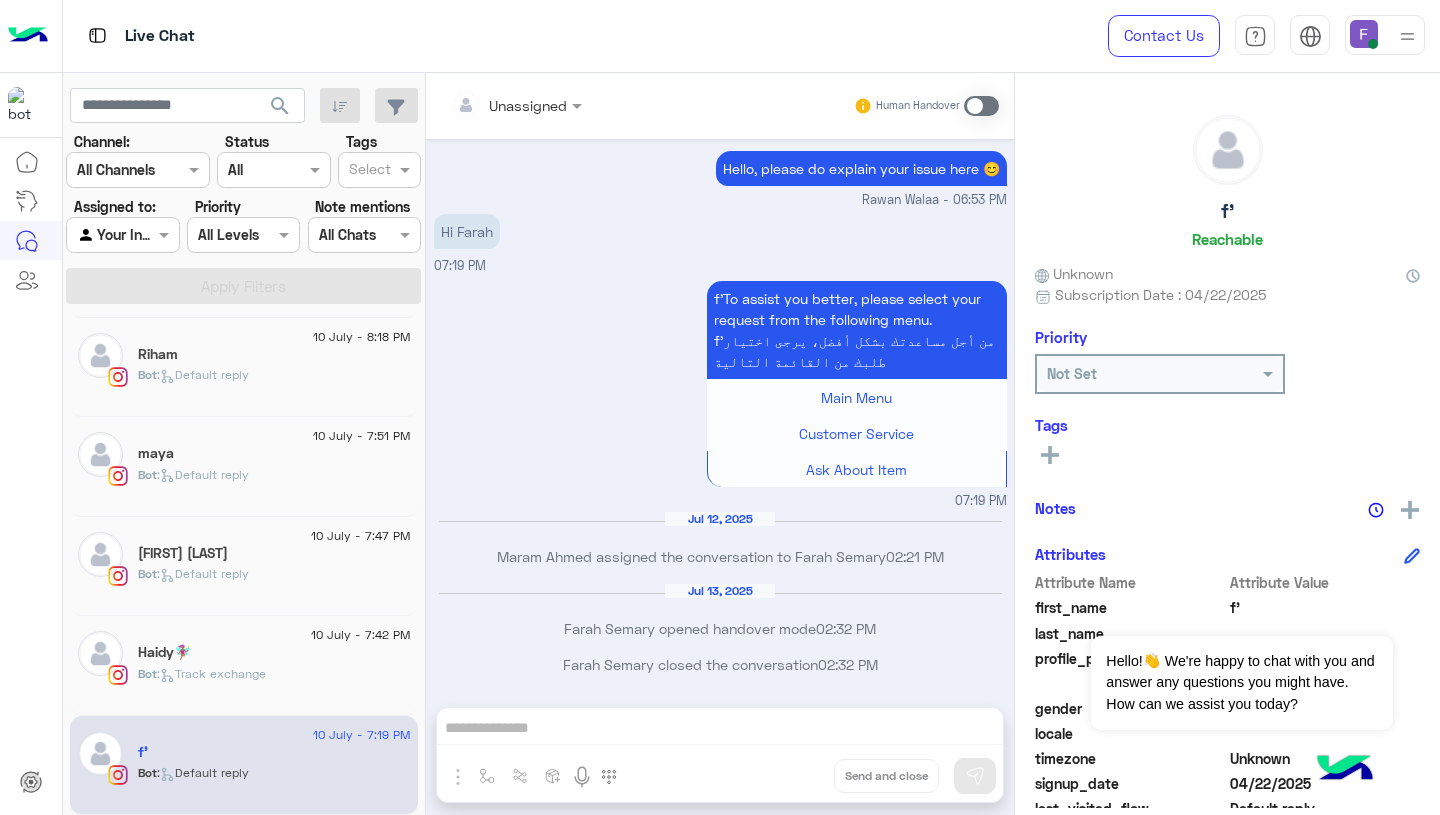 click at bounding box center (981, 106) 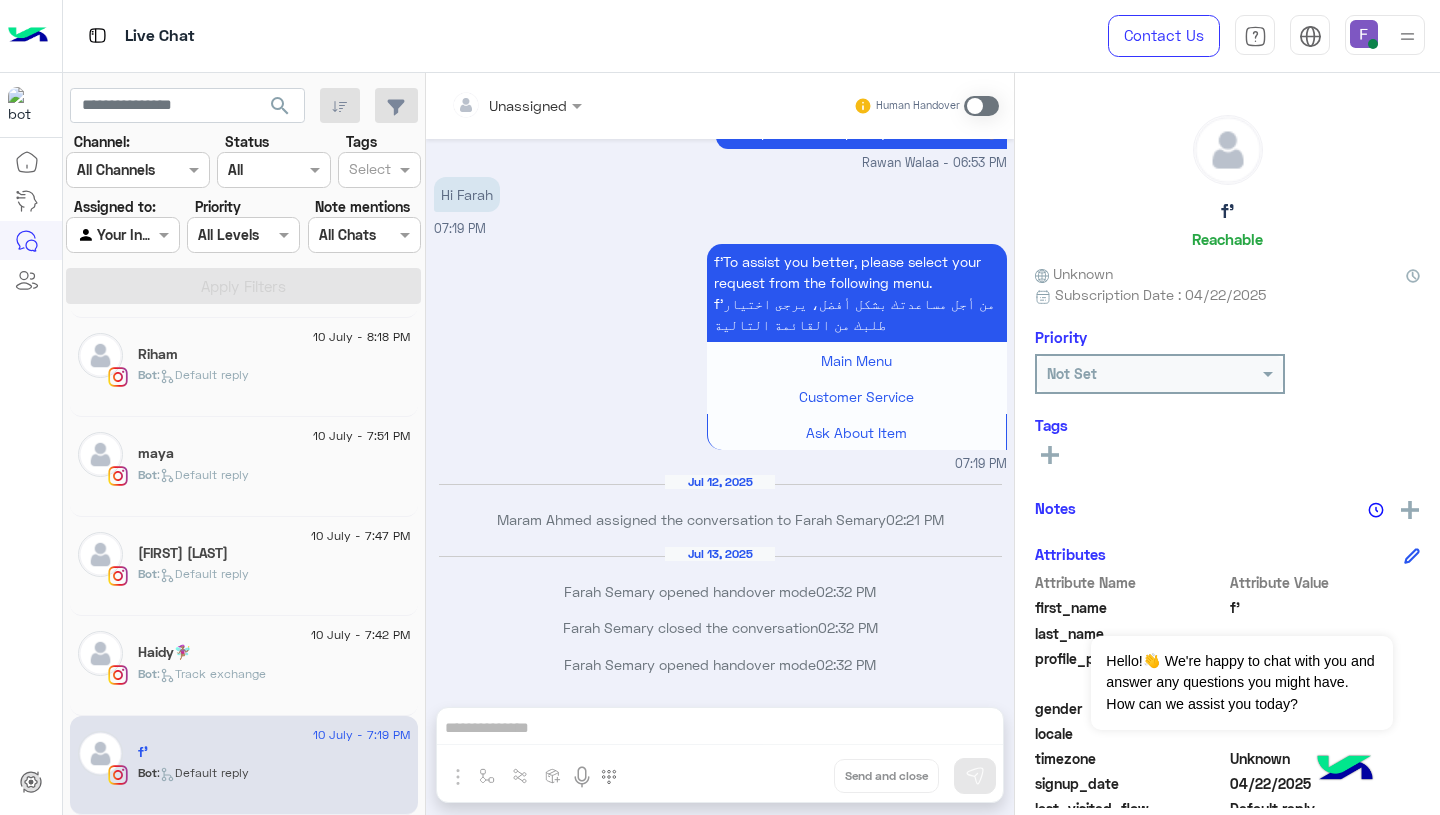 click on "Unassigned Human Handover     Jun 24, 2025  The order was supposed to be delivered on Sunday   11:52 AM  I will inform the shipping company right now to try hard to receive your order ASAP.  Jana Ahmed  -  11:52 AM  I will inform the shipping company right now to try hard to receive your order ASAP. Can you give me their number?   11:52 AM  As I mentioned that we did not have a direct contact with the the shipping company or their courier. The courier will contact you. Thanks for your understanding.🤍🤍  Jana Ahmed  -  11:56 AM  As I mentioned that we did not have a direct contact with the the shipping company or their courier. The courier will contact you. Thanks for your understanding.🤍🤍 I need him to contact me today   11:57 AM  One of the shipping team will contact you today.  Jana Ahmed  -  12:11 PM  Can i help you with anything else?  Jana Ahmed  -  12:11 PM  Thank you   12:11 PM   Jana Ahmed  closed the conversation   12:12 PM      You are welcome. I am always here to assist you!  Heyyy Next" at bounding box center [720, 448] 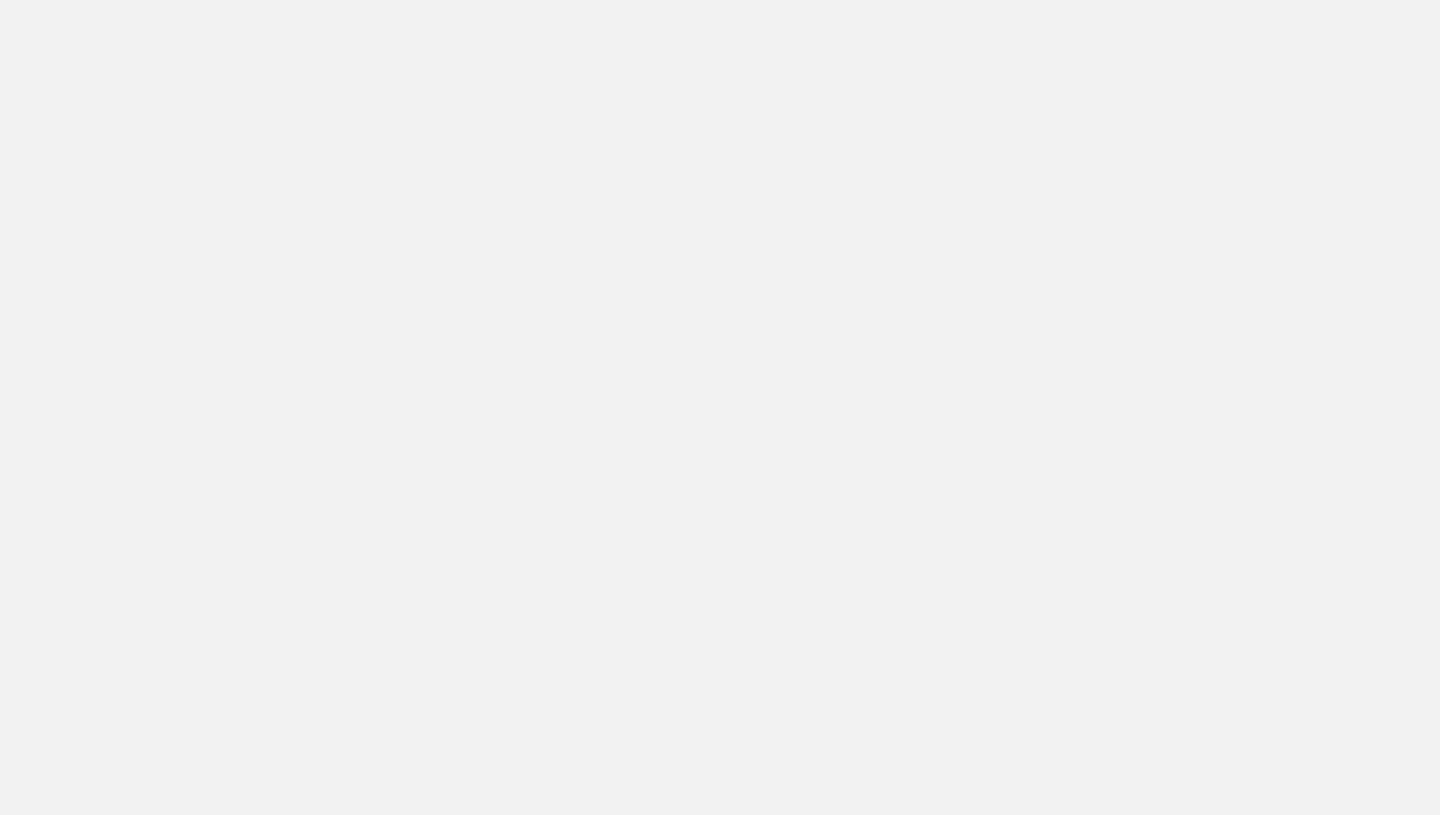 scroll, scrollTop: 0, scrollLeft: 0, axis: both 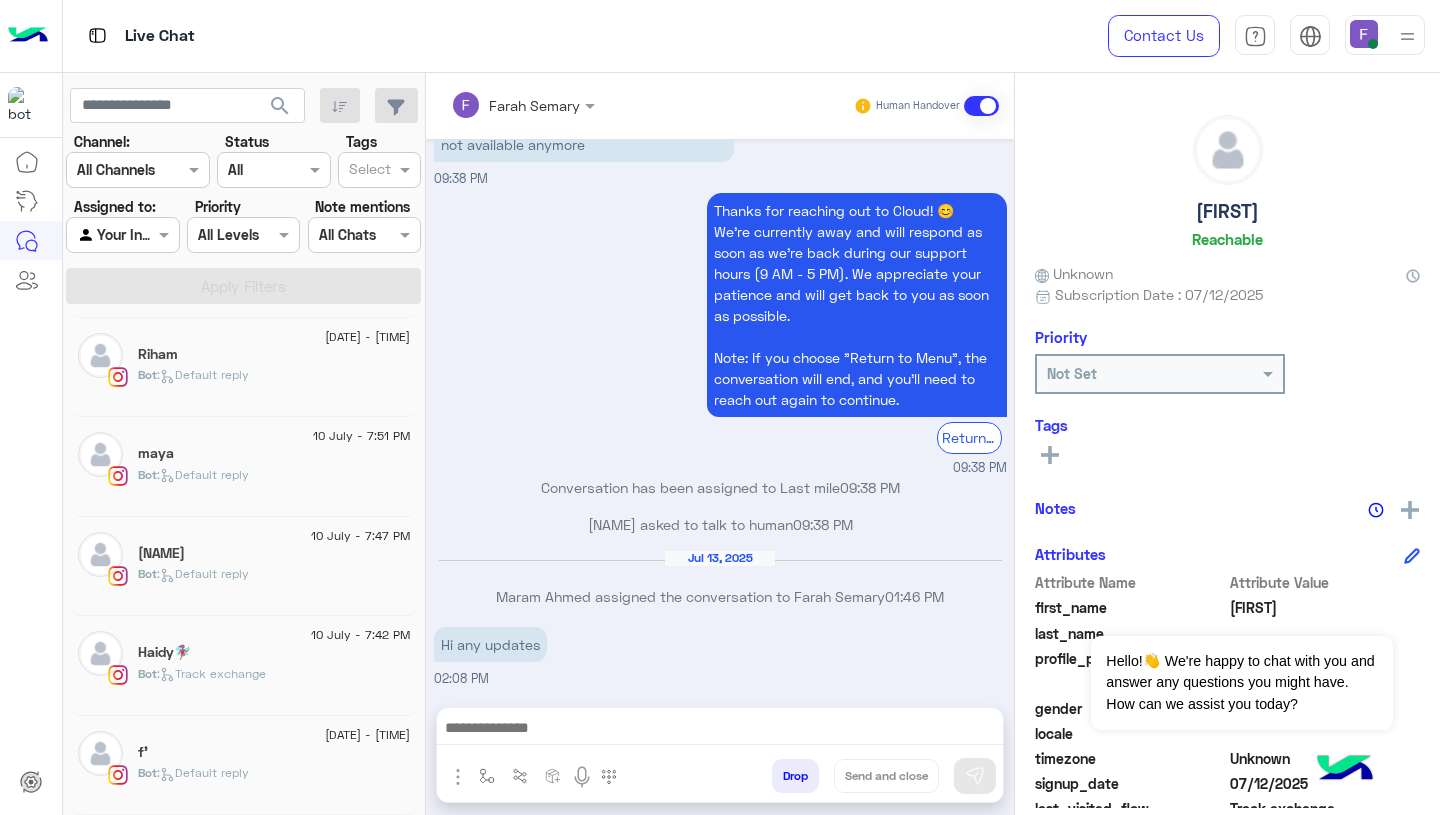 click on "10 July - 7:19 PM  f’   Bot :   Default reply" 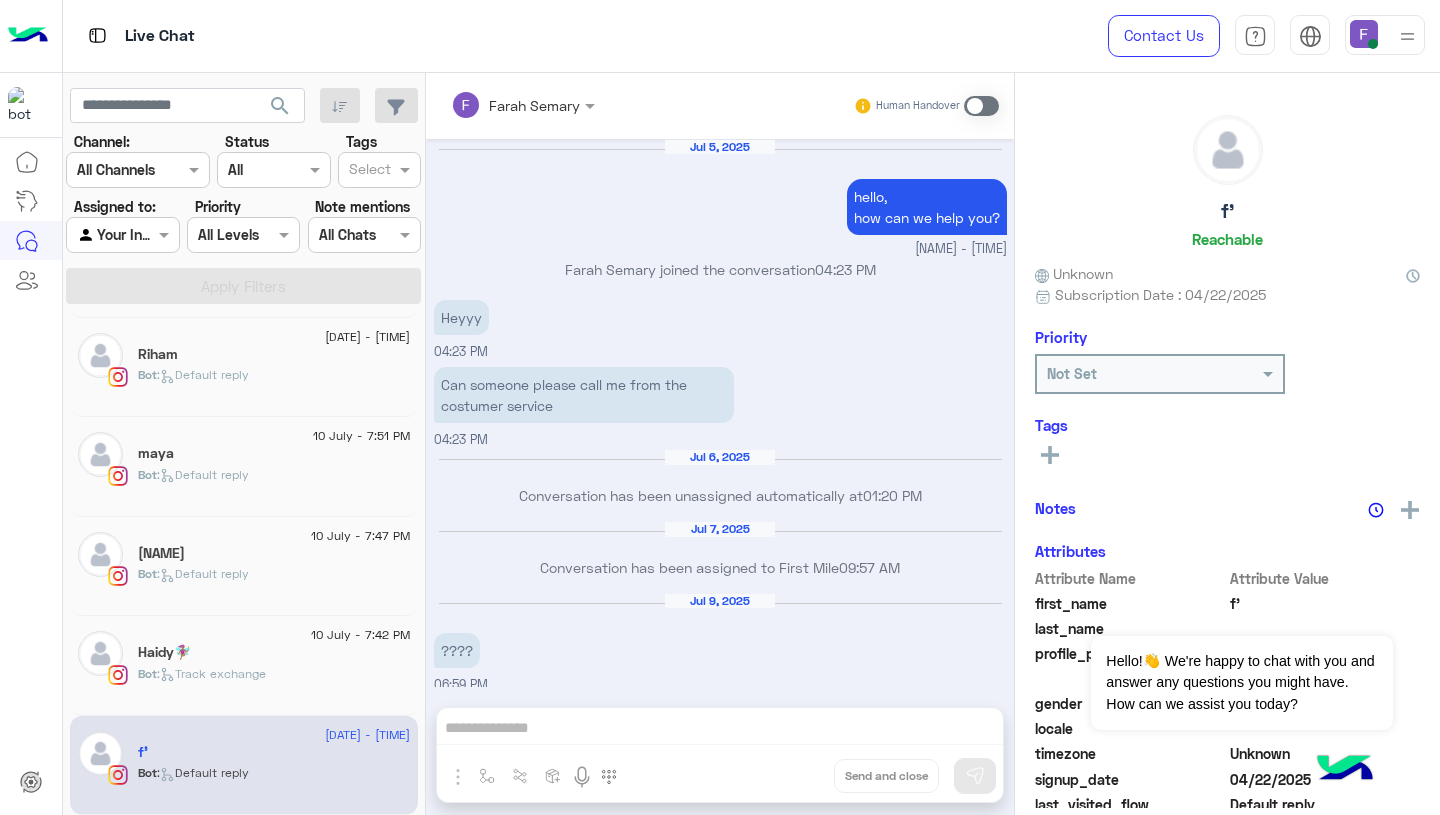 scroll, scrollTop: 1089, scrollLeft: 0, axis: vertical 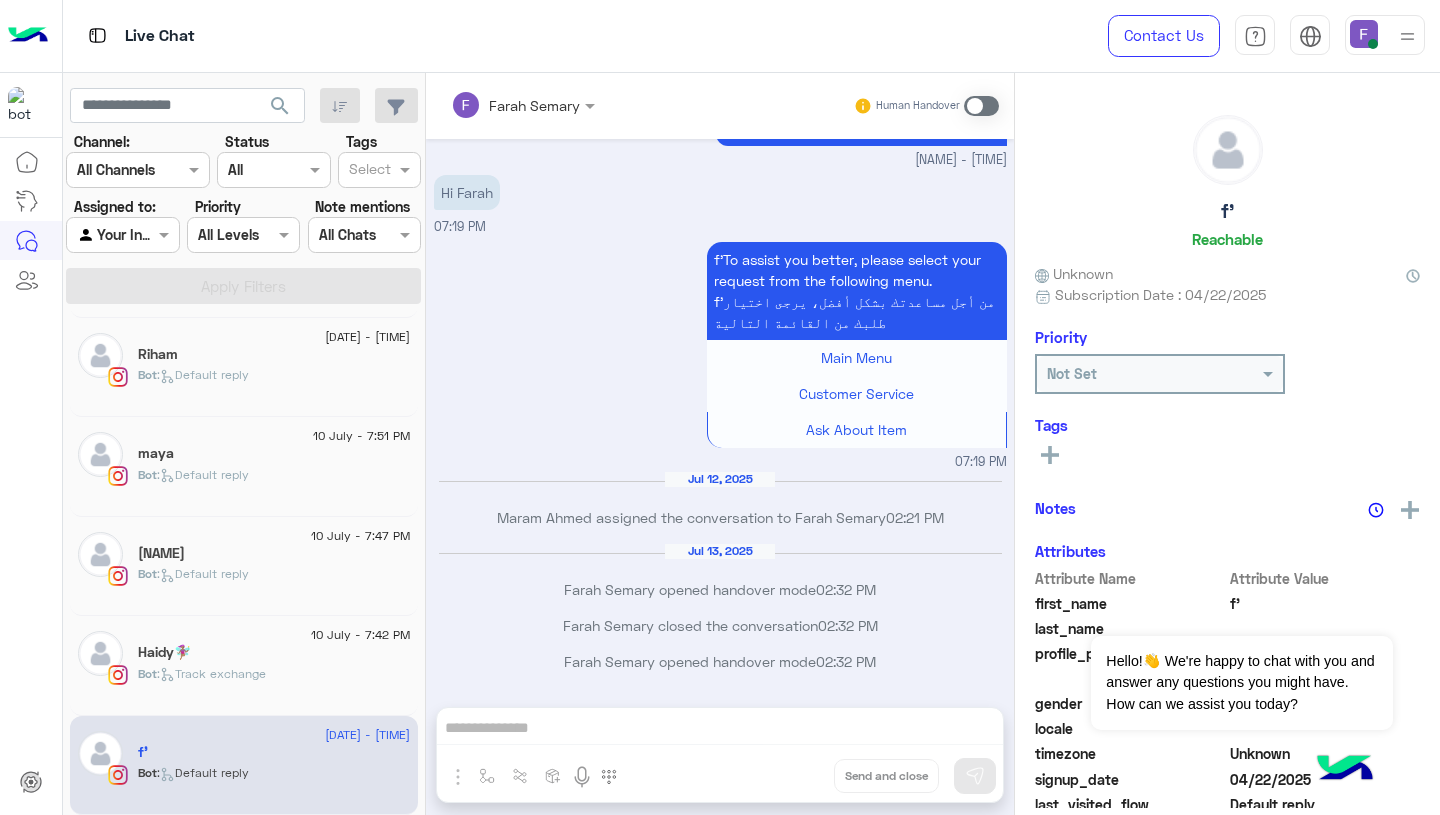 click at bounding box center (981, 106) 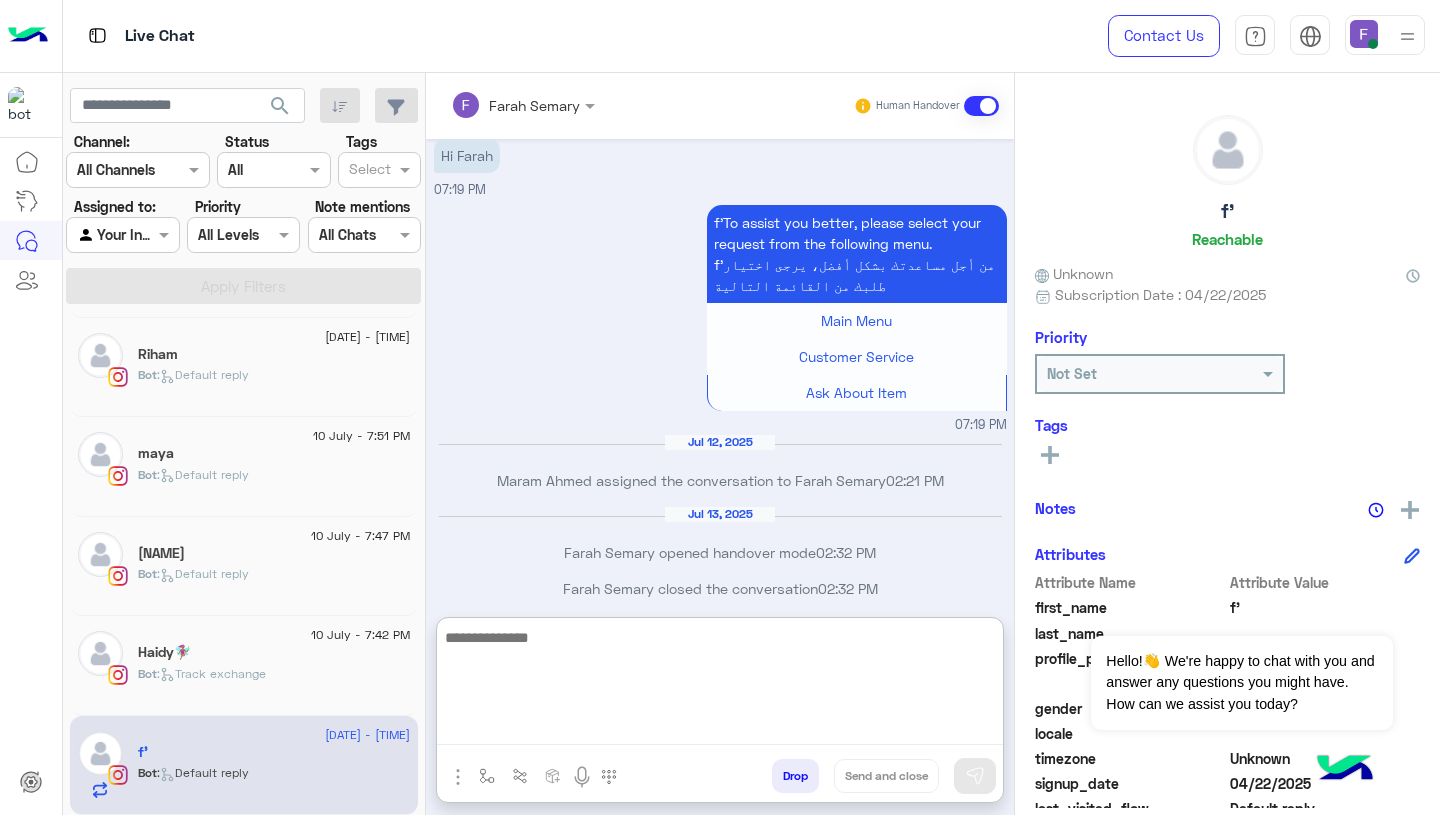 click at bounding box center [720, 685] 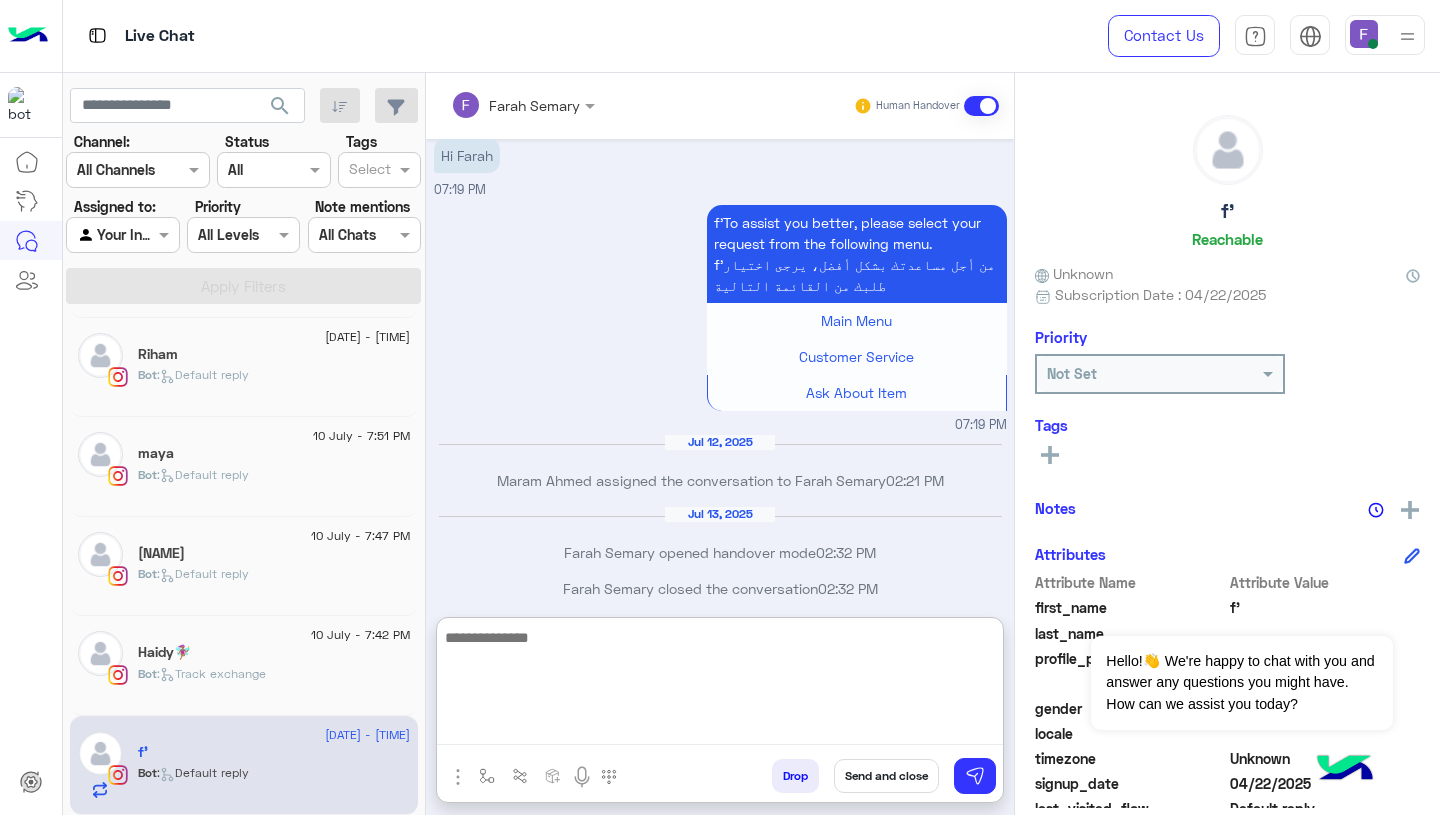 scroll, scrollTop: 1279, scrollLeft: 0, axis: vertical 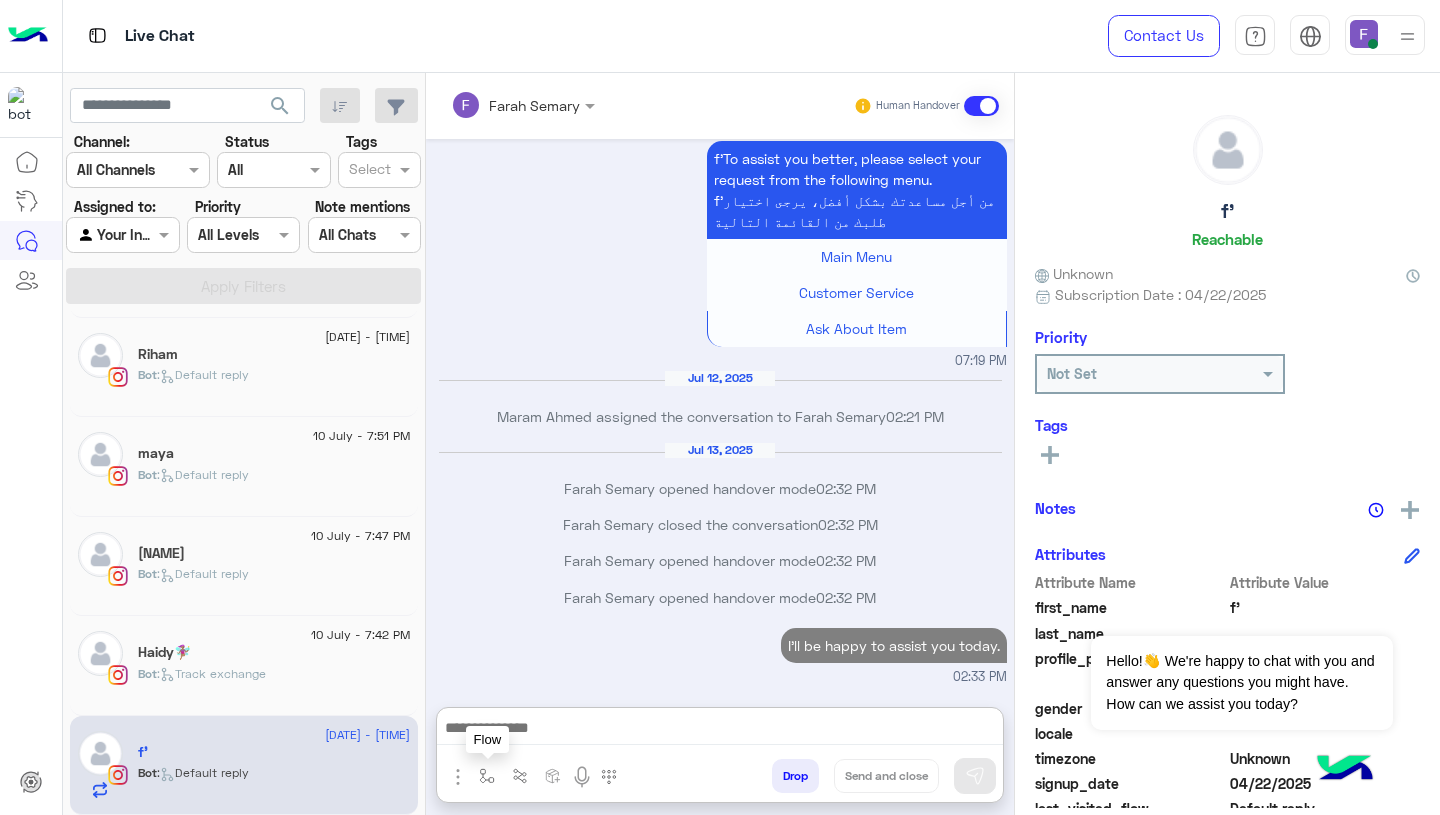 click at bounding box center (487, 776) 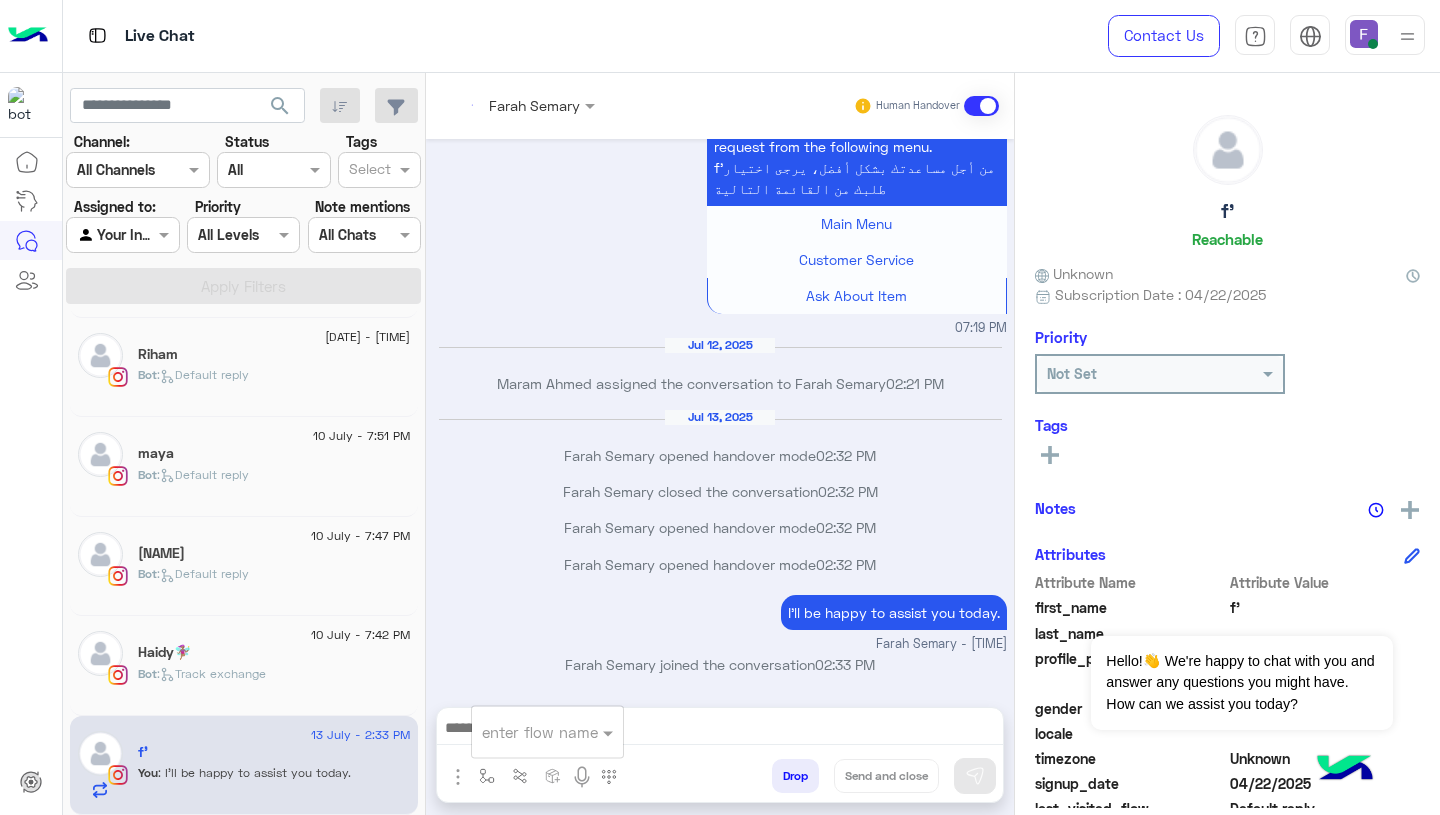 scroll, scrollTop: 1226, scrollLeft: 0, axis: vertical 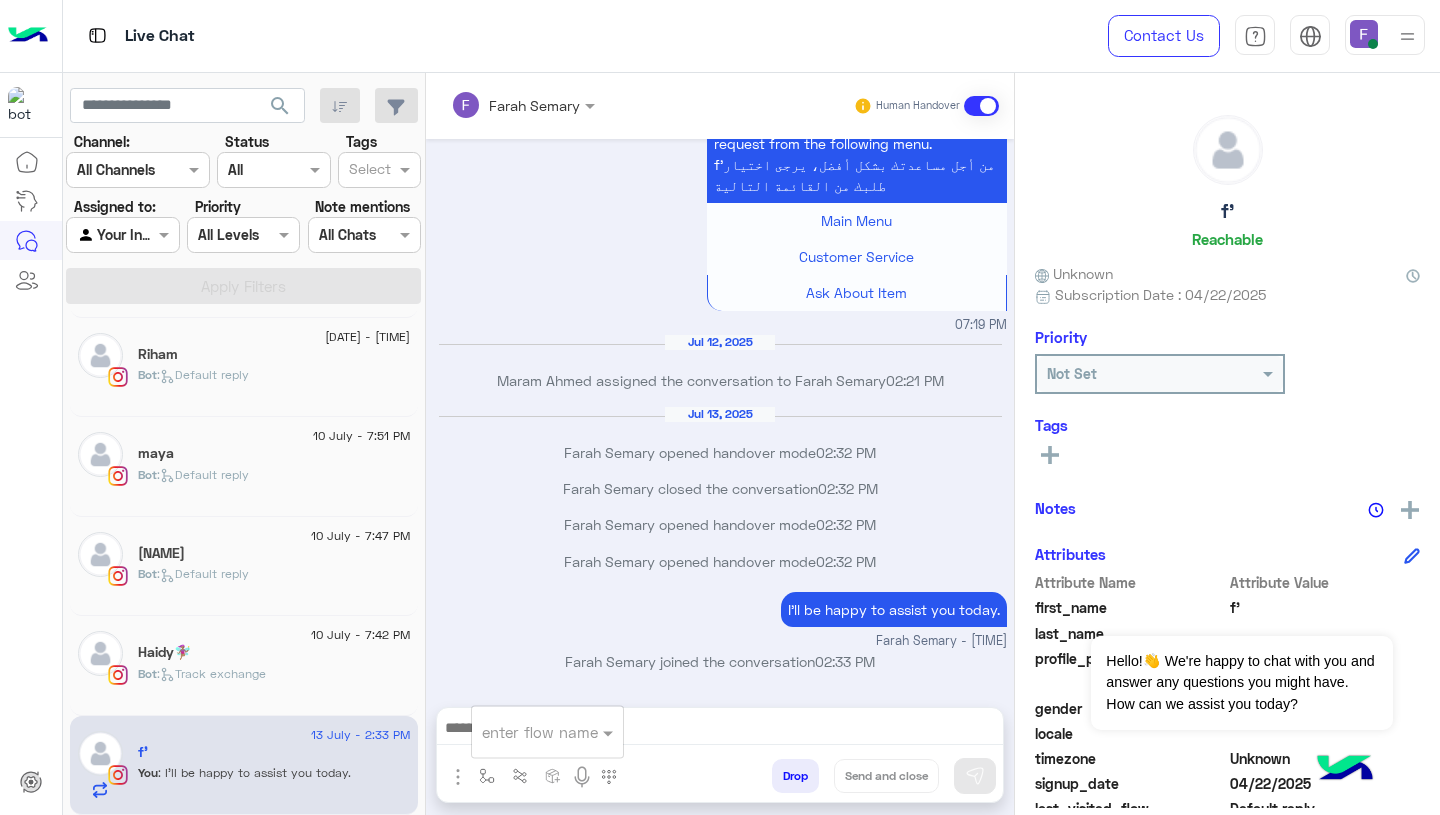 click at bounding box center (523, 732) 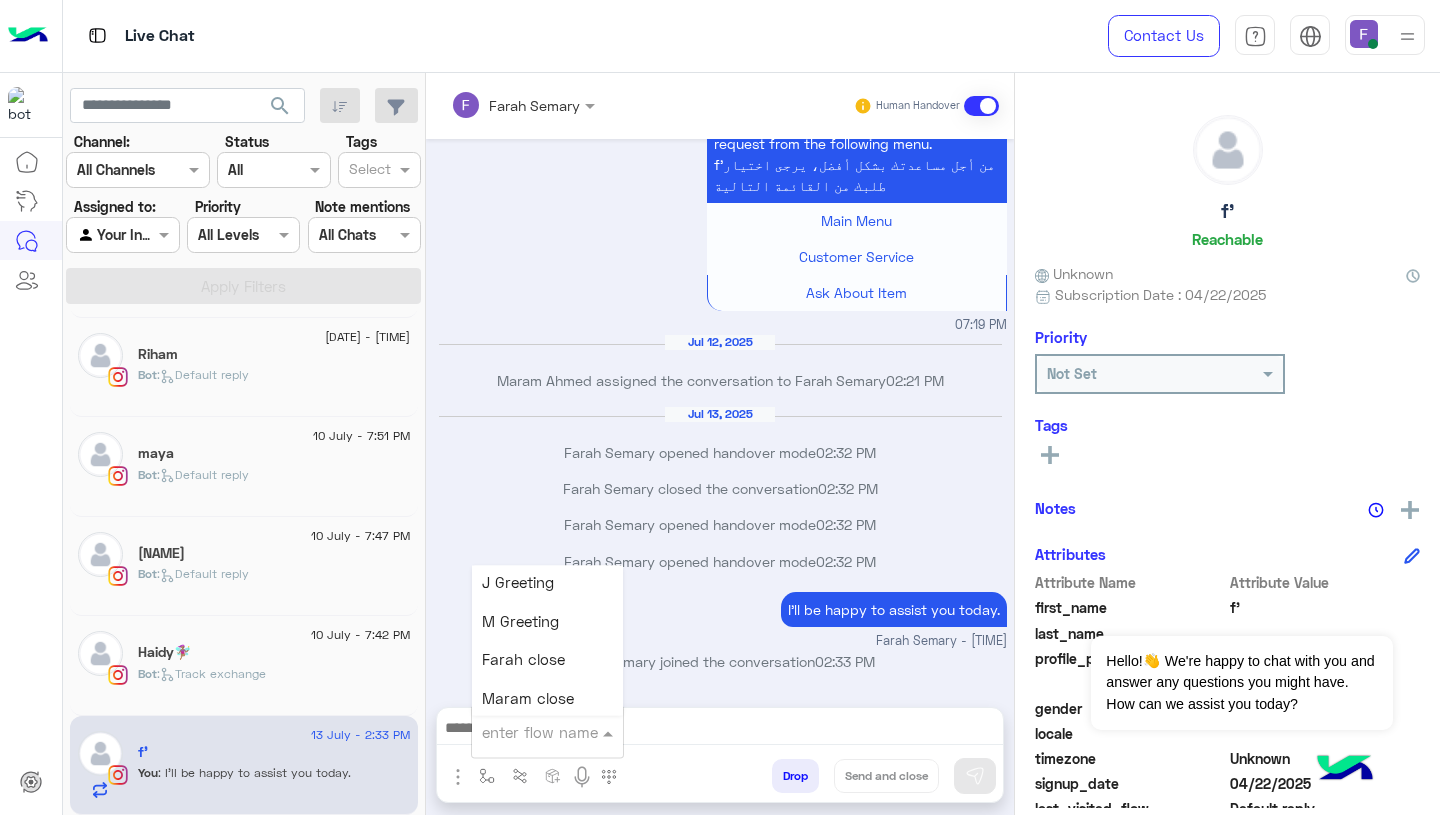 scroll, scrollTop: 2345, scrollLeft: 0, axis: vertical 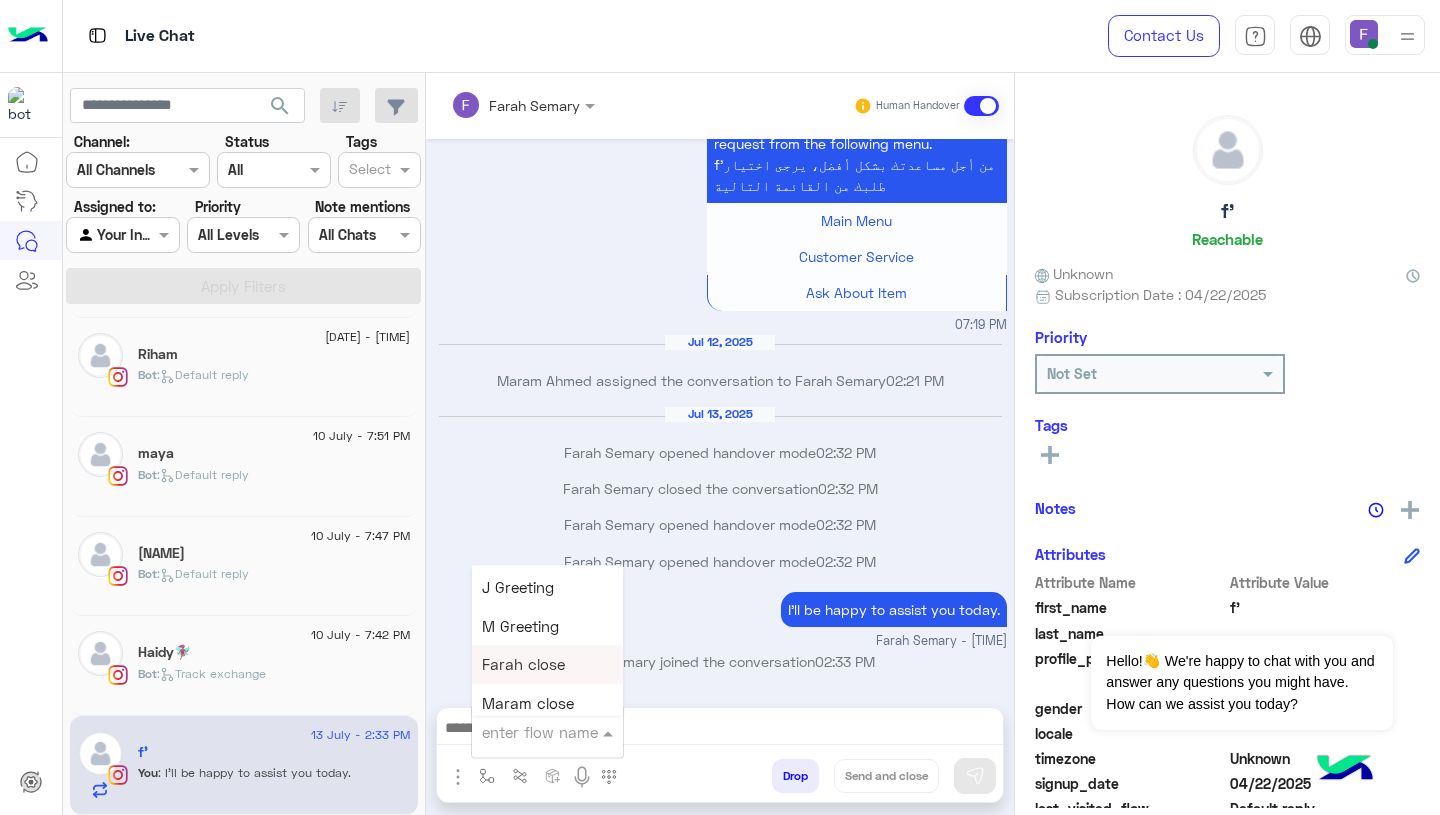 click on "Farah close" at bounding box center (523, 665) 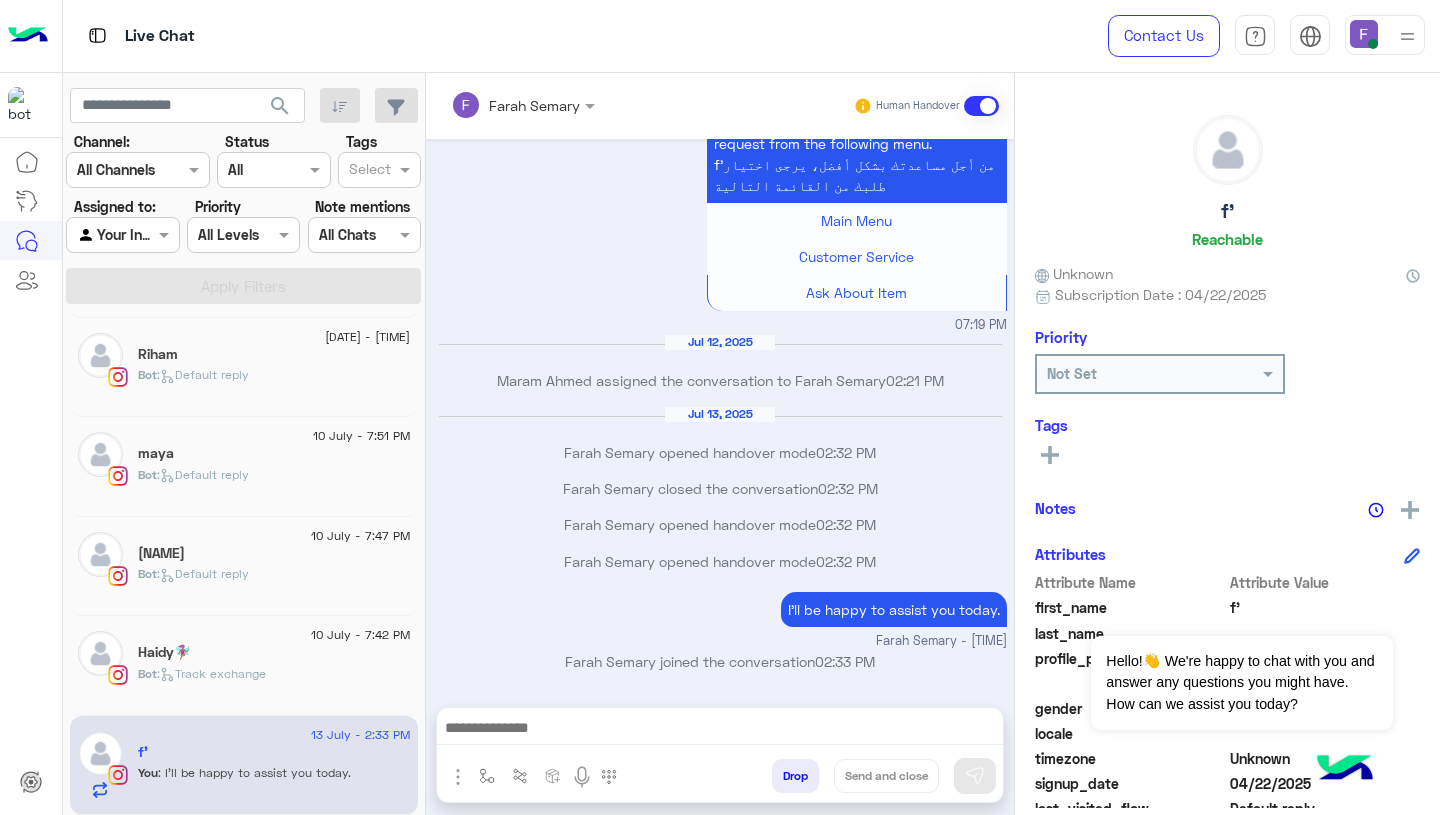 type on "**********" 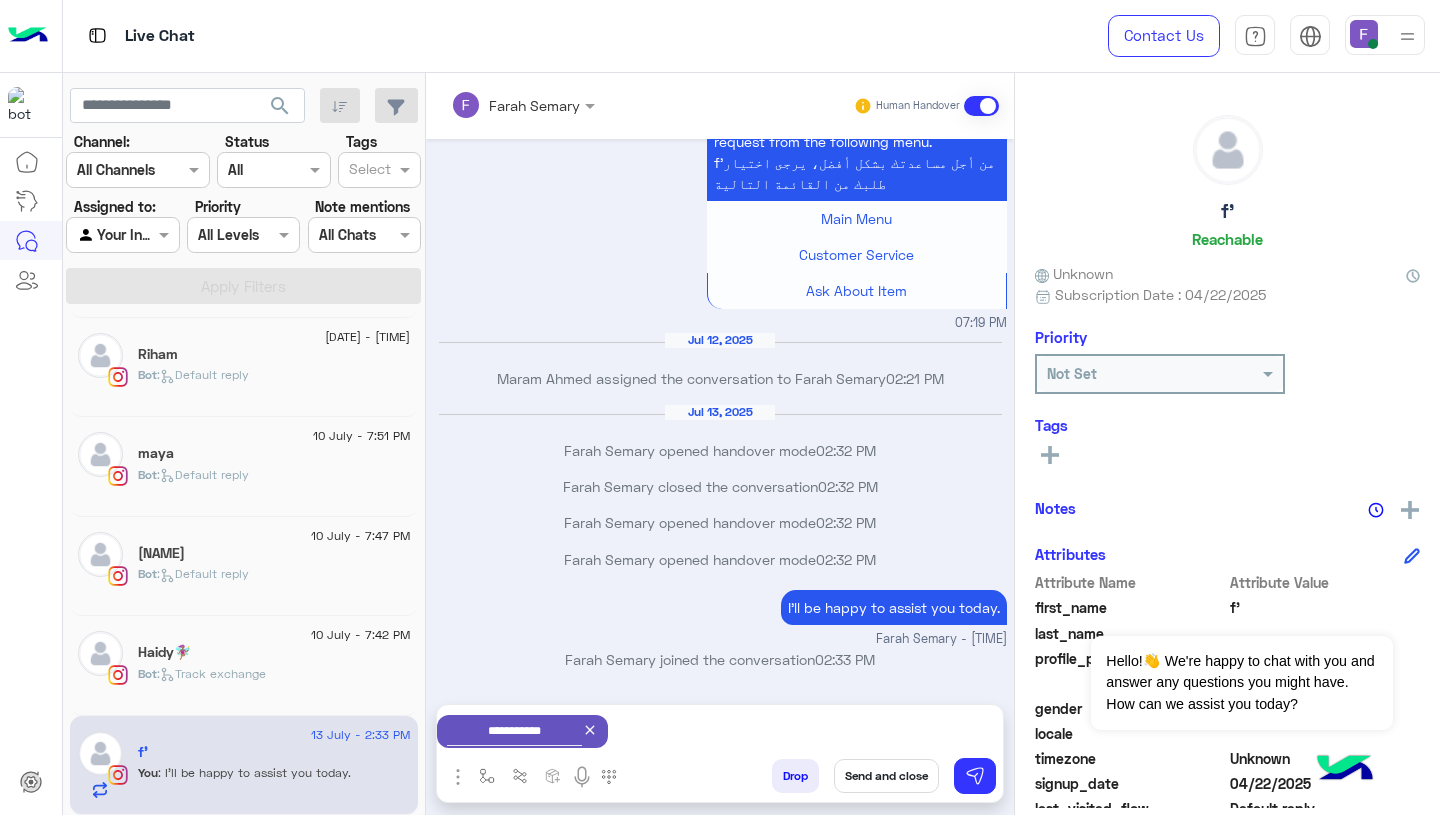 click on "Send and close" at bounding box center [886, 776] 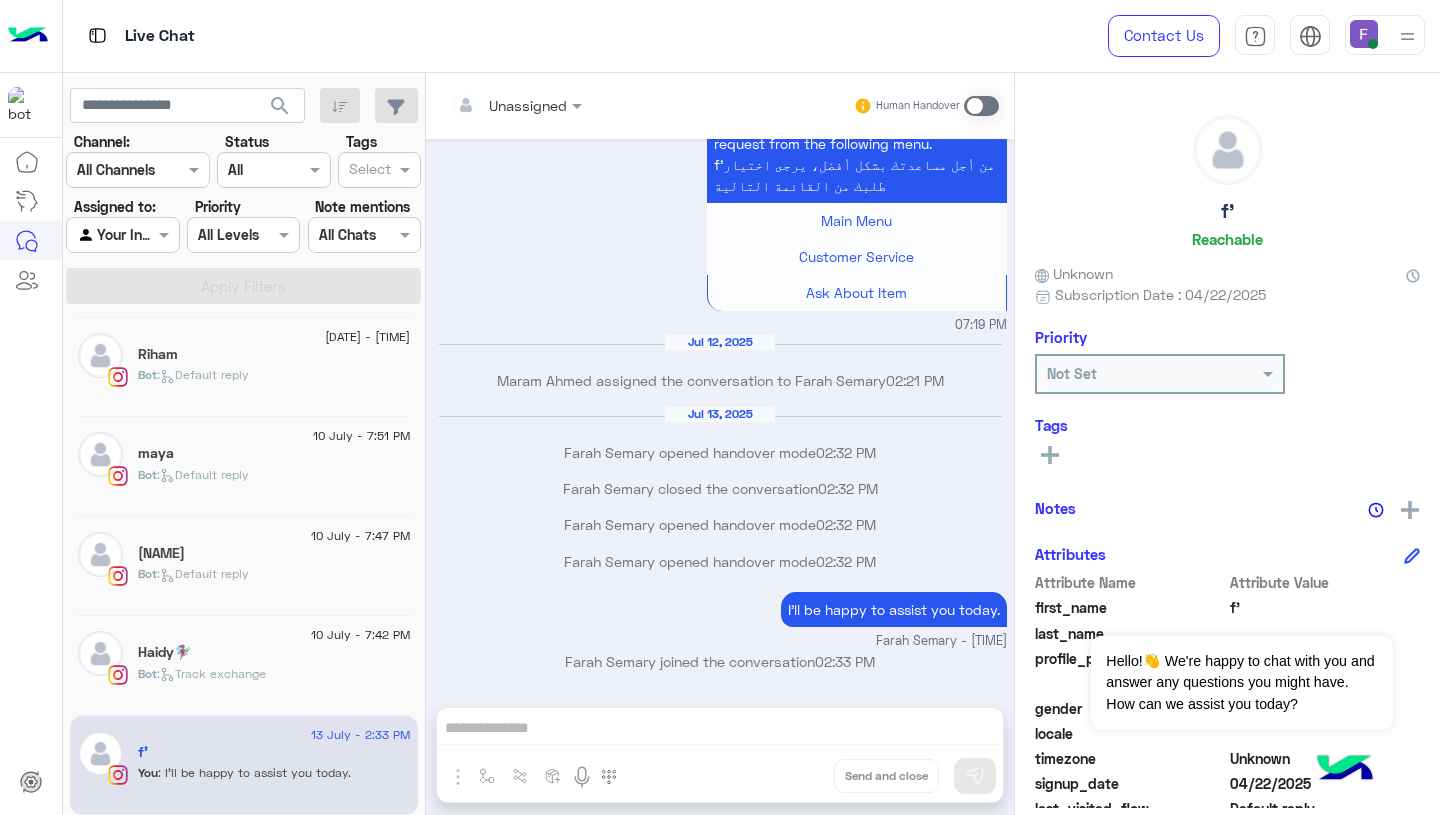 scroll, scrollTop: 1262, scrollLeft: 0, axis: vertical 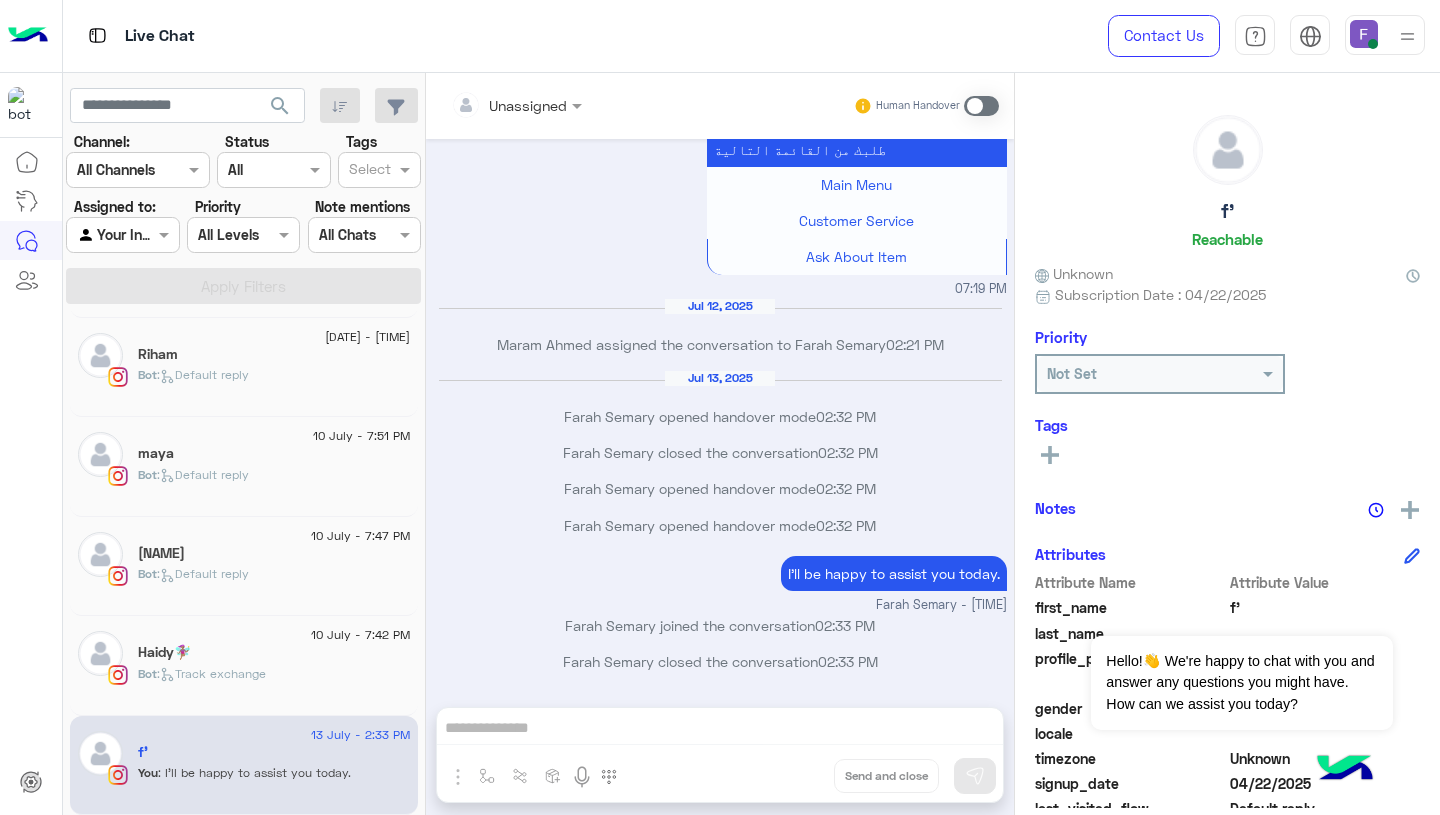 click on "Haidy🧚🏽‍♀️" 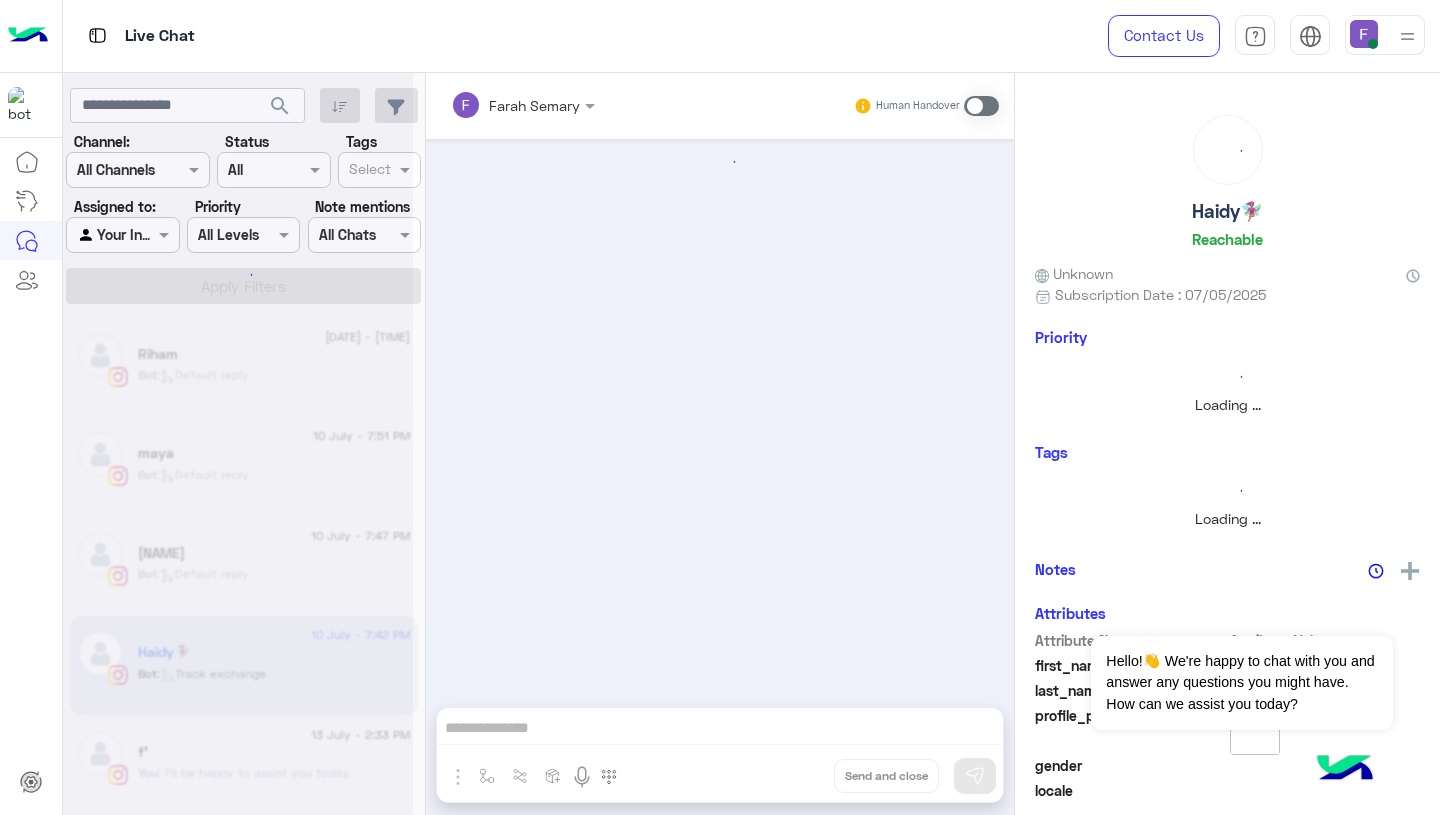 scroll, scrollTop: 0, scrollLeft: 0, axis: both 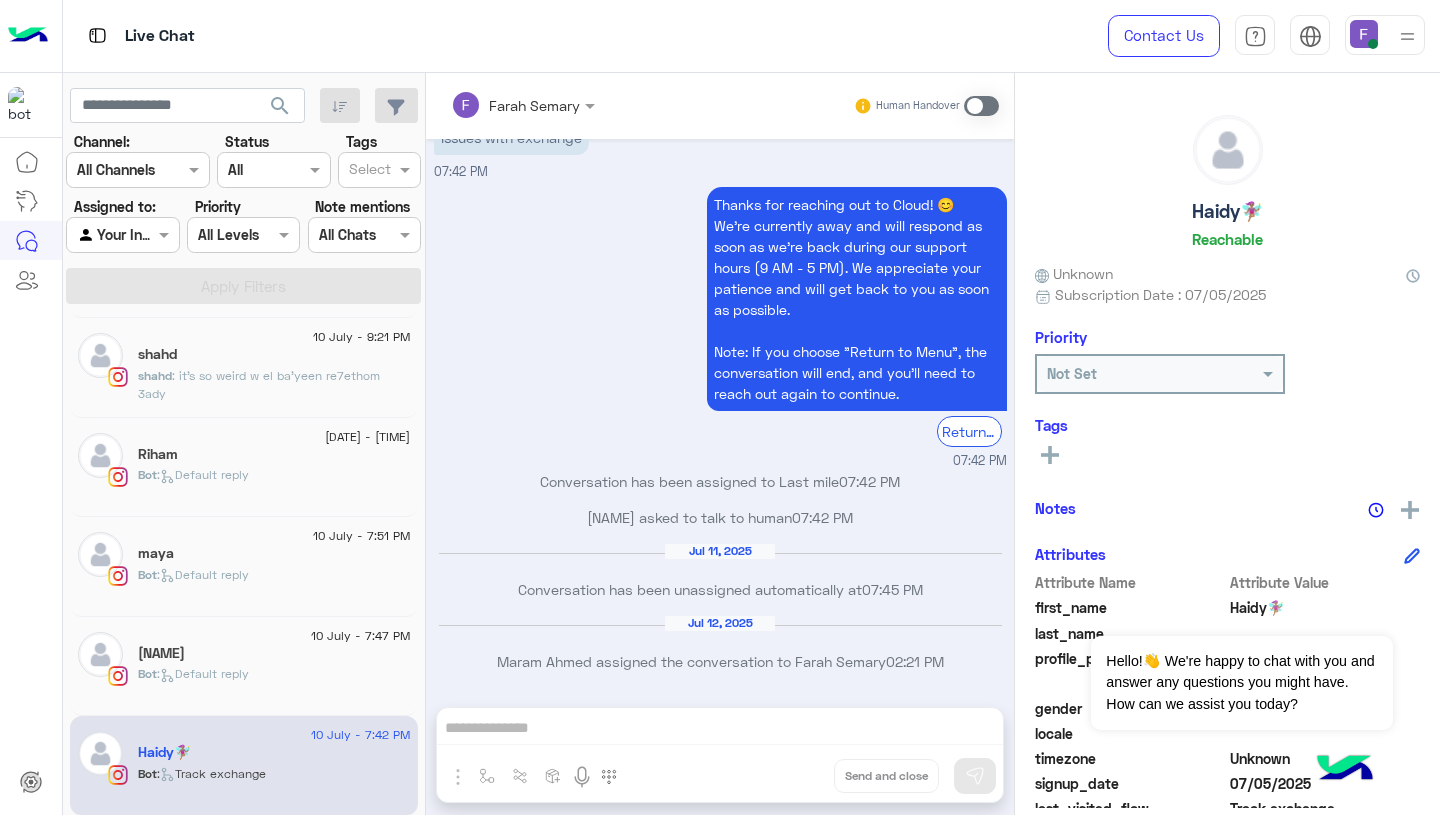 click at bounding box center [981, 106] 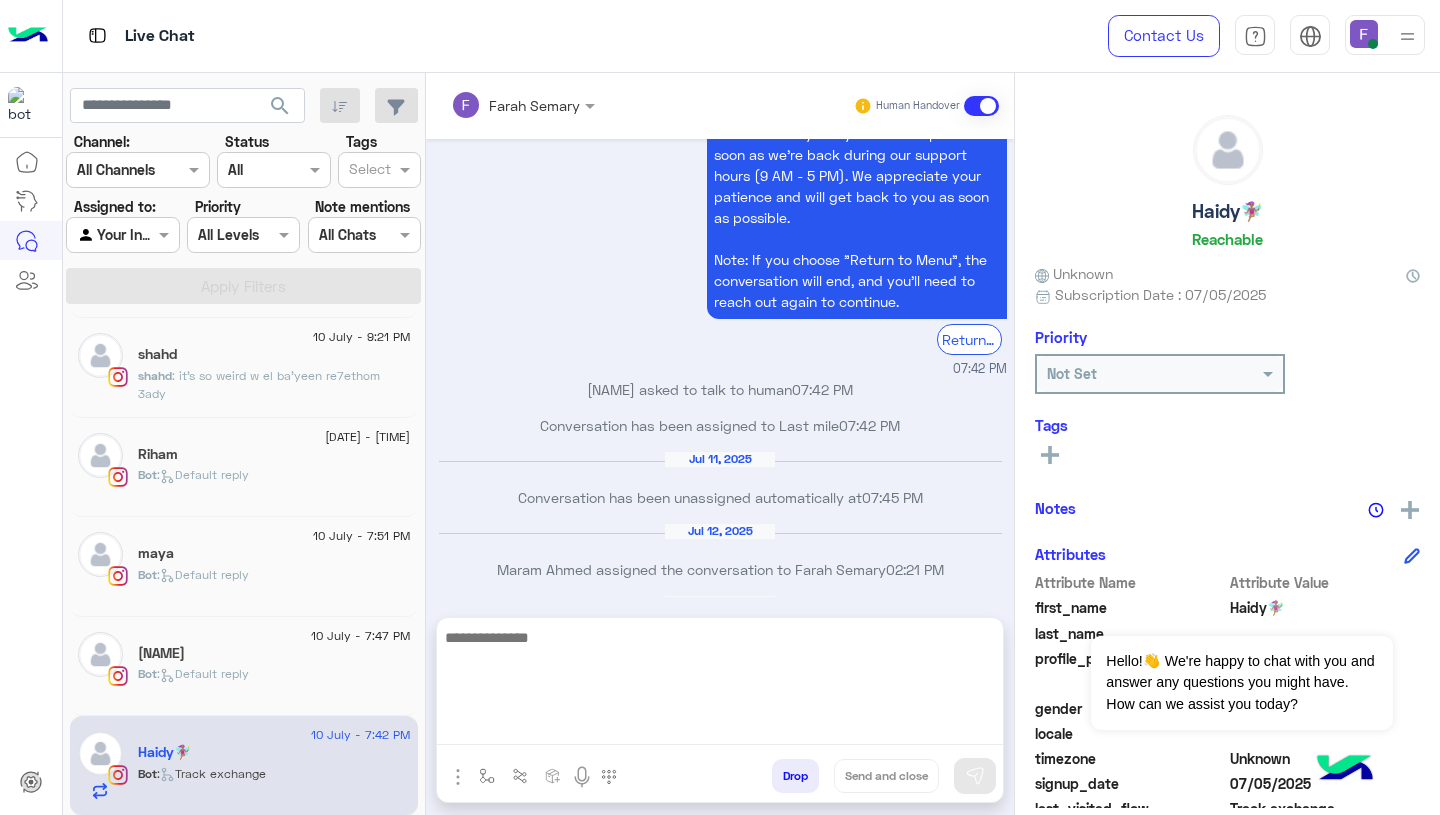 click at bounding box center (720, 685) 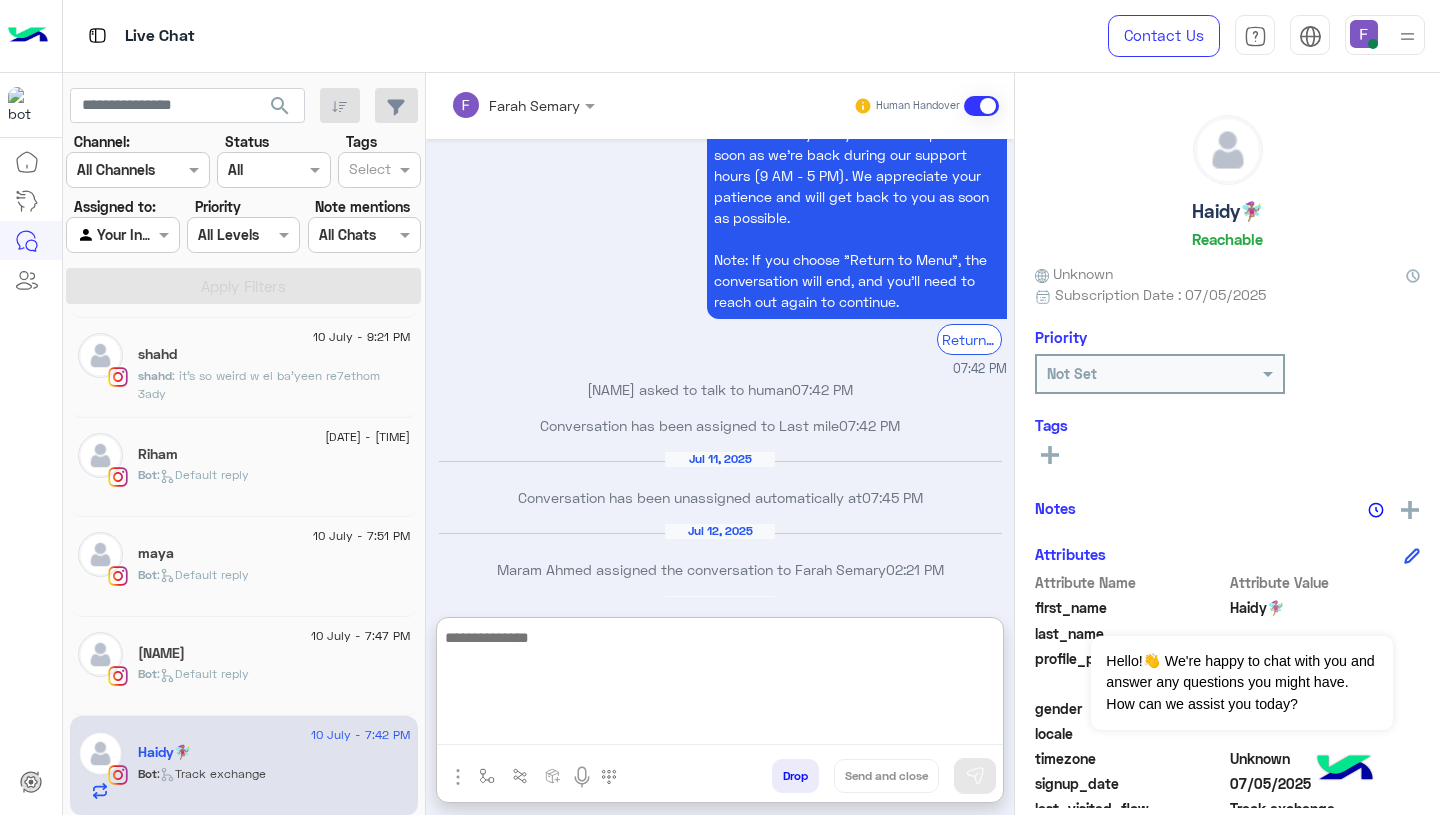 paste on "**********" 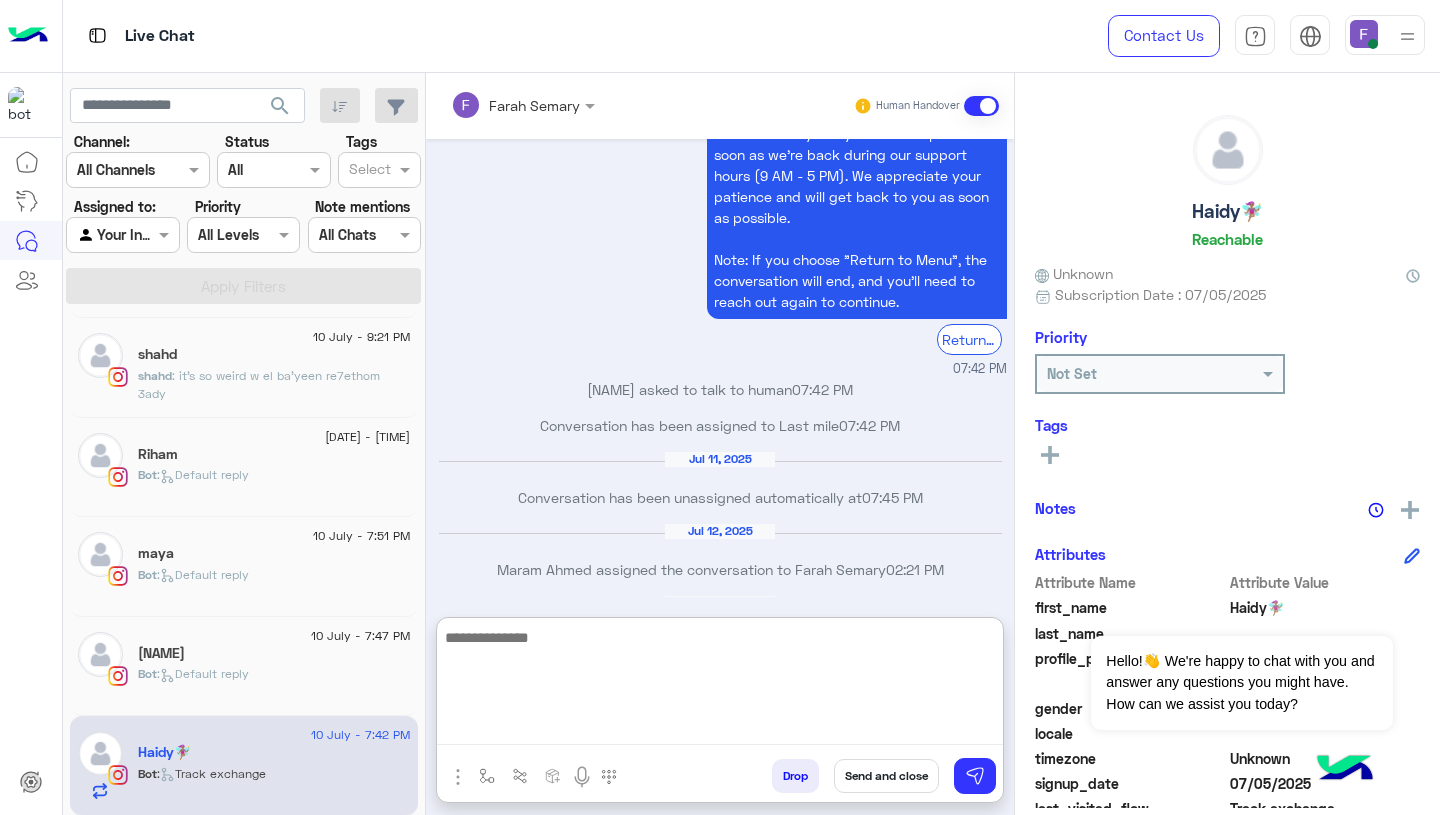 scroll, scrollTop: 0, scrollLeft: 0, axis: both 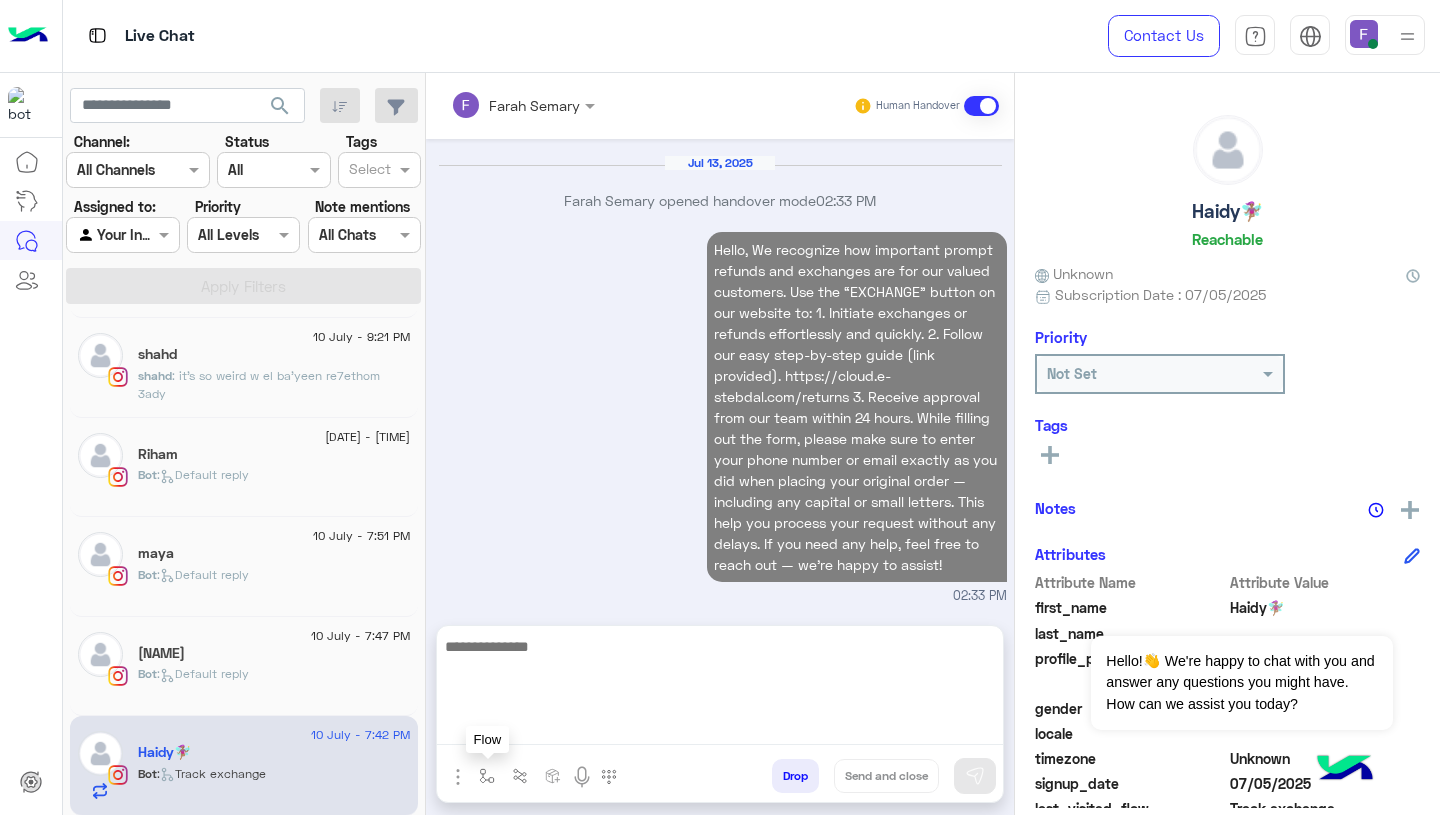 click at bounding box center (487, 776) 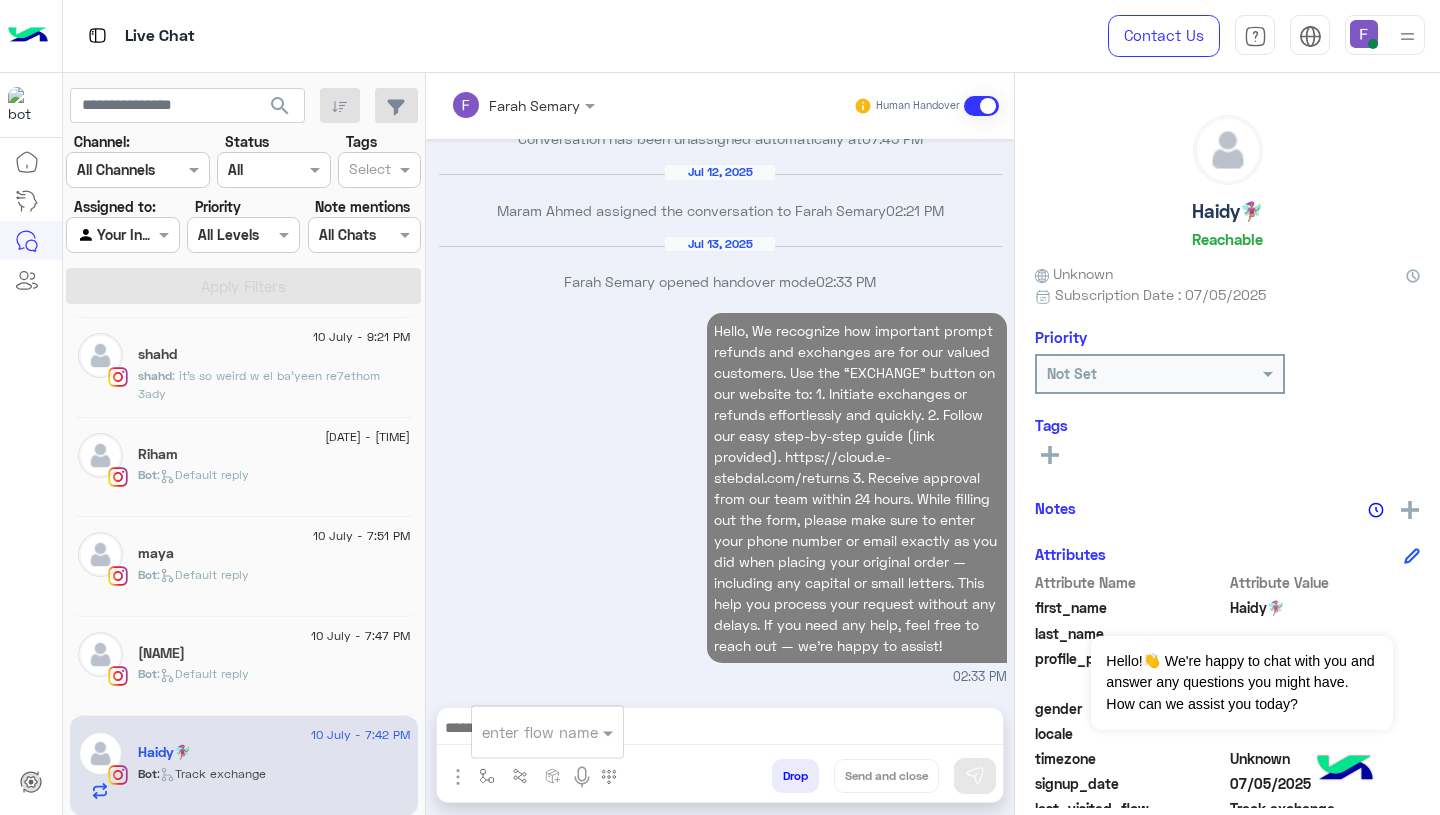 click at bounding box center [523, 732] 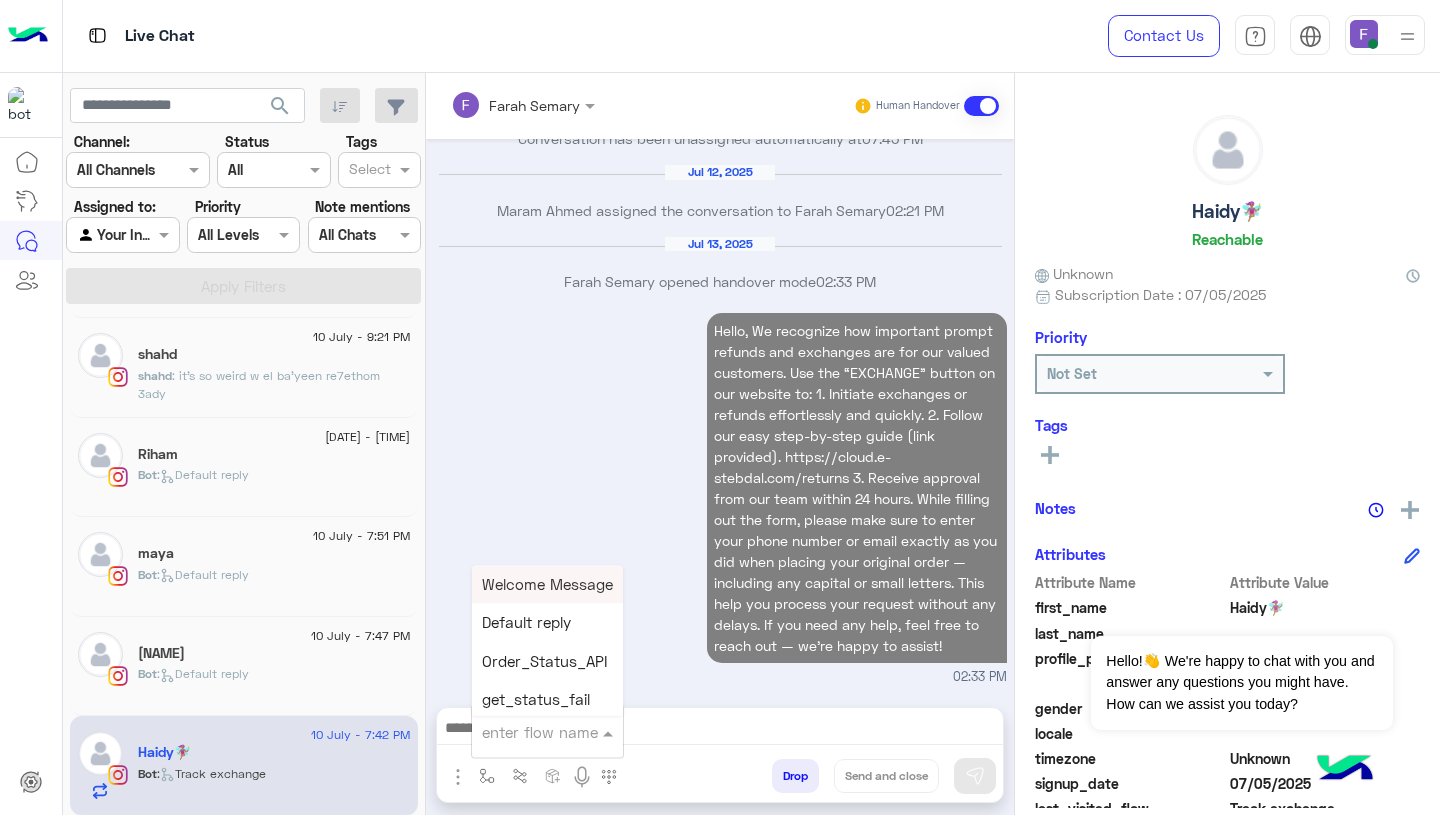 scroll, scrollTop: 2028, scrollLeft: 0, axis: vertical 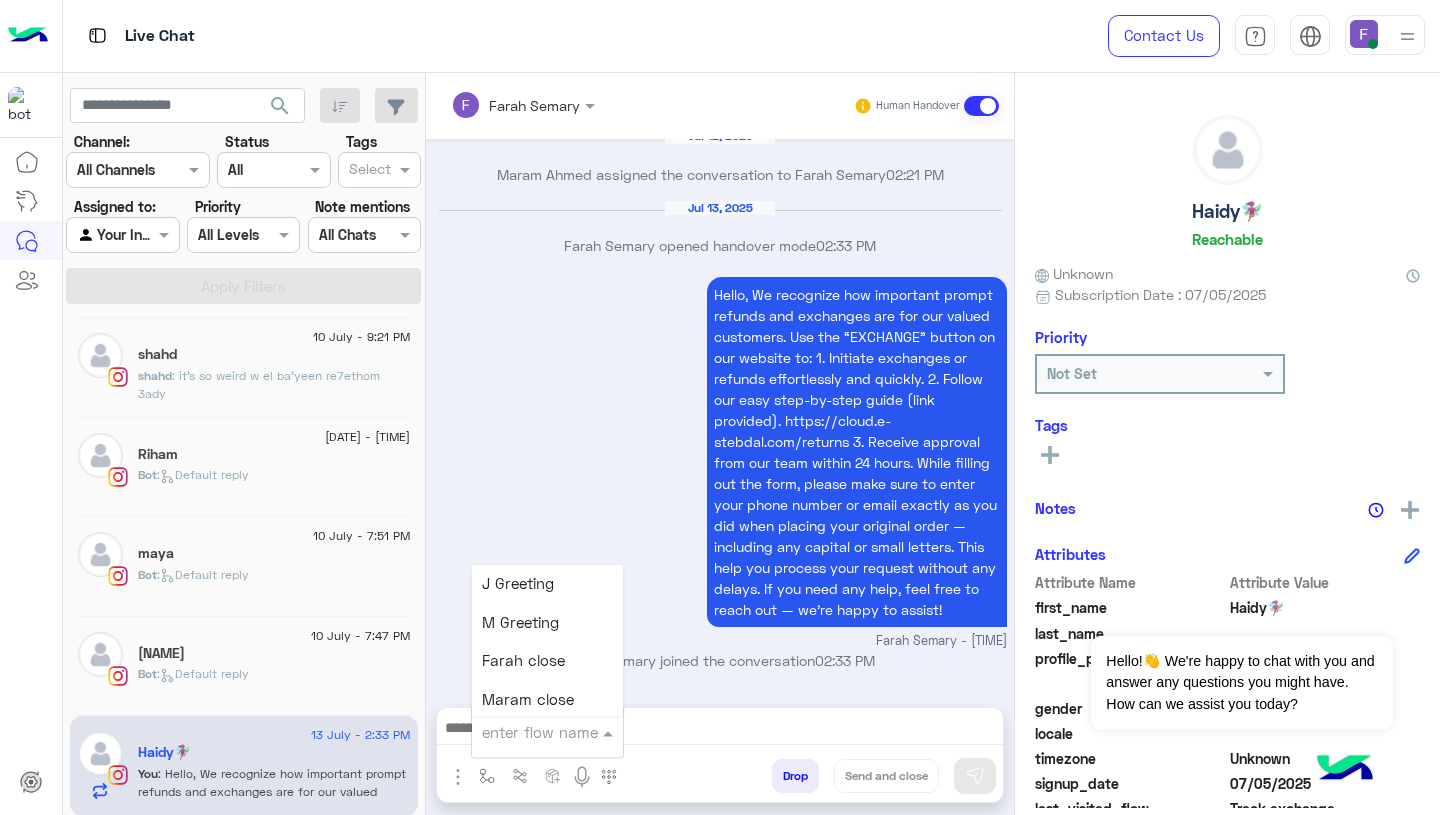 click on "Farah close" at bounding box center (523, 661) 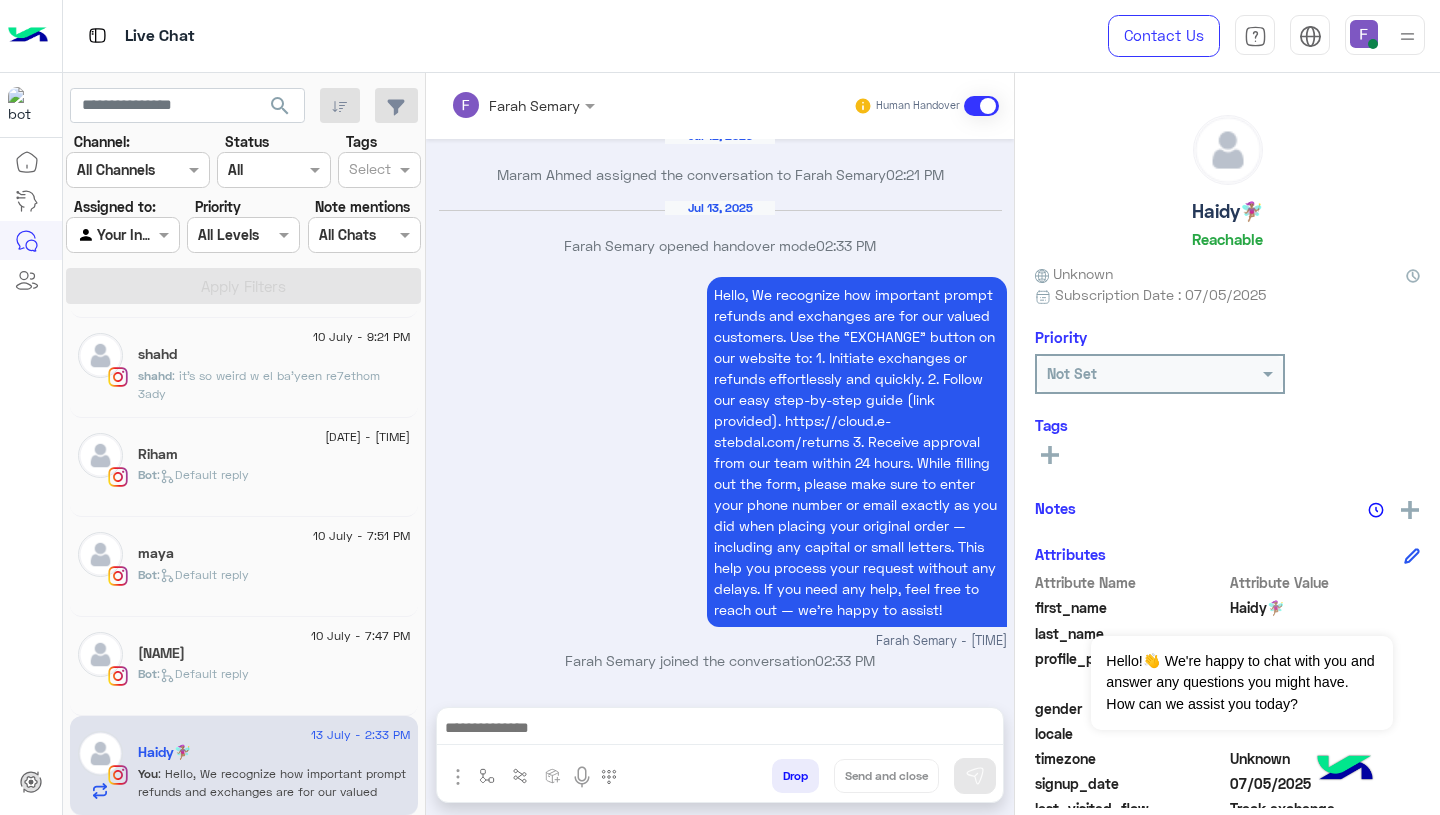 type on "**********" 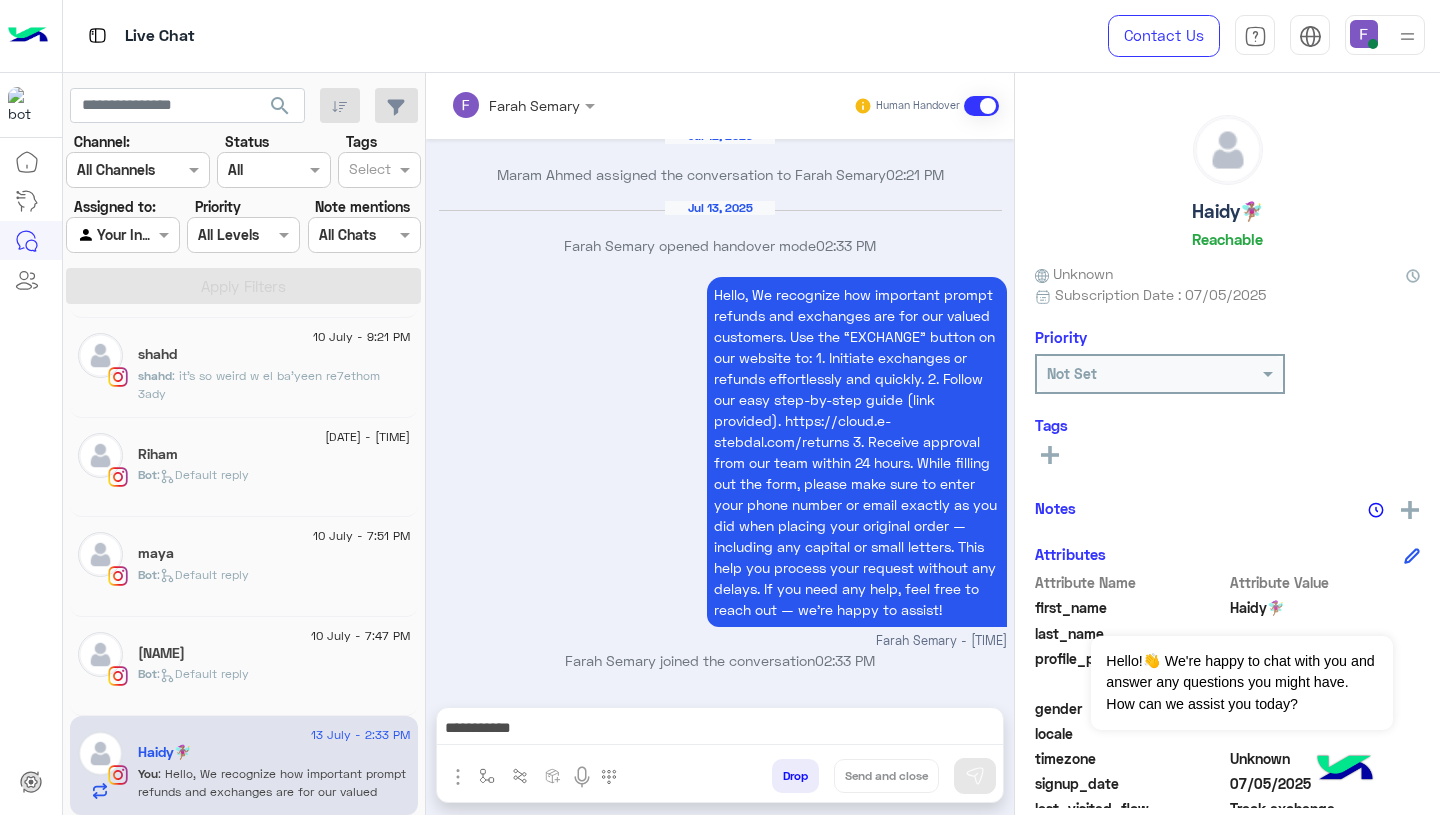 scroll, scrollTop: 2030, scrollLeft: 0, axis: vertical 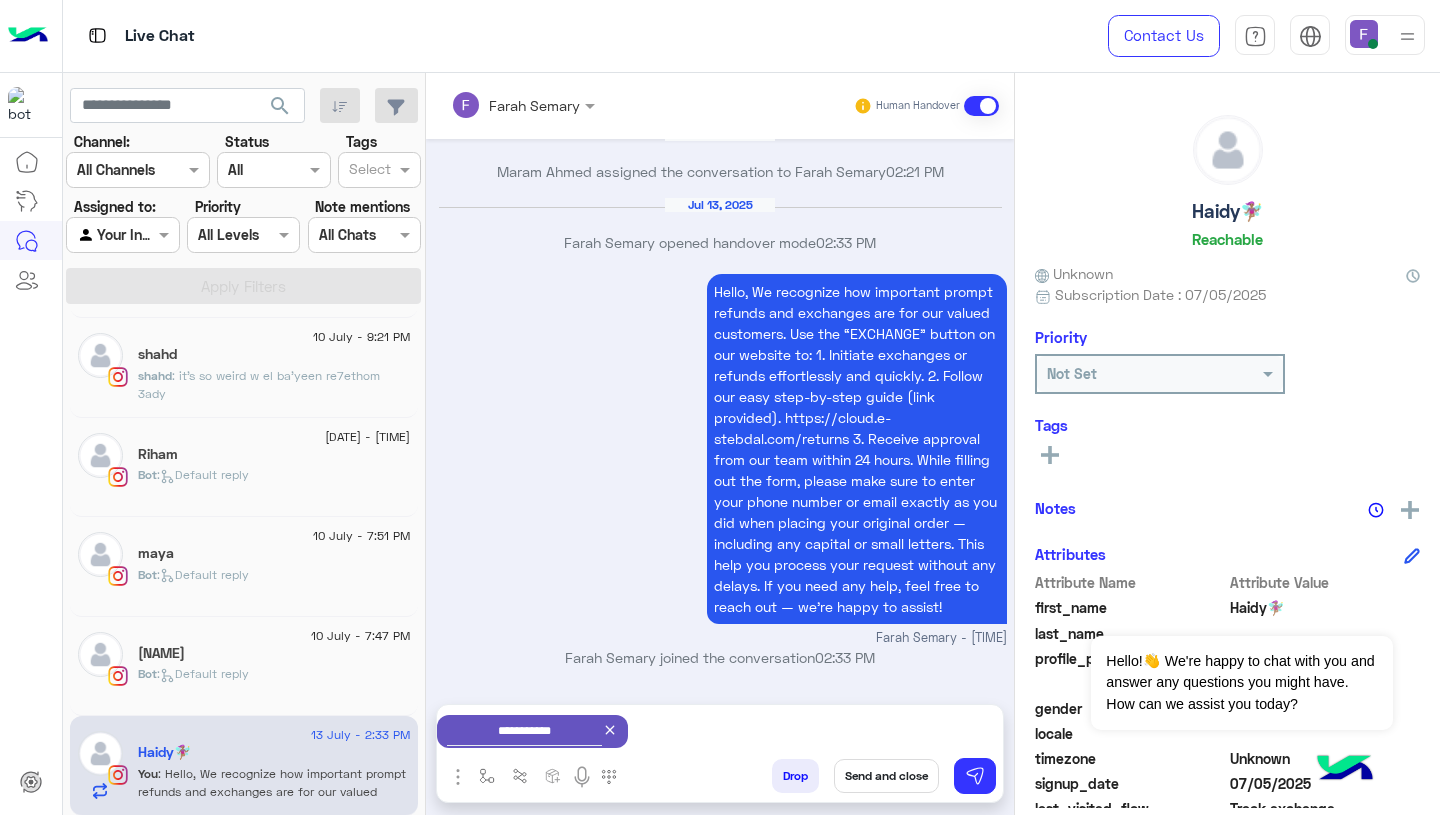 click on "Send and close" at bounding box center [886, 776] 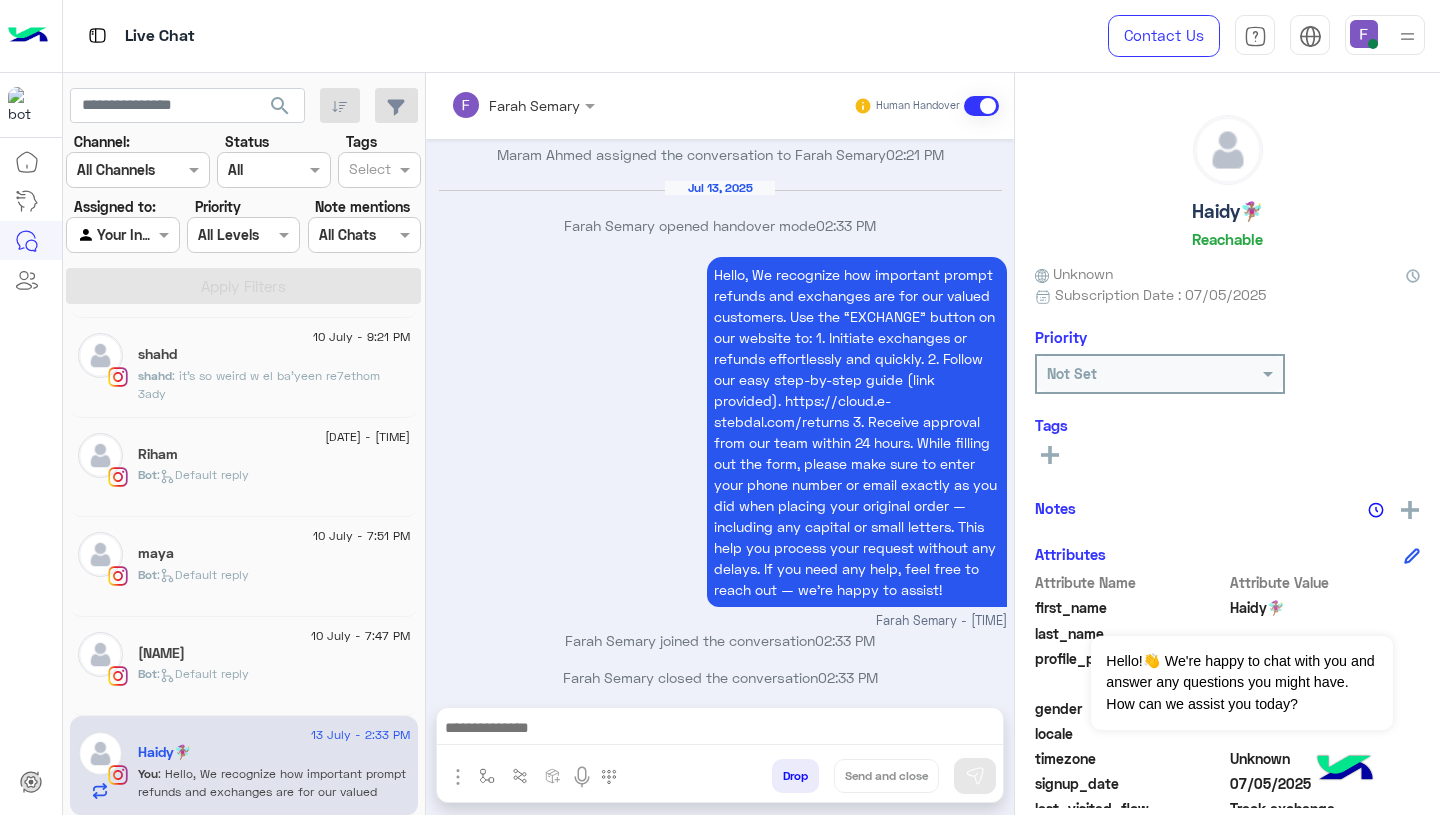 scroll, scrollTop: 2064, scrollLeft: 0, axis: vertical 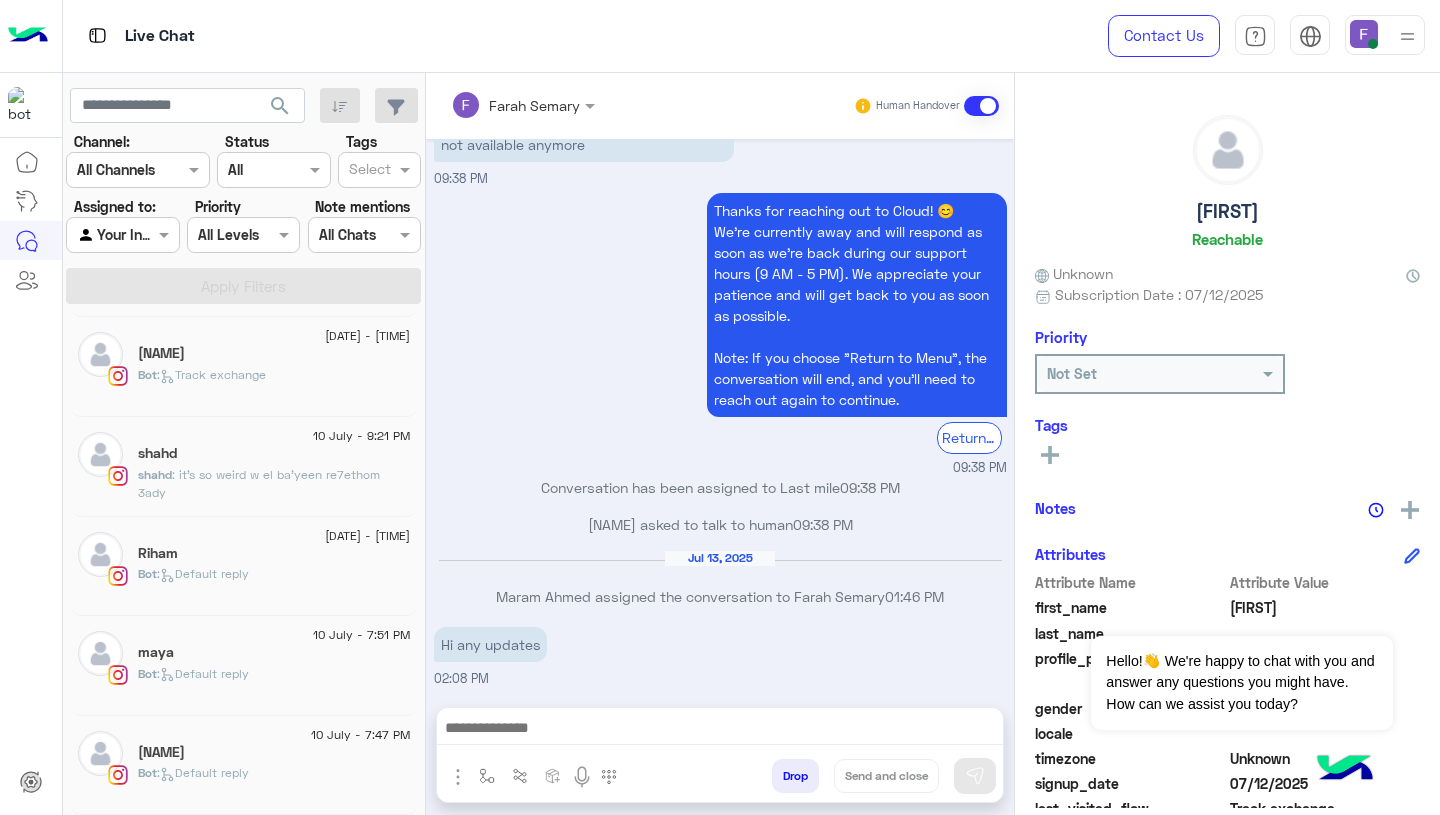 click on "Bot :   Default reply" 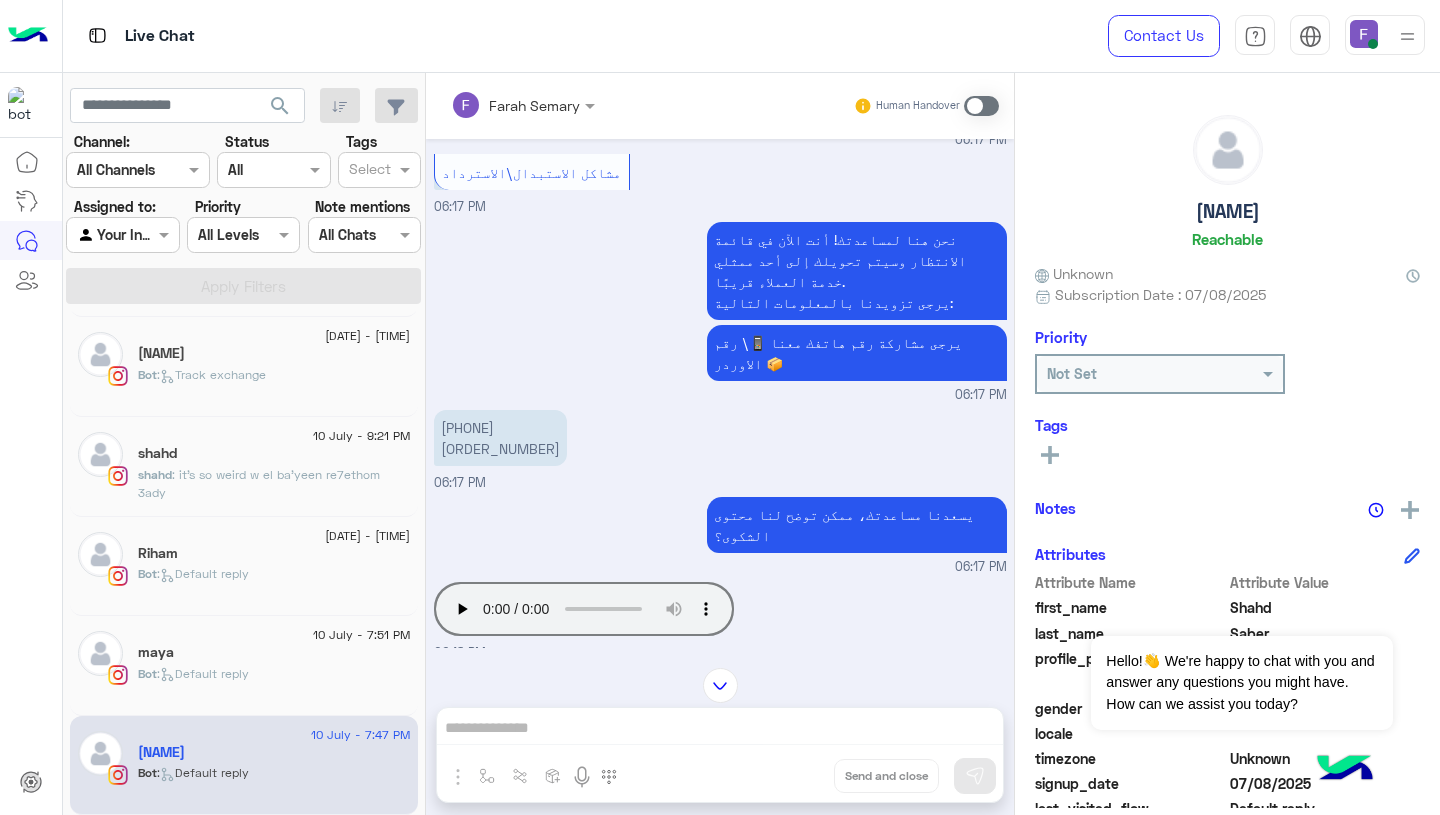 scroll, scrollTop: 1112, scrollLeft: 0, axis: vertical 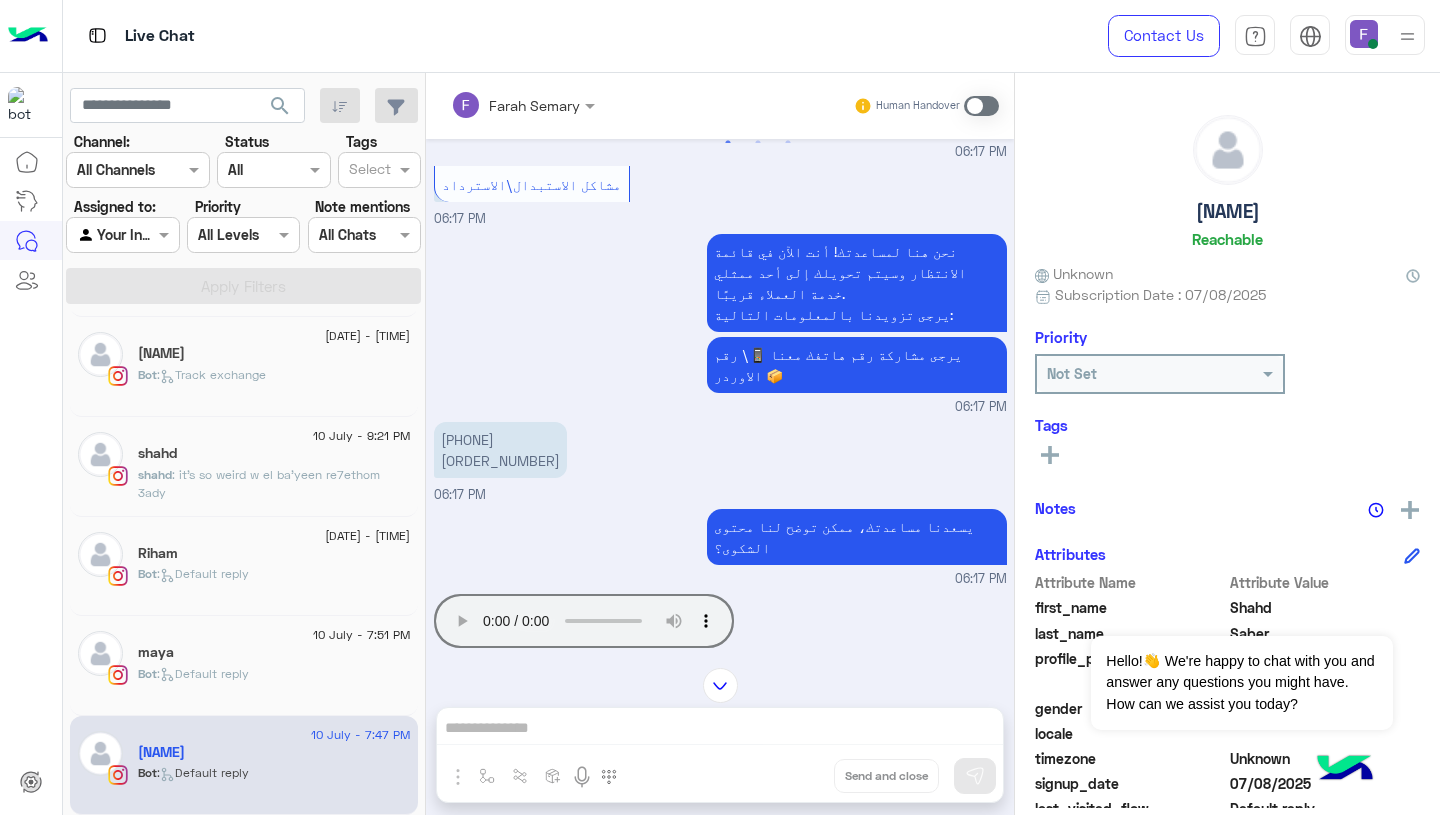type 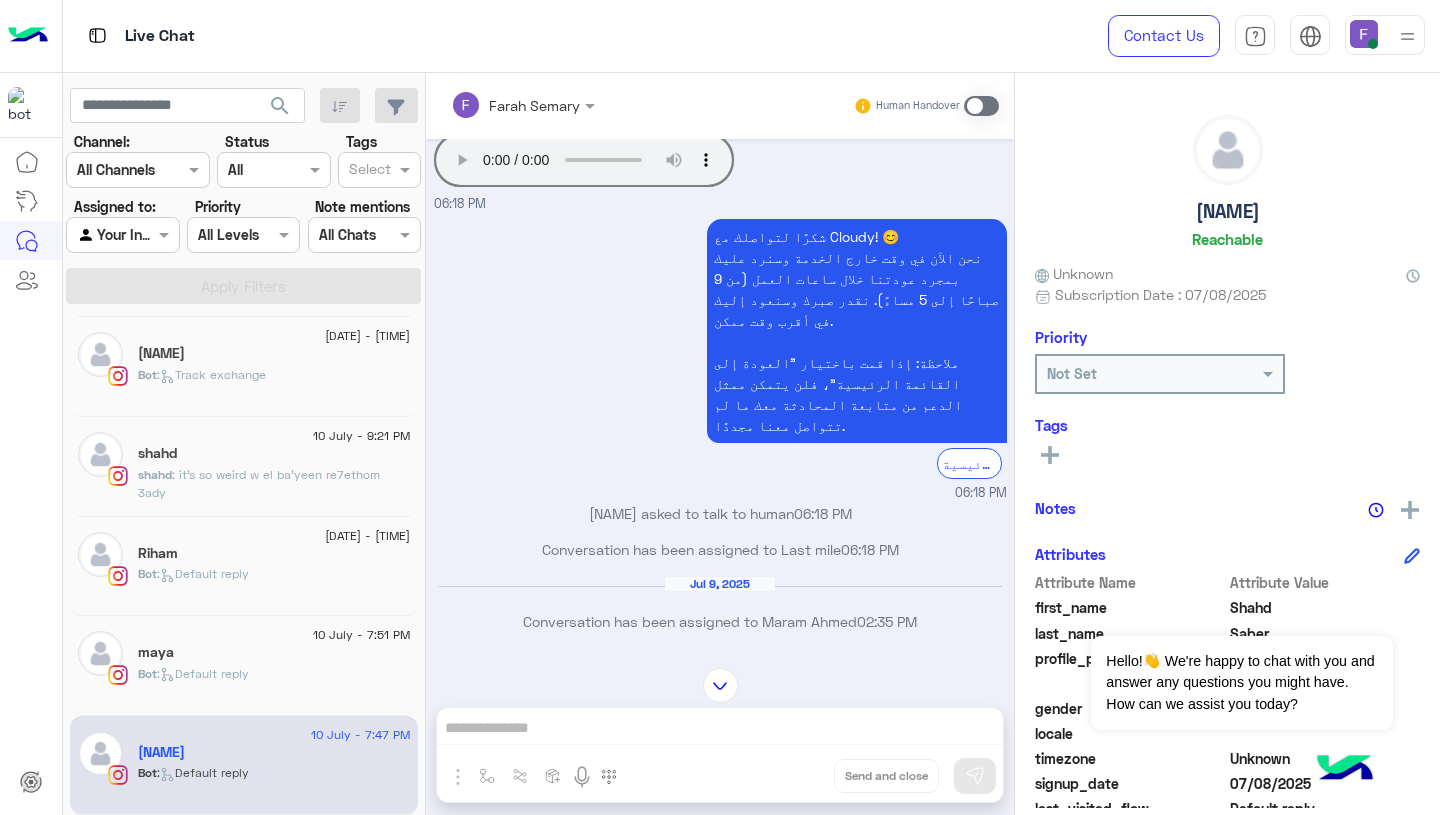 scroll, scrollTop: 1565, scrollLeft: 0, axis: vertical 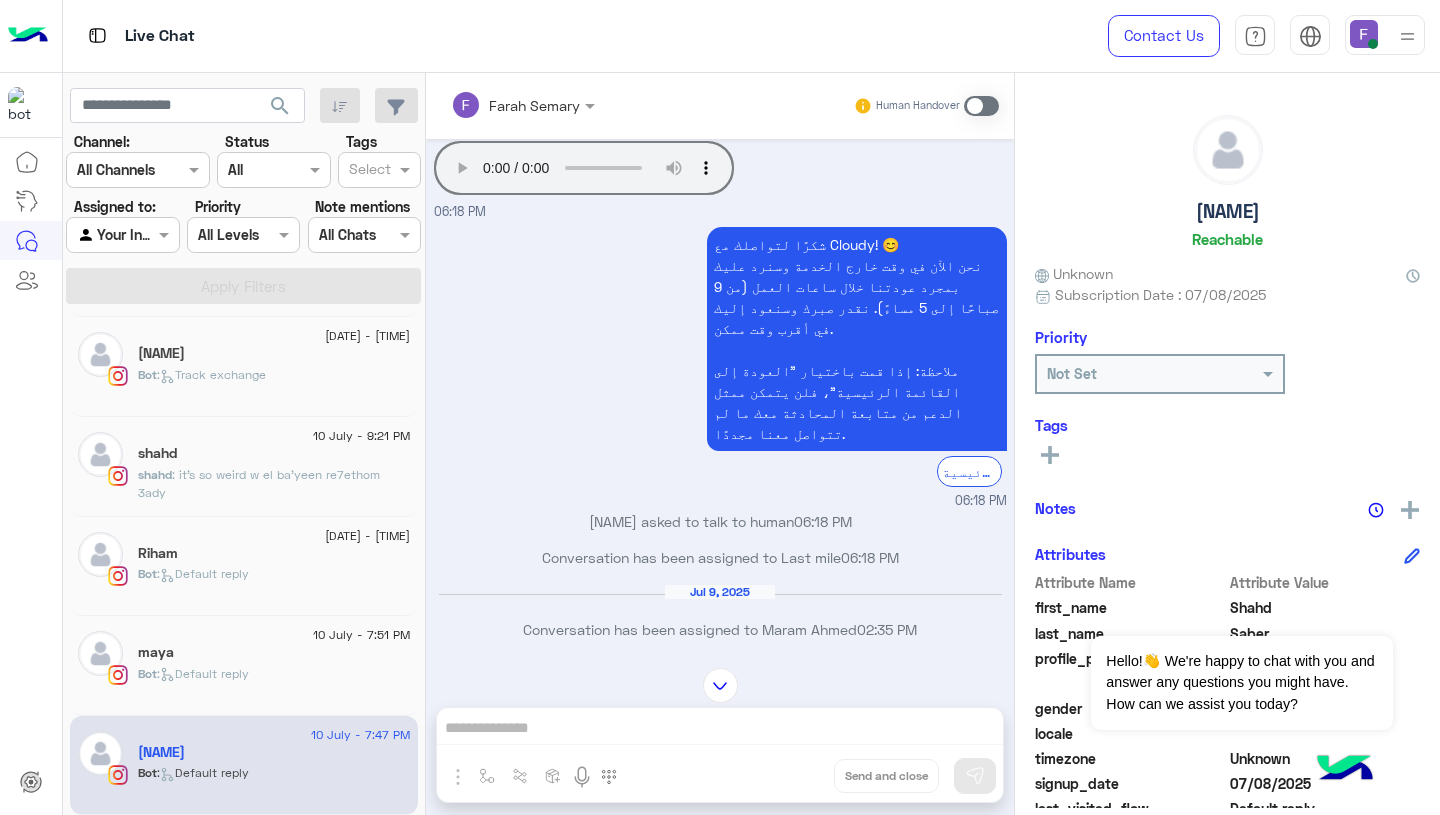 click at bounding box center (981, 106) 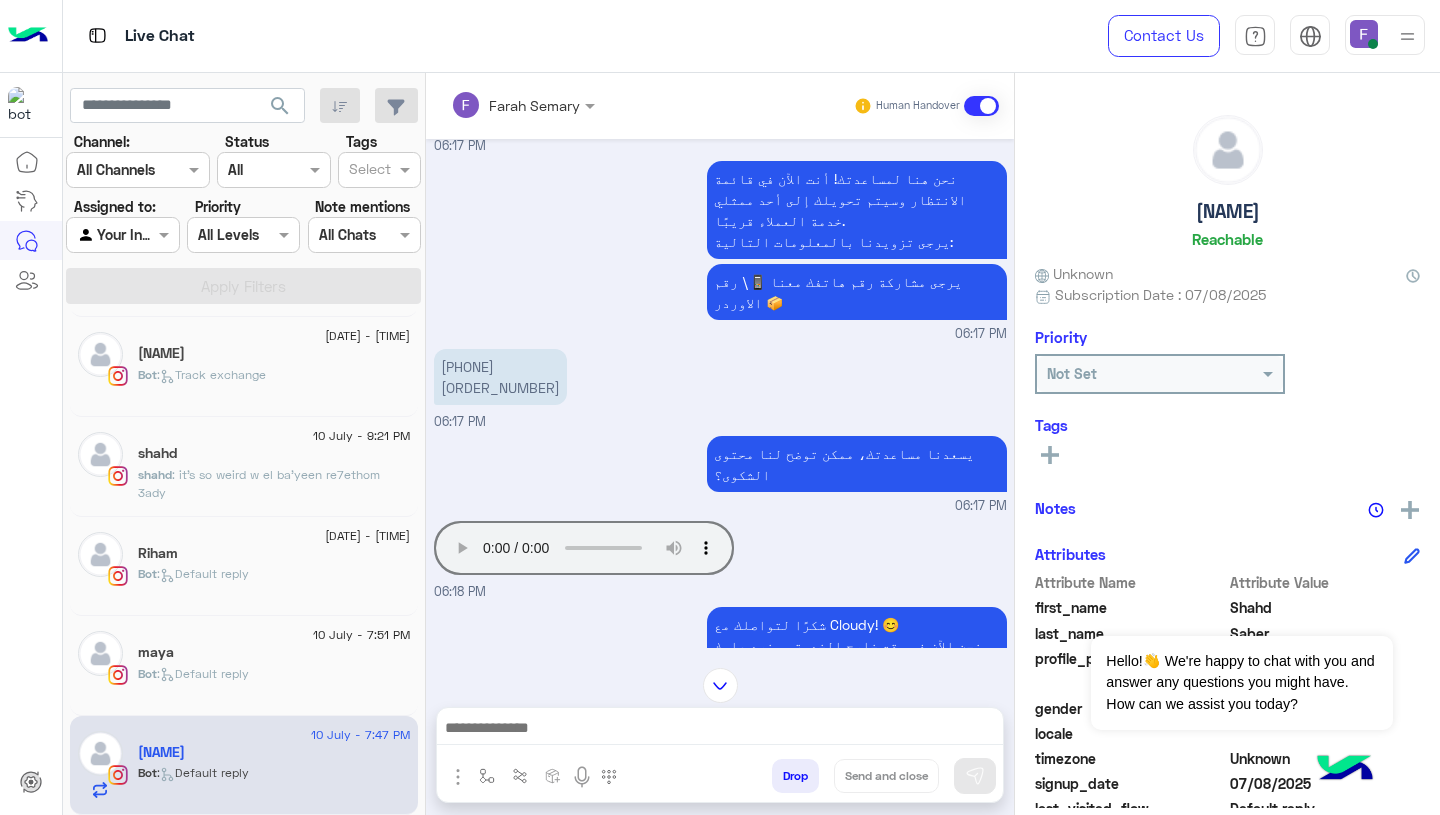scroll, scrollTop: 1183, scrollLeft: 0, axis: vertical 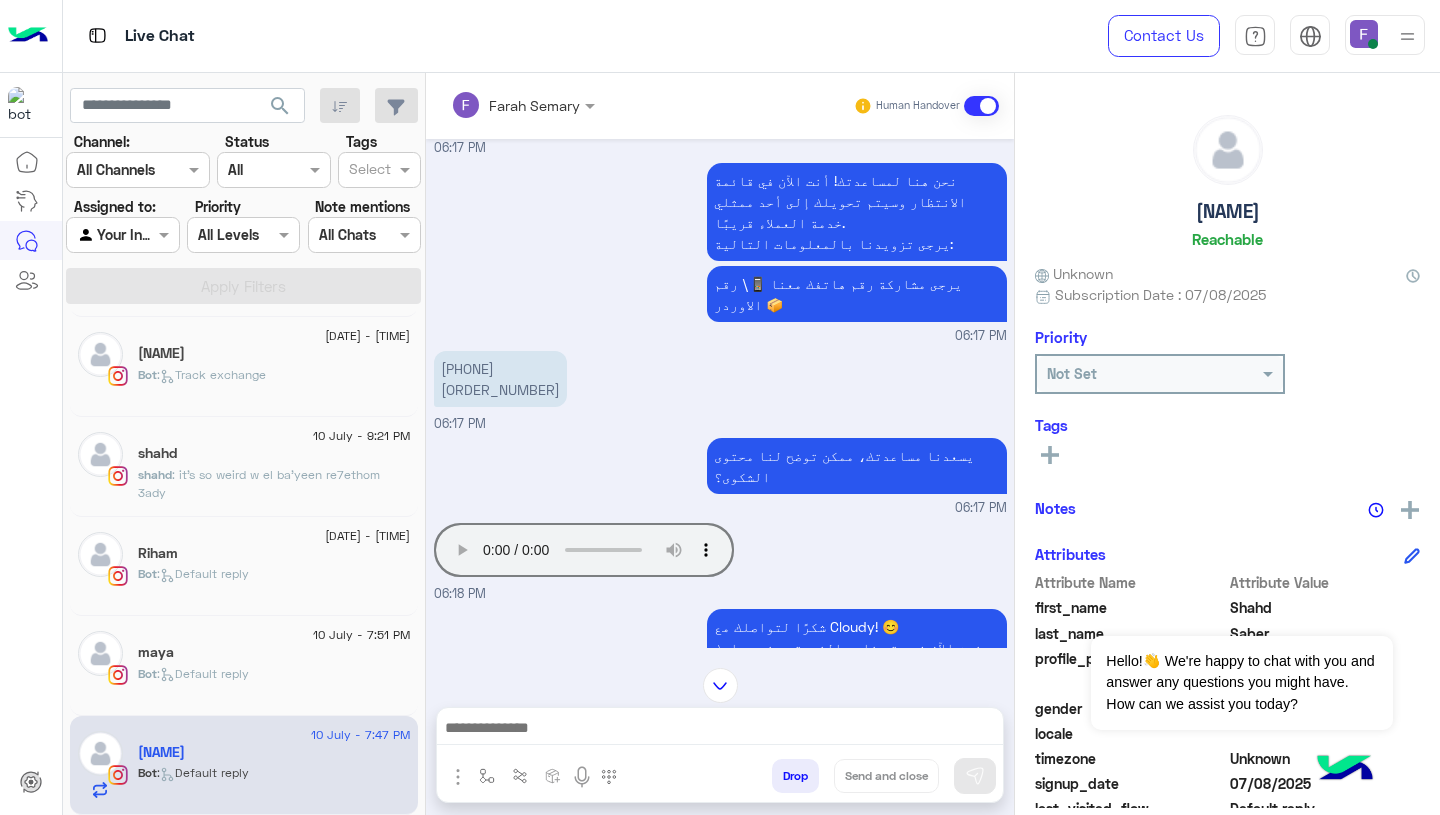 click at bounding box center (720, 730) 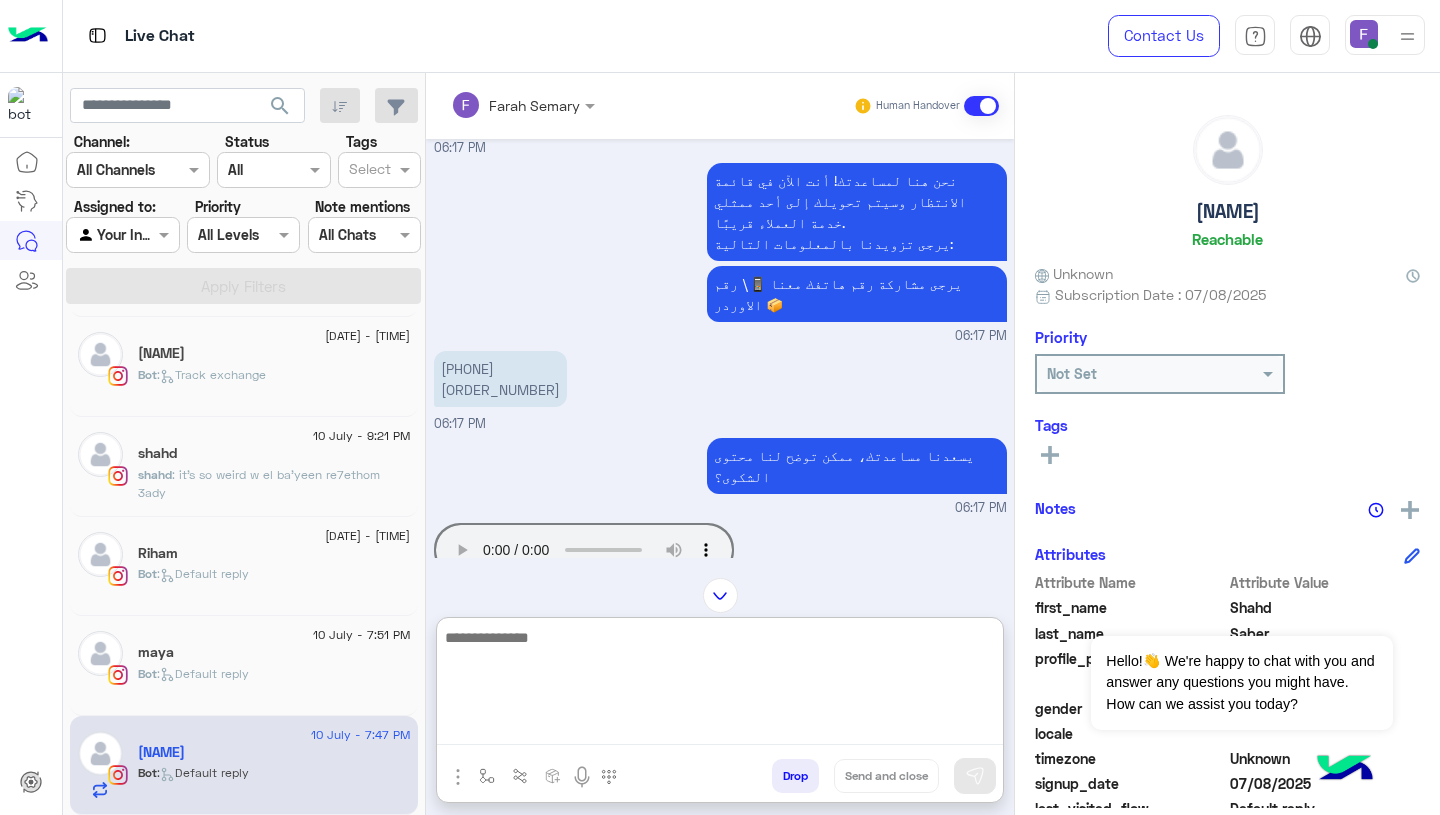paste on "**********" 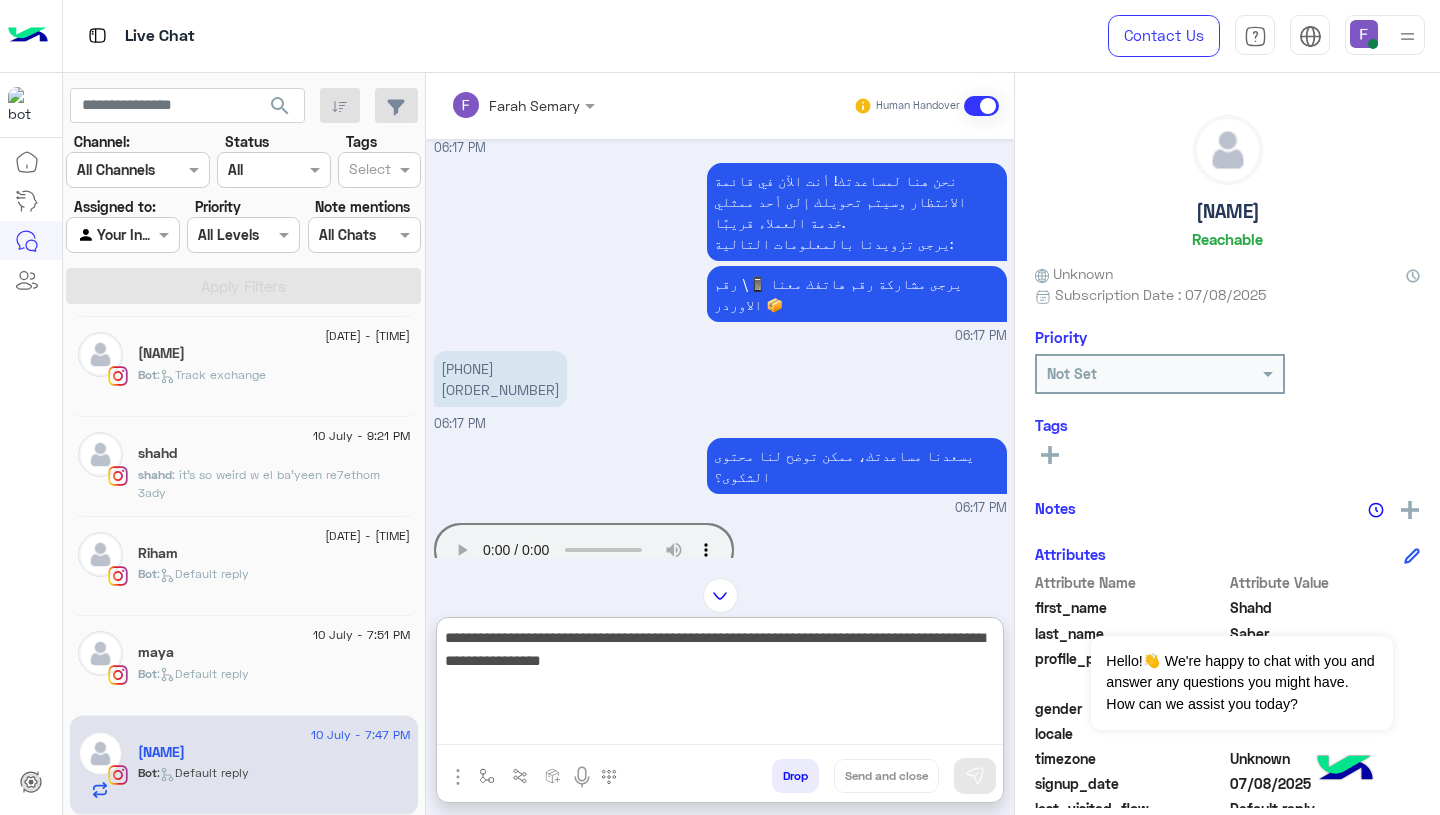 scroll, scrollTop: 61, scrollLeft: 0, axis: vertical 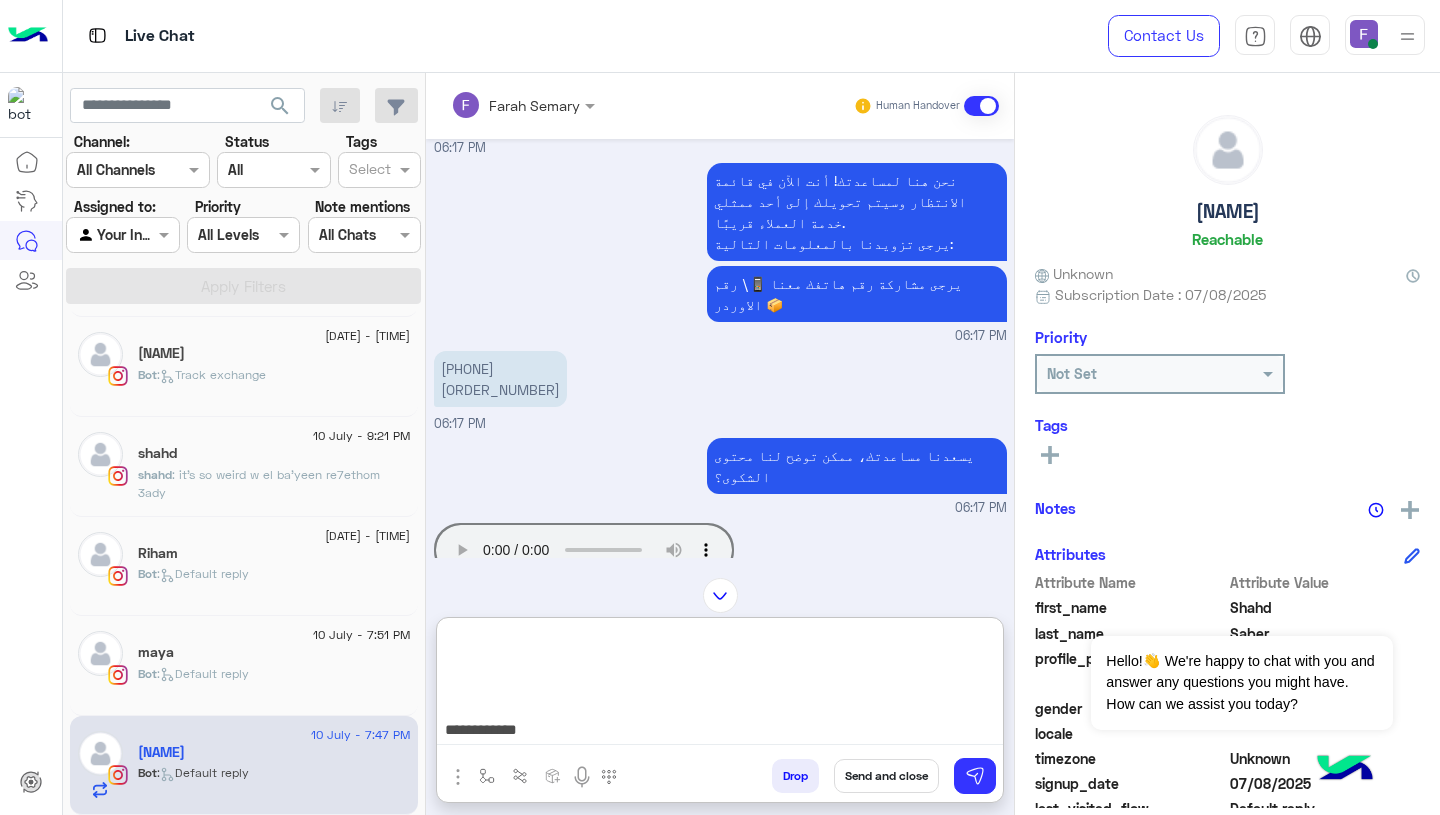 click on "**********" at bounding box center [720, 685] 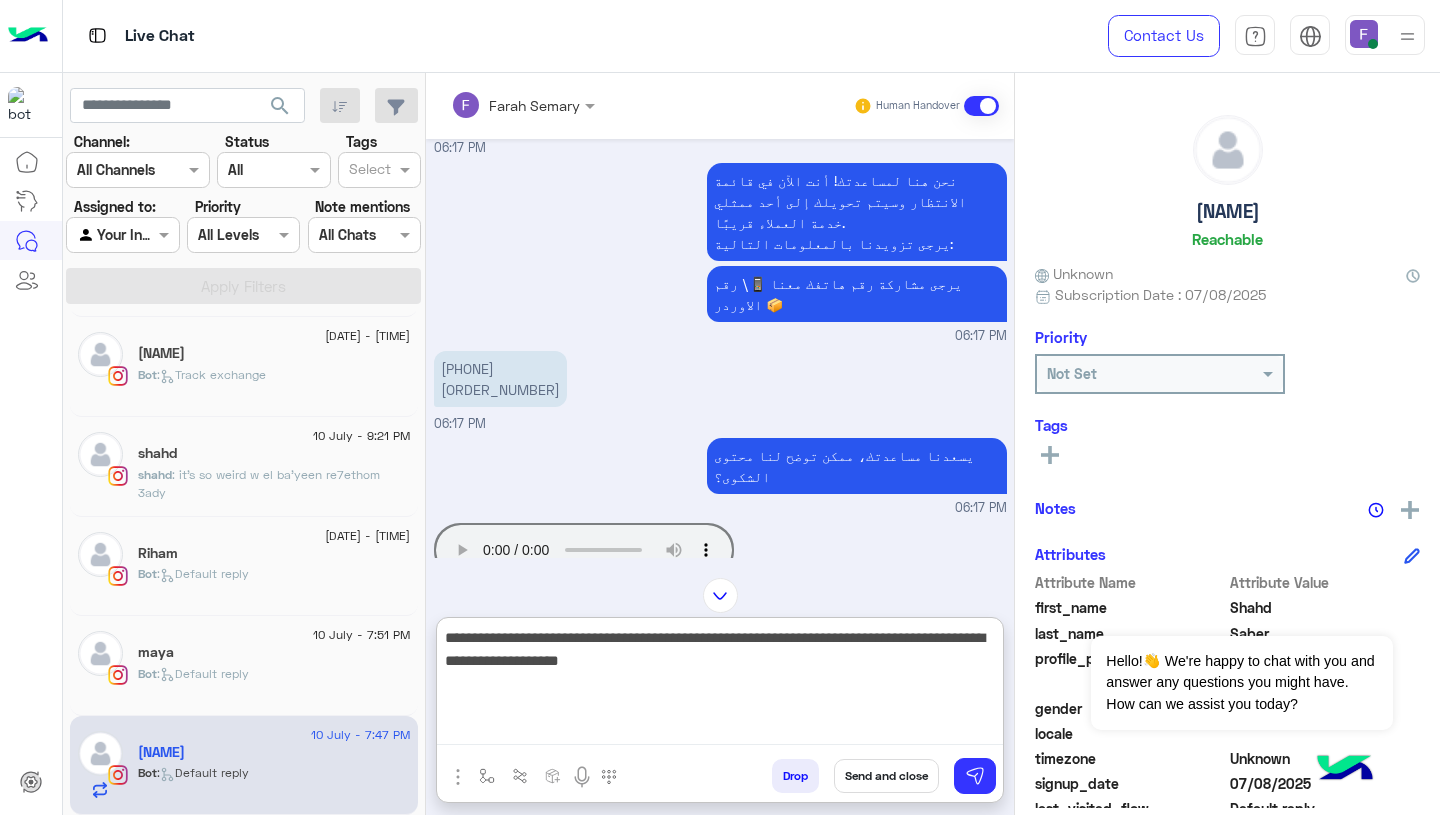 scroll, scrollTop: 0, scrollLeft: 0, axis: both 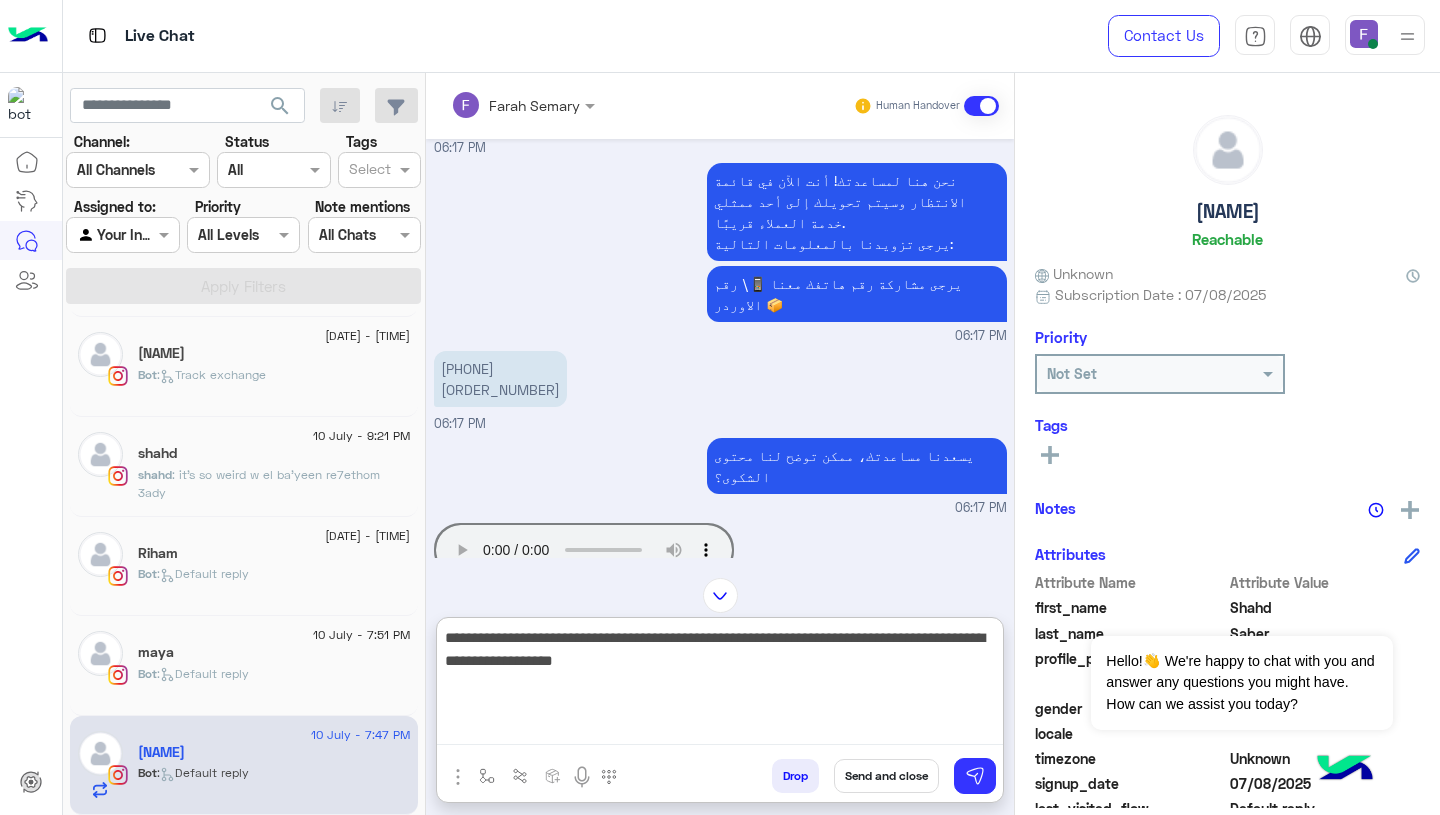 click on "**********" at bounding box center [720, 685] 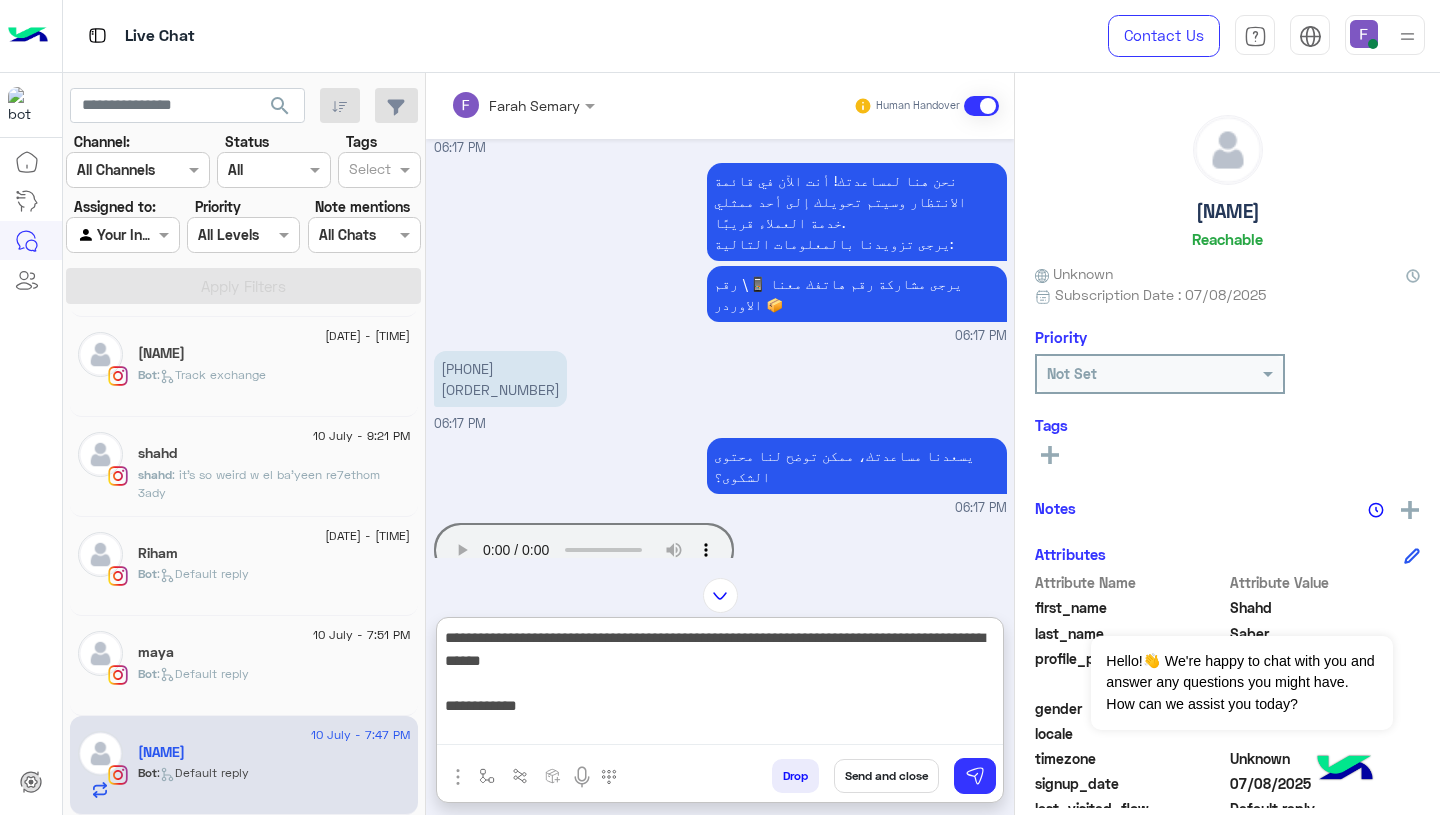 scroll, scrollTop: 20, scrollLeft: 0, axis: vertical 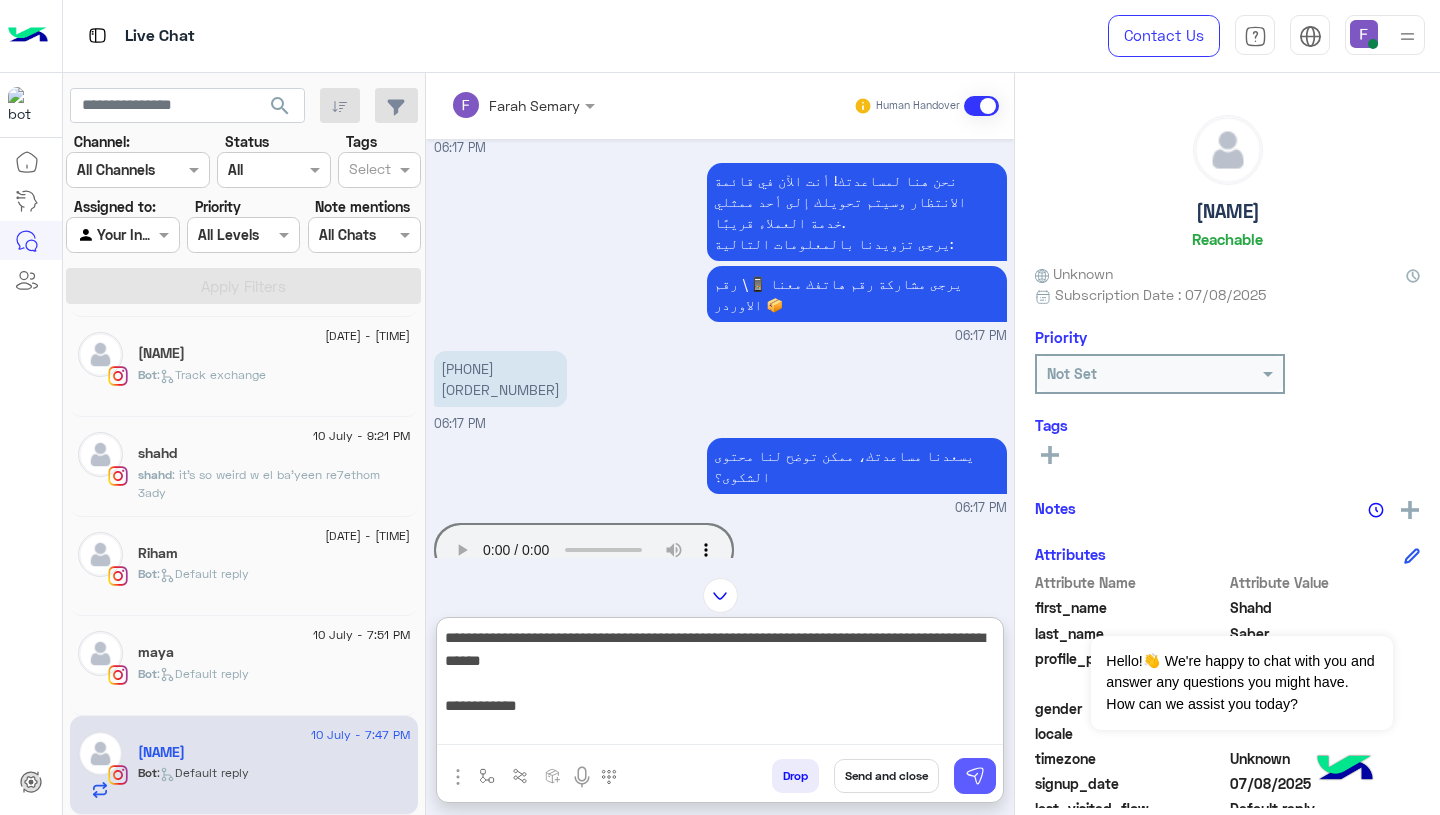 type on "**********" 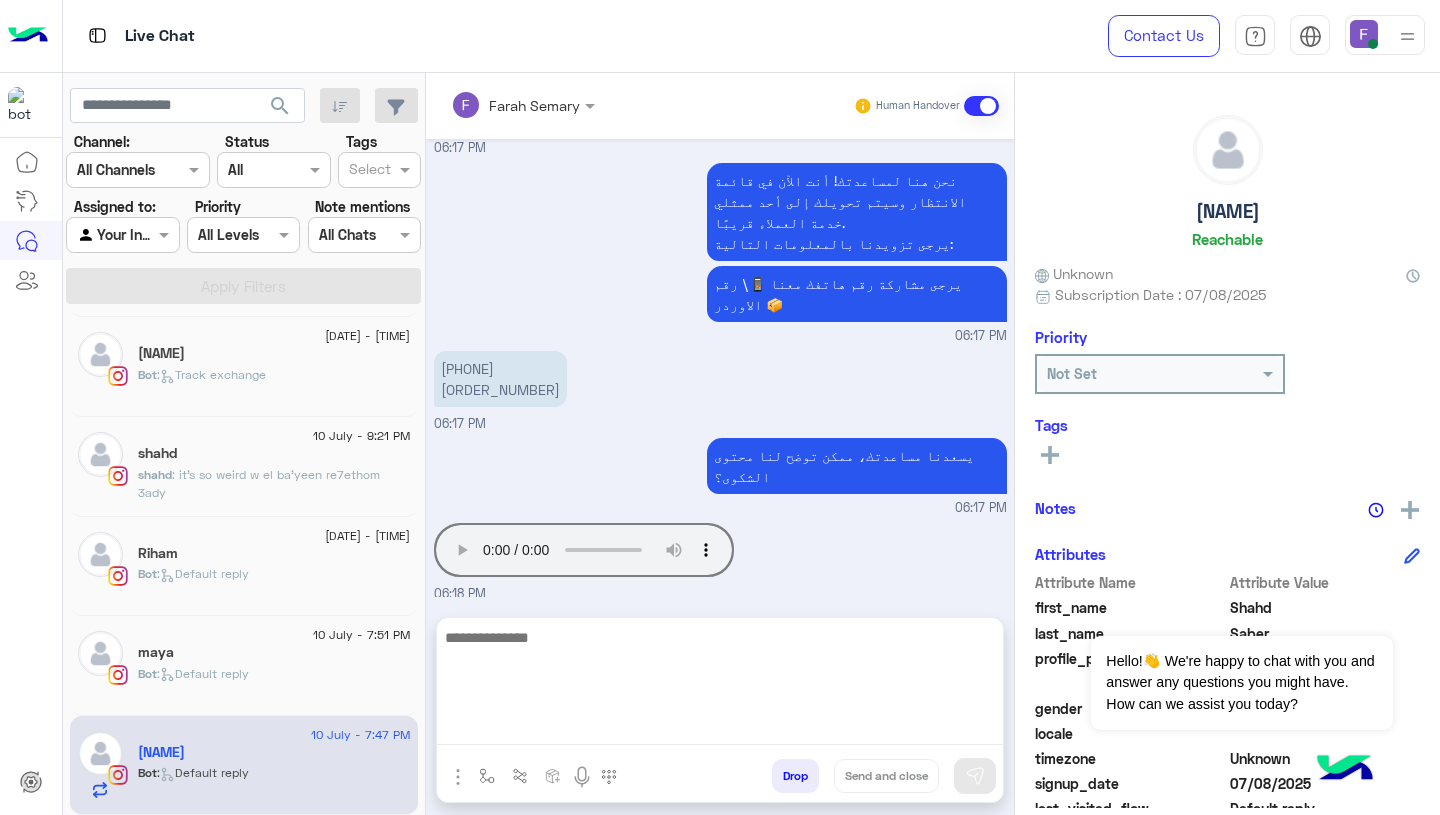 scroll, scrollTop: 0, scrollLeft: 0, axis: both 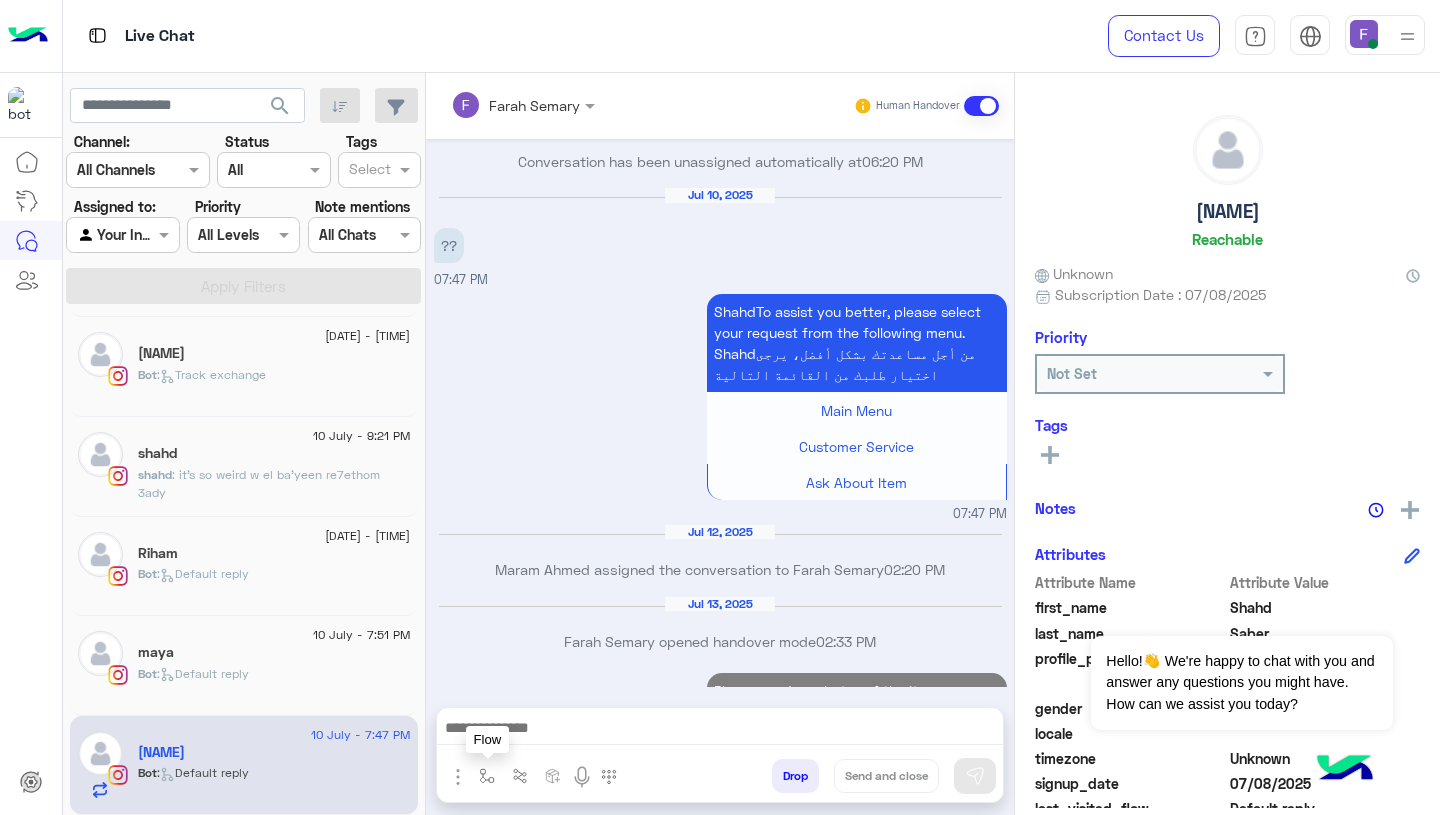 click at bounding box center [487, 776] 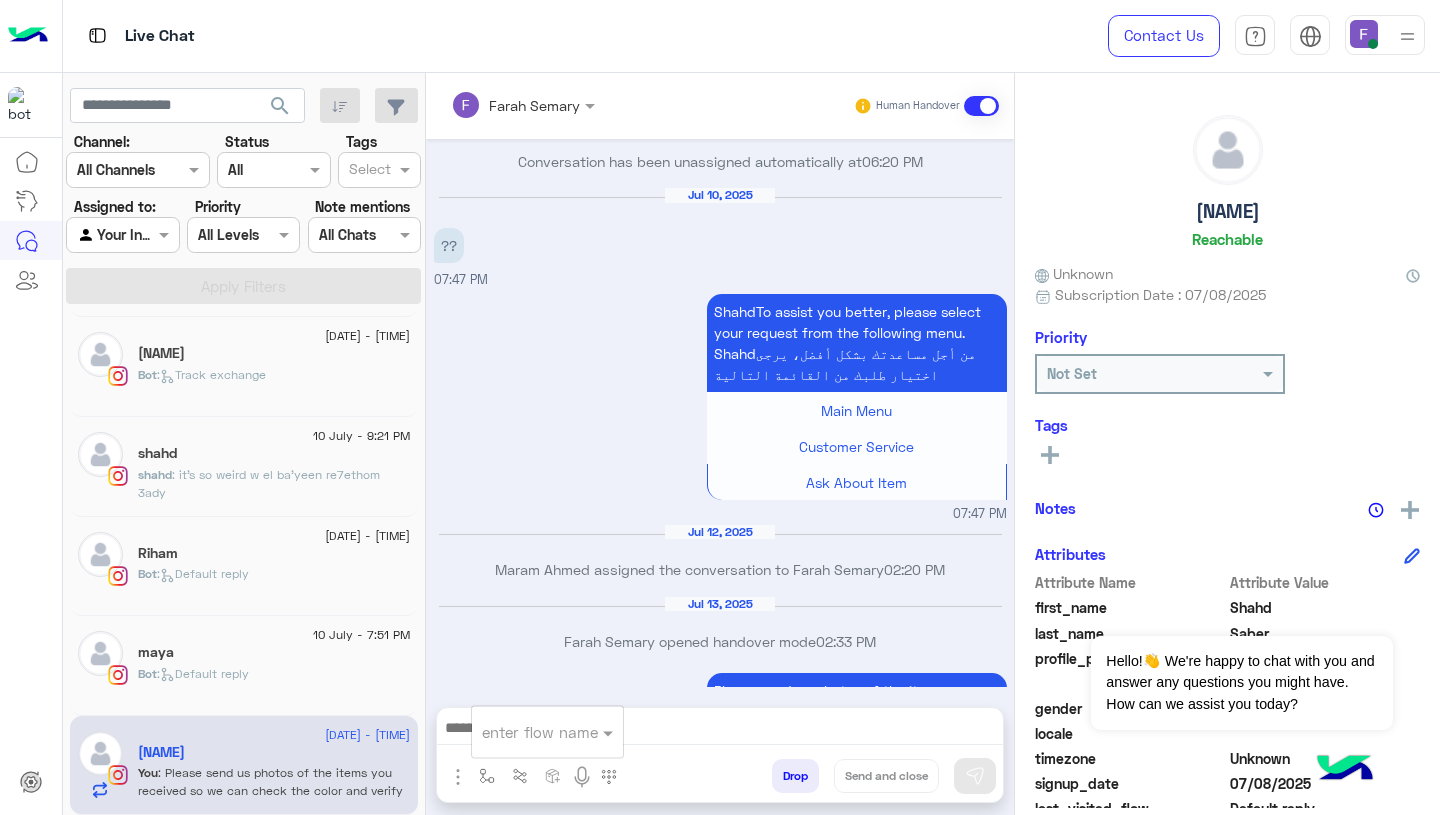 scroll, scrollTop: 2143, scrollLeft: 0, axis: vertical 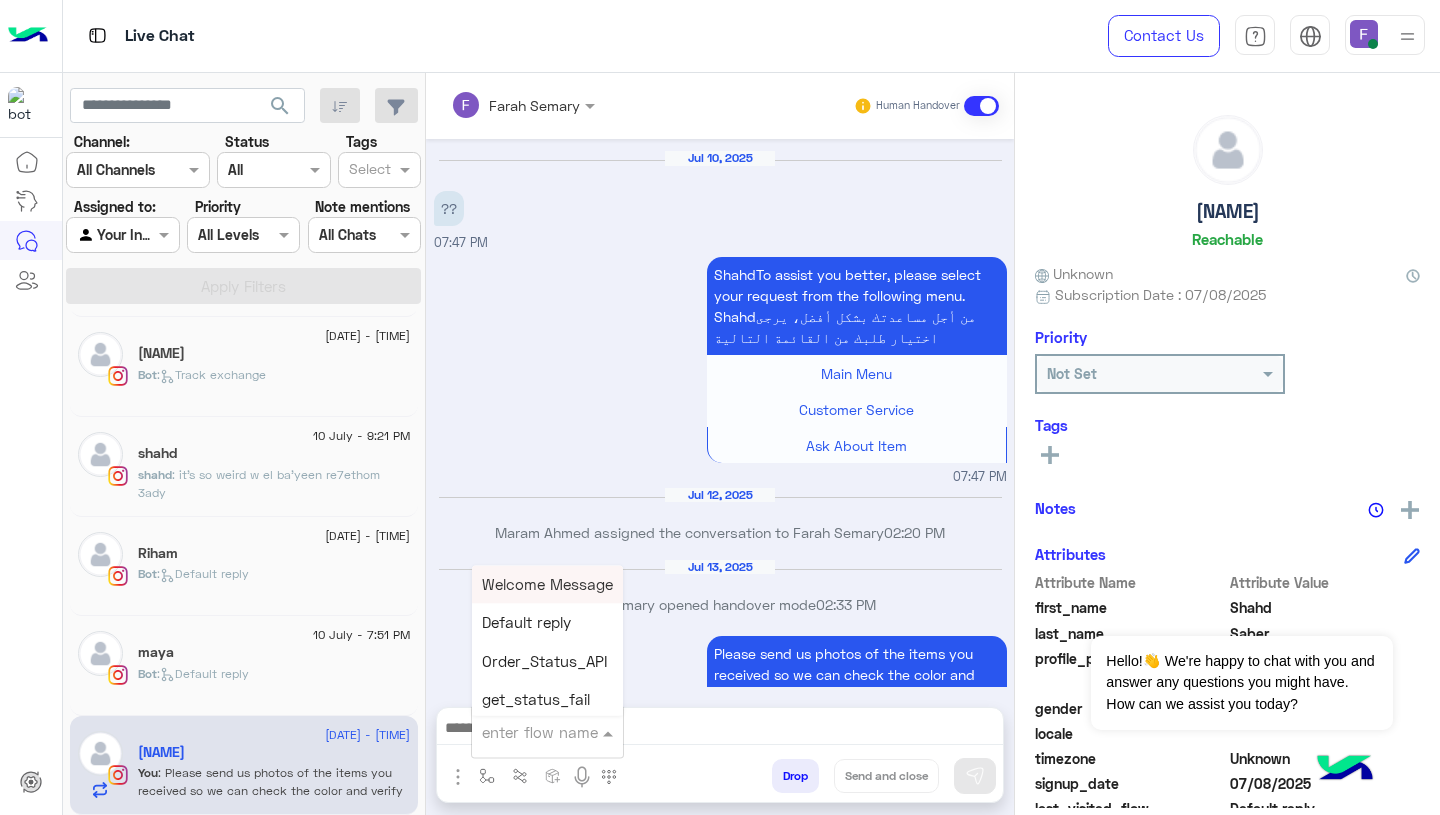 click at bounding box center [523, 732] 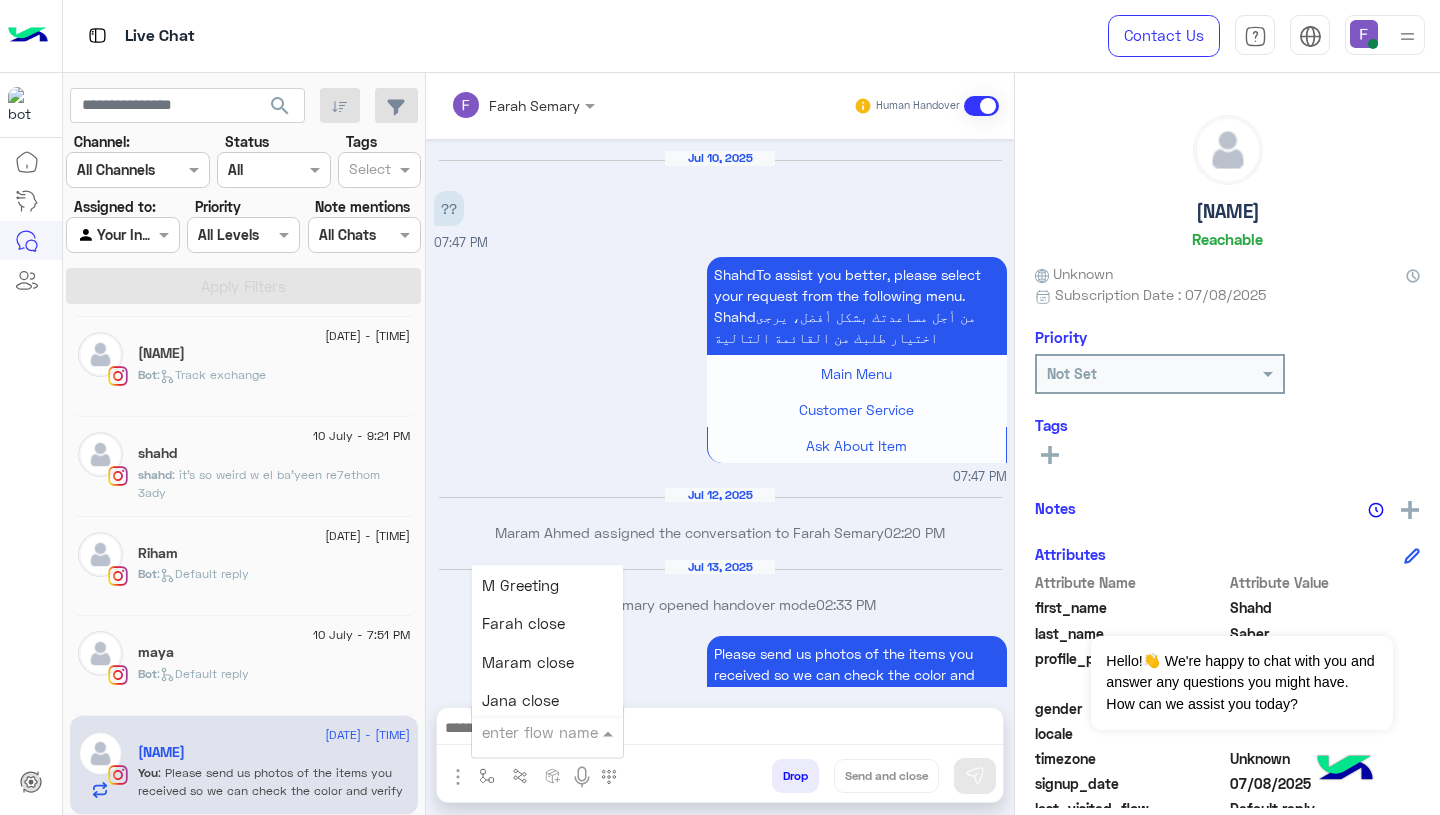 scroll, scrollTop: 2342, scrollLeft: 0, axis: vertical 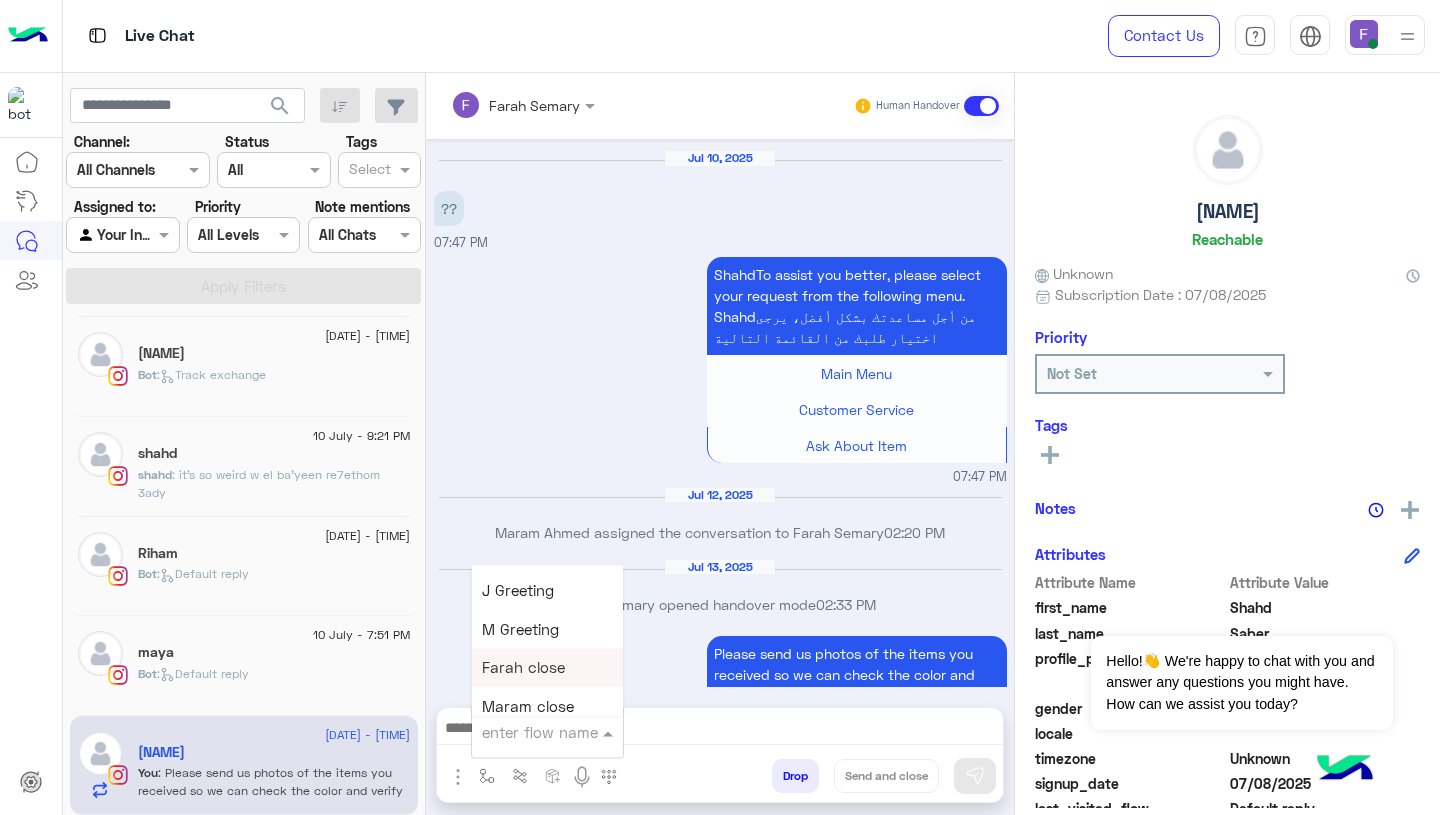click on "Farah close" at bounding box center [523, 668] 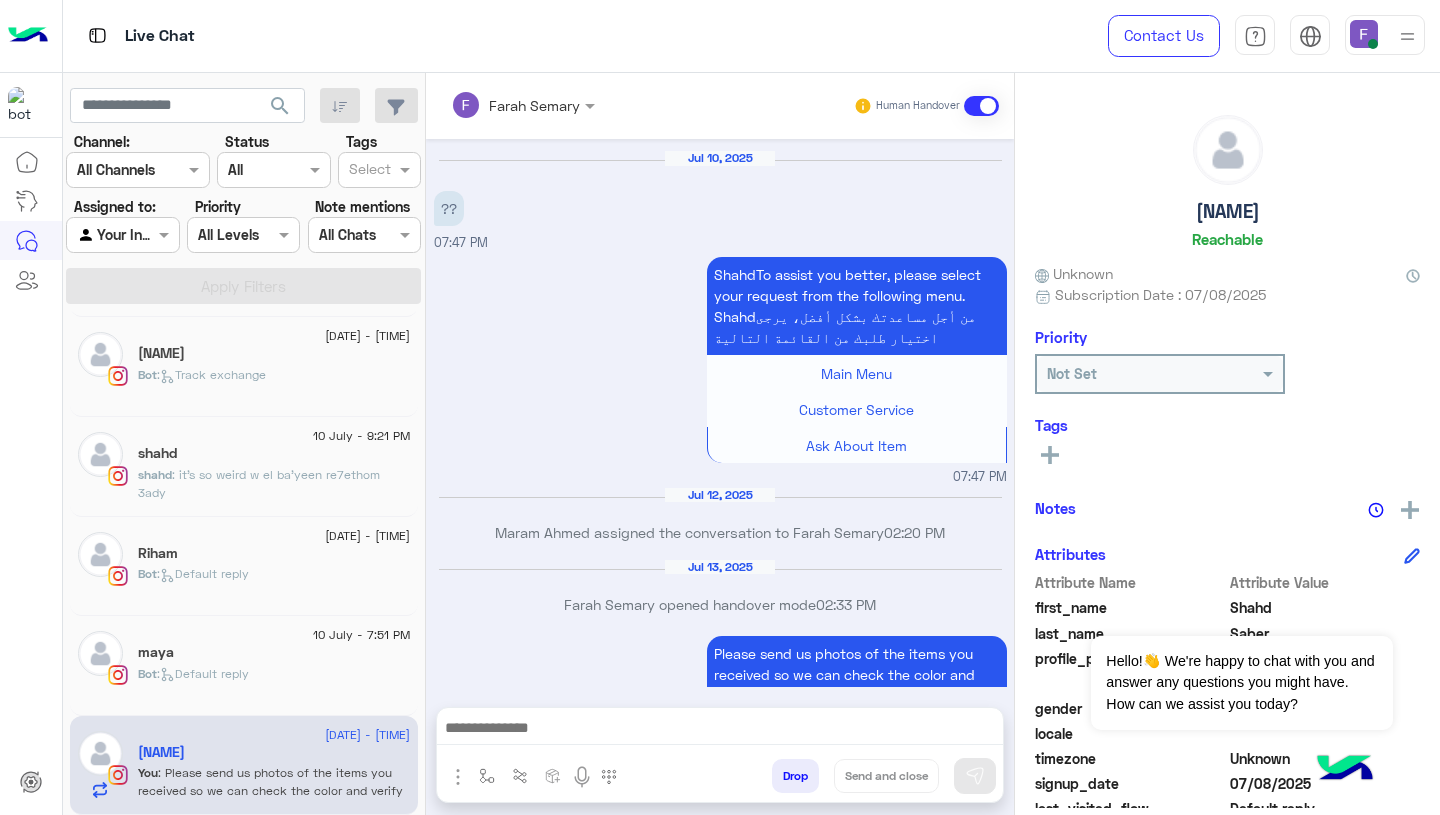 type on "**********" 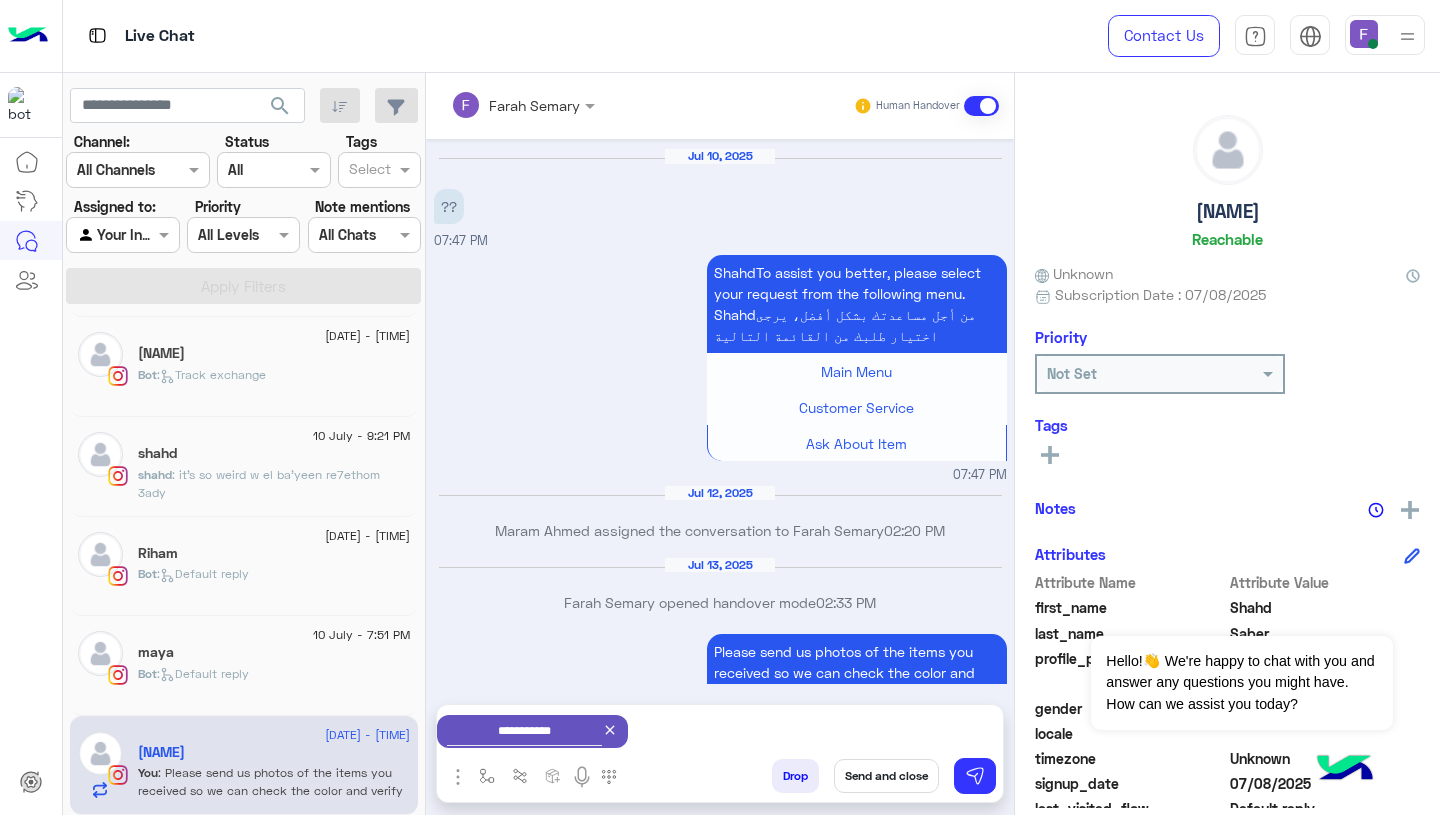 click on "Send and close" at bounding box center (886, 776) 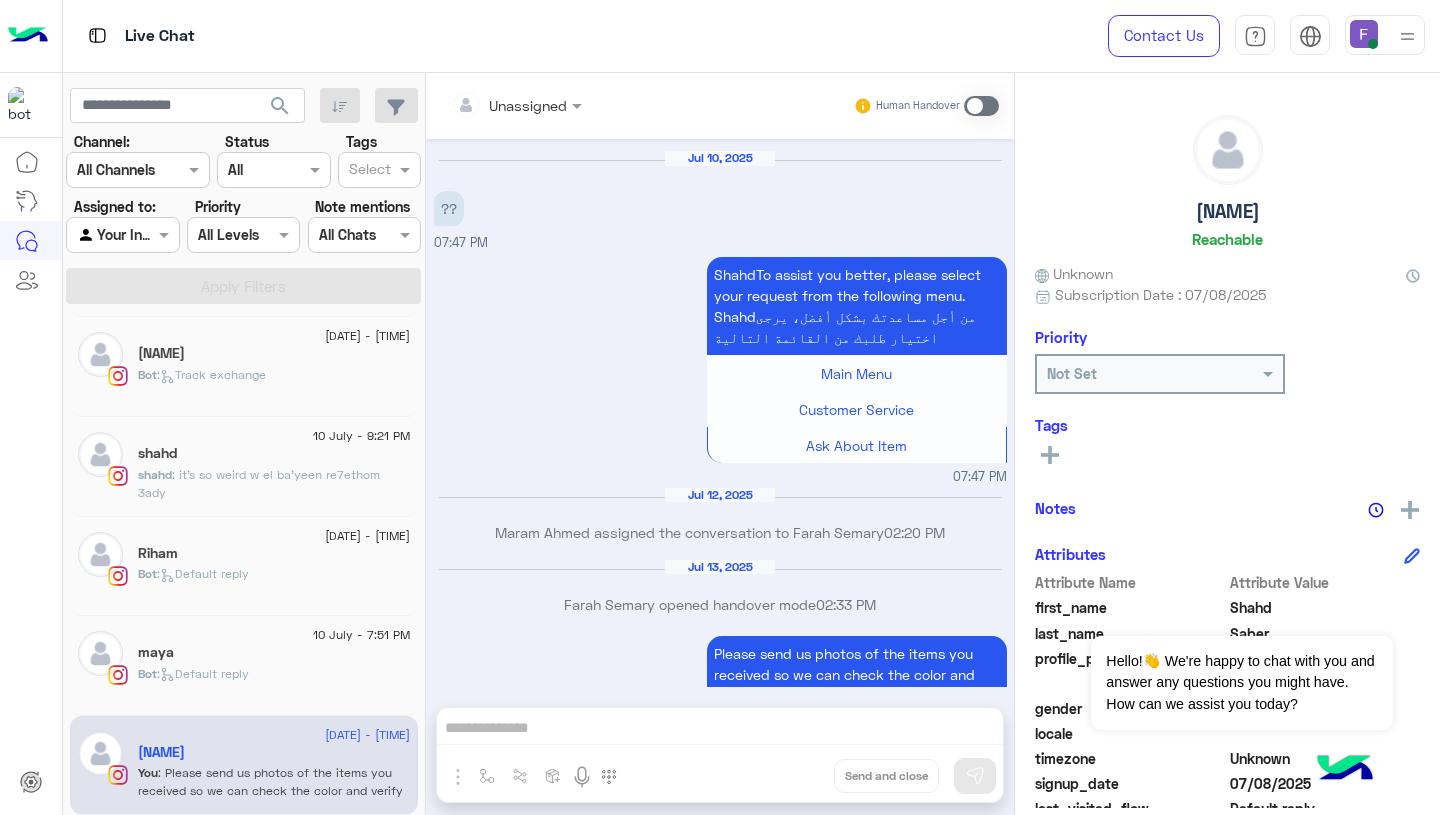 scroll, scrollTop: 2179, scrollLeft: 0, axis: vertical 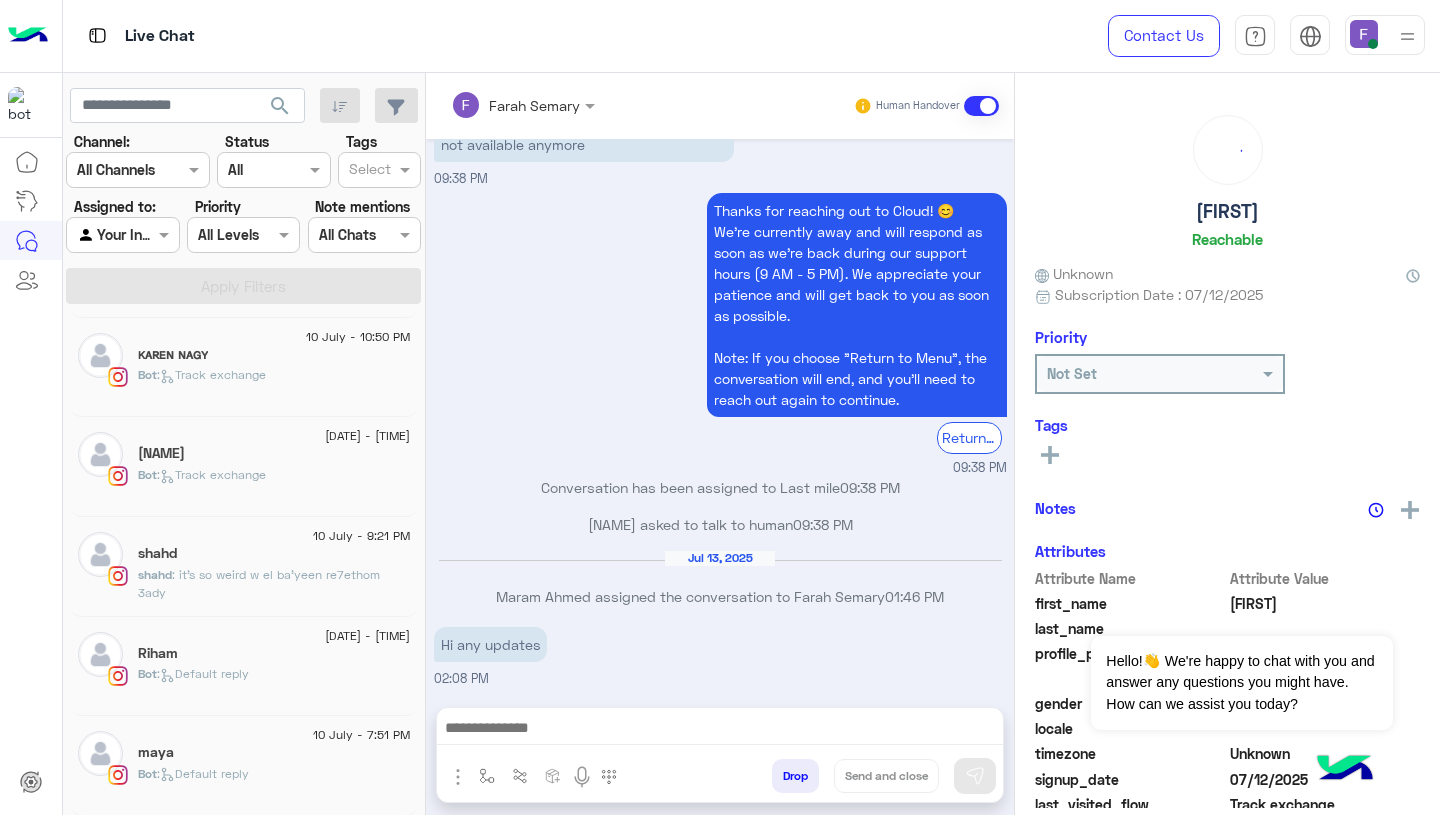 click on "10 July - 7:51 PM" 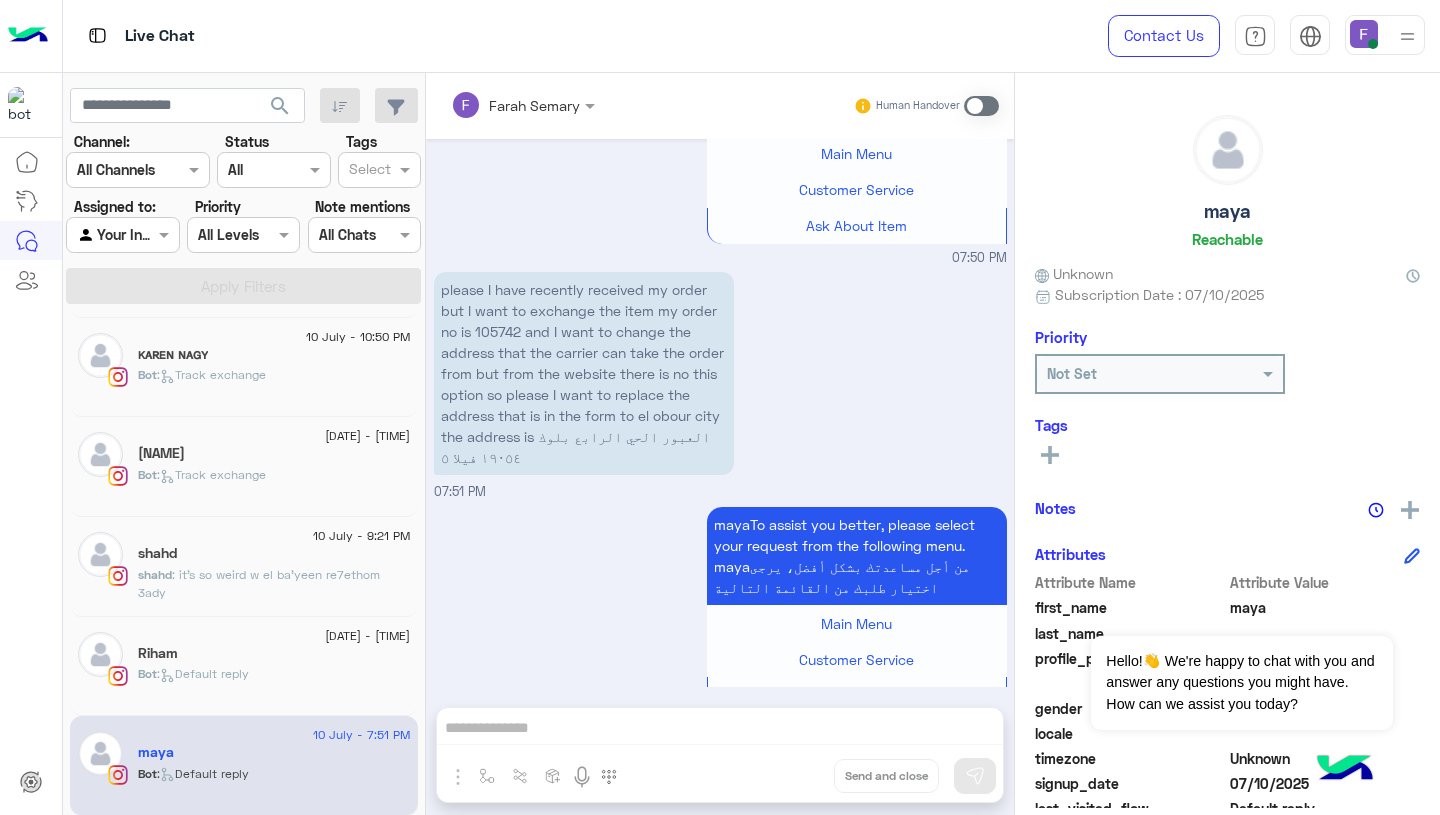 scroll, scrollTop: 2007, scrollLeft: 0, axis: vertical 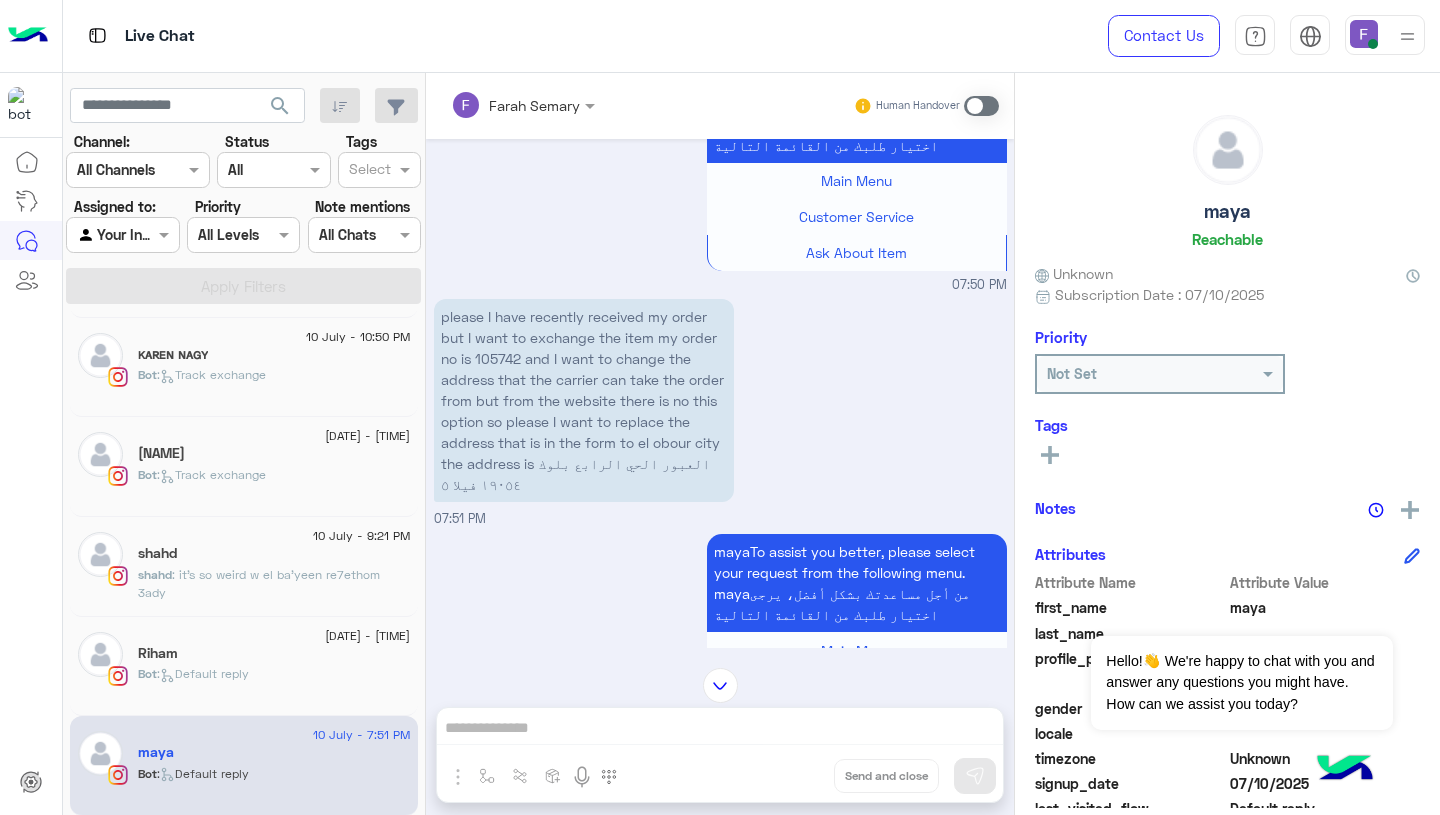 click on "please I have recently received my order but I want to exchange the item my order no is 105742  and I want to change the address that the carrier can take the order from but from the website there is no this option so please I want to replace the address that is in the form to el obour city the address is العبور الحي الرابع بلوك ١٩٠٥٤ فيلا ٥" at bounding box center [584, 400] 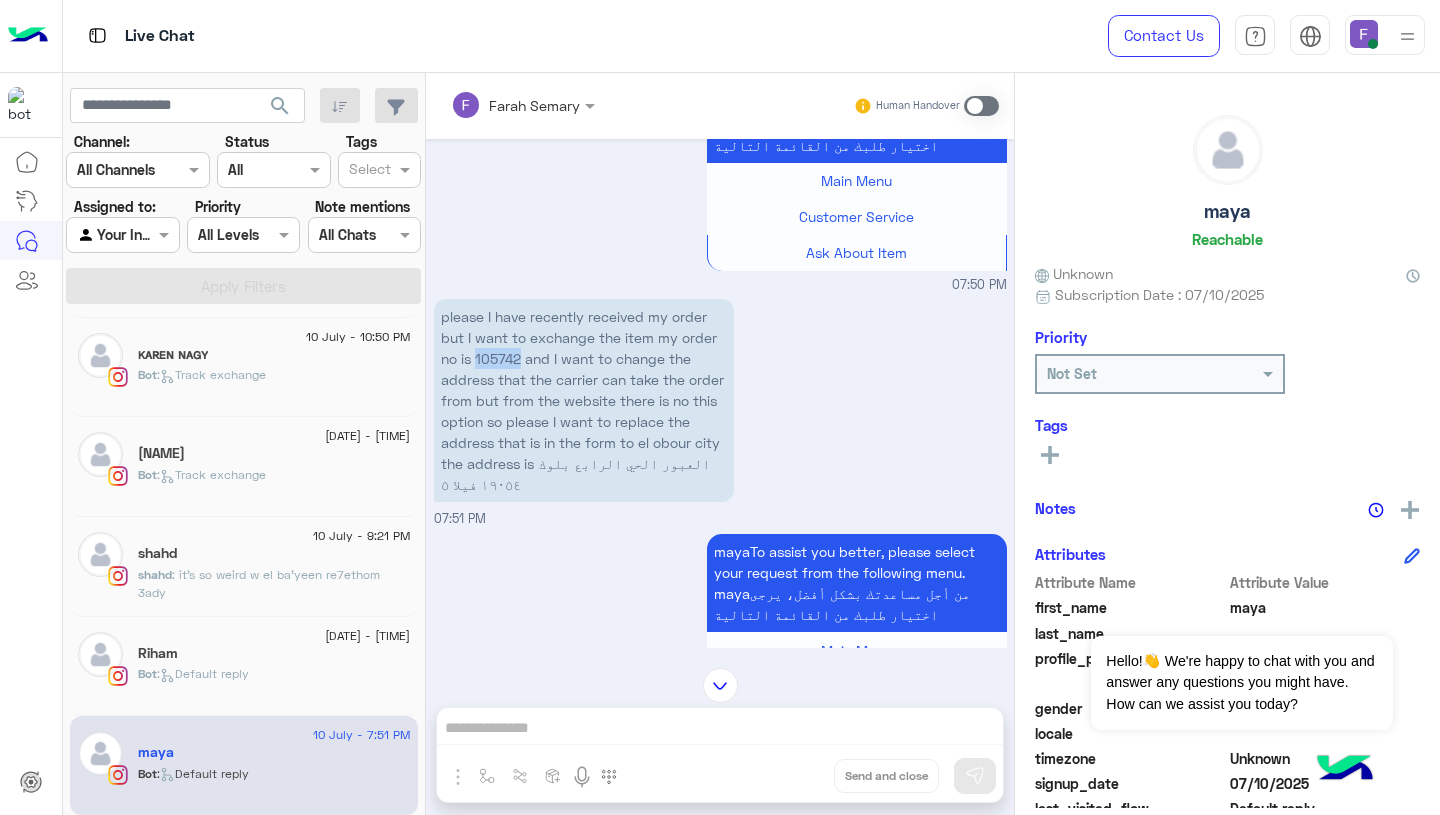 click on "please I have recently received my order but I want to exchange the item my order no is 105742  and I want to change the address that the carrier can take the order from but from the website there is no this option so please I want to replace the address that is in the form to el obour city the address is العبور الحي الرابع بلوك ١٩٠٥٤ فيلا ٥" at bounding box center (584, 400) 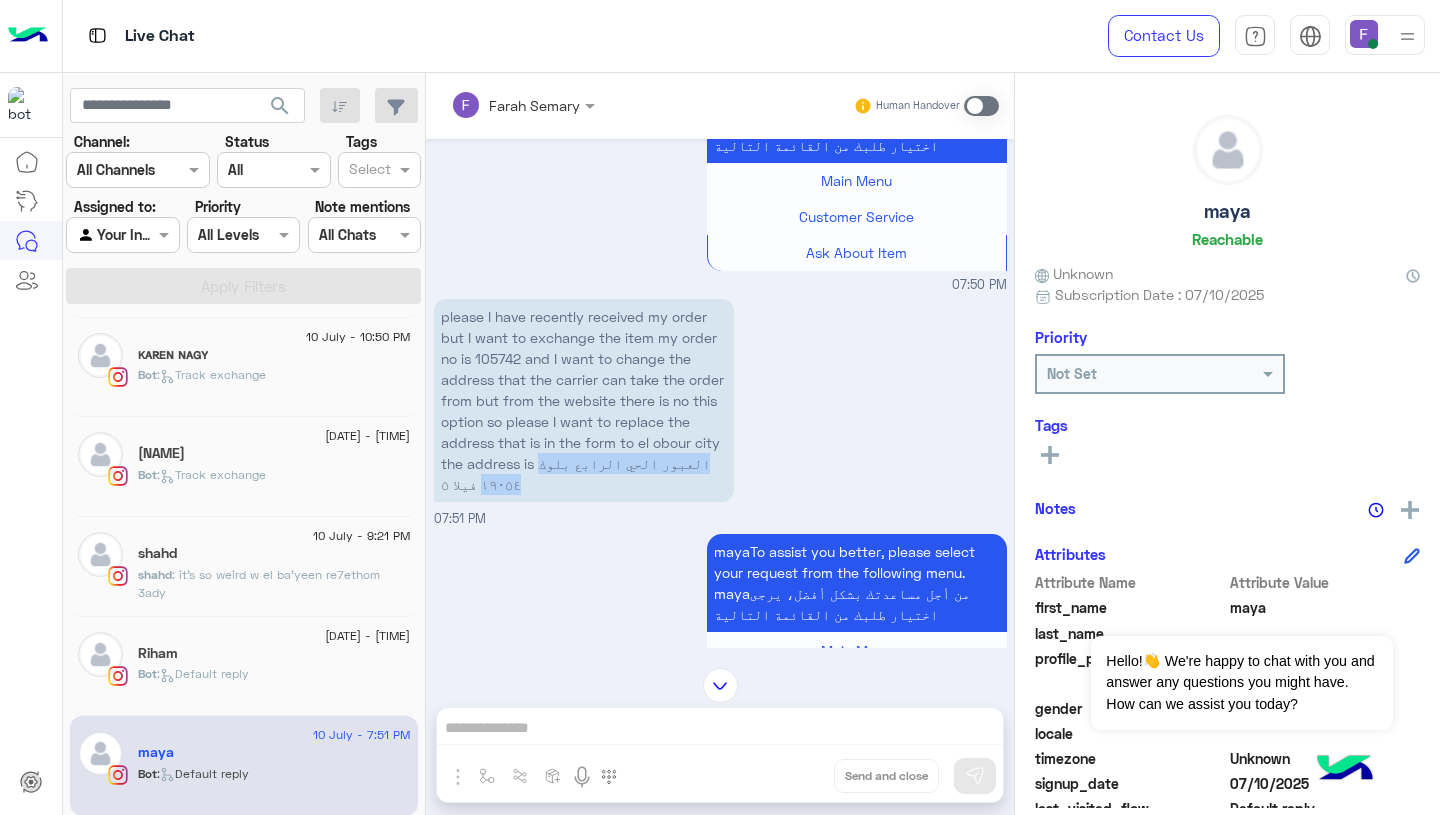 drag, startPoint x: 572, startPoint y: 466, endPoint x: 573, endPoint y: 488, distance: 22.022715 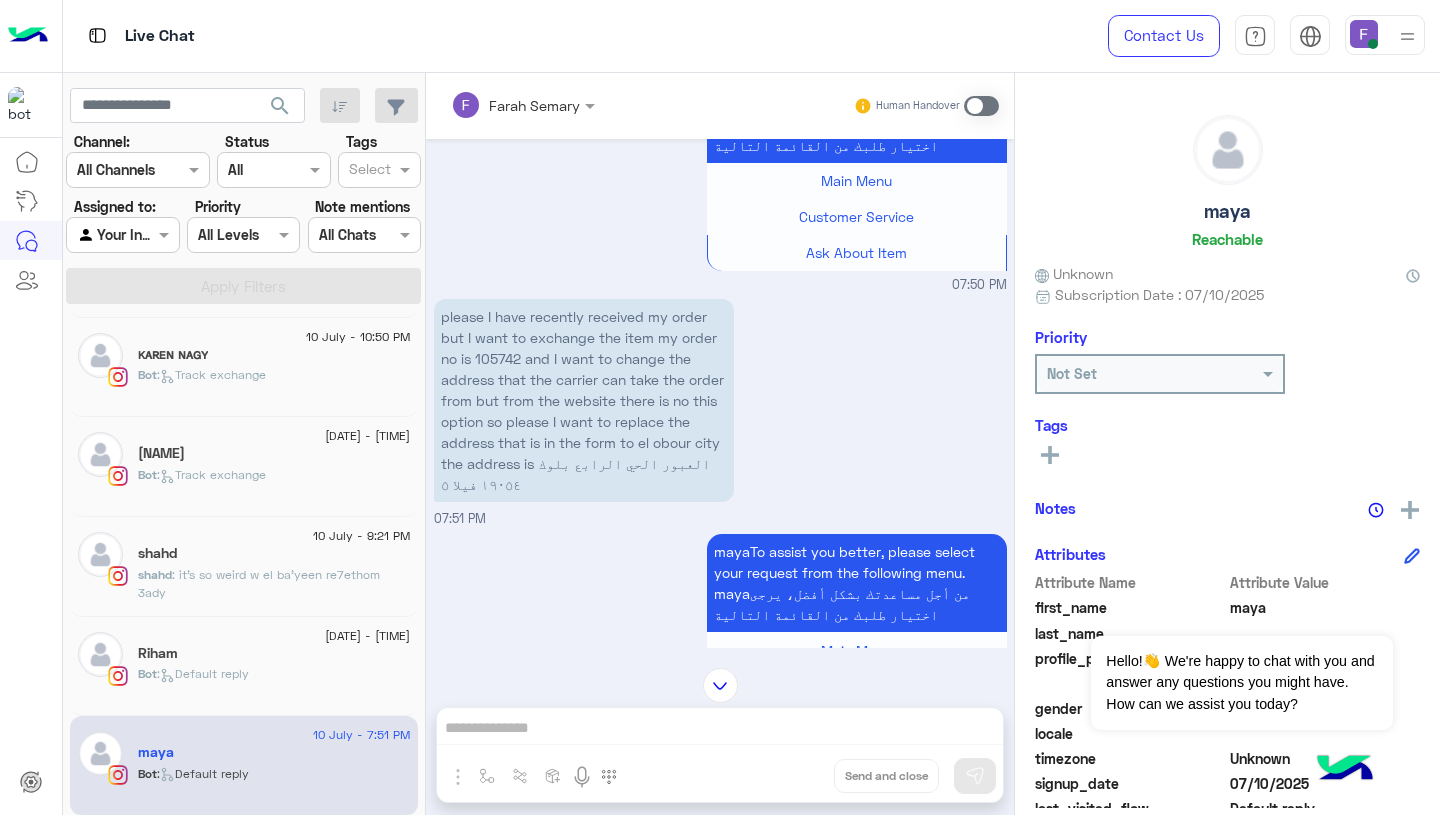 click on "please I have recently received my order but I want to exchange the item my order no is 105742  and I want to change the address that the carrier can take the order from but from the website there is no this option so please I want to replace the address that is in the form to el obour city the address is العبور الحي الرابع بلوك ١٩٠٥٤ فيلا ٥" at bounding box center (584, 400) 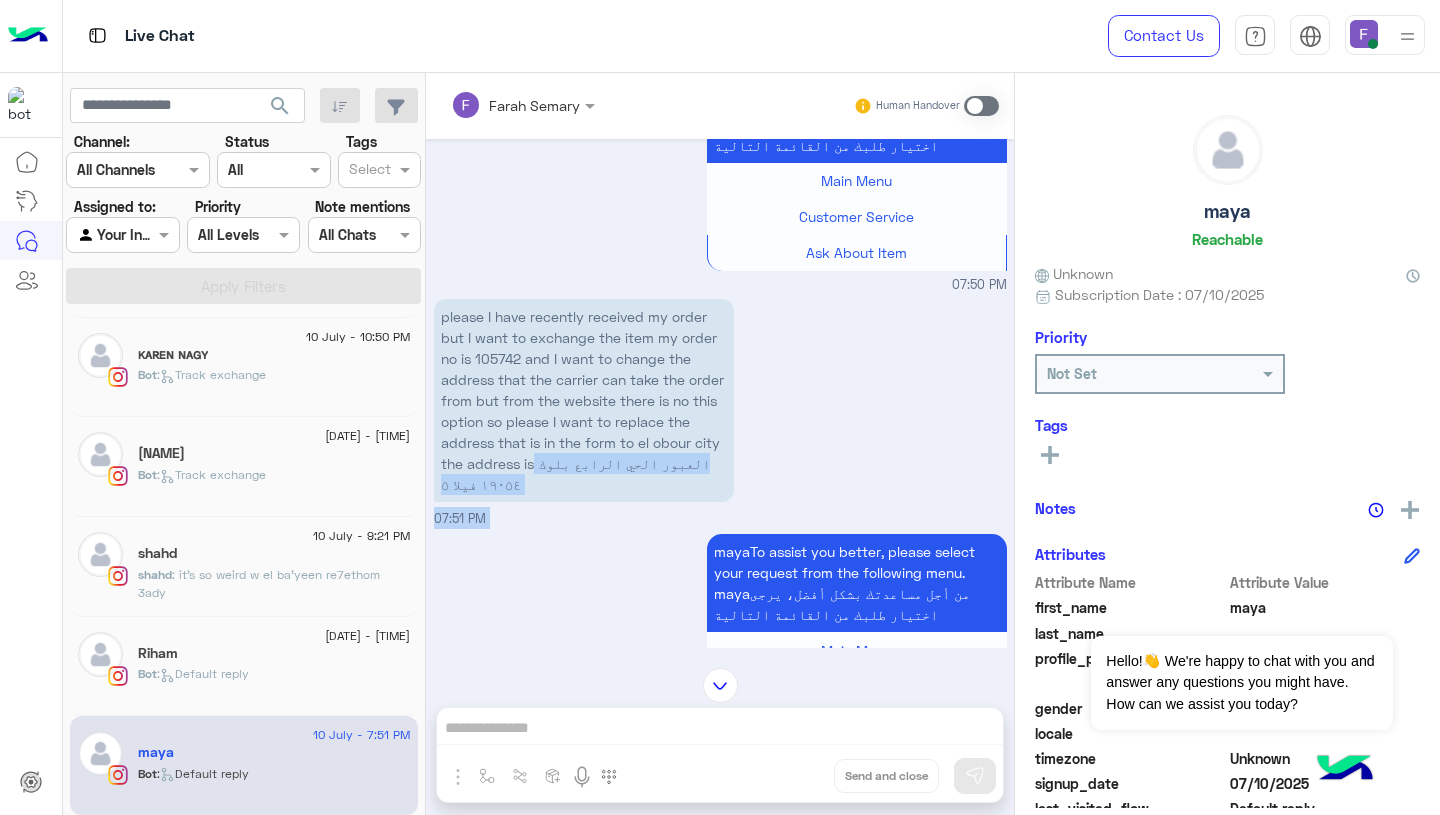 drag, startPoint x: 562, startPoint y: 465, endPoint x: 593, endPoint y: 527, distance: 69.31811 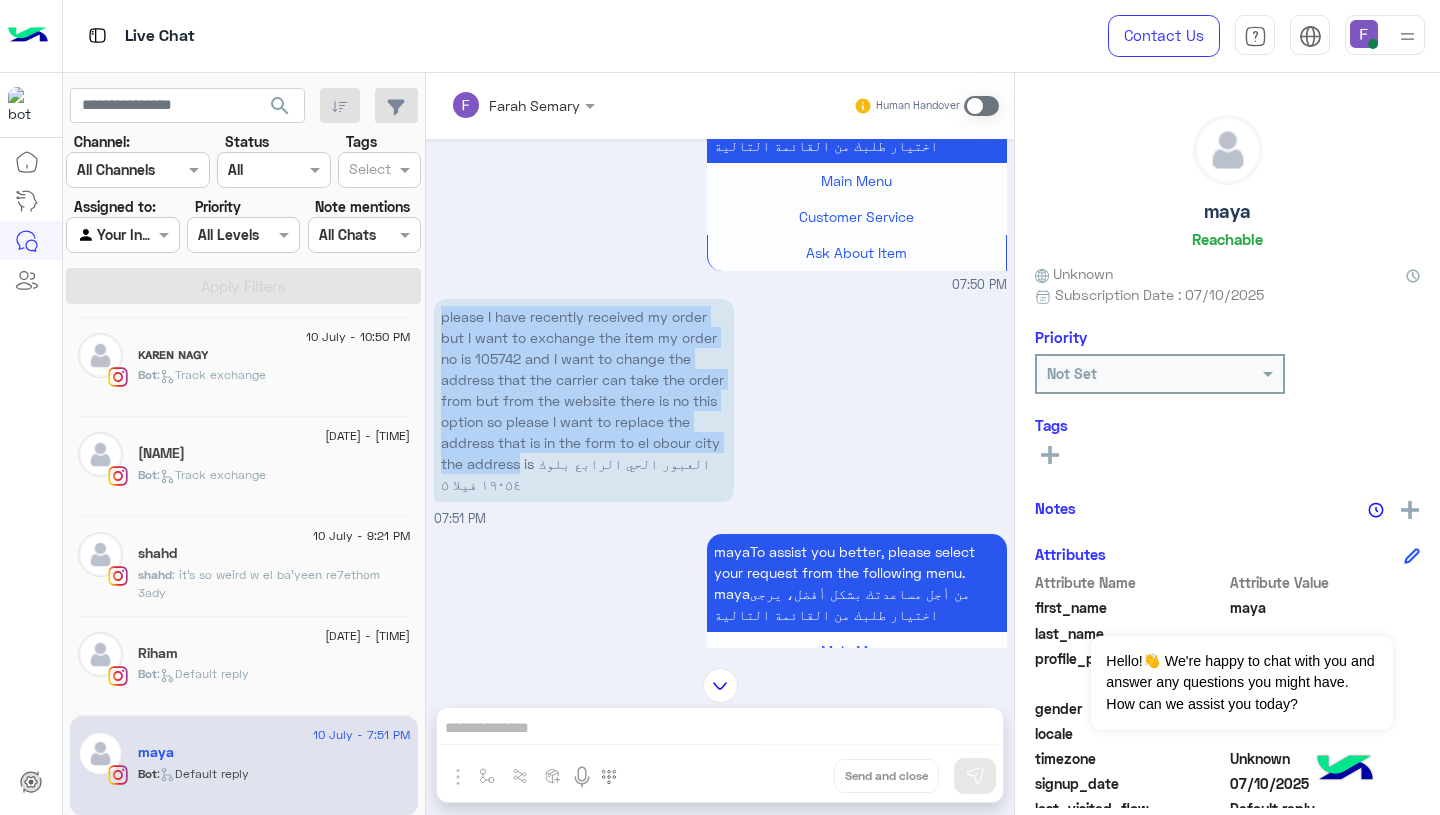 drag, startPoint x: 440, startPoint y: 312, endPoint x: 549, endPoint y: 469, distance: 191.12823 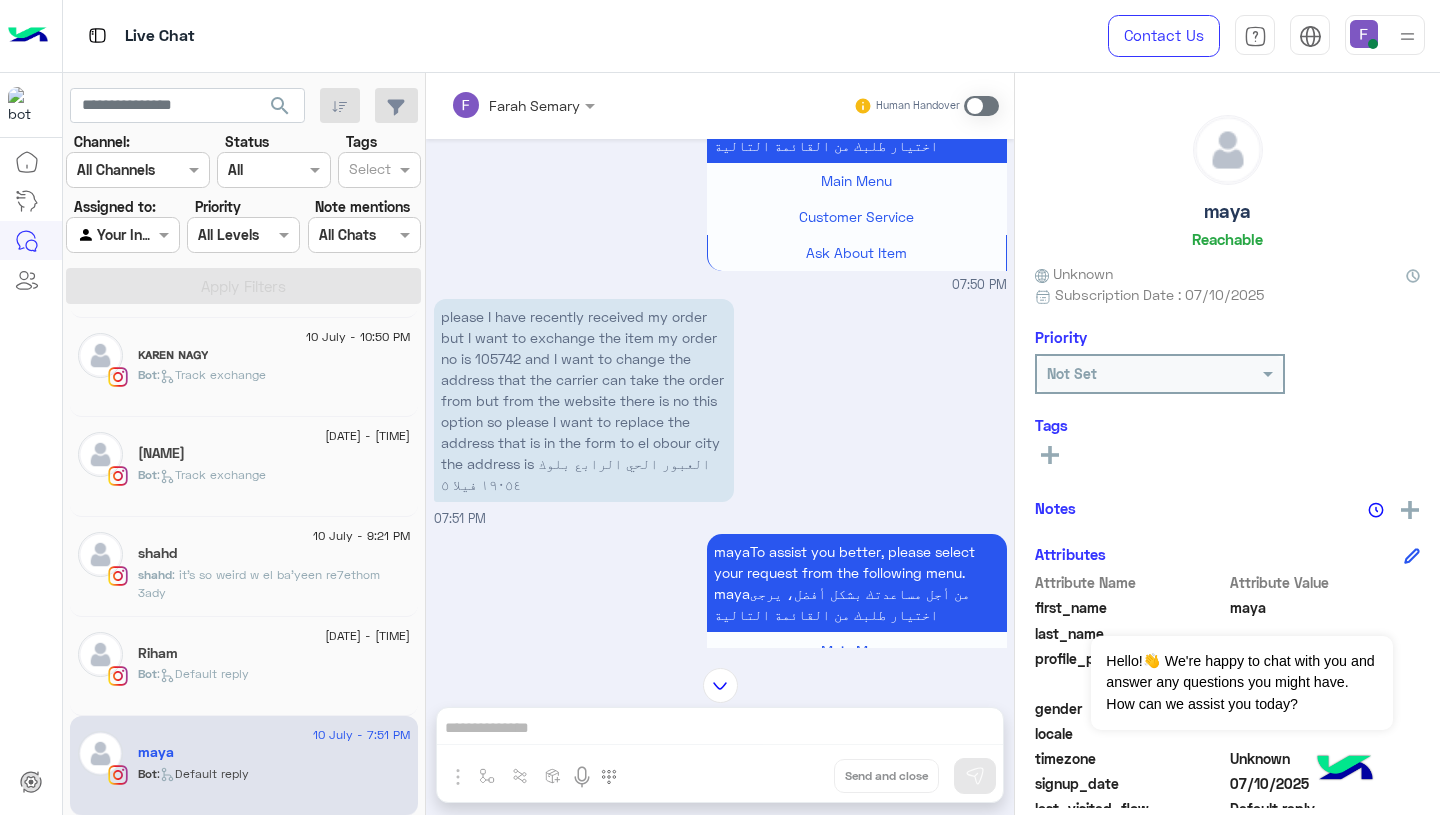 click at bounding box center (981, 106) 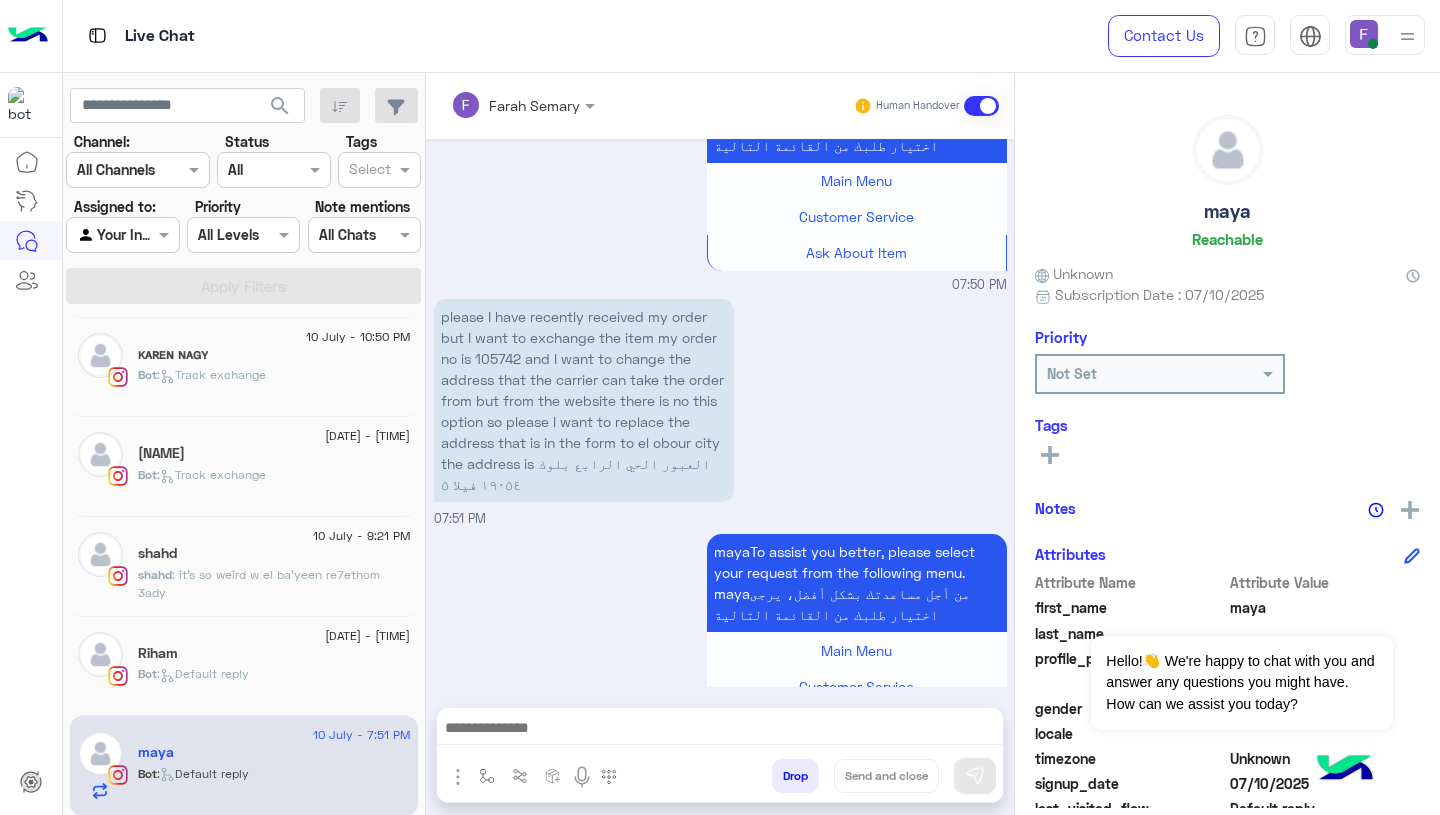 scroll, scrollTop: 2226, scrollLeft: 0, axis: vertical 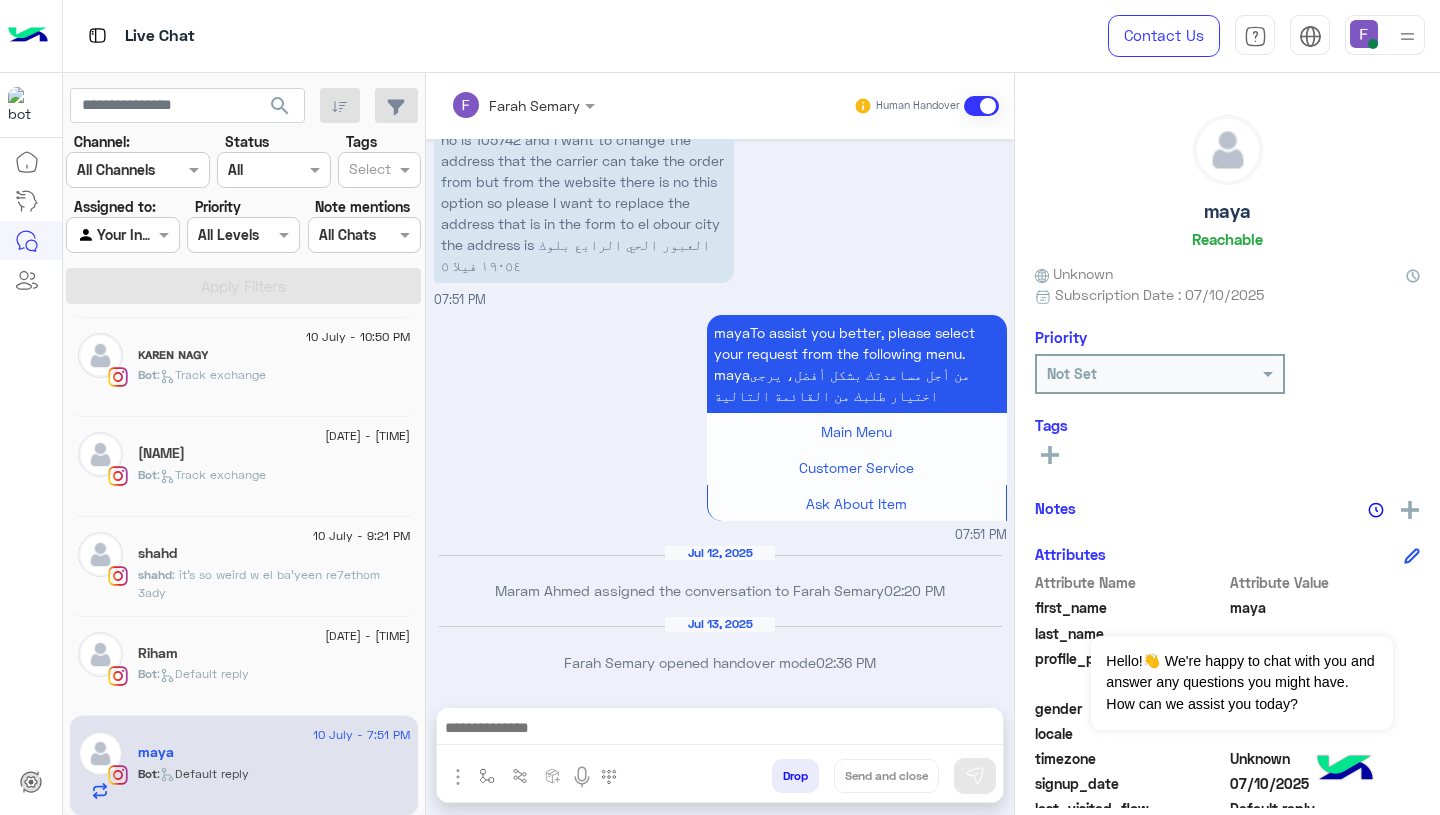 click at bounding box center (720, 730) 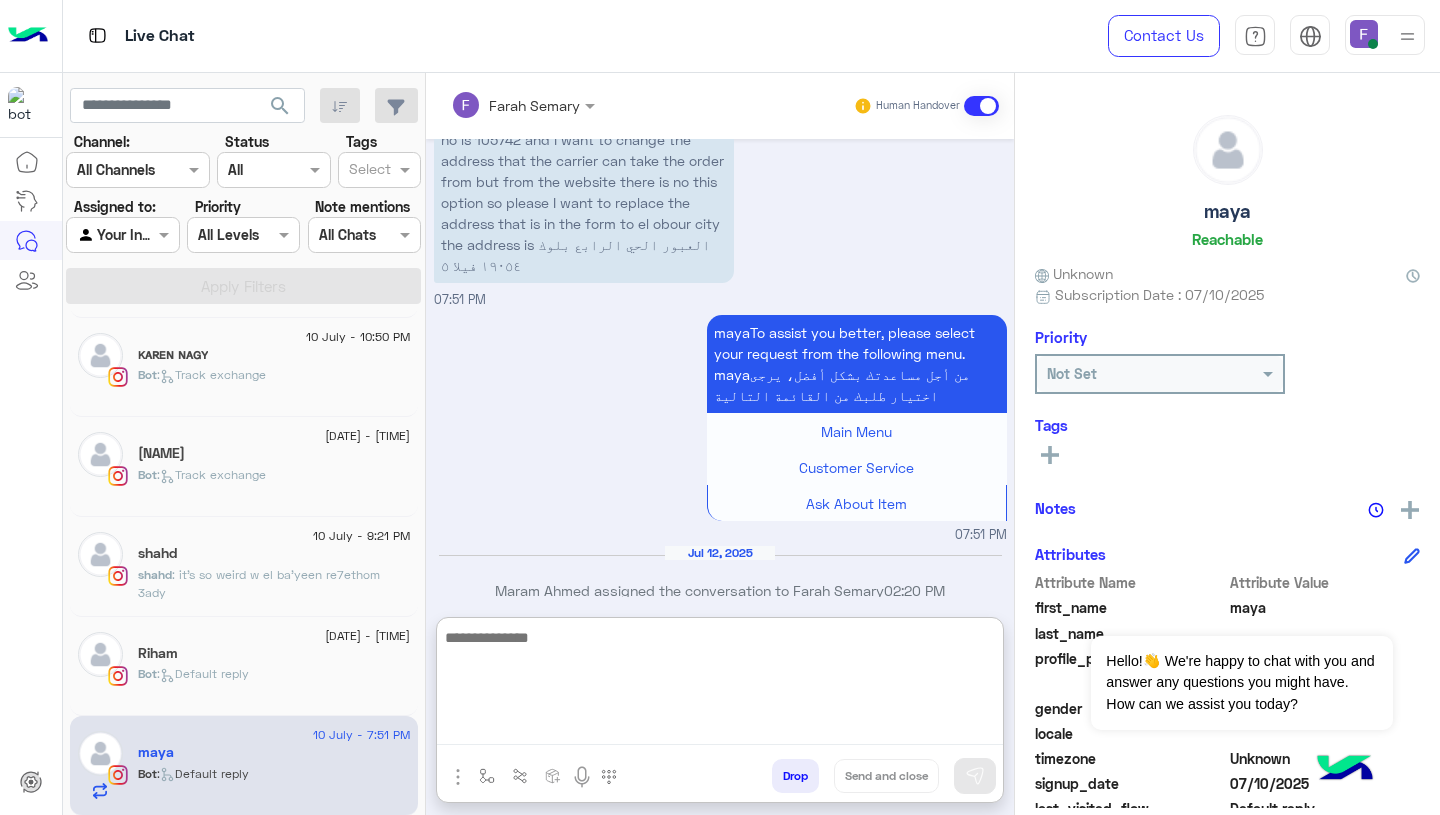 paste on "**********" 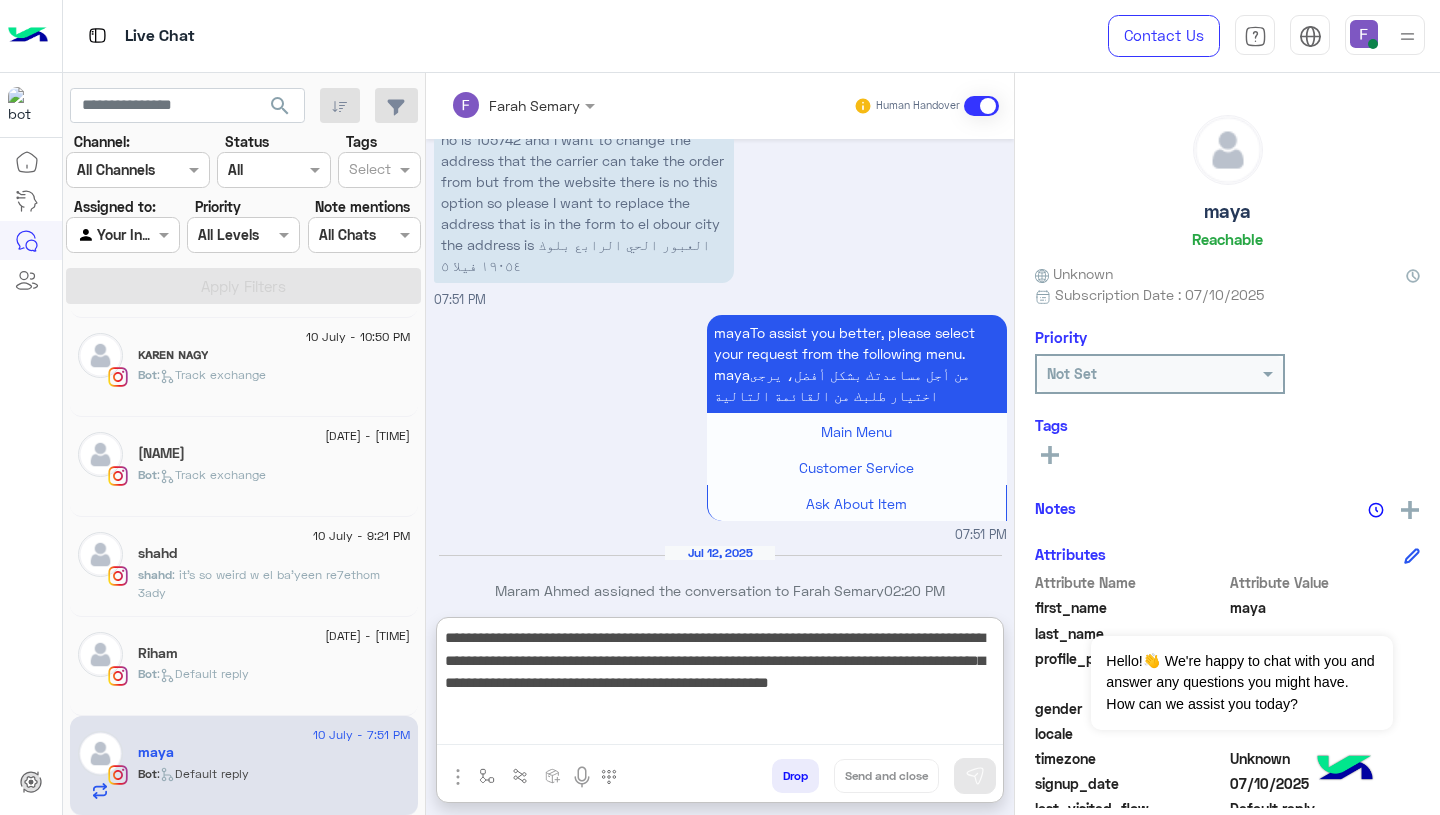 scroll, scrollTop: 106, scrollLeft: 0, axis: vertical 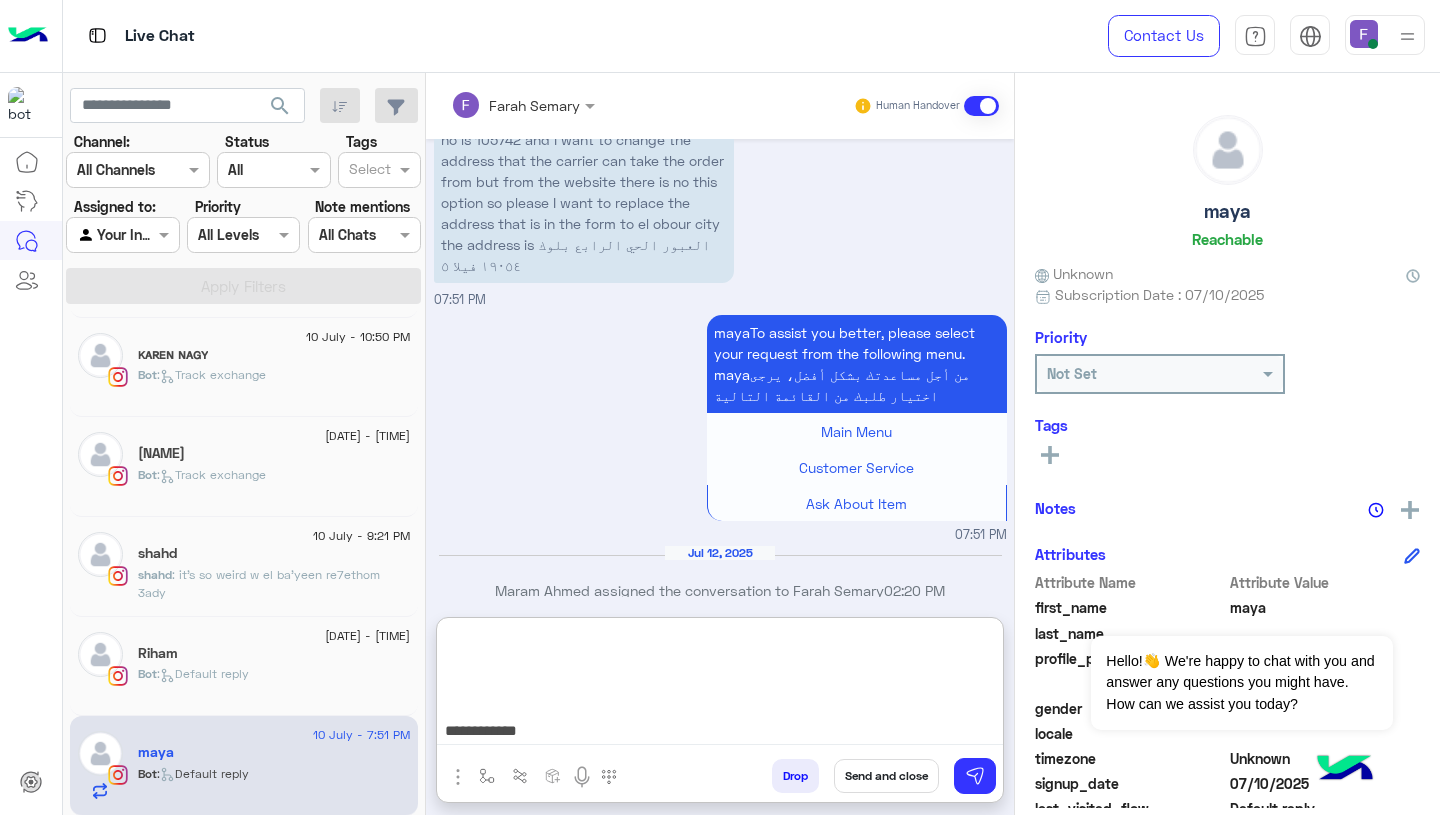 click on "**********" at bounding box center [720, 685] 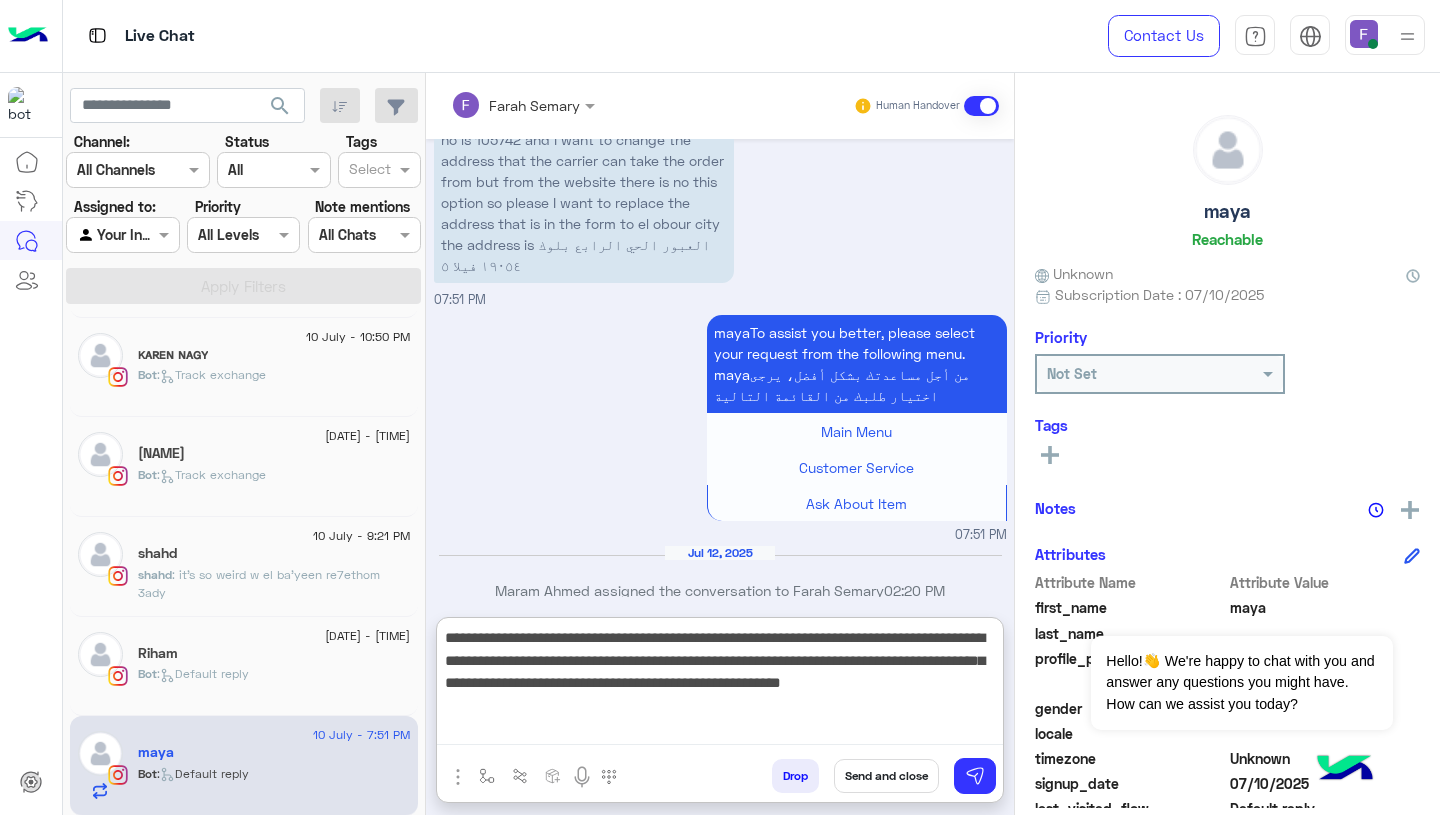 scroll, scrollTop: 0, scrollLeft: 0, axis: both 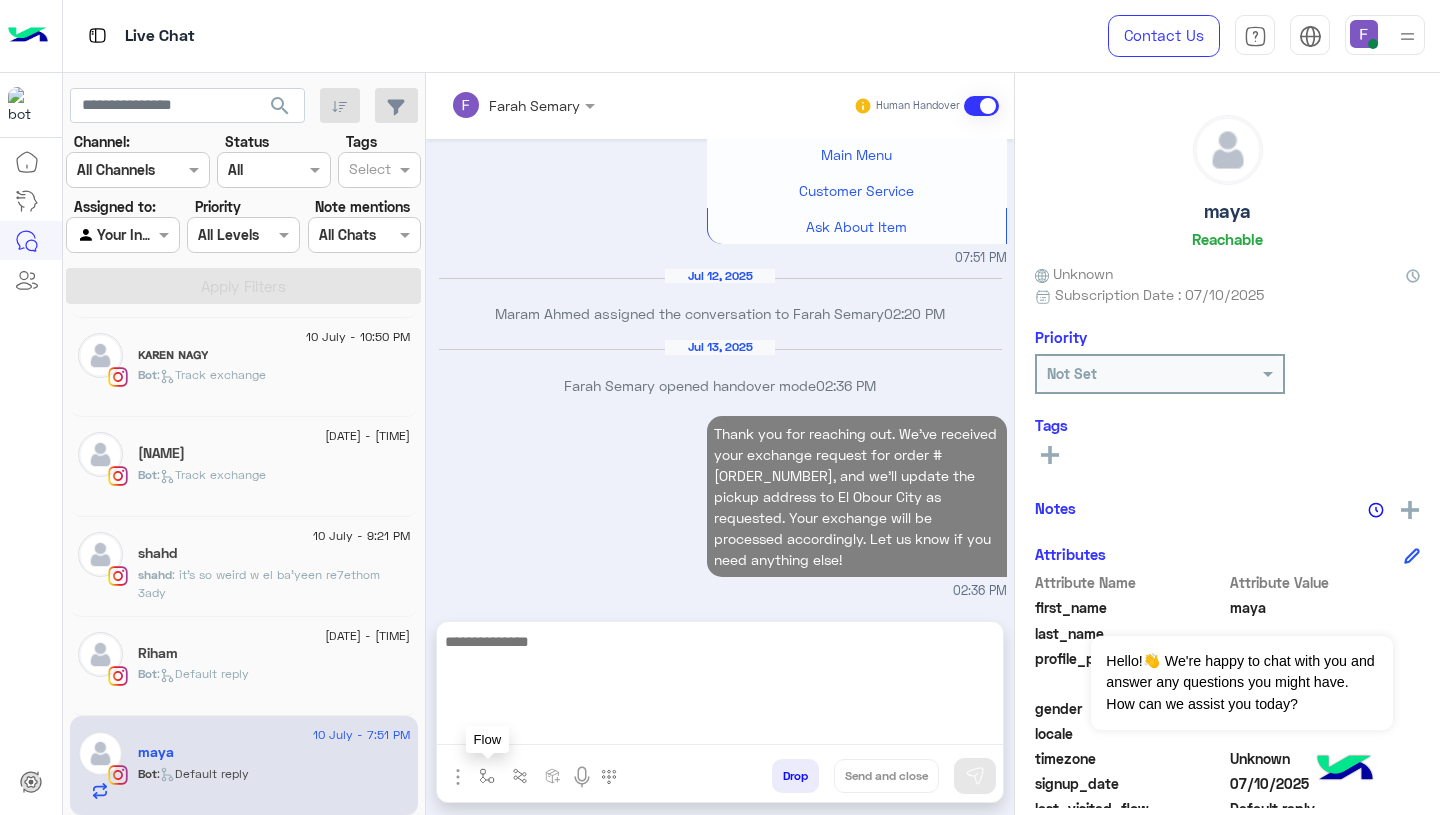 click at bounding box center [487, 776] 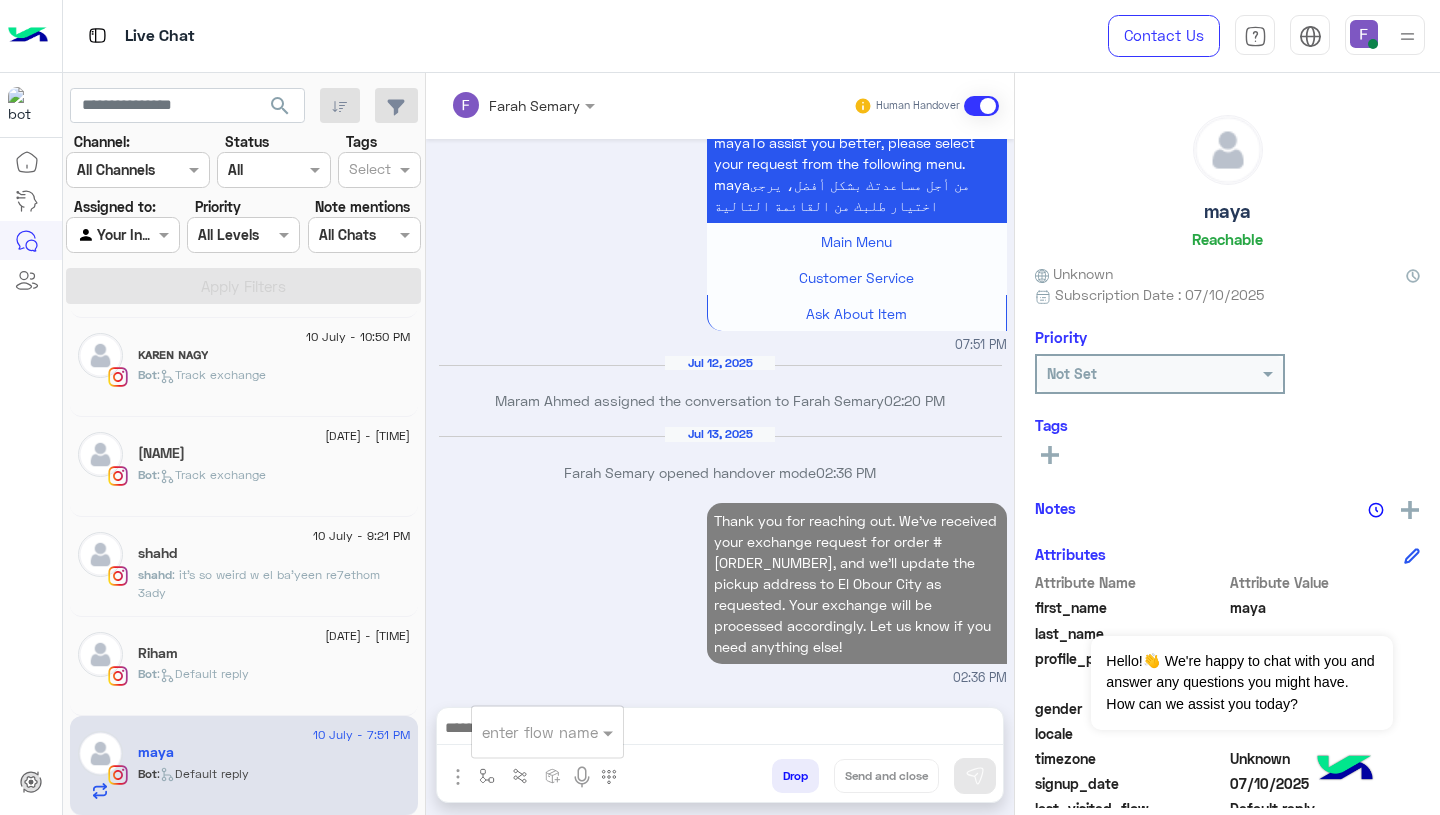 scroll, scrollTop: 2452, scrollLeft: 0, axis: vertical 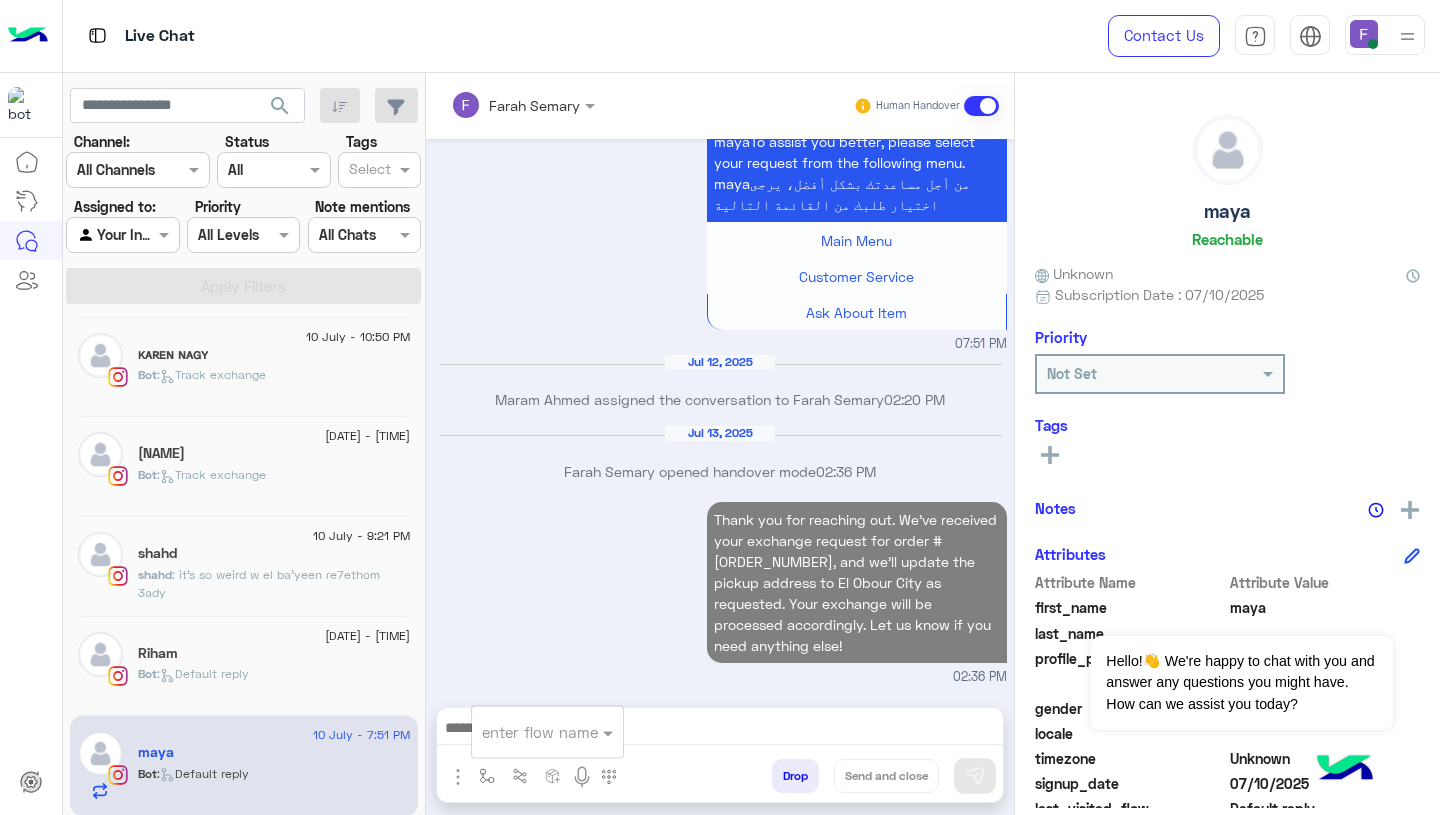 click at bounding box center (523, 732) 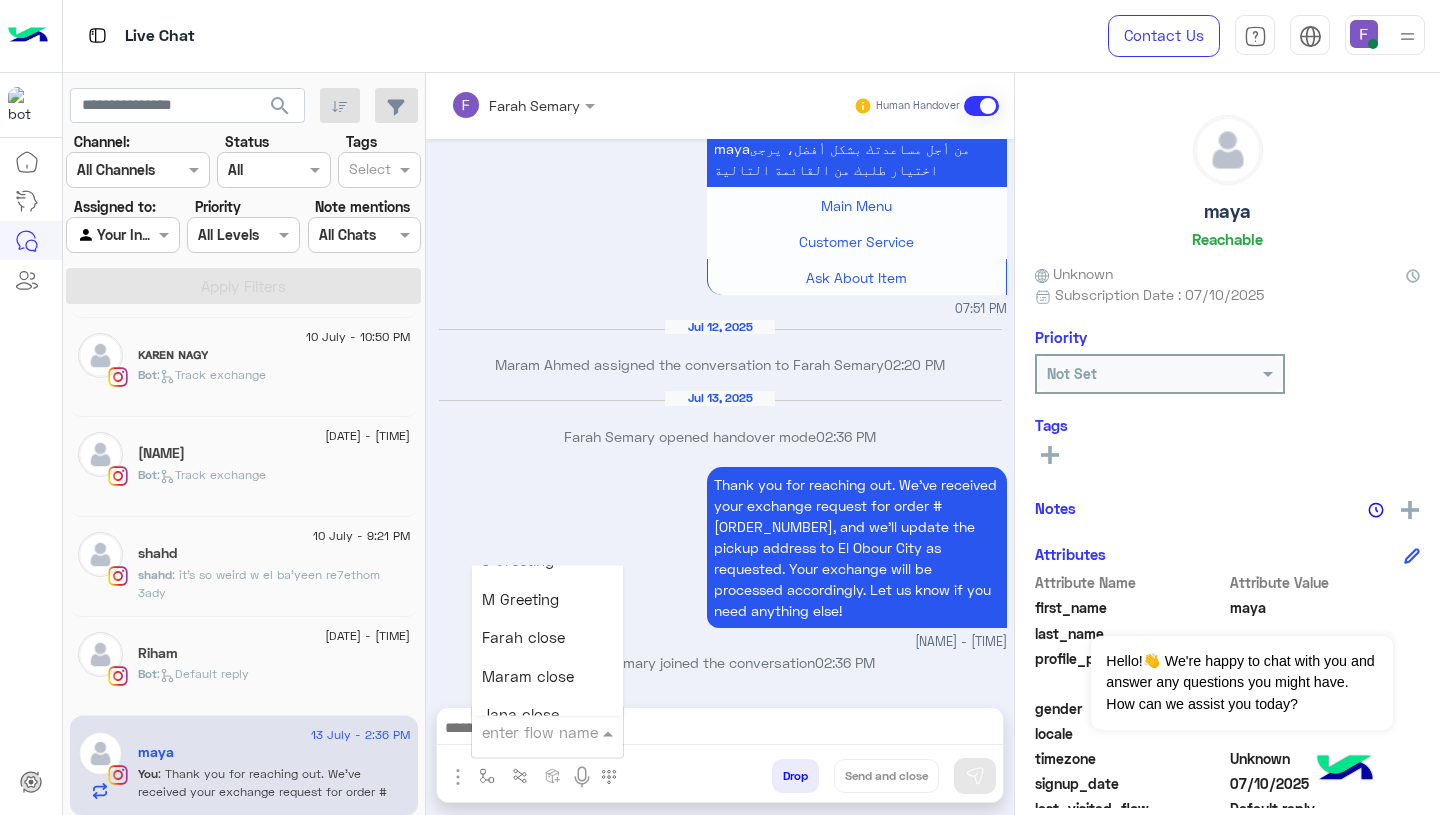 scroll, scrollTop: 2377, scrollLeft: 0, axis: vertical 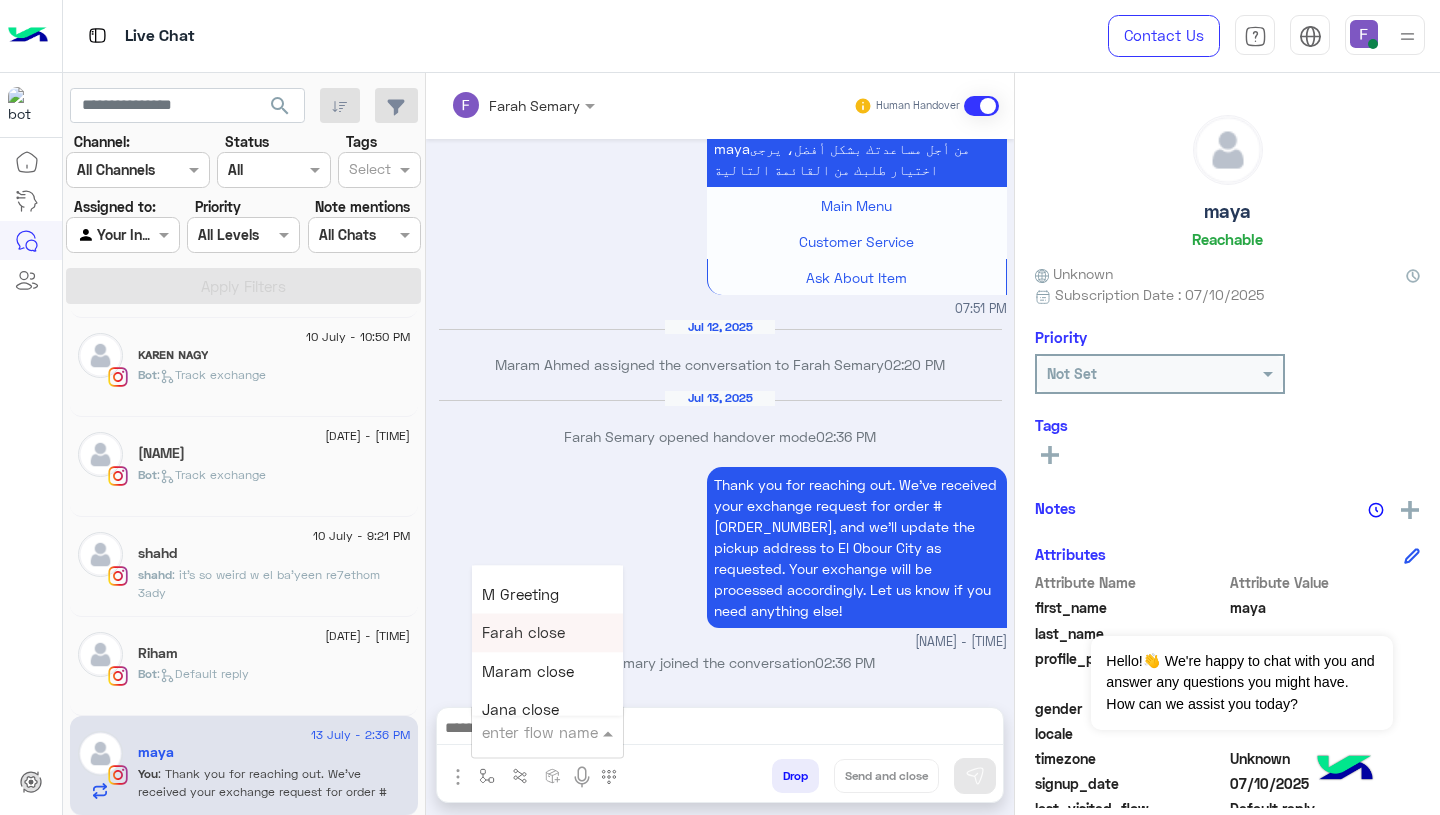 click on "Farah close" at bounding box center (523, 633) 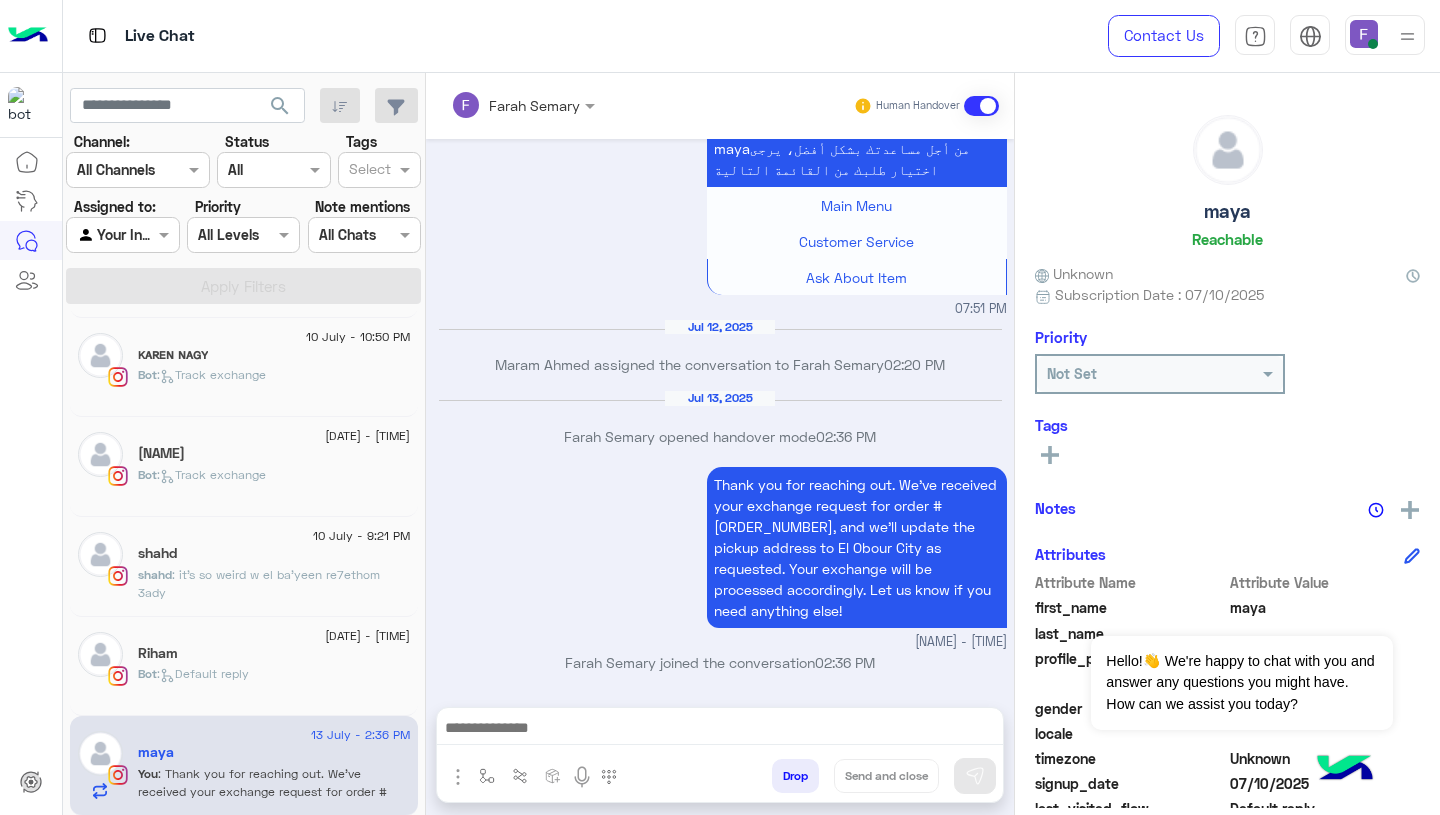 type on "**********" 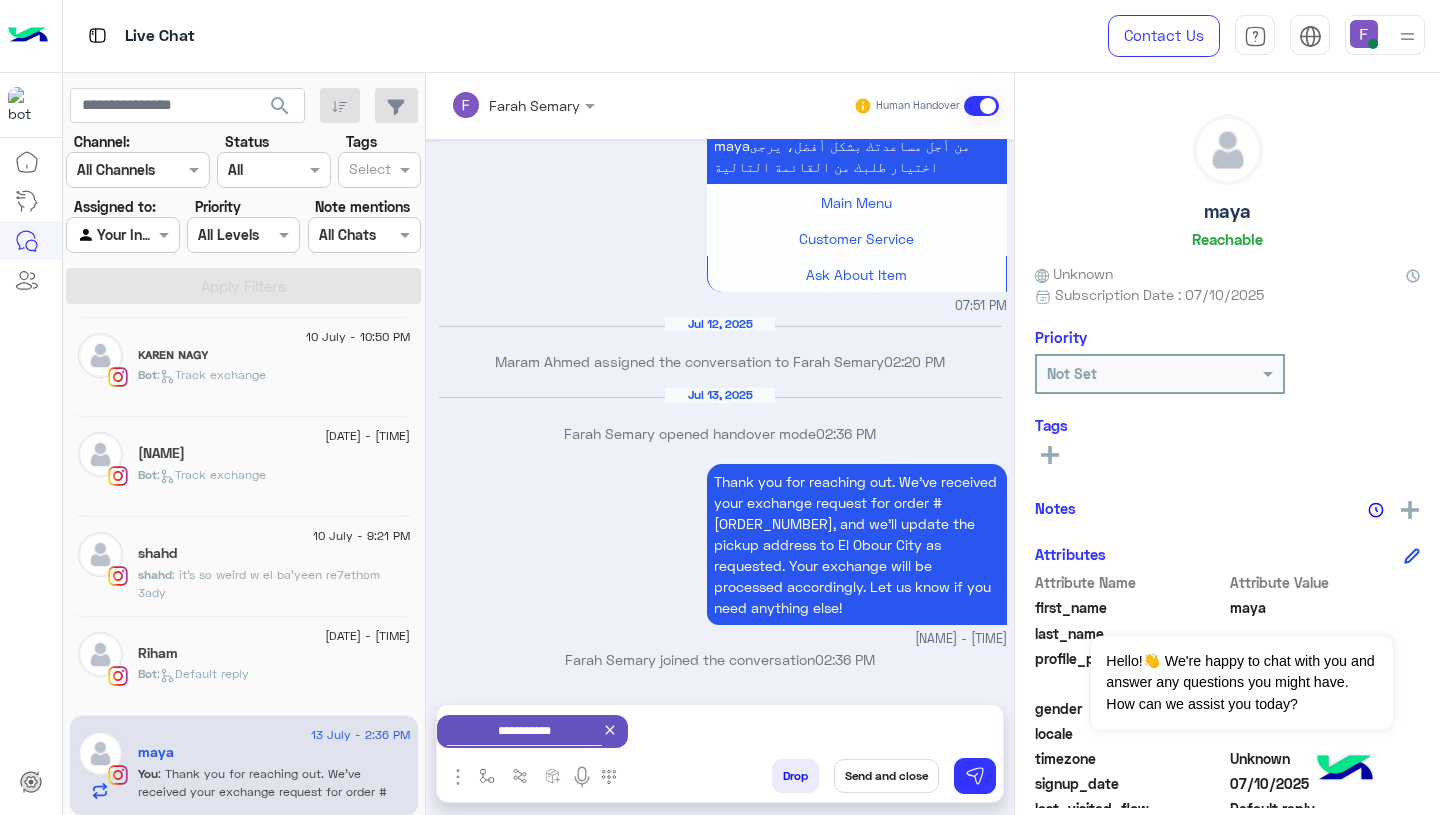 click on "Send and close" at bounding box center (886, 776) 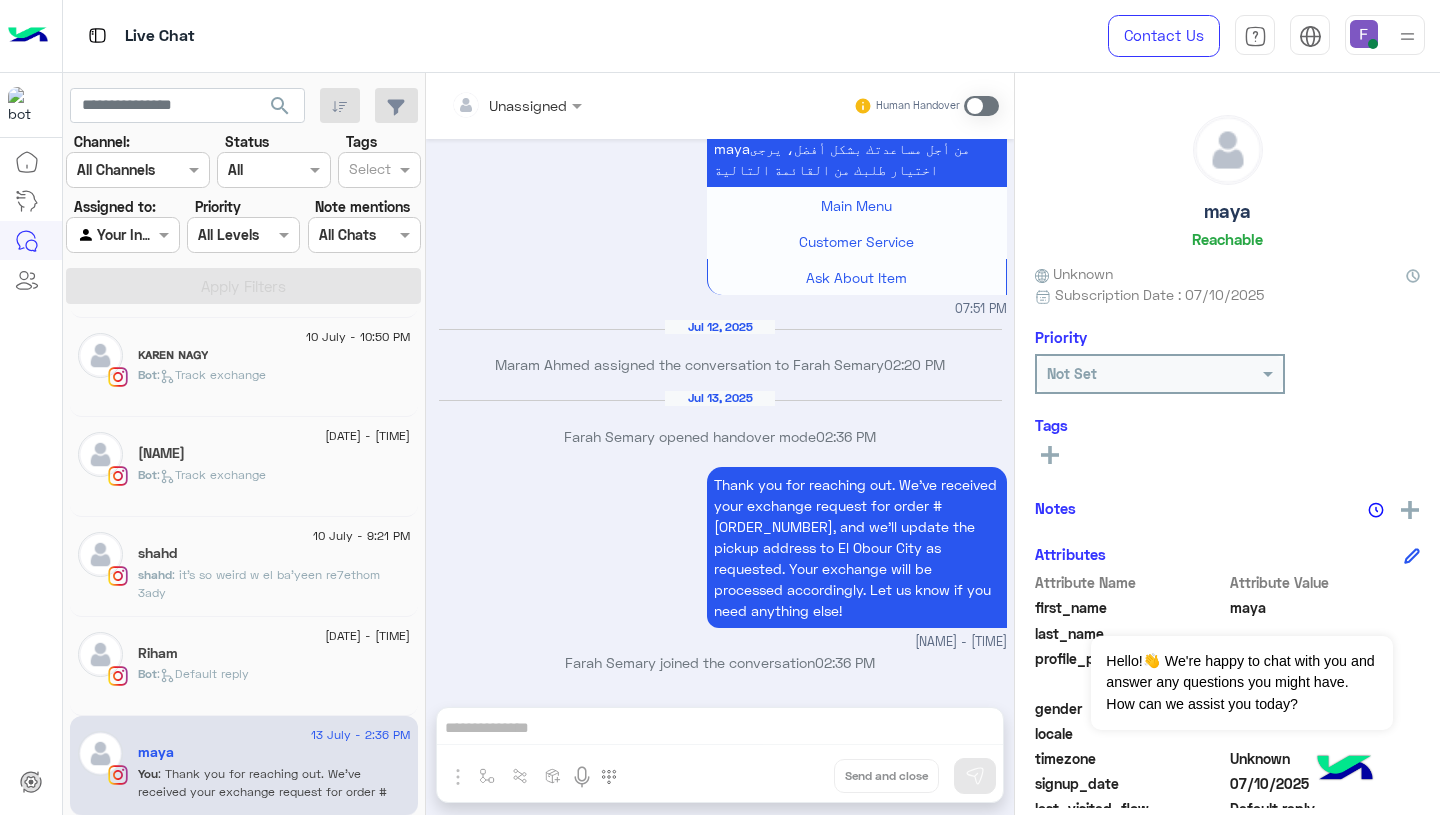 scroll, scrollTop: 2488, scrollLeft: 0, axis: vertical 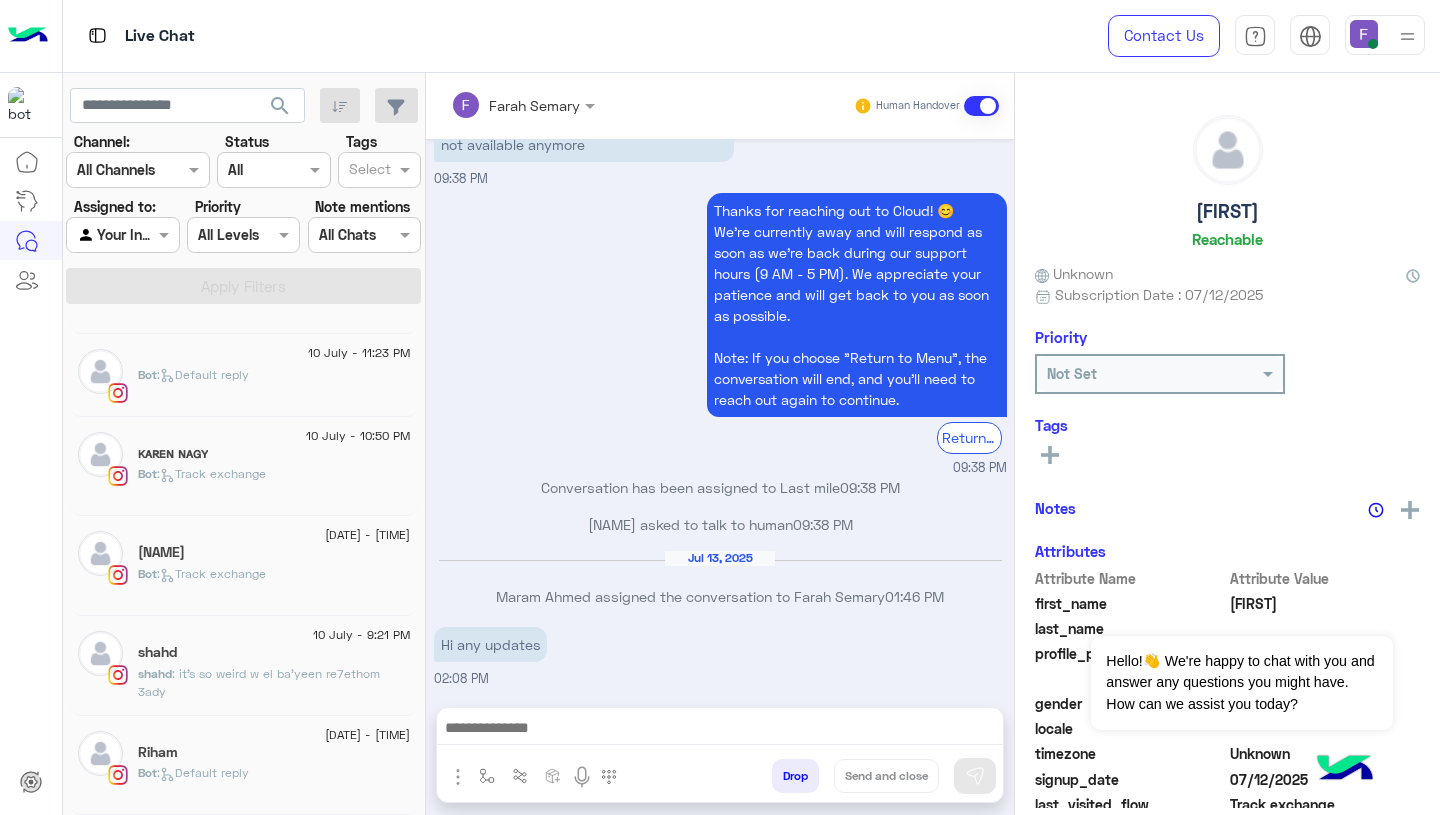click on "Bot :   Default reply" 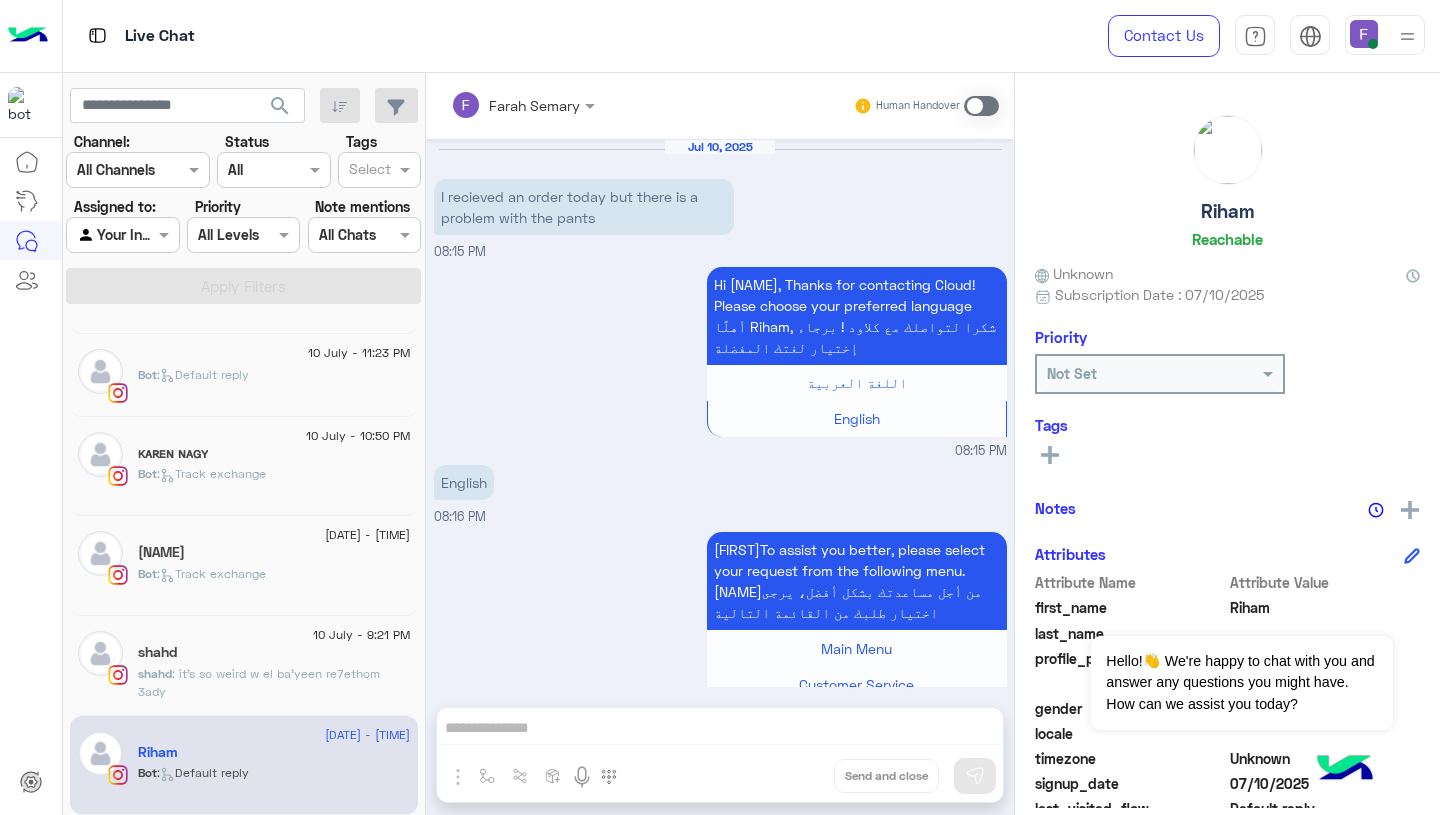 scroll, scrollTop: 1080, scrollLeft: 0, axis: vertical 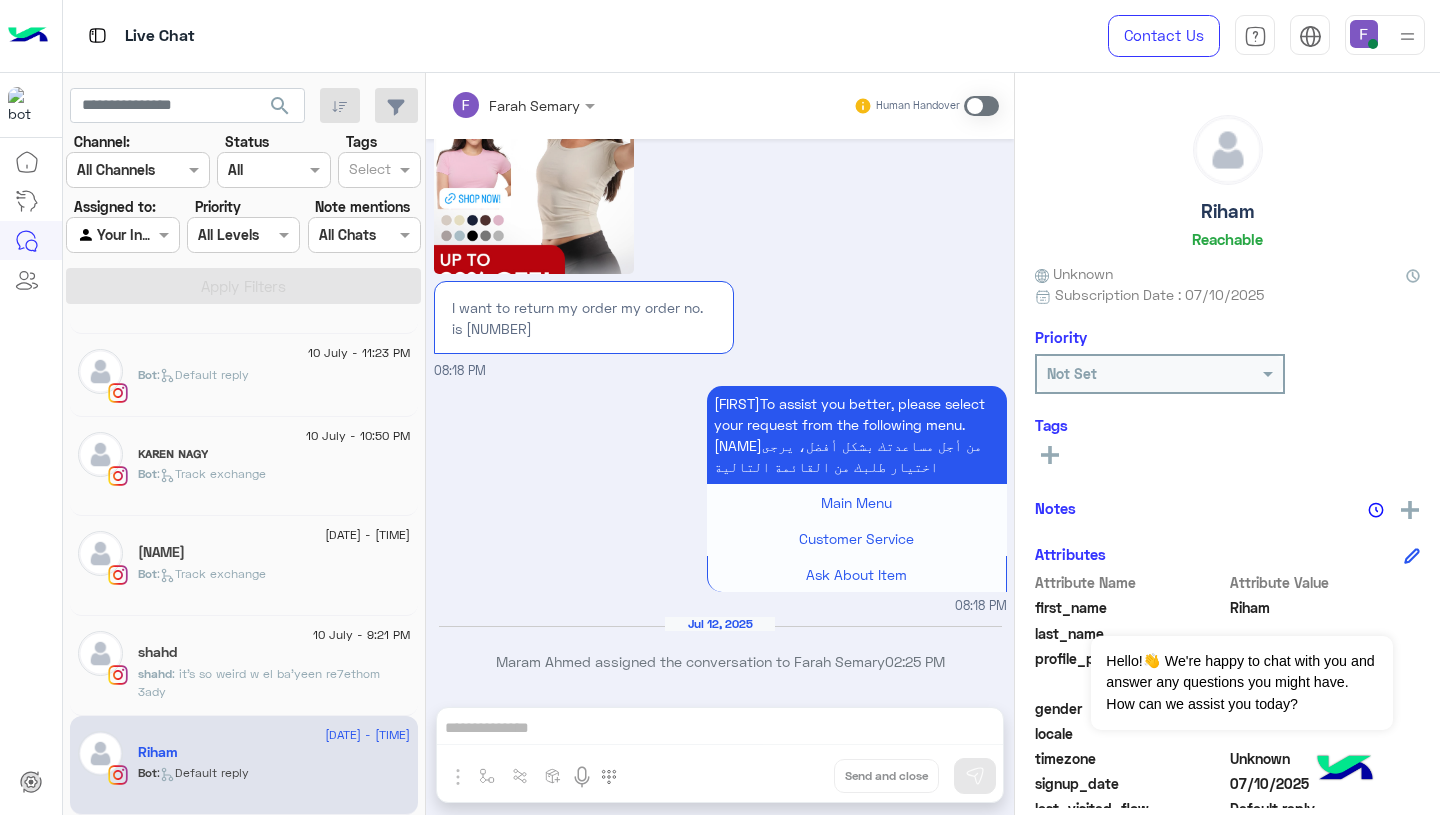 click at bounding box center (981, 106) 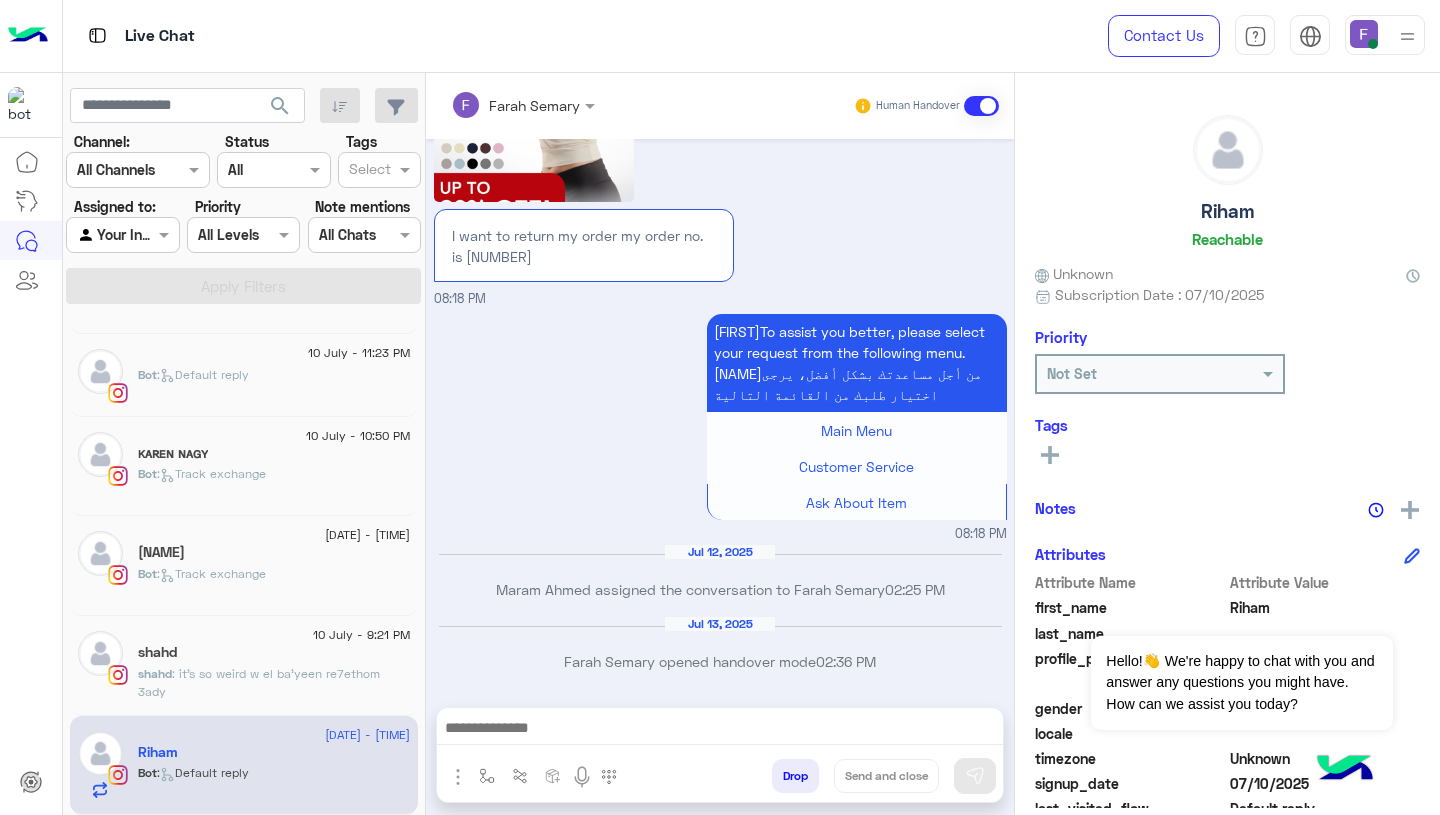 click at bounding box center (720, 730) 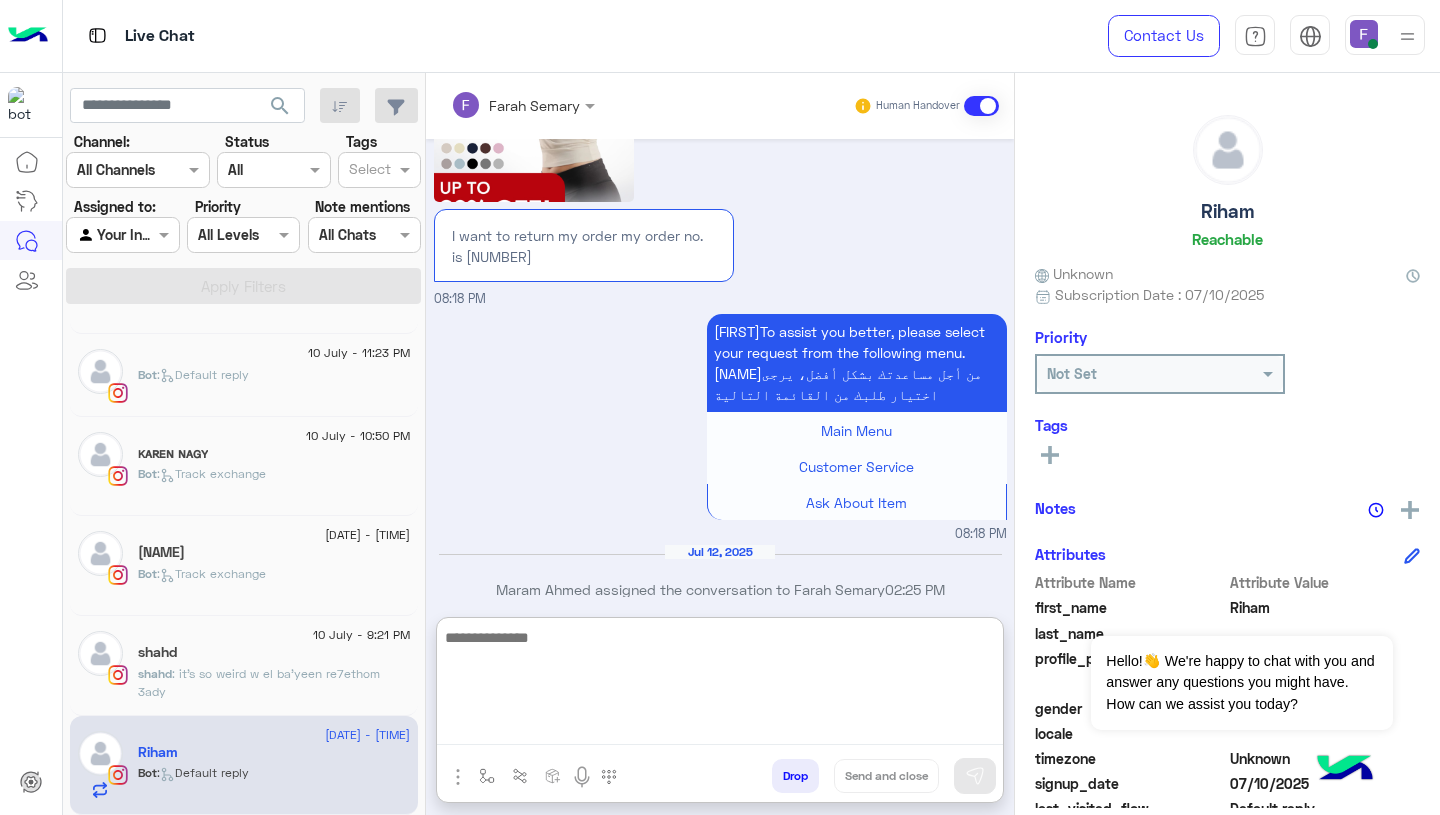 paste on "**********" 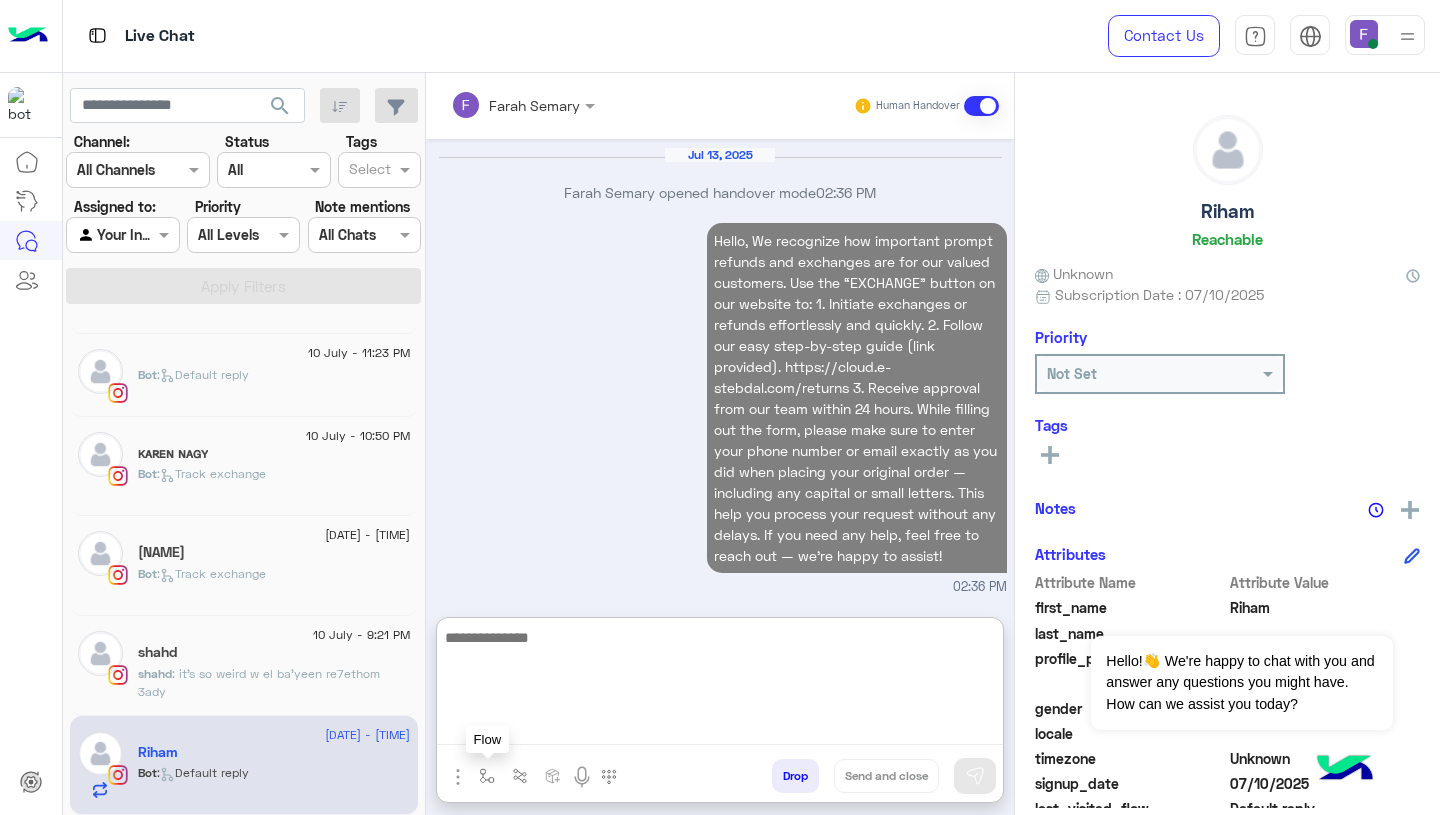 click at bounding box center [487, 776] 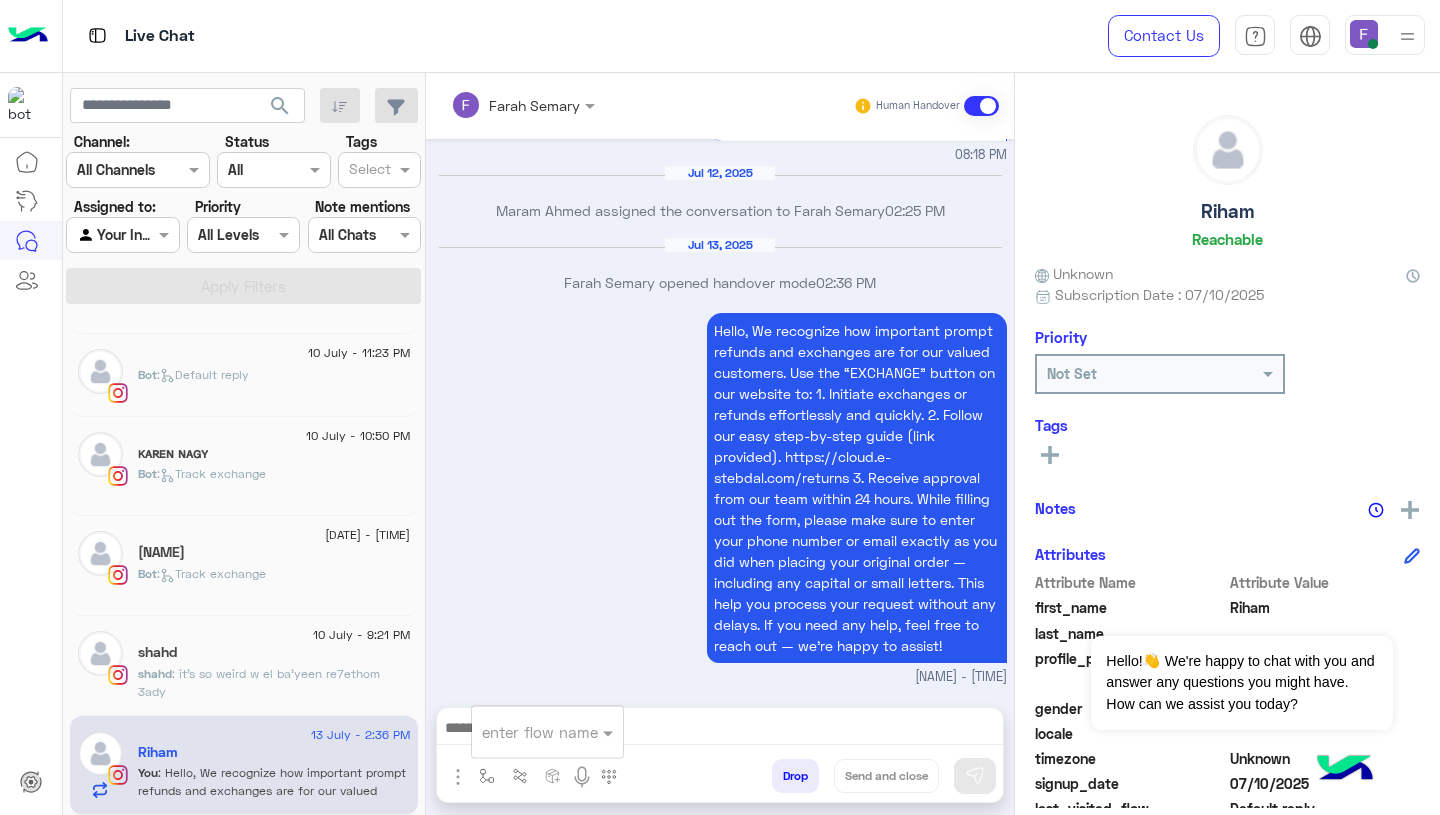 scroll, scrollTop: 1567, scrollLeft: 0, axis: vertical 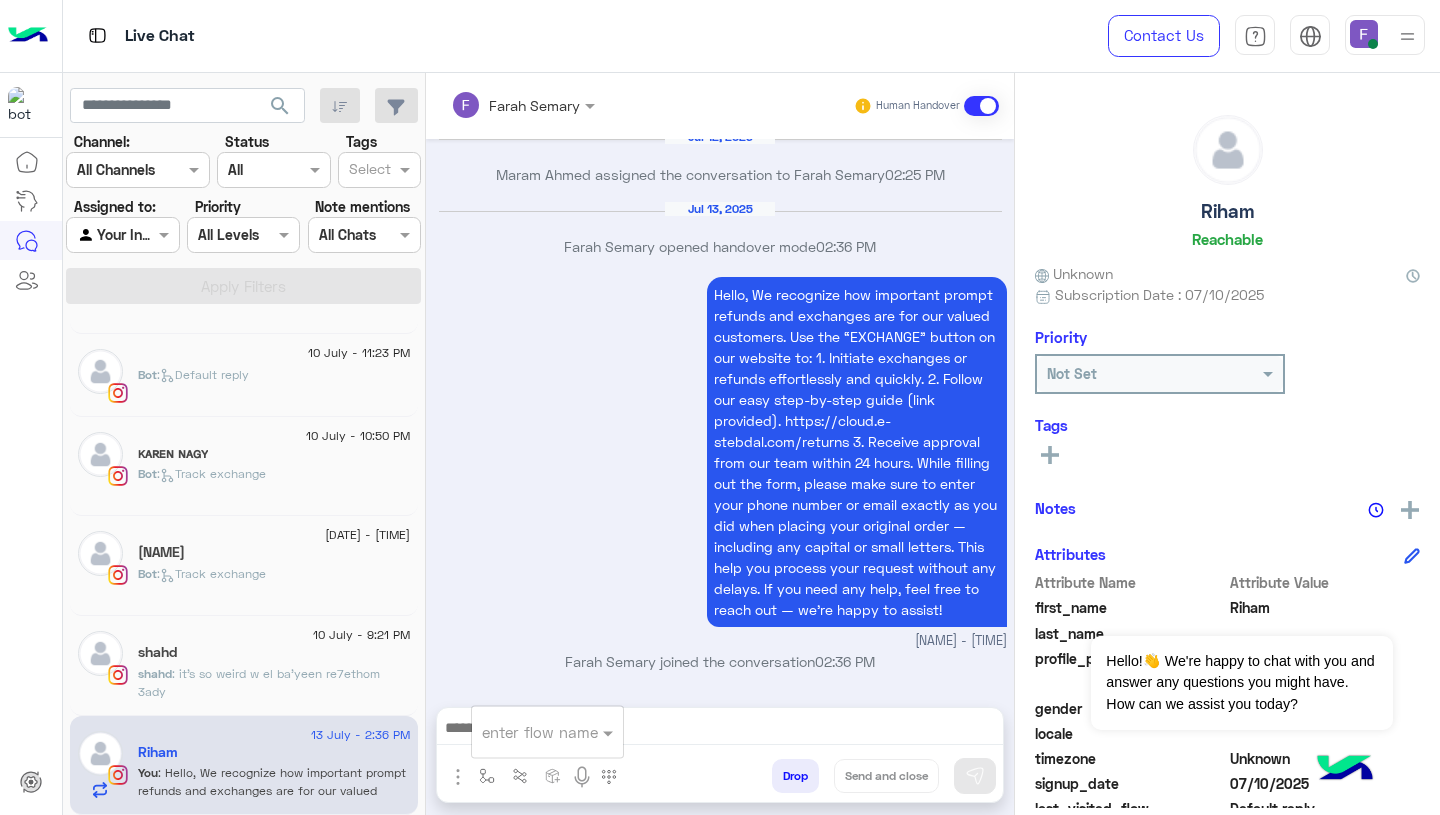 click at bounding box center (523, 732) 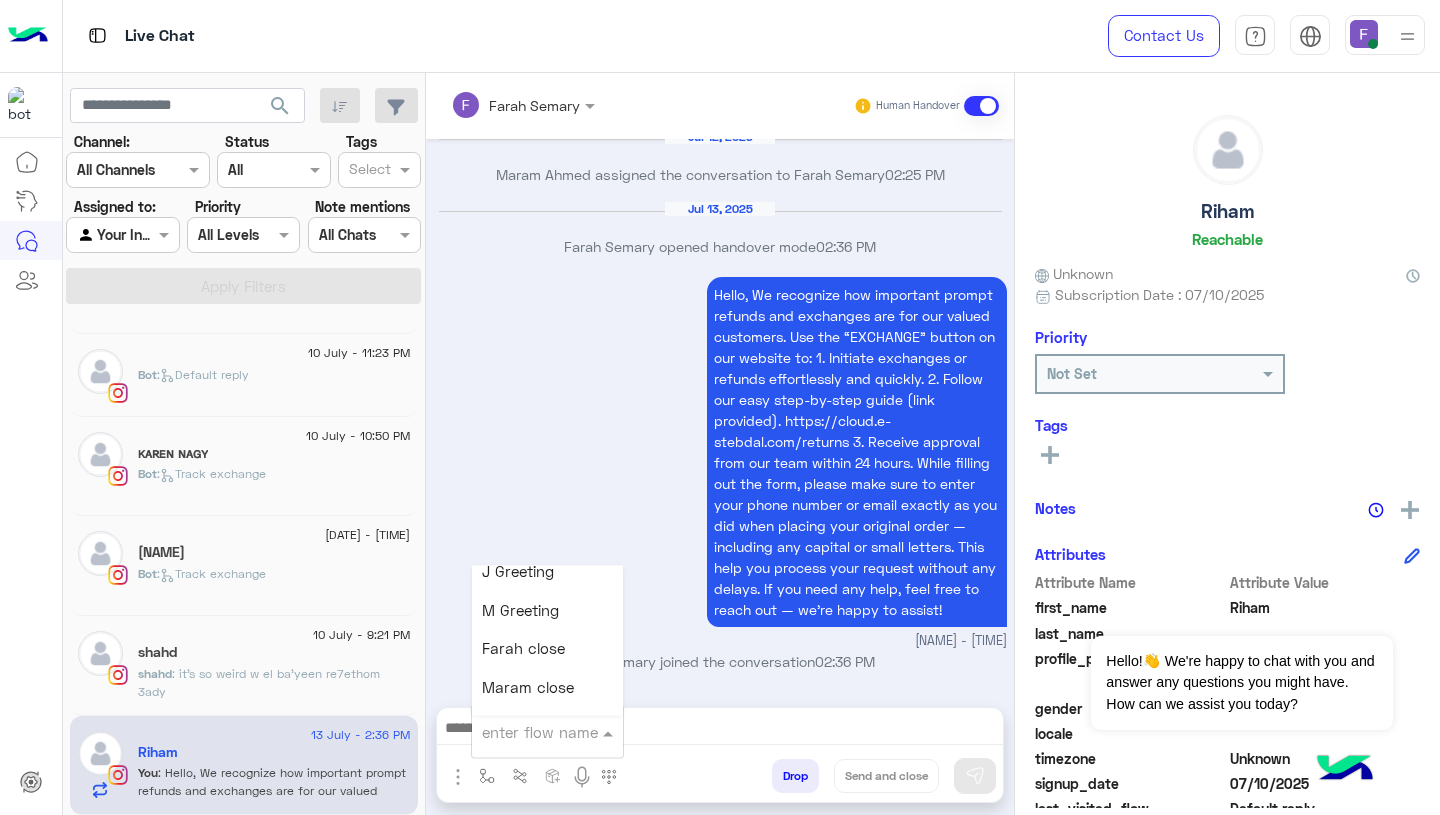 scroll, scrollTop: 2356, scrollLeft: 0, axis: vertical 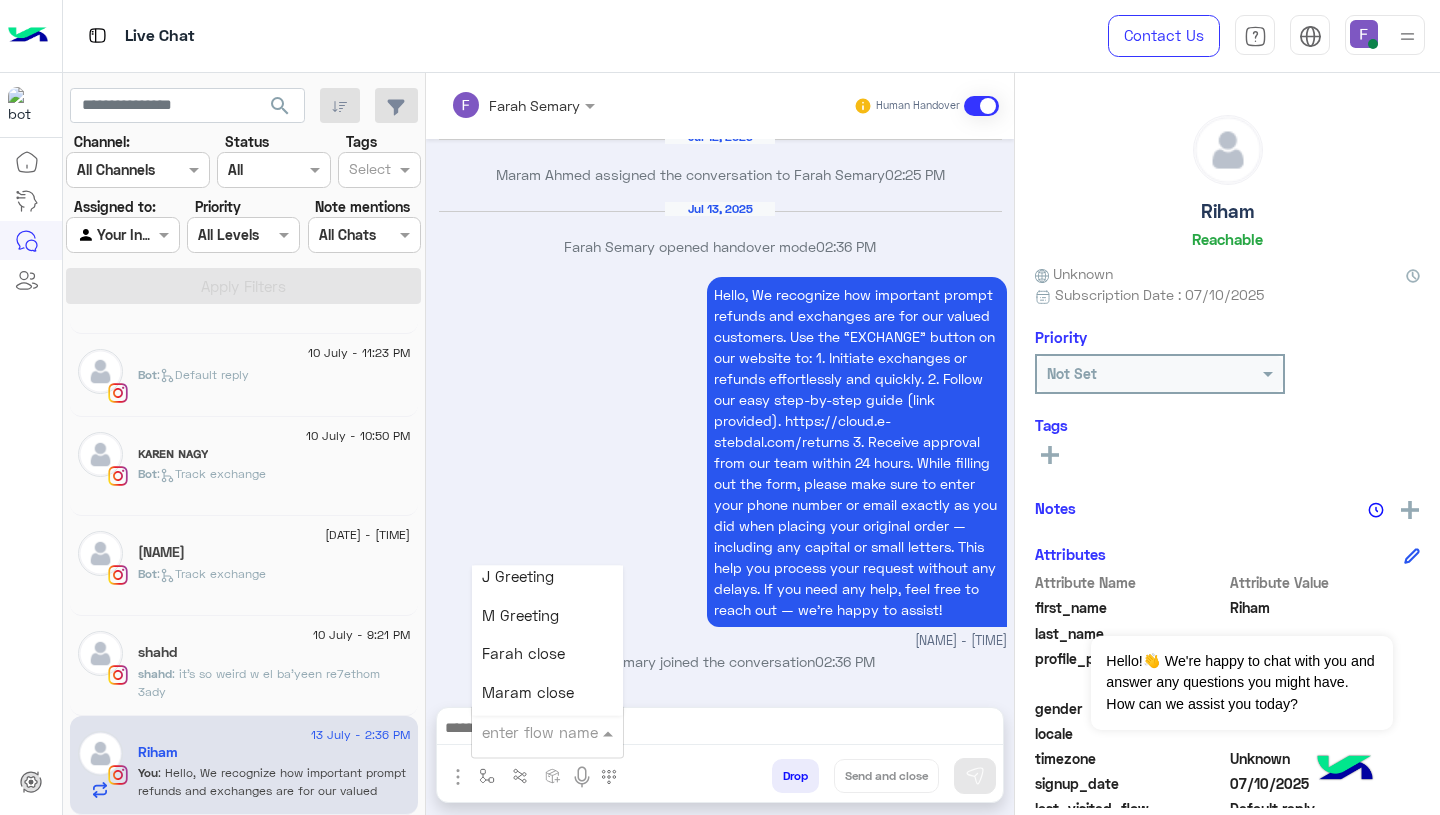 click on "Farah close" at bounding box center (523, 654) 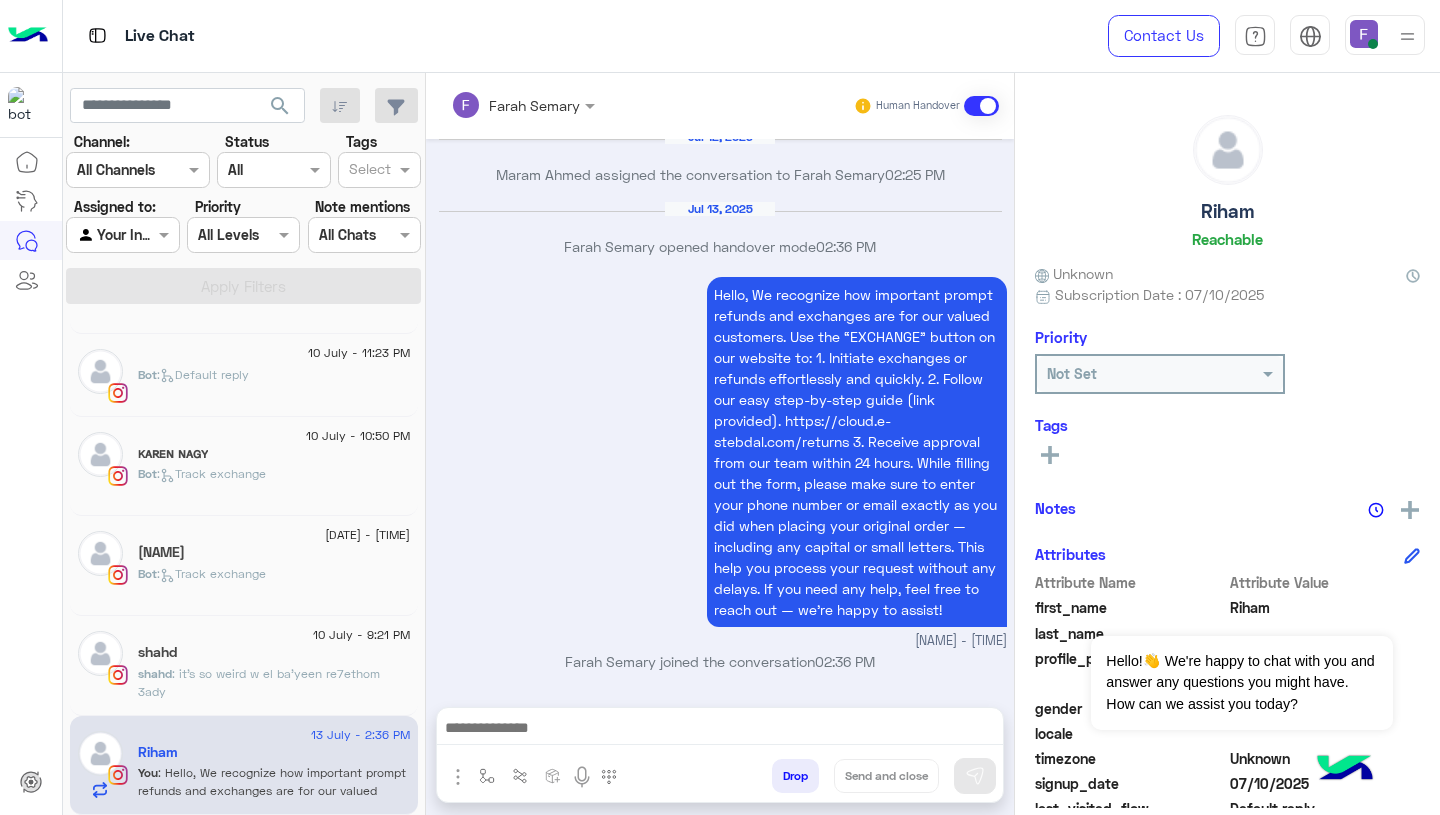 type on "**********" 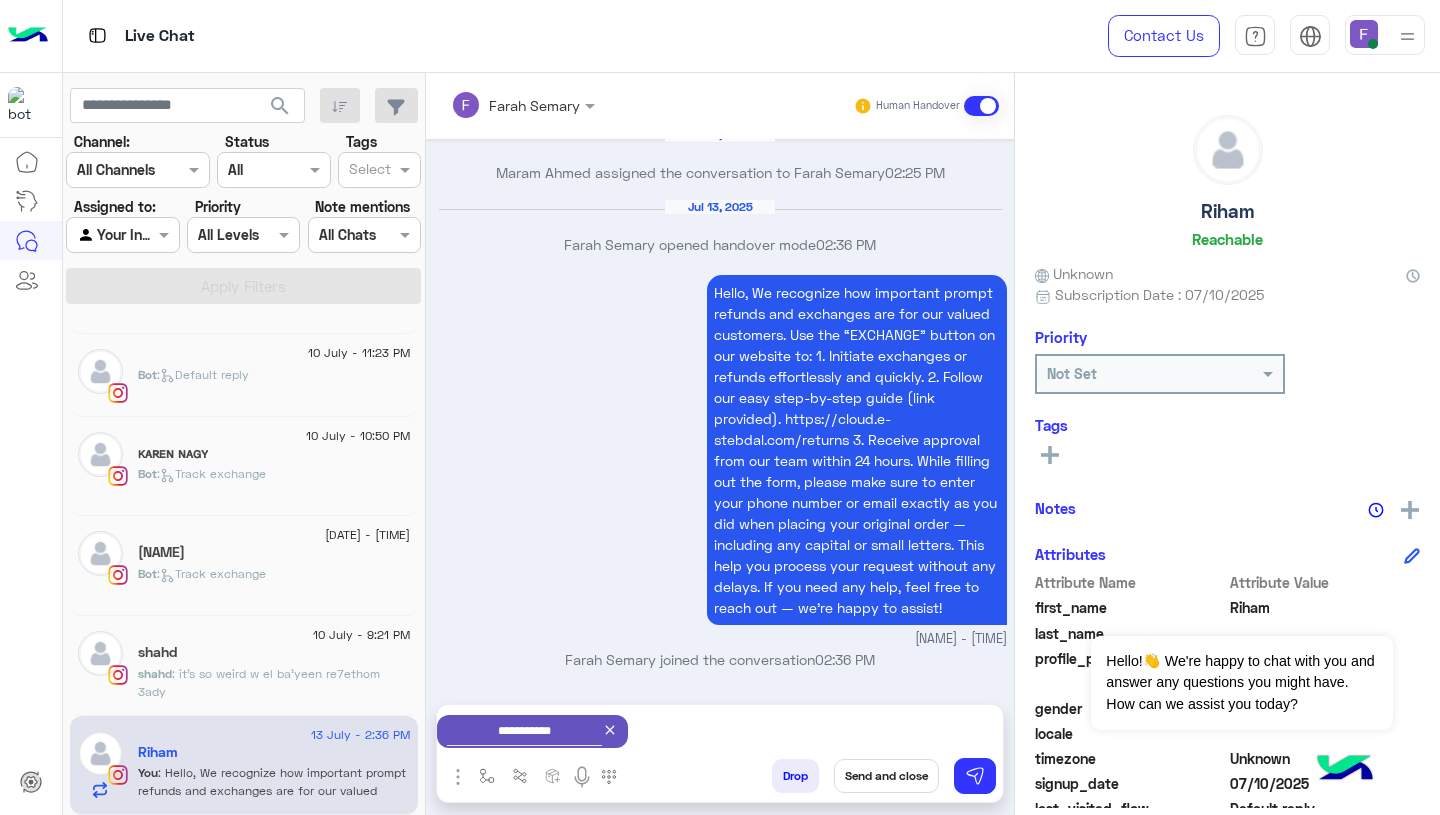 click on "Send and close" at bounding box center [886, 776] 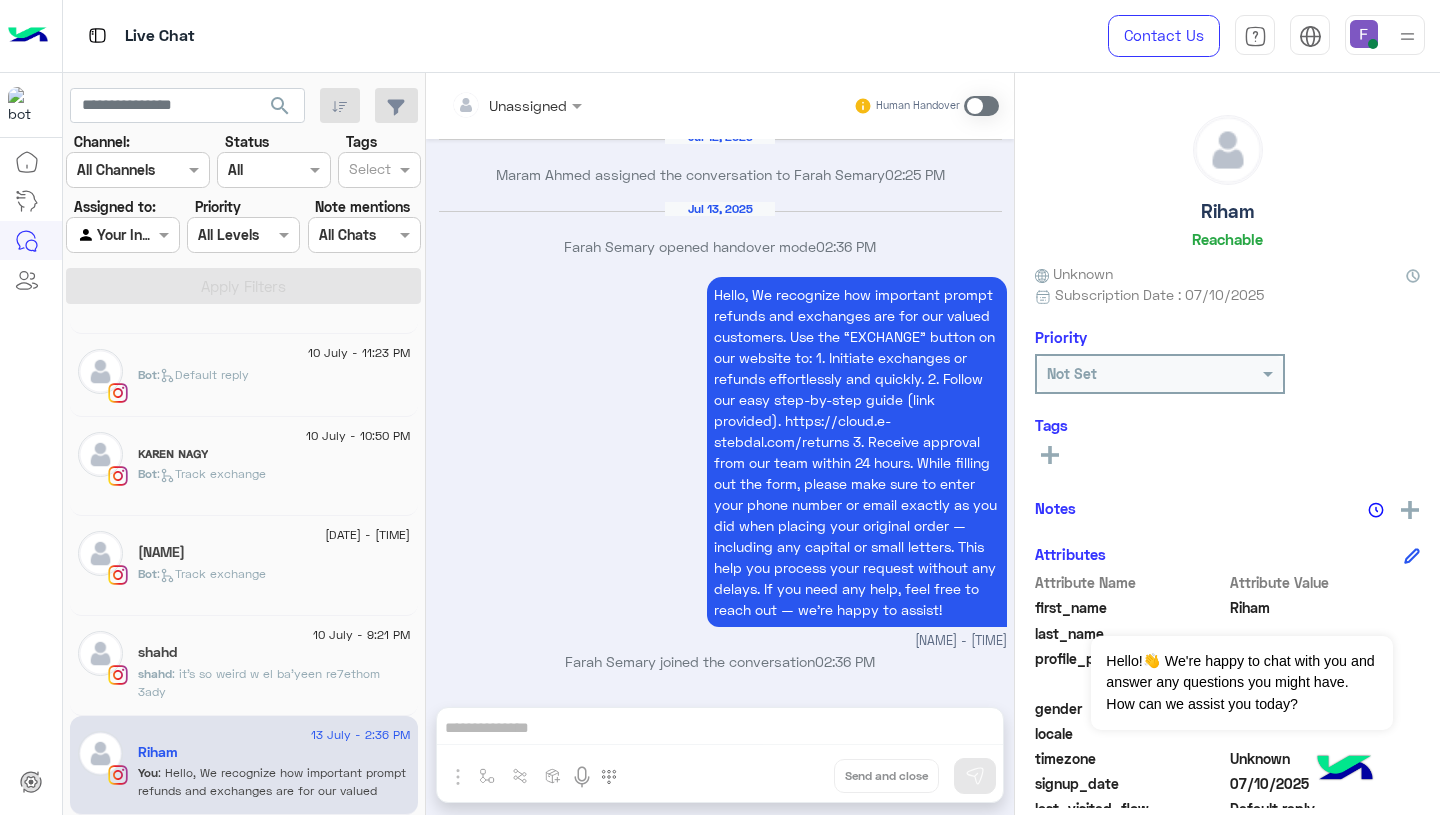 scroll, scrollTop: 1603, scrollLeft: 0, axis: vertical 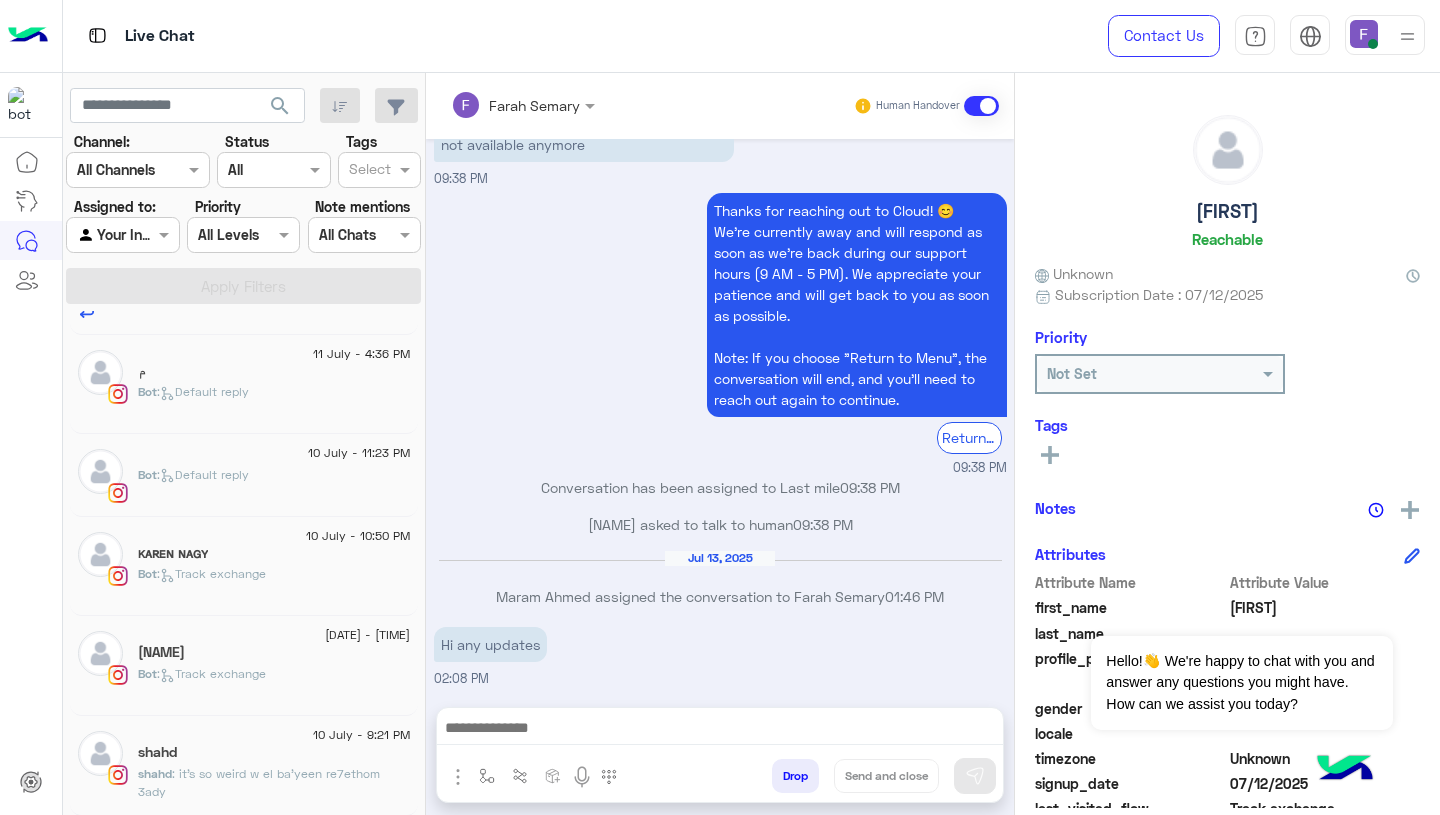 click on "shahd" 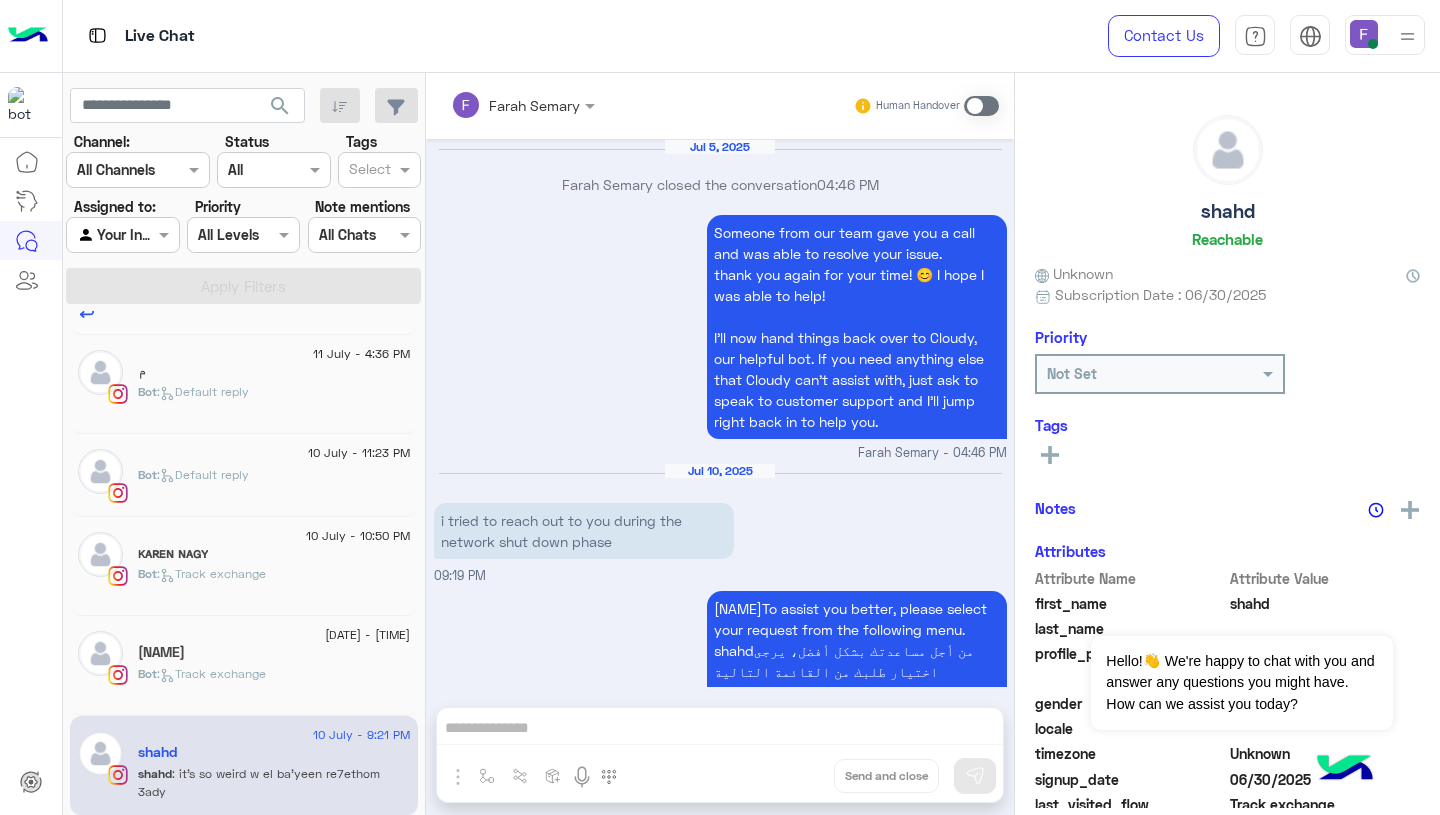 scroll, scrollTop: 1650, scrollLeft: 0, axis: vertical 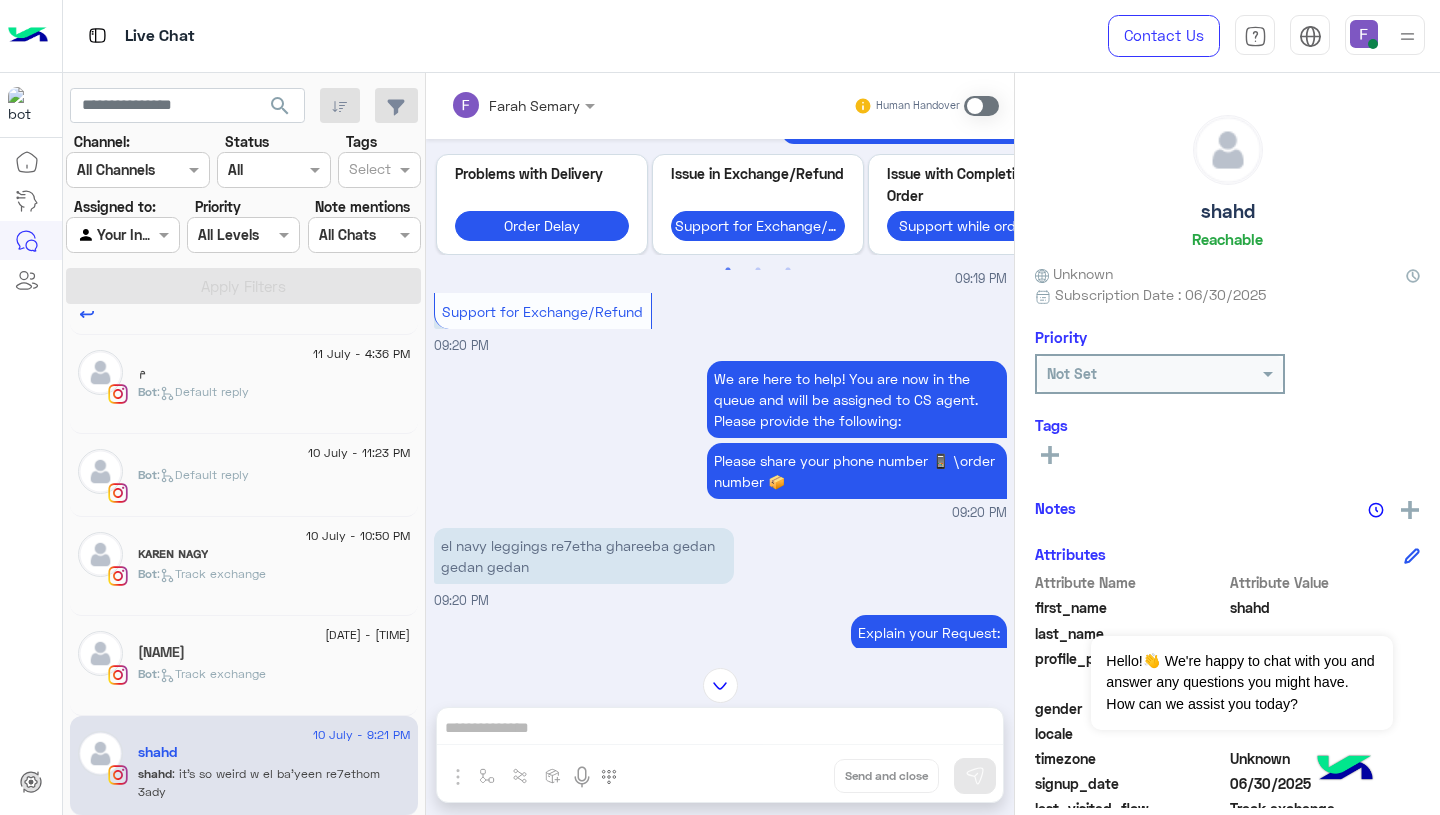click on "Human Handover" at bounding box center [926, 106] 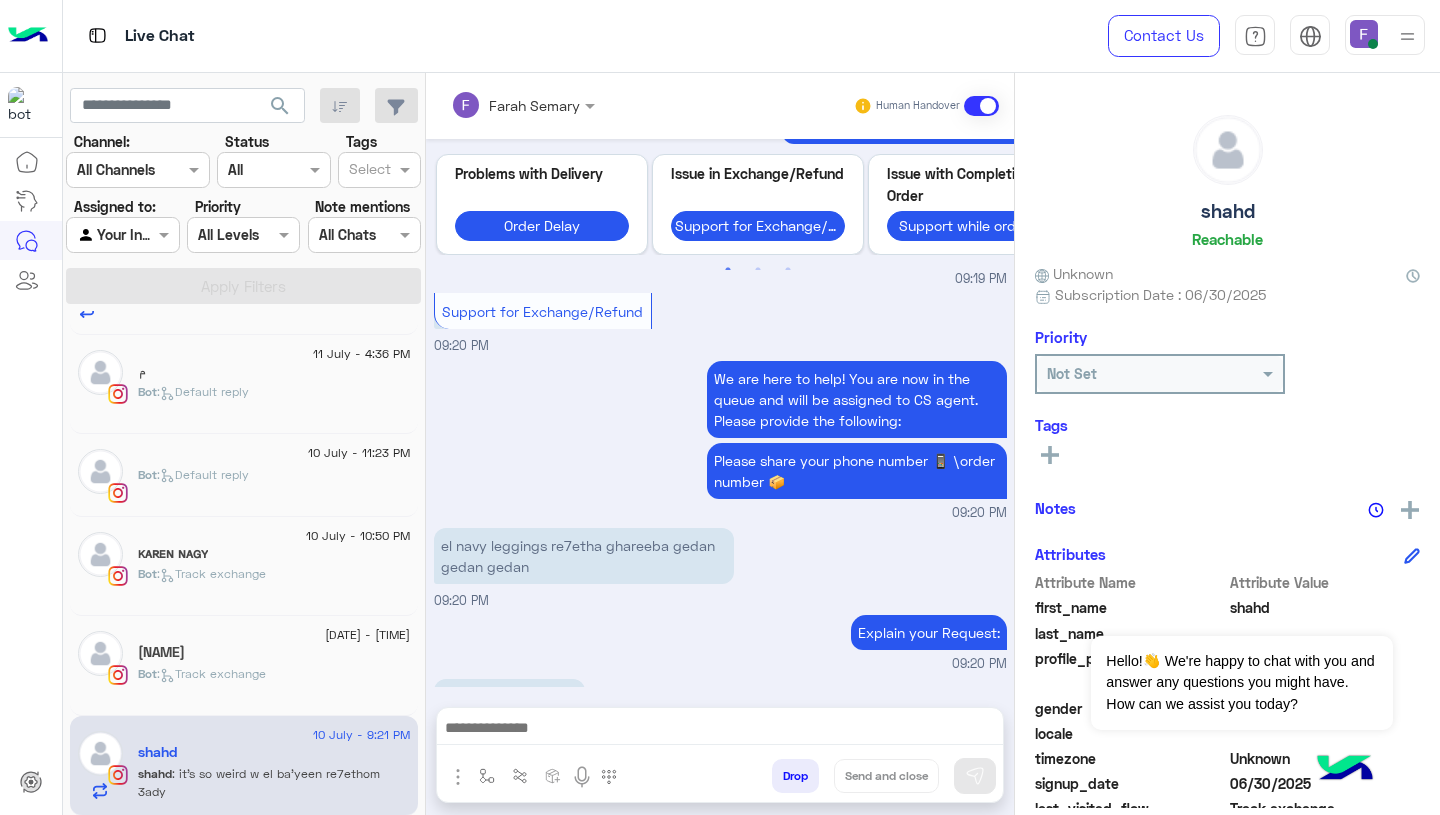 scroll, scrollTop: 1722, scrollLeft: 0, axis: vertical 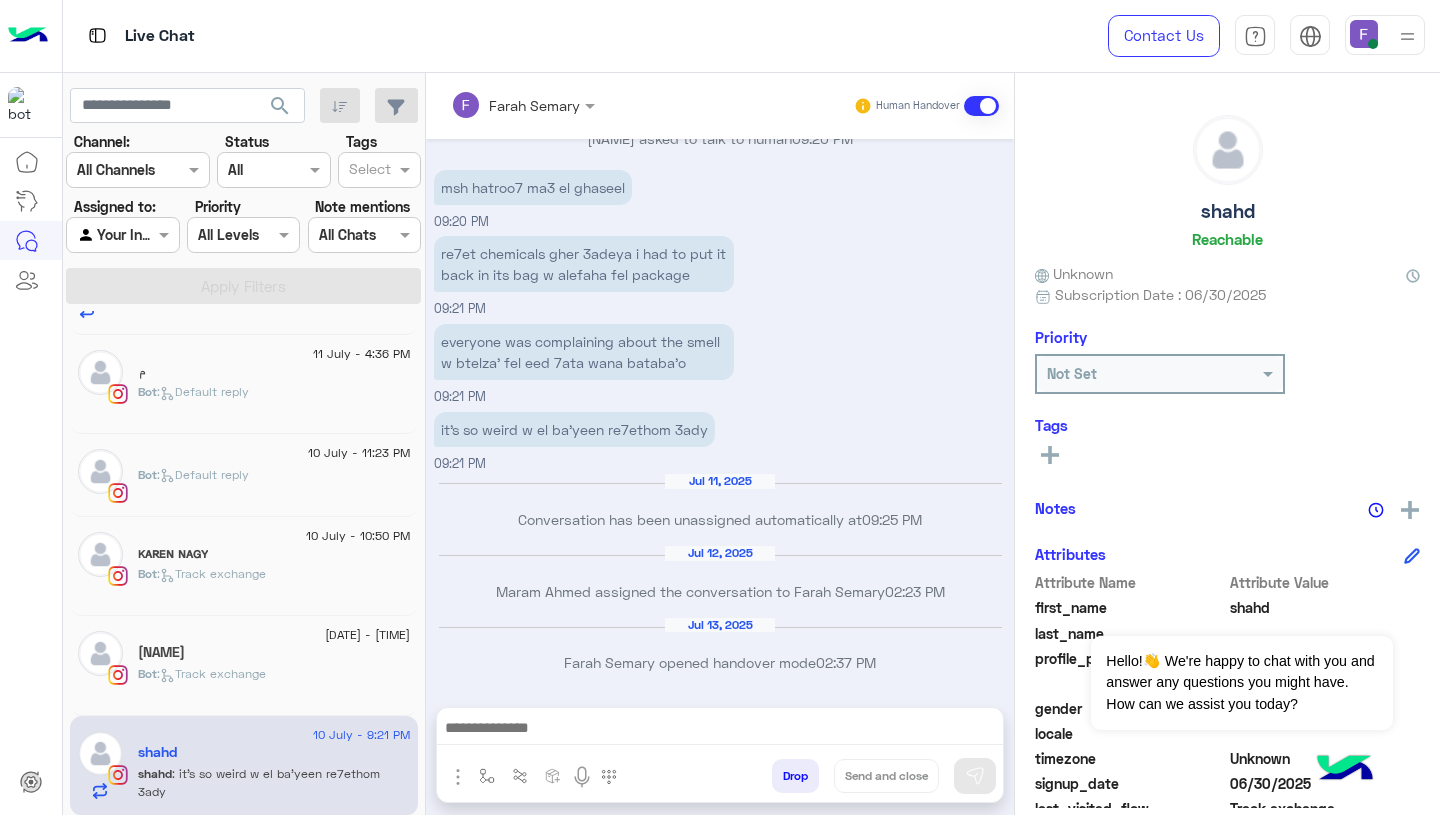 click at bounding box center (720, 730) 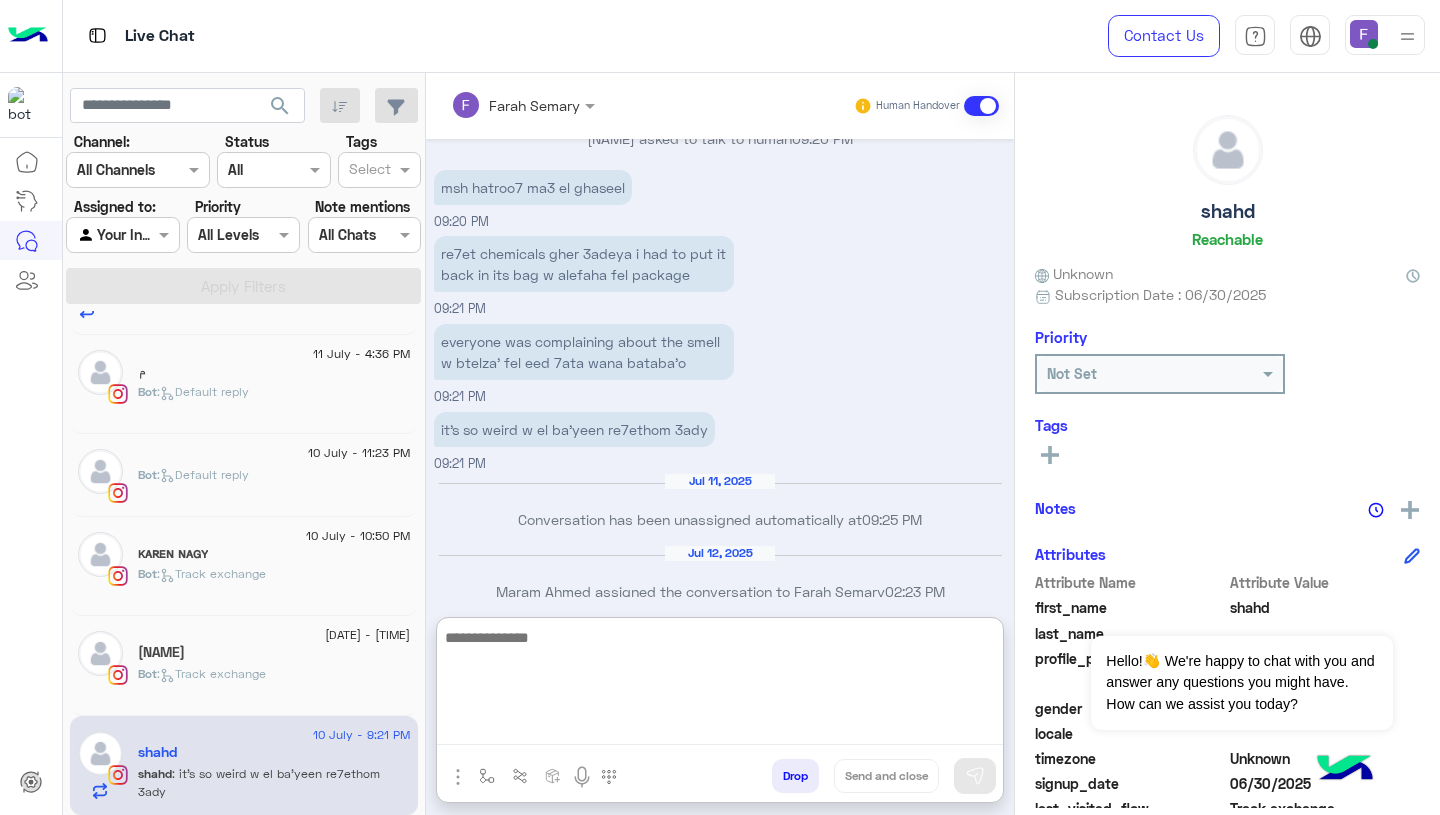 paste on "**********" 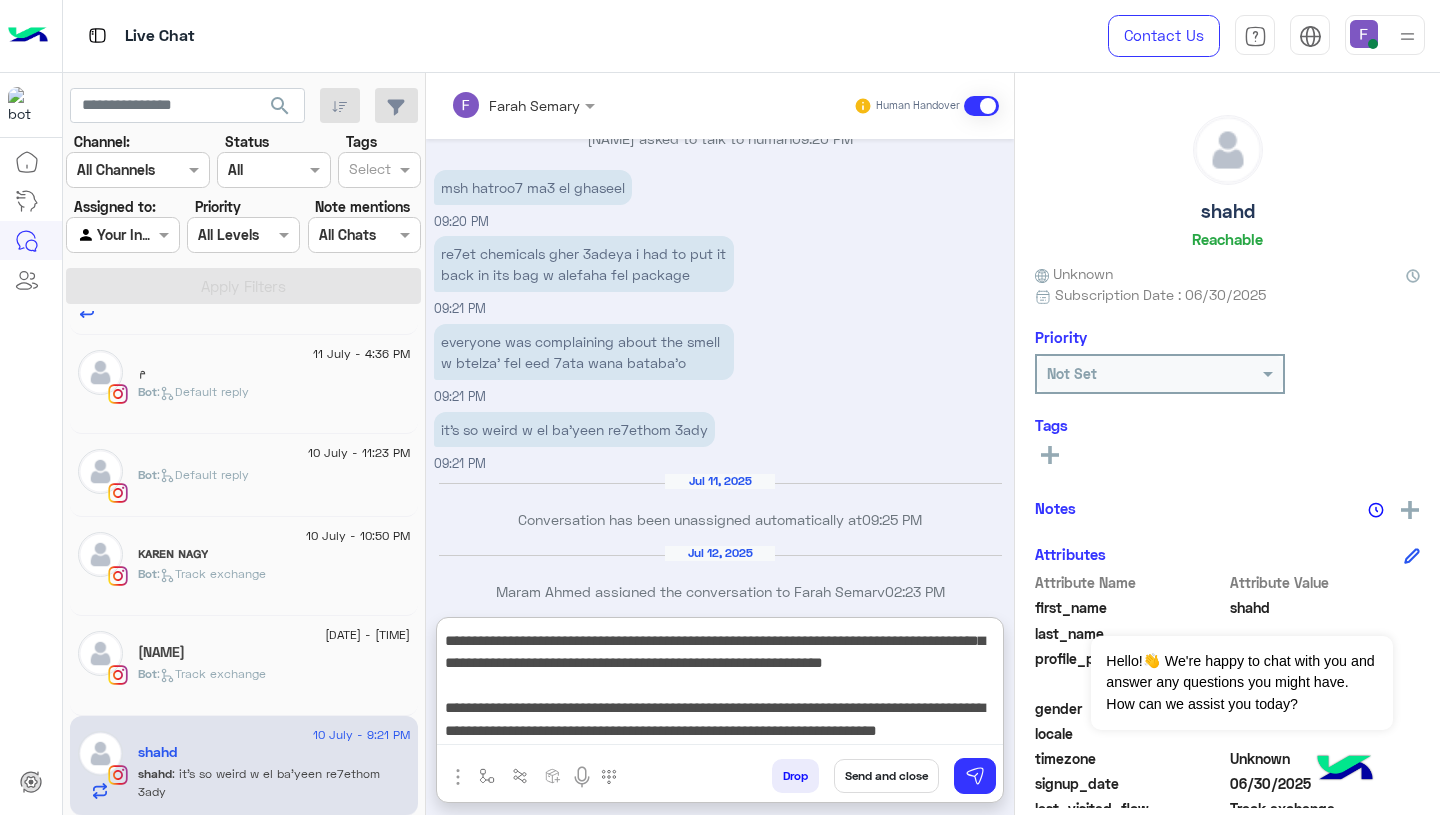 scroll, scrollTop: 110, scrollLeft: 0, axis: vertical 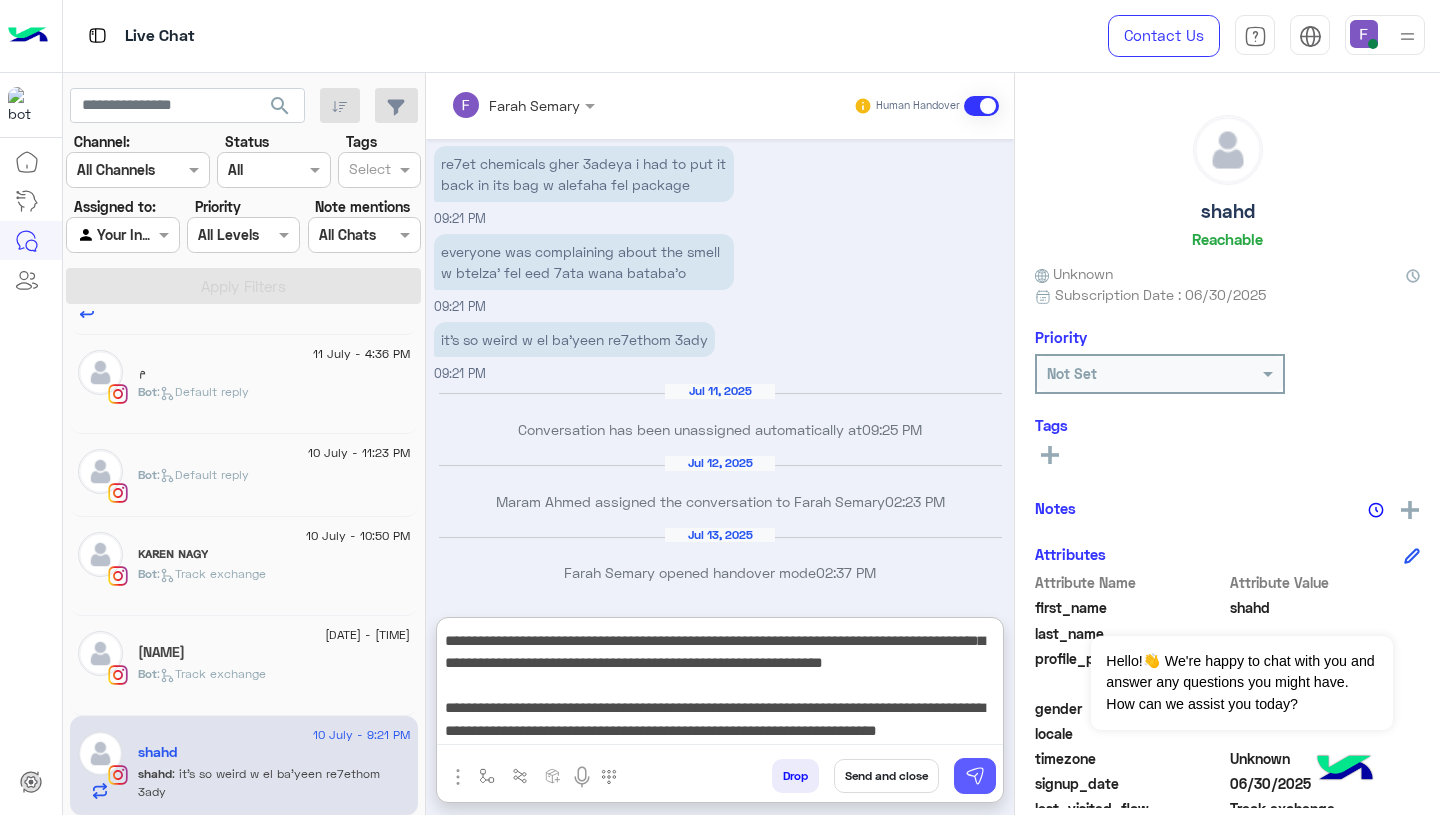 type on "**********" 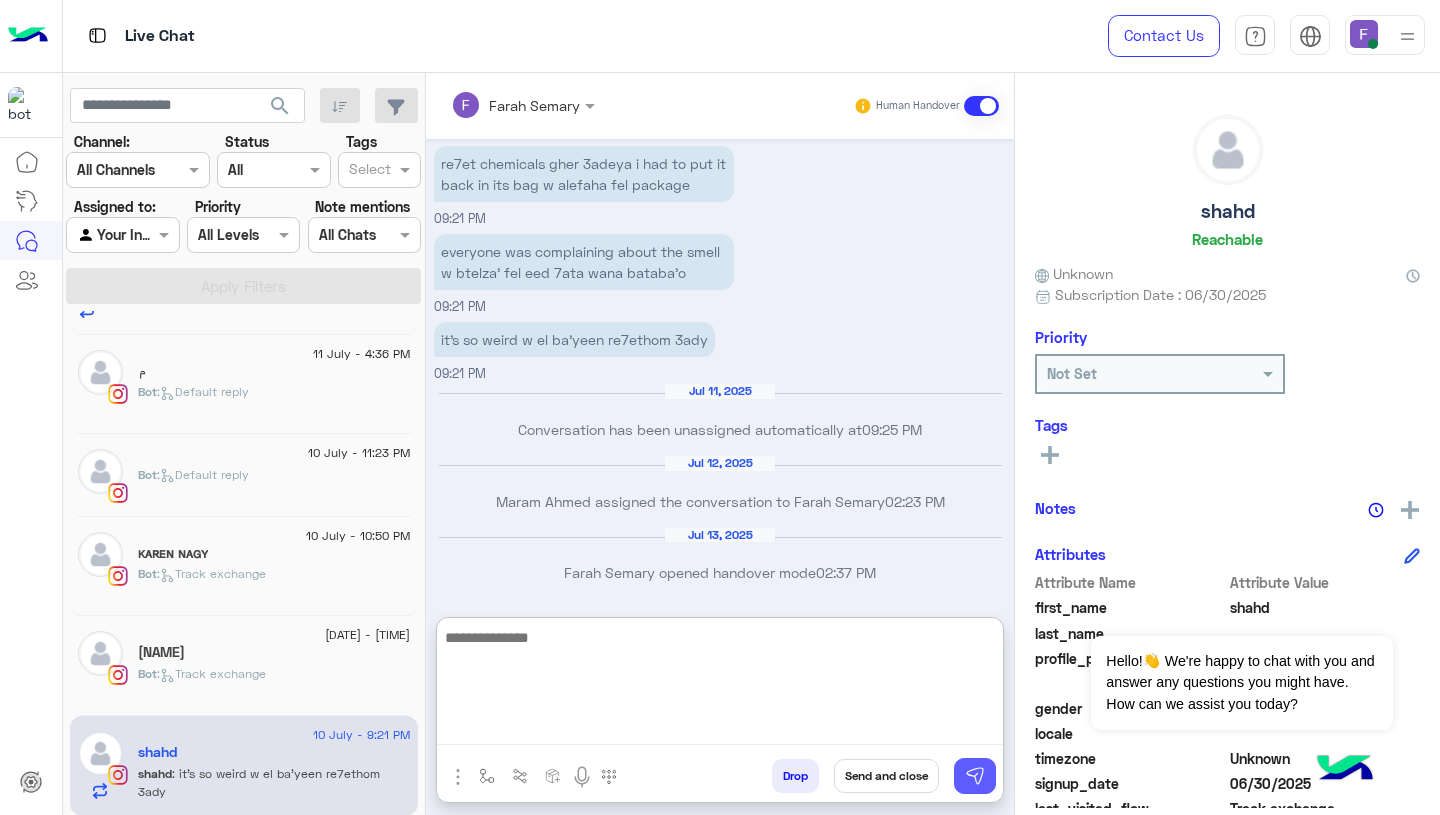 scroll, scrollTop: 0, scrollLeft: 0, axis: both 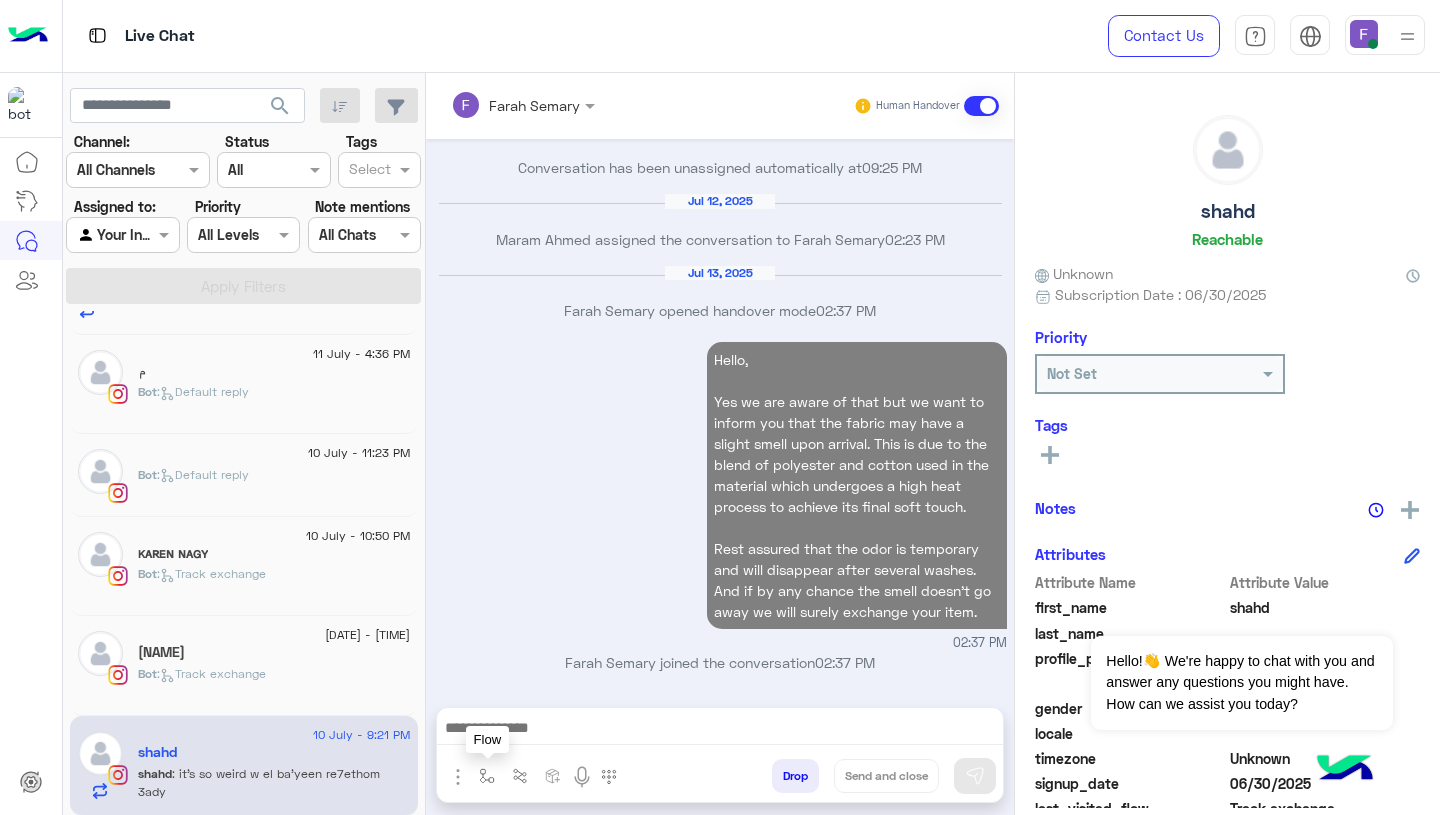 click at bounding box center (487, 776) 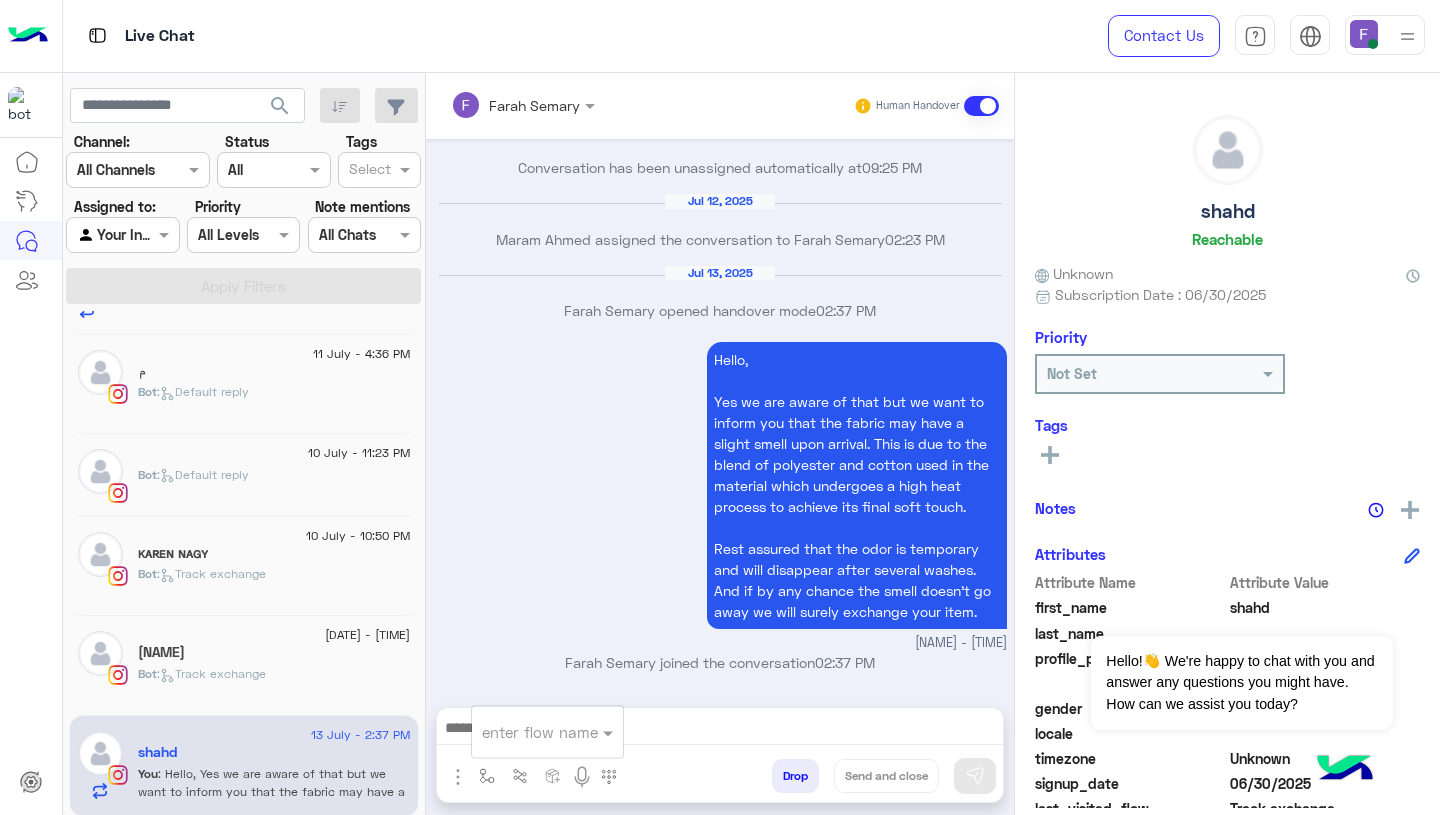 click at bounding box center (523, 732) 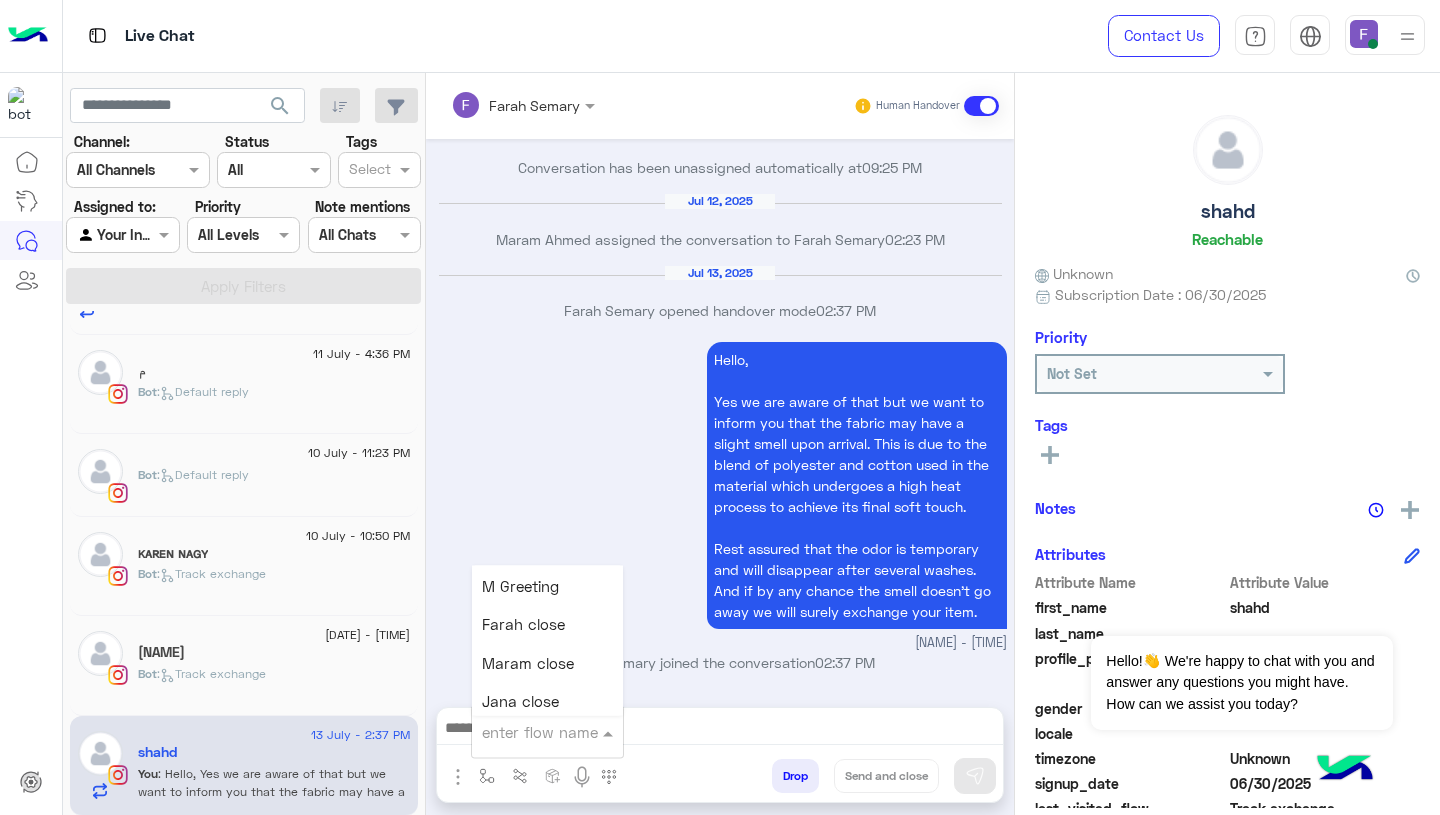 scroll, scrollTop: 2374, scrollLeft: 0, axis: vertical 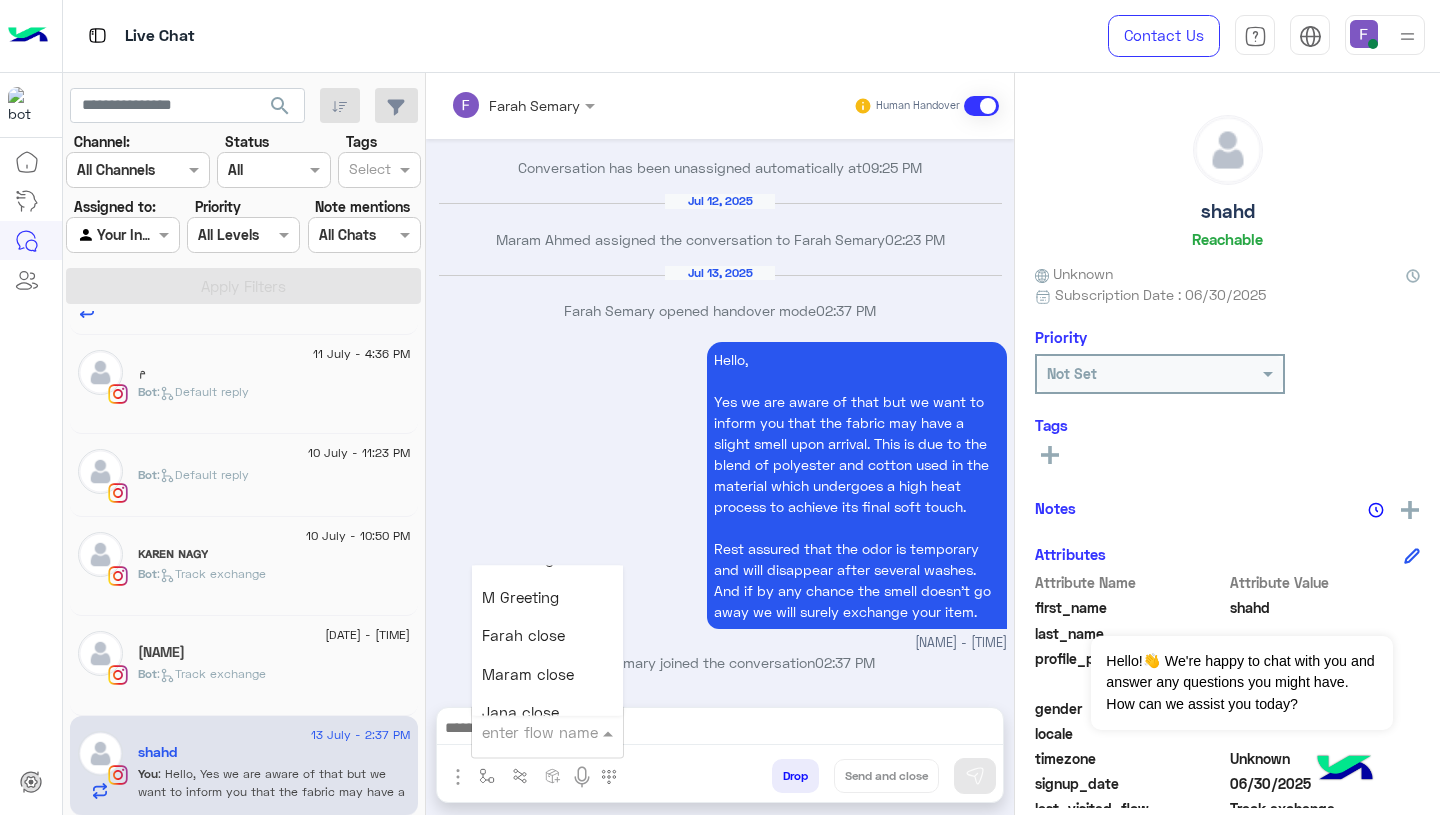 click on "Farah close" at bounding box center (547, 636) 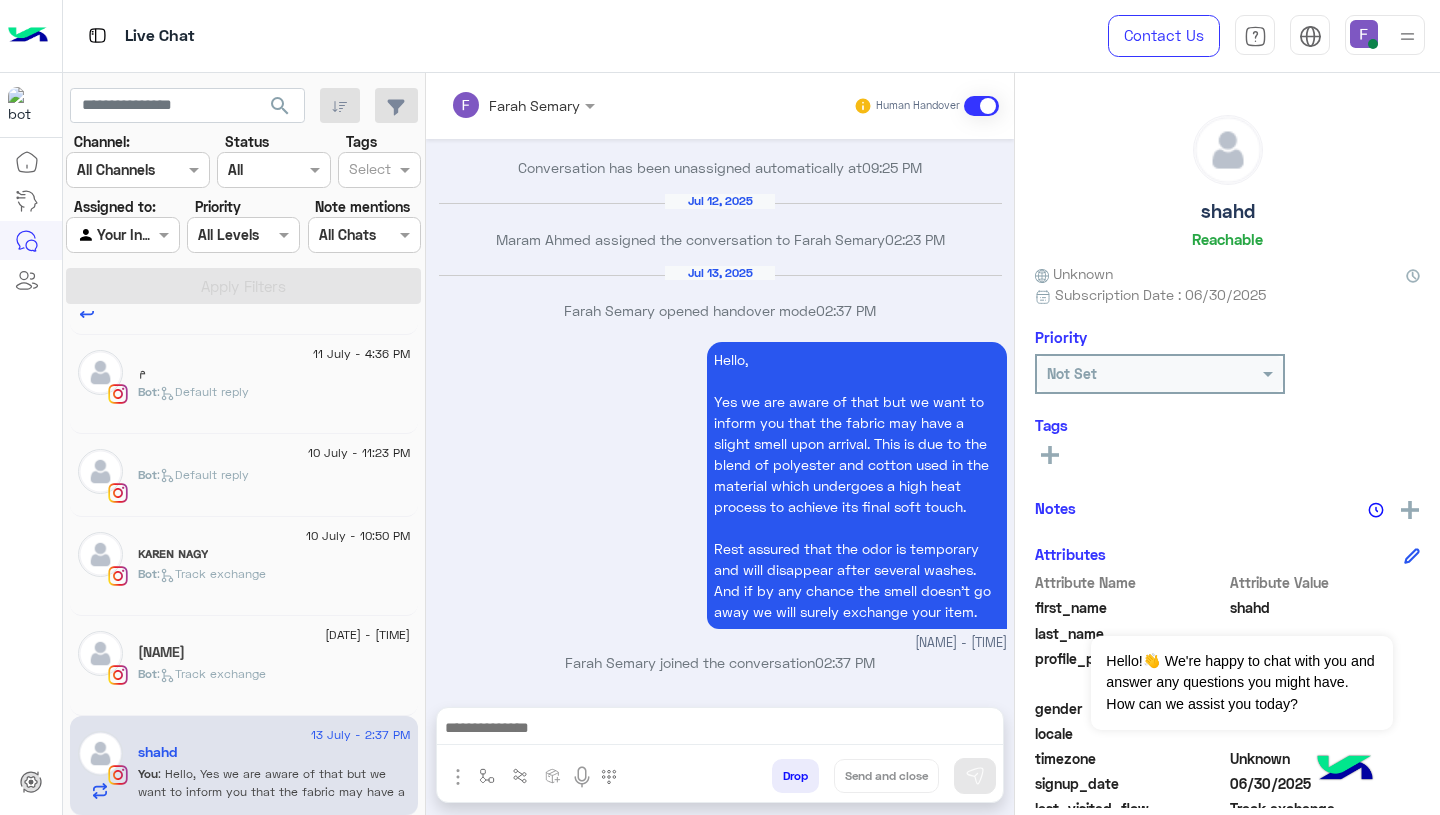 type on "**********" 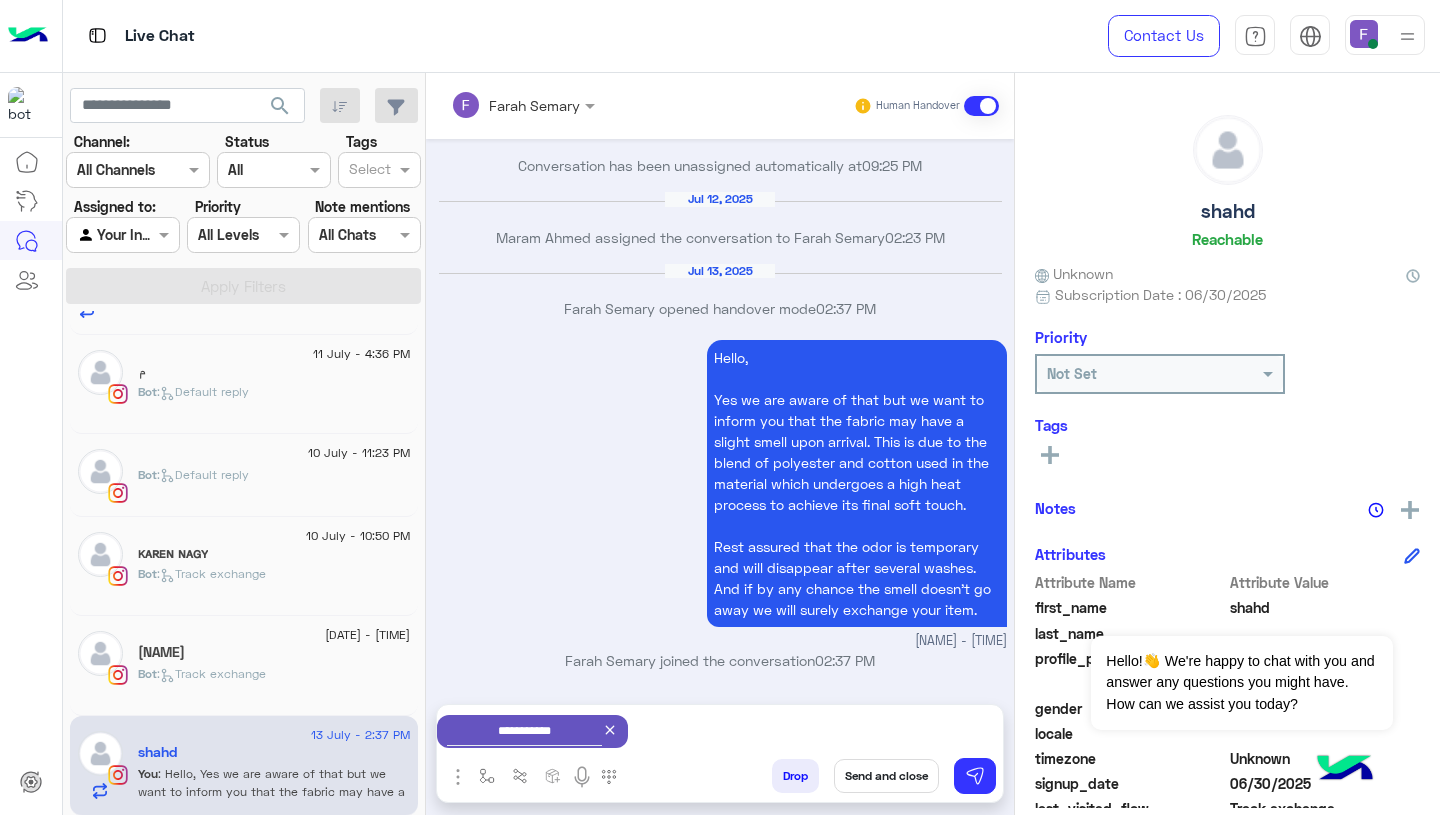 click on "Send and close" at bounding box center [886, 776] 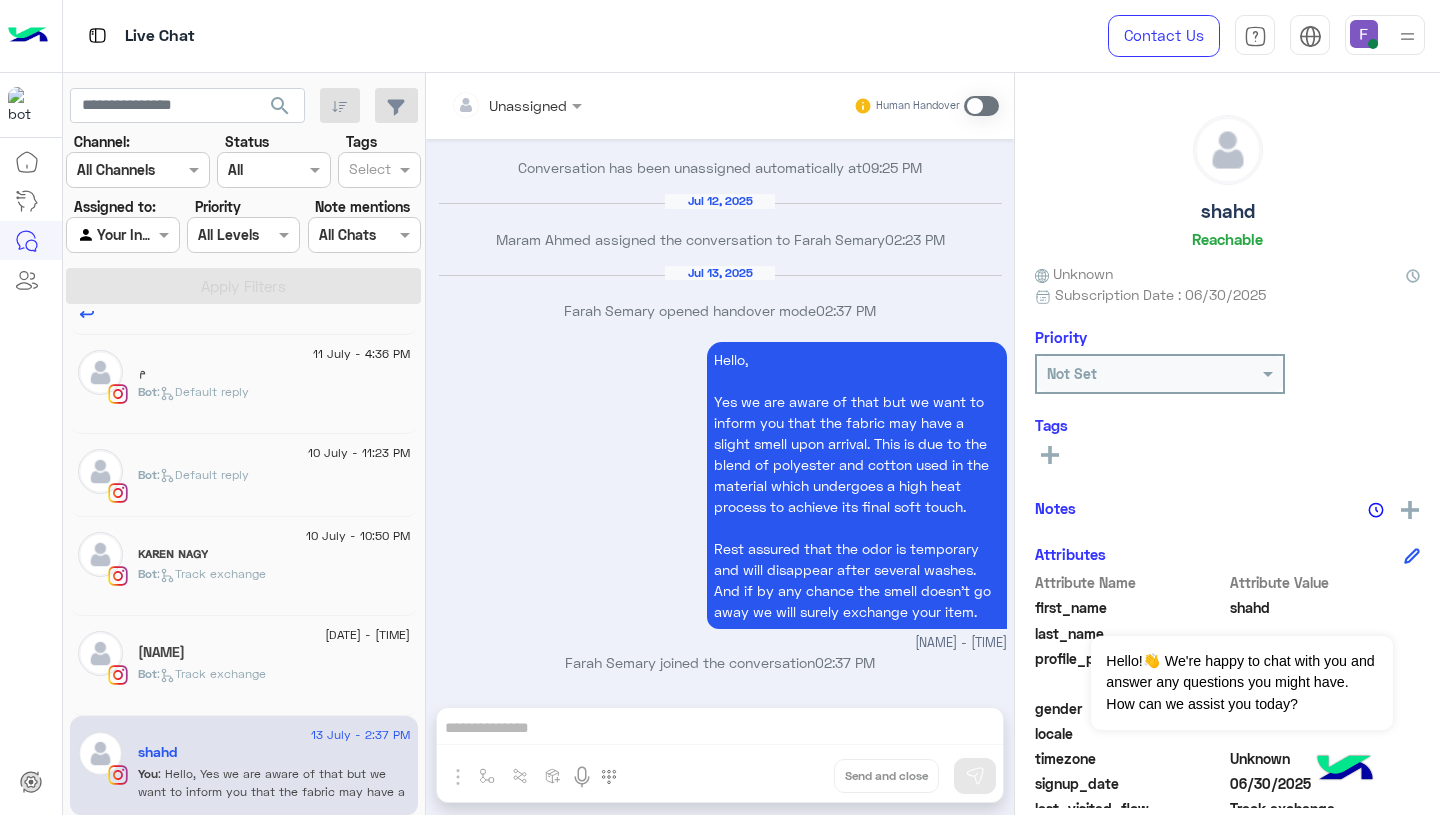 scroll, scrollTop: 2110, scrollLeft: 0, axis: vertical 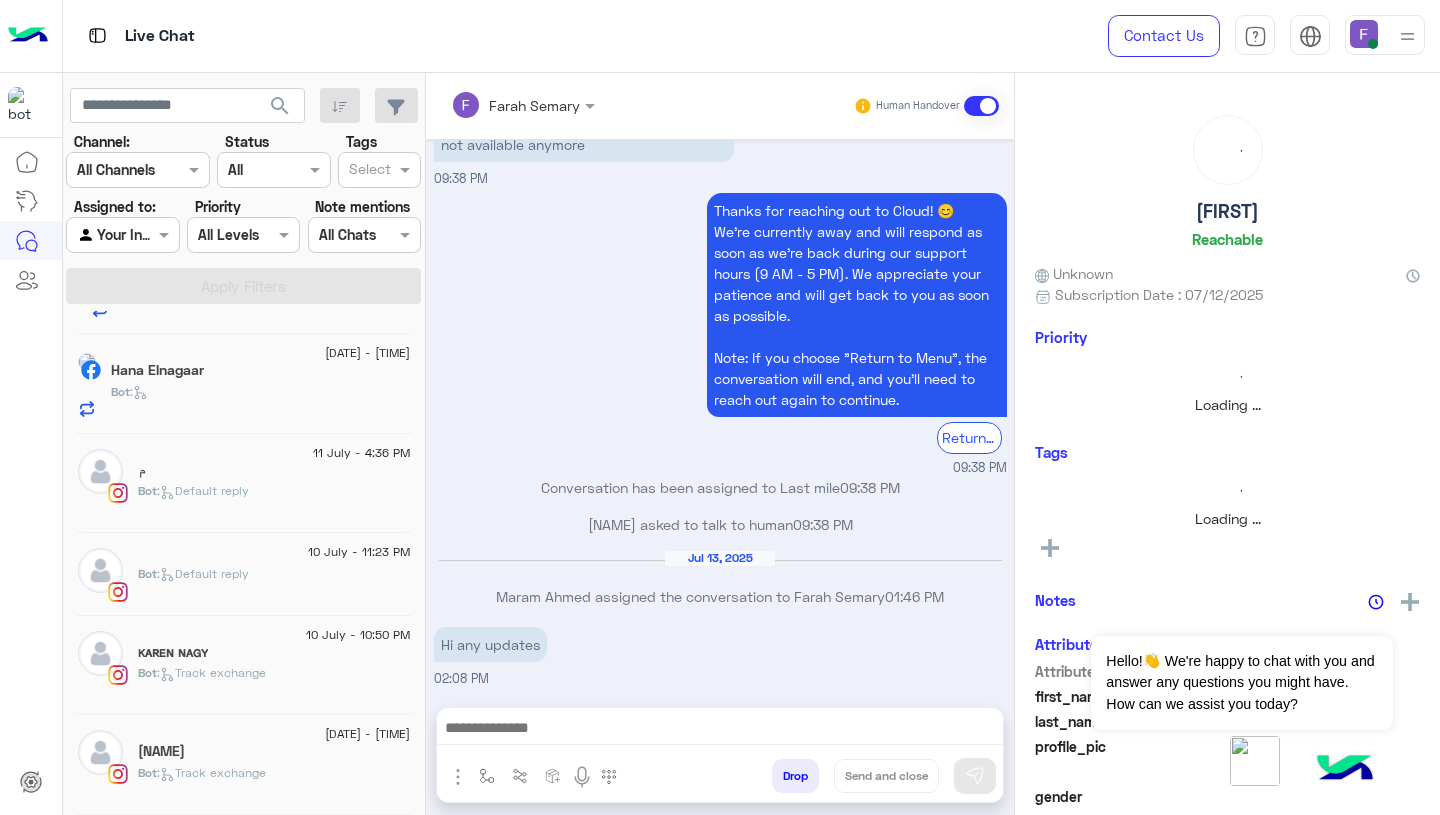 click on "Lina El-Badawy" 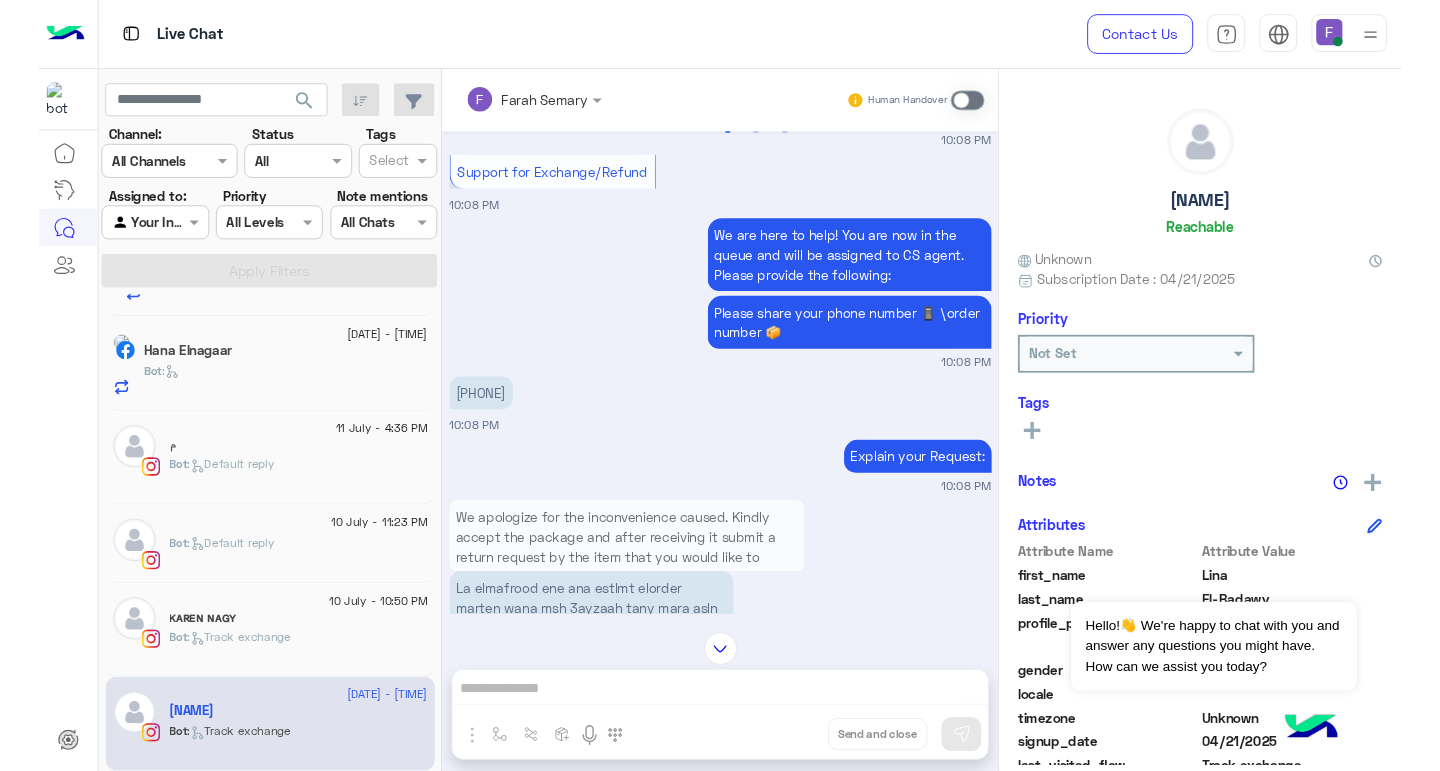 scroll, scrollTop: 1214, scrollLeft: 0, axis: vertical 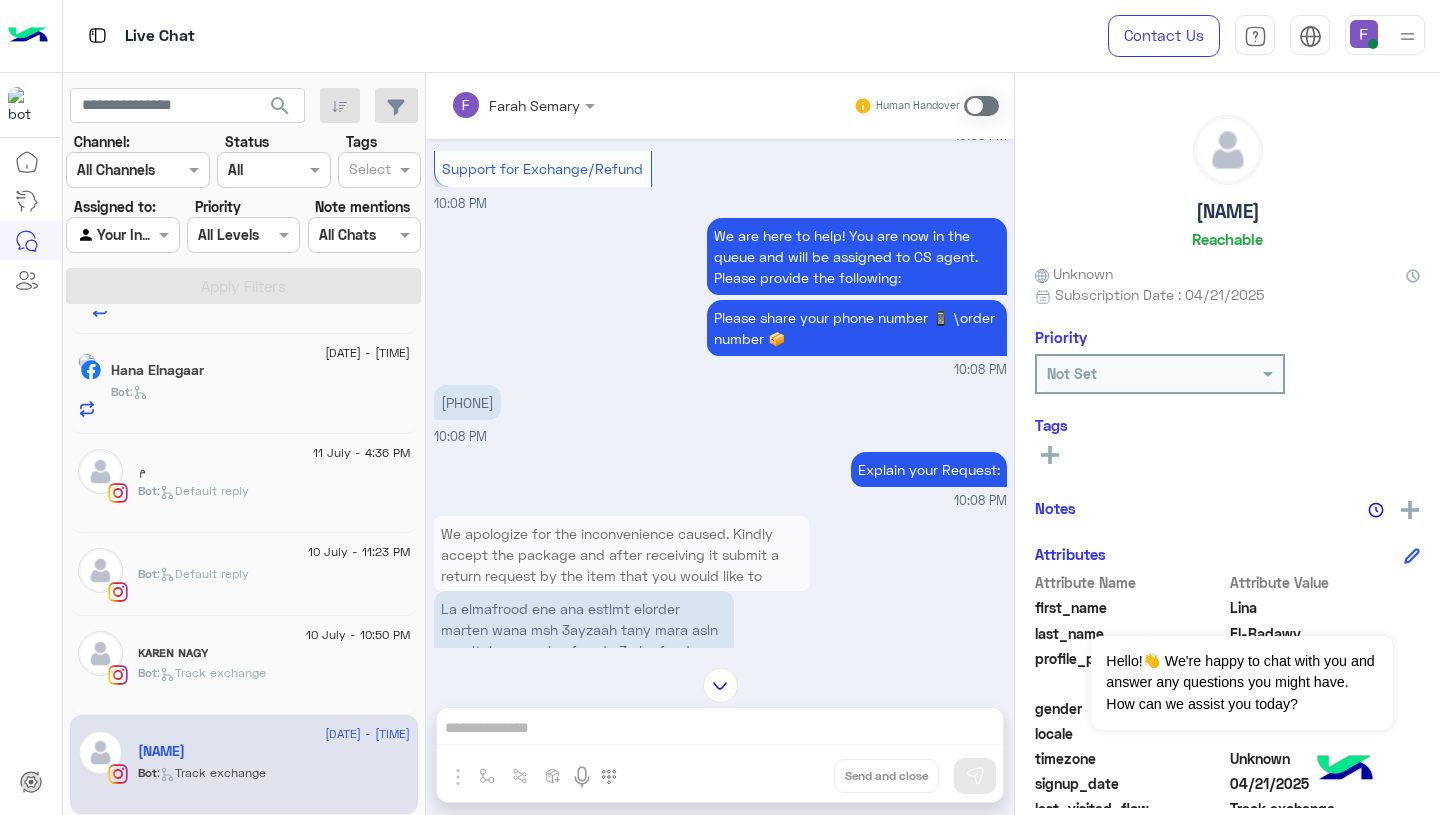 click on "01018781490" at bounding box center [467, 402] 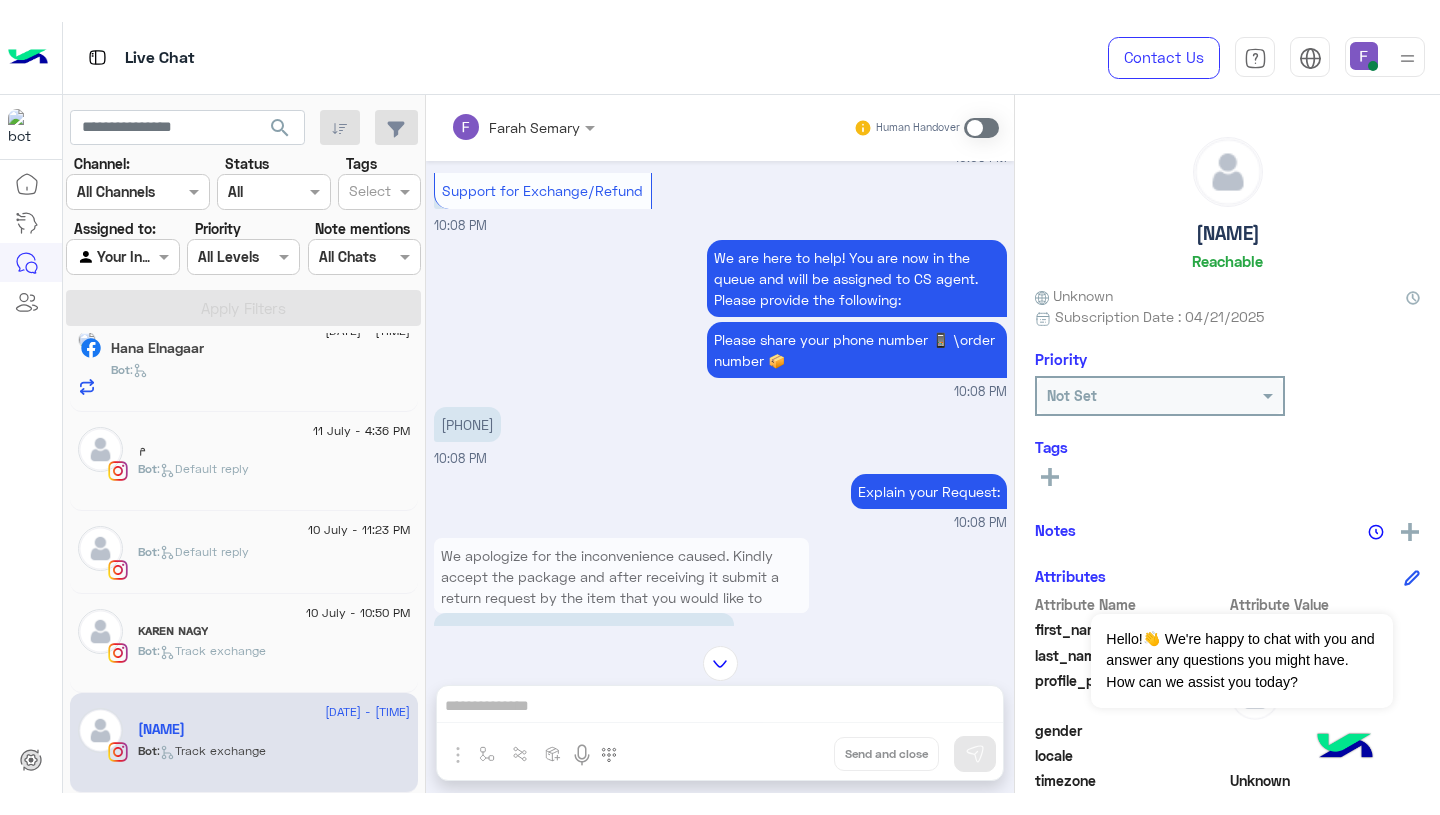scroll, scrollTop: 2772, scrollLeft: 0, axis: vertical 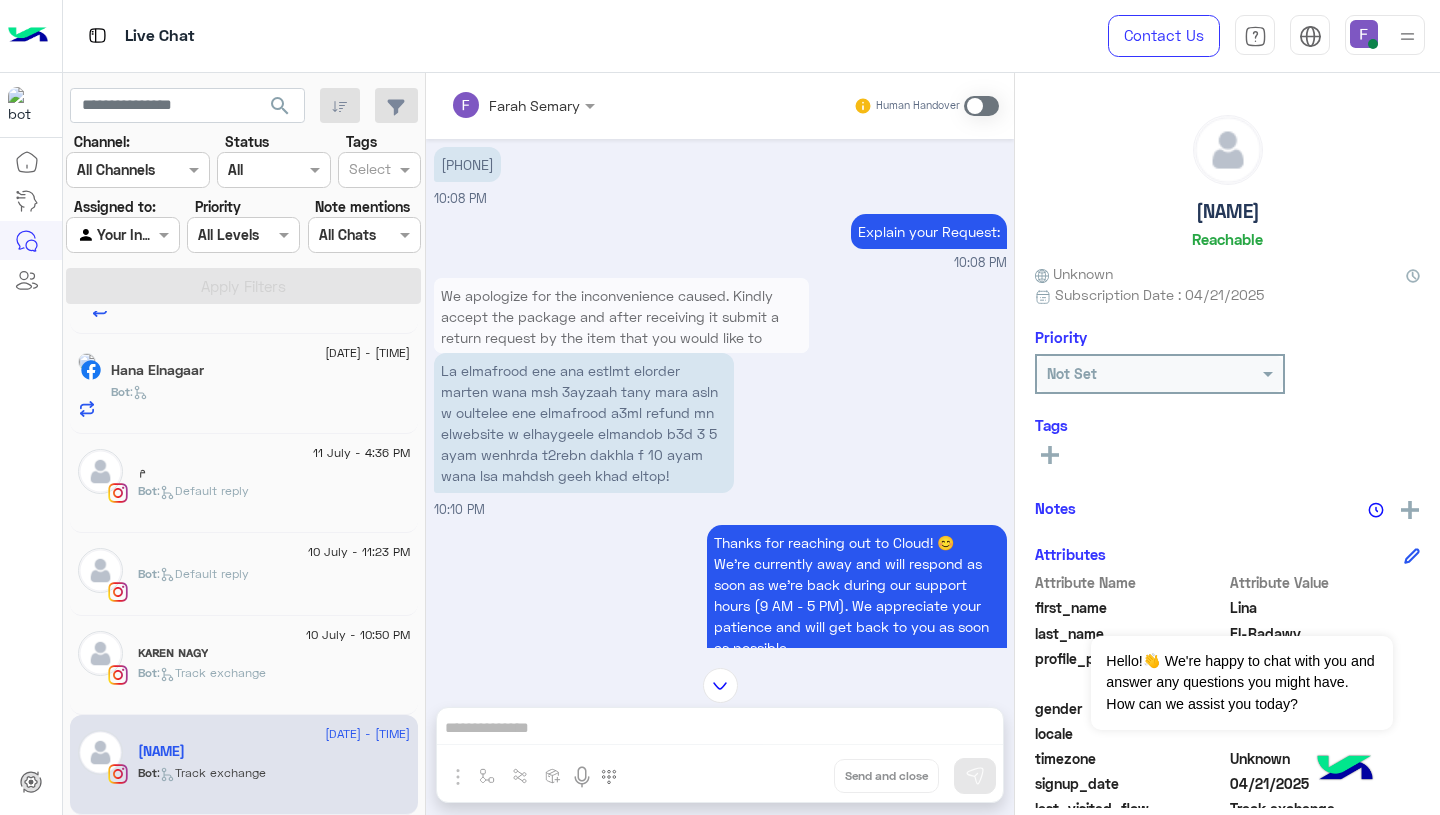 click on "01018781490" at bounding box center (467, 164) 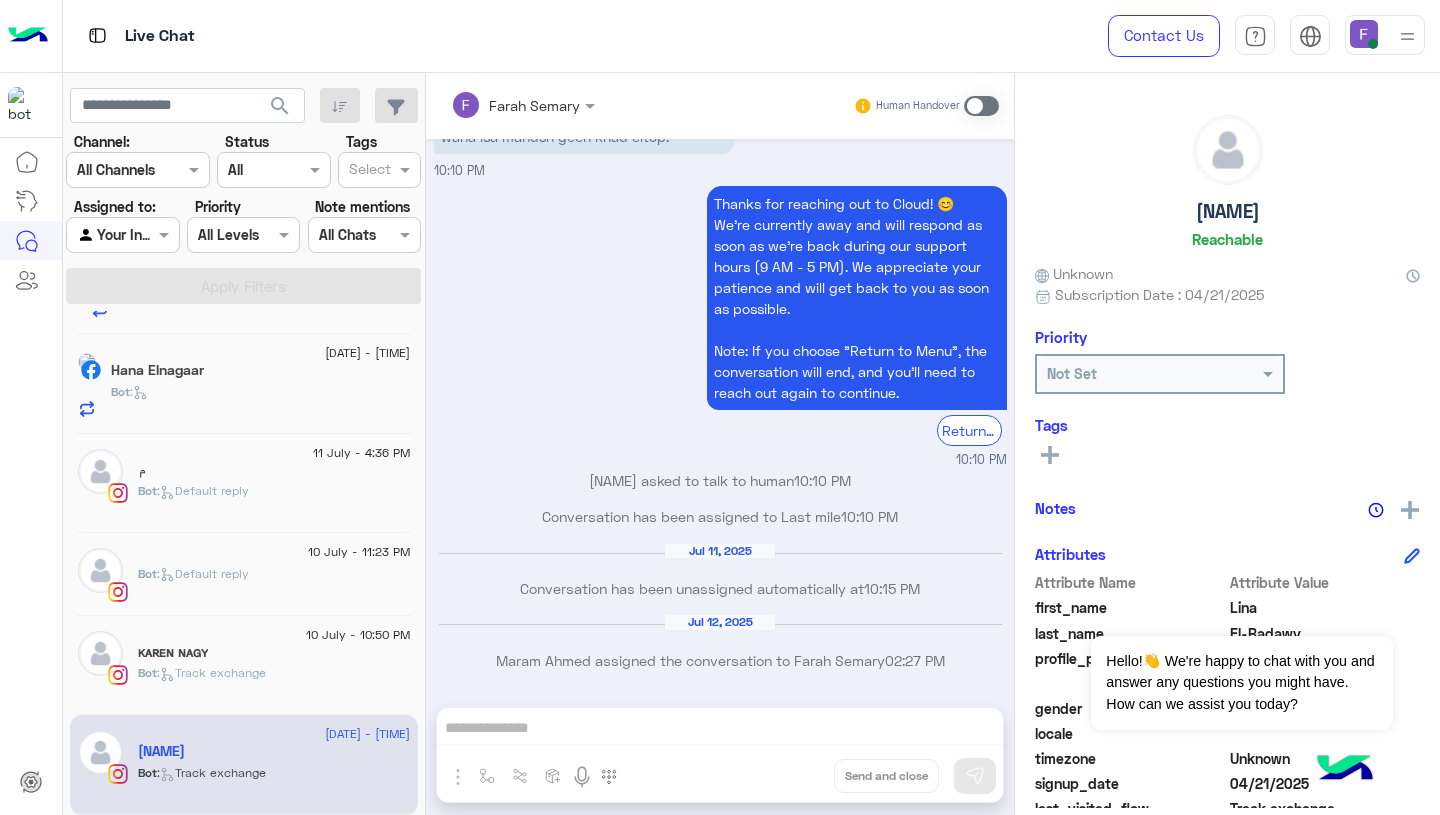 scroll, scrollTop: 1810, scrollLeft: 0, axis: vertical 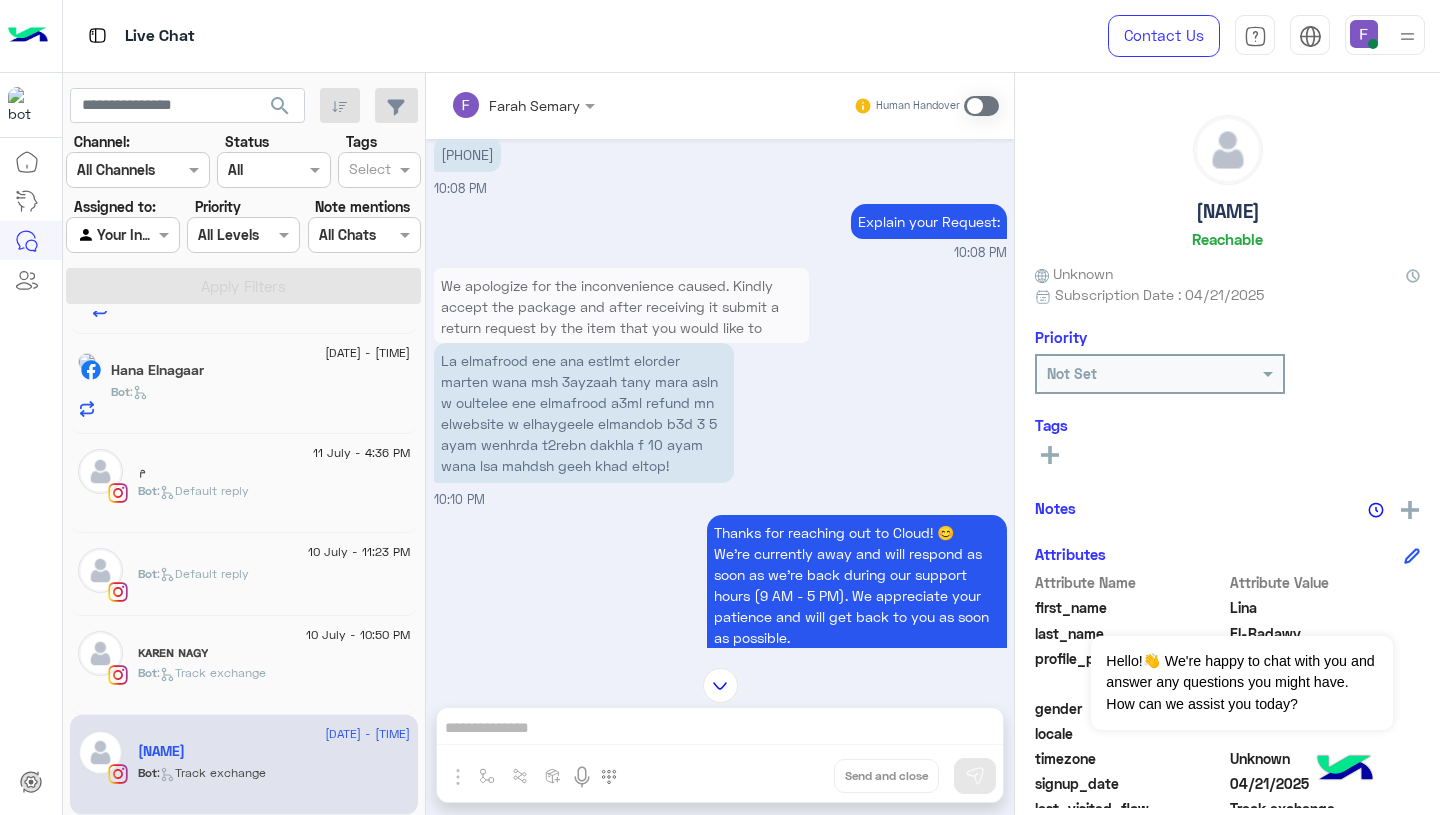 click on "La elmafrood ene ana estlmt elorder marten wana msh 3ayzaah tany mara asln w oultelee ene elmafrood a3ml refund mn elwebsite w elhaygeele elmandob b3d 3 5 ayam wenhrda t2rebn dakhla f 10 ayam wana lsa mahdsh geeh khad eltop!" at bounding box center [584, 413] 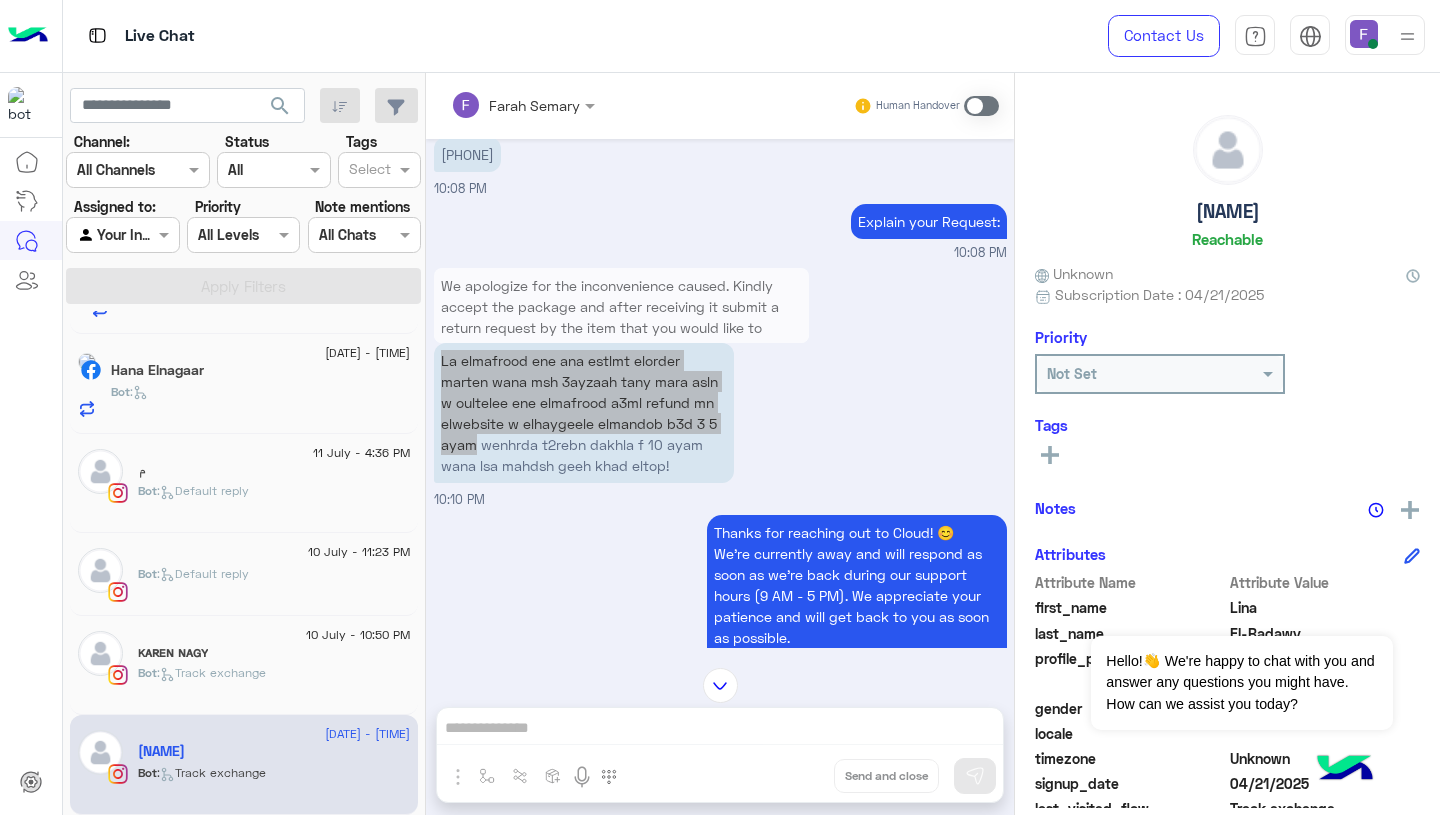 drag, startPoint x: 438, startPoint y: 381, endPoint x: 454, endPoint y: 484, distance: 104.23531 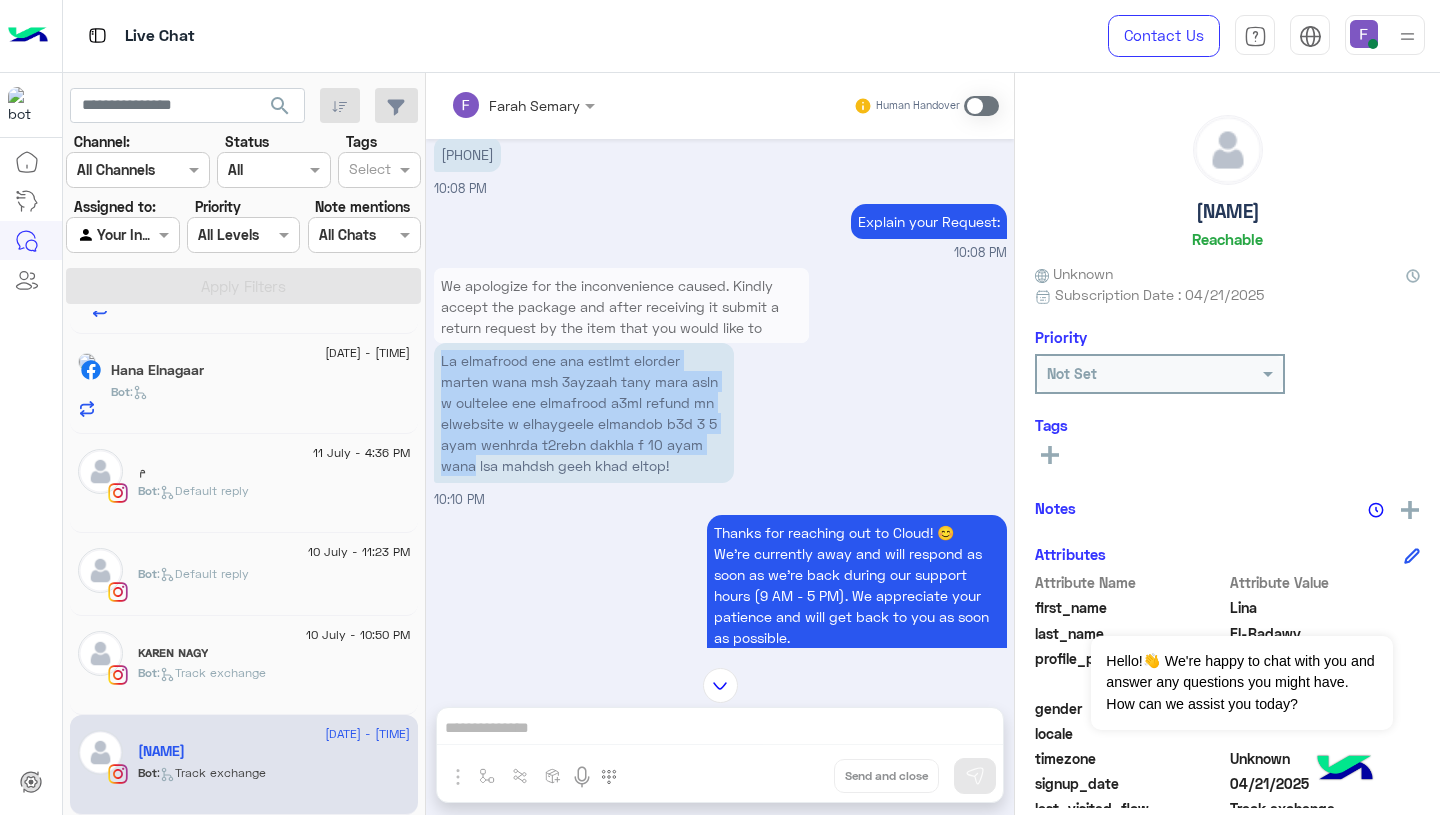 click on "La elmafrood ene ana estlmt elorder marten wana msh 3ayzaah tany mara asln w oultelee ene elmafrood a3ml refund mn elwebsite w elhaygeele elmandob b3d 3 5 ayam wenhrda t2rebn dakhla f 10 ayam wana lsa mahdsh geeh khad eltop!" at bounding box center [584, 413] 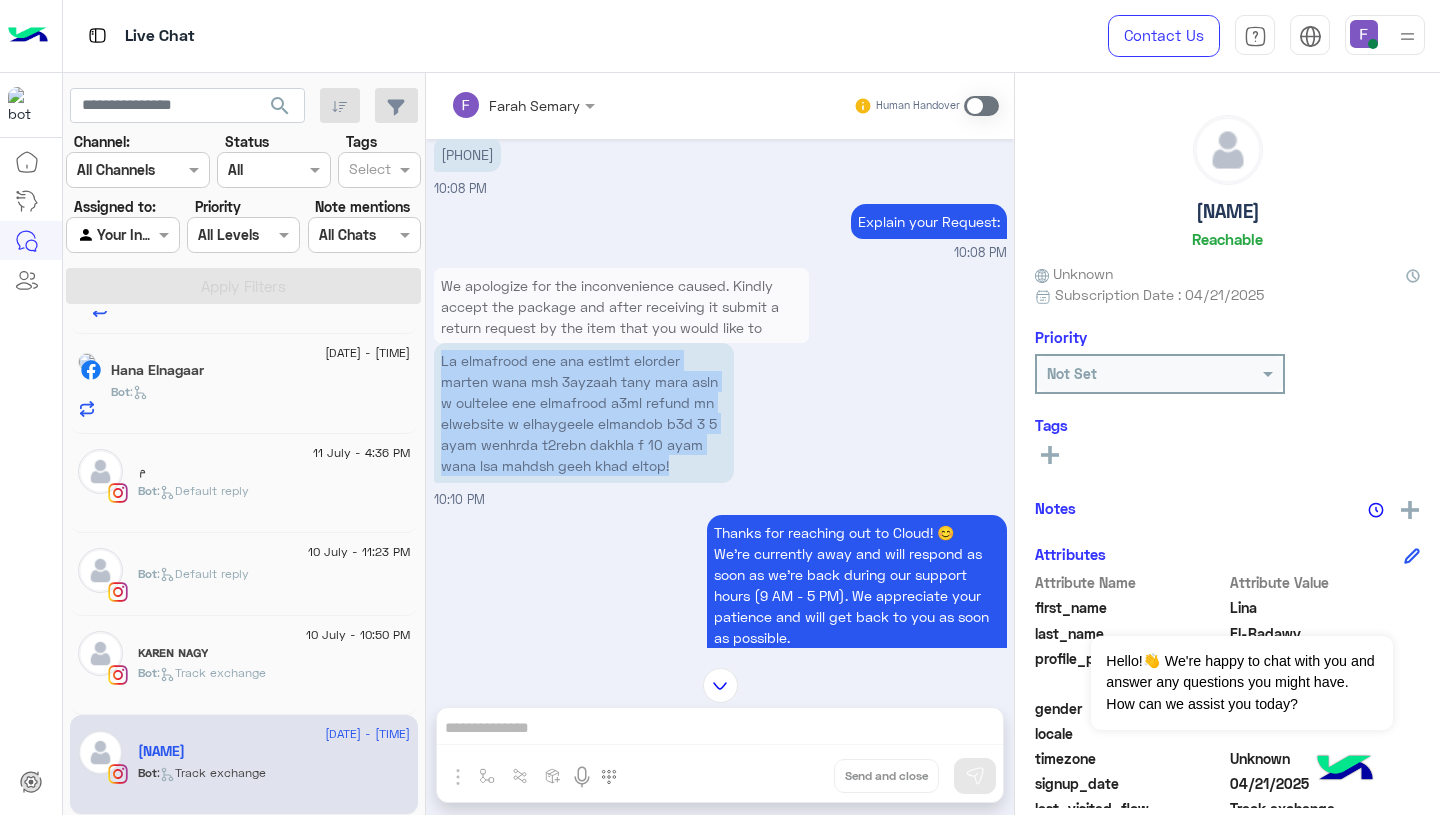 drag, startPoint x: 439, startPoint y: 380, endPoint x: 554, endPoint y: 500, distance: 166.2077 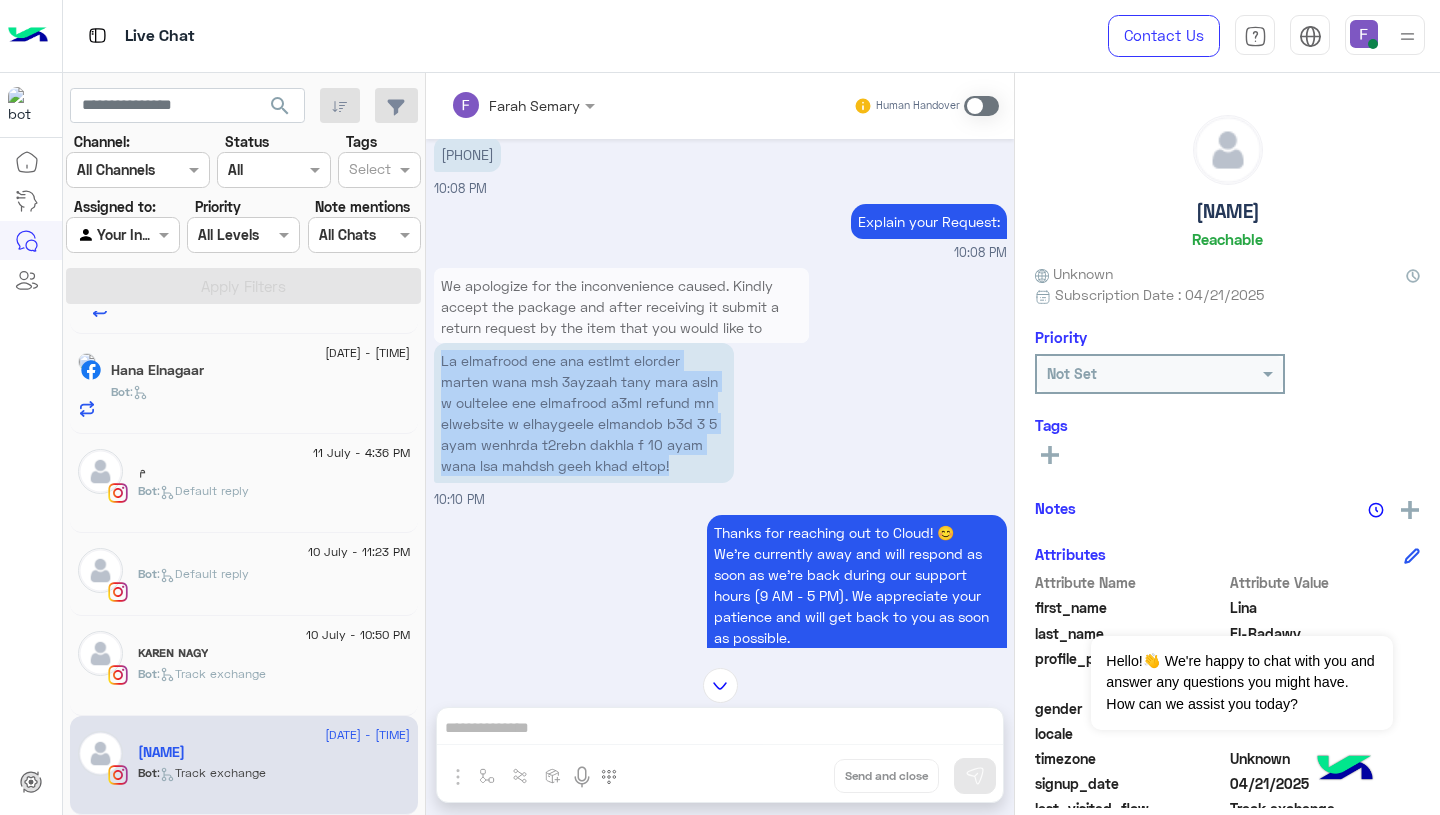 scroll, scrollTop: 2772, scrollLeft: 0, axis: vertical 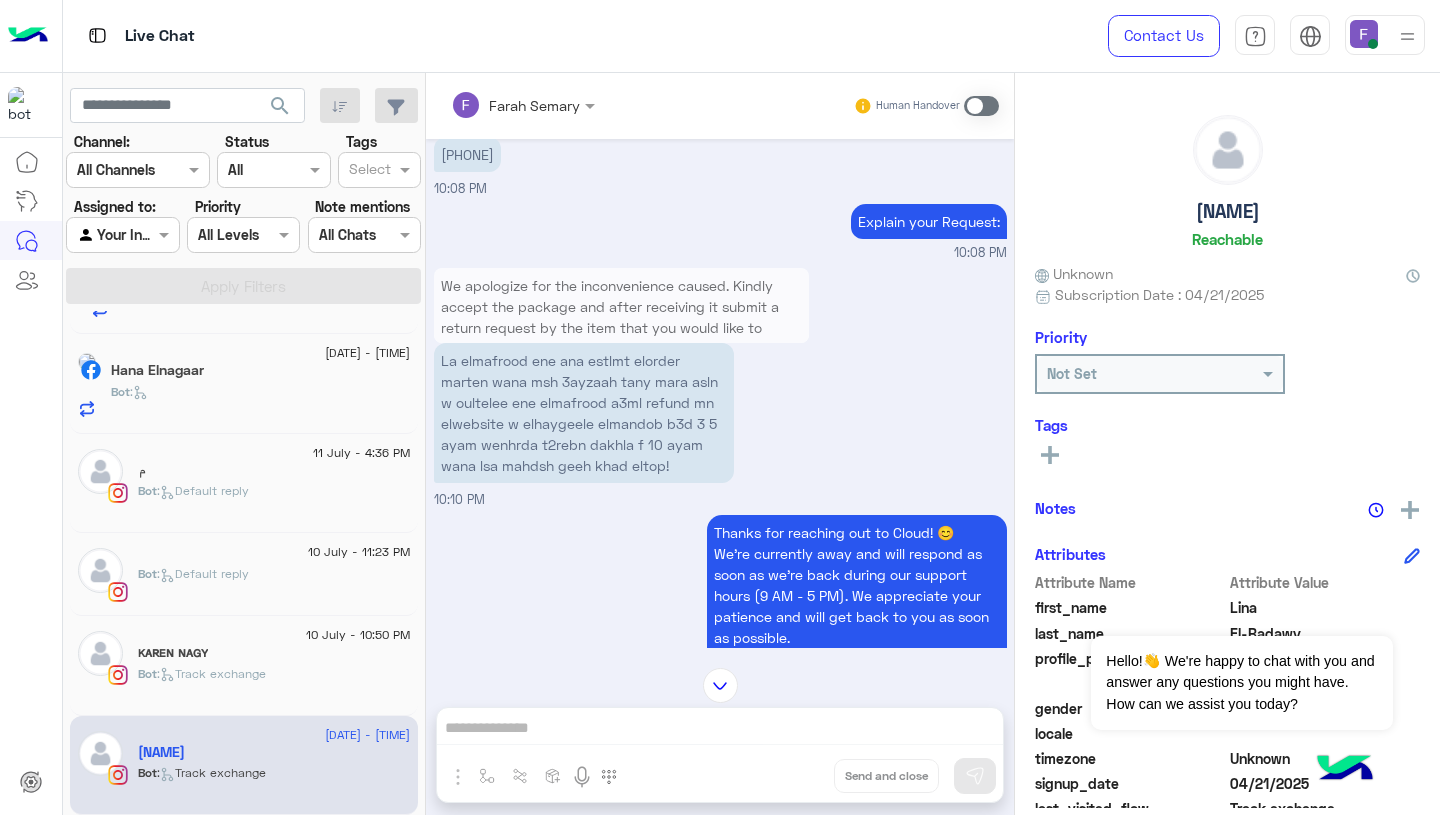 click at bounding box center [981, 106] 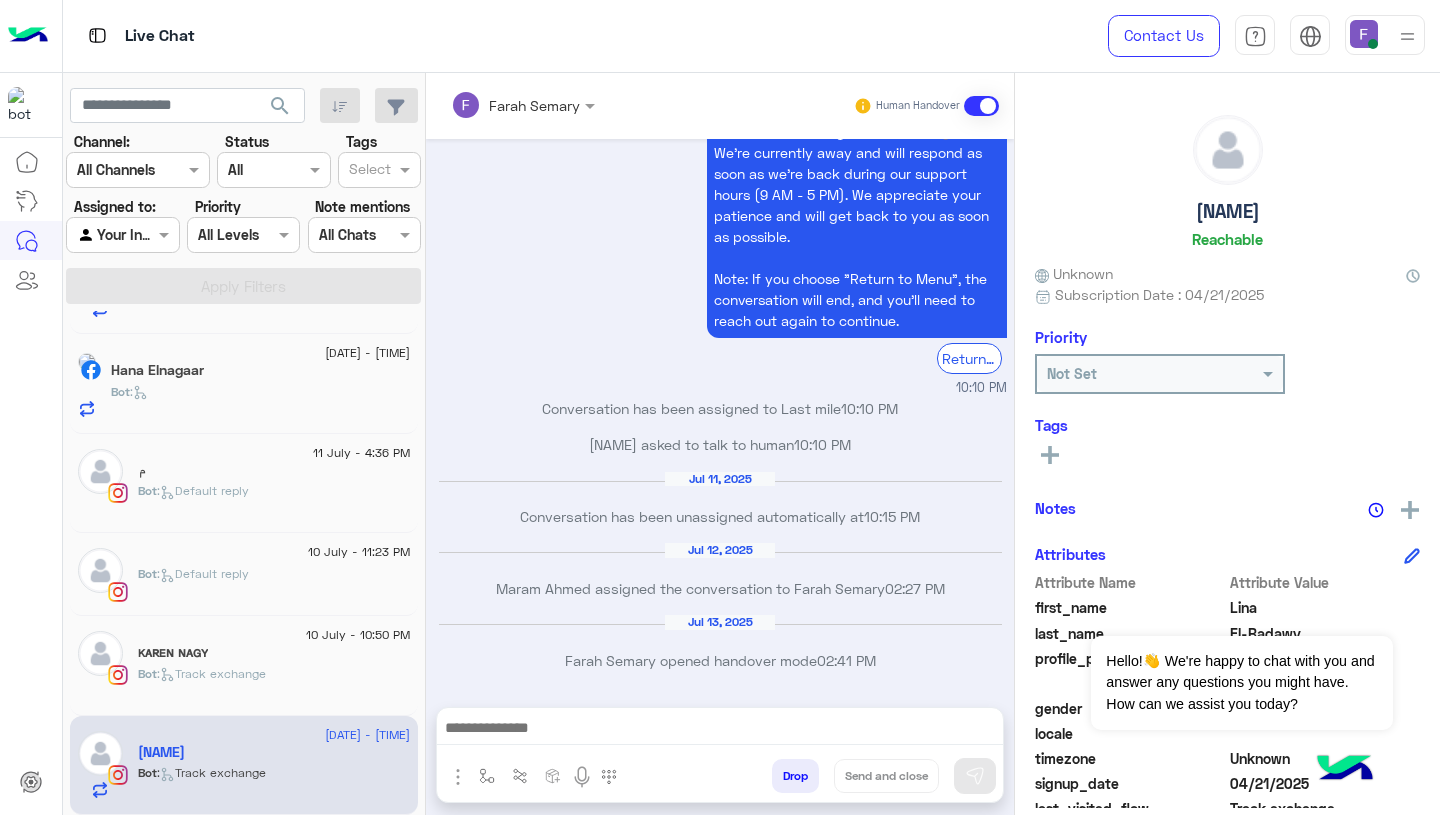 click at bounding box center (720, 730) 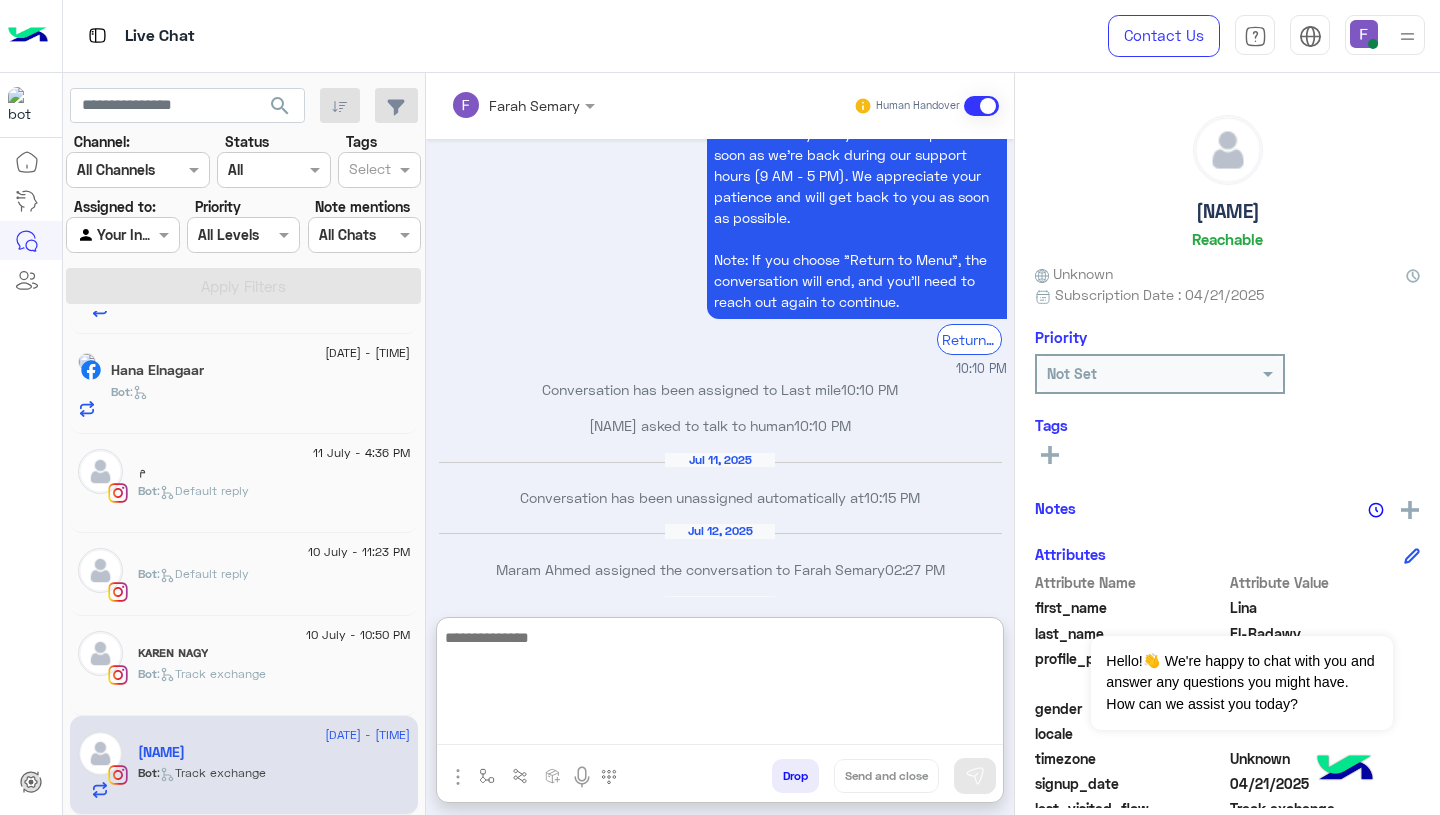 paste on "**********" 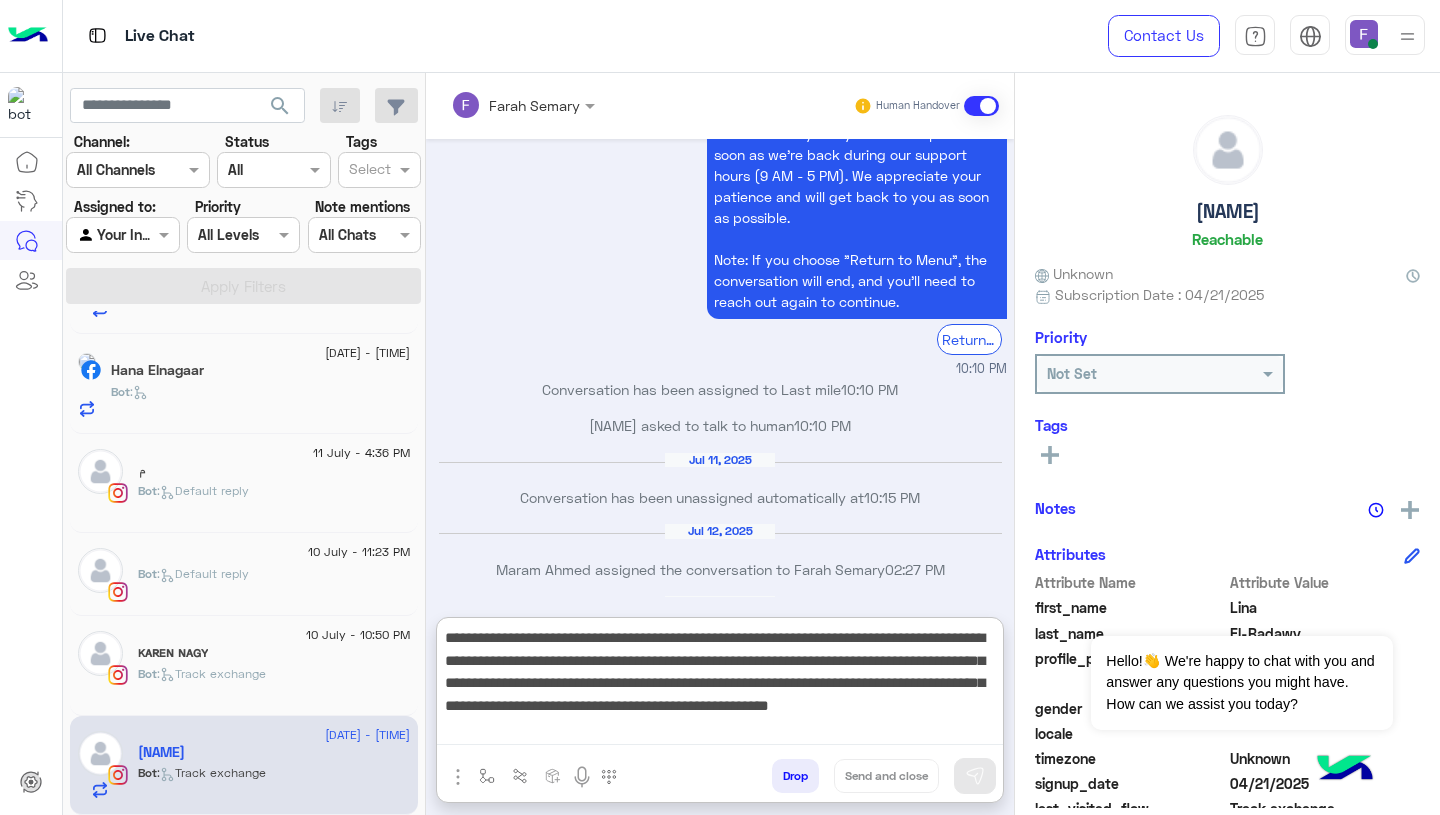 scroll, scrollTop: 128, scrollLeft: 0, axis: vertical 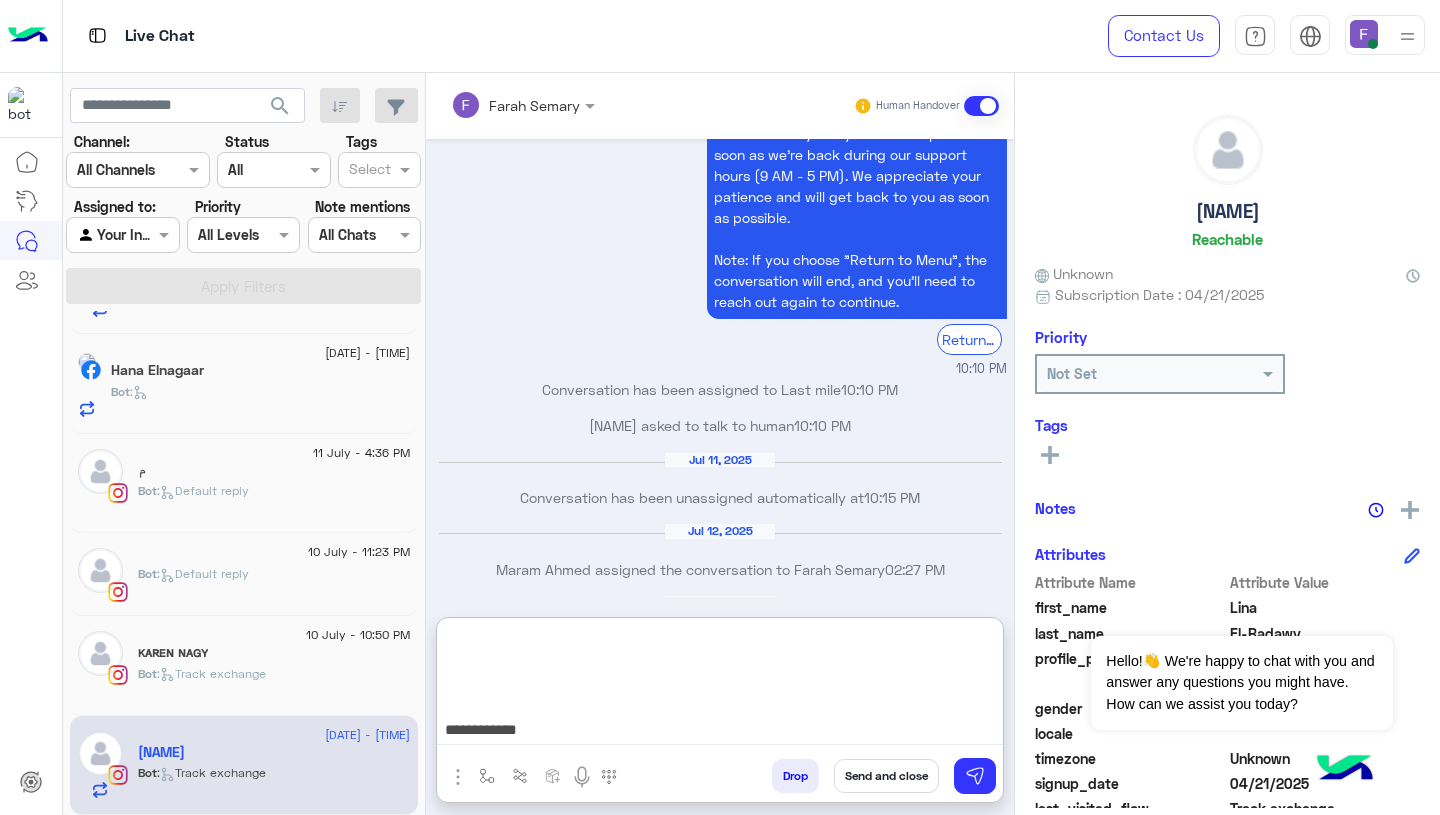 click on "**********" at bounding box center (720, 685) 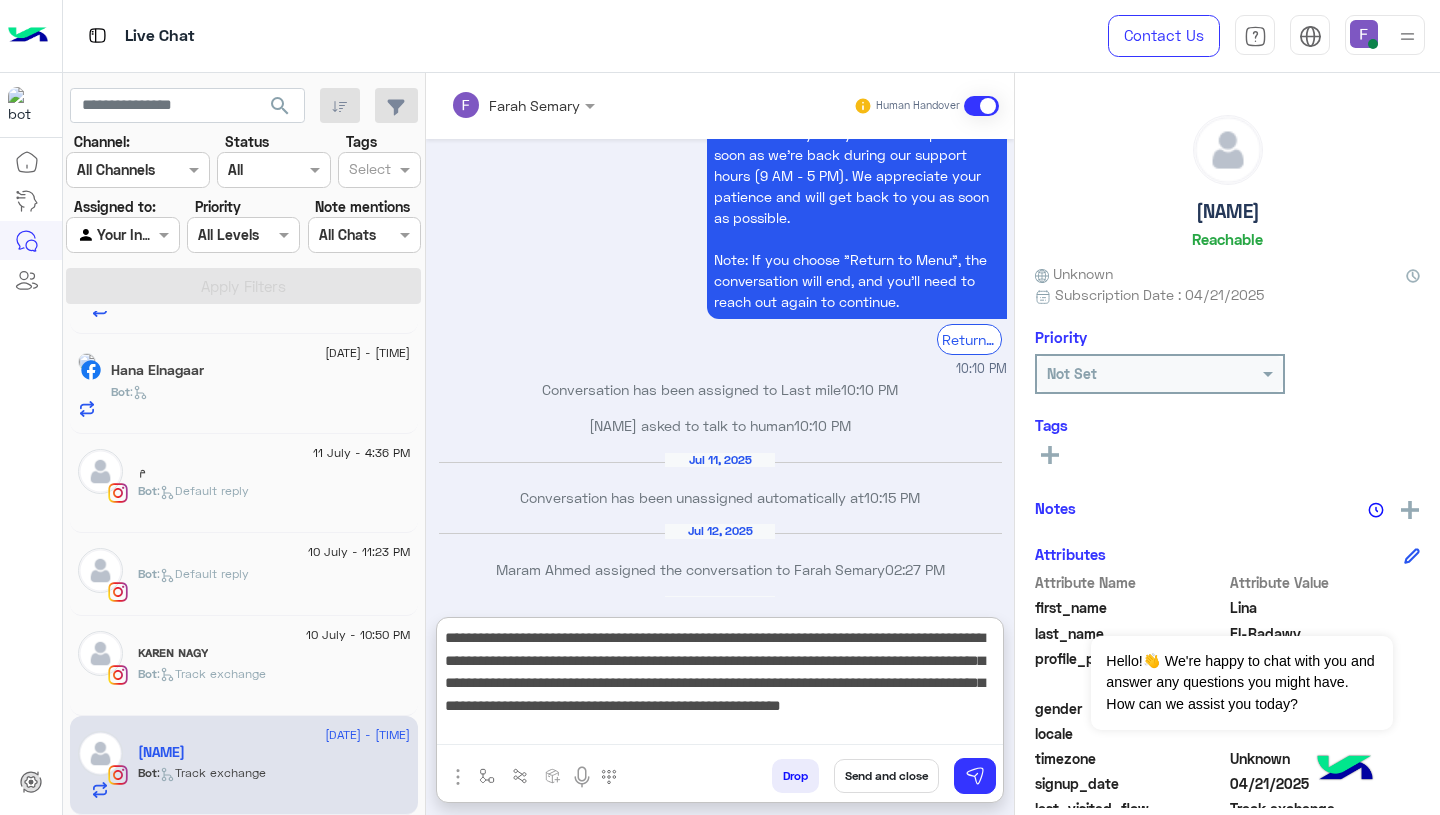 scroll, scrollTop: 0, scrollLeft: 0, axis: both 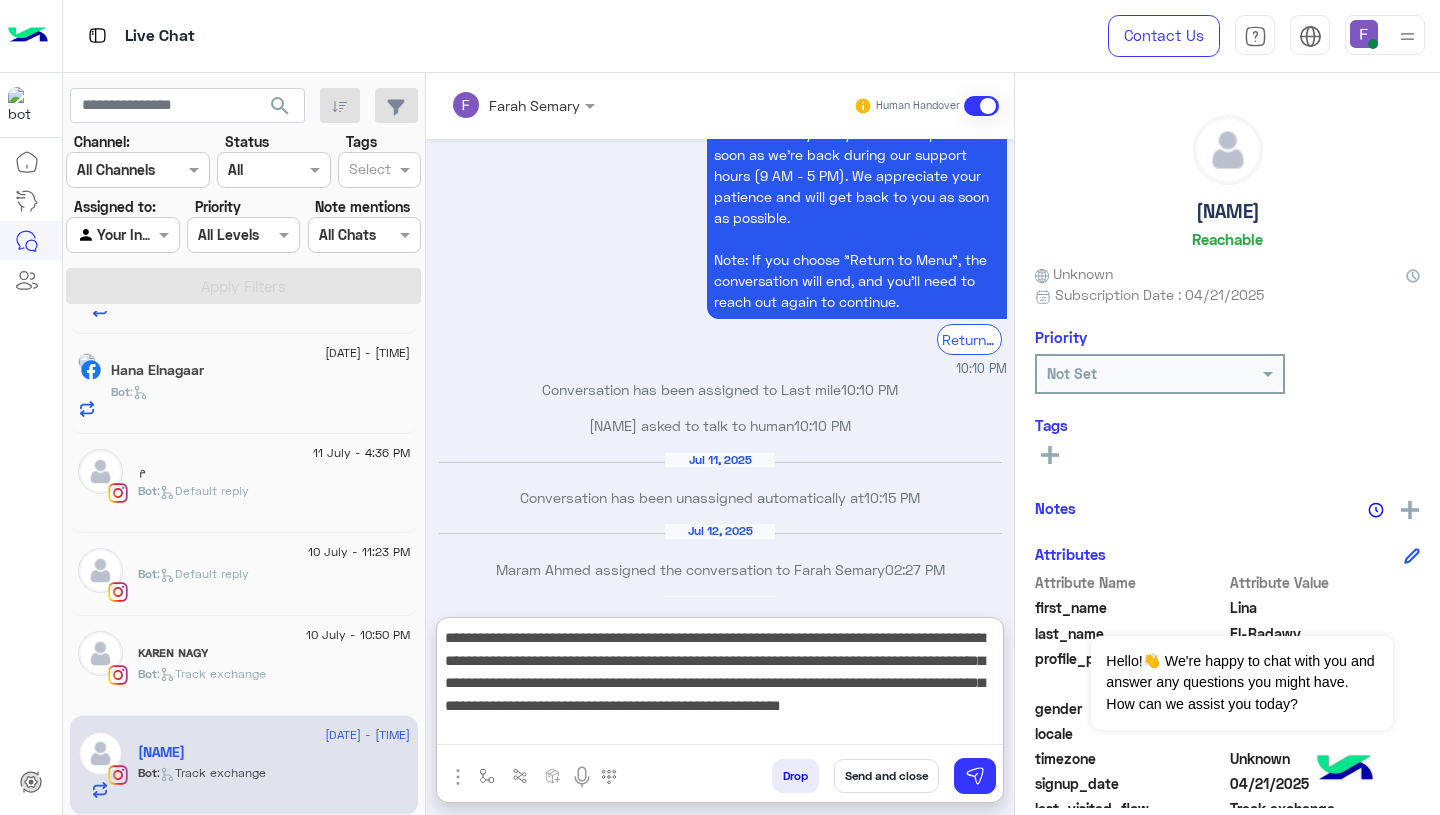click on "**********" at bounding box center (720, 685) 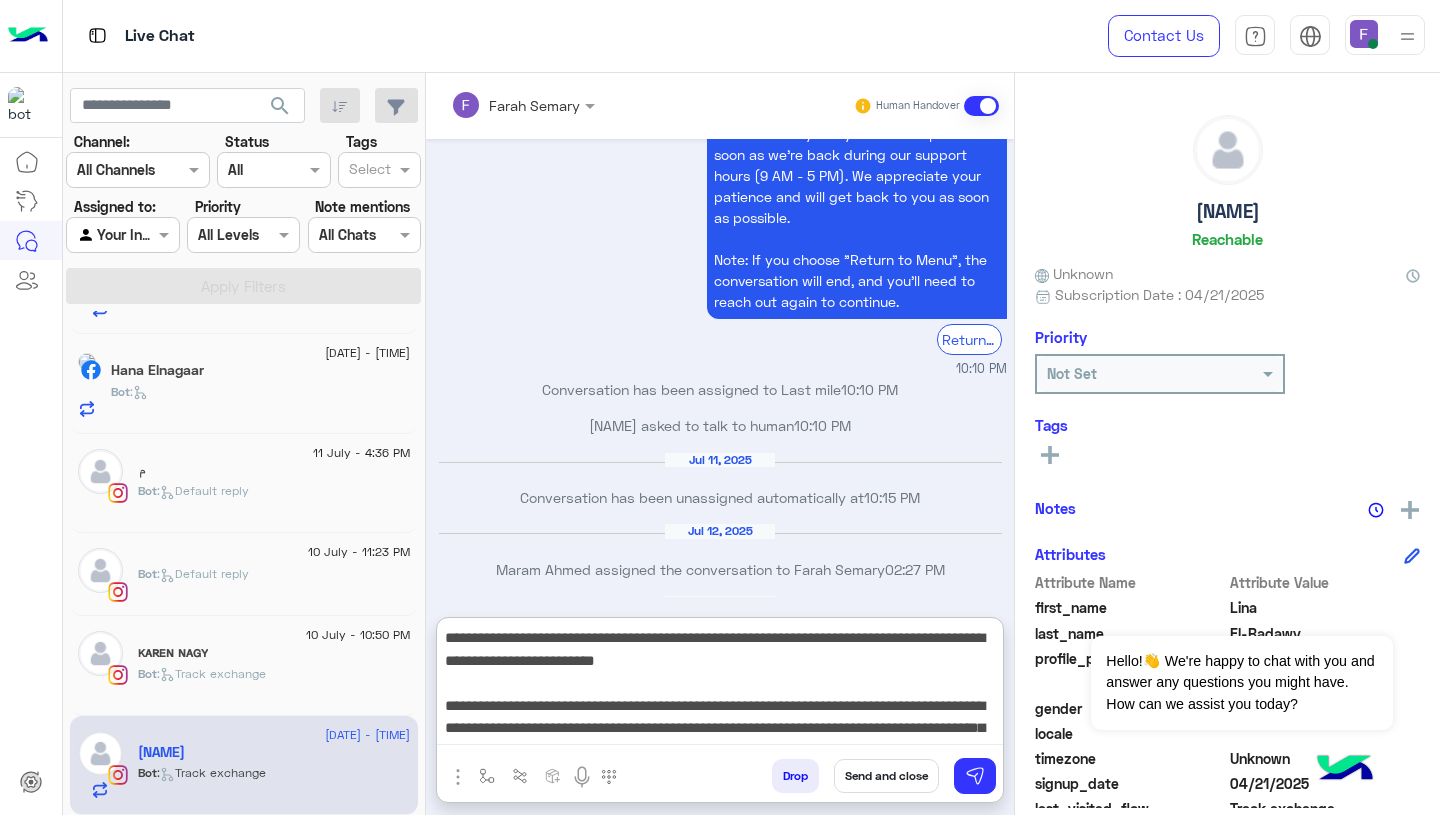 scroll, scrollTop: 35, scrollLeft: 0, axis: vertical 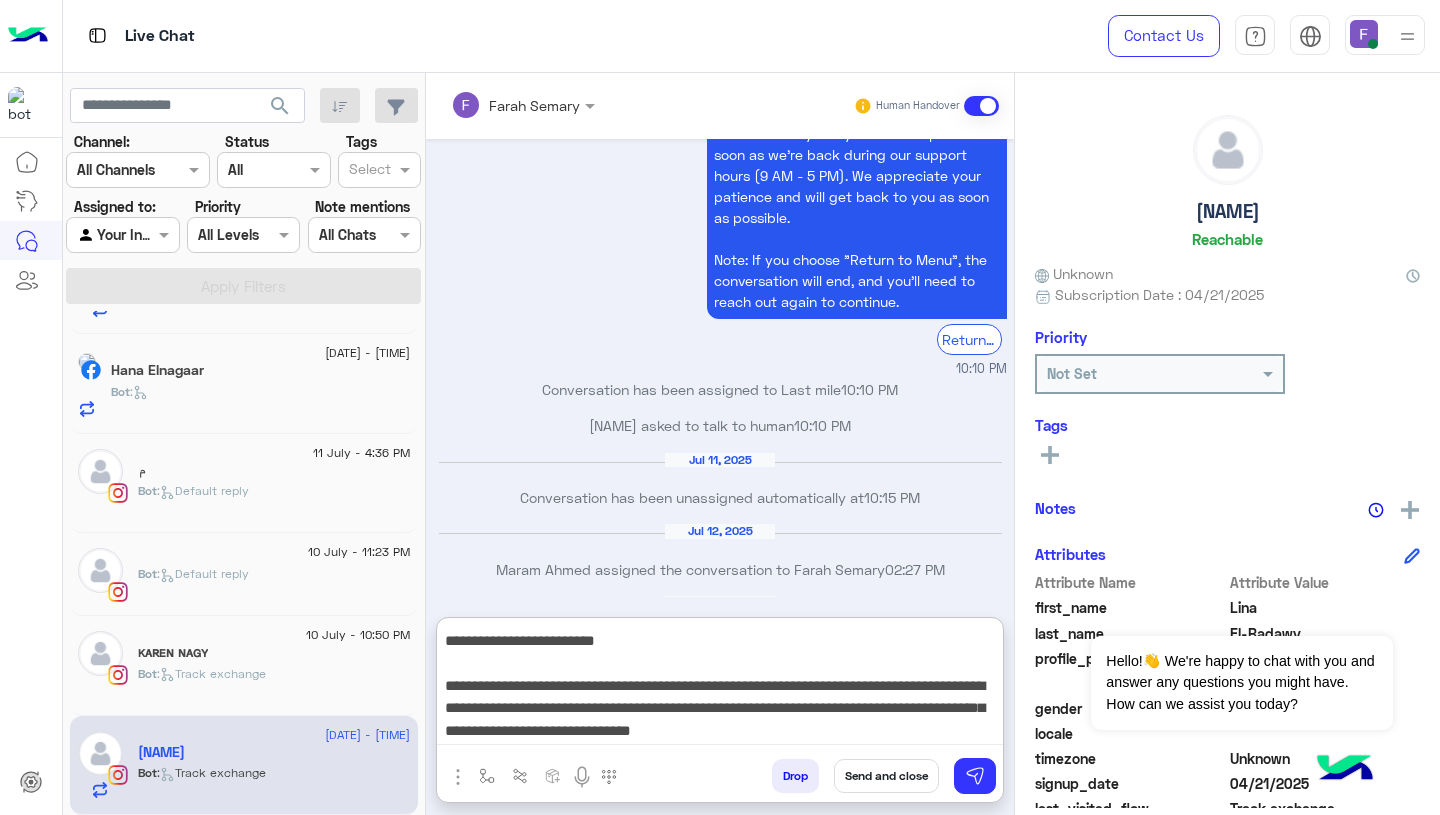 click on "**********" at bounding box center [720, 685] 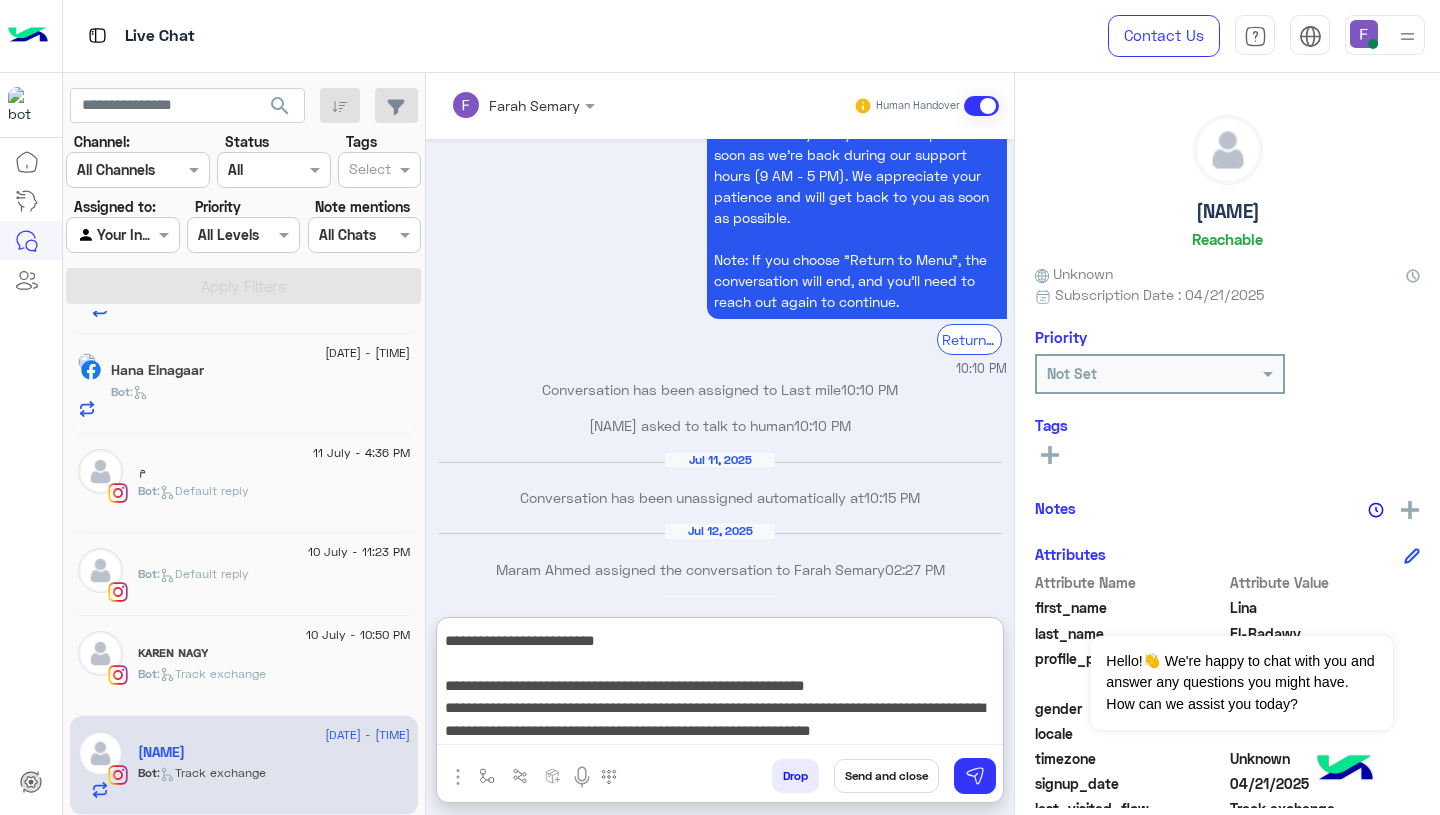 scroll, scrollTop: 65, scrollLeft: 0, axis: vertical 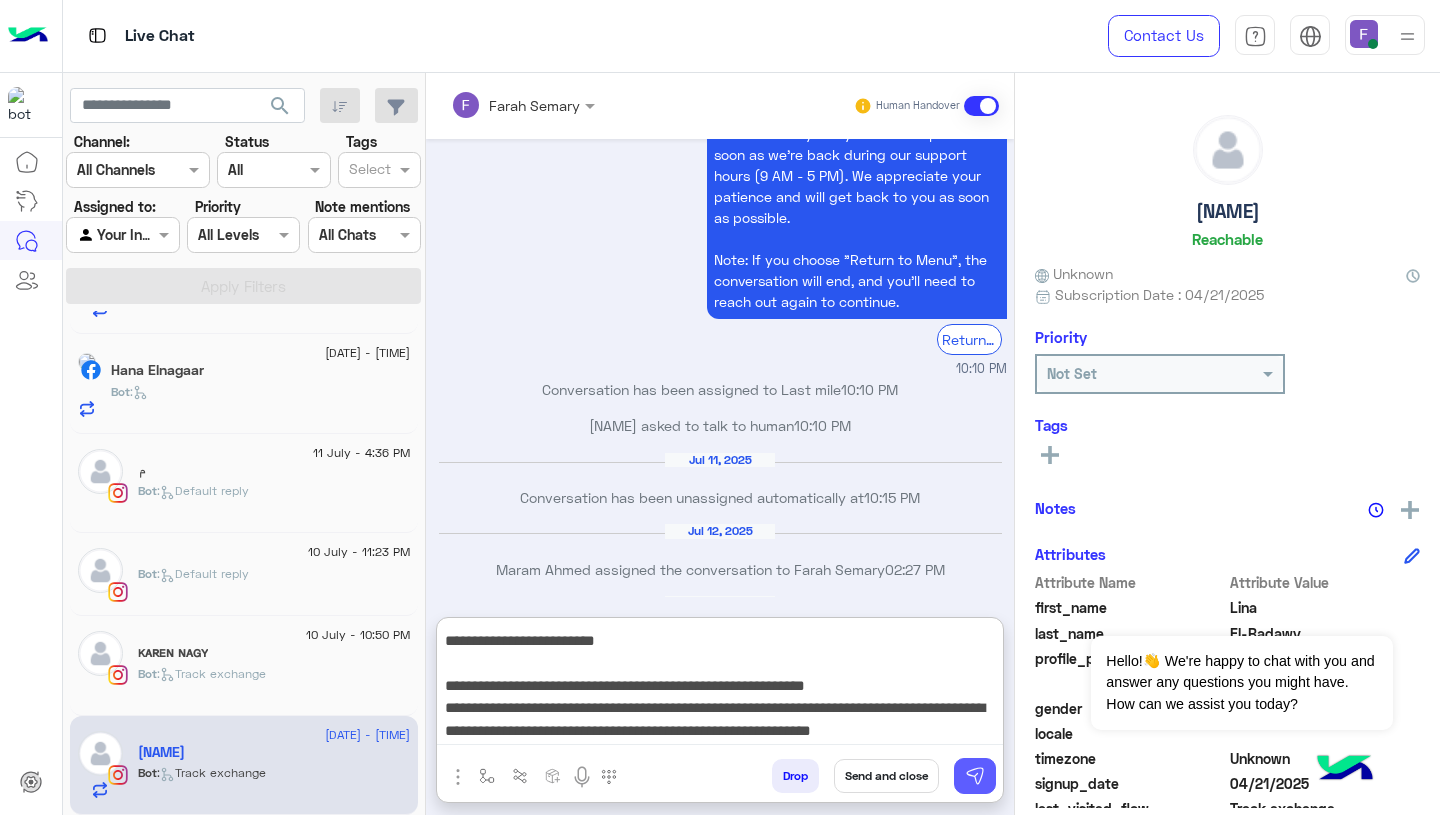 type on "**********" 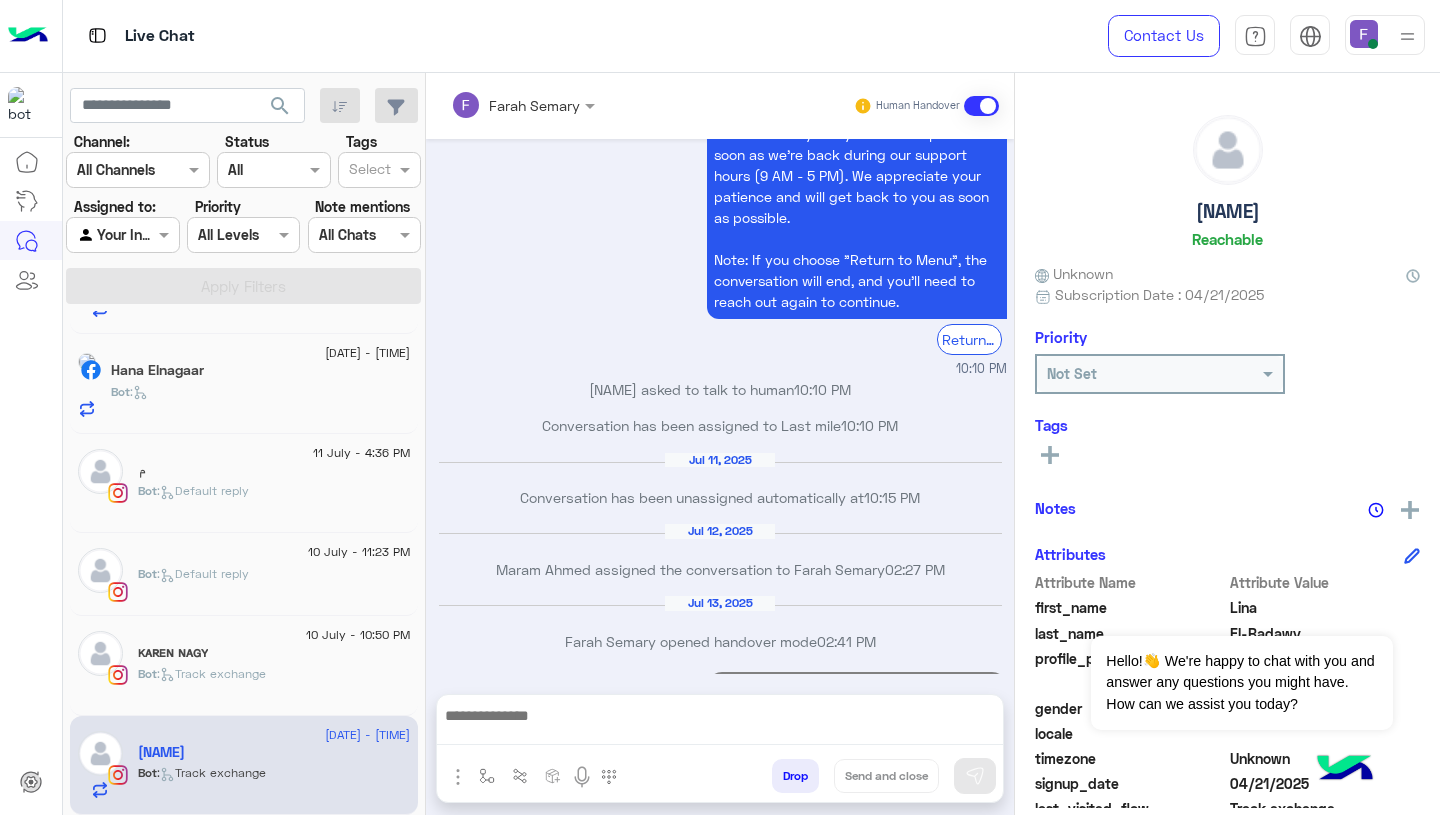 scroll, scrollTop: 0, scrollLeft: 0, axis: both 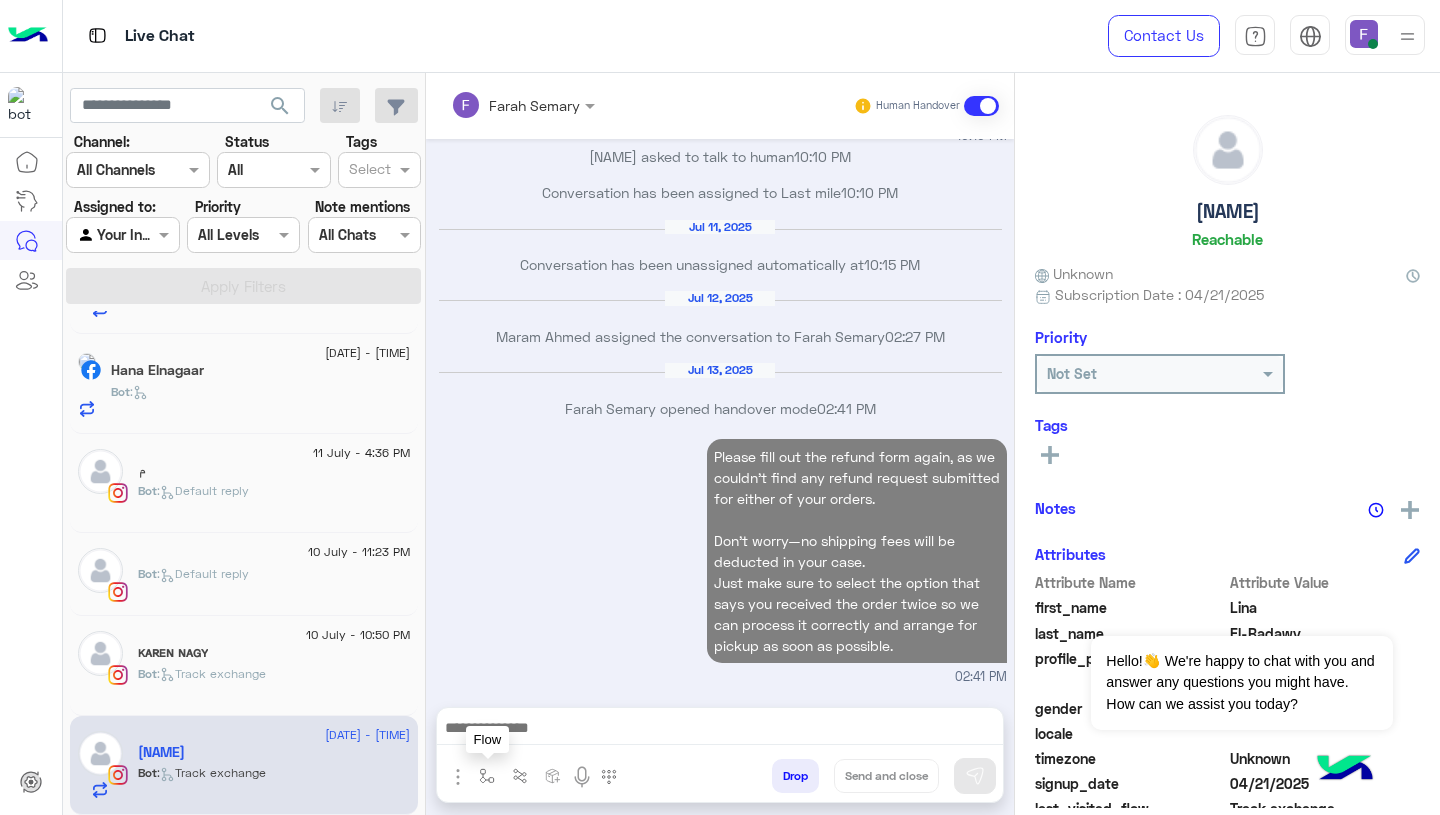 click at bounding box center [487, 776] 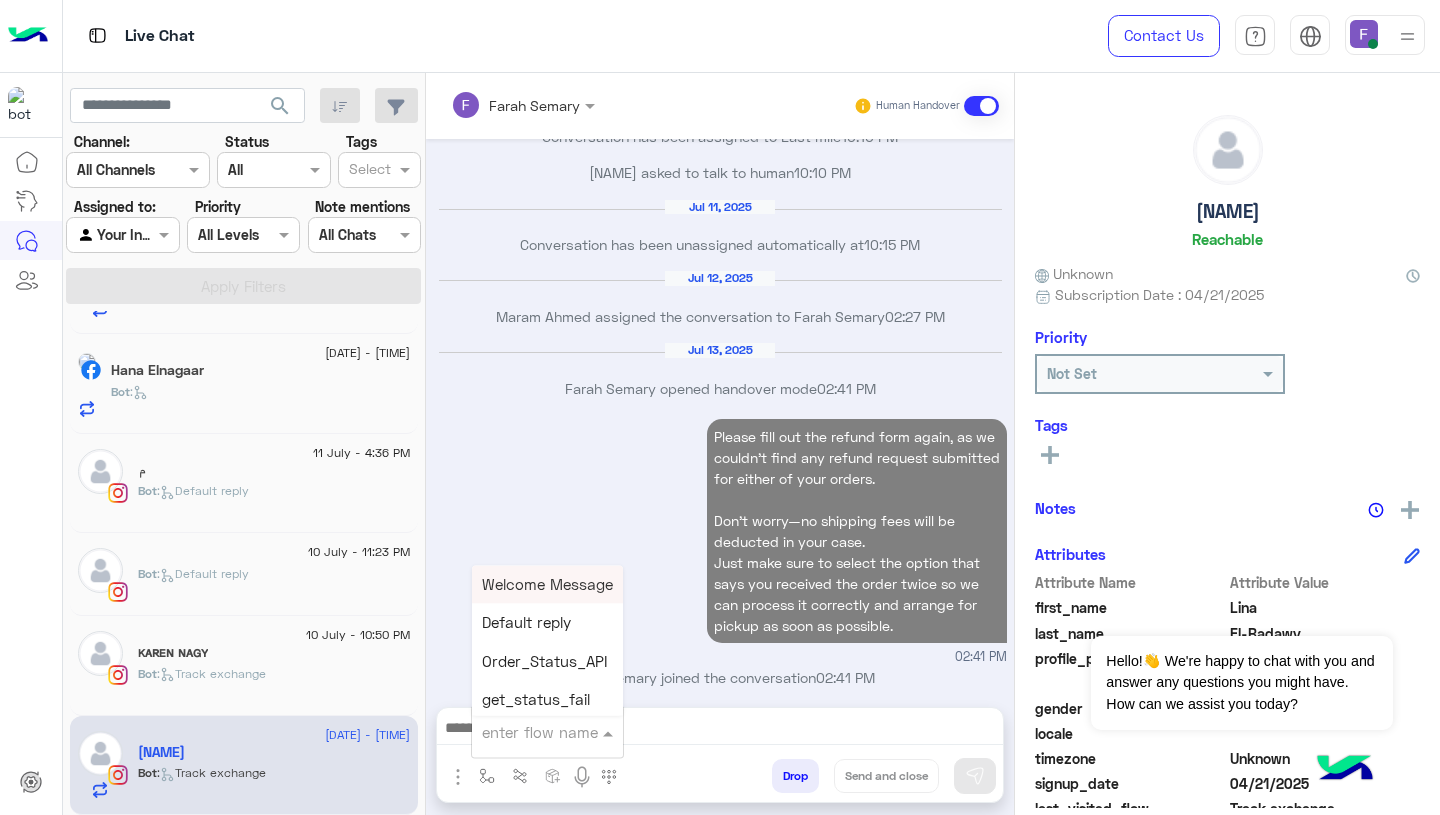 scroll, scrollTop: 2171, scrollLeft: 0, axis: vertical 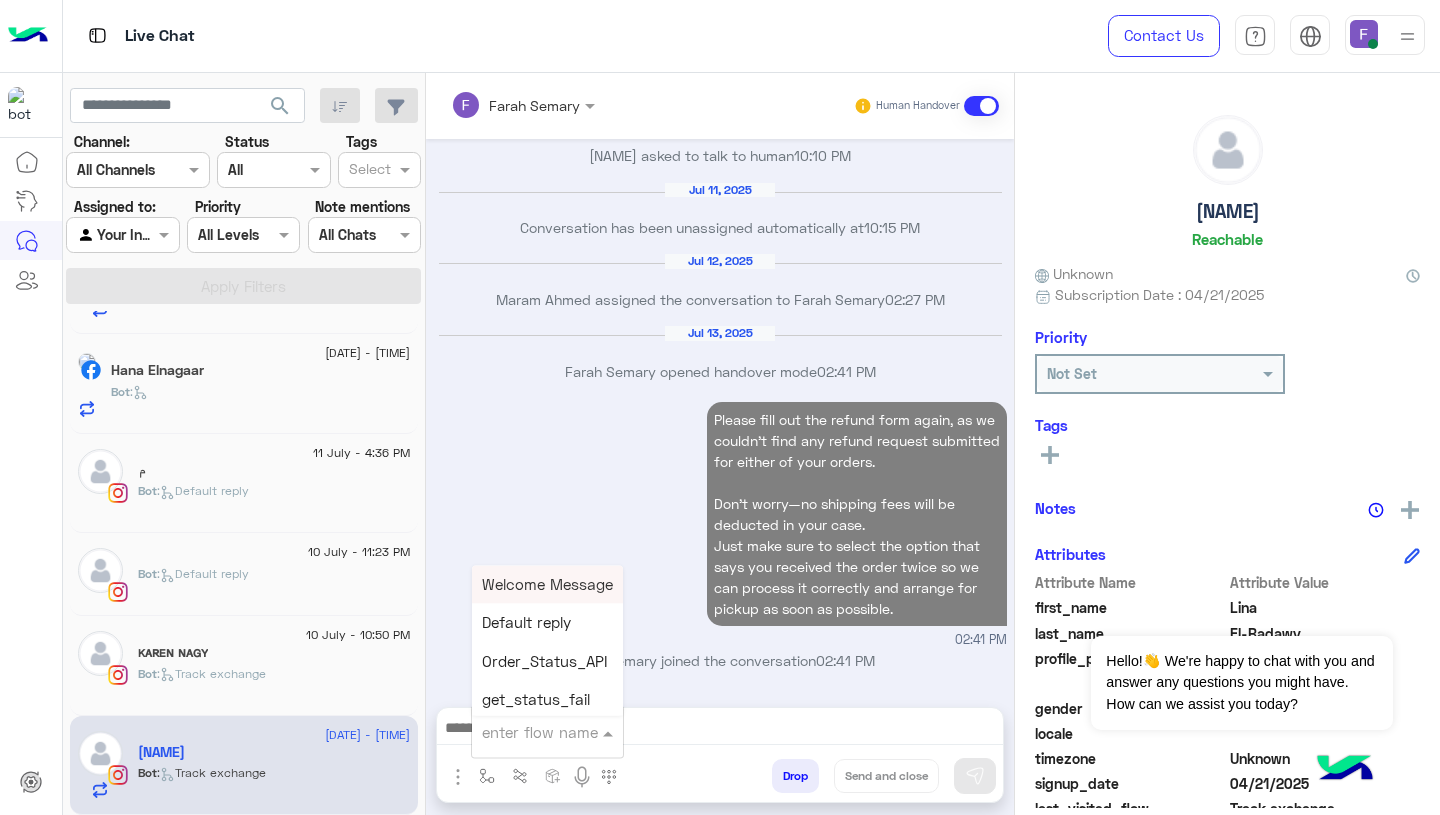 click at bounding box center (523, 732) 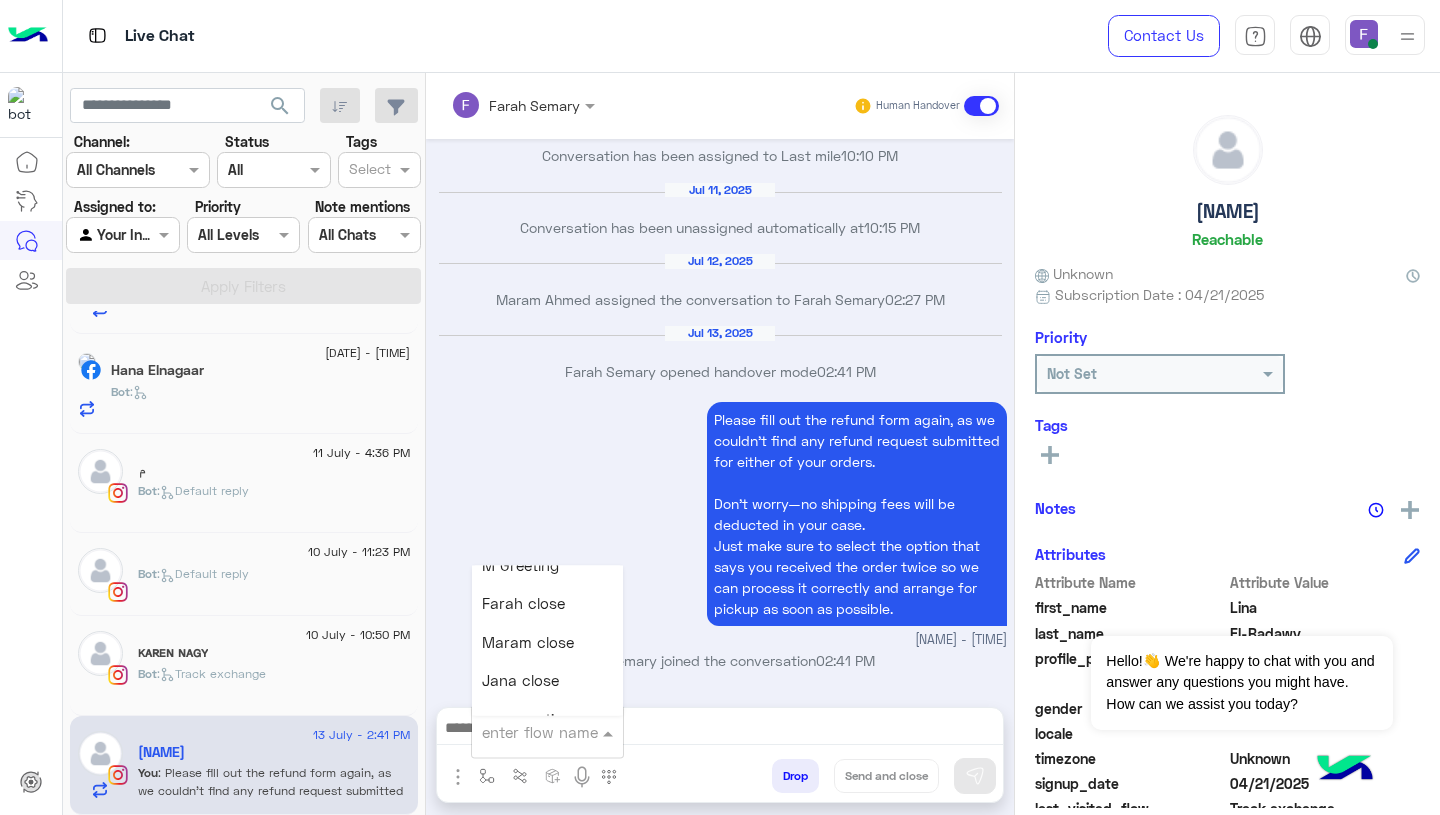scroll, scrollTop: 2403, scrollLeft: 0, axis: vertical 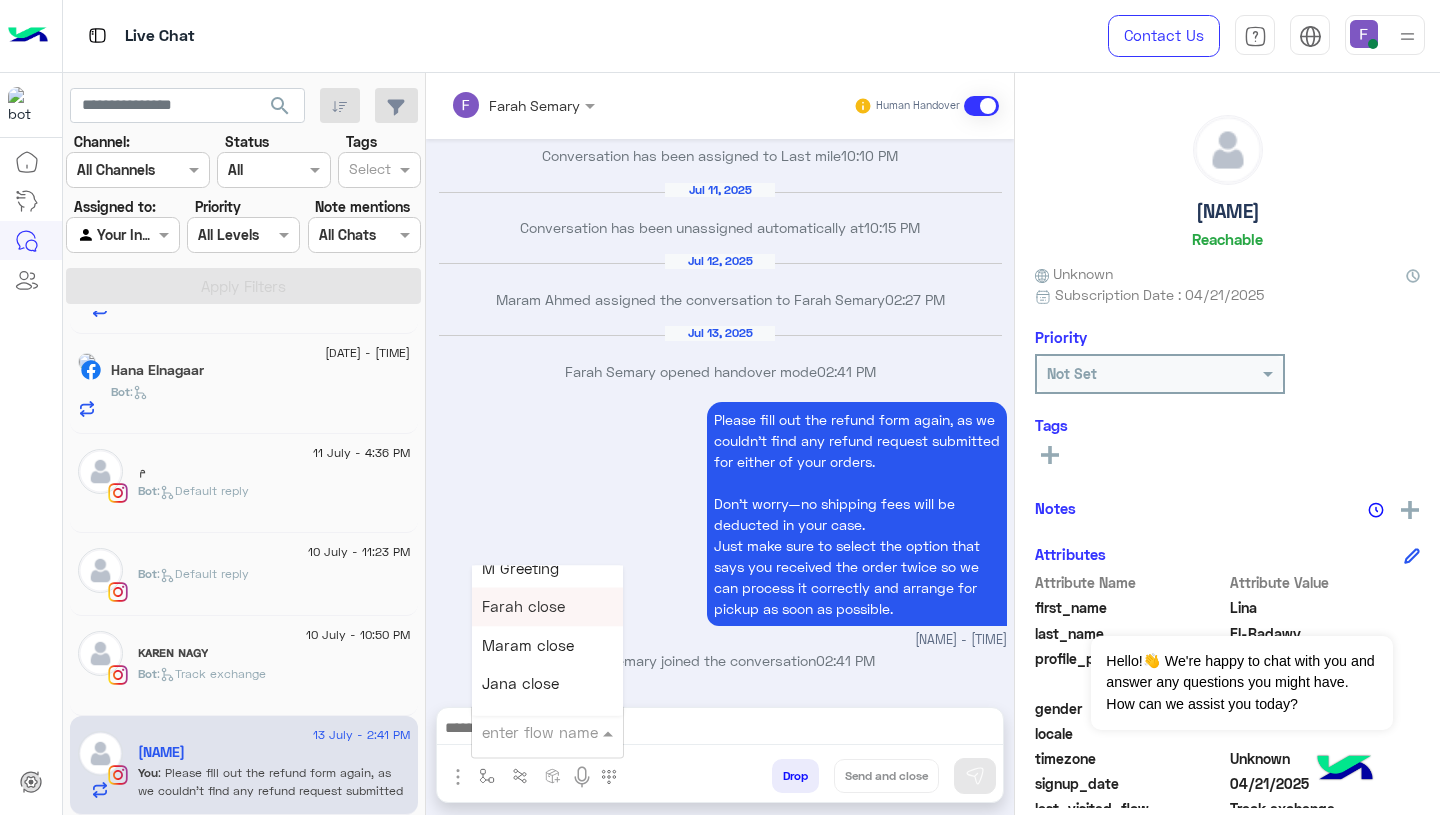 click on "Farah close" at bounding box center (523, 607) 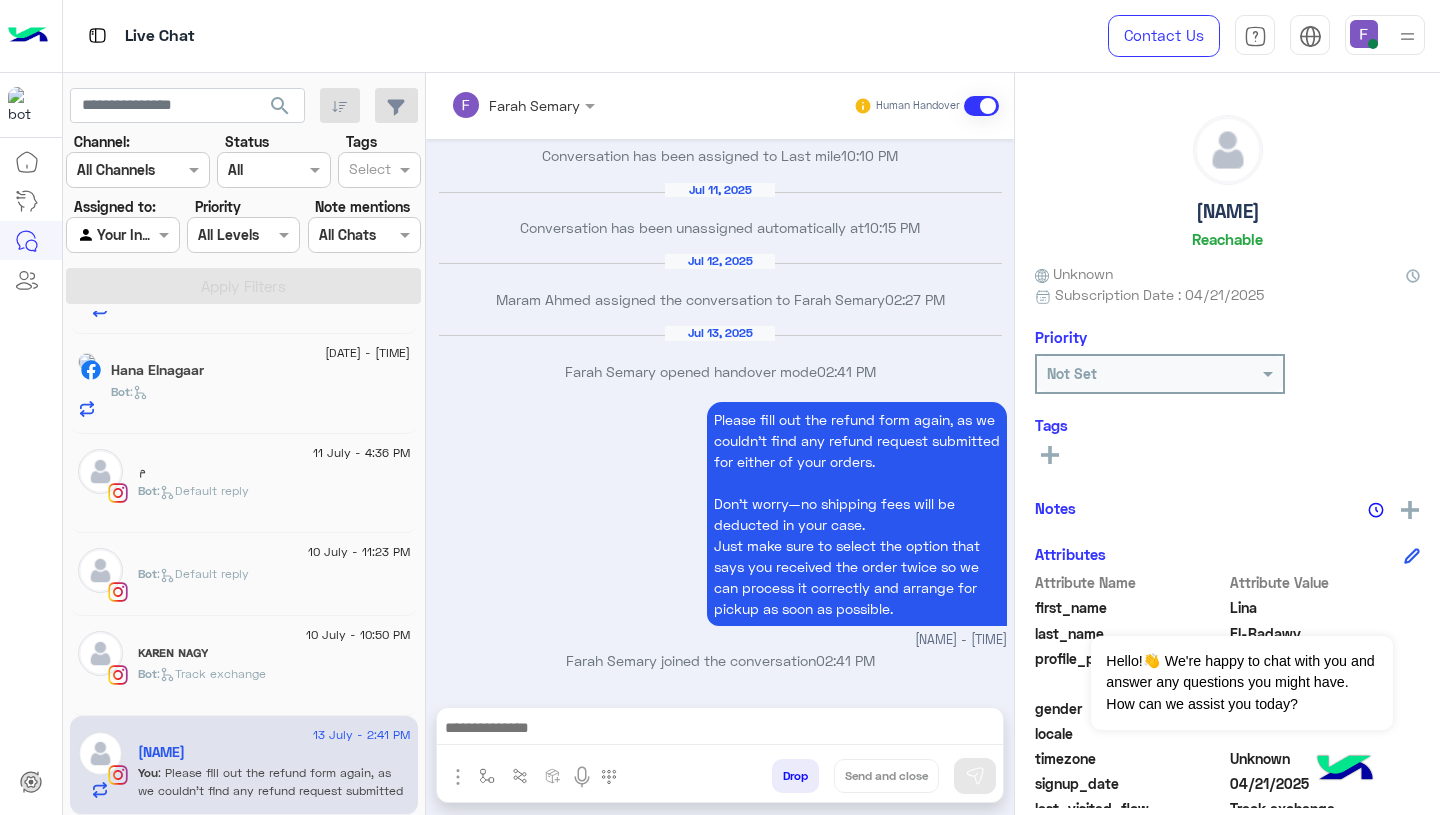 type on "**********" 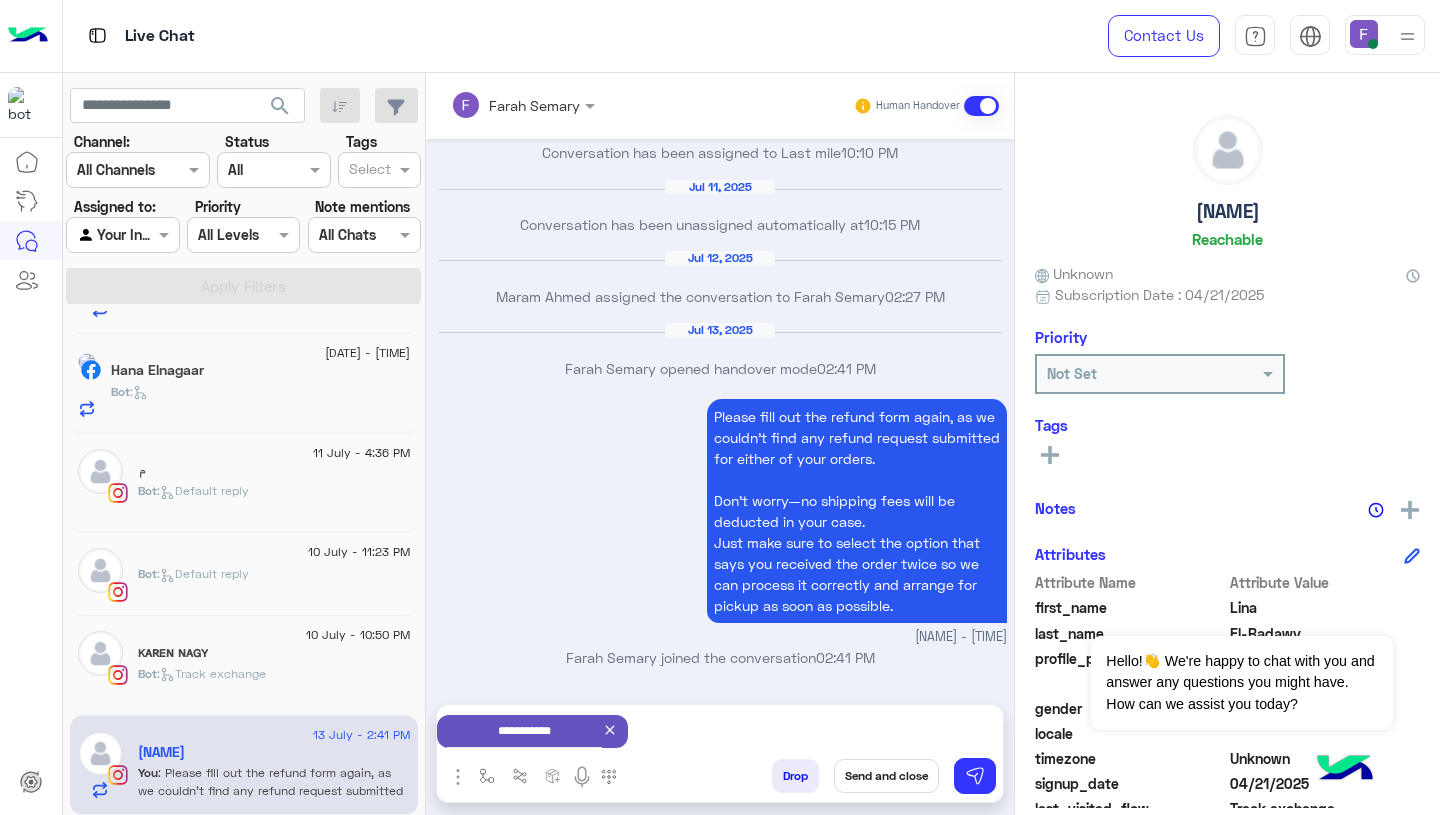 click on "Send and close" at bounding box center (886, 776) 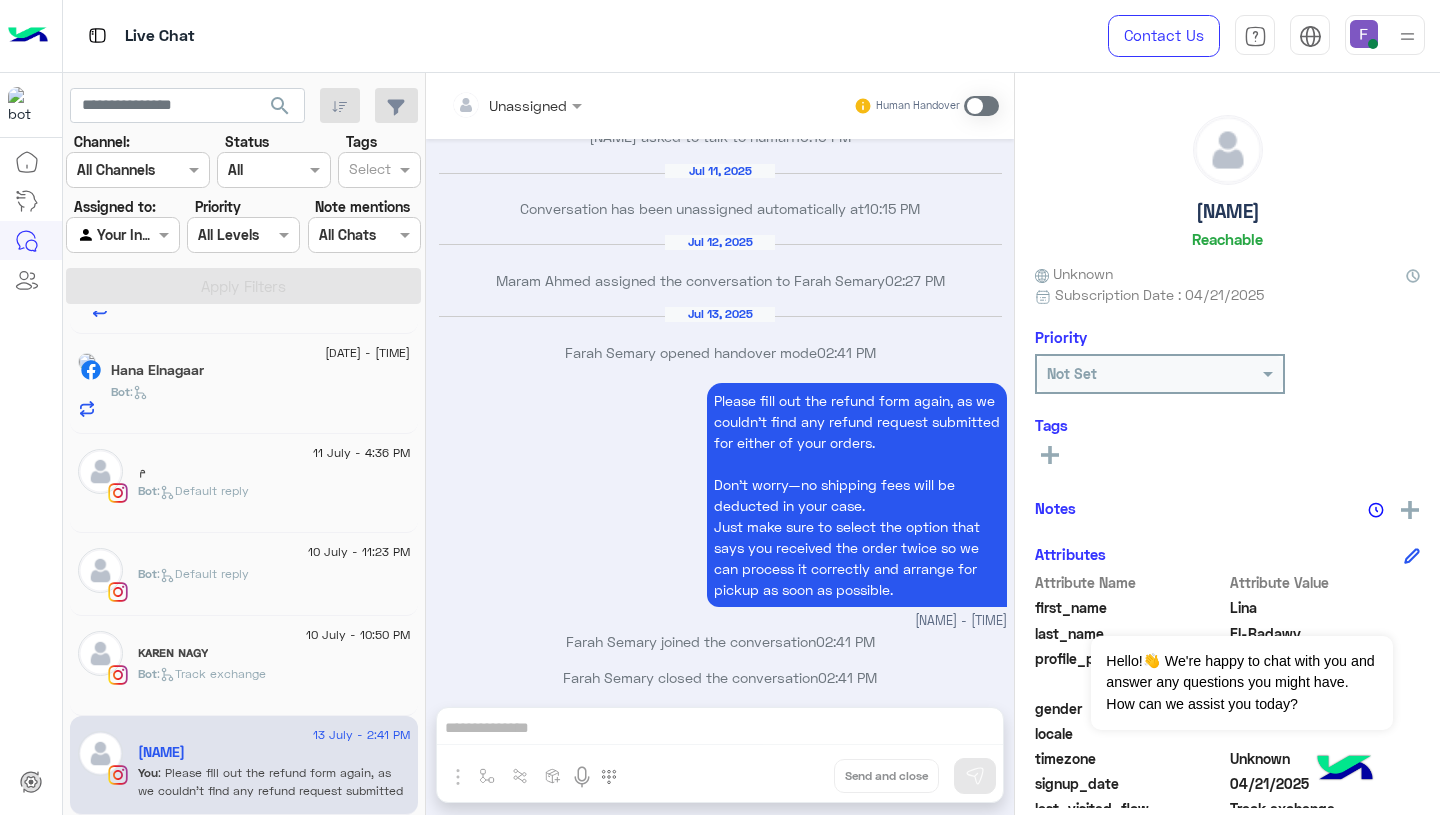 scroll, scrollTop: 2207, scrollLeft: 0, axis: vertical 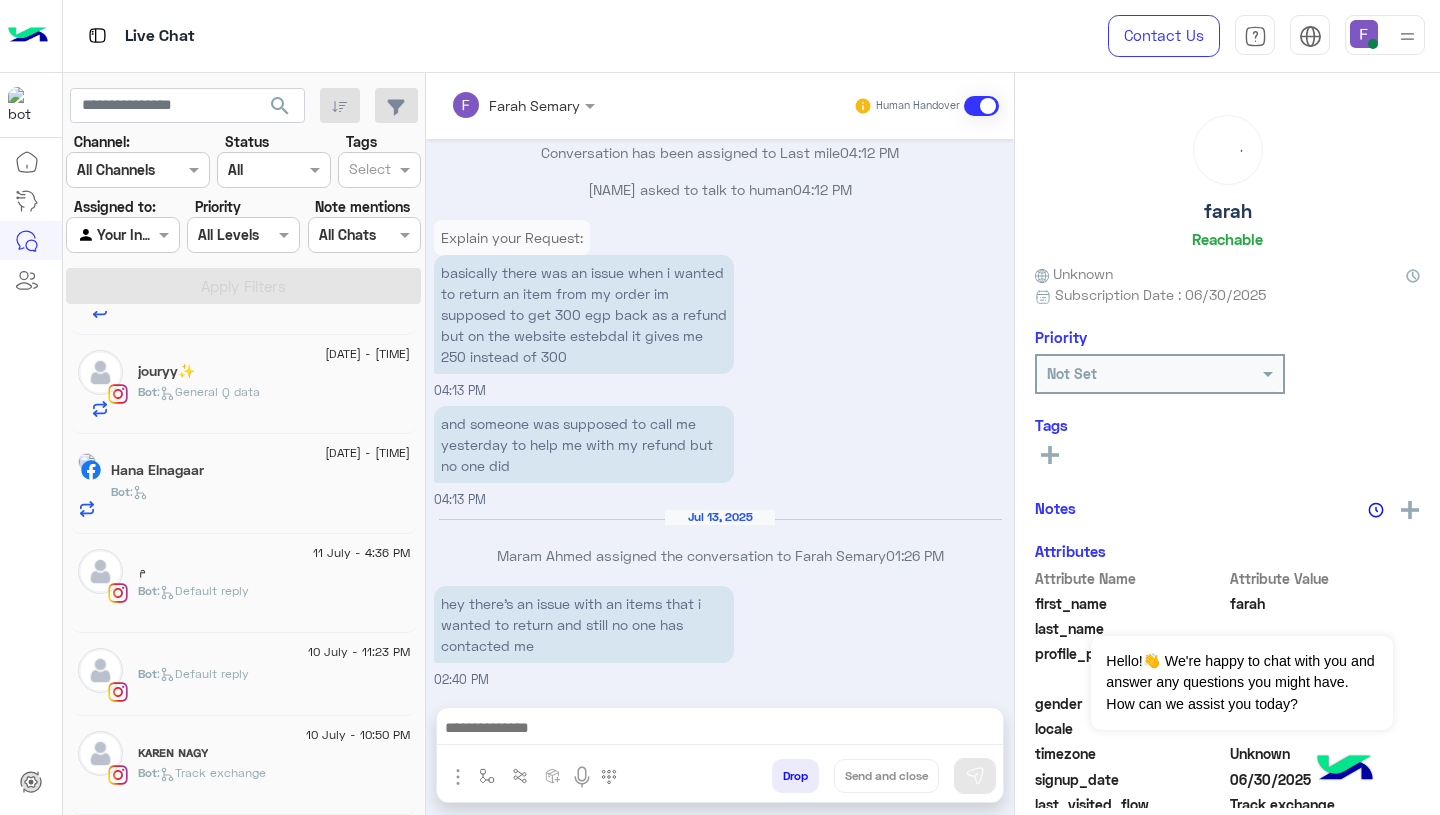 click on "10 July - 10:50 PM" 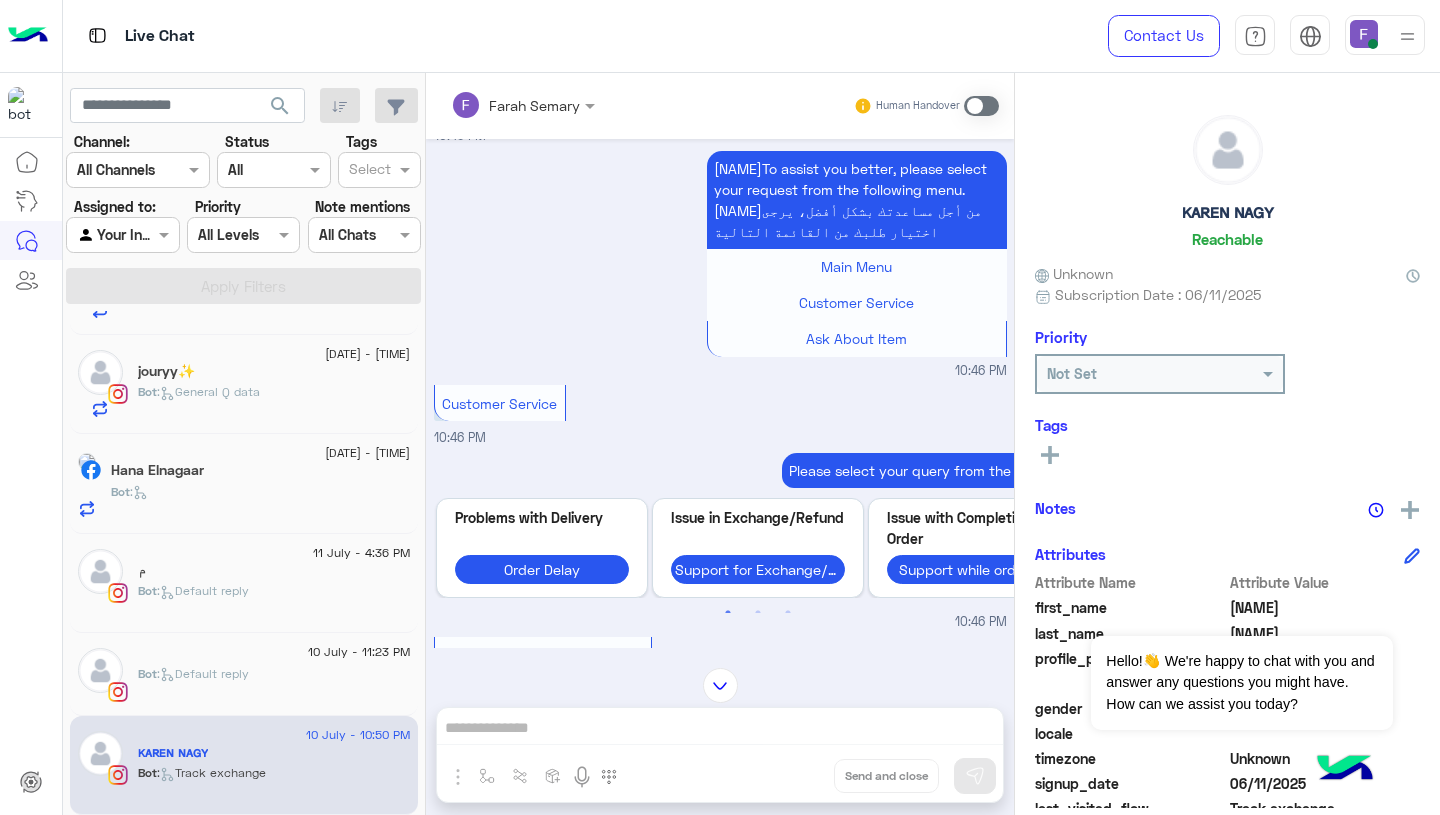scroll, scrollTop: 436, scrollLeft: 0, axis: vertical 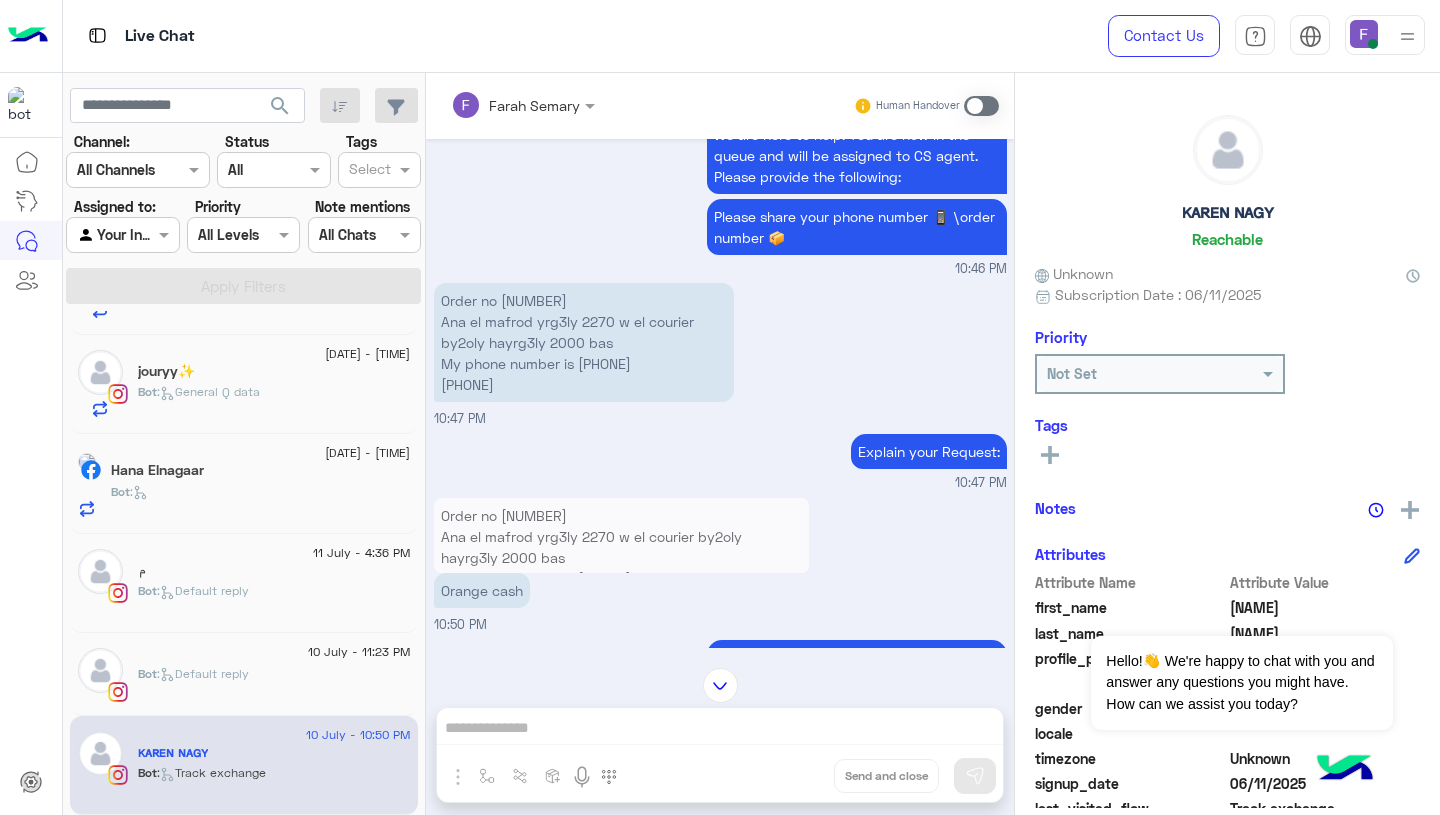 click on "Order no 102940 Ana el mafrod yrg3ly 2270 w el courier by2oly hayrg3ly 2000 bas My phone number  01284893752" at bounding box center (584, 342) 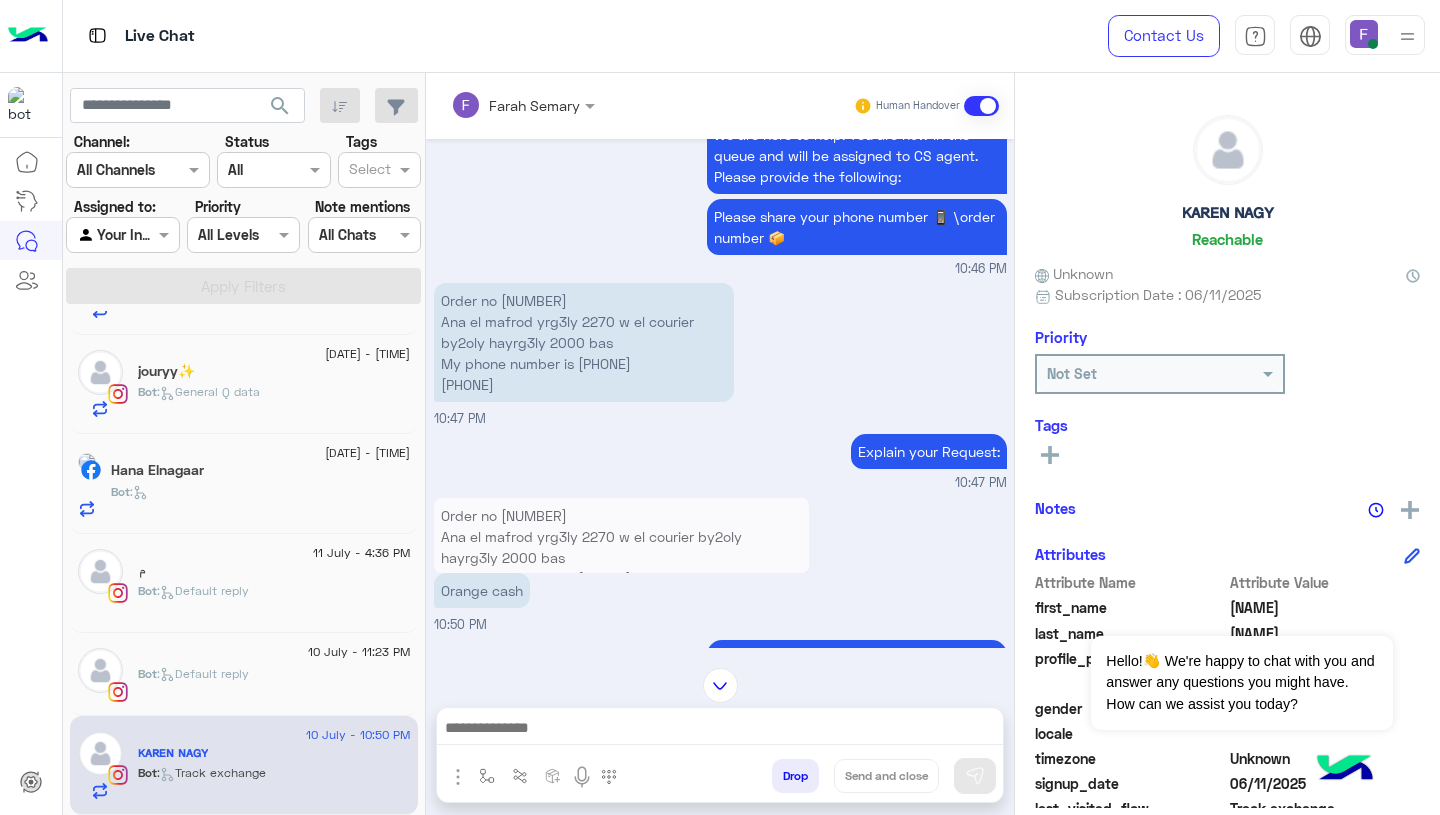 scroll, scrollTop: 3751, scrollLeft: 0, axis: vertical 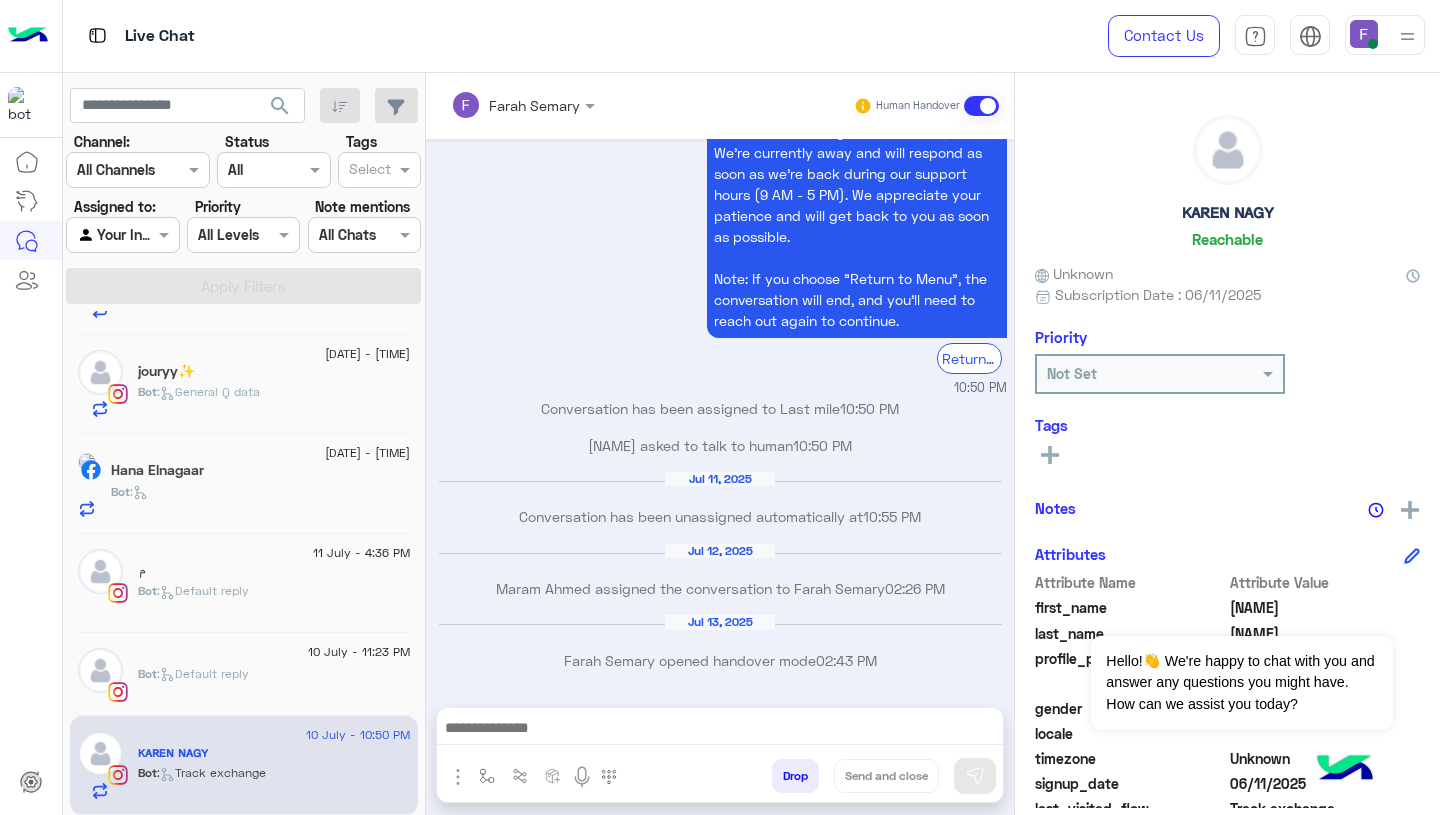click at bounding box center (720, 730) 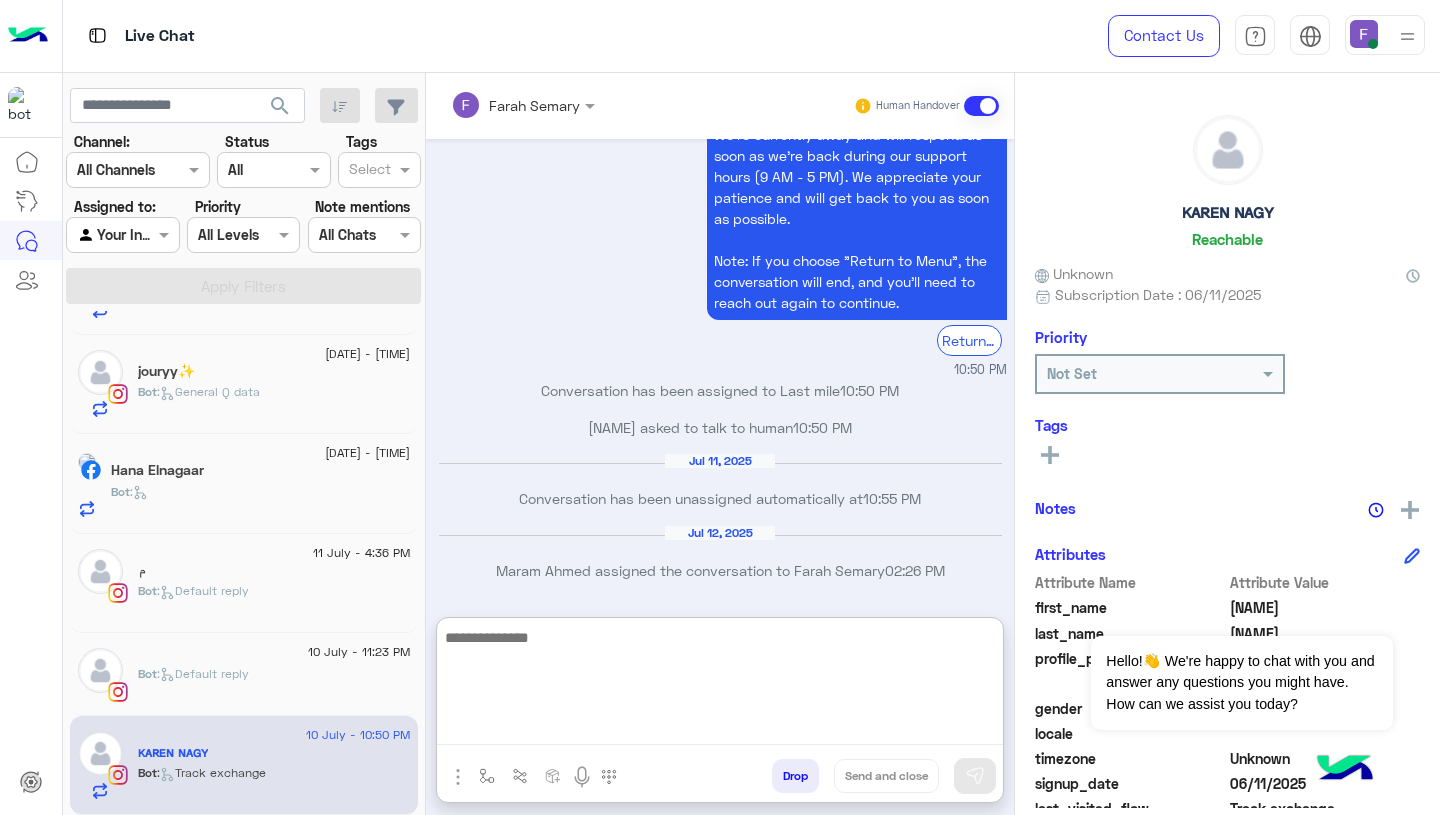paste on "**********" 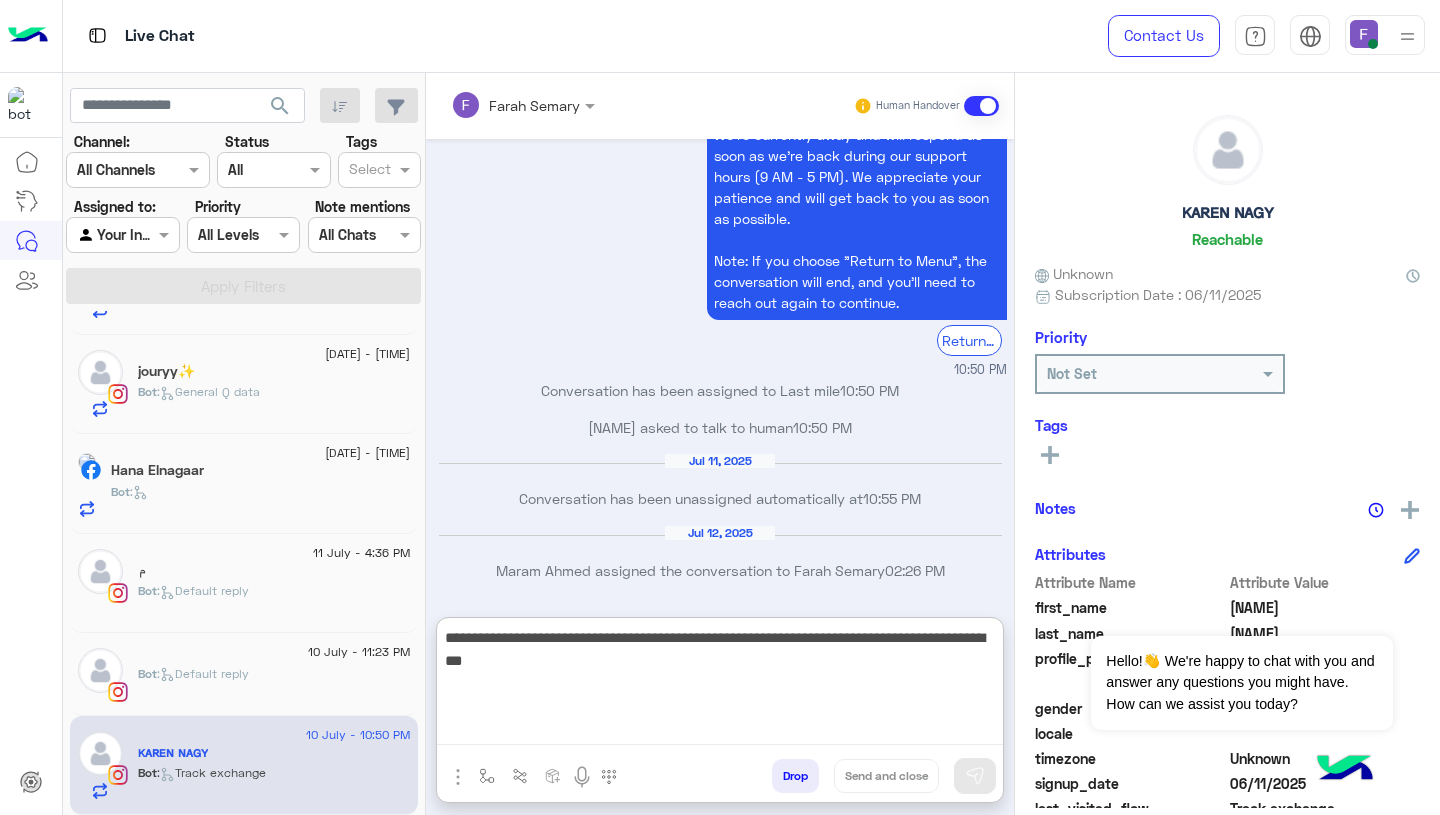 scroll, scrollTop: 61, scrollLeft: 0, axis: vertical 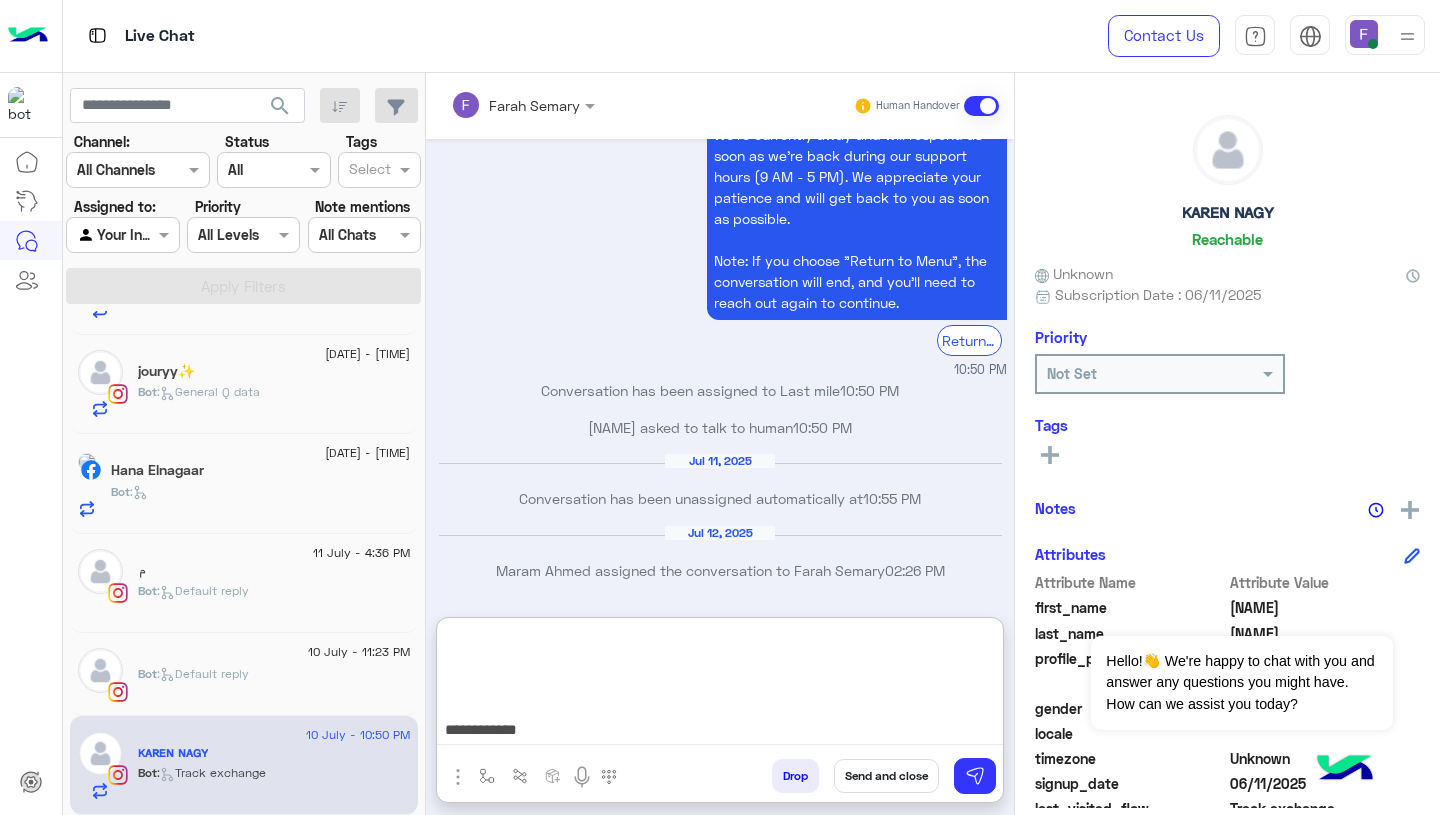 click on "**********" at bounding box center [720, 685] 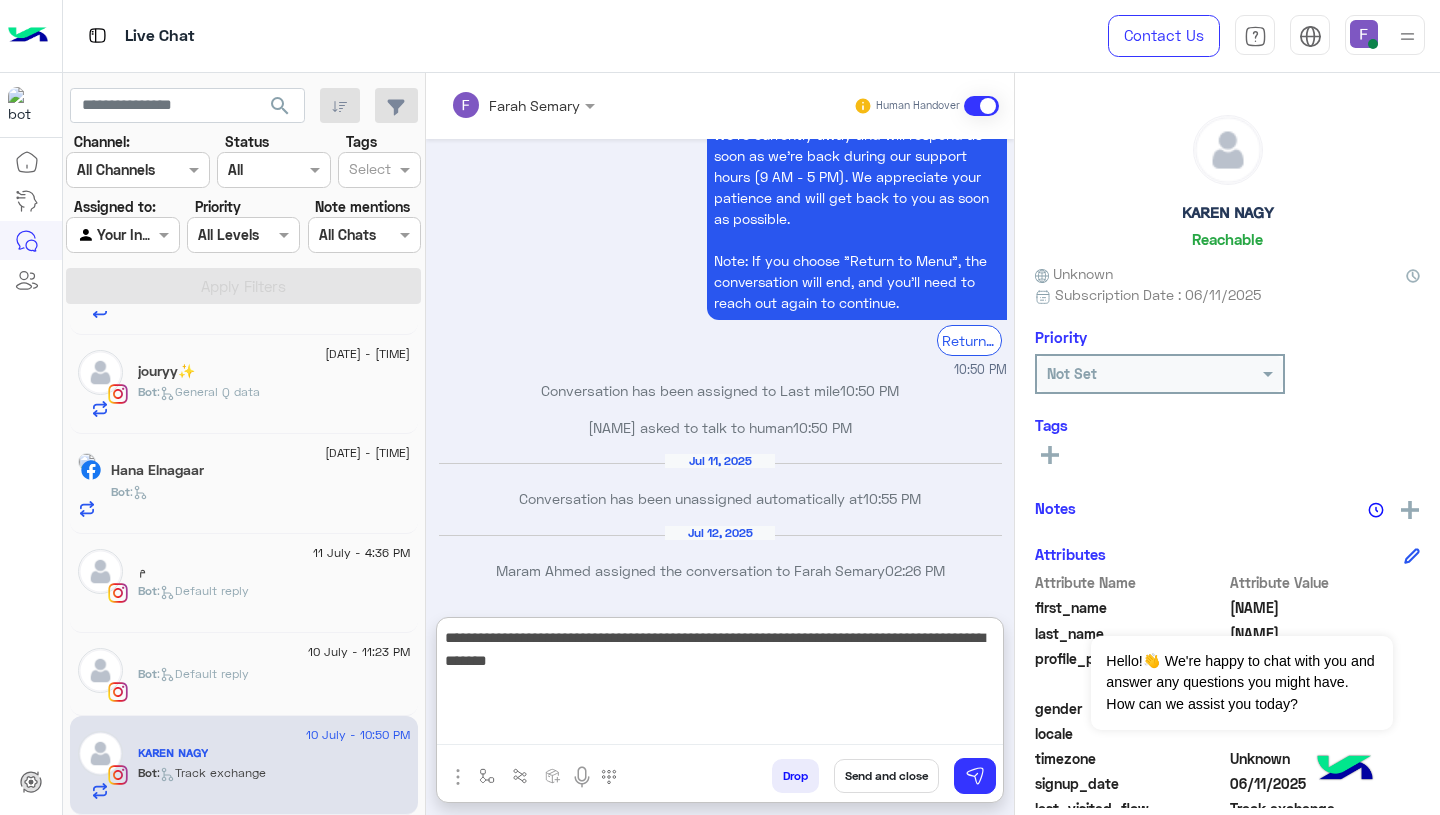scroll, scrollTop: 0, scrollLeft: 0, axis: both 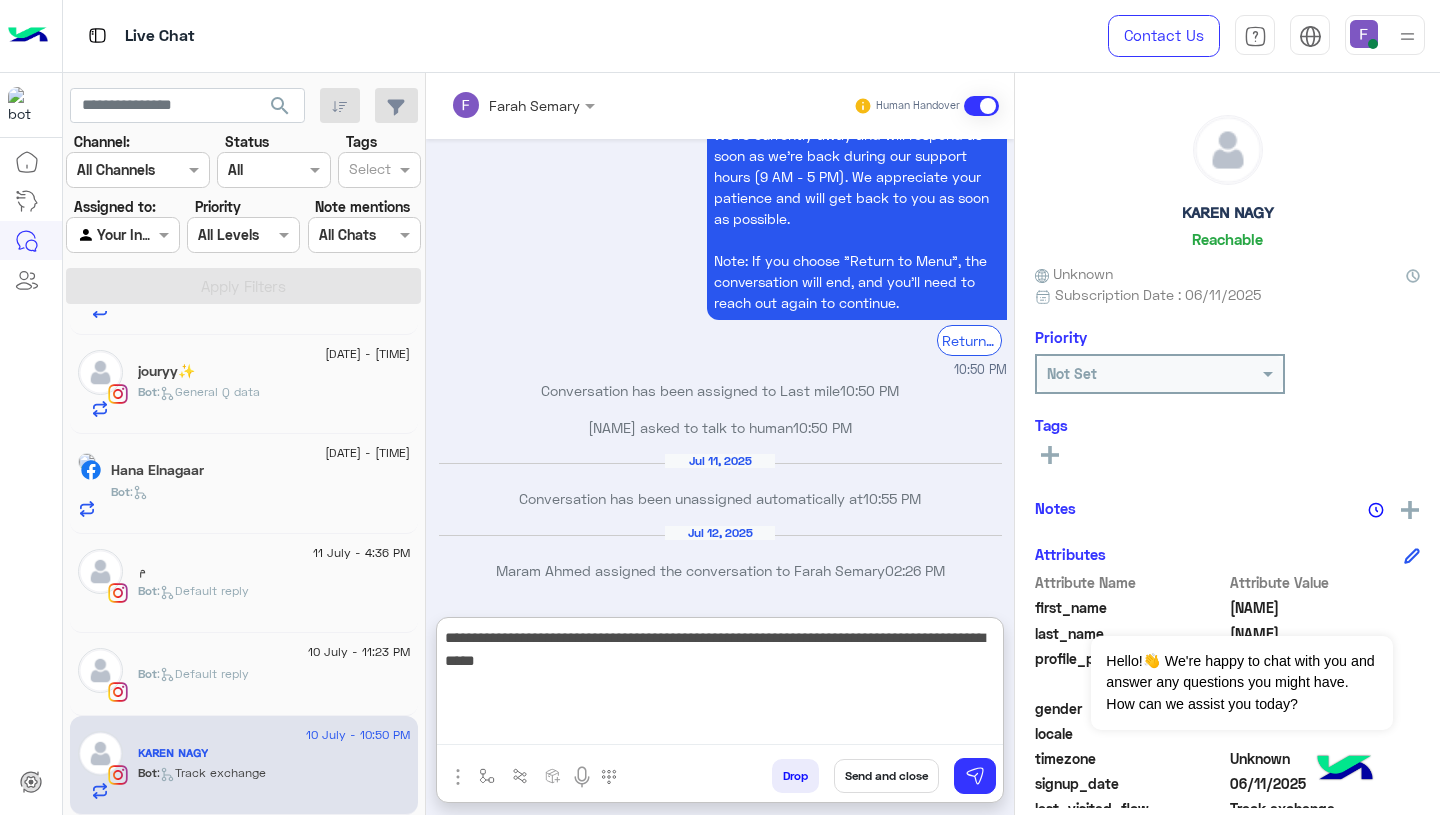 click on "**********" at bounding box center [720, 685] 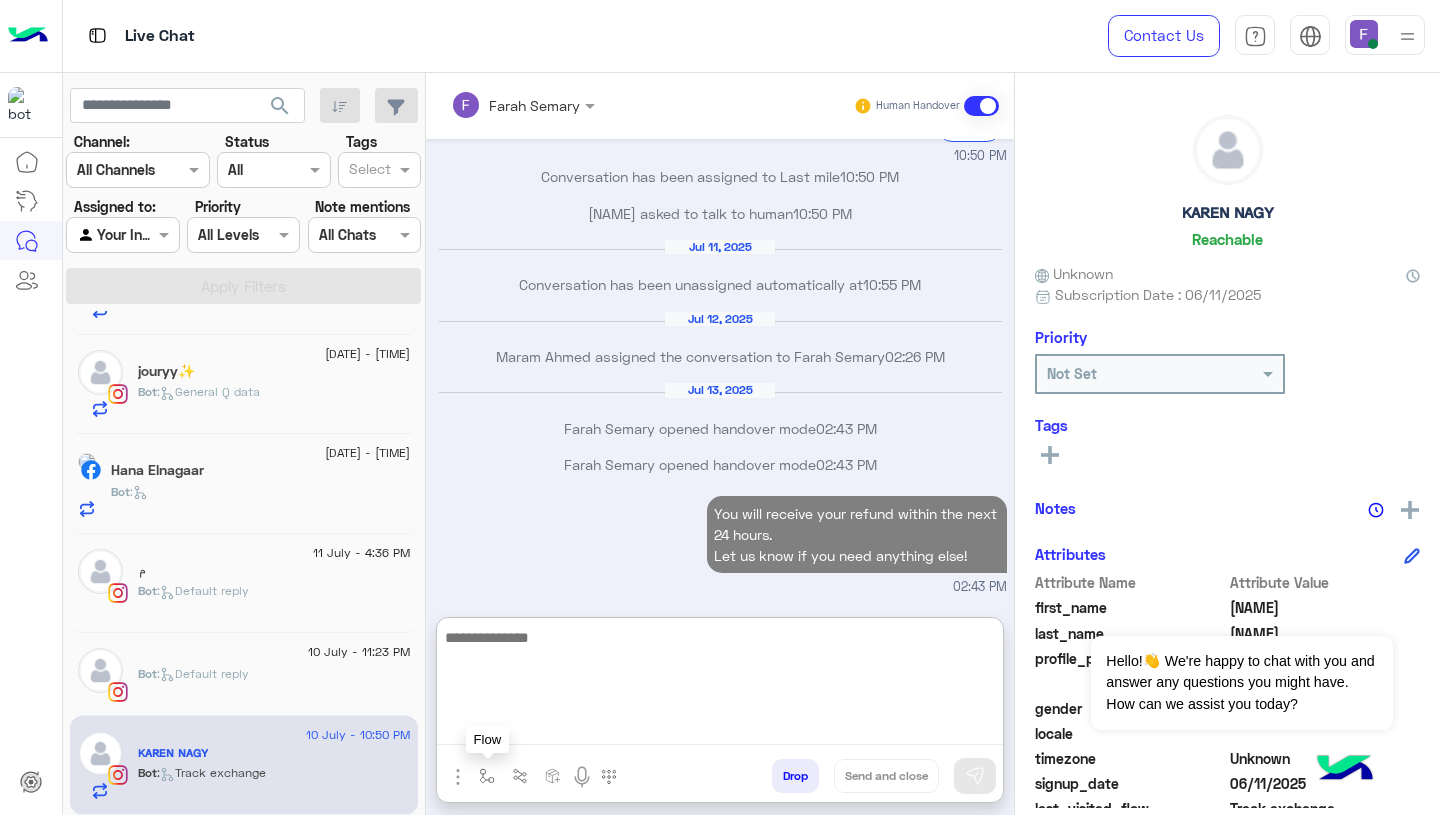 click at bounding box center [487, 775] 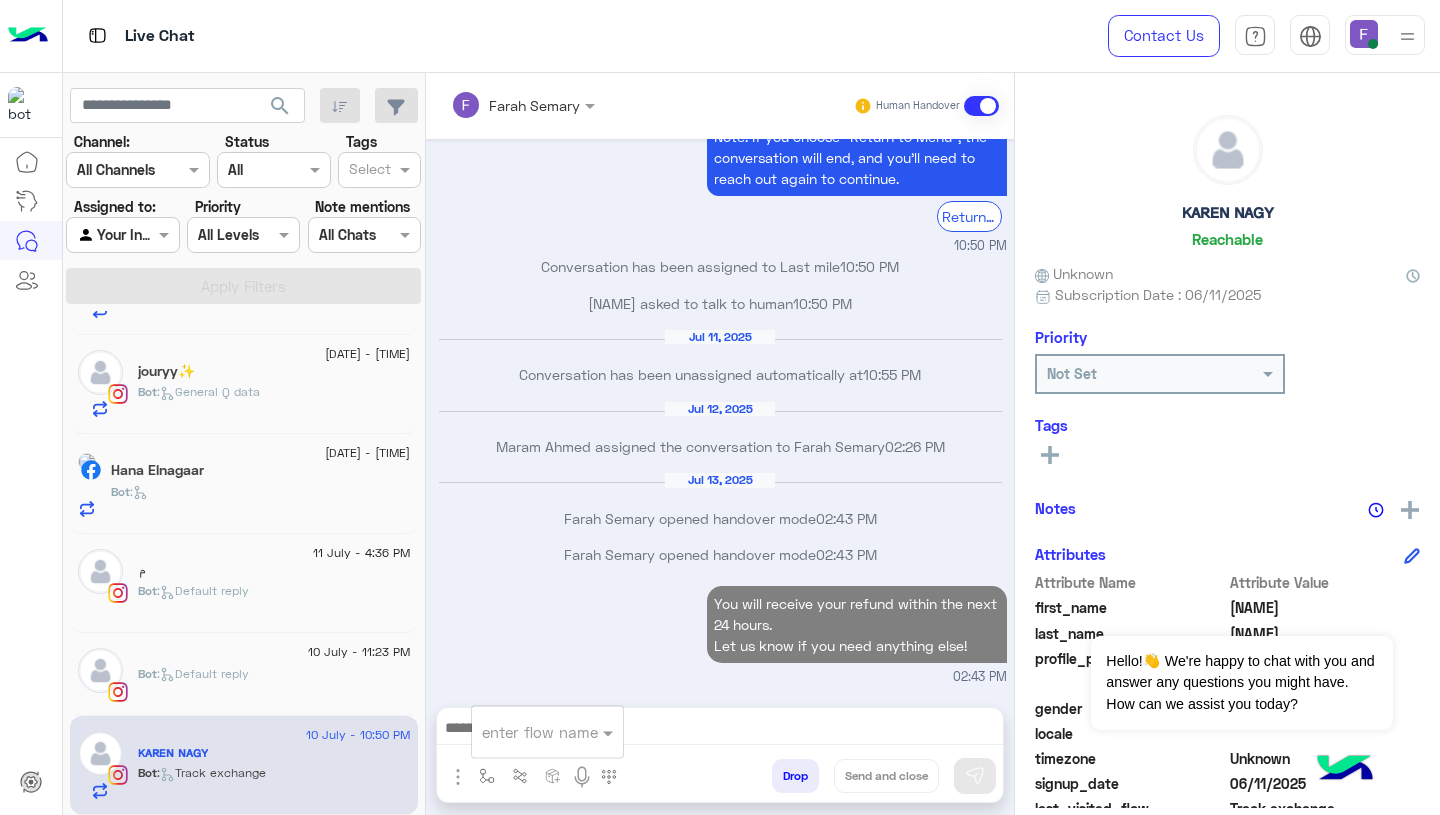 click at bounding box center [523, 732] 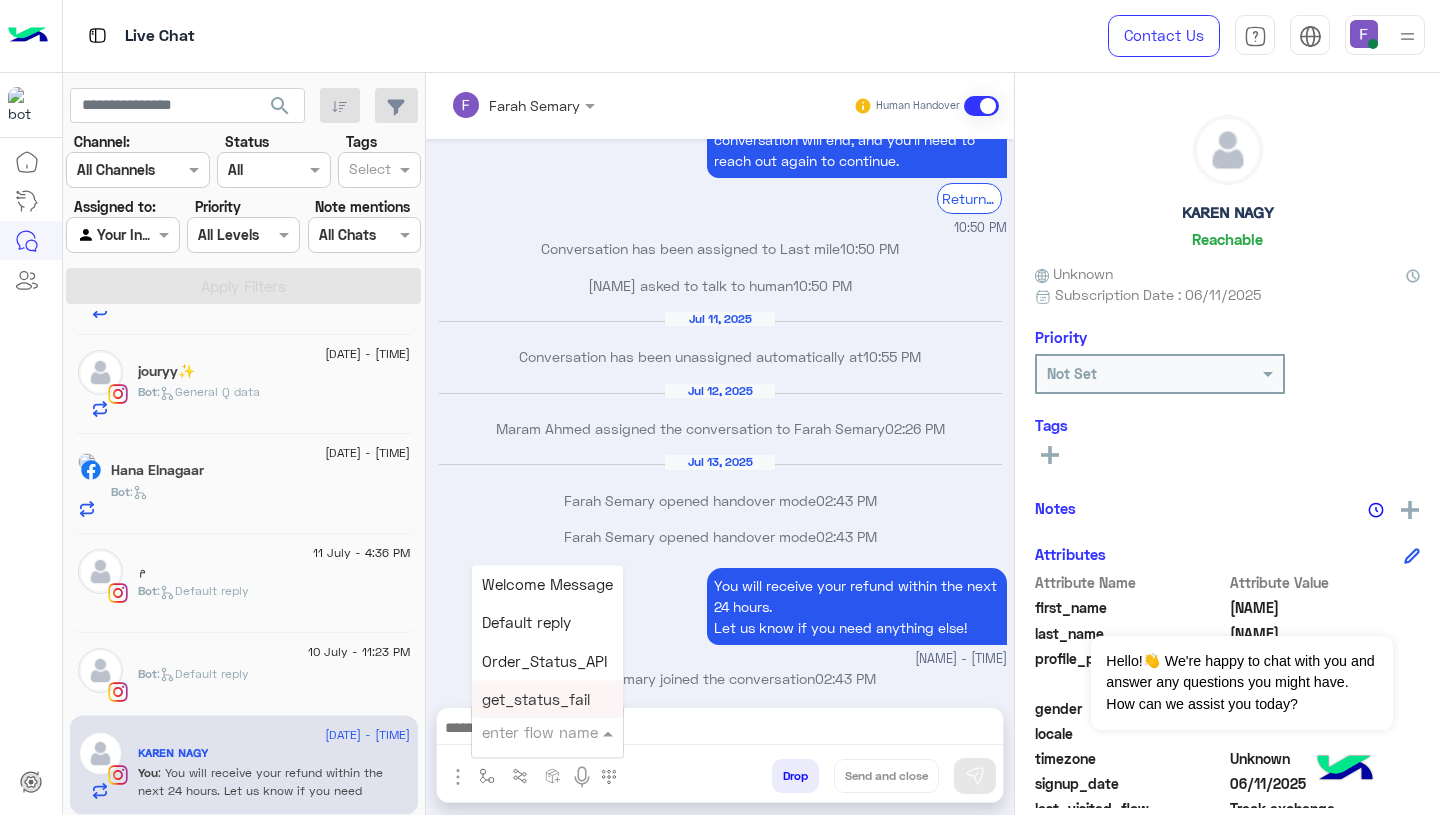 scroll, scrollTop: 3929, scrollLeft: 0, axis: vertical 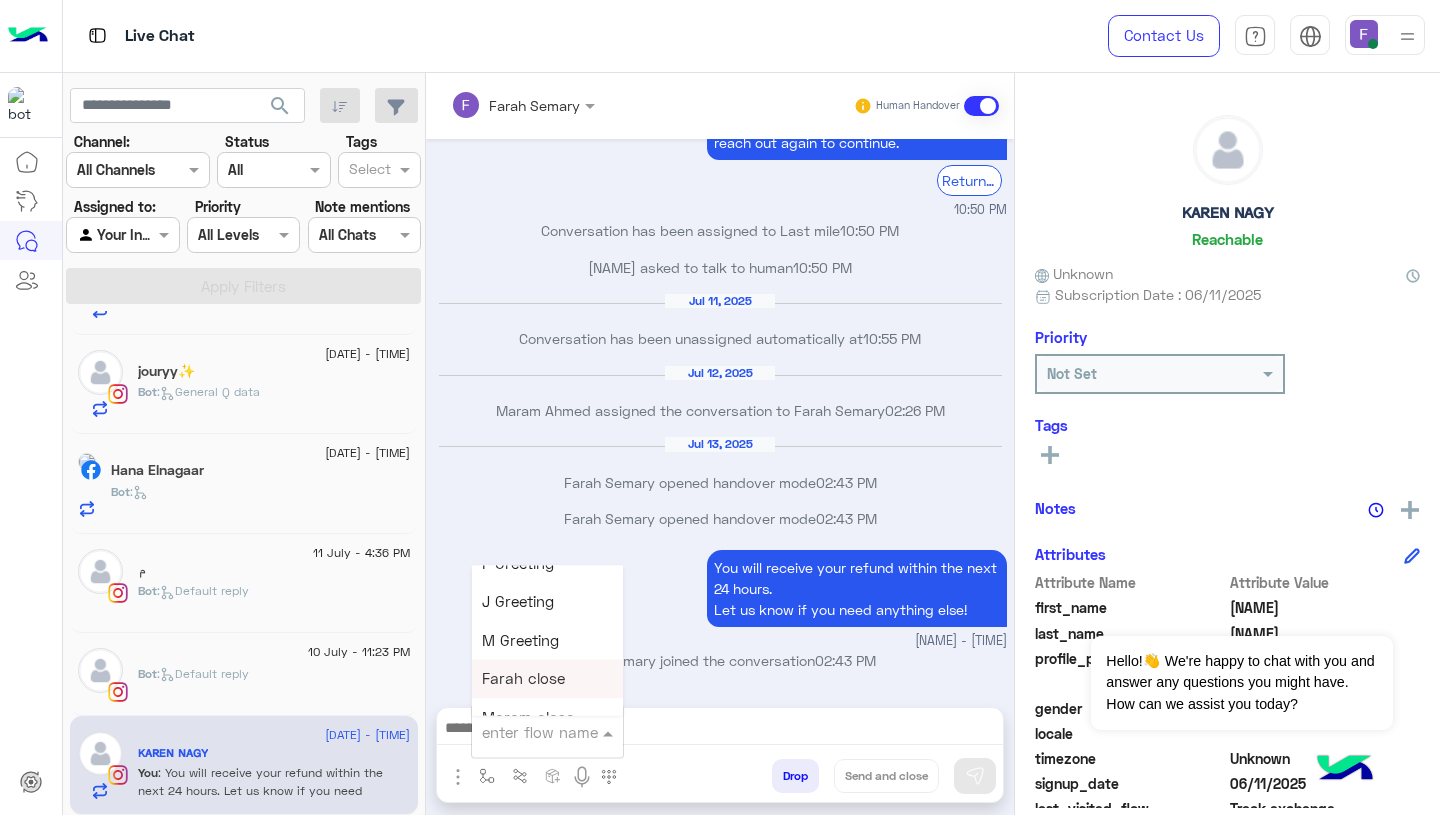 click on "Farah close" at bounding box center (523, 679) 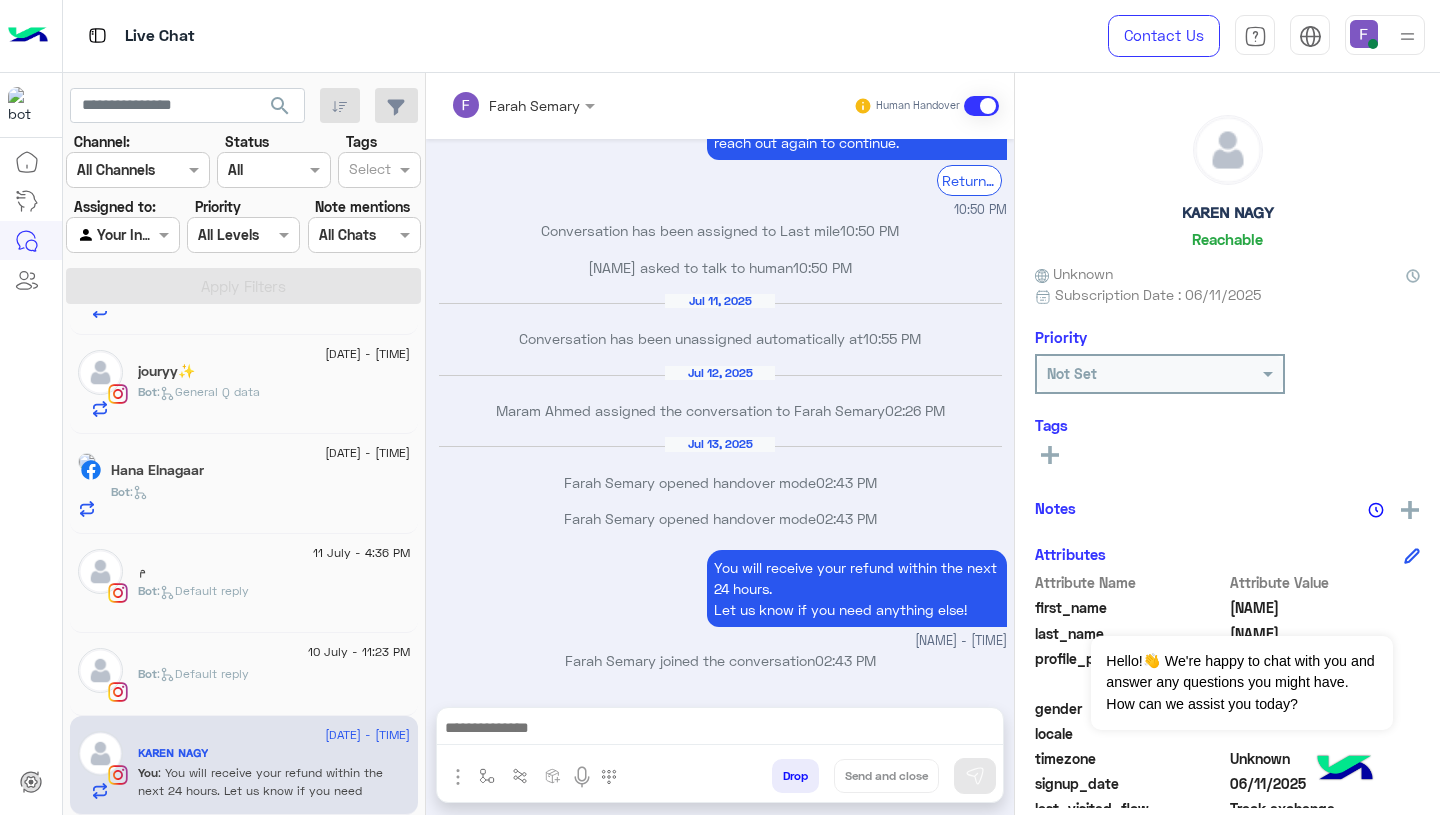type on "**********" 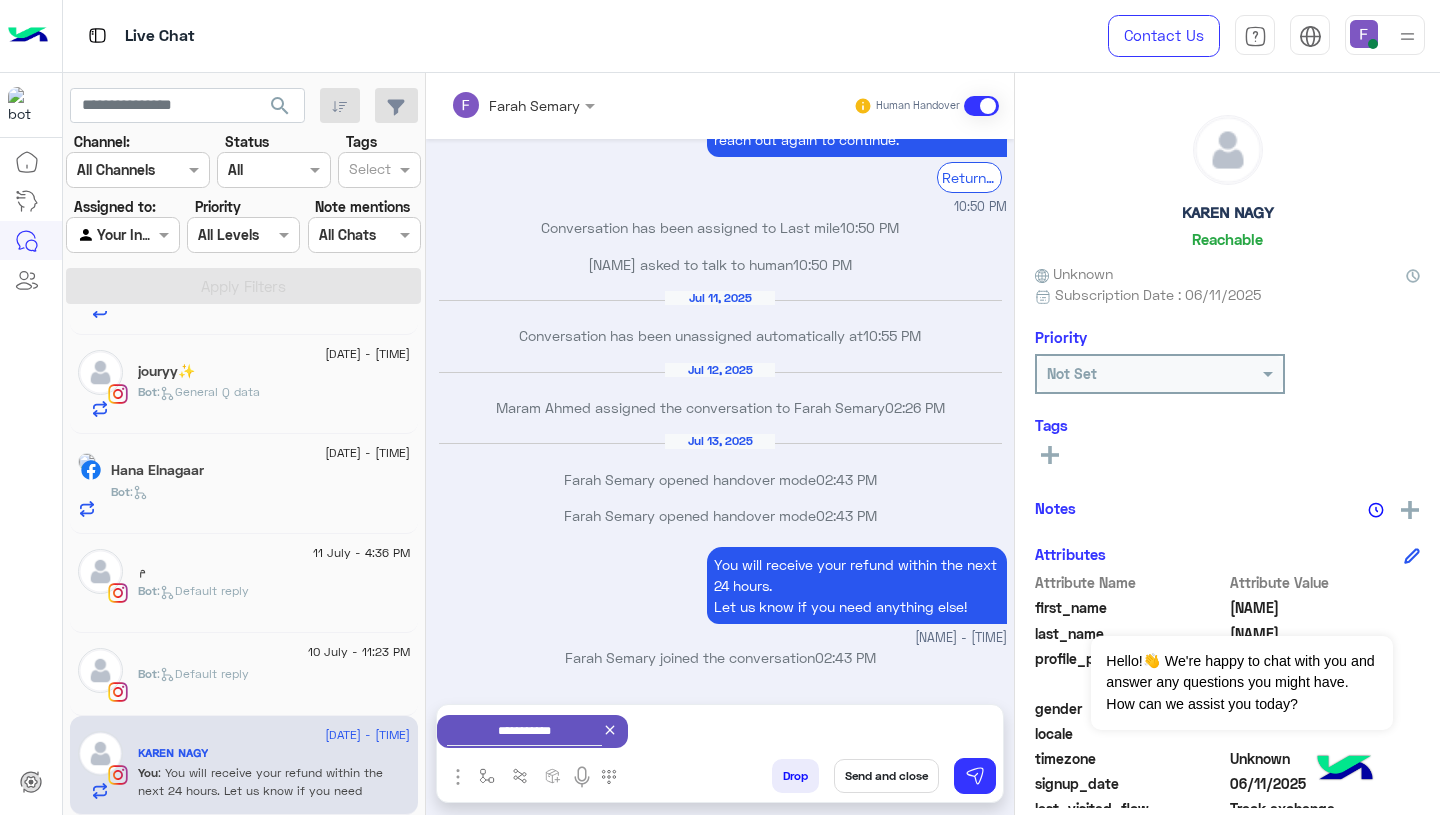 click on "Send and close" at bounding box center [886, 776] 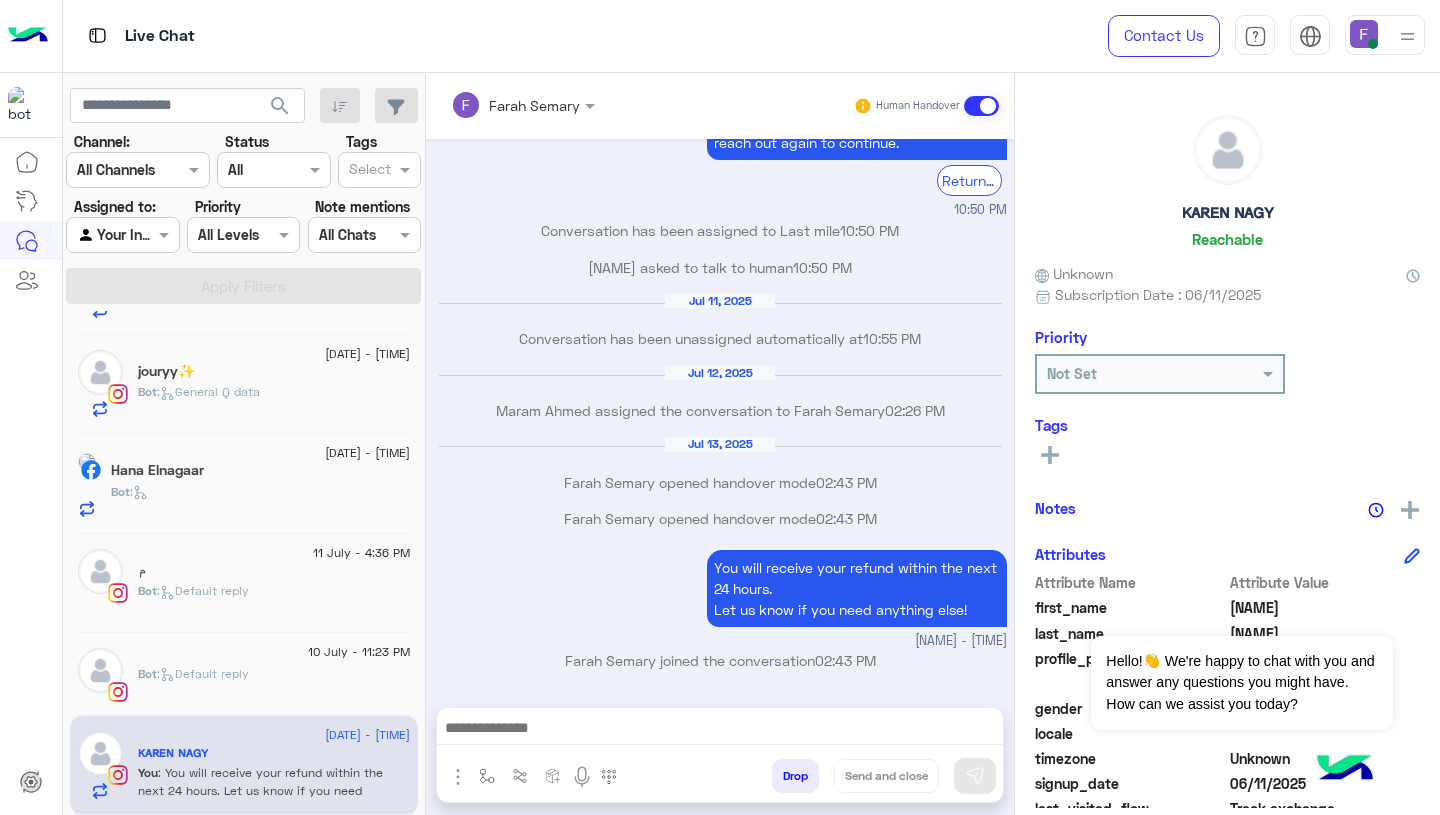 scroll, scrollTop: 3966, scrollLeft: 0, axis: vertical 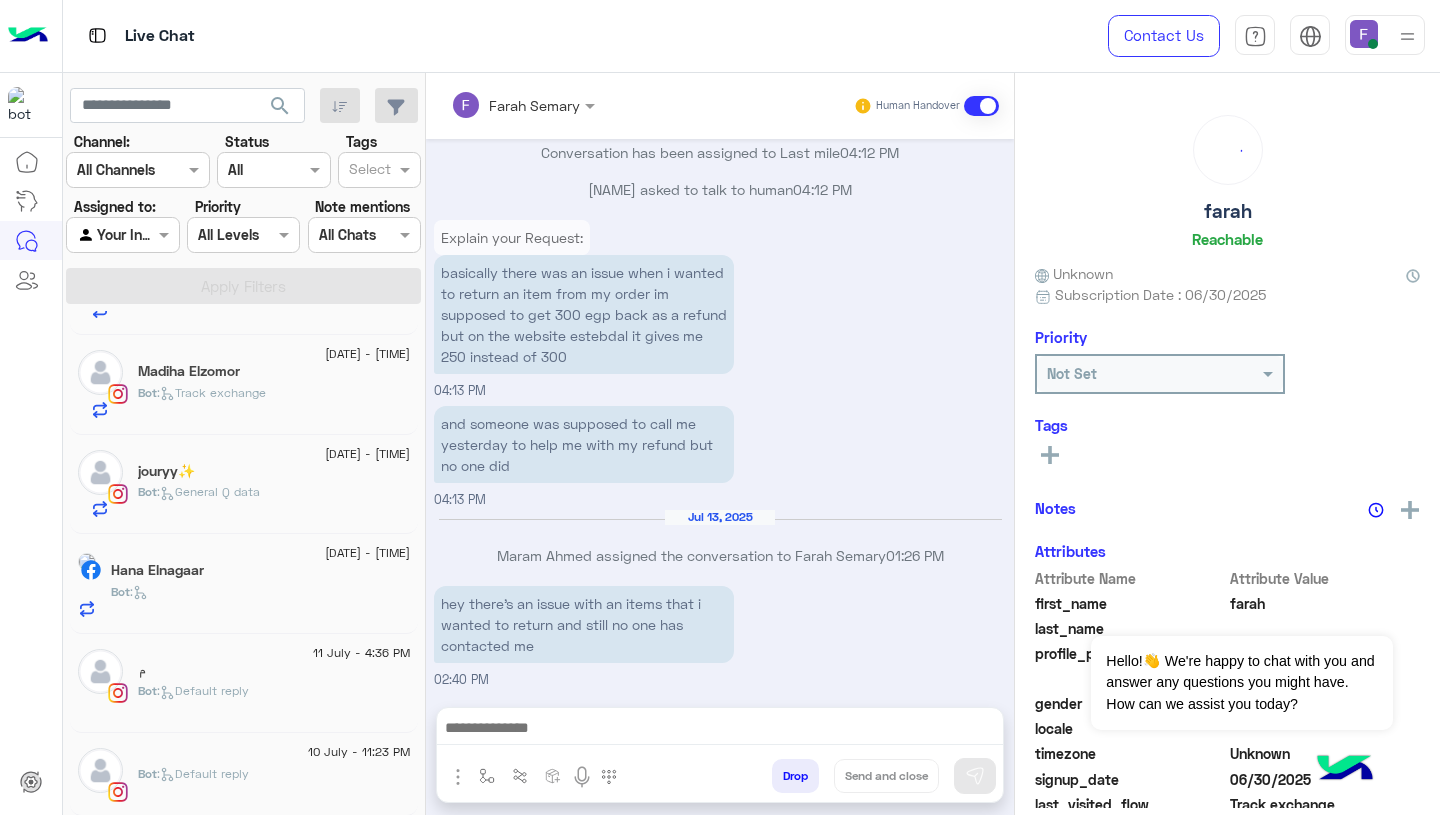 click on "Bot :   Default reply" 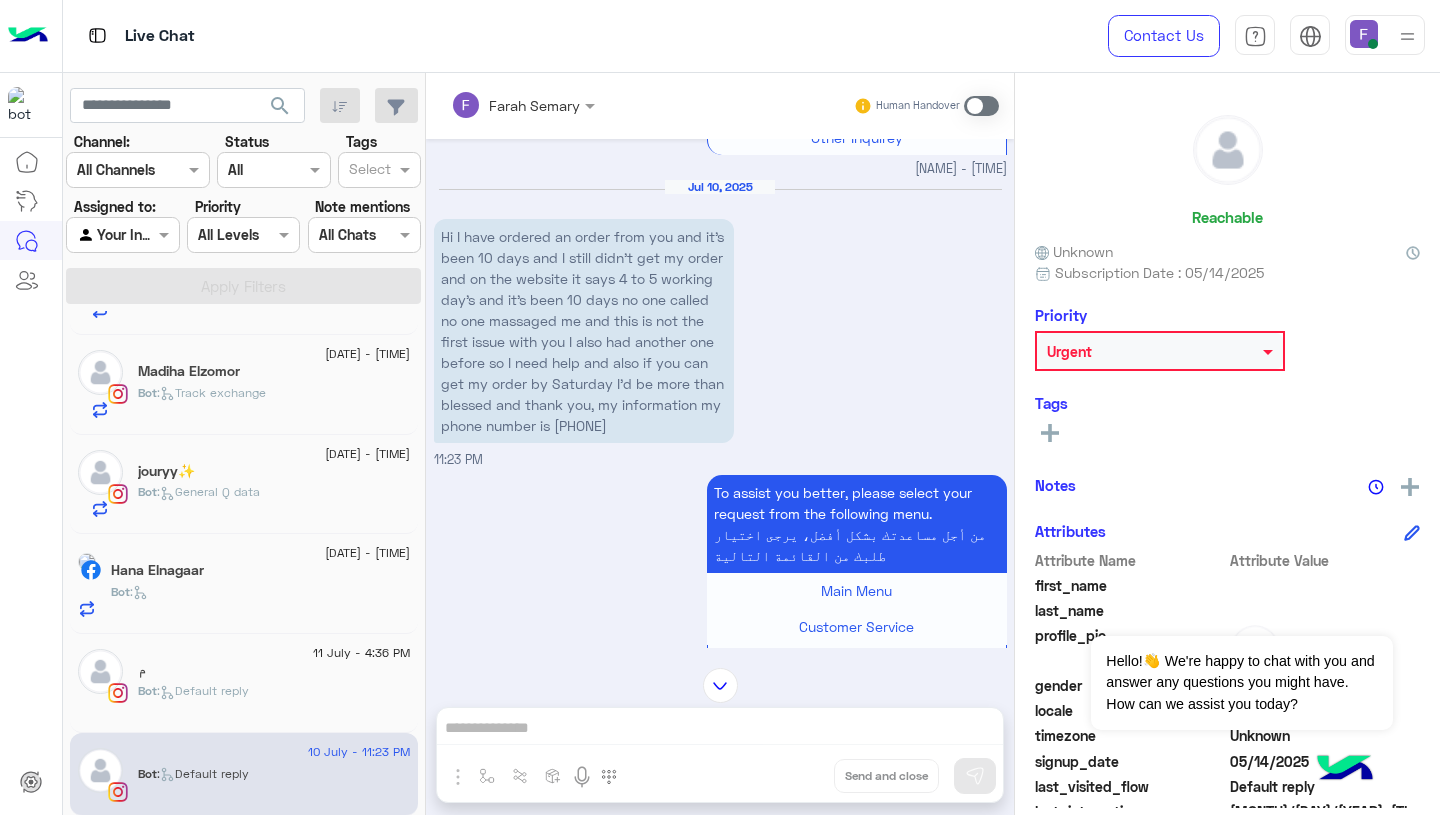 scroll, scrollTop: 1689, scrollLeft: 0, axis: vertical 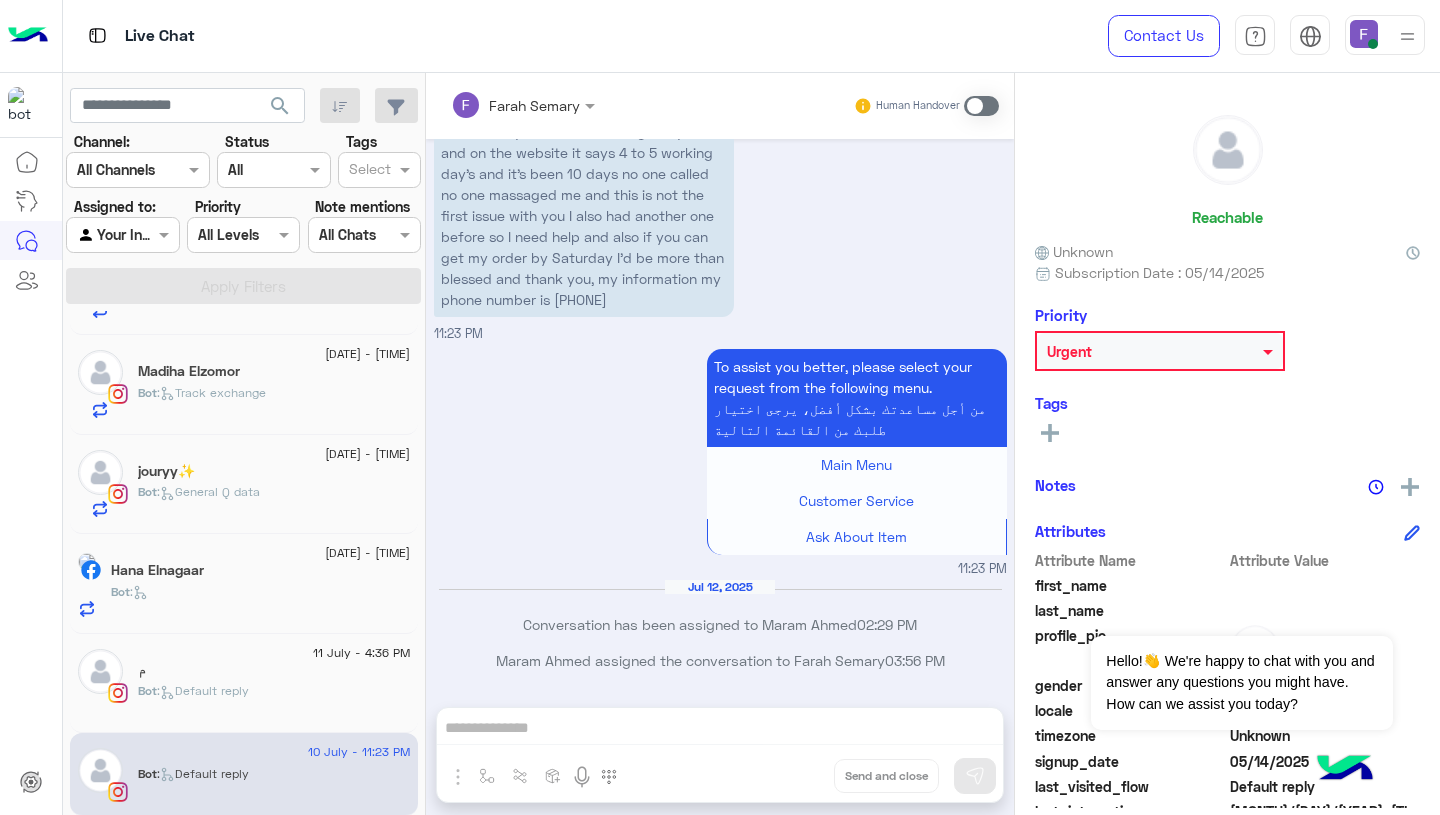 click on "12 July - 2:38 PM" 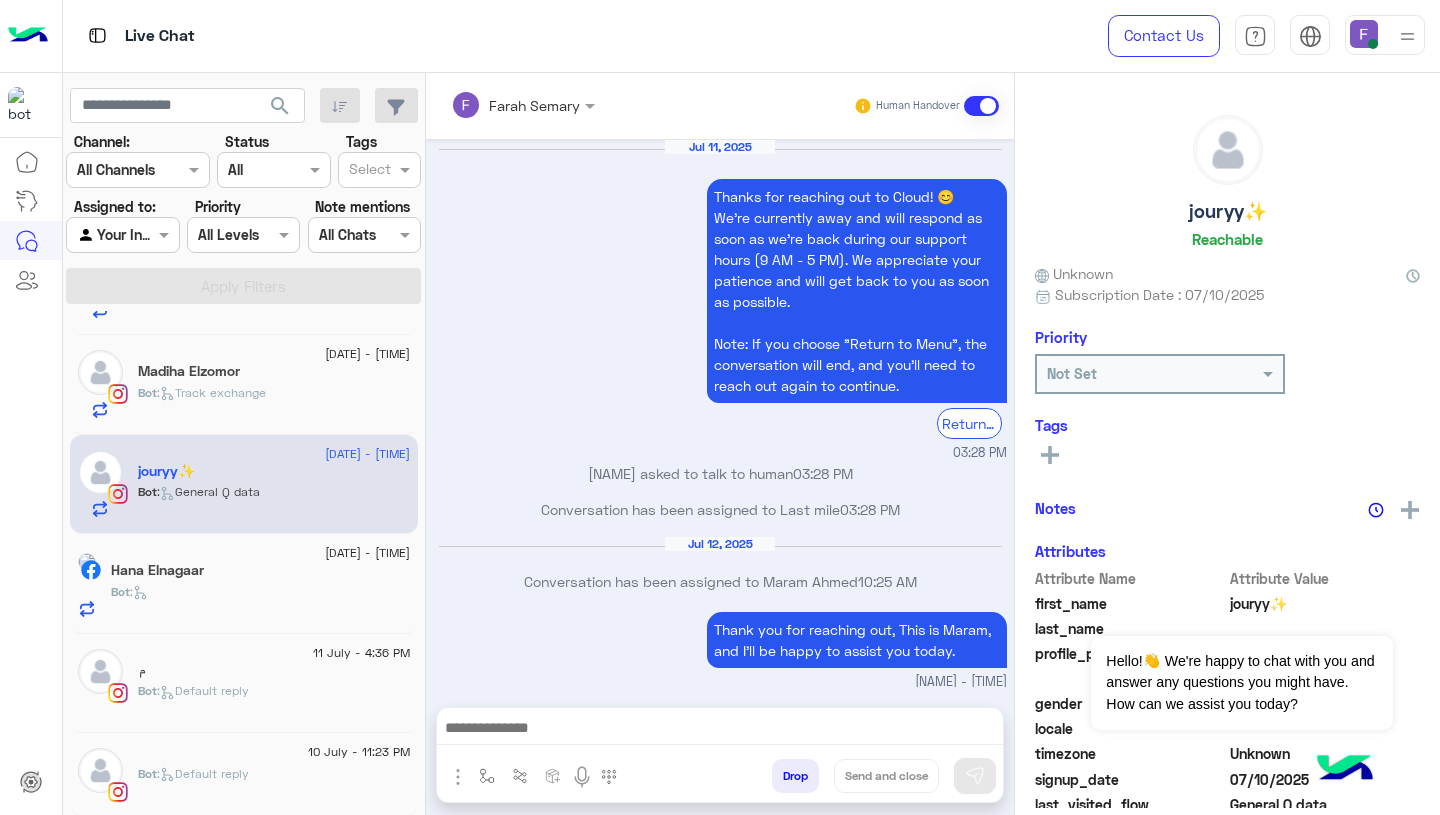 scroll, scrollTop: 1864, scrollLeft: 0, axis: vertical 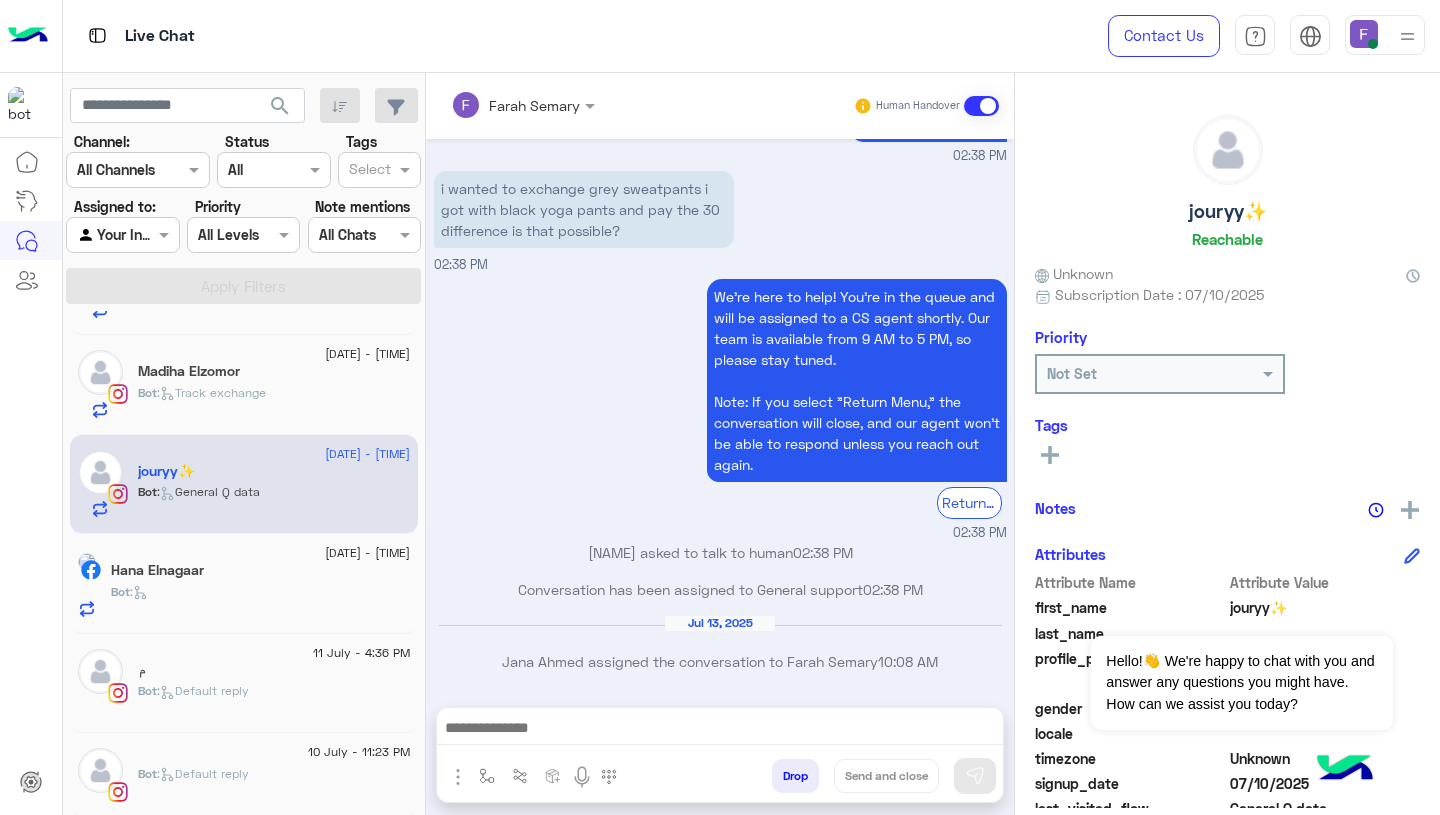 click on "10 July - 11:23 PM" 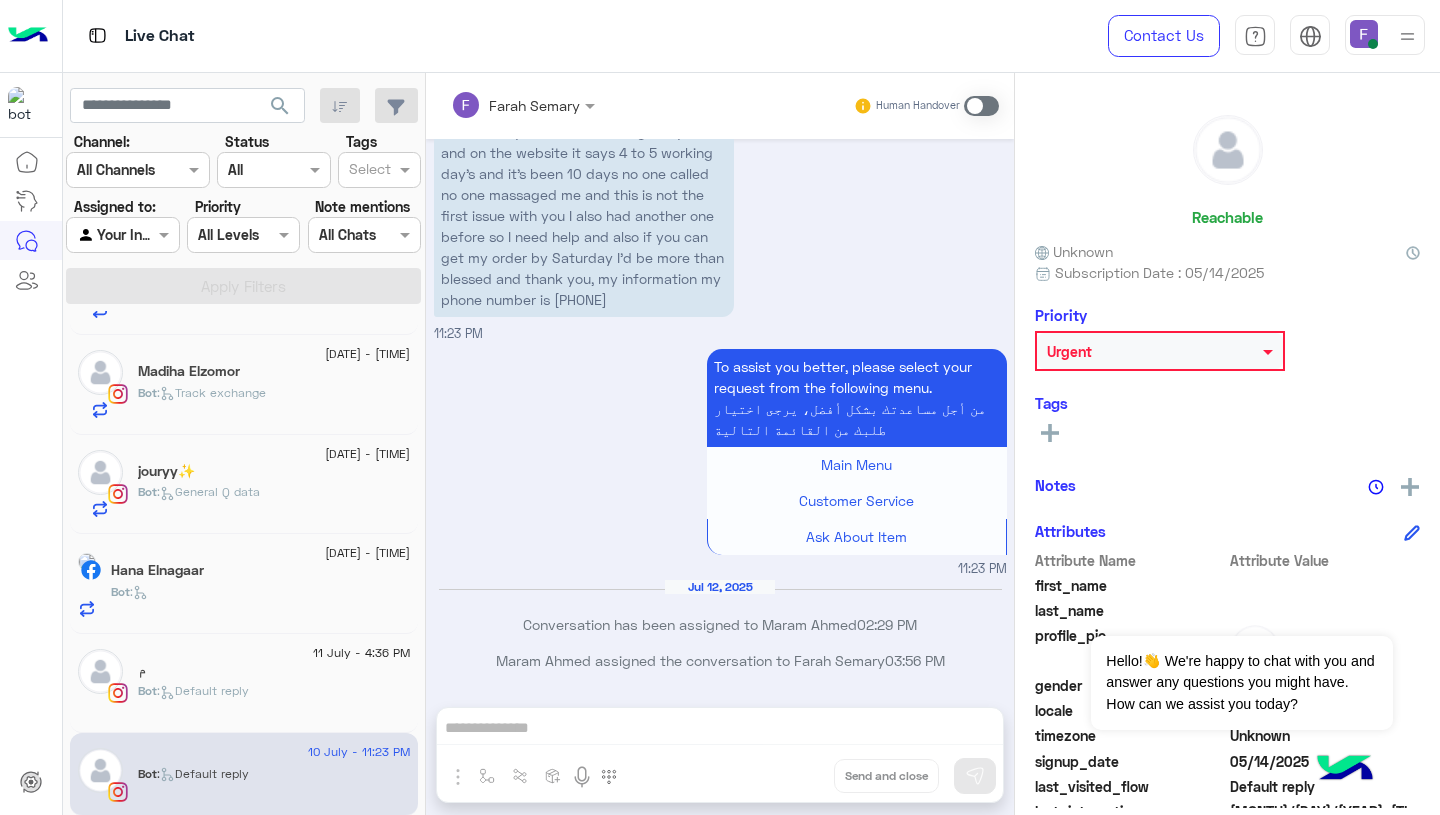 scroll, scrollTop: 1686, scrollLeft: 0, axis: vertical 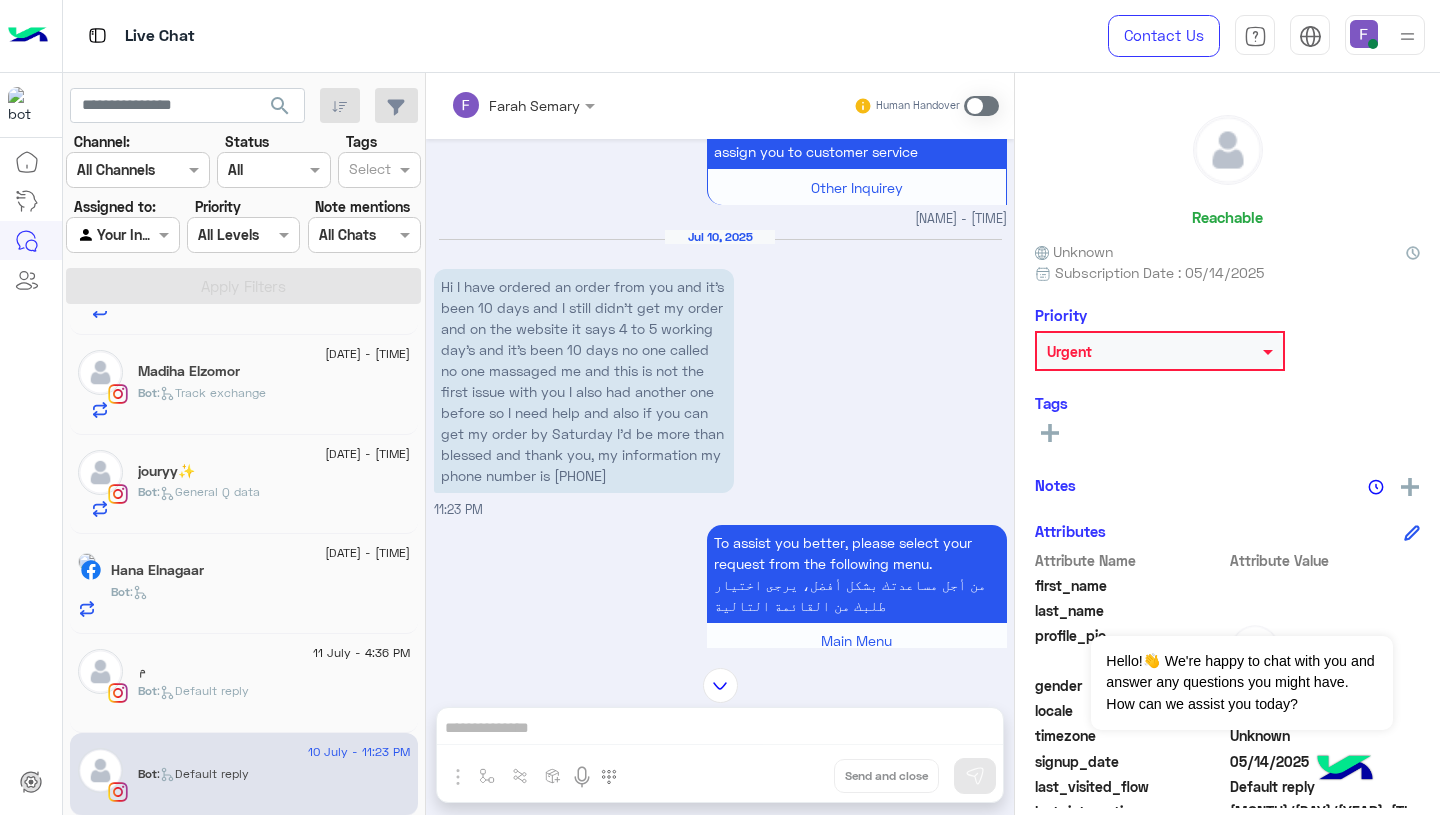 click on "Hi I have ordered an order from you and it's been 10 days and I still didn't get my order and on the website it says 4 to 5 working day's and it's been 10 days no one called no one massaged me and this is not the first issue with you I also had another one before so I need help and also if you can get my order by Saturday I'd be more than blessed and thank you,  my information my phone number is 01143952543" at bounding box center [584, 381] 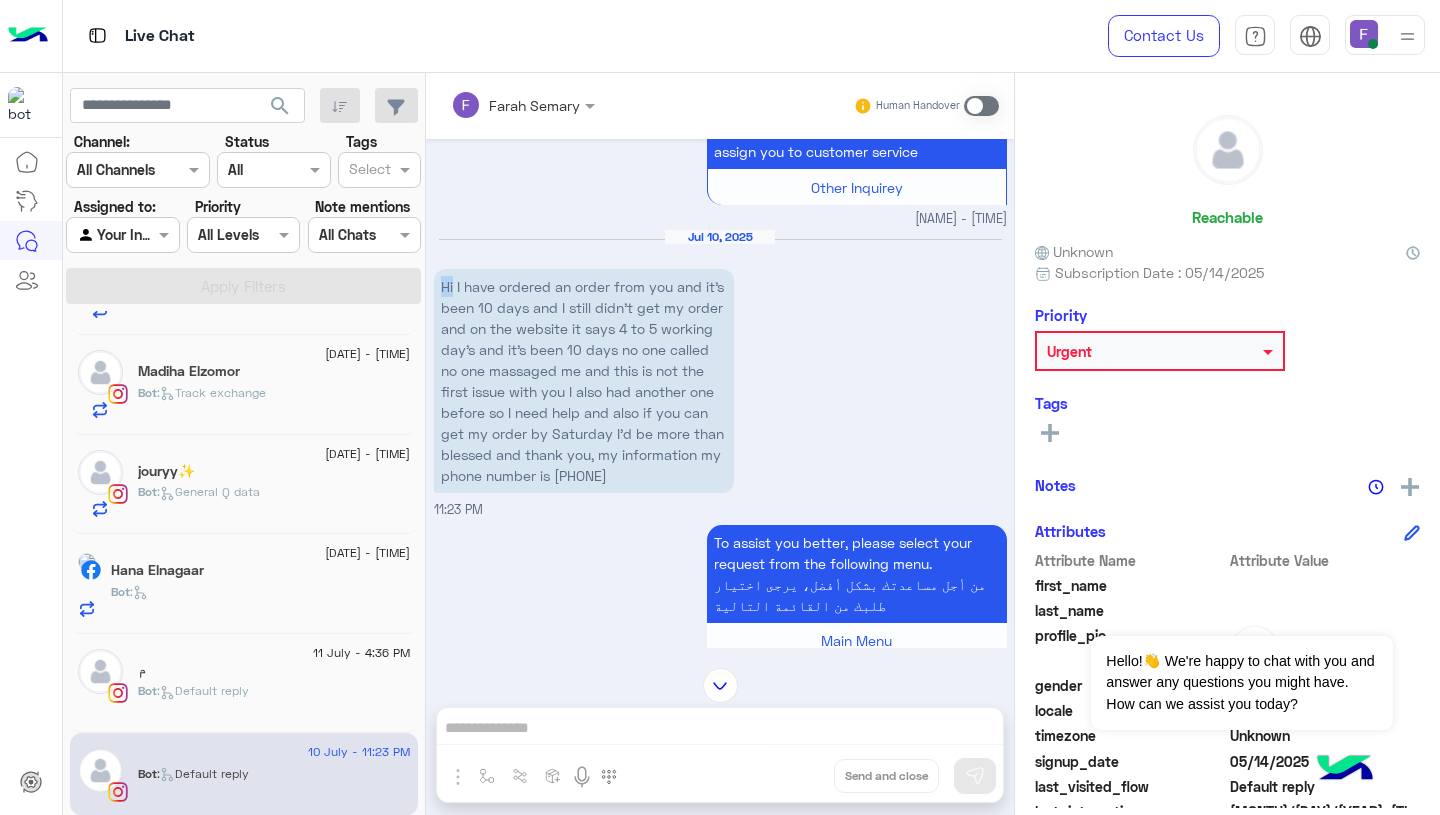 click on "Hi I have ordered an order from you and it's been 10 days and I still didn't get my order and on the website it says 4 to 5 working day's and it's been 10 days no one called no one massaged me and this is not the first issue with you I also had another one before so I need help and also if you can get my order by Saturday I'd be more than blessed and thank you,  my information my phone number is 01143952543" at bounding box center (584, 381) 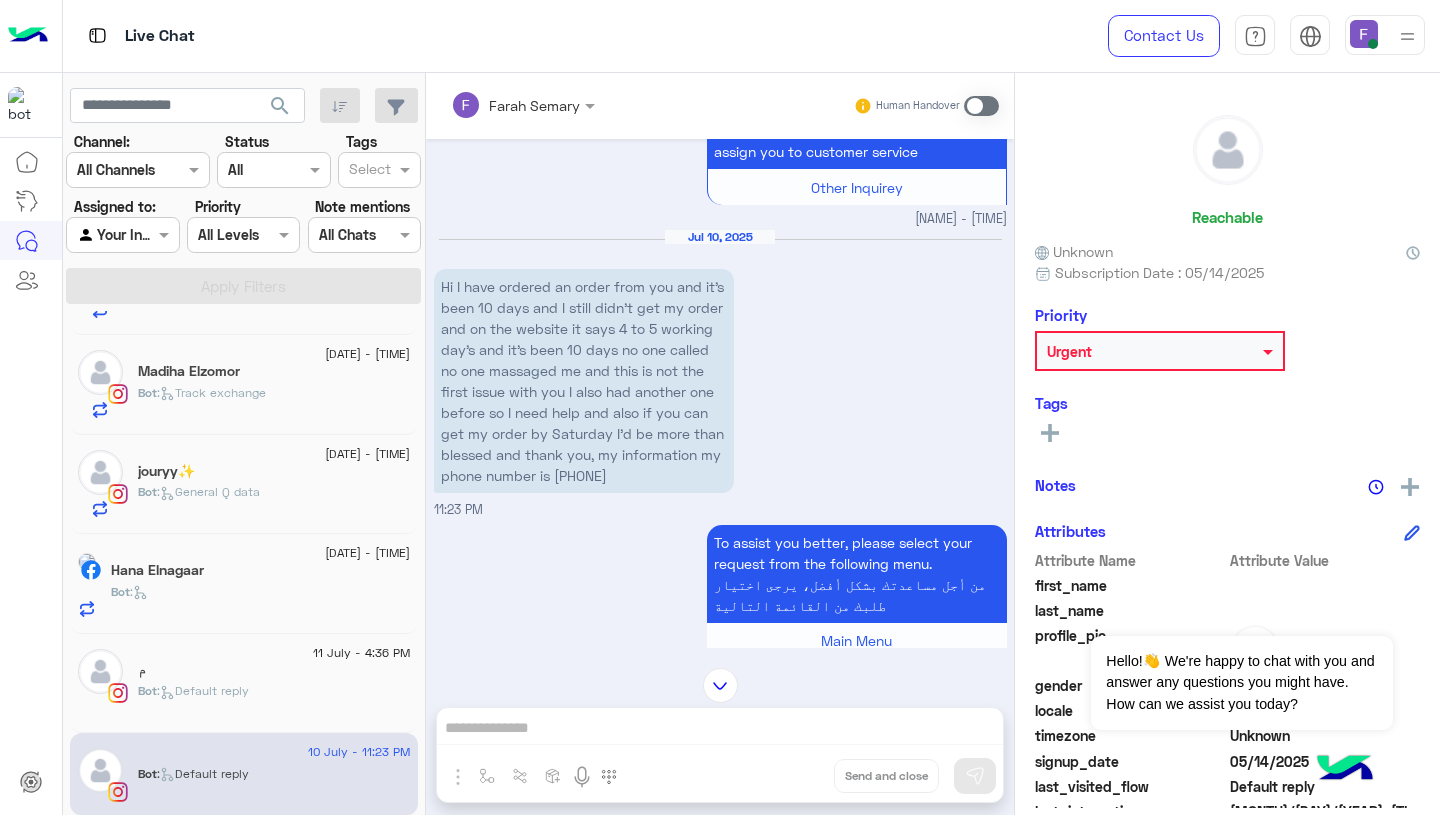 click at bounding box center [981, 106] 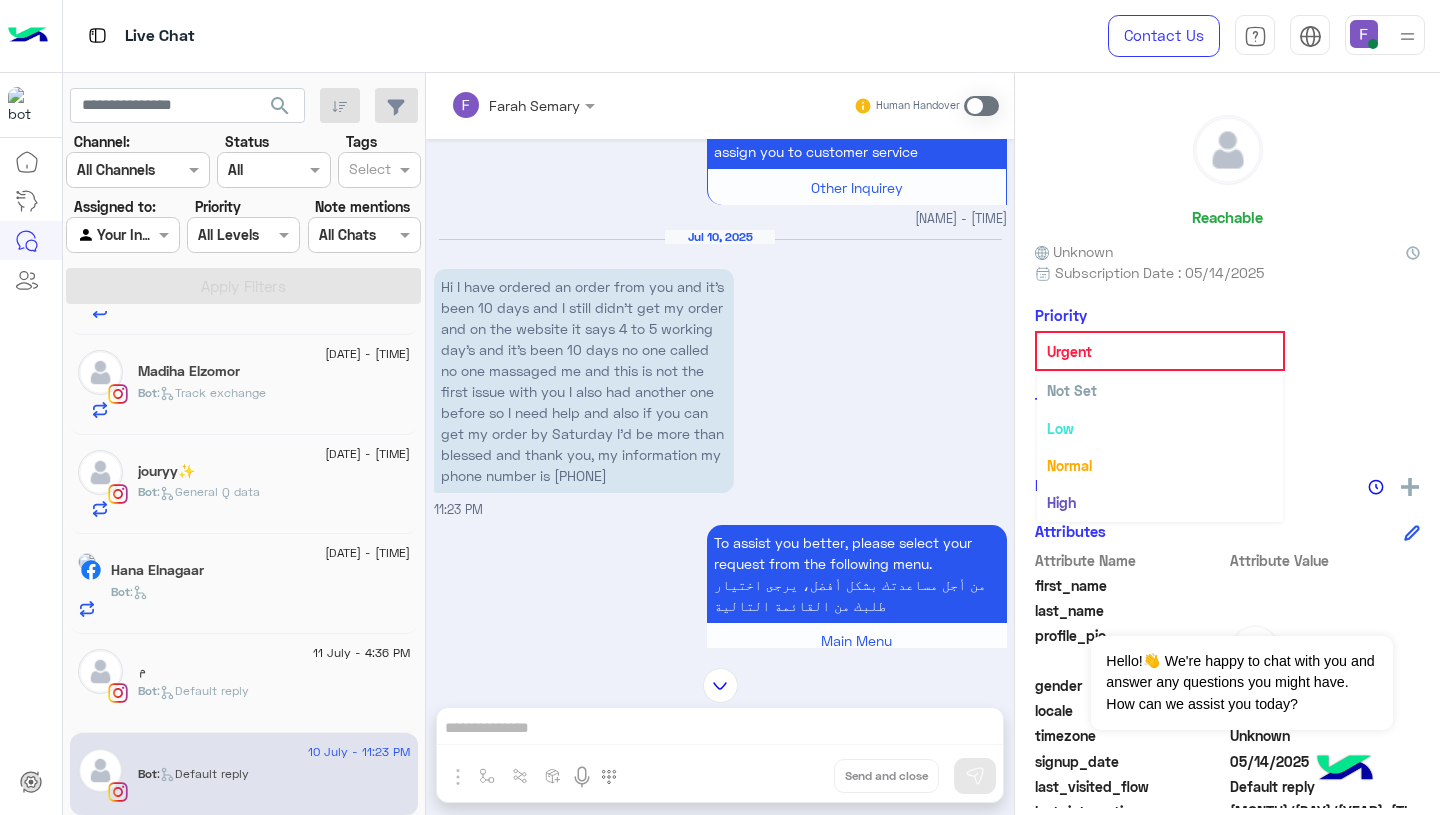 click 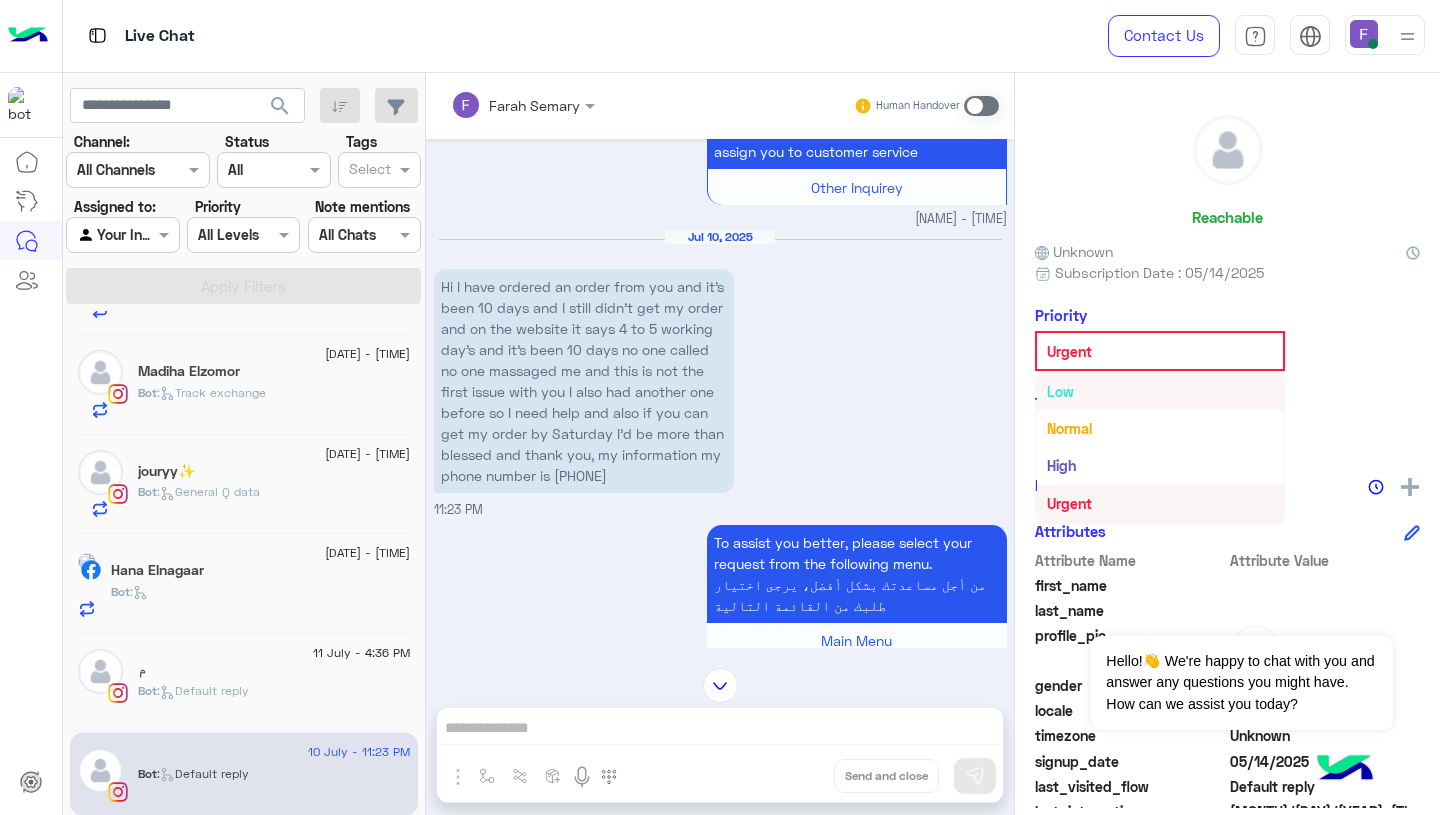 click on "Low" at bounding box center [1160, 391] 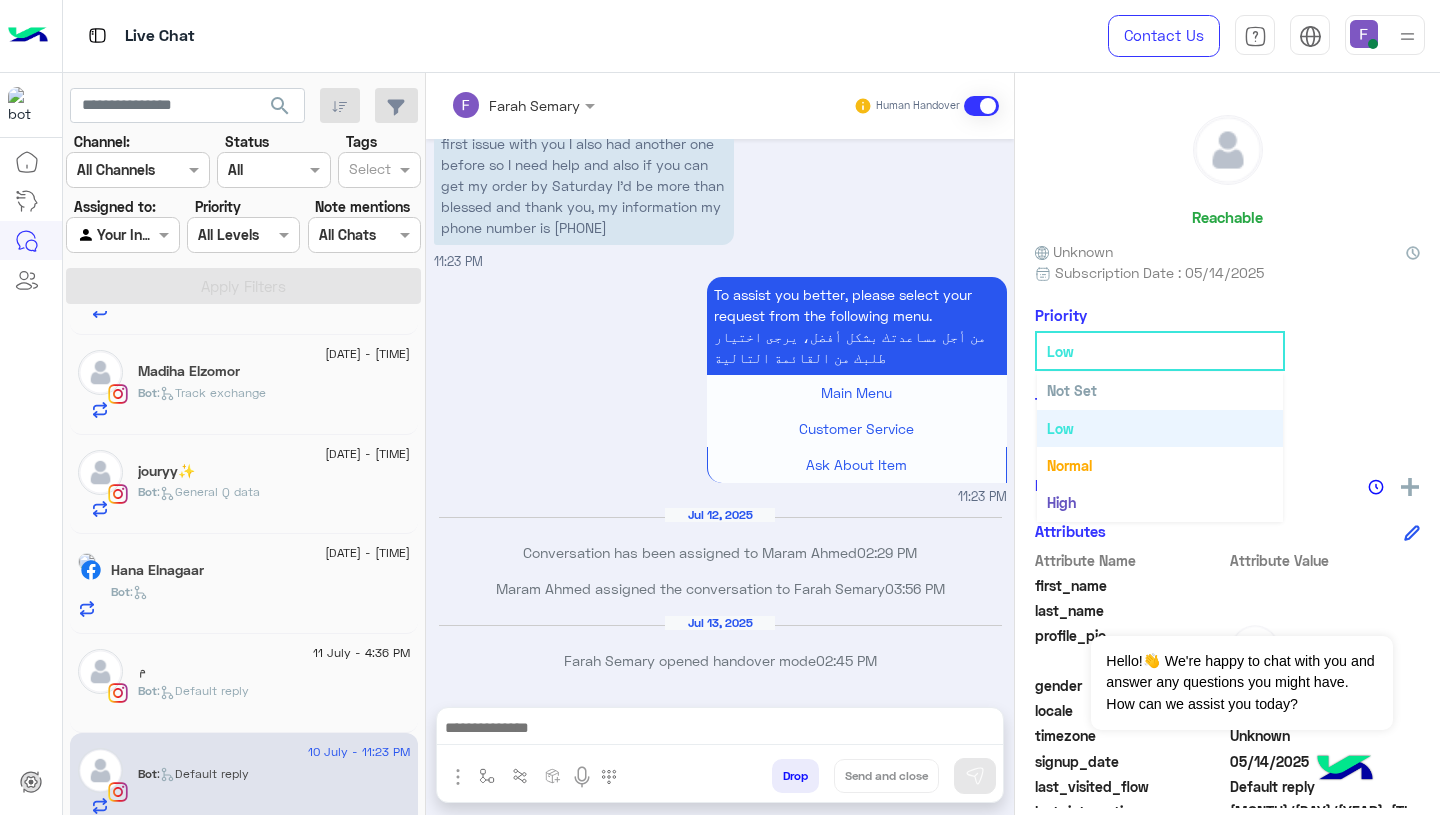 click 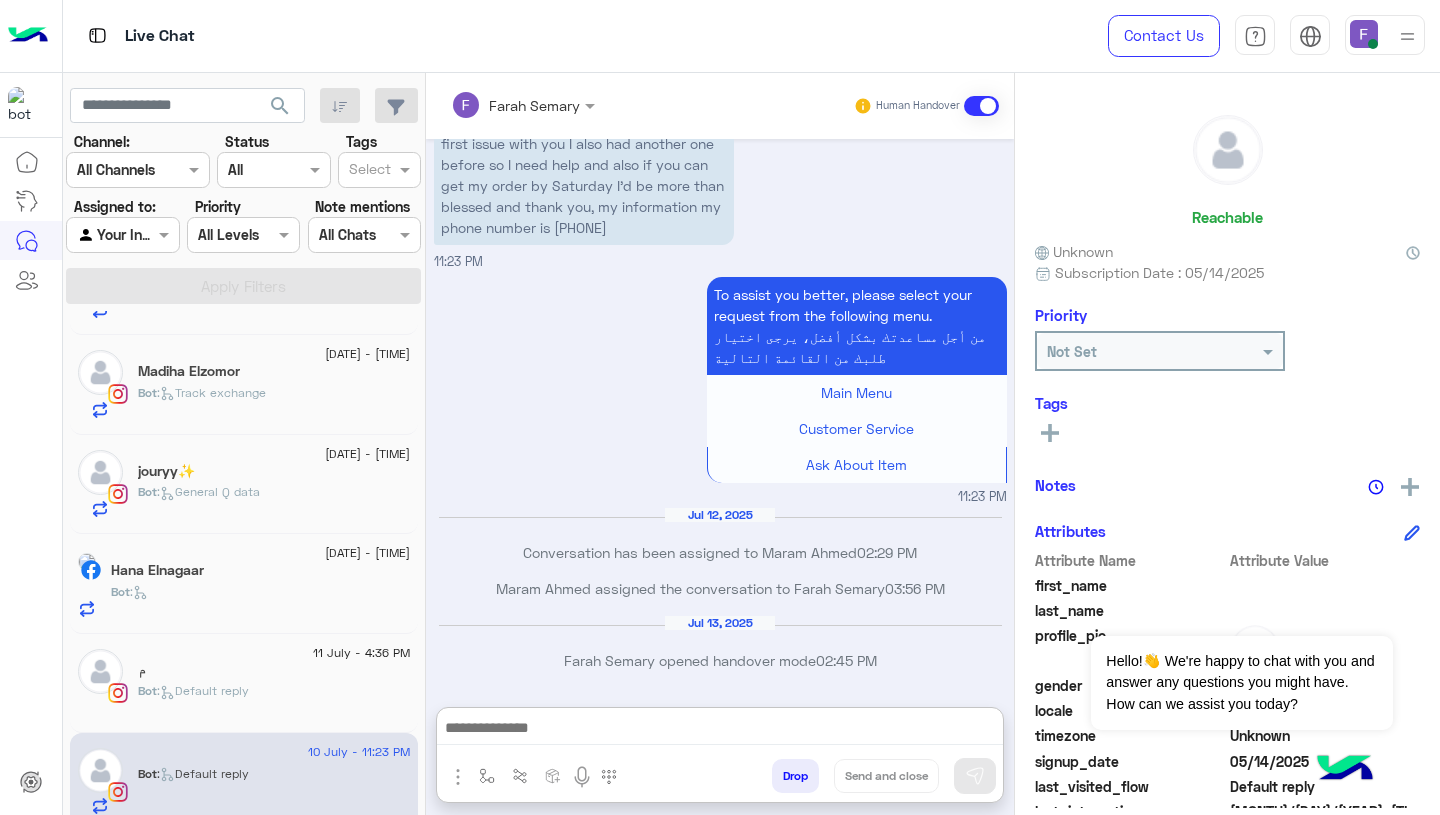 click at bounding box center (720, 730) 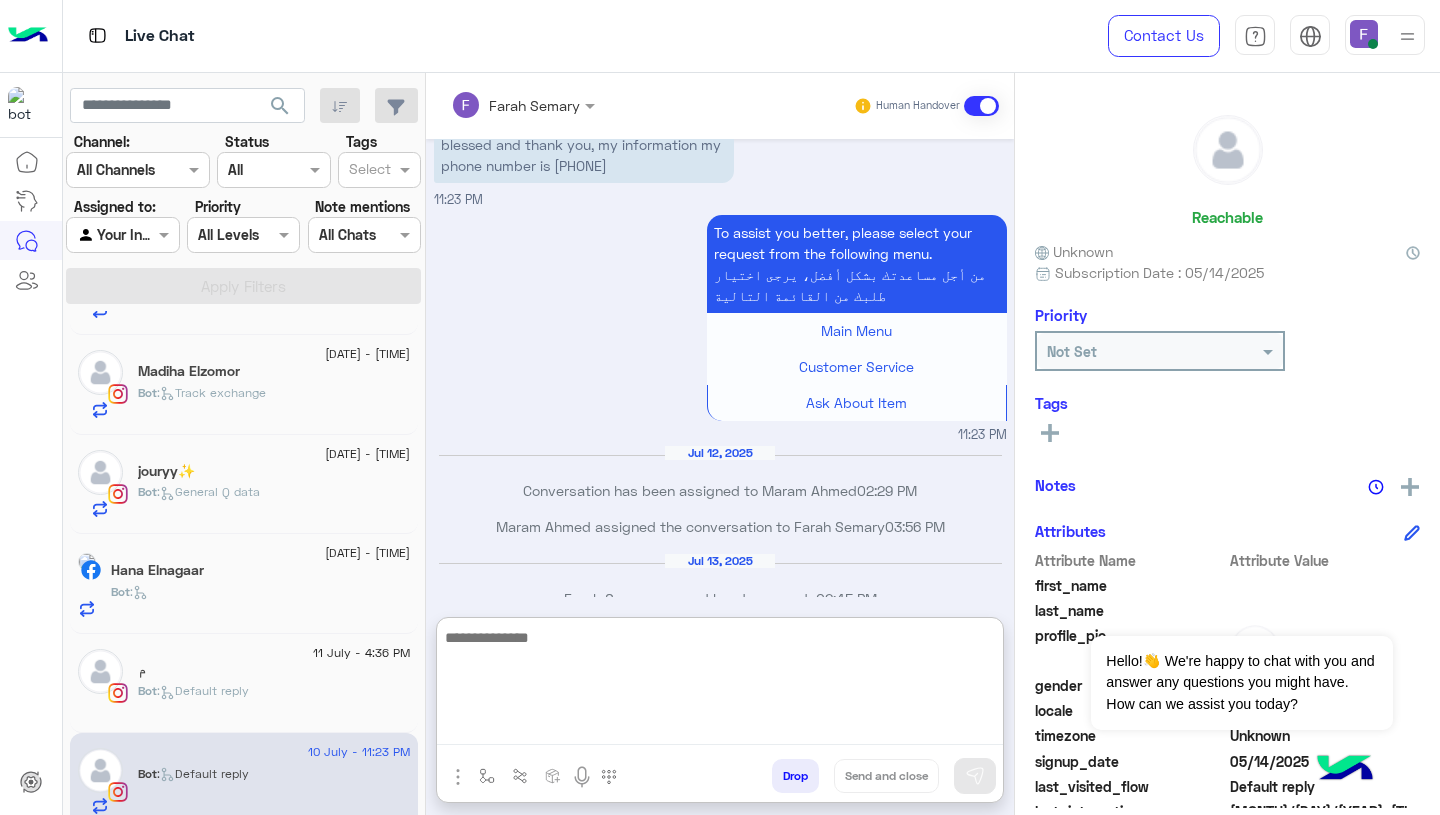 paste on "**********" 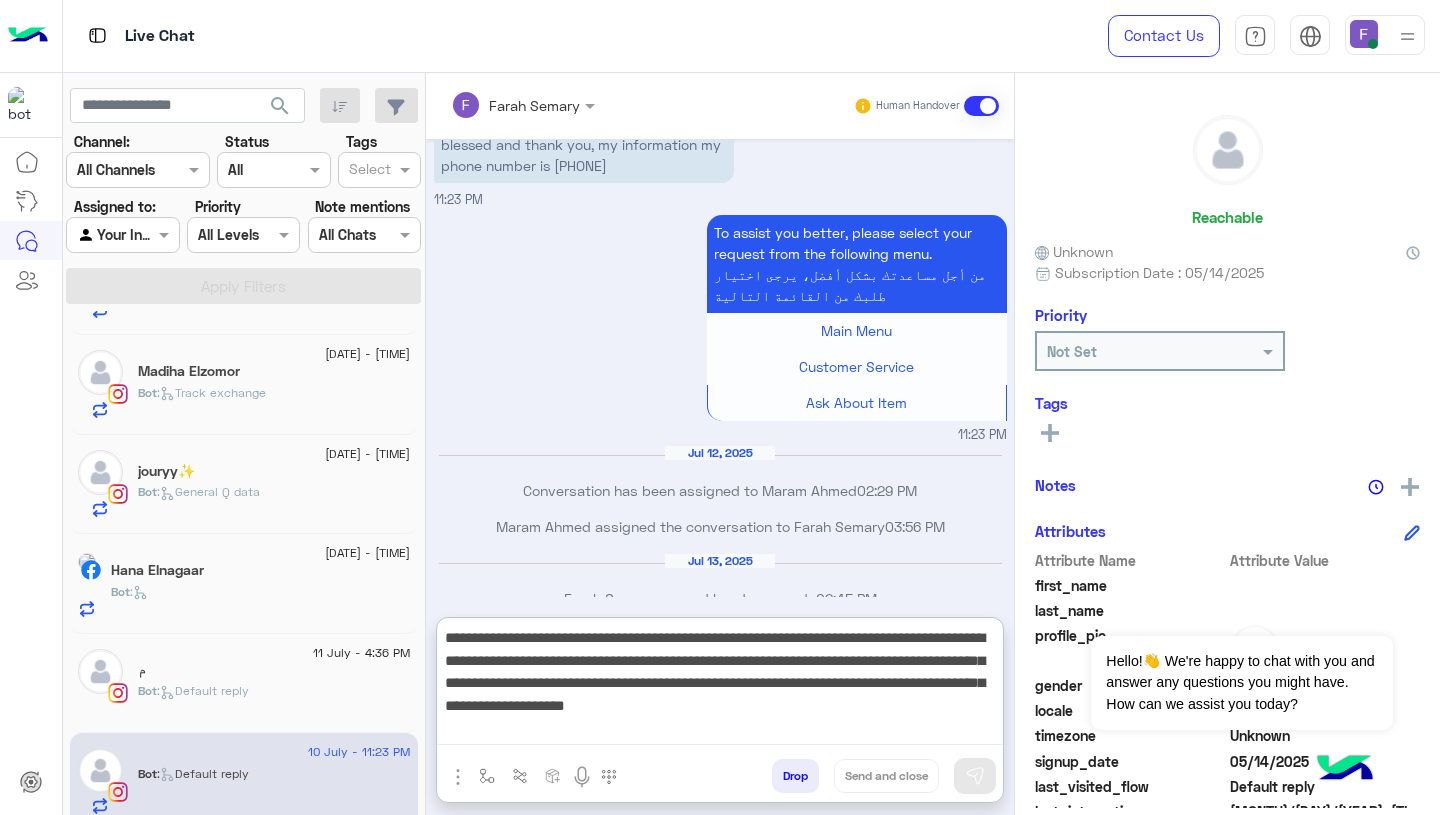 scroll, scrollTop: 106, scrollLeft: 0, axis: vertical 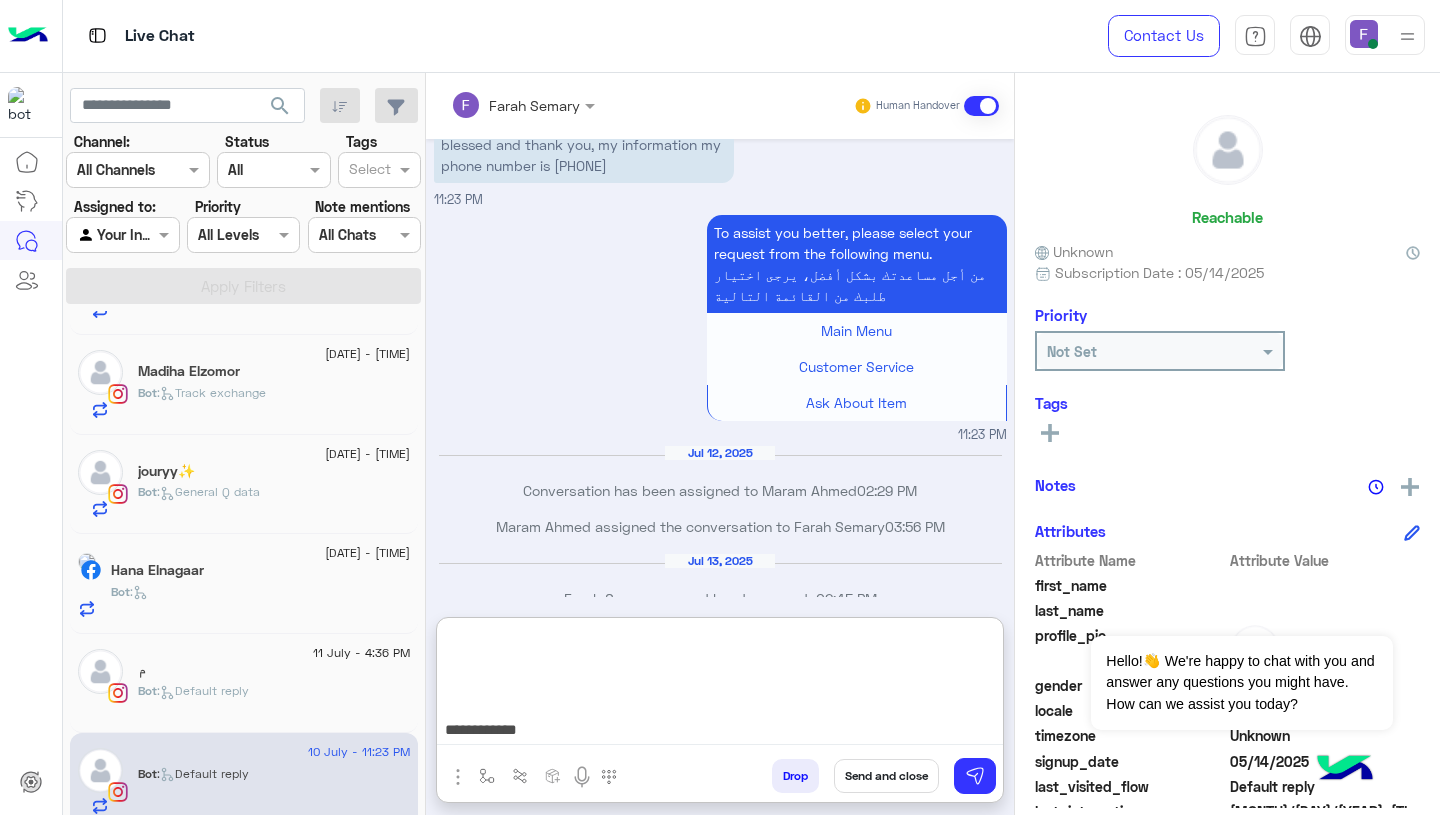 click on "**********" at bounding box center (720, 685) 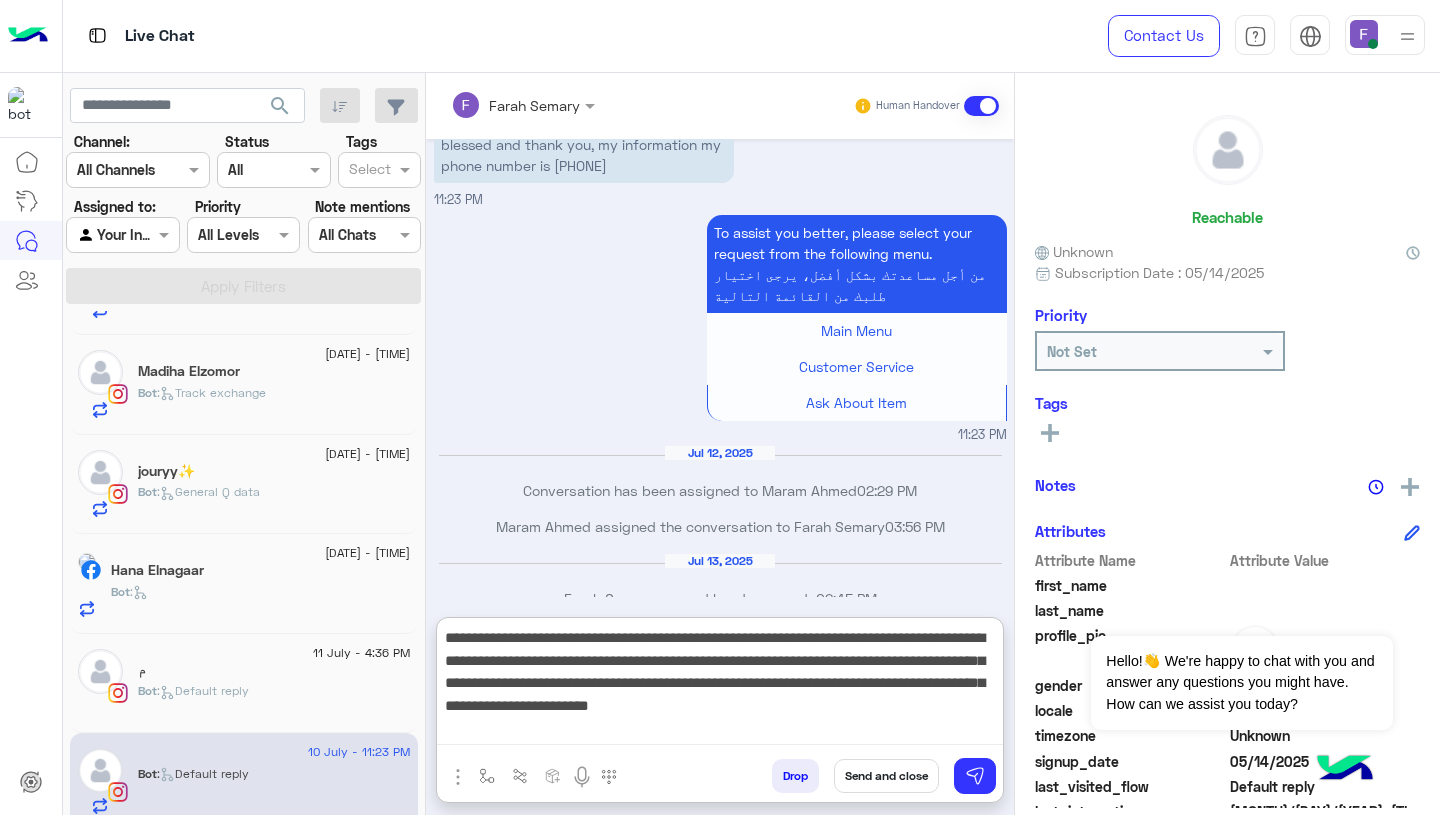 type on "**********" 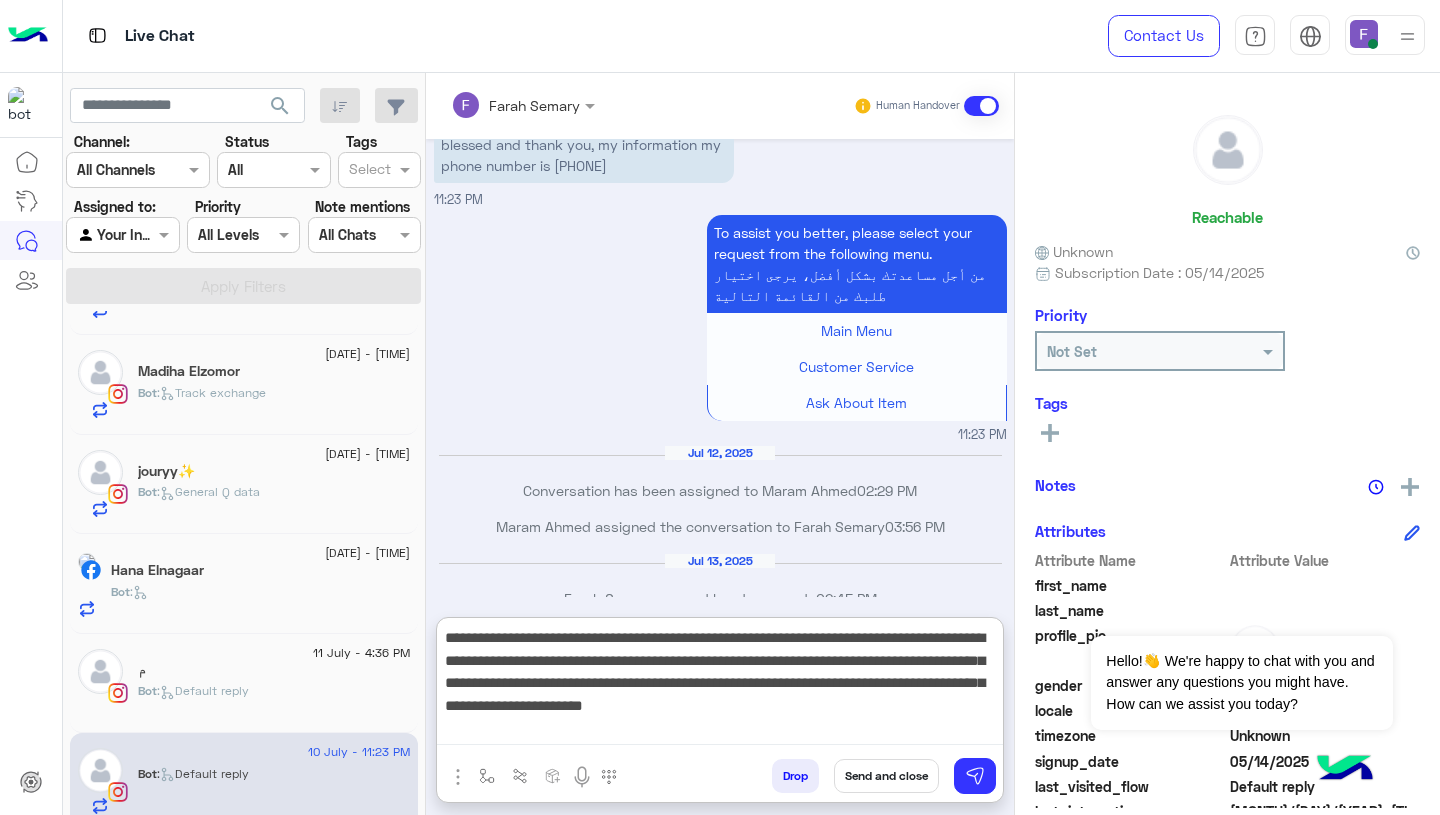 scroll, scrollTop: 0, scrollLeft: 0, axis: both 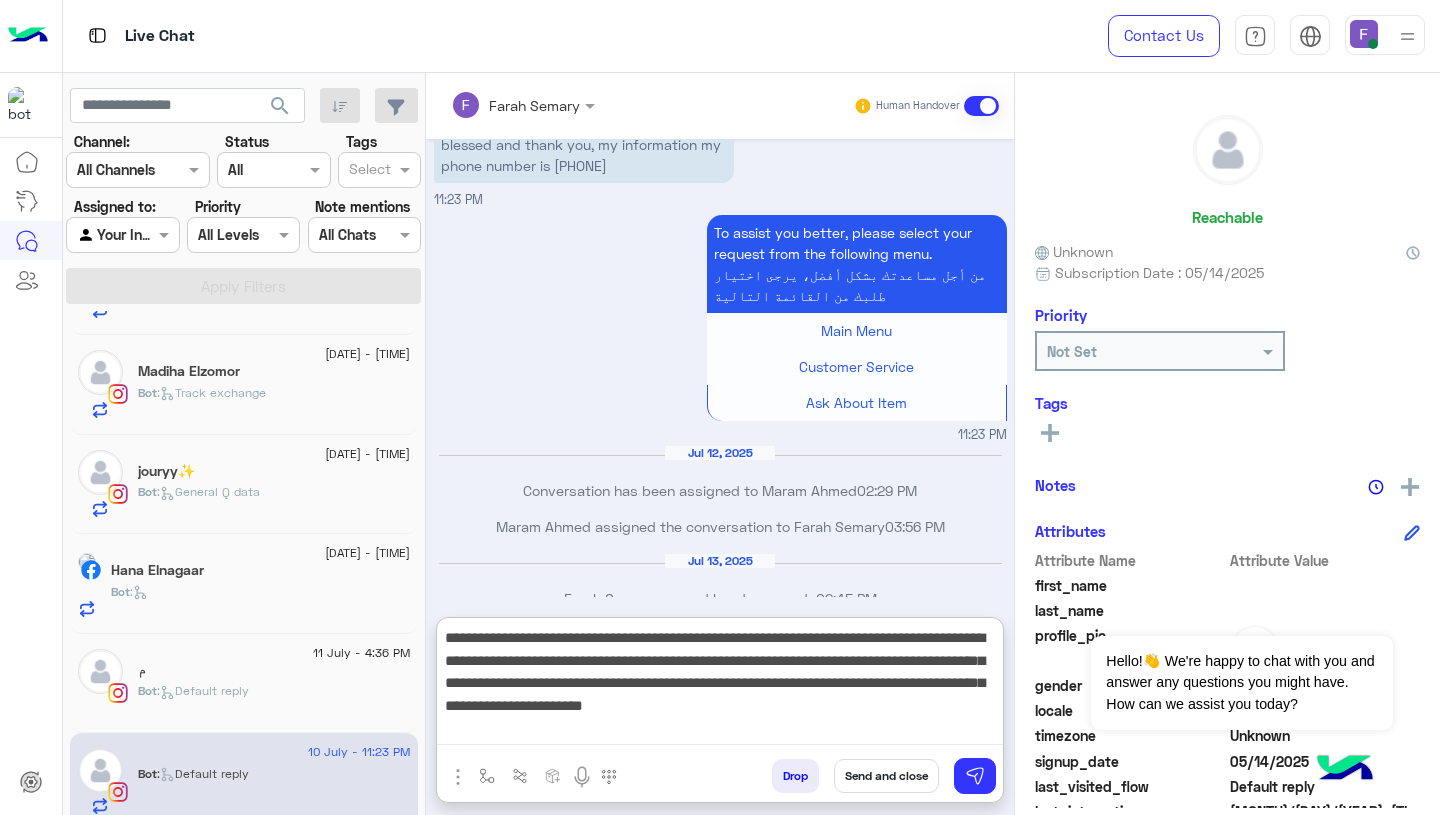 click on "**********" at bounding box center (720, 685) 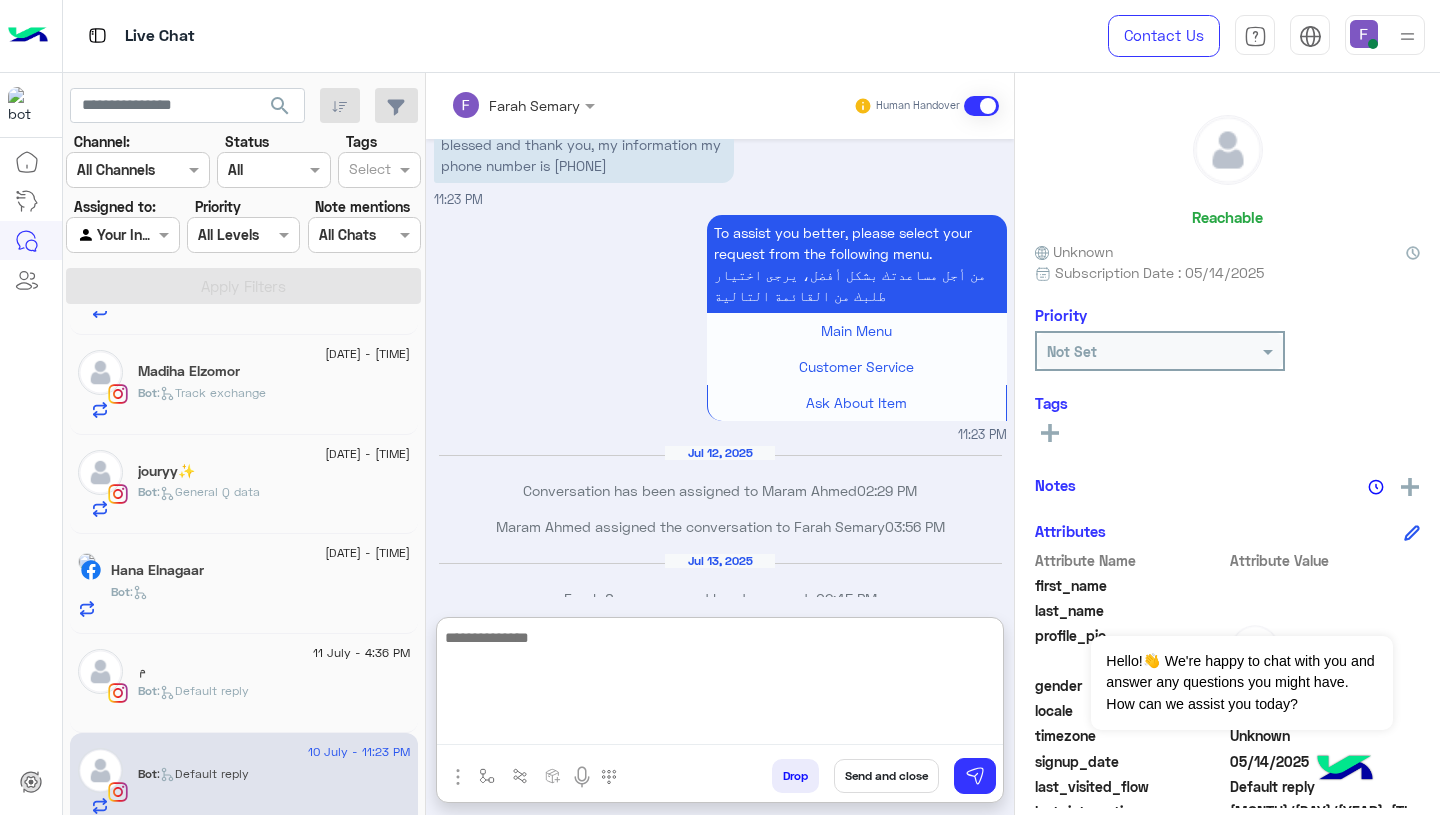 scroll, scrollTop: 2062, scrollLeft: 0, axis: vertical 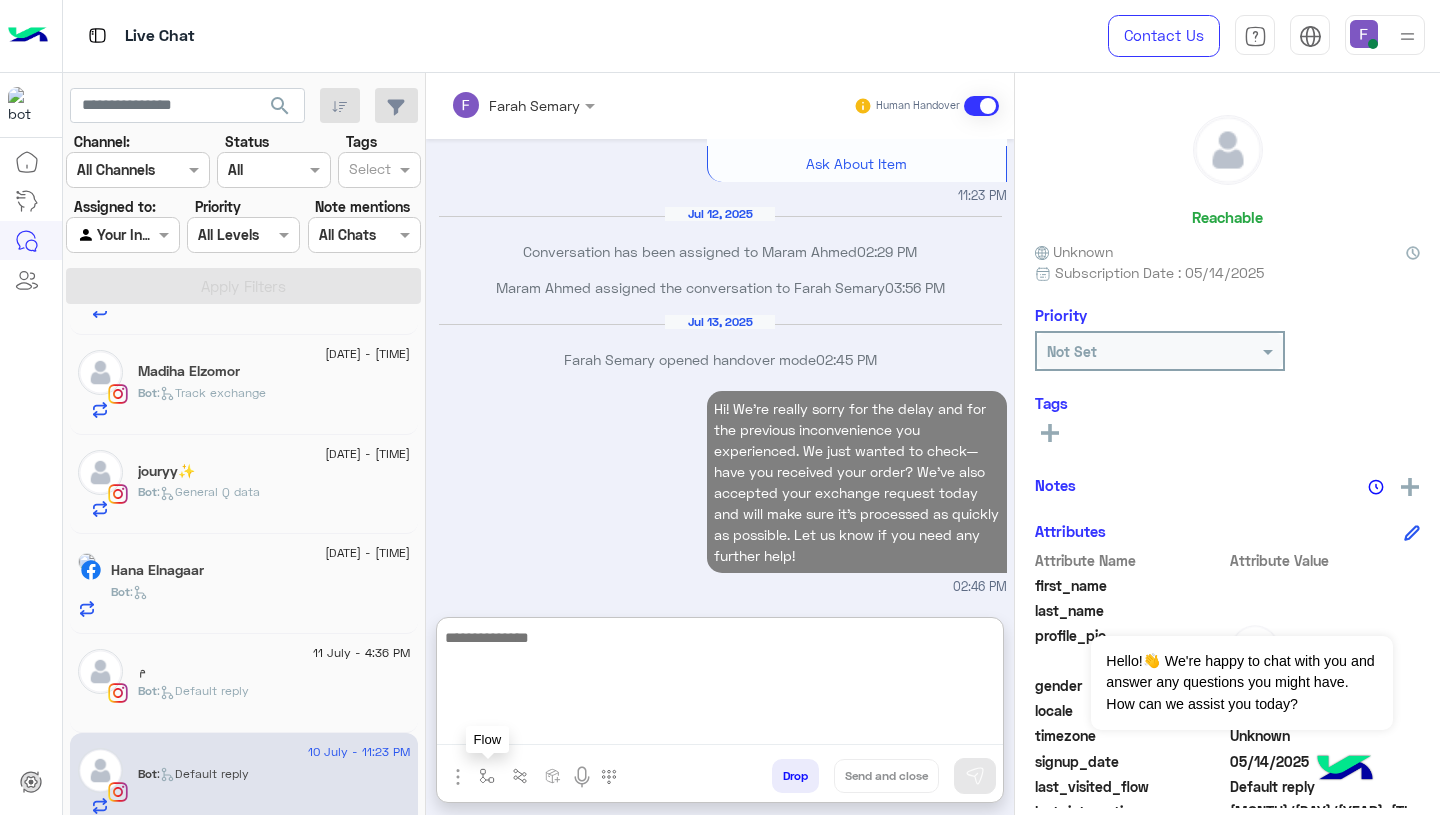 click at bounding box center (487, 776) 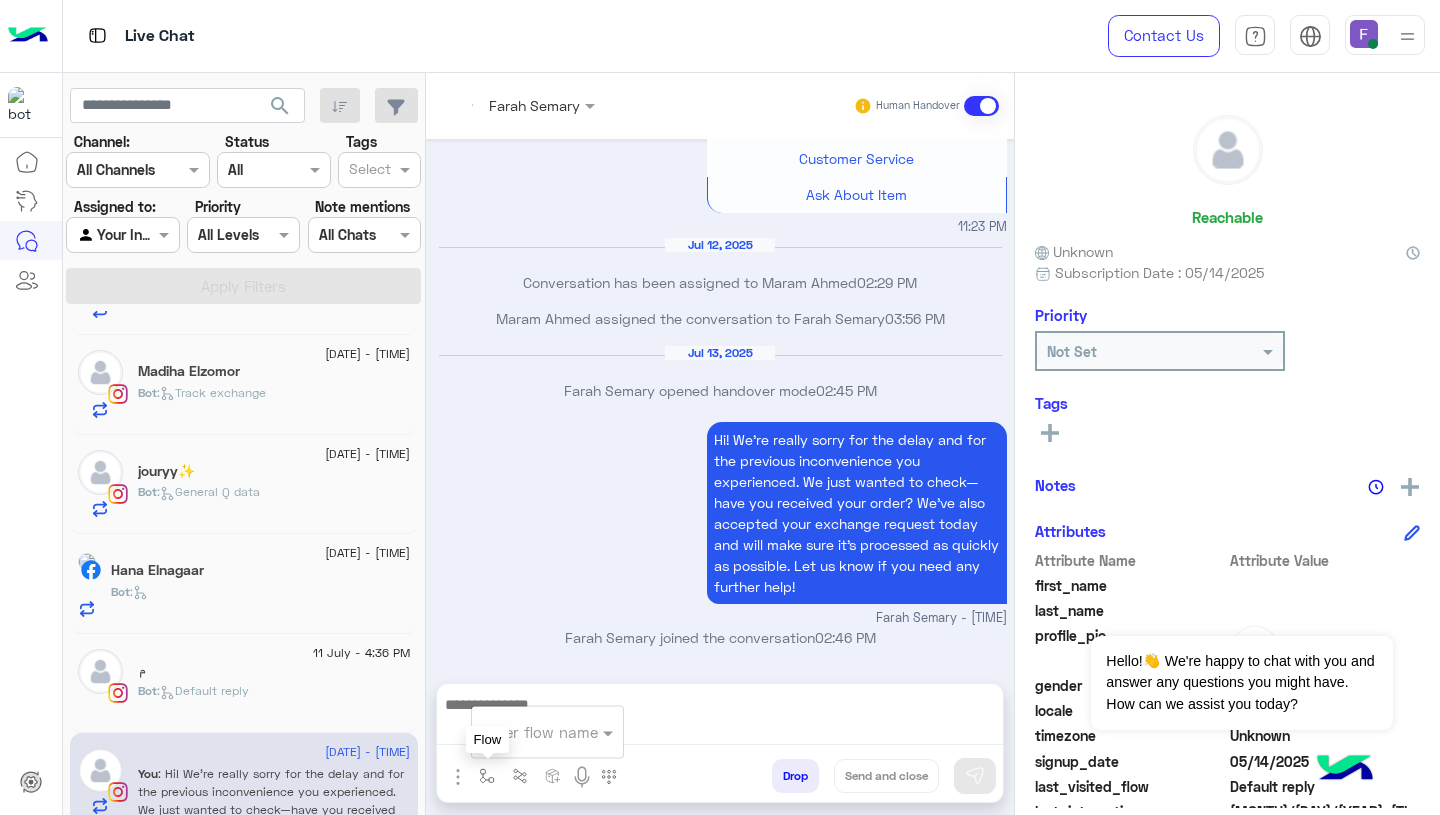 scroll, scrollTop: 2008, scrollLeft: 0, axis: vertical 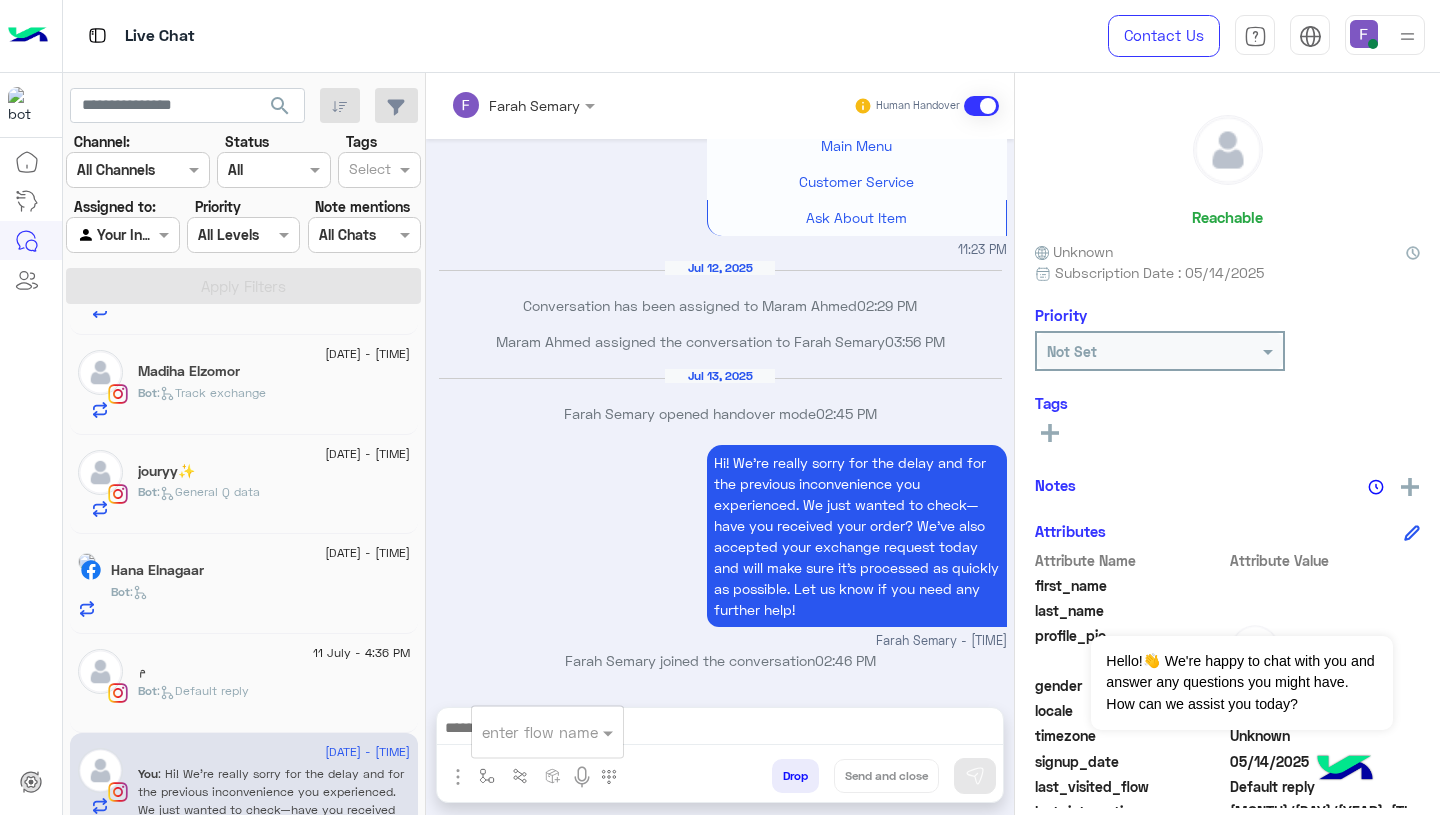 click at bounding box center [523, 732] 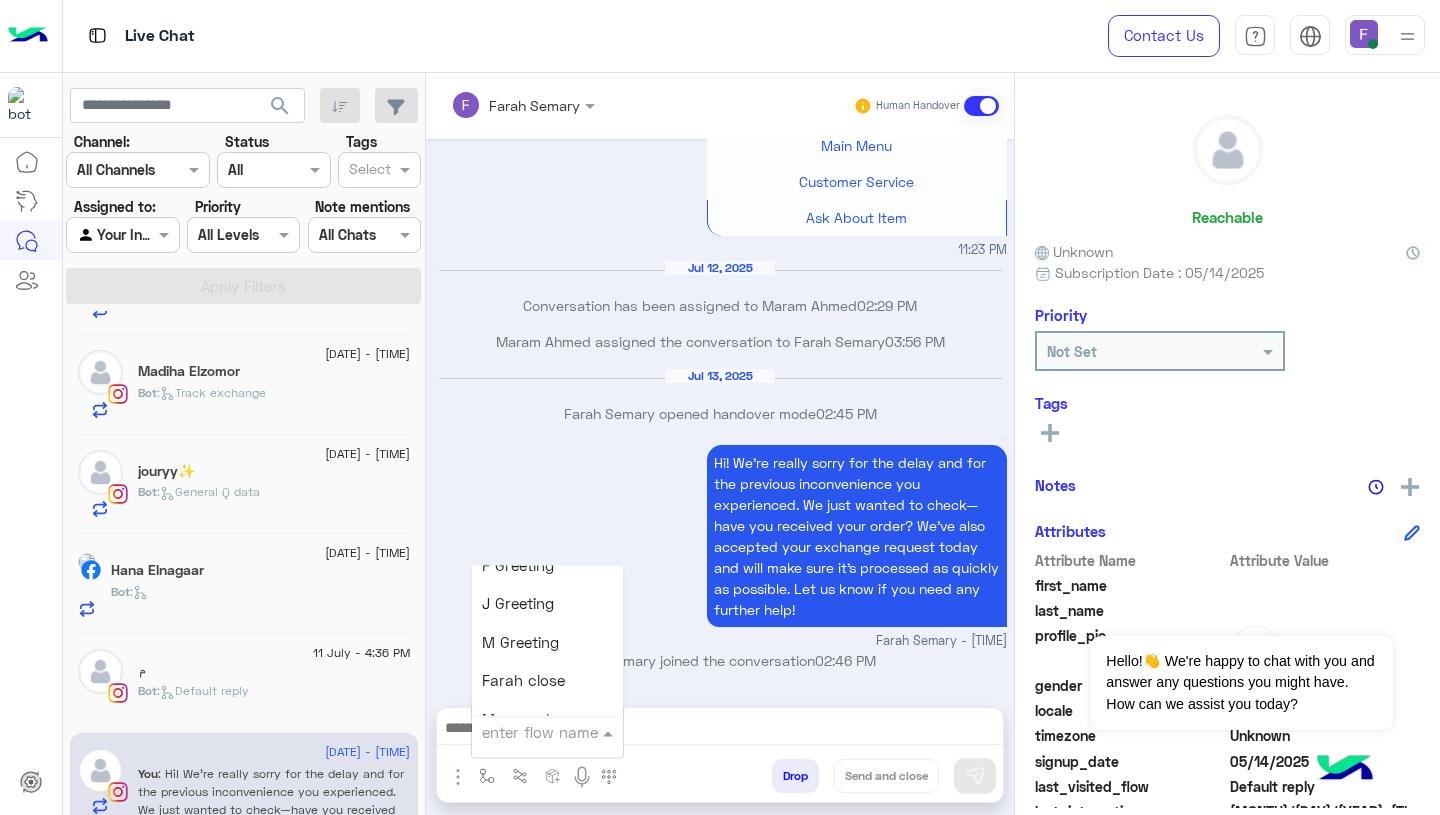 scroll, scrollTop: 2317, scrollLeft: 0, axis: vertical 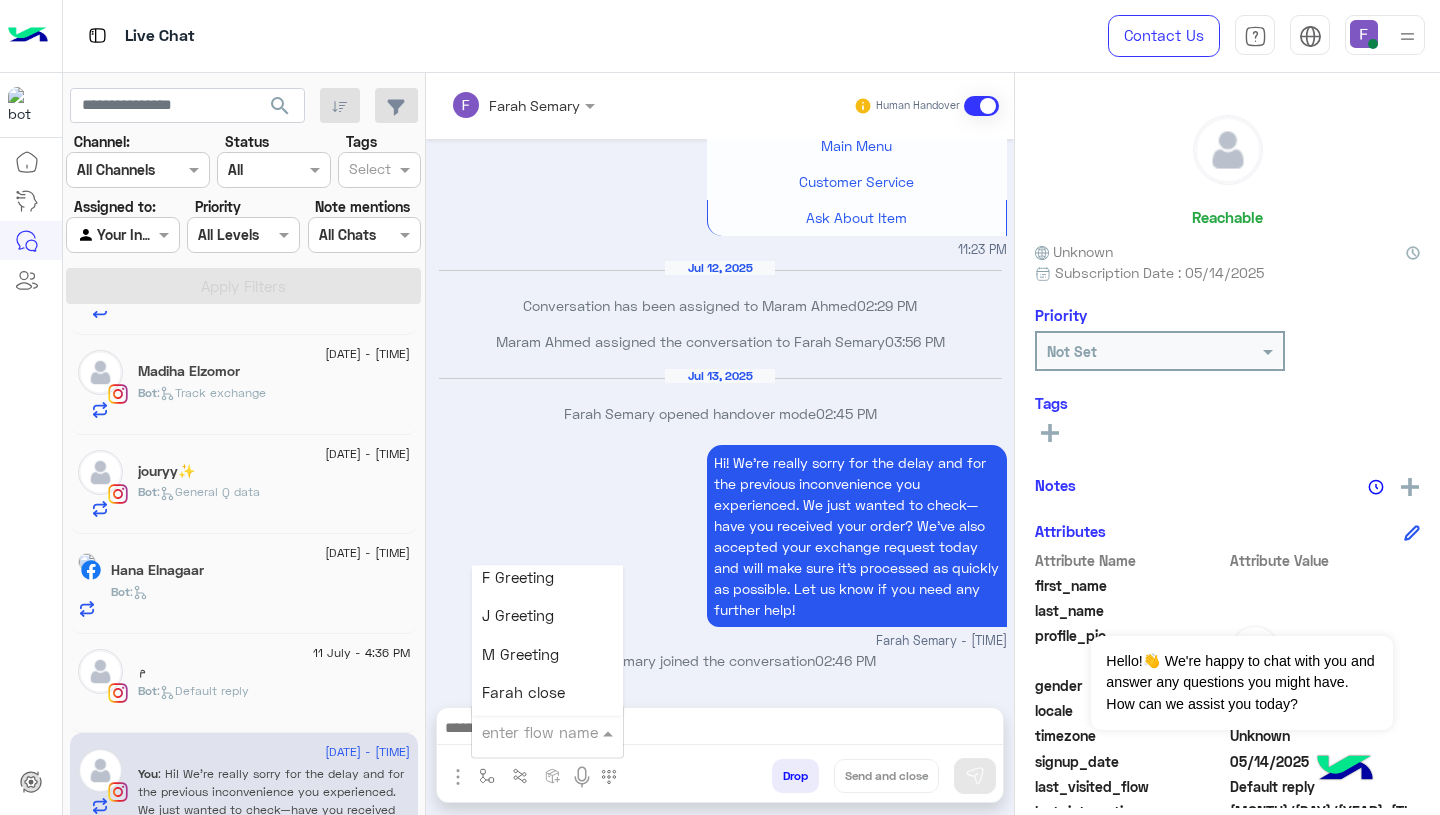 click on "Farah close" at bounding box center (547, 693) 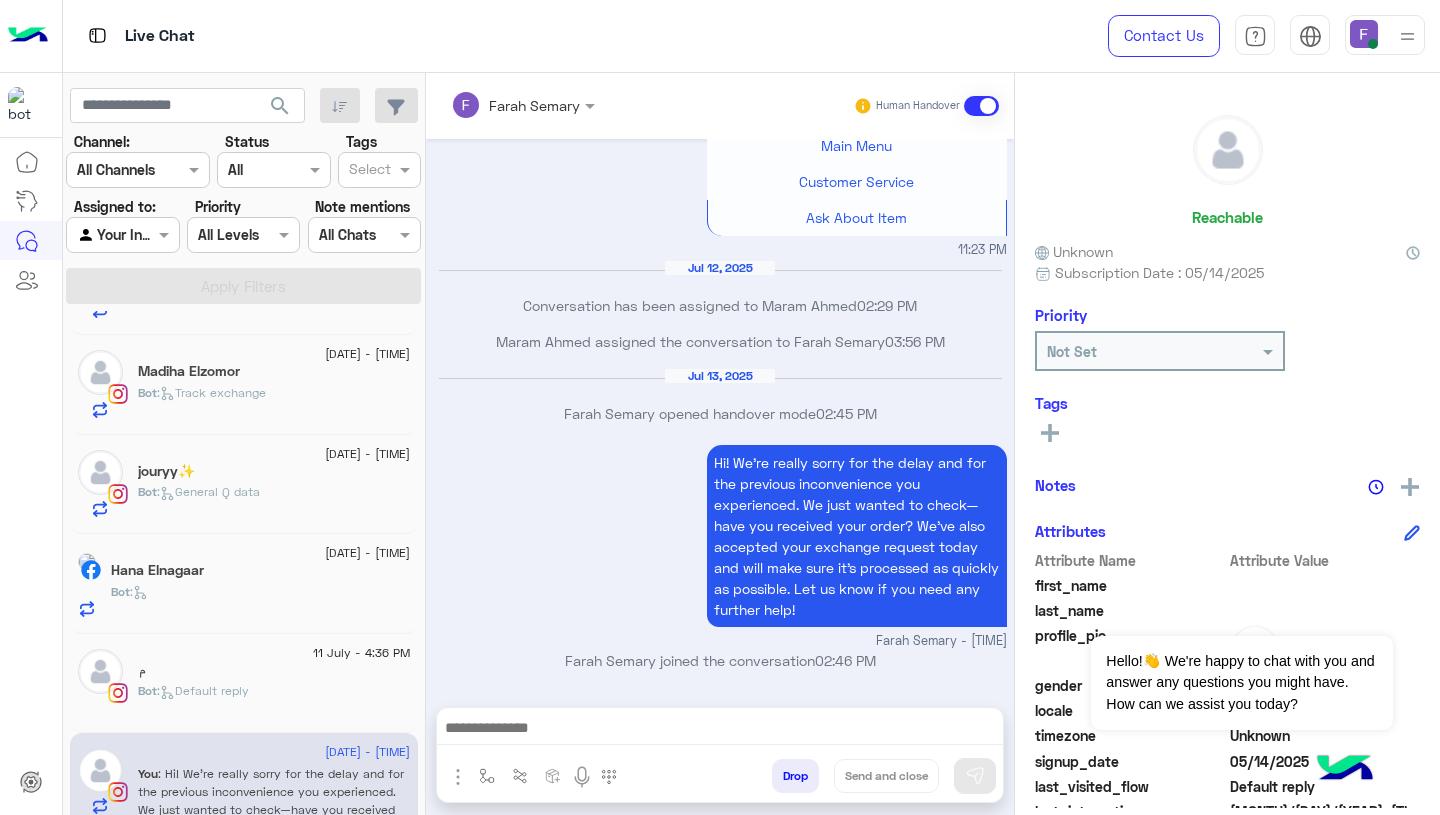 type on "**********" 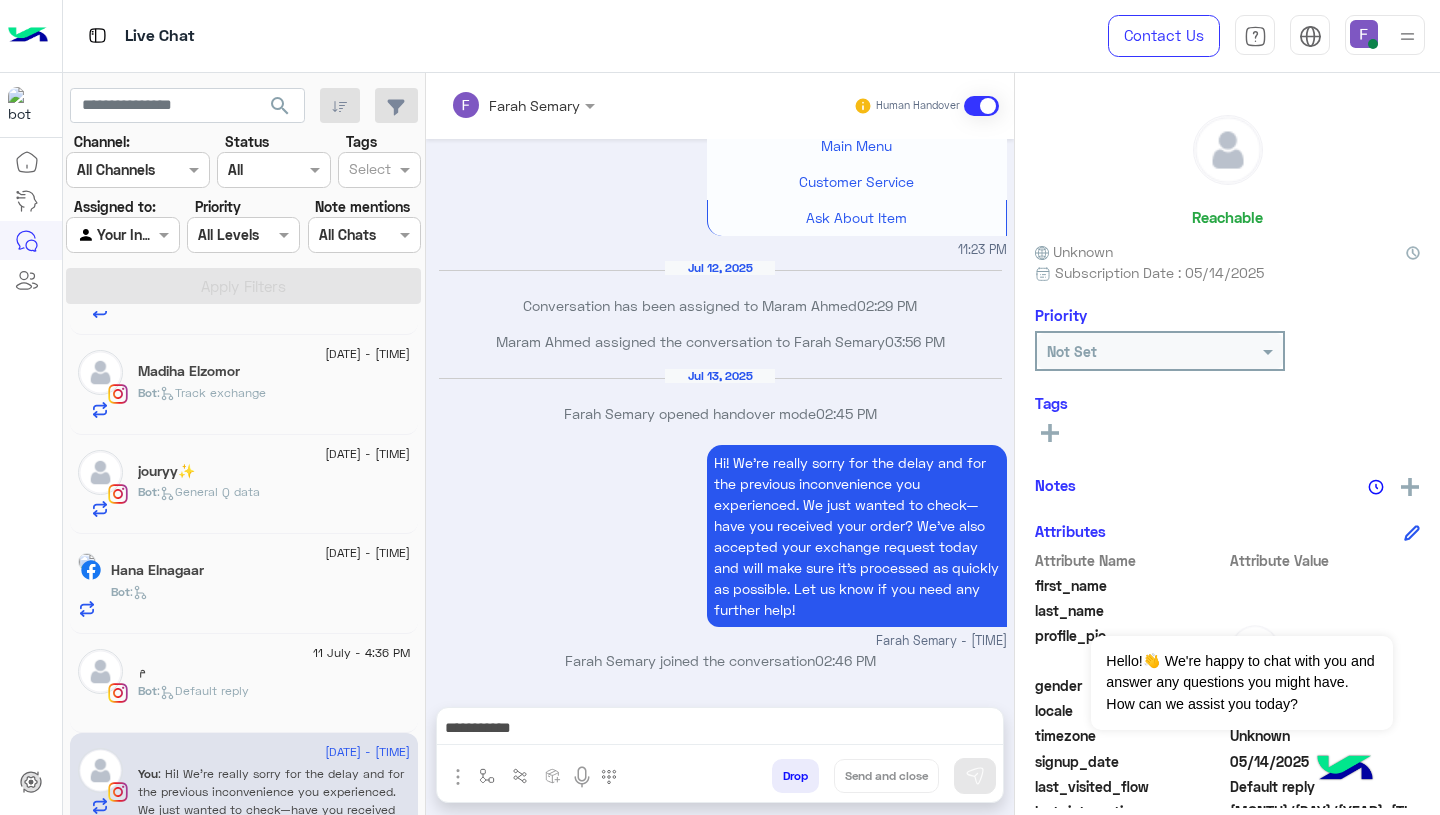 scroll, scrollTop: 2011, scrollLeft: 0, axis: vertical 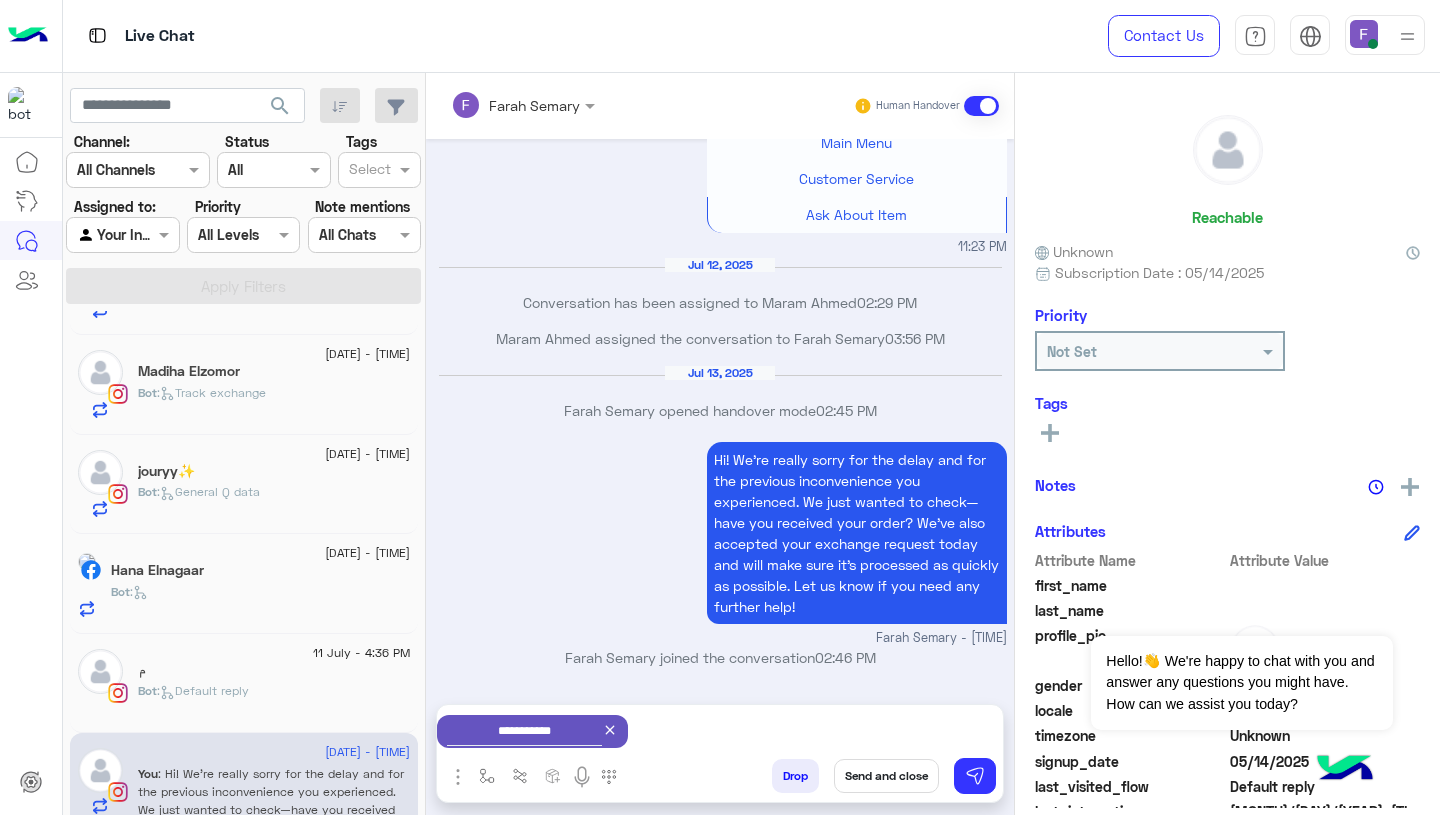 click on "Send and close" at bounding box center (886, 776) 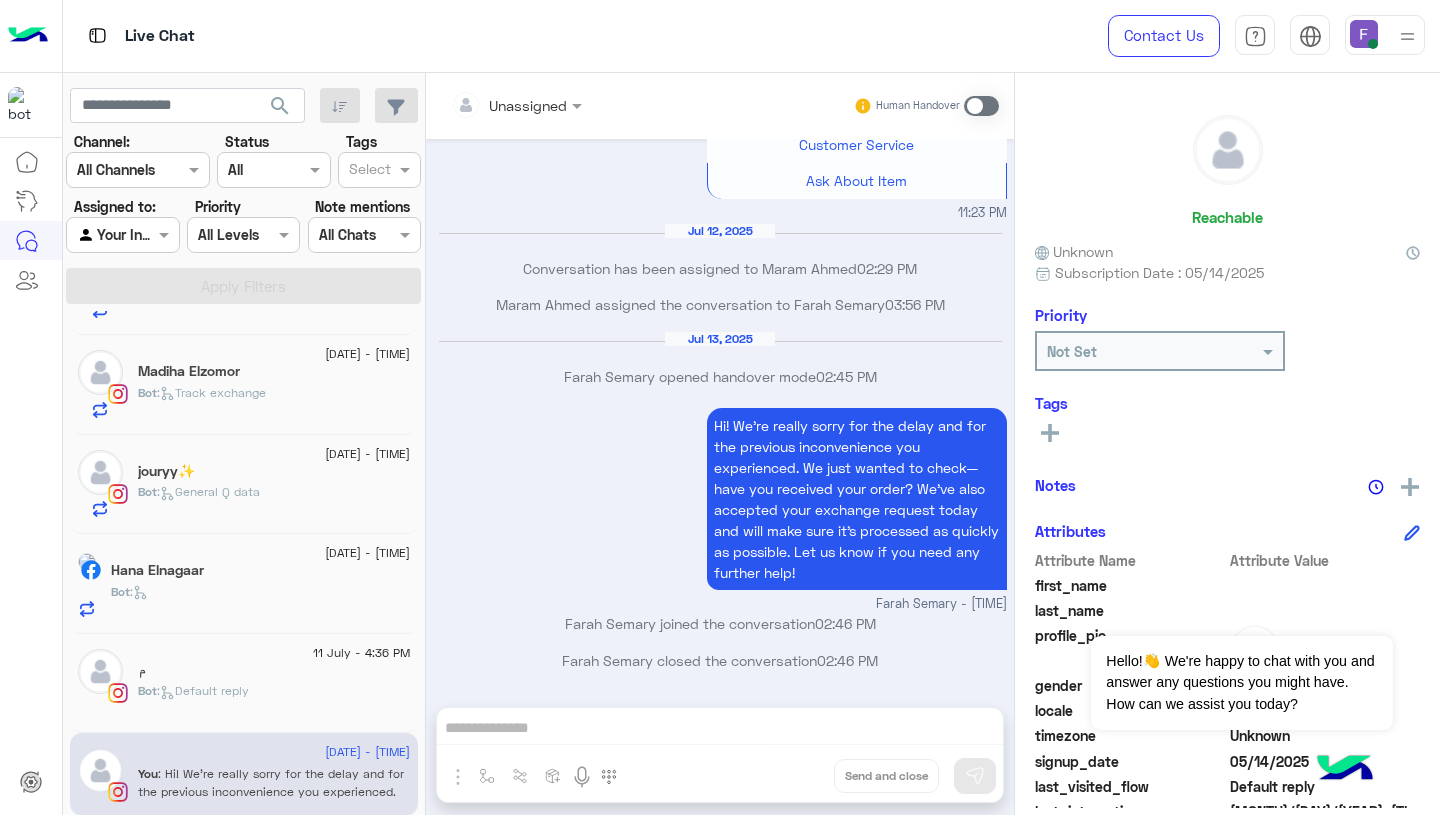 scroll, scrollTop: 2045, scrollLeft: 0, axis: vertical 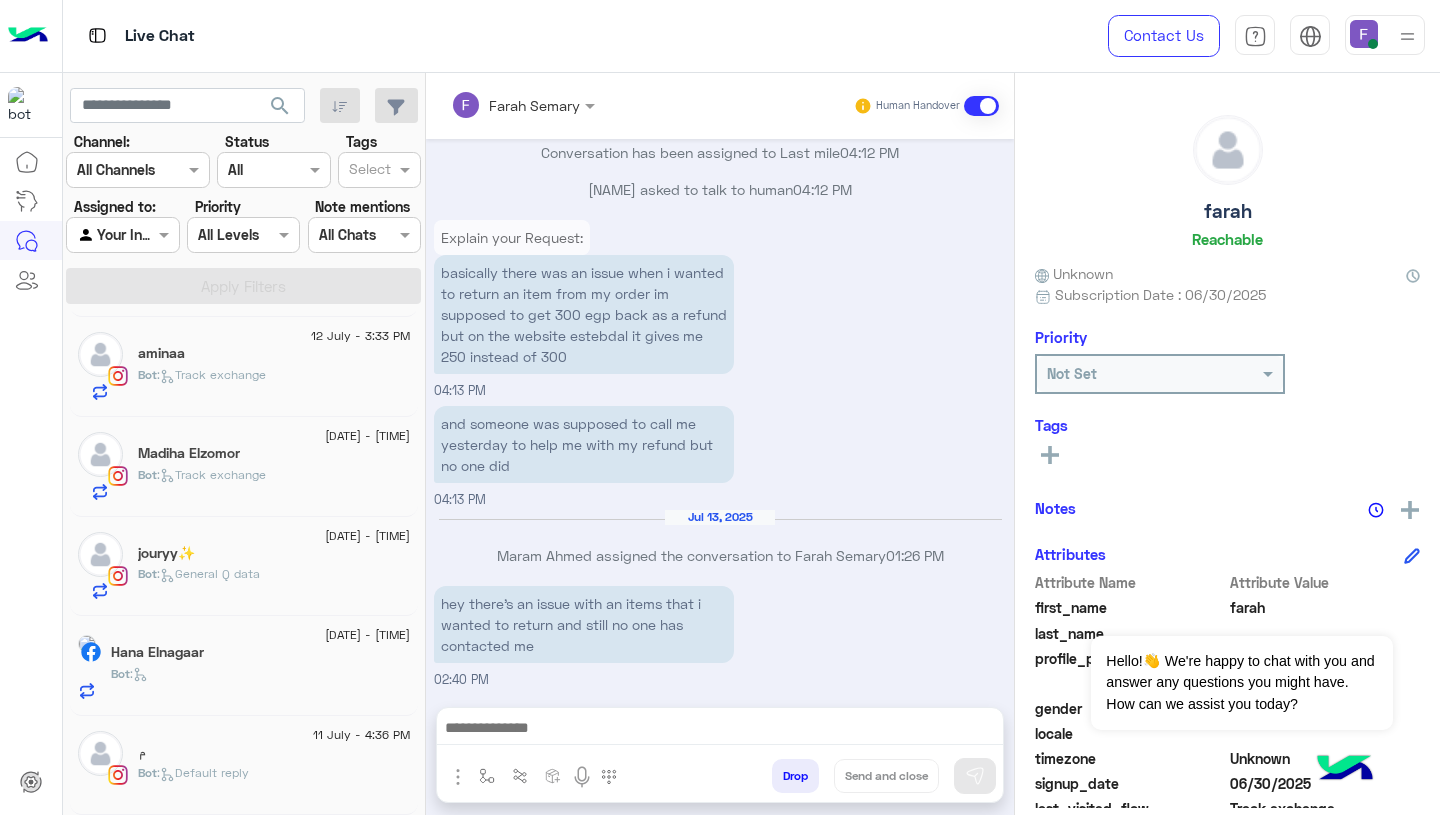 click on "م" 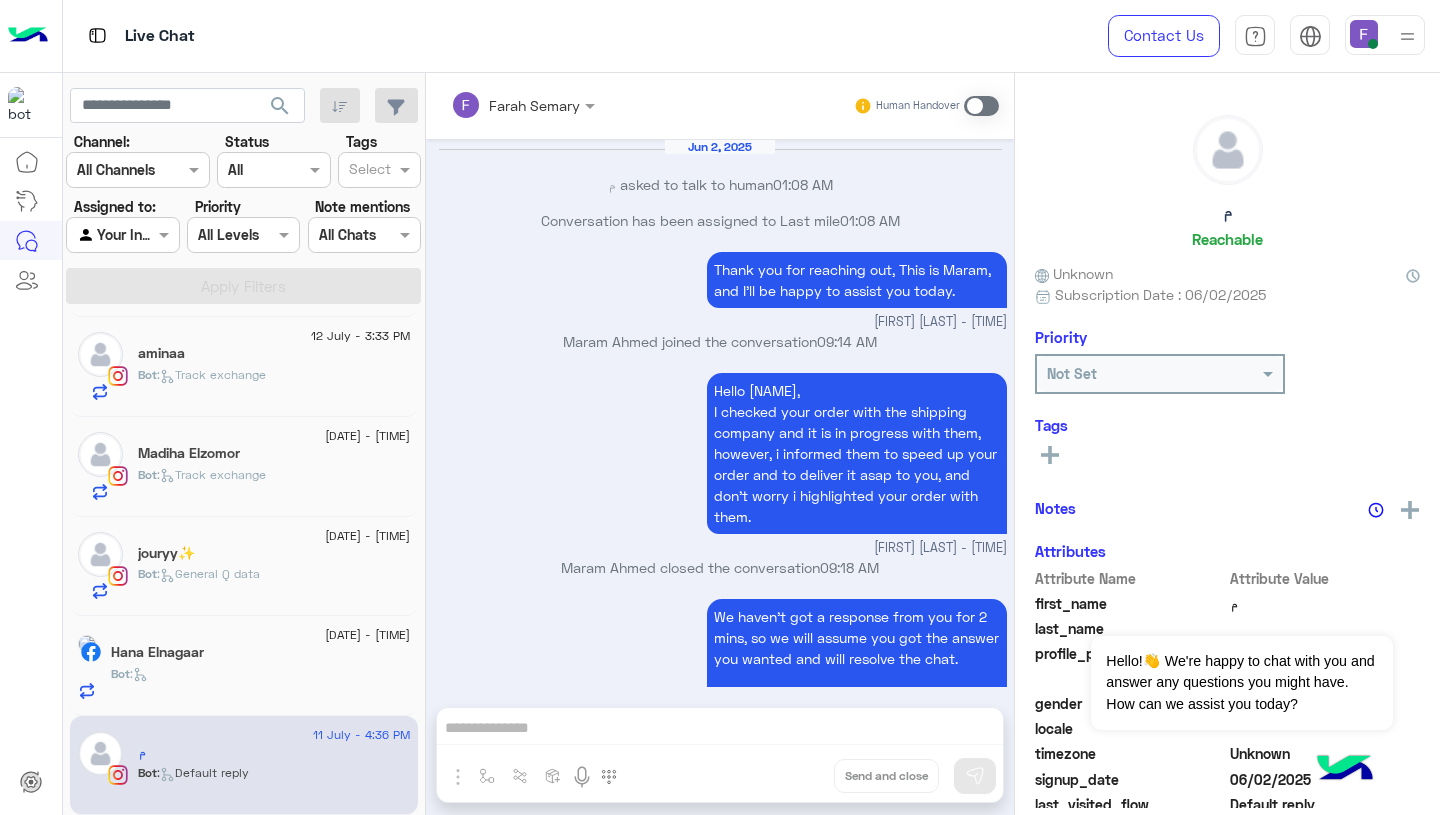 scroll, scrollTop: 2191, scrollLeft: 0, axis: vertical 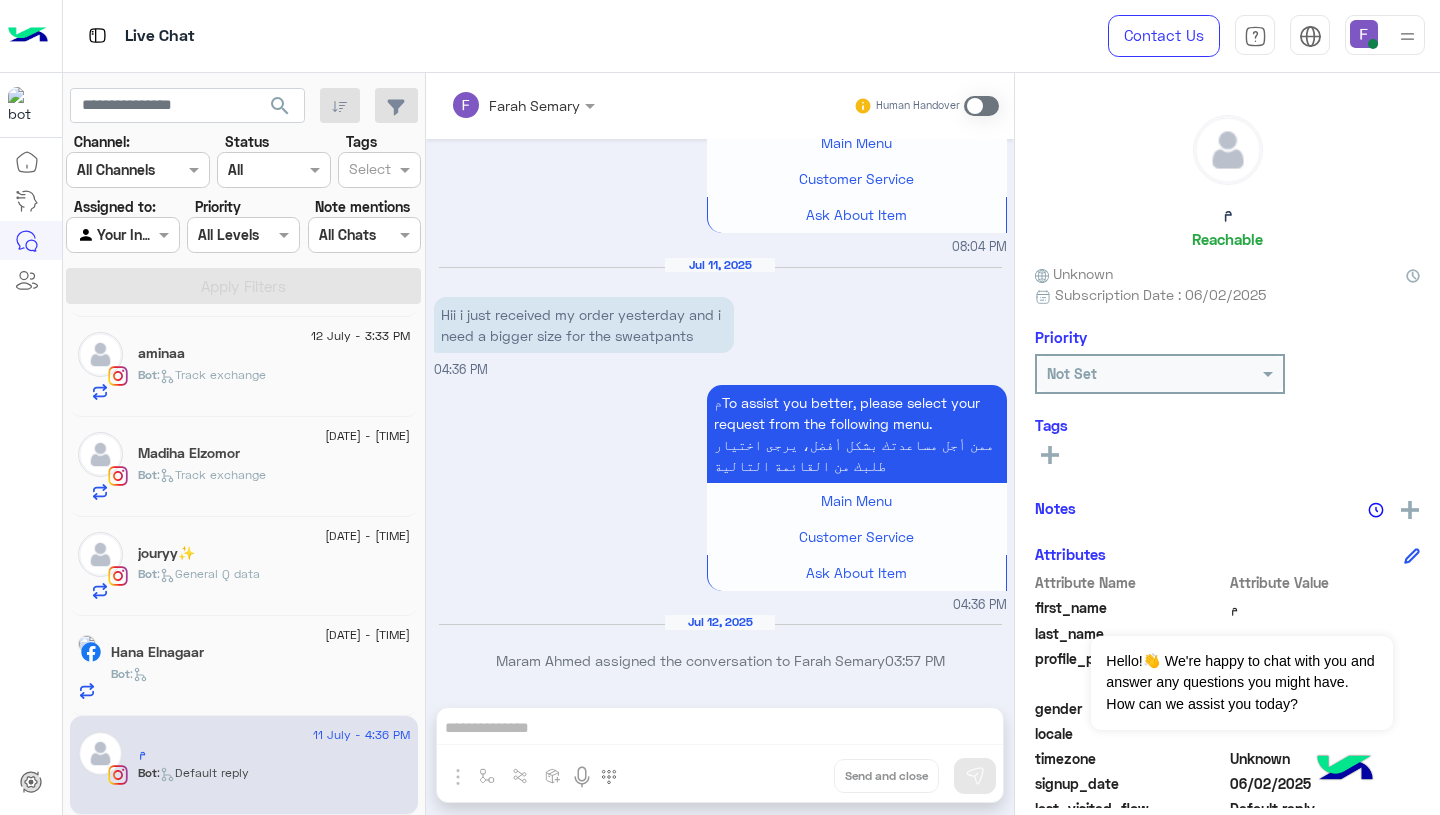 click at bounding box center (981, 106) 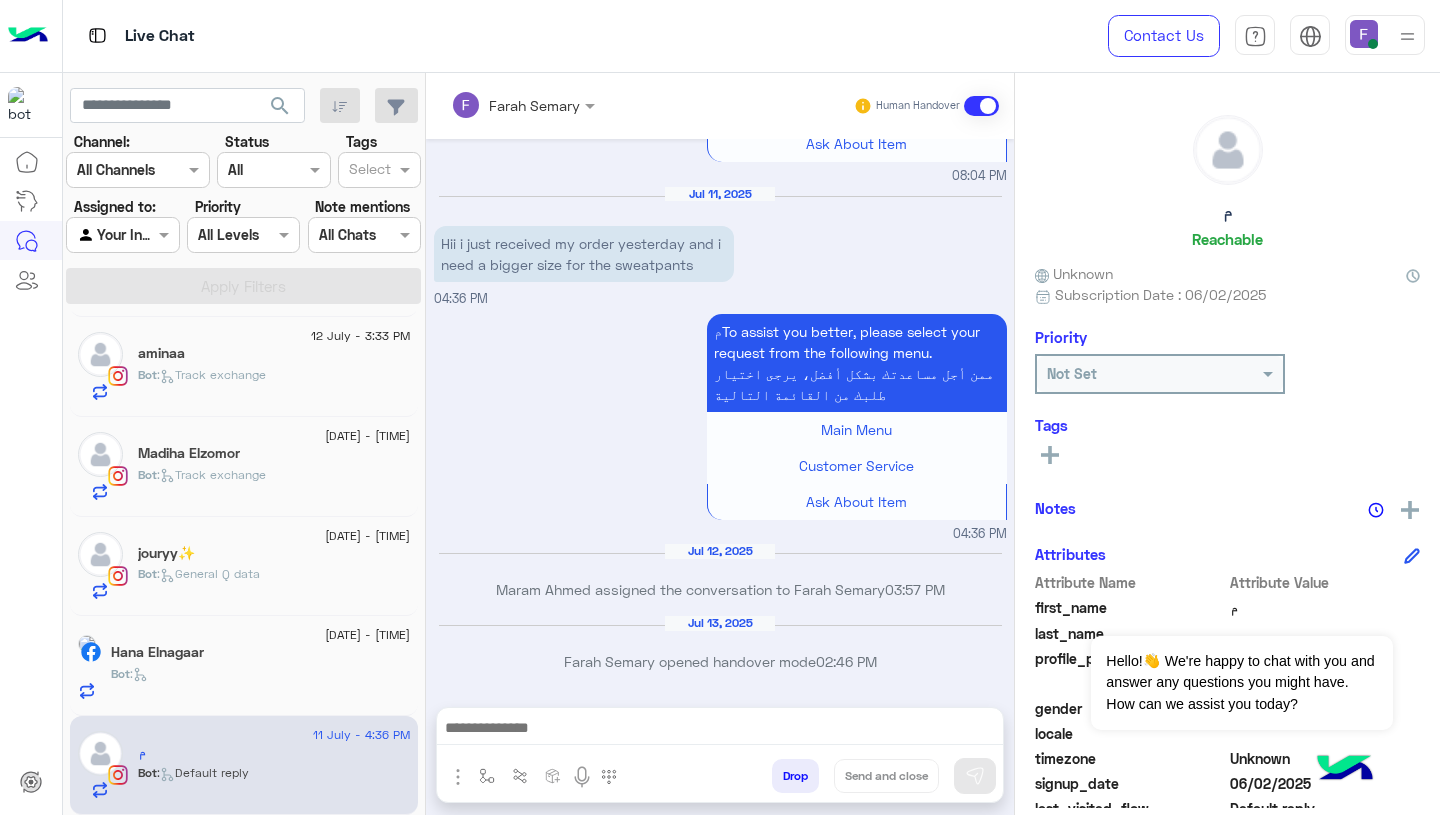 click at bounding box center [720, 730] 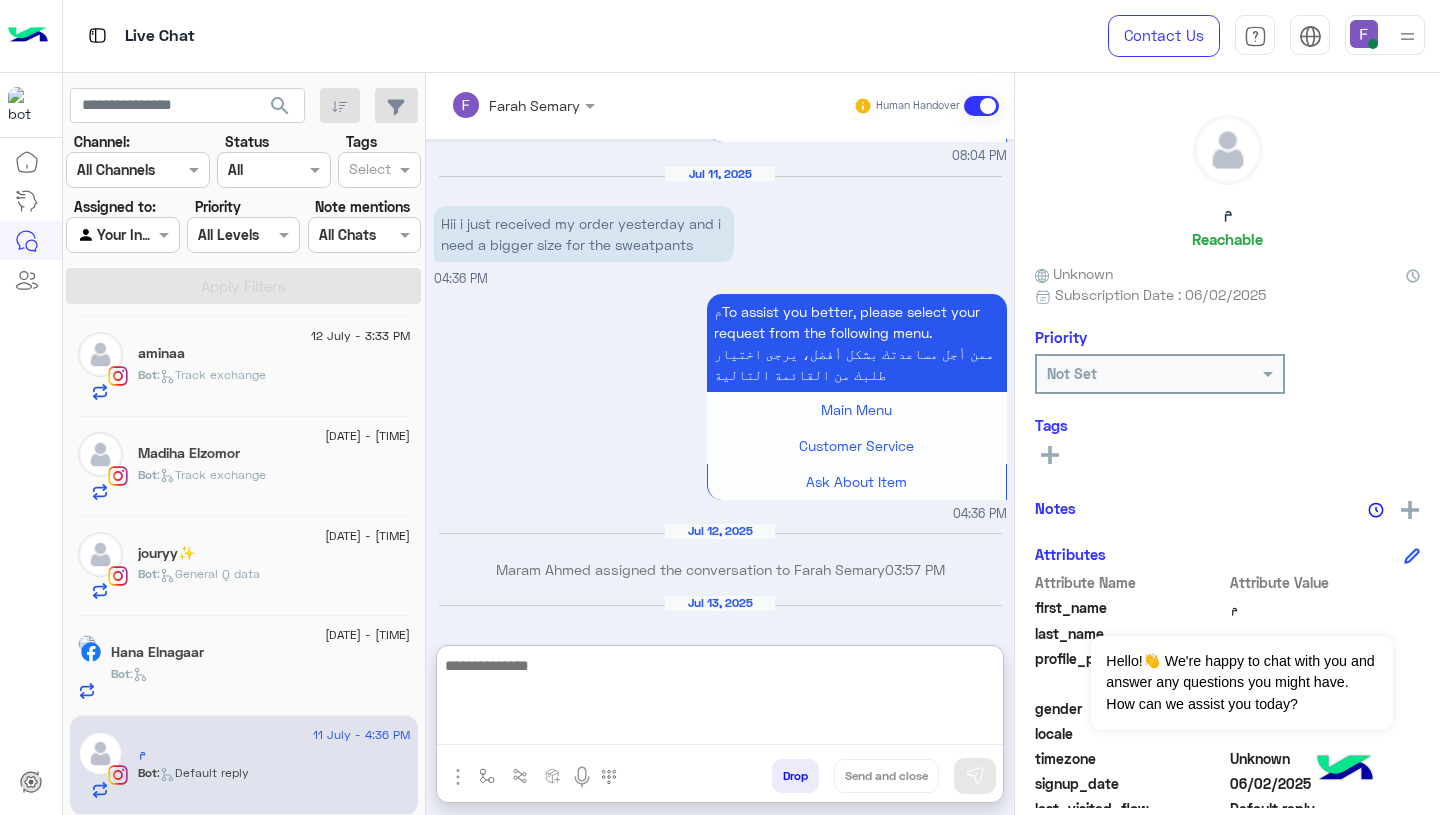 paste on "**********" 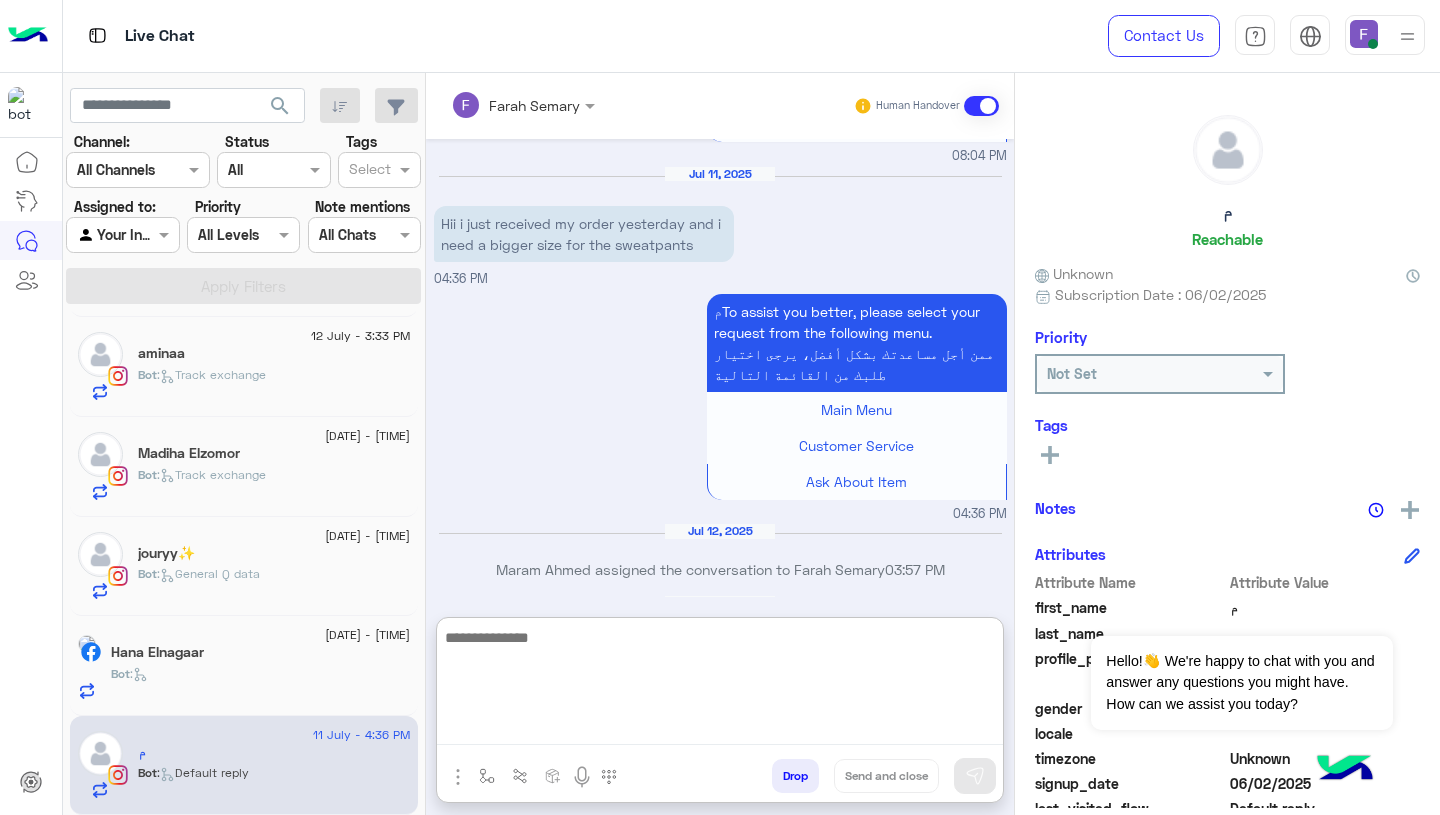 scroll, scrollTop: 0, scrollLeft: 0, axis: both 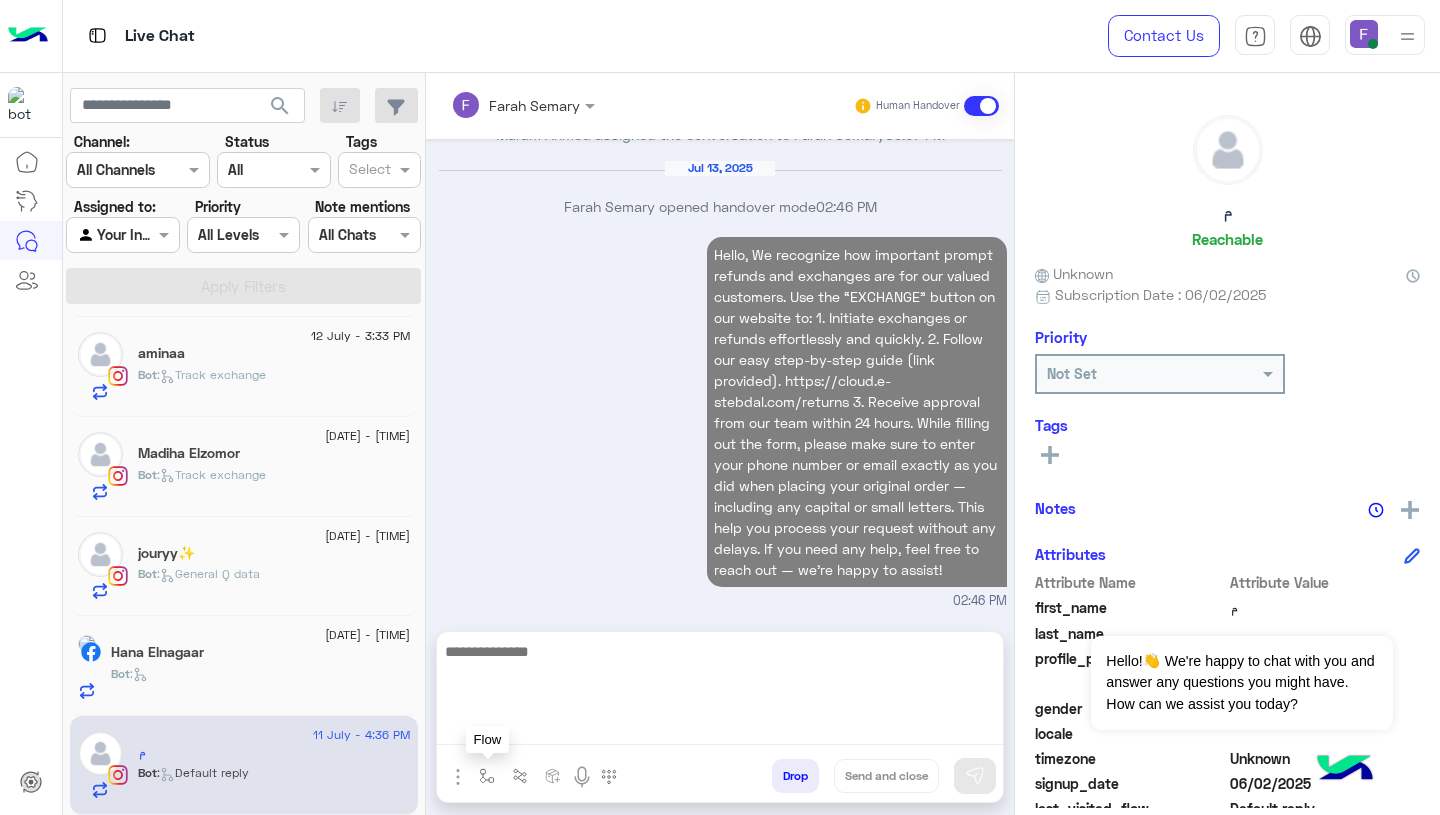 click at bounding box center (487, 776) 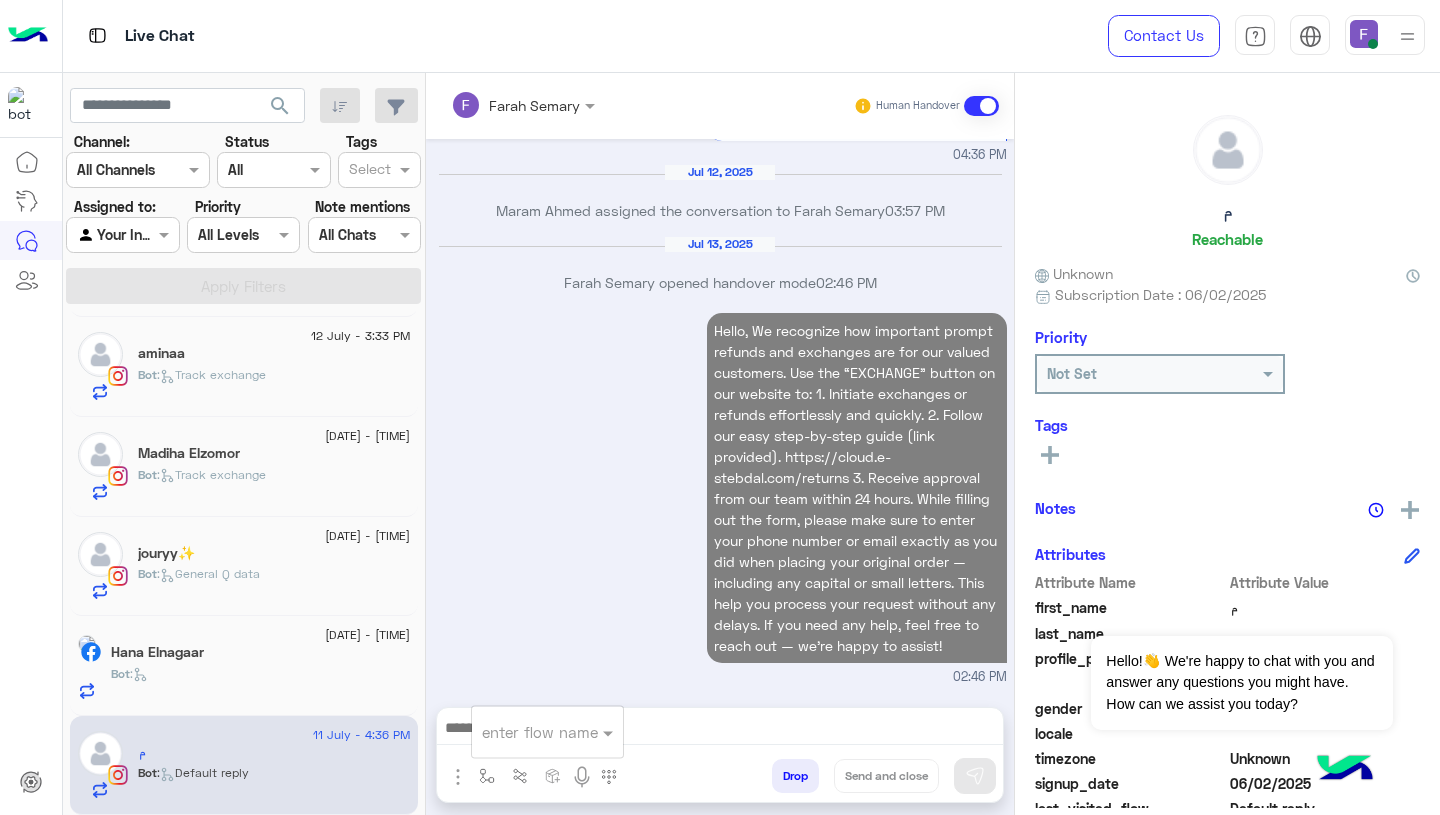 click at bounding box center (523, 732) 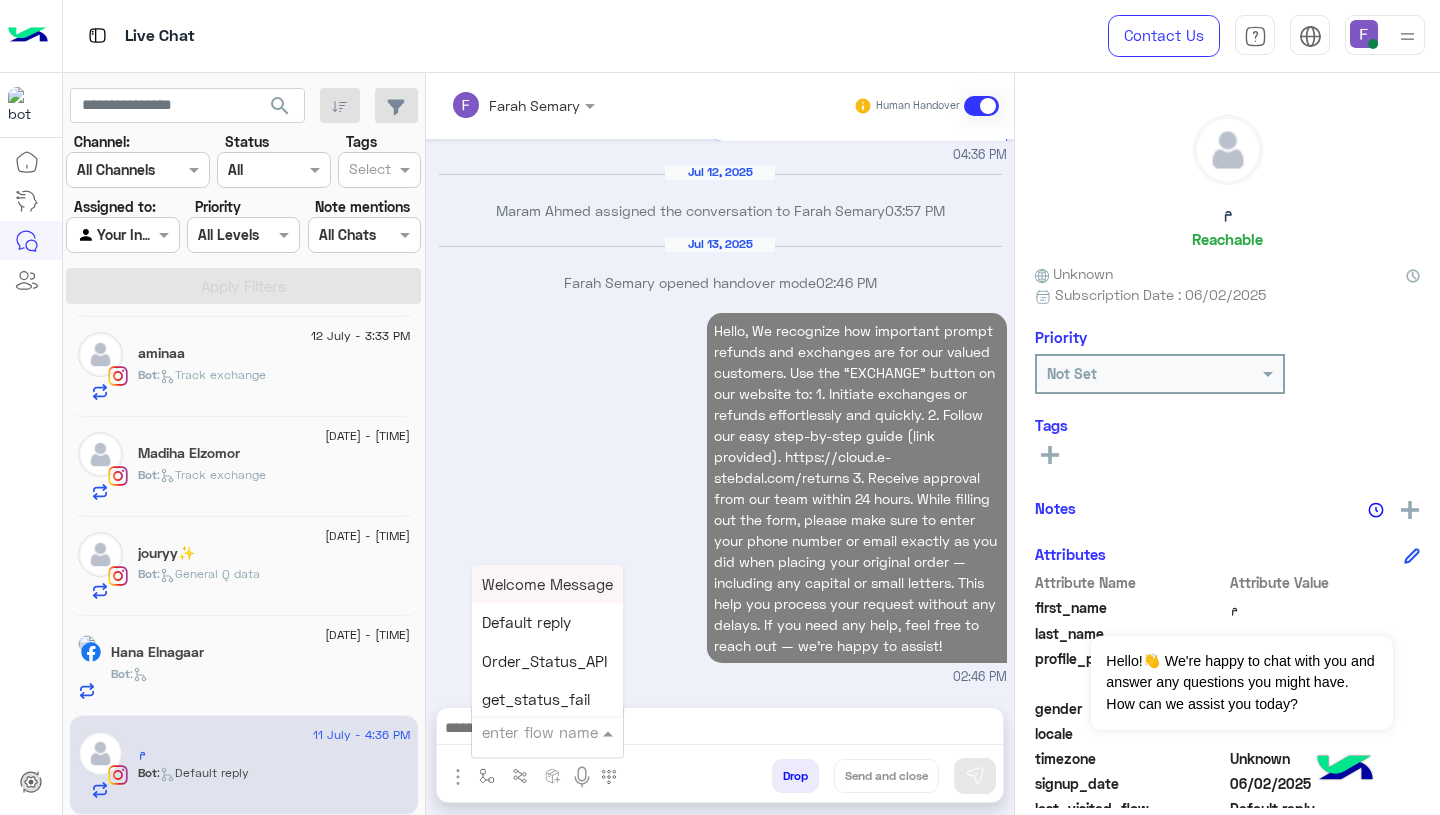 scroll, scrollTop: 2678, scrollLeft: 0, axis: vertical 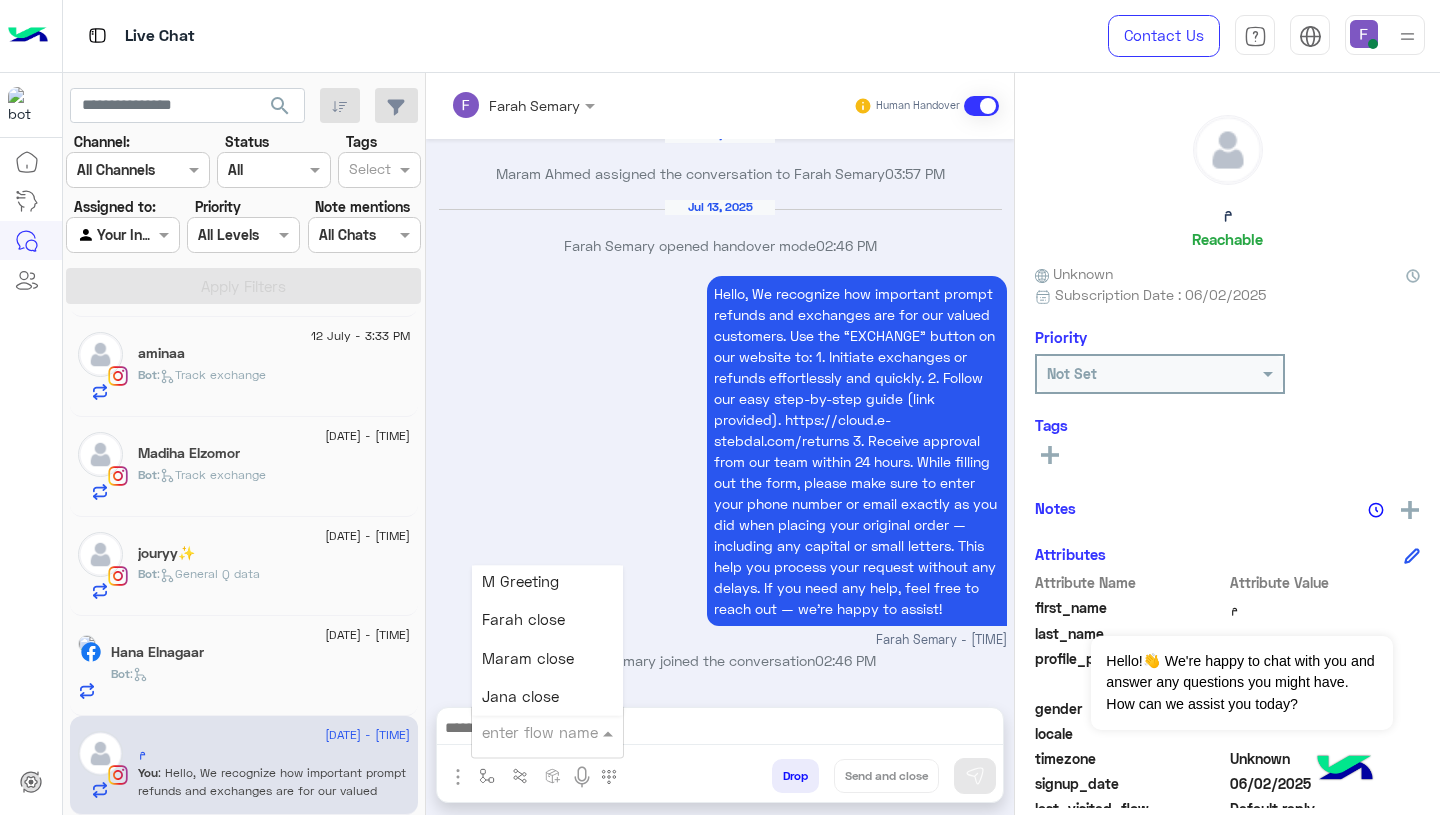 click on "Farah close" at bounding box center (523, 620) 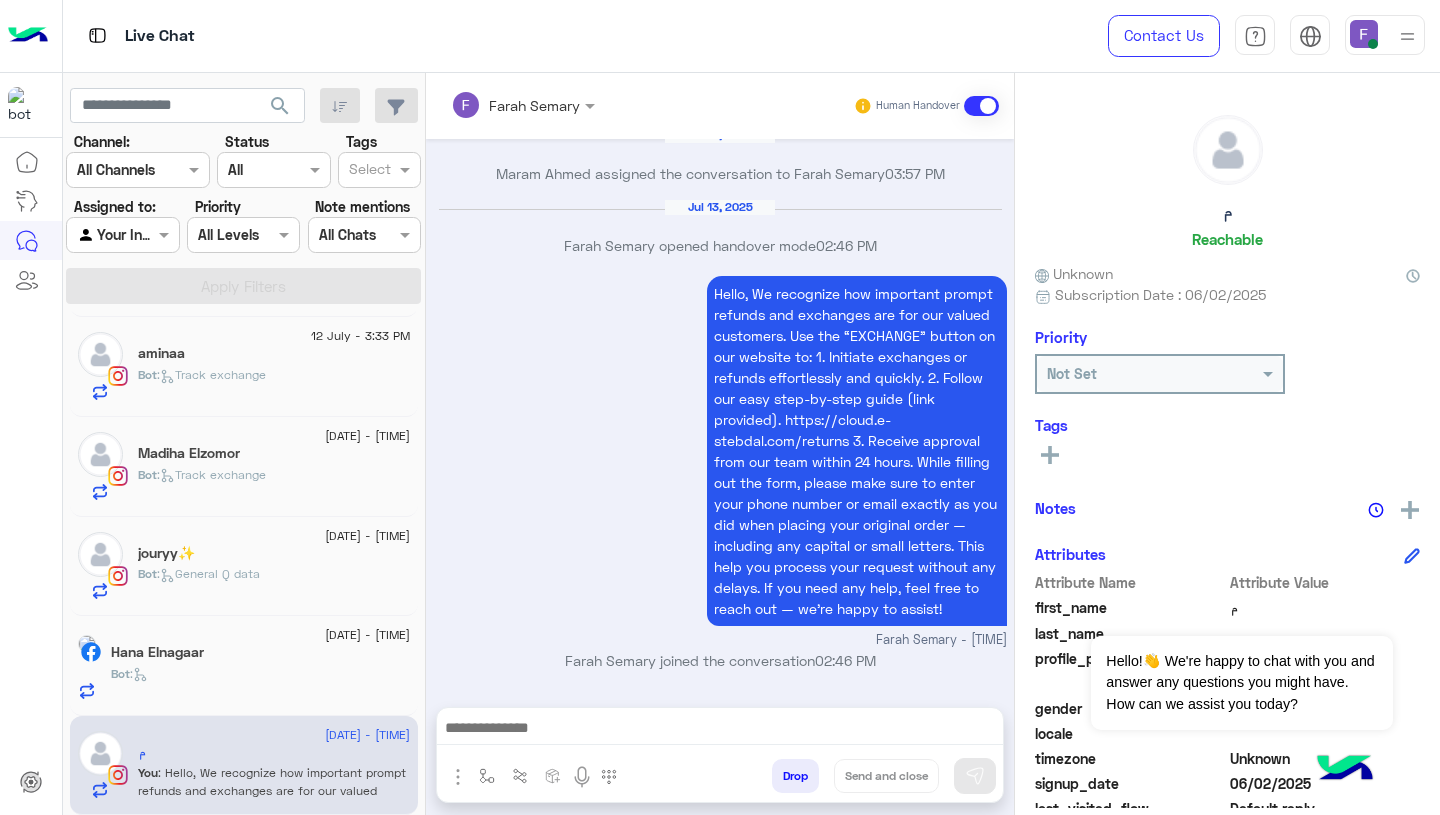 type on "**********" 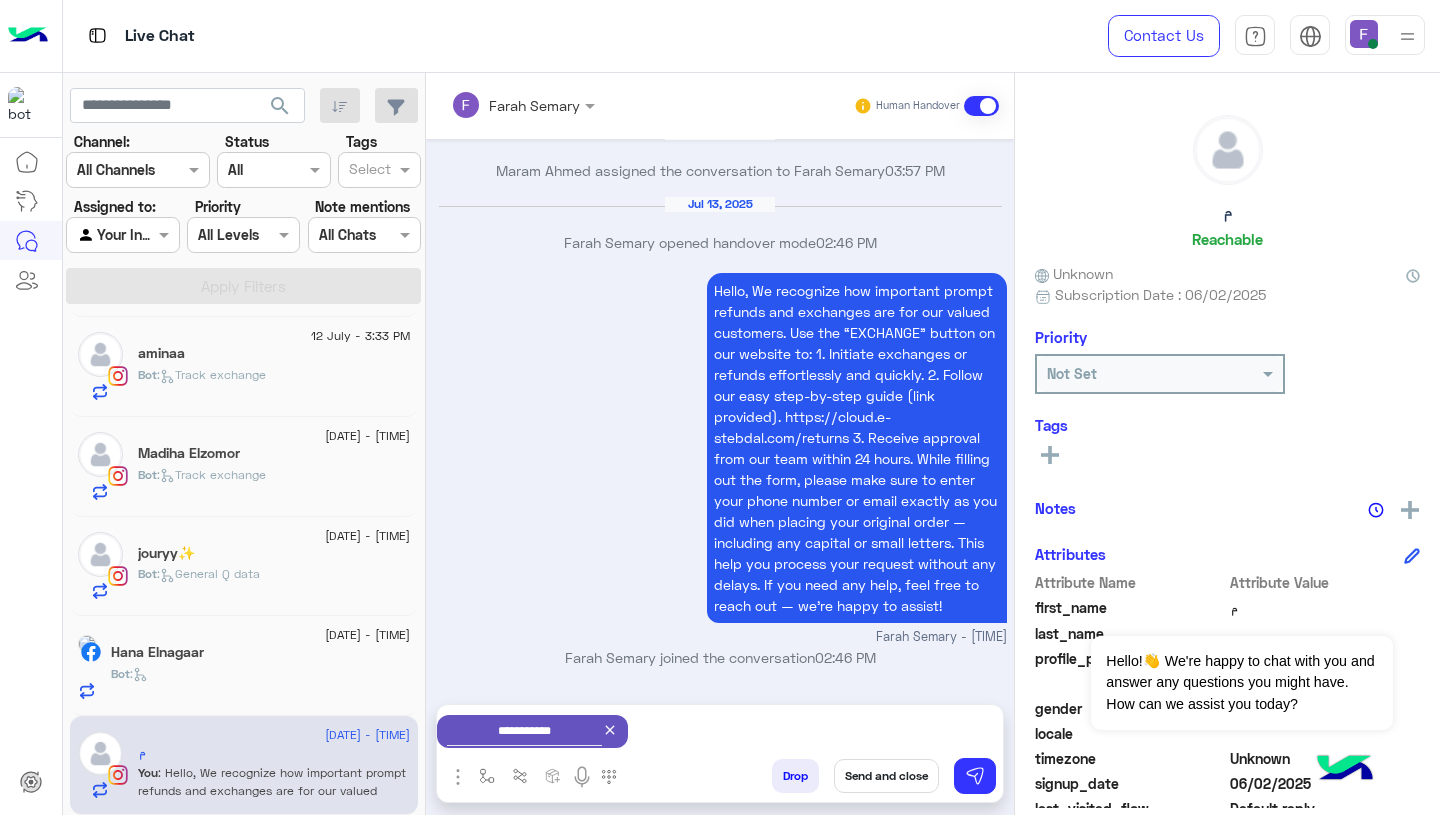 click on "Send and close" at bounding box center (886, 776) 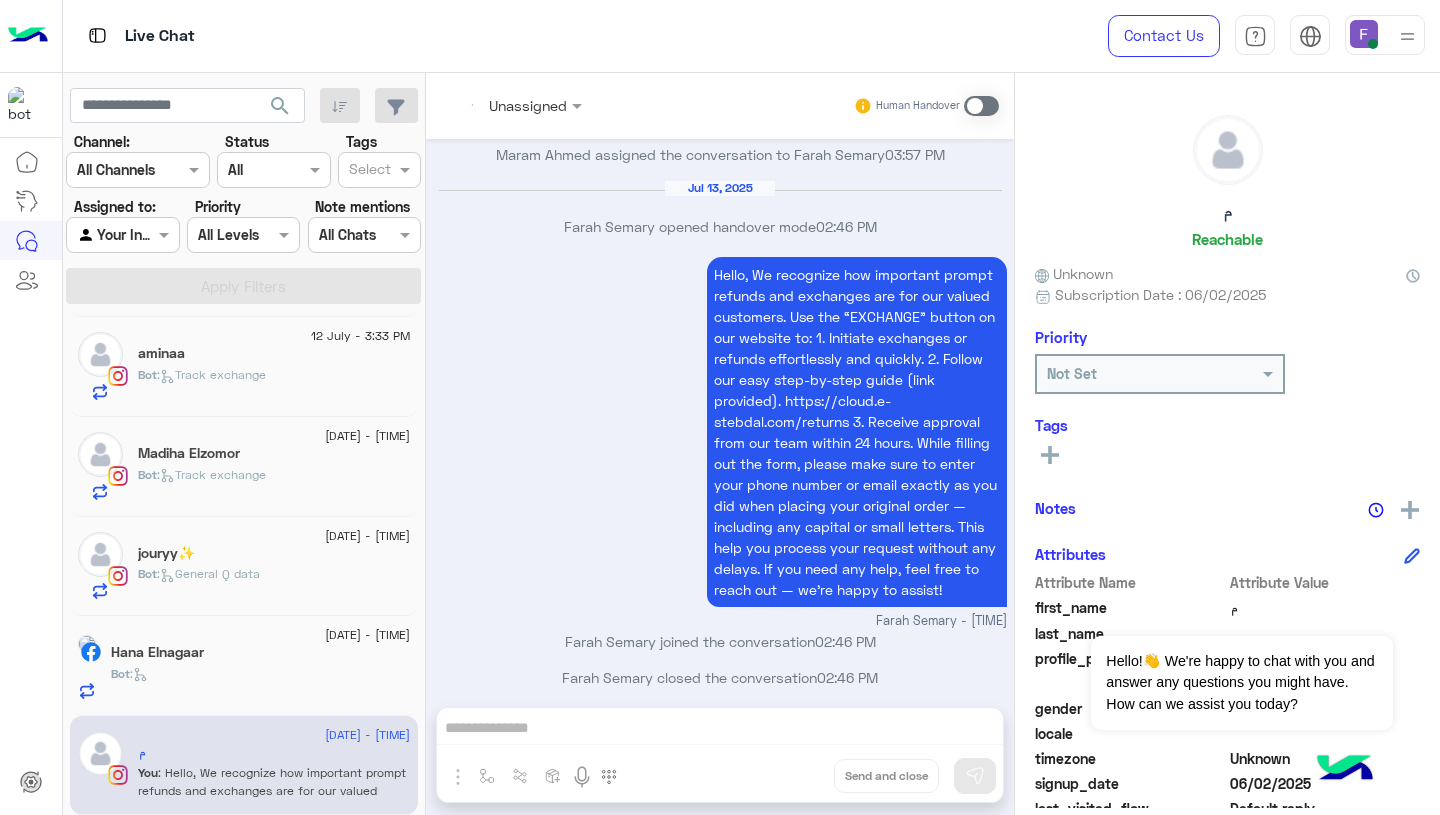scroll, scrollTop: 2715, scrollLeft: 0, axis: vertical 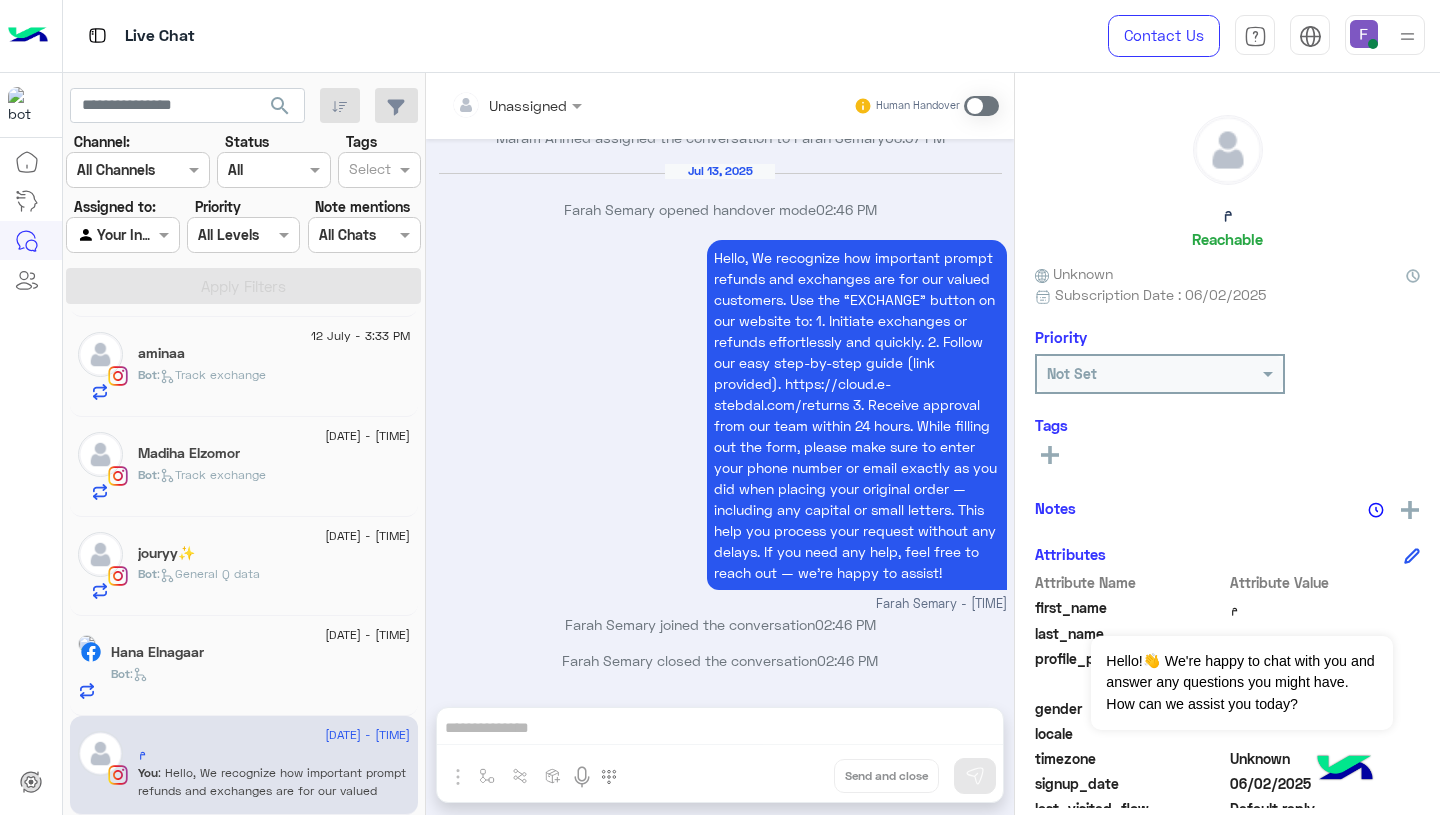 click on "Bot :" 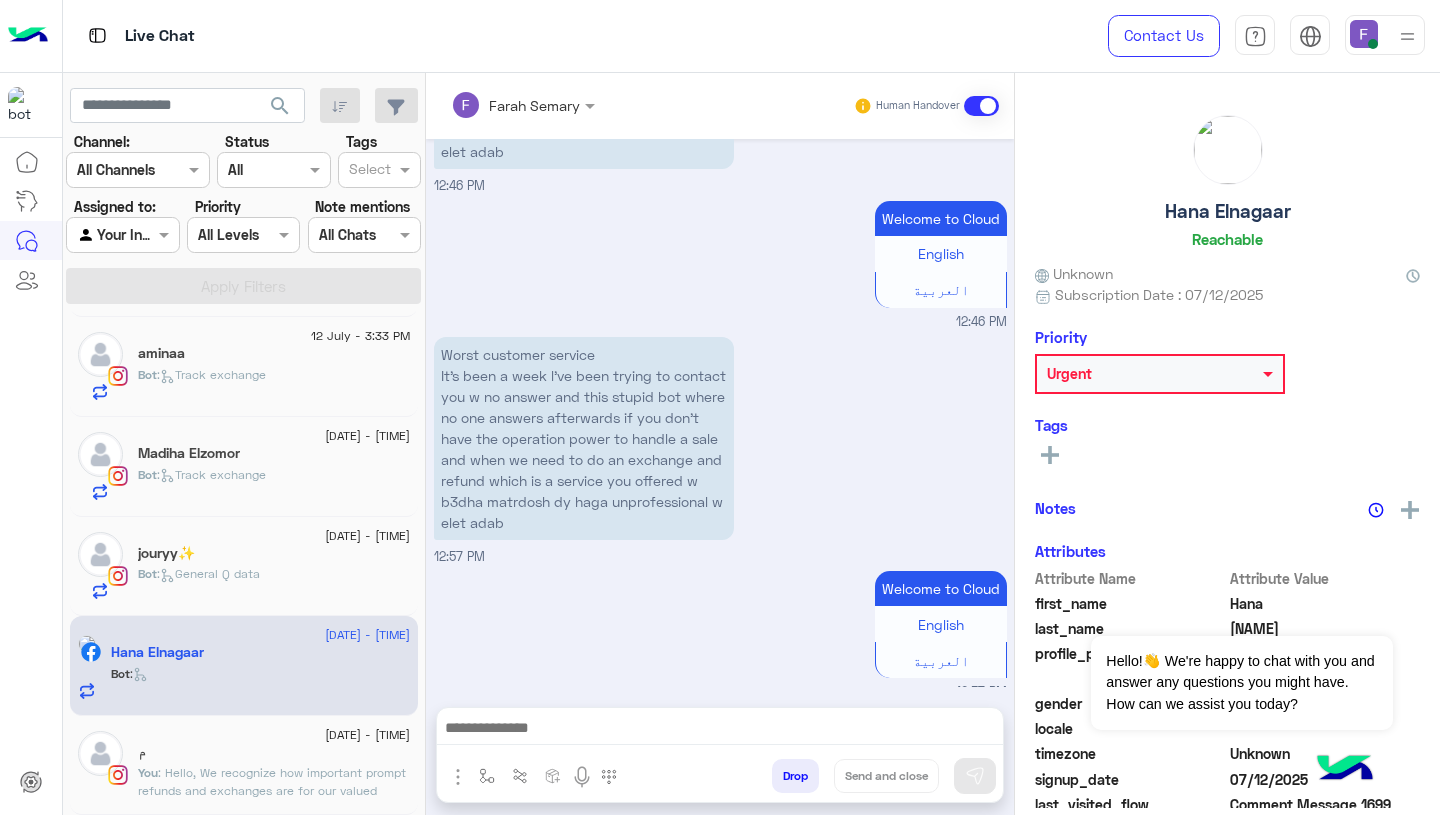 scroll, scrollTop: 2320, scrollLeft: 0, axis: vertical 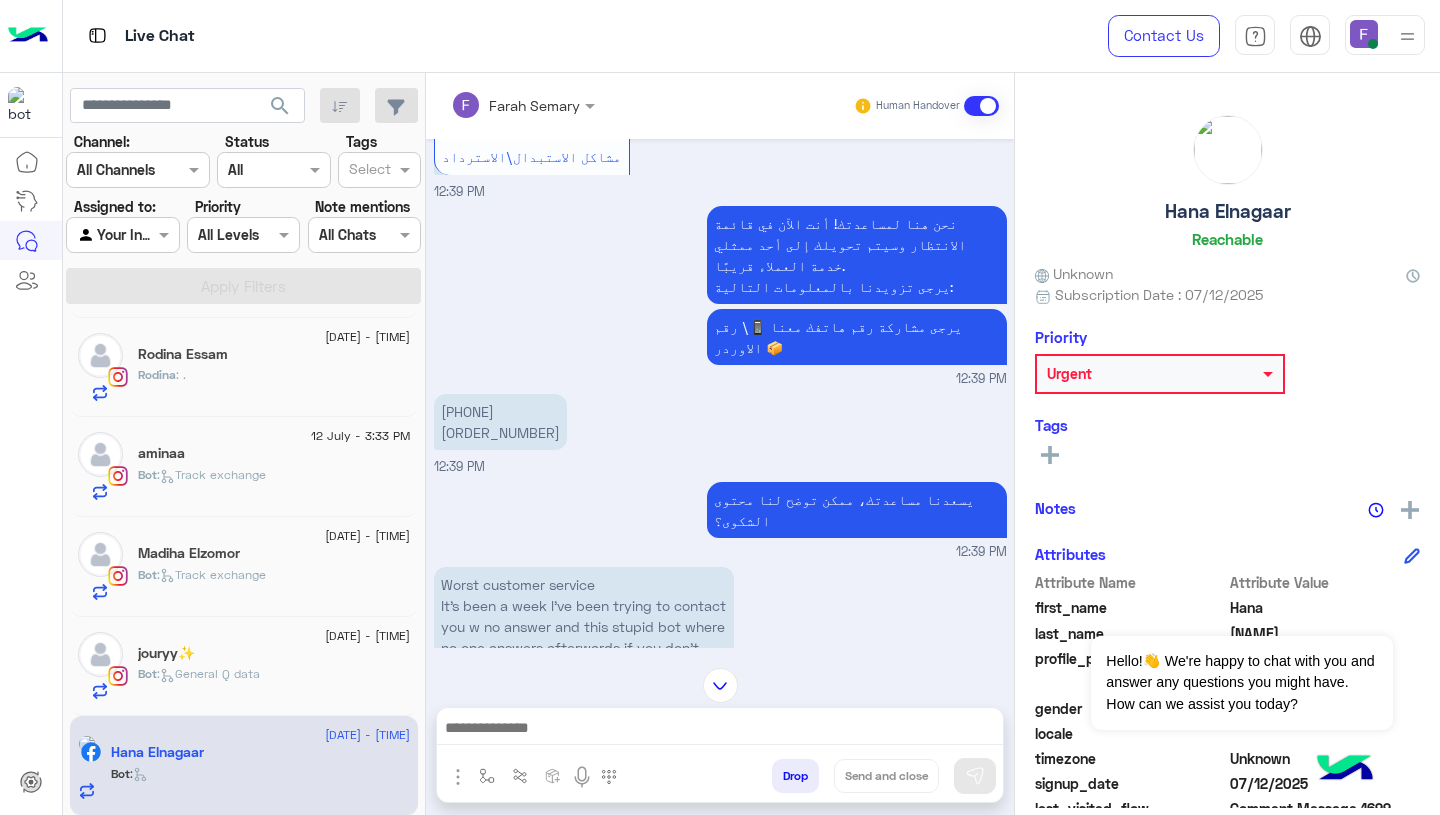 click on "01122464119 106404" at bounding box center [500, 422] 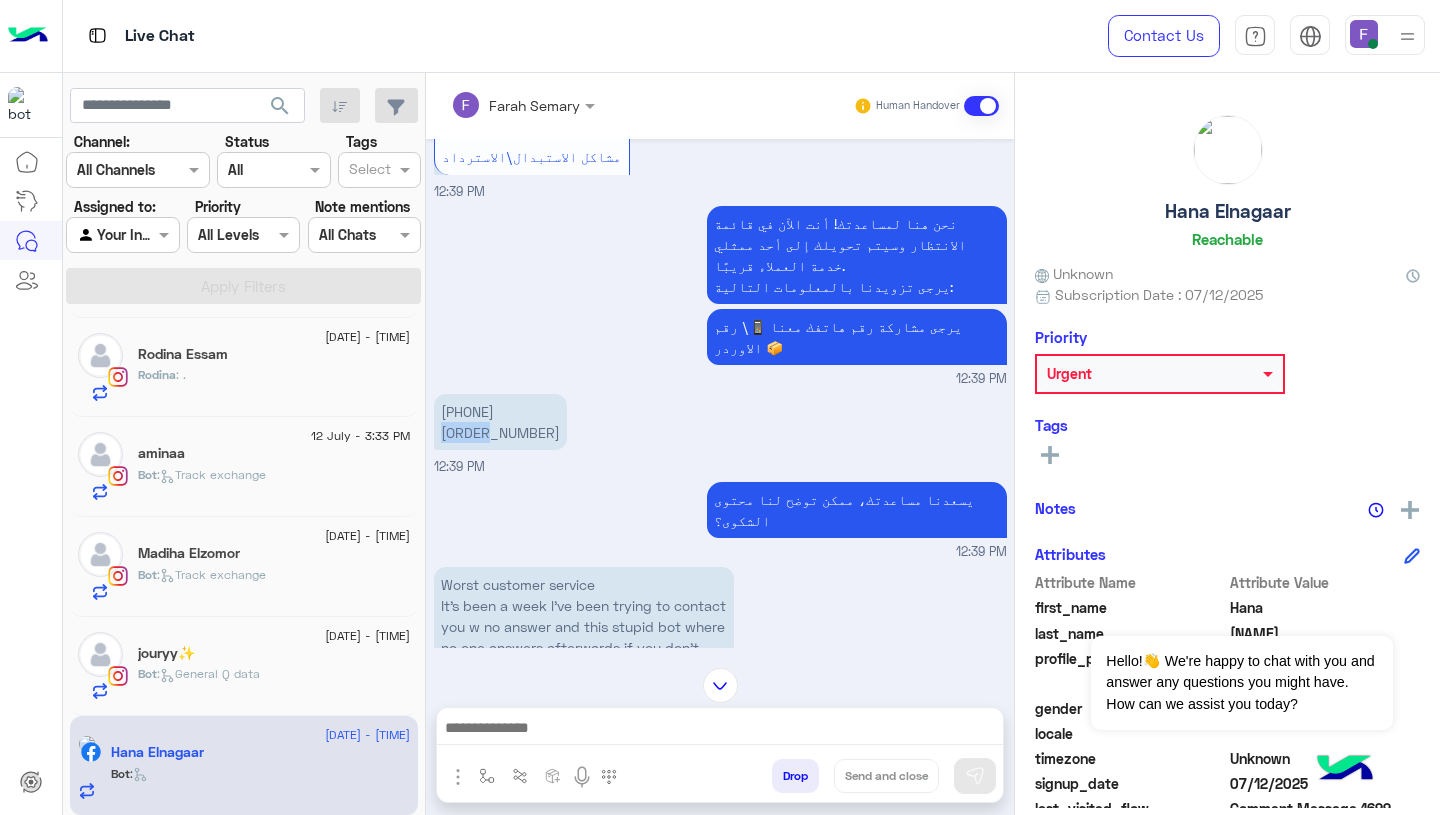 click on "01122464119 106404" at bounding box center (500, 422) 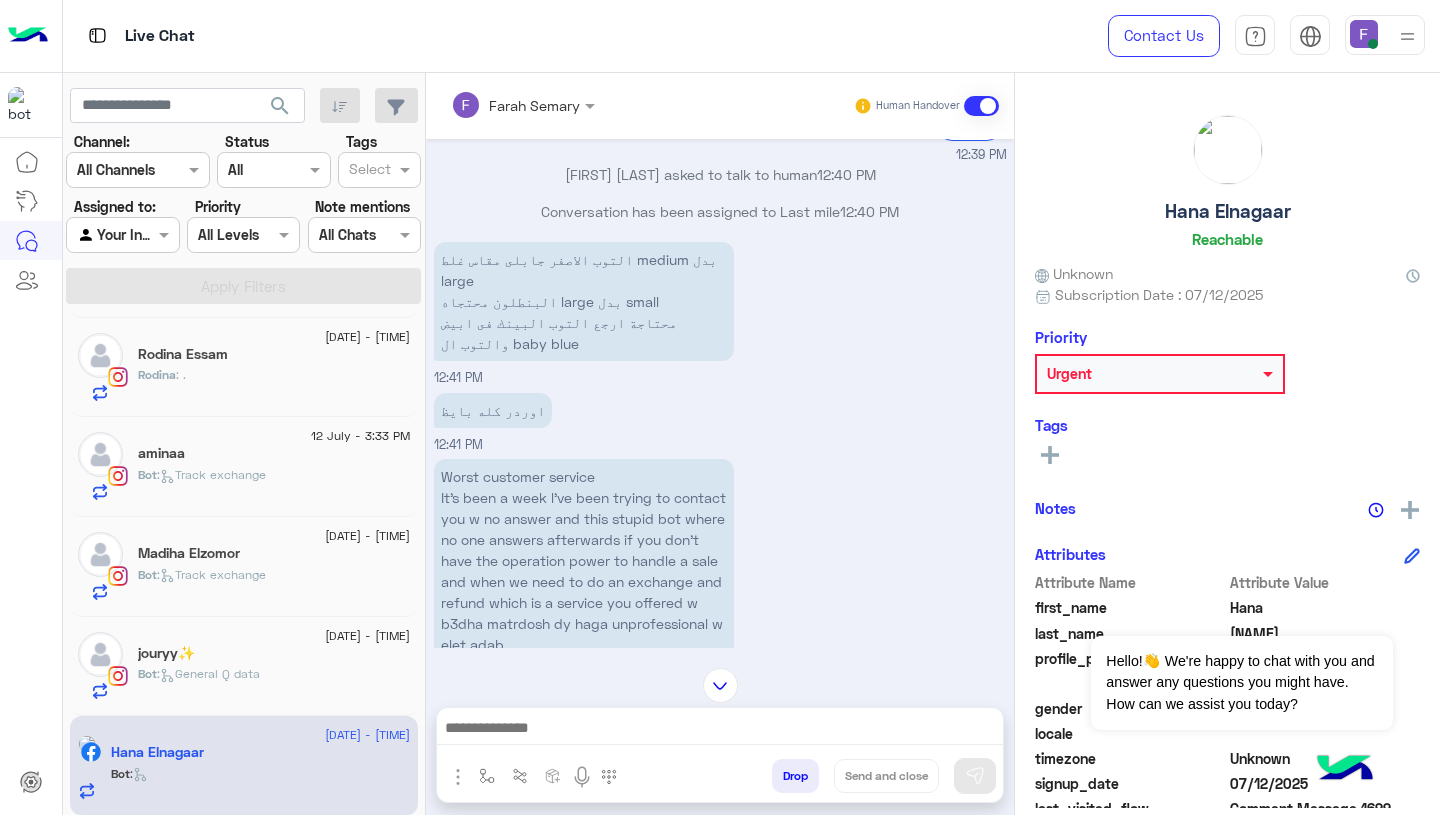 scroll, scrollTop: 1128, scrollLeft: 0, axis: vertical 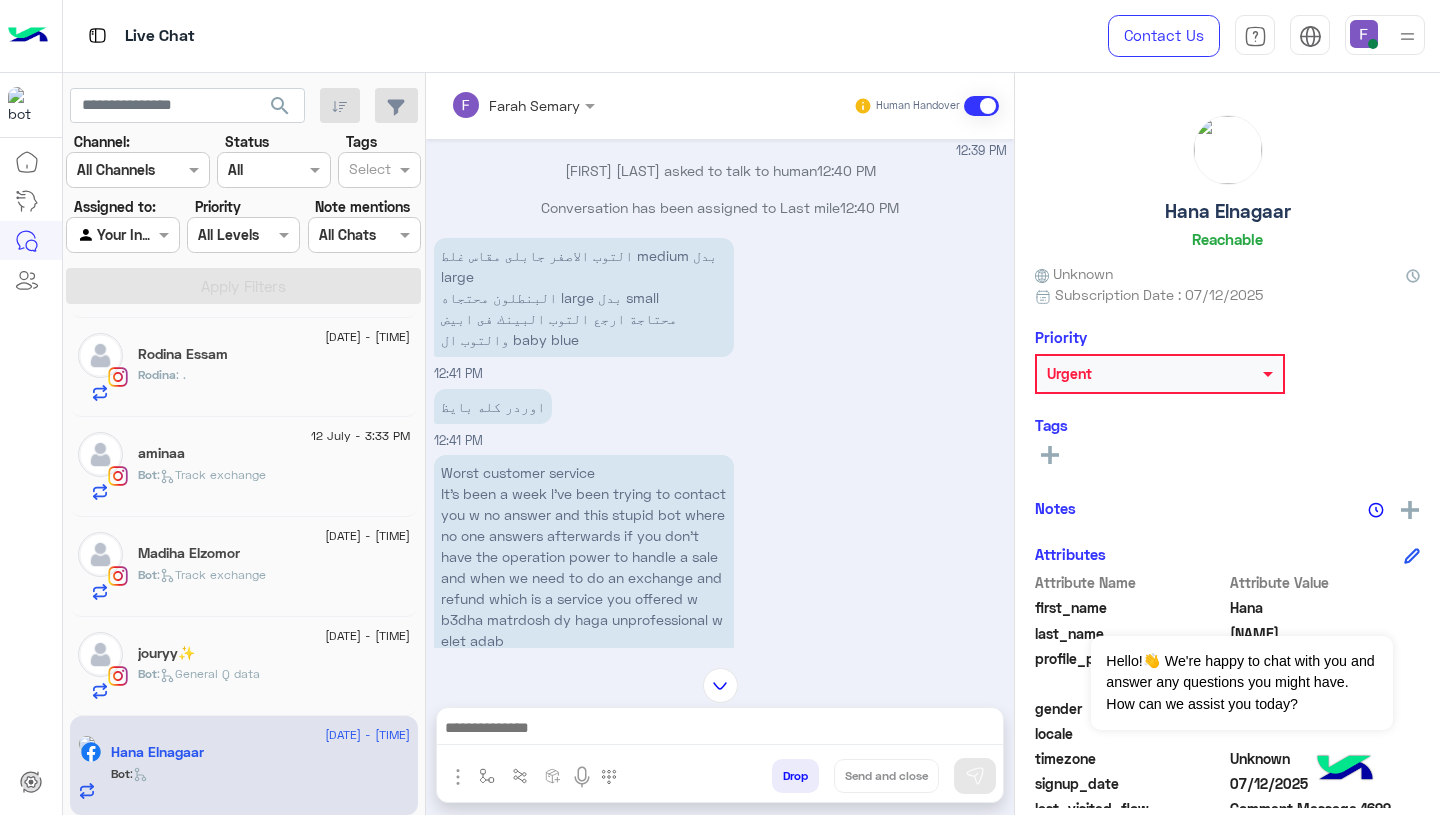 click 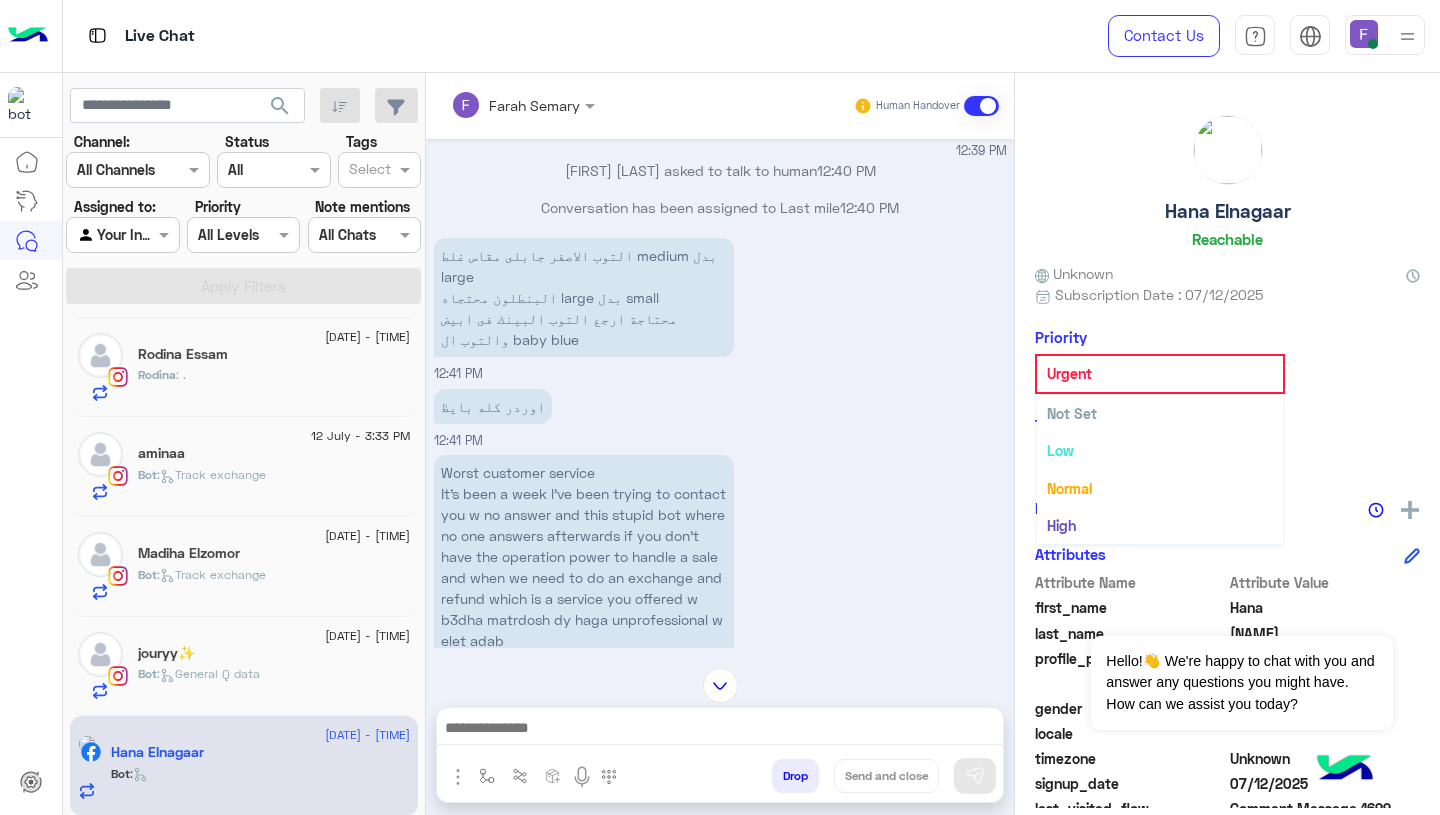 scroll, scrollTop: 37, scrollLeft: 0, axis: vertical 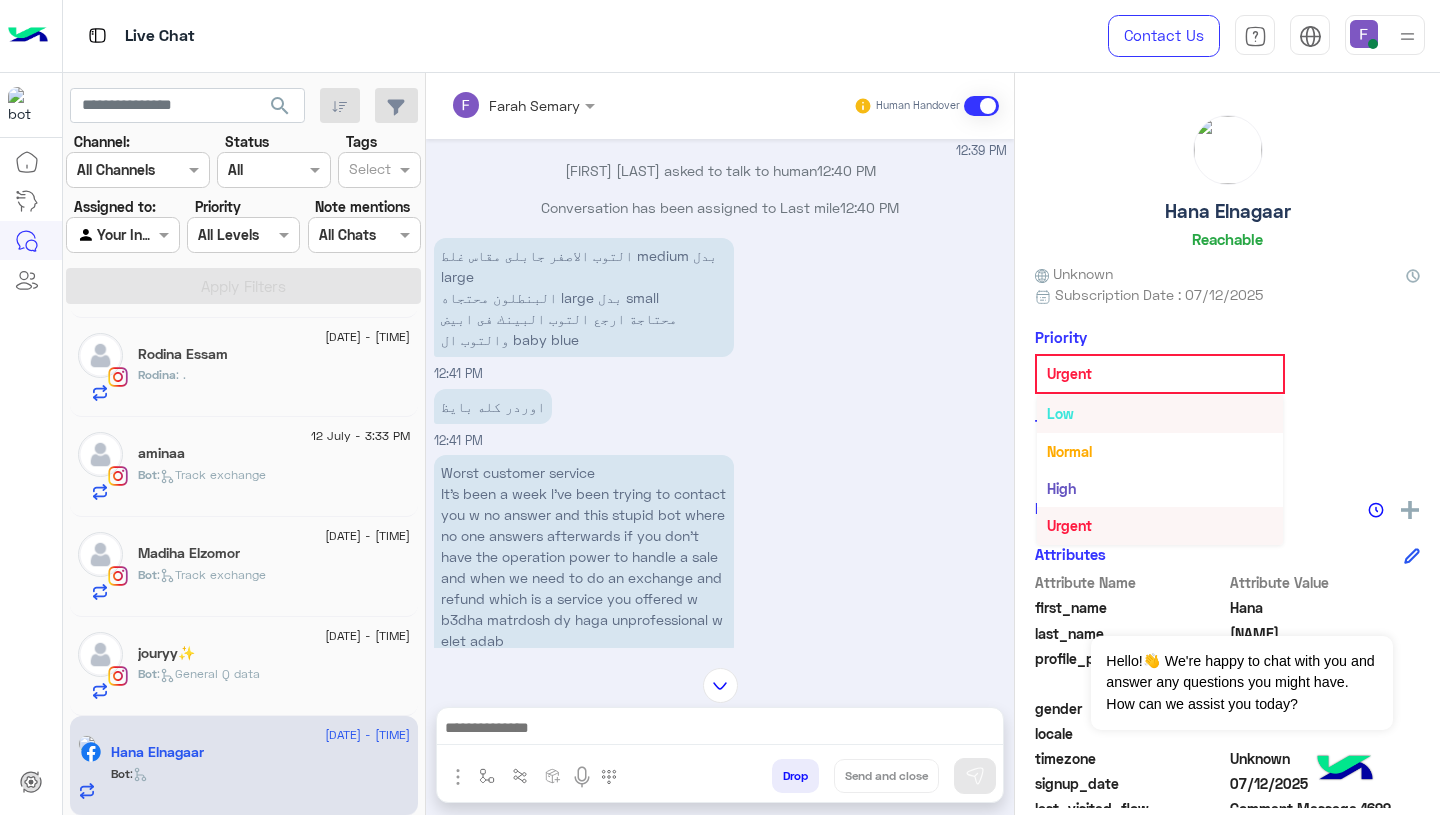 click on "Low" at bounding box center [1160, 413] 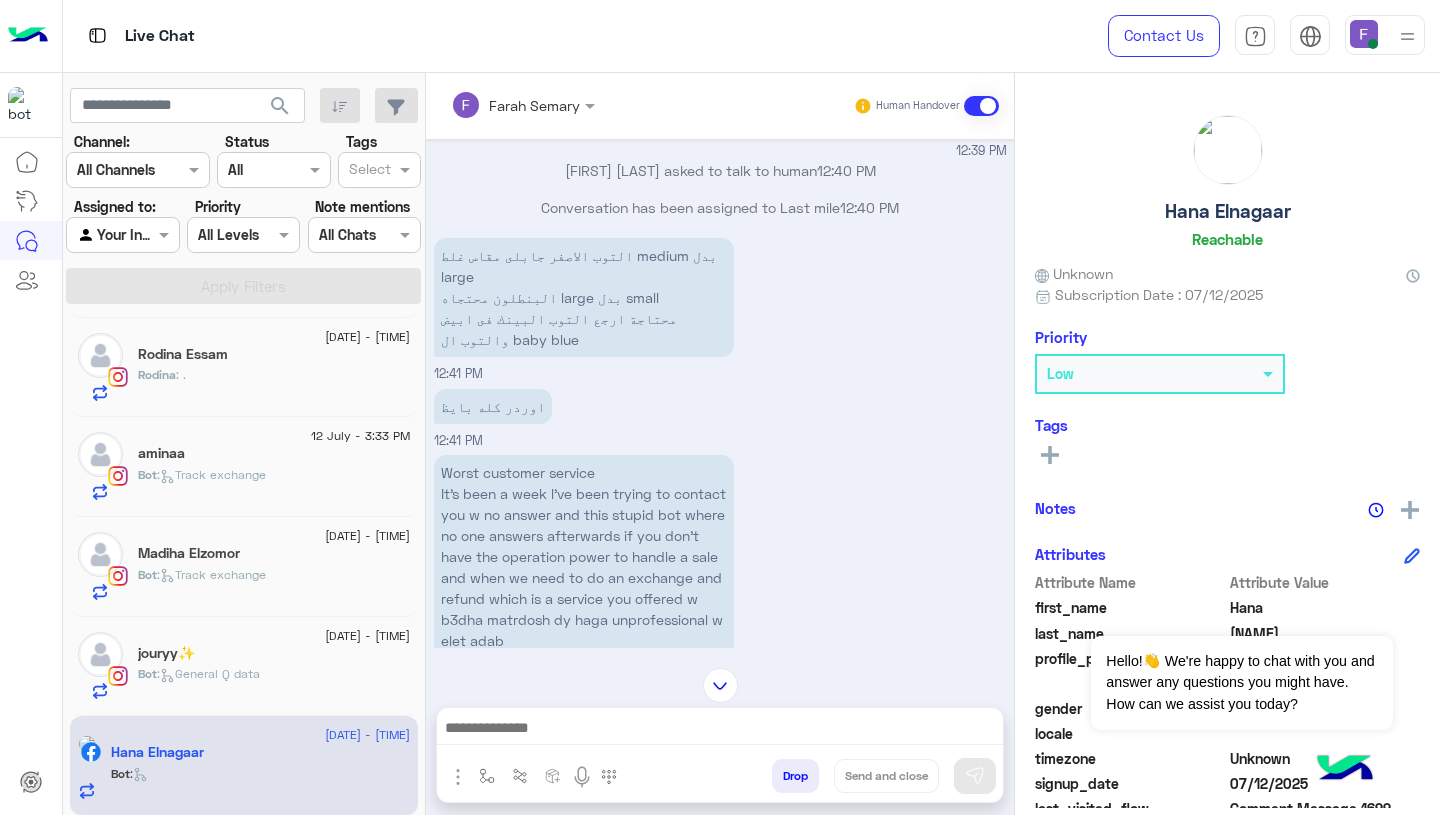 click 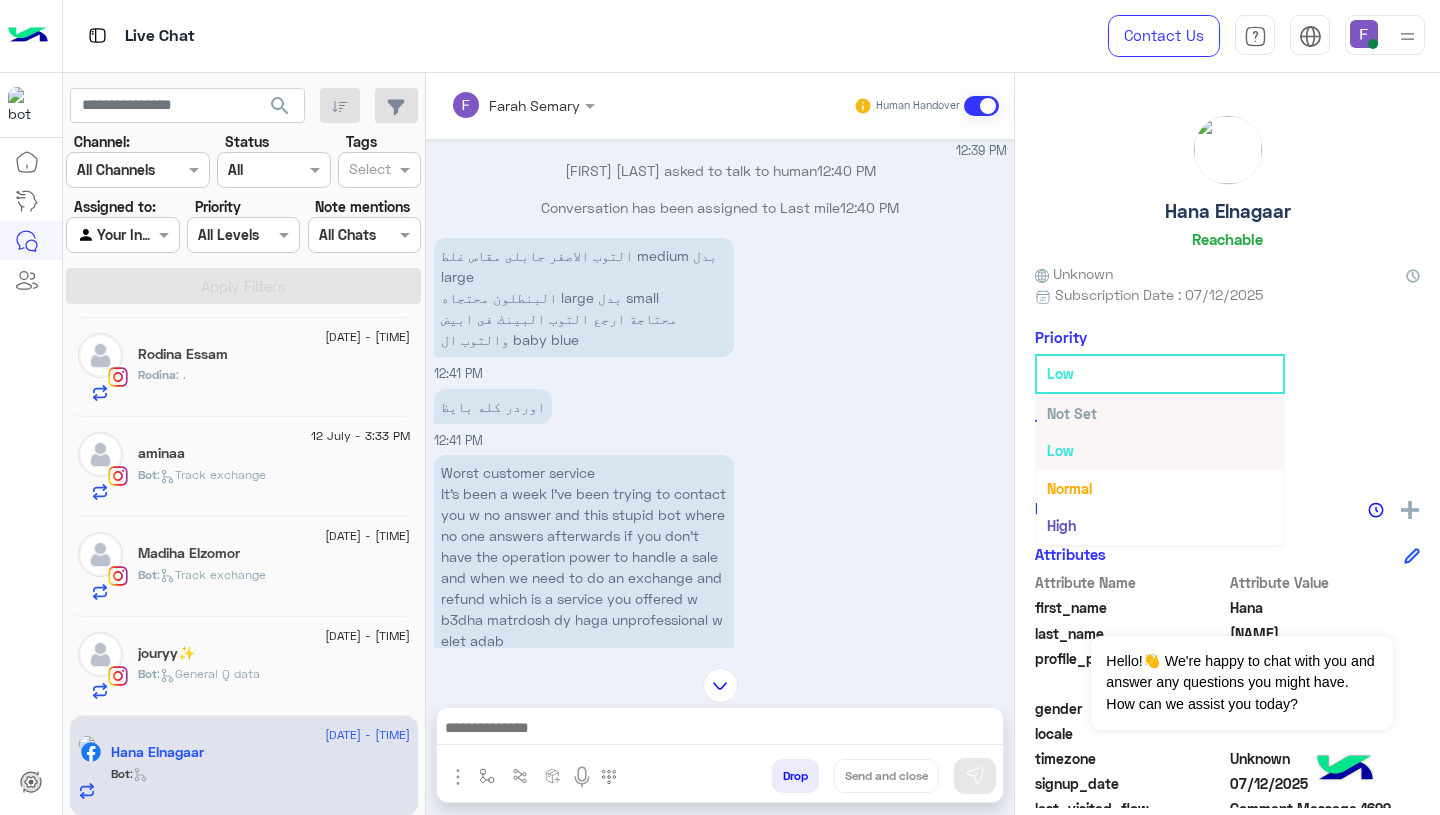 click on "Not Set" at bounding box center (1072, 413) 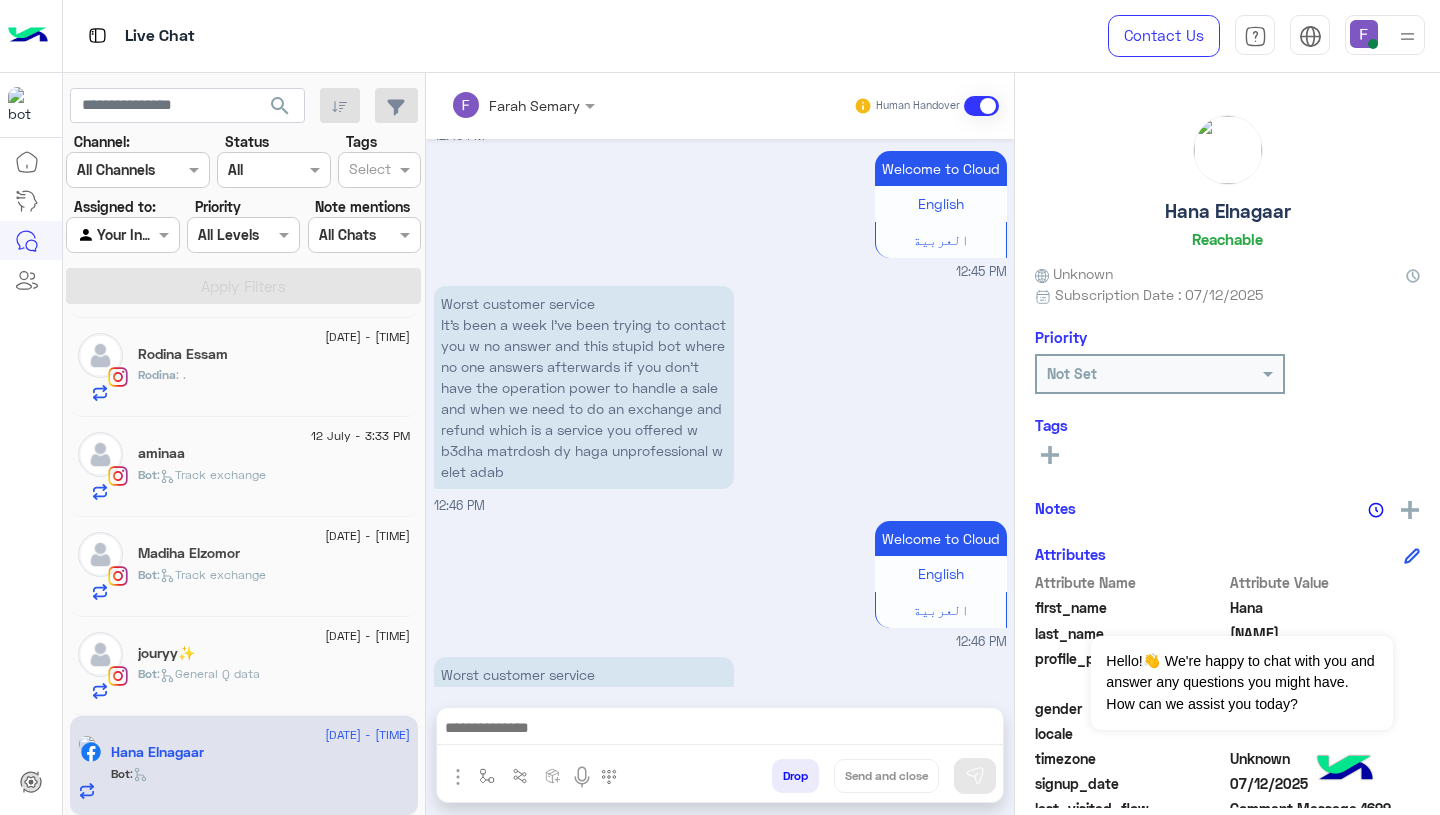 scroll, scrollTop: 2401, scrollLeft: 0, axis: vertical 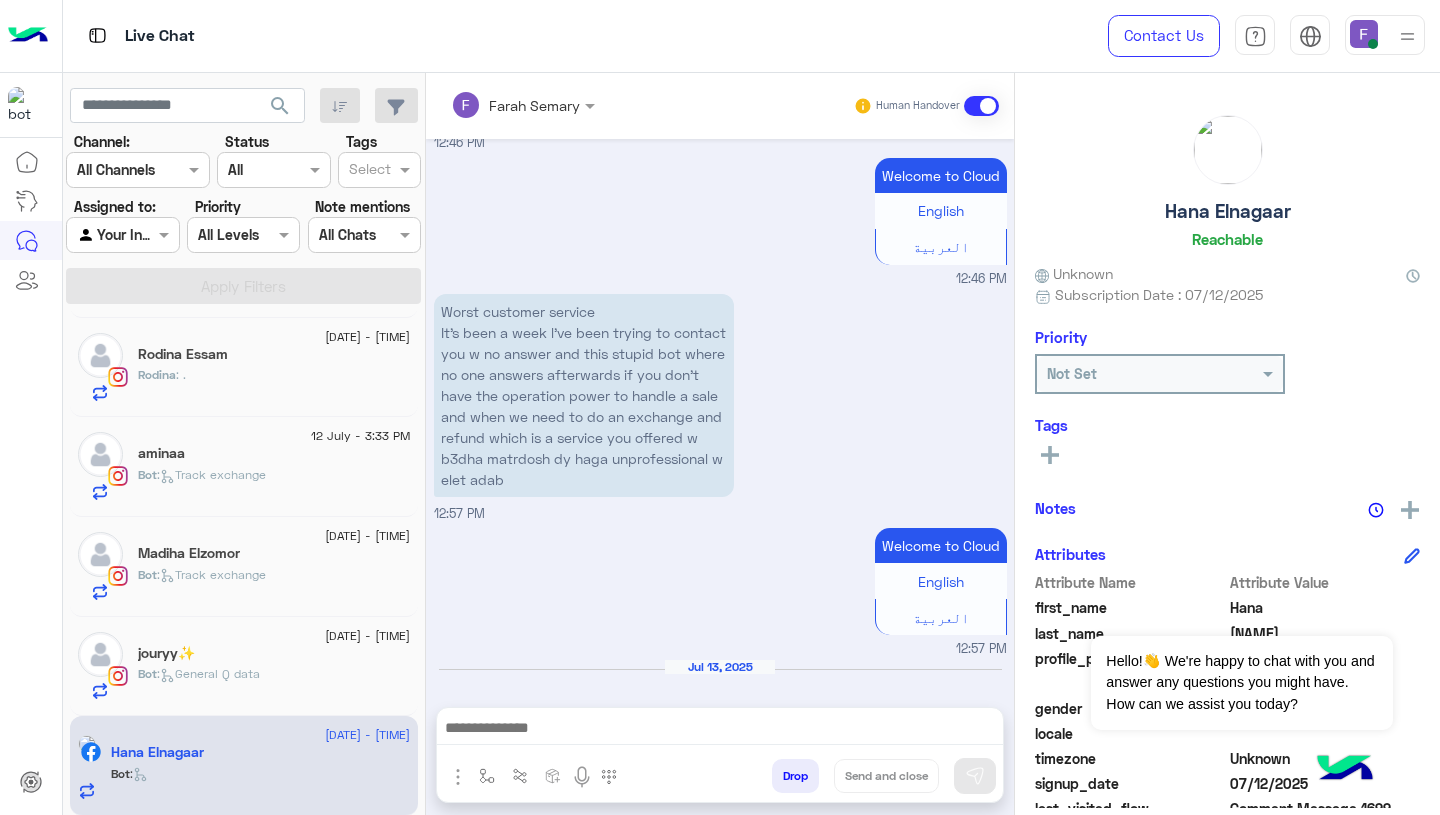 click at bounding box center (720, 730) 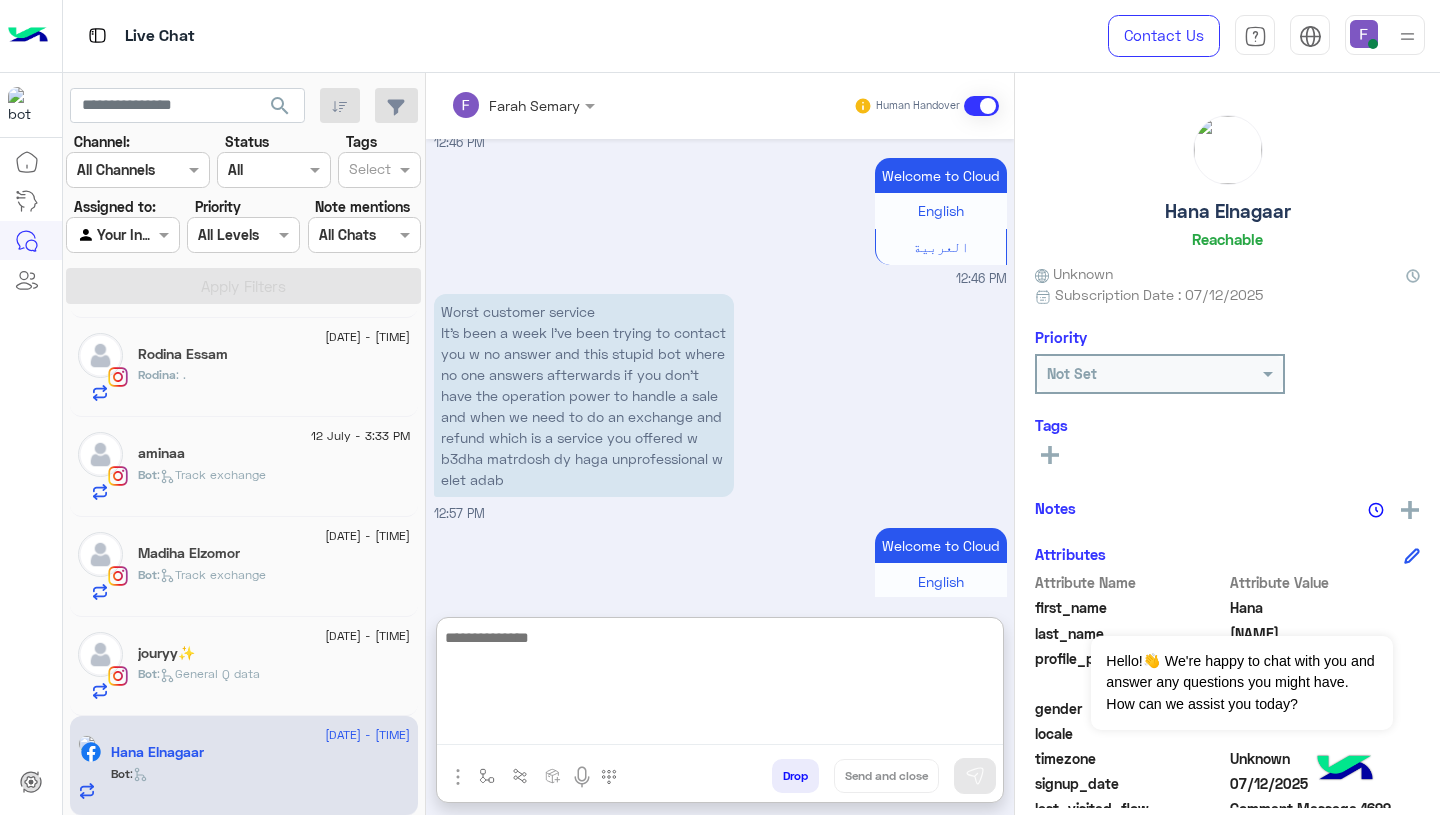 paste on "**********" 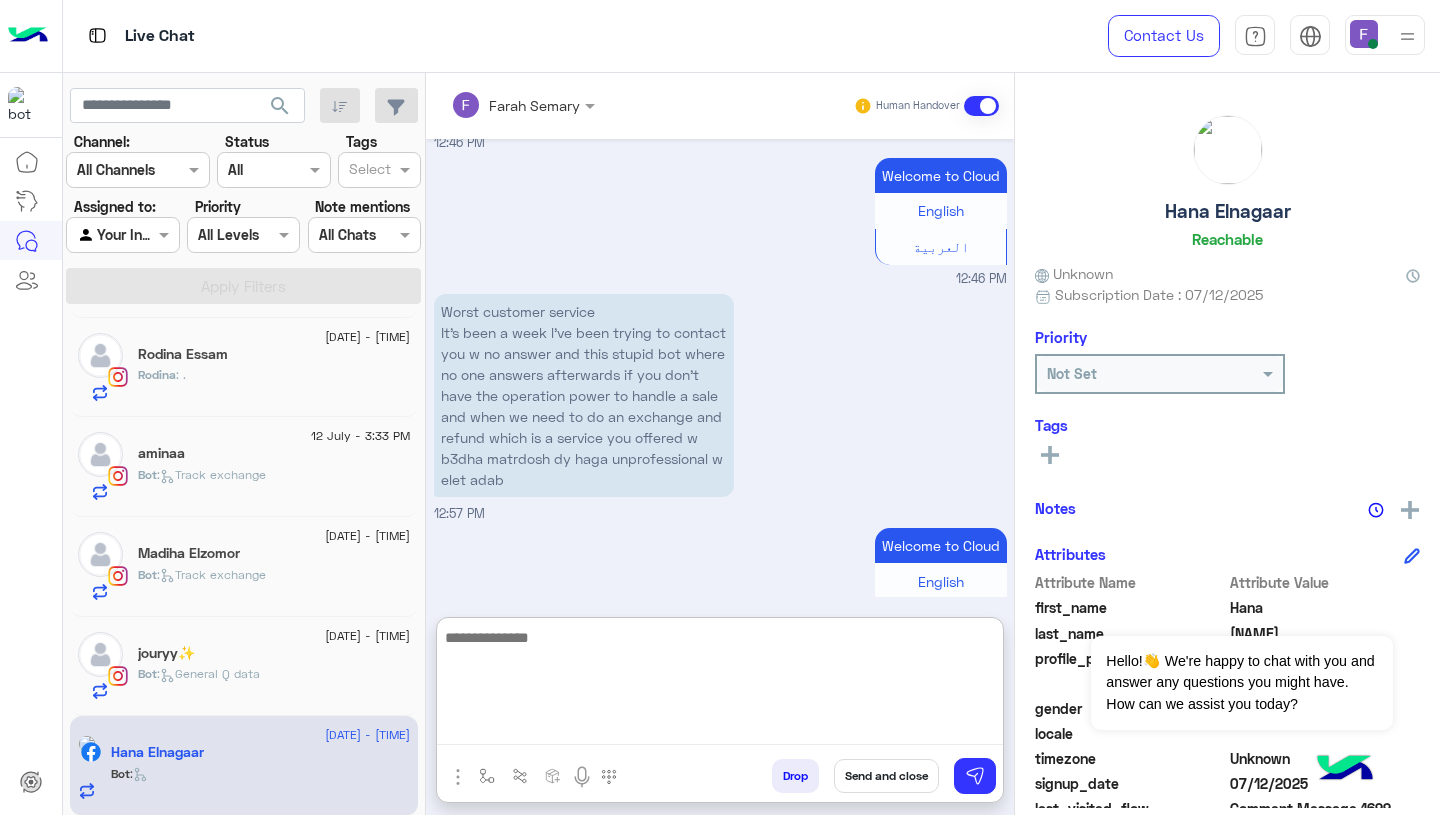 scroll, scrollTop: 0, scrollLeft: 0, axis: both 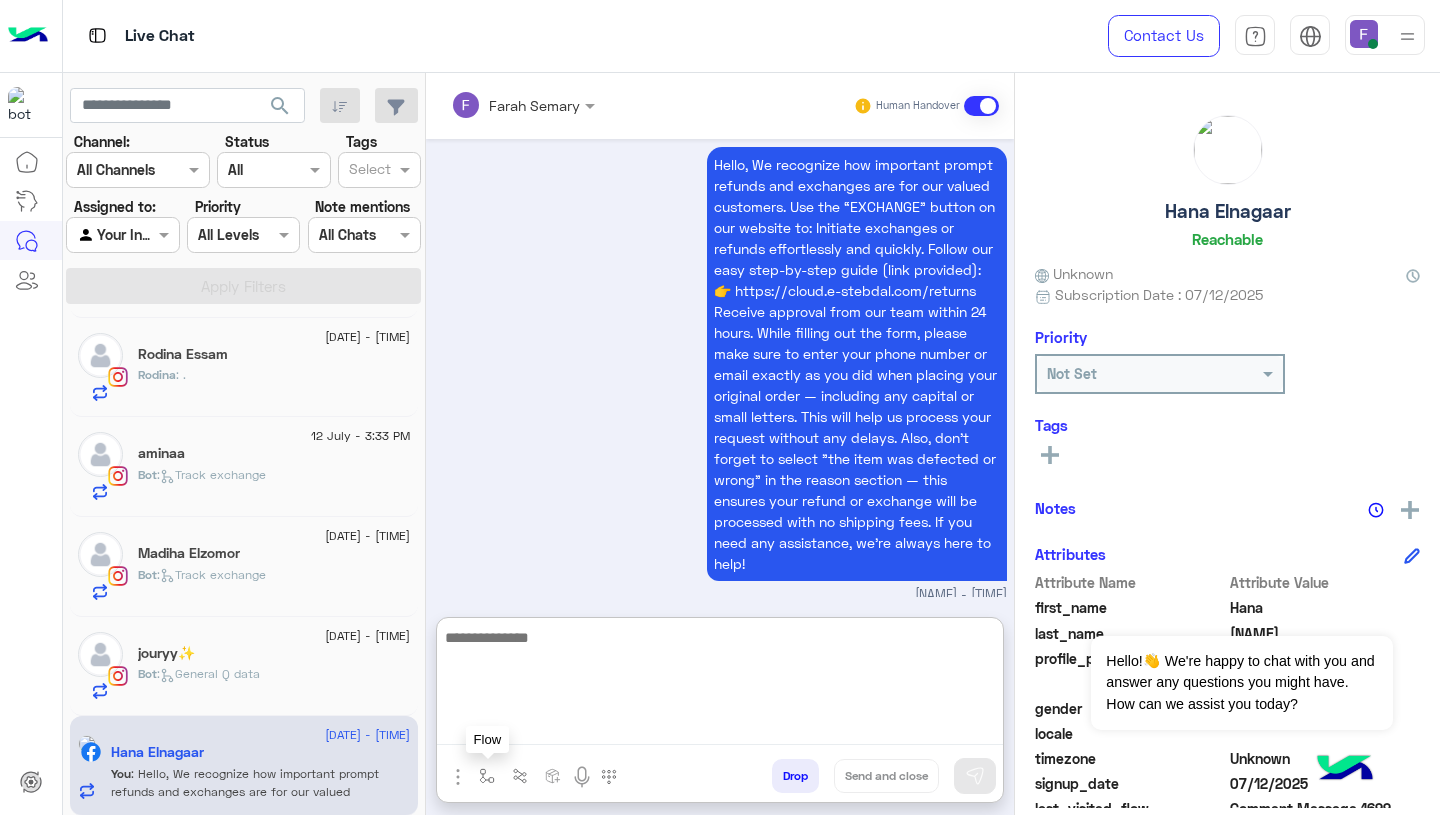 click at bounding box center [487, 776] 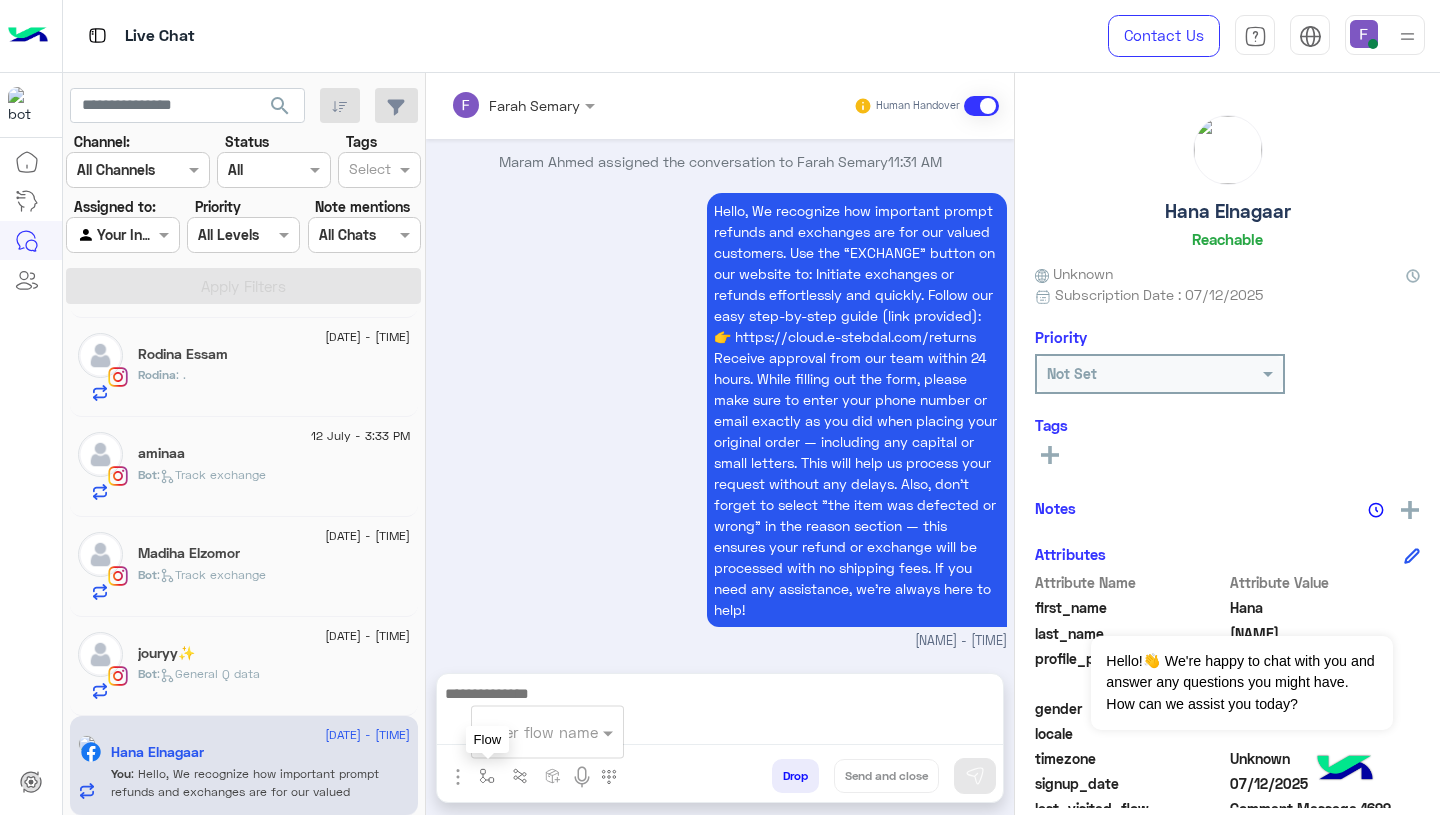scroll, scrollTop: 2900, scrollLeft: 0, axis: vertical 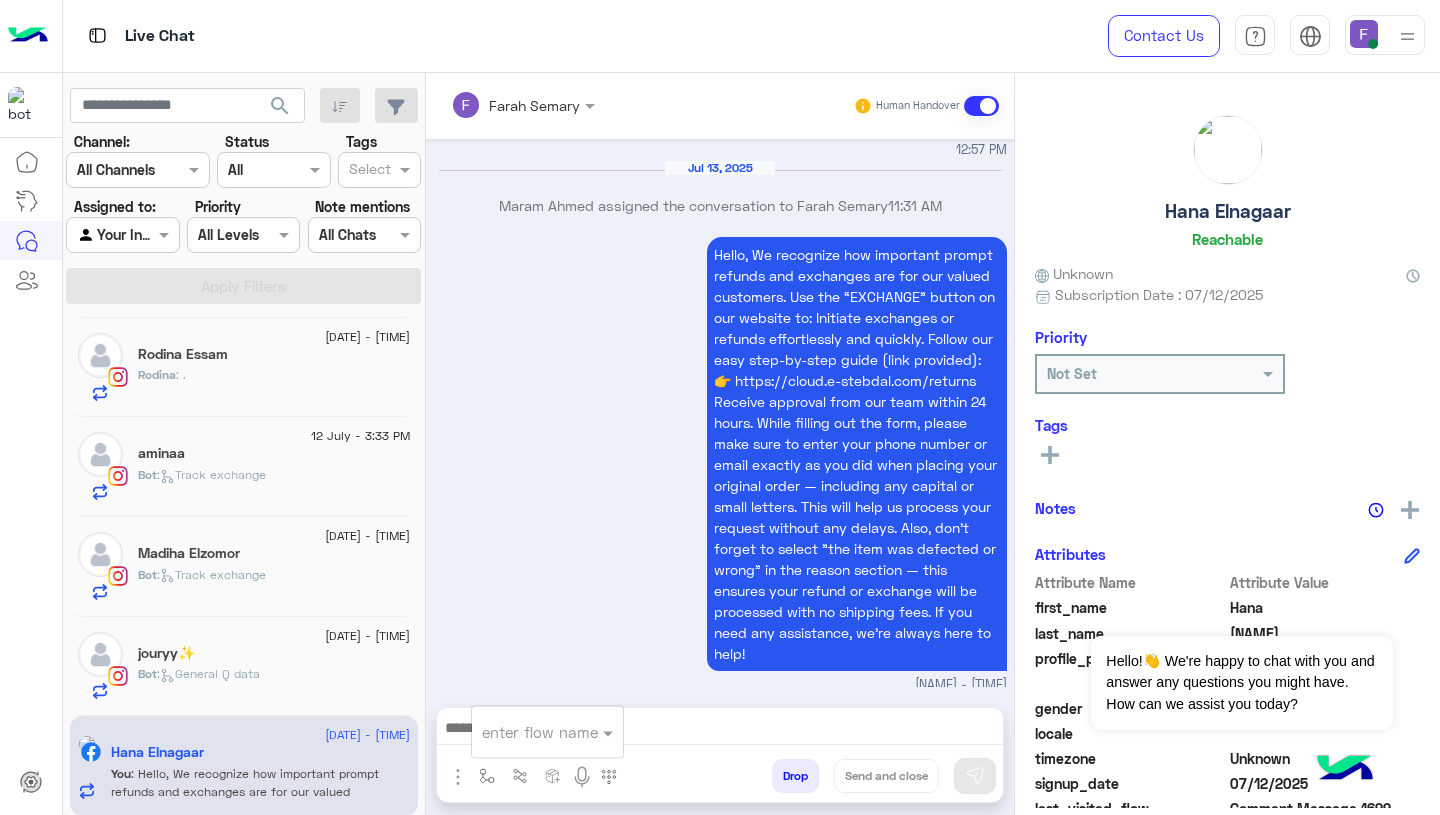 click at bounding box center (523, 732) 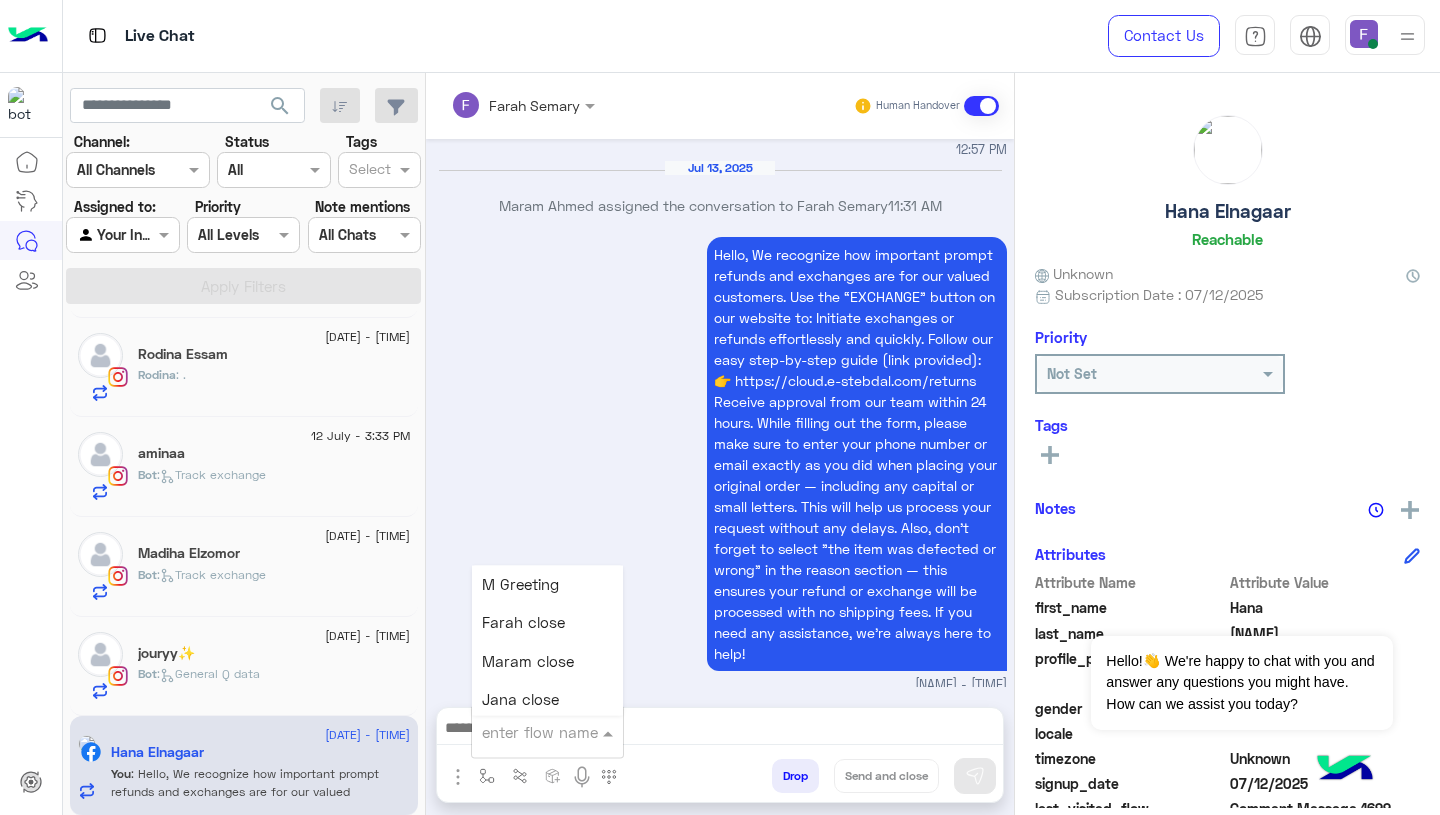 scroll, scrollTop: 2380, scrollLeft: 0, axis: vertical 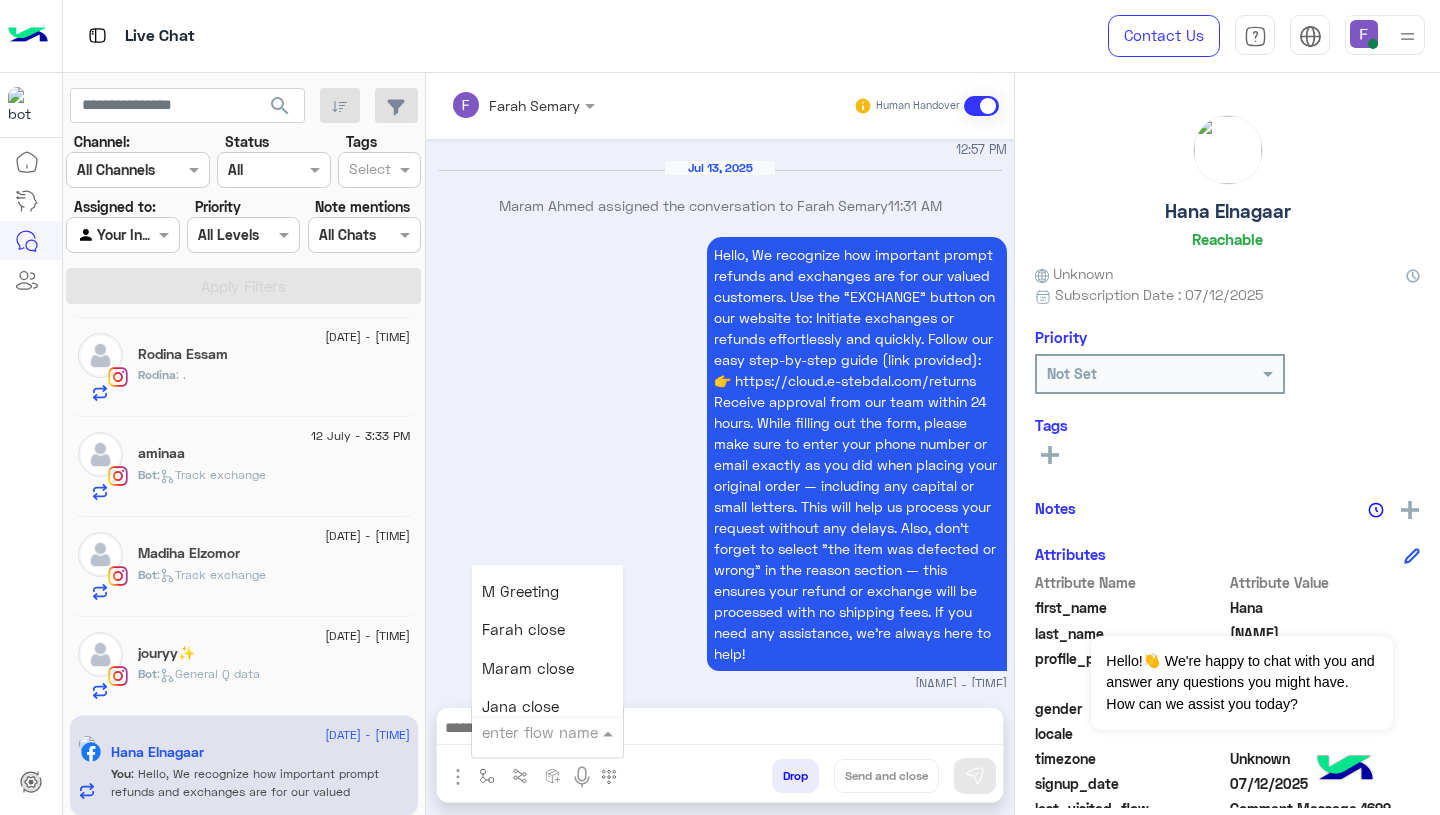 click on "Farah close" at bounding box center (523, 630) 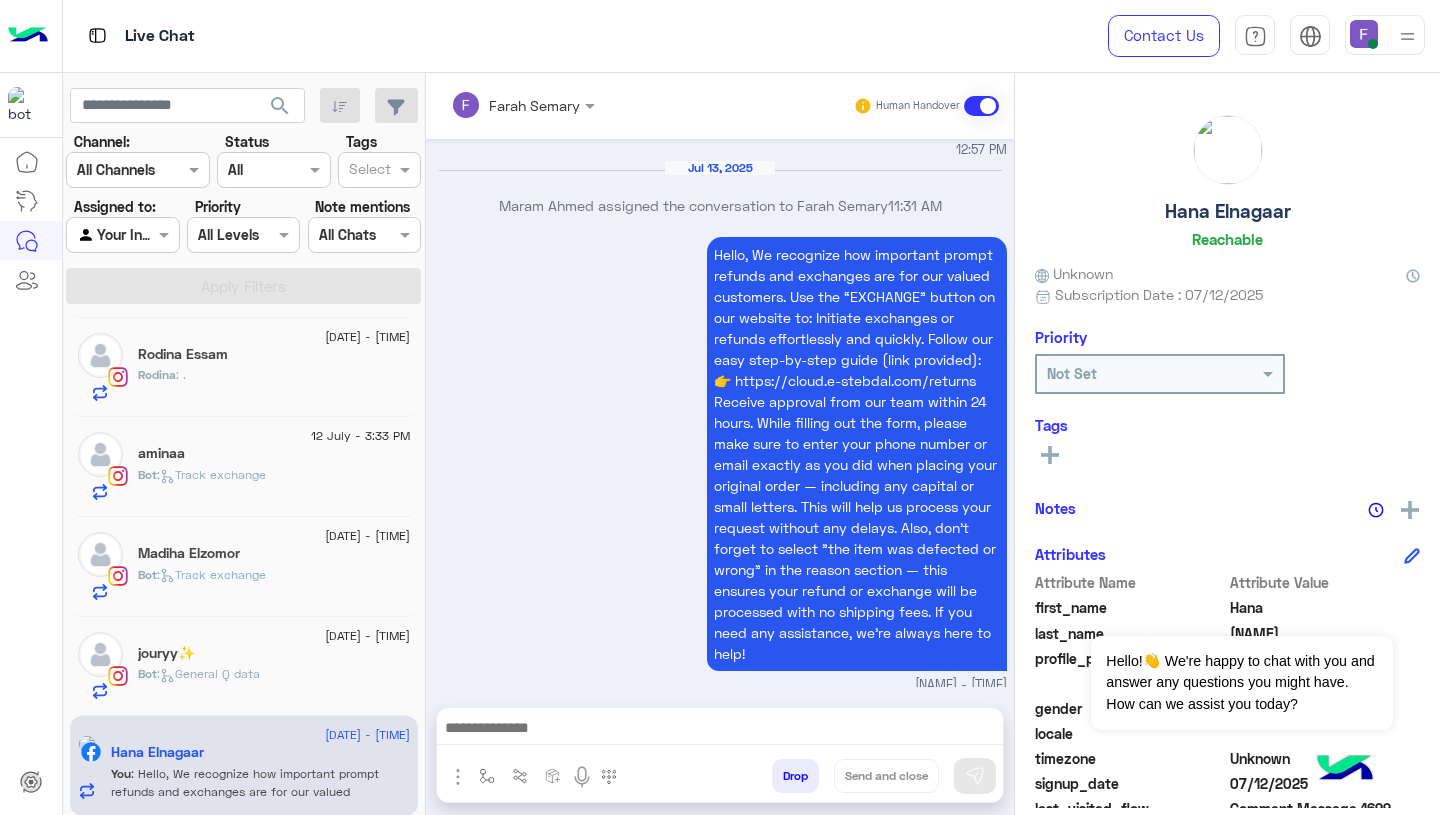 type on "**********" 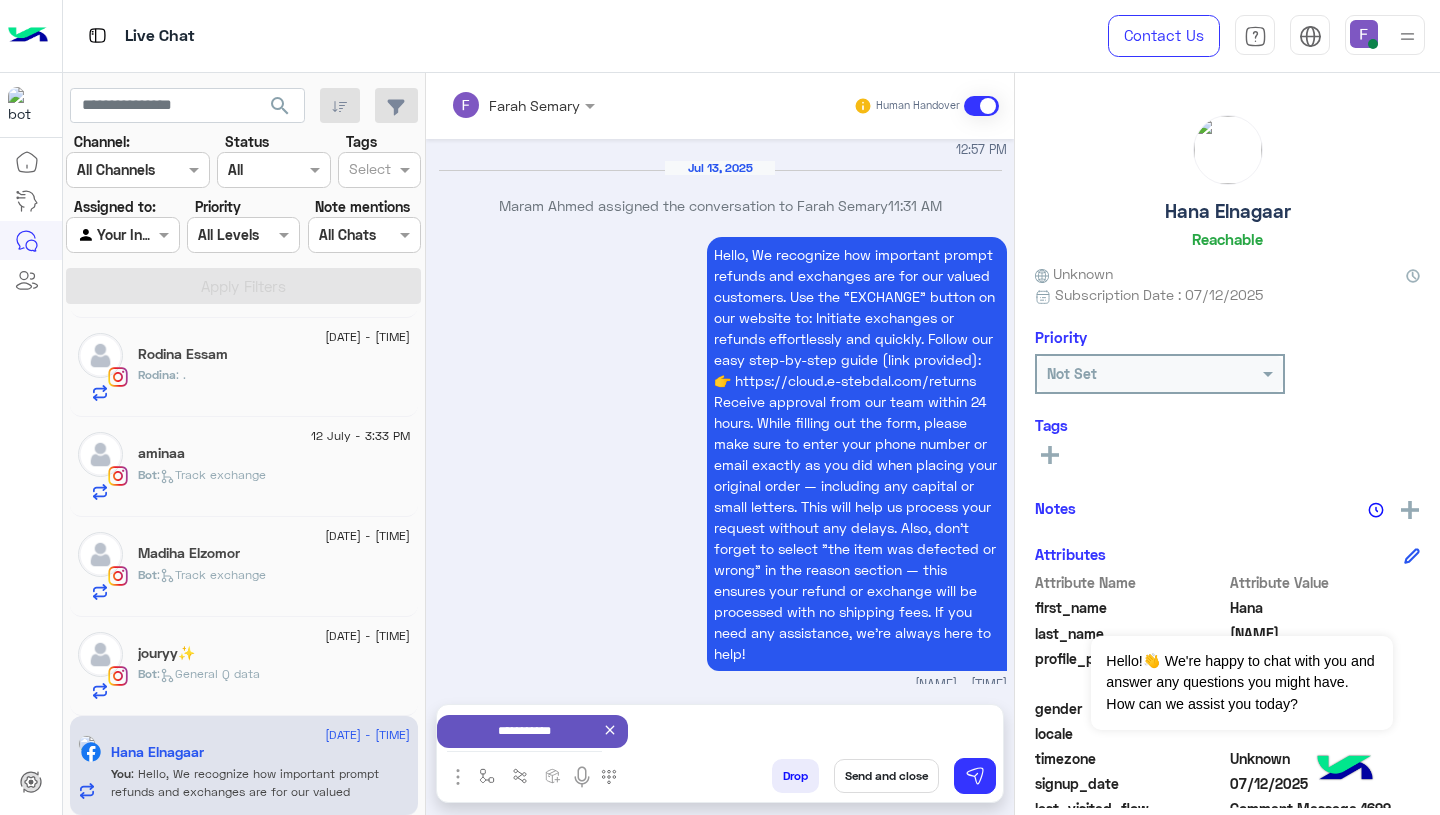 scroll, scrollTop: 2902, scrollLeft: 0, axis: vertical 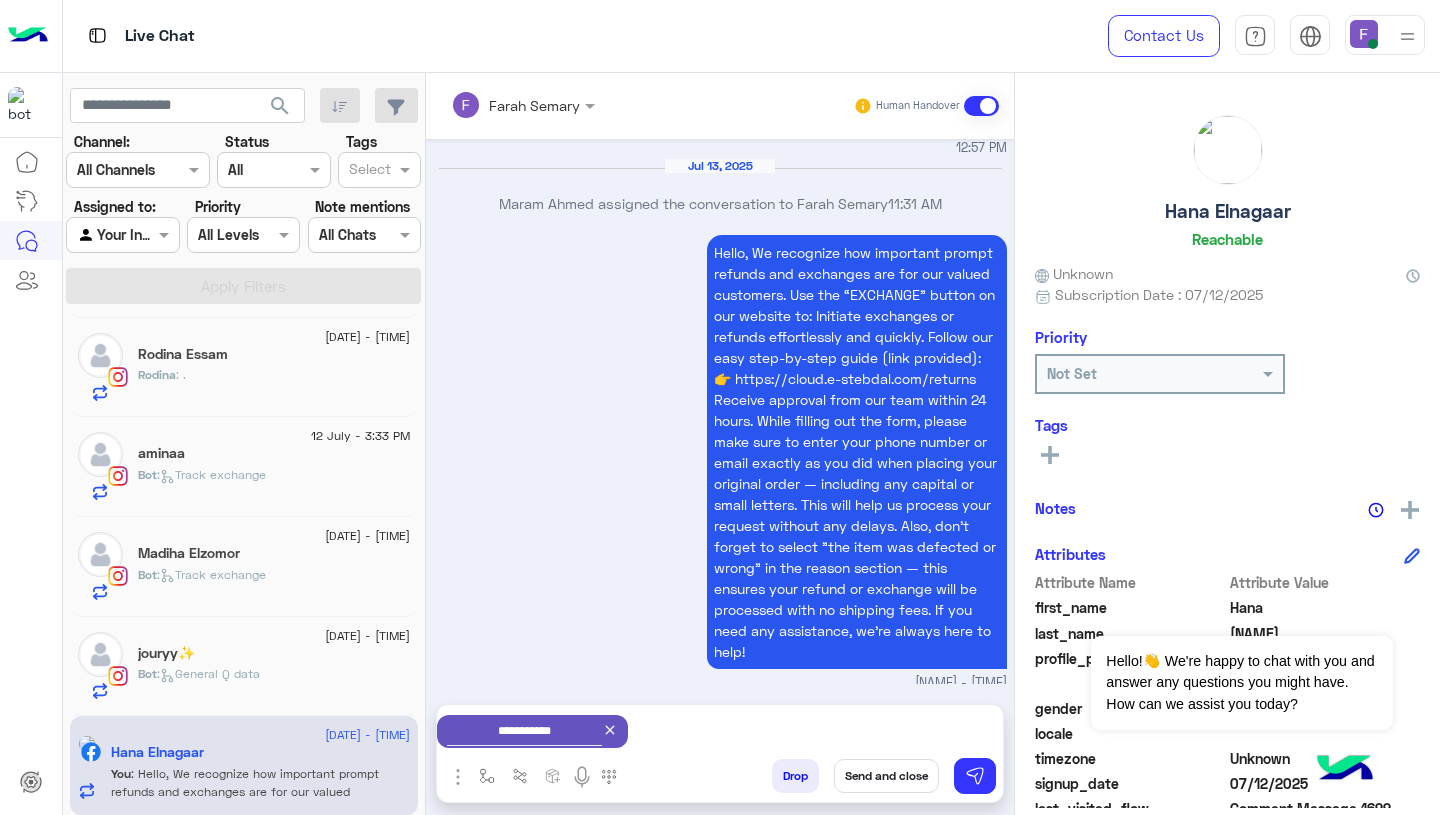 click on "Send and close" at bounding box center [886, 776] 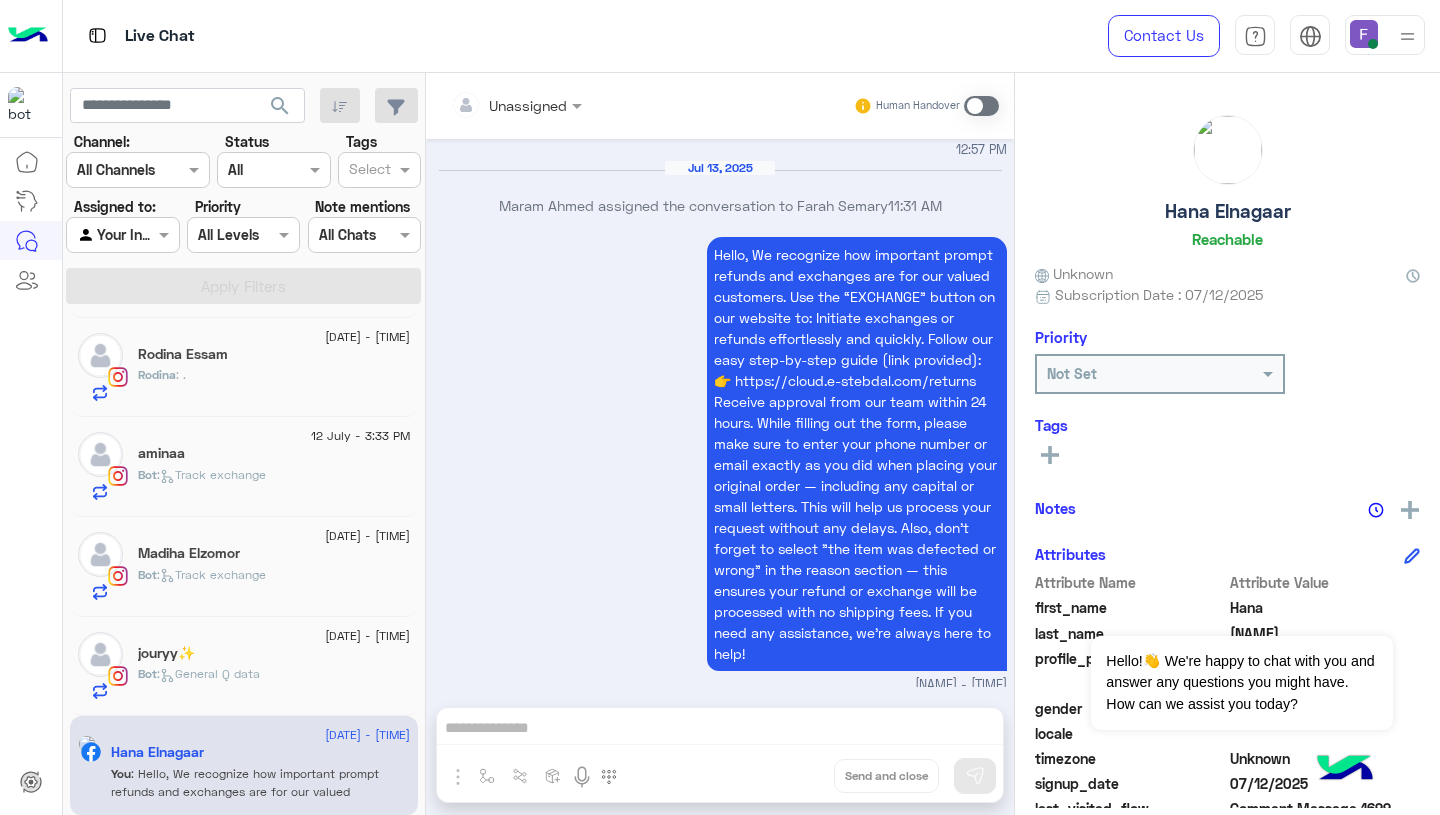 scroll, scrollTop: 2936, scrollLeft: 0, axis: vertical 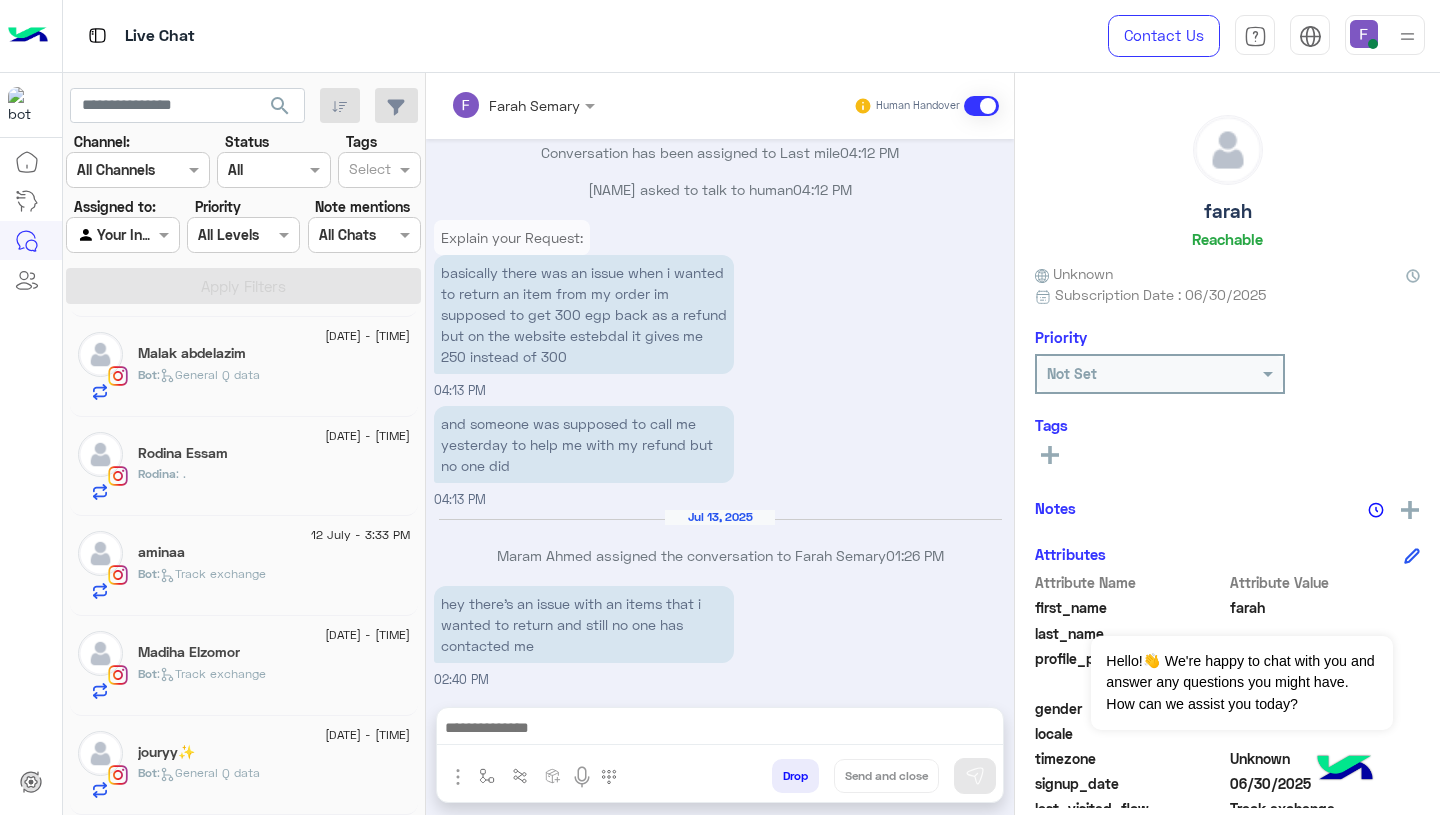 click on "Bot :   General Q data" 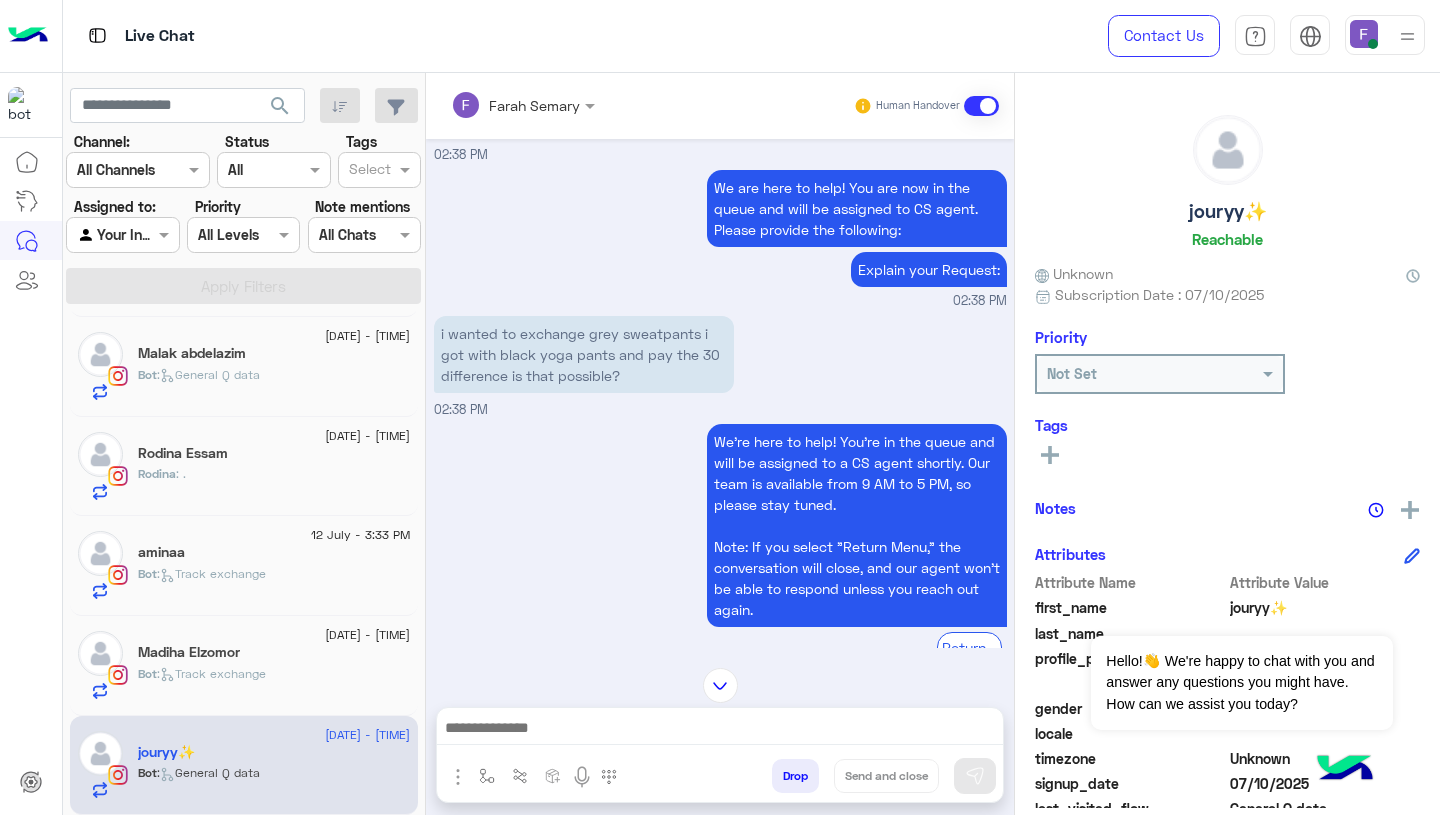 scroll, scrollTop: 1864, scrollLeft: 0, axis: vertical 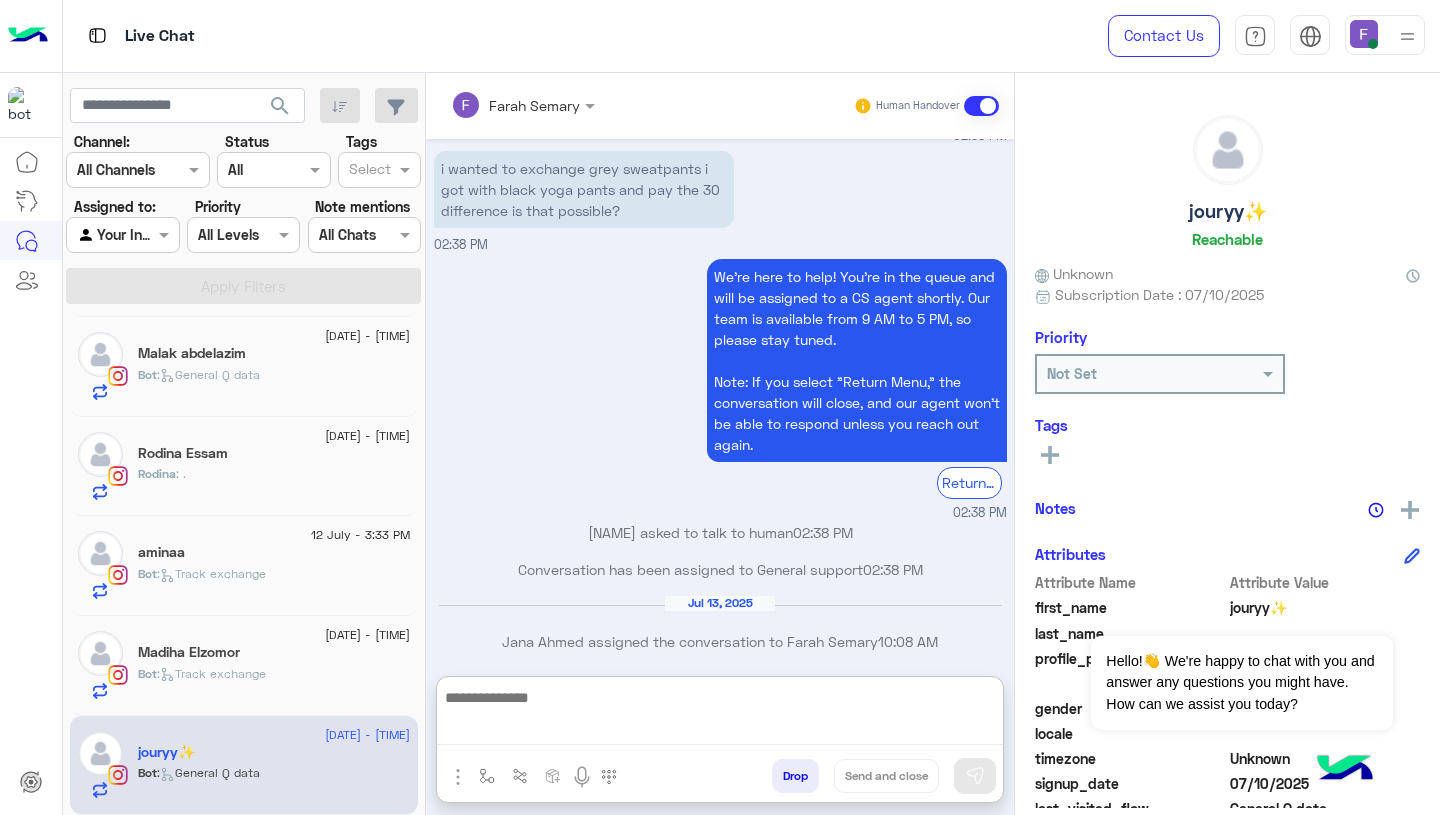 click at bounding box center (720, 715) 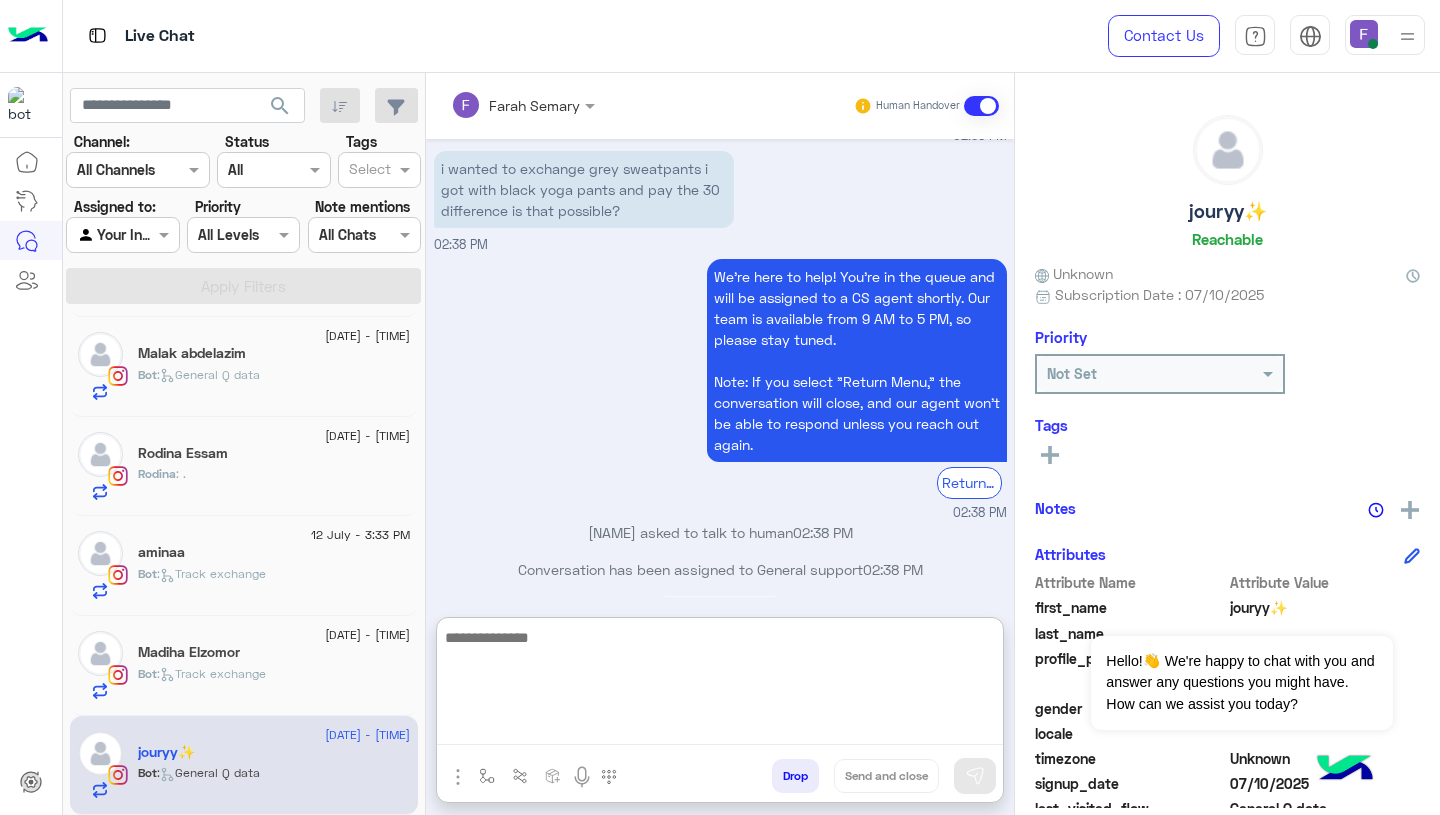 paste on "**********" 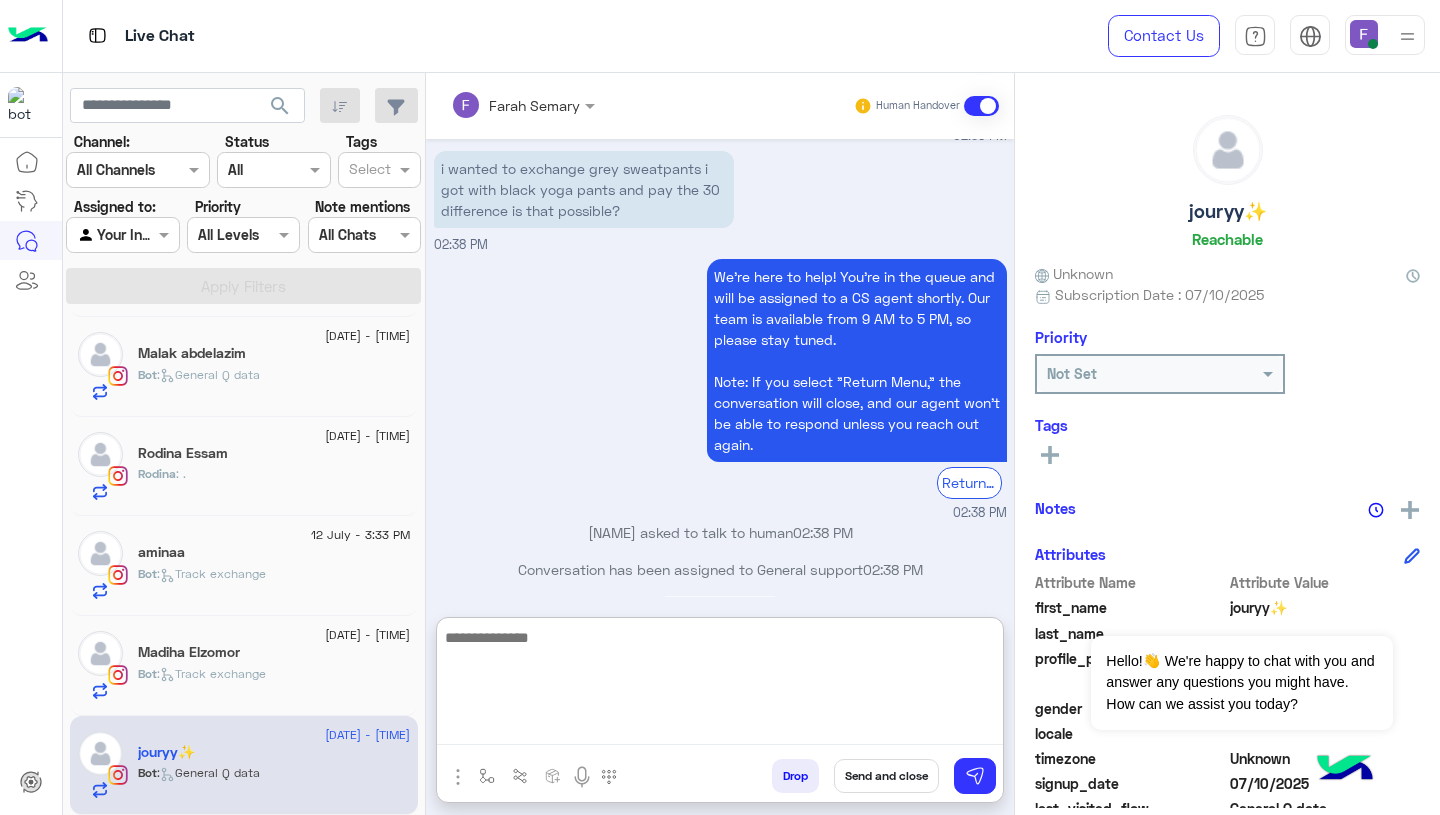 scroll, scrollTop: 0, scrollLeft: 0, axis: both 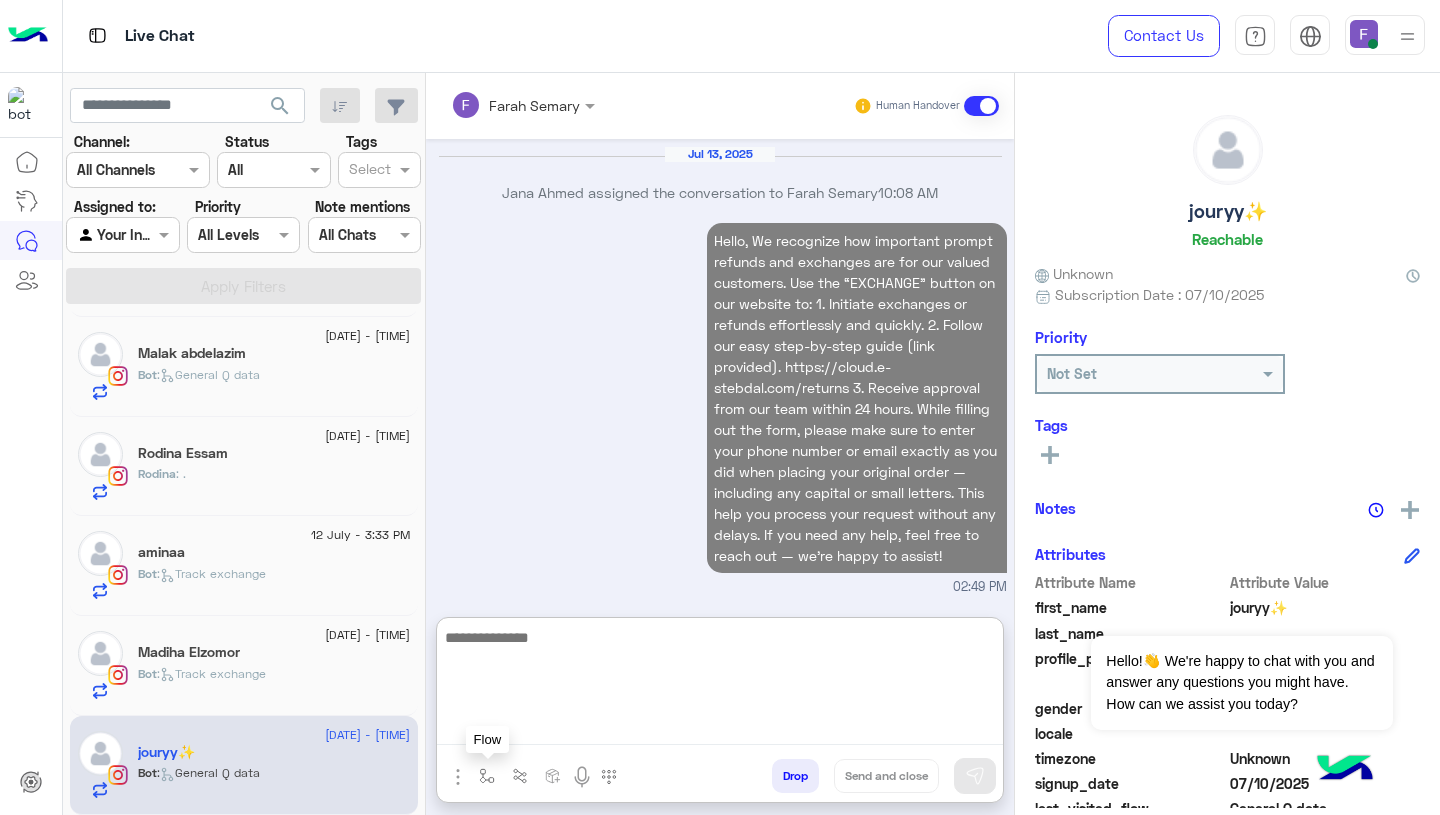 click at bounding box center (487, 776) 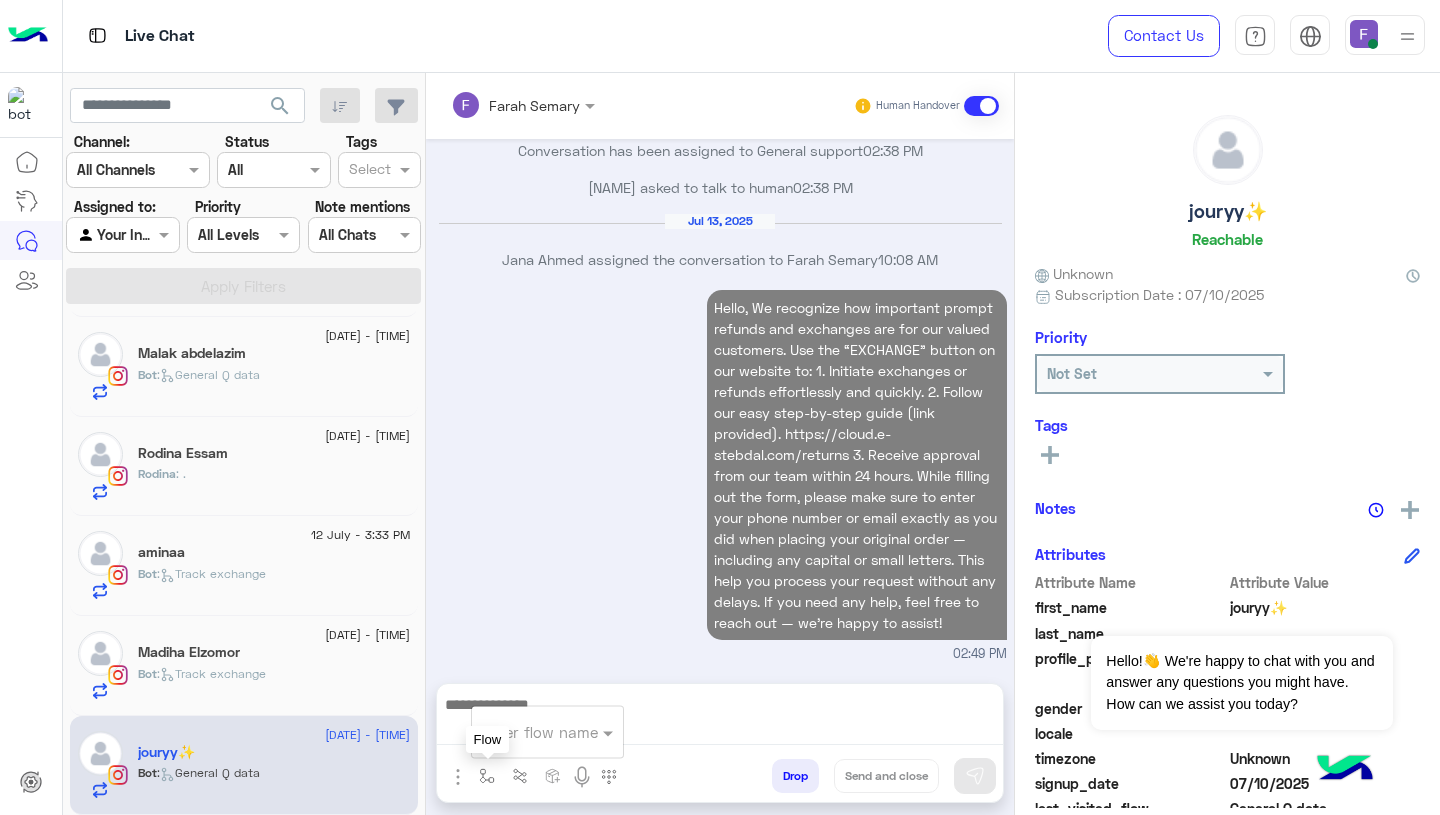 scroll, scrollTop: 2280, scrollLeft: 0, axis: vertical 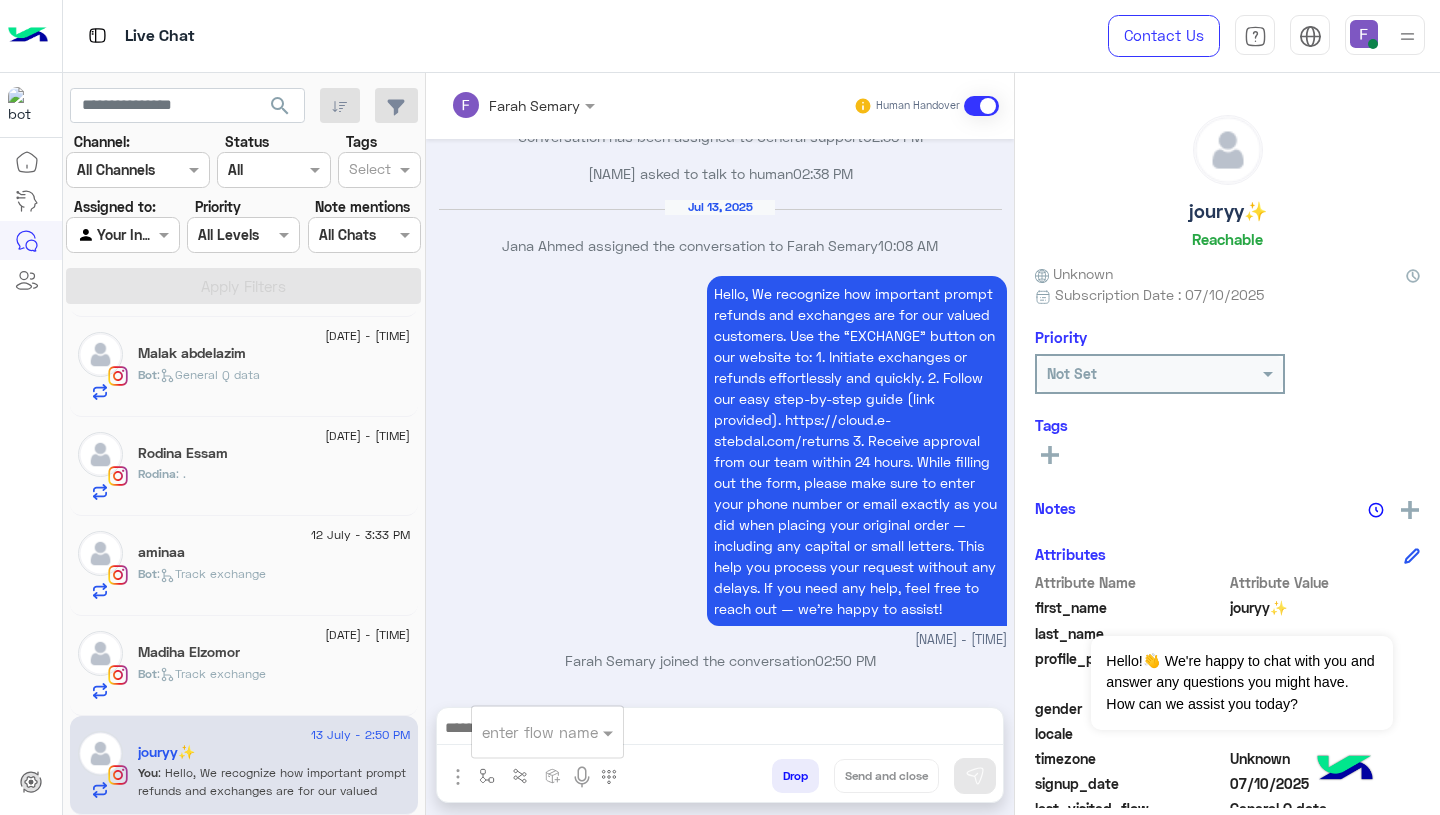 click at bounding box center (523, 732) 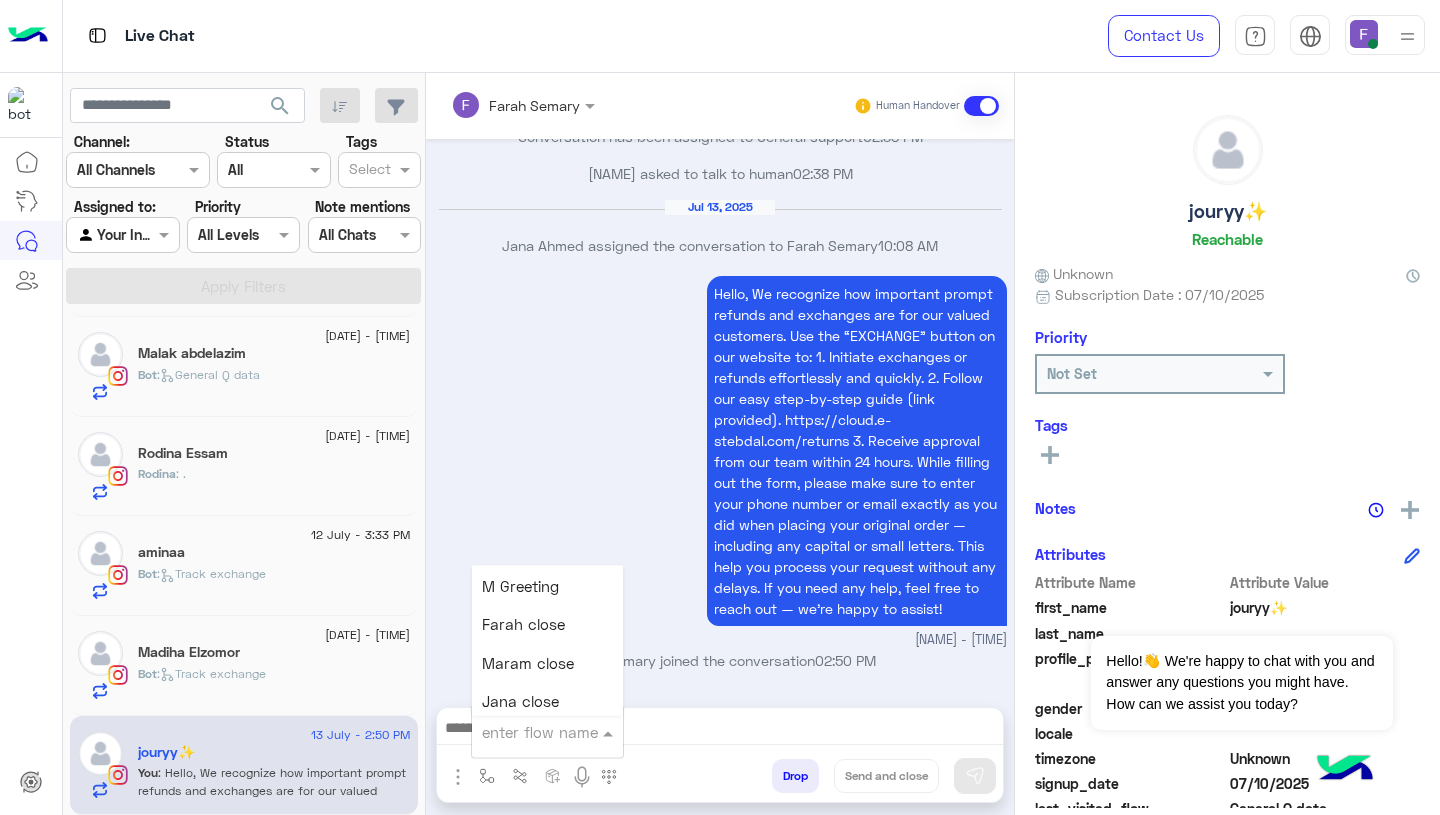 click on "Farah close" at bounding box center [523, 625] 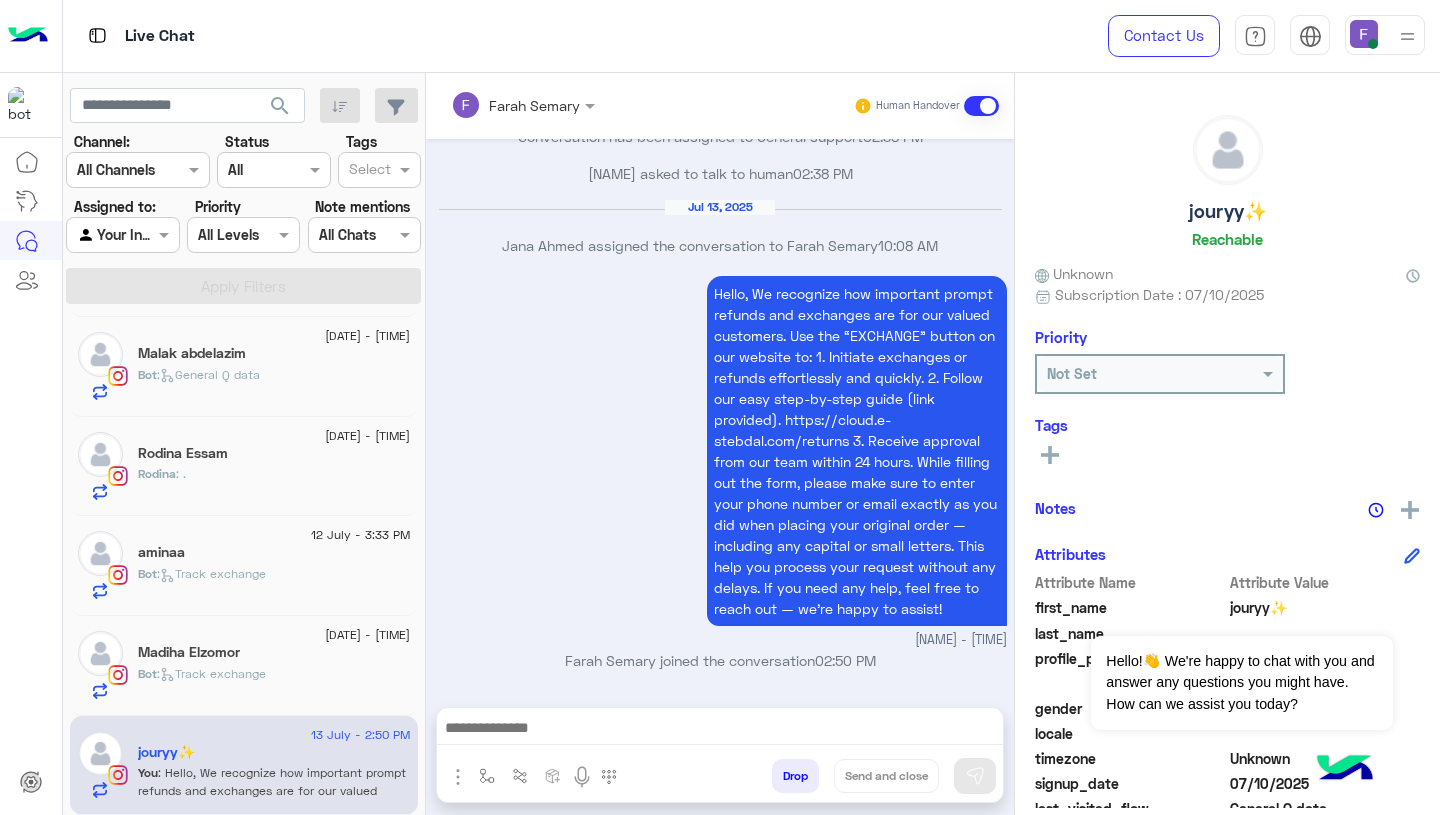 type on "**********" 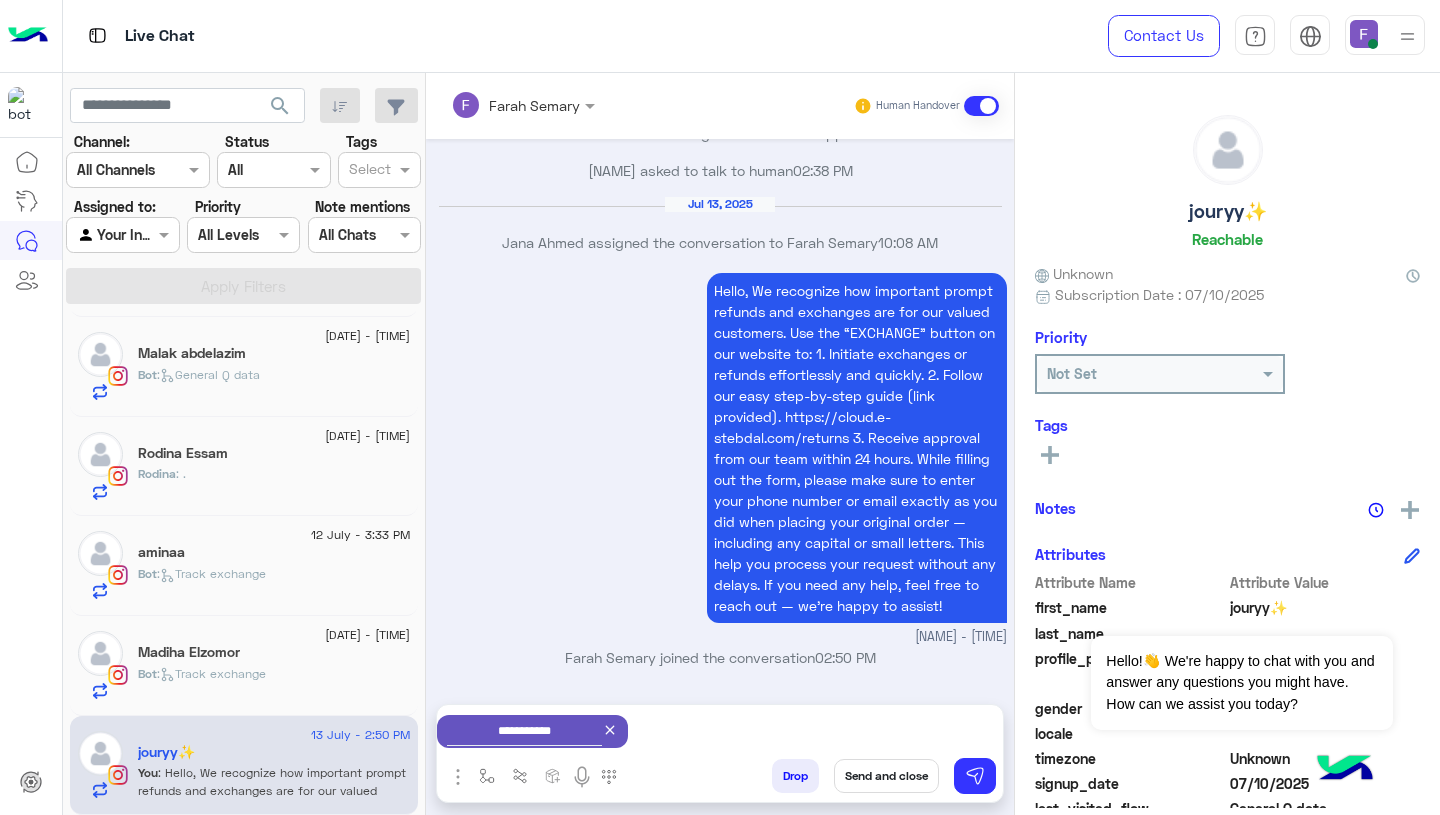 click on "Send and close" at bounding box center [886, 776] 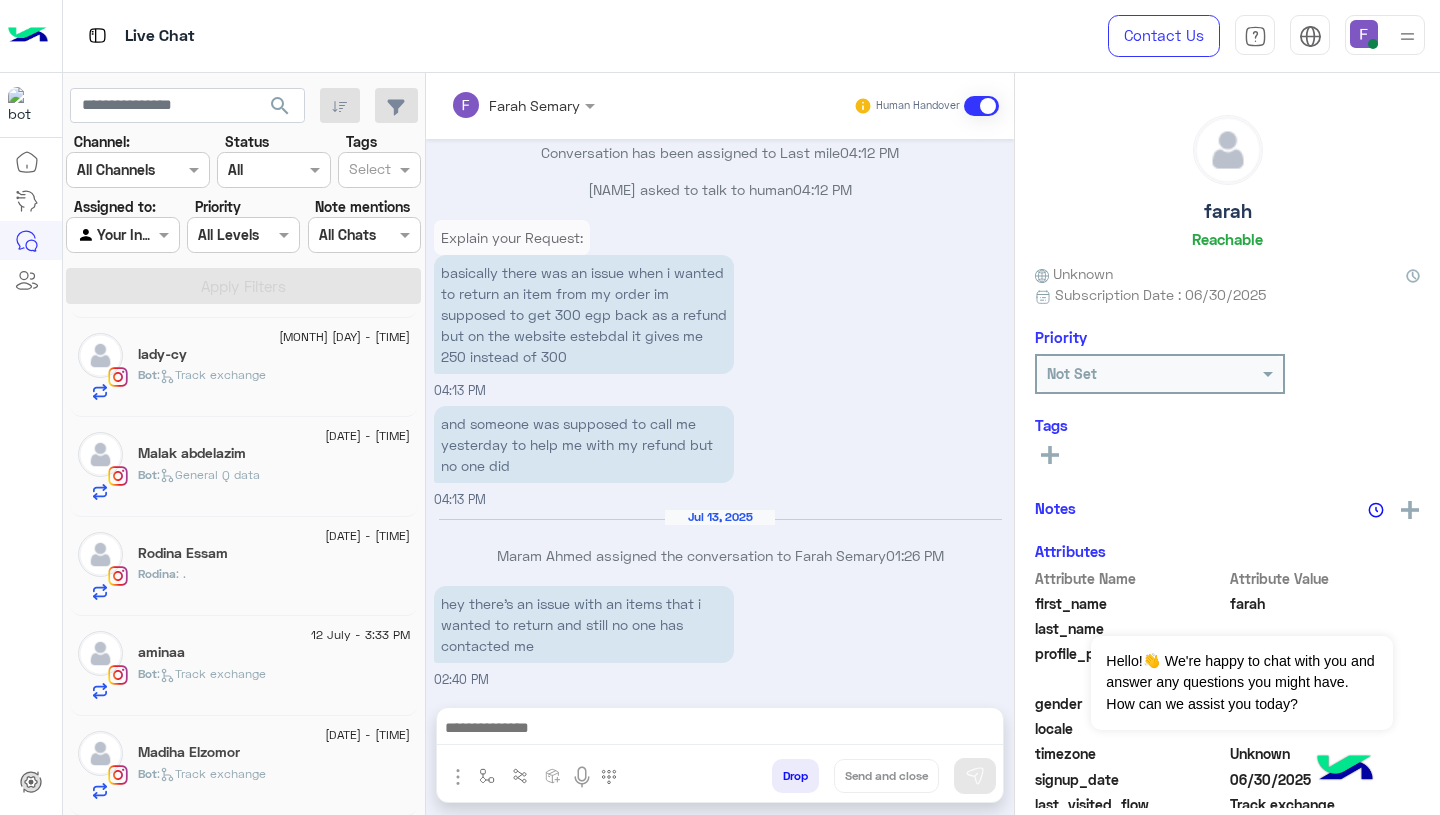click on "Bot :   Track exchange" 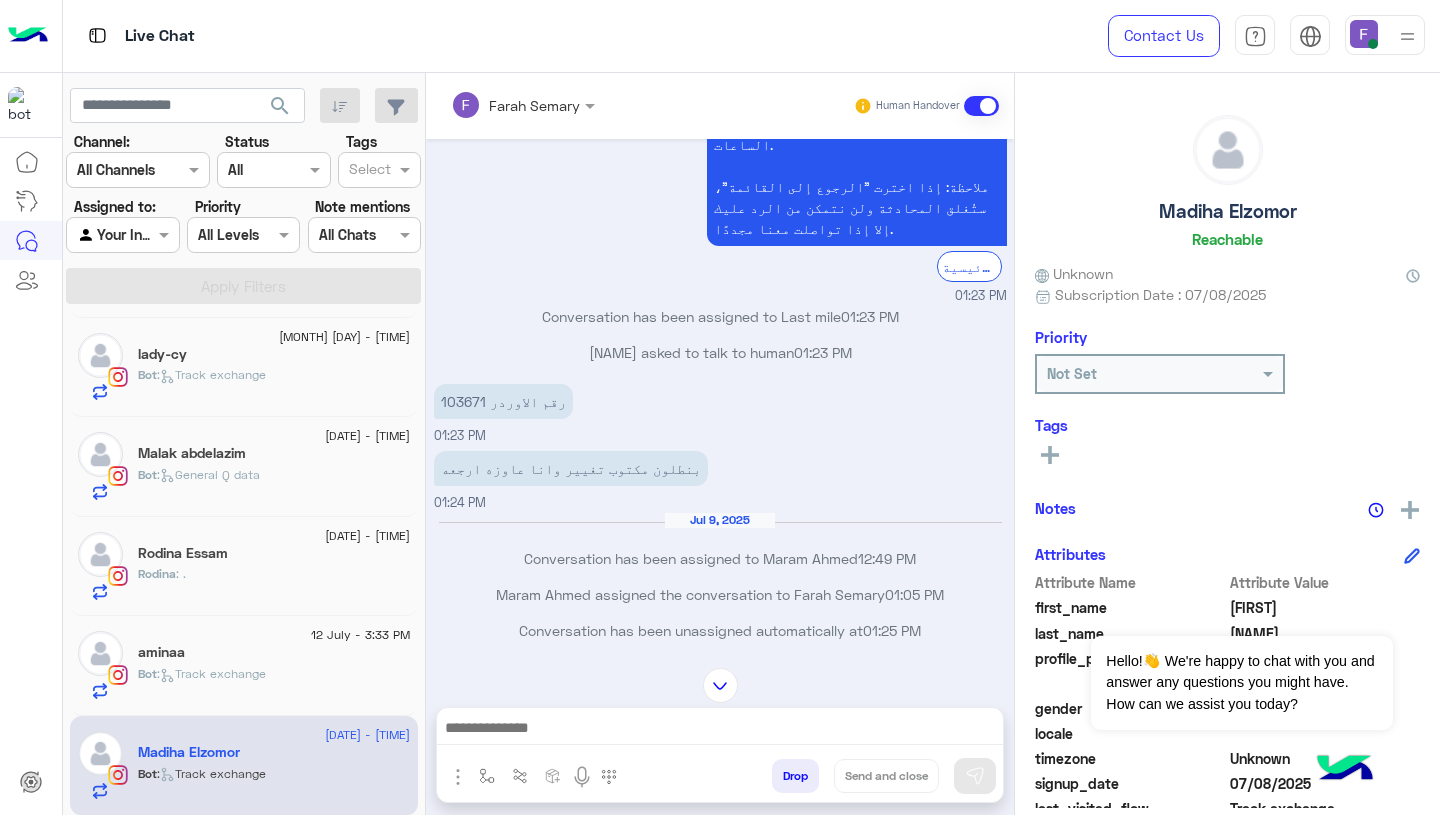 click on "رقم الاوردر 103671" at bounding box center [503, 401] 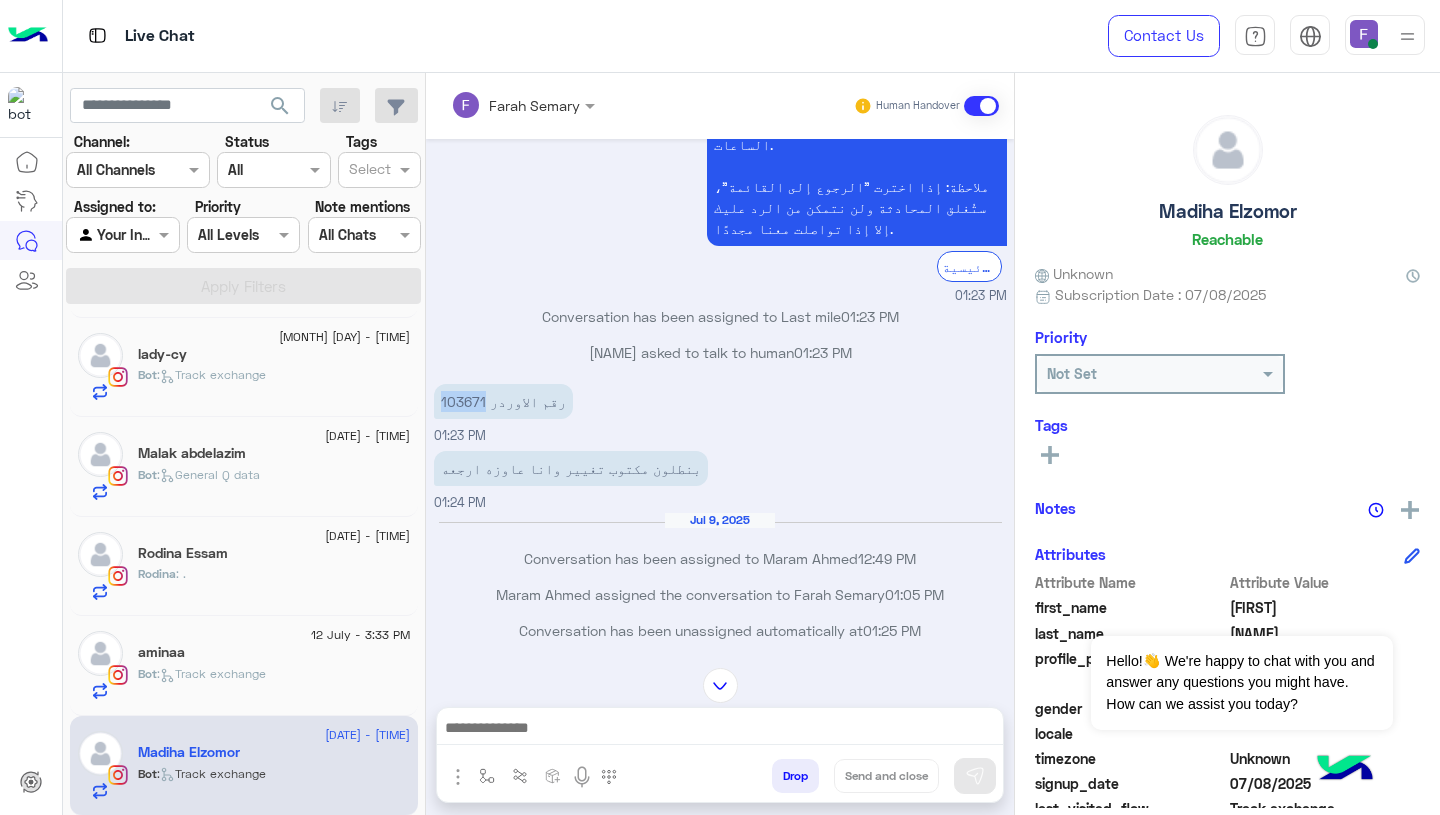 click on "رقم الاوردر 103671" at bounding box center (503, 401) 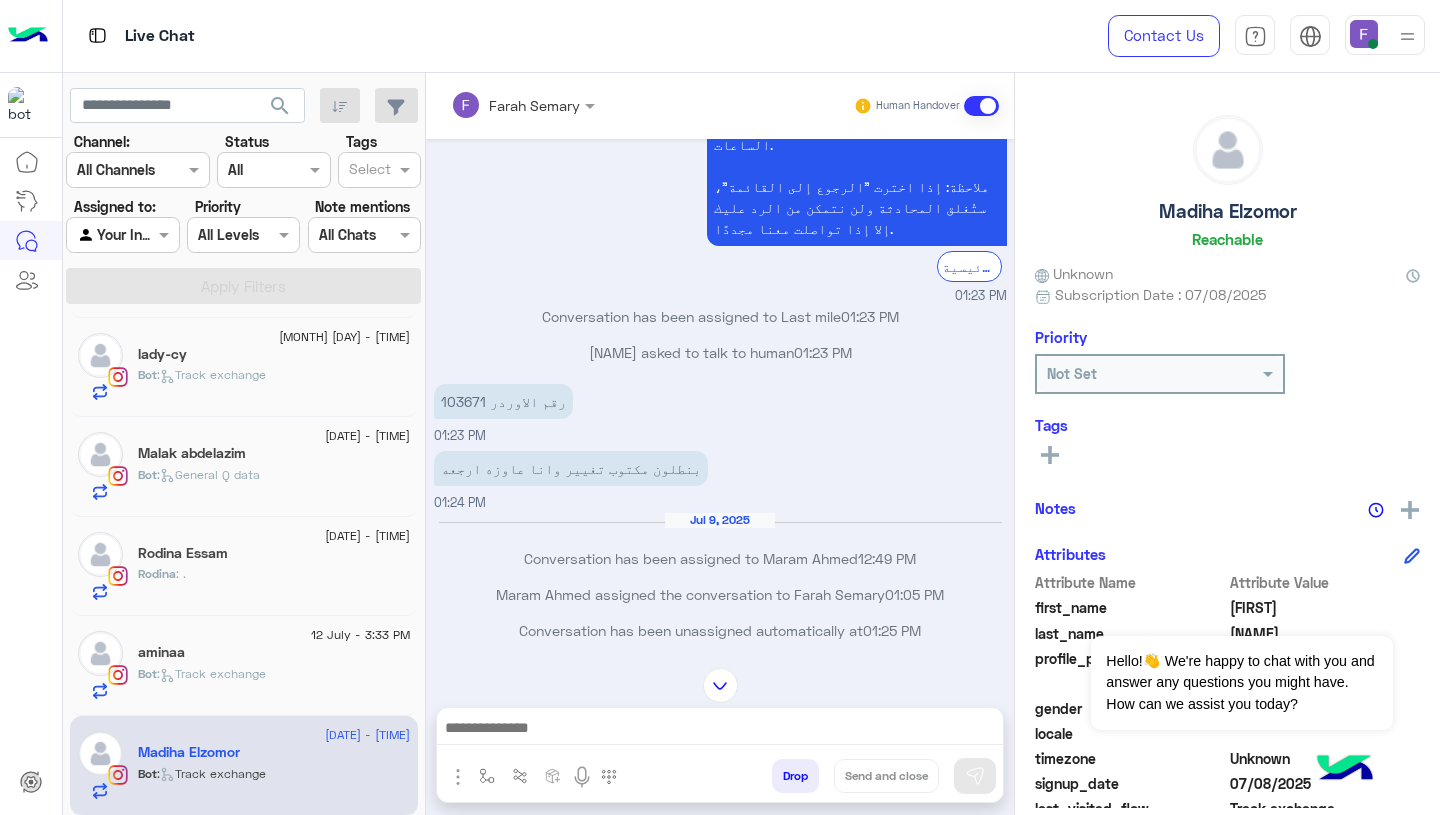 scroll, scrollTop: 3377, scrollLeft: 0, axis: vertical 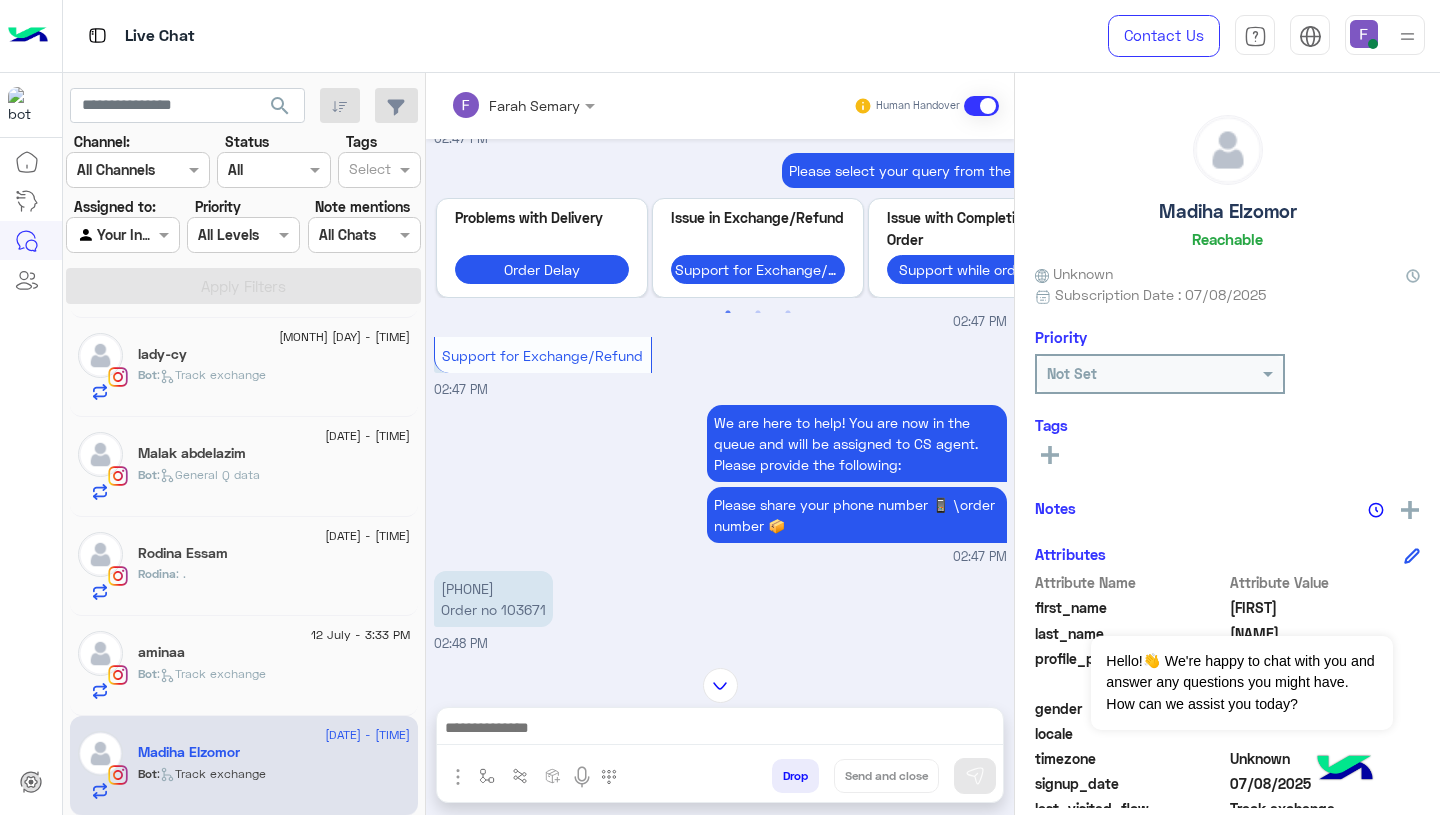 click on "01061846617 Order no 103671" at bounding box center (493, 599) 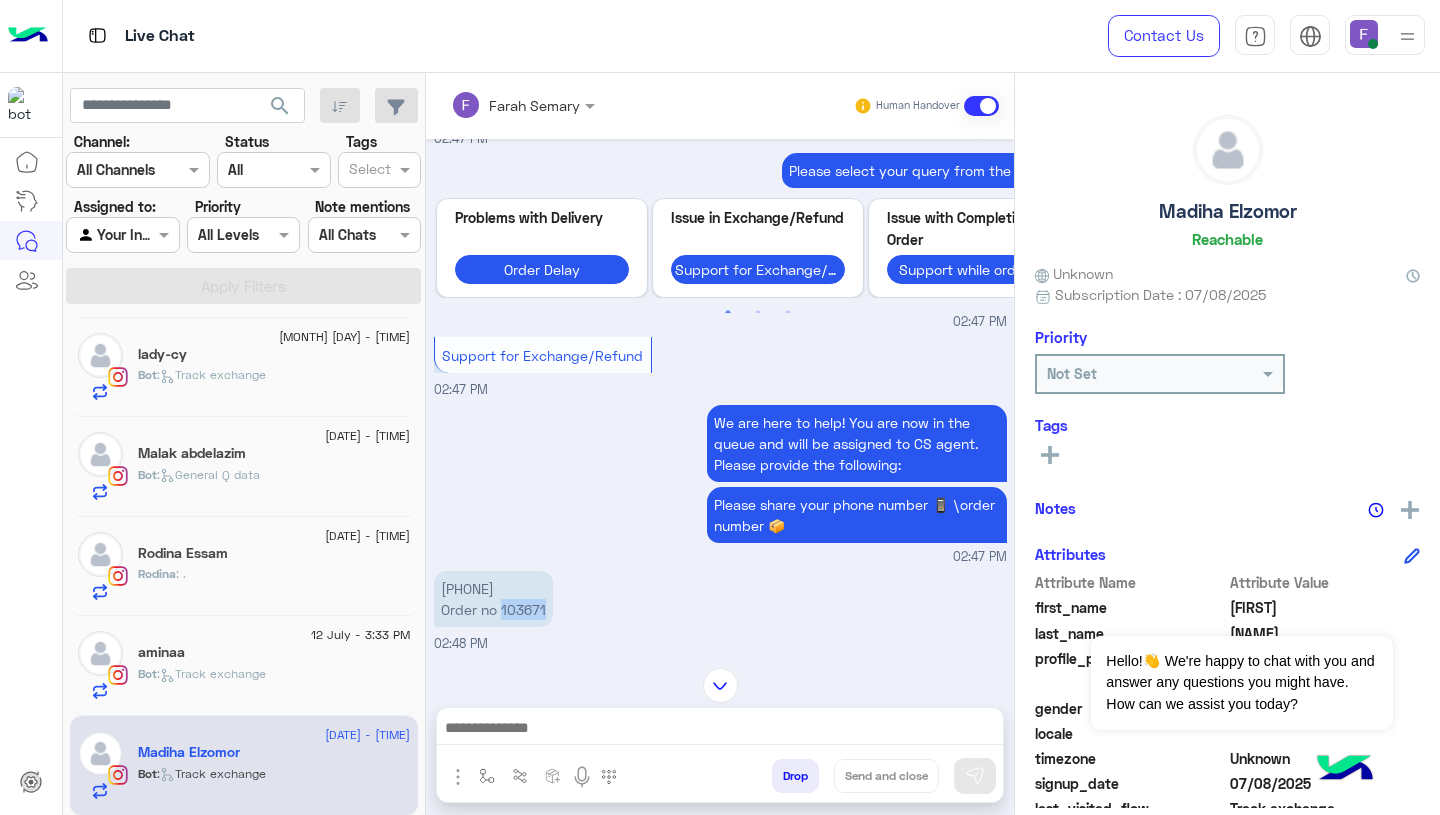 click on "01061846617 Order no 103671" at bounding box center [493, 599] 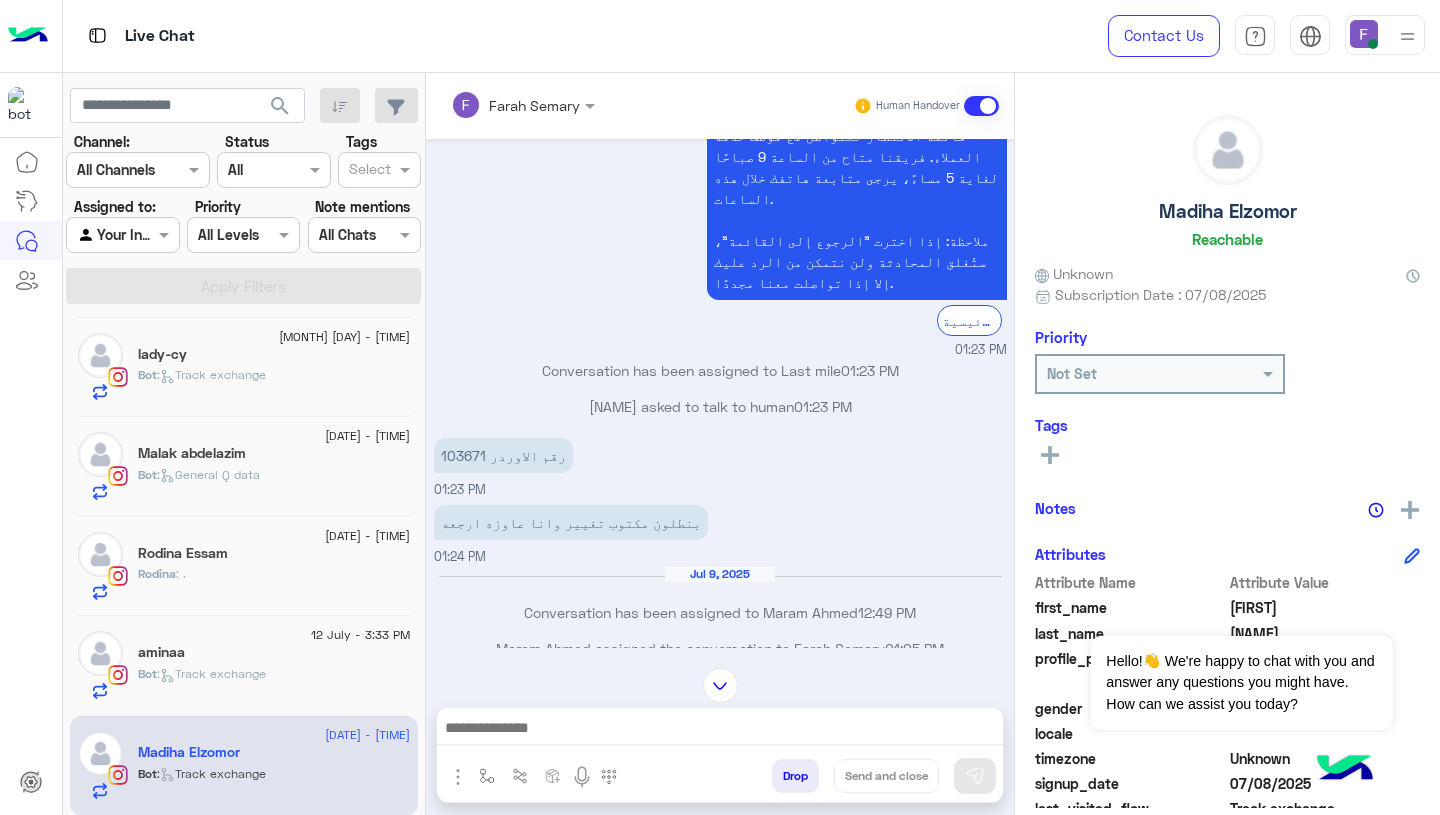 scroll, scrollTop: 2031, scrollLeft: 0, axis: vertical 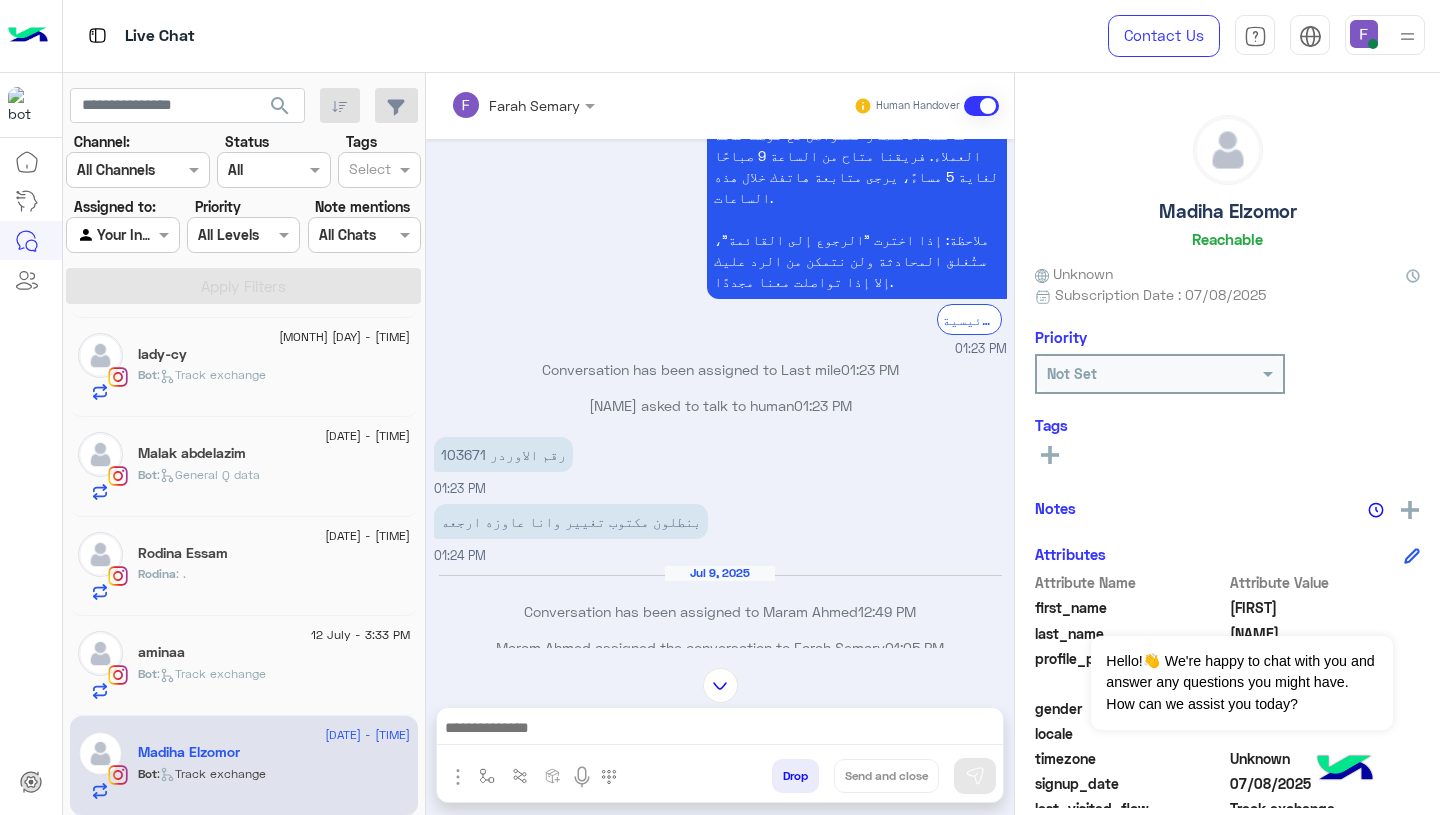 click on "بنطلون مكتوب تغيير وانا عاوزه ارجعه" at bounding box center (571, 521) 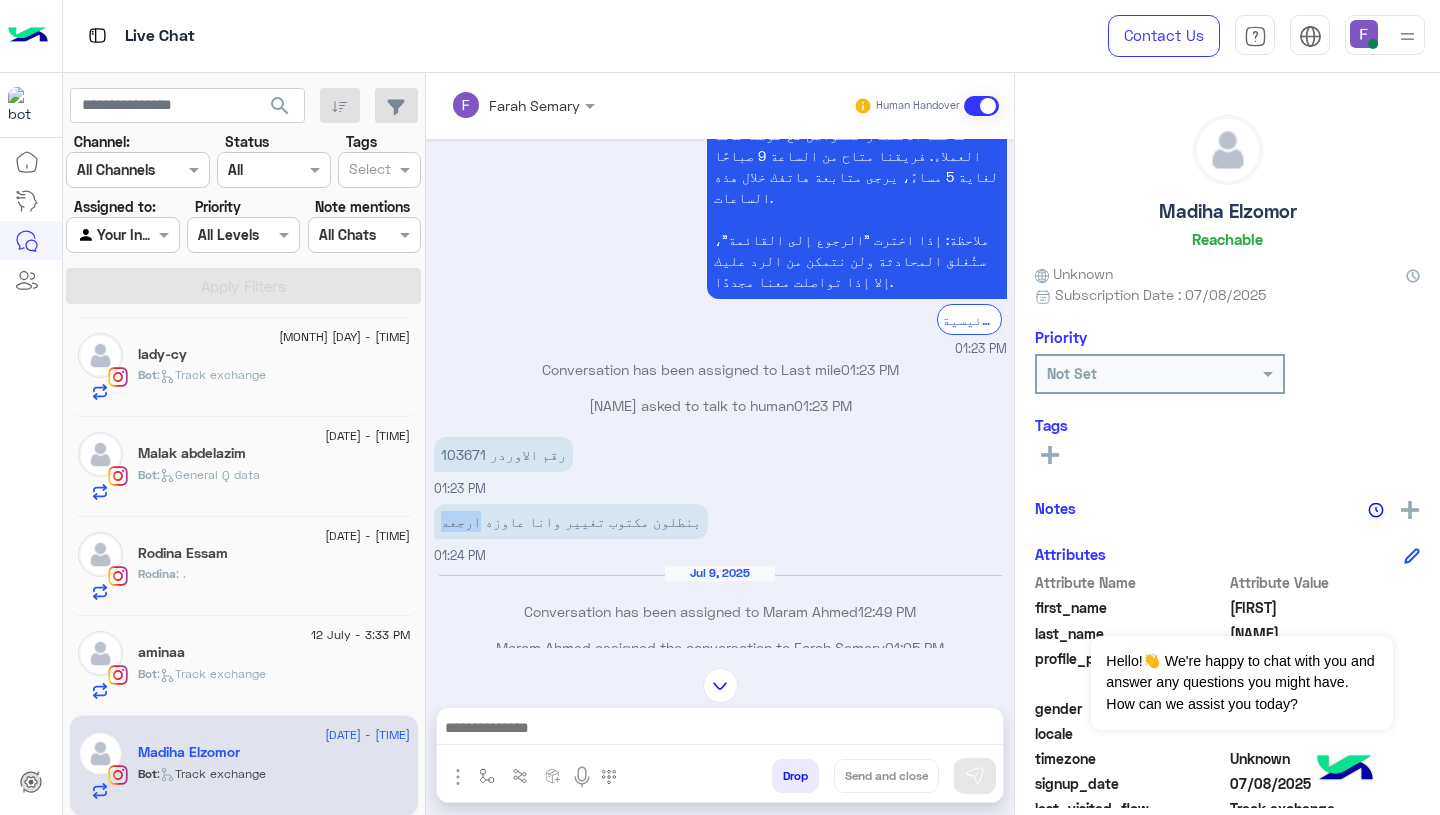 click on "بنطلون مكتوب تغيير وانا عاوزه ارجعه" at bounding box center [571, 521] 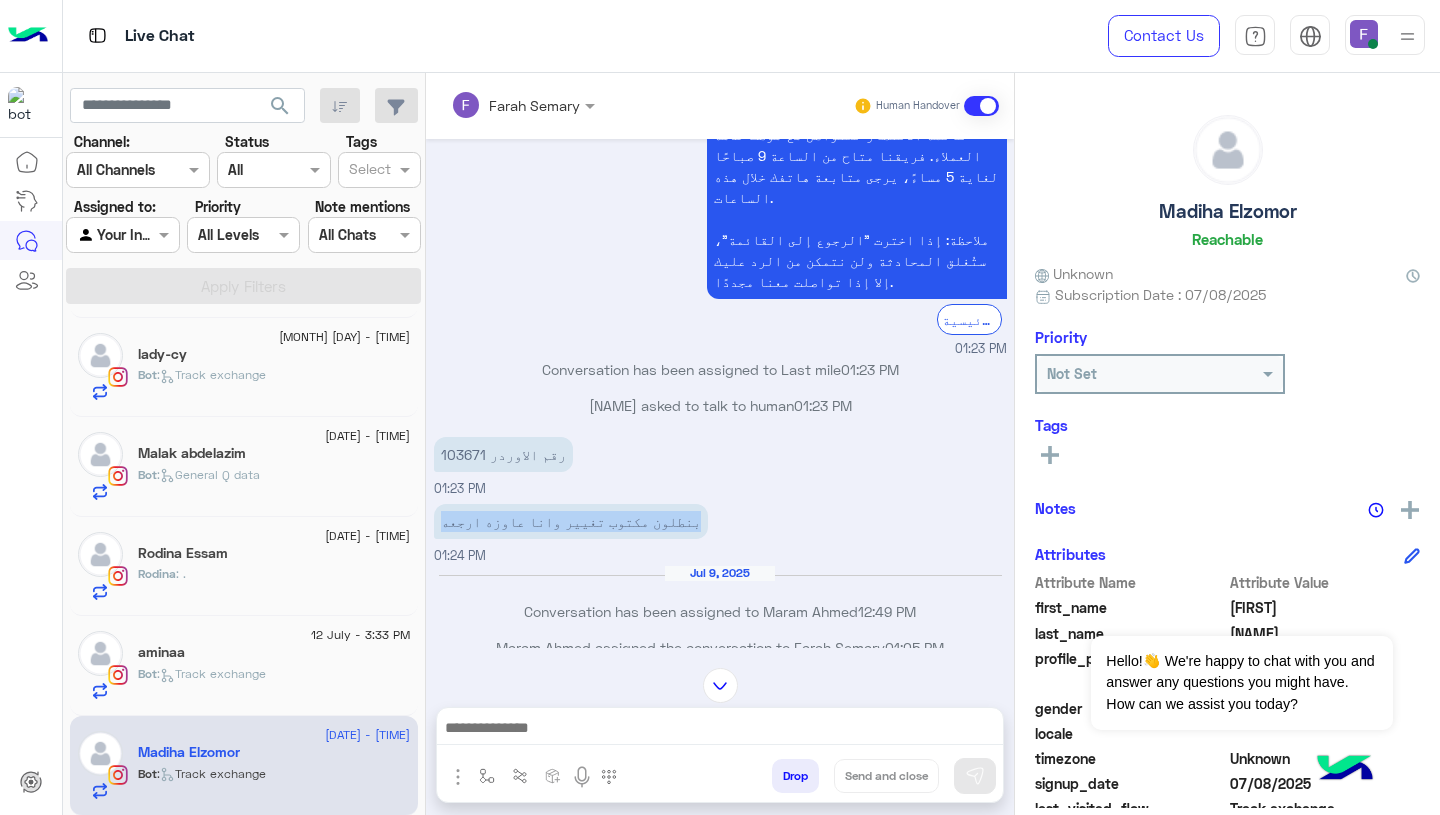 click on "بنطلون مكتوب تغيير وانا عاوزه ارجعه" at bounding box center [571, 521] 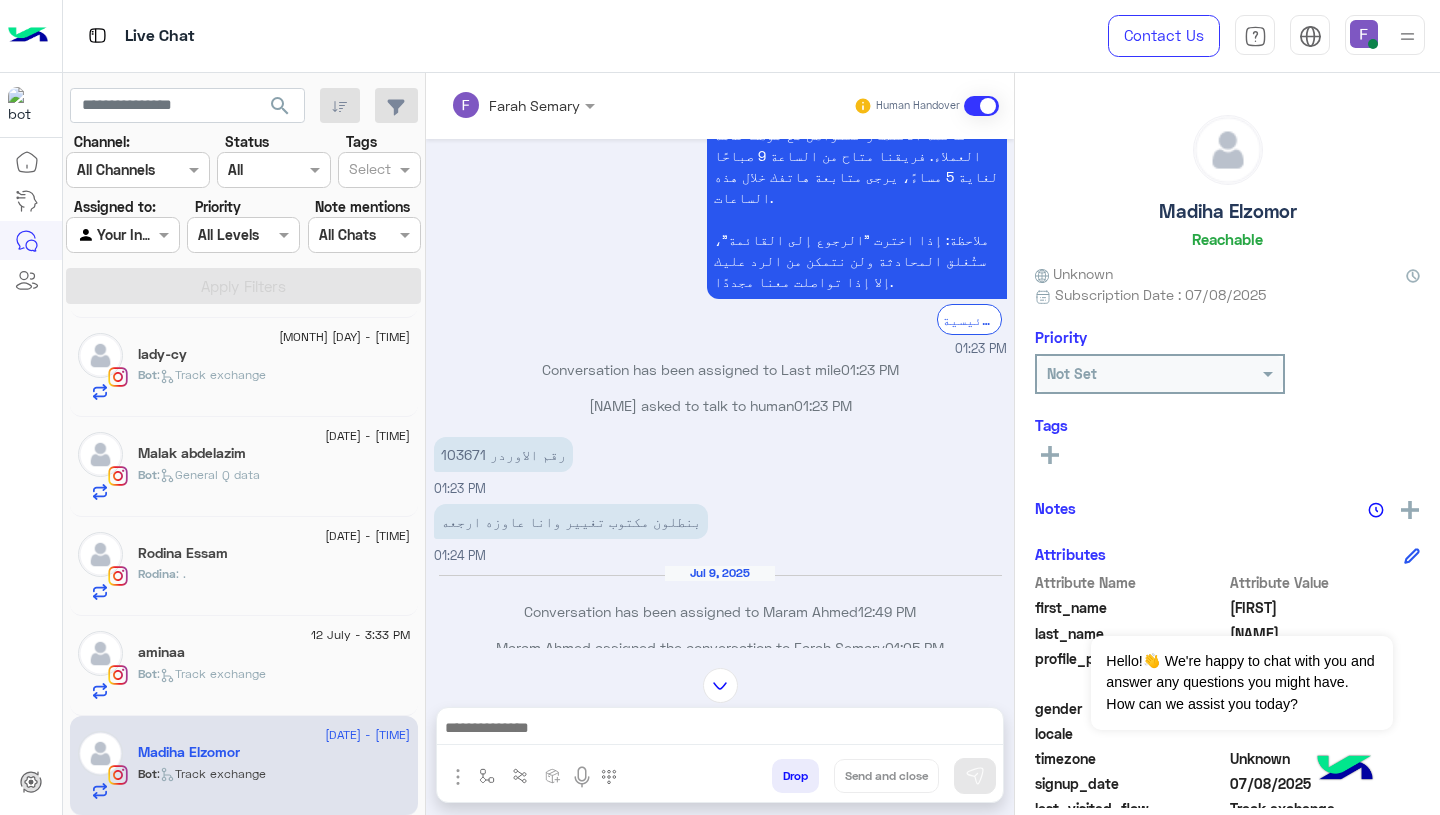 click at bounding box center (720, 730) 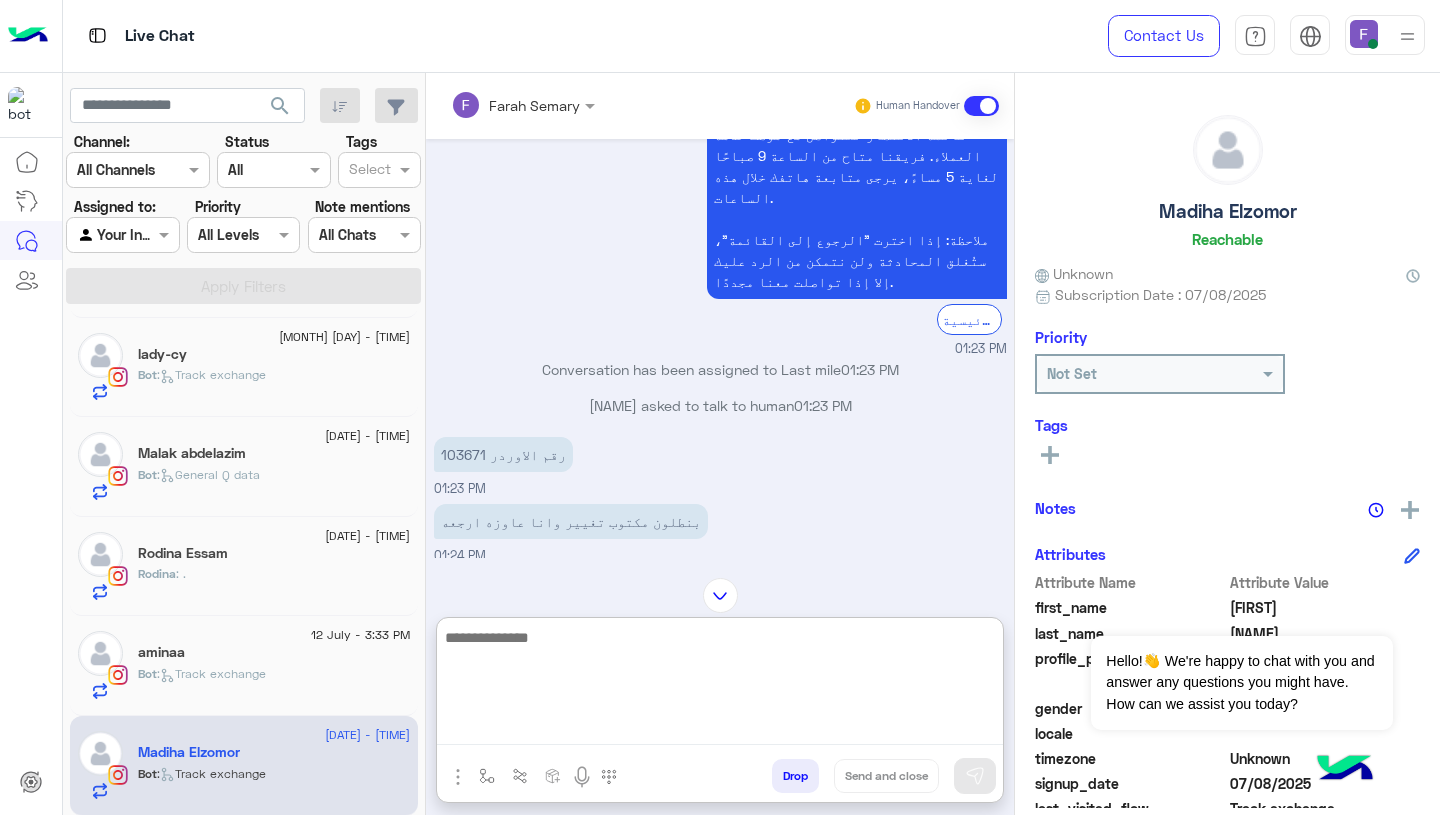 paste on "**********" 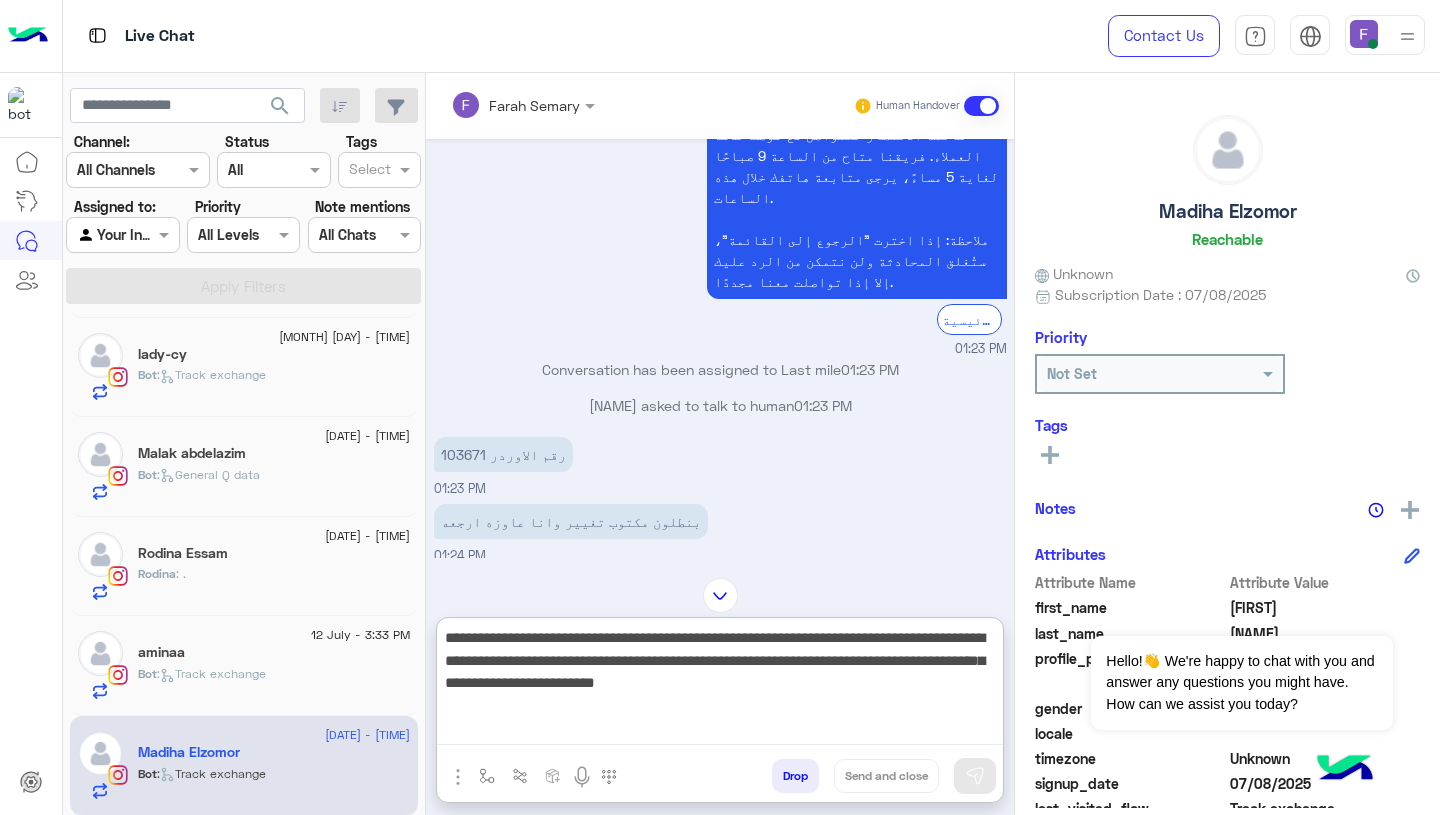 scroll, scrollTop: 83, scrollLeft: 0, axis: vertical 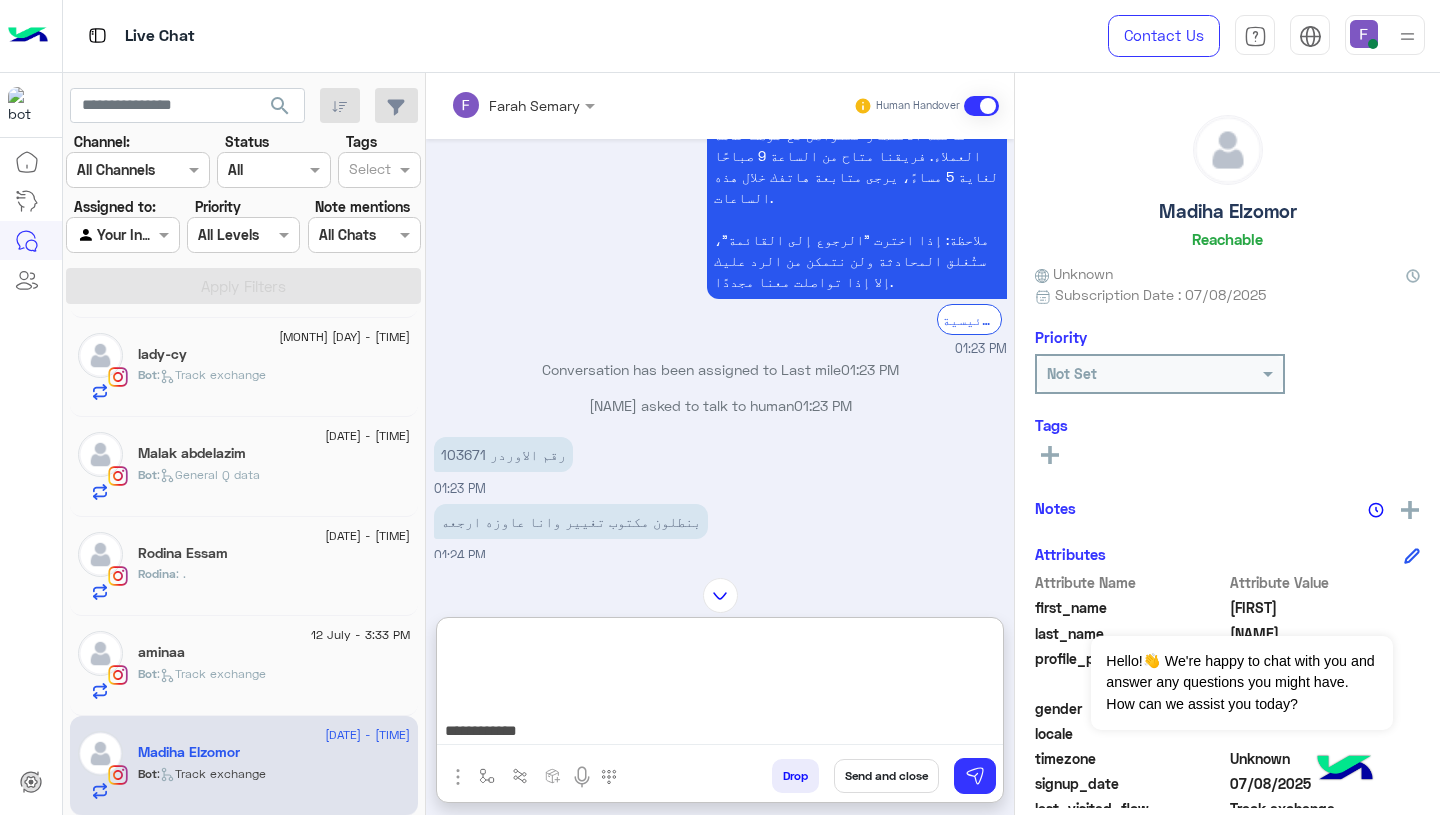 click on "**********" at bounding box center (720, 685) 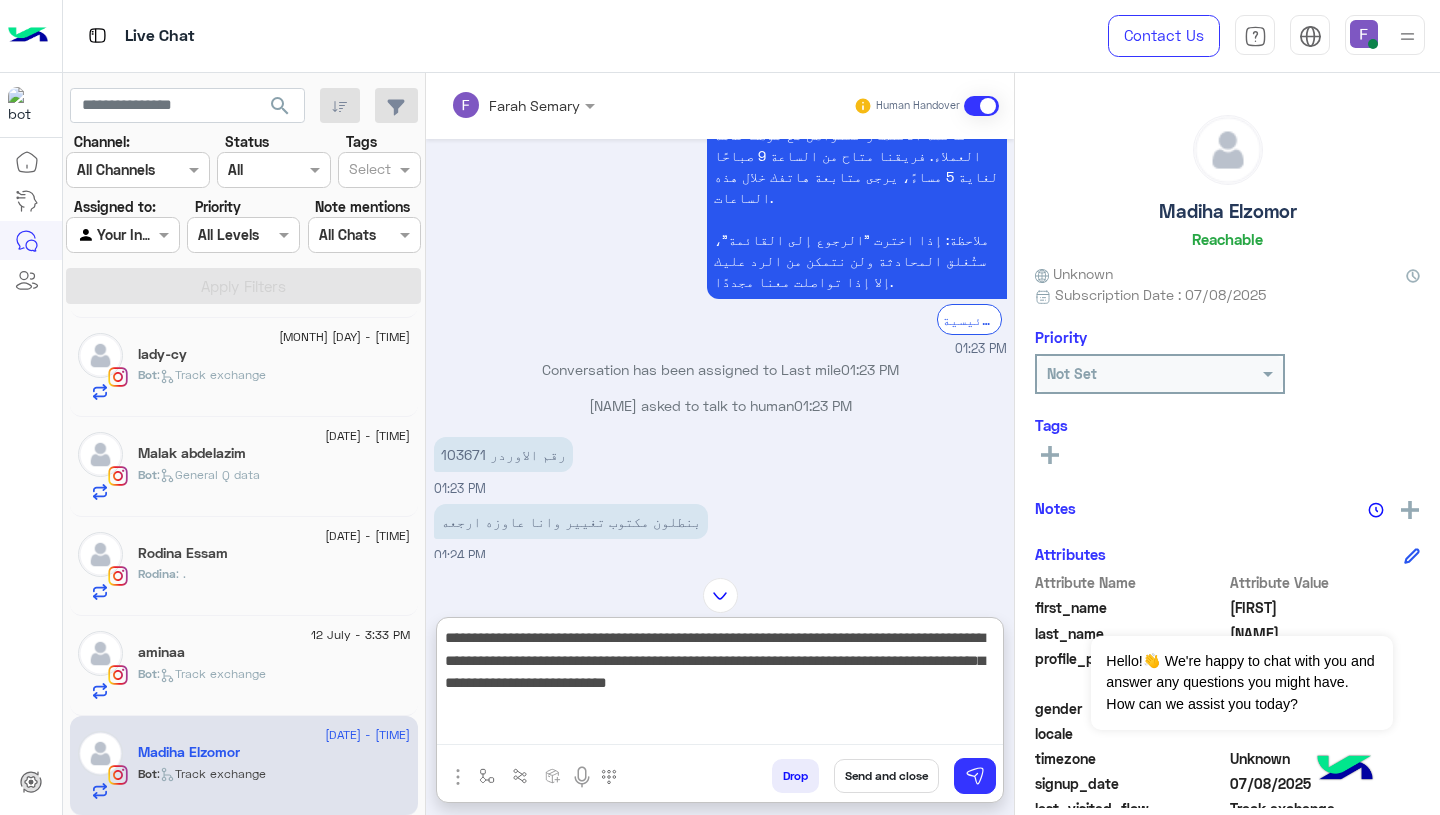 scroll, scrollTop: 0, scrollLeft: 0, axis: both 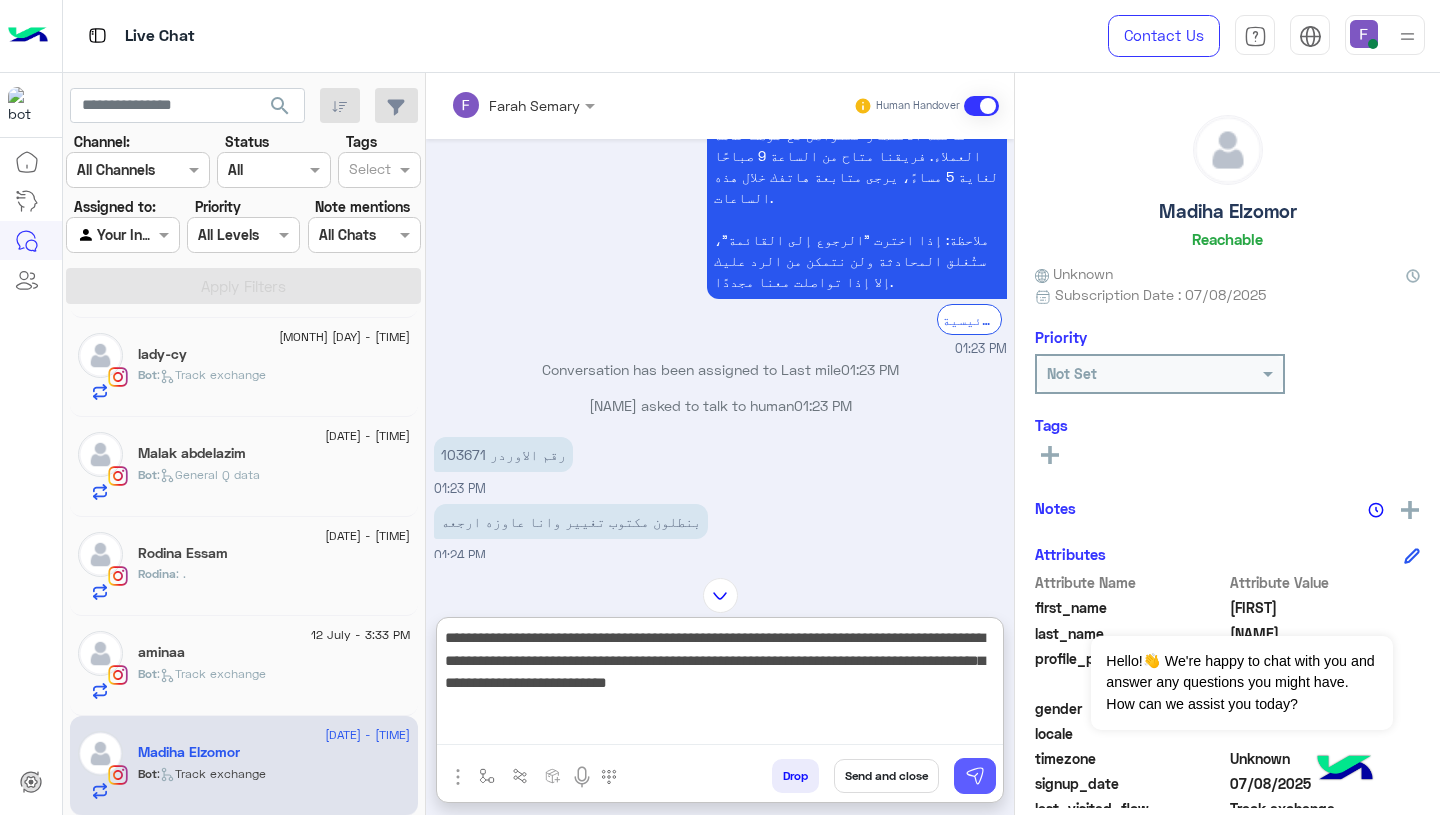 type on "**********" 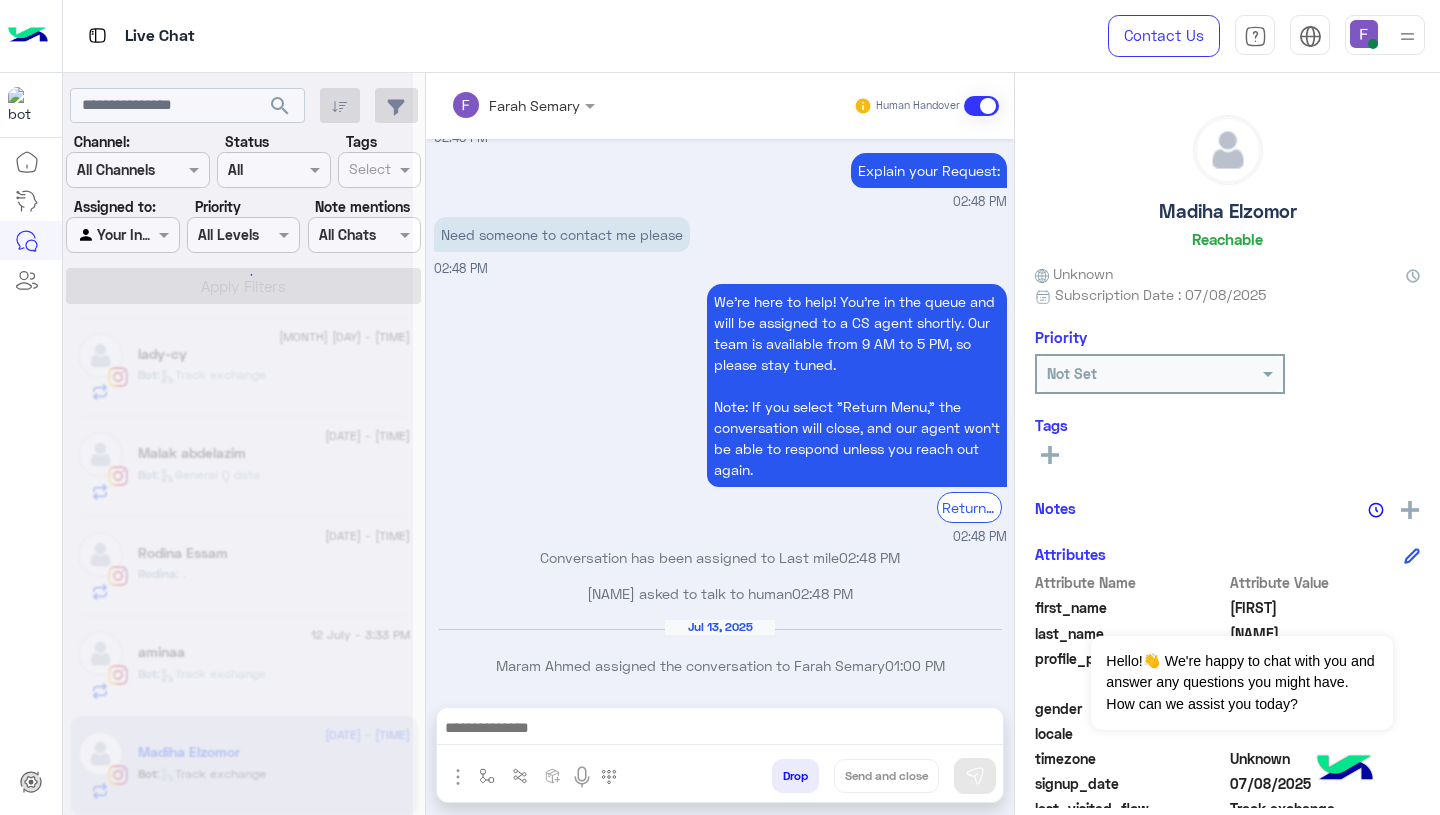 scroll, scrollTop: 3569, scrollLeft: 0, axis: vertical 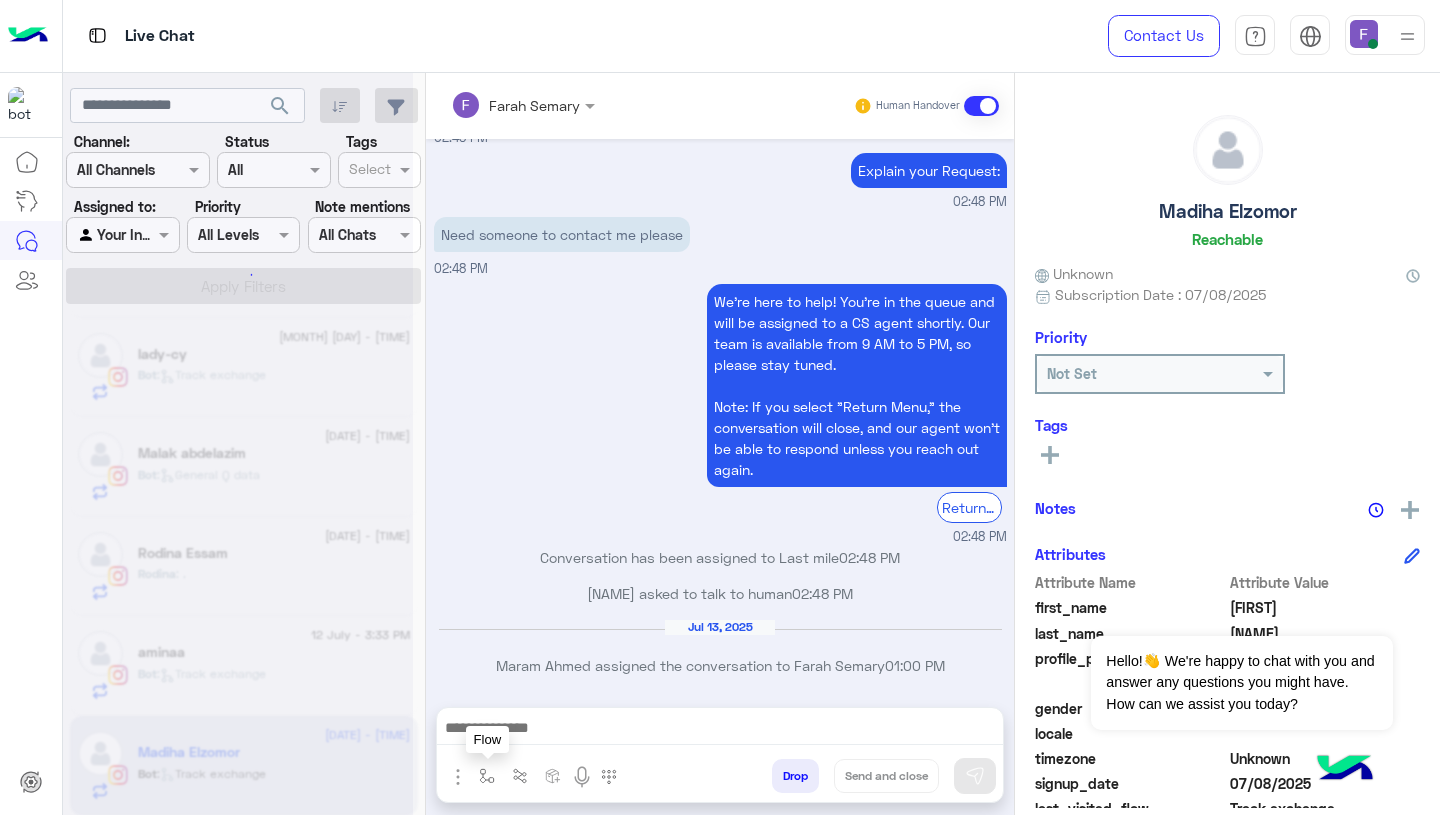 click at bounding box center (487, 776) 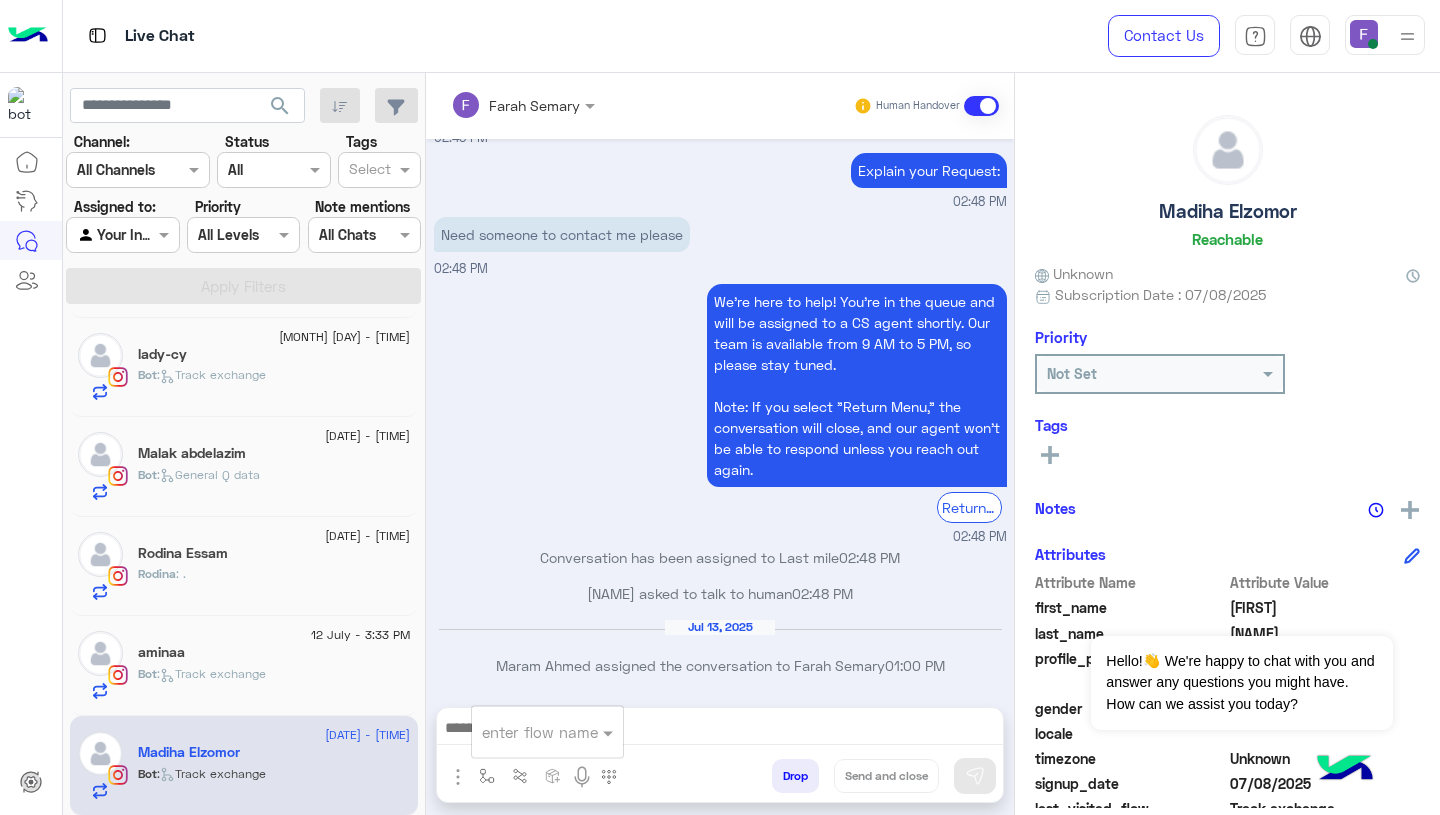 click on "enter flow name" at bounding box center [547, 732] 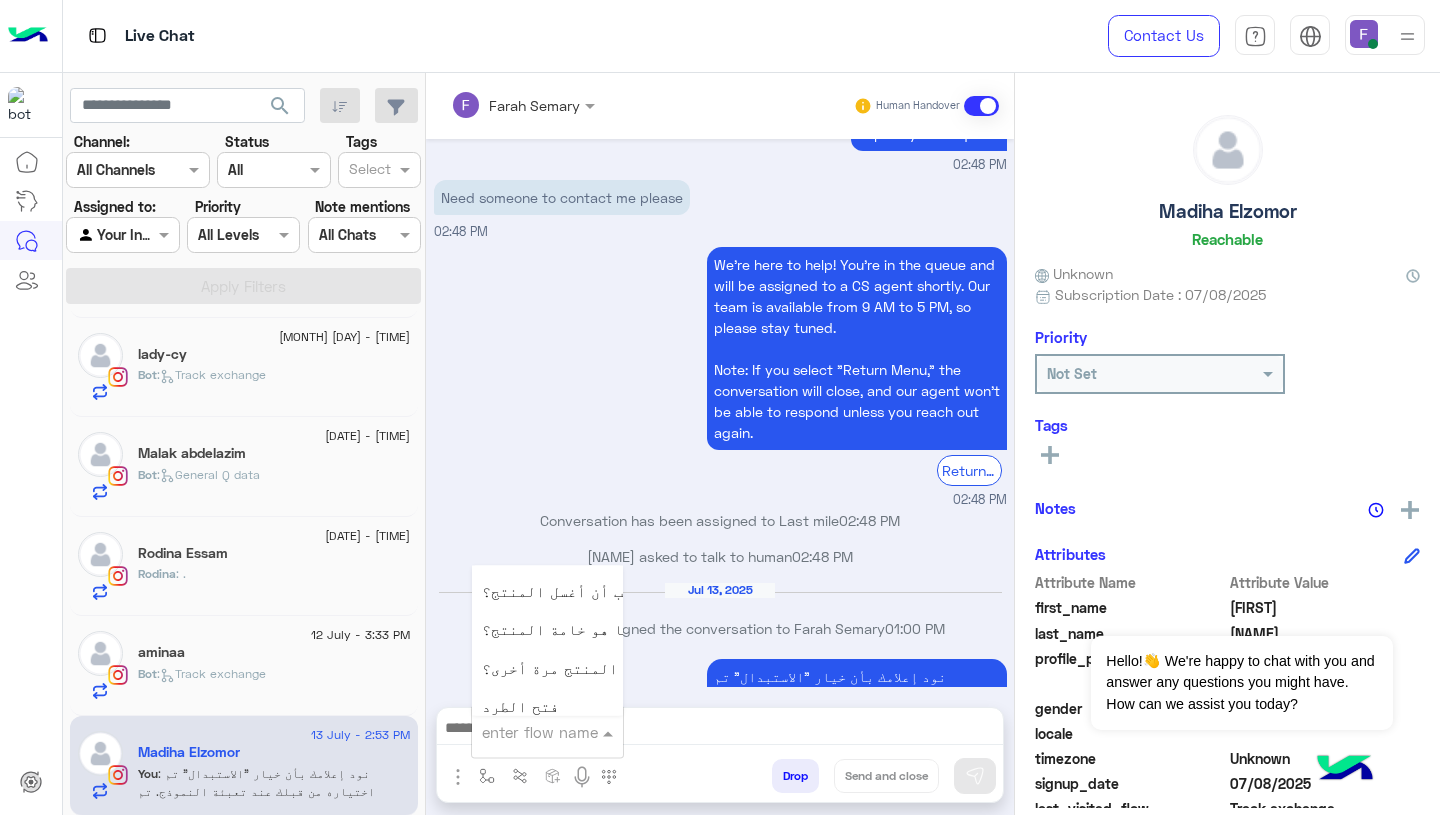 scroll, scrollTop: 2660, scrollLeft: 0, axis: vertical 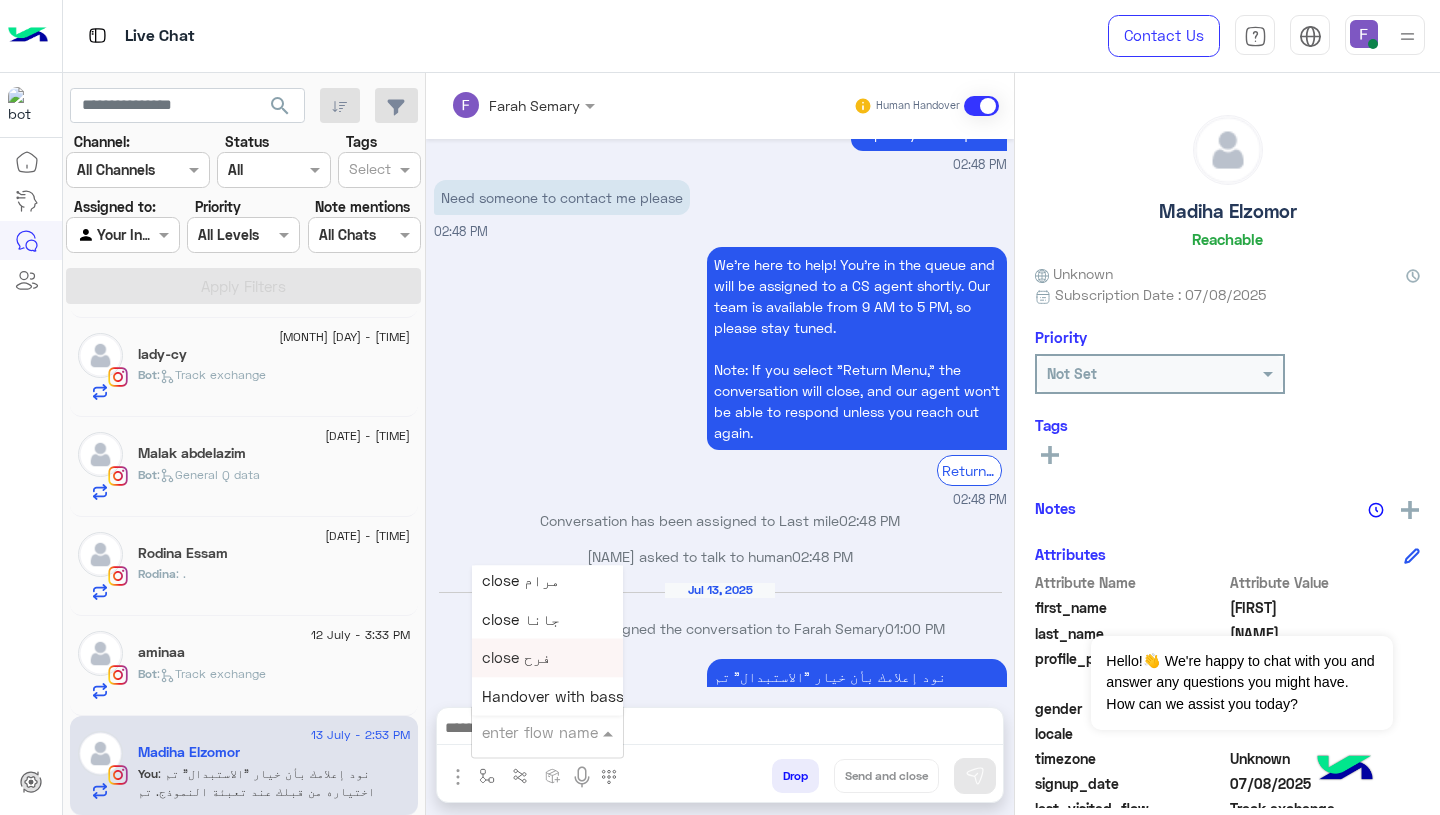 click on "close فرح" at bounding box center [547, 658] 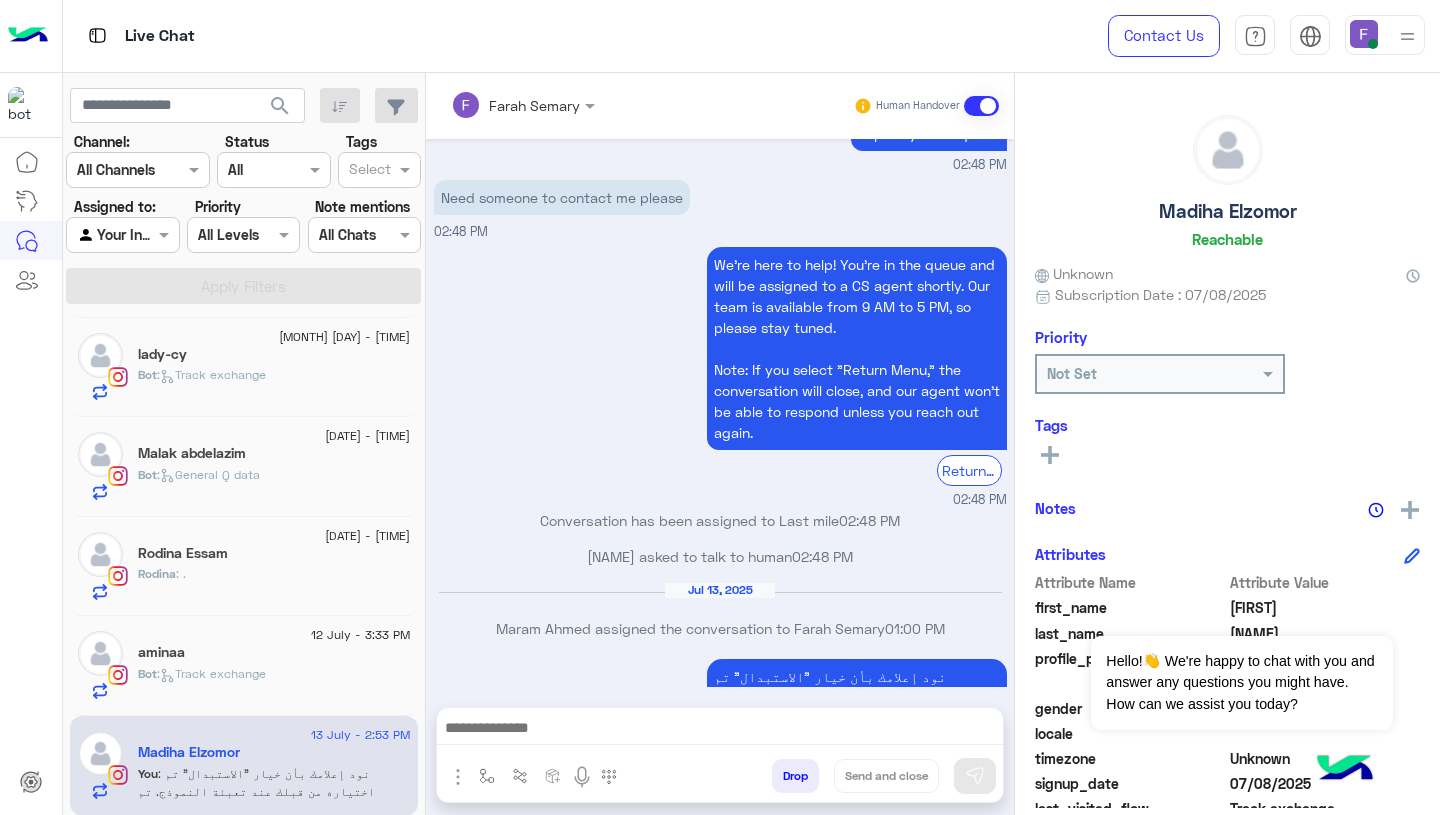 type on "*********" 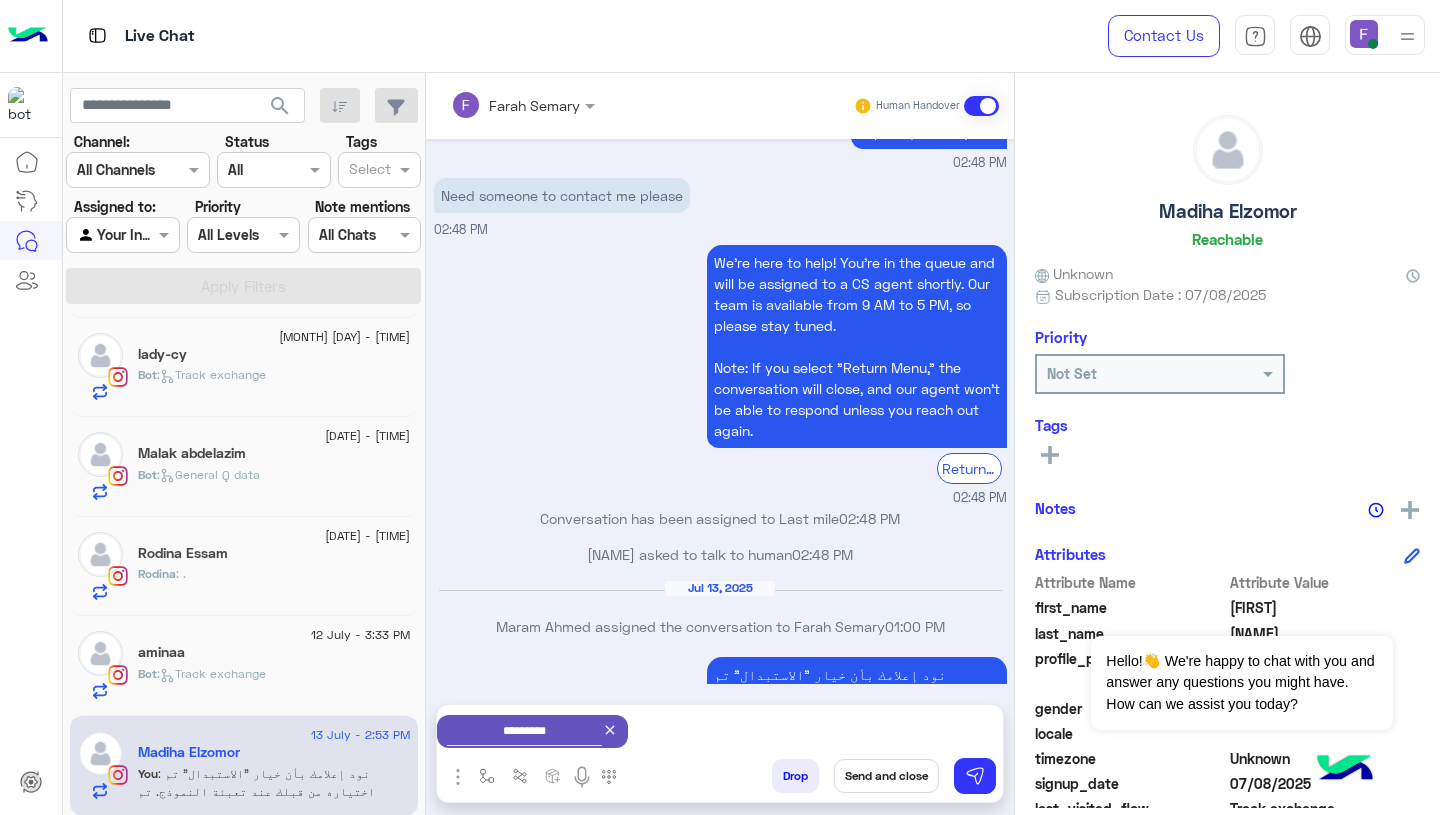 click on "Send and close" at bounding box center (886, 776) 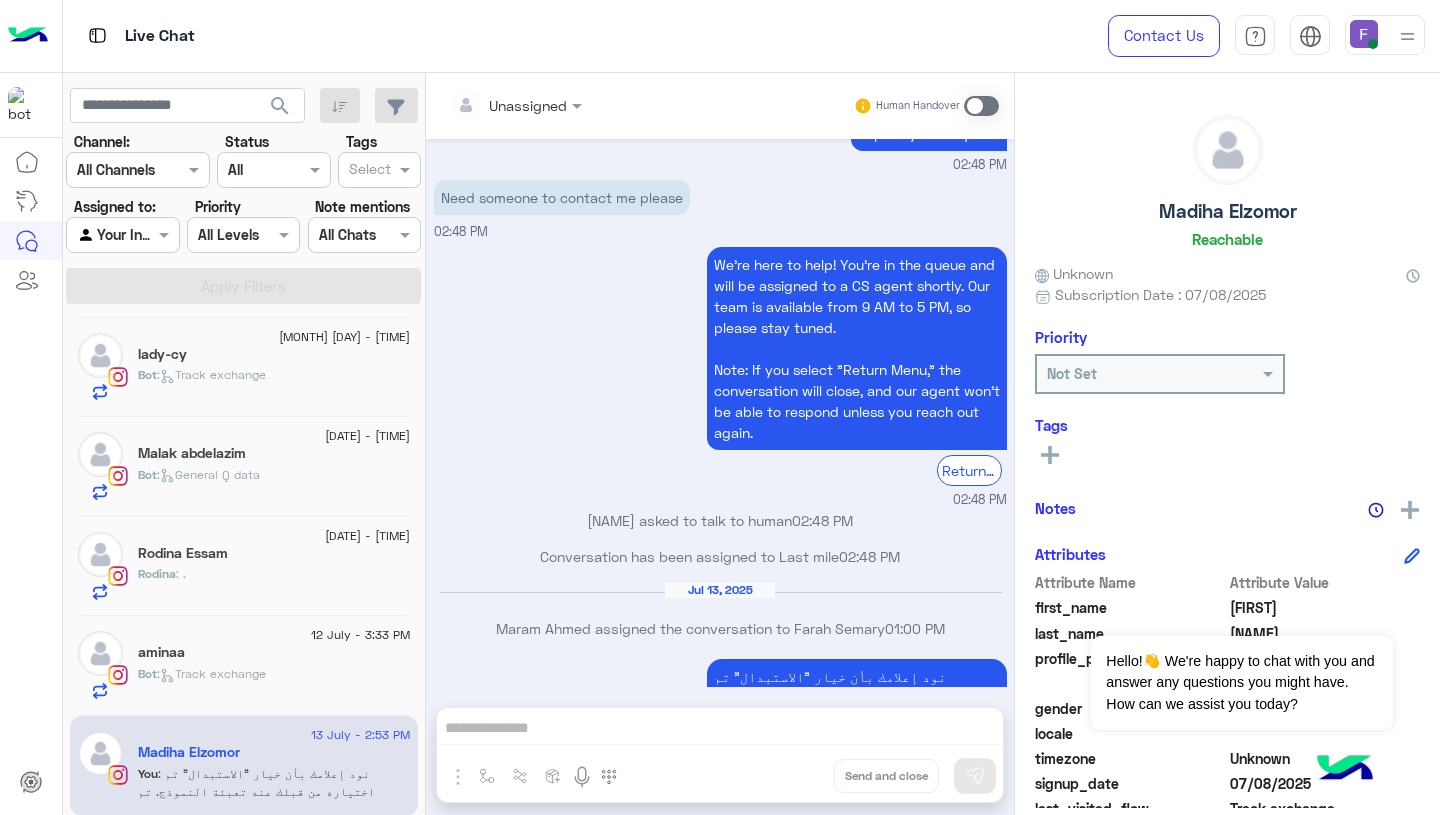 scroll, scrollTop: 3597, scrollLeft: 0, axis: vertical 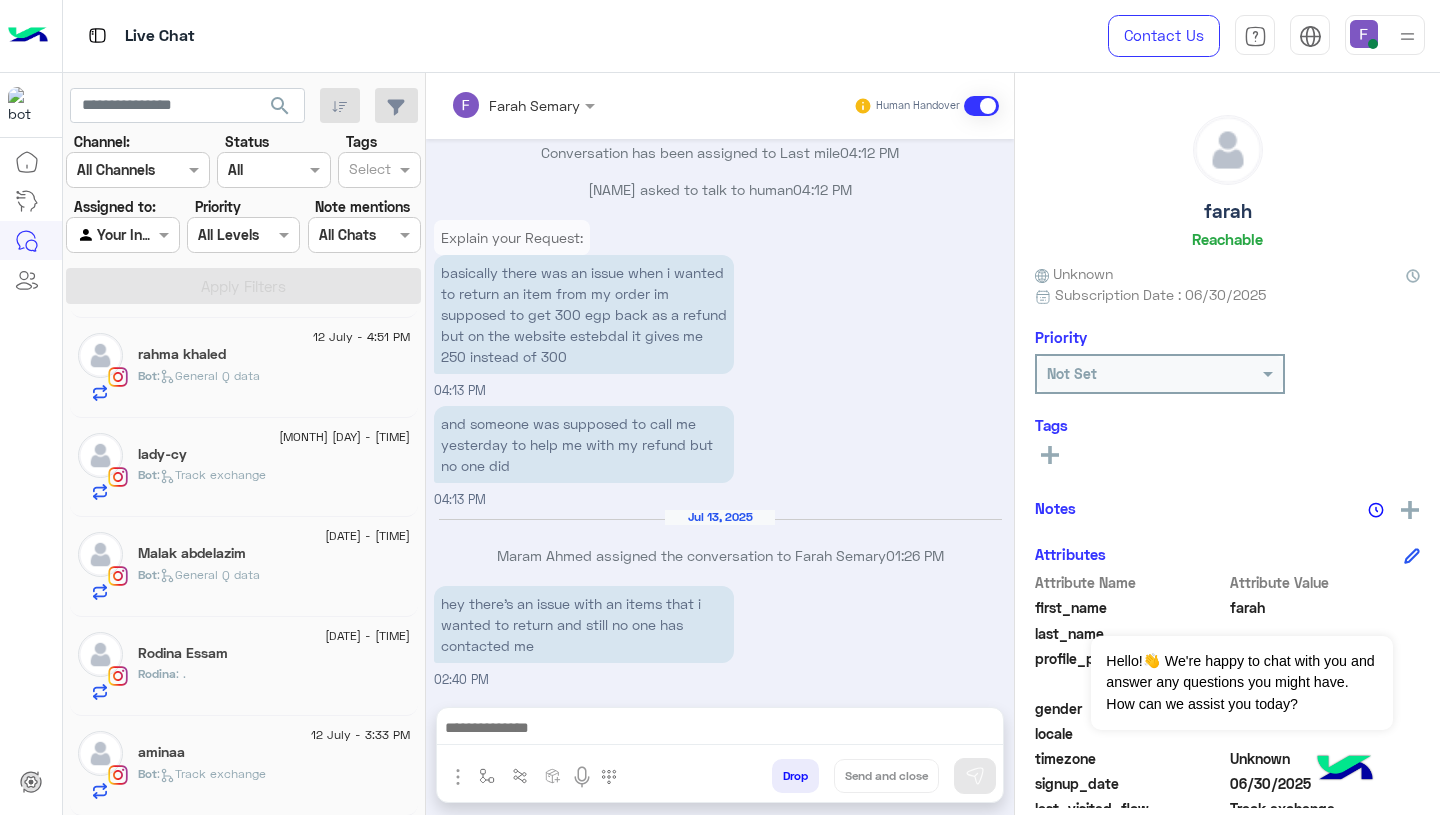 click on "aminaa" 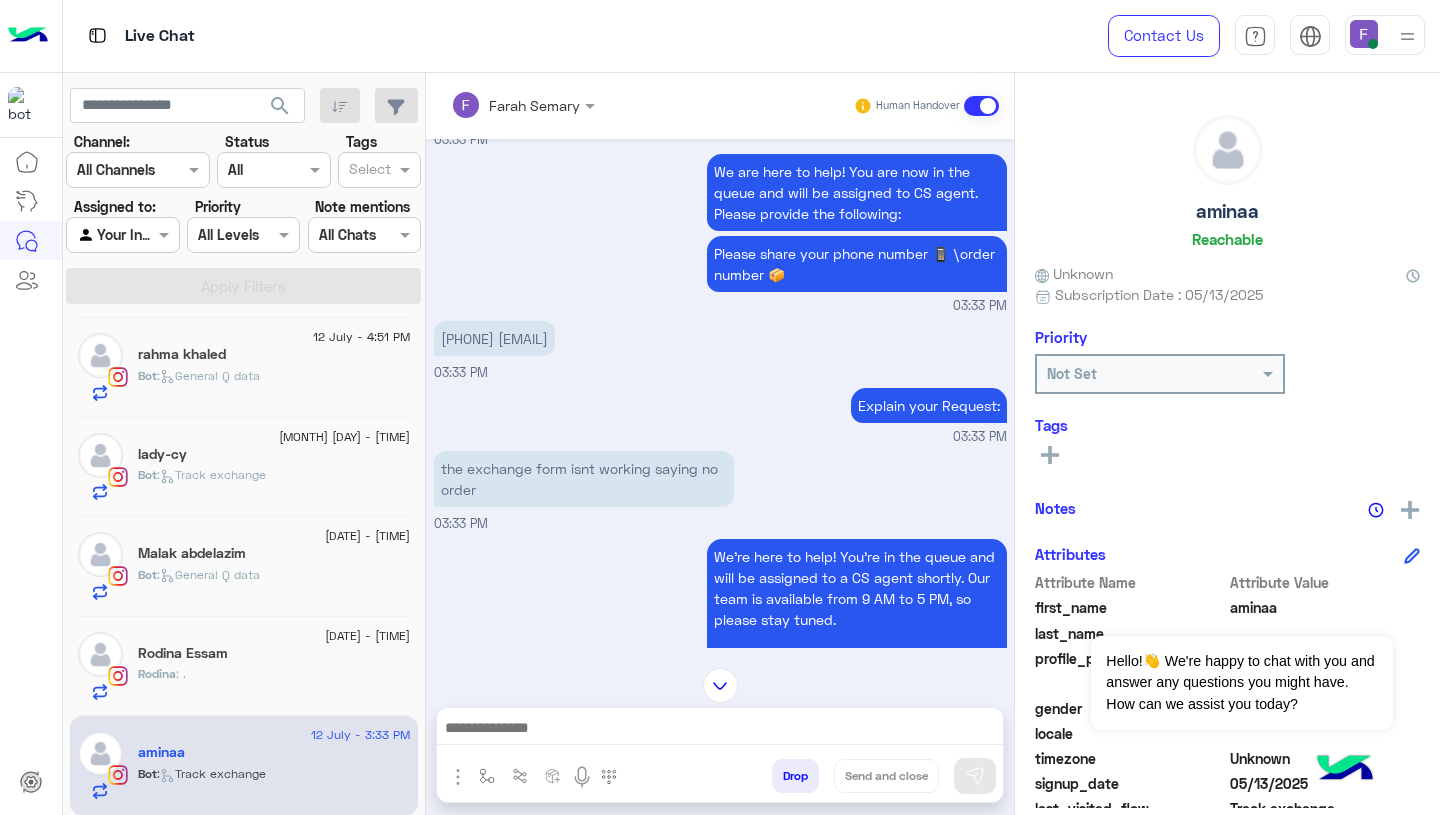 scroll, scrollTop: 1264, scrollLeft: 0, axis: vertical 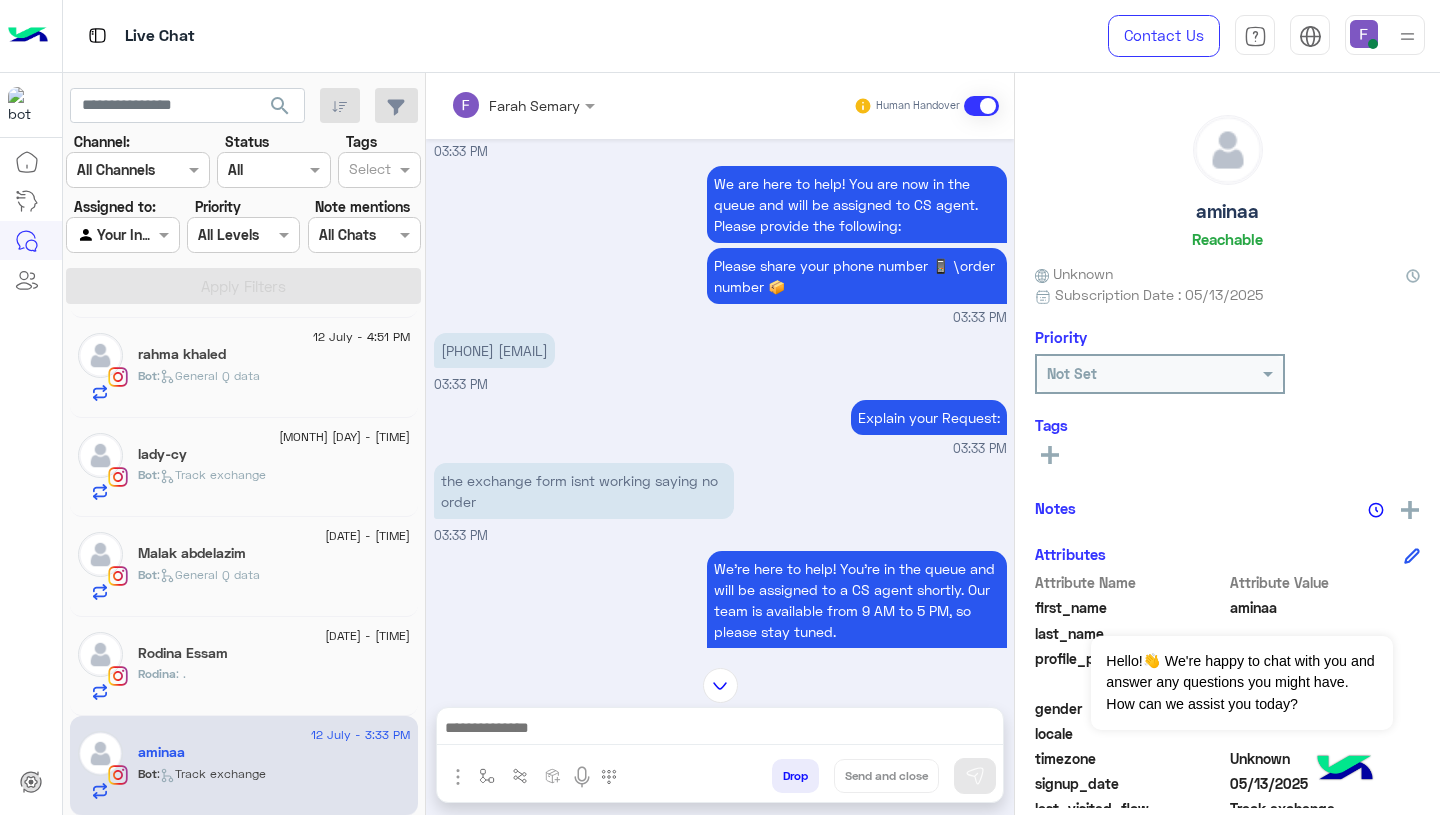 click on "01017731227 aminarefaat07@gmail.com" at bounding box center [494, 350] 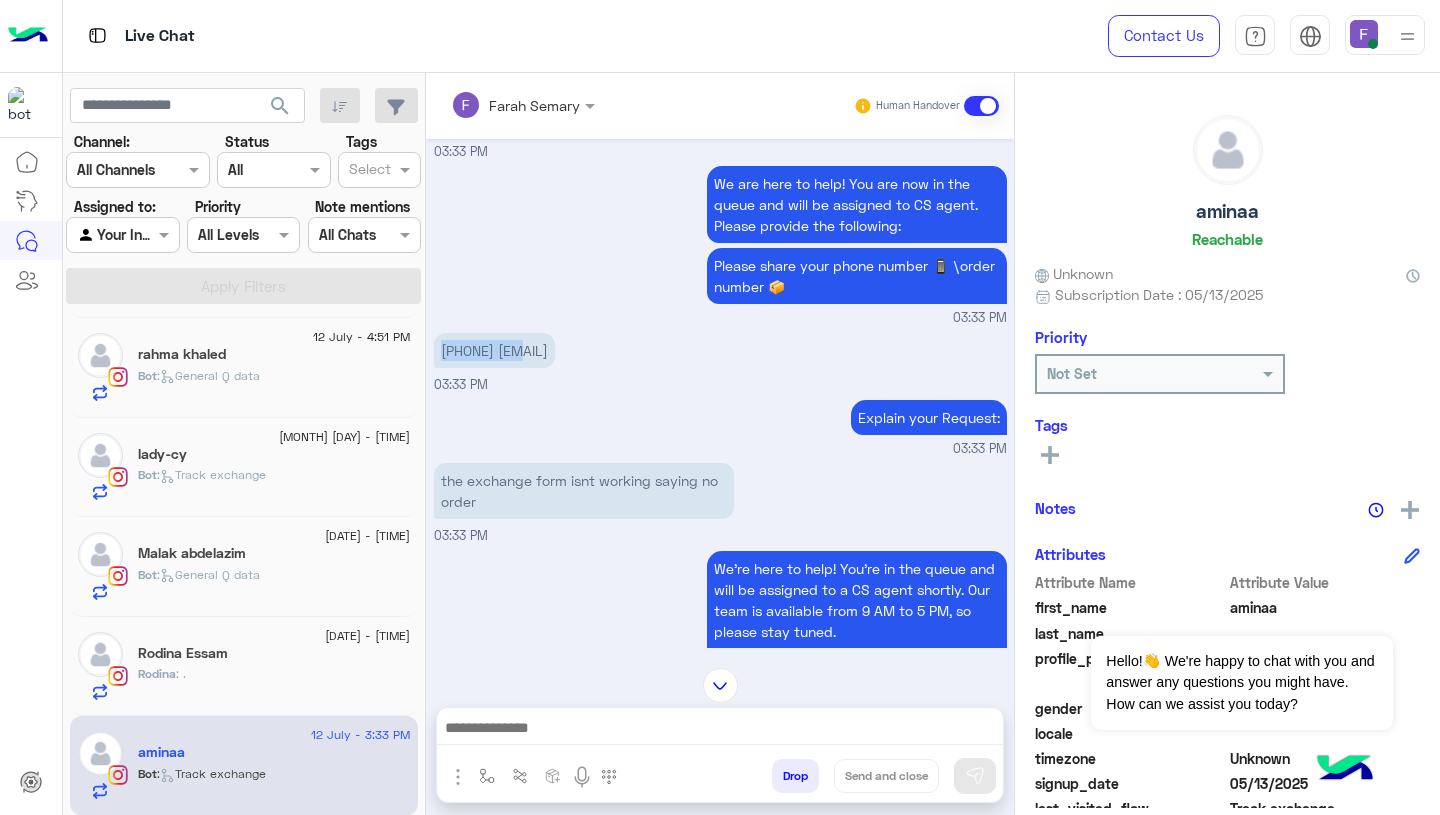 click on "01017731227 aminarefaat07@gmail.com" at bounding box center (494, 350) 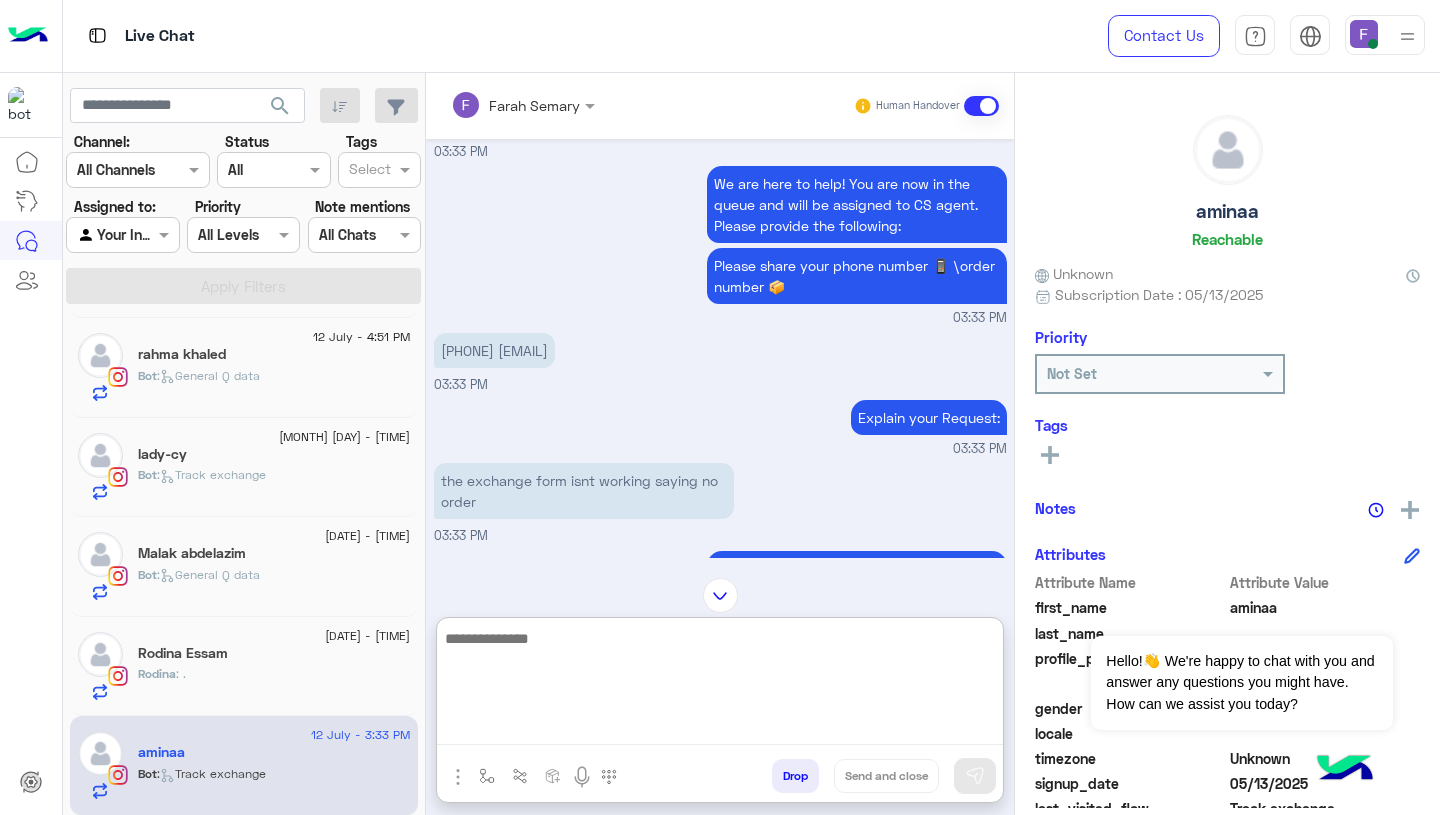 paste on "**********" 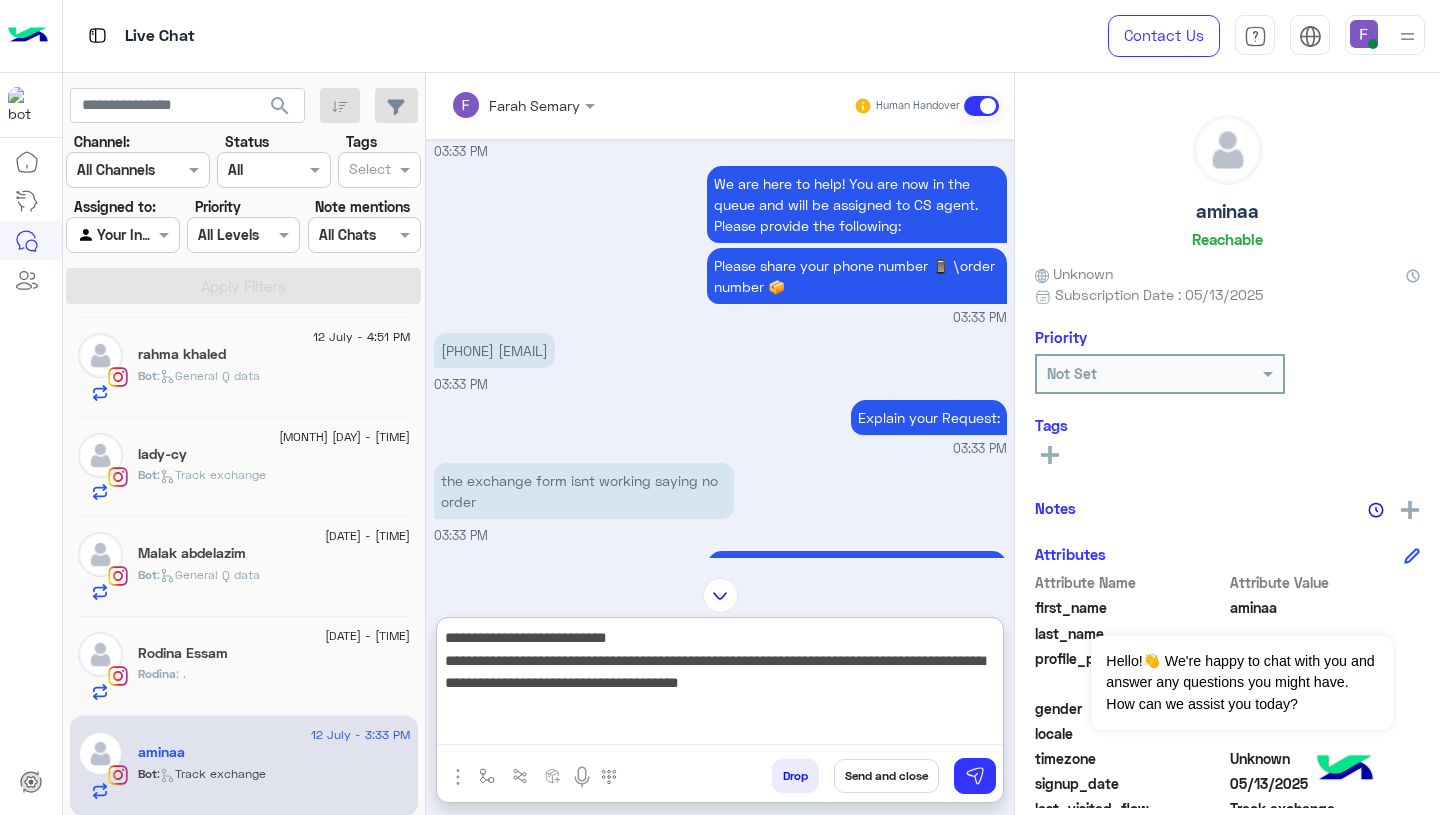 click on "**********" at bounding box center (720, 685) 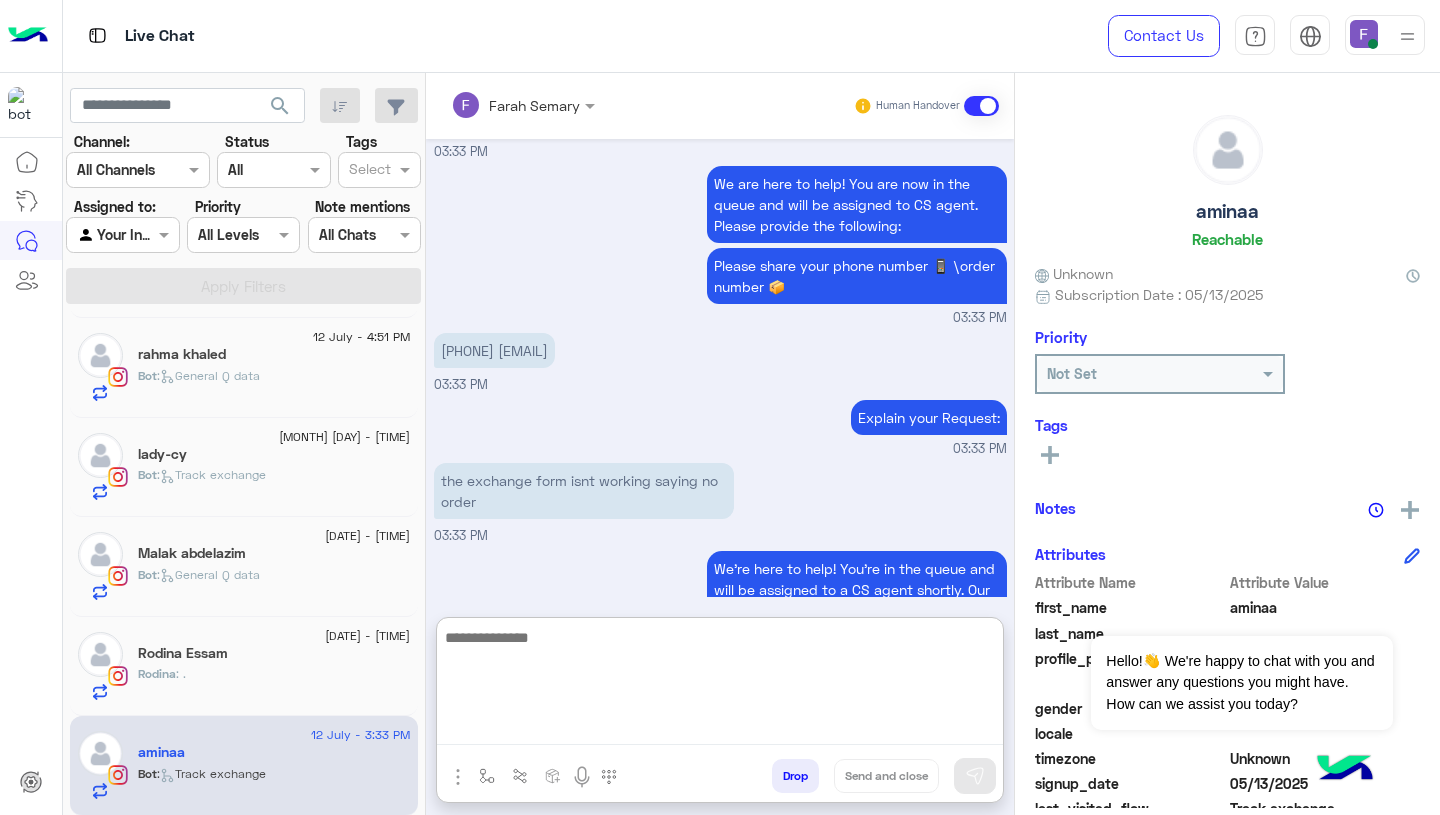 scroll, scrollTop: 1751, scrollLeft: 0, axis: vertical 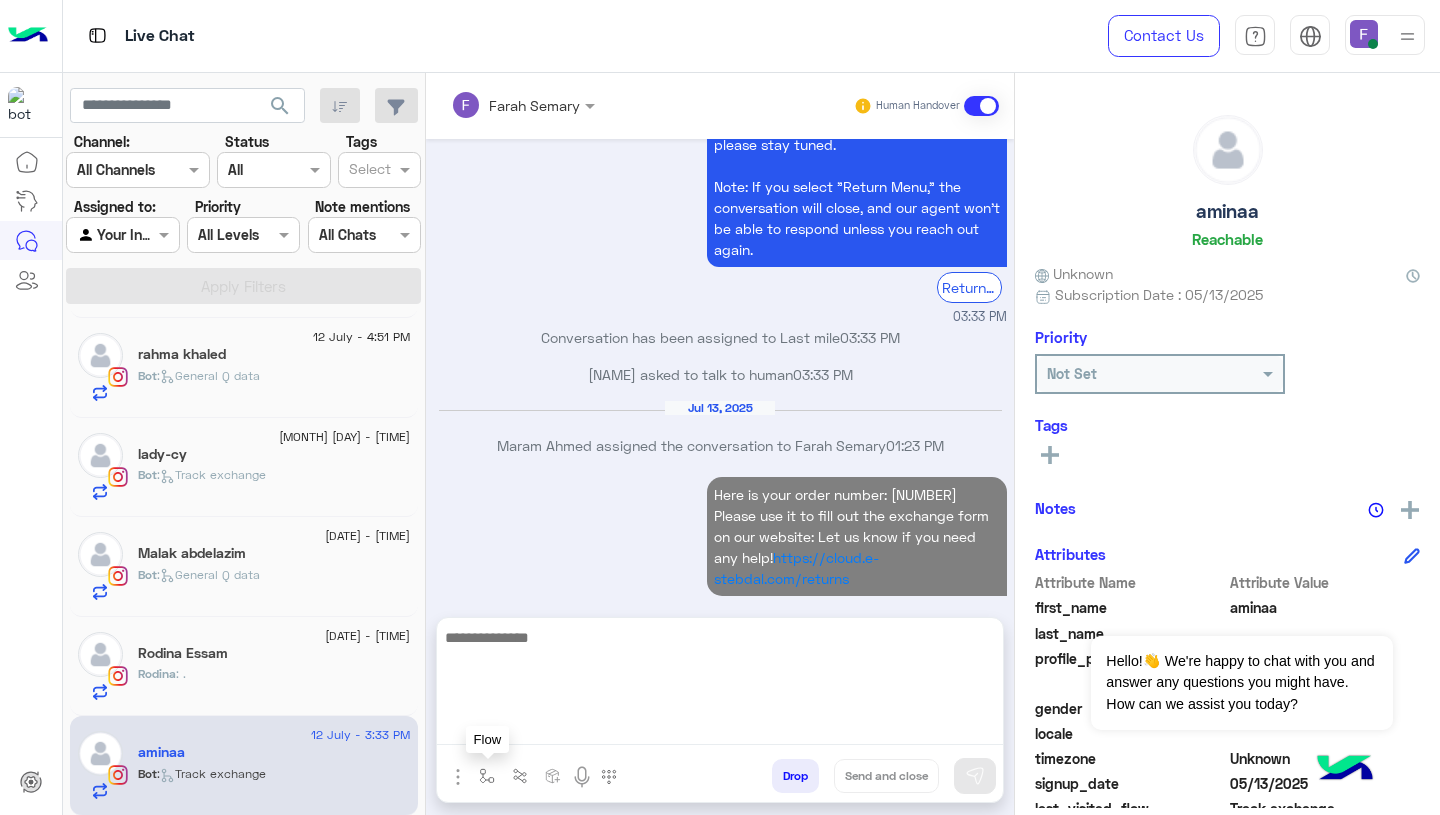 click at bounding box center [487, 776] 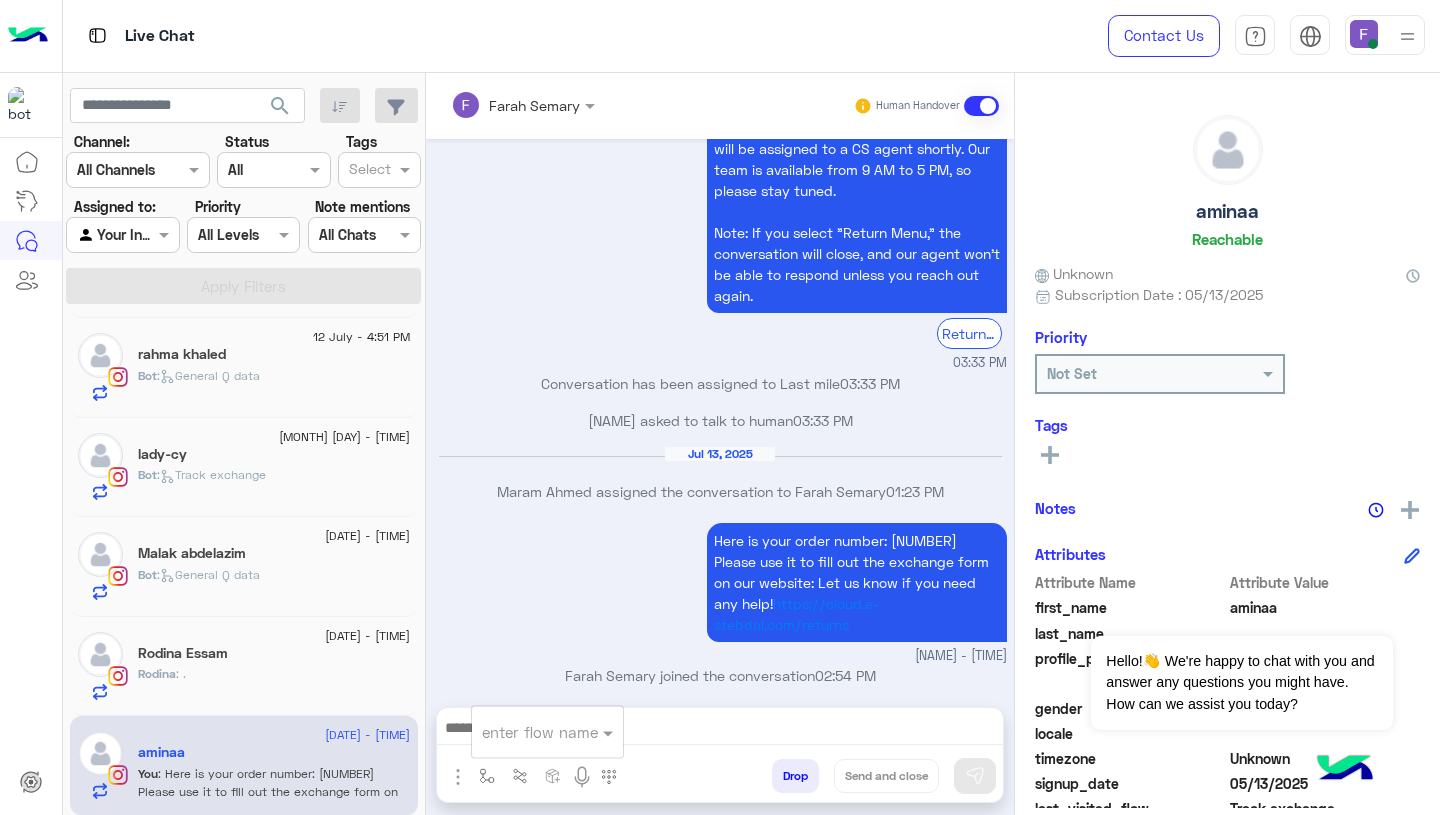 scroll, scrollTop: 1697, scrollLeft: 0, axis: vertical 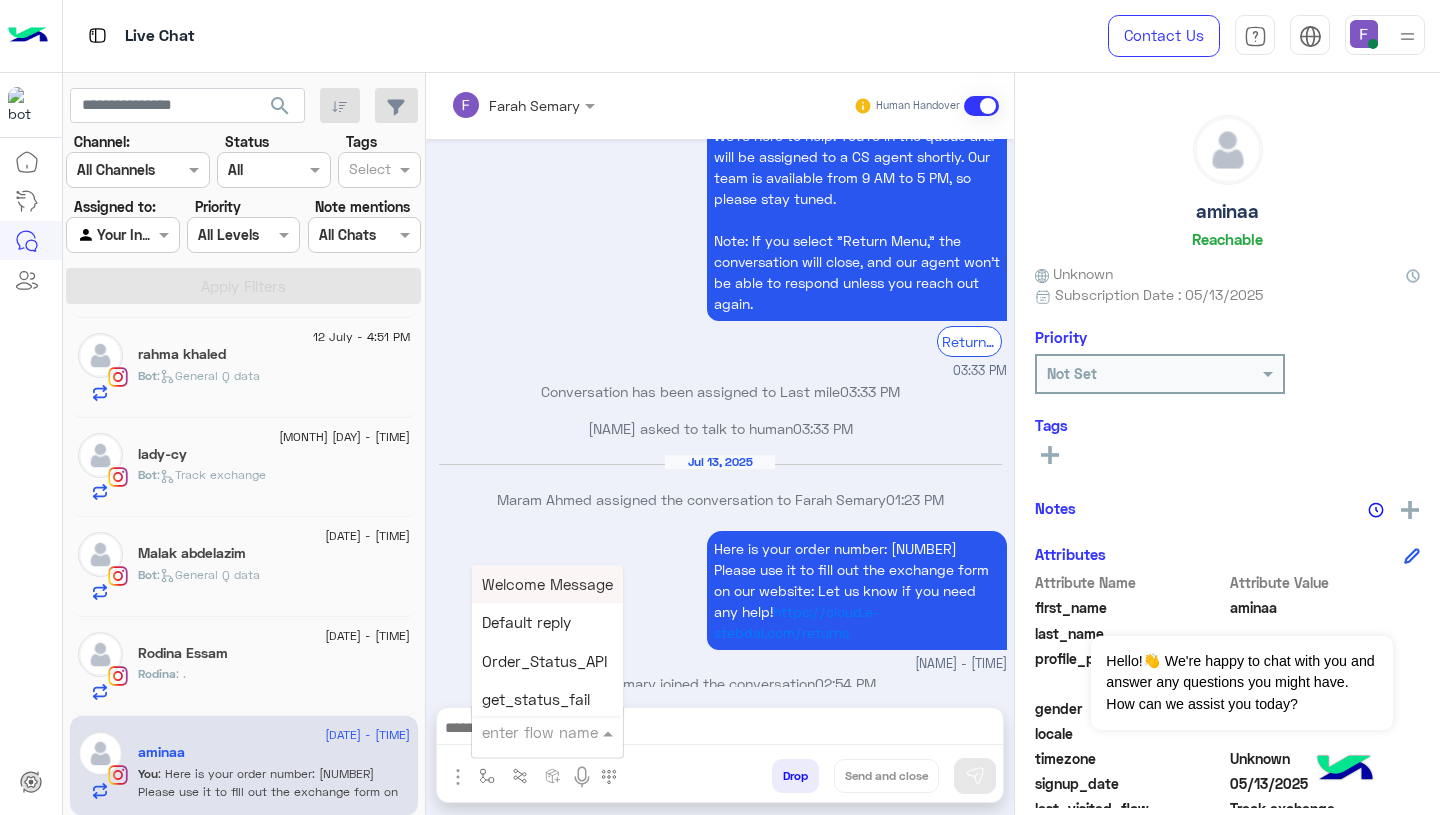 click at bounding box center (523, 732) 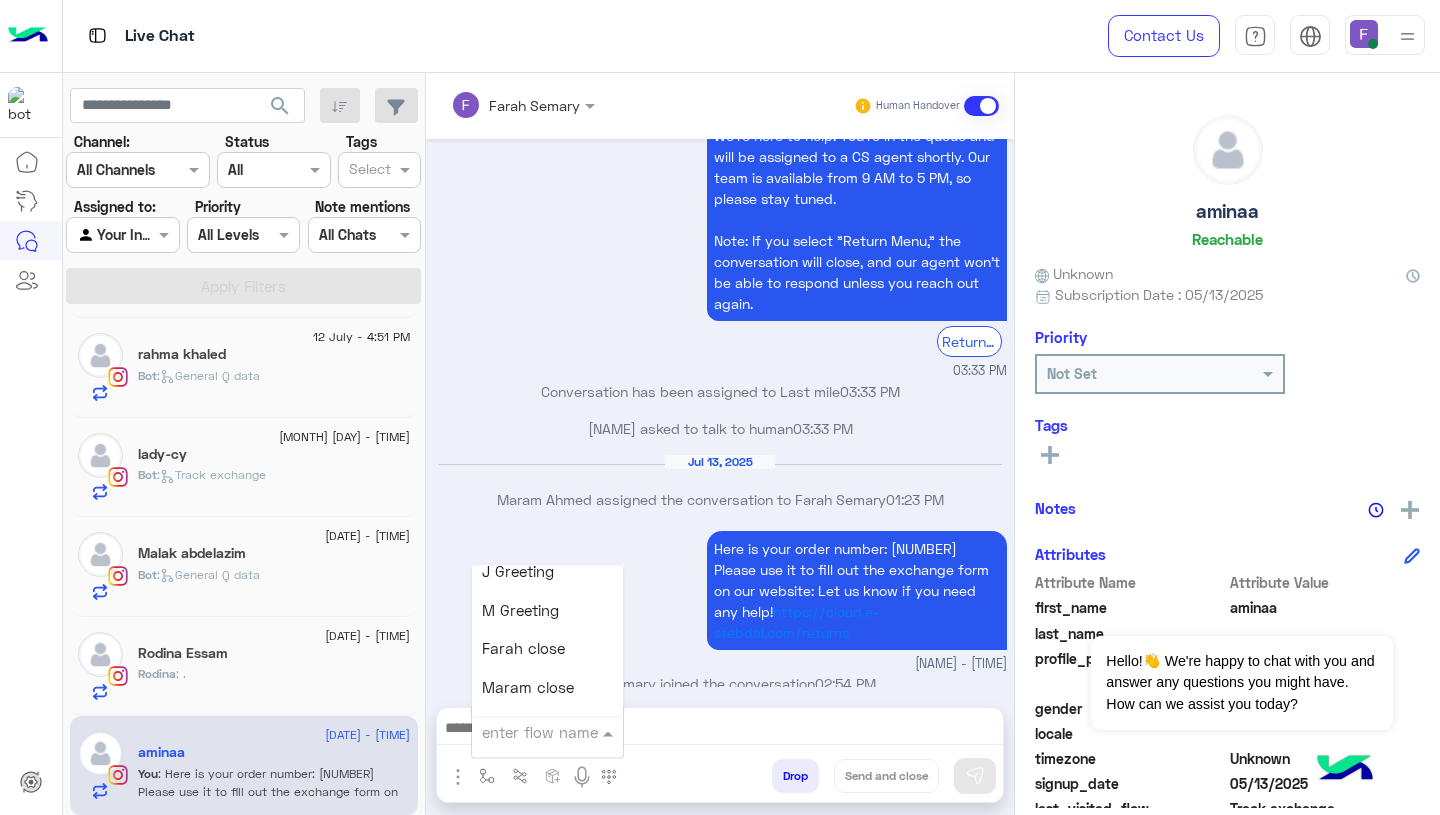 scroll, scrollTop: 2363, scrollLeft: 0, axis: vertical 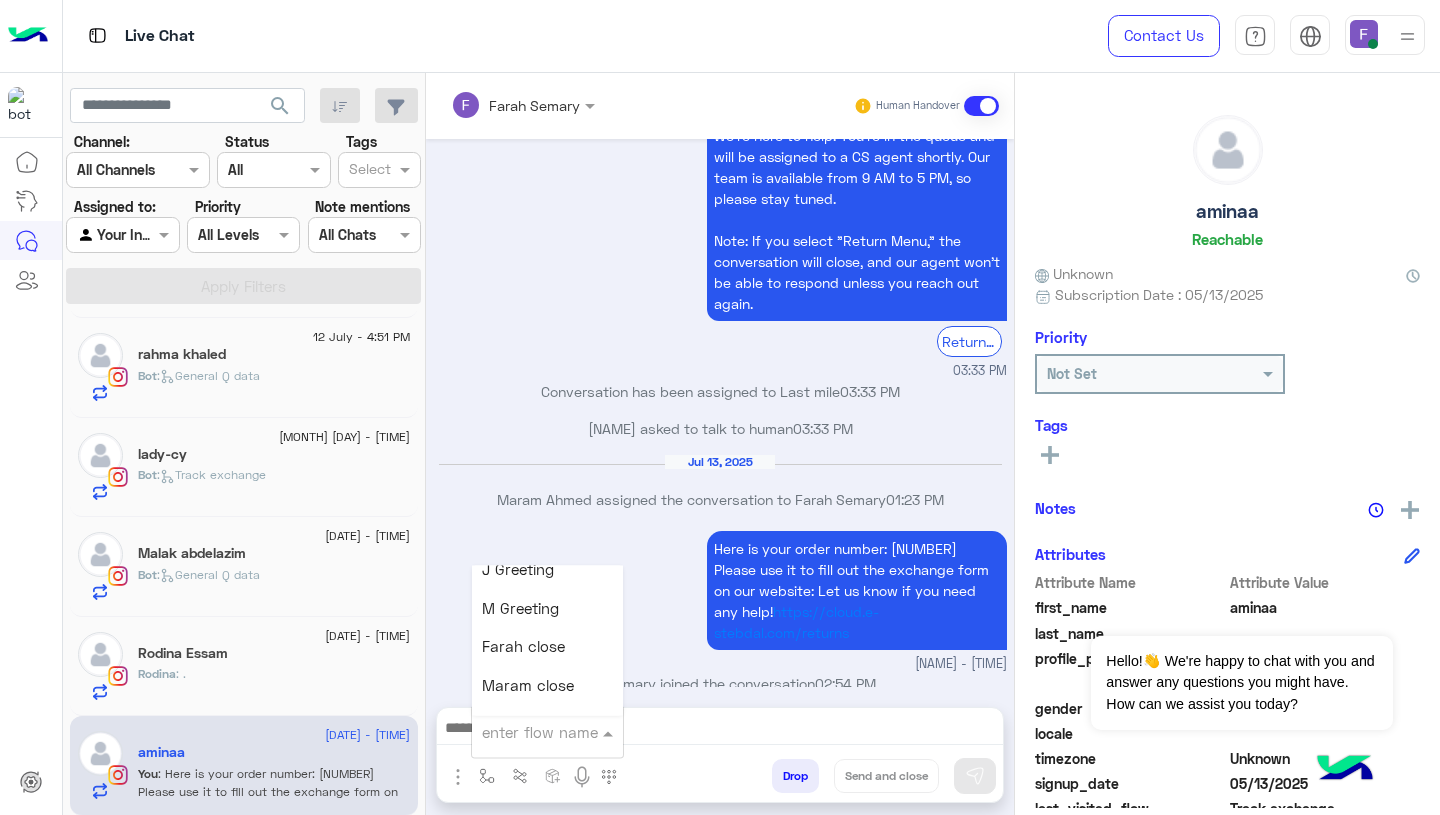 click on "Farah close" at bounding box center [523, 647] 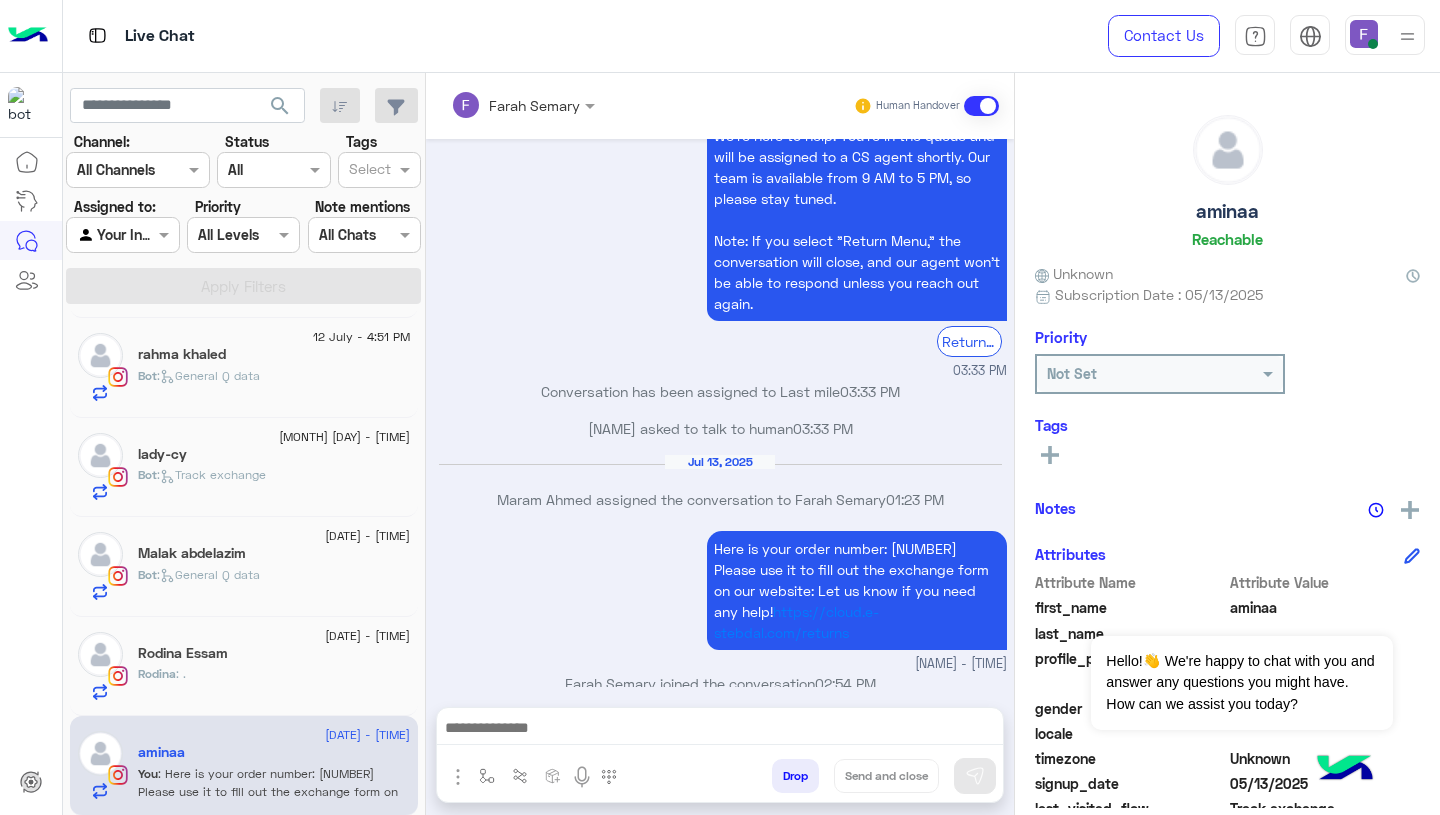 type on "**********" 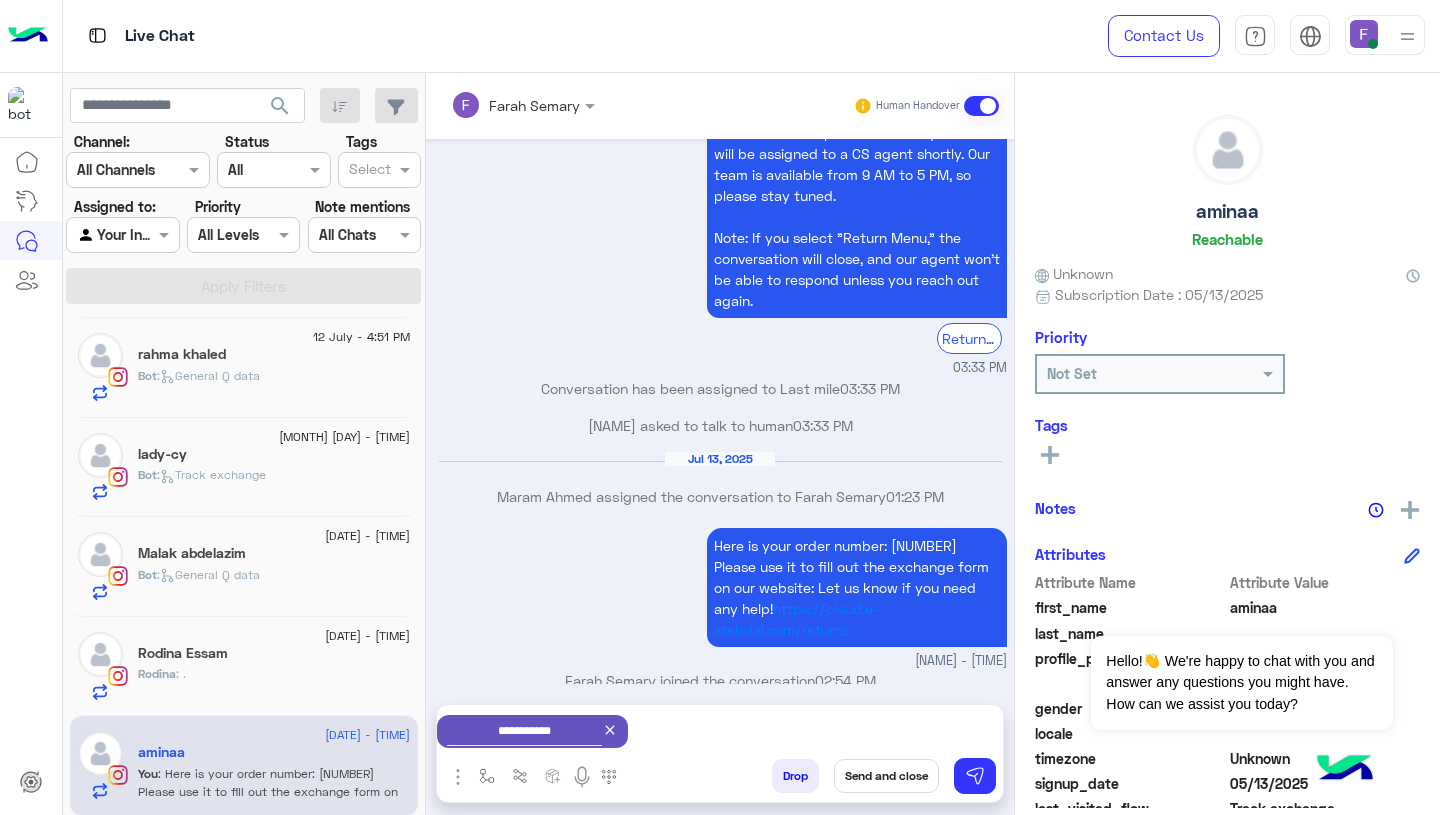 click on "Send and close" at bounding box center (886, 776) 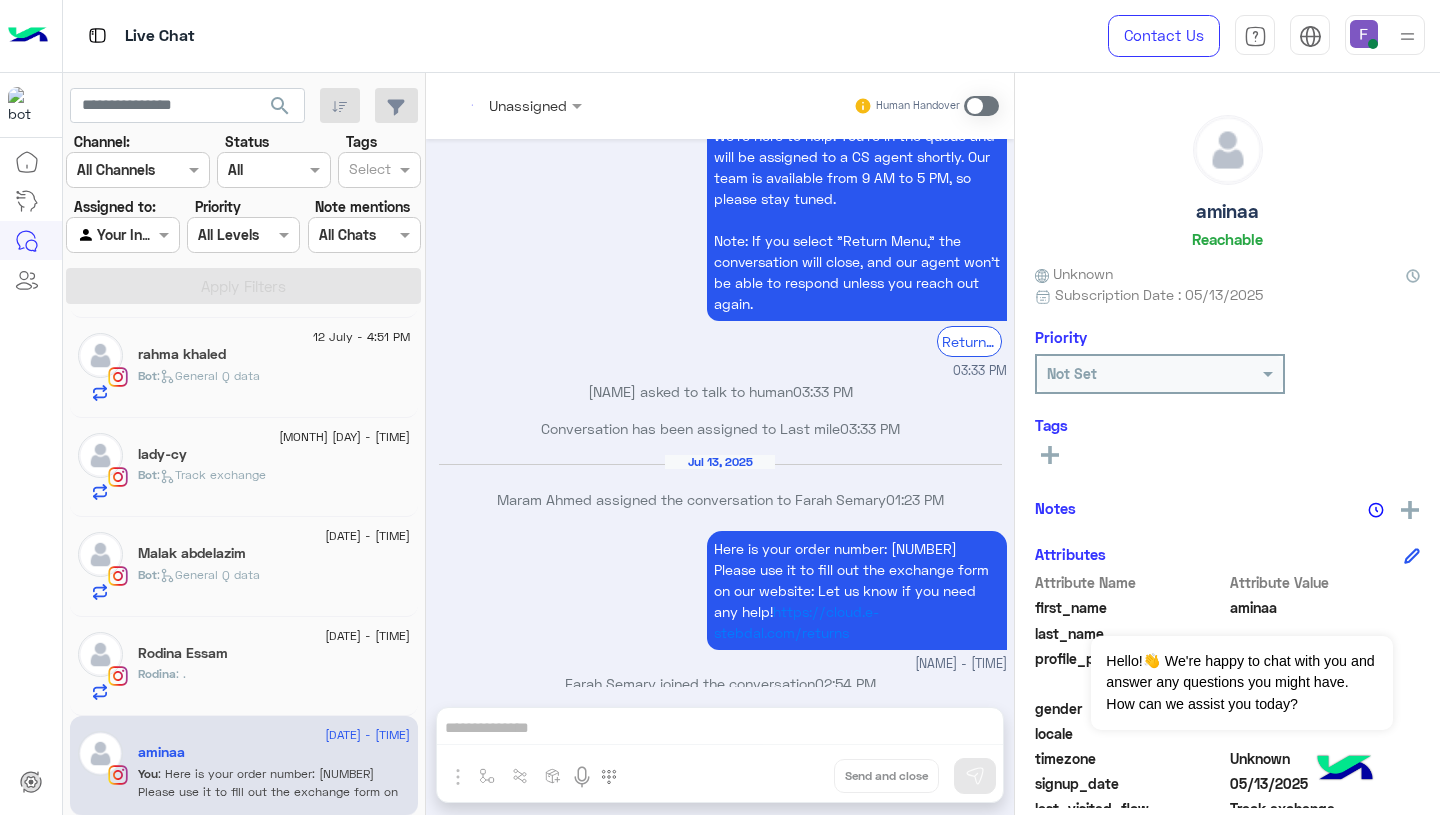 scroll, scrollTop: 1734, scrollLeft: 0, axis: vertical 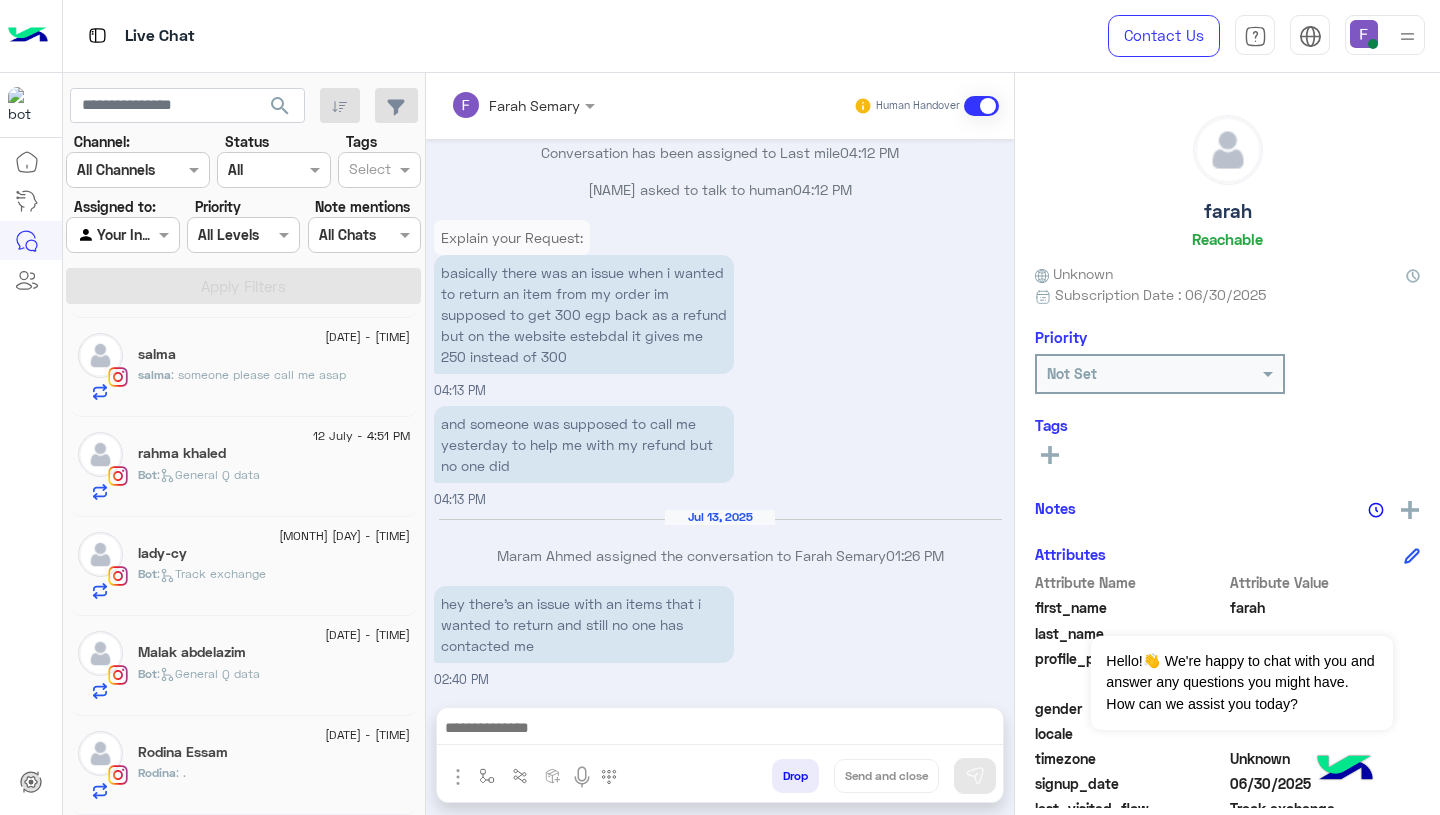 click on "Rodina Essam" 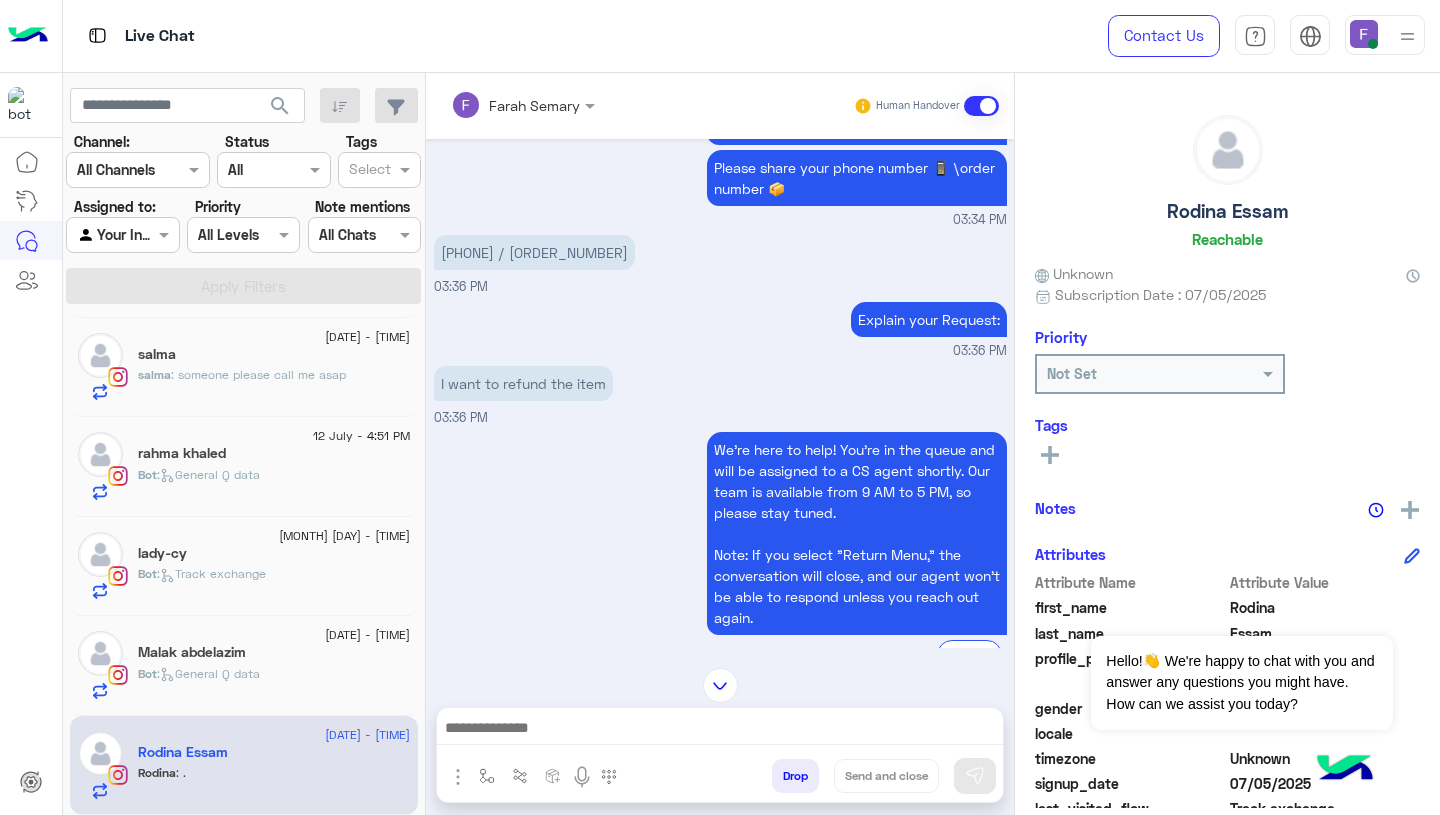 scroll, scrollTop: 1958, scrollLeft: 0, axis: vertical 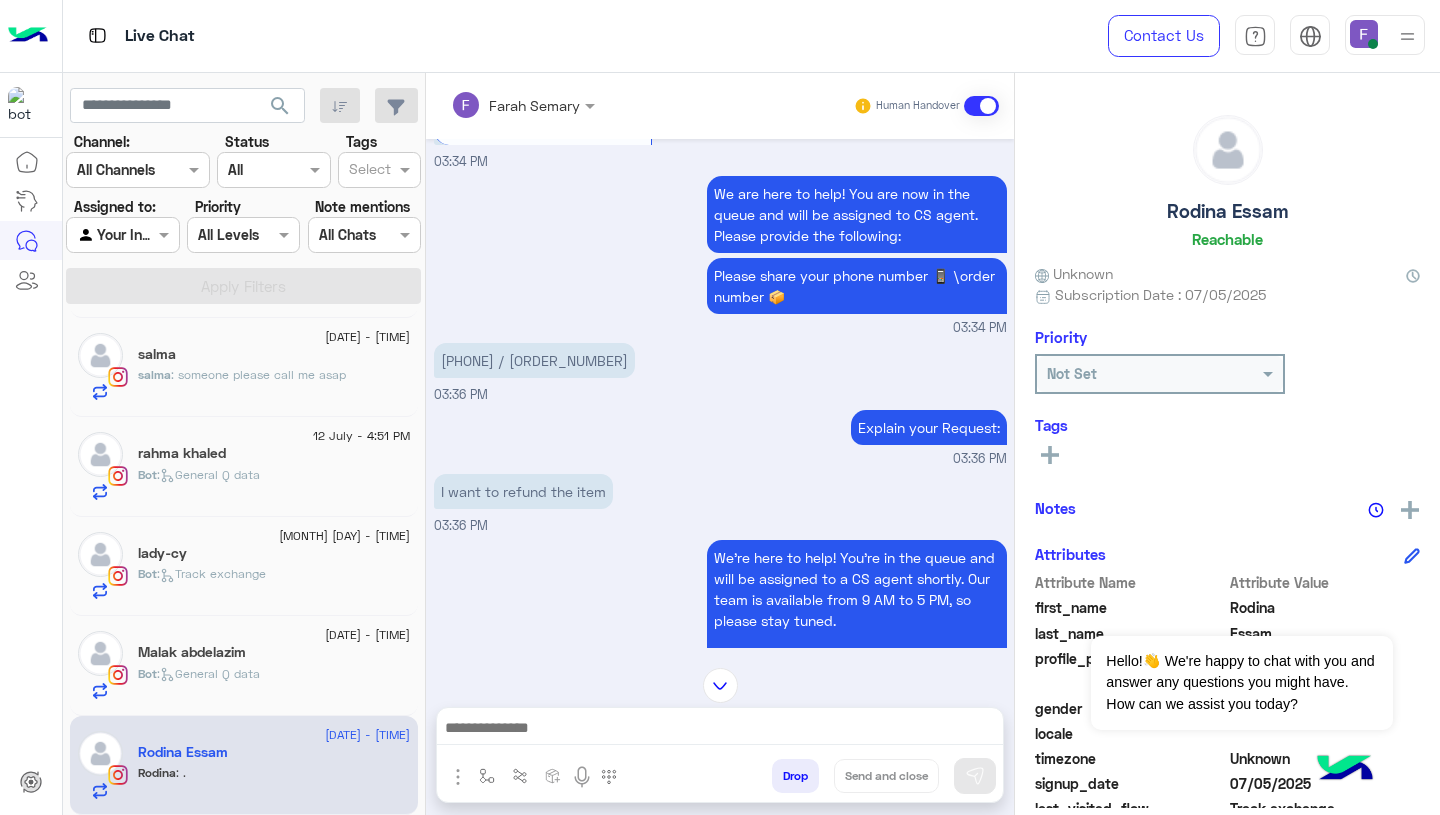 click on "0114 0249138/ #107782" at bounding box center (534, 360) 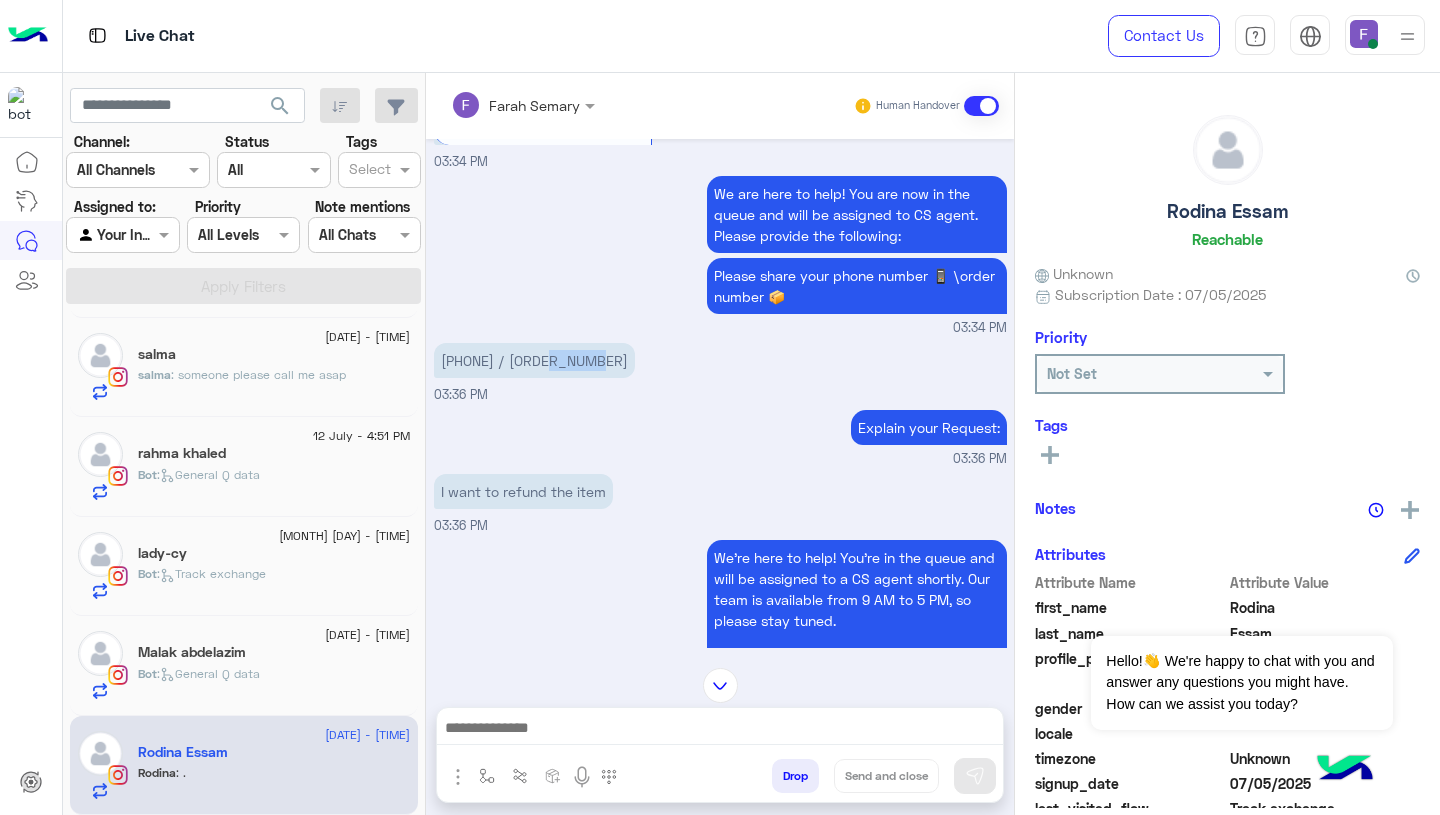 click on "0114 0249138/ #107782" at bounding box center [534, 360] 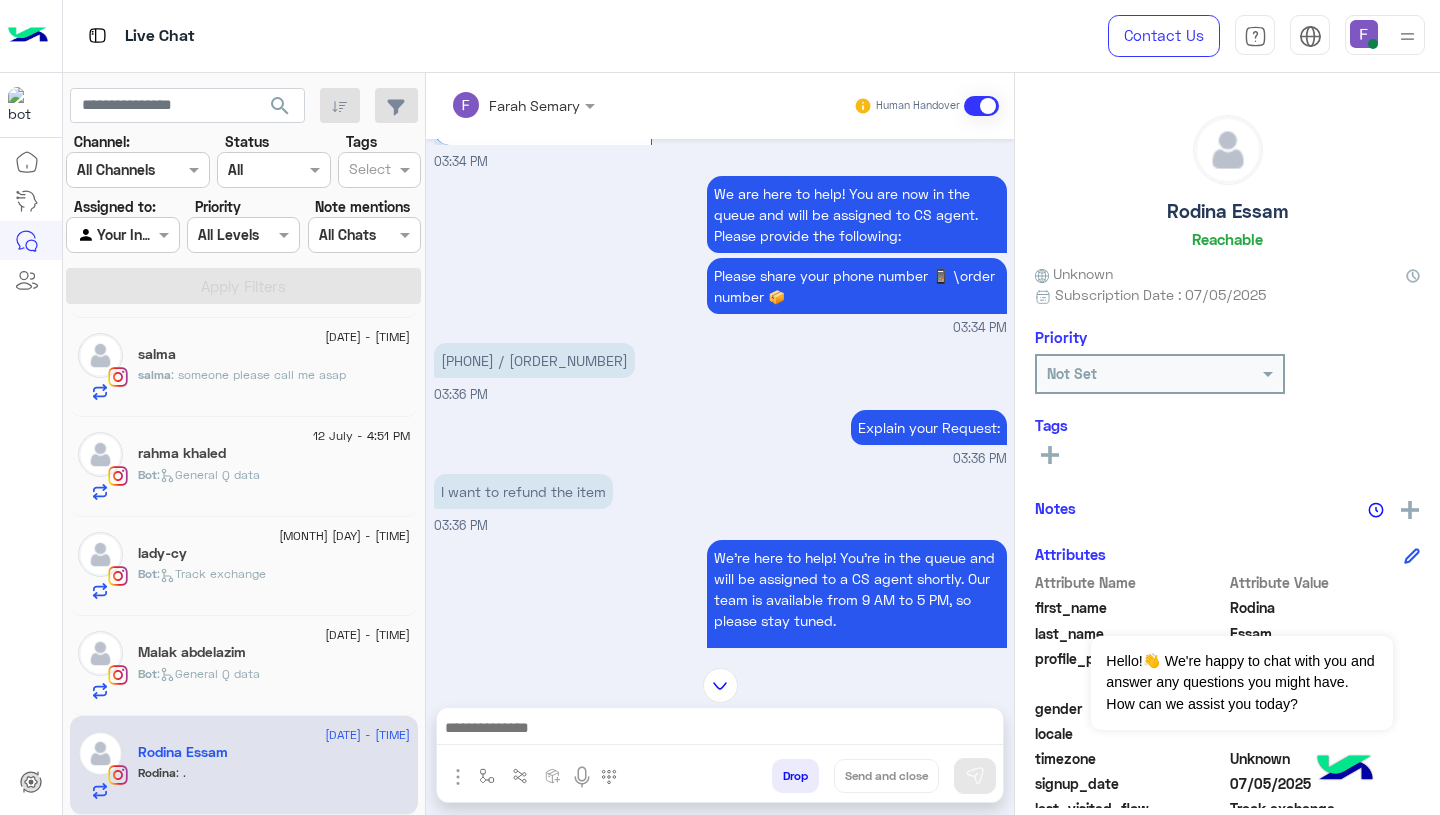 click at bounding box center [720, 730] 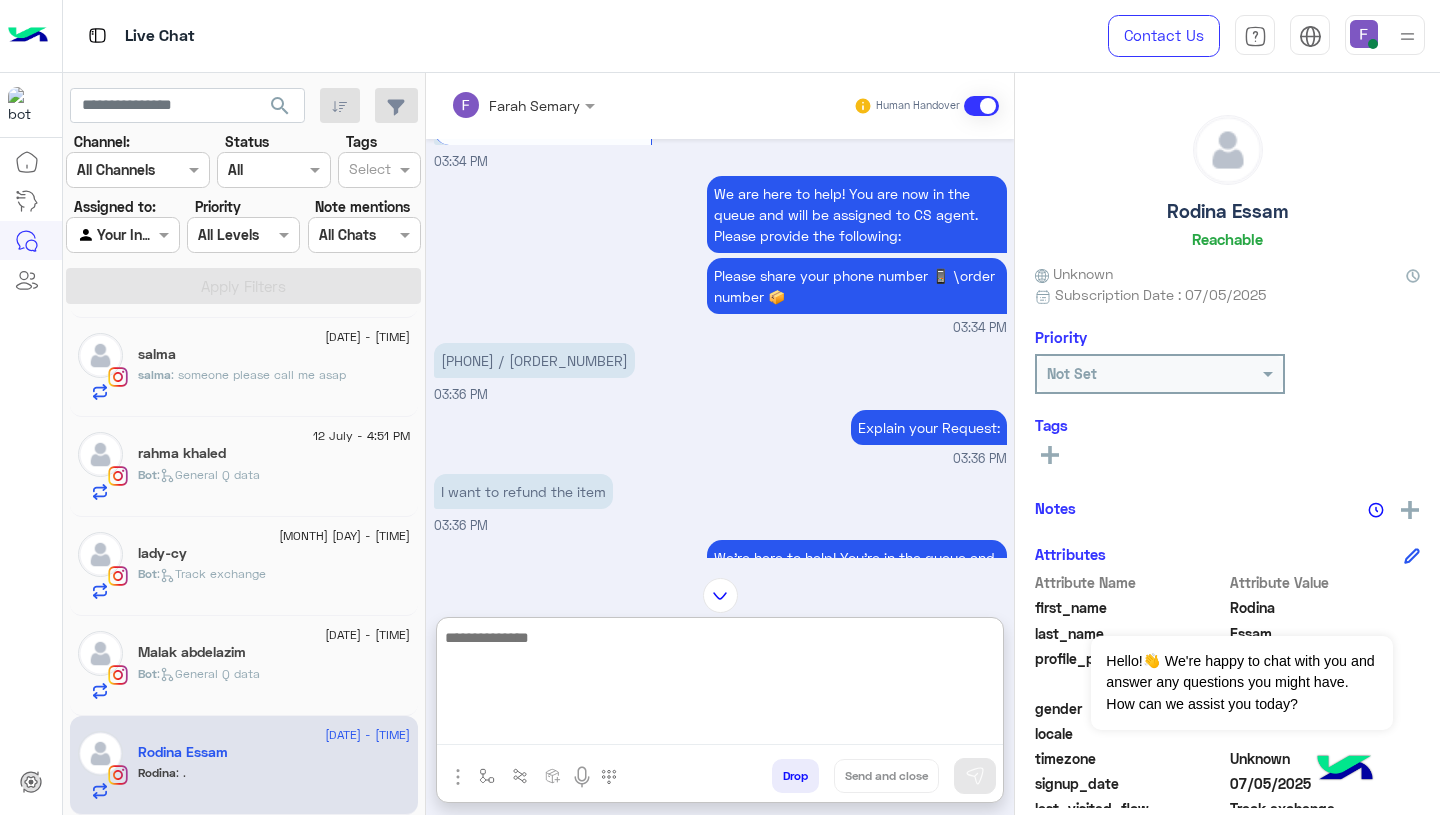 paste on "**********" 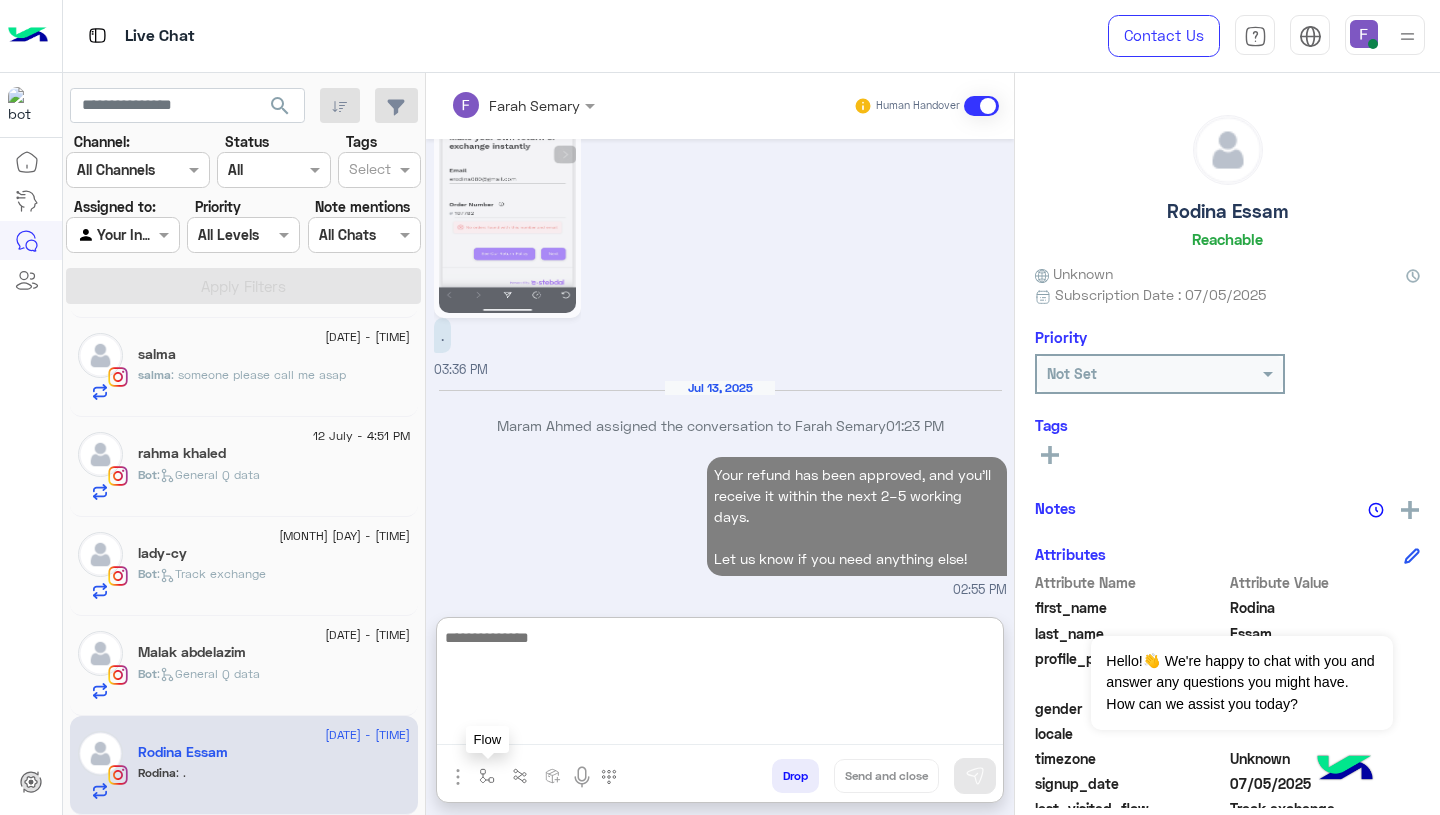 click at bounding box center (487, 776) 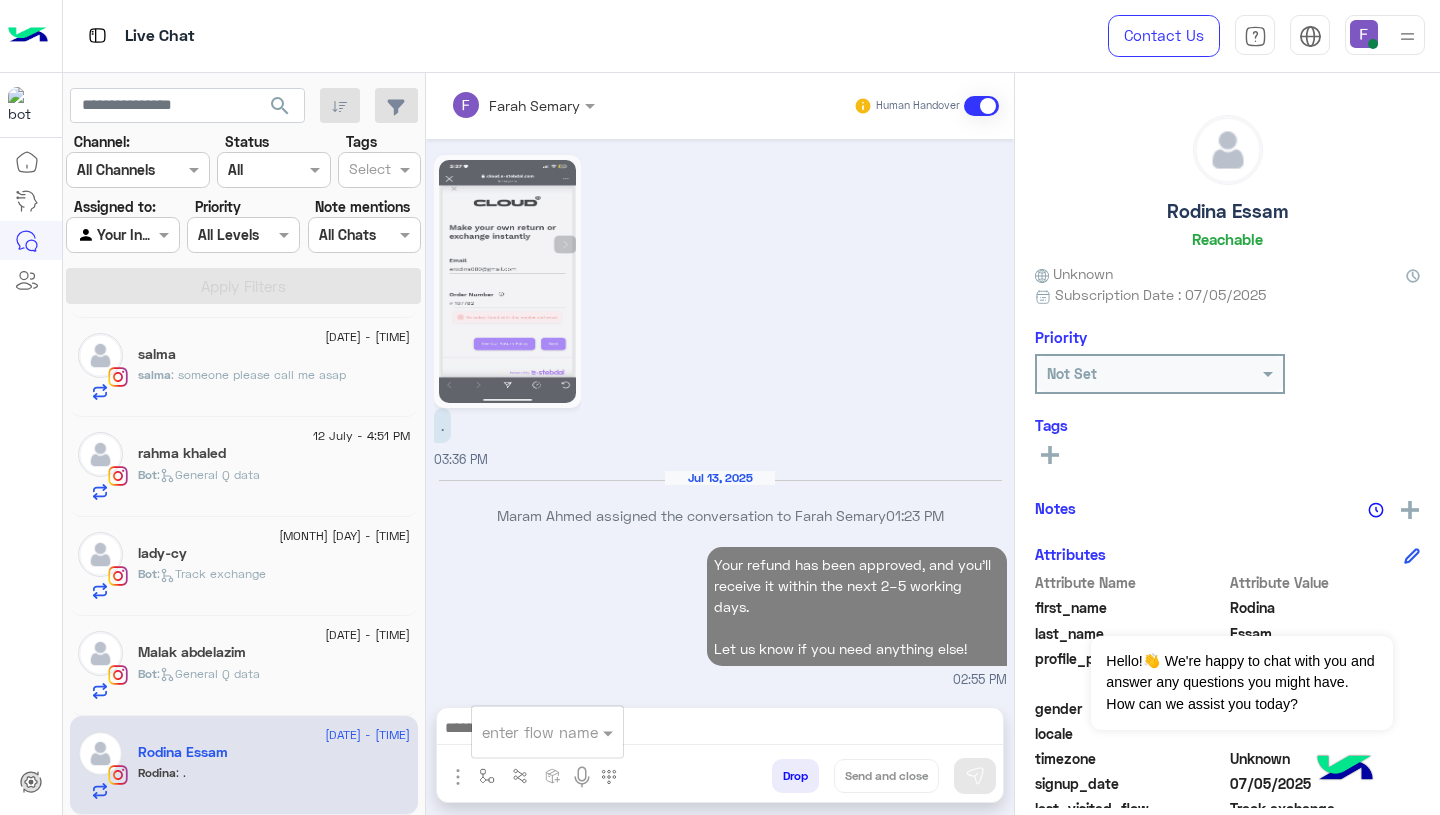 click on "enter flow name" at bounding box center (547, 732) 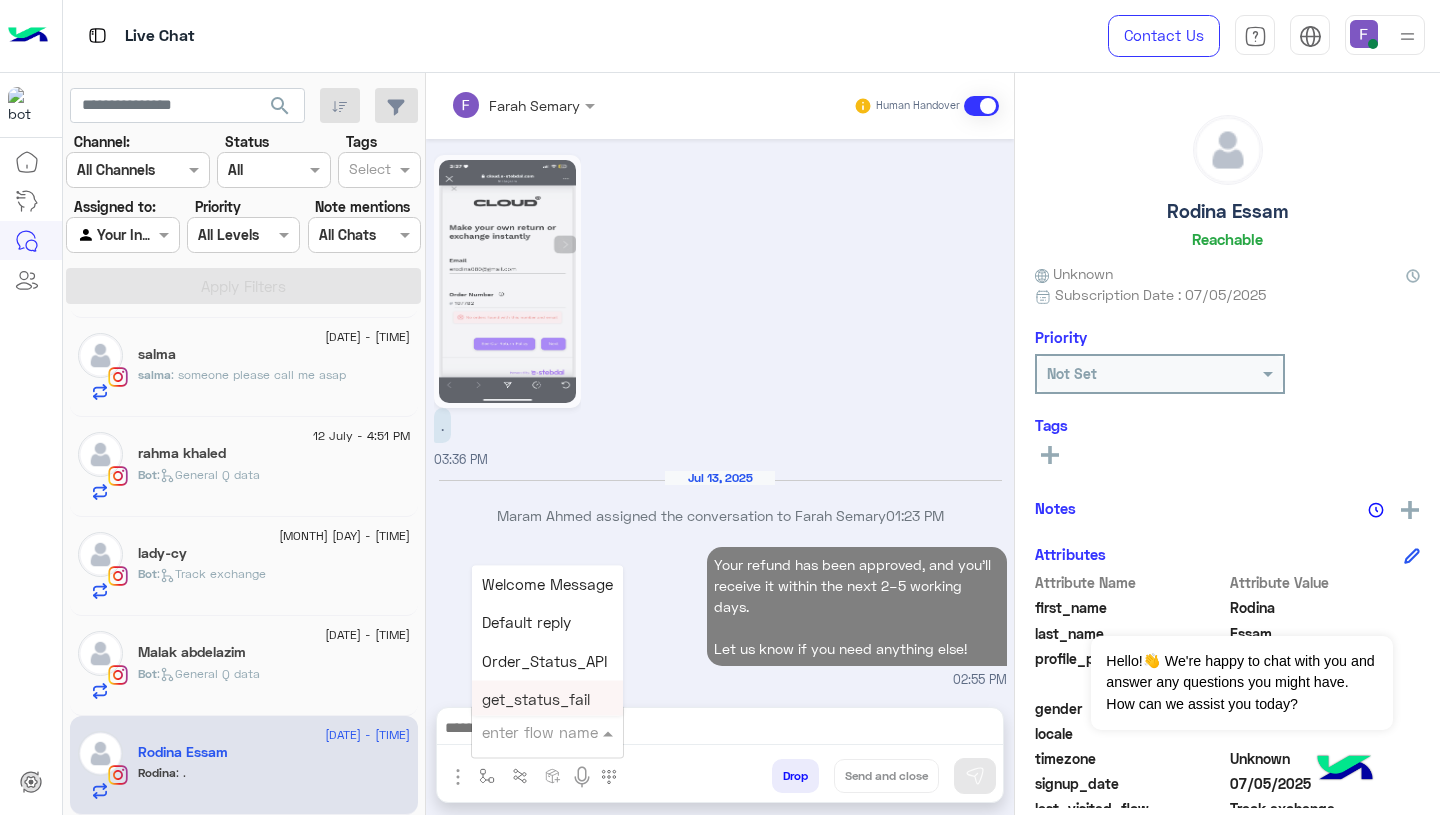 scroll, scrollTop: 2721, scrollLeft: 0, axis: vertical 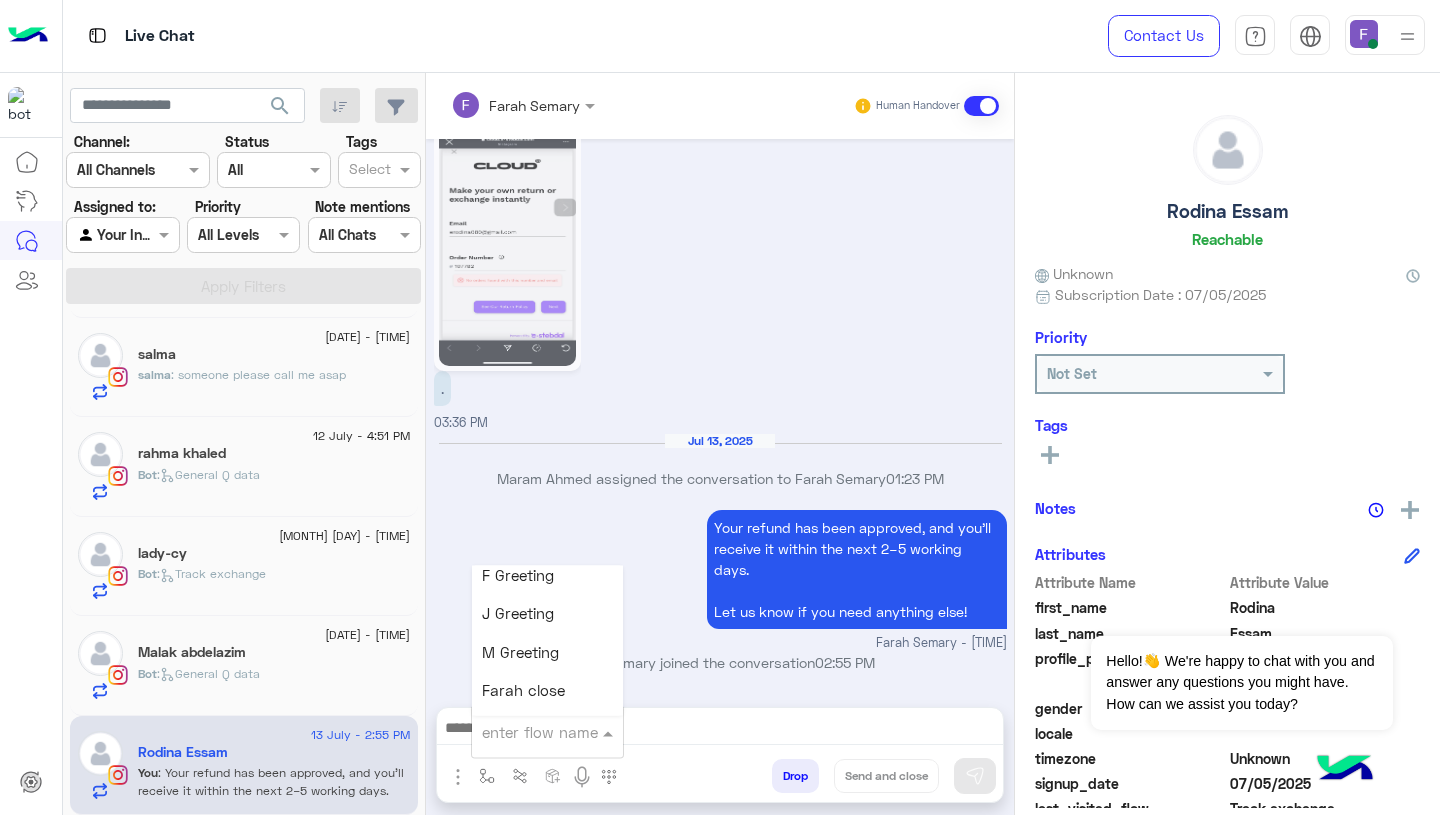 click on "Farah close" at bounding box center (523, 691) 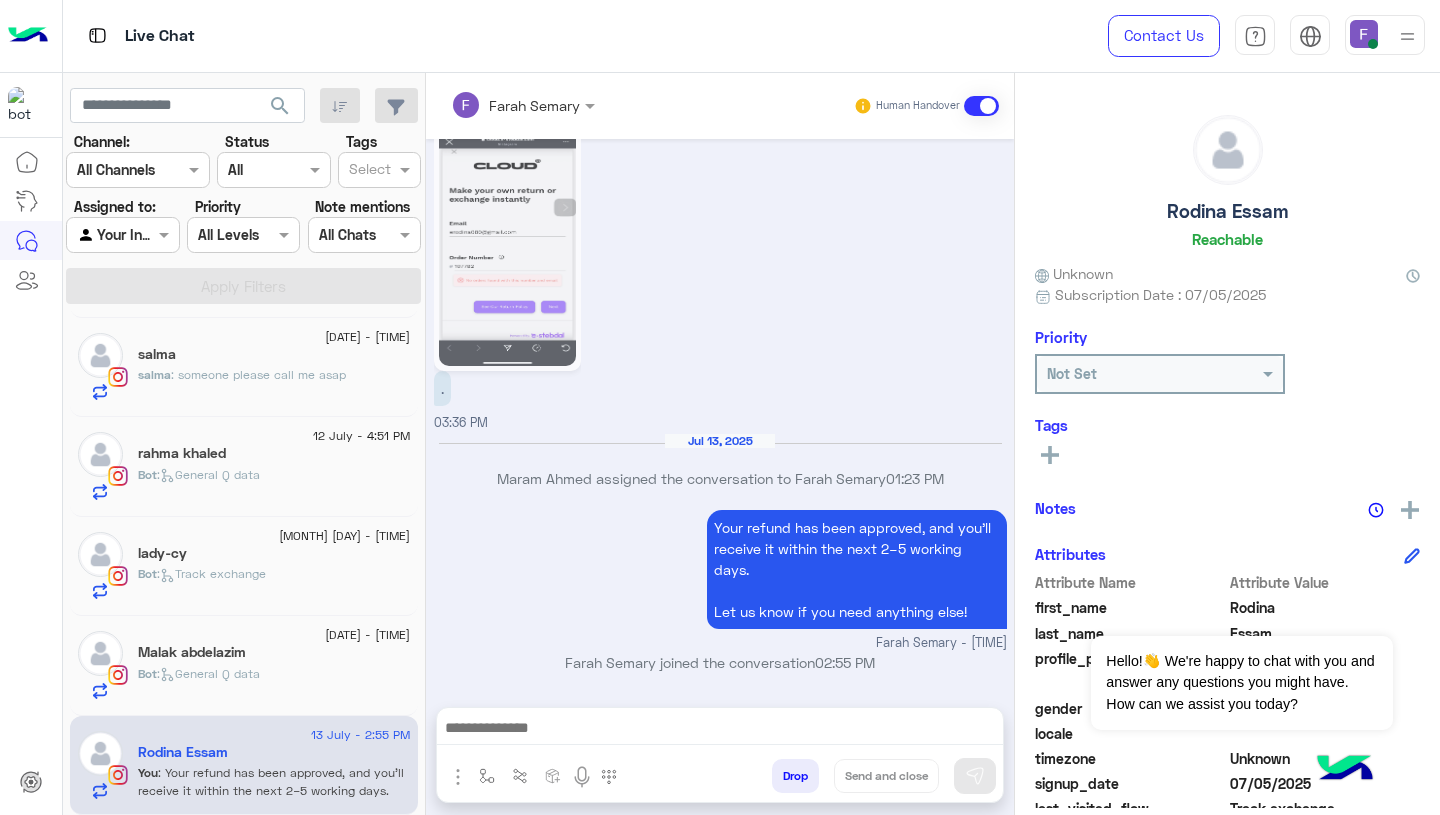type on "**********" 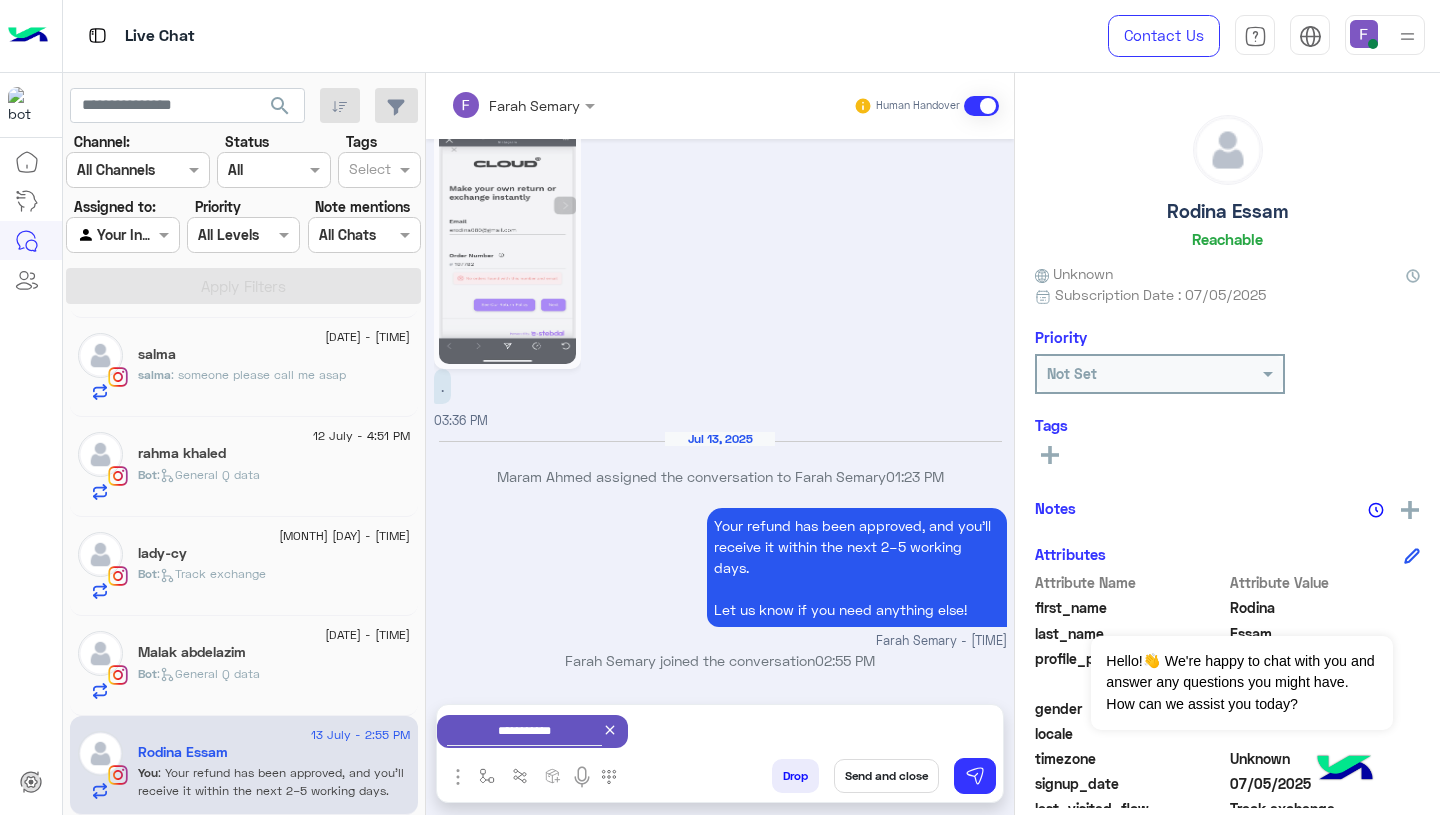 click on "Send and close" at bounding box center (886, 776) 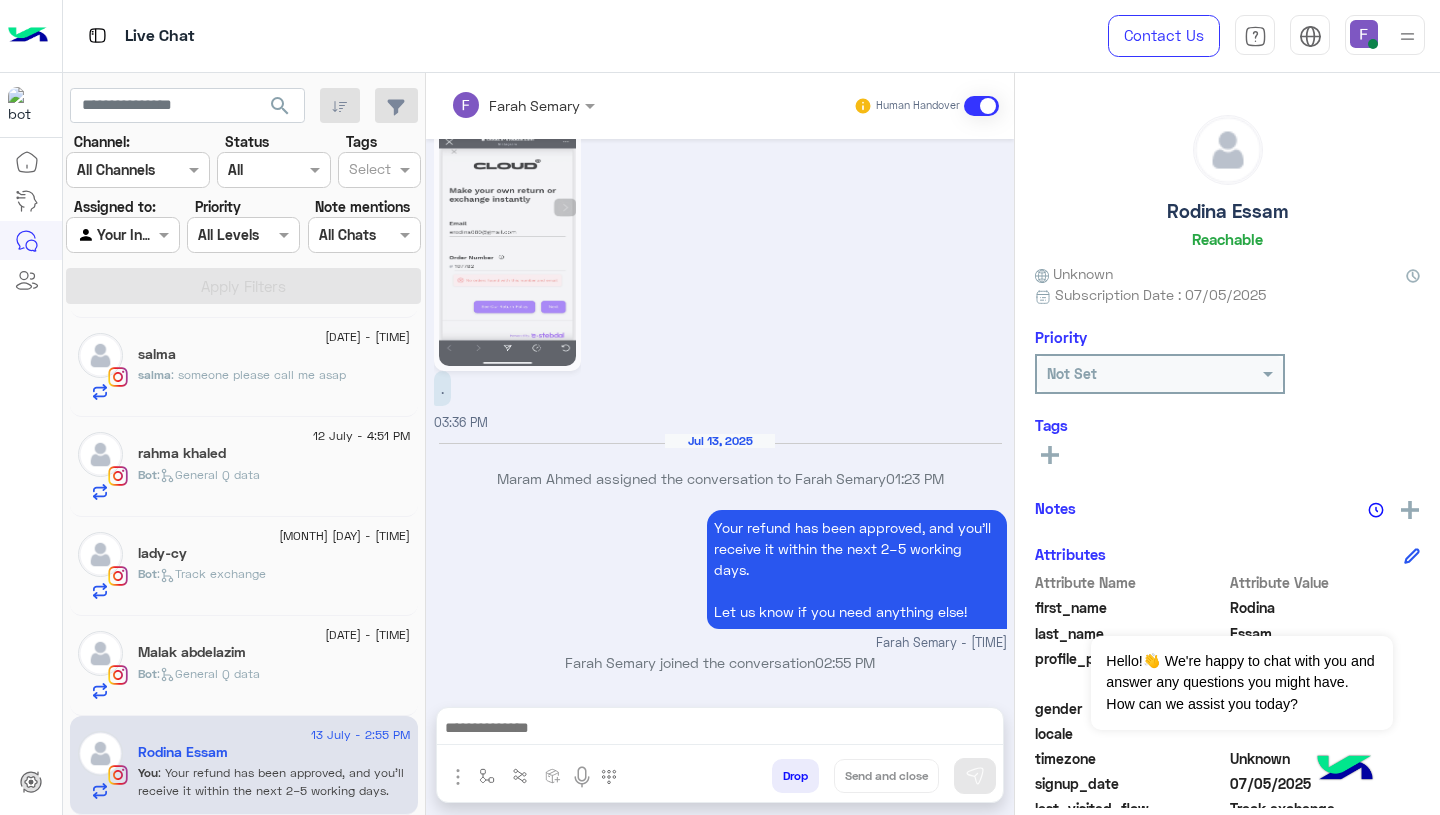 scroll, scrollTop: 2757, scrollLeft: 0, axis: vertical 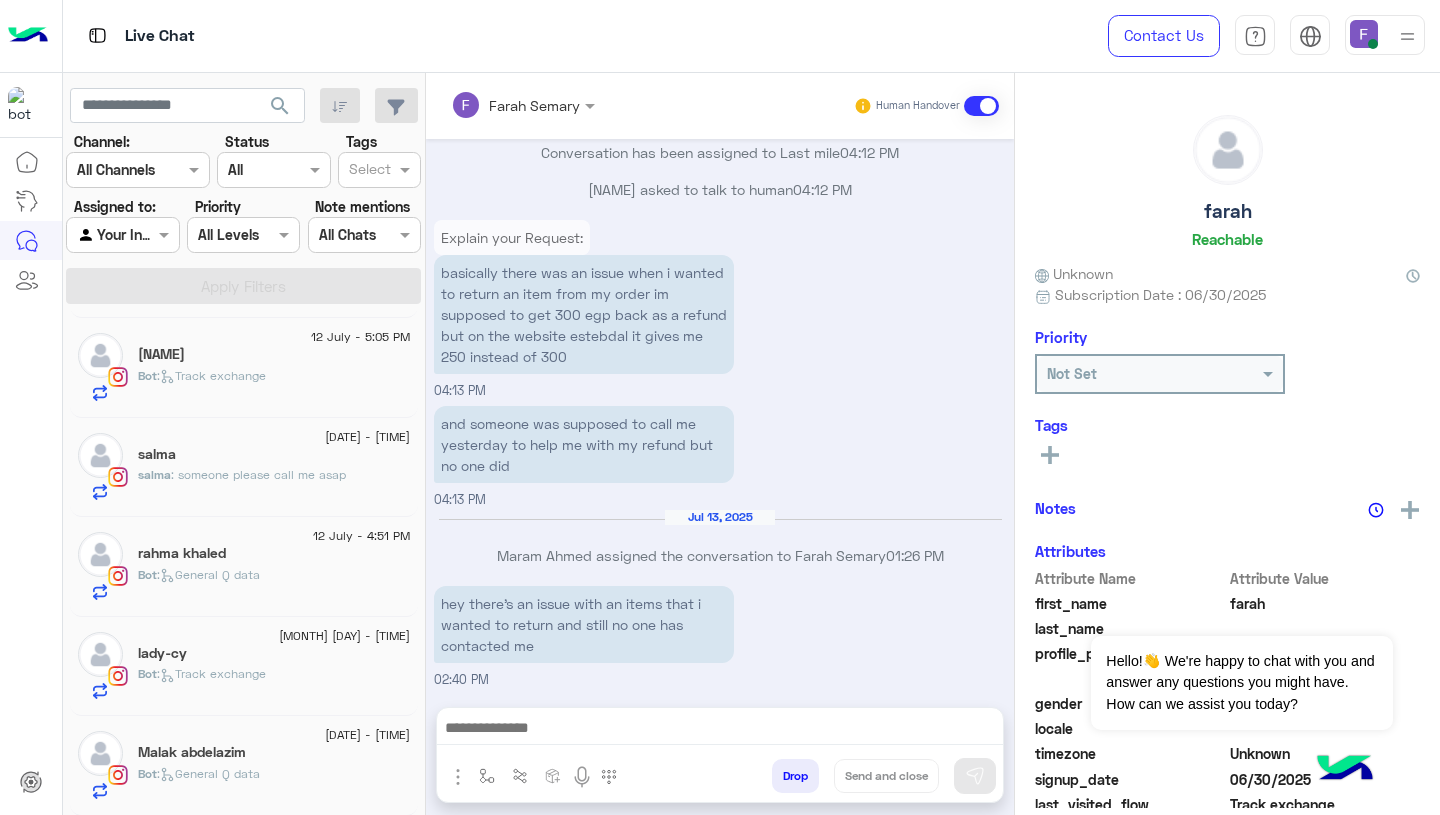 click on "Bot :   General Q data" 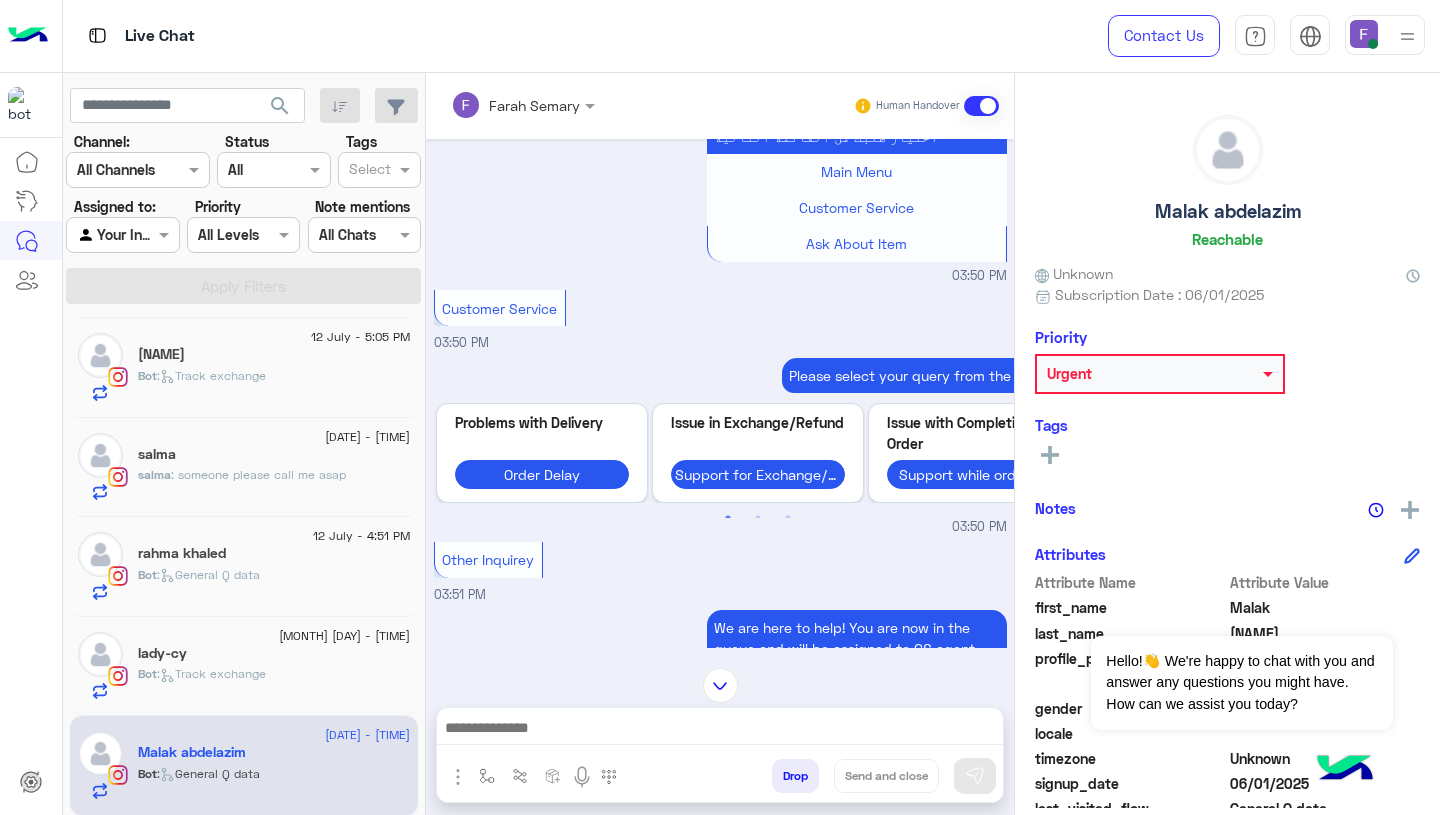 scroll, scrollTop: 966, scrollLeft: 0, axis: vertical 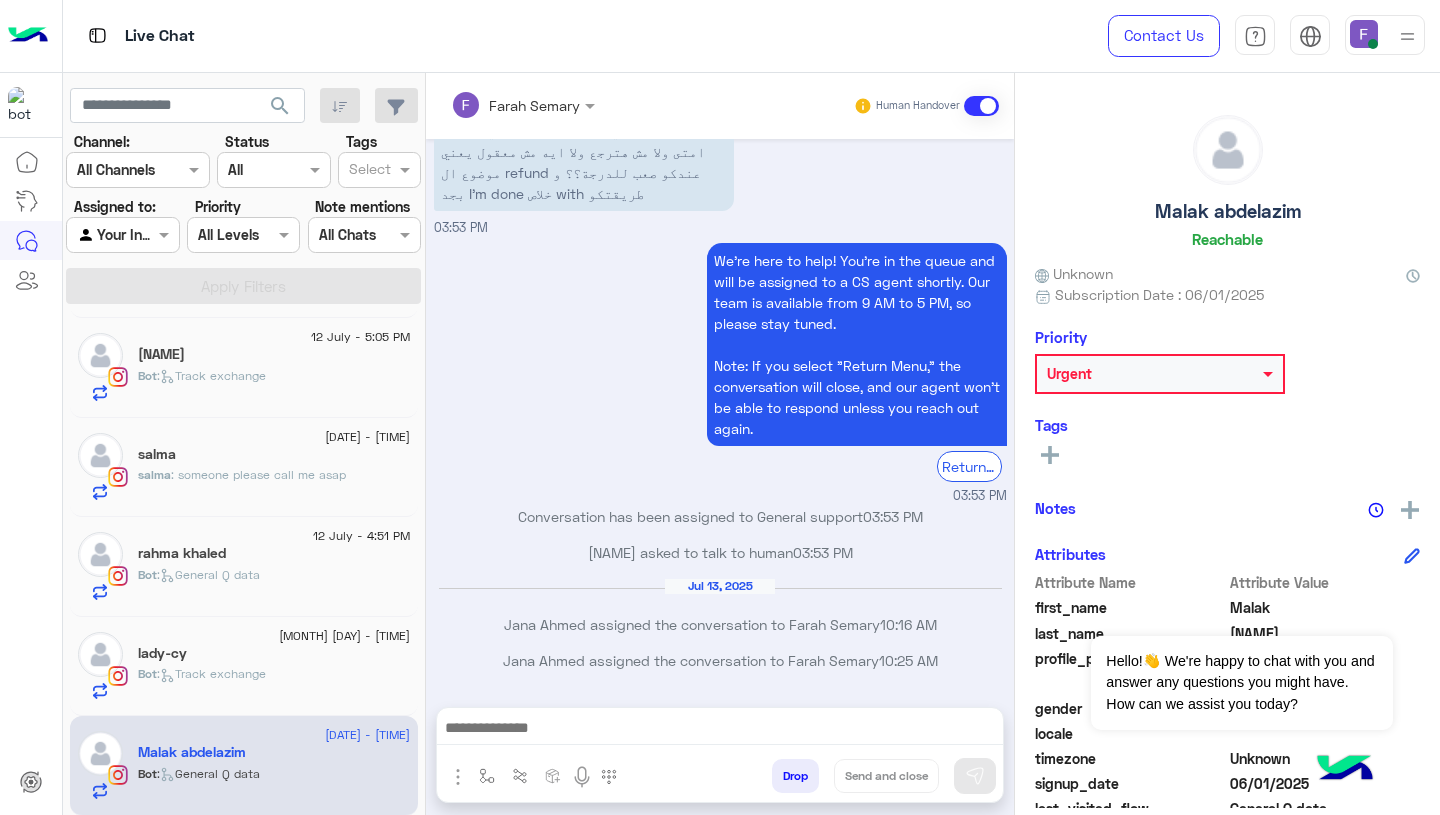 click on "Bot :   Track exchange" 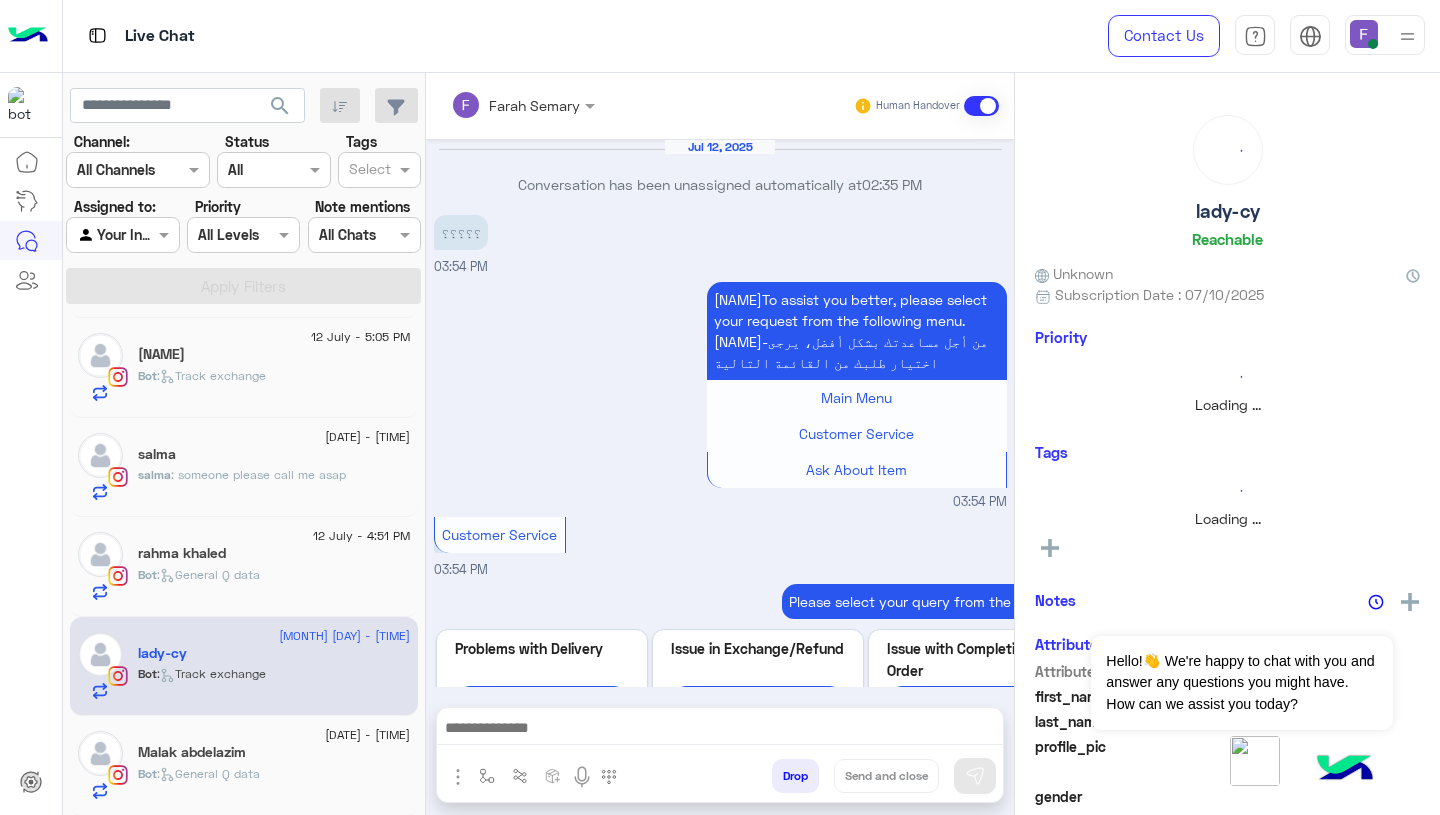 scroll, scrollTop: 1633, scrollLeft: 0, axis: vertical 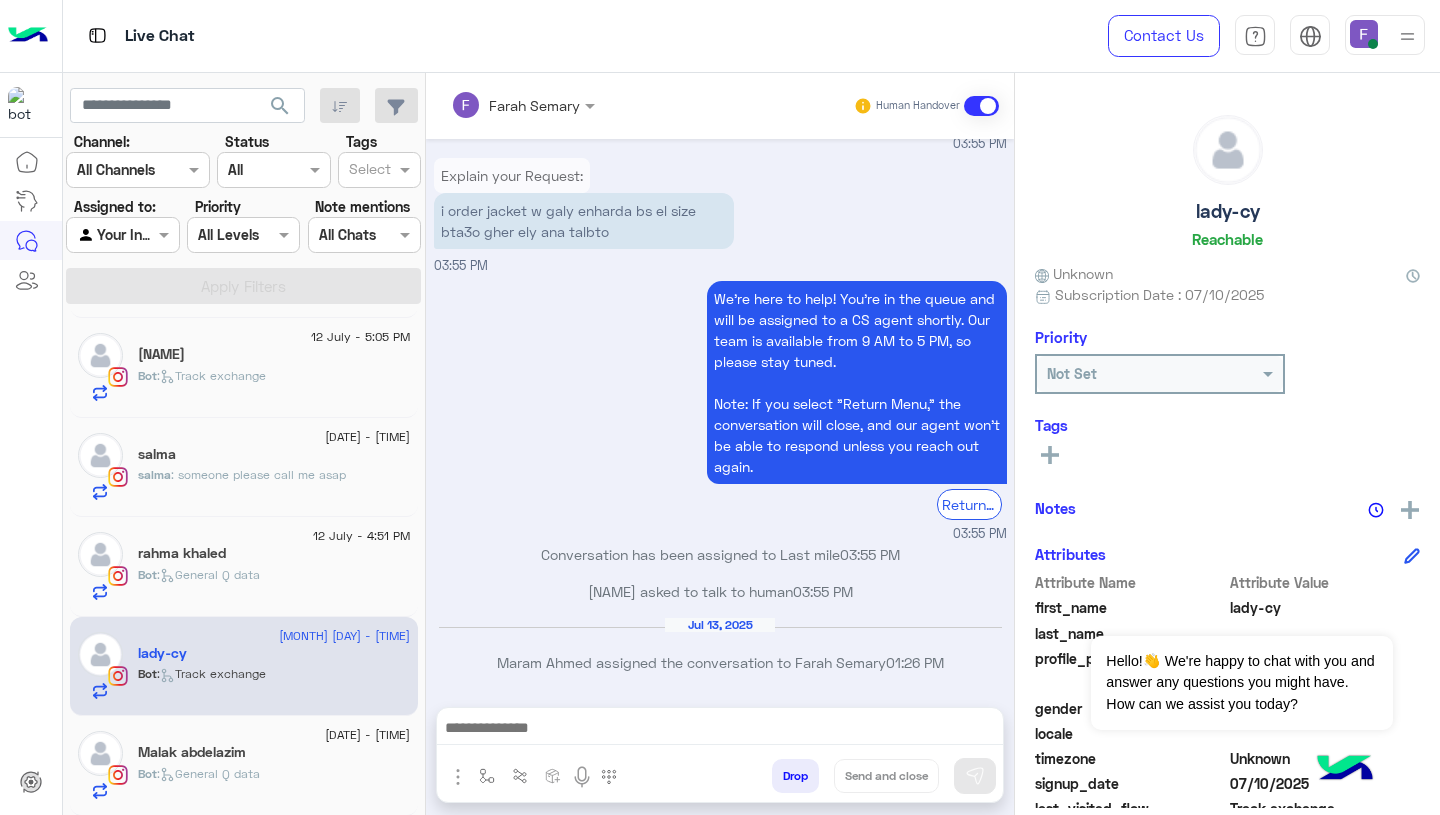 click on "i order jacket w galy enharda bs el size bta3o gher ely ana talbto" at bounding box center [584, 221] 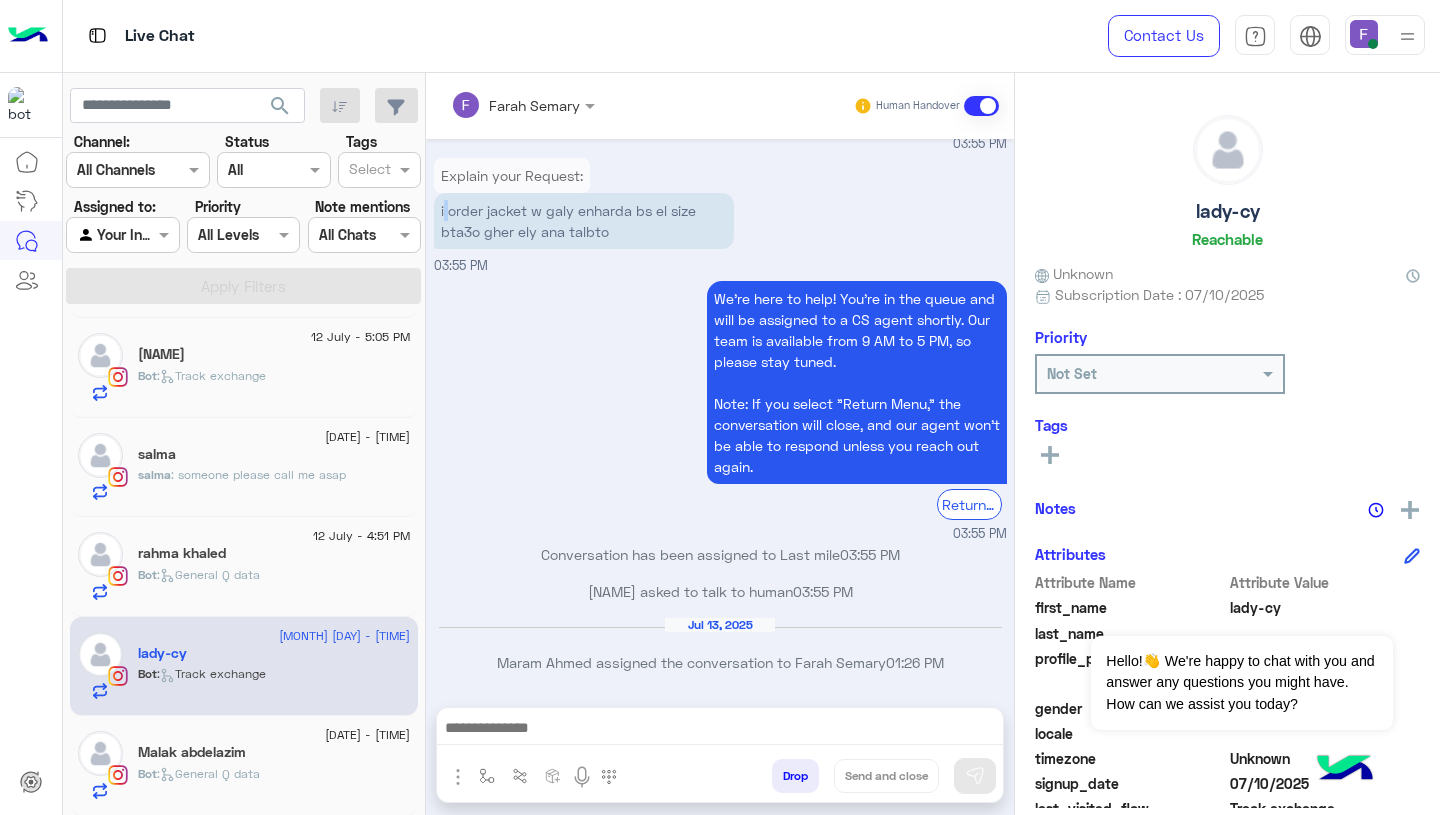 click on "i order jacket w galy enharda bs el size bta3o gher ely ana talbto" at bounding box center (584, 221) 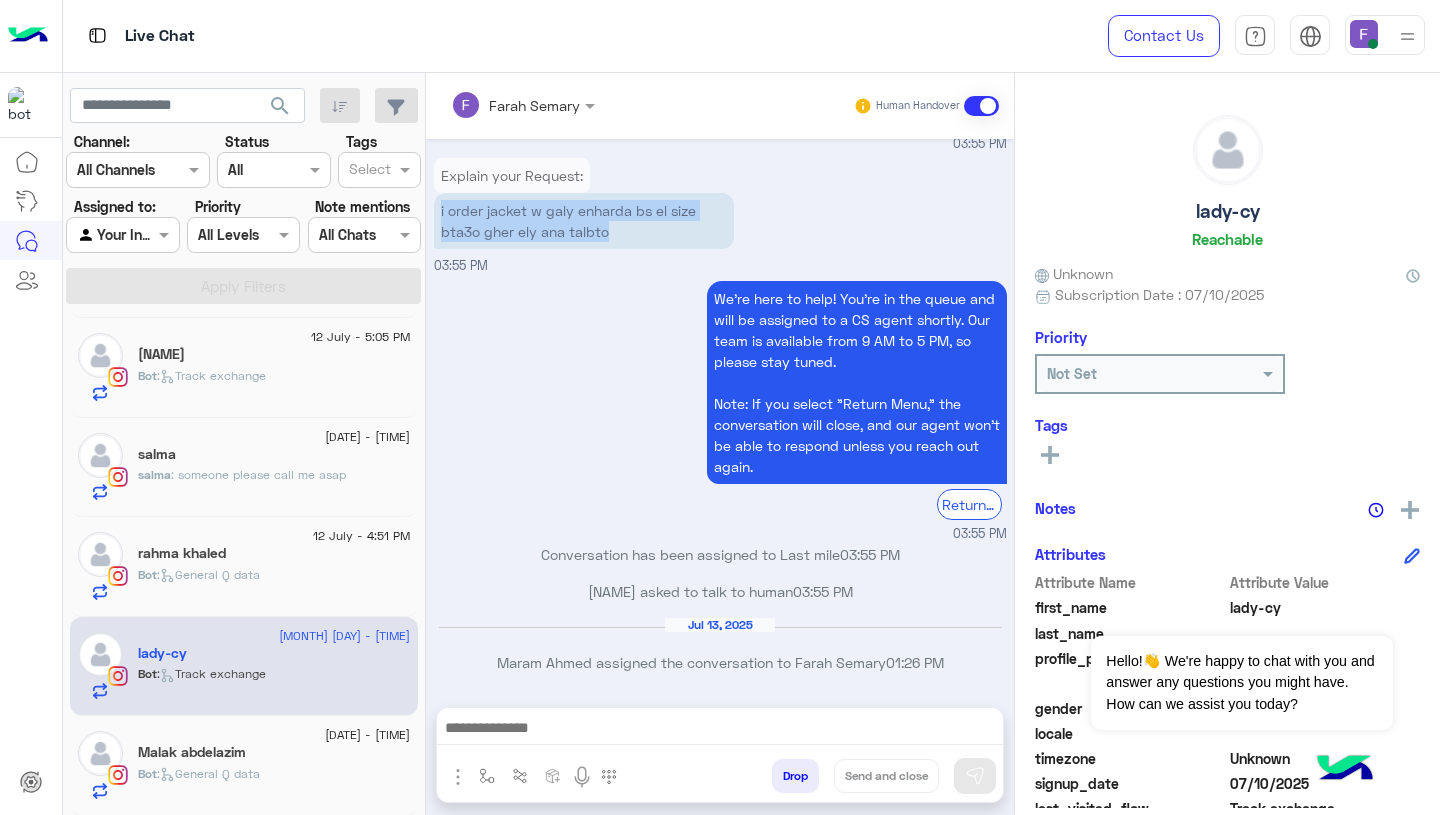 click on "i order jacket w galy enharda bs el size bta3o gher ely ana talbto" at bounding box center (584, 221) 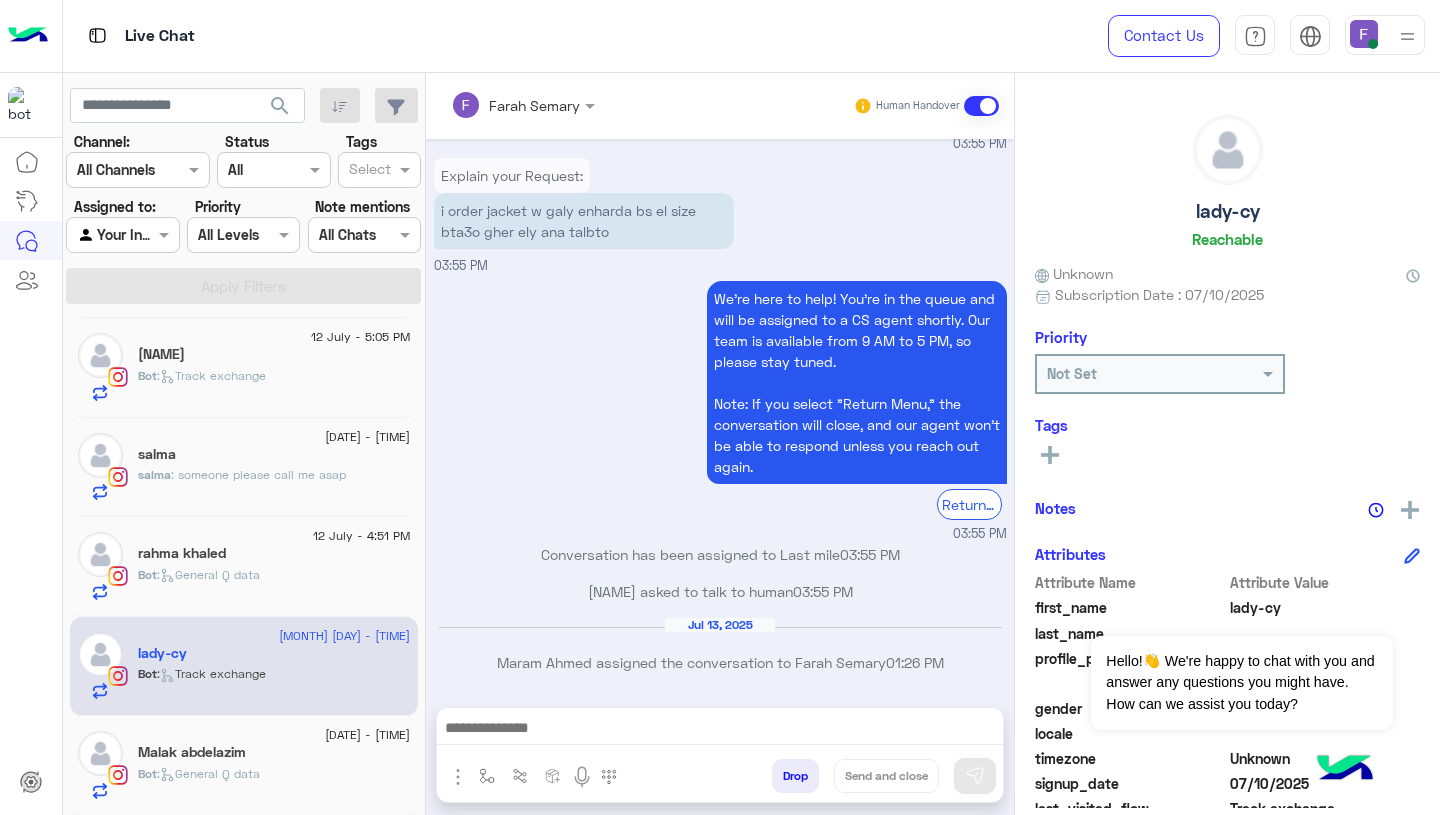 click at bounding box center [720, 730] 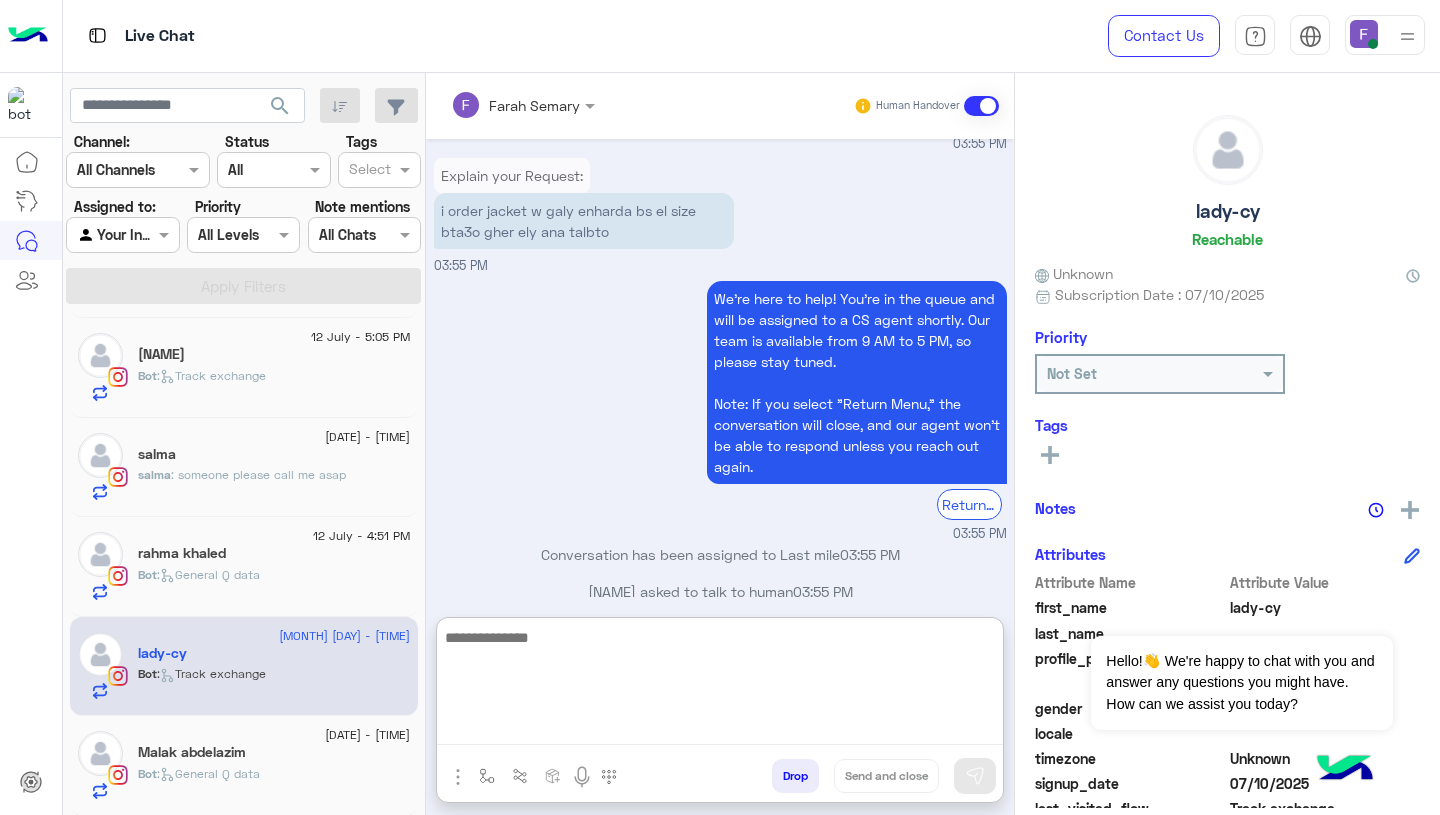 paste on "**********" 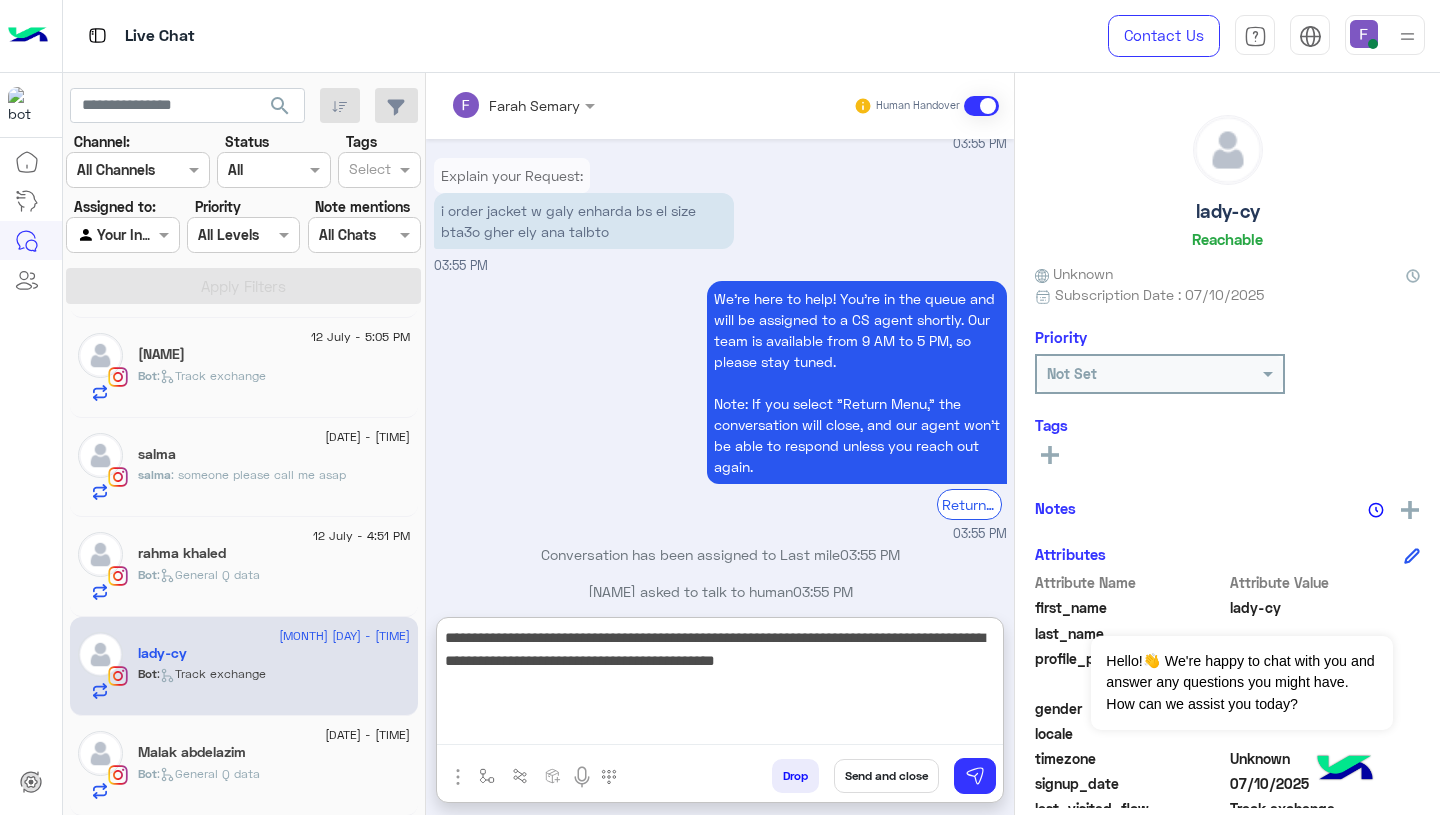 scroll, scrollTop: 61, scrollLeft: 0, axis: vertical 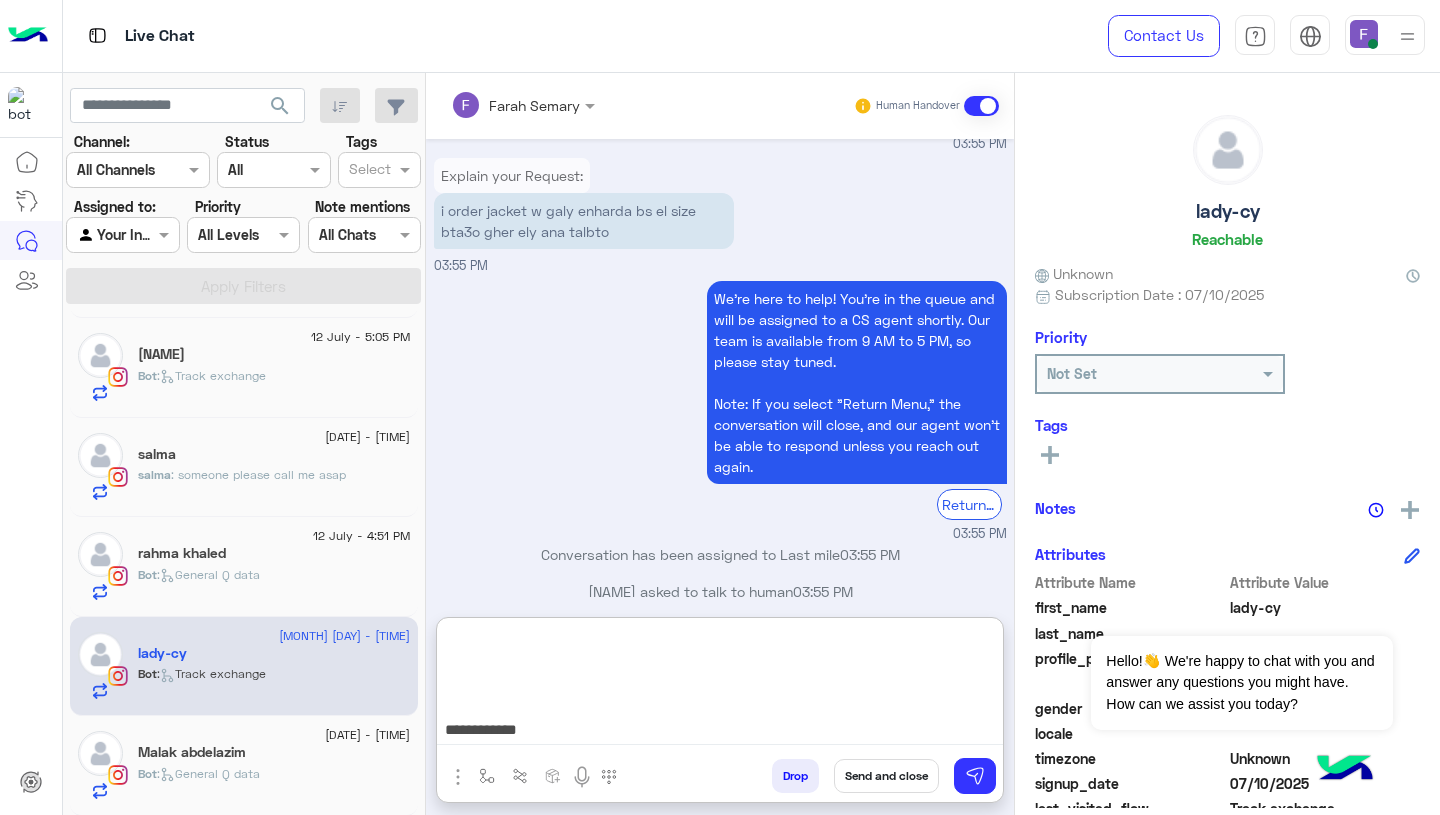 click on "**********" at bounding box center [720, 685] 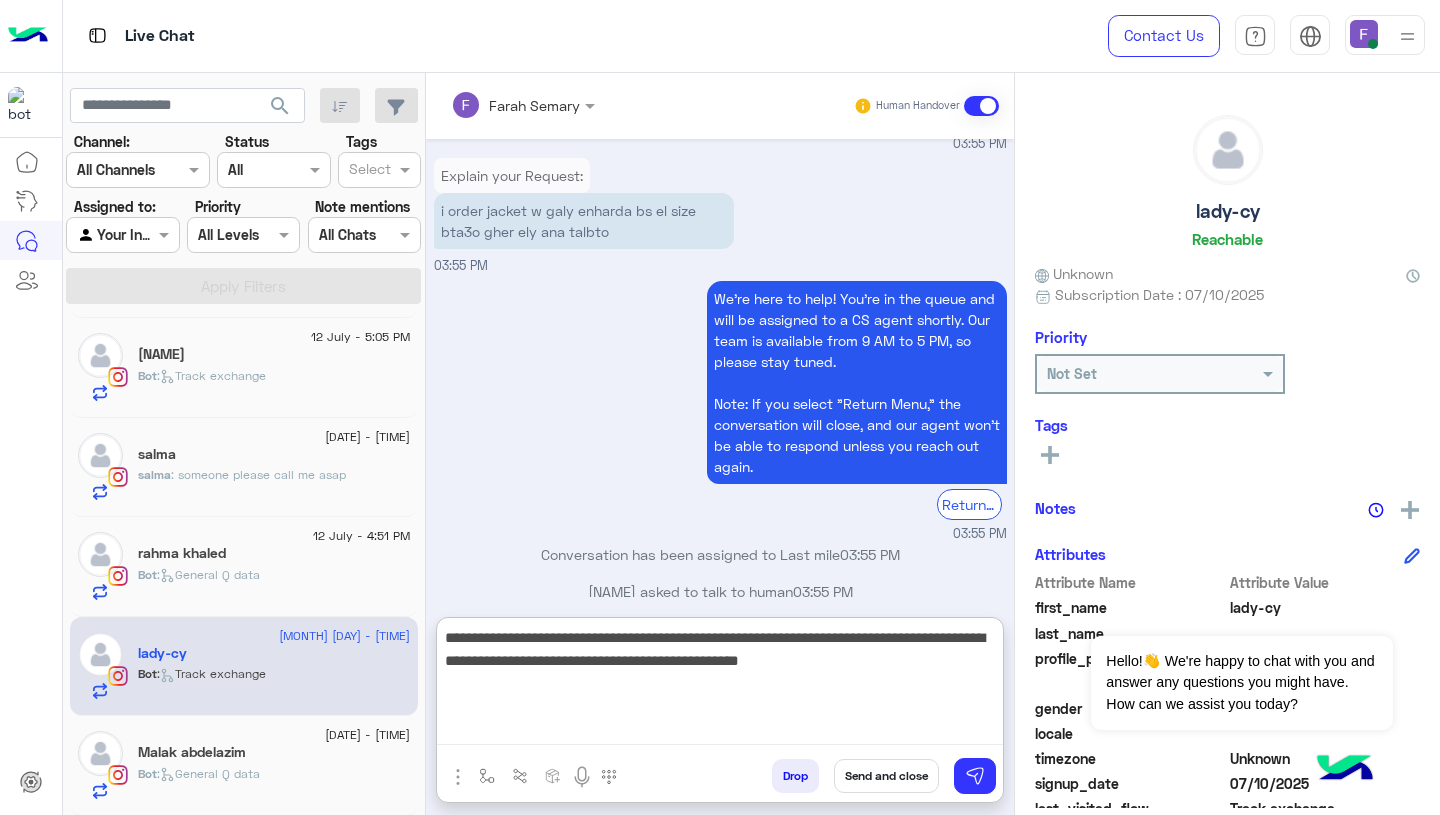 scroll, scrollTop: 0, scrollLeft: 0, axis: both 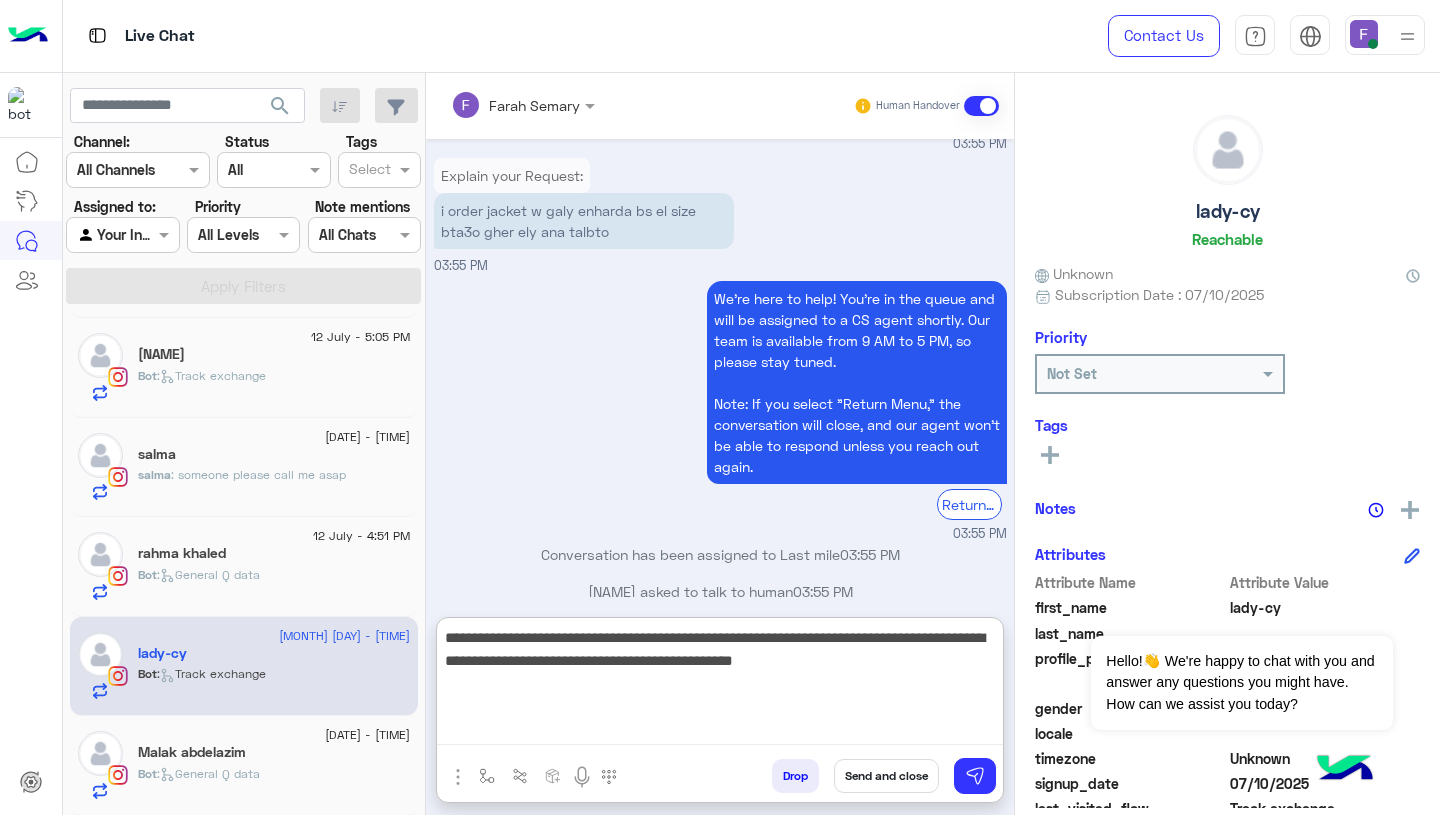 click on "**********" at bounding box center [720, 685] 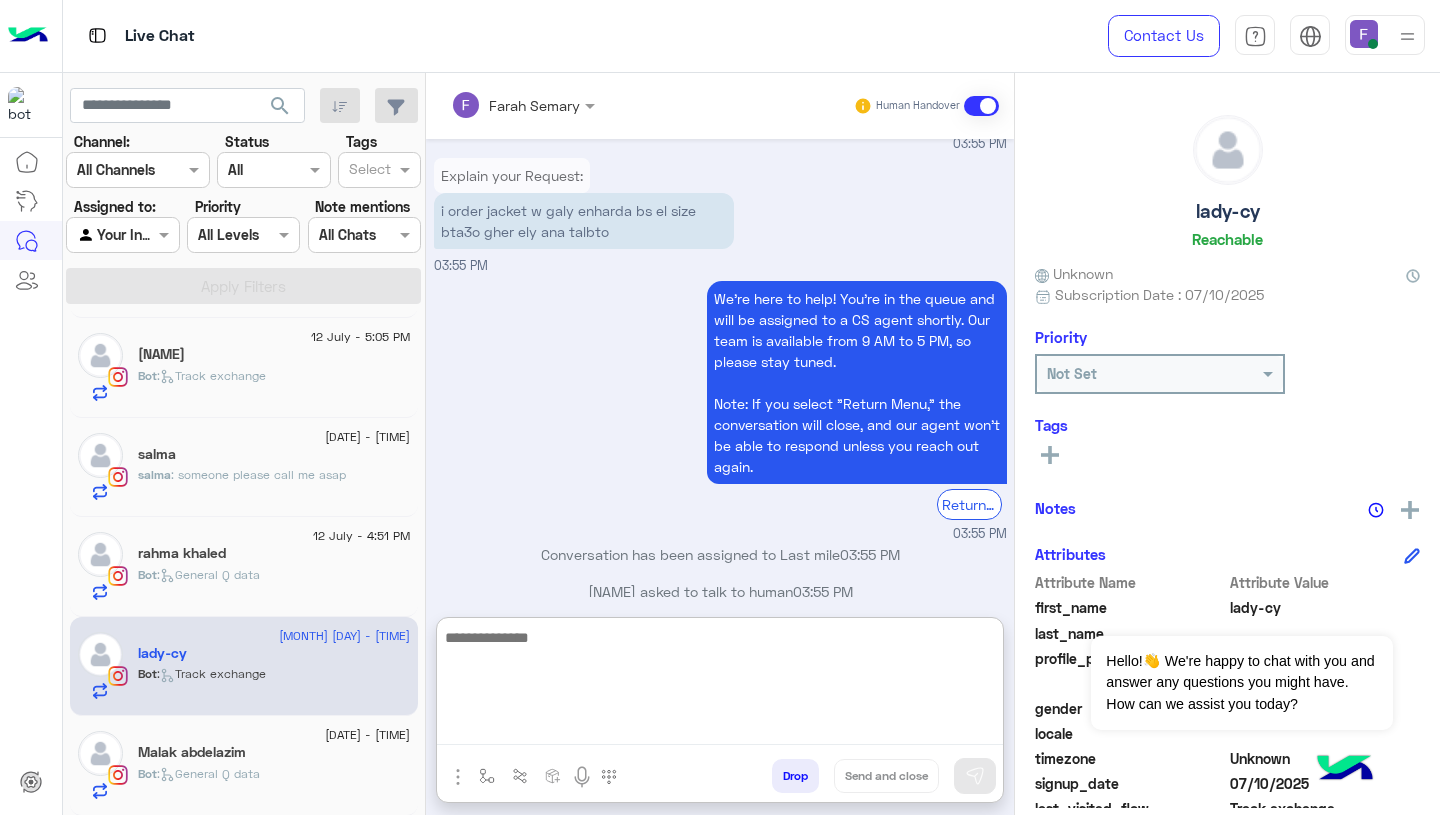 scroll, scrollTop: 1850, scrollLeft: 0, axis: vertical 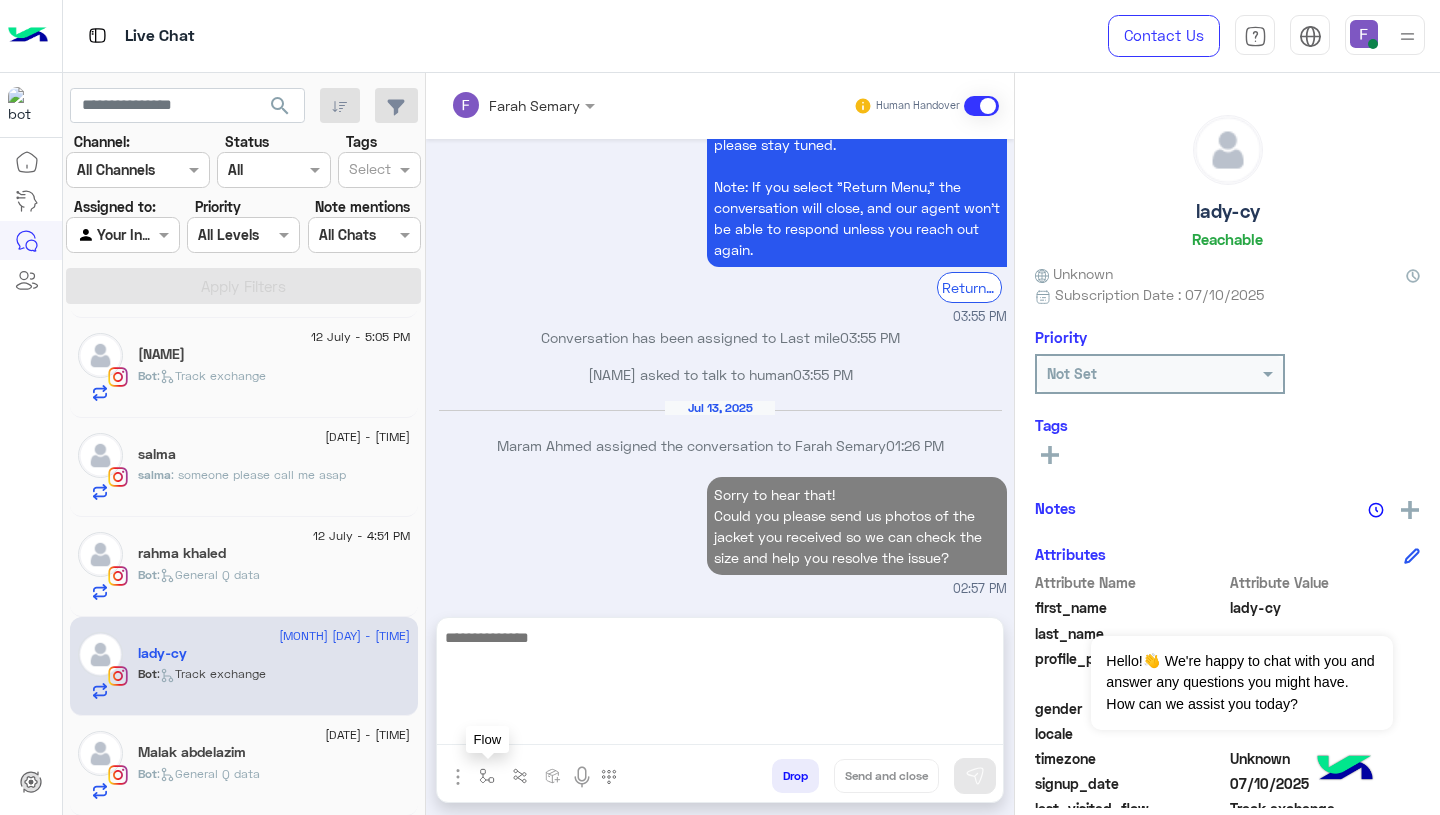 click at bounding box center [487, 776] 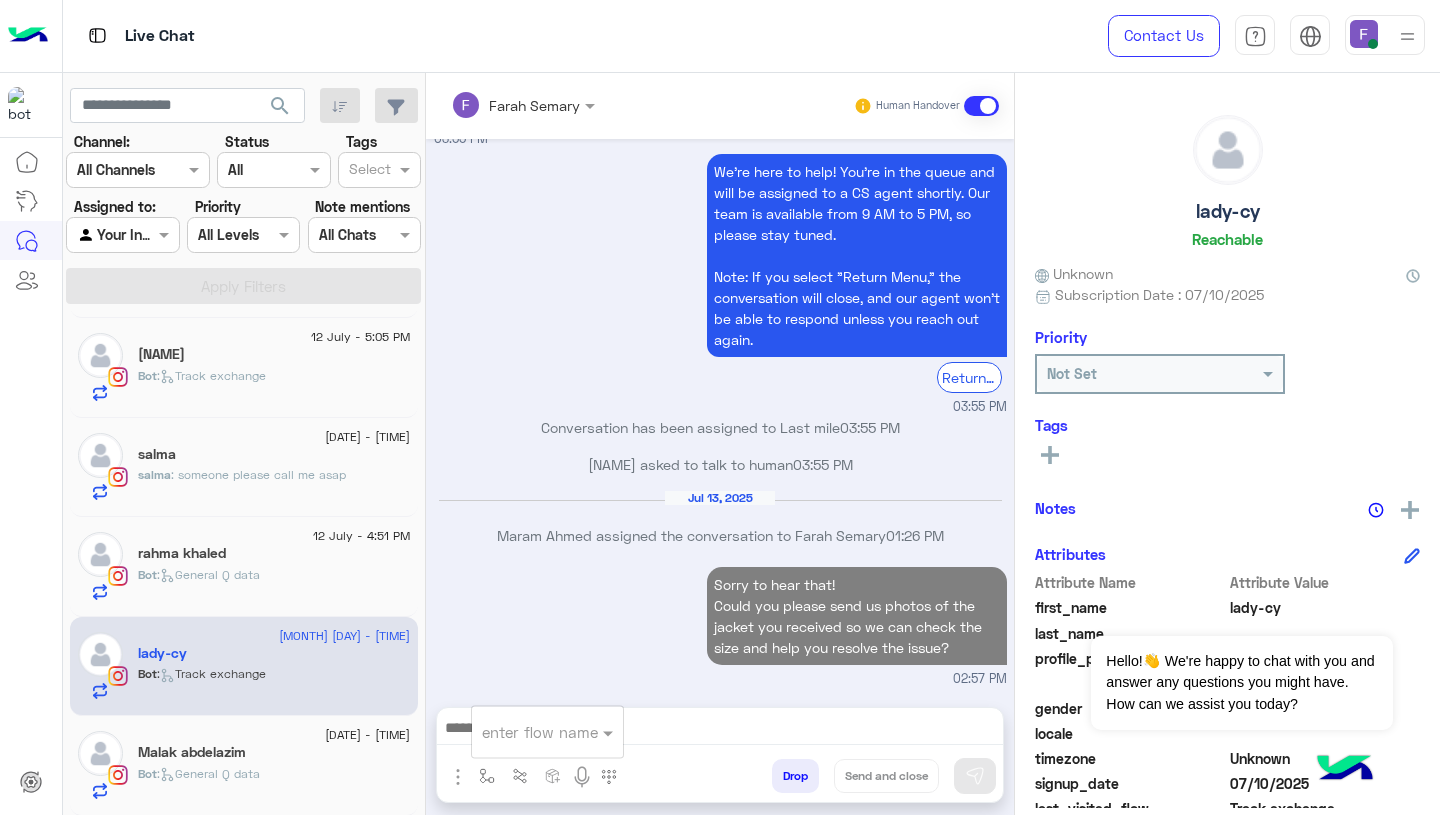 click on "enter flow name" at bounding box center (547, 732) 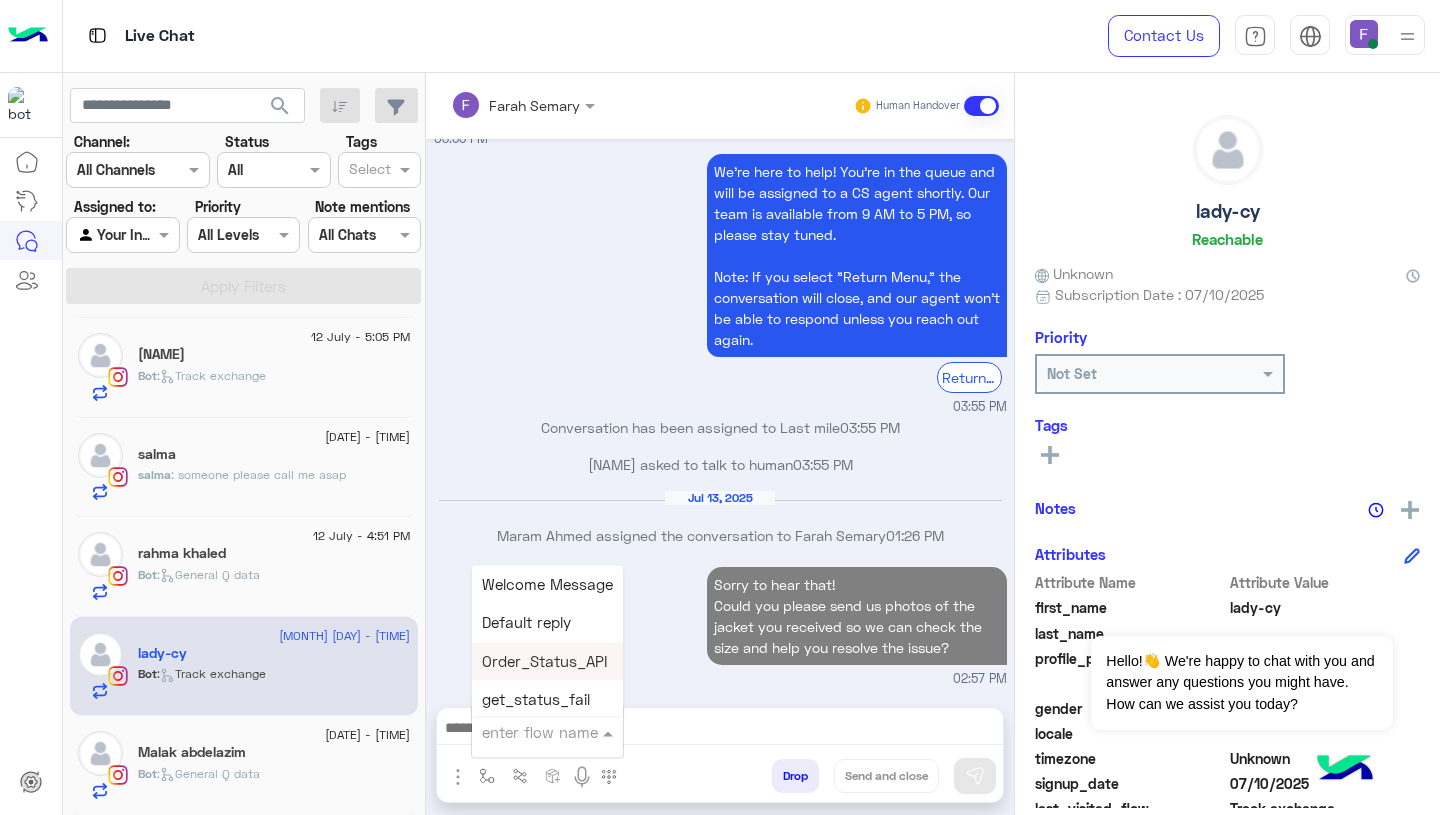 scroll, scrollTop: 1796, scrollLeft: 0, axis: vertical 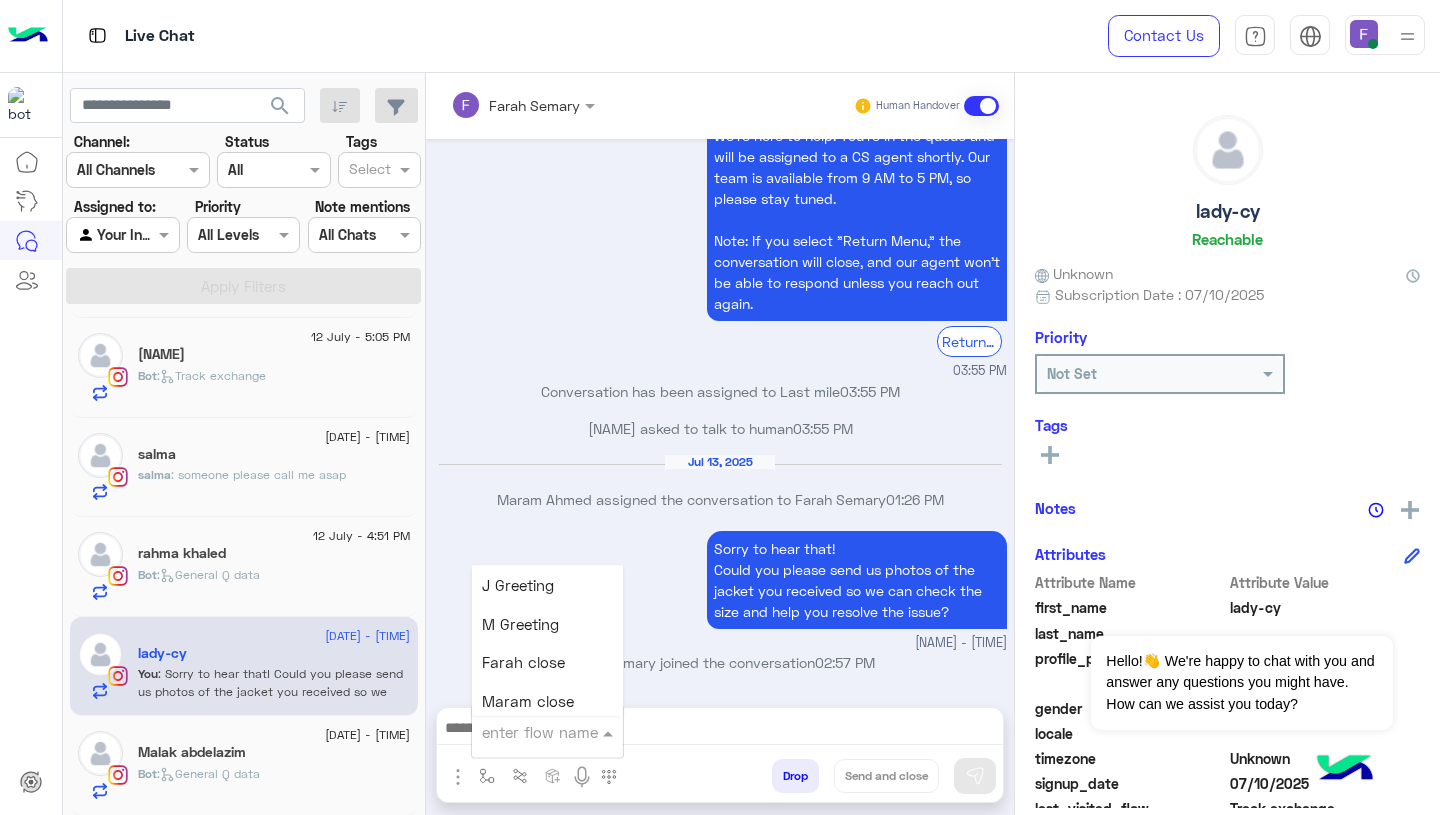 click on "Farah close" at bounding box center [523, 663] 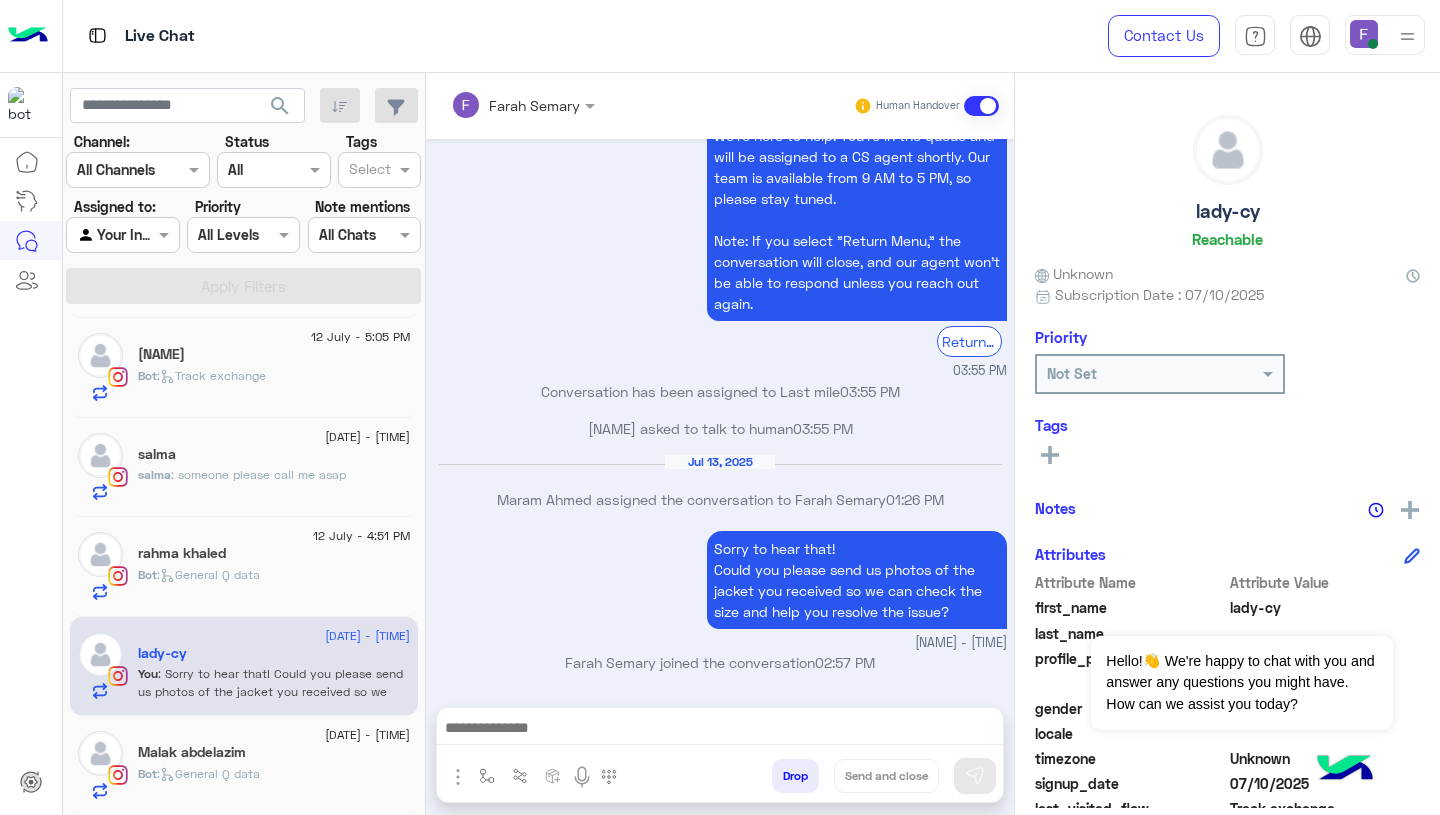 type on "**********" 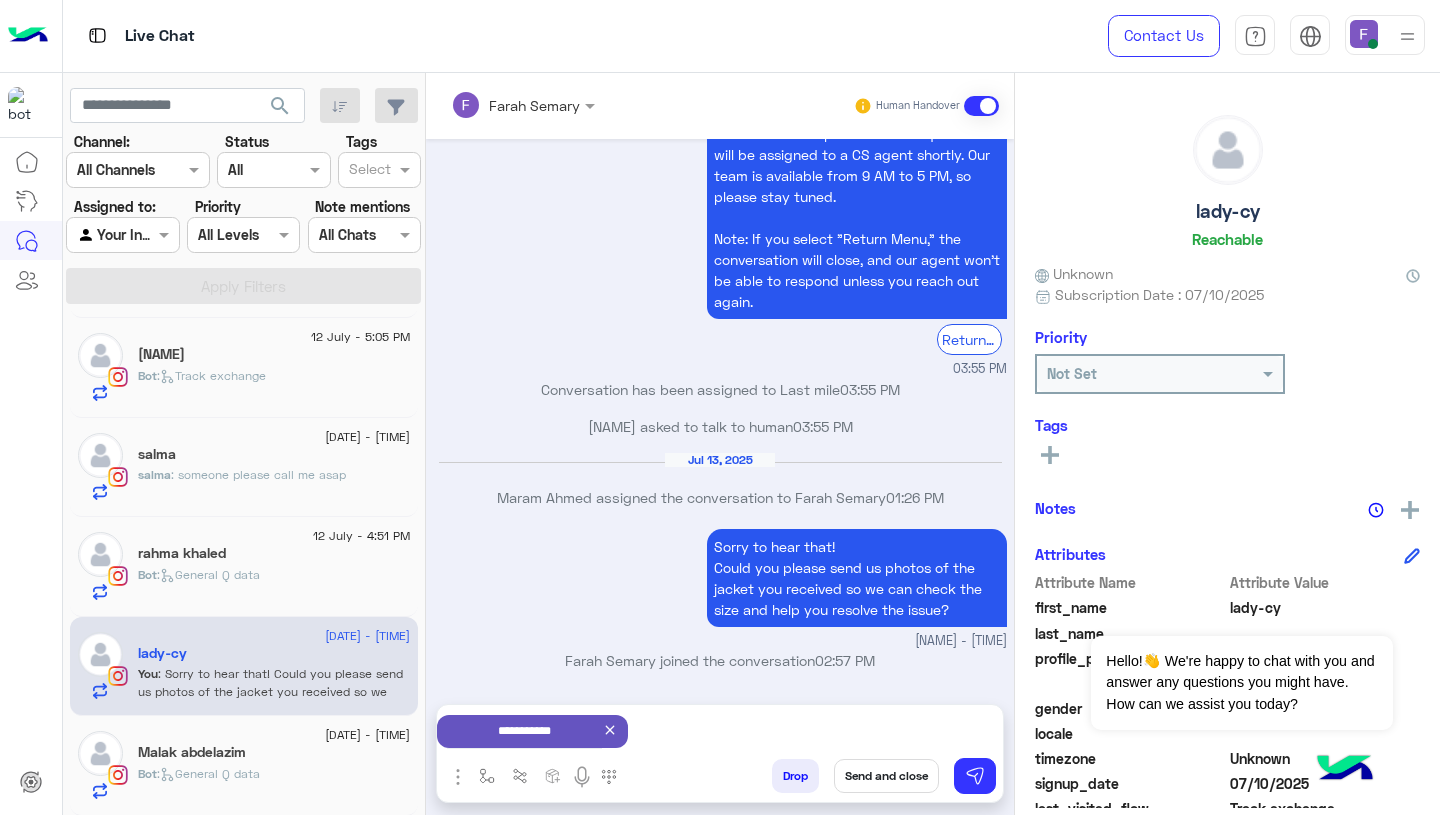 click on "Send and close" at bounding box center [886, 776] 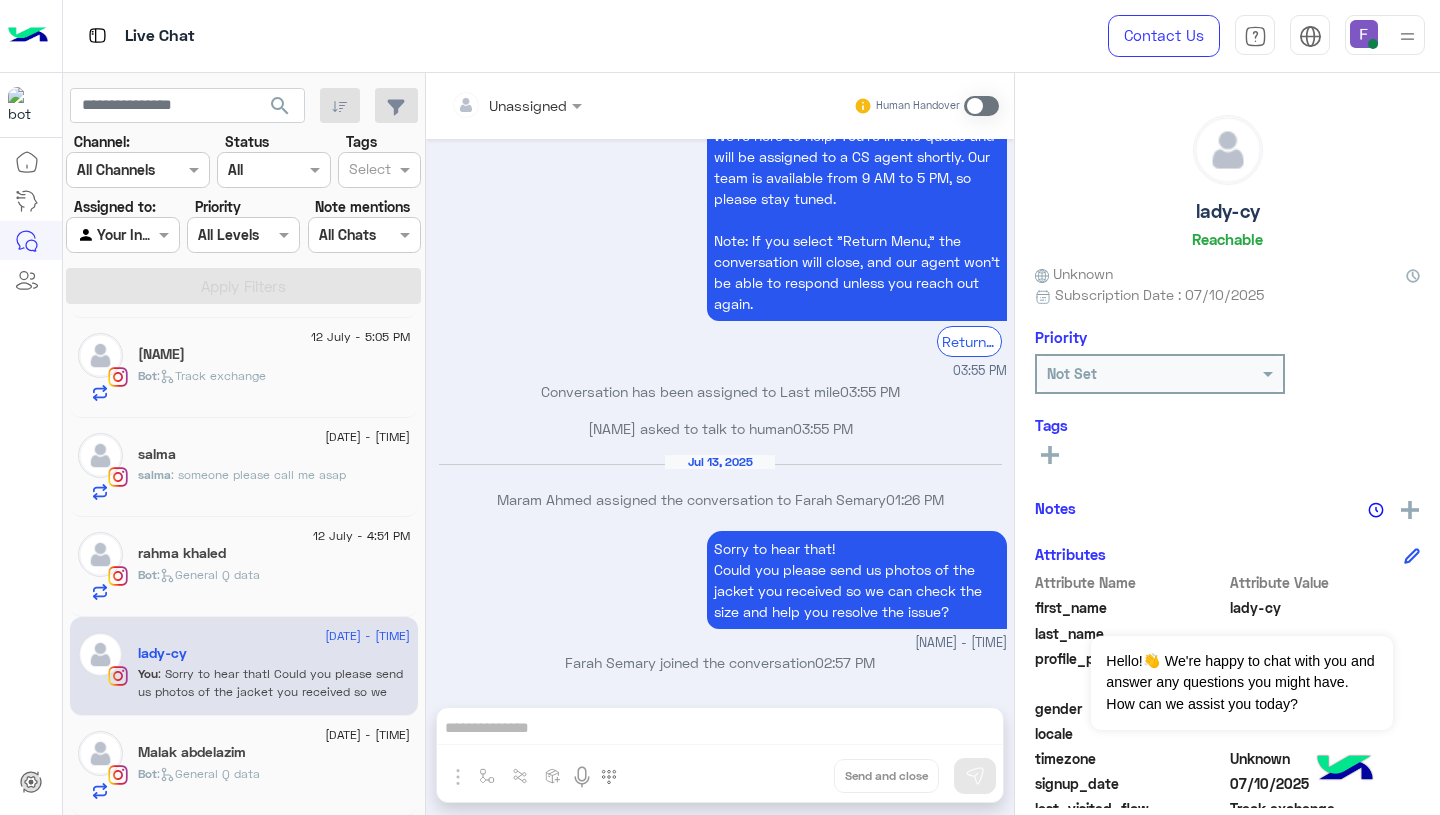 scroll, scrollTop: 1832, scrollLeft: 0, axis: vertical 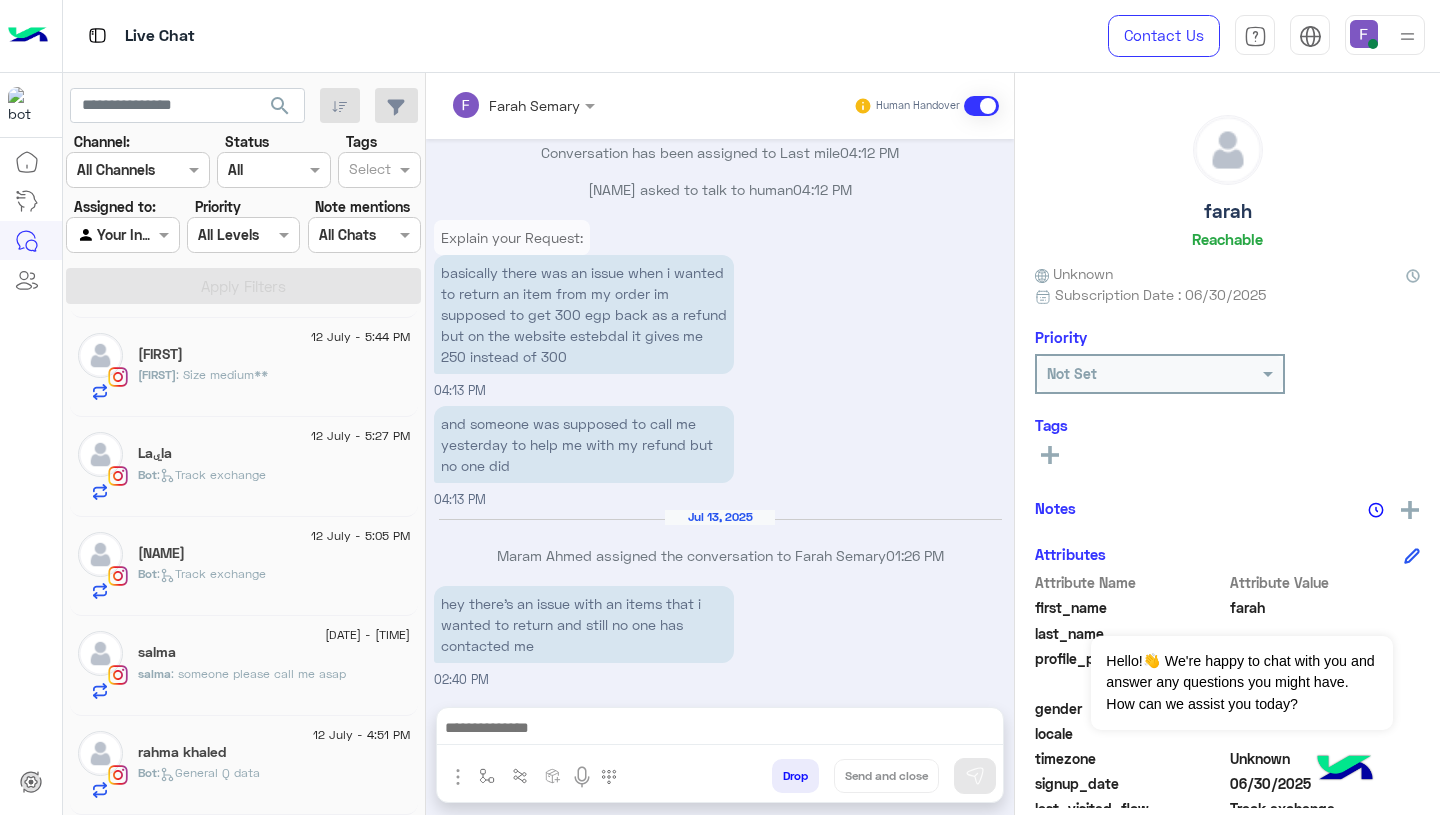 click on "rahma khaled" 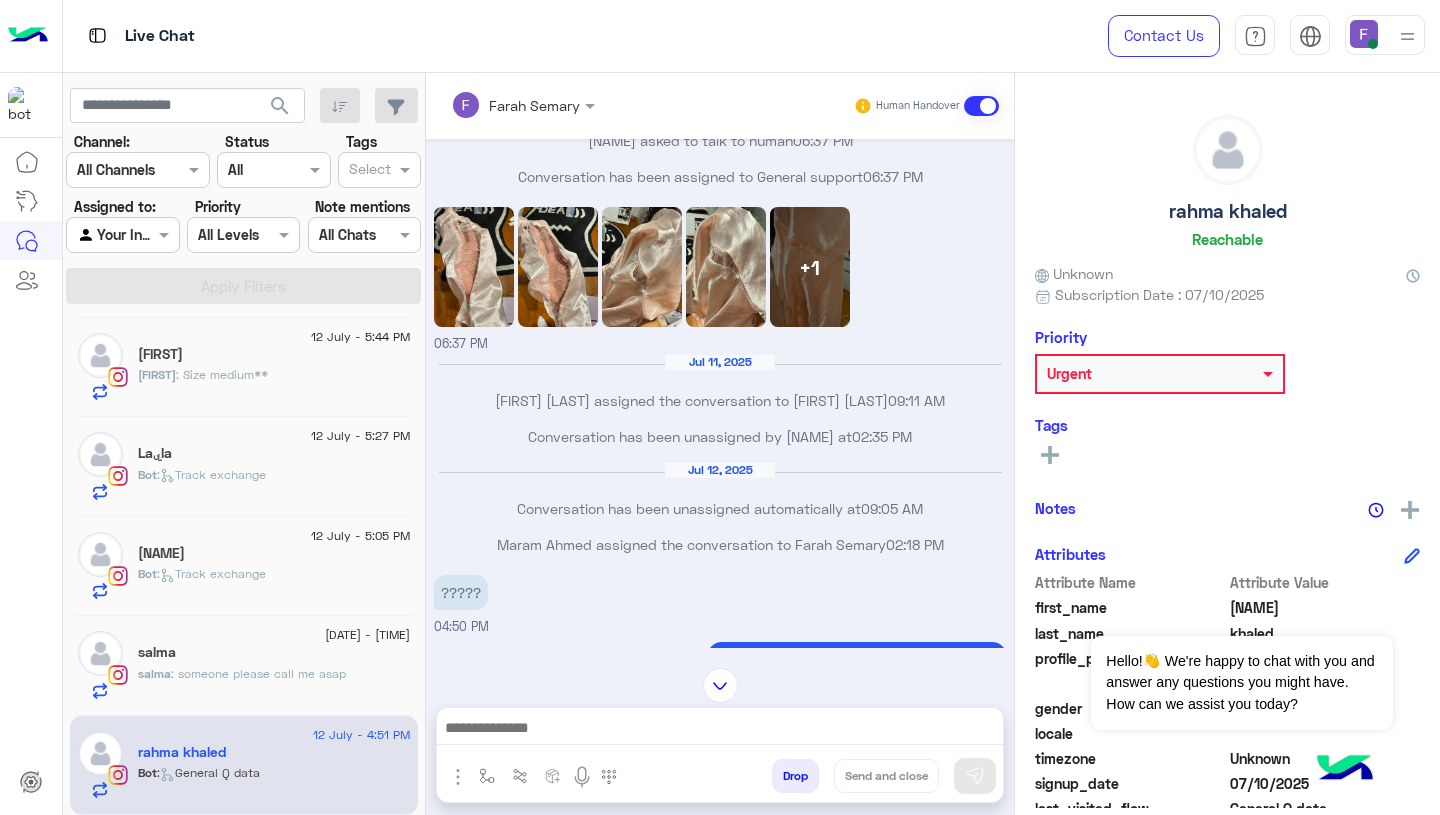 scroll, scrollTop: 352, scrollLeft: 0, axis: vertical 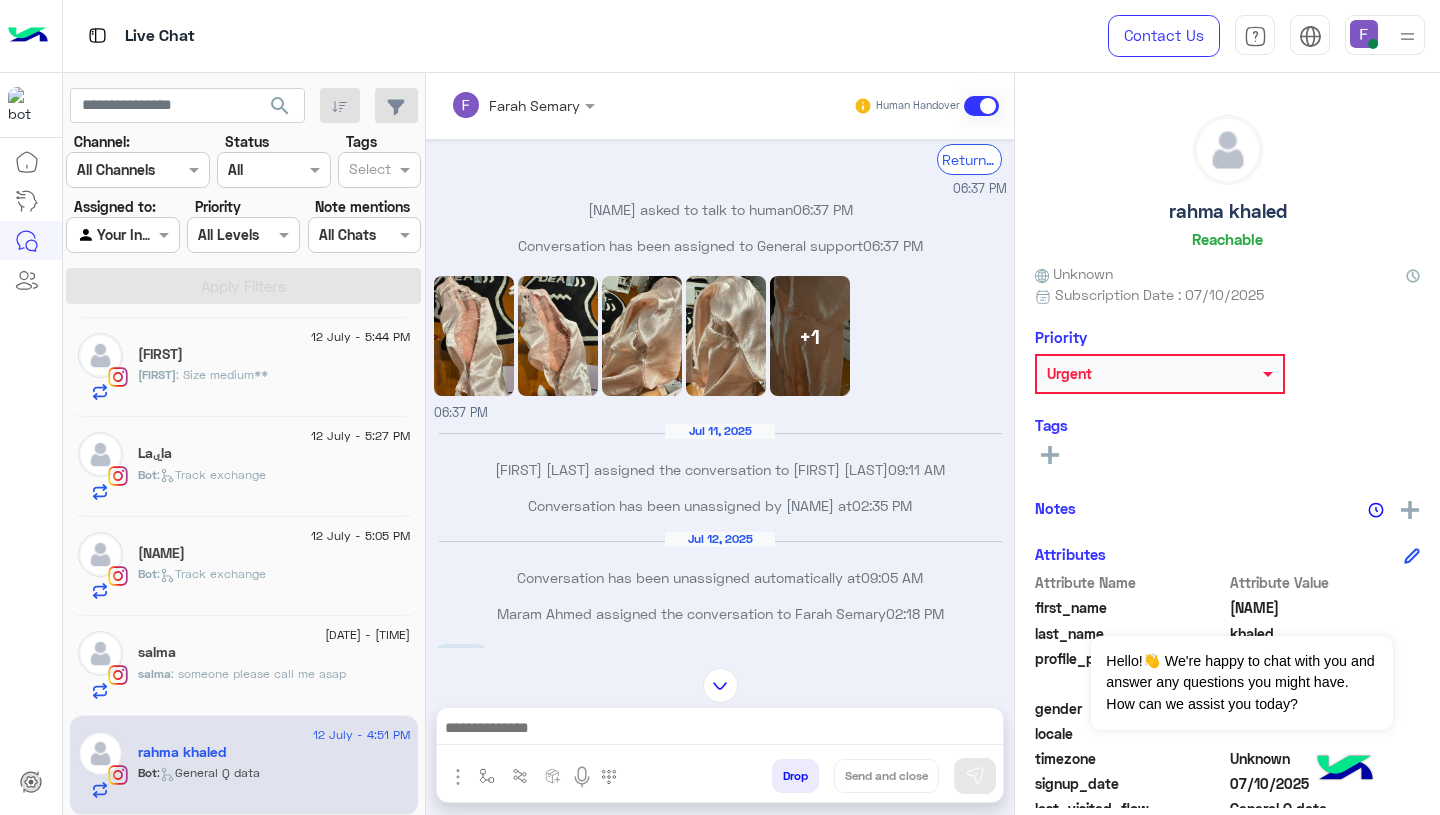 click 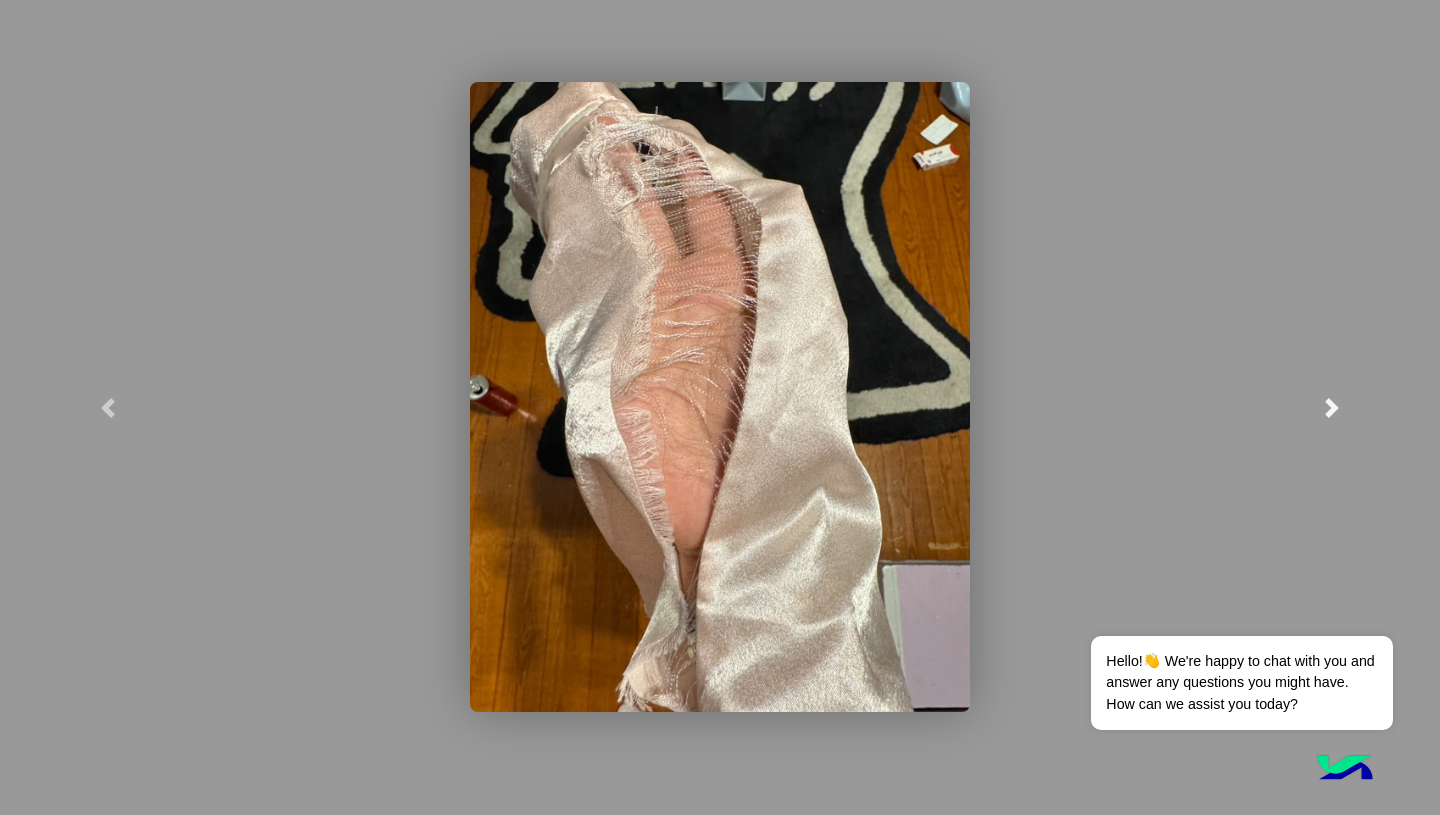 click at bounding box center [1332, 408] 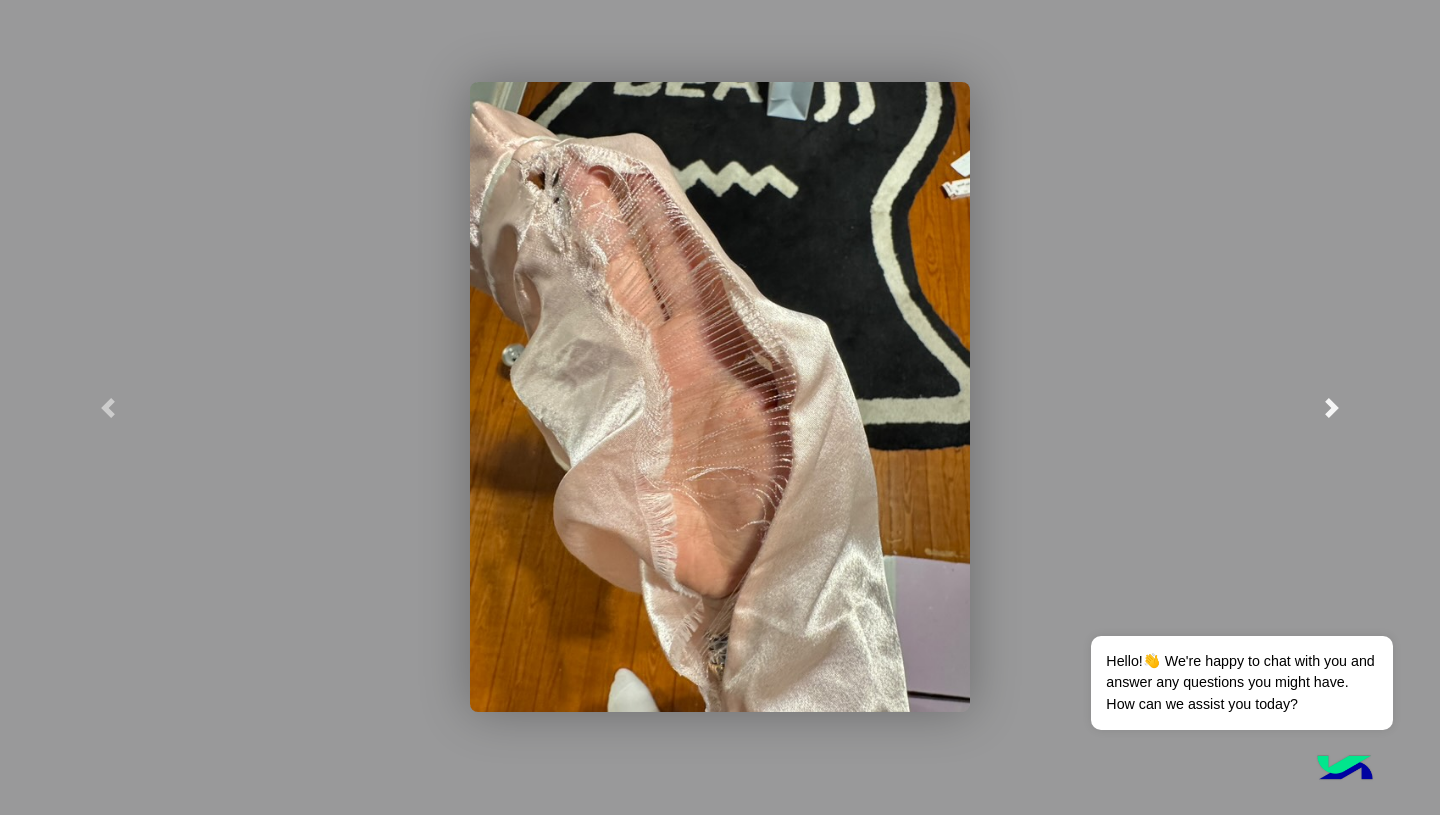 click at bounding box center [1332, 408] 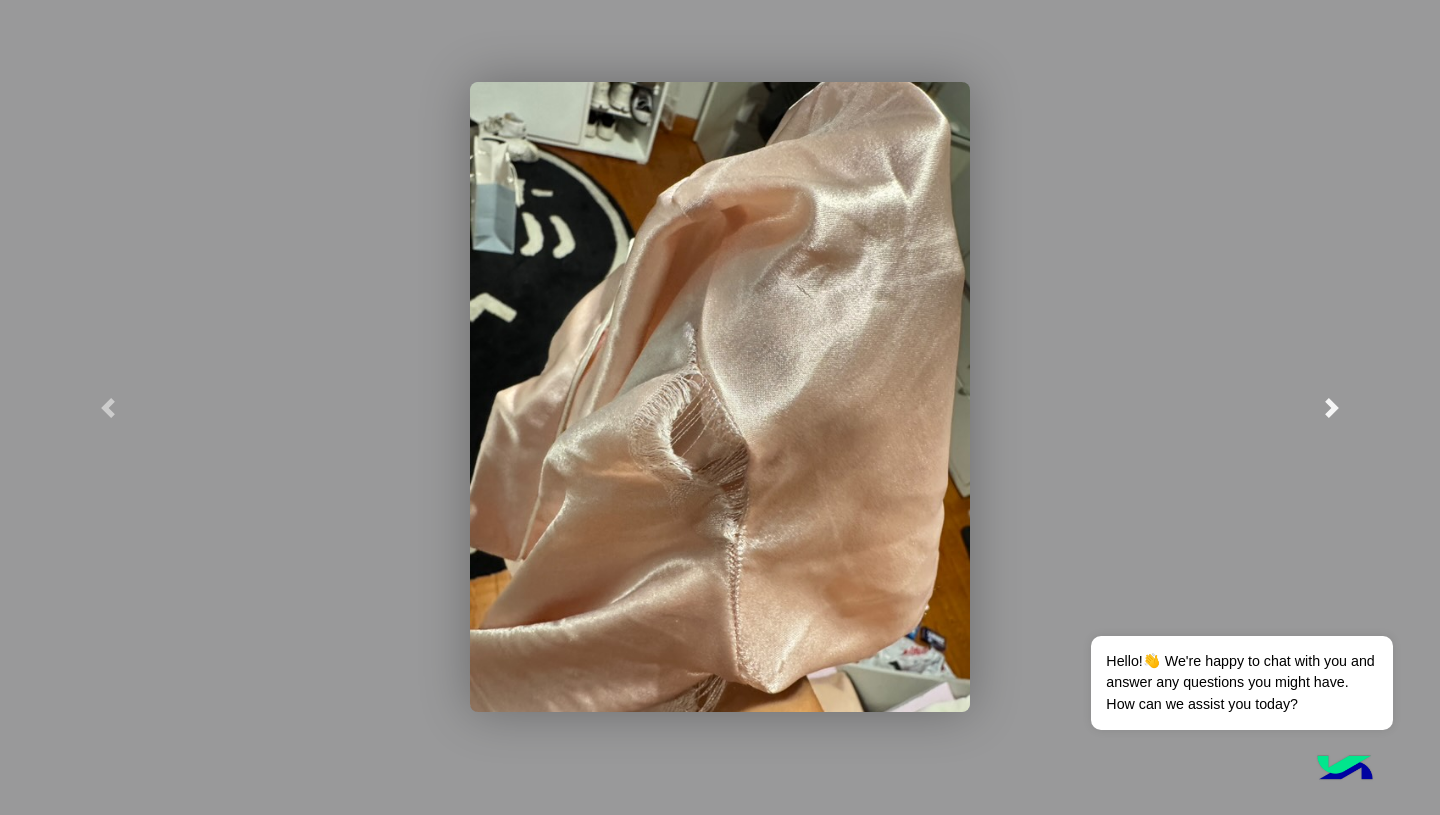 click at bounding box center (1332, 408) 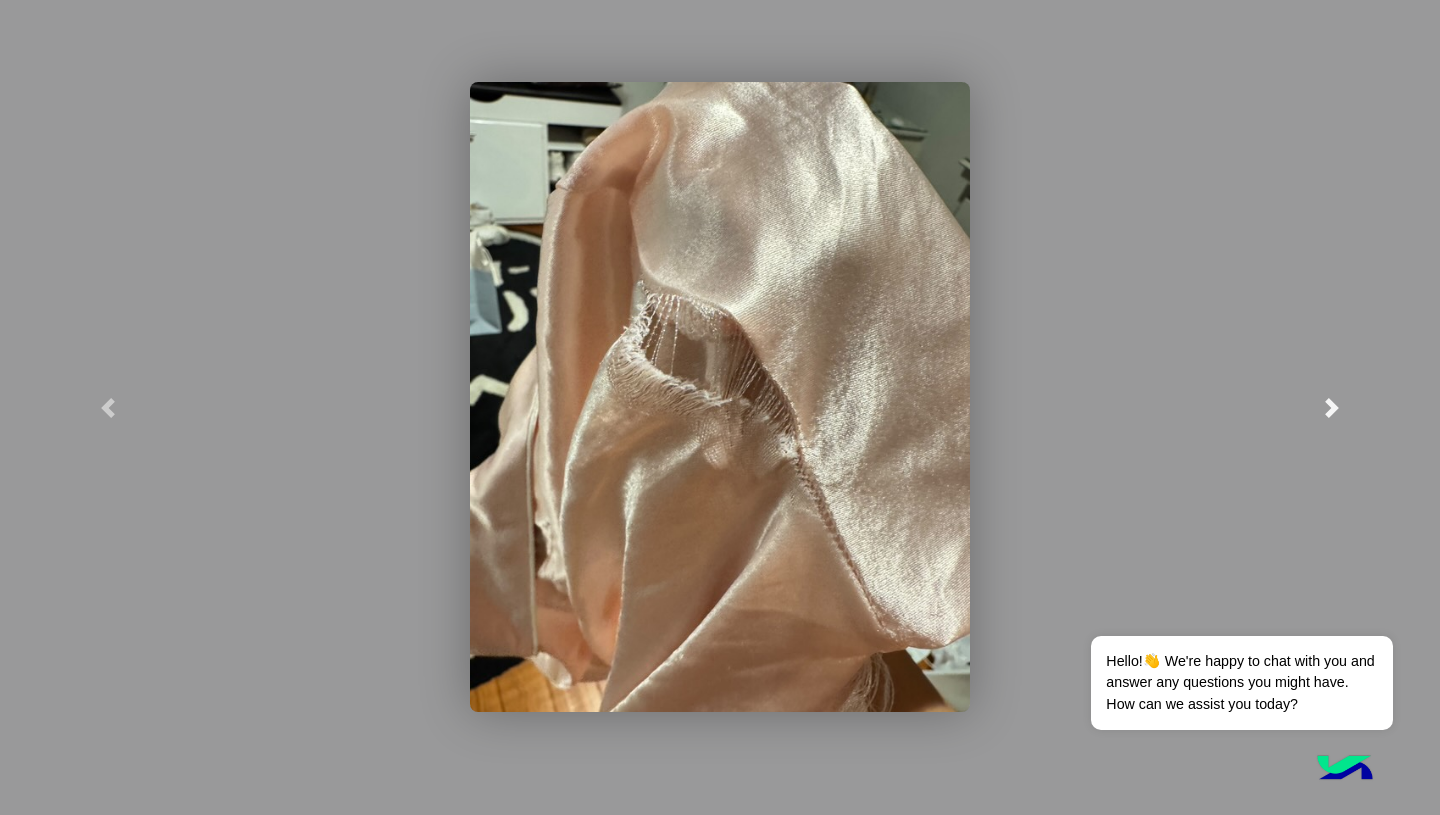 click at bounding box center (1332, 408) 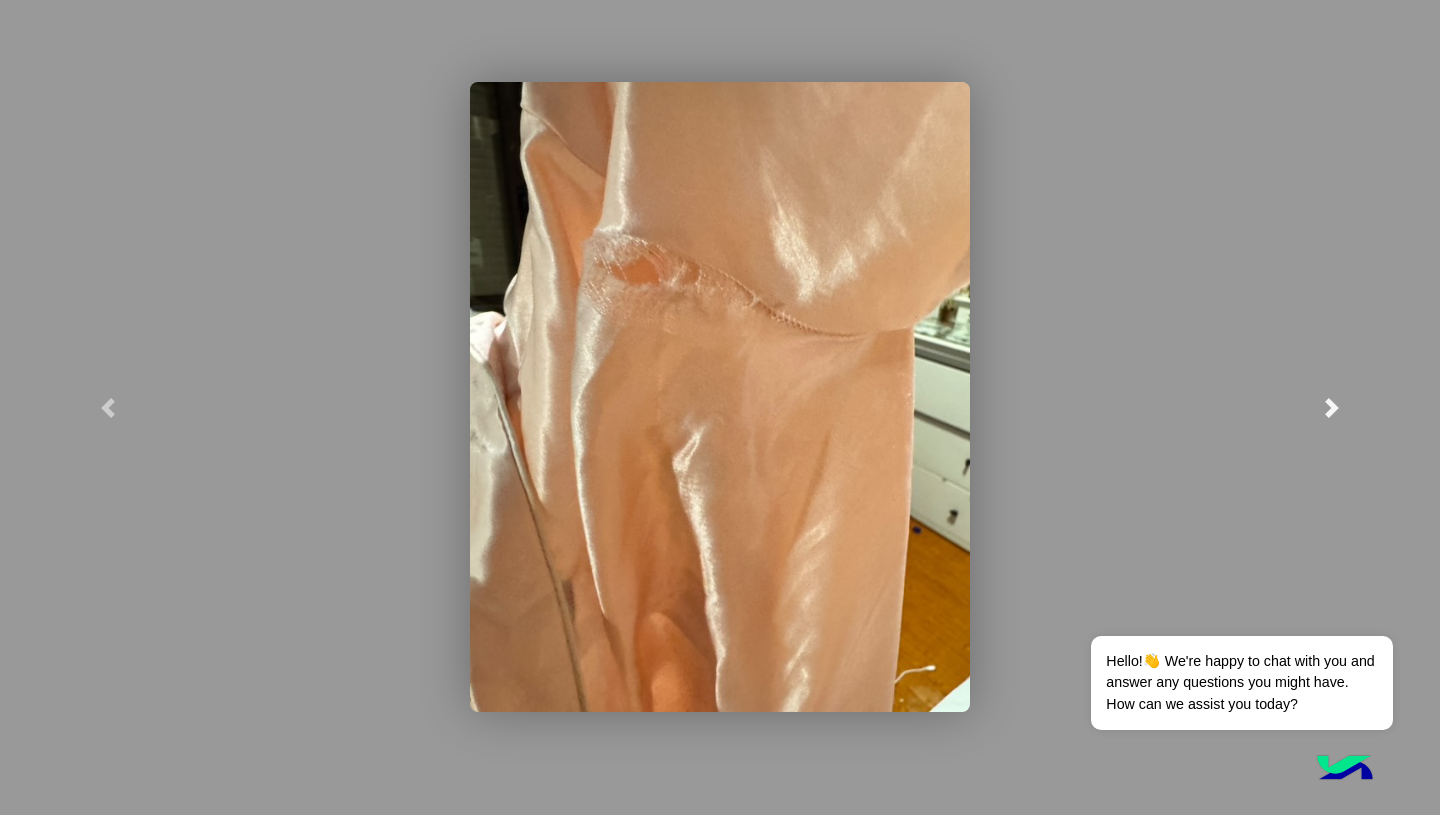 click at bounding box center (1332, 408) 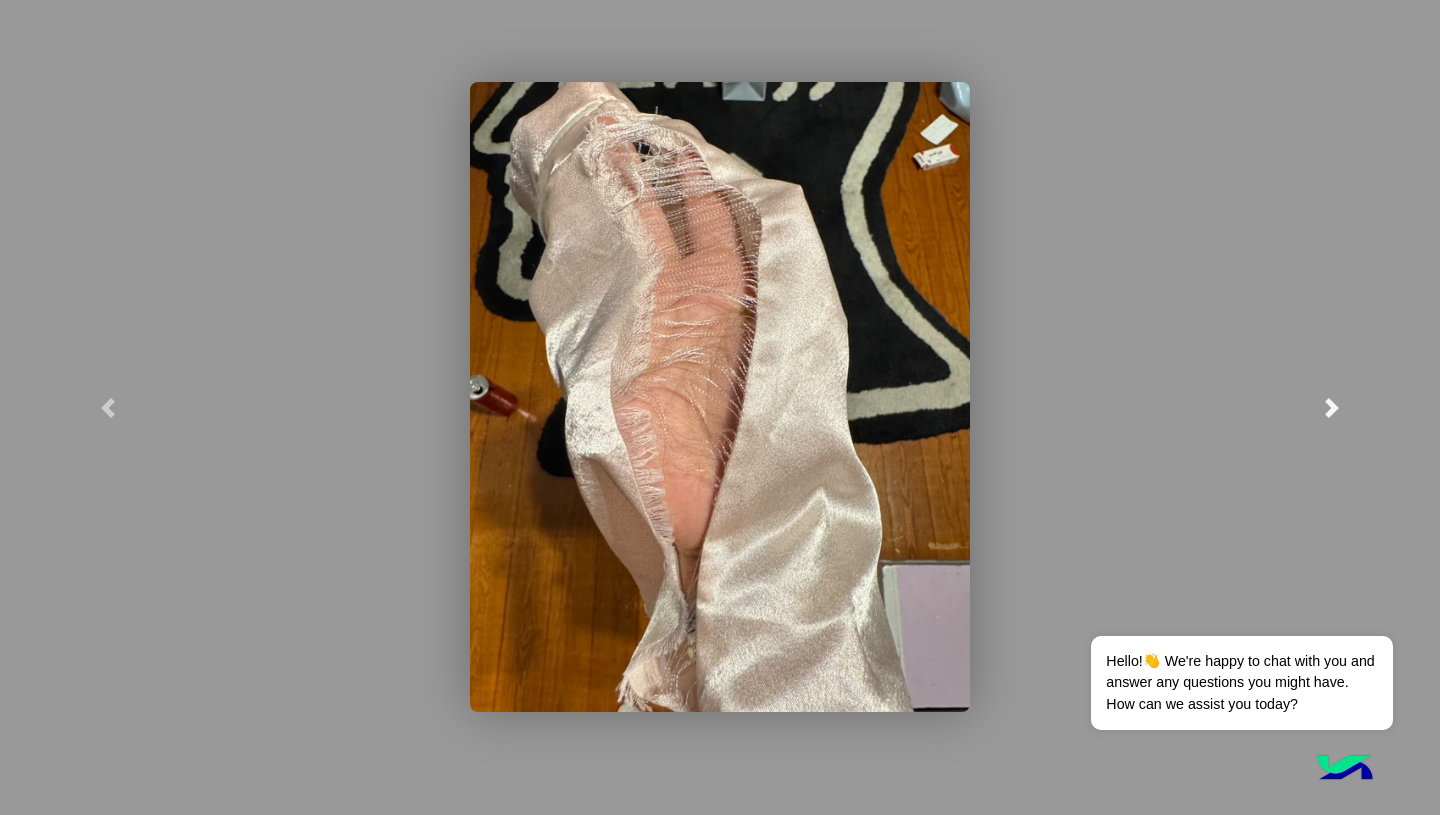 click at bounding box center [1332, 408] 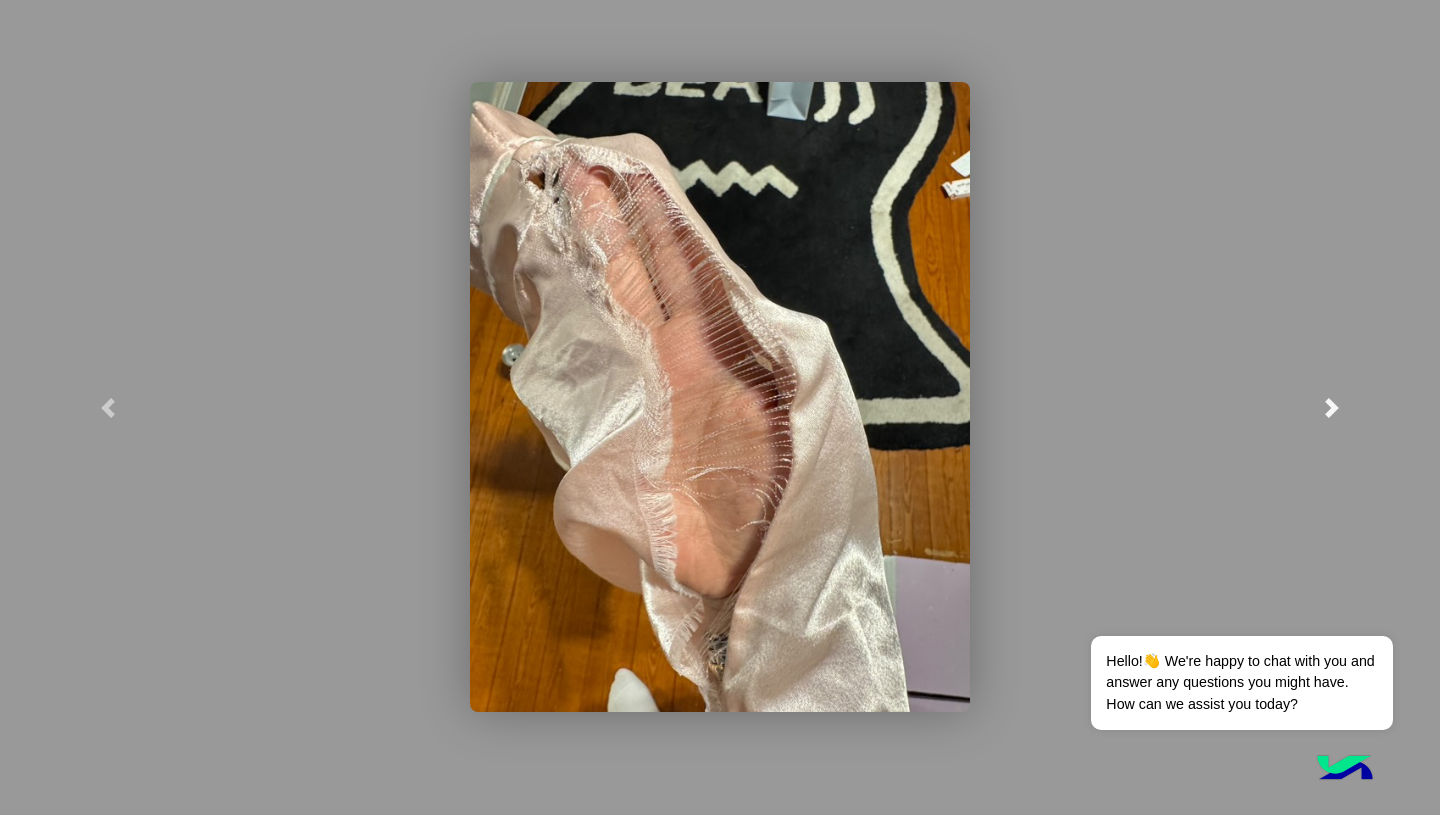 click at bounding box center [1332, 407] 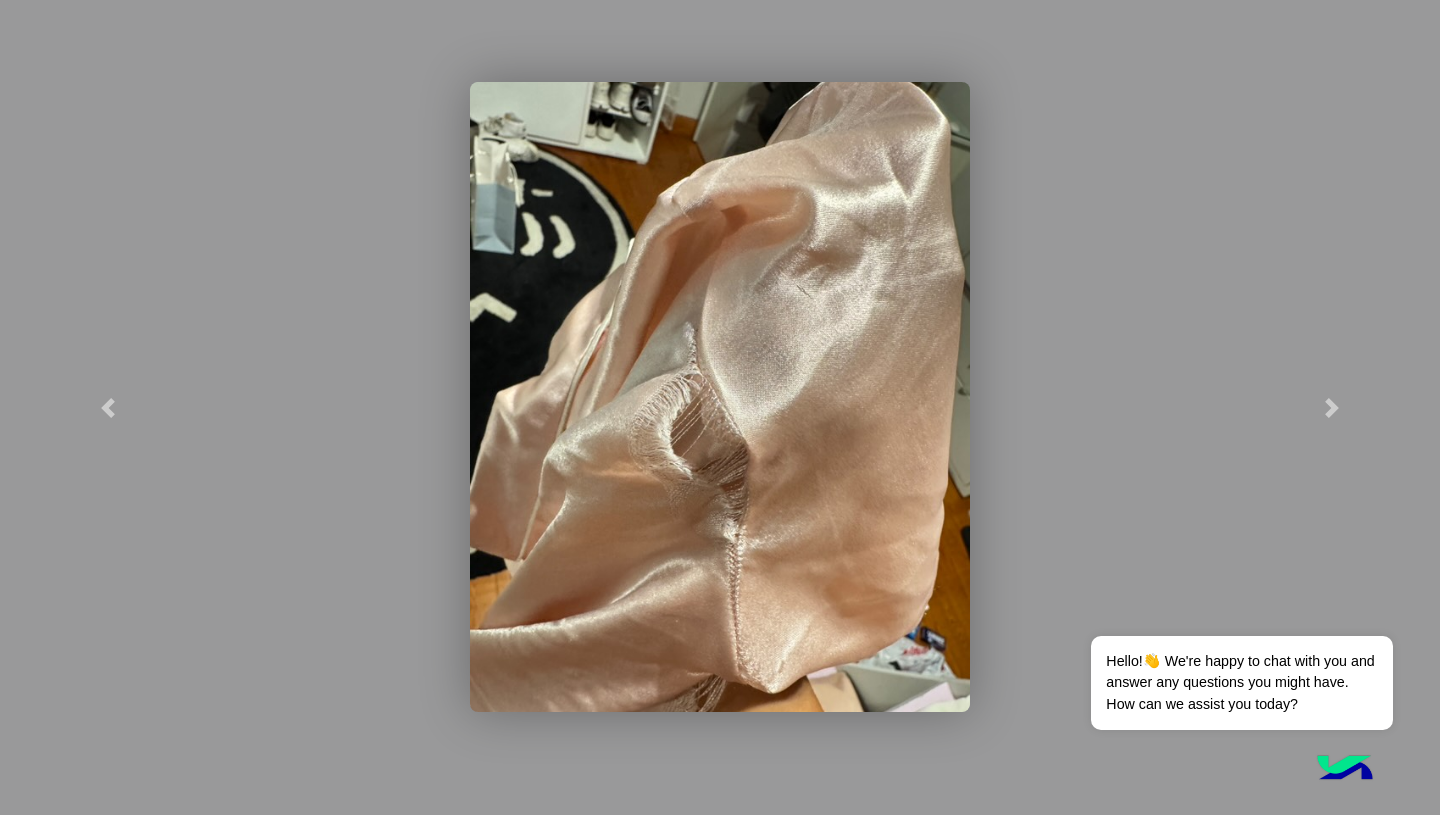 click 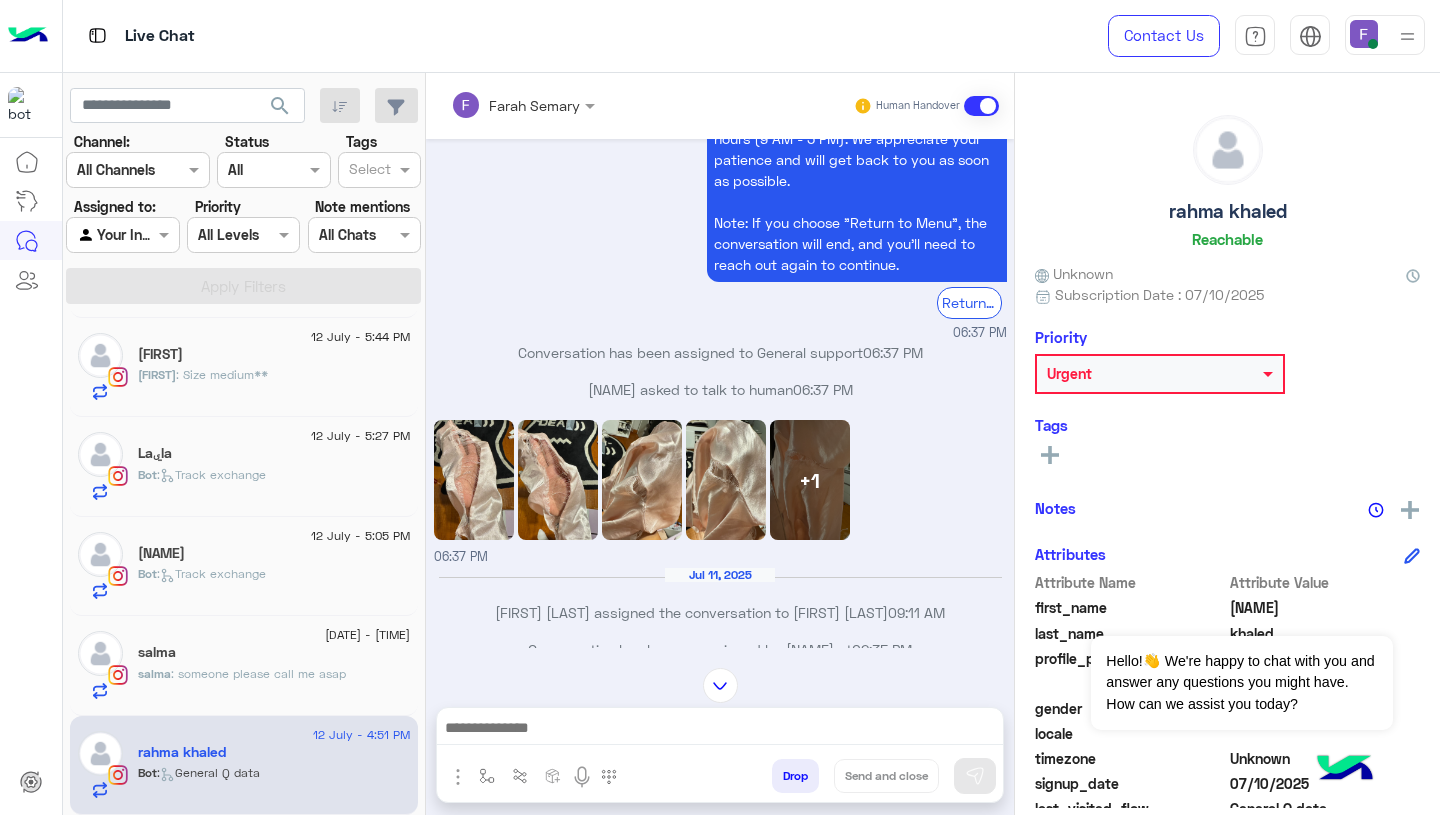 scroll, scrollTop: 3230, scrollLeft: 0, axis: vertical 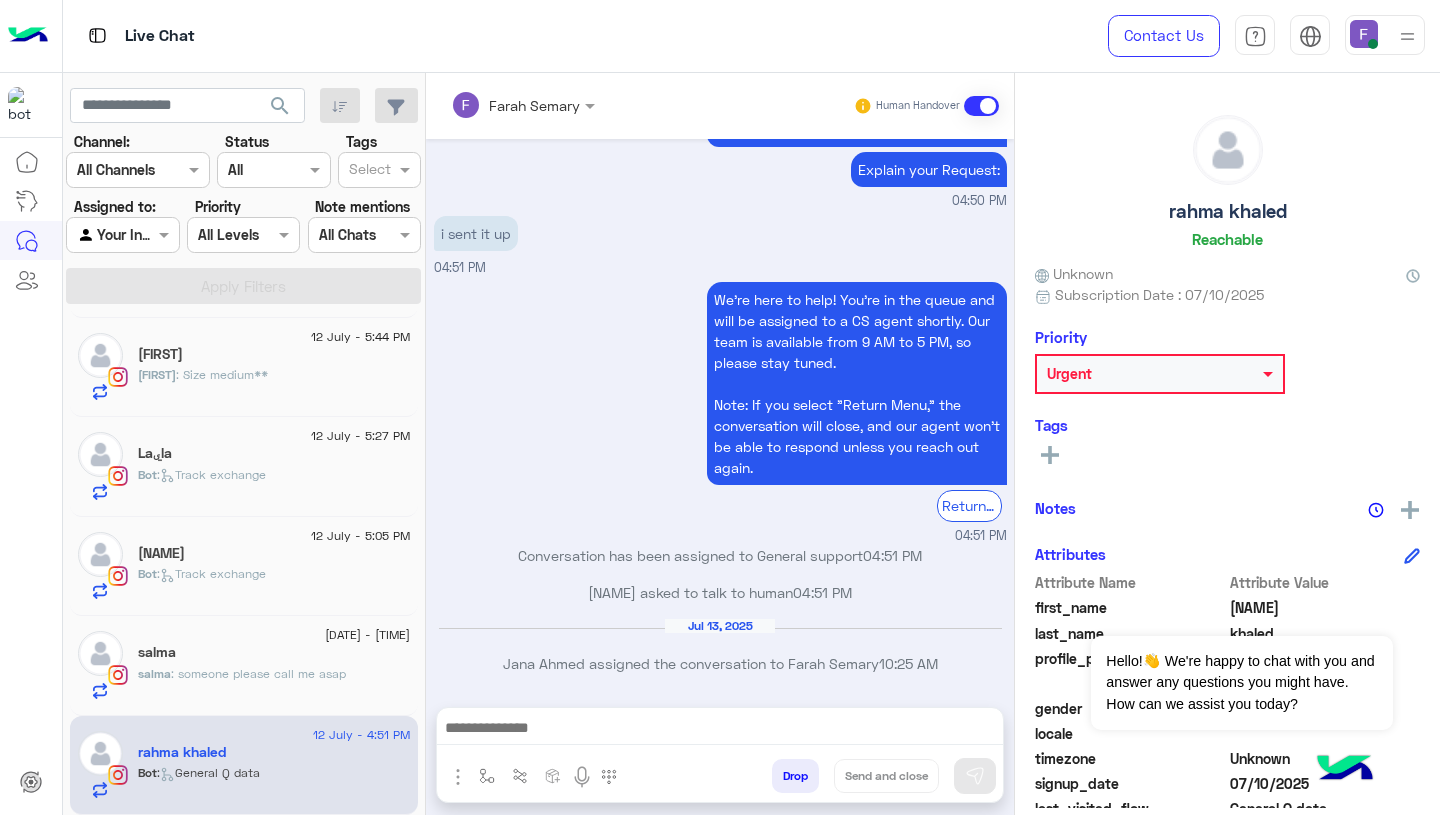 click on "Bot :   Track exchange" 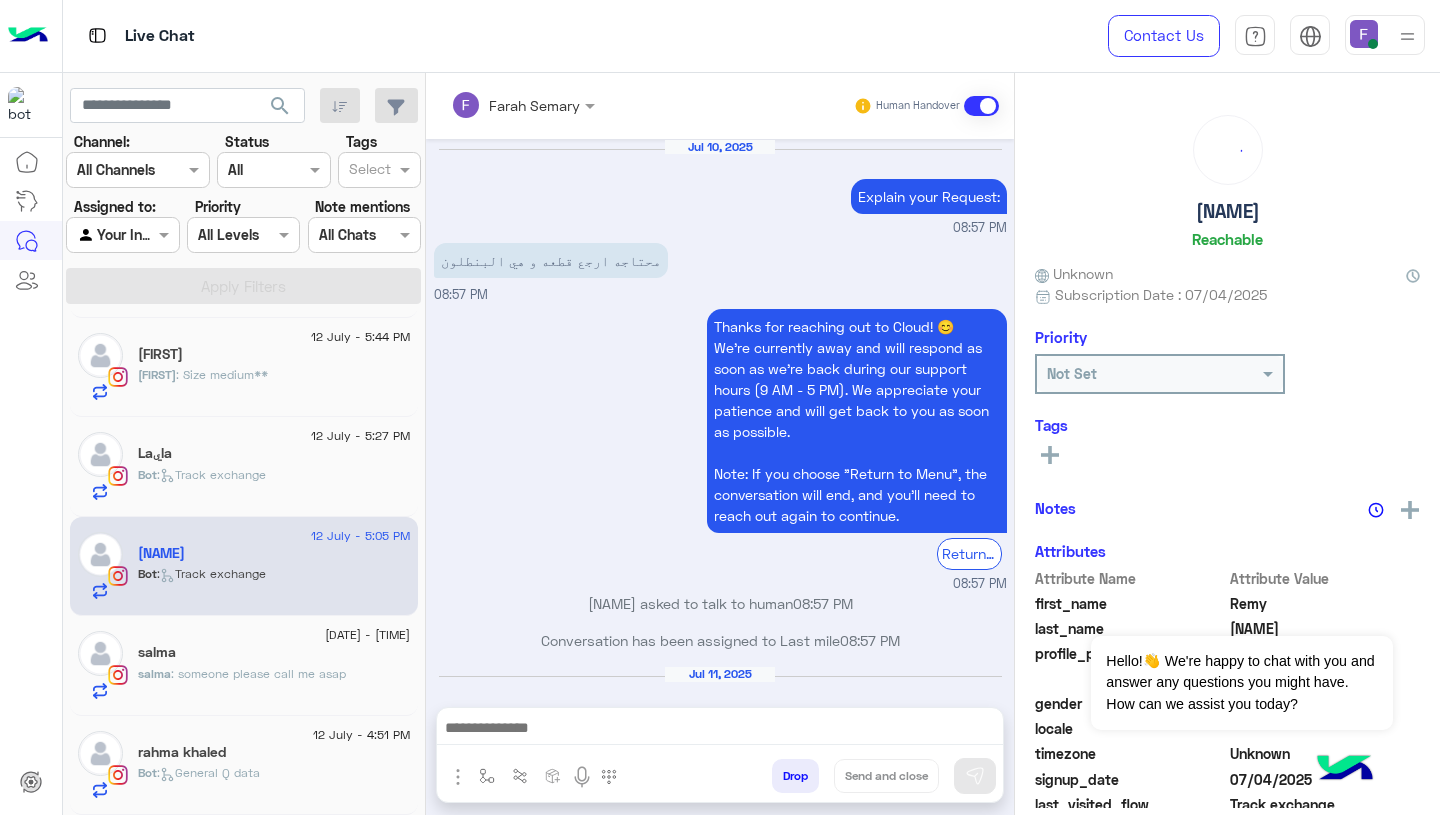 scroll, scrollTop: 1540, scrollLeft: 0, axis: vertical 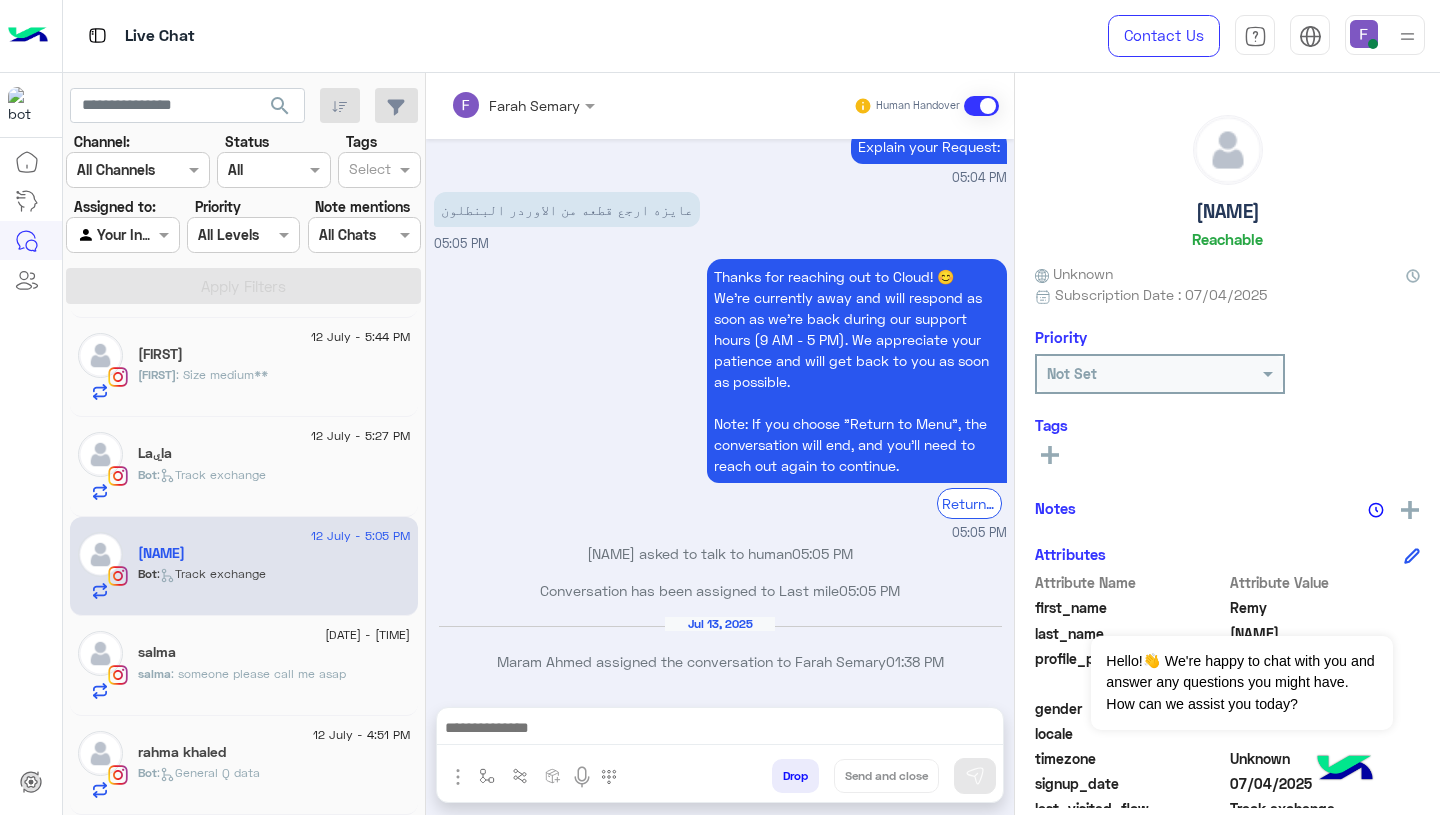 click at bounding box center (720, 730) 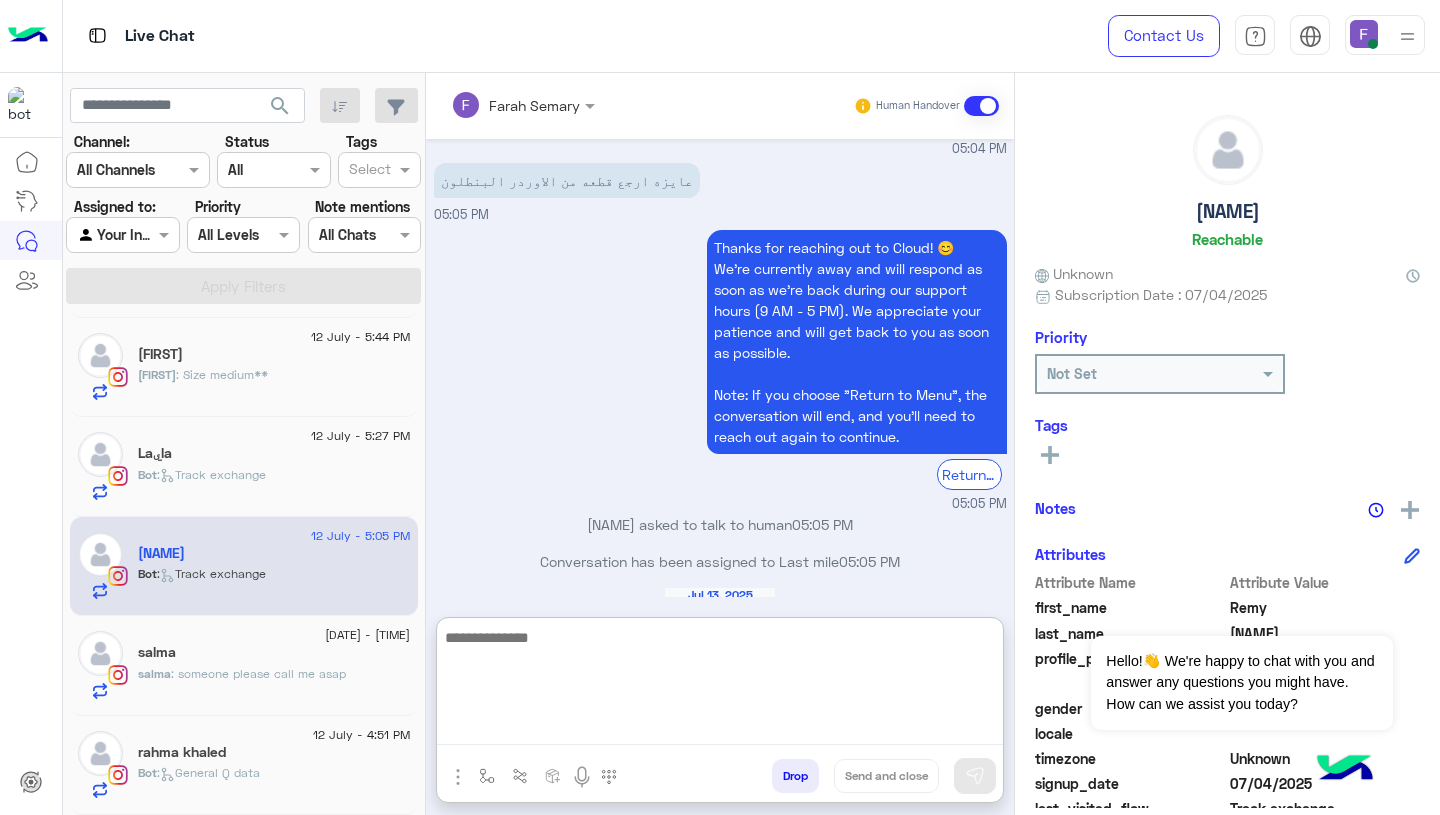 paste on "**********" 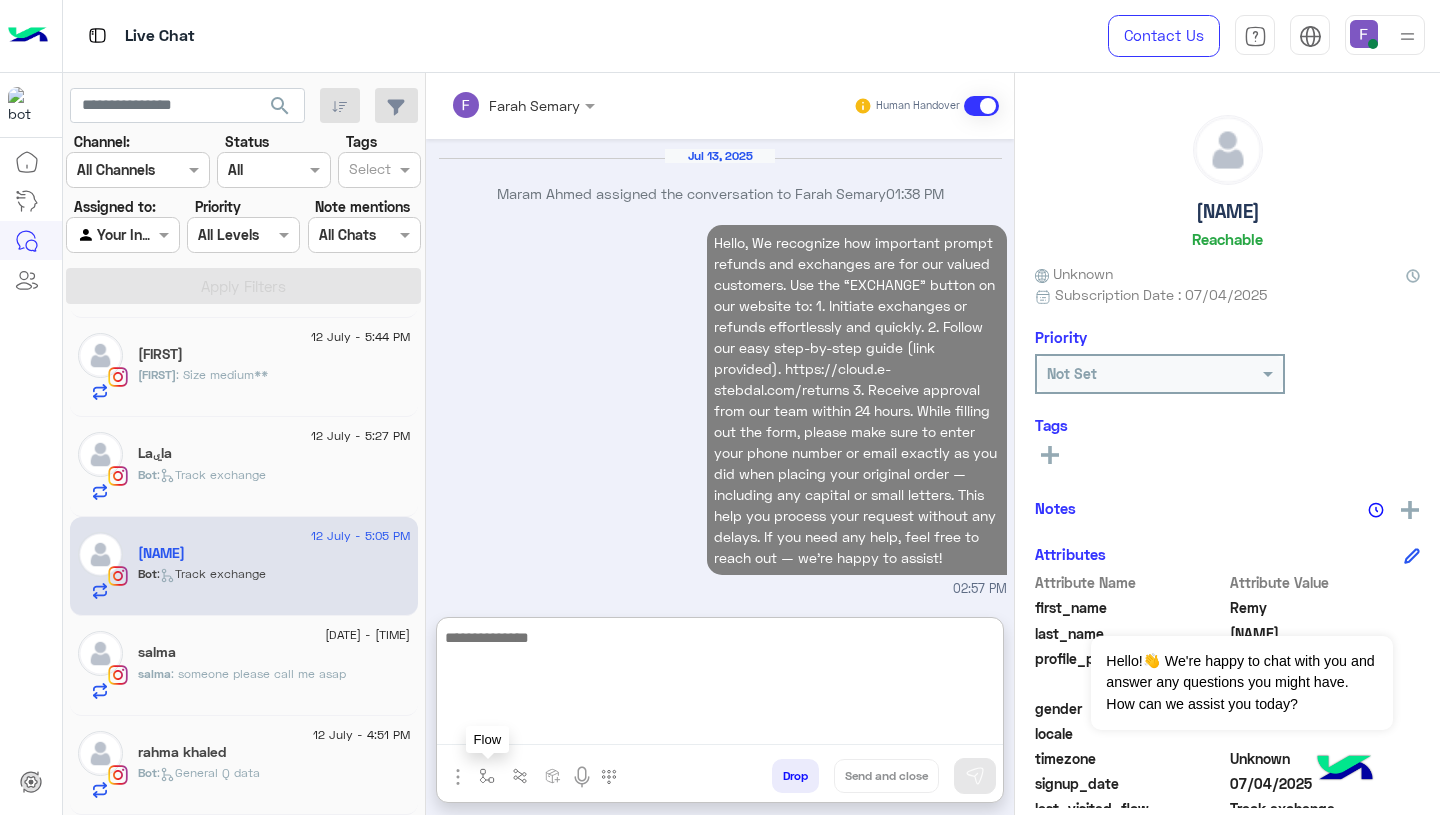 click at bounding box center [487, 776] 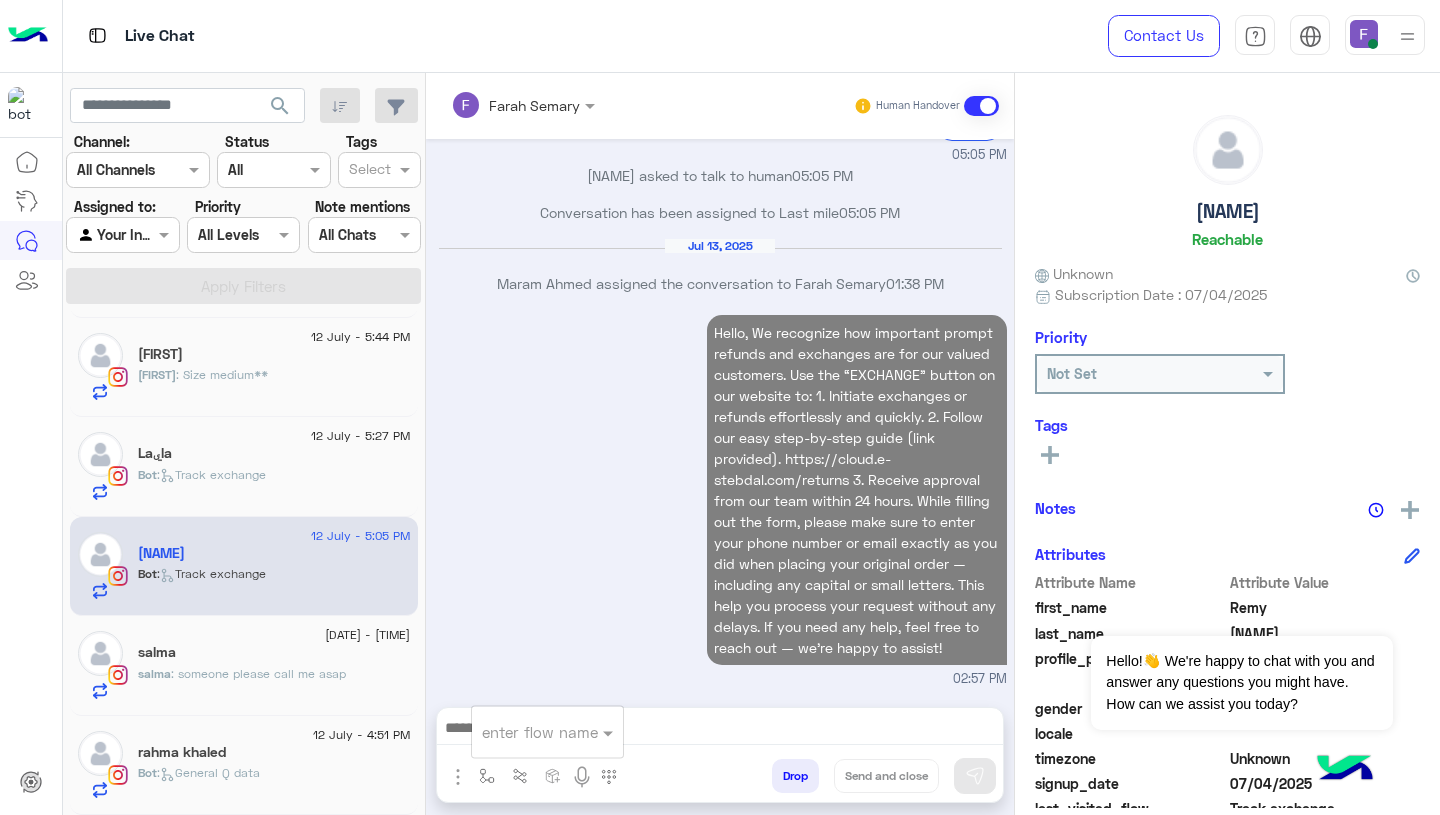 click at bounding box center [523, 732] 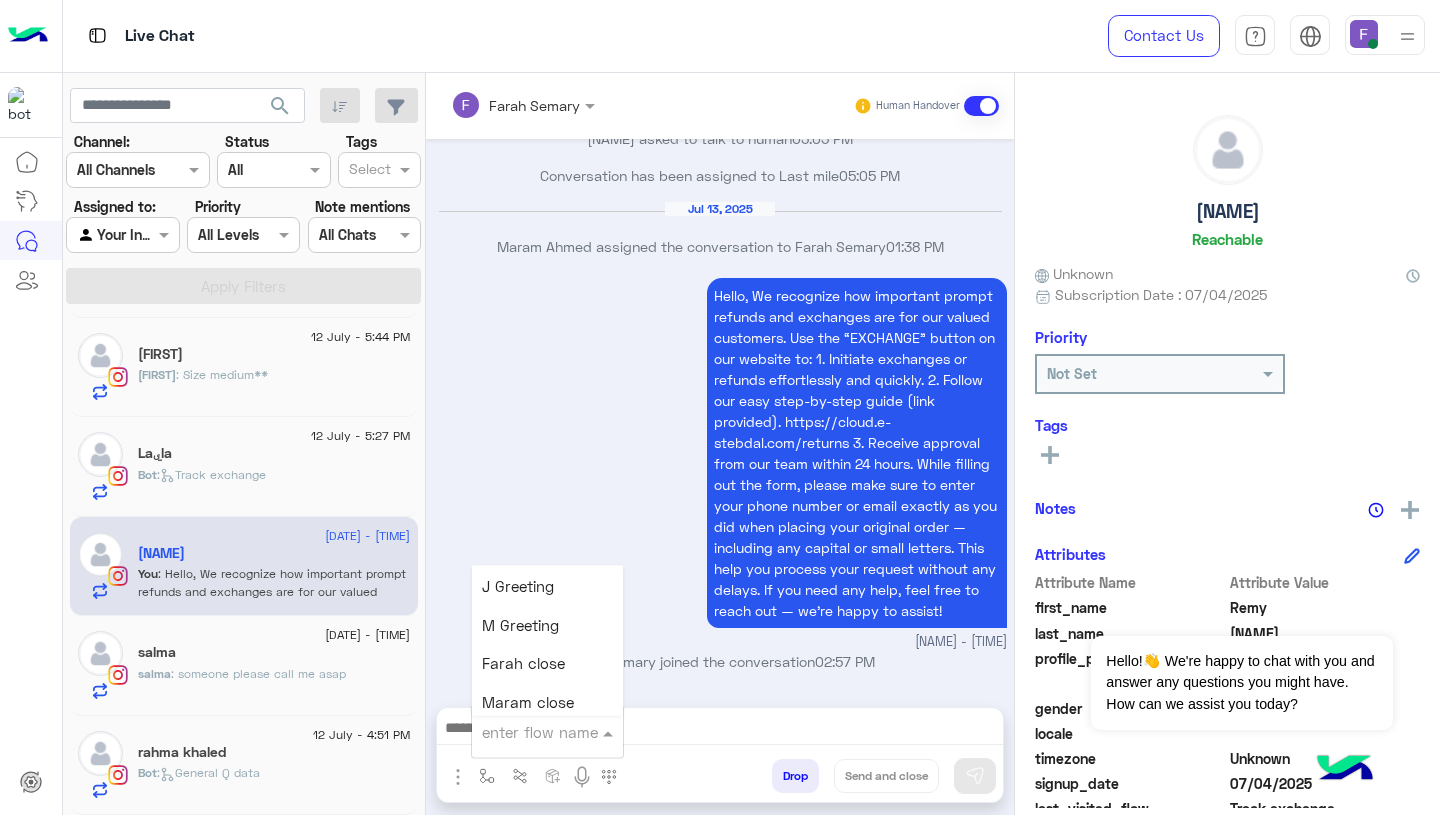 click on "Farah close" at bounding box center [547, 664] 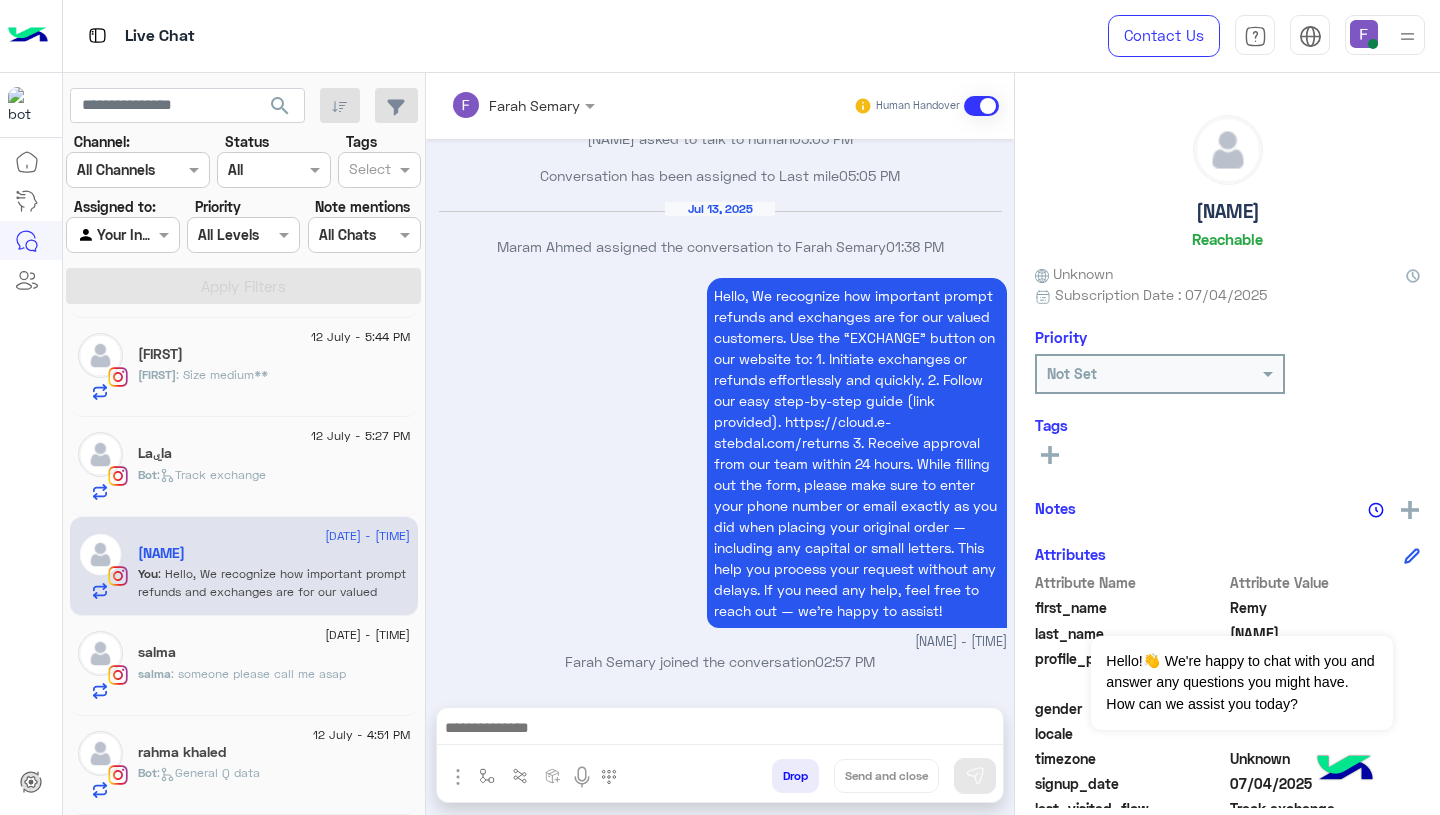 type on "**********" 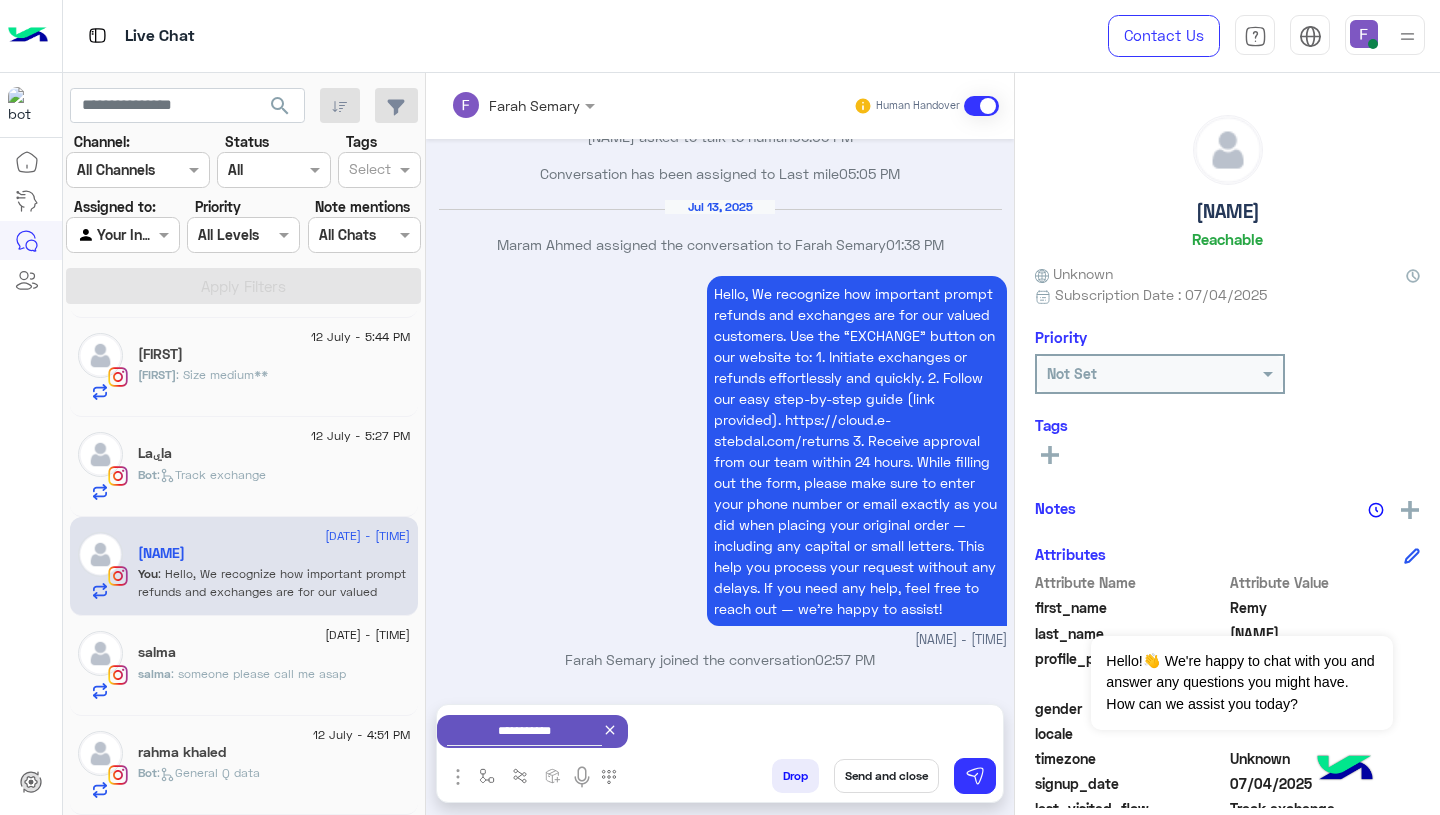 click on "Send and close" at bounding box center [886, 776] 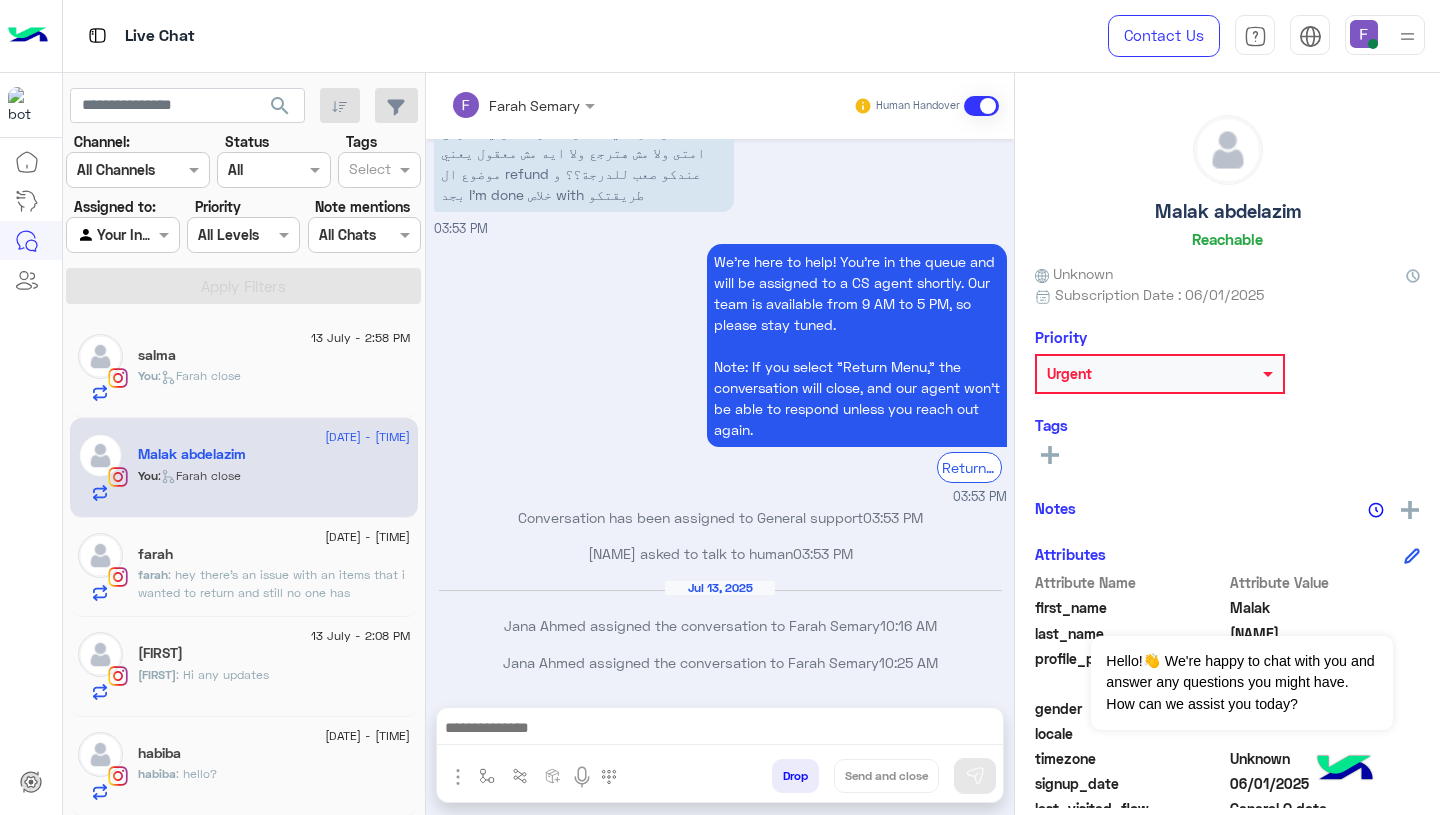 click on "farah" 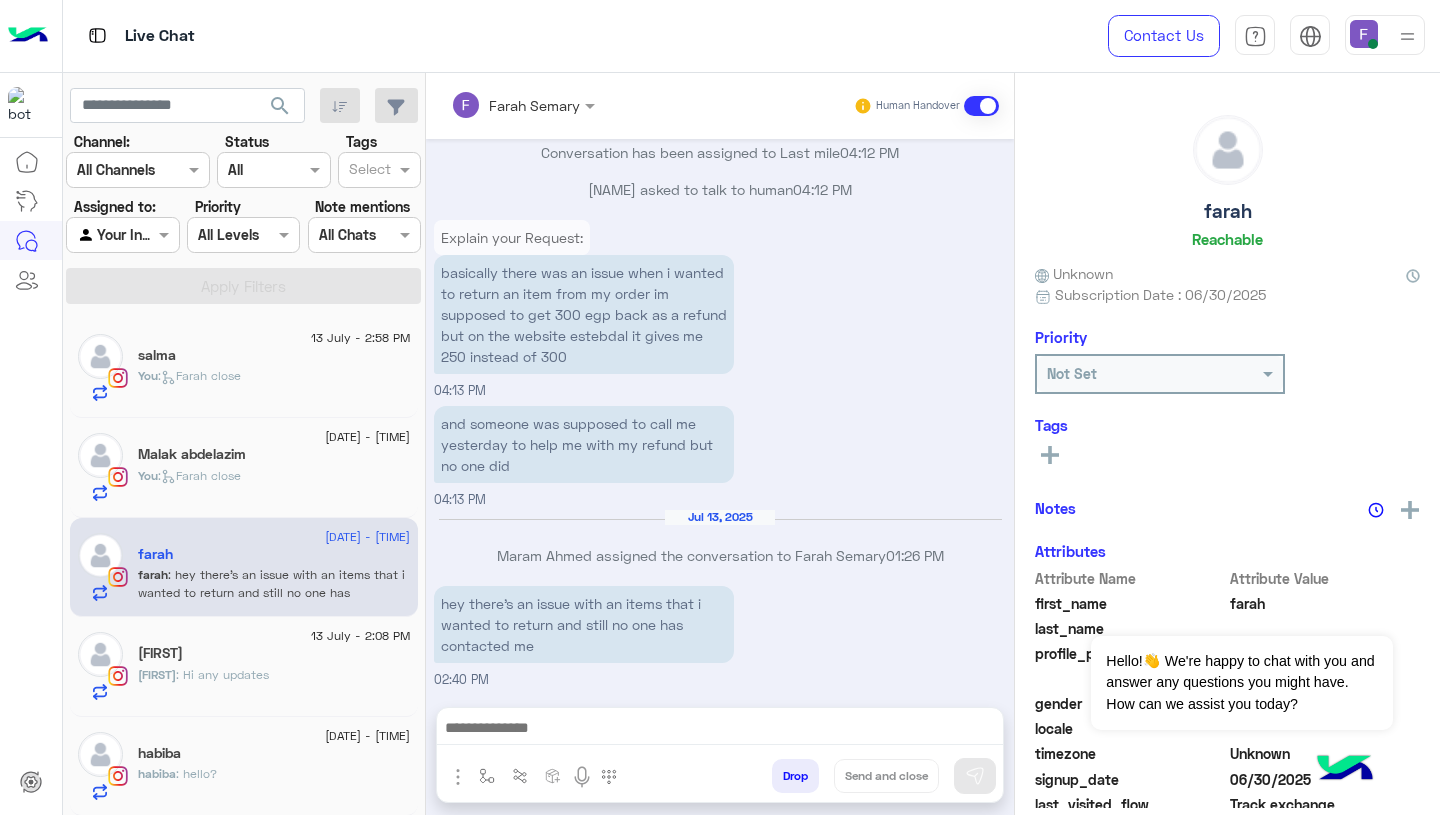 click on "sherifa" 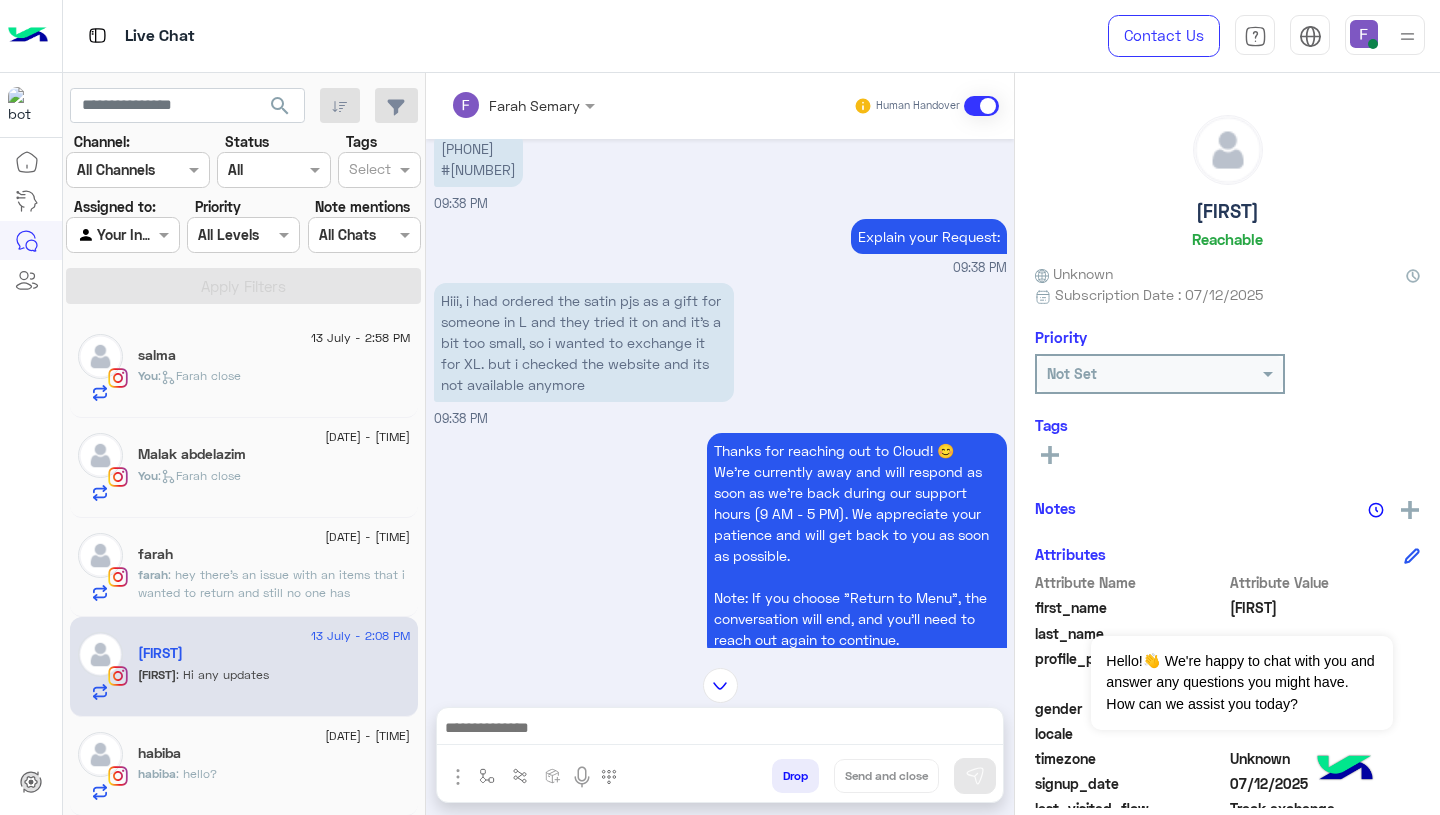 click on "Hiii, i had ordered the satin pjs as a gift for someone in L and they tried it on and it’s a bit too small, so i wanted to exchange it for XL. but i checked the website and its not available anymore" at bounding box center [584, 342] 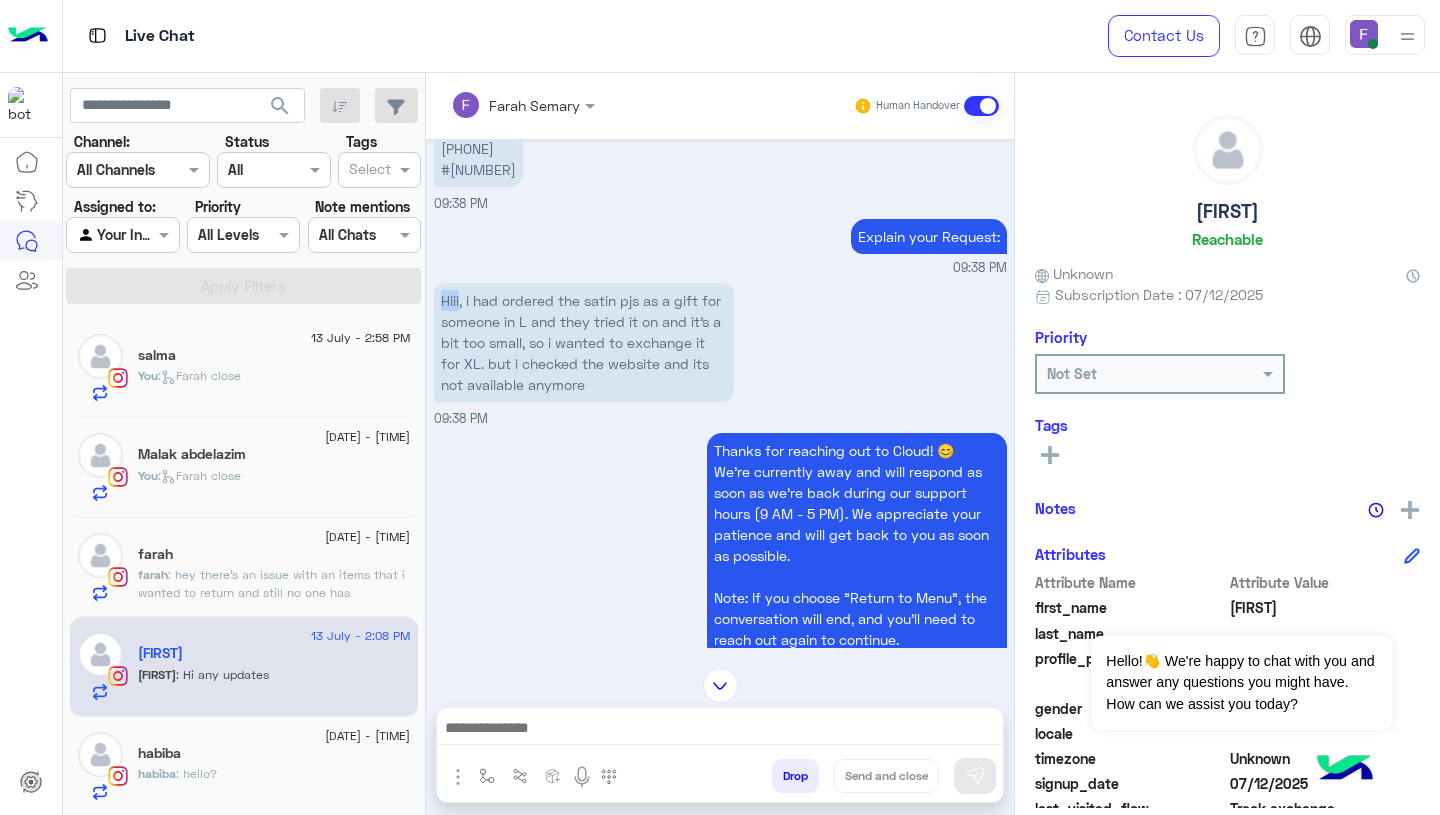 click on "Hiii, i had ordered the satin pjs as a gift for someone in L and they tried it on and it’s a bit too small, so i wanted to exchange it for XL. but i checked the website and its not available anymore" at bounding box center (584, 342) 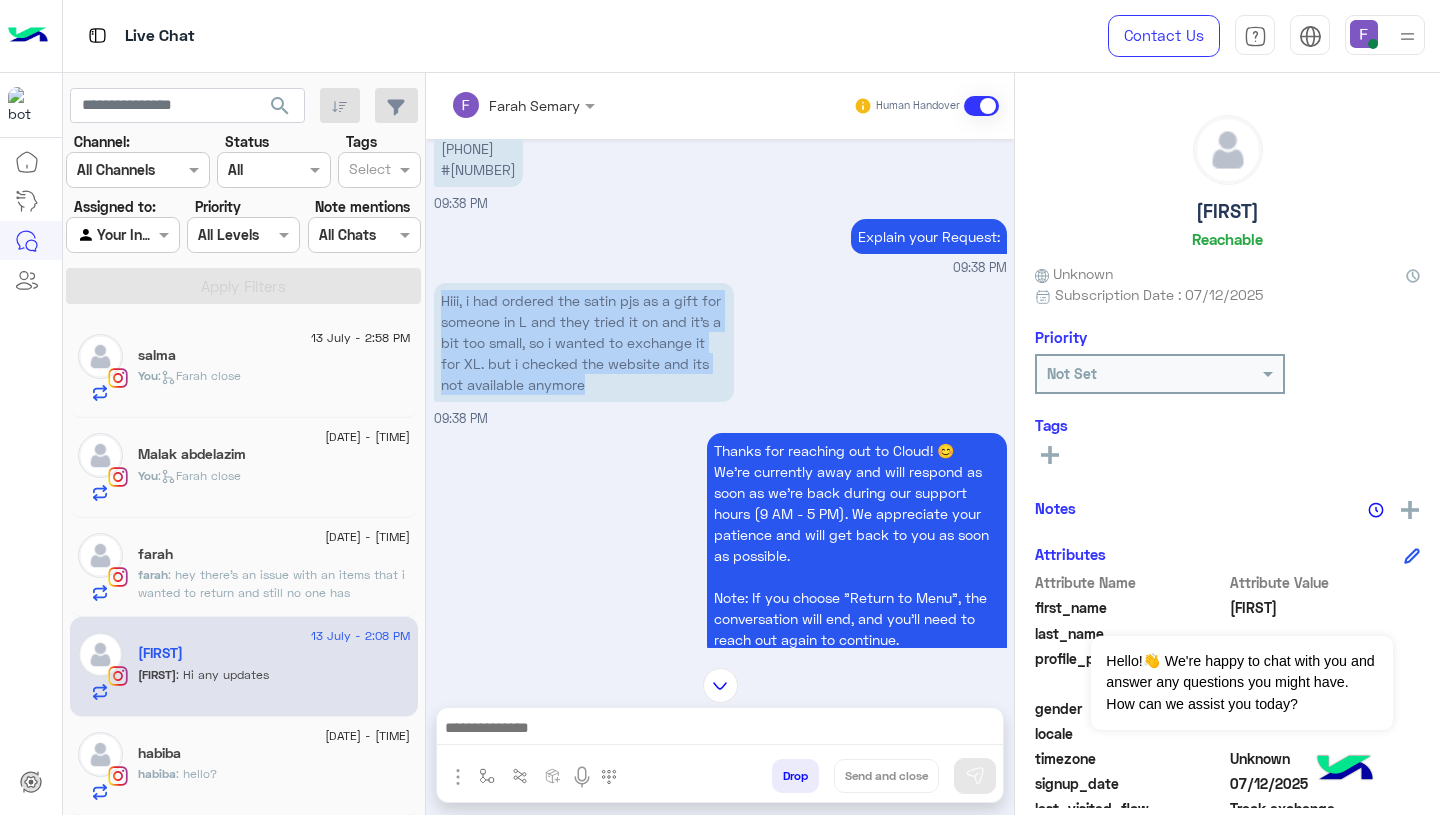 click on "Hiii, i had ordered the satin pjs as a gift for someone in L and they tried it on and it’s a bit too small, so i wanted to exchange it for XL. but i checked the website and its not available anymore" at bounding box center [584, 342] 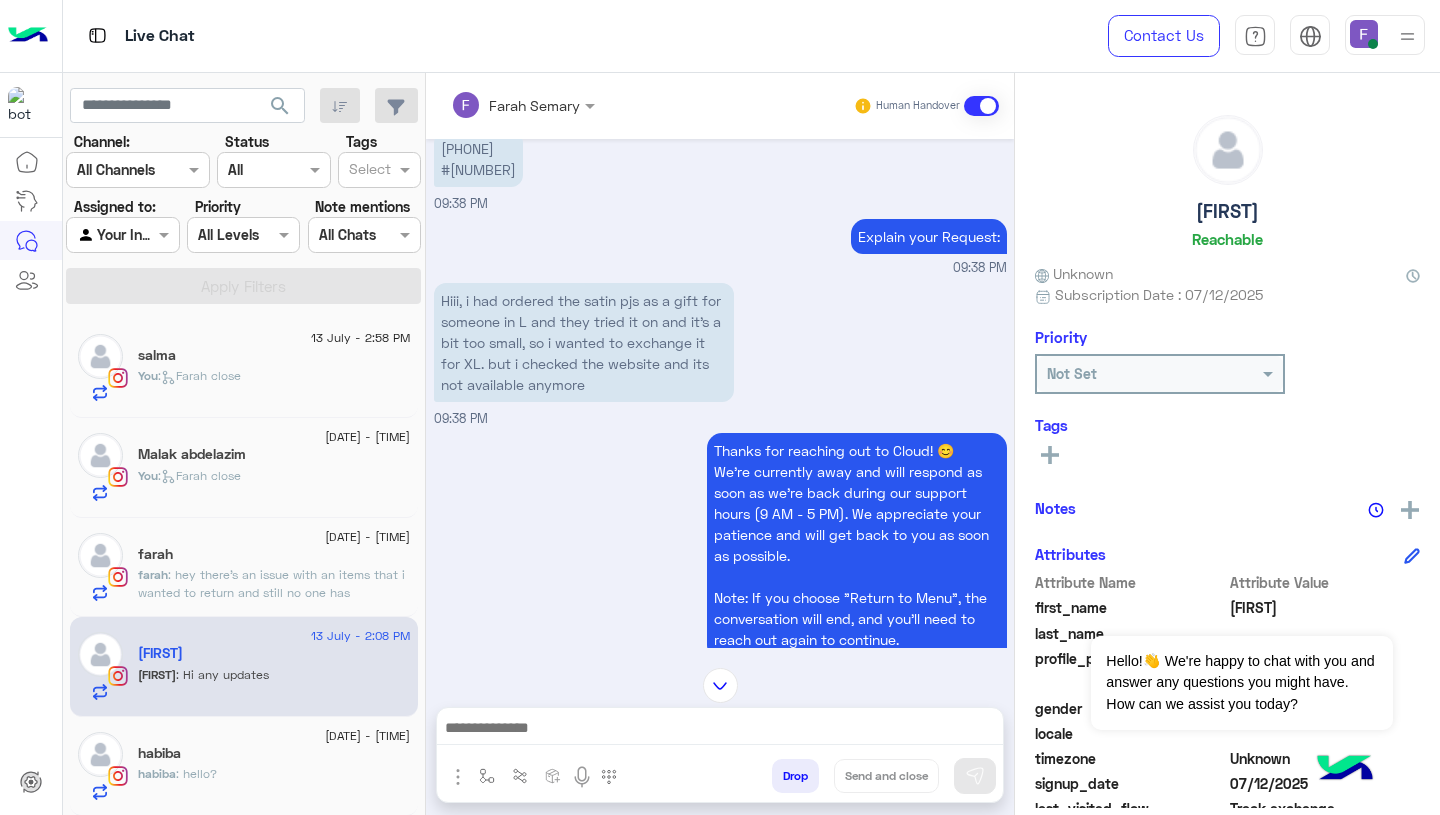 click at bounding box center (720, 730) 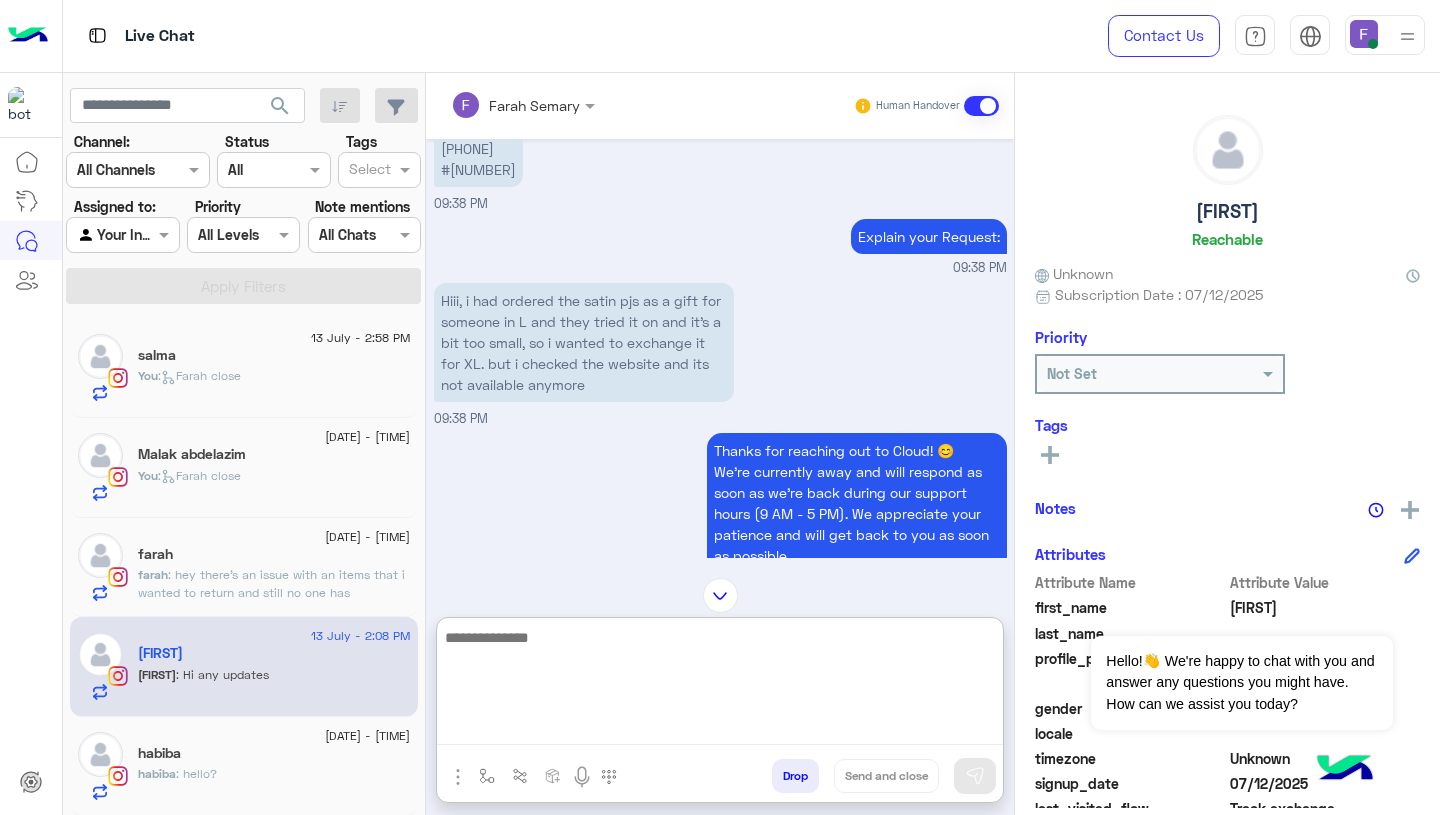 paste on "**********" 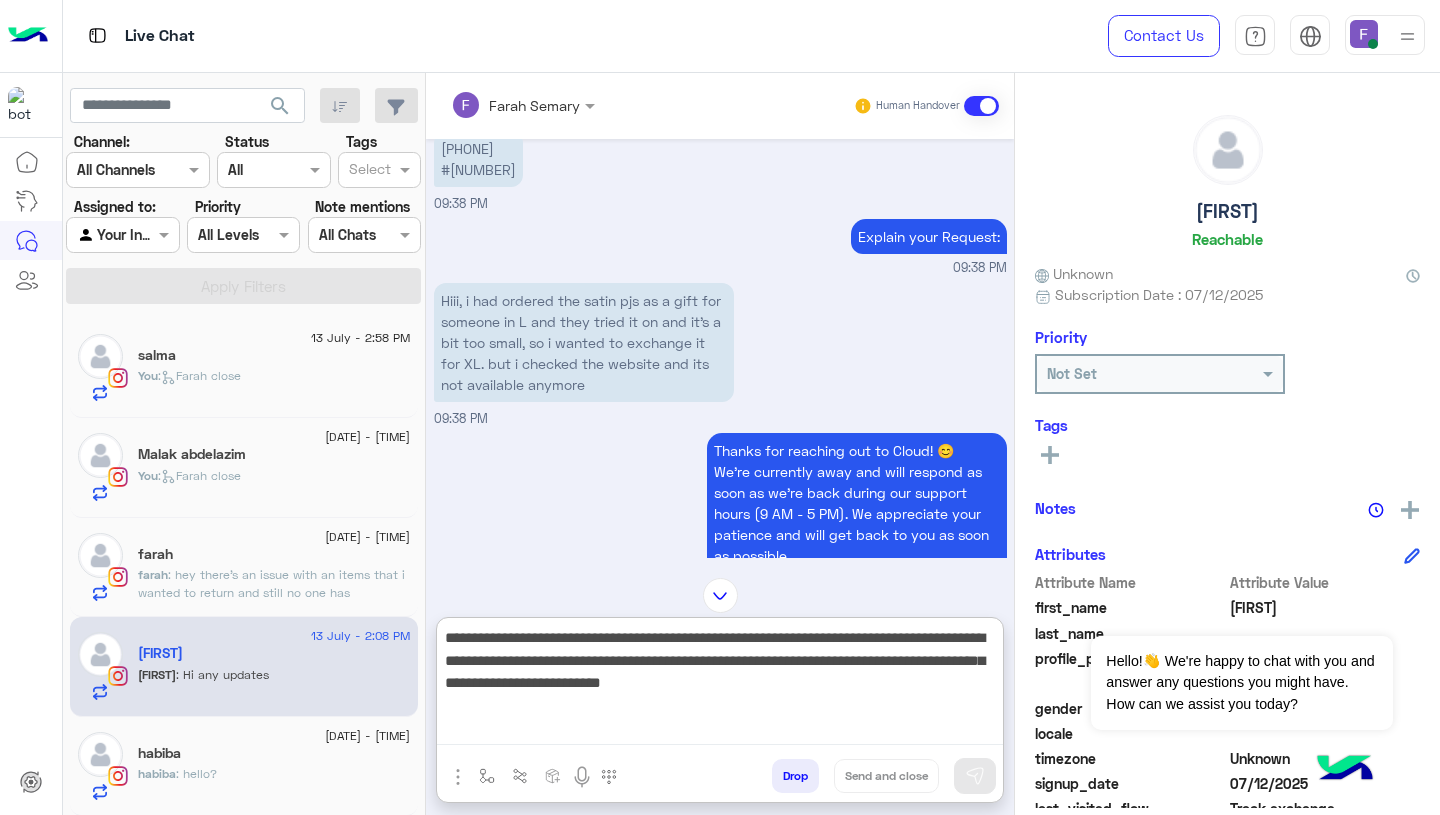 scroll, scrollTop: 83, scrollLeft: 0, axis: vertical 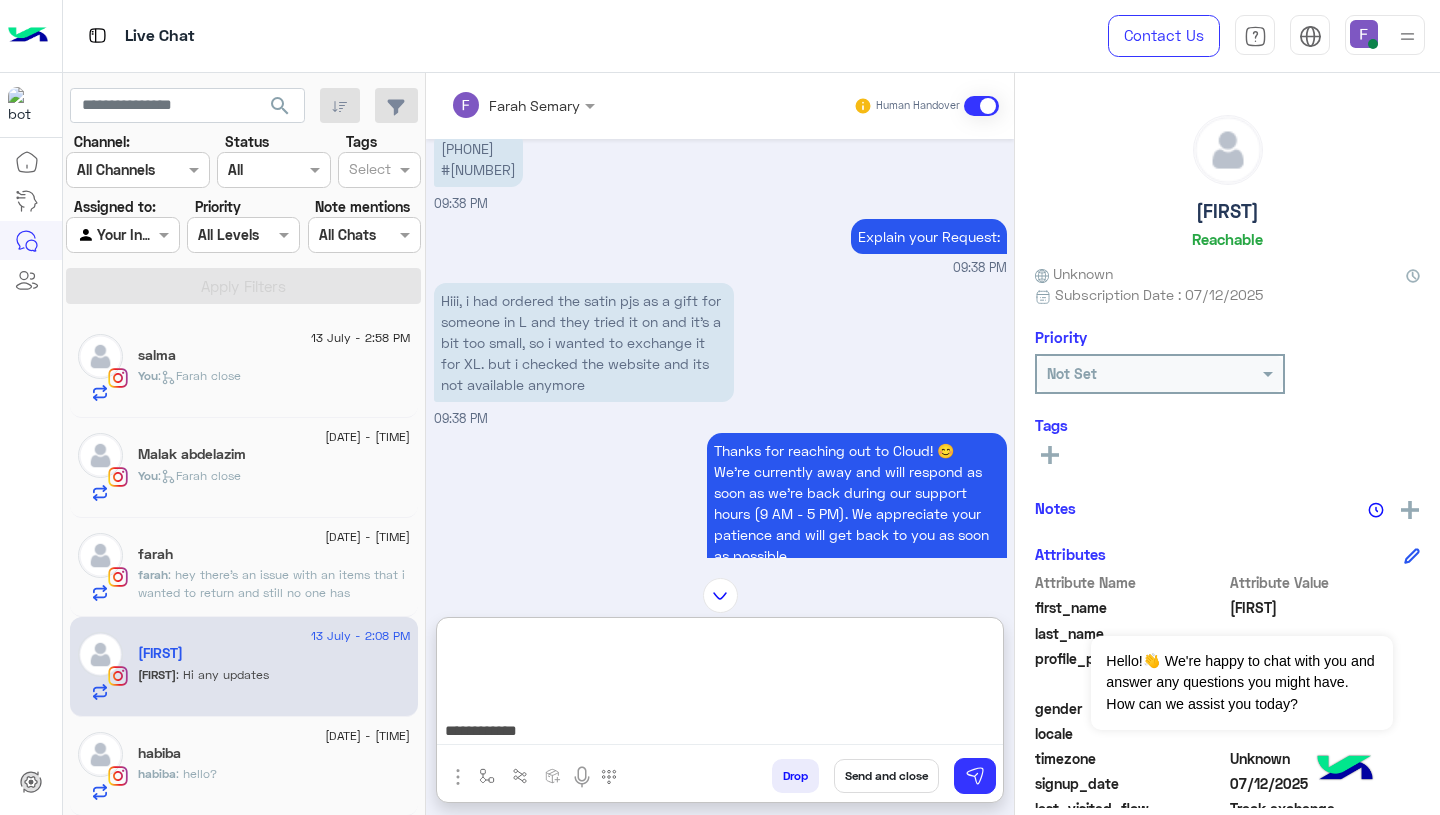 click on "**********" at bounding box center (720, 685) 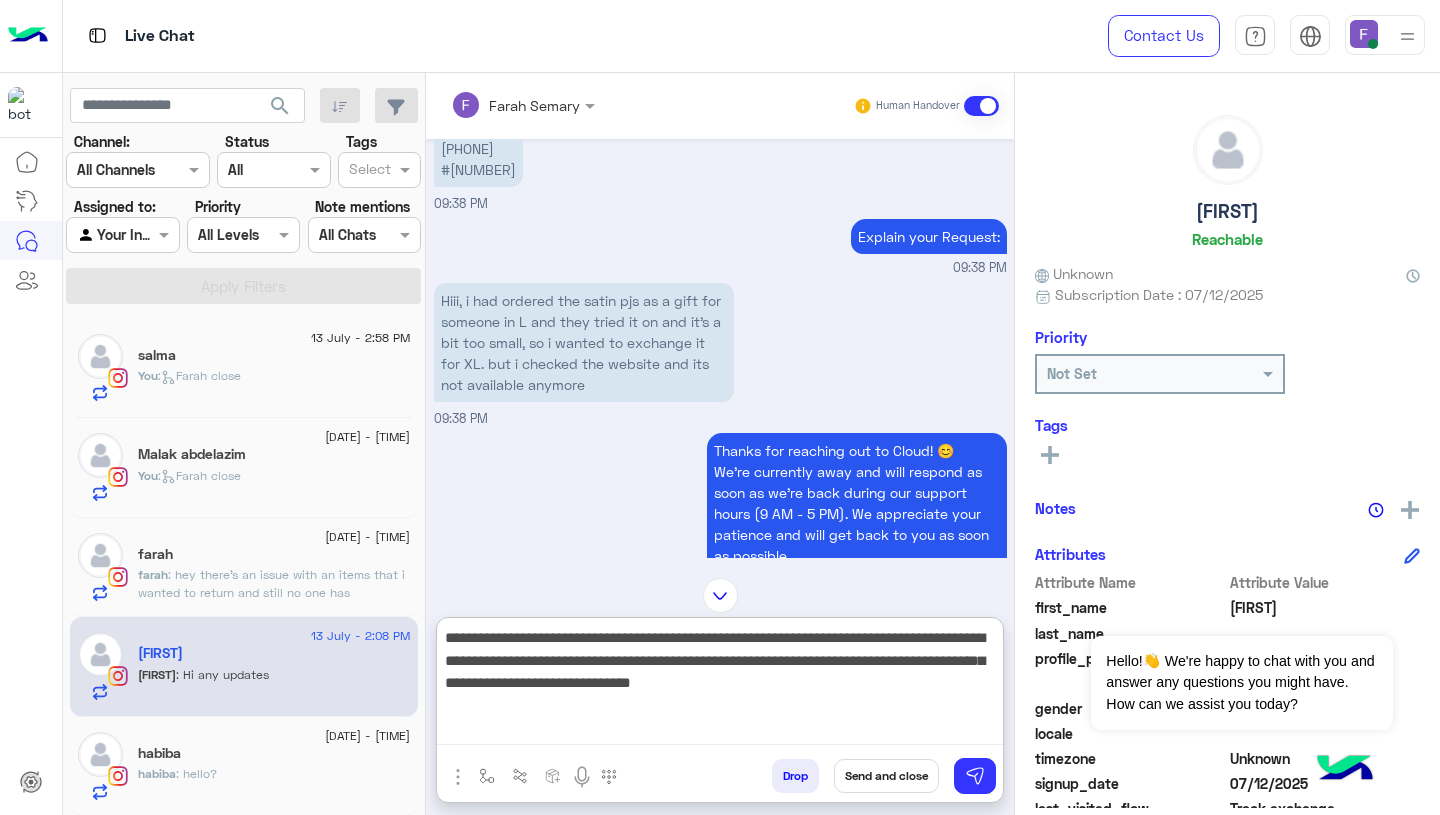 type on "**********" 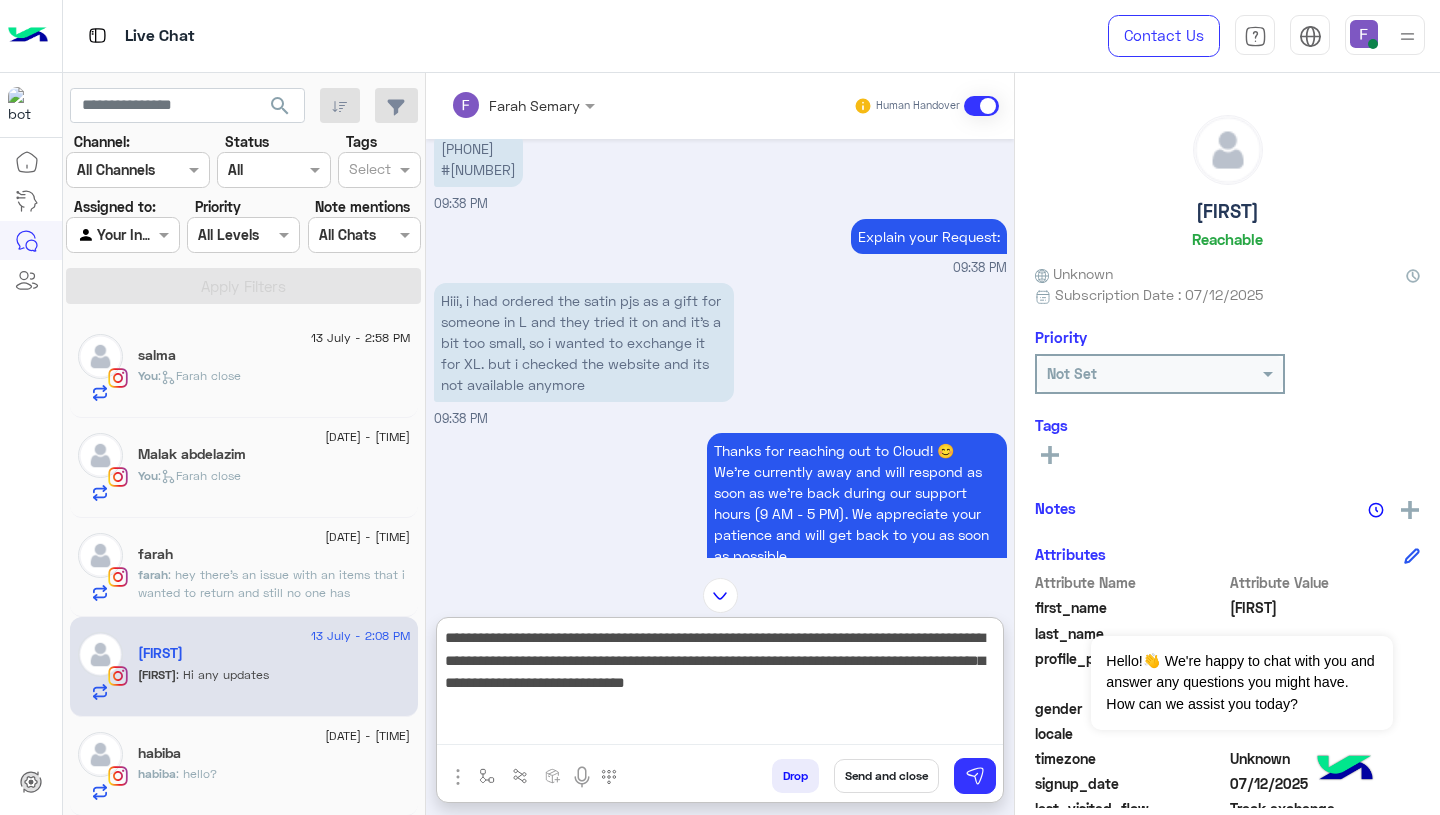 scroll, scrollTop: 0, scrollLeft: 0, axis: both 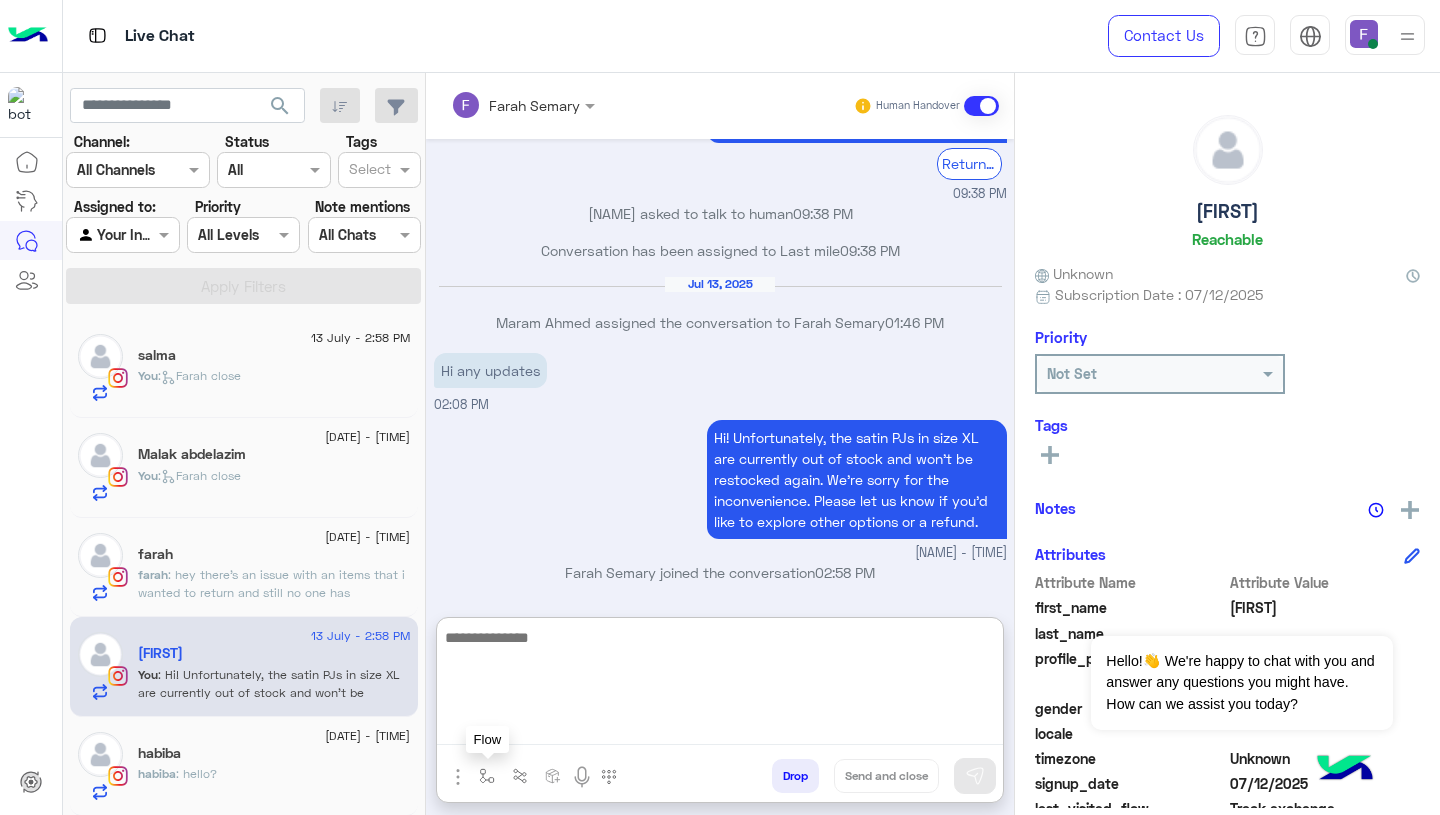 click at bounding box center [487, 776] 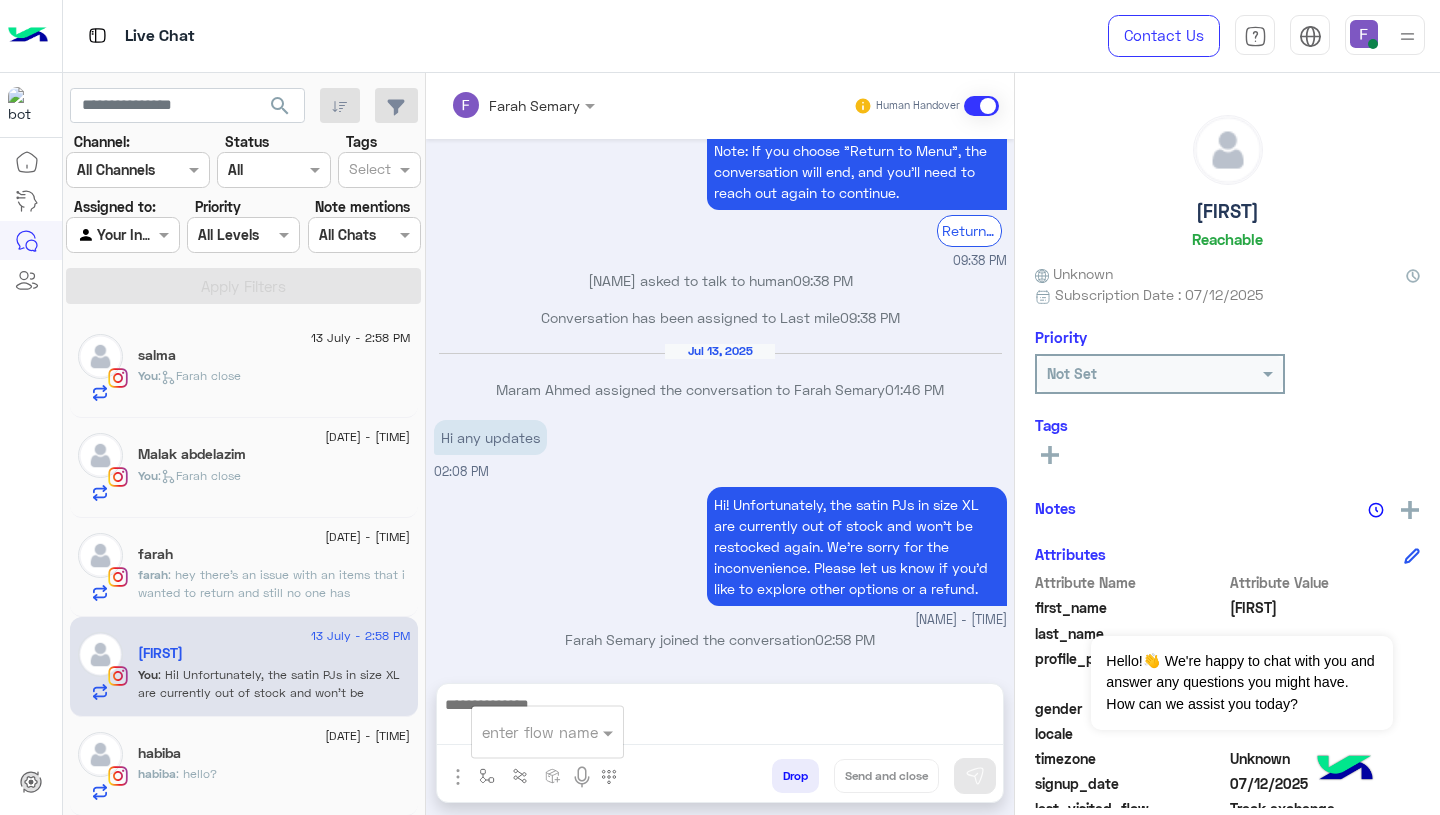 scroll, scrollTop: 1881, scrollLeft: 0, axis: vertical 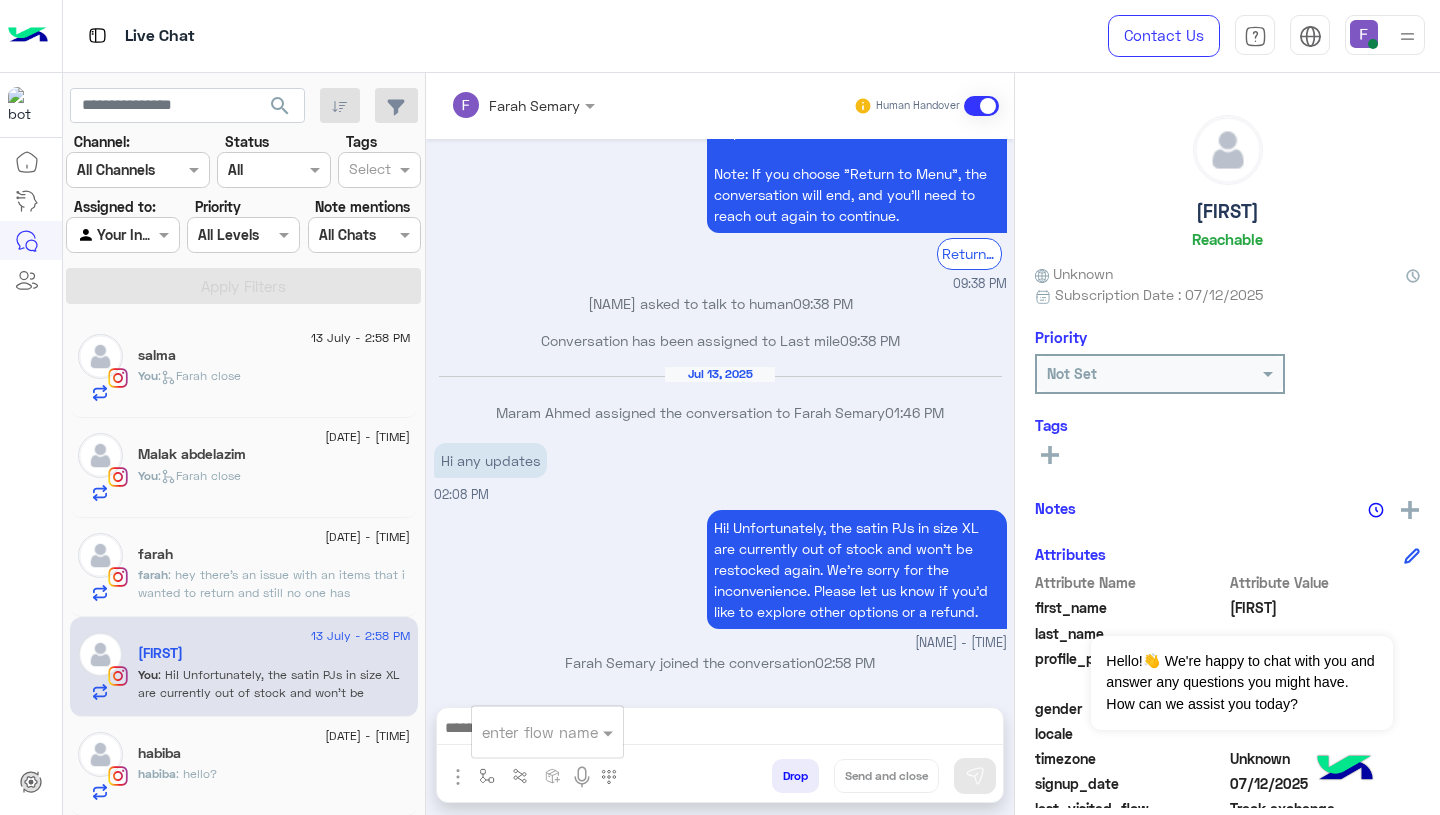 click at bounding box center (523, 732) 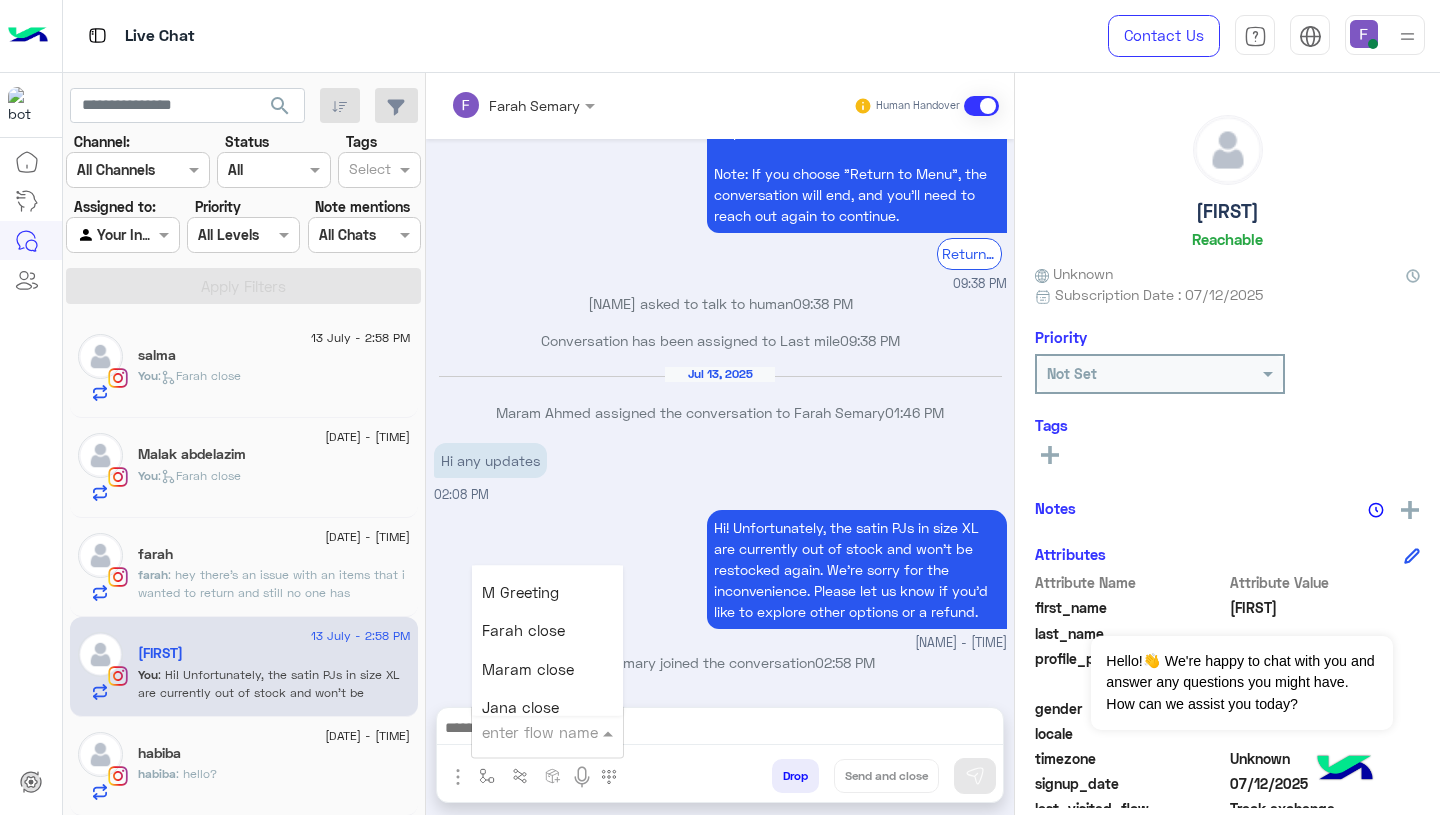 scroll, scrollTop: 2357, scrollLeft: 0, axis: vertical 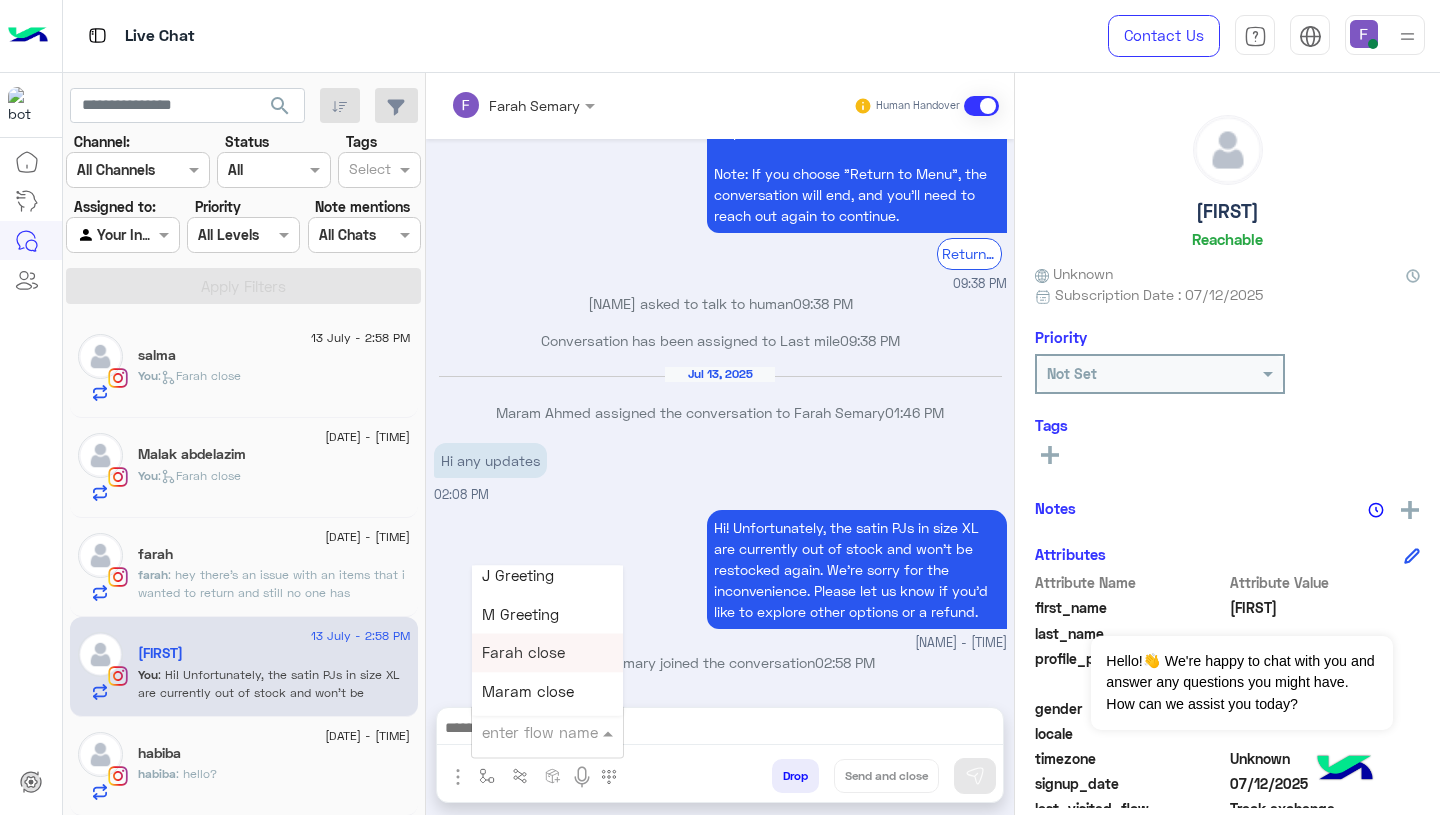 click on "Farah close" at bounding box center [523, 653] 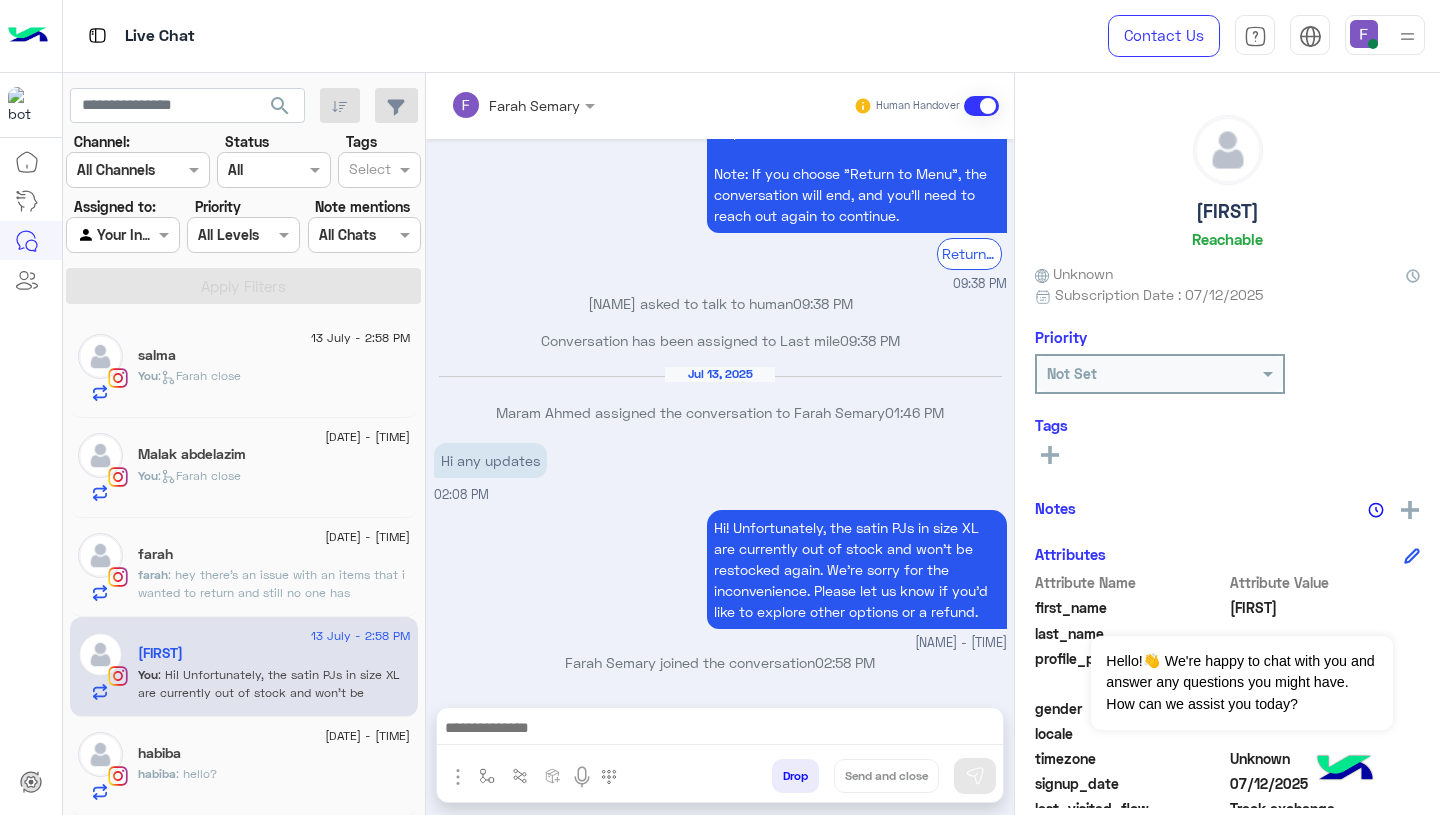 type on "**********" 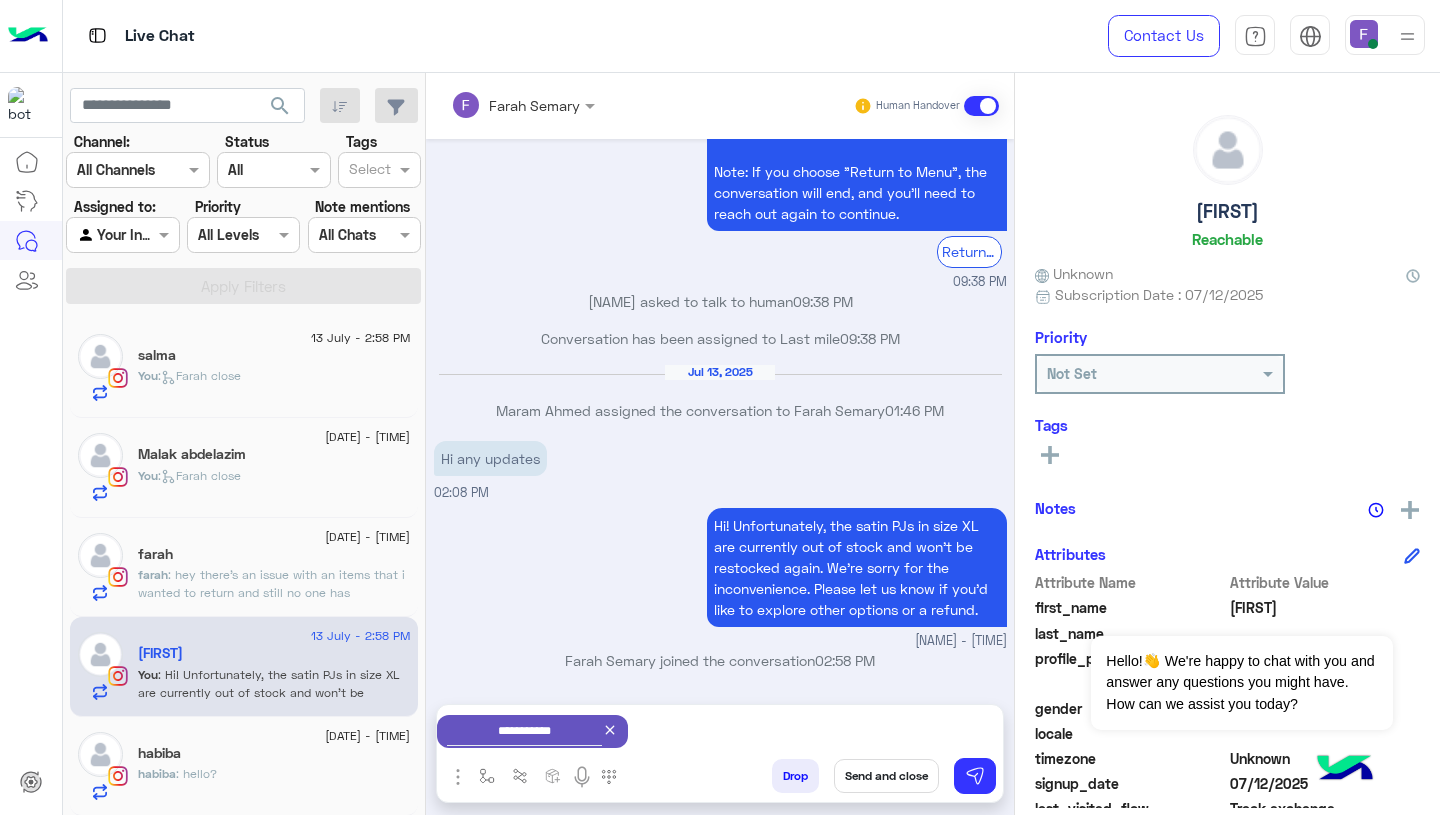 click on "Send and close" at bounding box center (886, 776) 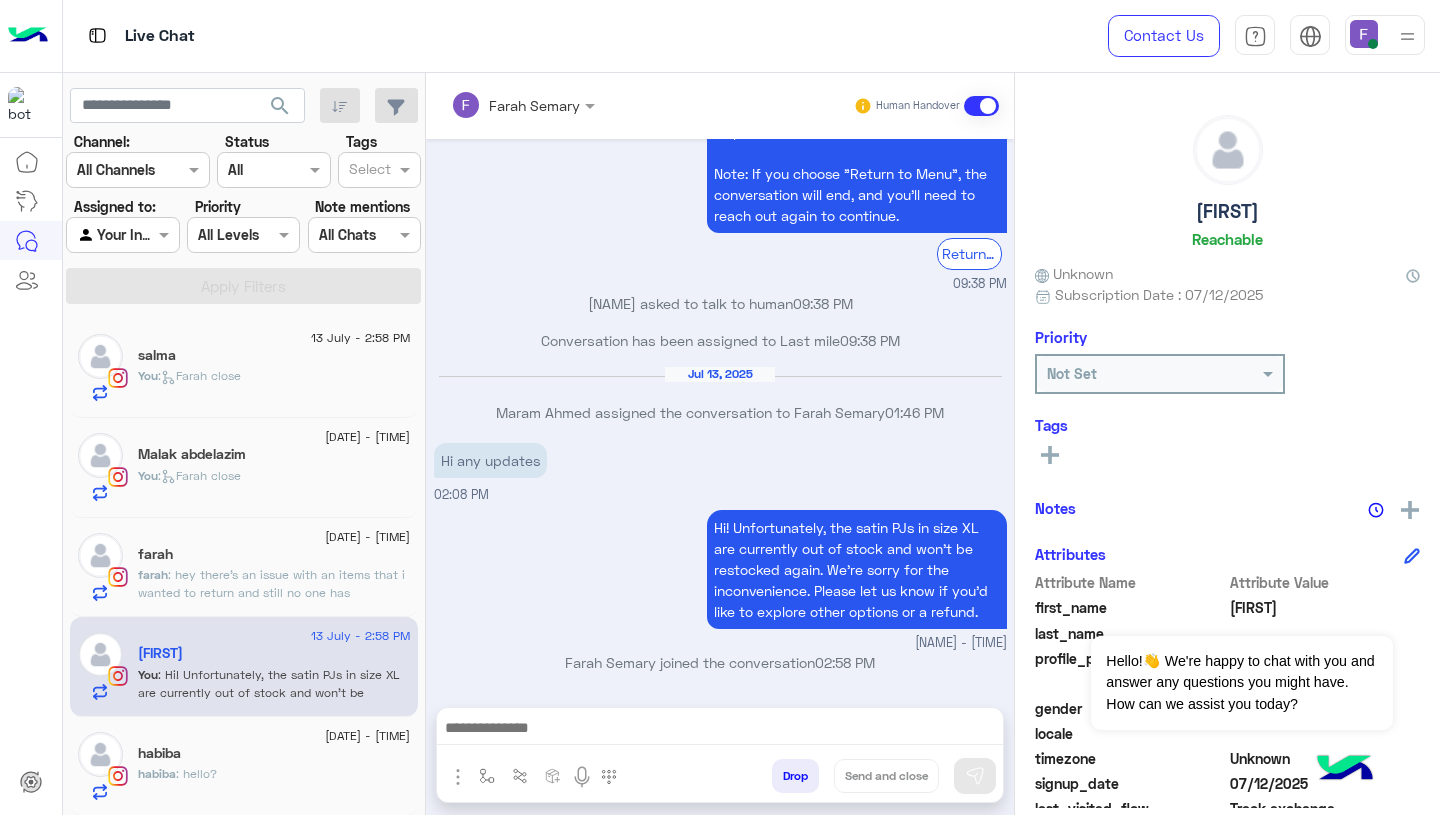 scroll, scrollTop: 1917, scrollLeft: 0, axis: vertical 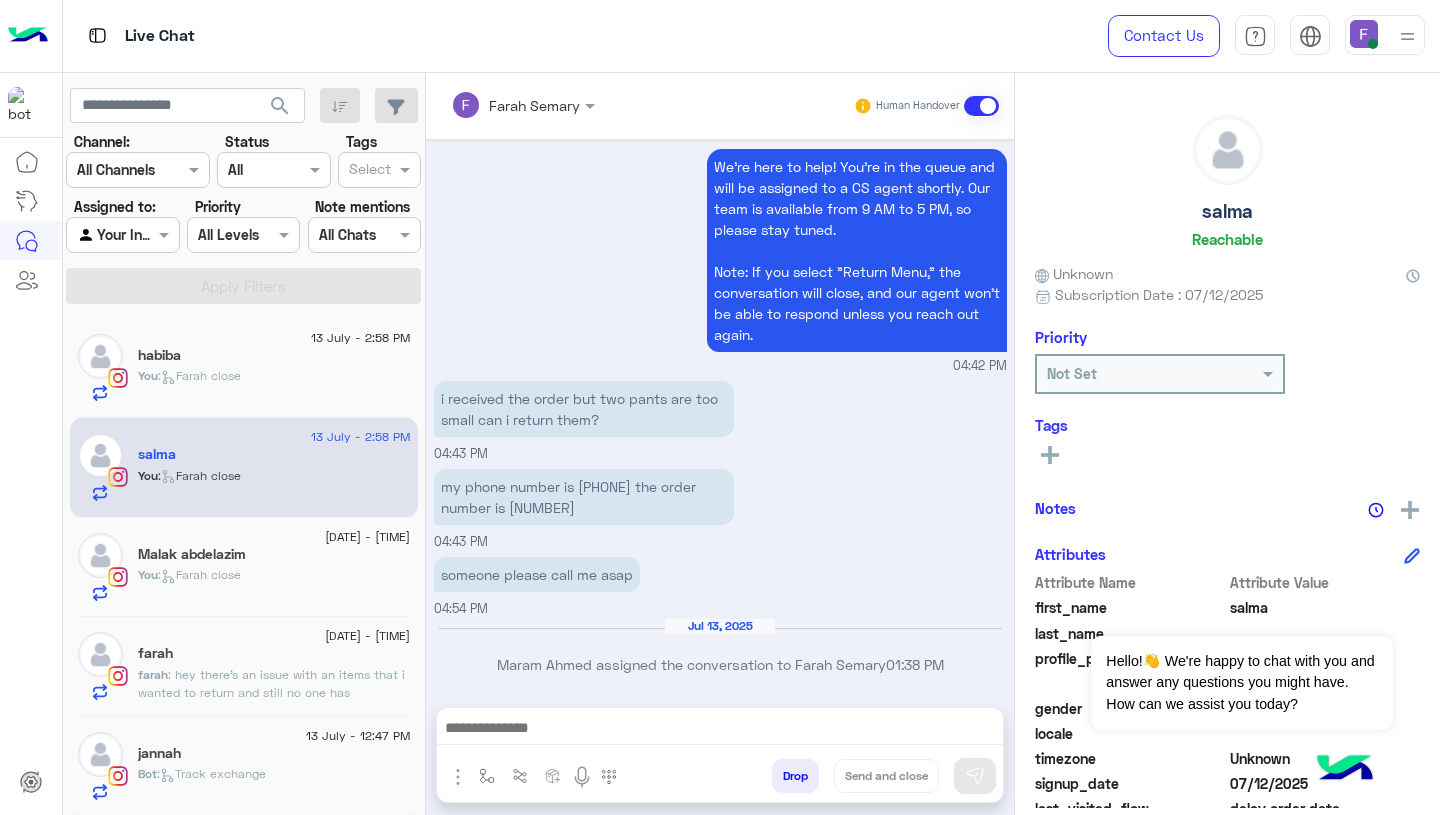 click at bounding box center (720, 730) 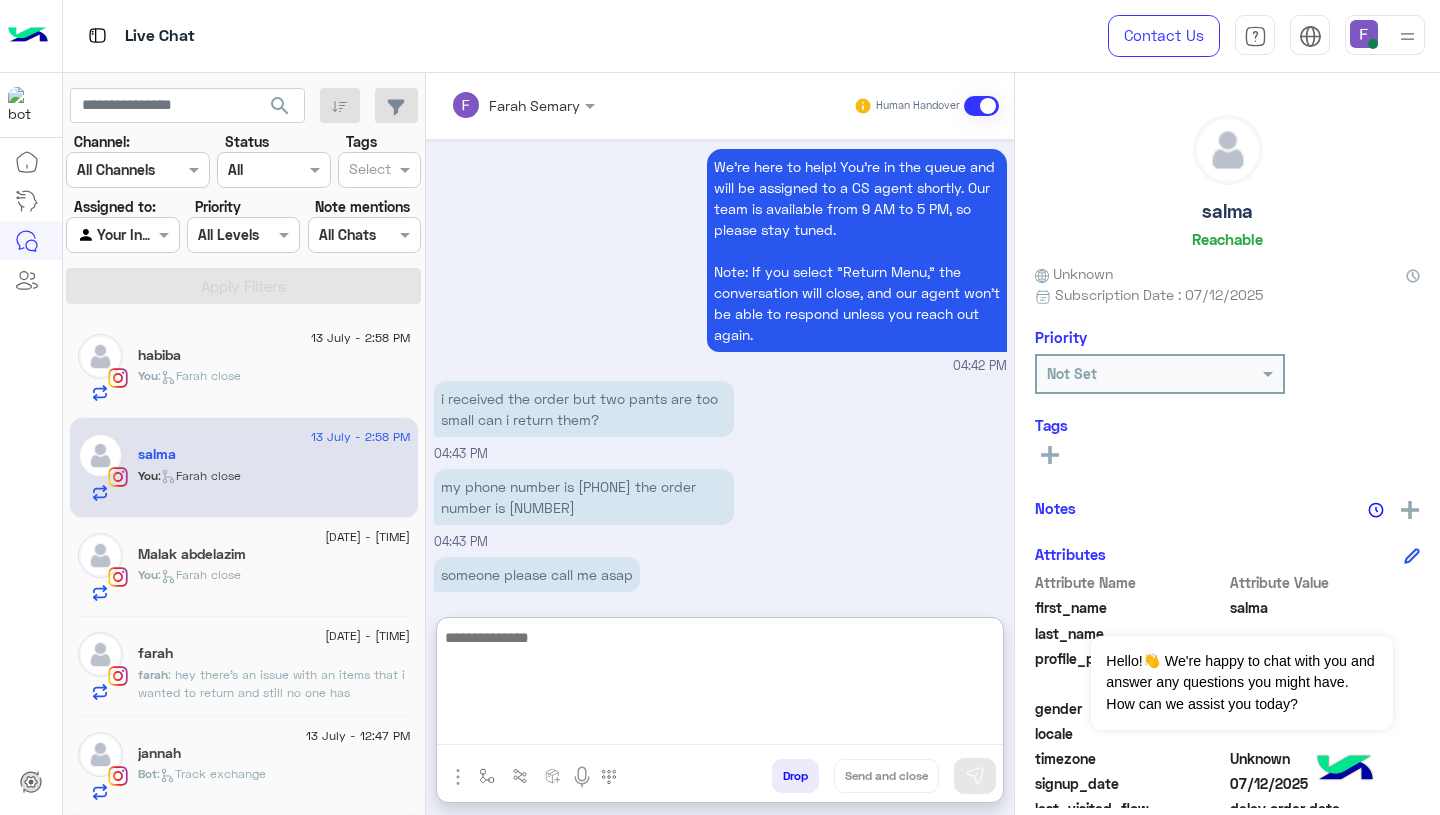 paste on "**********" 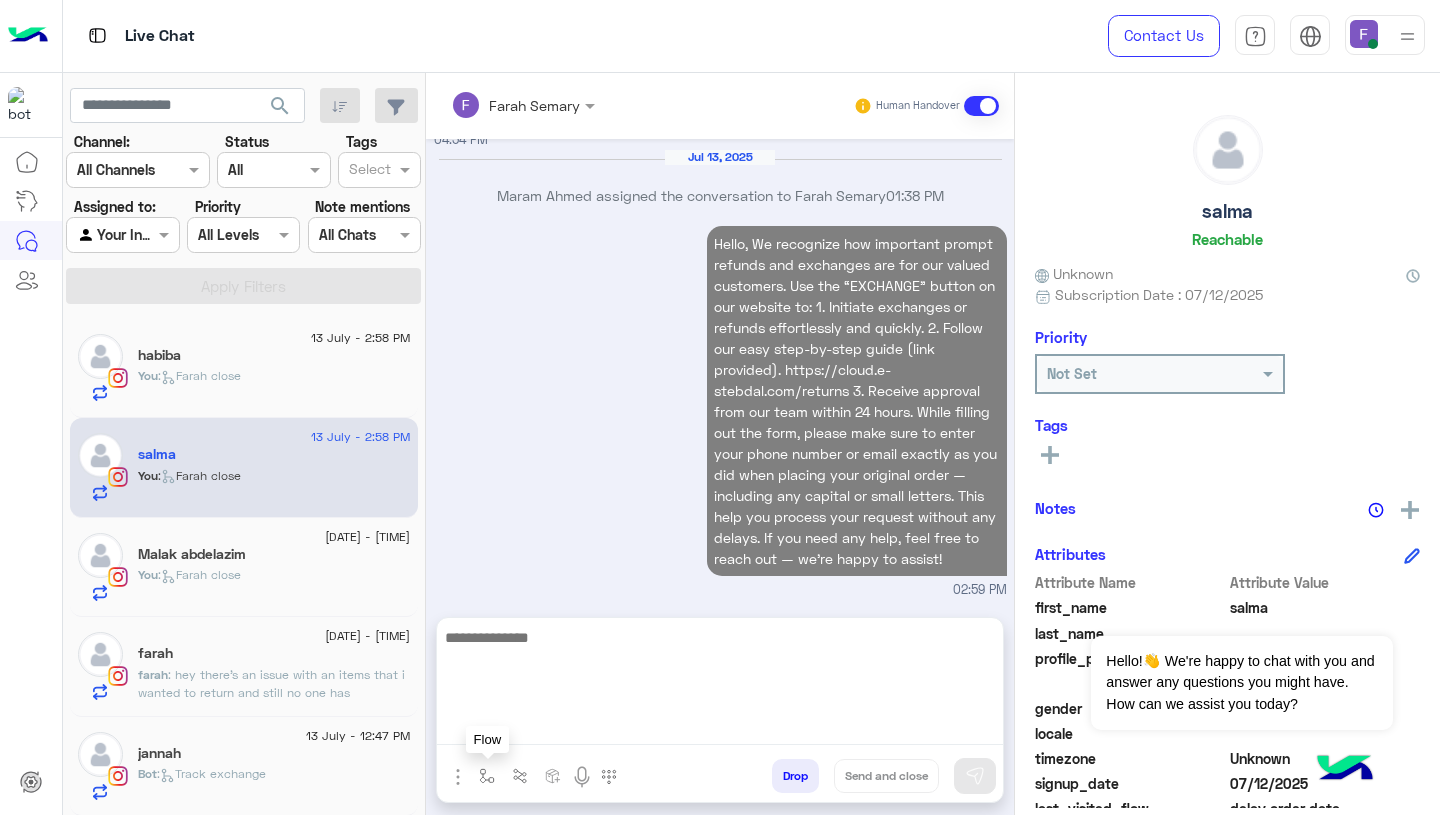 click at bounding box center [487, 775] 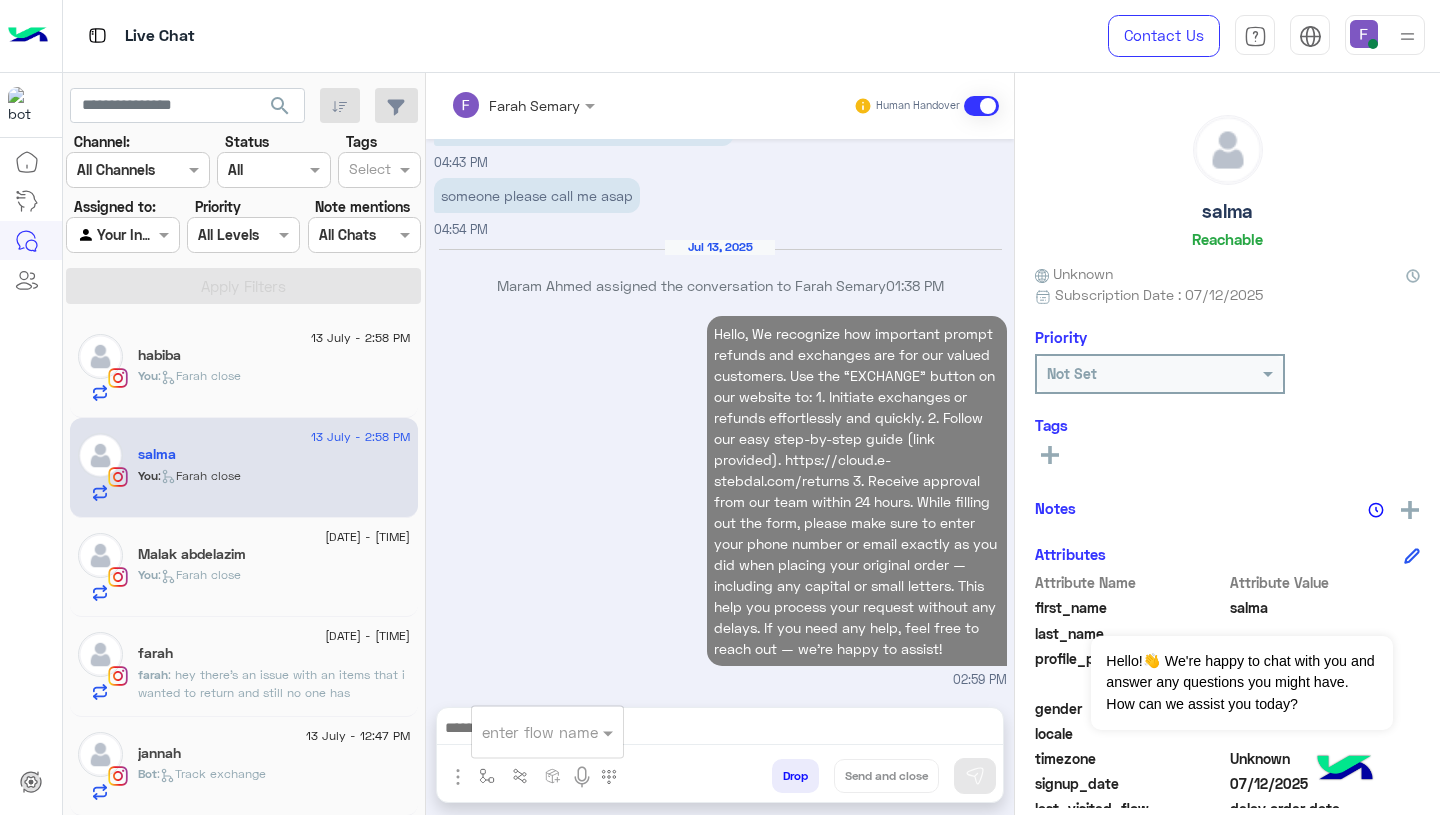 scroll, scrollTop: 2186, scrollLeft: 0, axis: vertical 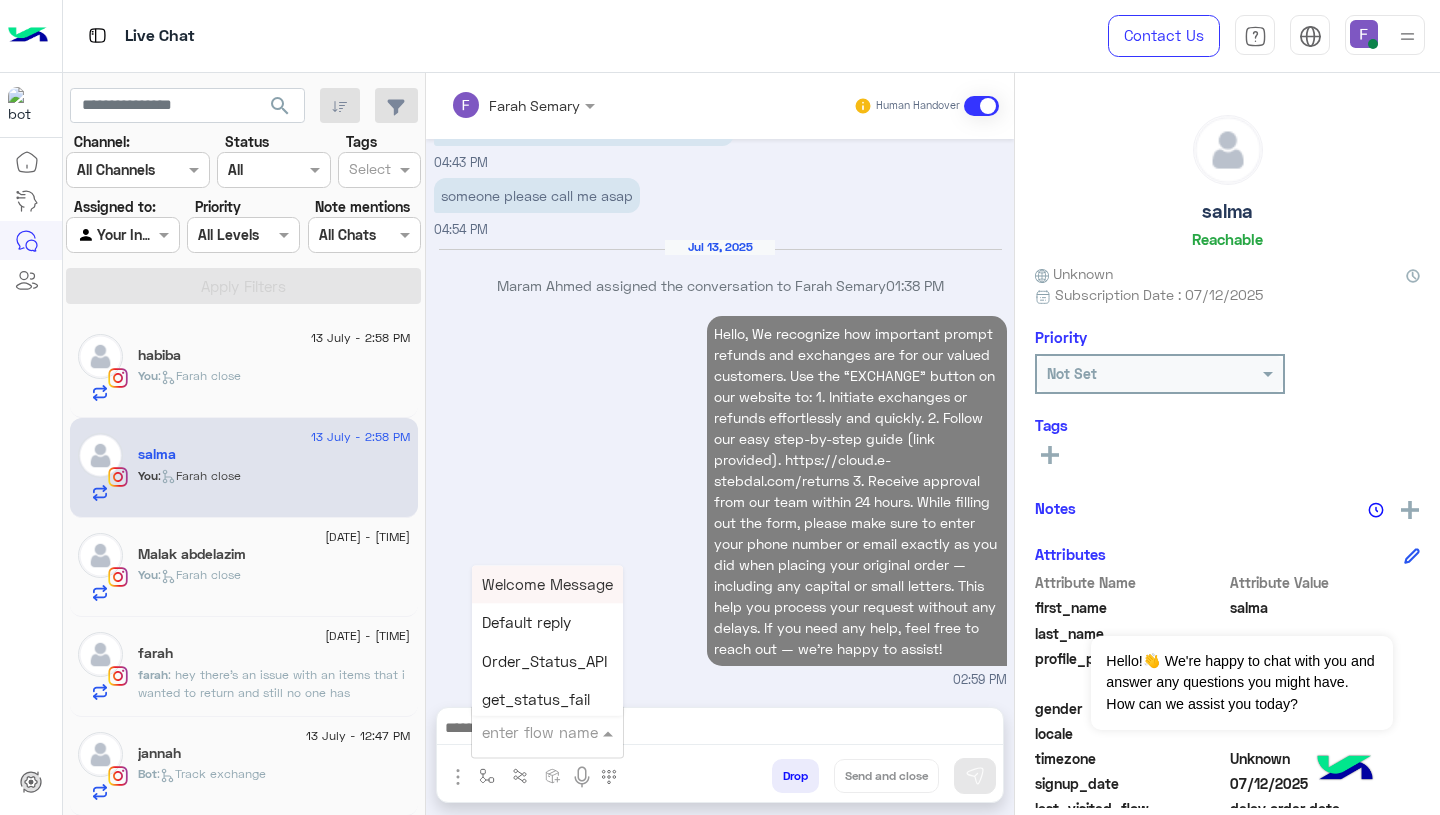 click at bounding box center (523, 732) 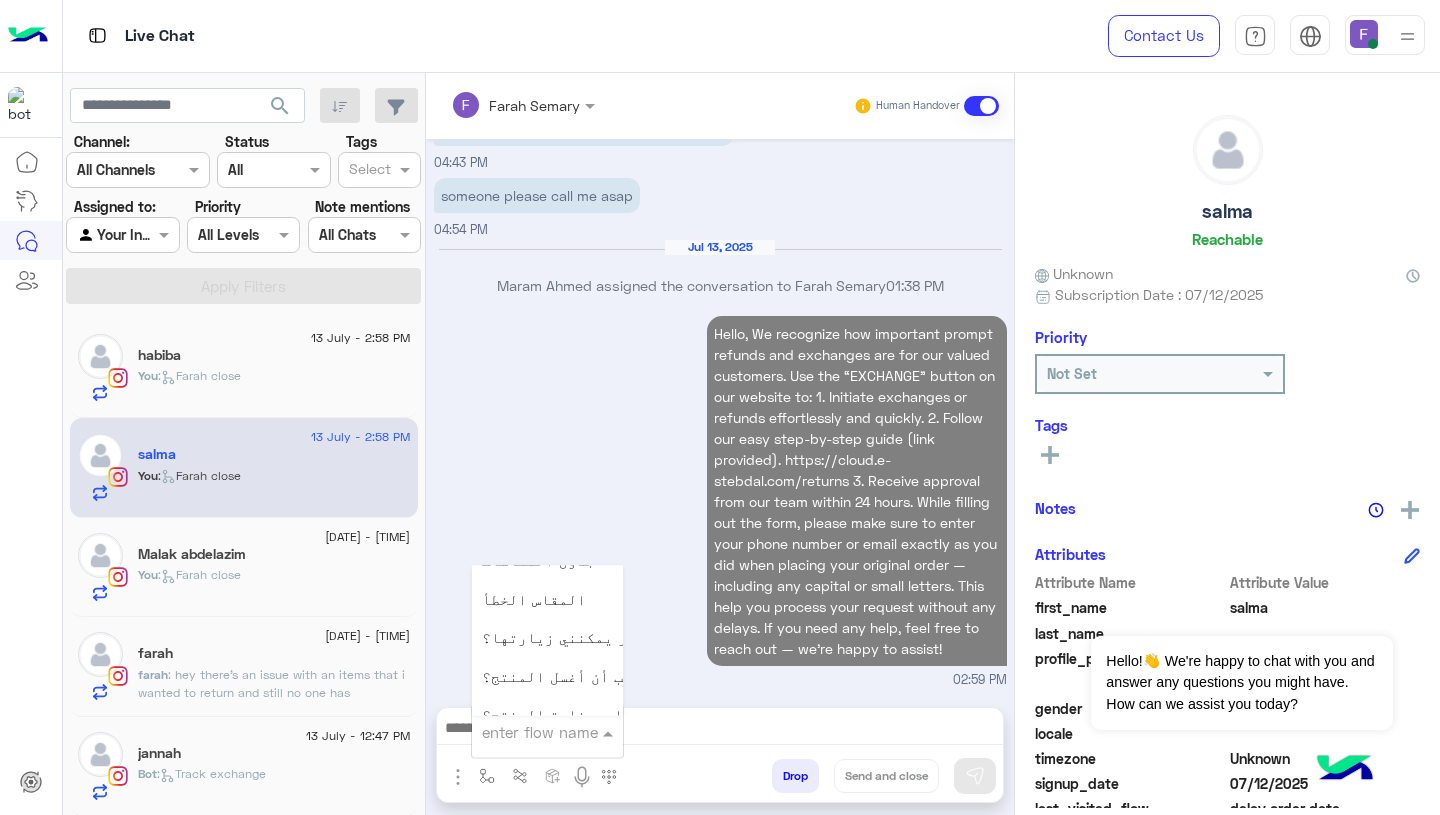 scroll, scrollTop: 2660, scrollLeft: 0, axis: vertical 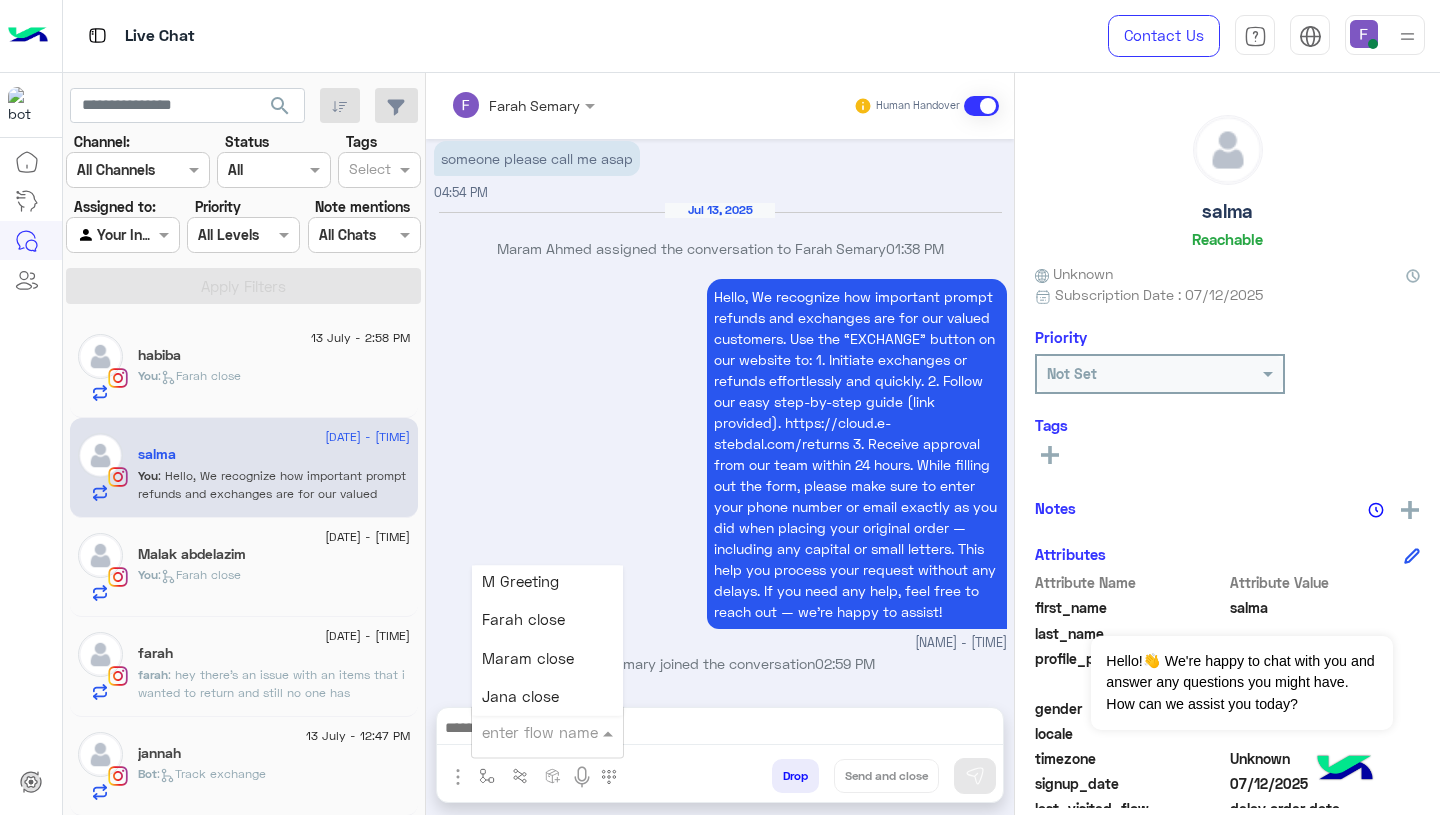 click on "Farah close" at bounding box center (547, 620) 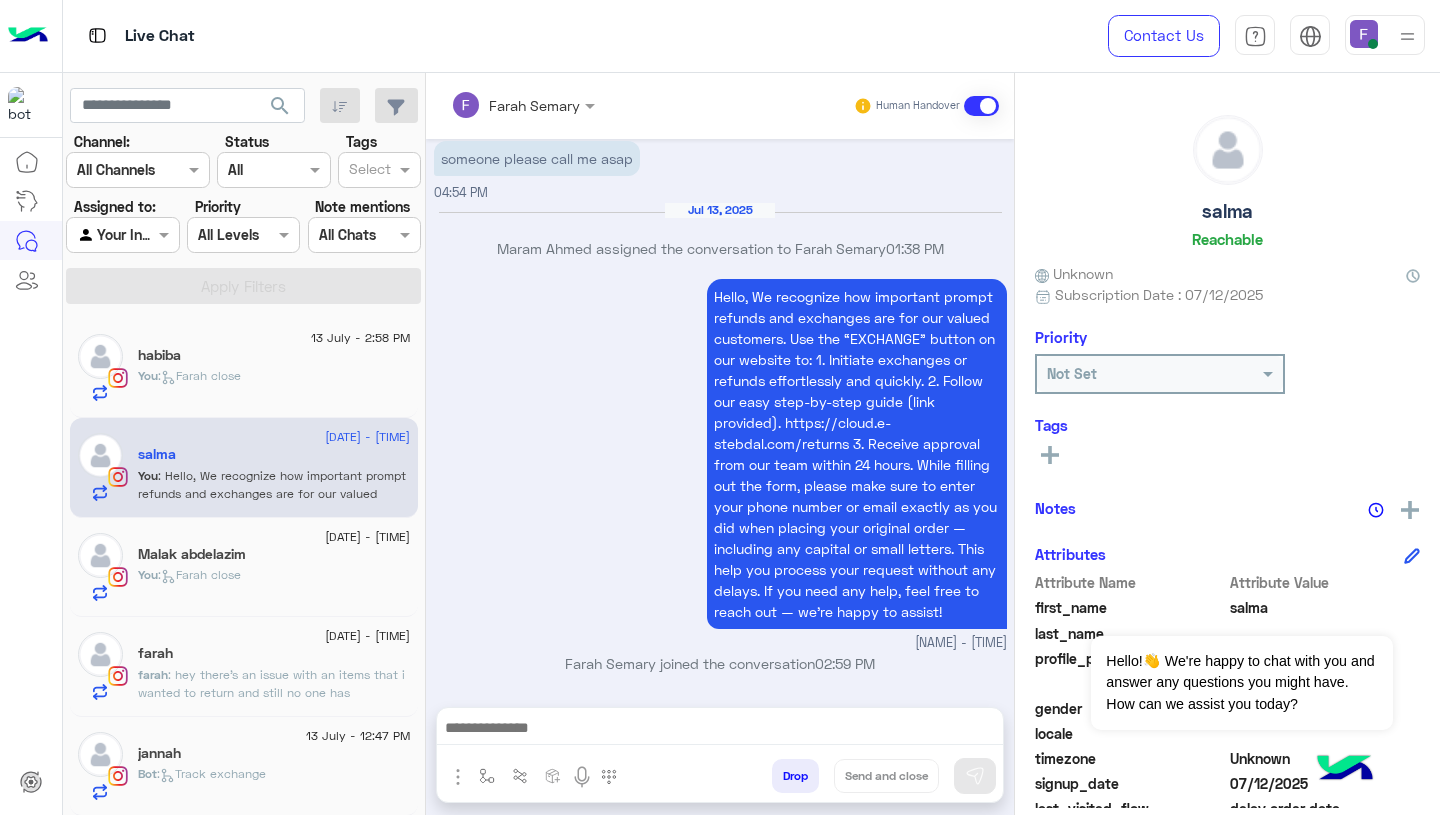 type on "**********" 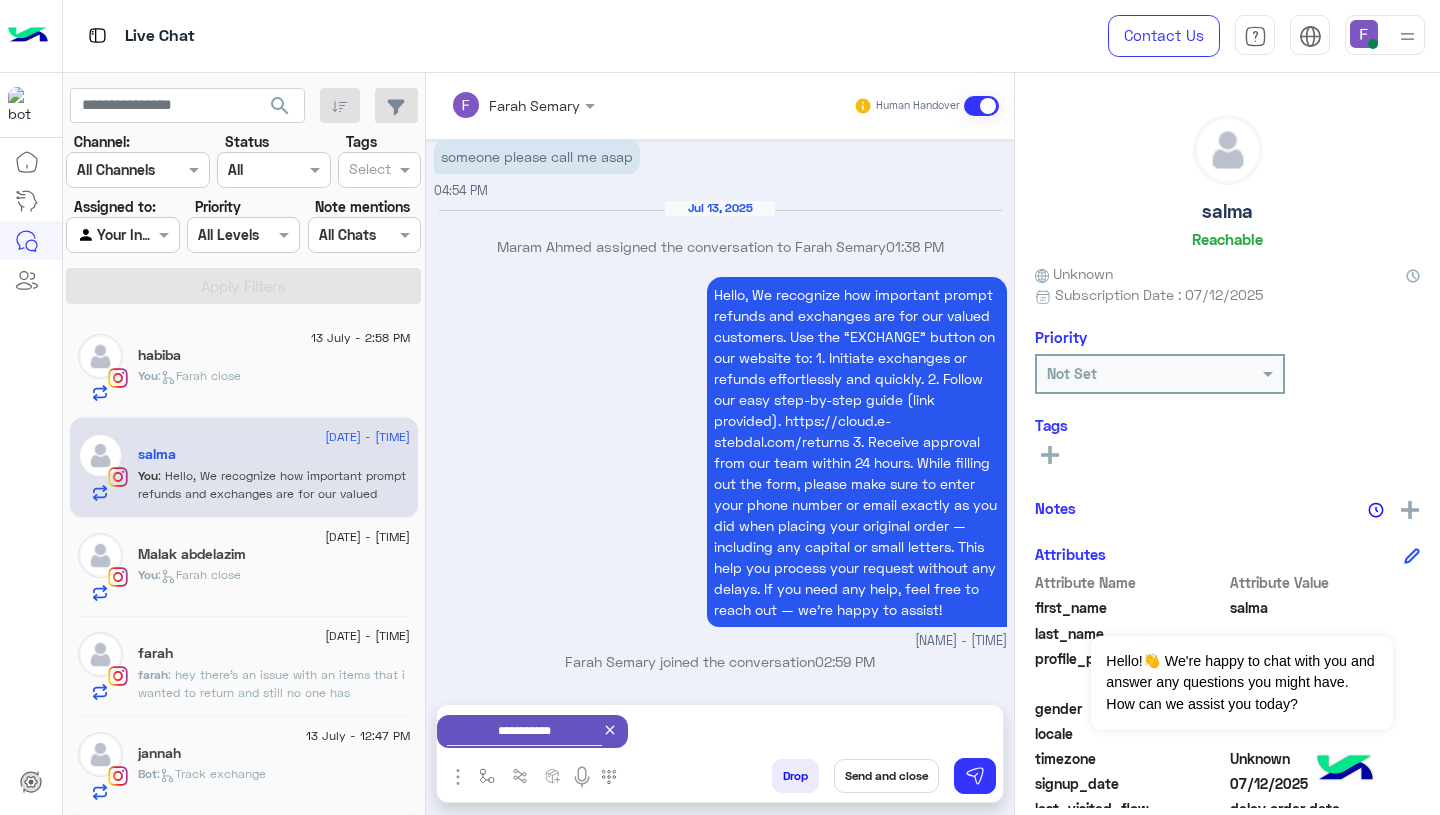 click on "Send and close" at bounding box center [886, 776] 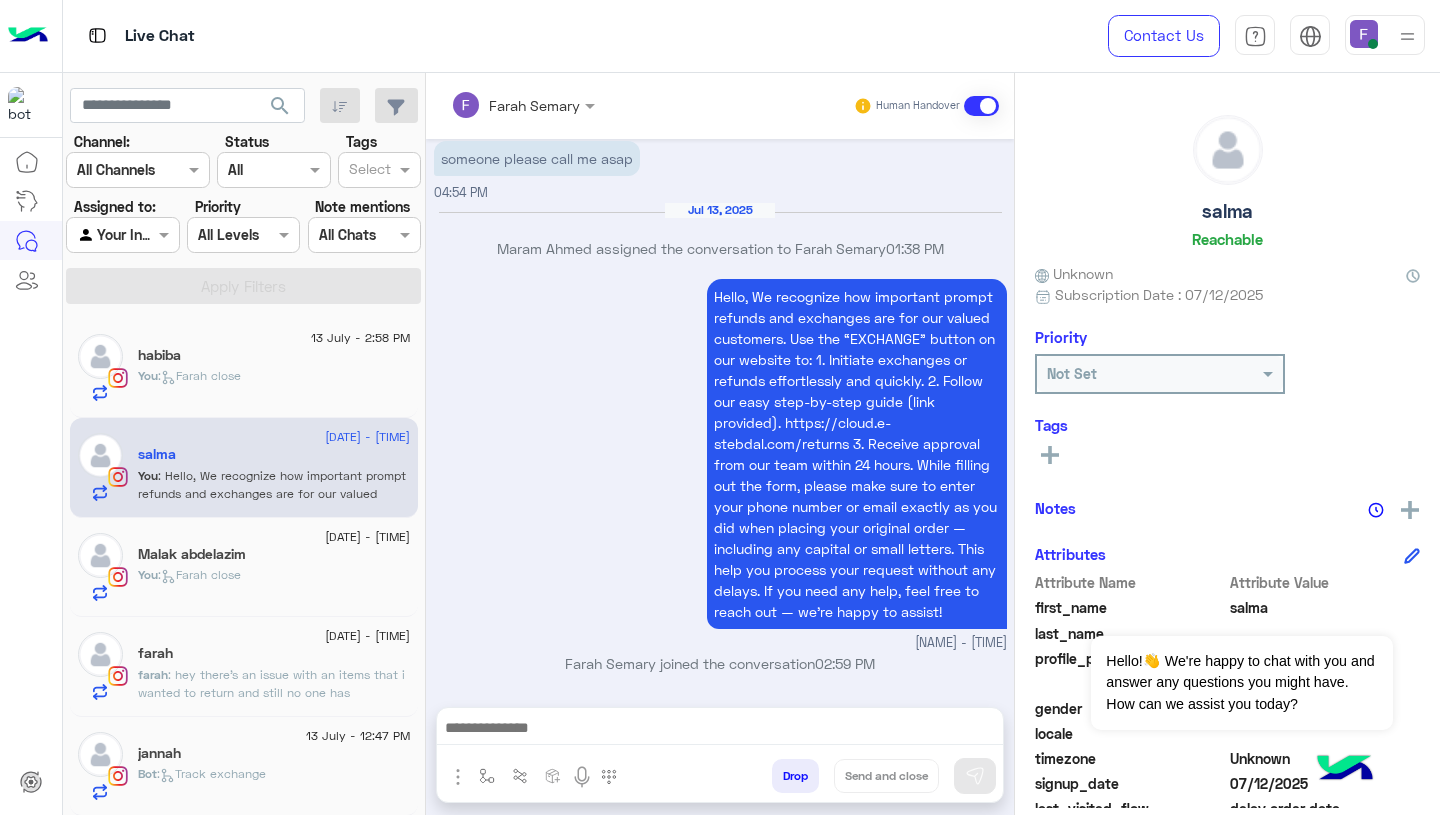 scroll, scrollTop: 2259, scrollLeft: 0, axis: vertical 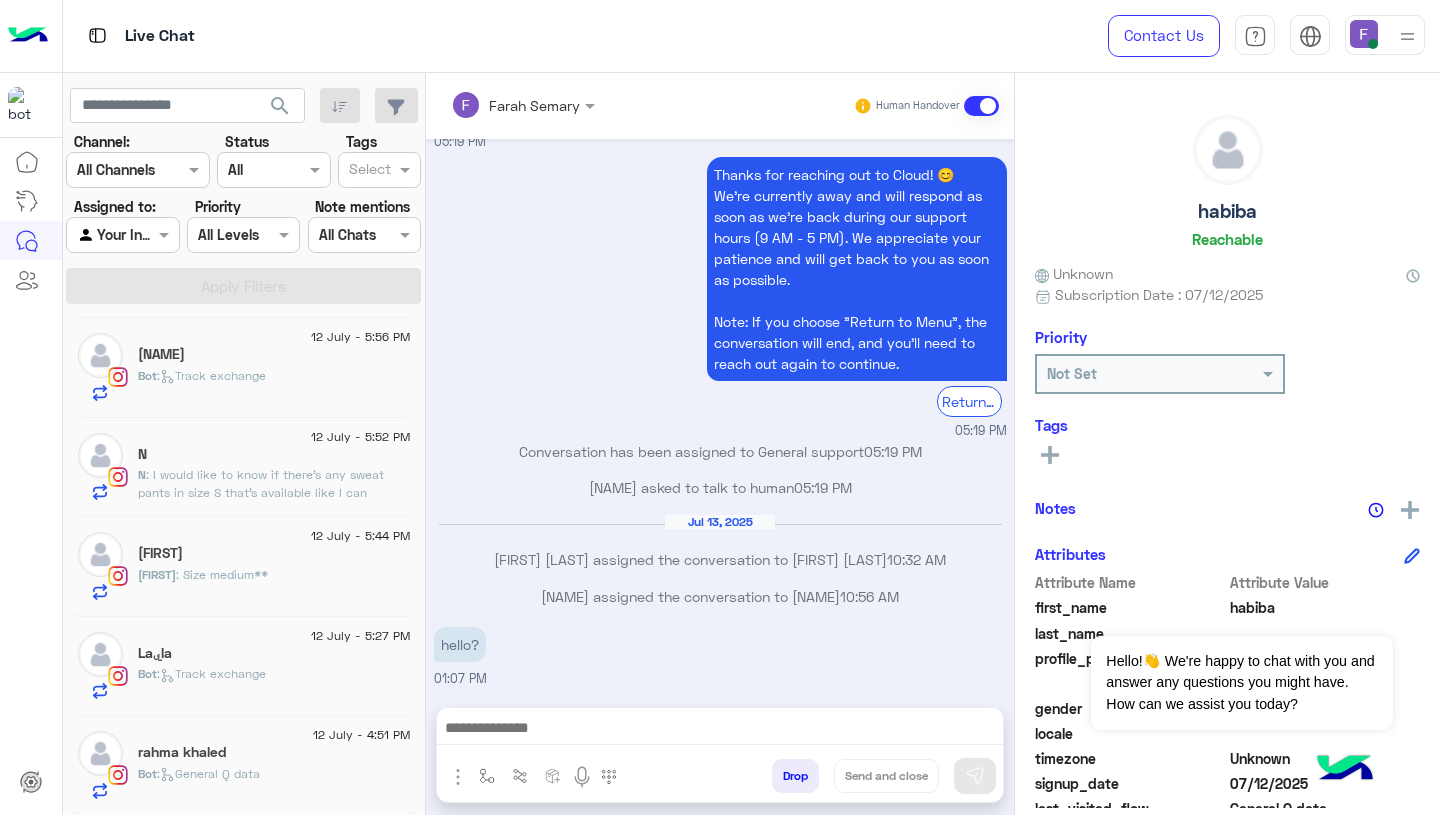 click on "Bot :   General Q data" 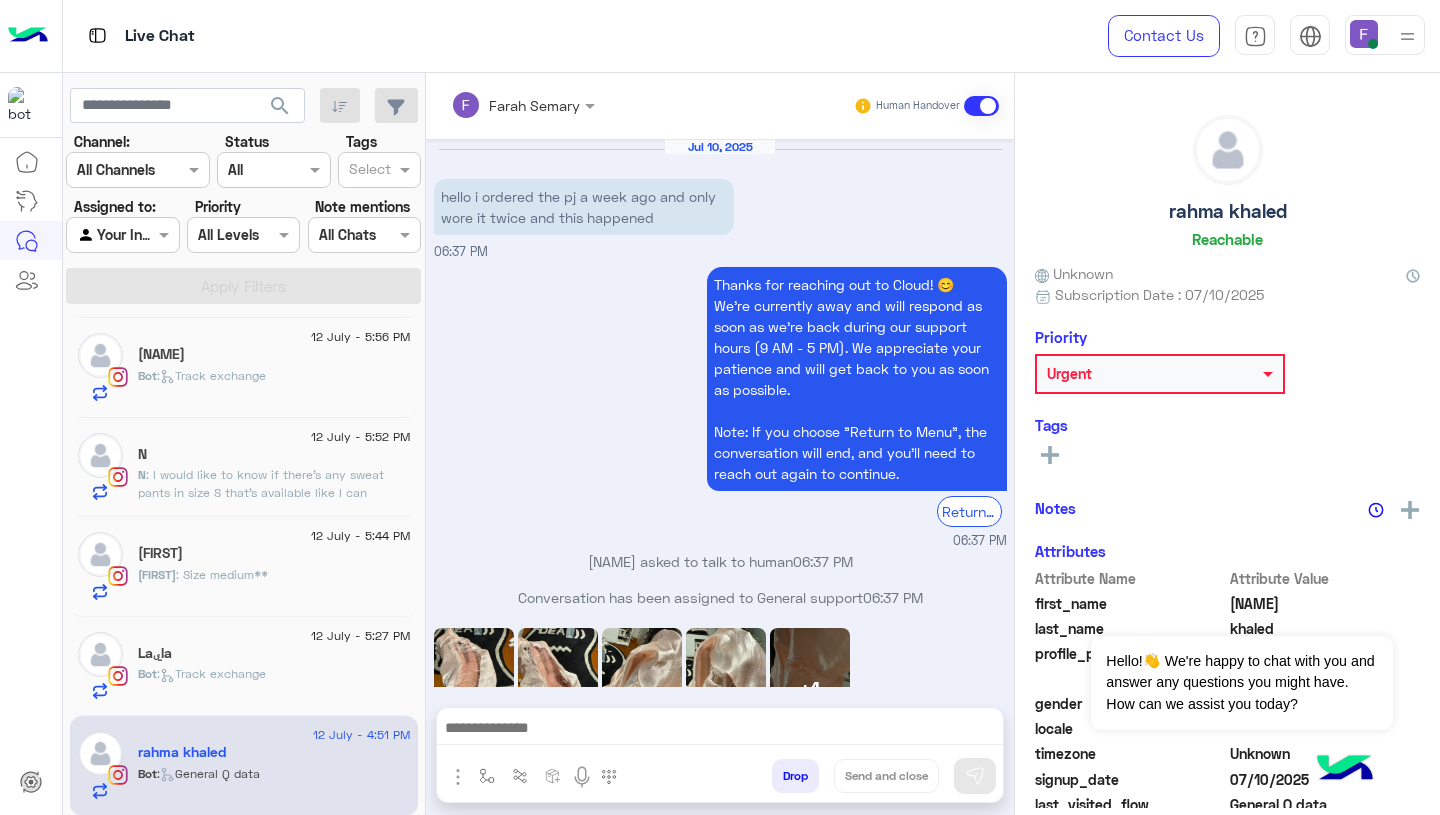 scroll, scrollTop: 1549, scrollLeft: 0, axis: vertical 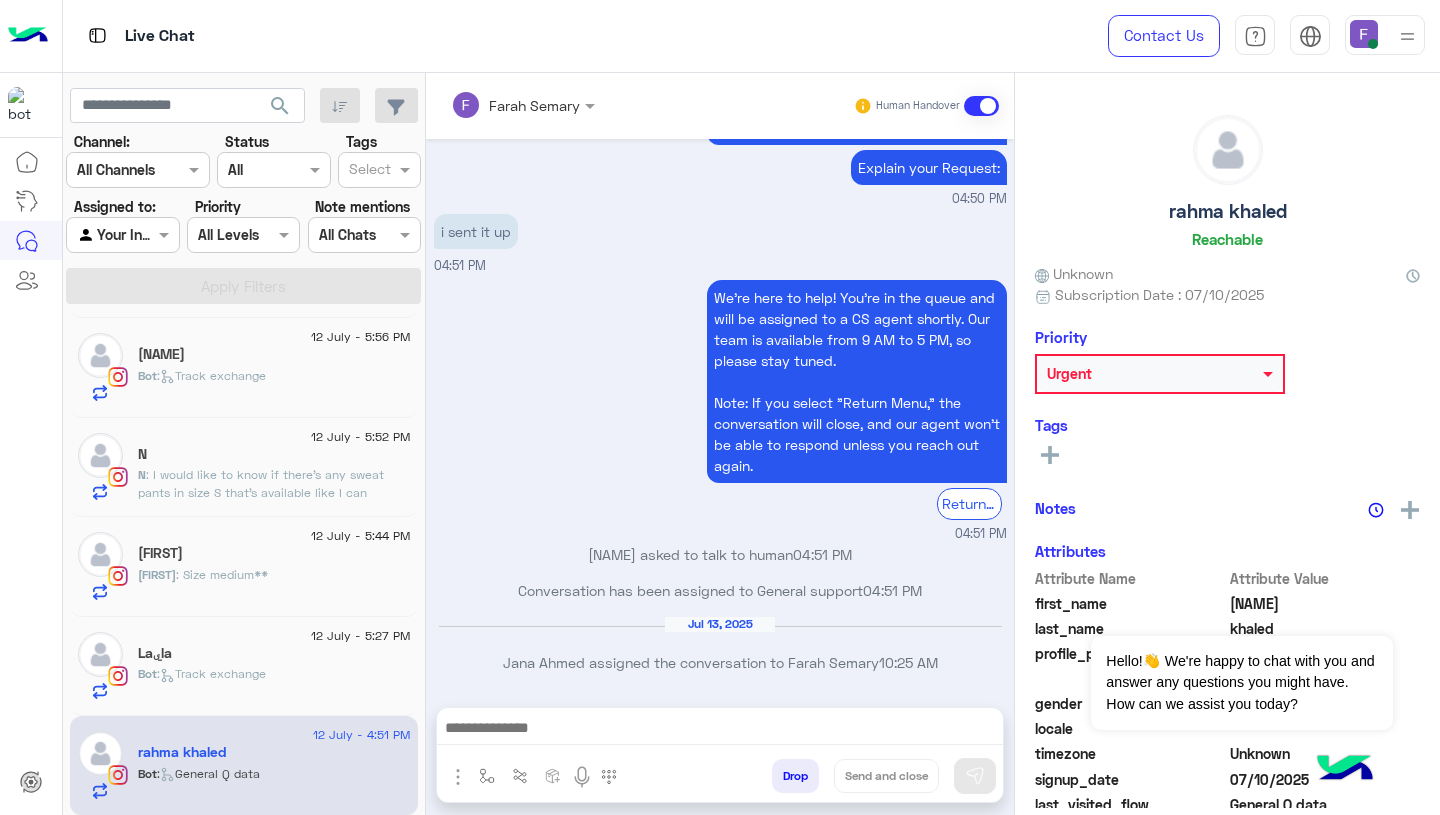 click on "Bot :   Track exchange" 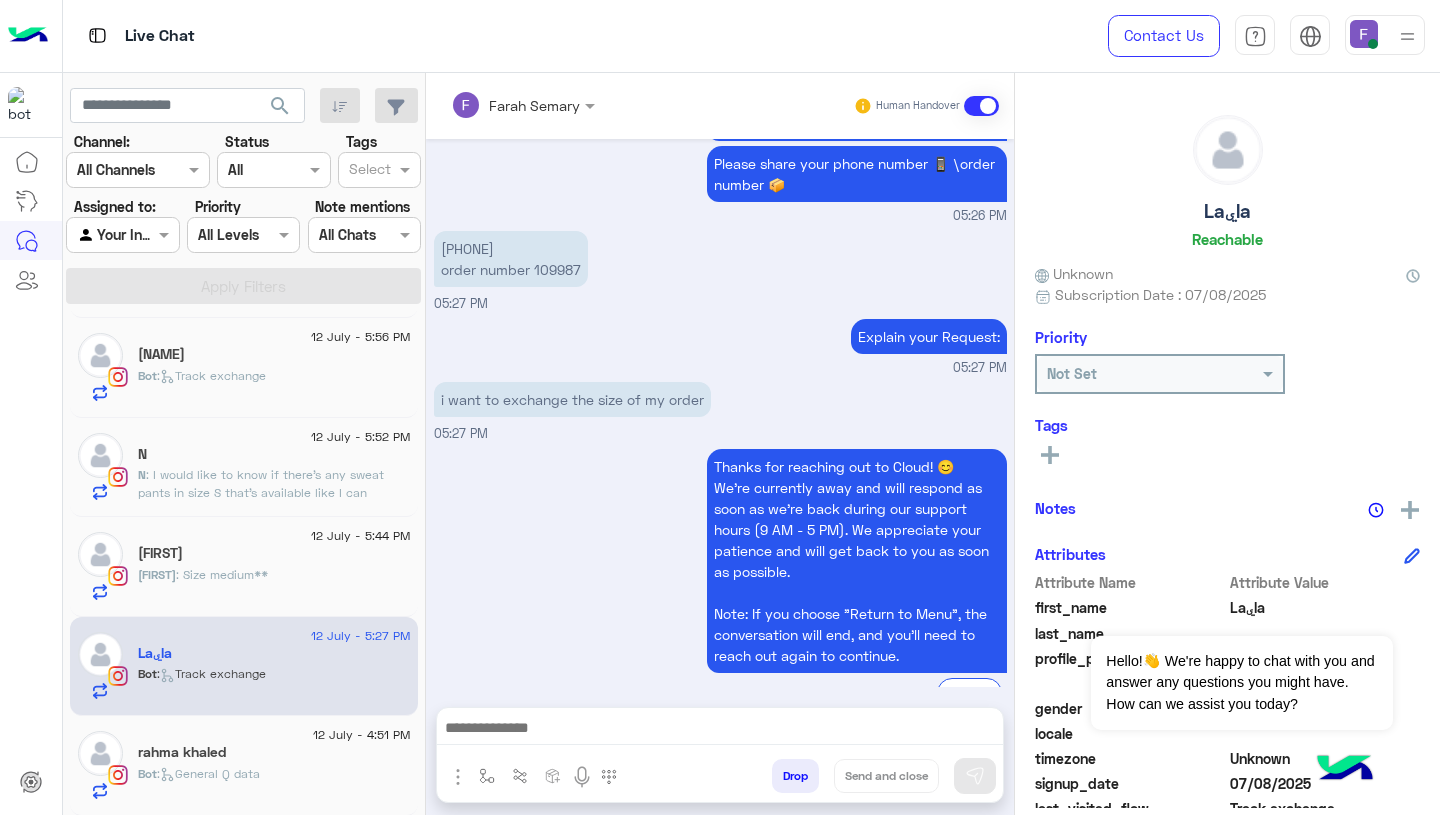 scroll, scrollTop: 1592, scrollLeft: 0, axis: vertical 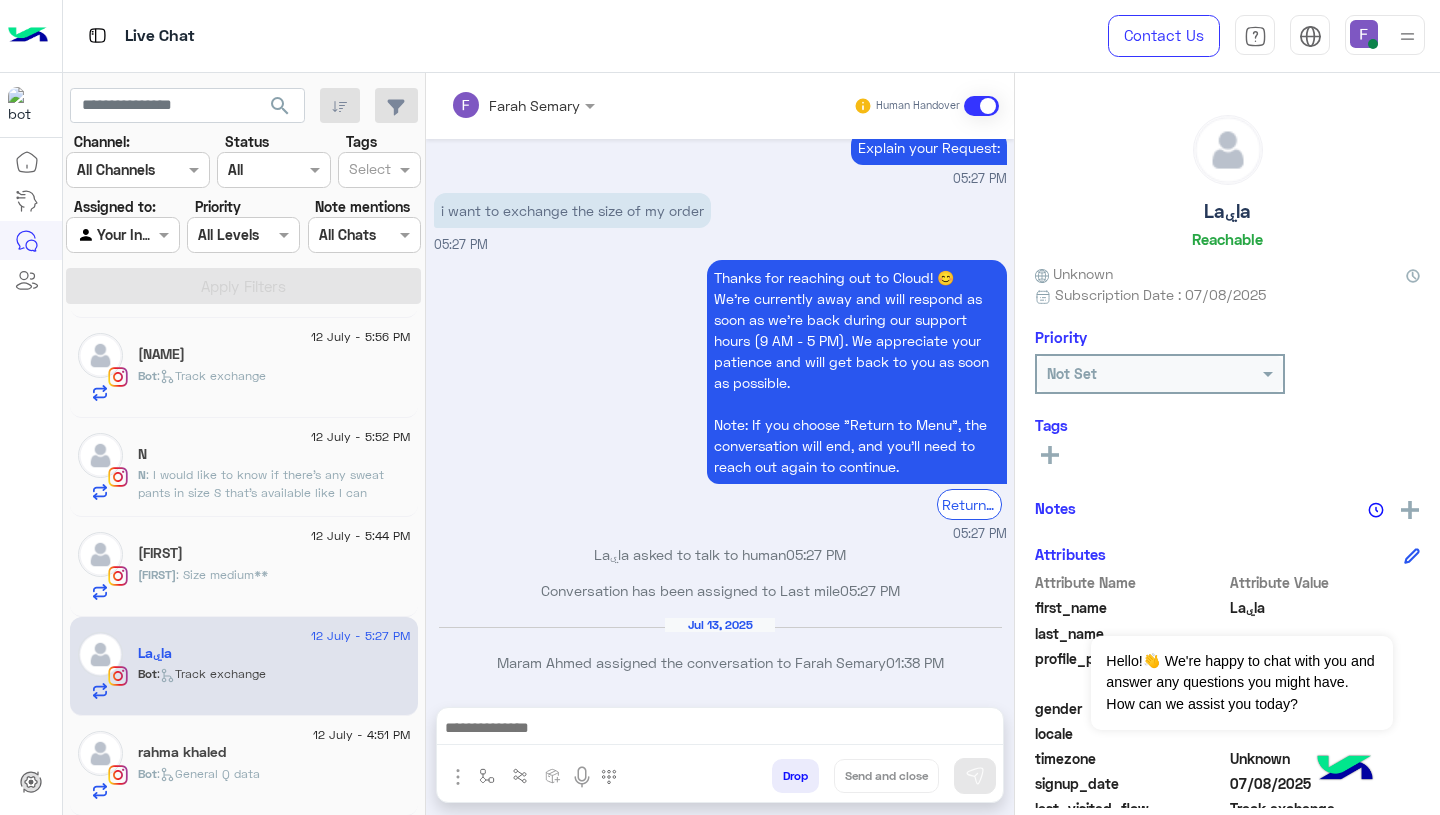 click at bounding box center (720, 730) 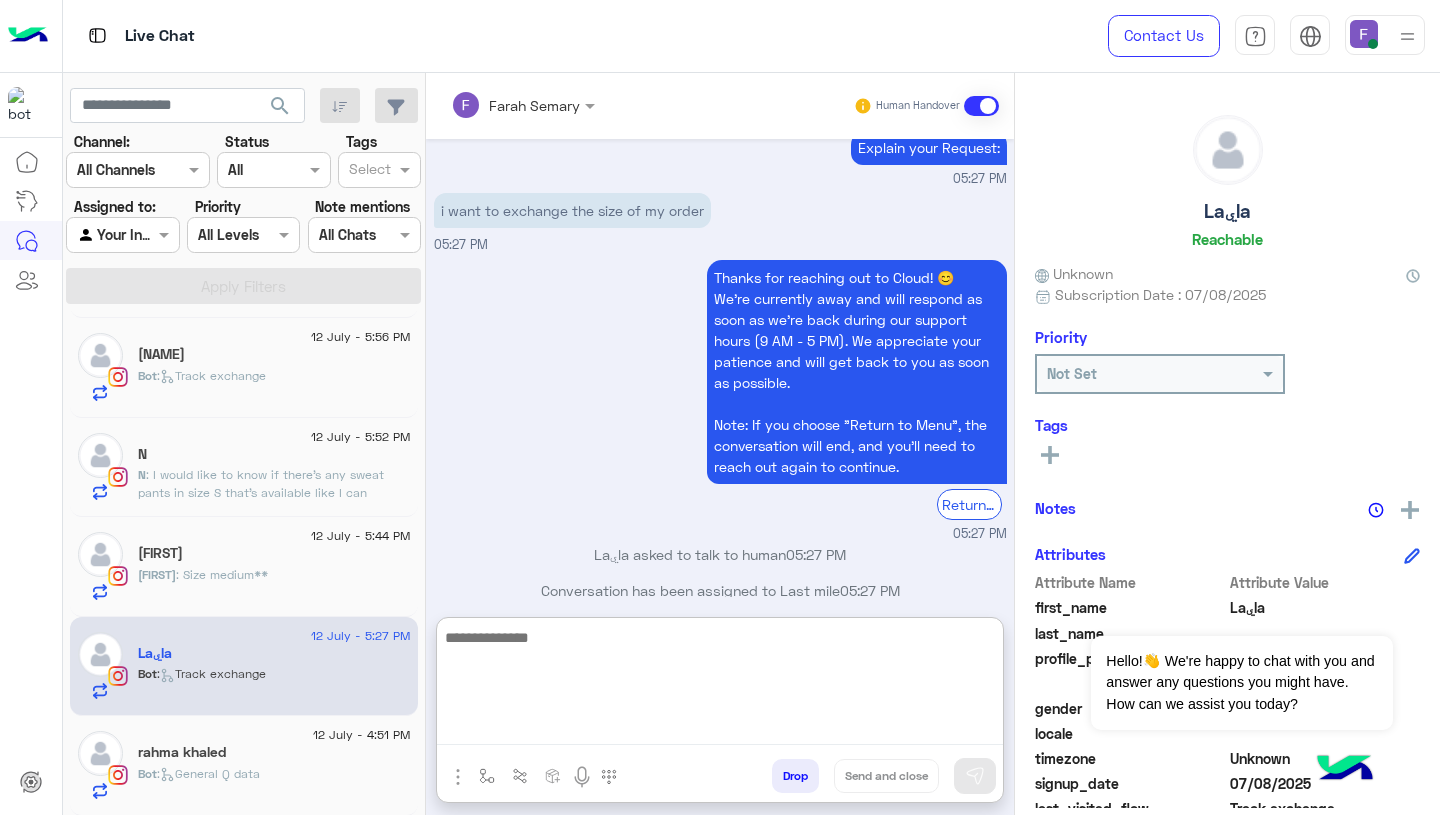paste on "**********" 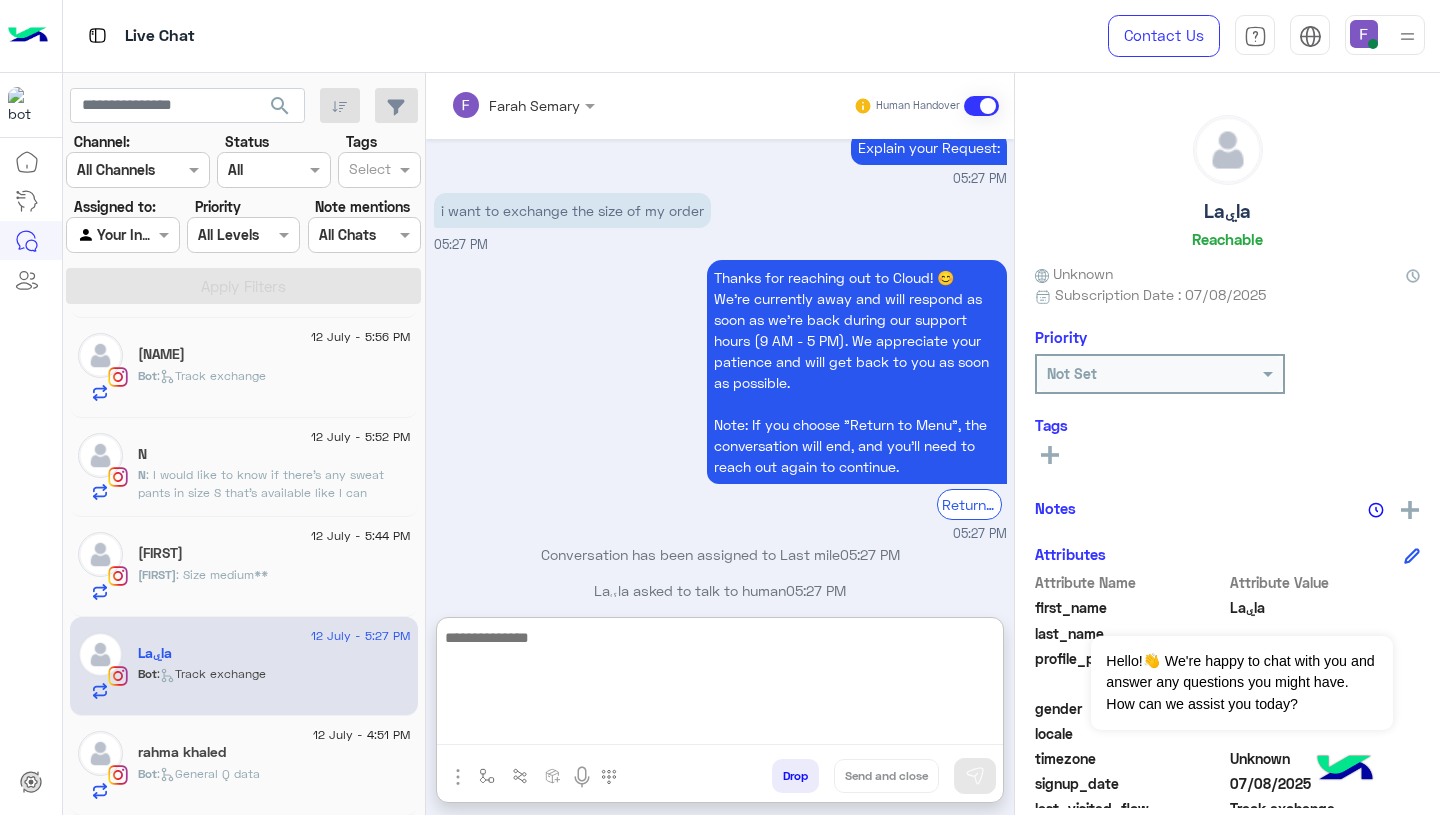 scroll, scrollTop: 0, scrollLeft: 0, axis: both 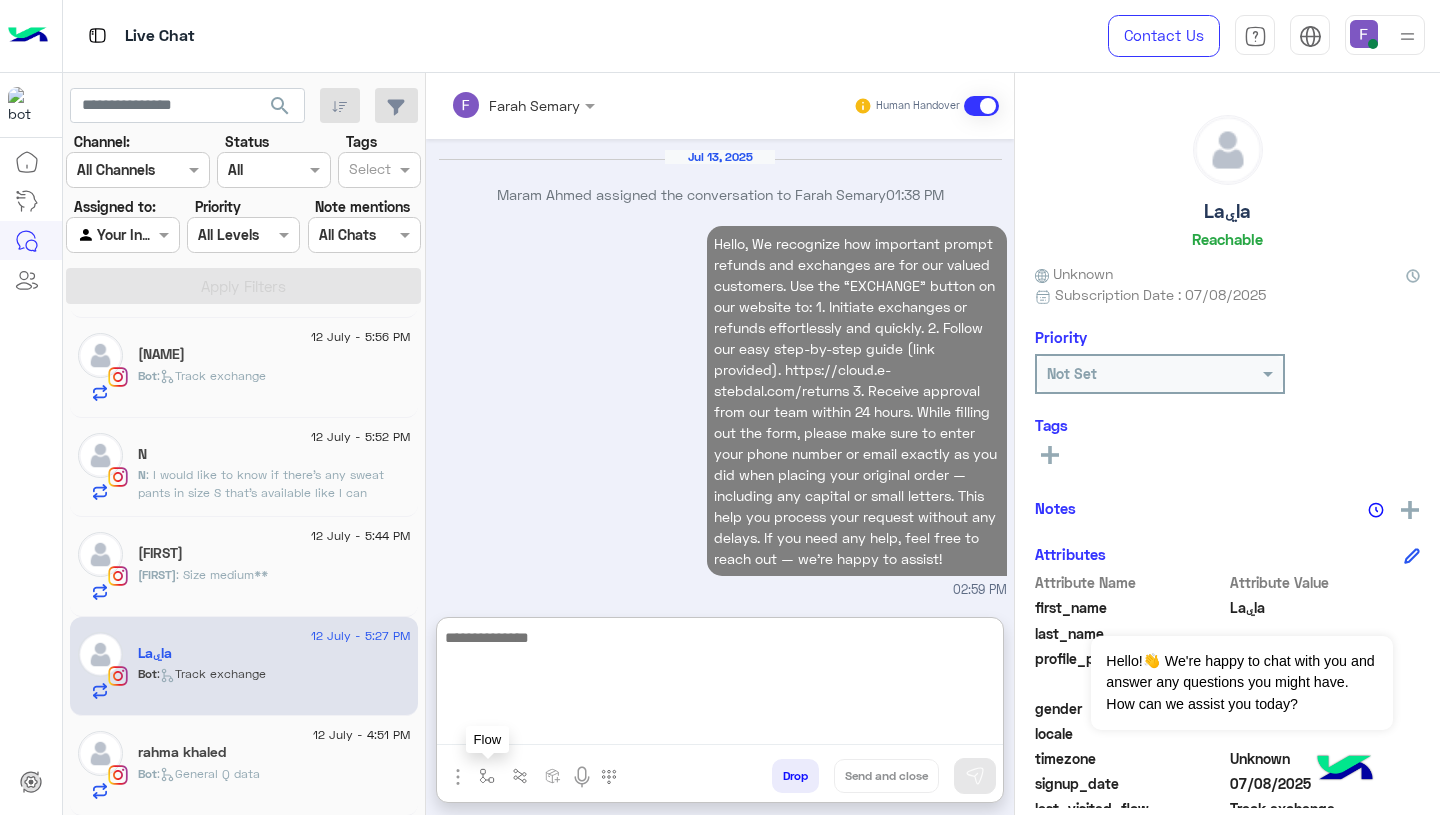 click at bounding box center (487, 776) 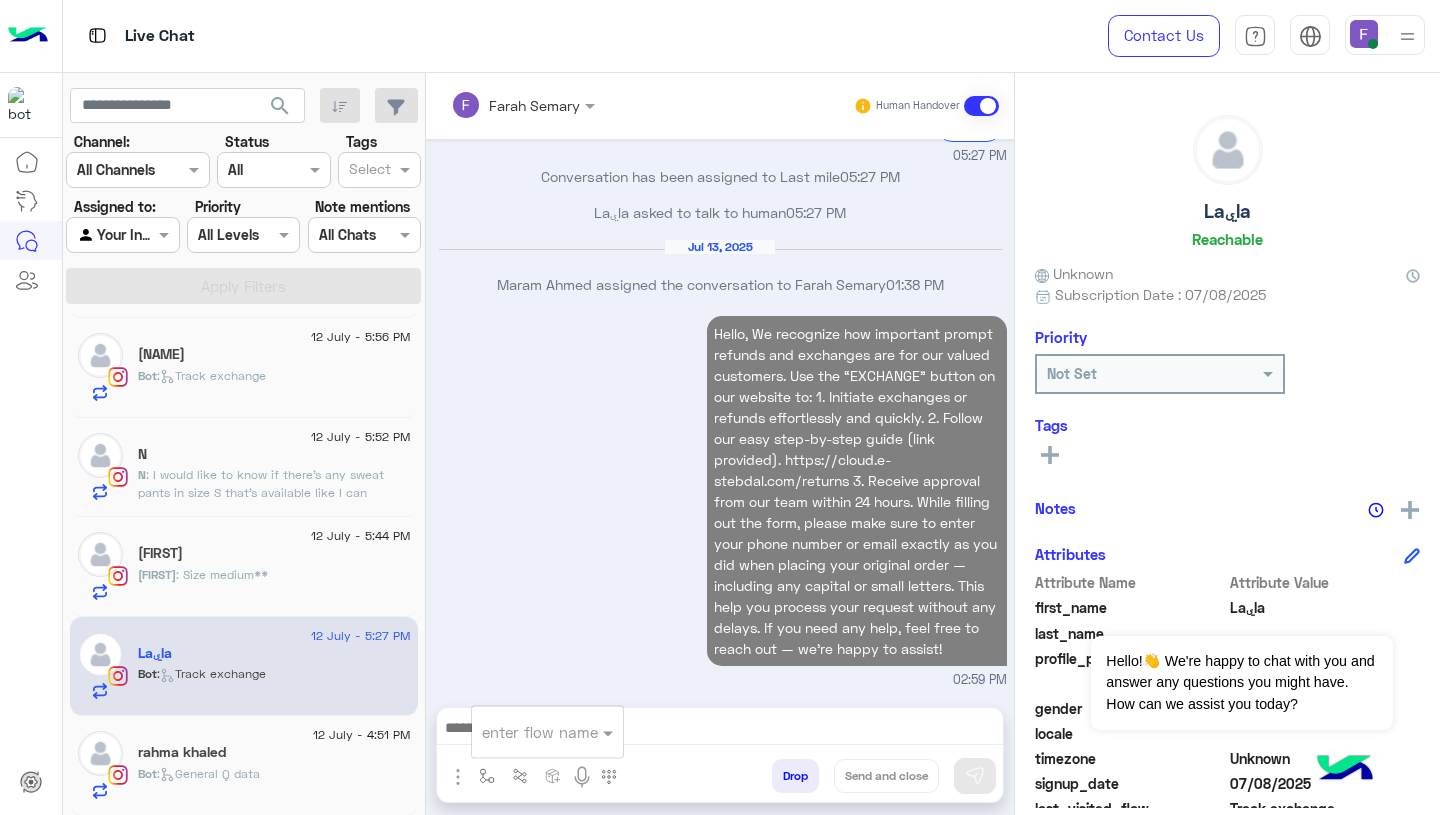 click at bounding box center (523, 732) 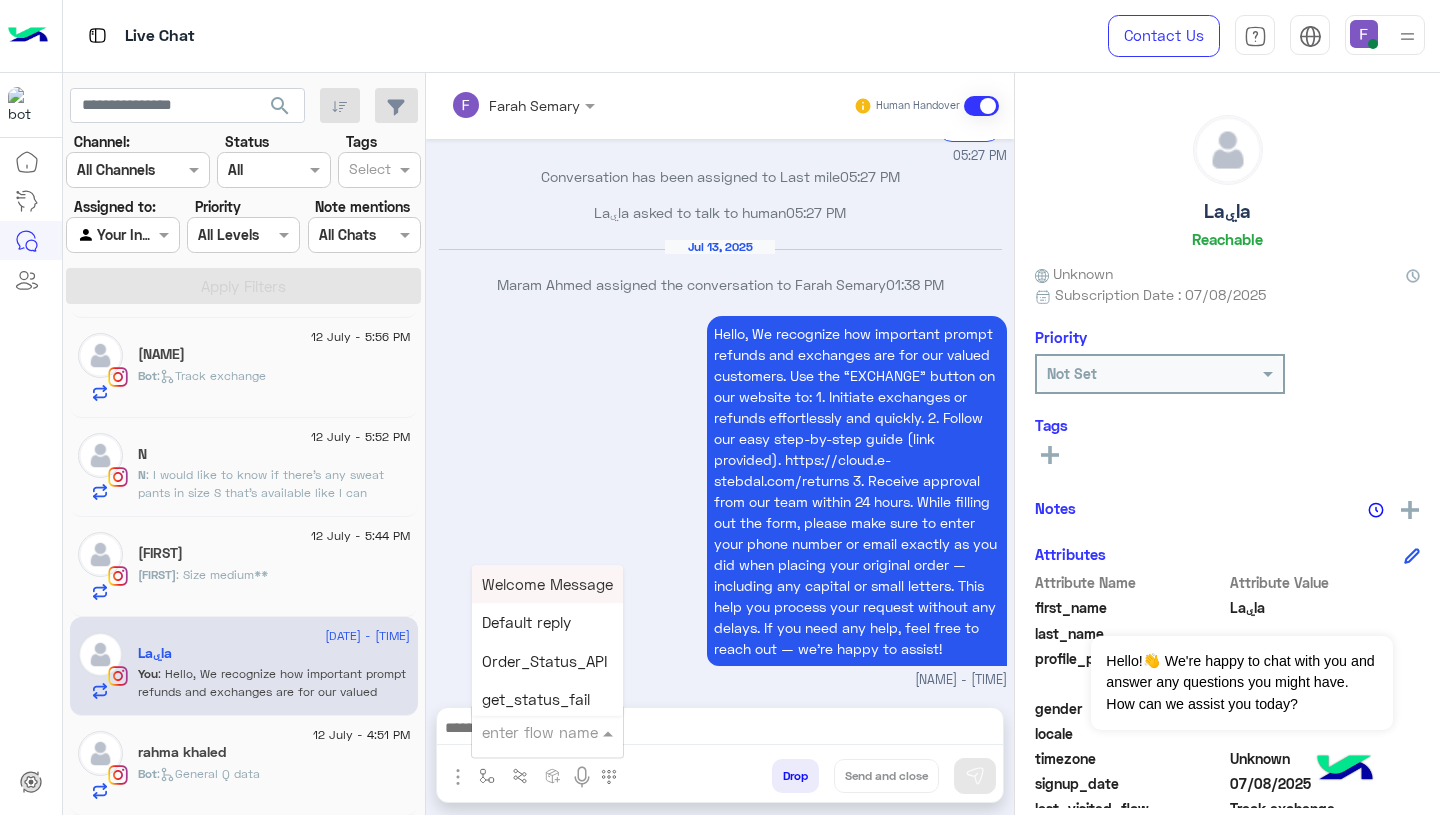 scroll, scrollTop: 2007, scrollLeft: 0, axis: vertical 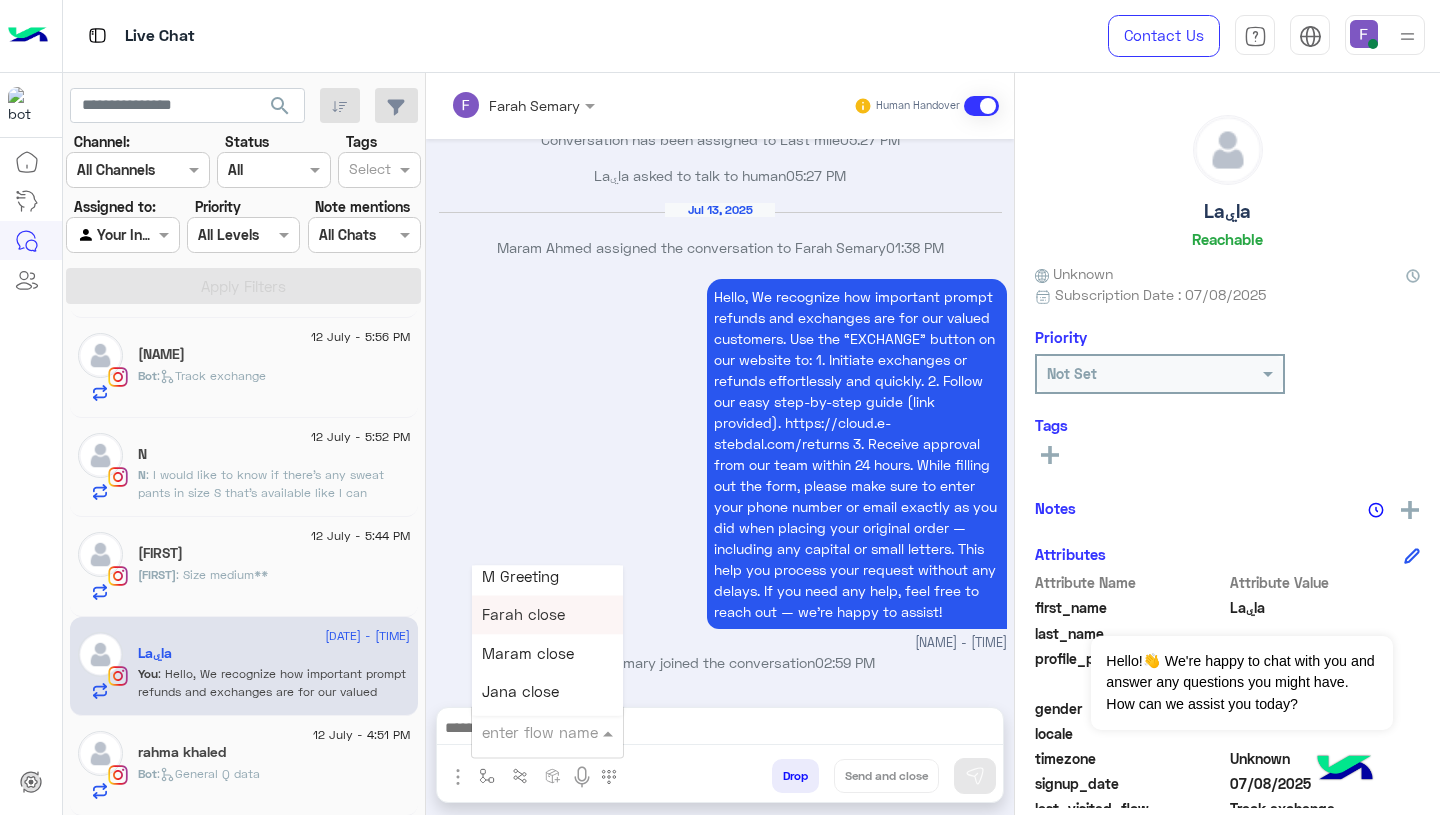 click on "Farah close" at bounding box center [523, 615] 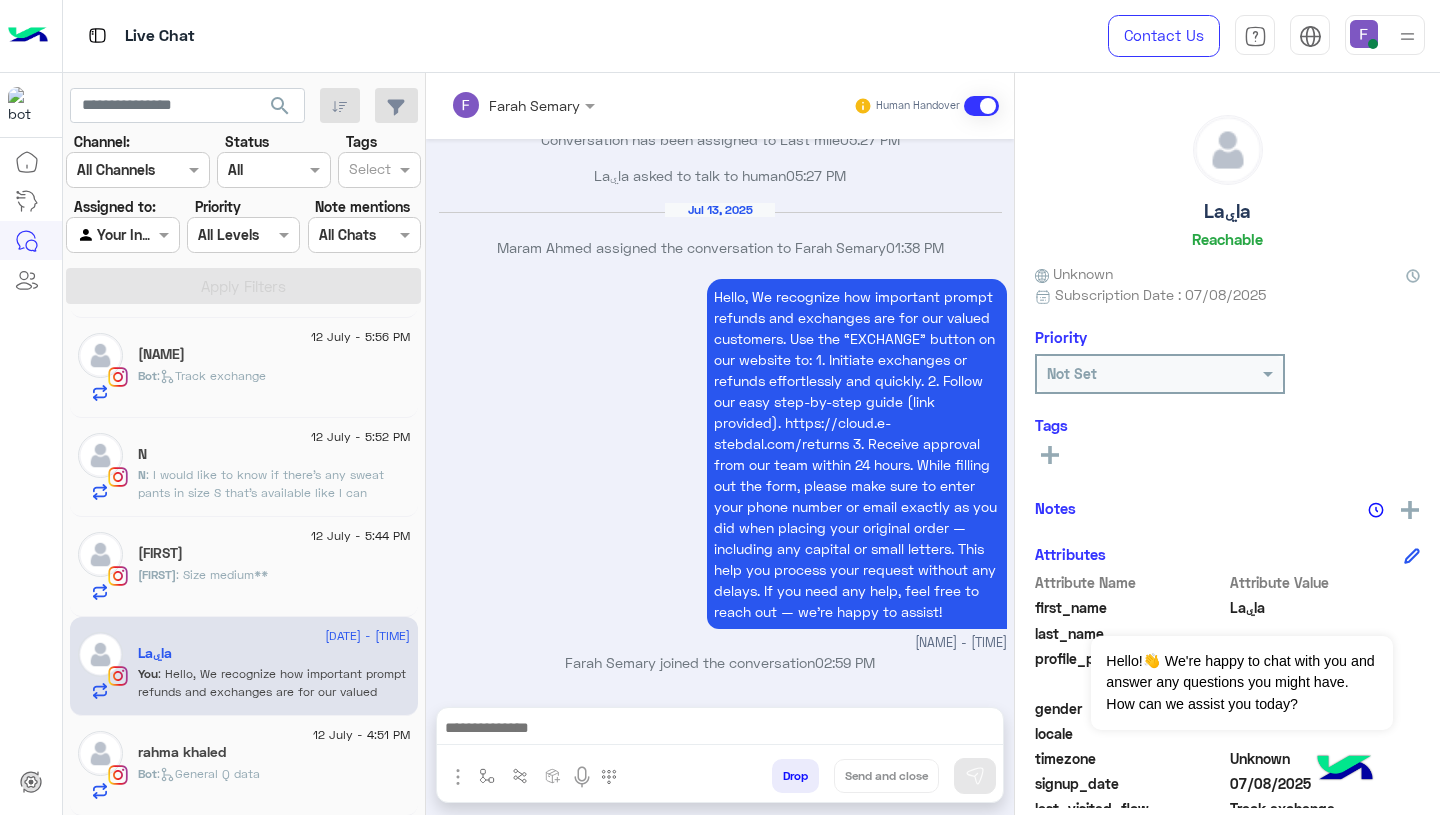 type on "**********" 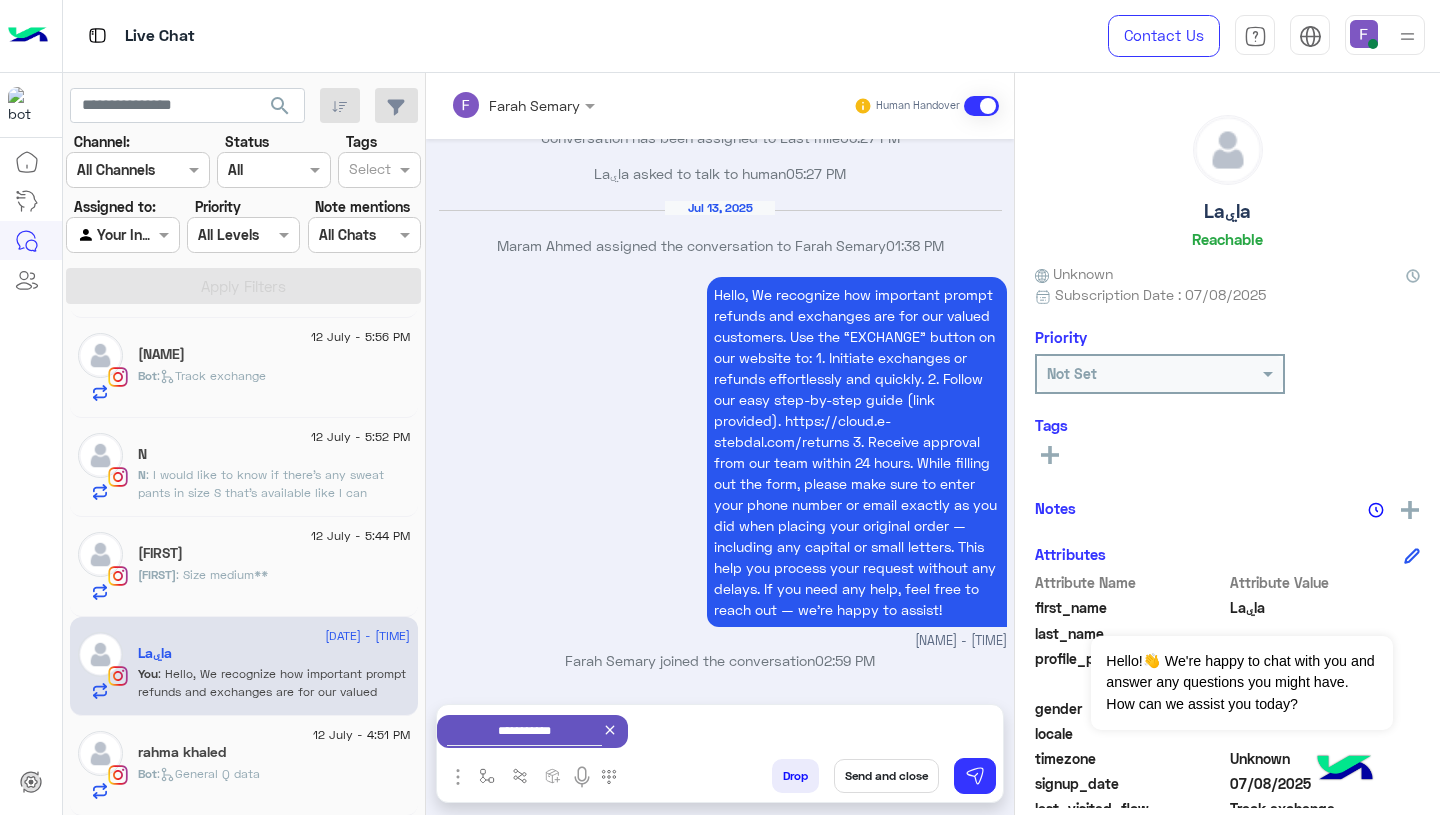 click on "Send and close" at bounding box center (886, 776) 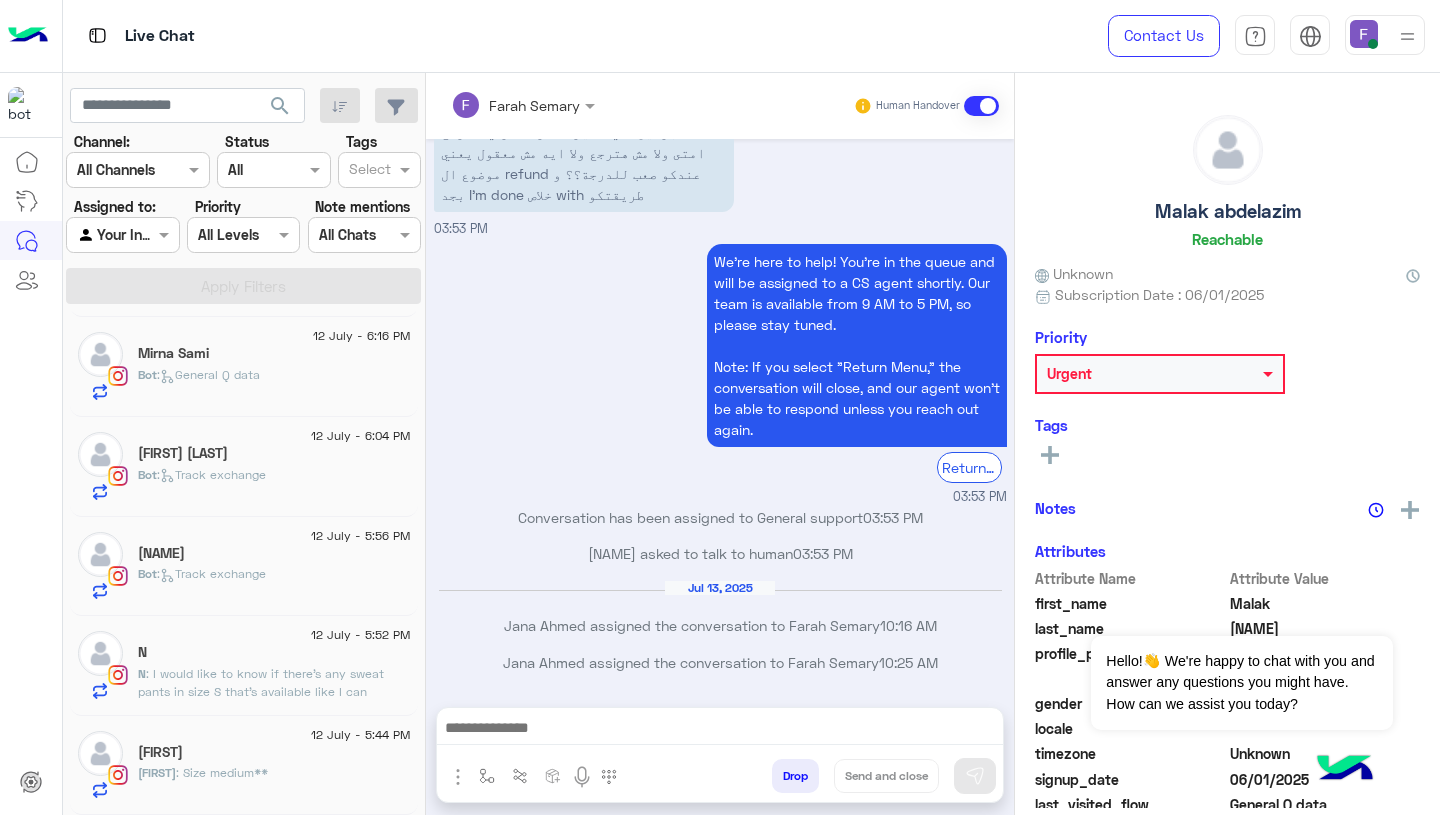 click on "12 July - 5:44 PM" 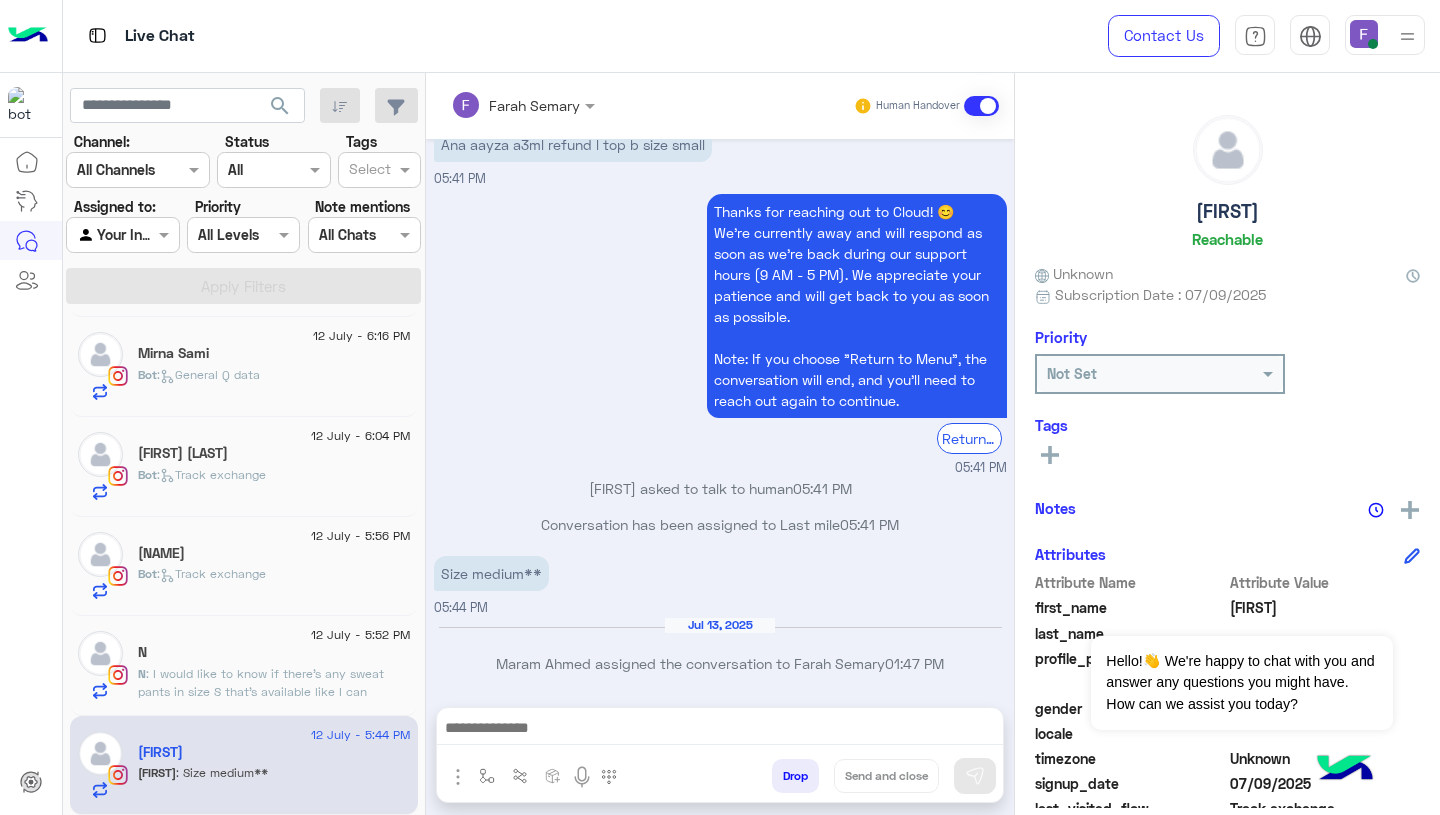 click at bounding box center (720, 730) 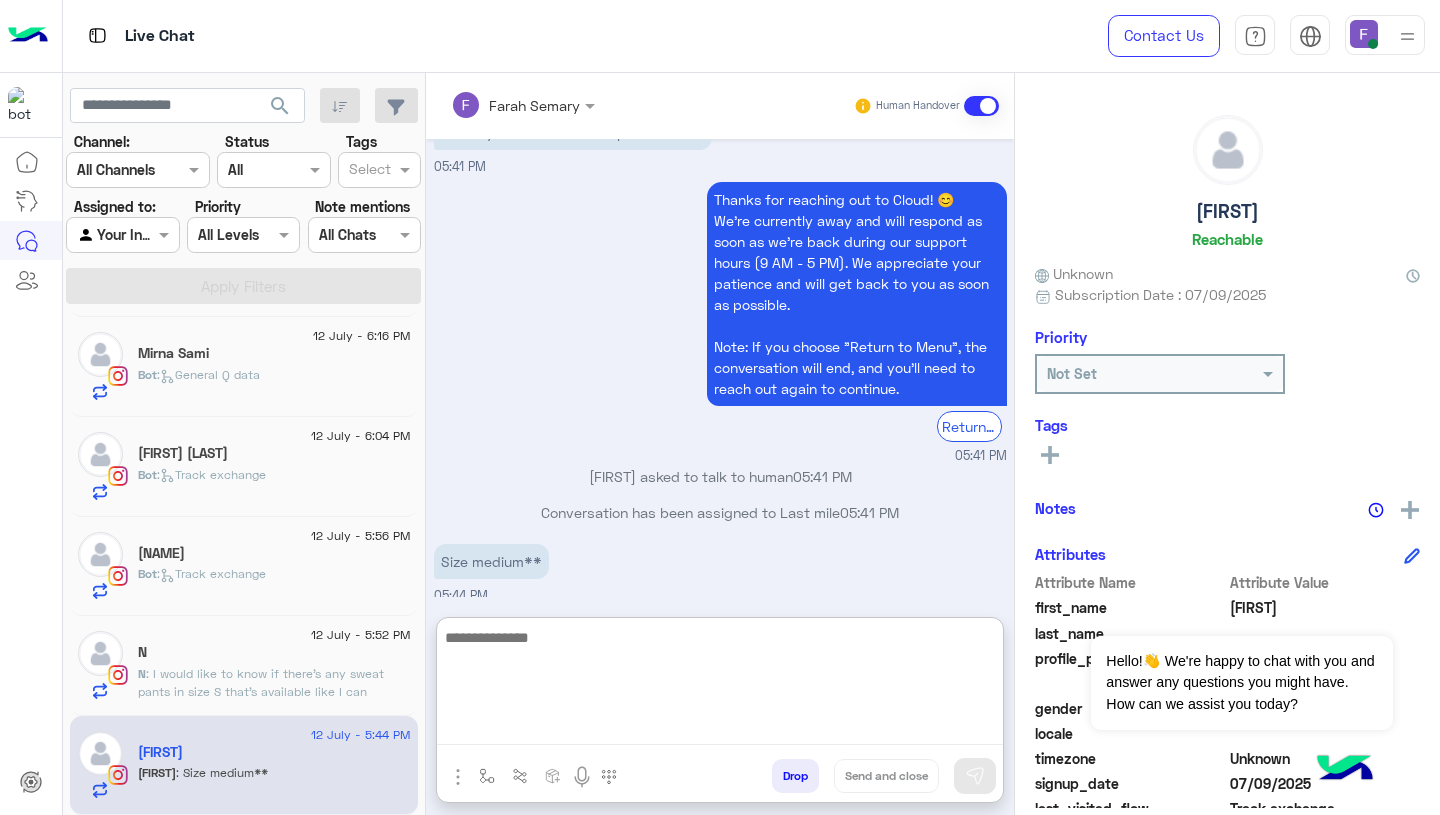 paste on "**********" 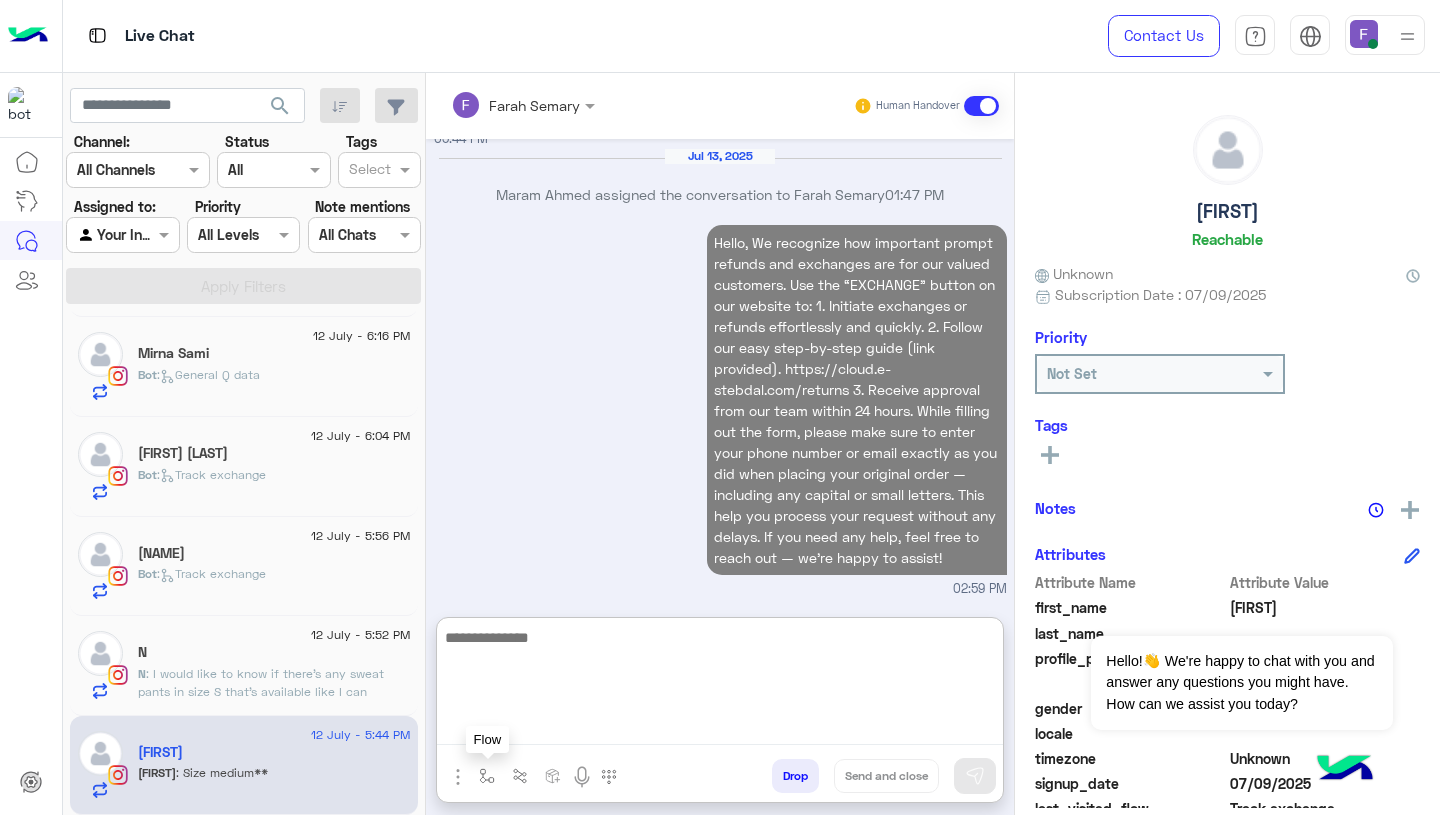 click at bounding box center (487, 776) 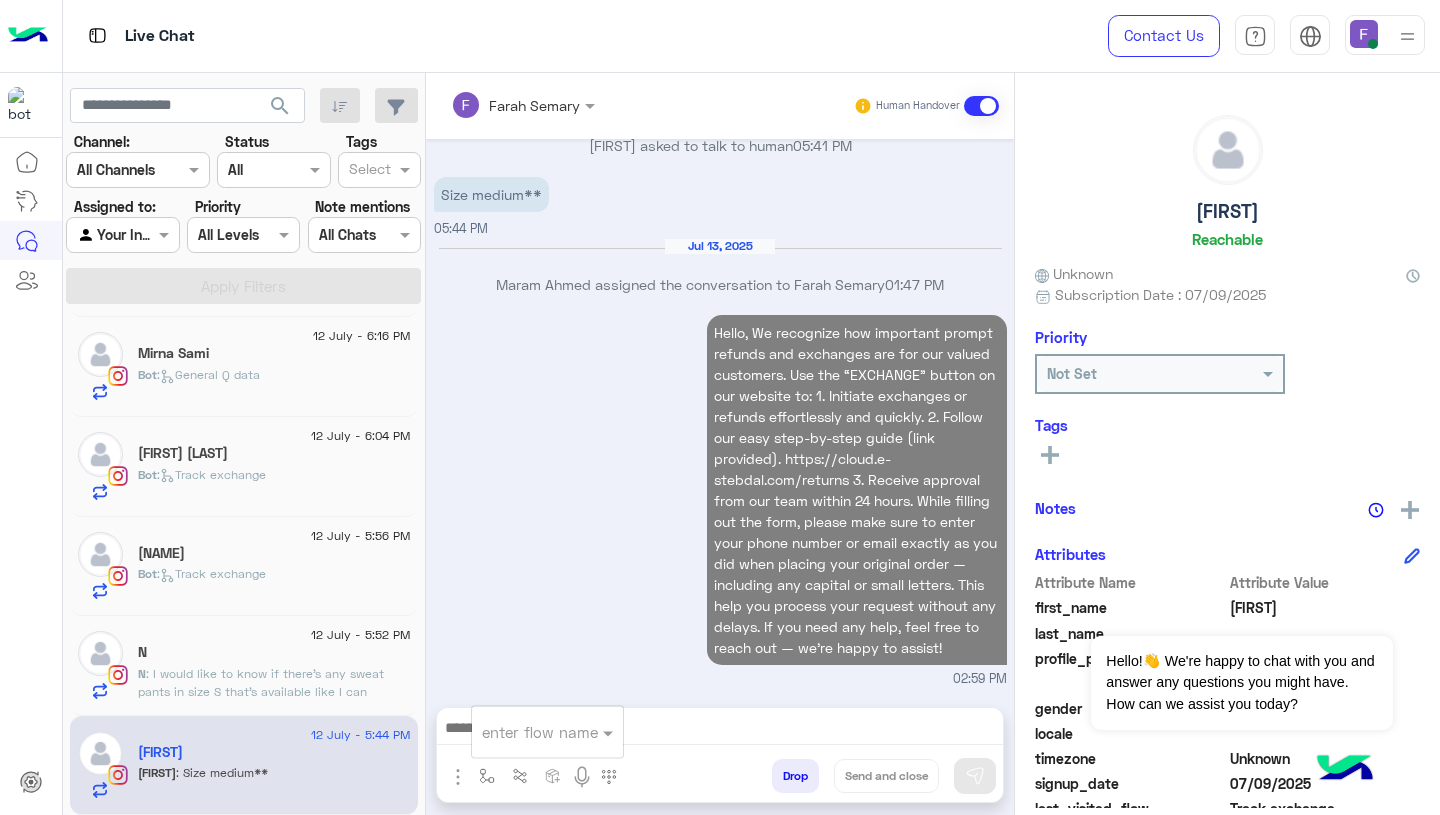 click at bounding box center (523, 732) 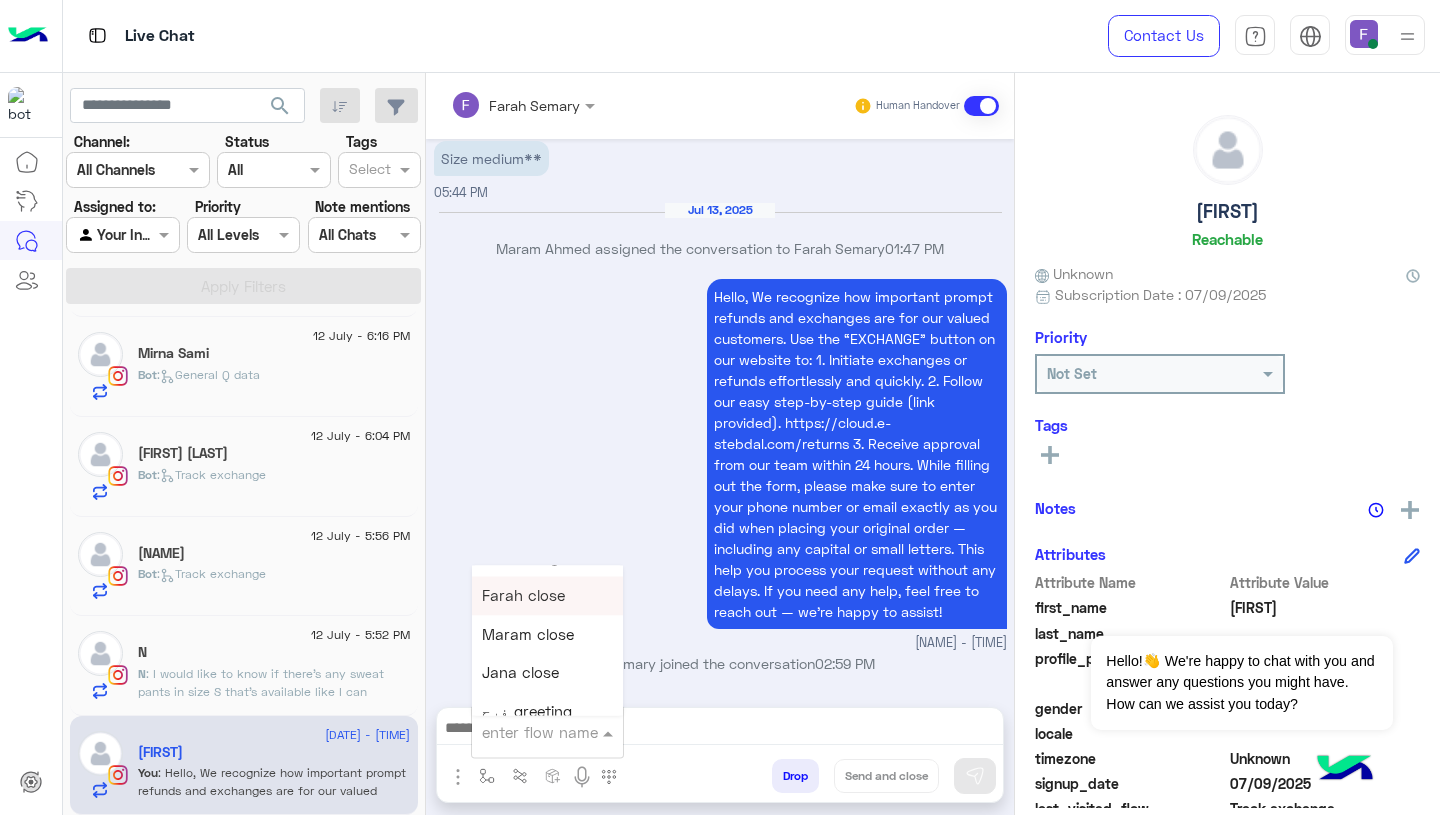 click on "Farah close" at bounding box center [523, 596] 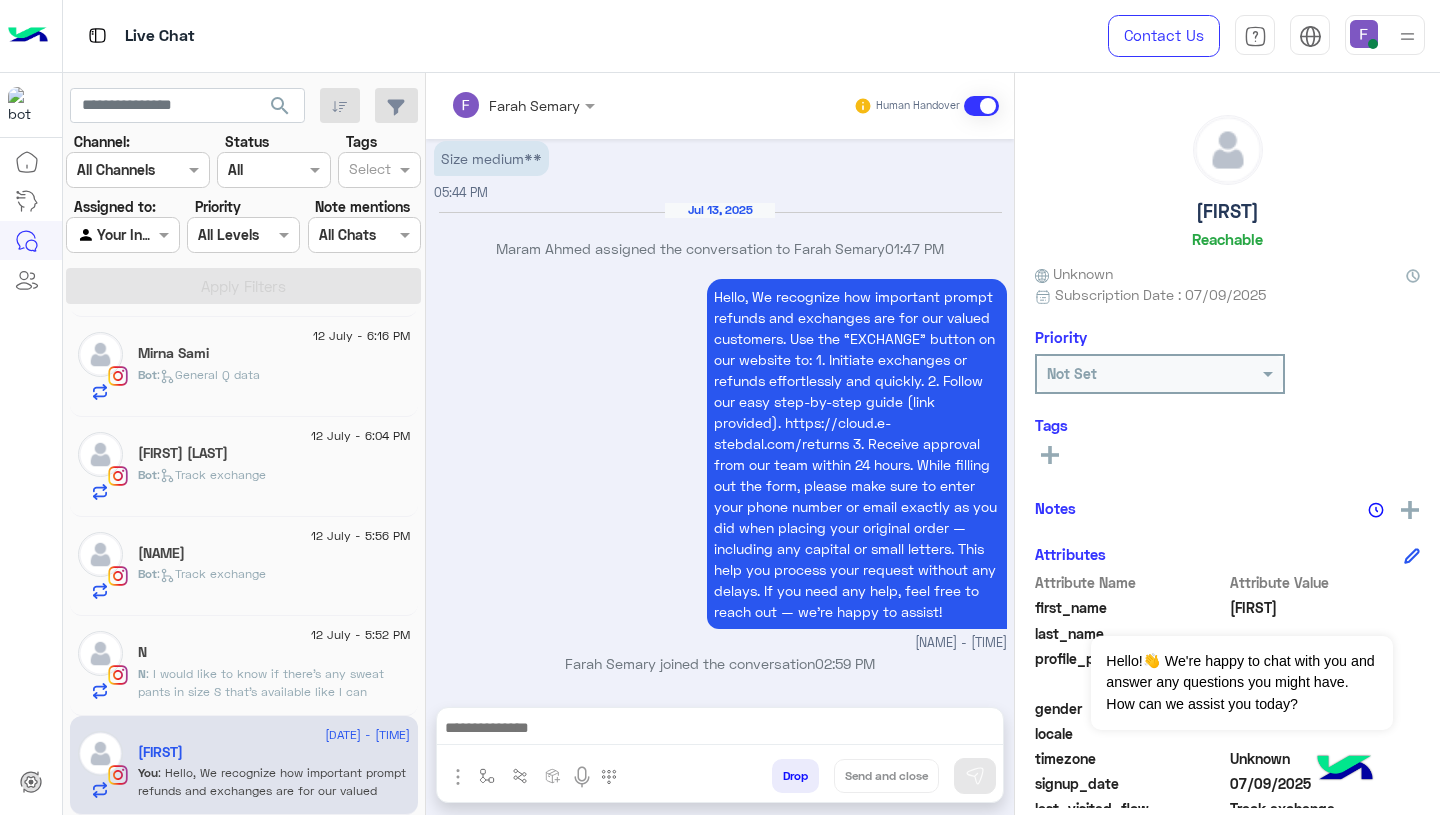 type on "**********" 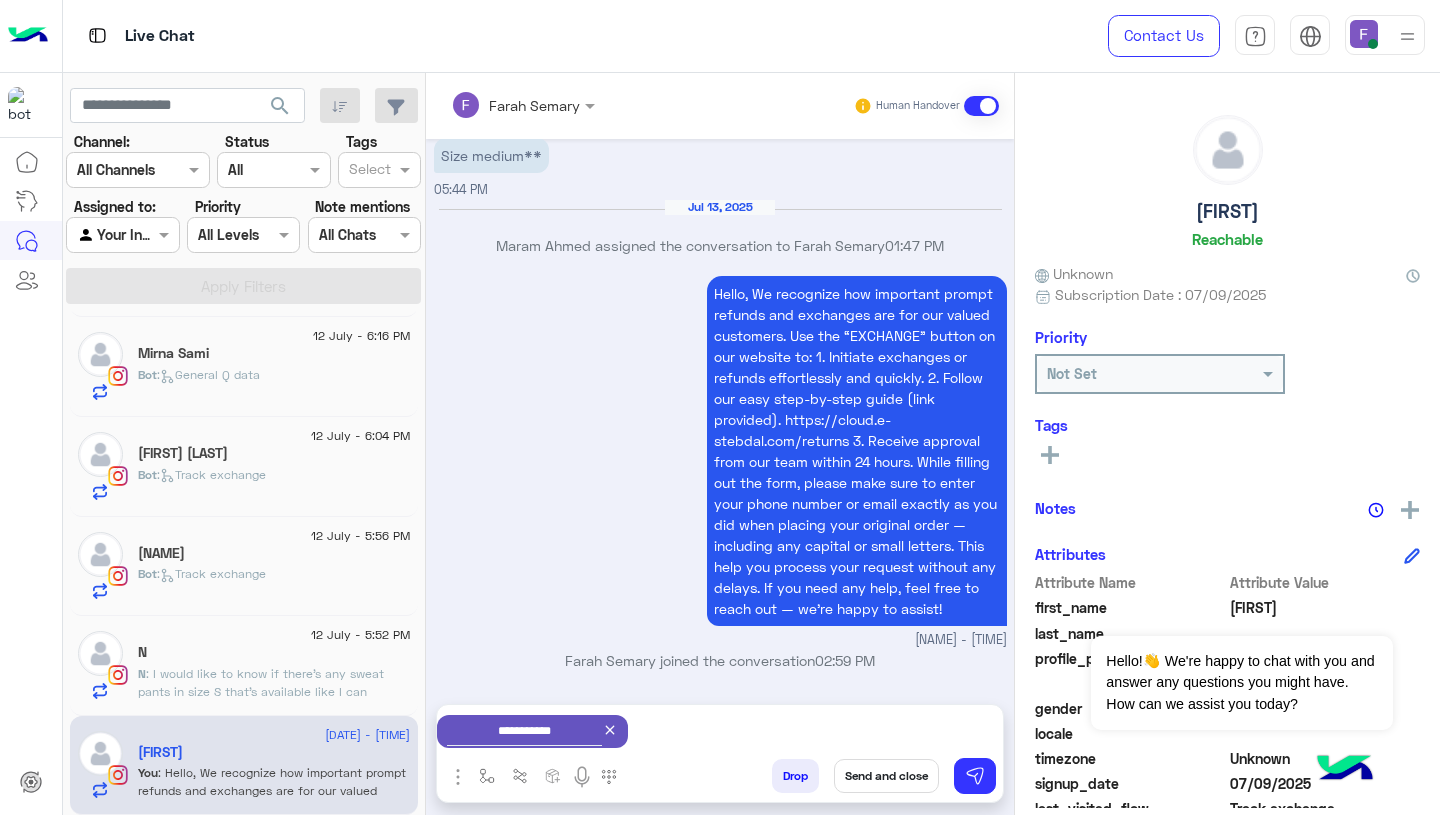 click on "Send and close" at bounding box center (886, 776) 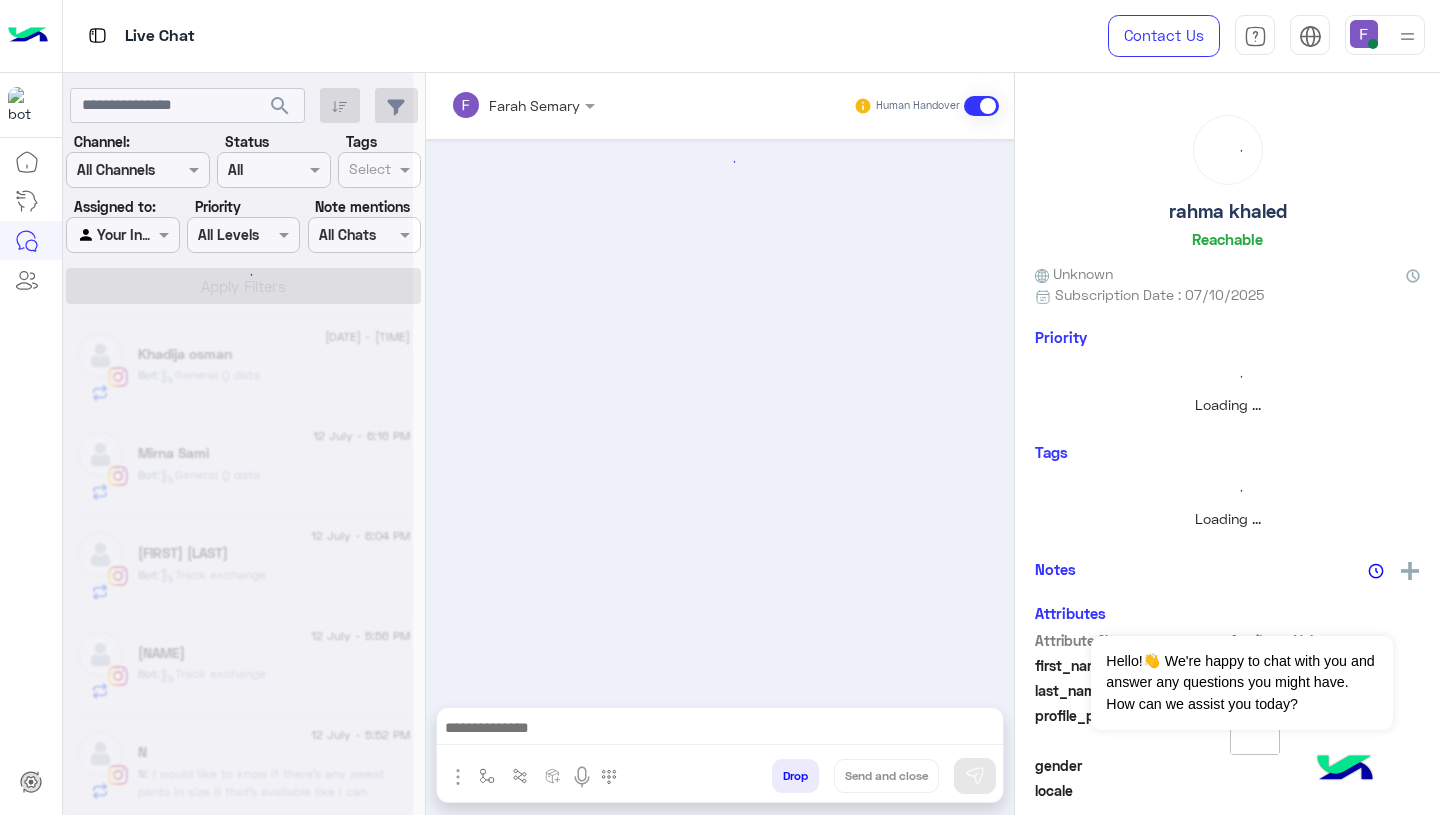 click 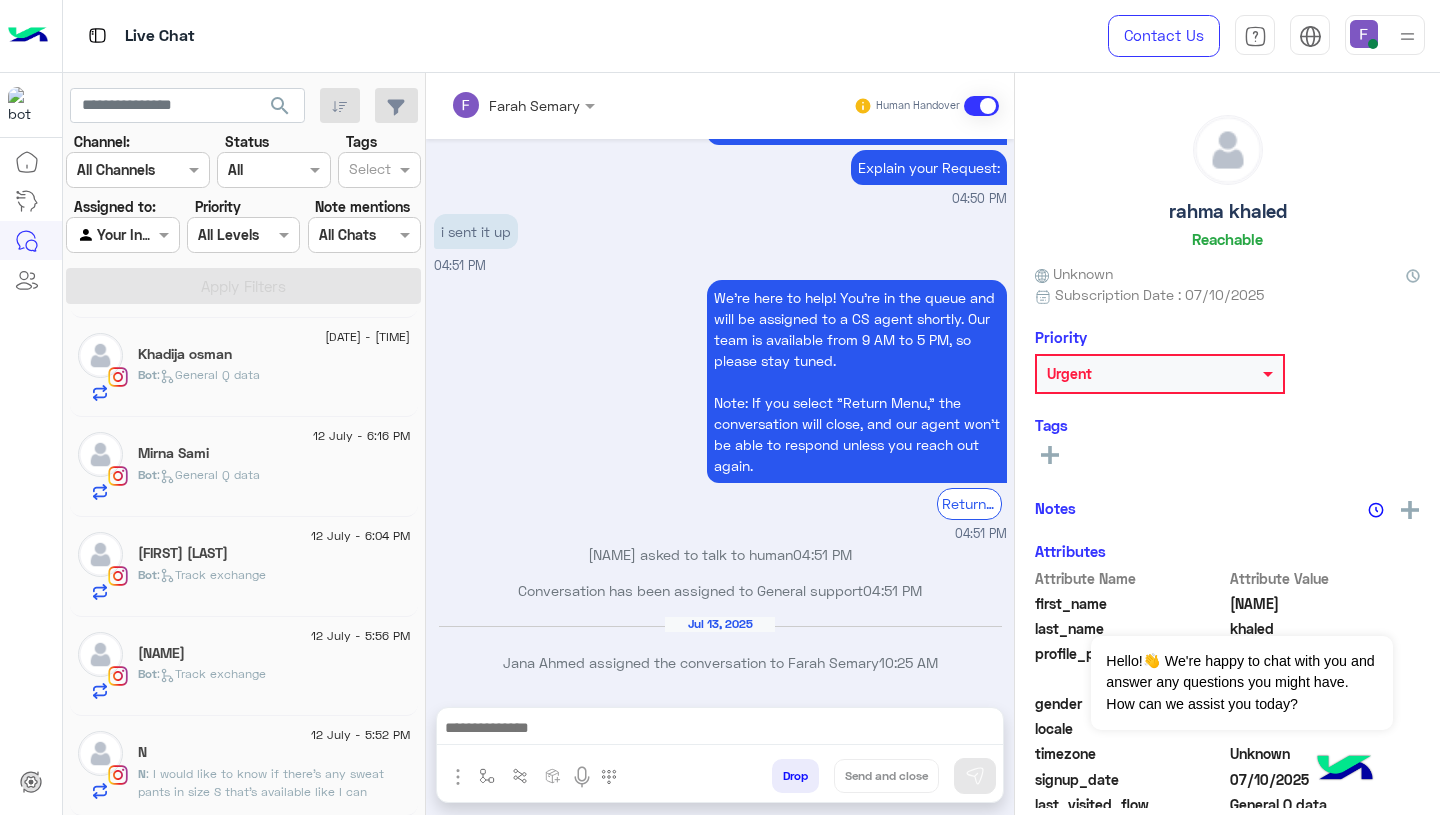 click on ": I would like to know if there’s any sweat pants in size S that’s available like I can exchange it with this one" 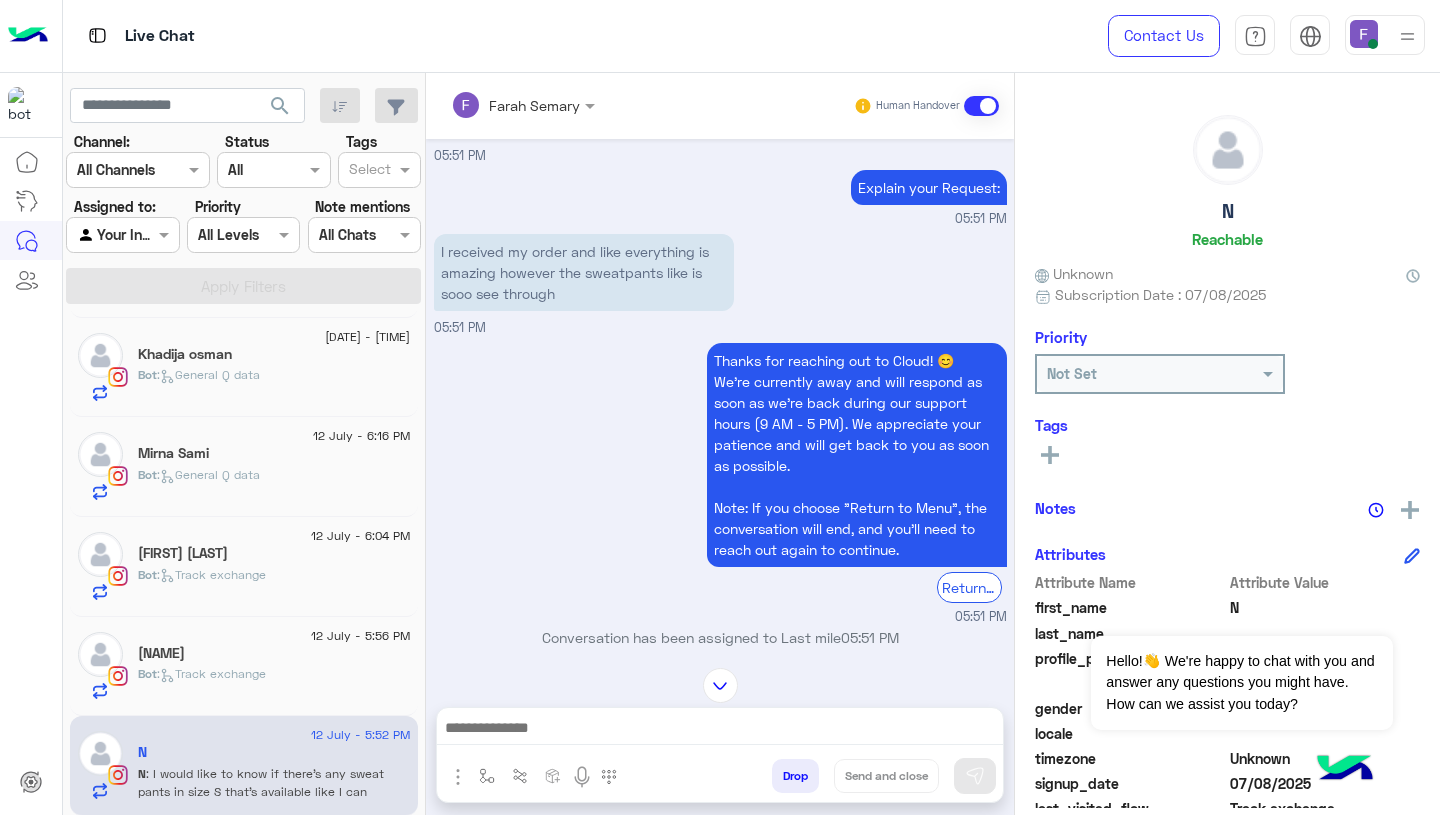 scroll, scrollTop: 1903, scrollLeft: 0, axis: vertical 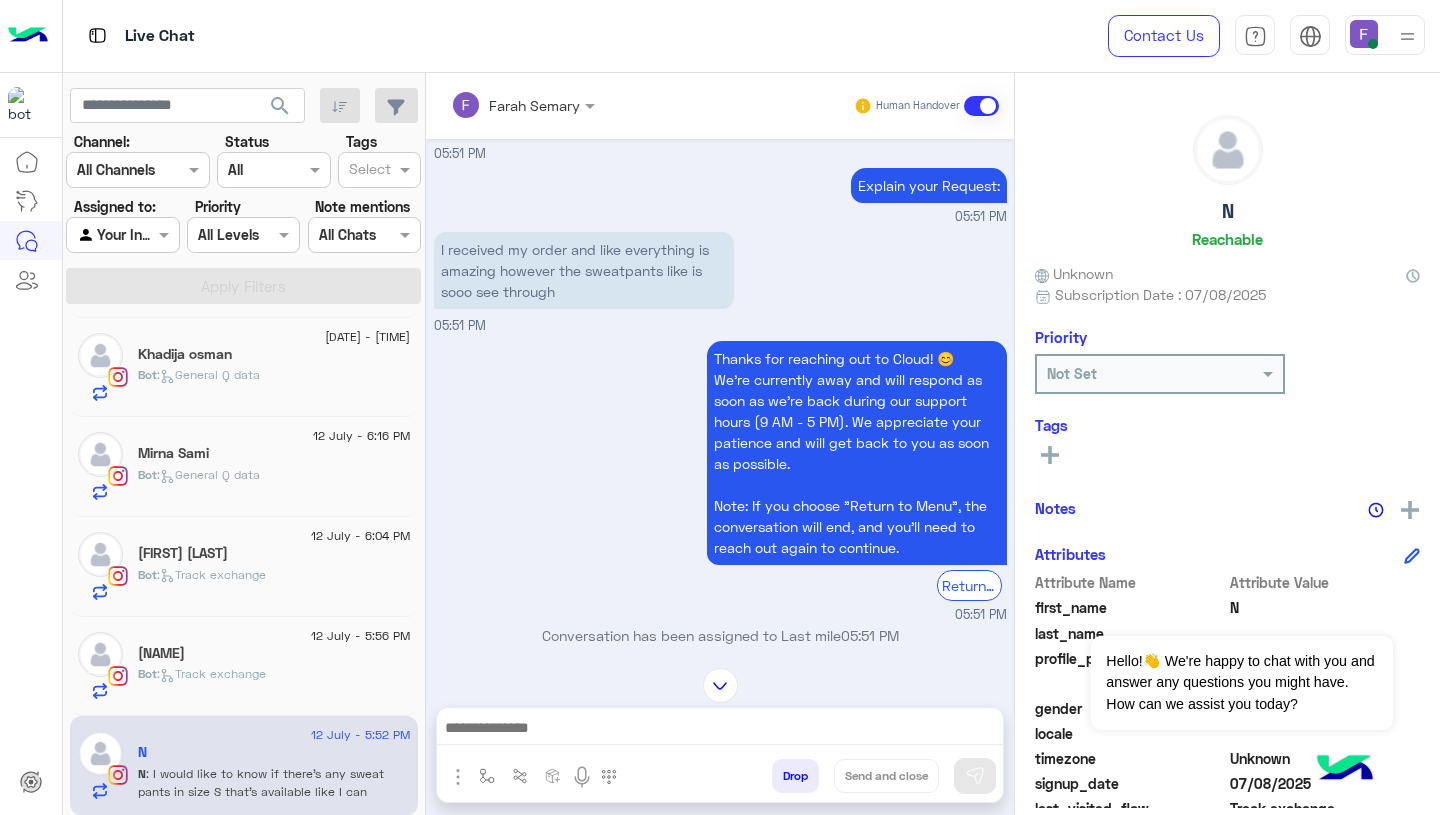 click on "I received my order and like everything is amazing however the sweatpants like is sooo see through" at bounding box center (584, 270) 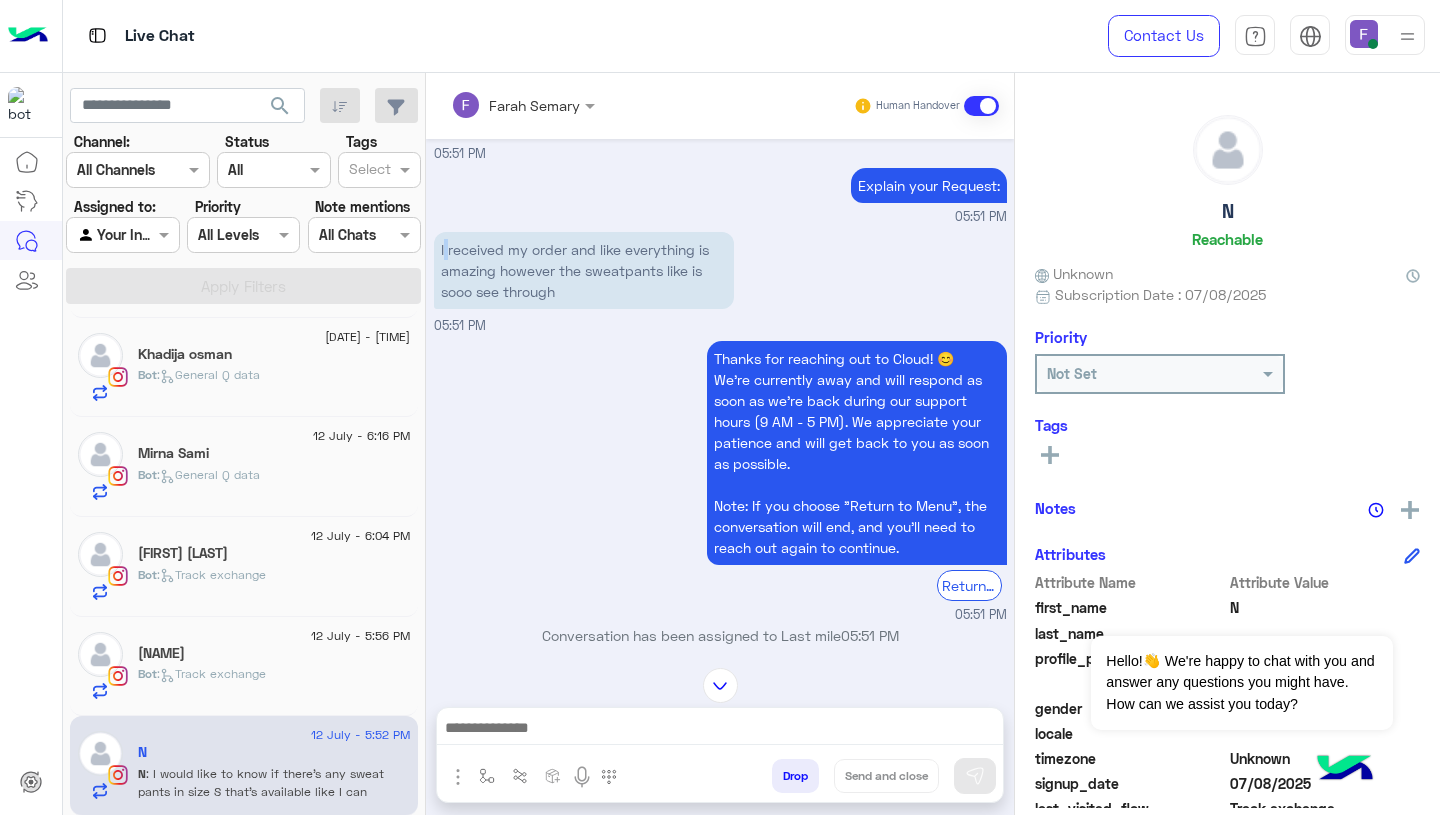 click on "I received my order and like everything is amazing however the sweatpants like is sooo see through" at bounding box center (584, 270) 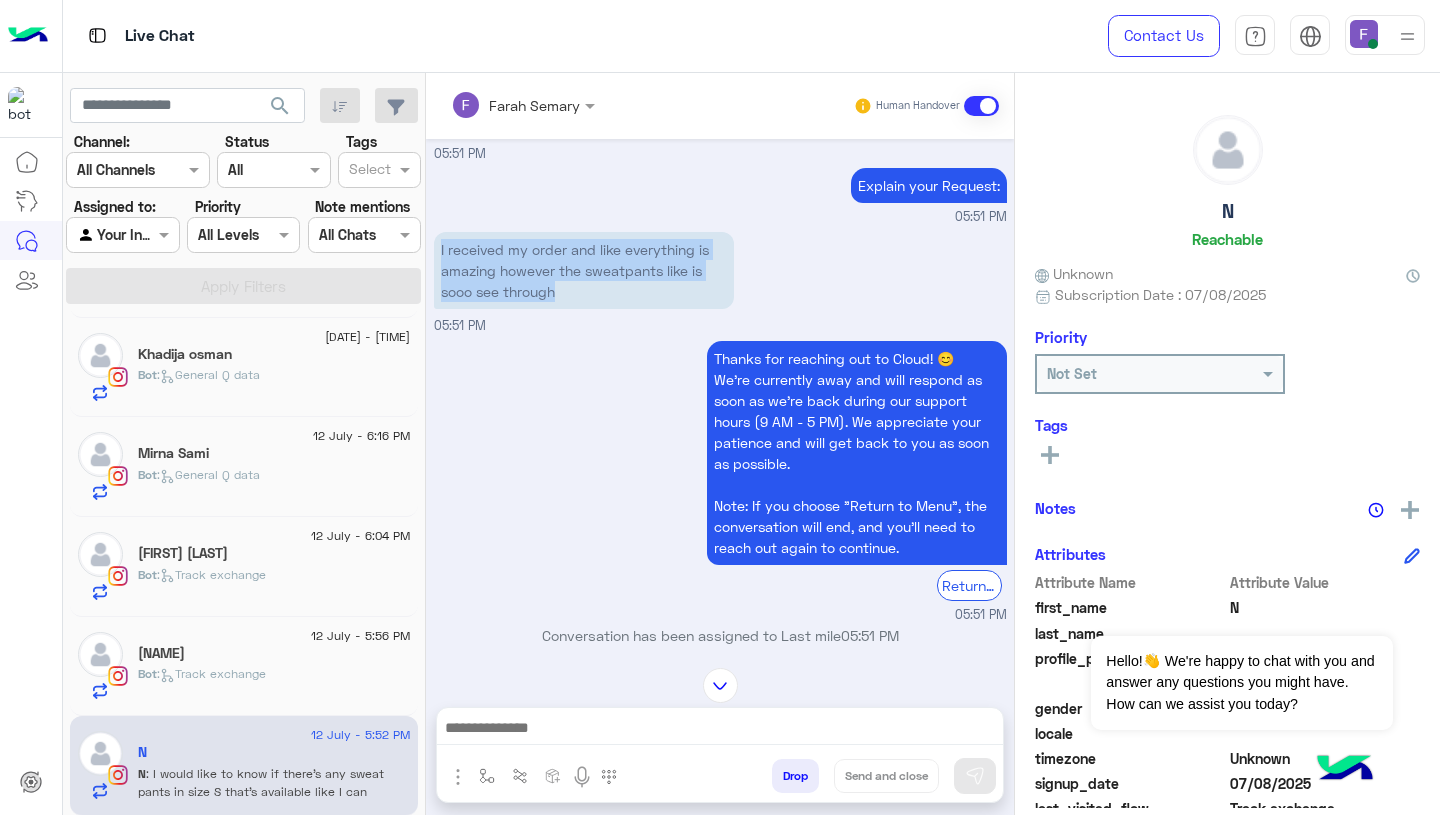 click on "I received my order and like everything is amazing however the sweatpants like is sooo see through" at bounding box center [584, 270] 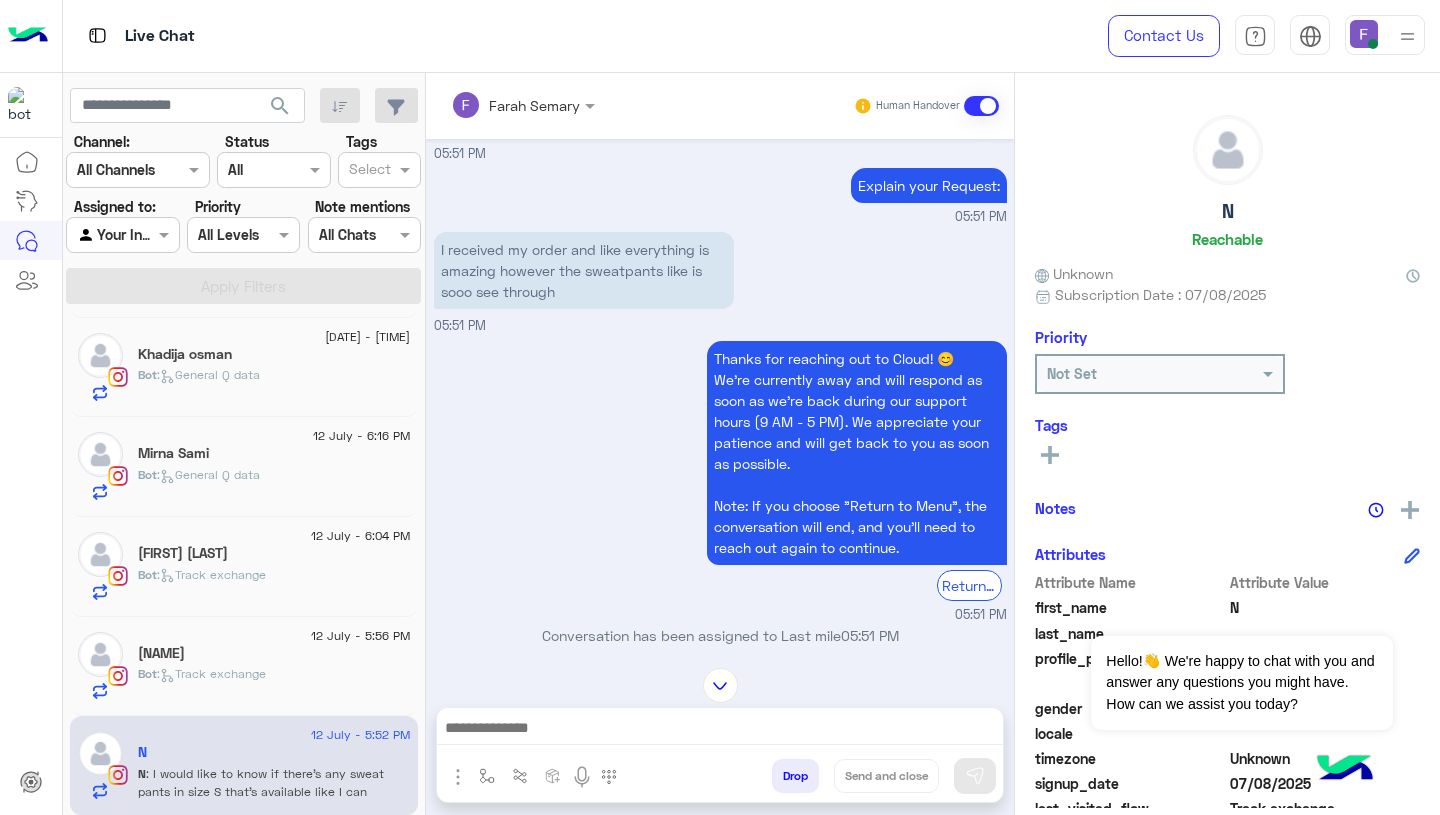 click at bounding box center (720, 733) 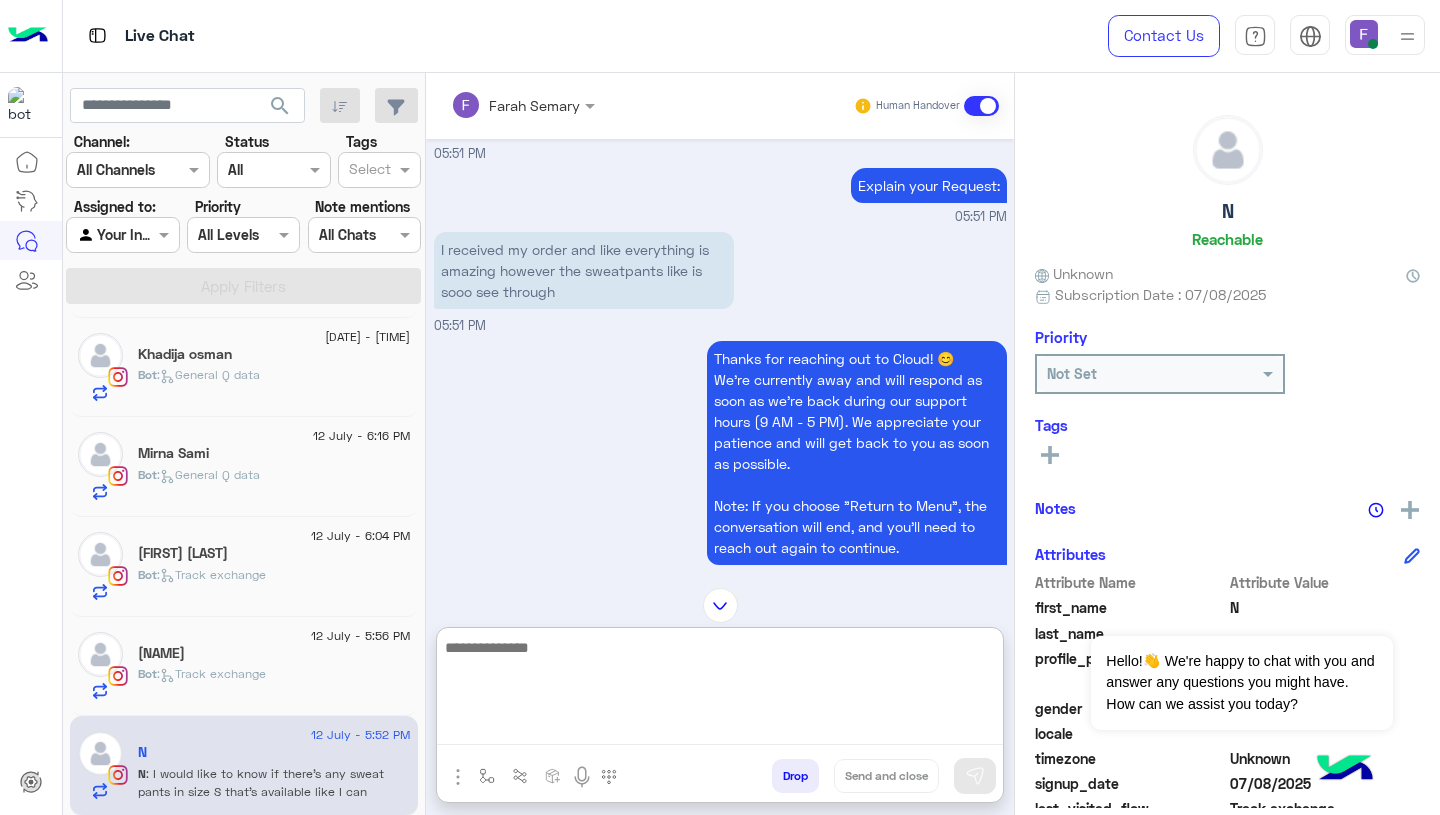 paste on "**********" 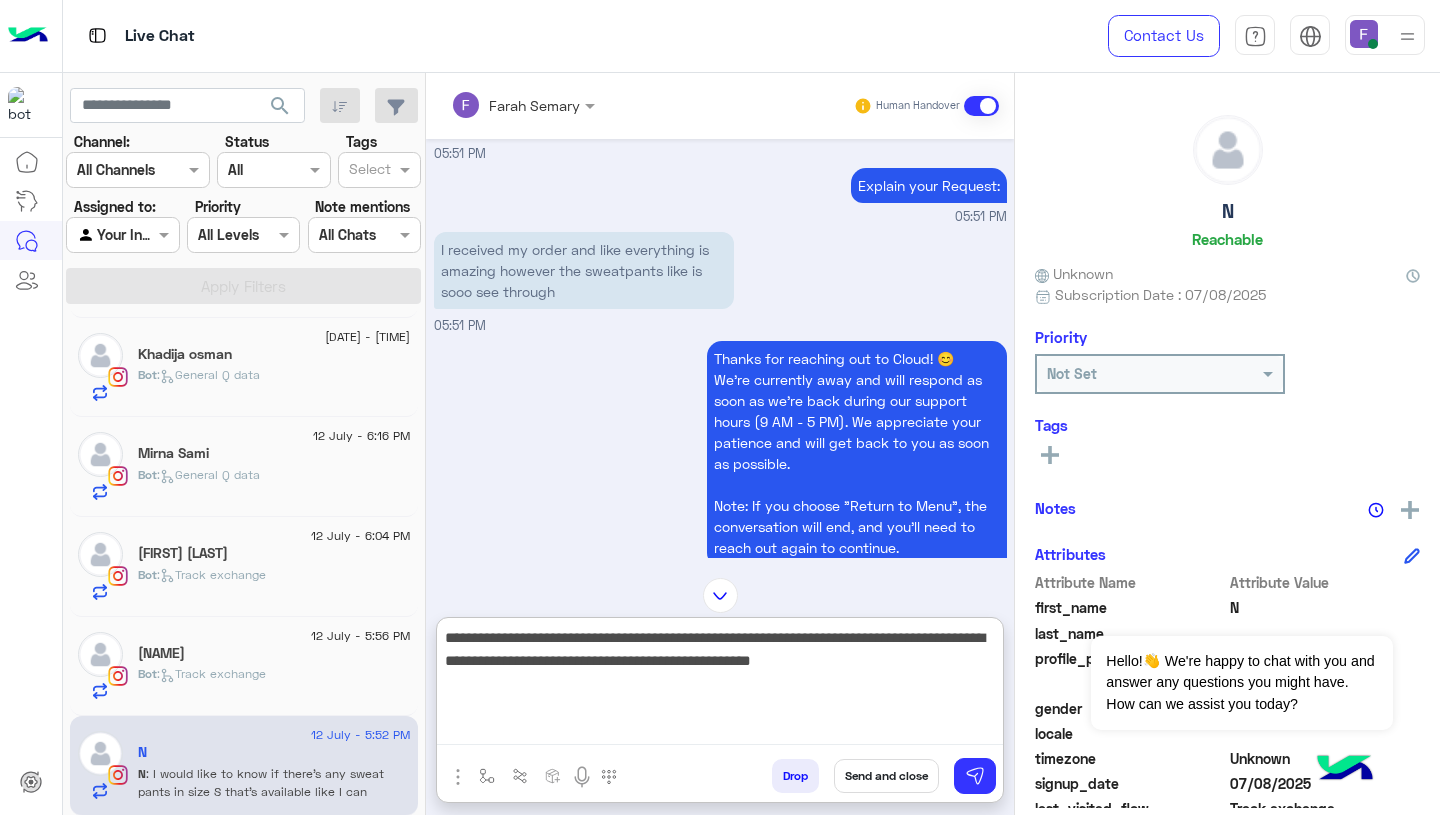 scroll, scrollTop: 61, scrollLeft: 0, axis: vertical 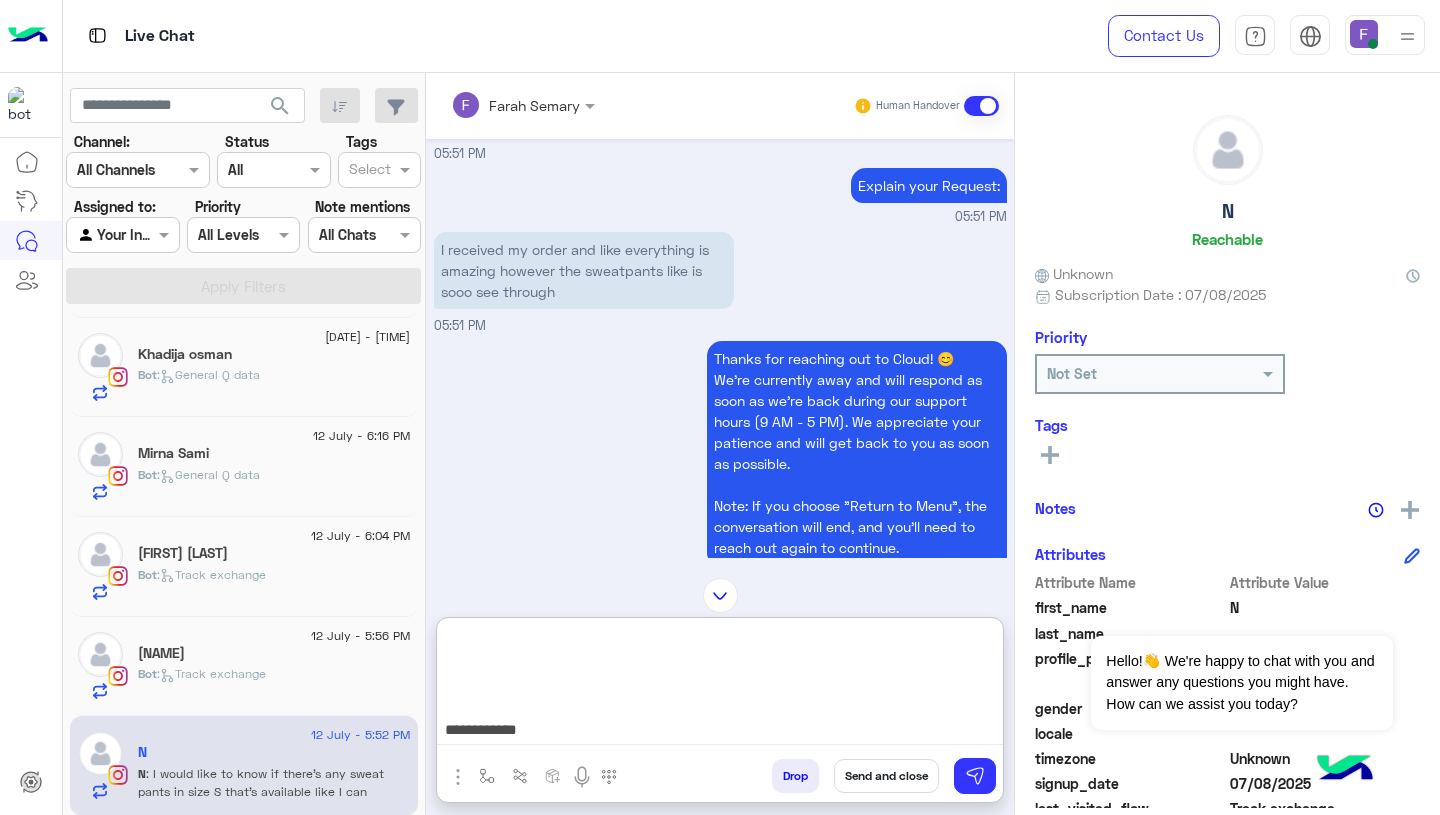 click on "**********" at bounding box center (720, 685) 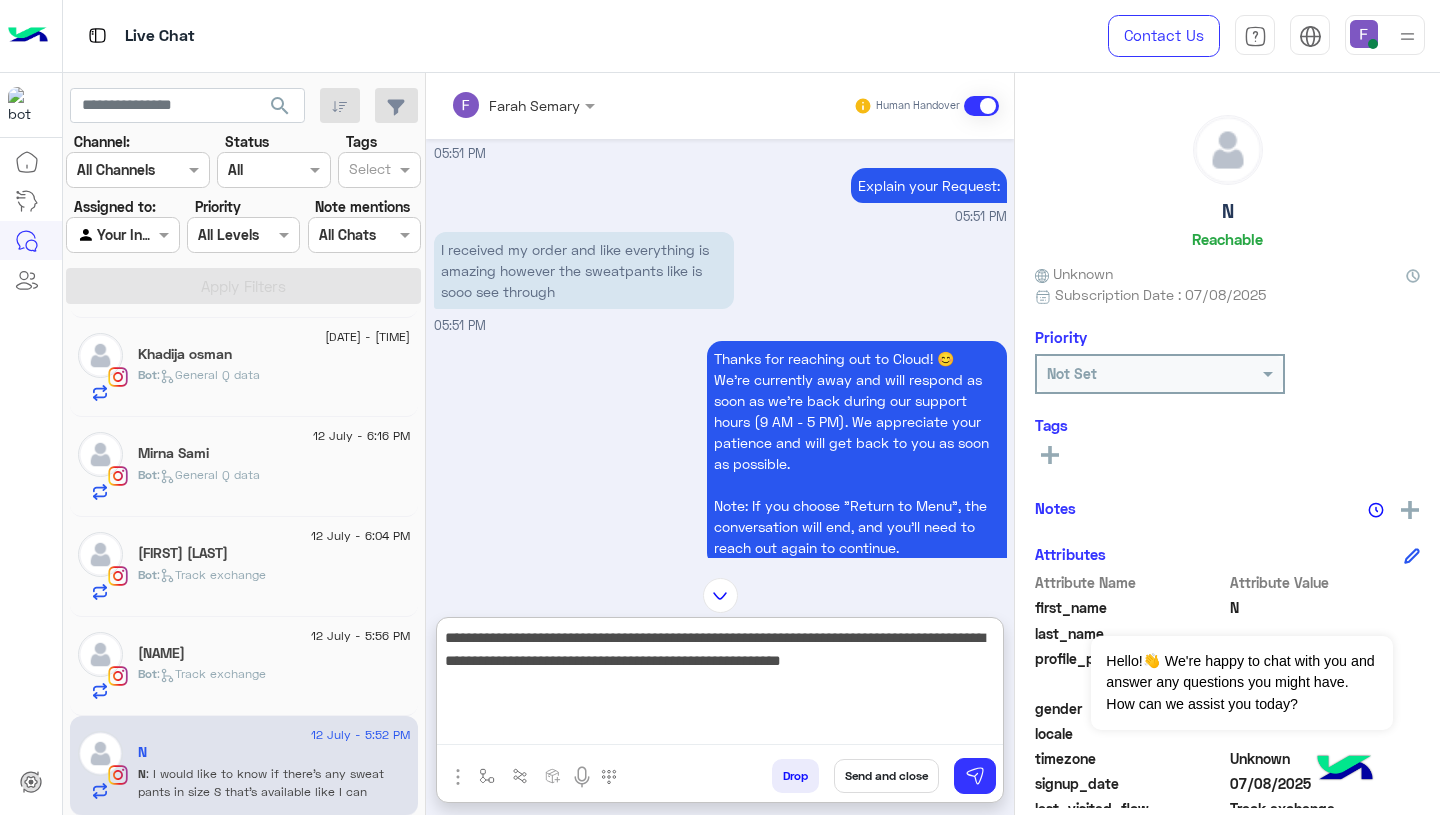 scroll, scrollTop: 0, scrollLeft: 0, axis: both 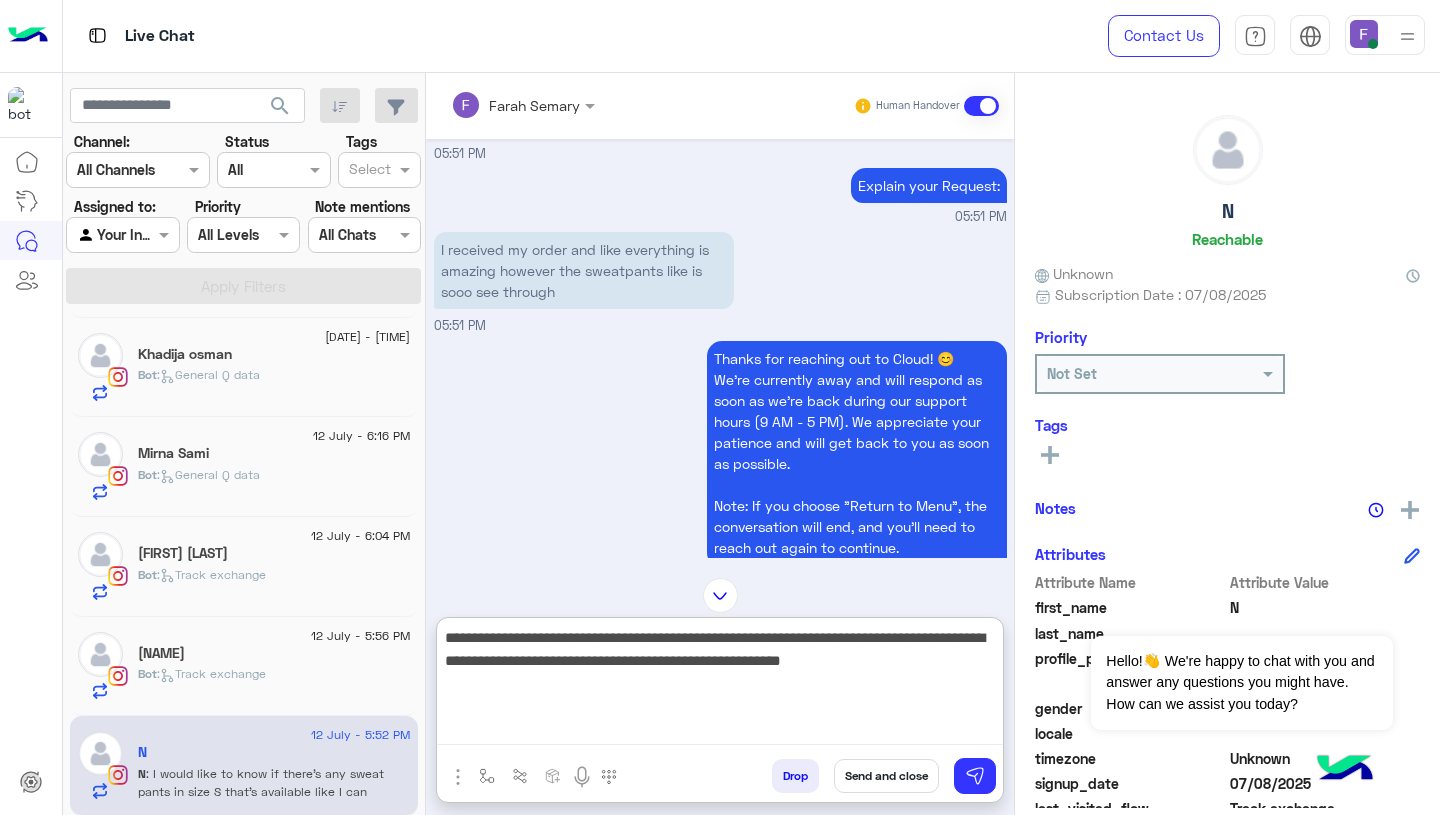 click on "**********" at bounding box center (720, 685) 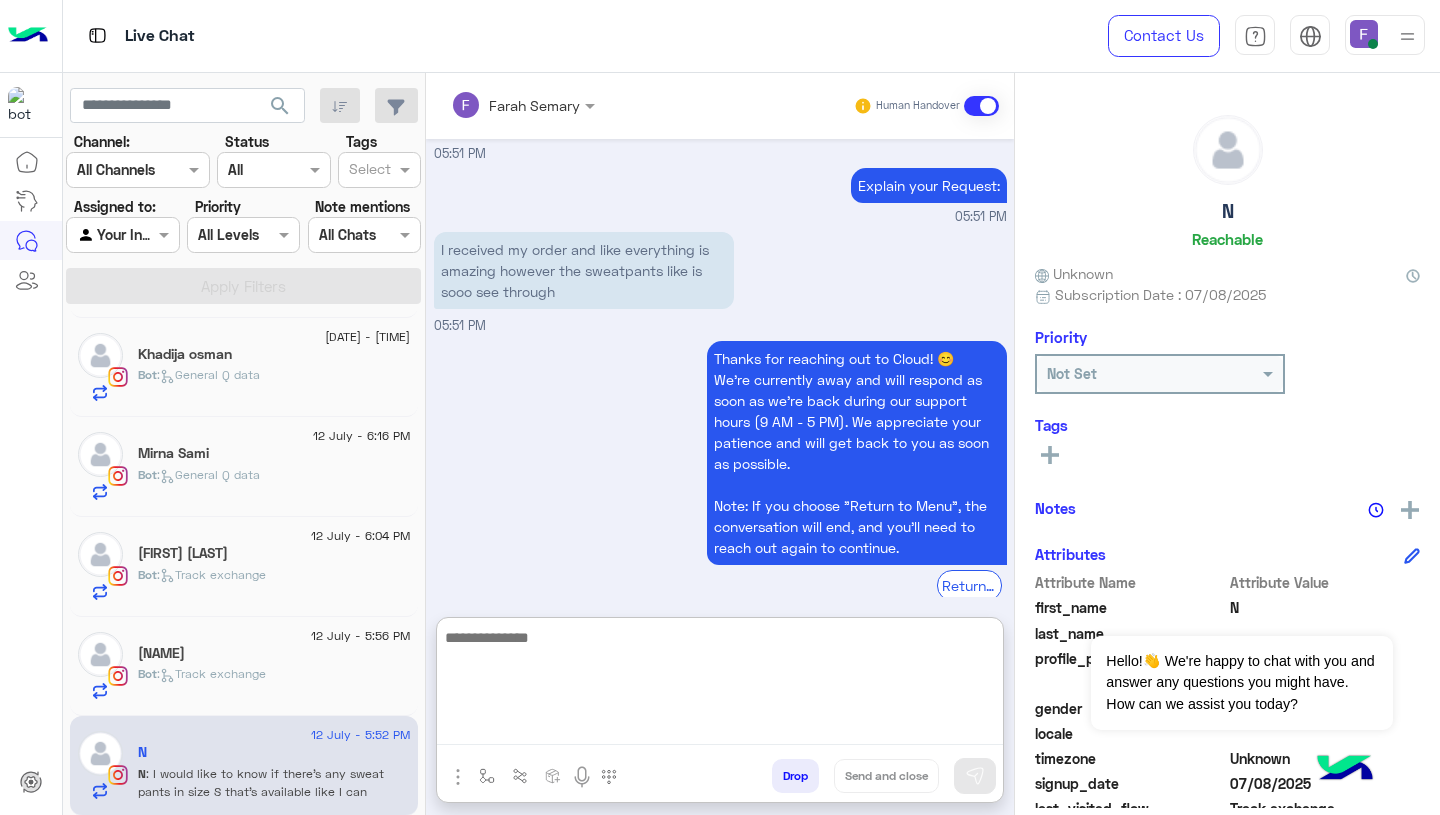 scroll, scrollTop: 2452, scrollLeft: 0, axis: vertical 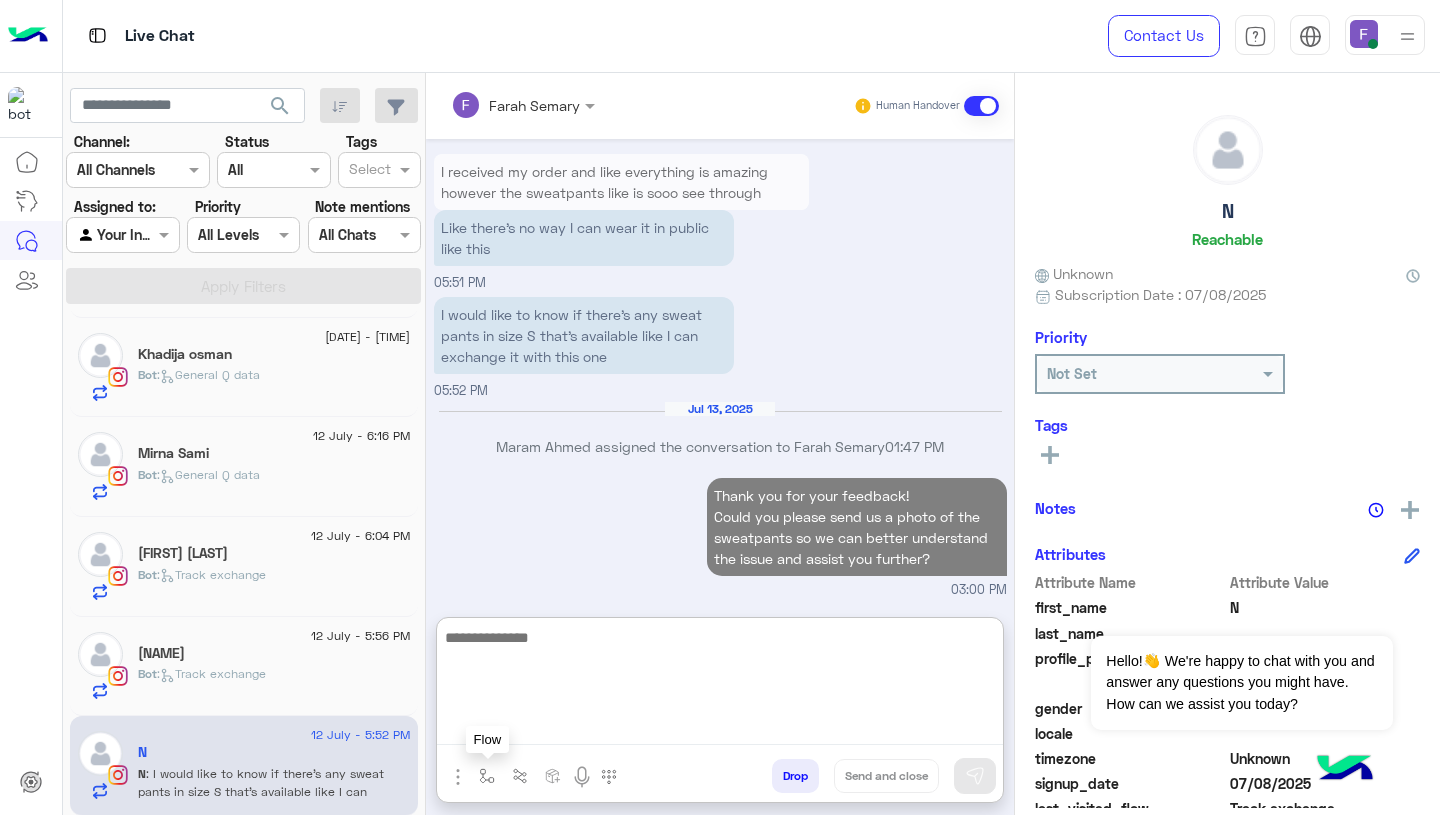 click at bounding box center [487, 776] 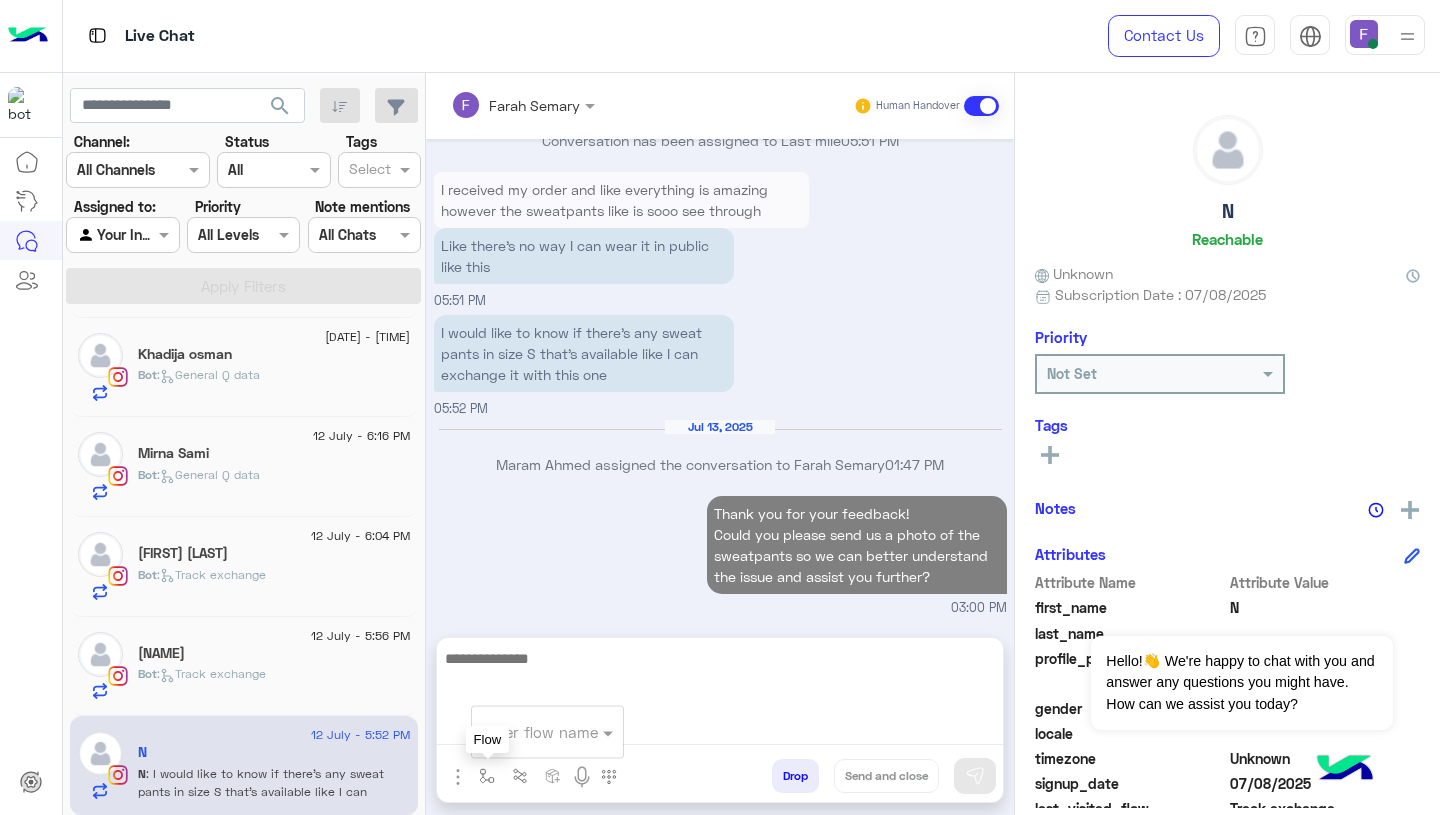 scroll, scrollTop: 2362, scrollLeft: 0, axis: vertical 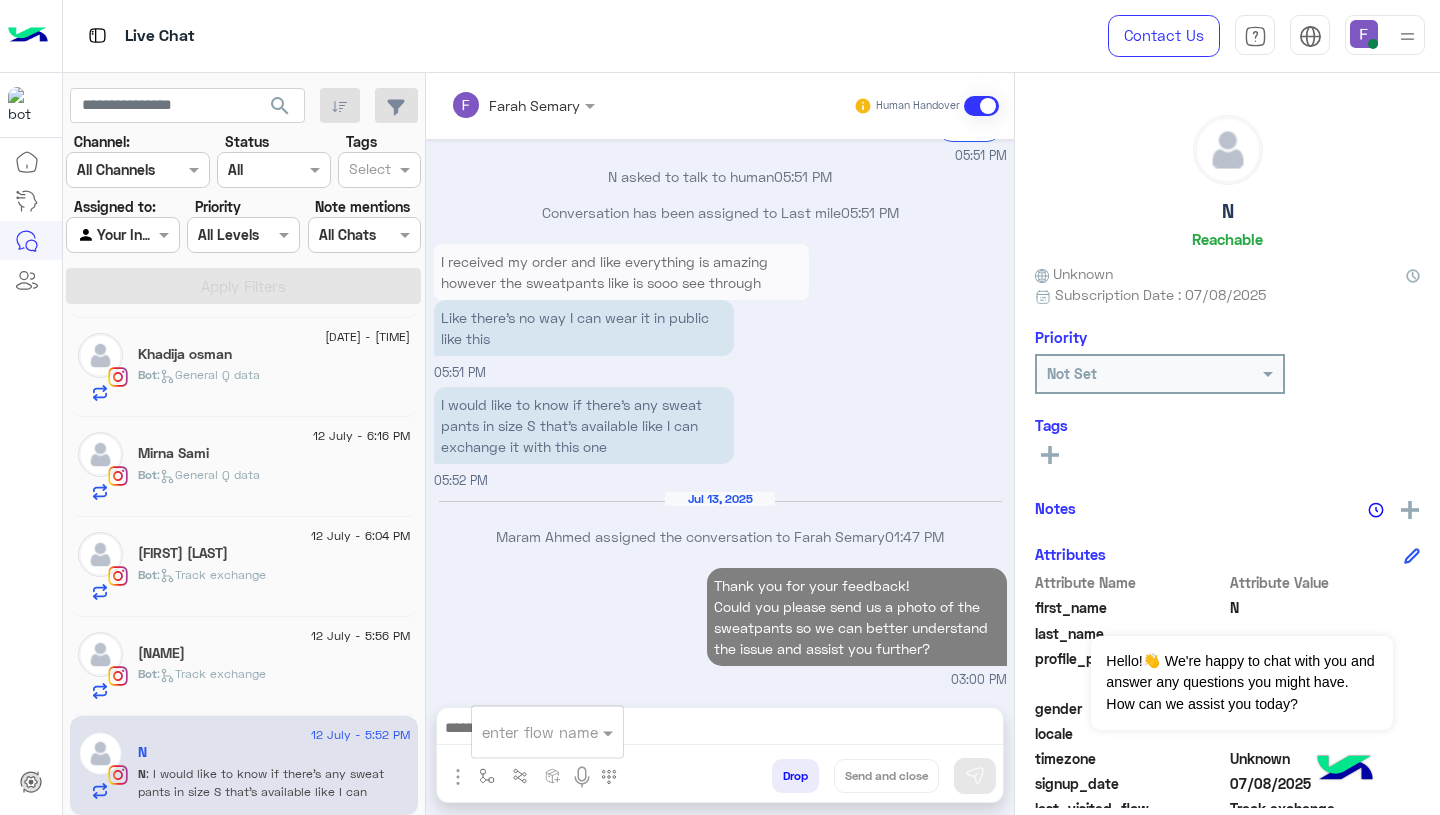 click at bounding box center (523, 732) 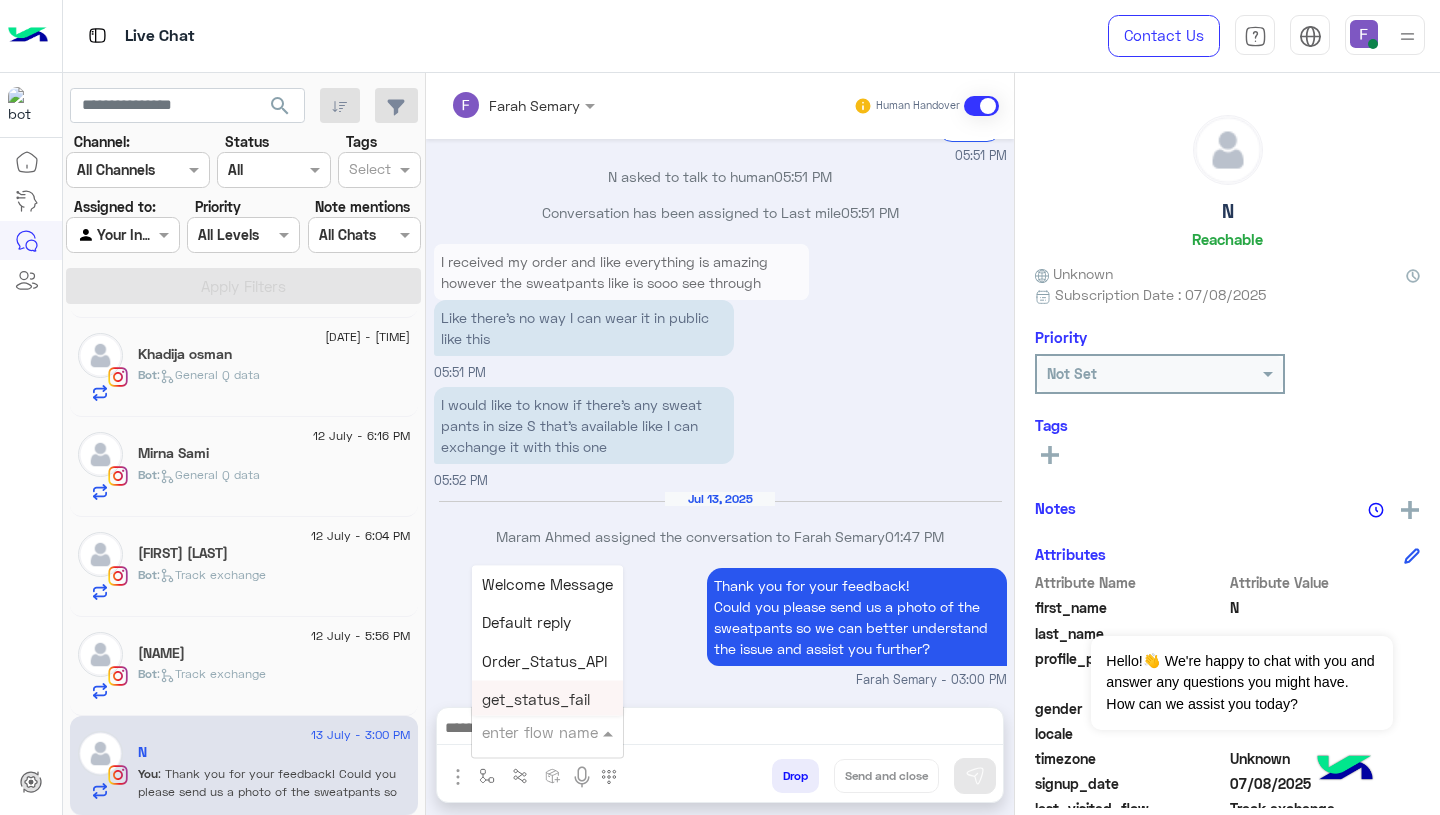 scroll, scrollTop: 2399, scrollLeft: 0, axis: vertical 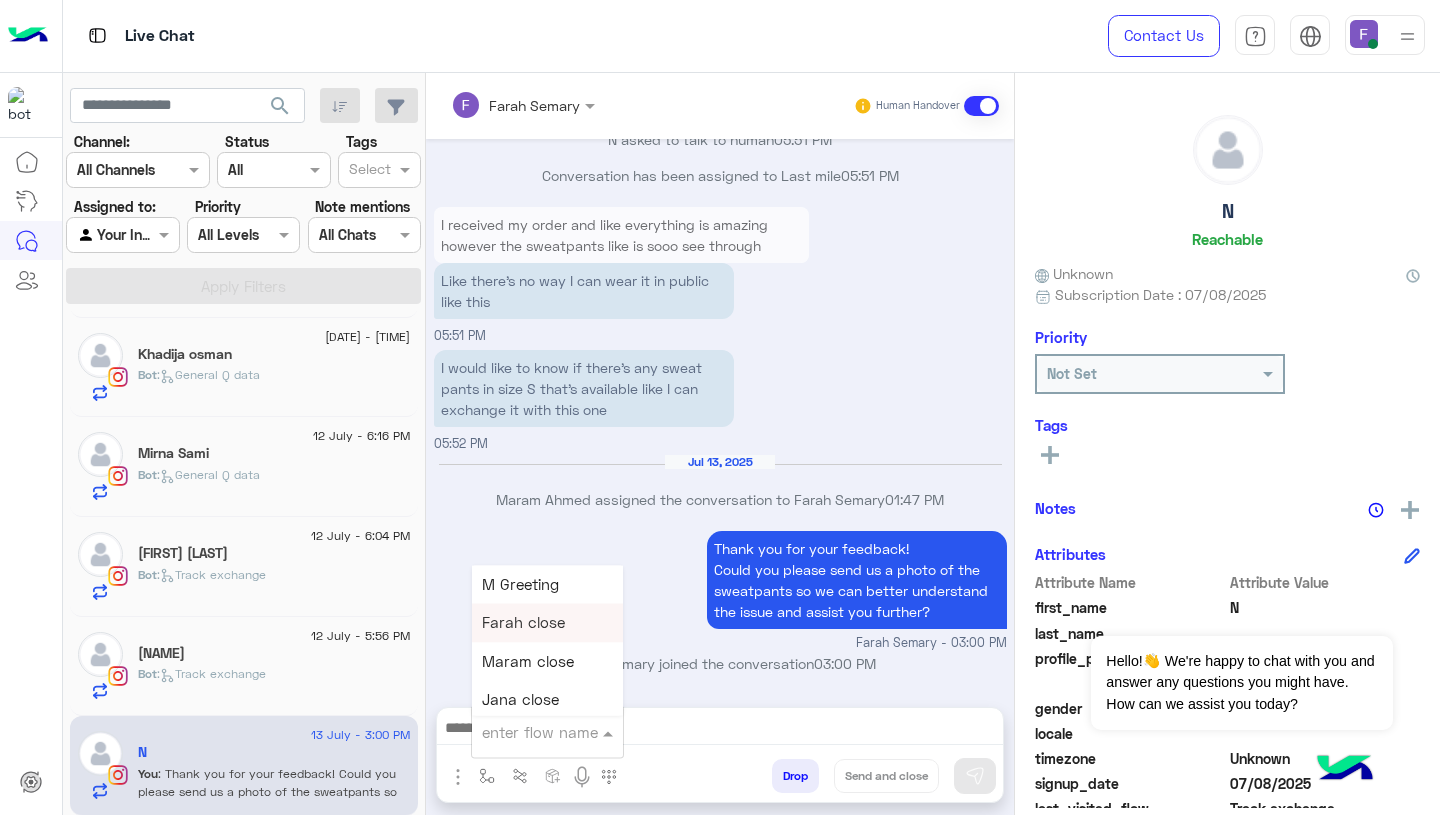 click on "Farah close" at bounding box center (523, 623) 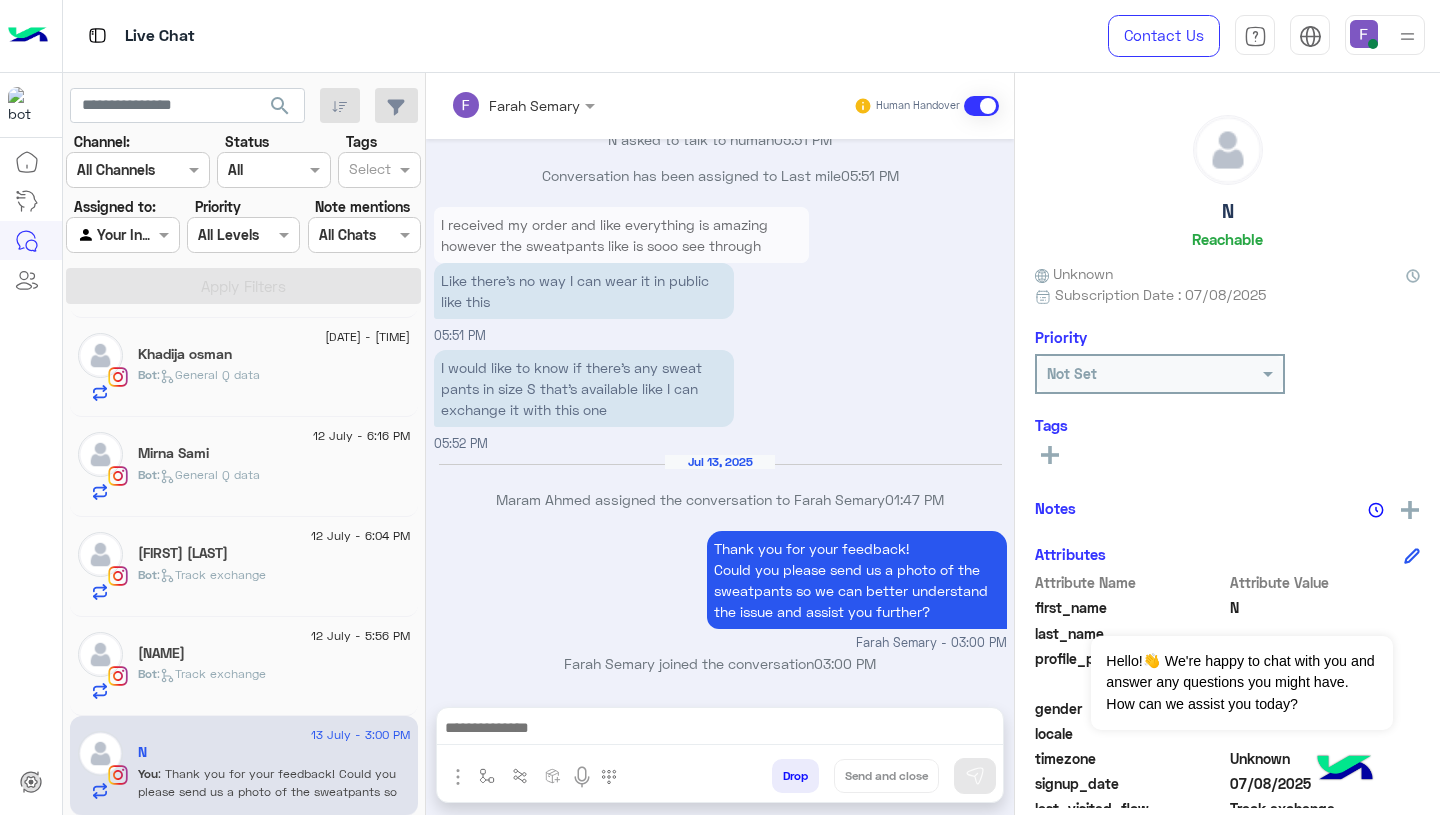 type on "**********" 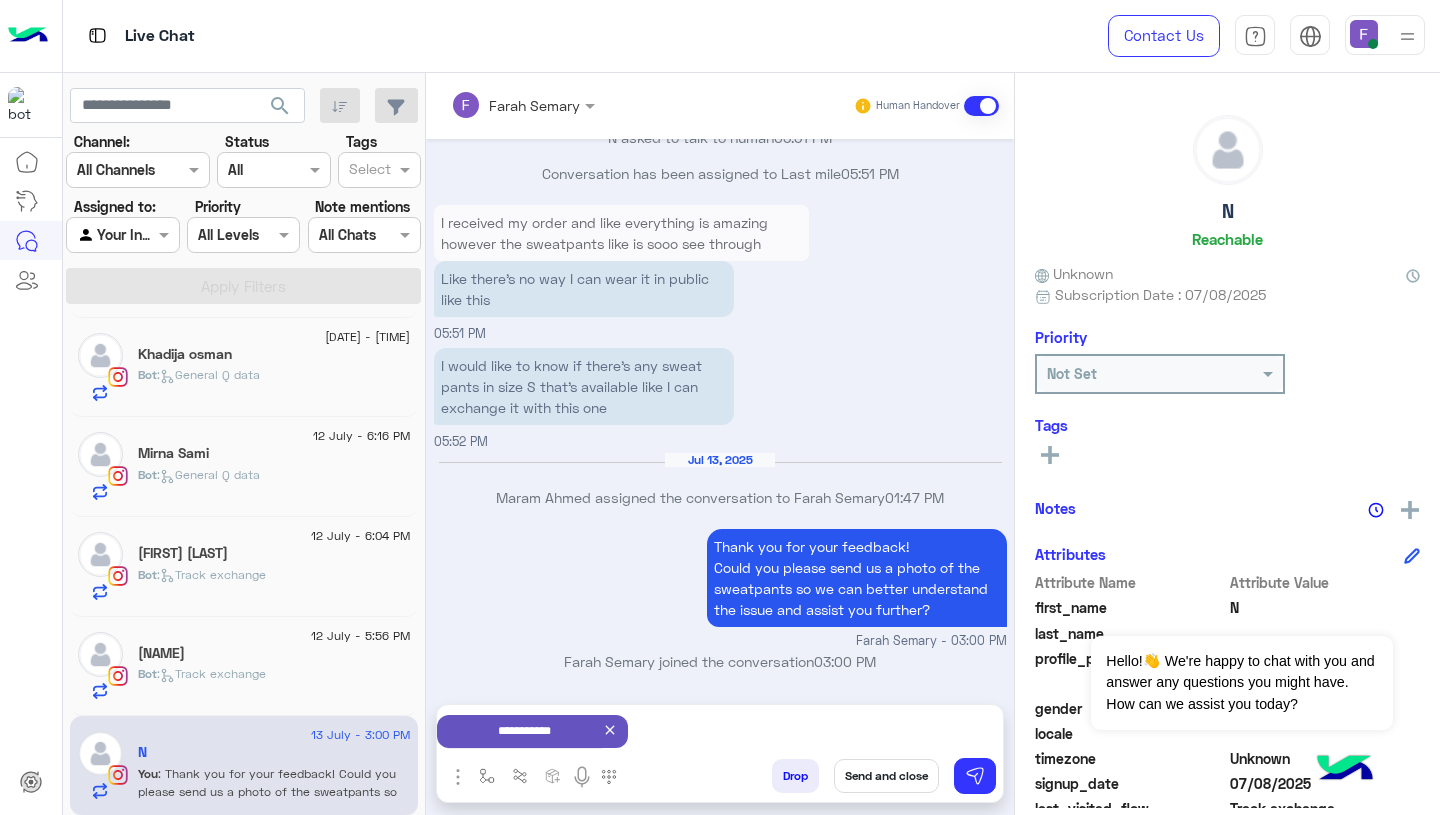 click on "Send and close" at bounding box center (886, 776) 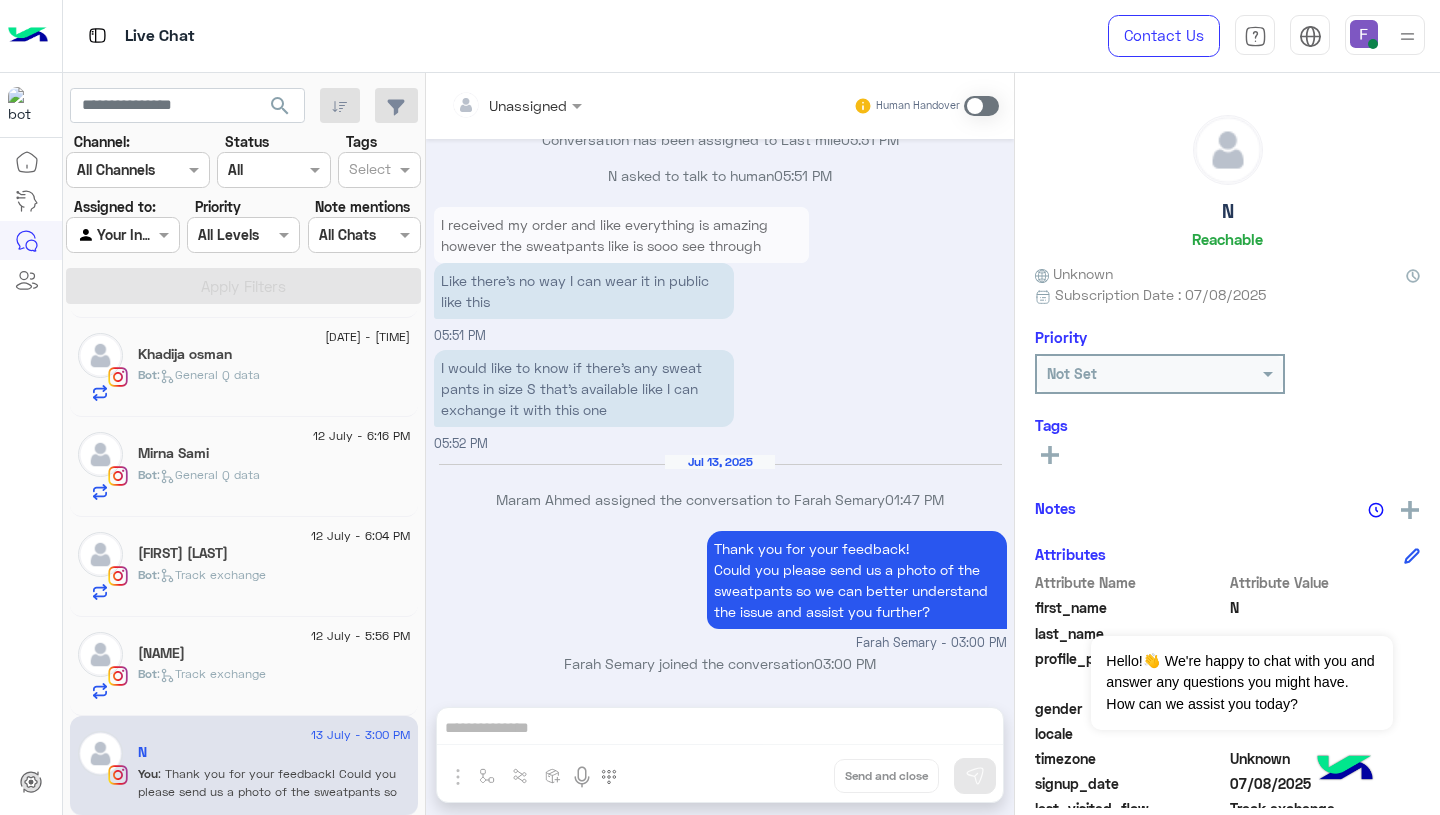 scroll, scrollTop: 2435, scrollLeft: 0, axis: vertical 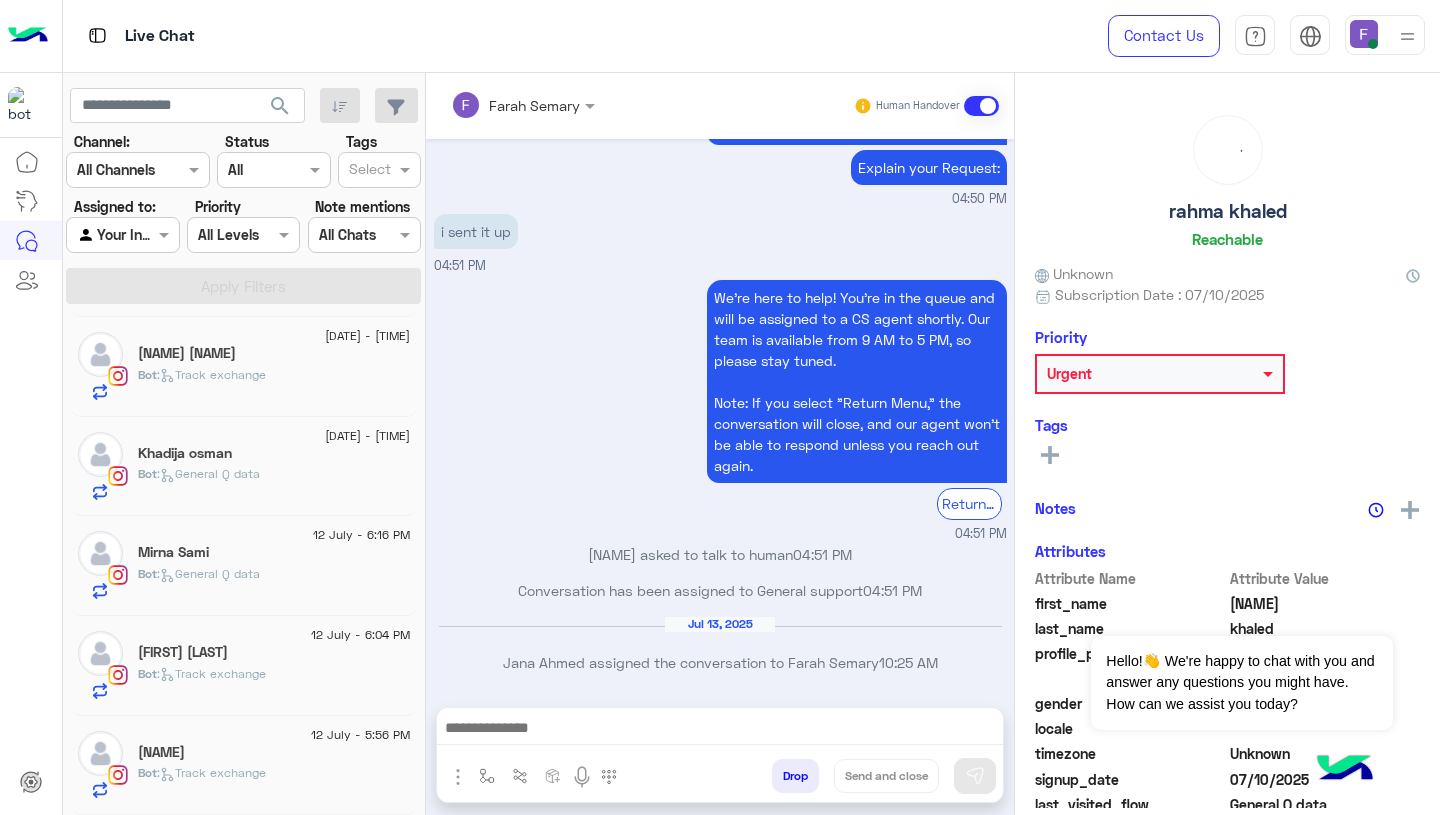 click on "Jana Reda" 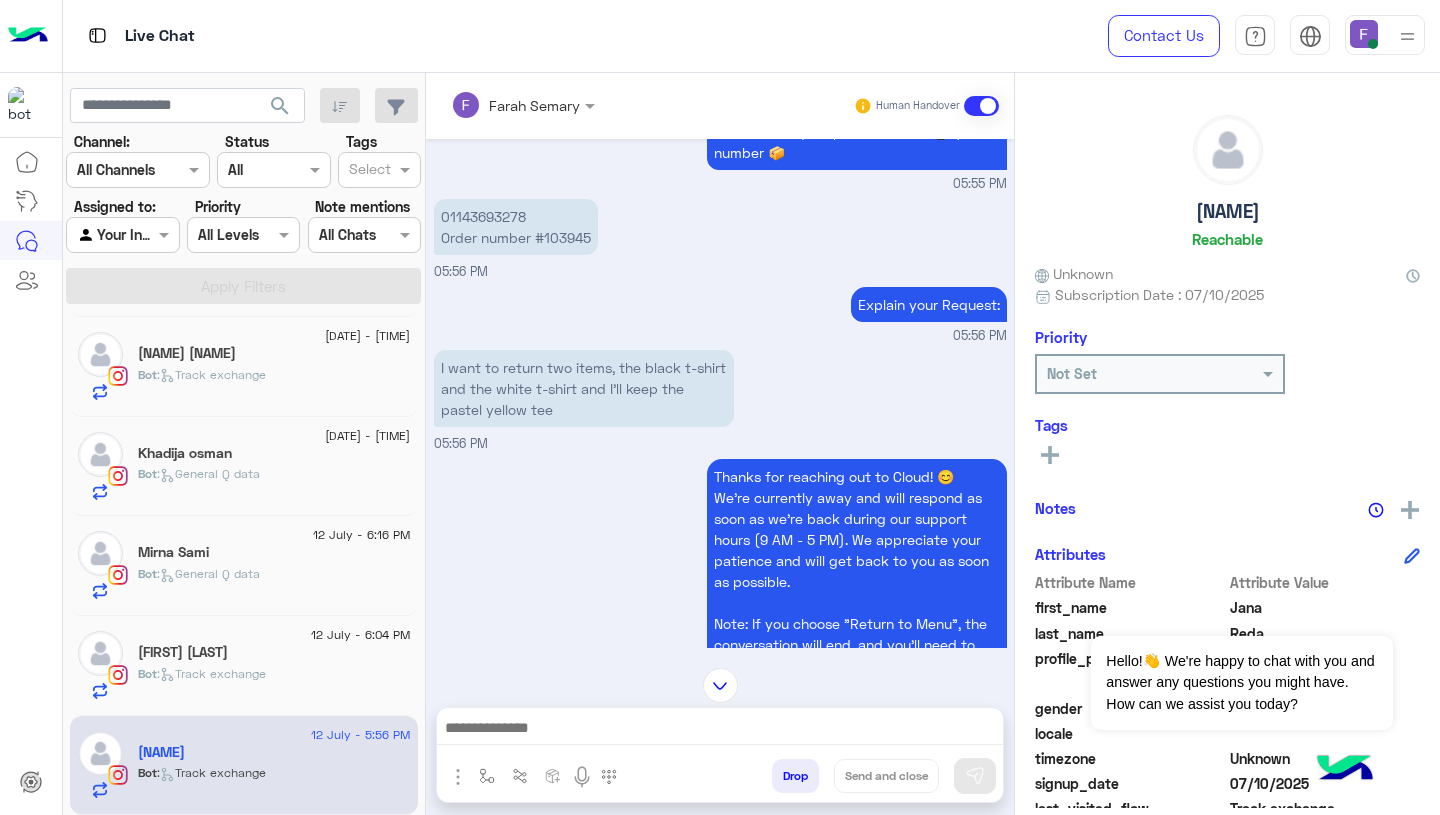 scroll, scrollTop: 1419, scrollLeft: 0, axis: vertical 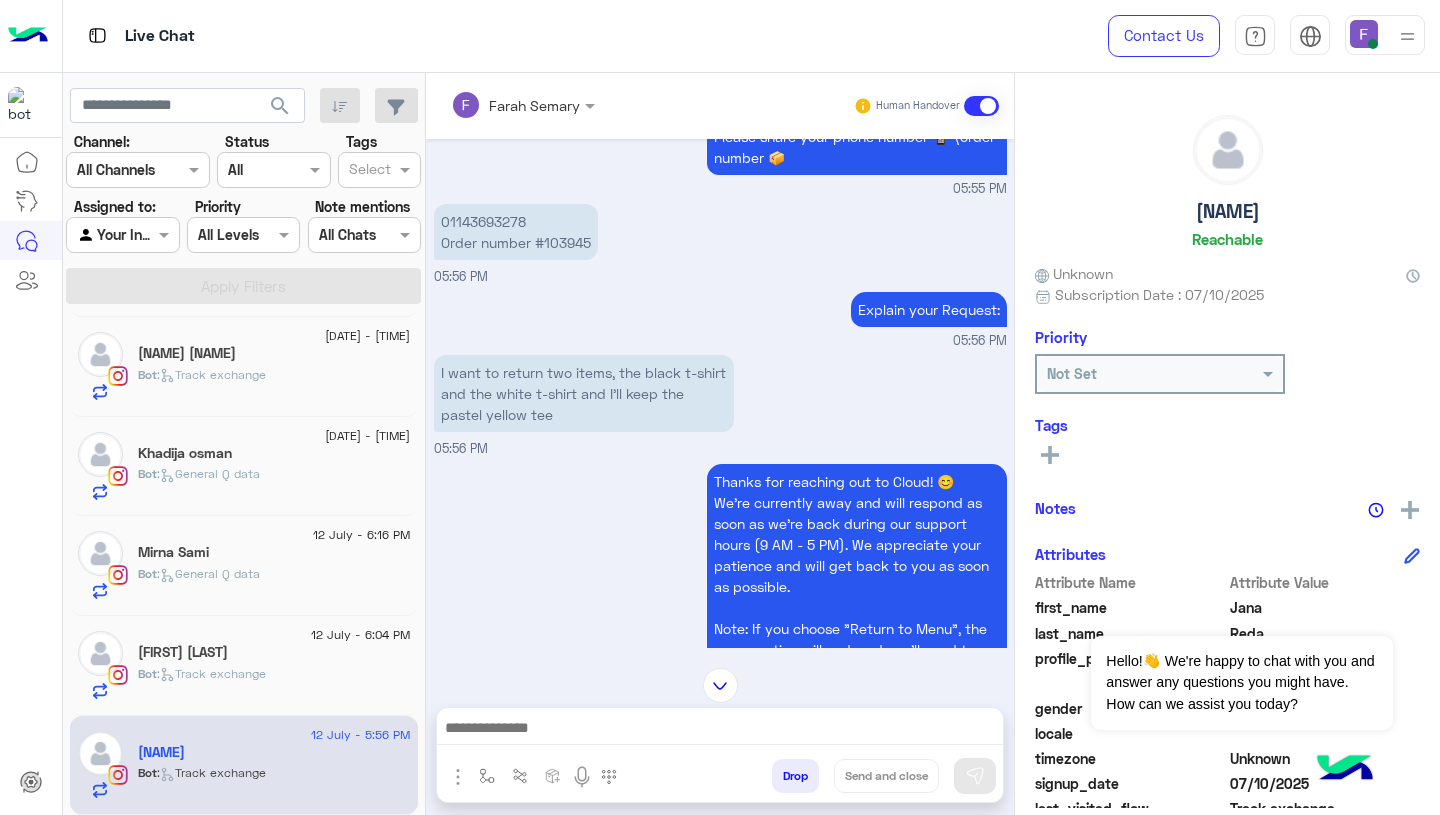 click at bounding box center [720, 730] 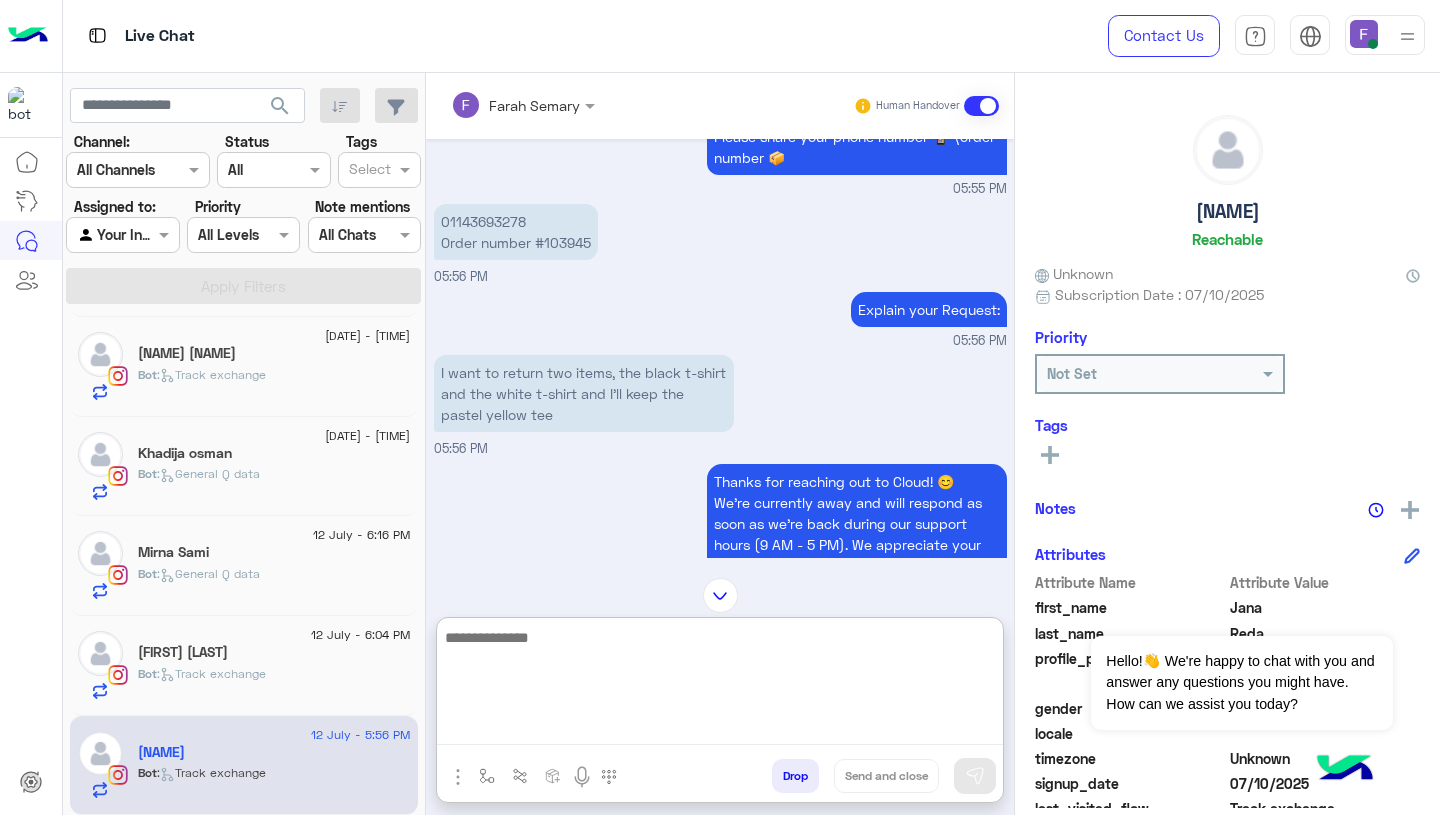 paste on "**********" 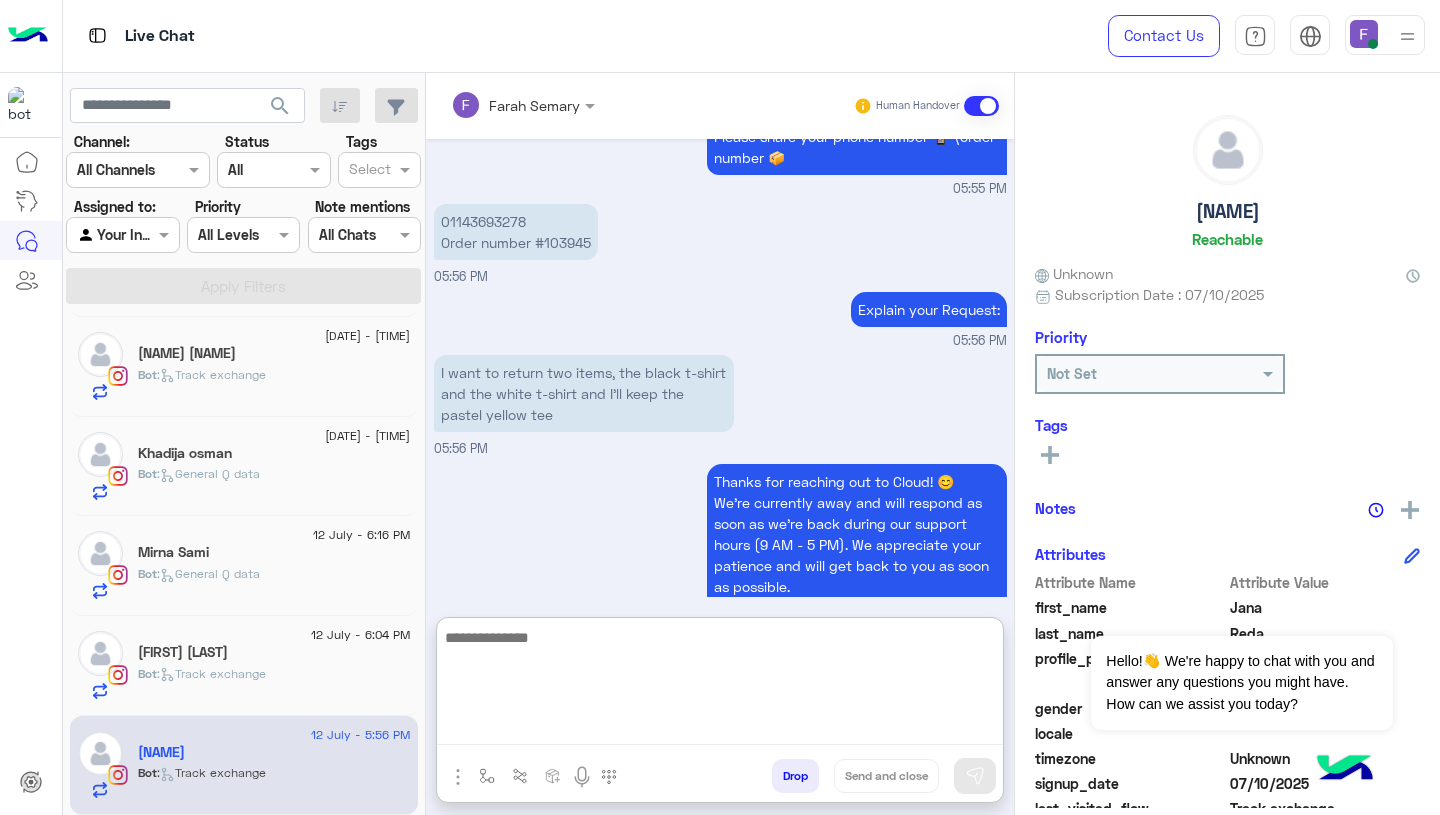 scroll, scrollTop: 0, scrollLeft: 0, axis: both 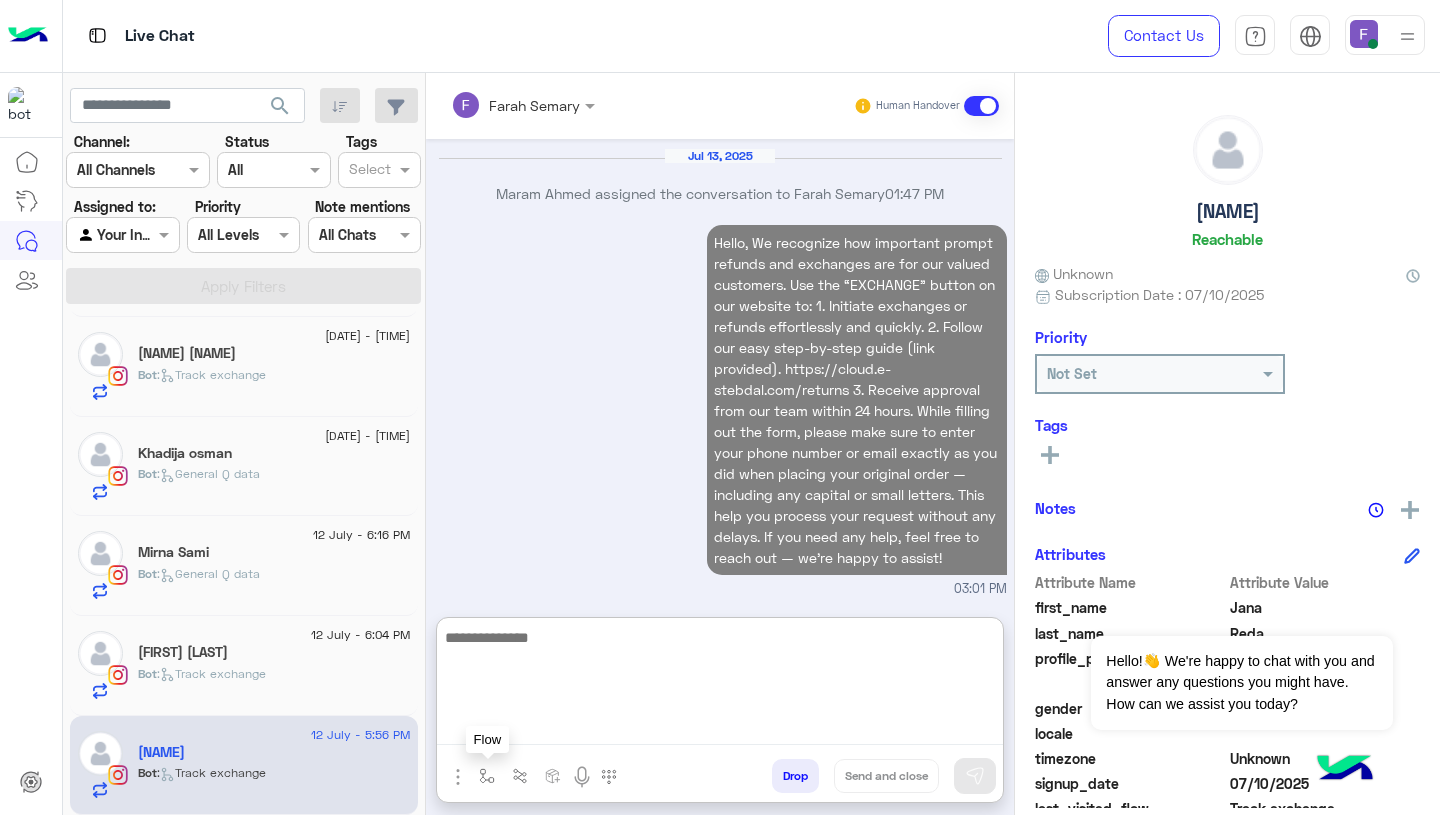 click at bounding box center [487, 776] 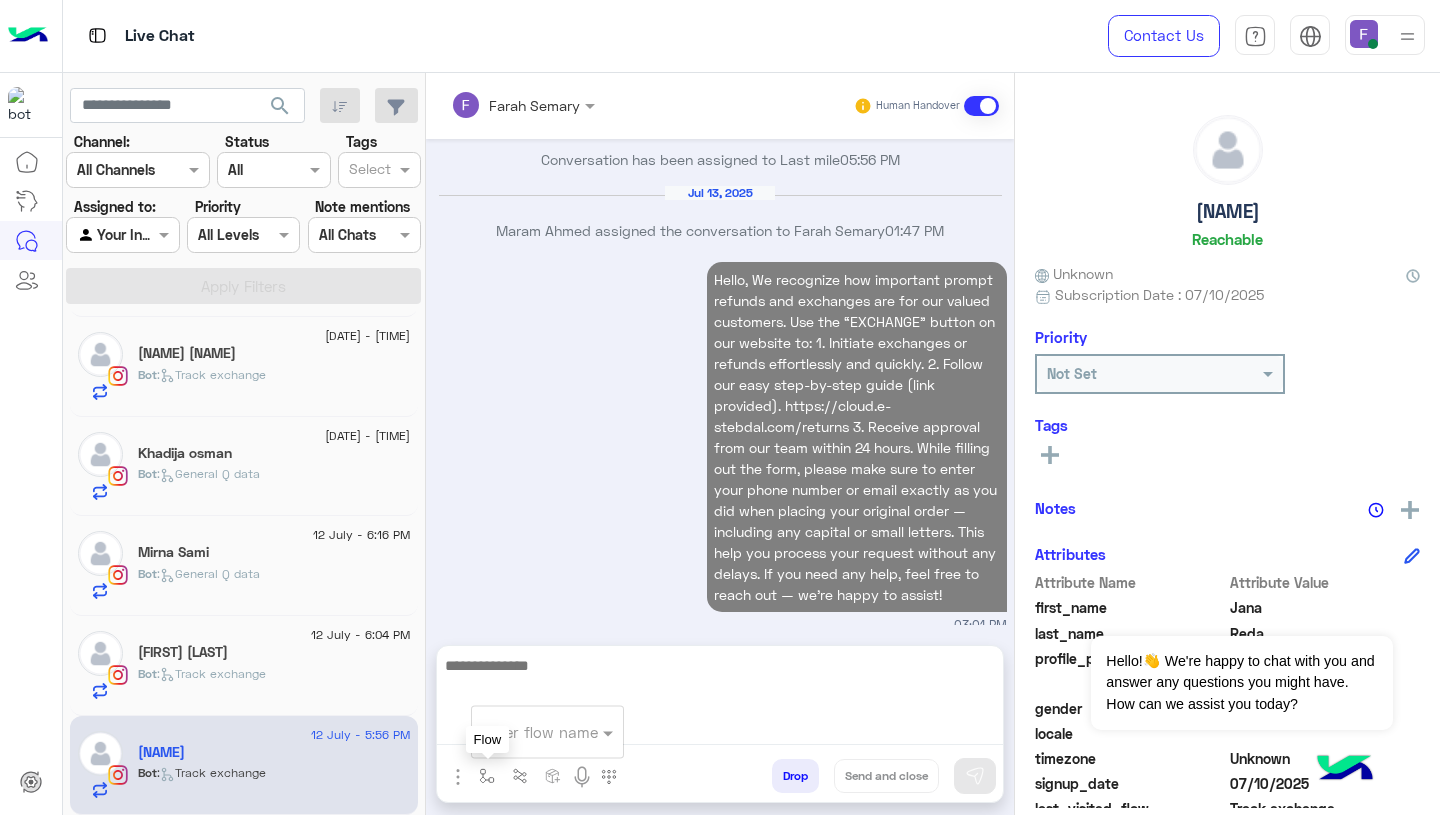 scroll, scrollTop: 2002, scrollLeft: 0, axis: vertical 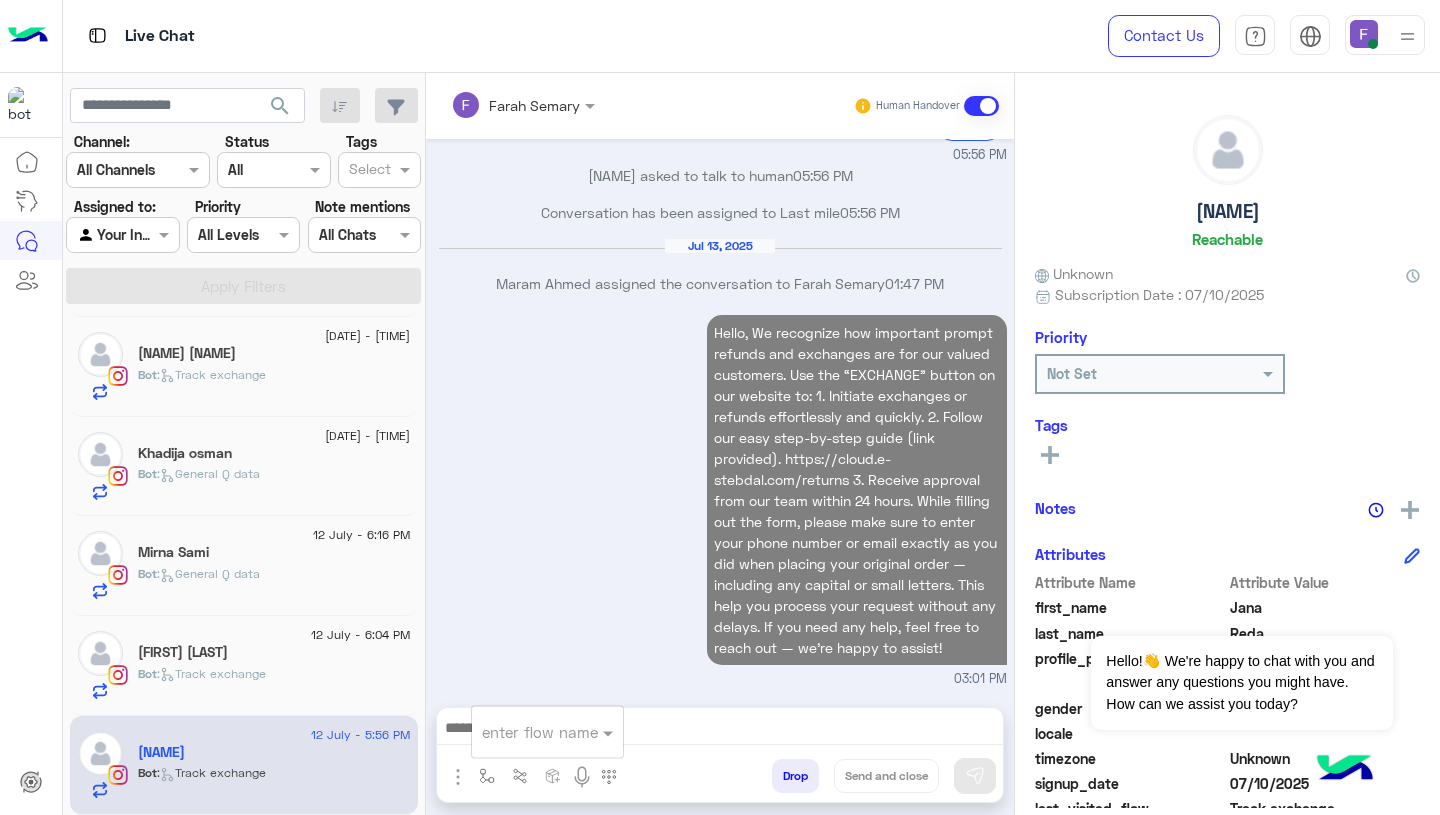 click at bounding box center [523, 732] 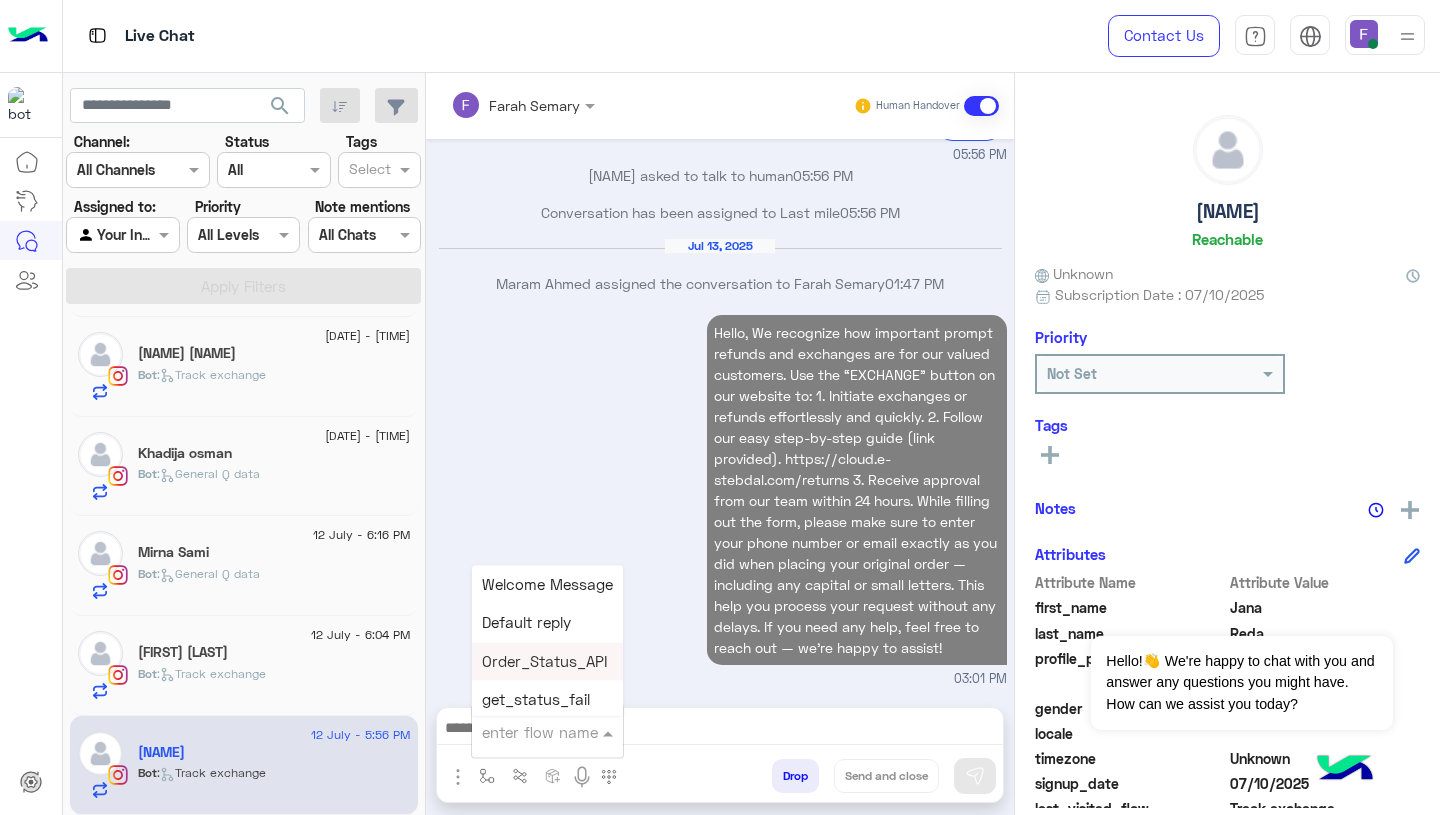 scroll, scrollTop: 1309, scrollLeft: 0, axis: vertical 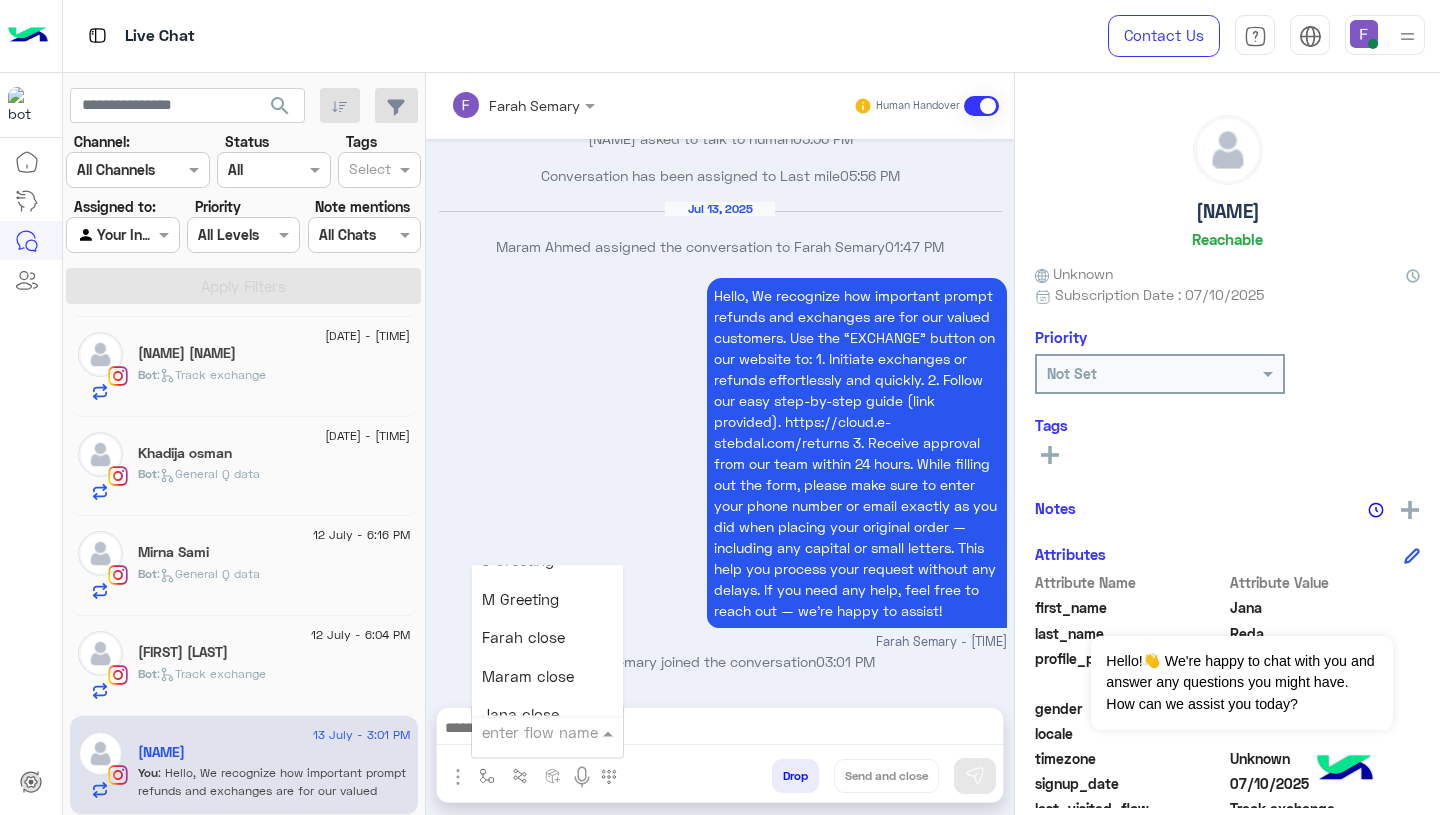 click on "Farah close" at bounding box center (523, 638) 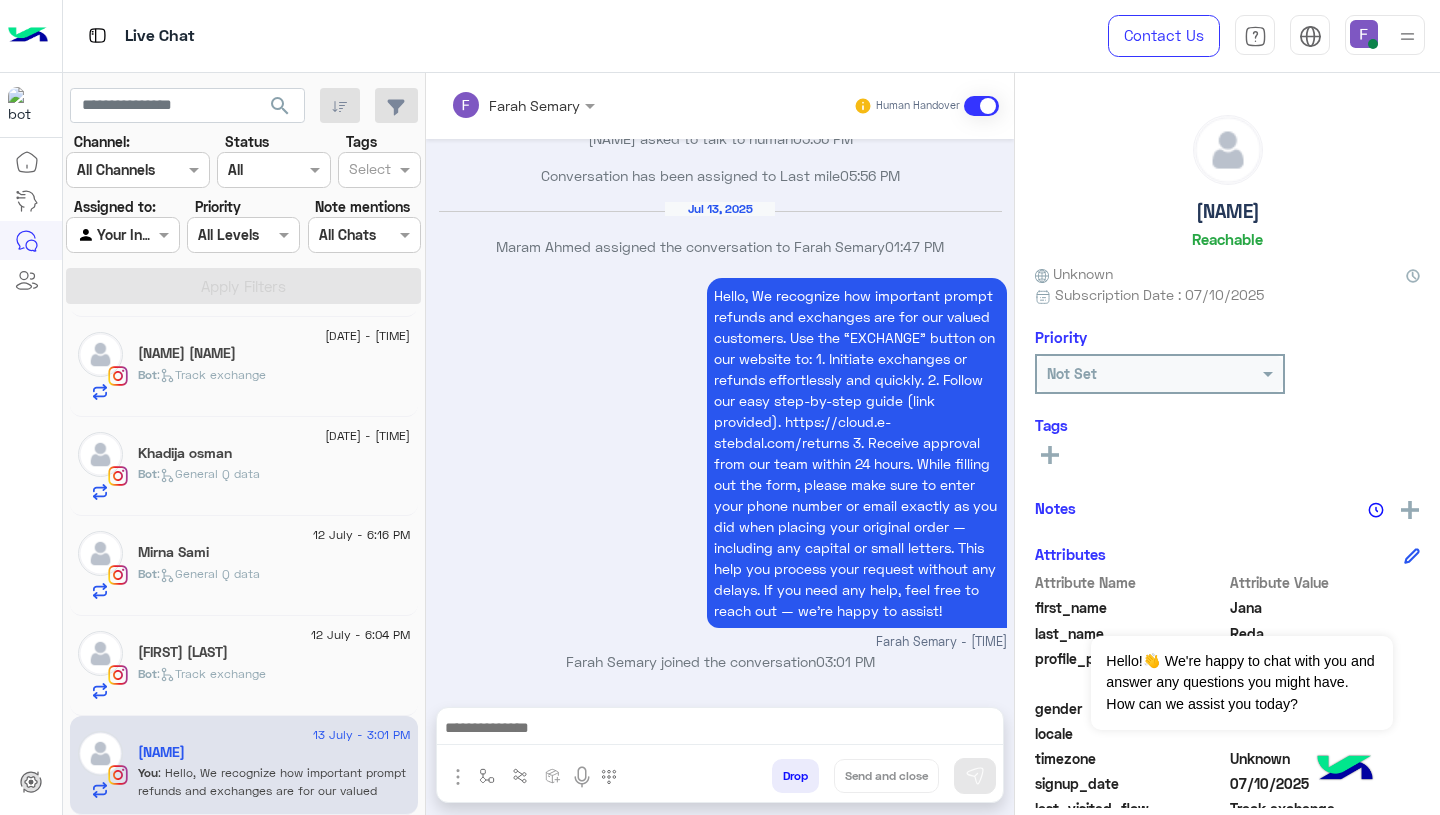 type on "**********" 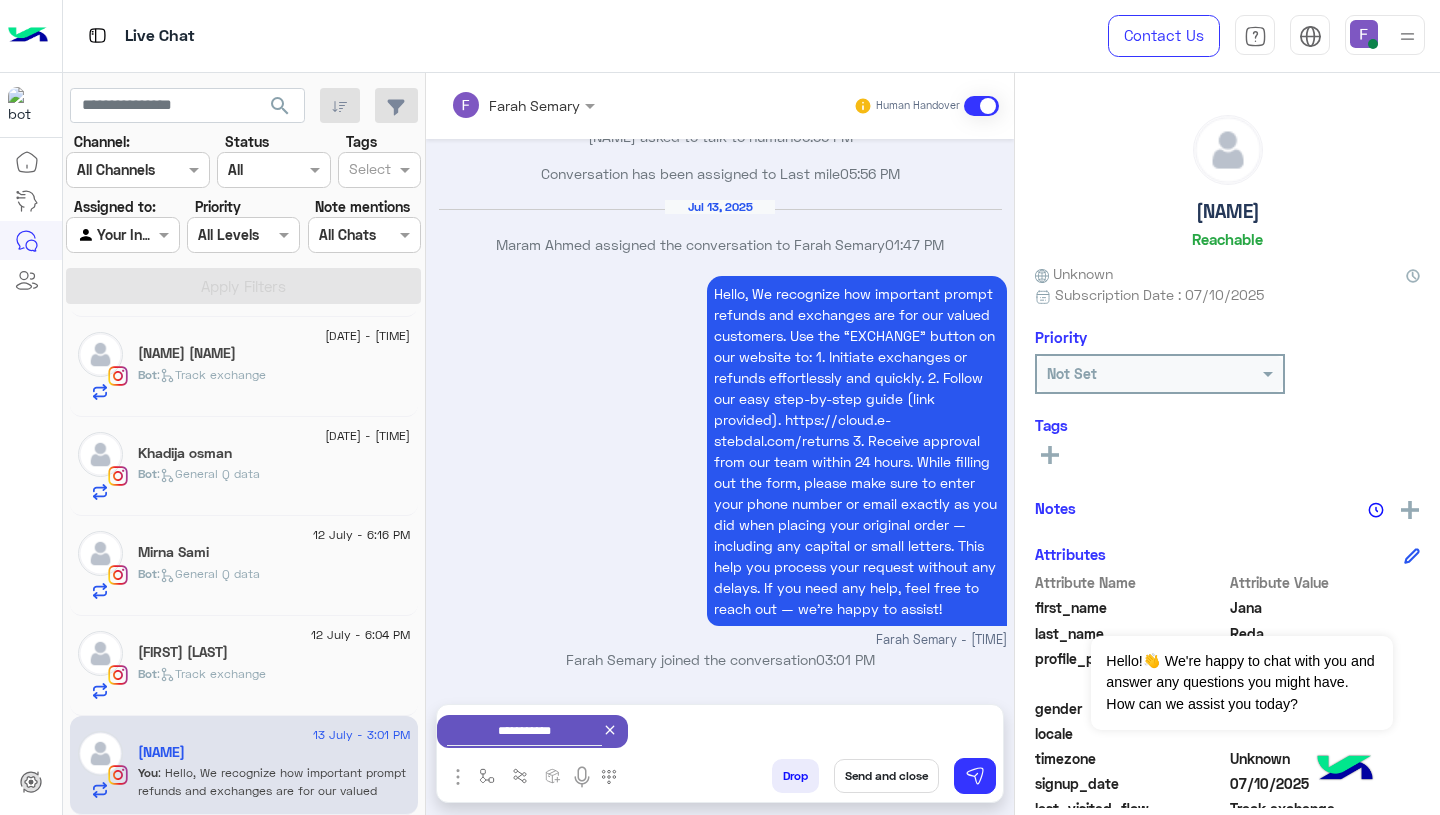 click on "Send and close" at bounding box center [886, 776] 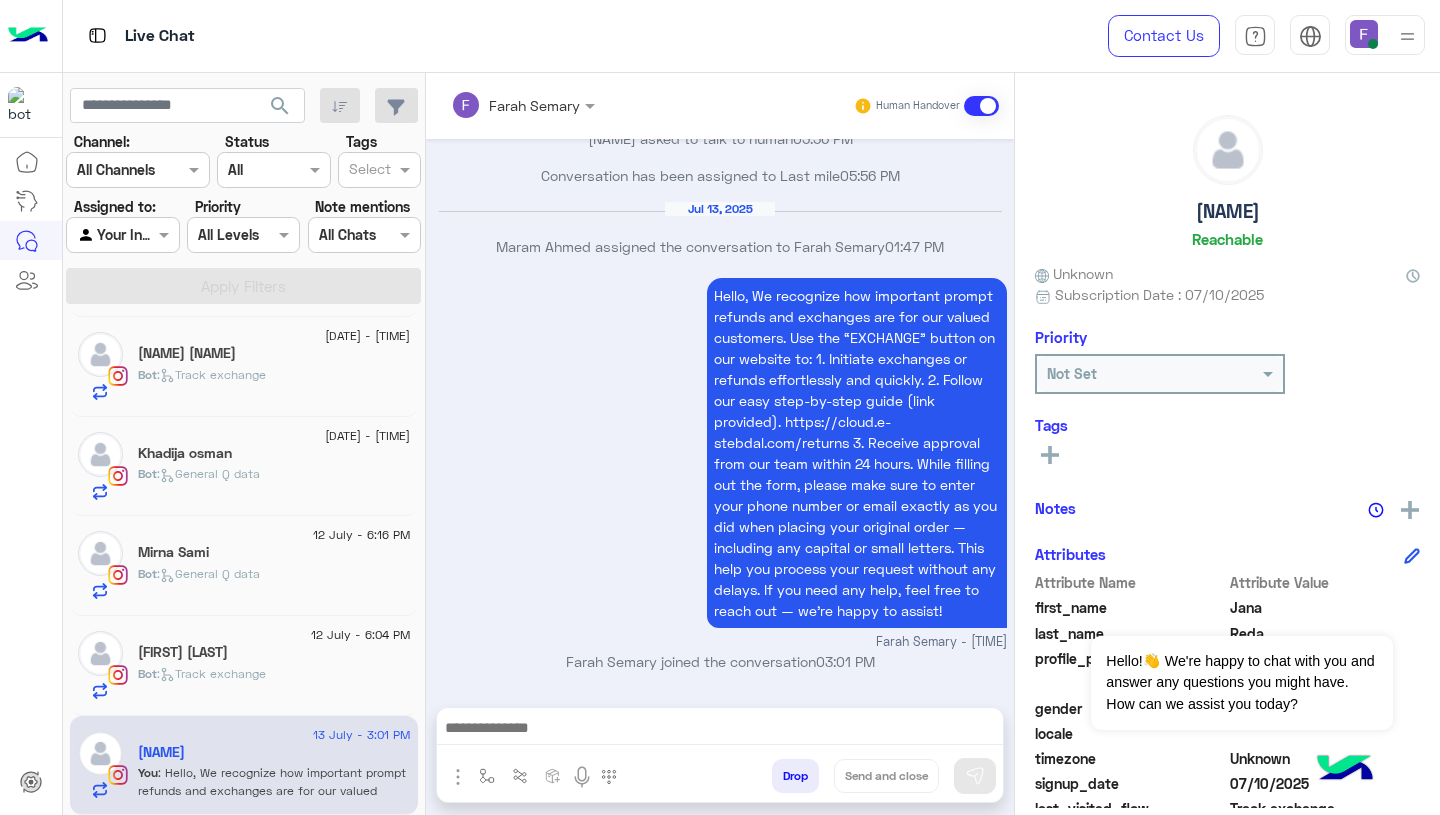 scroll, scrollTop: 2075, scrollLeft: 0, axis: vertical 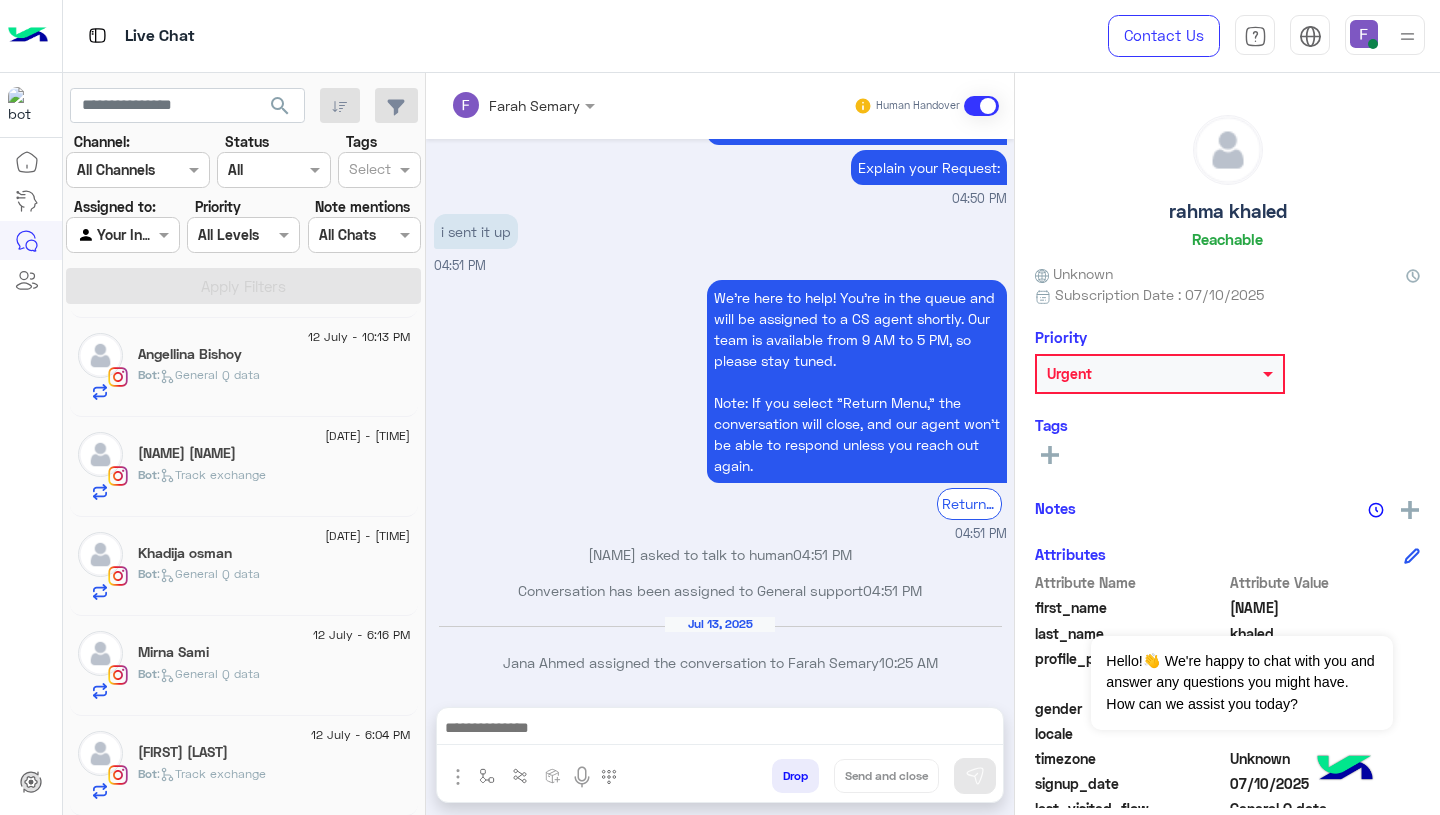 click on "12 July - 6:04 PM" 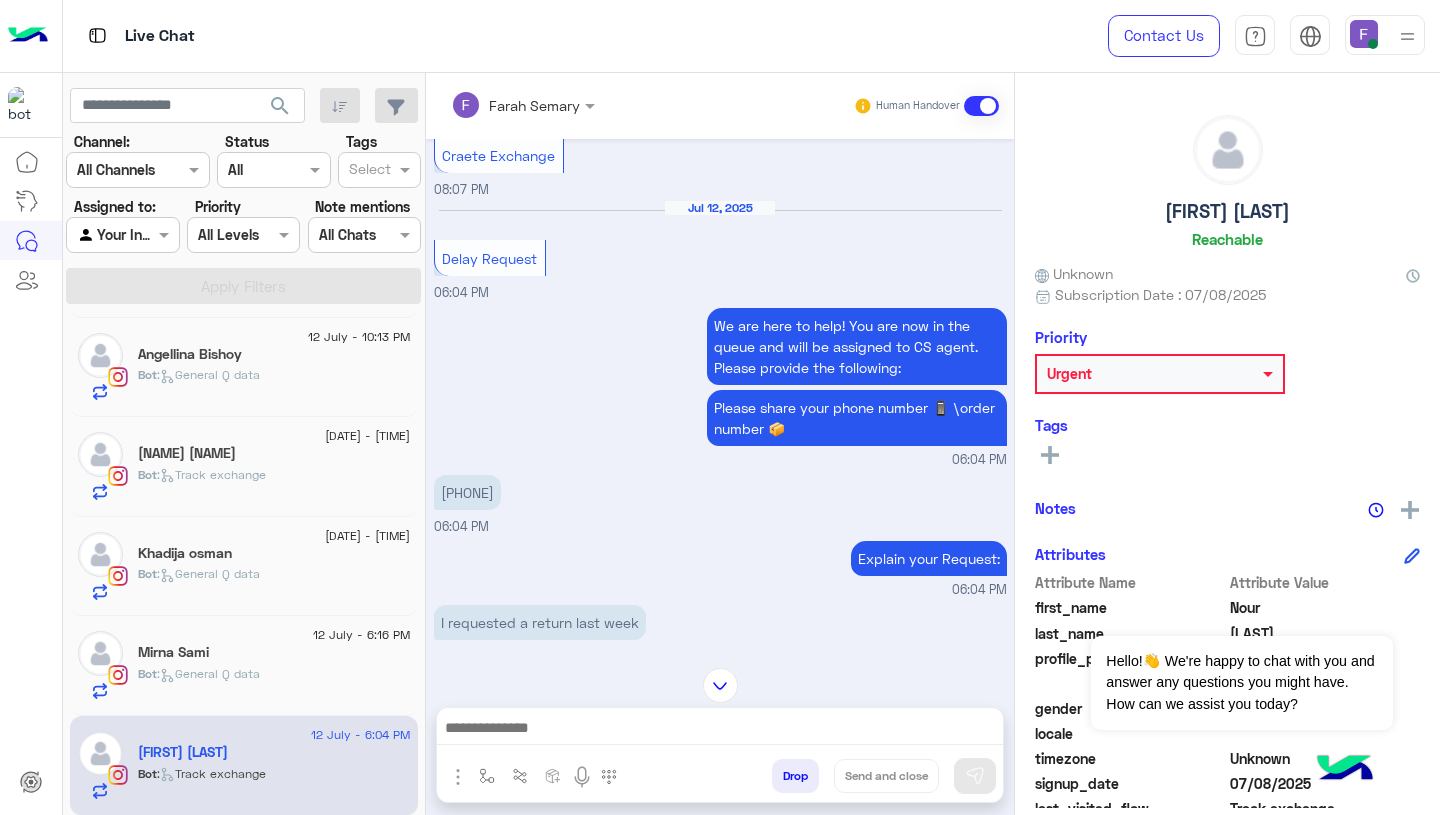 scroll, scrollTop: 1133, scrollLeft: 0, axis: vertical 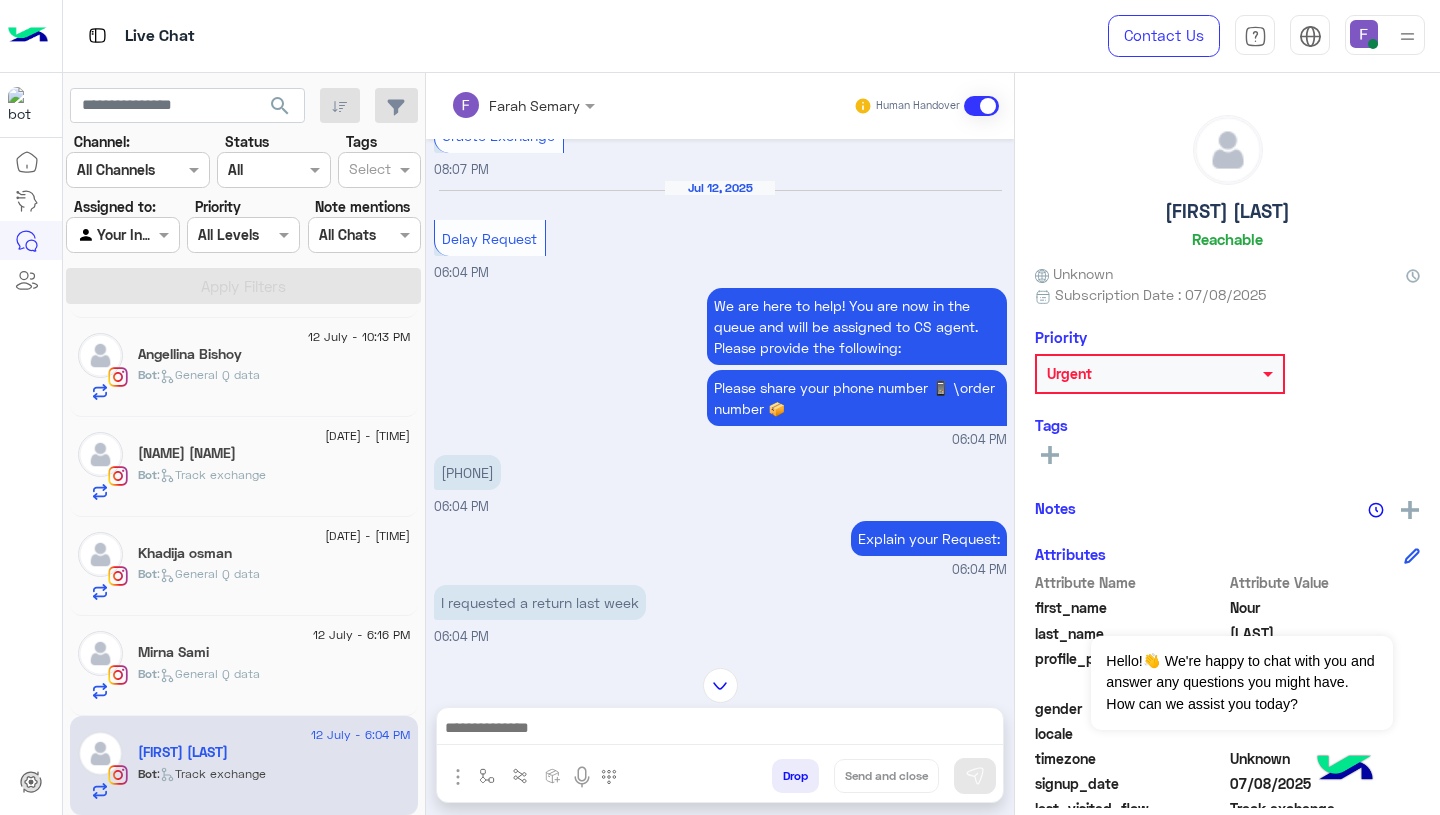 click on "01007933444" at bounding box center [467, 472] 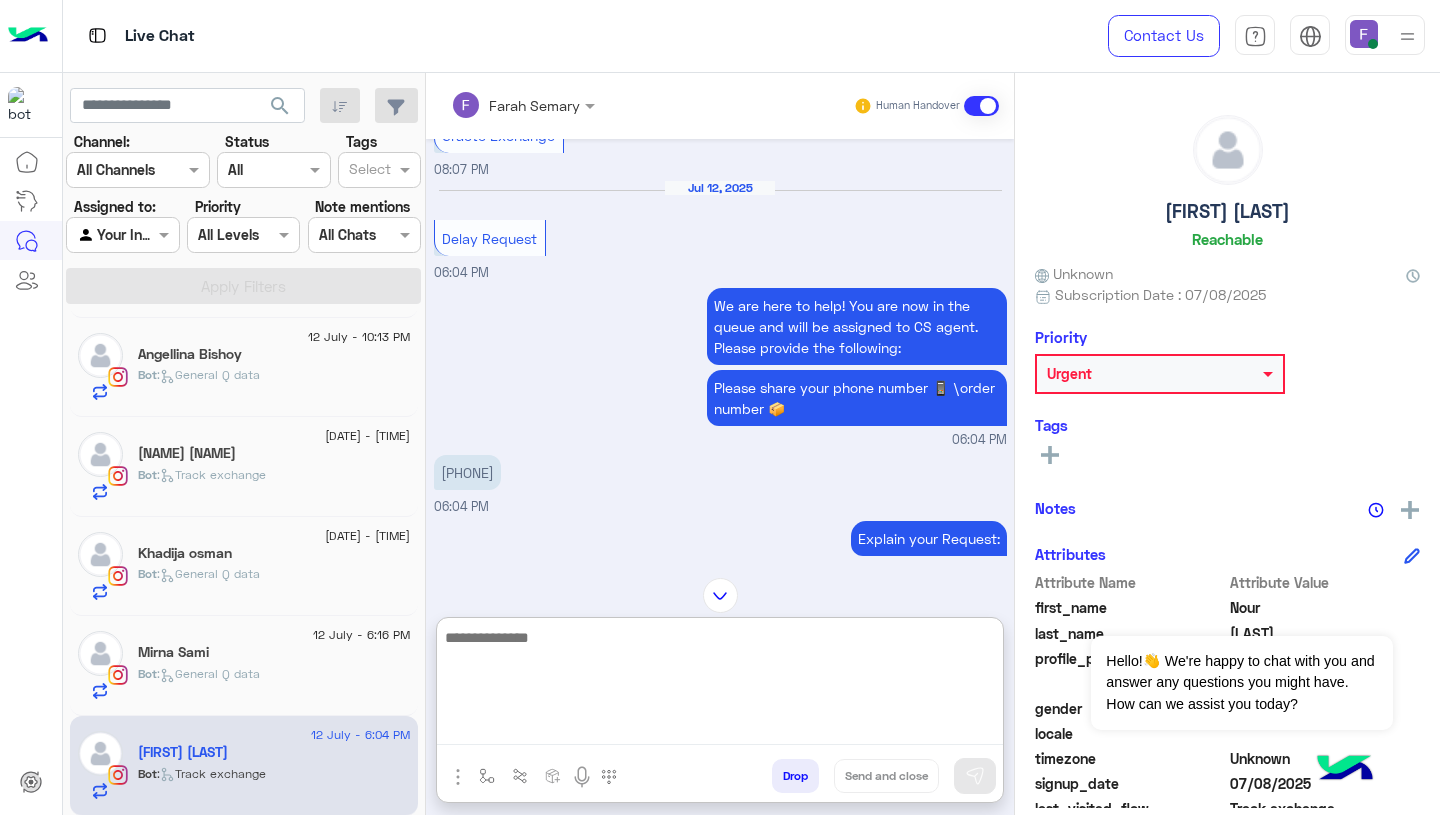 paste on "**********" 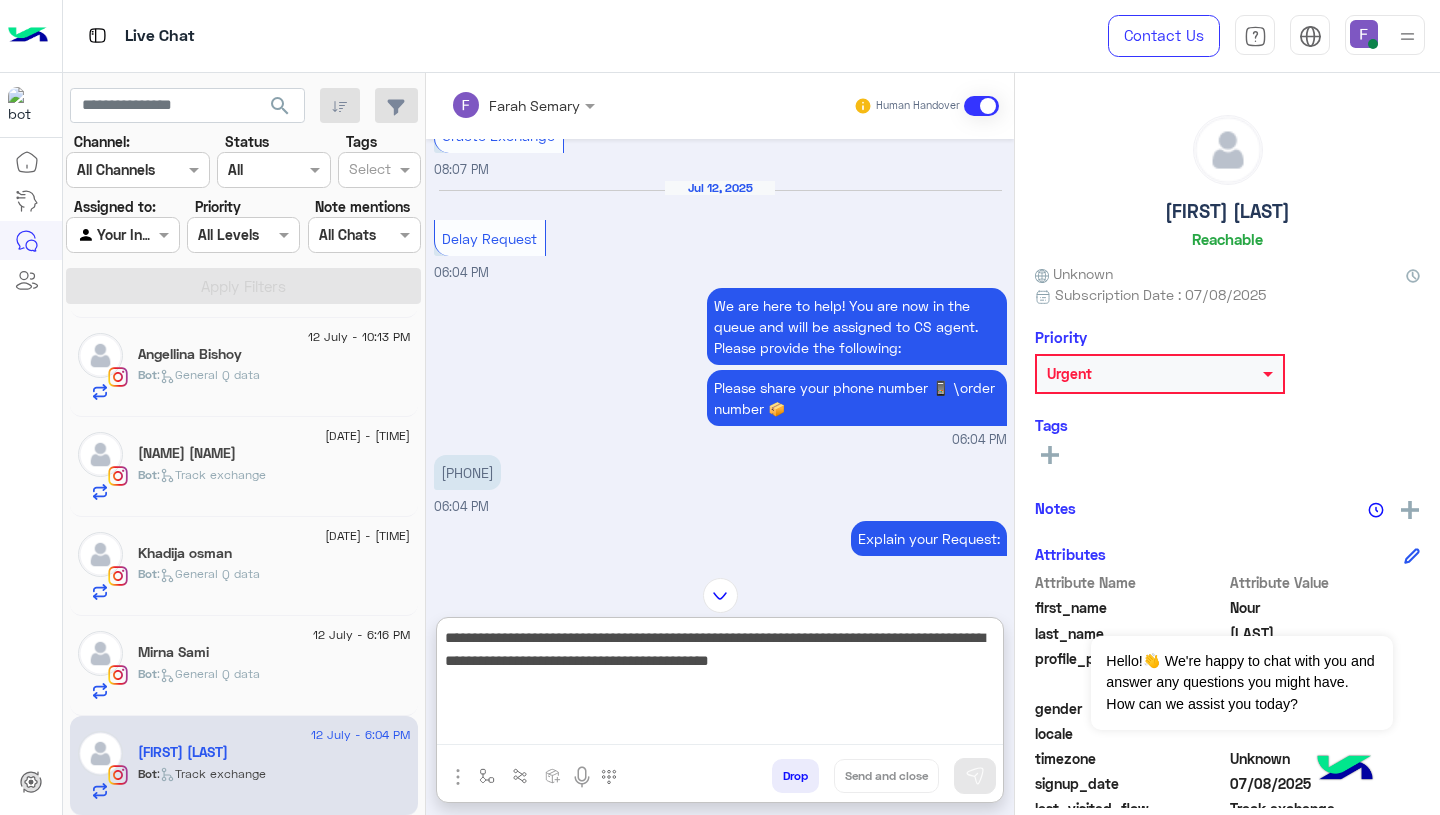 scroll, scrollTop: 61, scrollLeft: 0, axis: vertical 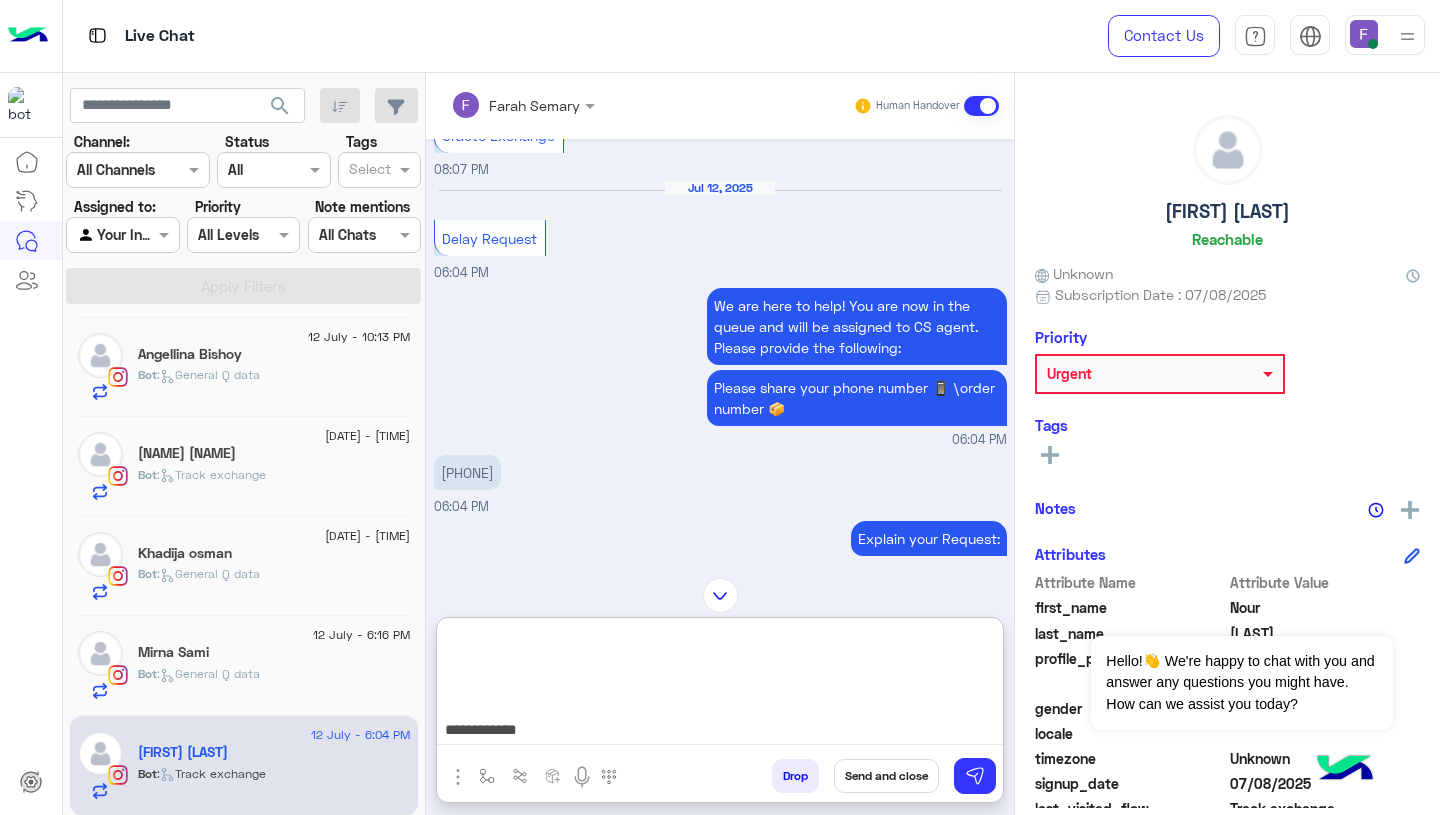click on "**********" at bounding box center [720, 685] 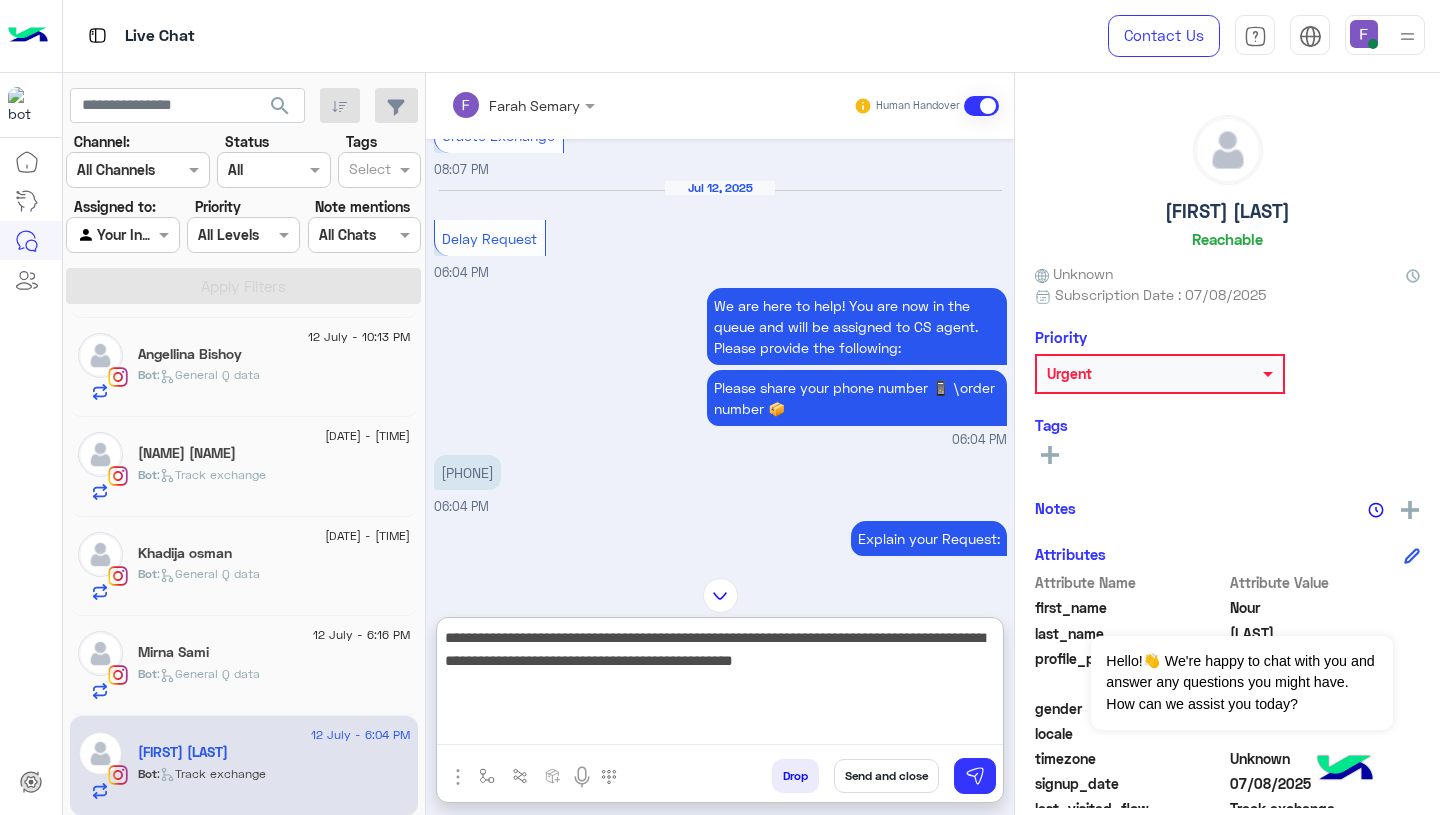 scroll, scrollTop: 0, scrollLeft: 0, axis: both 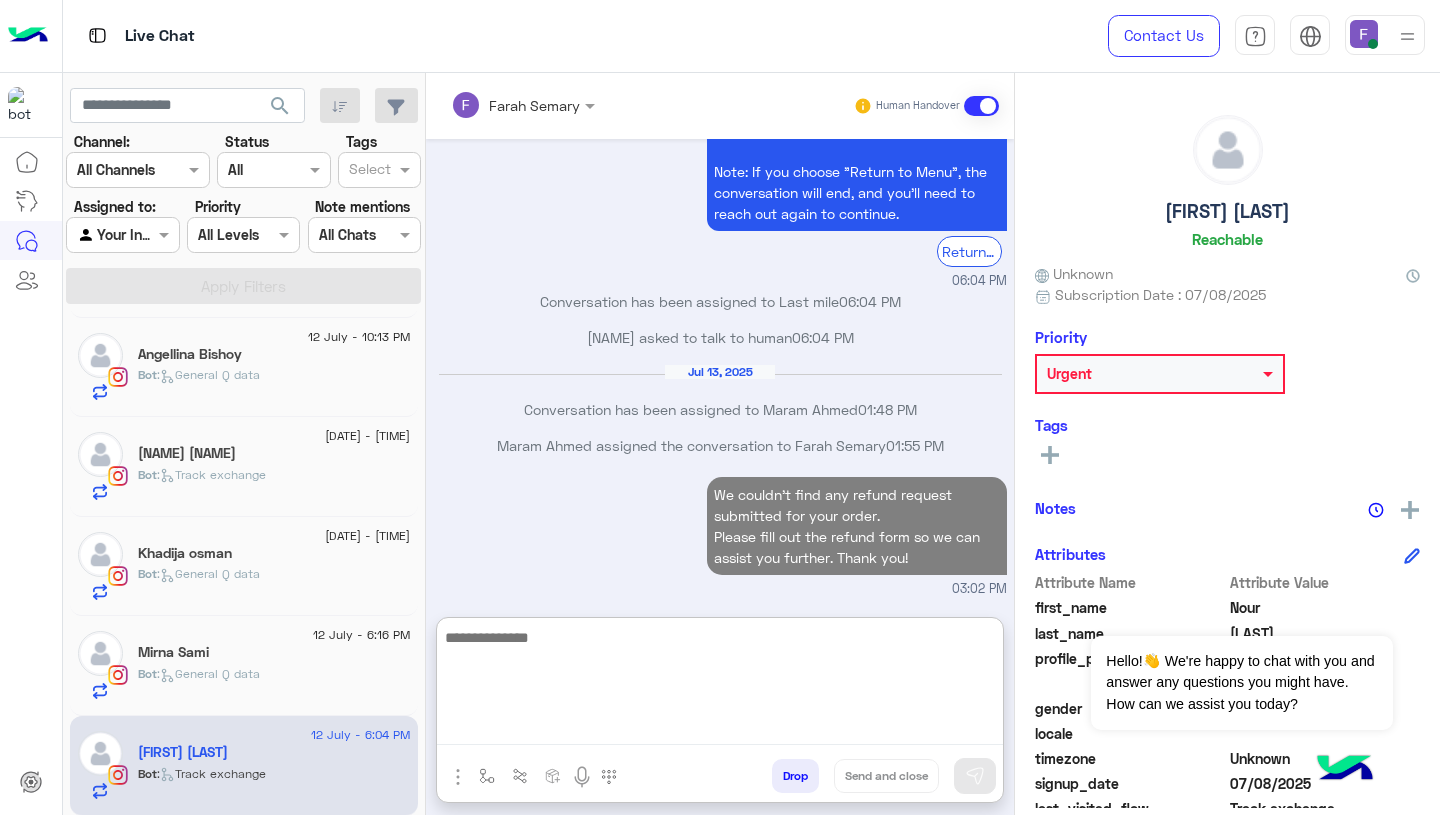 click on "Jul 13, 2025   Conversation has been assigned to Maram Ahmed   01:48 PM" at bounding box center (720, 400) 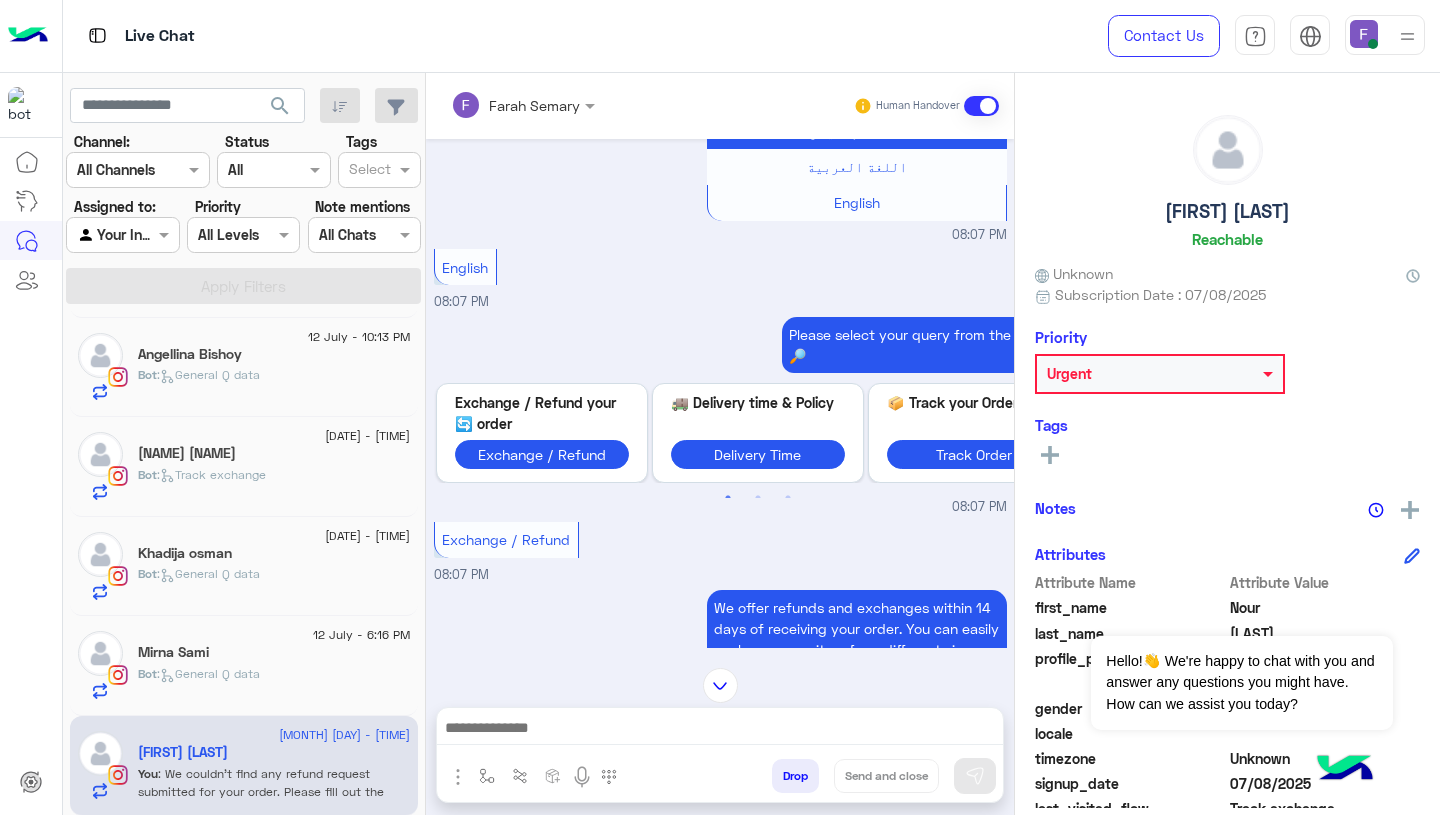 scroll, scrollTop: 0, scrollLeft: 0, axis: both 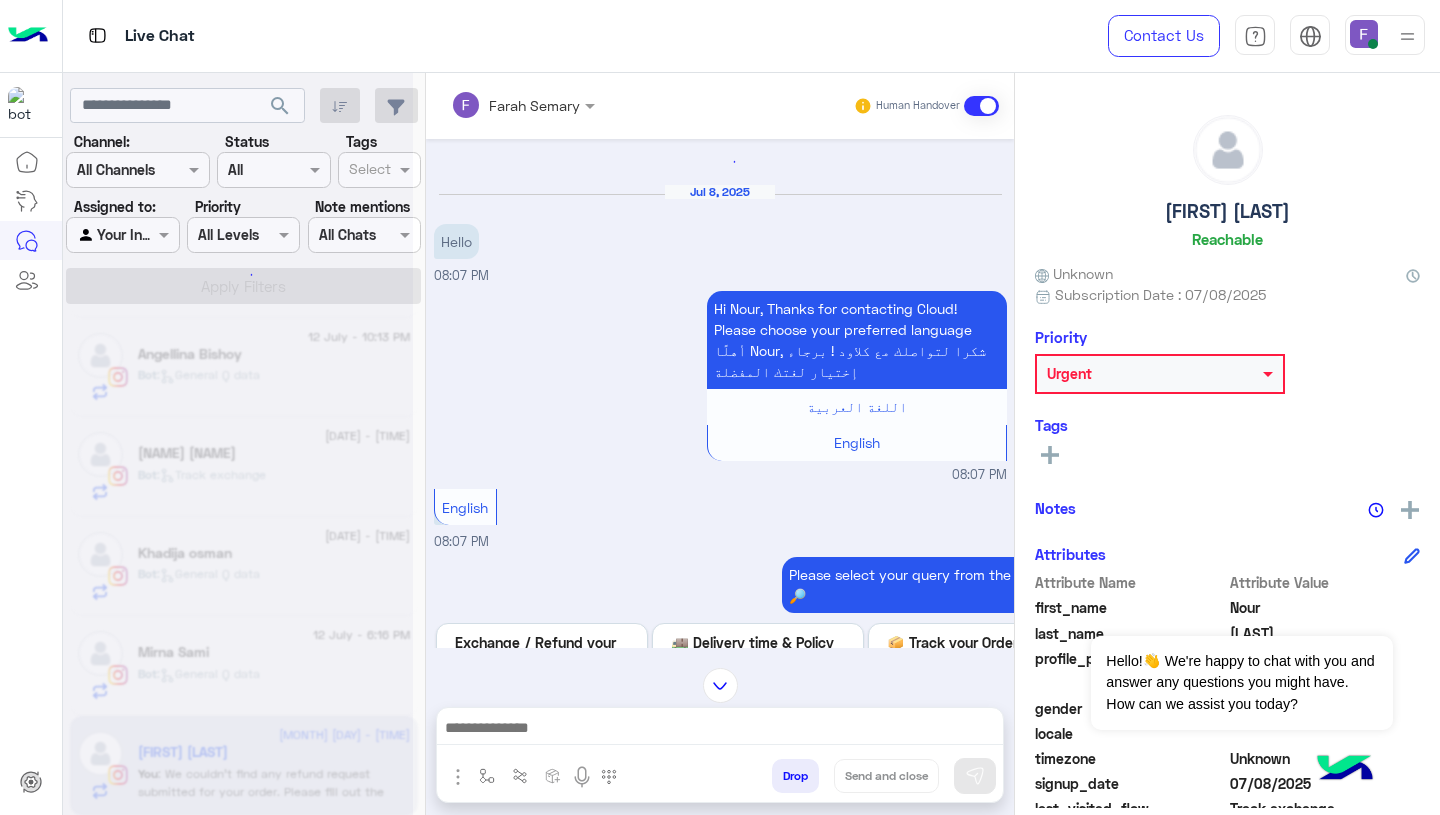 click 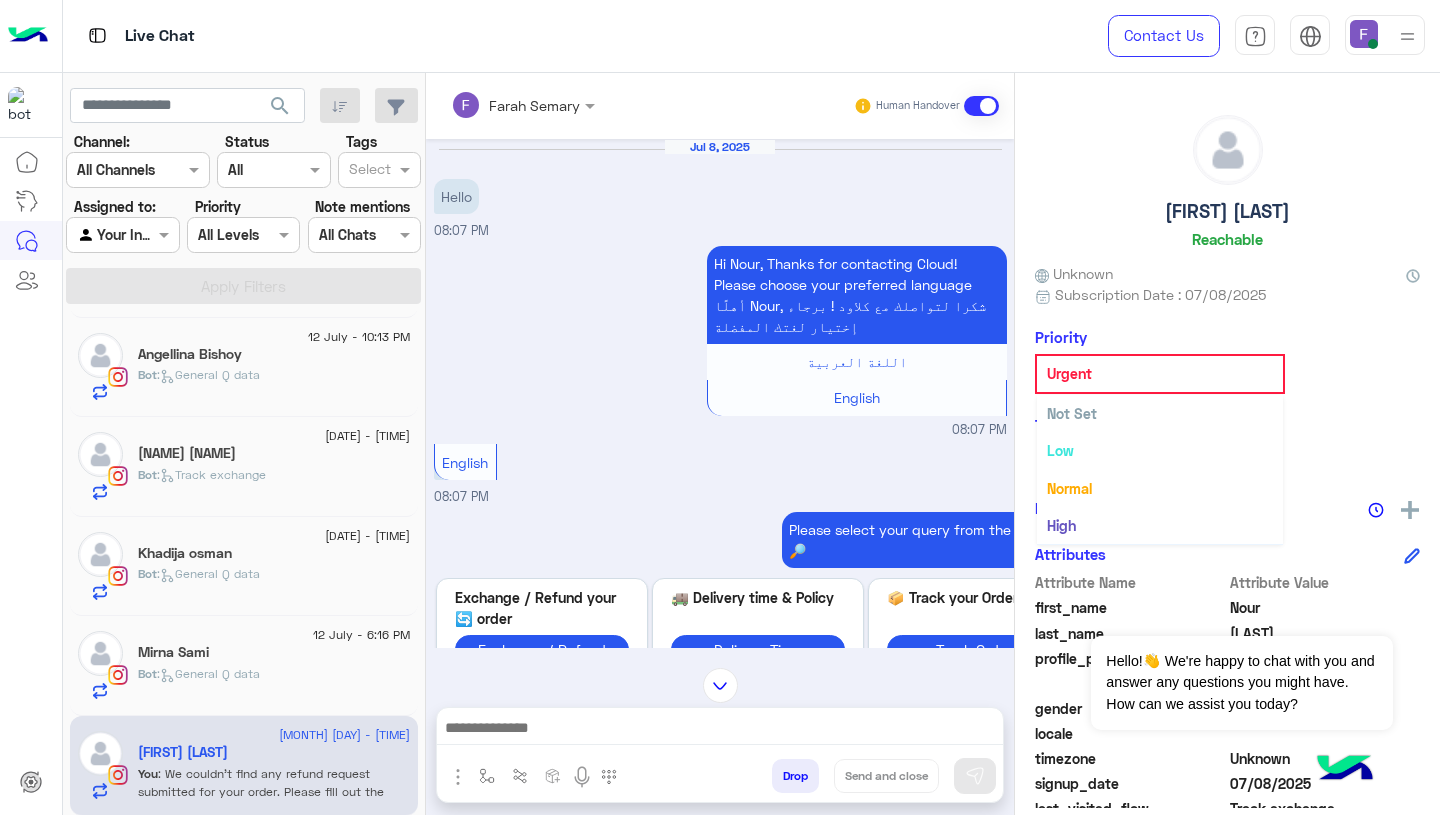 scroll, scrollTop: 37, scrollLeft: 0, axis: vertical 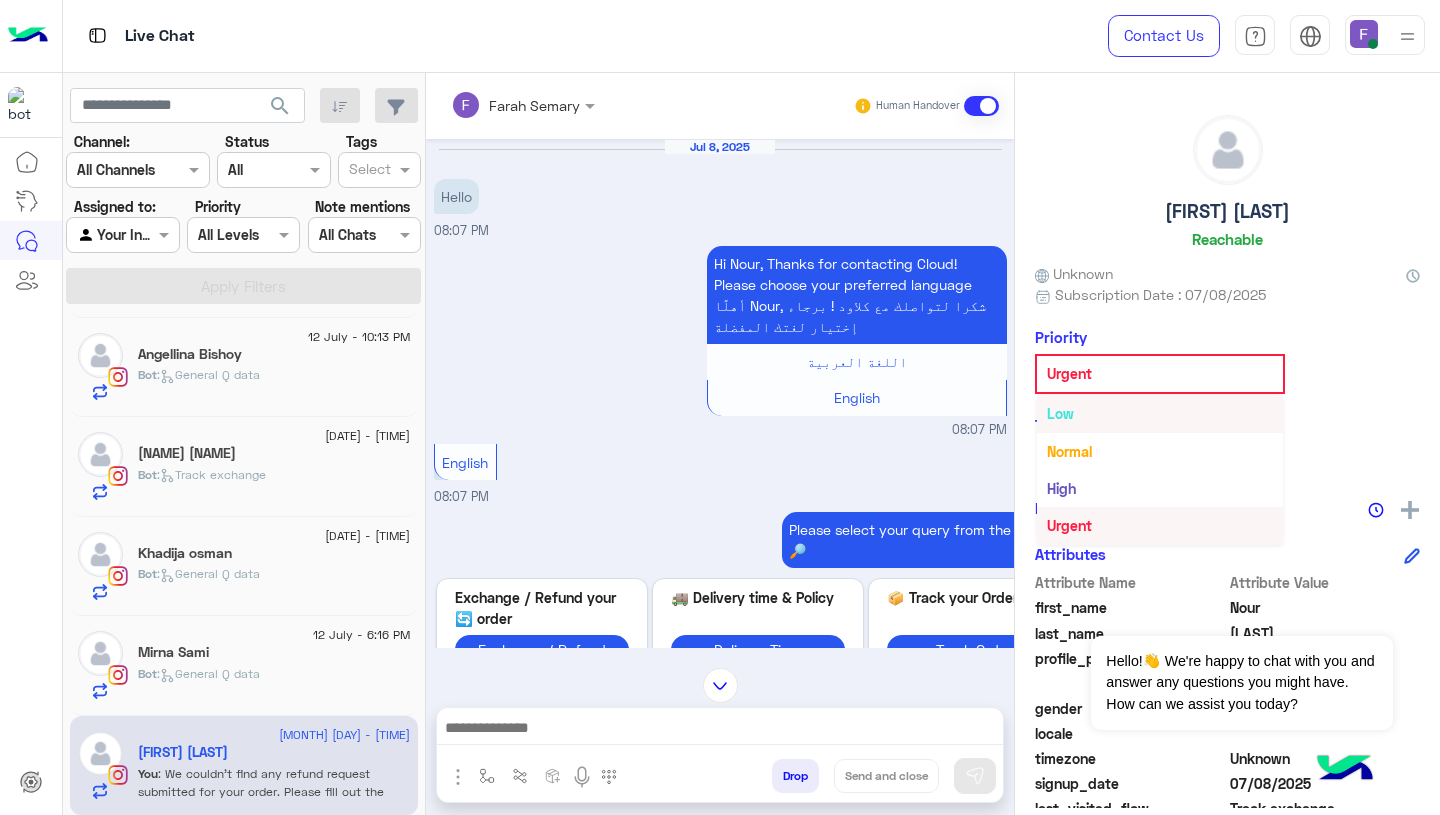 click on "Low" at bounding box center [1160, 413] 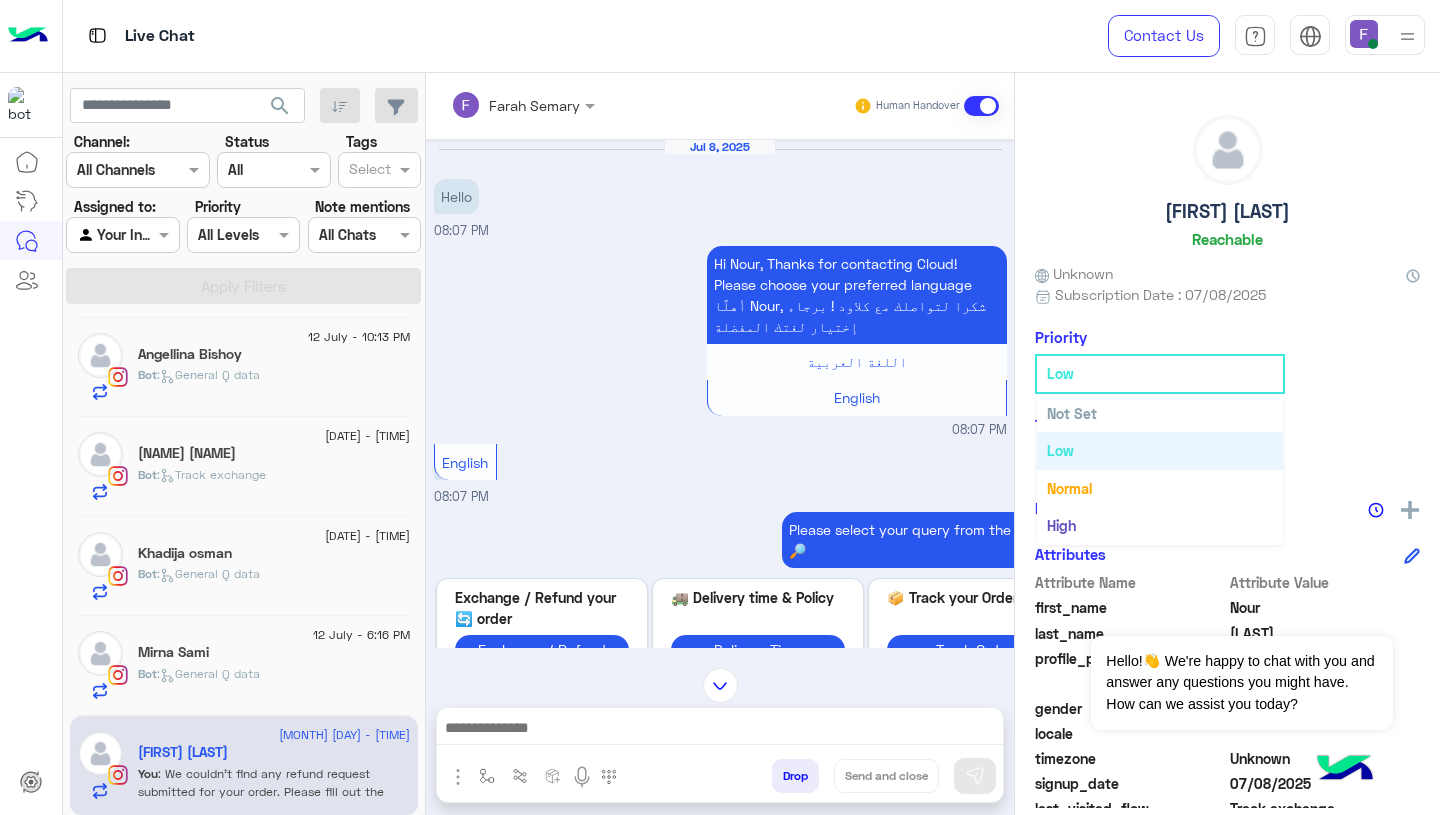 click on "Low" 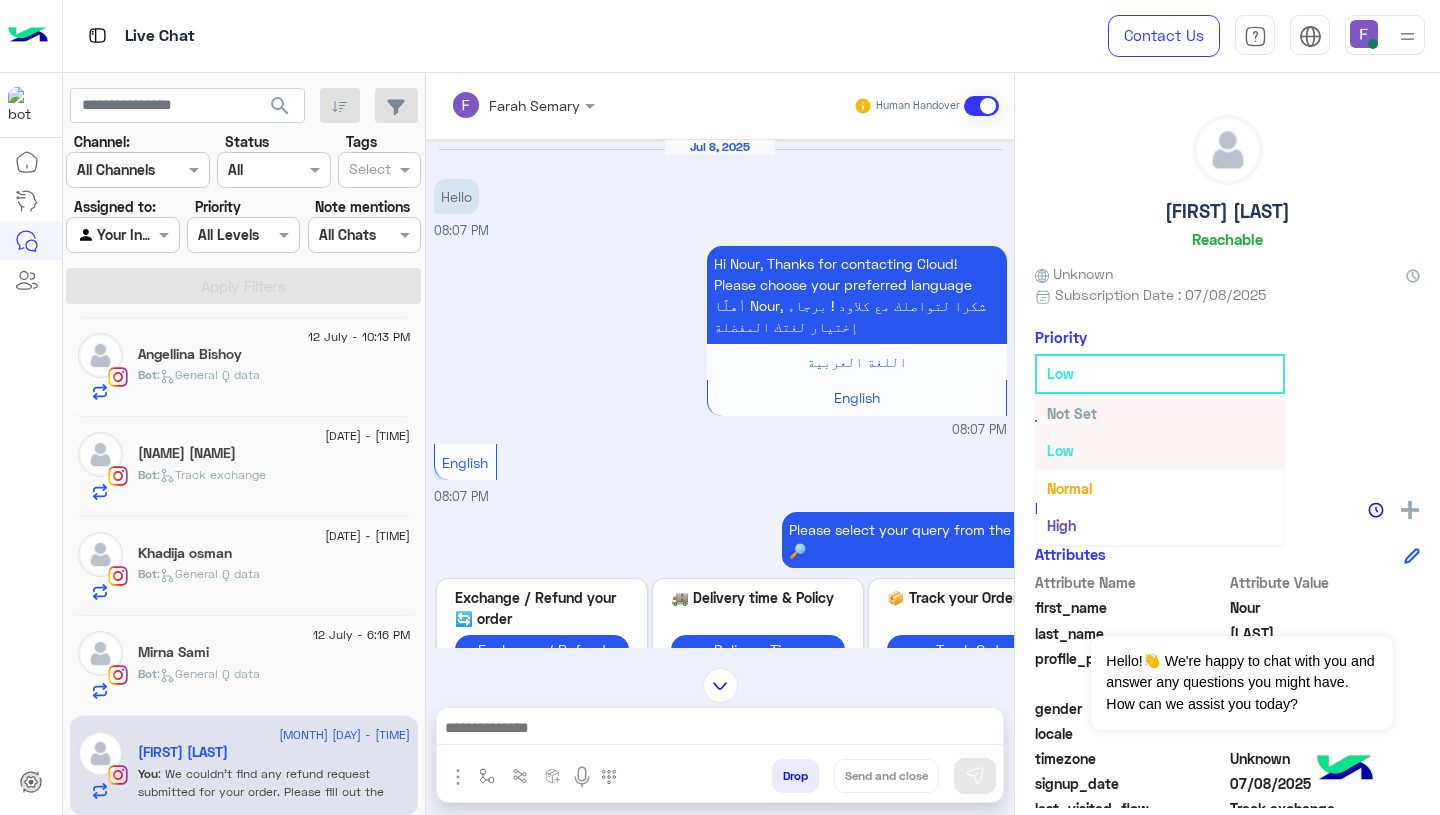 click on "Not Set" at bounding box center (1072, 413) 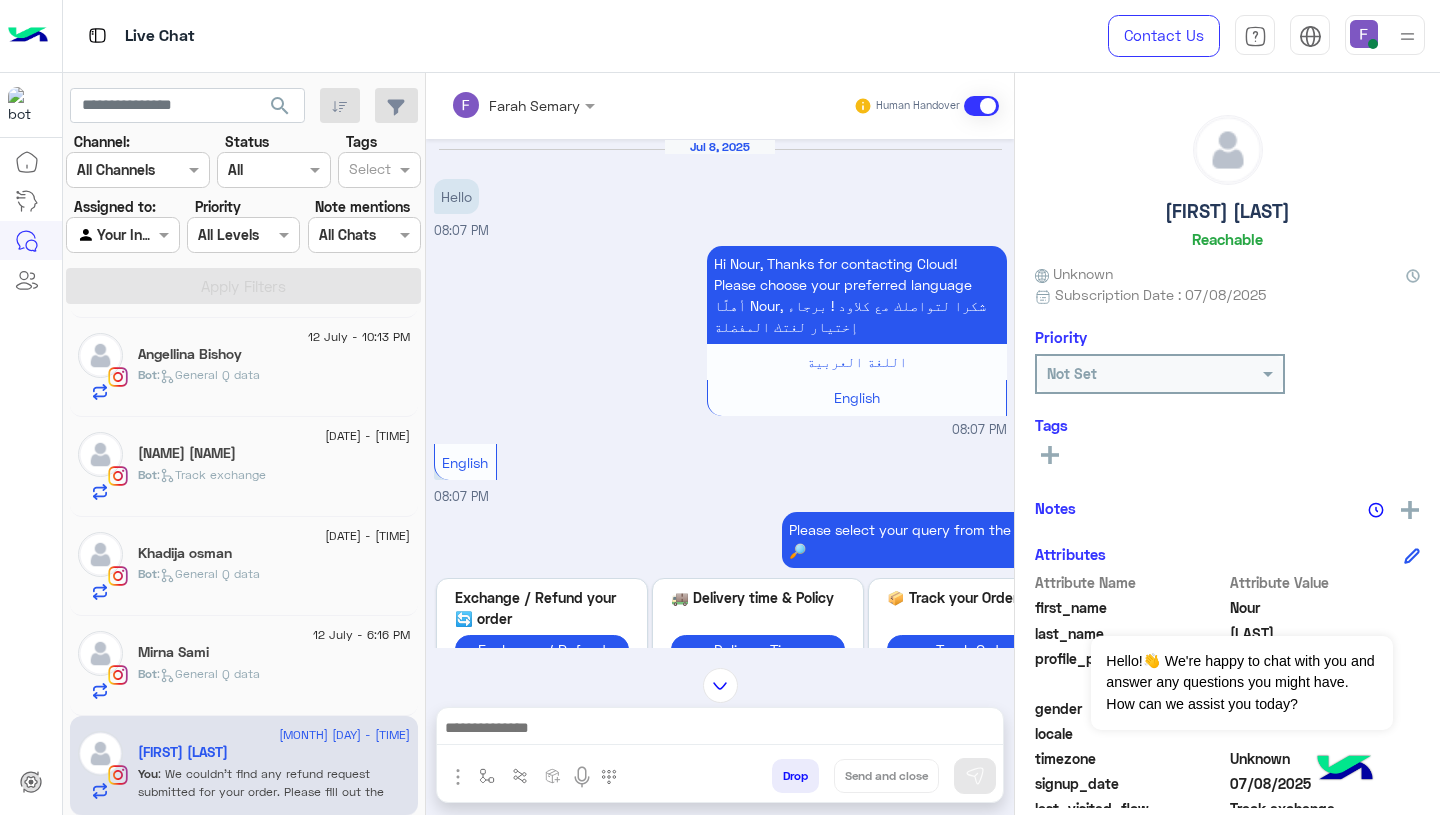 scroll, scrollTop: 1724, scrollLeft: 0, axis: vertical 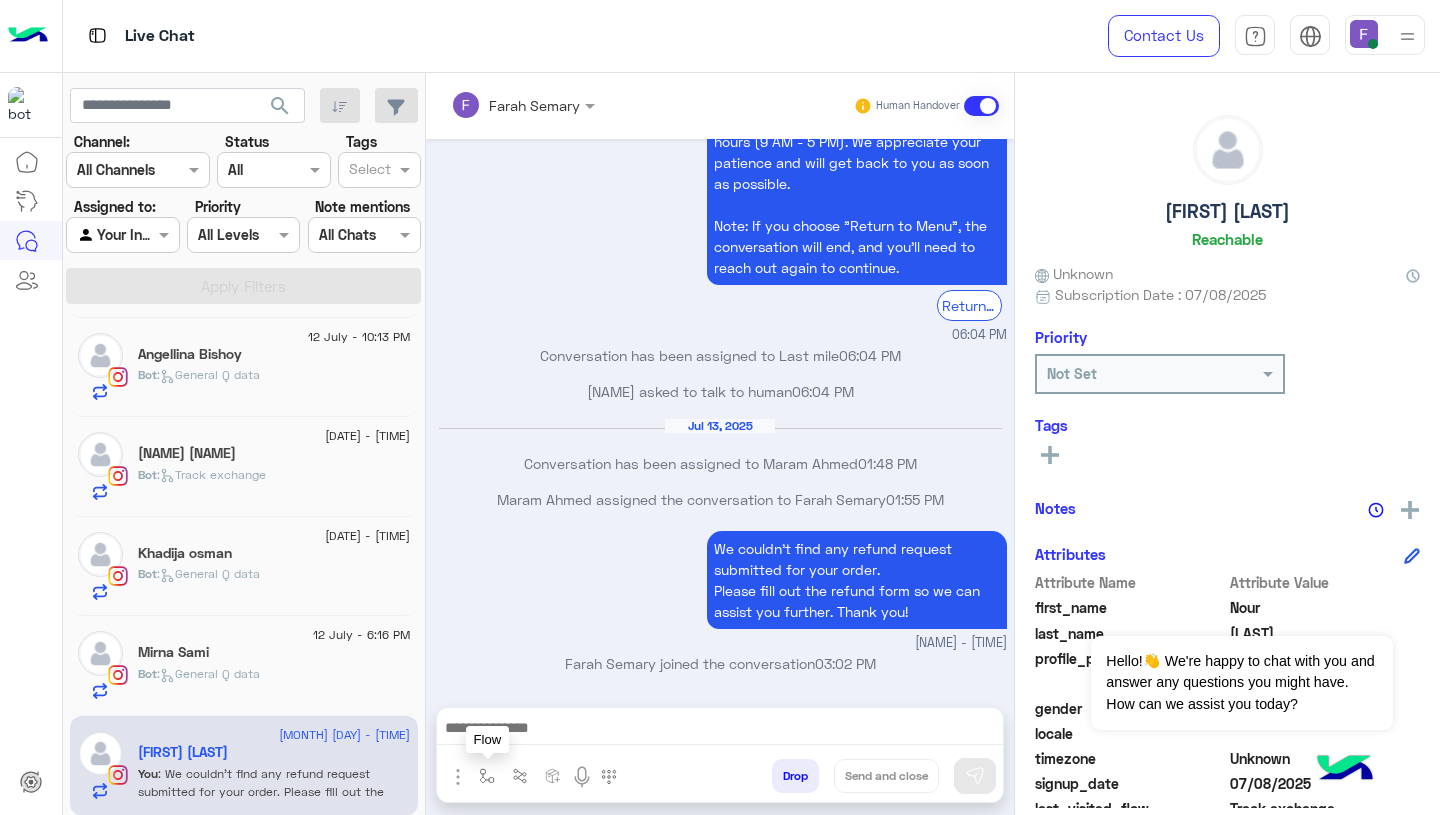 click at bounding box center (487, 776) 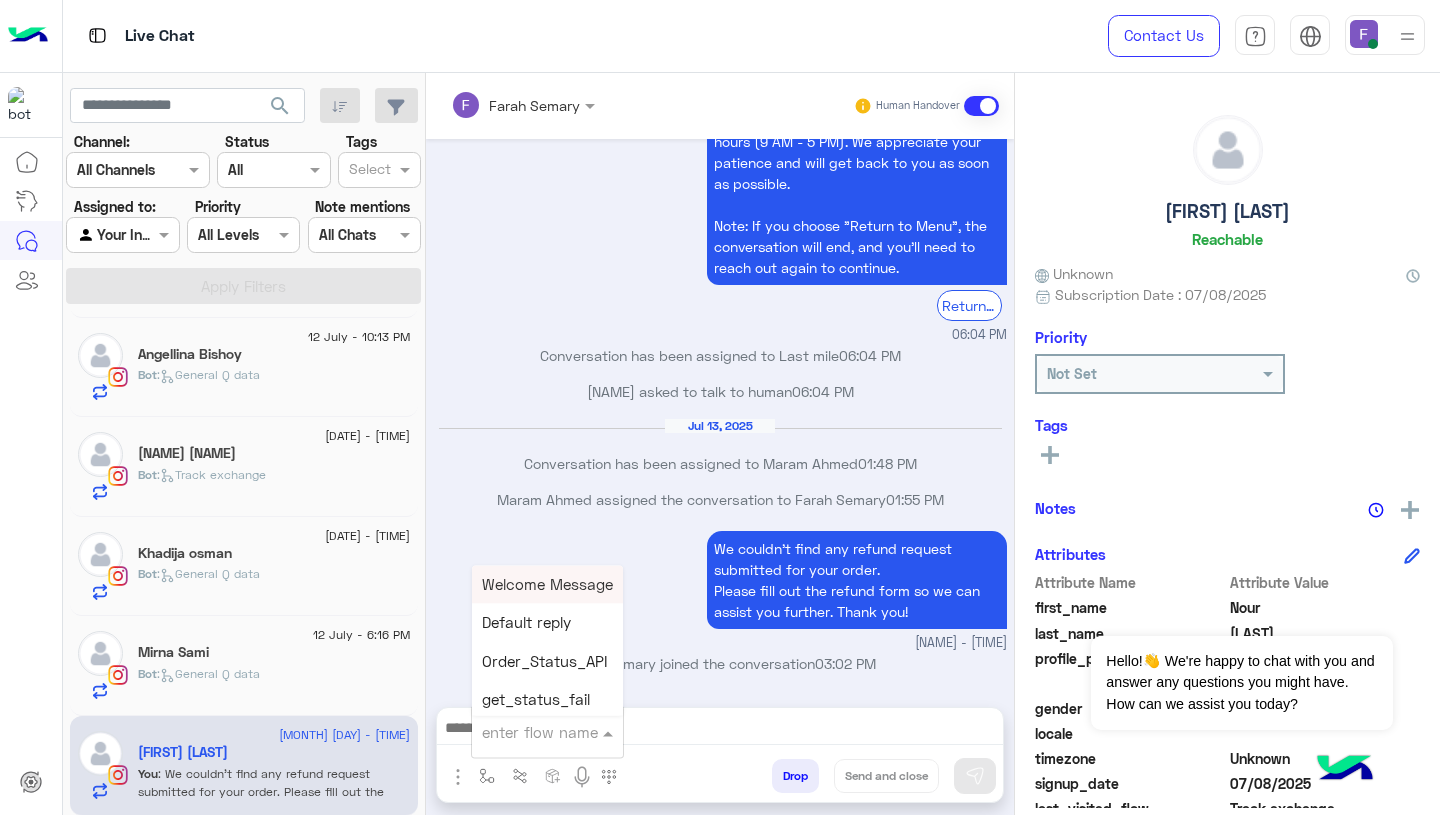 click at bounding box center (523, 732) 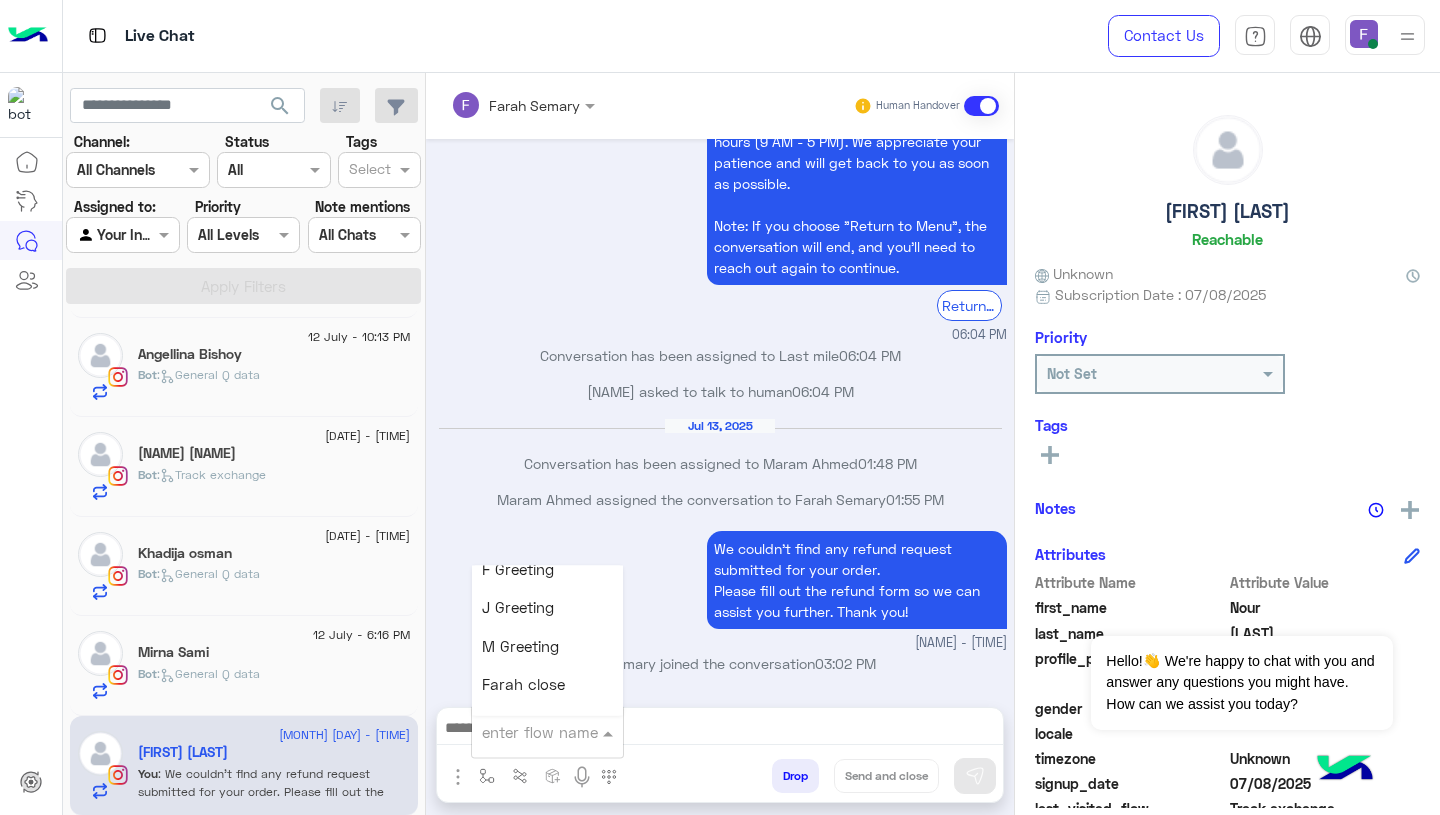 scroll, scrollTop: 2323, scrollLeft: 0, axis: vertical 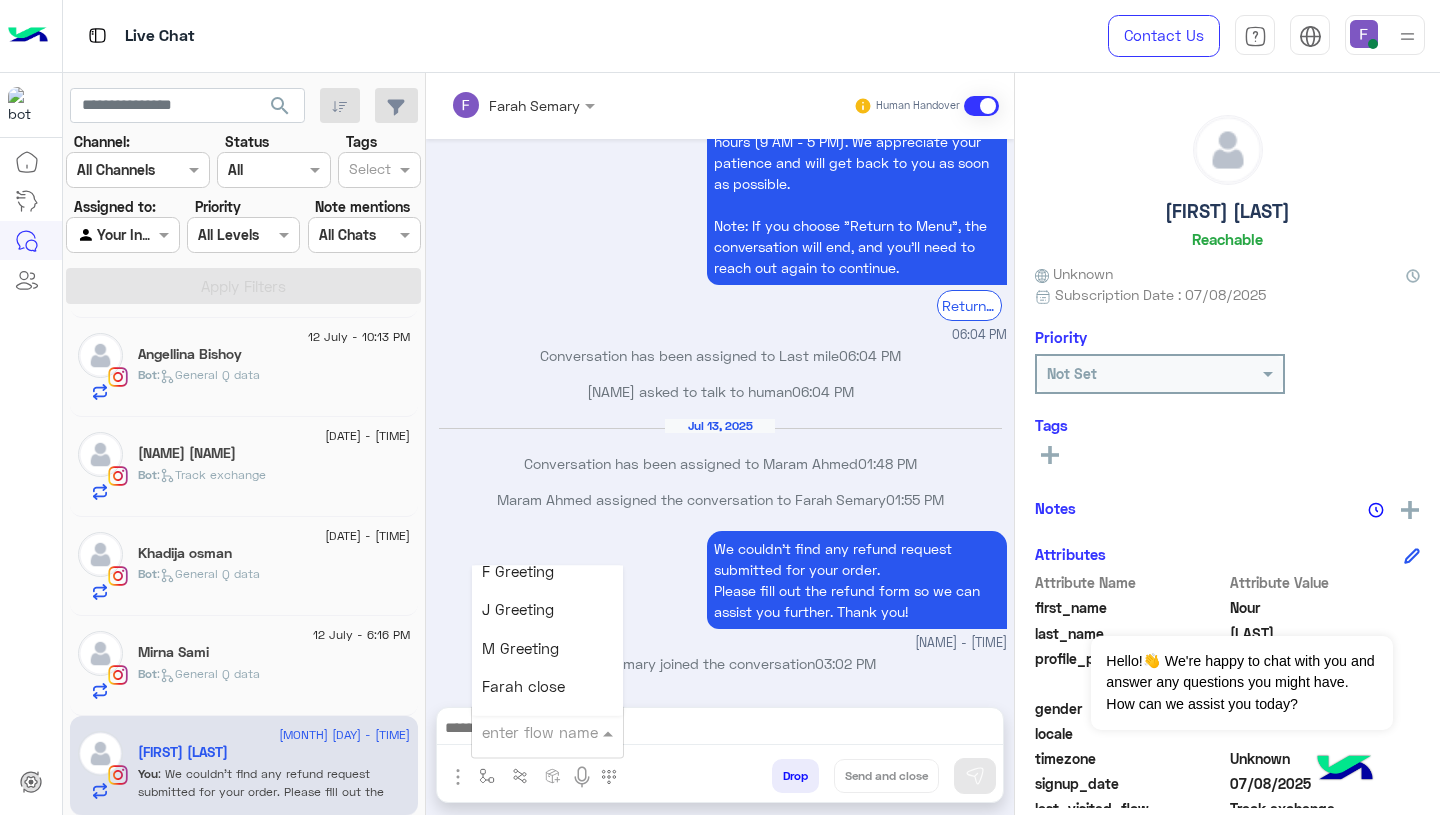 click on "Farah close" at bounding box center [523, 687] 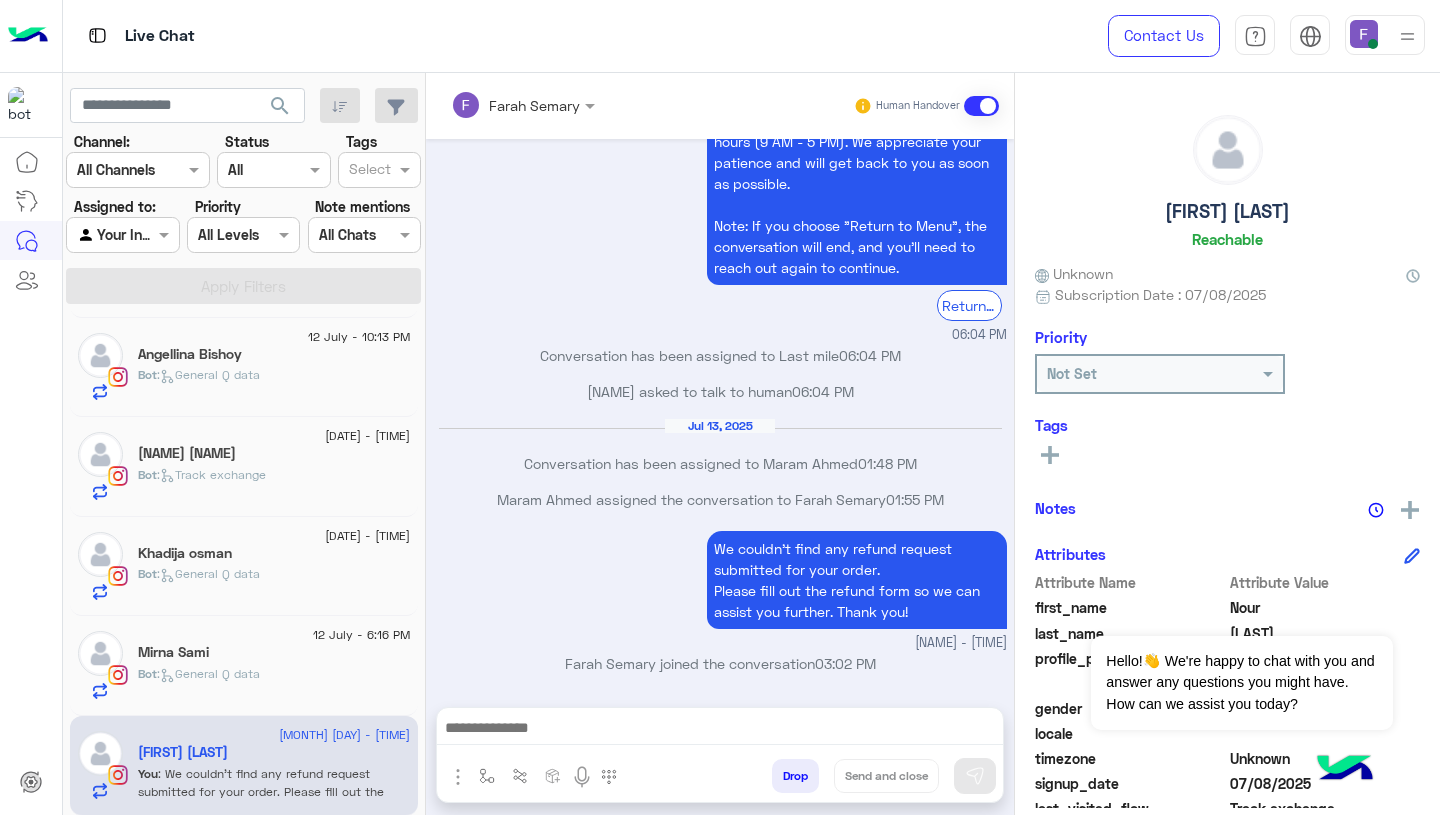type on "**********" 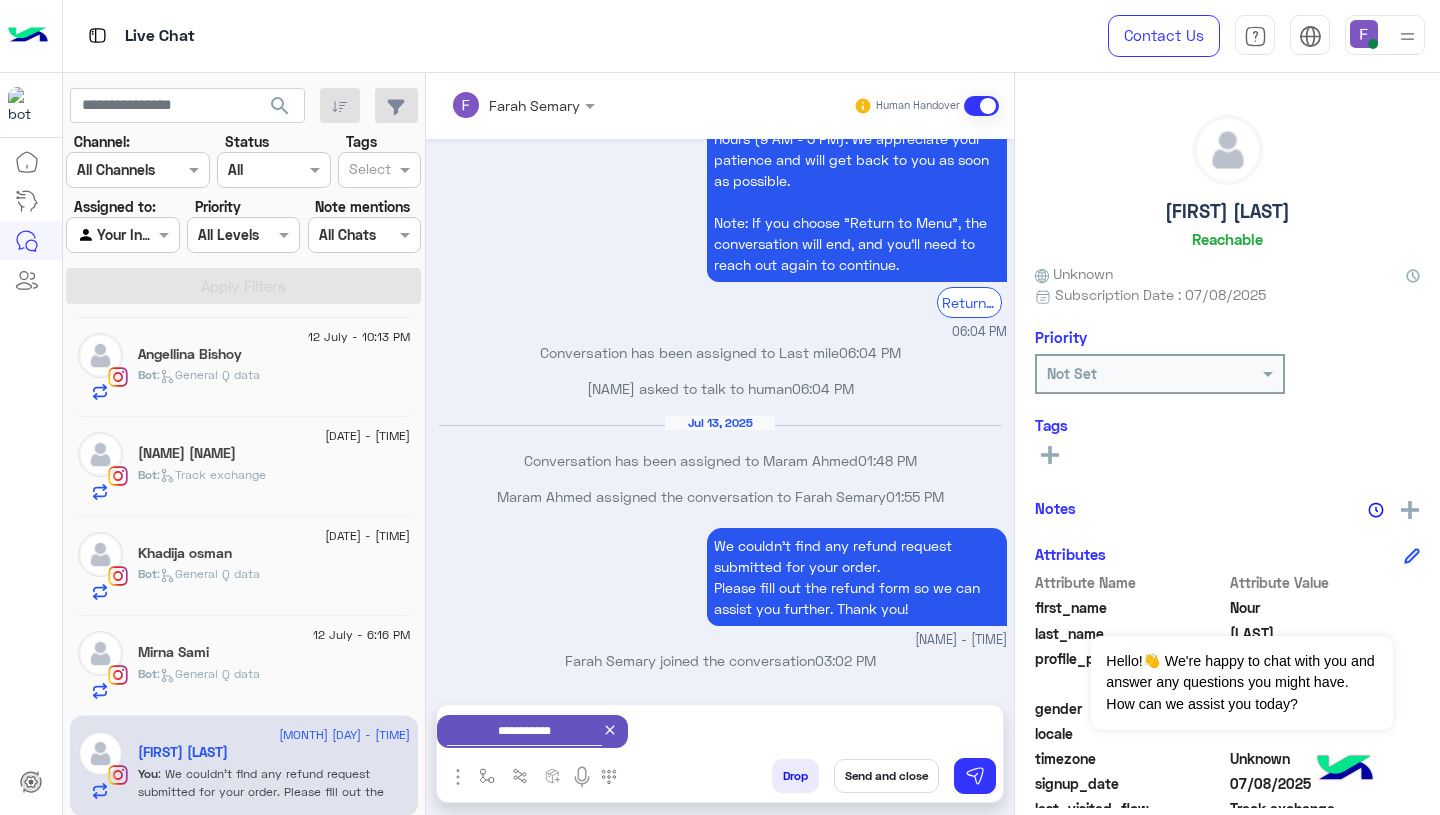 click on "Send and close" at bounding box center (886, 776) 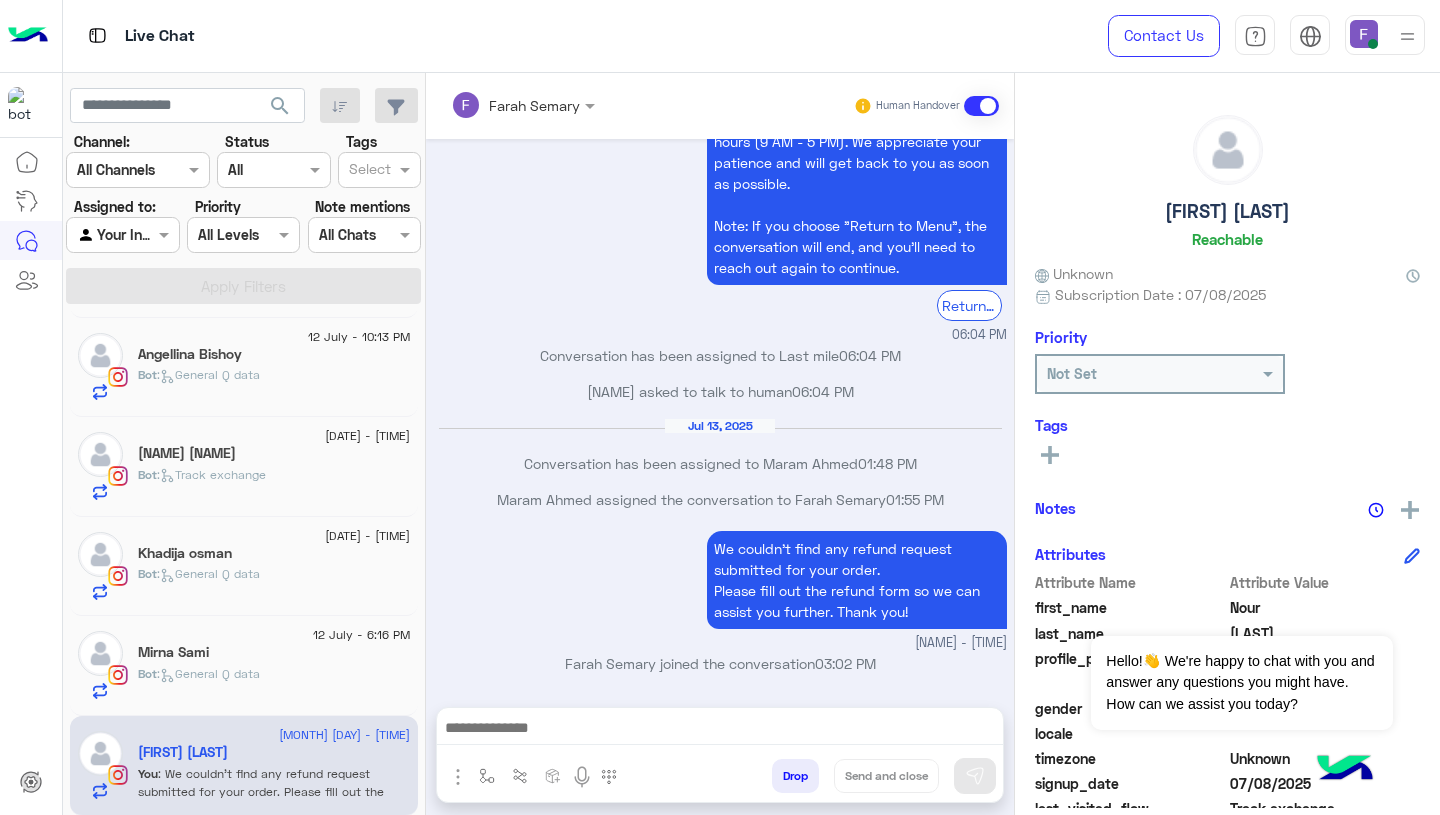 scroll, scrollTop: 1761, scrollLeft: 0, axis: vertical 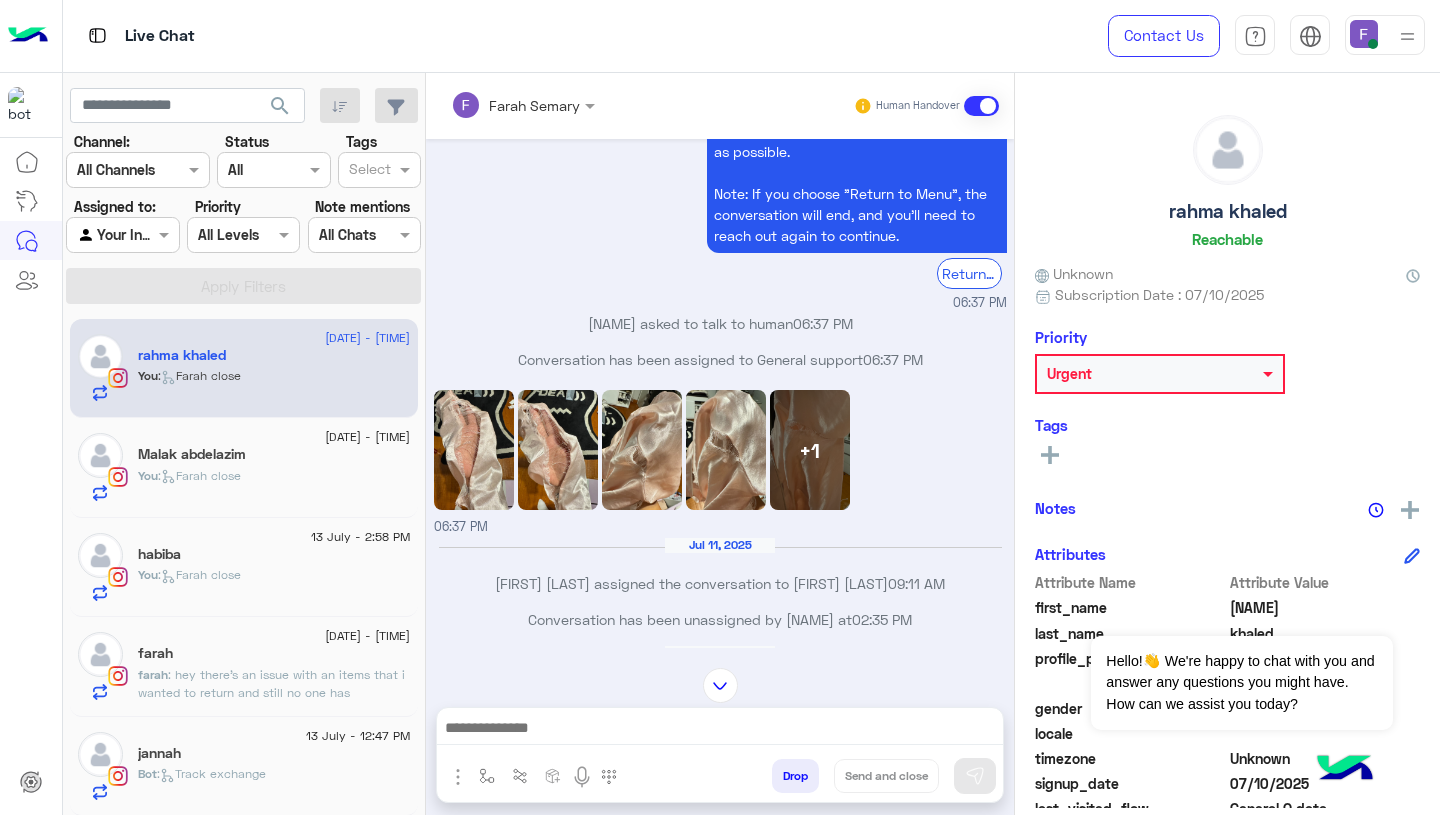 click 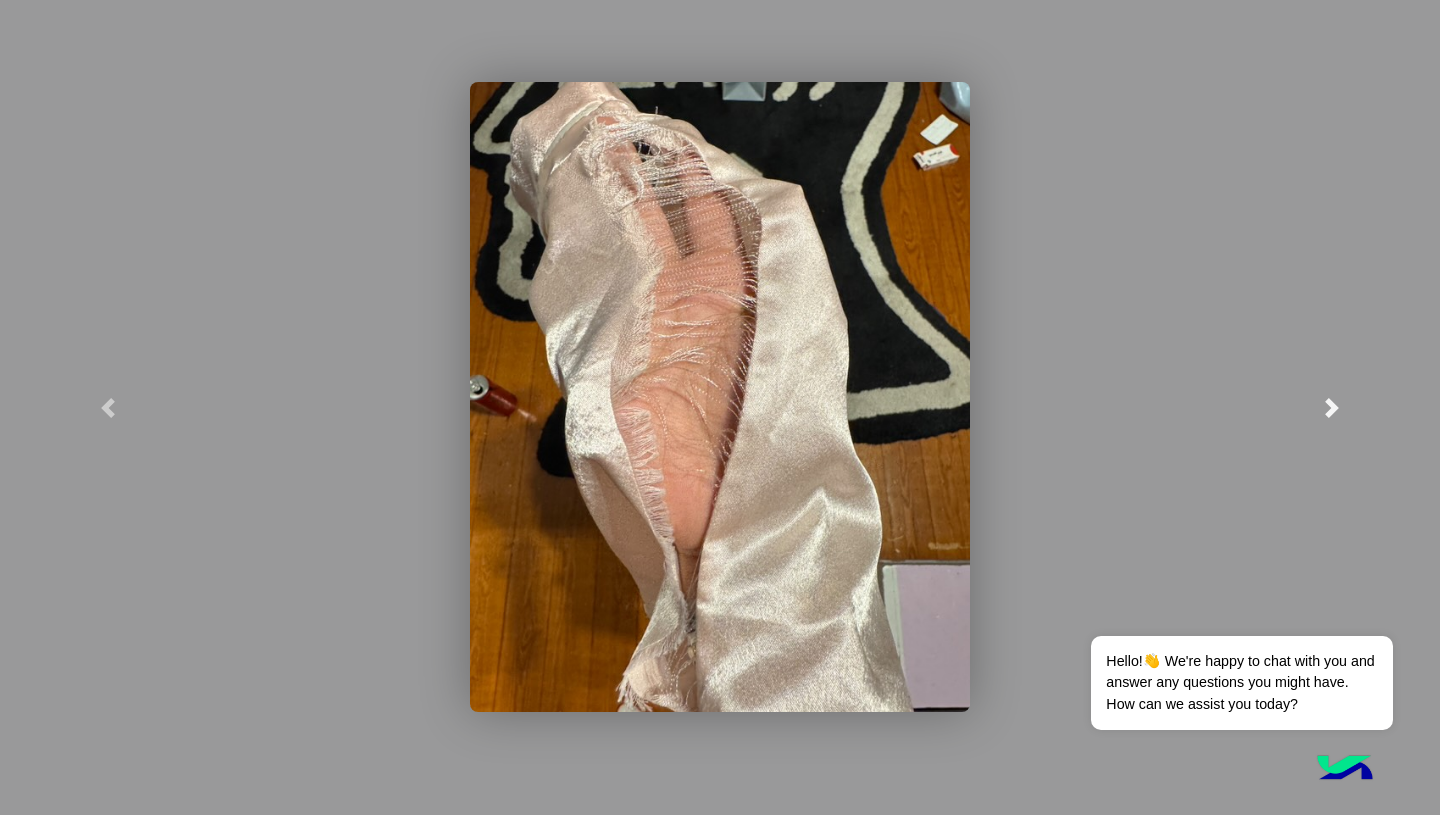 click at bounding box center [1332, 408] 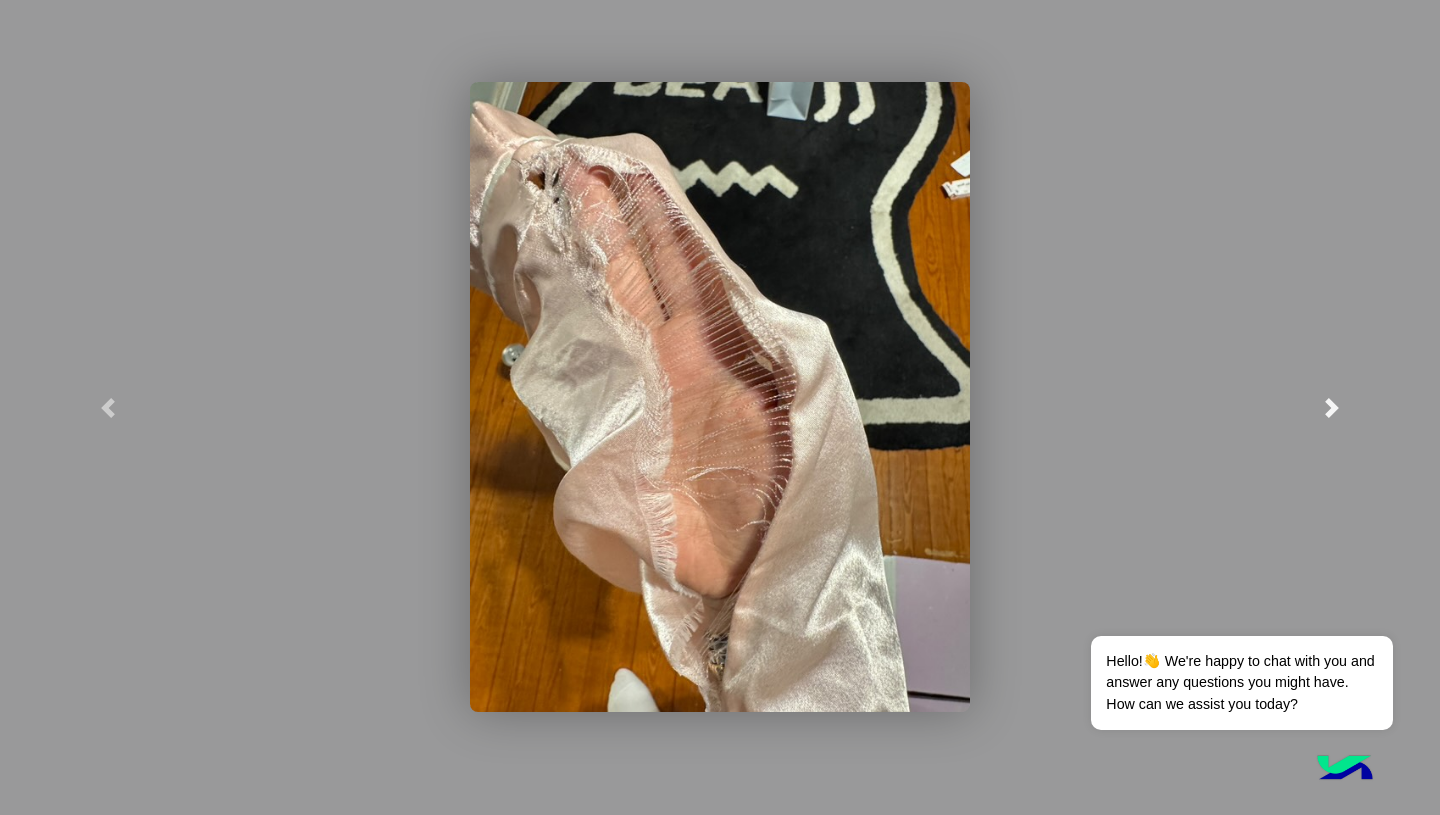 click at bounding box center [1332, 408] 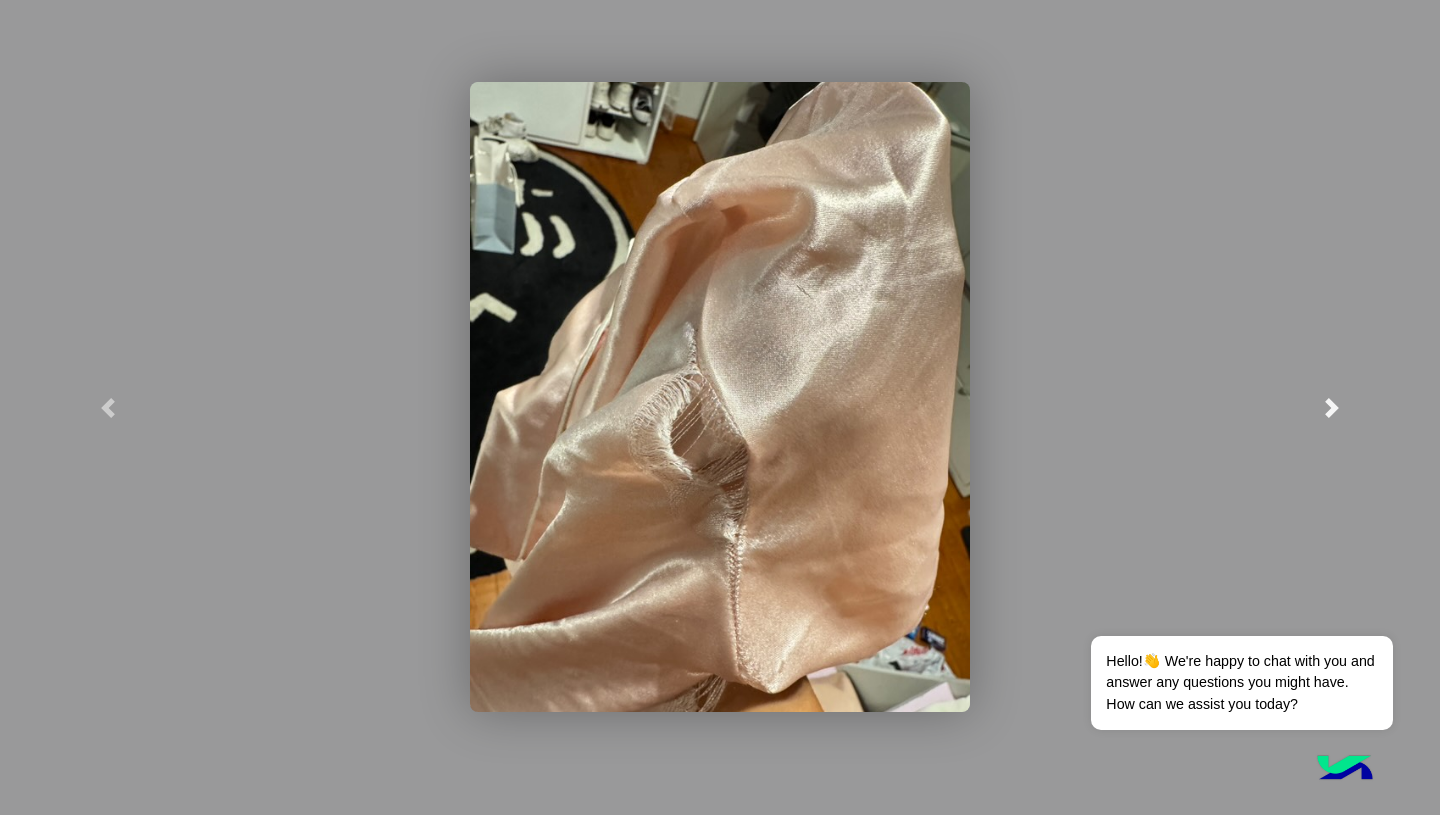 click at bounding box center (1332, 408) 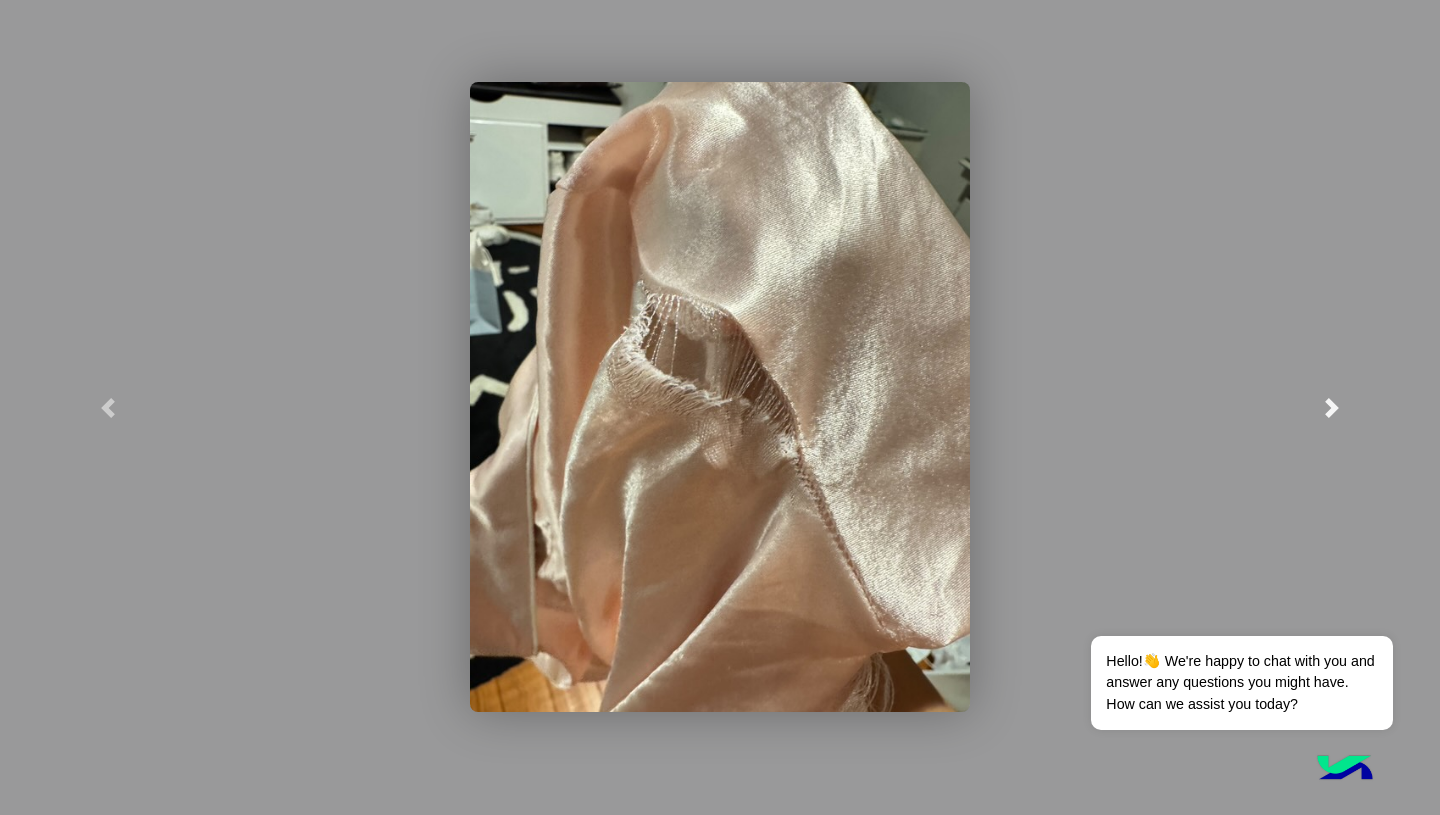 click at bounding box center [1332, 408] 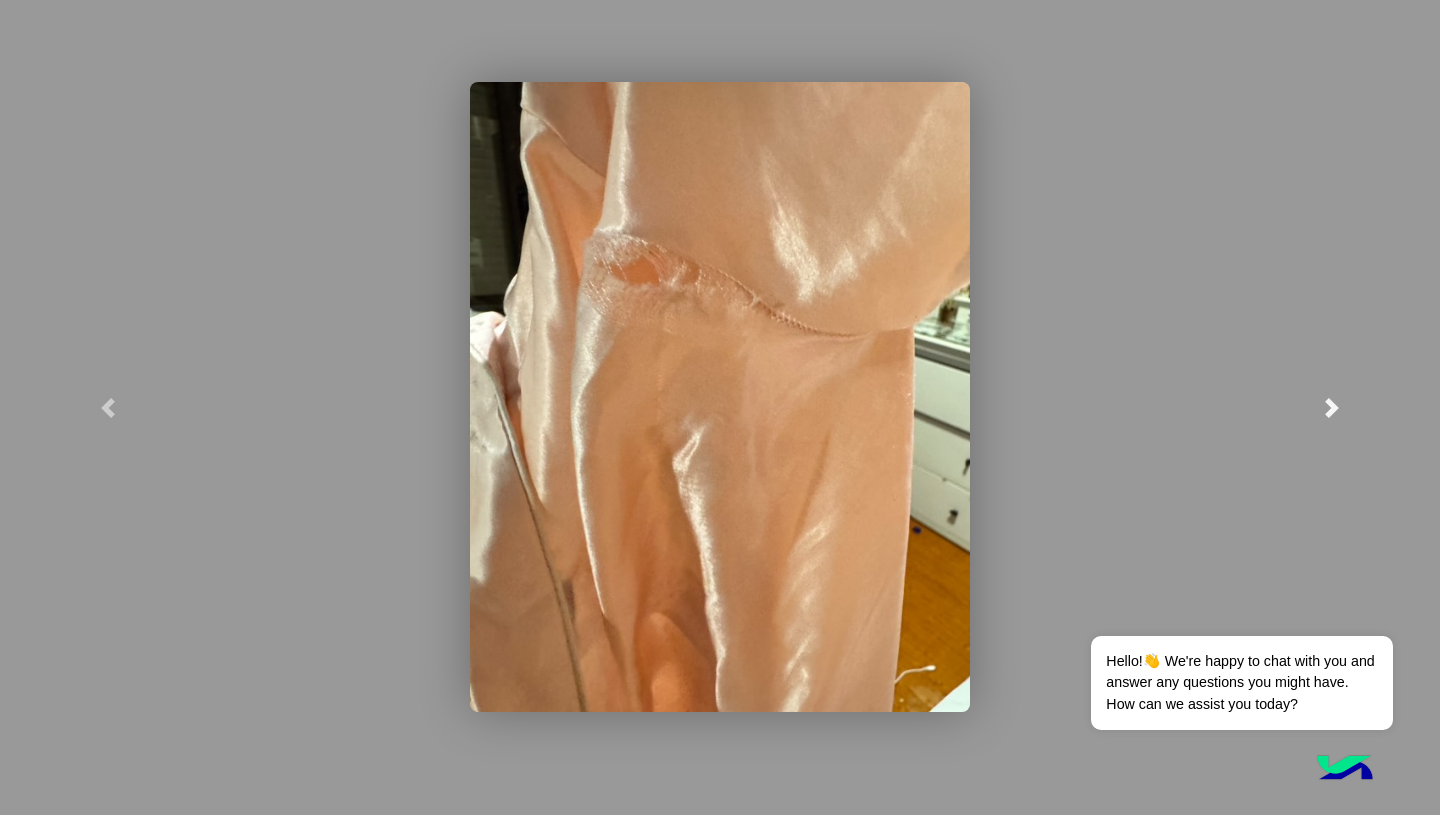 click at bounding box center (1332, 408) 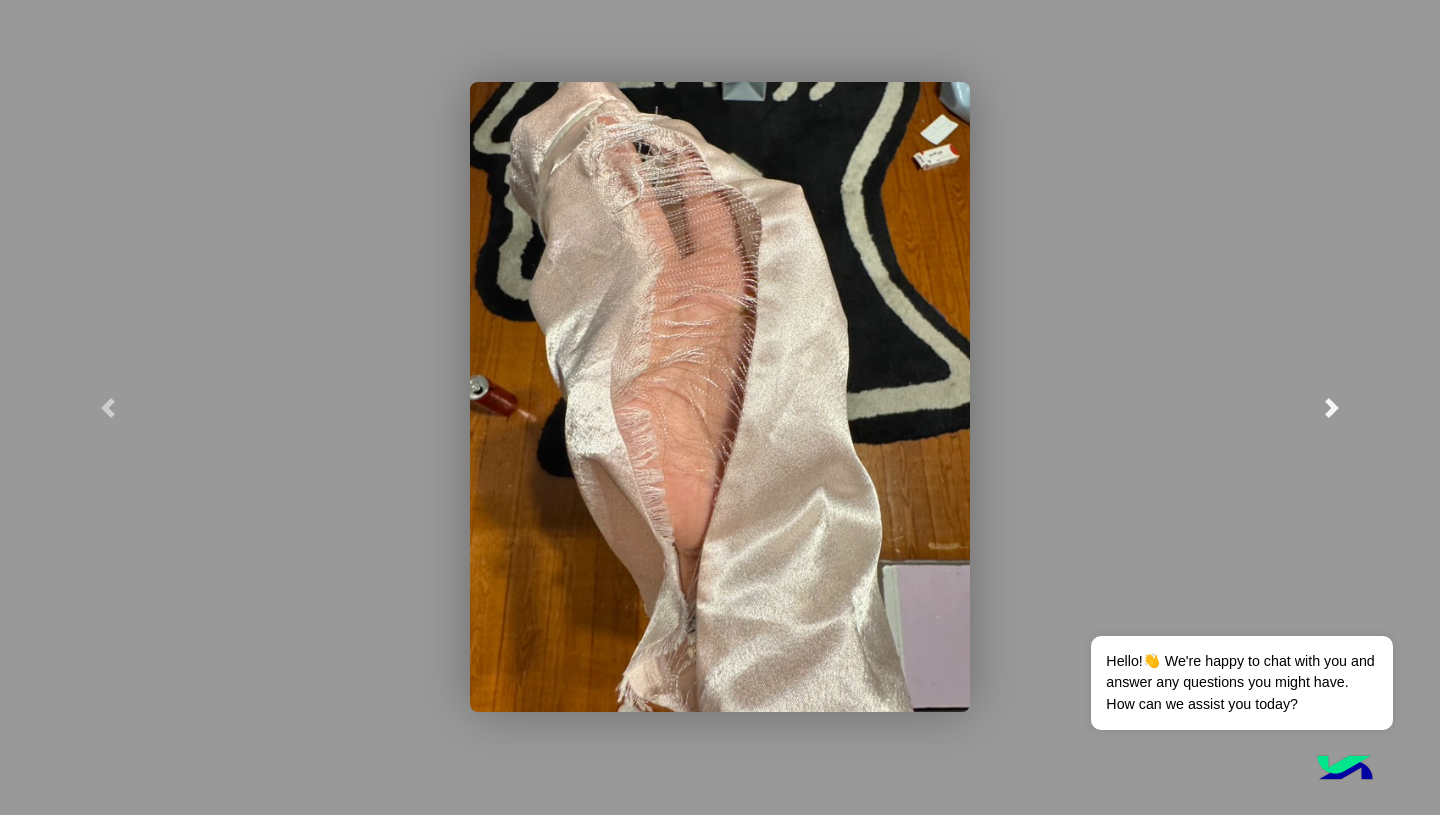 click at bounding box center [1332, 408] 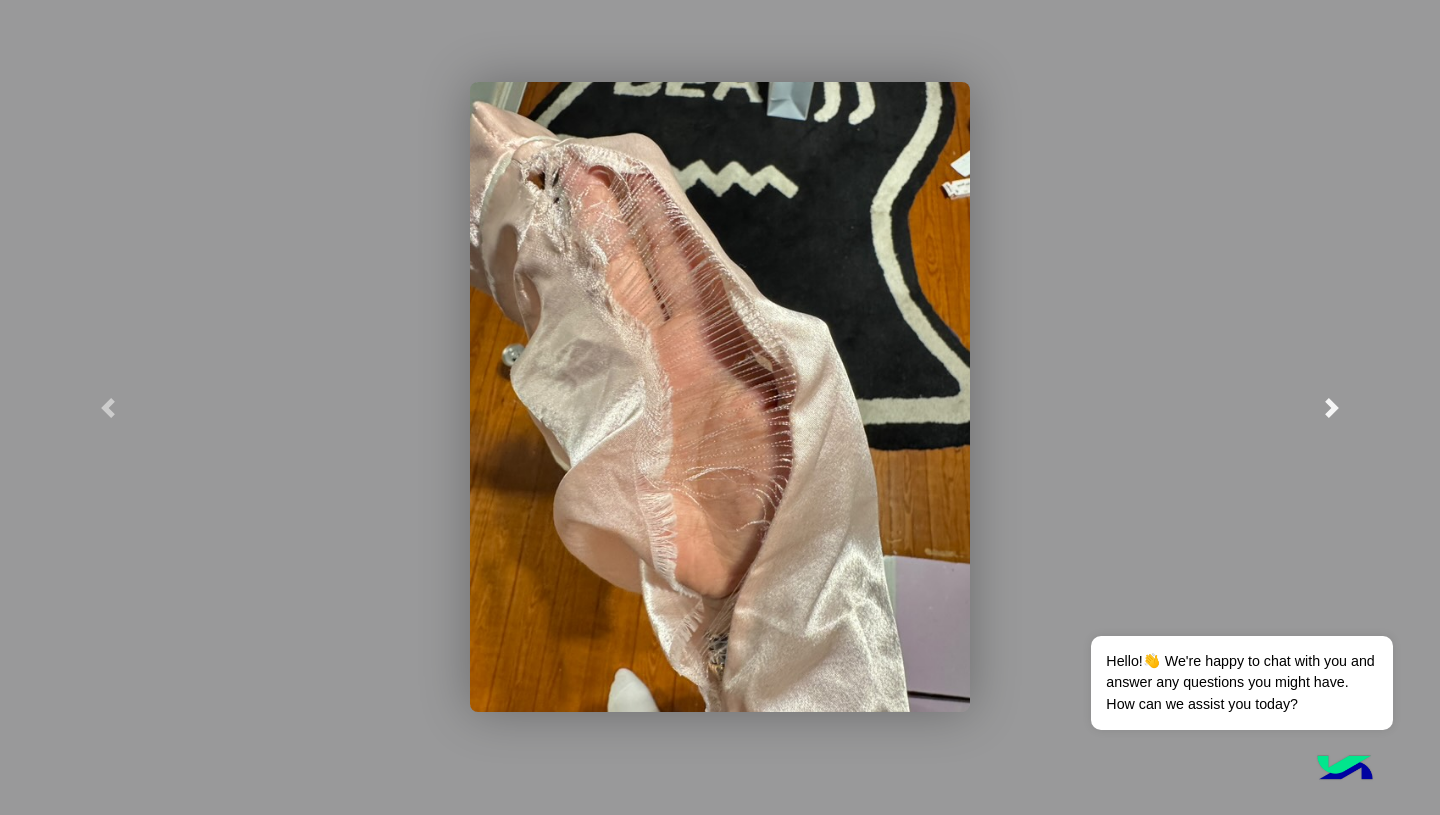 click at bounding box center [1332, 407] 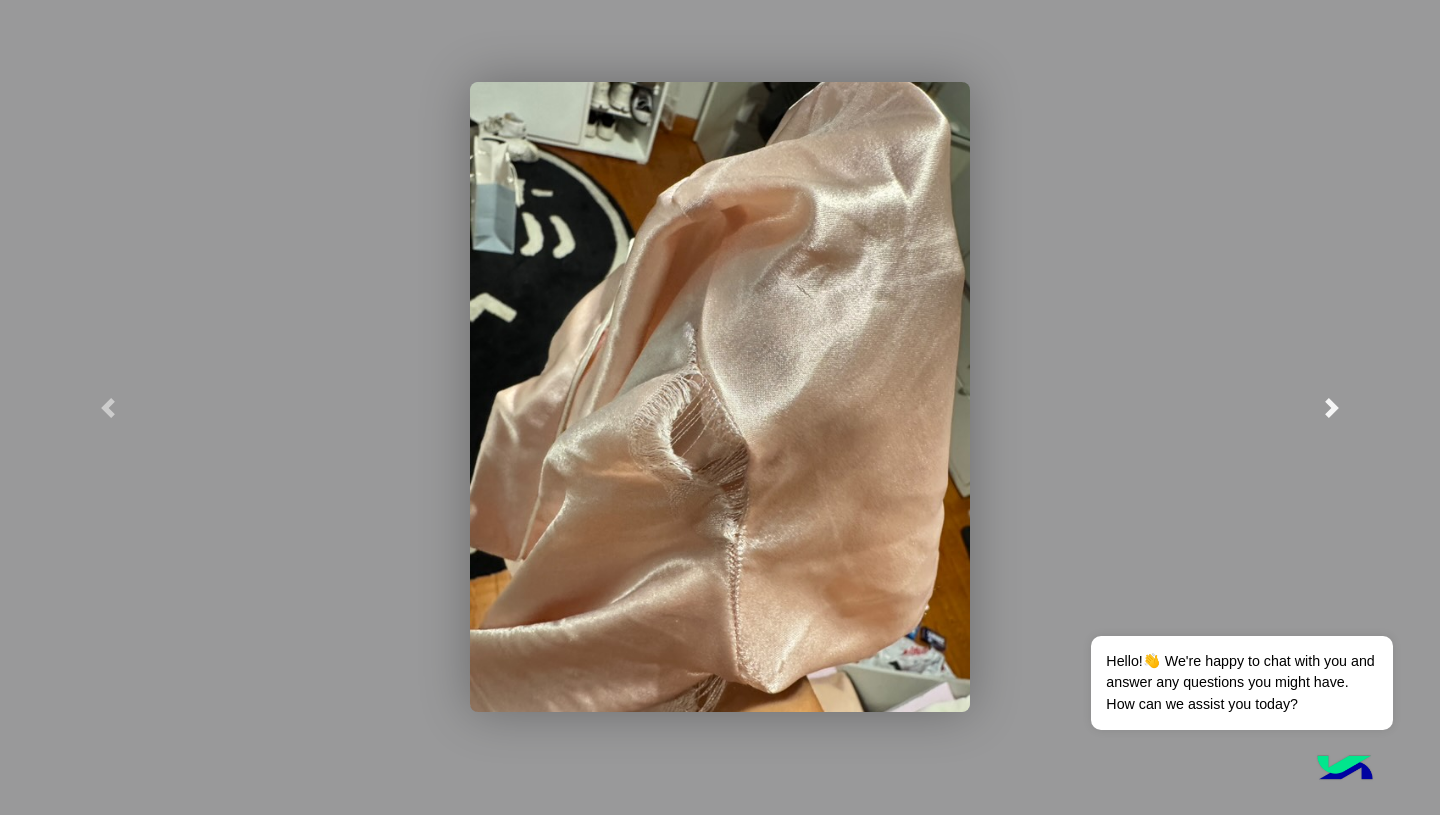 click at bounding box center (1332, 408) 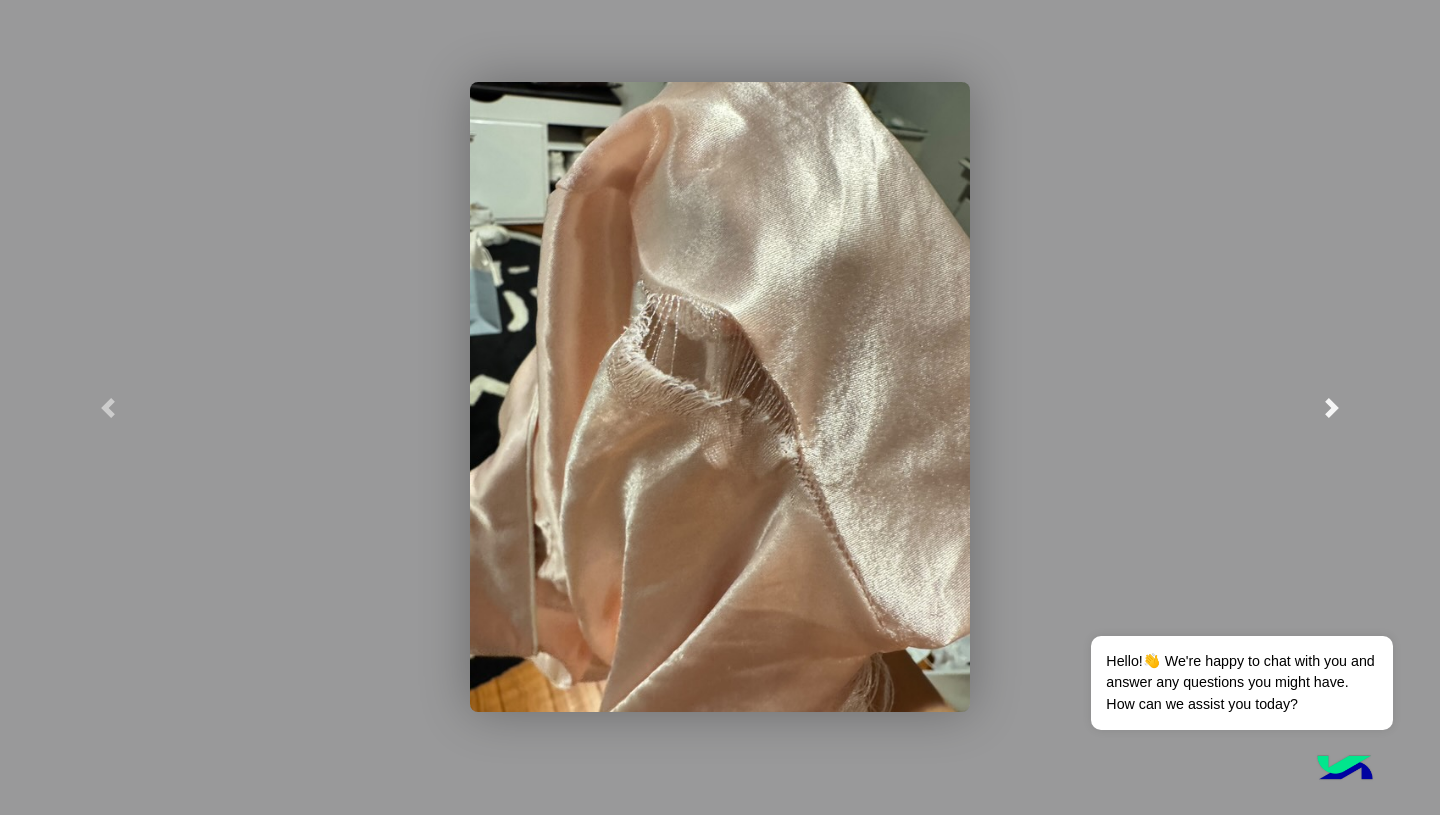 click at bounding box center (1332, 407) 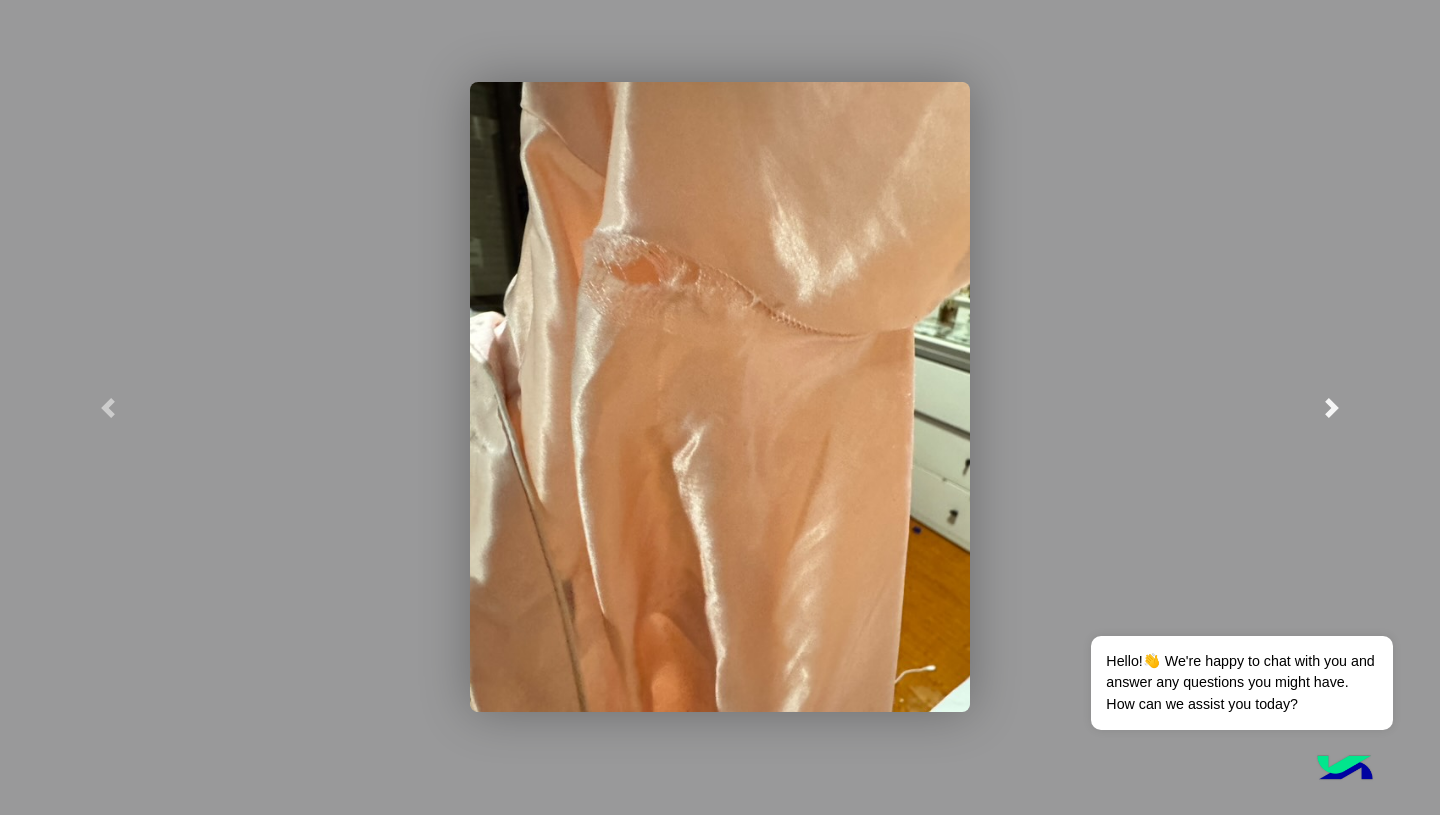 click at bounding box center (1332, 407) 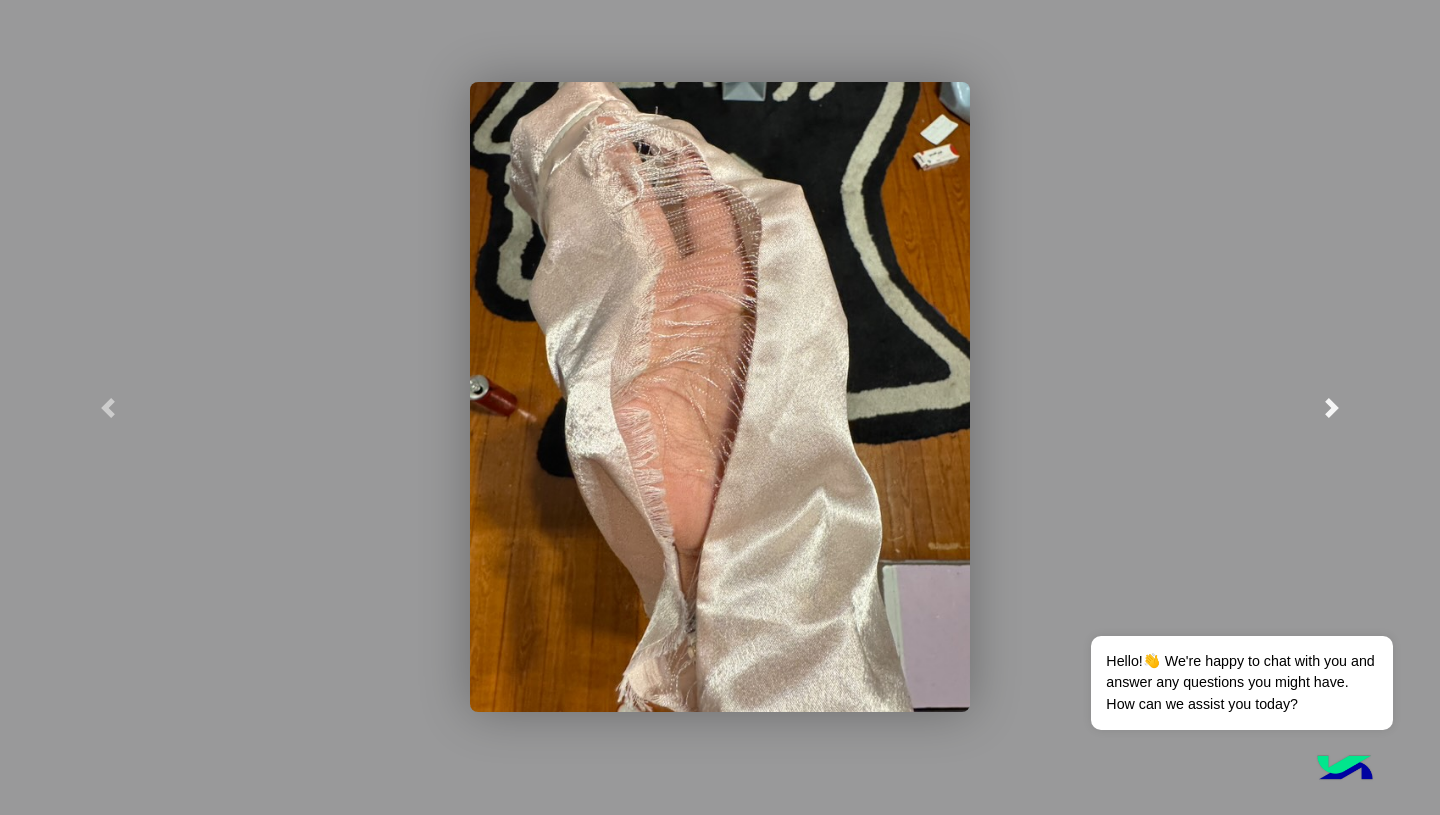 click at bounding box center [1332, 408] 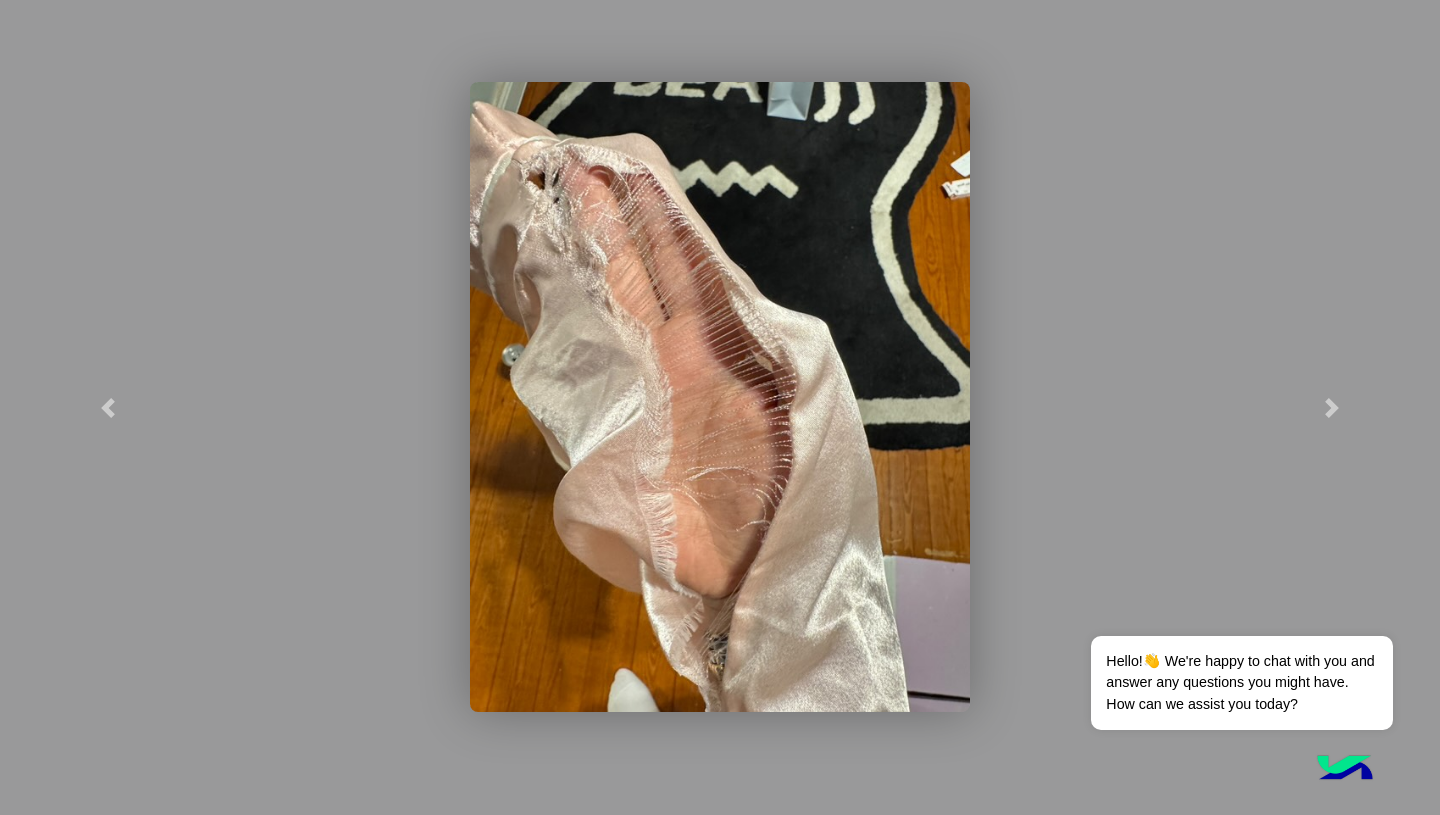 click 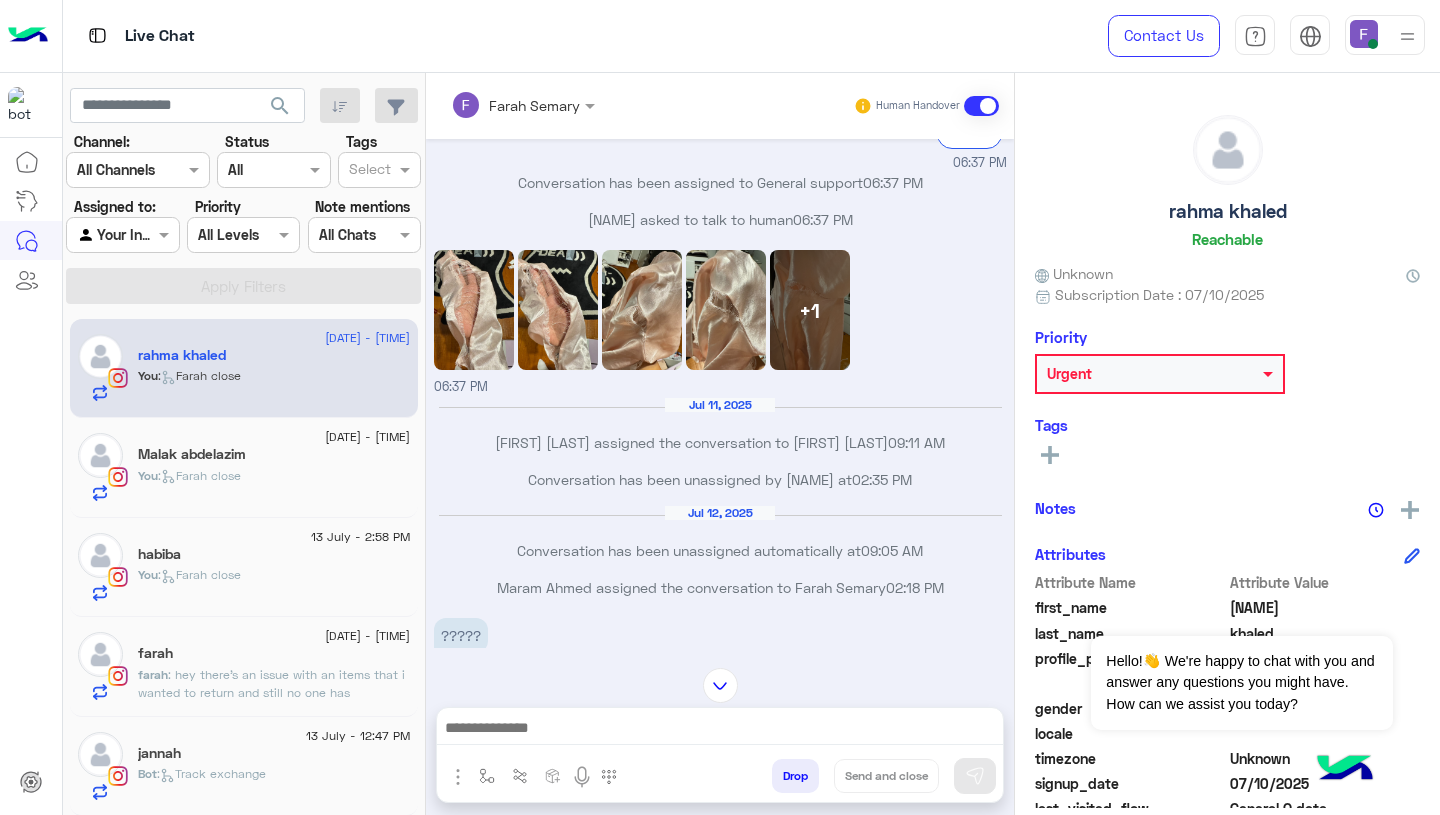 scroll, scrollTop: 2059, scrollLeft: 0, axis: vertical 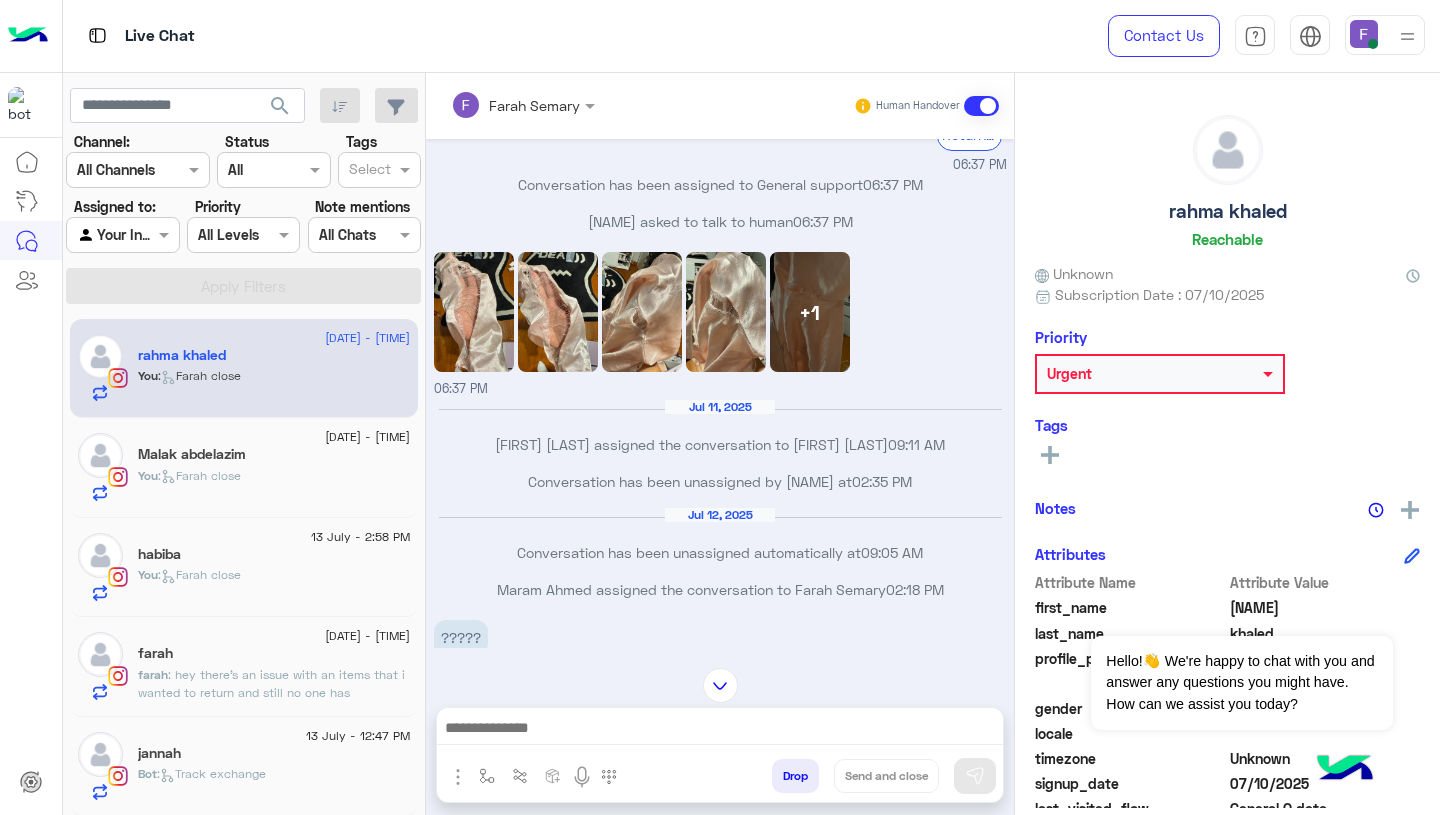 click 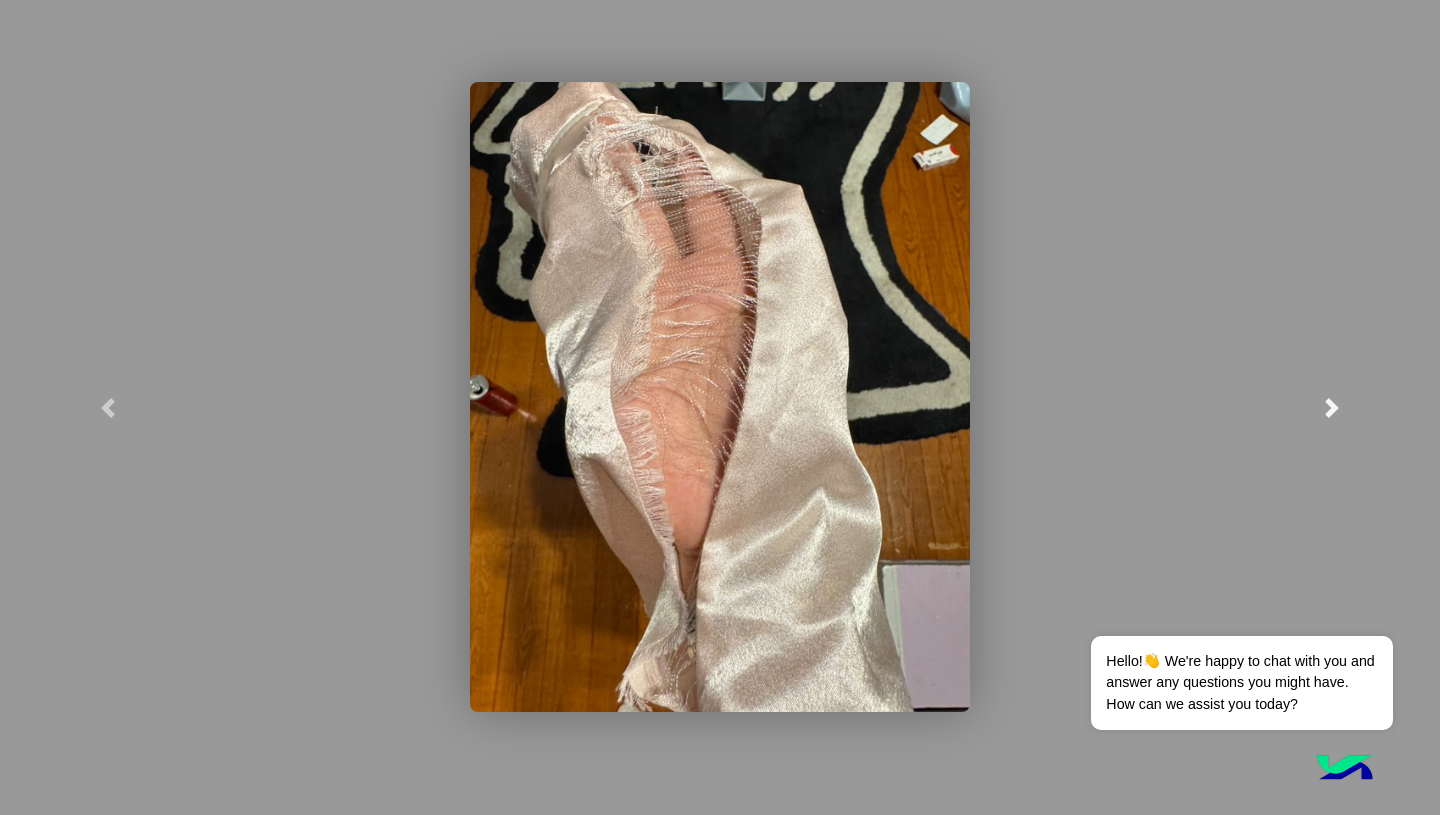 click at bounding box center (1332, 408) 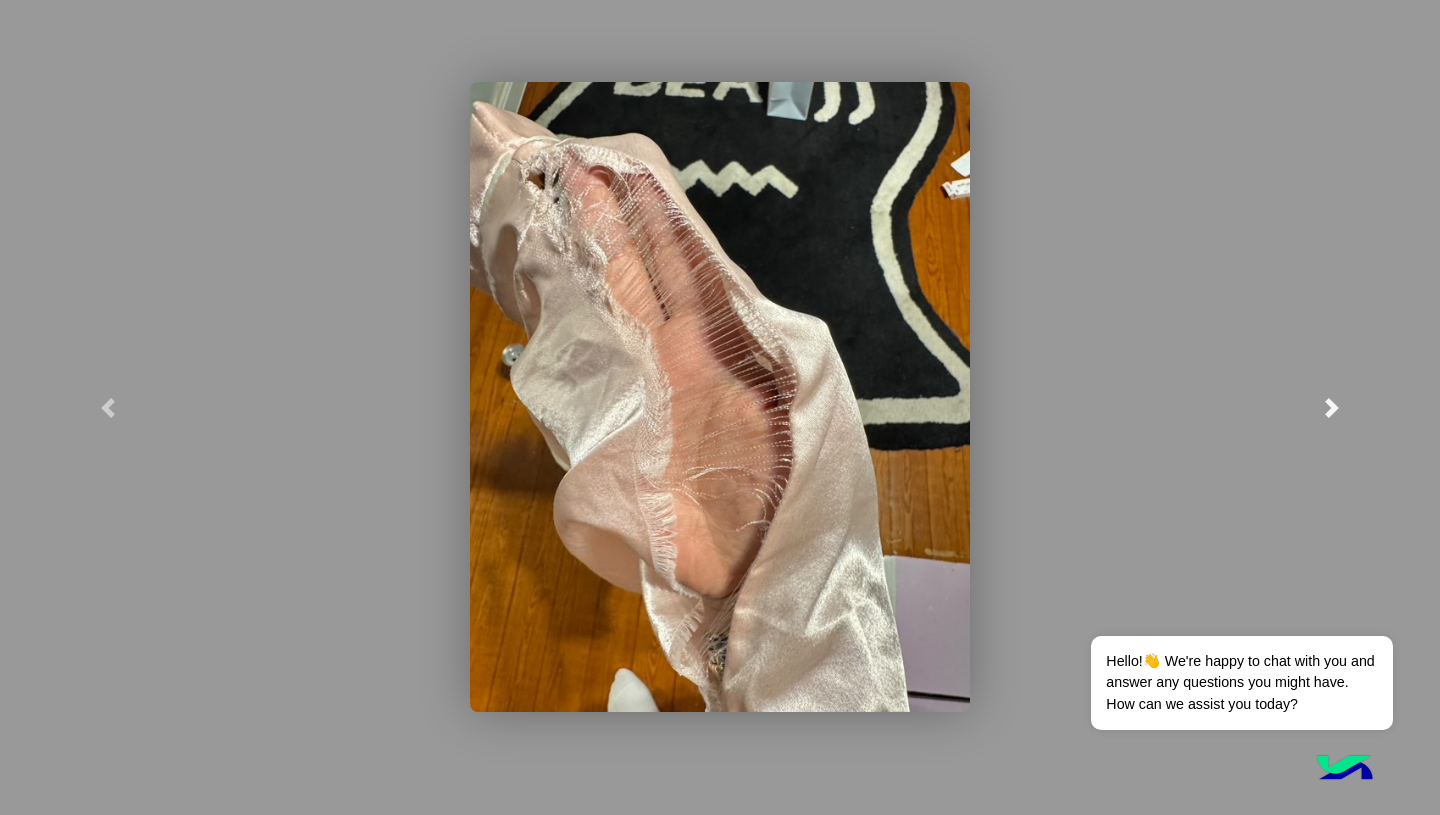 click at bounding box center [1332, 408] 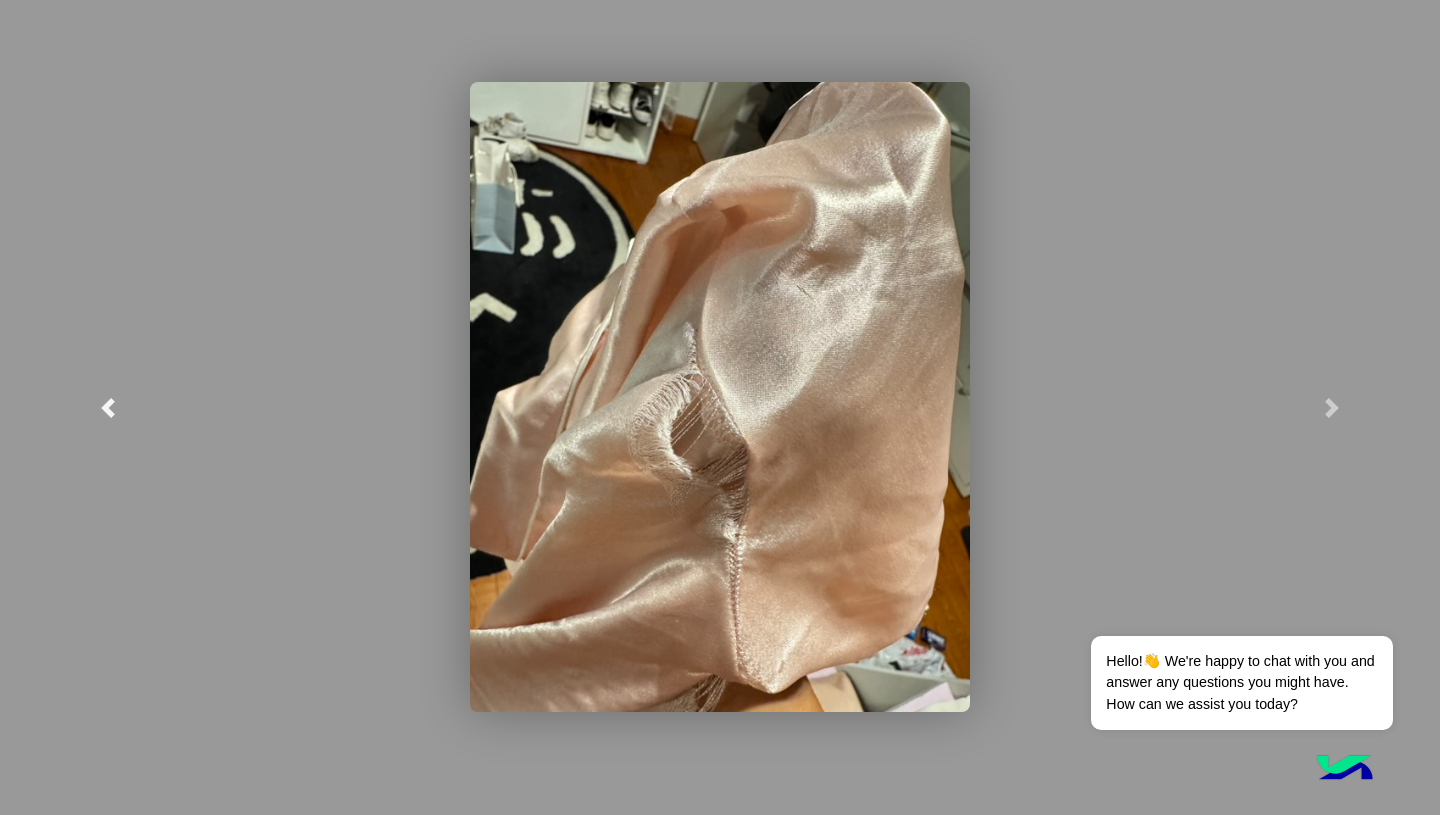 click at bounding box center (108, 408) 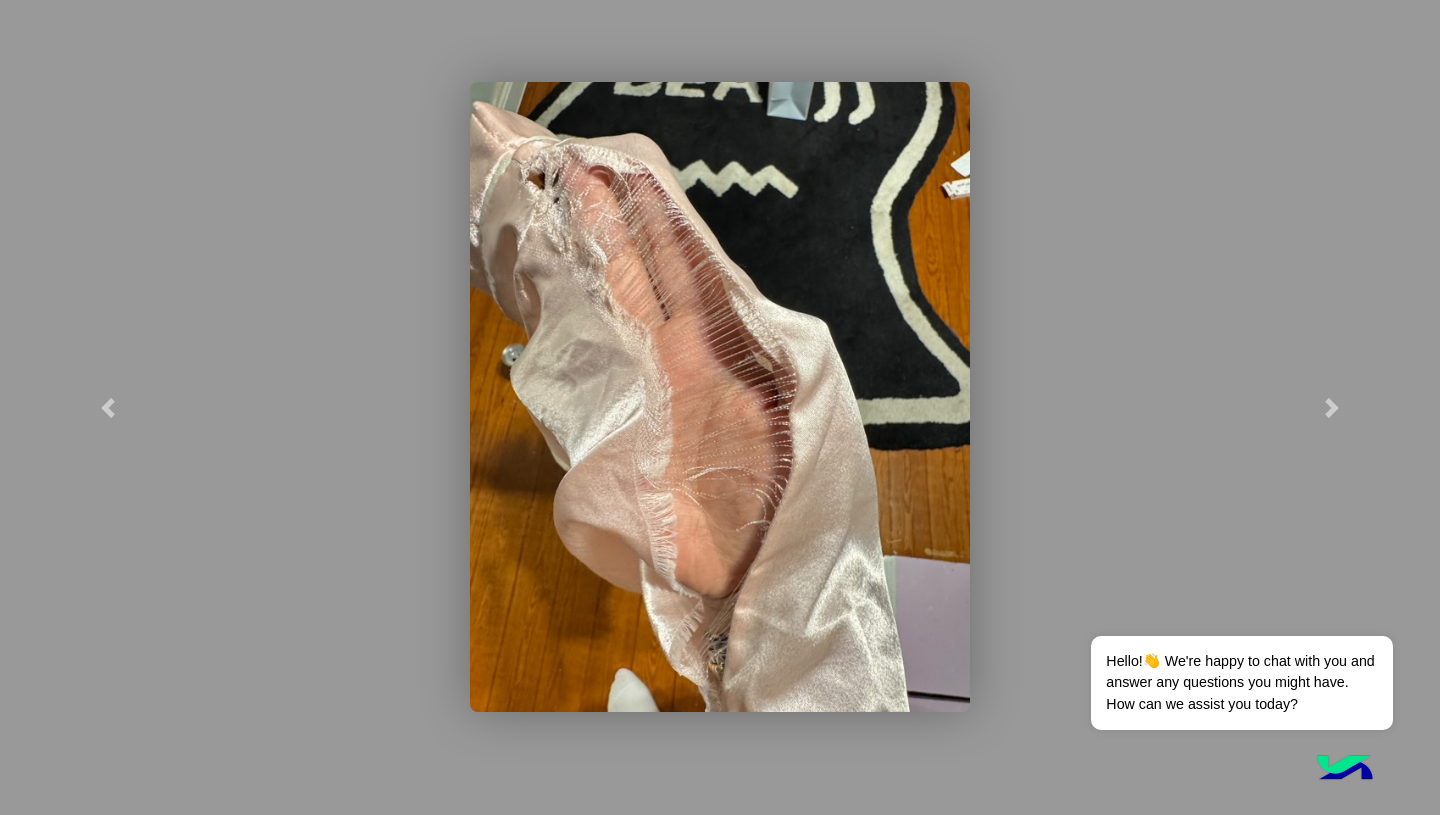 click 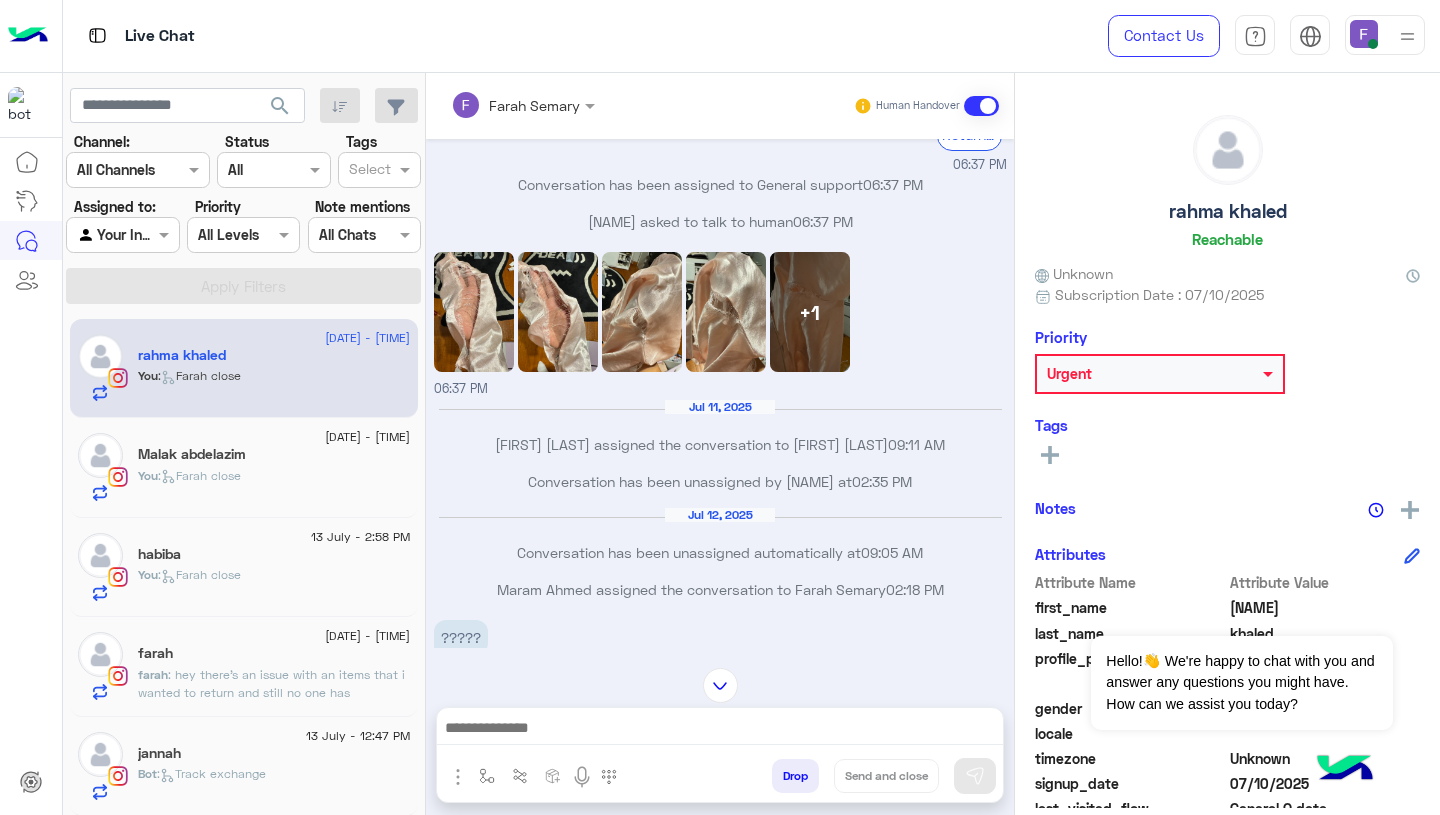click 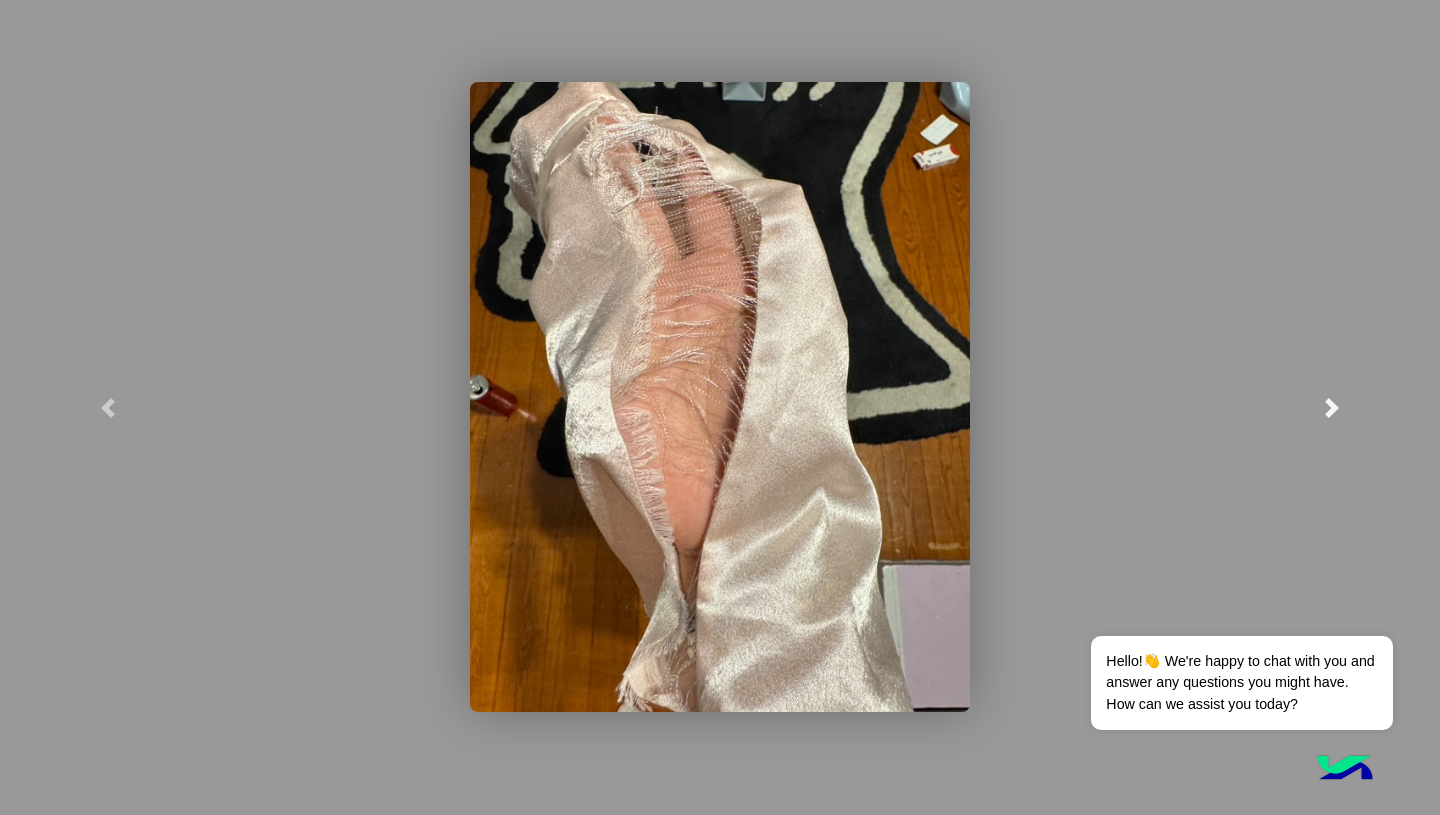 click at bounding box center [1332, 407] 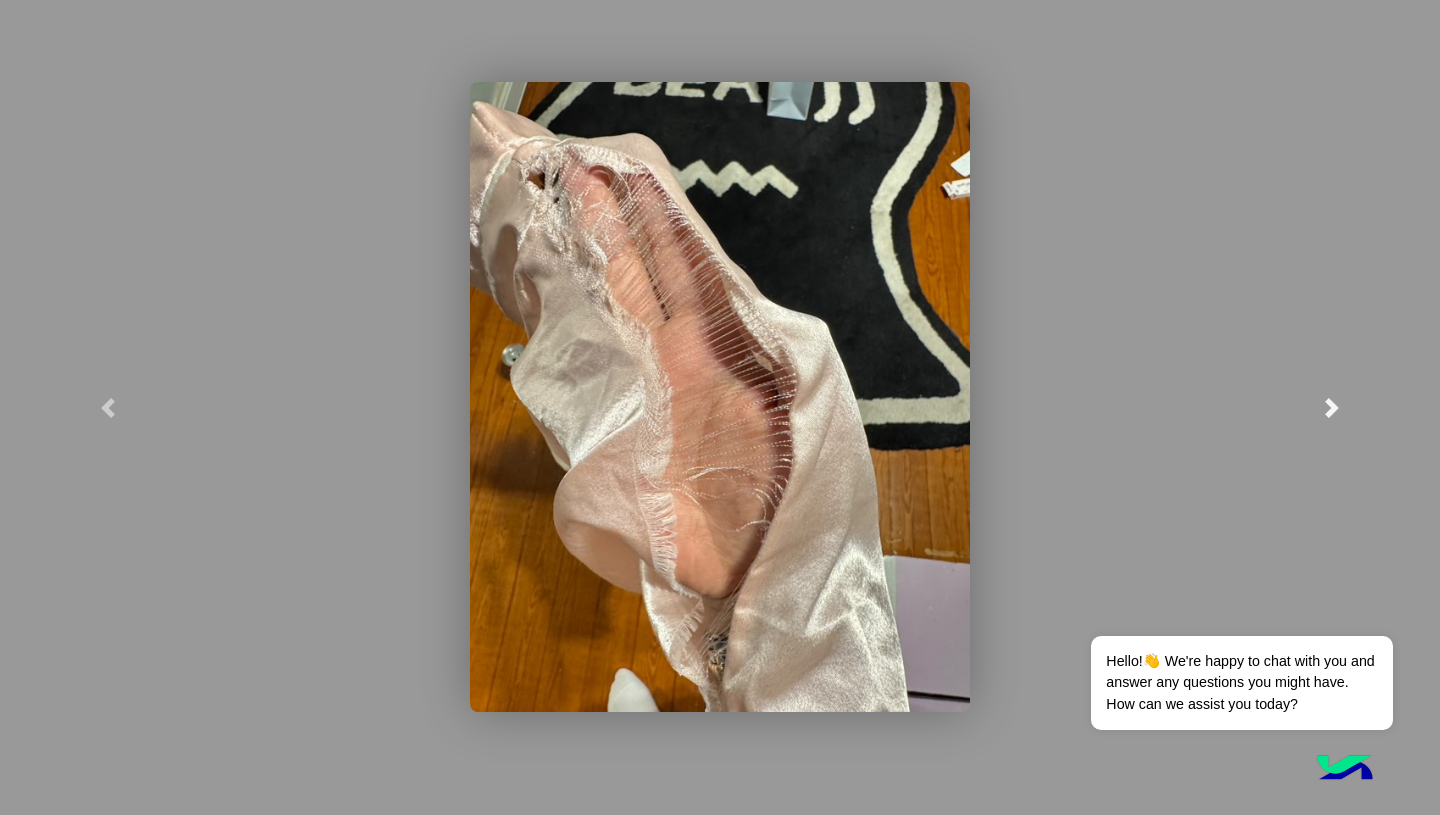 click at bounding box center [1332, 407] 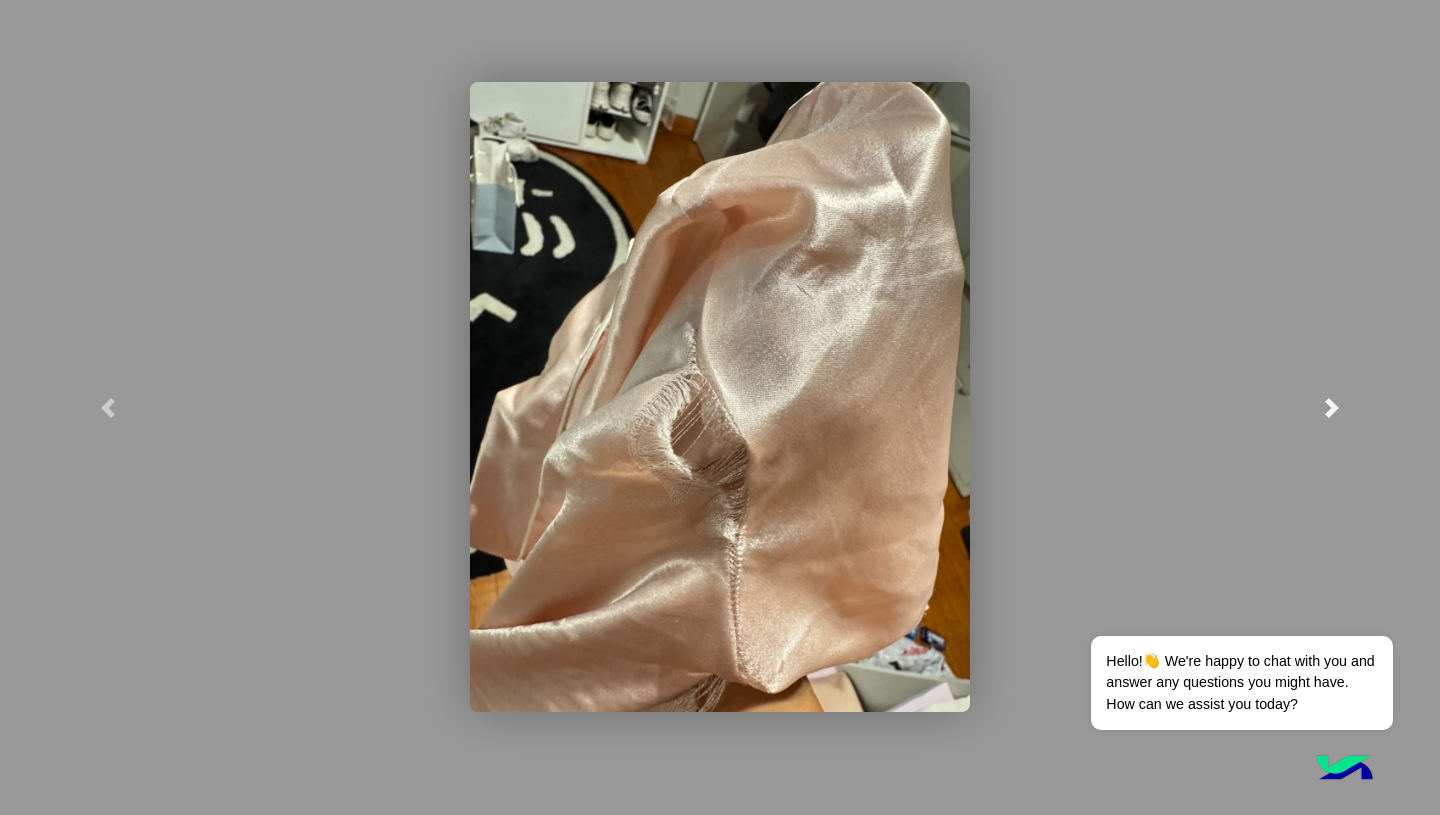click at bounding box center (1332, 407) 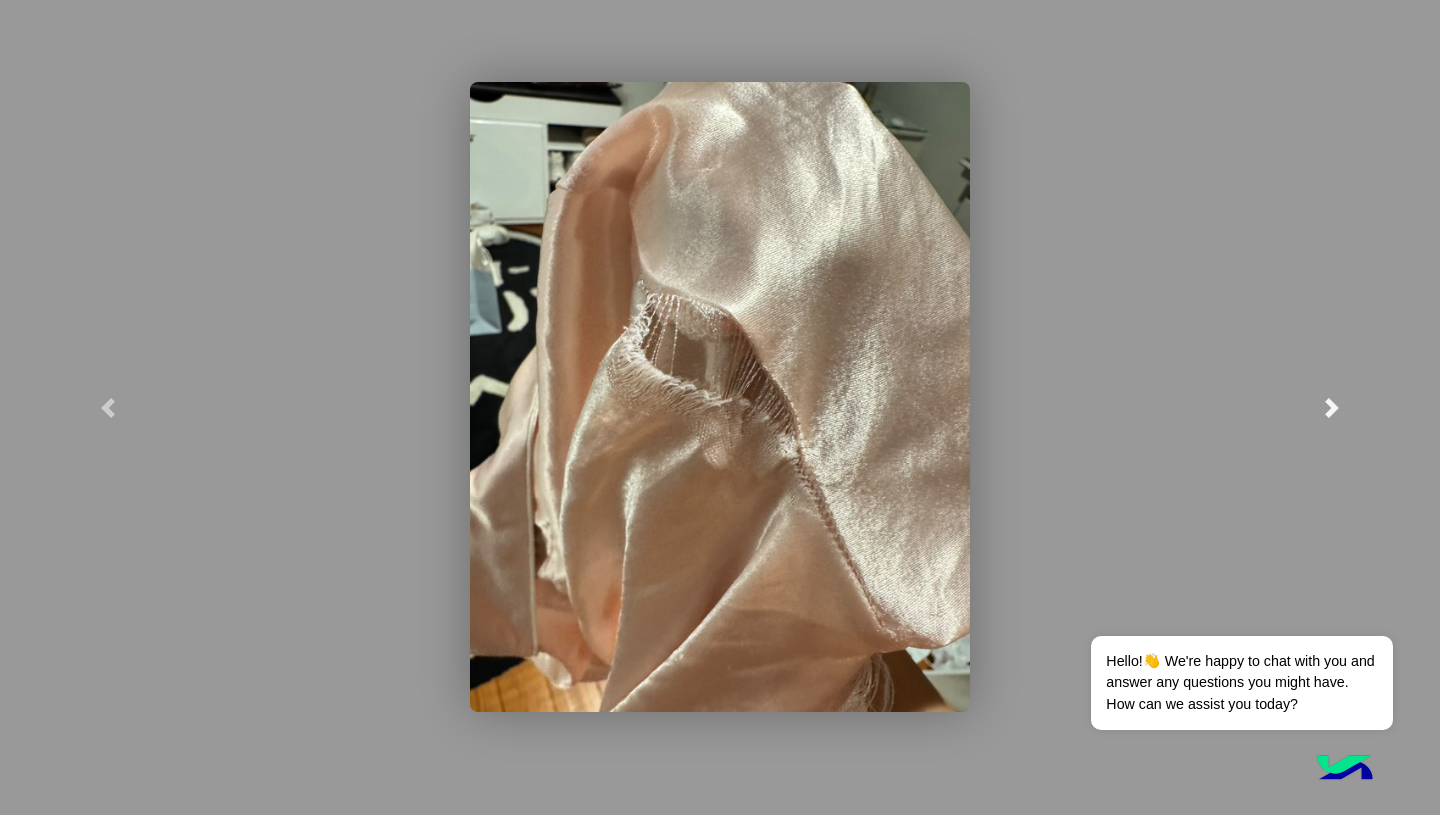 click at bounding box center (1332, 407) 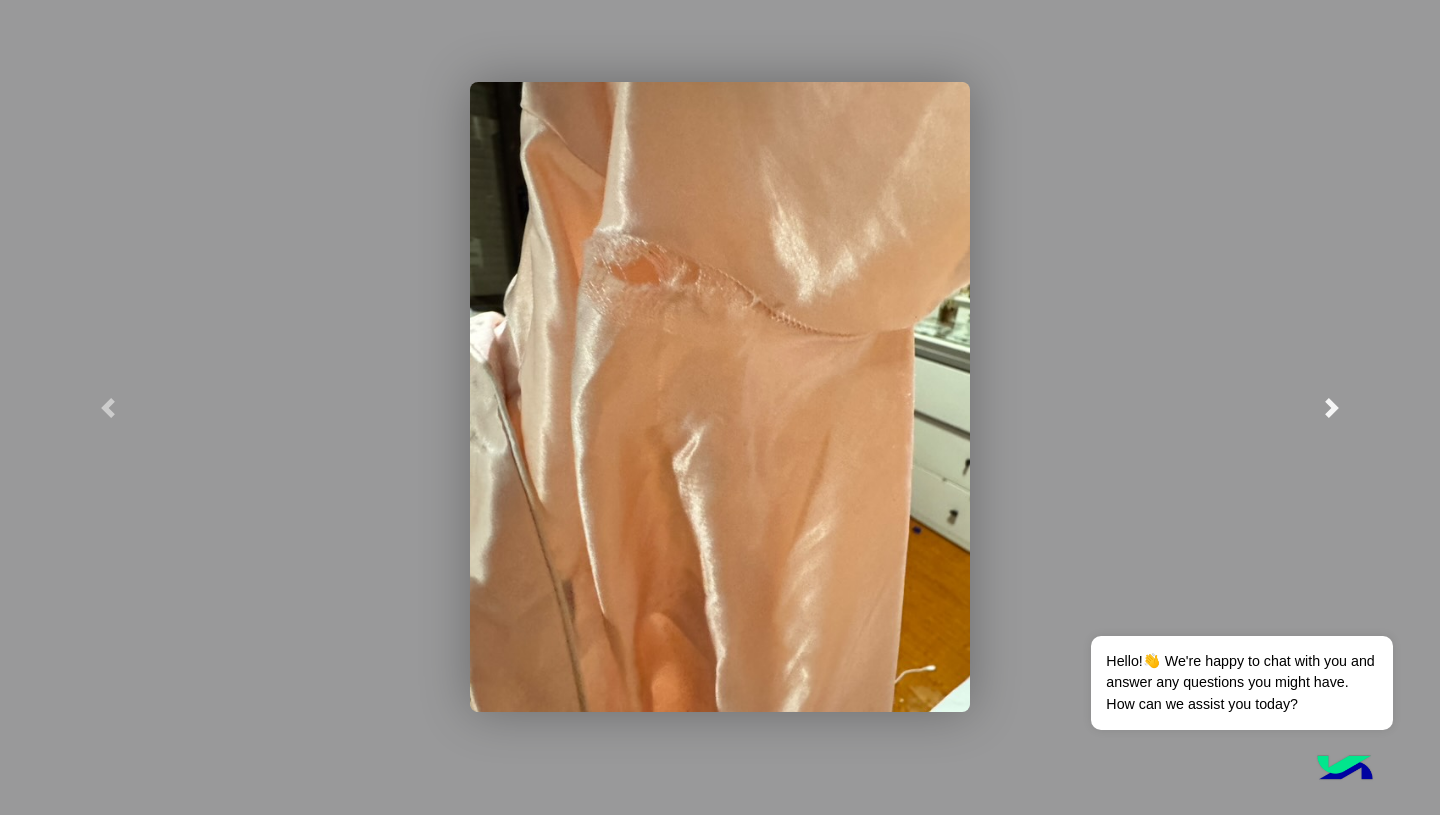 click at bounding box center [1332, 407] 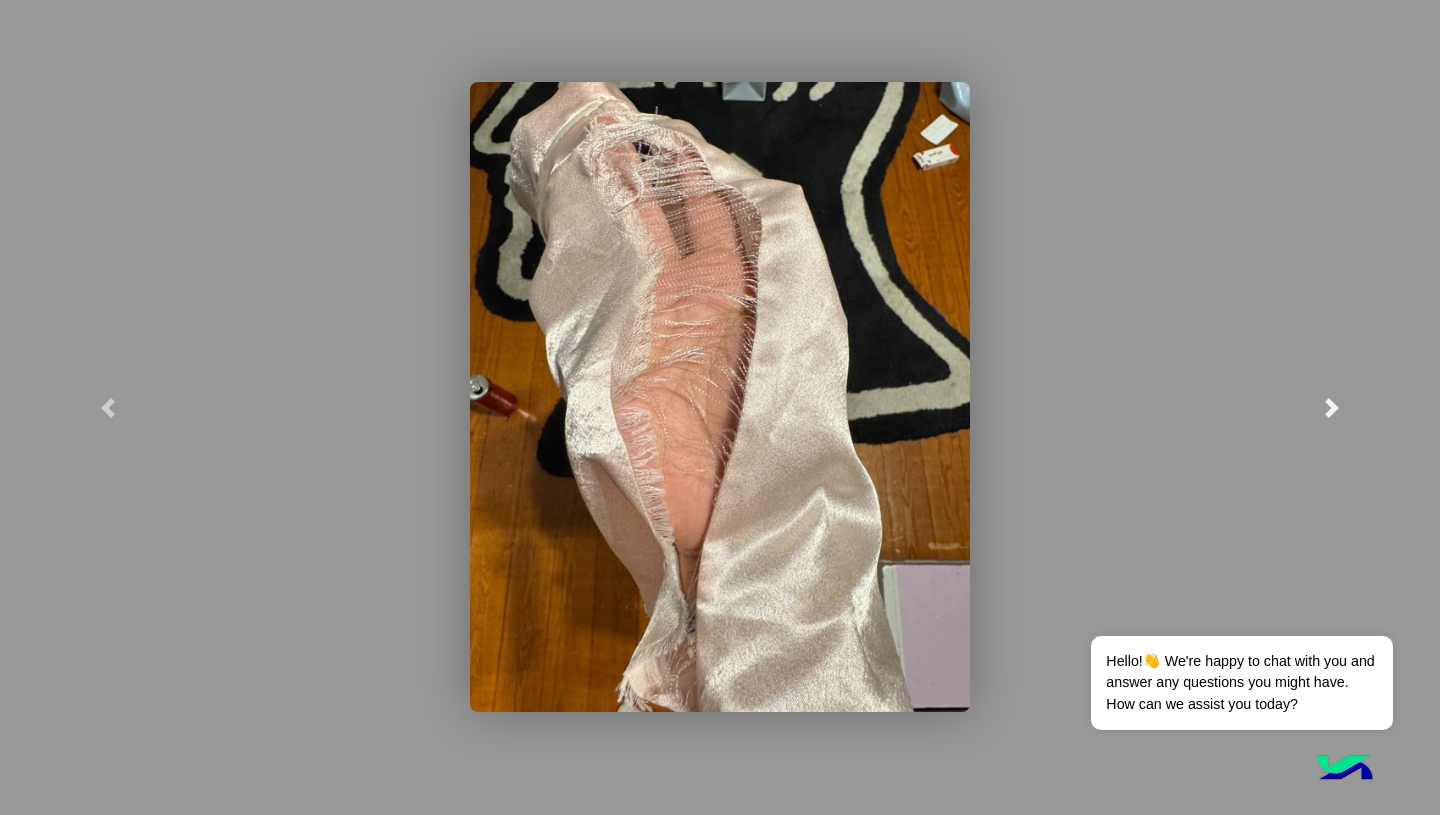 click at bounding box center (1332, 407) 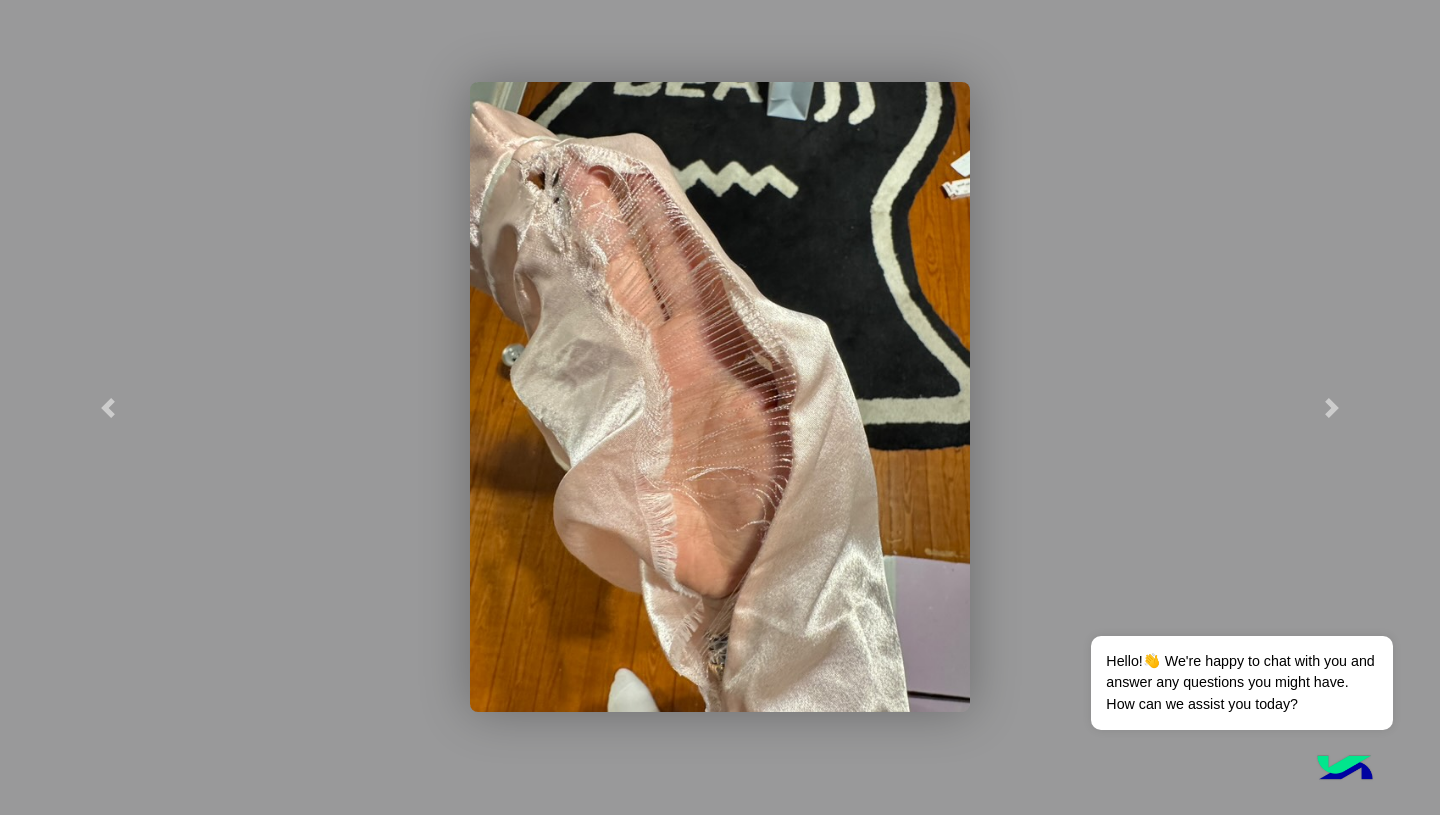 click 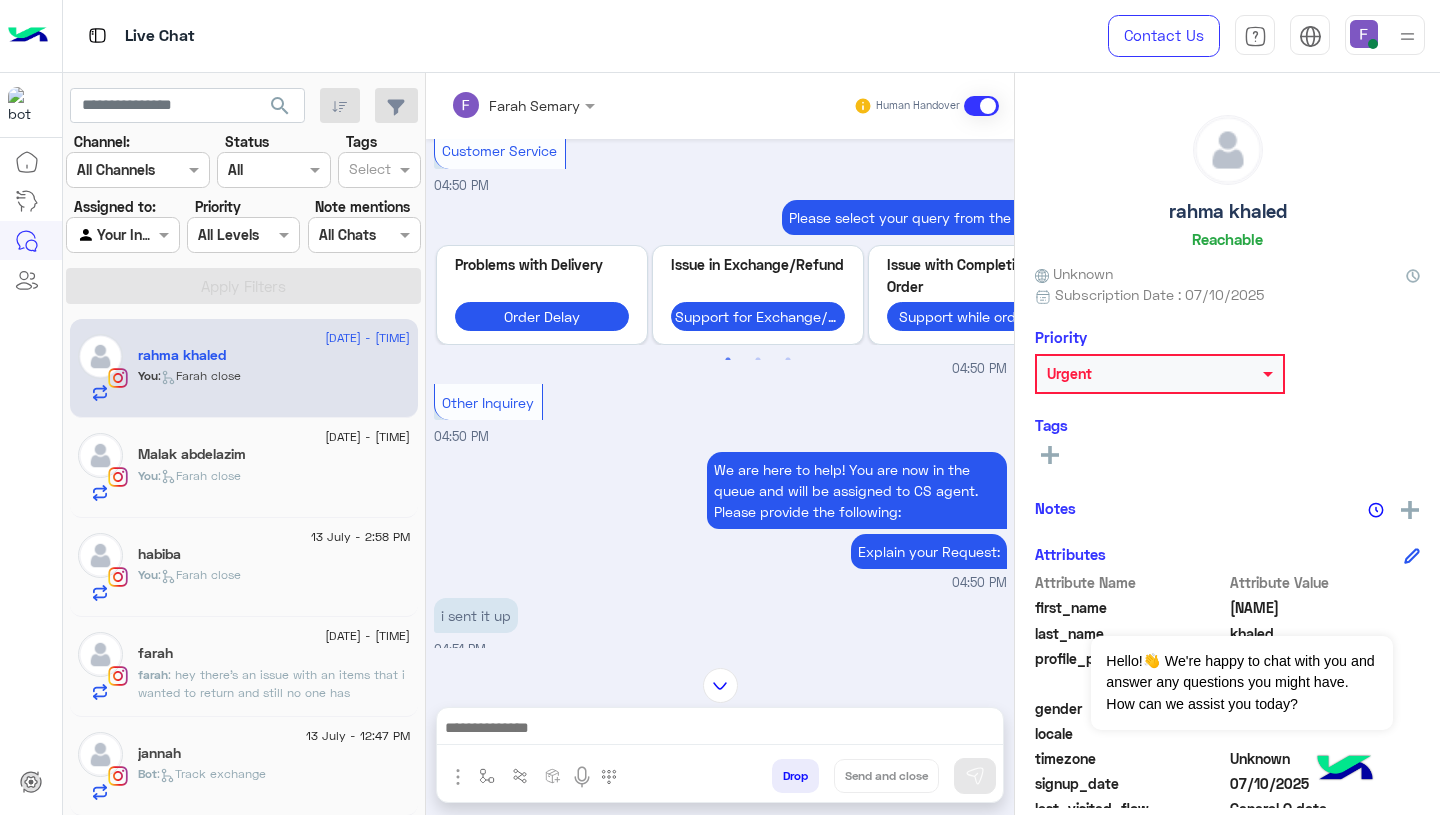 scroll, scrollTop: 3230, scrollLeft: 0, axis: vertical 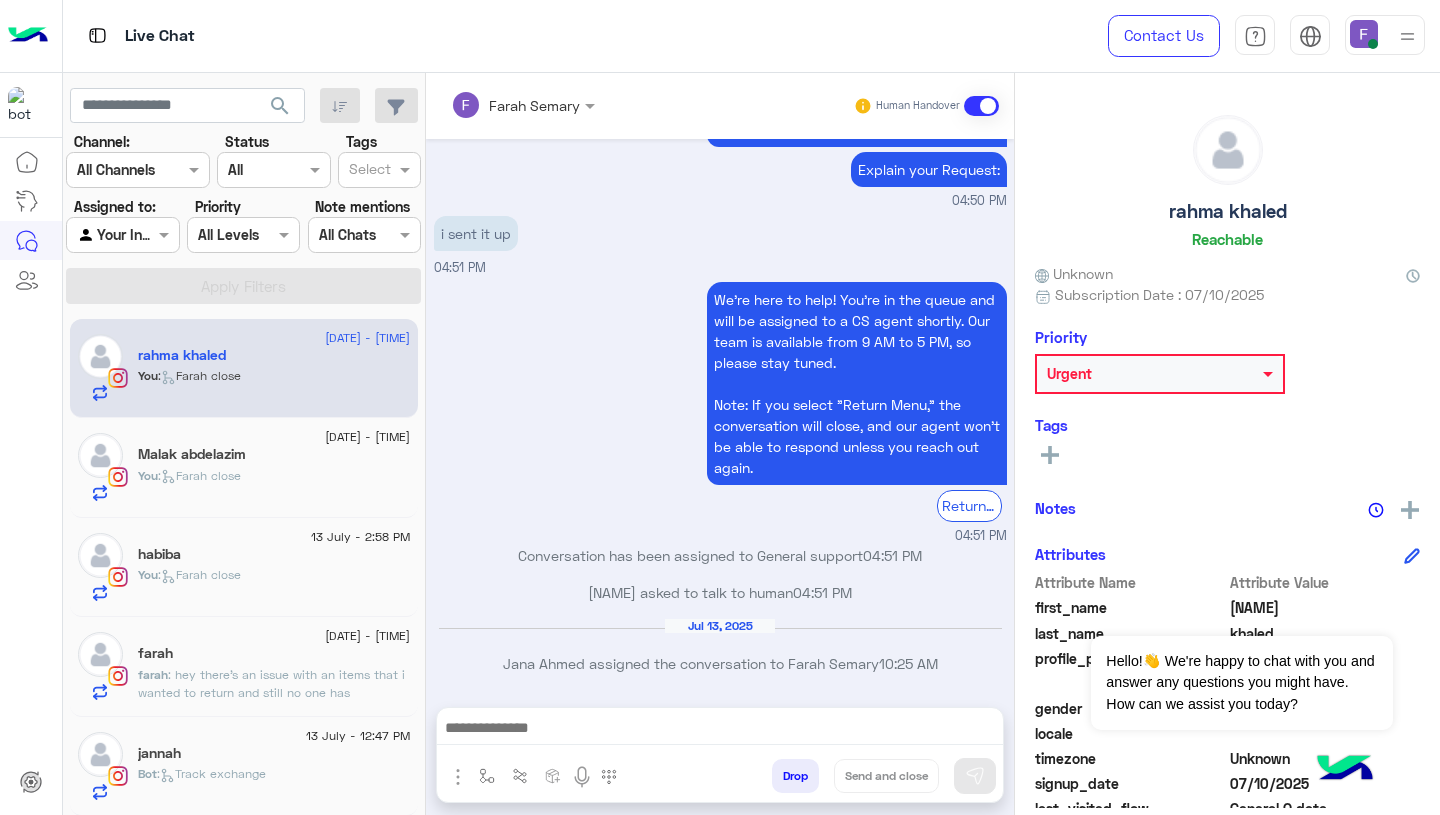 click at bounding box center (720, 730) 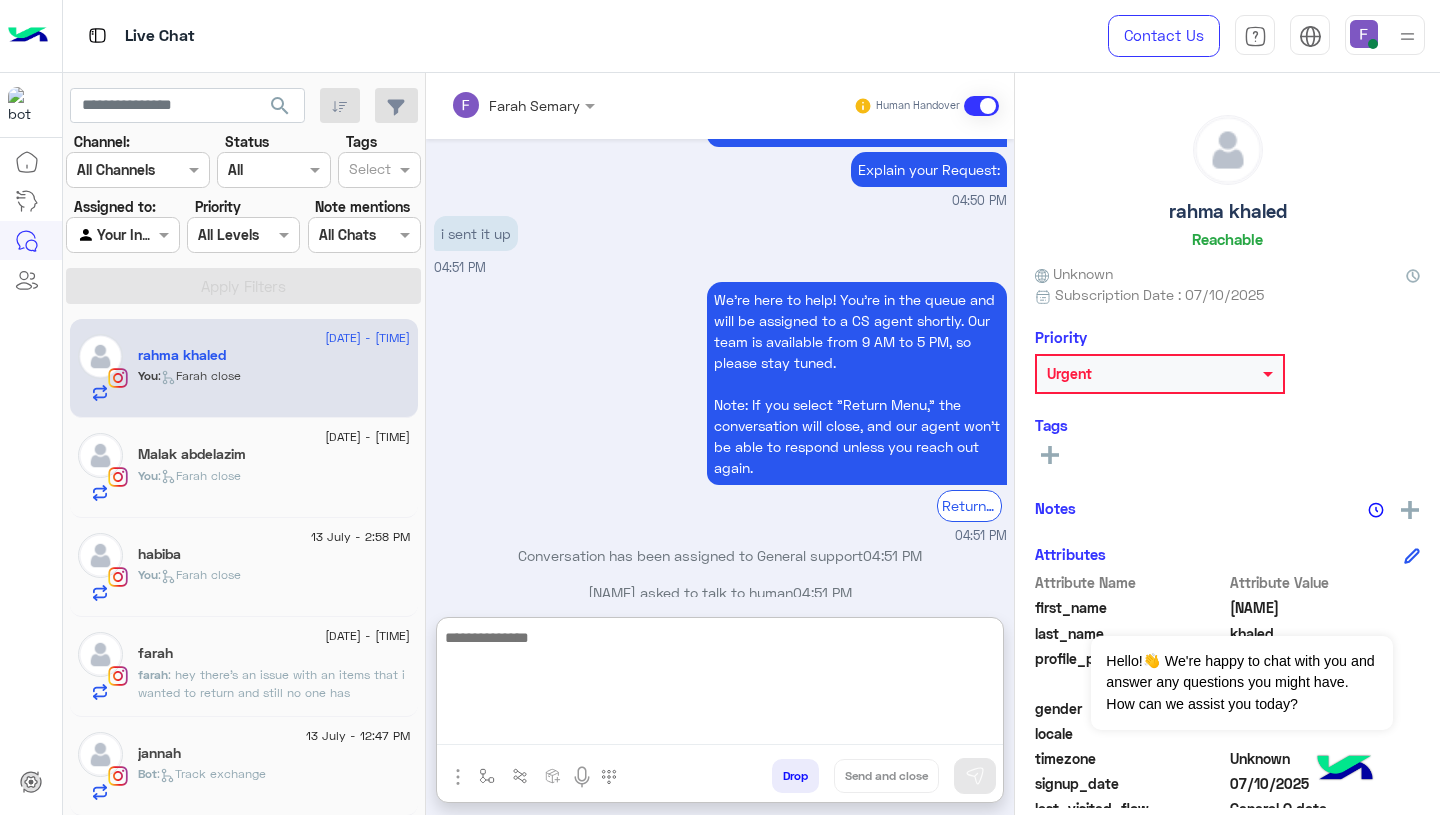 paste on "**********" 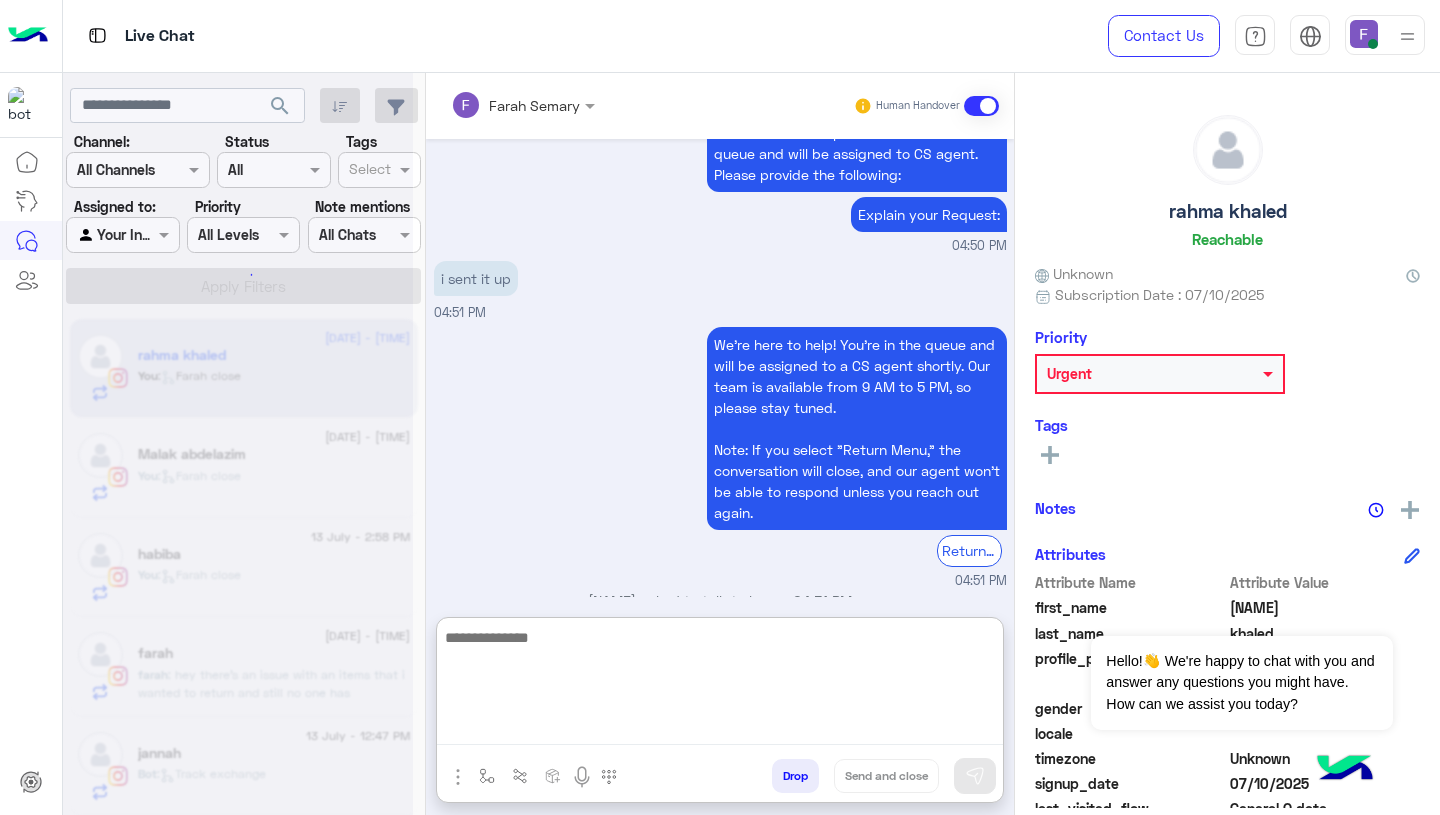 scroll, scrollTop: 3533, scrollLeft: 0, axis: vertical 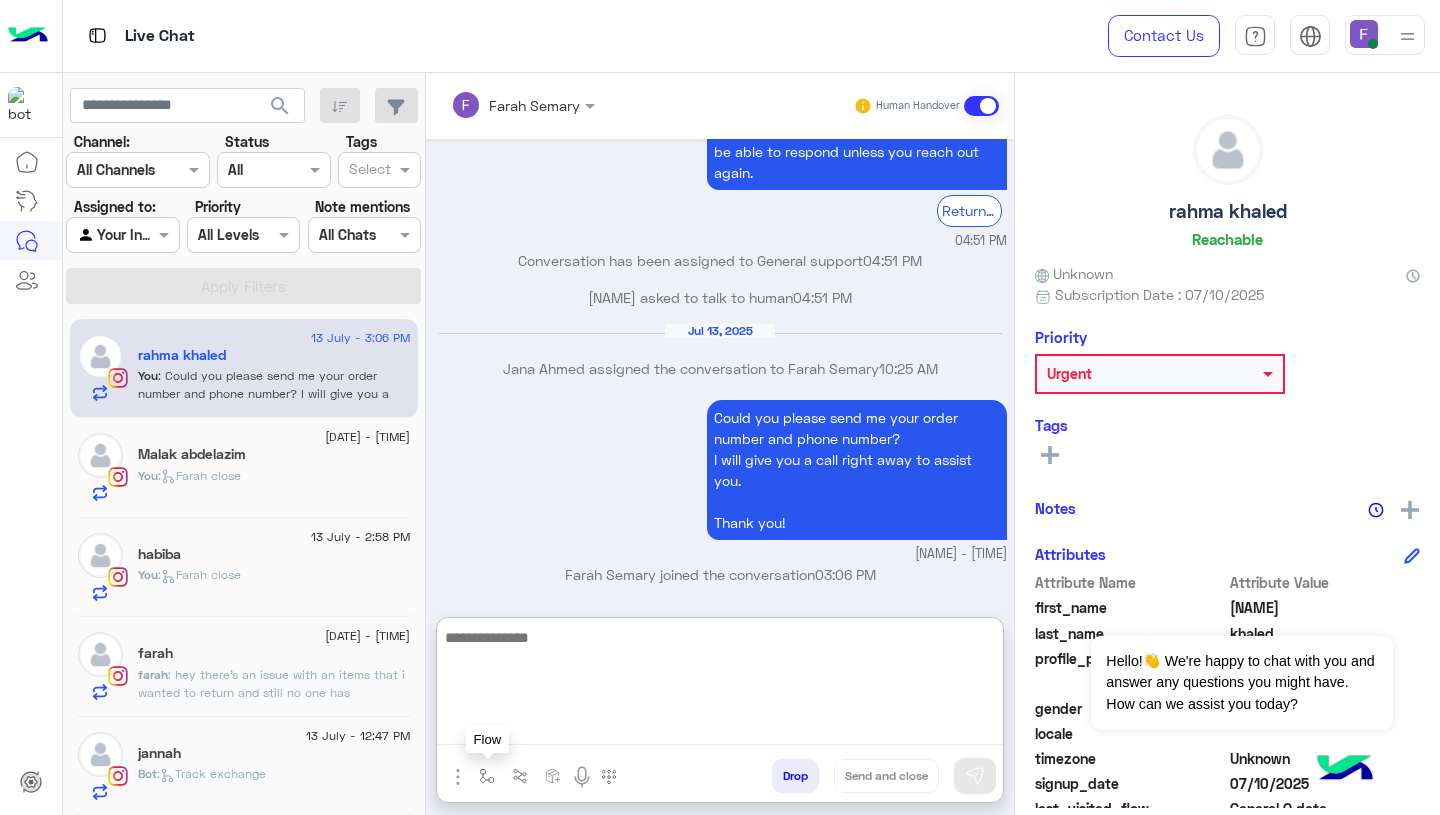 click at bounding box center [487, 776] 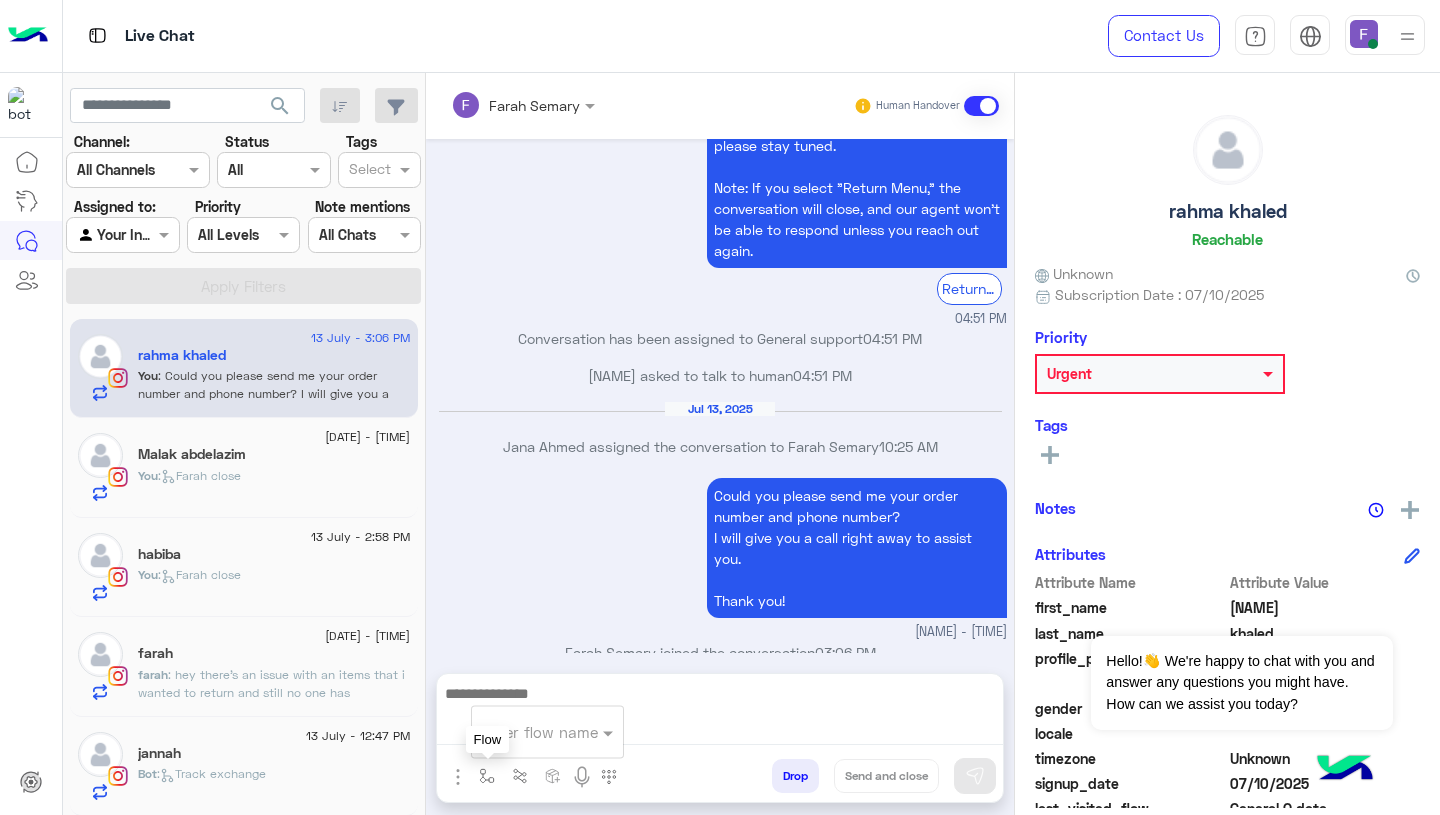 scroll, scrollTop: 3435, scrollLeft: 0, axis: vertical 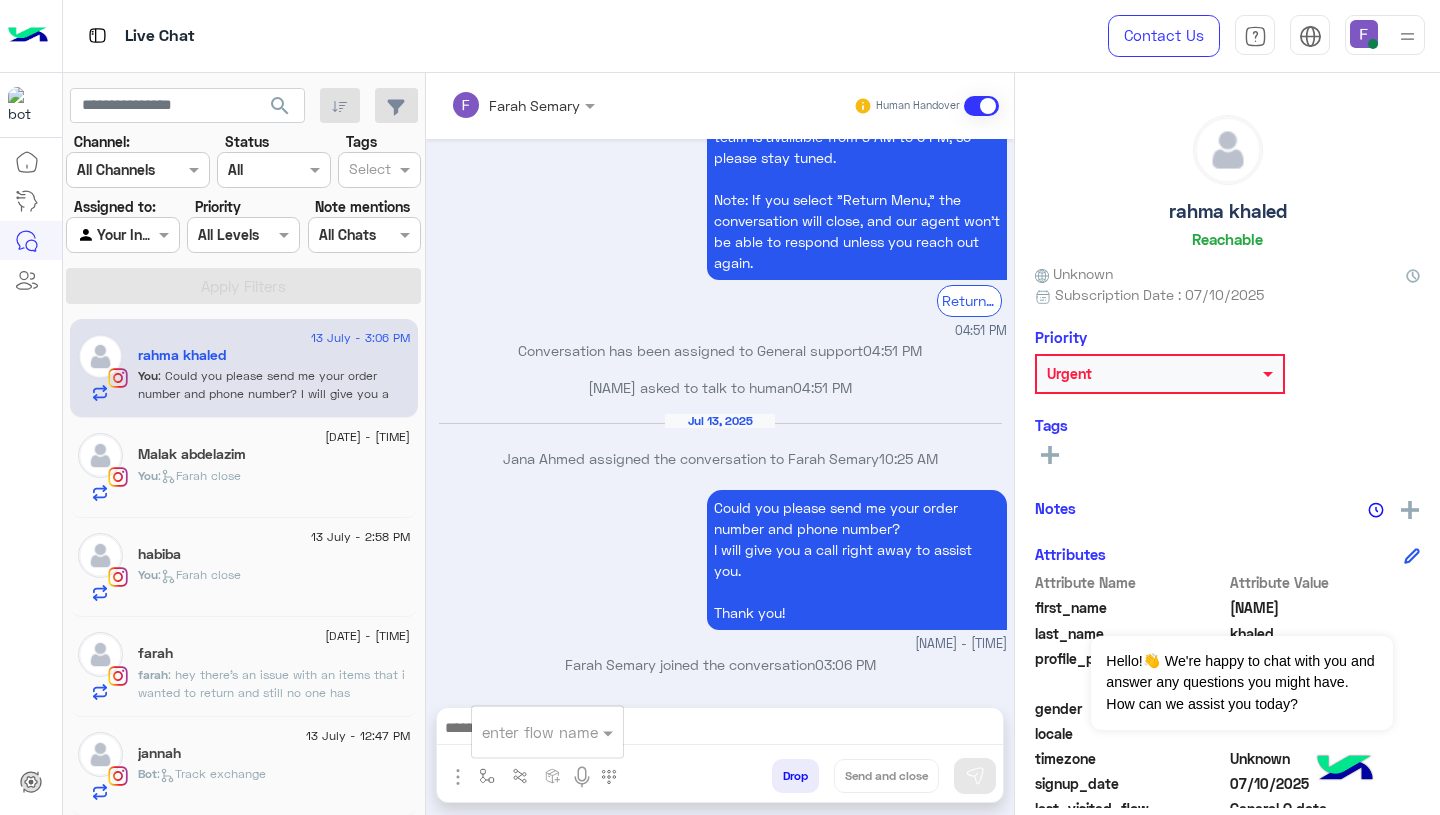 click on "Farah Semary joined the conversation   03:06 PM" at bounding box center [720, 664] 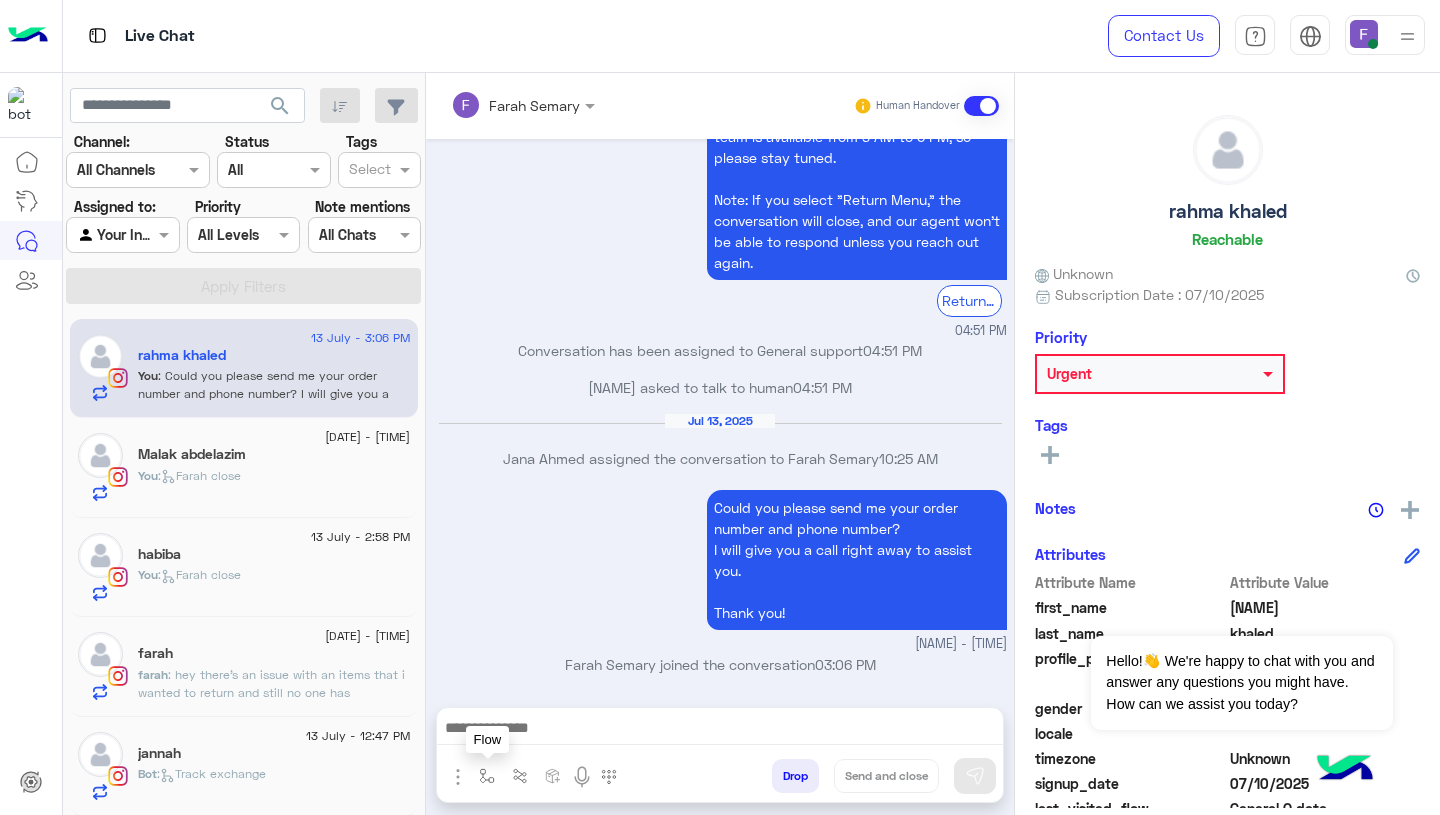 click at bounding box center (487, 775) 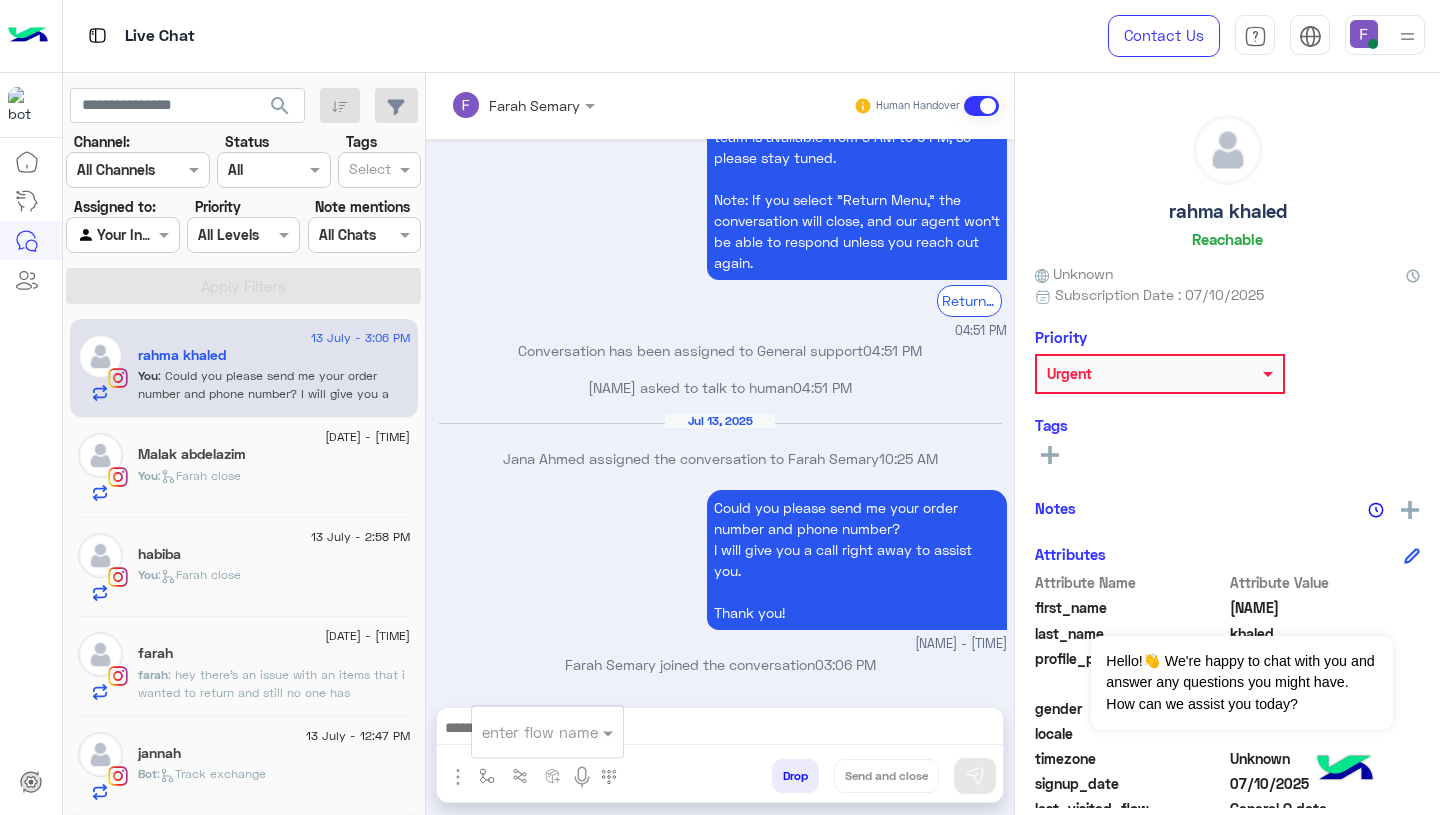 click at bounding box center (523, 732) 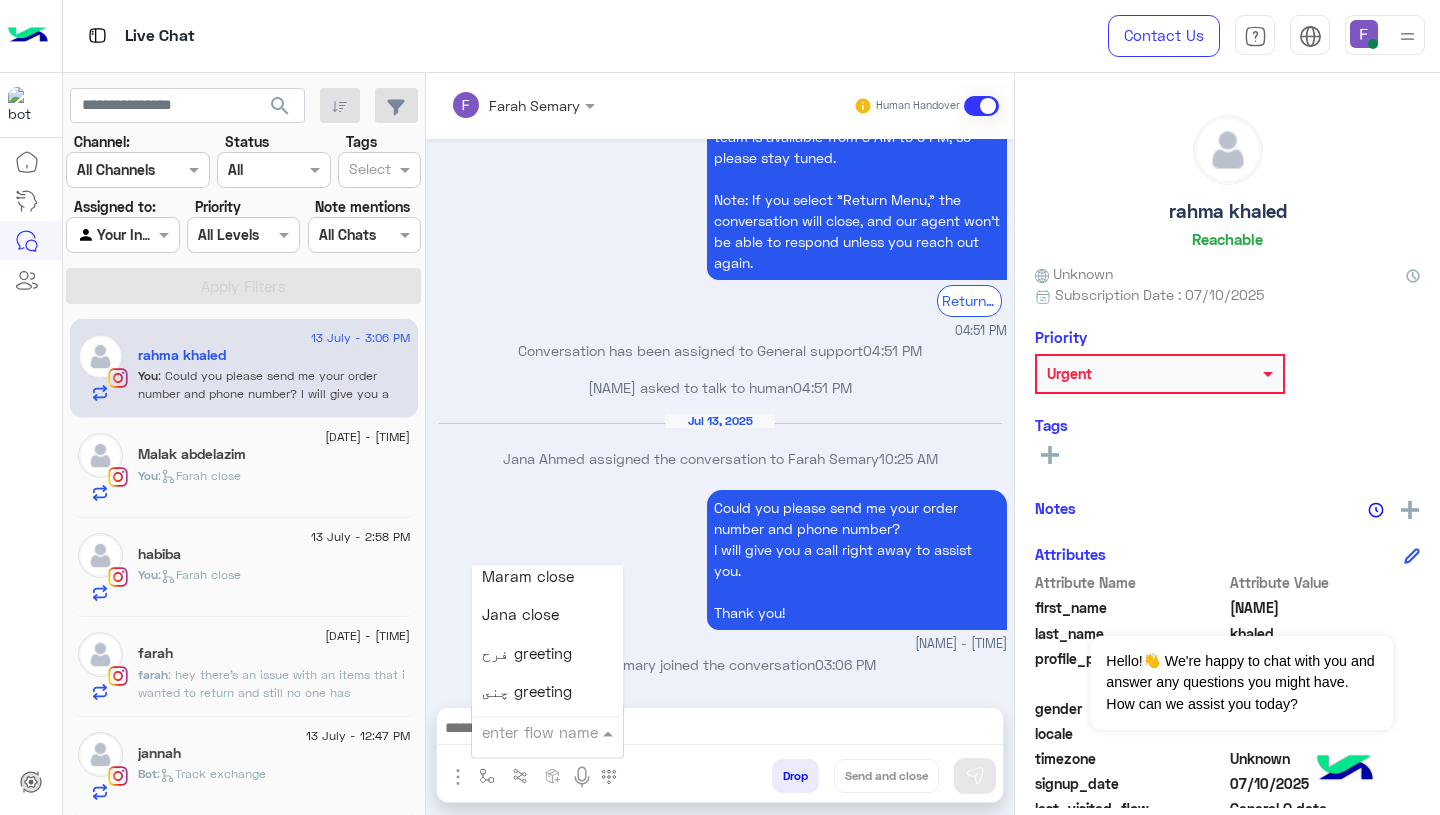 scroll, scrollTop: 2436, scrollLeft: 0, axis: vertical 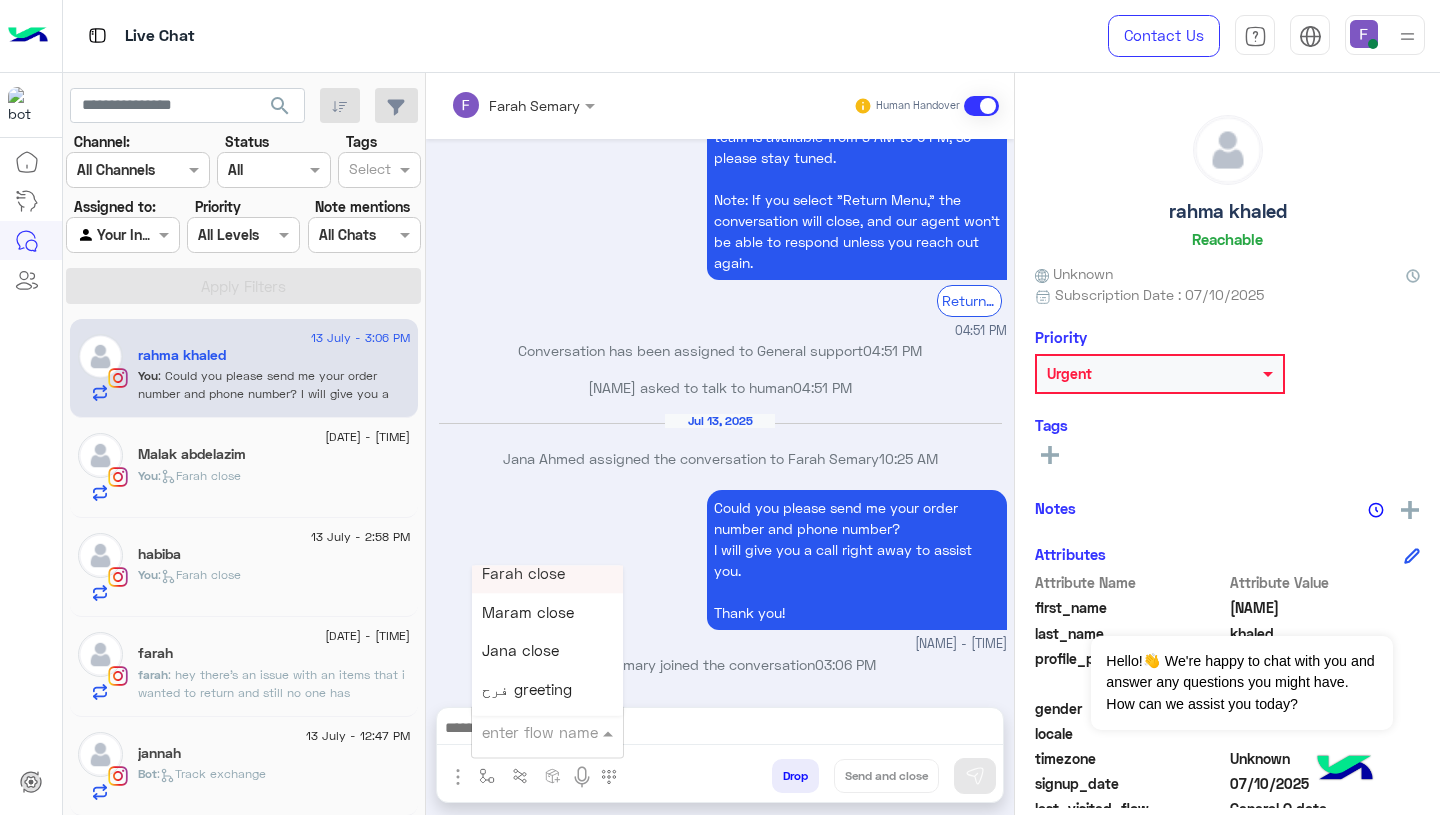 click on "Farah close" at bounding box center (523, 574) 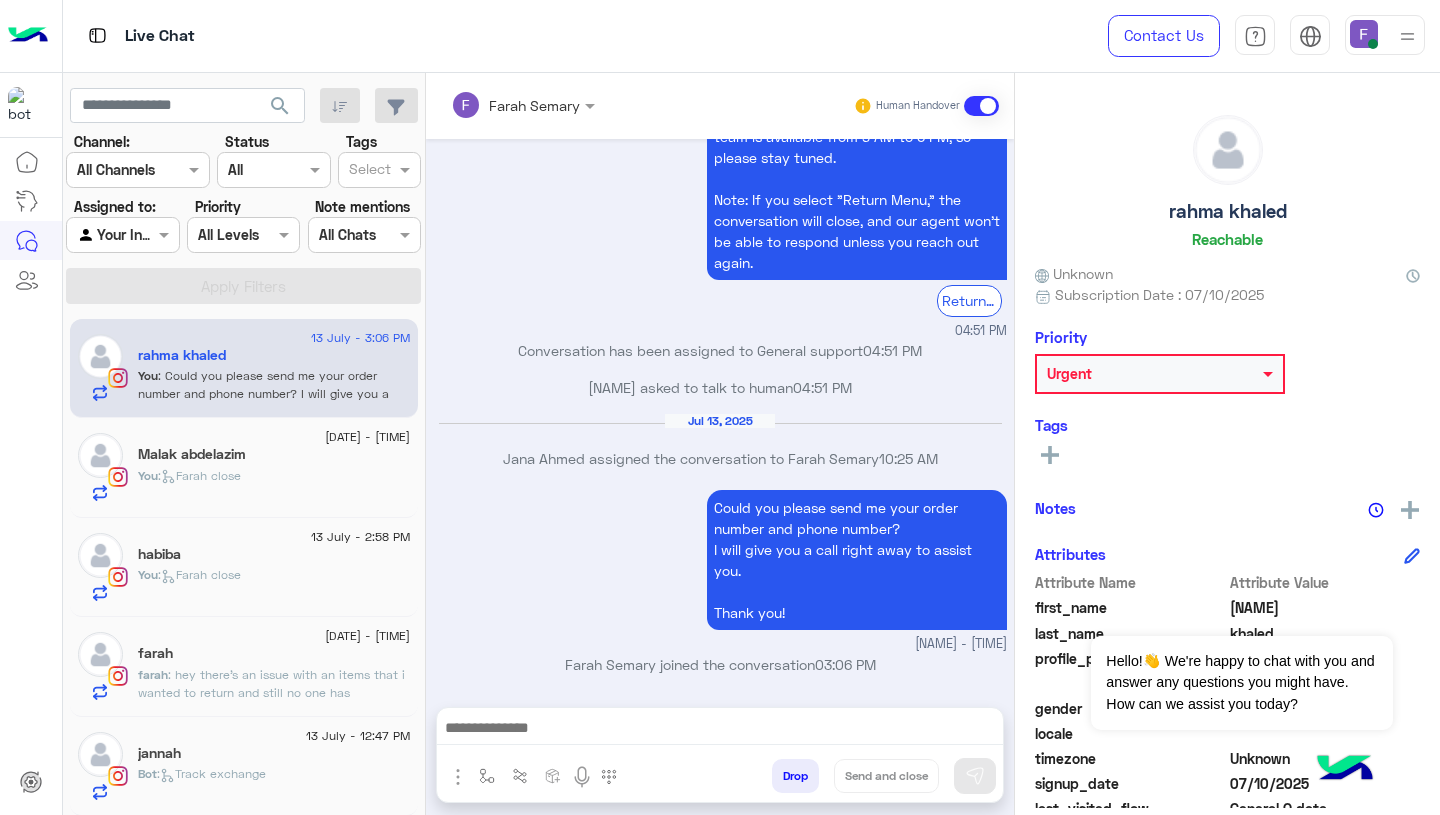 type on "**********" 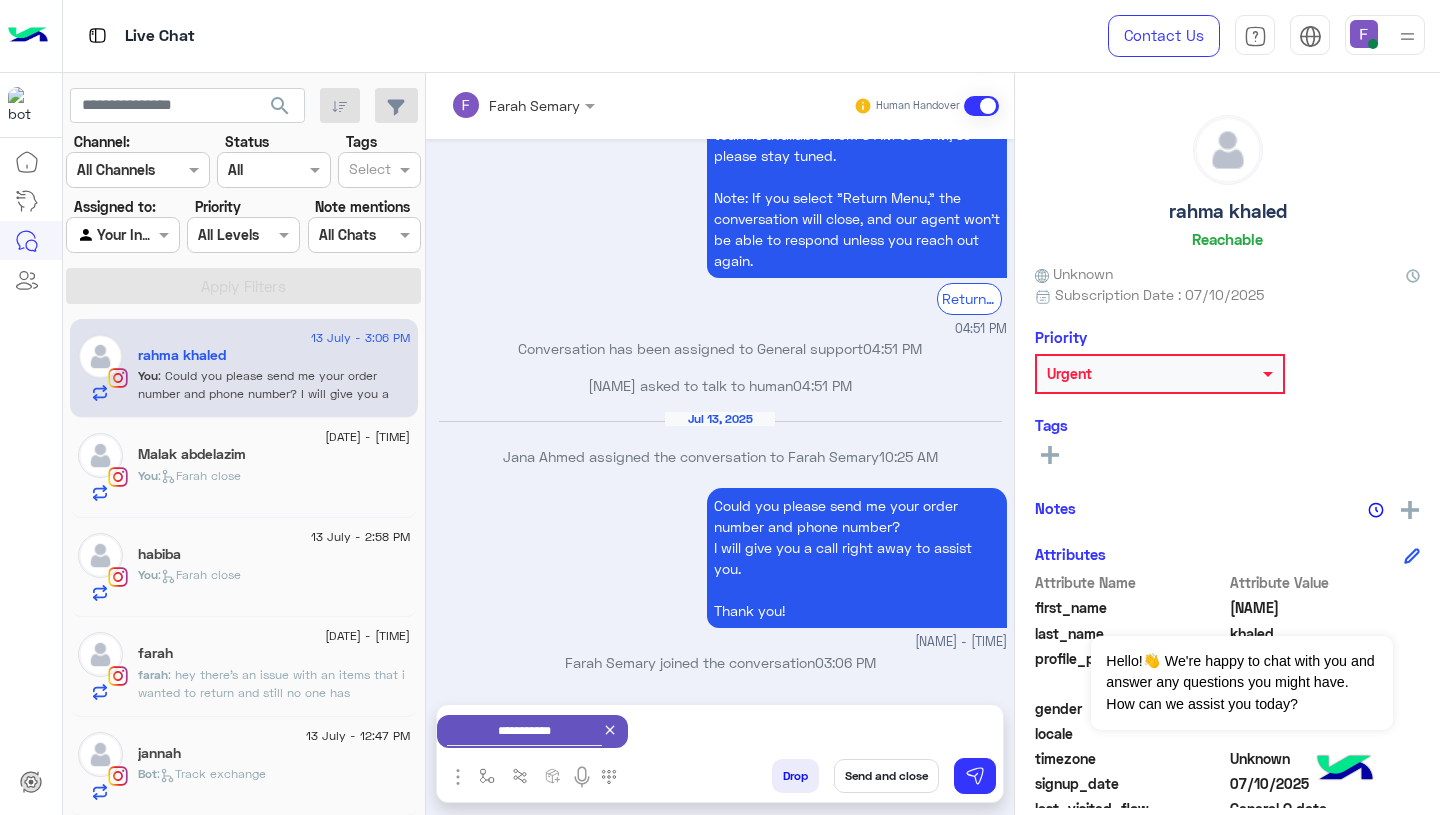 click on "Send and close" at bounding box center [886, 776] 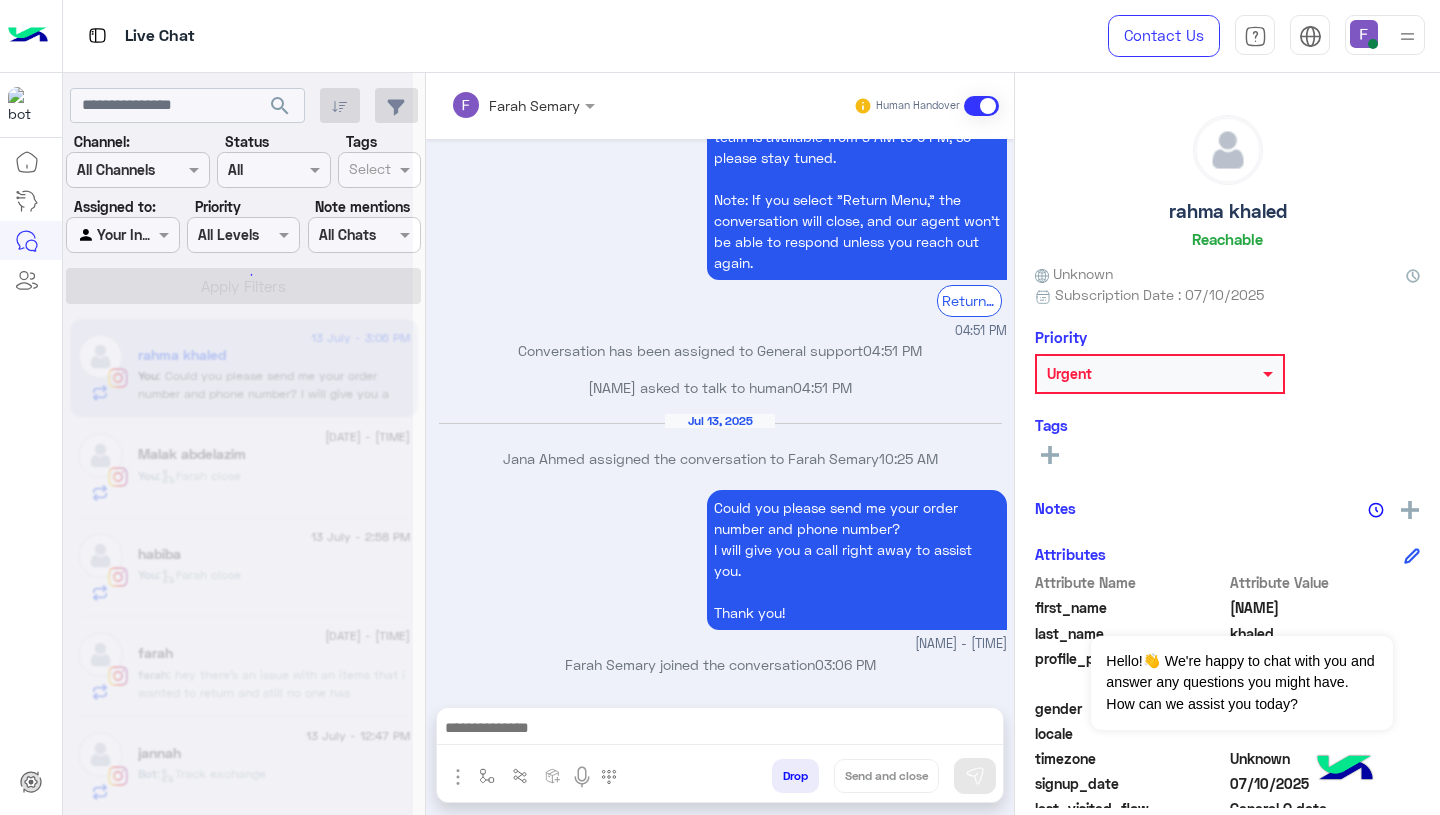 scroll, scrollTop: 3640, scrollLeft: 0, axis: vertical 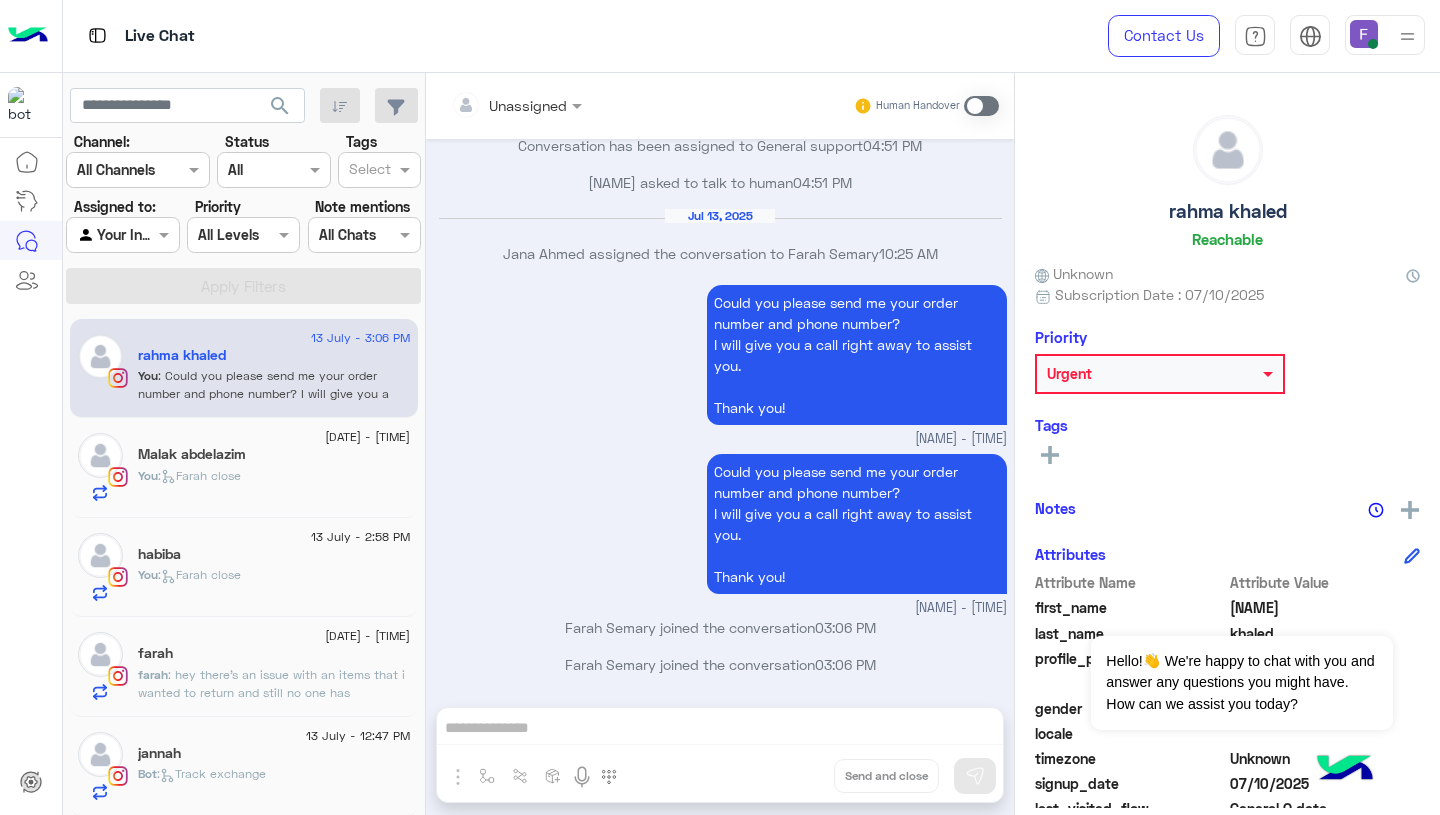 click 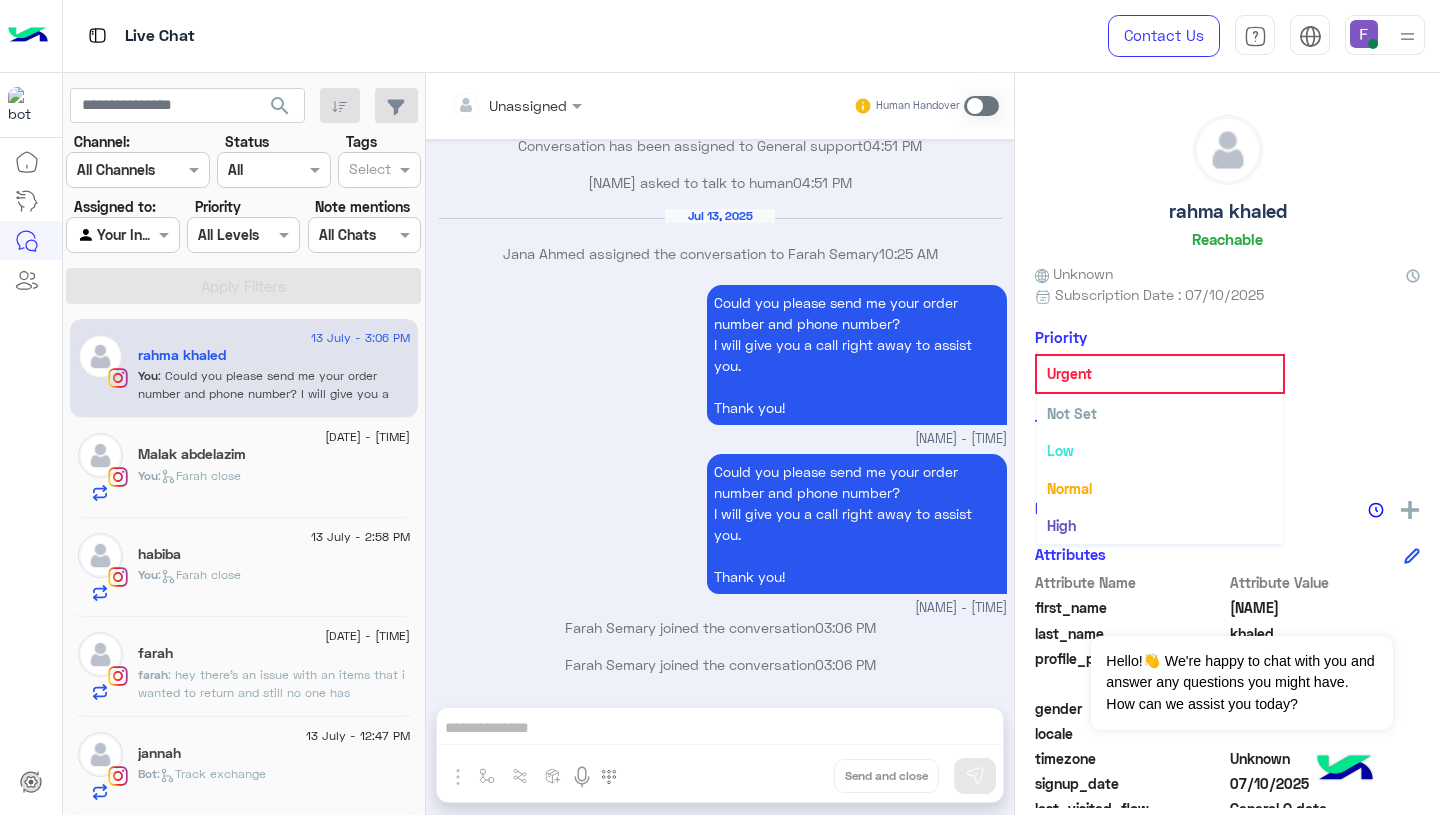 scroll, scrollTop: 37, scrollLeft: 0, axis: vertical 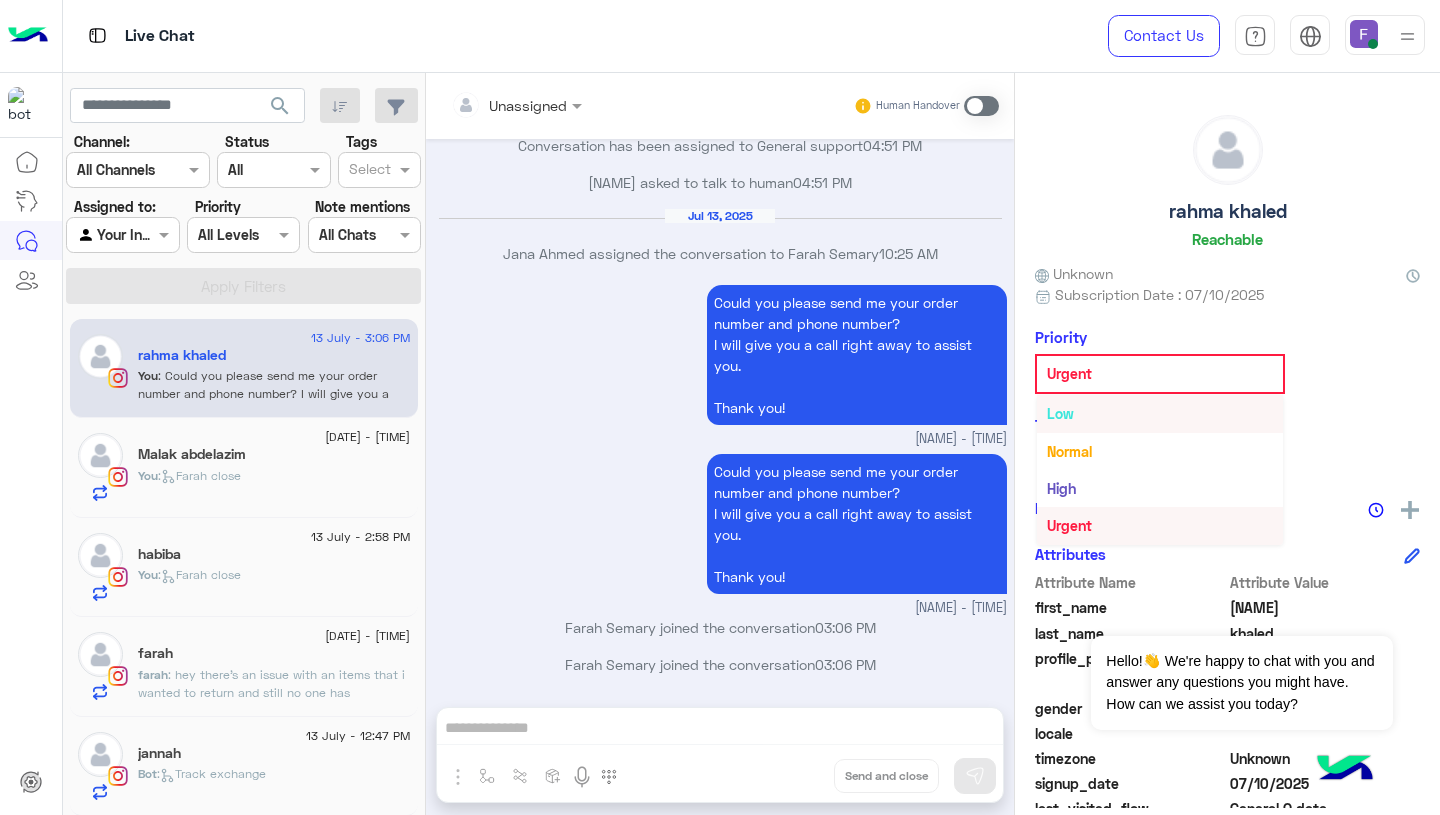 click on "Low" at bounding box center [1160, 413] 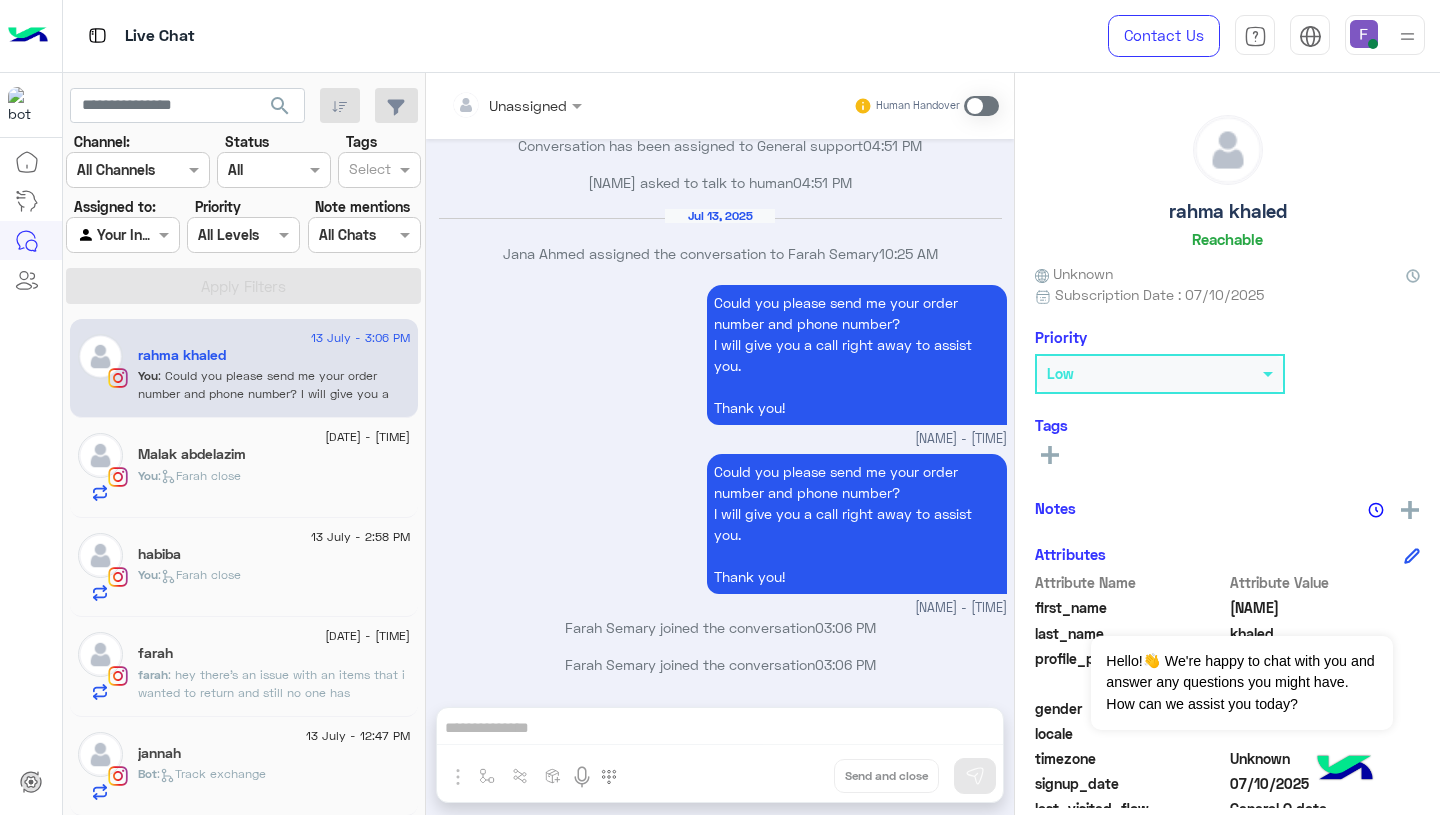 click 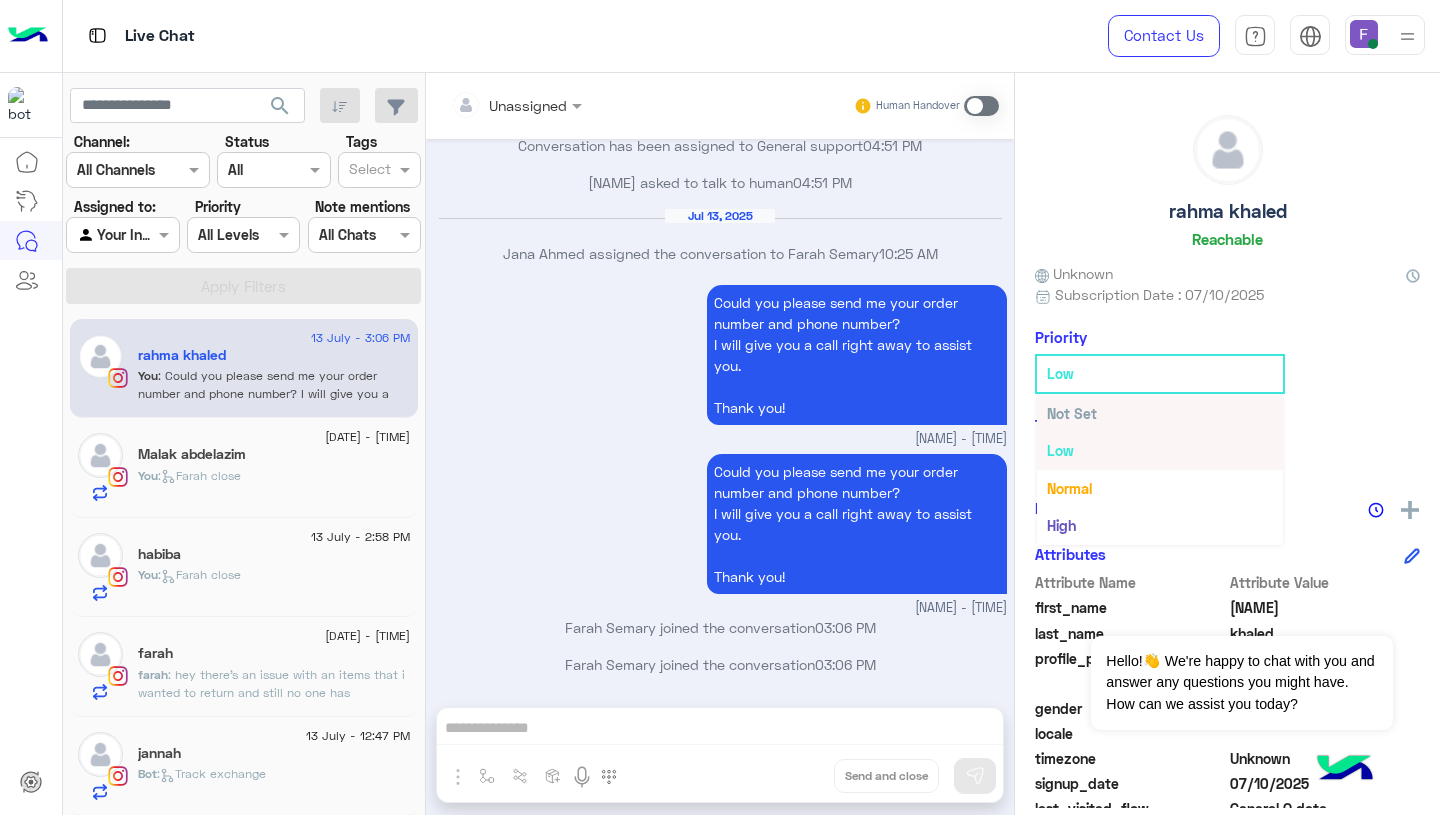 click on "Not Set" at bounding box center [1072, 413] 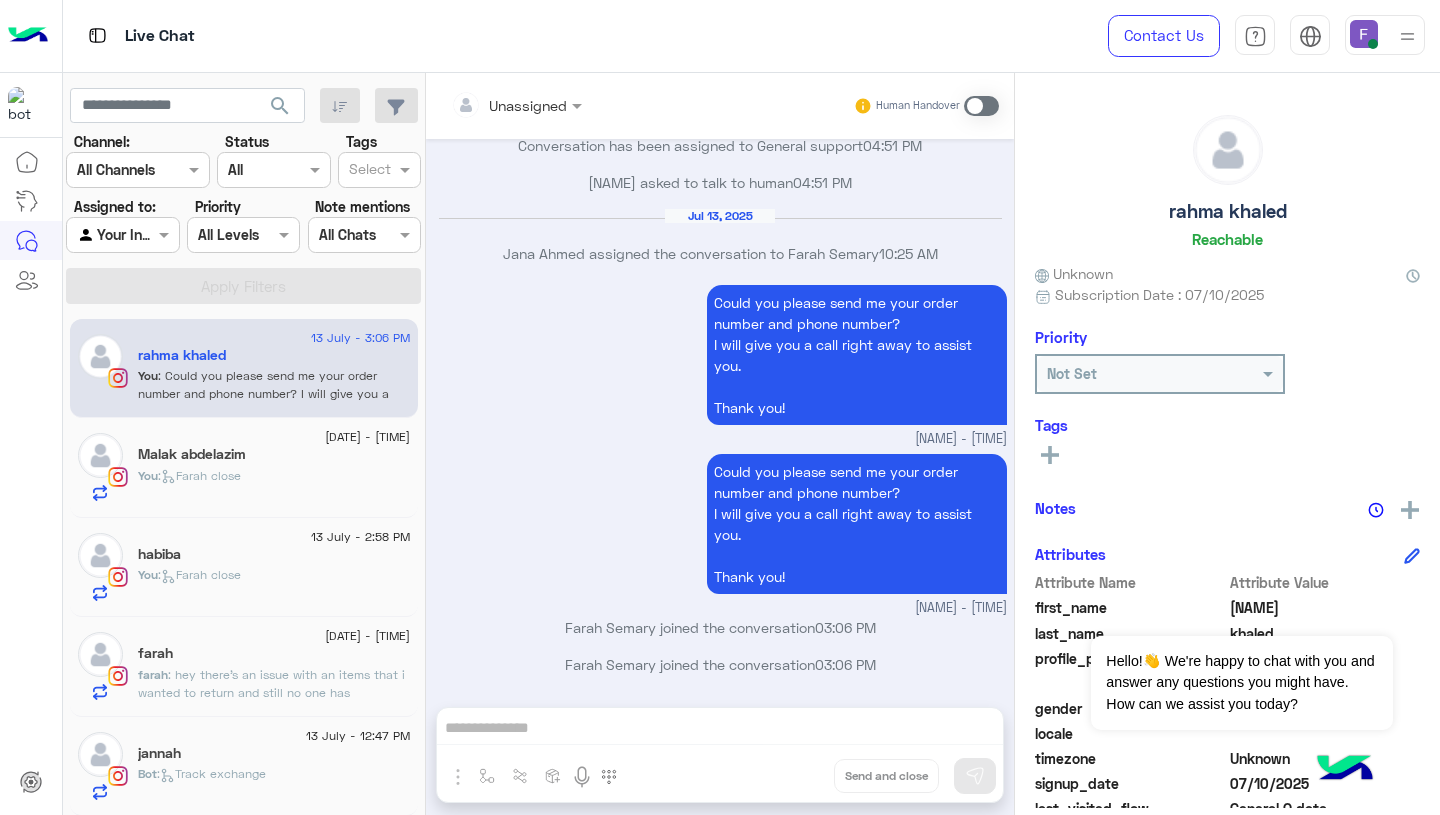 click on "Could you please send me your order number and phone number?  I will give you a call right away to assist you. Thank you!  Farah Semary -  03:06 PM" at bounding box center [720, 533] 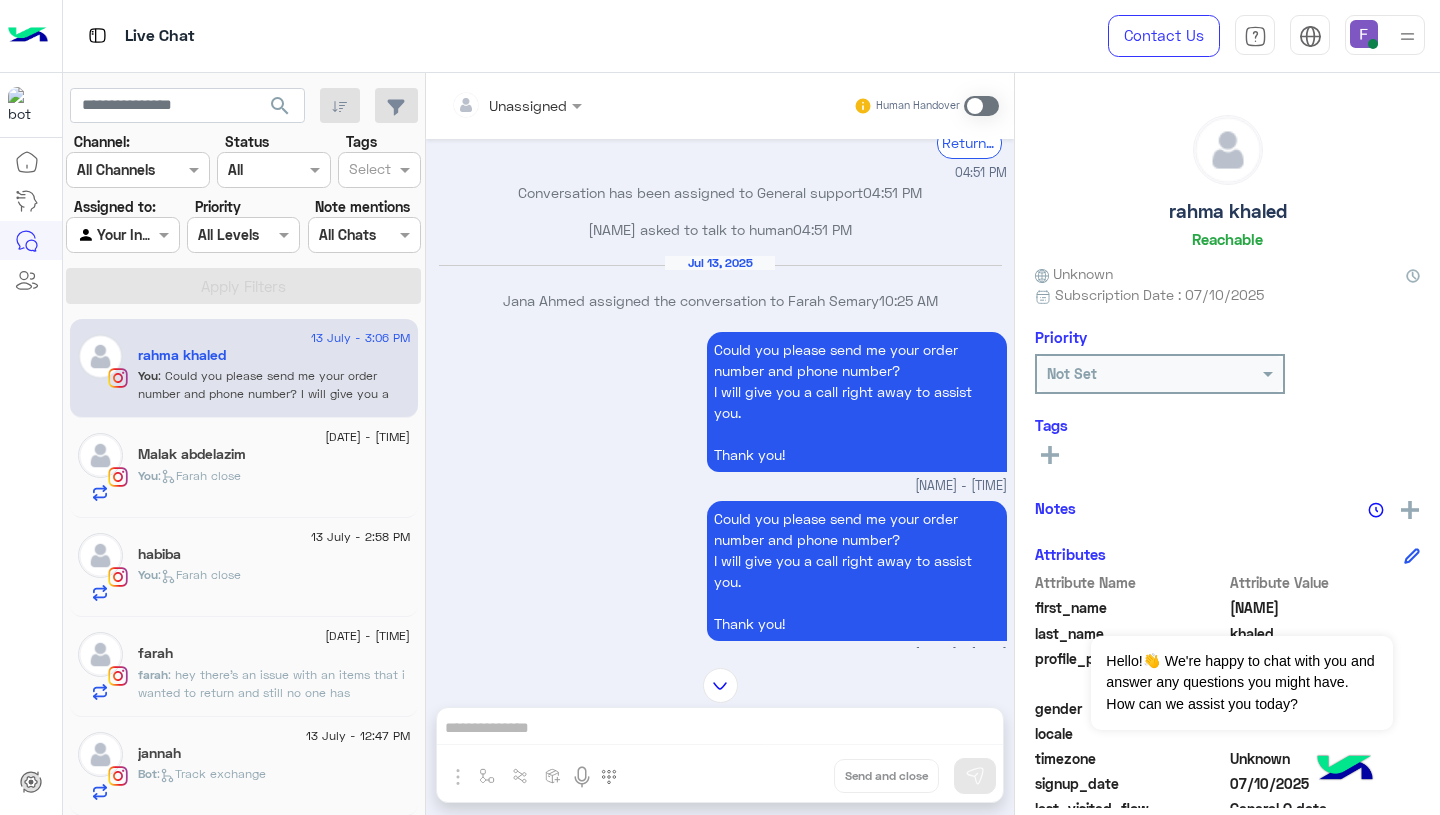 scroll, scrollTop: 3640, scrollLeft: 0, axis: vertical 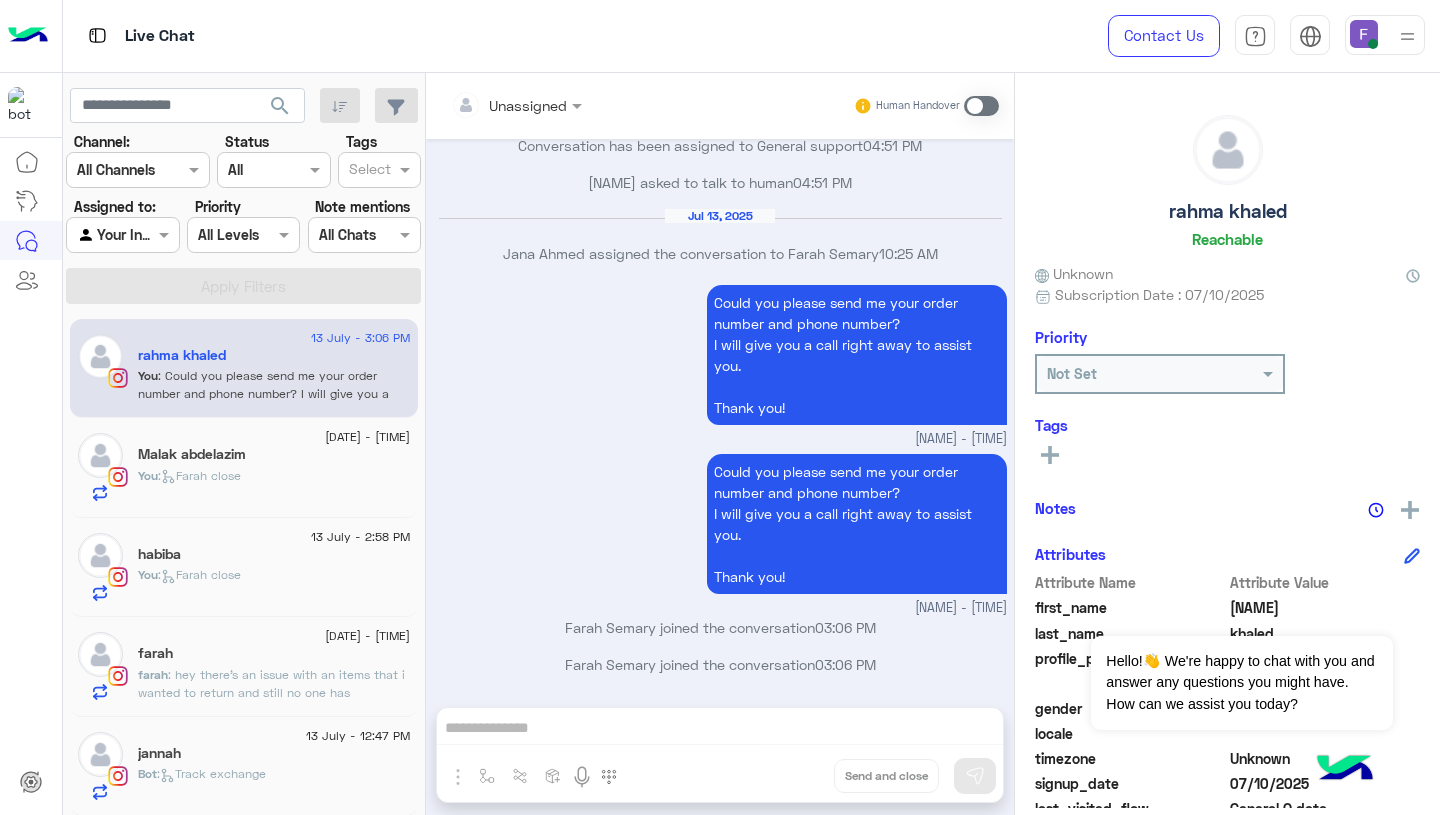 click on "13 July - 2:59 PM  Malak abdelazim   You  :   Farah close" 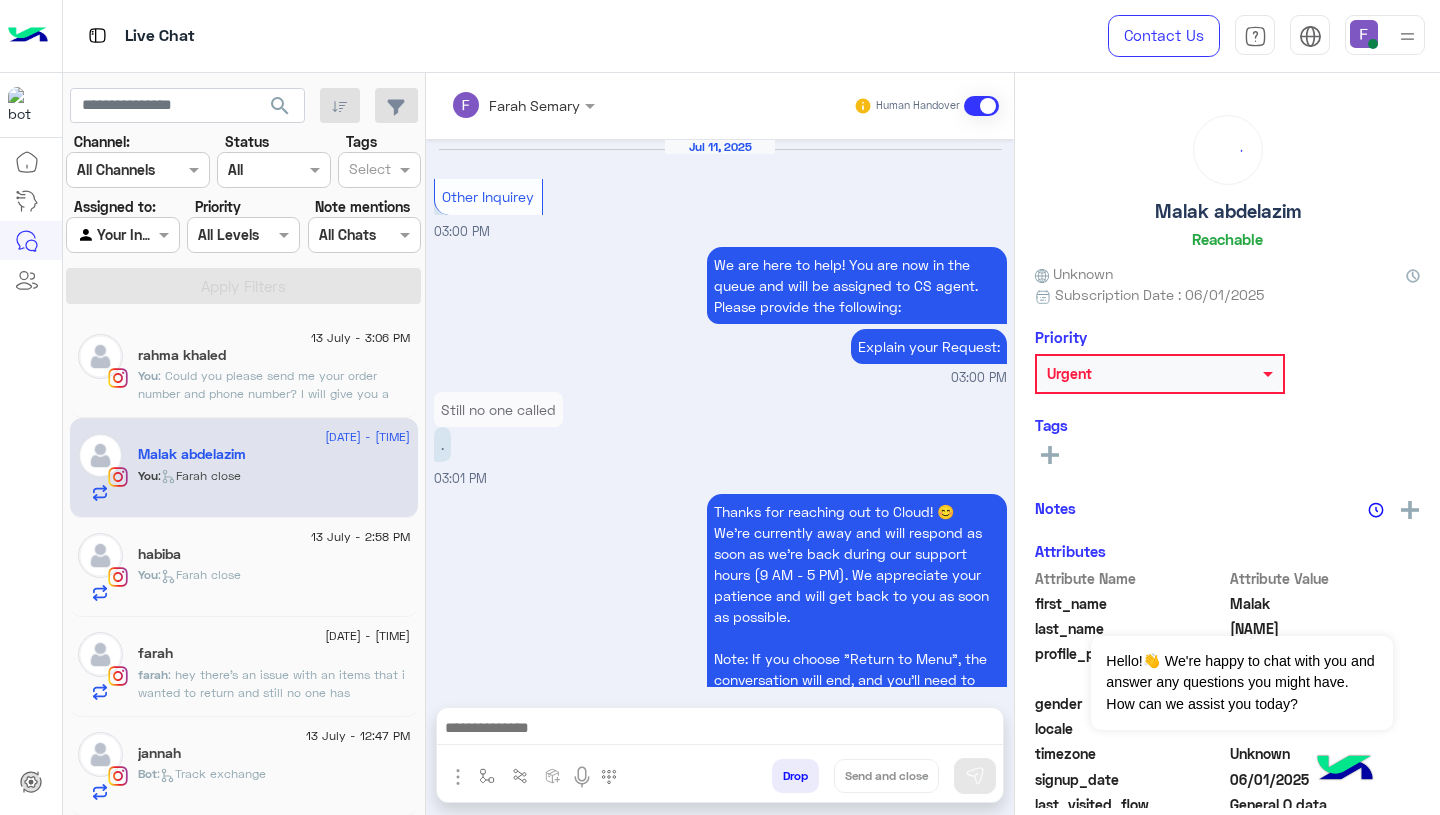 scroll, scrollTop: 1679, scrollLeft: 0, axis: vertical 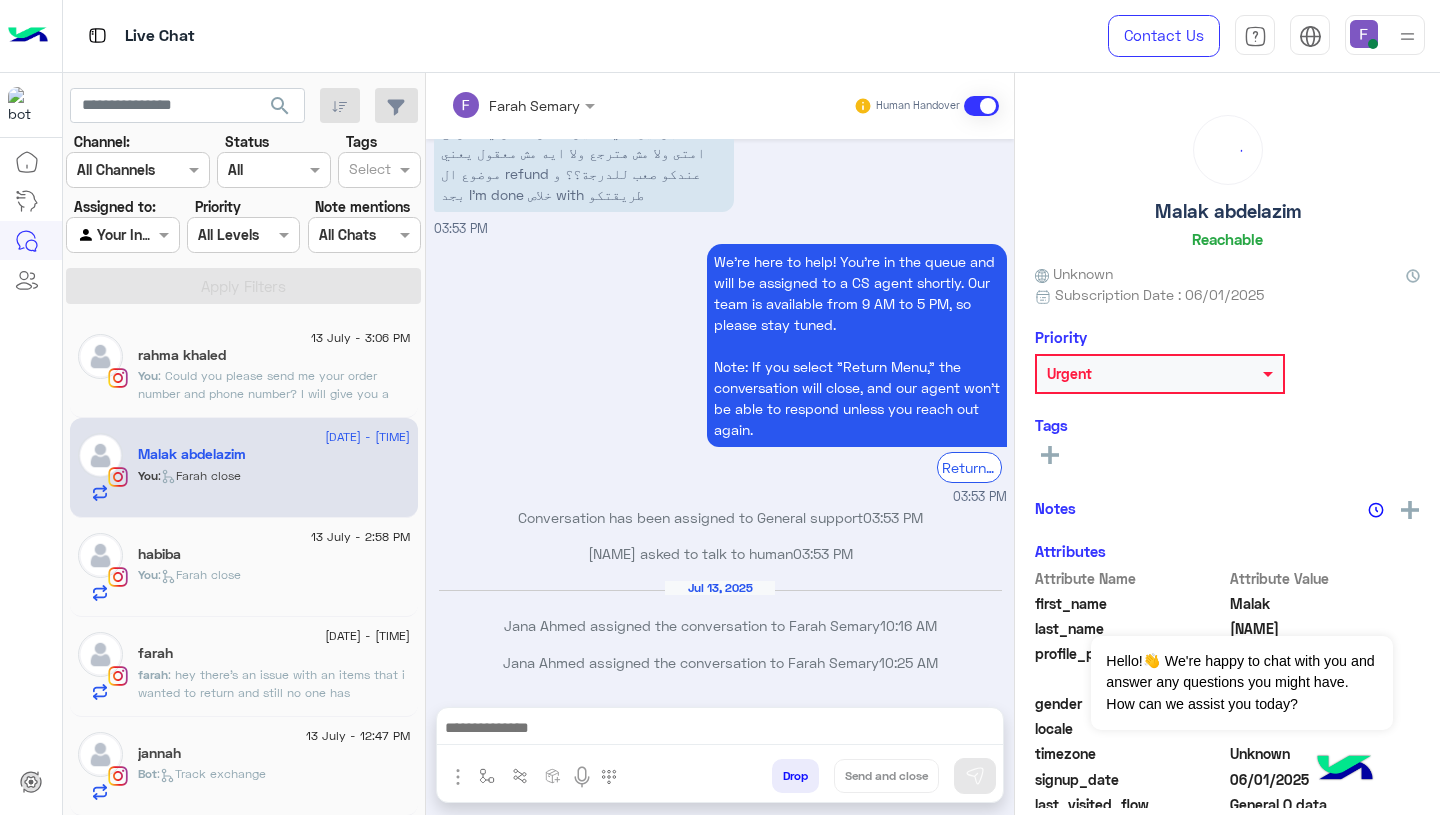 click on ": Could you please send me your order number and phone number?
I will give you a call right away to assist you.
Thank you!" 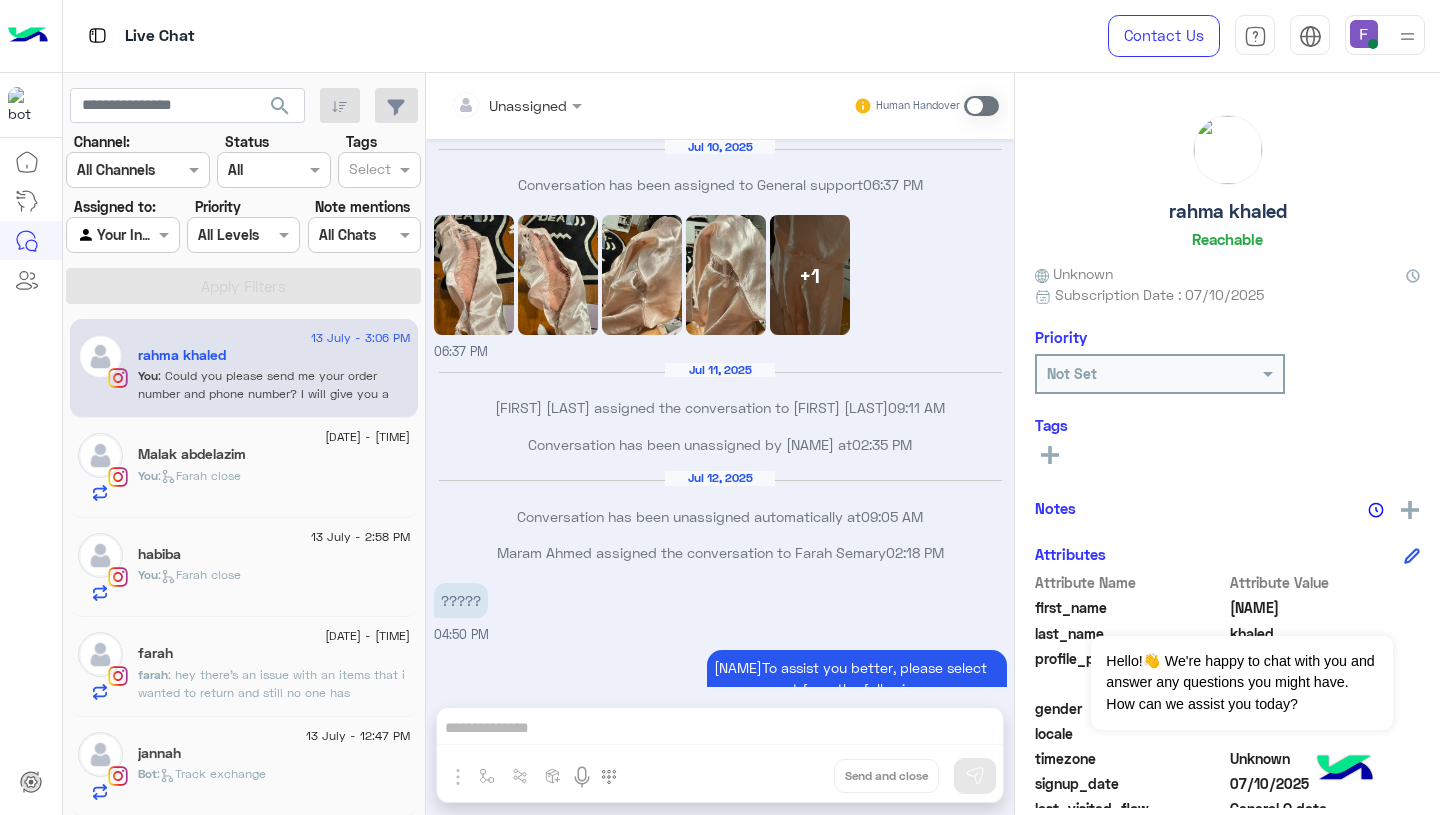 scroll, scrollTop: 1377, scrollLeft: 0, axis: vertical 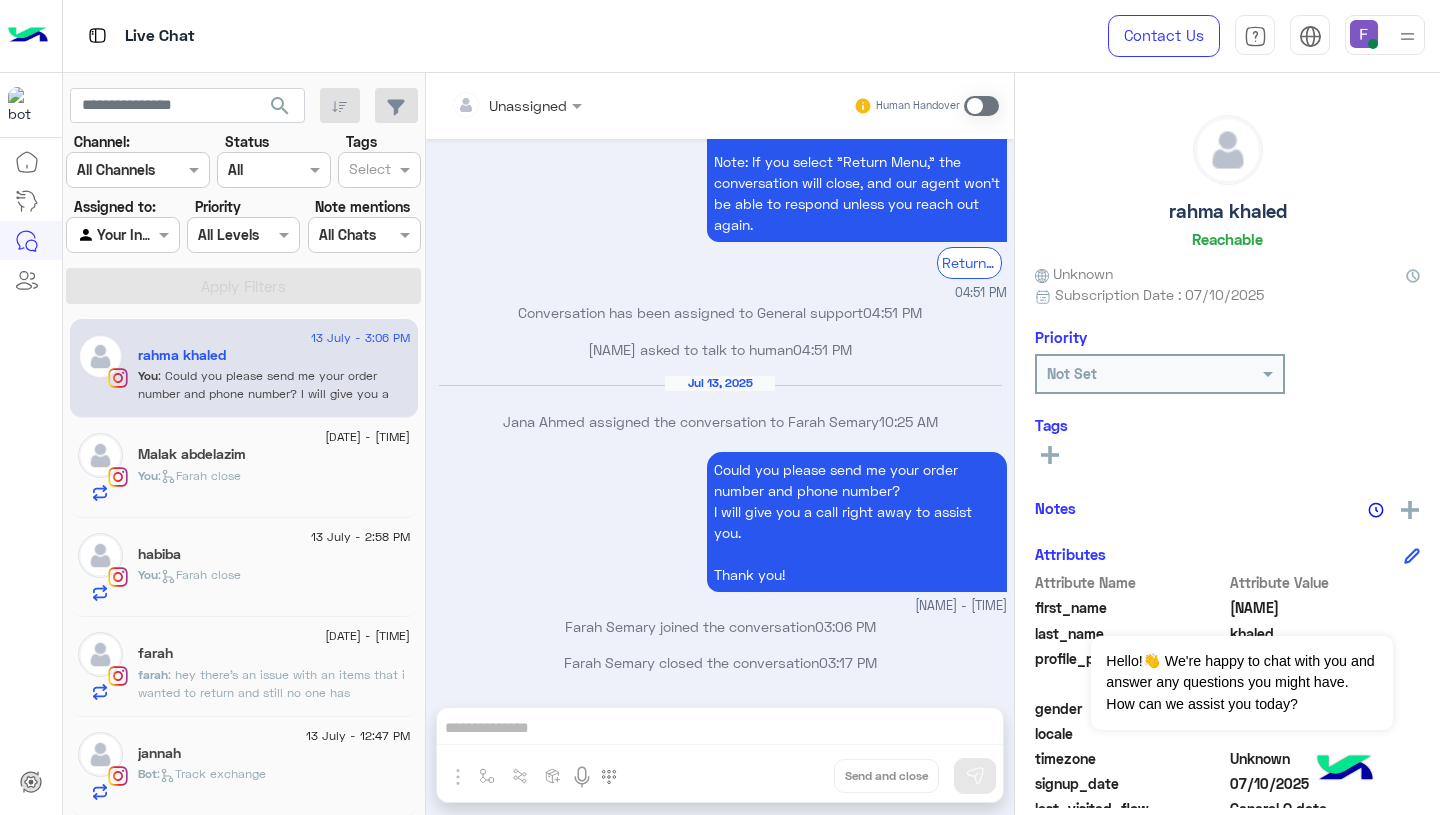 click on "Unassigned Human Handover     Jul 10, 2025   Conversation has been assigned to General support   06:37 PM       +1    06:37 PM   Jul 11, 2025   Jana Ahmed  assigned the conversation to Rawan Walaa  09:11 AM      Conversation has been unassigned by Rawan Walaa at   02:35 PM       Jul 12, 2025   Conversation has been unassigned automatically at   09:05 AM       Maram Ahmed assigned the conversation to Farah Semary  02:18 PM     ?????   04:50 PM  rahmaTo assist you better, please select your request from the following menu. rahmaمن أجل مساعدتك بشكل أفضل، يرجى اختيار طلبك من القائمة التالية  Main Menu   Customer Service   Ask About Item     04:50 PM   Customer Service    04:50 PM  Please select your query from the below 👇 Previous Problems with Delivery  Order Delay  Issue in Exchange/Refund  Support for Exchange/Refund  Issue with Completing Order  Support while ordering  Other Inquirey  Other Inquirey  Main Menu  Main Menu  Next 1 2 3    04:50 PM   04:51 PM" at bounding box center [720, 448] 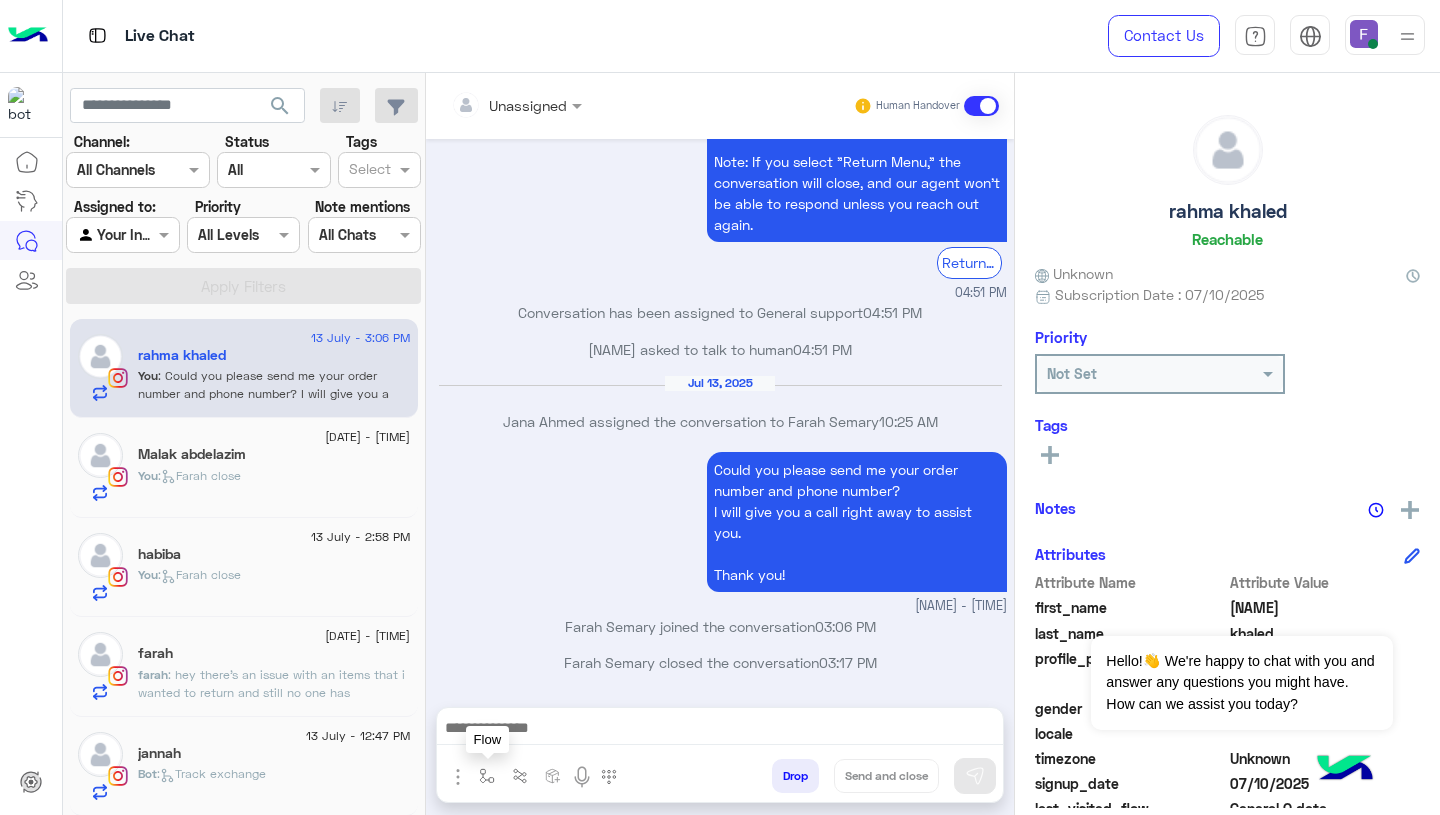 click at bounding box center [487, 776] 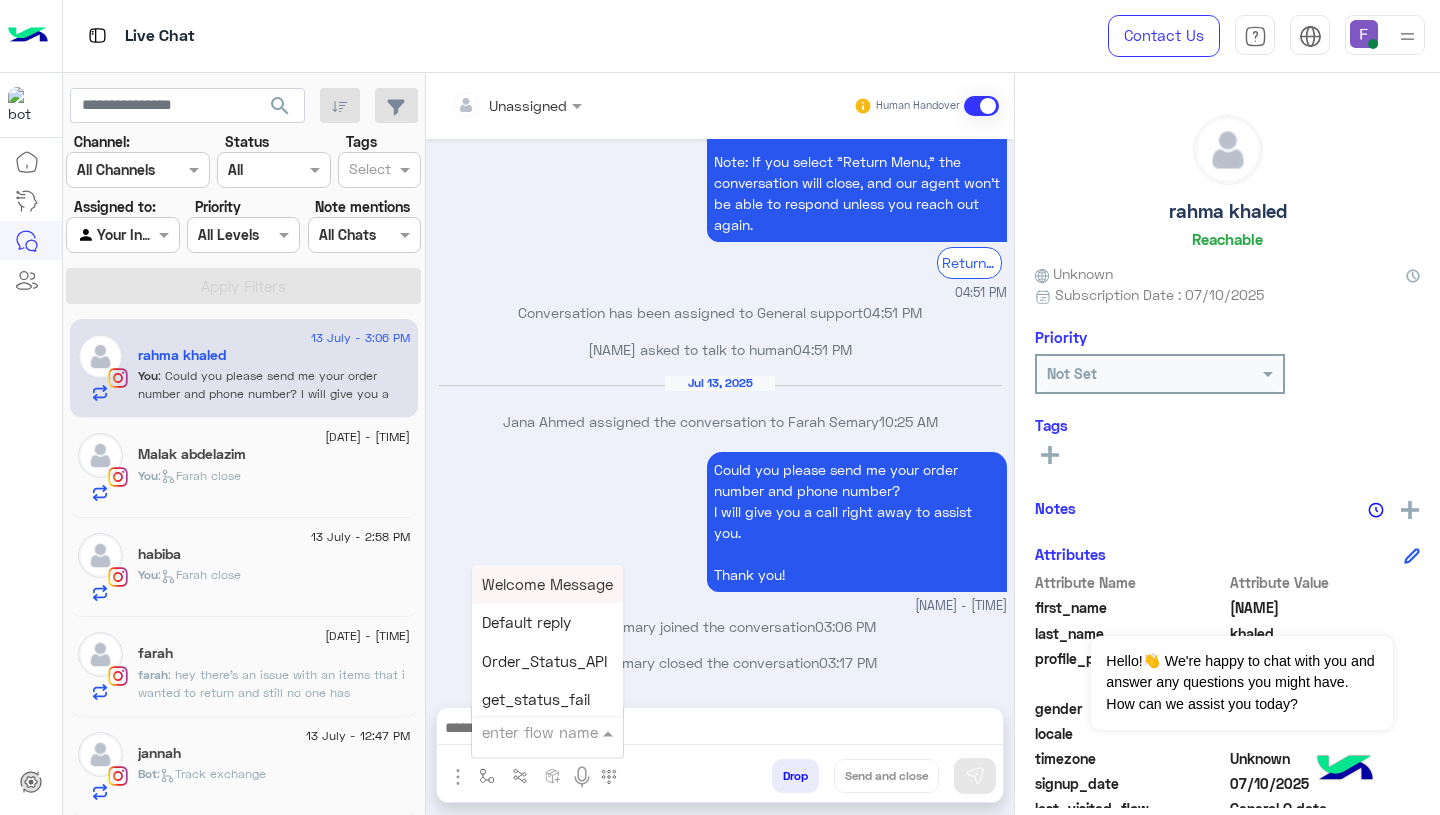 click at bounding box center (523, 732) 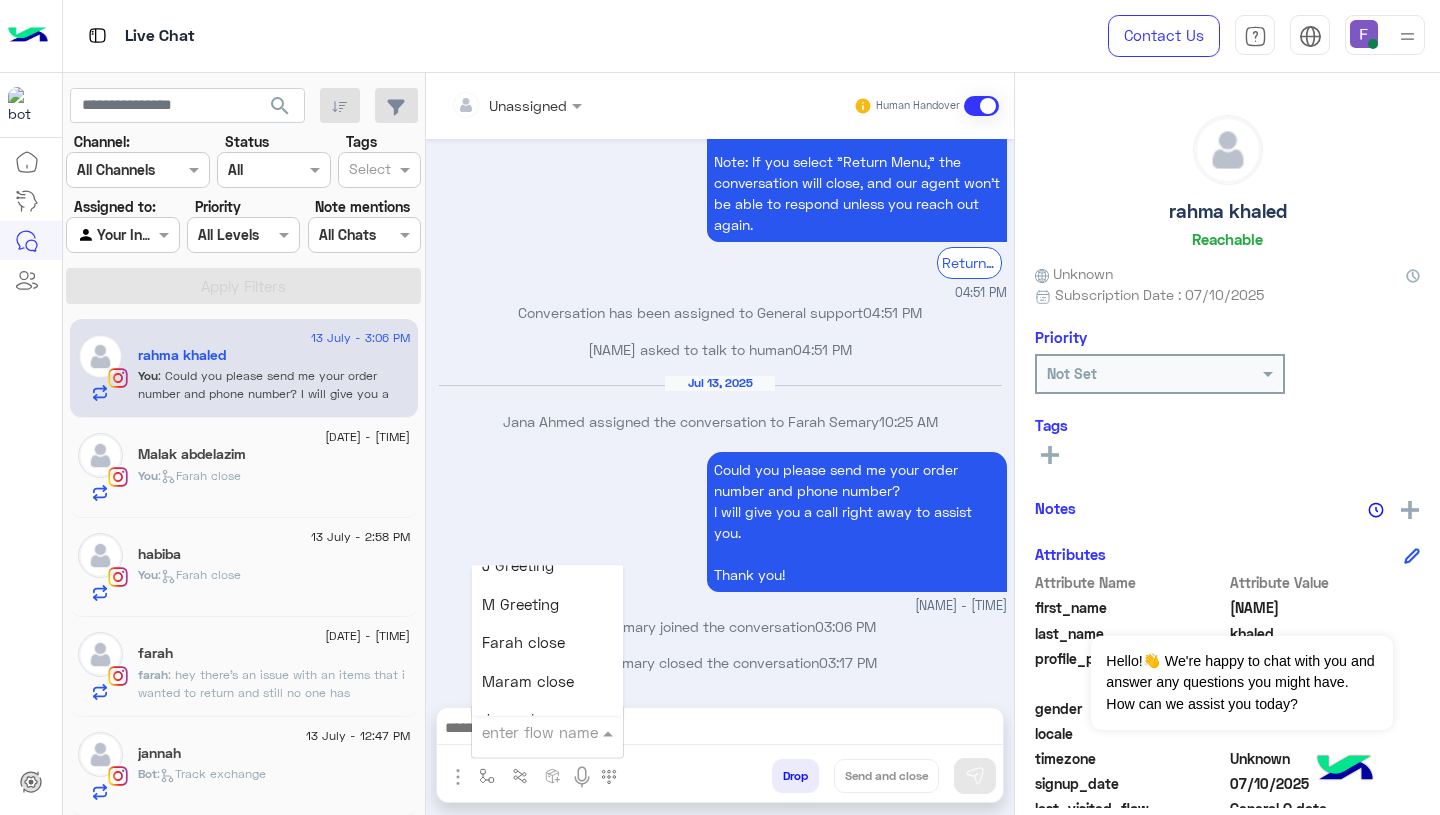 scroll, scrollTop: 2342, scrollLeft: 0, axis: vertical 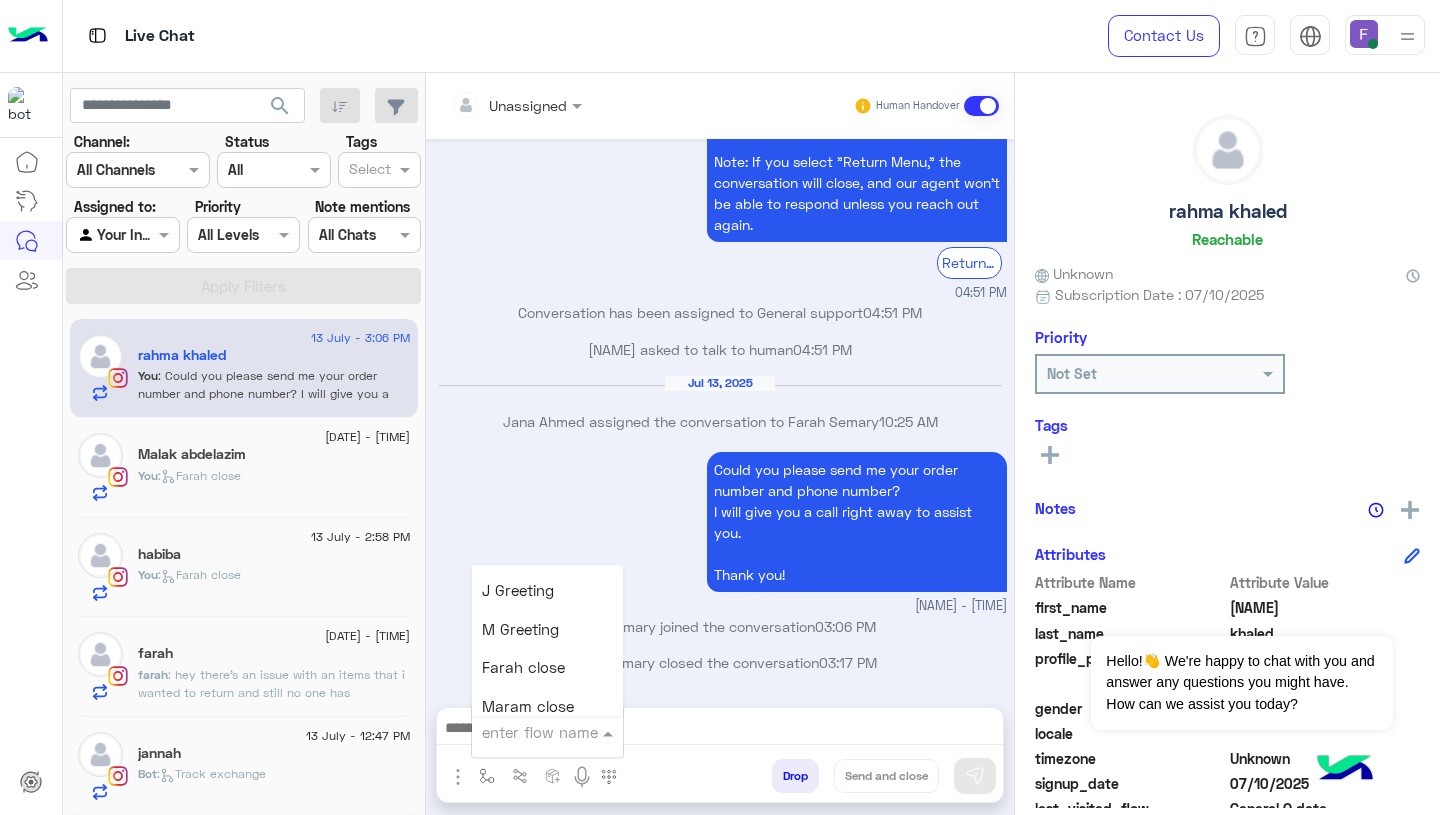 click on "Farah close" at bounding box center (523, 668) 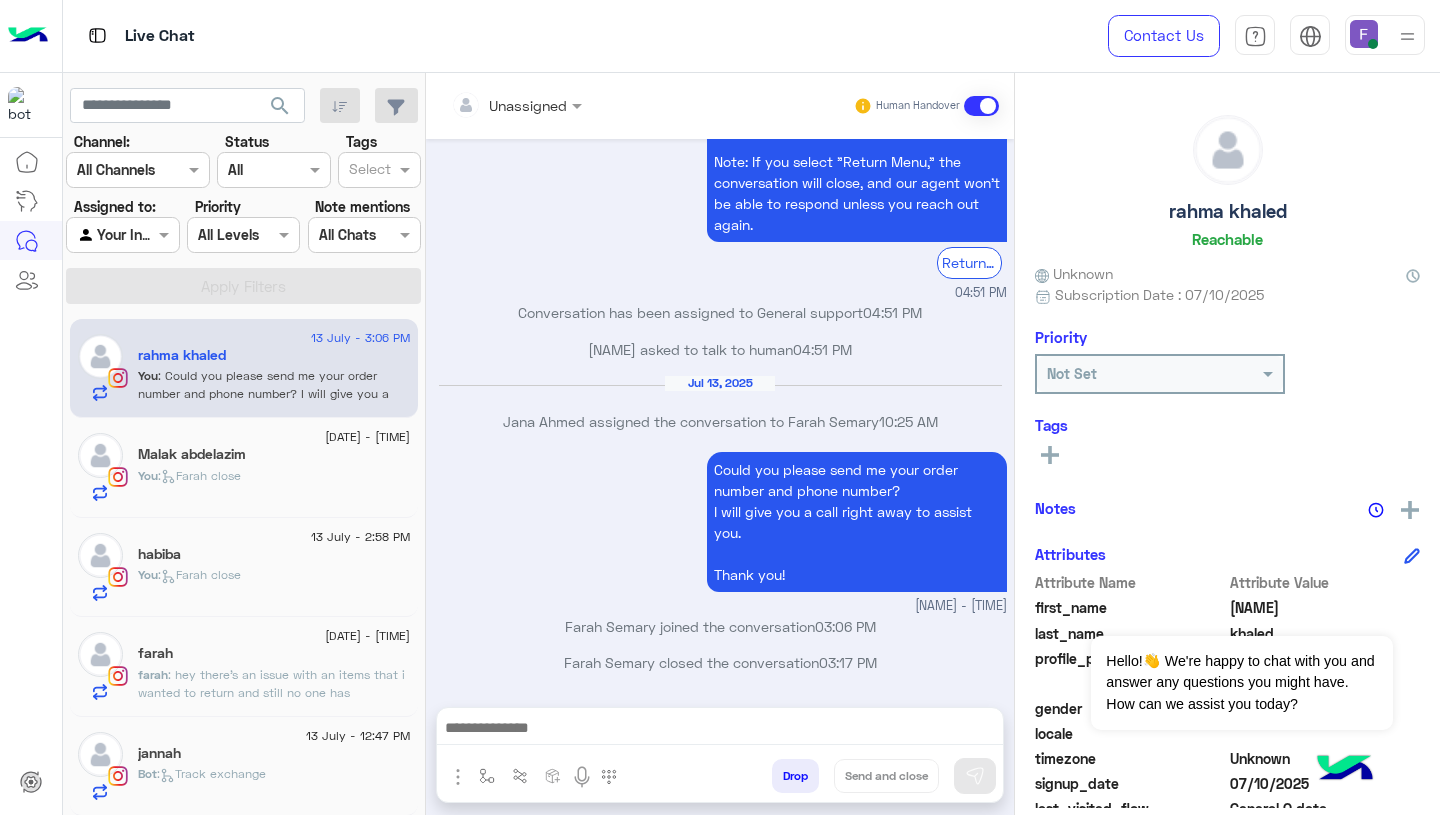 type on "**********" 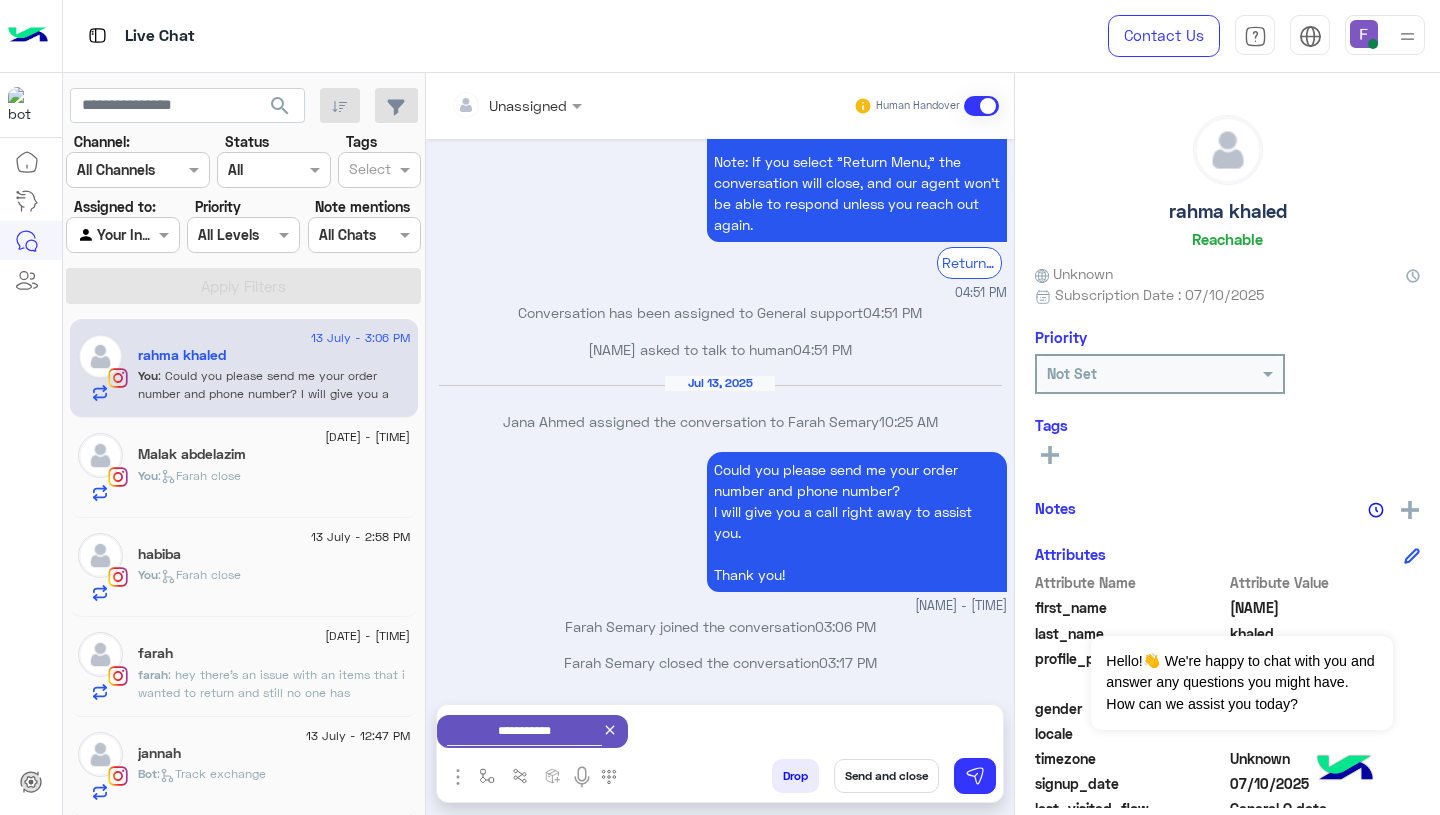 click on "Send and close" at bounding box center (886, 776) 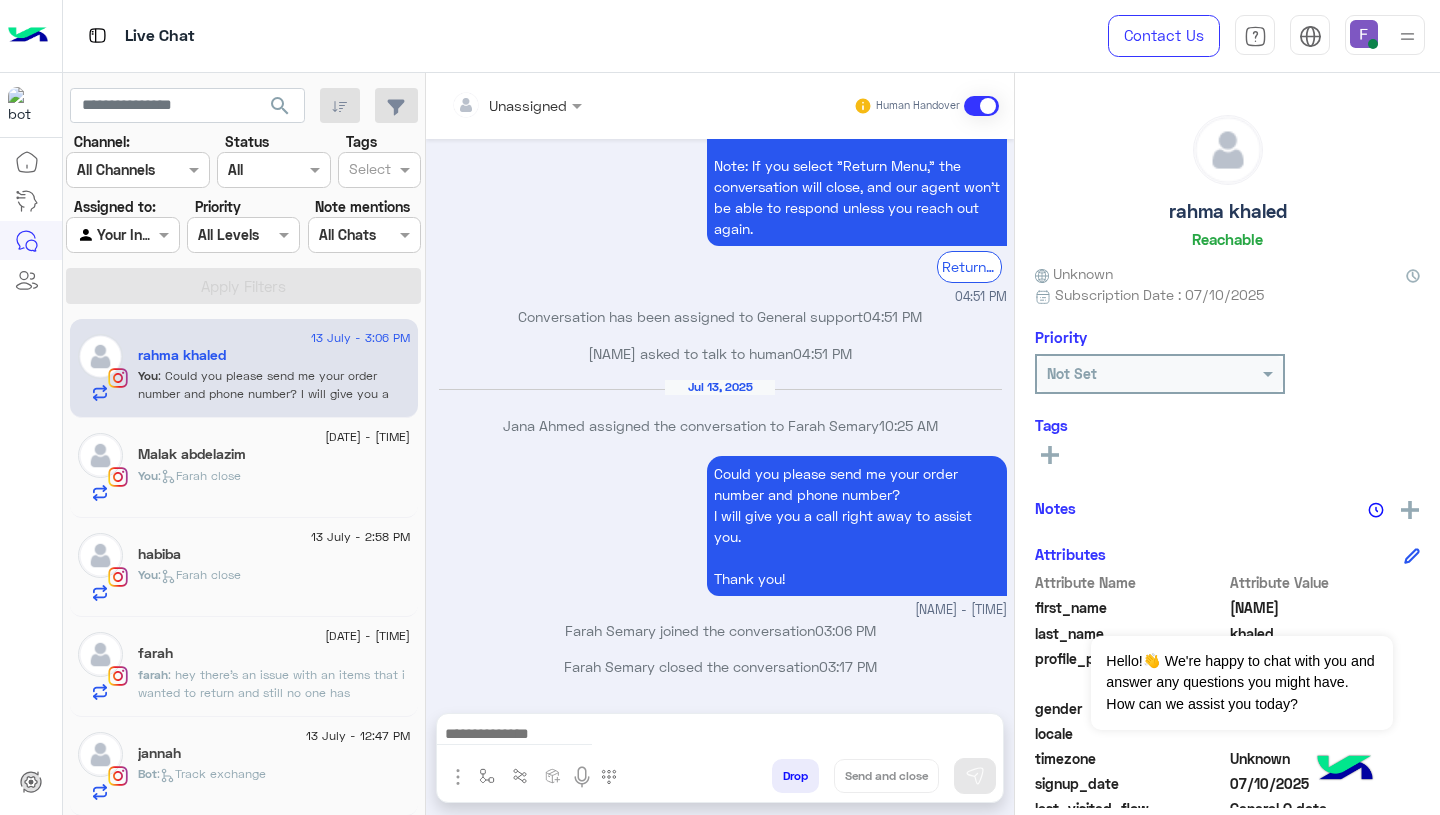 scroll, scrollTop: 1377, scrollLeft: 0, axis: vertical 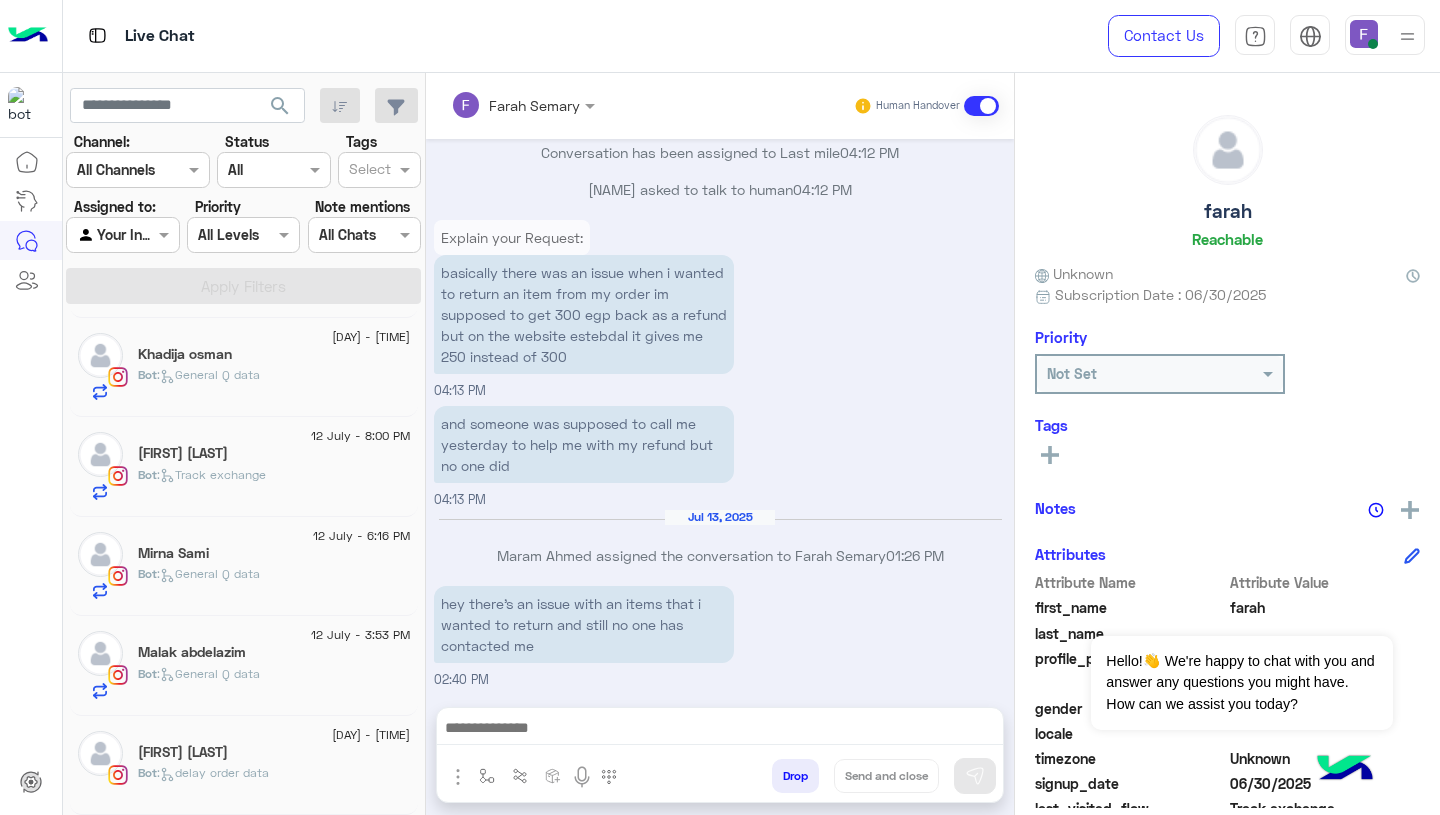 click on "Bot :   delay order data" 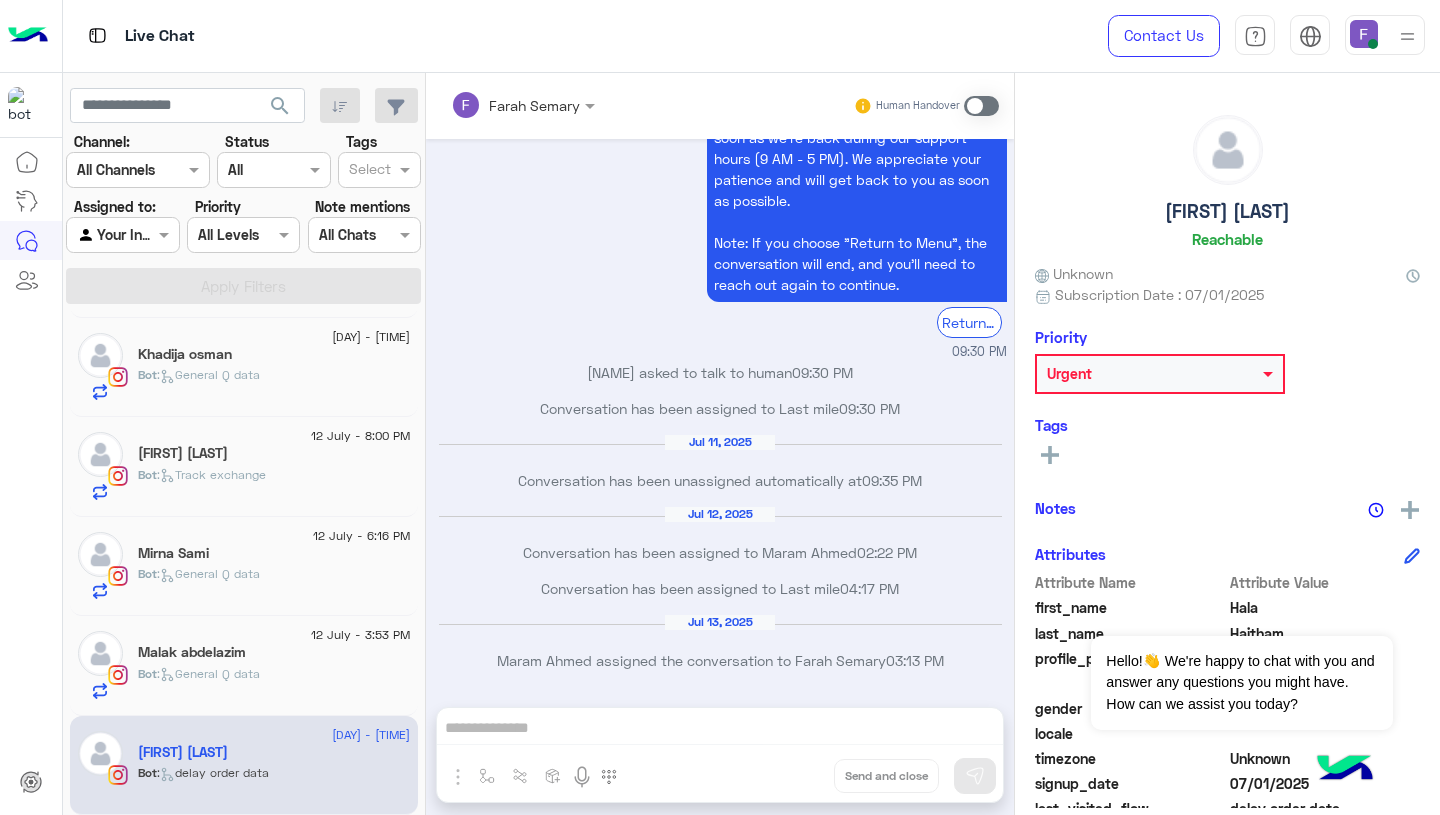 scroll, scrollTop: 962, scrollLeft: 0, axis: vertical 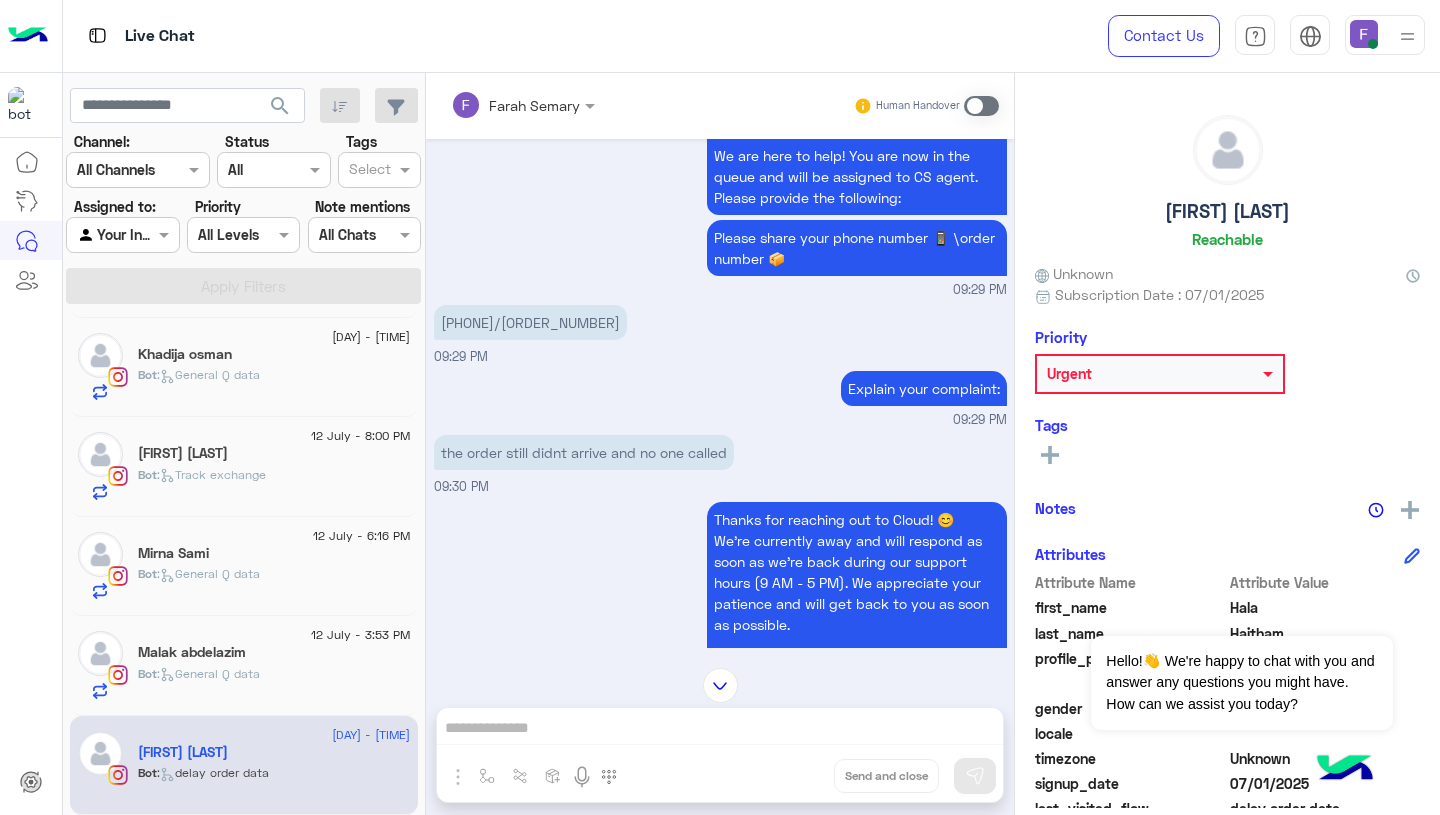 click on "[PHONE]/[ORDER_NUMBER]" at bounding box center (530, 322) 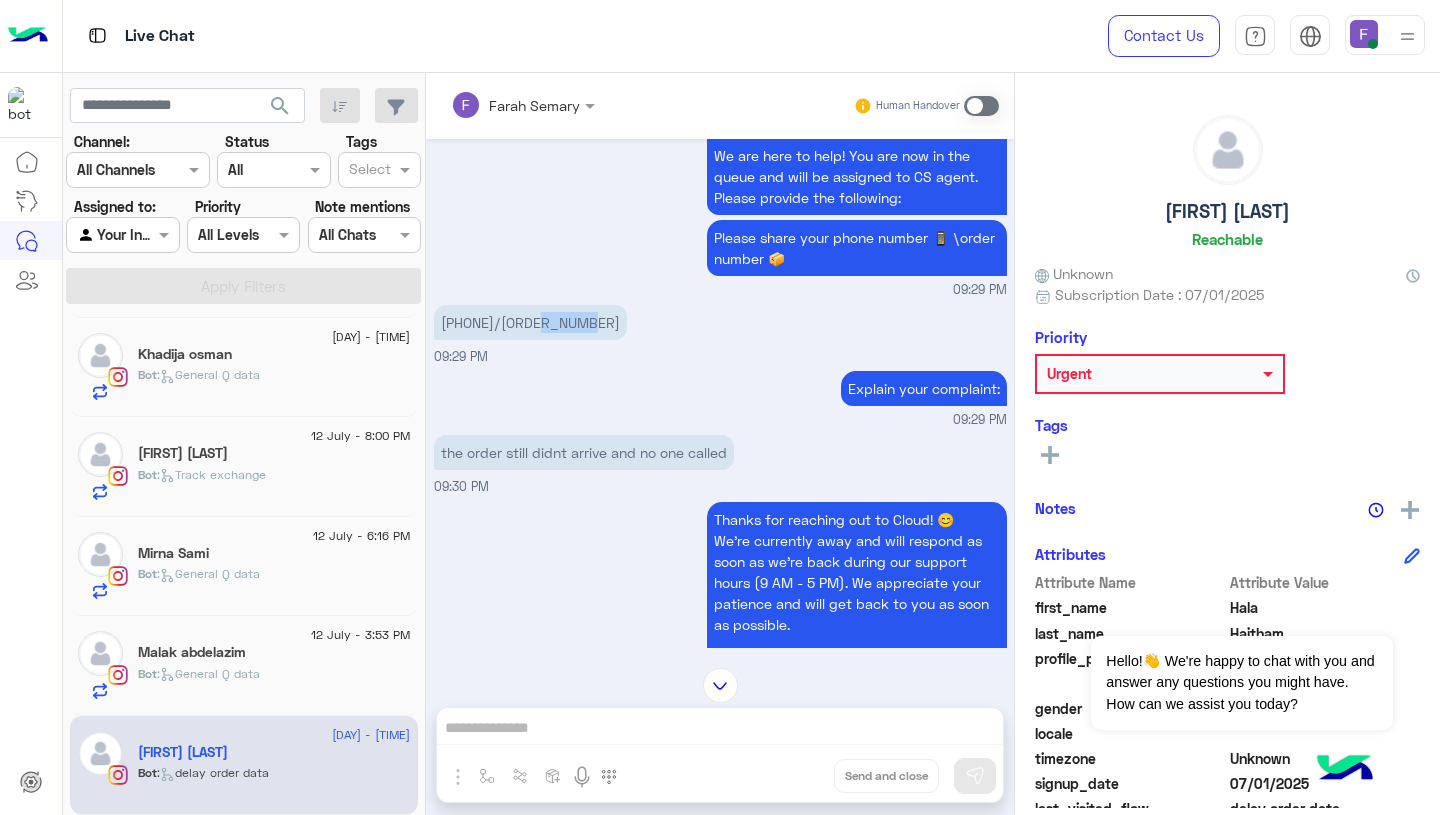 click on "[PHONE]/[ORDER_NUMBER]" at bounding box center [530, 322] 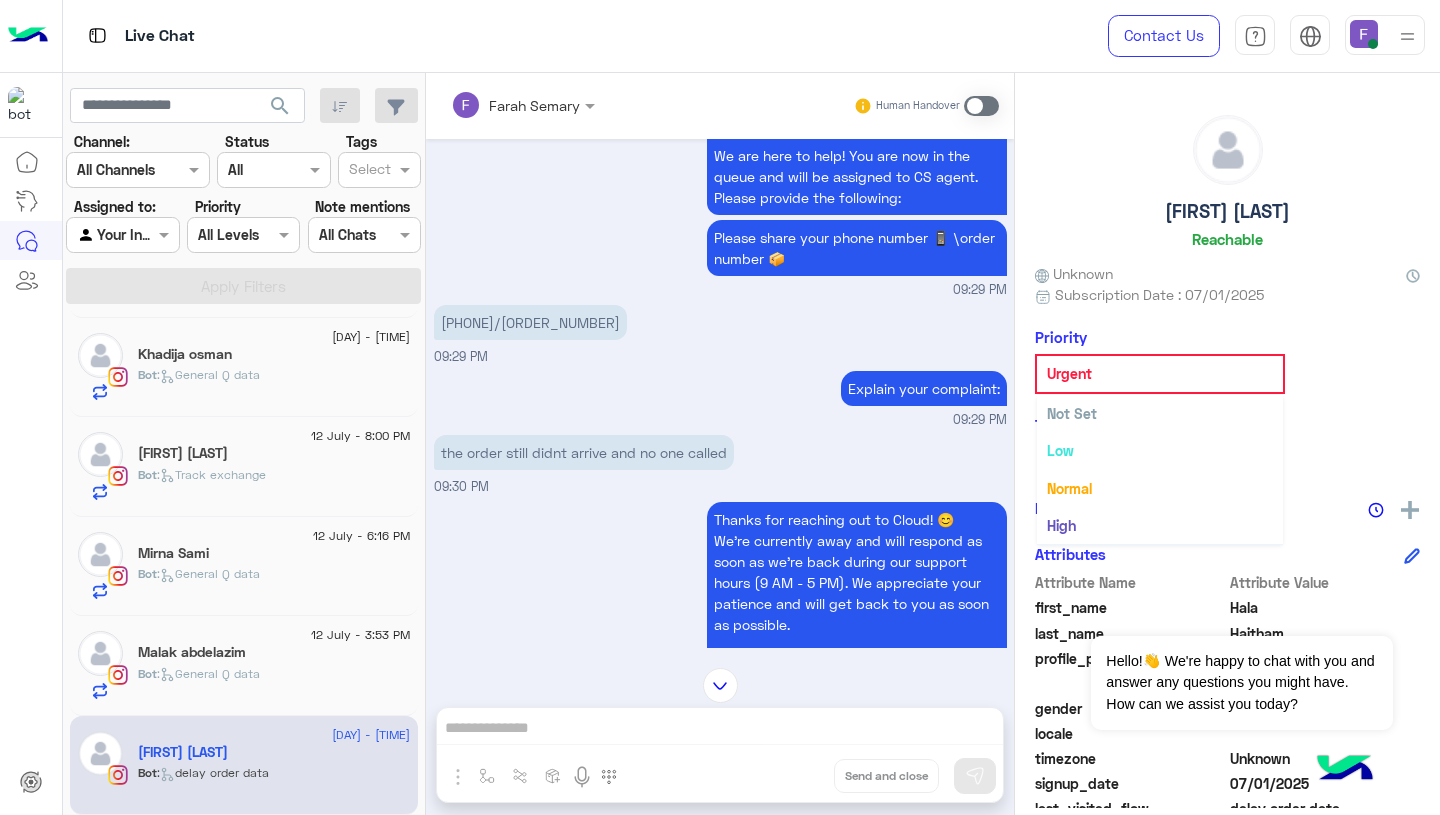 click 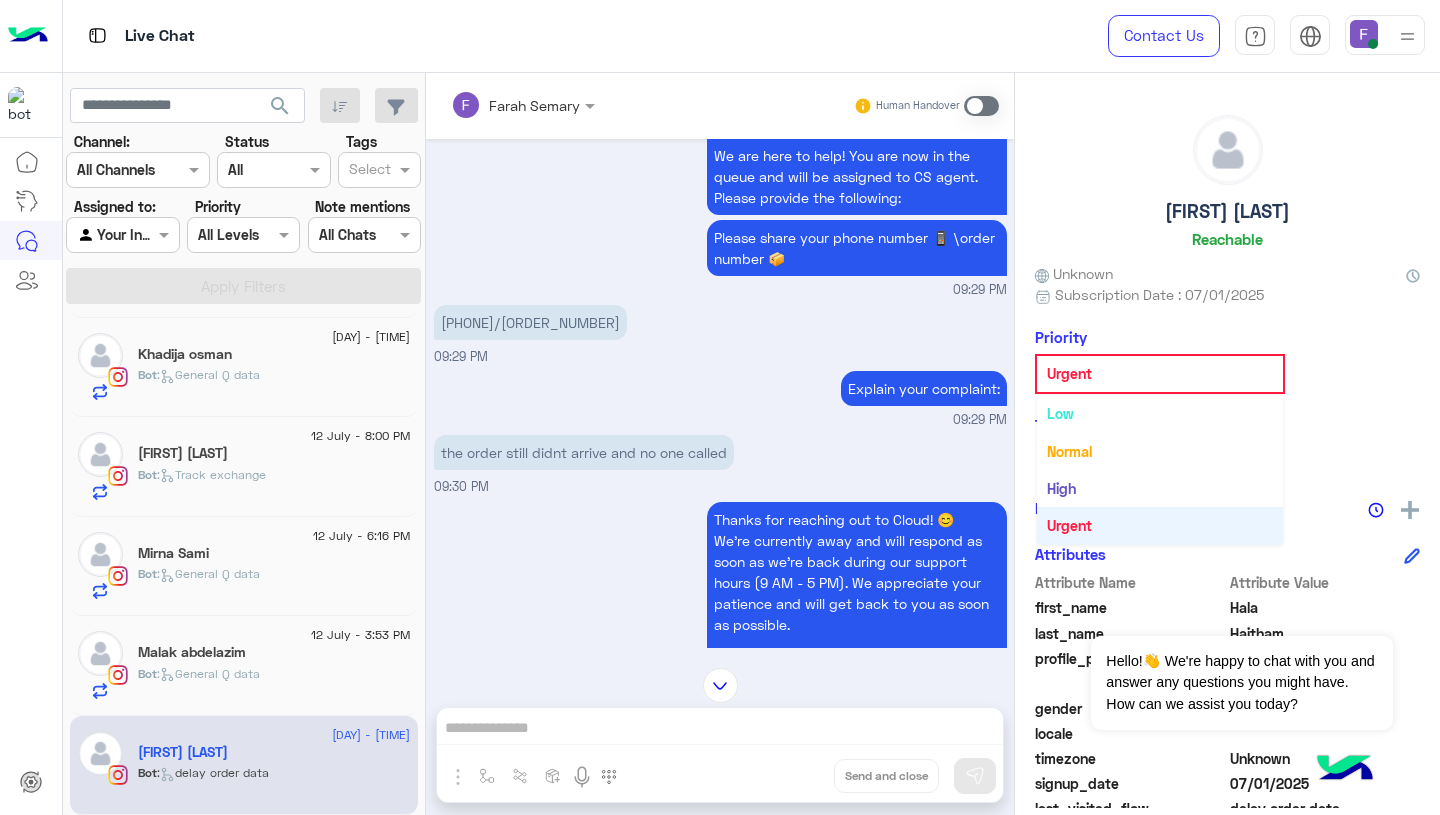 click on "Low" at bounding box center [1160, 413] 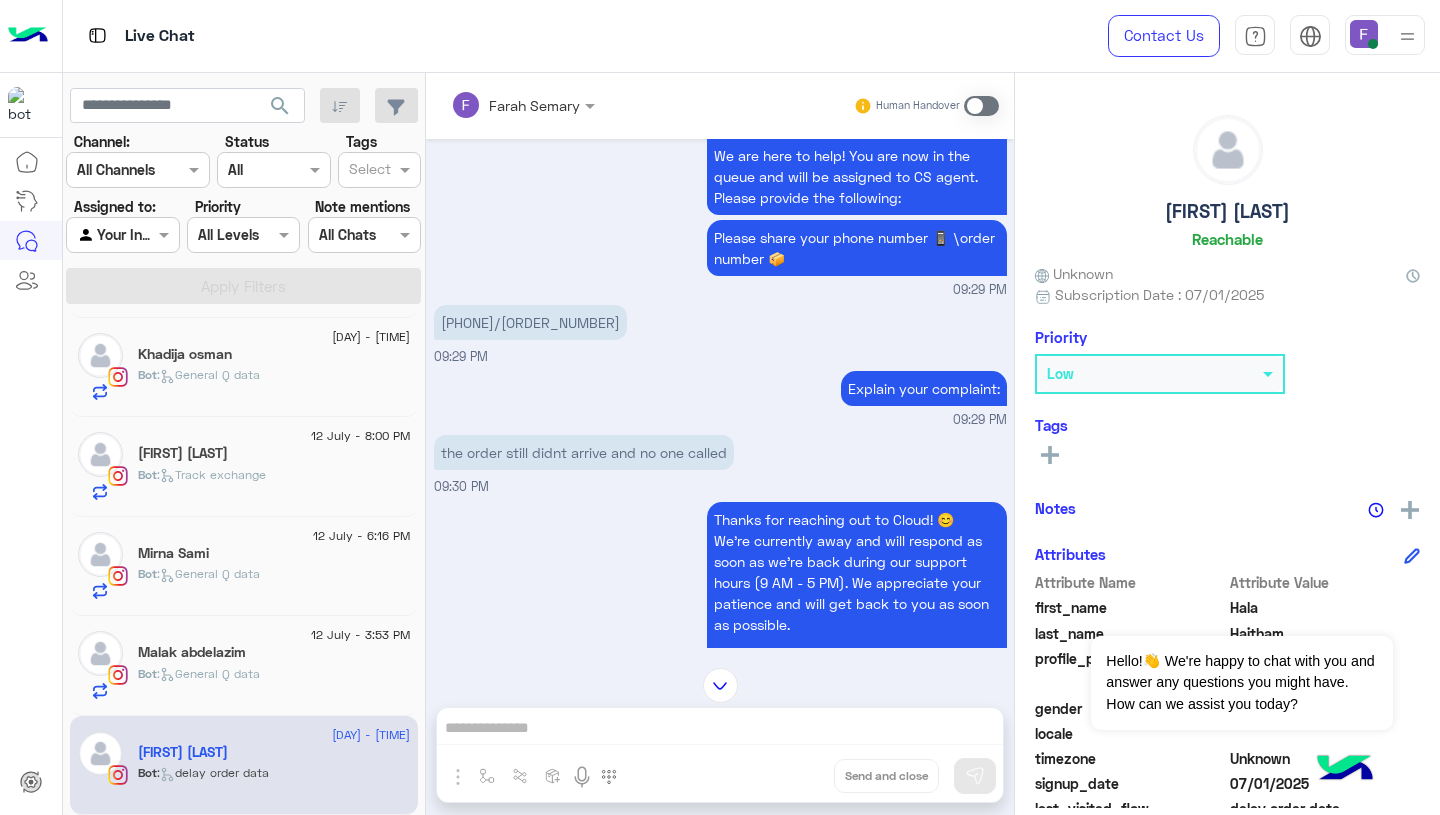 click 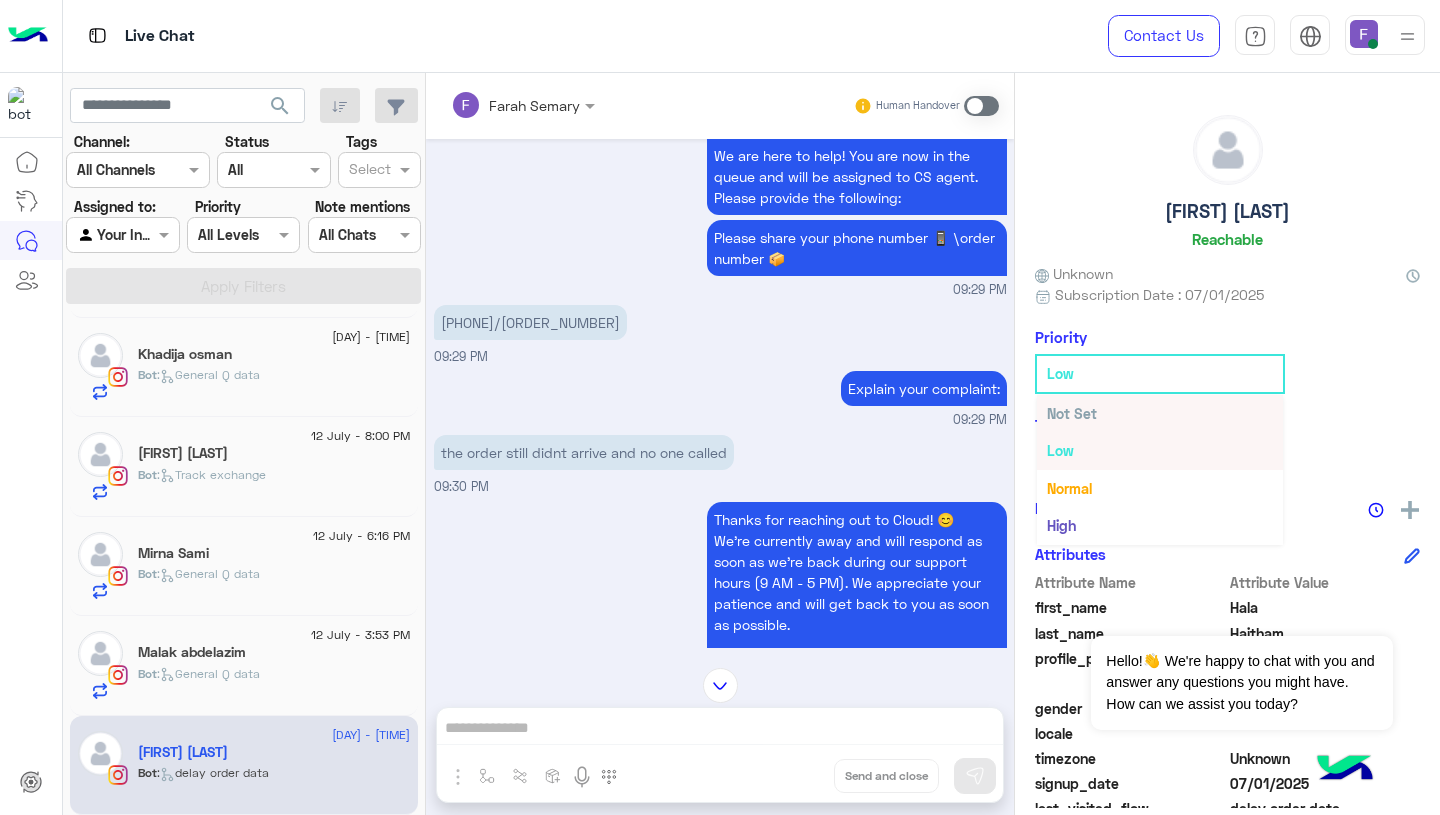click on "Not Set" at bounding box center [1160, 413] 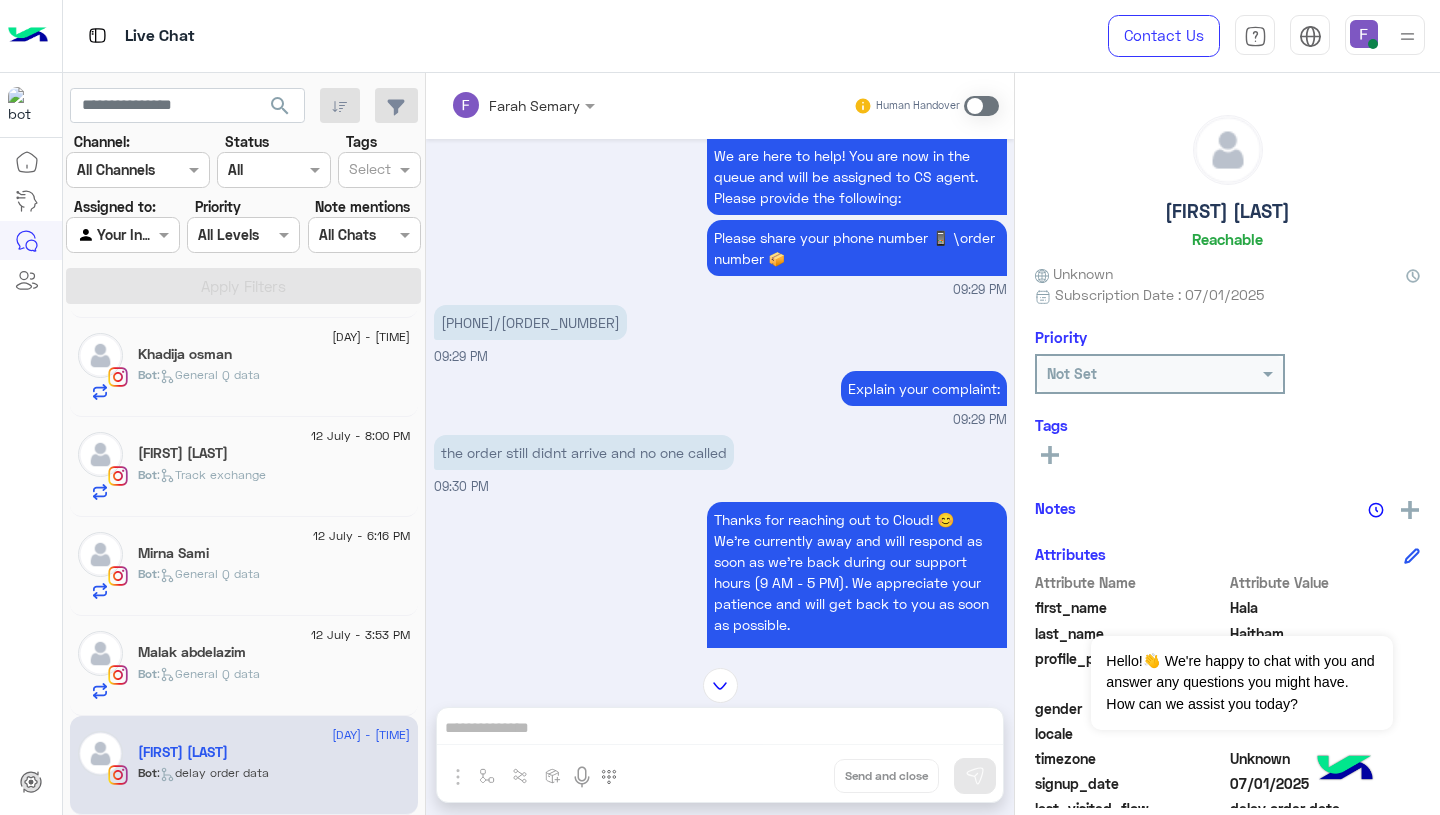 click on "the order still didnt arrive and no one called" at bounding box center [584, 452] 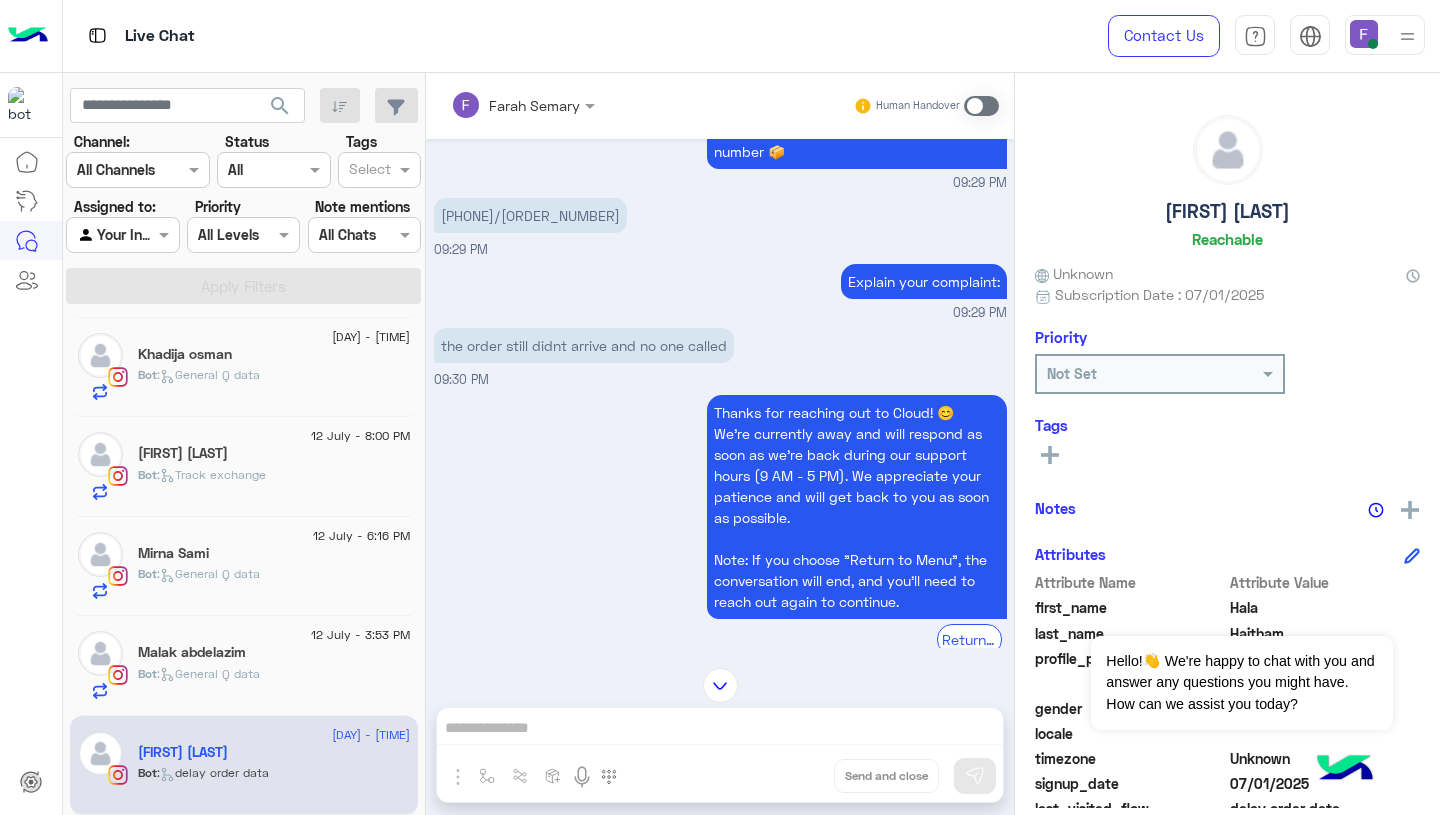 scroll, scrollTop: 1032, scrollLeft: 0, axis: vertical 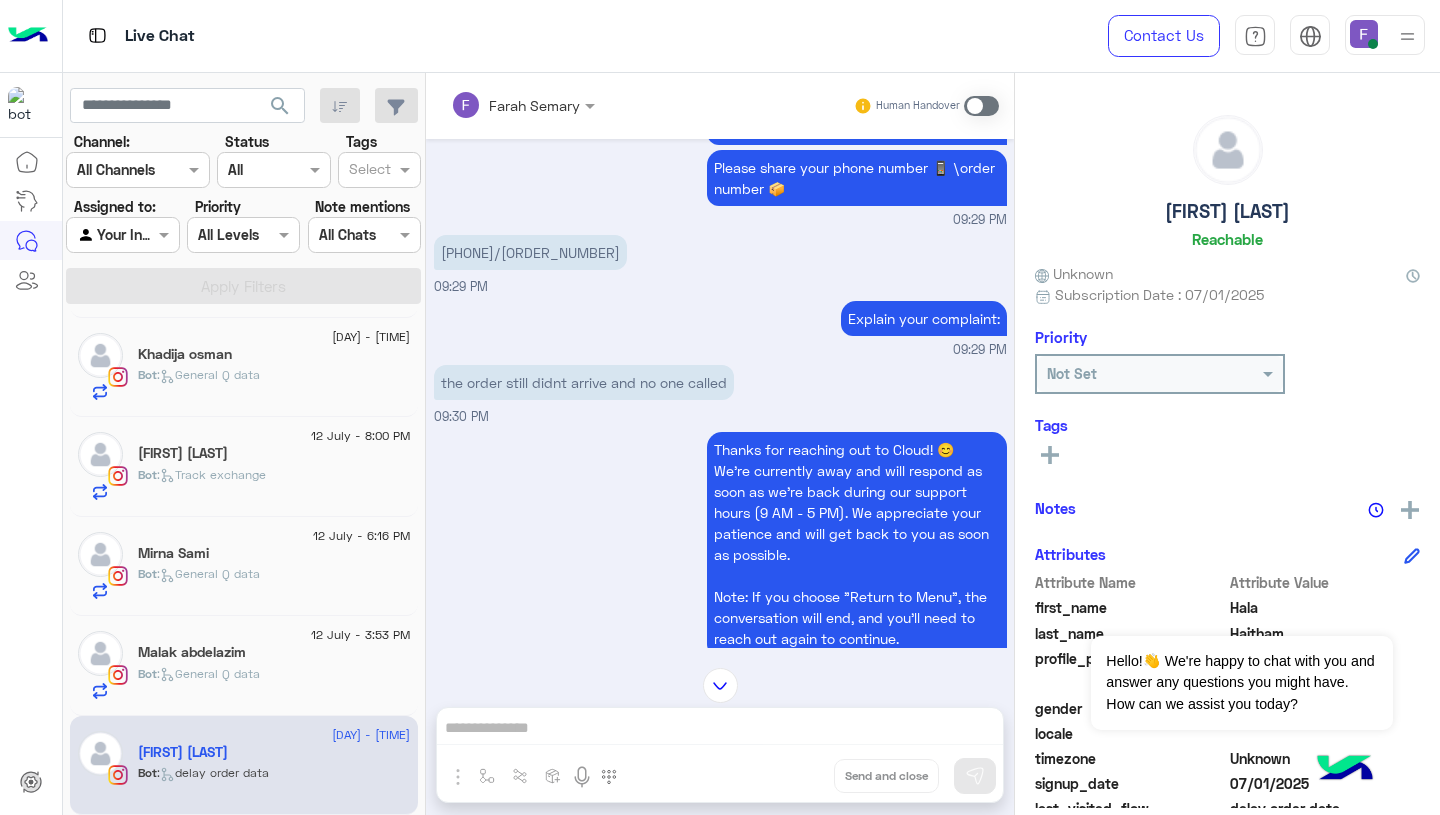click on "the order still didnt arrive and no one called" at bounding box center (584, 382) 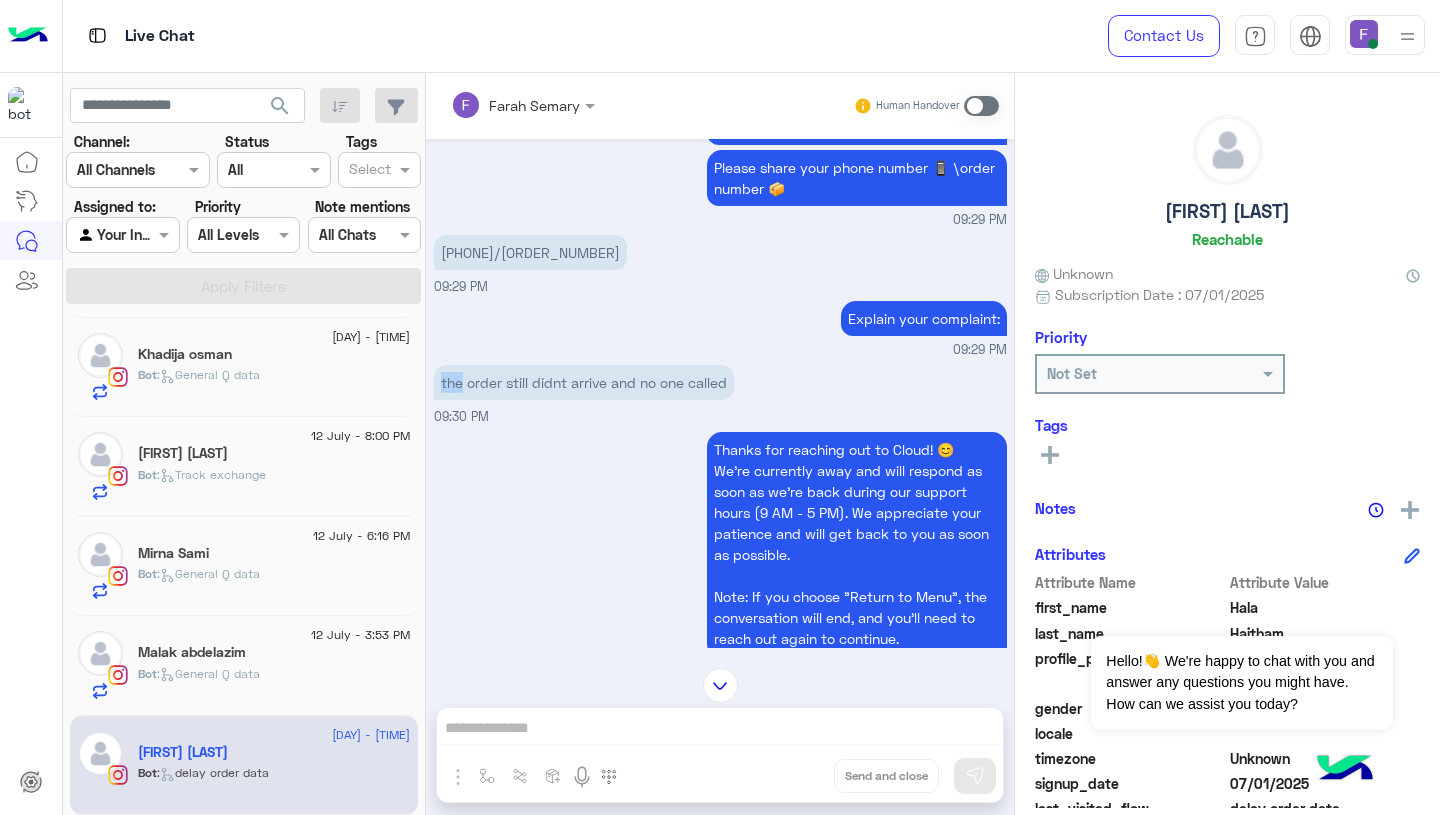 click on "the order still didnt arrive and no one called" at bounding box center [584, 382] 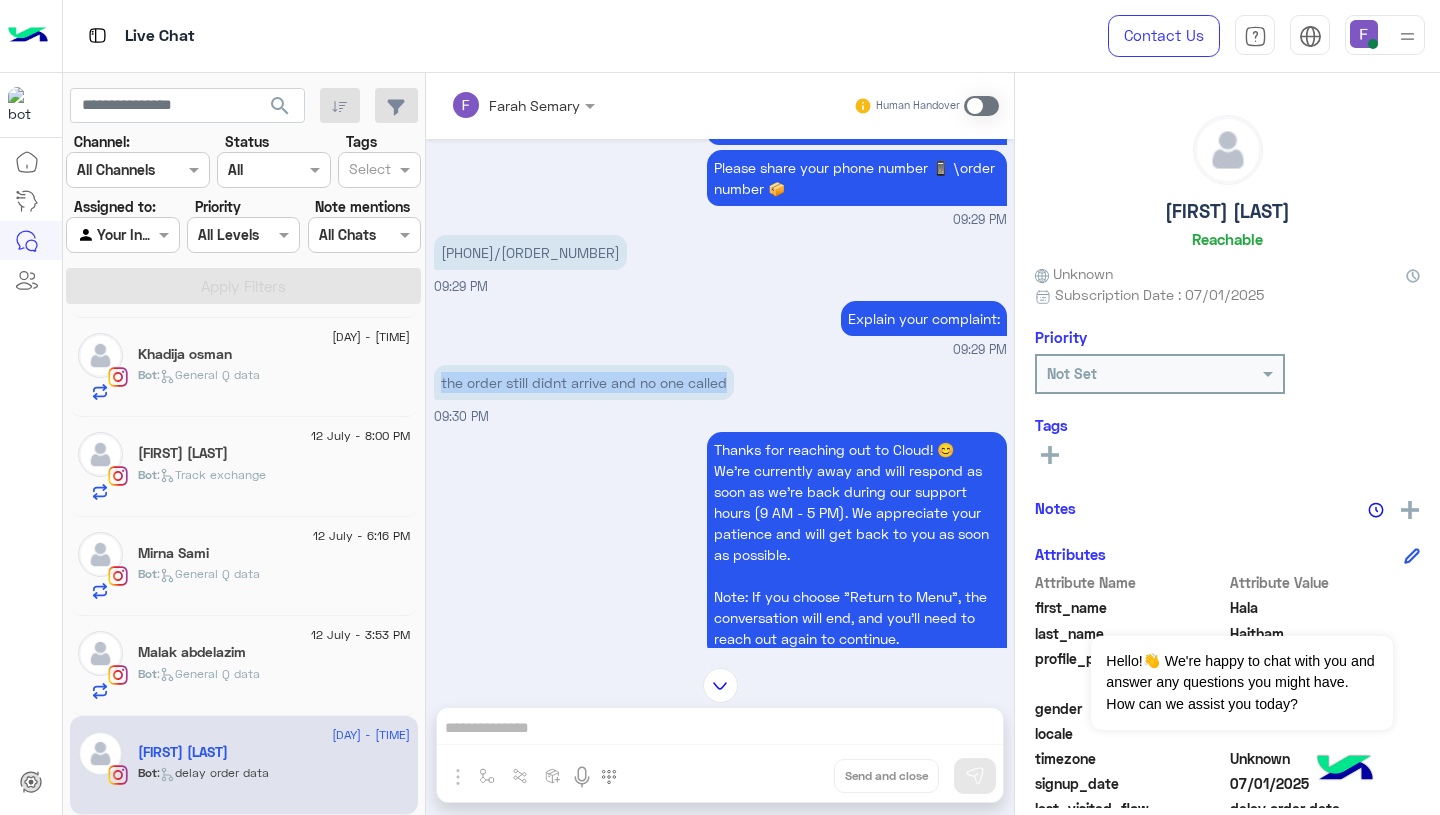 click on "the order still didnt arrive and no one called" at bounding box center (584, 382) 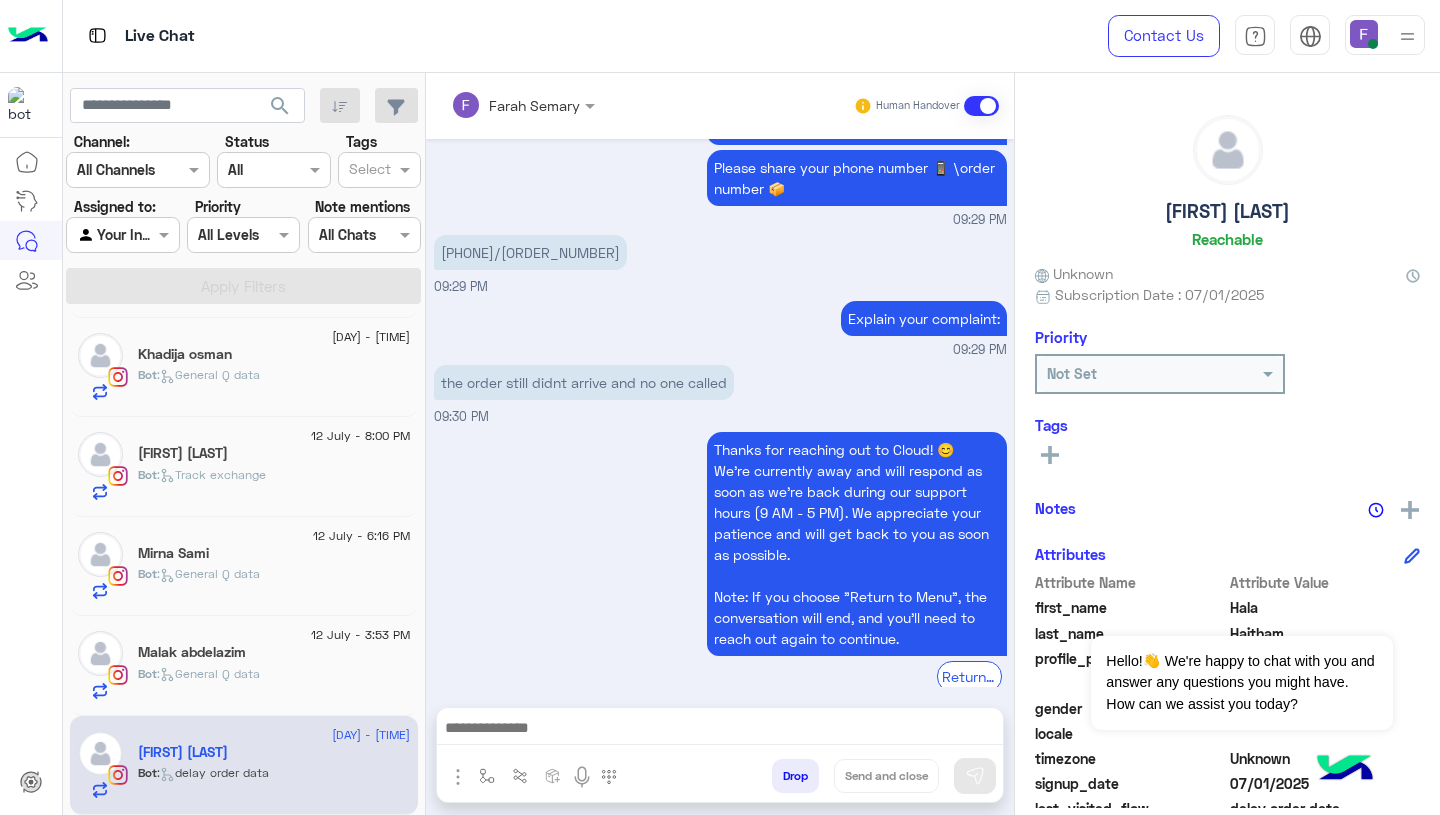 scroll, scrollTop: 1442, scrollLeft: 0, axis: vertical 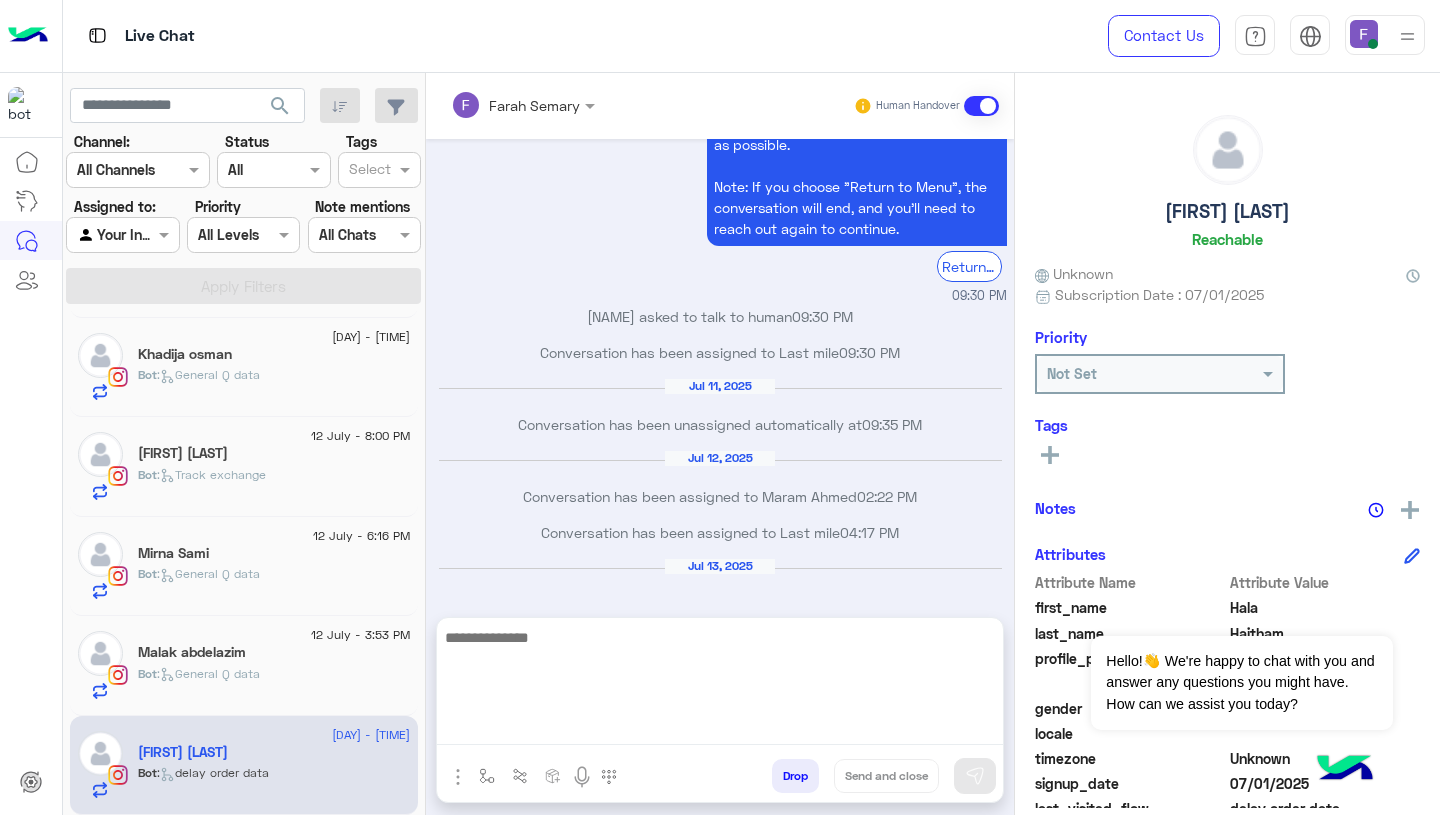 click at bounding box center [720, 685] 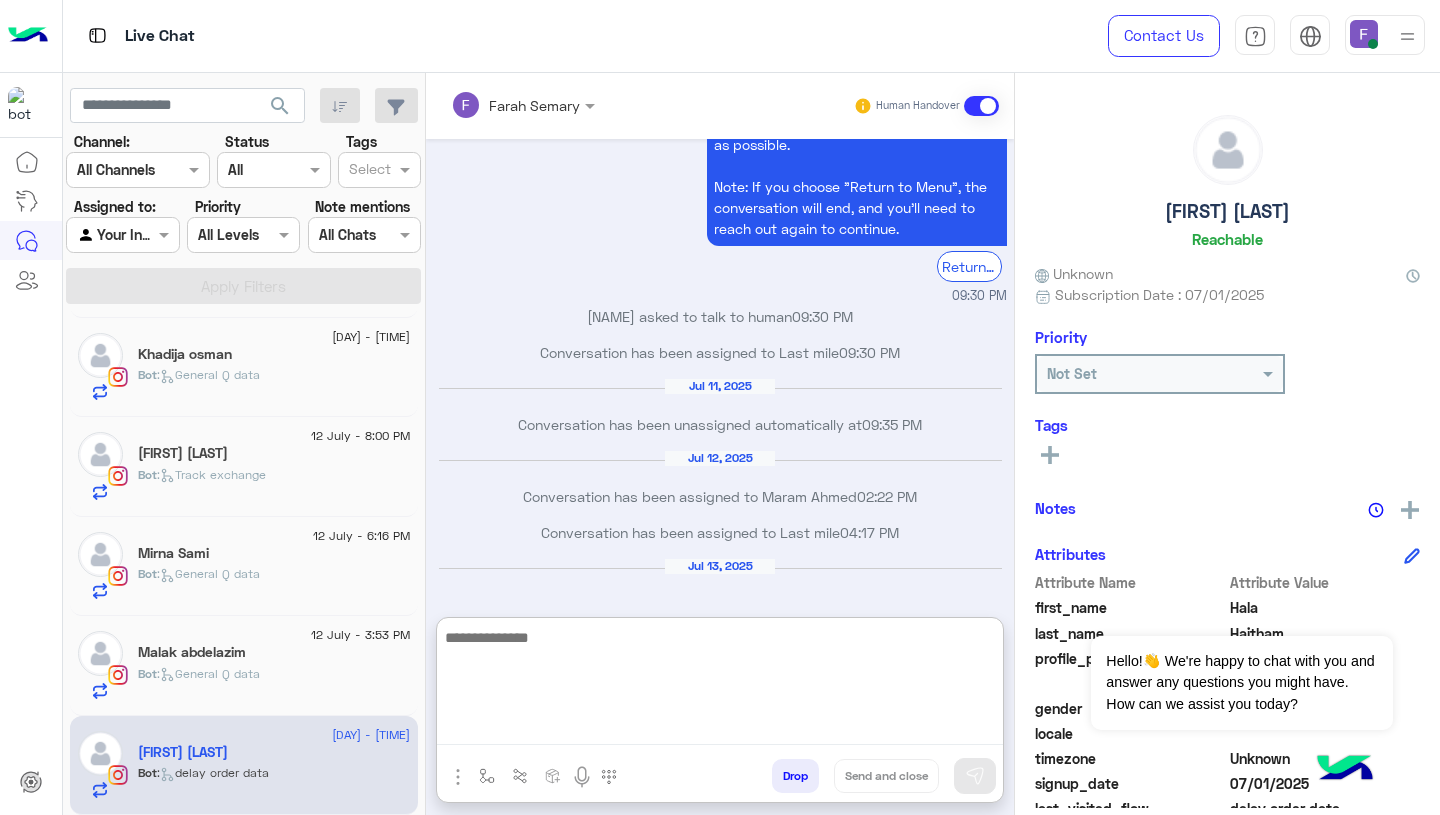 paste on "**********" 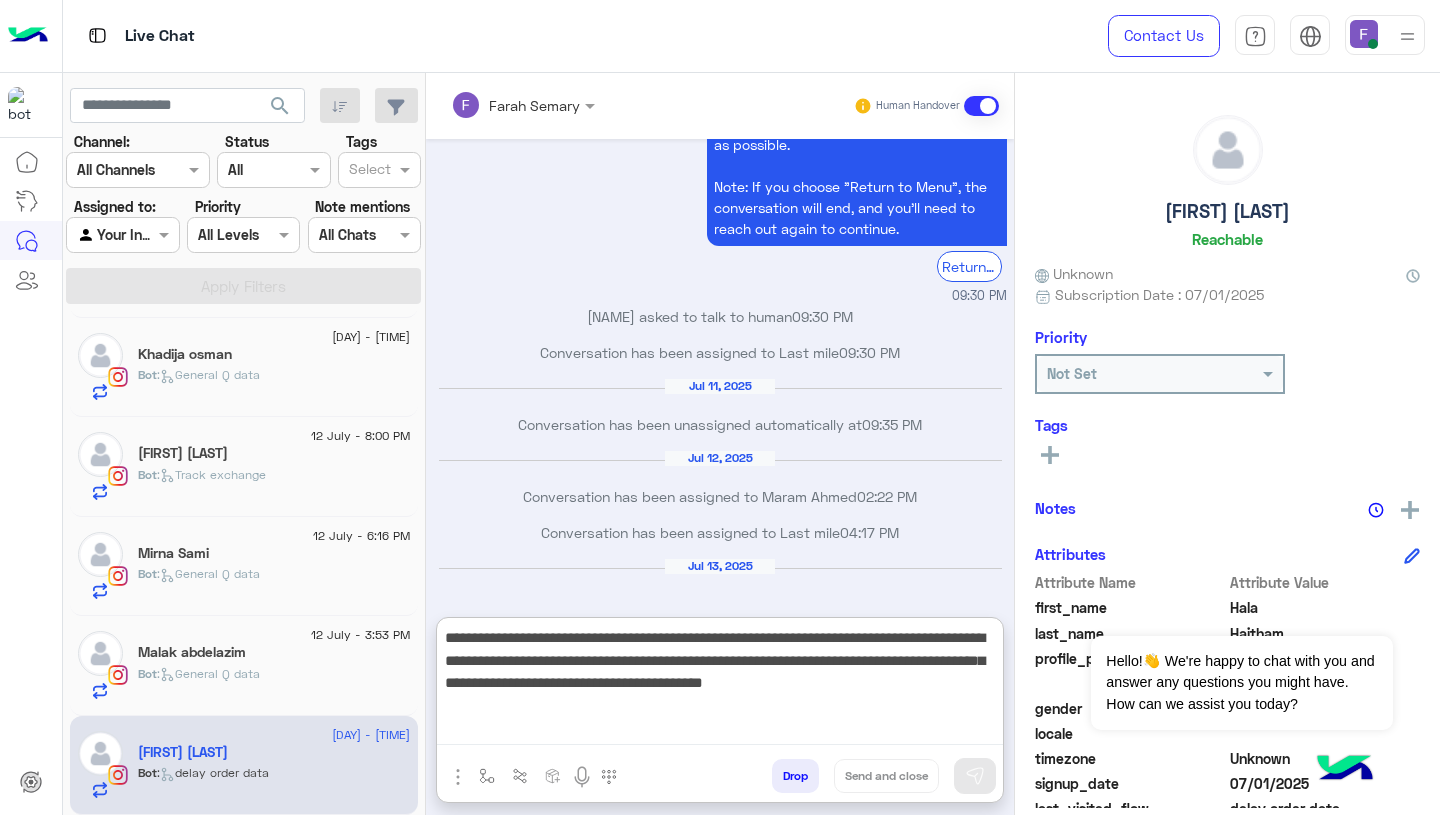 scroll, scrollTop: 83, scrollLeft: 0, axis: vertical 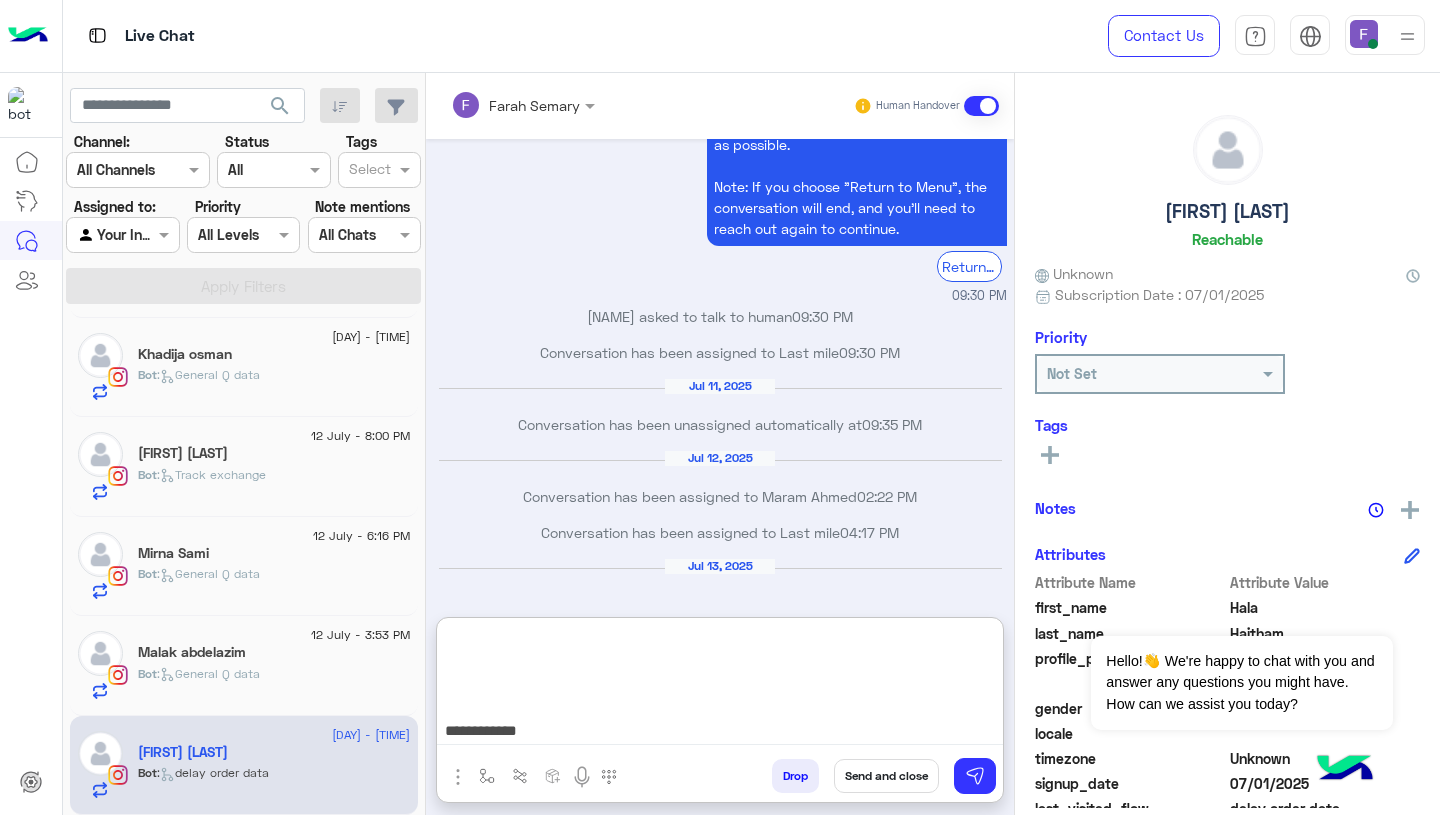 click on "**********" at bounding box center [720, 685] 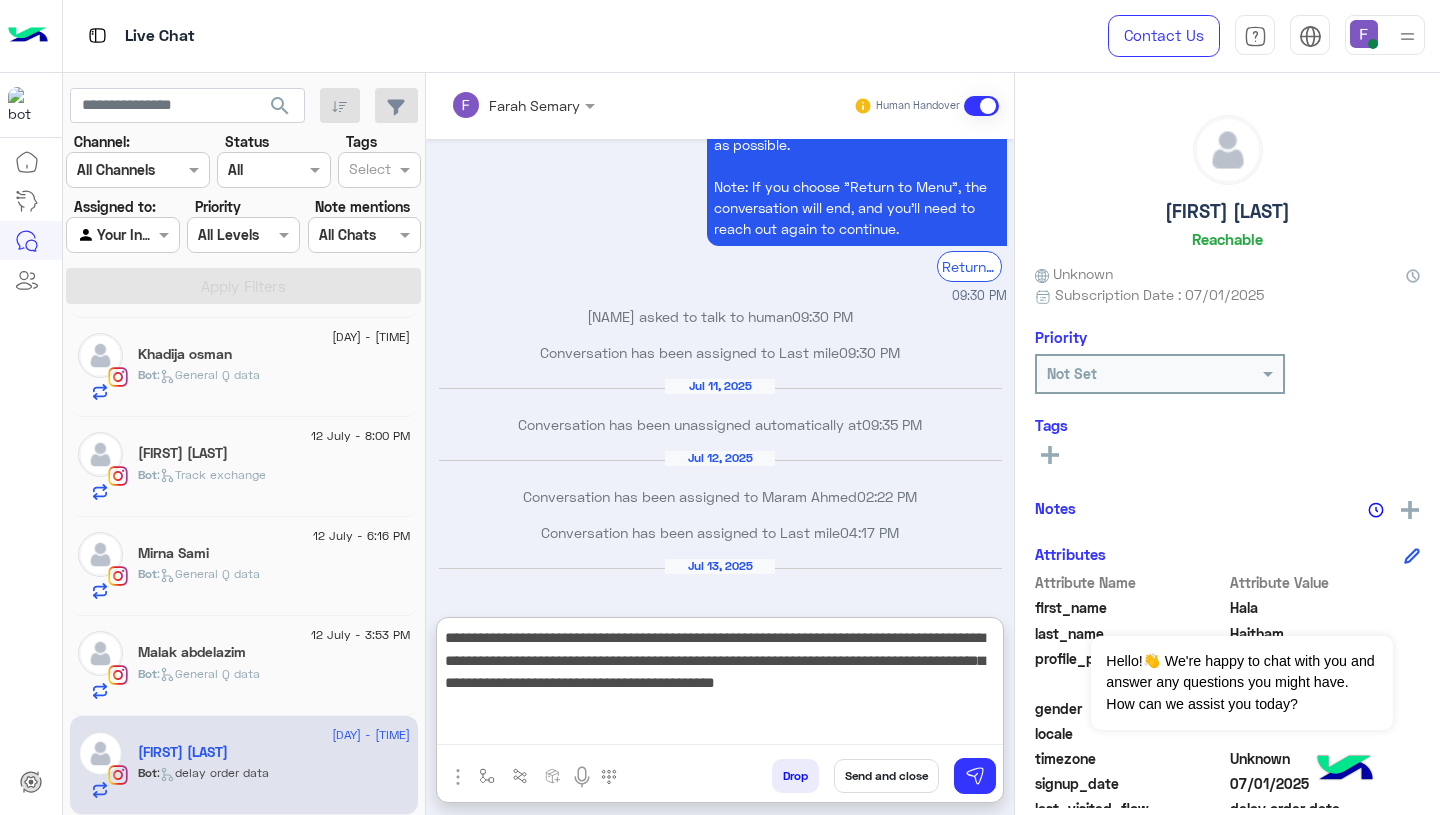 scroll, scrollTop: 0, scrollLeft: 0, axis: both 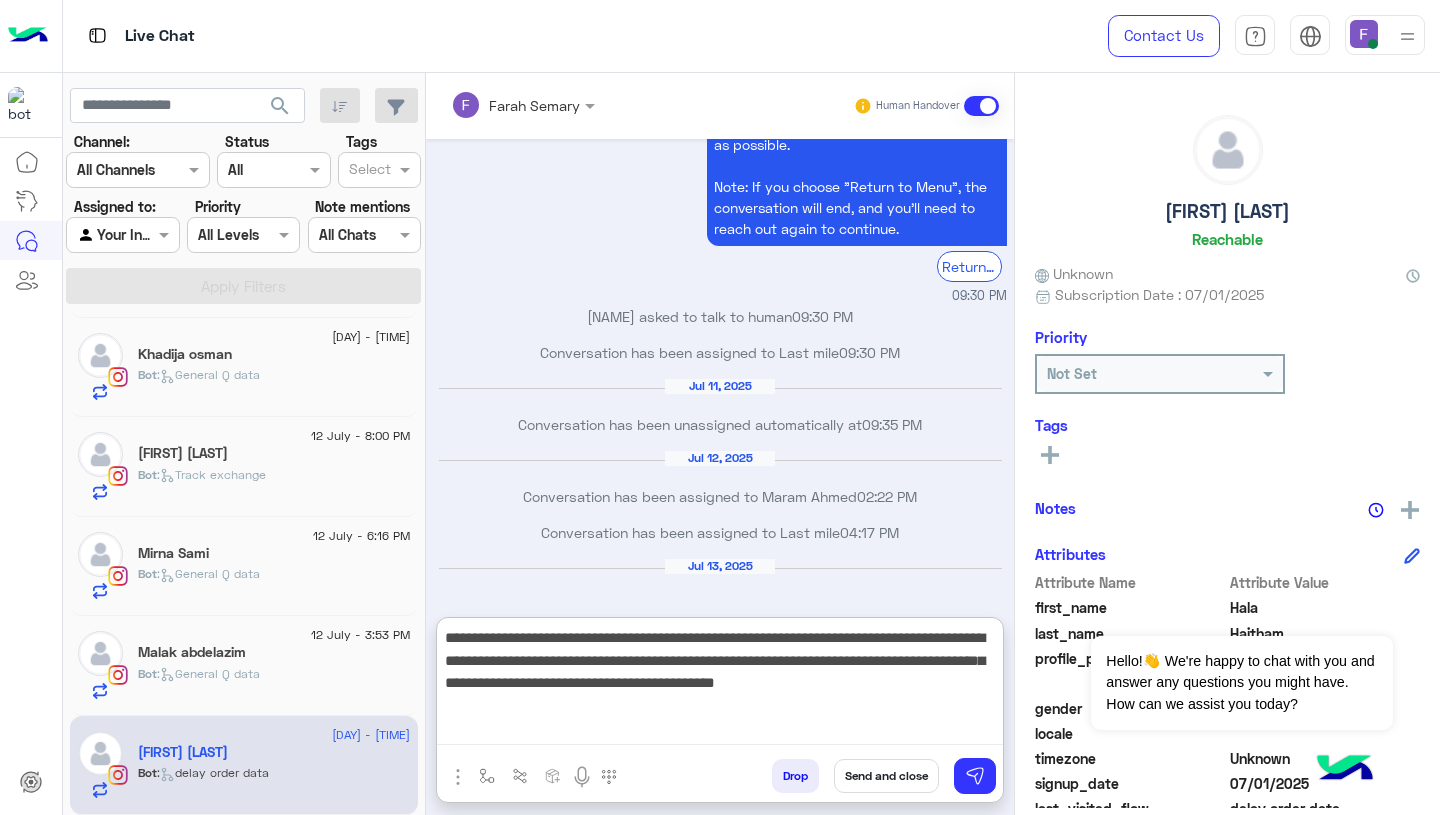 click on "**********" at bounding box center (720, 685) 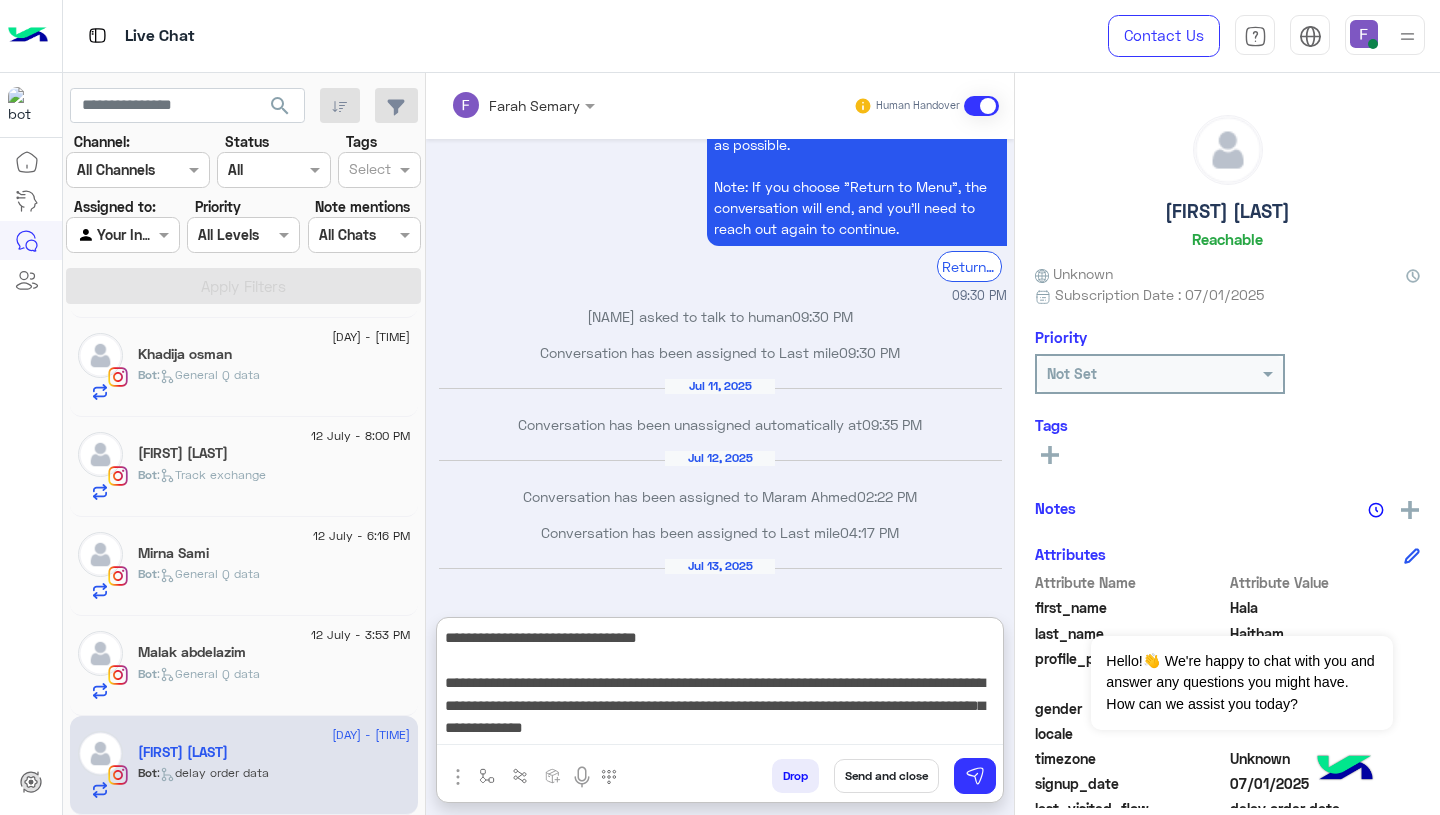 click on "**********" at bounding box center [720, 685] 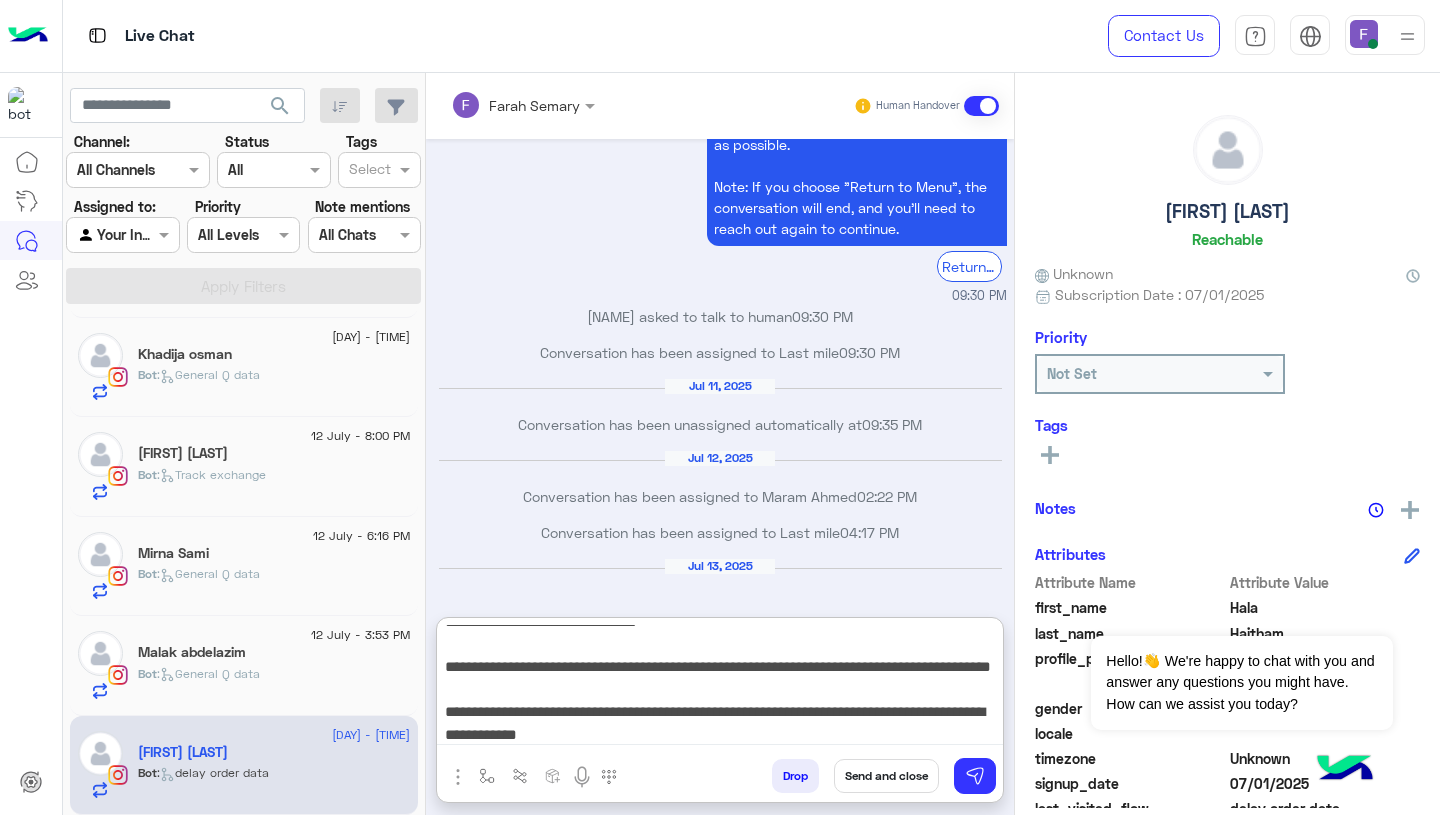 scroll, scrollTop: 87, scrollLeft: 0, axis: vertical 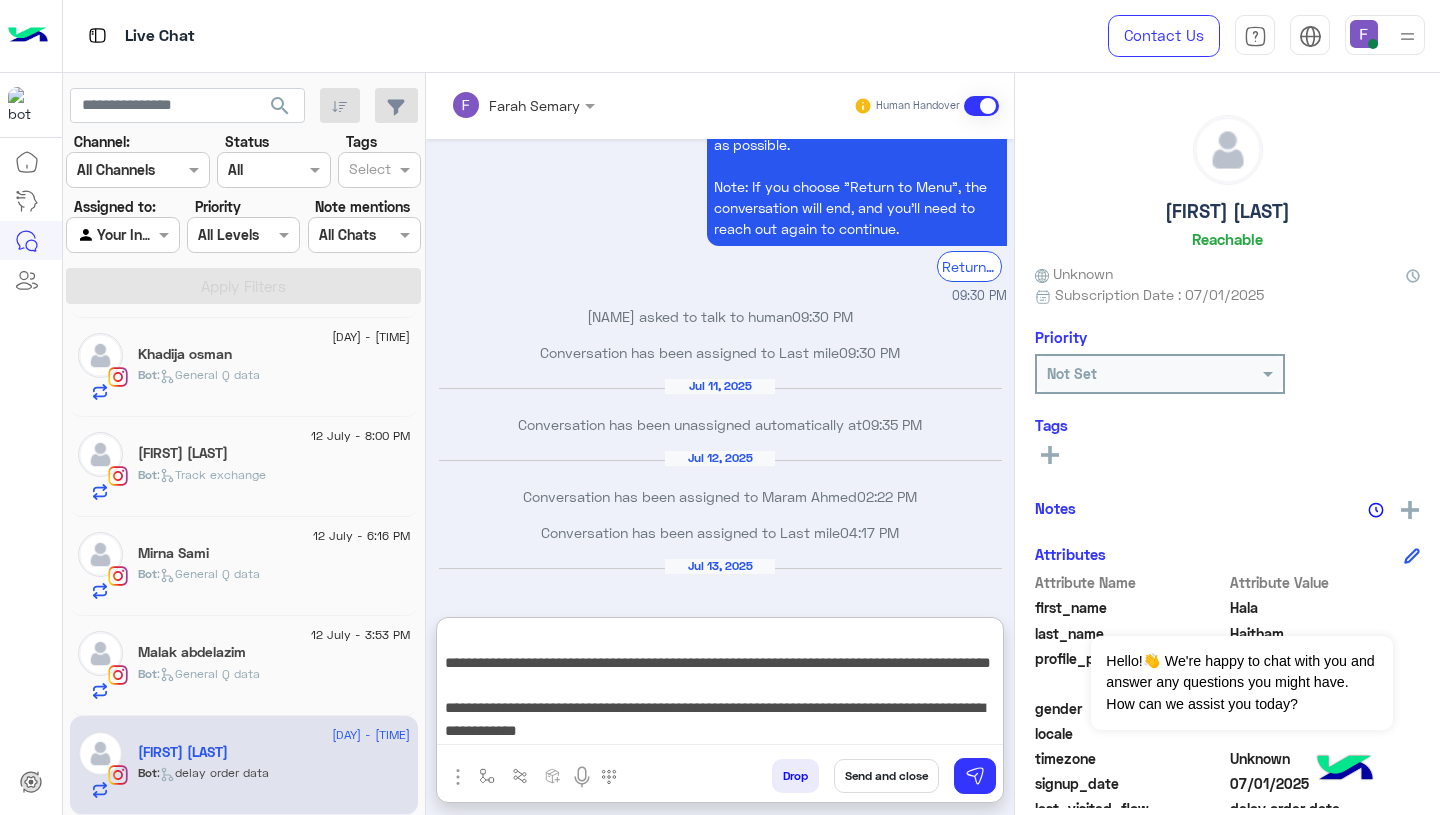 click on "**********" at bounding box center (720, 685) 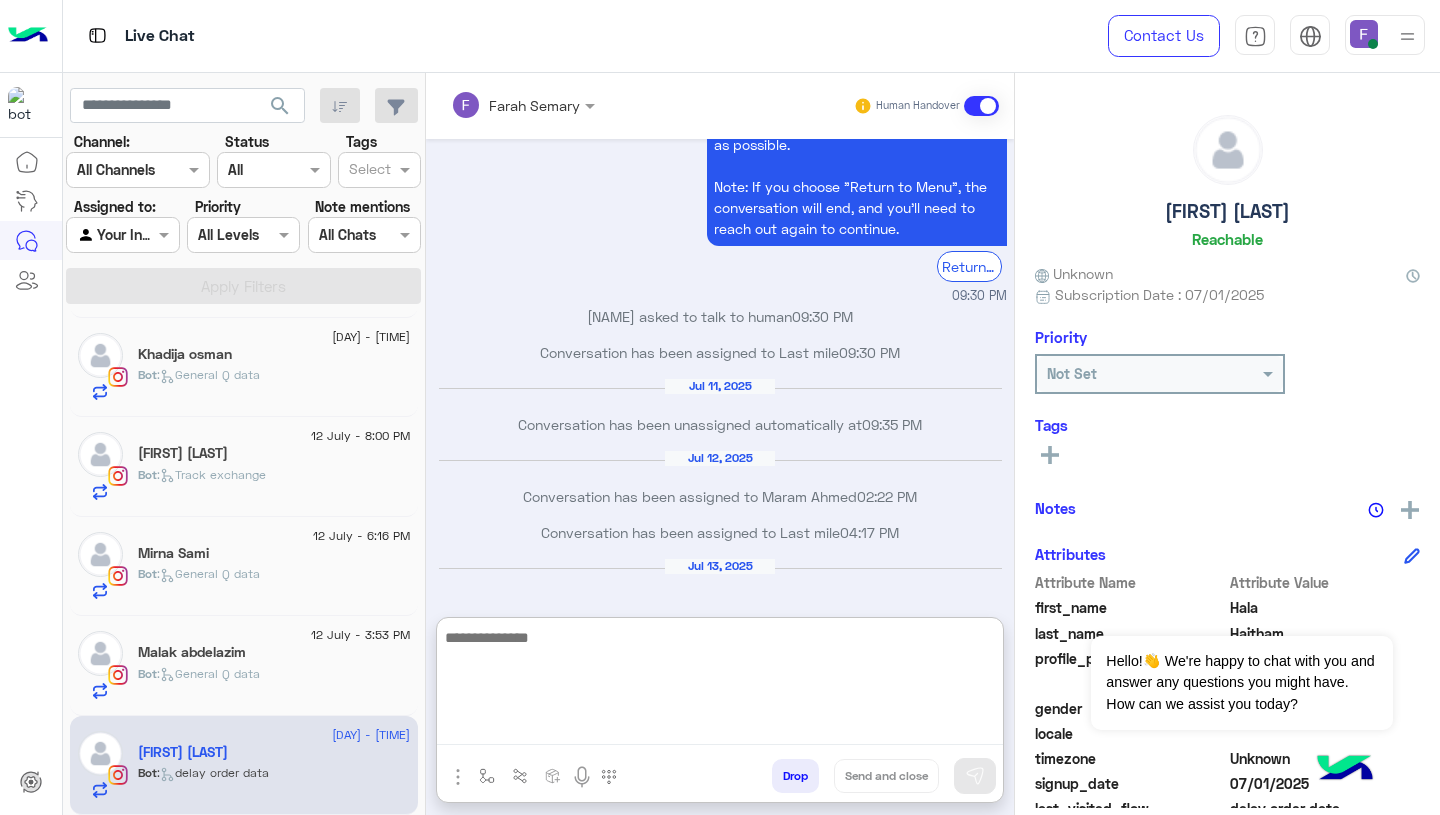 scroll, scrollTop: 0, scrollLeft: 0, axis: both 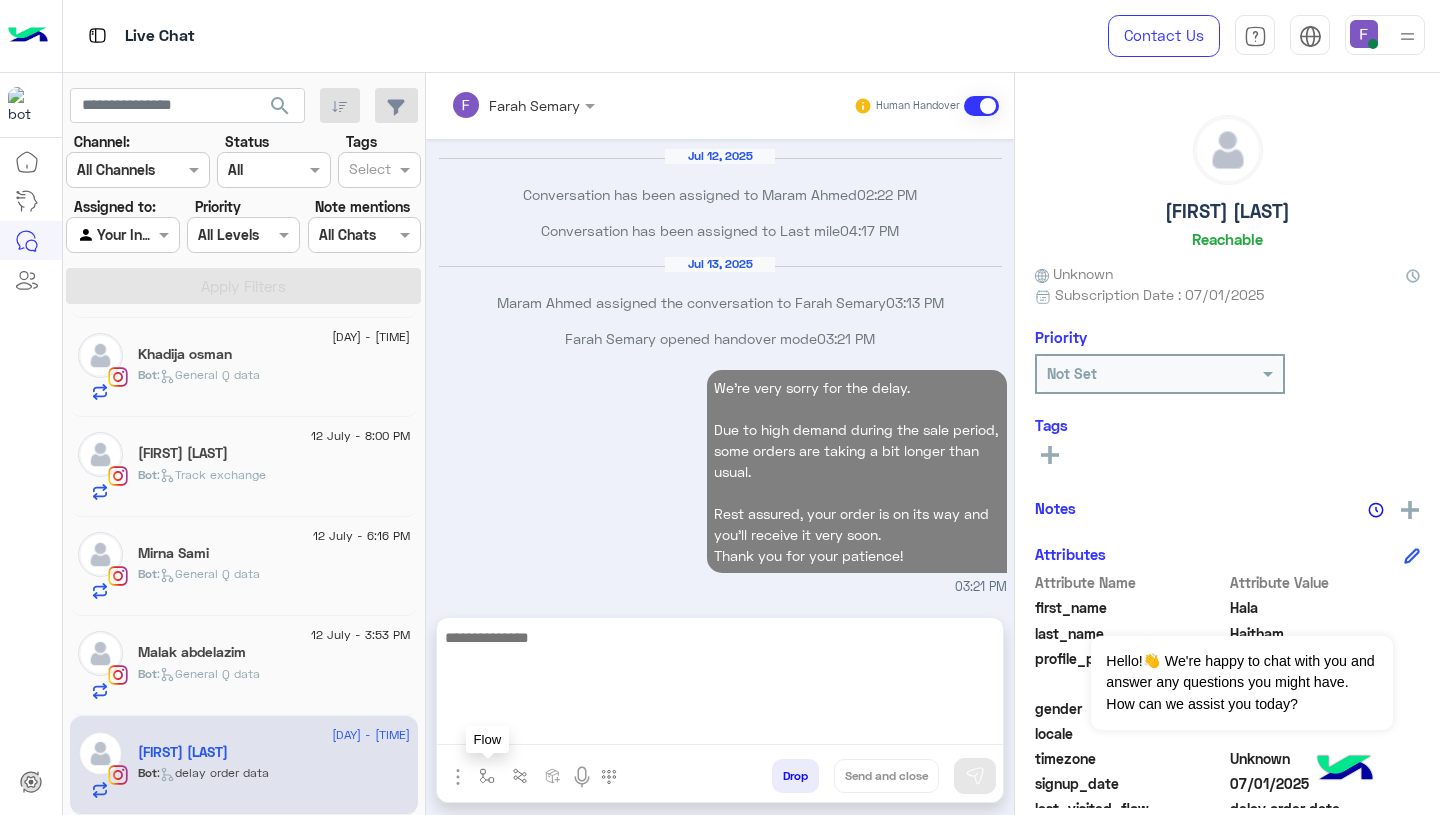 click at bounding box center (487, 776) 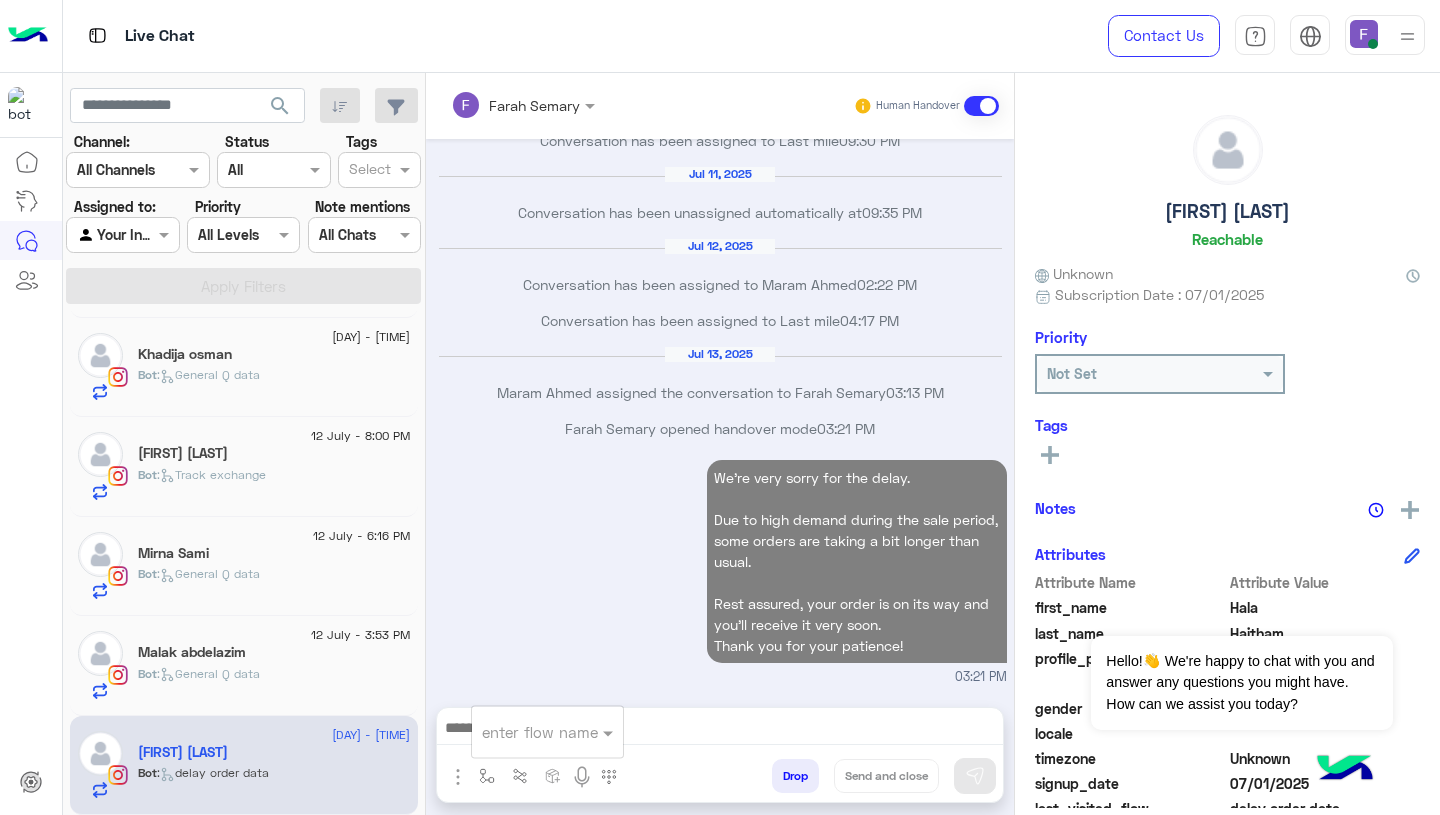 scroll, scrollTop: 1710, scrollLeft: 0, axis: vertical 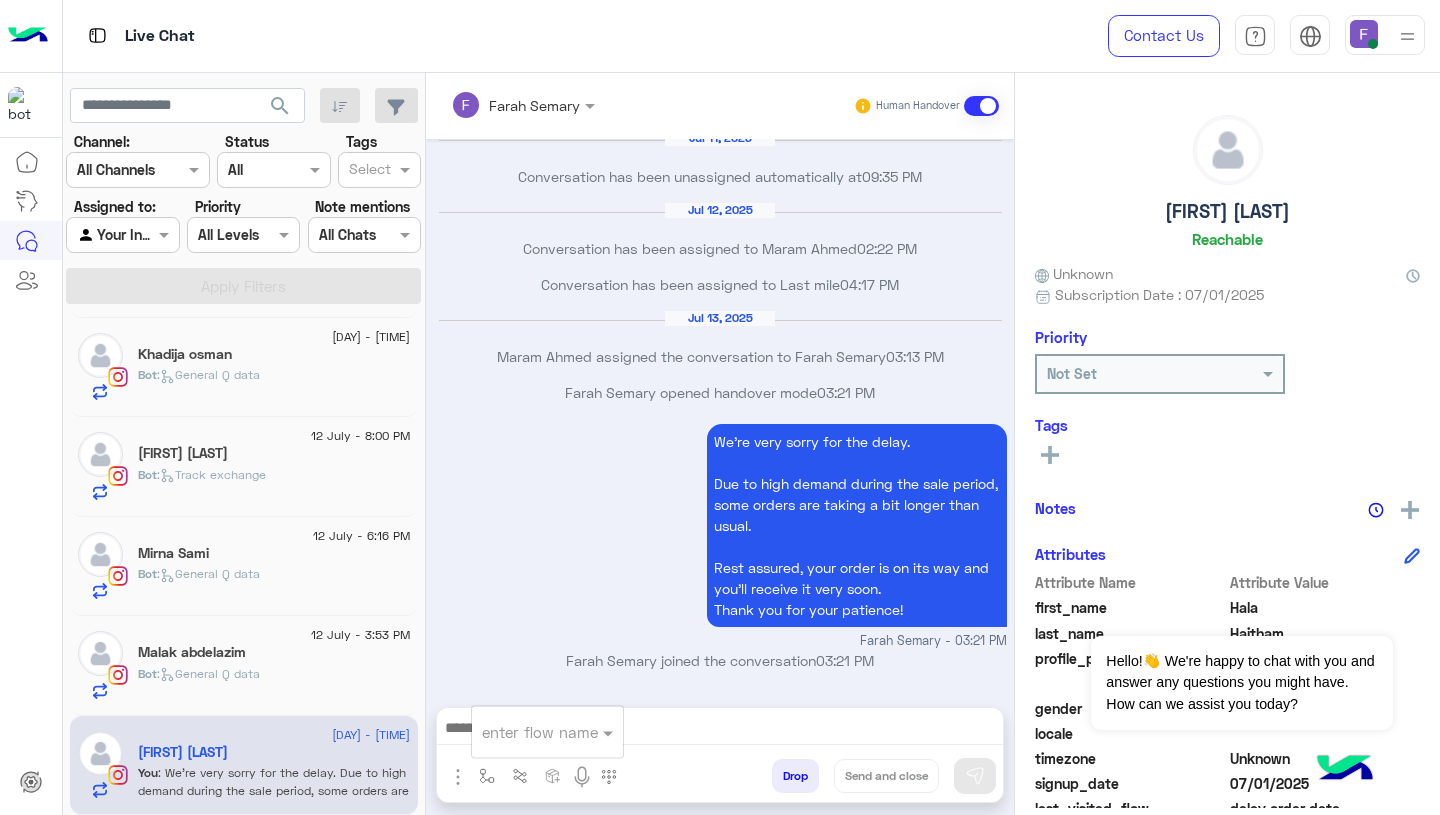 click at bounding box center (523, 732) 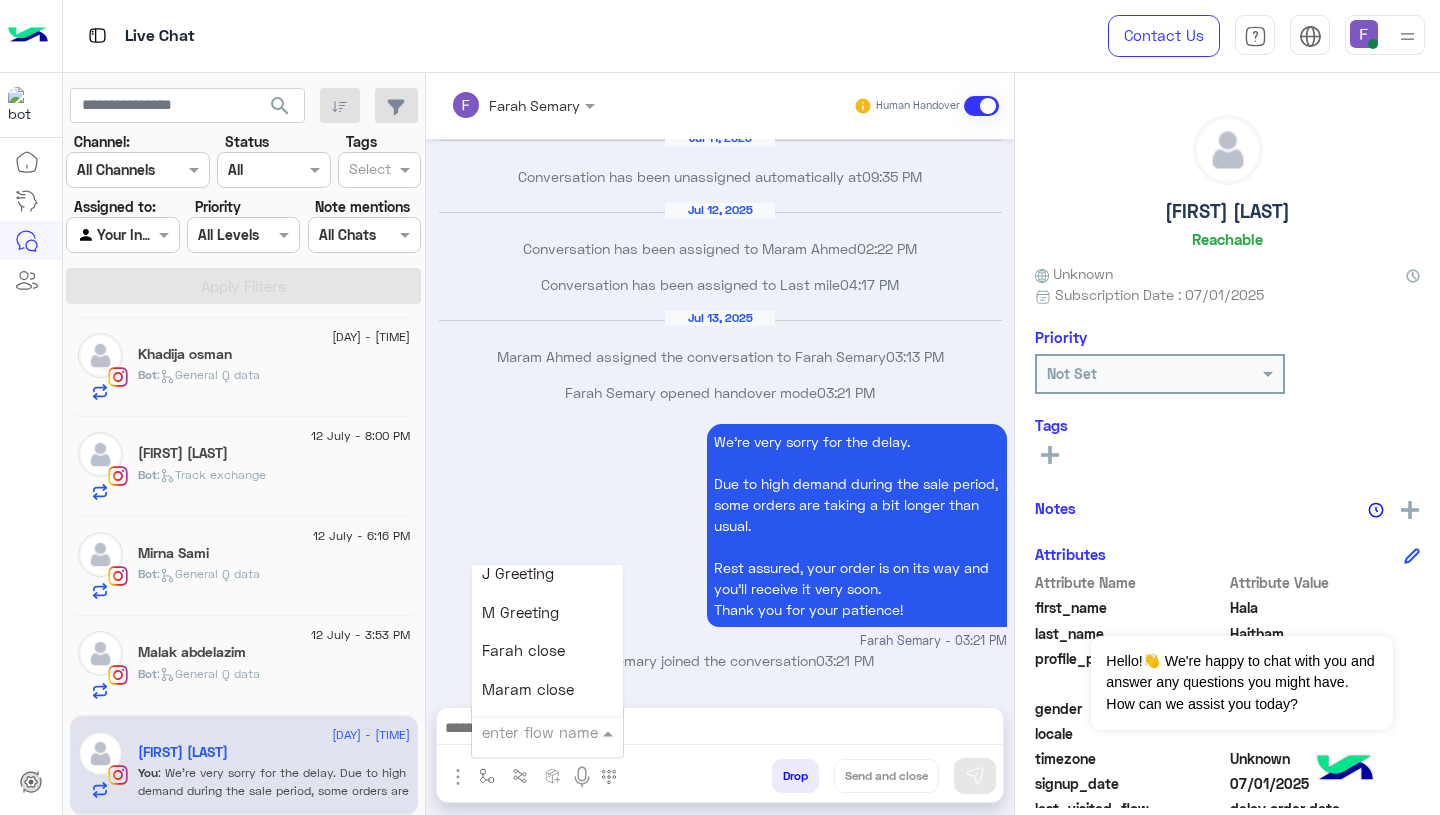 scroll, scrollTop: 2334, scrollLeft: 0, axis: vertical 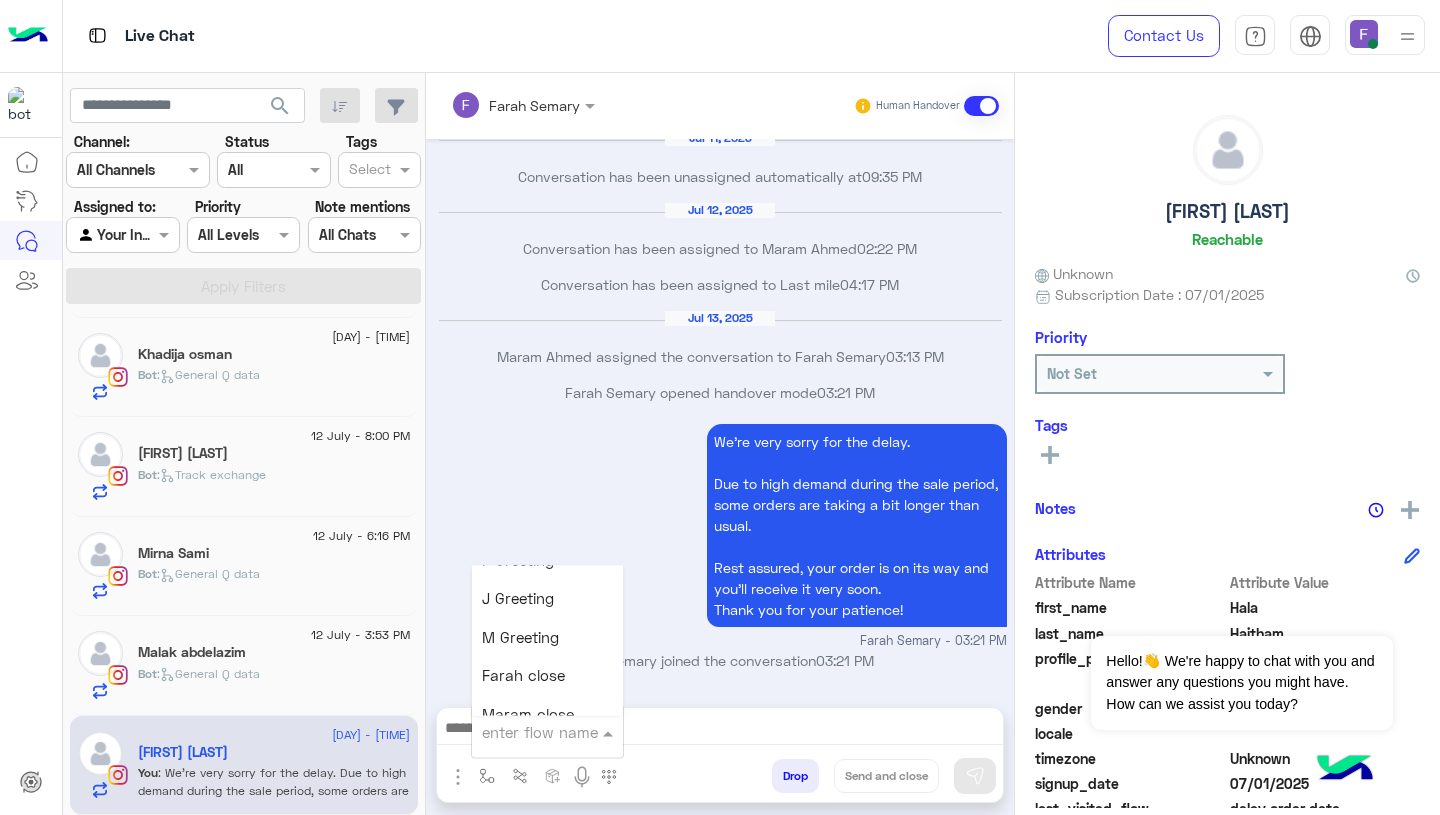 click on "Farah close" at bounding box center [547, 676] 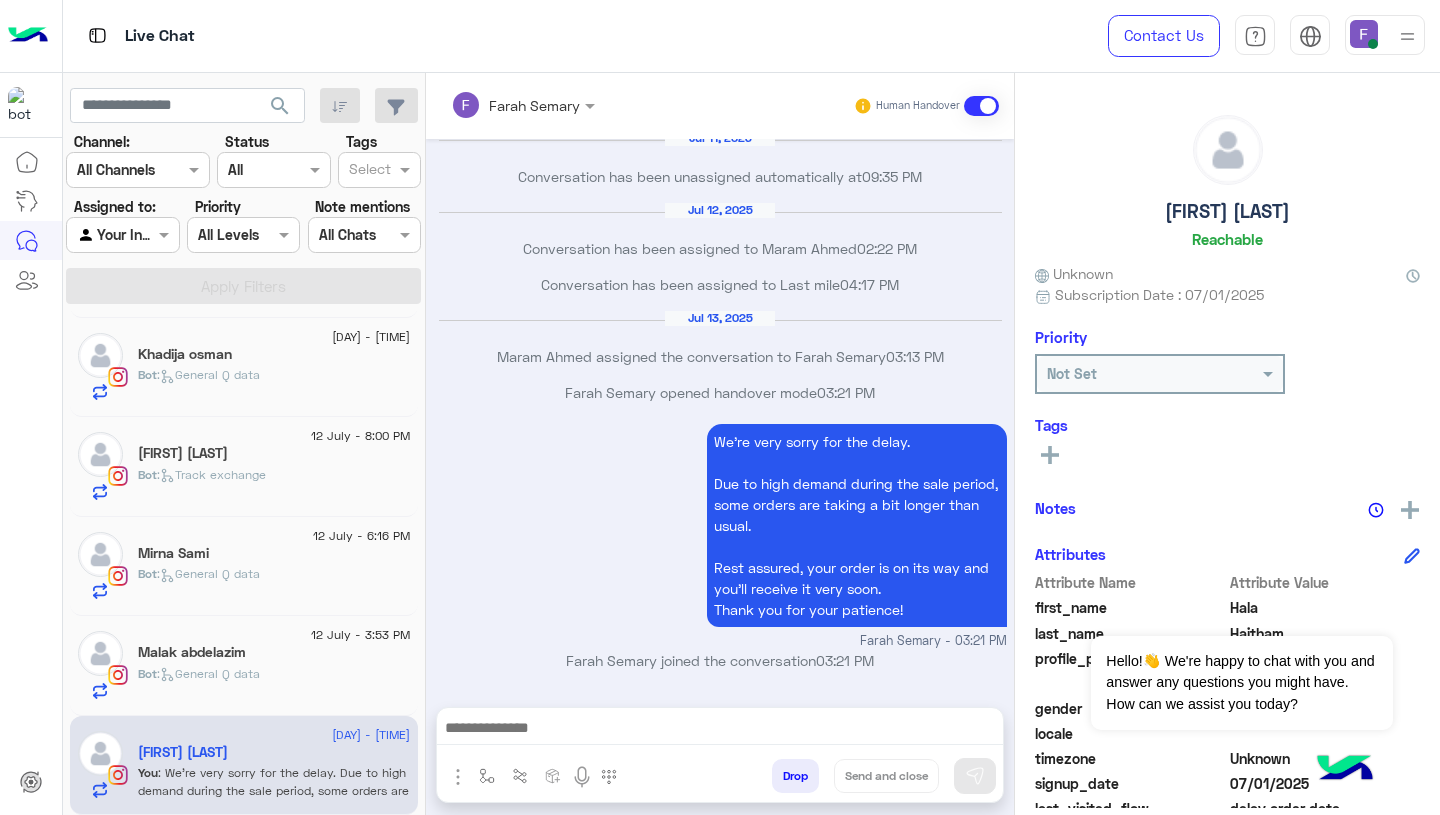 type on "**********" 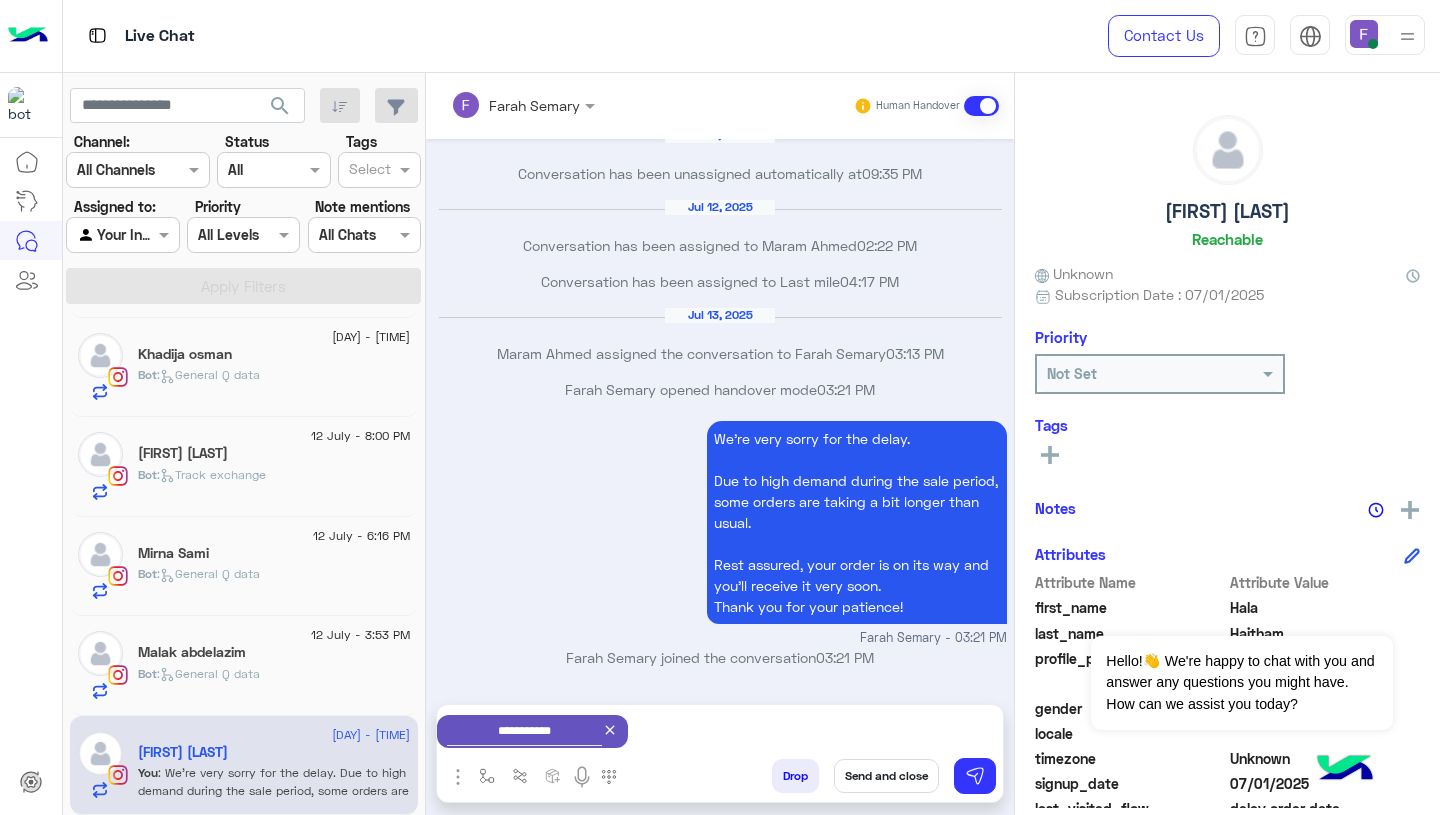 click on "Send and close" at bounding box center (886, 776) 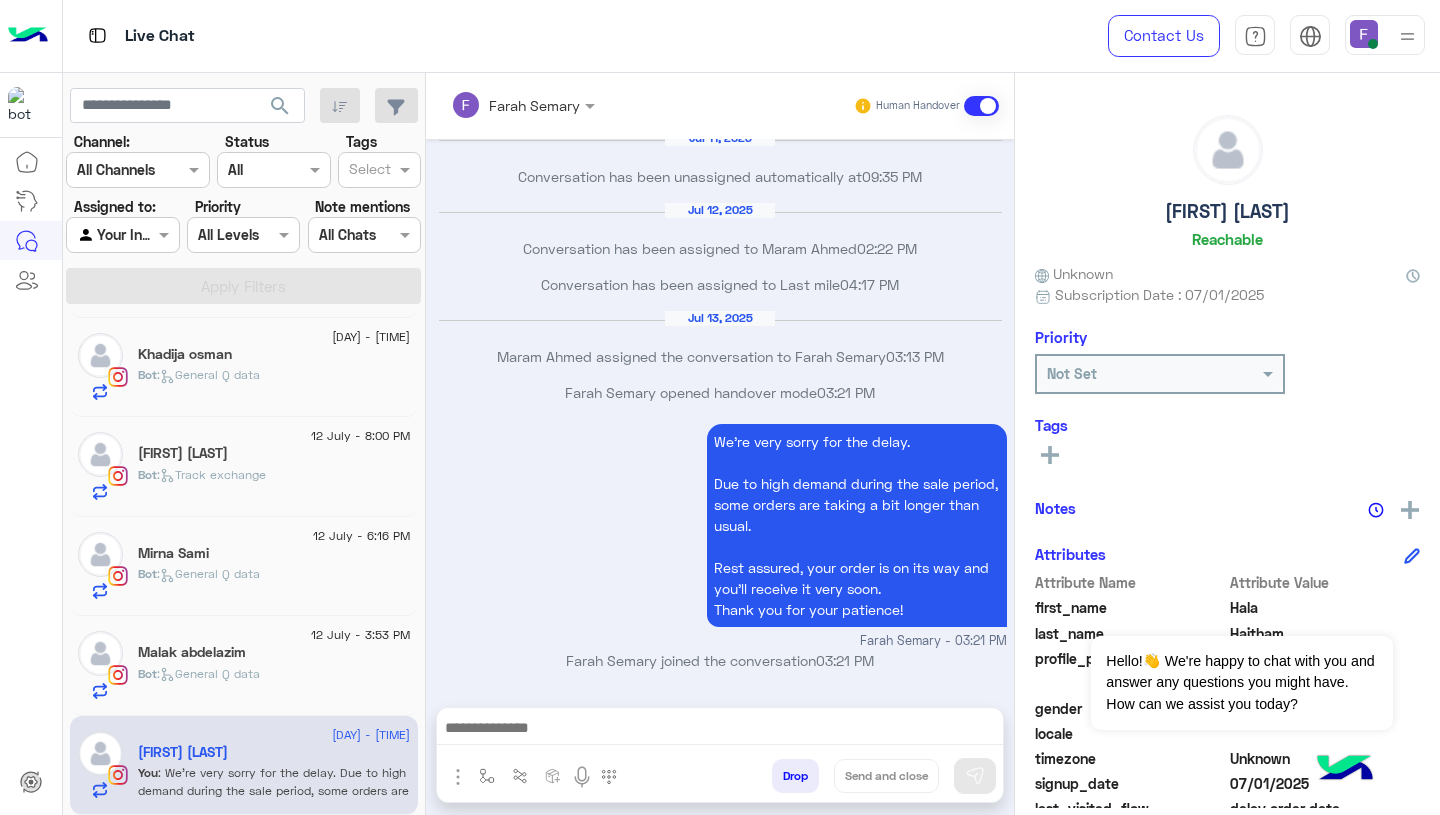 scroll, scrollTop: 1746, scrollLeft: 0, axis: vertical 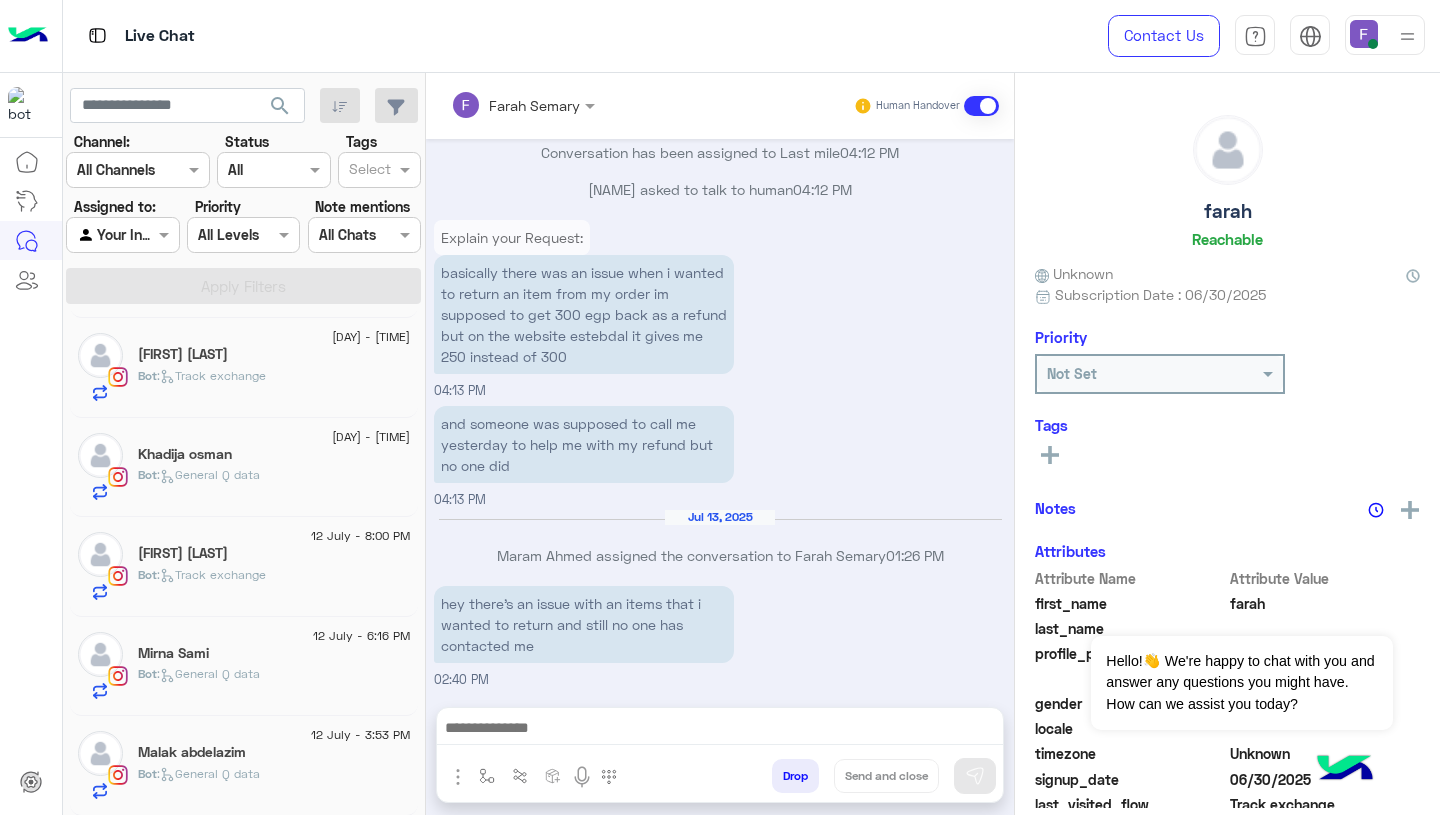 click on "Malak abdelazim" 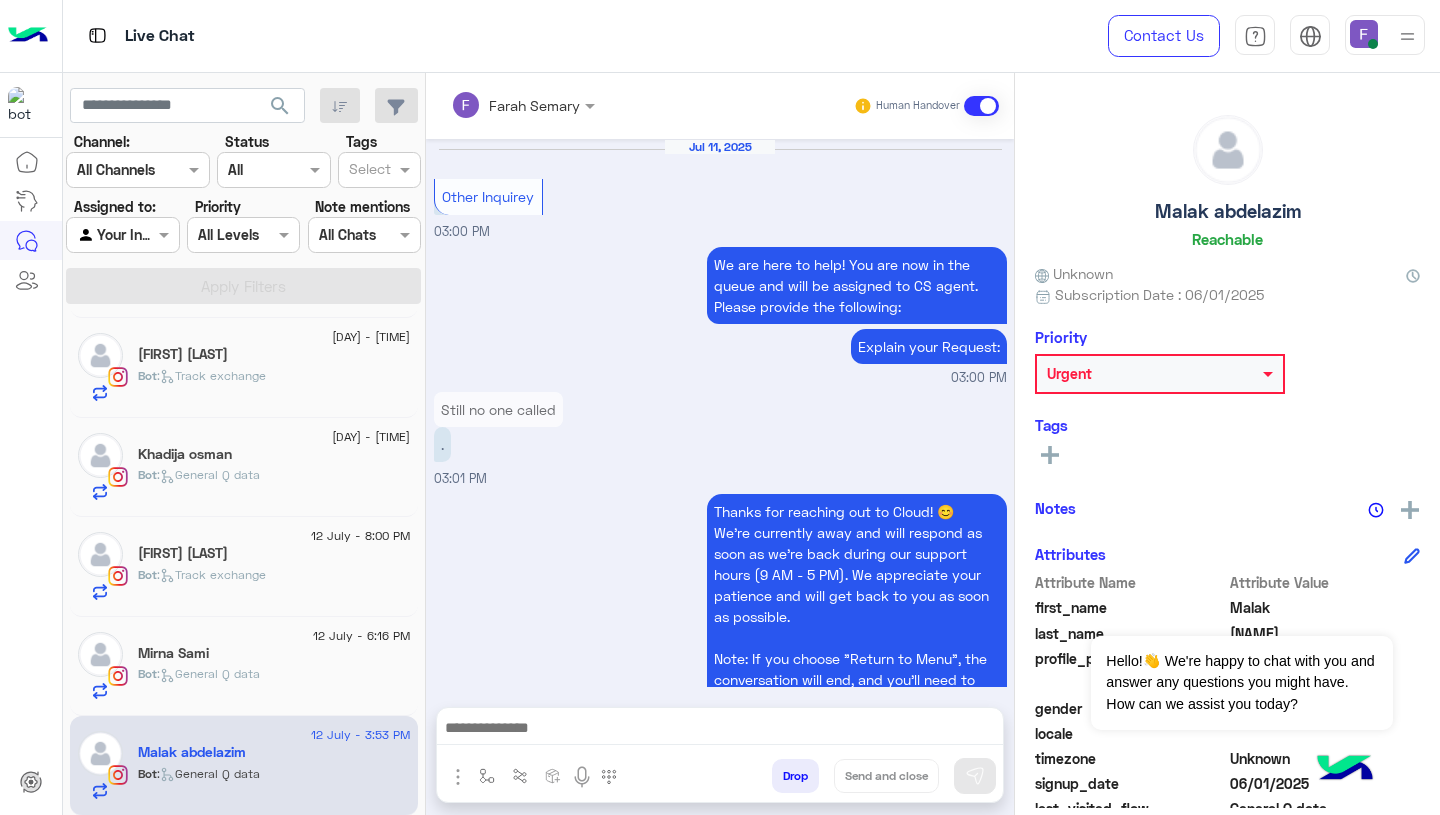 scroll, scrollTop: 1679, scrollLeft: 0, axis: vertical 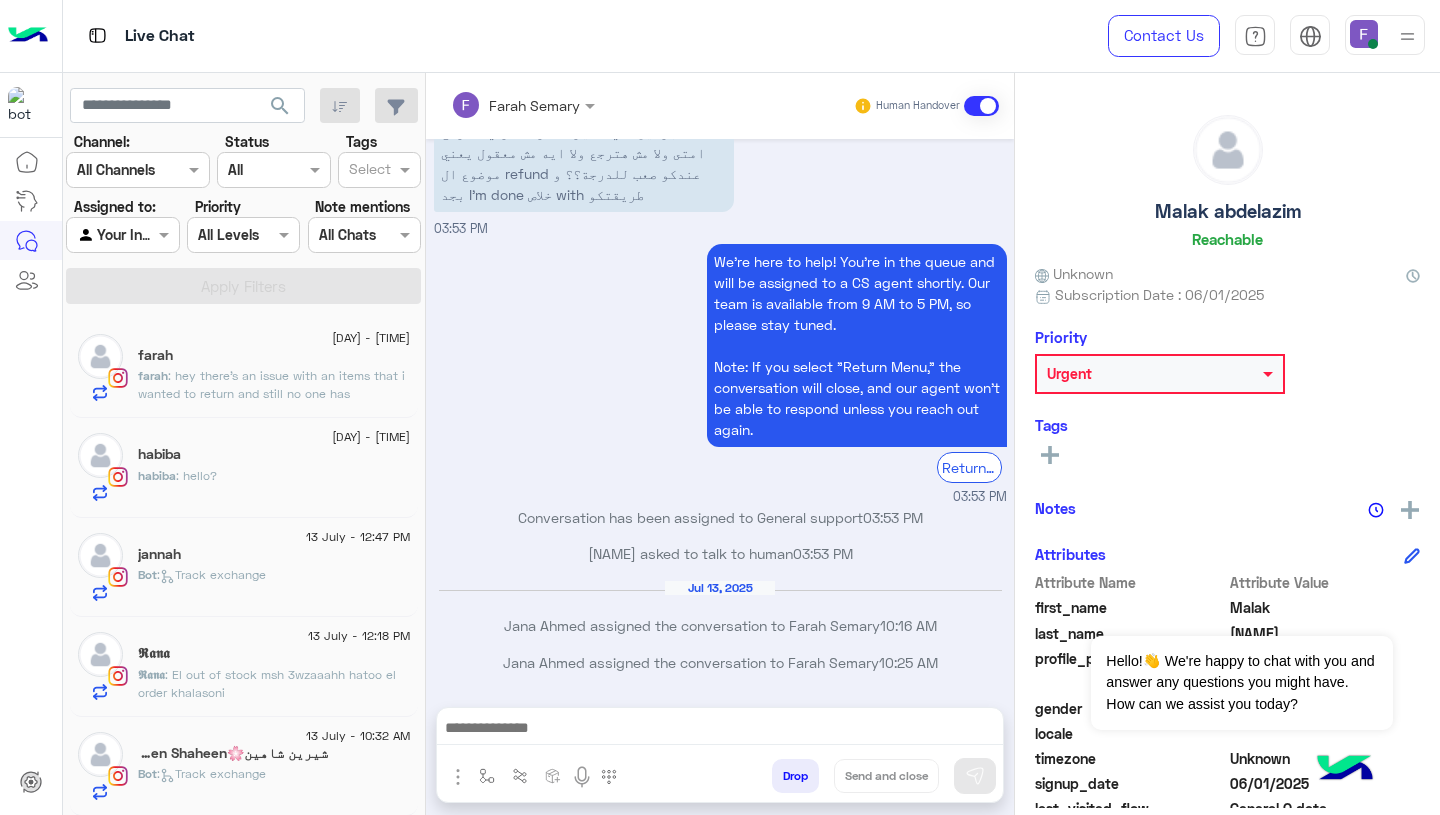 click on ": hey there’s an issue with an items that i wanted to return and still no one has contacted me" 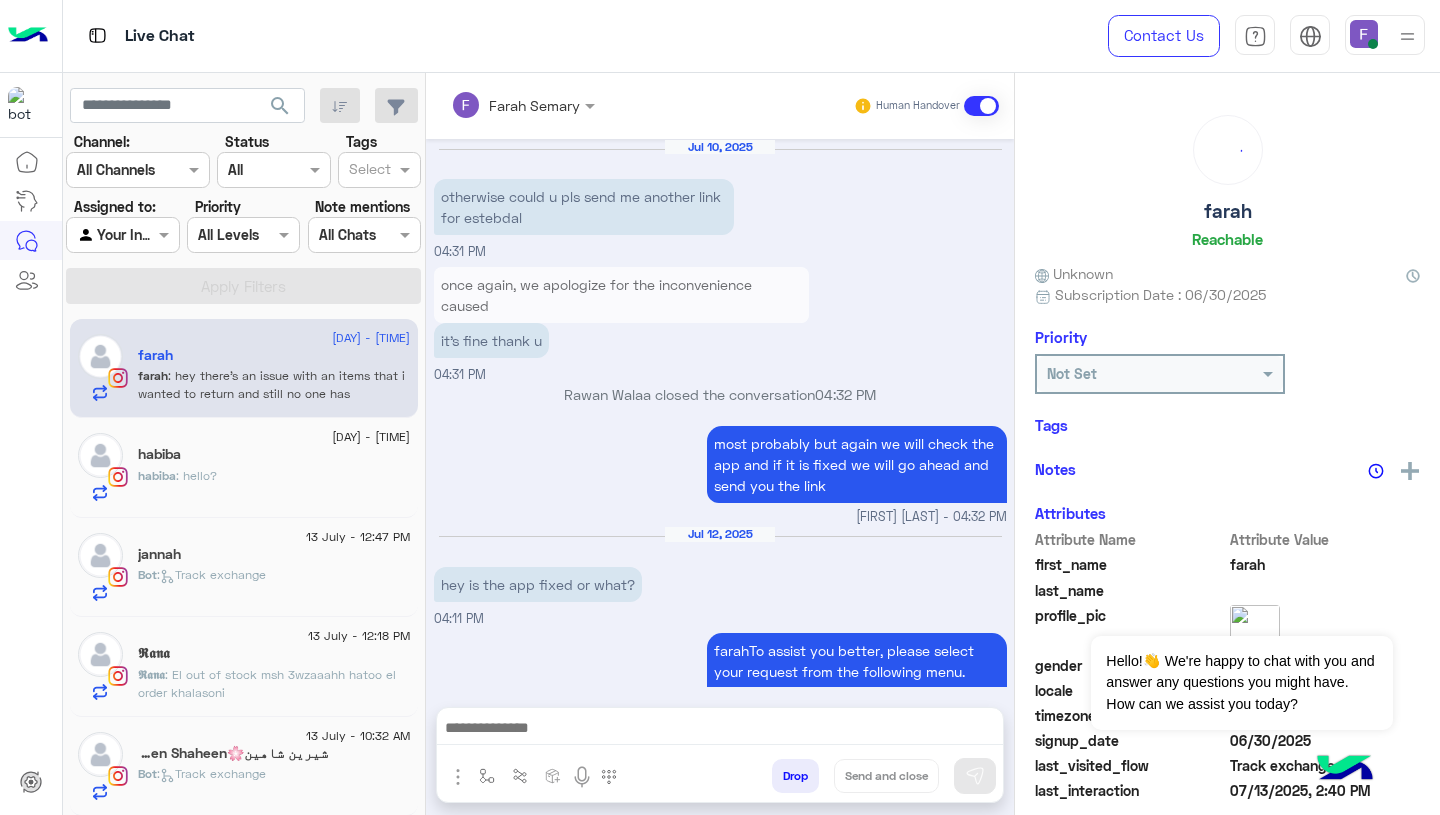 scroll, scrollTop: 1672, scrollLeft: 0, axis: vertical 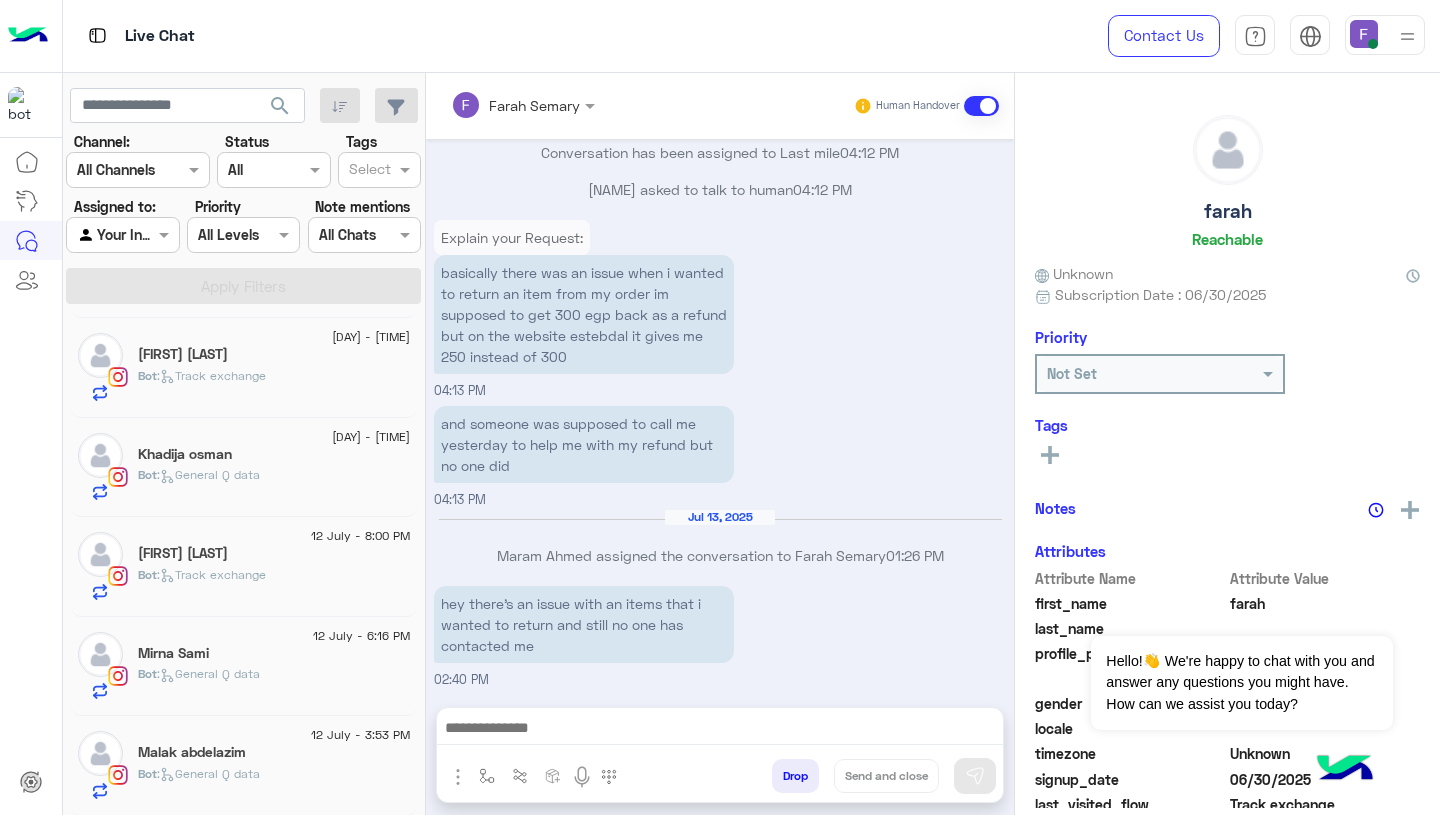 click on "Bot :   General Q data" 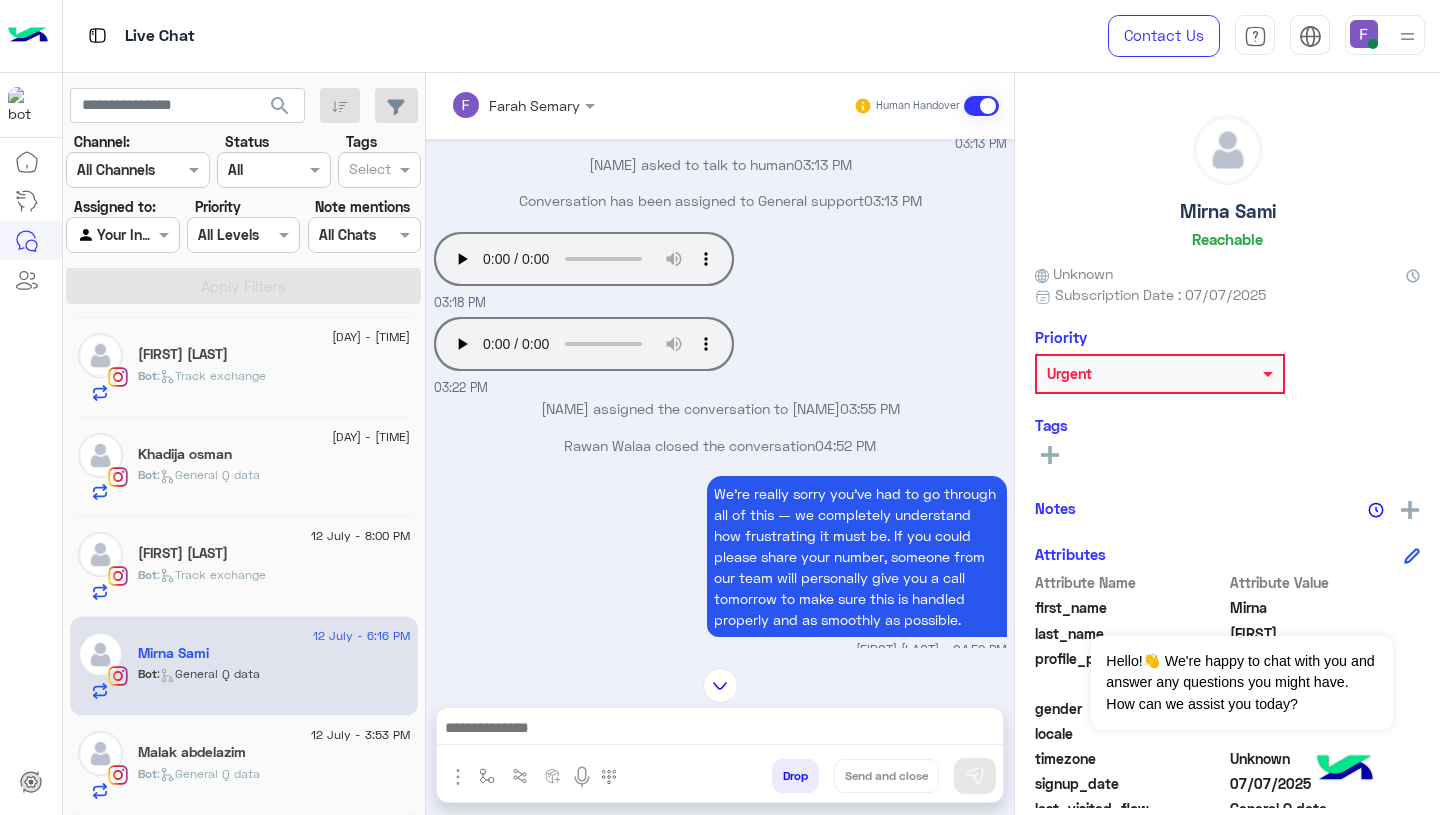 scroll, scrollTop: 214, scrollLeft: 0, axis: vertical 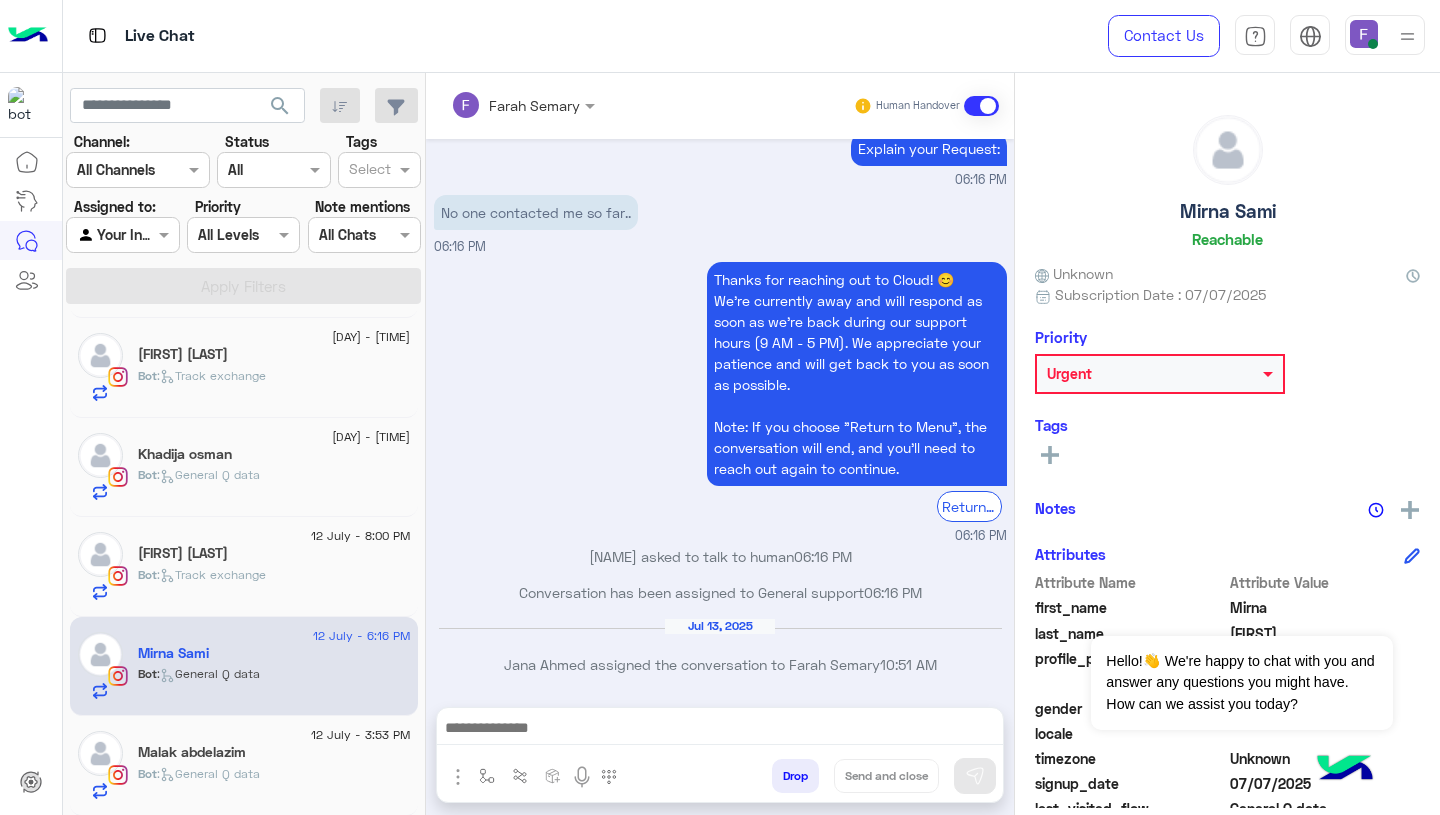 click on "Bot :   Track exchange" 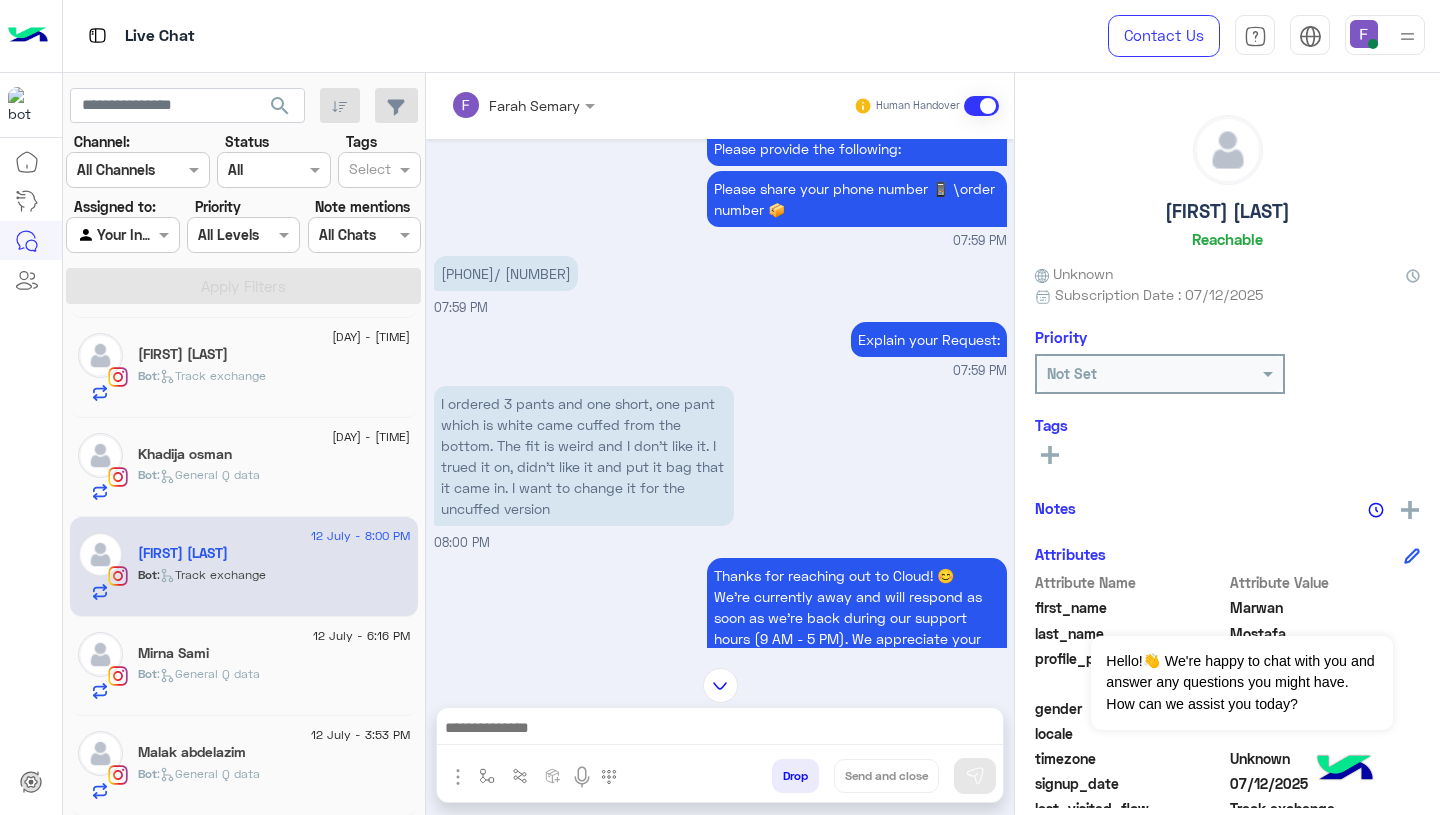 scroll, scrollTop: 1429, scrollLeft: 0, axis: vertical 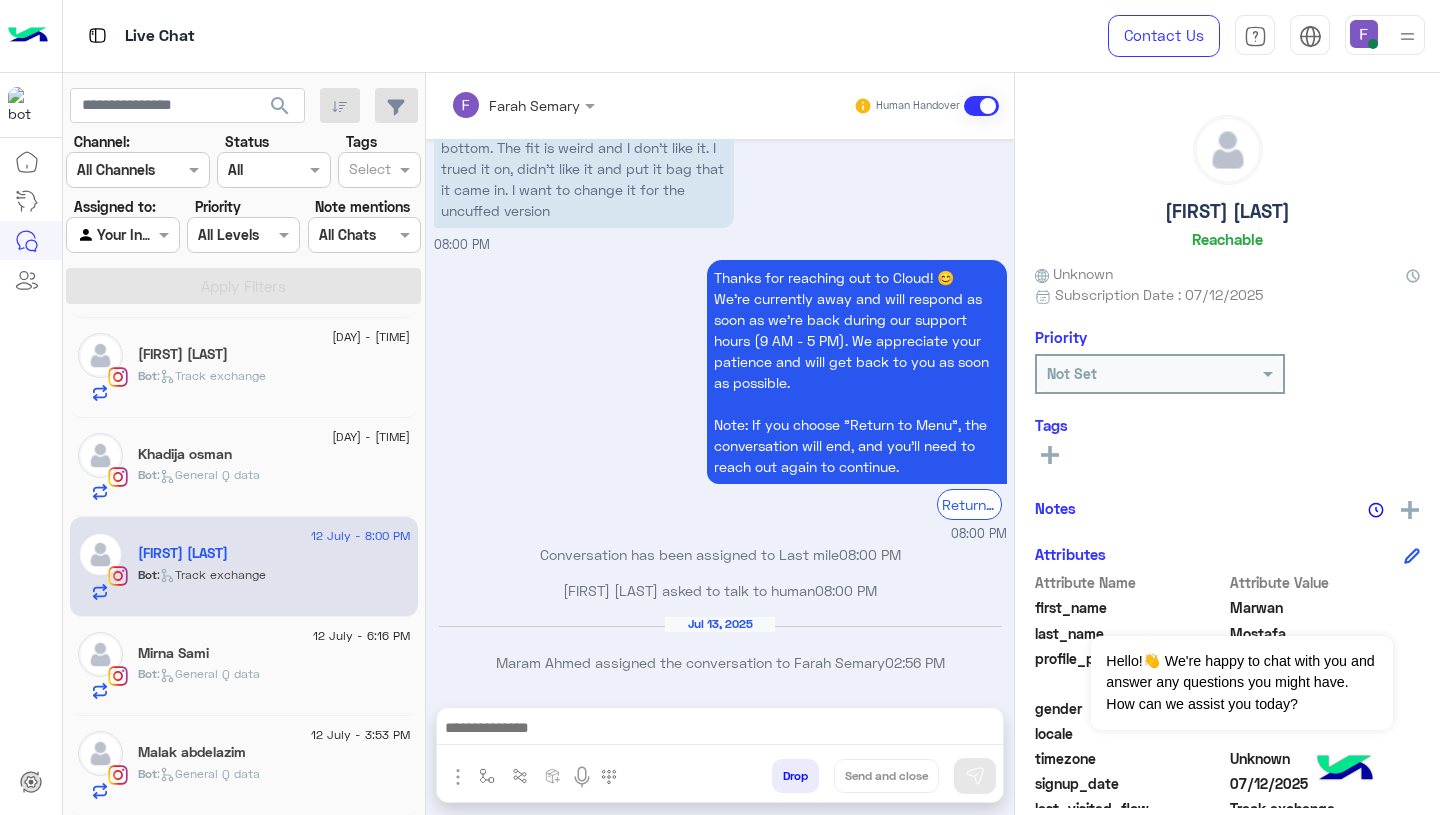 click at bounding box center (720, 730) 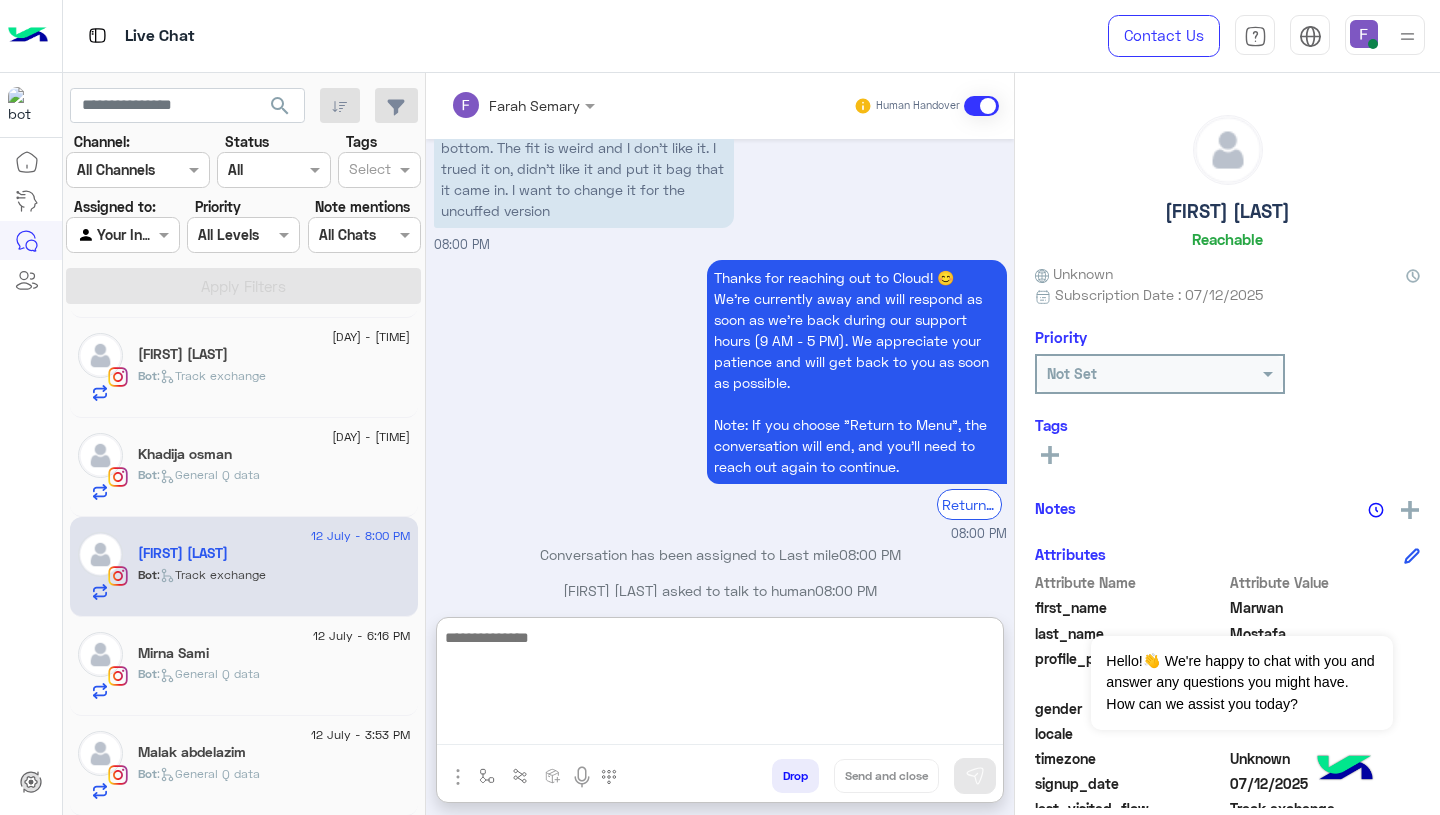 paste on "**********" 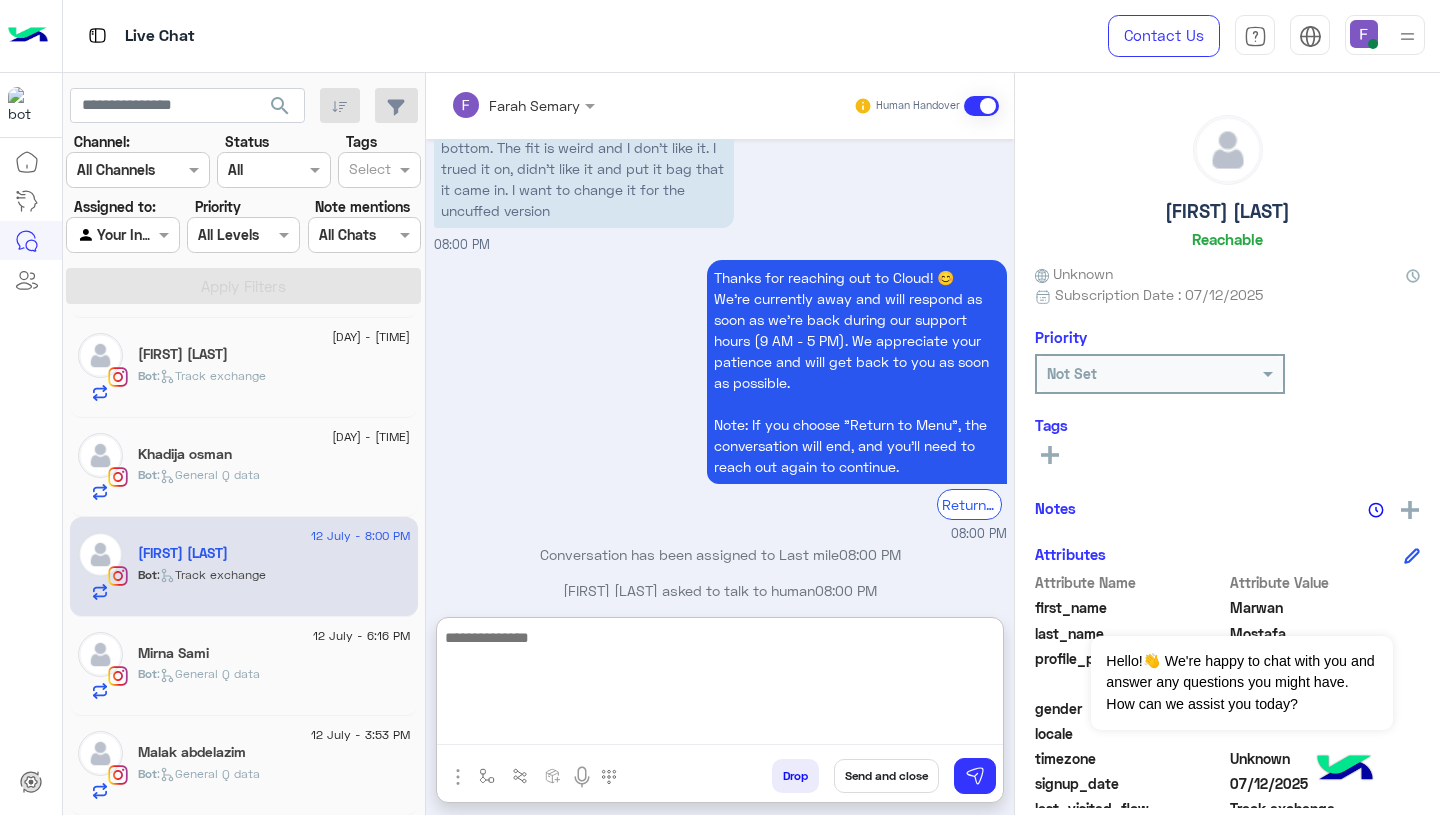 scroll, scrollTop: 0, scrollLeft: 0, axis: both 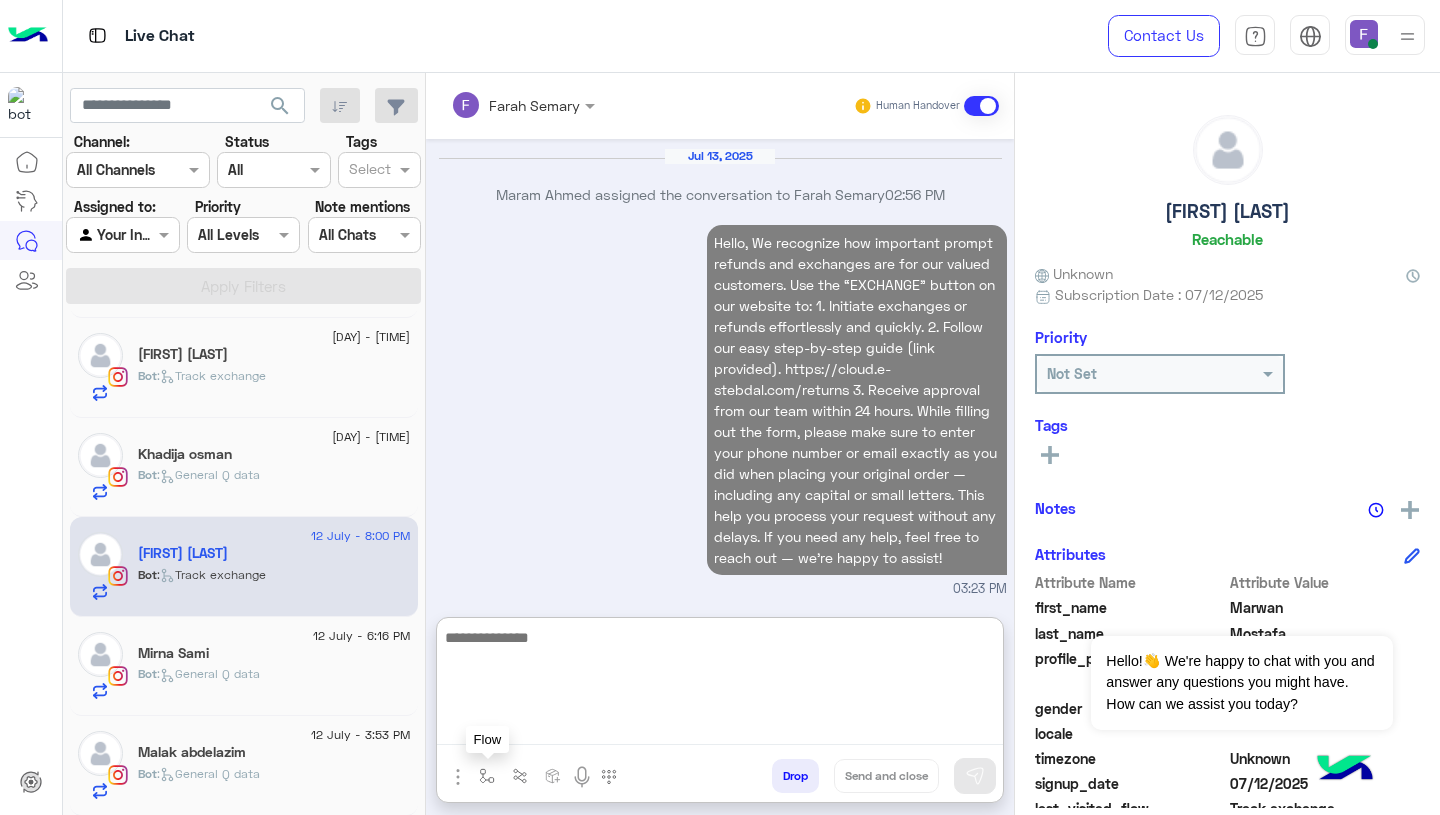 click at bounding box center (487, 776) 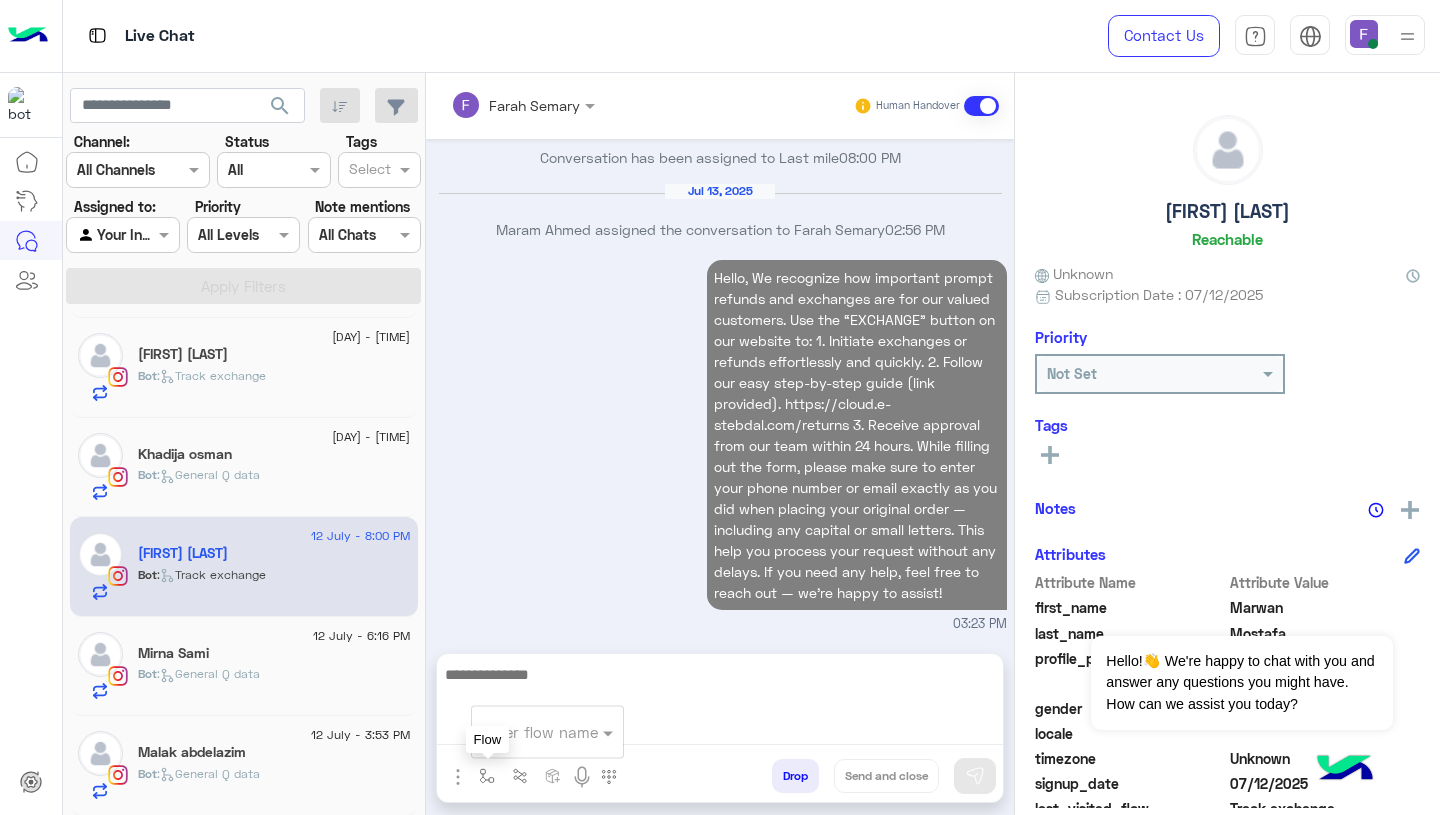 scroll, scrollTop: 2104, scrollLeft: 0, axis: vertical 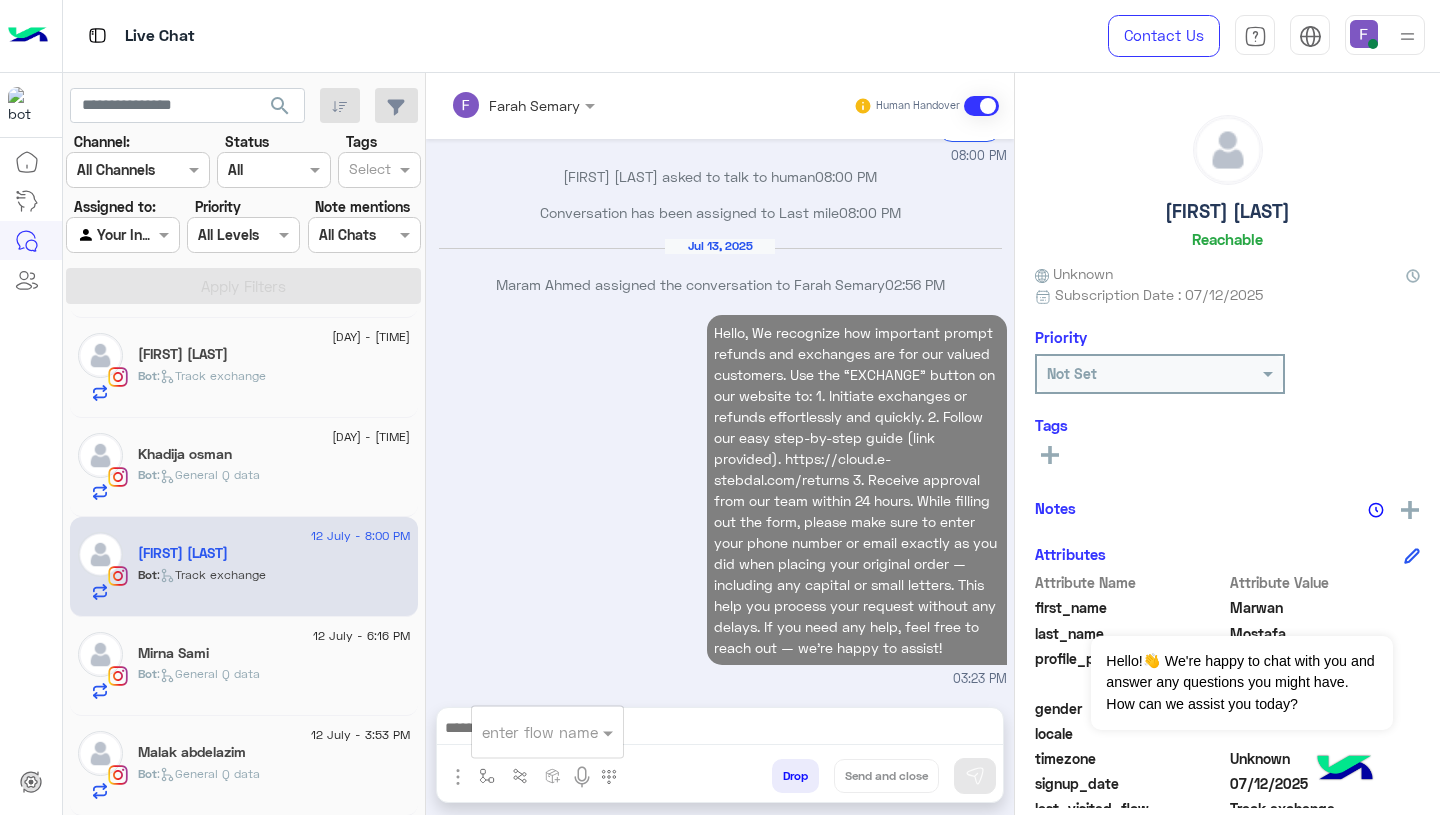 click at bounding box center (523, 732) 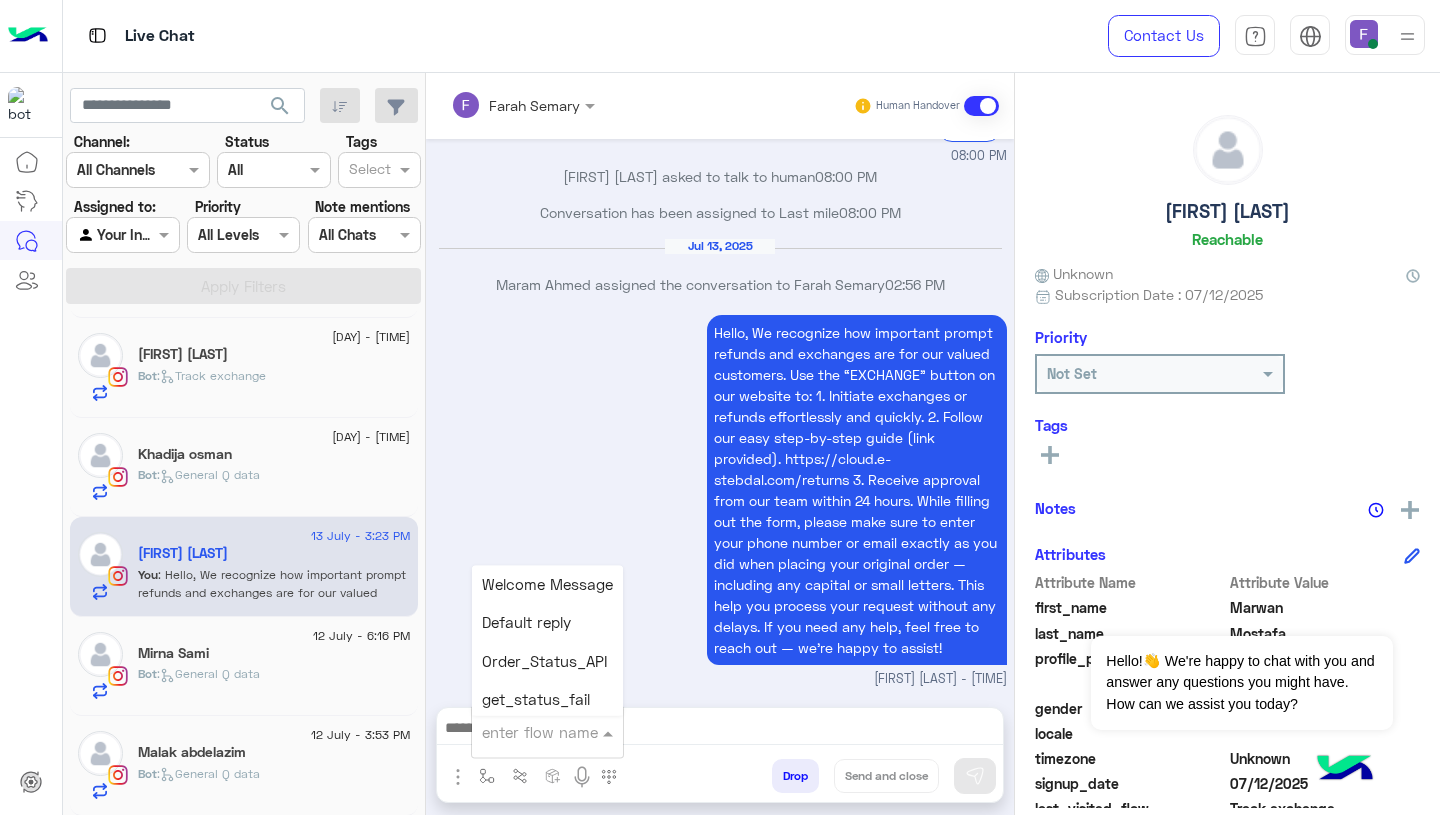 scroll, scrollTop: 2326, scrollLeft: 0, axis: vertical 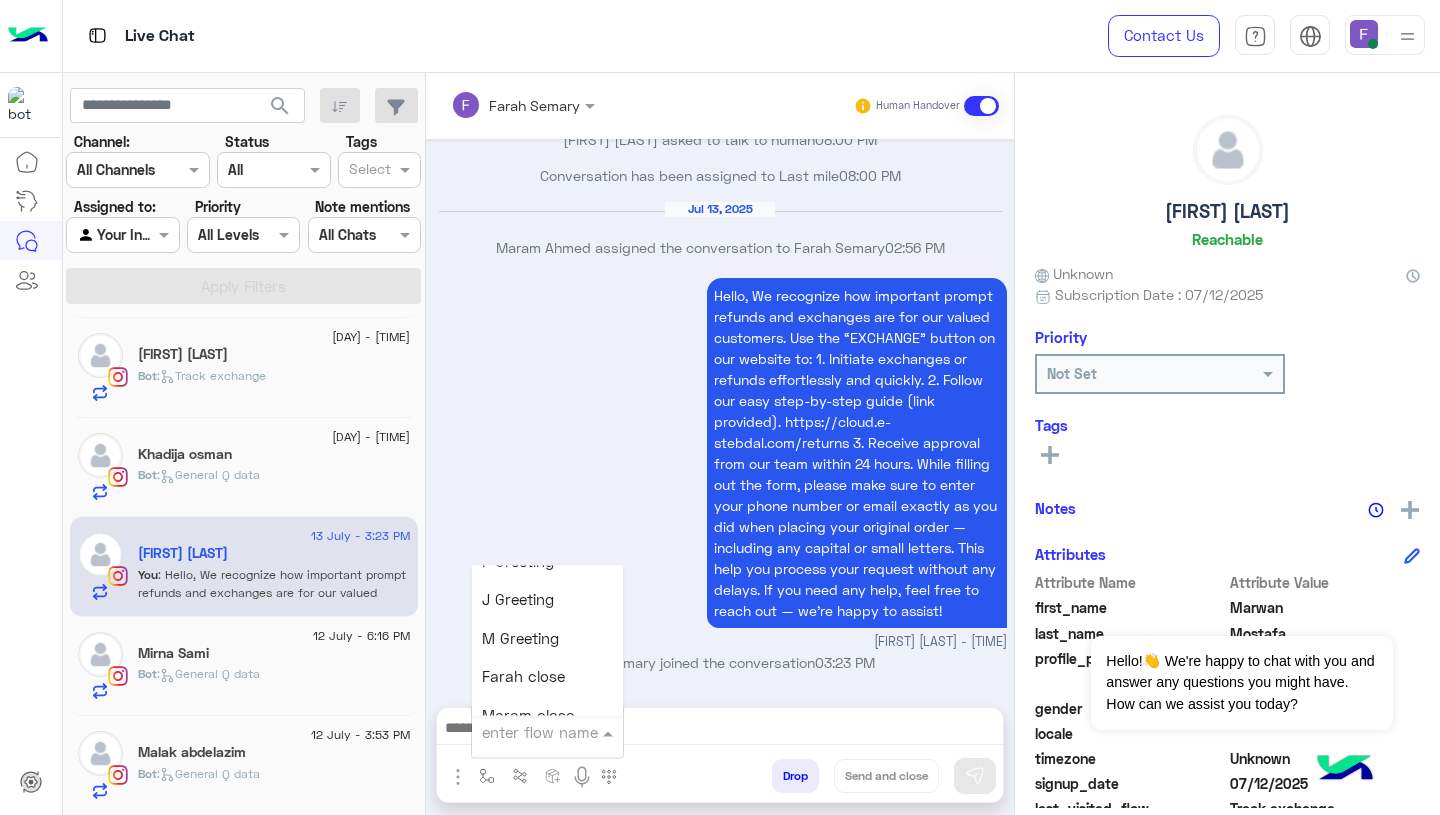 click on "M Greeting" at bounding box center (520, 638) 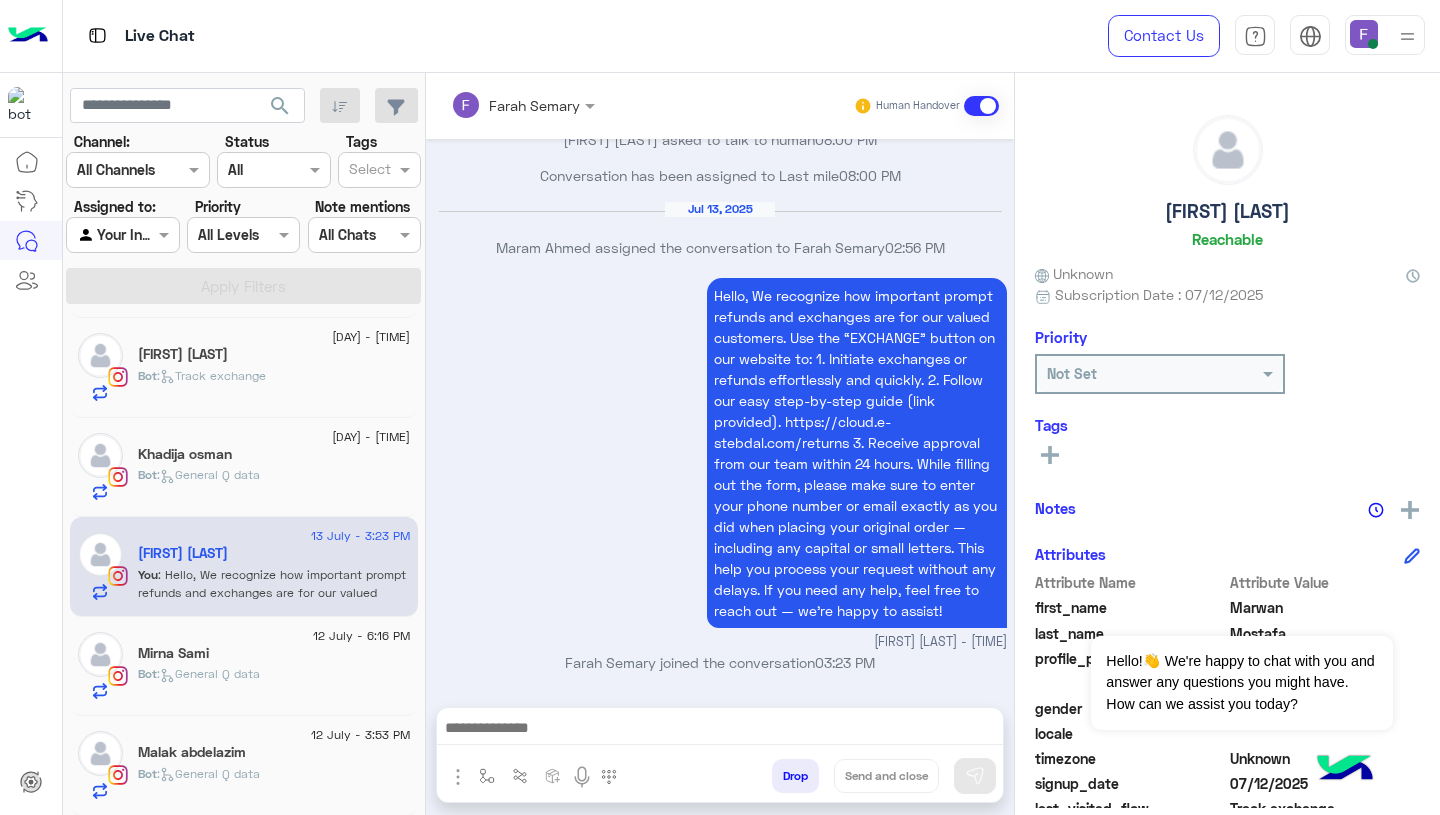 type on "**********" 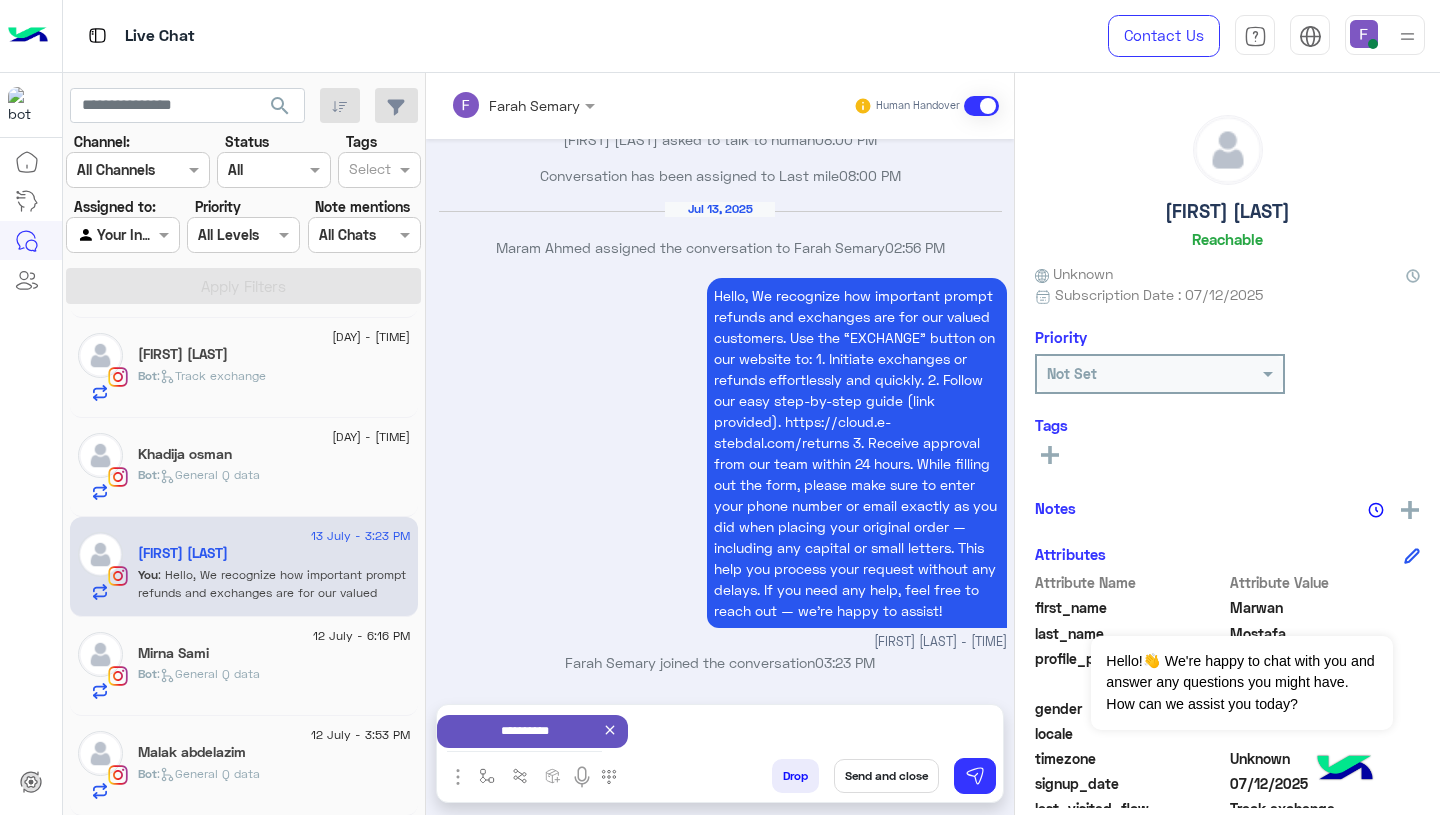 scroll, scrollTop: 2143, scrollLeft: 0, axis: vertical 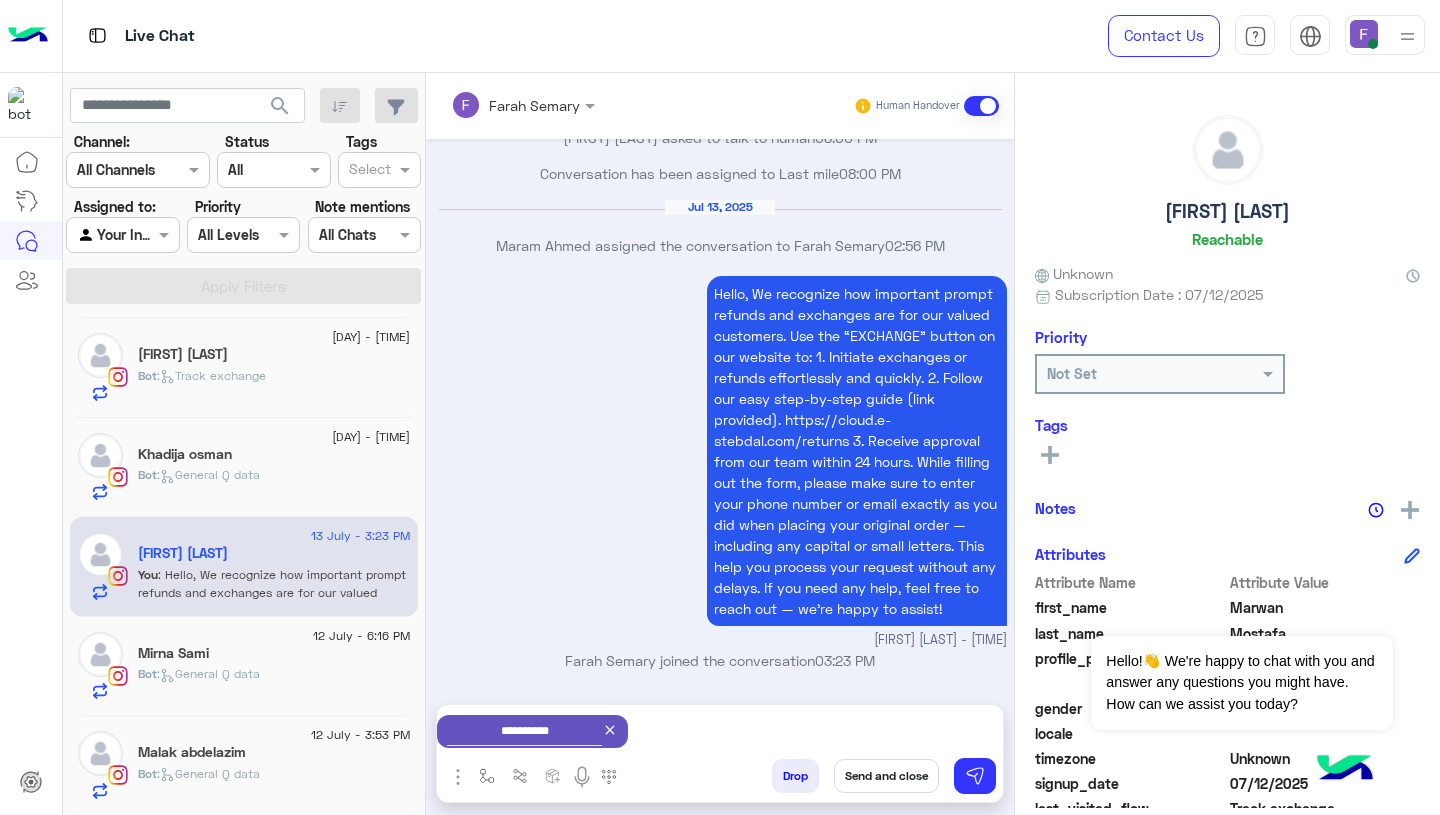 click on "**********" at bounding box center [532, 731] 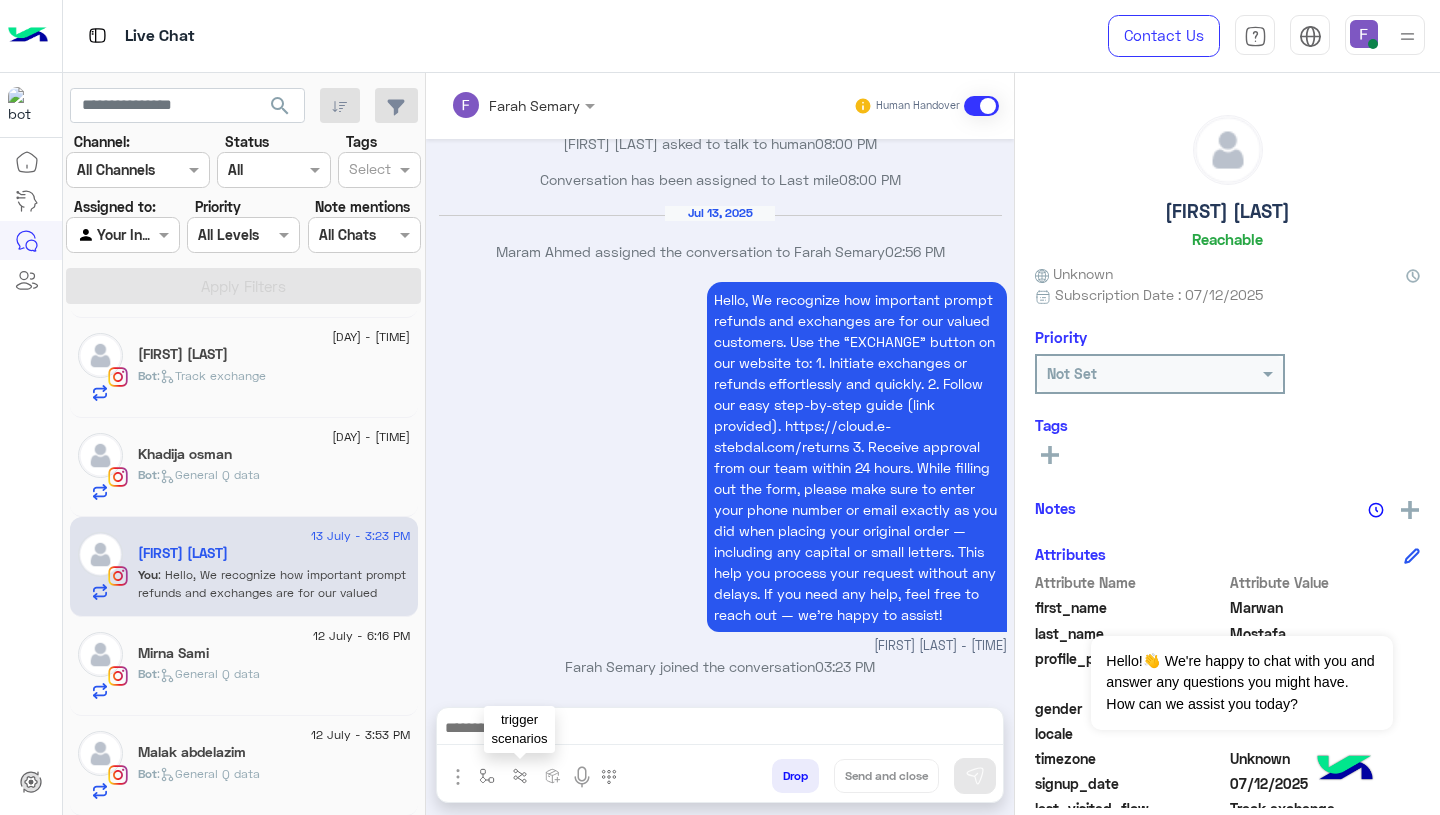 scroll, scrollTop: 2141, scrollLeft: 0, axis: vertical 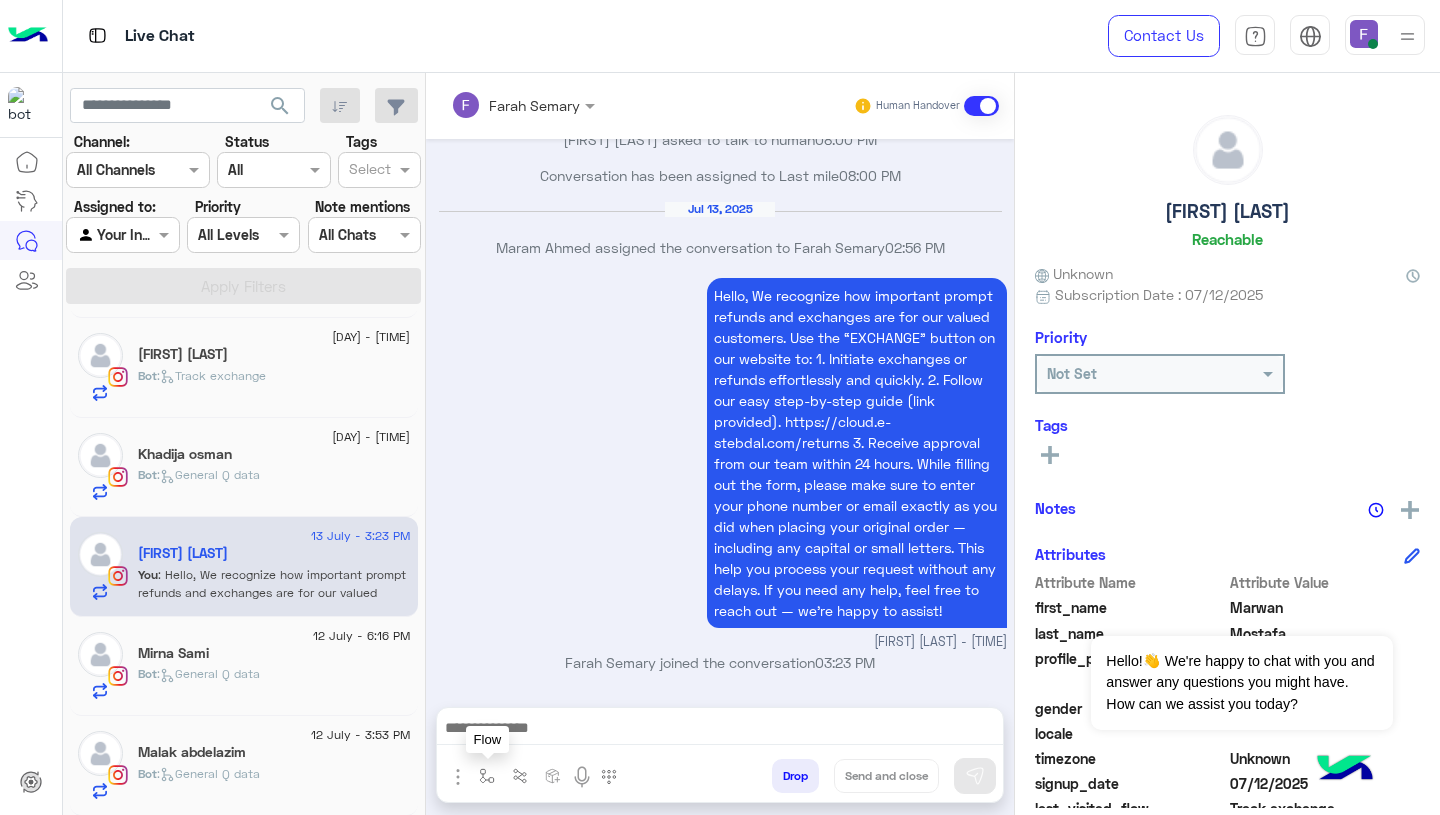 click at bounding box center (487, 776) 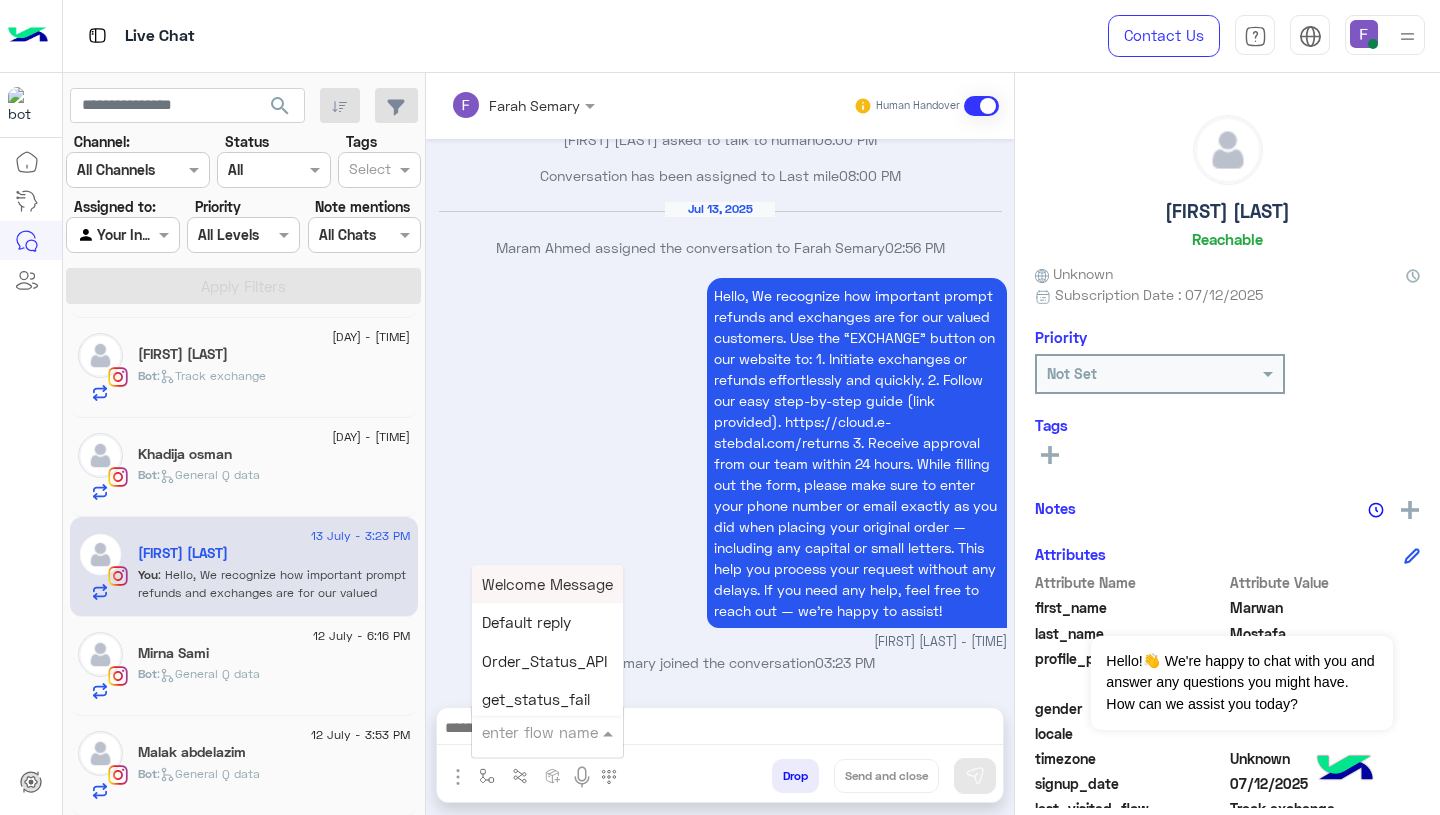click at bounding box center (523, 732) 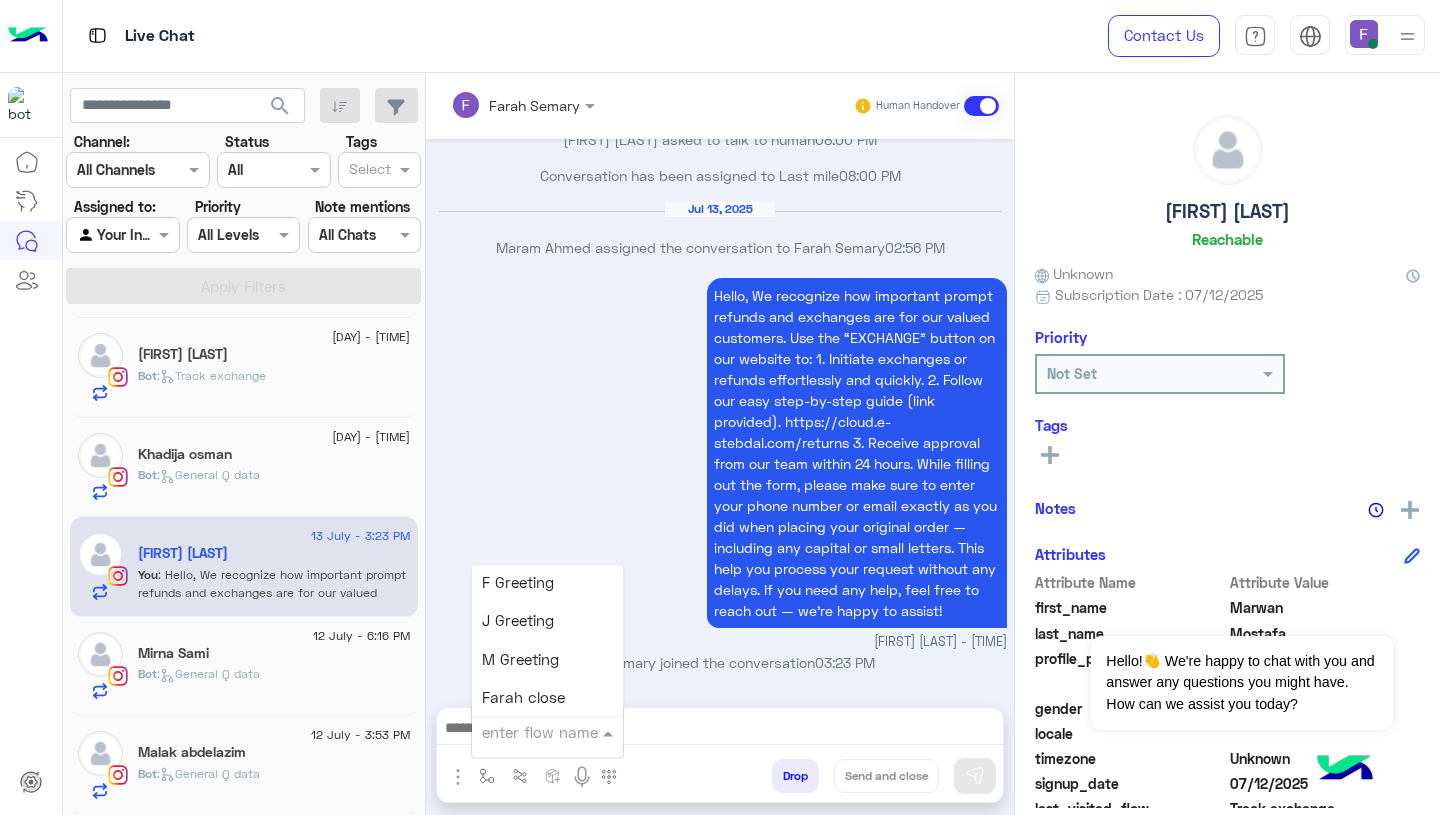 scroll, scrollTop: 2311, scrollLeft: 0, axis: vertical 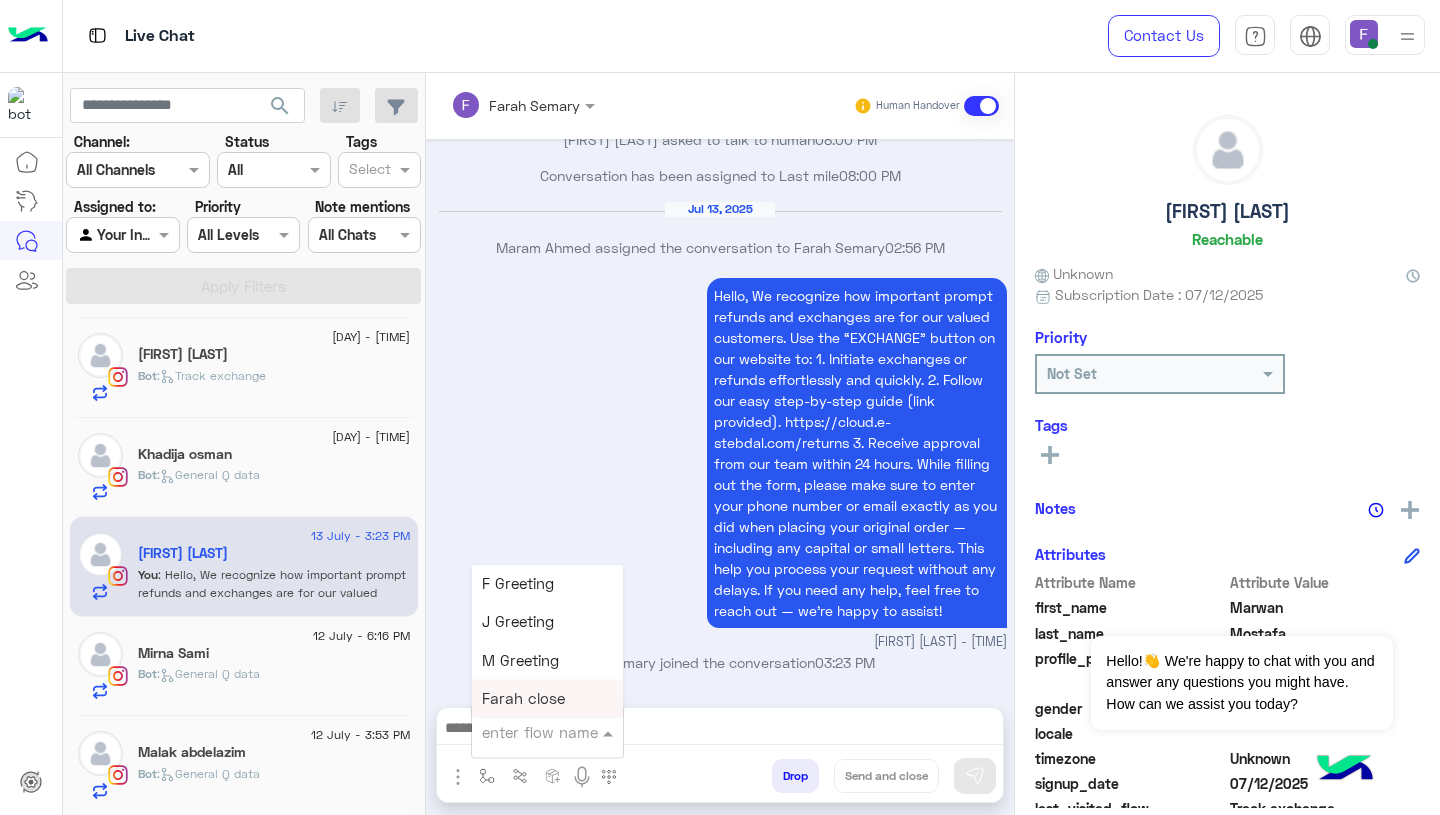 click on "Farah close" at bounding box center (547, 699) 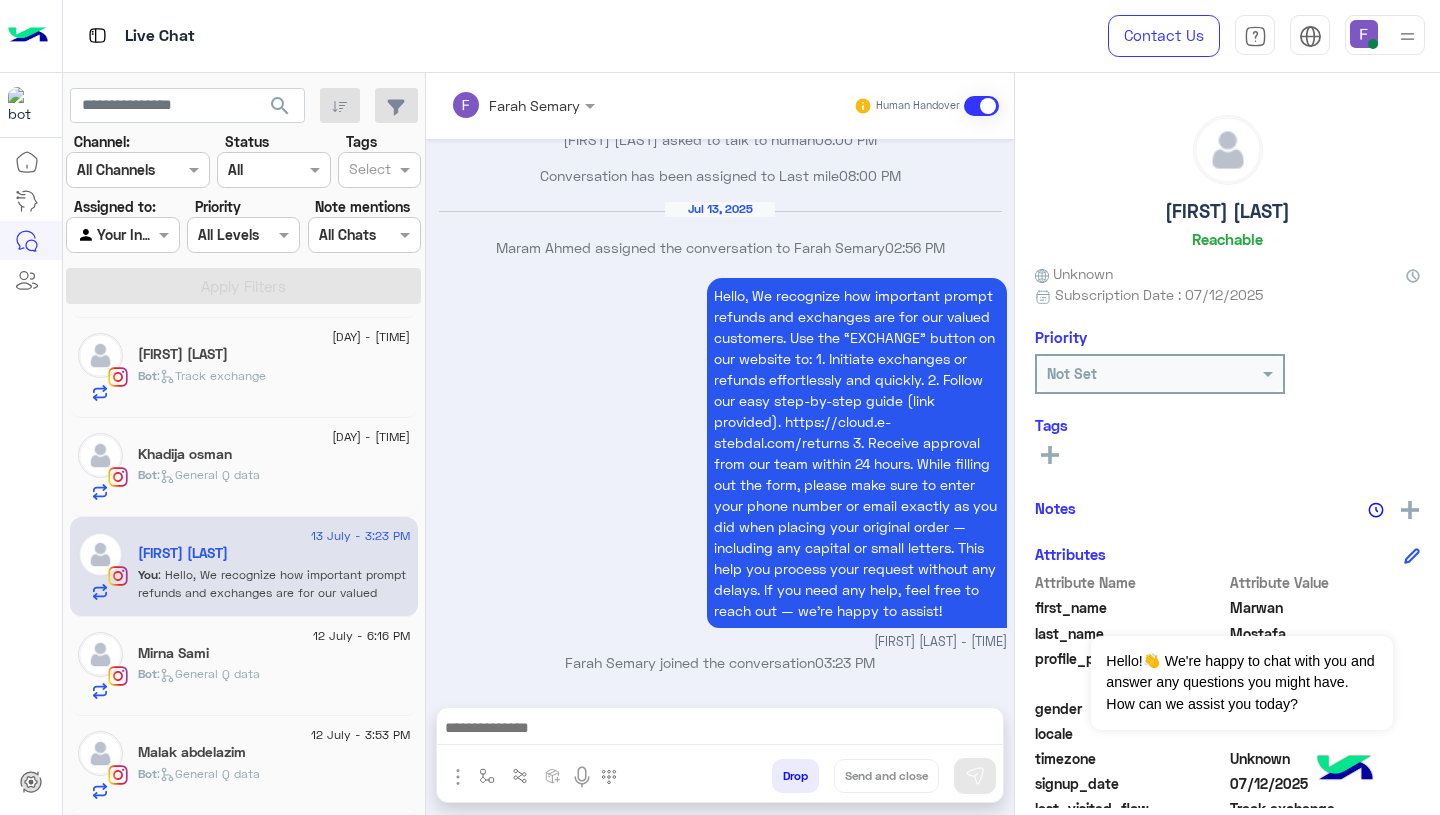 type on "**********" 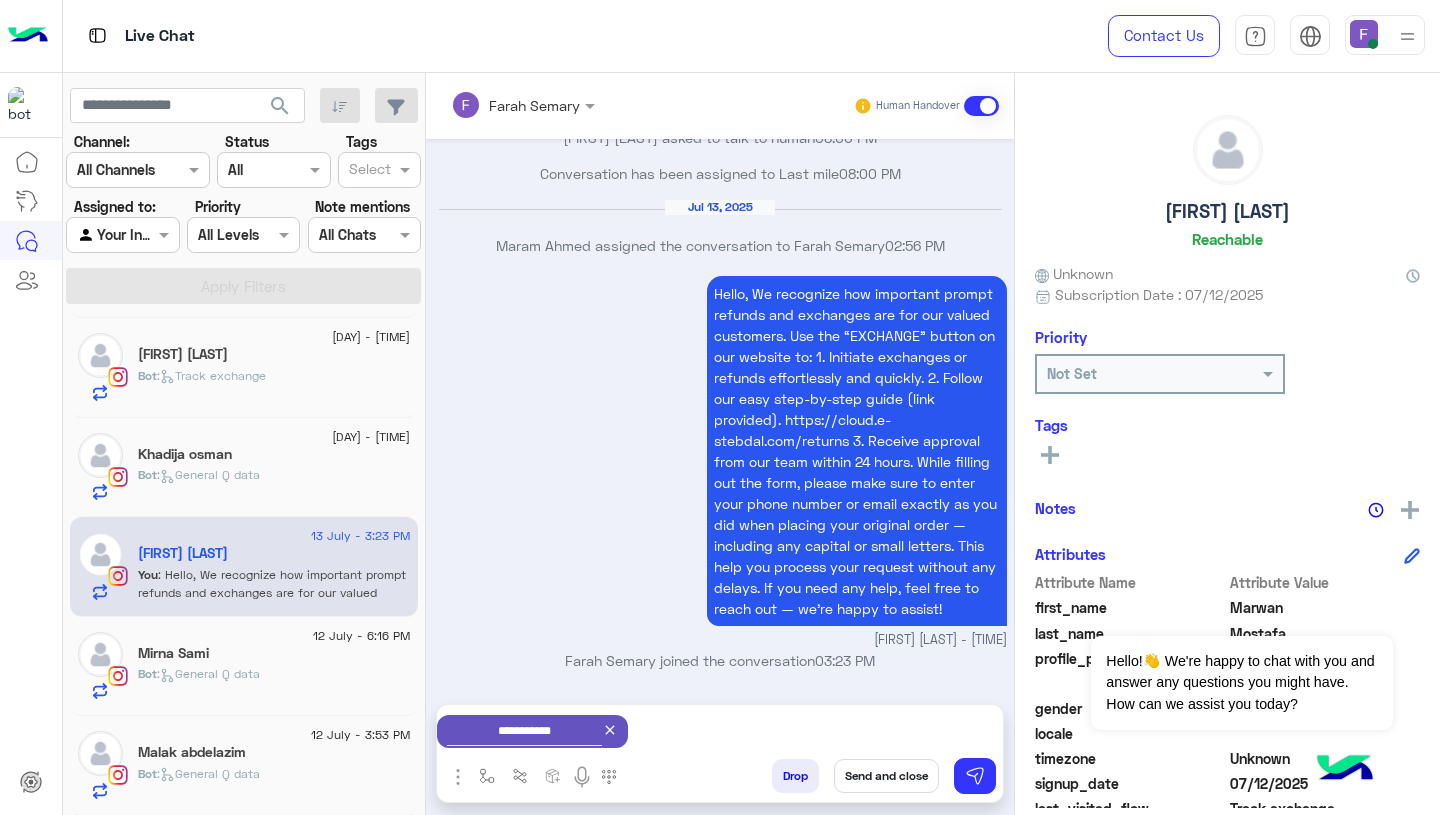 click on "Send and close" at bounding box center (886, 776) 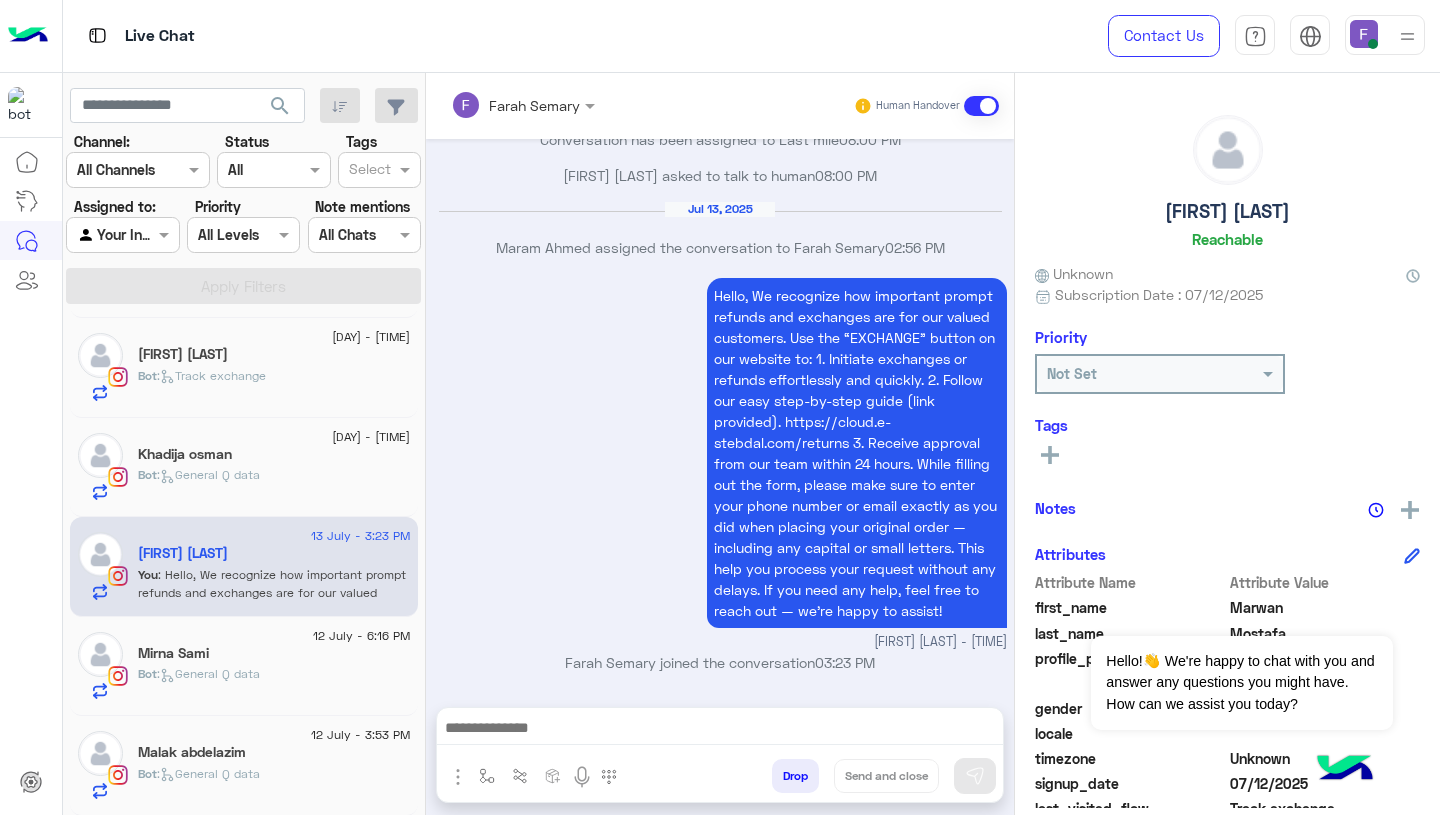 scroll, scrollTop: 2177, scrollLeft: 0, axis: vertical 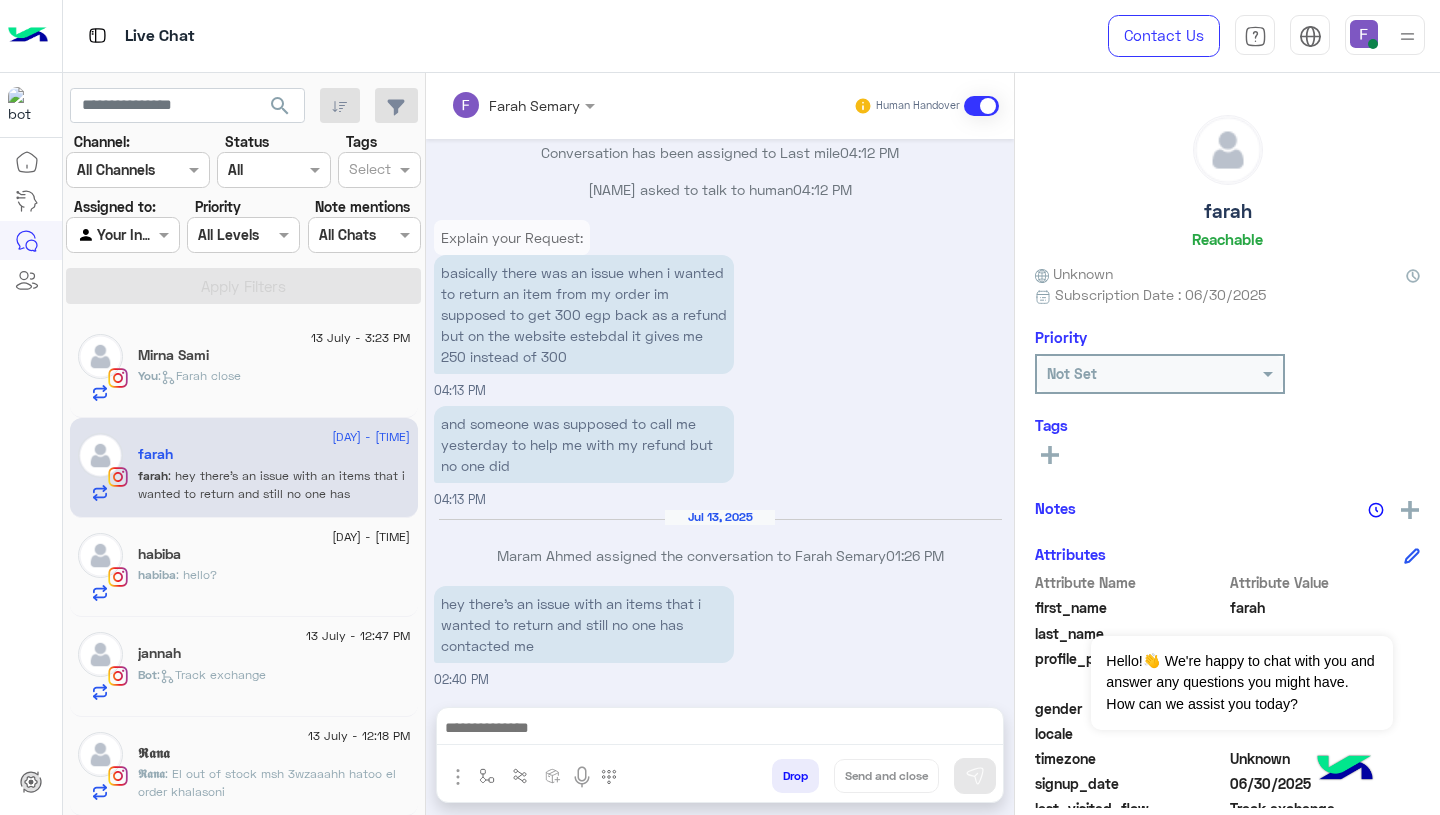 click on "habiba : hello?" 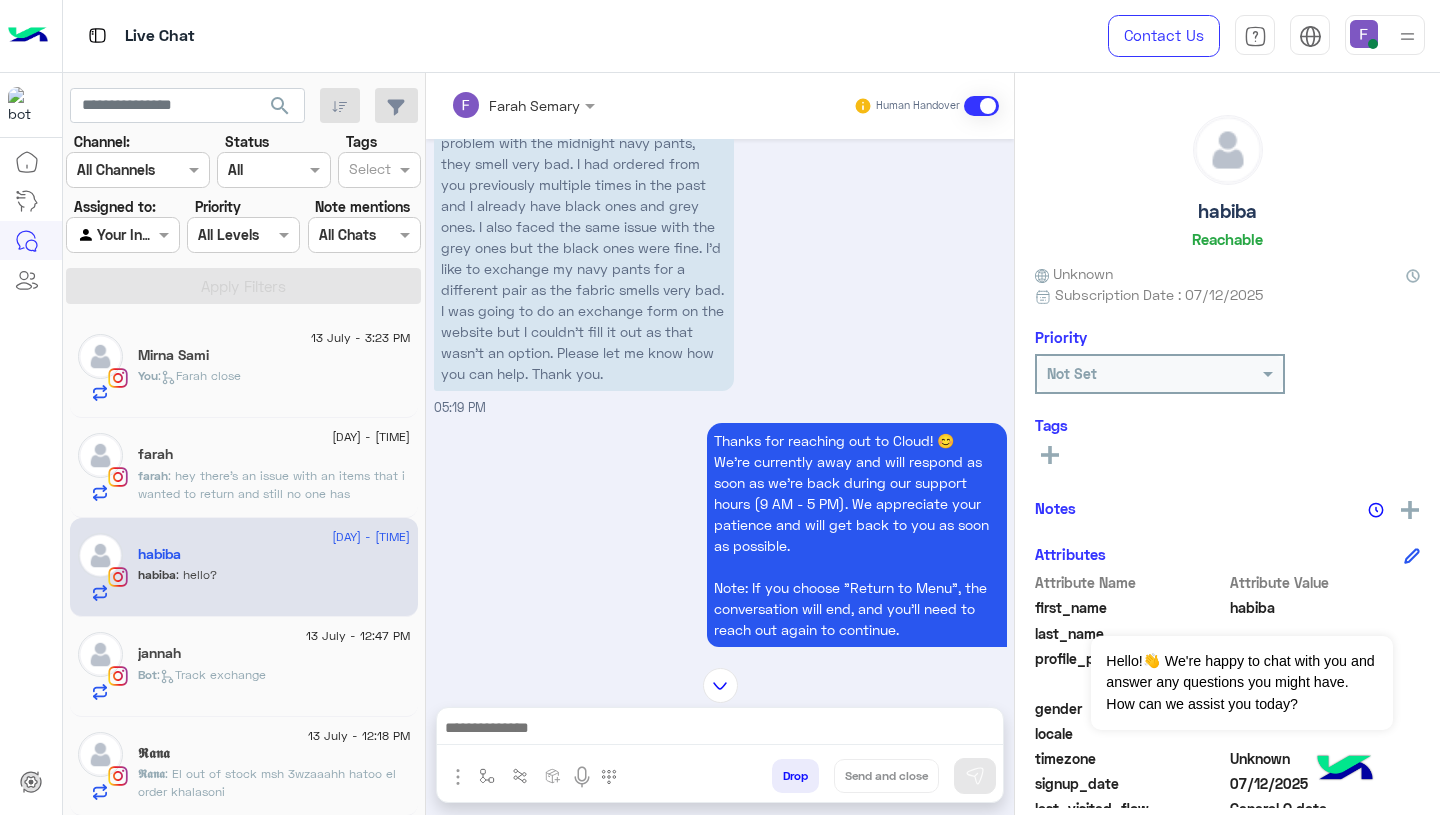 scroll, scrollTop: 1468, scrollLeft: 0, axis: vertical 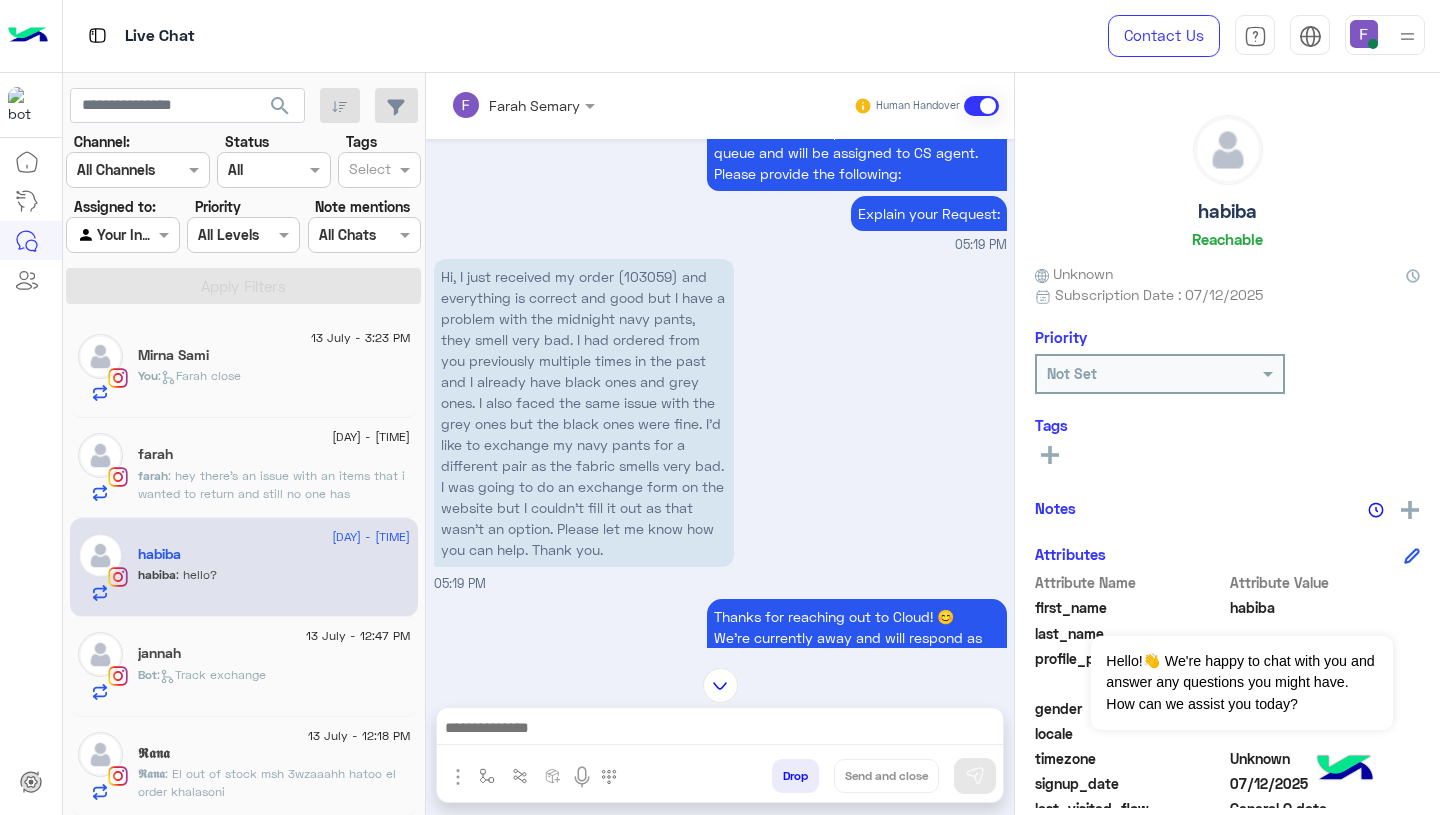 click at bounding box center (720, 730) 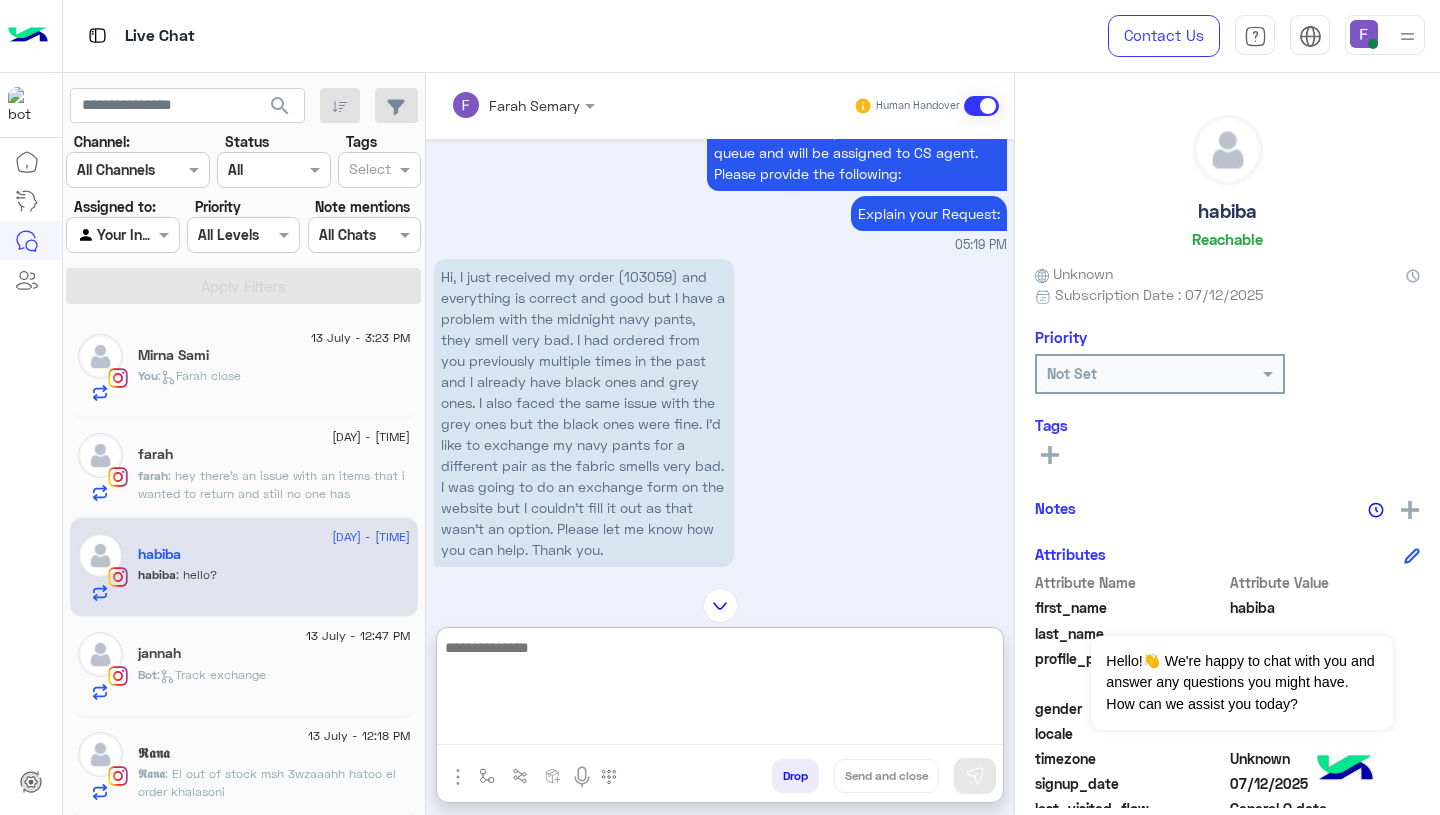 paste on "**********" 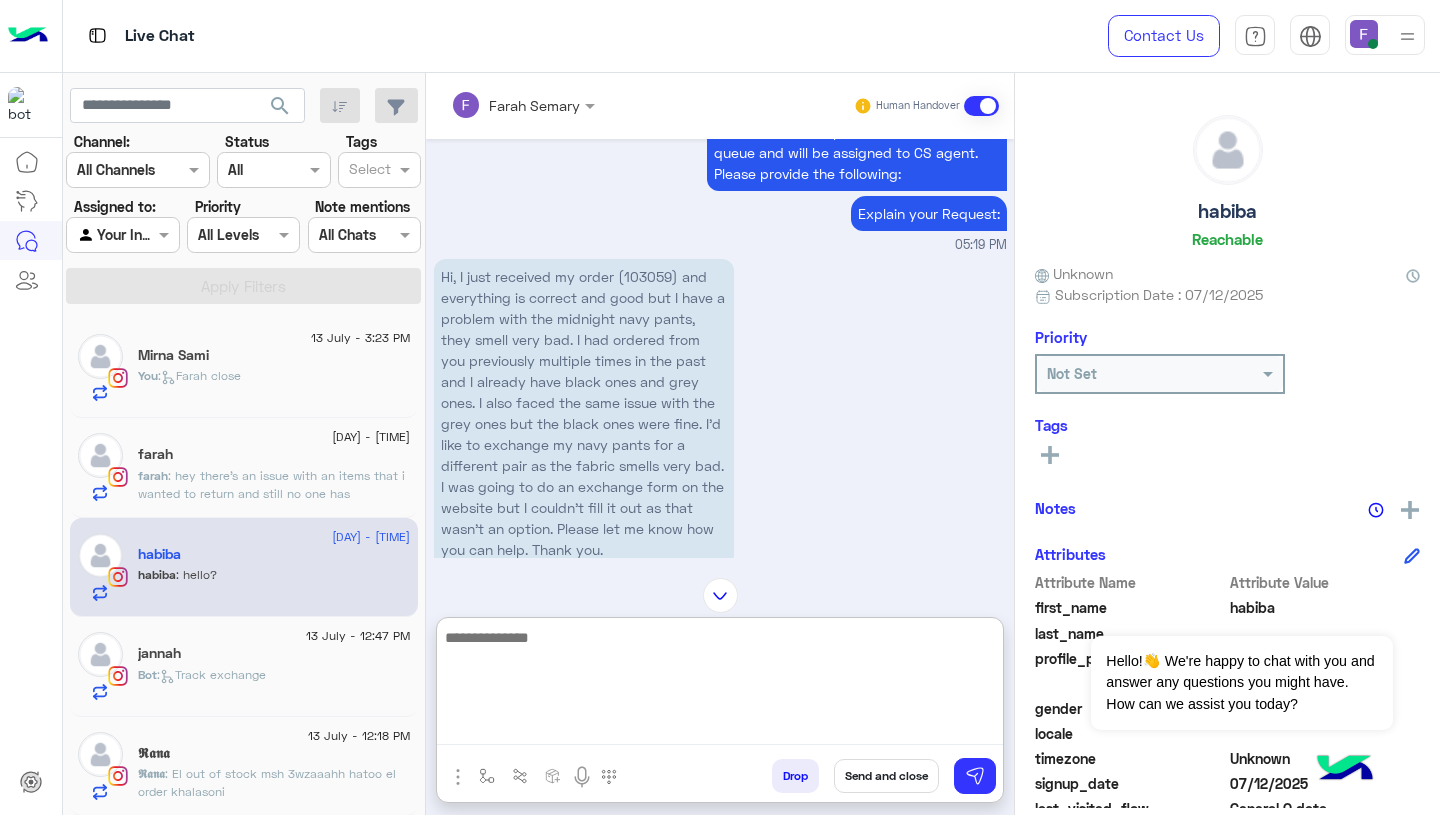scroll, scrollTop: 0, scrollLeft: 0, axis: both 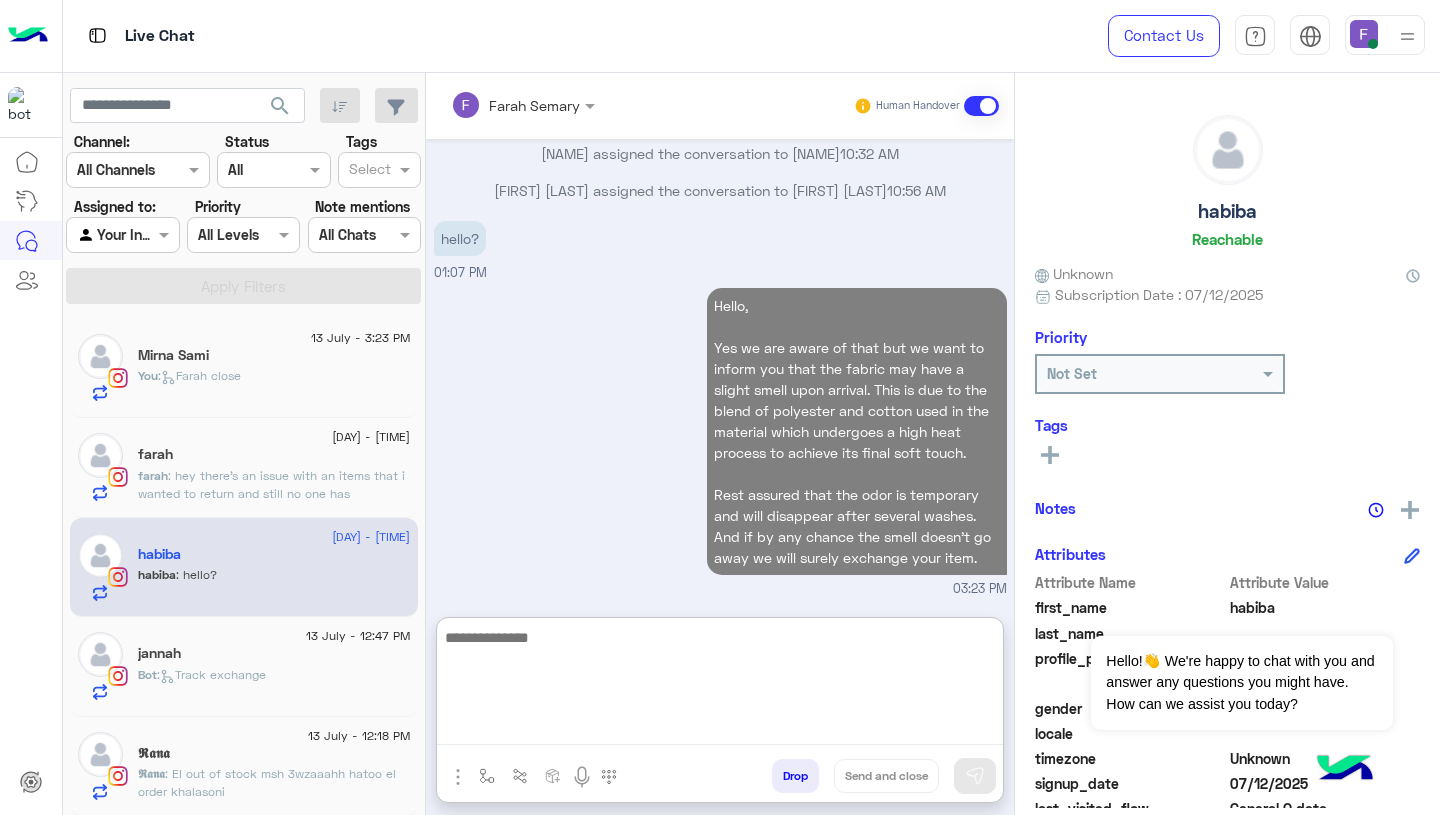 click on "Hello, Yes we are aware of that but we want to inform you that the fabric may have a slight smell upon arrival. This is due to the blend of polyester and cotton used in the material which undergoes a high heat process to achieve its final soft touch. Rest assured that the odor is temporary and will disappear after several washes. And if by any chance the smell doesn’t go away we will surely exchange your item.   03:23 PM" at bounding box center (720, 441) 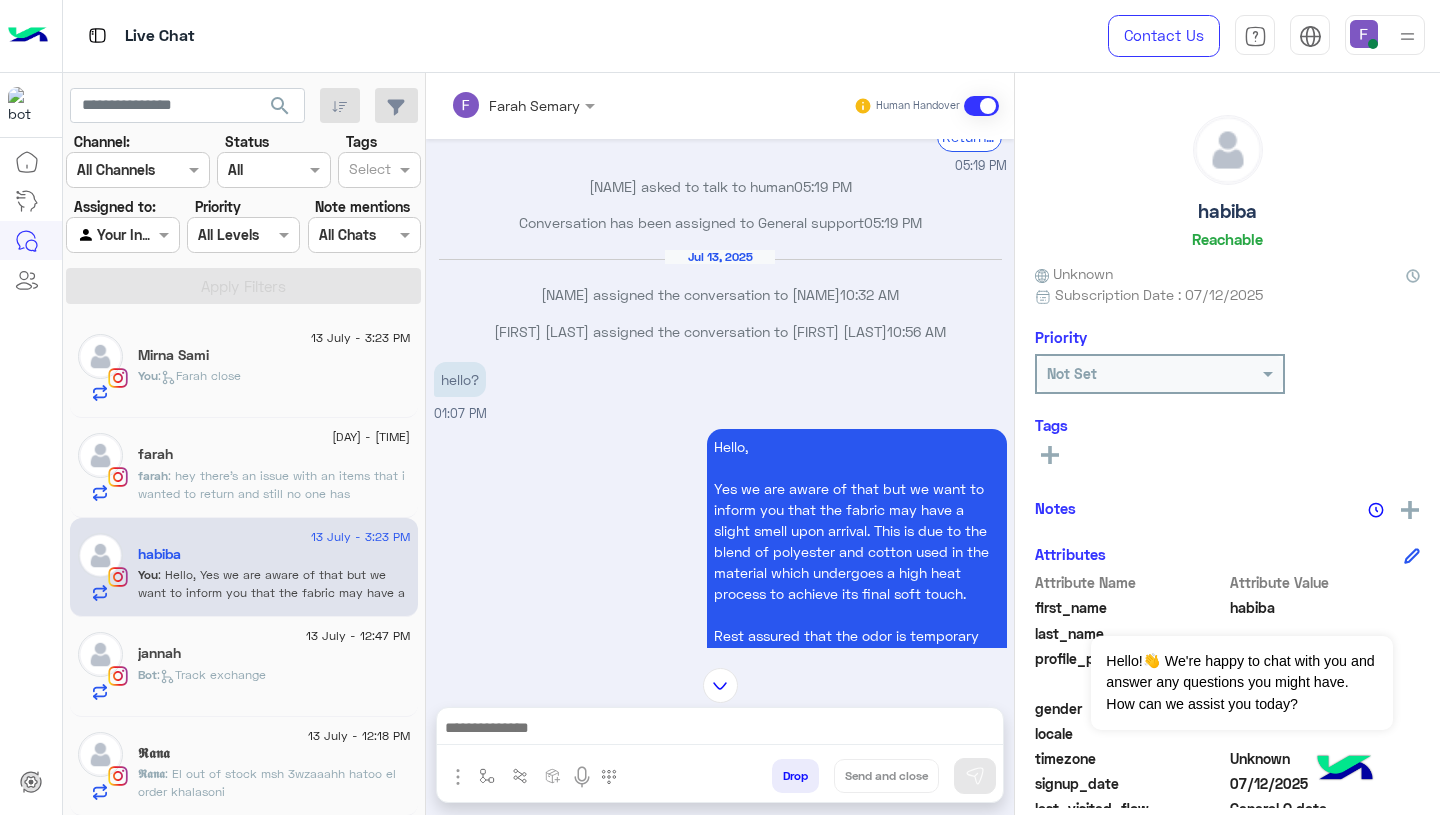scroll, scrollTop: 2262, scrollLeft: 0, axis: vertical 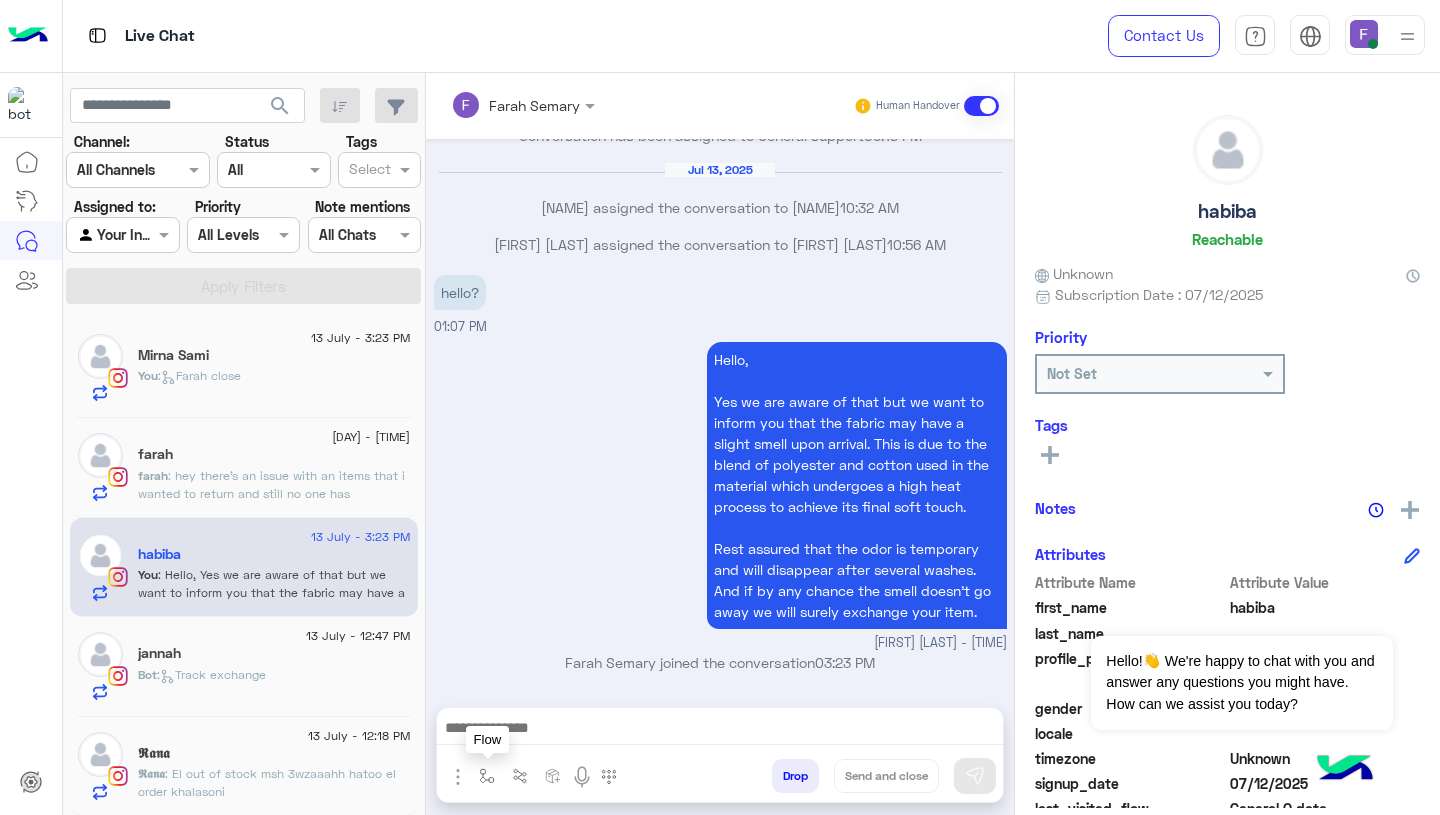 click at bounding box center (487, 776) 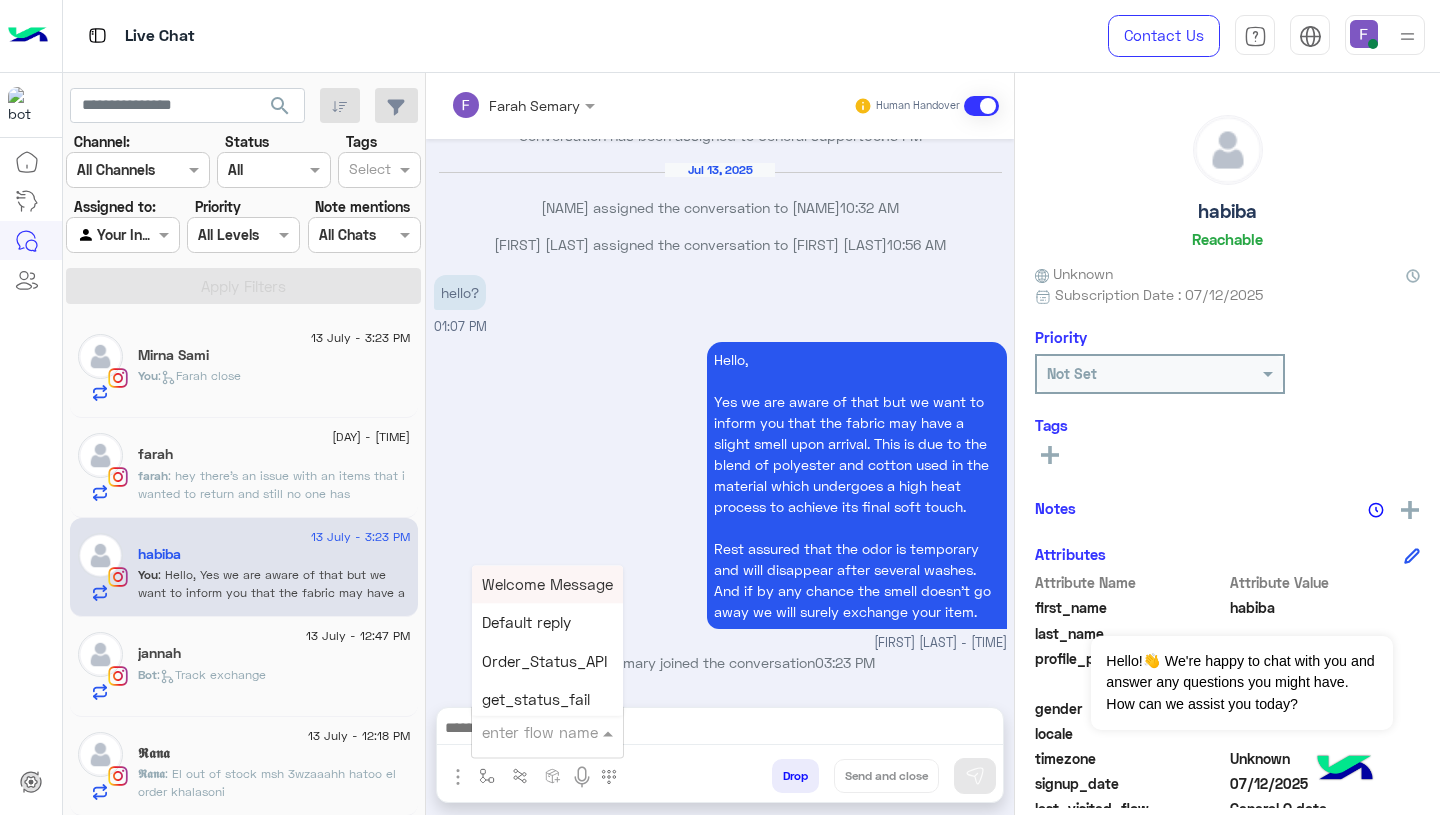 click at bounding box center (523, 732) 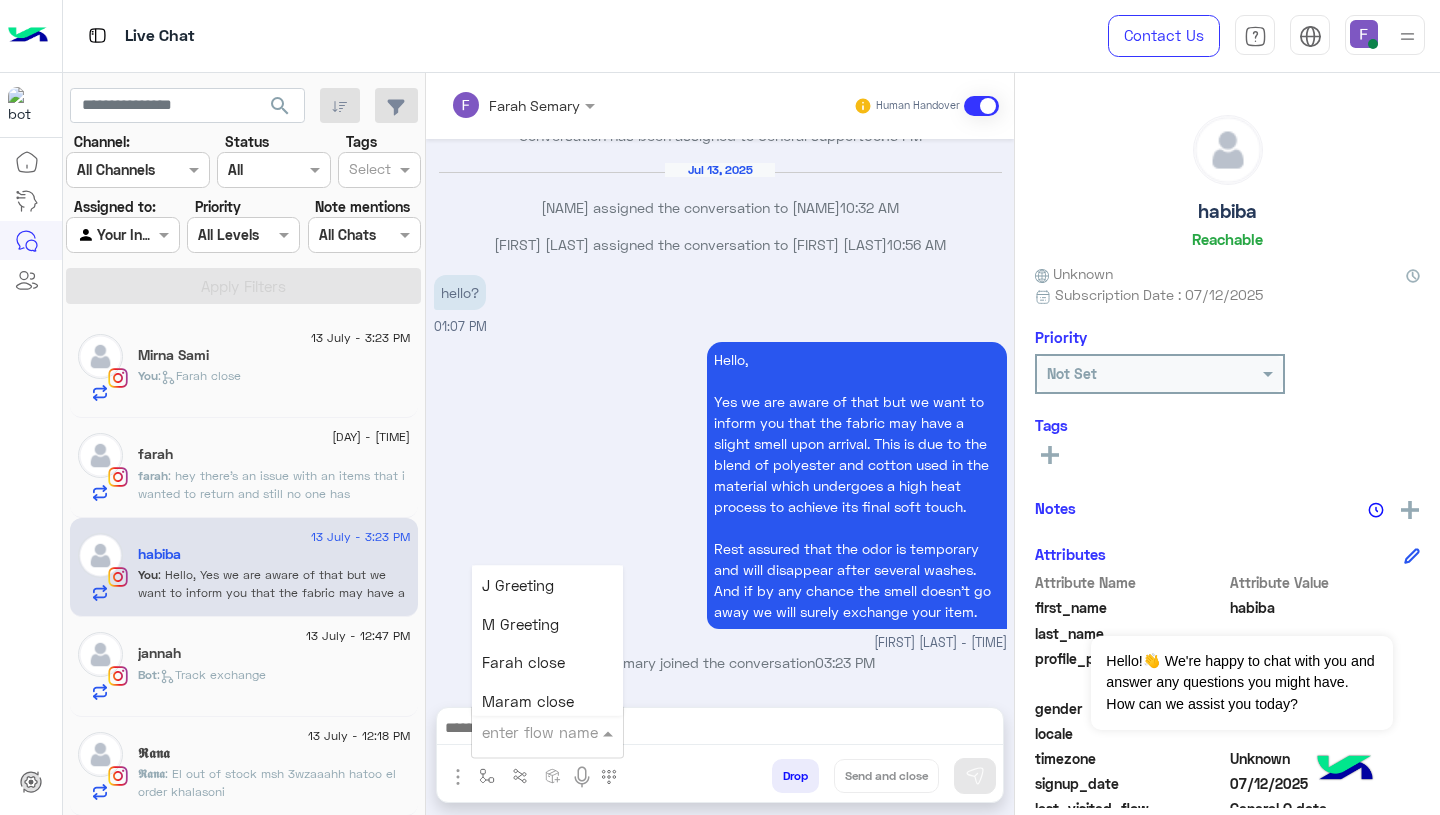 scroll, scrollTop: 2341, scrollLeft: 0, axis: vertical 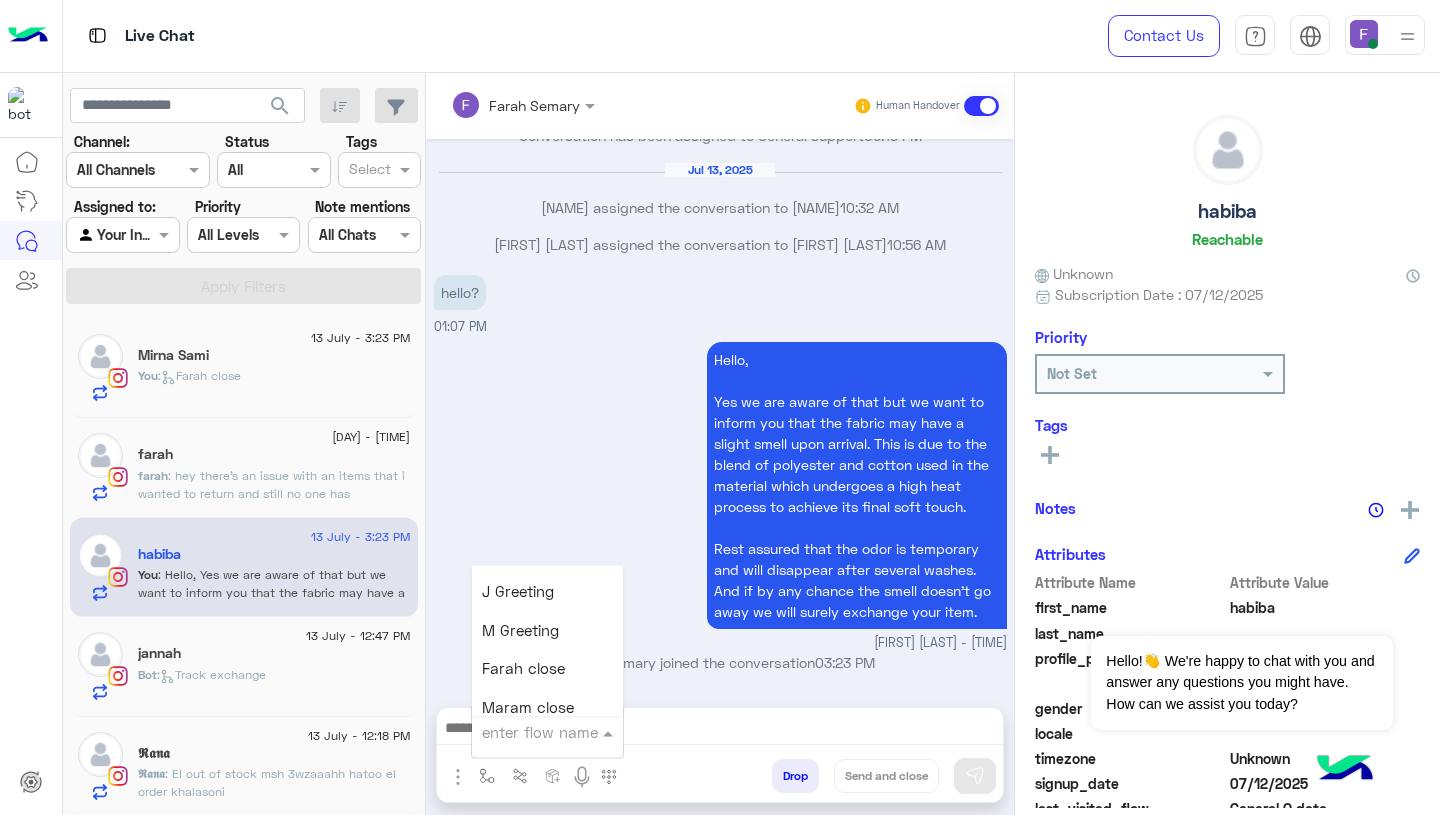 click on "Farah close" at bounding box center [523, 669] 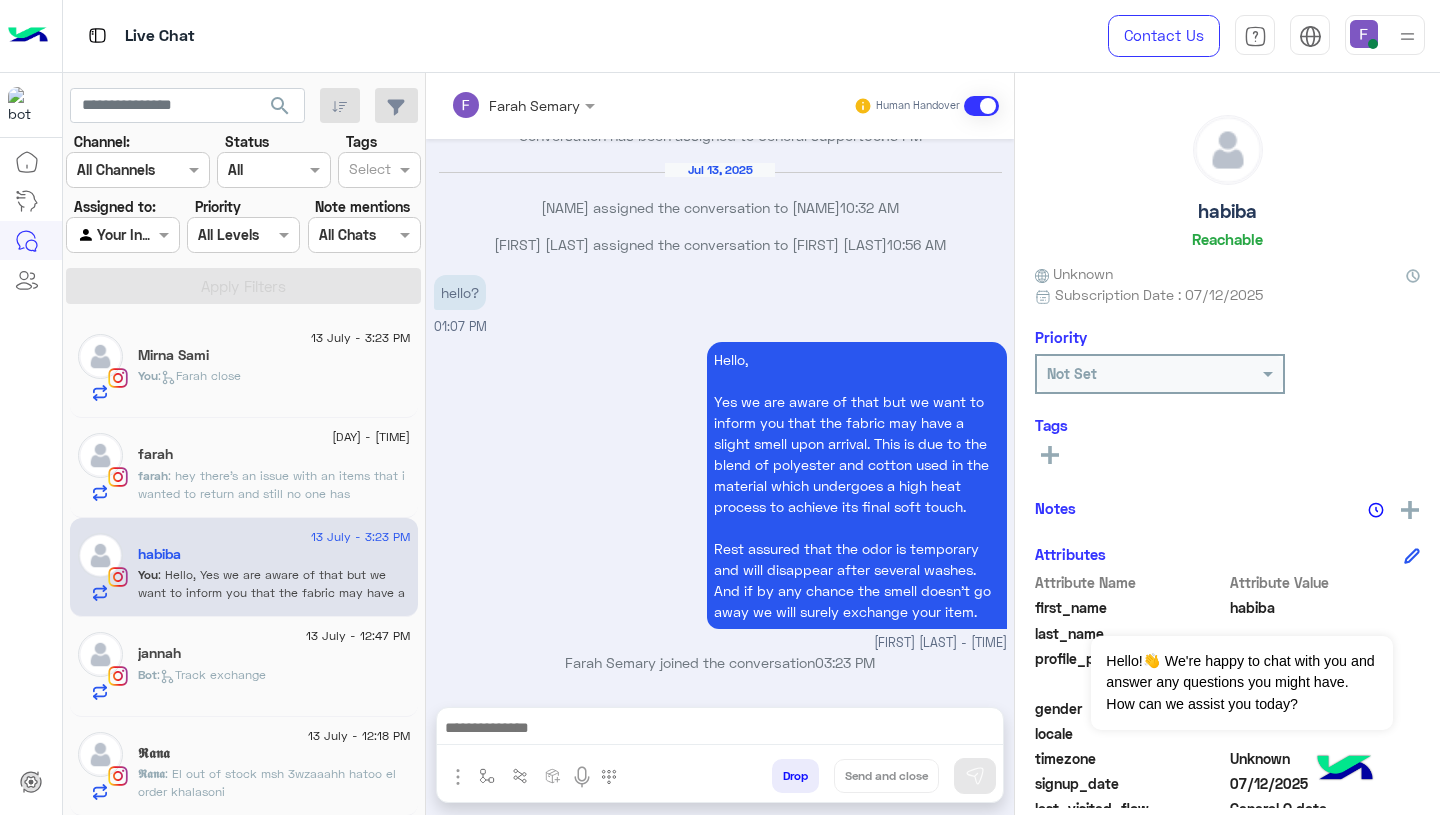type on "**********" 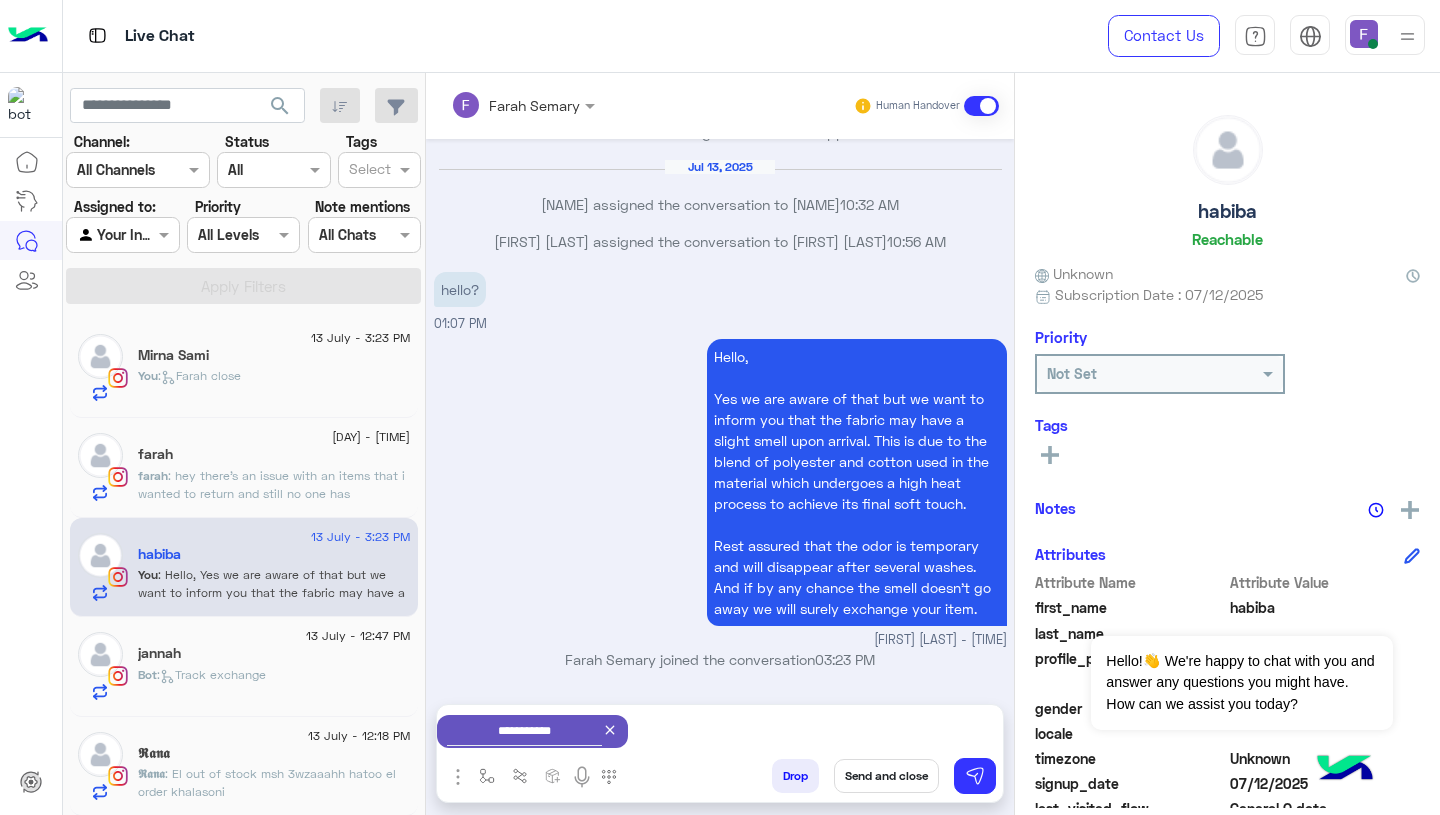 click on "Send and close" at bounding box center [886, 776] 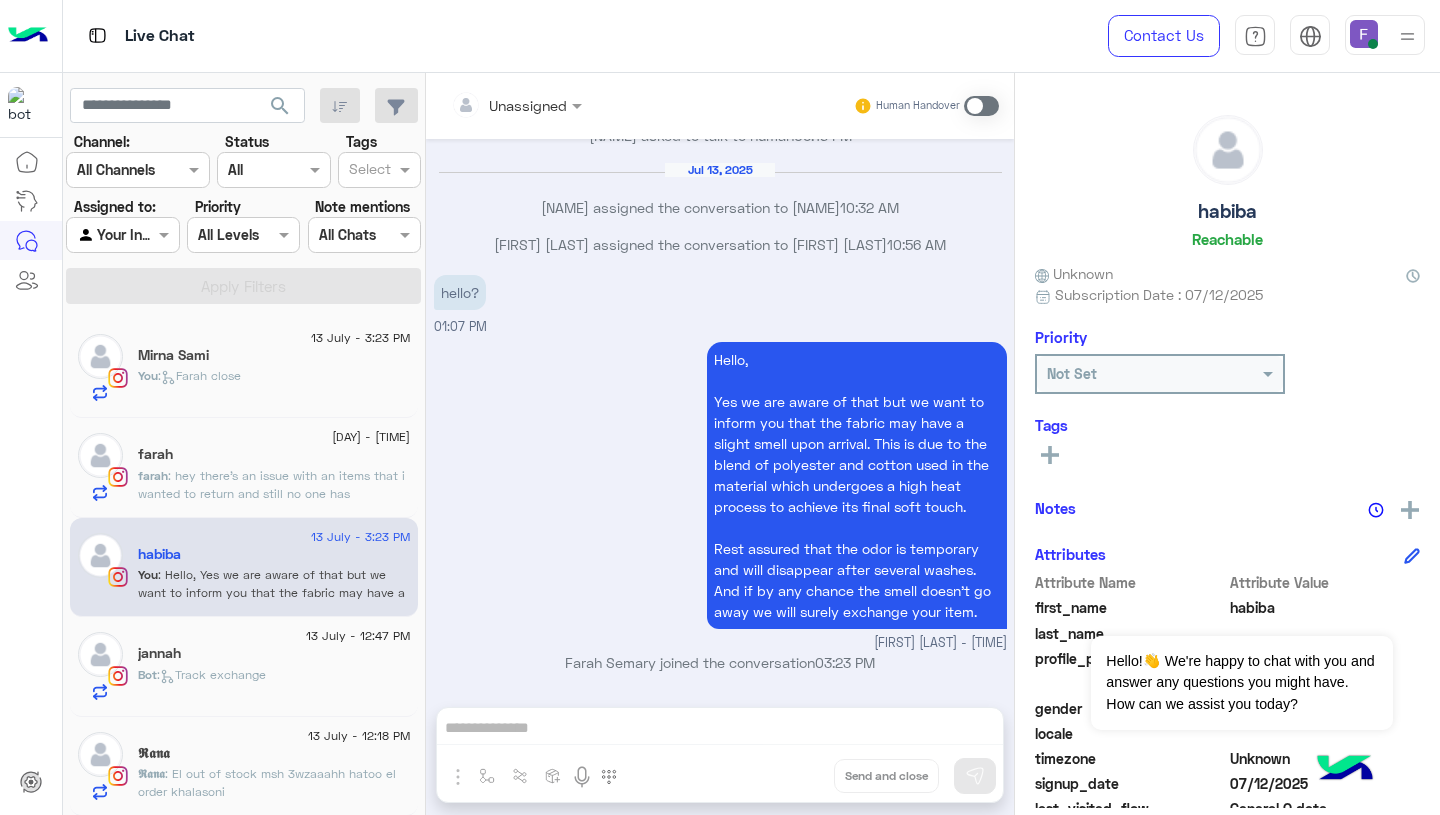 scroll, scrollTop: 2299, scrollLeft: 0, axis: vertical 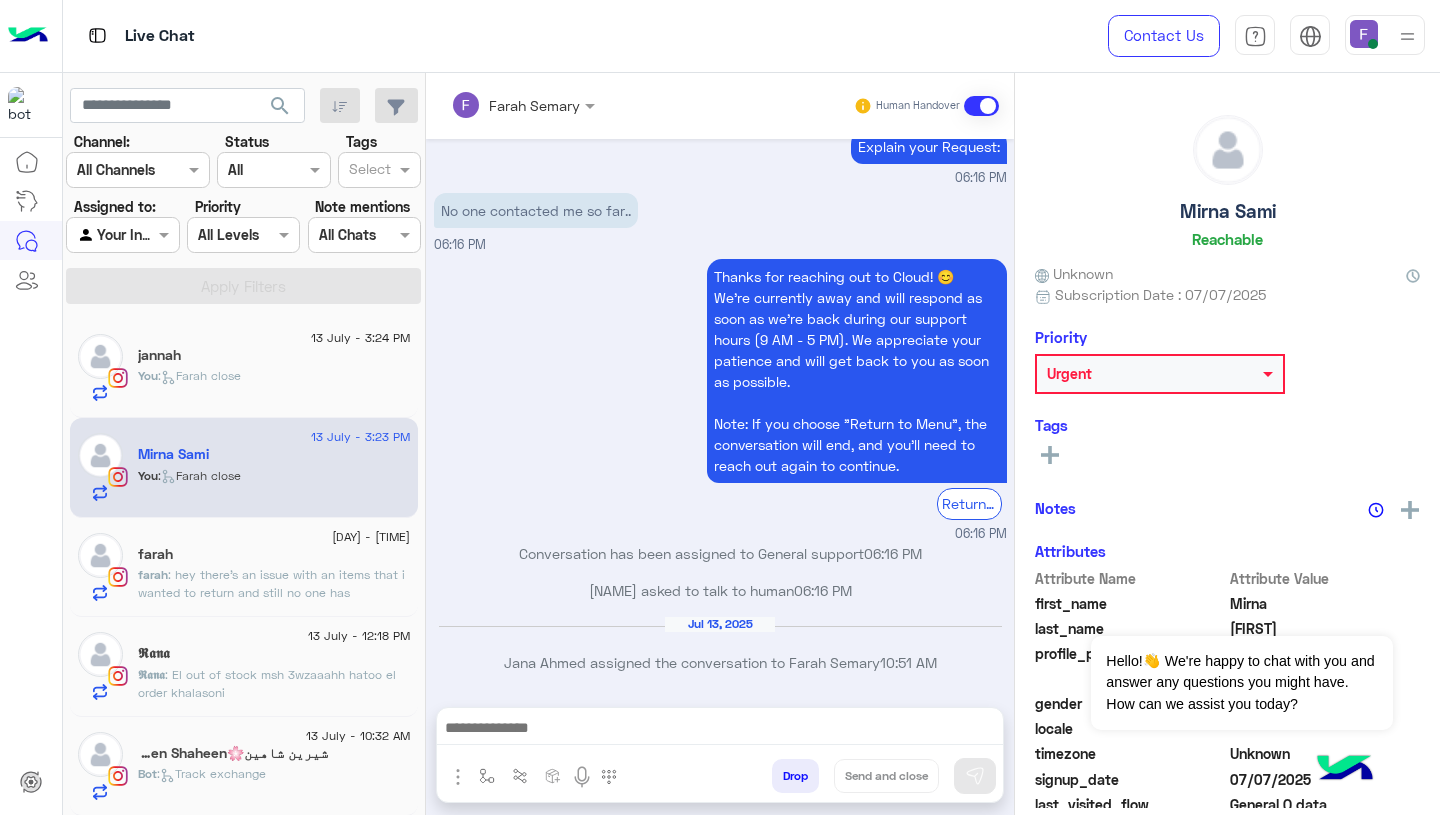 click on "jannah" 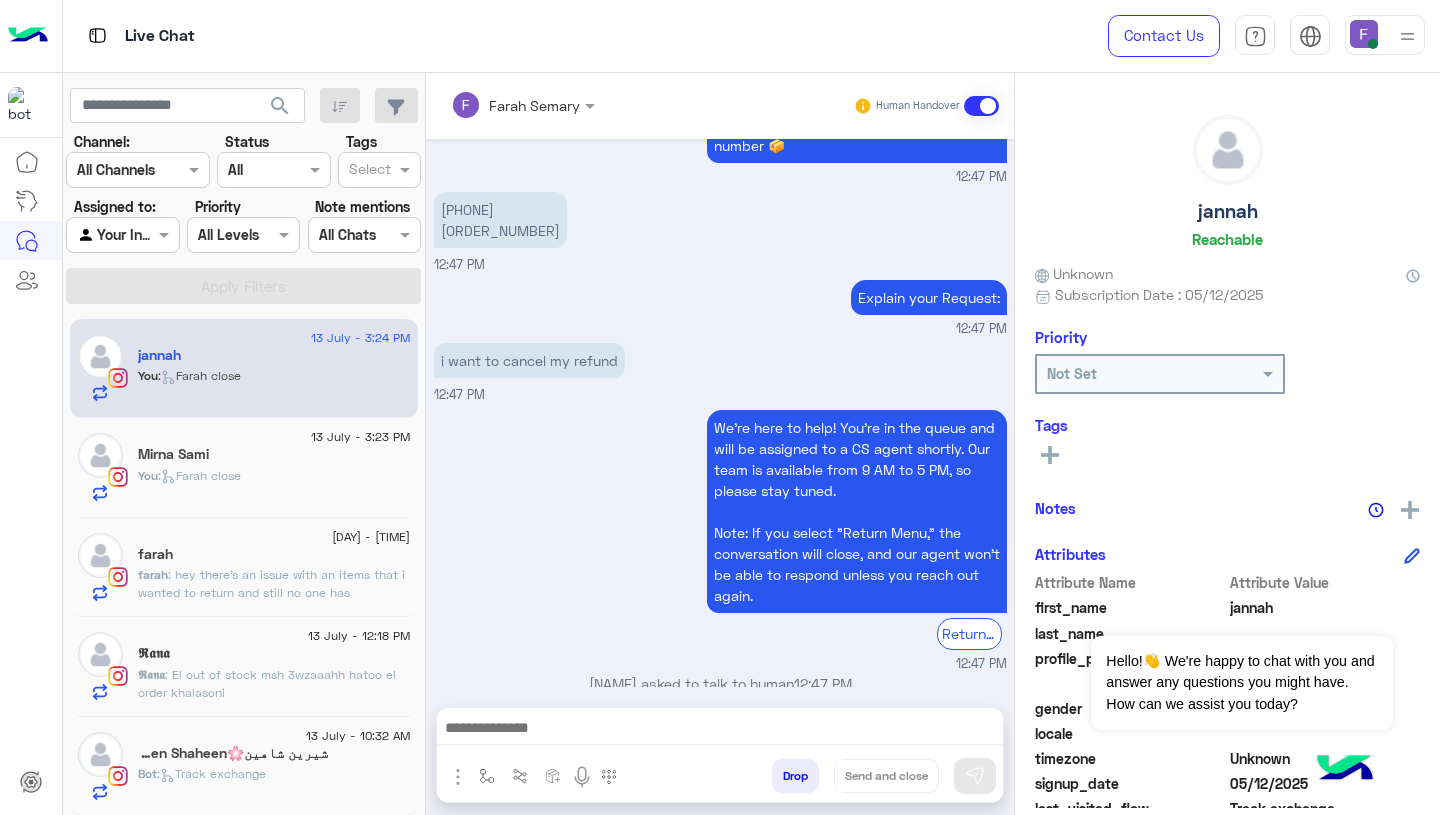 scroll, scrollTop: 1589, scrollLeft: 0, axis: vertical 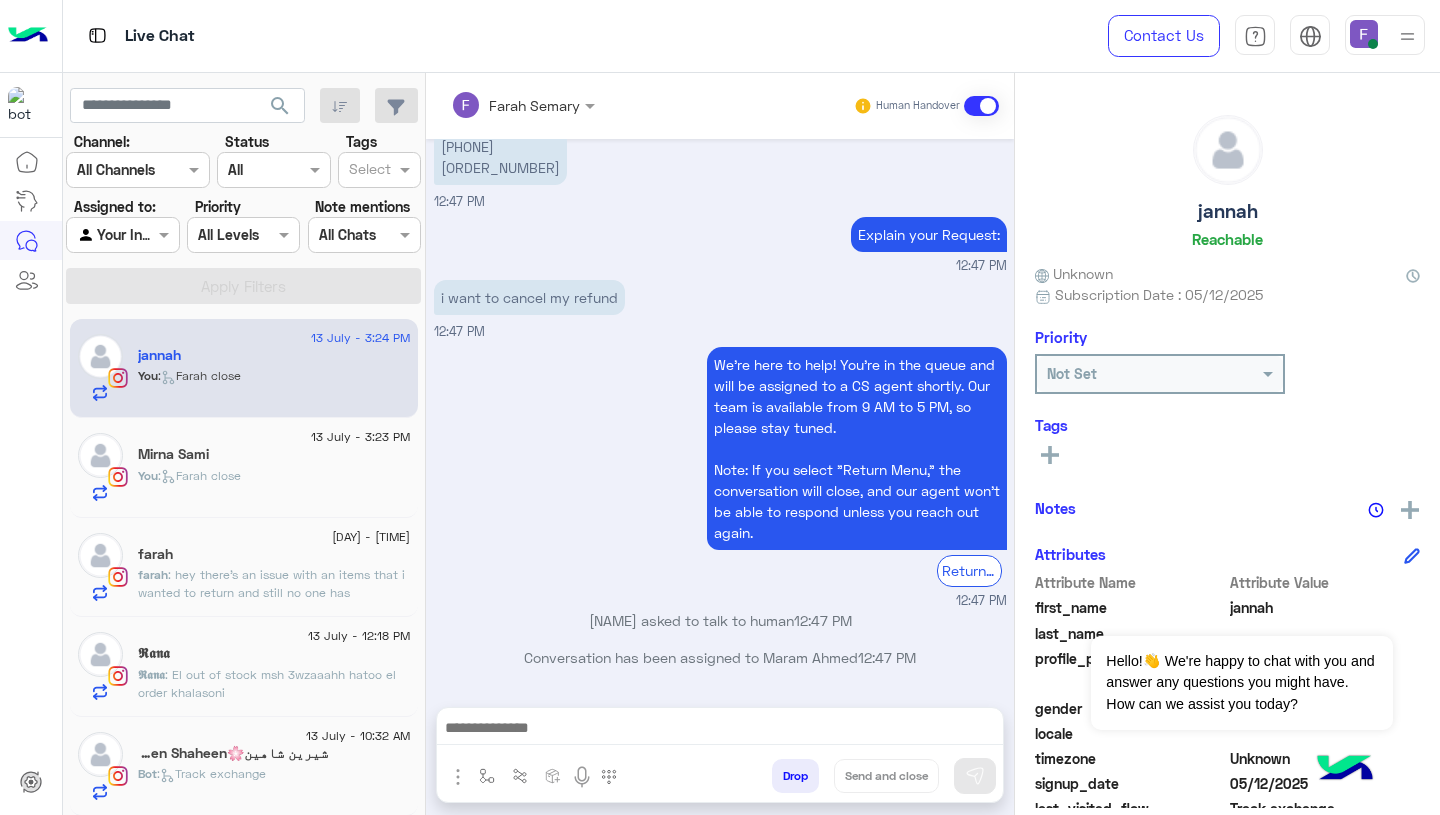 click on "01154664684 103657" at bounding box center [500, 157] 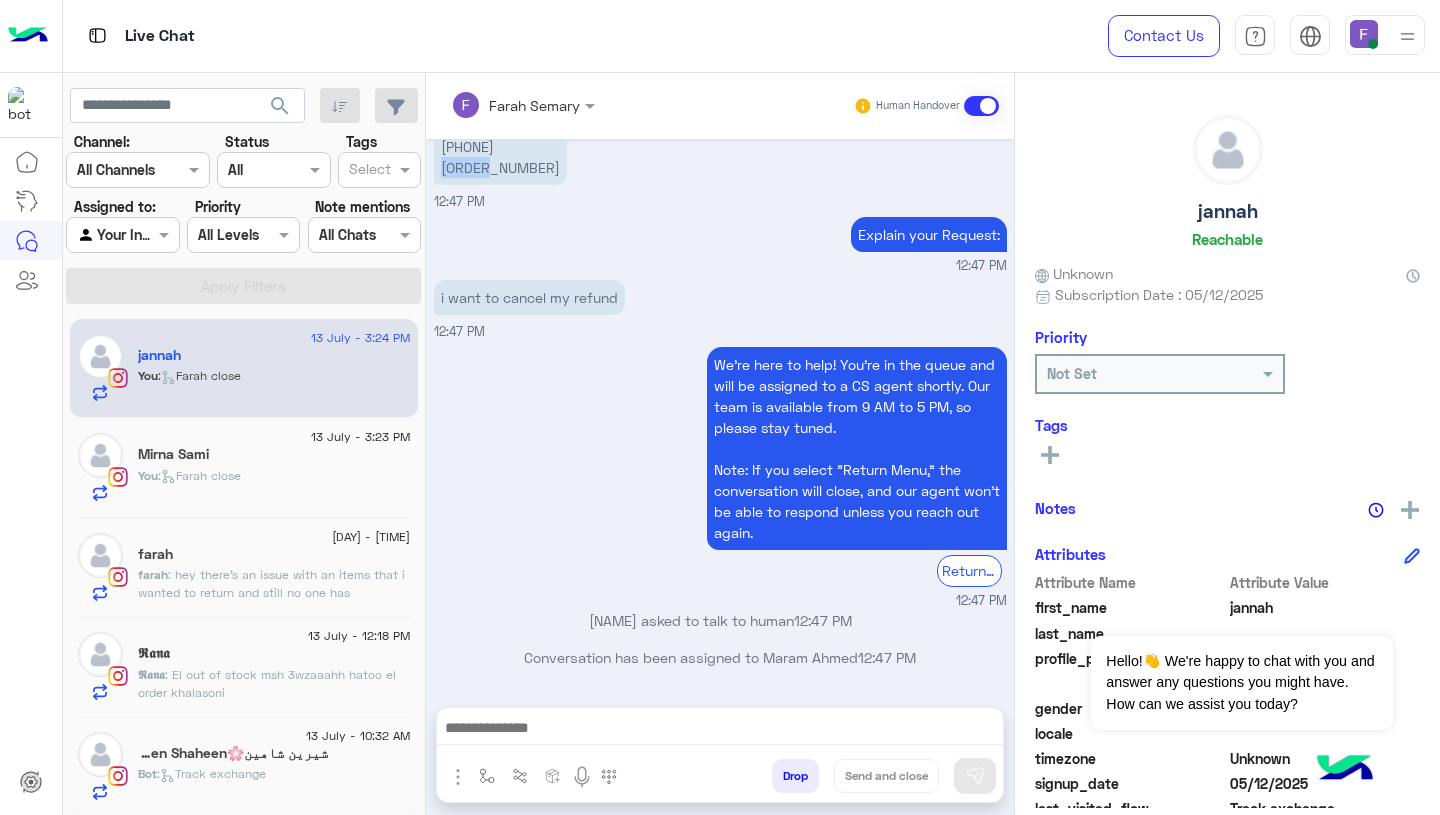 click on "01154664684 103657" at bounding box center [500, 157] 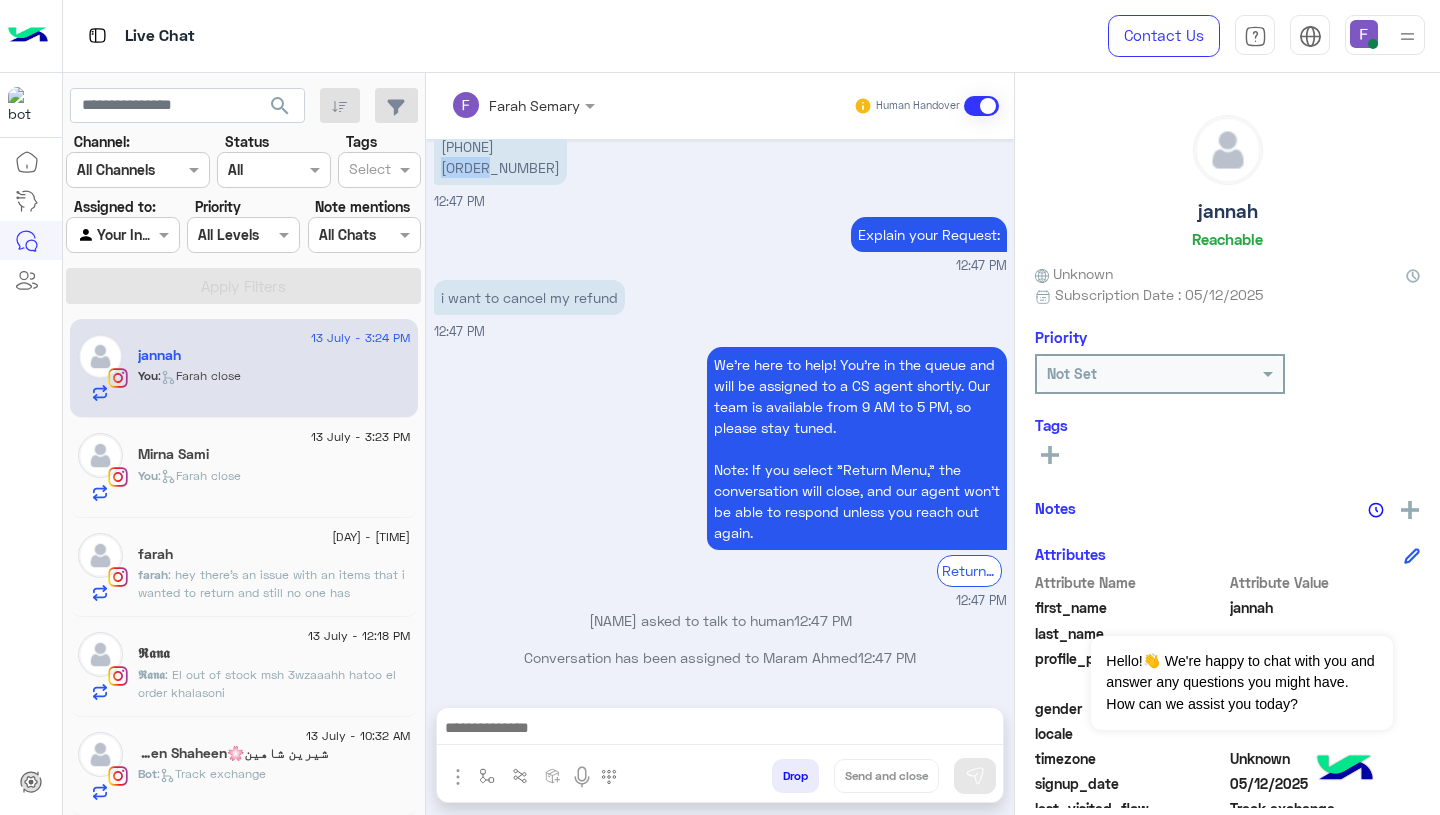 click on "We're here to help! You’re in the queue and will be assigned to a CS agent shortly. Our team is available from 9 AM to 5 PM, so please stay tuned. Note: If you select "Return Menu," the conversation will close, and our agent won’t be able to respond unless you reach out again.  Return to main menu     12:47 PM" at bounding box center [720, 476] 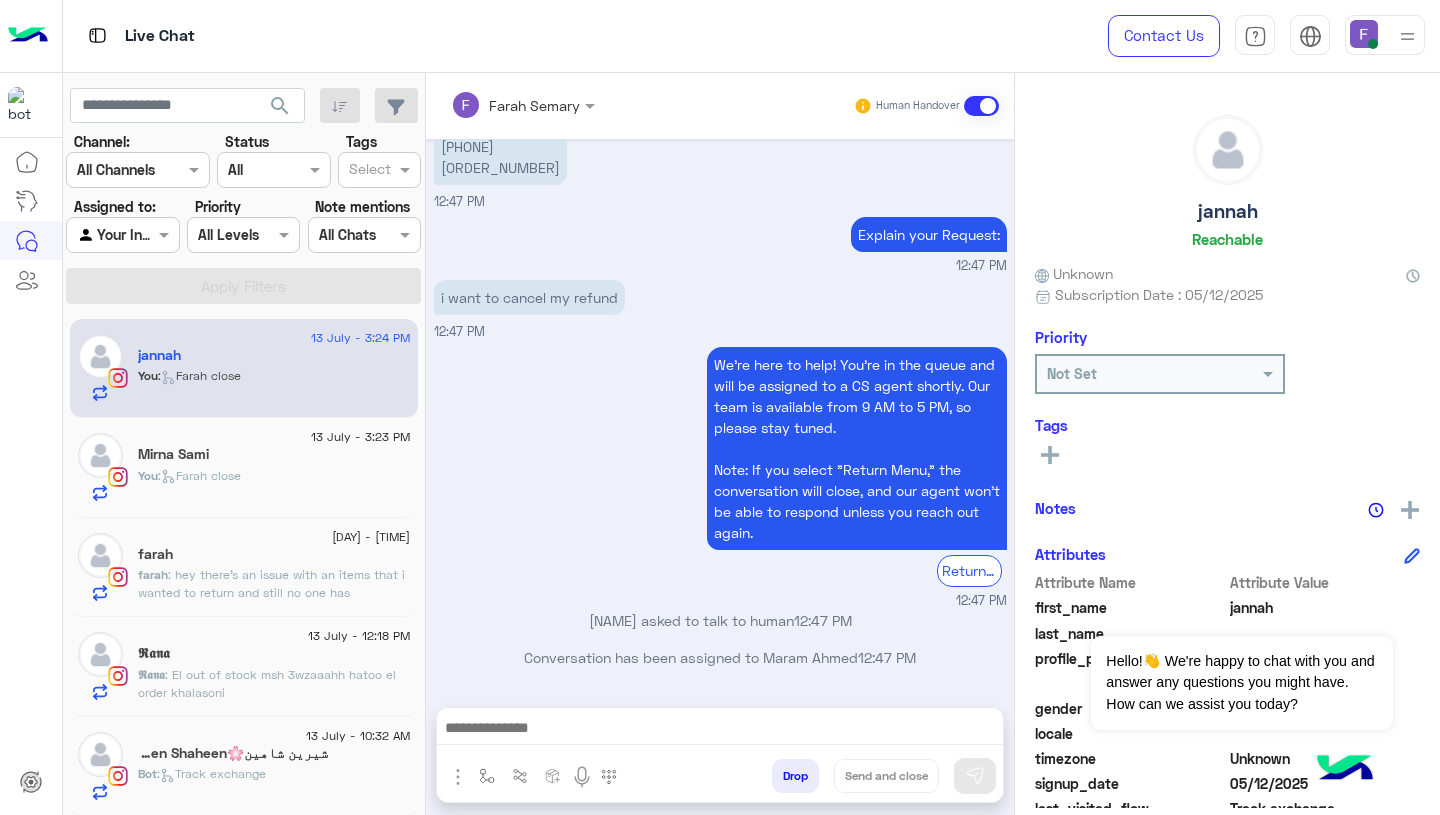 scroll, scrollTop: 1620, scrollLeft: 0, axis: vertical 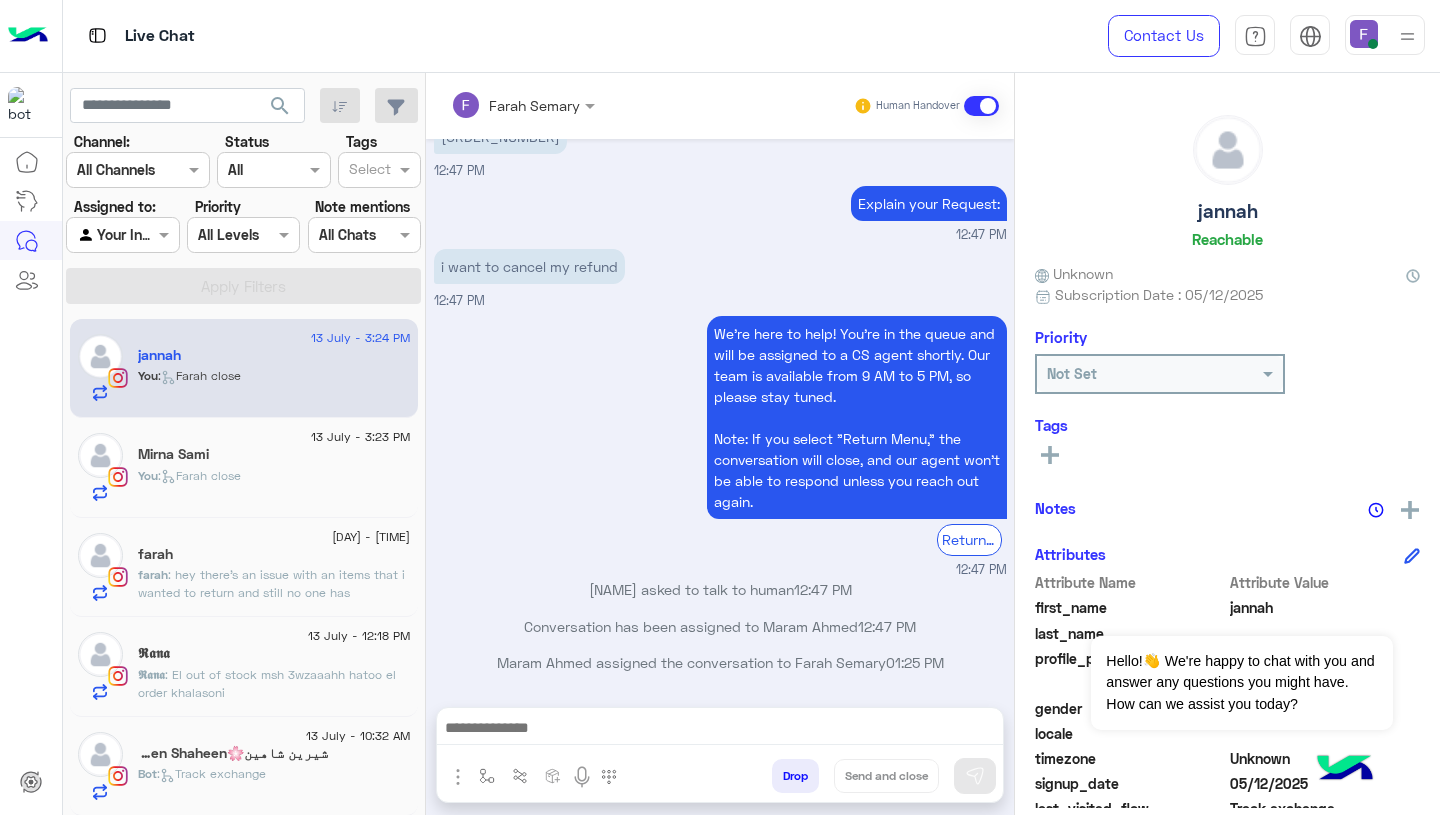 click at bounding box center [720, 730] 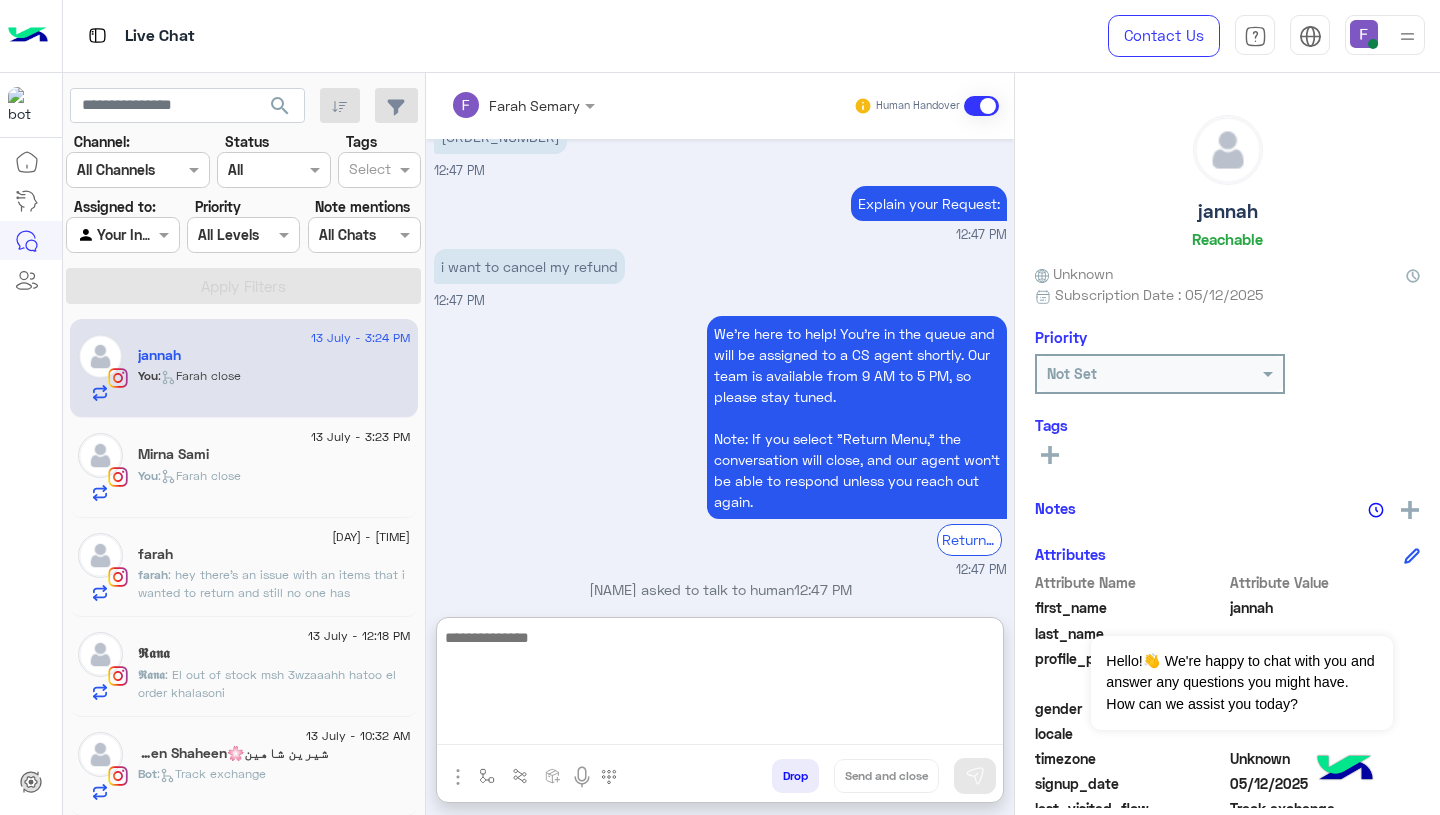 paste on "**********" 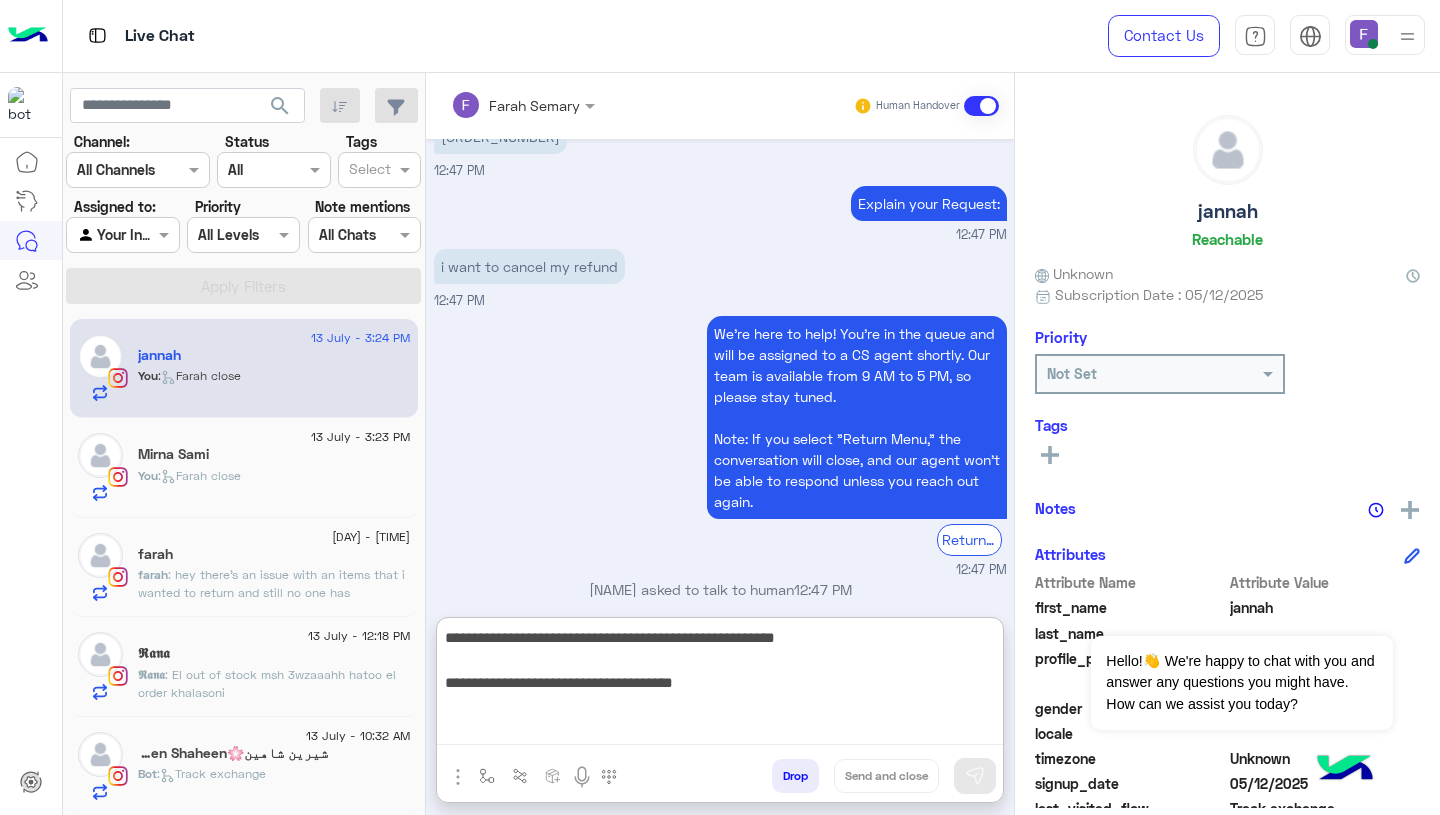 scroll, scrollTop: 83, scrollLeft: 0, axis: vertical 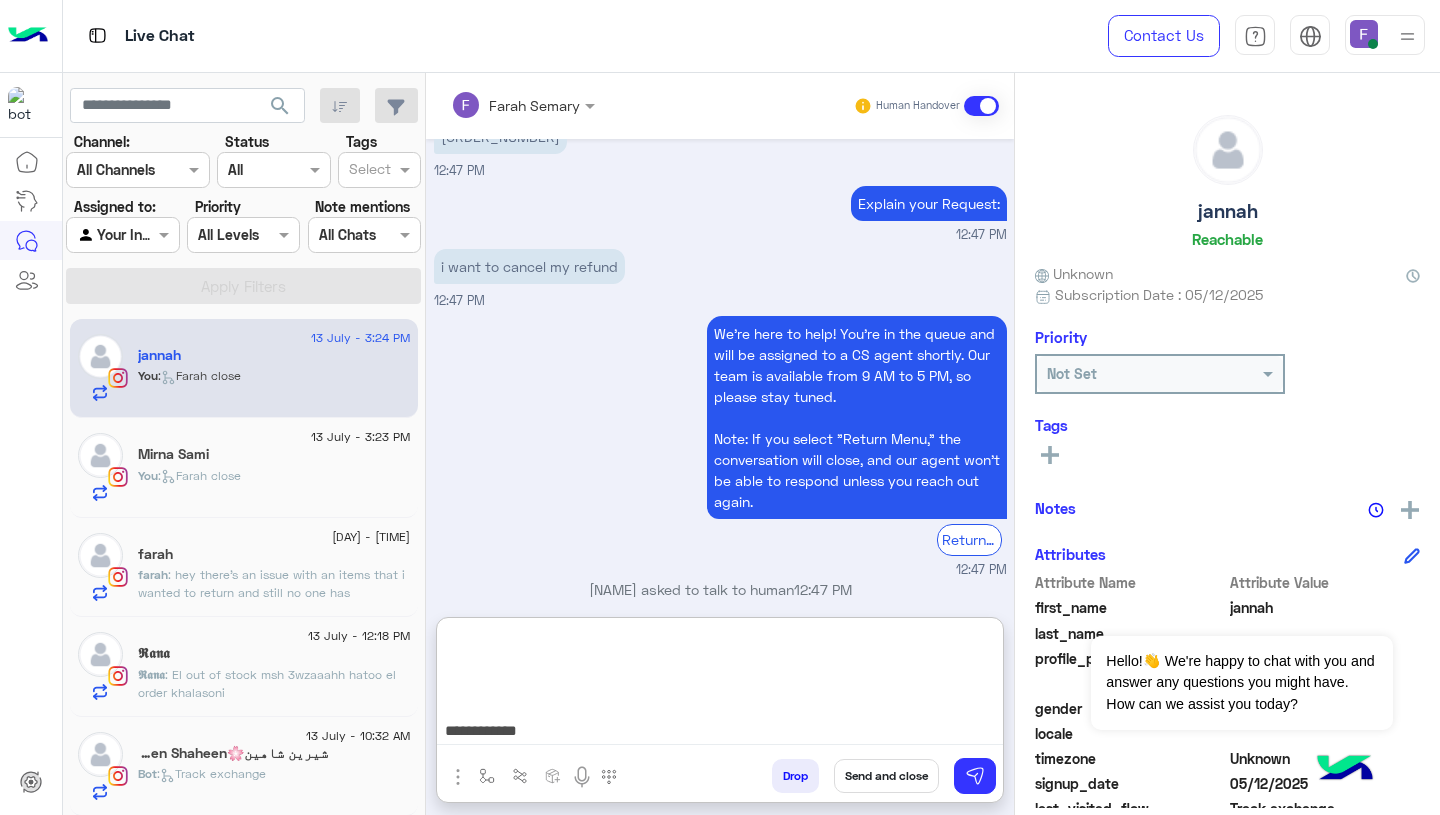 click on "**********" at bounding box center (720, 685) 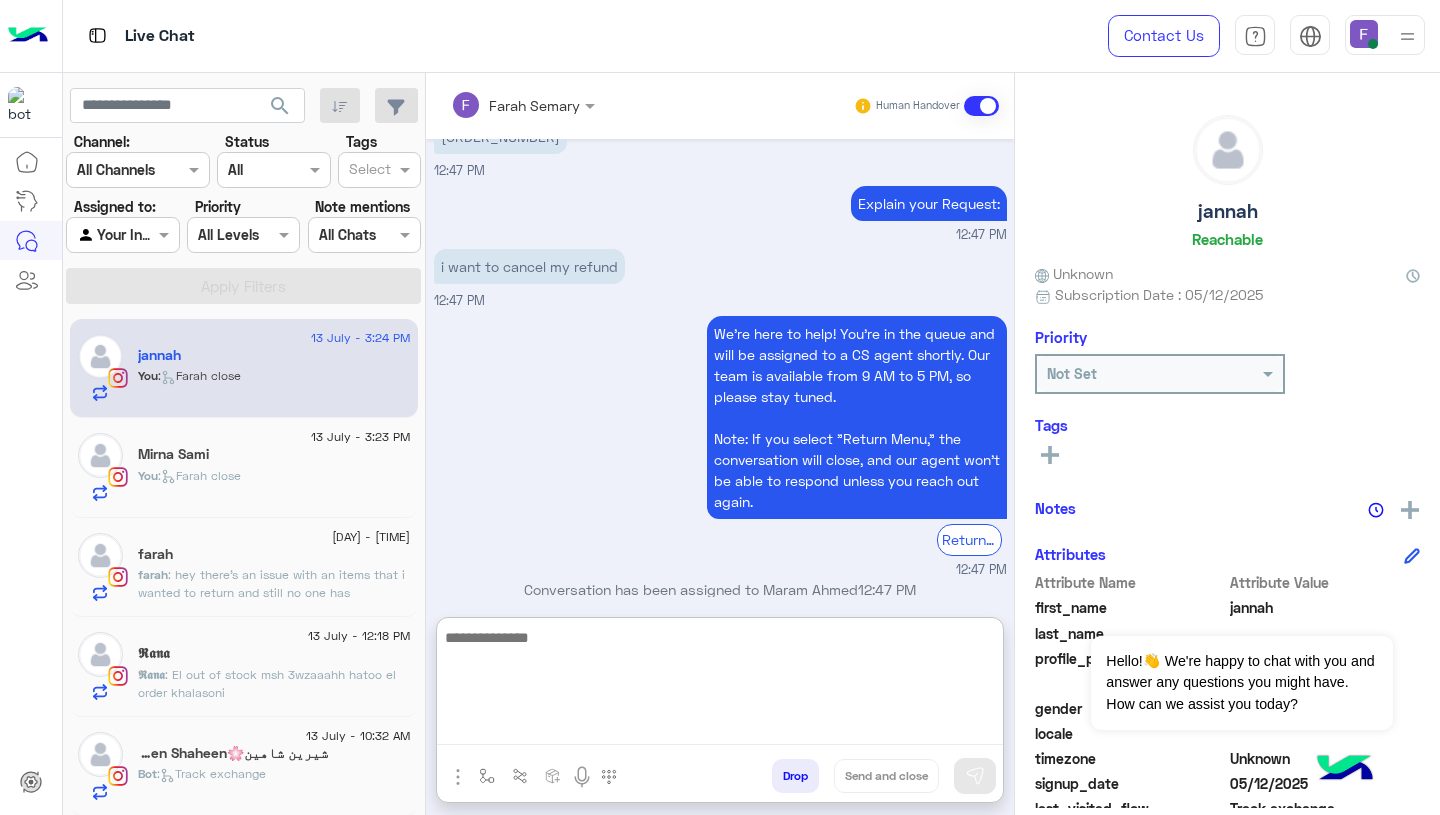 scroll, scrollTop: 0, scrollLeft: 0, axis: both 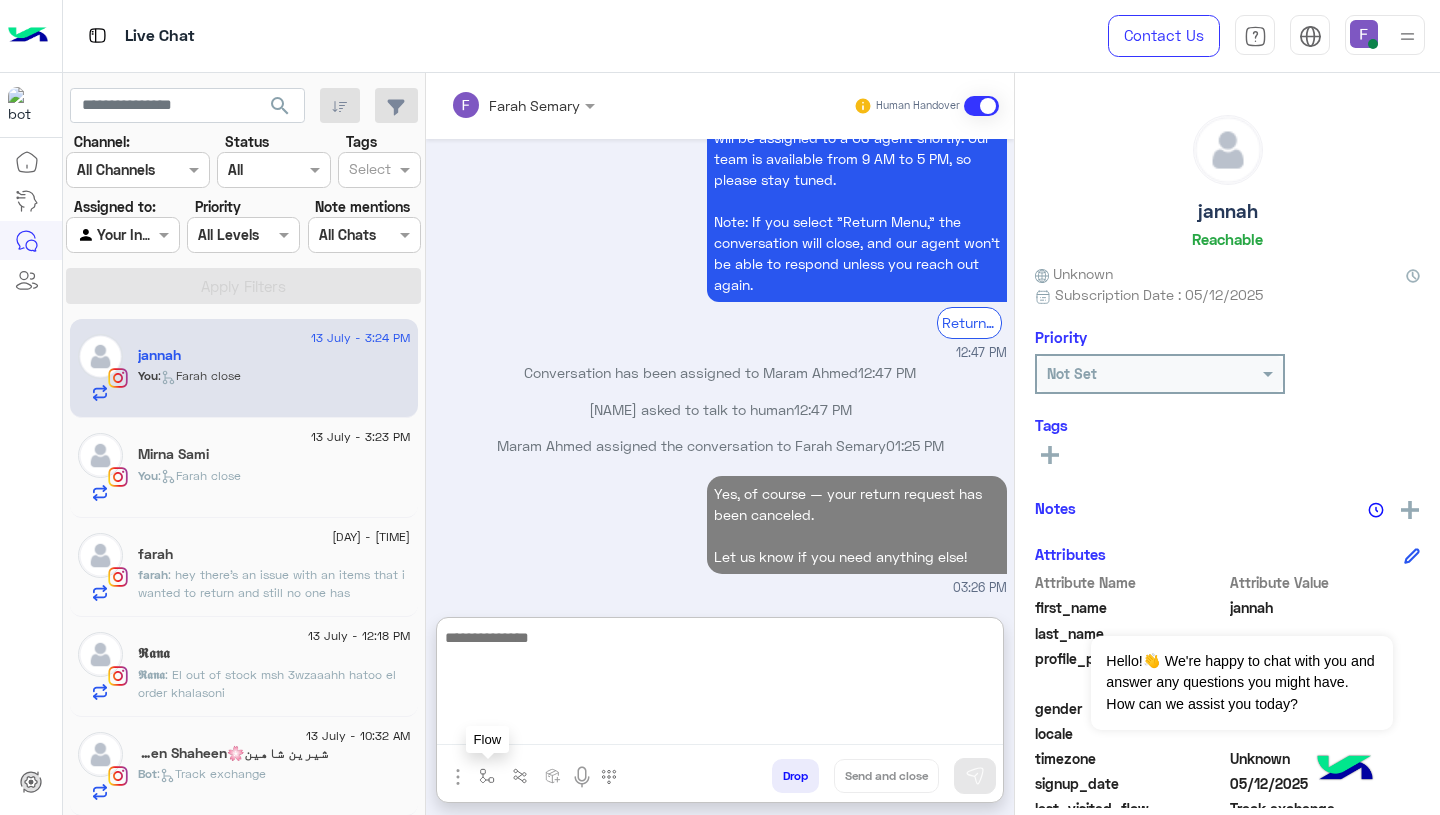 click at bounding box center (487, 776) 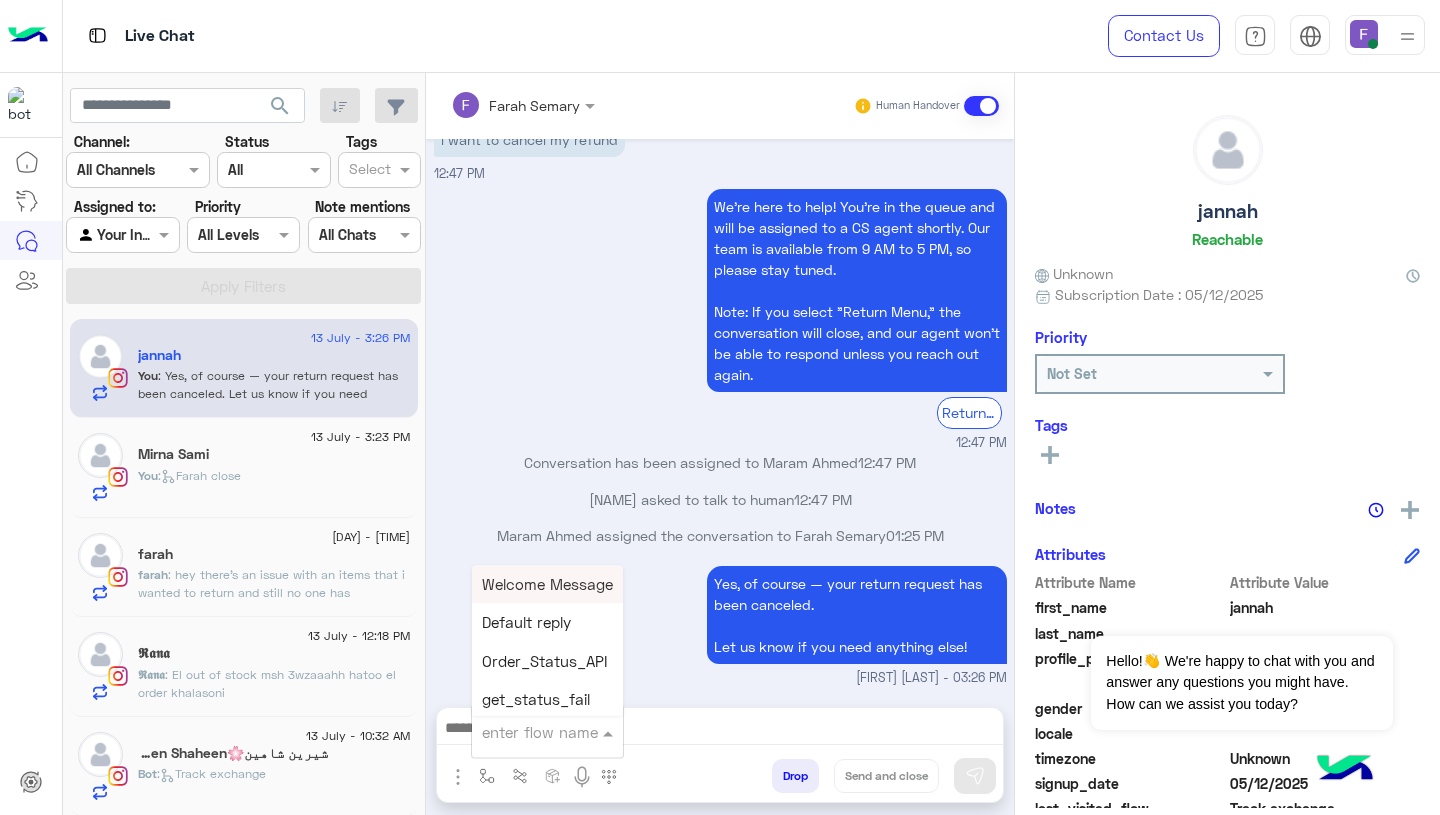 click at bounding box center (523, 732) 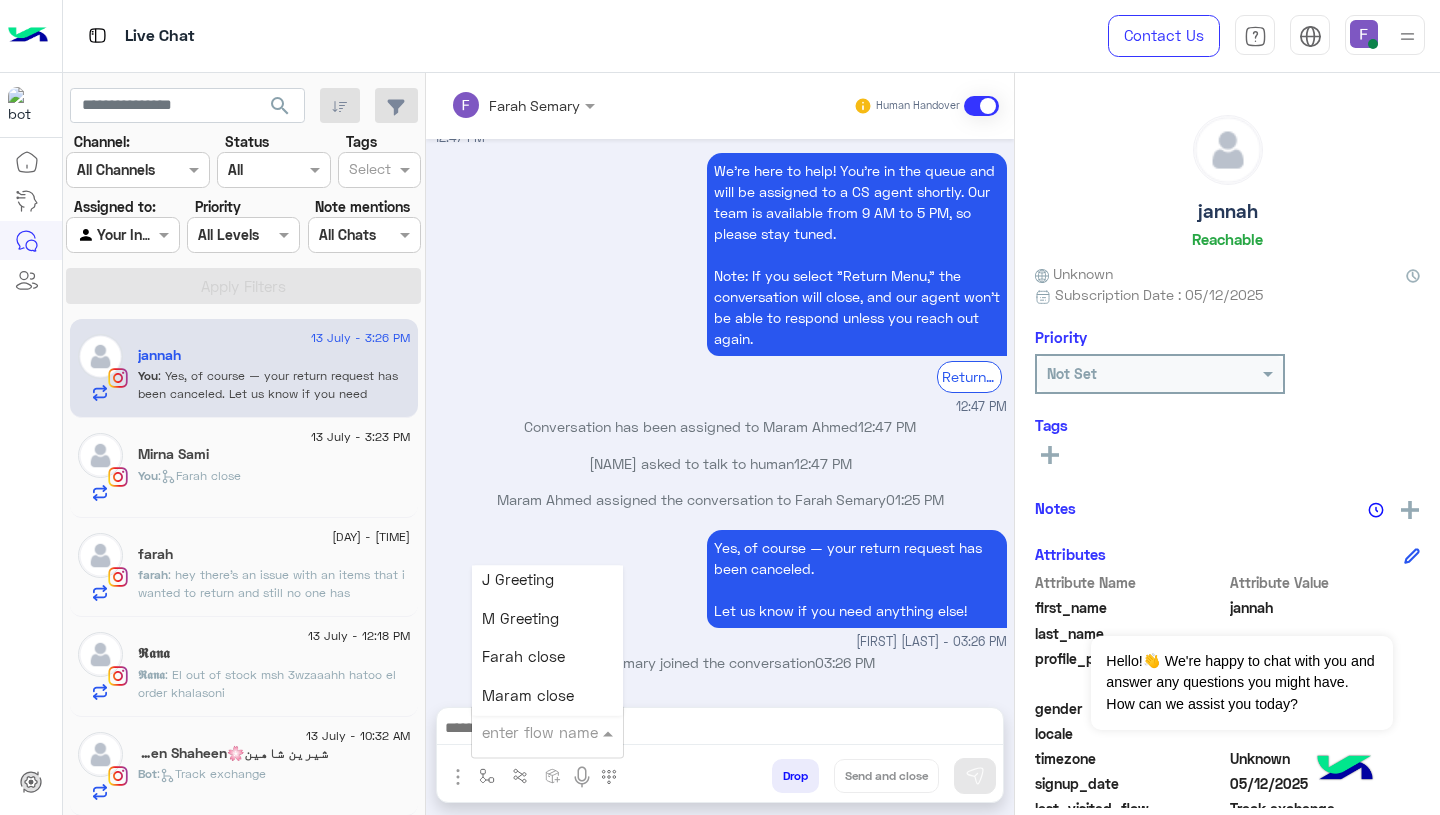 scroll, scrollTop: 2344, scrollLeft: 0, axis: vertical 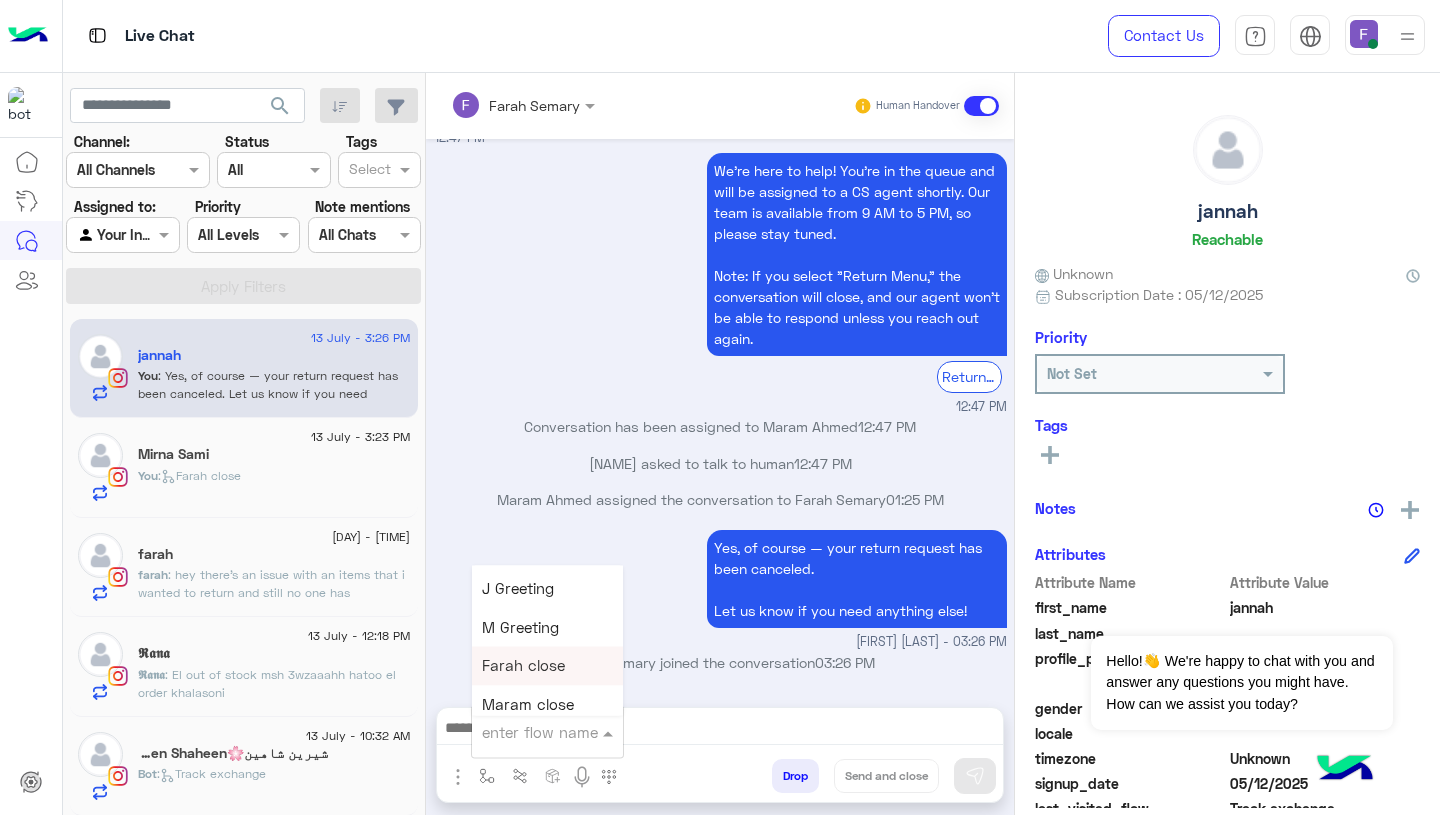 click on "Farah close" at bounding box center (523, 666) 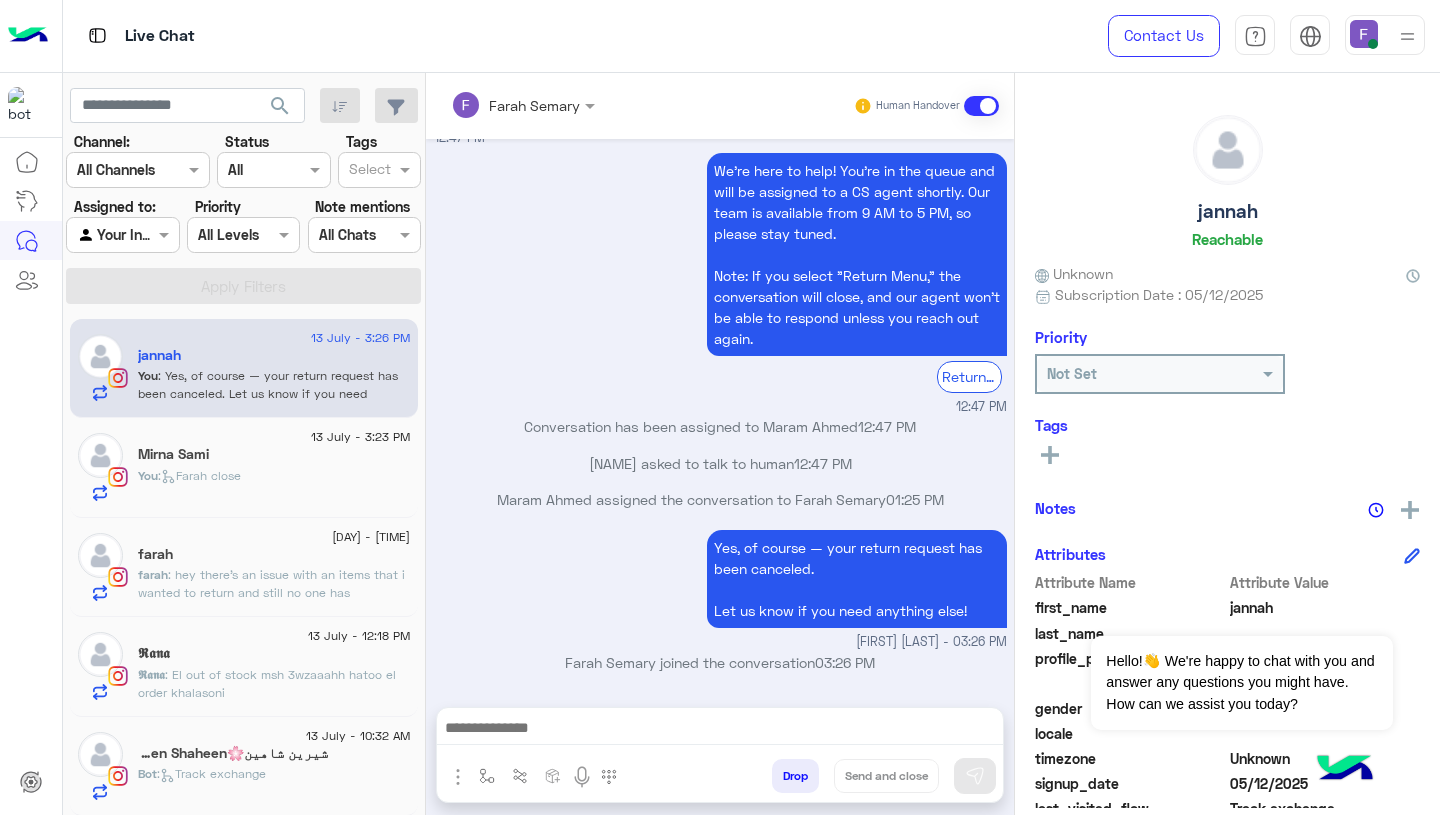 type on "**********" 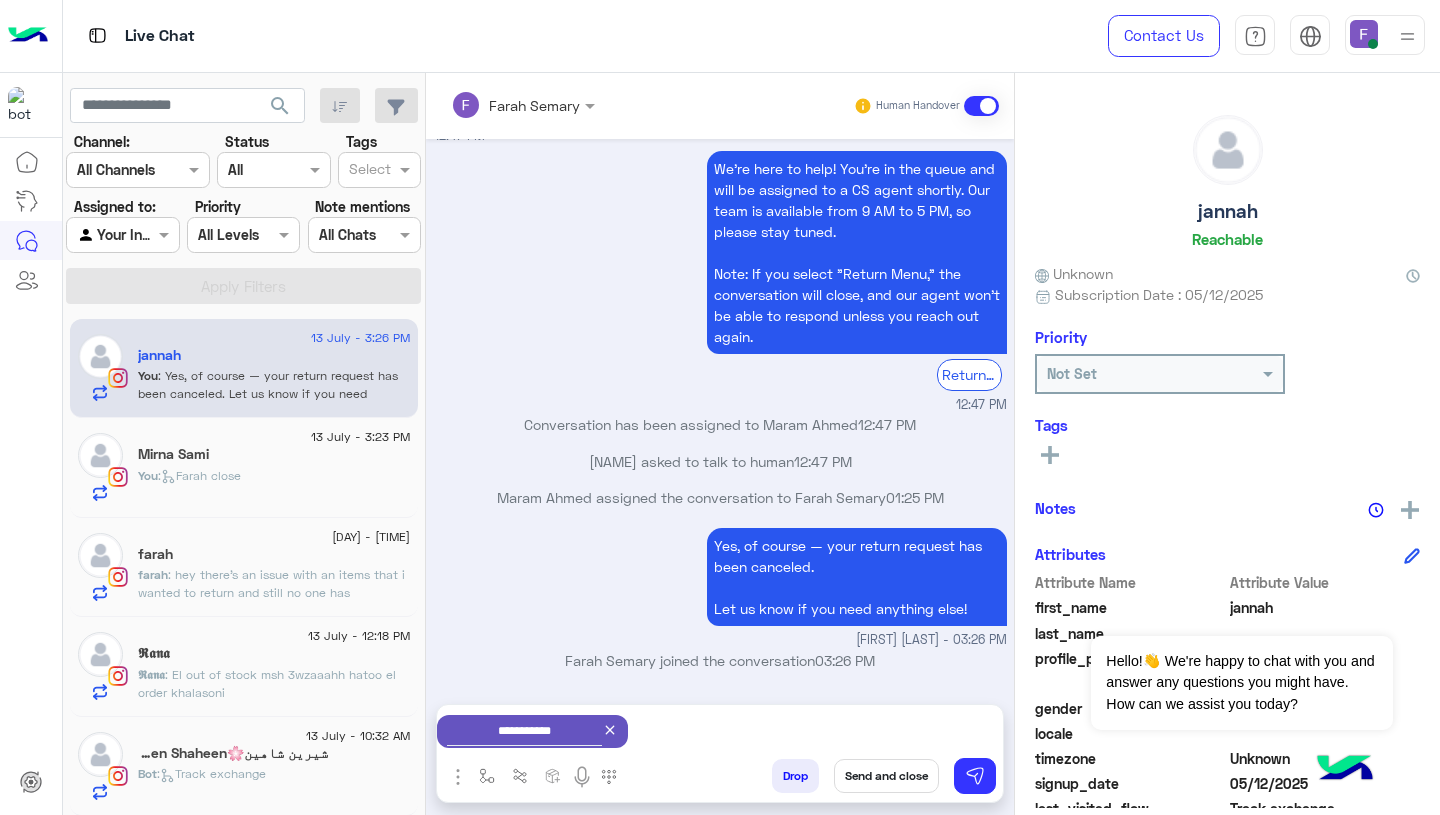click on "Send and close" at bounding box center [886, 776] 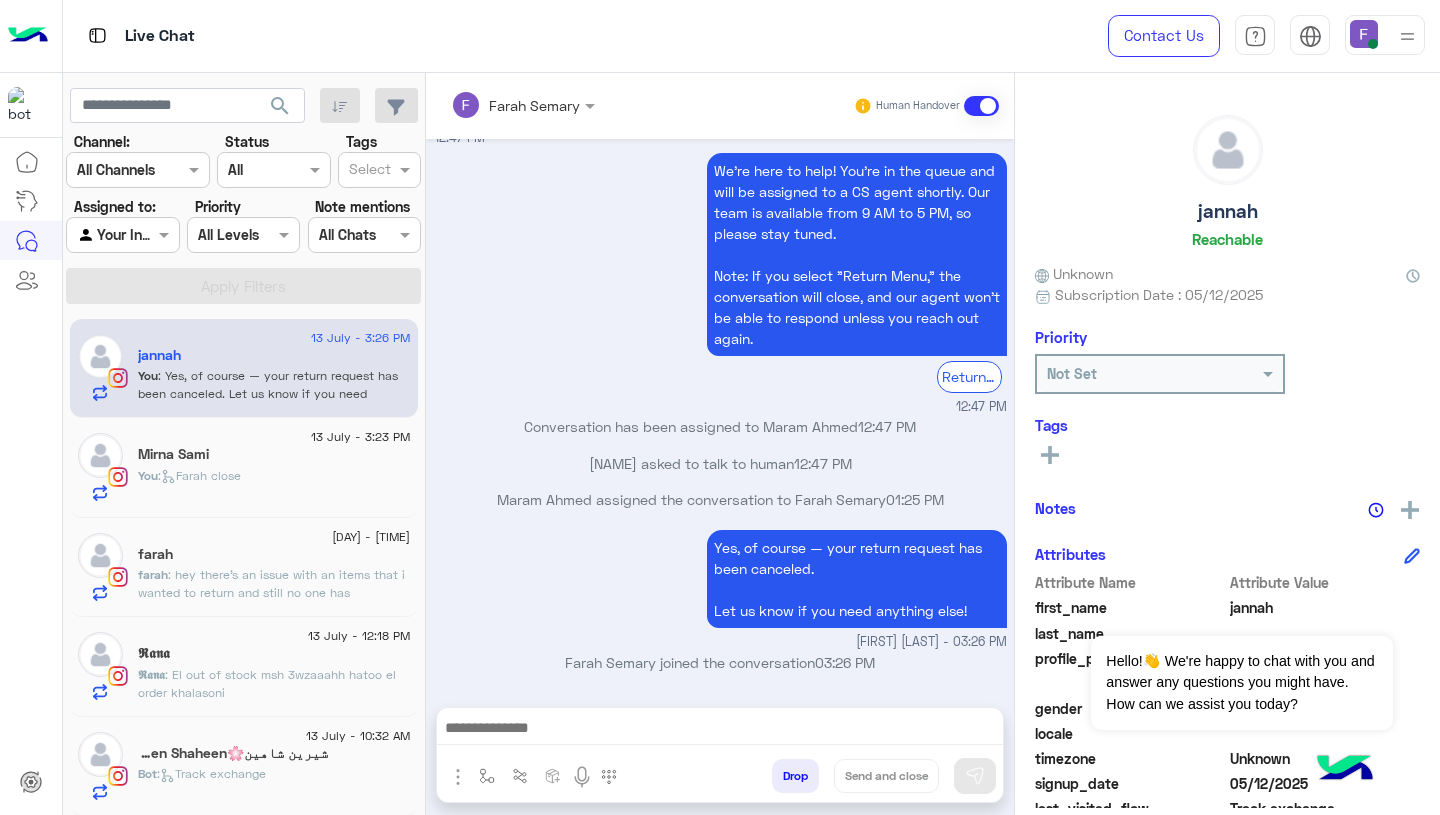 scroll, scrollTop: 1819, scrollLeft: 0, axis: vertical 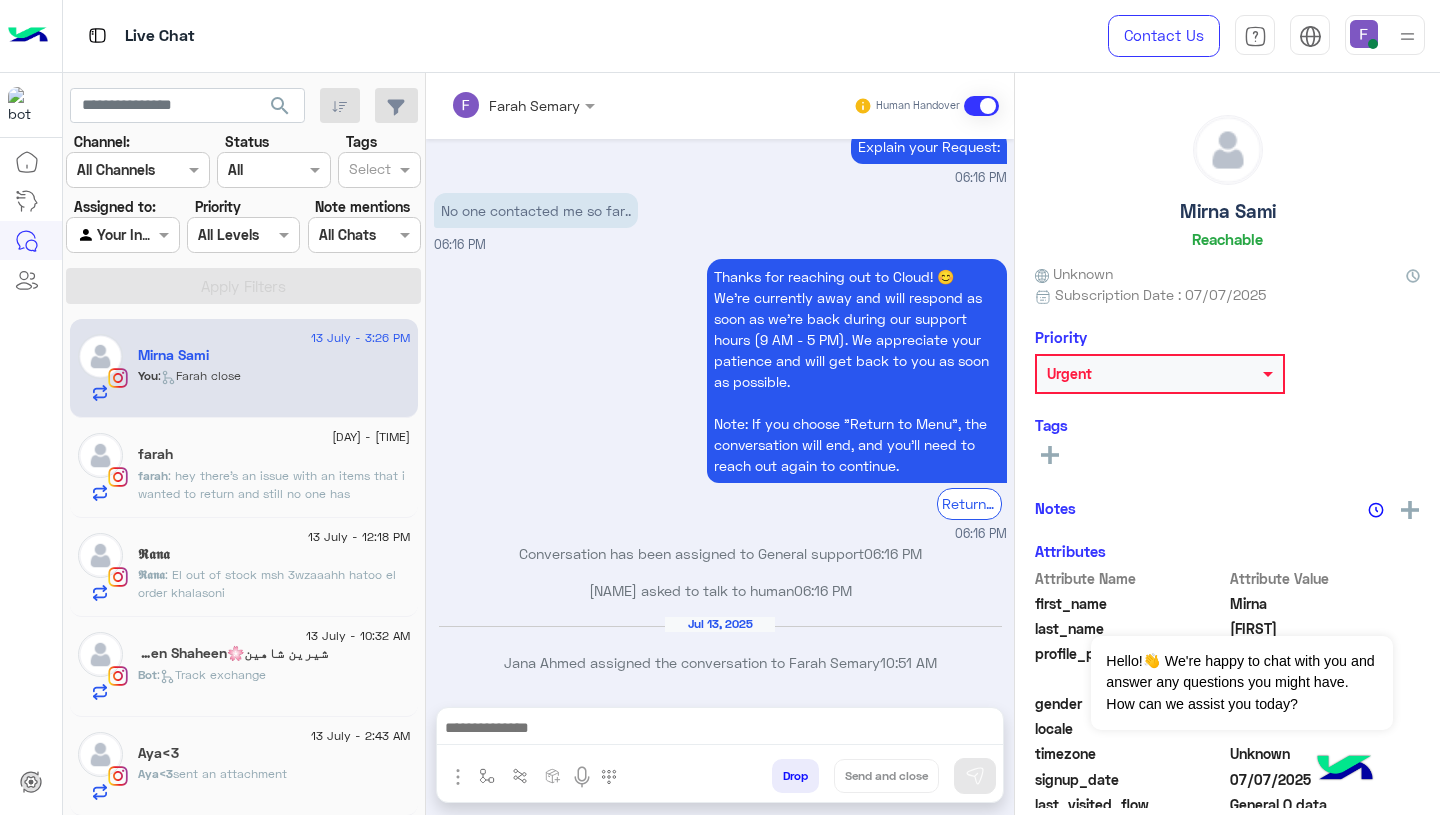 click on ": El out of stock msh 3wzaaahh hatoo el order khalasoni" 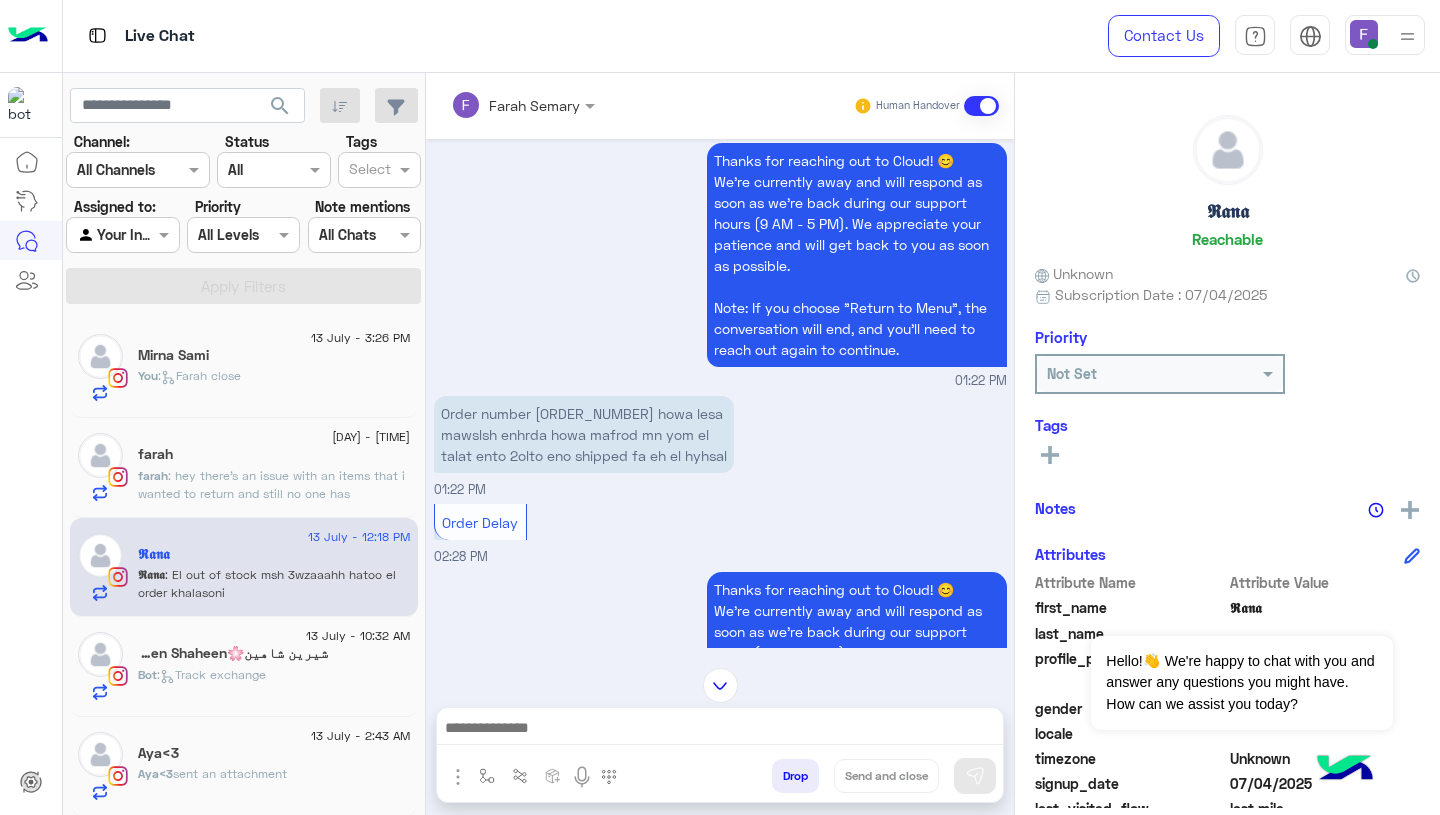 scroll, scrollTop: 5, scrollLeft: 0, axis: vertical 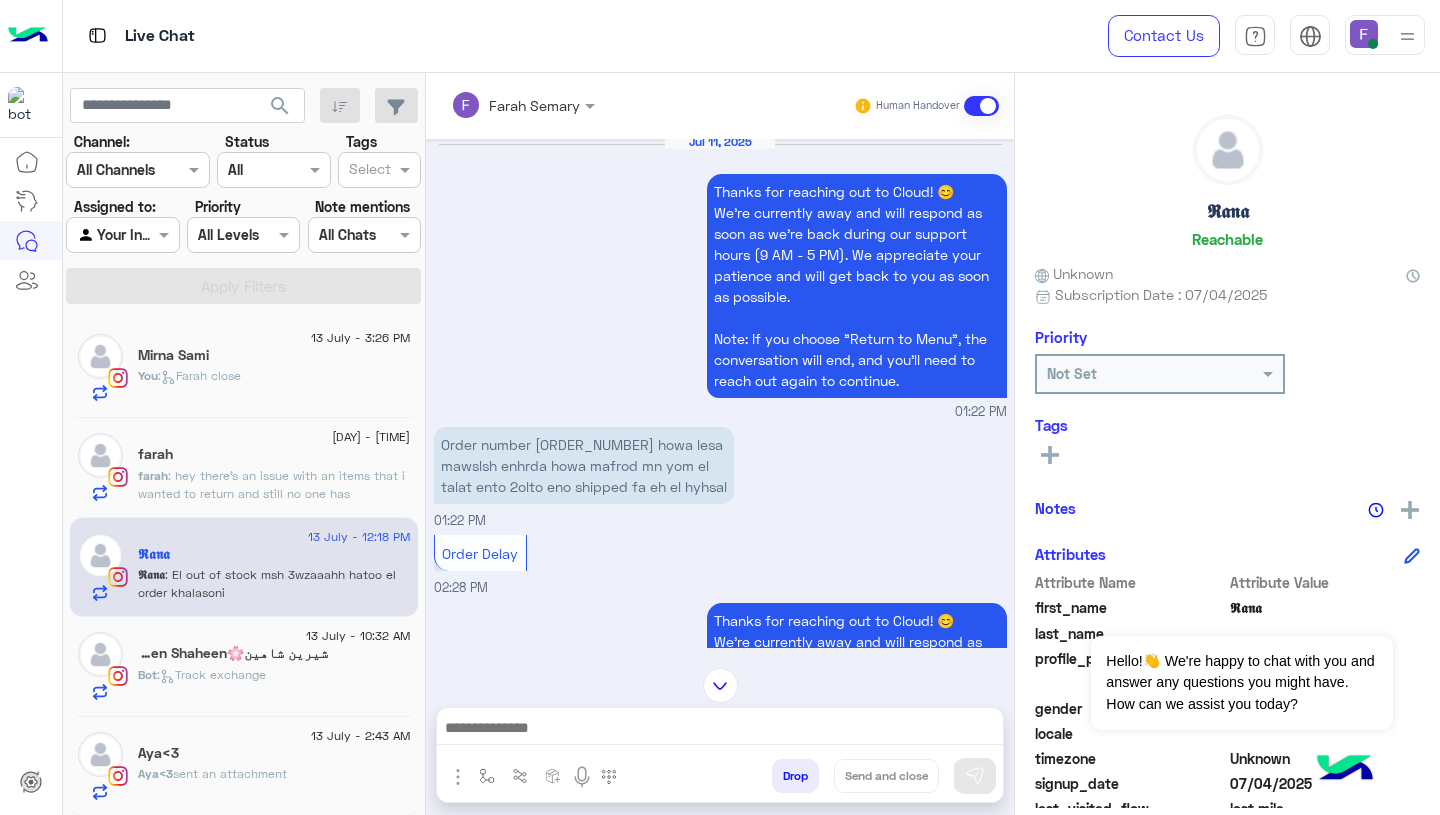 click on "Order number 107959 howa lesa mawslsh enhrda howa mafrod mn yom el talat ento 2olto eno shipped fa eh el hyhsal" at bounding box center (584, 465) 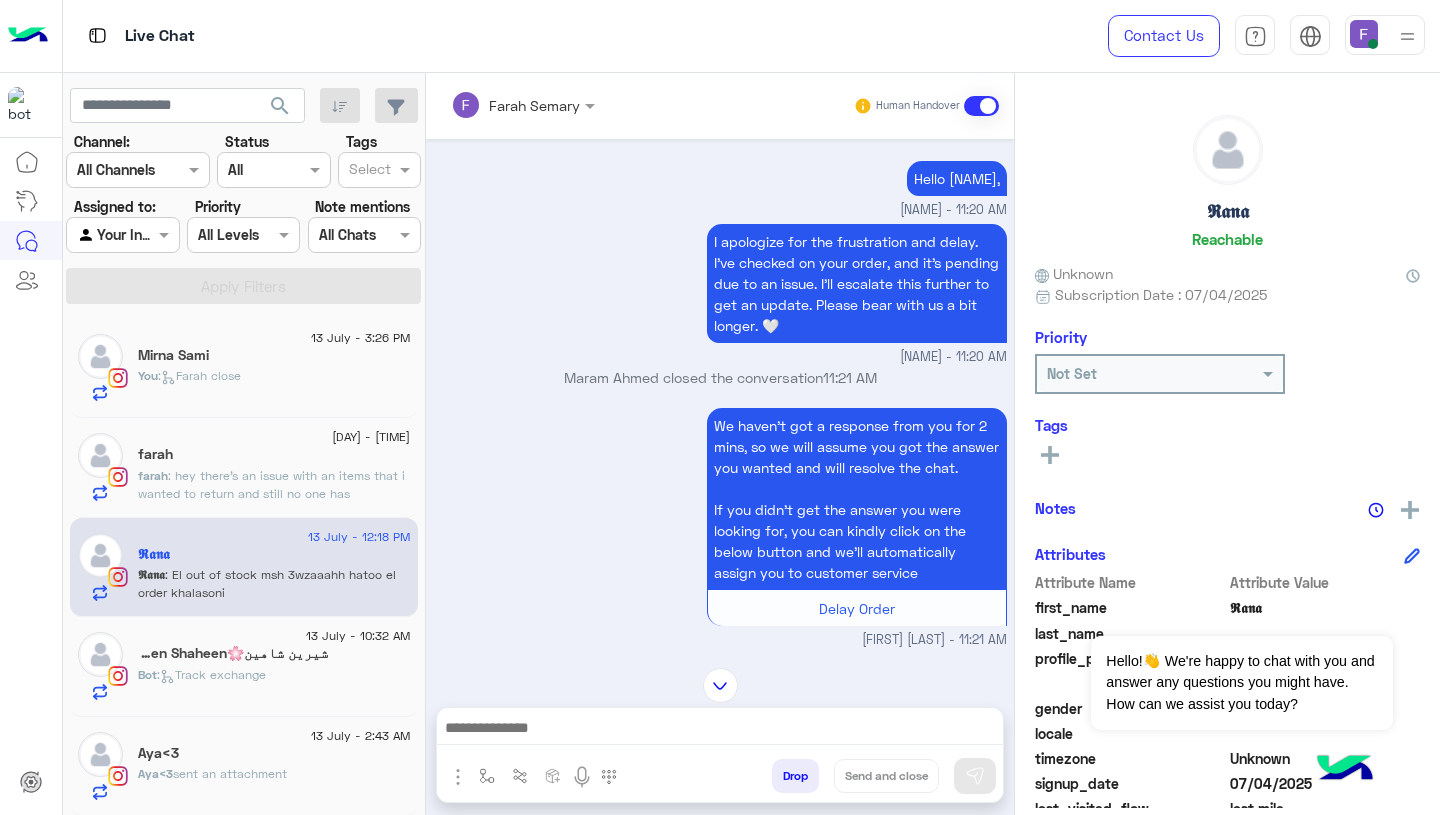 scroll, scrollTop: 896, scrollLeft: 0, axis: vertical 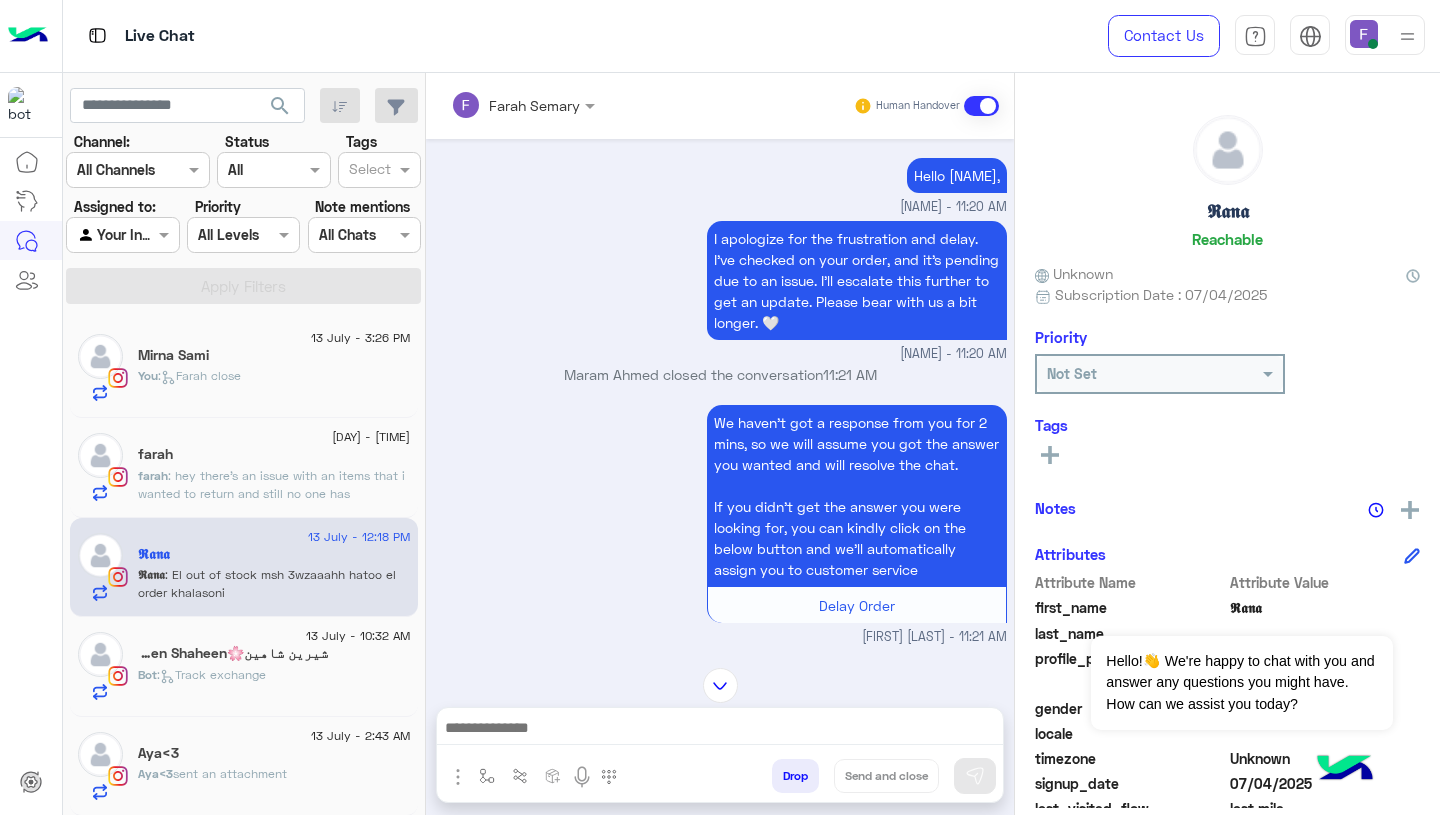 click on "Maram Ahmed closed the conversation   11:21 AM" at bounding box center (720, 374) 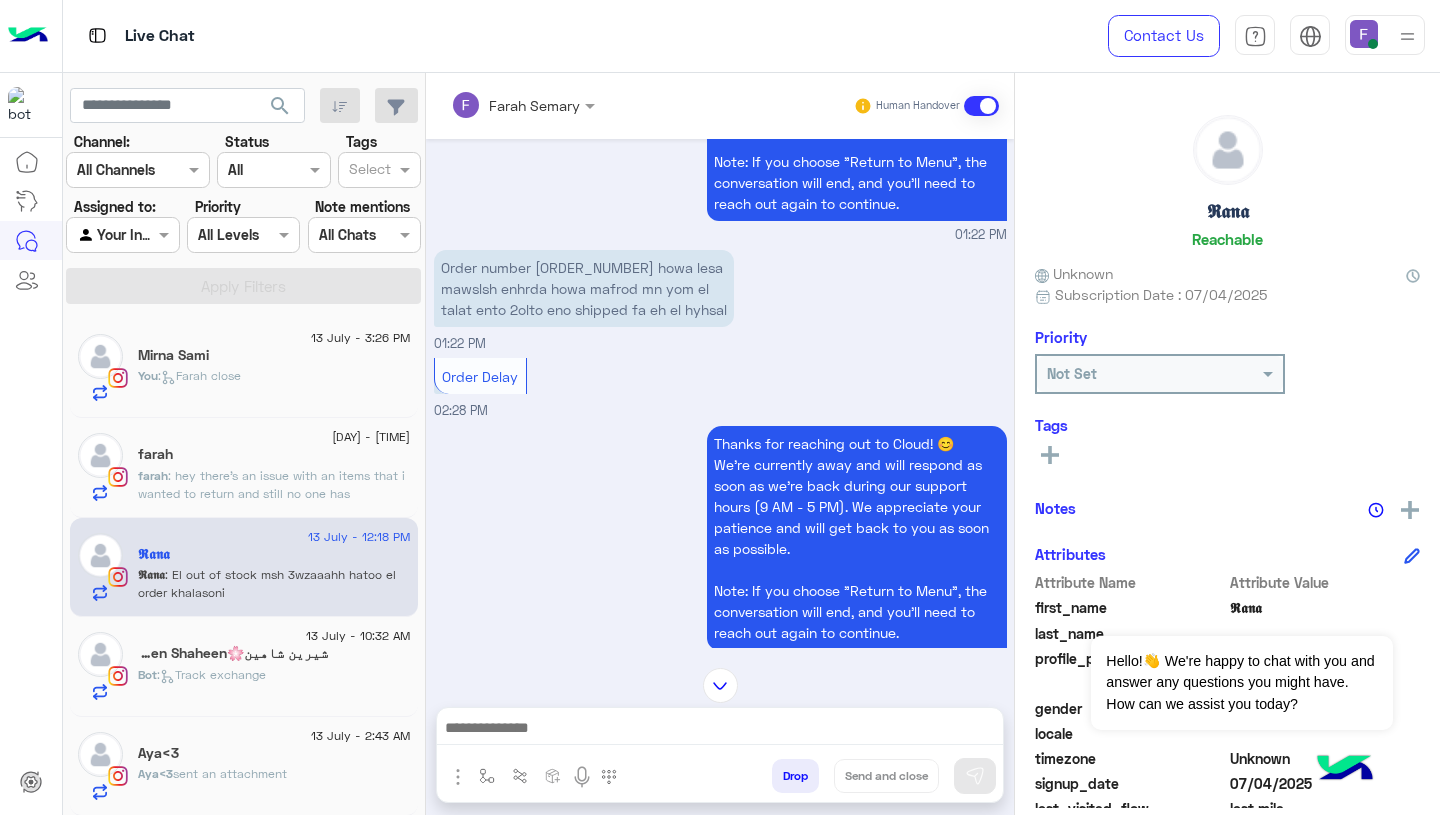 scroll, scrollTop: 0, scrollLeft: 0, axis: both 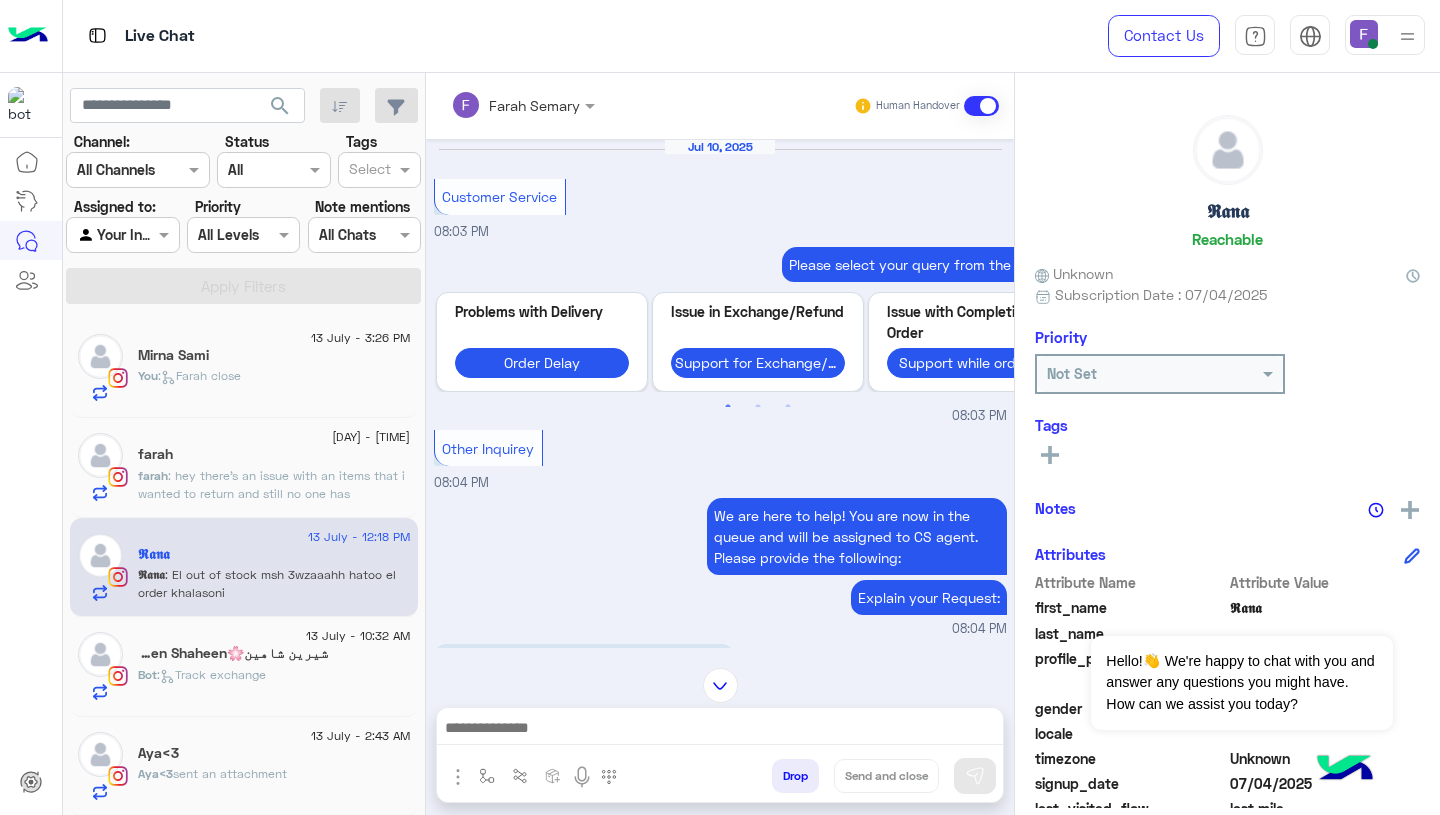 click on "Jul 10, 2025   Customer Service    08:03 PM  Please select your query from the below 👇 Previous Problems with Delivery  Order Delay  Issue in Exchange/Refund  Support for Exchange/Refund  Issue with Completing Order  Support while ordering  Other Inquirey  Other Inquirey  Main Menu  Main Menu  Next 1 2 3    08:03 PM   Other Inquirey    08:04 PM  We are here to help! You are now in the queue and will be assigned to CS agent. Please provide the following: Explain your Request:    08:04 PM    08:04 PM  Thanks for reaching out to Cloud! 😊 We're currently away and will respond as soon as we’re back during our support hours (9 AM - 5 PM). We appreciate your patience and will get back to you as soon as possible. Note: If you choose "Return to Menu", the conversation will end, and you’ll need to reach out again to continue.  Return to Main Menu     08:04 PM   𝕽𝖆𝖓𝖆  asked to talk to human   08:04 PM       Conversation has been assigned to General support   08:04 PM        08:04 PM   09:10 AM" at bounding box center (720, 393) 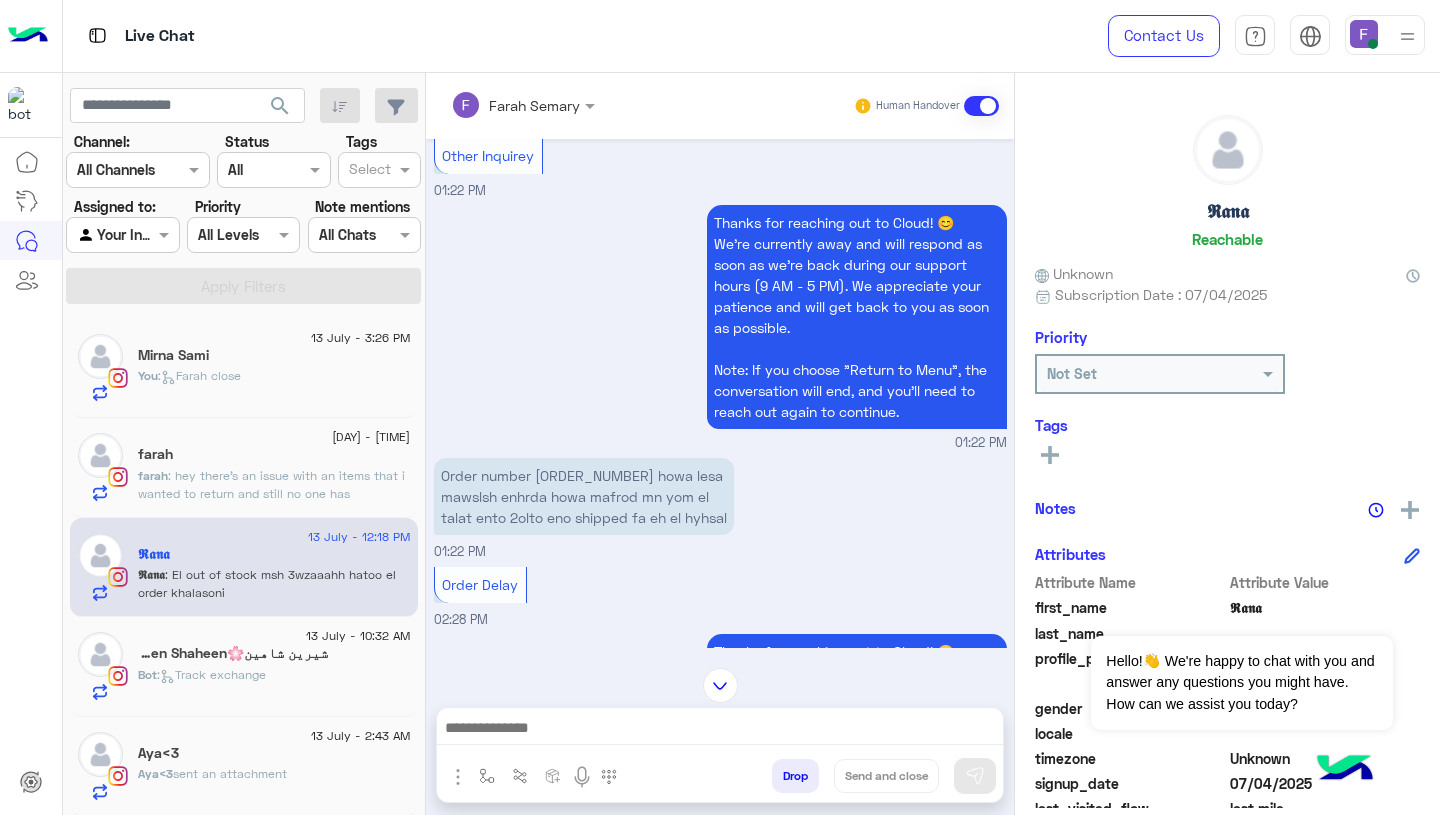 click on "Order number 107959 howa lesa mawslsh enhrda howa mafrod mn yom el talat ento 2olto eno shipped fa eh el hyhsal" at bounding box center [584, 496] 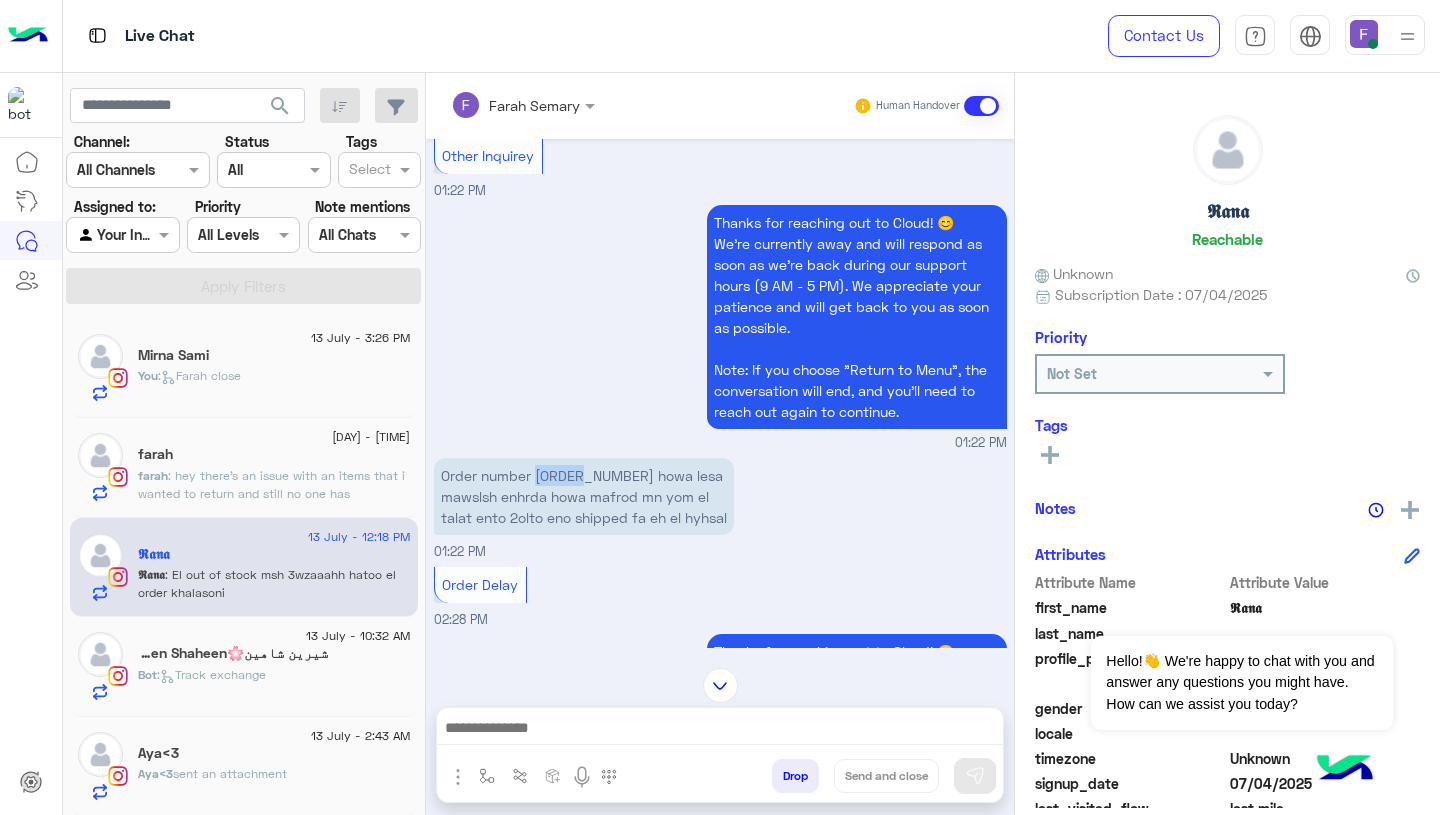 click on "Order number 107959 howa lesa mawslsh enhrda howa mafrod mn yom el talat ento 2olto eno shipped fa eh el hyhsal" at bounding box center (584, 496) 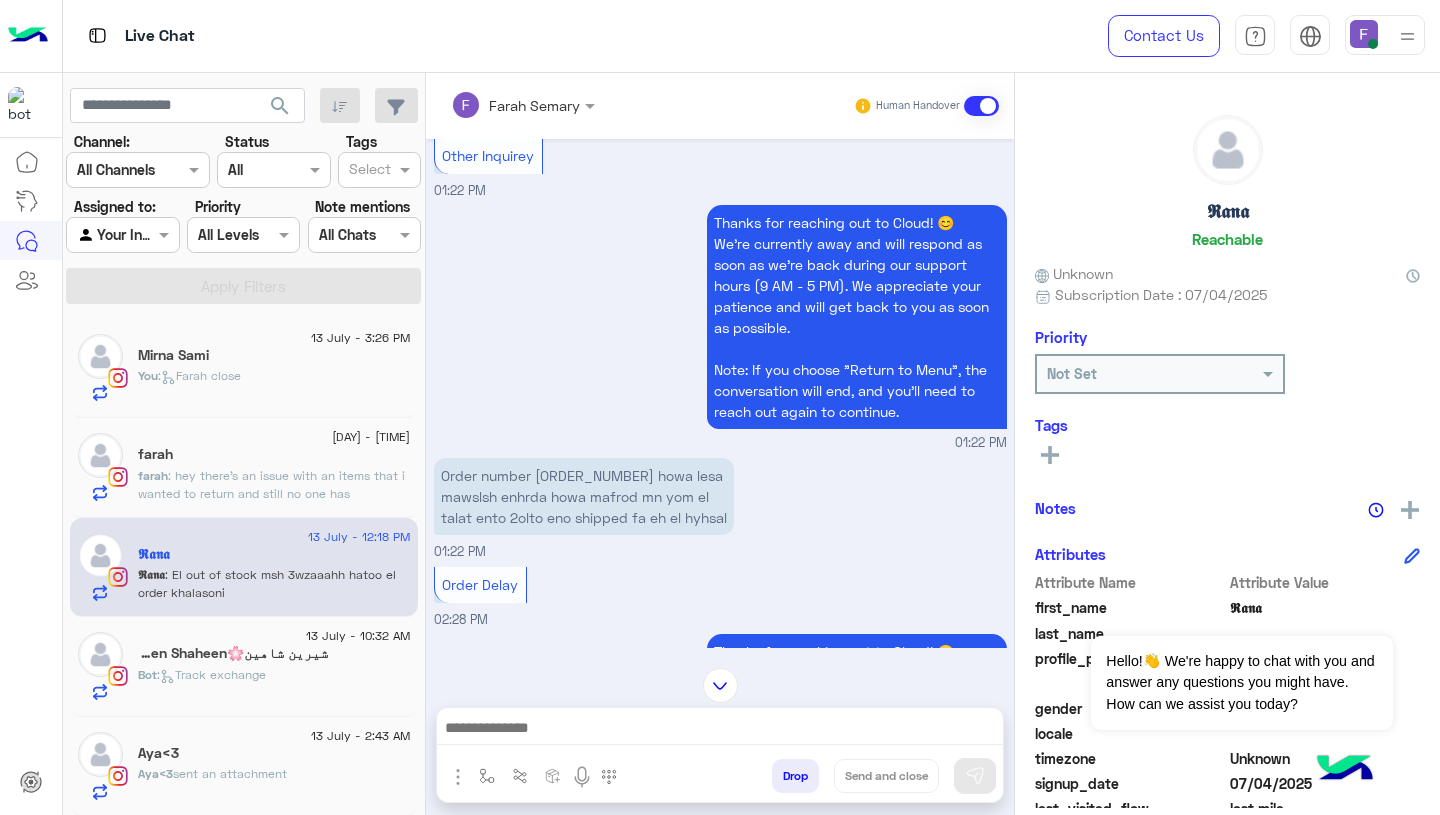 click on "Order number 107959 howa lesa mawslsh enhrda howa mafrod mn yom el talat ento 2olto eno shipped fa eh el hyhsal" at bounding box center [584, 496] 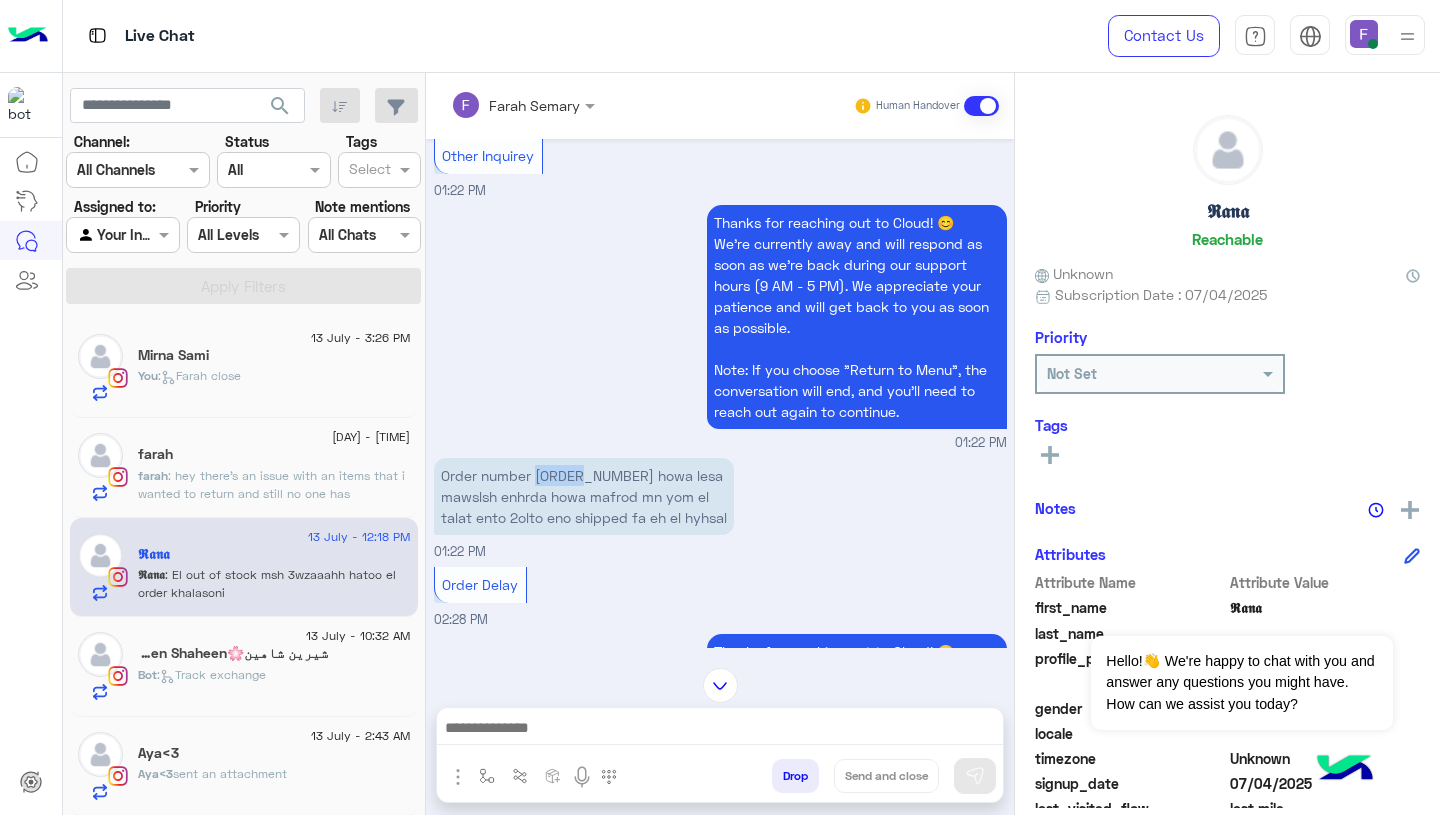 click on "Order number 107959 howa lesa mawslsh enhrda howa mafrod mn yom el talat ento 2olto eno shipped fa eh el hyhsal" at bounding box center [584, 496] 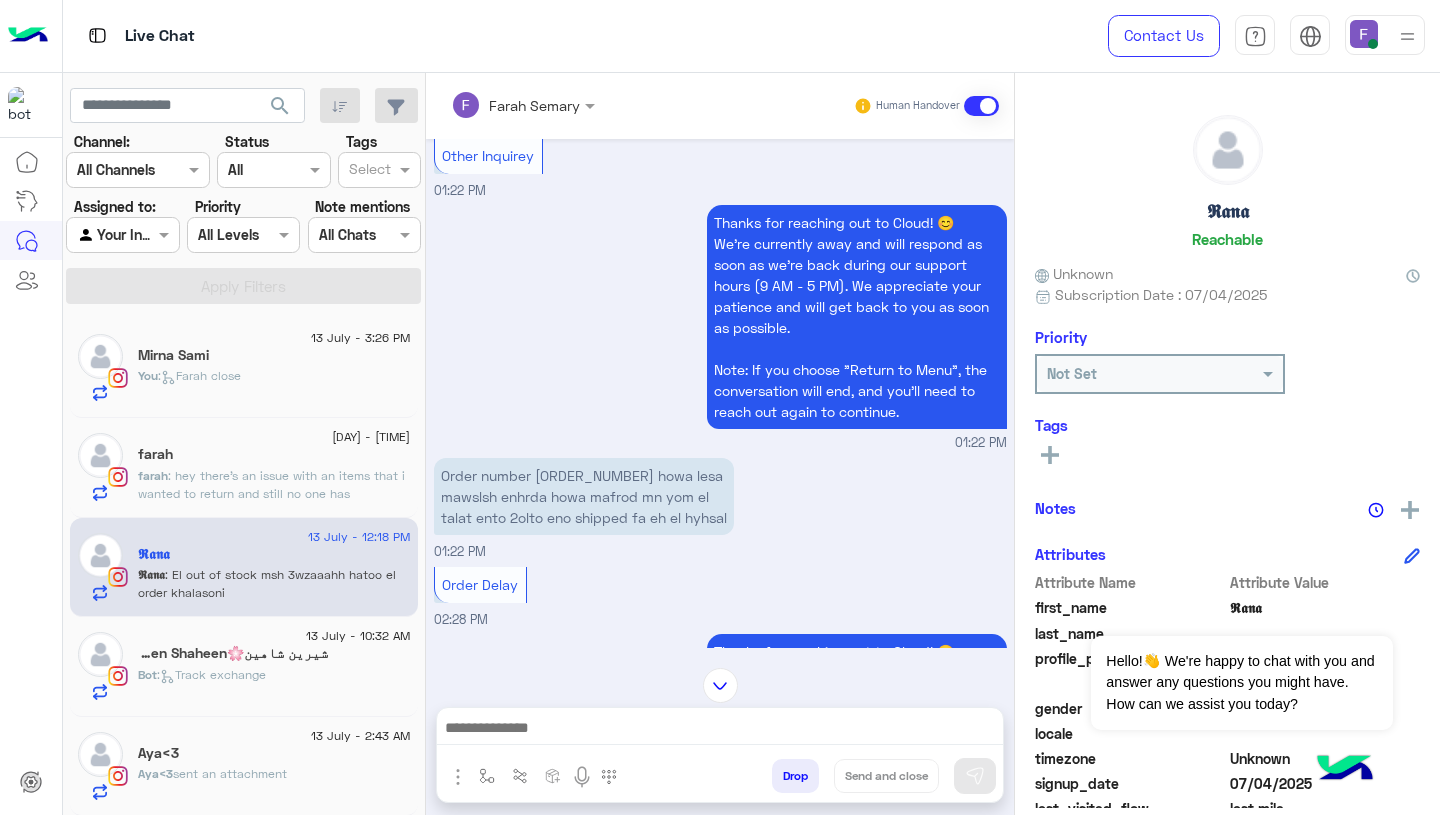 click on "Thanks for reaching out to Cloud! 😊 We're currently away and will respond as soon as we’re back during our support hours (9 AM - 5 PM). We appreciate your patience and will get back to you as soon as possible. Note: If you choose "Return to Menu", the conversation will end, and you’ll need to reach out again to continue.    01:22 PM" at bounding box center [720, 326] 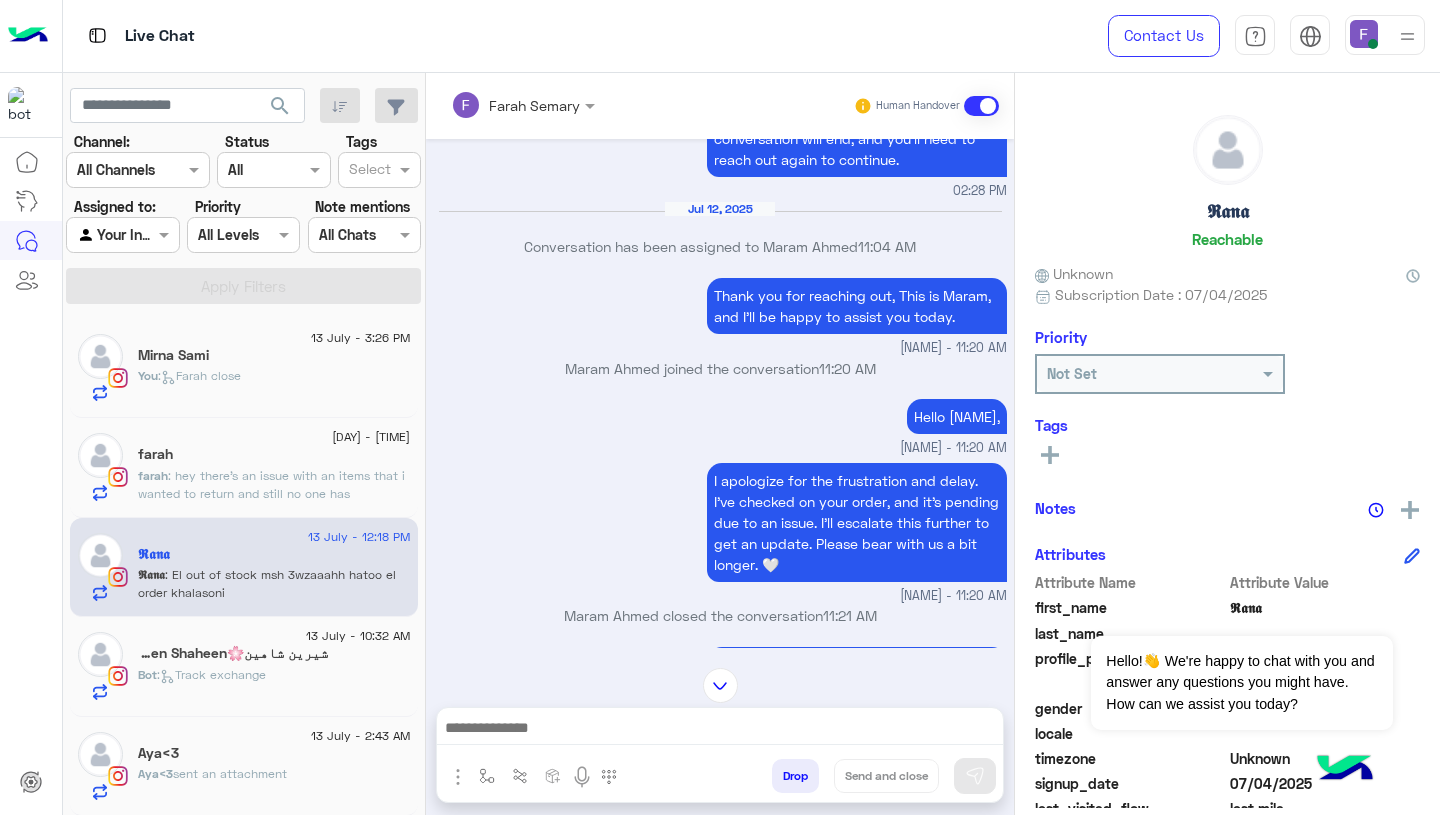scroll, scrollTop: 4753, scrollLeft: 0, axis: vertical 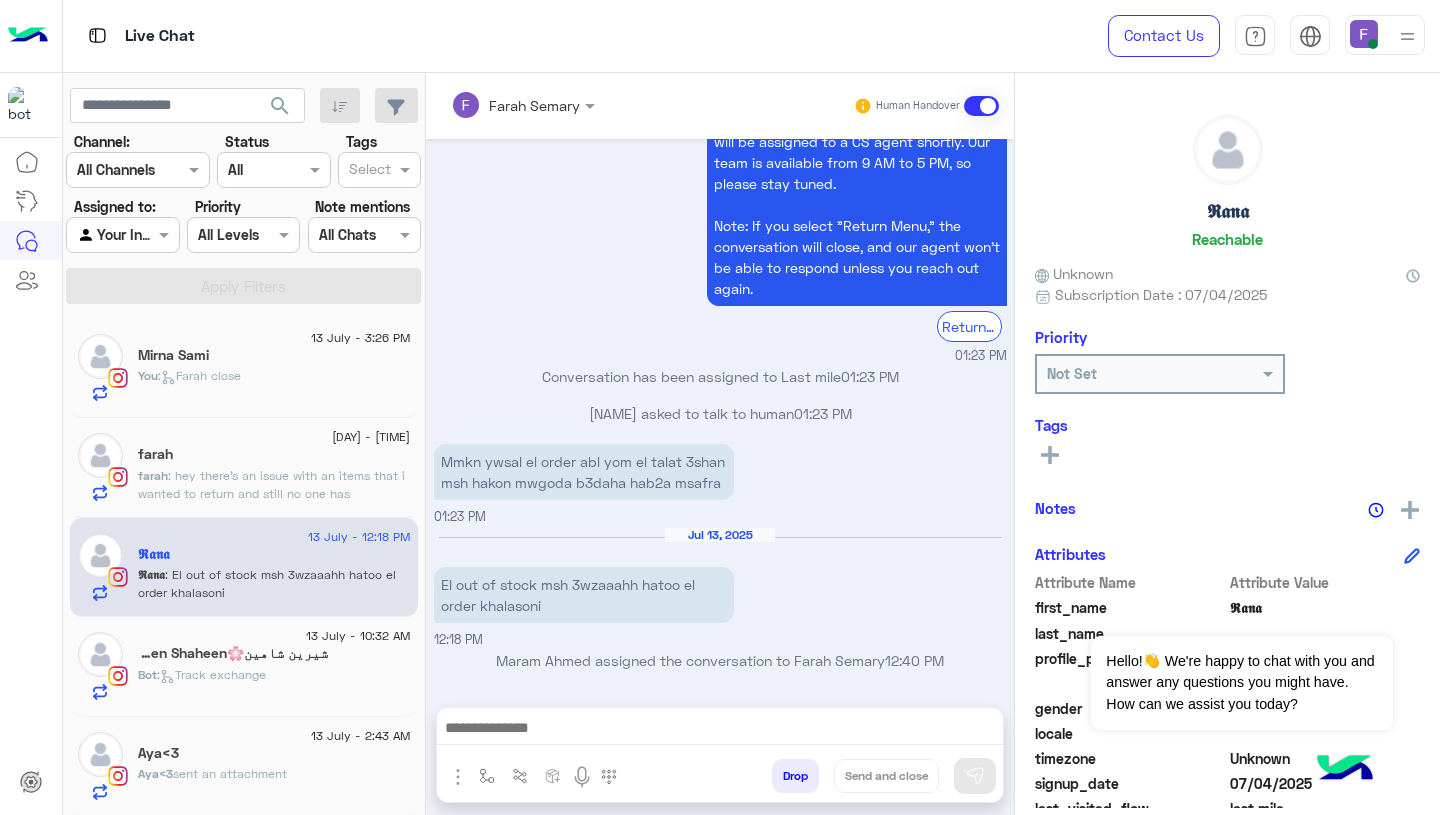 click on ": hey there’s an issue with an items that i wanted to return and still no one has contacted me" 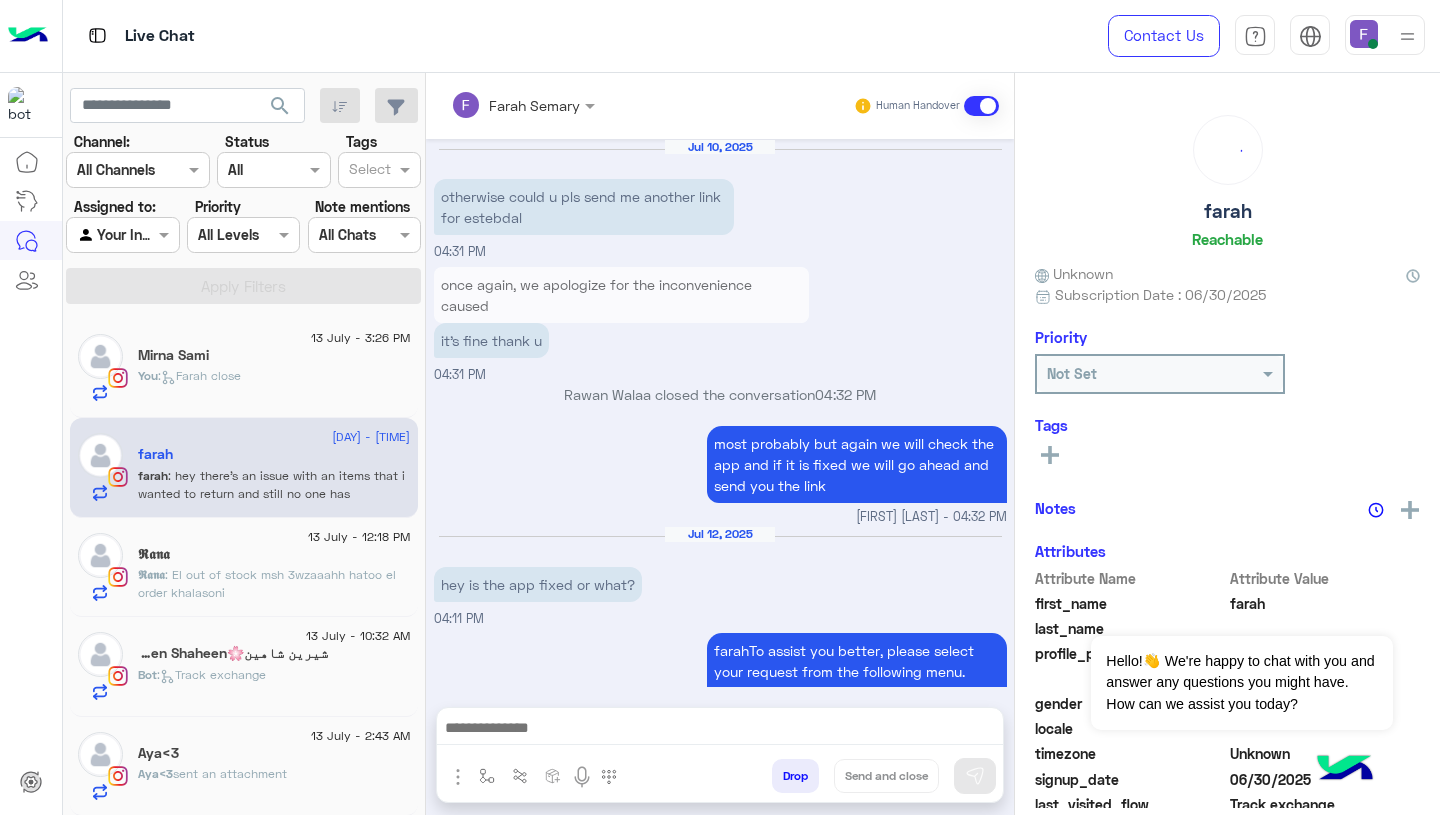 scroll, scrollTop: 1672, scrollLeft: 0, axis: vertical 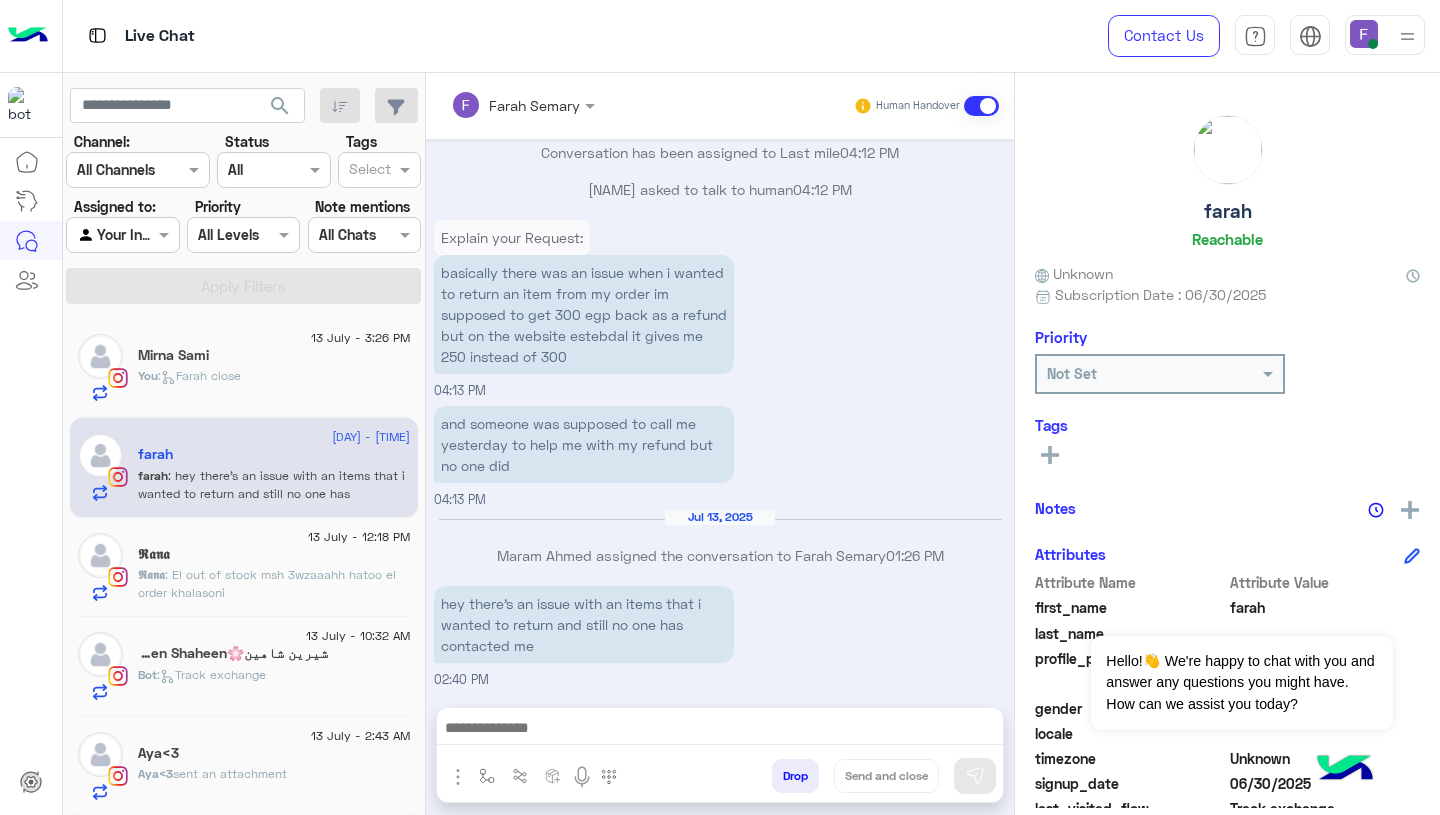 click on "شيرين شاهين🌸Shereen Shaheen" 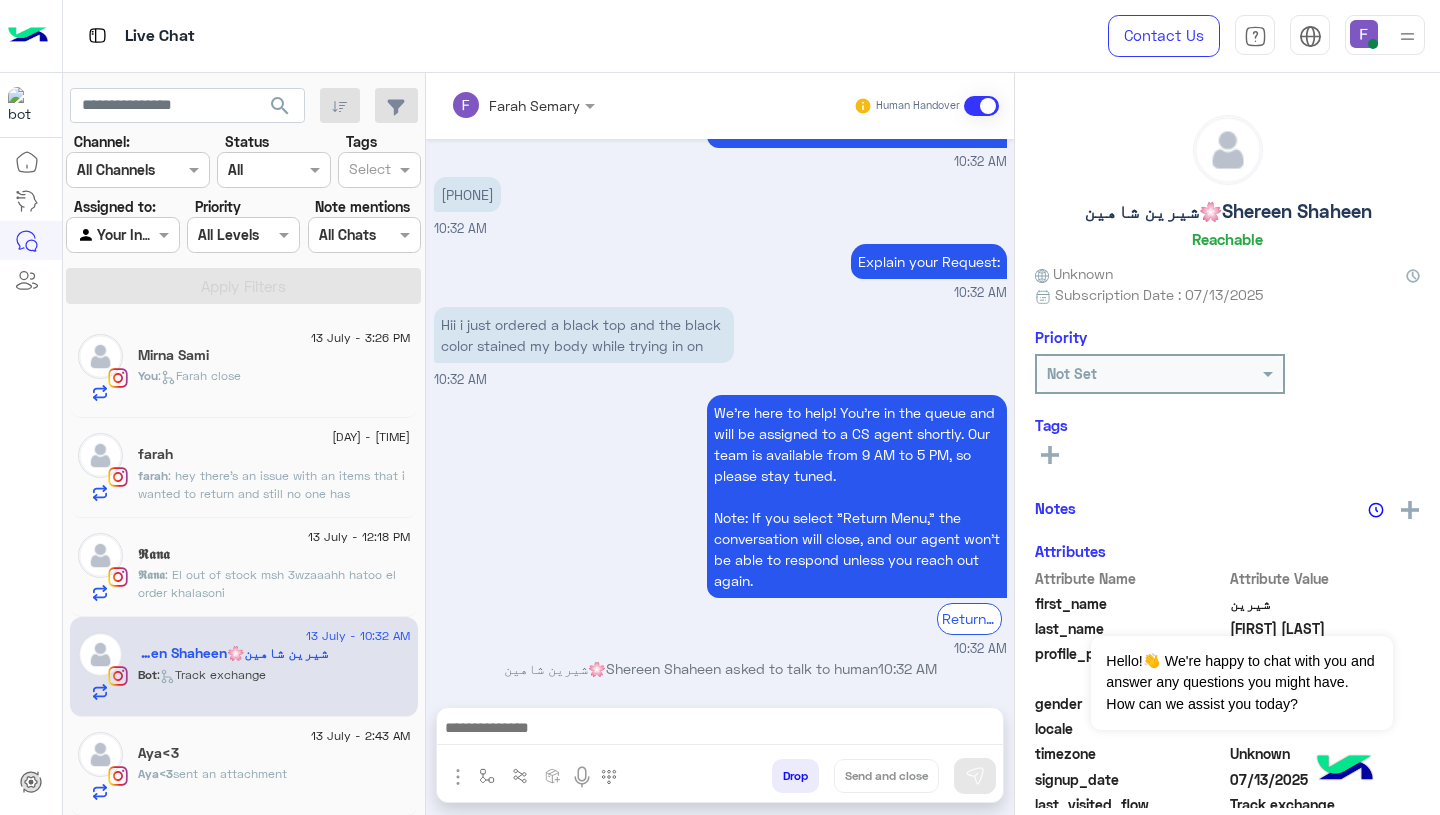 scroll, scrollTop: 1592, scrollLeft: 0, axis: vertical 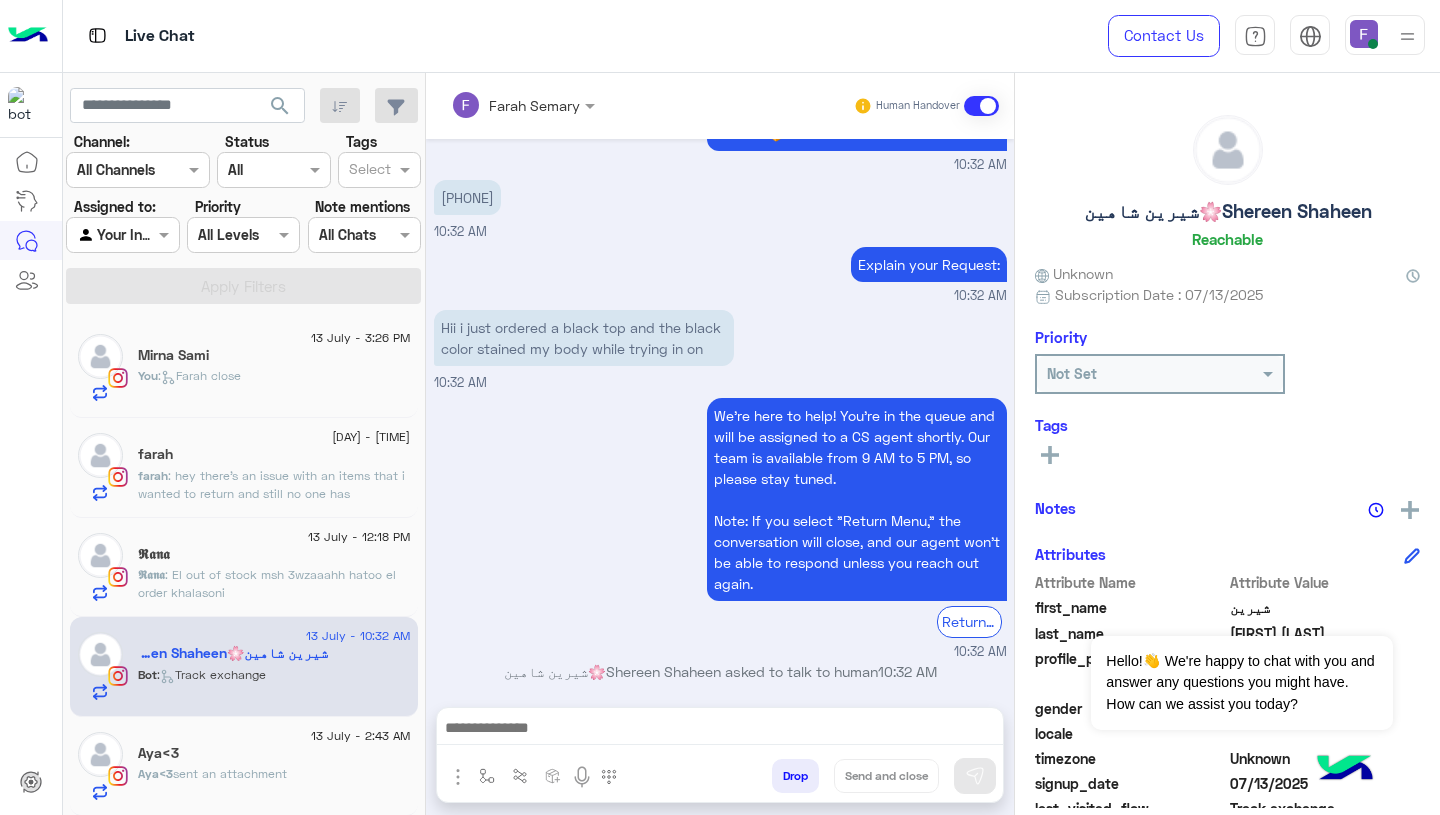 click on "Hii i just ordered a black top and the black color stained my body while trying in on" at bounding box center (584, 338) 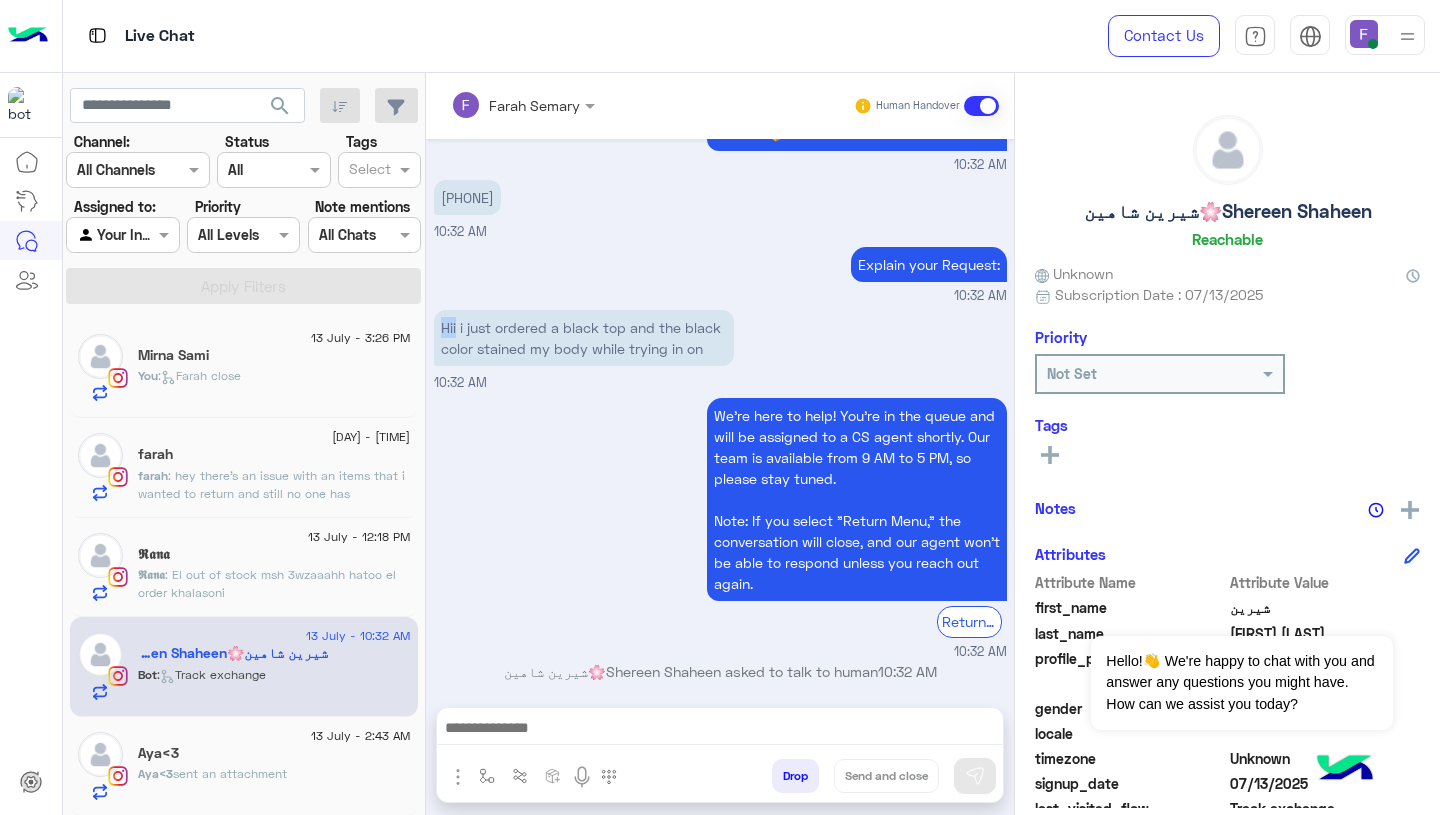 click on "Hii i just ordered a black top and the black color stained my body while trying in on" at bounding box center (584, 338) 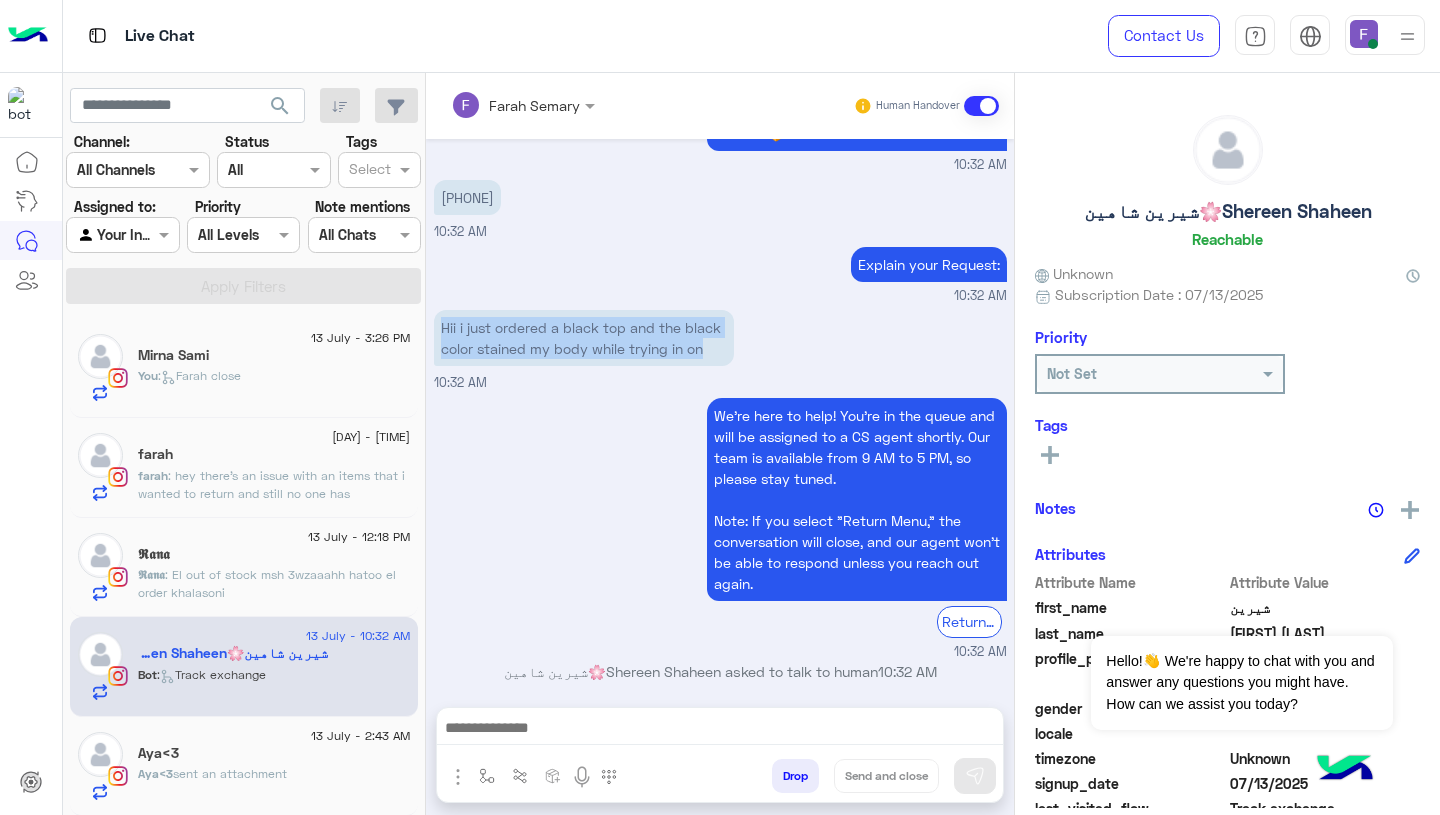 click on "Hii i just ordered a black top and the black color stained my body while trying in on" at bounding box center [584, 338] 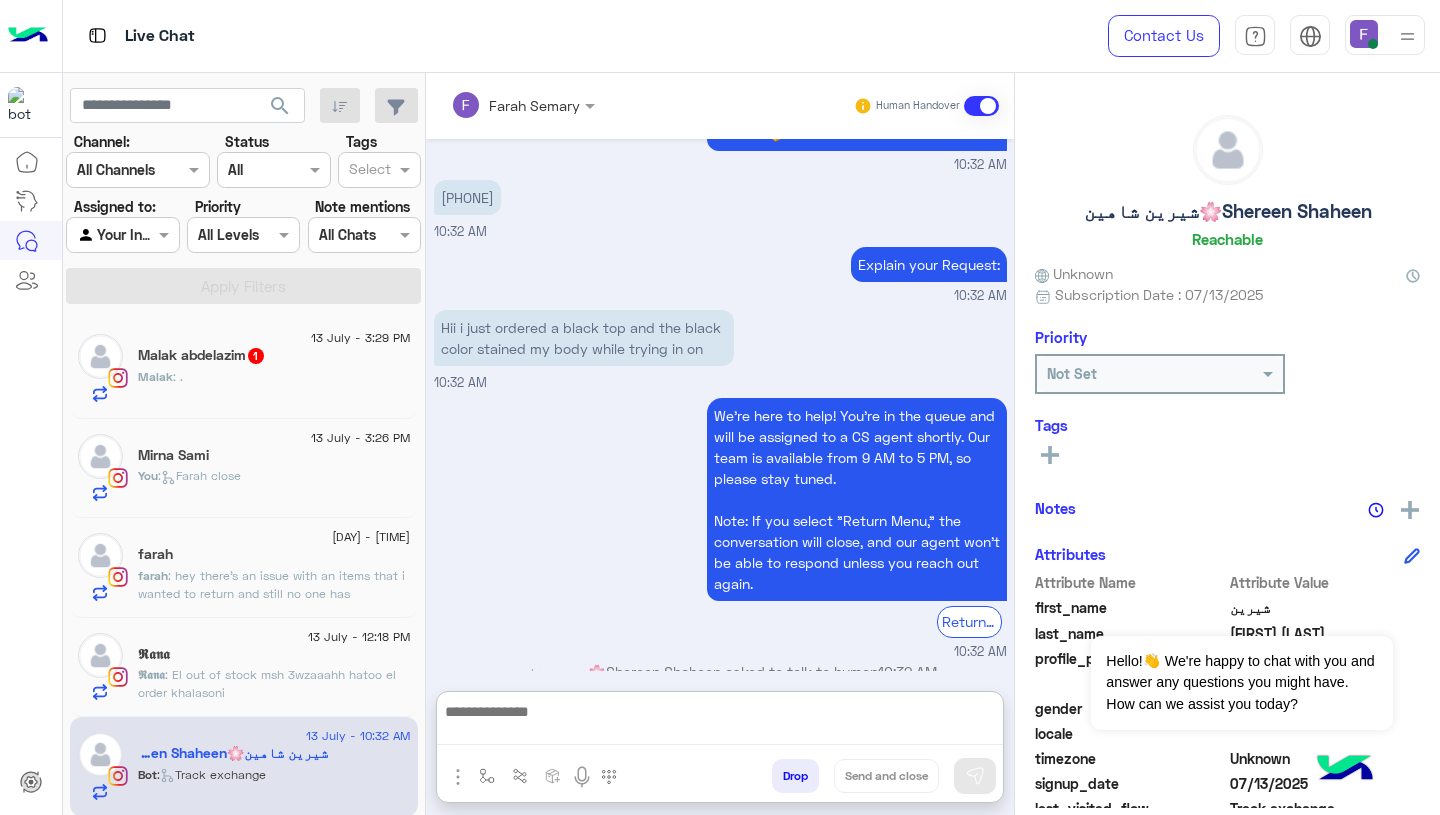 click at bounding box center (720, 722) 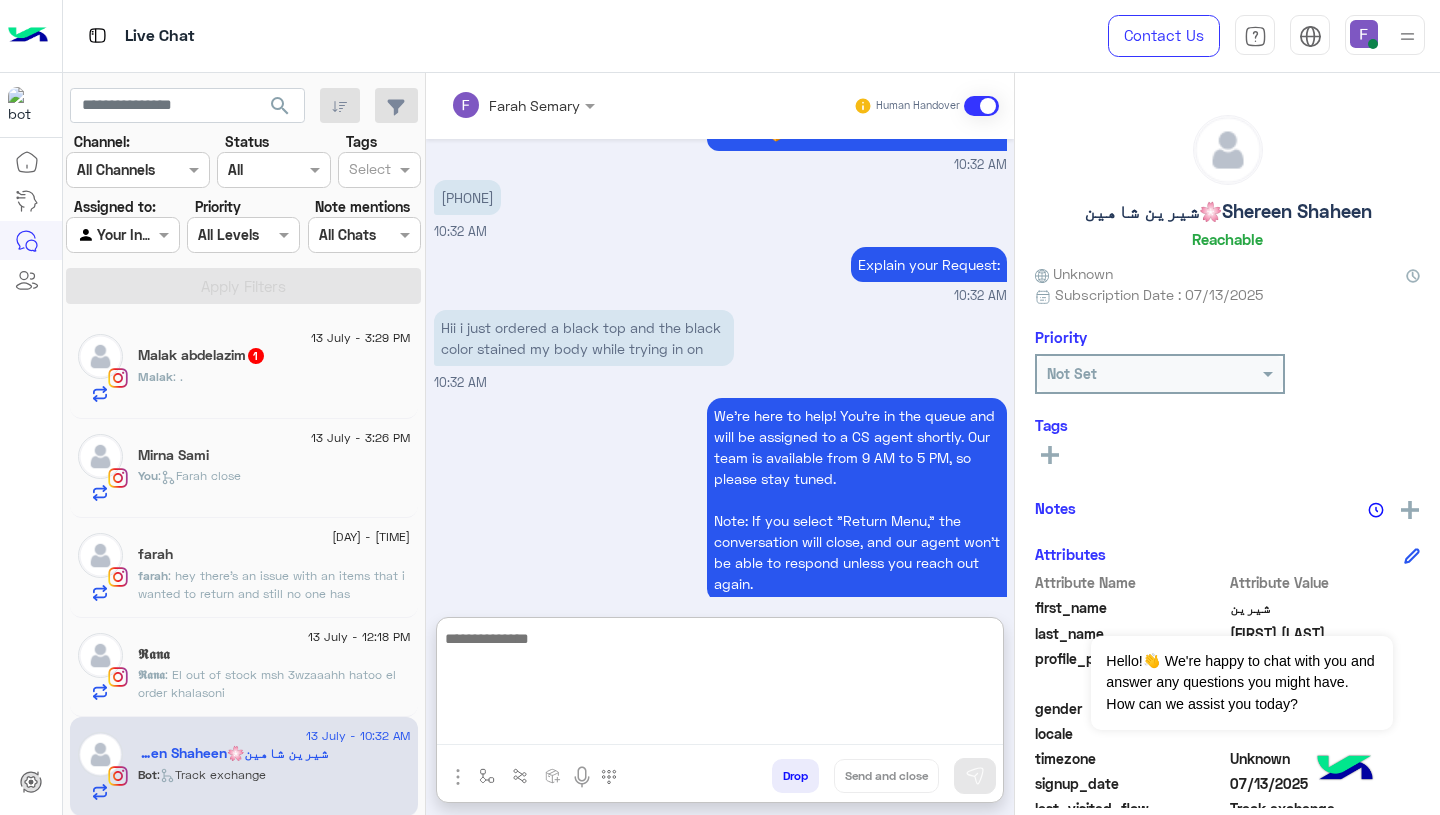 paste on "**********" 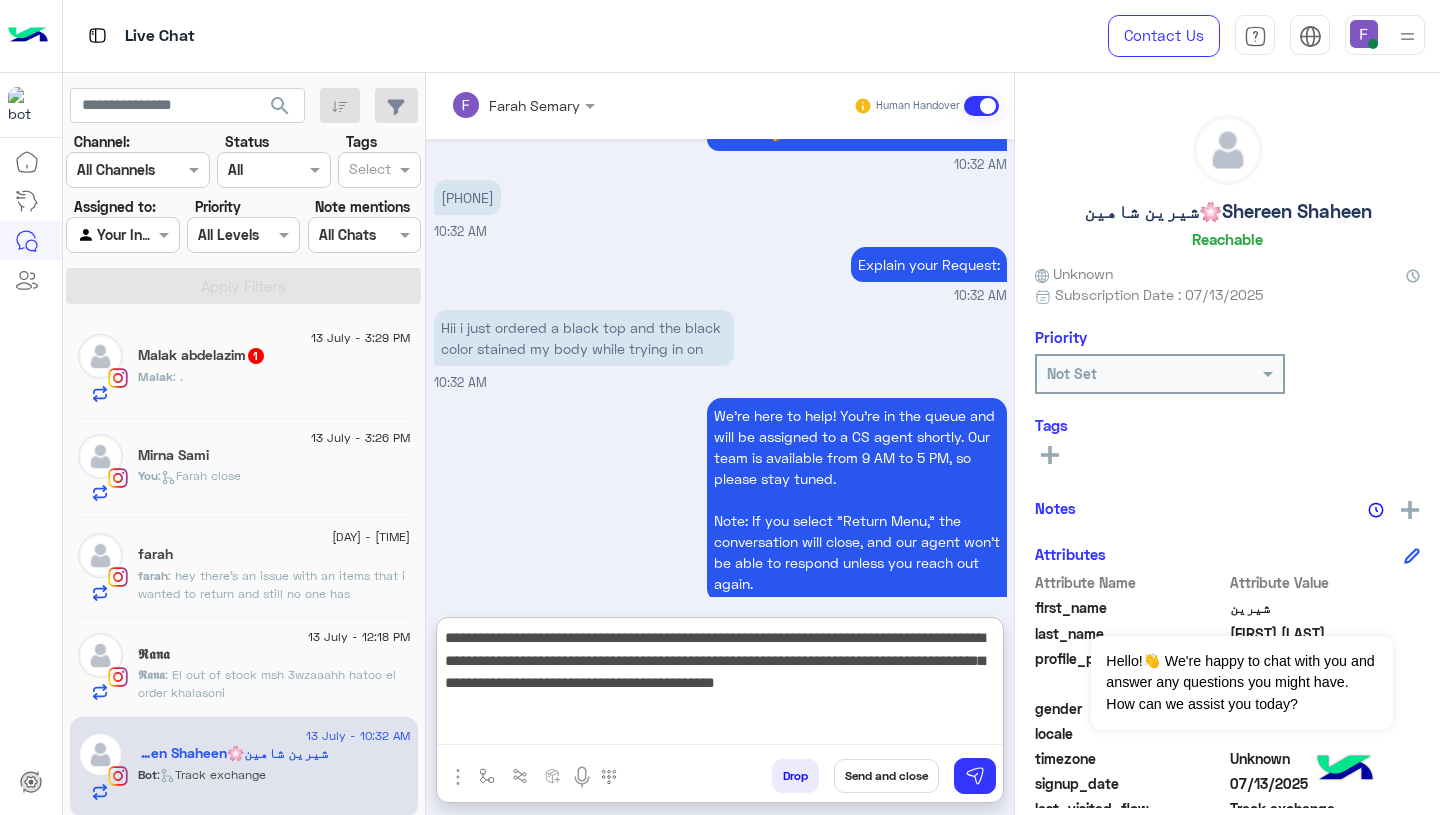scroll, scrollTop: 106, scrollLeft: 0, axis: vertical 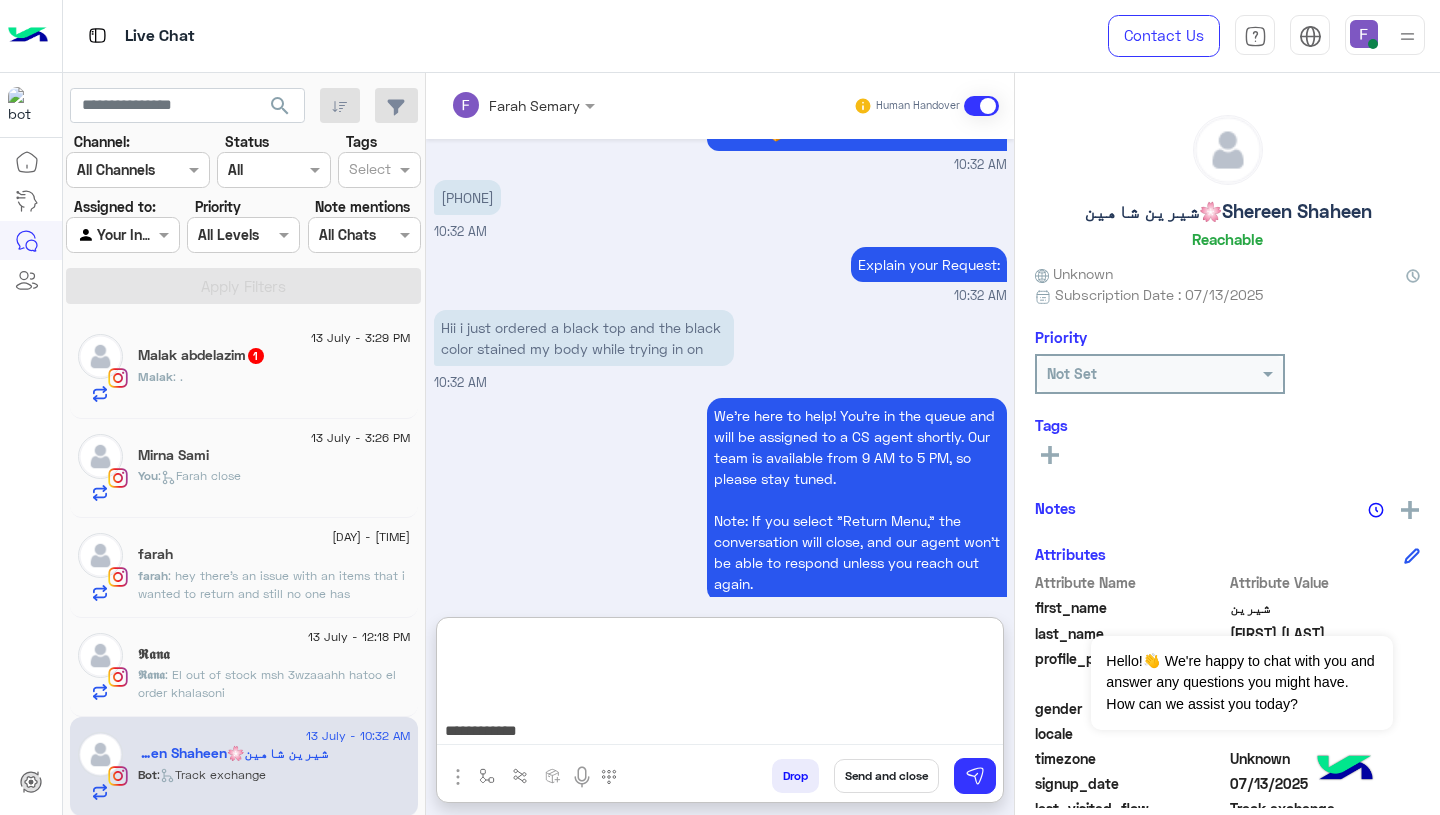 click on "**********" at bounding box center (720, 685) 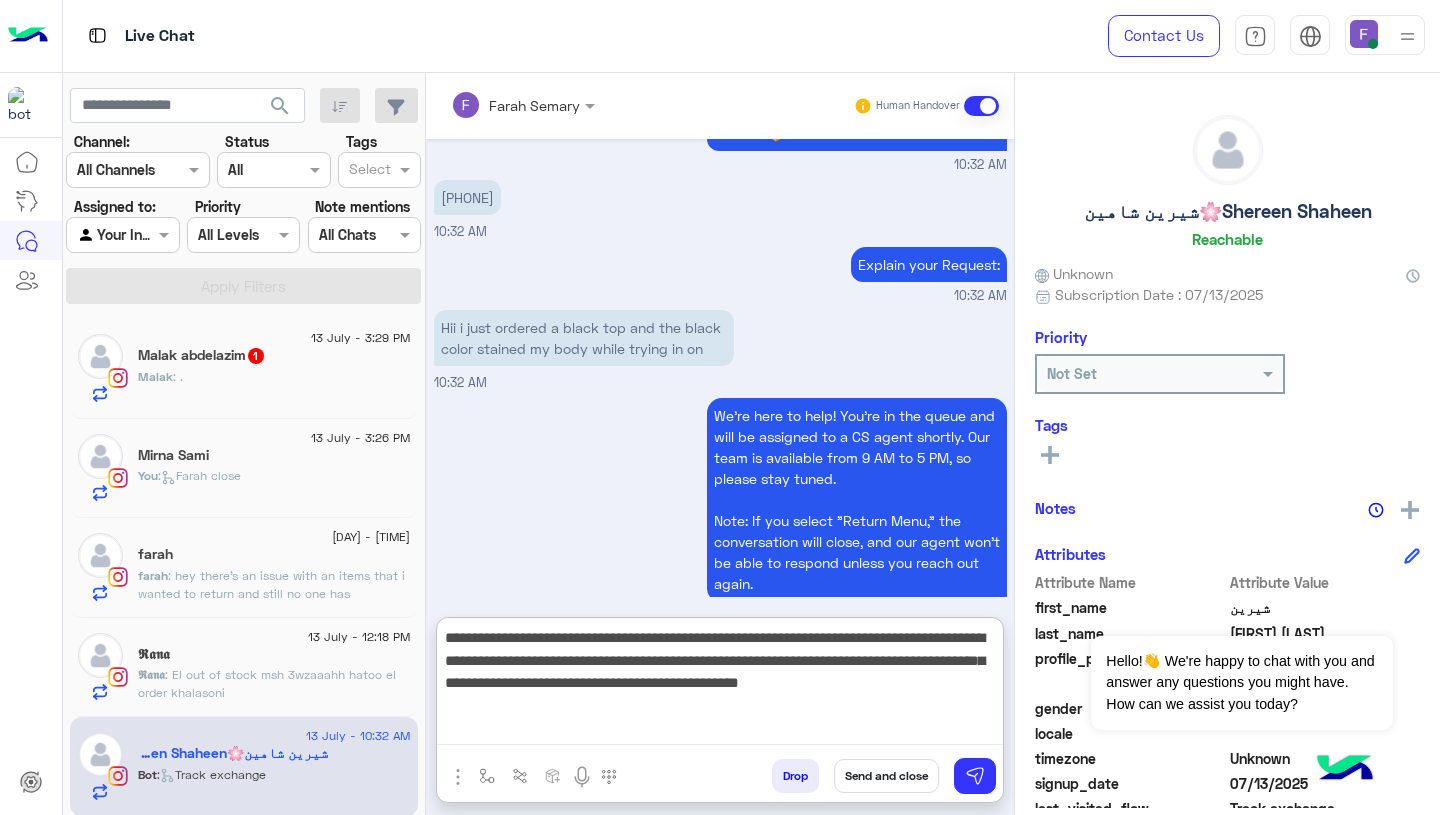 scroll, scrollTop: 2, scrollLeft: 0, axis: vertical 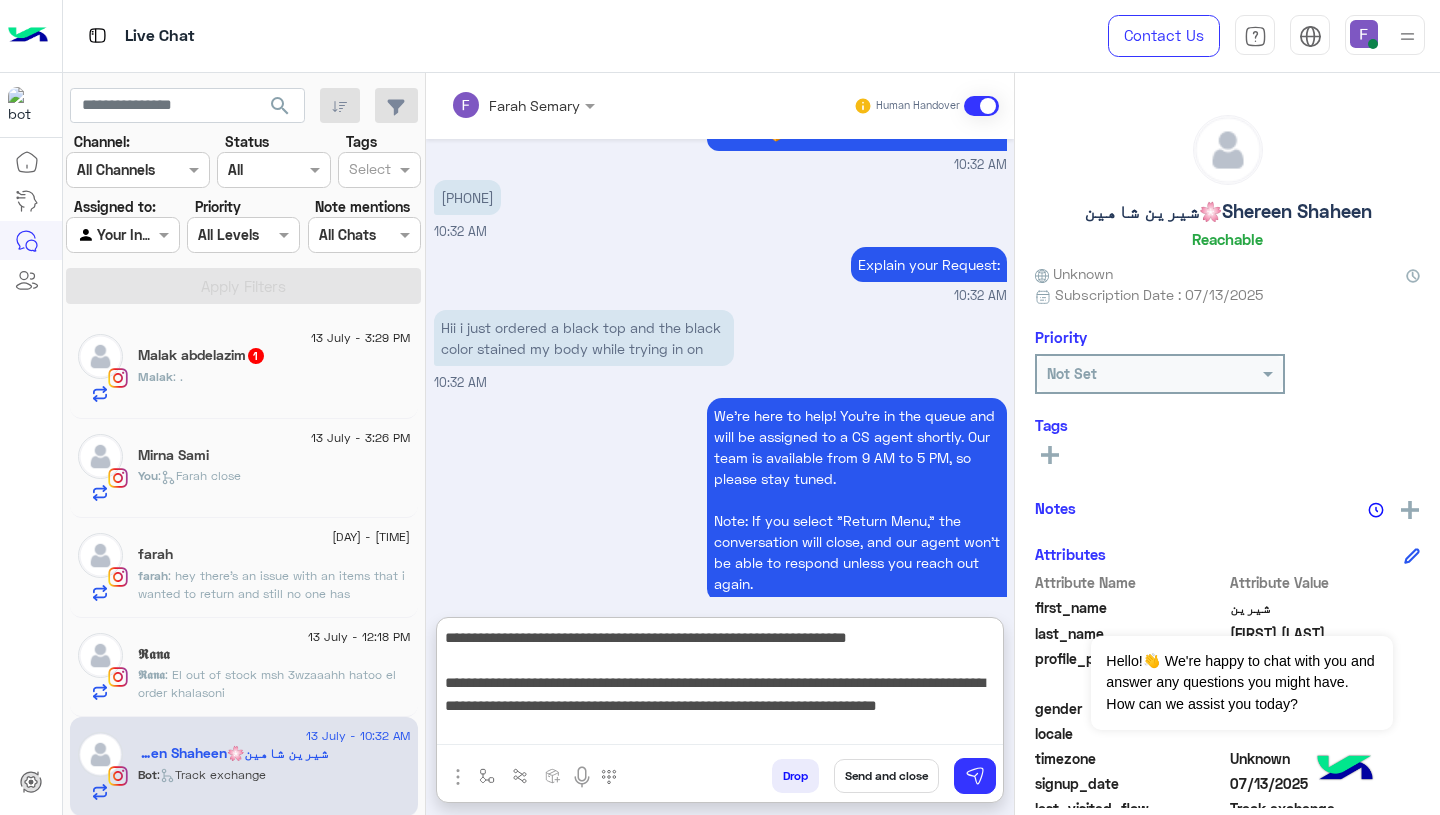 click on "**********" at bounding box center (720, 685) 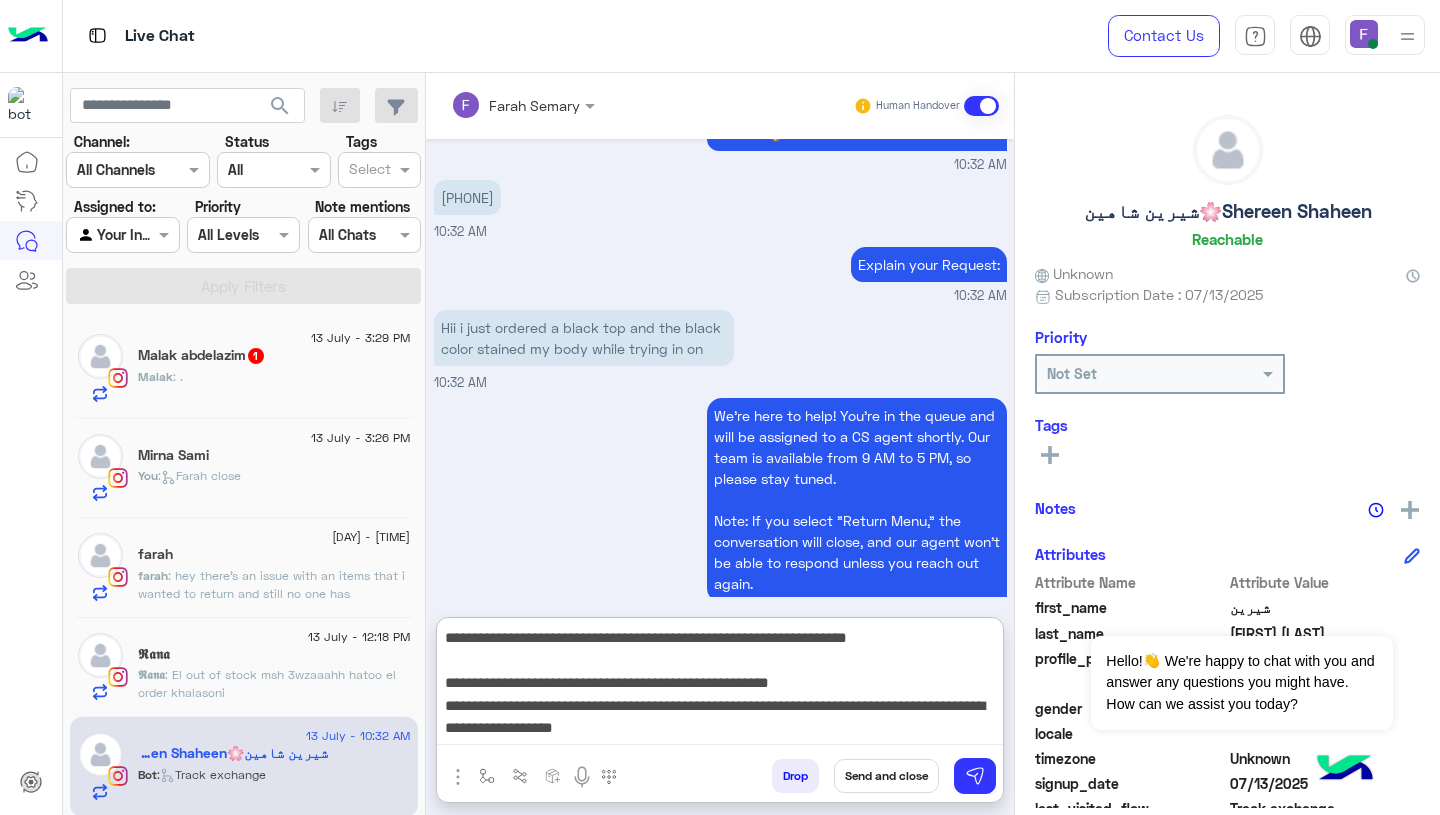 type on "**********" 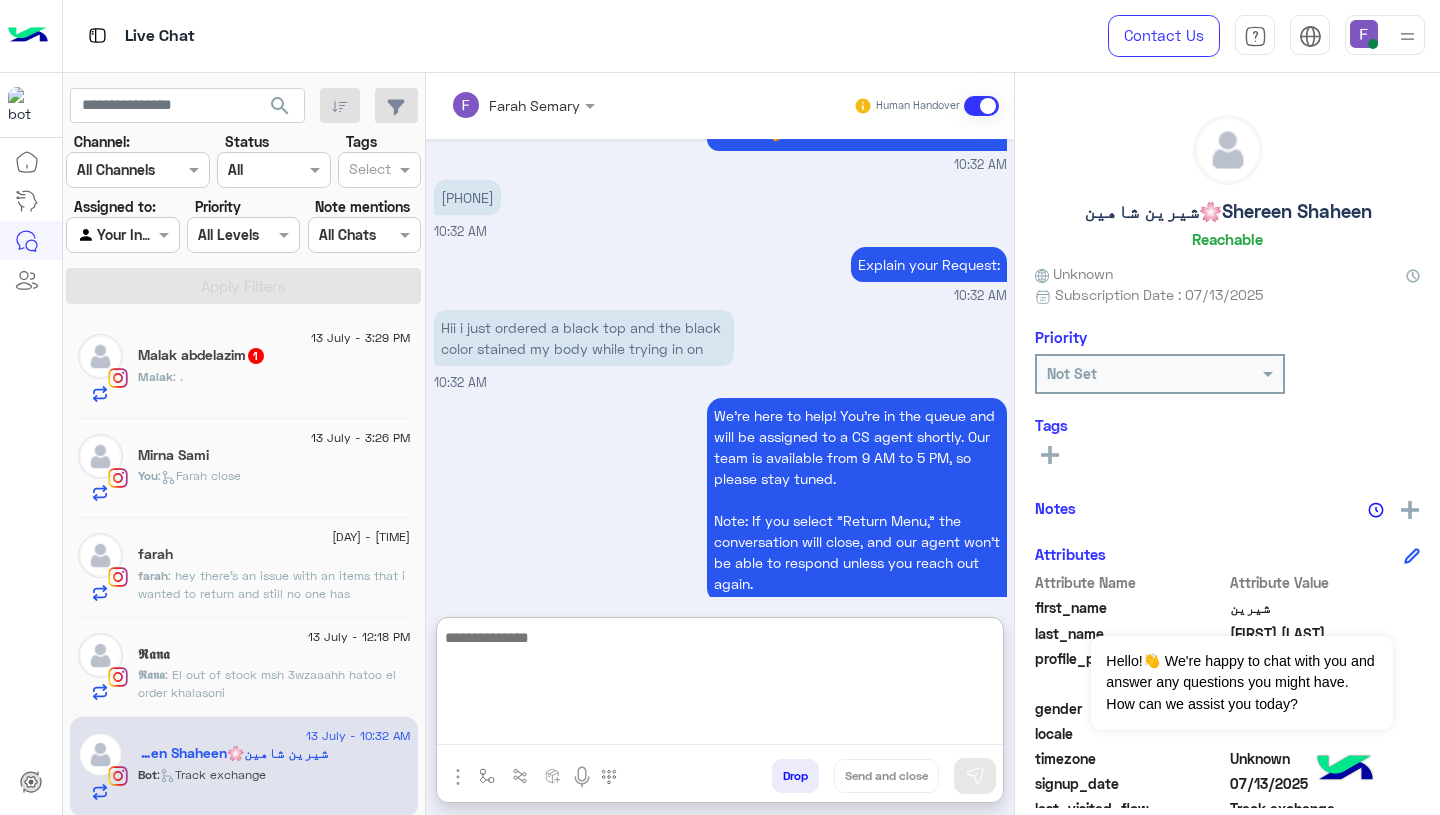 scroll, scrollTop: 0, scrollLeft: 0, axis: both 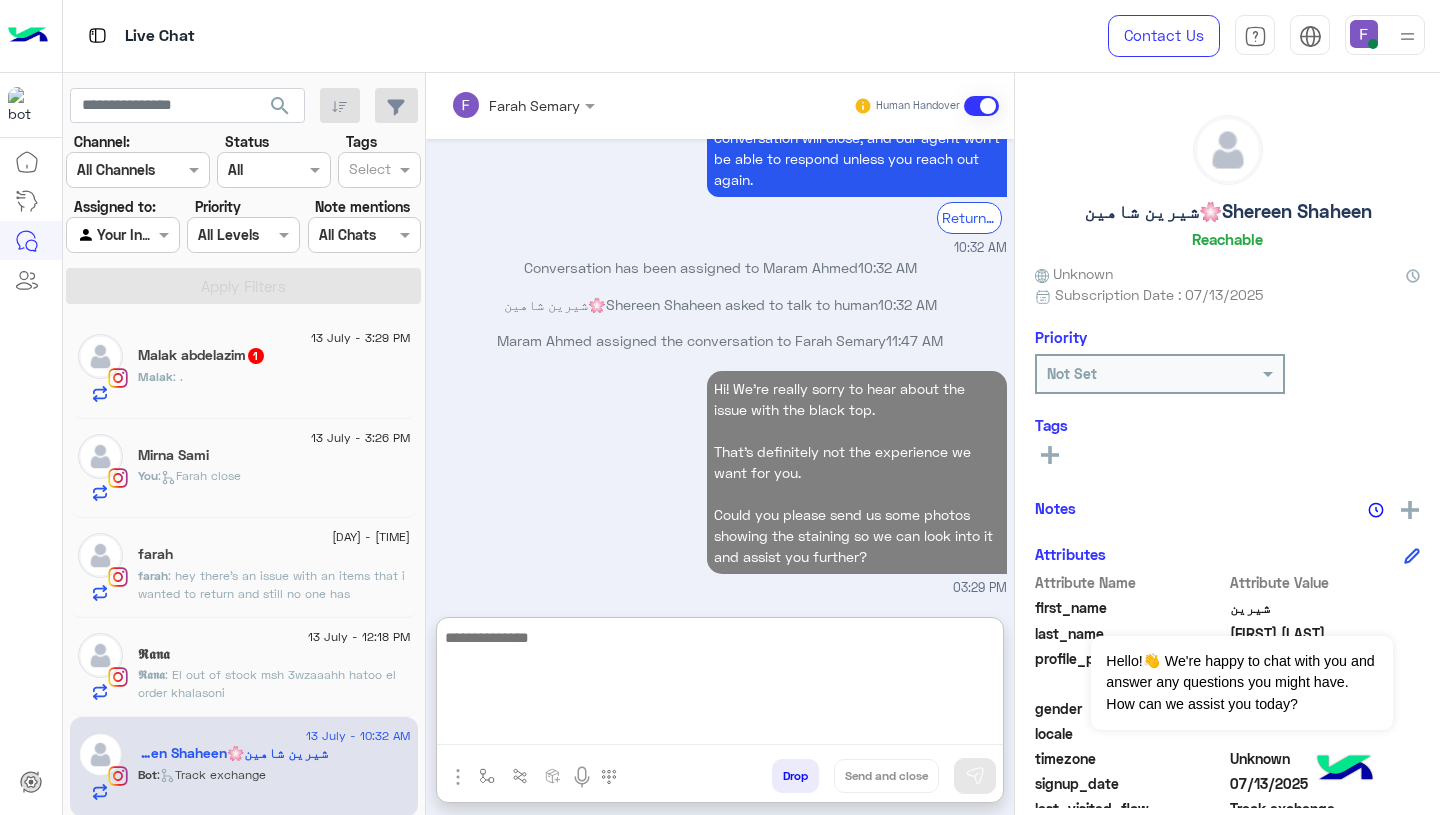 click on "Hi! We’re really sorry to hear about the issue with the black top.  That’s definitely not the experience we want for you.  Could you please send us some photos showing the staining so we can look into it and assist you further?   03:29 PM" at bounding box center (720, 482) 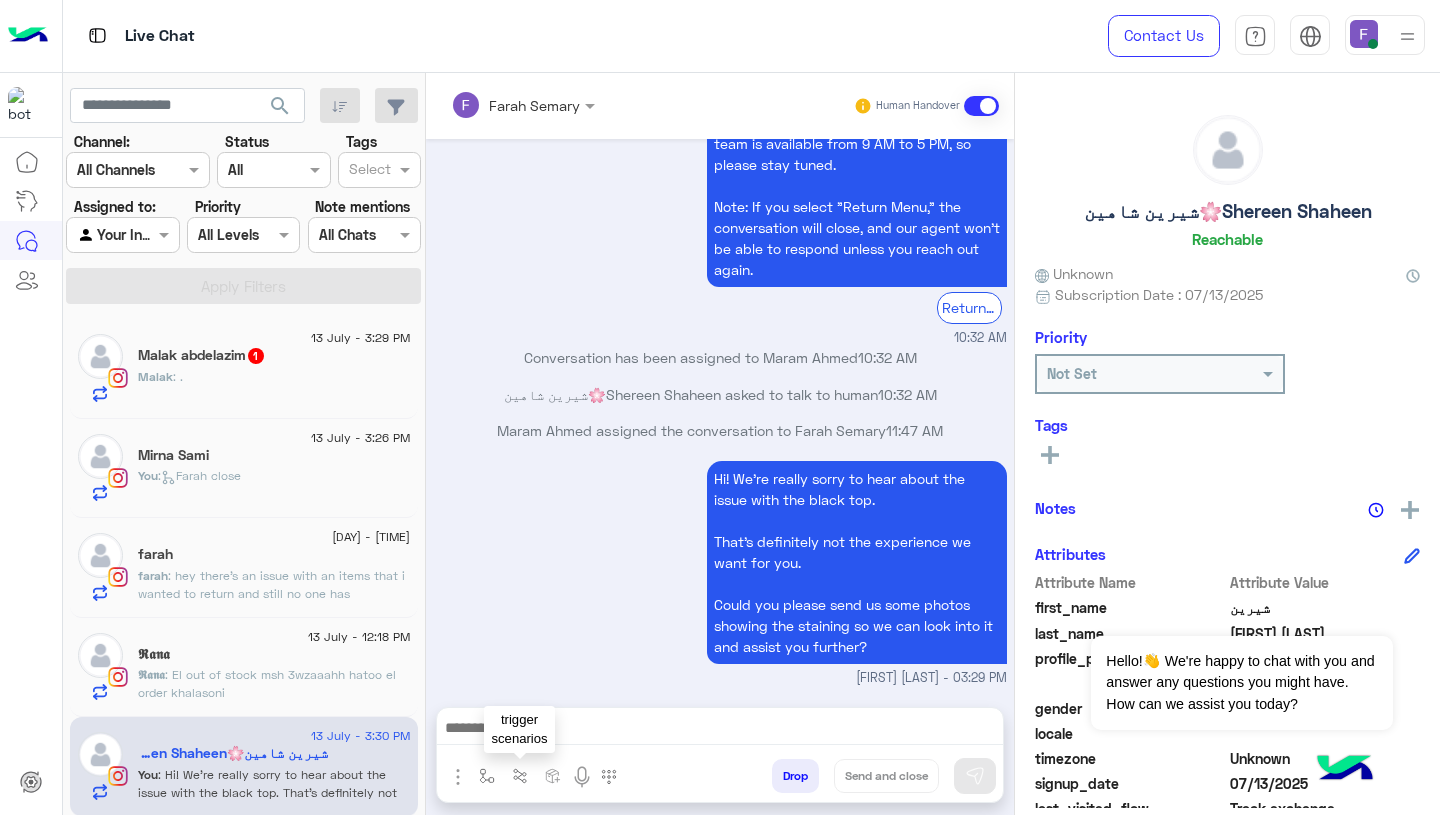 scroll, scrollTop: 1942, scrollLeft: 0, axis: vertical 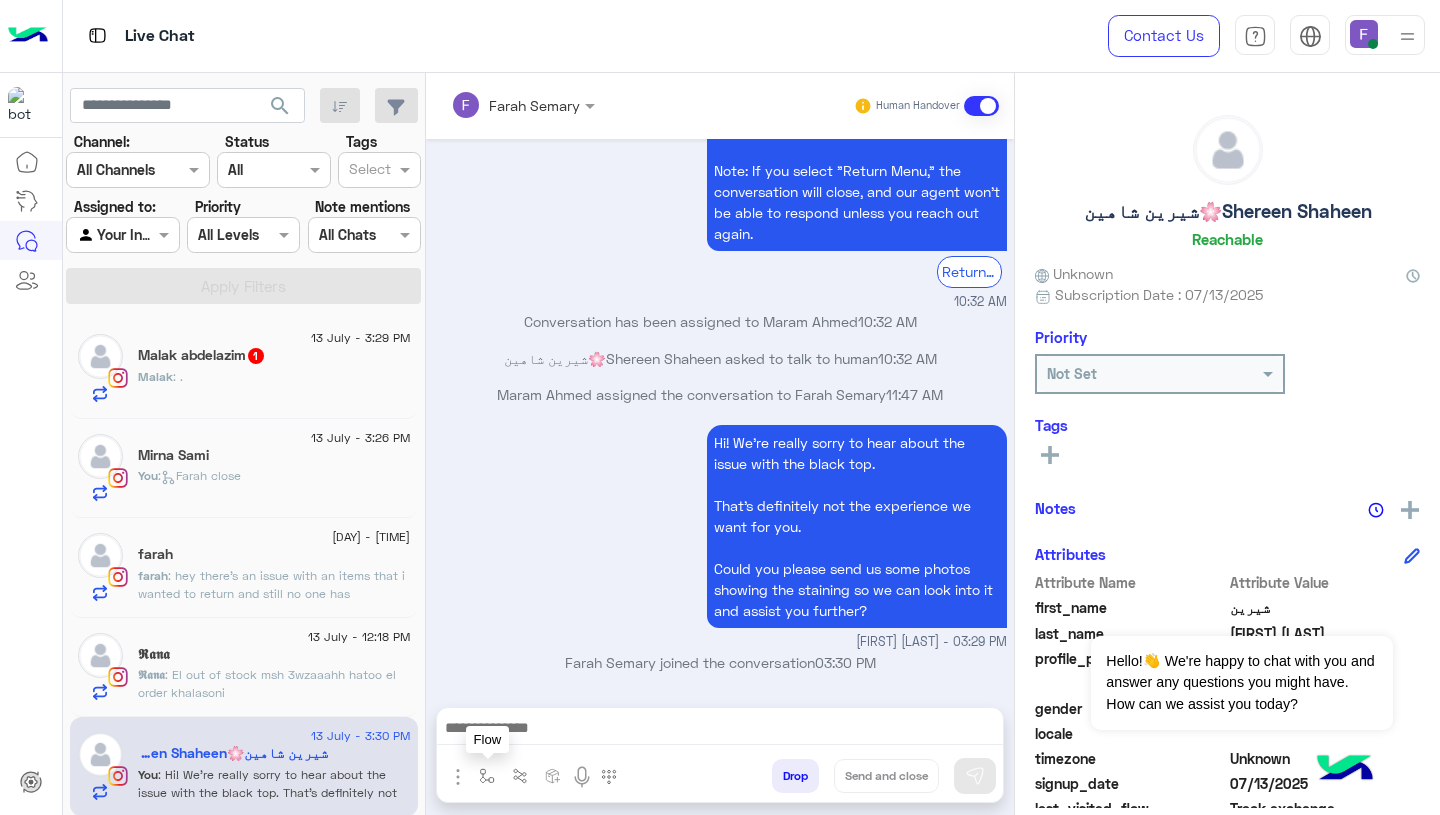 click at bounding box center (487, 776) 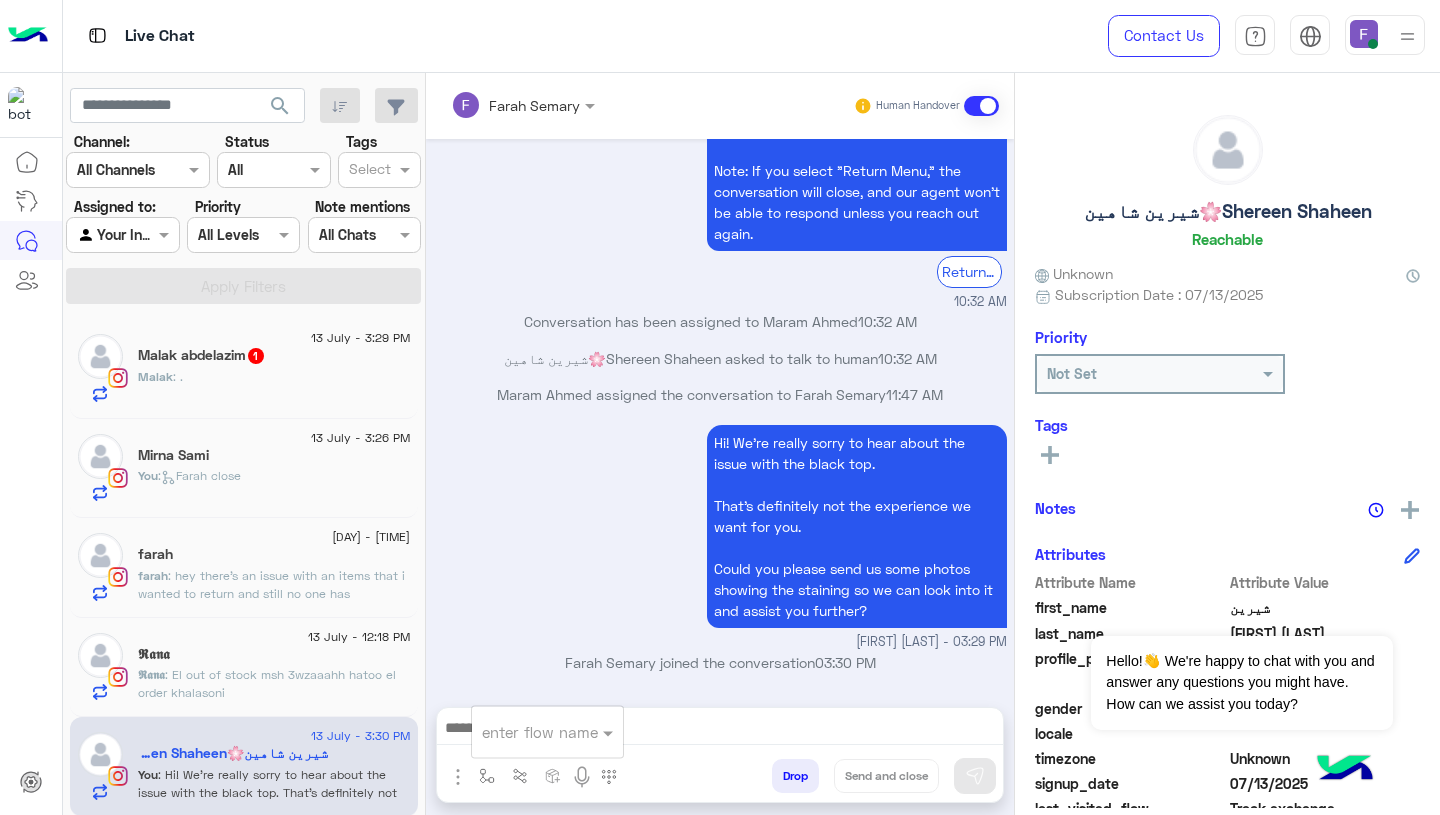 click at bounding box center [523, 732] 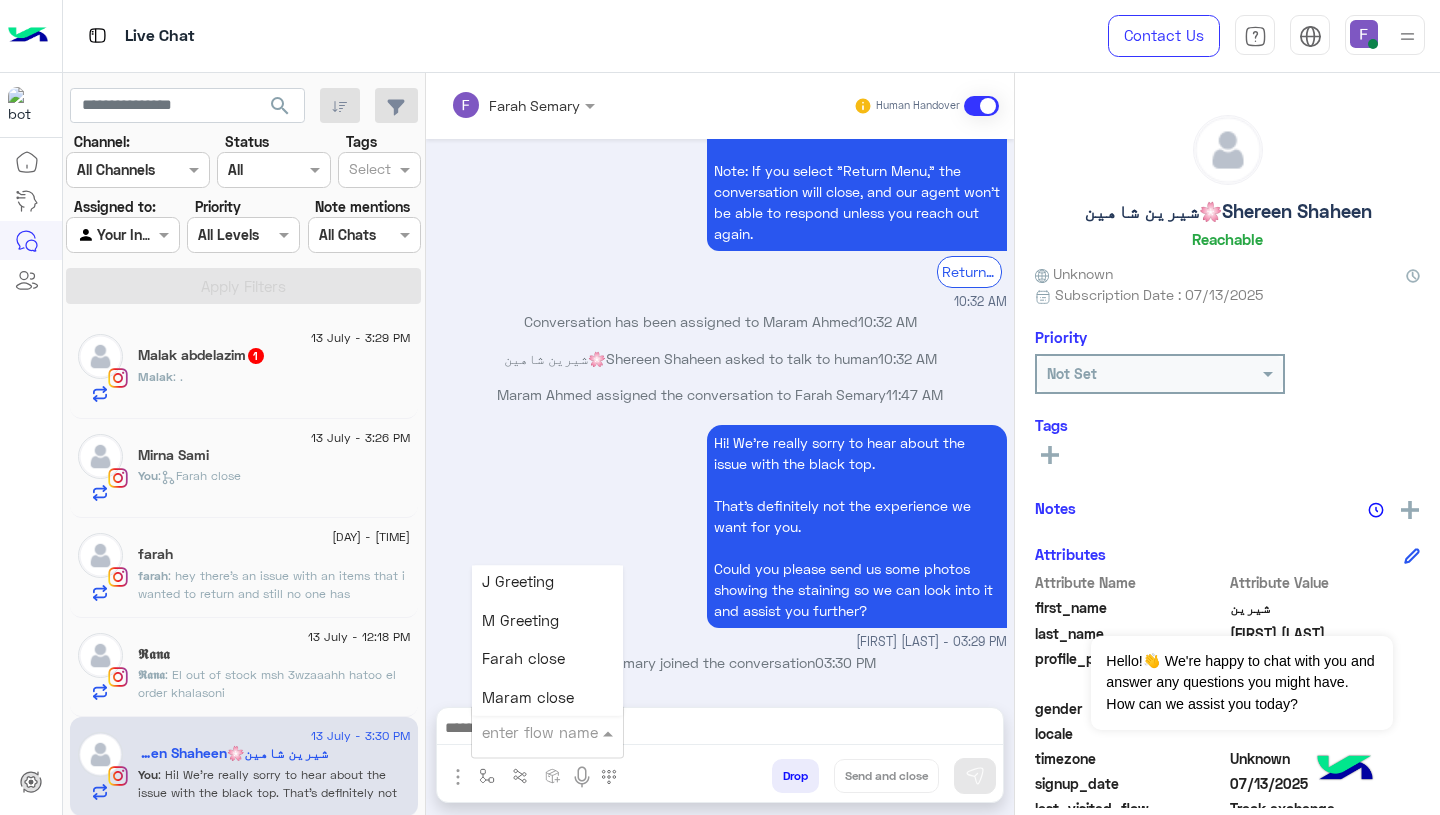 scroll, scrollTop: 2326, scrollLeft: 0, axis: vertical 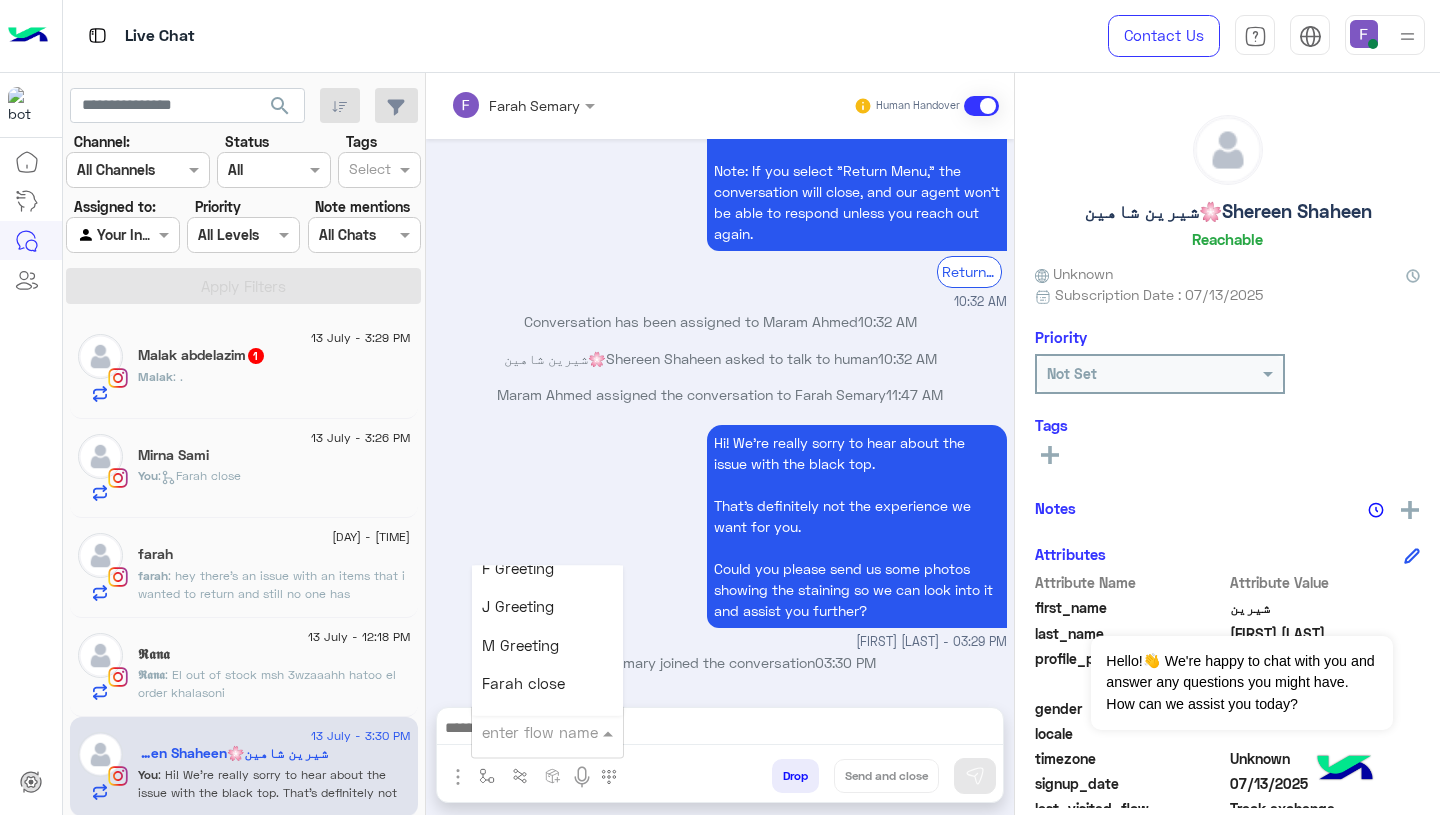 click on "Farah close" at bounding box center (523, 684) 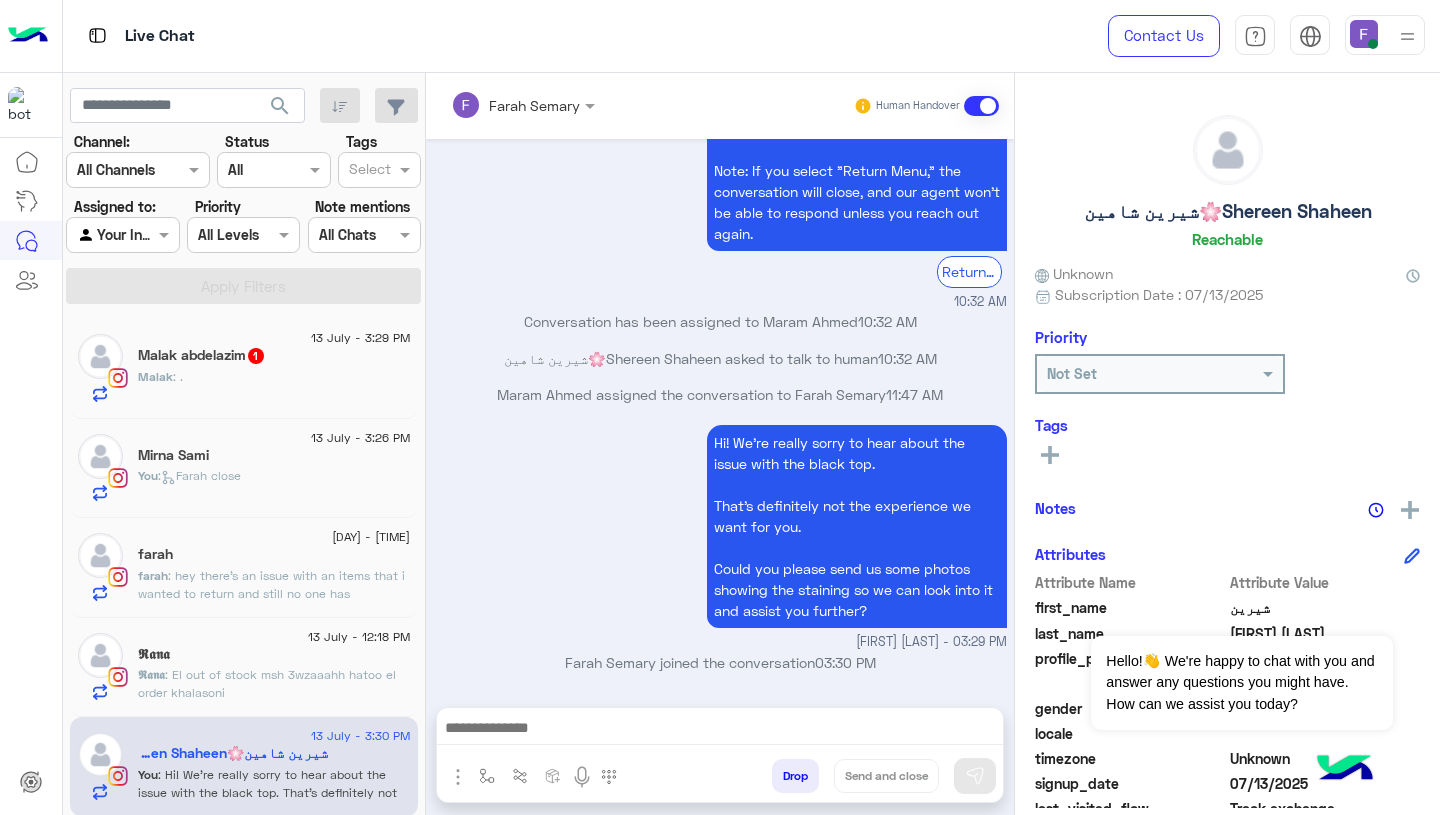 type on "**********" 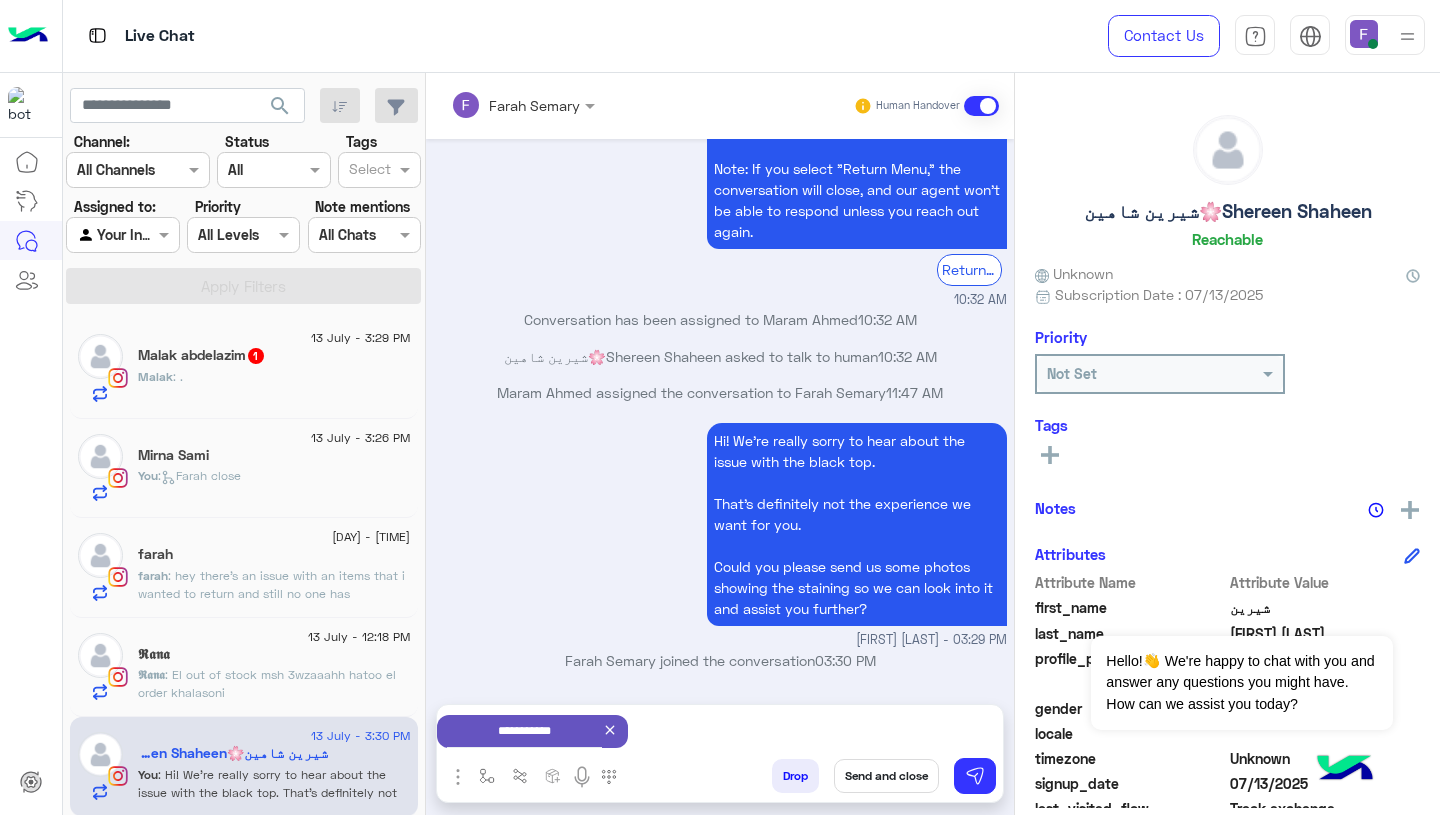 click on "Send and close" at bounding box center [886, 776] 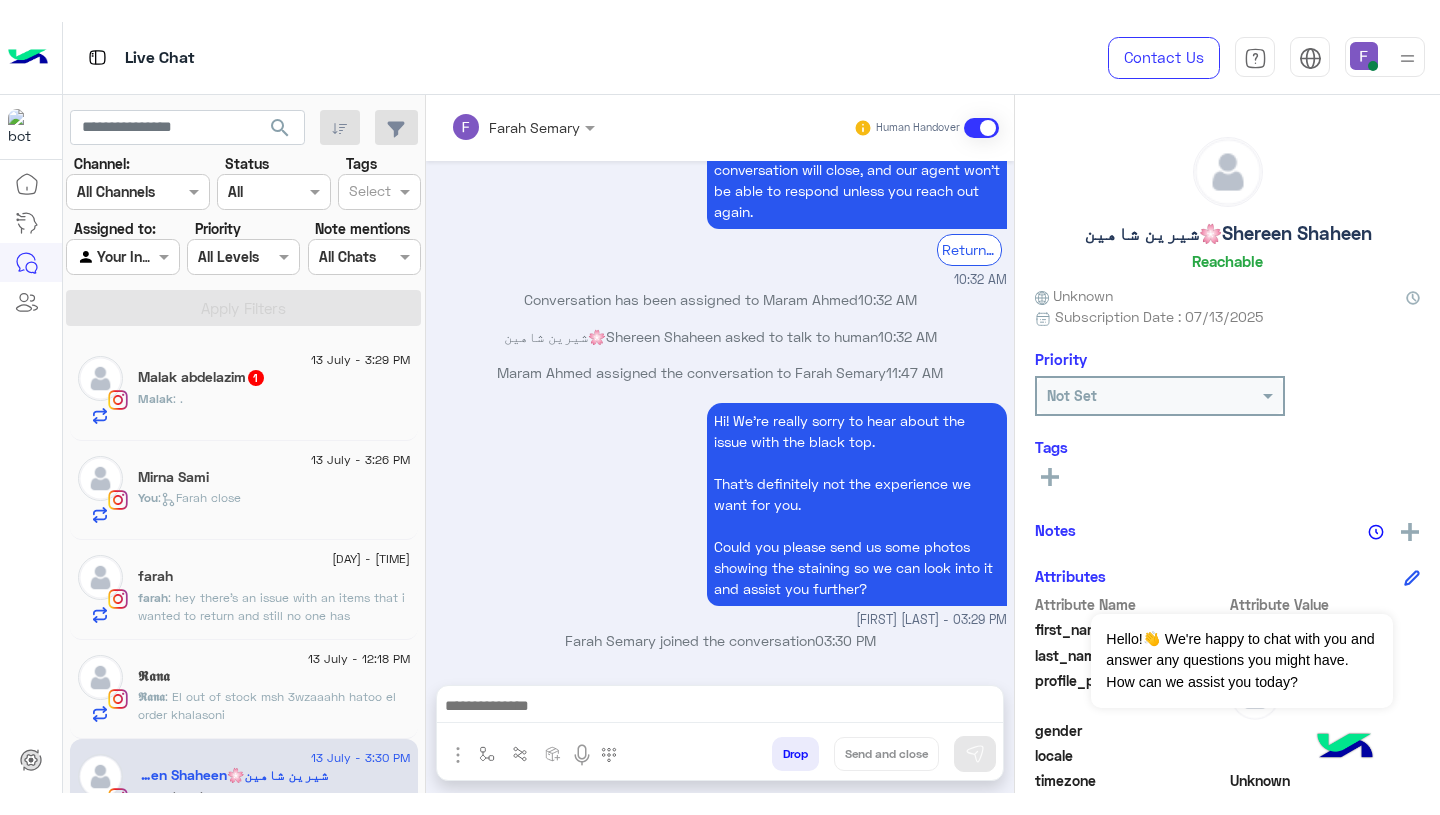 scroll, scrollTop: 1978, scrollLeft: 0, axis: vertical 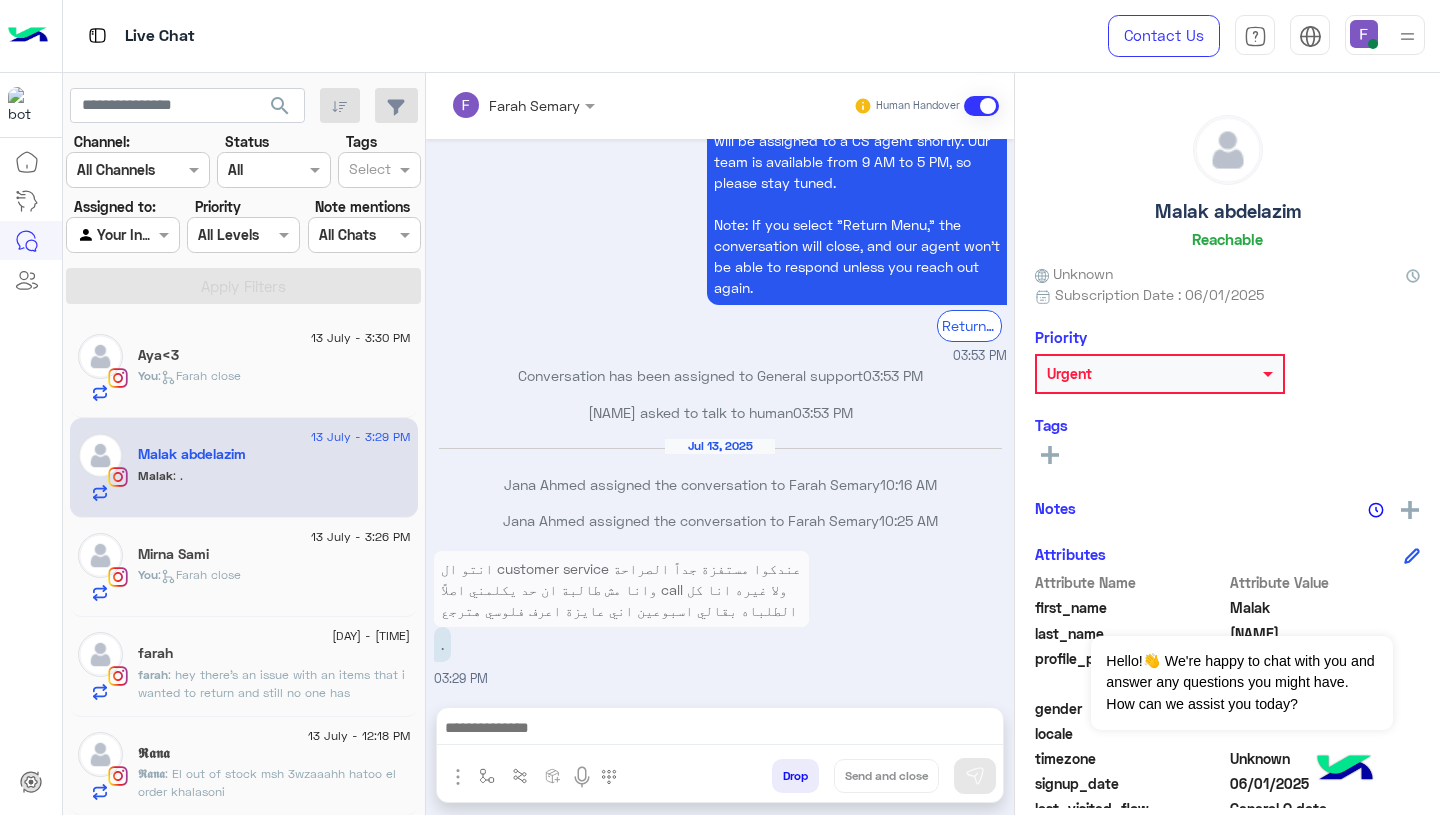 click on "Aya<3" 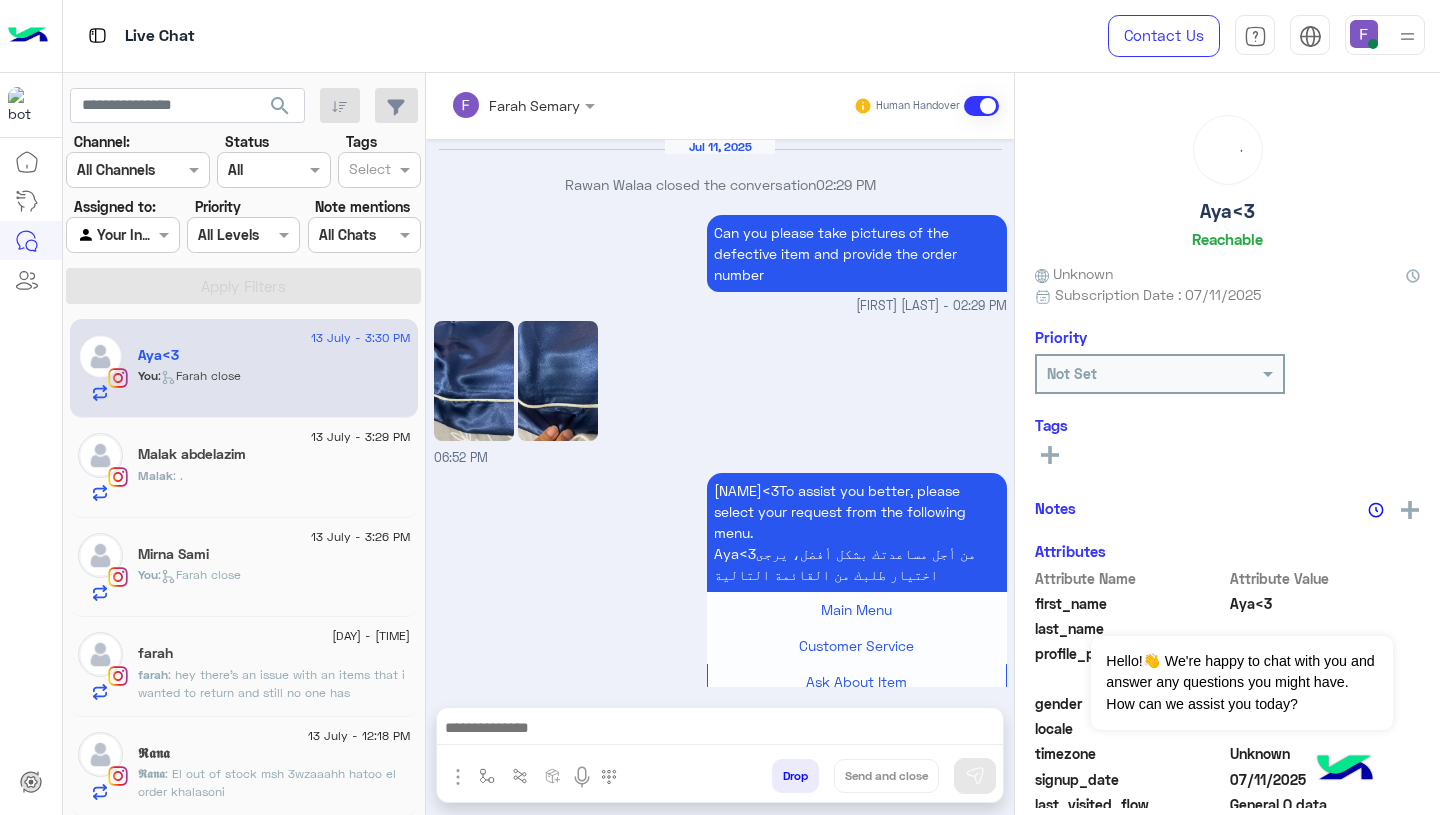 scroll, scrollTop: 2229, scrollLeft: 0, axis: vertical 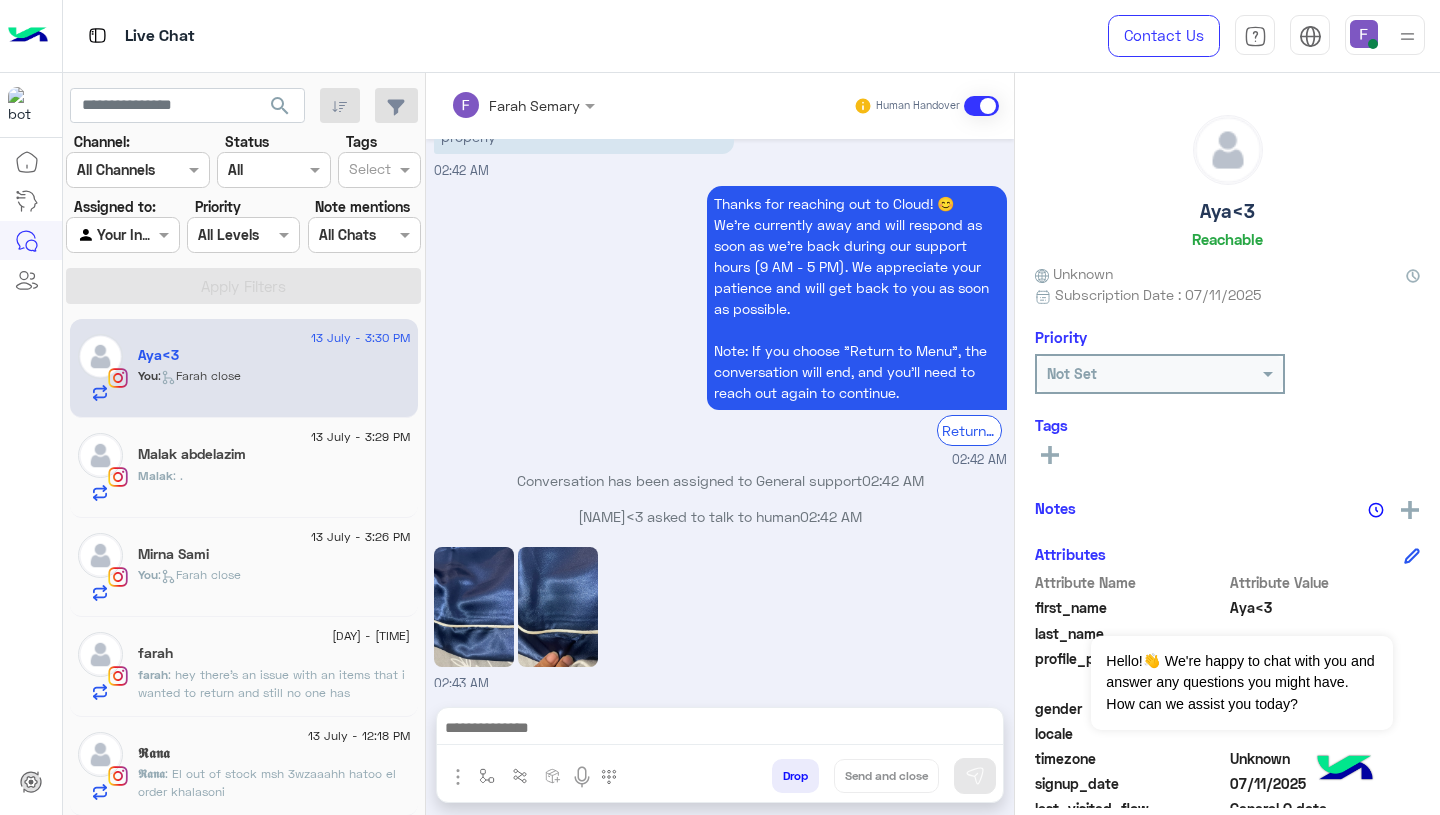 click 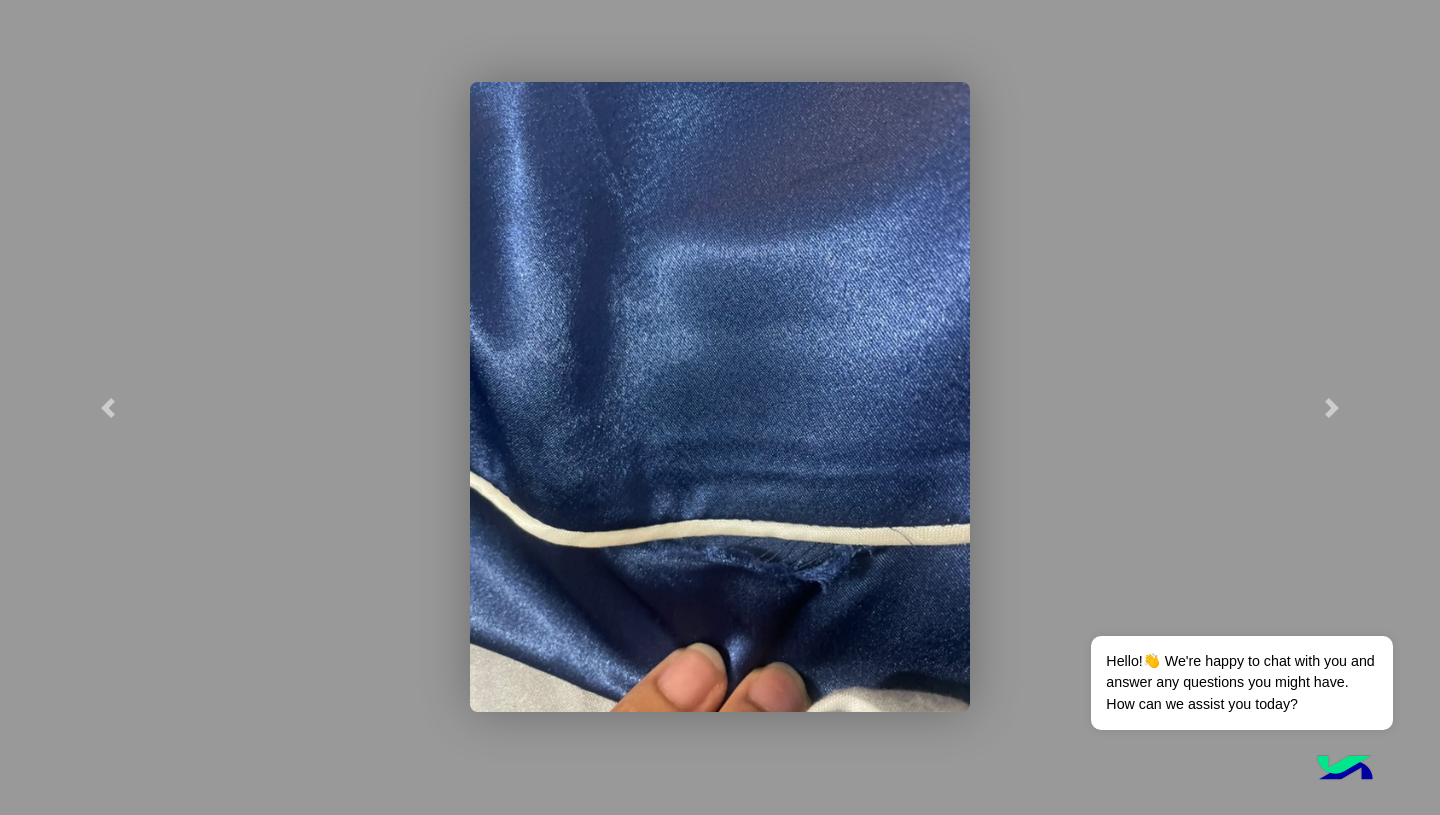 click 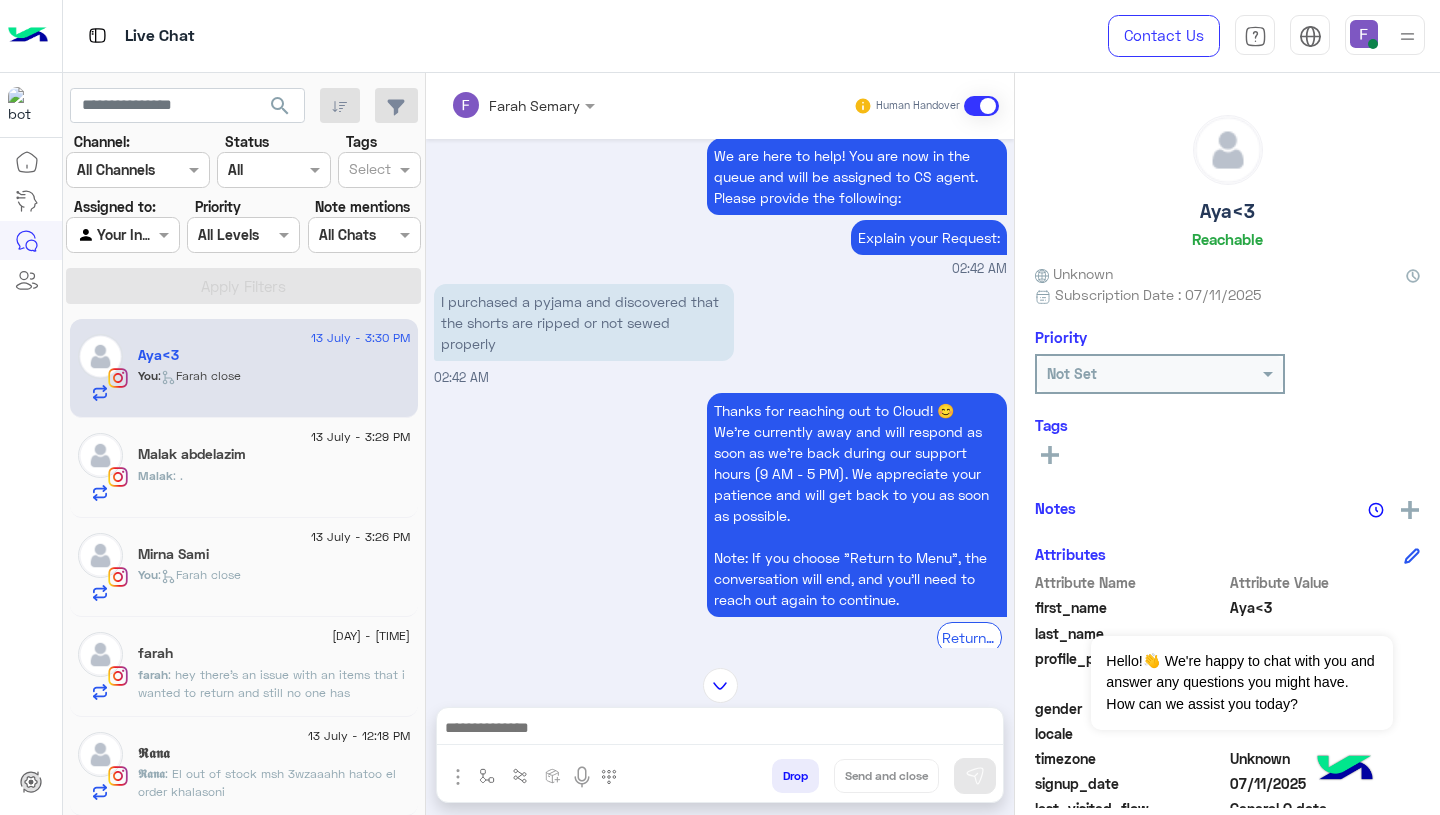 scroll, scrollTop: 1961, scrollLeft: 0, axis: vertical 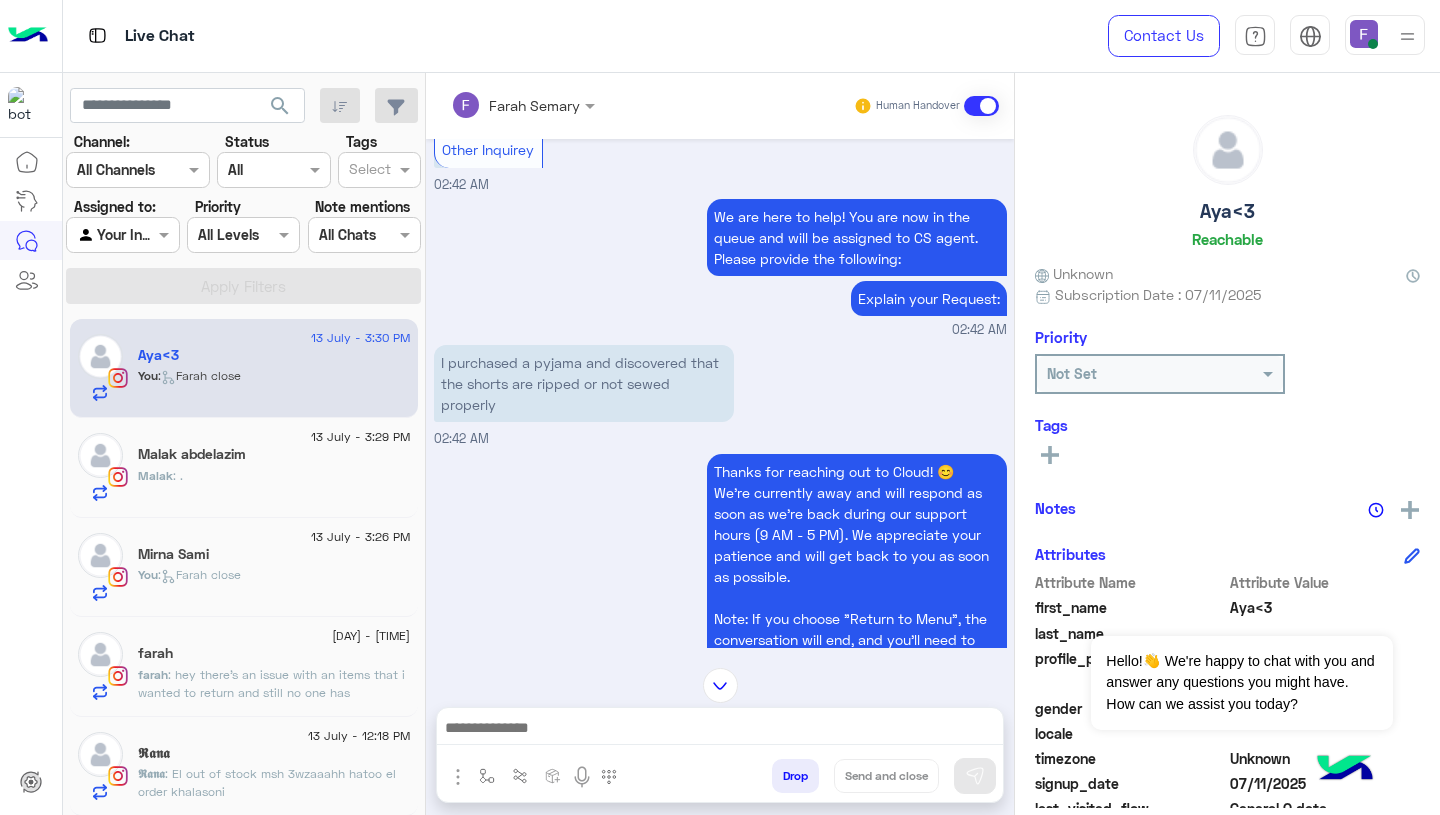 click on "I purchased a pyjama and discovered that the shorts are ripped or not sewed properly" at bounding box center [584, 383] 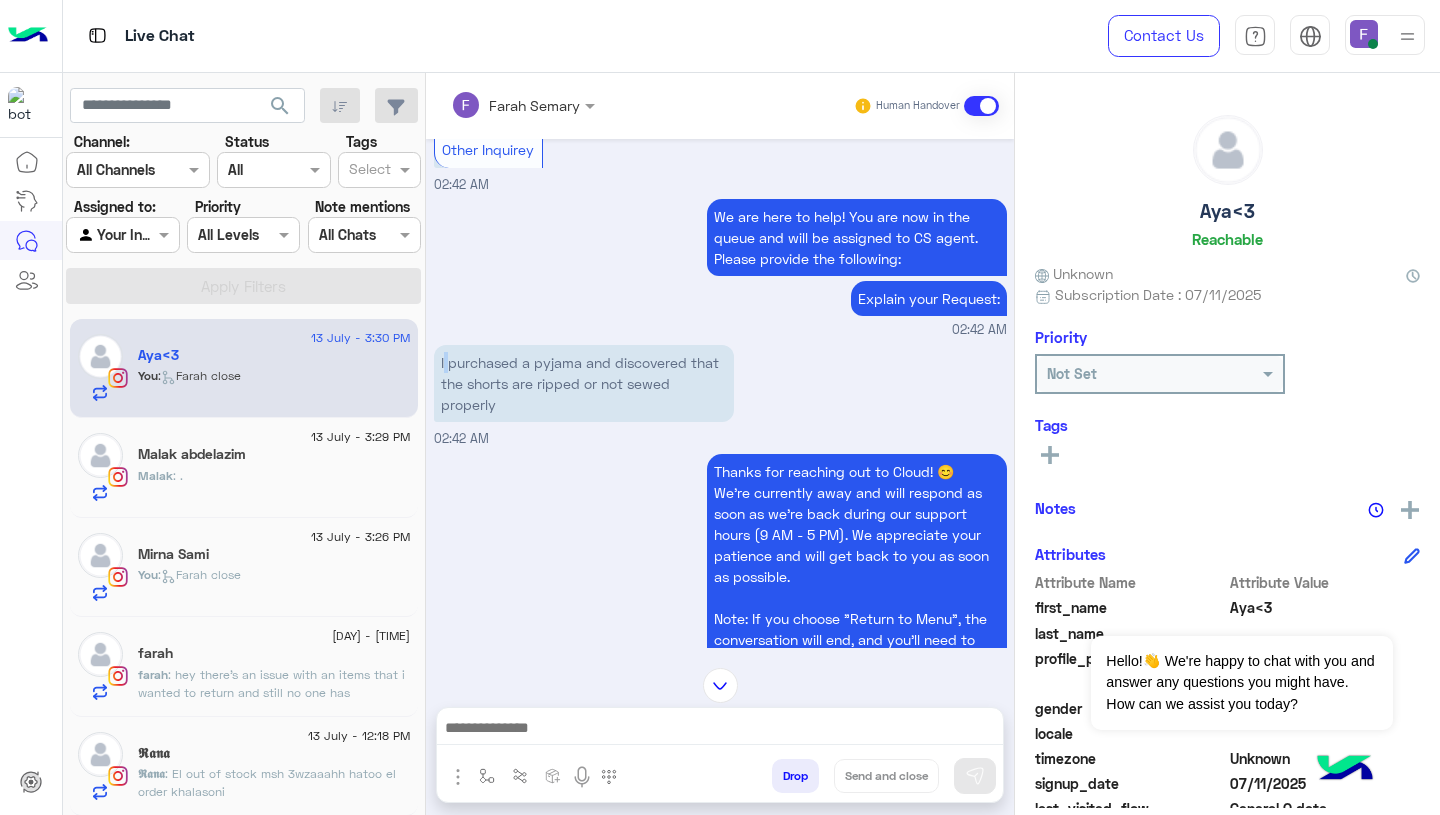 click on "I purchased a pyjama and discovered that the shorts are ripped or not sewed properly" at bounding box center [584, 383] 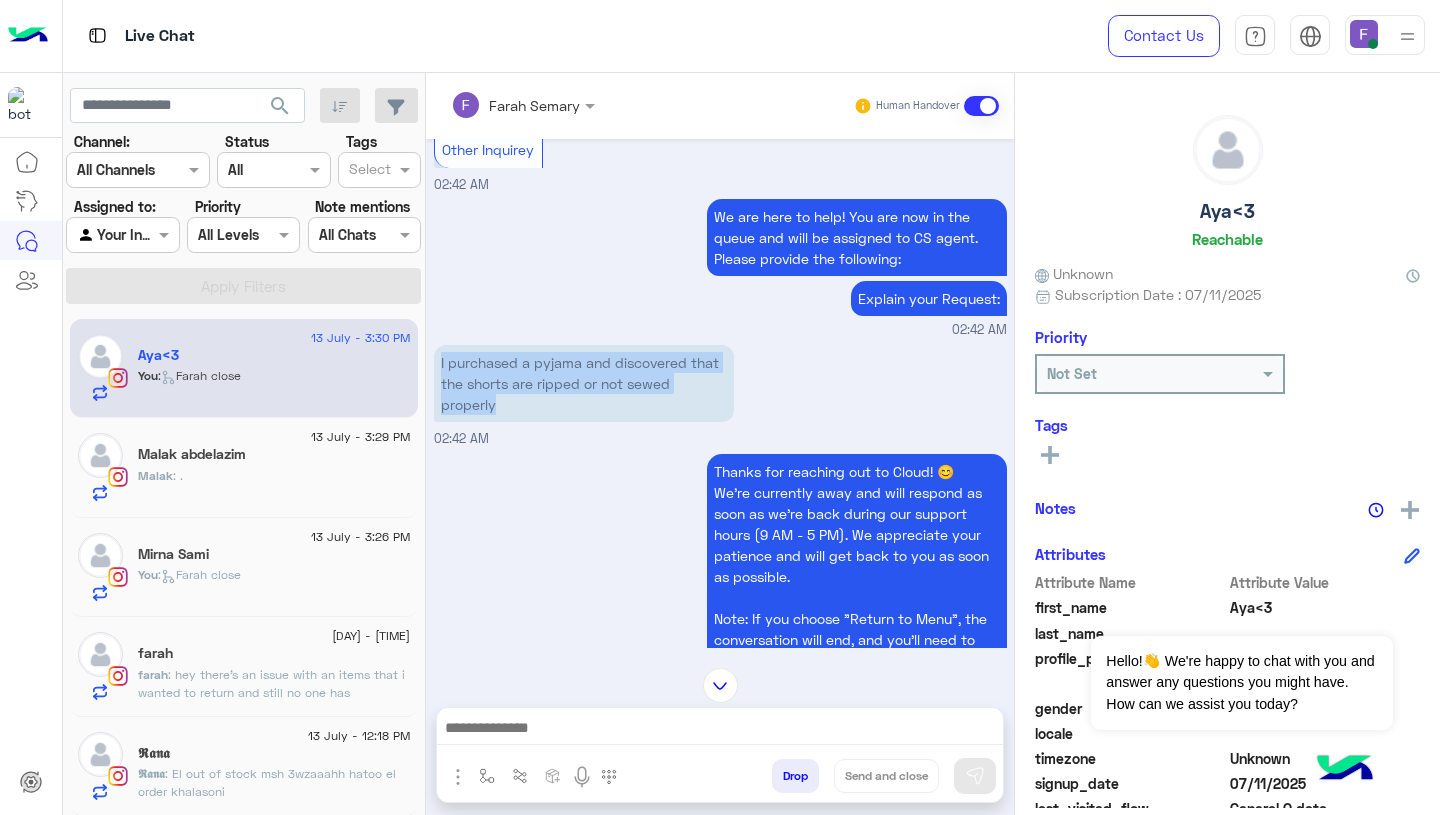 click on "I purchased a pyjama and discovered that the shorts are ripped or not sewed properly" at bounding box center (584, 383) 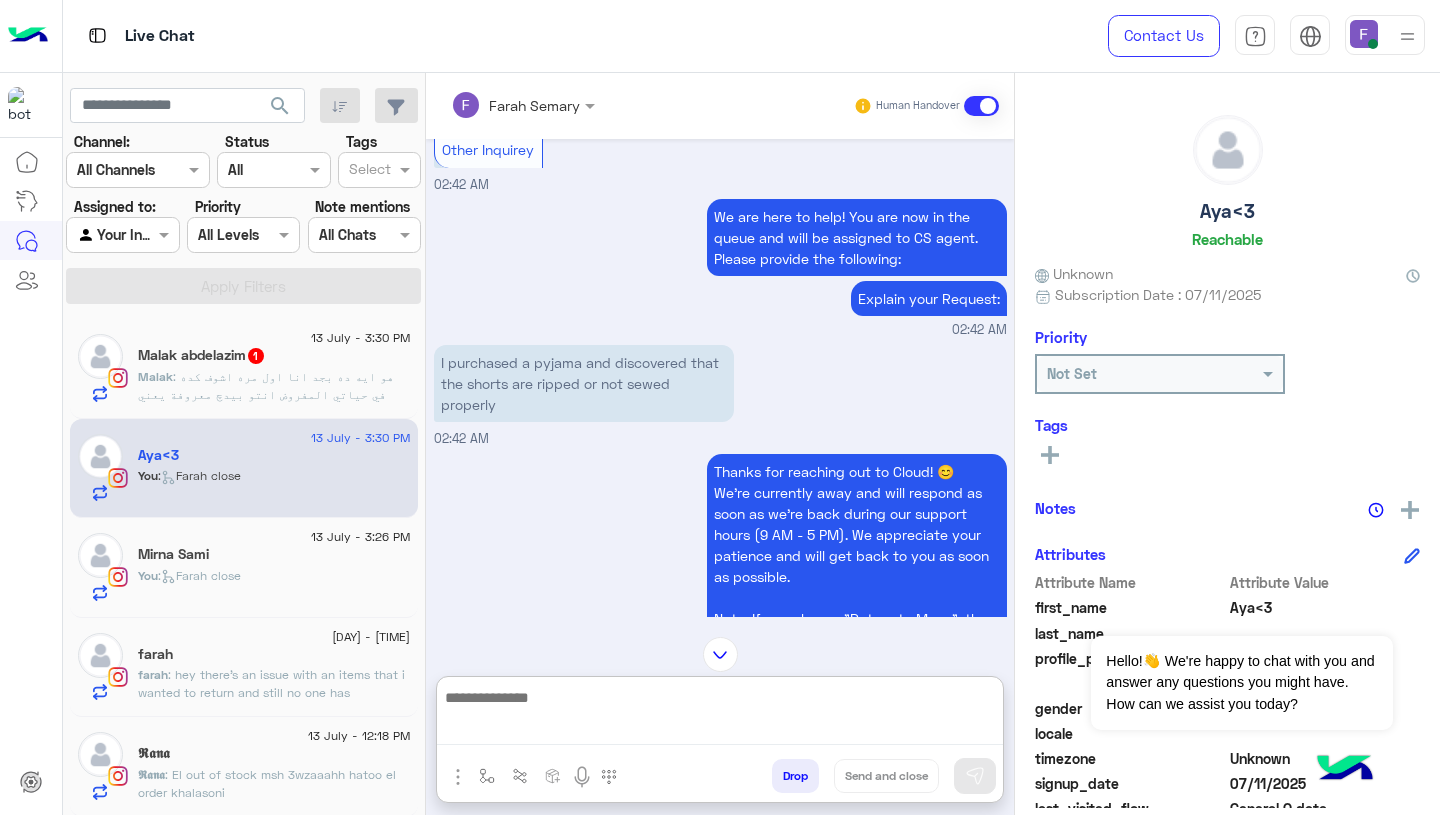 click at bounding box center [720, 715] 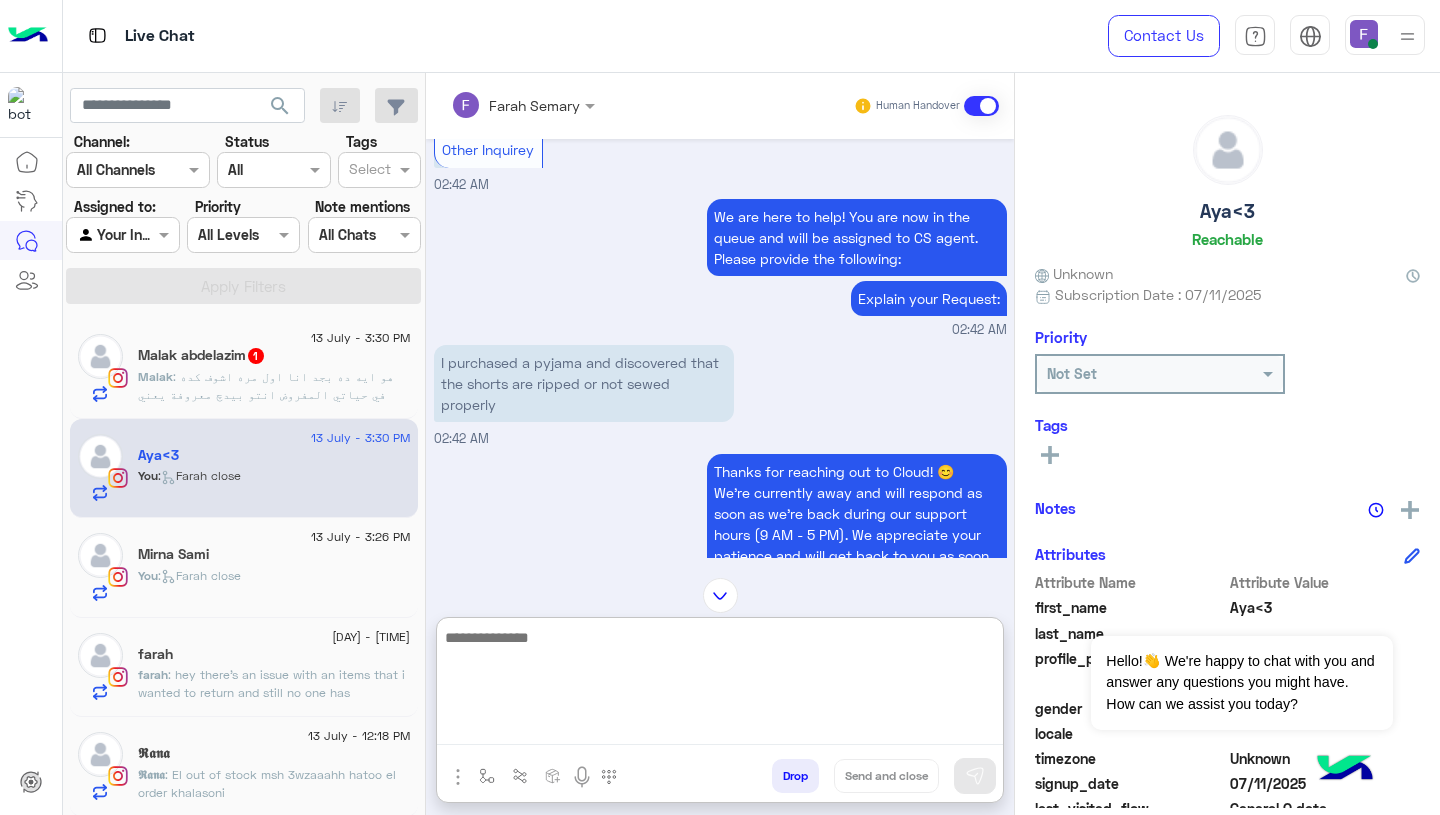 paste on "**********" 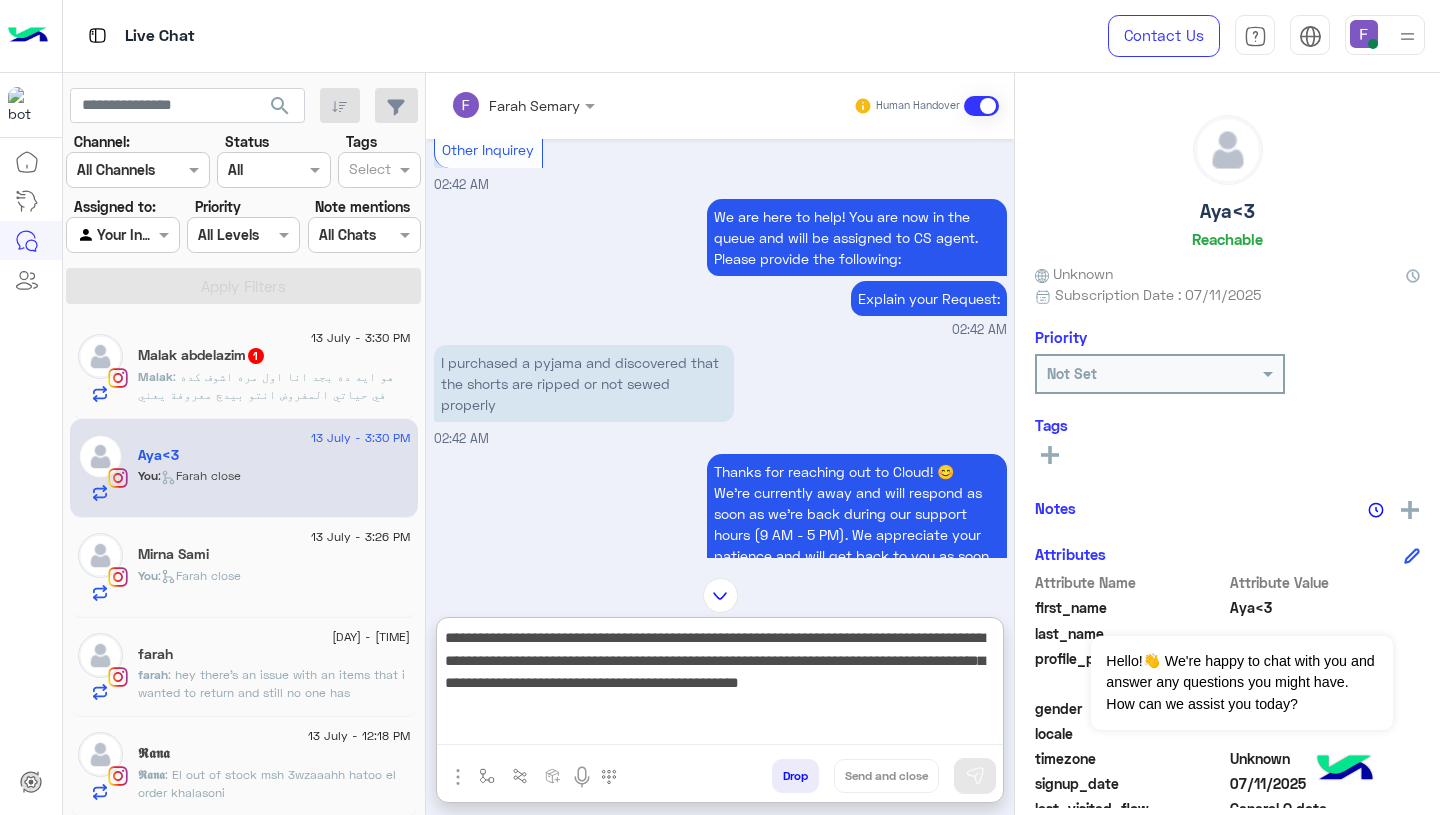scroll, scrollTop: 106, scrollLeft: 0, axis: vertical 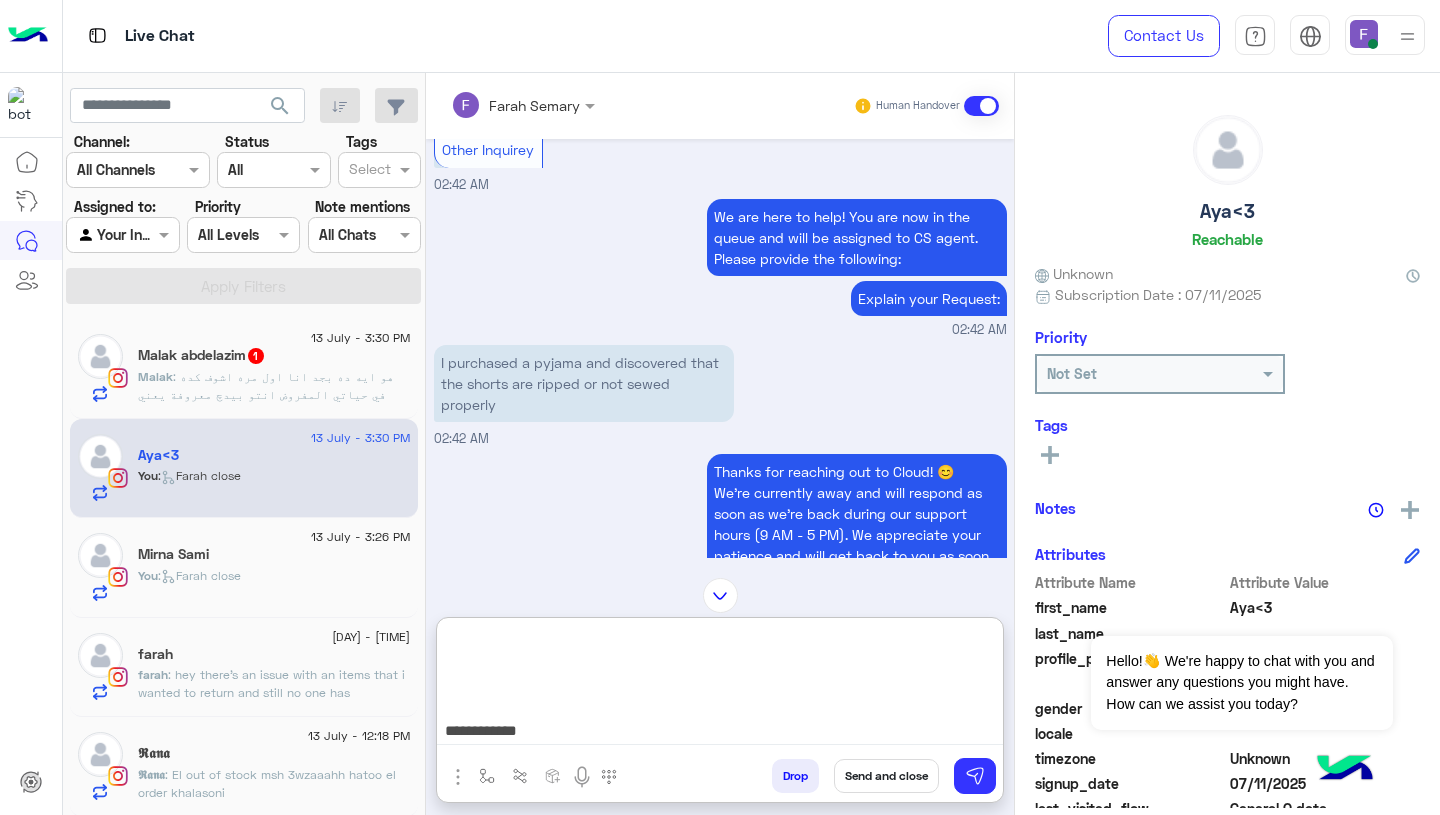 click on "**********" at bounding box center [720, 685] 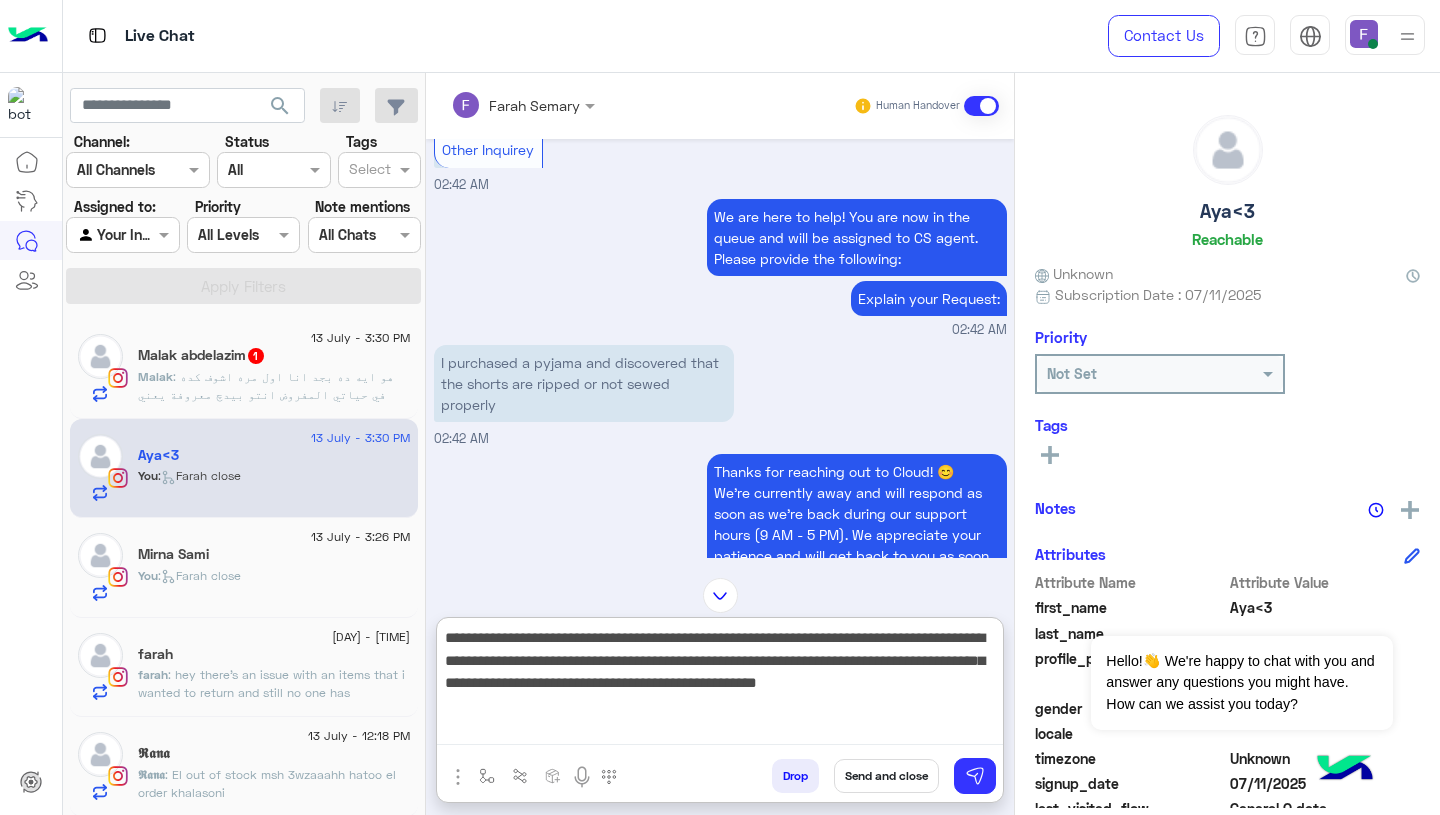 scroll, scrollTop: 0, scrollLeft: 0, axis: both 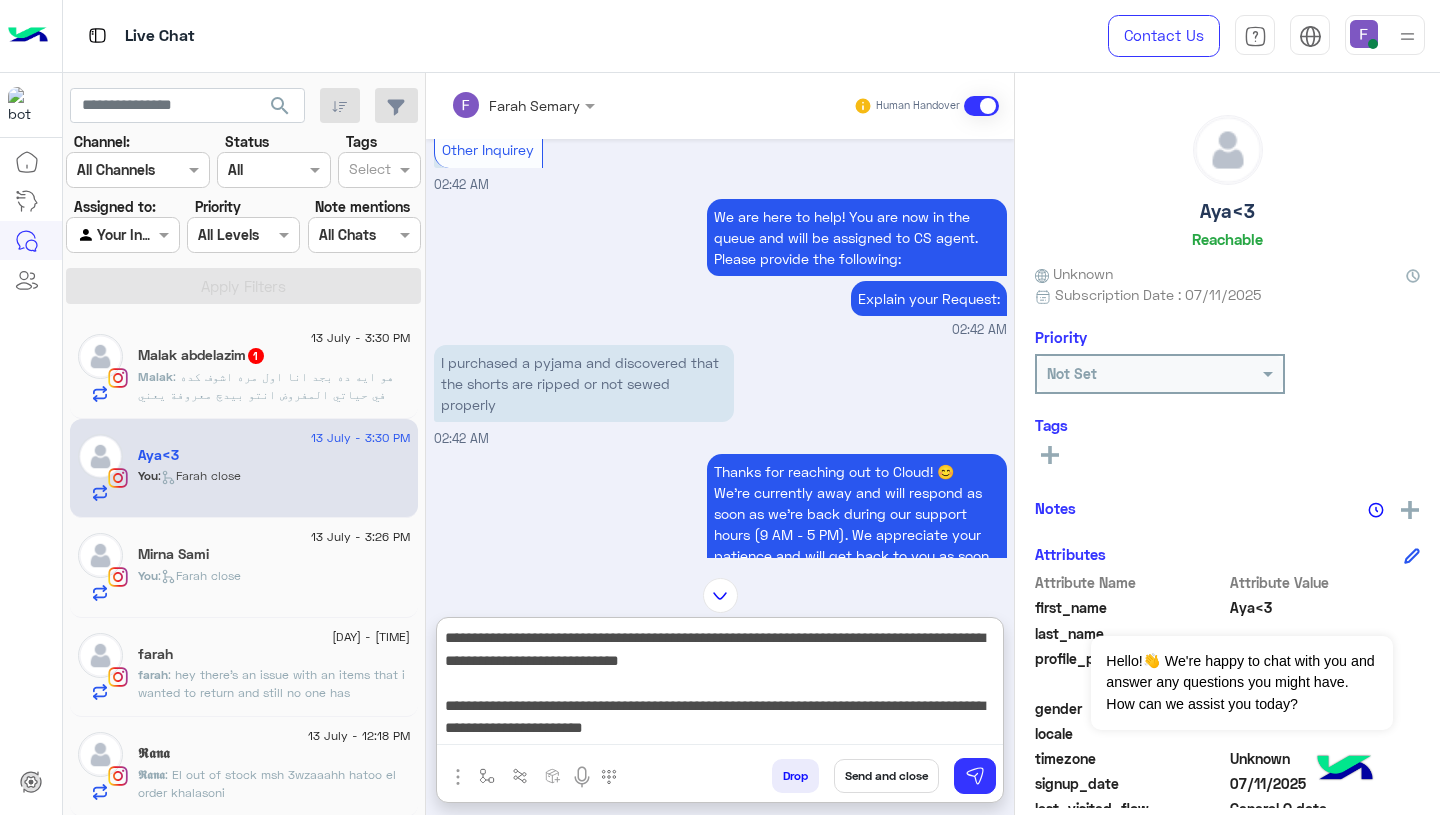 click on "**********" at bounding box center [720, 685] 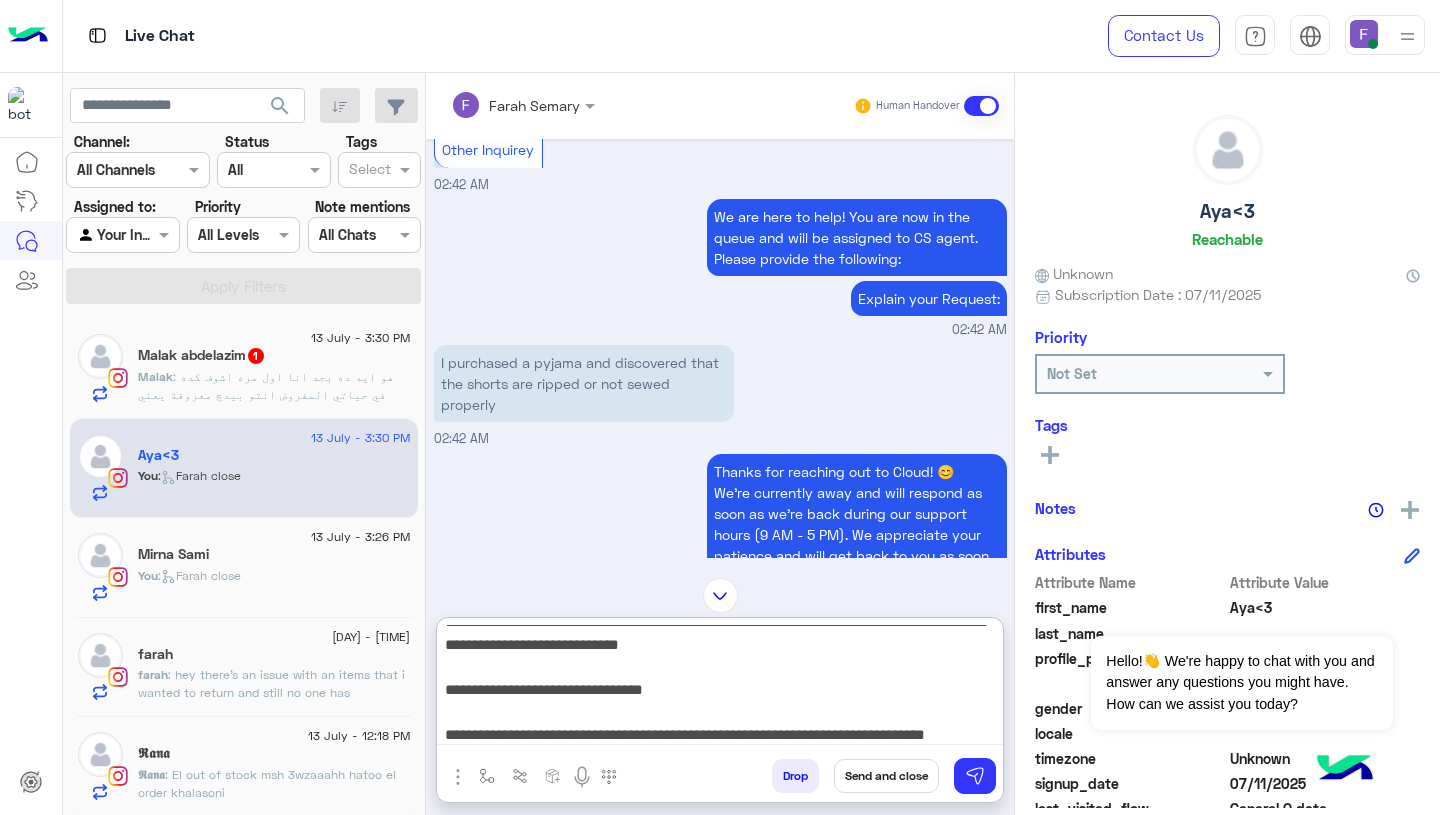 scroll, scrollTop: 0, scrollLeft: 0, axis: both 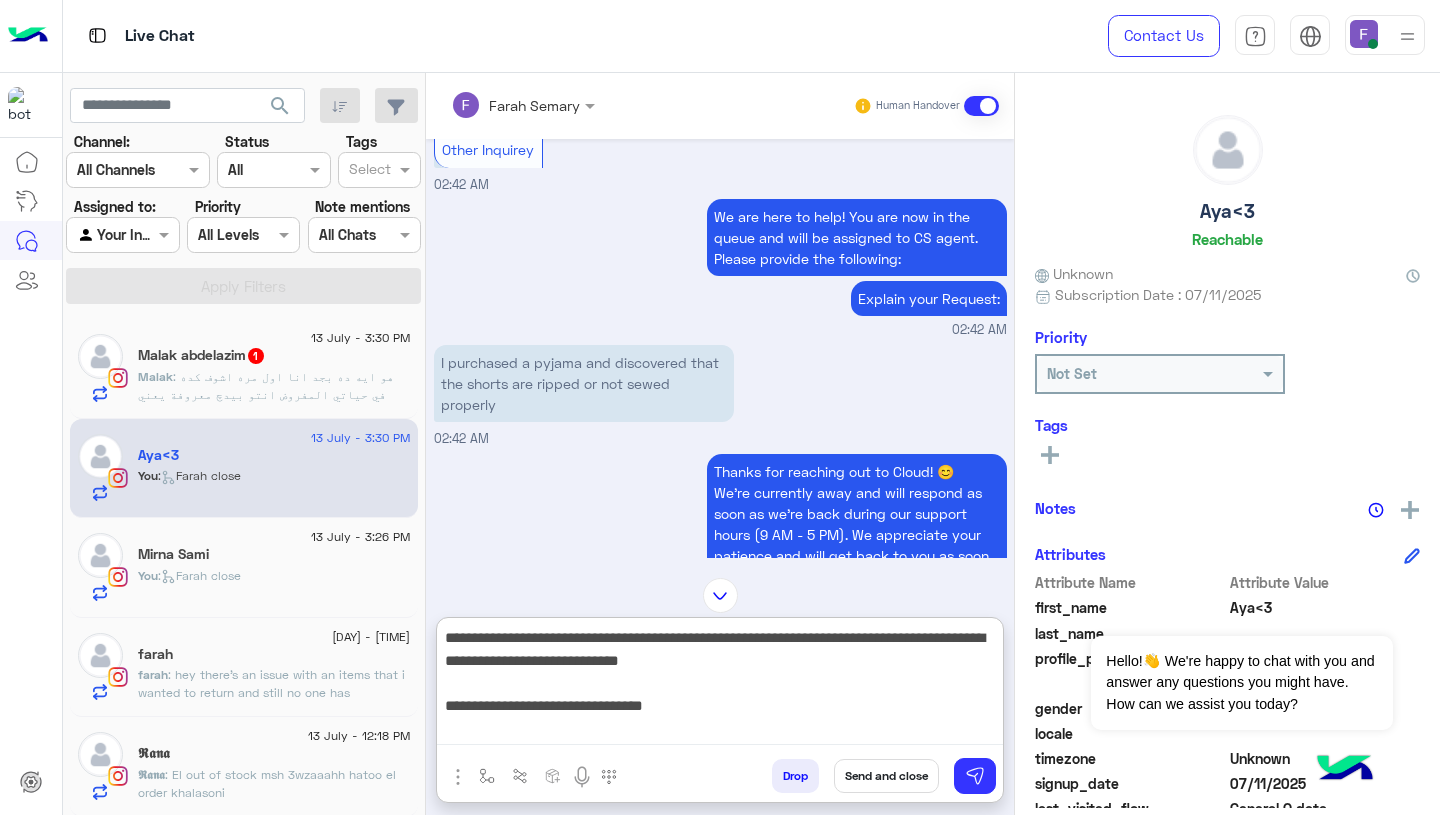 click on "**********" at bounding box center [720, 685] 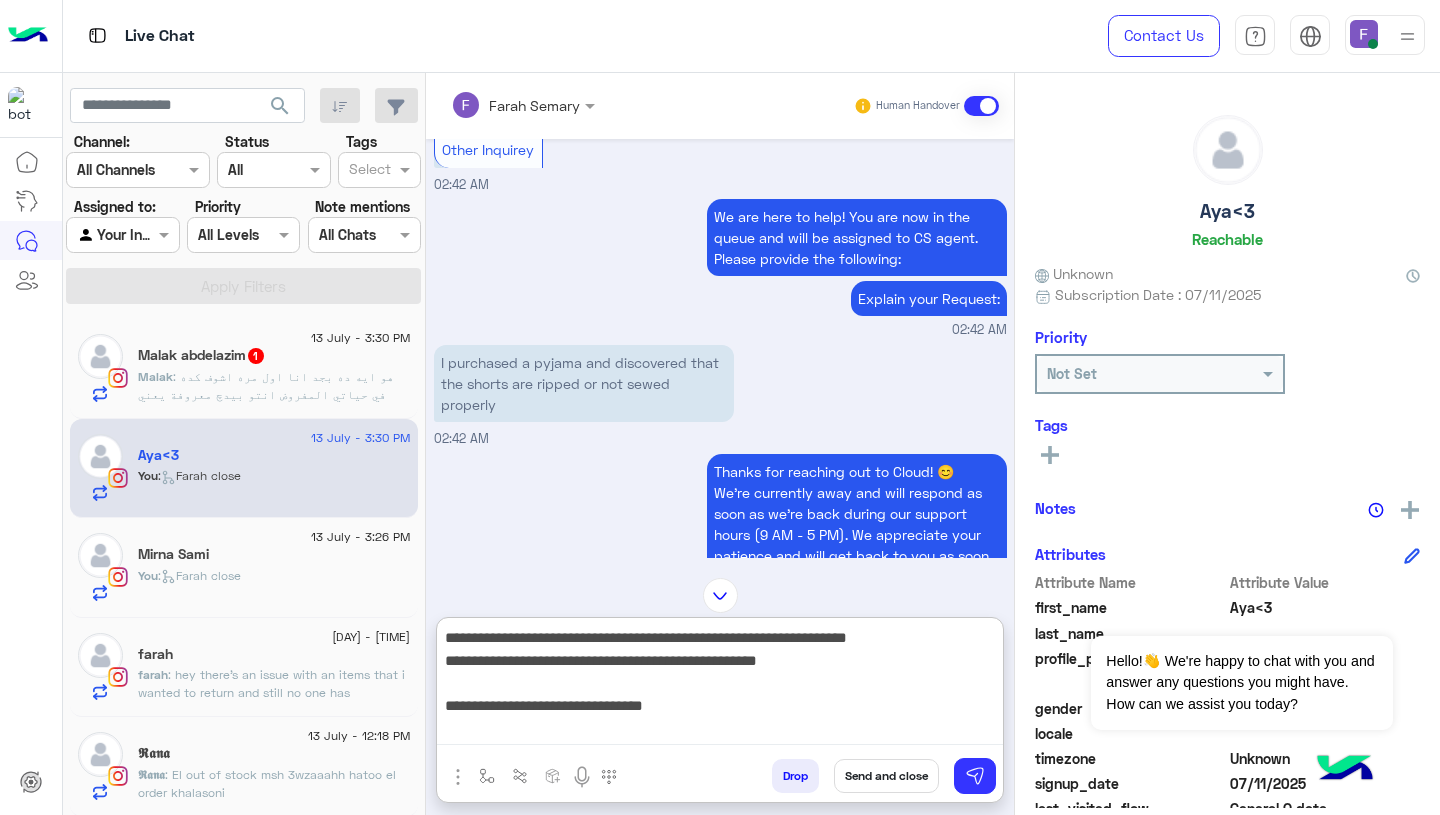 type on "**********" 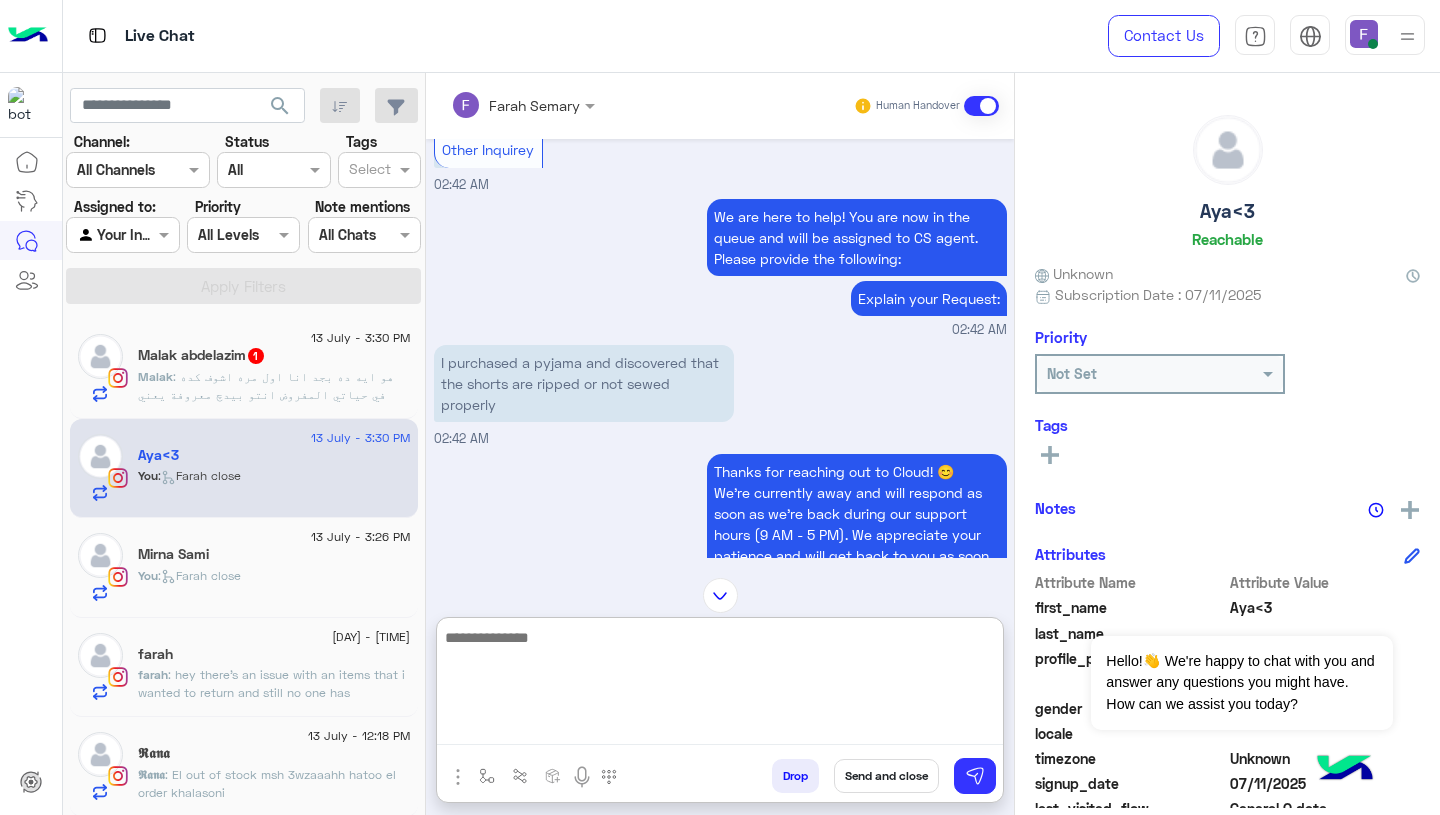 scroll, scrollTop: 2571, scrollLeft: 0, axis: vertical 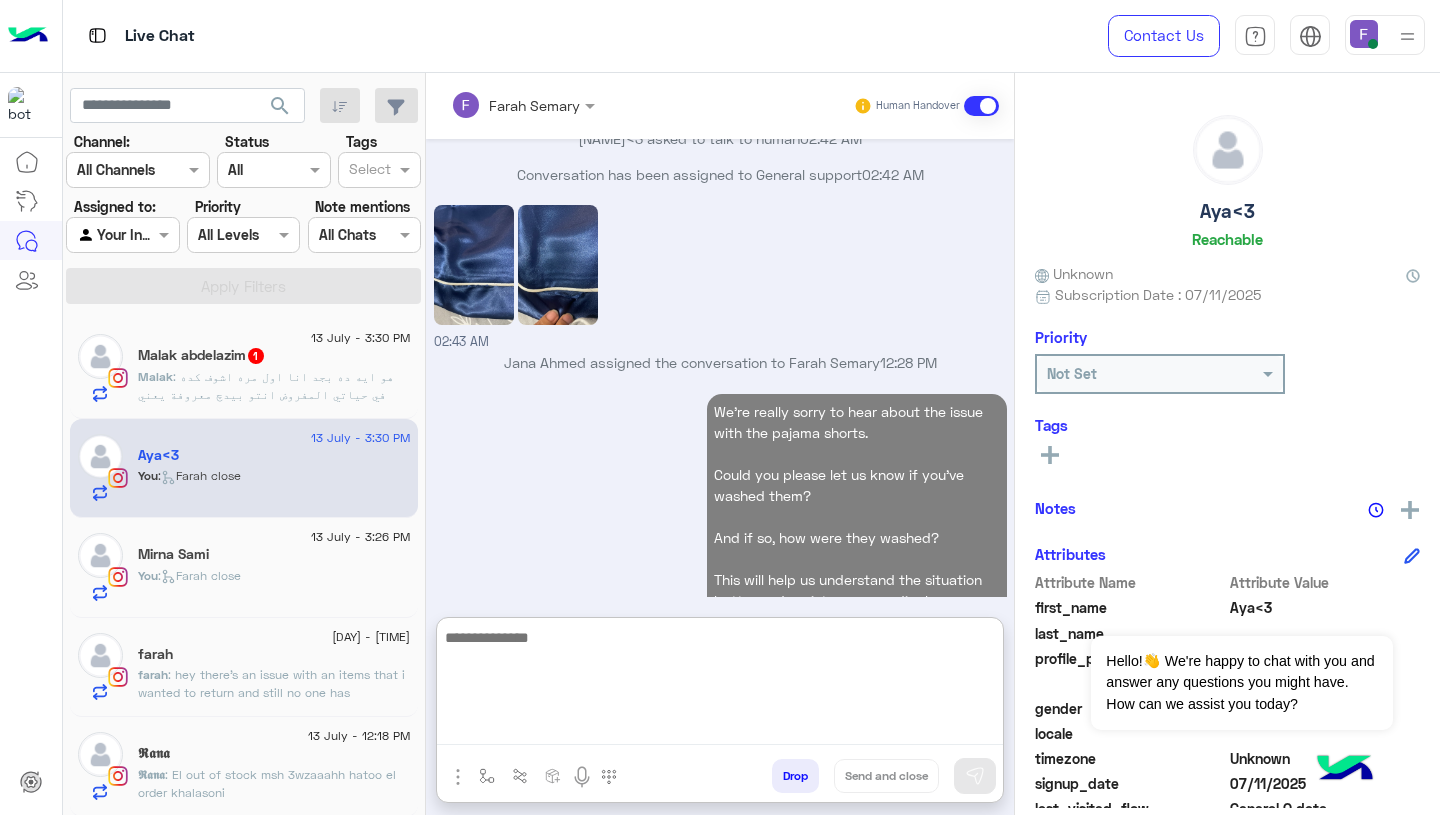 click on "We’re really sorry to hear about the issue with the pajama shorts.  Could you please let us know if you’ve washed them?  And if so, how were they washed?  This will help us understand the situation better and assist you accordingly.   03:31 PM" at bounding box center (720, 515) 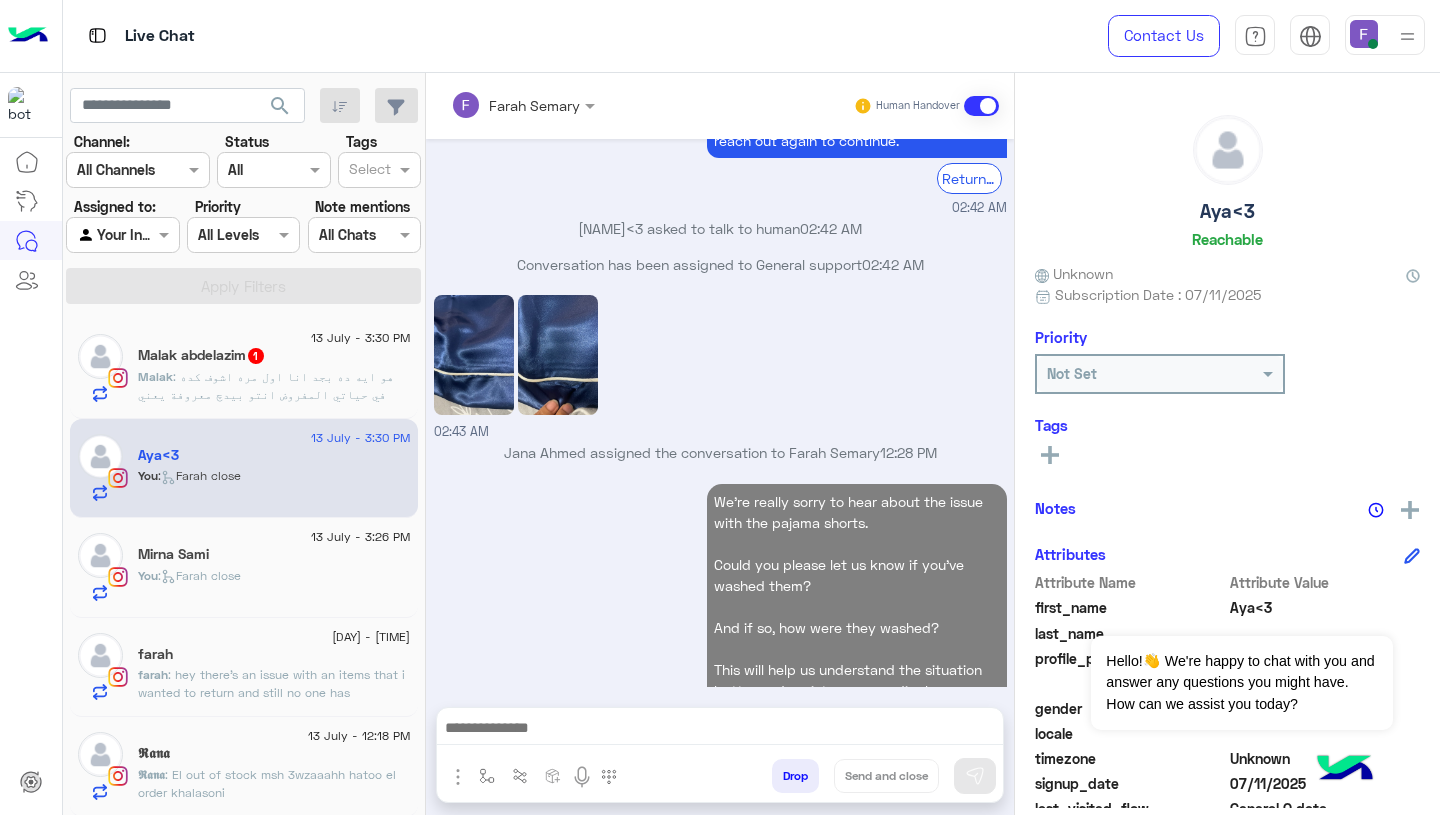 scroll, scrollTop: 2518, scrollLeft: 0, axis: vertical 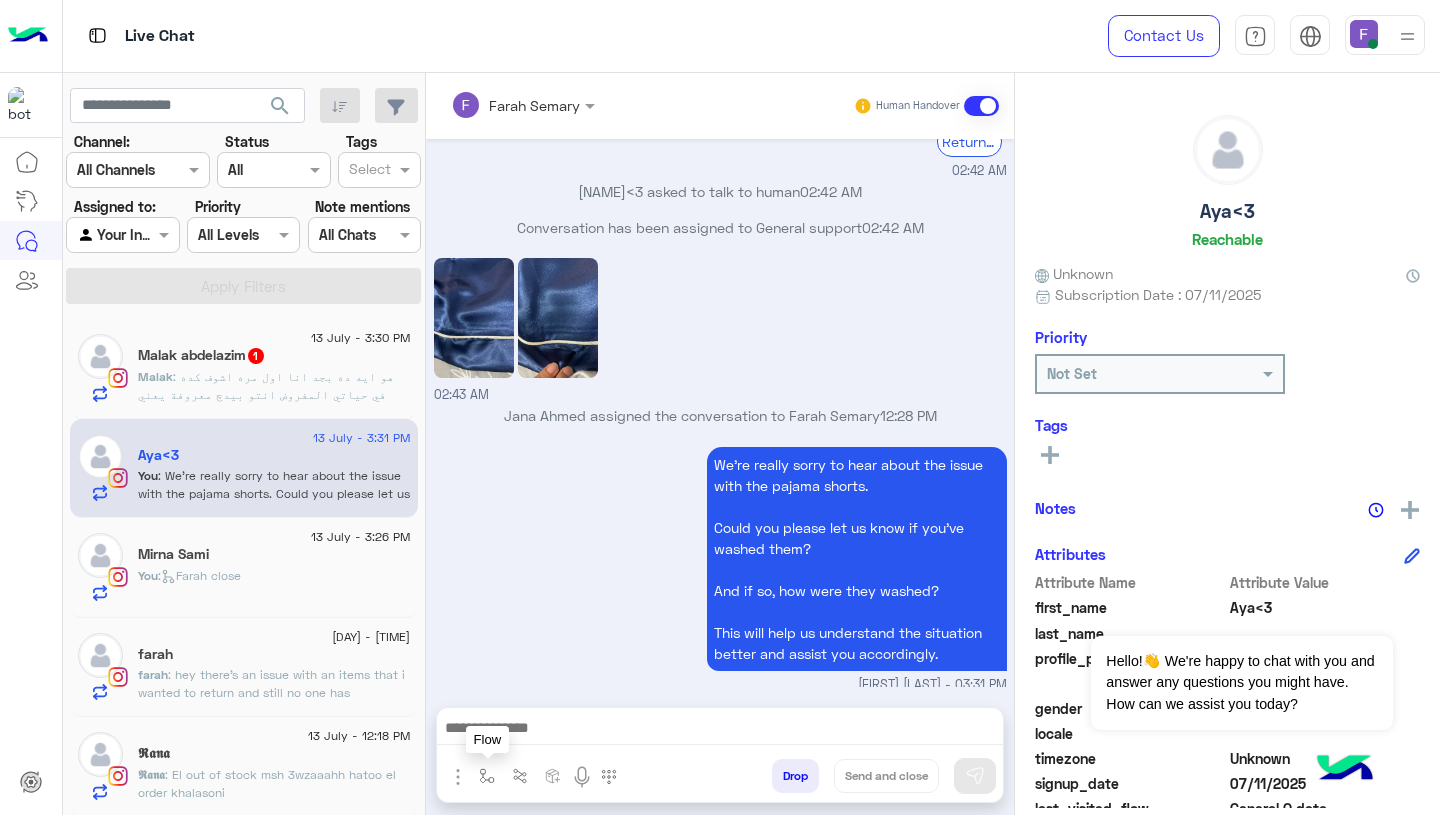 click at bounding box center (487, 776) 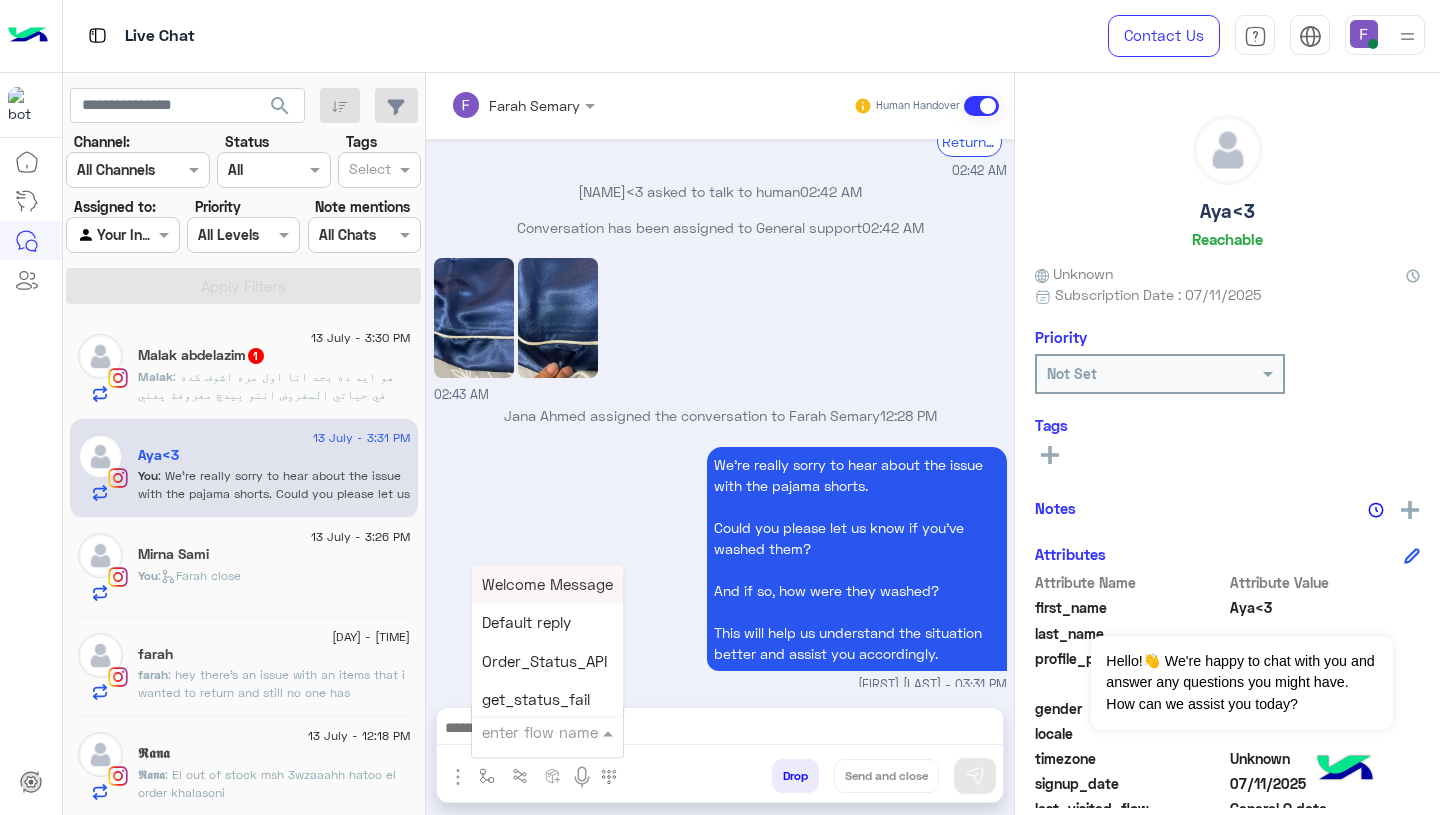 click on "enter flow name" at bounding box center [540, 732] 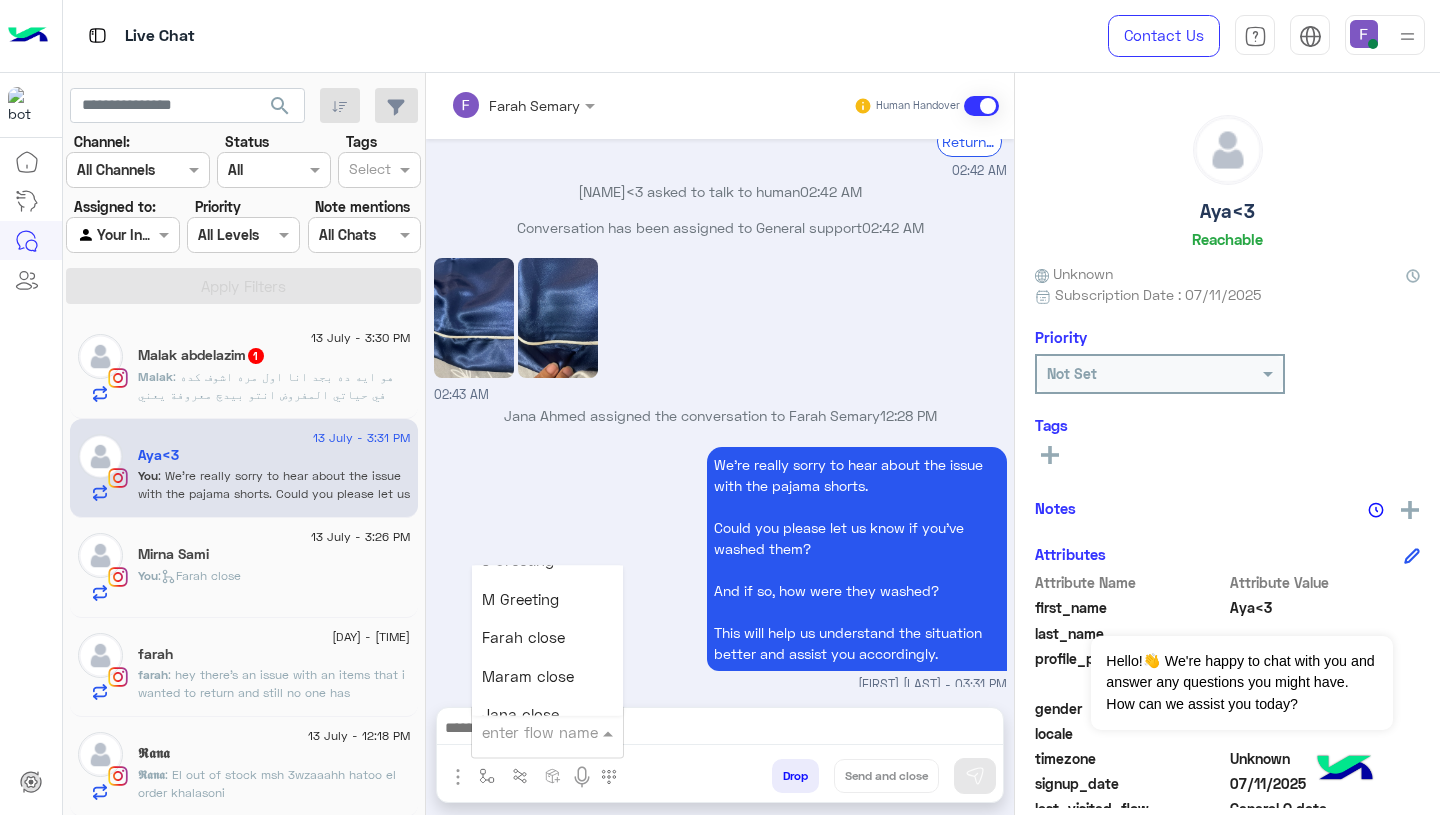 scroll, scrollTop: 2361, scrollLeft: 0, axis: vertical 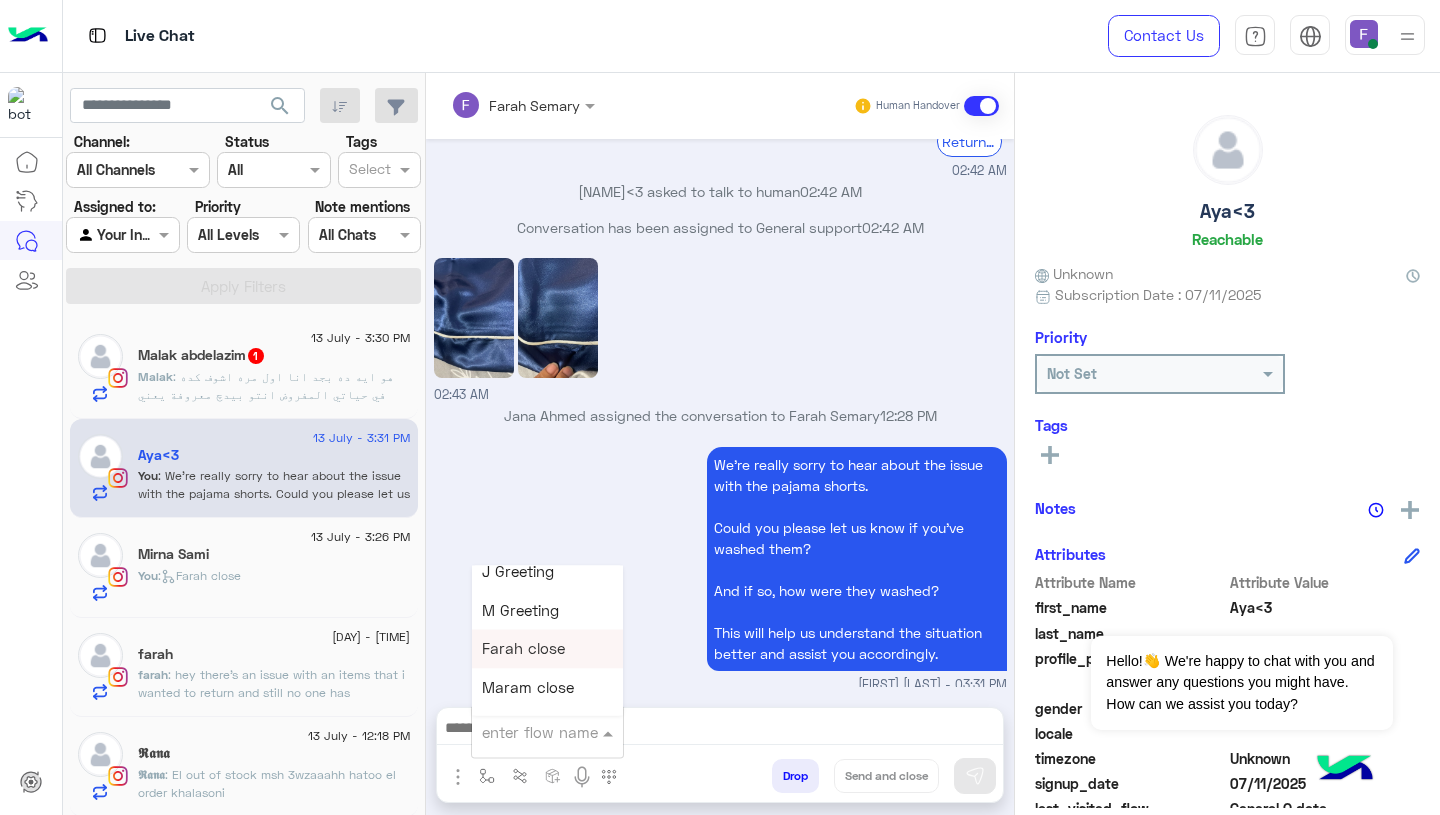 click on "Farah close" at bounding box center (547, 649) 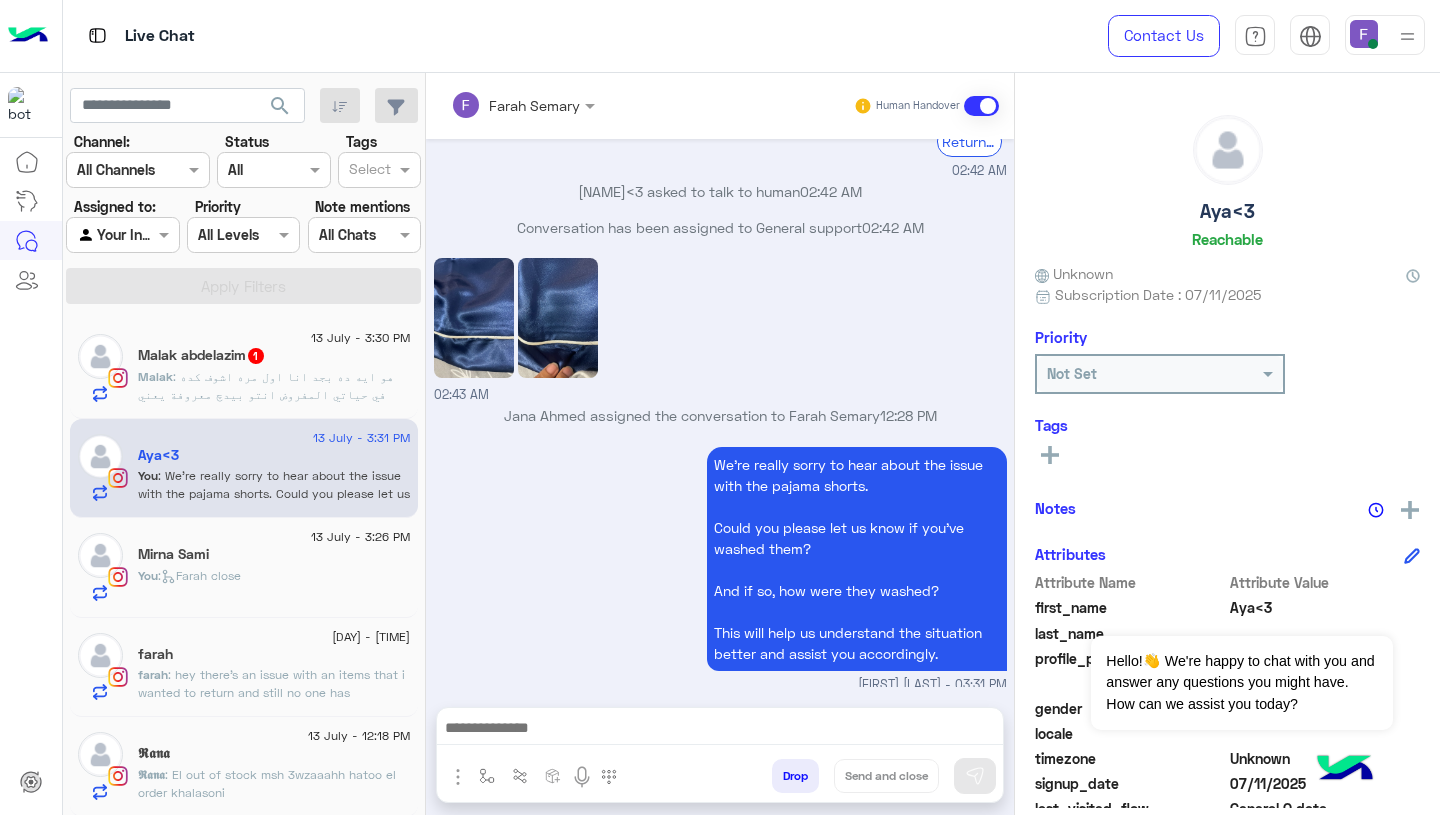 type on "**********" 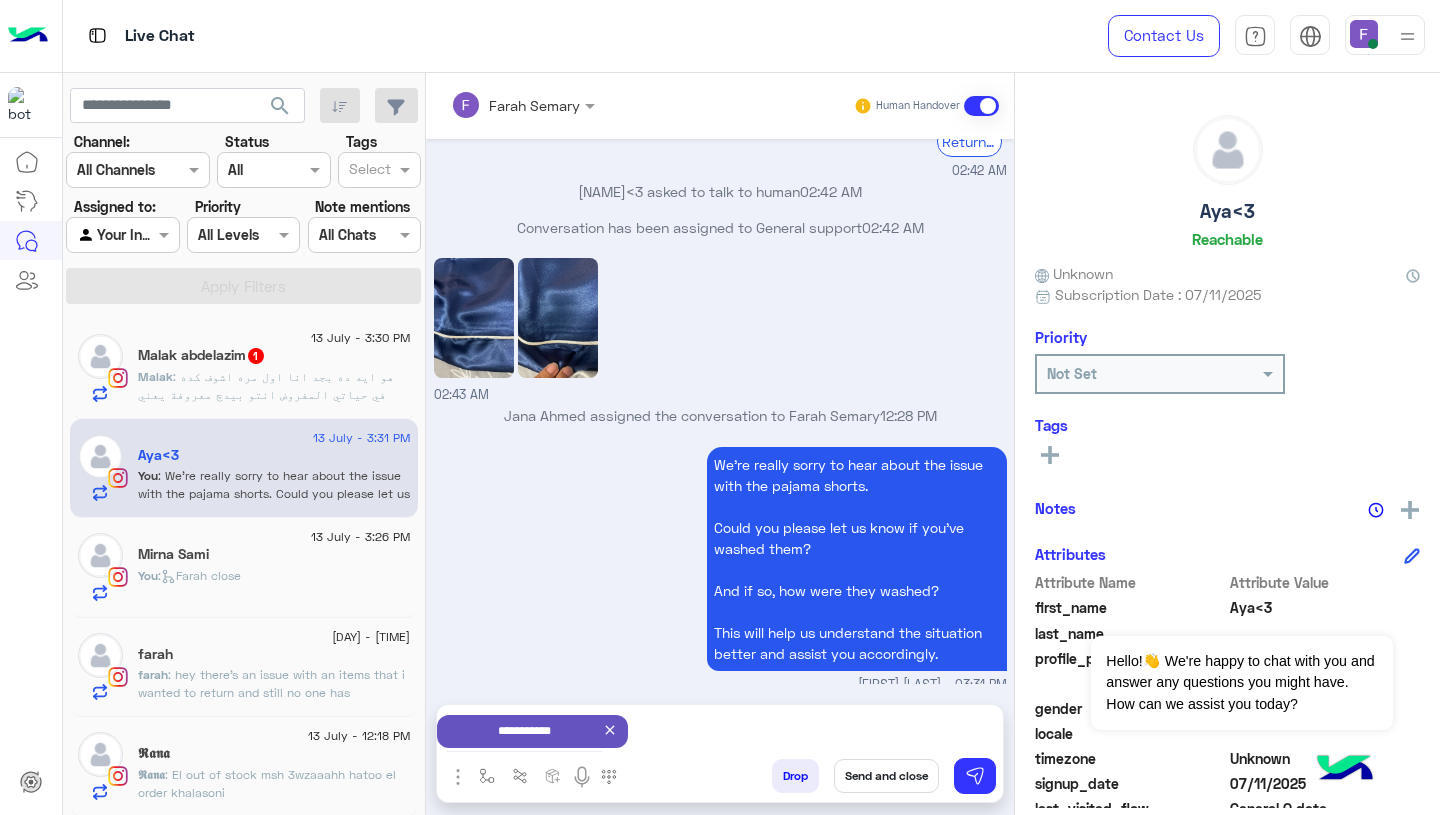 click on "Send and close" at bounding box center (886, 776) 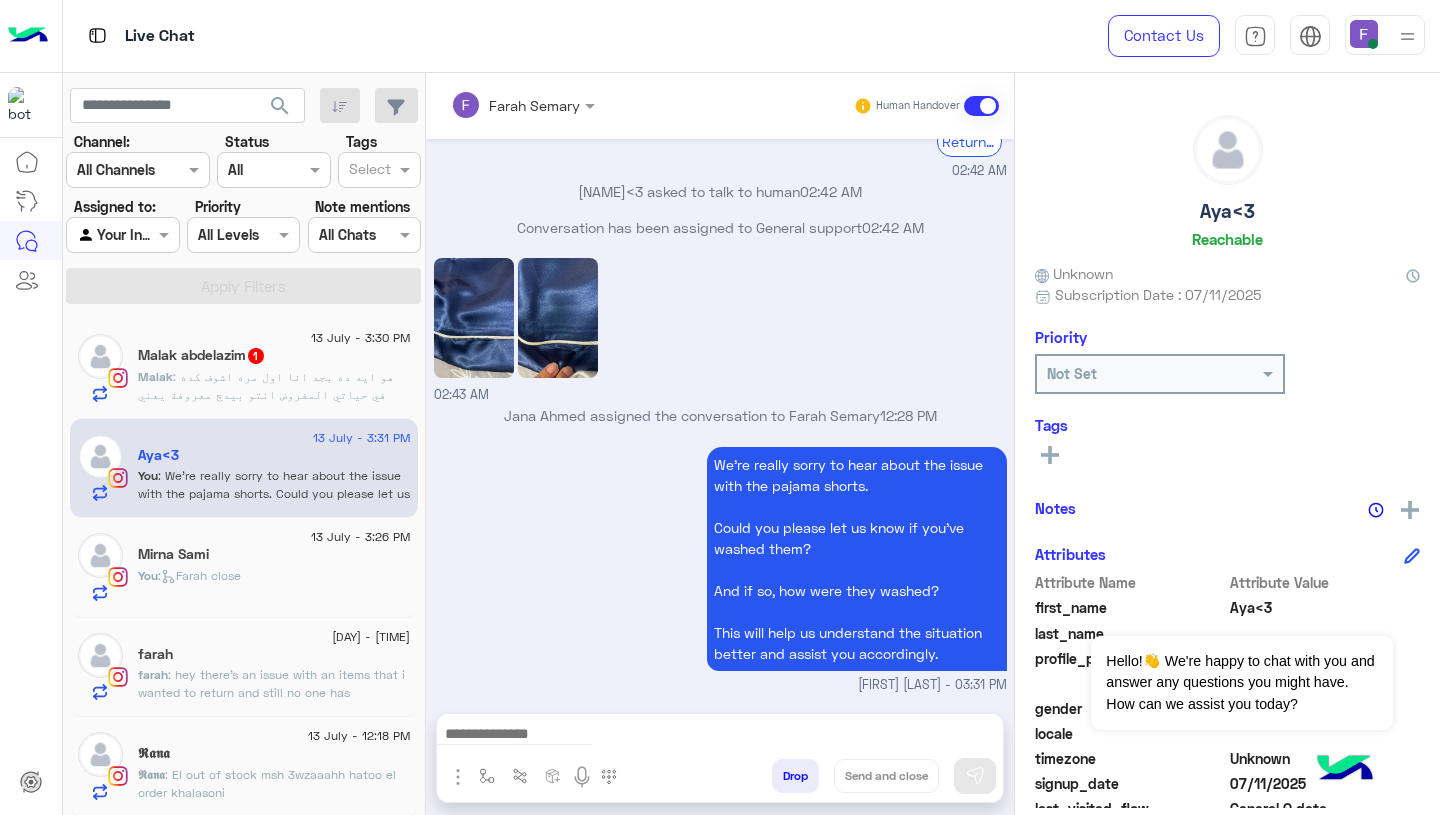 scroll, scrollTop: 2518, scrollLeft: 0, axis: vertical 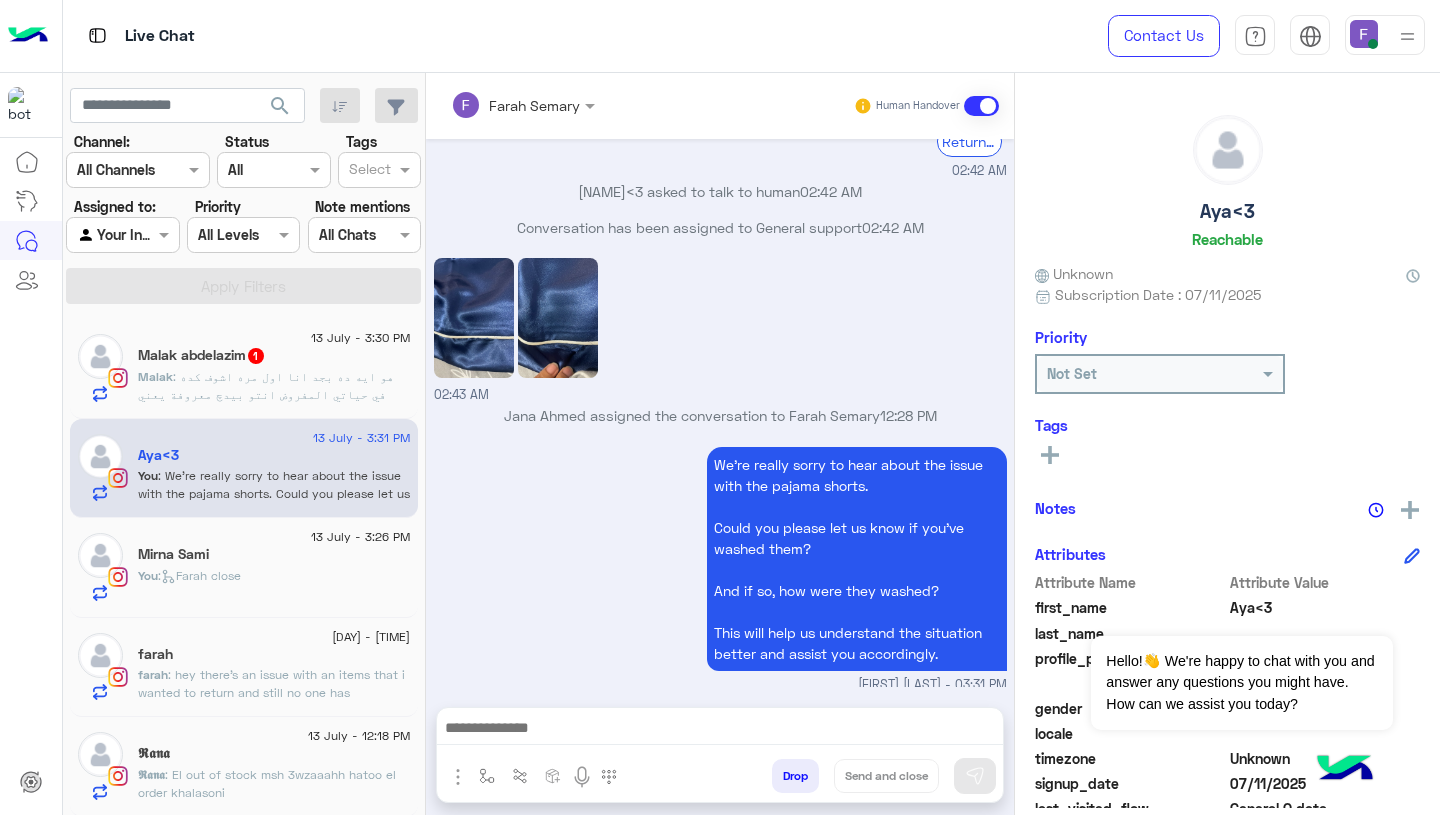 click on "Malak : هو ايه ده بجد انا اول مره اشوف كده في حياتي المفروض انتو بيدچ معروفة يعني" 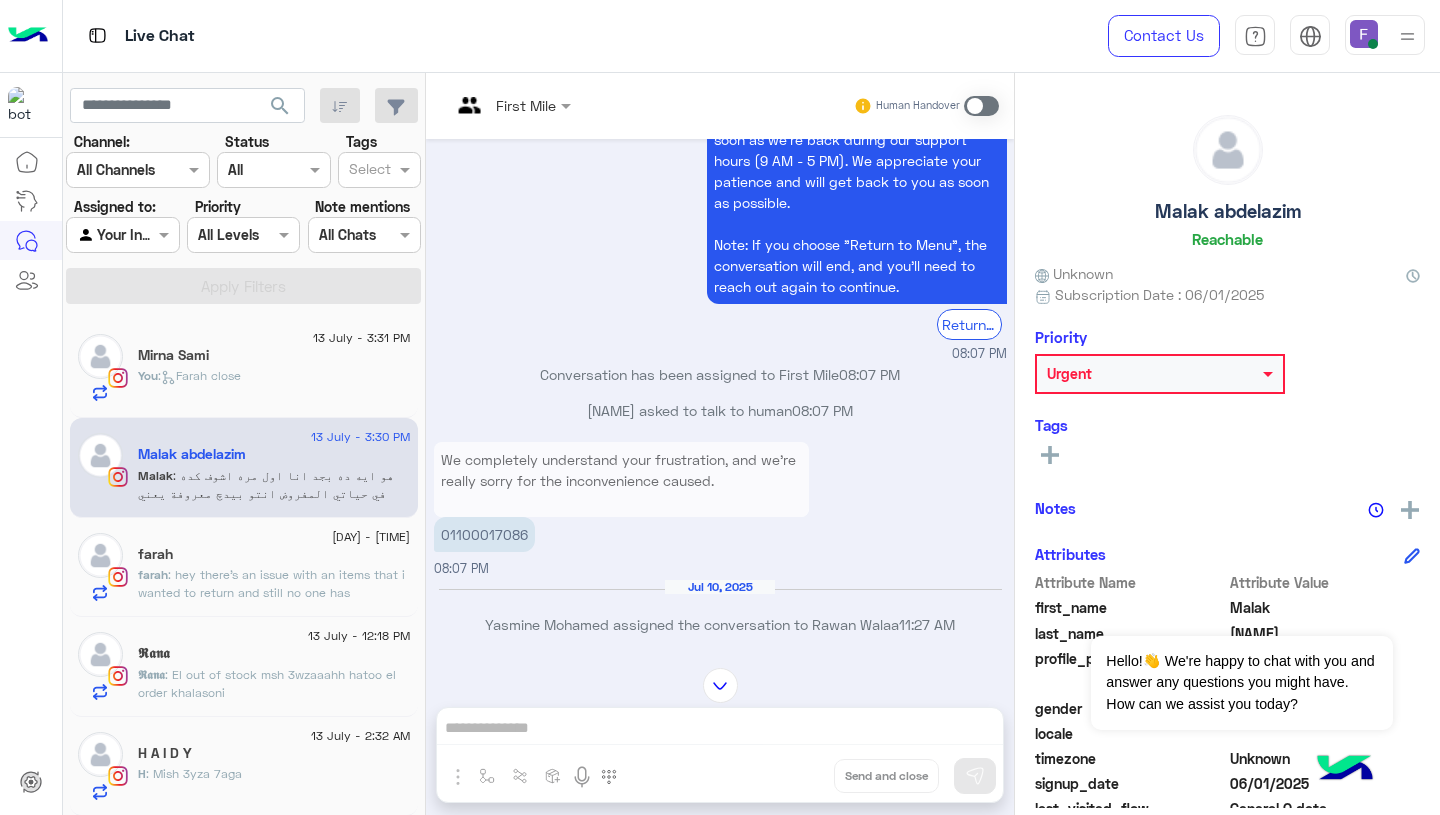 scroll, scrollTop: 1218, scrollLeft: 0, axis: vertical 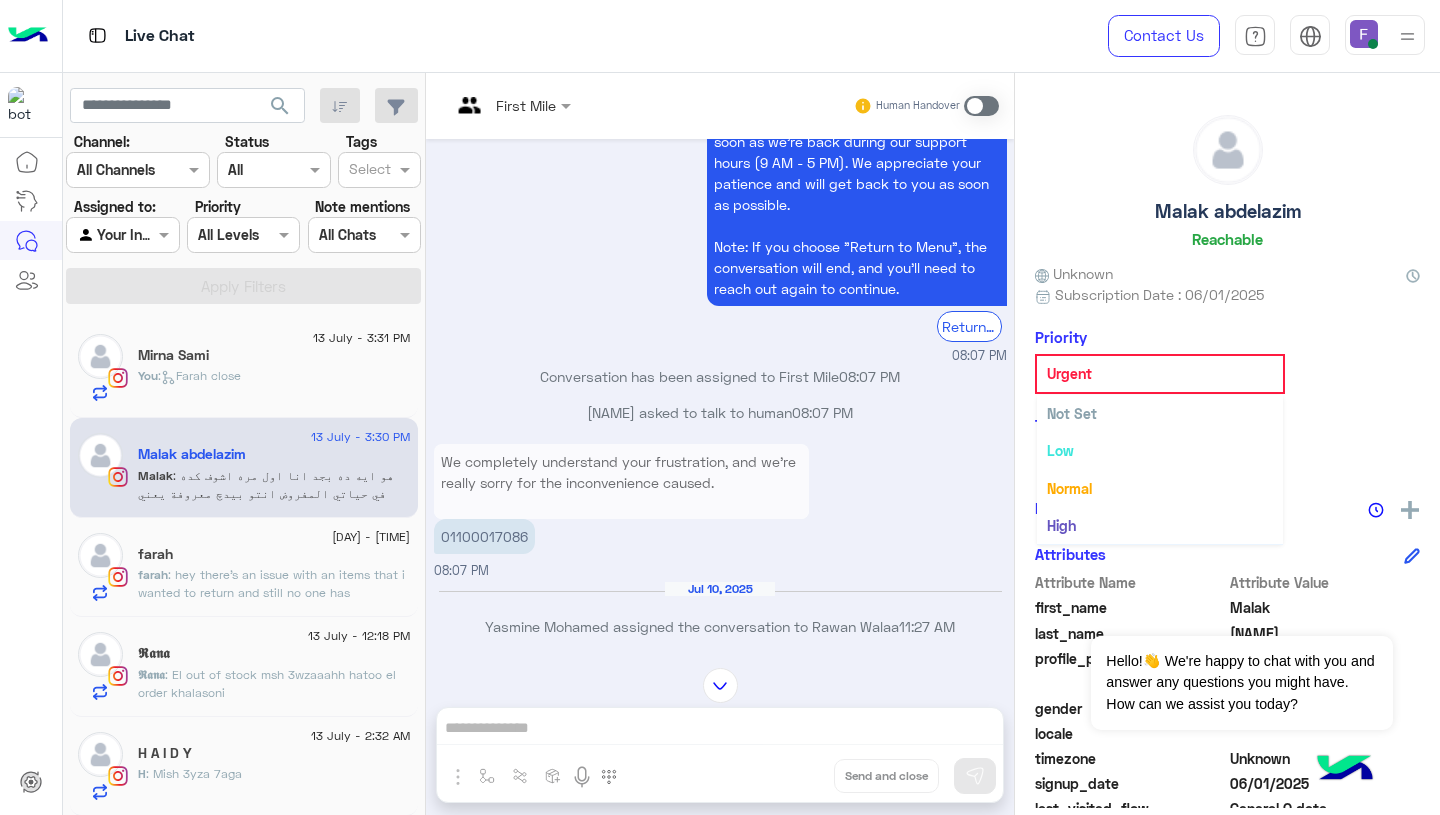 click 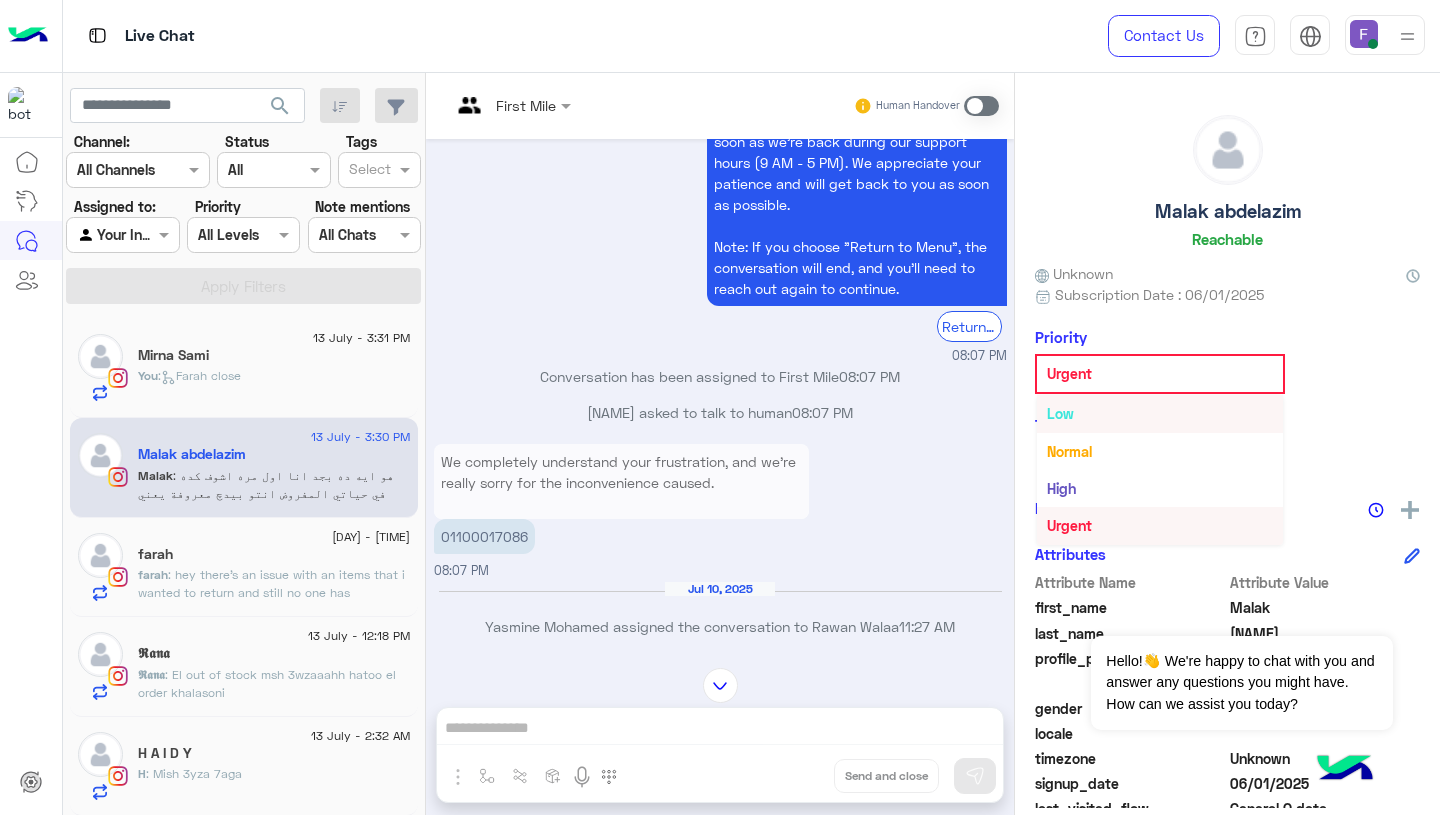 click on "Low" at bounding box center (1160, 413) 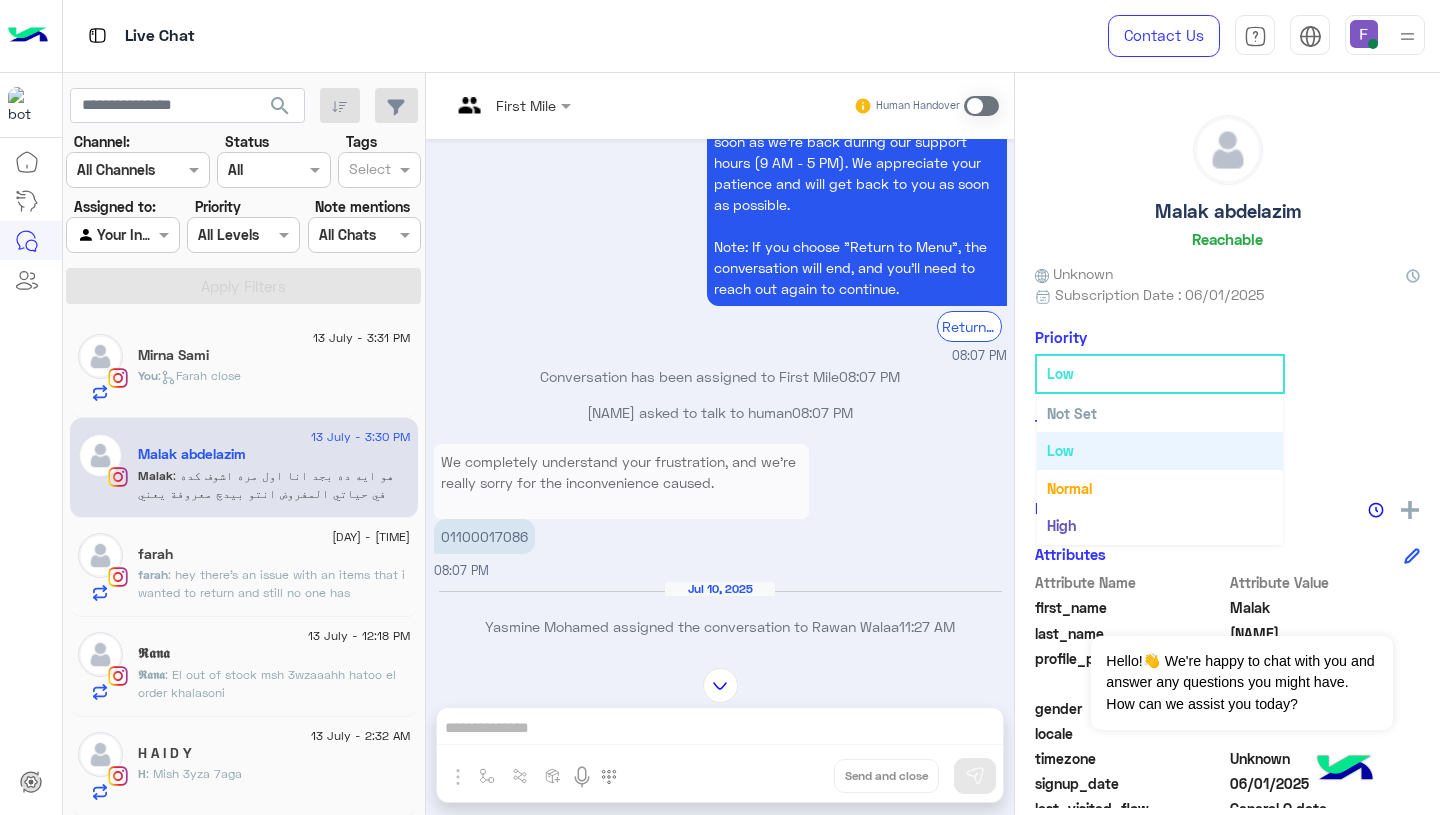 click 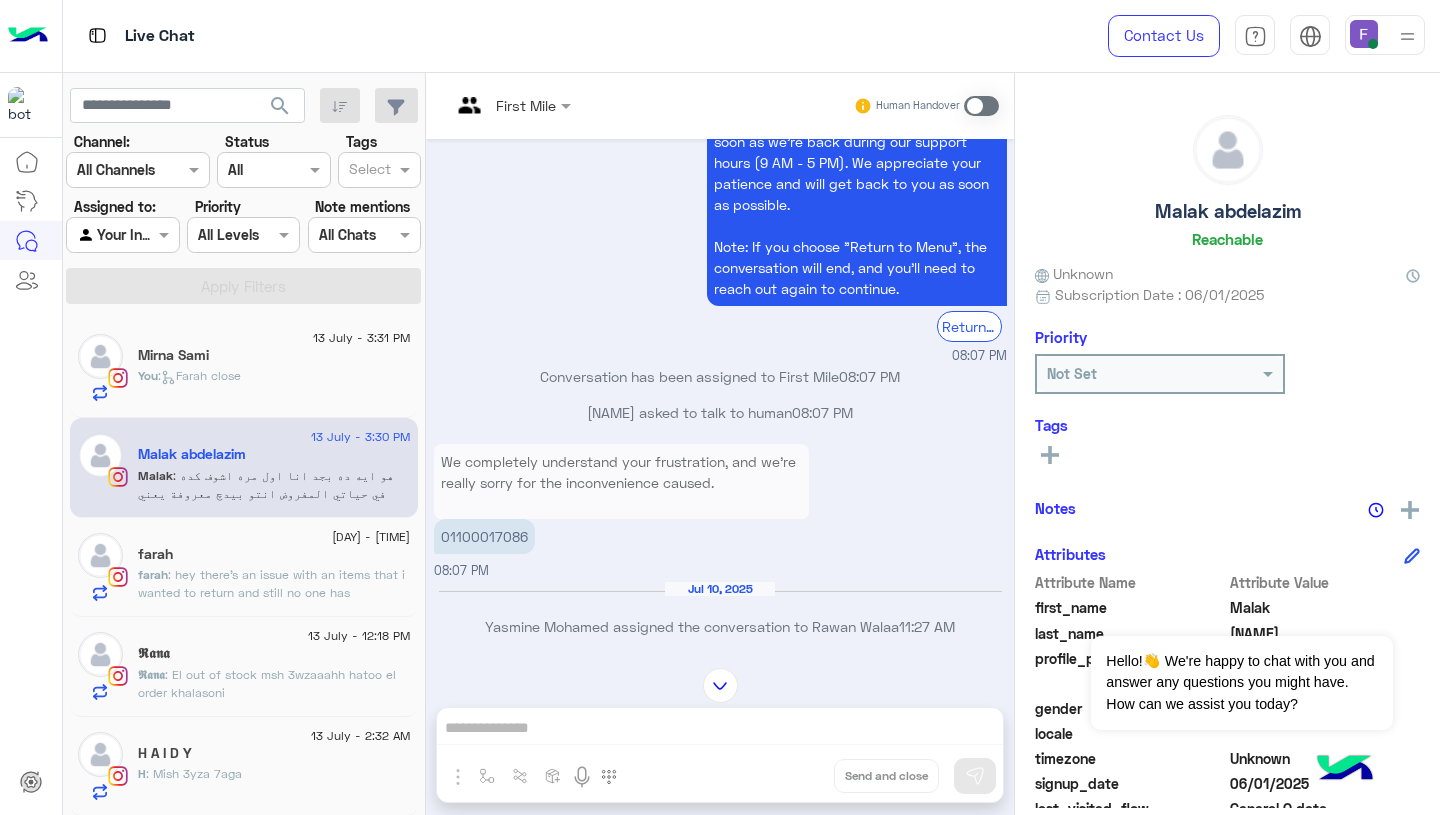 click on "Malak abdelazim asked to talk to human   08:07 PM" at bounding box center [720, 412] 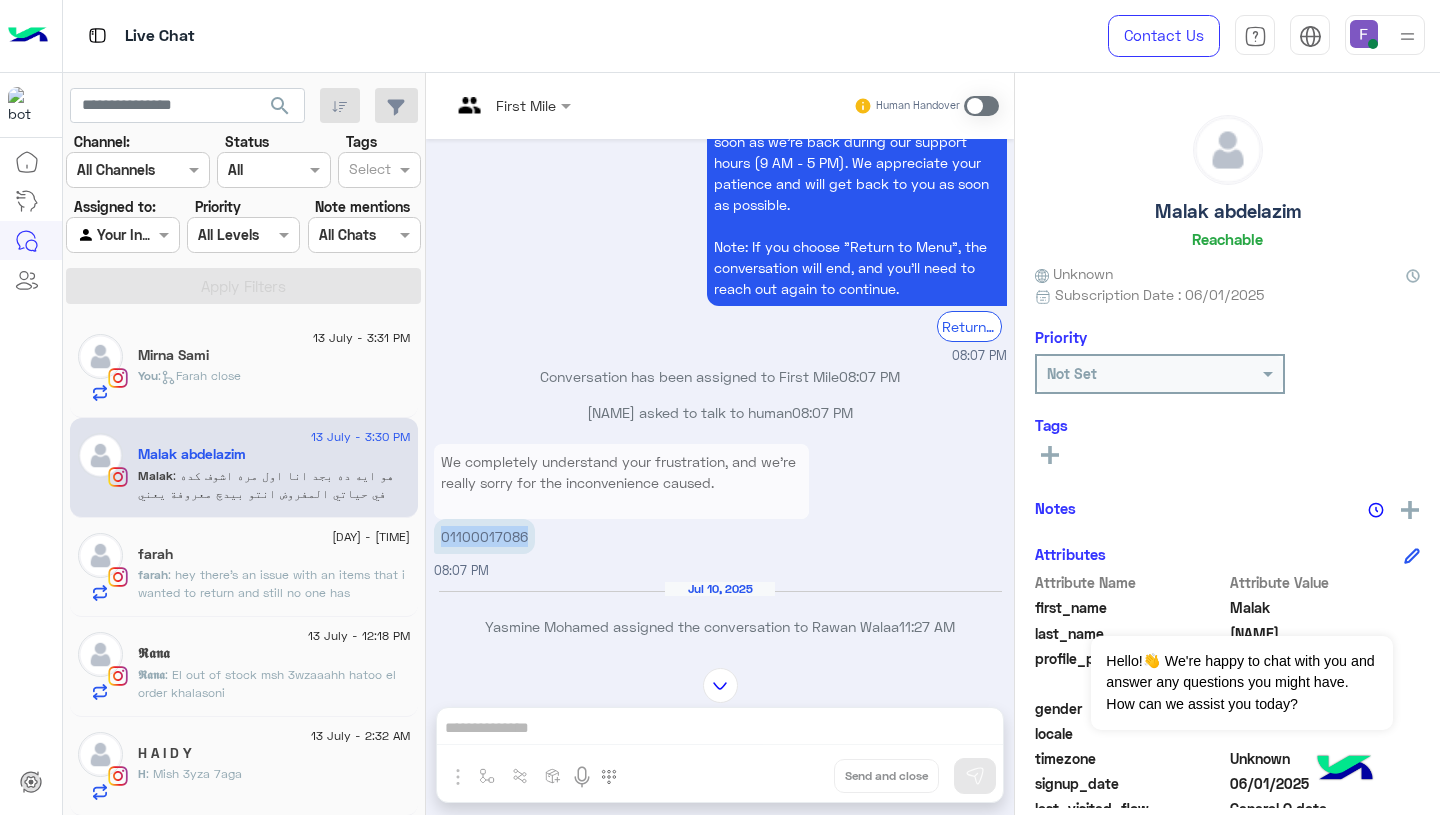 click on "01100017086" at bounding box center [484, 536] 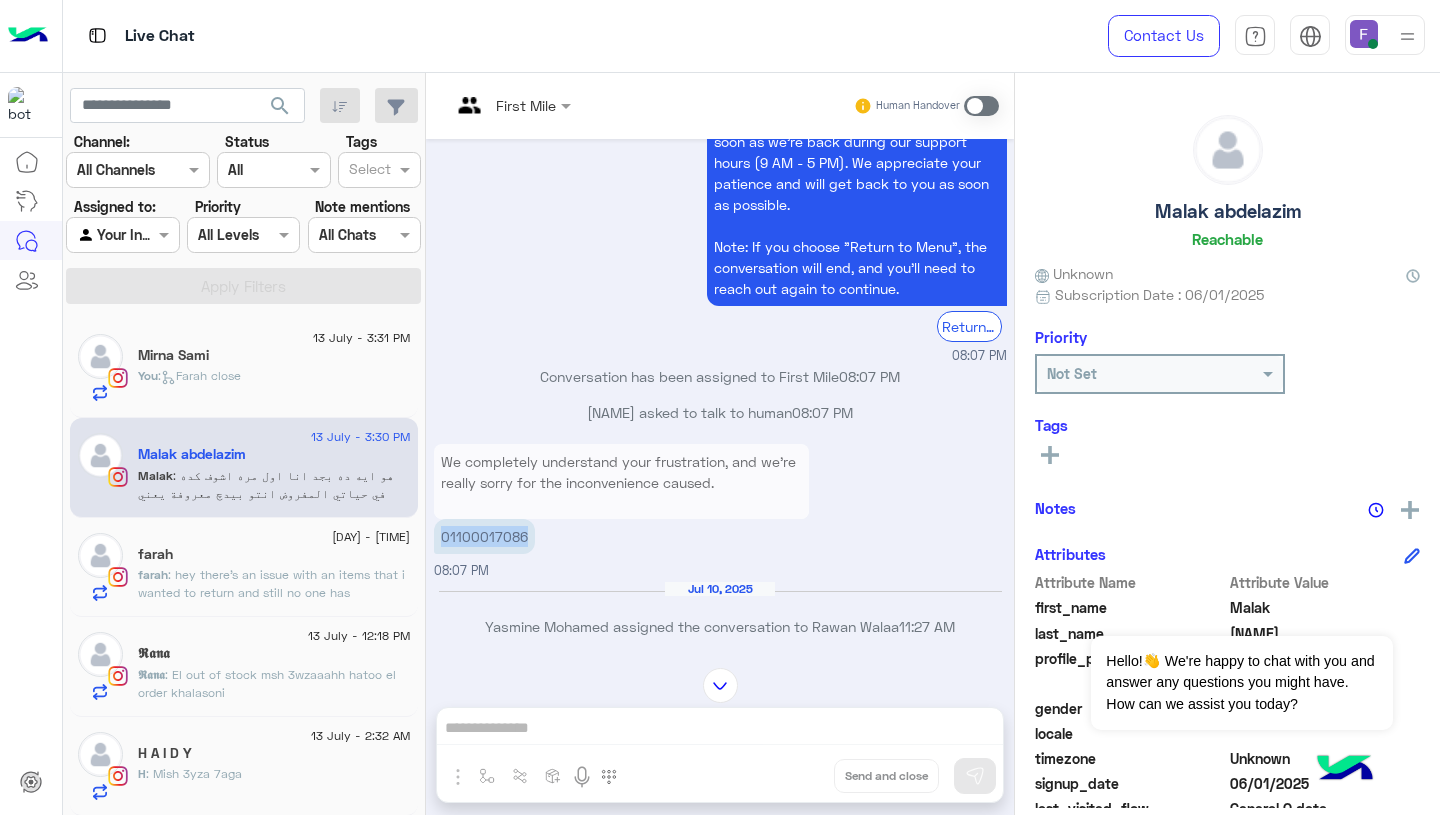 click on "Thanks for reaching out to Cloudy! 😊 We're currently away and will respond as soon as we’re back during our support hours (9 AM - 5 PM). We appreciate your patience and will get back to you as soon as possible. Note: If you choose "Return to Menu", the conversation will end, and you’ll need to reach out again to continue.  Return to Main Menu     08:07 PM" at bounding box center (720, 221) 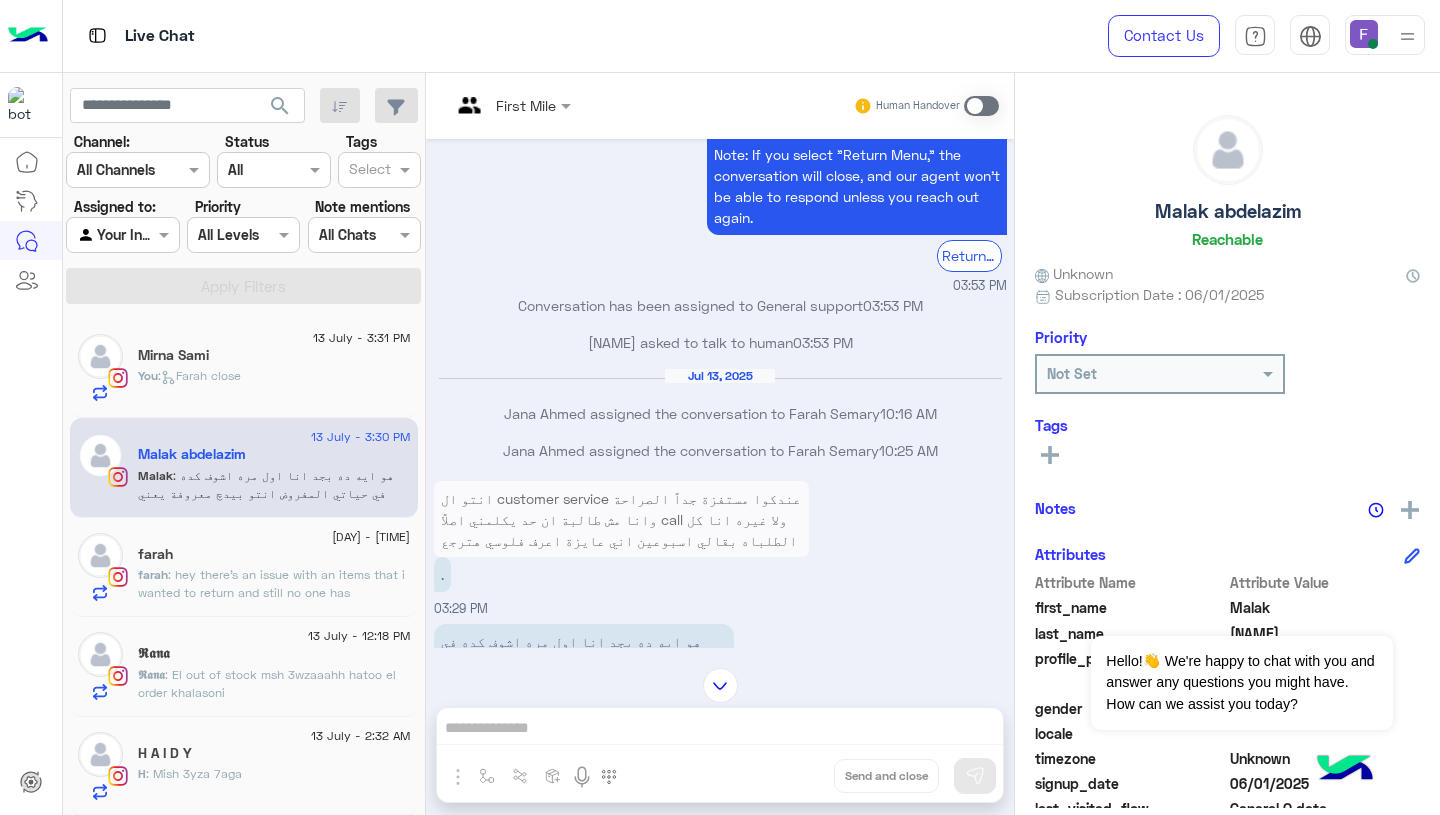 scroll, scrollTop: 4334, scrollLeft: 0, axis: vertical 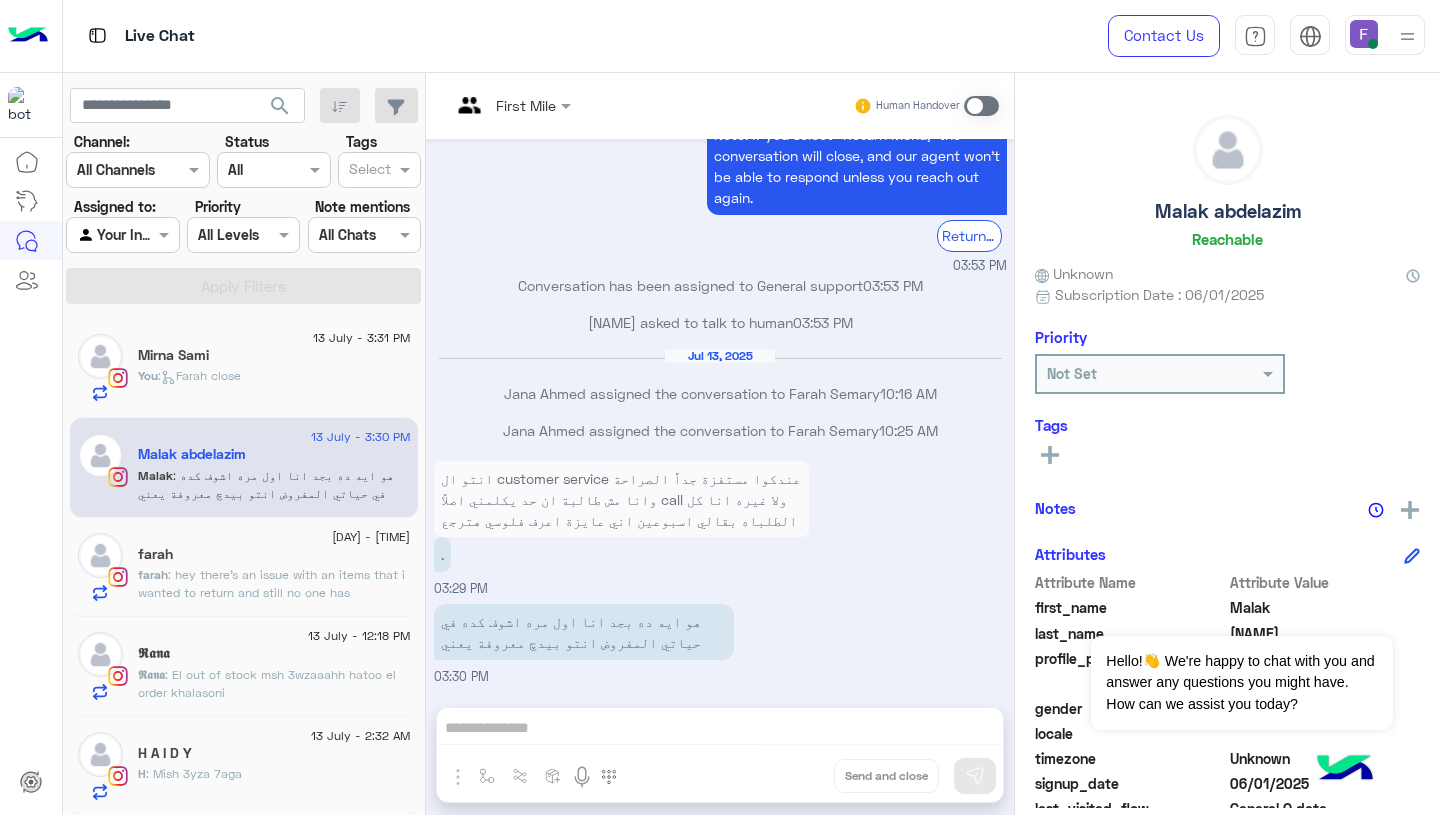 click on "هو ايه ده بجد انا اول مره اشوف كده في حياتي المفروض انتو بيدچ معروفة يعني" at bounding box center [584, 632] 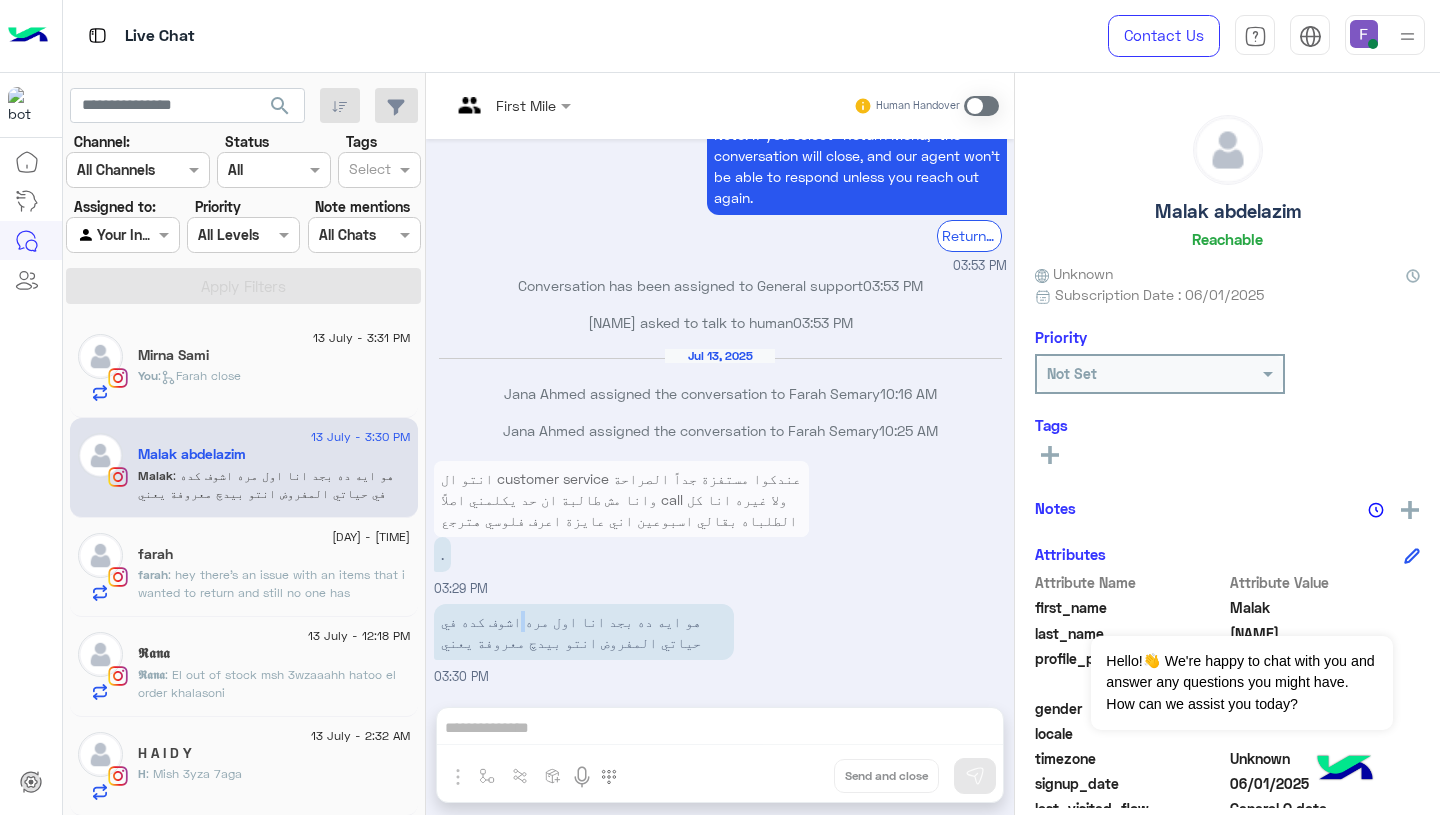 click on "هو ايه ده بجد انا اول مره اشوف كده في حياتي المفروض انتو بيدچ معروفة يعني" at bounding box center (584, 632) 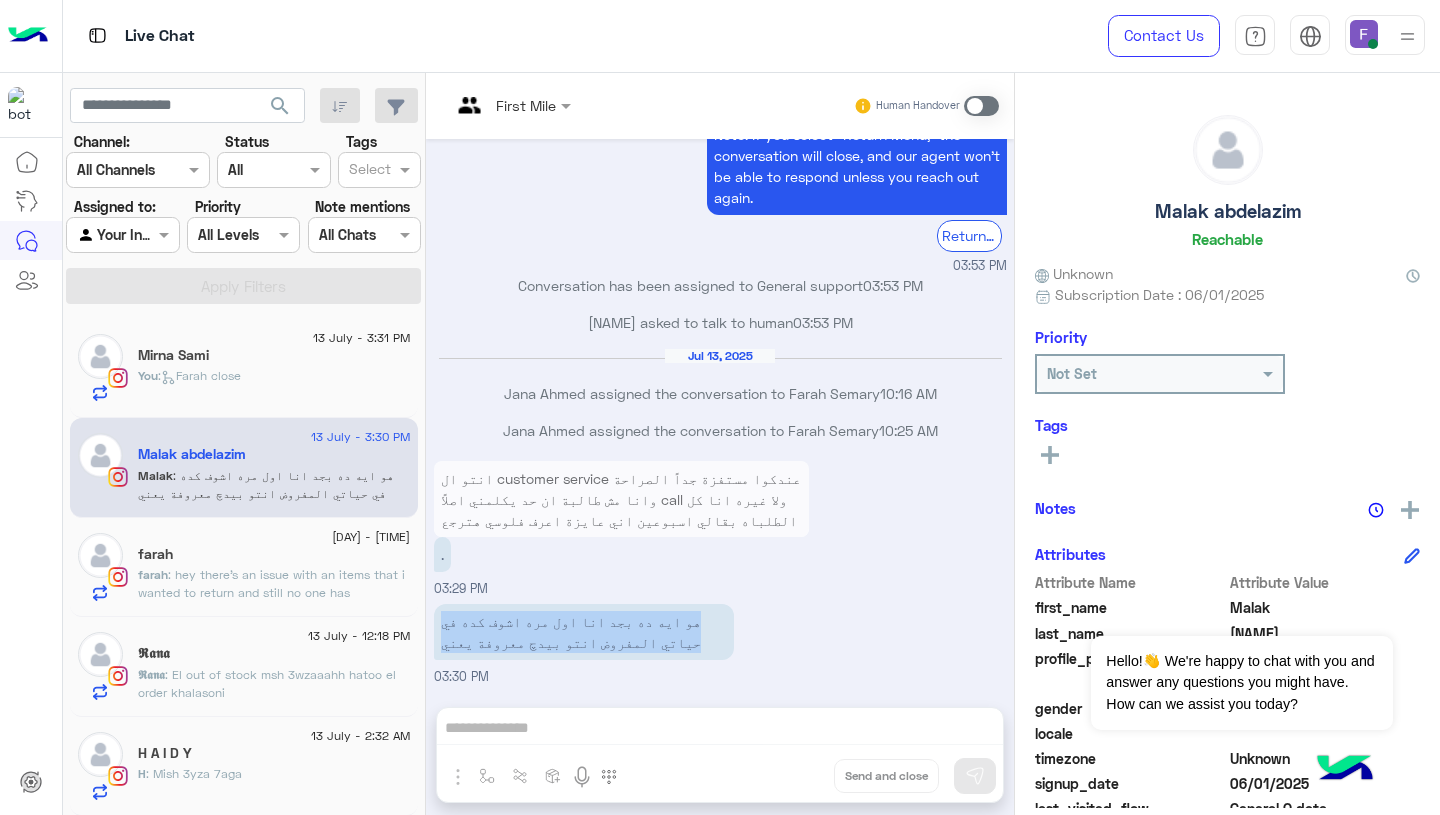 click on "هو ايه ده بجد انا اول مره اشوف كده في حياتي المفروض انتو بيدچ معروفة يعني" at bounding box center (584, 632) 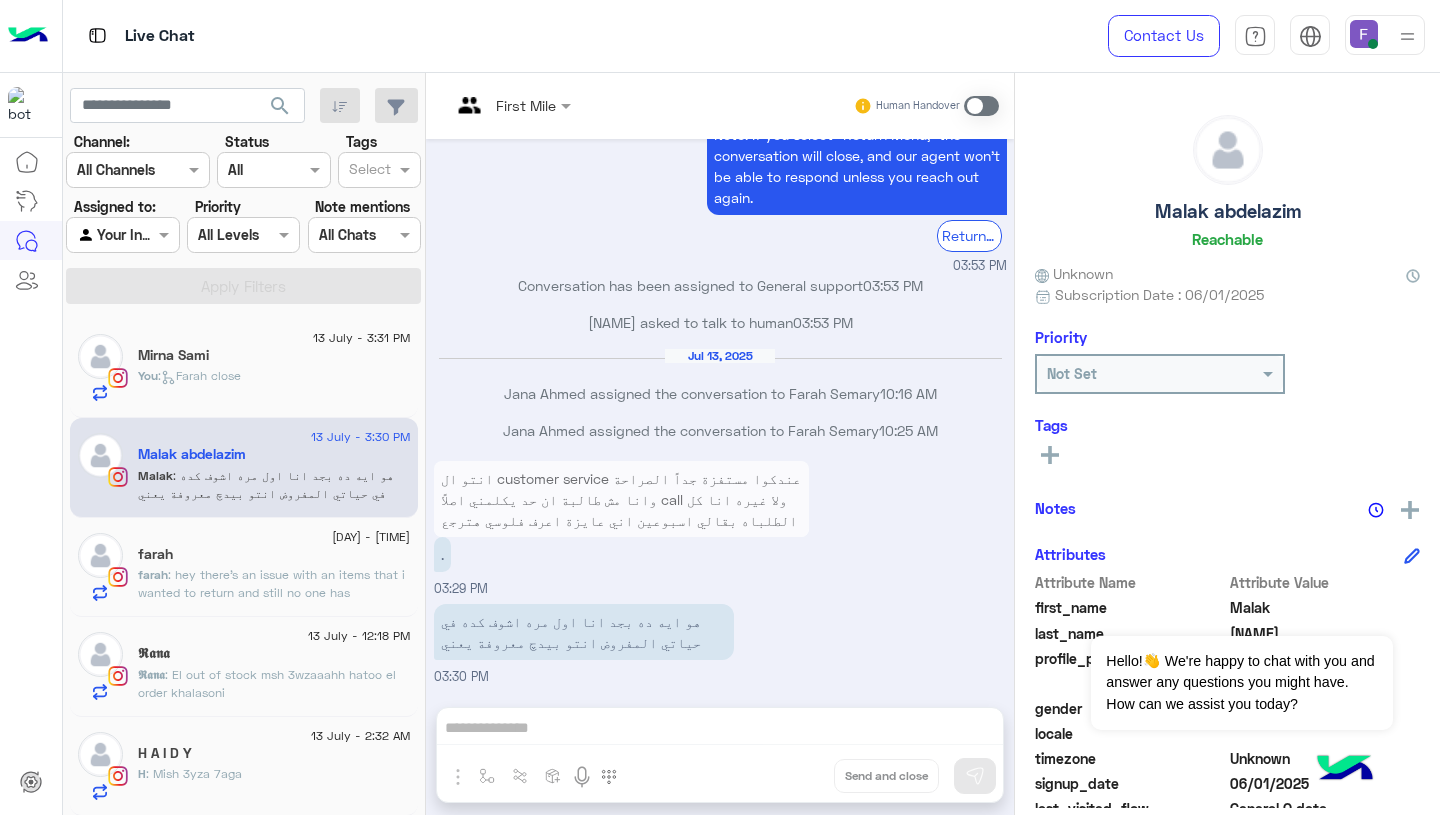 click at bounding box center [981, 106] 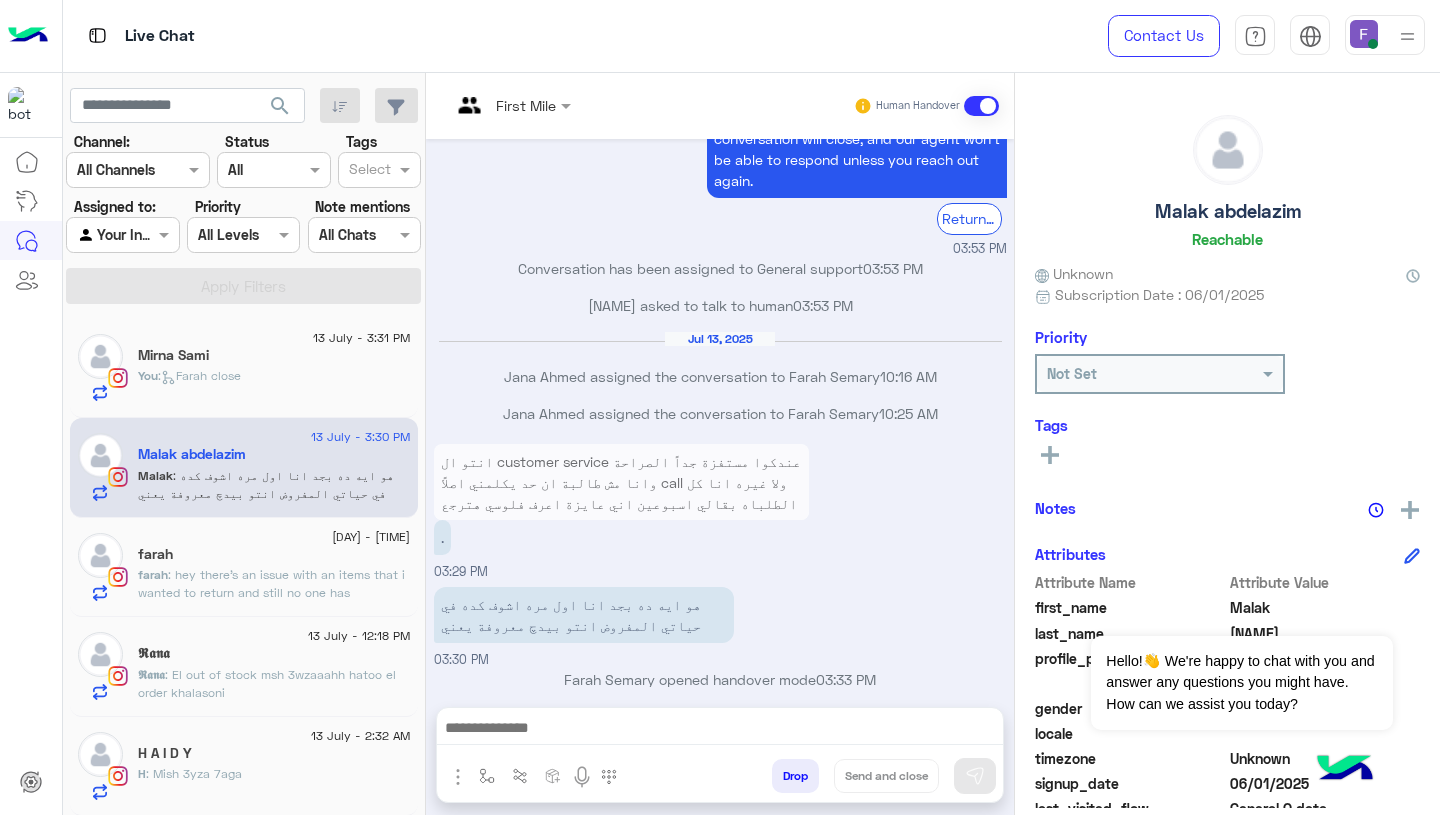 scroll, scrollTop: 4370, scrollLeft: 0, axis: vertical 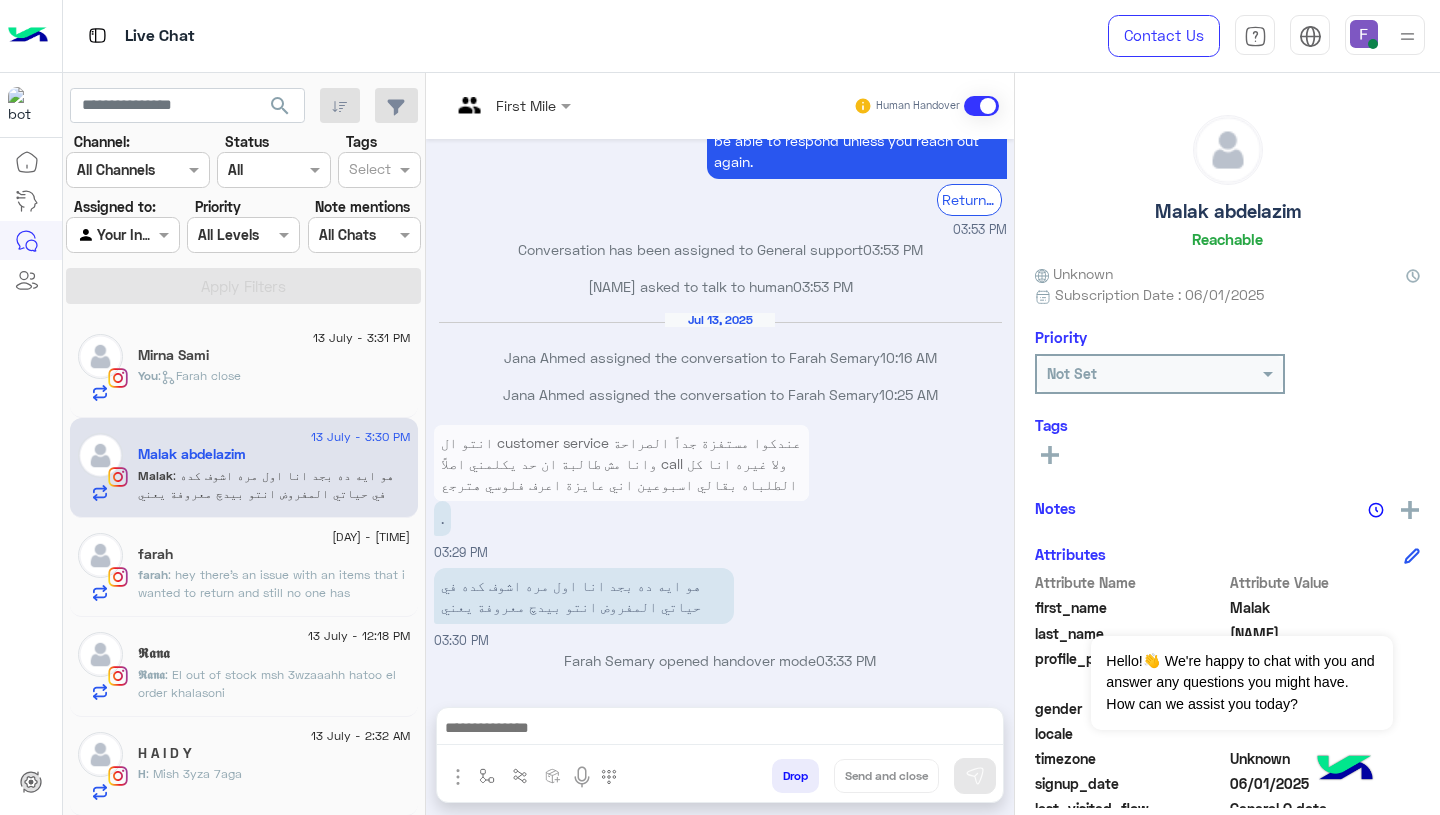 click at bounding box center (720, 730) 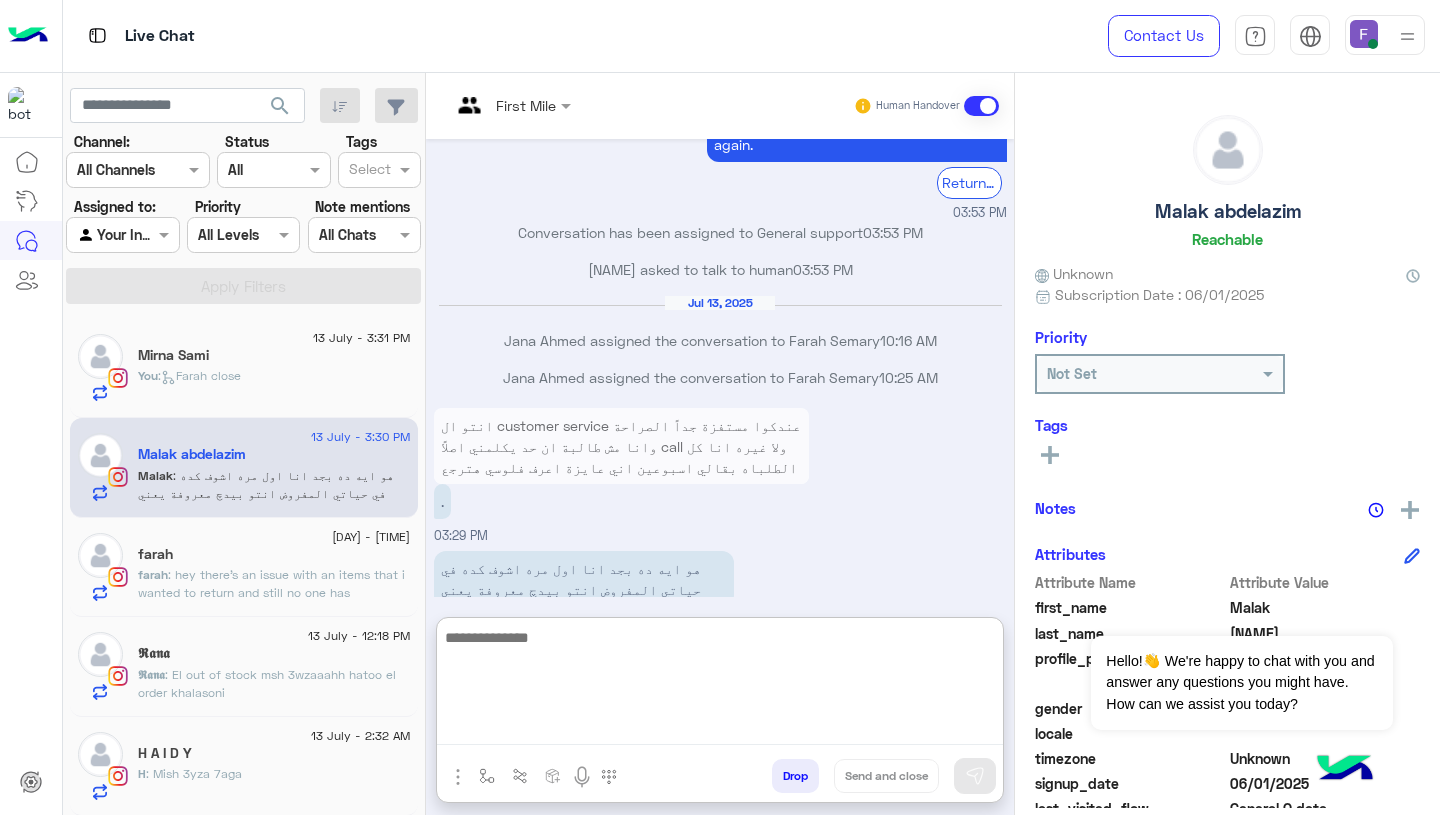 paste on "**********" 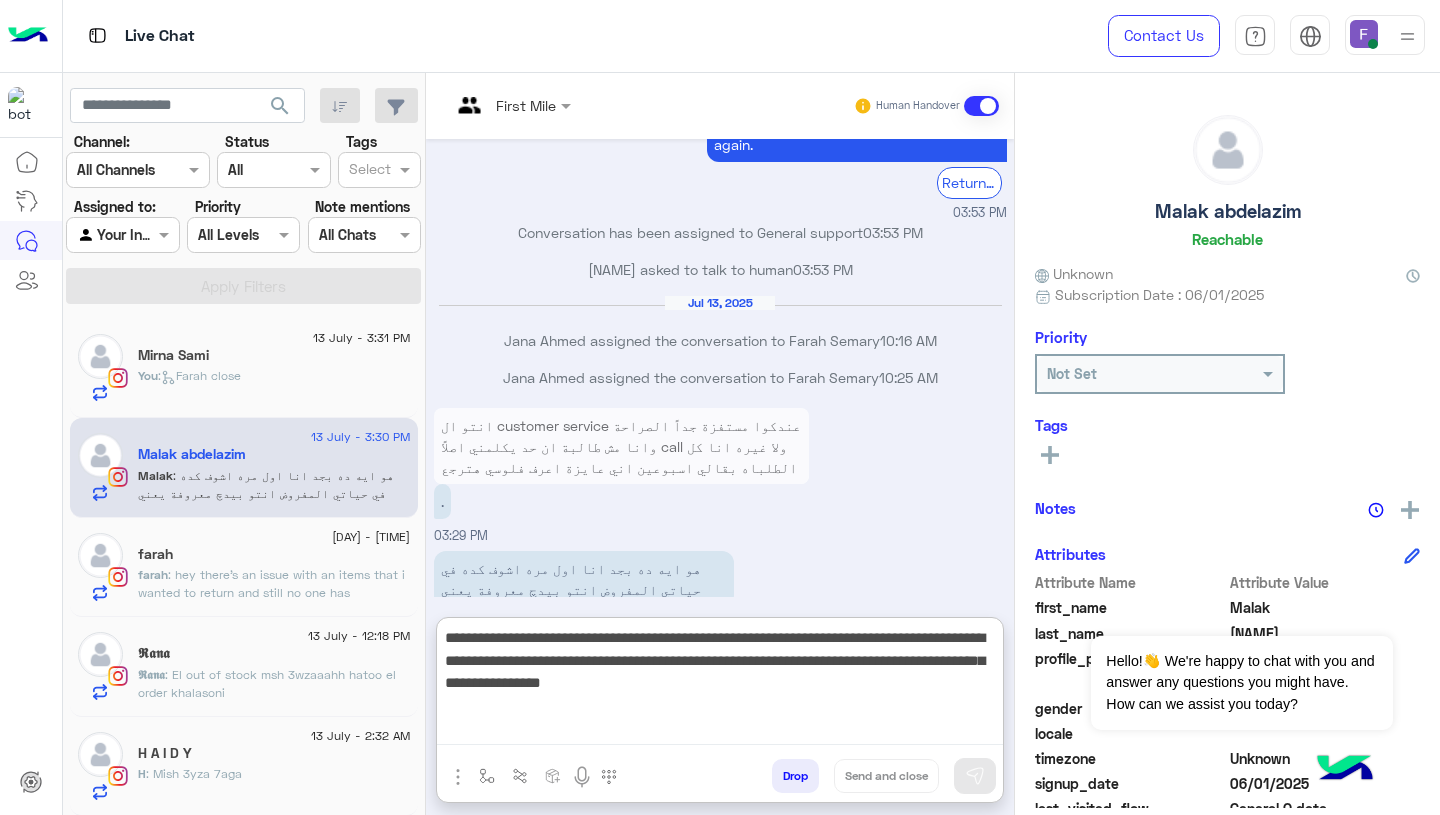 scroll, scrollTop: 83, scrollLeft: 0, axis: vertical 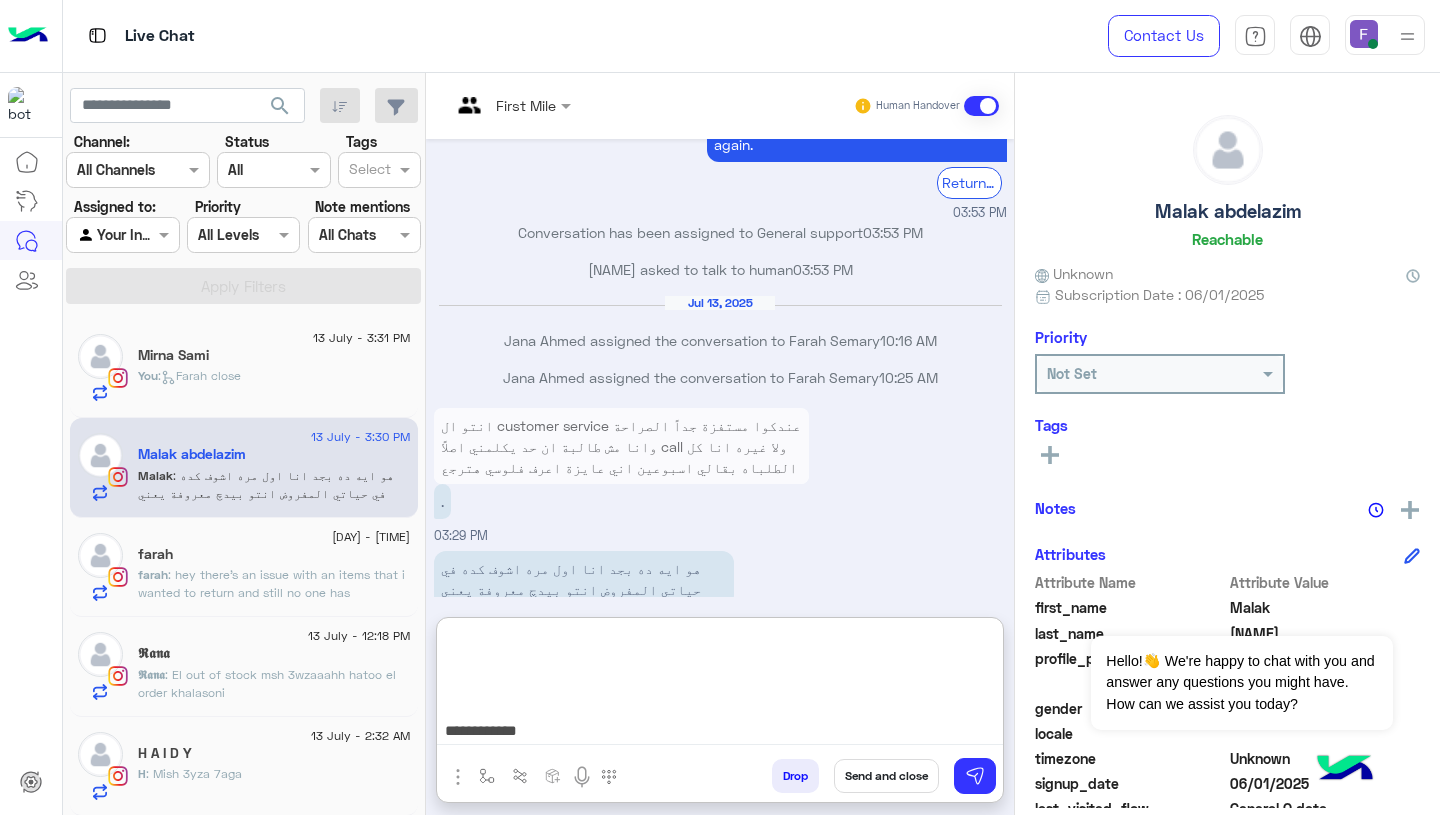 click on "**********" at bounding box center [720, 685] 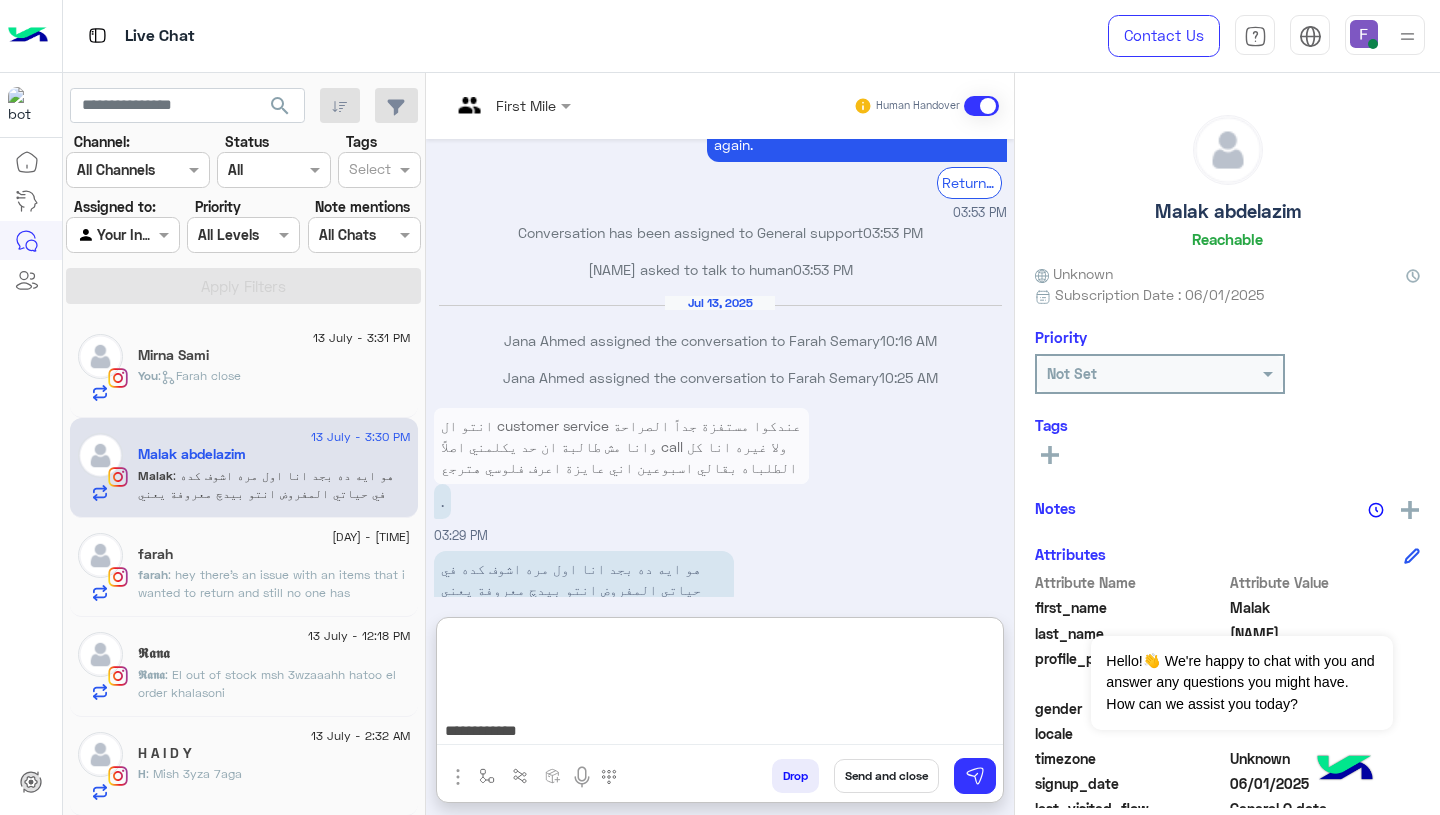 click on "**********" at bounding box center (720, 685) 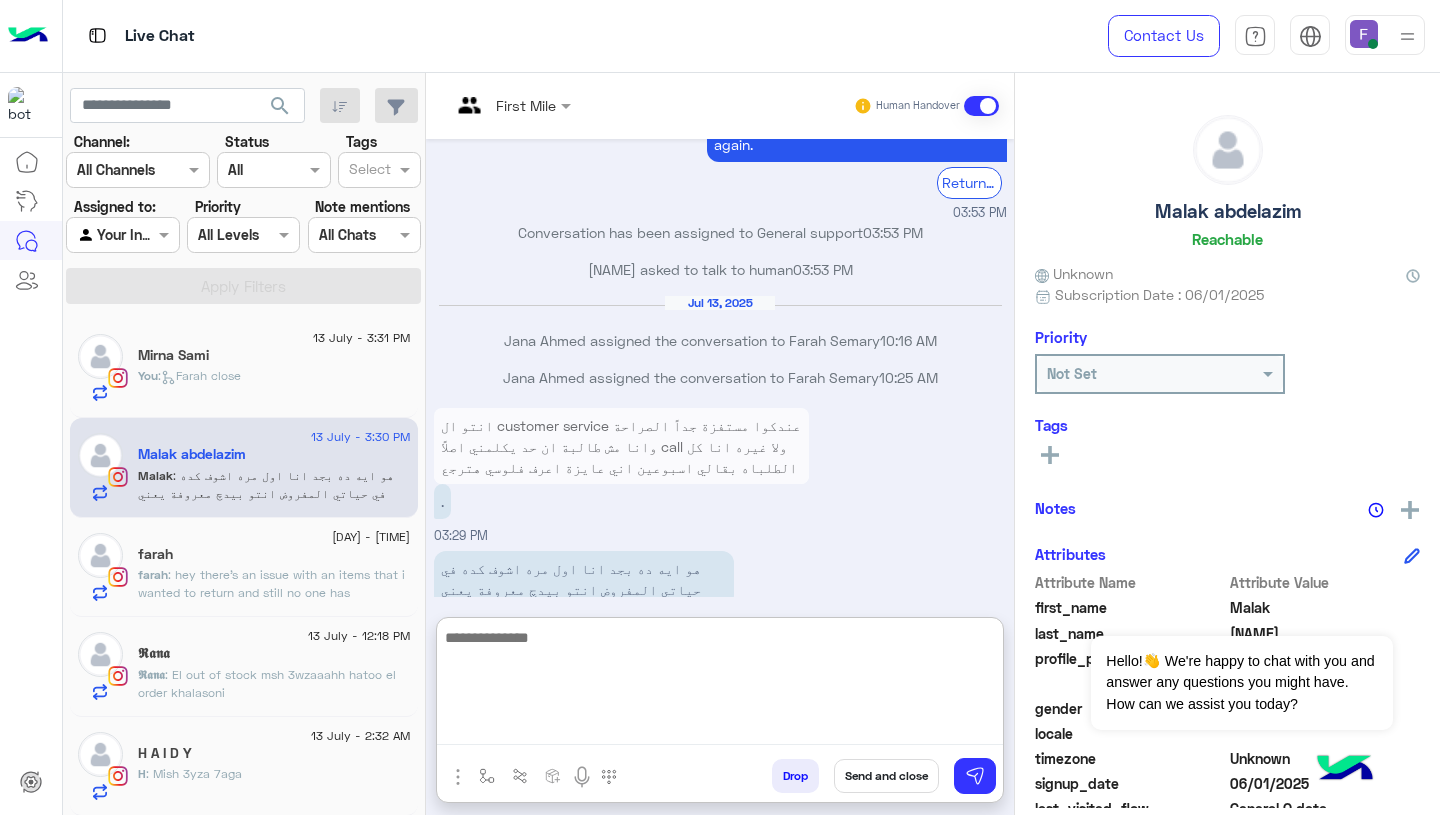 scroll, scrollTop: 0, scrollLeft: 0, axis: both 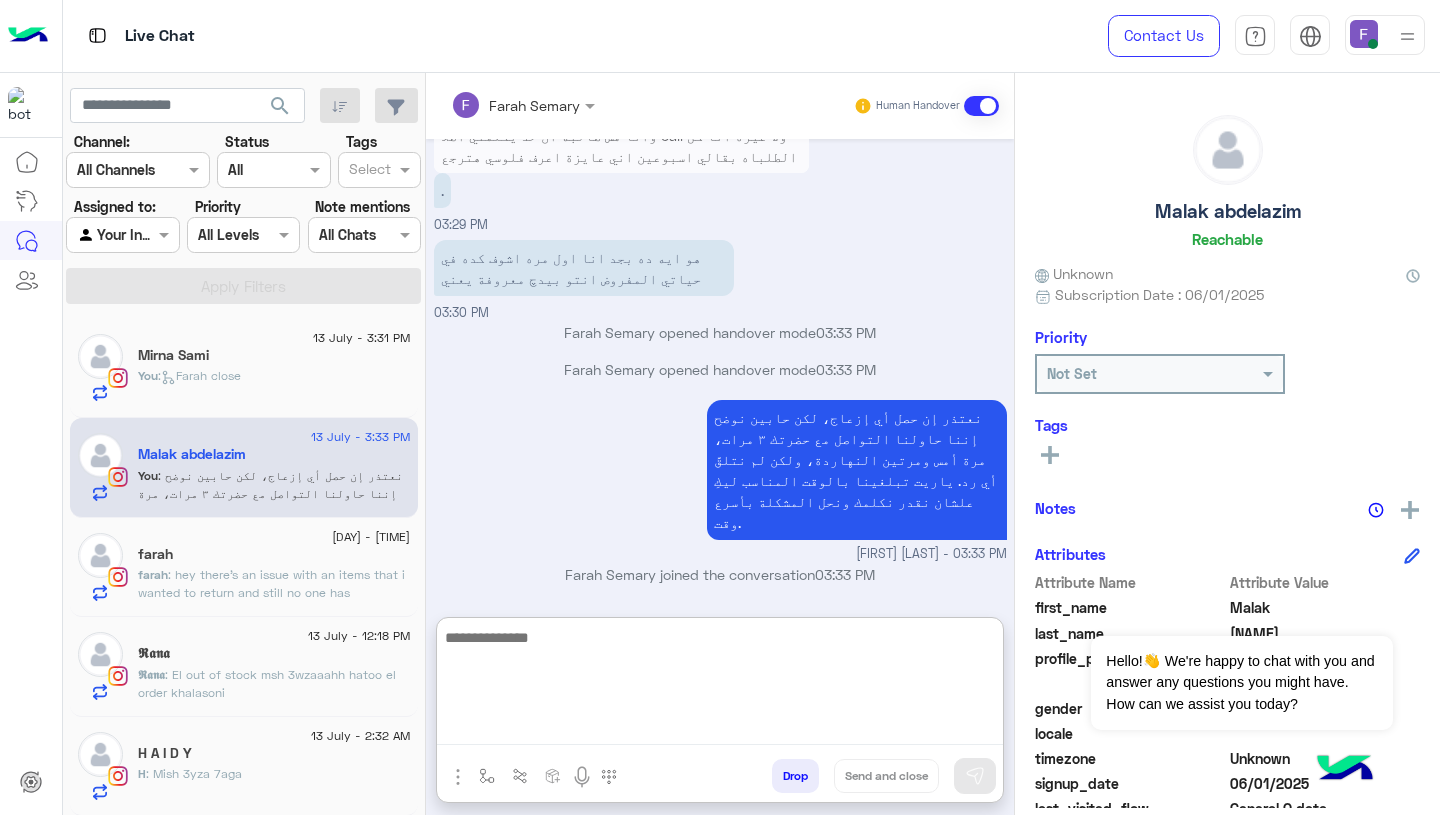 click on "نعتذر إن حصل أي إزعاج، لكن حابين نوضح إننا حاولنا التواصل مع حضرتك ٣ مرات، مرة أمس ومرتين النهاردة، ولكن لم نتلقَّ أي رد. ياريت تبلغينا بالوقت المناسب ليكِ علشان نقدر نكلمك ونحل المشكلة بأسرع وقت.  Farah Semary -  03:33 PM" at bounding box center [720, 479] 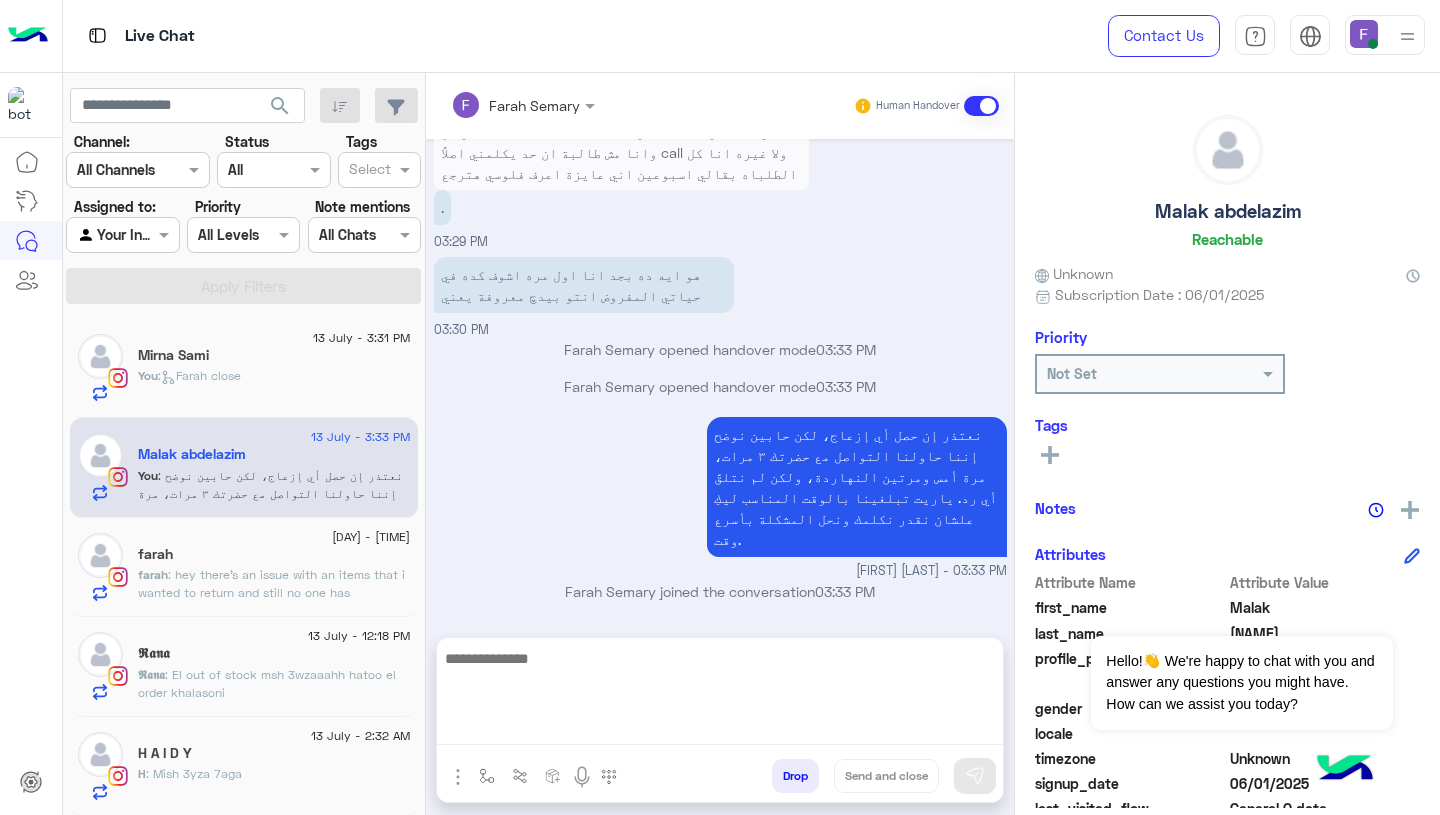 scroll, scrollTop: 4591, scrollLeft: 0, axis: vertical 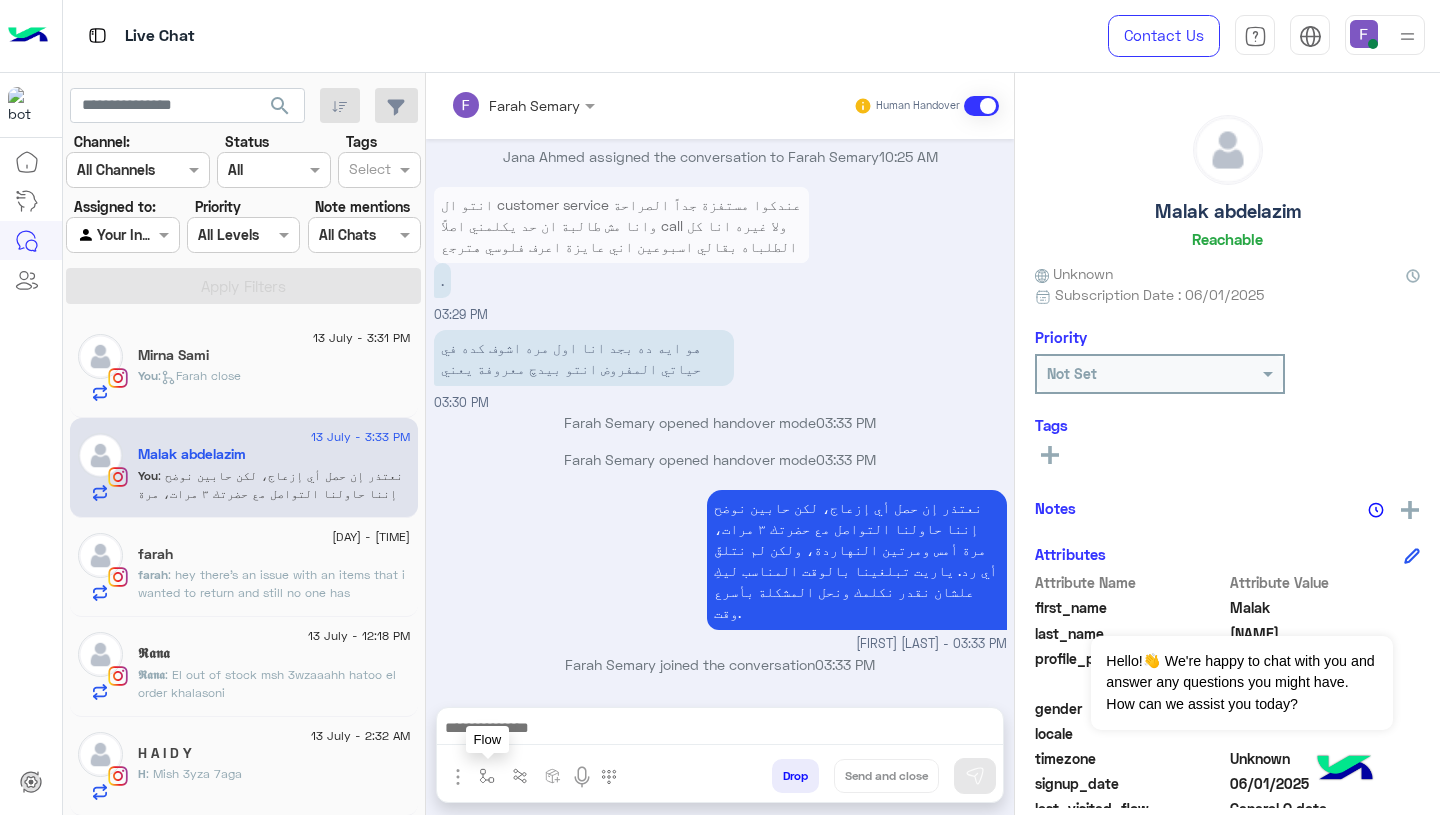 click at bounding box center (487, 776) 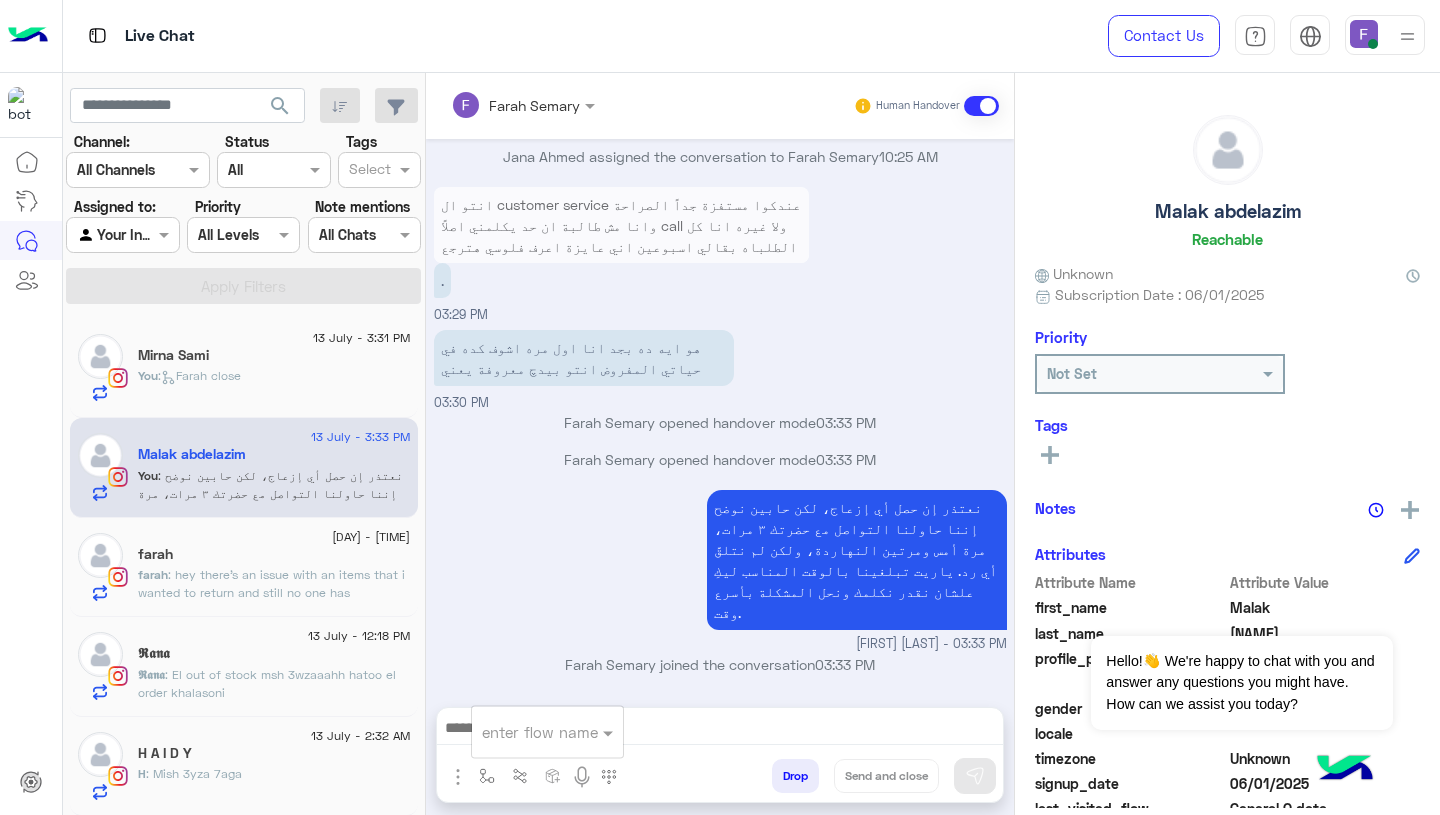 click at bounding box center [523, 732] 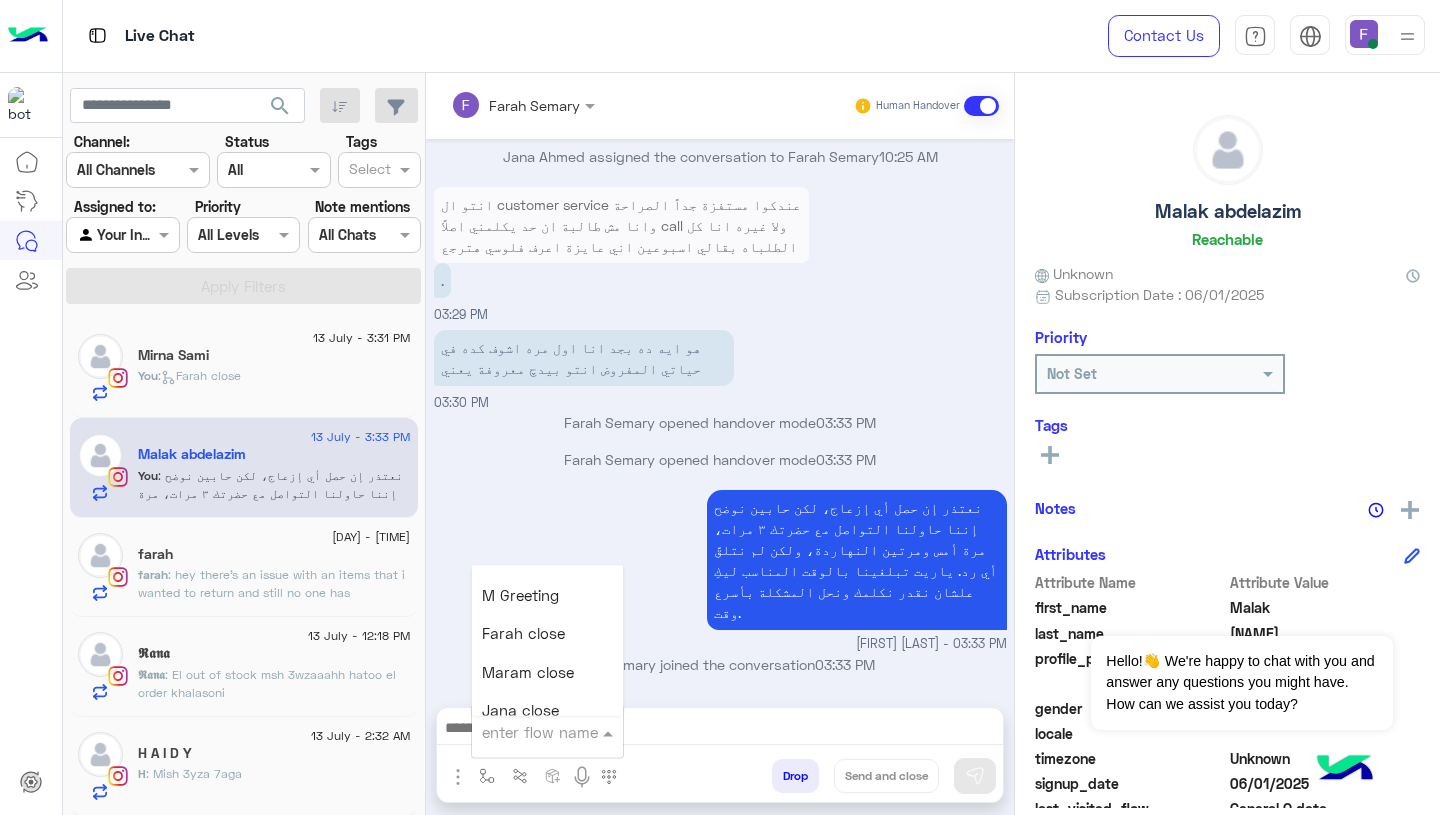 scroll, scrollTop: 2365, scrollLeft: 0, axis: vertical 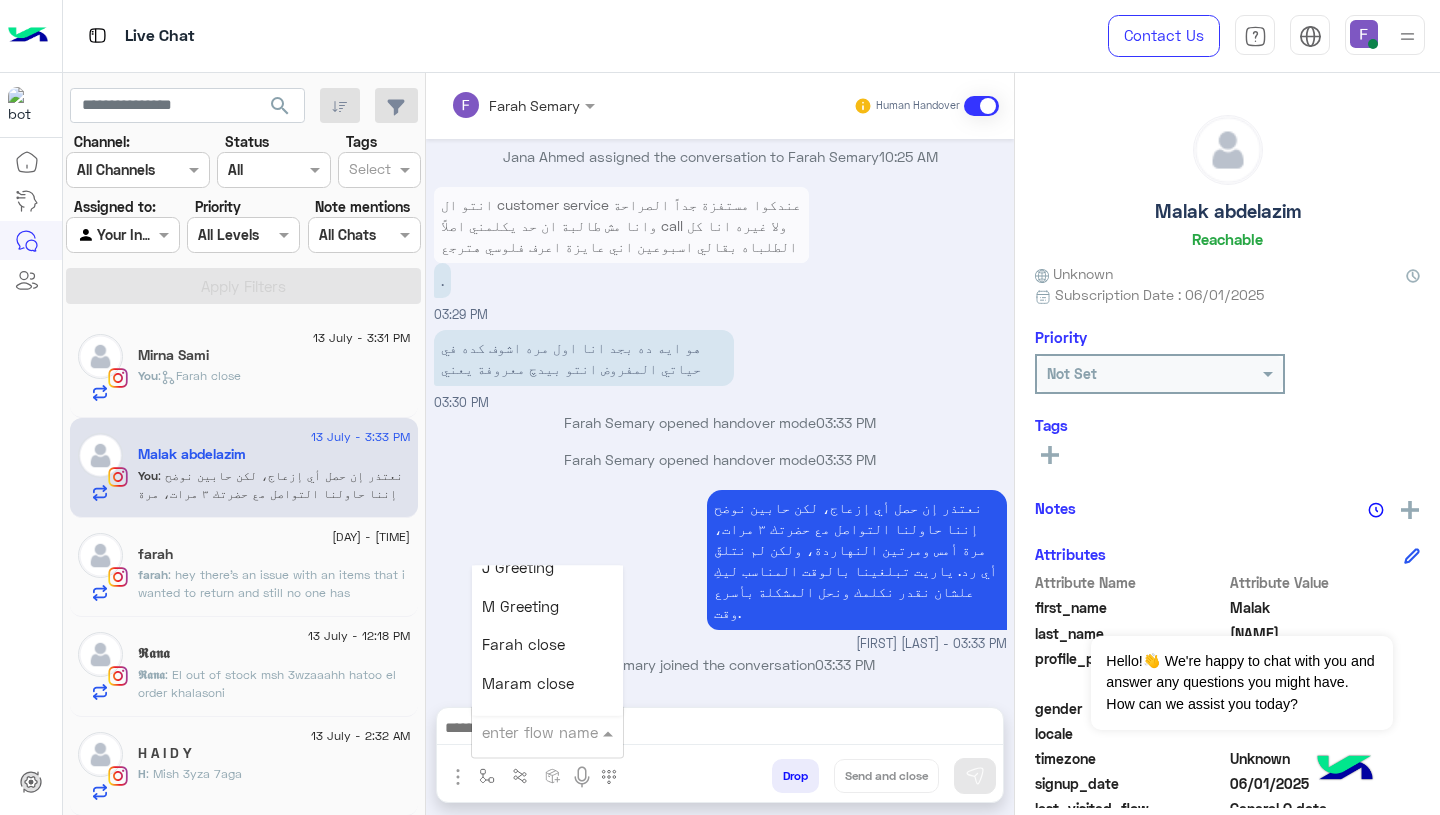 click on "Farah close" at bounding box center [523, 645] 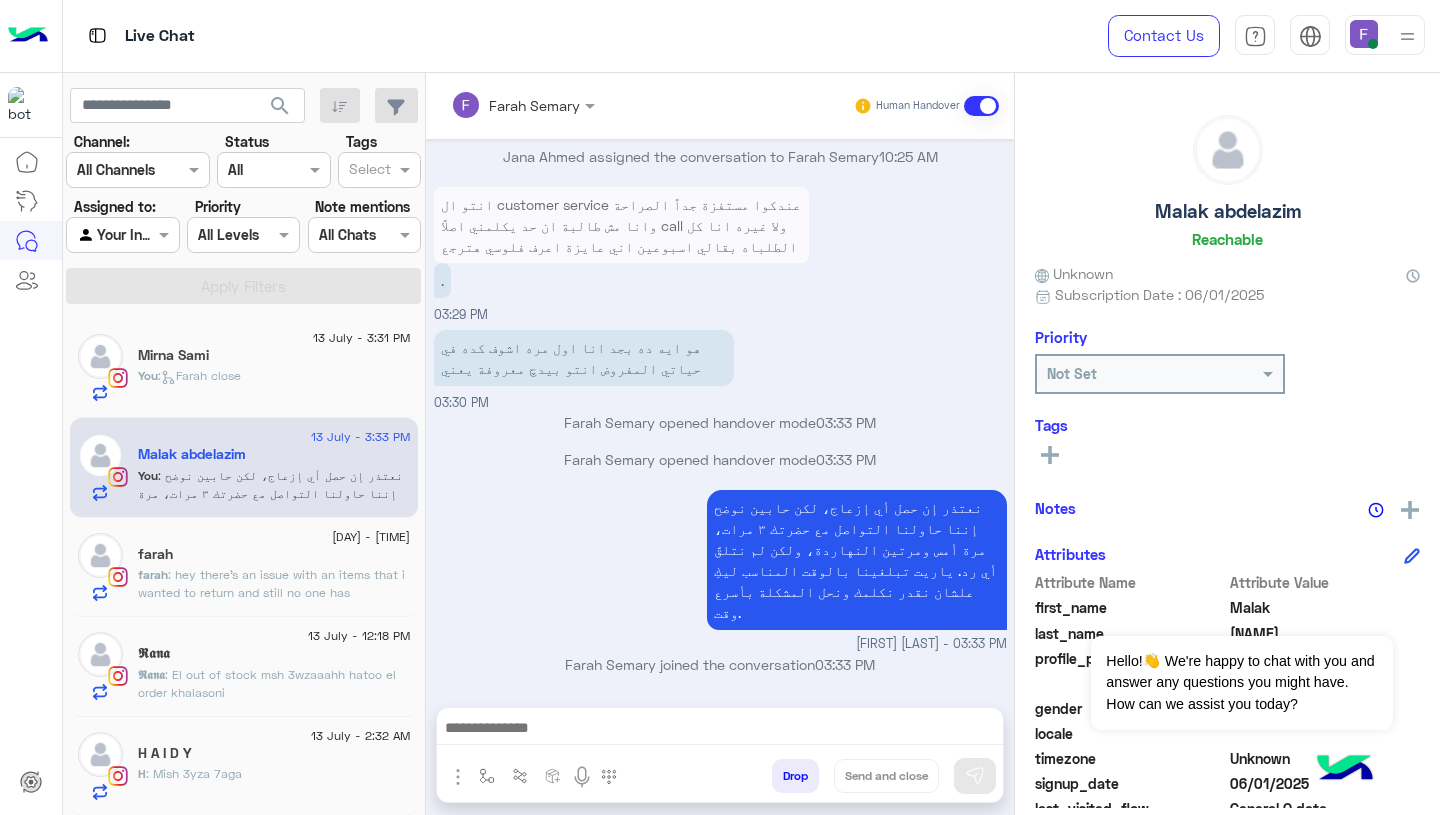 type on "**********" 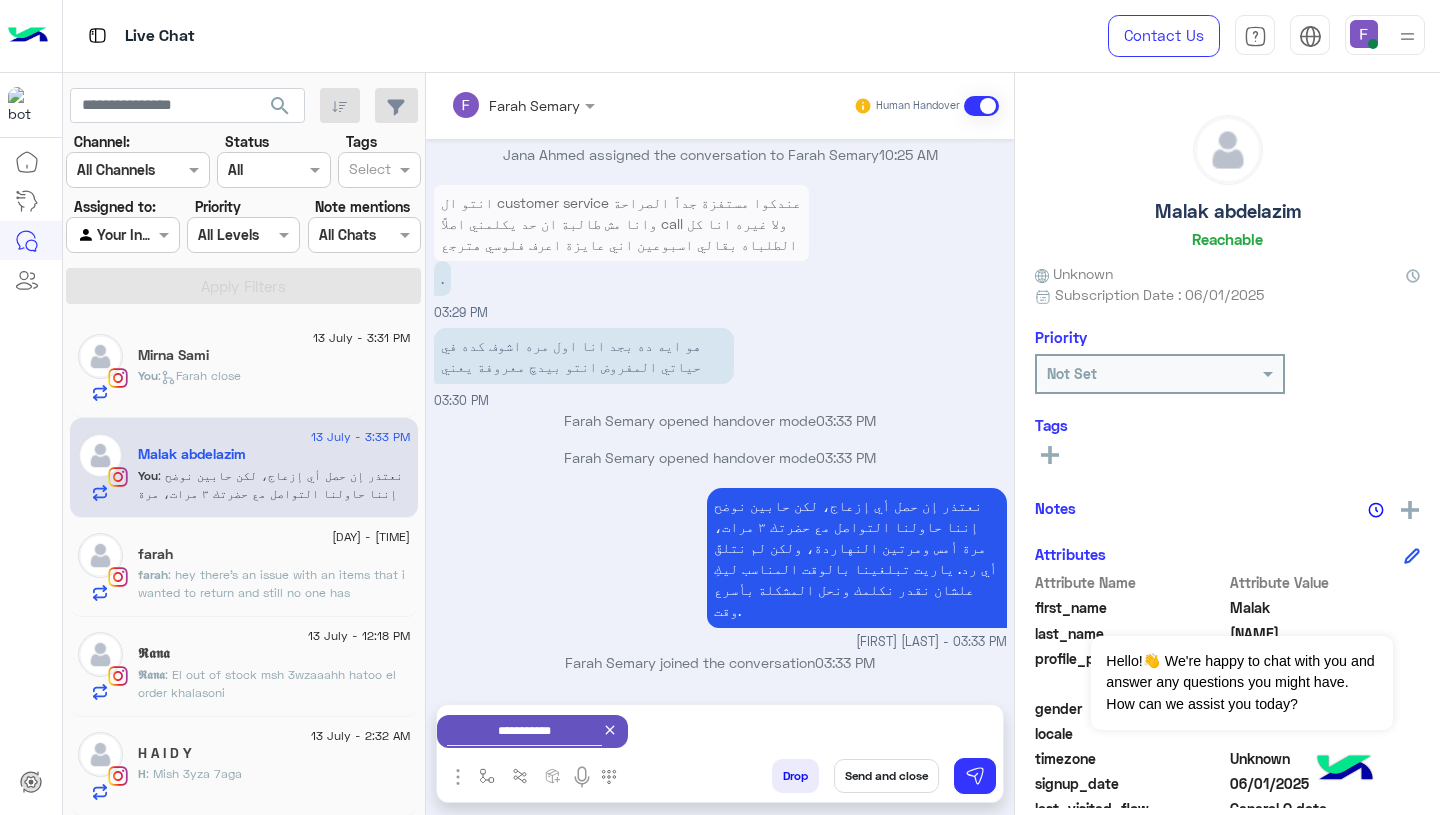 click on "Send and close" at bounding box center (886, 776) 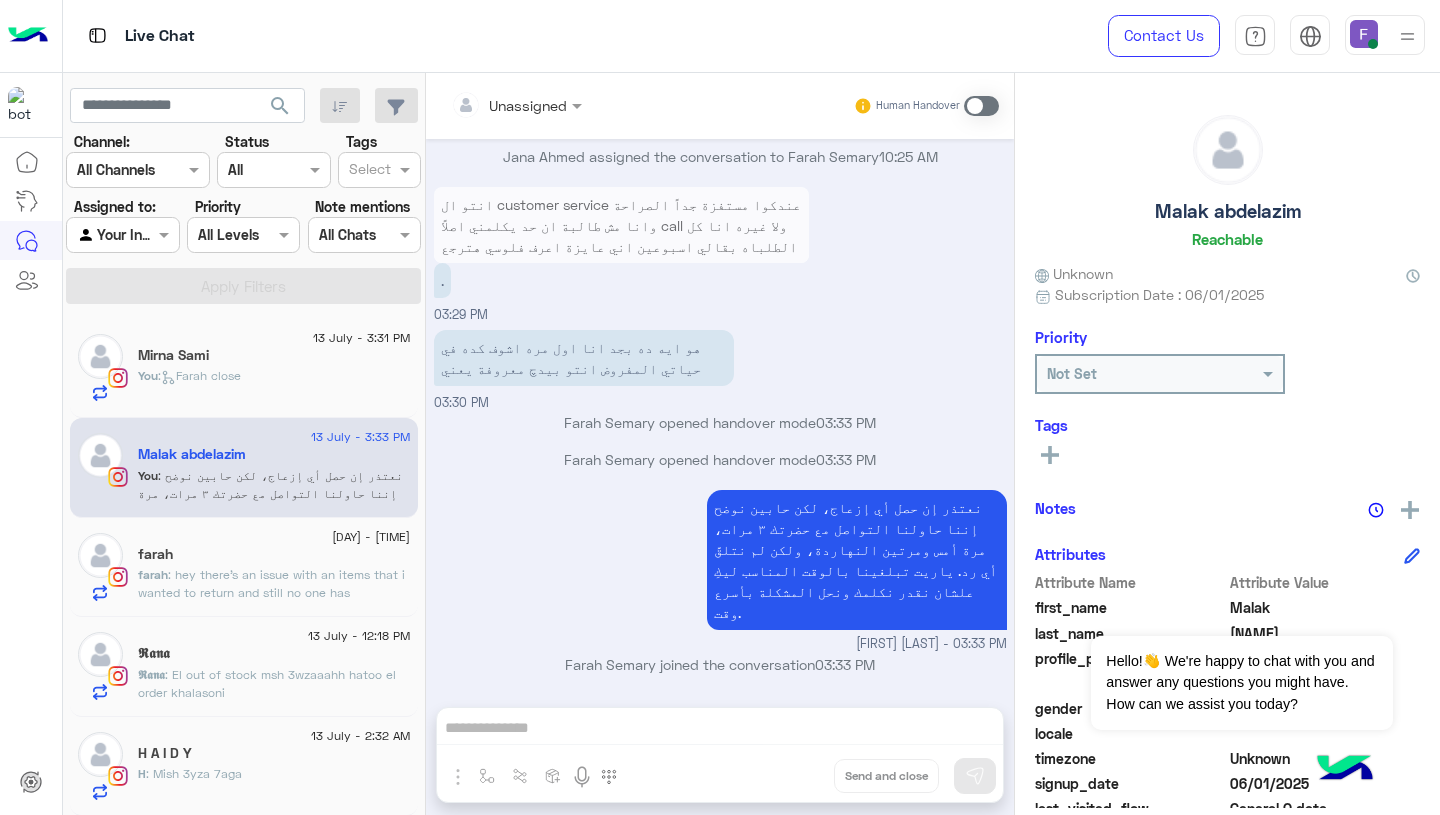 scroll, scrollTop: 4627, scrollLeft: 0, axis: vertical 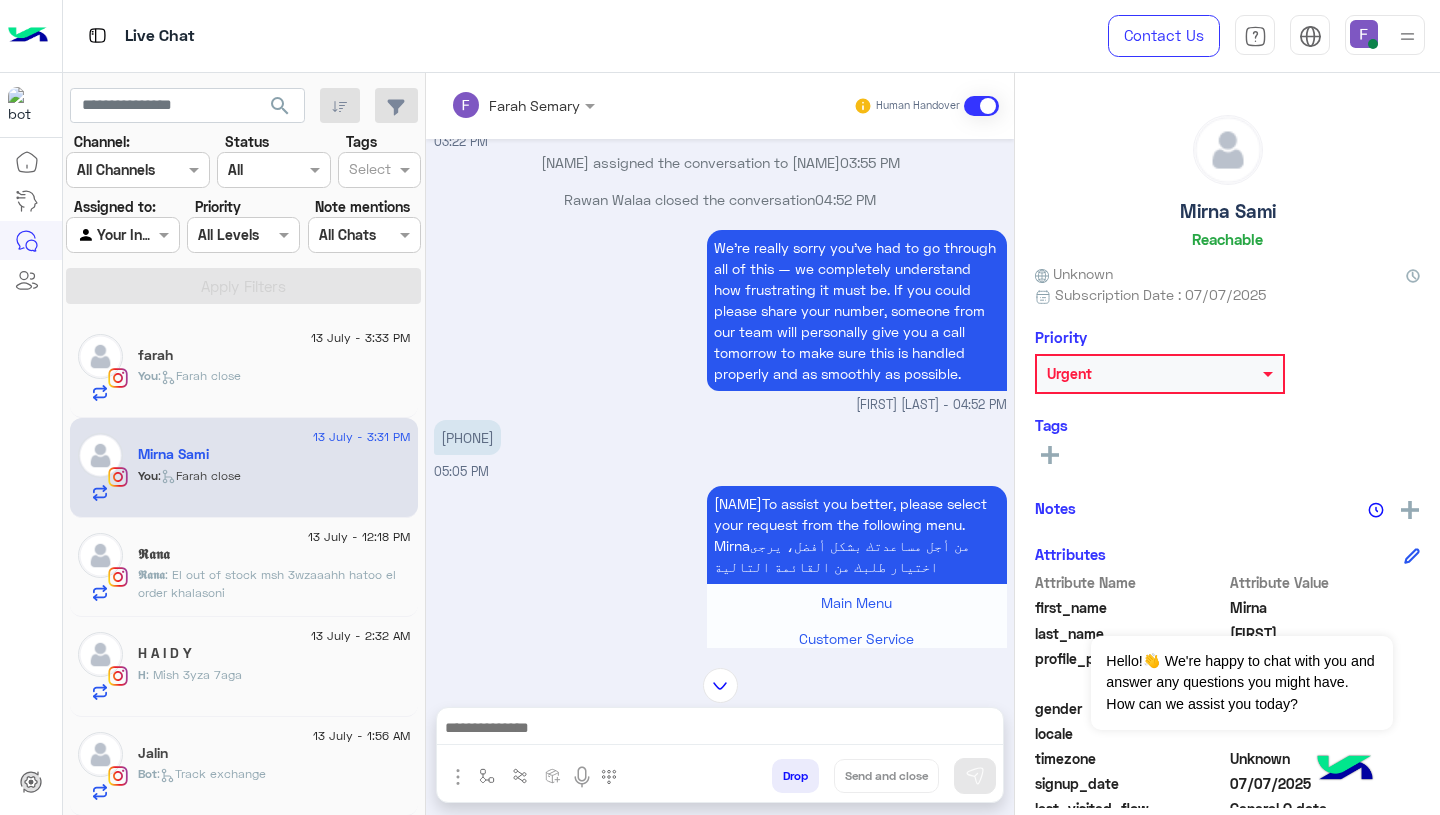 click on "01272746066" at bounding box center [467, 437] 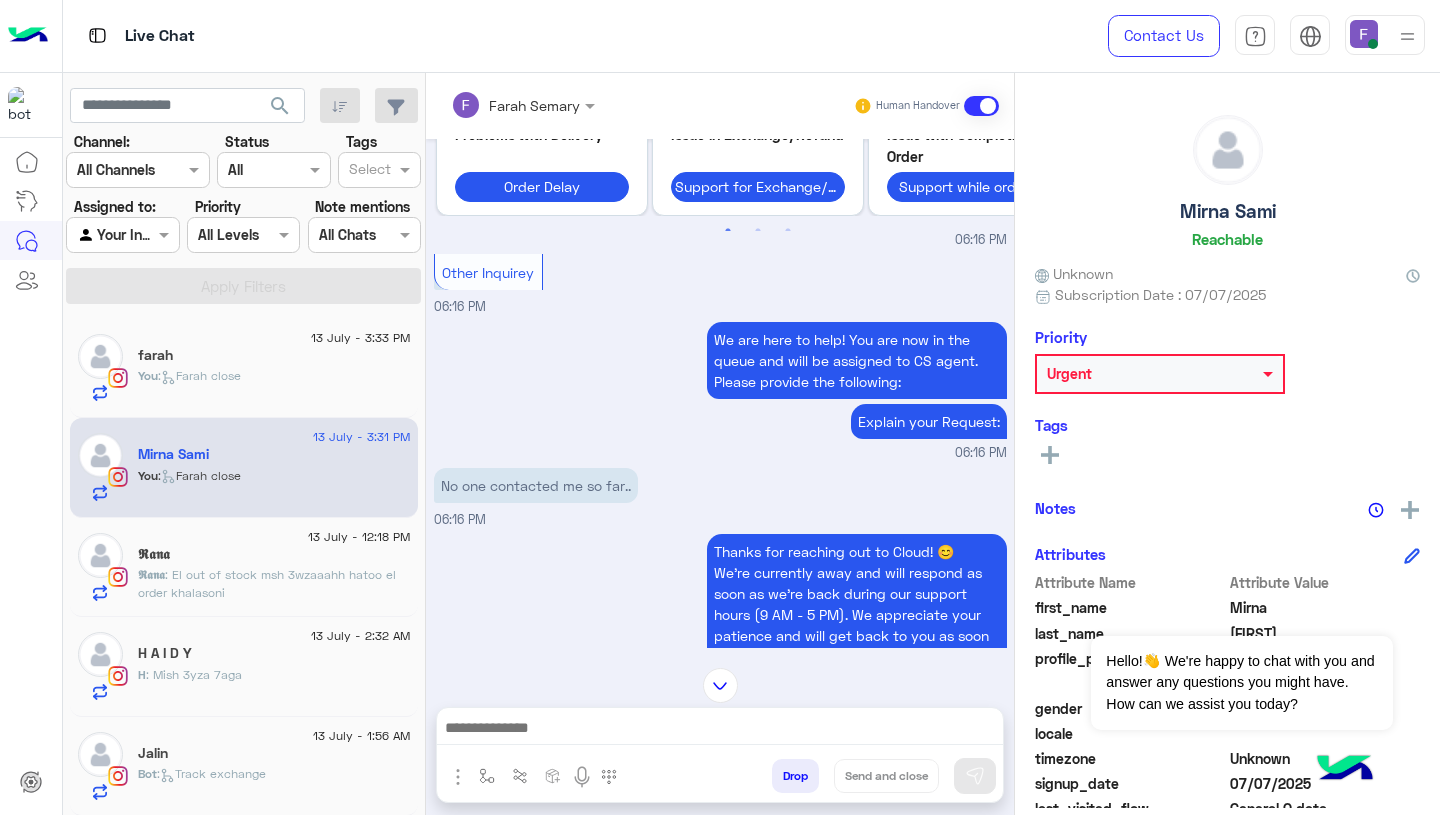 scroll, scrollTop: 1599, scrollLeft: 0, axis: vertical 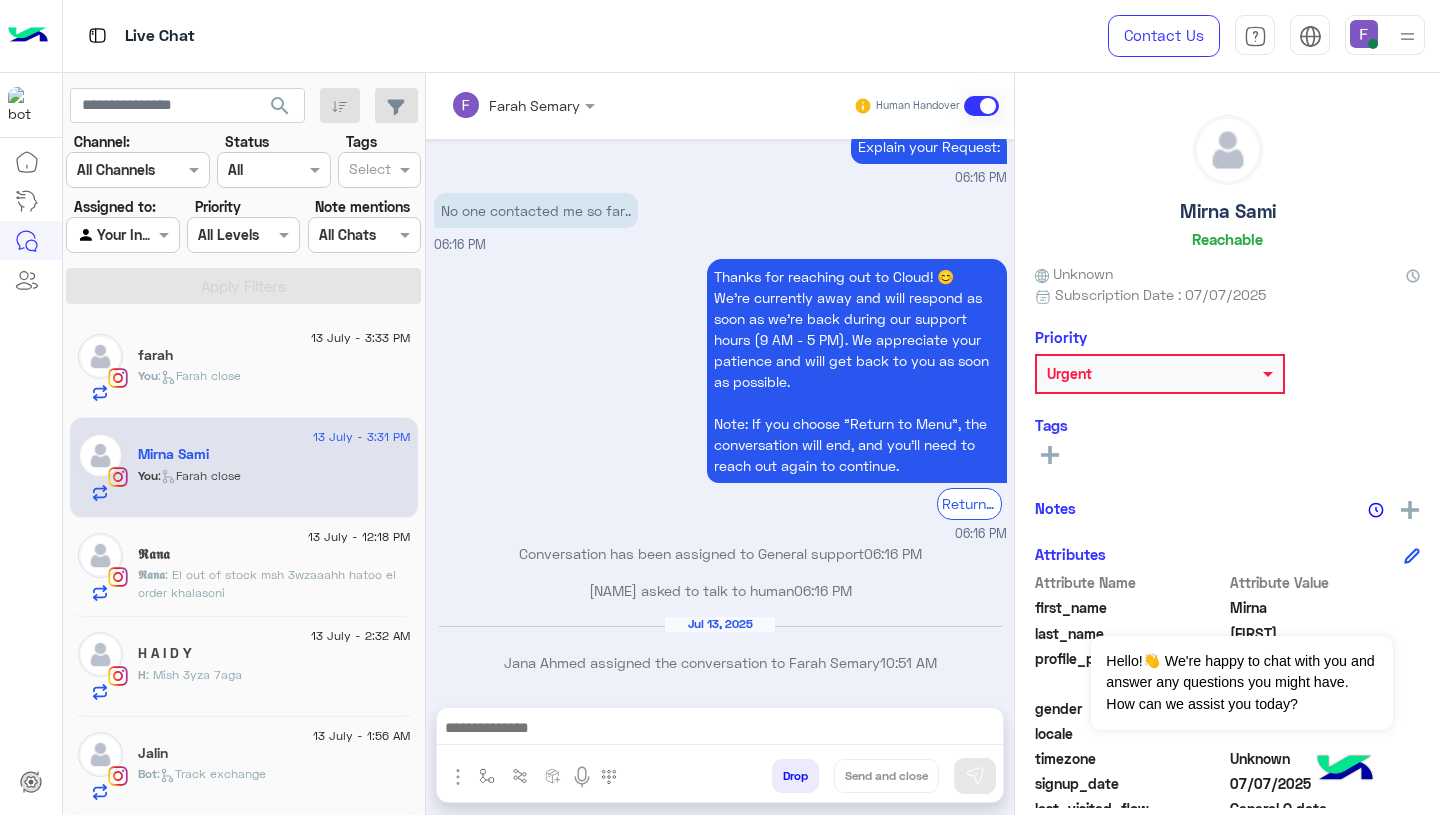 click at bounding box center [720, 730] 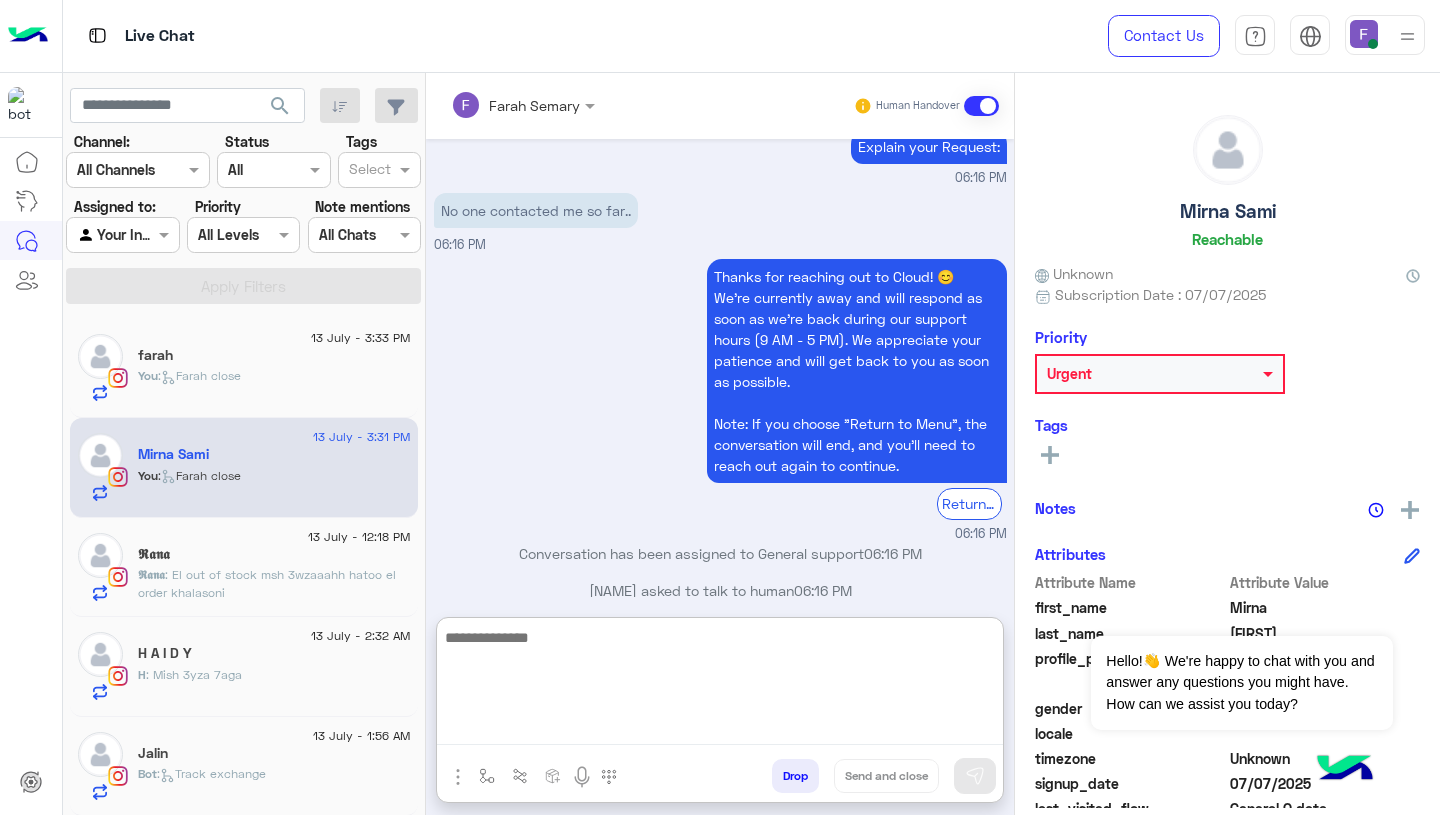 paste on "**********" 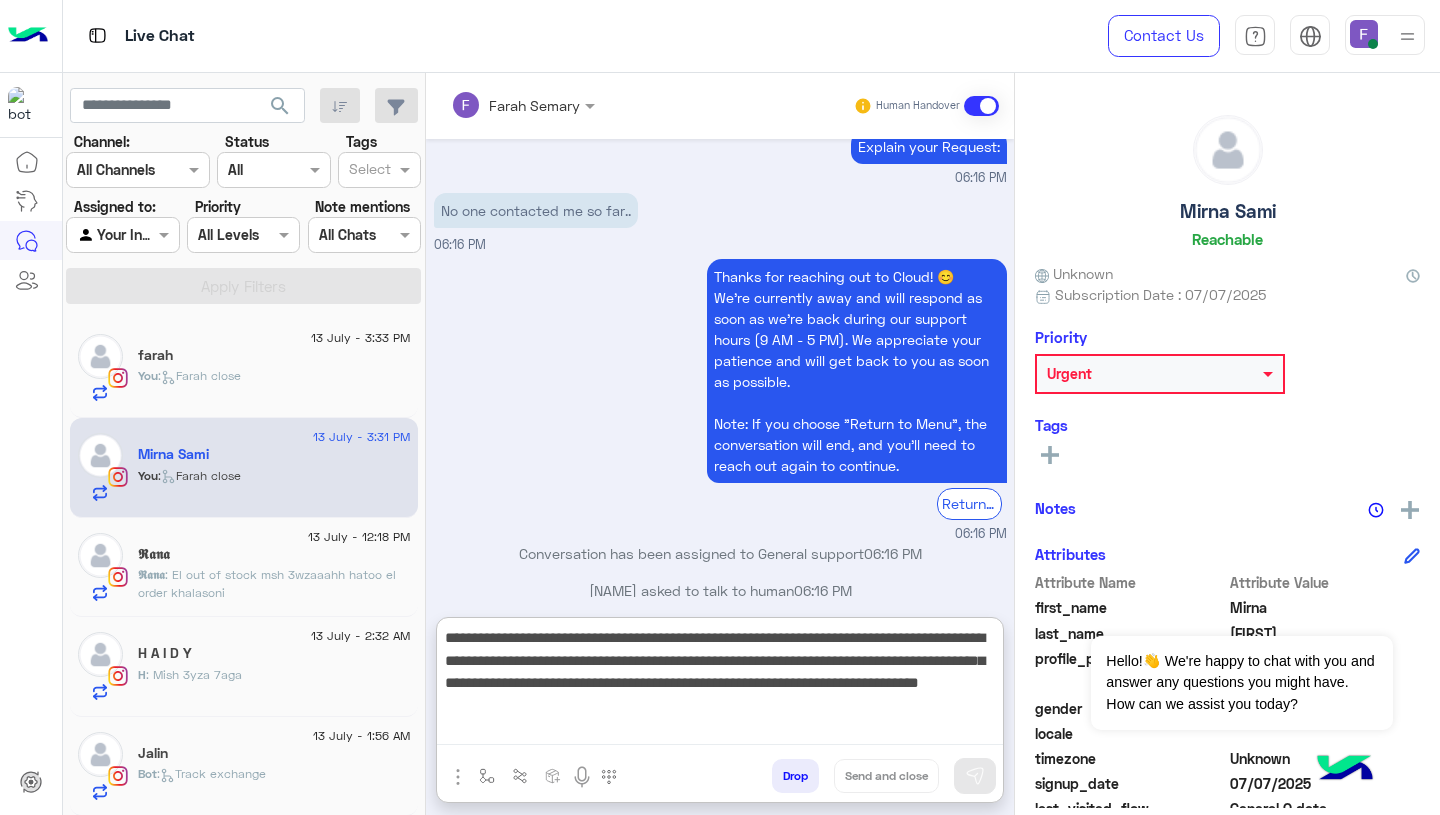 scroll, scrollTop: 106, scrollLeft: 0, axis: vertical 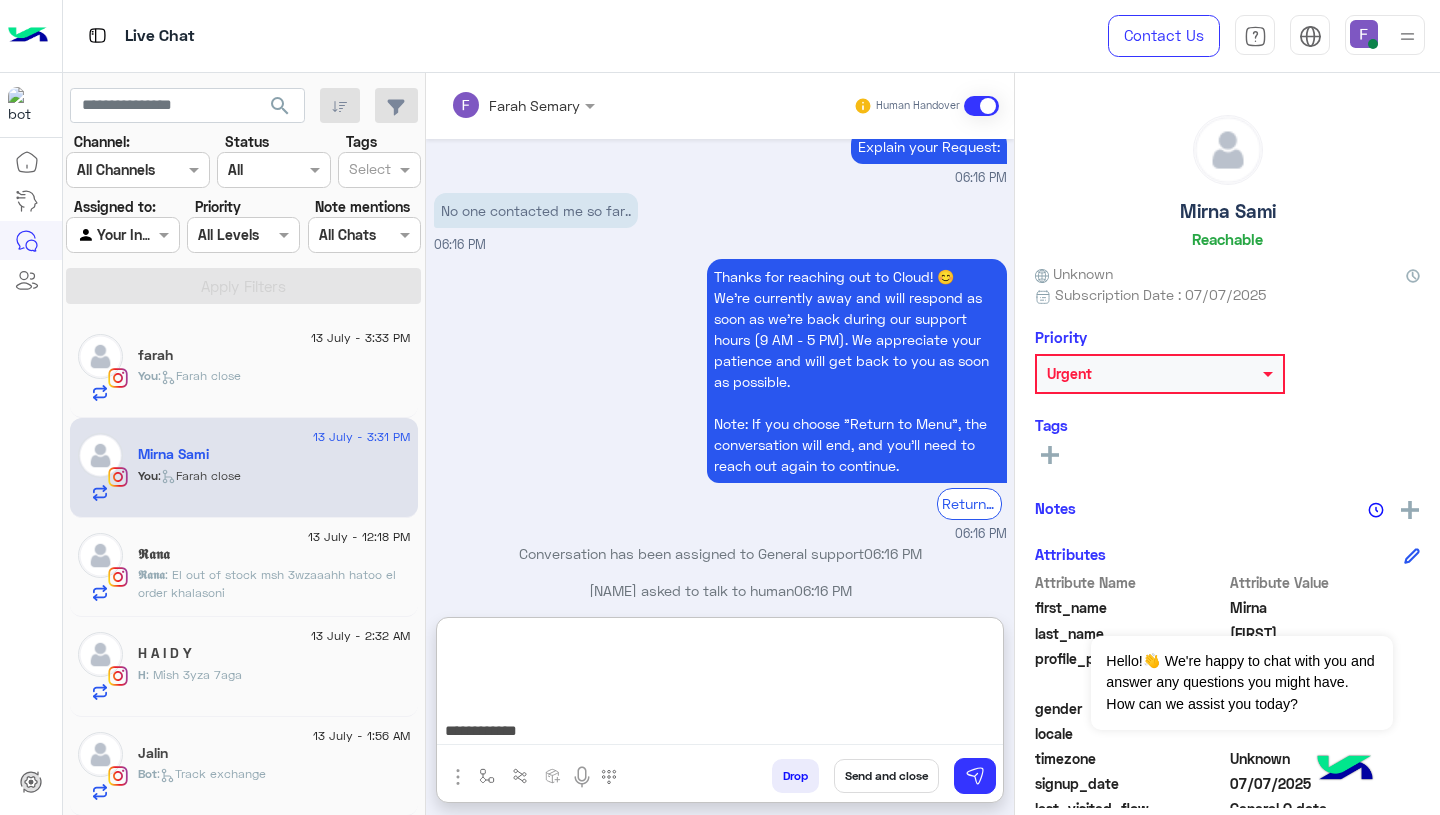 click on "**********" at bounding box center (720, 685) 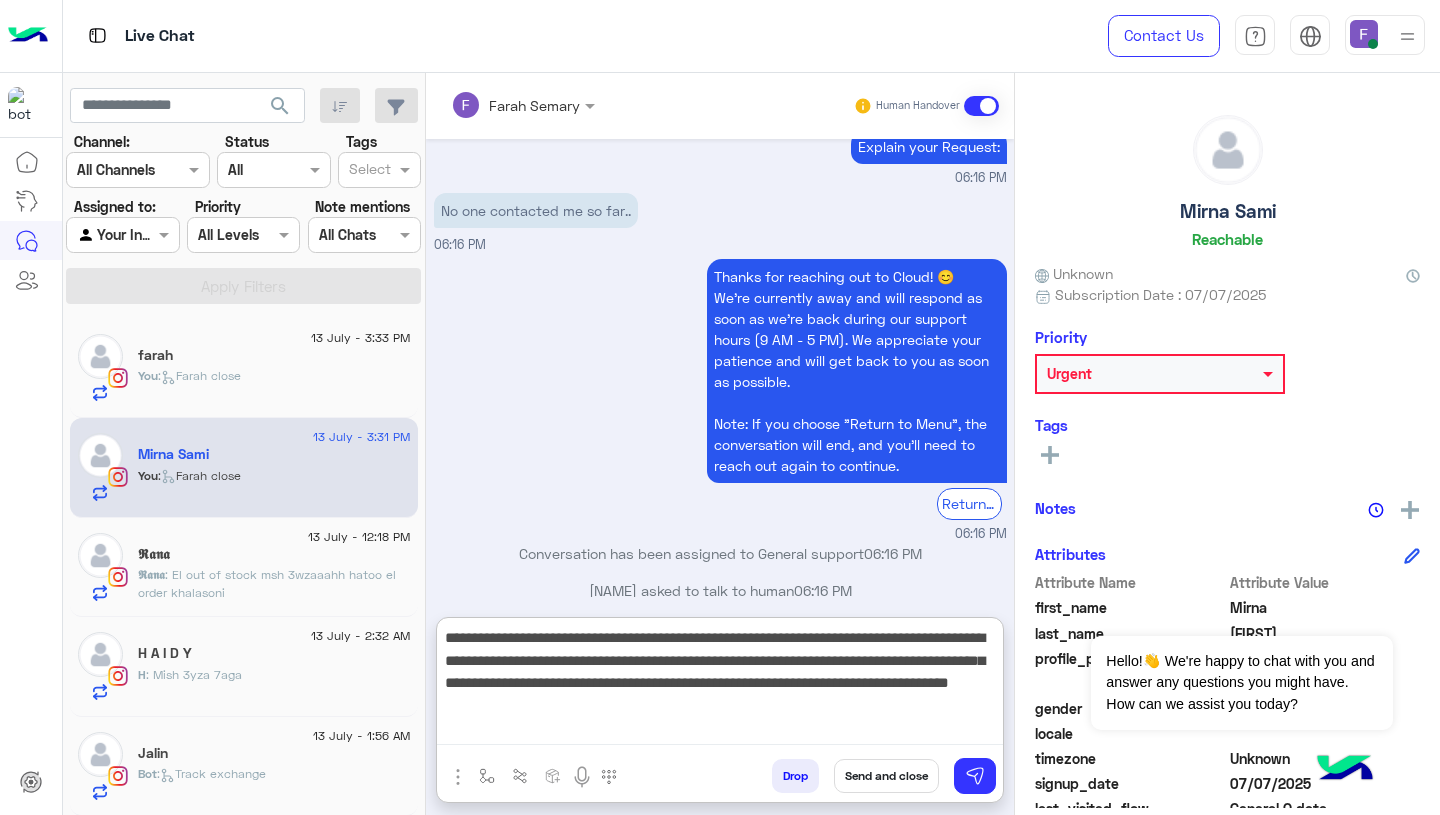 scroll, scrollTop: 0, scrollLeft: 0, axis: both 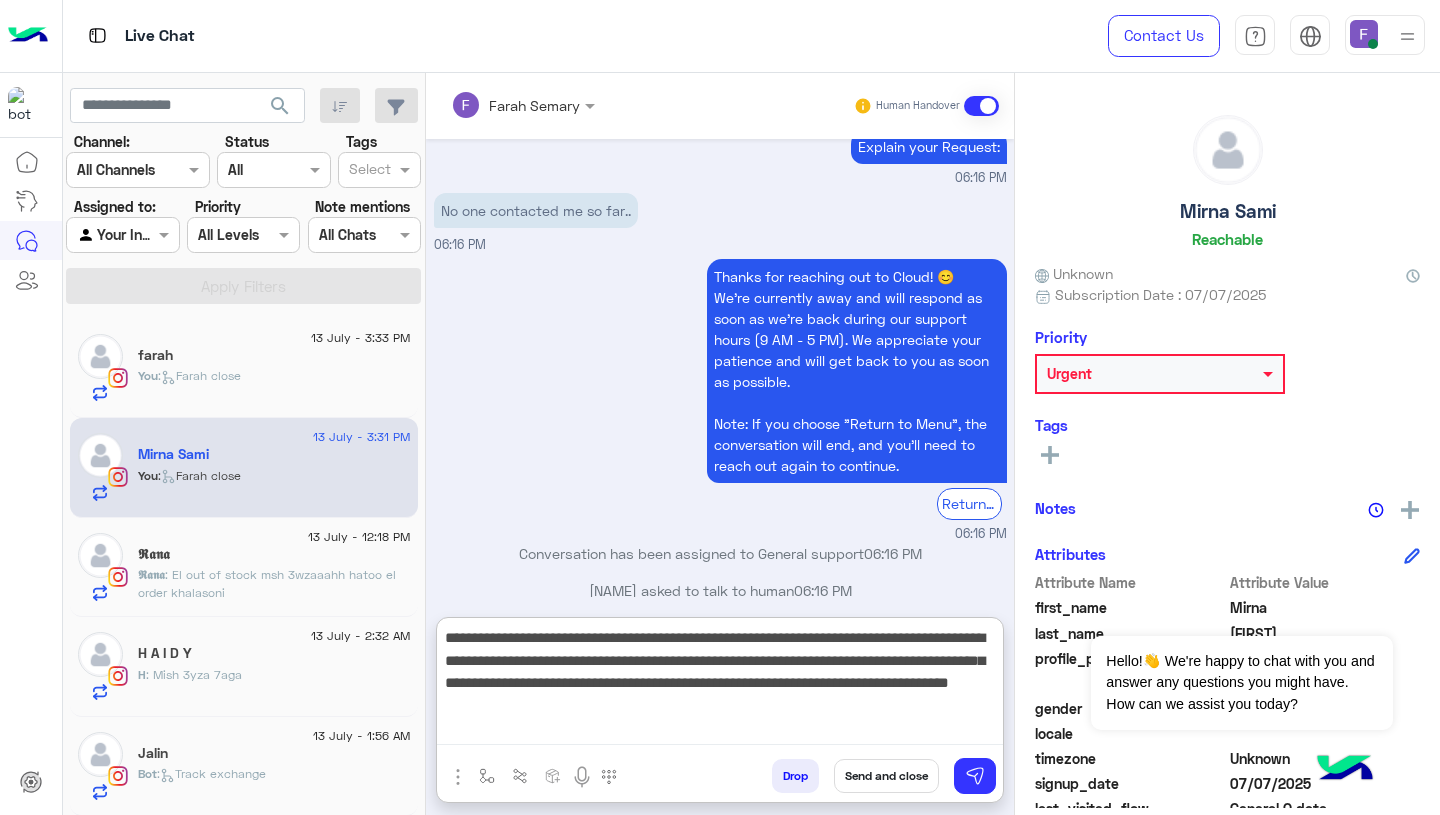 click on "**********" at bounding box center [720, 685] 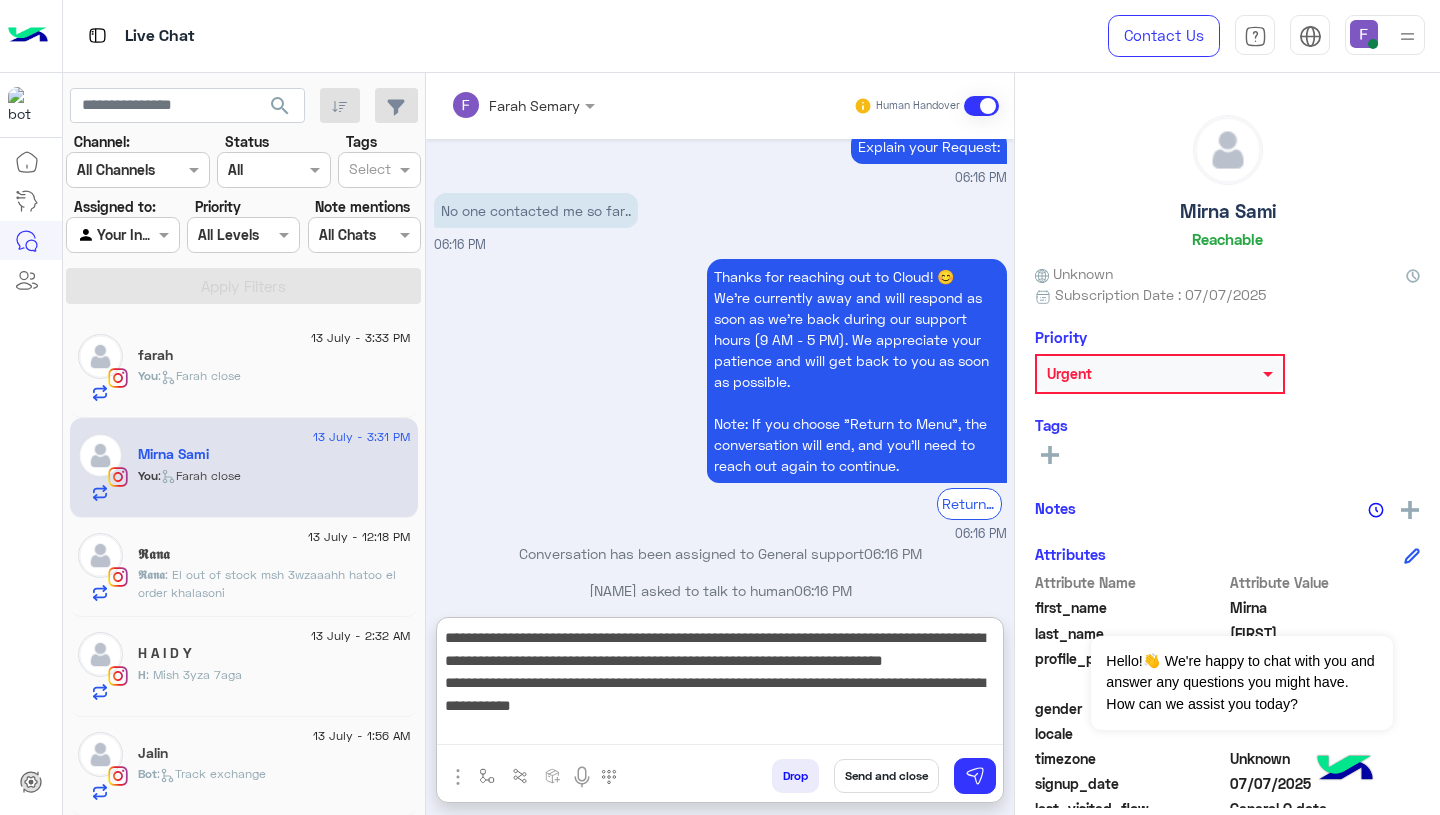 type on "**********" 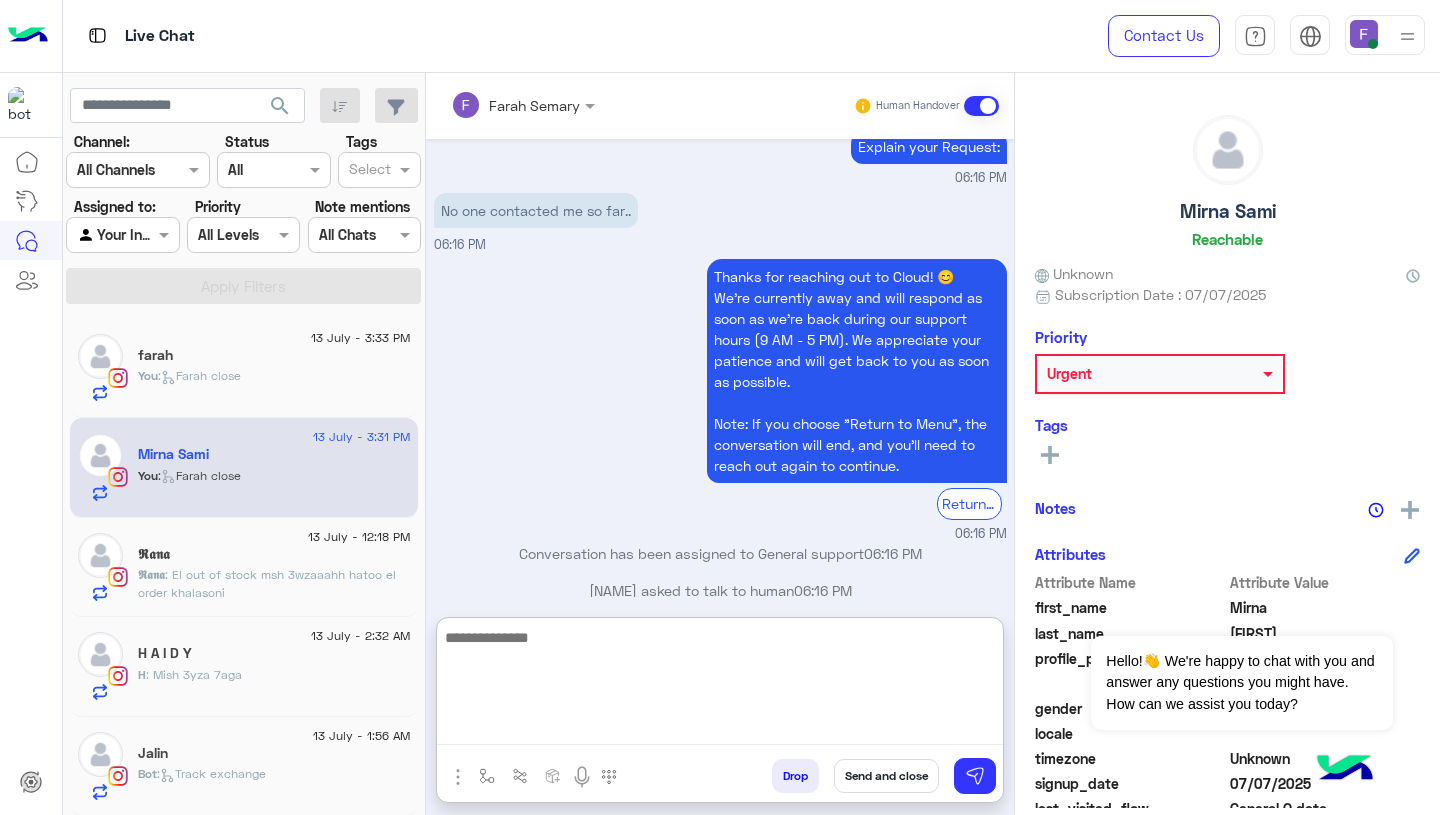 scroll, scrollTop: 1920, scrollLeft: 0, axis: vertical 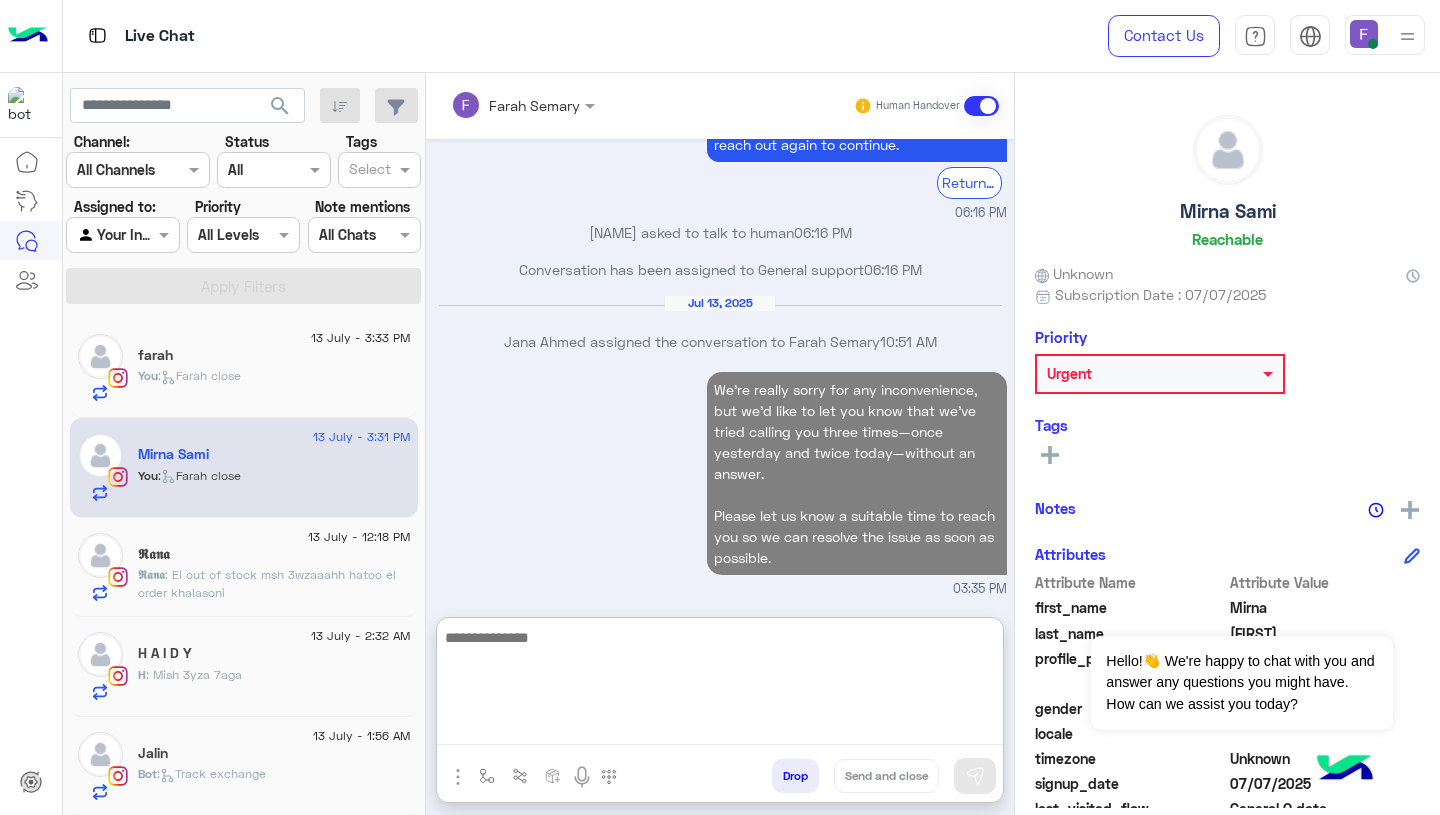 click 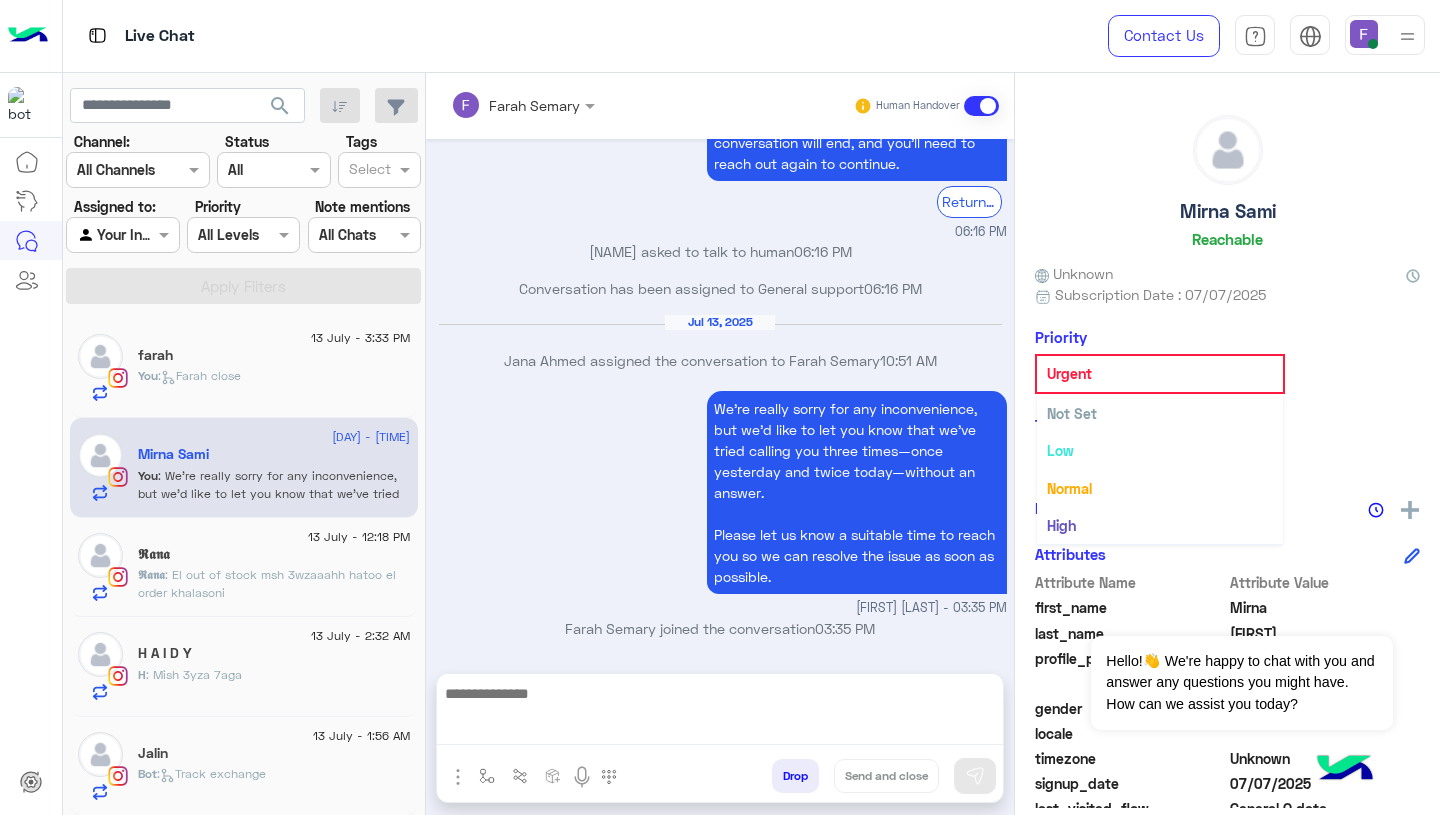 scroll, scrollTop: 1867, scrollLeft: 0, axis: vertical 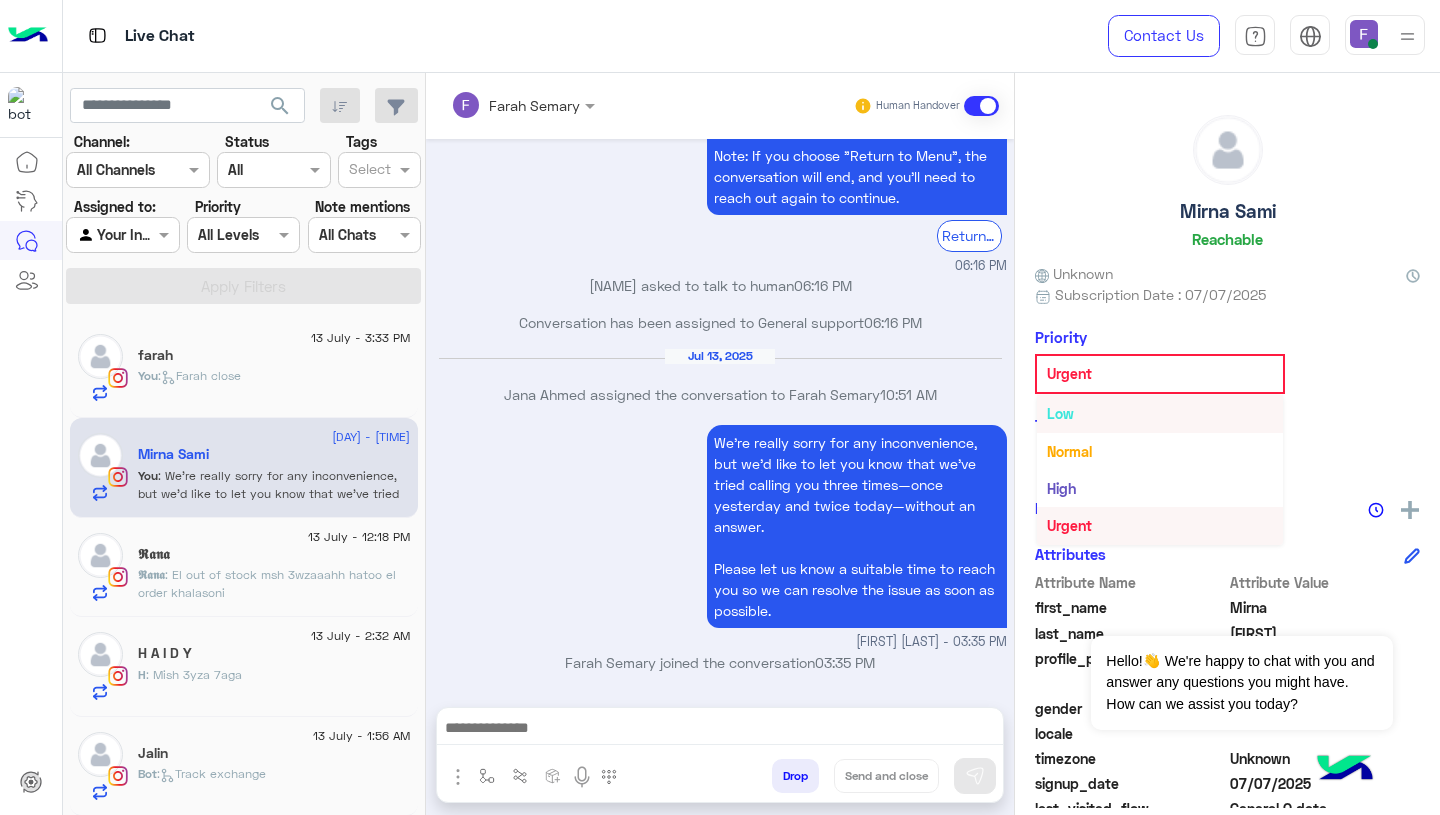 click on "Low" at bounding box center (1160, 413) 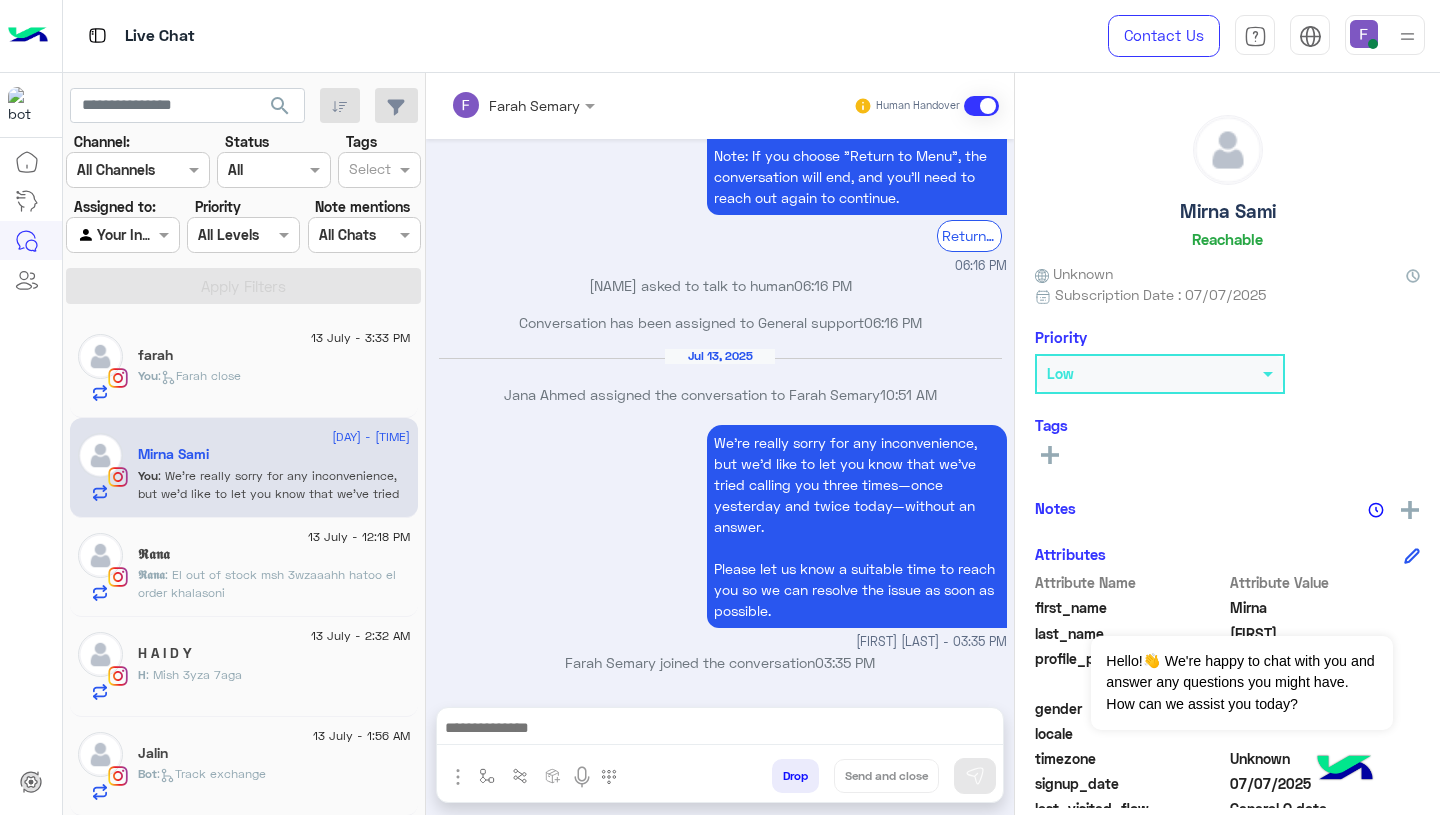 click on "Low" 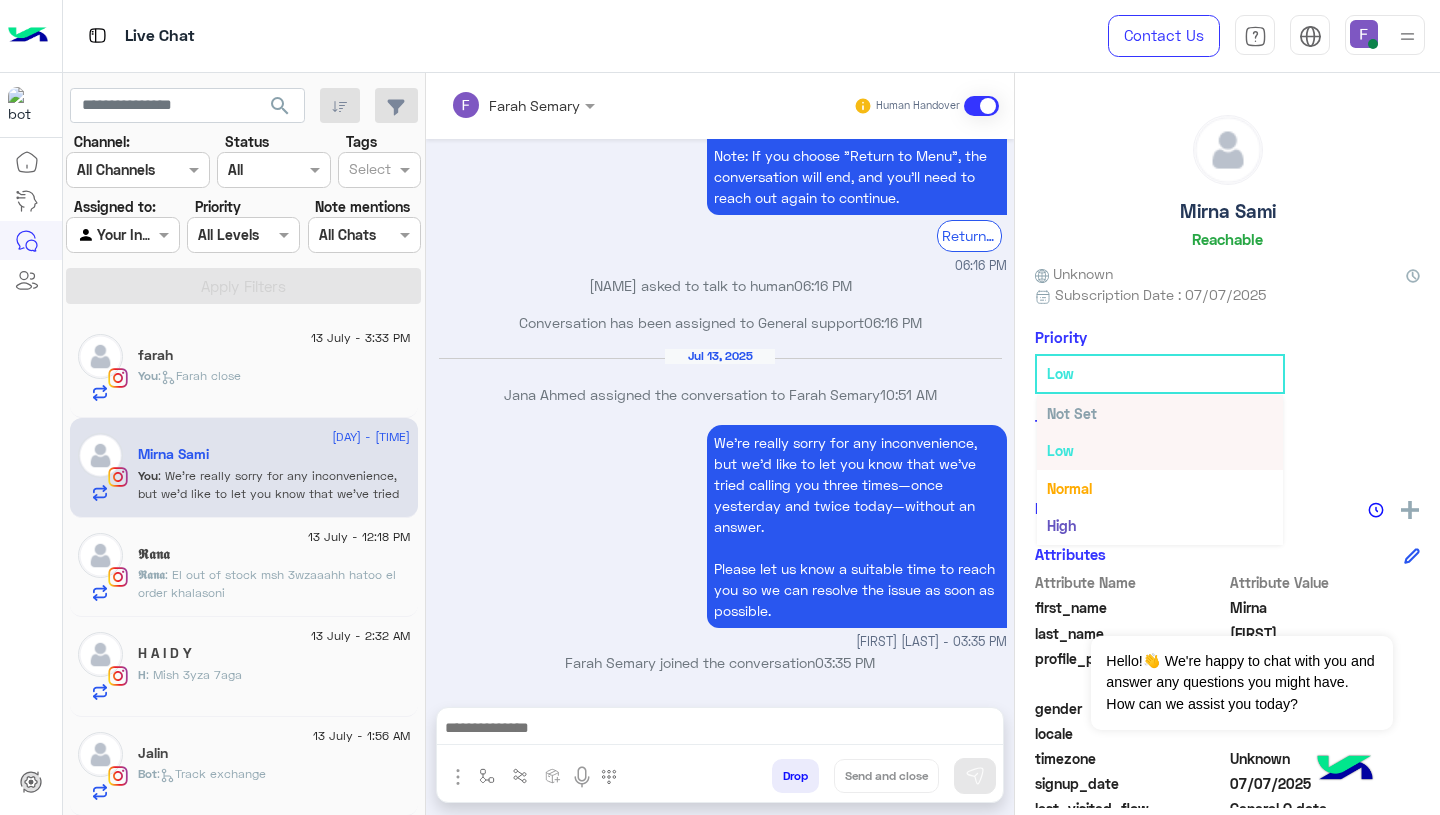 click on "Not Set" at bounding box center [1160, 413] 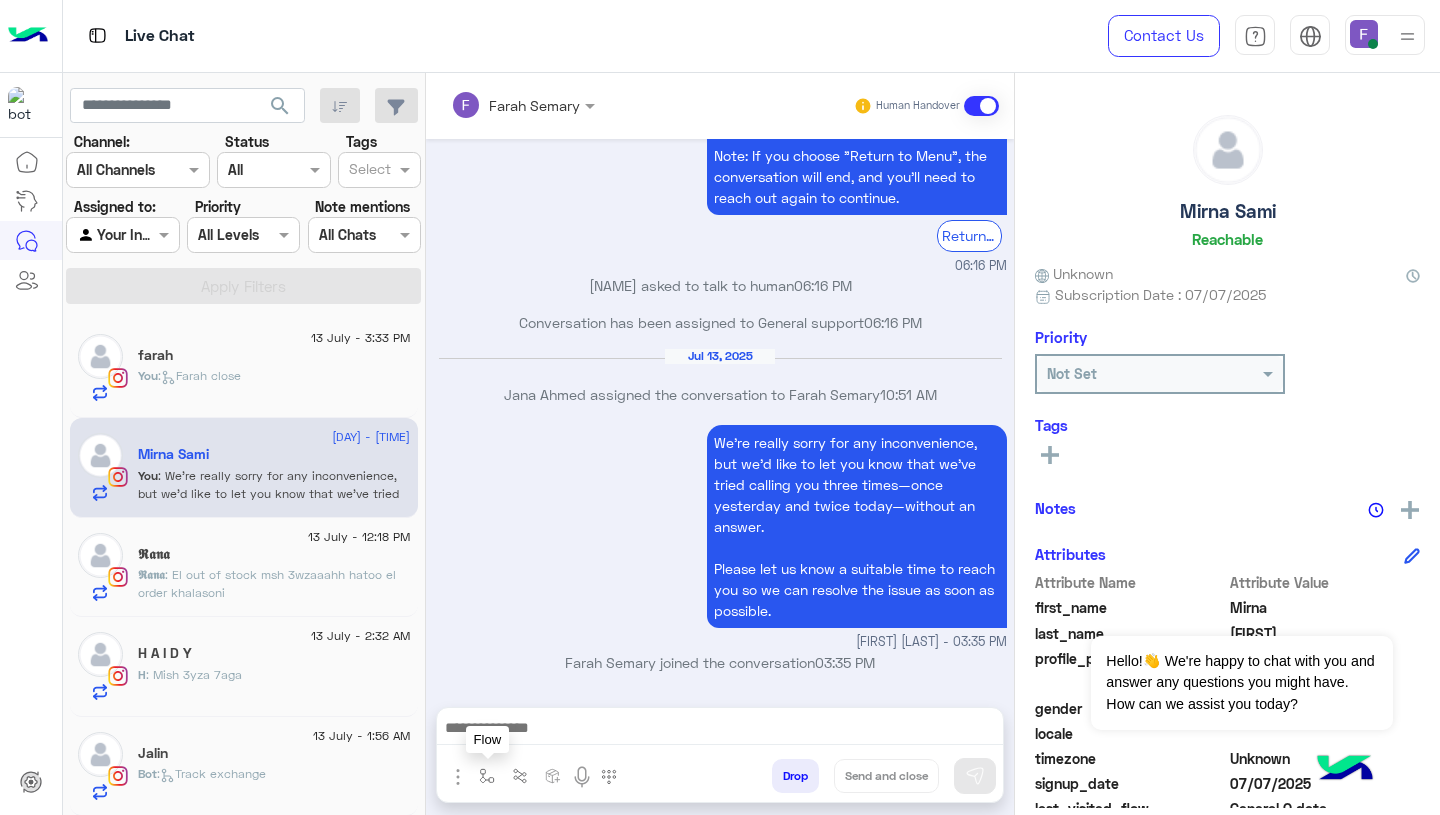 click at bounding box center (487, 776) 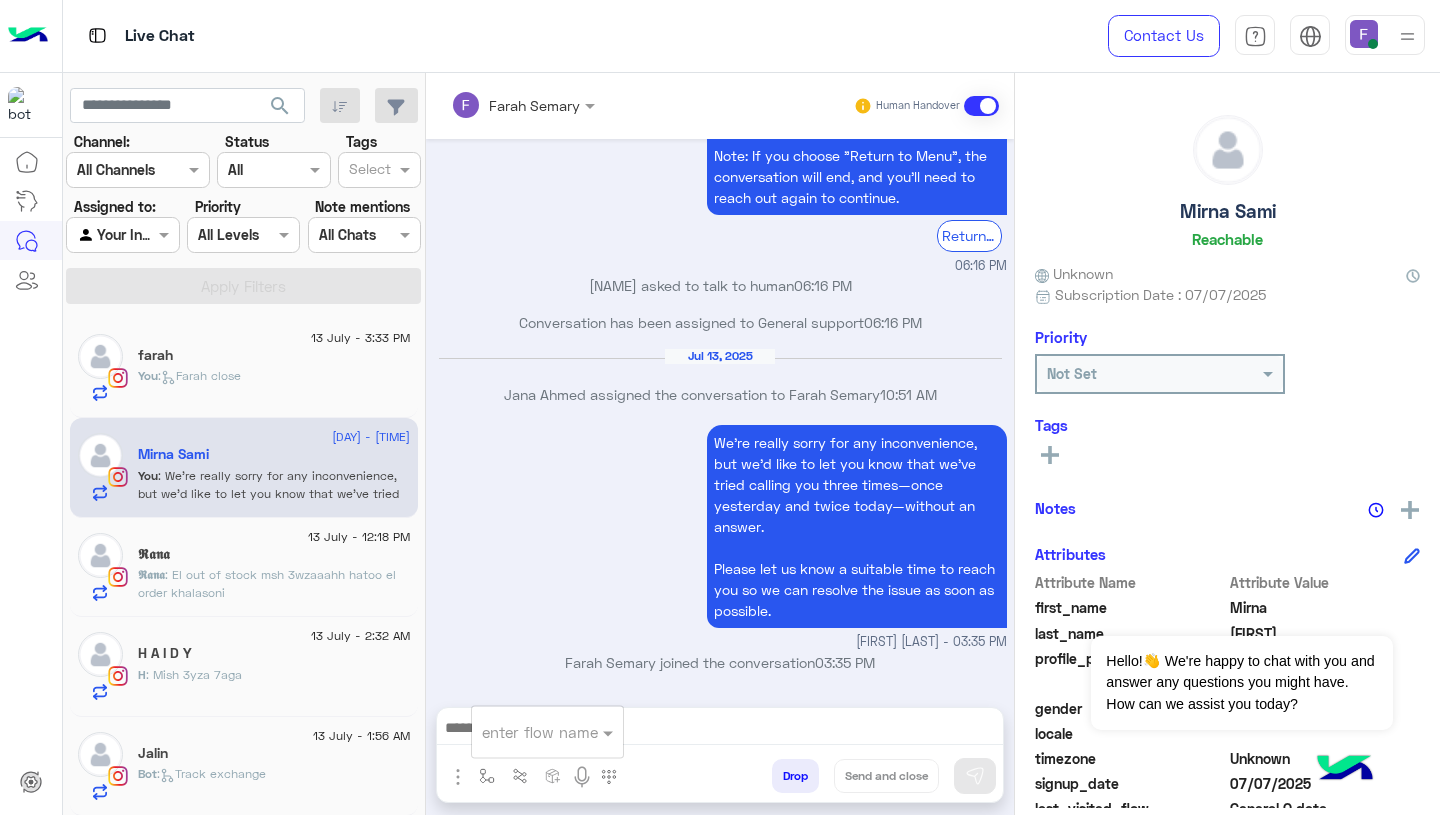 click at bounding box center (523, 732) 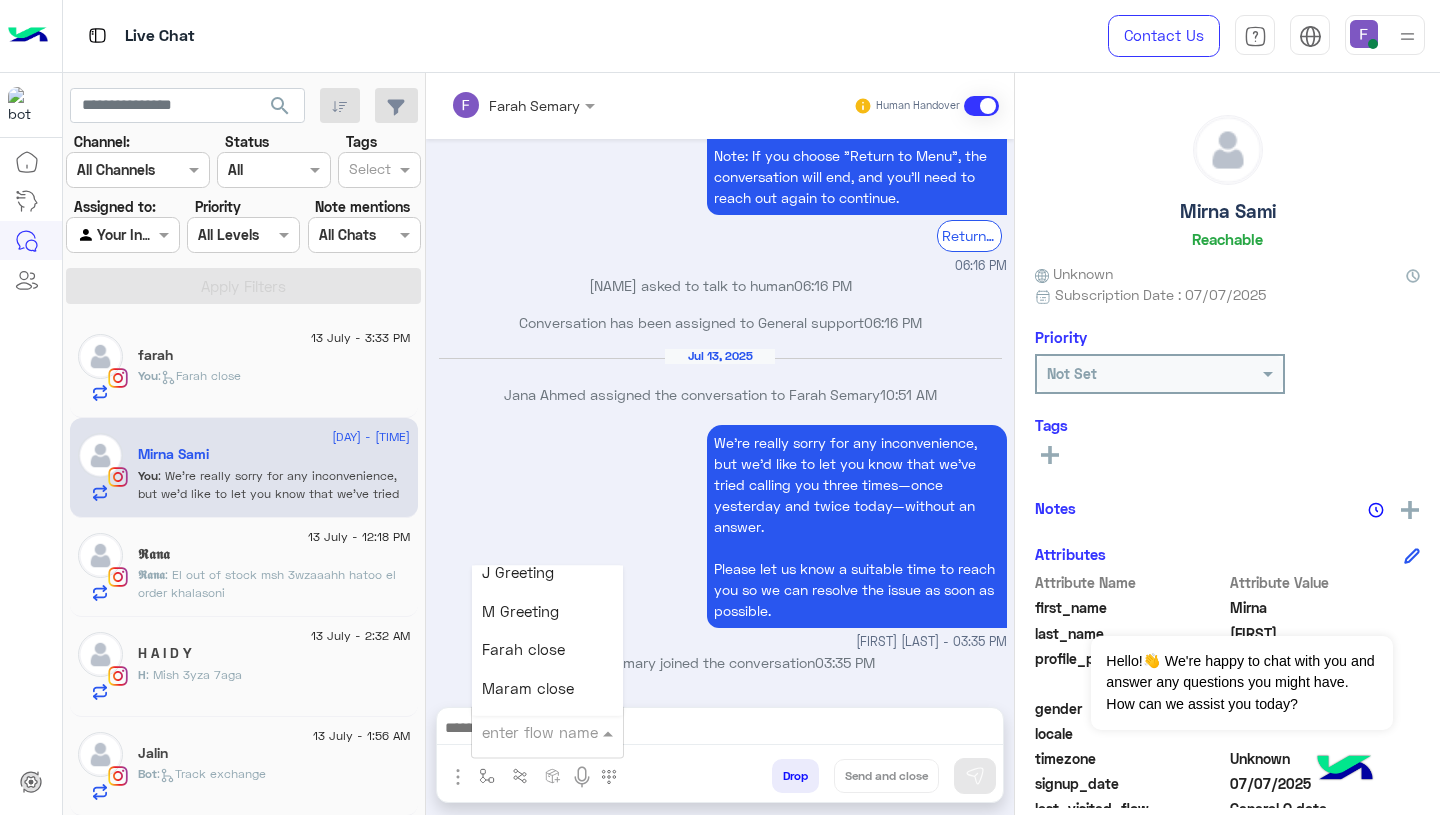 scroll, scrollTop: 2347, scrollLeft: 0, axis: vertical 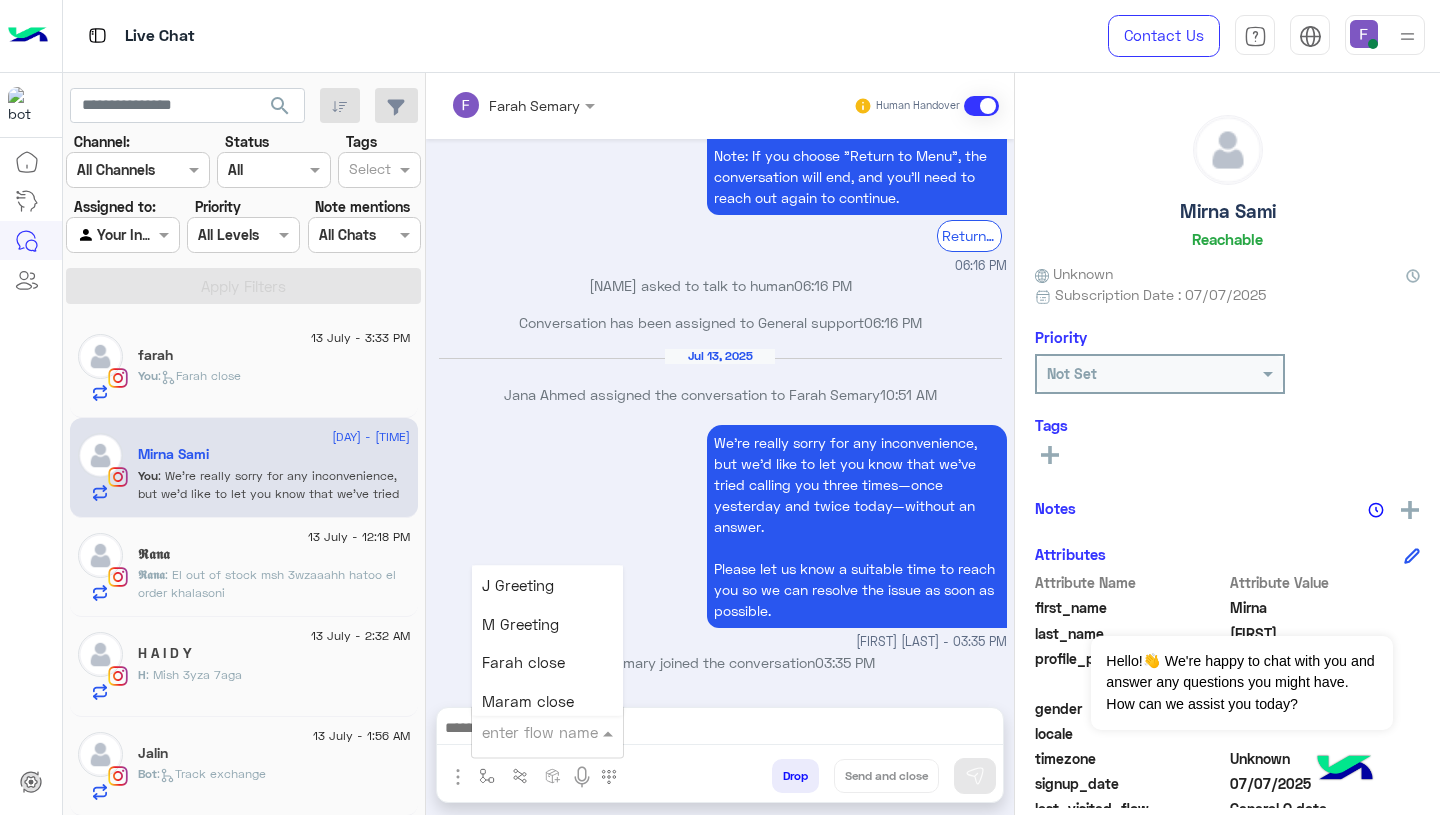 click on "Farah close" at bounding box center [523, 663] 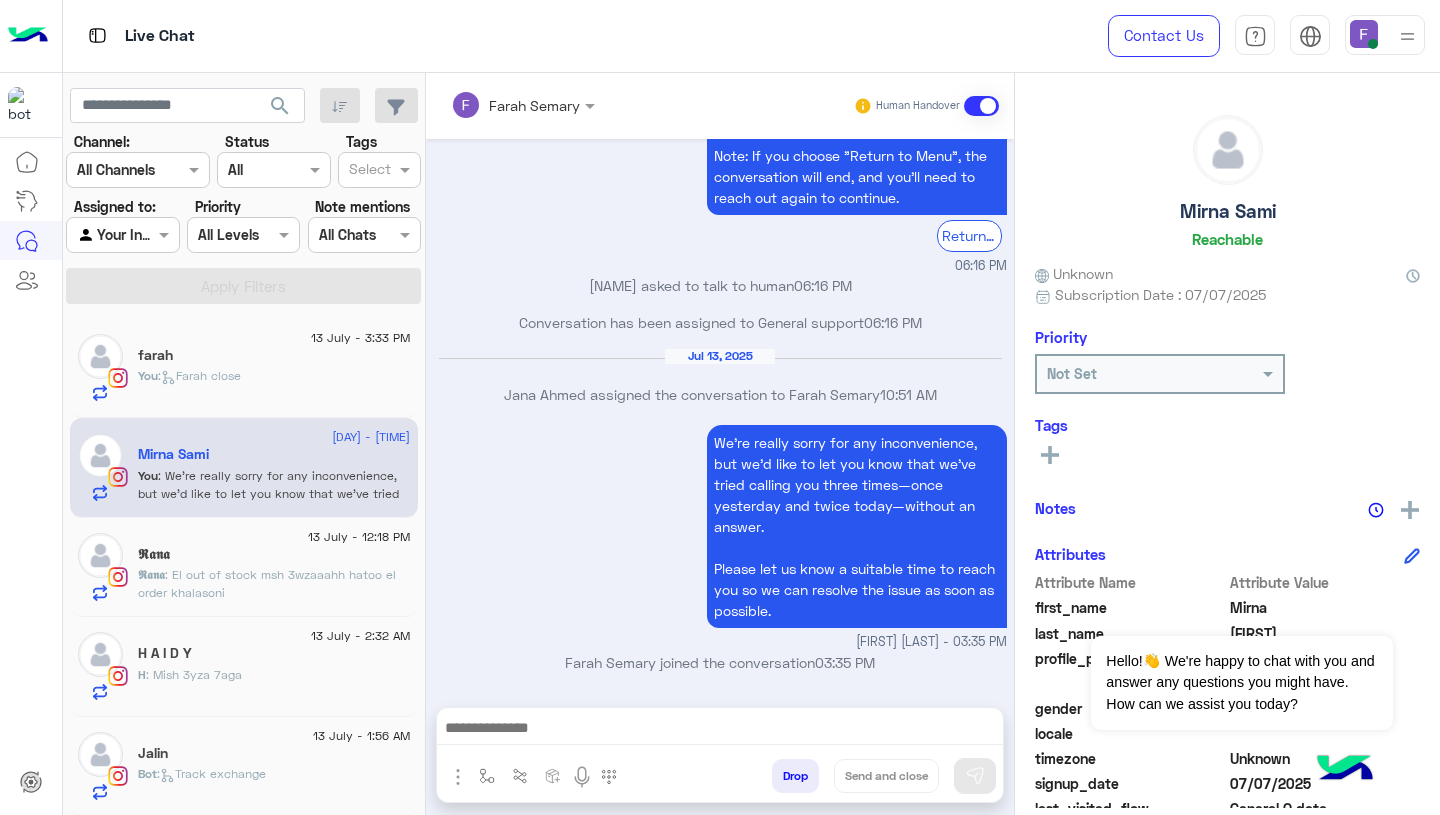 type on "**********" 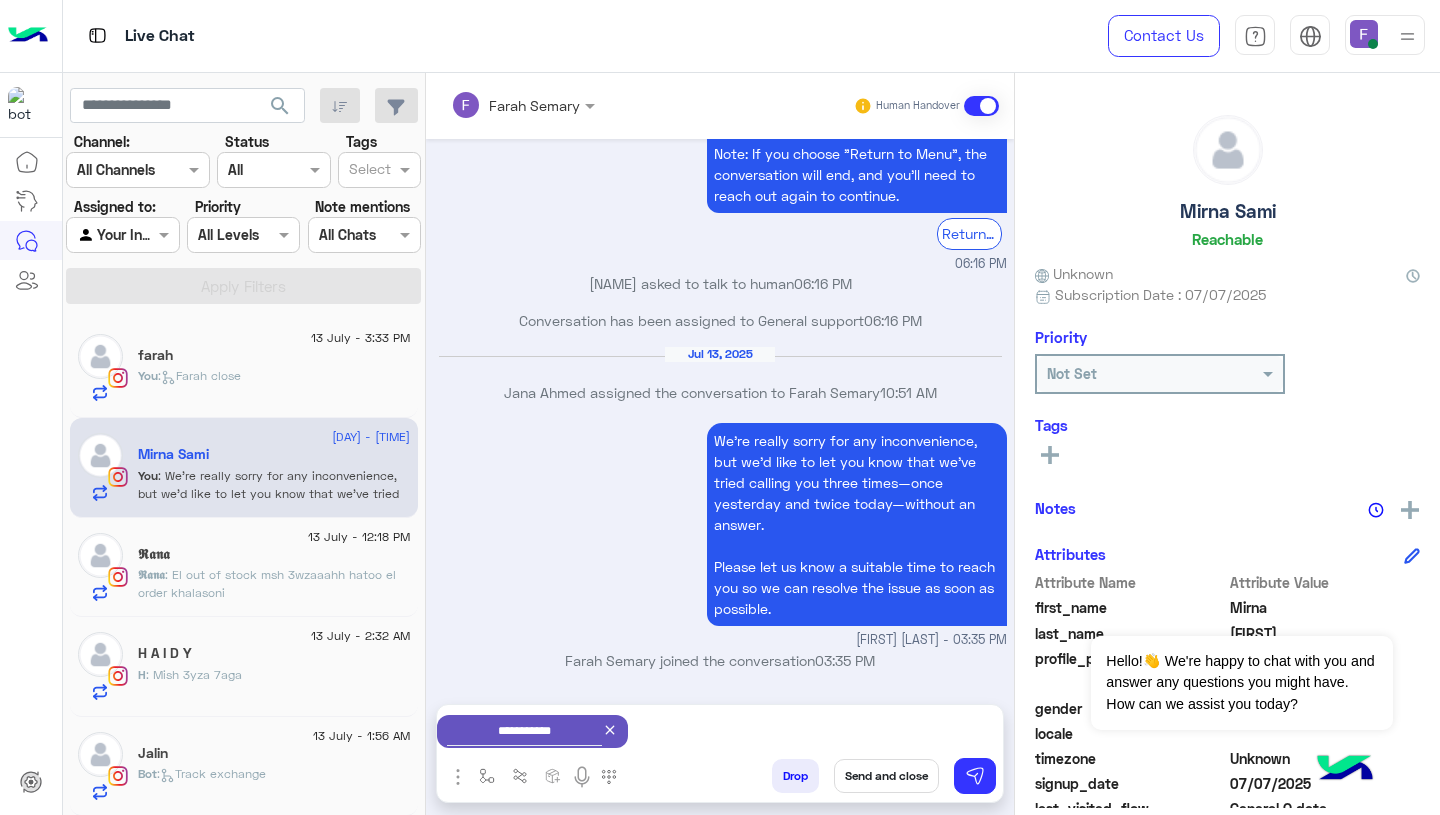 click on "Send and close" at bounding box center [886, 776] 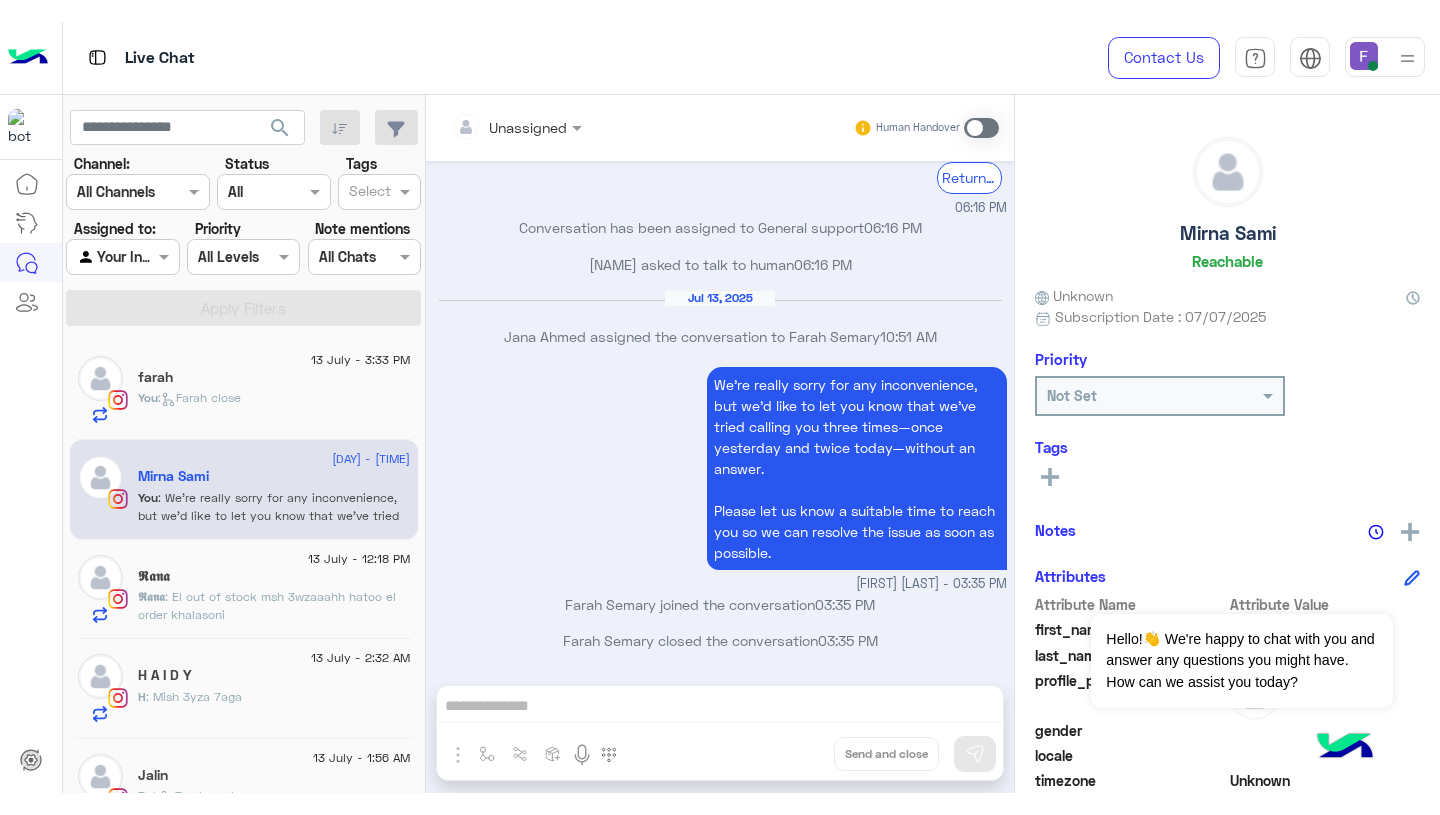 scroll, scrollTop: 1903, scrollLeft: 0, axis: vertical 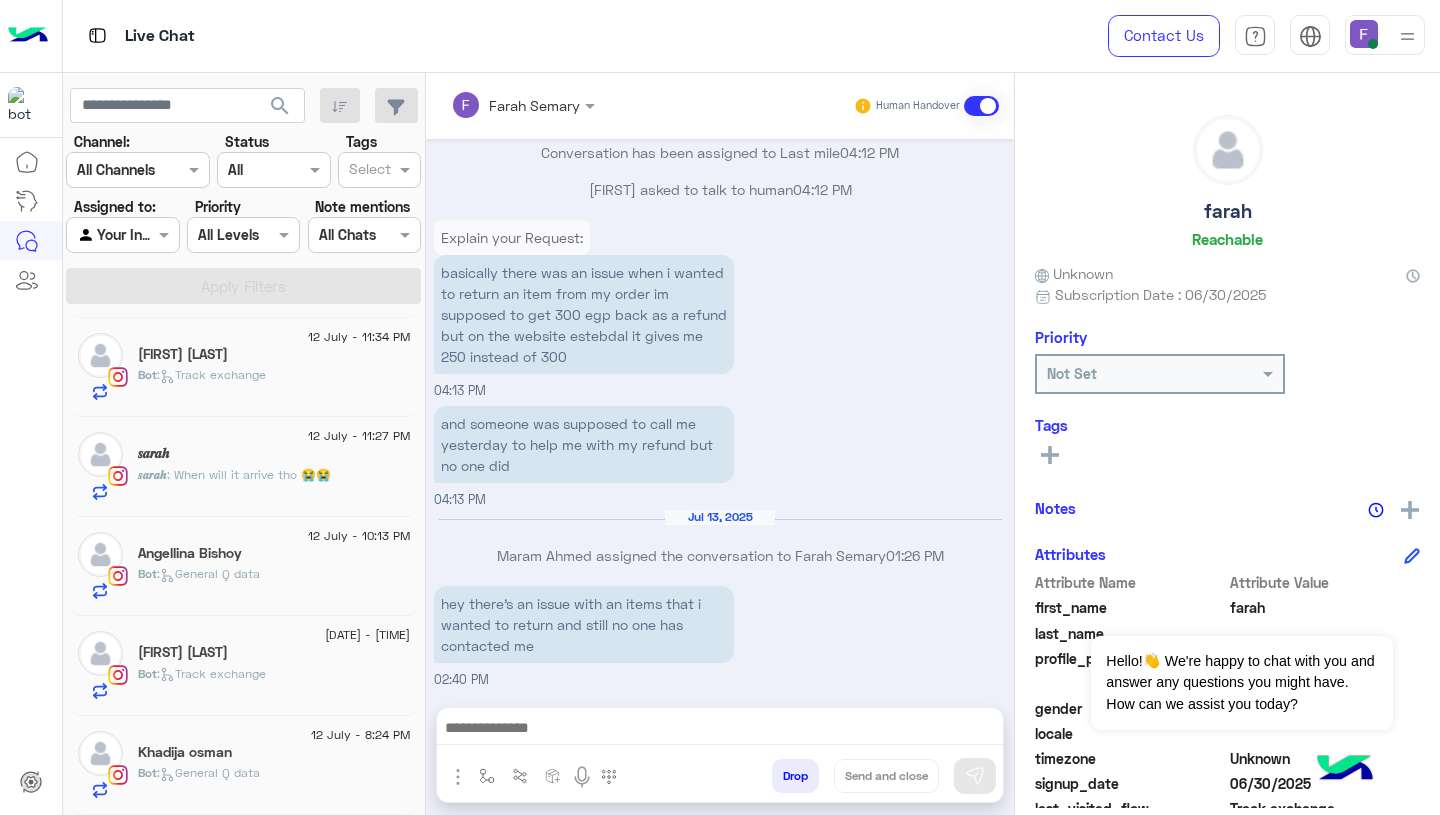 click on "12 July - 8:24 PM" 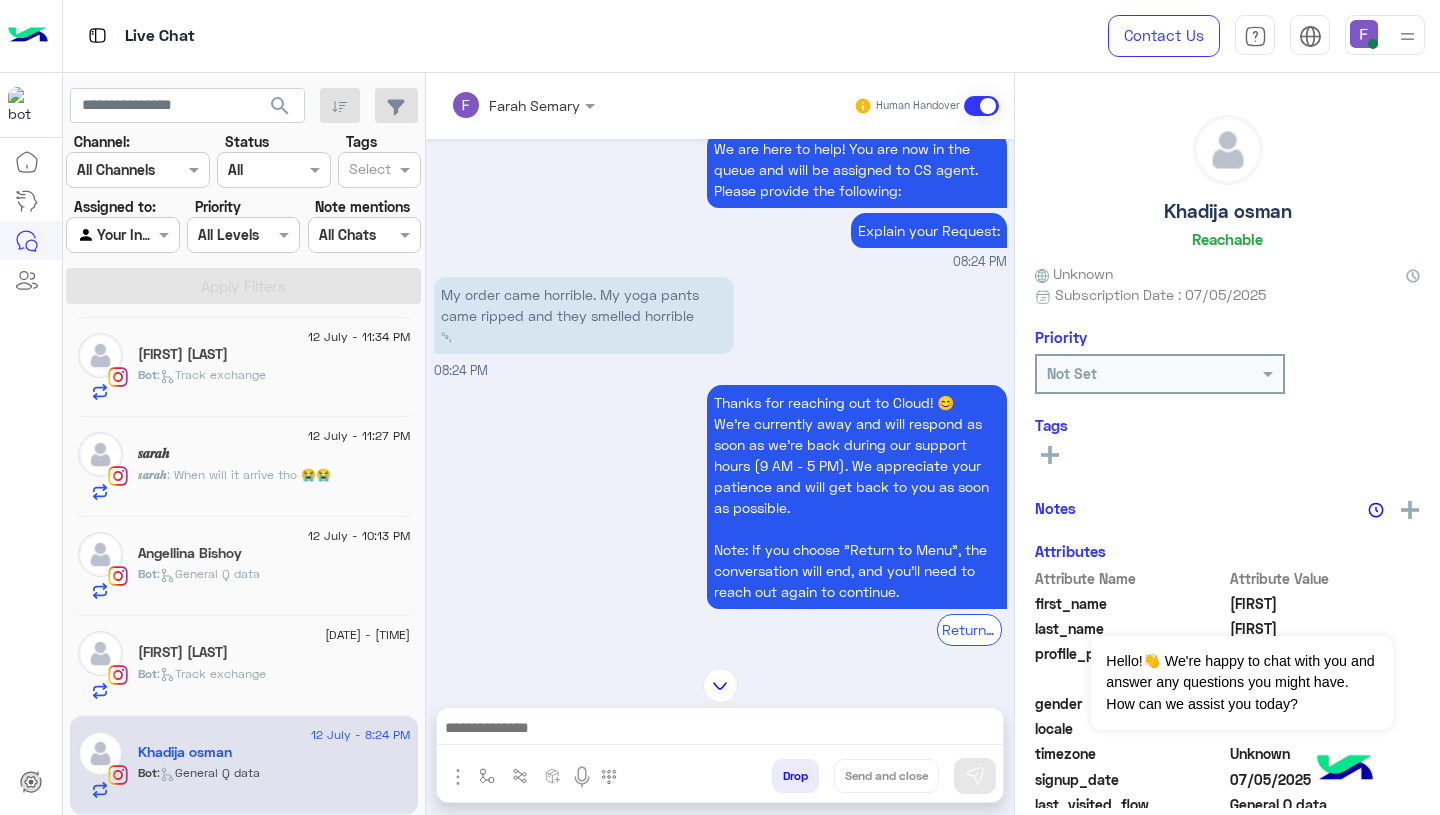 scroll, scrollTop: 2295, scrollLeft: 0, axis: vertical 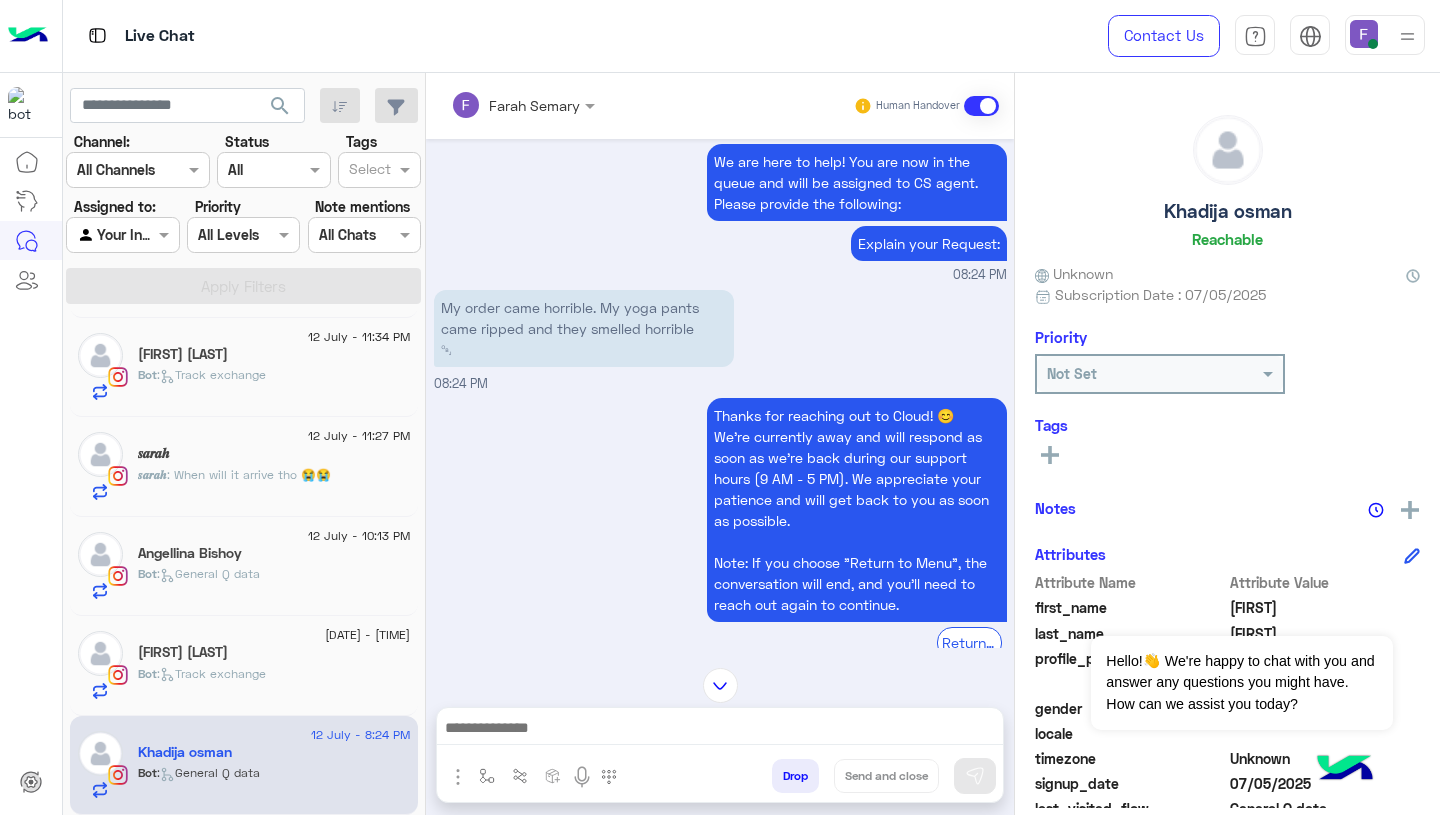 click on "My order came horrible. My yoga pants came ripped and they smelled horrible  ￼" at bounding box center (584, 328) 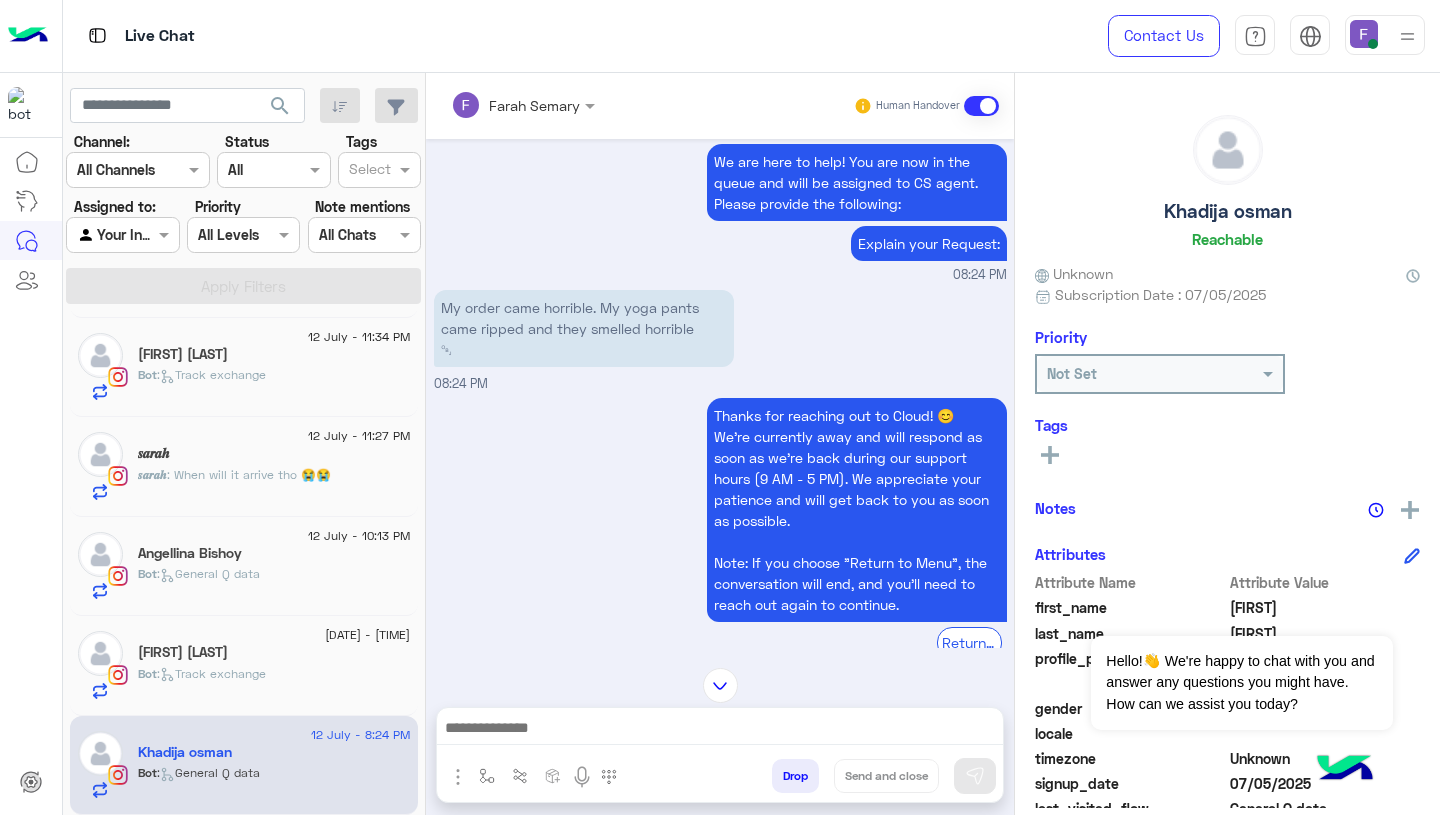 click on "Thanks for reaching out to Cloud! 😊 We're currently away and will respond as soon as we’re back during our support hours (9 AM - 5 PM). We appreciate your patience and will get back to you as soon as possible. Note: If you choose "Return to Menu", the conversation will end, and you’ll need to reach out again to continue. Return to Main Menu 08:24 PM" at bounding box center (720, 537) 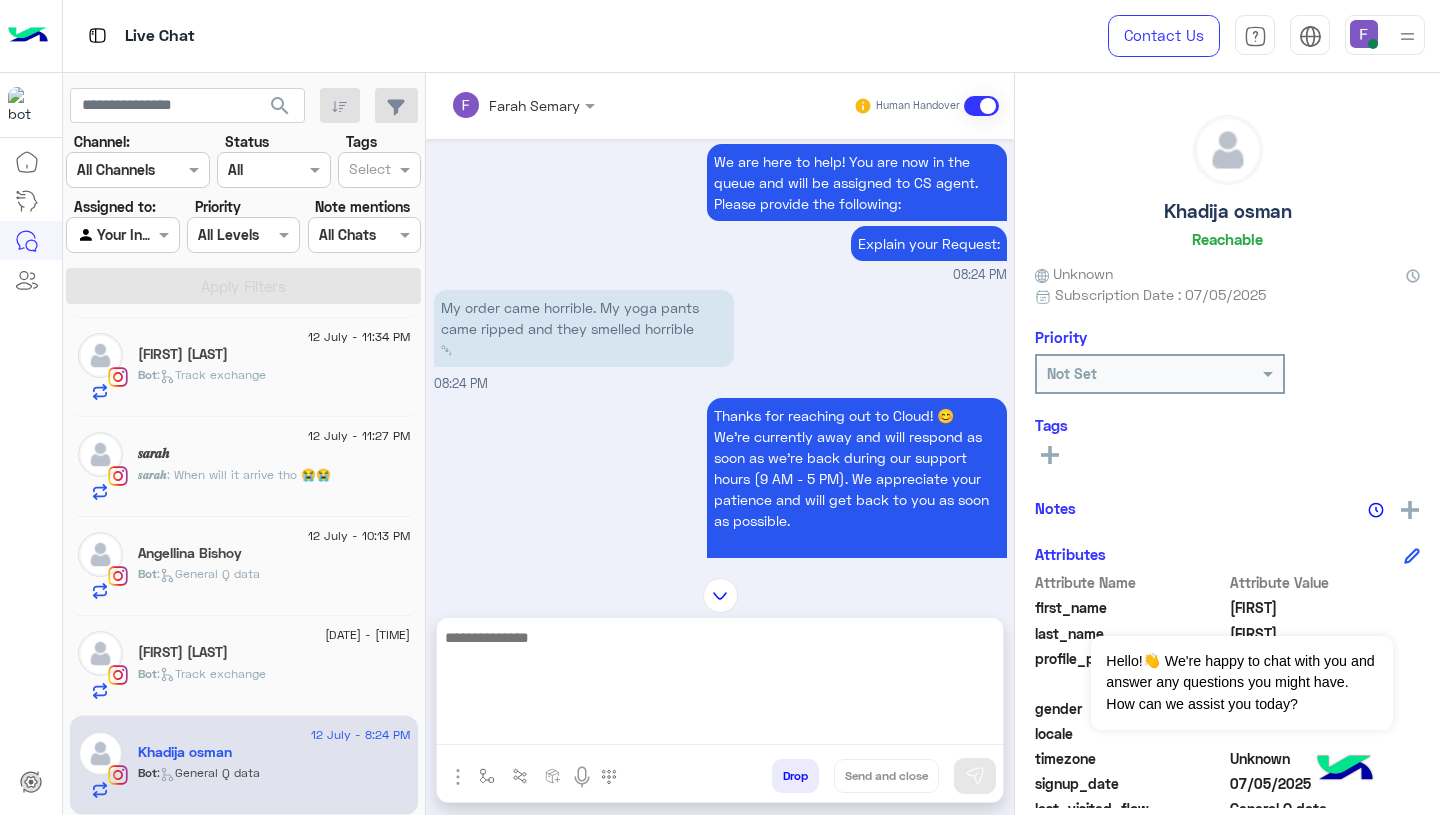 click at bounding box center [720, 685] 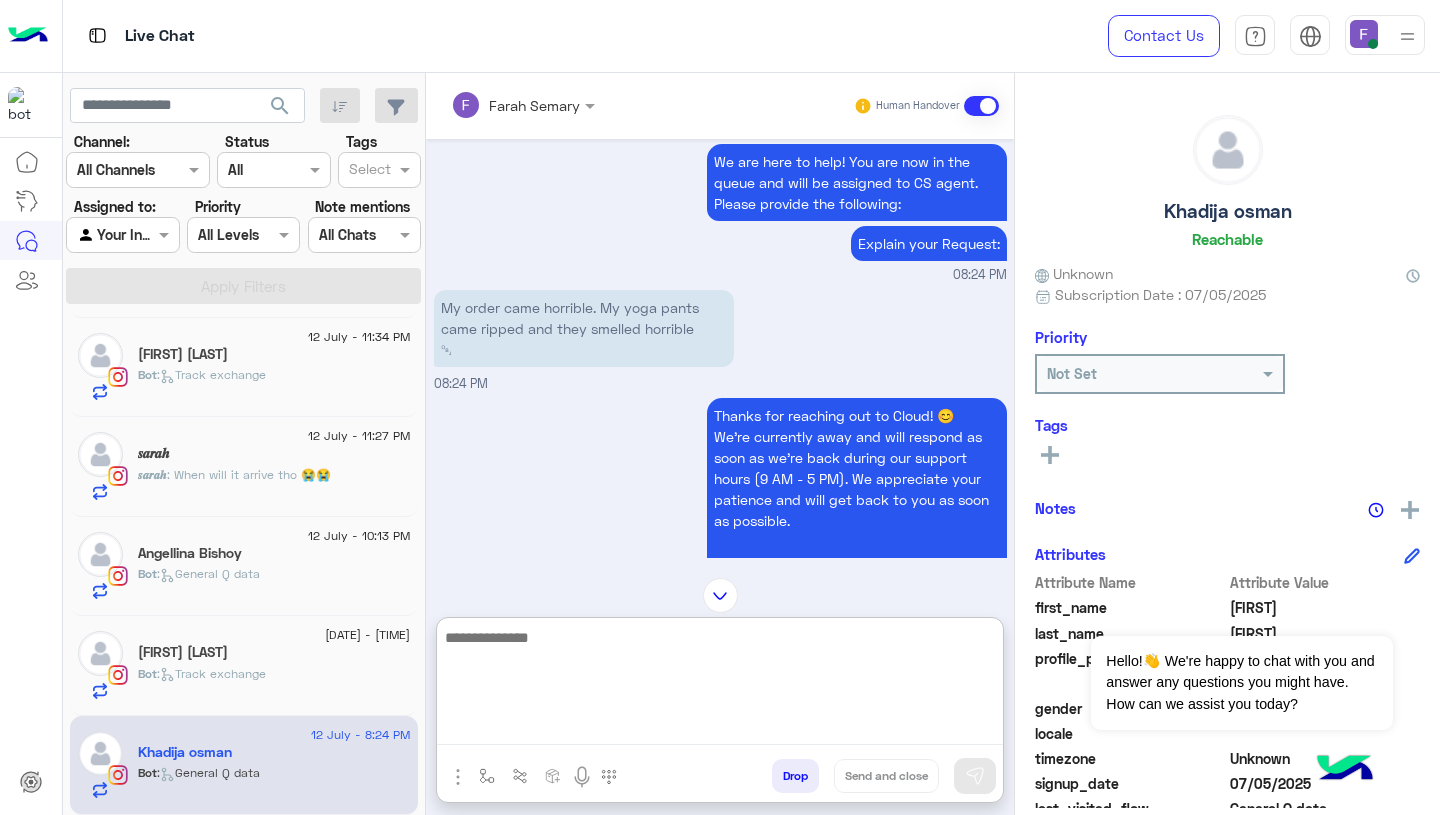 paste on "**********" 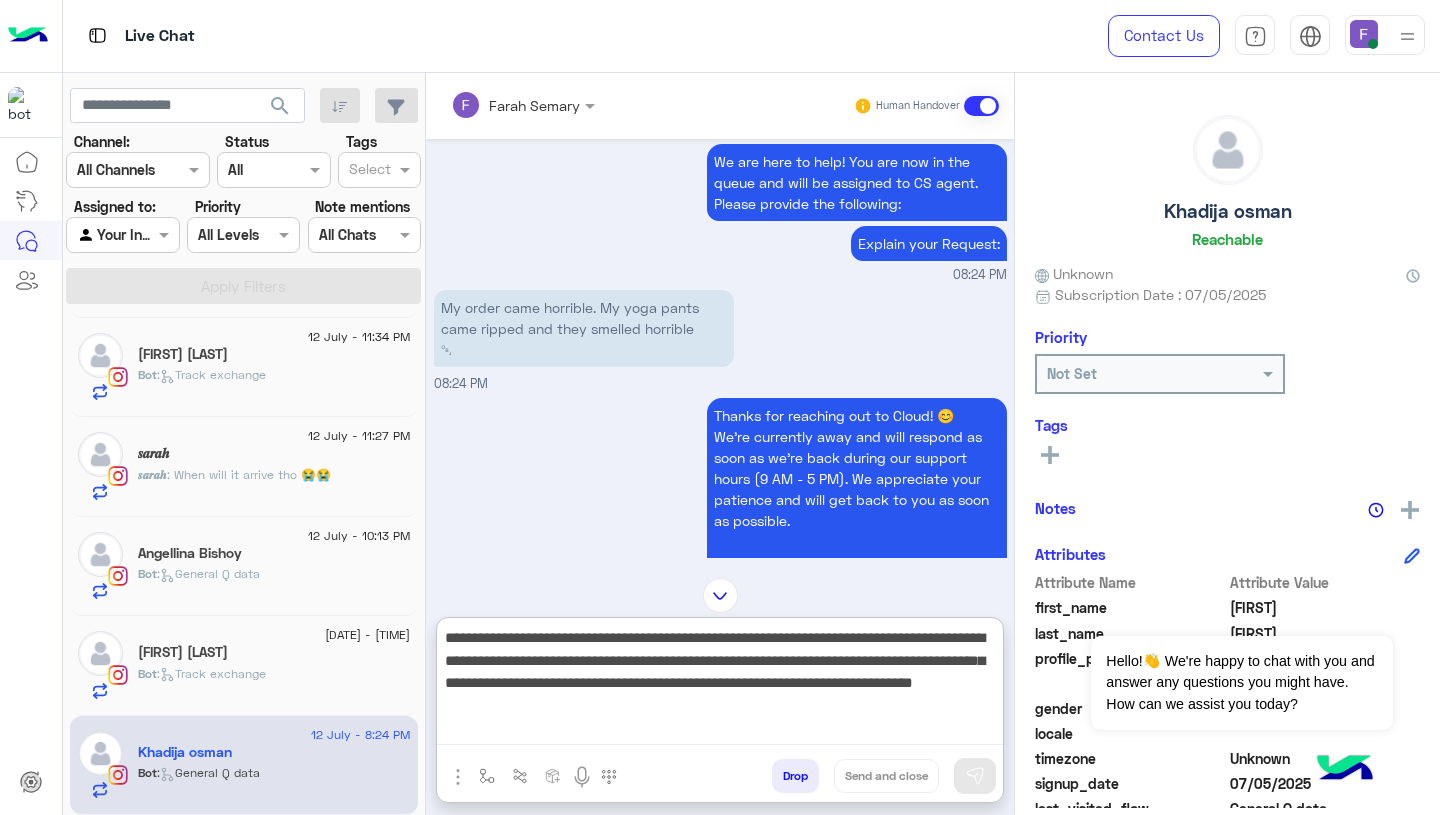 scroll, scrollTop: 106, scrollLeft: 0, axis: vertical 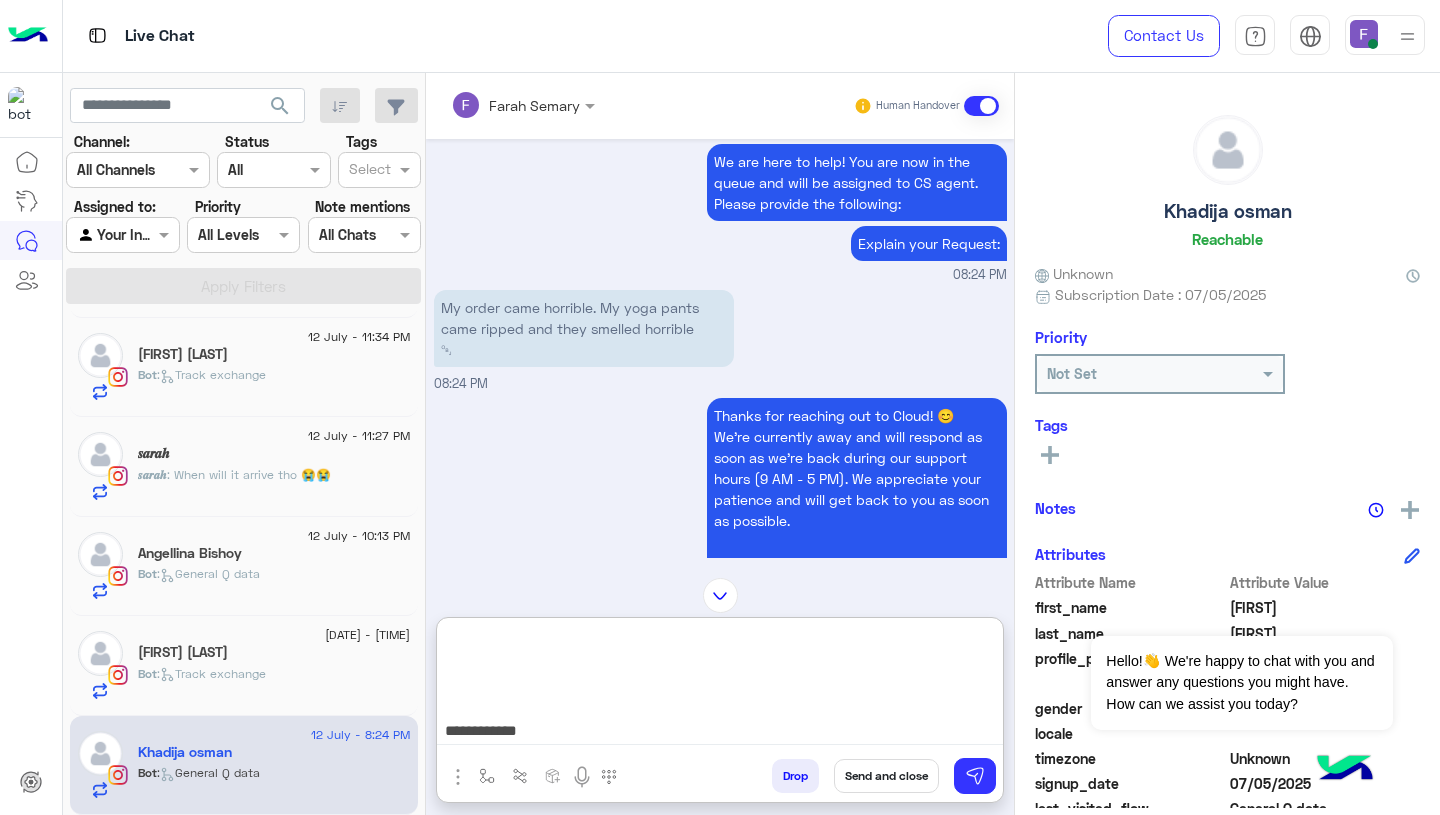 click on "**********" at bounding box center (720, 685) 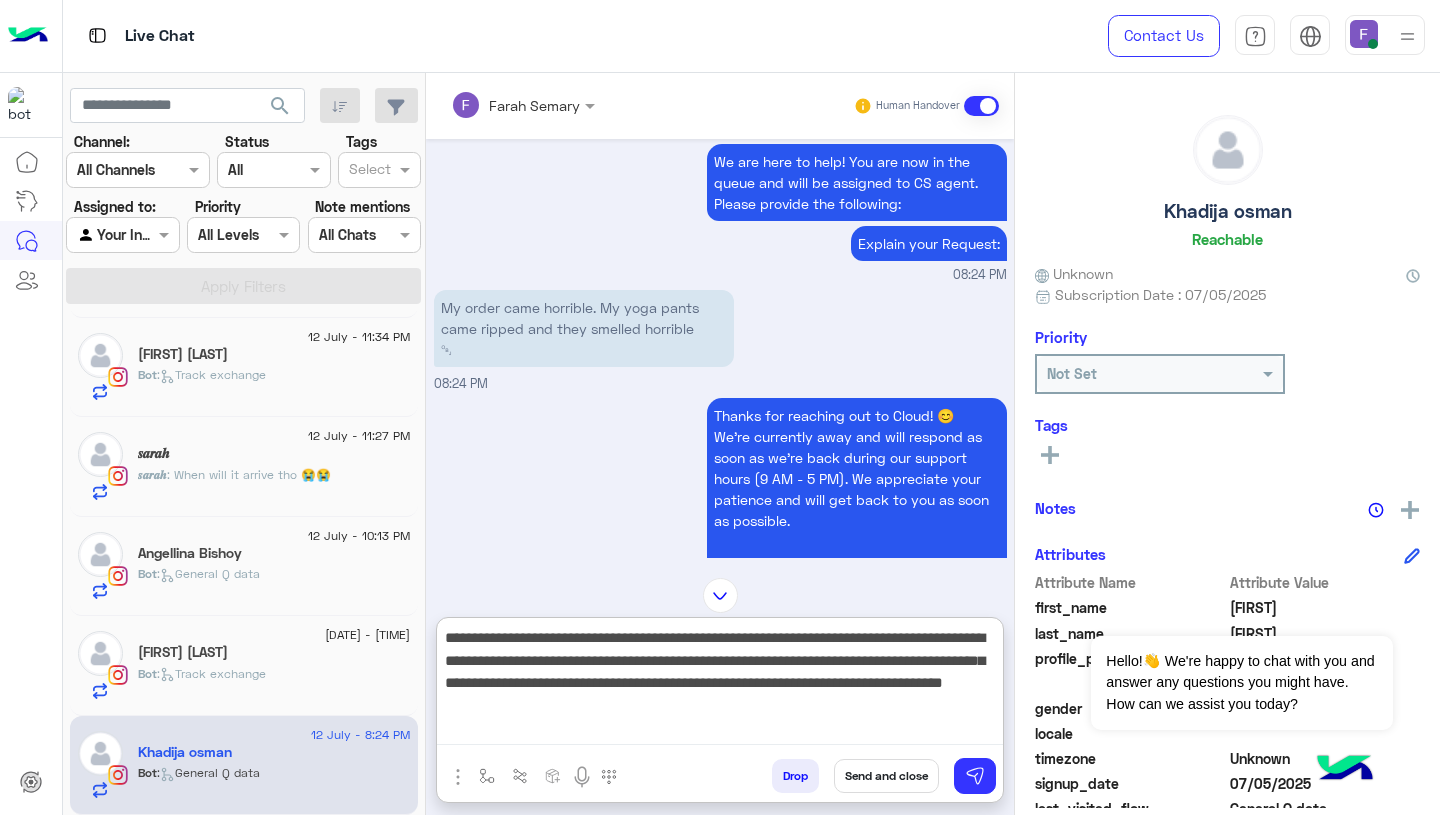 scroll, scrollTop: 0, scrollLeft: 0, axis: both 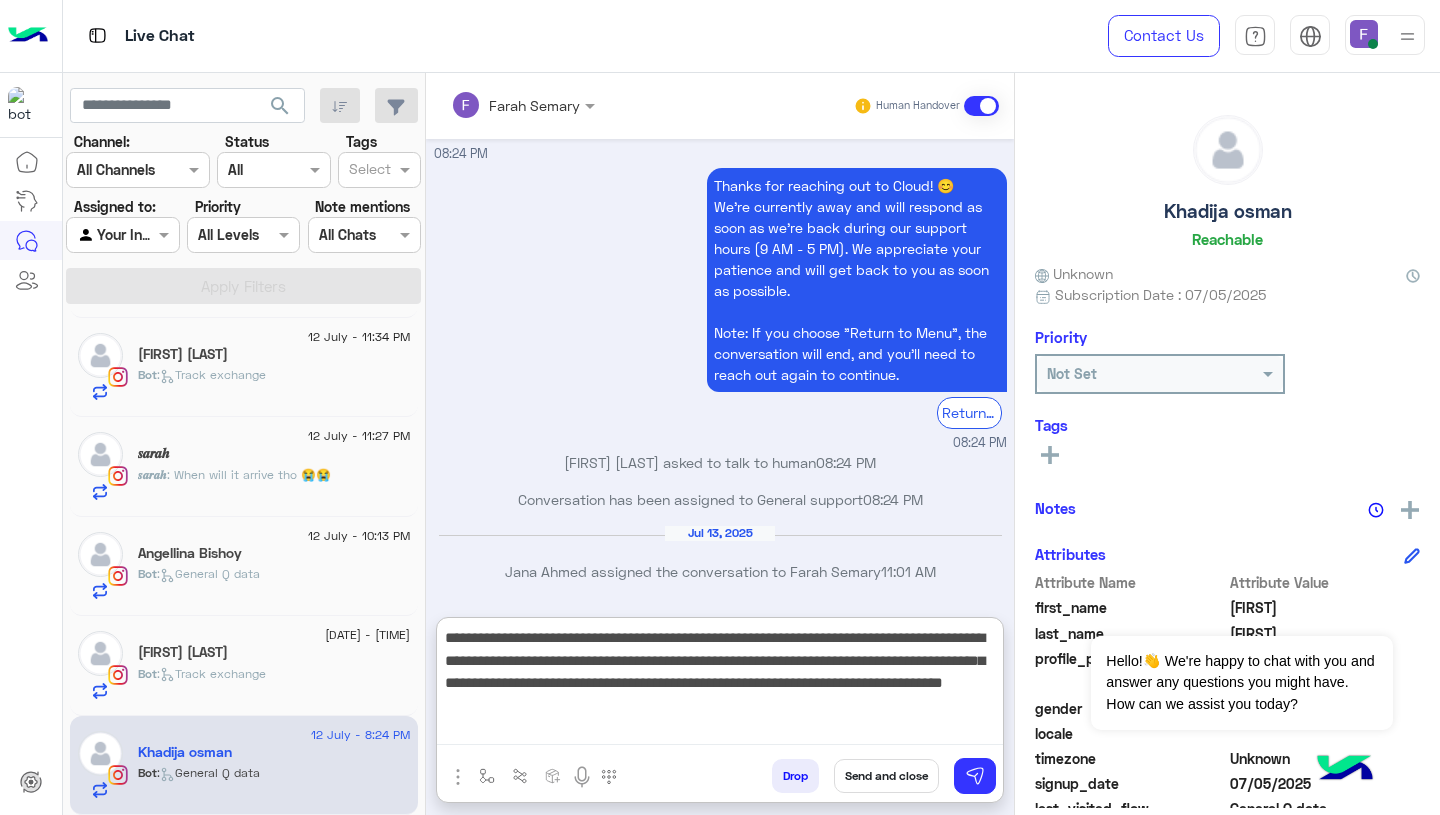 click on "**********" at bounding box center [720, 685] 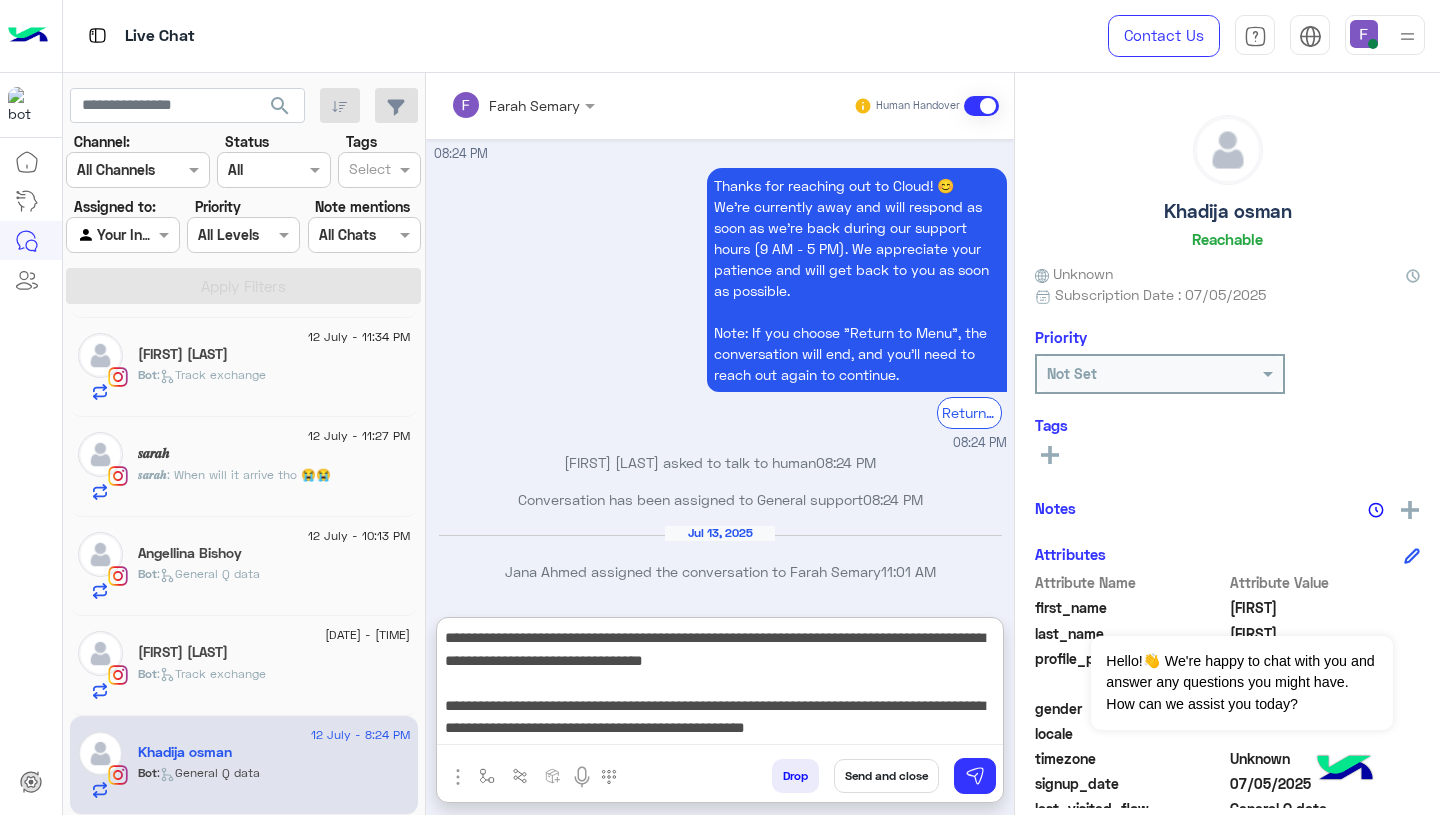 click on "**********" at bounding box center [720, 685] 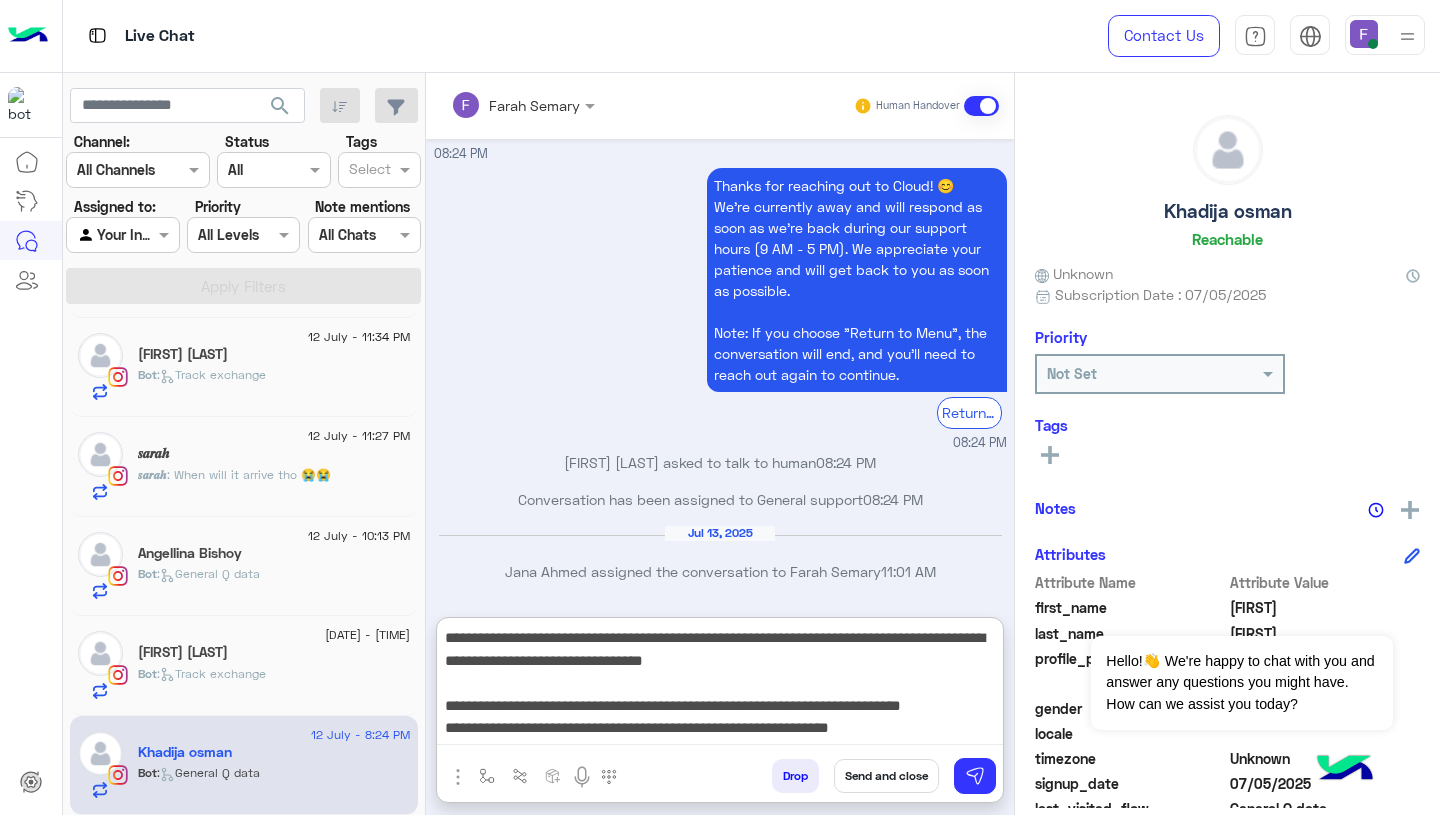 type on "**********" 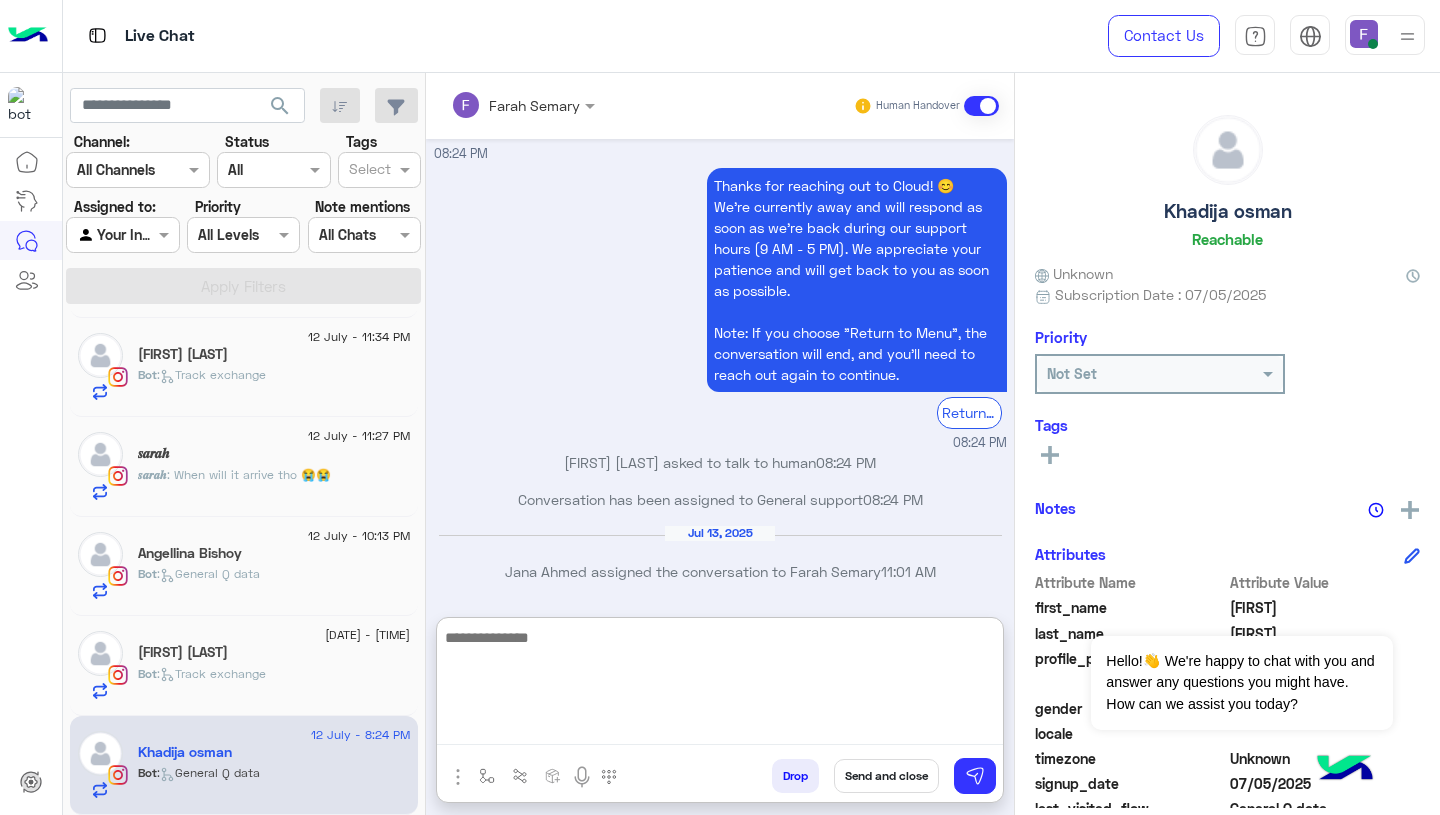scroll, scrollTop: 0, scrollLeft: 0, axis: both 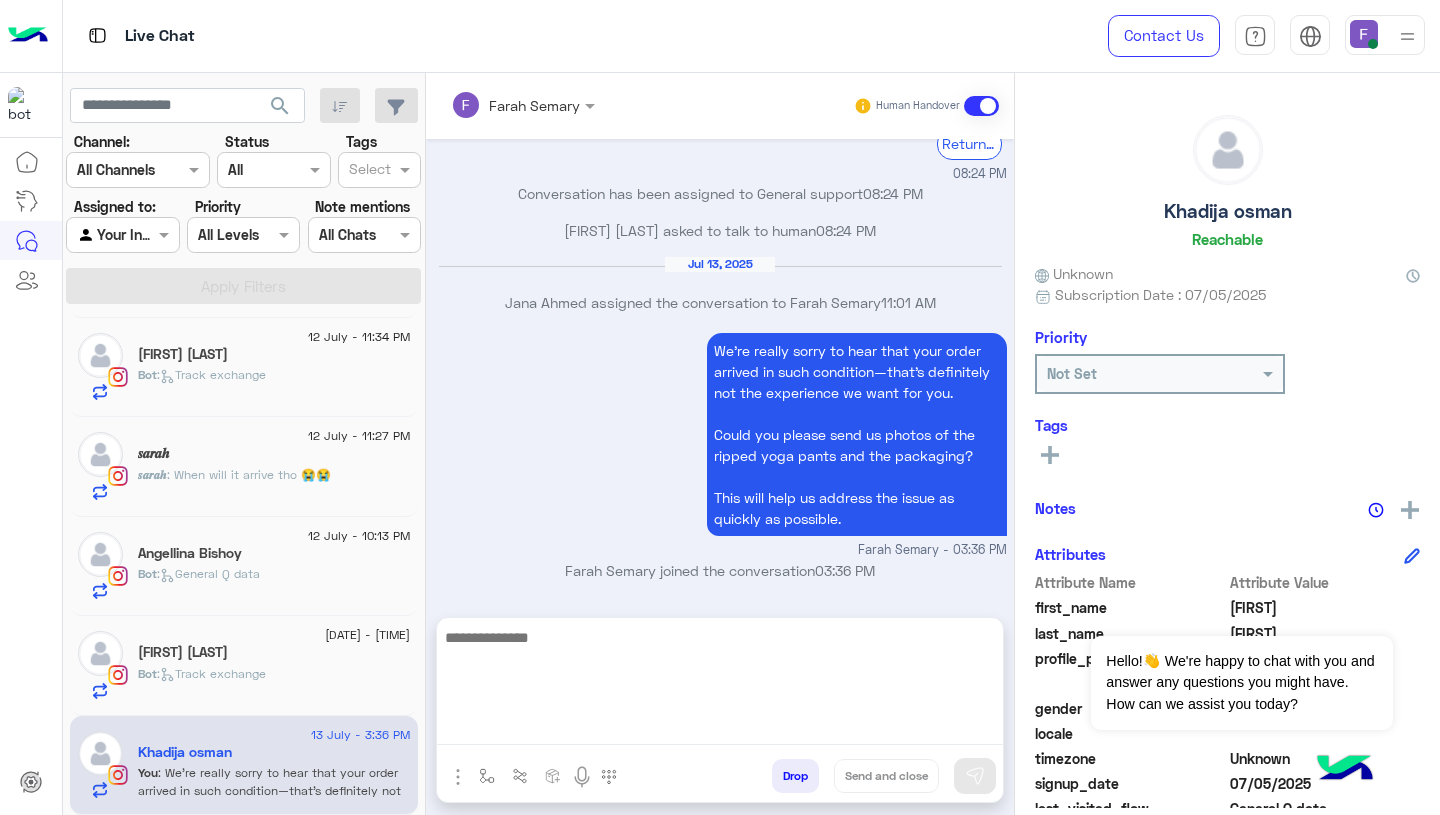 click on "[DATE]  We haven't got a response from you for 2 mins, so we will assume you got the answer you wanted and will resolve the chat.        If you didn’t get the answer you were looking for, you can kindly click on the below button and we’ll automatically assign you to customer service  Delay Order   [FIRST] [LAST] -  [TIME]  ok   [TIME] [NAME]To assist you better, please select your request from the following menu. [NAME]من أجل مساعدتك بشكل أفضل، يرجى اختيار طلبك من القائمة التالية  Main Menu   Customer Service   Ask About Item     [TIME] [DATE]  My order came this week and it had a lot of problems first thing my yoga pants there was a rip in them. They smelled horrible ￼   [TIME] [NAME]To assist you better, please select your request from the following menu. [NAME]من أجل مساعدتك بشكل أفضل، يرجى اختيار طلبك من القائمة التالية  Main Menu   Customer Service   Ask About Item  Next 1" at bounding box center (720, 368) 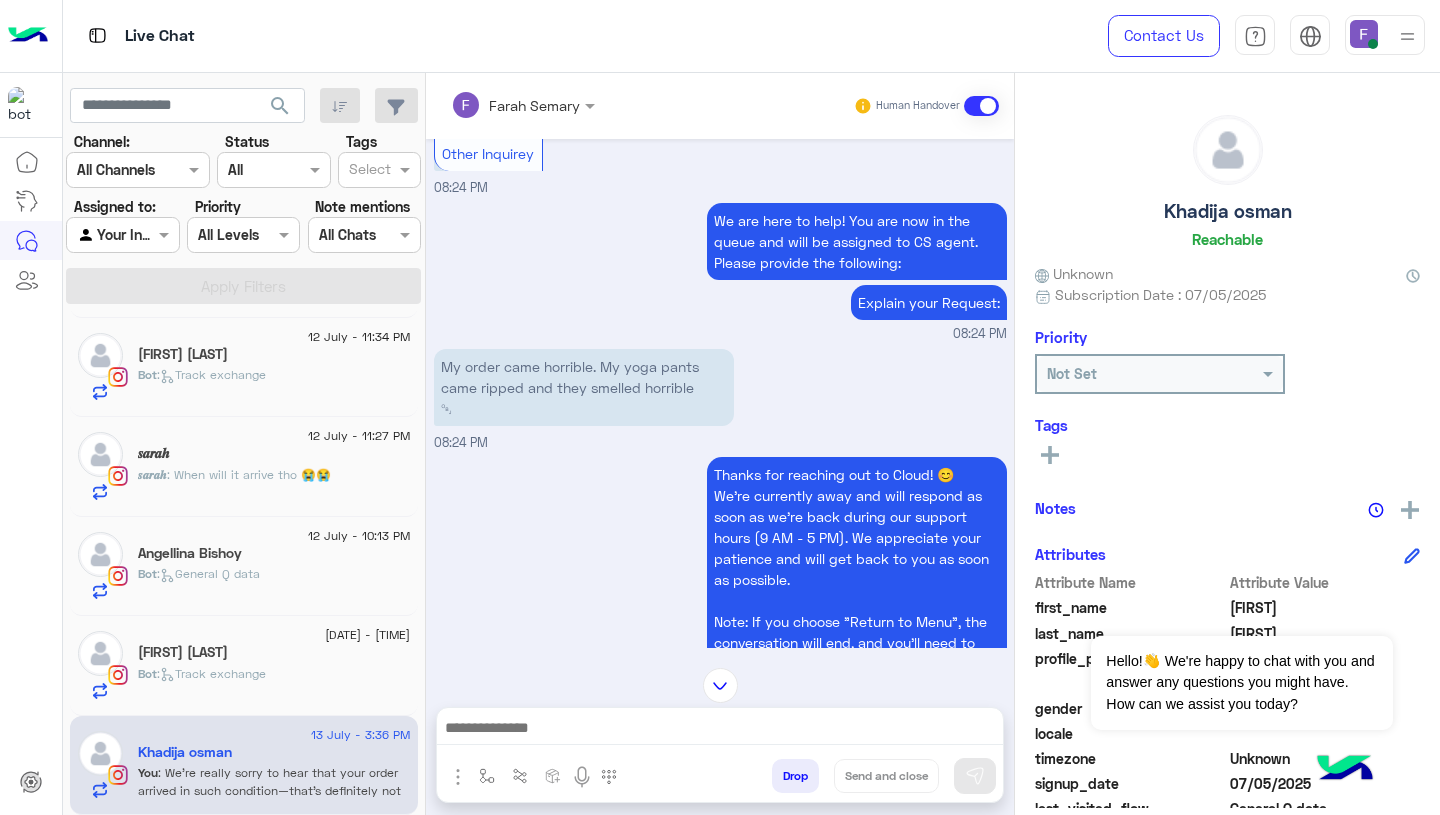 scroll, scrollTop: 2231, scrollLeft: 0, axis: vertical 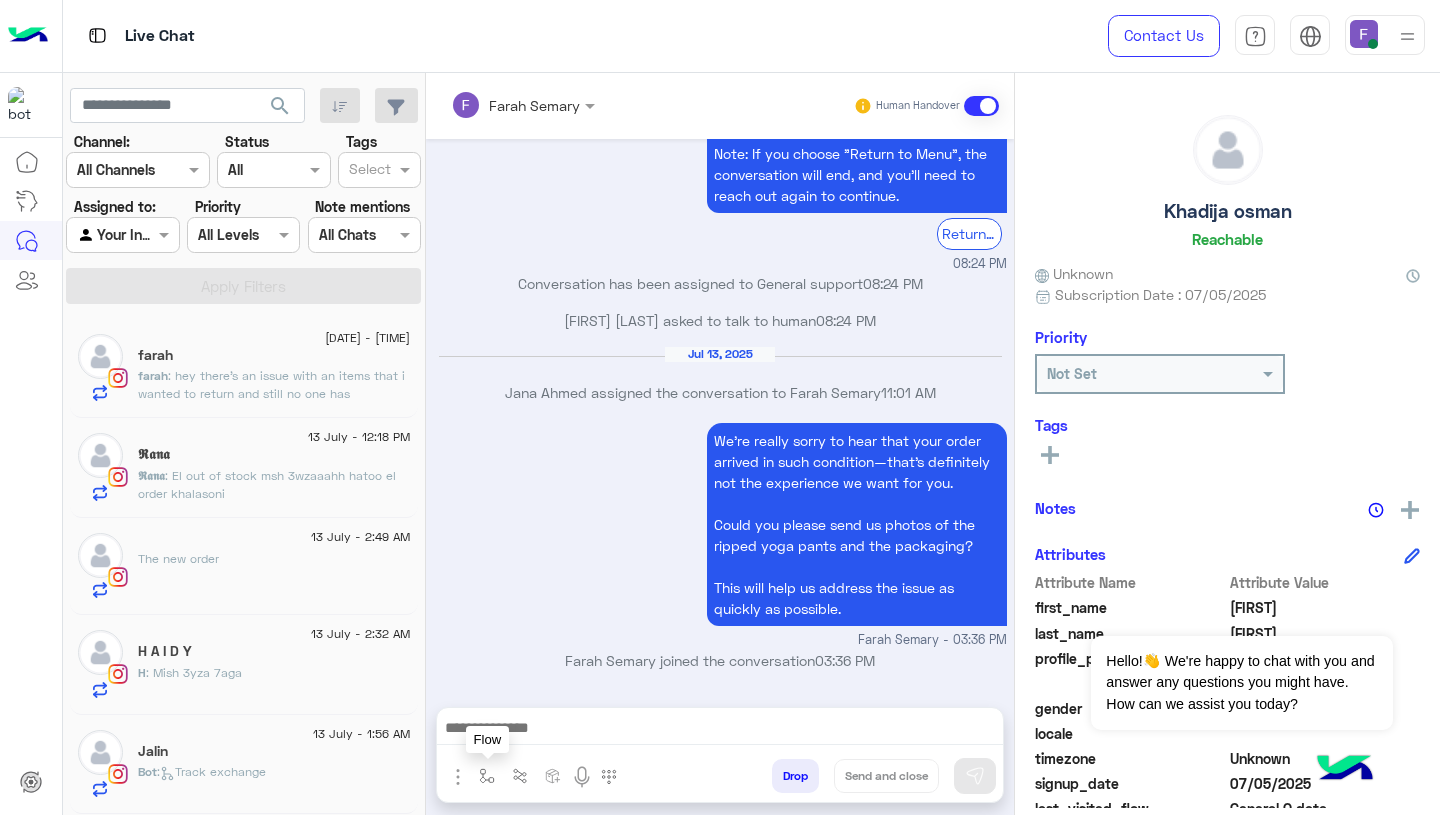 click at bounding box center (487, 776) 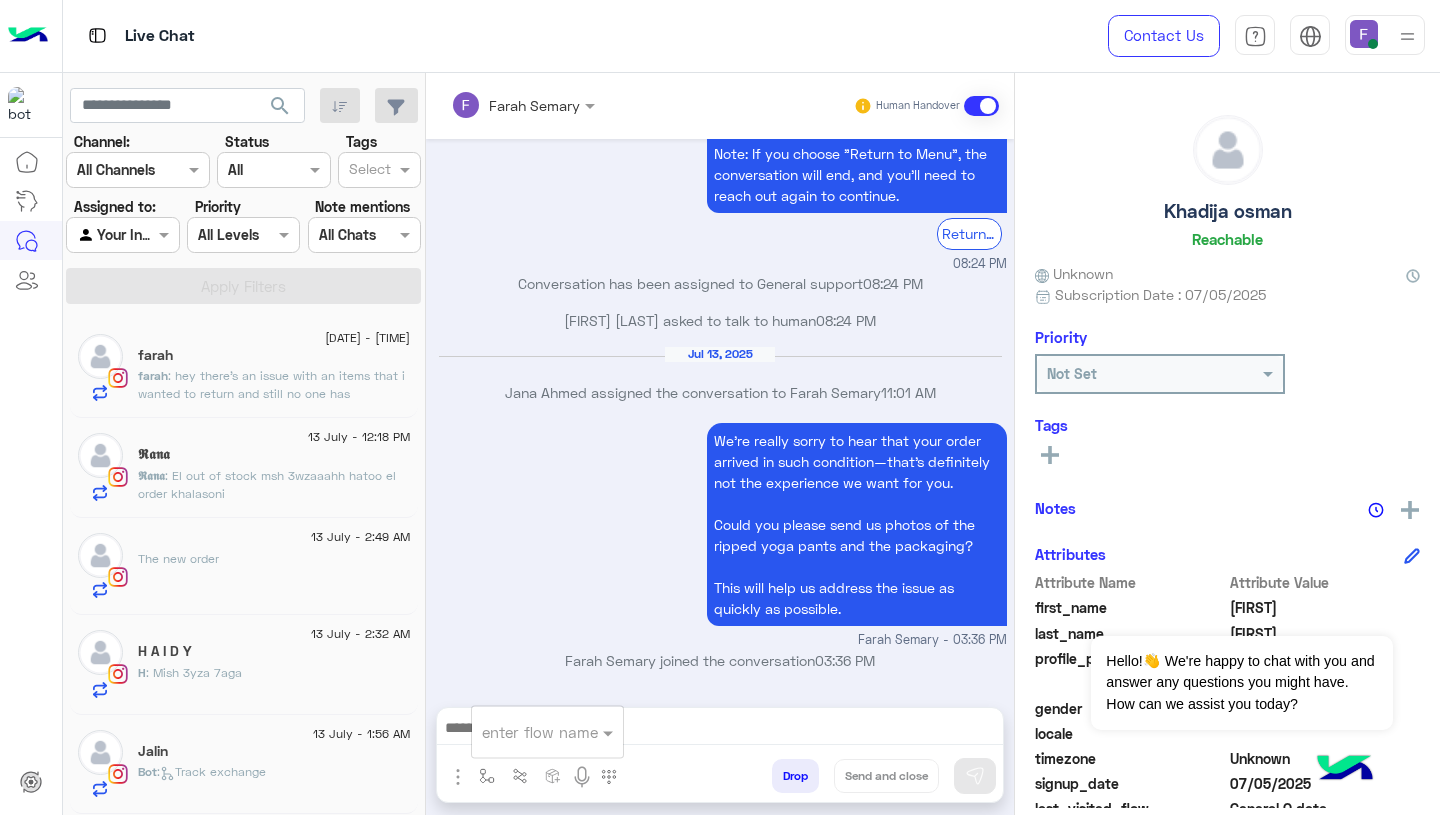 click on "enter flow name" at bounding box center [547, 732] 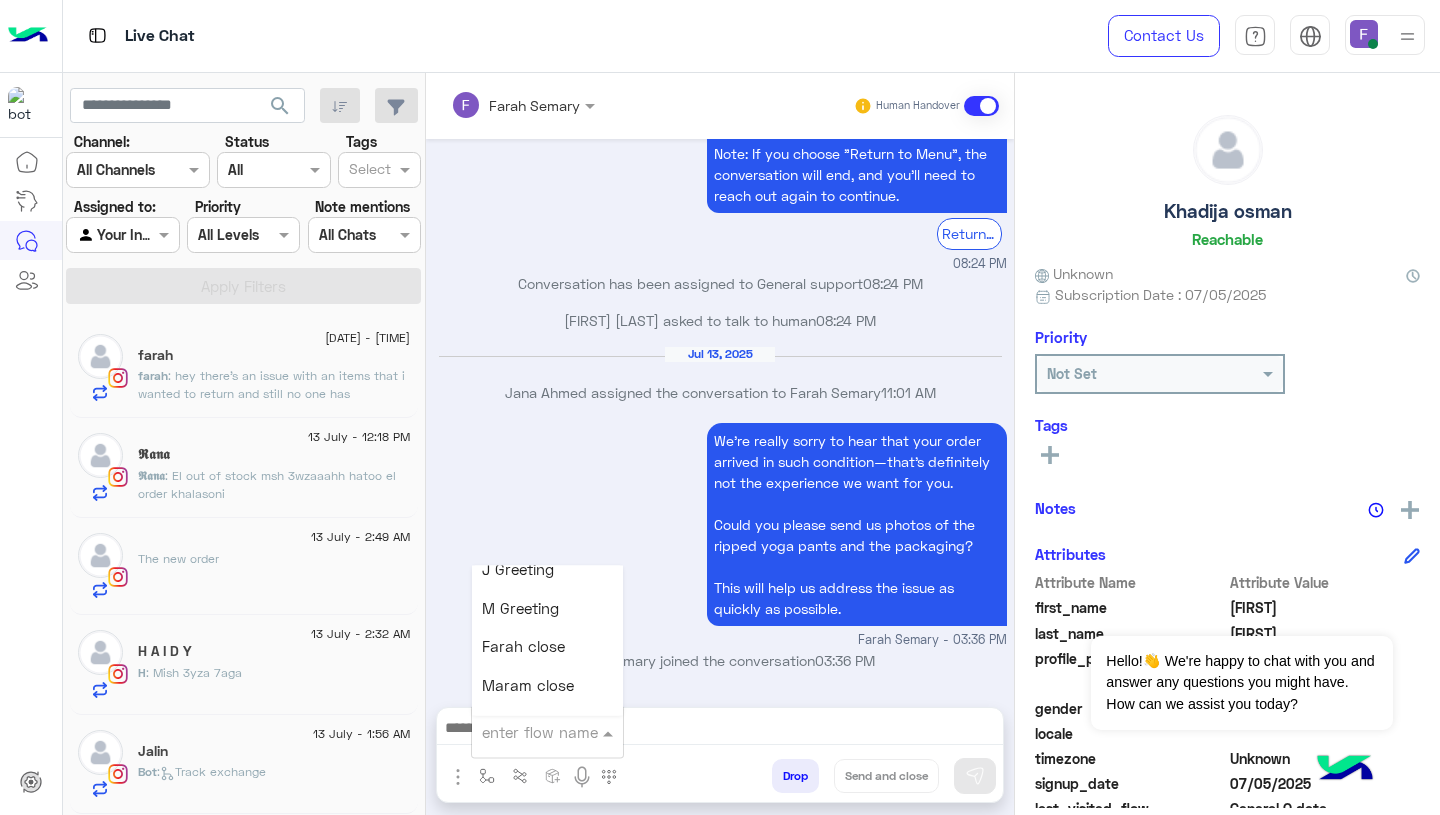 scroll, scrollTop: 2362, scrollLeft: 0, axis: vertical 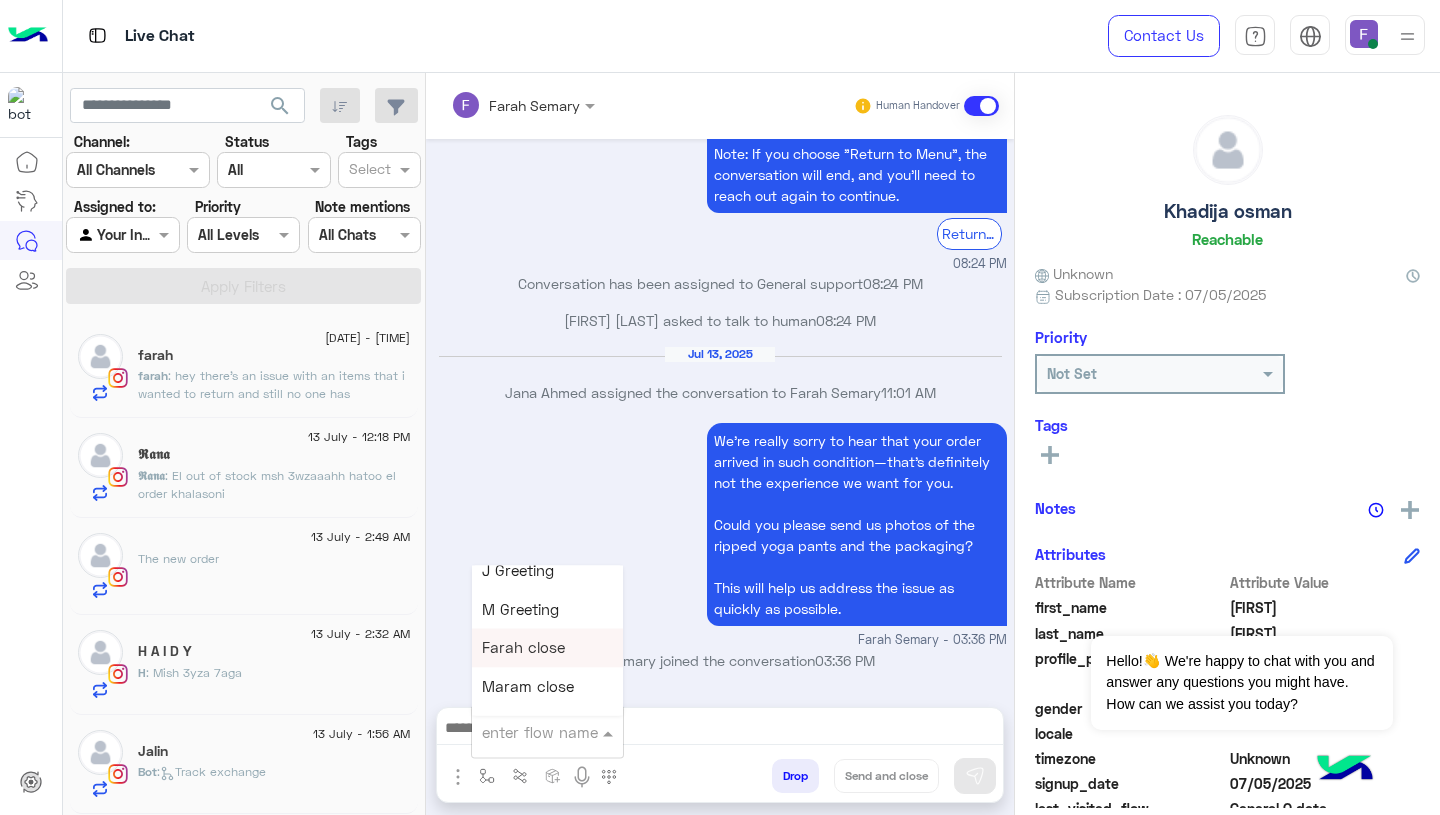 click on "Farah close" at bounding box center (547, 648) 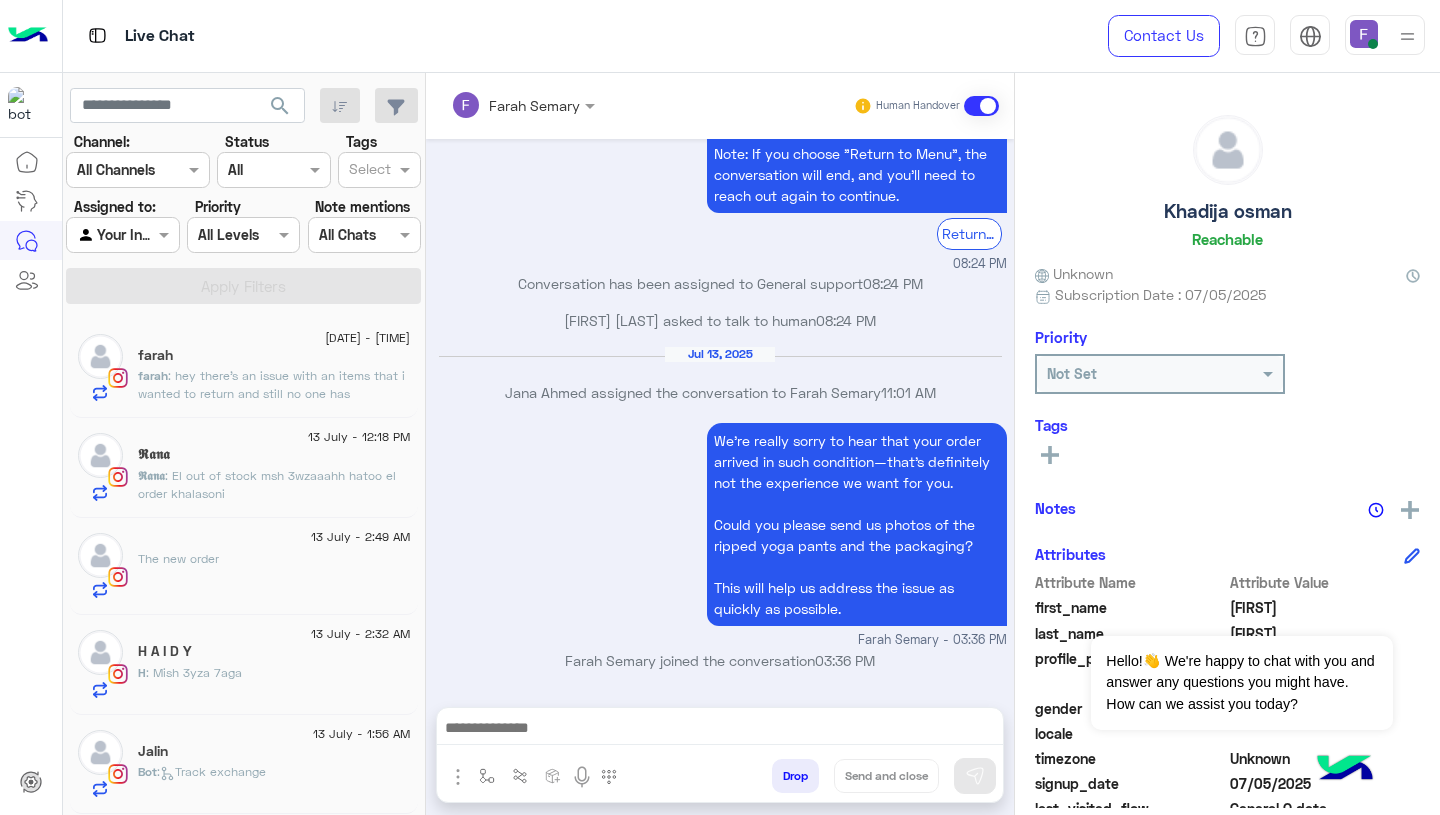 type on "**********" 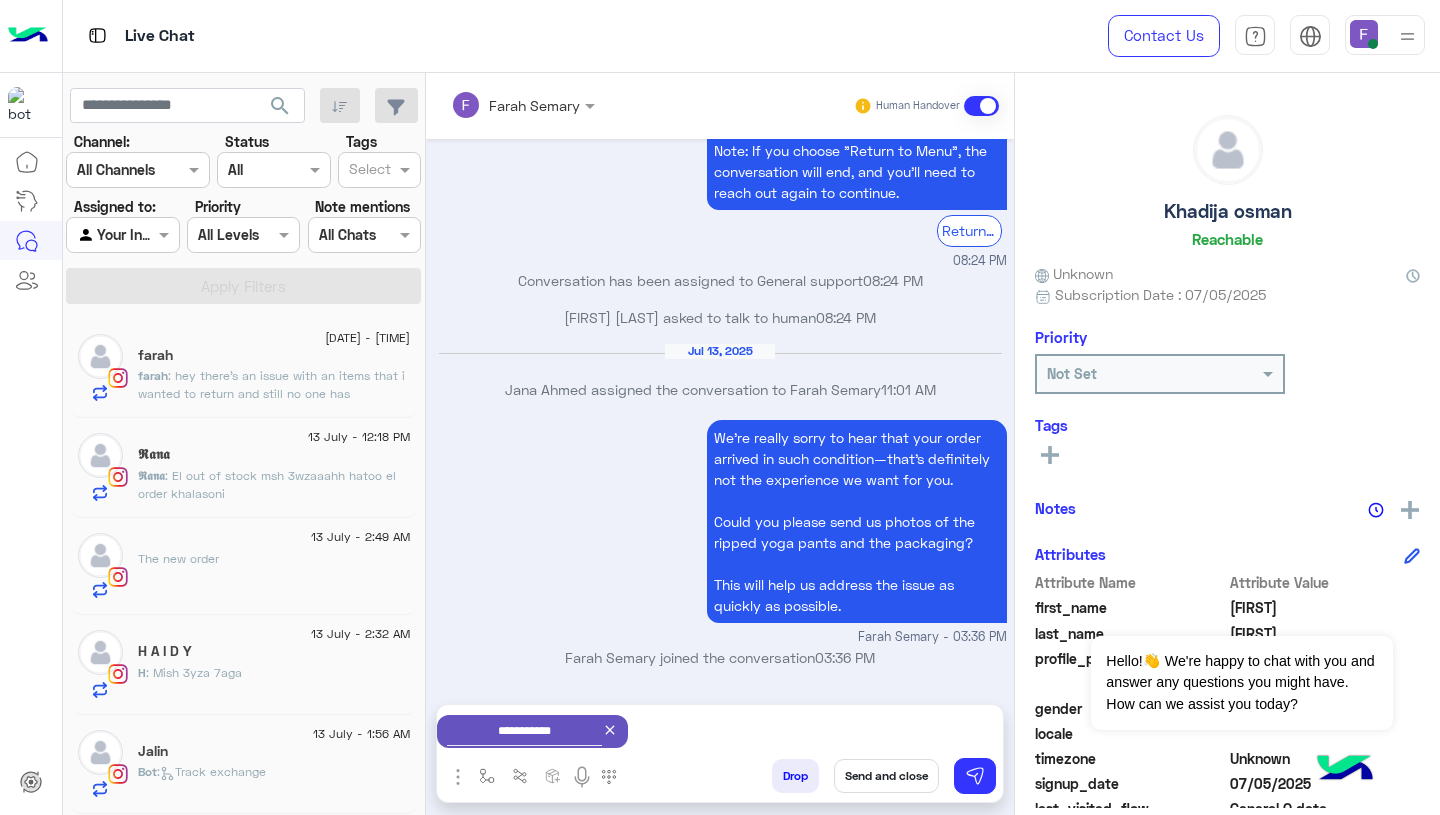 click on "Send and close" at bounding box center [886, 776] 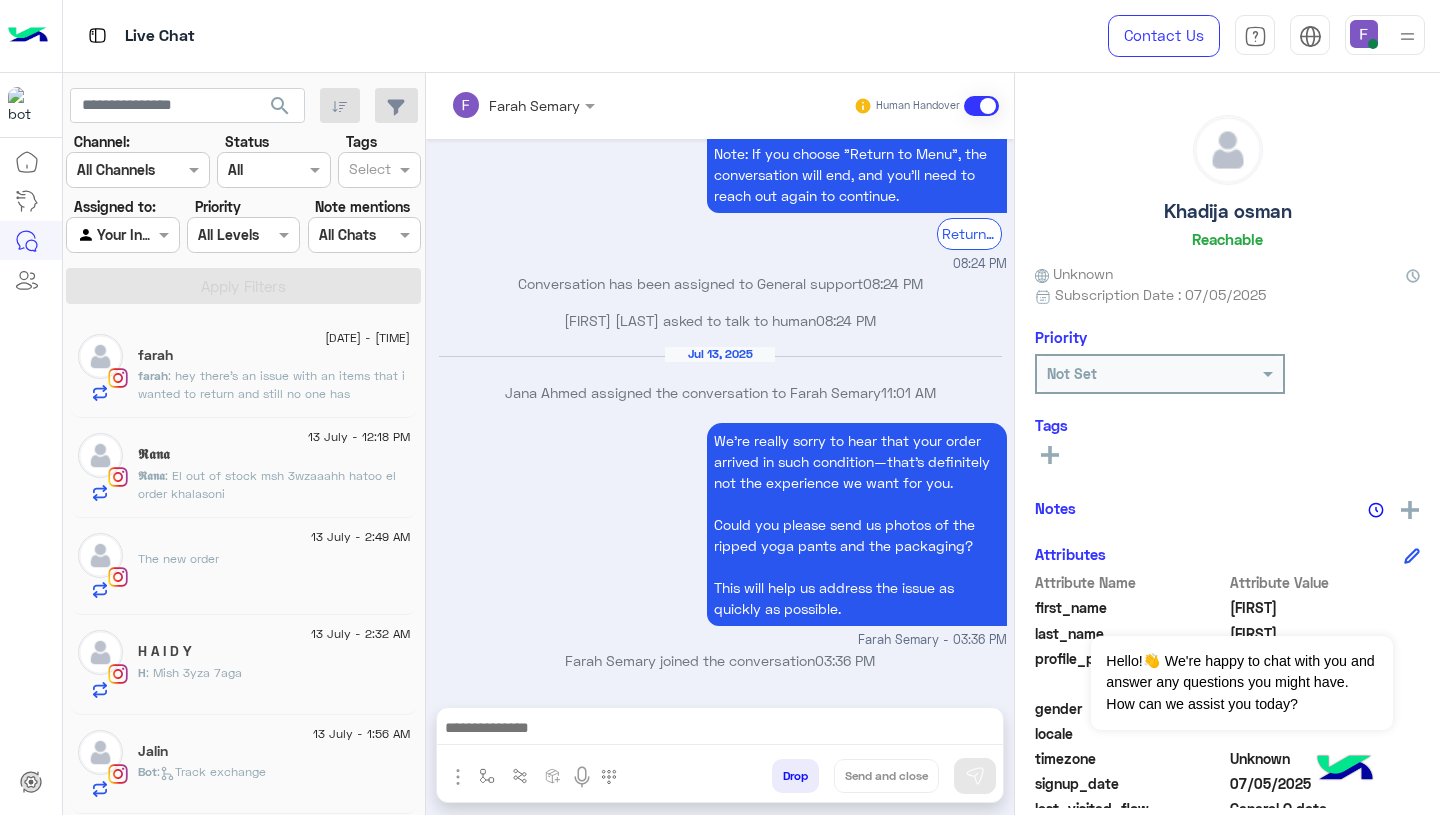 scroll, scrollTop: 2759, scrollLeft: 0, axis: vertical 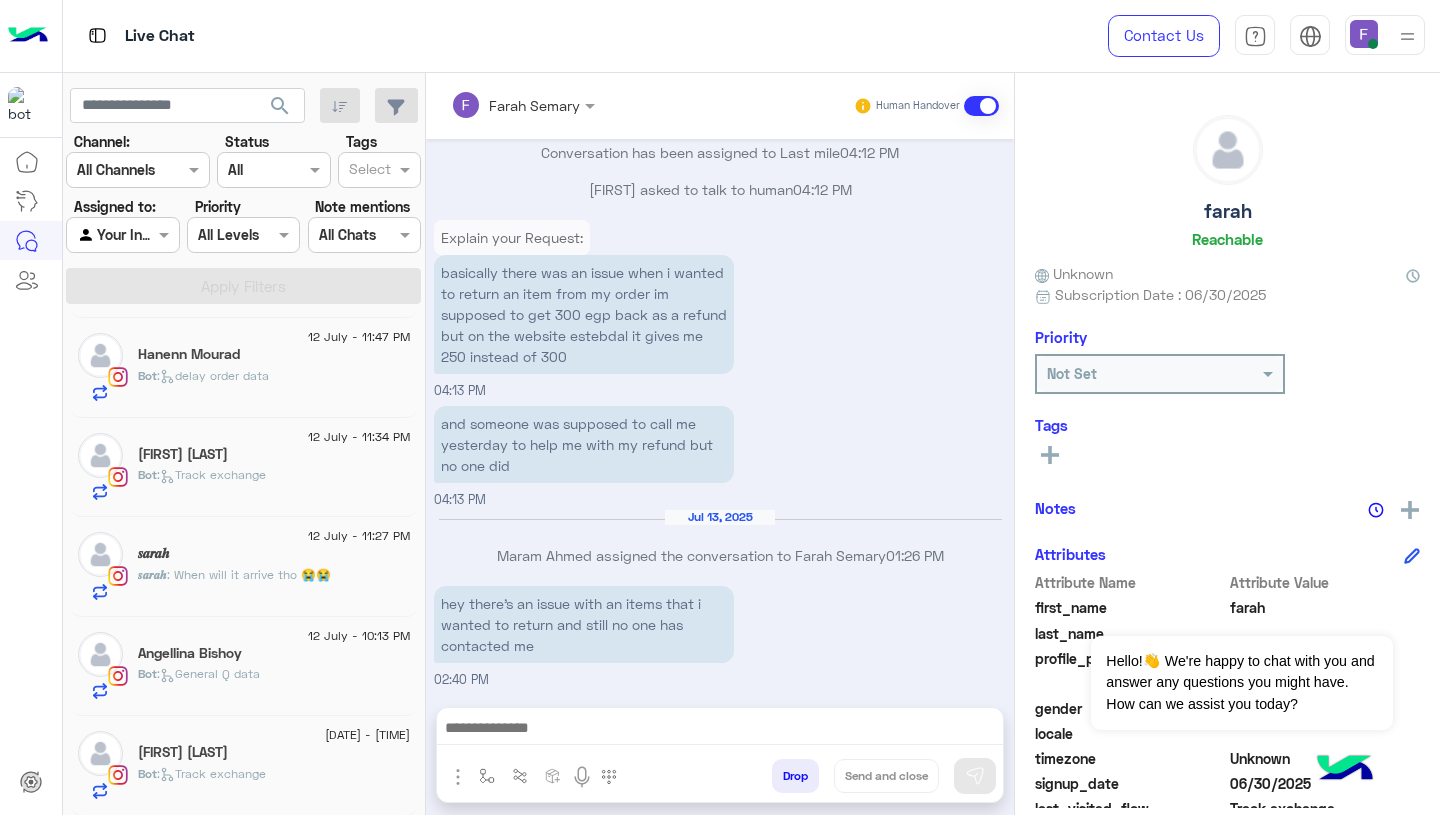 click on ":   Track exchange" 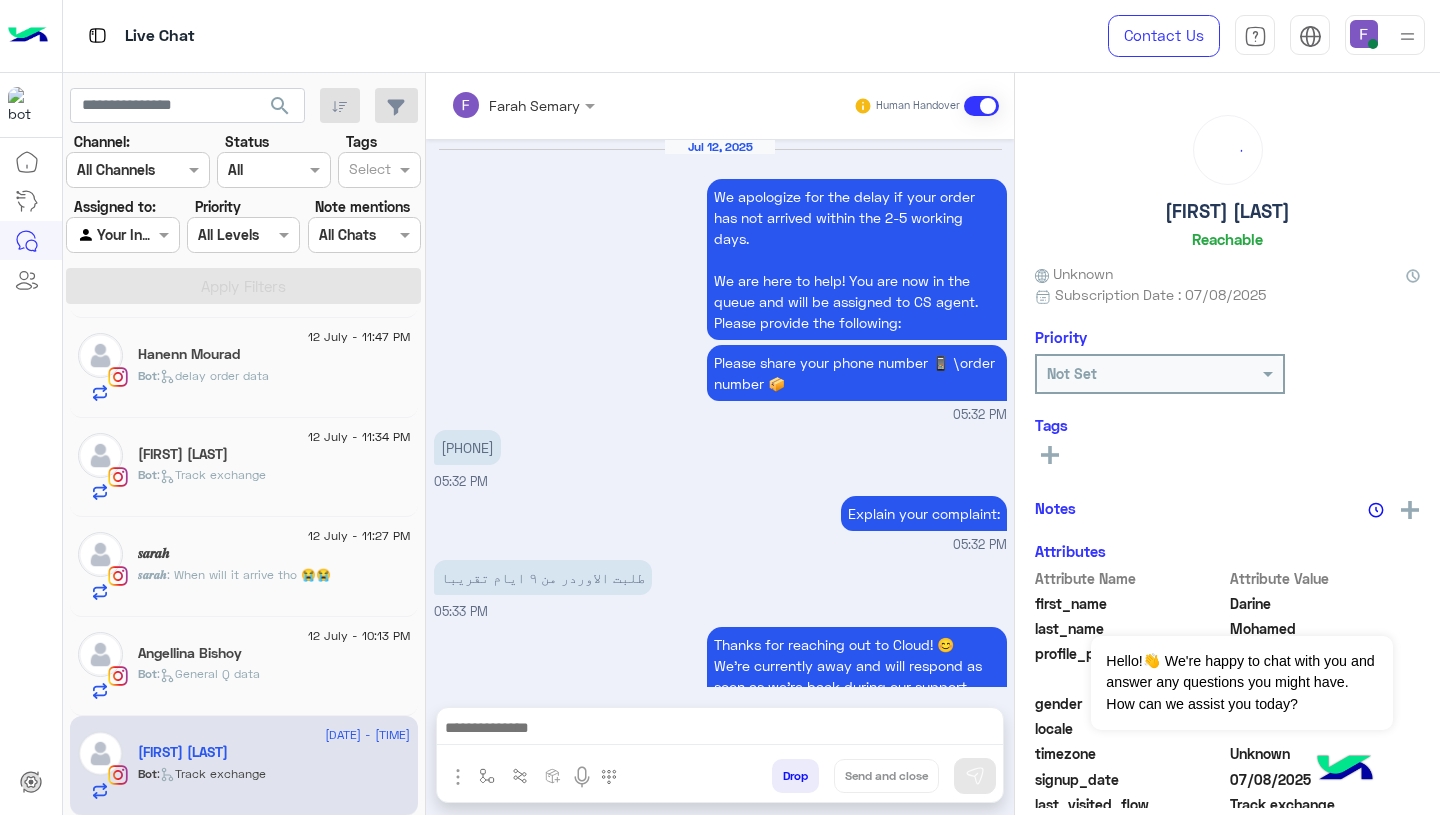 scroll, scrollTop: 1536, scrollLeft: 0, axis: vertical 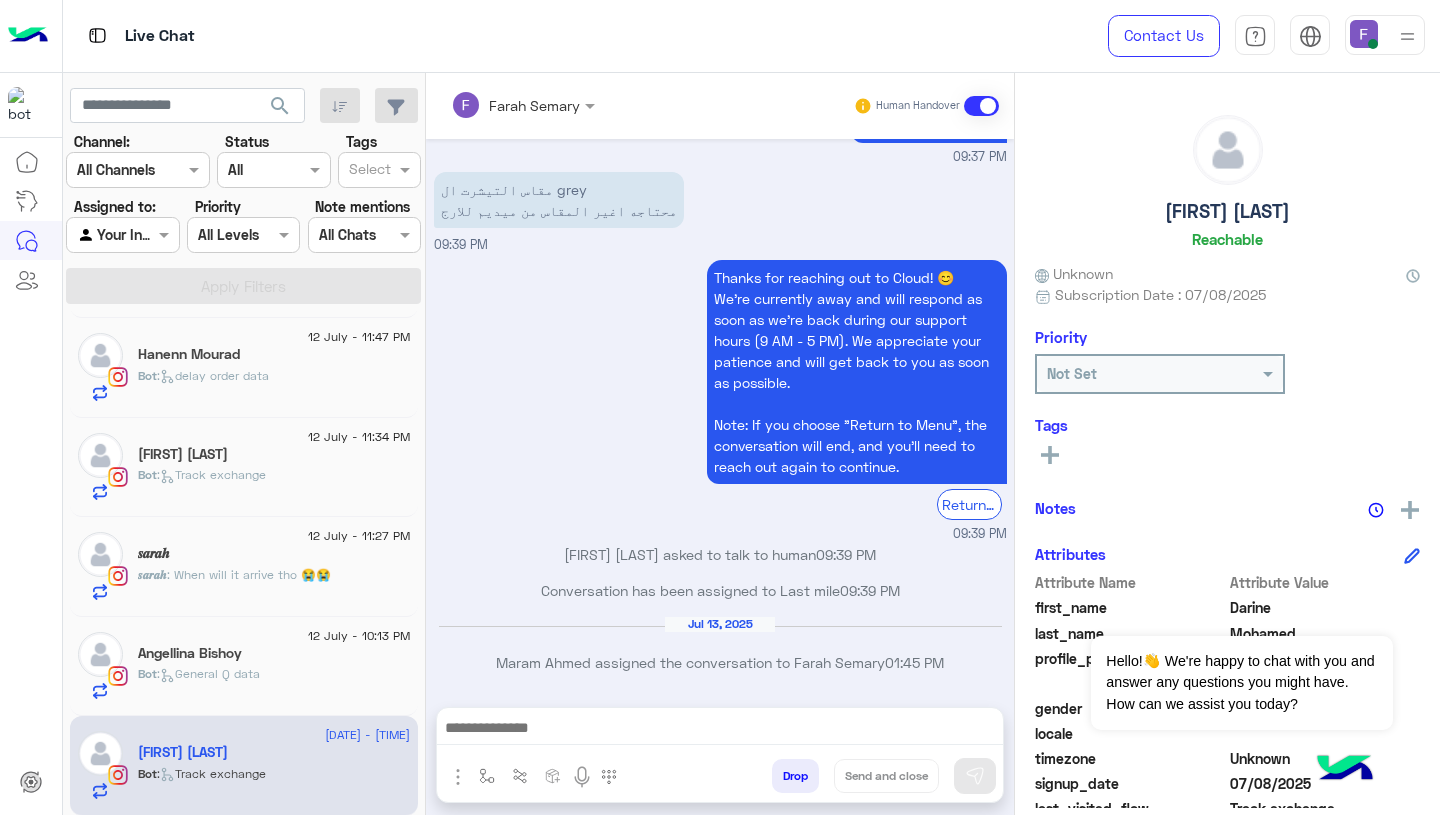 click at bounding box center (720, 730) 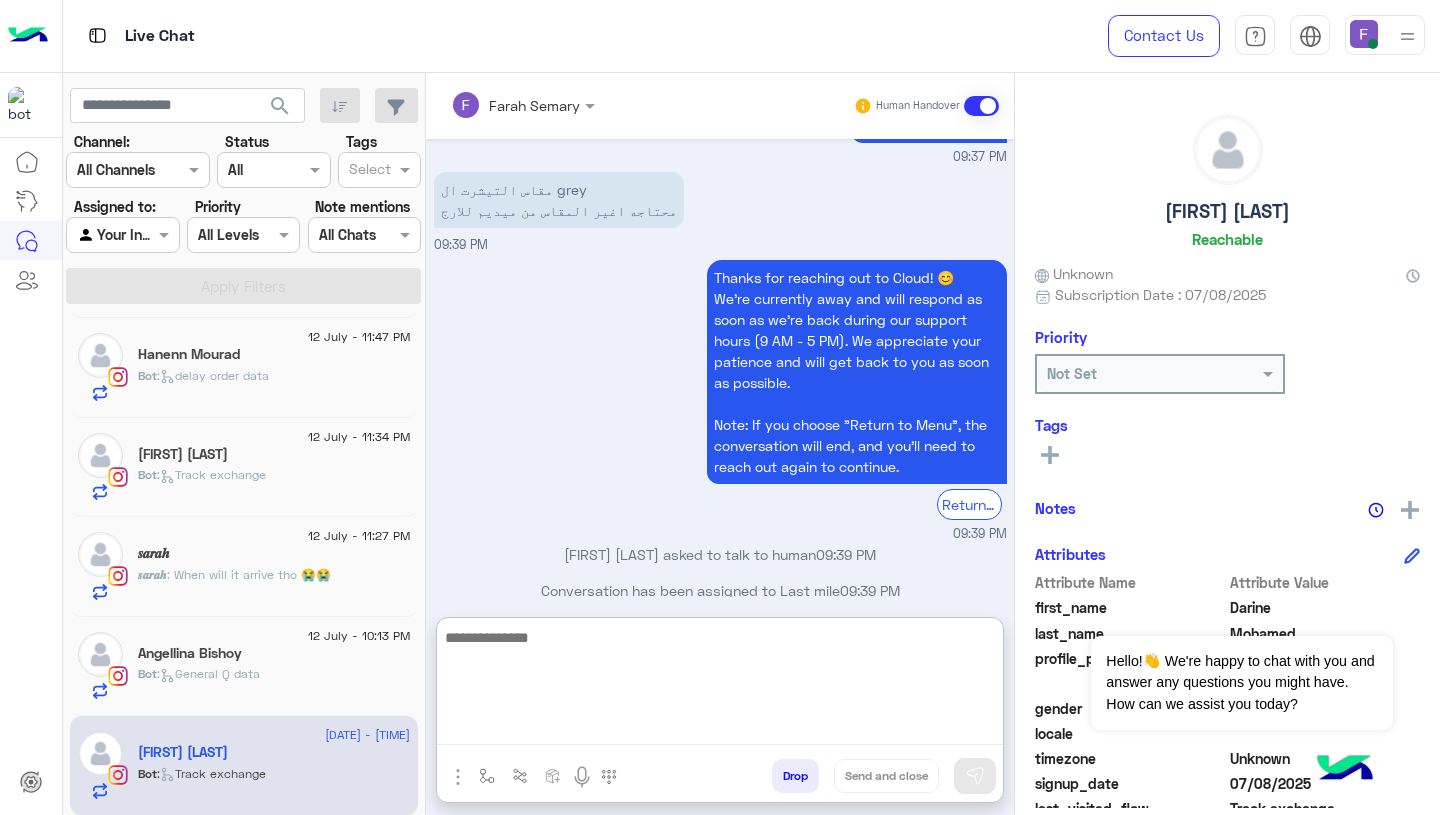 paste on "**********" 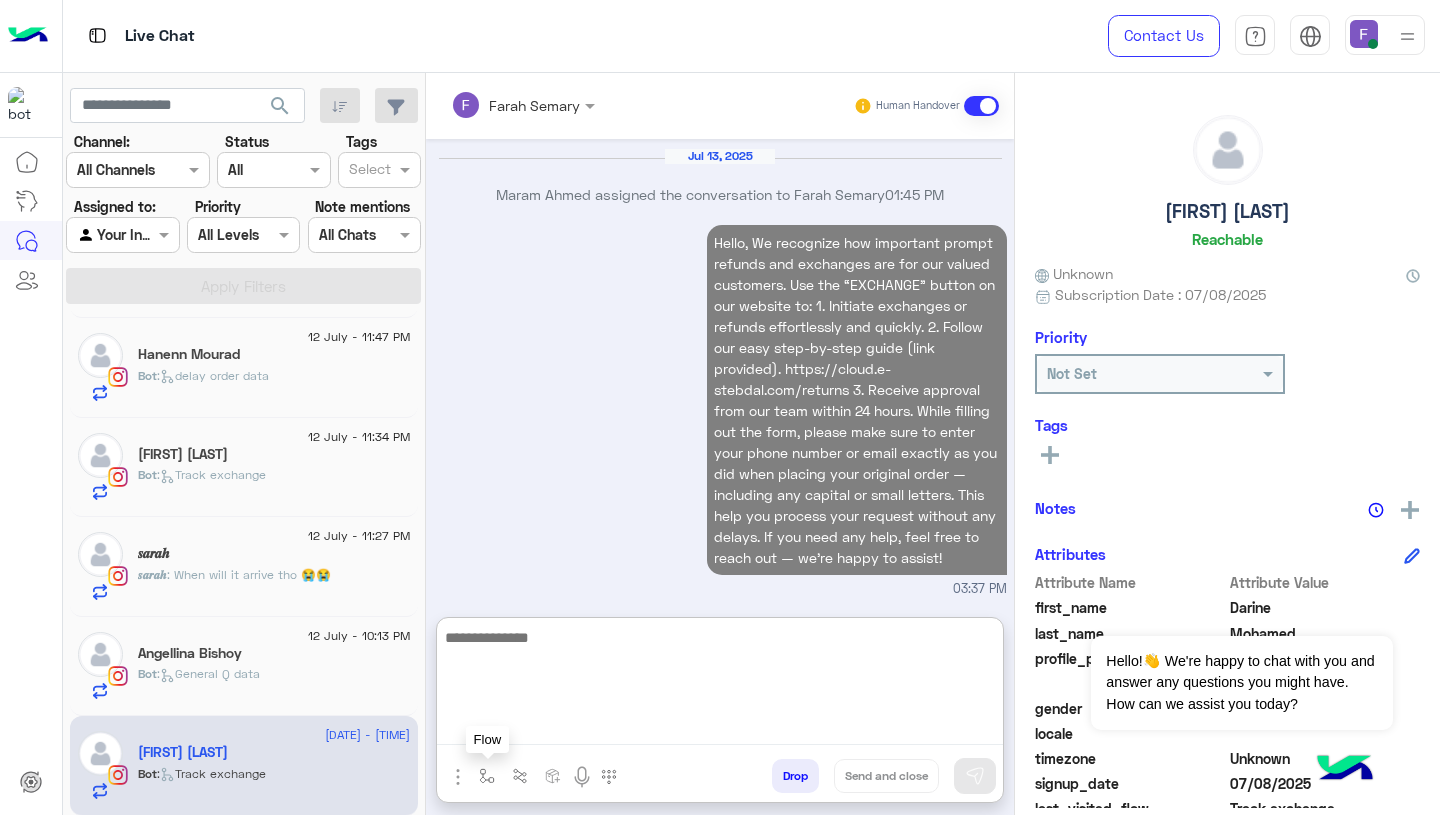 click at bounding box center (487, 776) 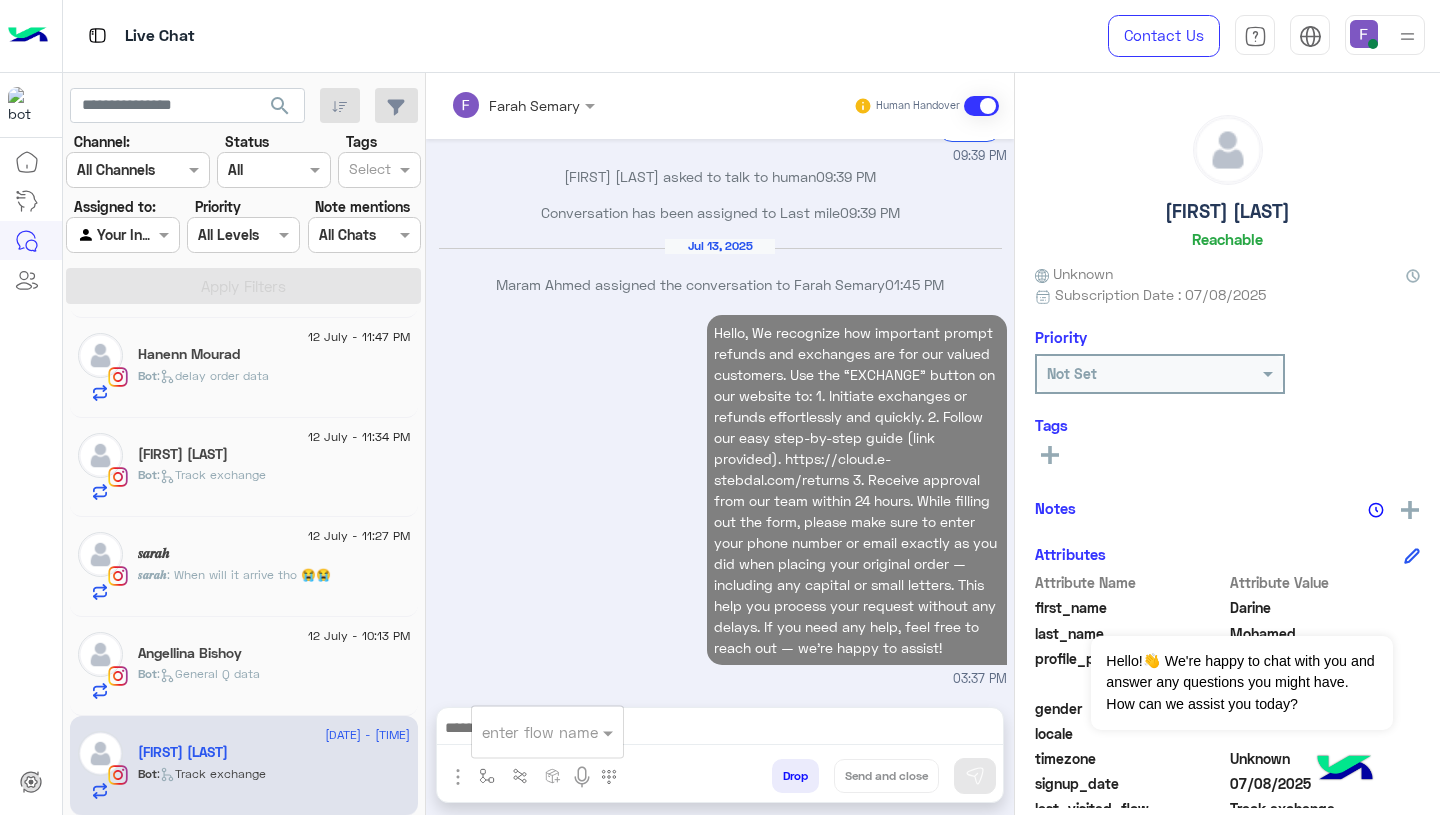 scroll, scrollTop: 1951, scrollLeft: 0, axis: vertical 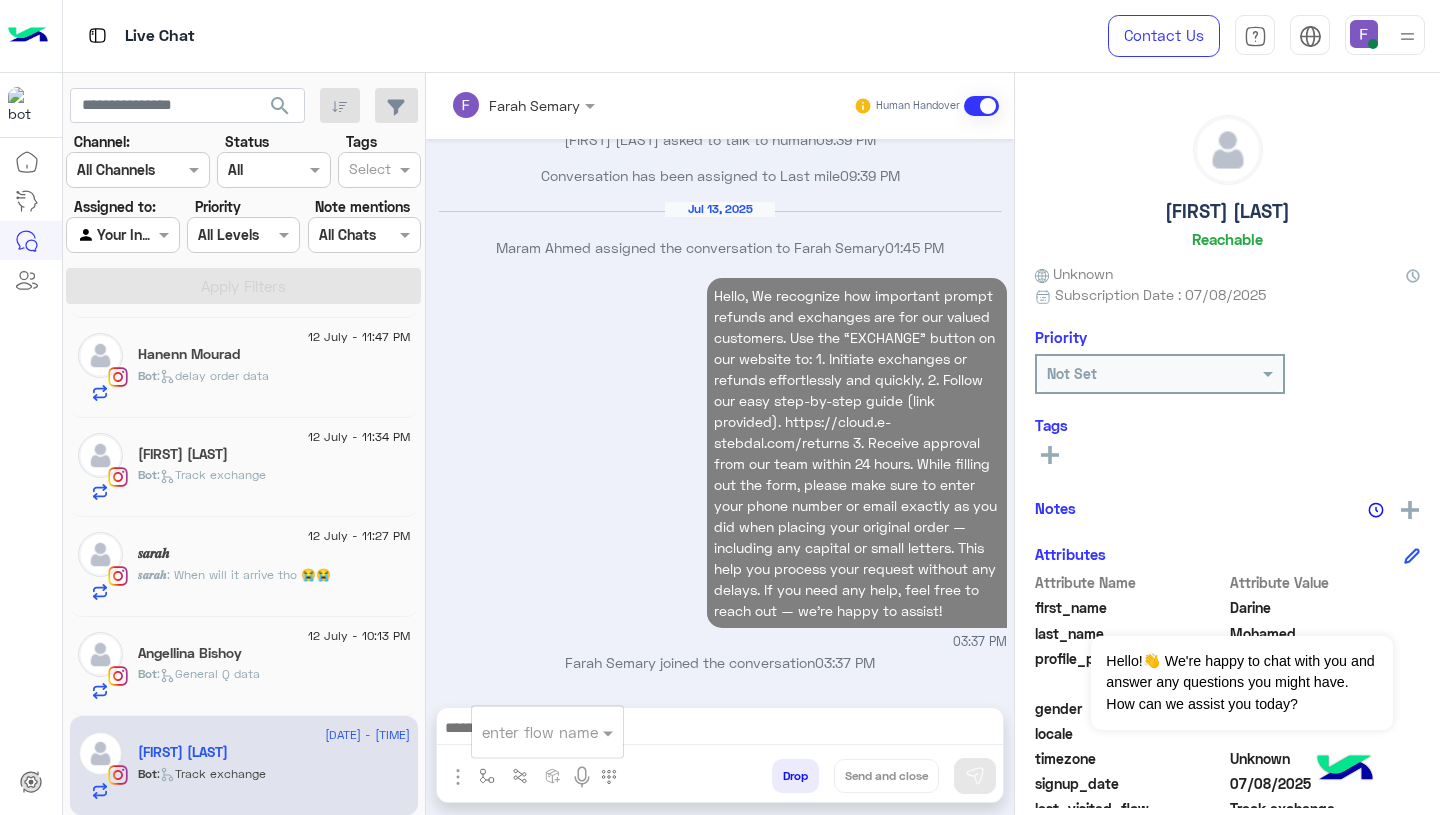 click at bounding box center [523, 732] 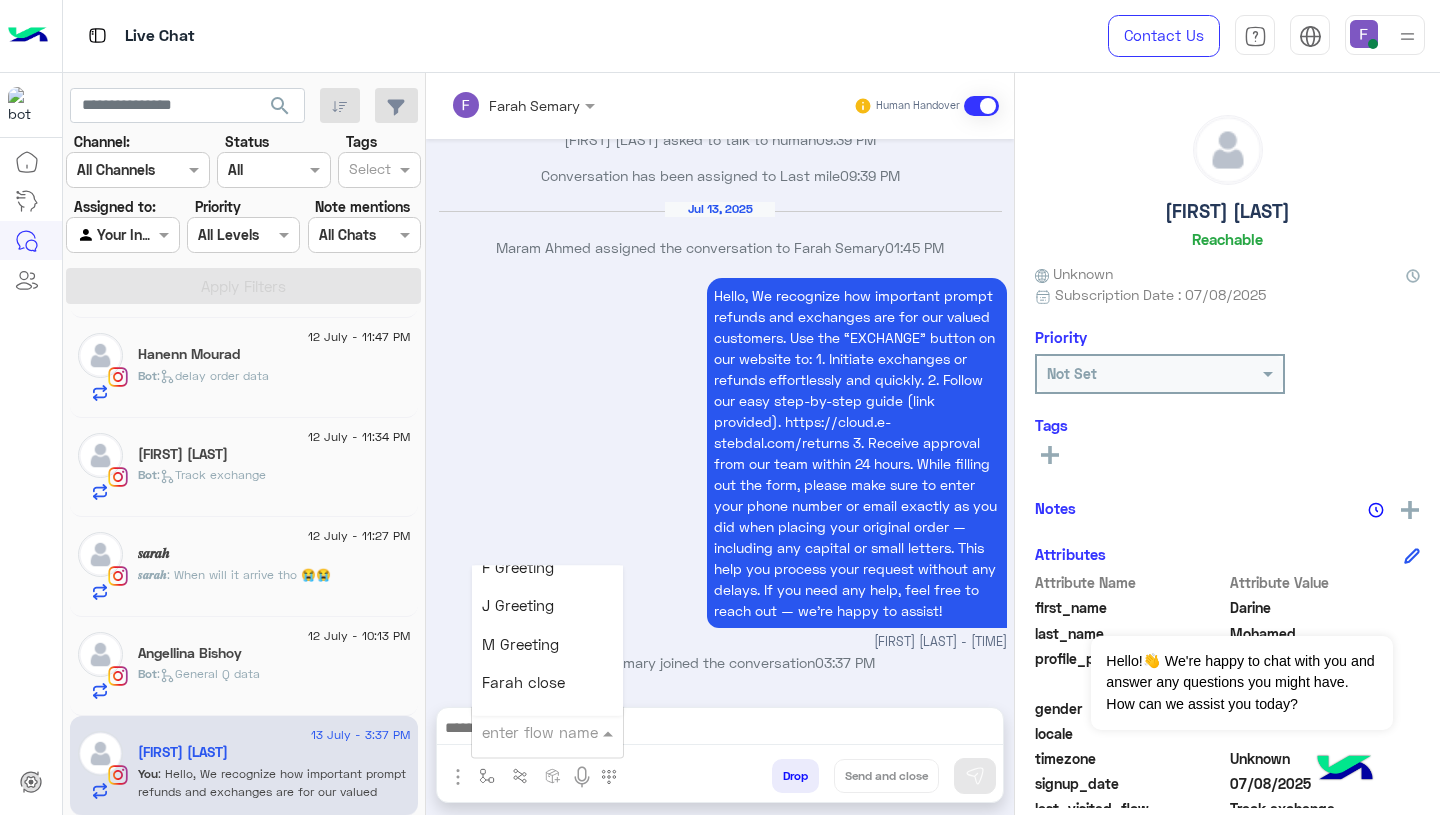 scroll, scrollTop: 2328, scrollLeft: 0, axis: vertical 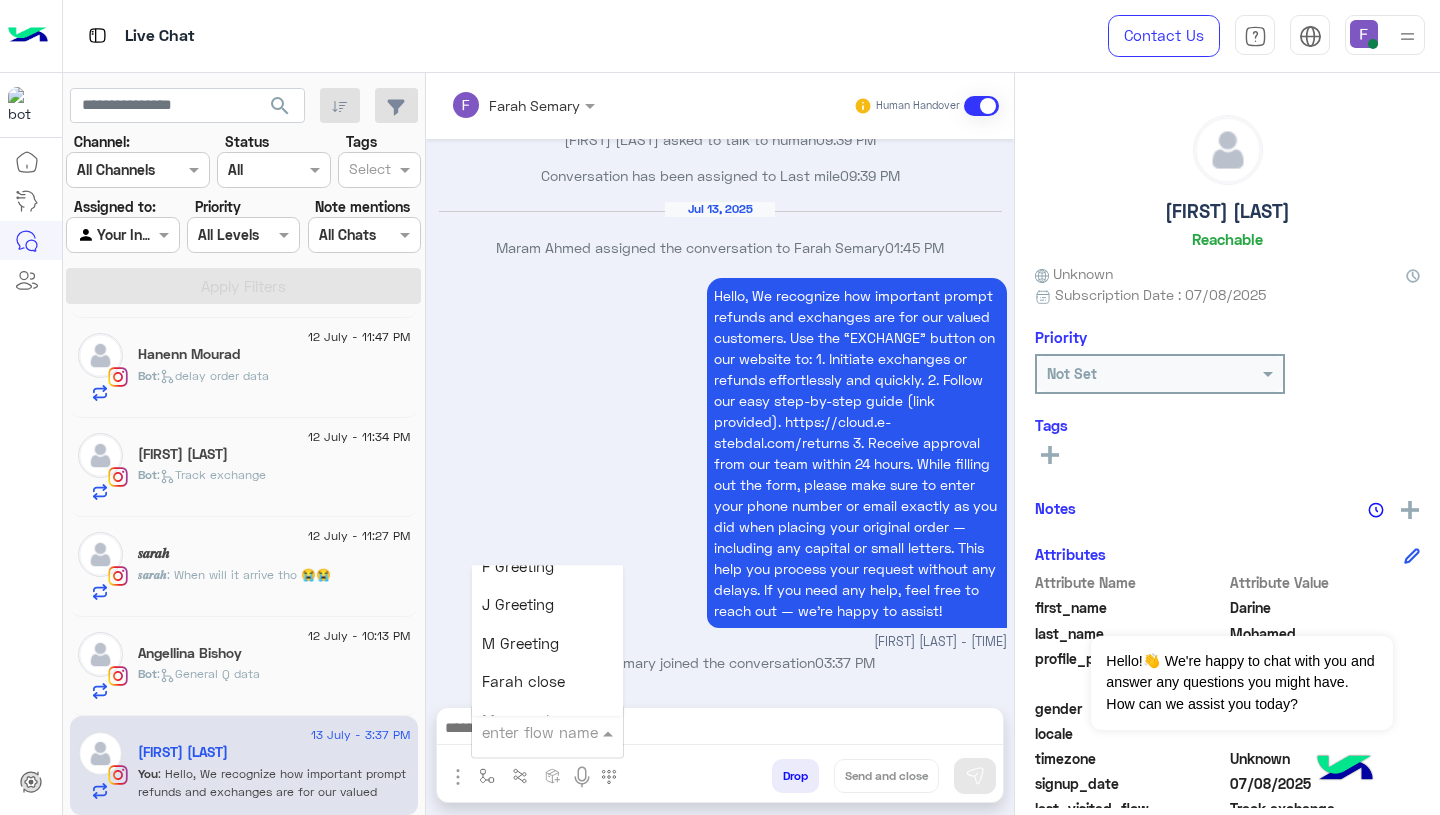 click on "Farah close" at bounding box center [547, 682] 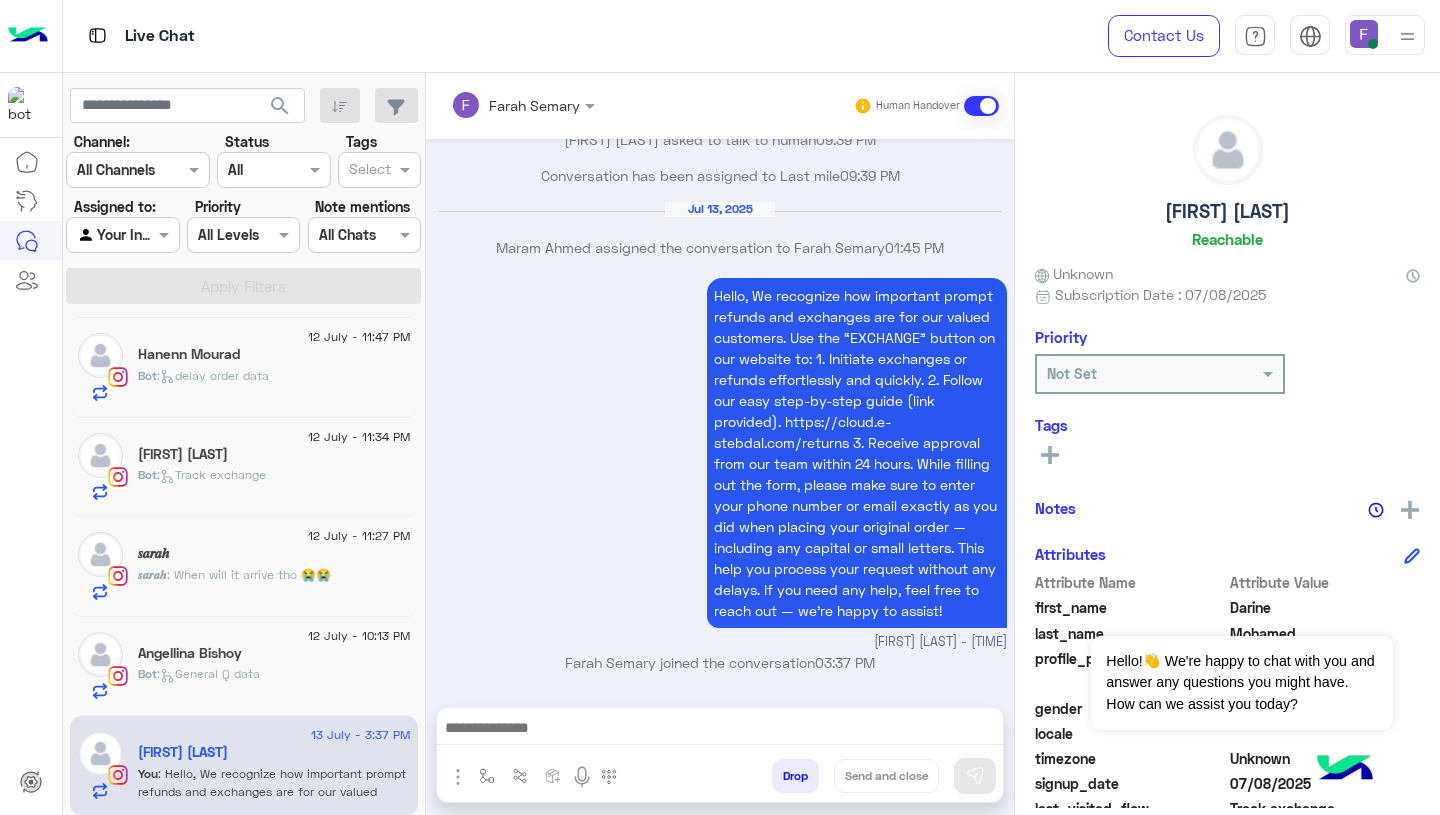 type on "**********" 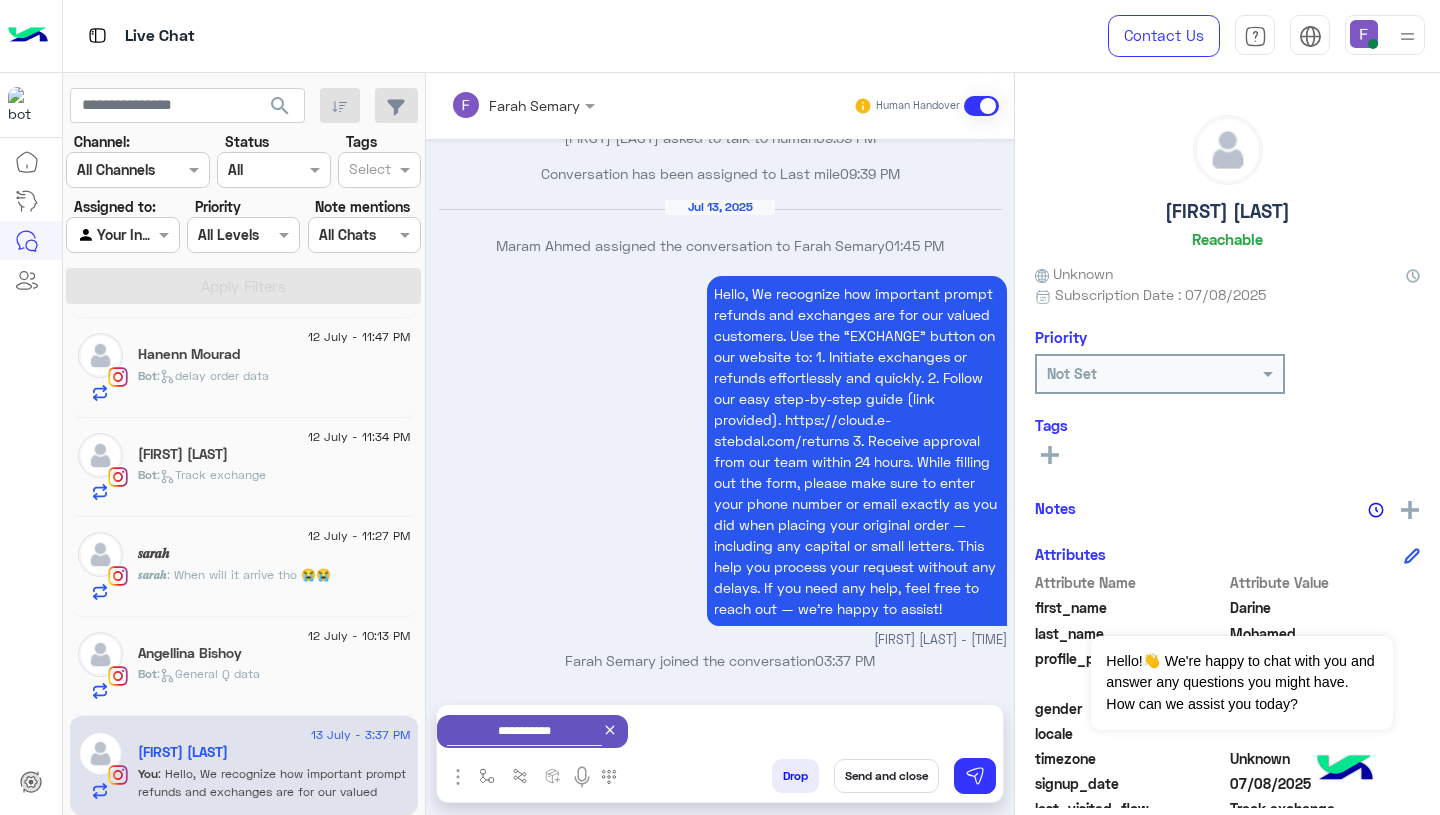 click on "Send and close" at bounding box center [886, 776] 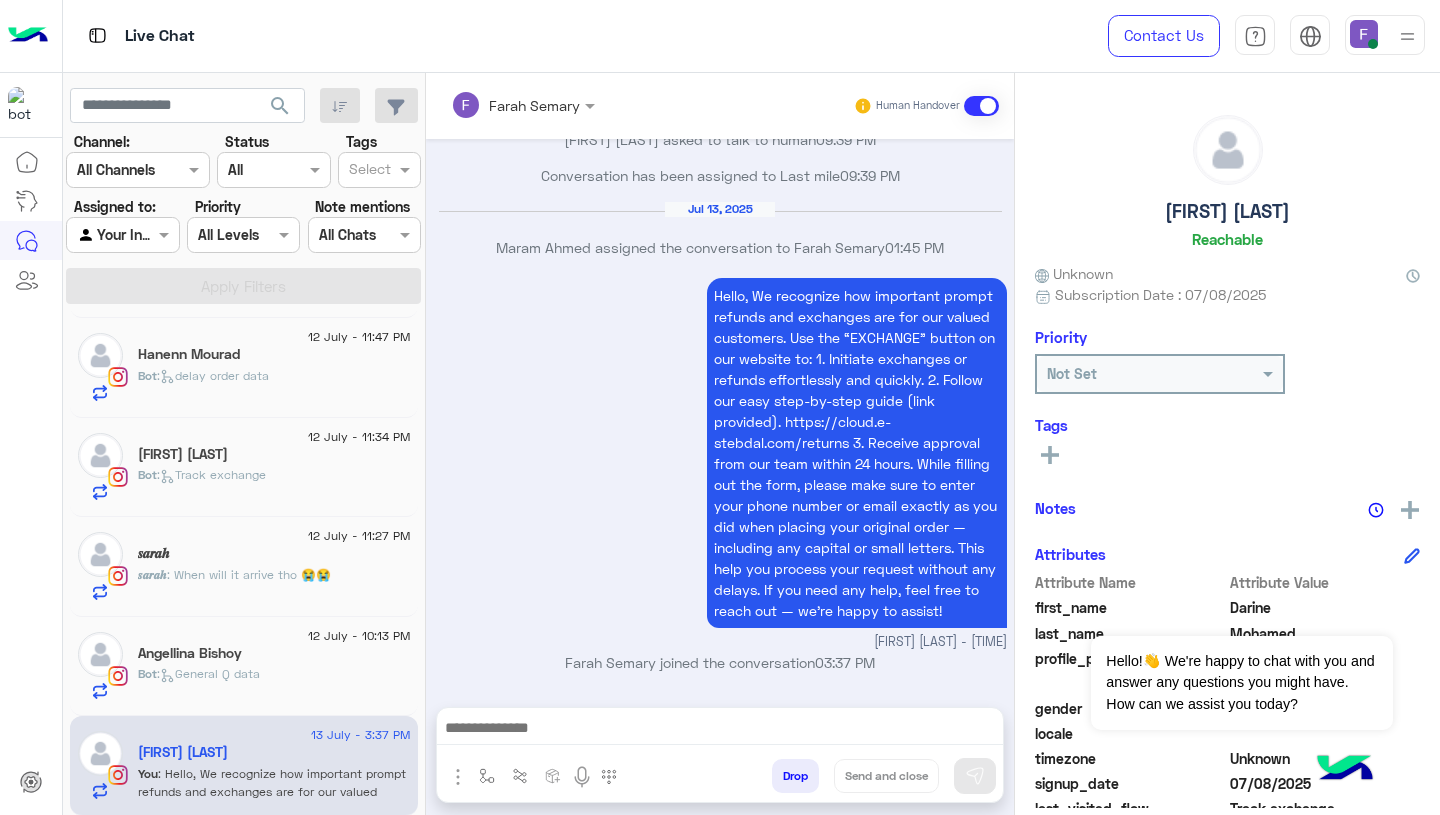 scroll, scrollTop: 1987, scrollLeft: 0, axis: vertical 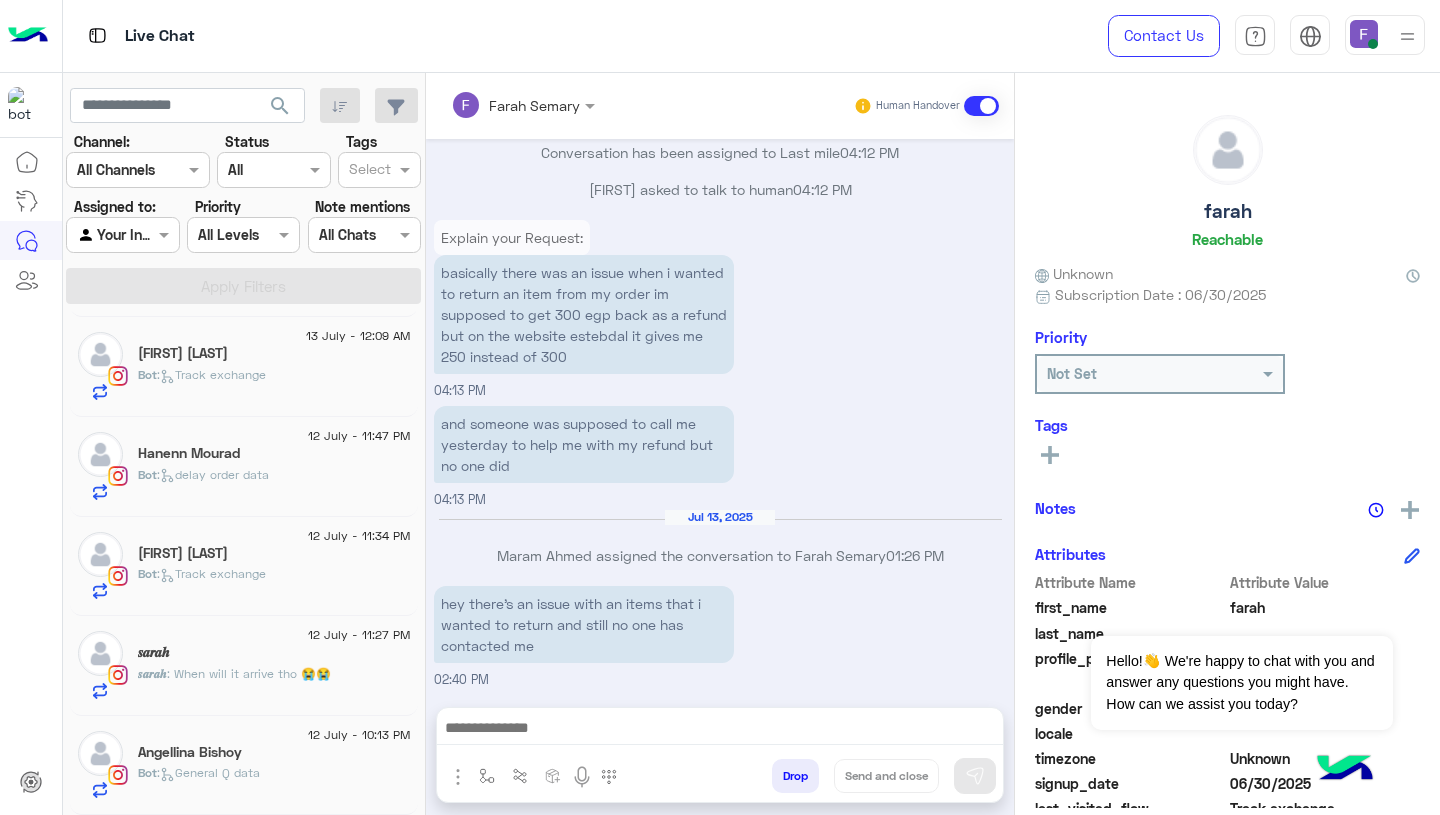 click on "Angellina Bishoy" 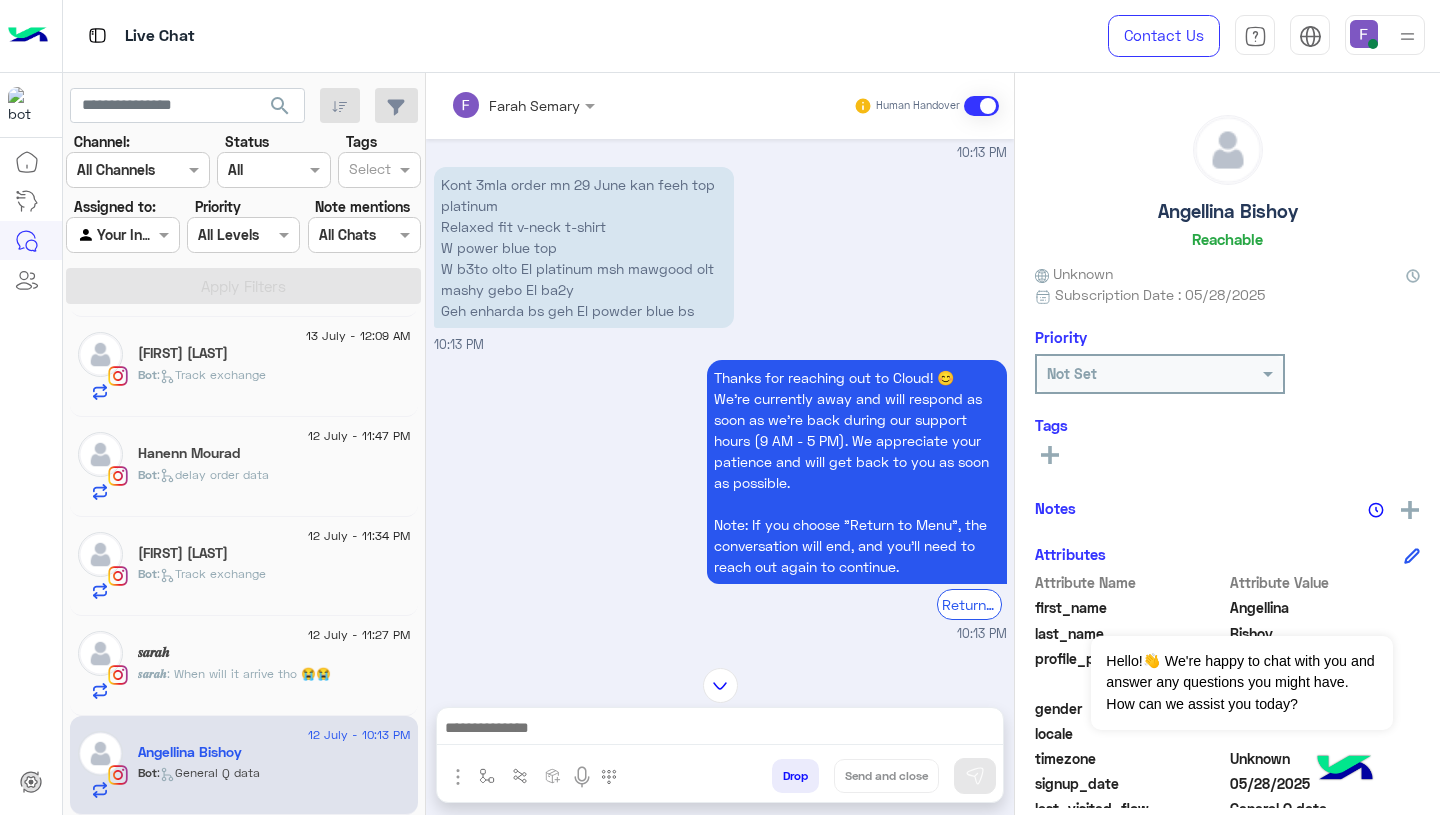 scroll, scrollTop: 1973, scrollLeft: 0, axis: vertical 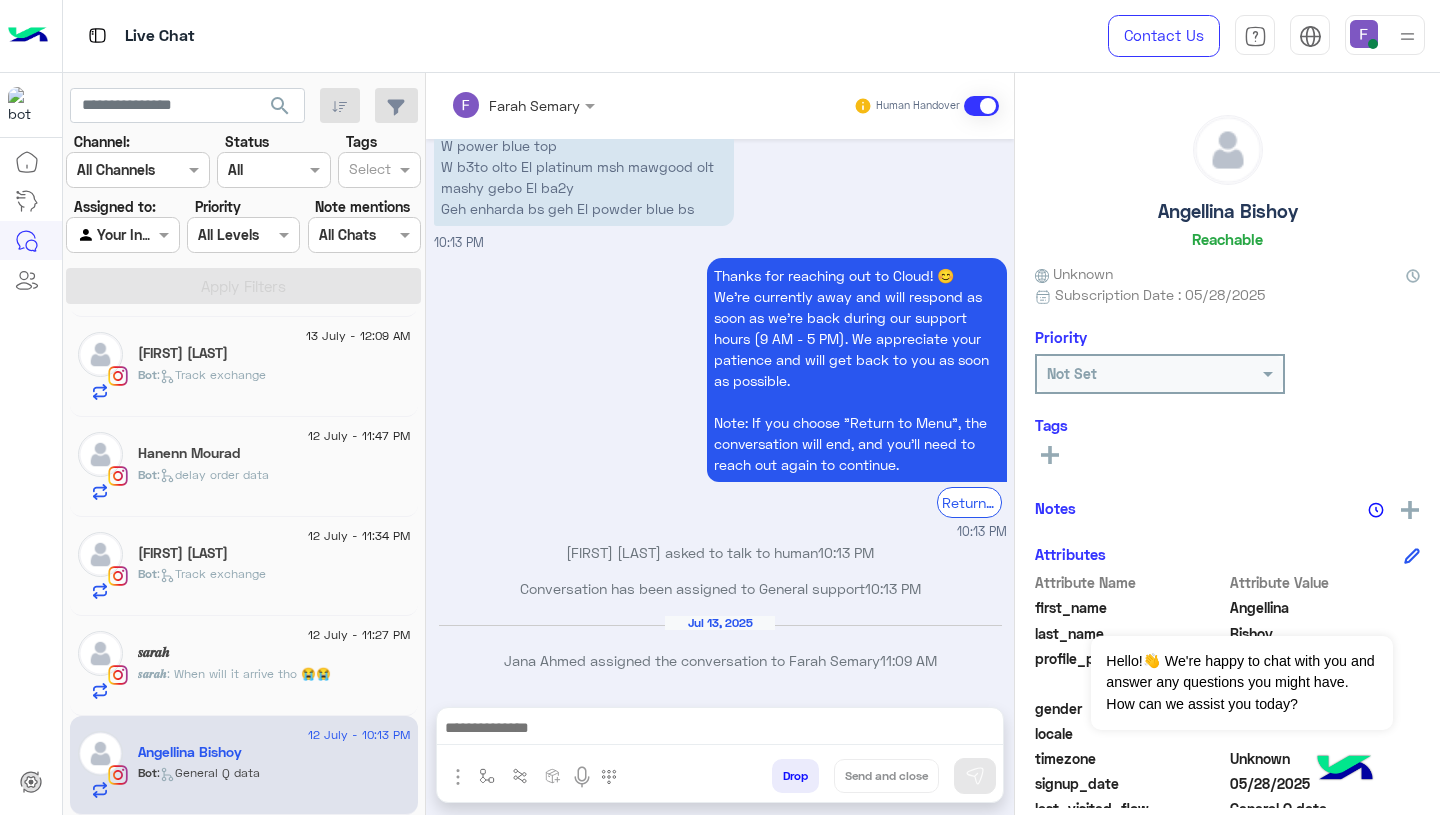 click on "Thanks for reaching out to Cloud! 😊 We're currently away and will respond as soon as we’re back during our support hours (9 AM - 5 PM). We appreciate your patience and will get back to you as soon as possible. Note: If you choose "Return to Menu", the conversation will end, and you’ll need to reach out again to continue. Return to Main Menu 10:13 PM" at bounding box center [720, 397] 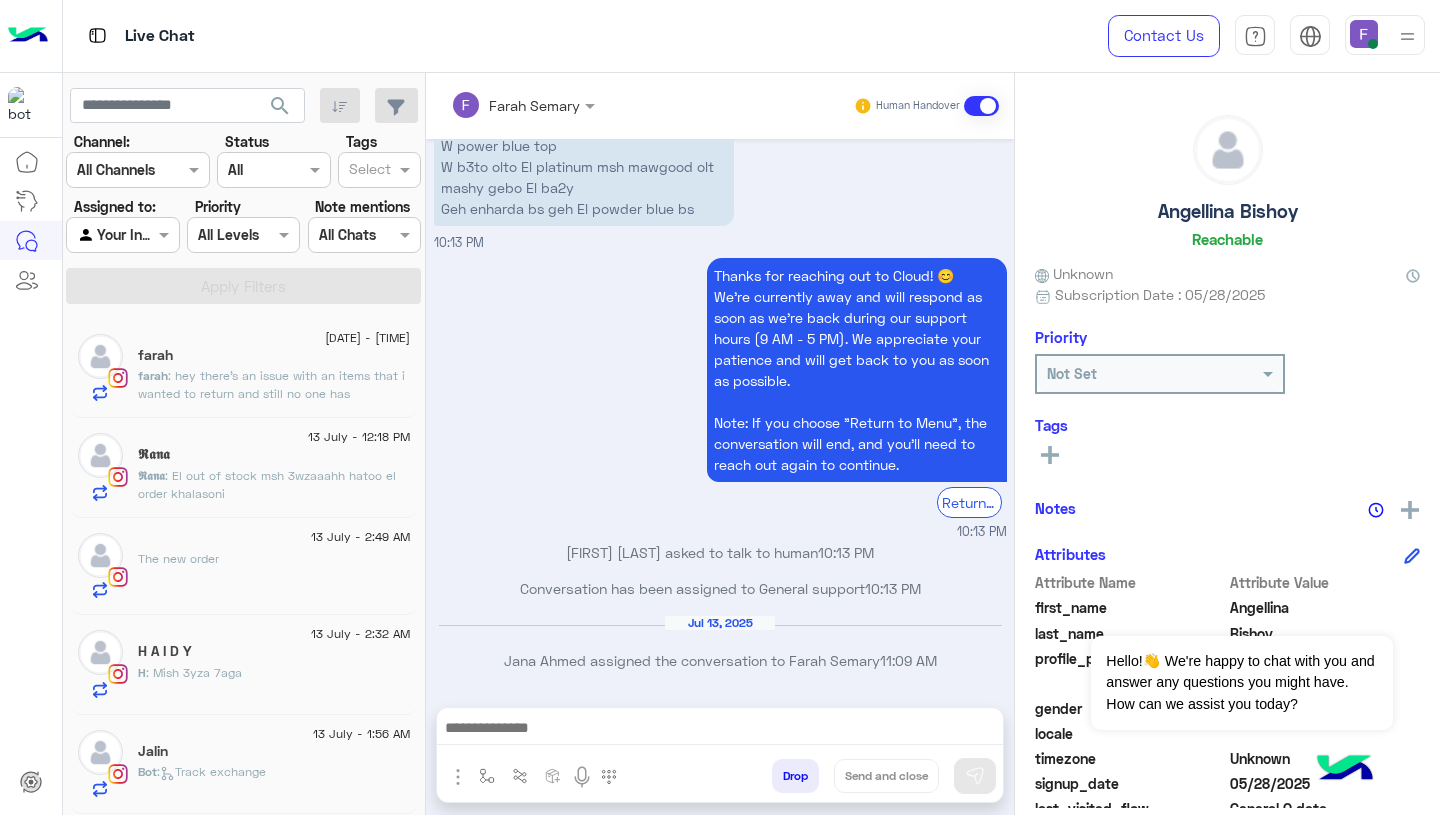 scroll, scrollTop: 696, scrollLeft: 0, axis: vertical 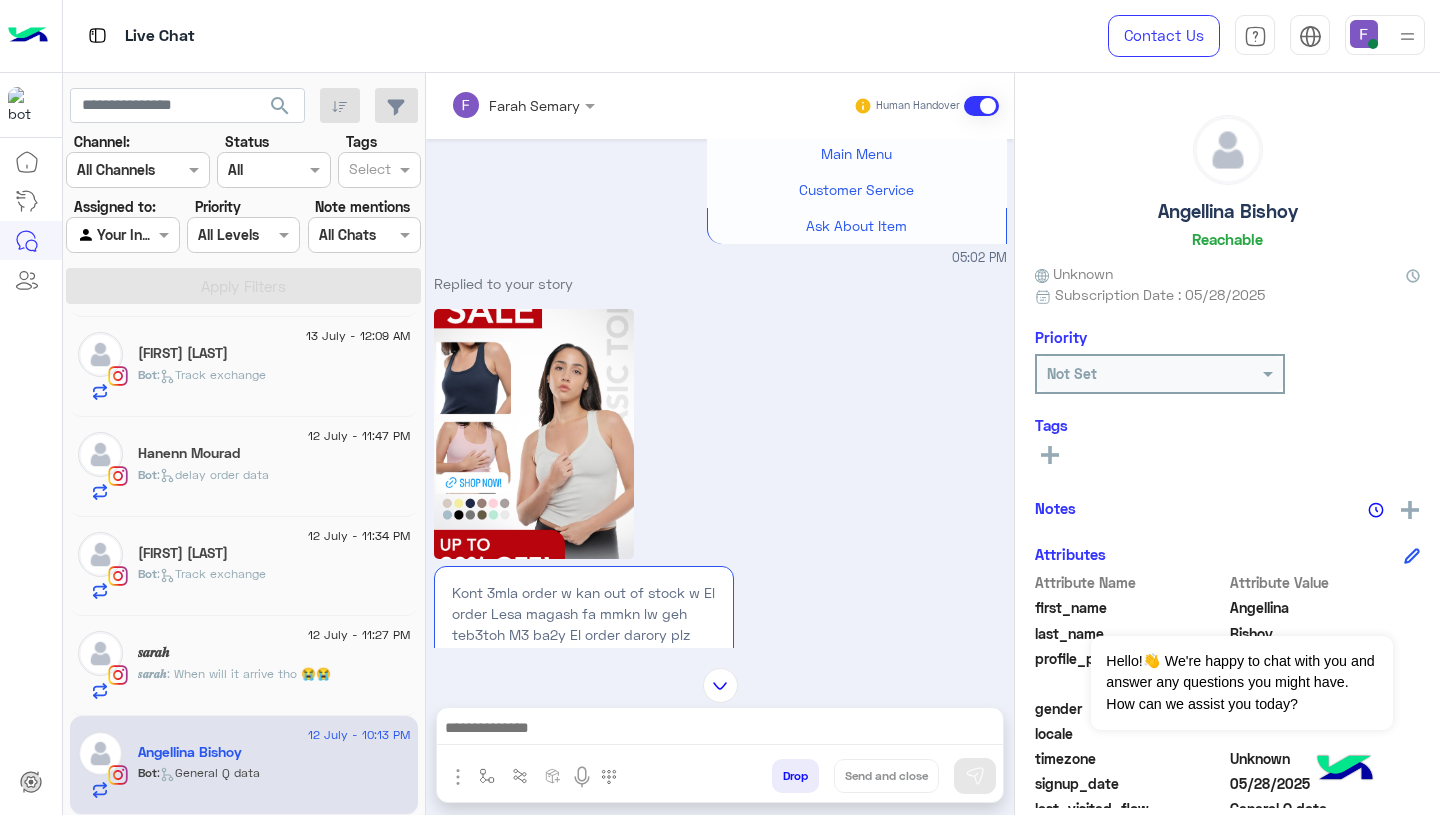 click at bounding box center (720, 685) 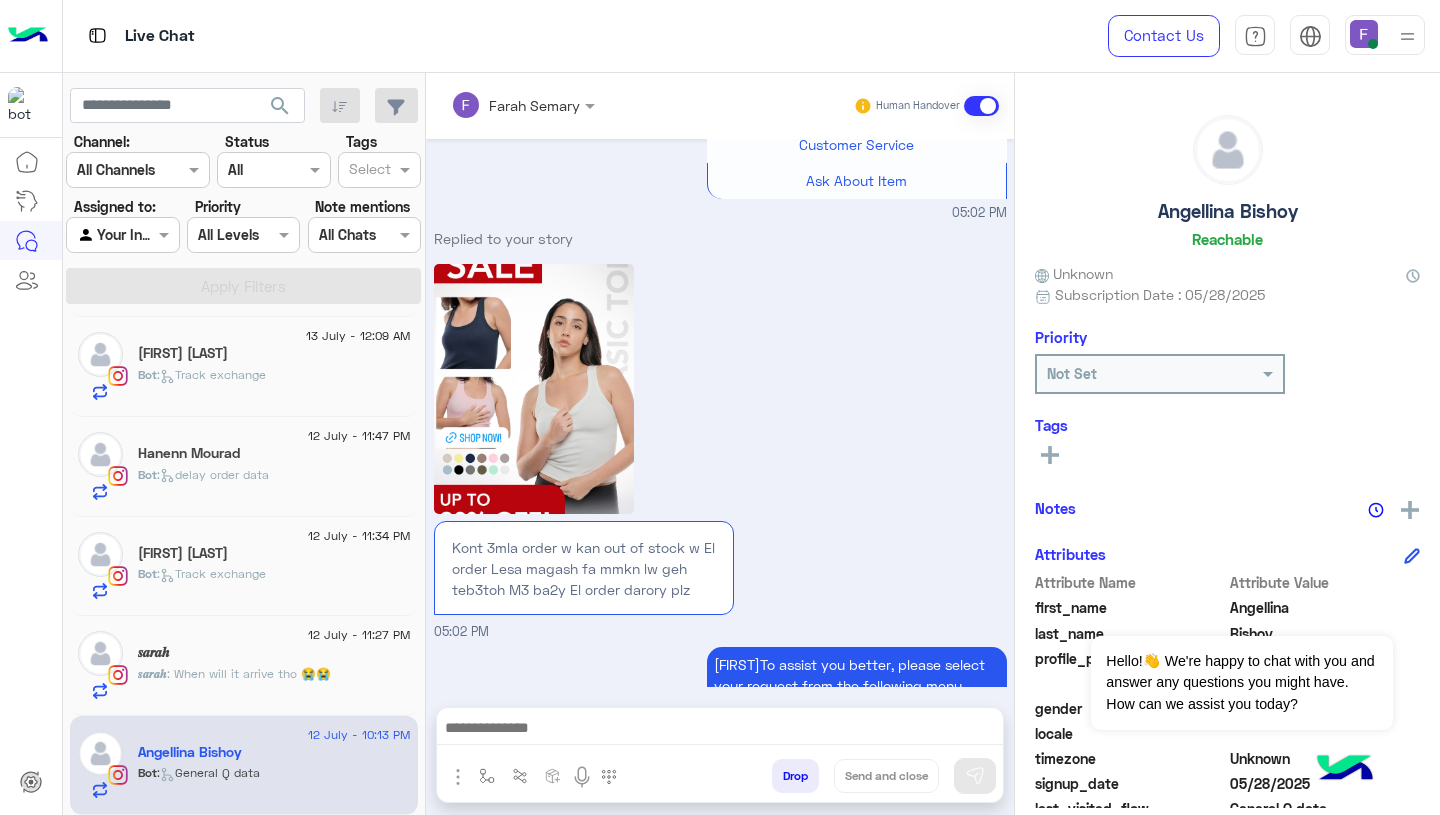 scroll, scrollTop: 7682, scrollLeft: 0, axis: vertical 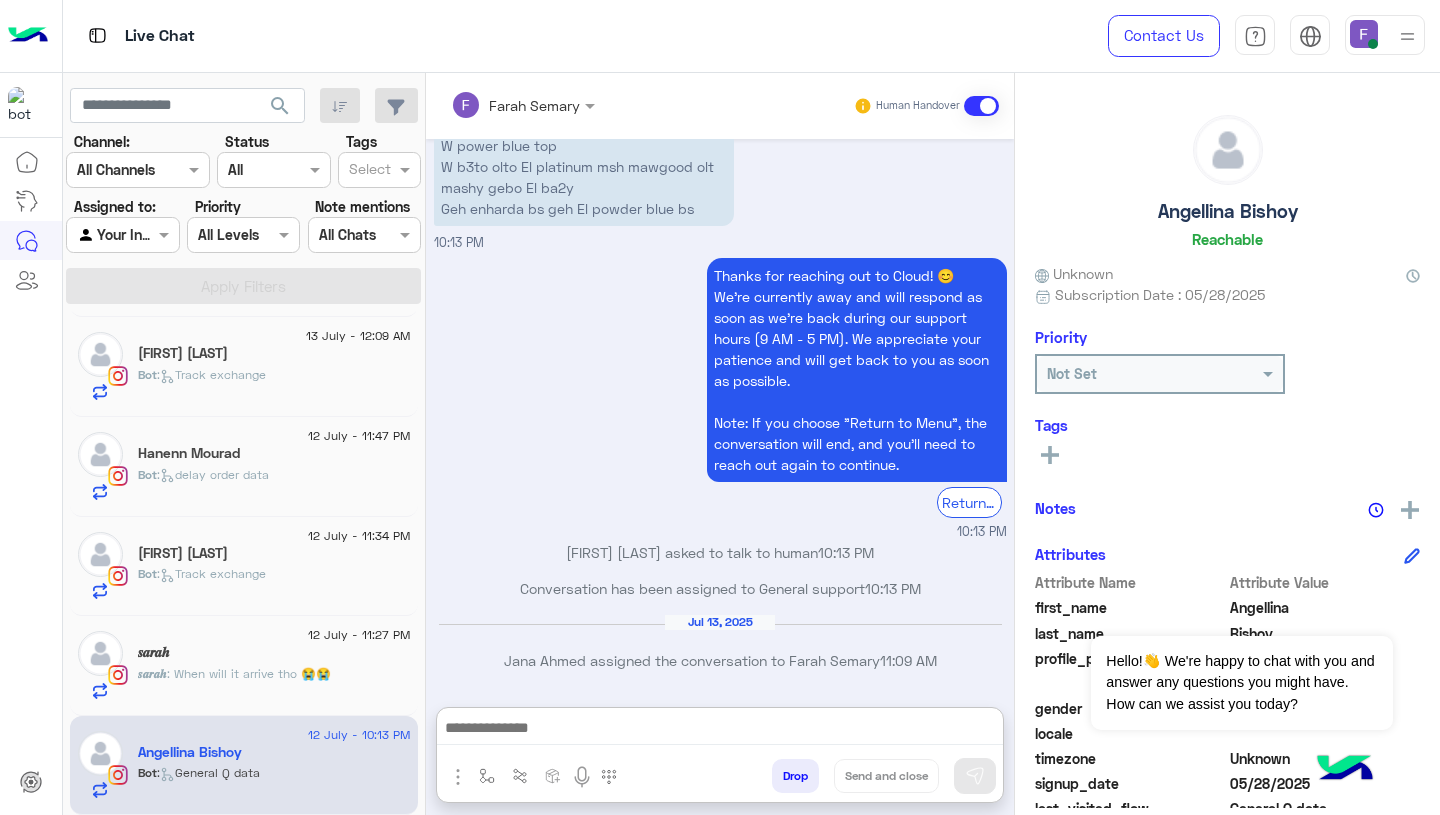 click at bounding box center (720, 730) 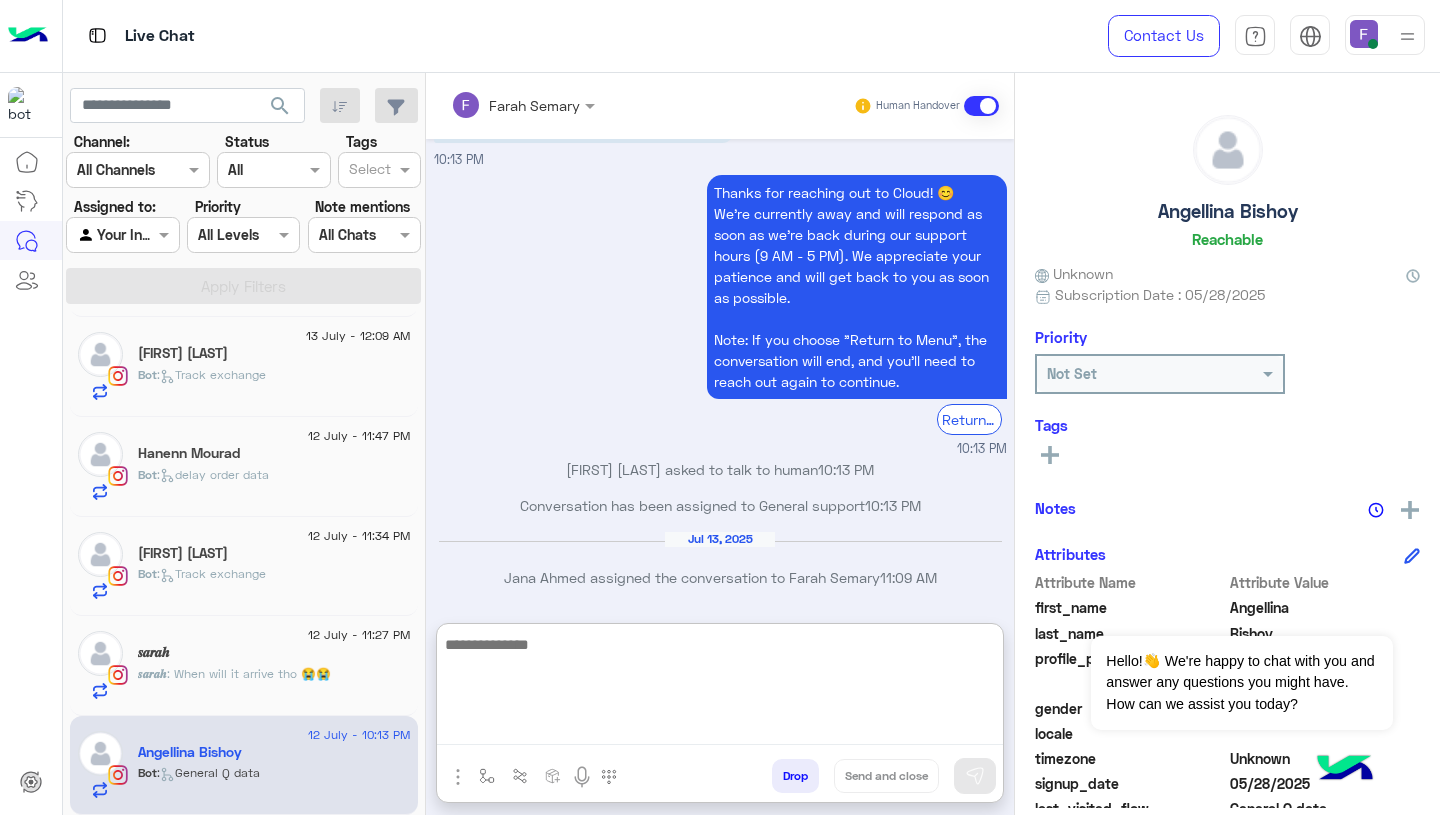 paste on "**********" 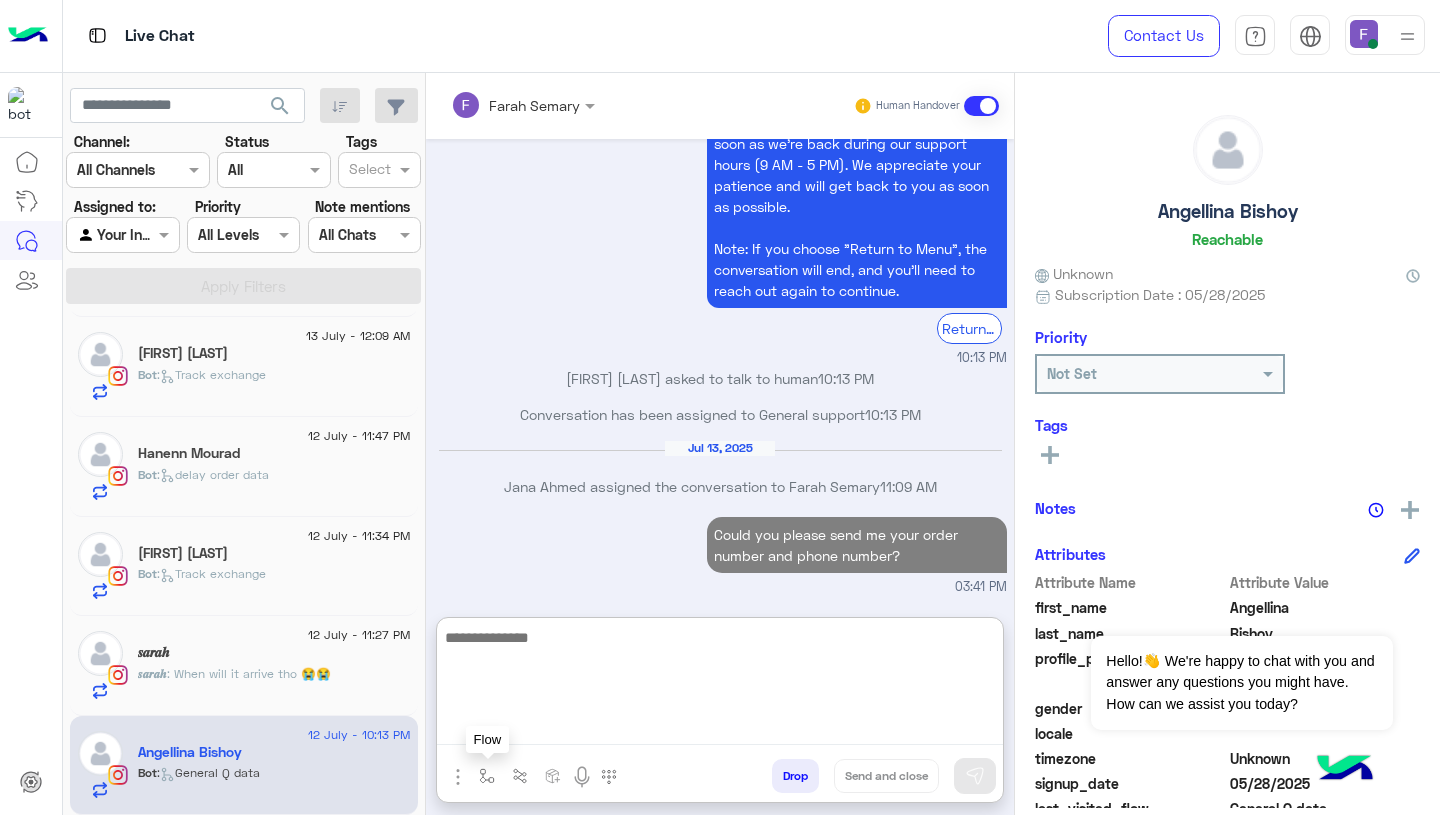 click at bounding box center (487, 776) 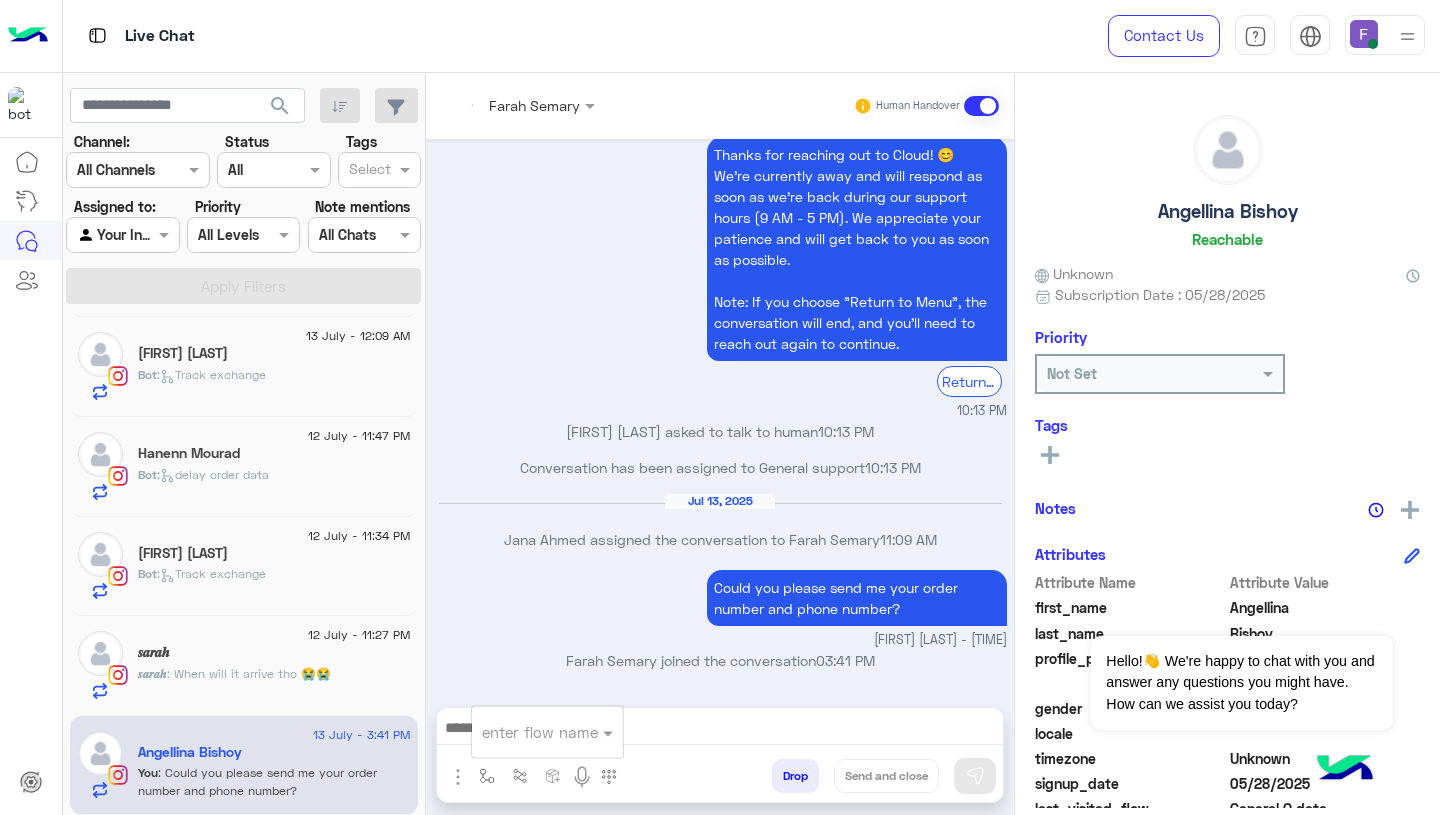 scroll, scrollTop: 7803, scrollLeft: 0, axis: vertical 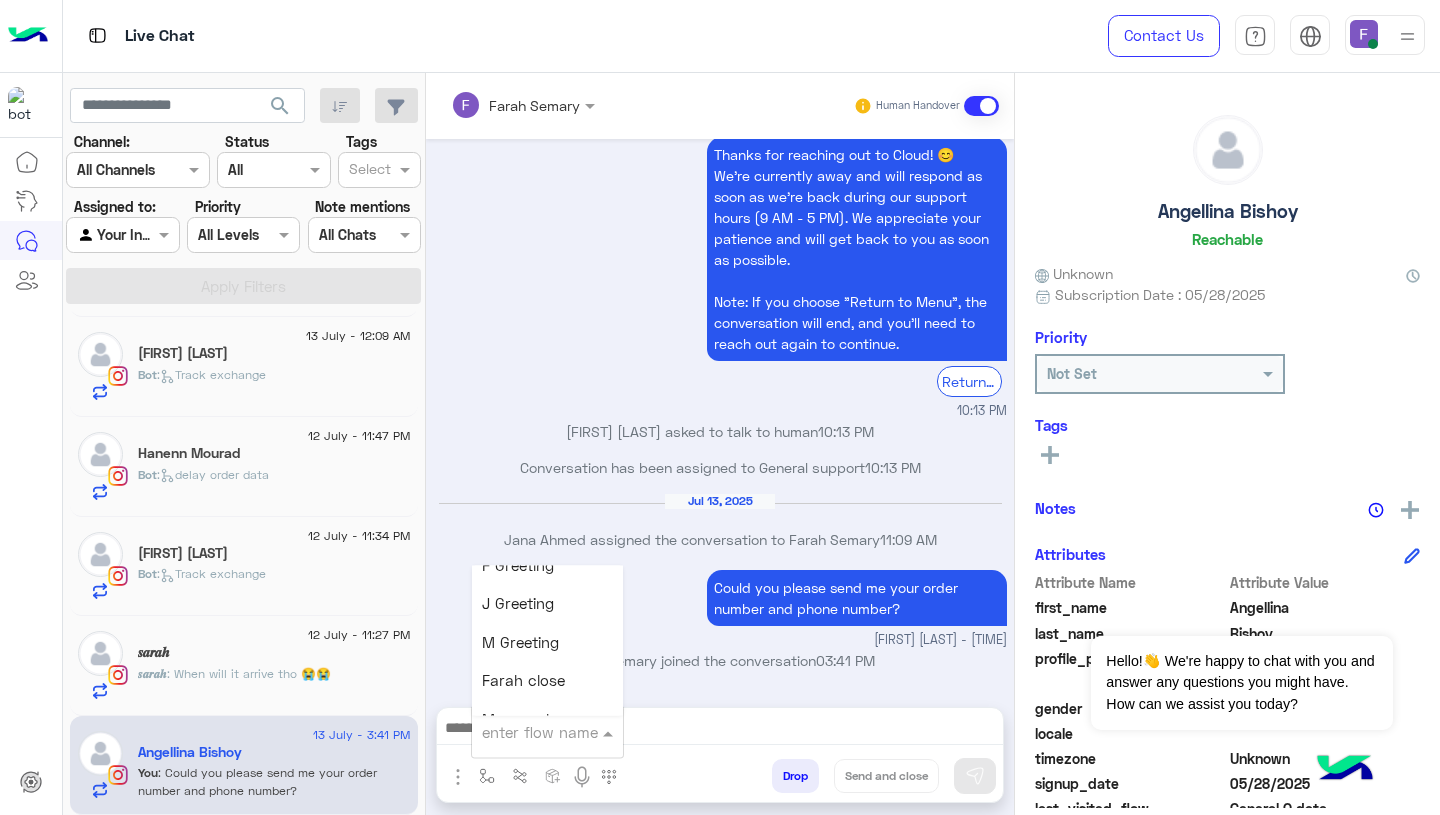 click on "Farah close" at bounding box center [523, 681] 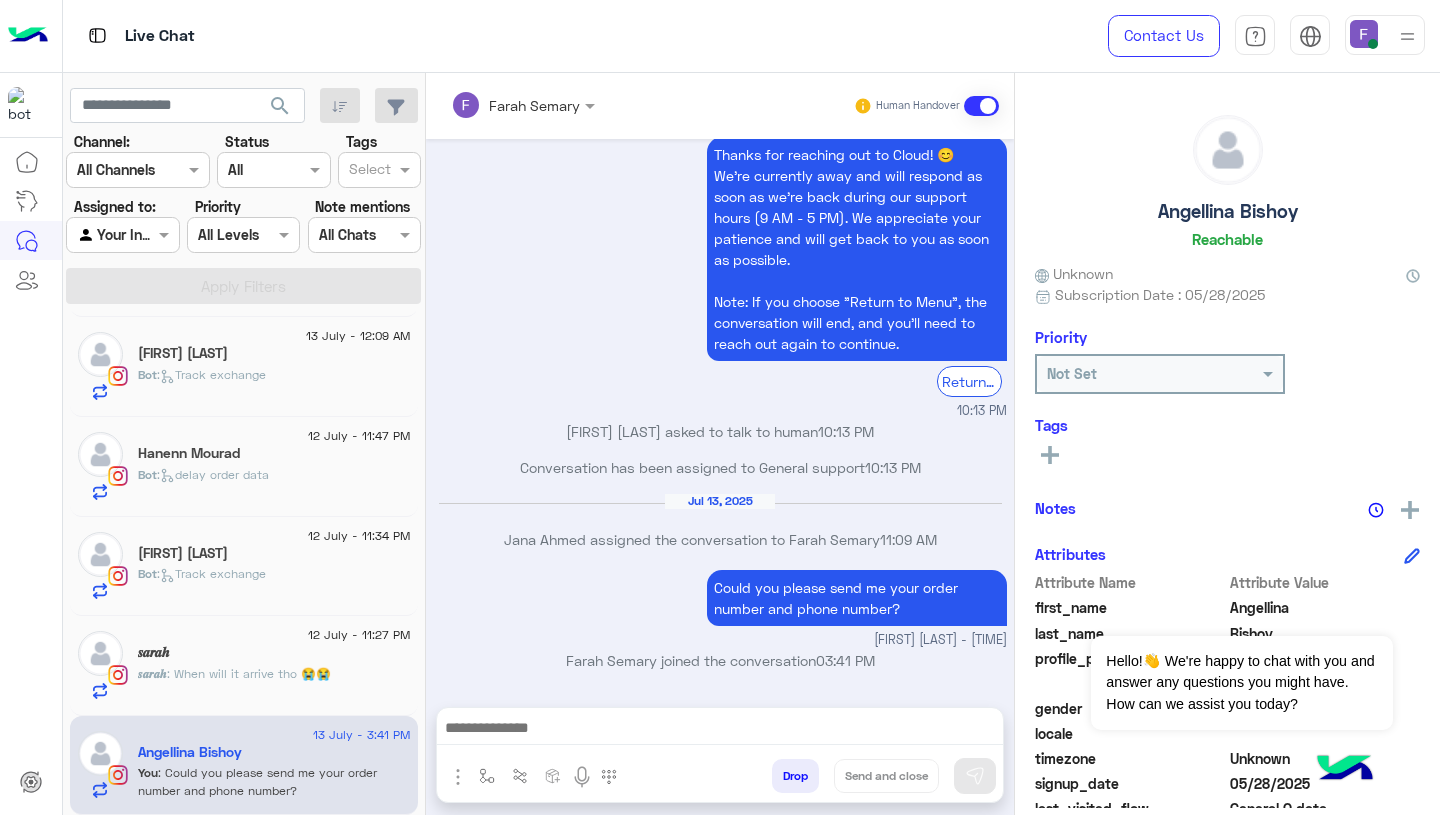 type on "**********" 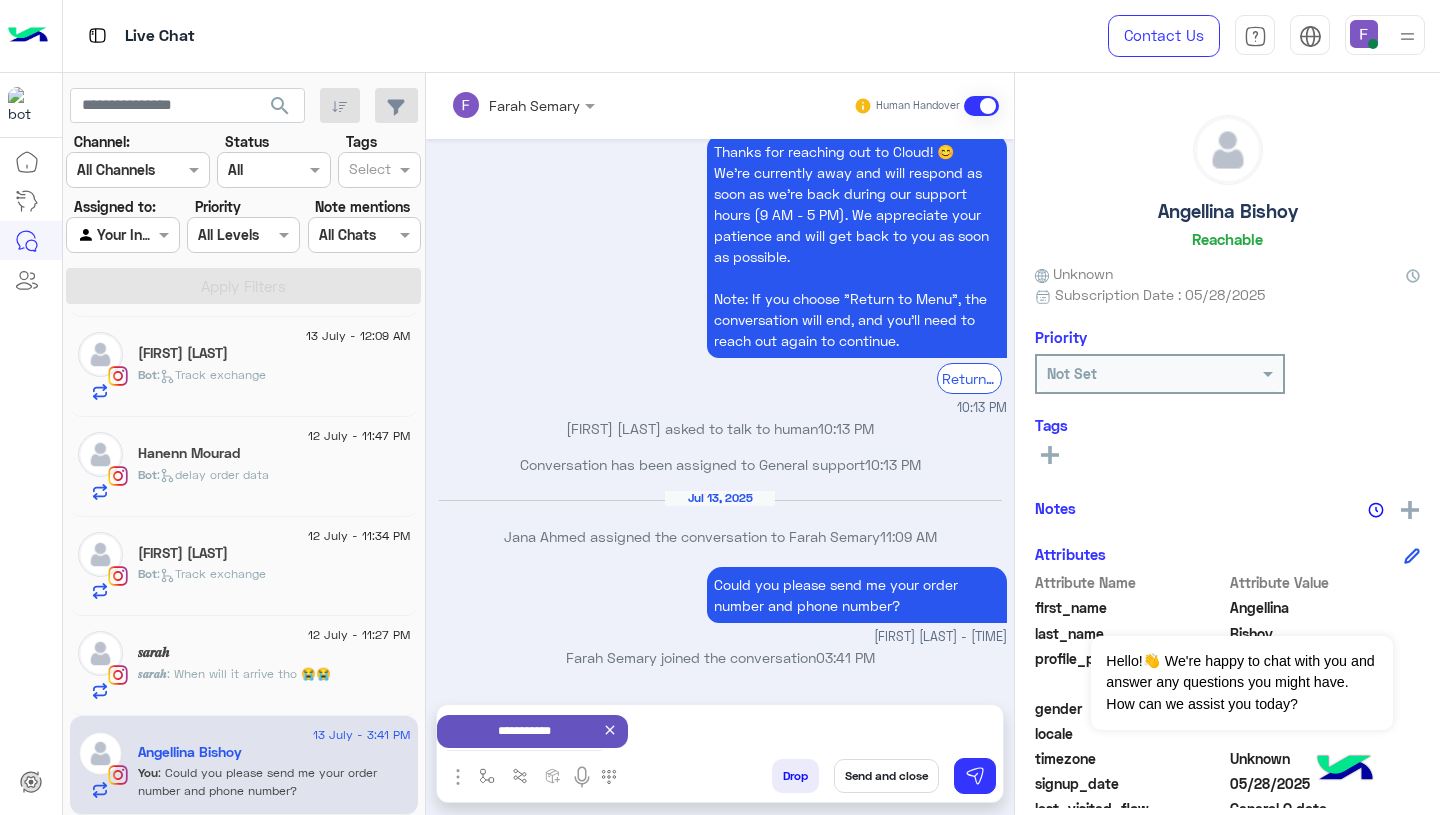 click on "Send and close" at bounding box center [886, 776] 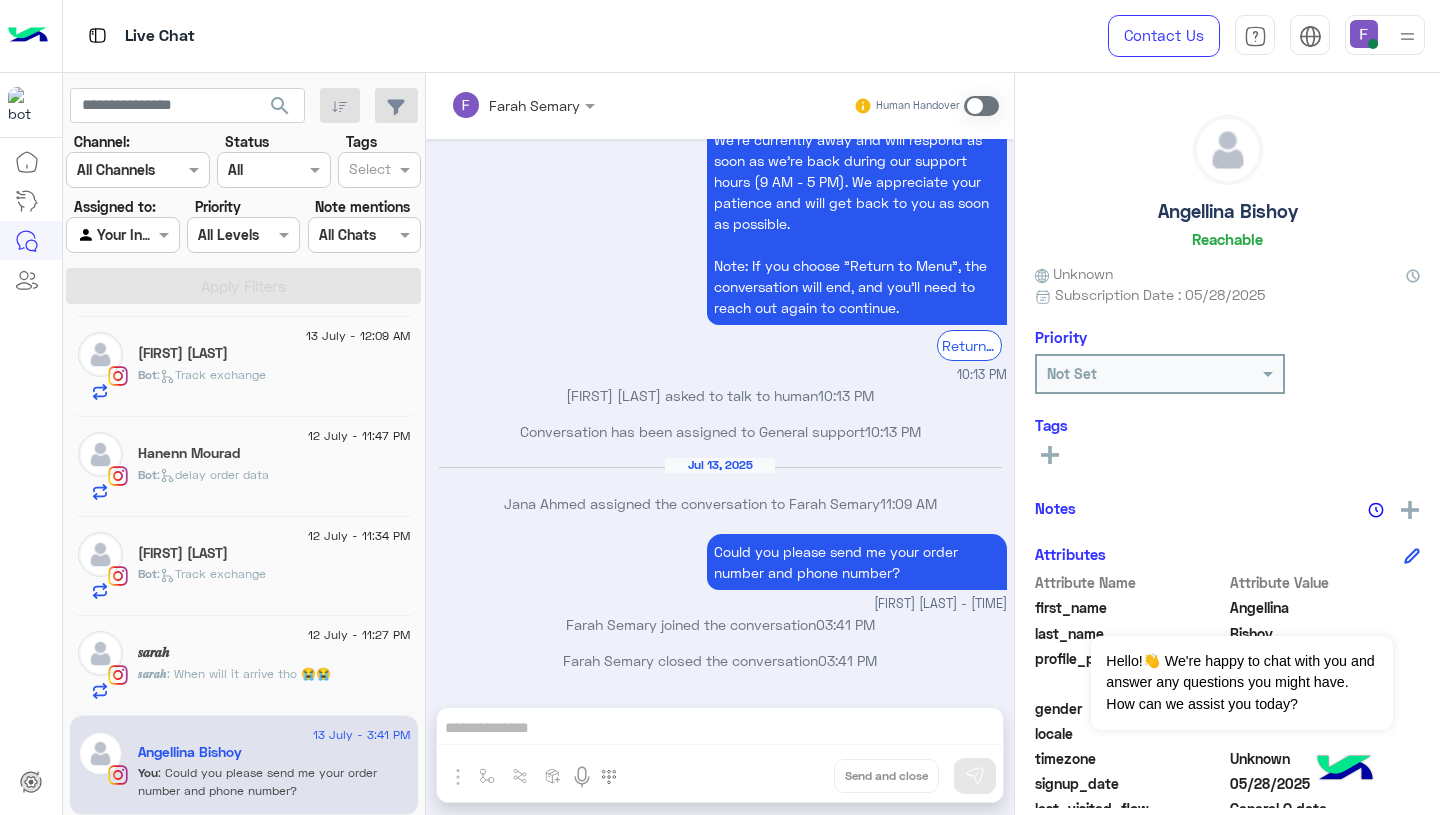 scroll, scrollTop: 7840, scrollLeft: 0, axis: vertical 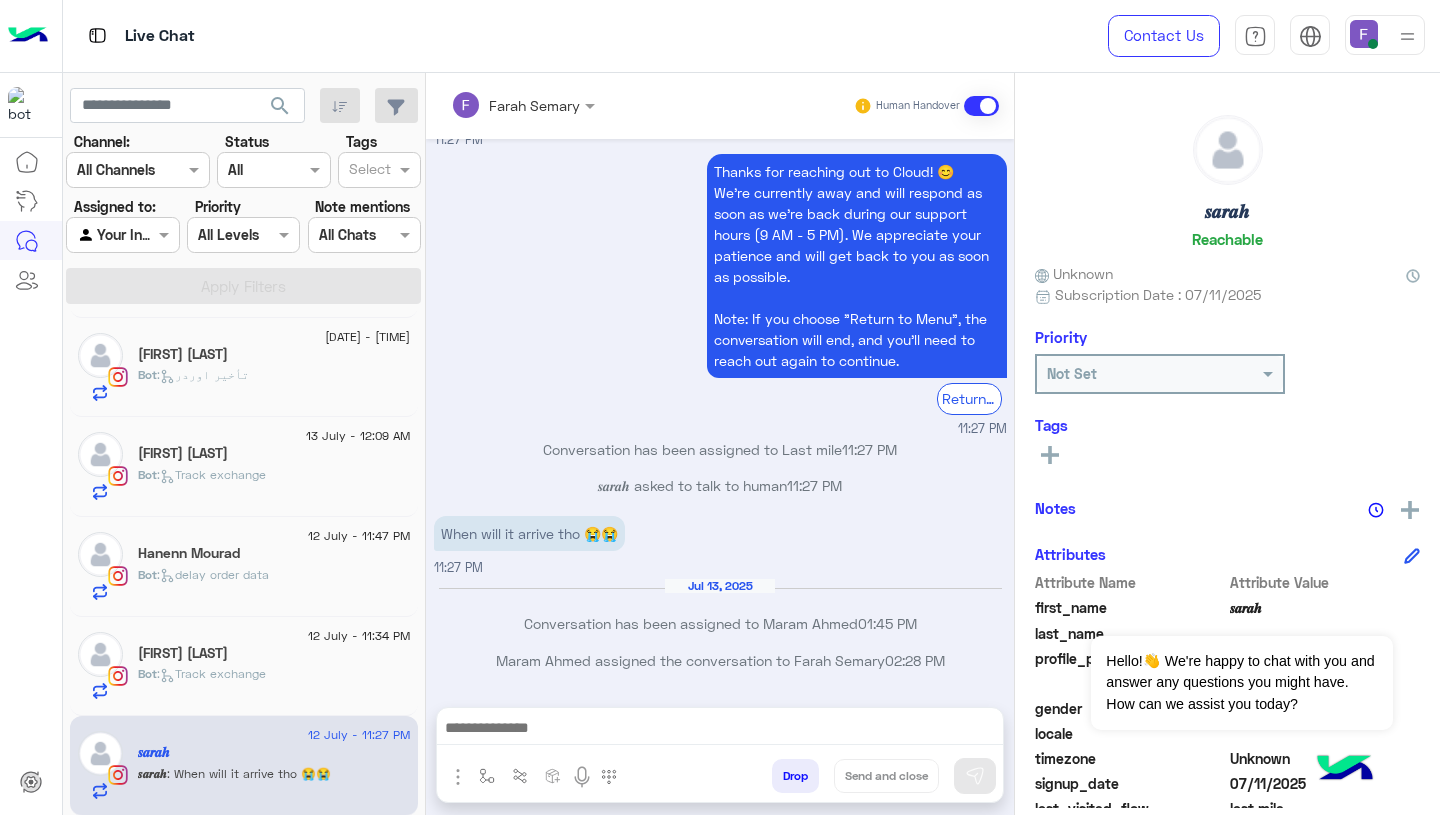 click at bounding box center (720, 730) 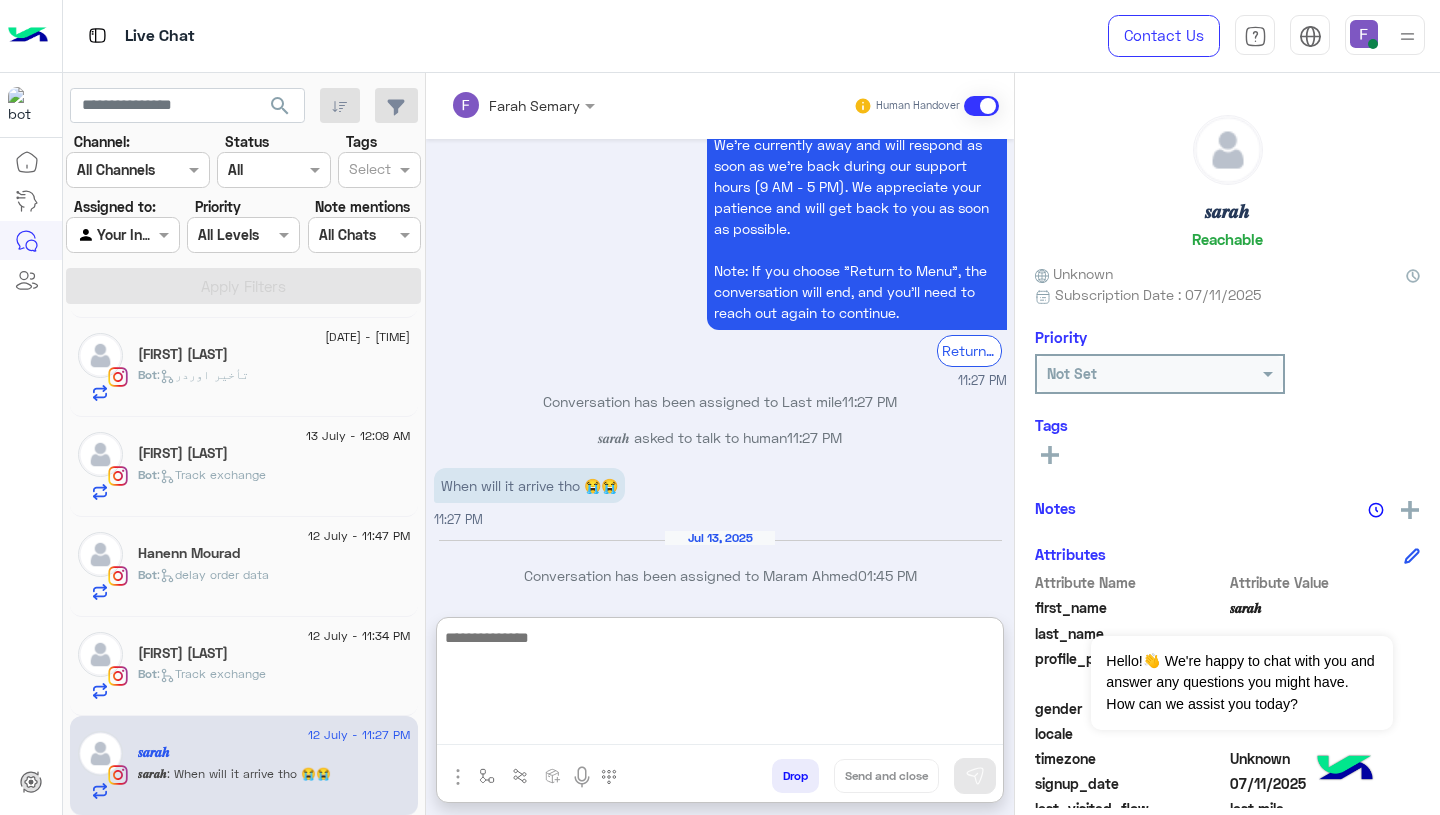 paste on "**********" 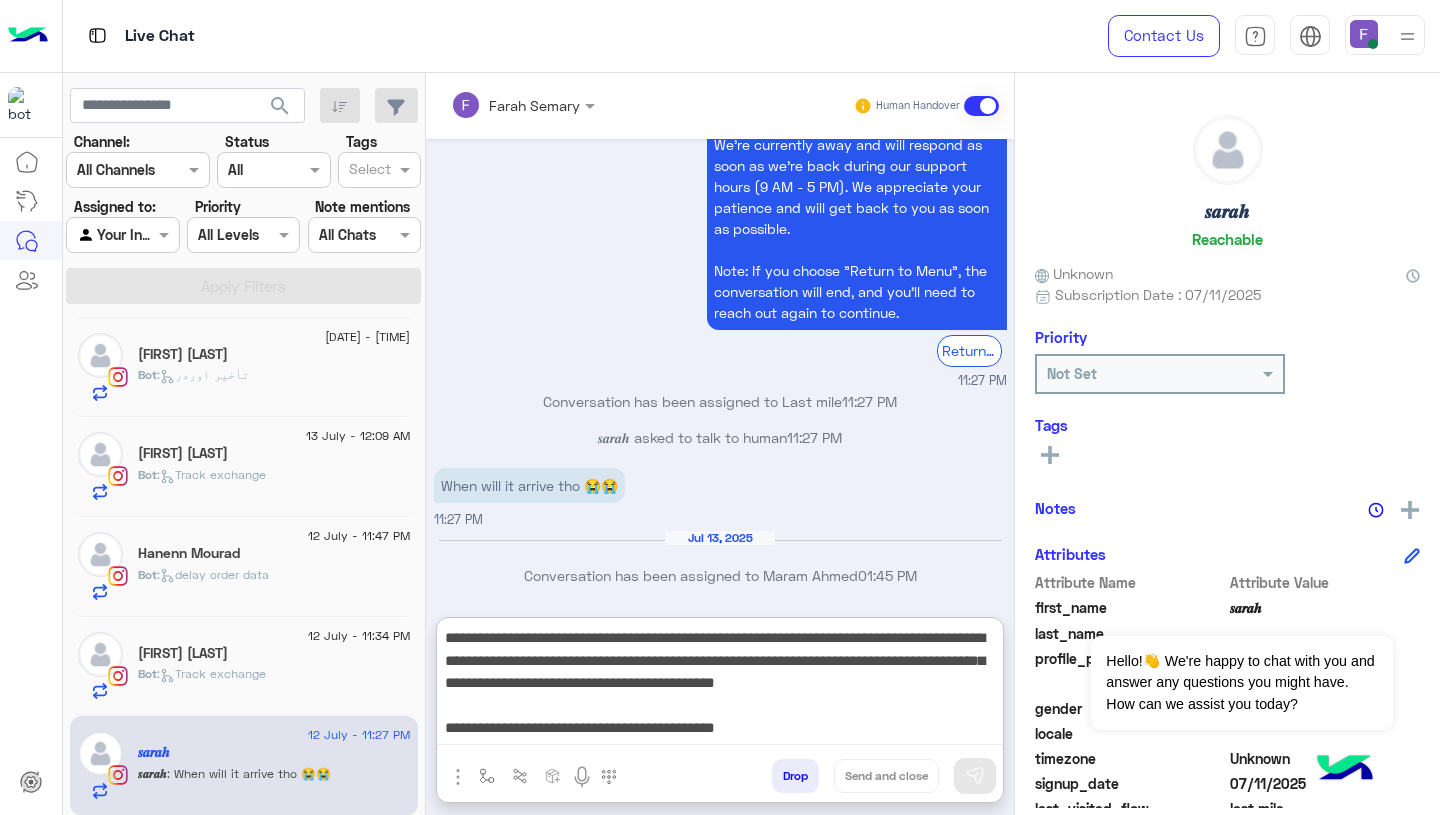 scroll, scrollTop: 151, scrollLeft: 0, axis: vertical 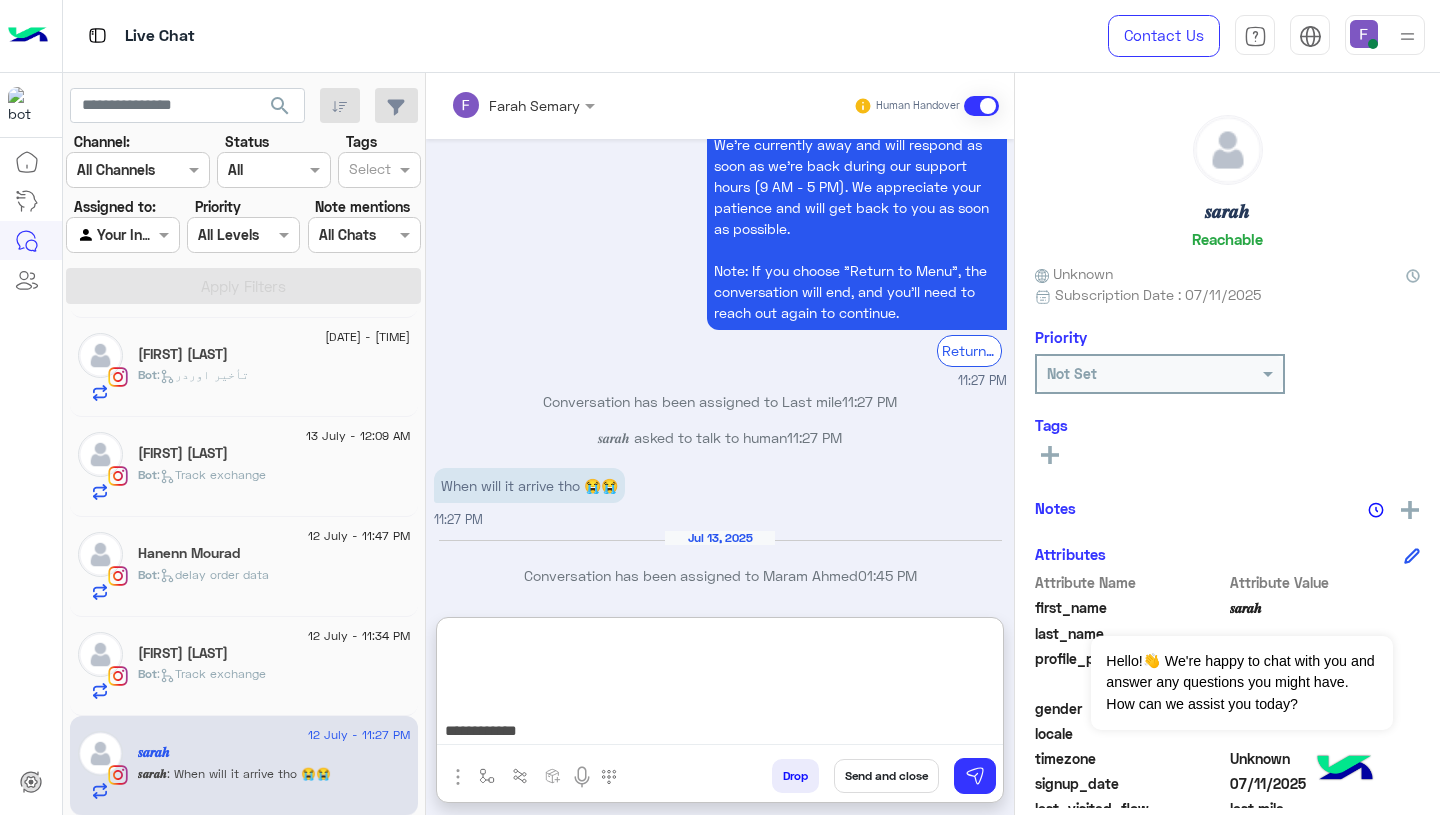 click on "**********" at bounding box center (720, 685) 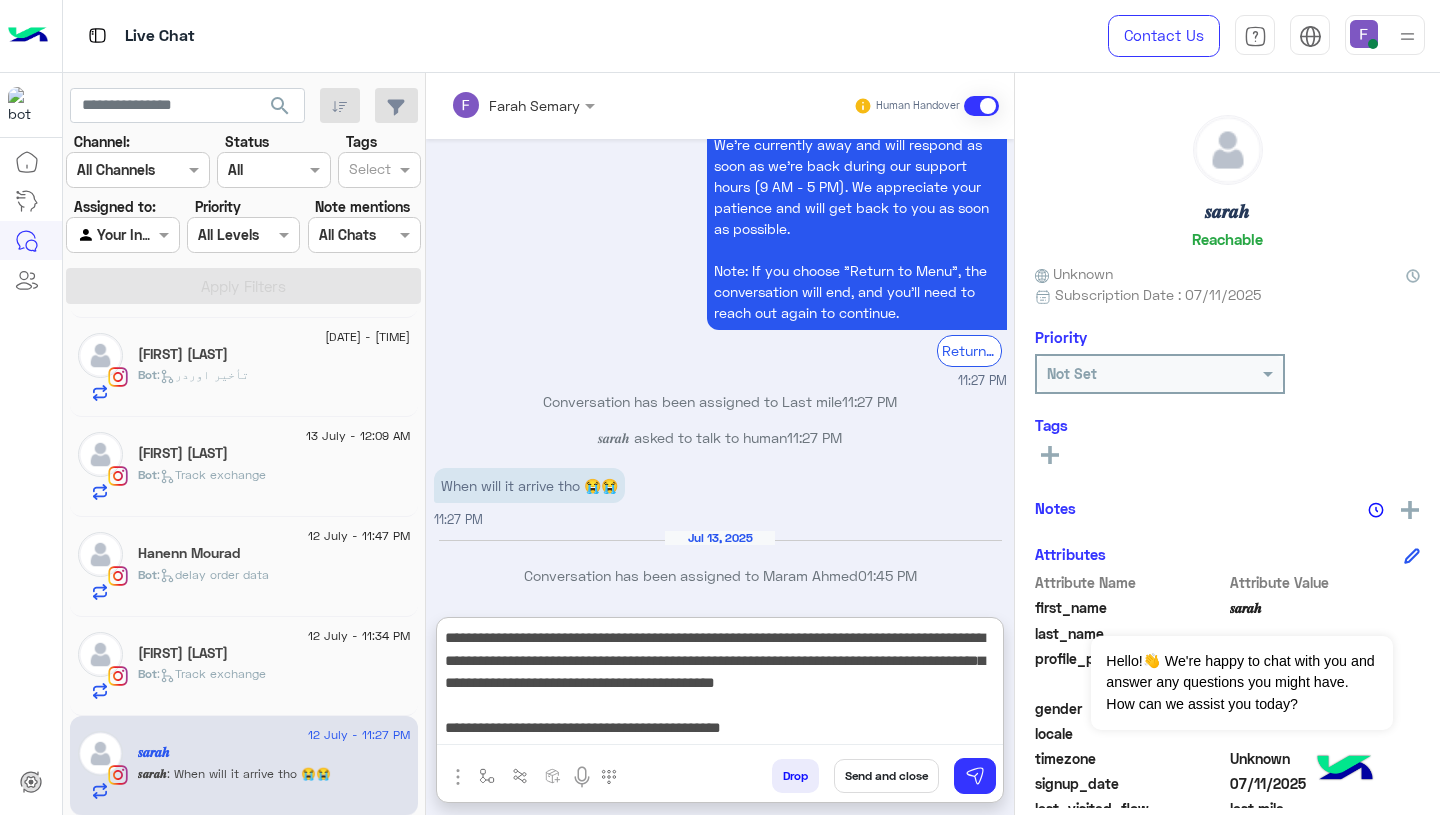 scroll, scrollTop: 0, scrollLeft: 0, axis: both 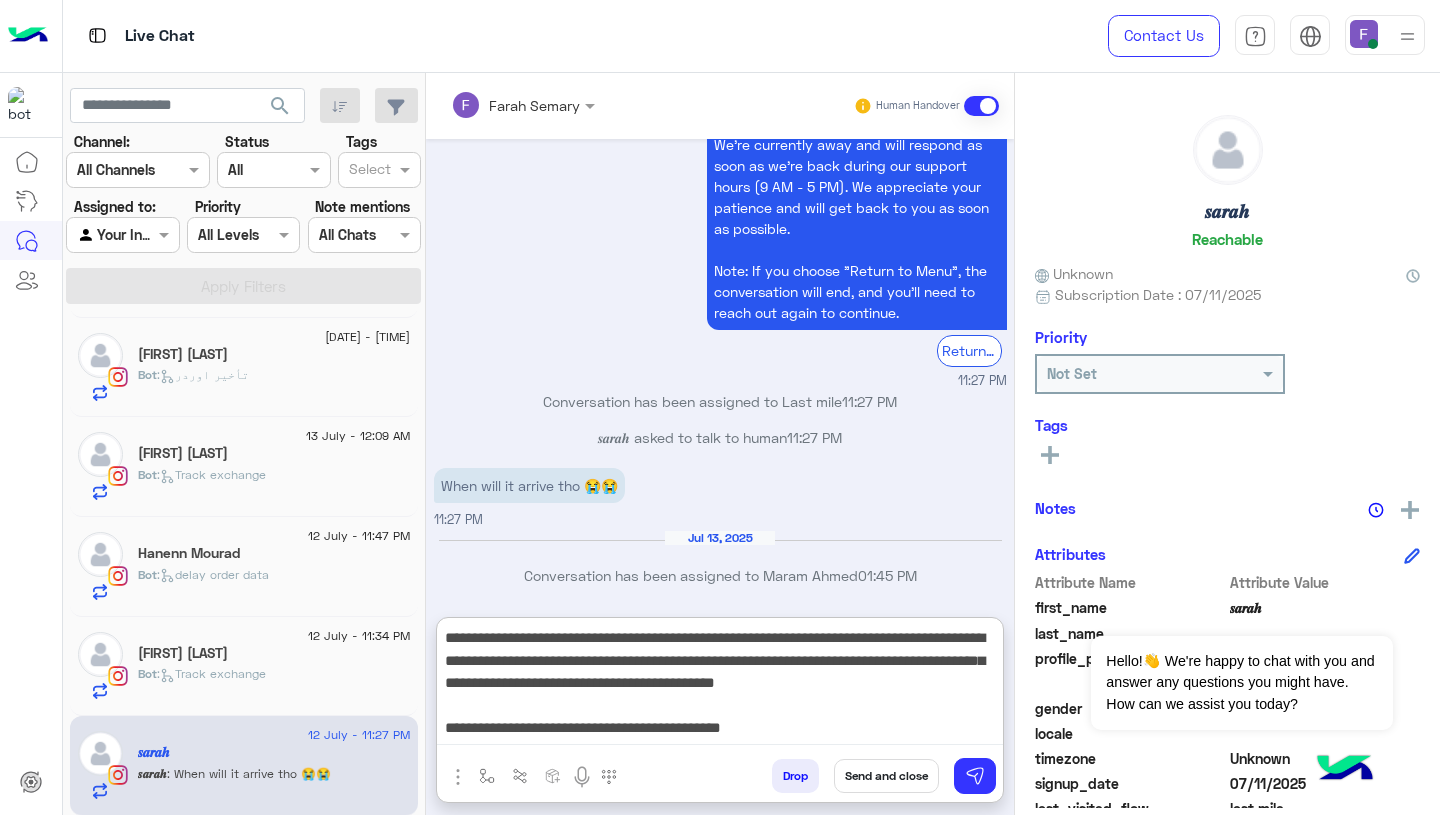 click on "**********" at bounding box center [720, 685] 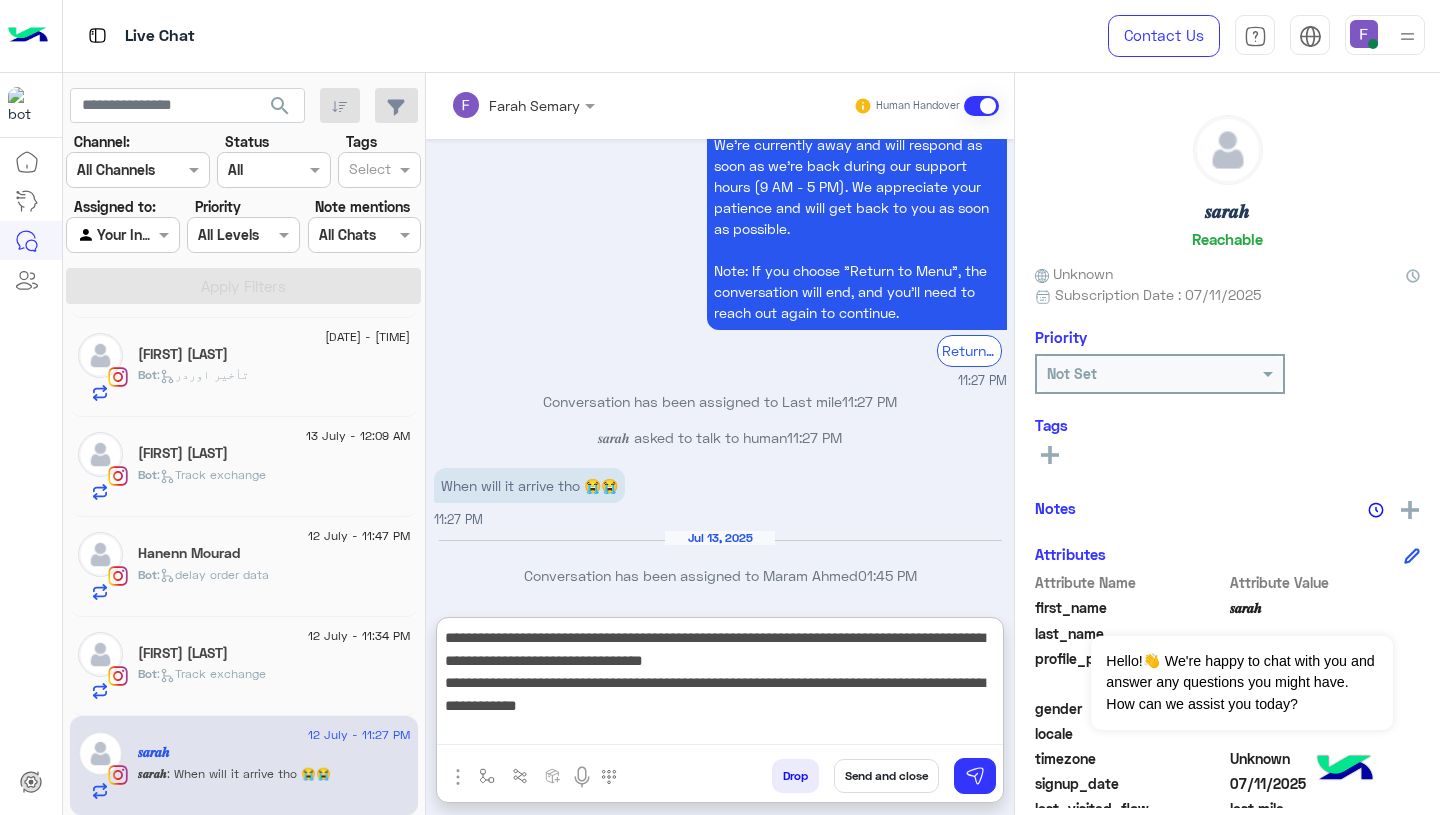 type on "**********" 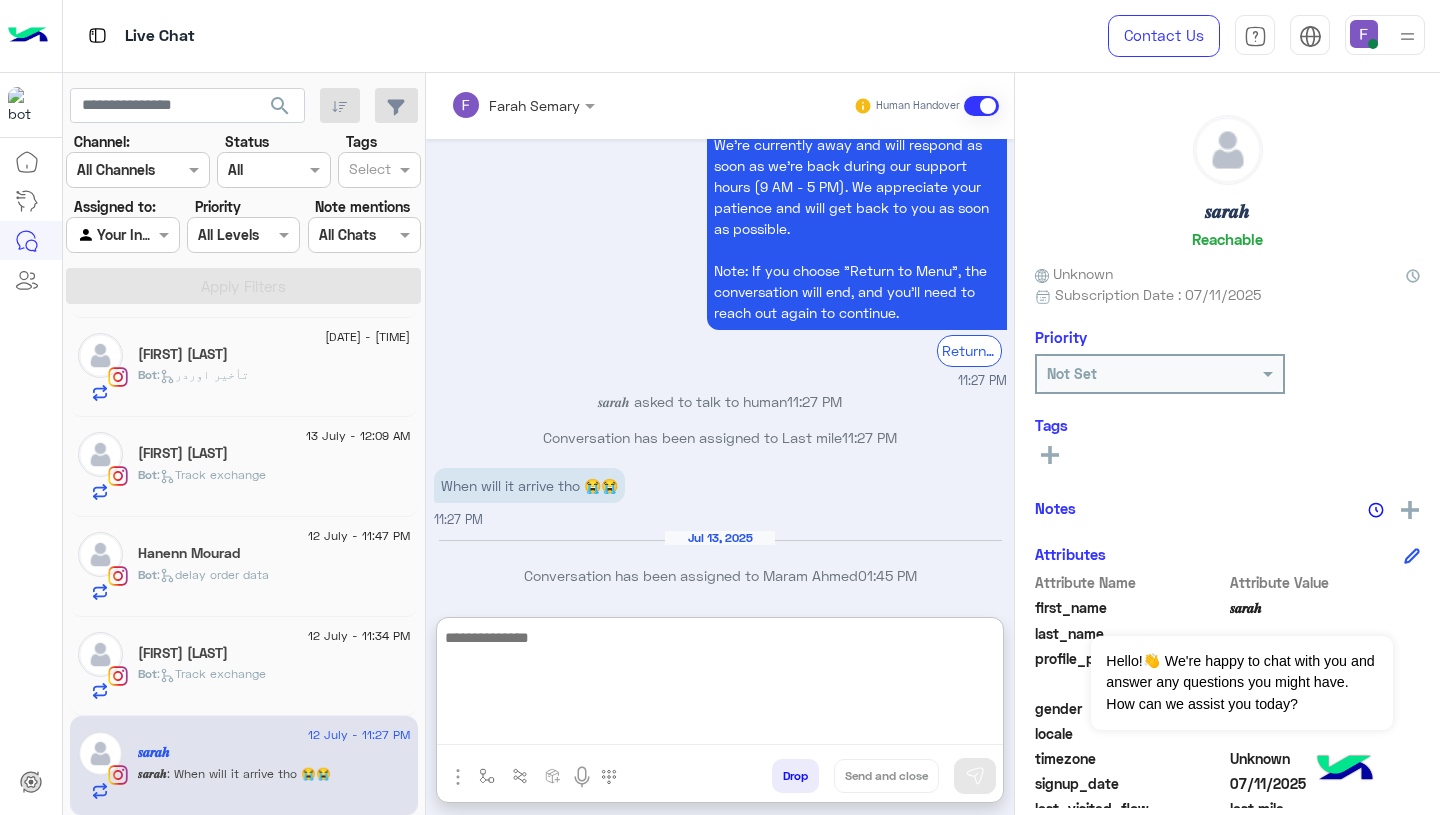 scroll, scrollTop: 0, scrollLeft: 0, axis: both 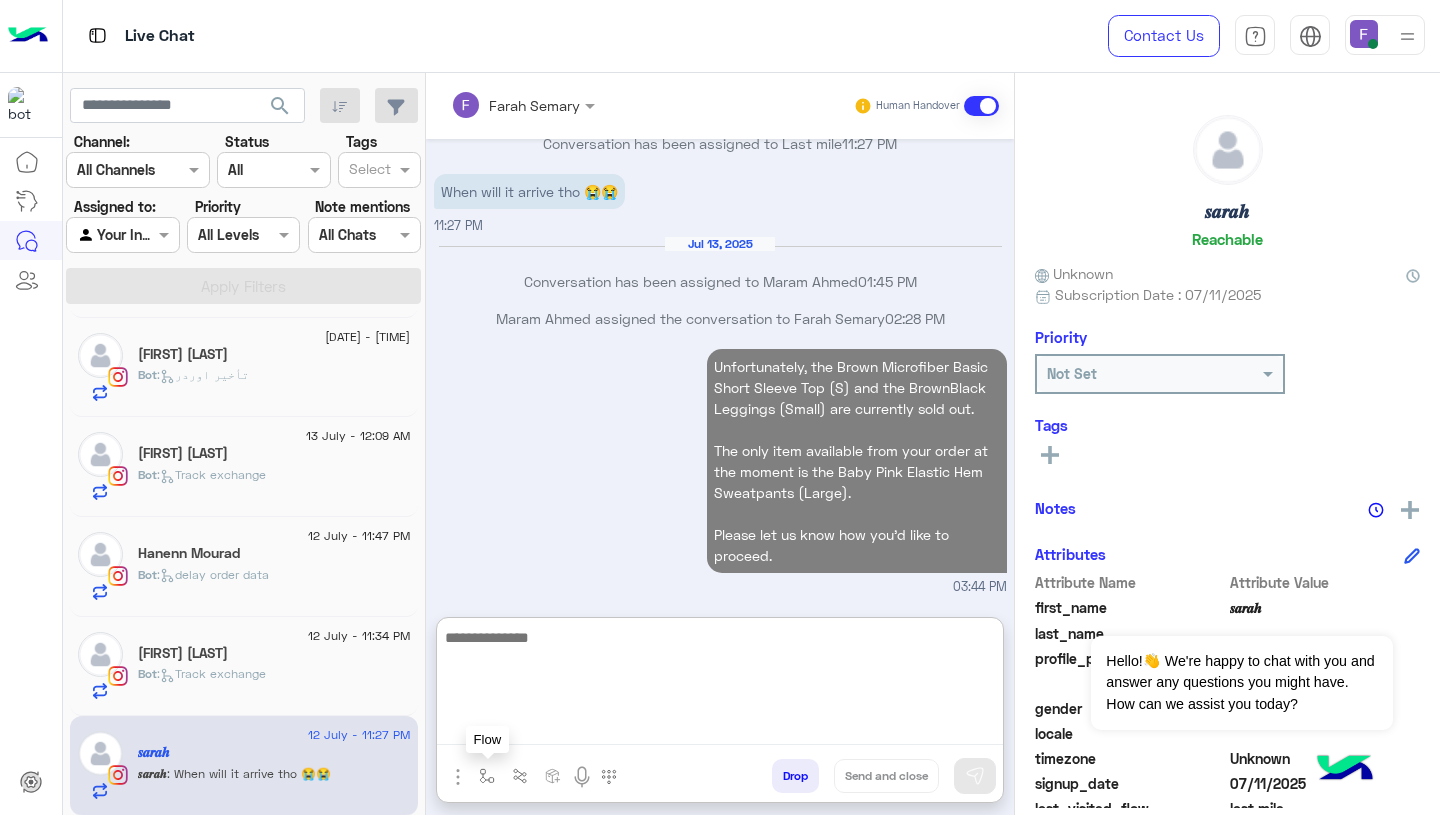 click at bounding box center [487, 775] 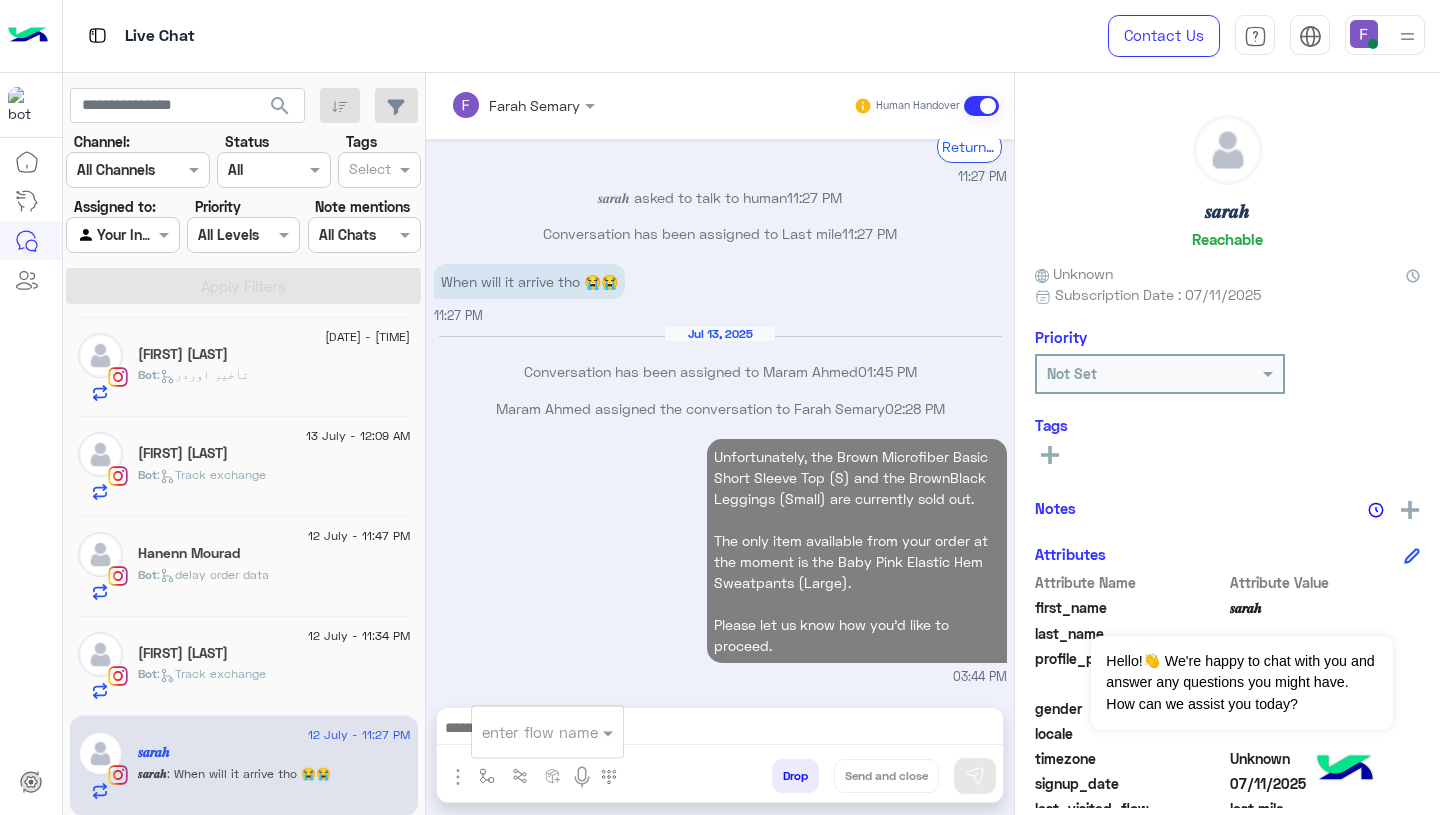 click at bounding box center (523, 732) 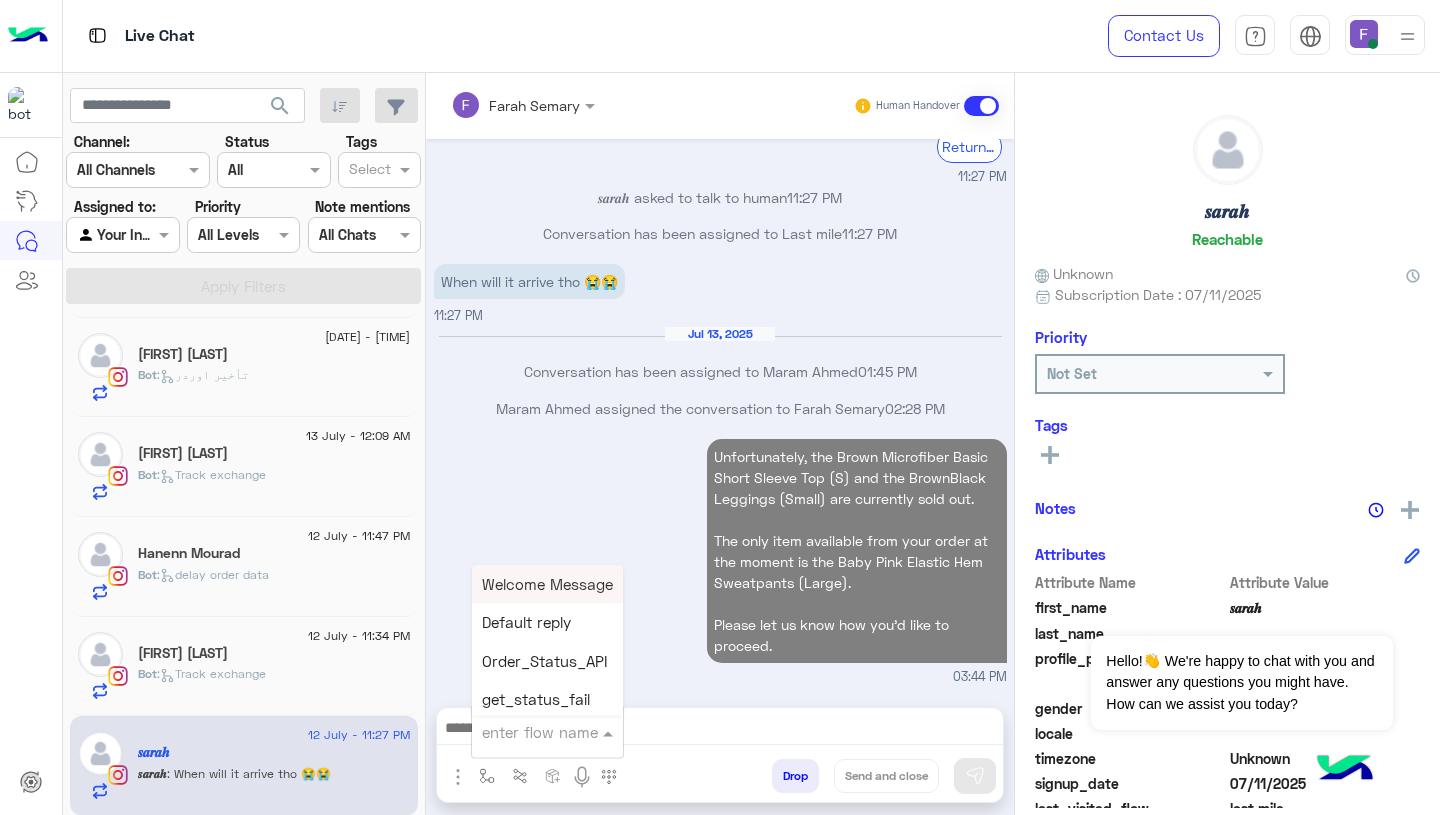 scroll, scrollTop: 1988, scrollLeft: 0, axis: vertical 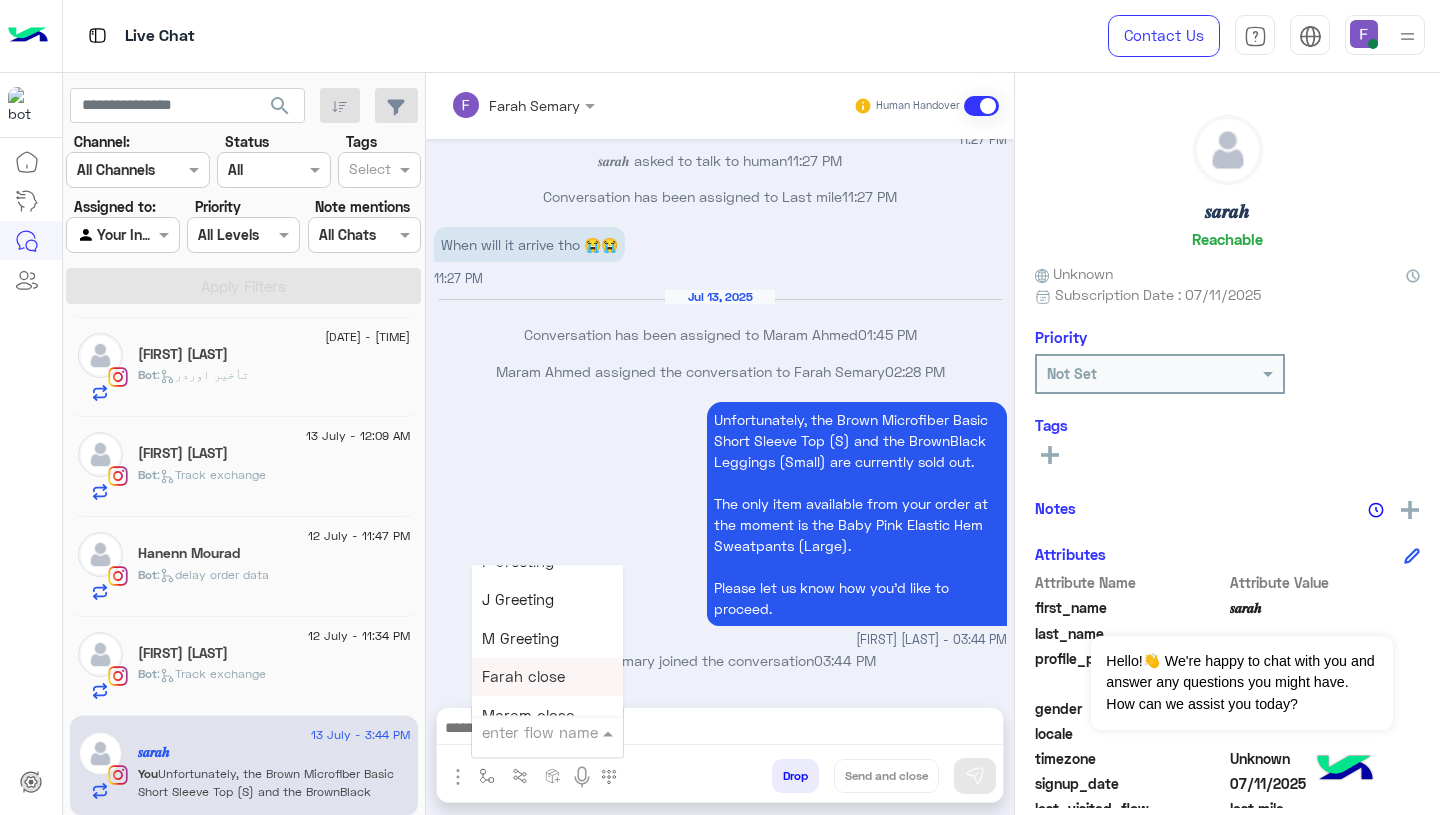 click on "Farah close" at bounding box center (523, 677) 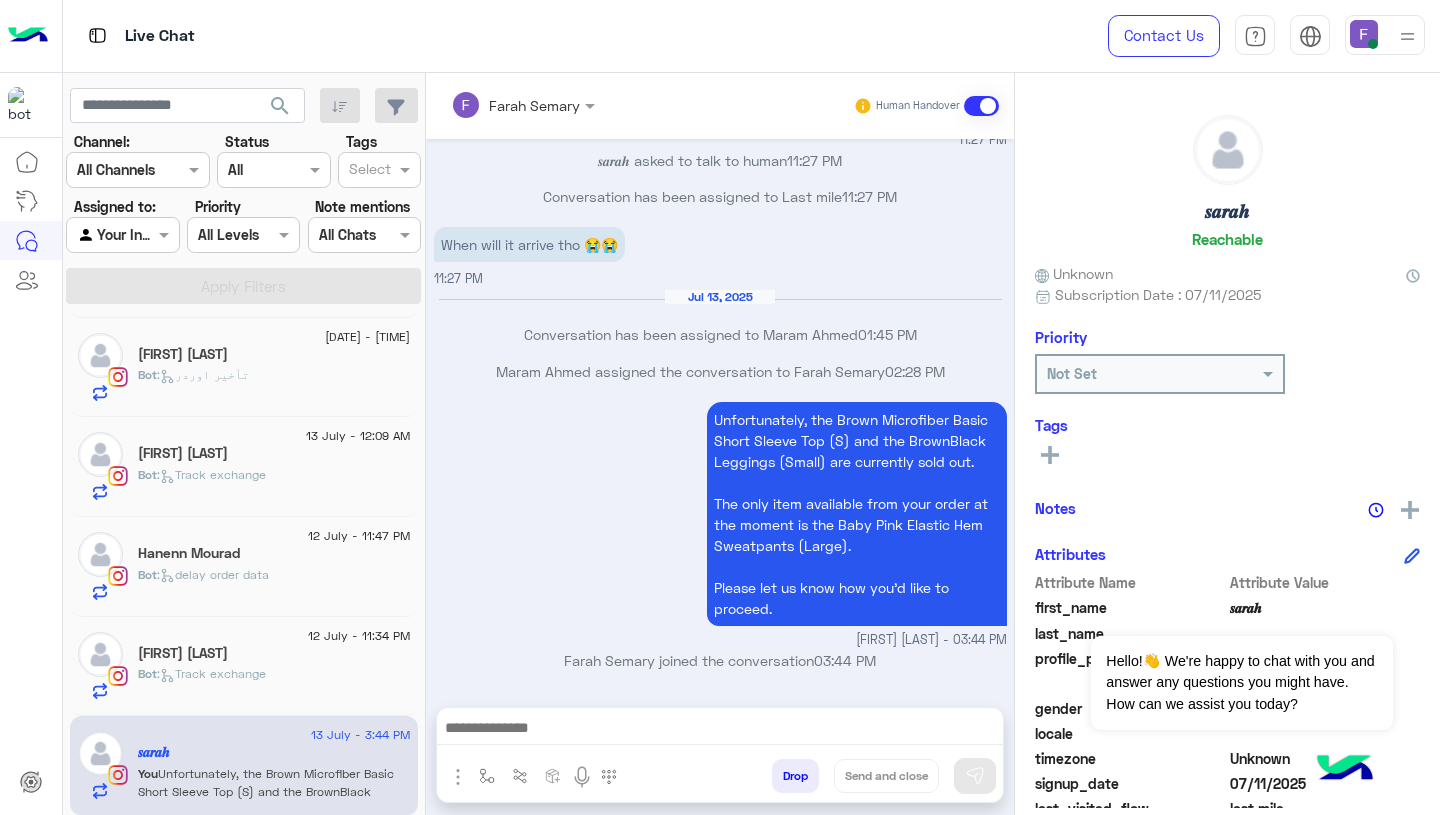 type on "**********" 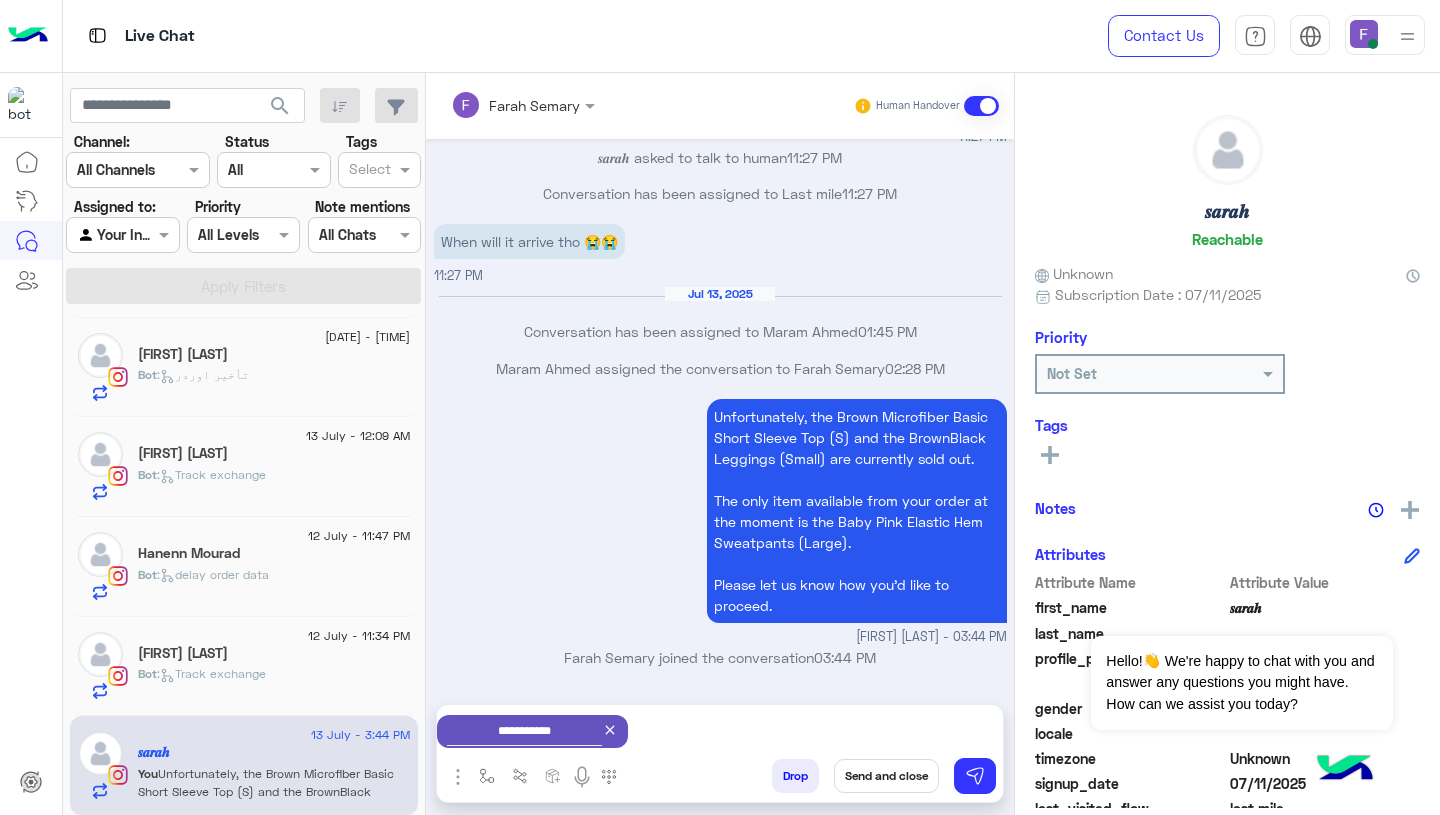 click on "Send and close" at bounding box center [886, 776] 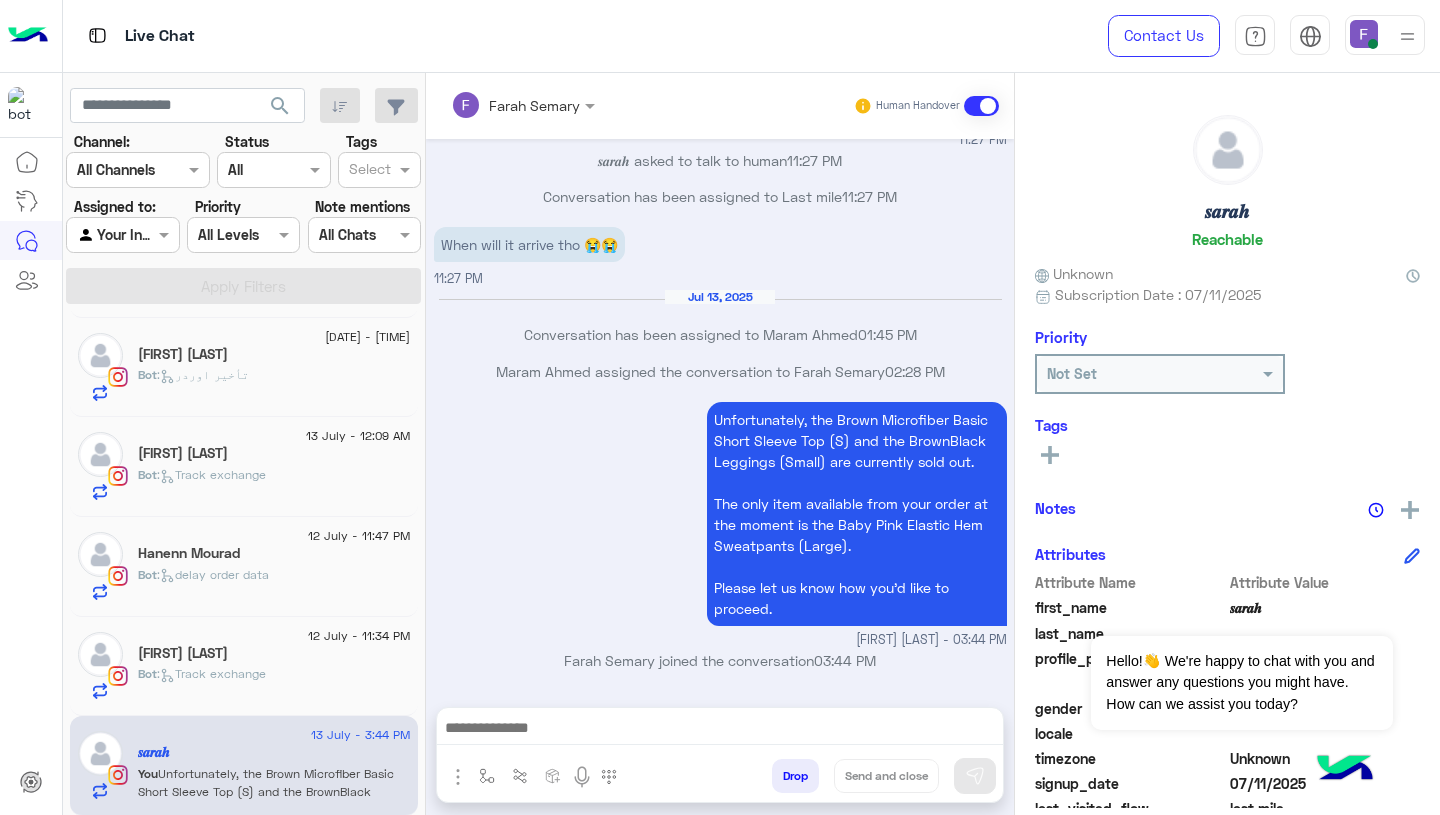 scroll, scrollTop: 2024, scrollLeft: 0, axis: vertical 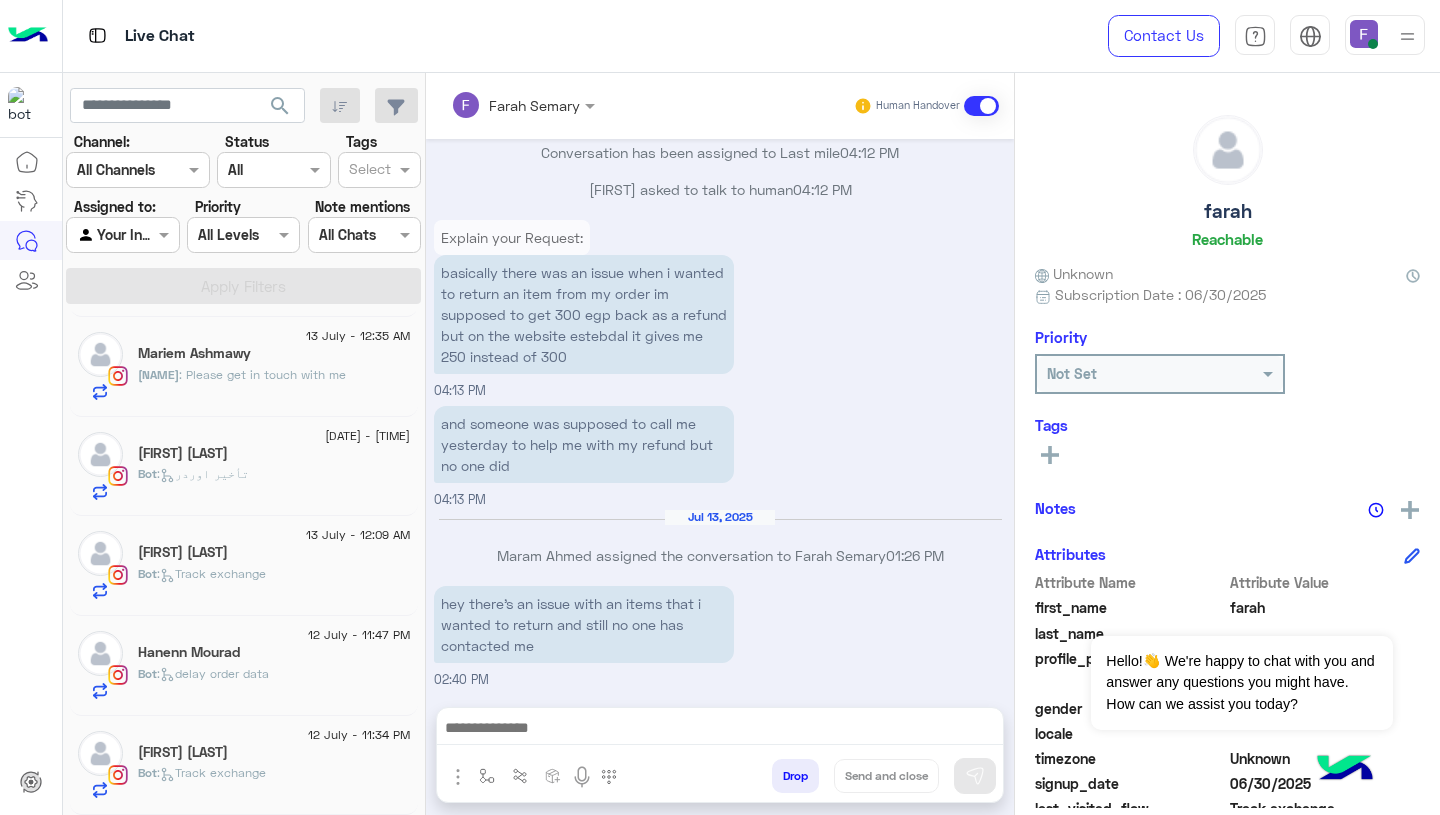 click on "12 July - 11:34 PM" 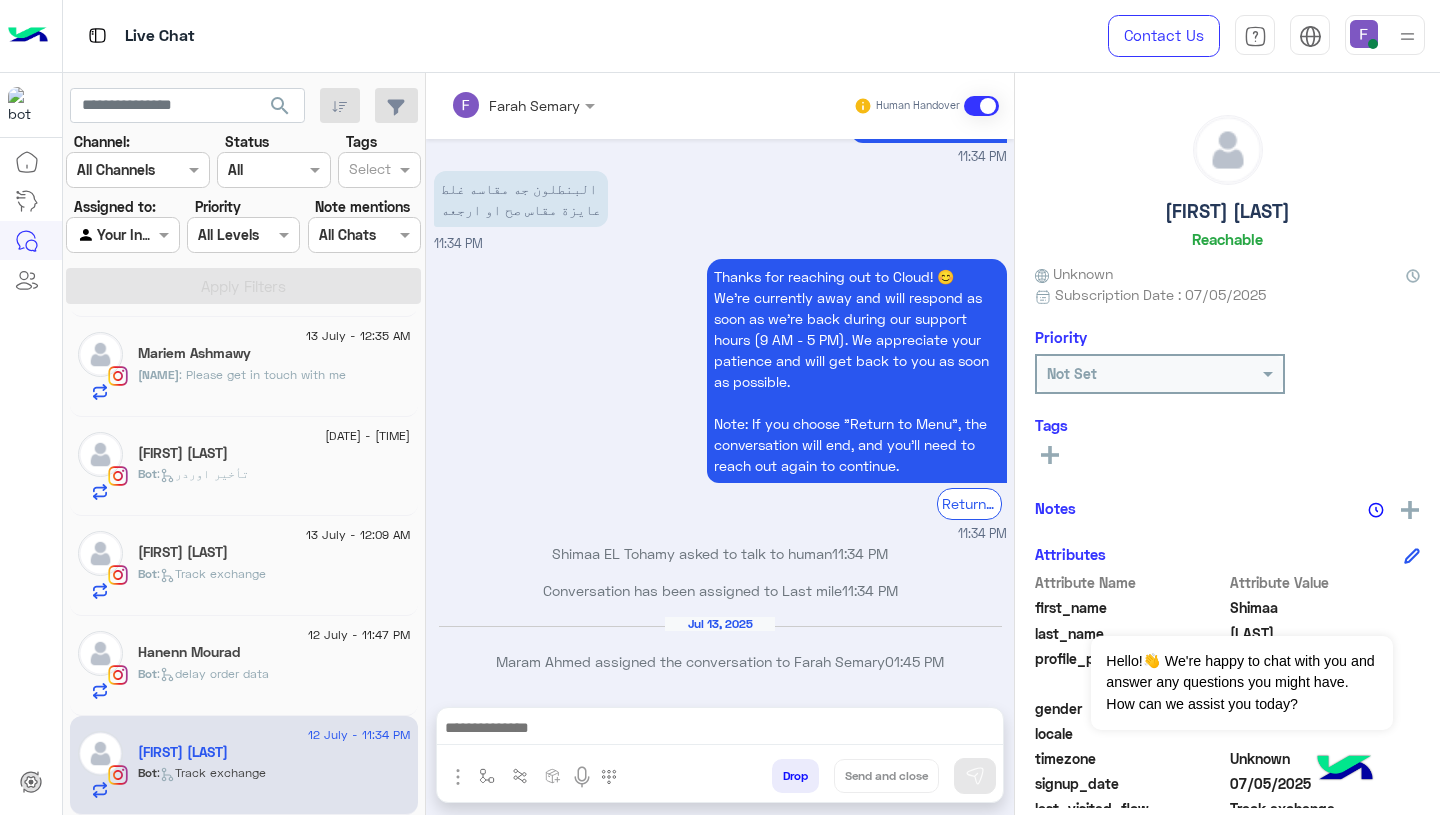 scroll, scrollTop: 1461, scrollLeft: 0, axis: vertical 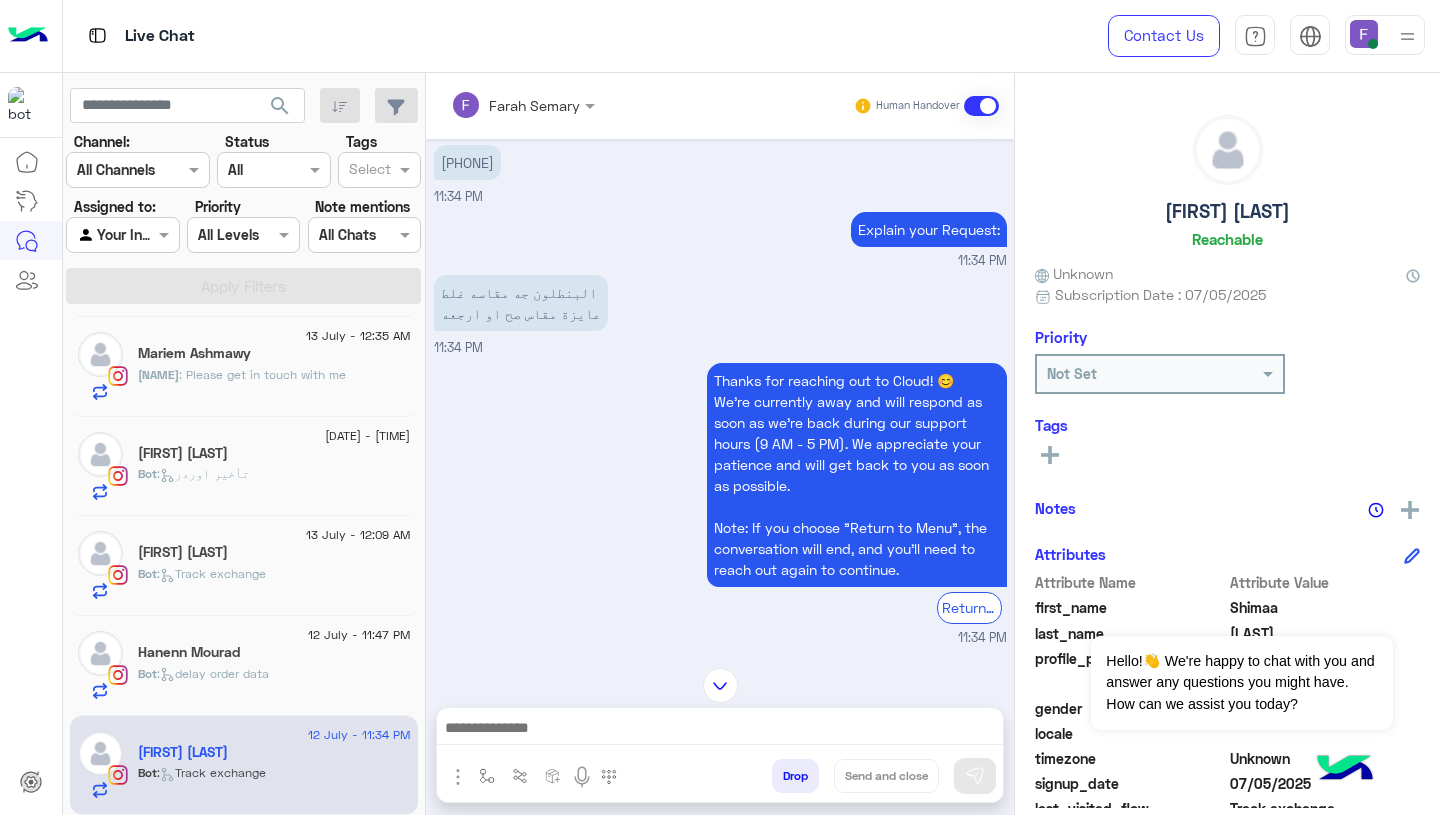 click on "البنطلون جه مقاسه غلط عايزة مقاس صح او ارجعه" at bounding box center [521, 303] 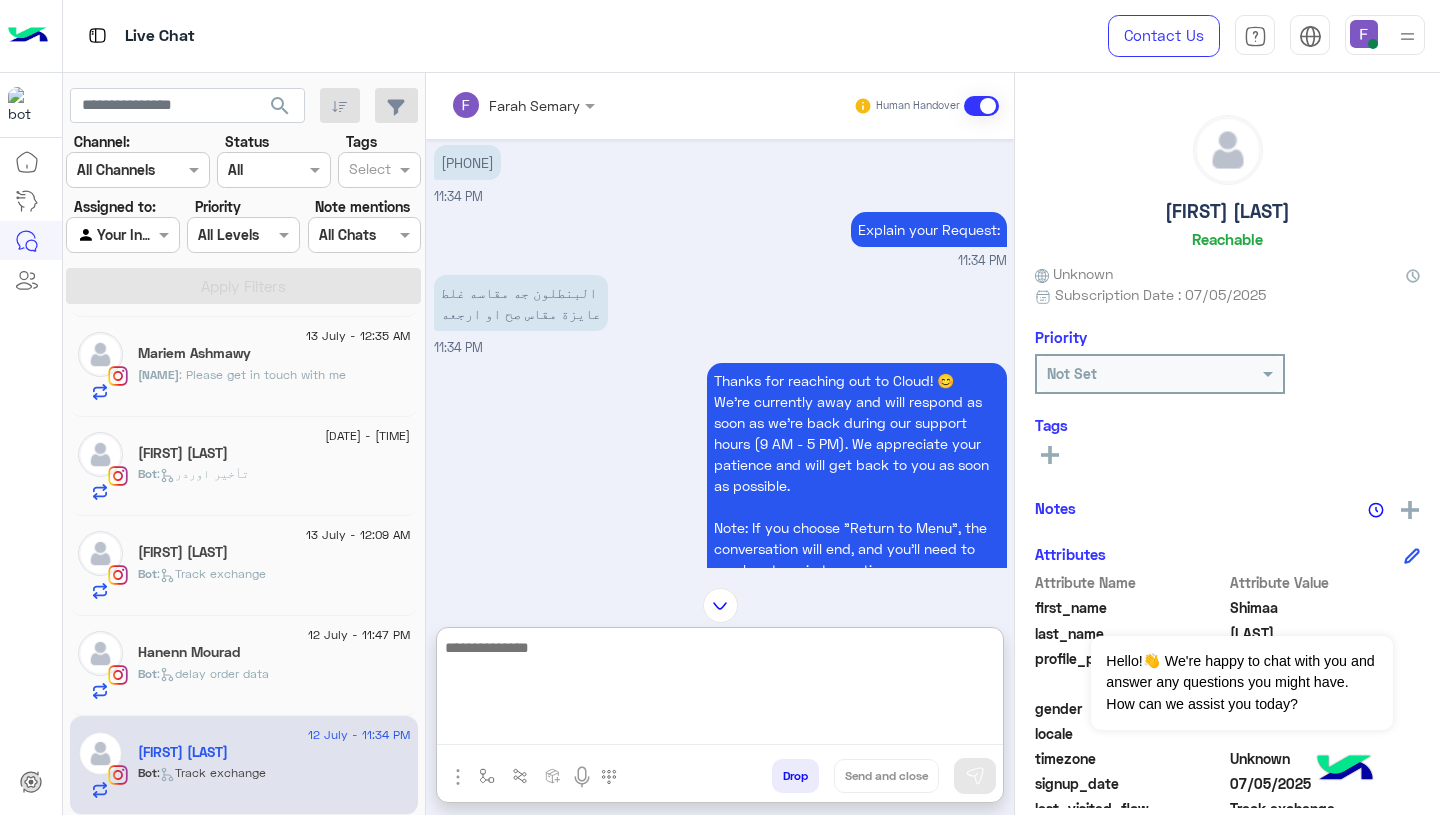 paste on "**********" 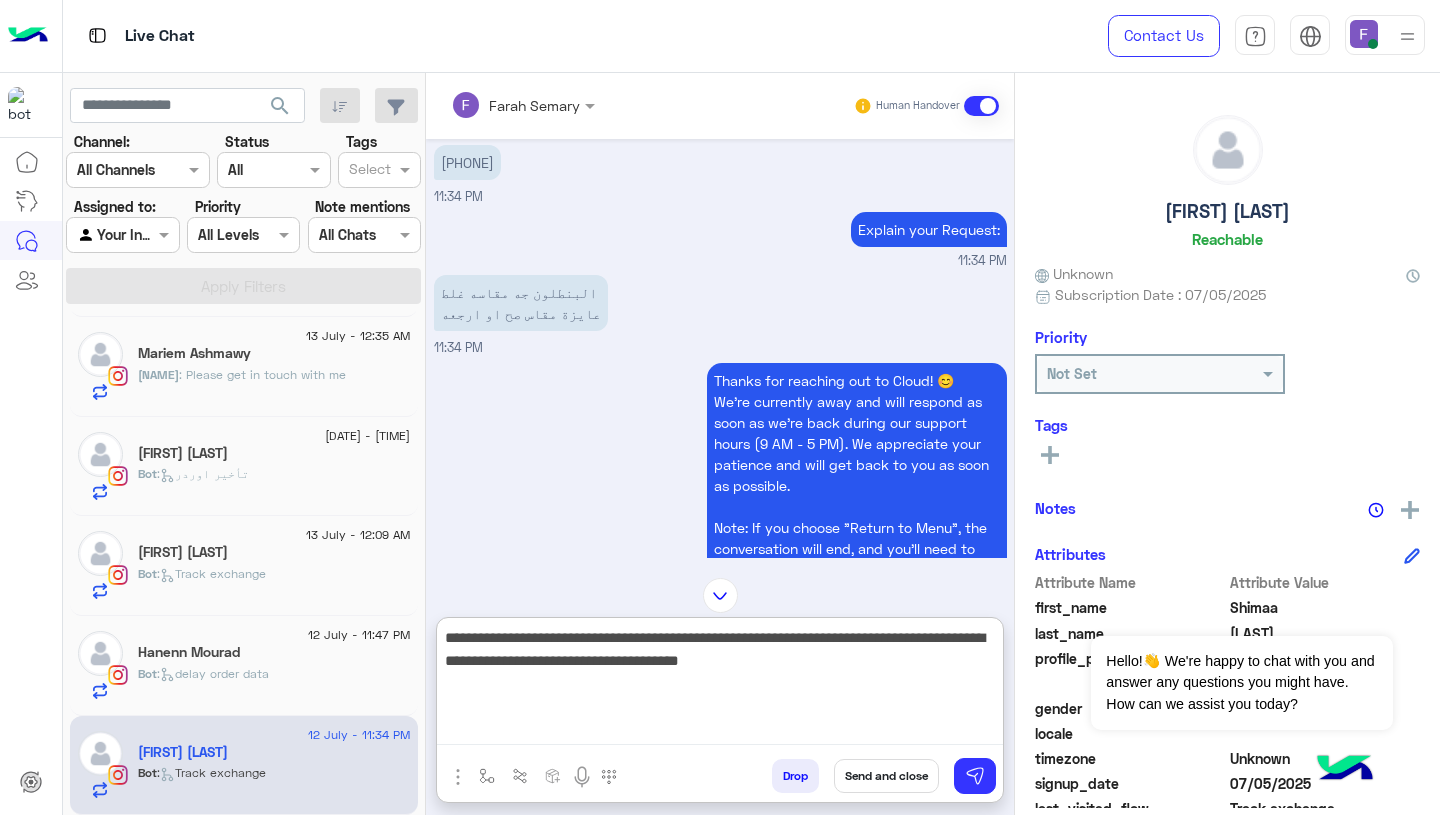 scroll, scrollTop: 61, scrollLeft: 0, axis: vertical 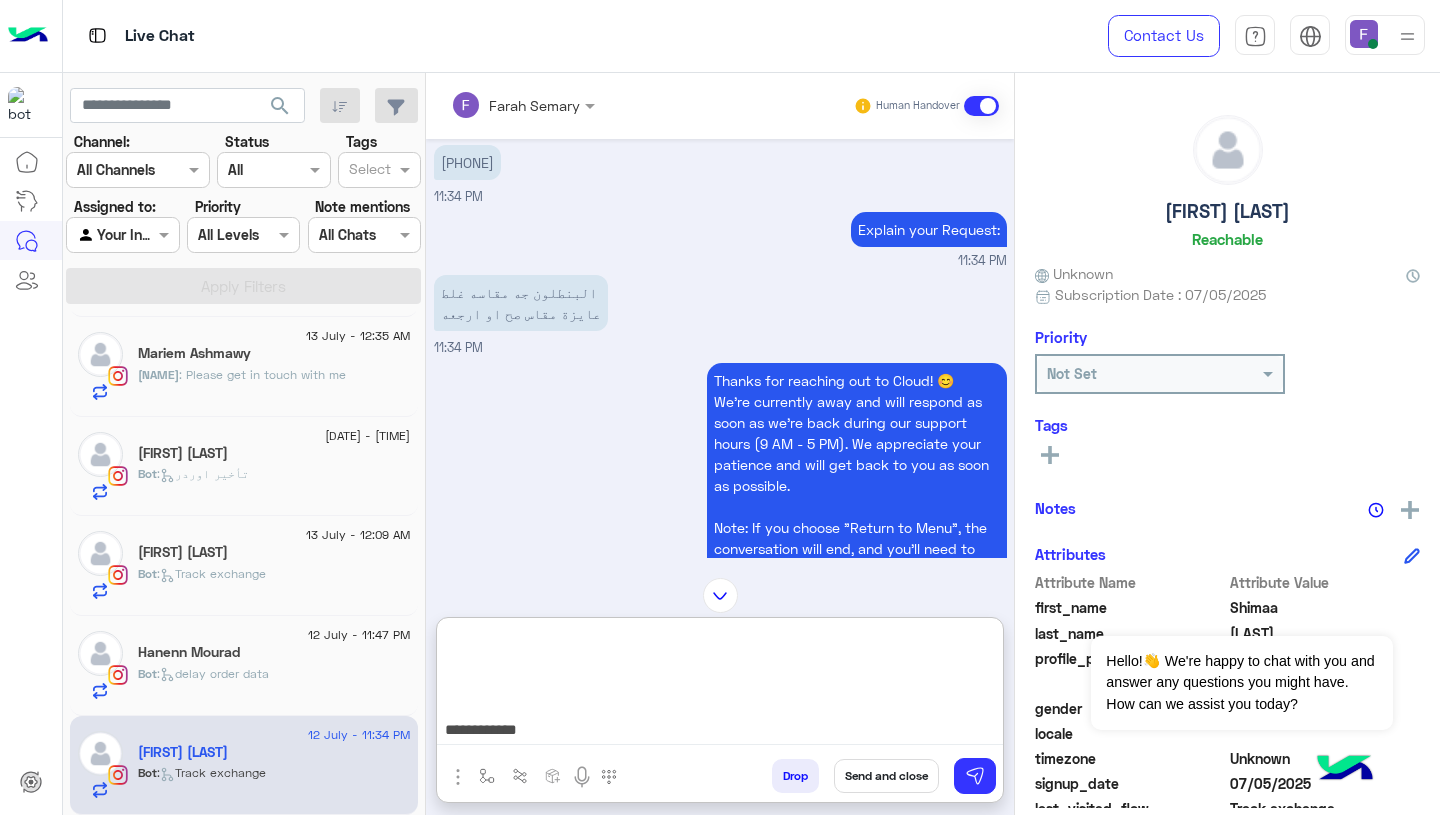 click on "**********" at bounding box center (720, 685) 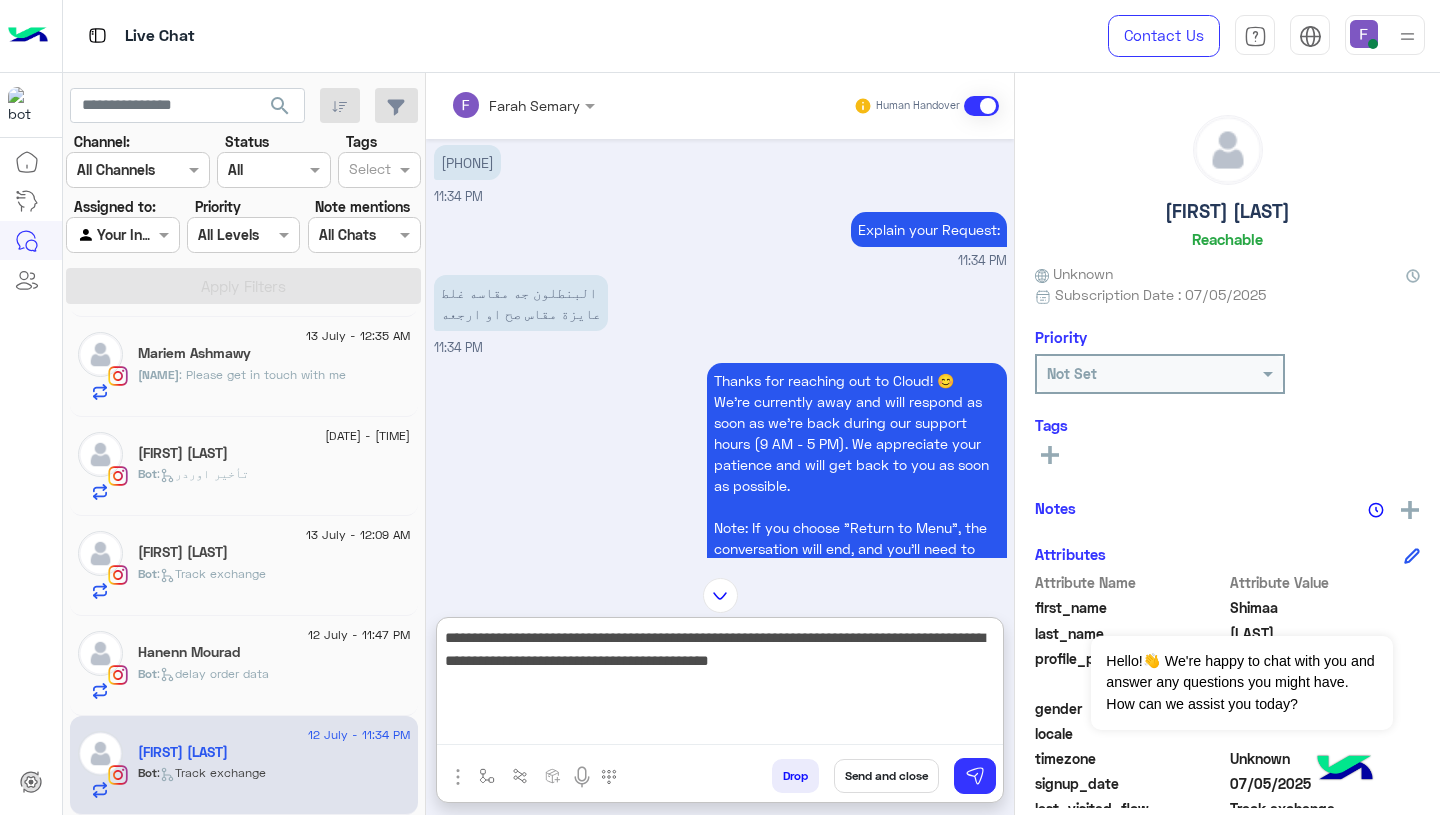 scroll, scrollTop: 0, scrollLeft: 0, axis: both 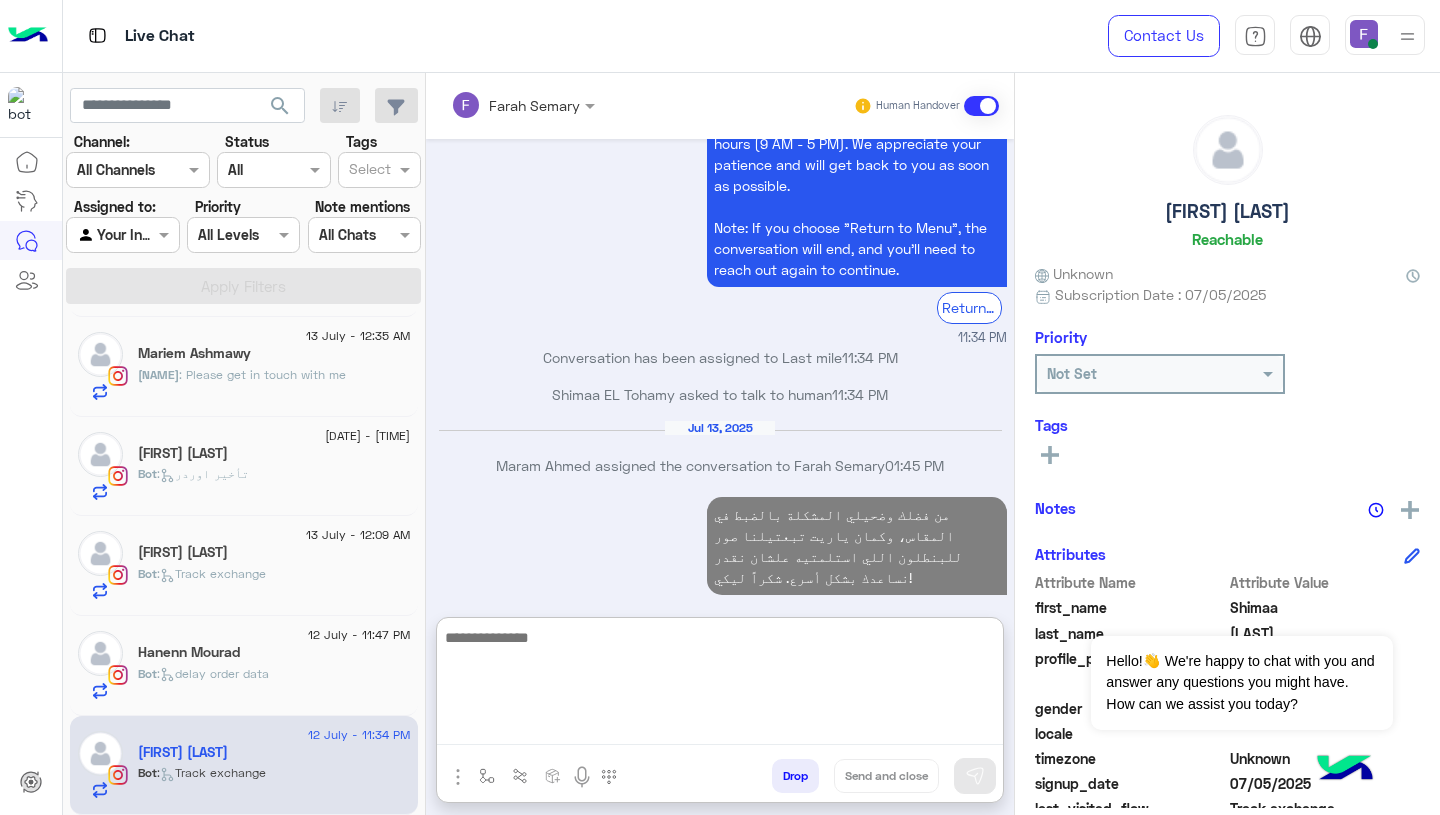 click on "03:45 PM" at bounding box center [720, 555] 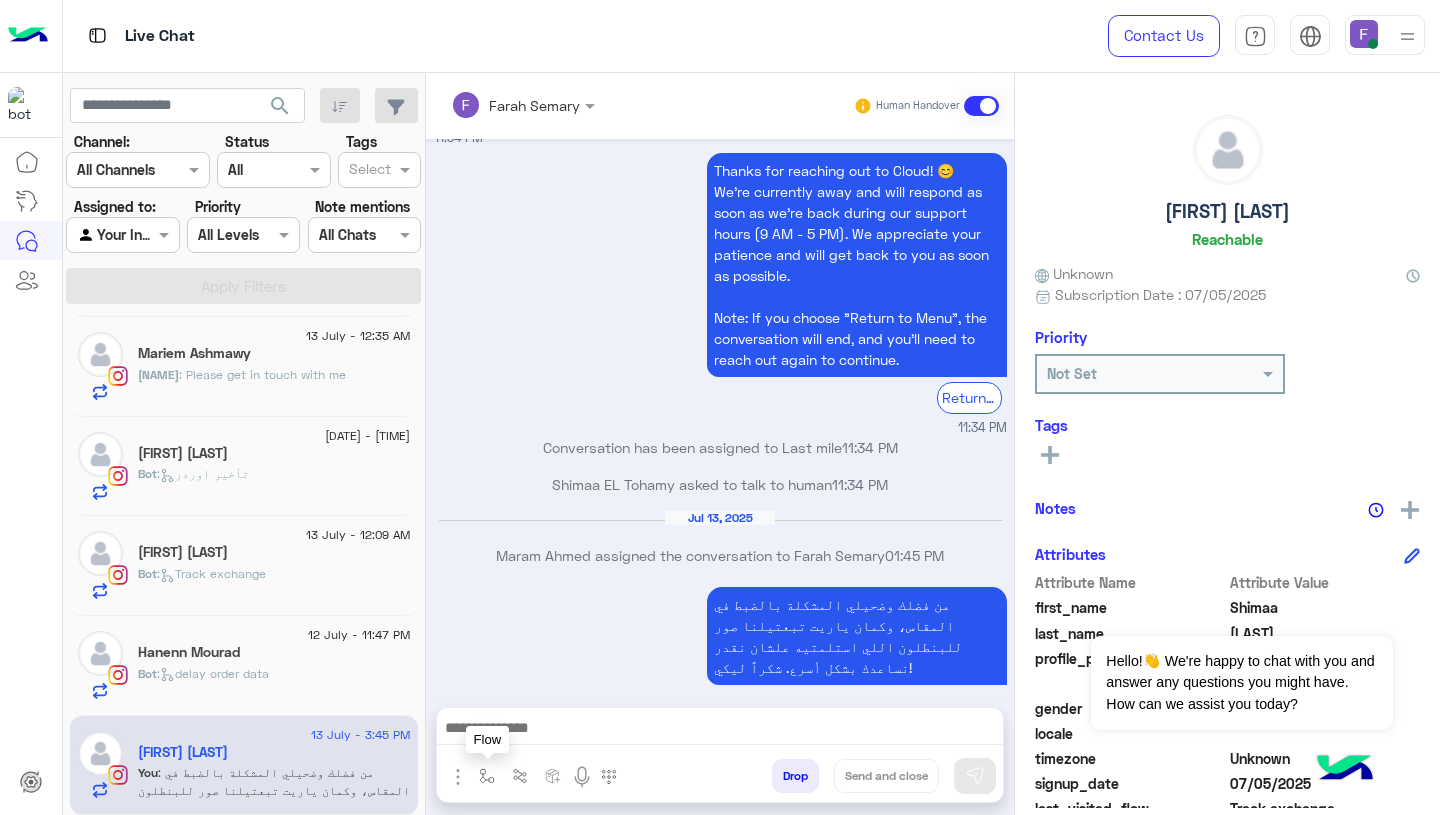scroll, scrollTop: 1707, scrollLeft: 0, axis: vertical 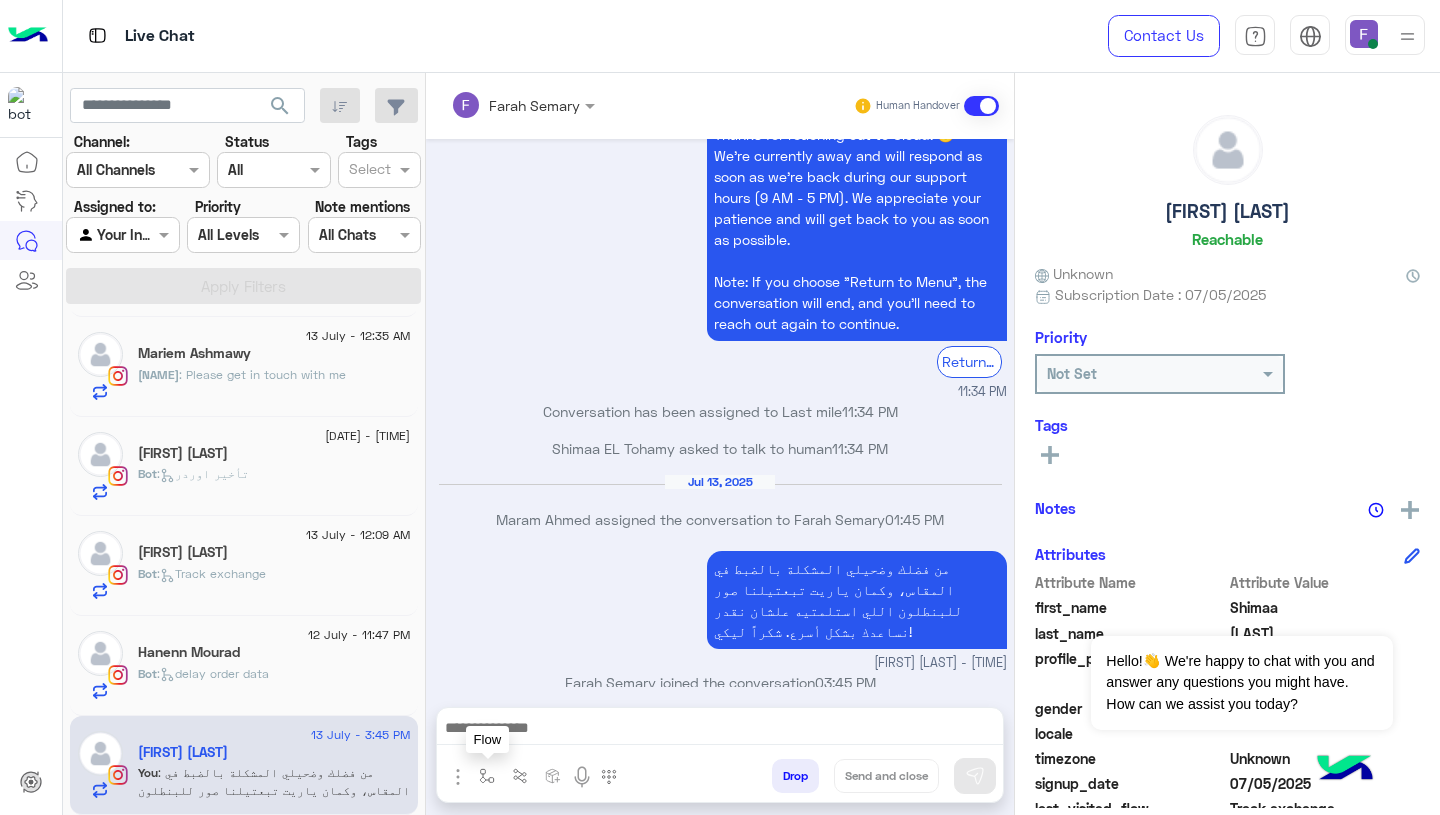 click at bounding box center (487, 776) 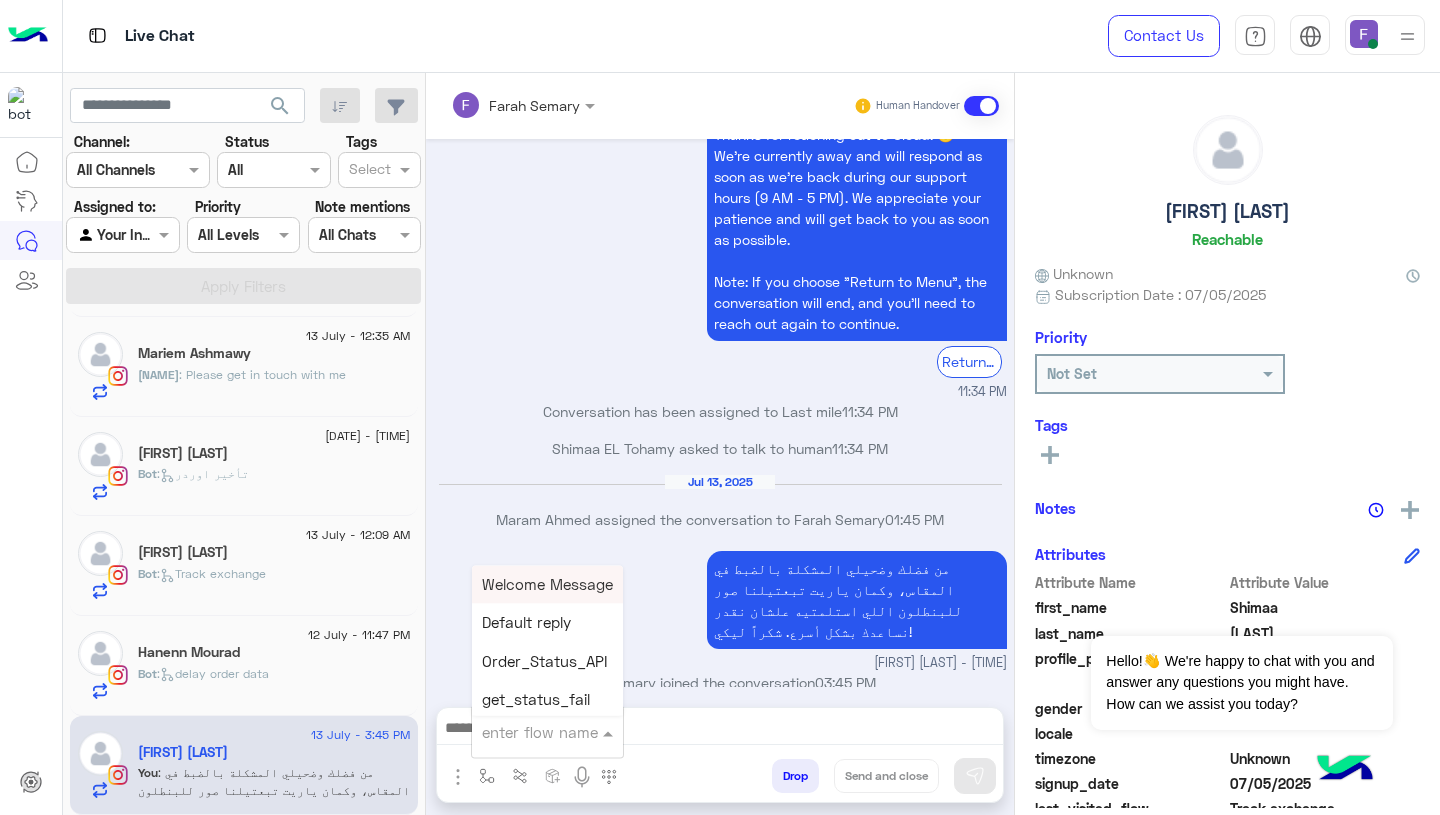 click at bounding box center [523, 732] 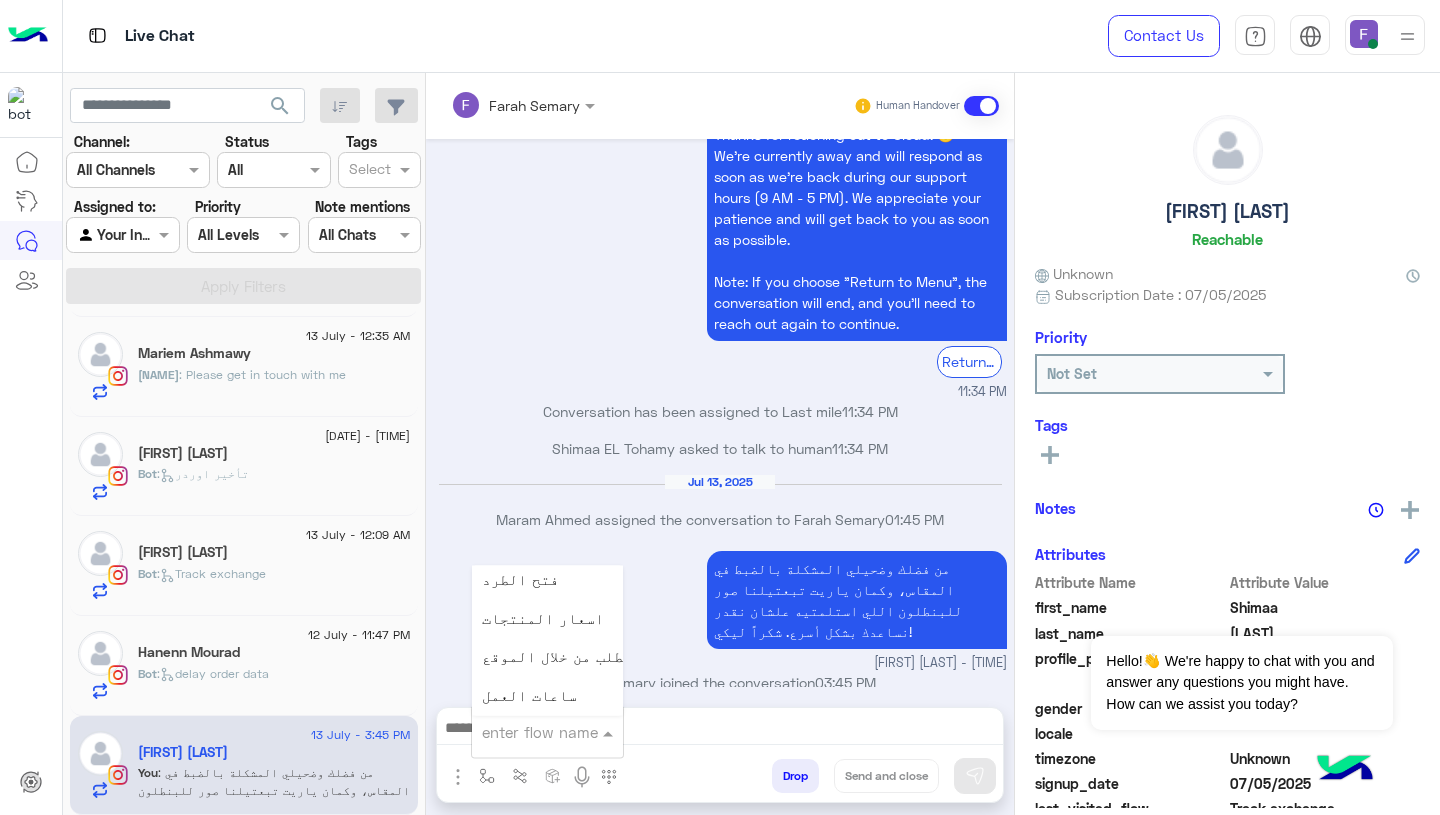 scroll, scrollTop: 2660, scrollLeft: 0, axis: vertical 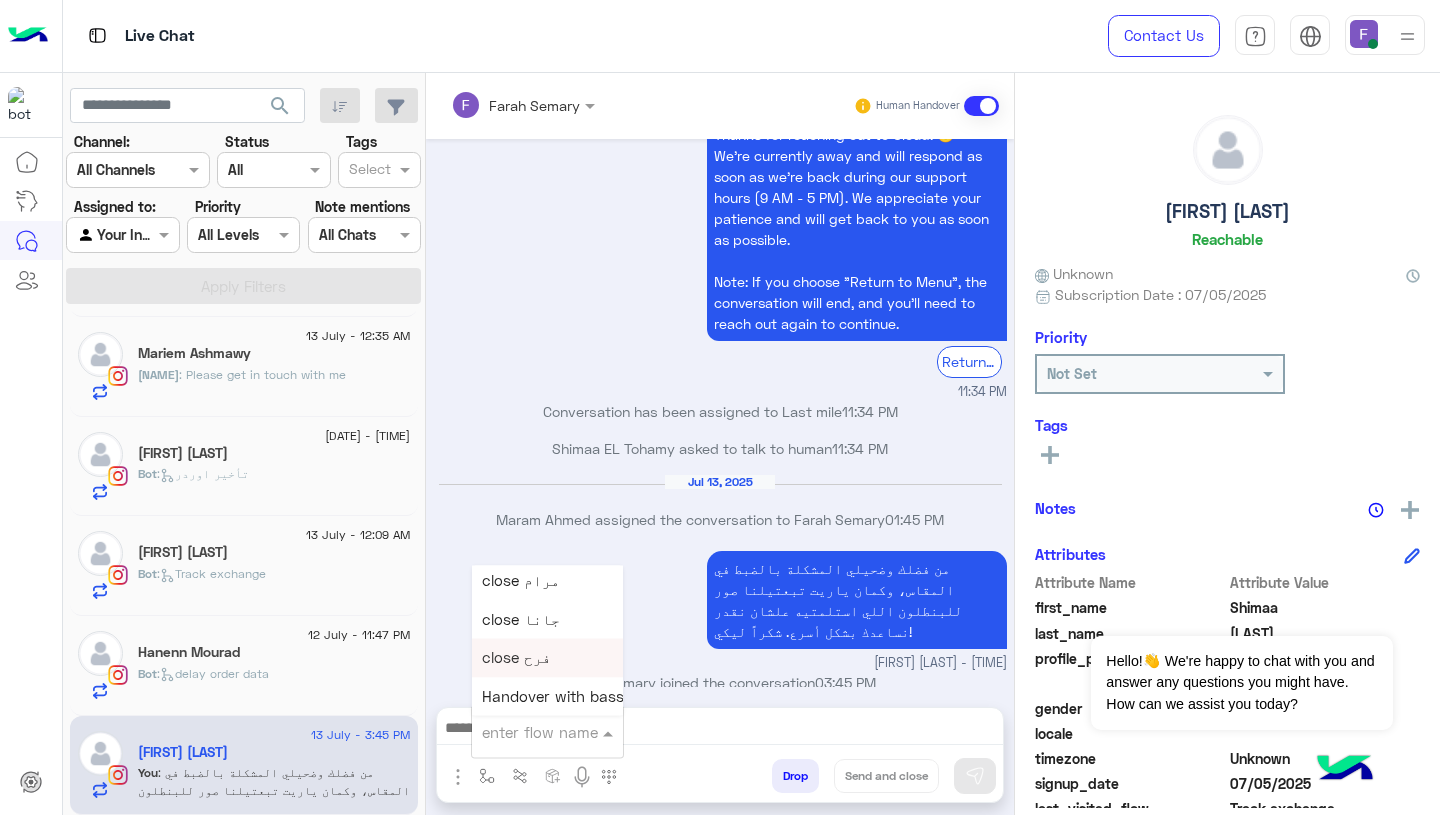 click on "close فرح" at bounding box center [516, 658] 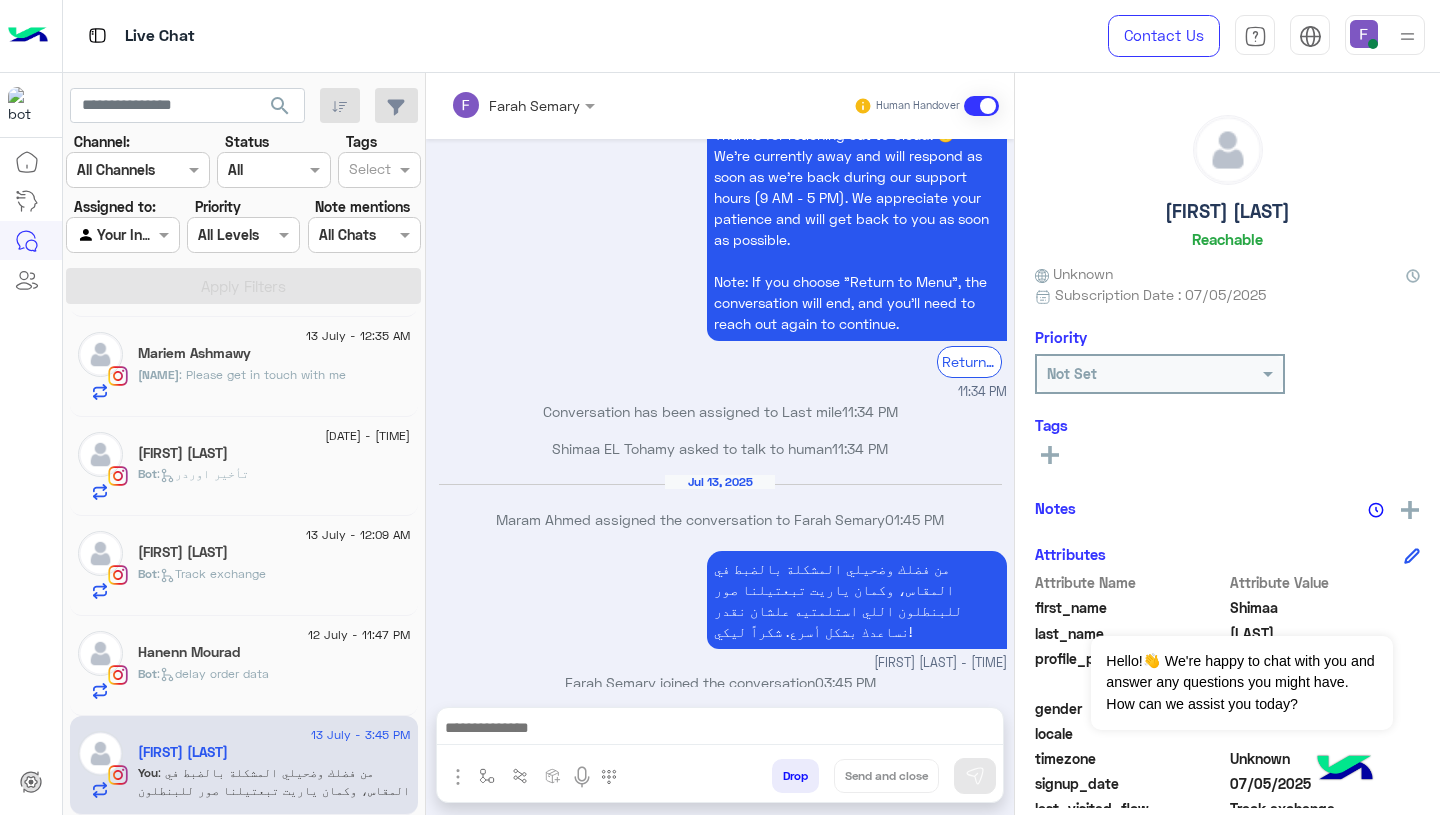 type on "*********" 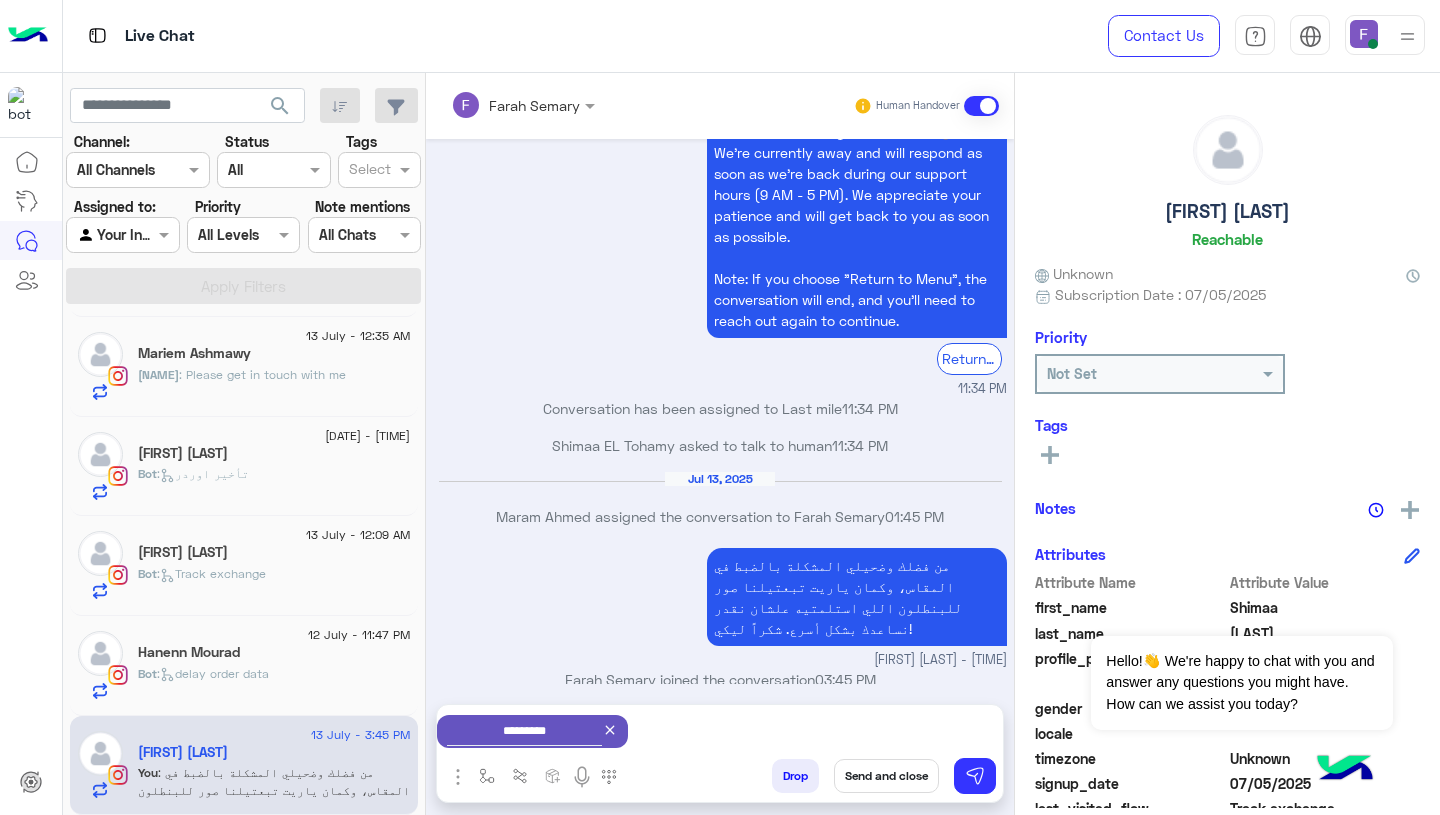 click on "Send and close" at bounding box center [886, 776] 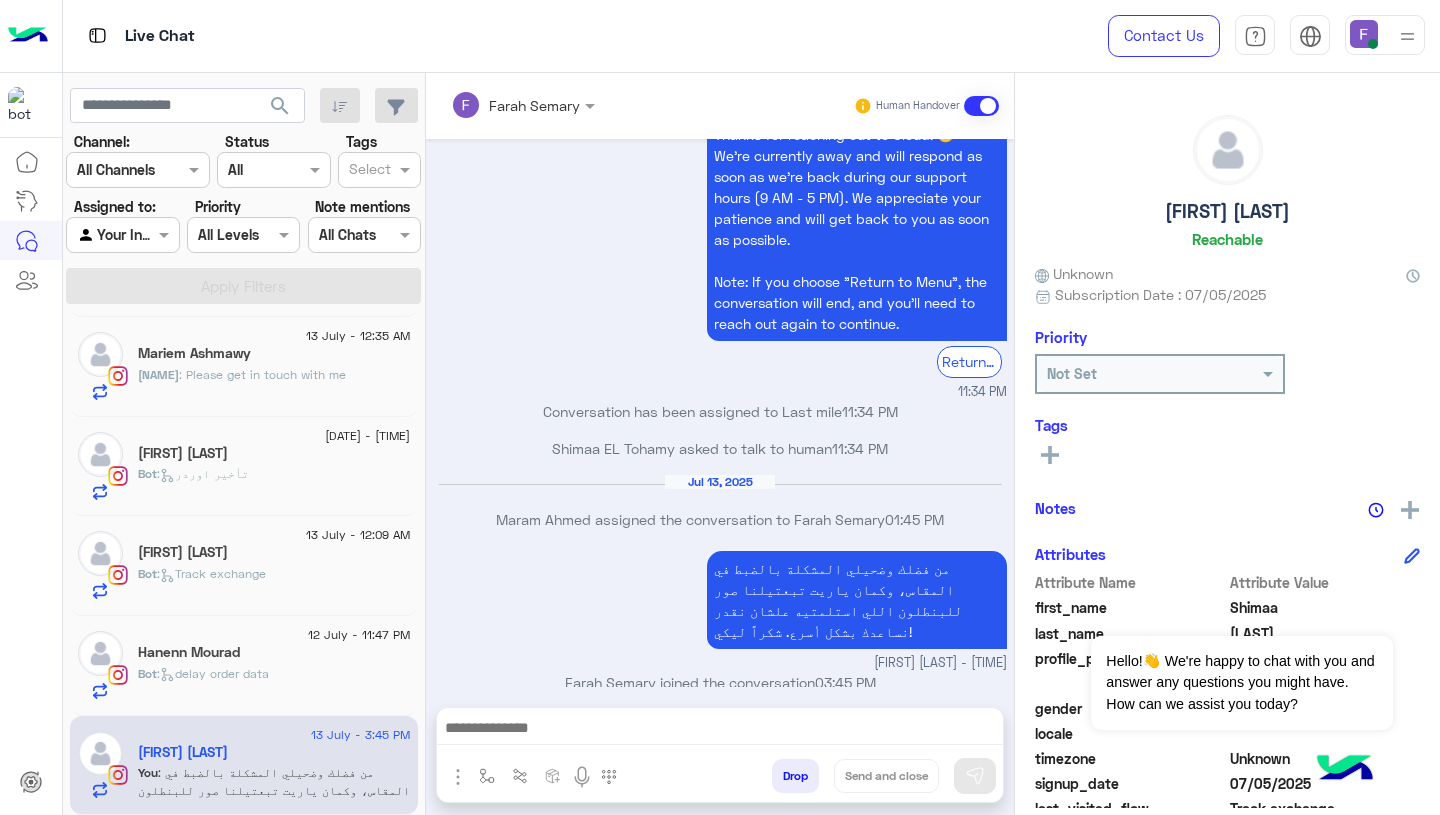 scroll, scrollTop: 1743, scrollLeft: 0, axis: vertical 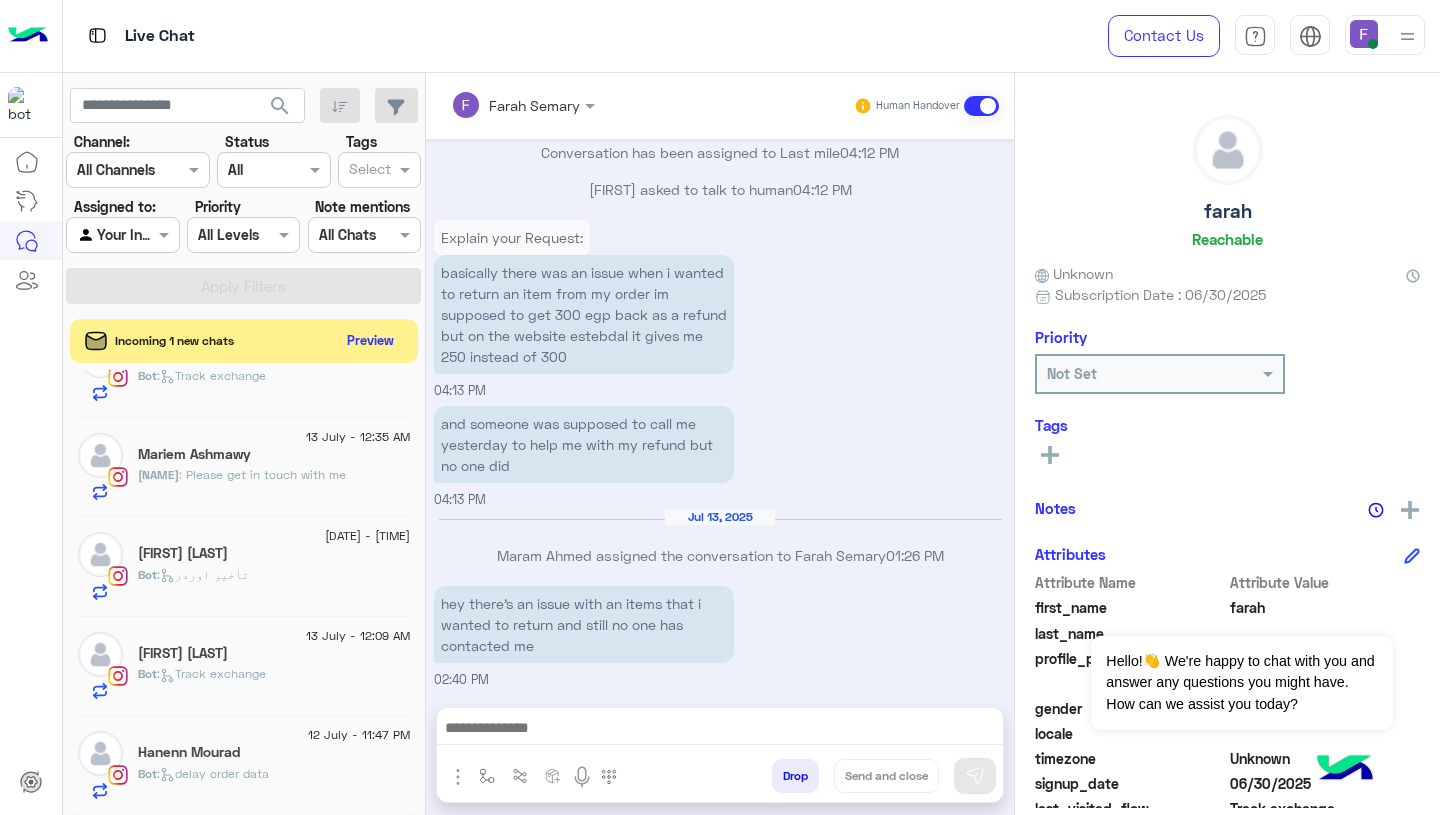 click on "Hanenn Mourad" 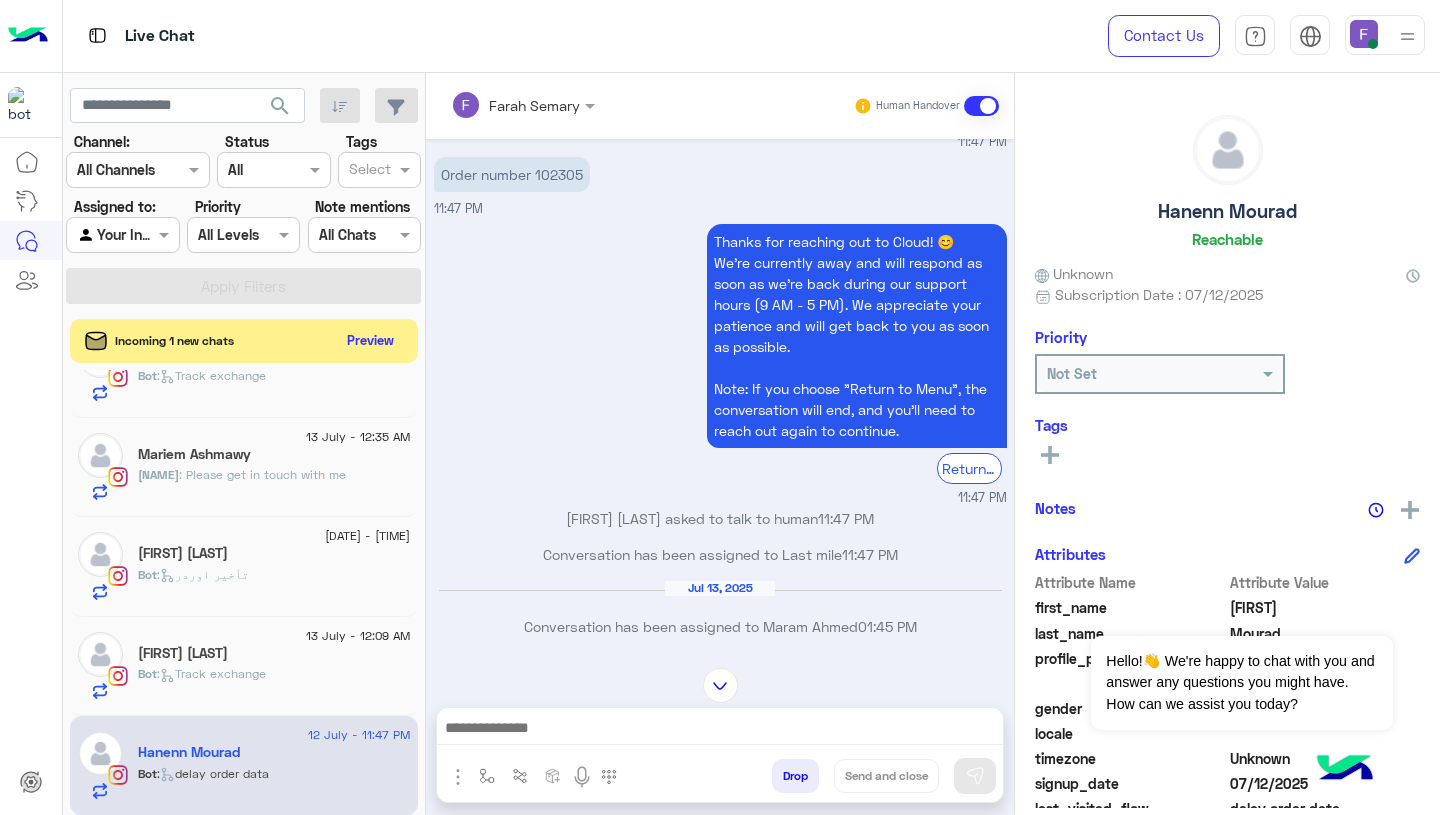 scroll, scrollTop: 1701, scrollLeft: 0, axis: vertical 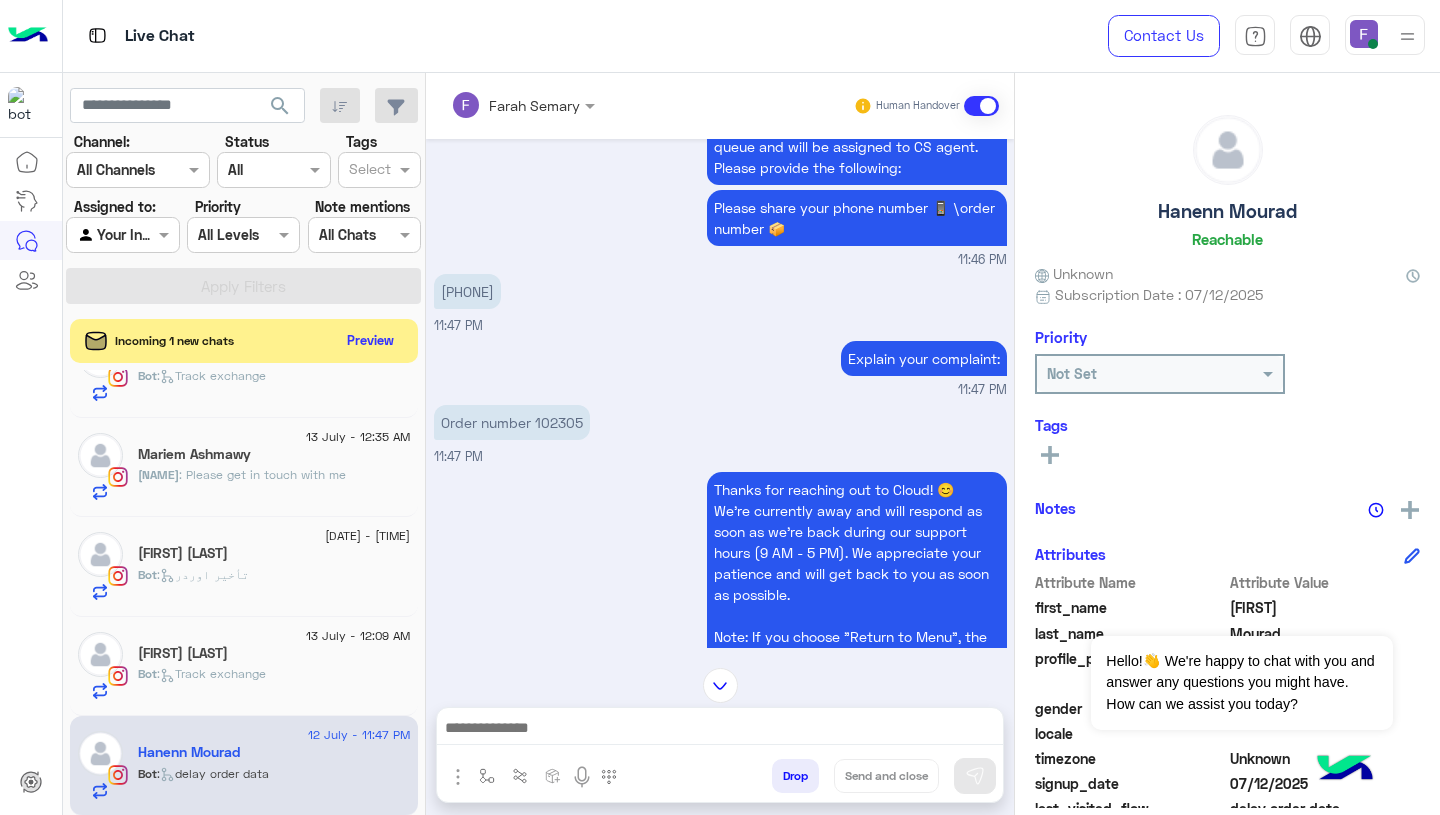 click on "Order number 102305" at bounding box center [512, 422] 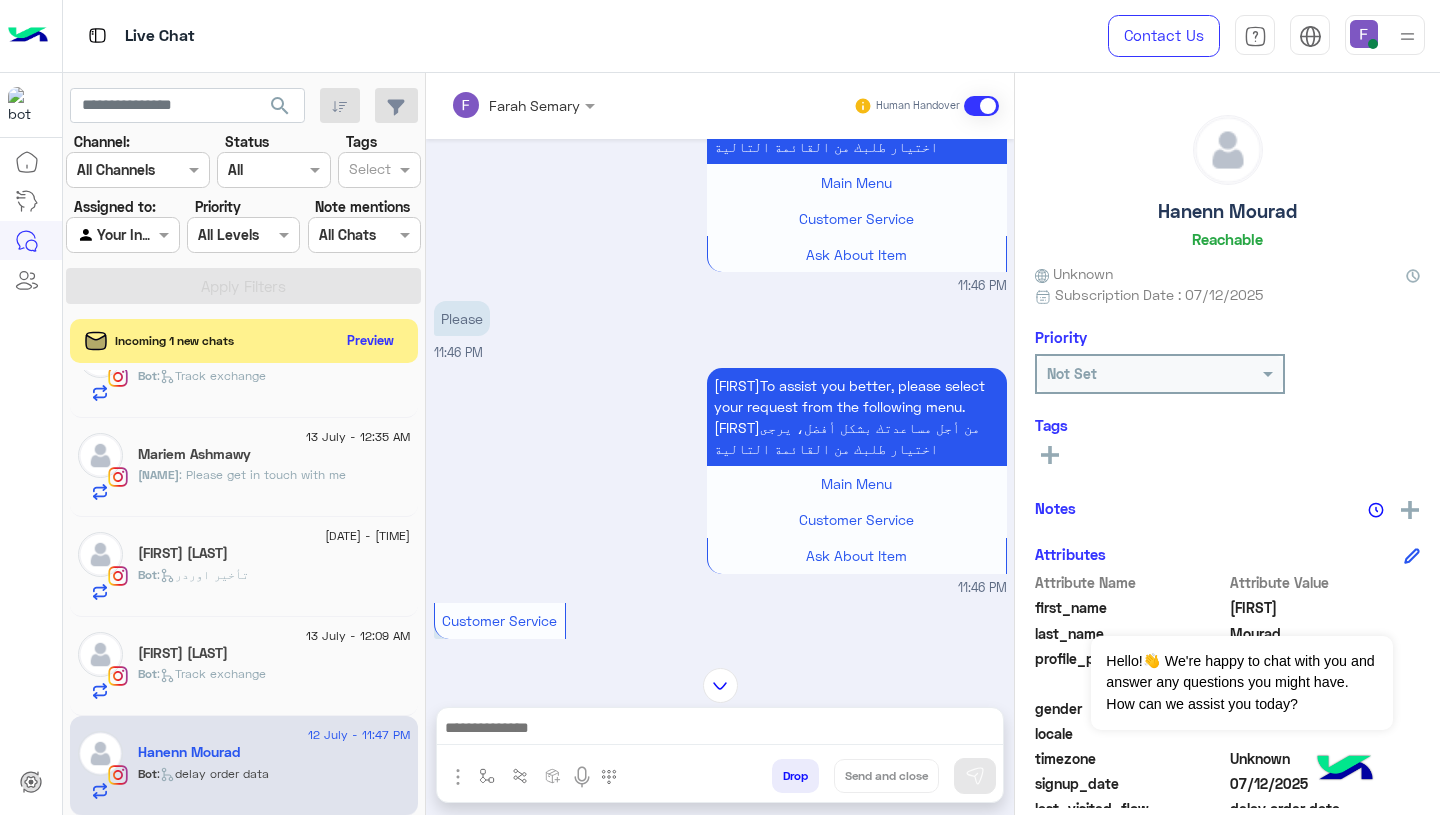 scroll, scrollTop: 803, scrollLeft: 0, axis: vertical 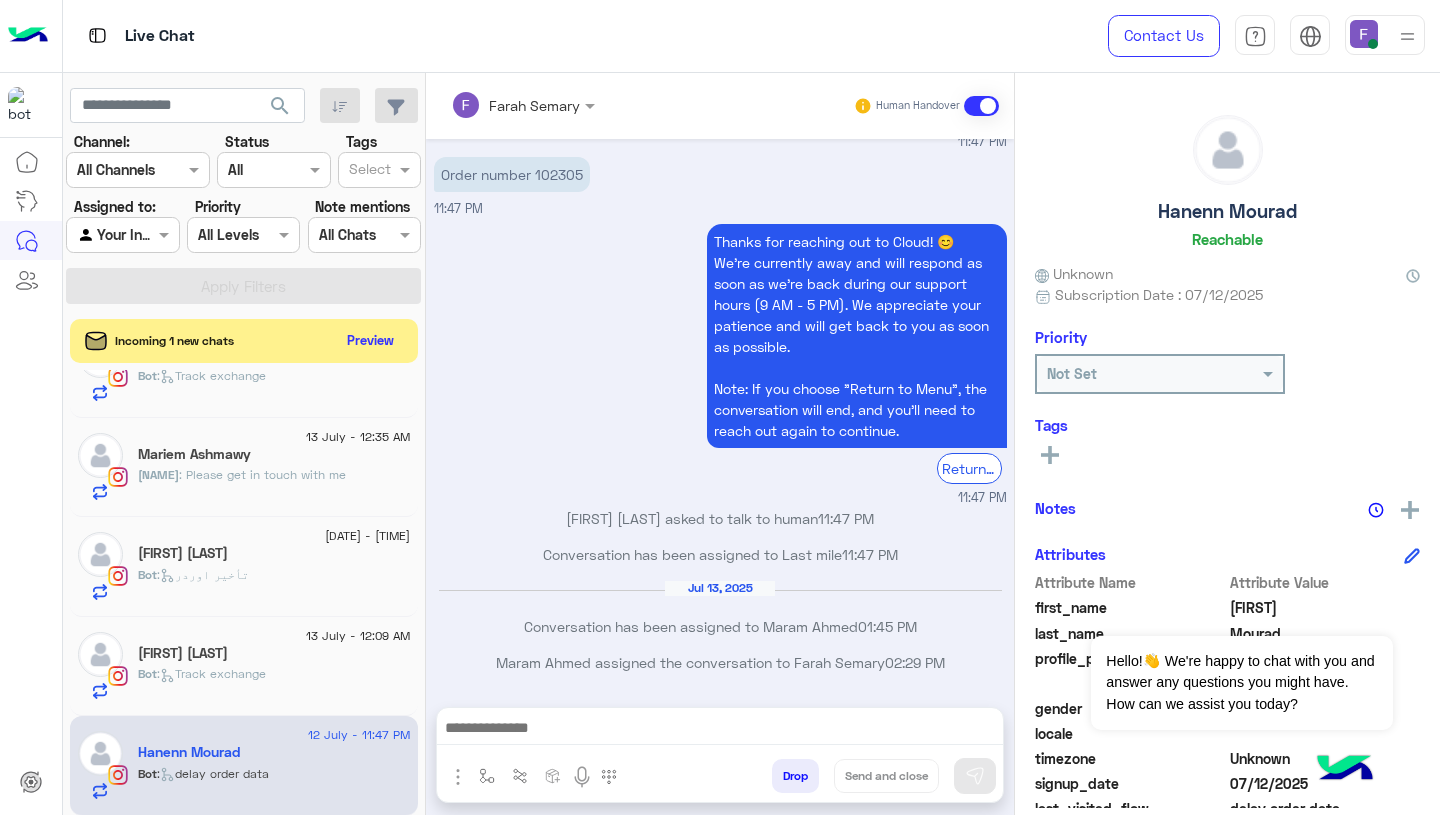 click on "Order number 102305" at bounding box center (512, 174) 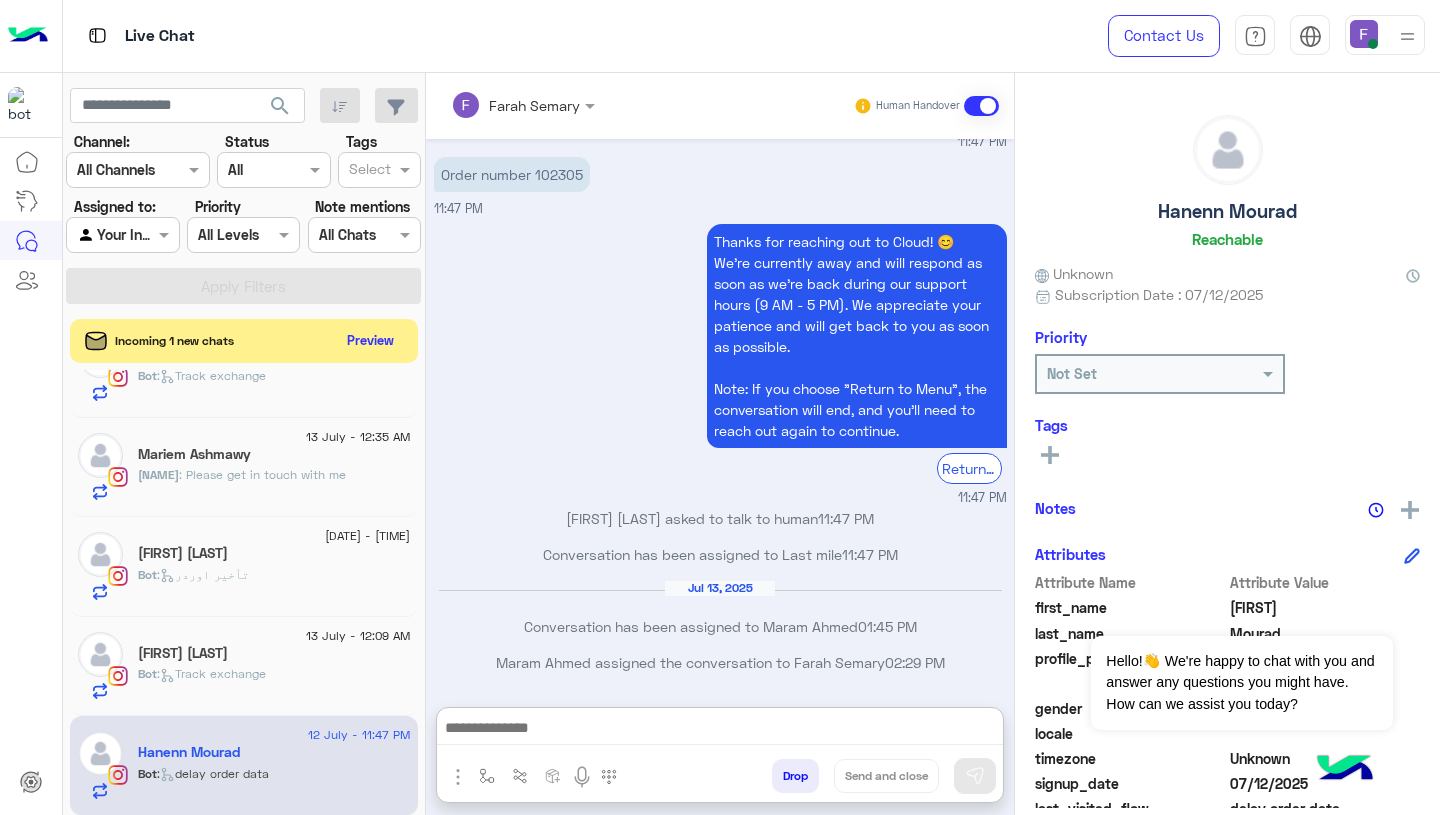 click at bounding box center [720, 730] 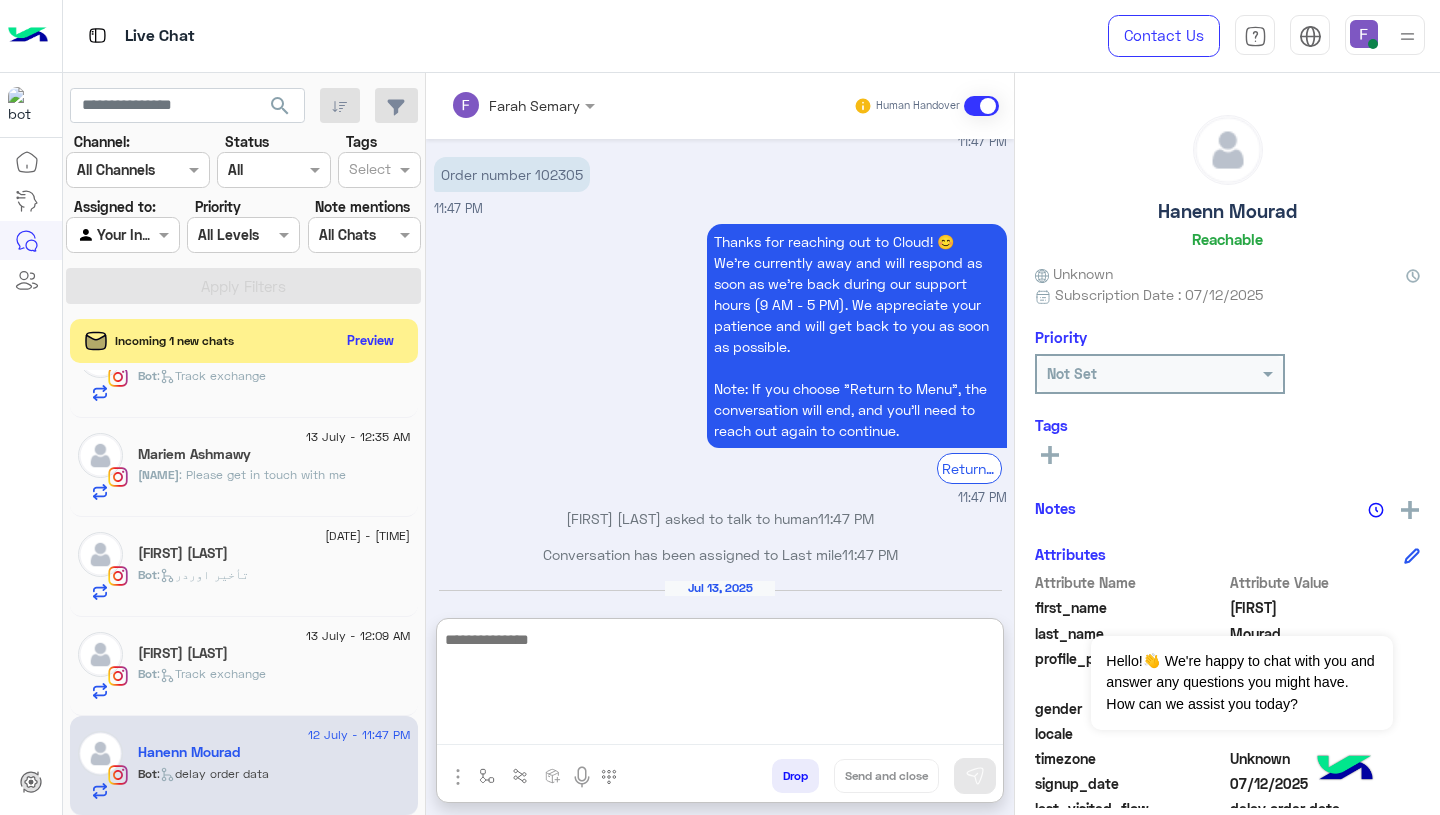 paste on "**********" 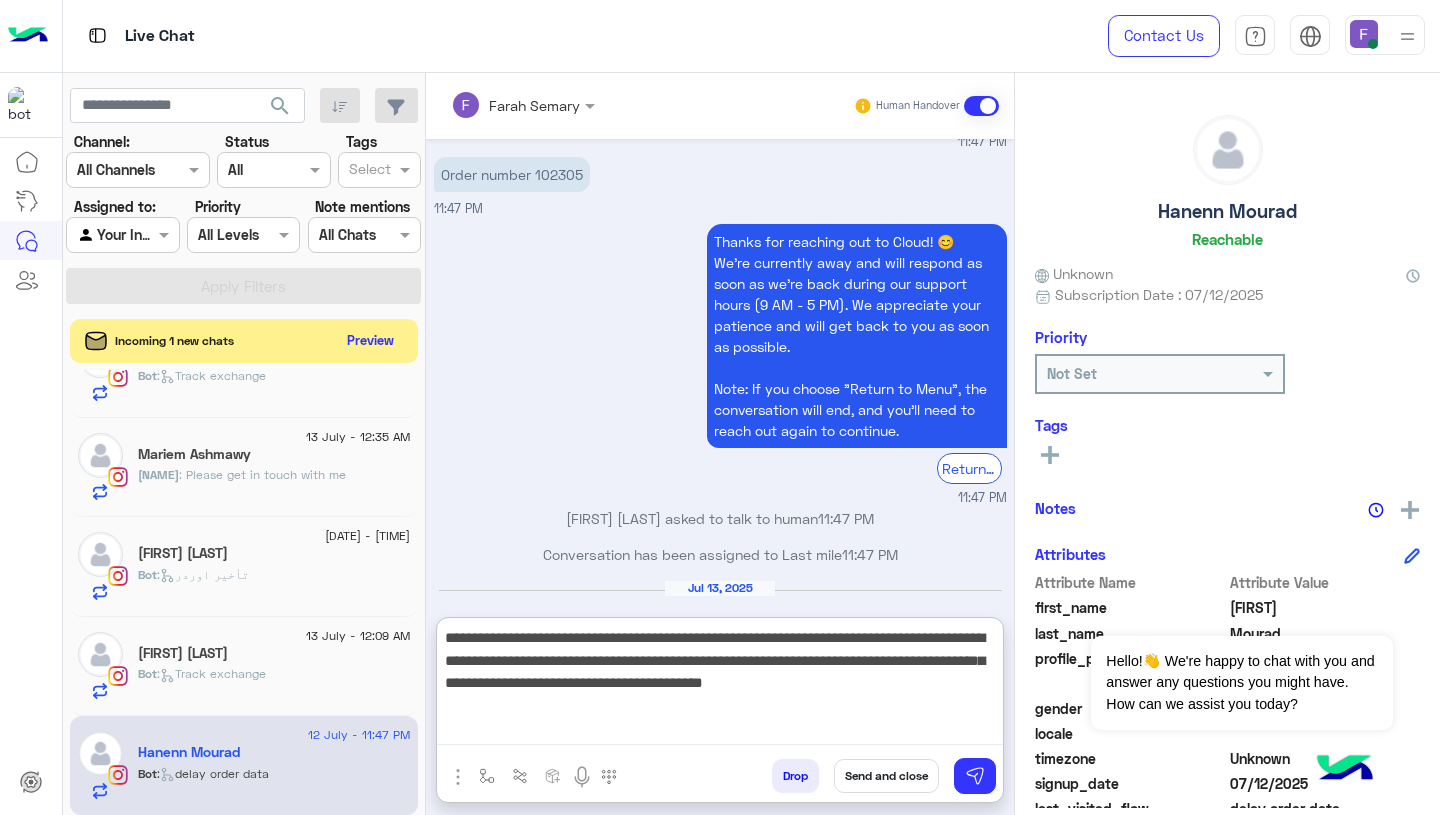 scroll, scrollTop: 83, scrollLeft: 0, axis: vertical 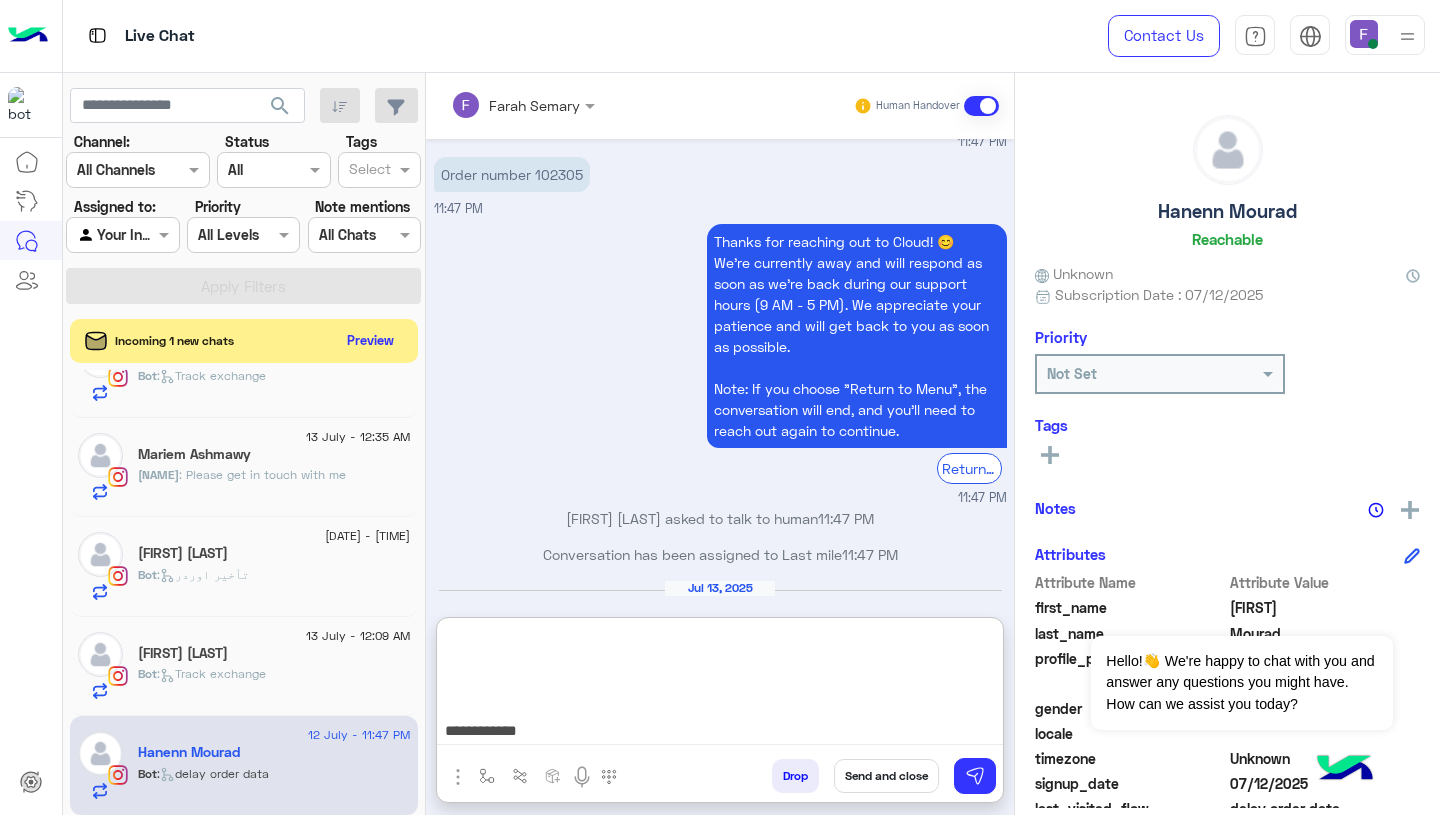 click on "**********" at bounding box center [720, 685] 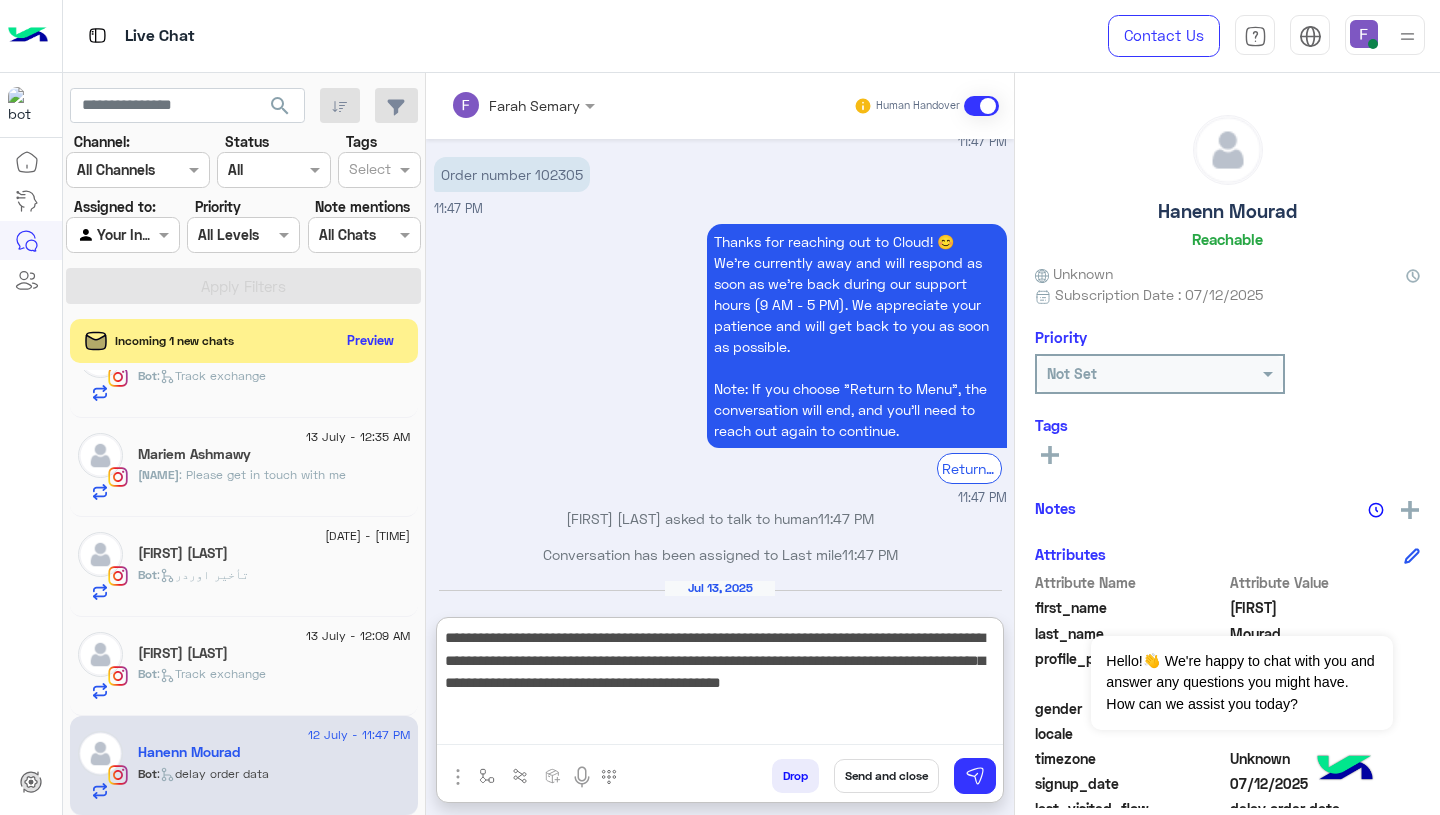 scroll, scrollTop: 0, scrollLeft: 0, axis: both 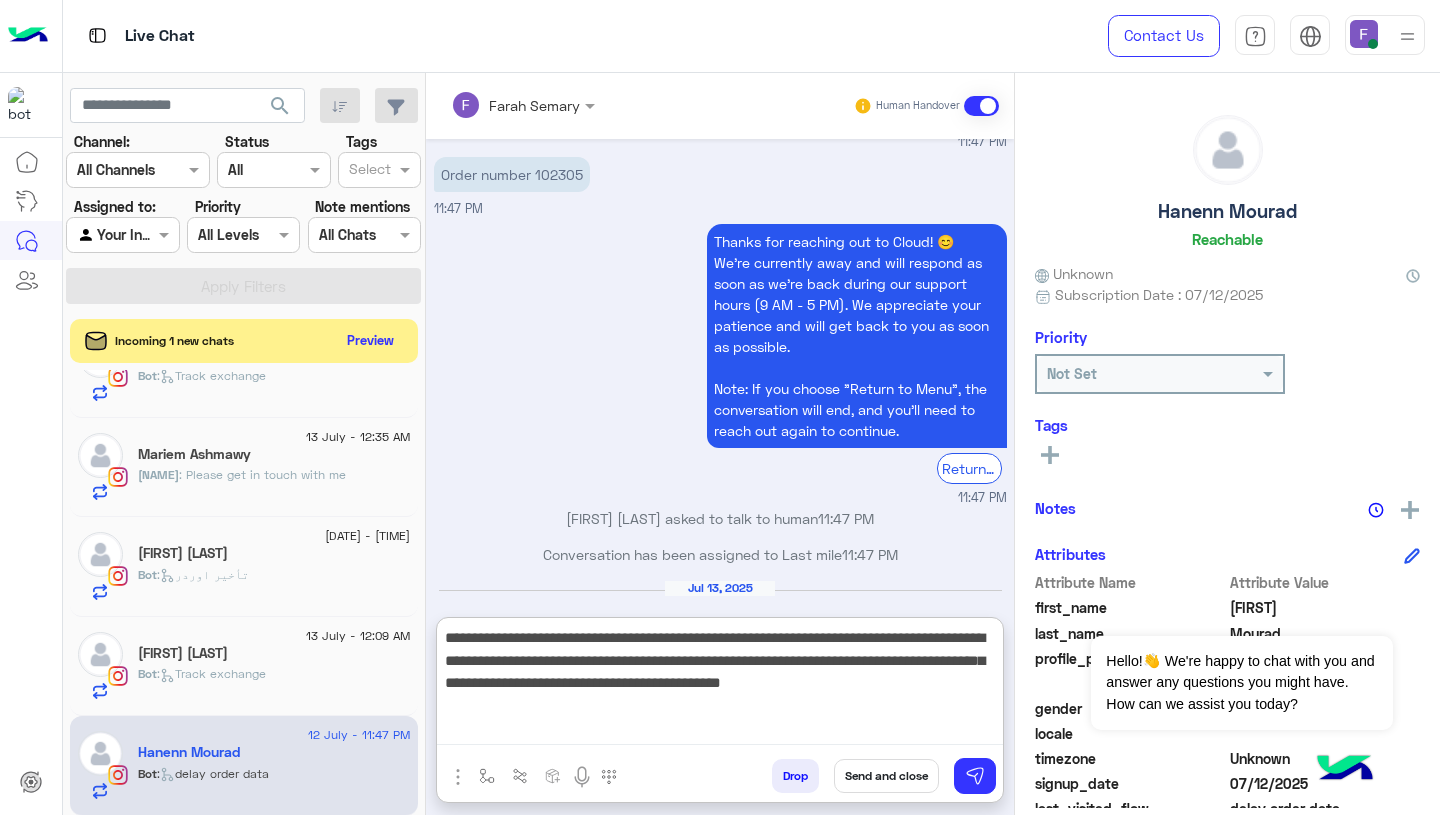 click on "**********" at bounding box center (720, 685) 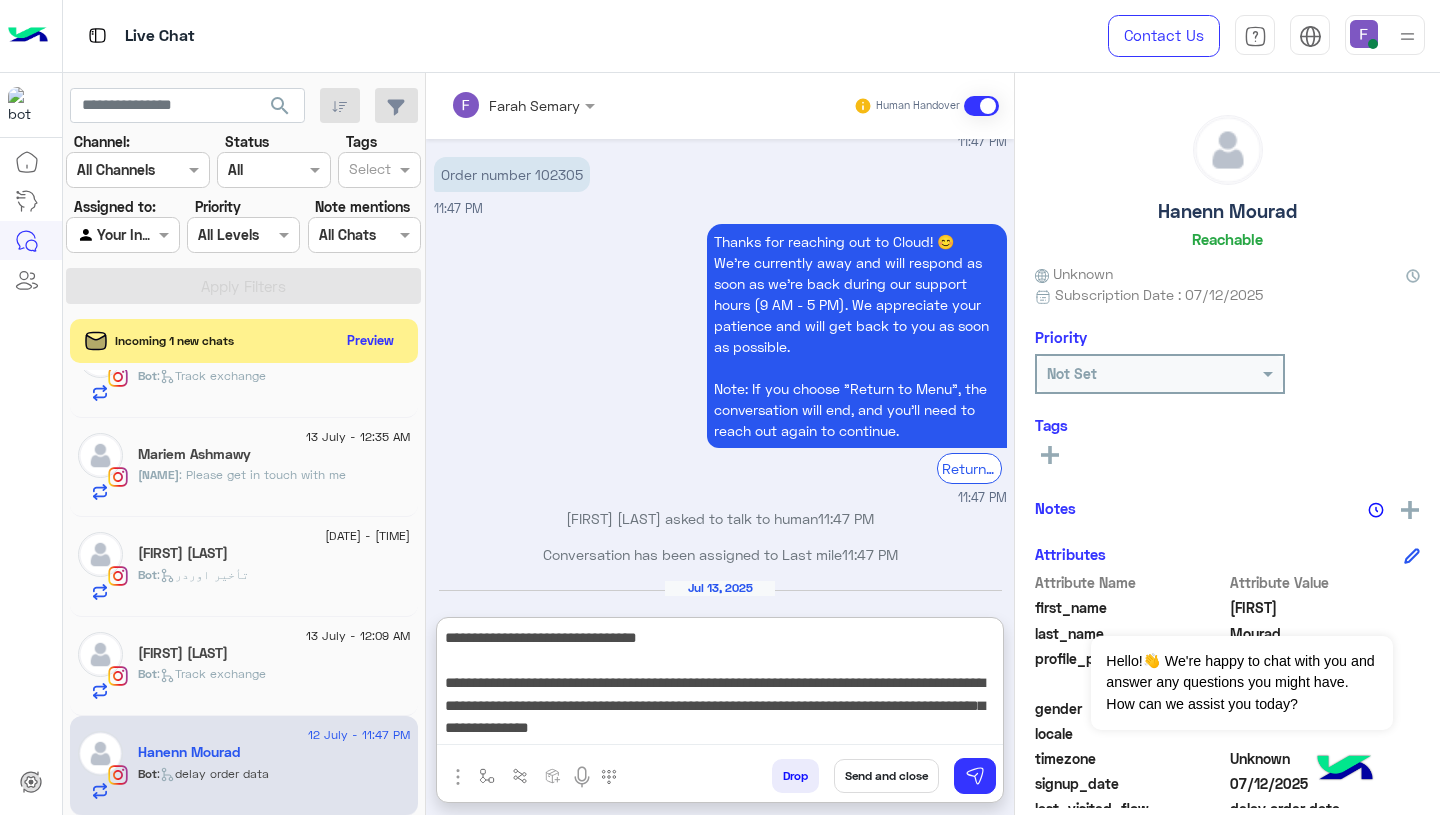 click on "**********" at bounding box center [720, 685] 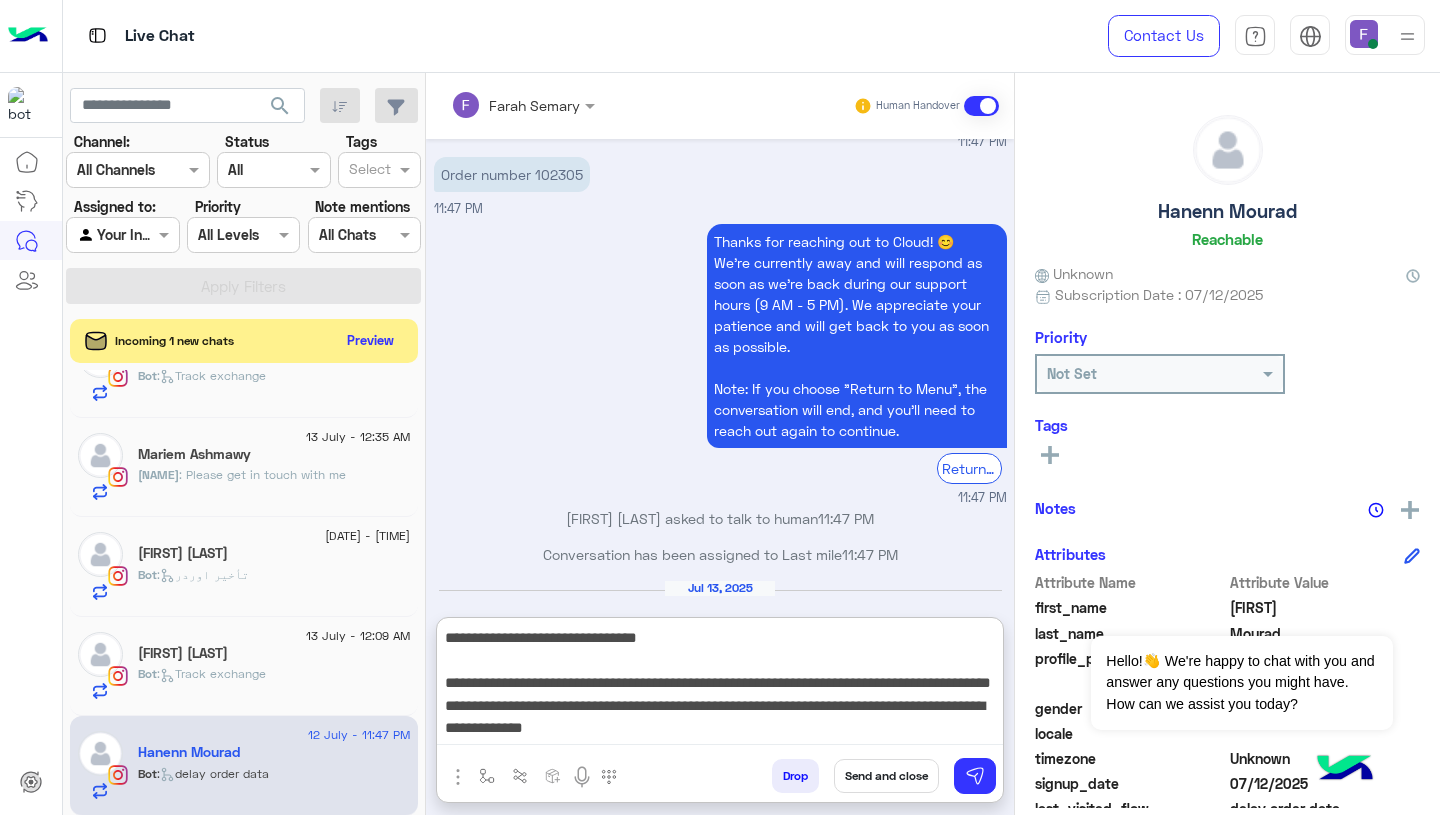 type on "**********" 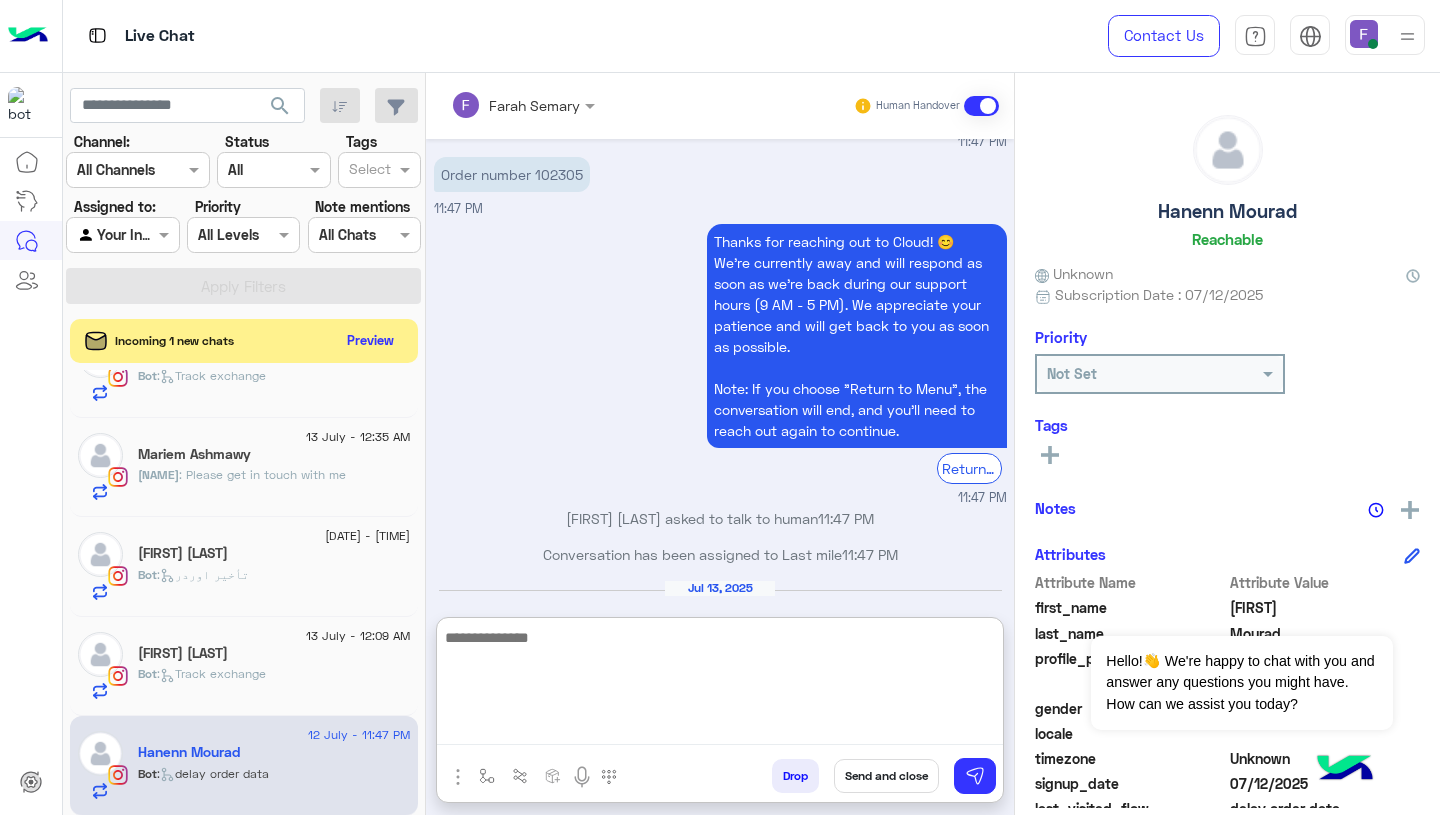 scroll, scrollTop: 0, scrollLeft: 0, axis: both 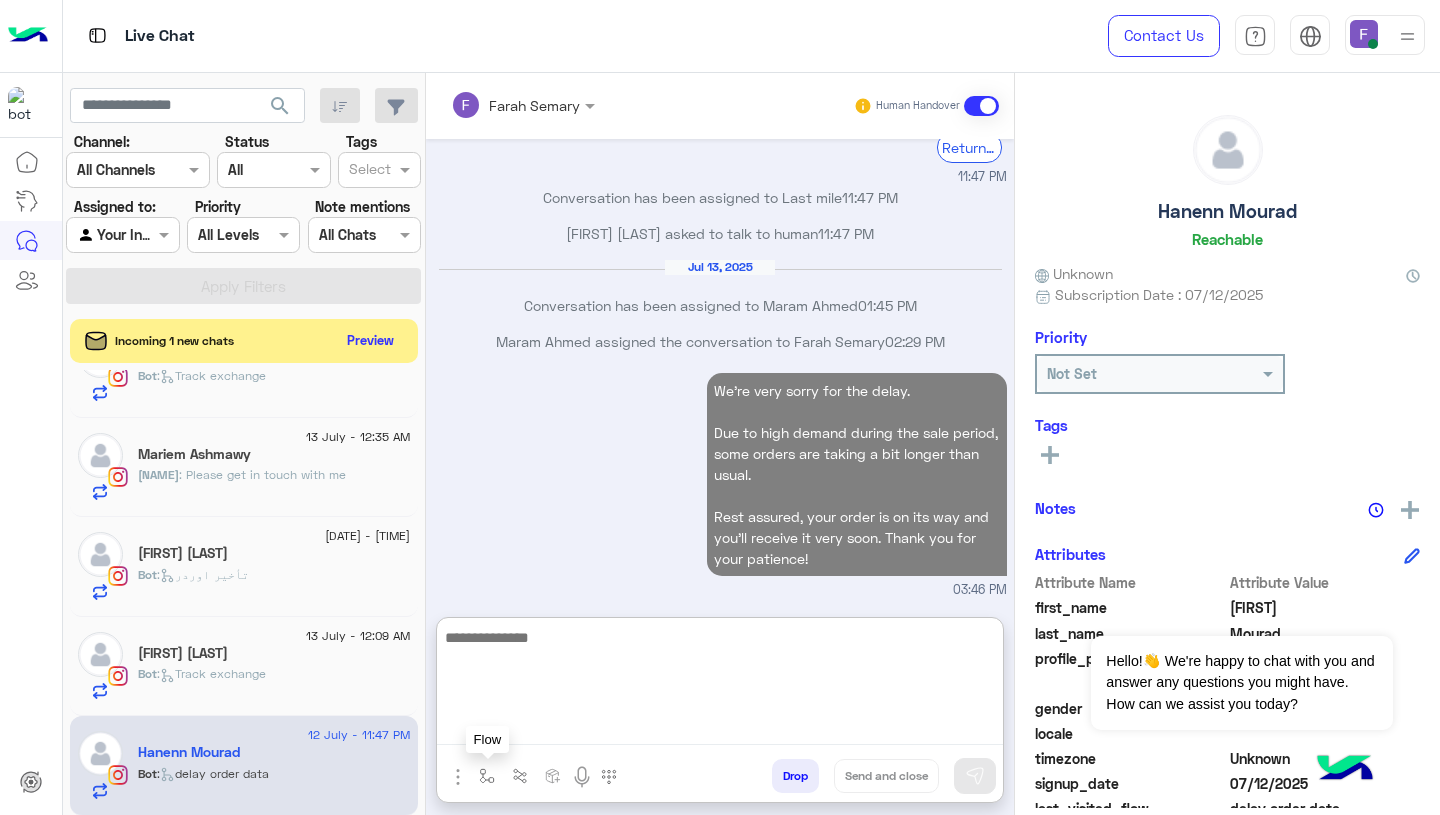 click at bounding box center (487, 776) 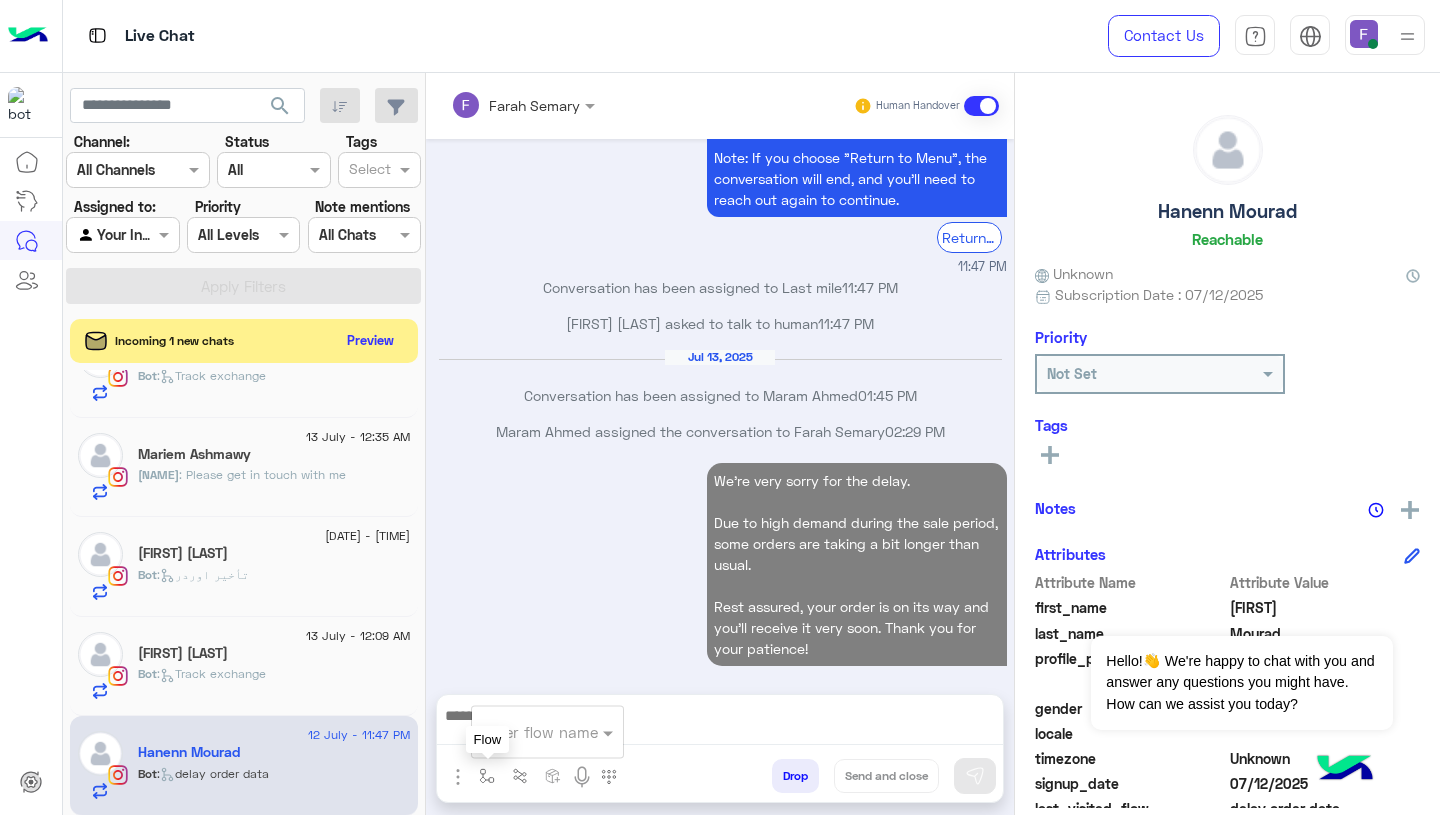 scroll, scrollTop: 2217, scrollLeft: 0, axis: vertical 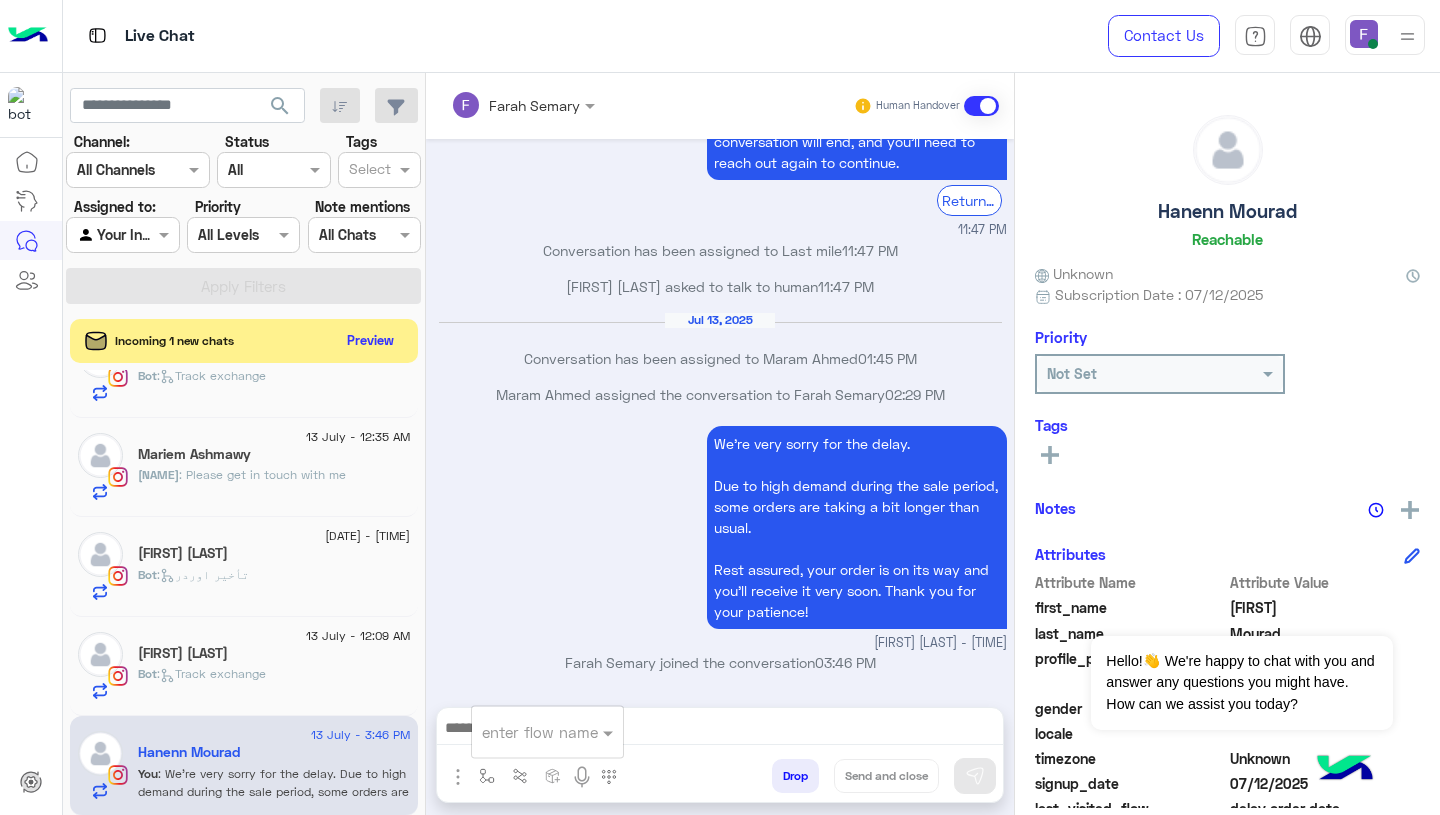 click at bounding box center (523, 732) 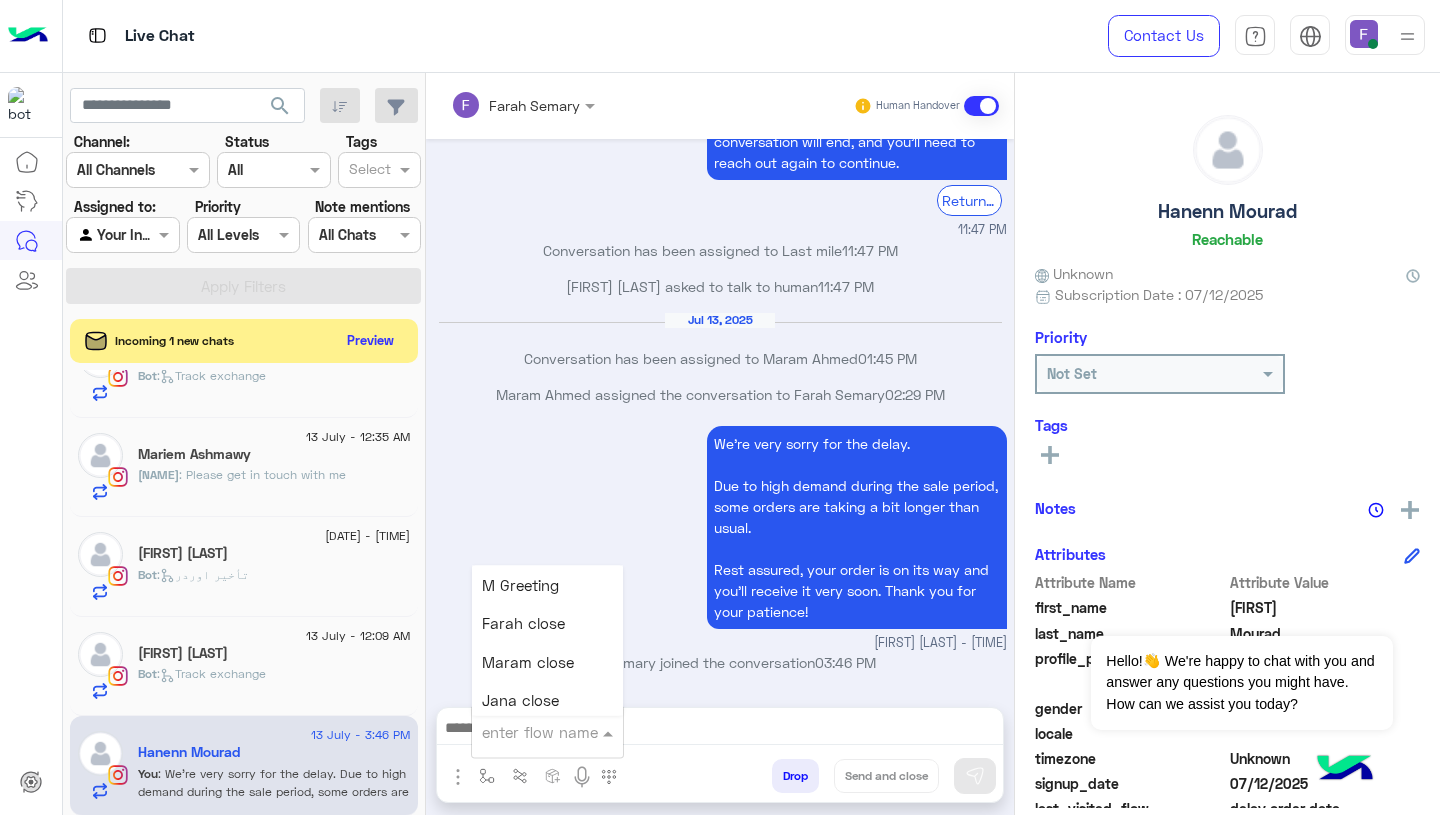 scroll, scrollTop: 2369, scrollLeft: 0, axis: vertical 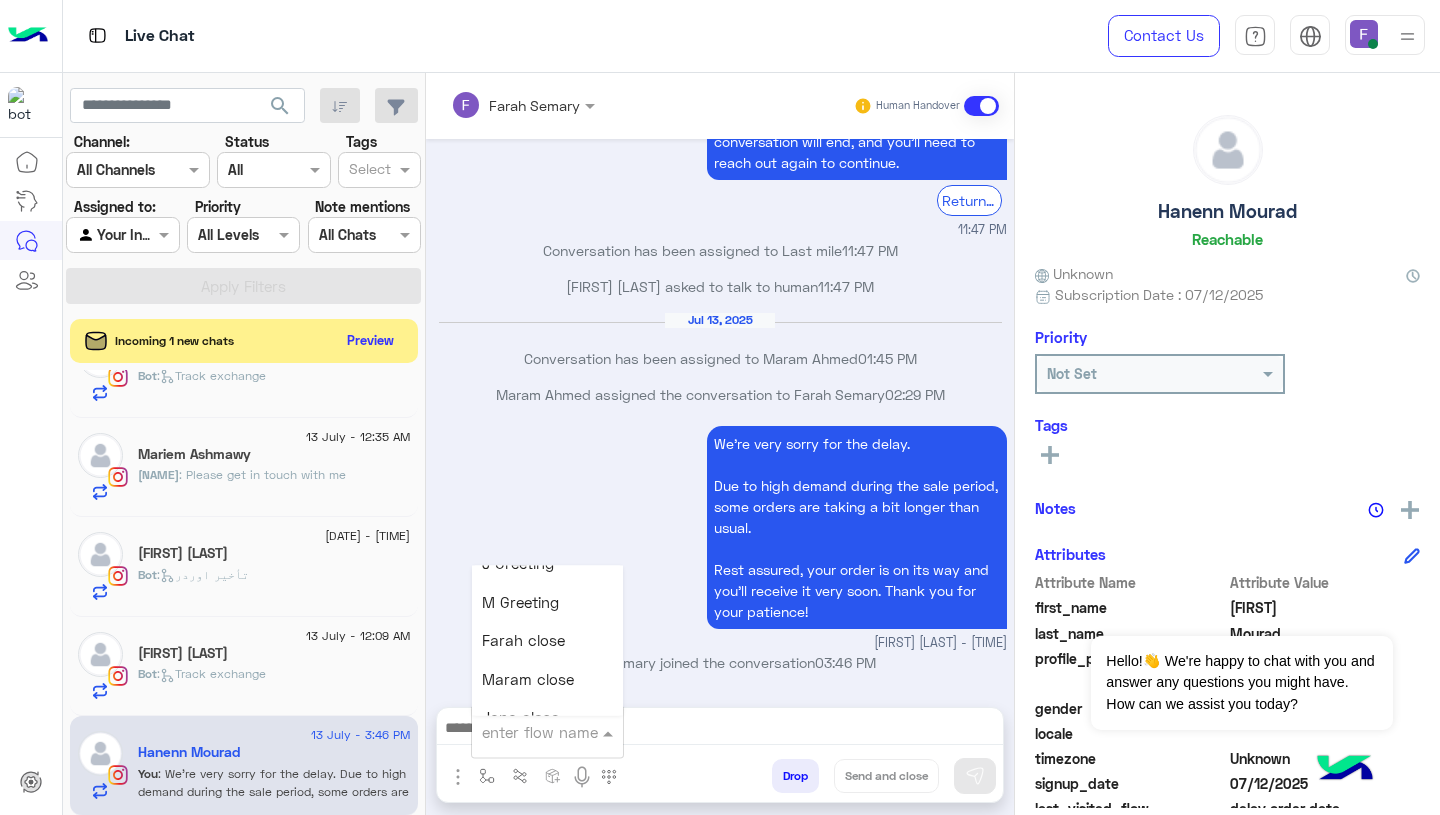 click on "Farah close" at bounding box center (523, 641) 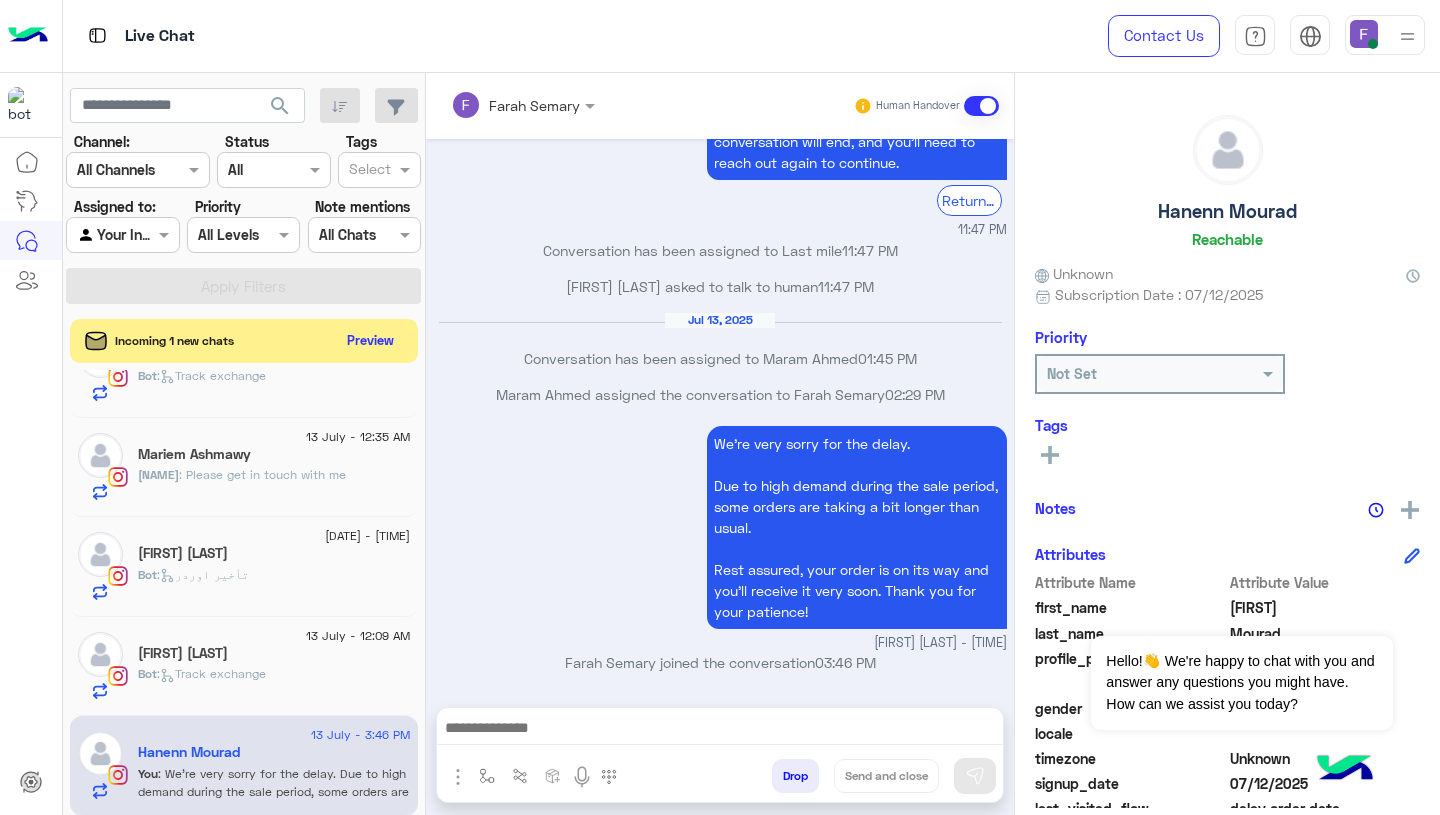 type on "**********" 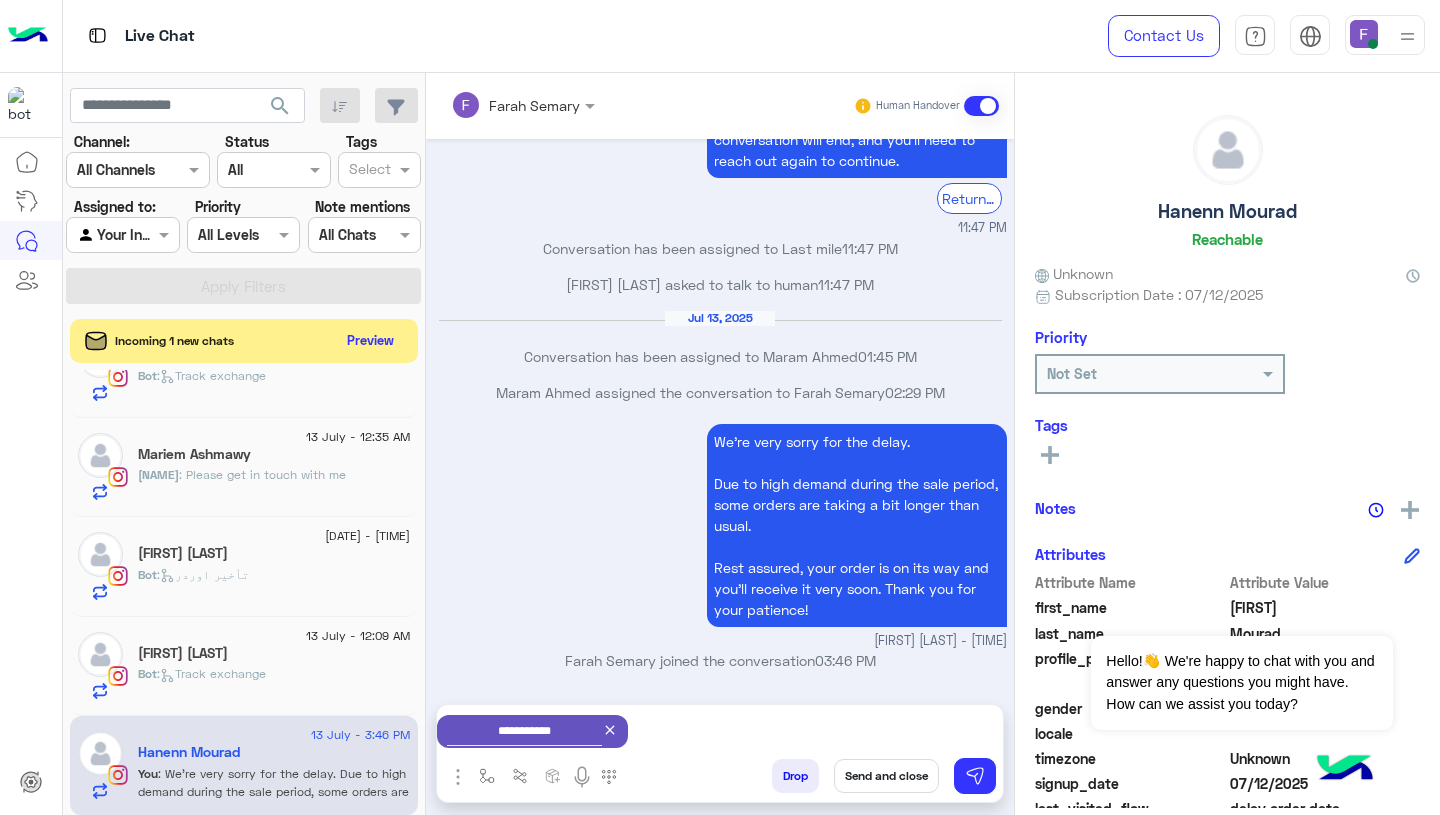 click on "Send and close" at bounding box center (886, 776) 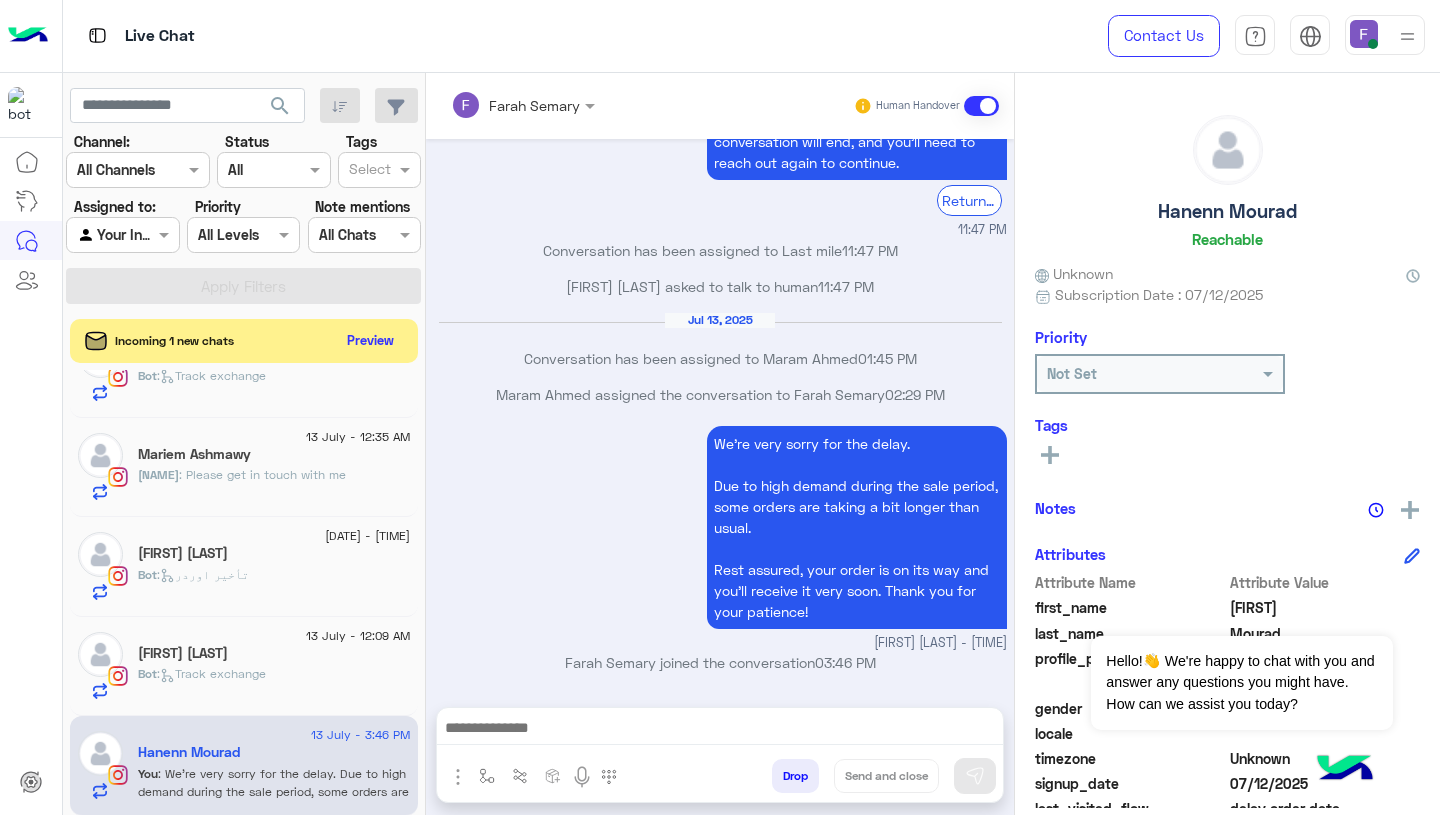 scroll, scrollTop: 2253, scrollLeft: 0, axis: vertical 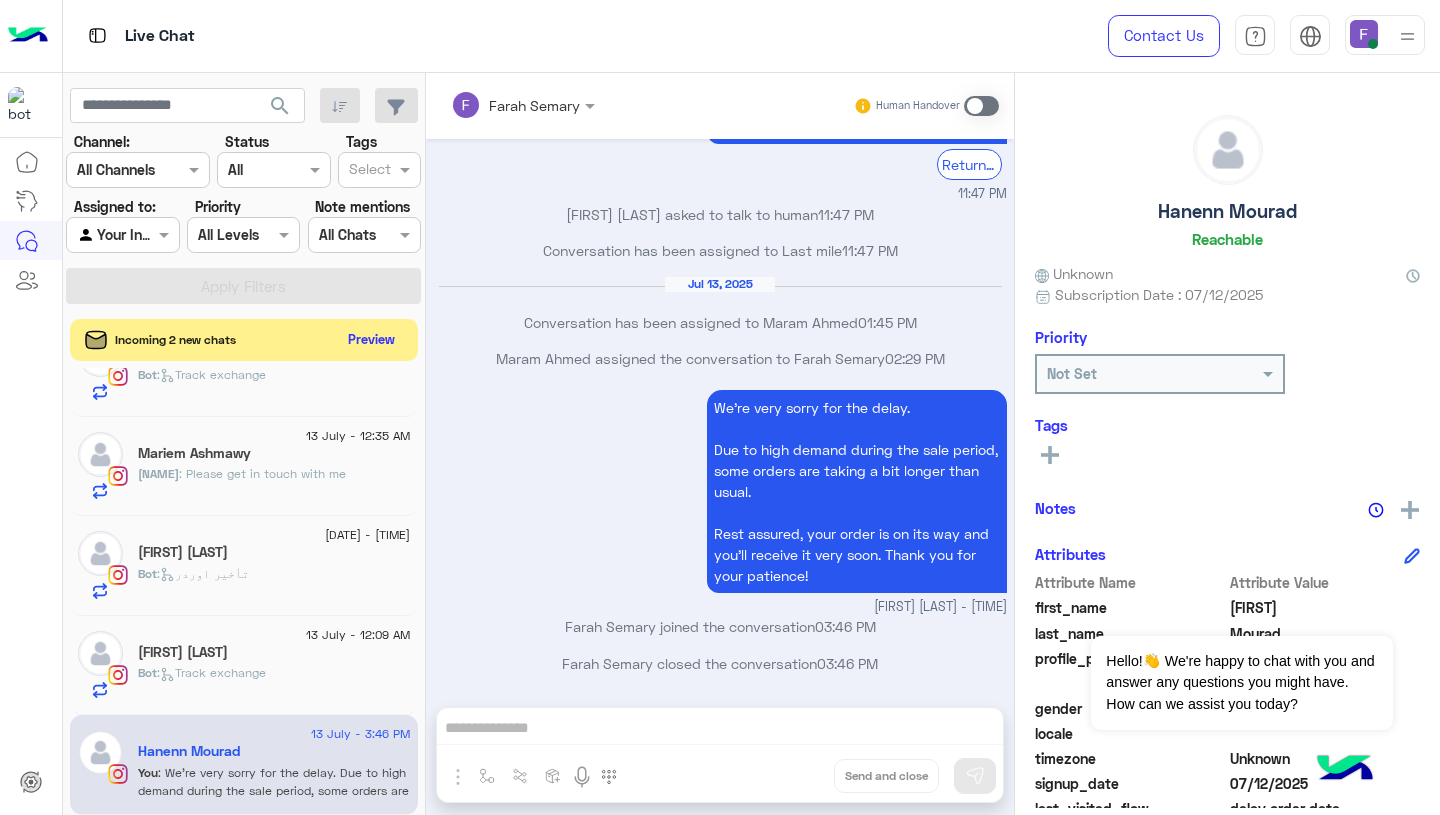 click on "Preview" 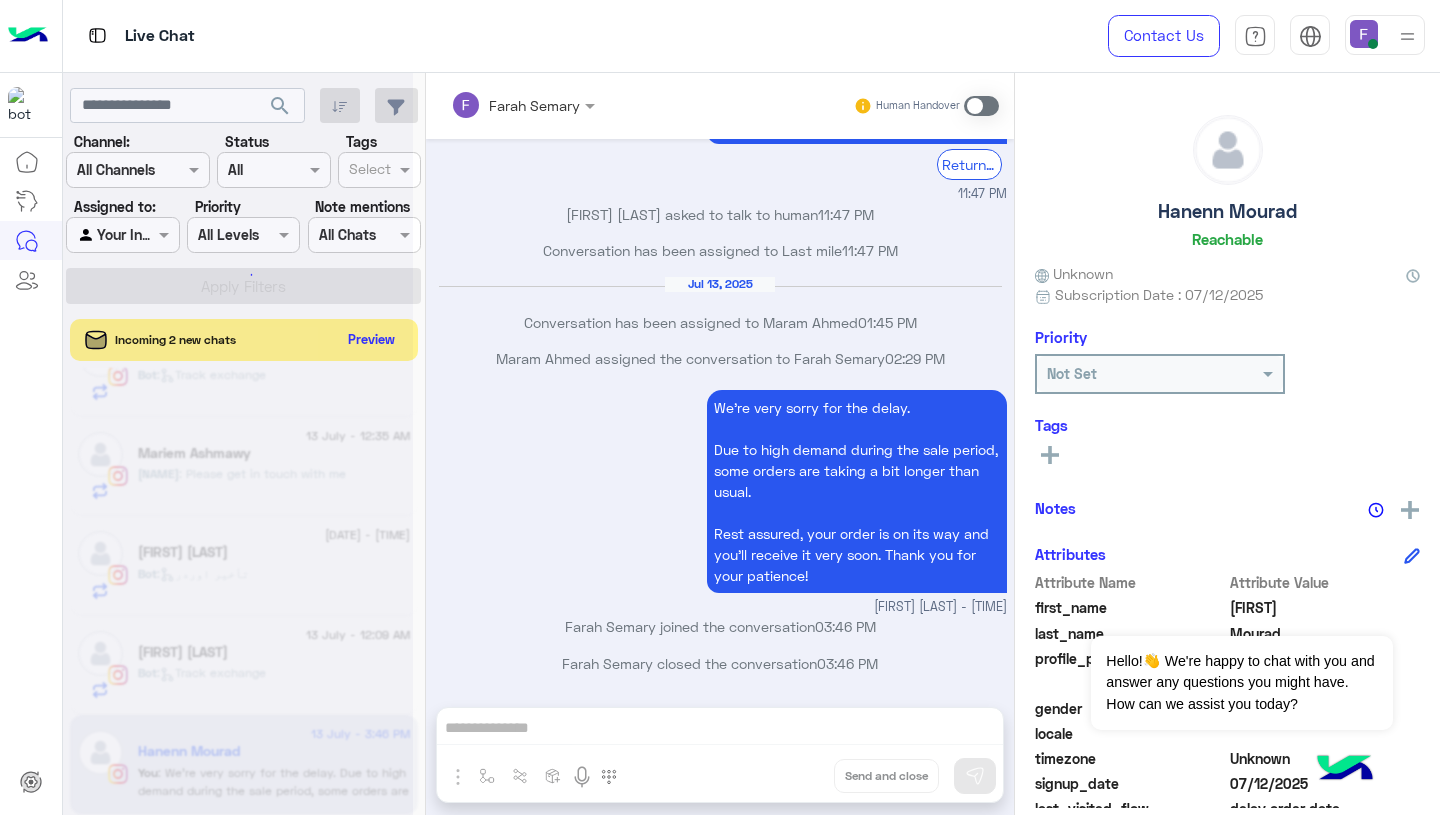 scroll, scrollTop: 455, scrollLeft: 0, axis: vertical 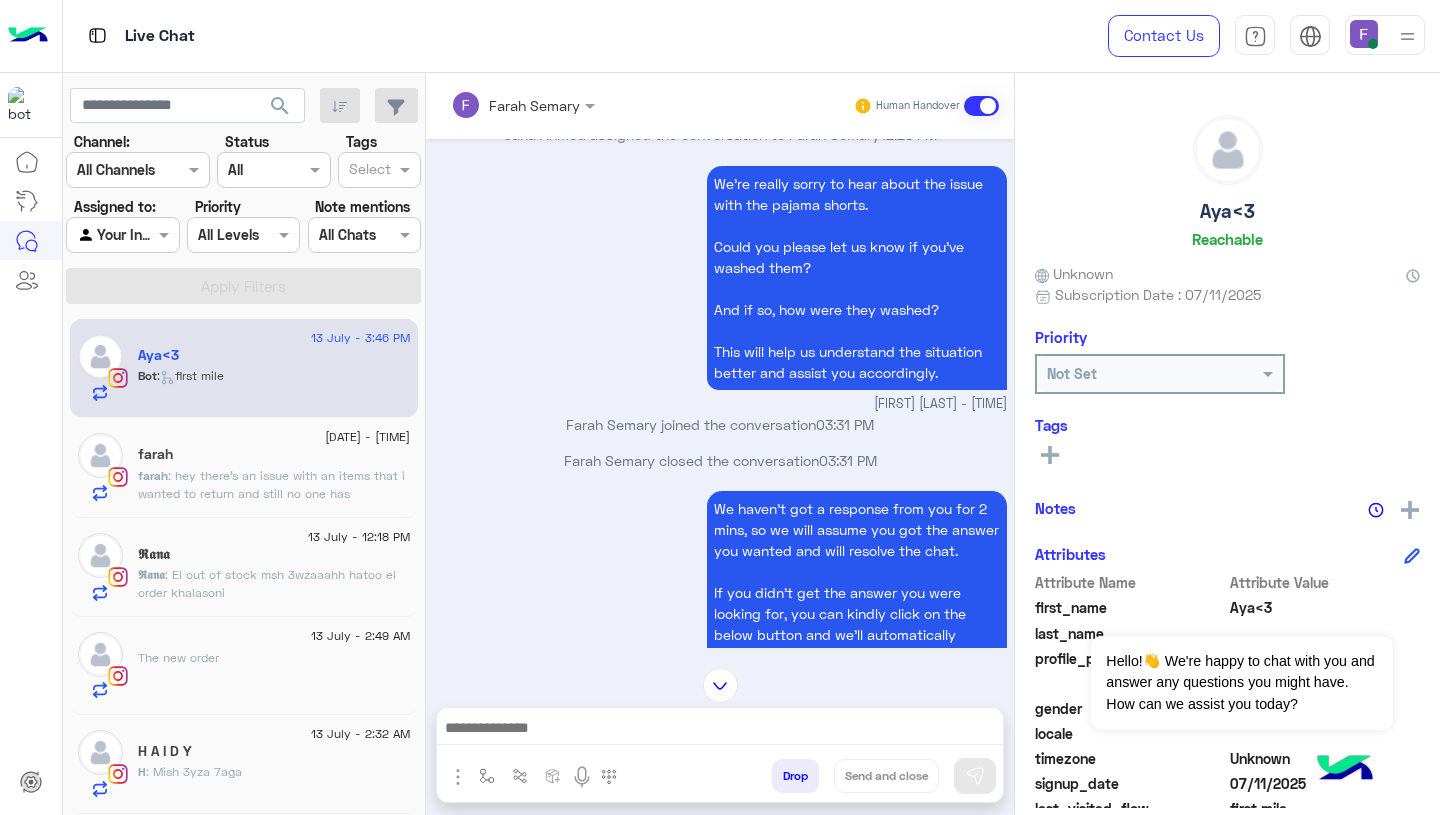 click on "We’re really sorry to hear about the issue with the pajama shorts.  Could you please let us know if you’ve washed them?  And if so, how were they washed?  This will help us understand the situation better and assist you accordingly." at bounding box center (857, 278) 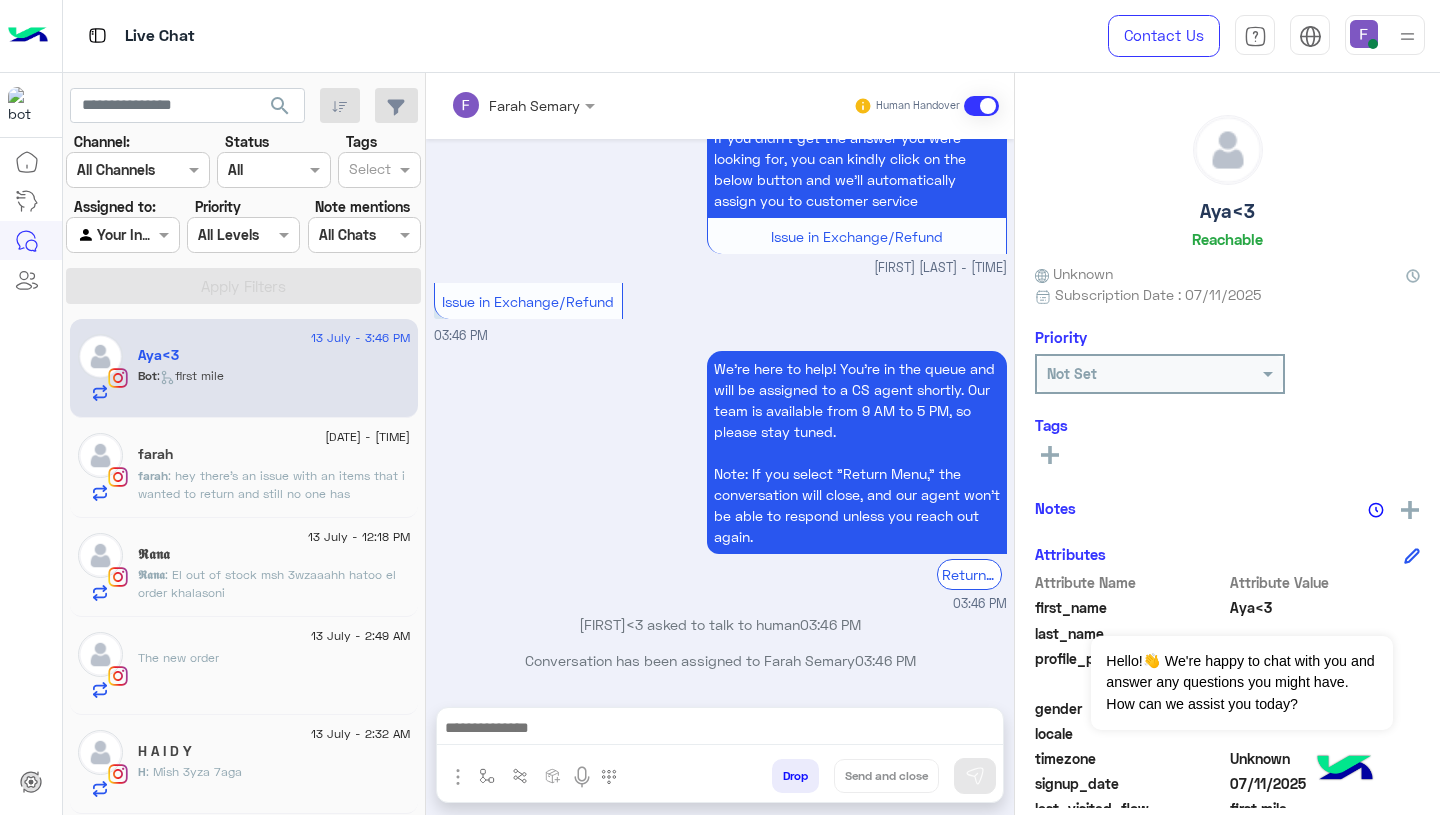 click at bounding box center (720, 730) 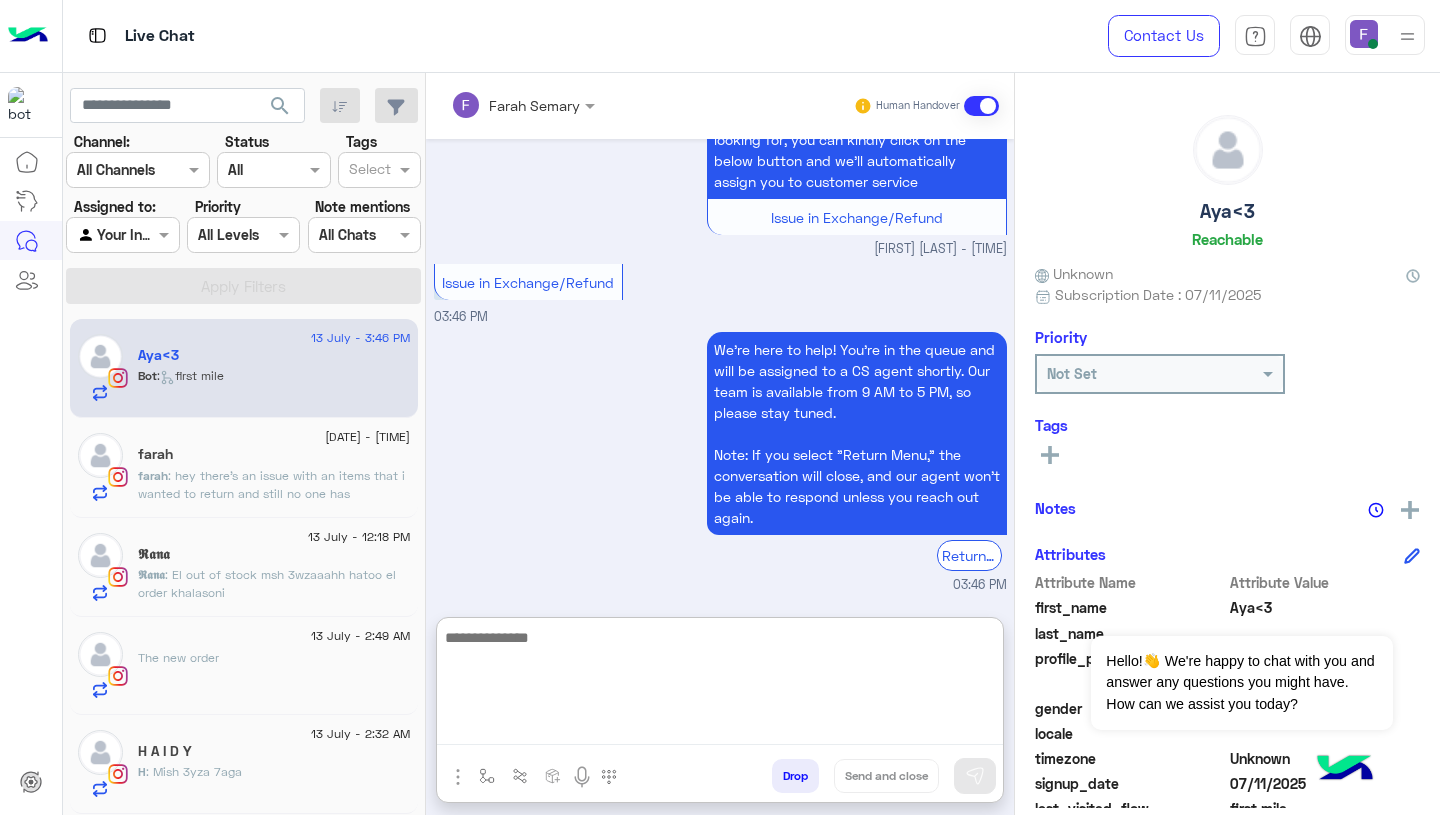 paste on "**********" 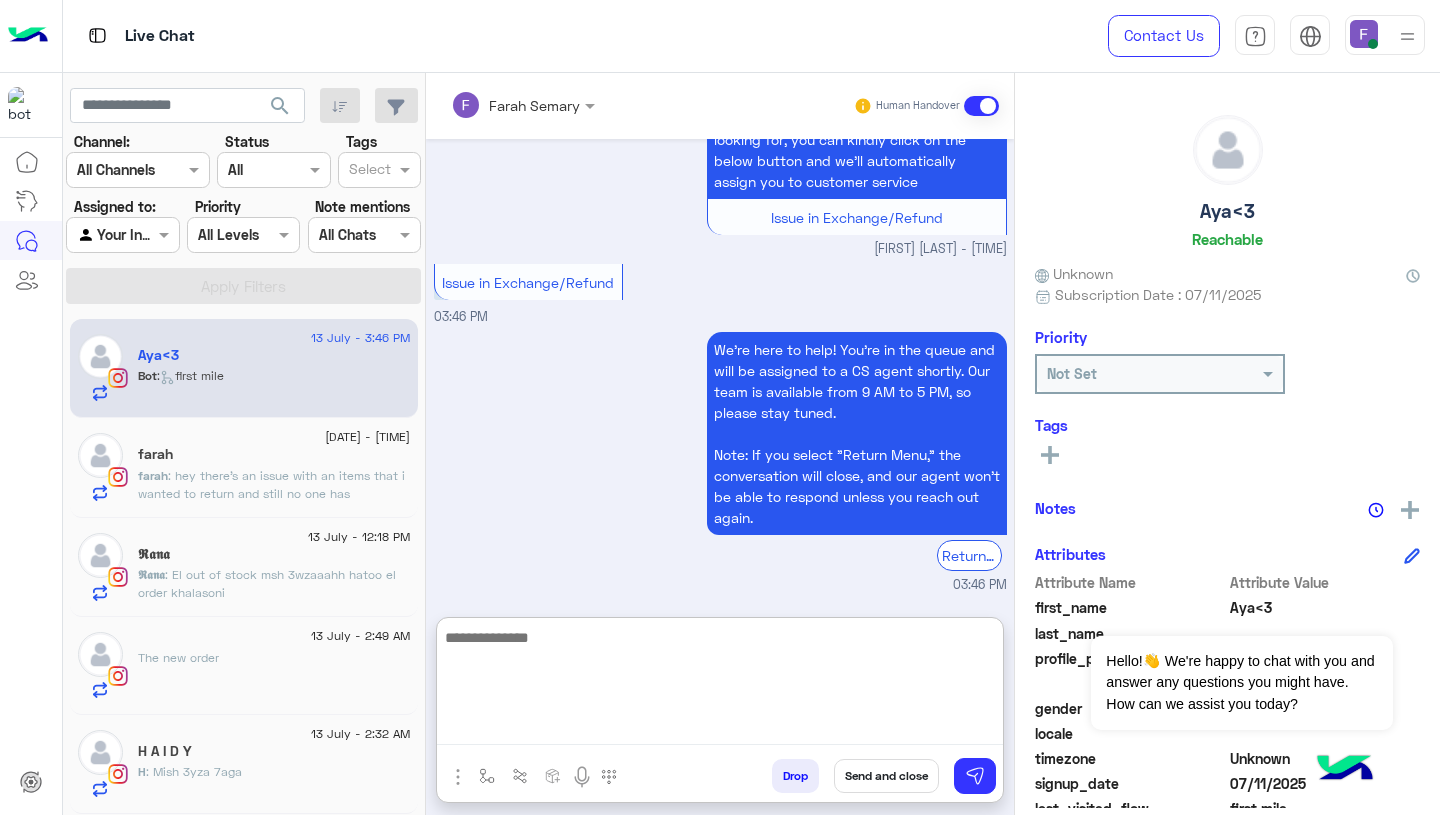 scroll, scrollTop: 0, scrollLeft: 0, axis: both 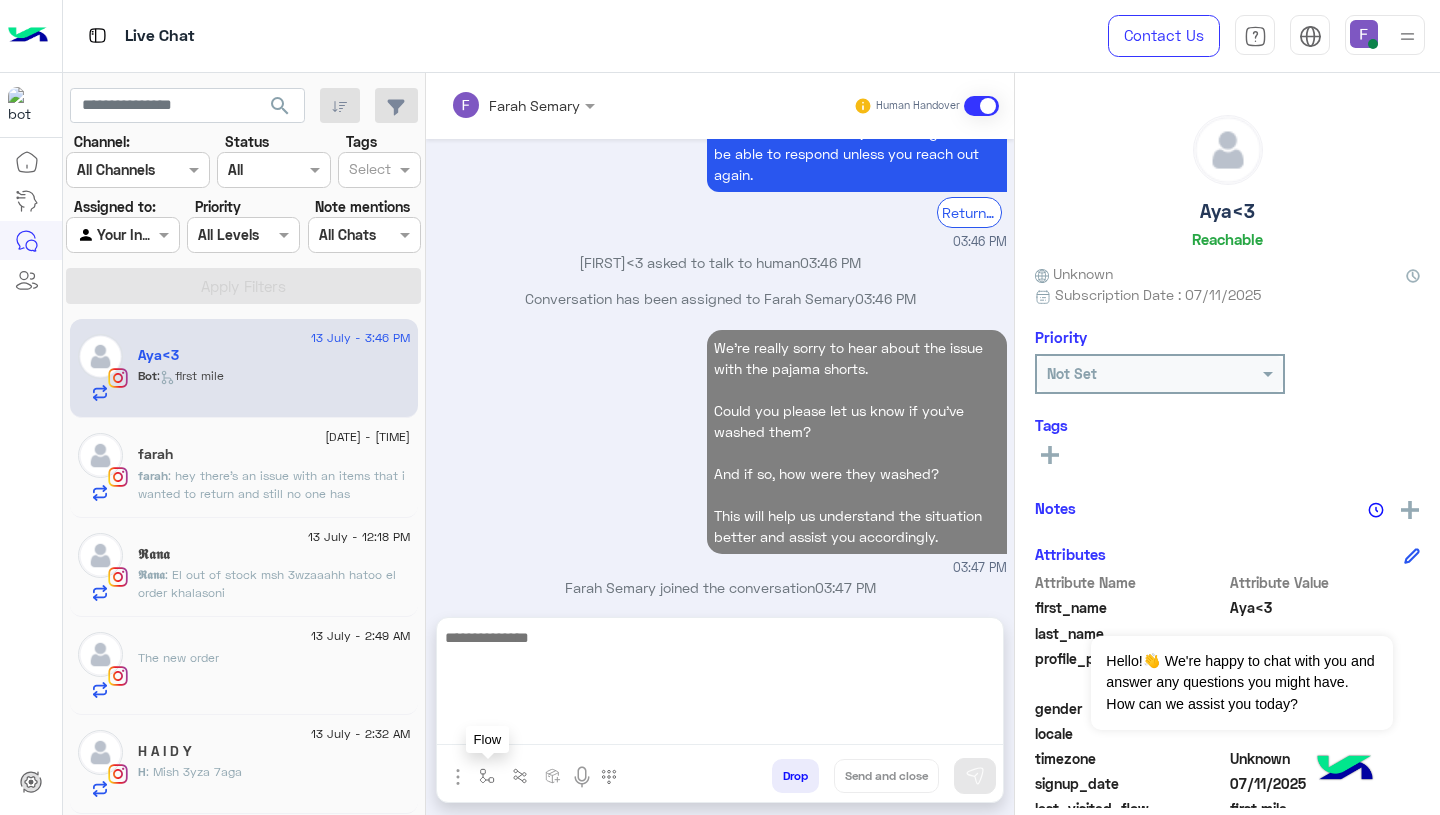 click at bounding box center [487, 776] 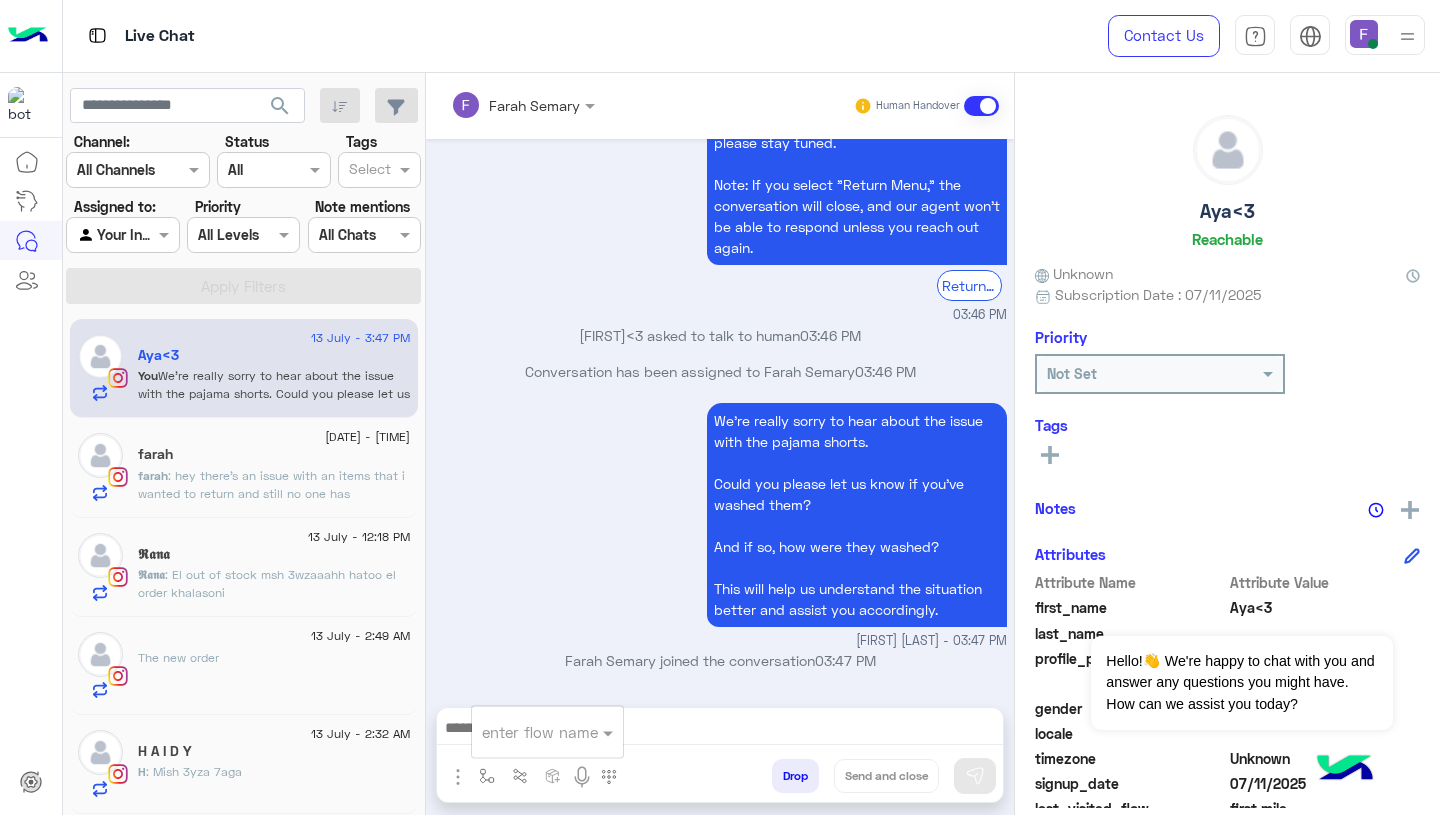 scroll, scrollTop: 2277, scrollLeft: 0, axis: vertical 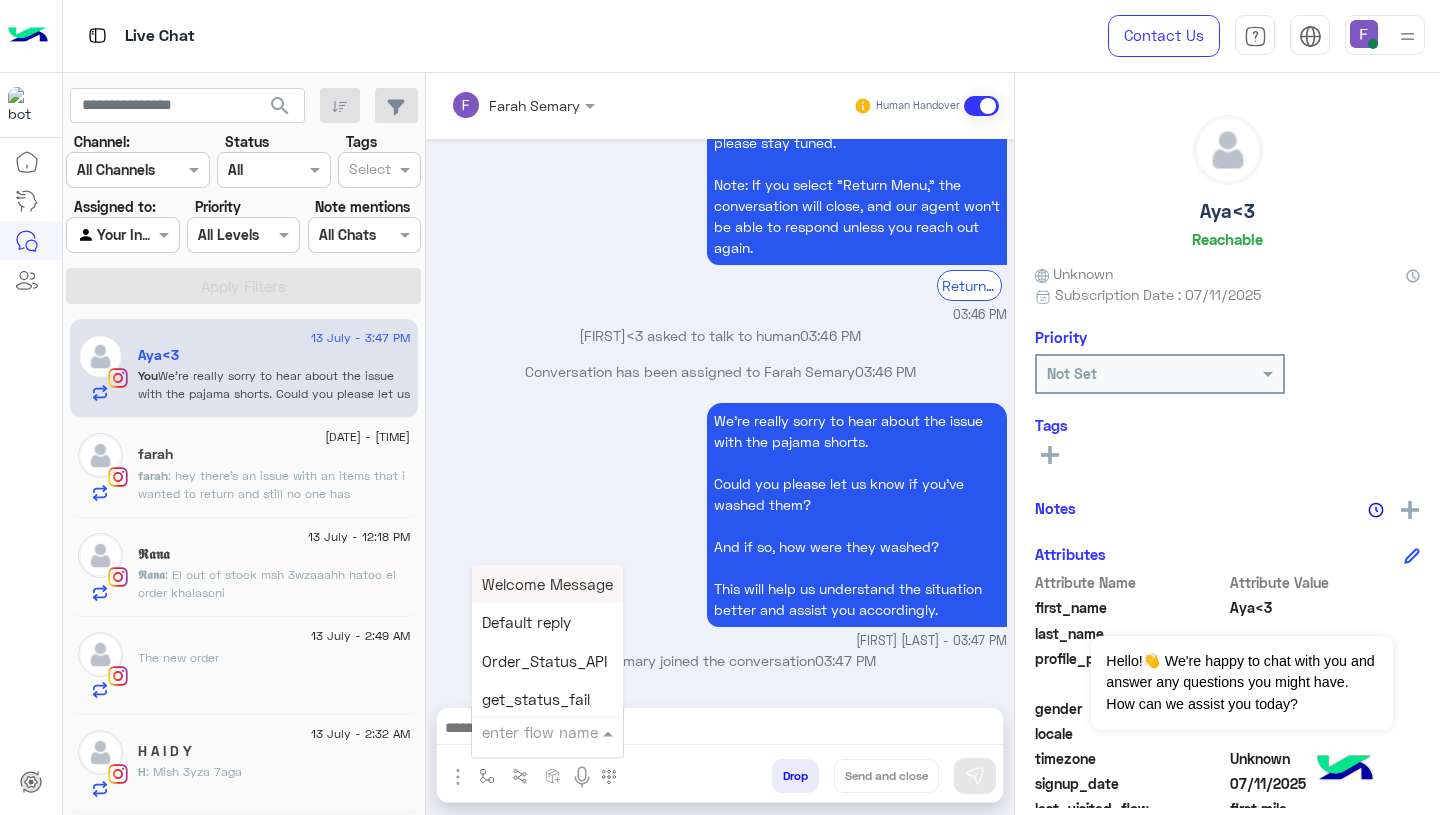 click at bounding box center [523, 732] 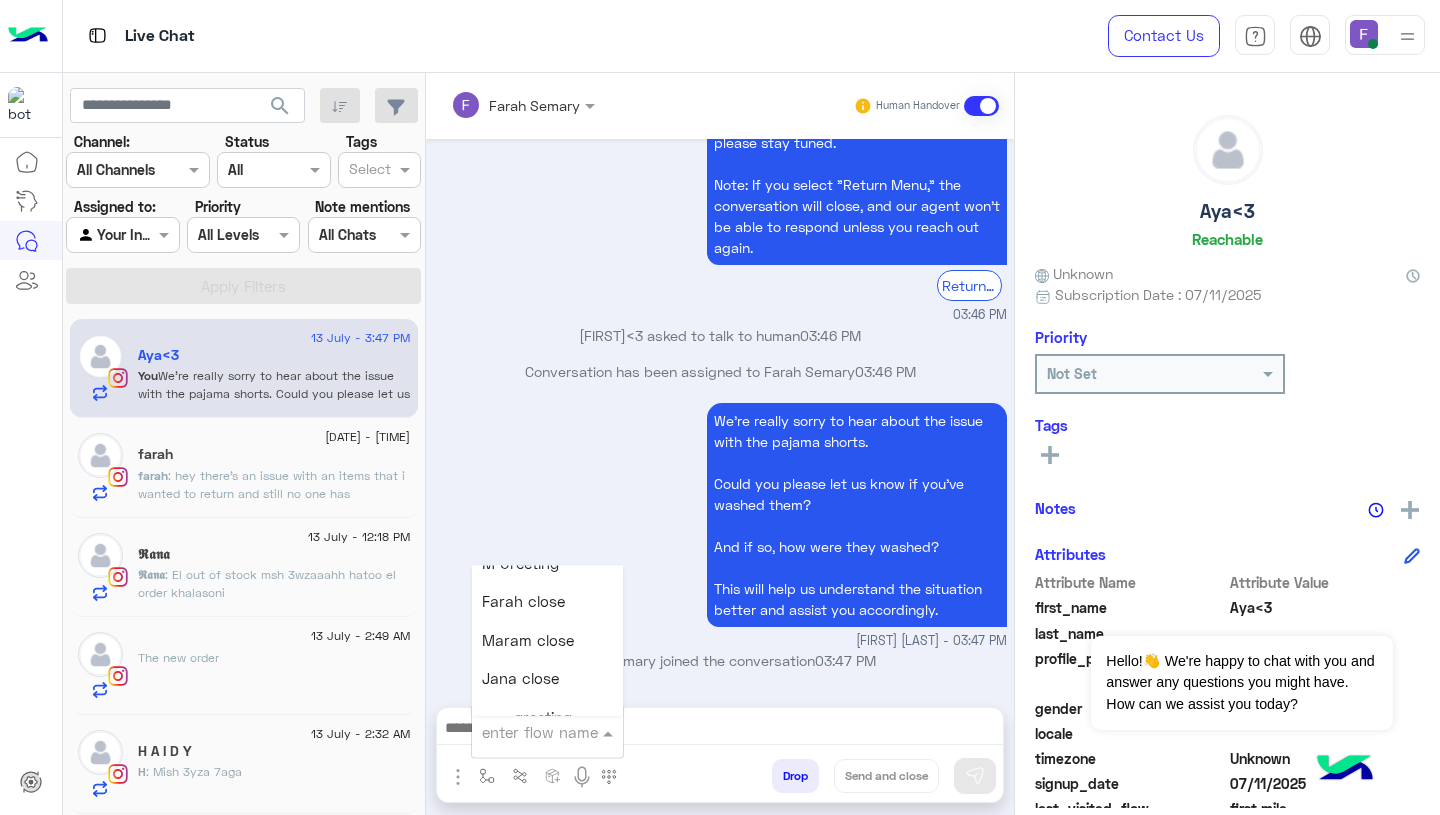 scroll, scrollTop: 2407, scrollLeft: 0, axis: vertical 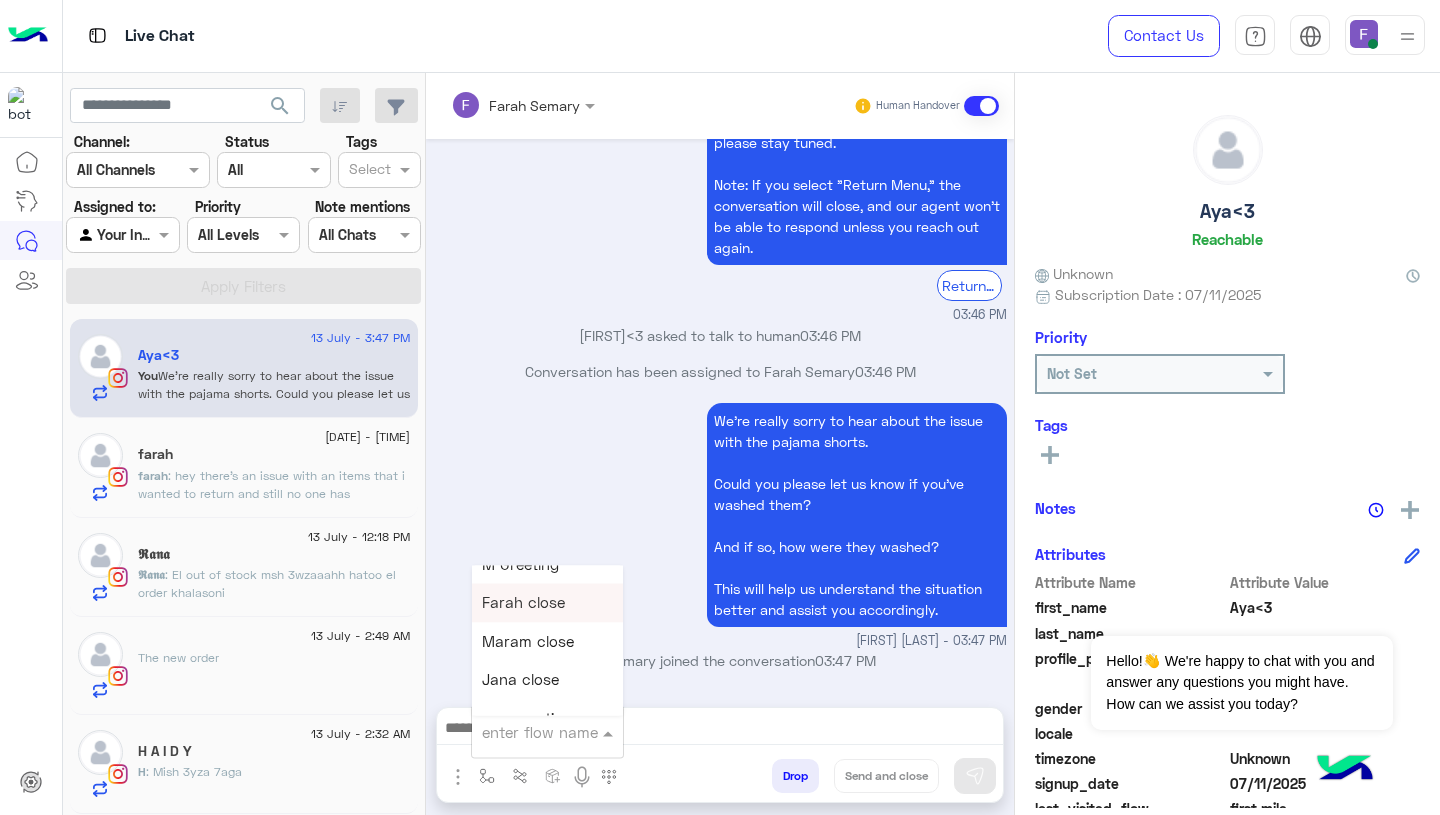 click on "Farah close" at bounding box center [523, 603] 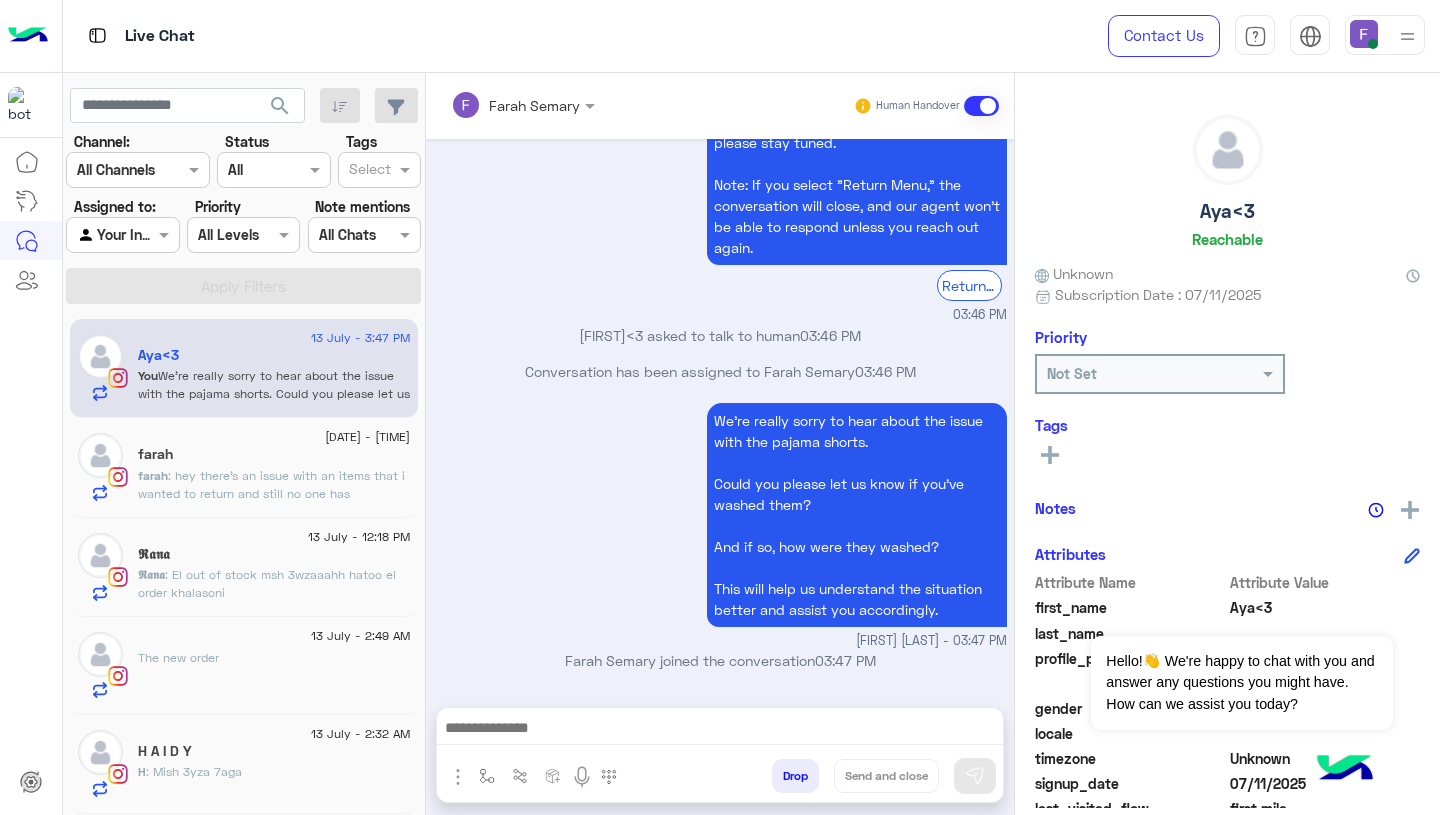 type on "**********" 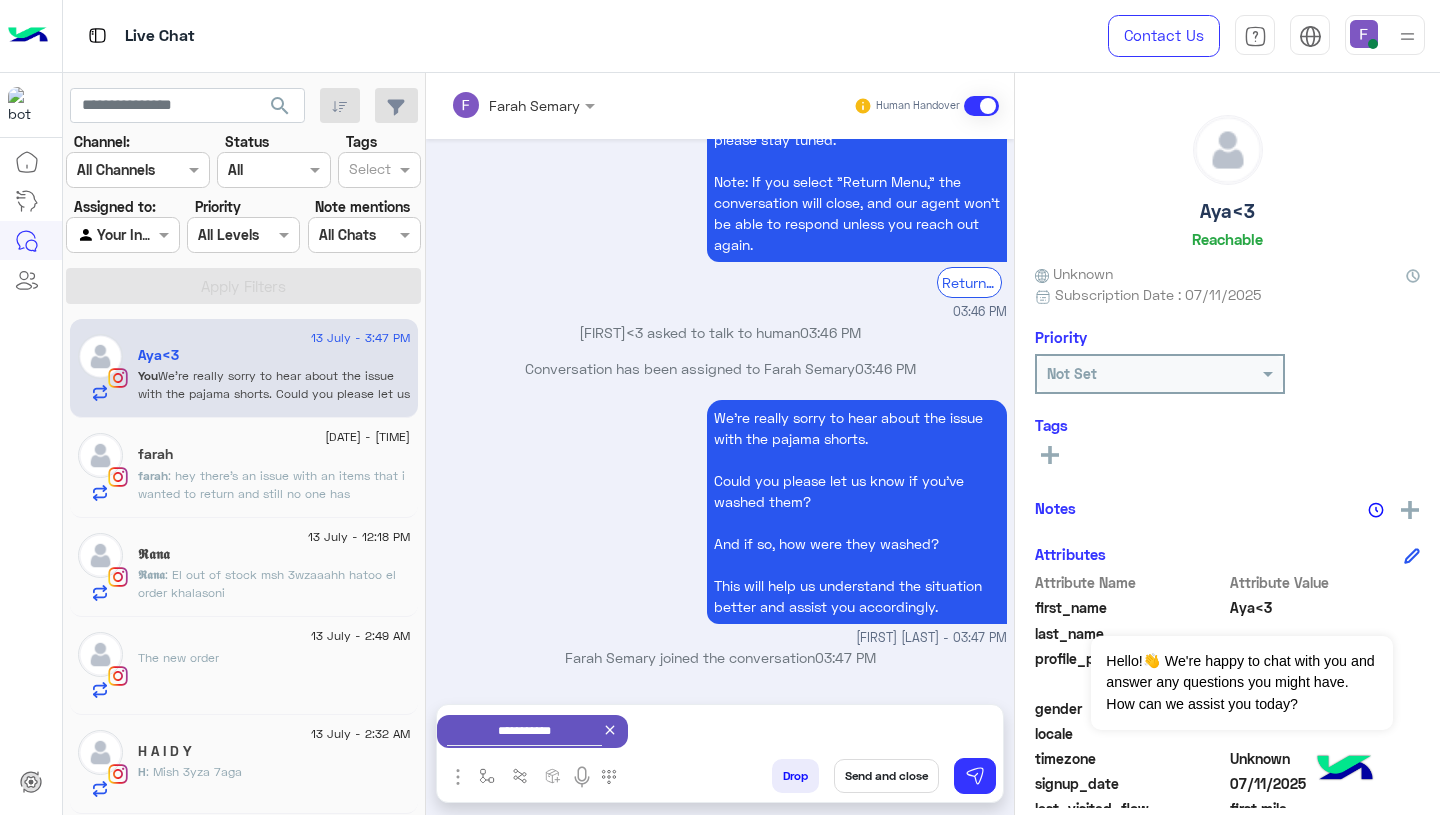click on "Send and close" at bounding box center (886, 776) 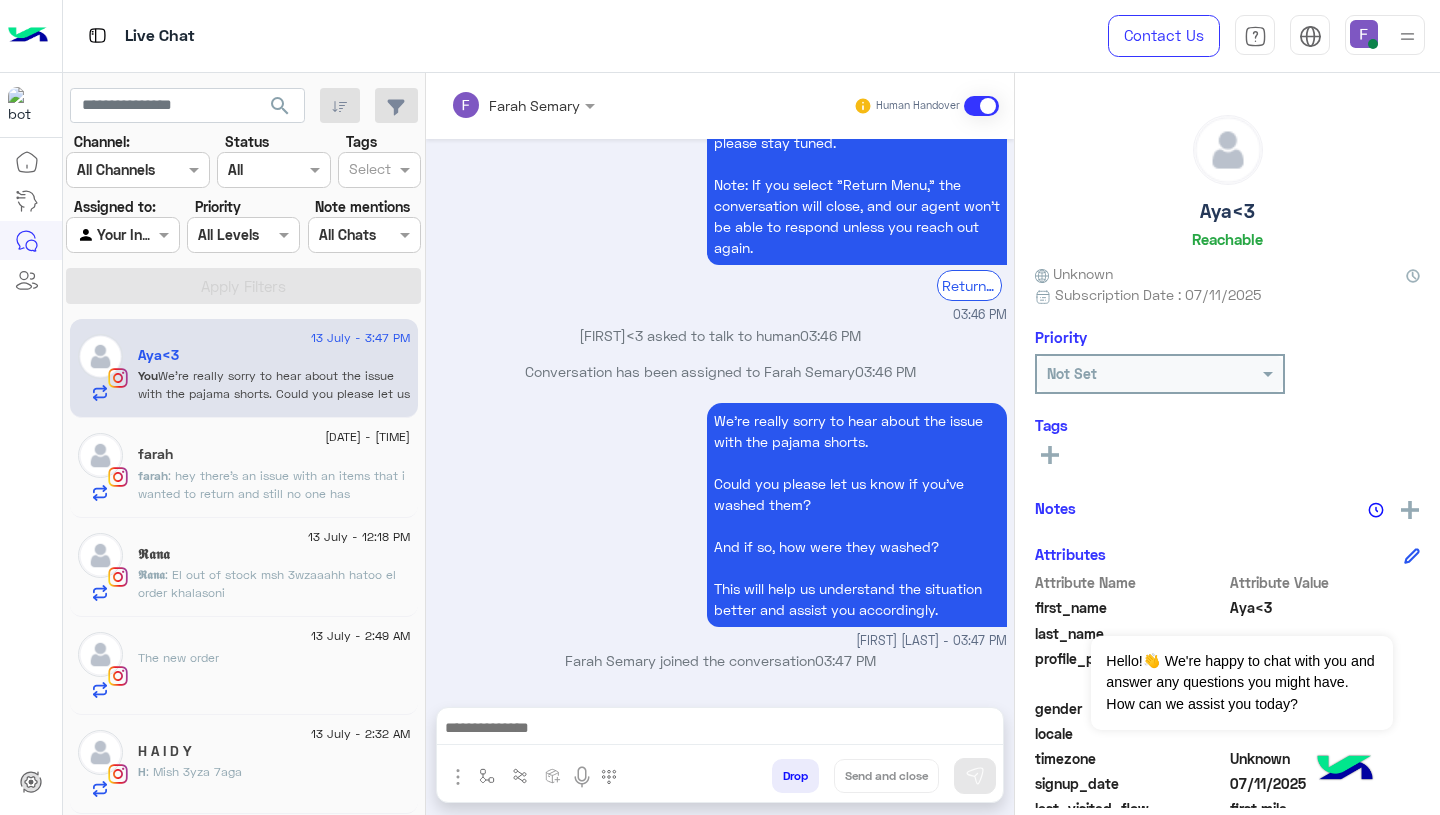 scroll, scrollTop: 2314, scrollLeft: 0, axis: vertical 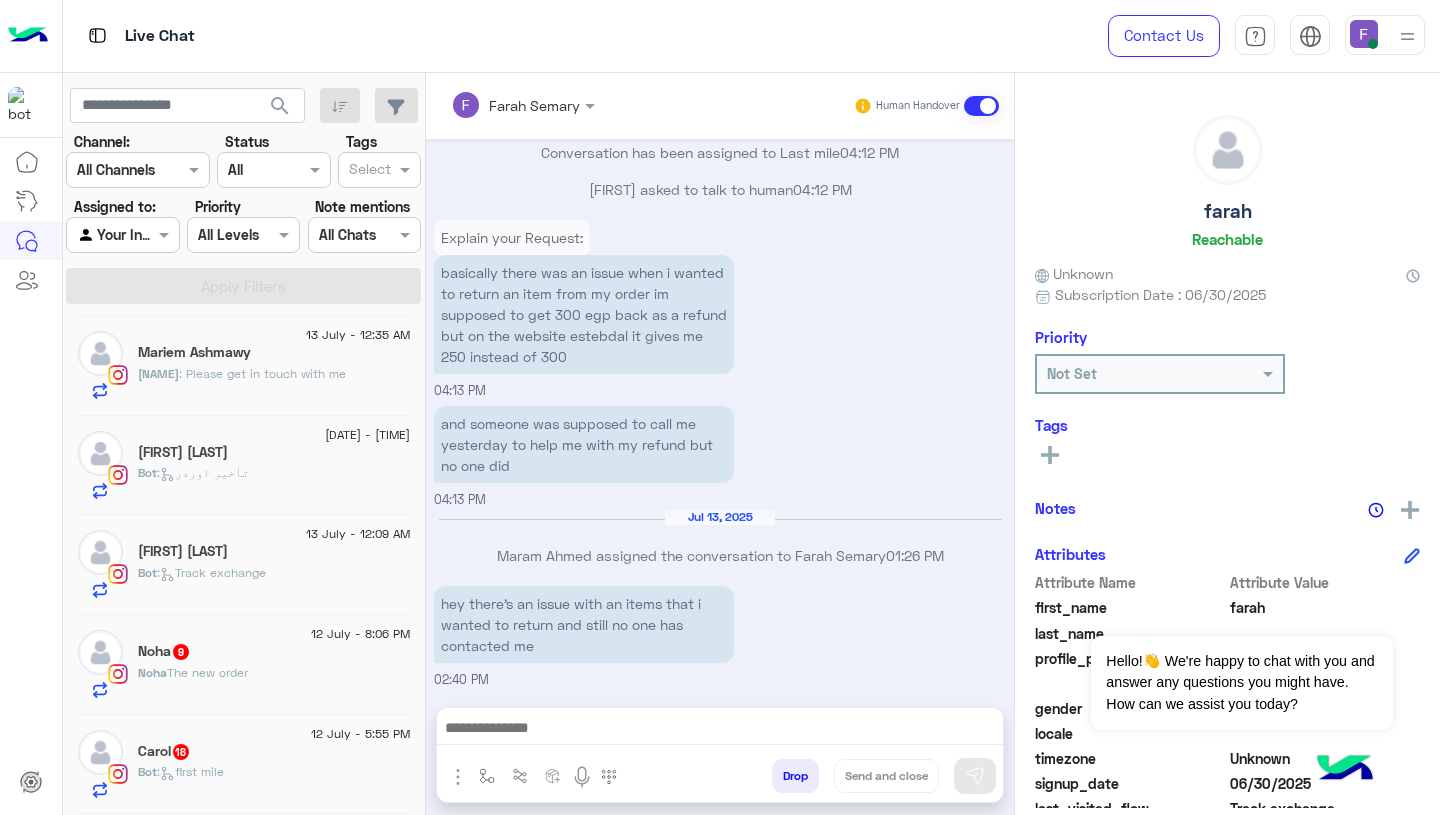 click on "Bot :   first mile" 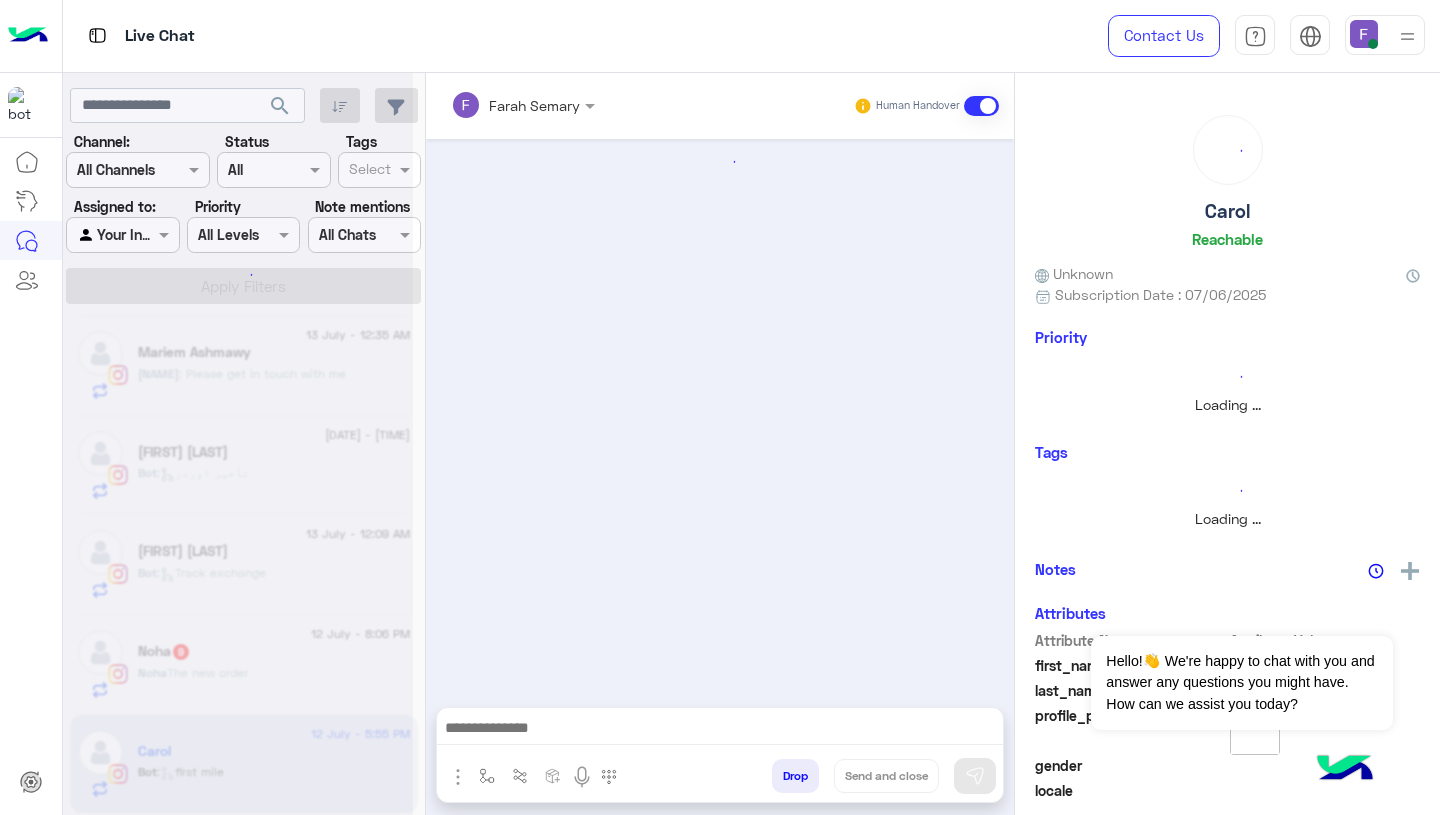 scroll, scrollTop: 497, scrollLeft: 0, axis: vertical 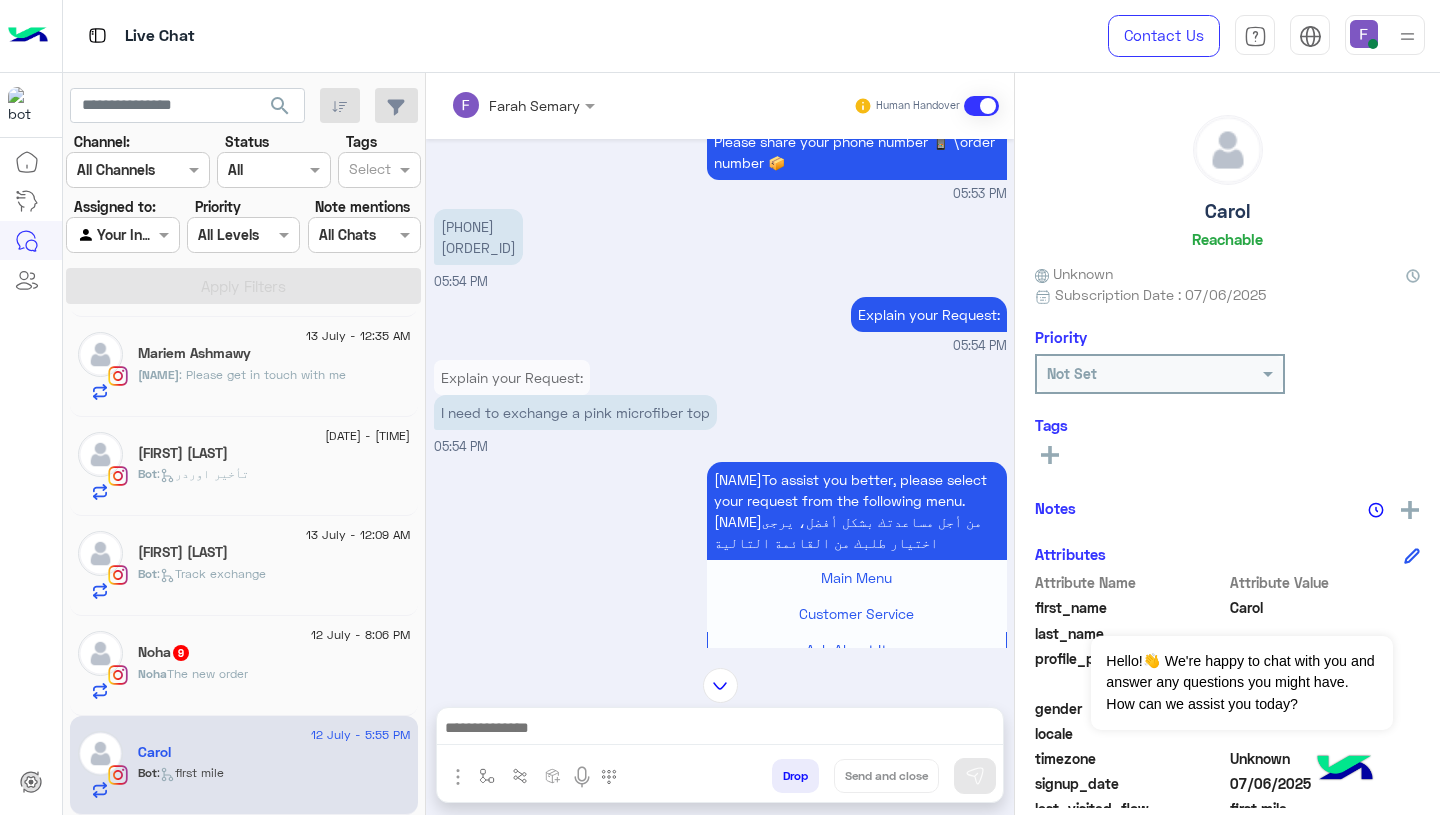 click at bounding box center (720, 730) 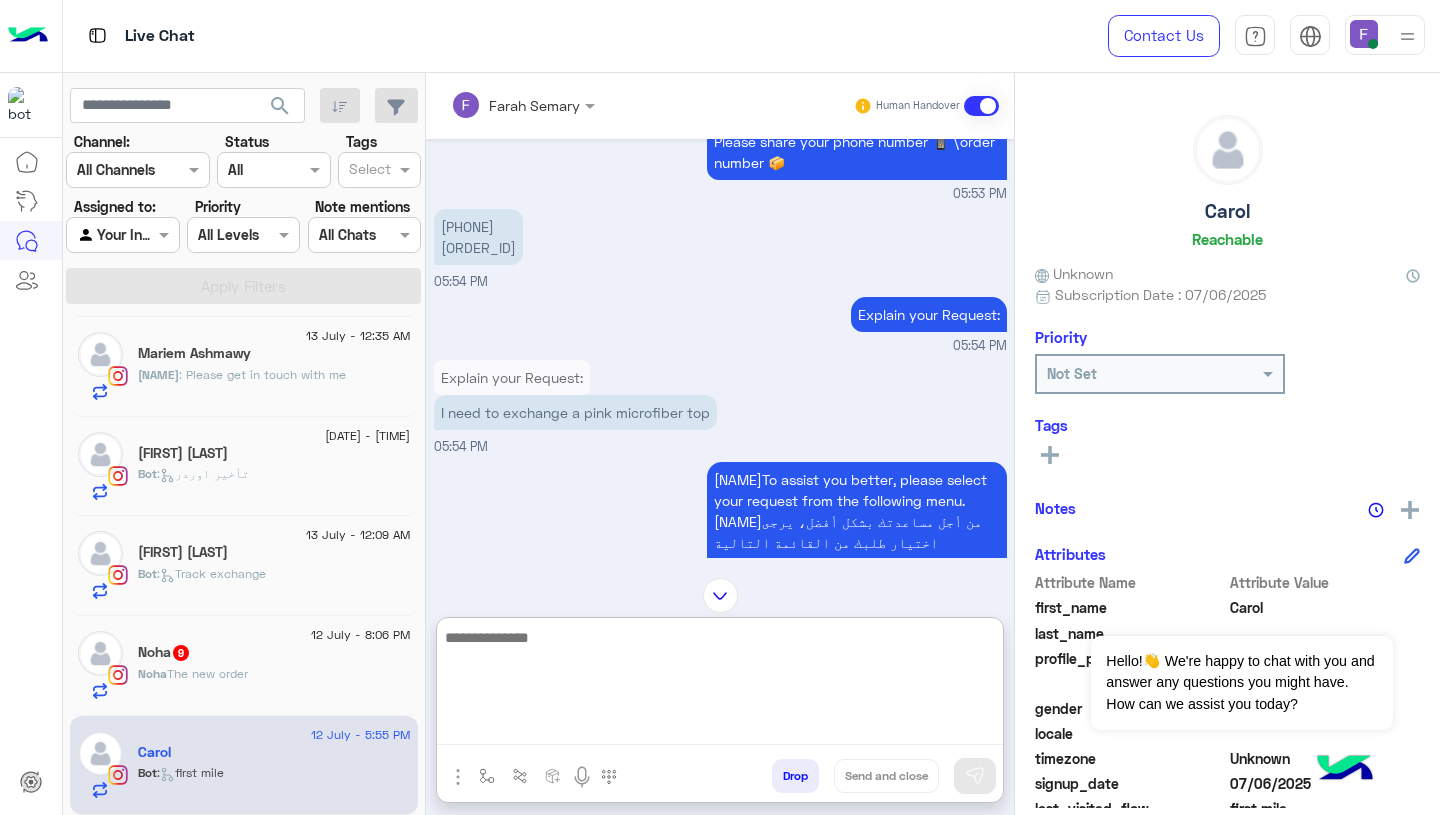 paste on "**********" 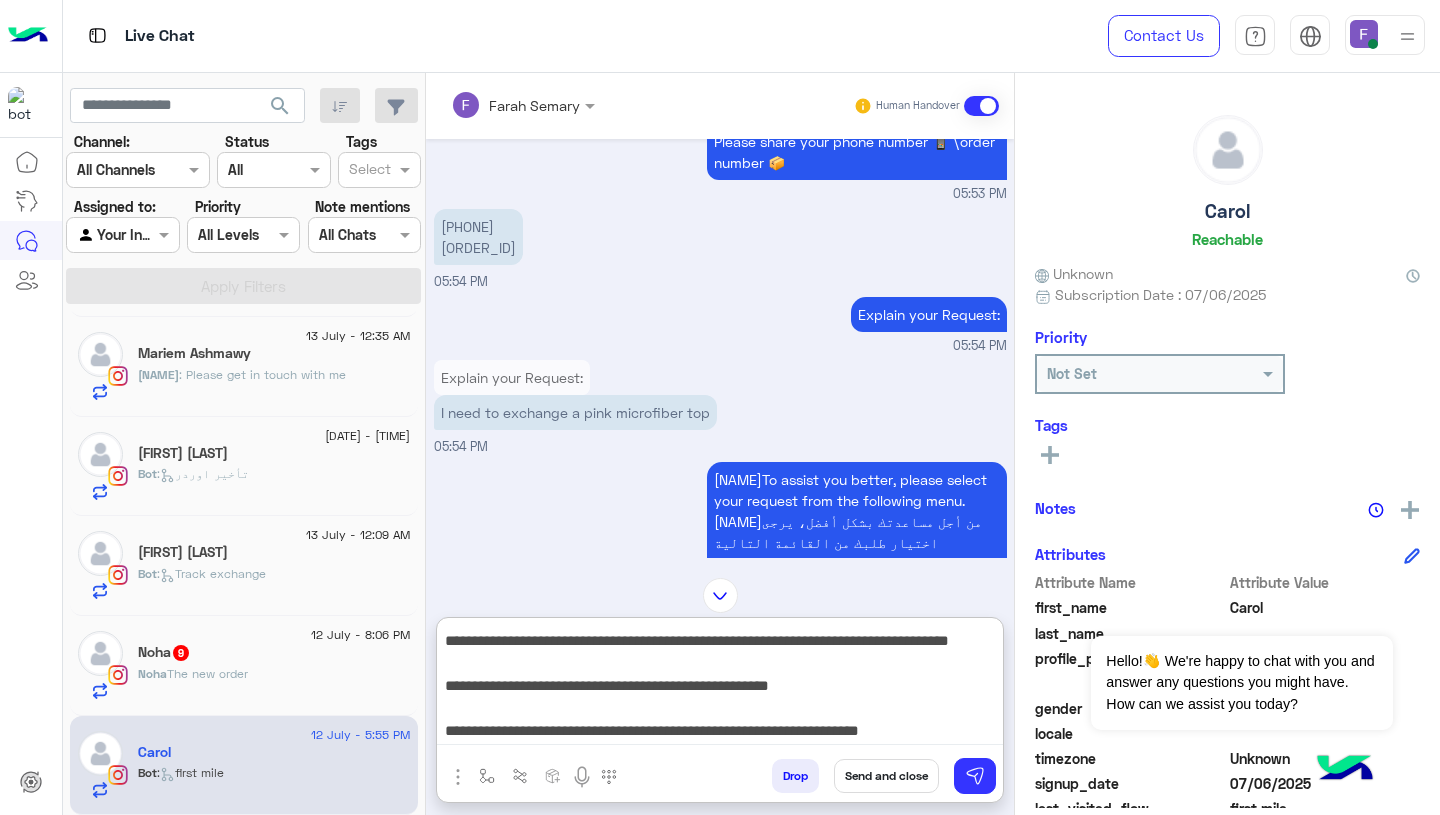scroll, scrollTop: 312, scrollLeft: 0, axis: vertical 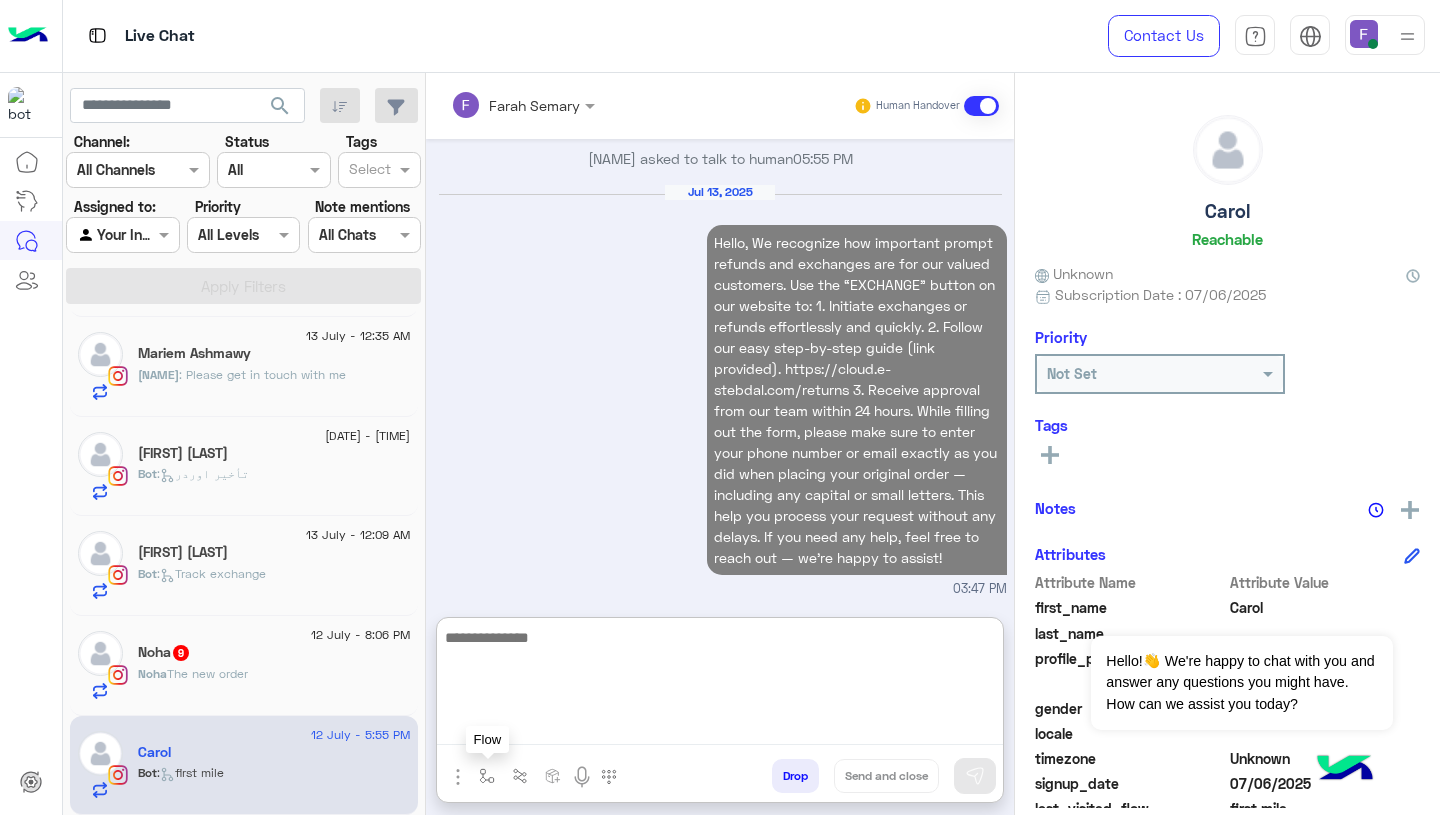 click at bounding box center (487, 776) 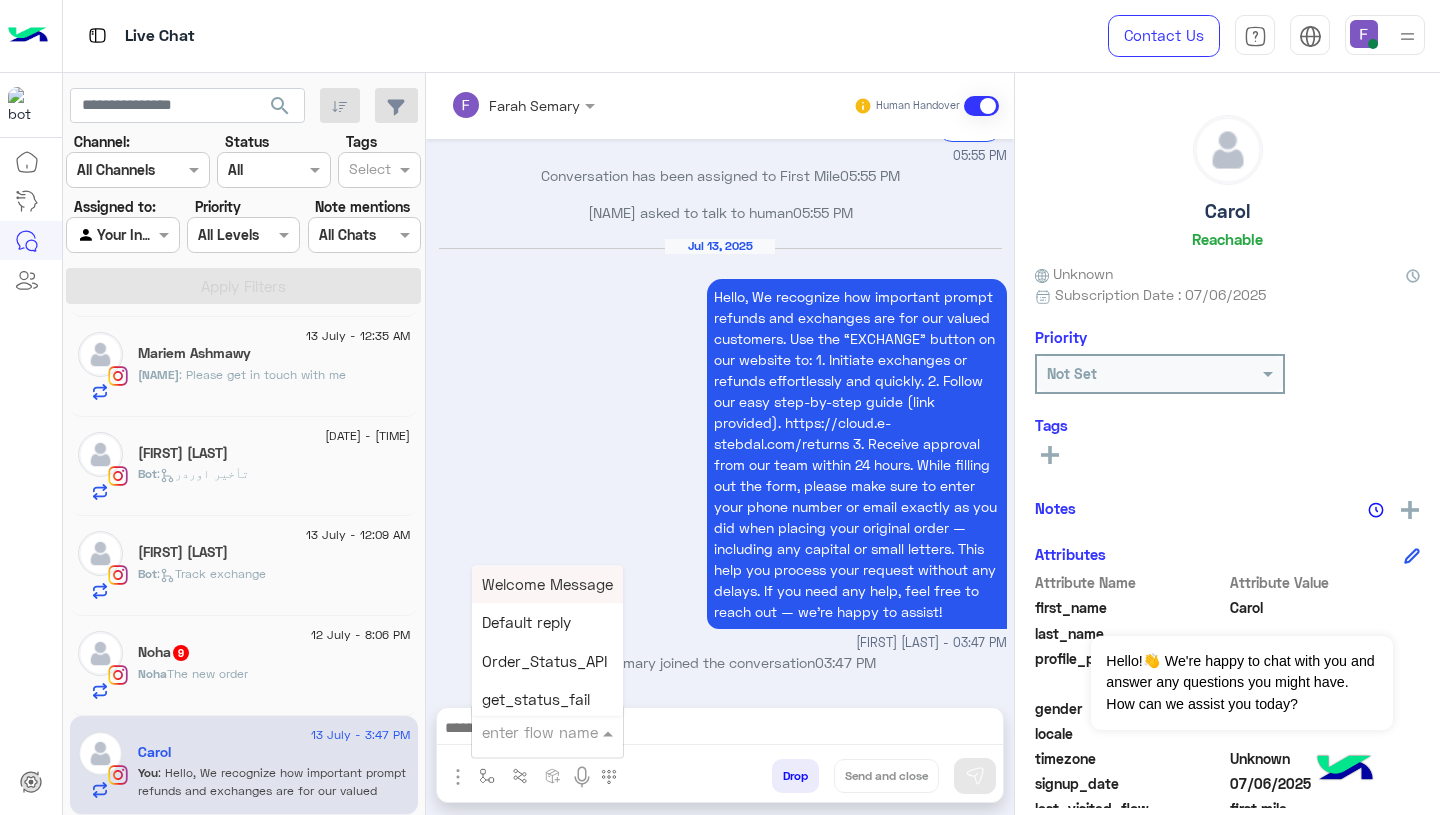 click at bounding box center [523, 732] 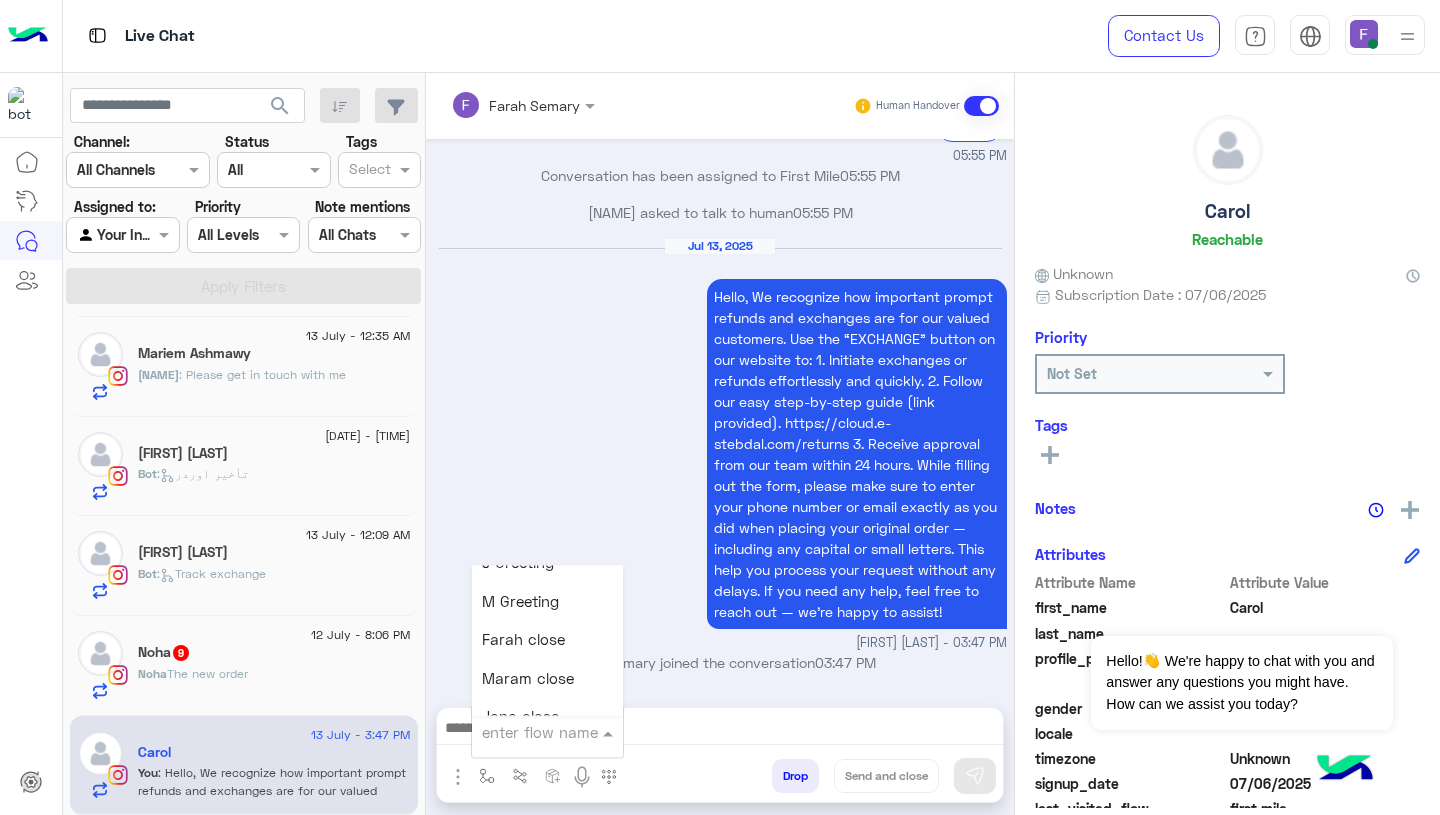 scroll, scrollTop: 2361, scrollLeft: 0, axis: vertical 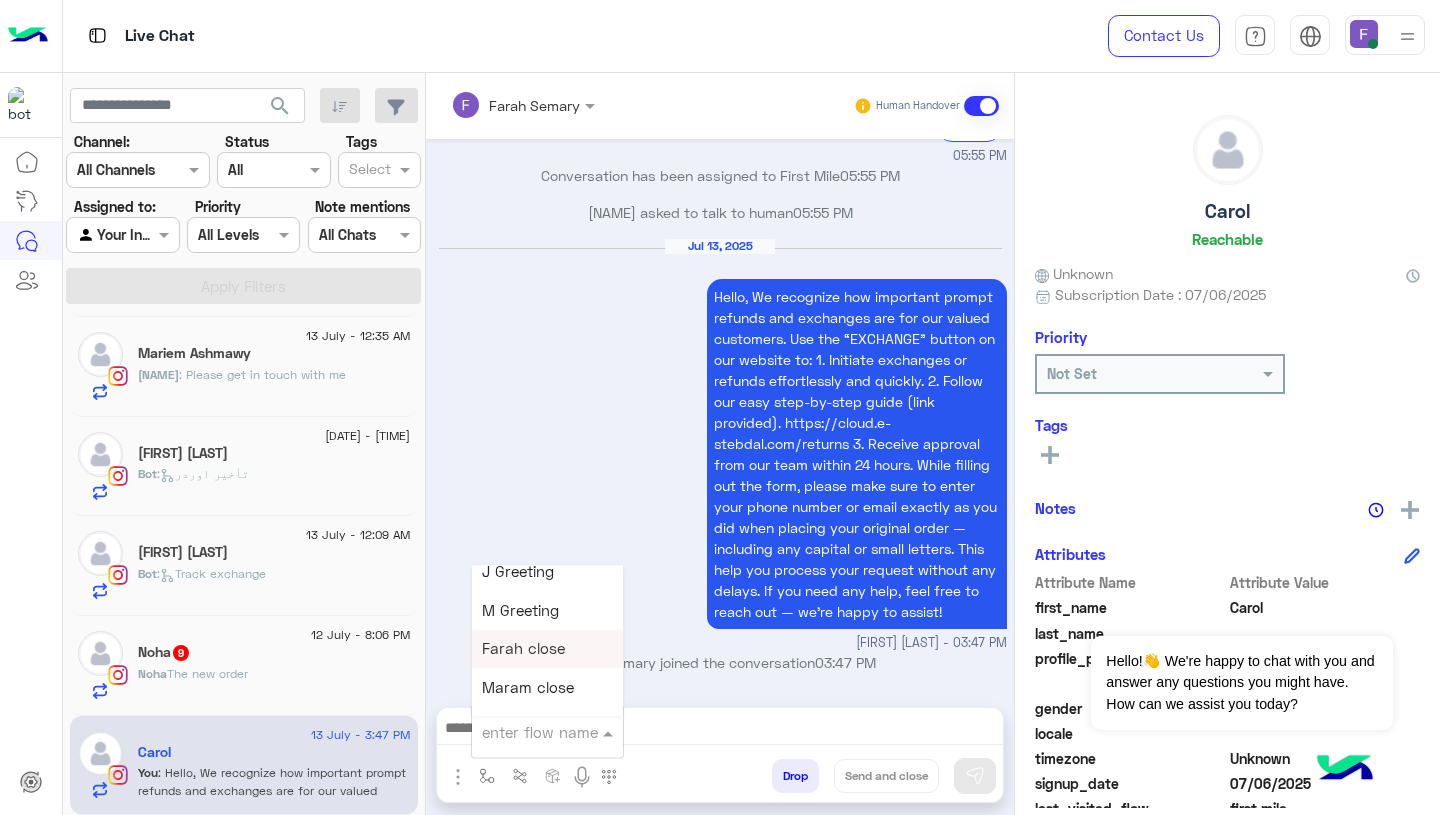 click on "Farah close" at bounding box center (547, 649) 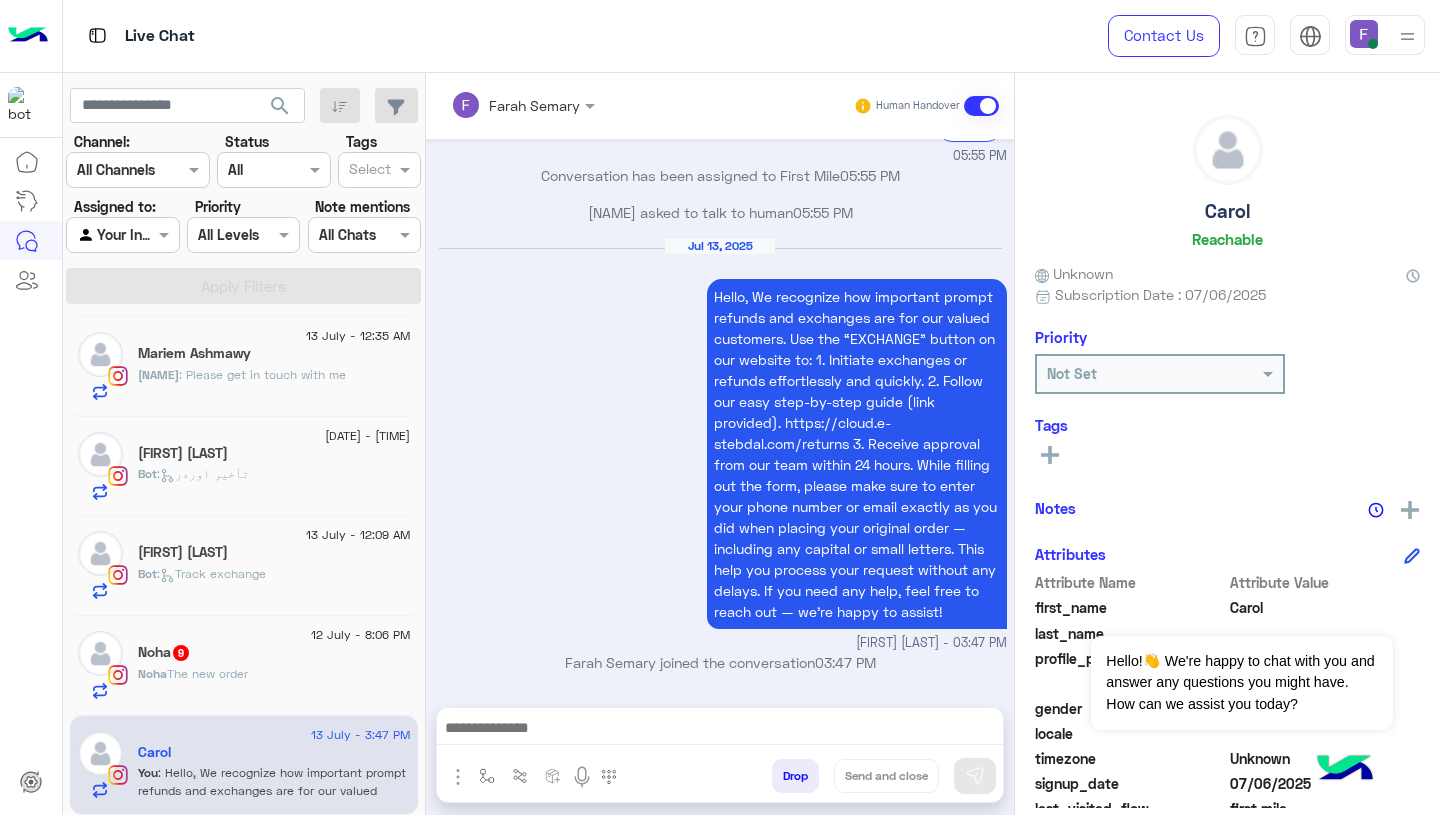type on "**********" 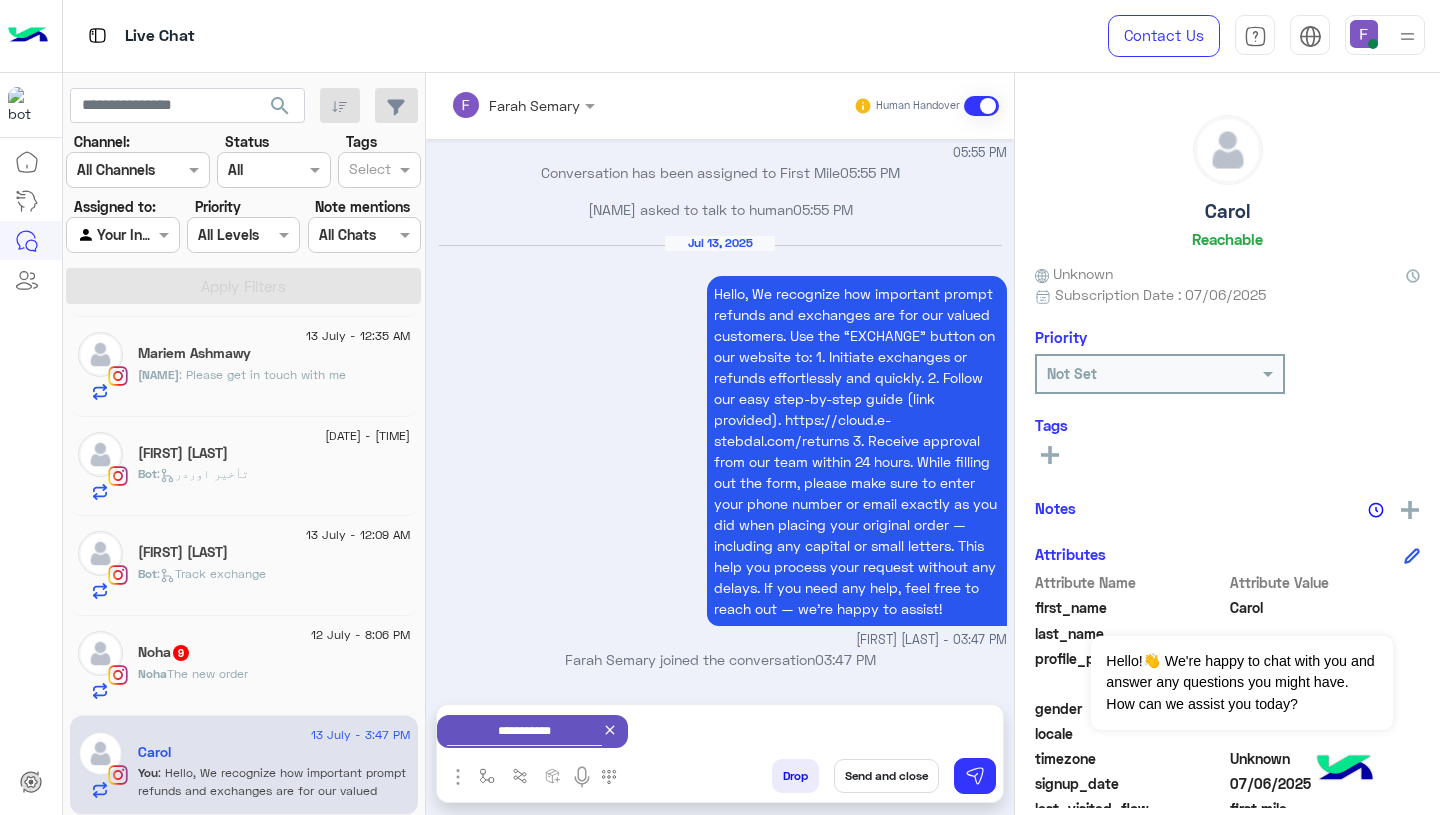 click on "Send and close" at bounding box center [886, 776] 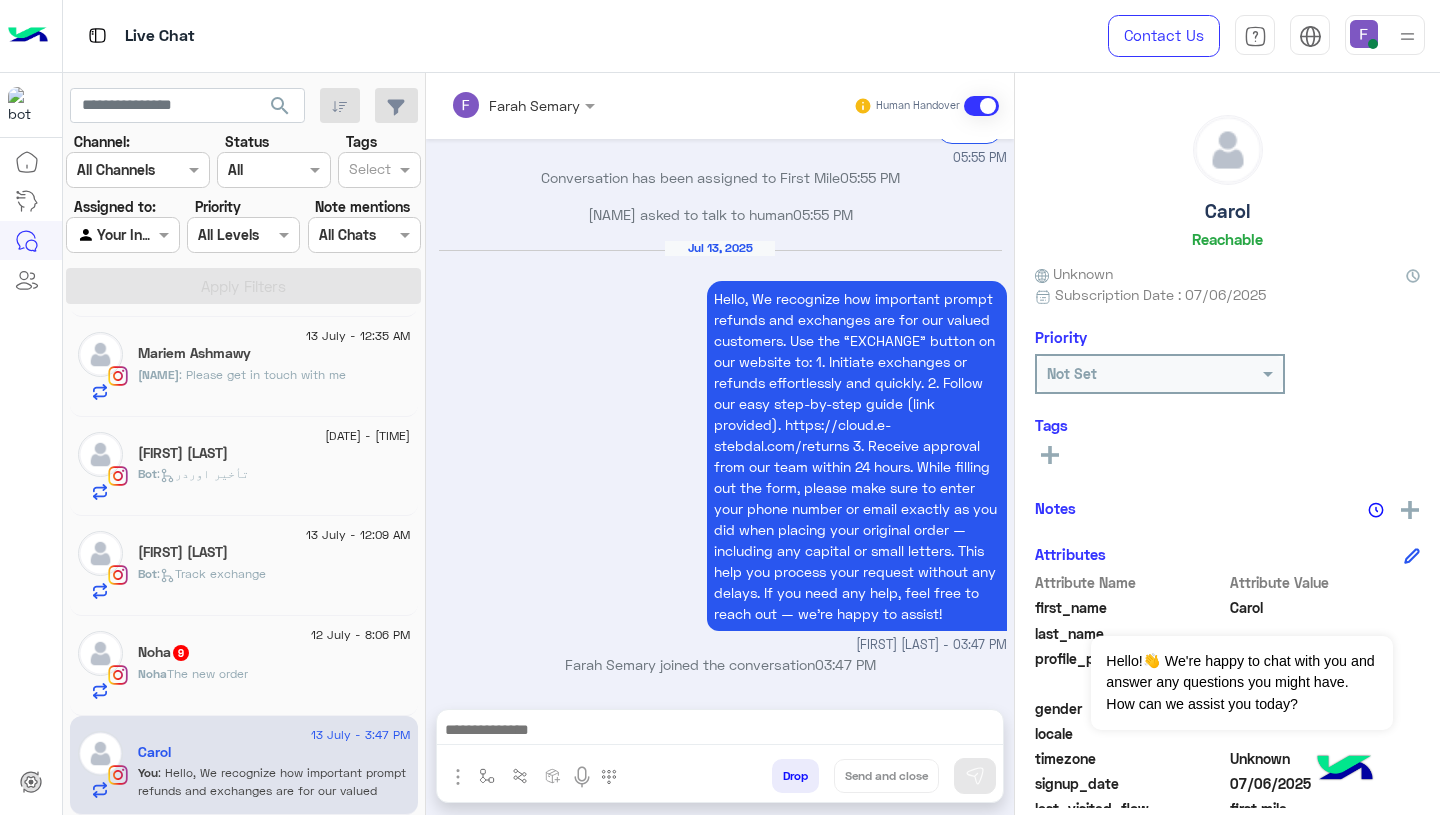 scroll, scrollTop: 2101, scrollLeft: 0, axis: vertical 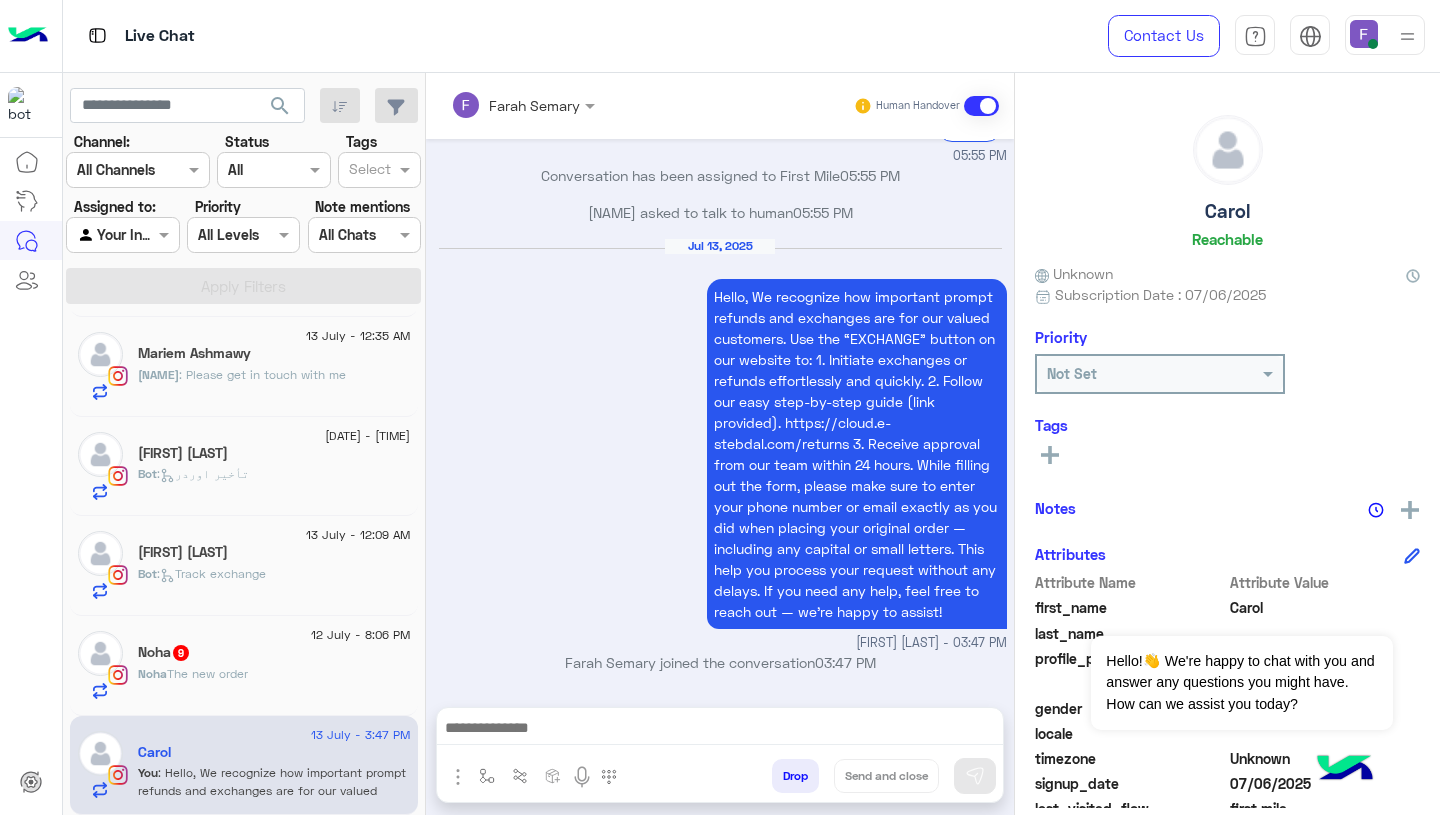 click on "The new order" 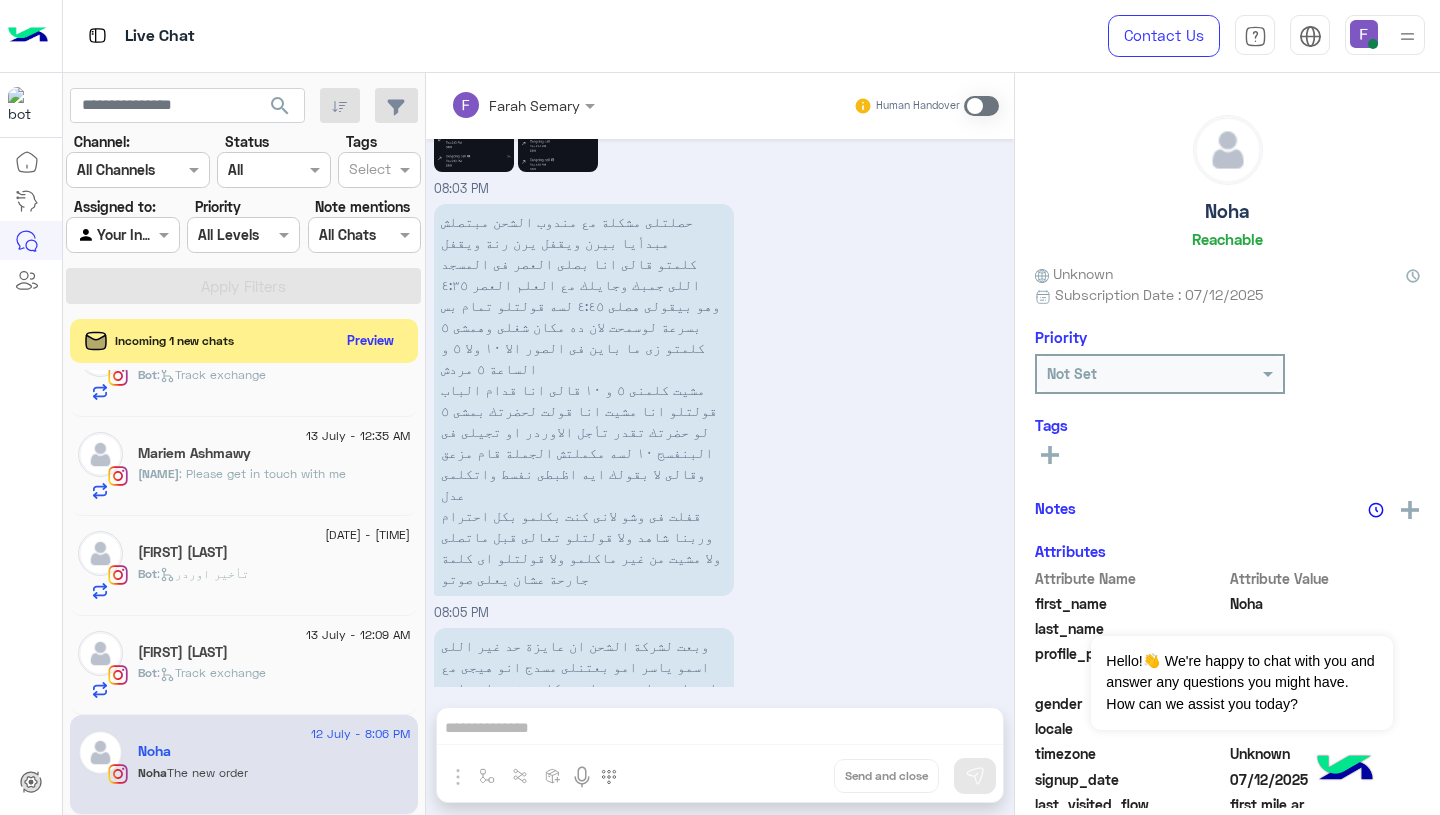 scroll, scrollTop: 456, scrollLeft: 0, axis: vertical 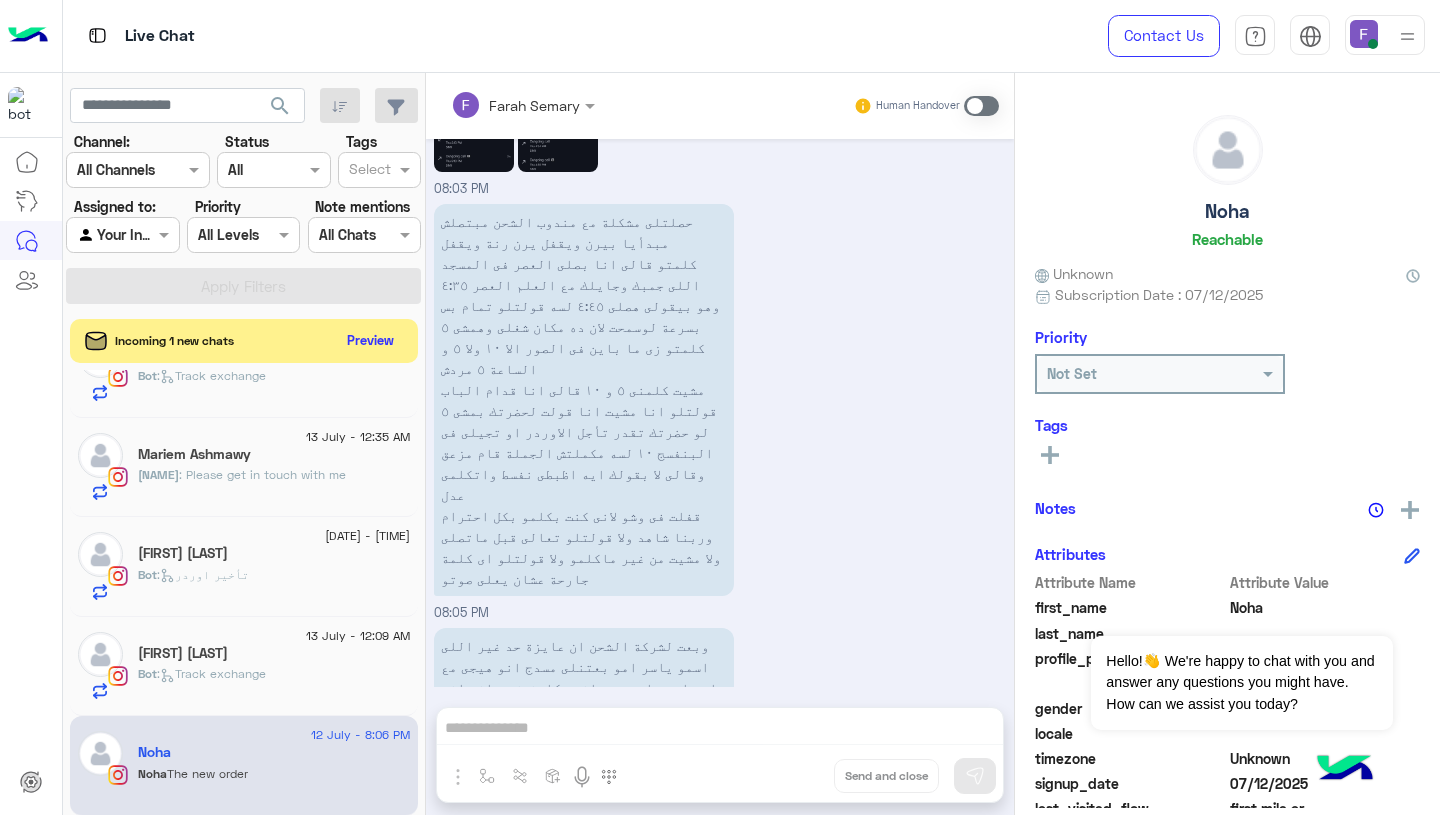click on ":   Track exchange" 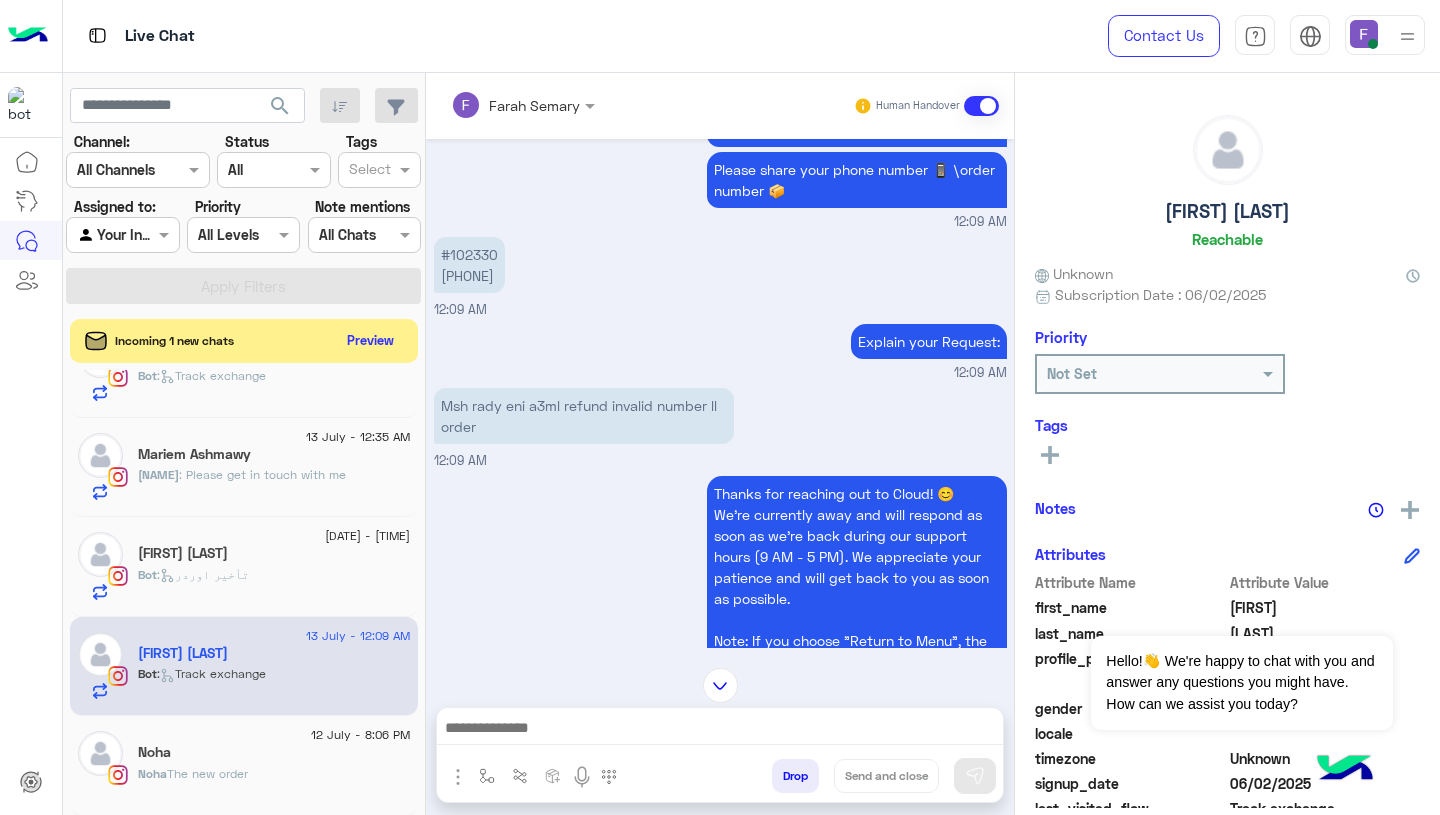 scroll, scrollTop: 1984, scrollLeft: 0, axis: vertical 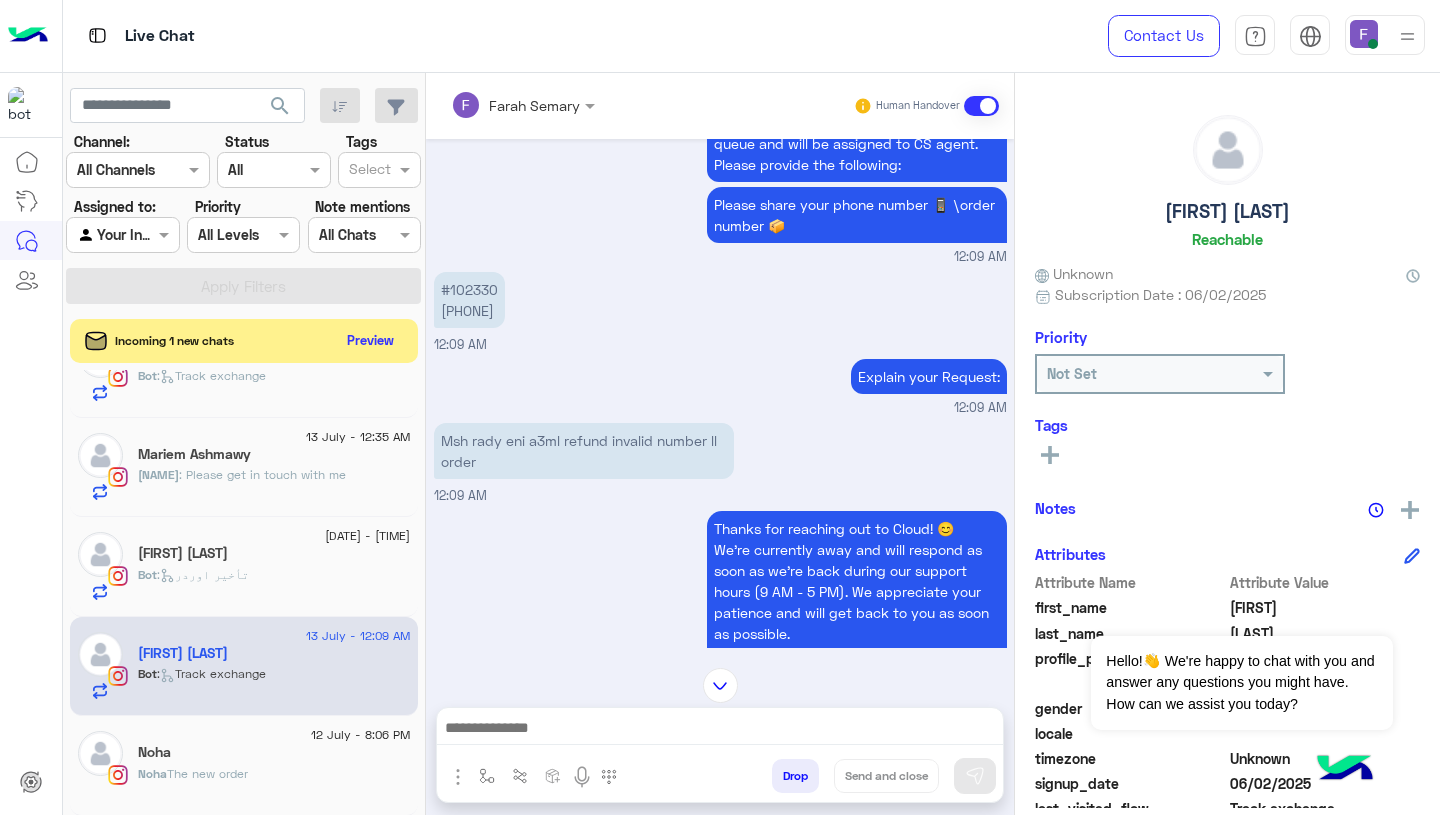click on "Msh rady eni a3ml refund invalid number ll order" at bounding box center (584, 451) 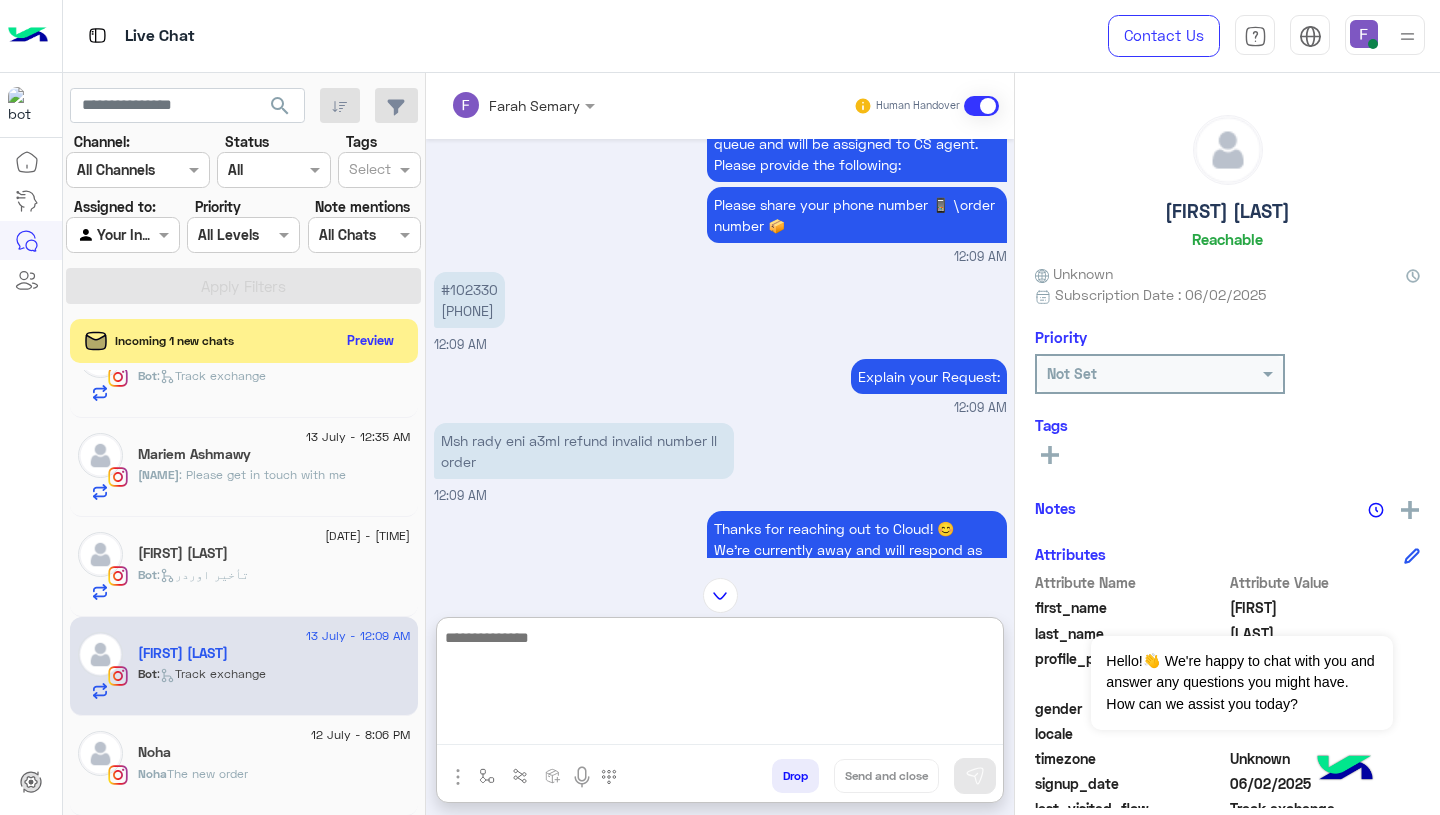 paste on "**********" 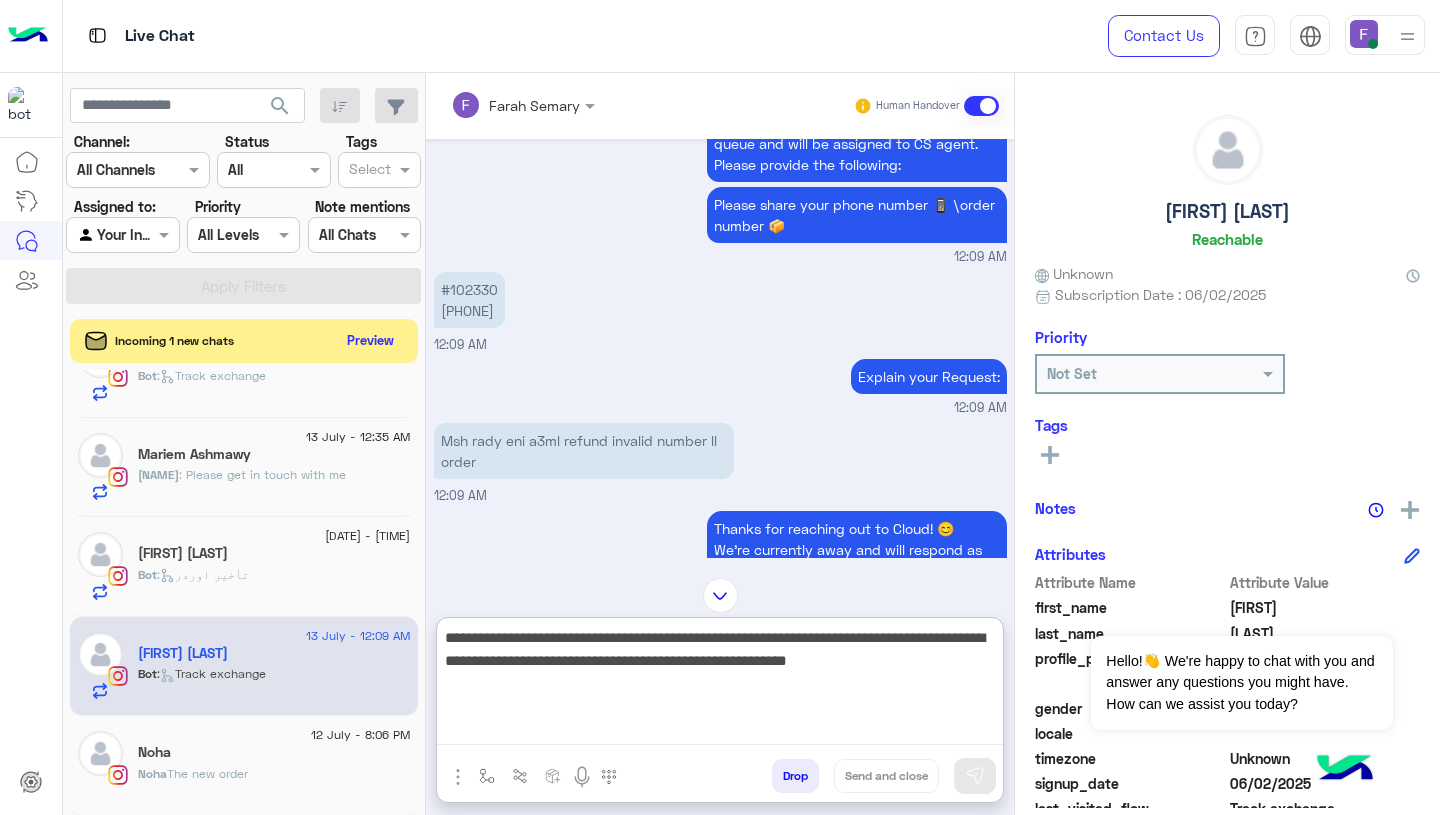 scroll, scrollTop: 61, scrollLeft: 0, axis: vertical 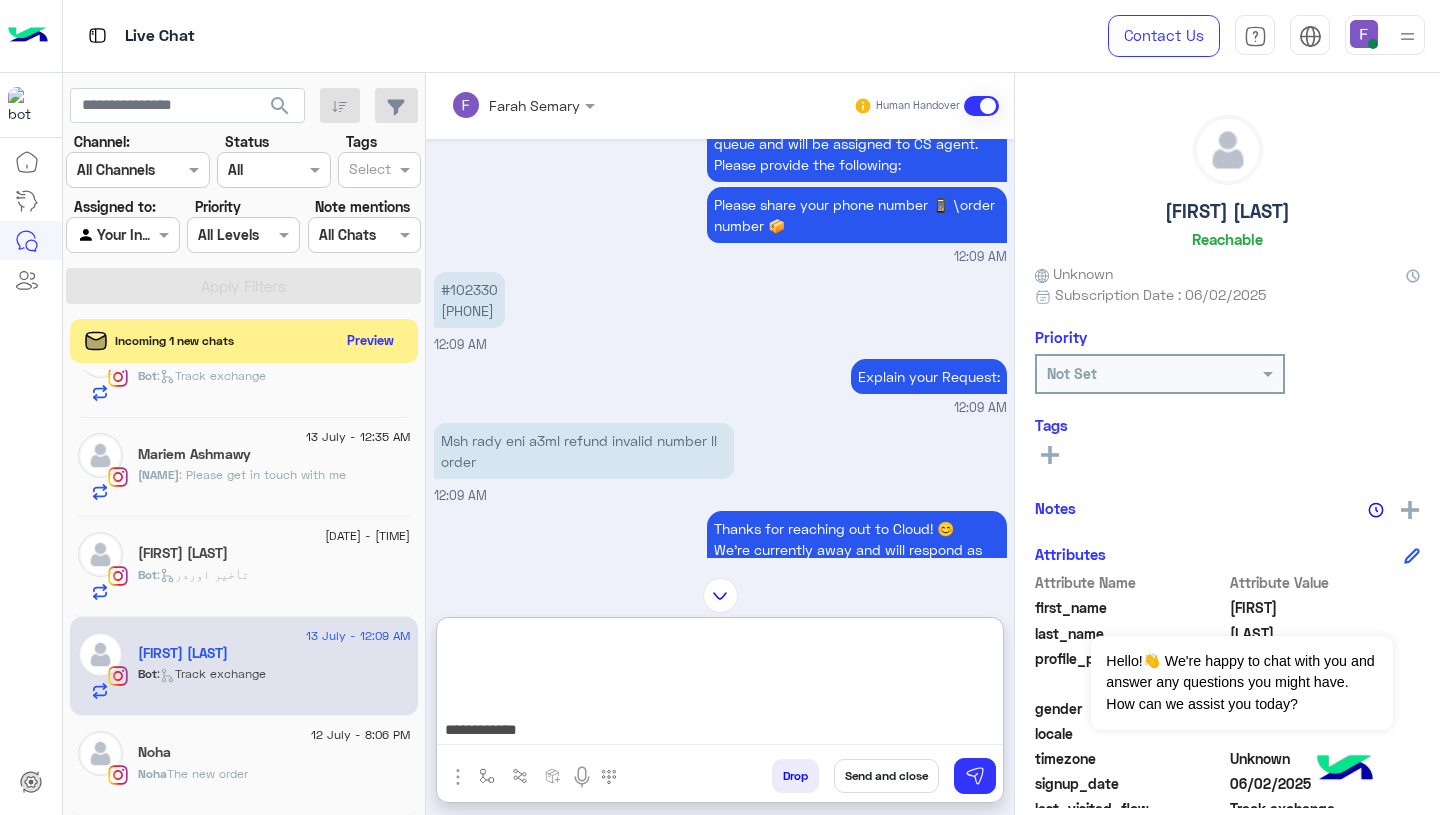 click on "**********" at bounding box center [720, 685] 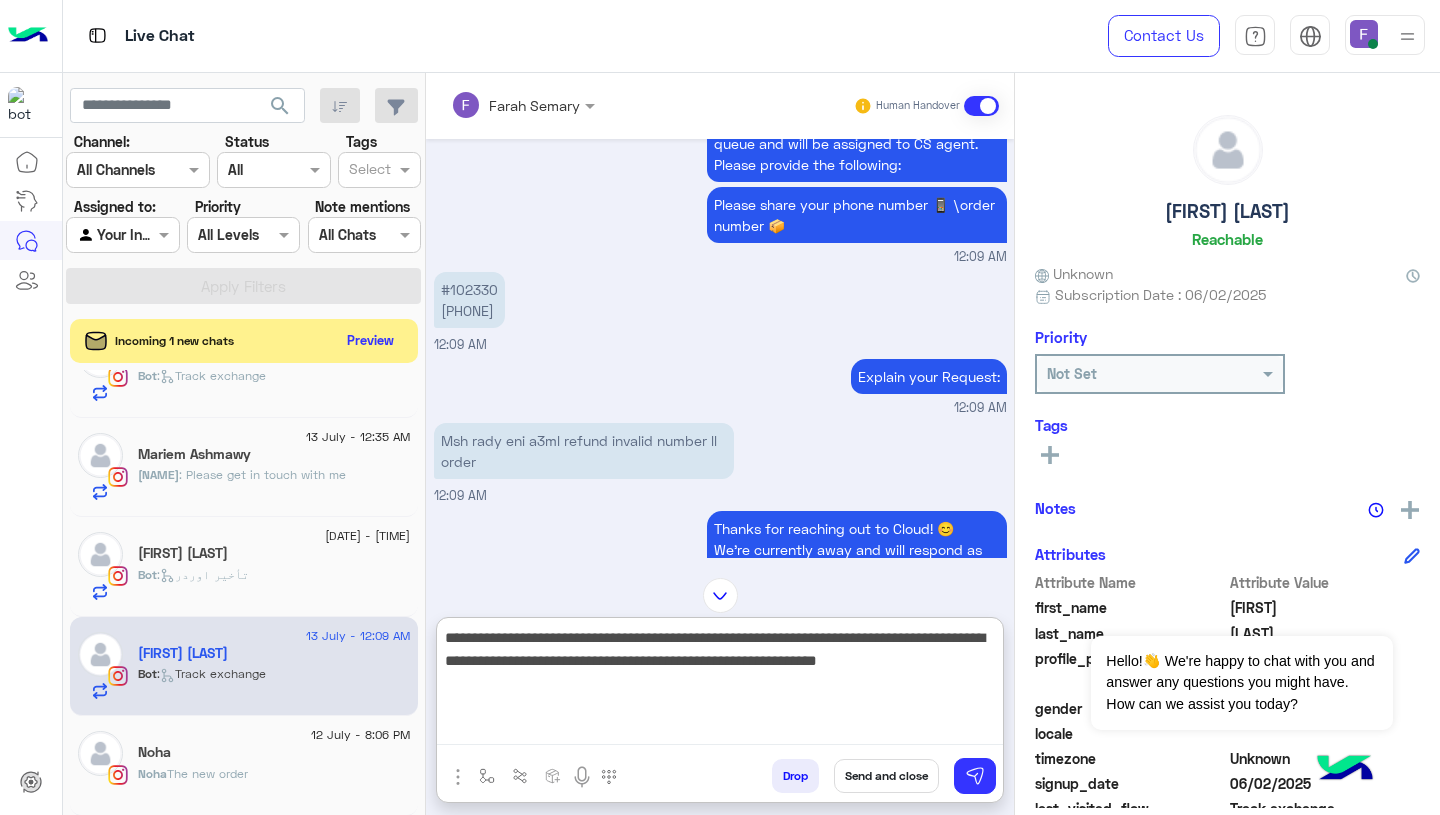 scroll, scrollTop: 0, scrollLeft: 0, axis: both 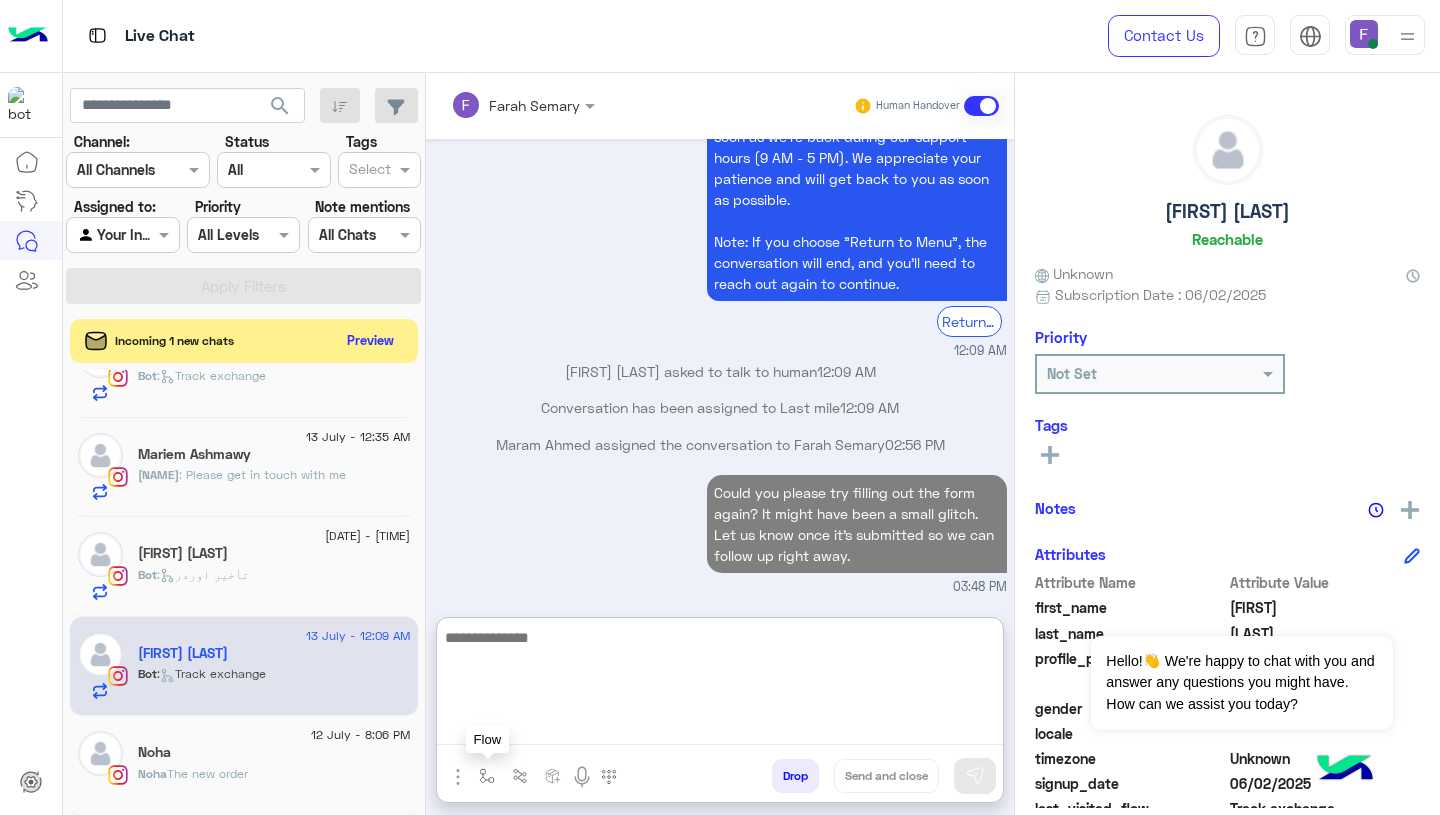 click at bounding box center (487, 776) 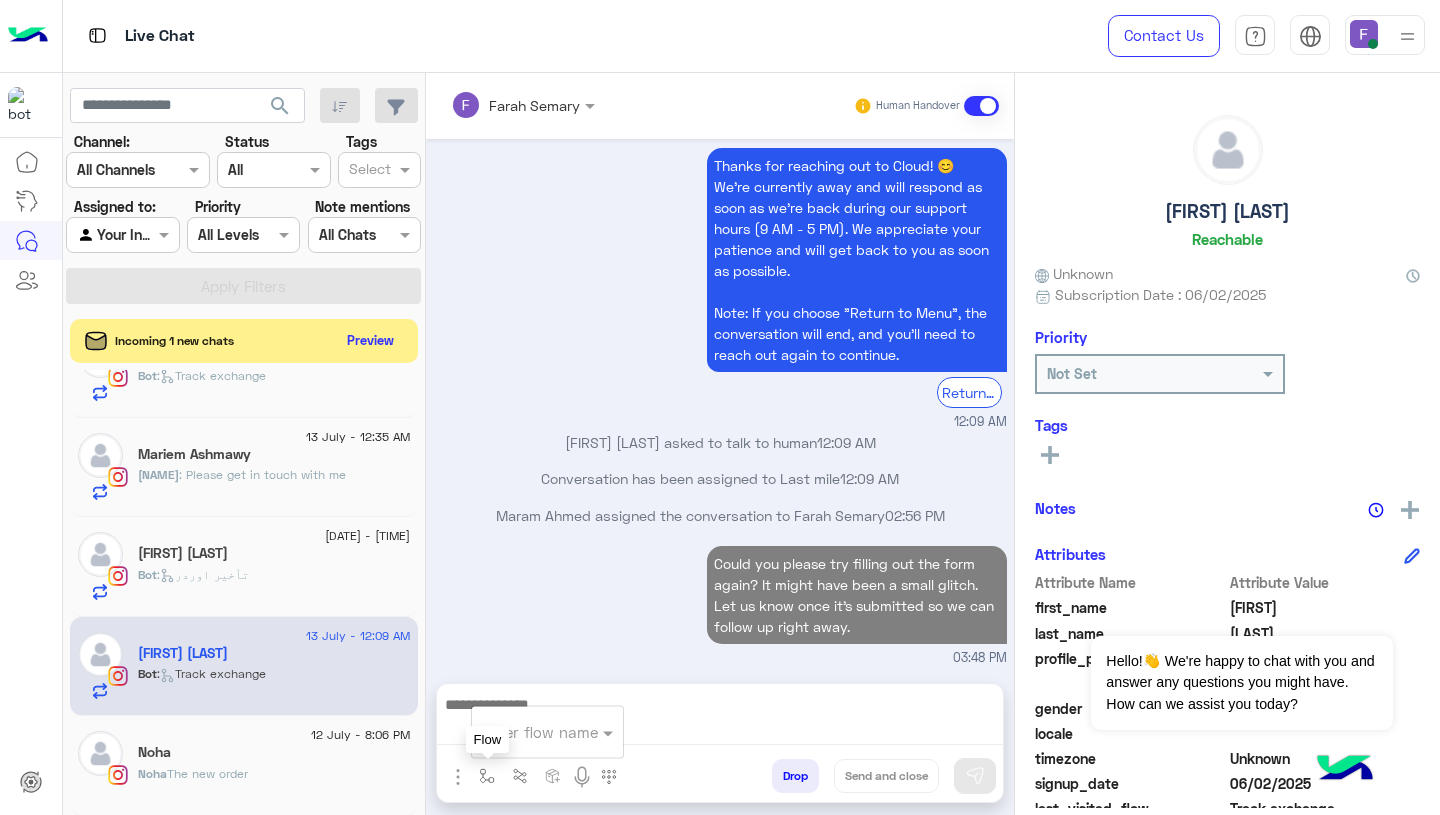scroll, scrollTop: 2384, scrollLeft: 0, axis: vertical 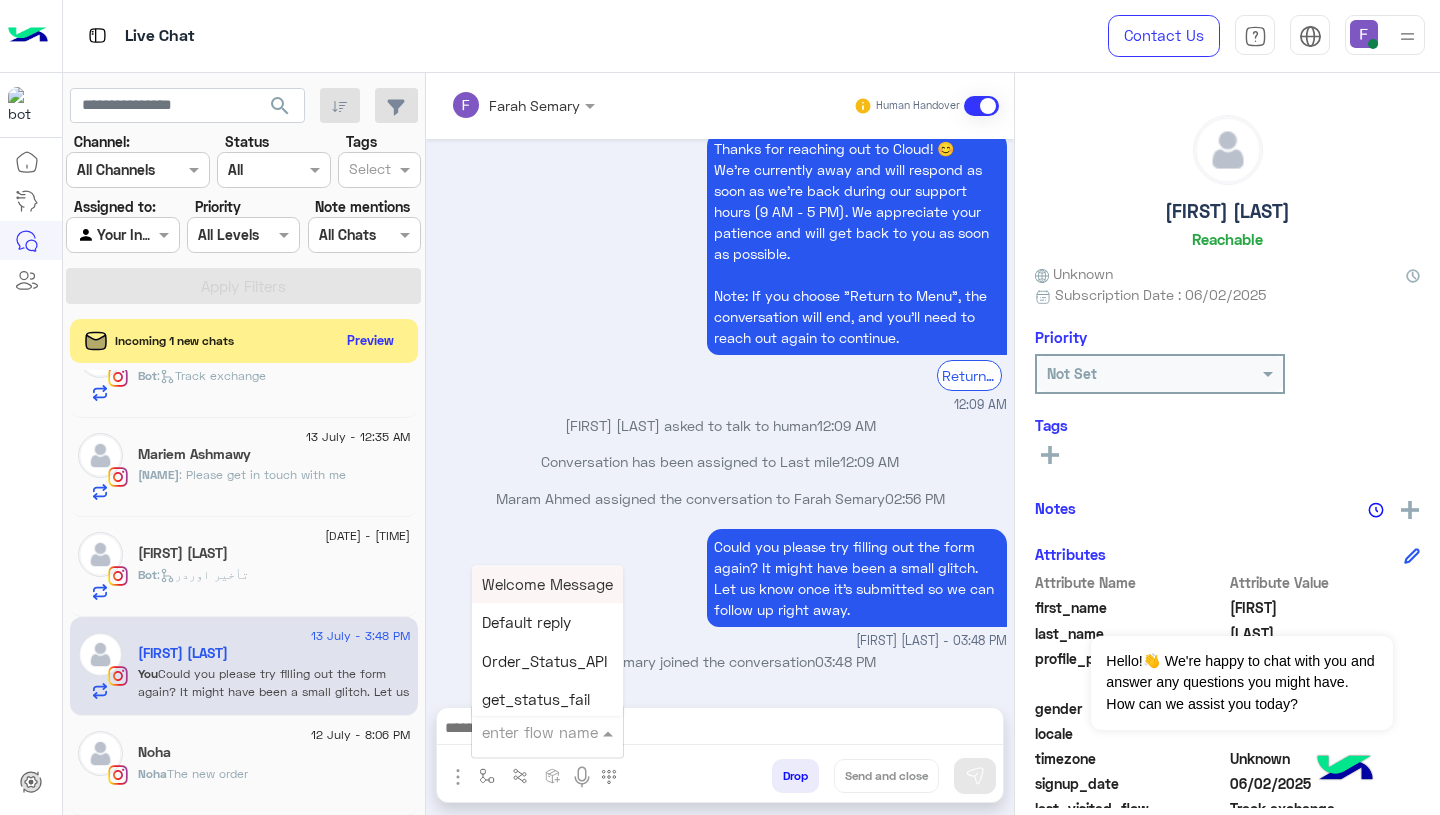 click on "enter flow name" at bounding box center [547, 732] 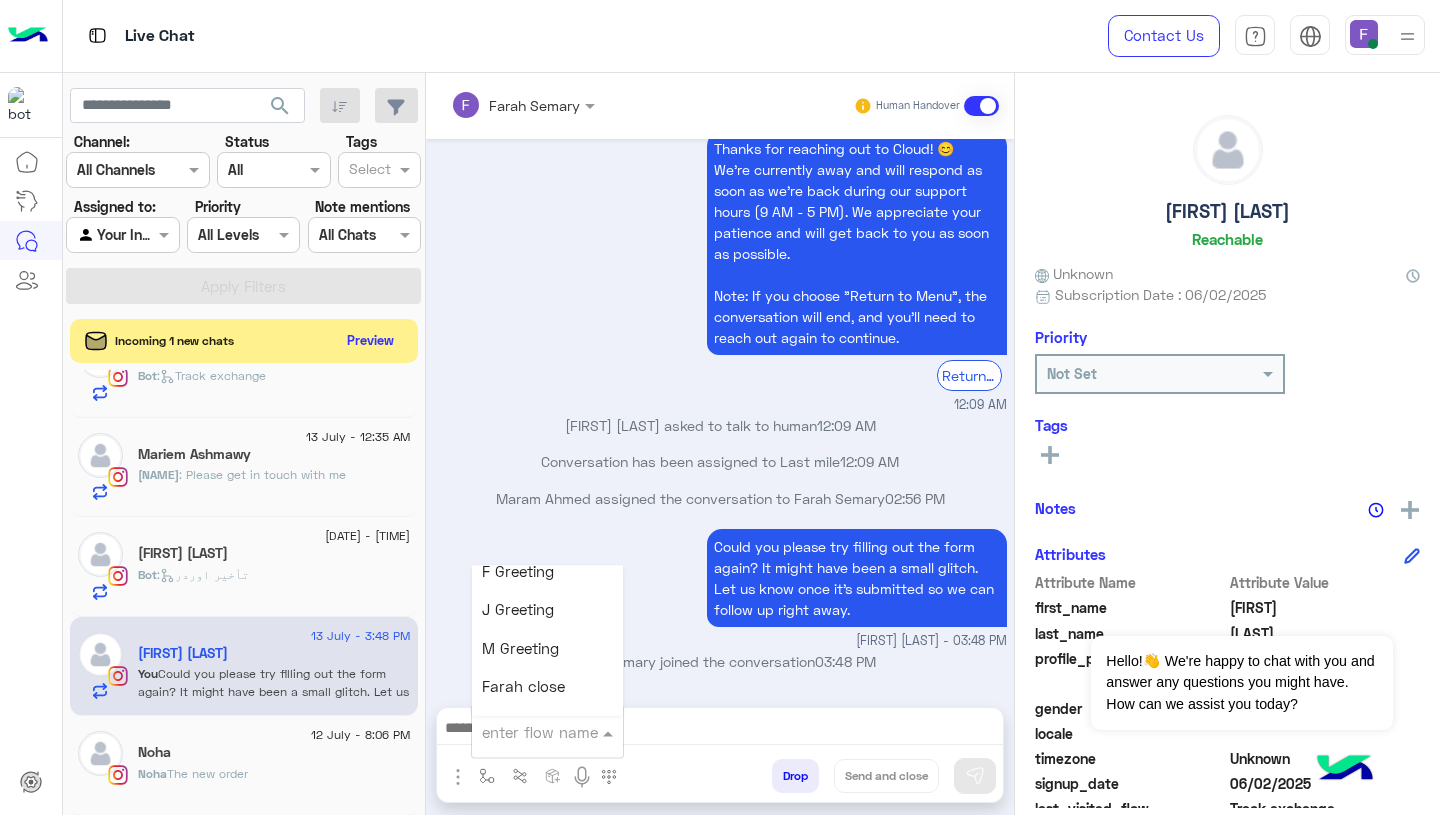 scroll, scrollTop: 2323, scrollLeft: 0, axis: vertical 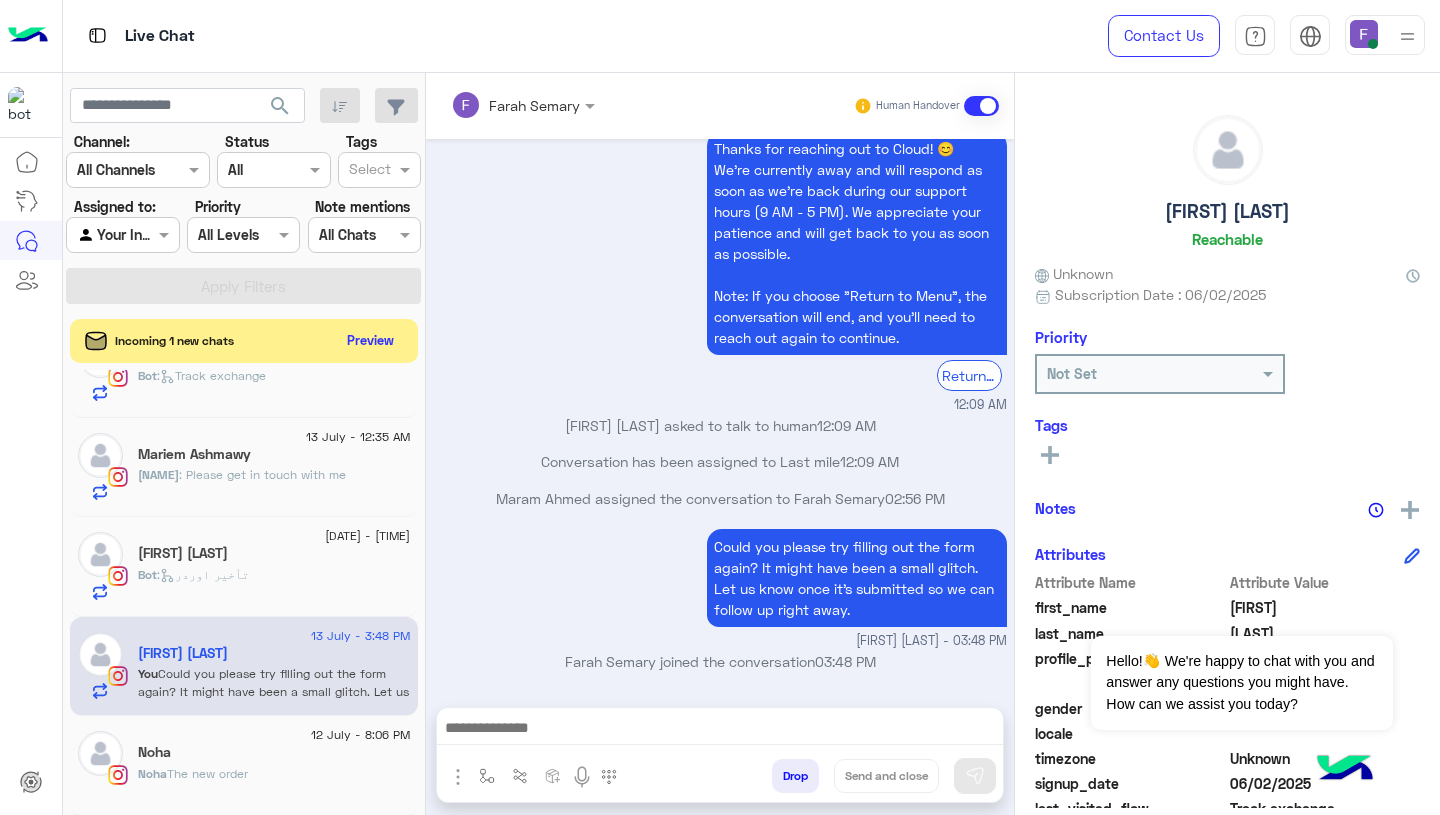 type on "**********" 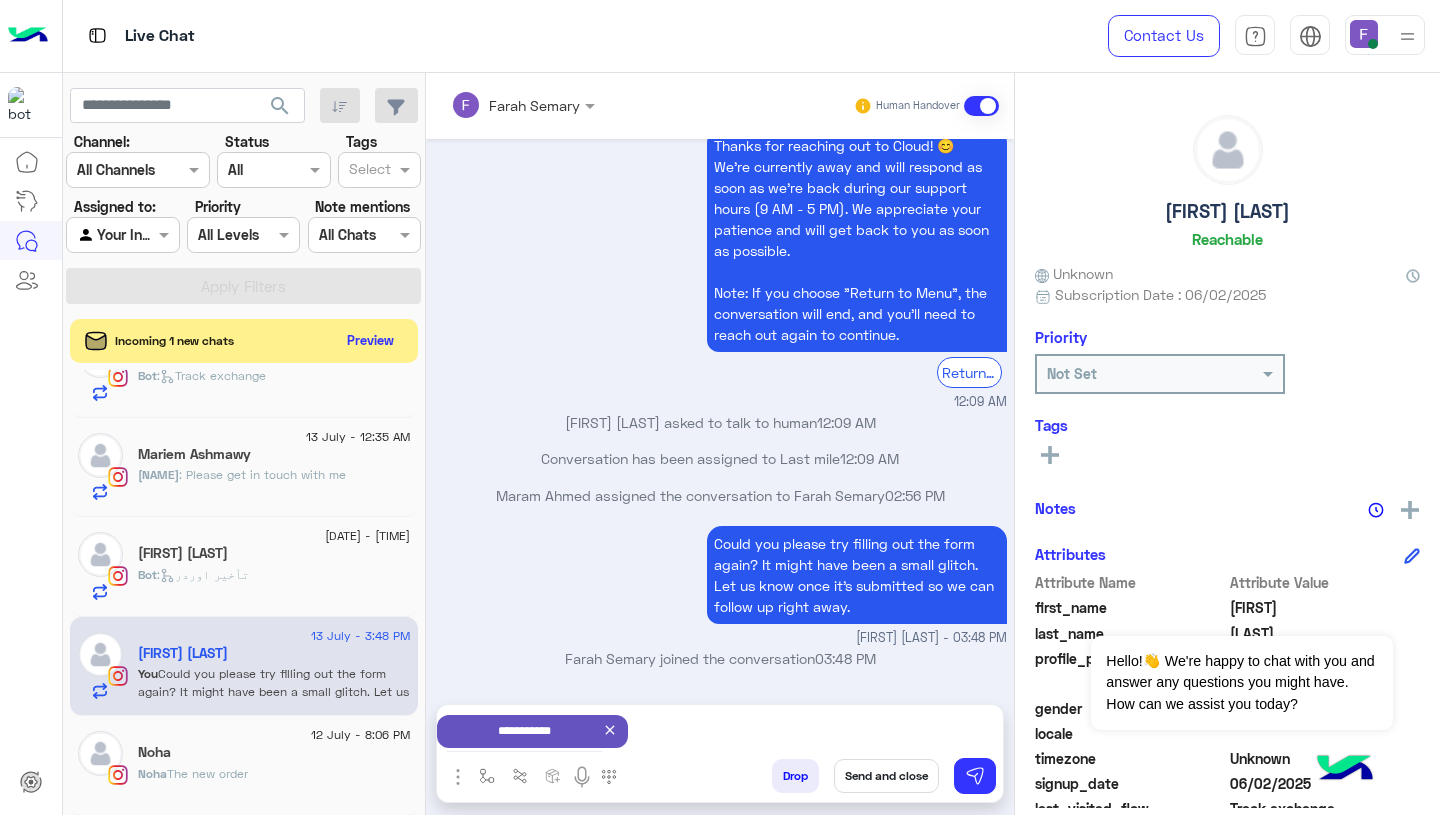 scroll, scrollTop: 2386, scrollLeft: 0, axis: vertical 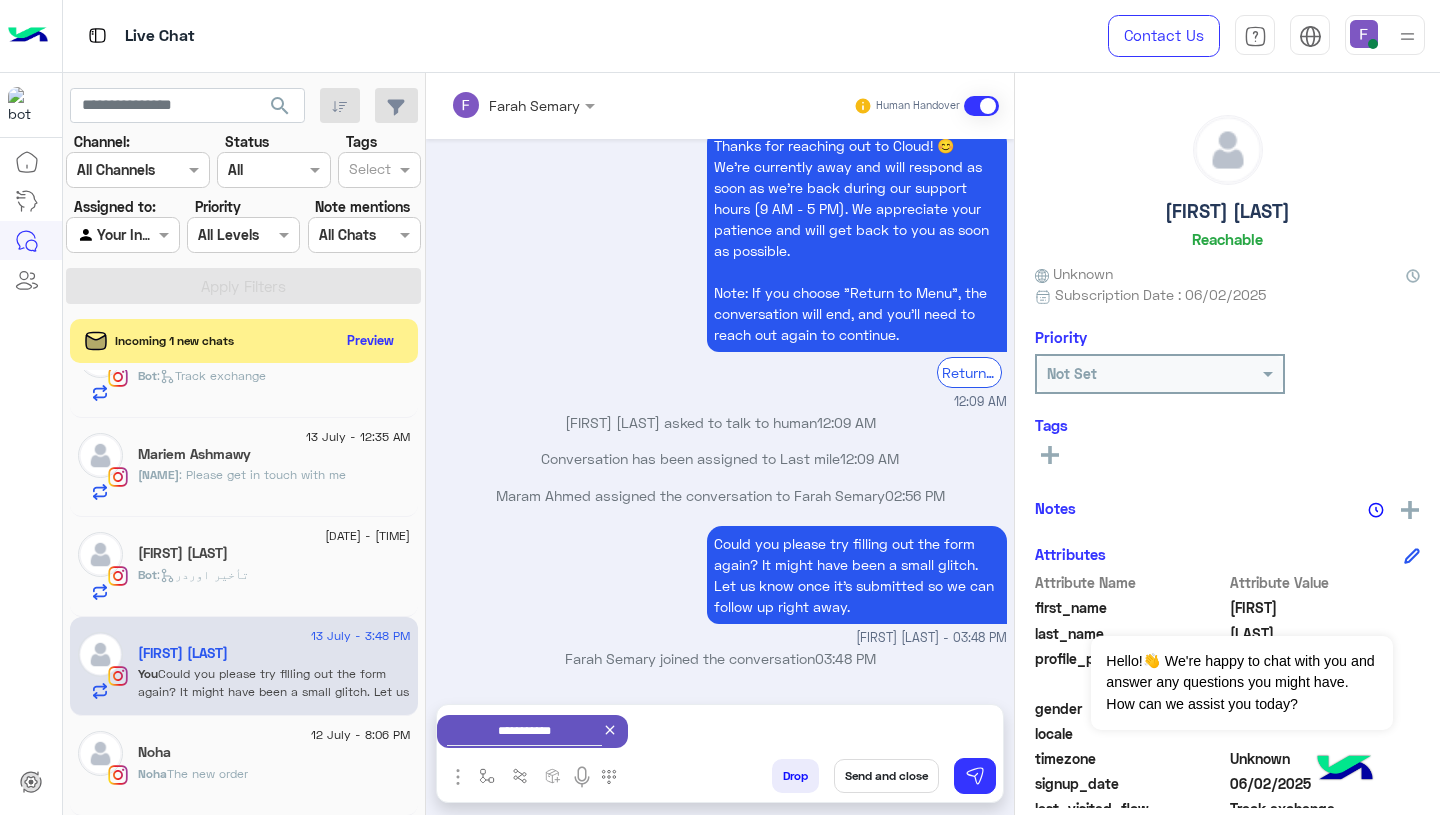 click on "Send and close" at bounding box center [886, 776] 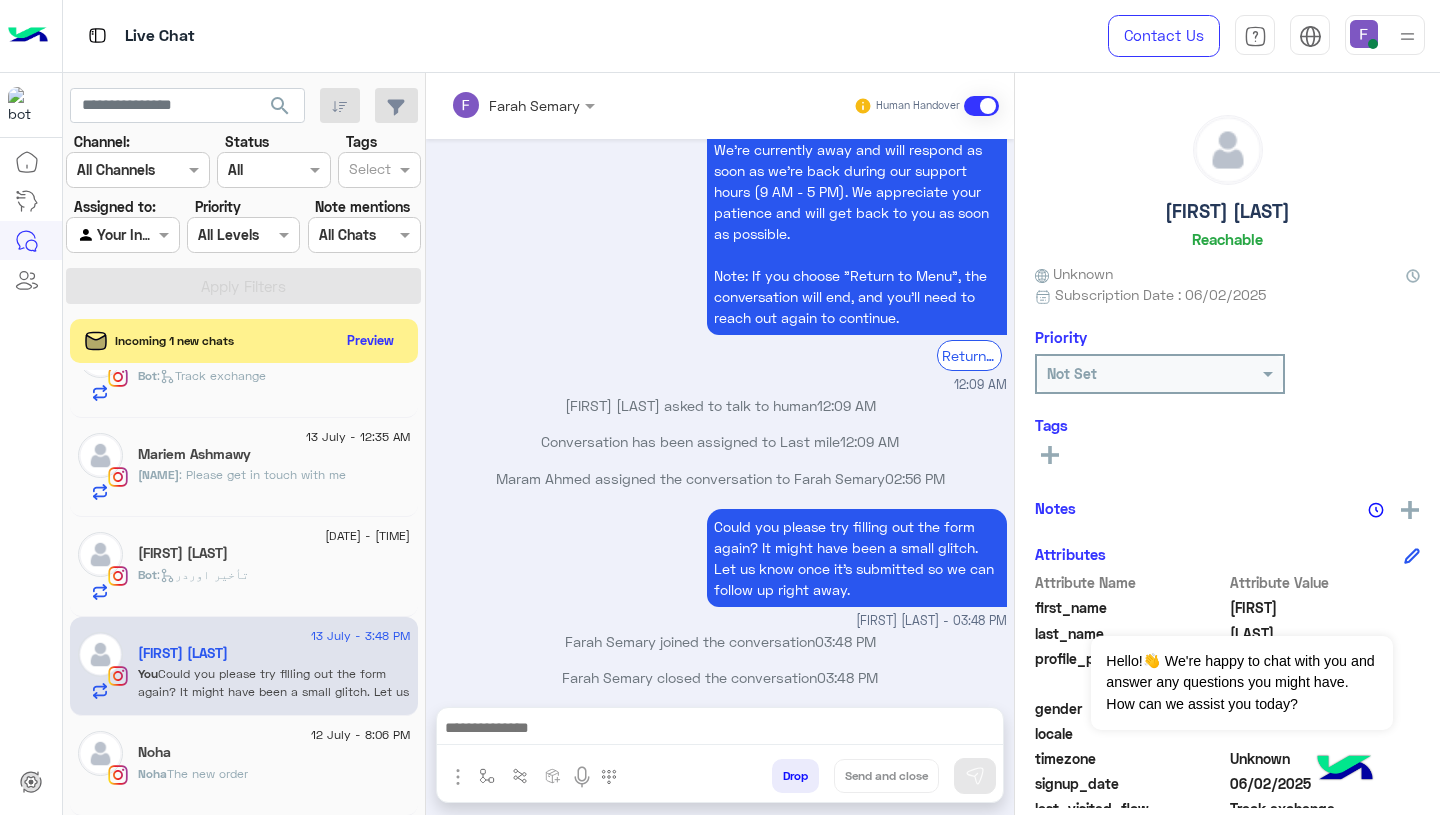 scroll, scrollTop: 2420, scrollLeft: 0, axis: vertical 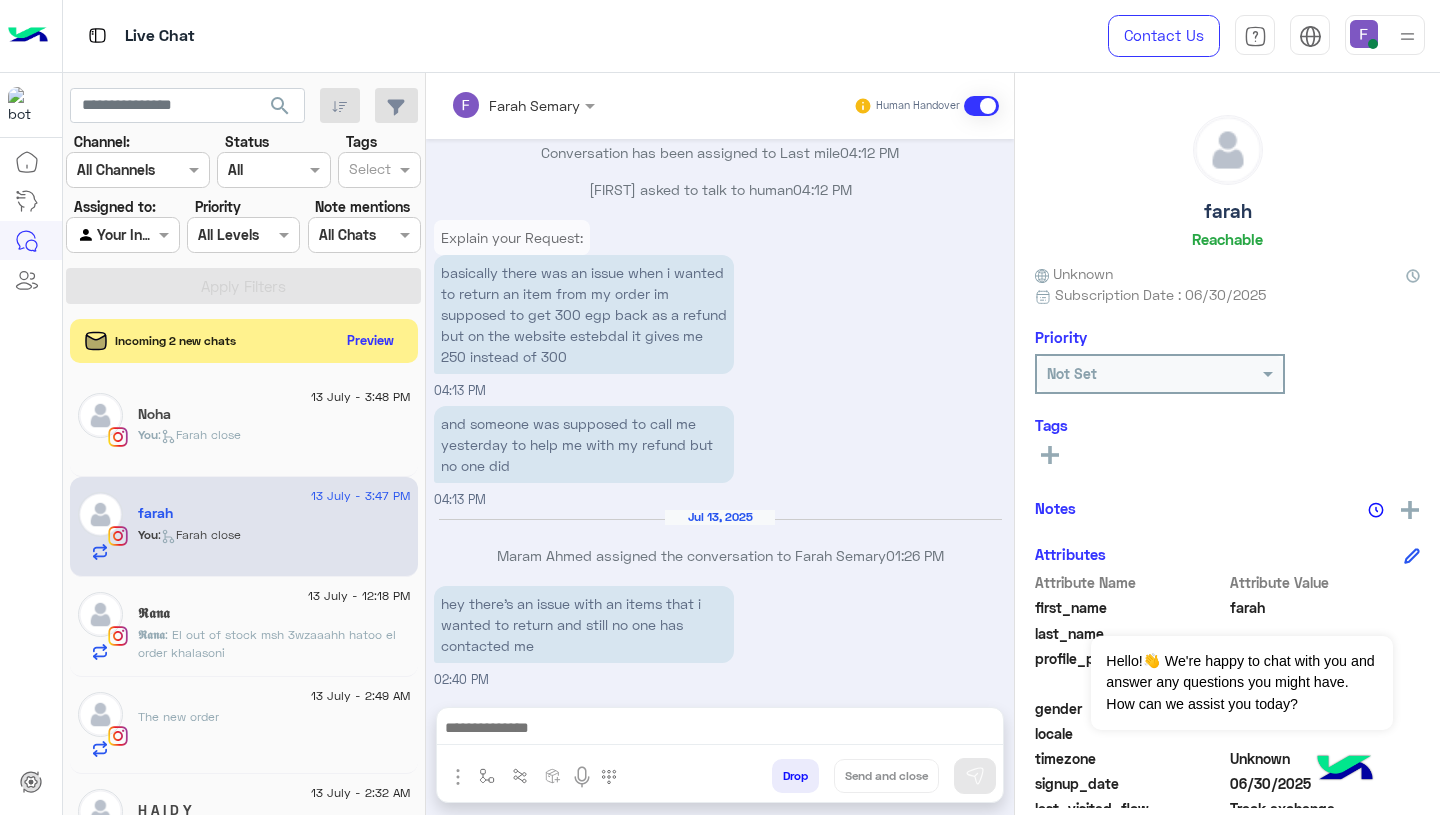click on "You  :   Farah close" 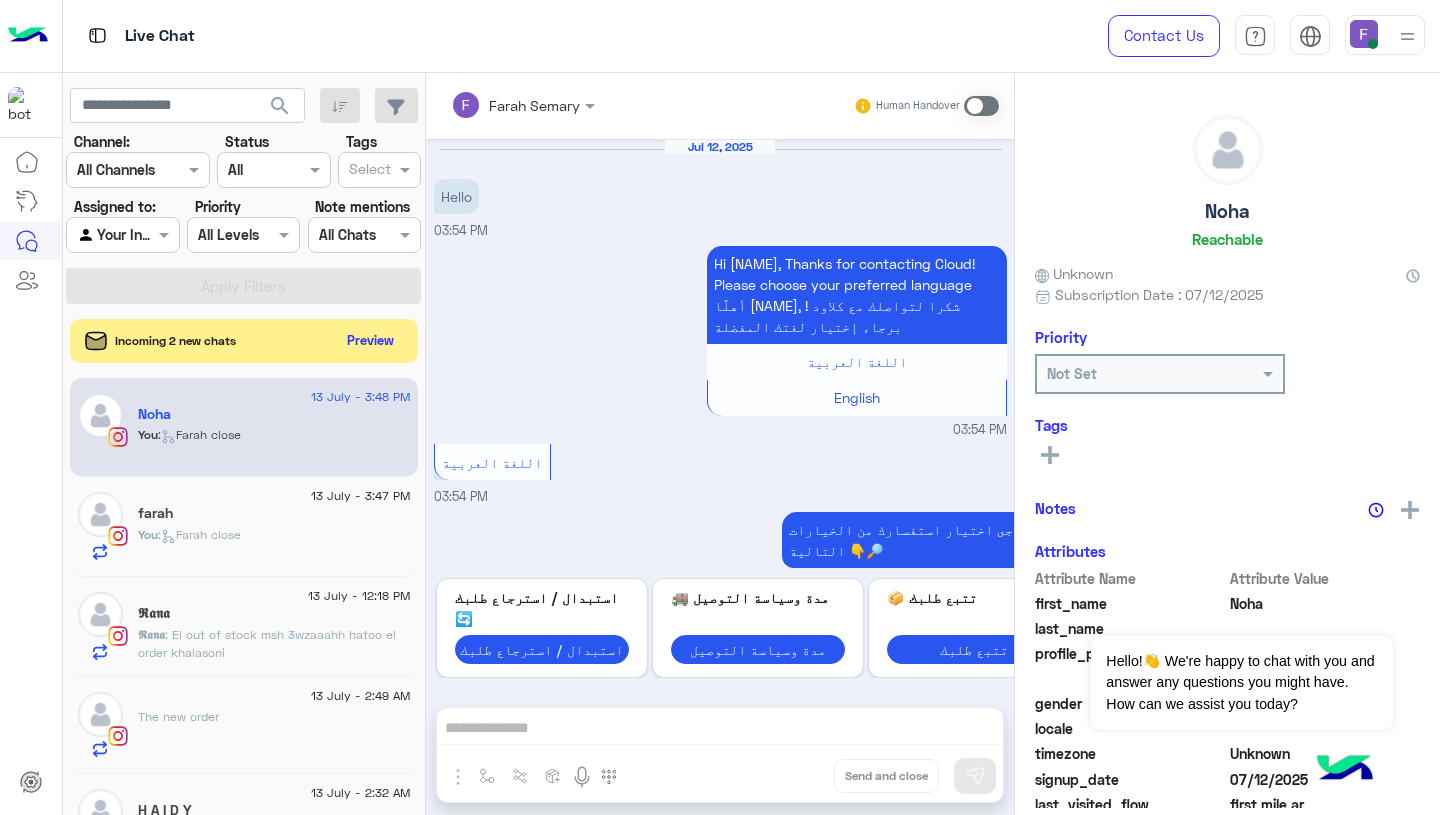 scroll, scrollTop: 1761, scrollLeft: 0, axis: vertical 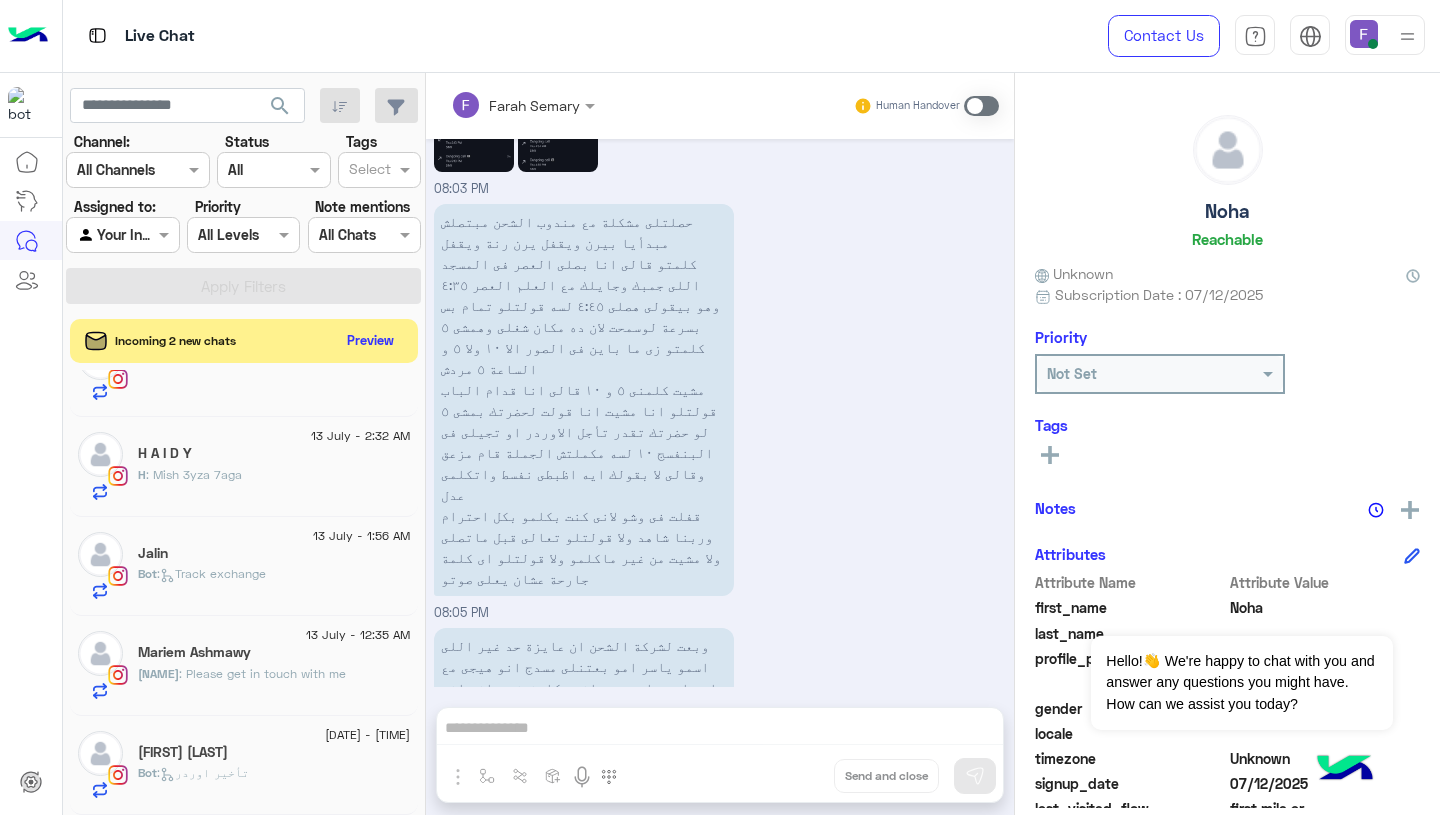 click on "Bot :   تأخير اوردر" 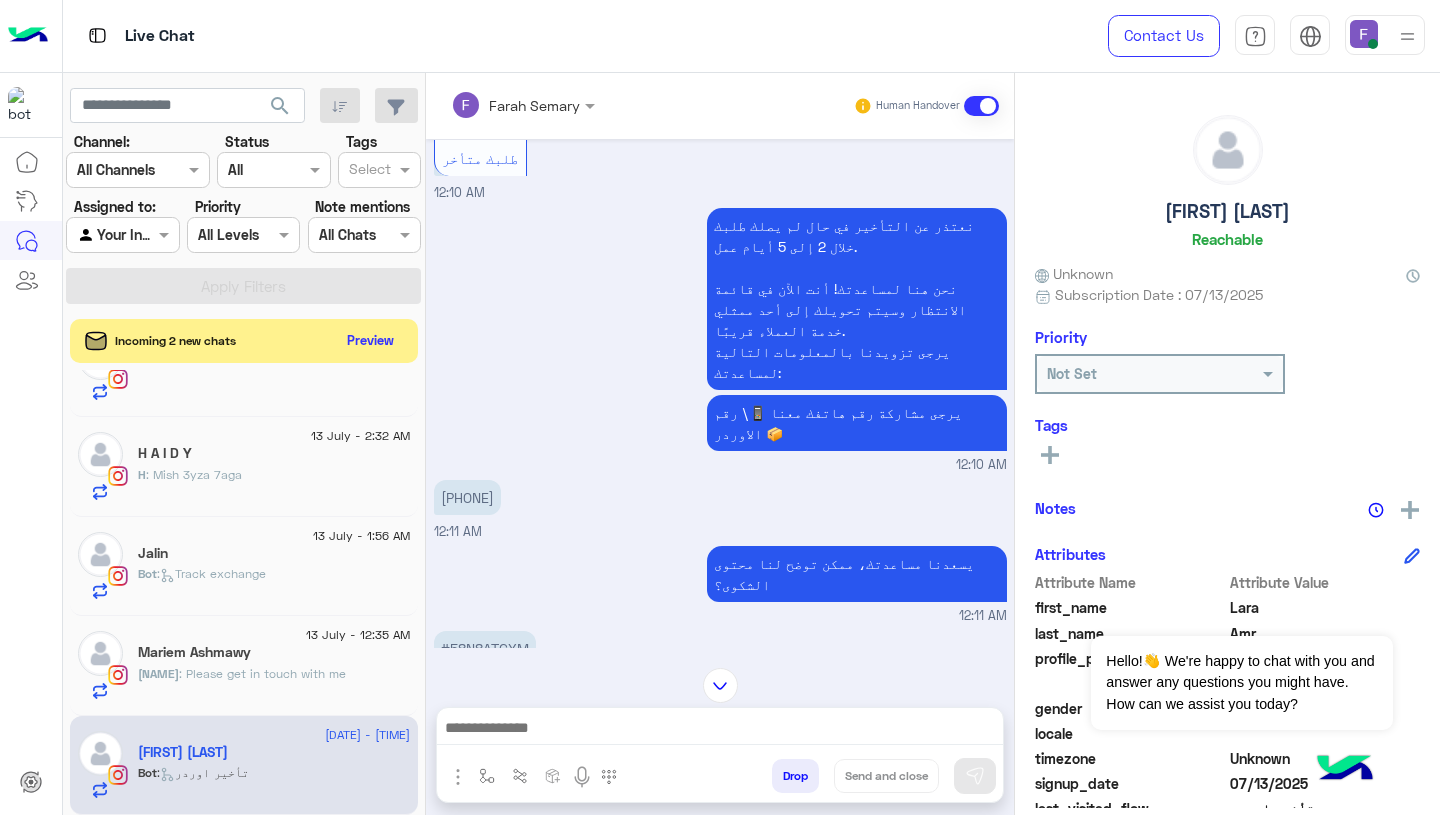 scroll, scrollTop: 1156, scrollLeft: 0, axis: vertical 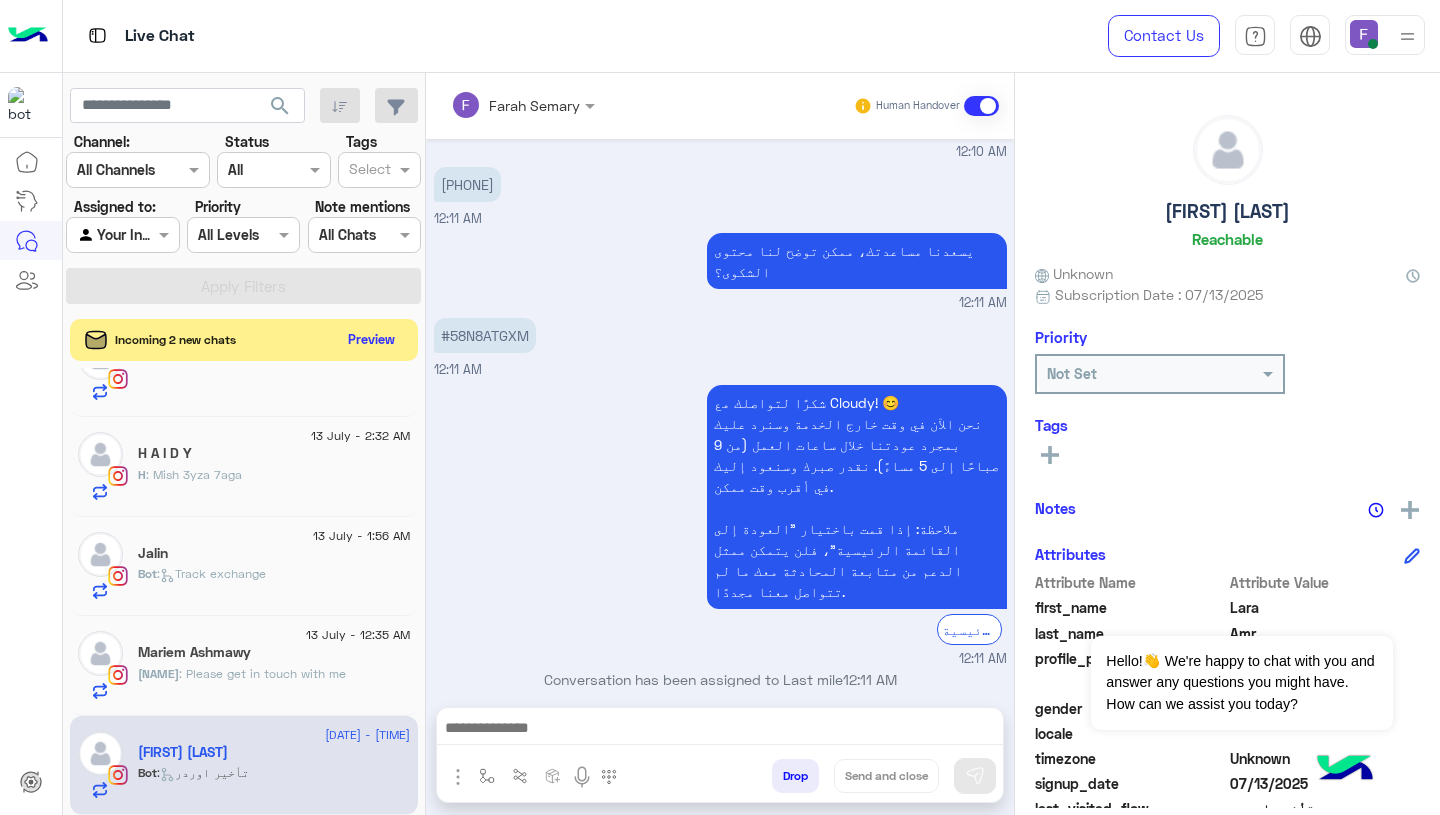 click on "Preview" 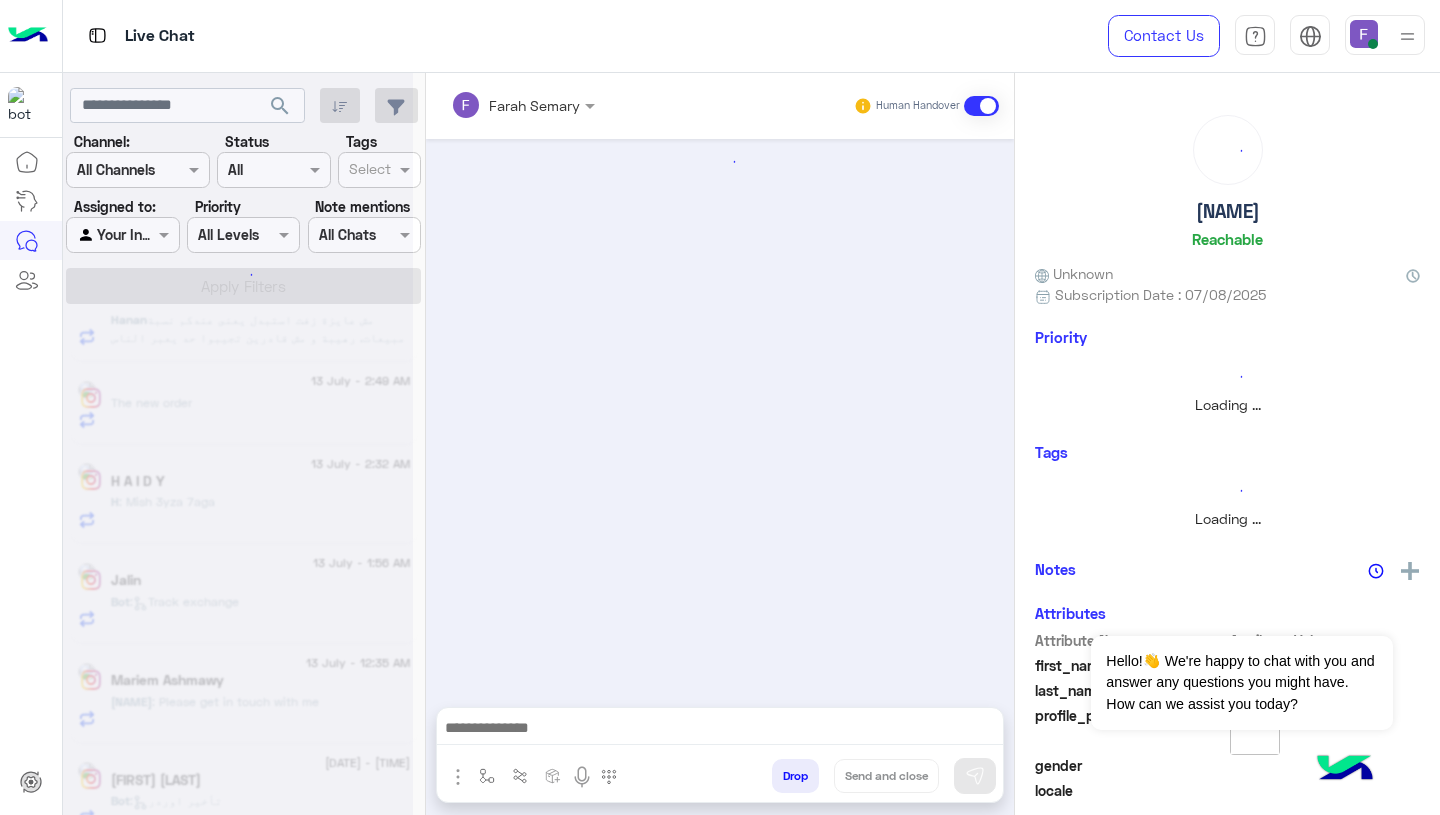 scroll, scrollTop: 0, scrollLeft: 0, axis: both 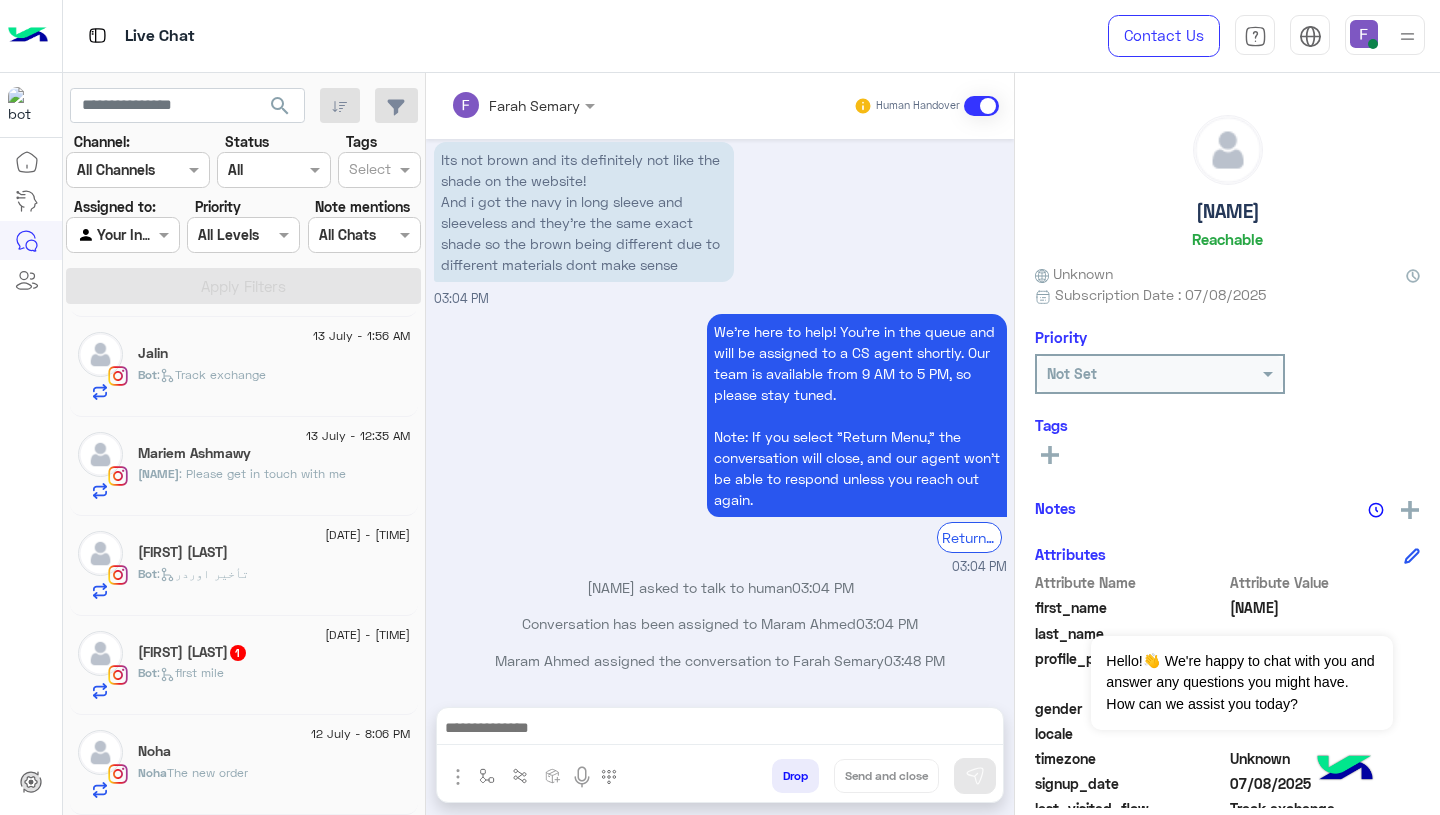 click on "Bot :   first mile" 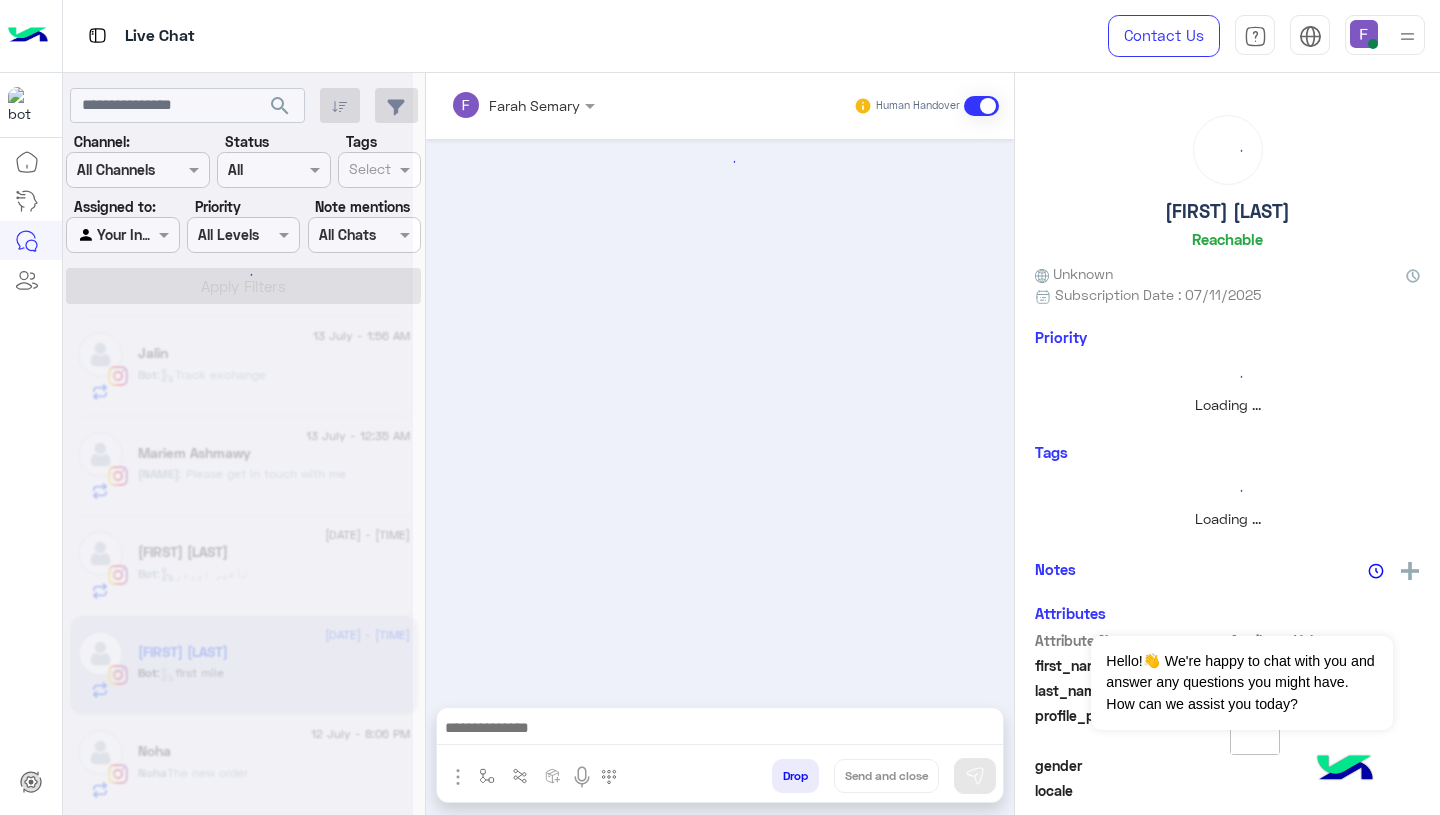 scroll, scrollTop: 597, scrollLeft: 0, axis: vertical 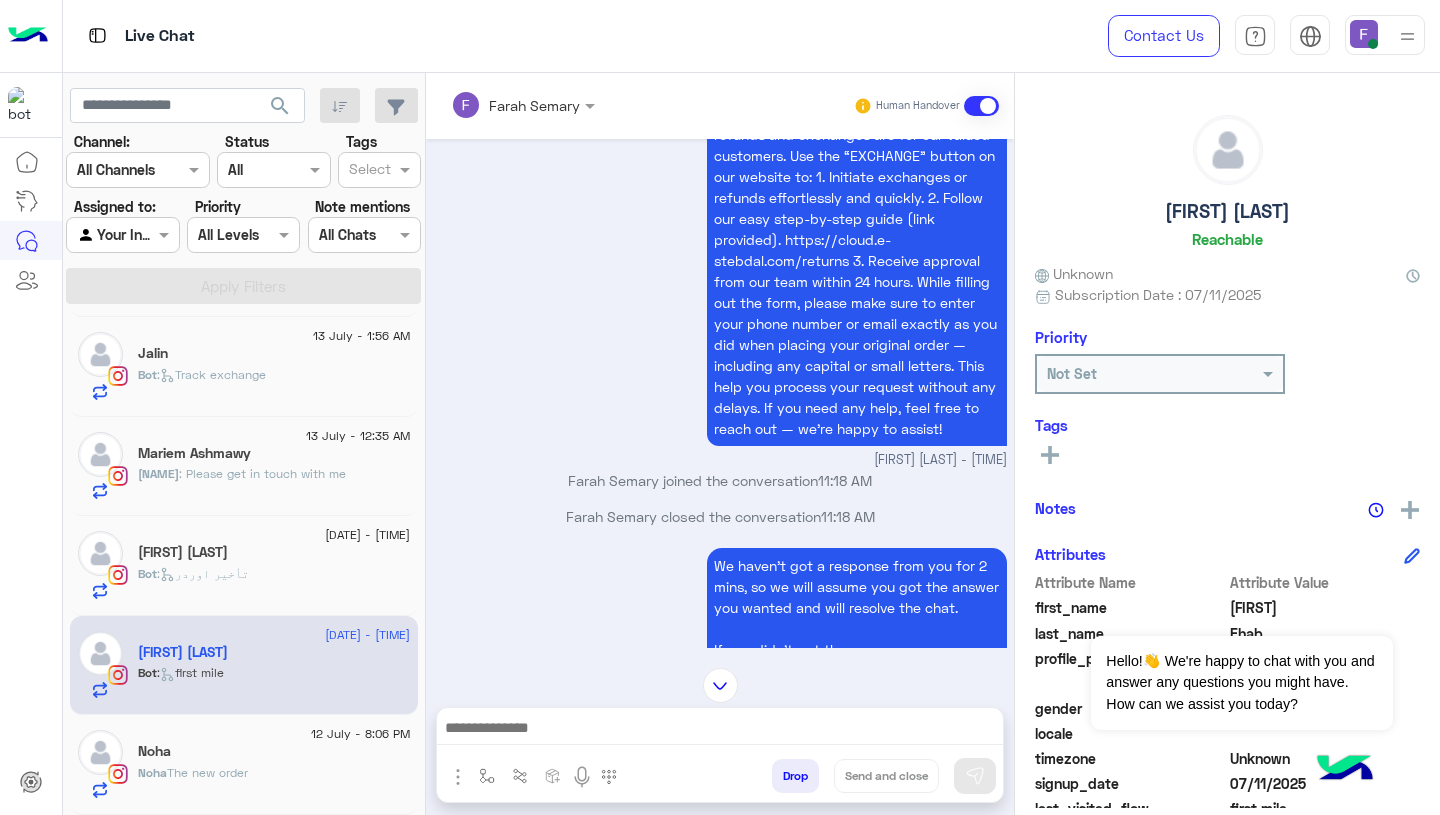 click at bounding box center (720, 730) 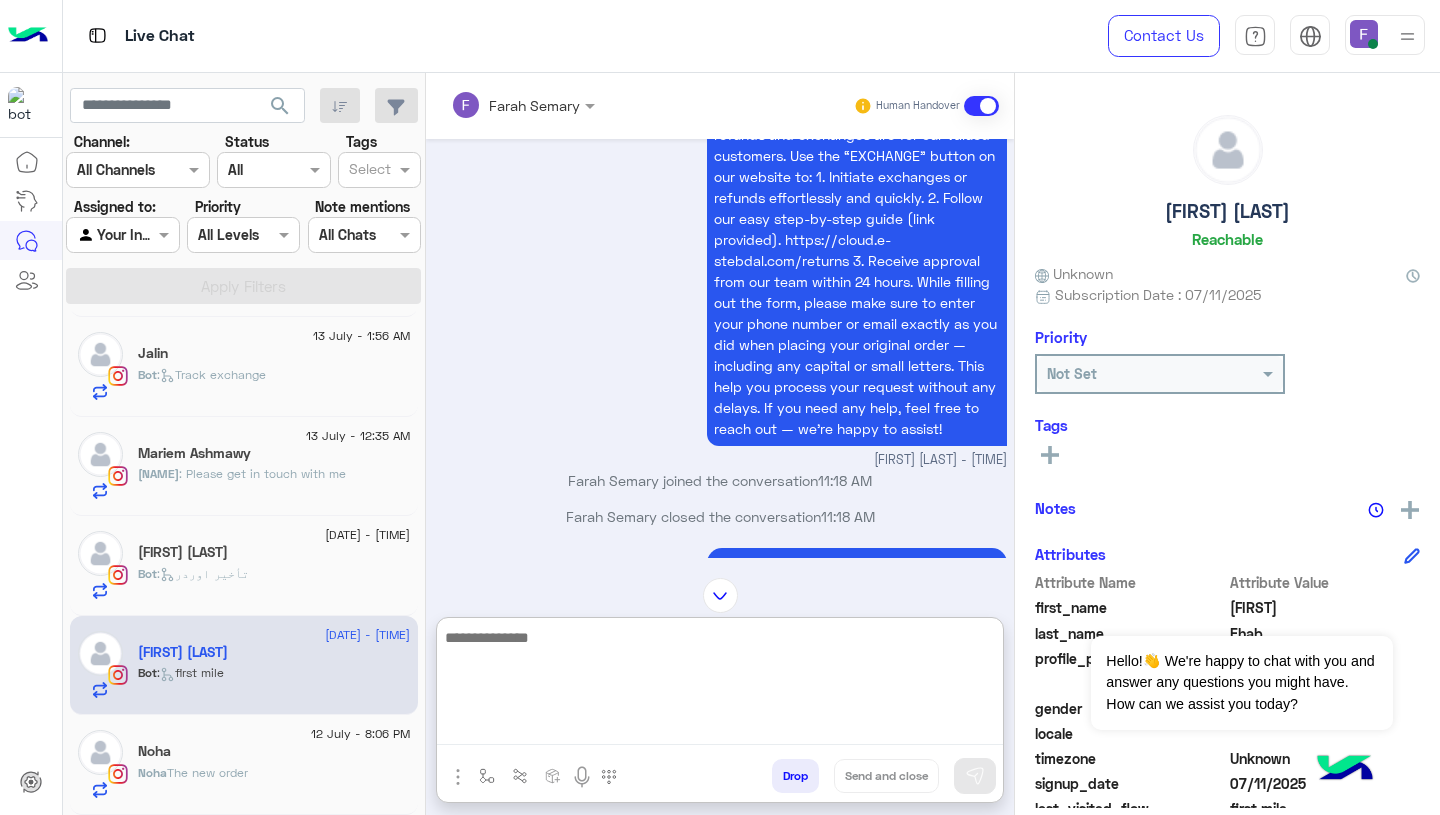 paste on "**********" 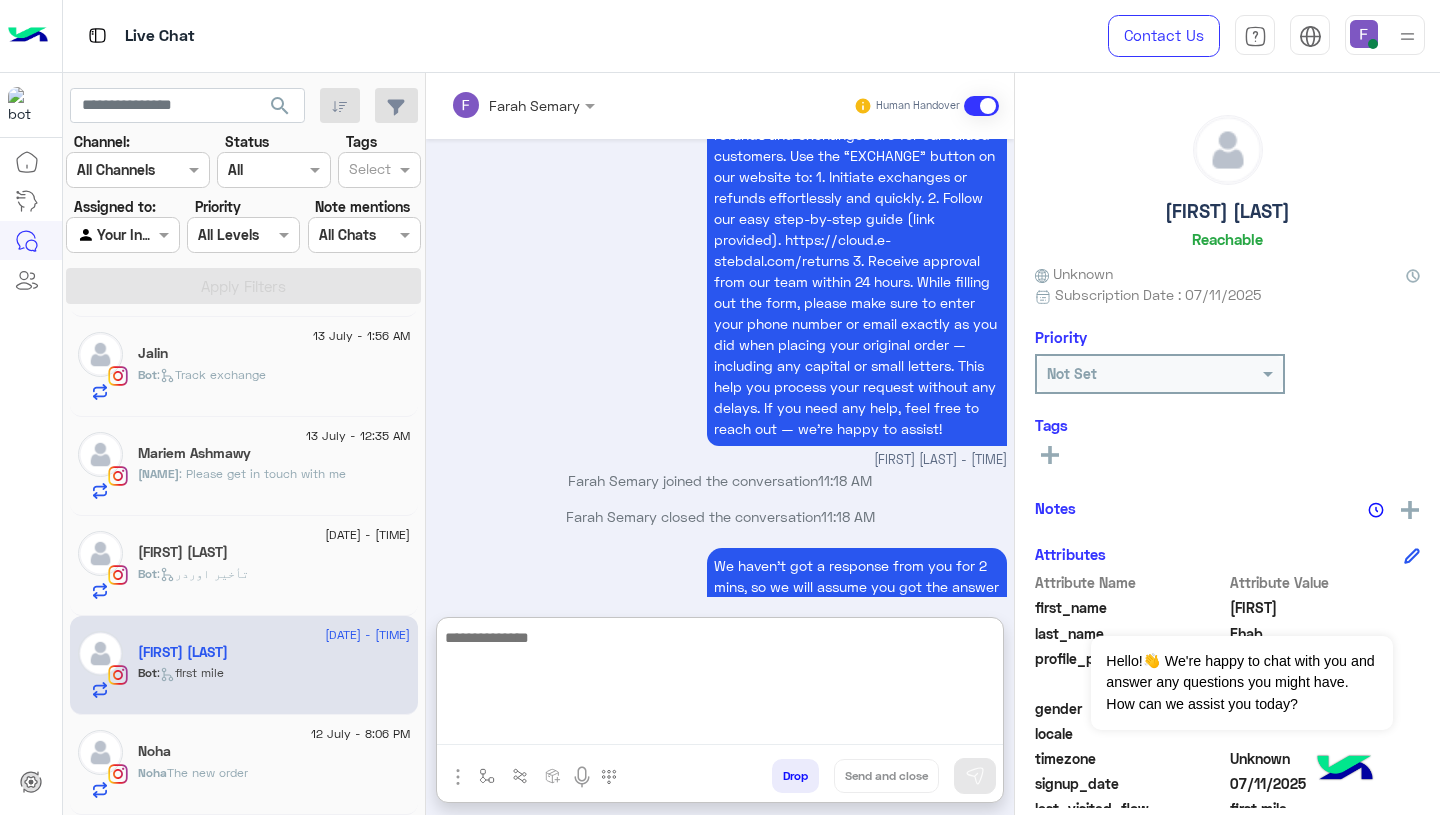 scroll, scrollTop: 0, scrollLeft: 0, axis: both 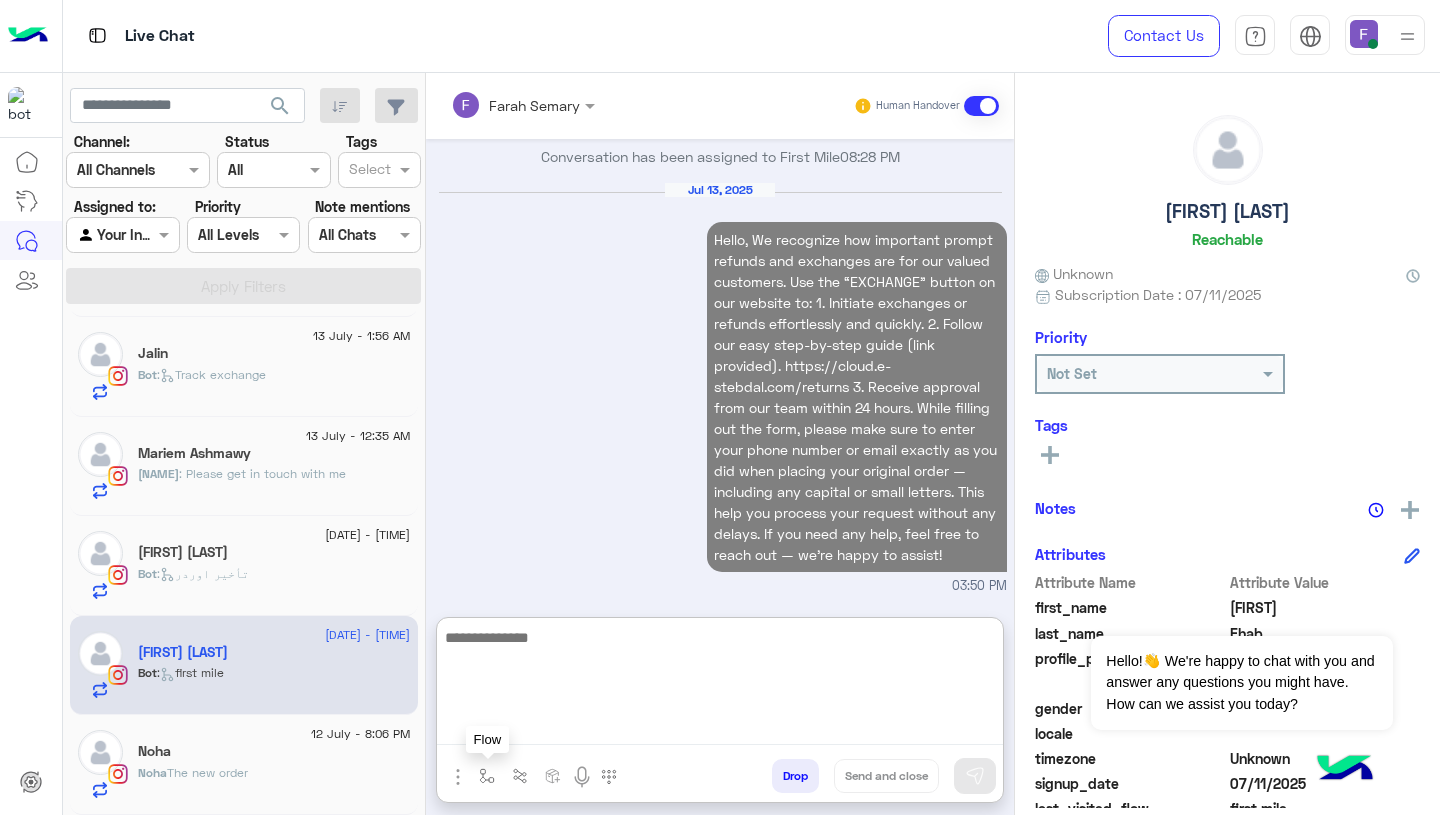 click at bounding box center (487, 776) 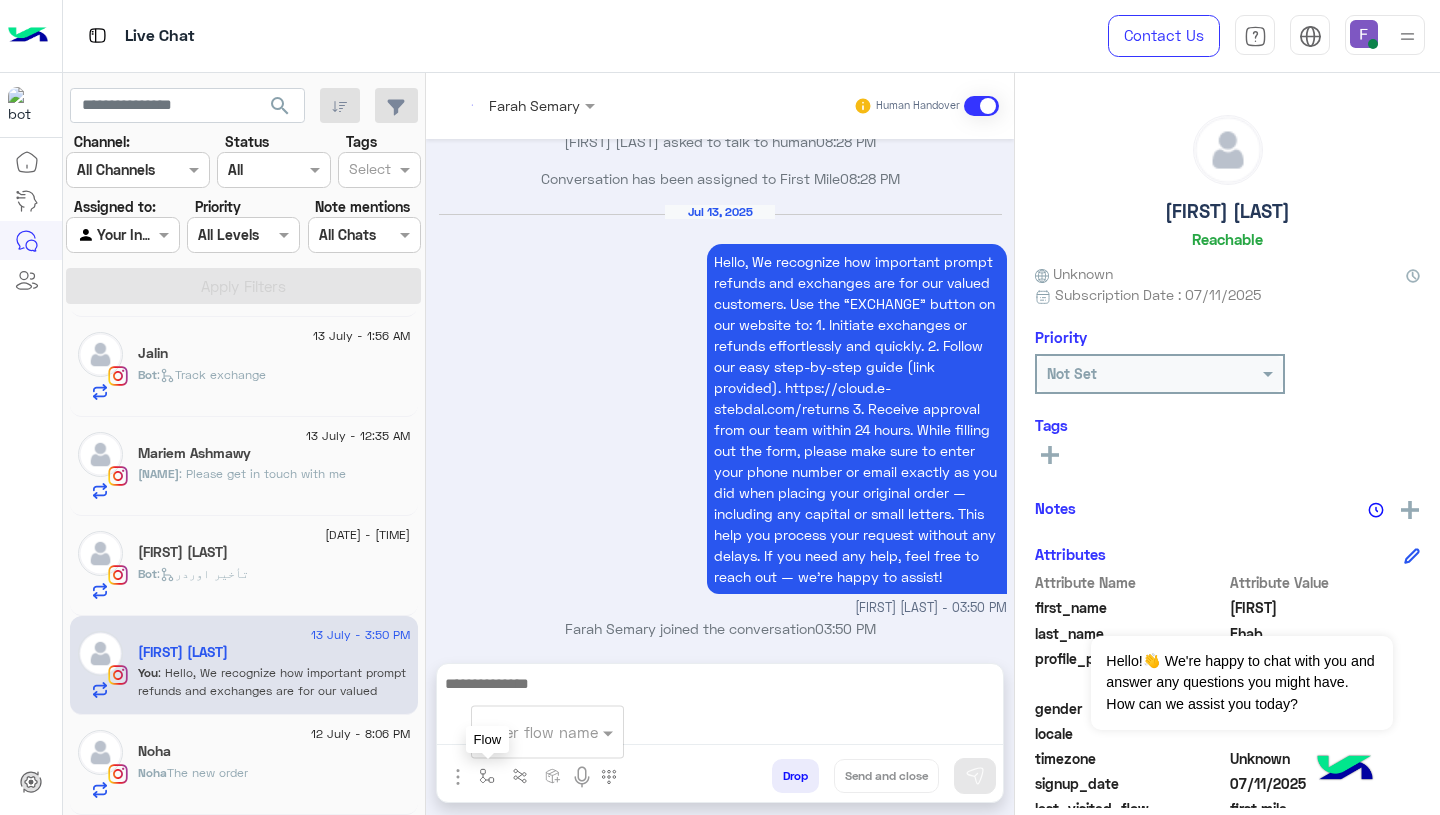 scroll, scrollTop: 2572, scrollLeft: 0, axis: vertical 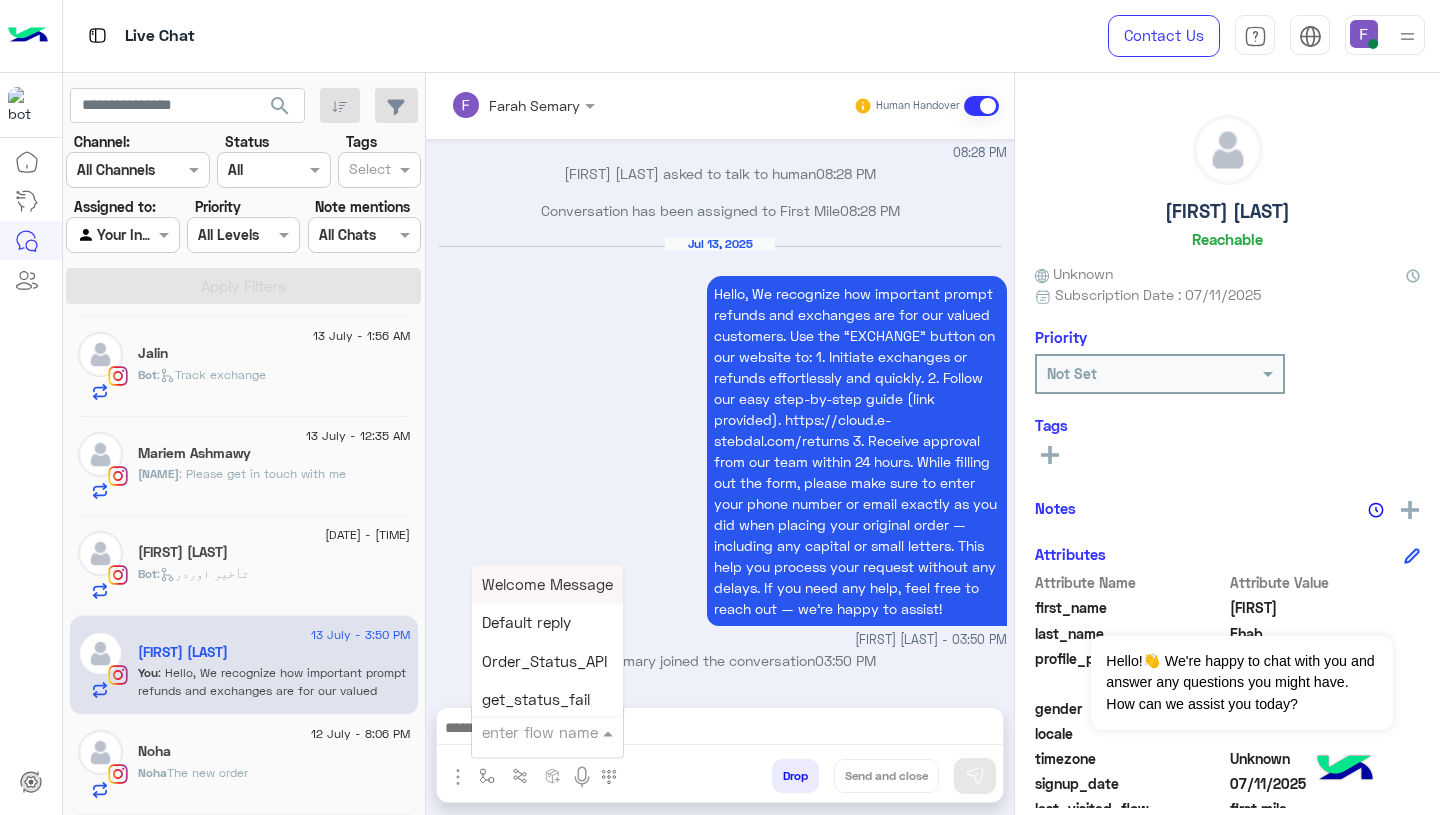 click at bounding box center [523, 732] 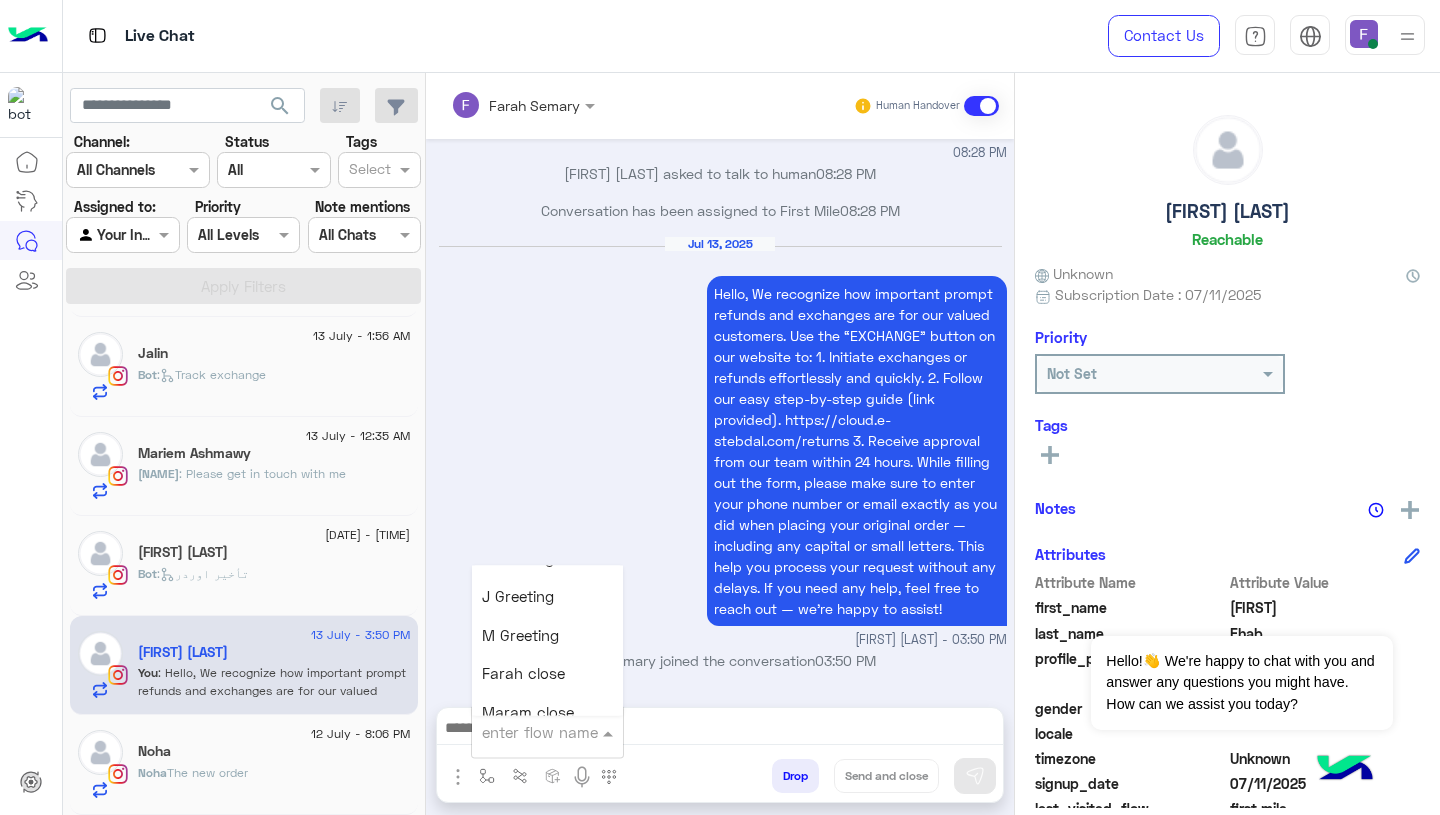 scroll, scrollTop: 2333, scrollLeft: 0, axis: vertical 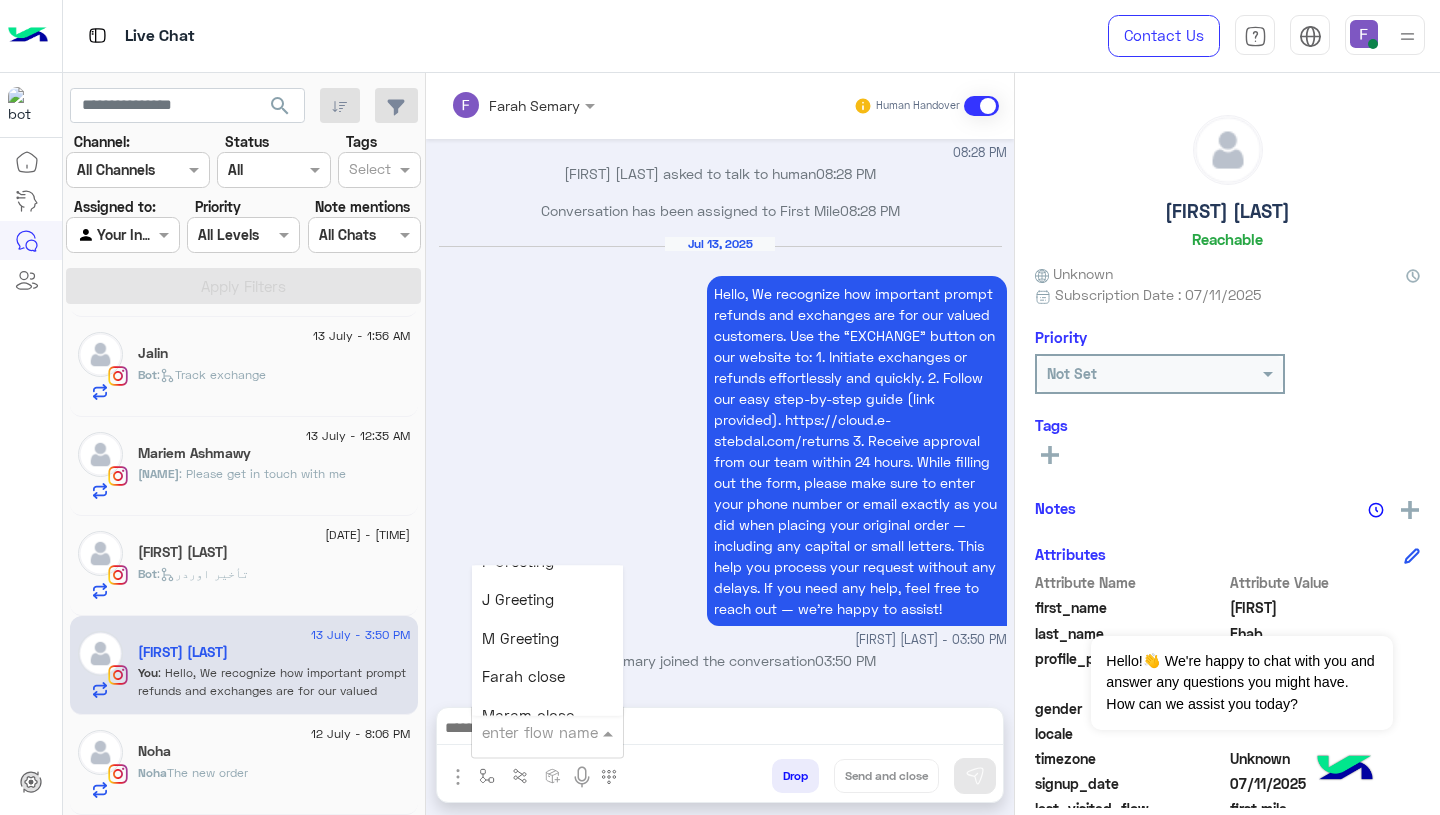 click on "Farah close" at bounding box center [523, 677] 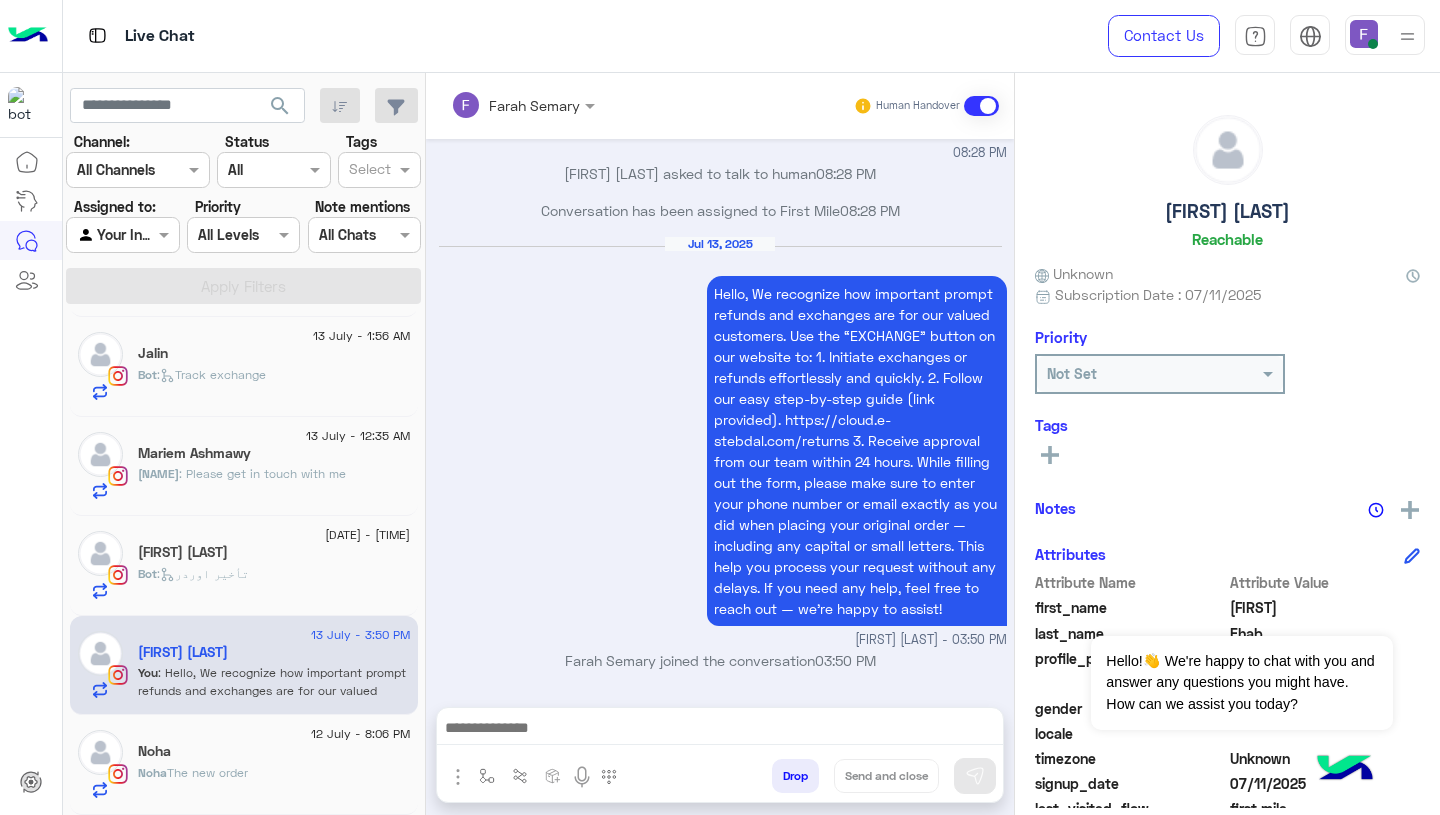 type on "**********" 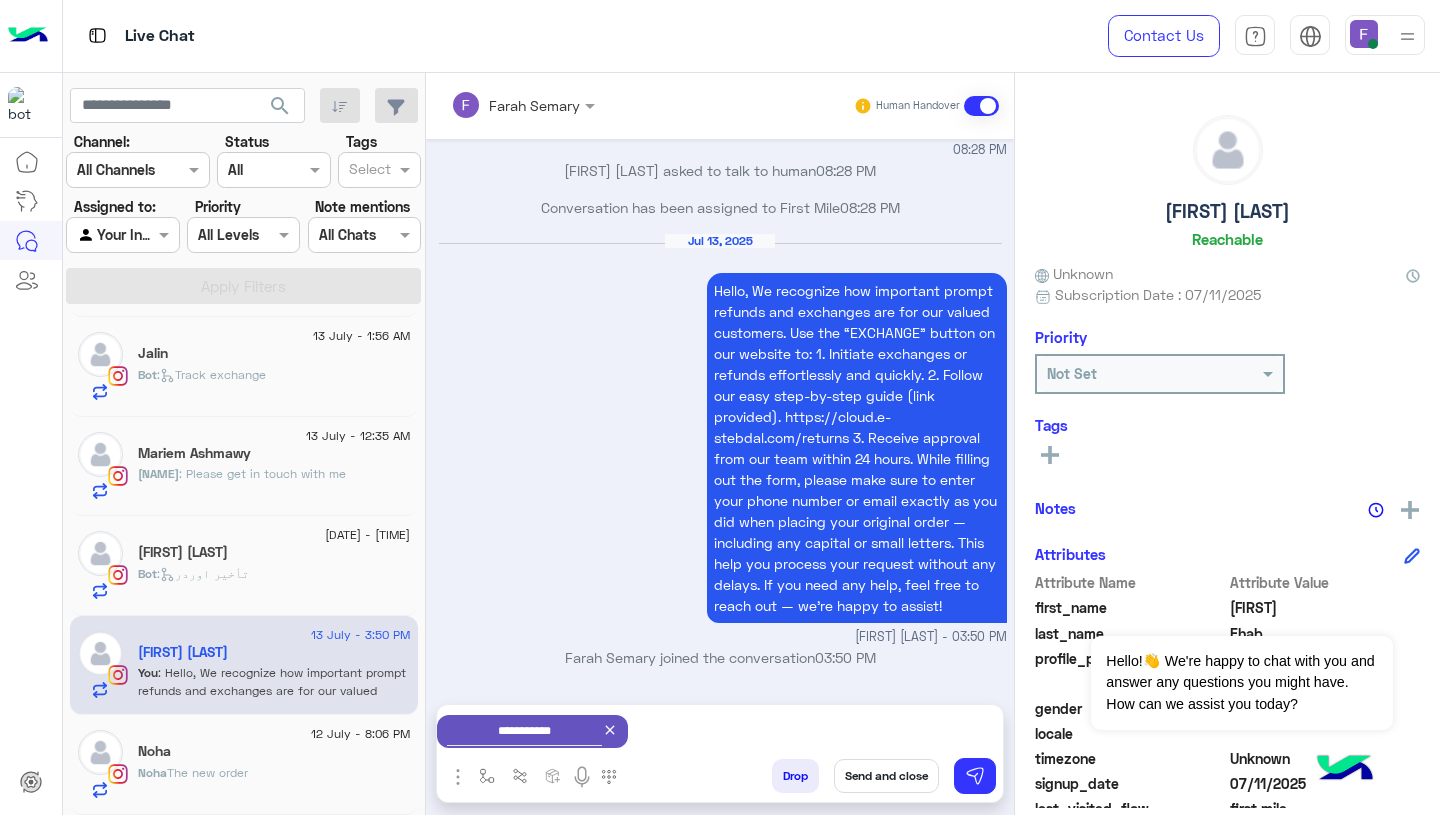 click on "Send and close" at bounding box center [886, 776] 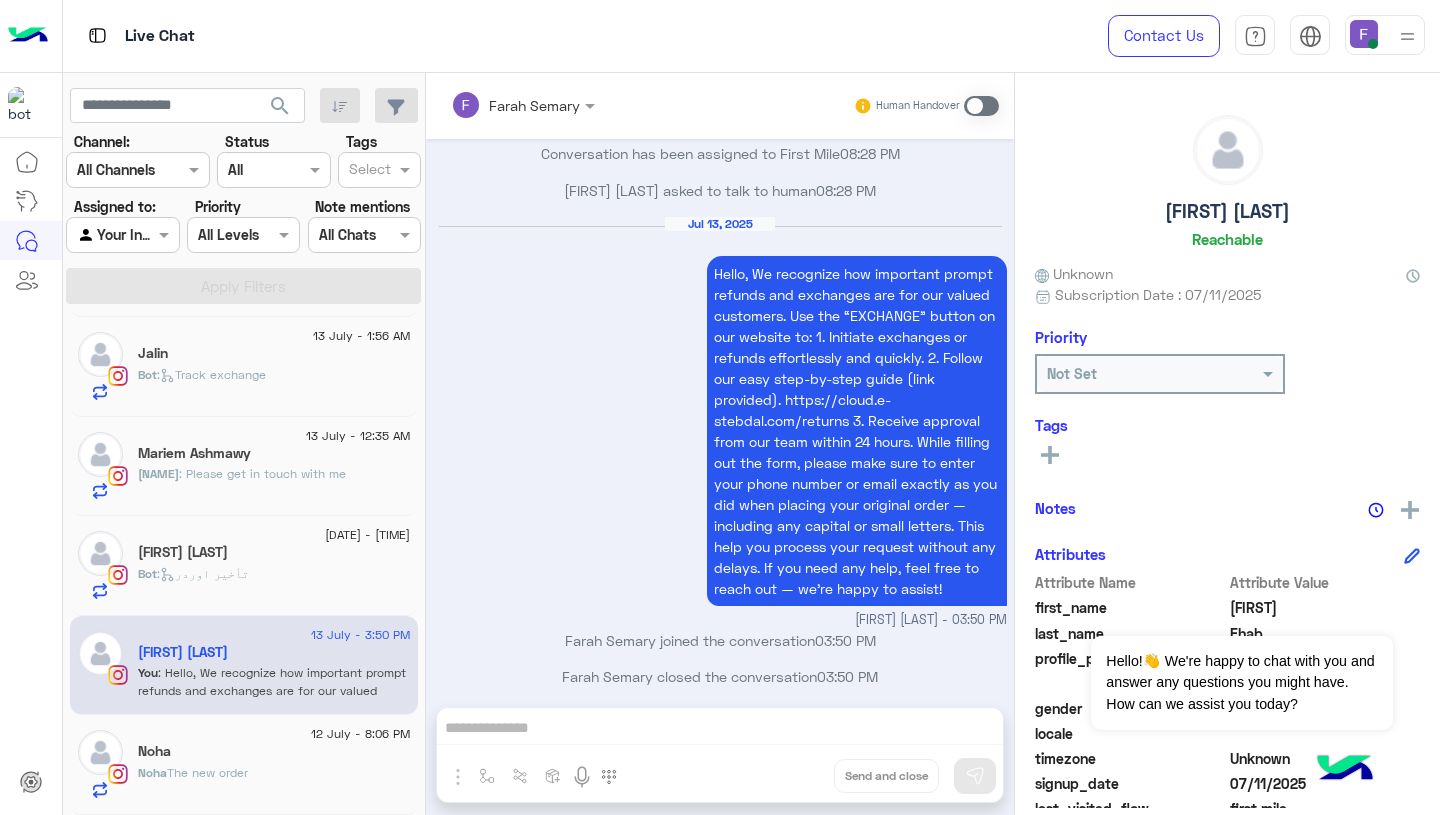 scroll, scrollTop: 2608, scrollLeft: 0, axis: vertical 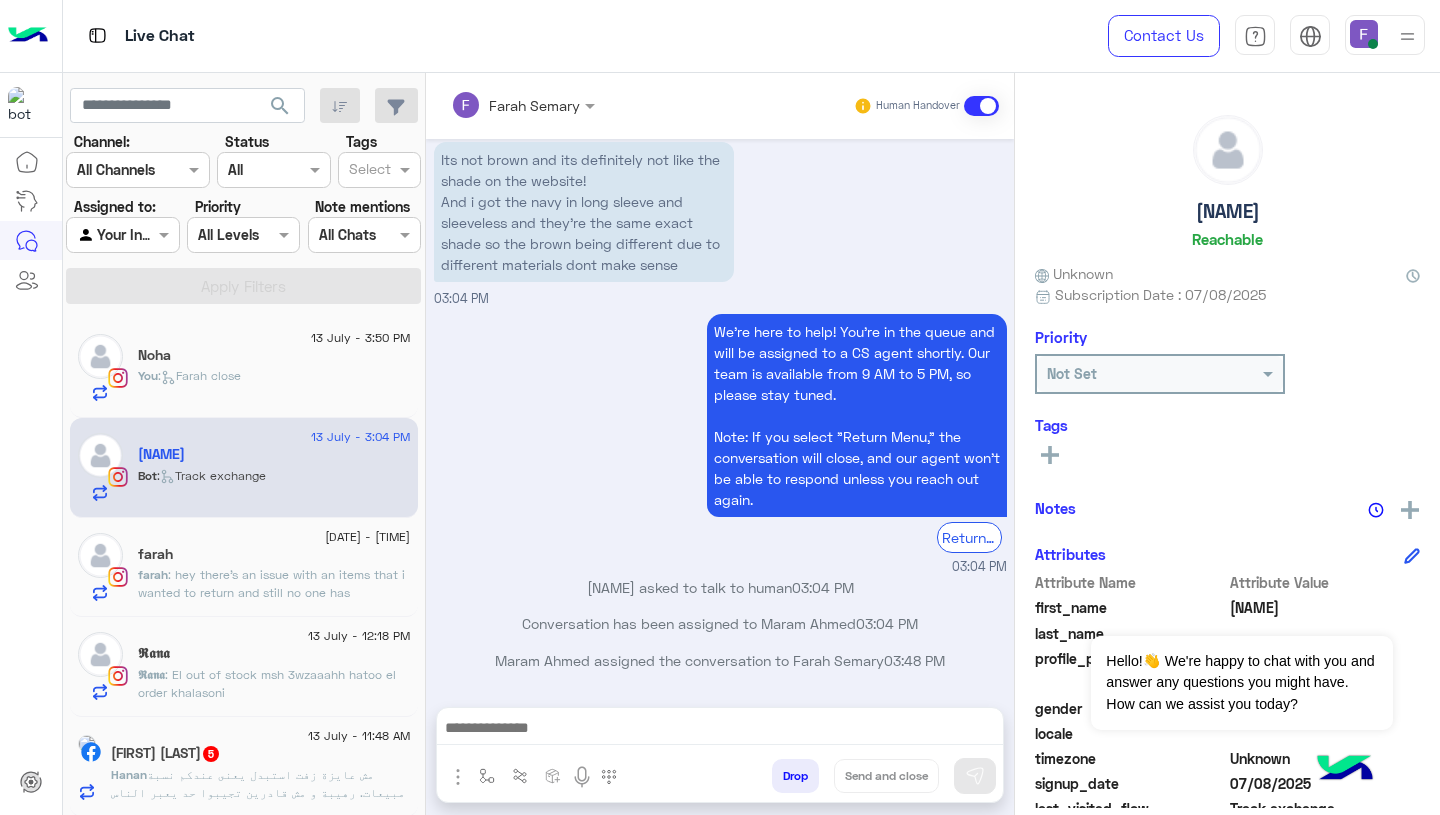 click on ": hey there’s an issue with an items that i wanted to return and still no one has contacted me" 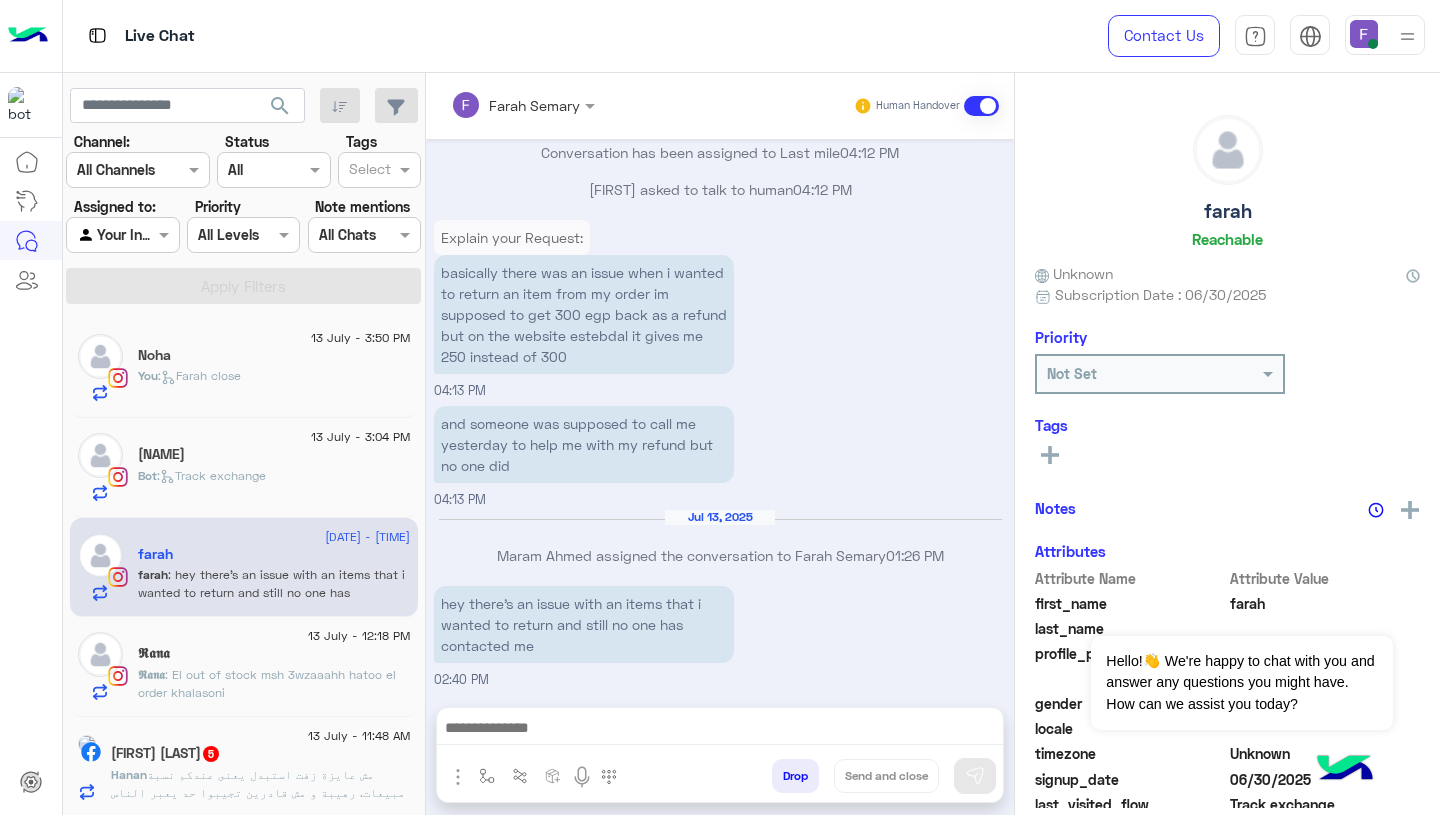click on "You  :   Farah close" 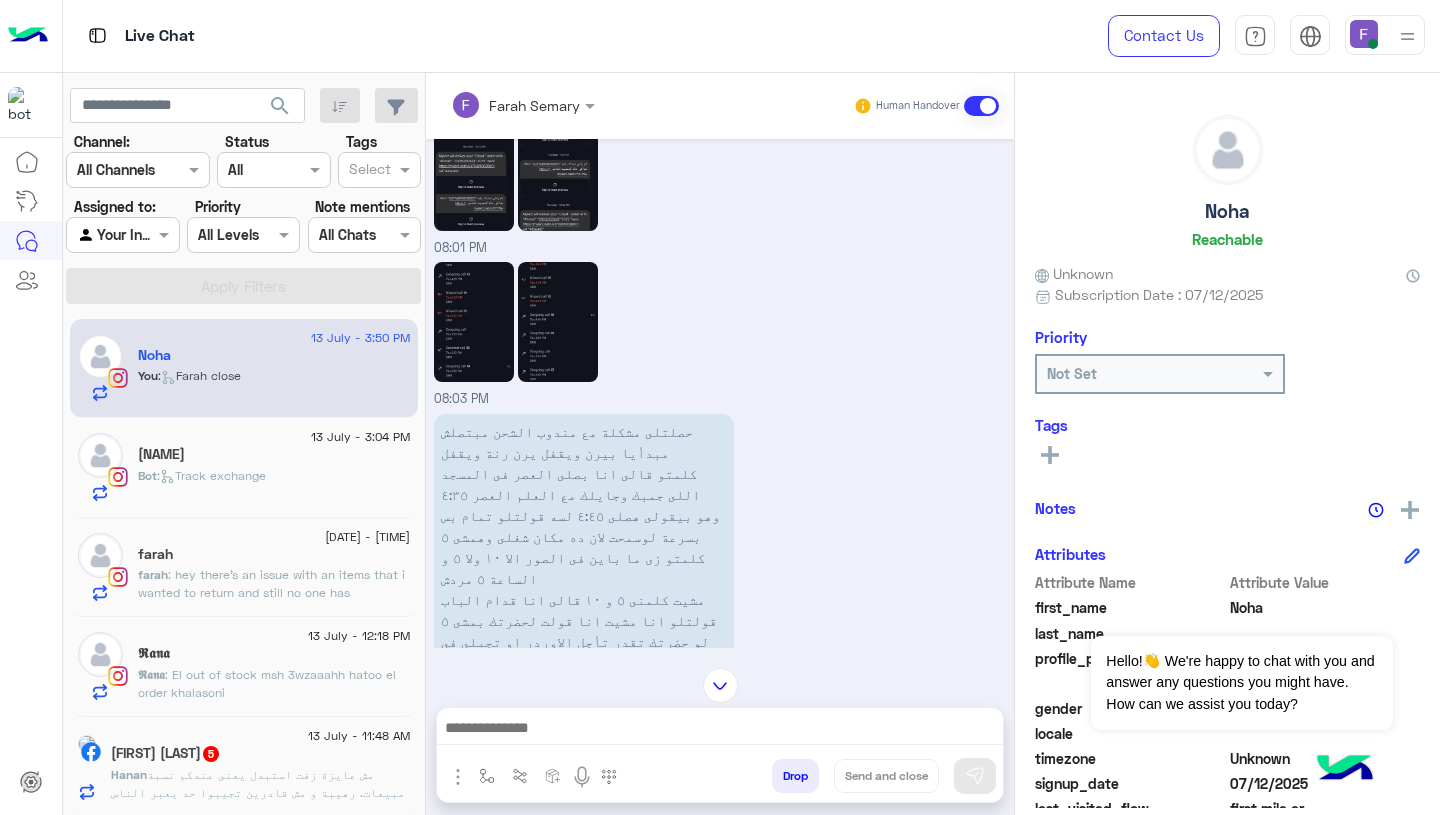 click at bounding box center [497, 105] 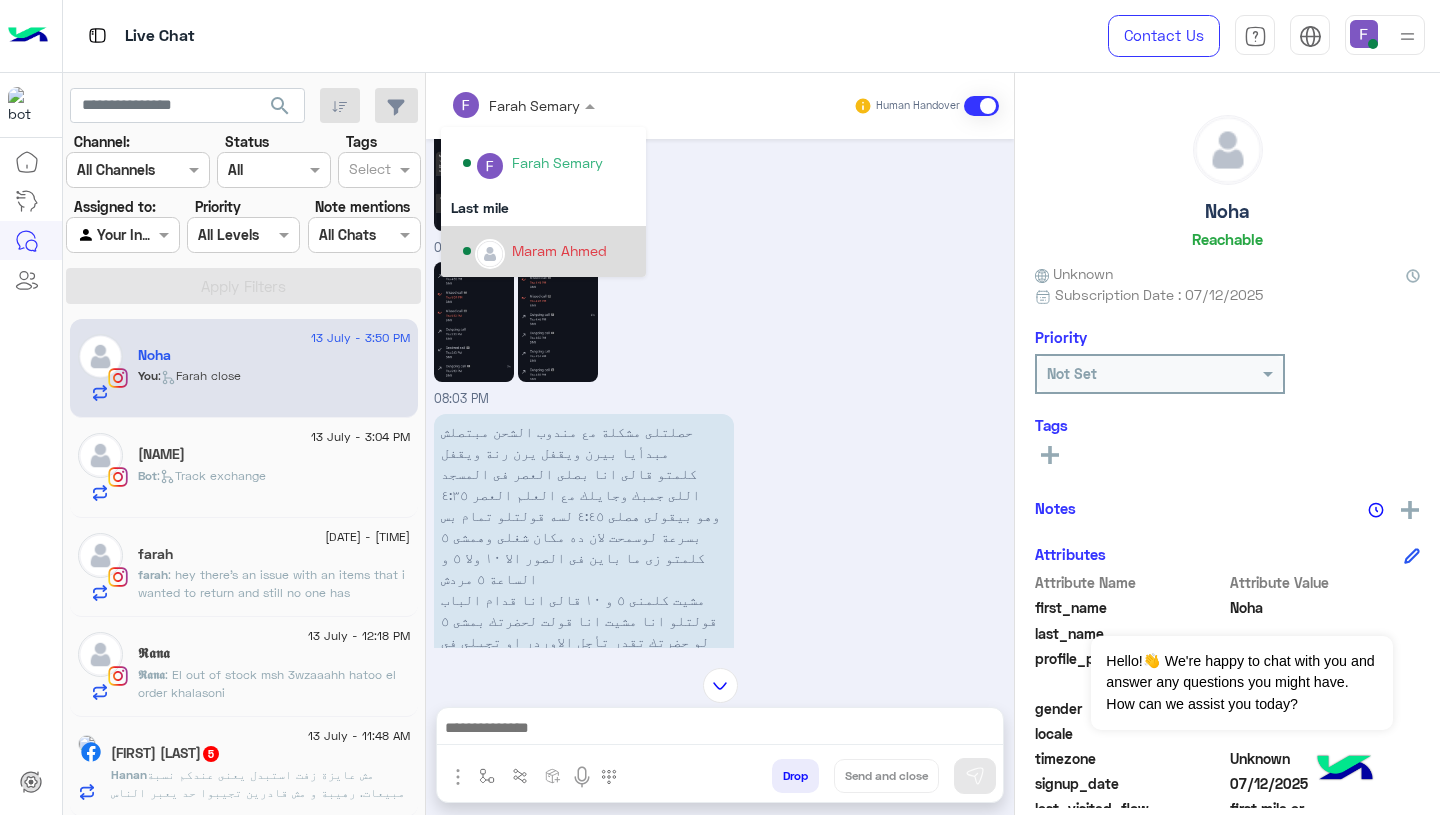 click on "Maram Ahmed" at bounding box center [549, 251] 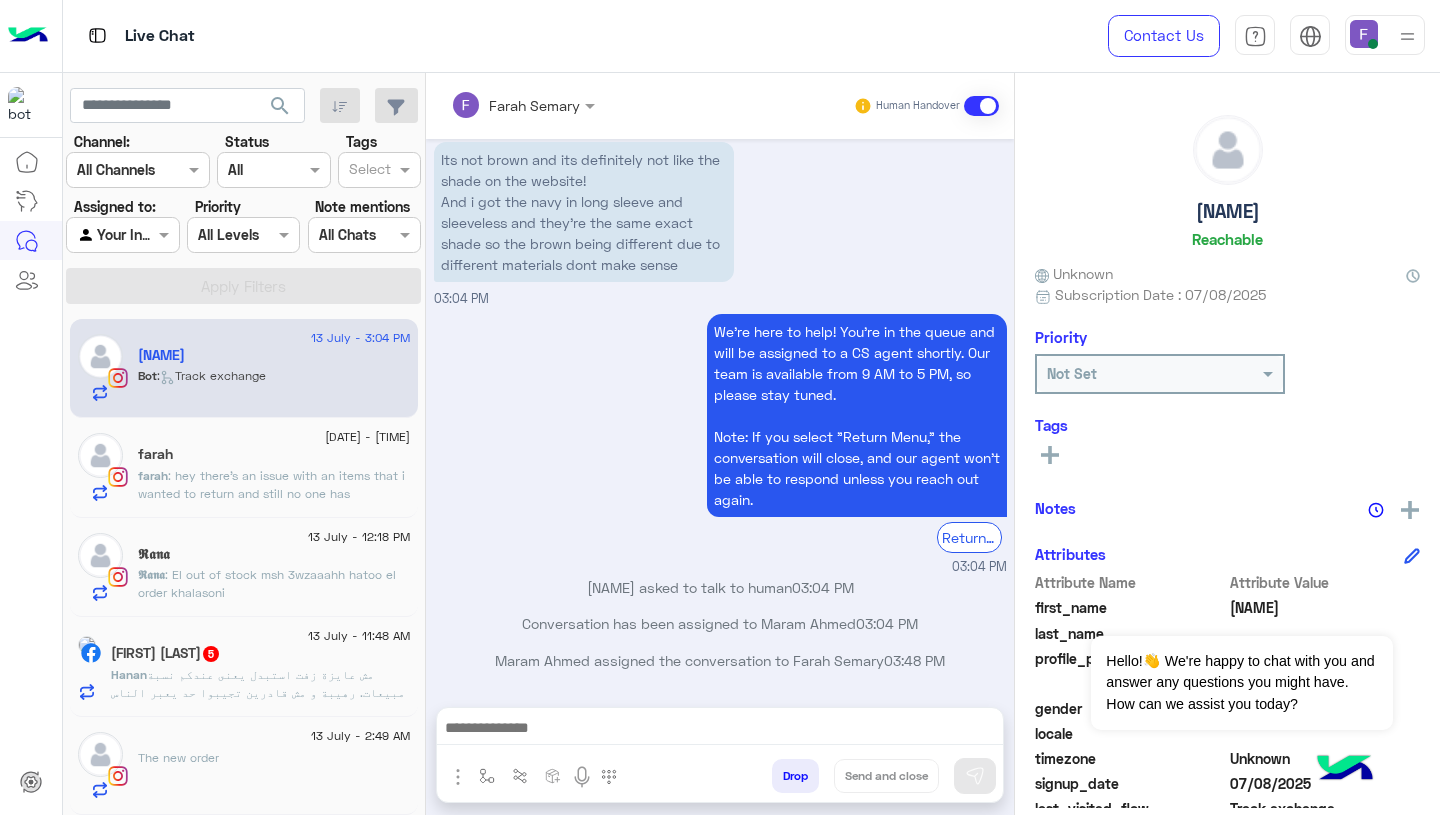 click on "We're here to help! You’re in the queue and will be assigned to a CS agent shortly. Our team is available from 9 AM to 5 PM, so please stay tuned. Note: If you select "Return Menu," the conversation will close, and our agent won’t be able to respond unless you reach out again. Return to main menu 03:04 PM" at bounding box center (720, 443) 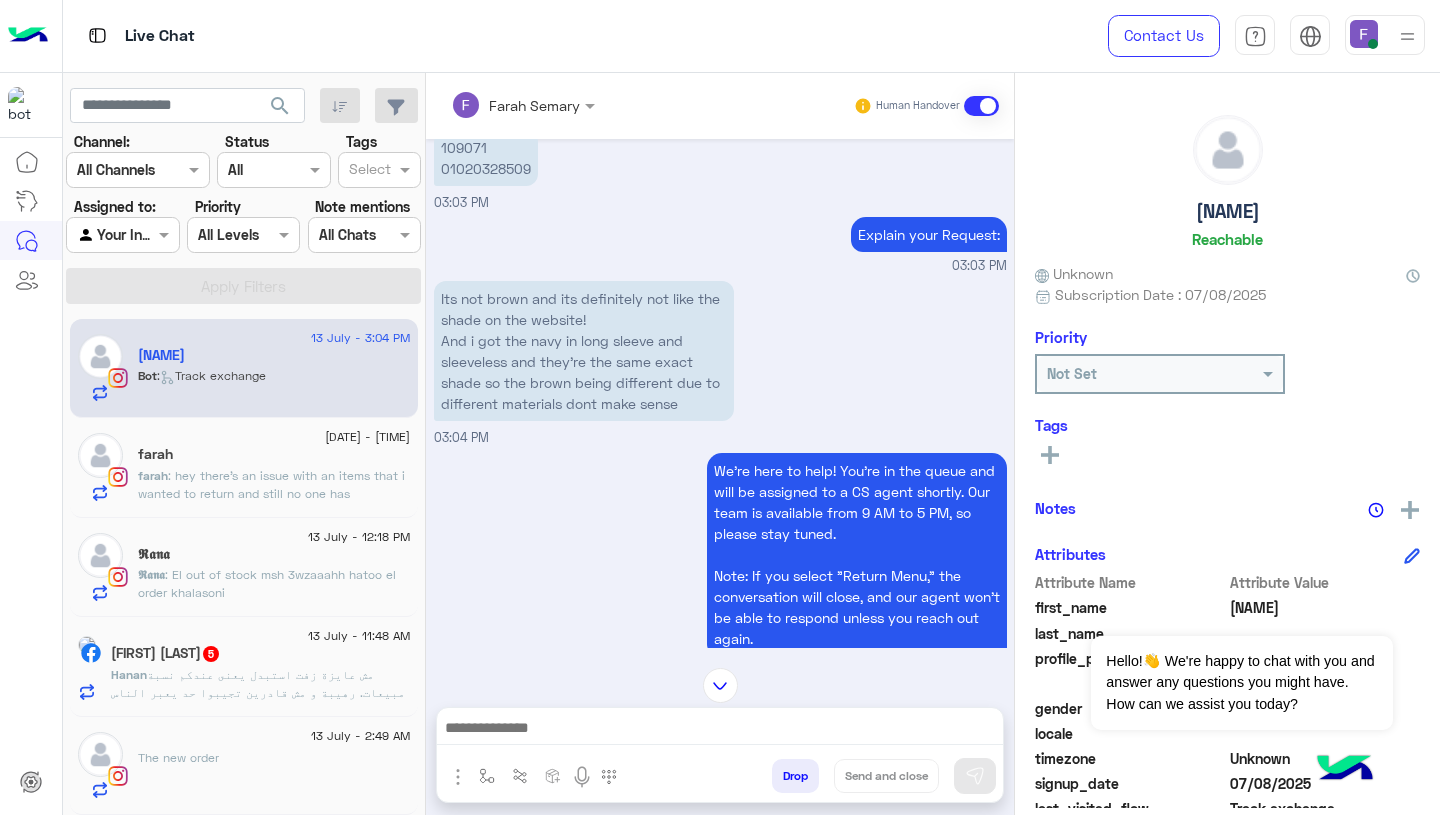 scroll, scrollTop: 1886, scrollLeft: 0, axis: vertical 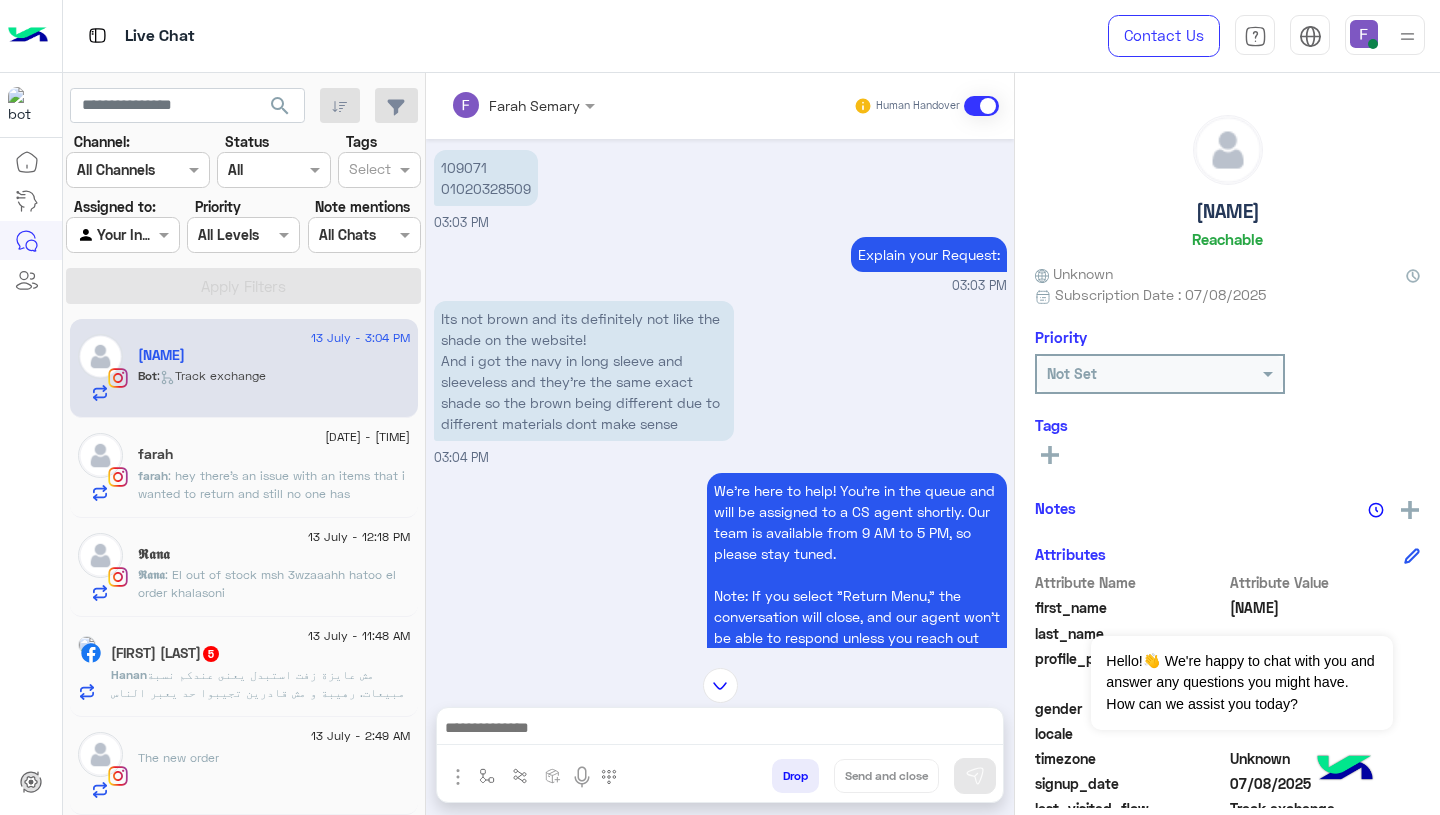 click on "Its not brown and its definitely not like the shade on the website! And i got the navy in long sleeve and sleeveless and they’re the same exact shade so the brown being different due to different materials dont make sense" at bounding box center (584, 371) 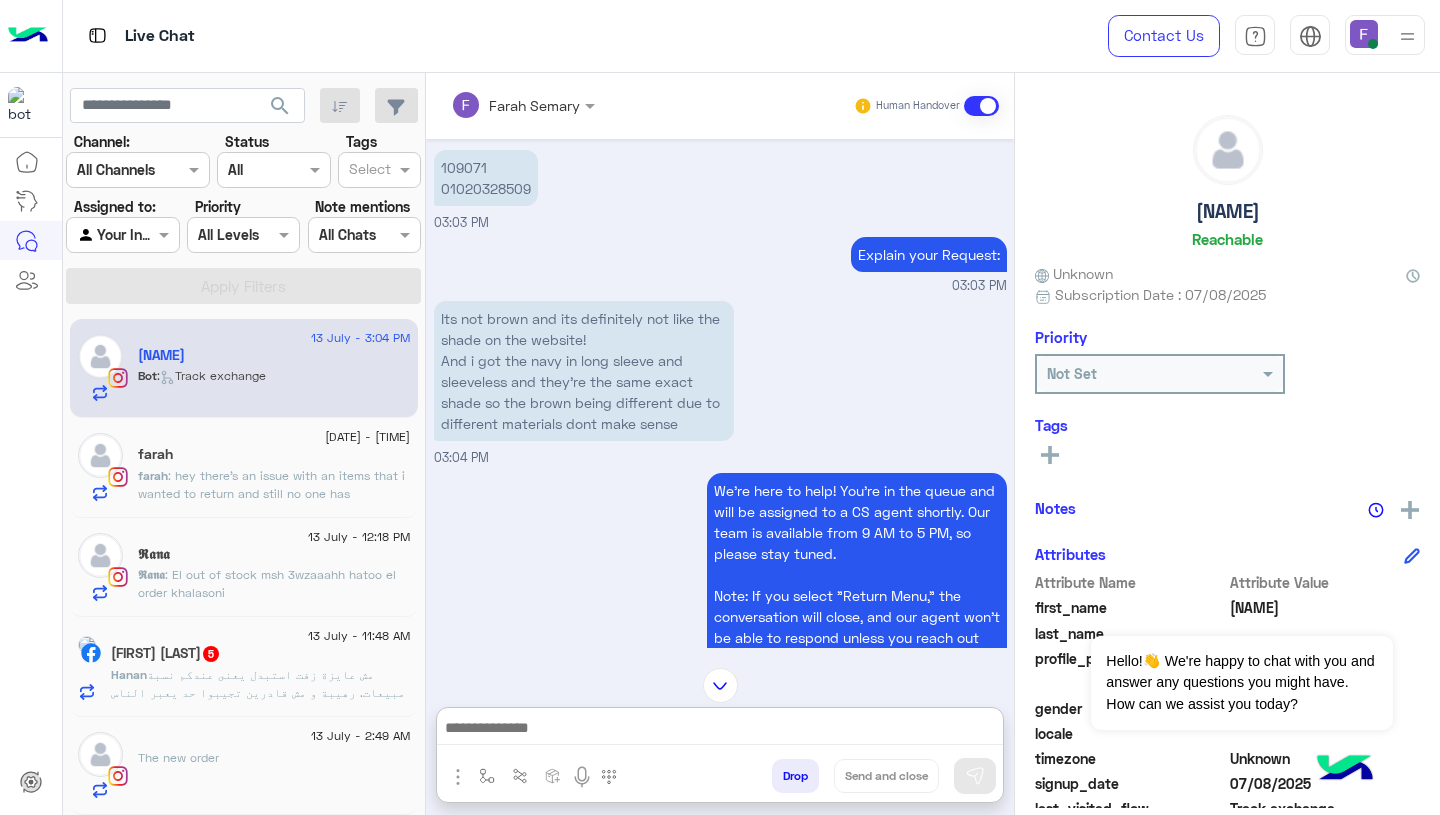 click at bounding box center (720, 730) 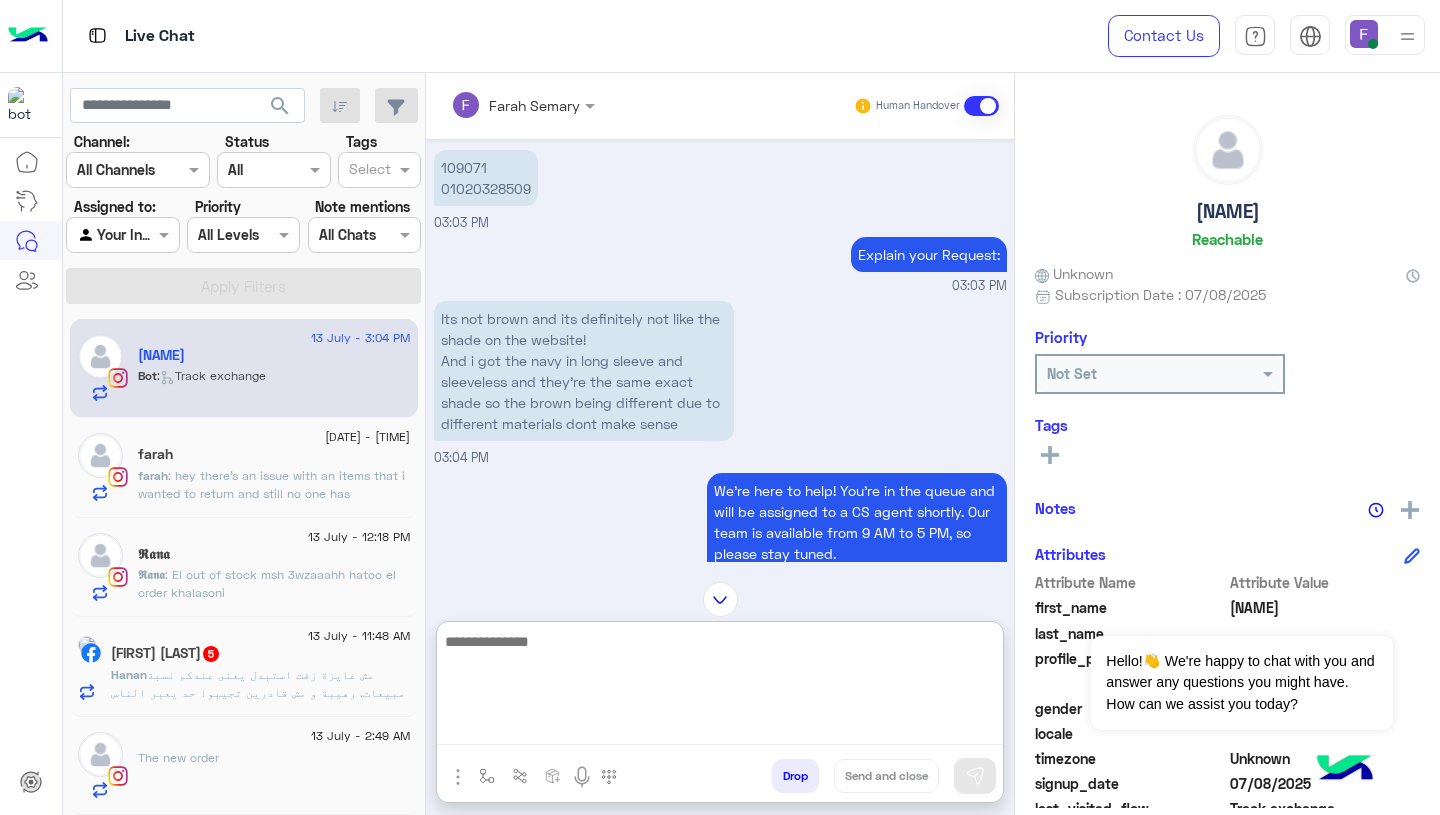 paste on "**********" 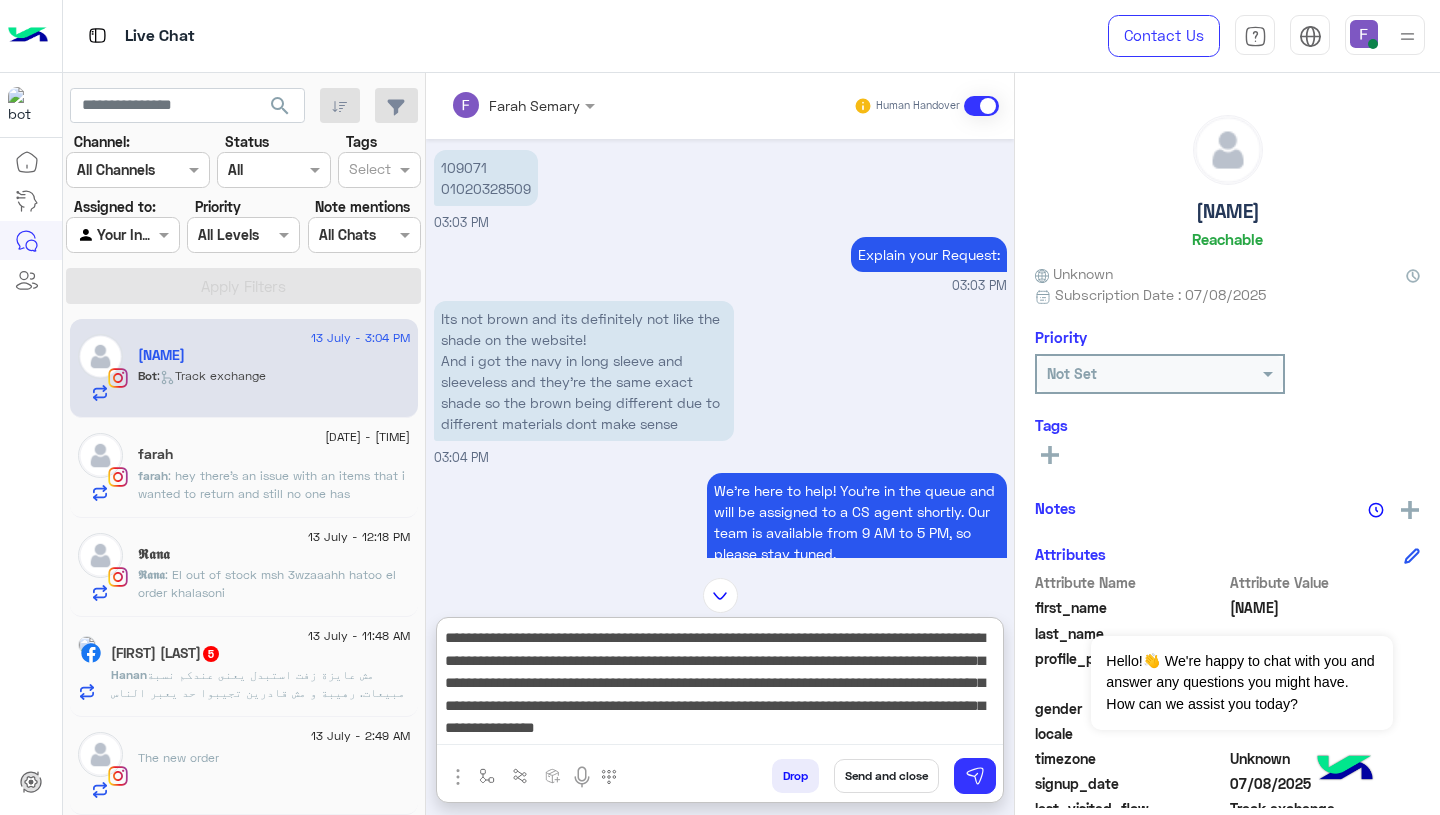 scroll, scrollTop: 196, scrollLeft: 0, axis: vertical 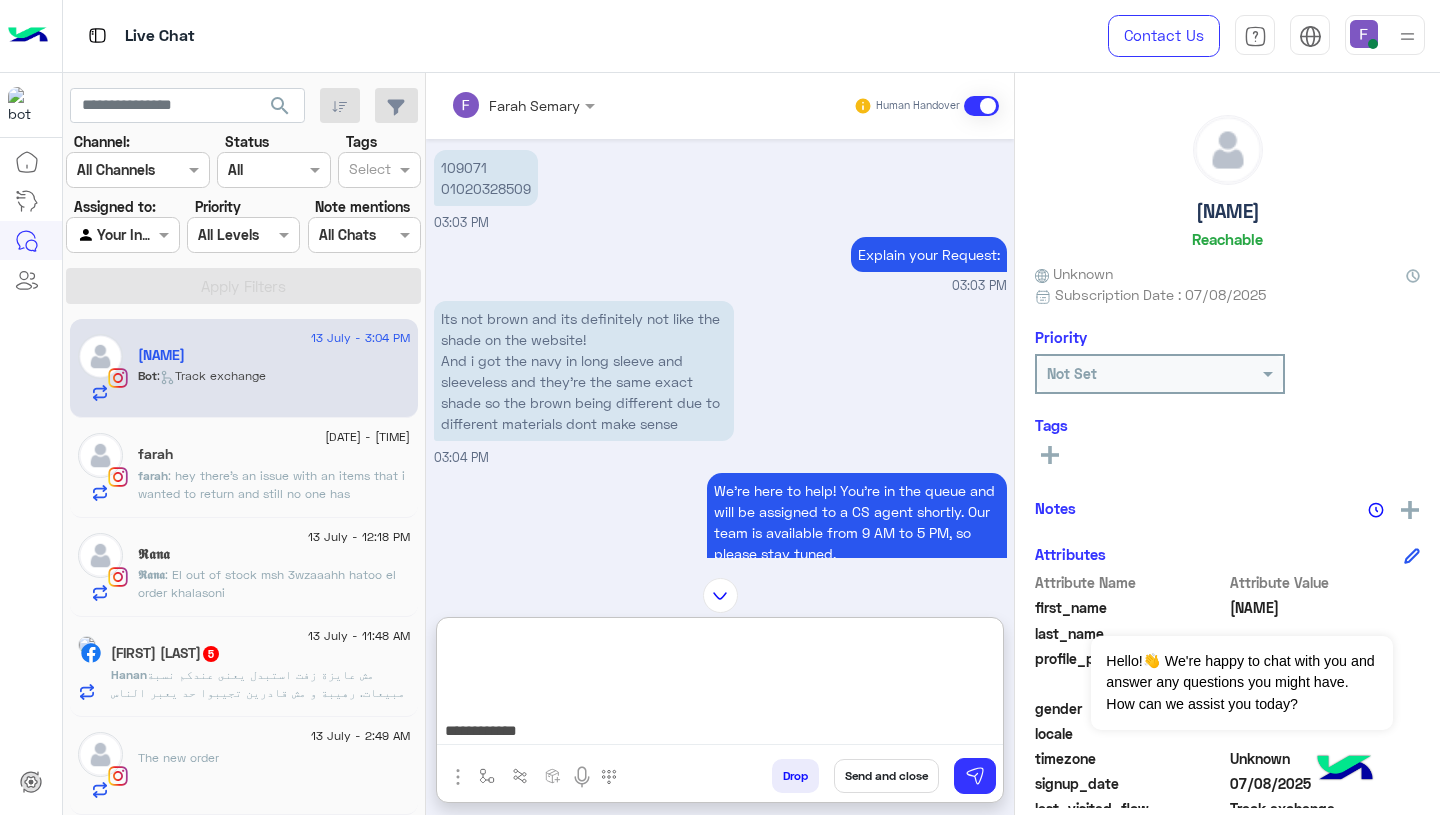 click on "**********" at bounding box center (720, 685) 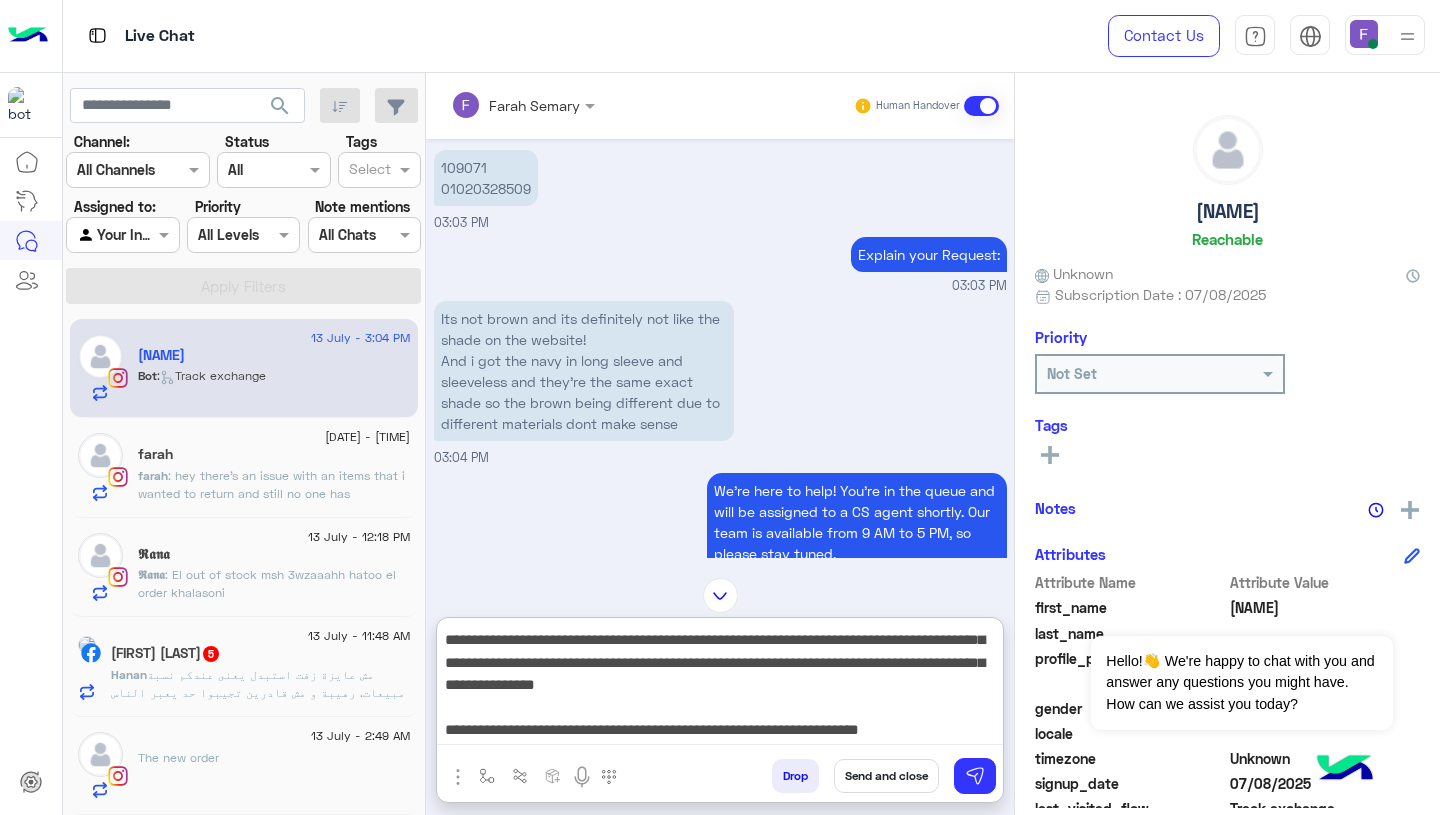 scroll, scrollTop: 0, scrollLeft: 0, axis: both 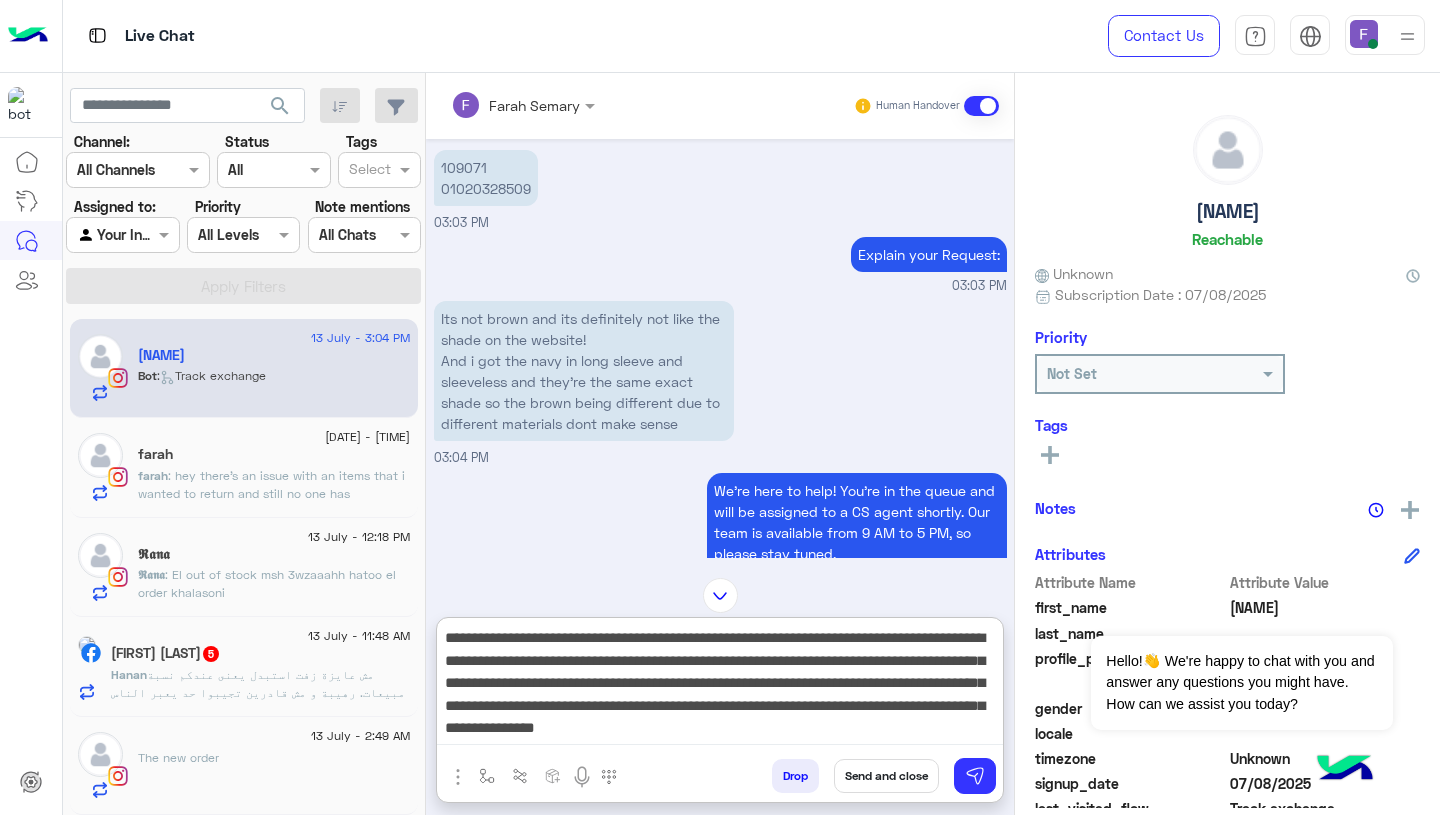 click on "**********" at bounding box center (720, 685) 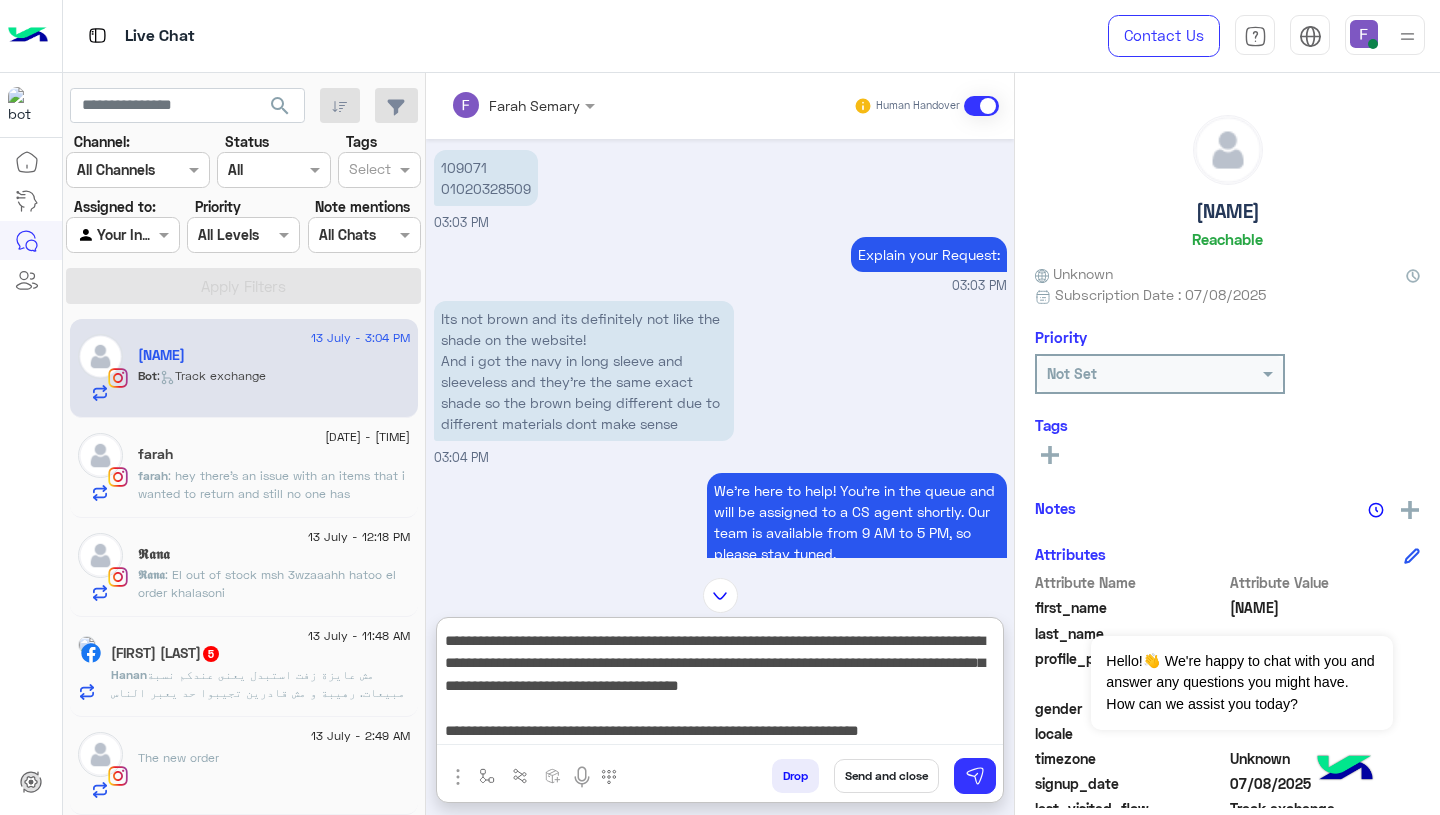 scroll, scrollTop: 144, scrollLeft: 0, axis: vertical 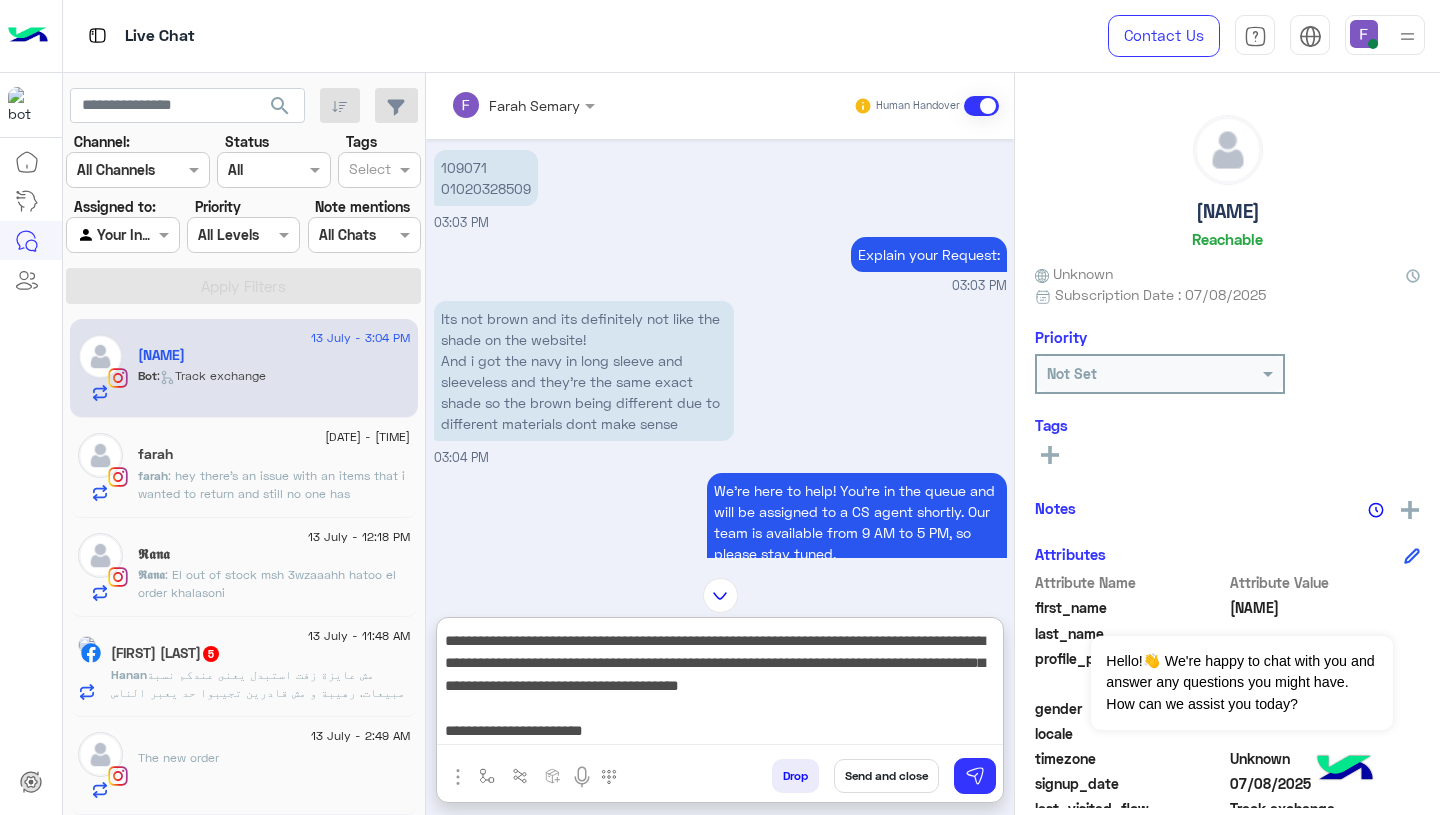 type on "**********" 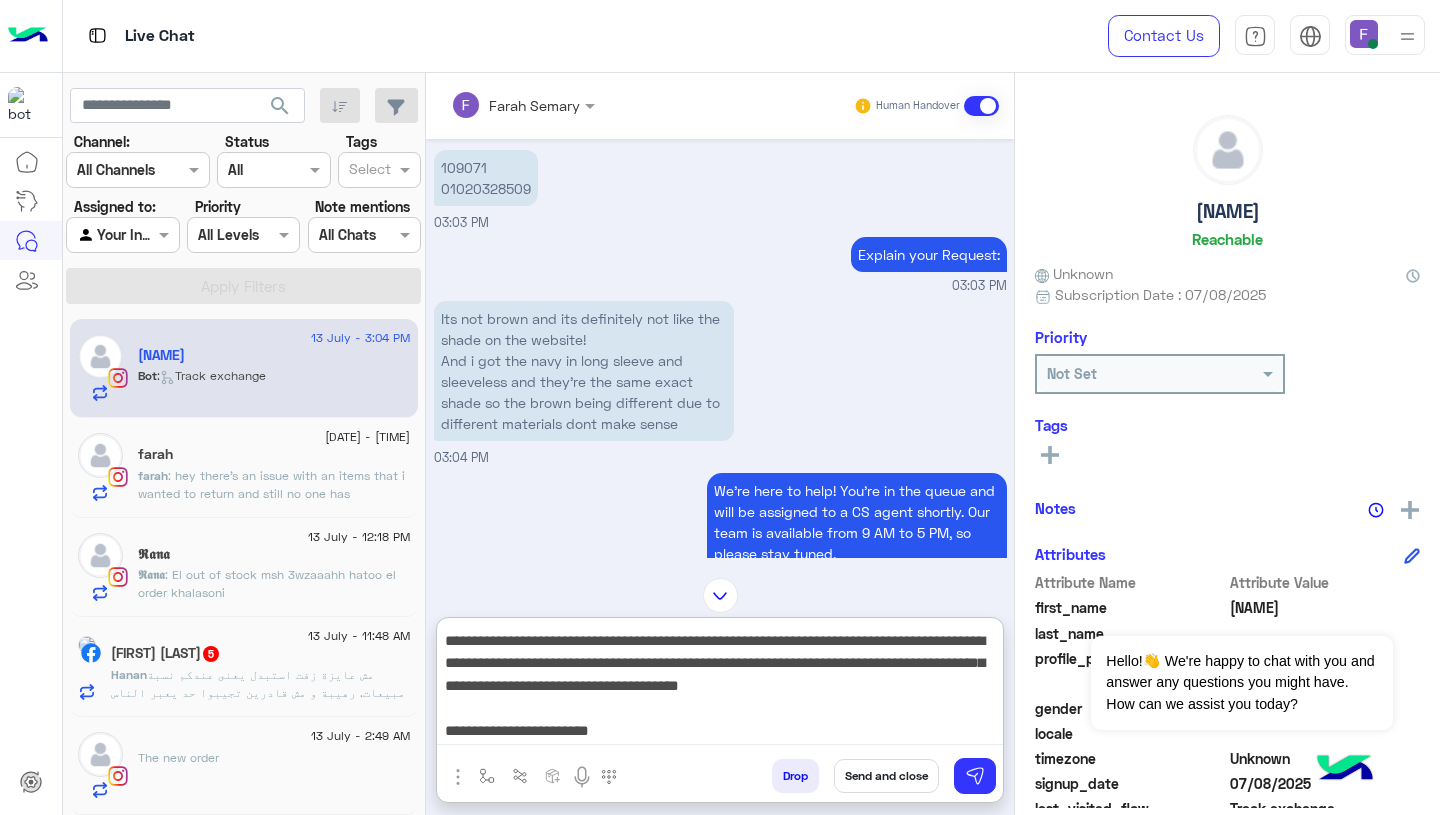 type 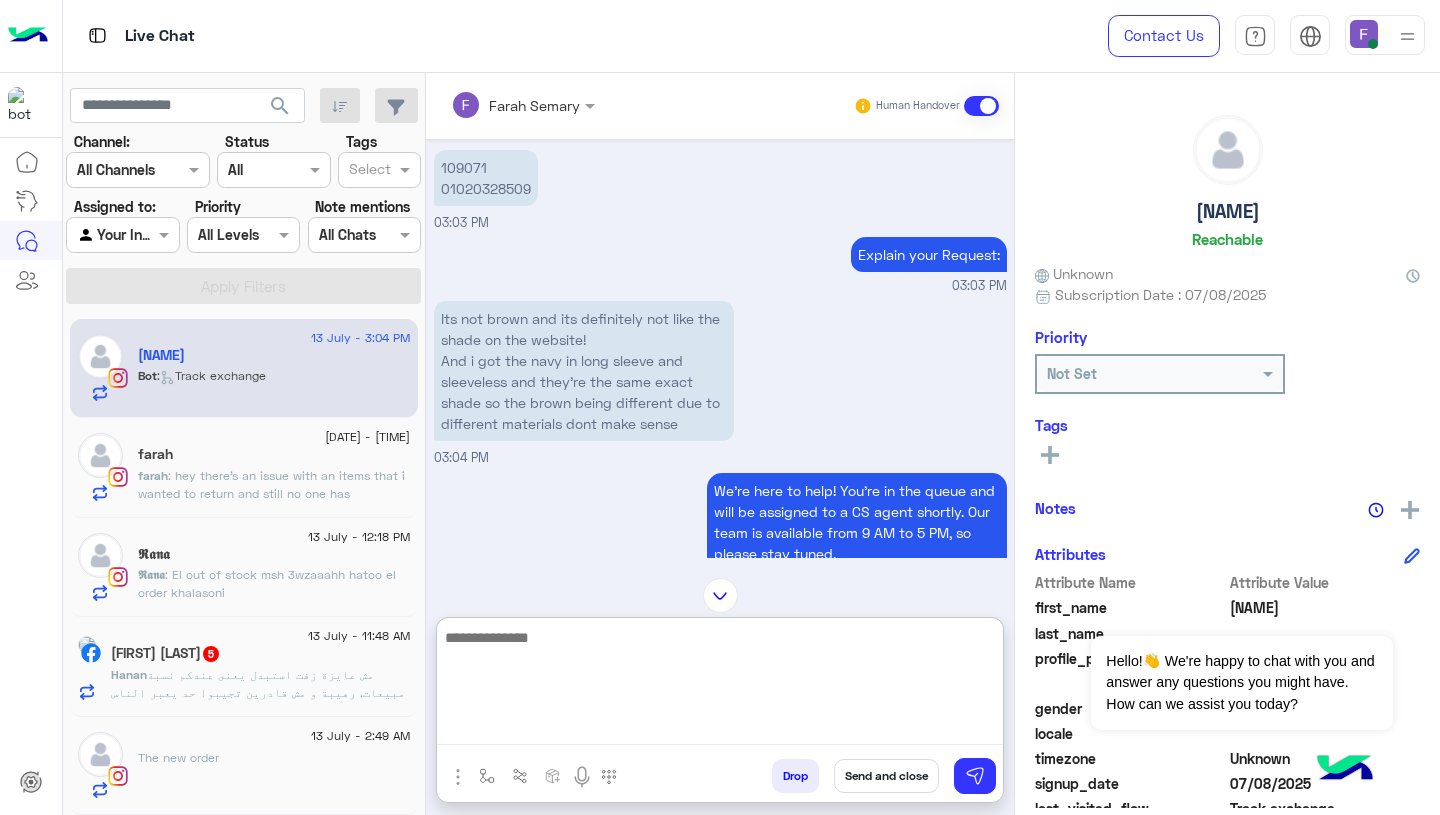 scroll, scrollTop: 0, scrollLeft: 0, axis: both 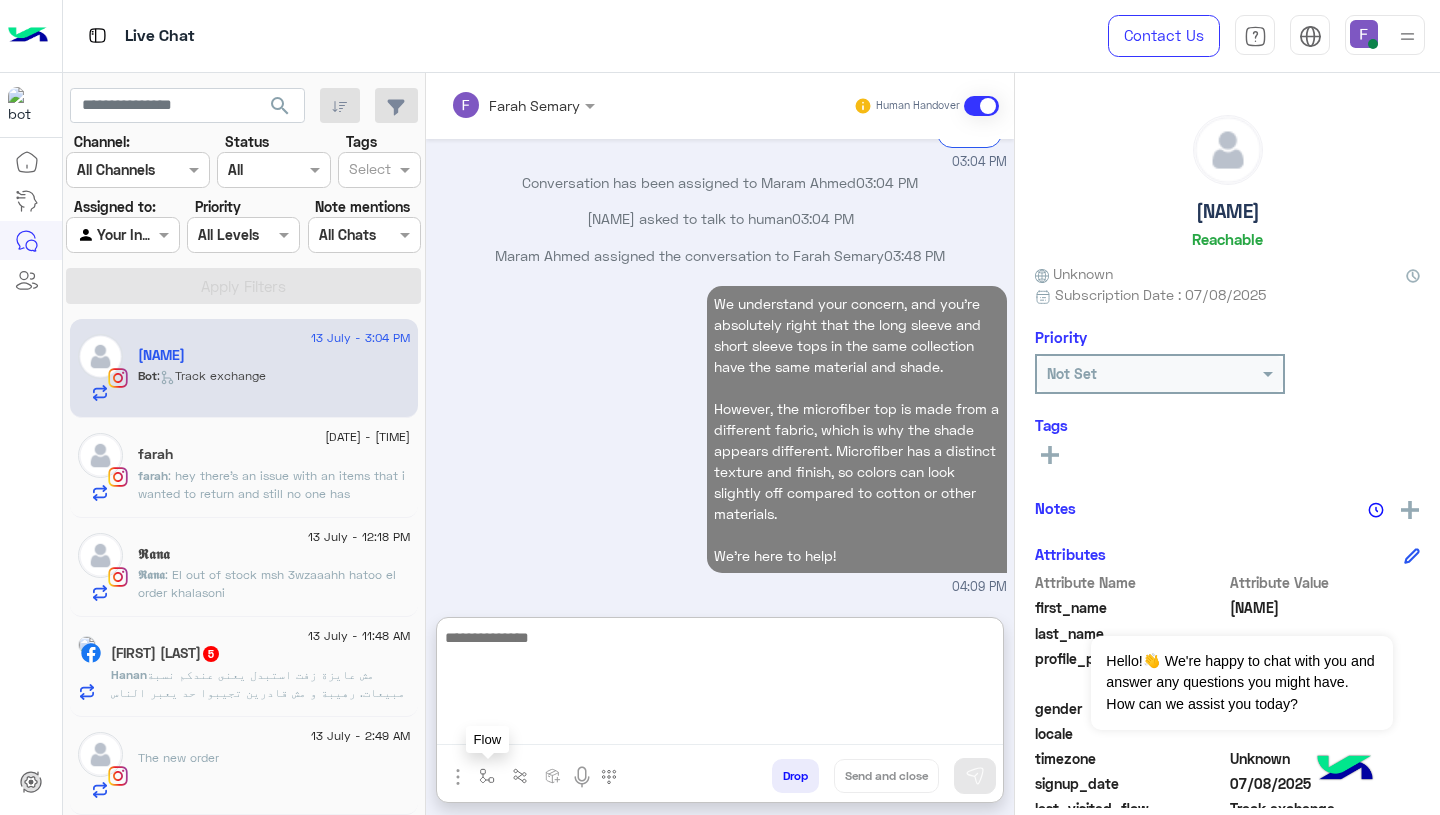 click at bounding box center [487, 776] 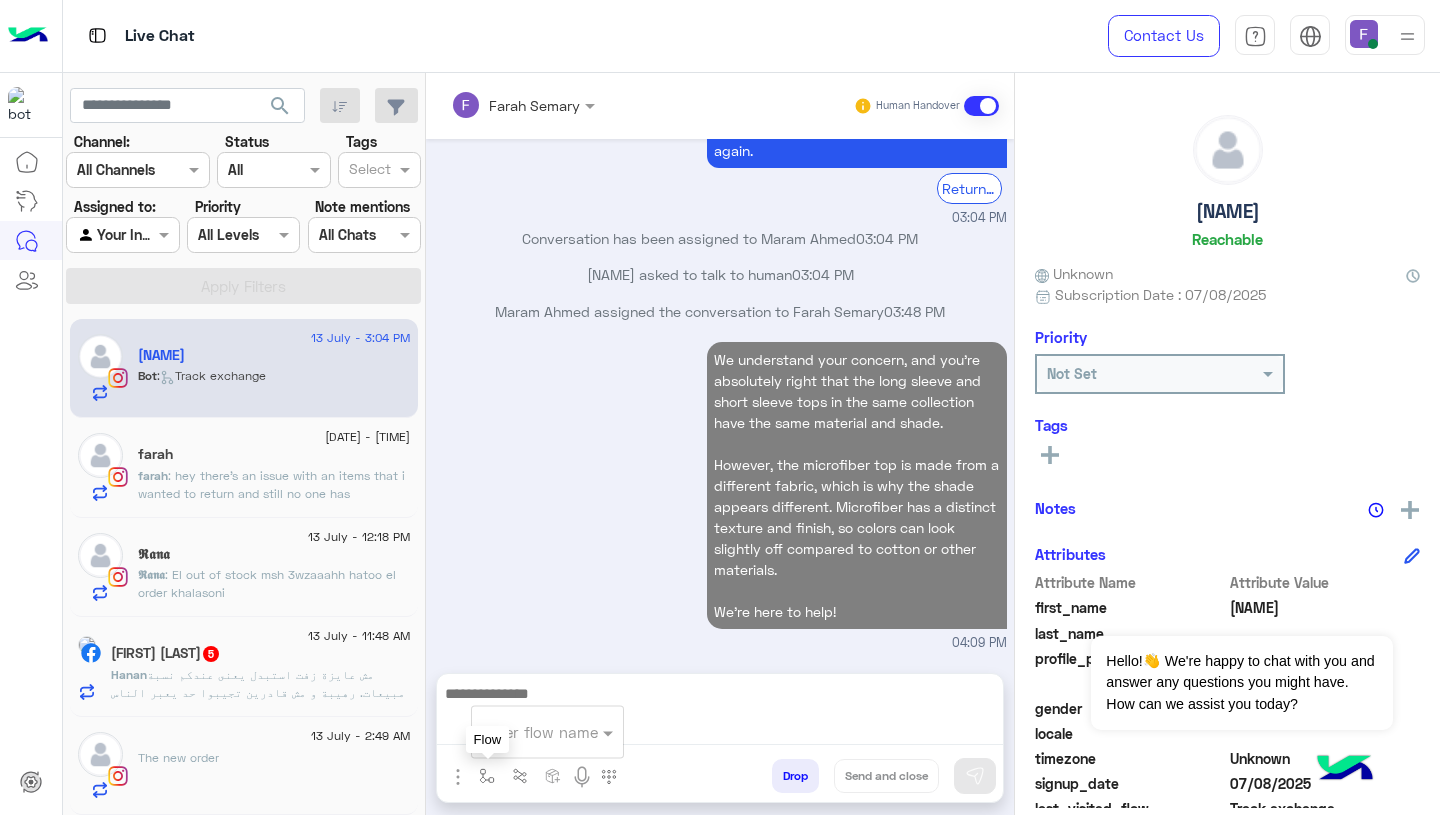 scroll, scrollTop: 2380, scrollLeft: 0, axis: vertical 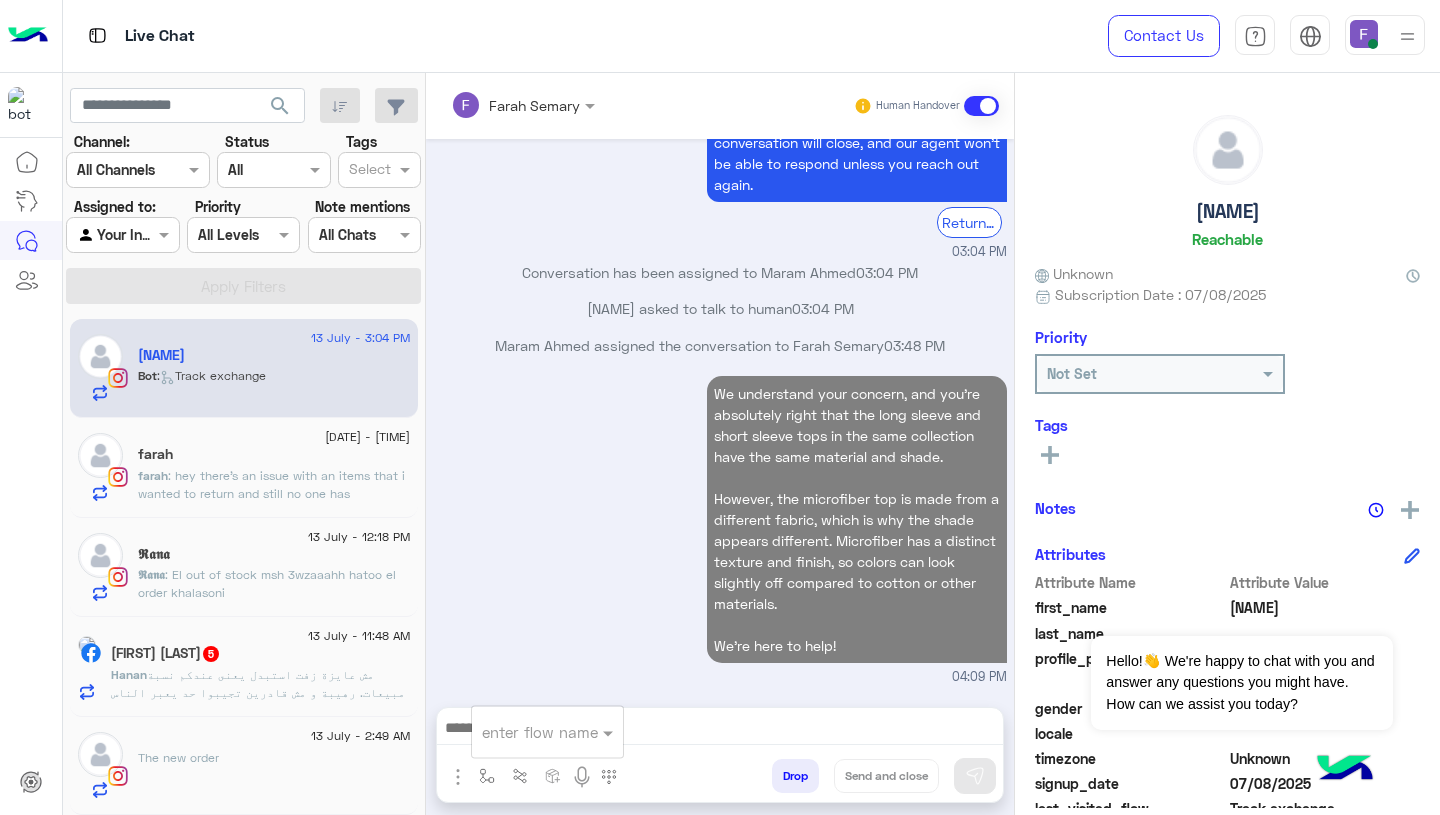 click at bounding box center (523, 732) 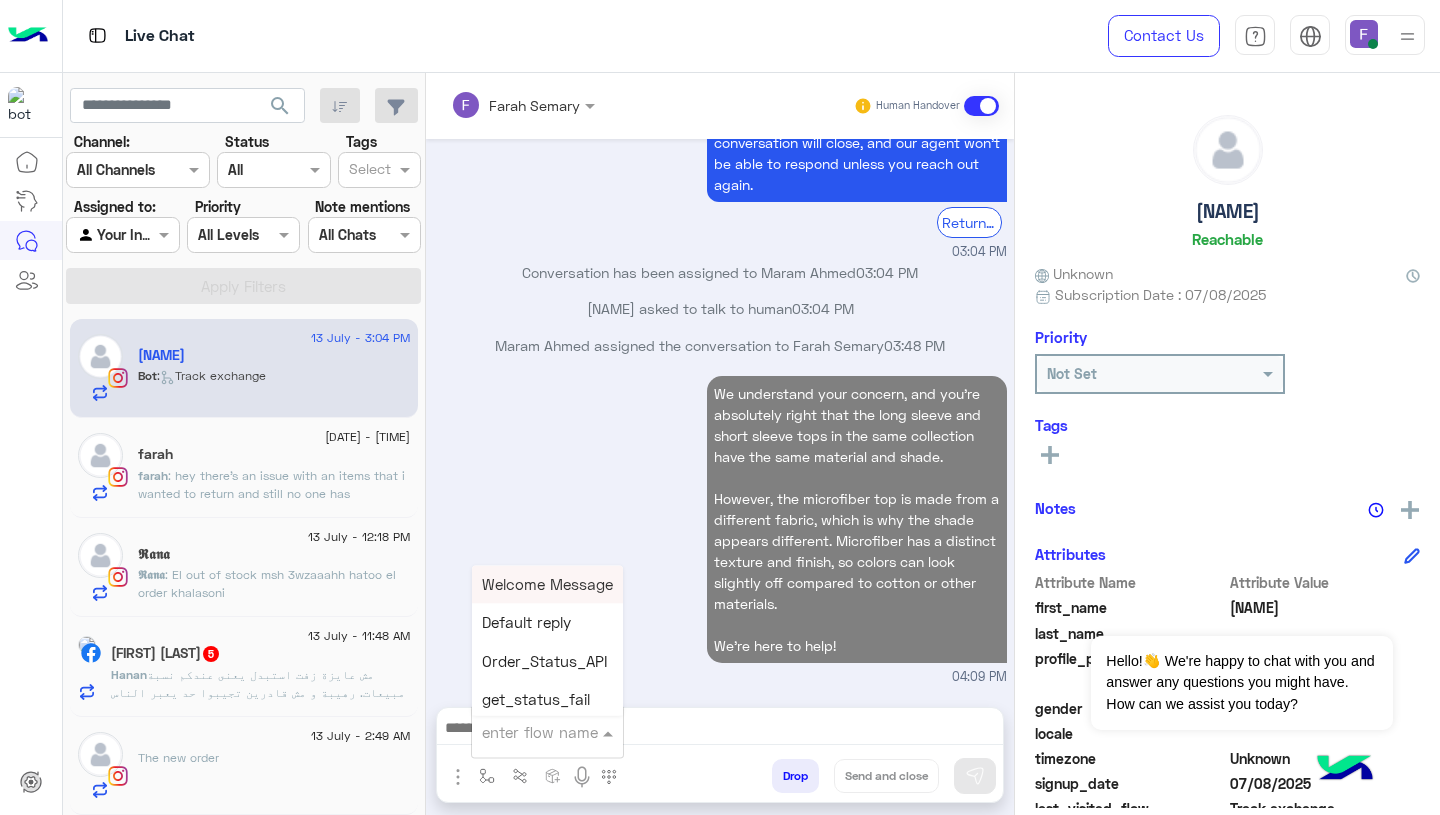 click on "We understand your concern, and you're absolutely right that the long sleeve and short sleeve tops in the same collection have the same material and shade.  However, the microfiber top is made from a different fabric, which is why the shade appears different. Microfiber has a distinct texture and finish, so colors can look slightly off compared to cotton or other materials. We’re here to help!   04:09 PM" at bounding box center [720, 529] 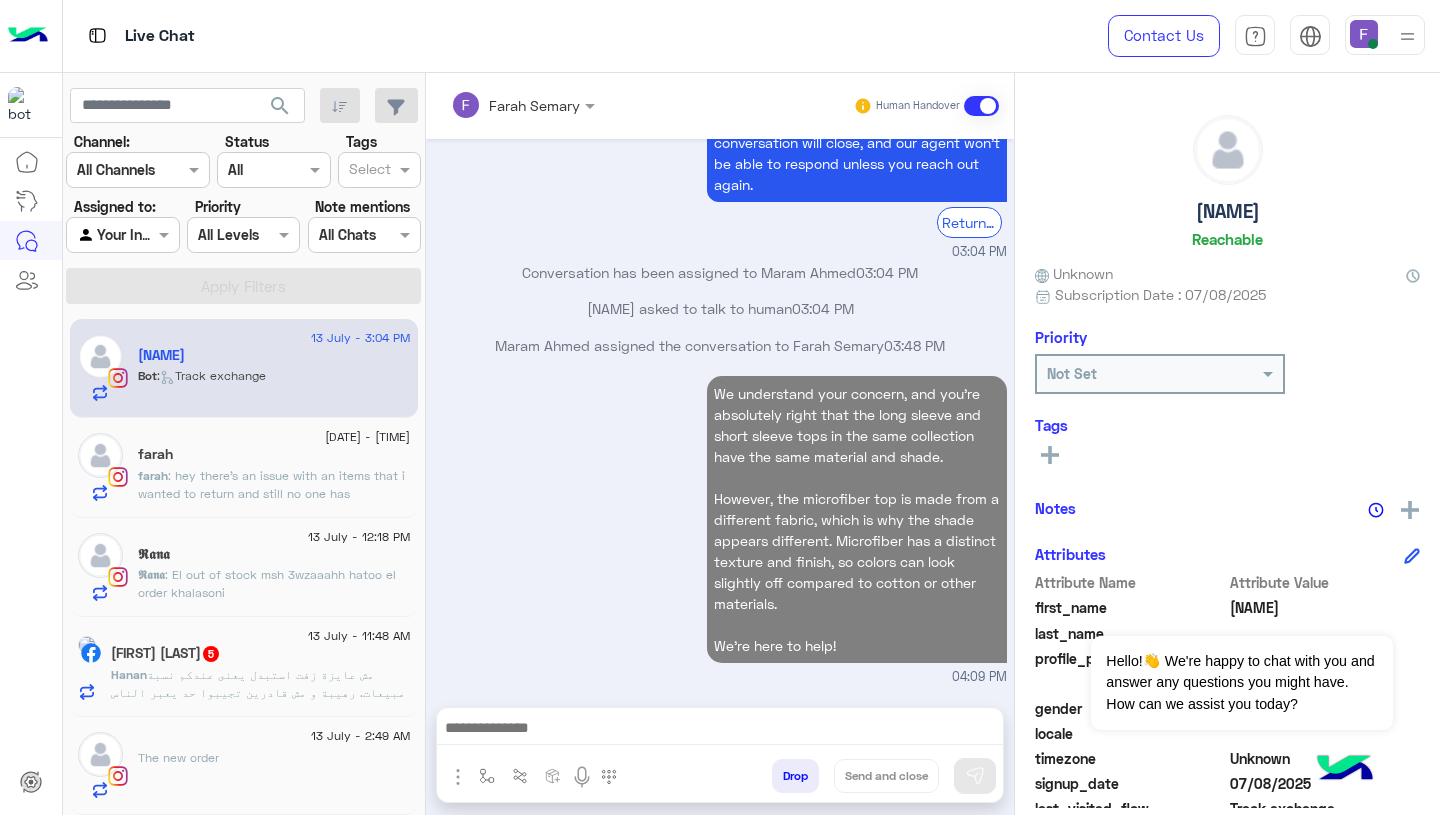 click on "We understand your concern, and you're absolutely right that the long sleeve and short sleeve tops in the same collection have the same material and shade.  However, the microfiber top is made from a different fabric, which is why the shade appears different. Microfiber has a distinct texture and finish, so colors can look slightly off compared to cotton or other materials. We’re here to help!   04:09 PM" at bounding box center (720, 529) 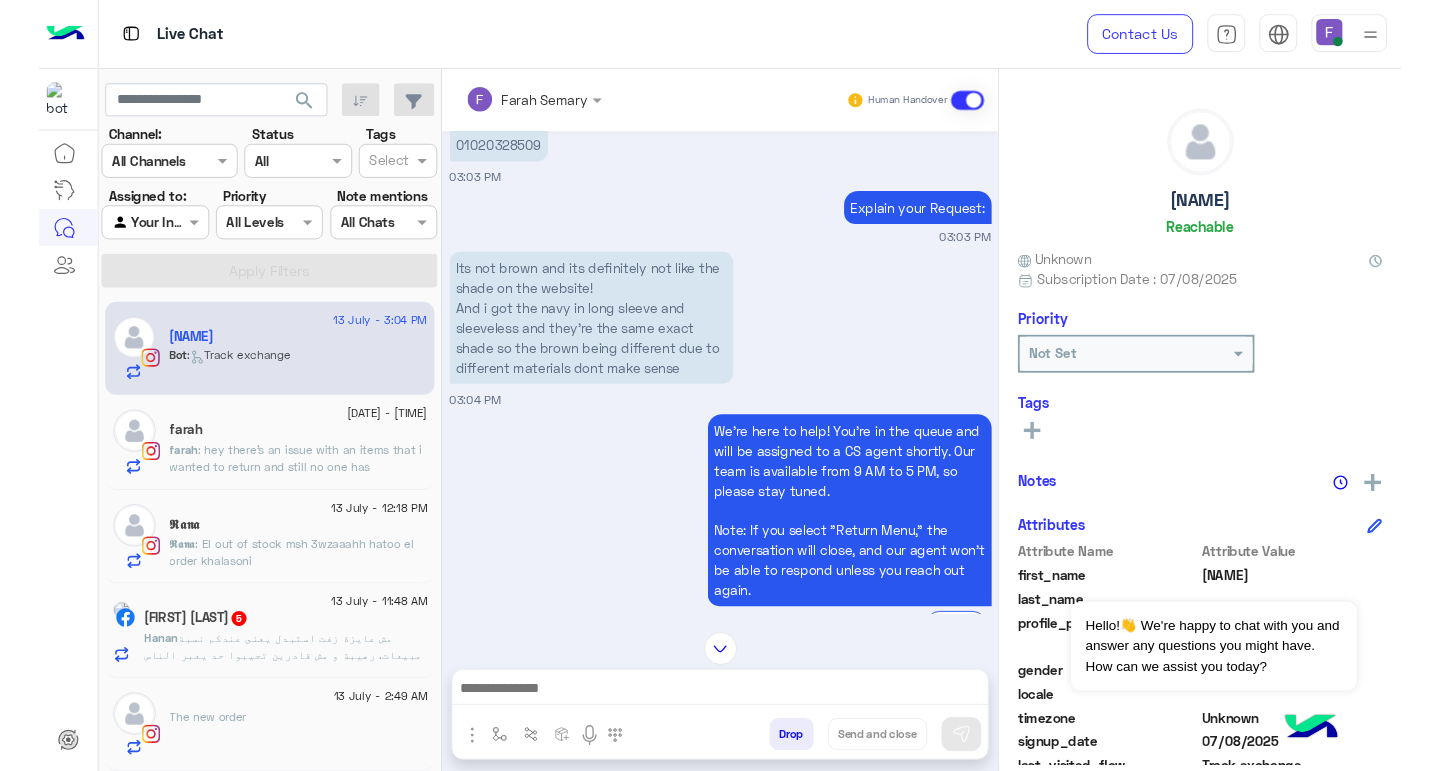 scroll, scrollTop: 2380, scrollLeft: 0, axis: vertical 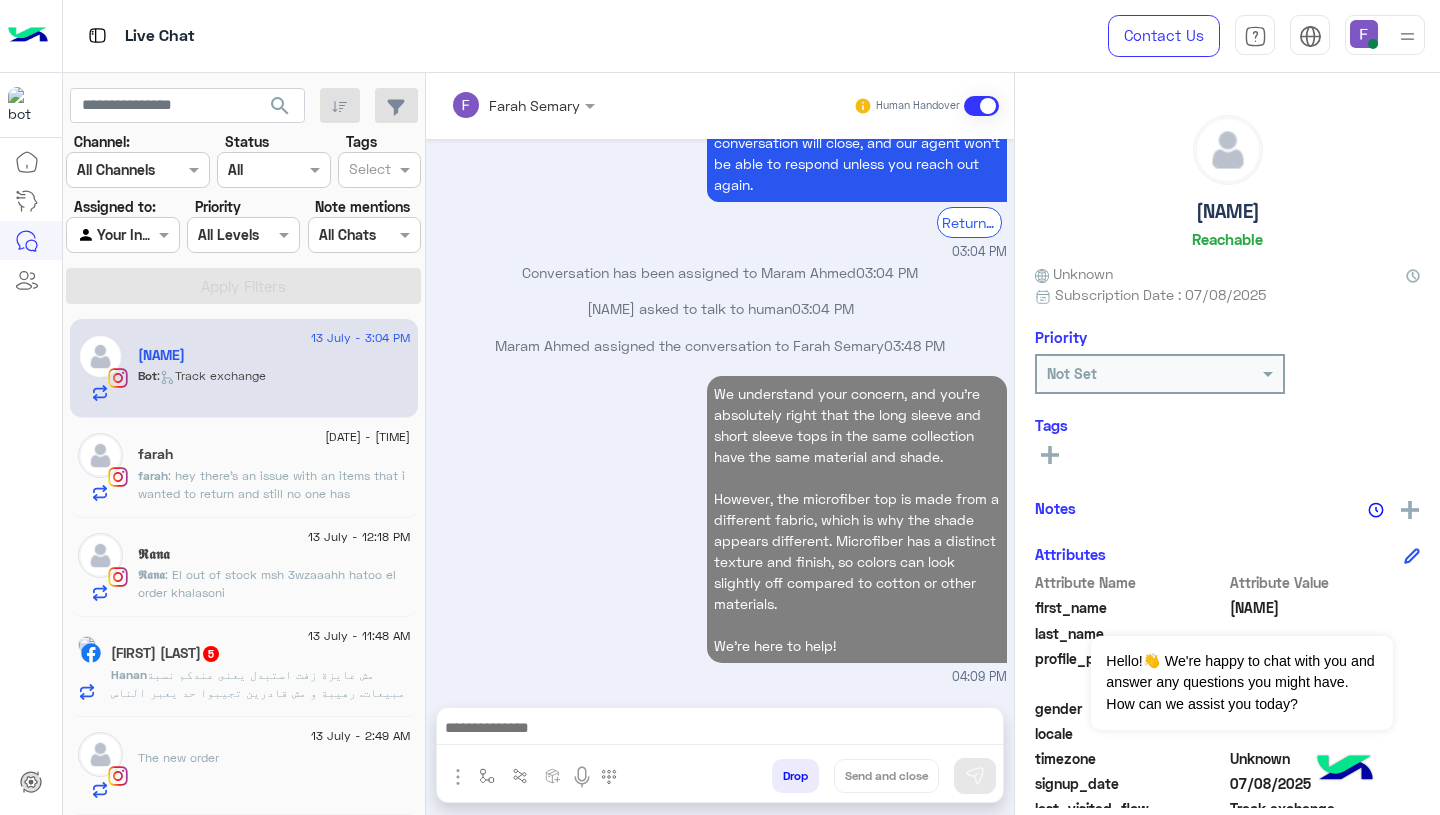 click on "We understand your concern, and you're absolutely right that the long sleeve and short sleeve tops in the same collection have the same material and shade.  However, the microfiber top is made from a different fabric, which is why the shade appears different. Microfiber has a distinct texture and finish, so colors can look slightly off compared to cotton or other materials. We’re here to help!" at bounding box center [857, 519] 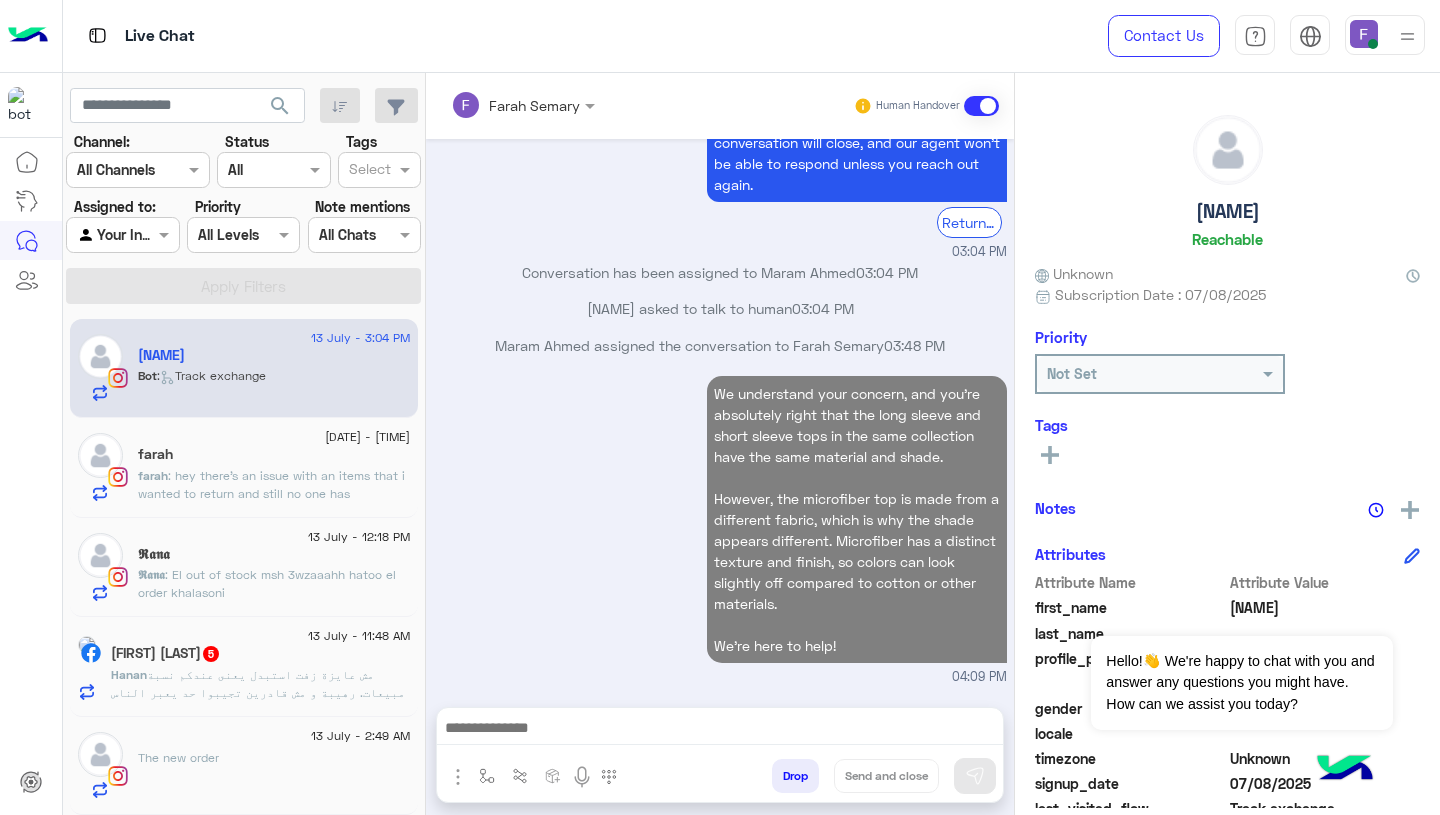 drag, startPoint x: 709, startPoint y: 390, endPoint x: 749, endPoint y: 644, distance: 257.1303 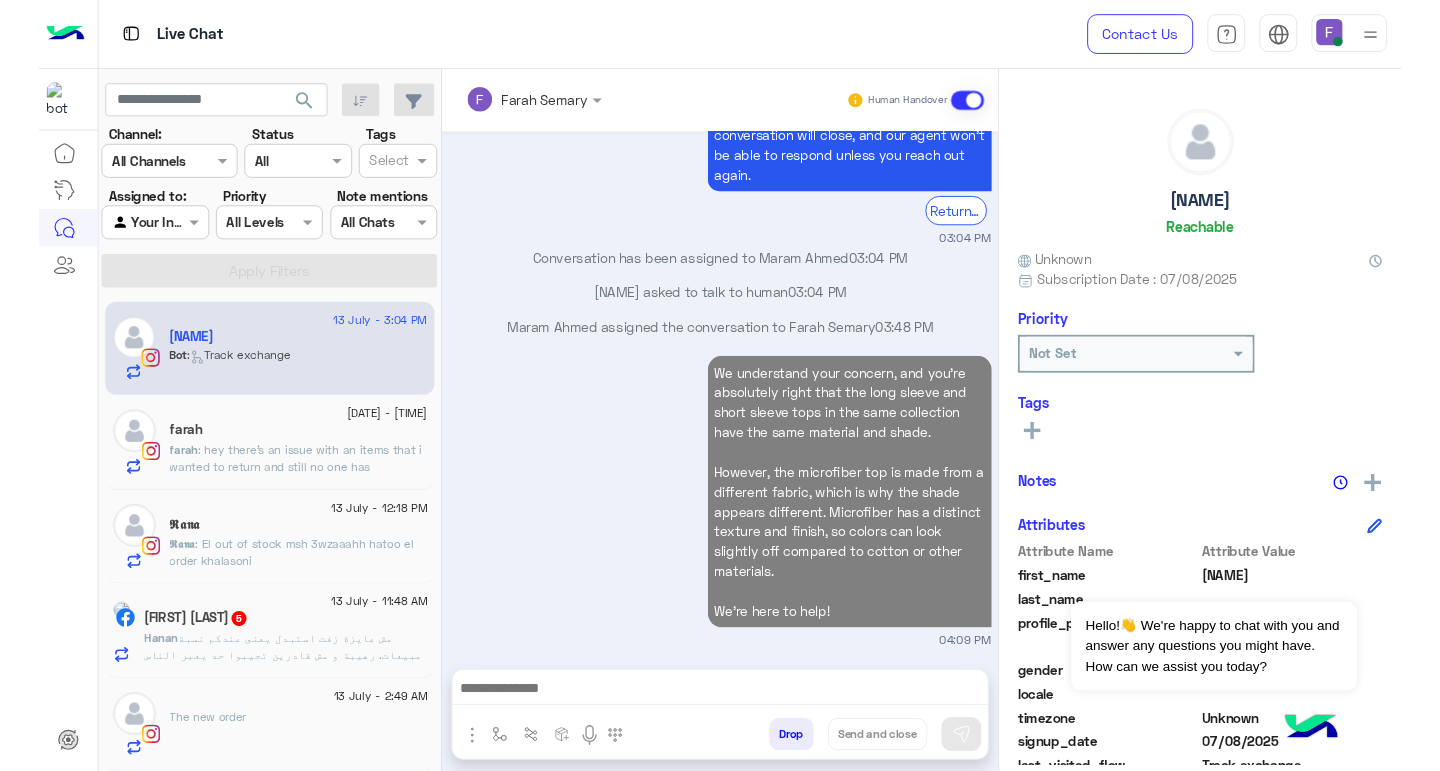 scroll, scrollTop: 2398, scrollLeft: 0, axis: vertical 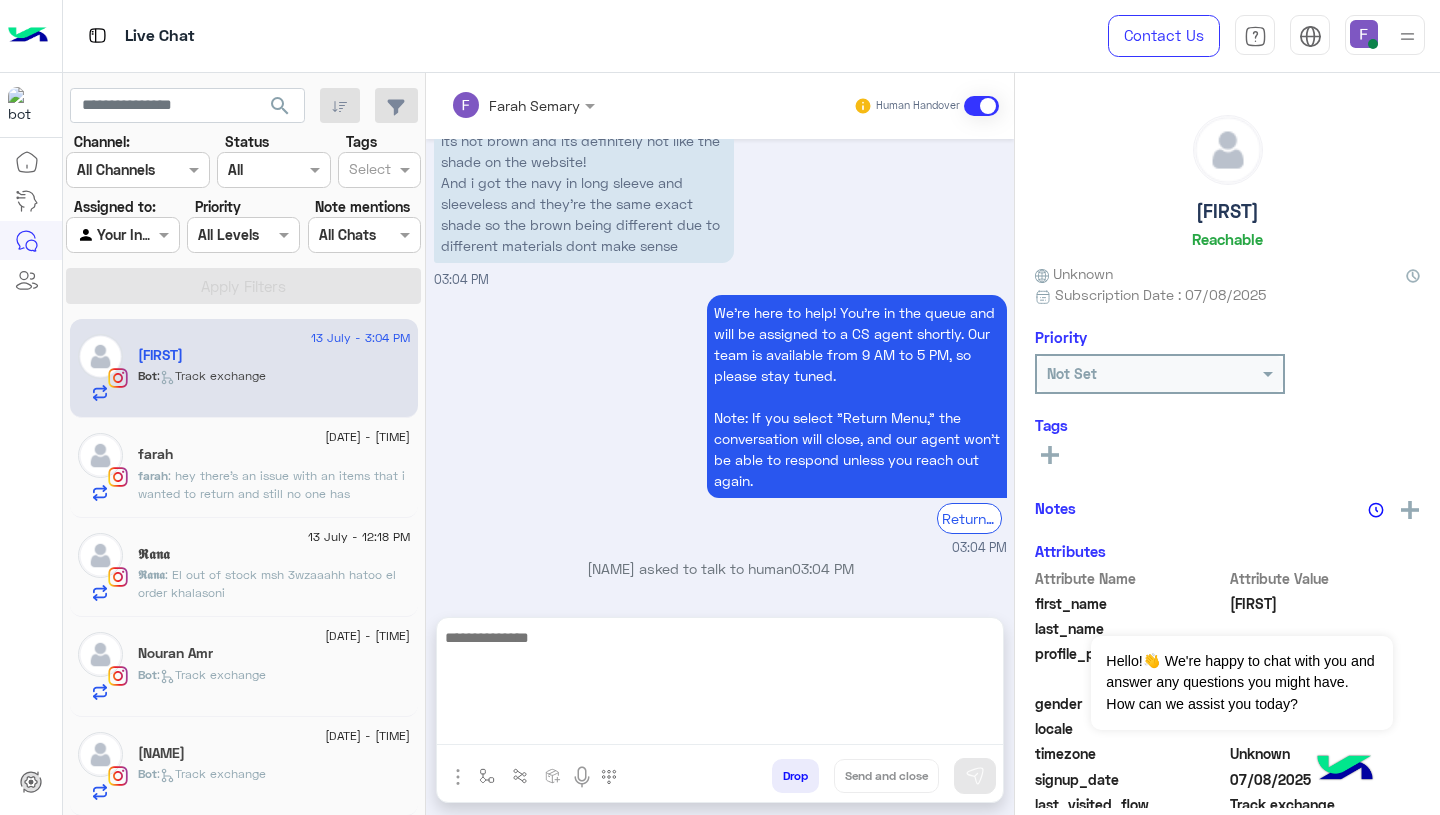 click at bounding box center (720, 685) 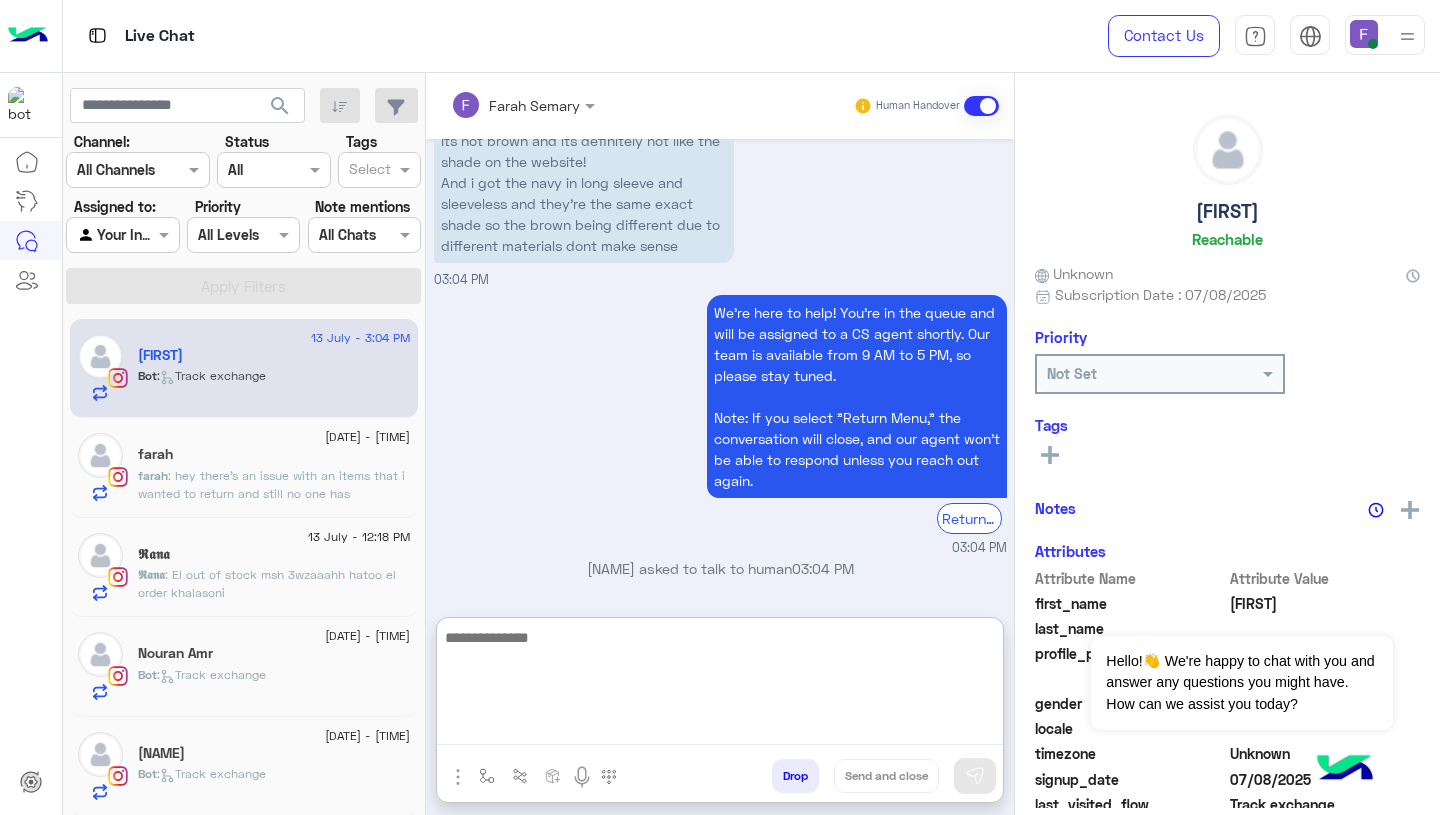 paste on "**********" 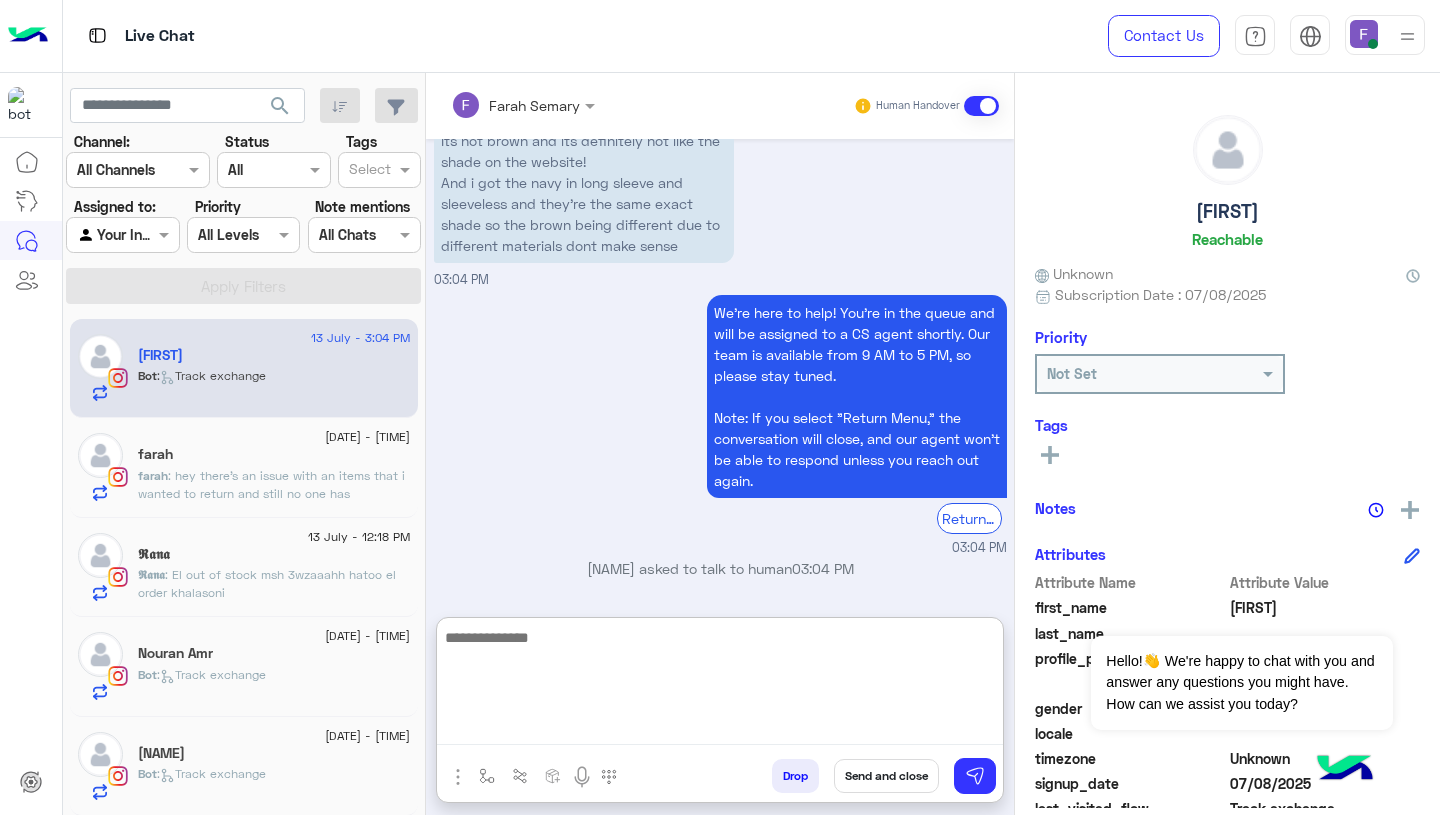scroll, scrollTop: 0, scrollLeft: 0, axis: both 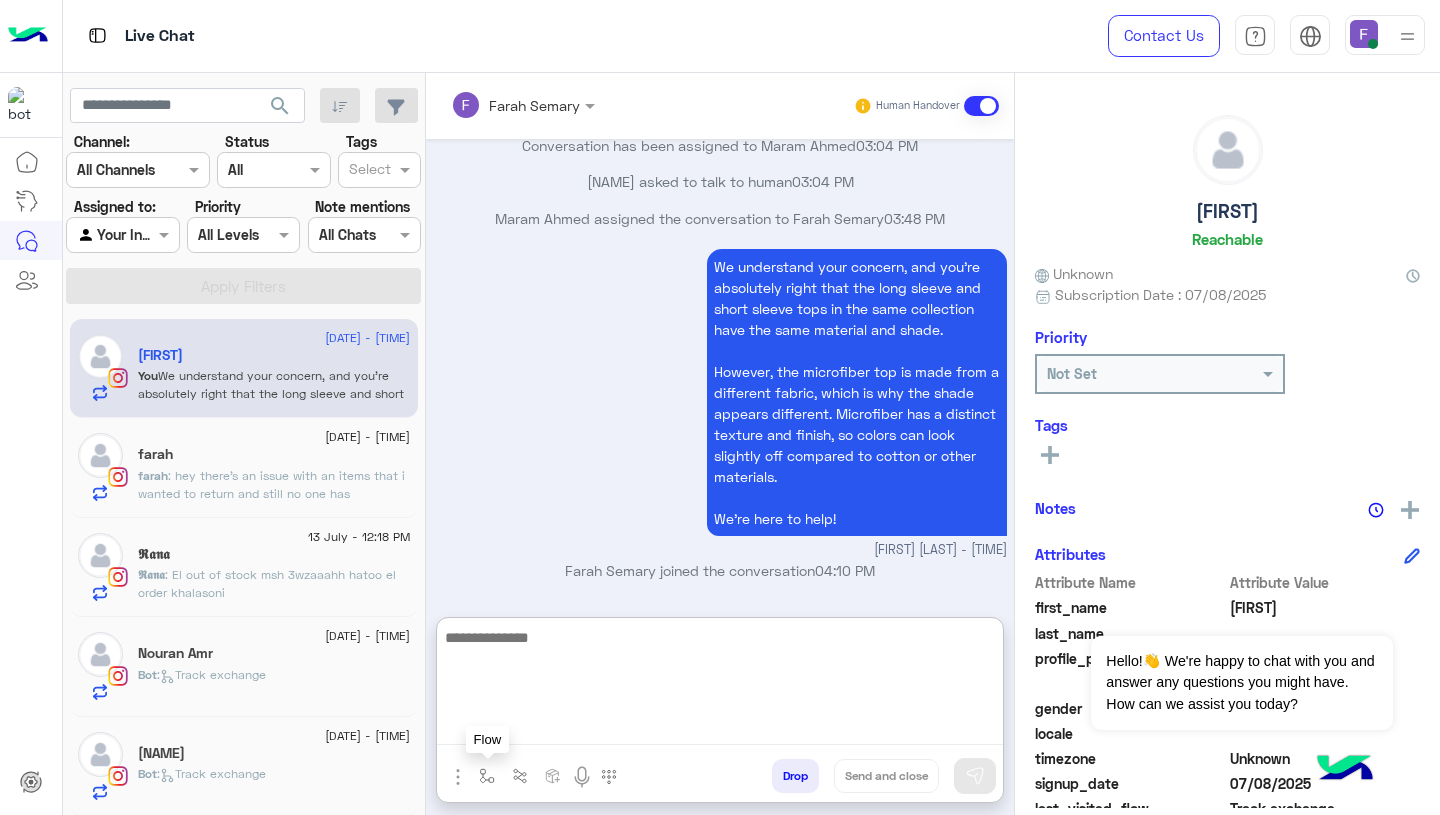 click at bounding box center (487, 776) 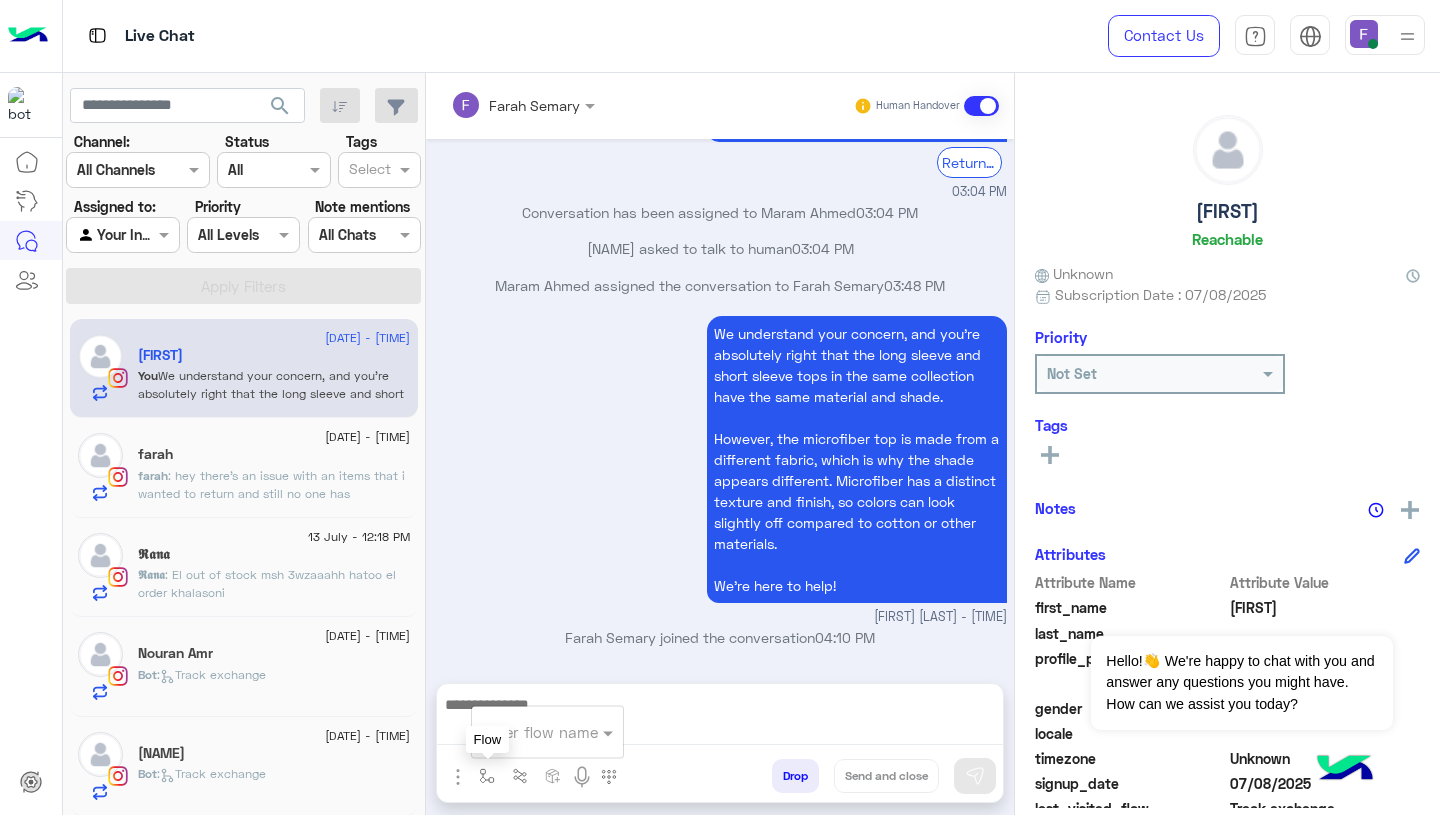 scroll, scrollTop: 2416, scrollLeft: 0, axis: vertical 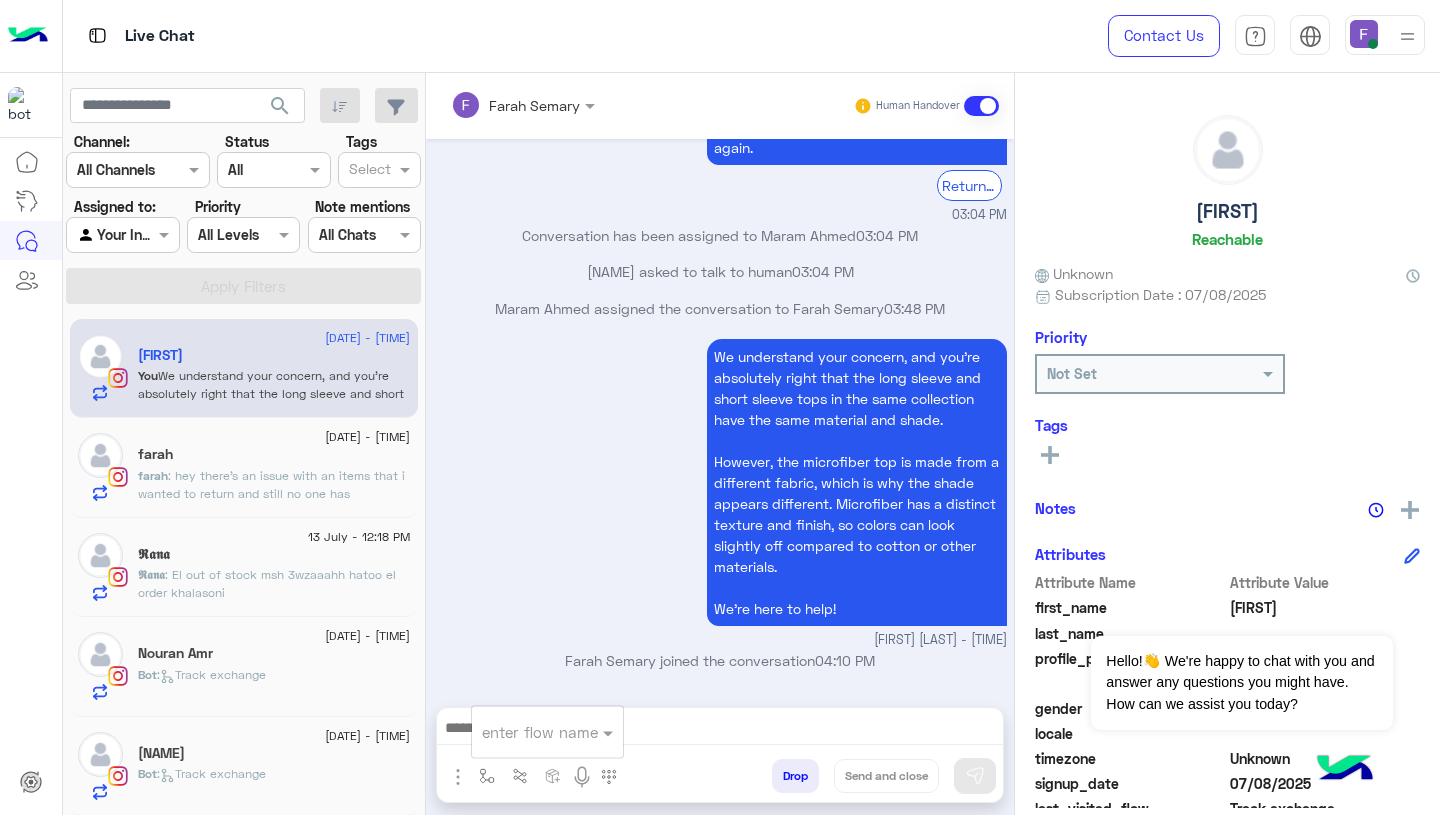 click at bounding box center (523, 732) 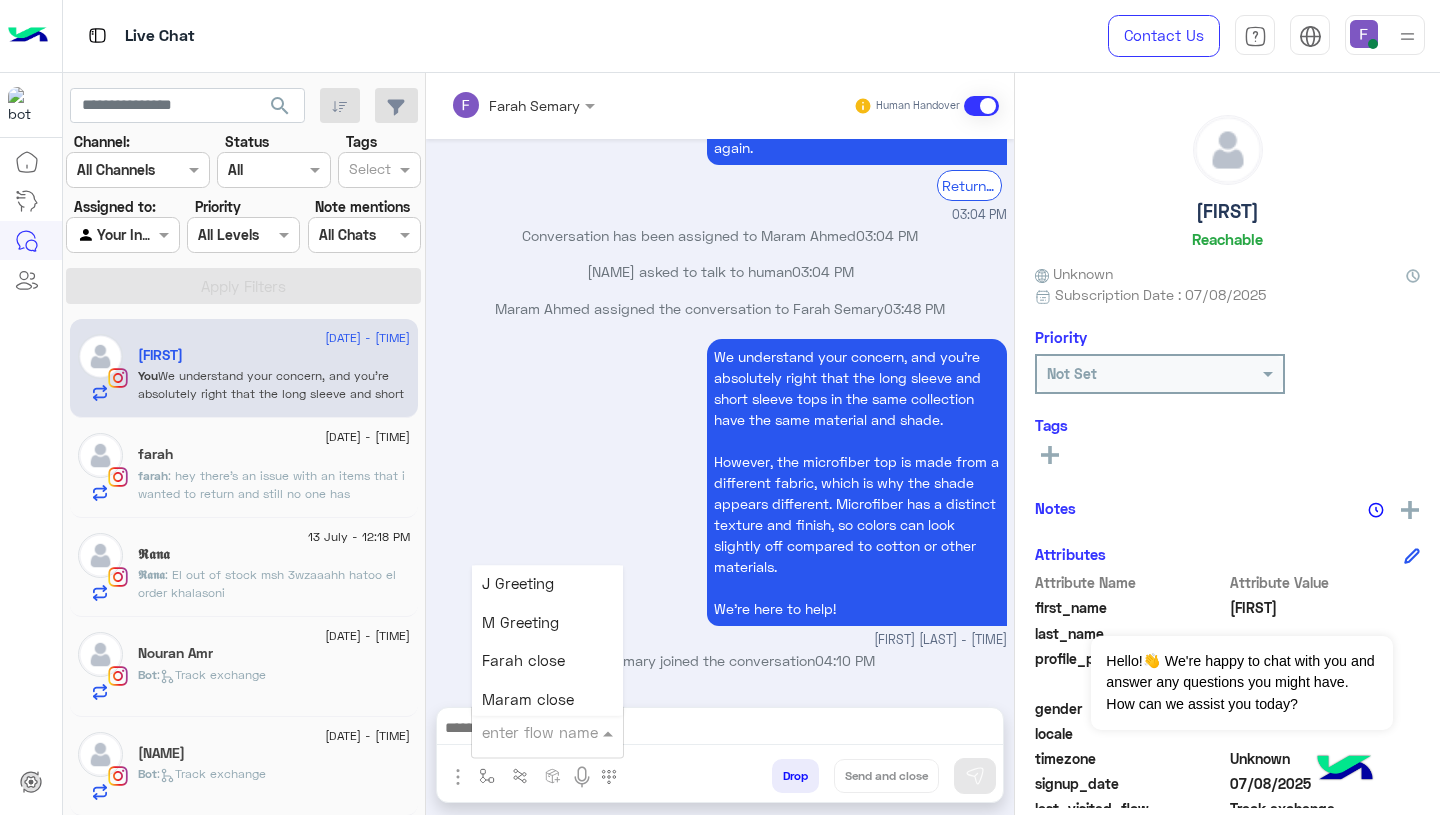 scroll, scrollTop: 2344, scrollLeft: 0, axis: vertical 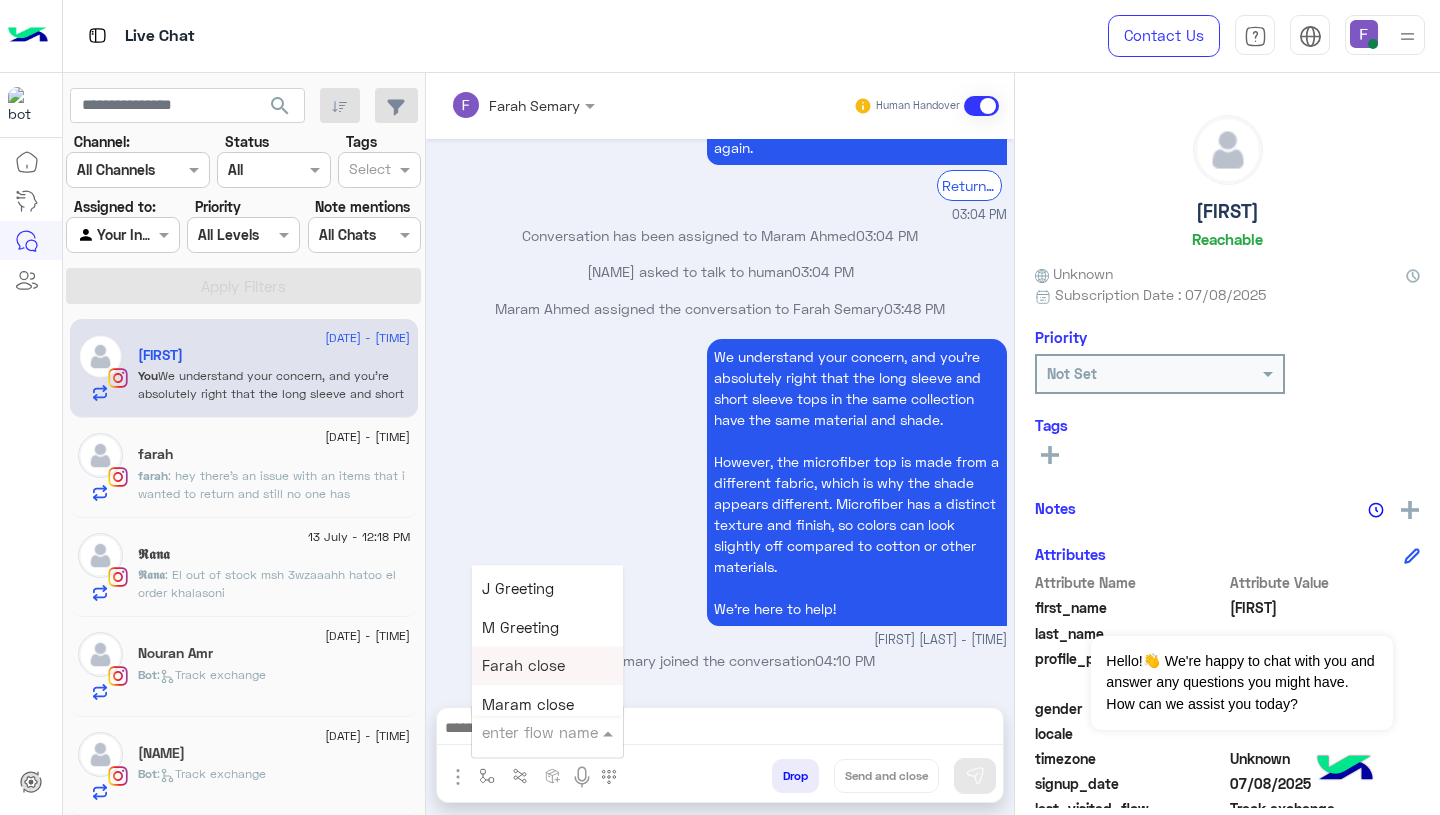 click on "Farah close" at bounding box center (523, 666) 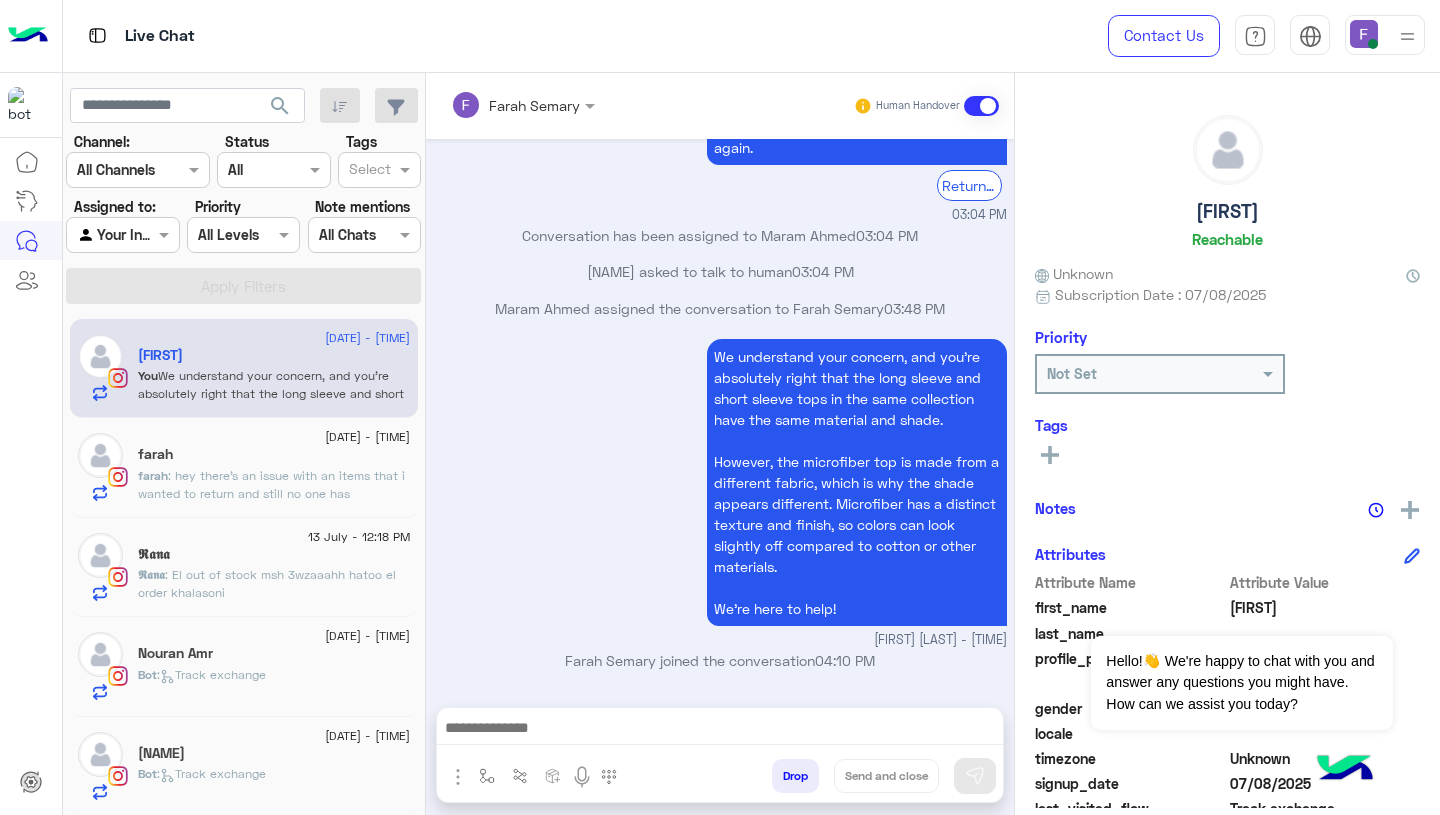 type on "**********" 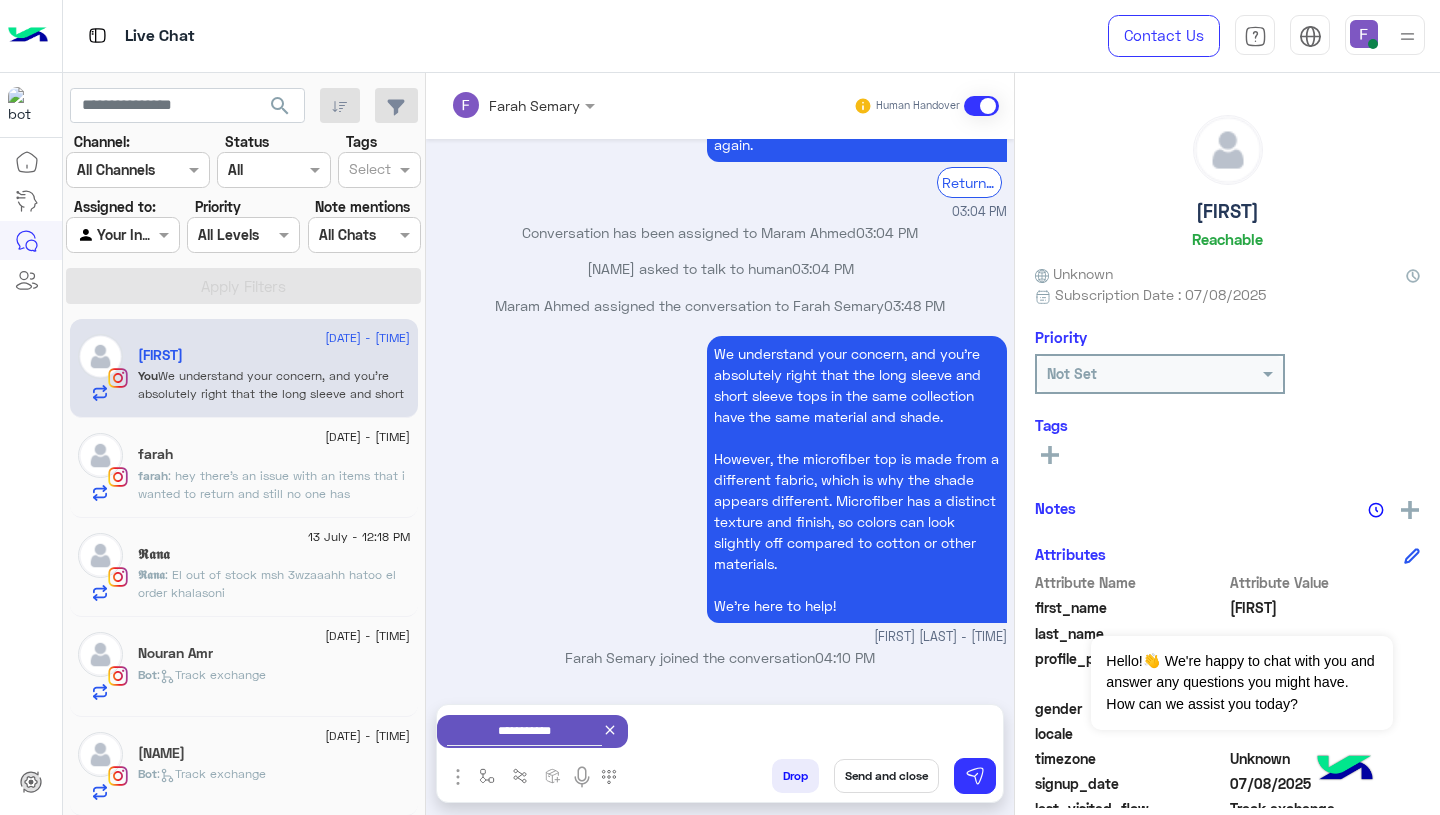click on "Send and close" at bounding box center (886, 776) 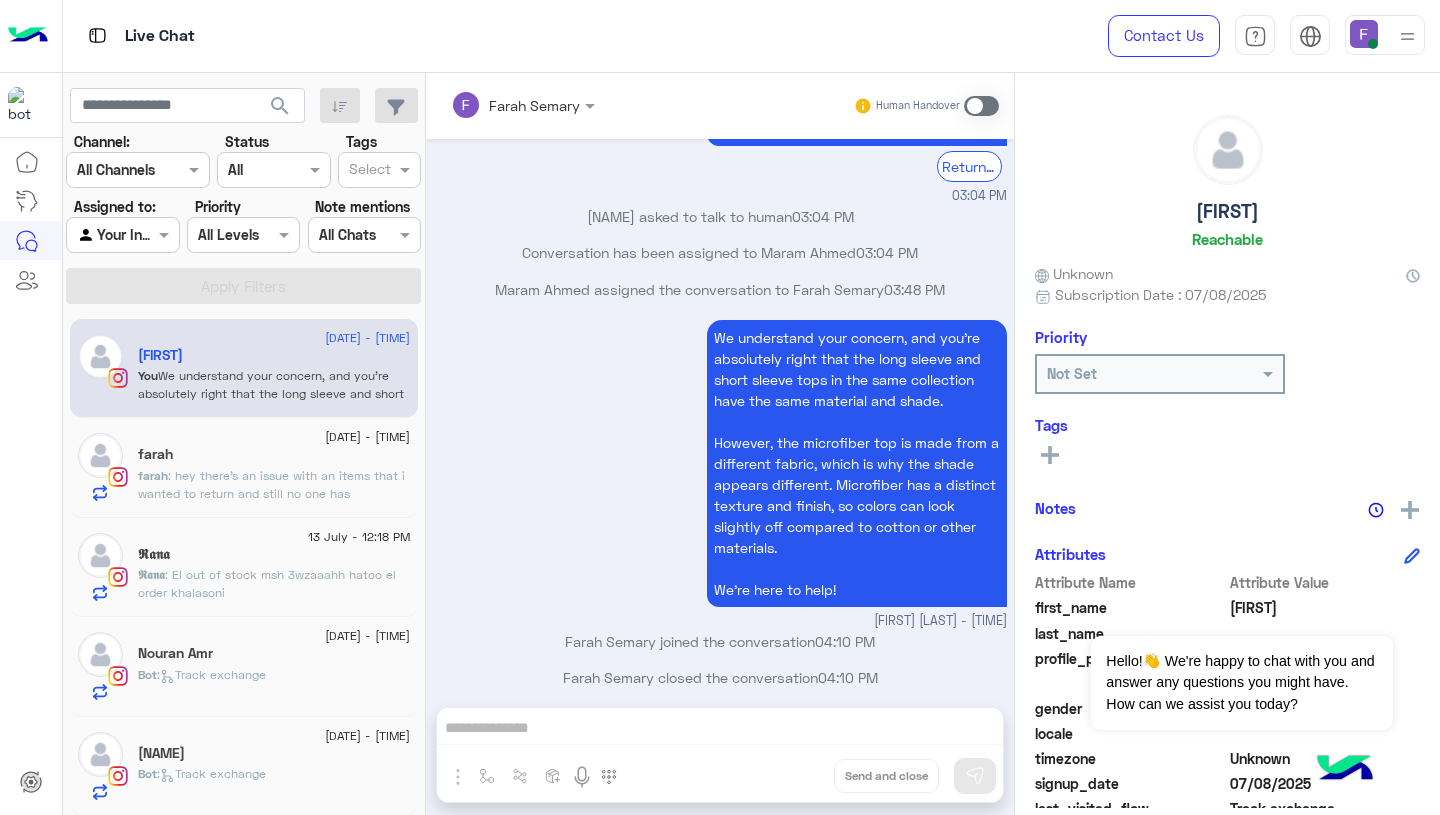 scroll, scrollTop: 2452, scrollLeft: 0, axis: vertical 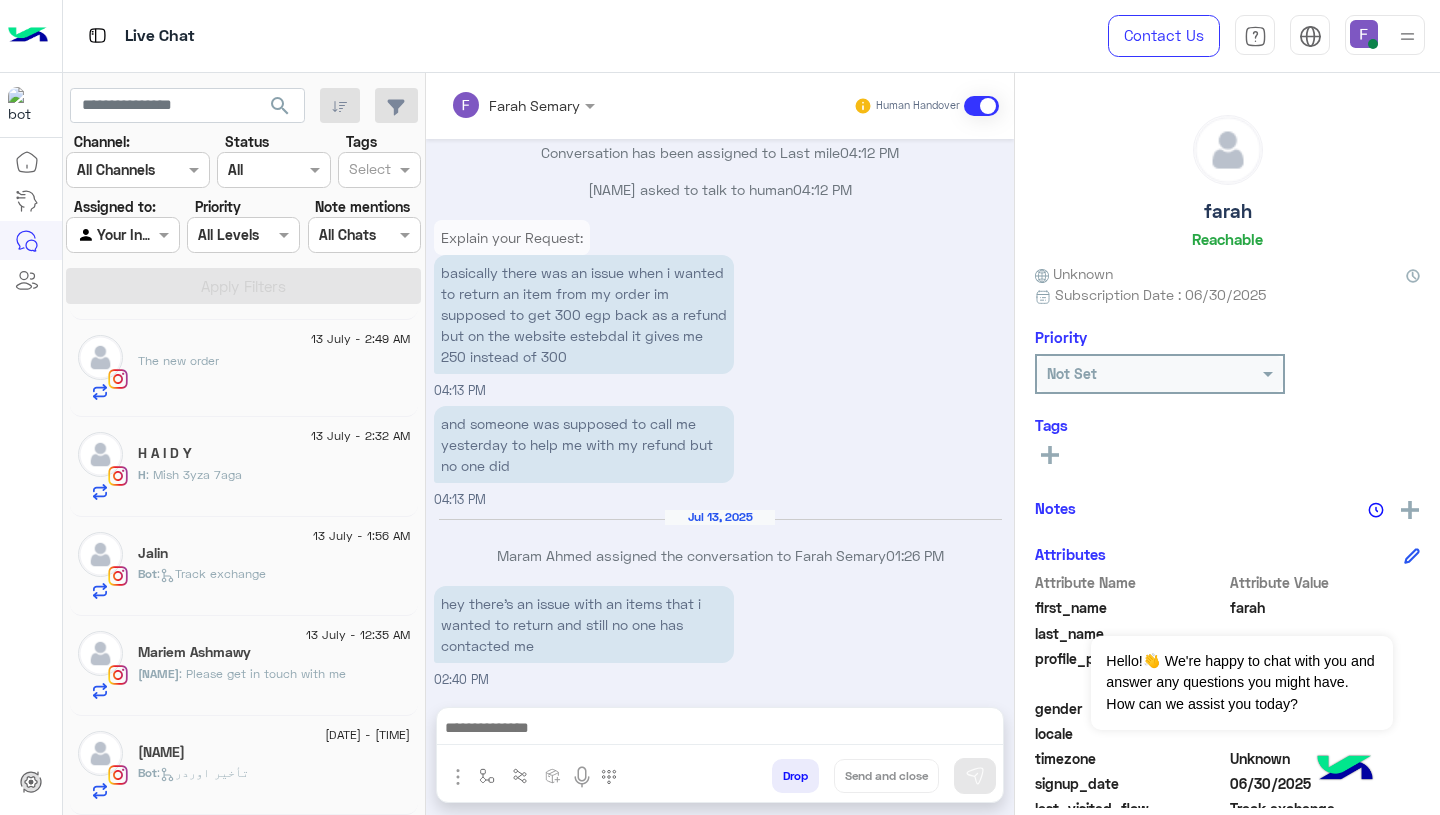 click on "Bot :   تأخير اوردر" 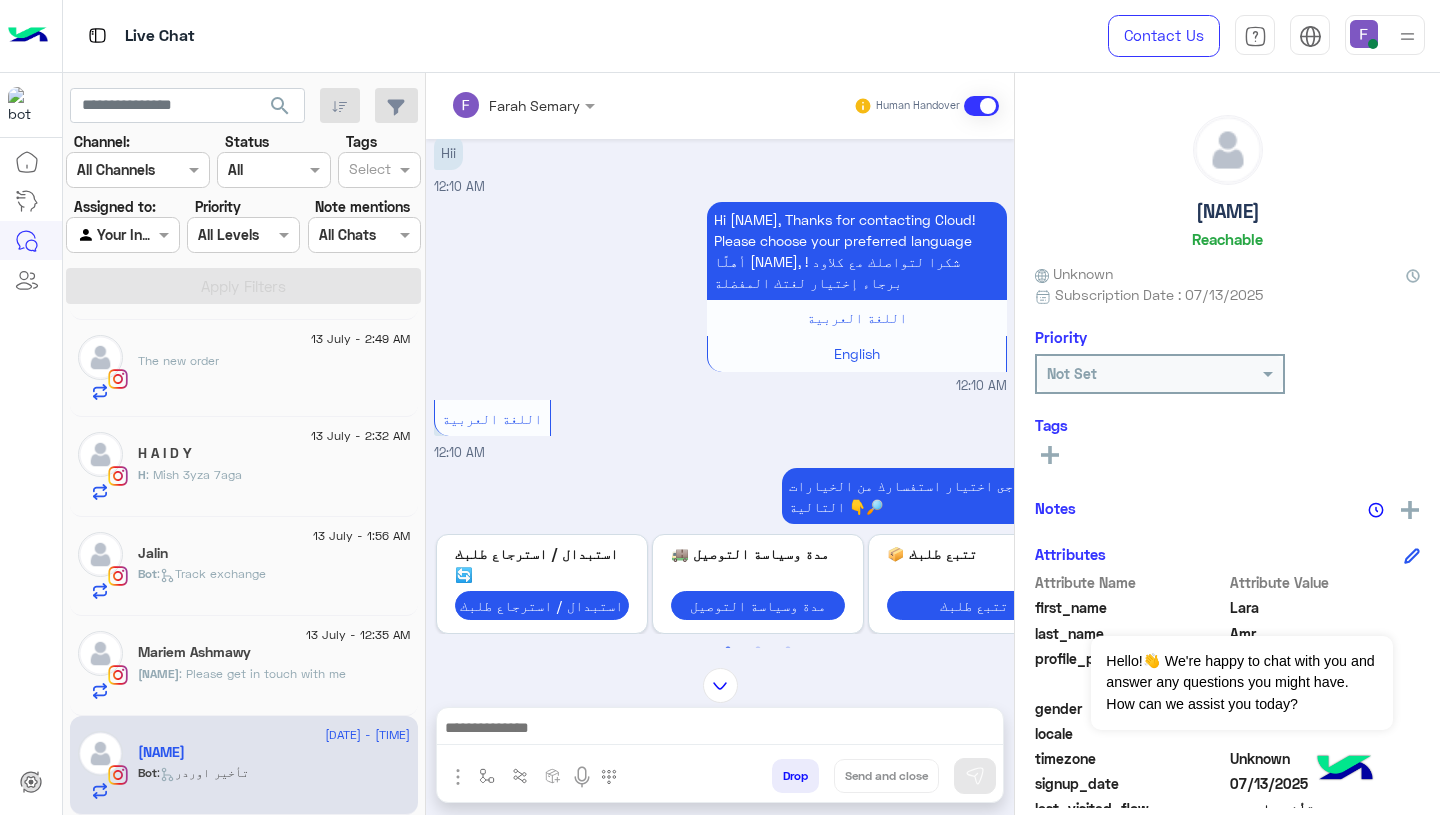 scroll, scrollTop: 0, scrollLeft: 0, axis: both 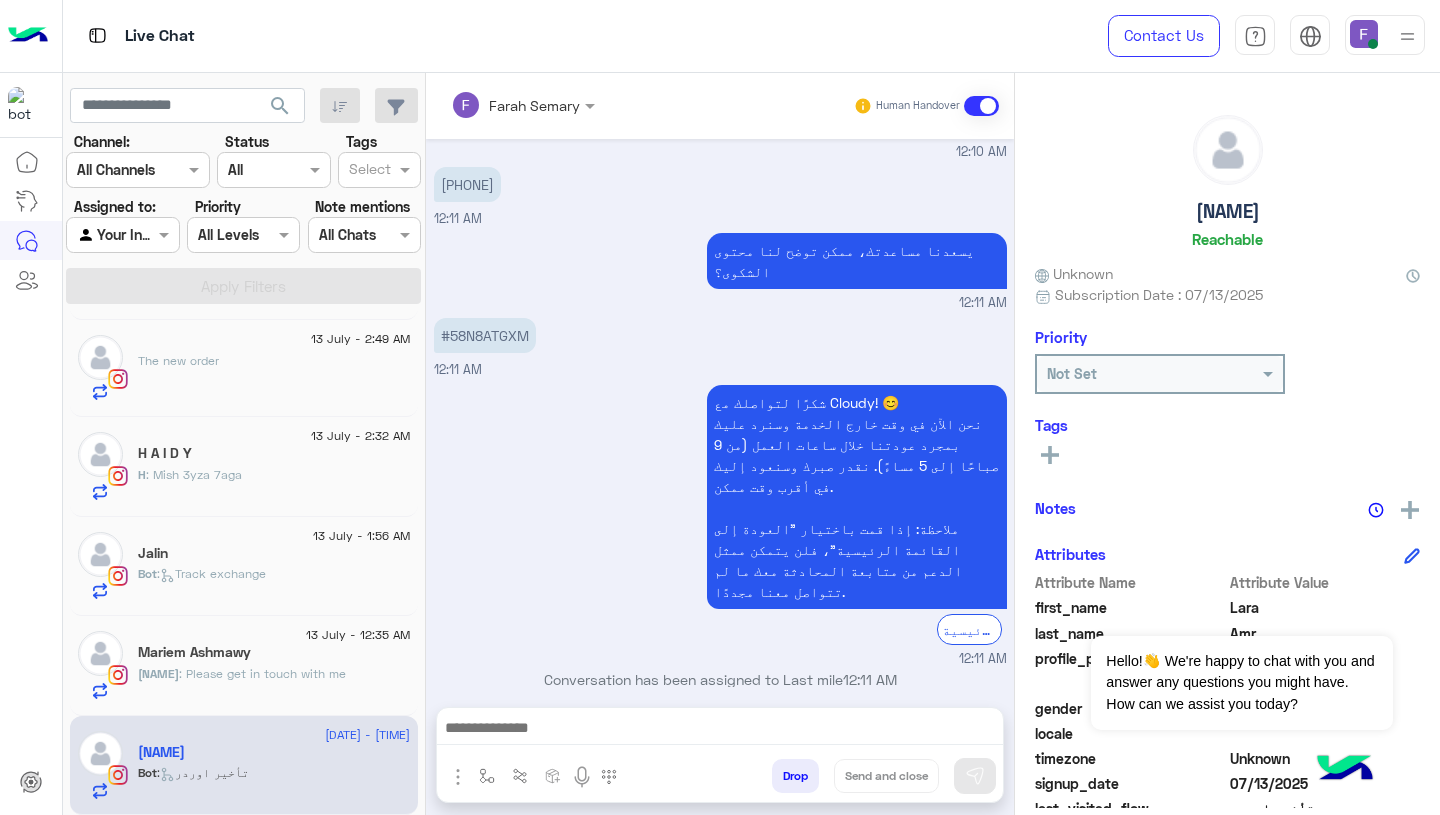 click on "#58N8ATGXM" at bounding box center (485, 335) 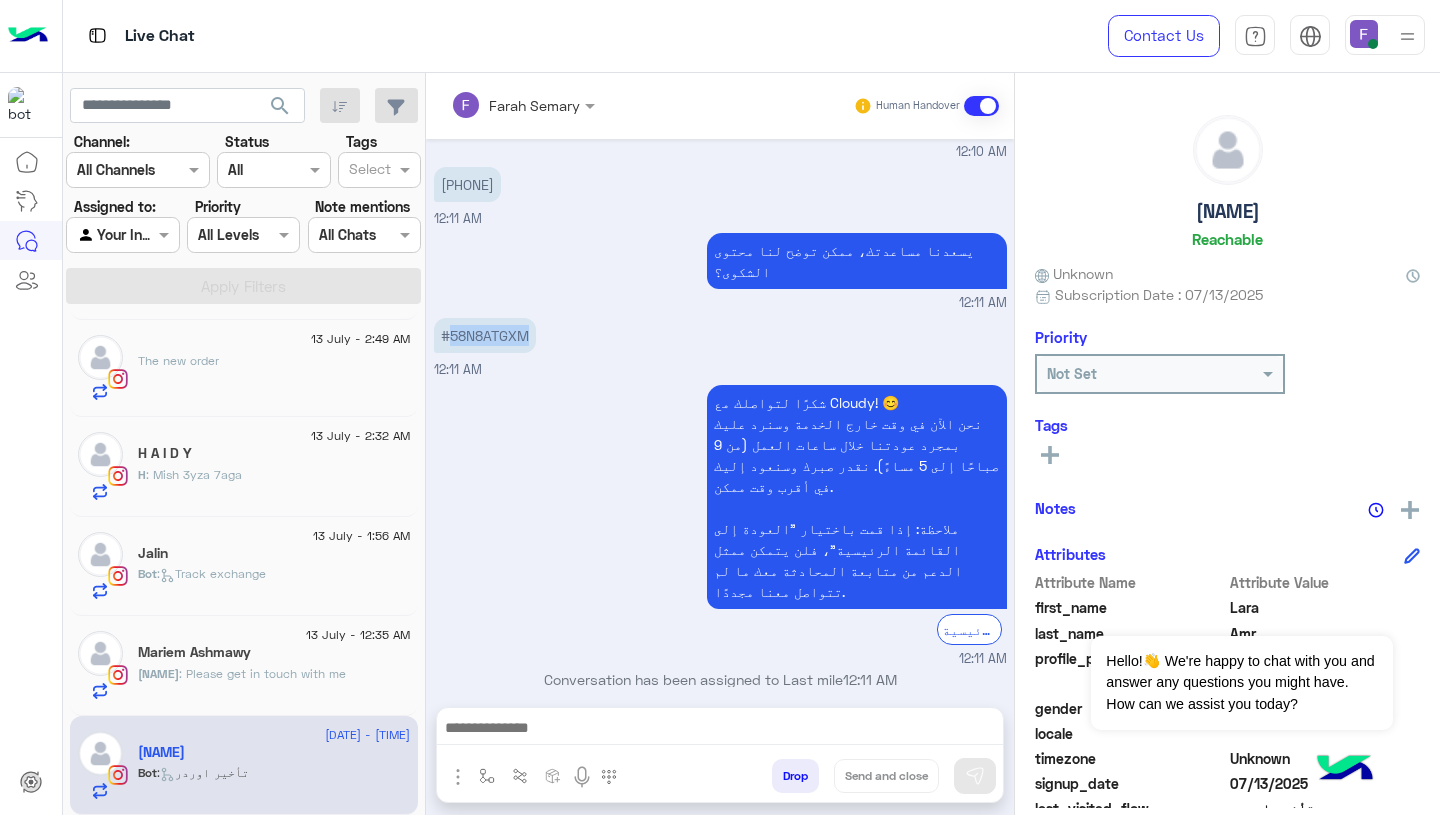 click on "#58N8ATGXM" at bounding box center (485, 335) 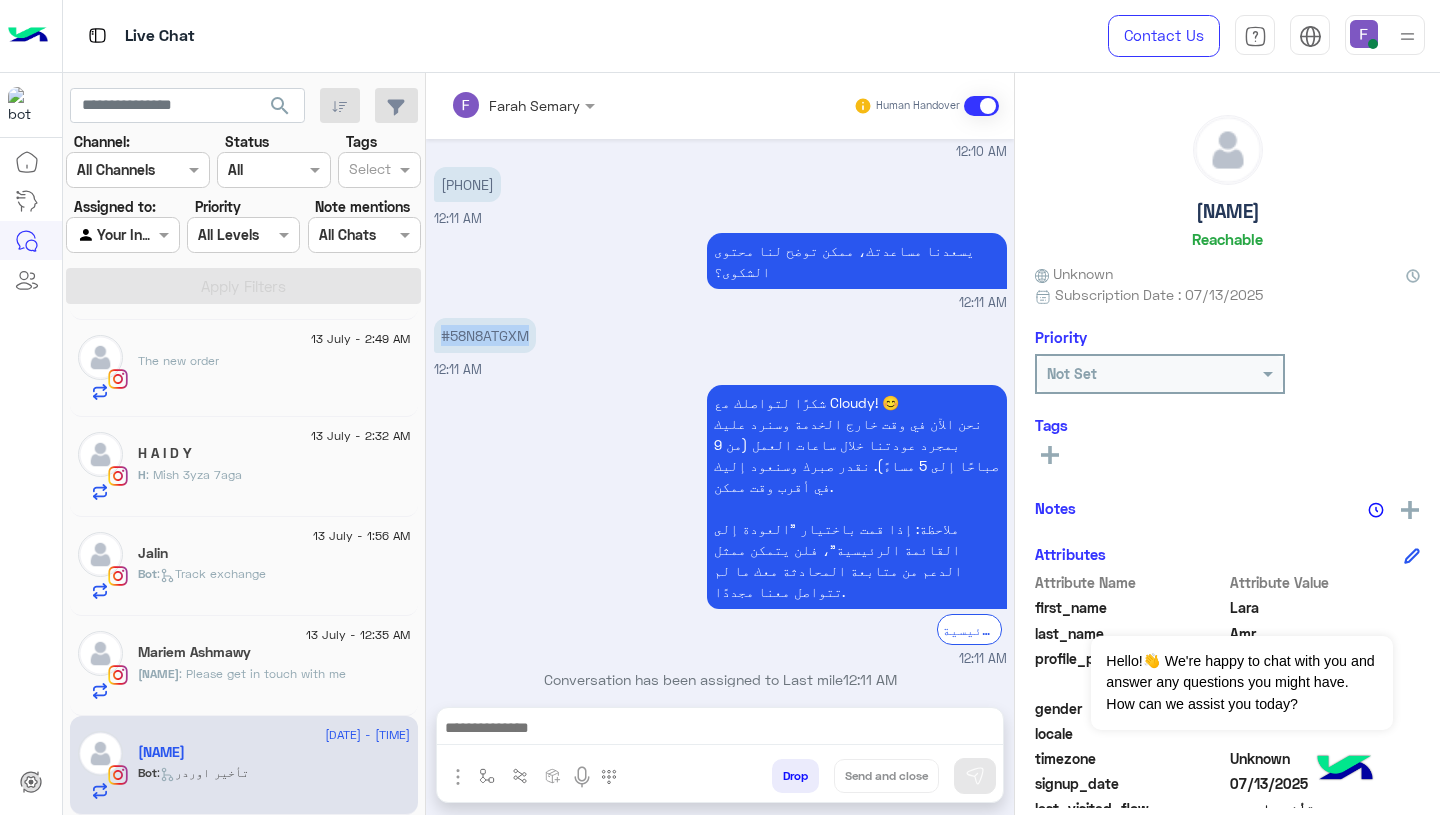 click on "#58N8ATGXM" at bounding box center (485, 335) 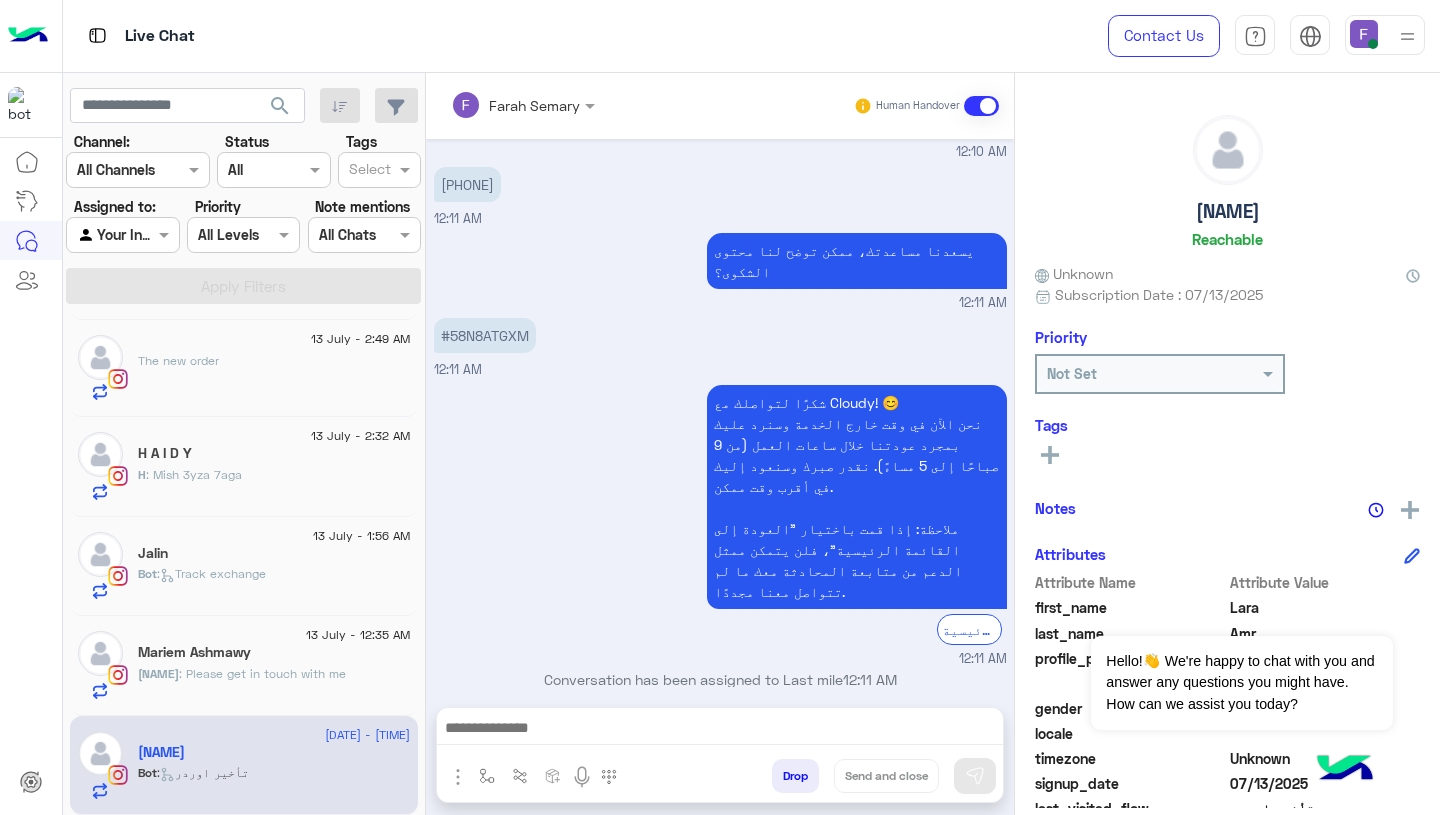 click on "#58N8ATGXM" at bounding box center [485, 335] 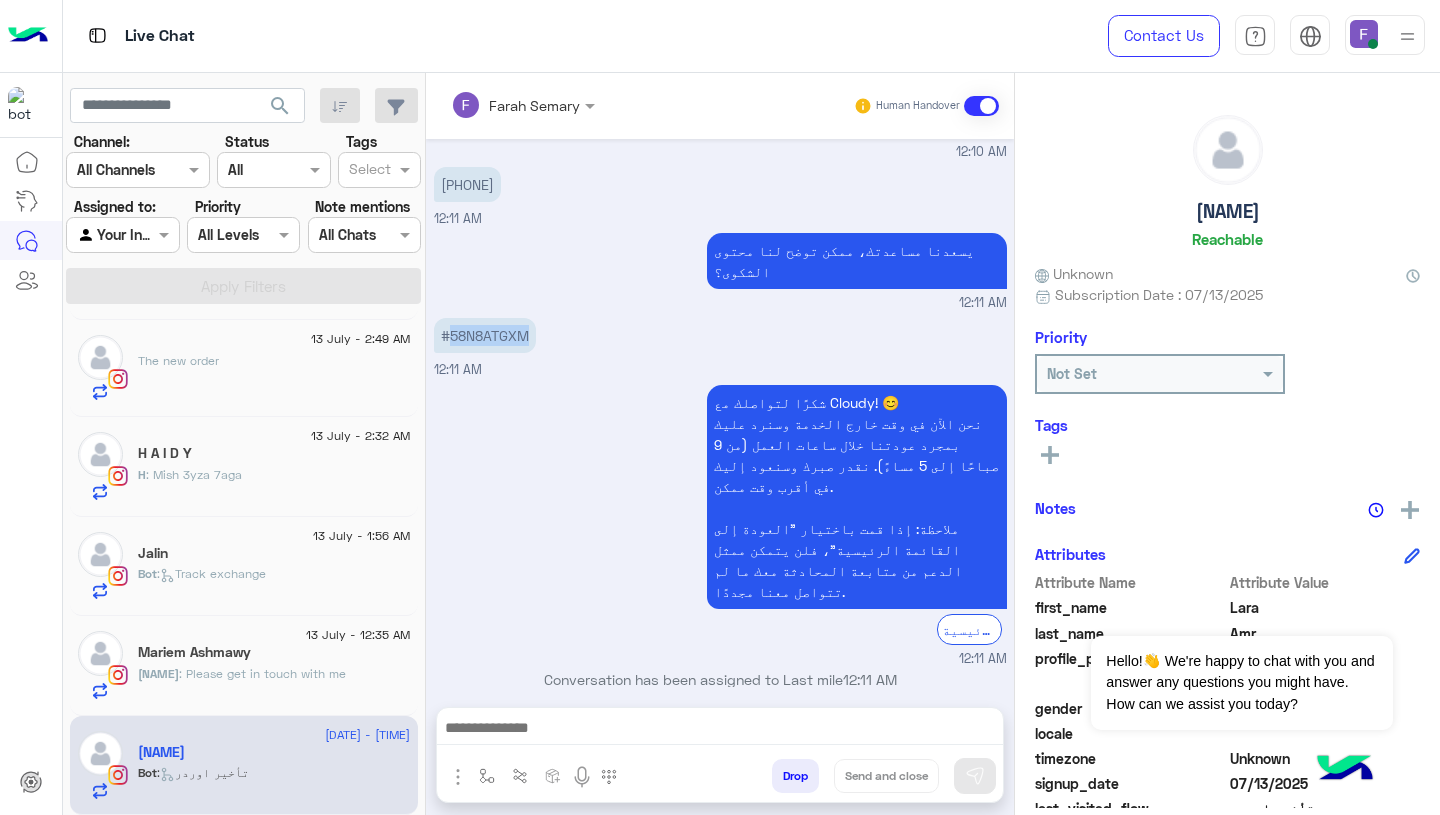 click on "#58N8ATGXM" at bounding box center (485, 335) 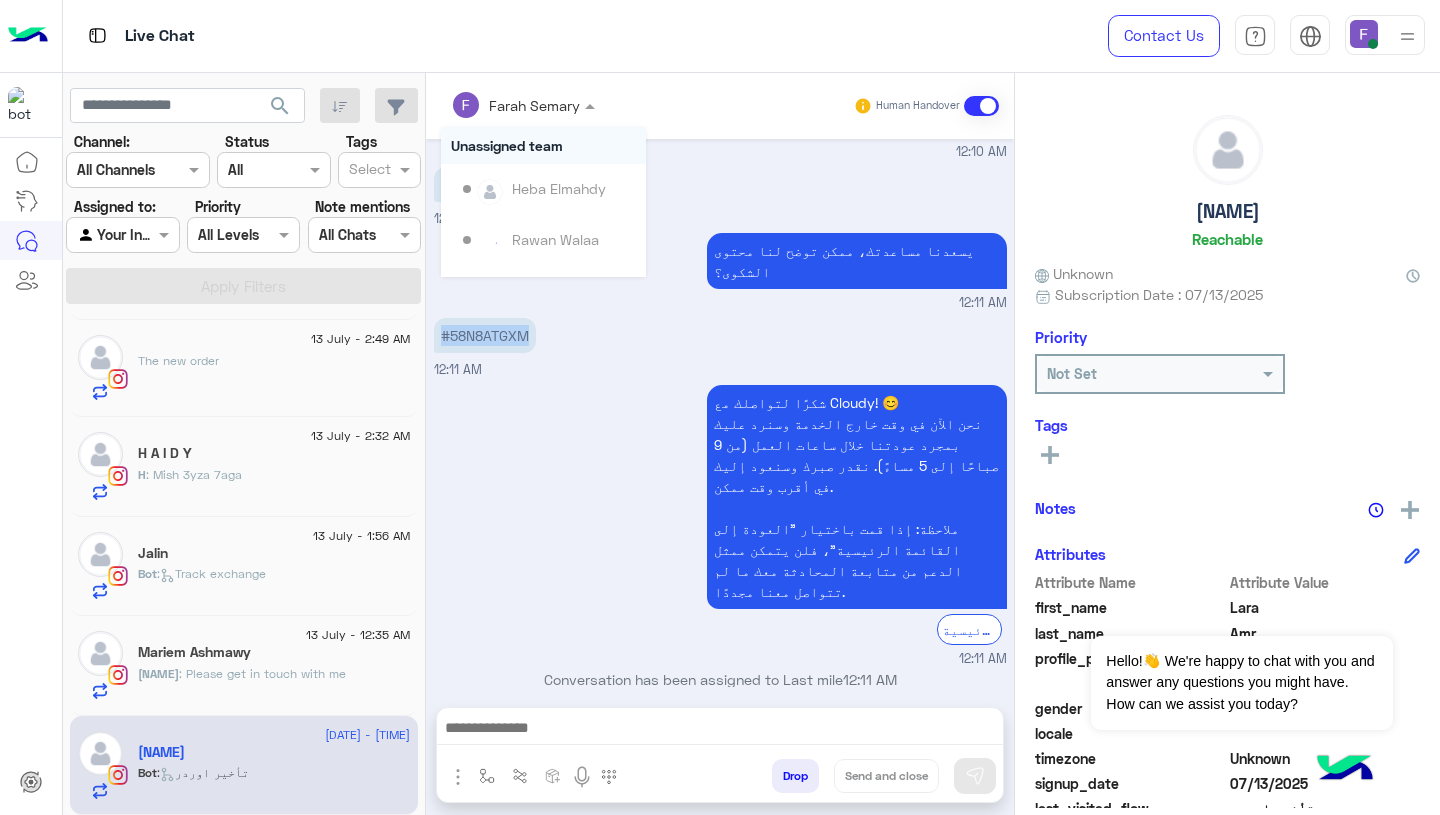 click on "Farah Semary" at bounding box center [534, 105] 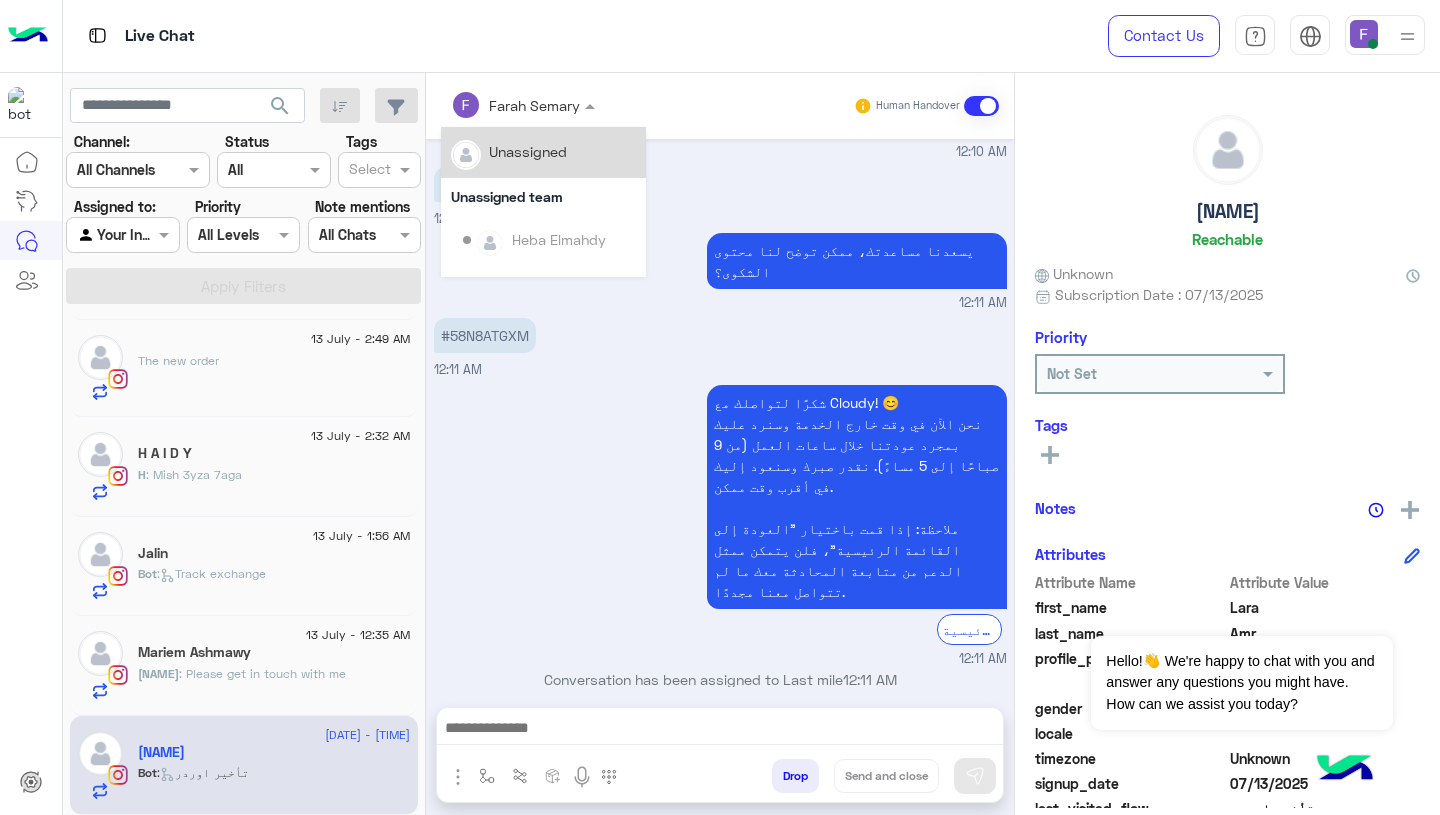 click on "Unassigned" at bounding box center [543, 152] 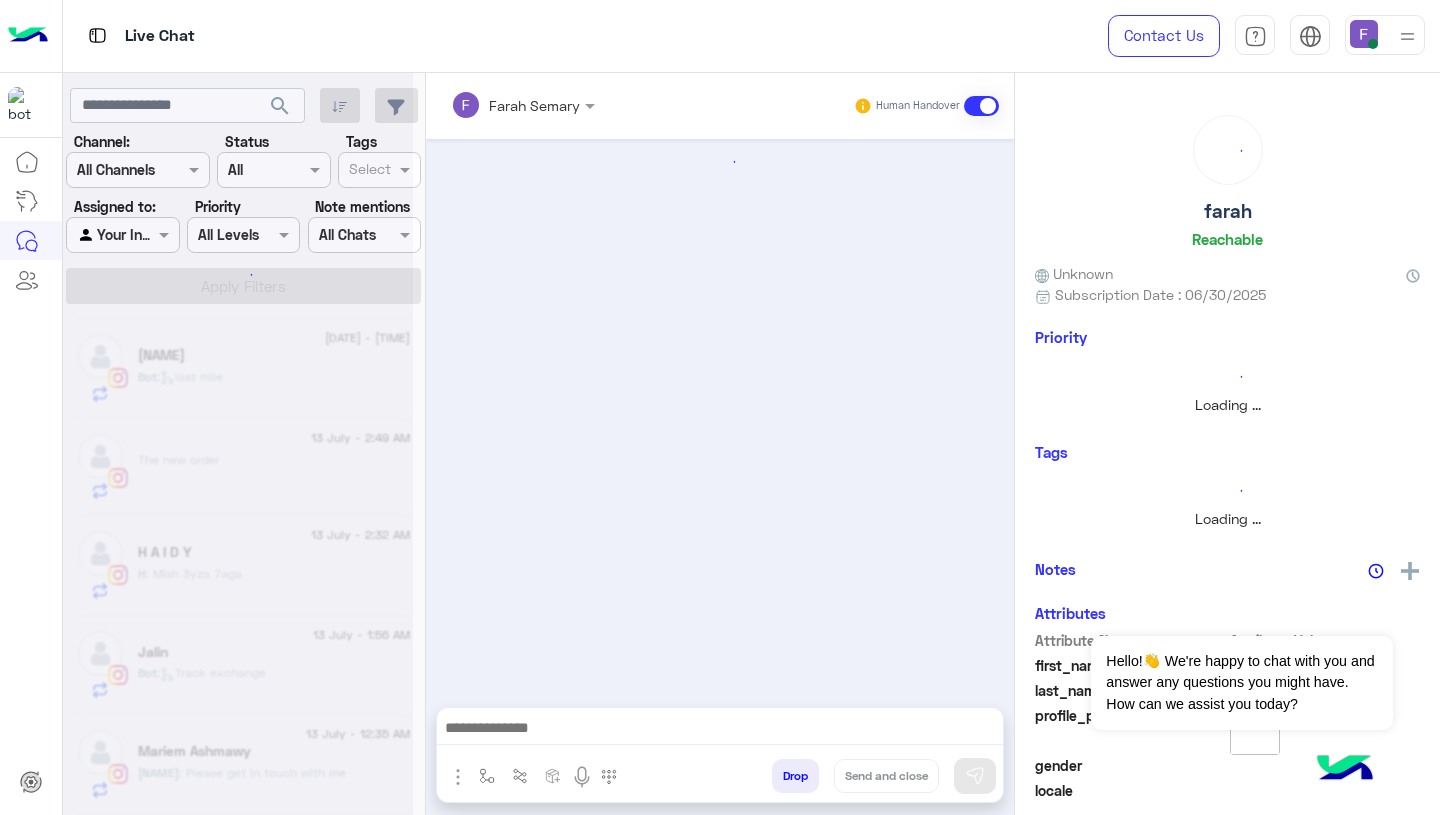 scroll, scrollTop: 796, scrollLeft: 0, axis: vertical 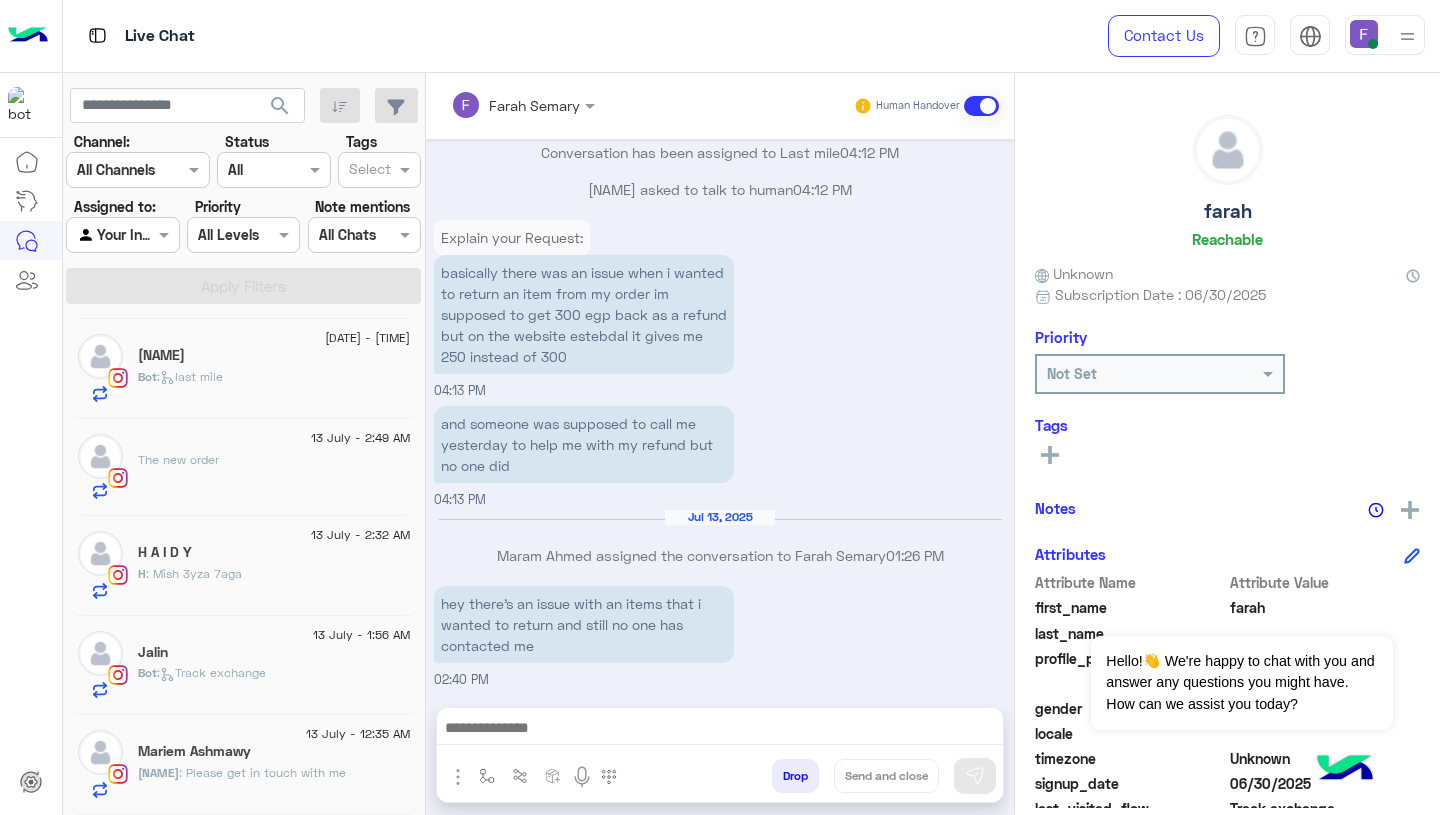 click on ": Please get in touch with me" 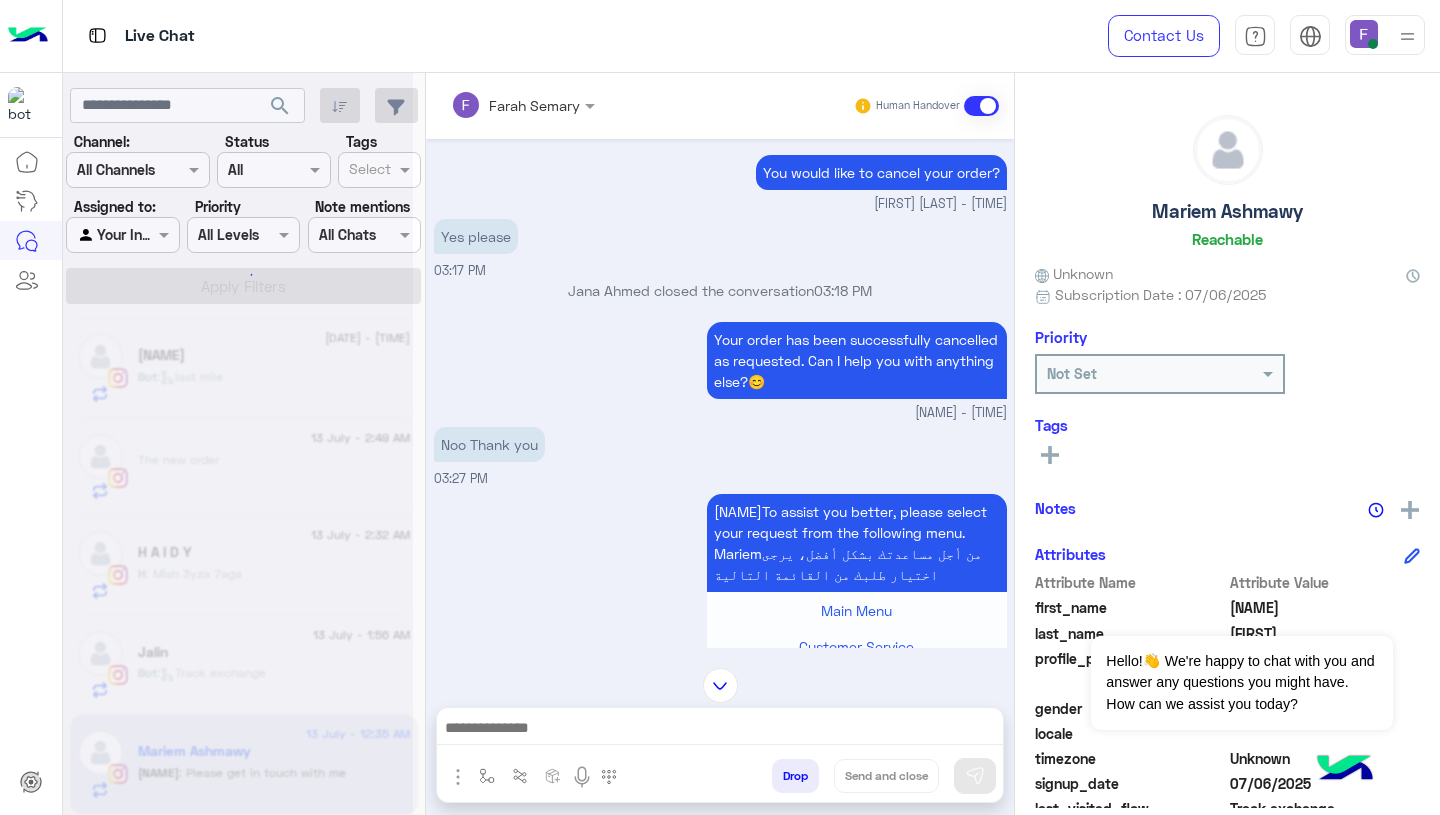 scroll, scrollTop: 0, scrollLeft: 0, axis: both 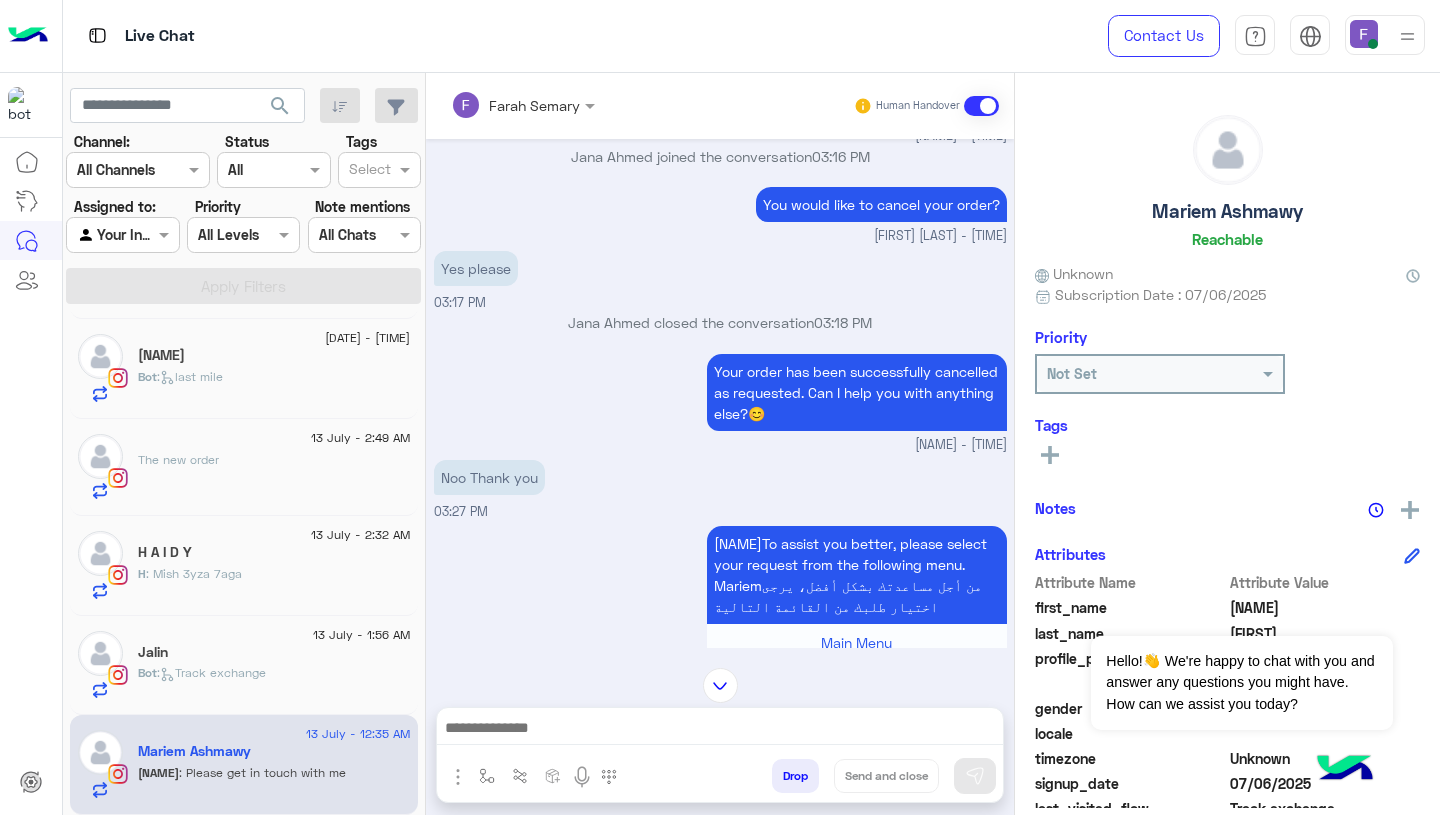 click at bounding box center [720, 685] 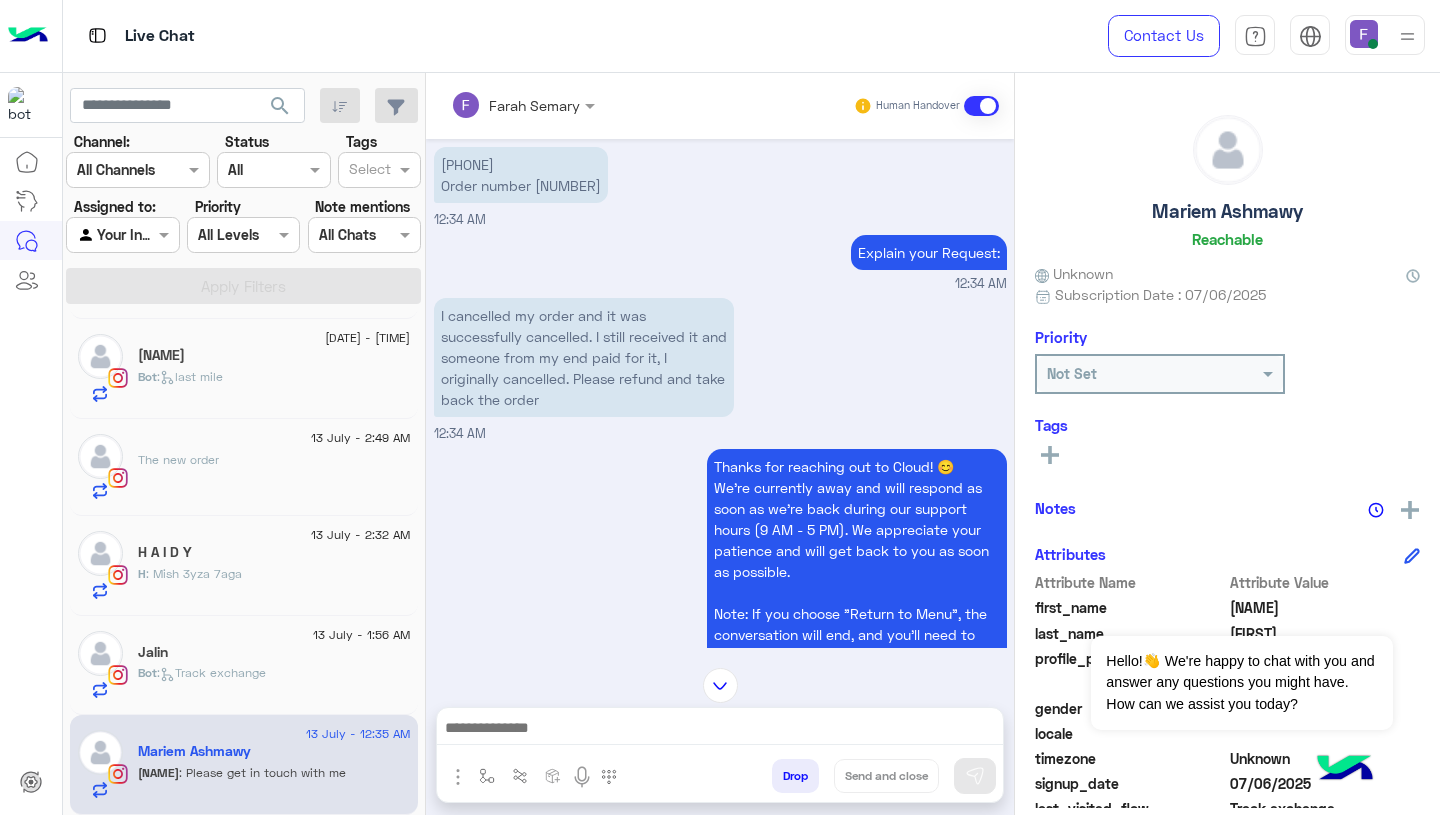 scroll, scrollTop: 8551, scrollLeft: 0, axis: vertical 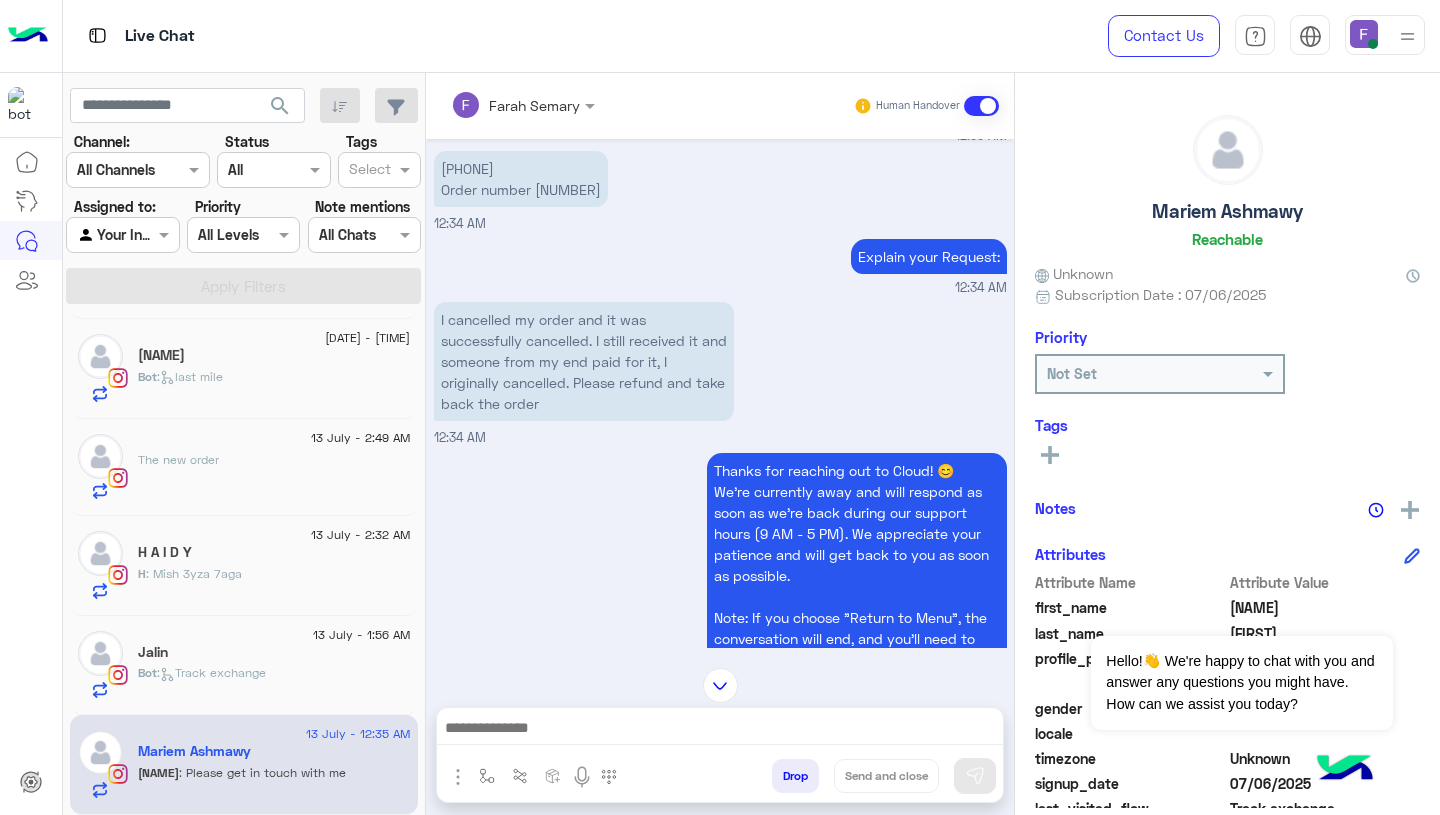 click on "01069410757 Order number 108604" at bounding box center (521, 179) 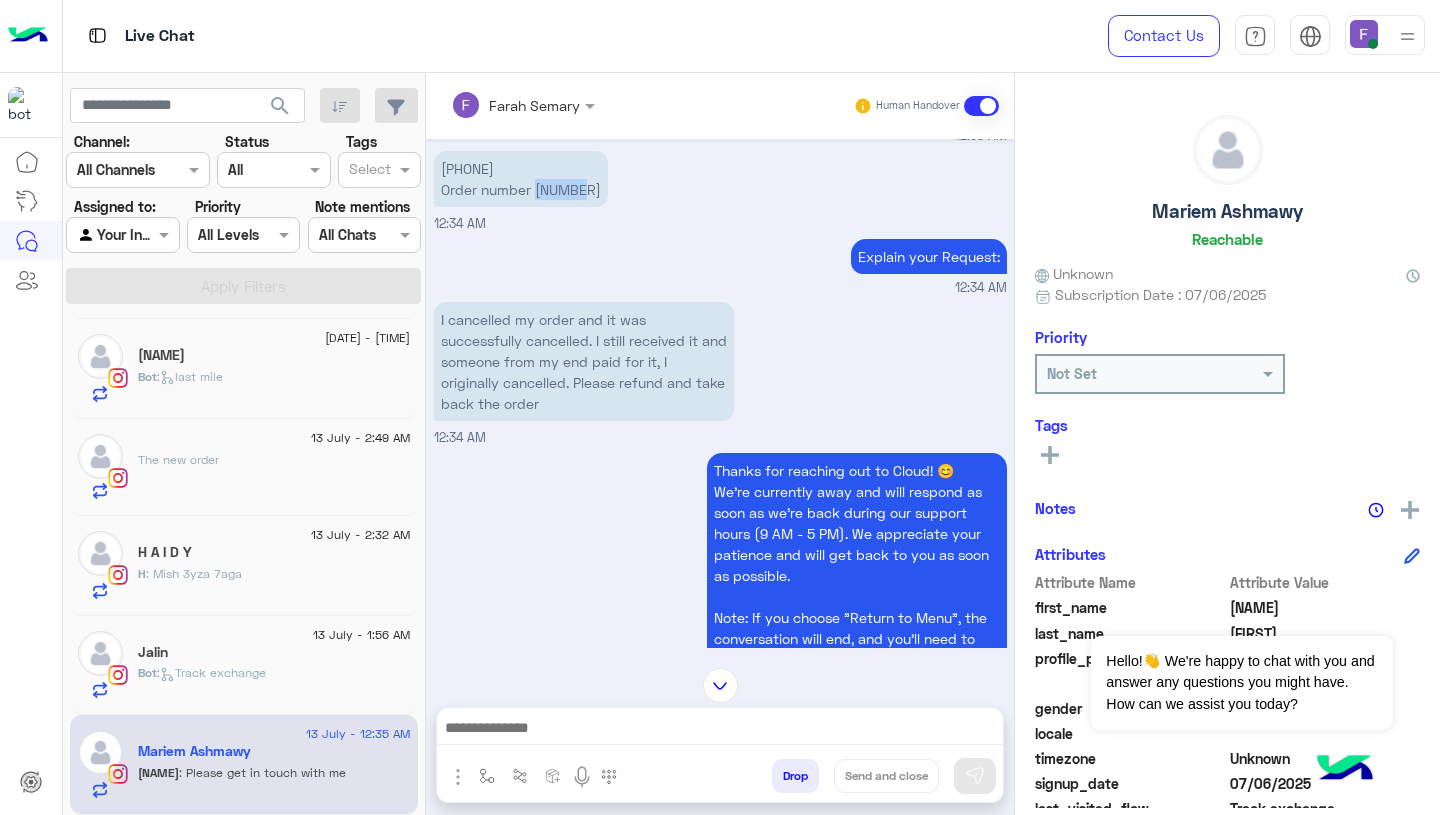 click on "01069410757 Order number 108604" at bounding box center [521, 179] 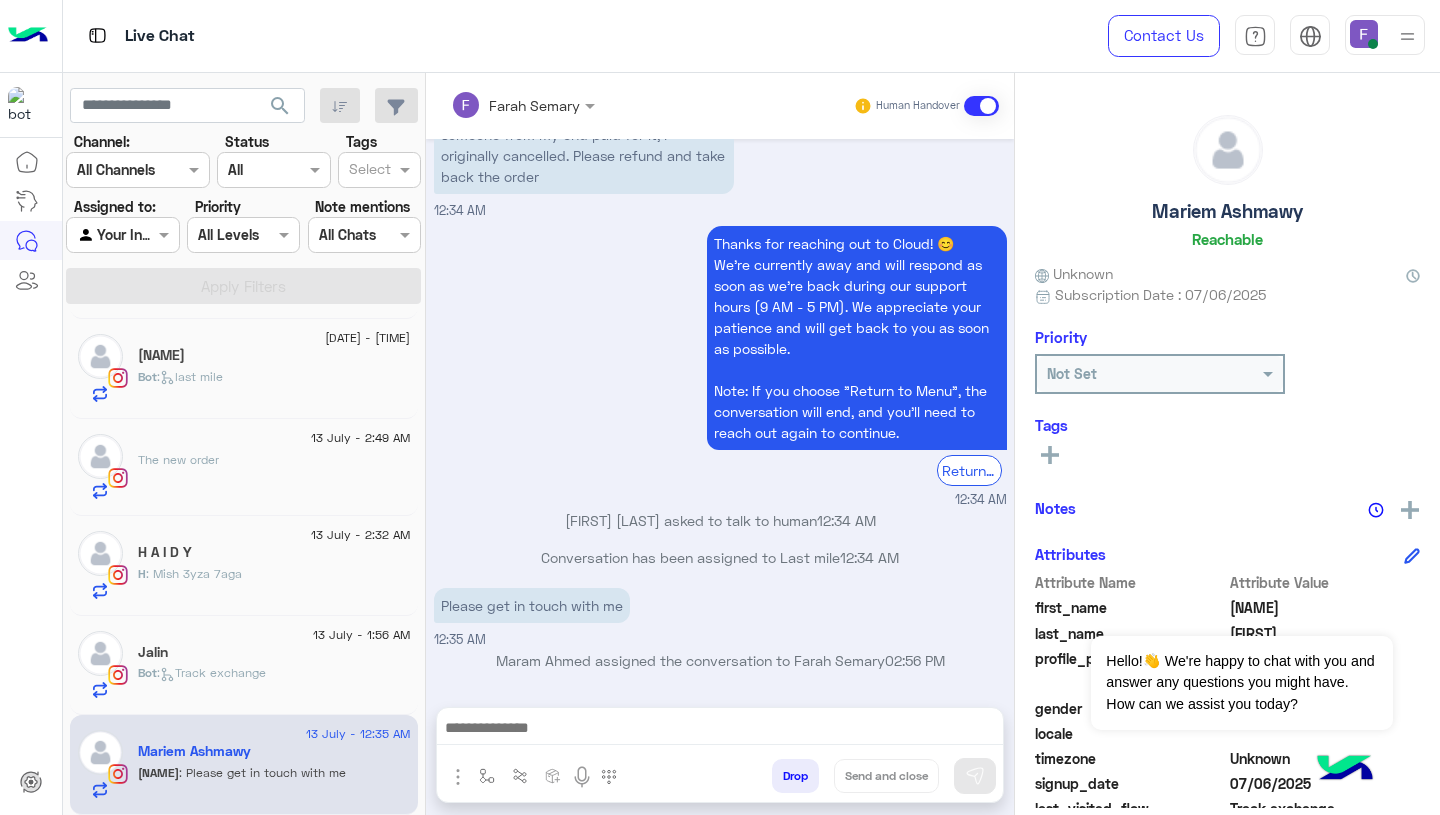 scroll, scrollTop: 8832, scrollLeft: 0, axis: vertical 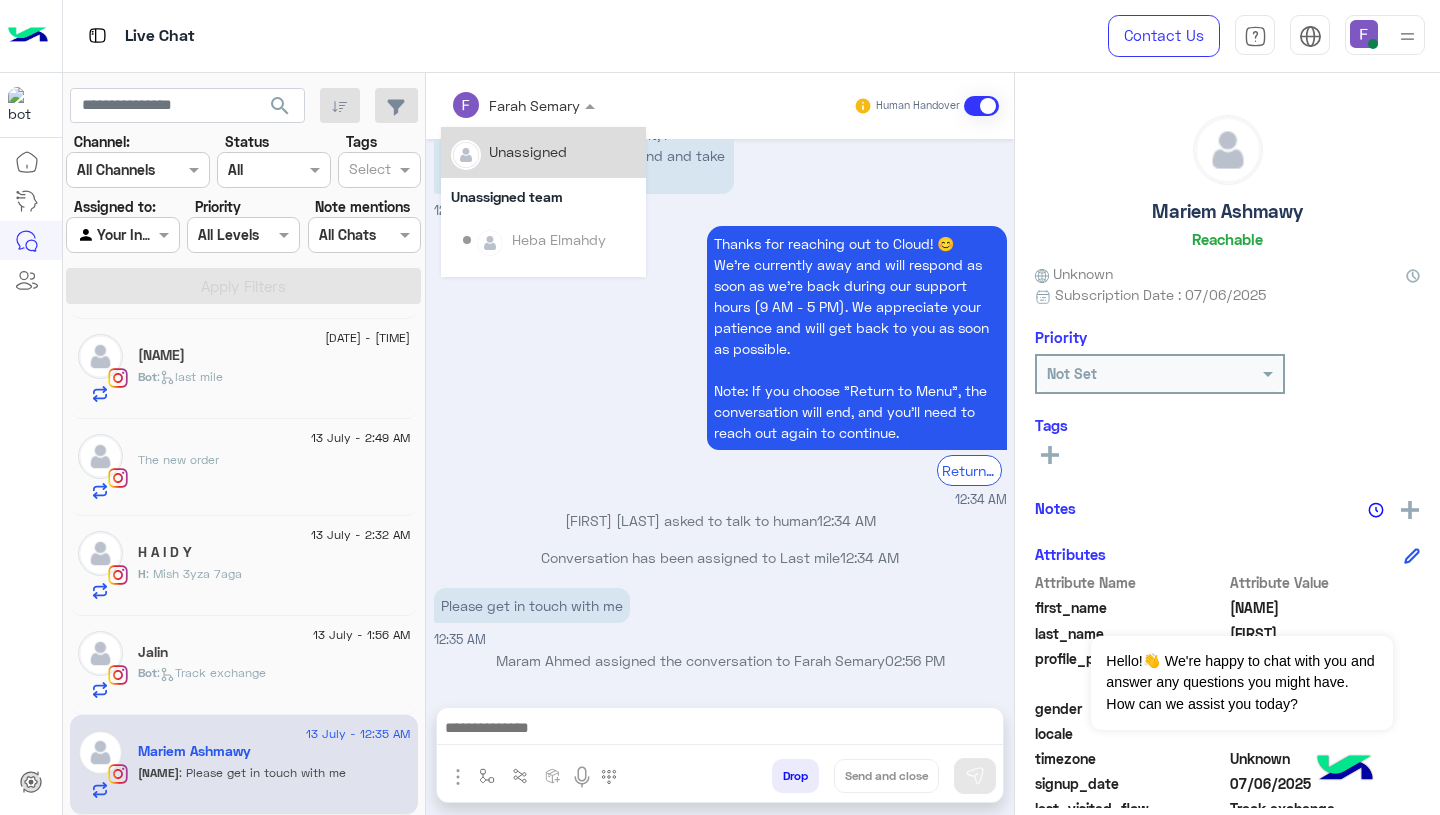 click at bounding box center [523, 104] 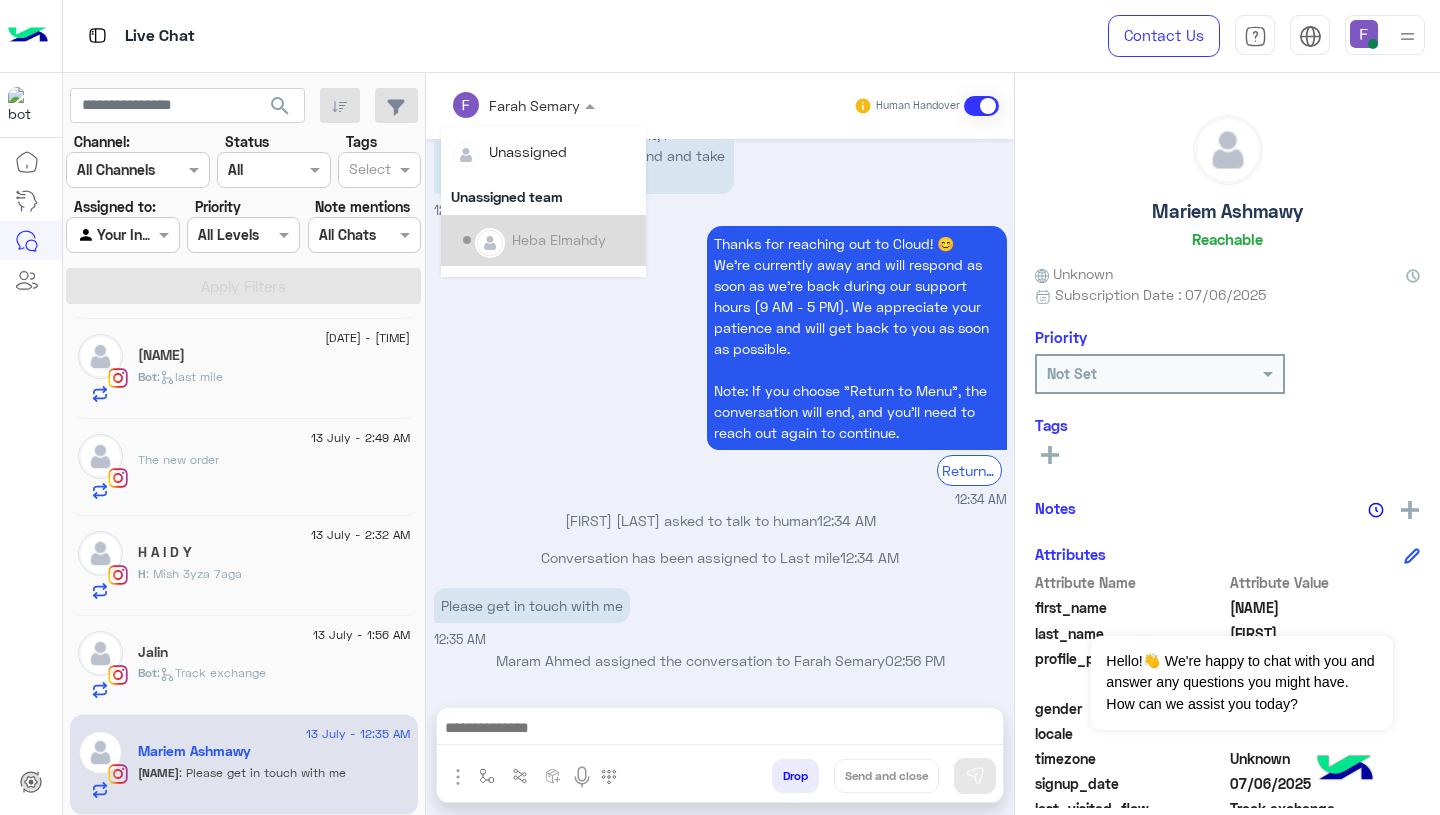 click on "Thanks for reaching out to Cloud! 😊 We're currently away and will respond as soon as we’re back during our support hours (9 AM - 5 PM). We appreciate your patience and will get back to you as soon as possible. Note: If you choose "Return to Menu", the conversation will end, and you’ll need to reach out again to continue.  Return to main menu     12:34 AM" at bounding box center [720, 365] 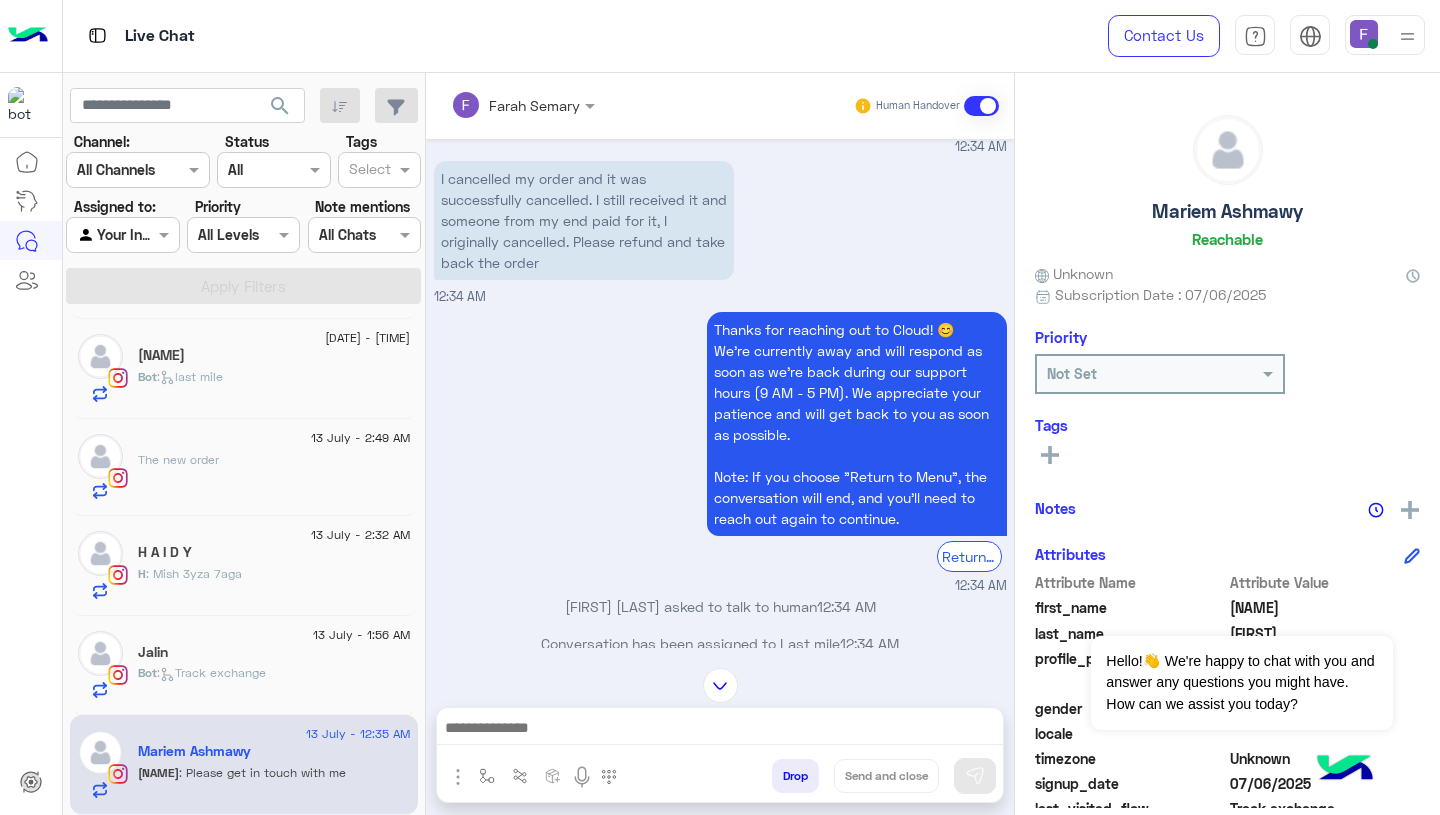 scroll, scrollTop: 8673, scrollLeft: 0, axis: vertical 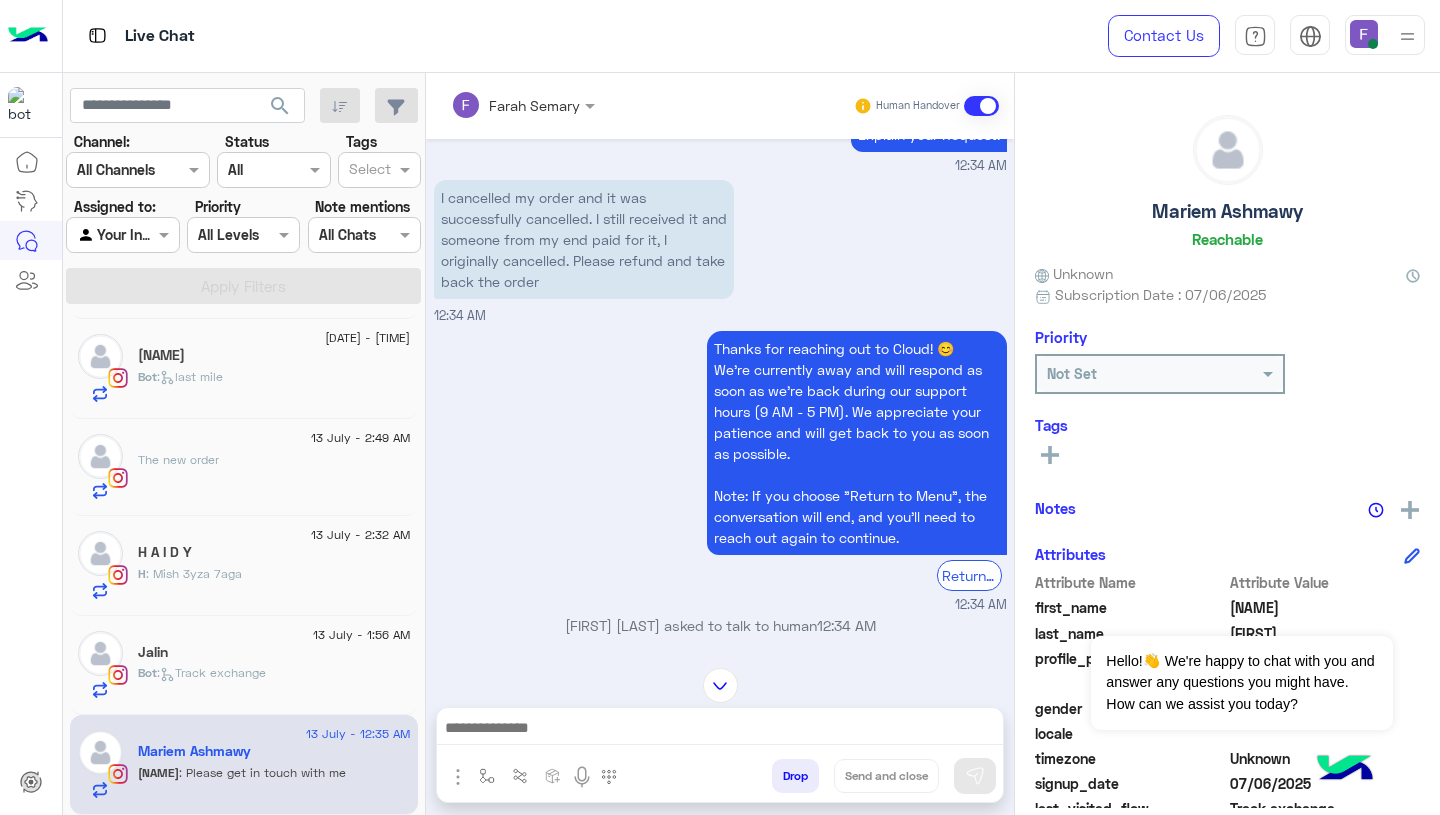 click on "I cancelled my order and it was successfully cancelled. I still received it and someone from my end paid for it, I originally cancelled. Please refund and take back the order" at bounding box center [584, 239] 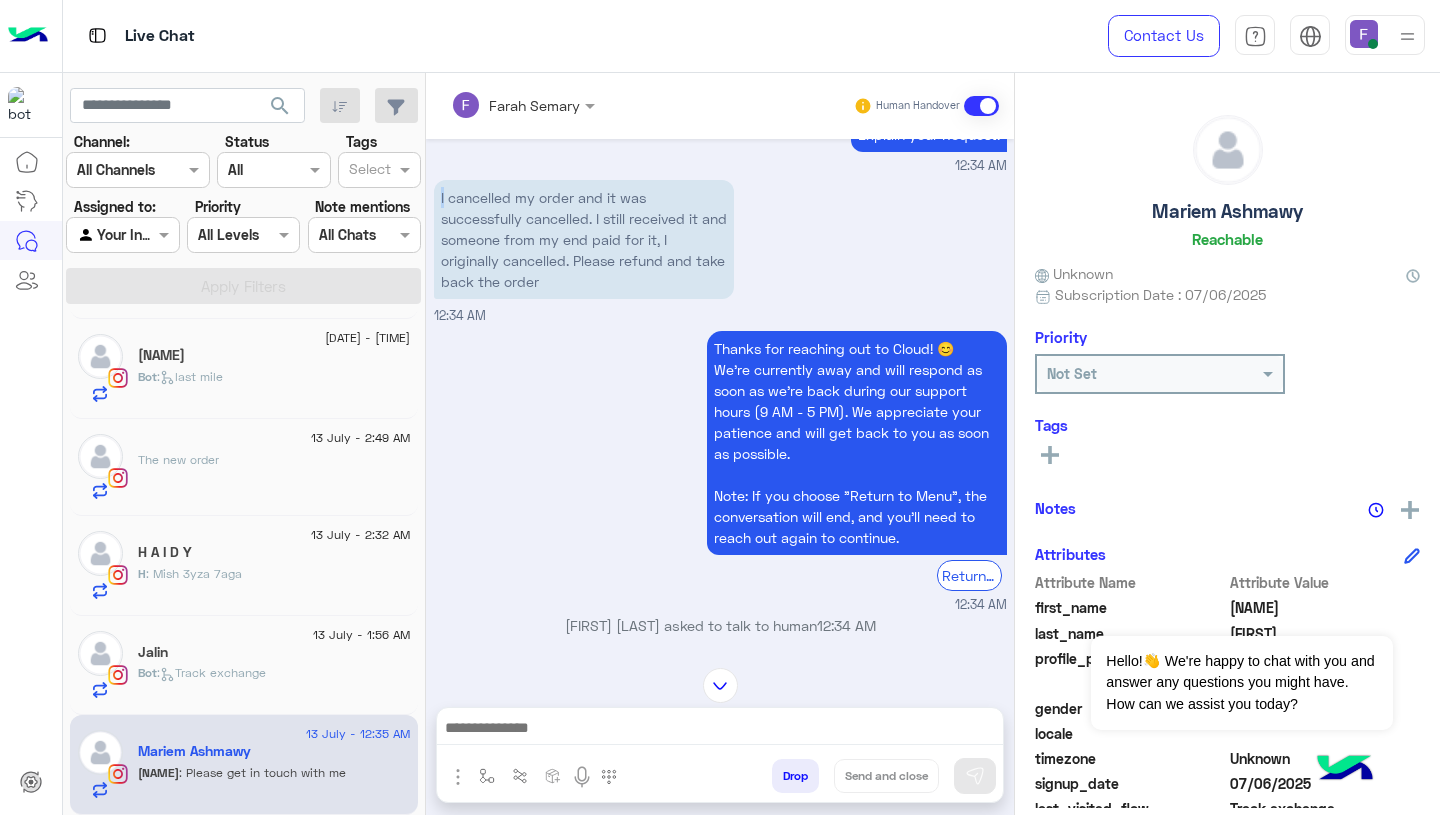 click on "I cancelled my order and it was successfully cancelled. I still received it and someone from my end paid for it, I originally cancelled. Please refund and take back the order" at bounding box center [584, 239] 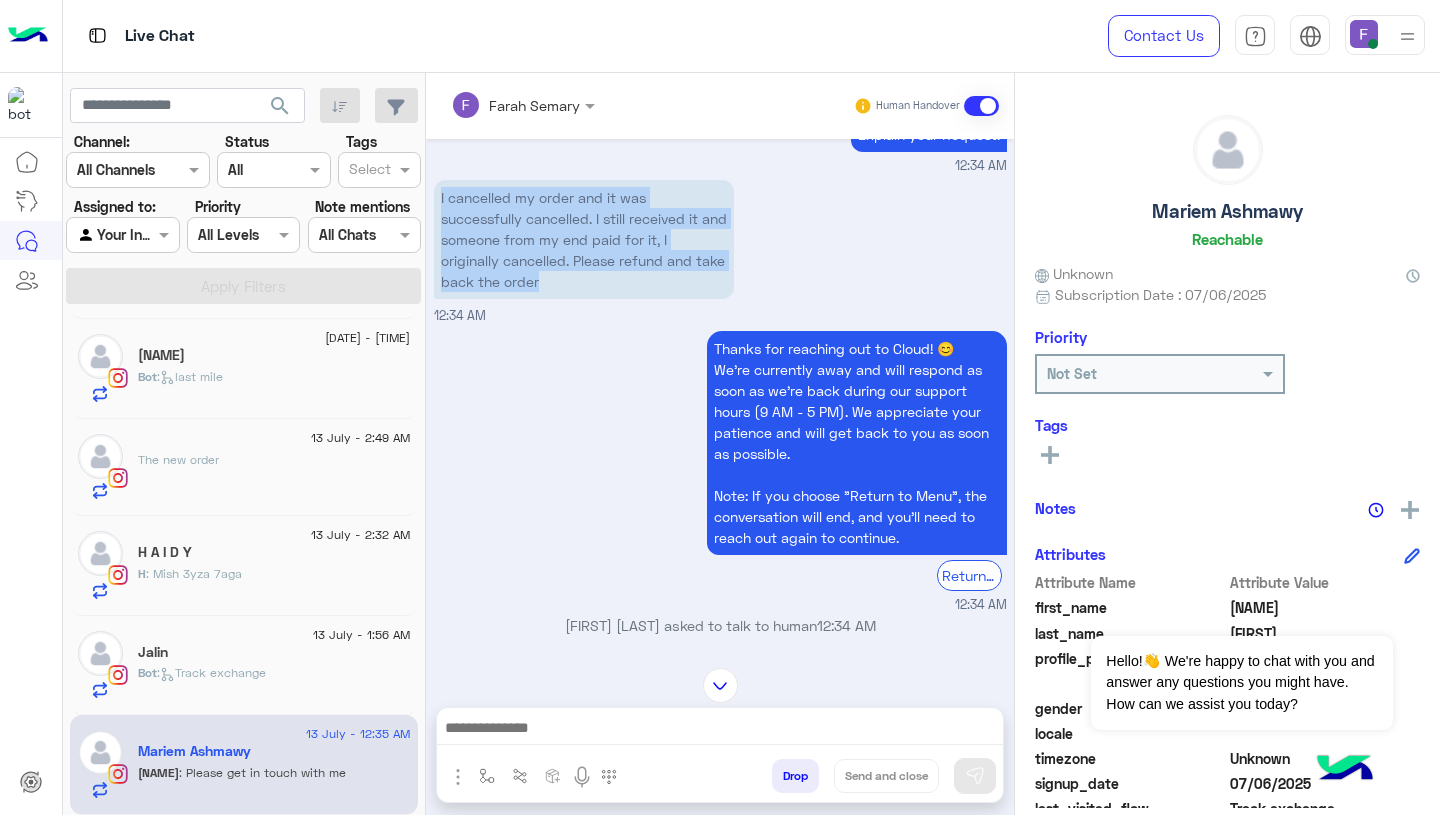click on "I cancelled my order and it was successfully cancelled. I still received it and someone from my end paid for it, I originally cancelled. Please refund and take back the order" at bounding box center [584, 239] 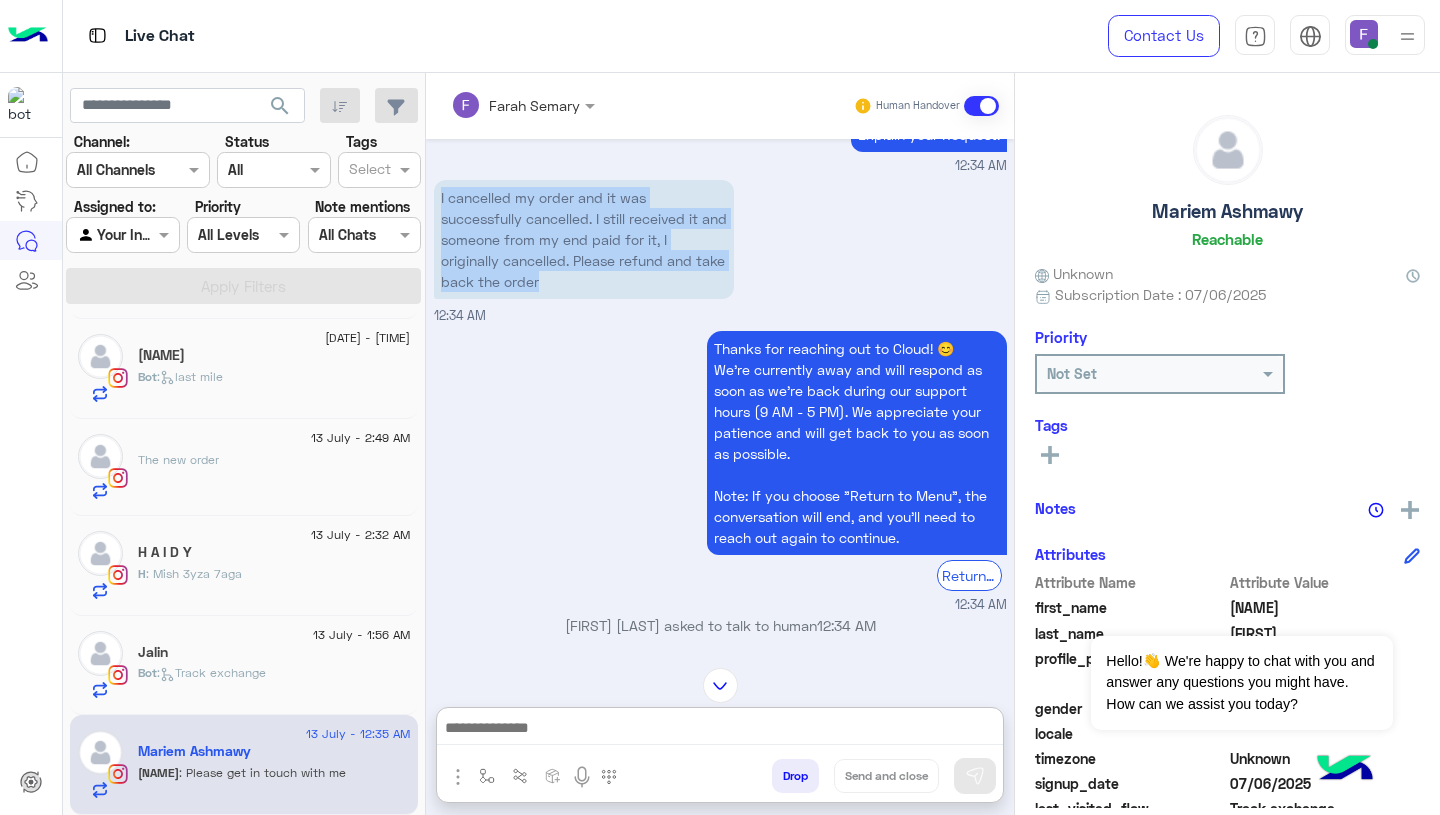 click at bounding box center (720, 730) 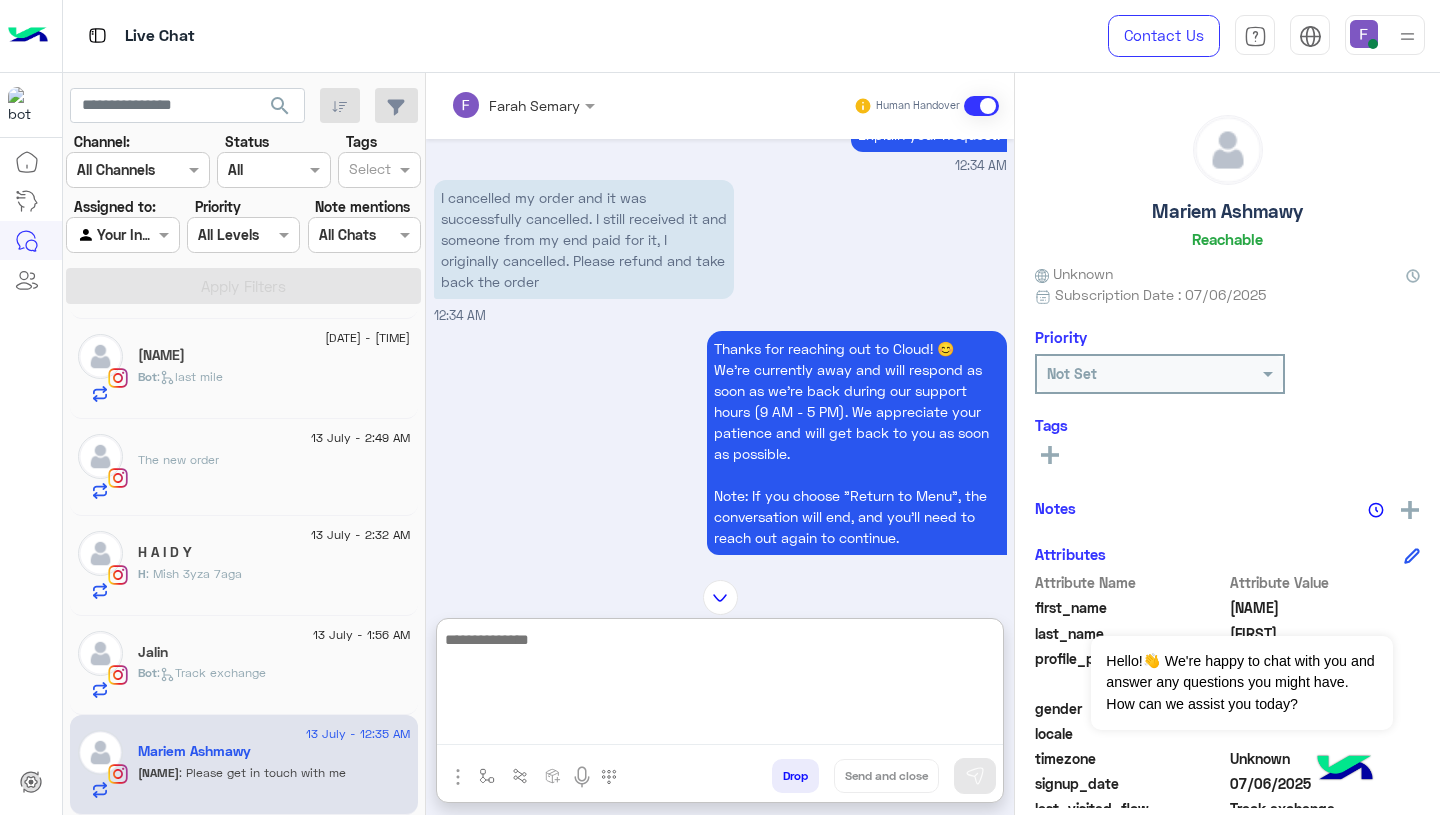 paste on "**********" 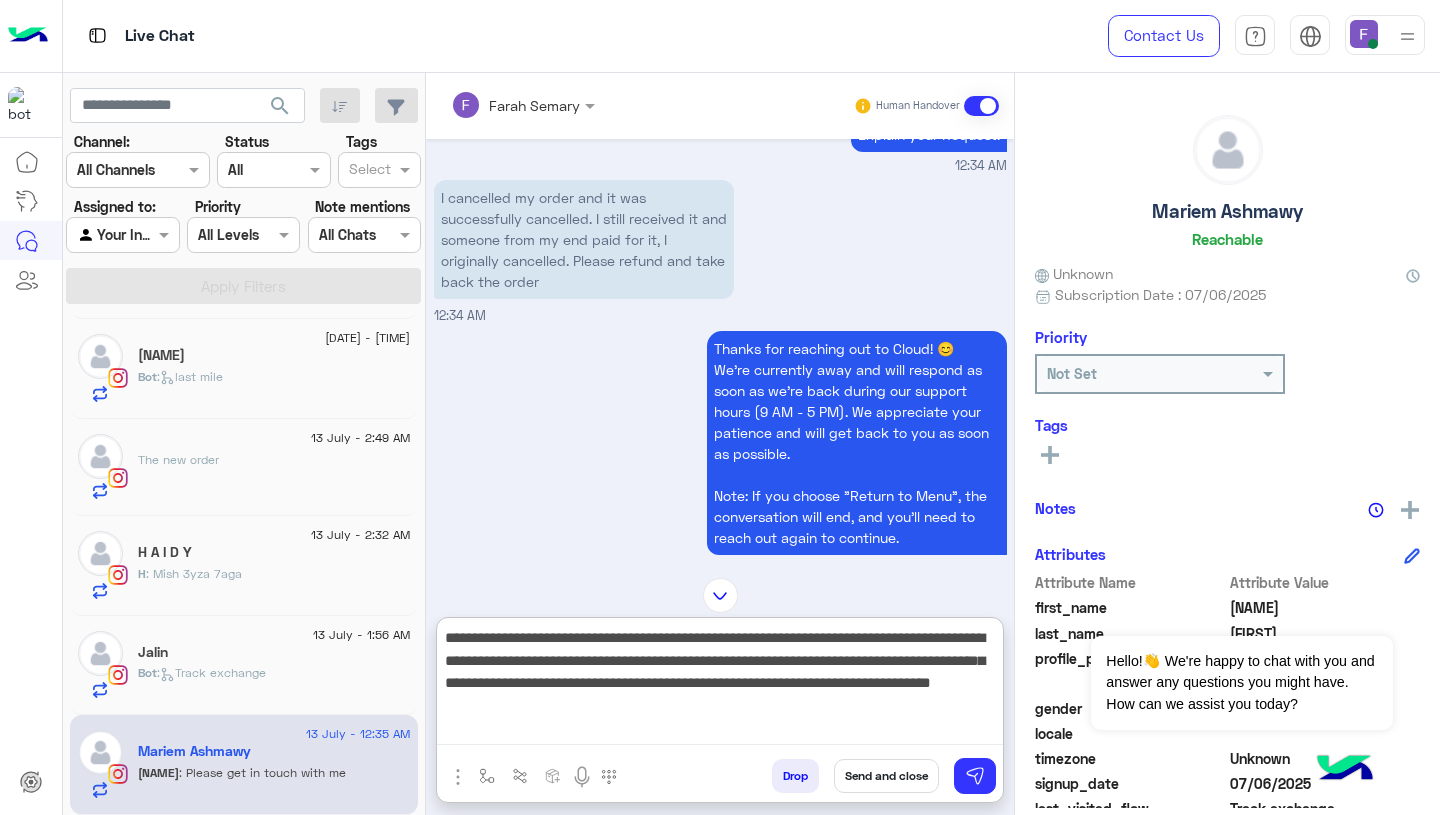 scroll, scrollTop: 106, scrollLeft: 0, axis: vertical 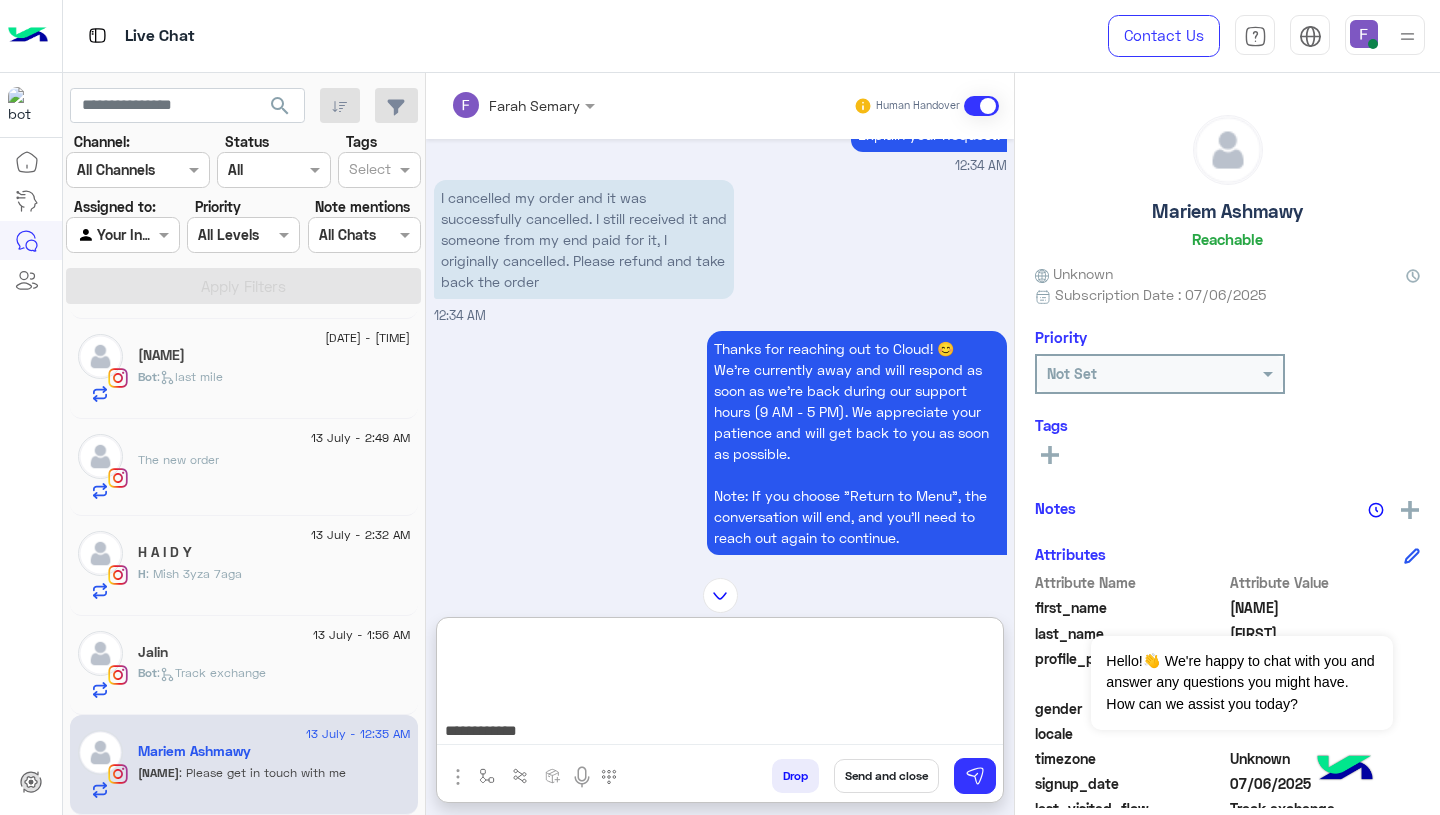 click on "**********" at bounding box center (720, 685) 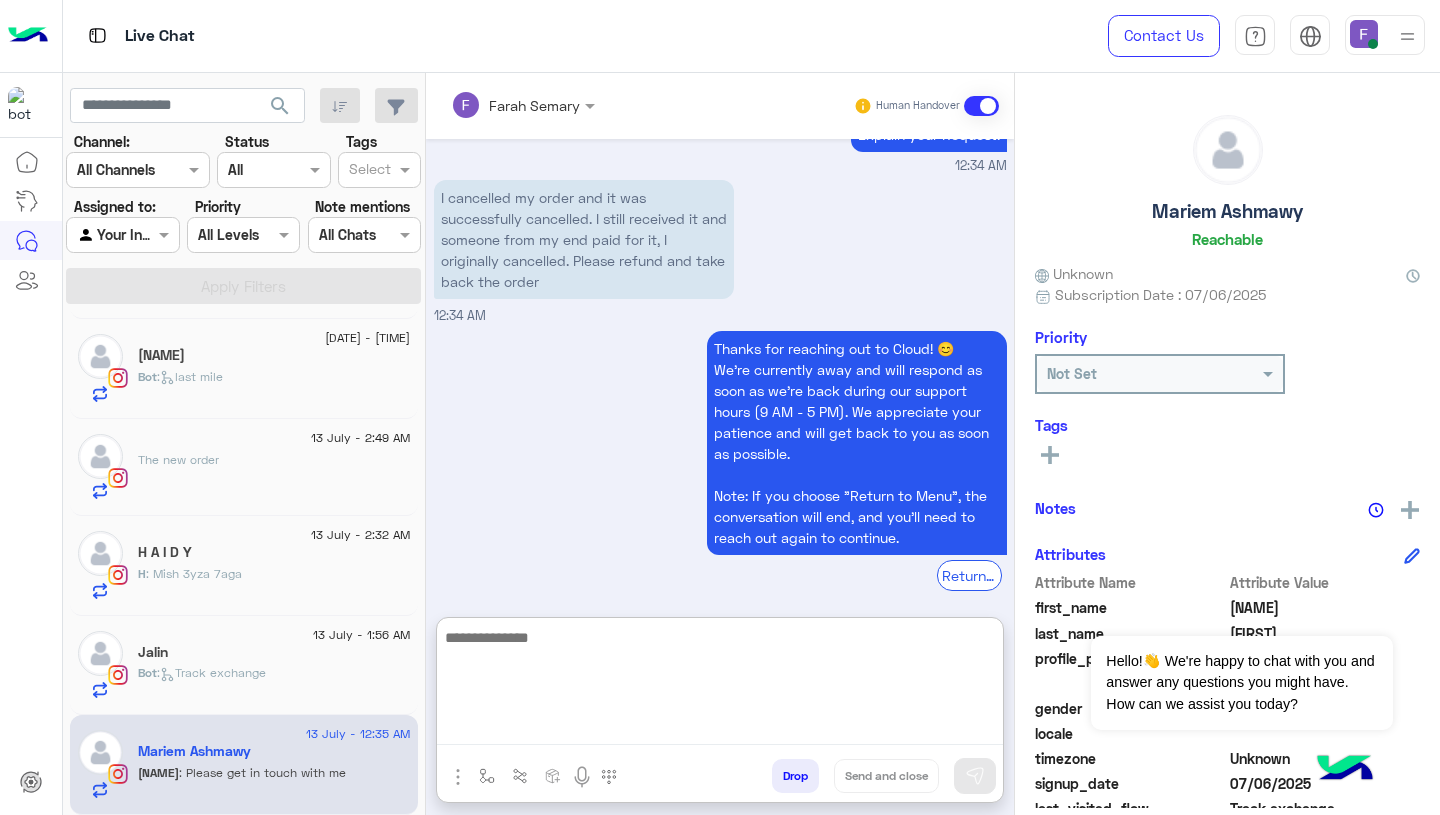 scroll, scrollTop: 0, scrollLeft: 0, axis: both 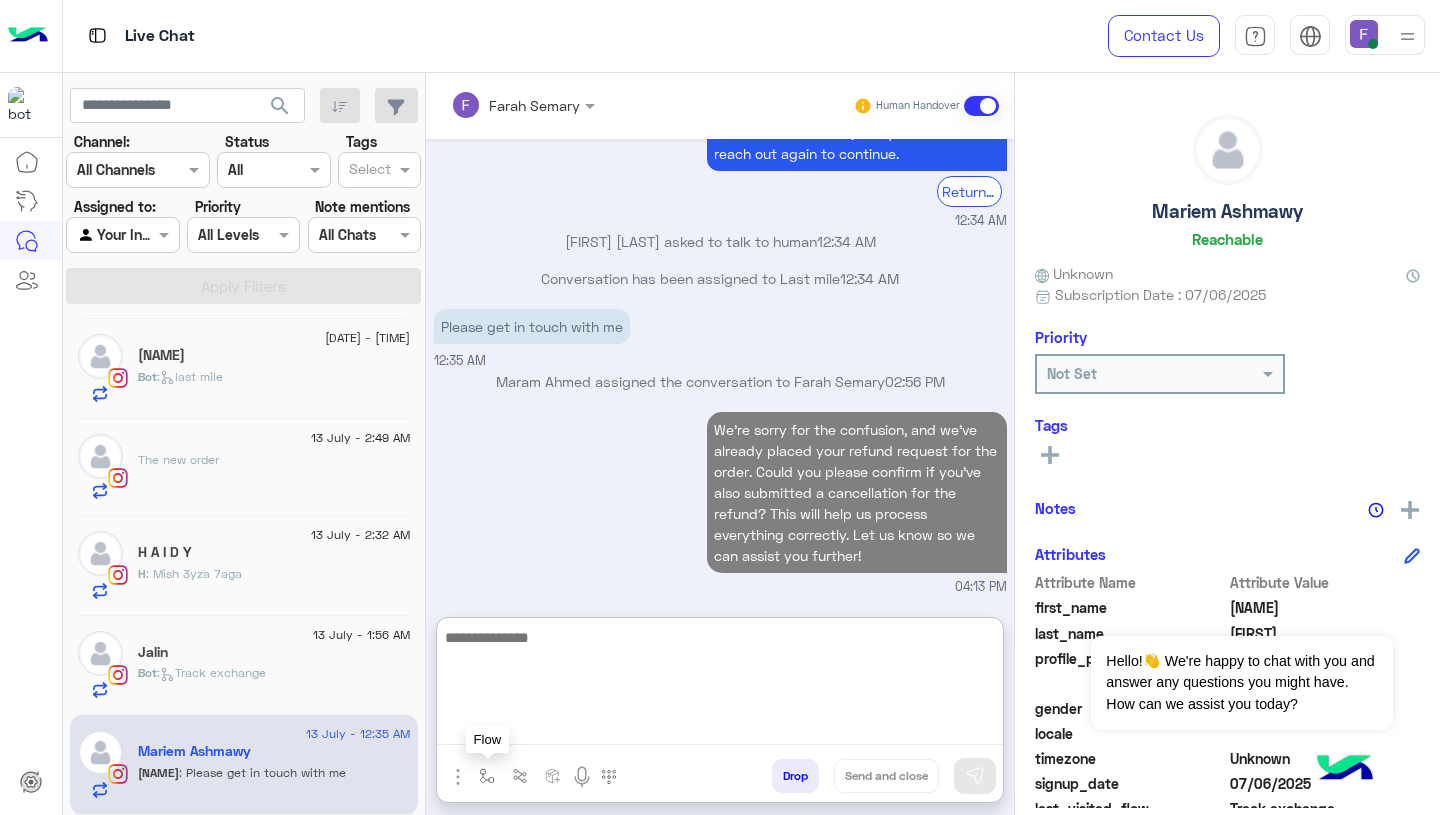 click at bounding box center (487, 776) 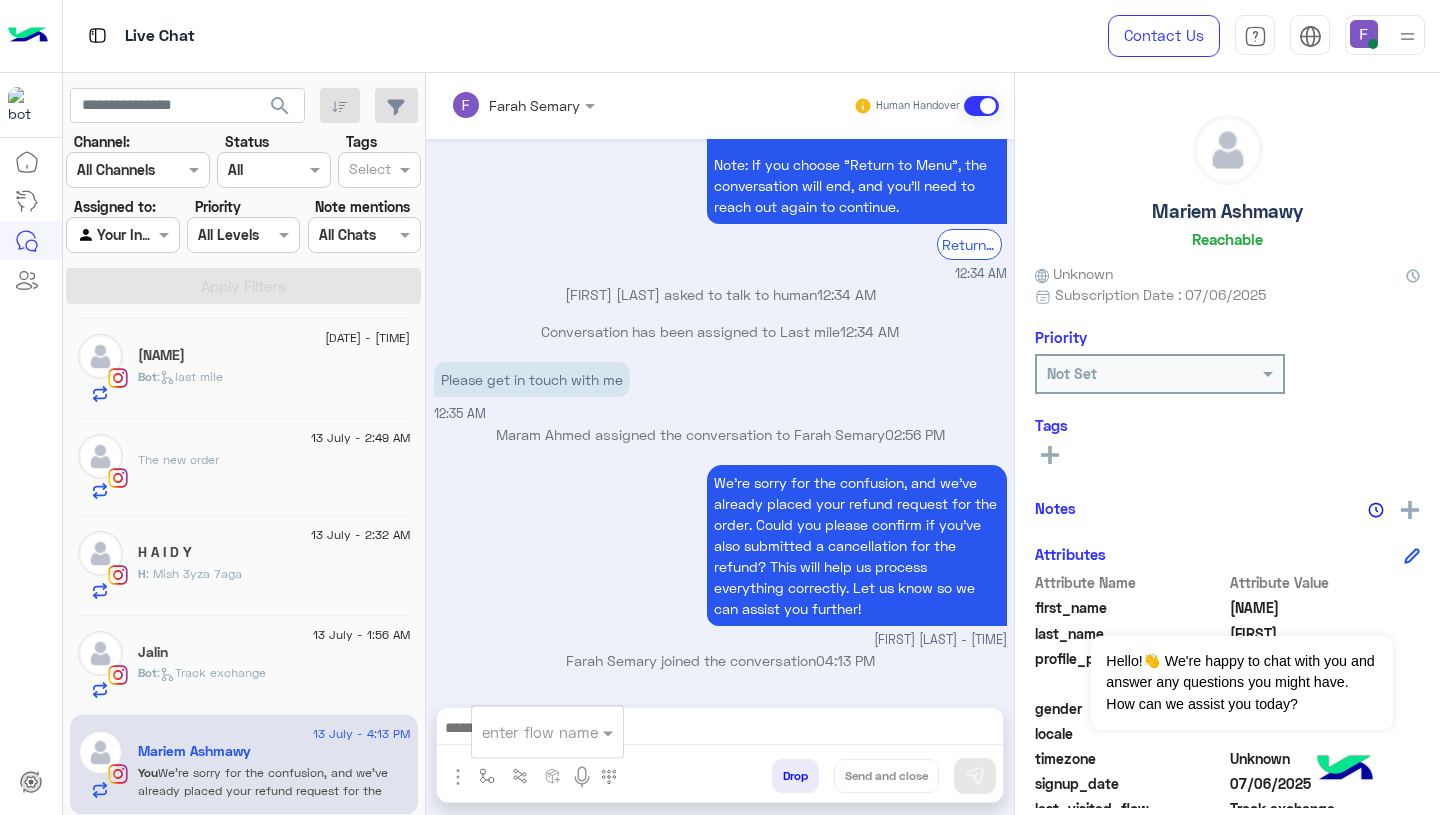 scroll, scrollTop: 9058, scrollLeft: 0, axis: vertical 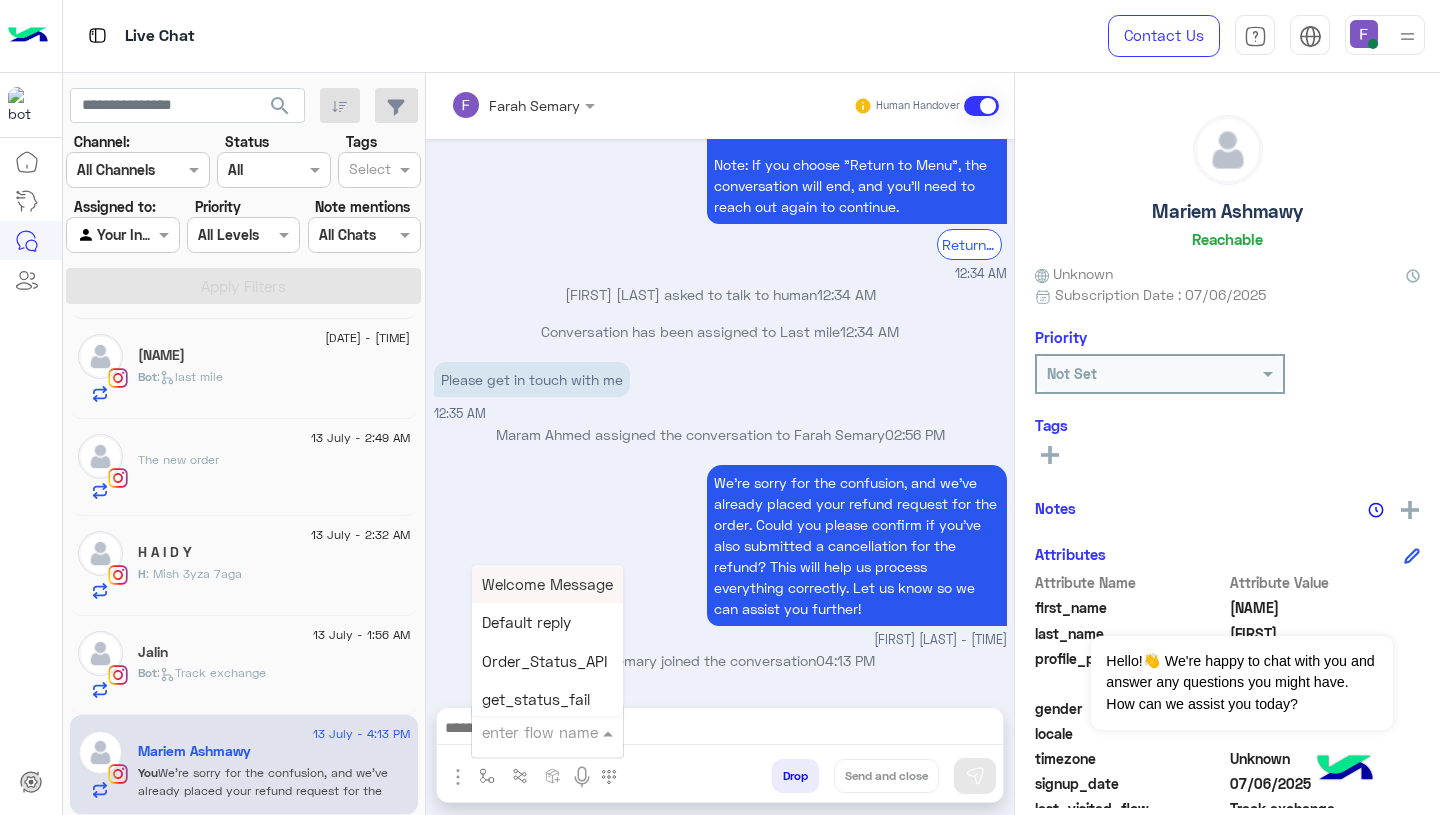 click at bounding box center (523, 732) 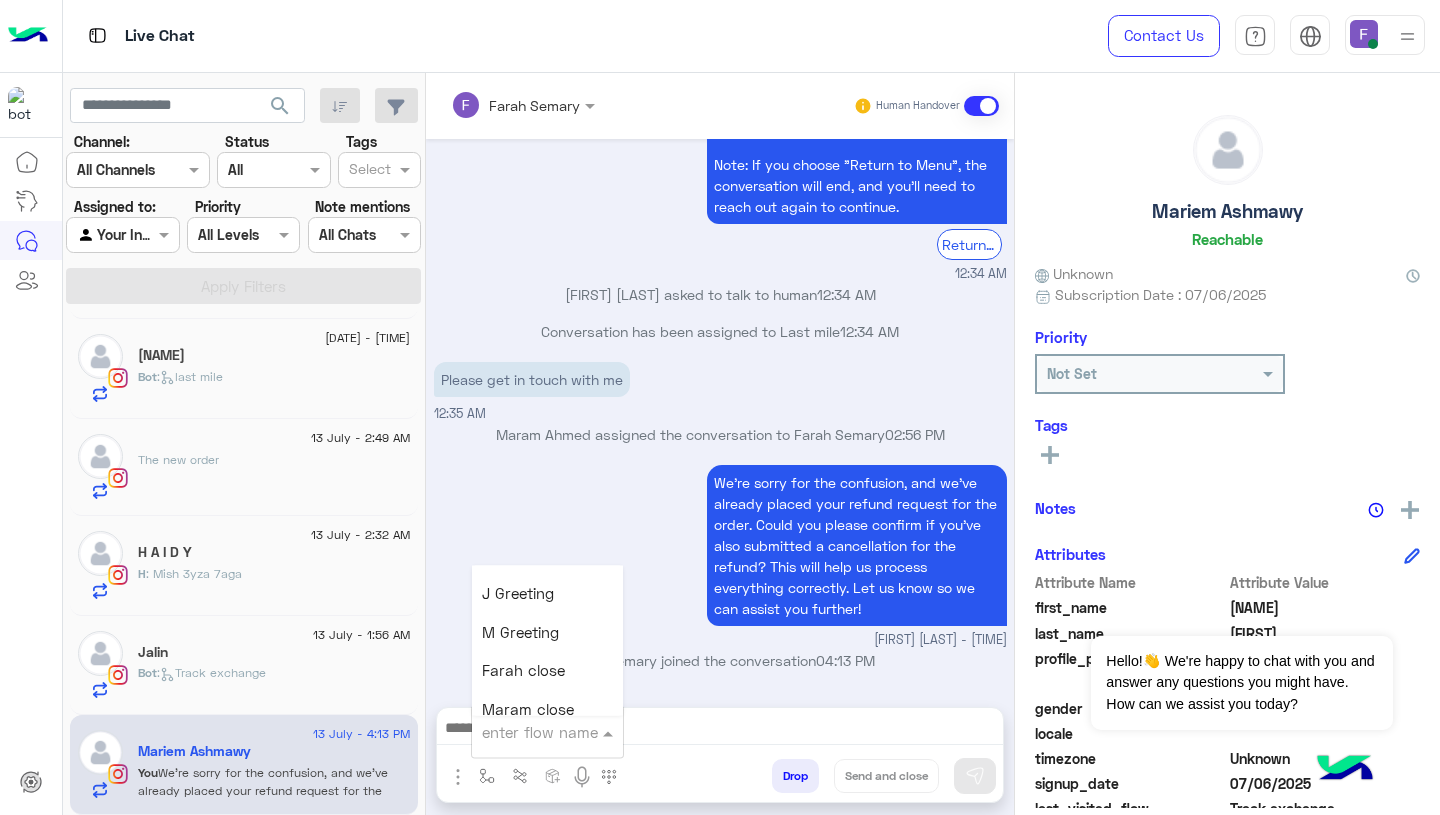 scroll, scrollTop: 2324, scrollLeft: 0, axis: vertical 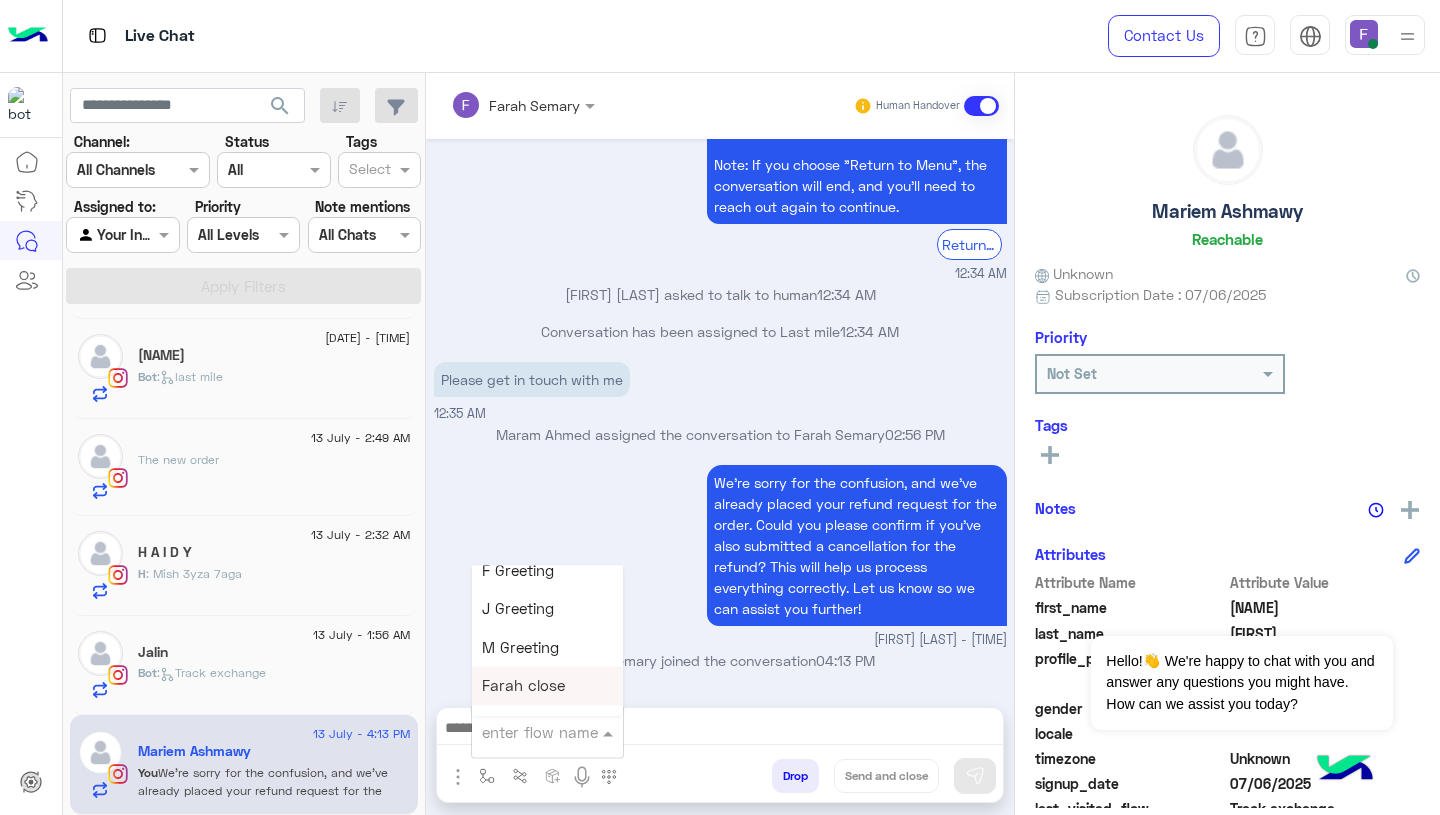 click on "Farah close" at bounding box center [547, 686] 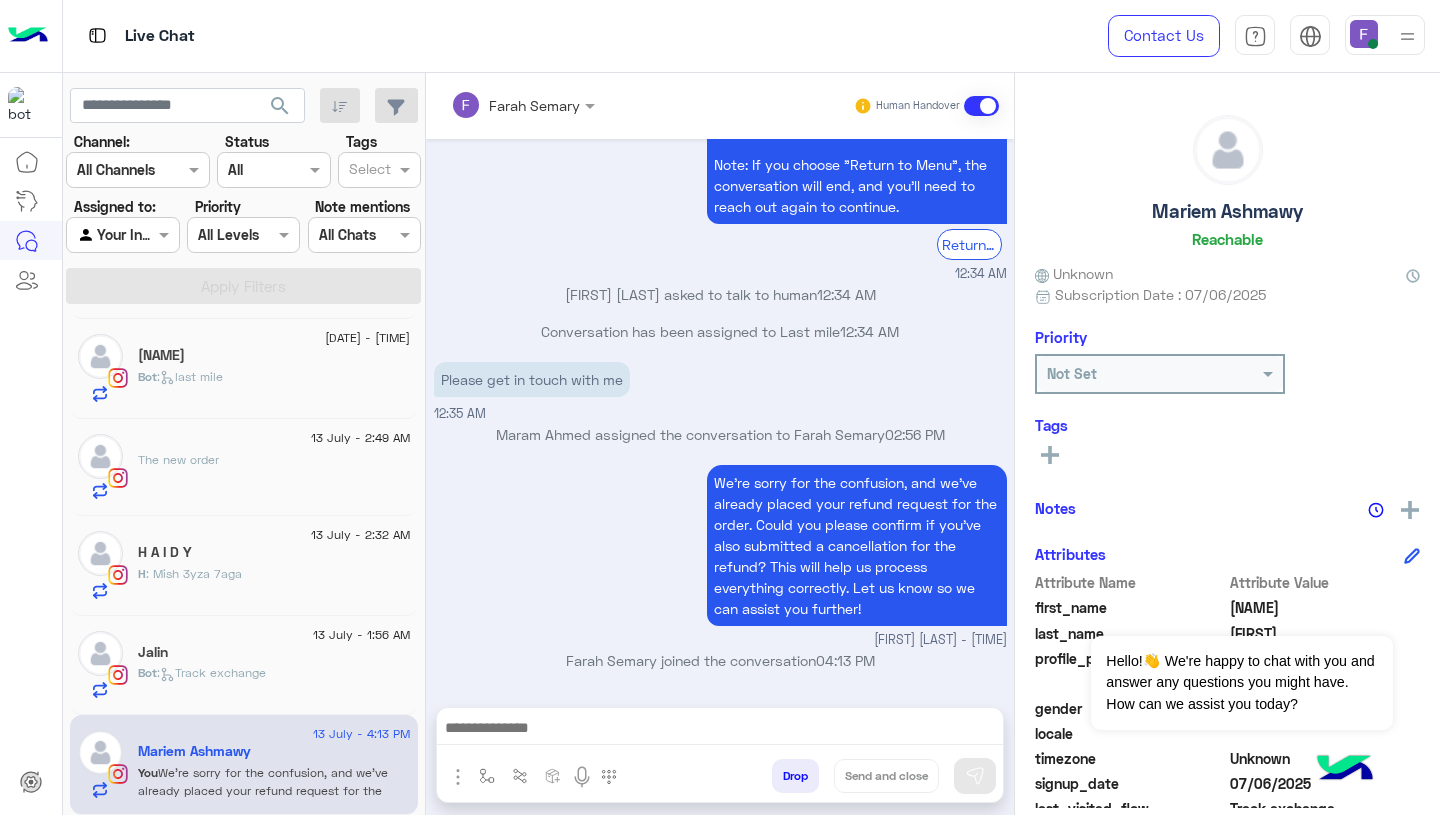 type on "**********" 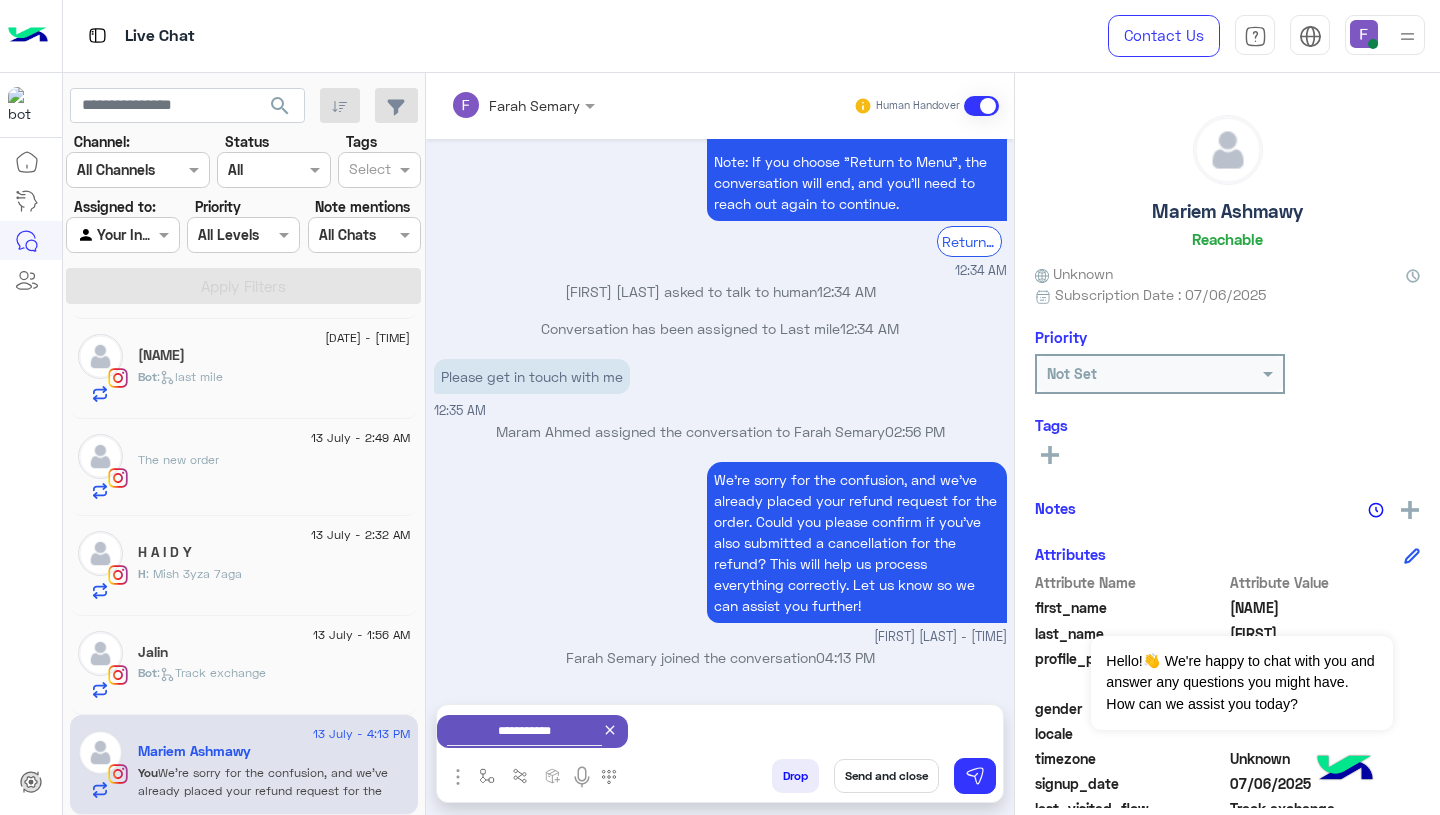 click on "Send and close" at bounding box center (886, 776) 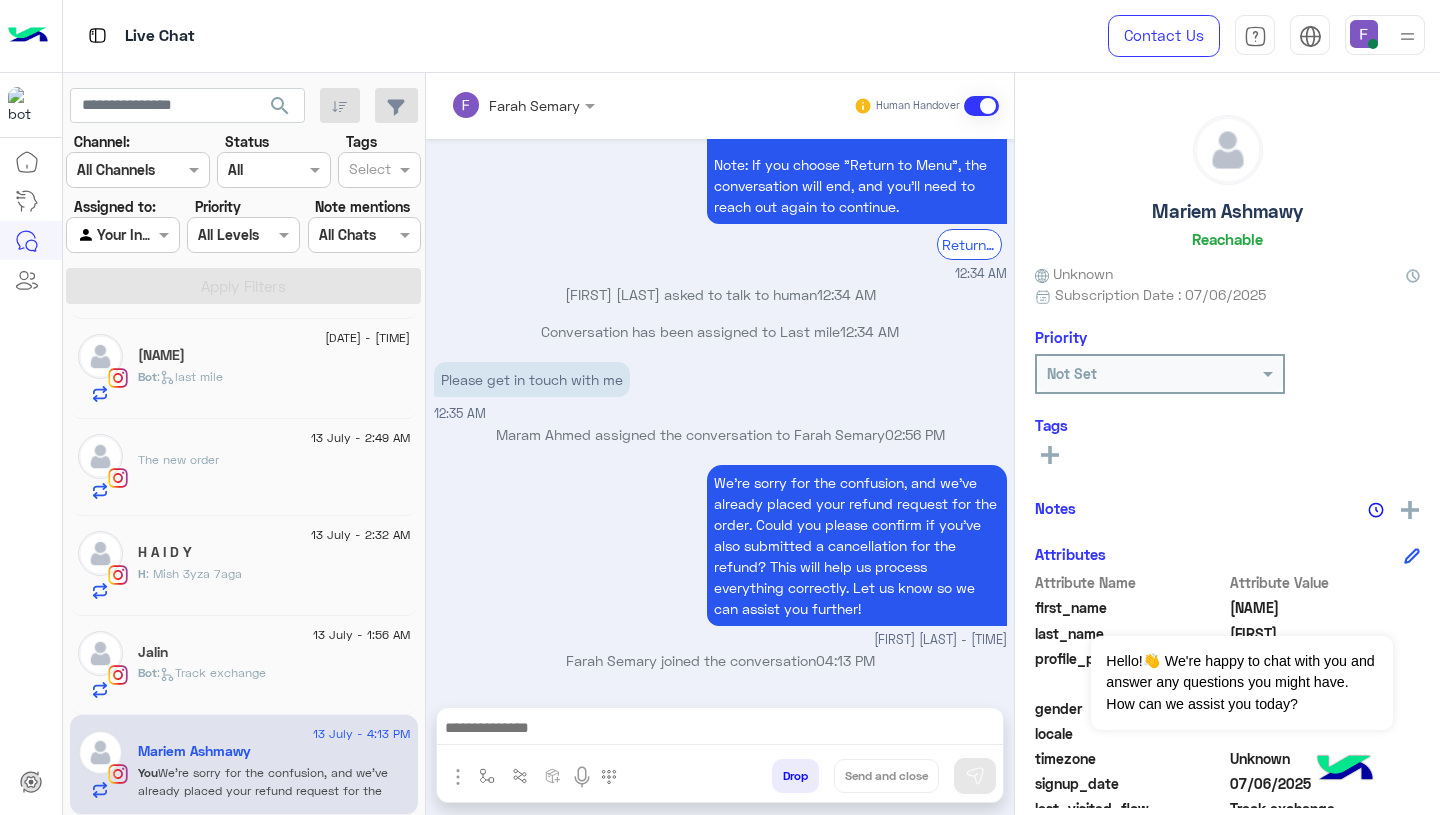 scroll, scrollTop: 9094, scrollLeft: 0, axis: vertical 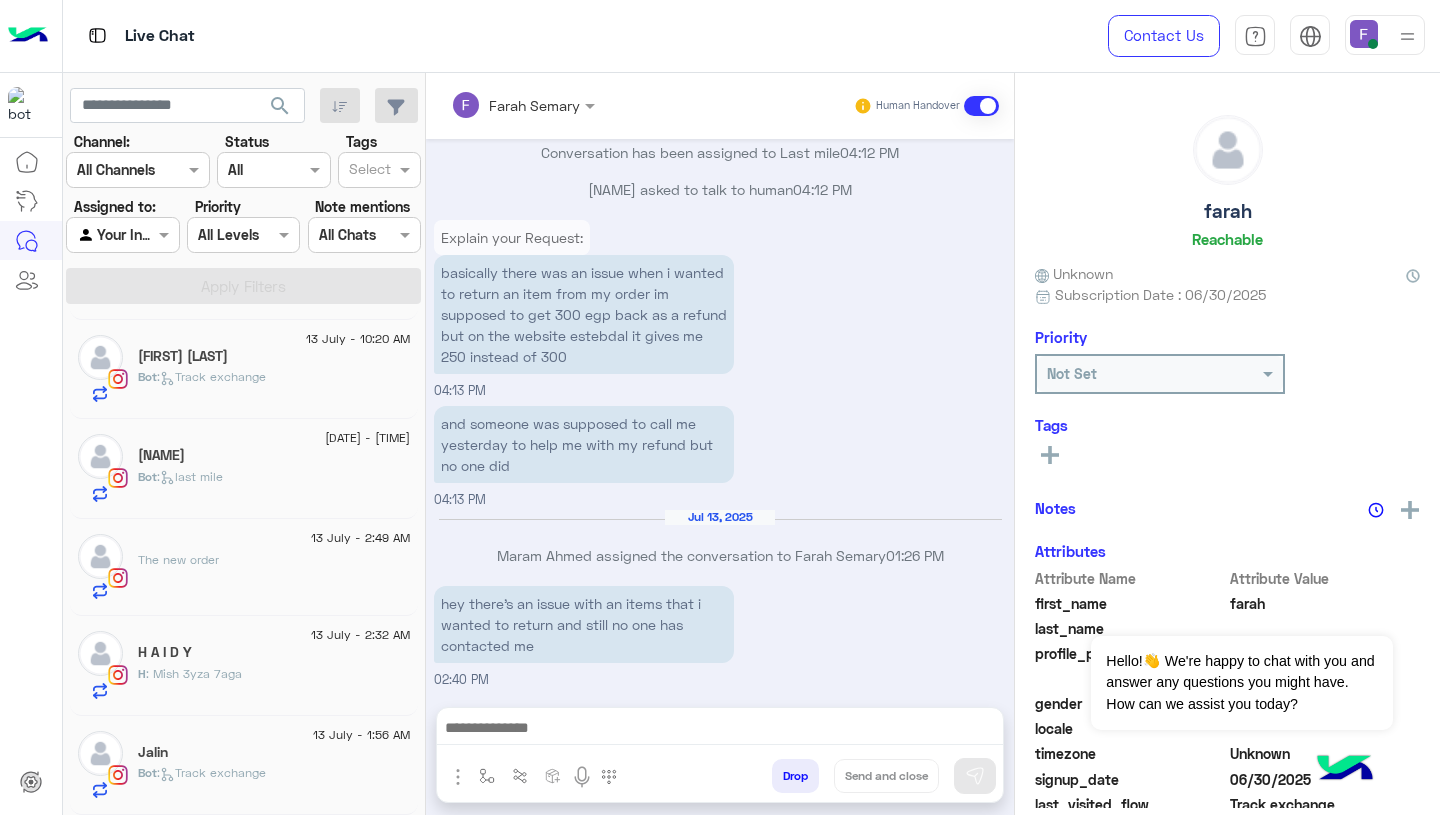 click on "Bot :   Track exchange" 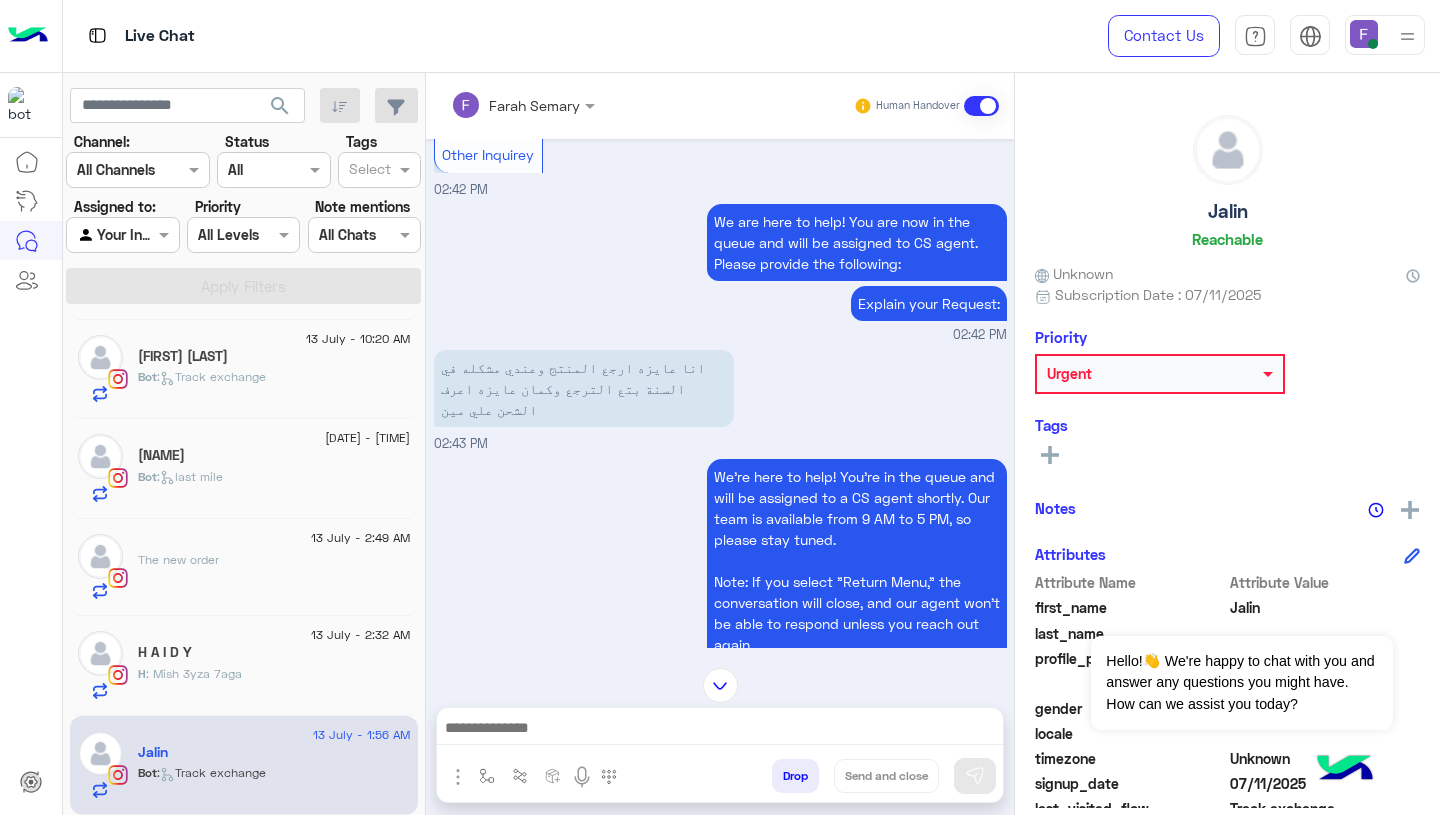 scroll, scrollTop: 1596, scrollLeft: 0, axis: vertical 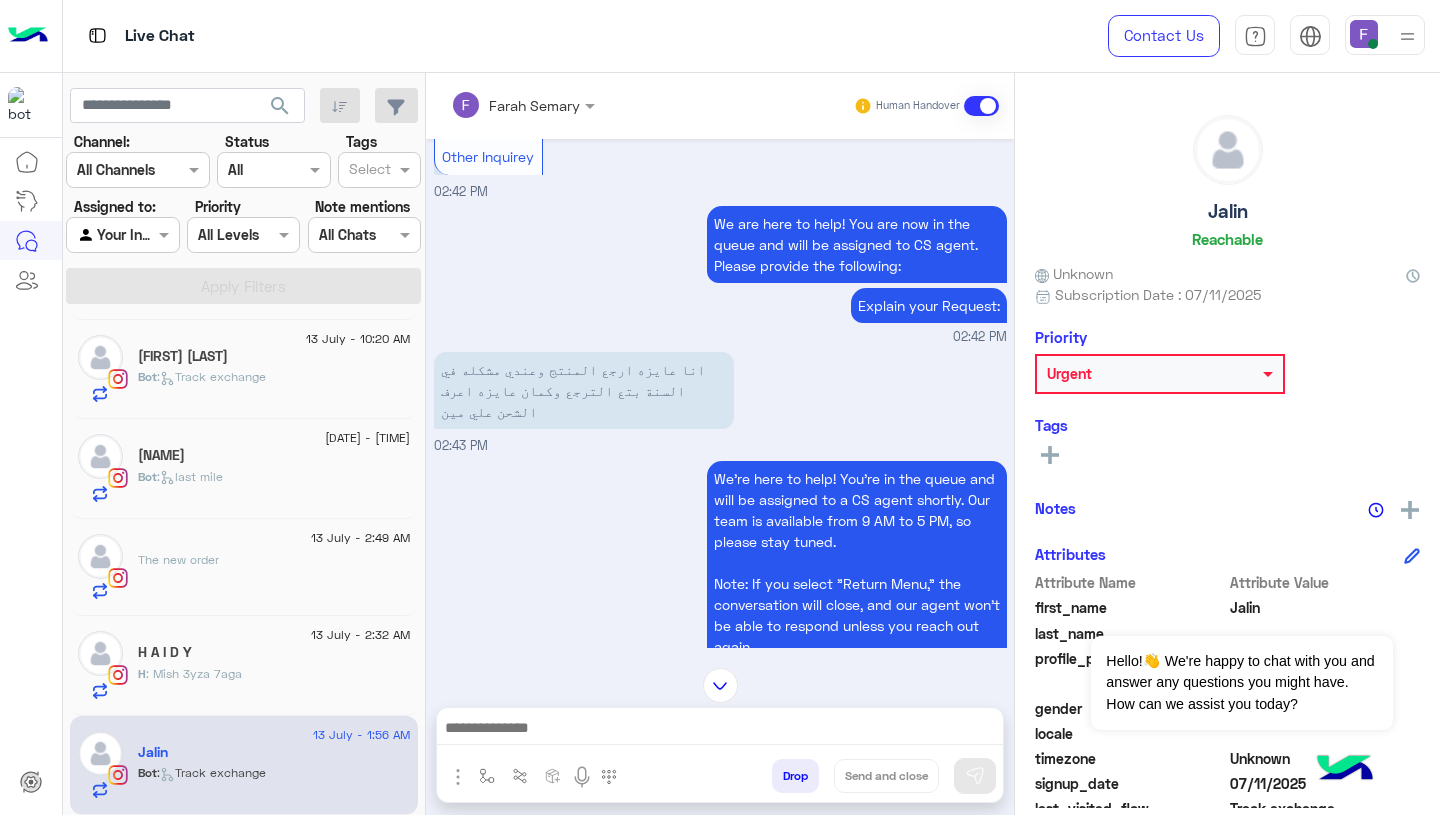 click 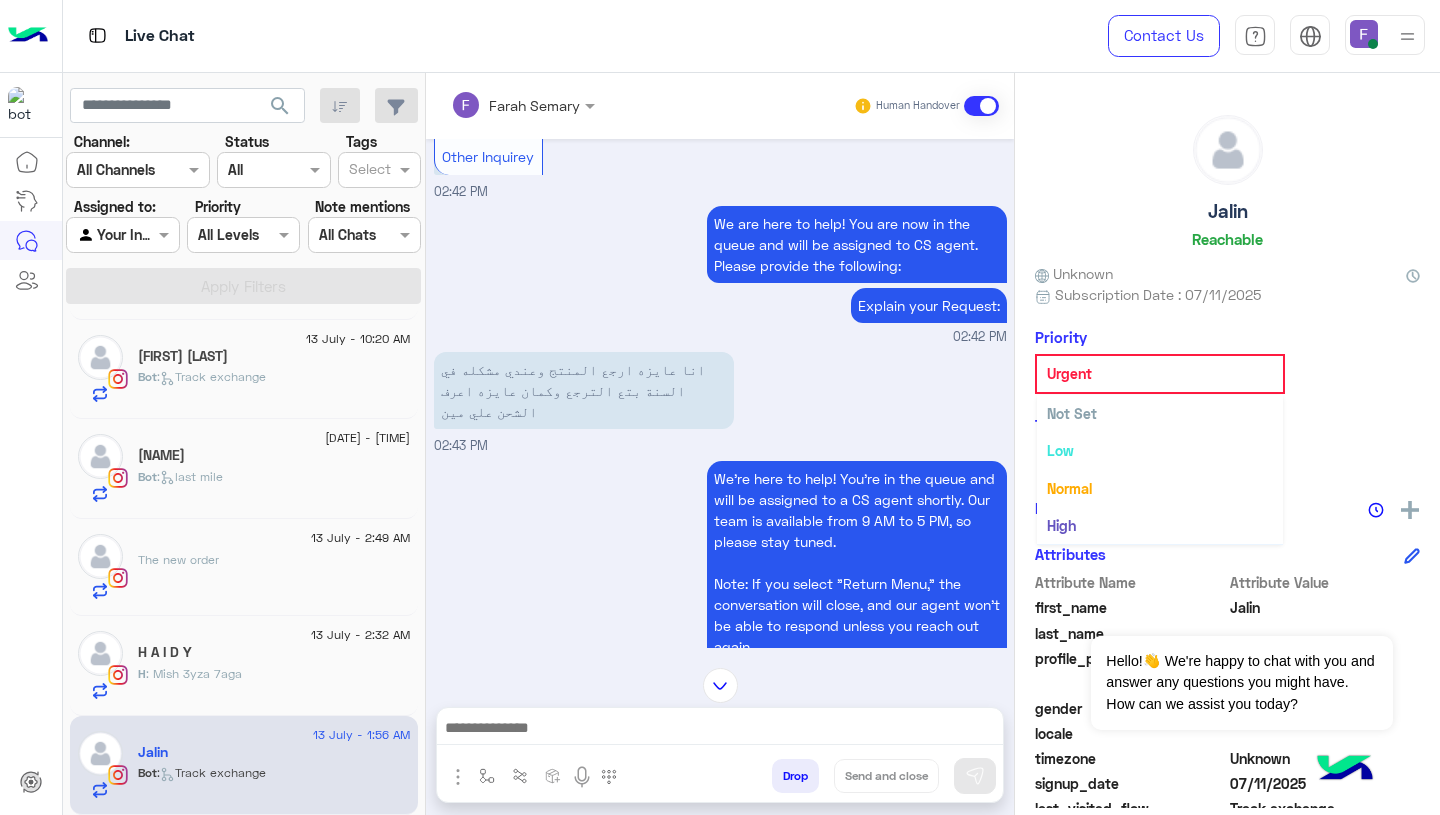 scroll, scrollTop: 37, scrollLeft: 0, axis: vertical 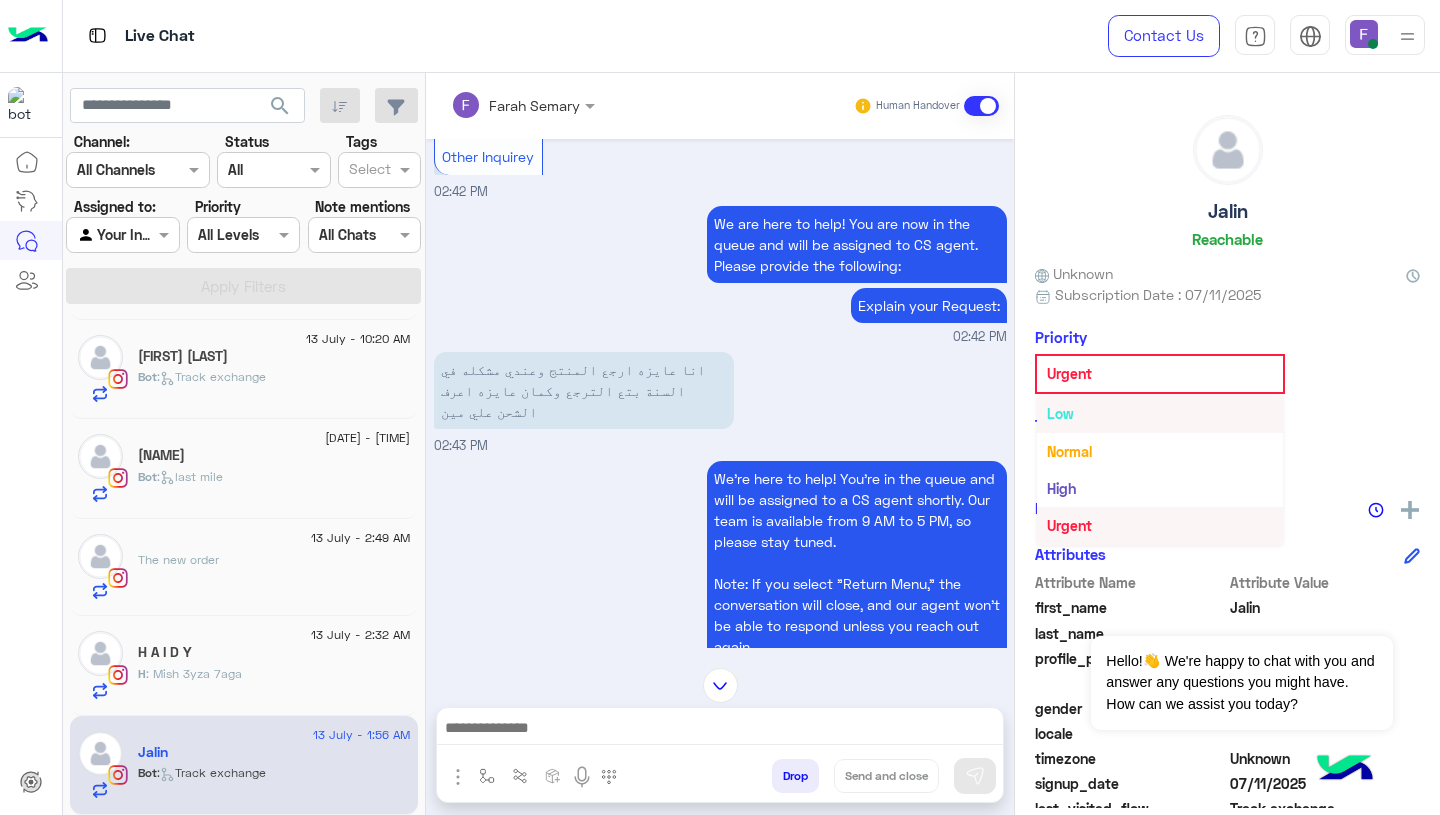 click on "Low" at bounding box center (1060, 413) 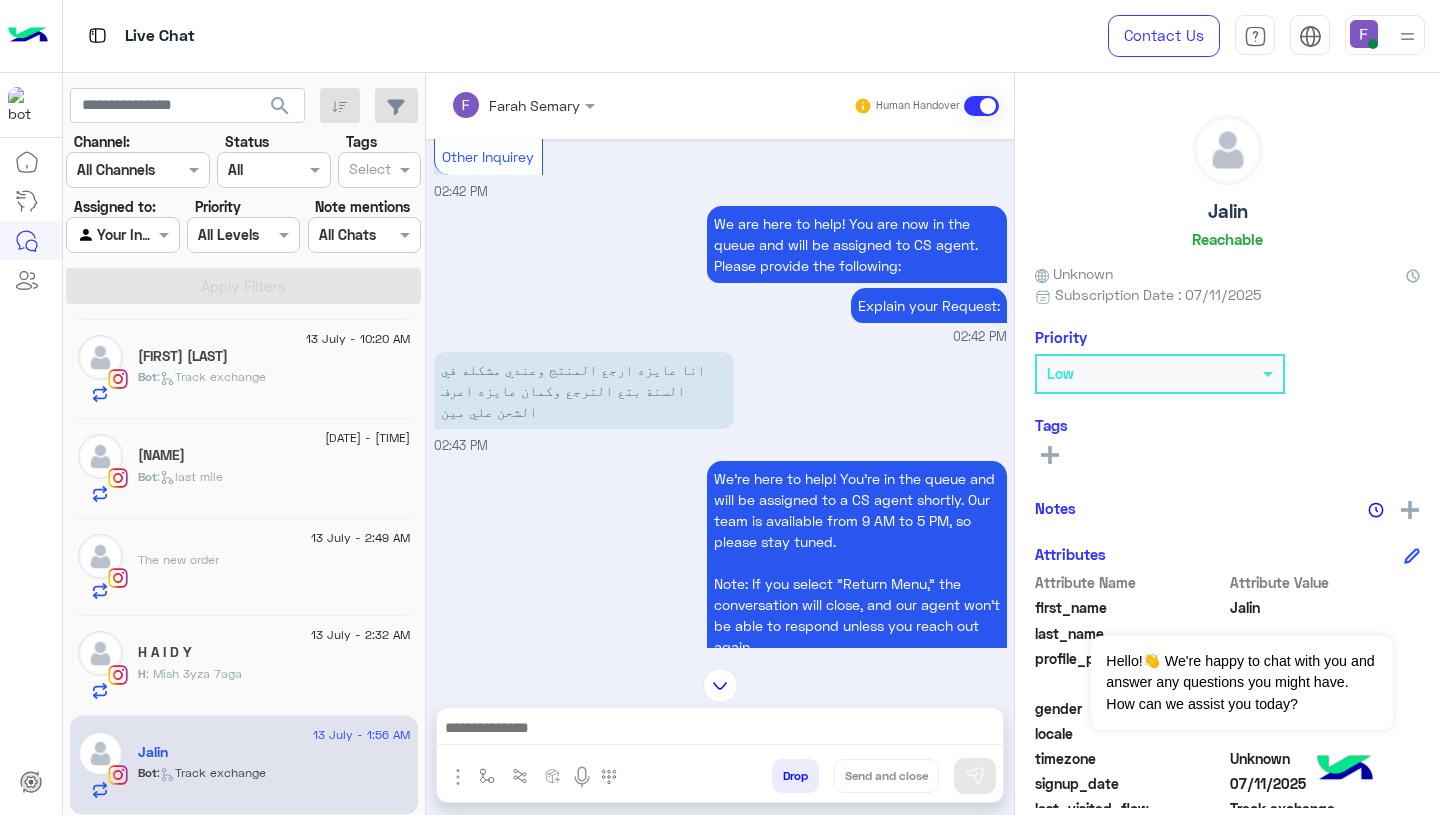 click 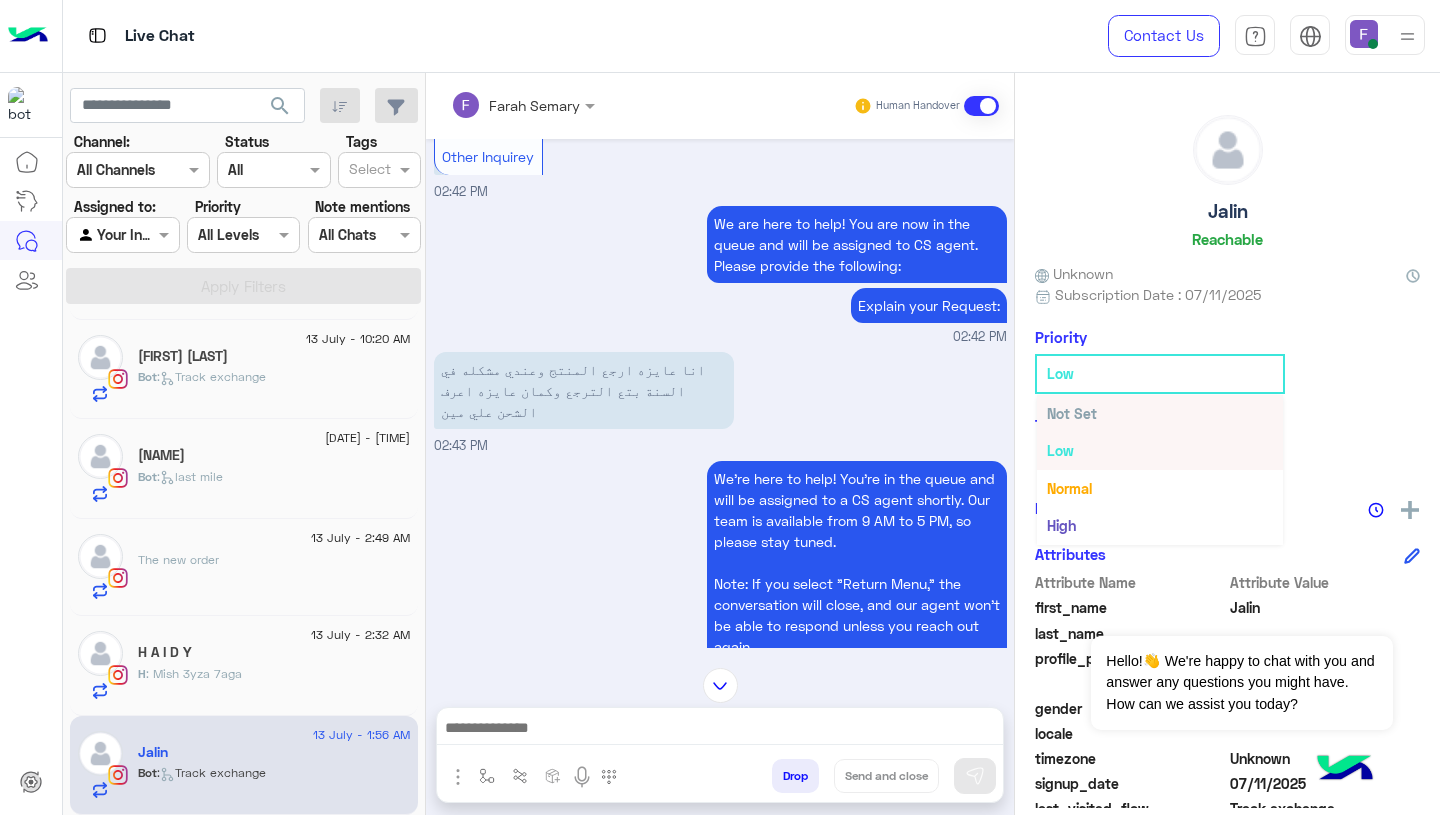 click on "Not Set" at bounding box center [1072, 413] 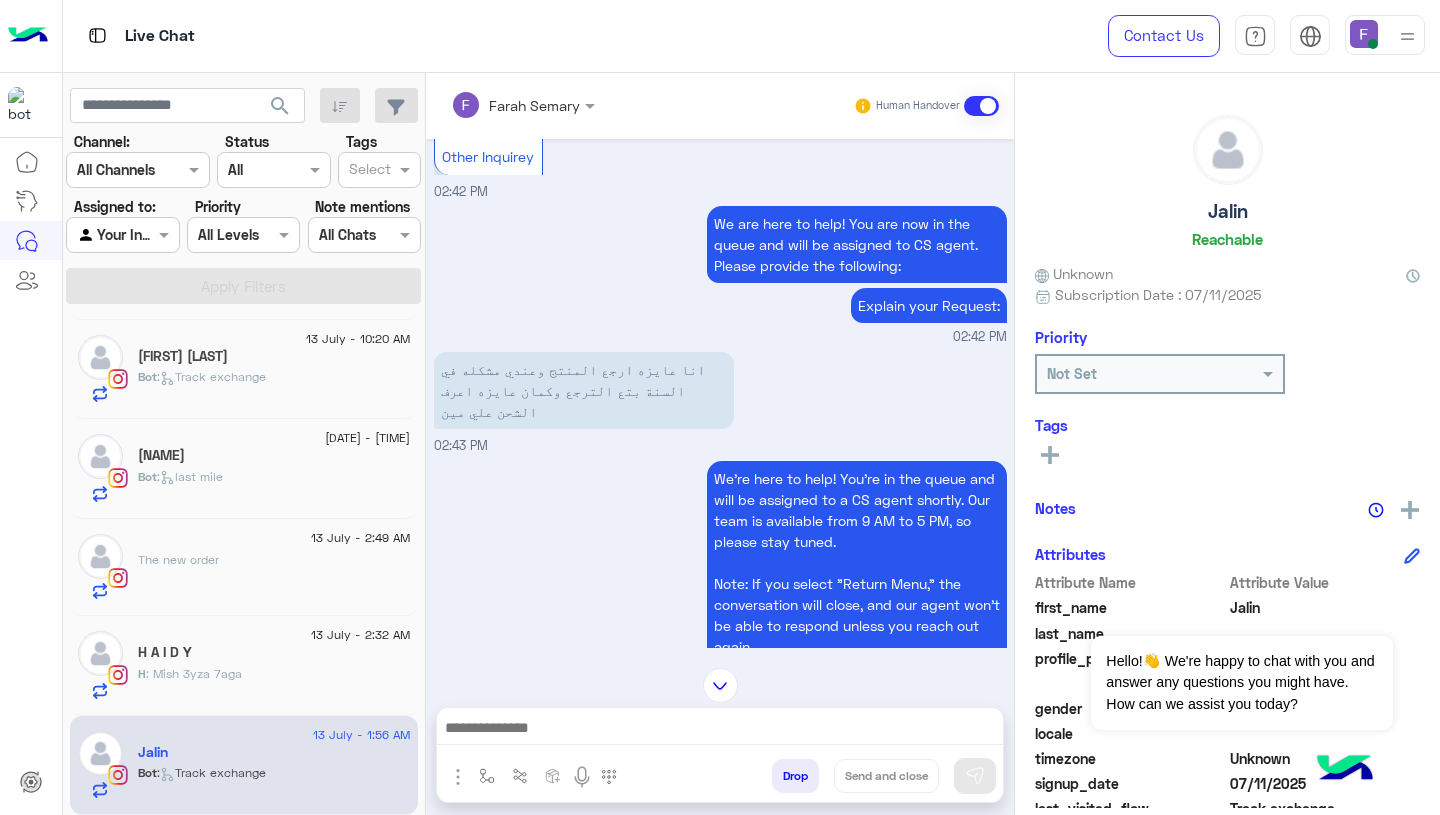 click on "انا عايزه ارجع المنتج وعندي مشكله في السنة بتع الترجع وكمان عايزه اعرف الشحن علي مين" at bounding box center [584, 390] 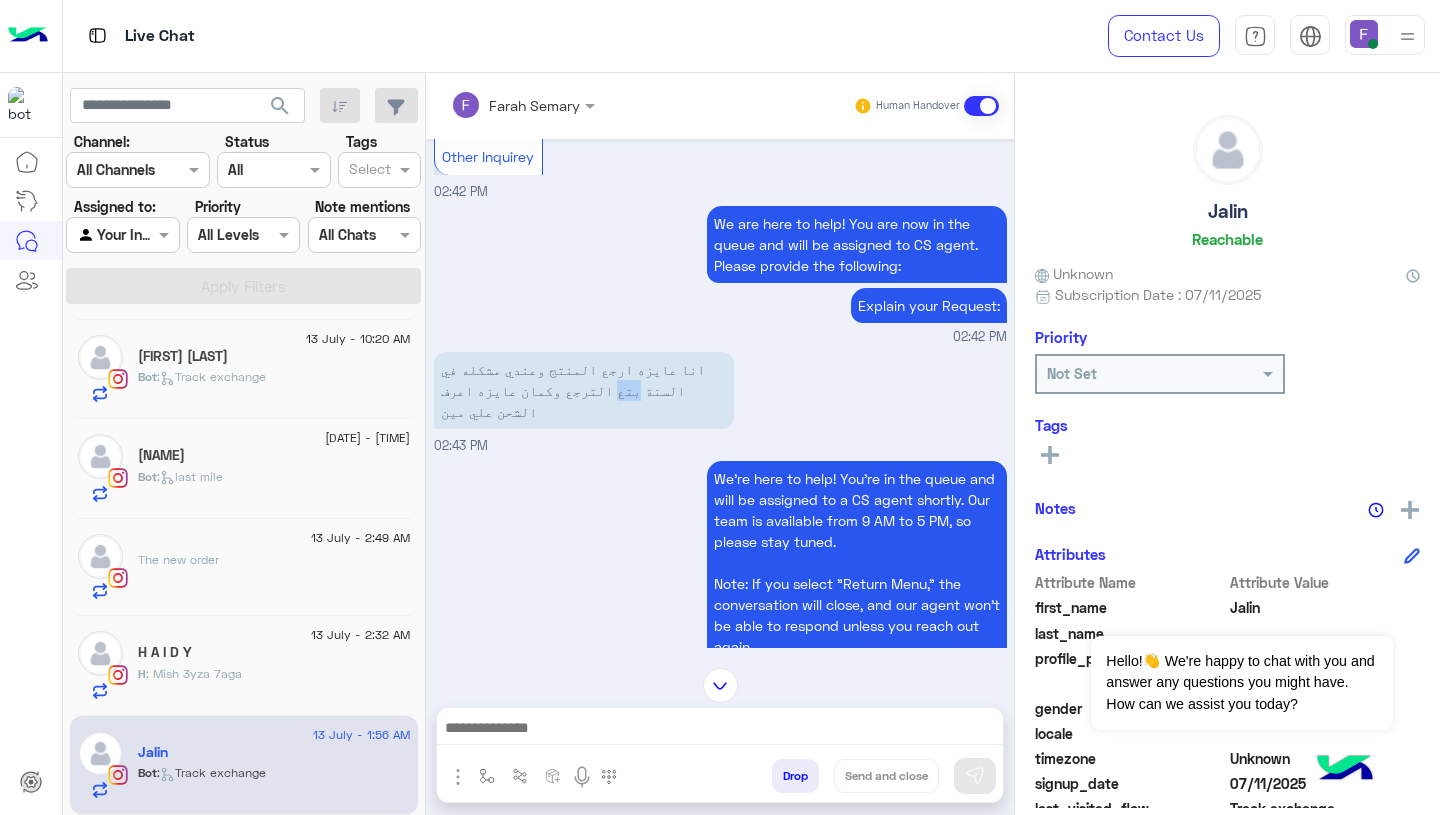 click on "انا عايزه ارجع المنتج وعندي مشكله في السنة بتع الترجع وكمان عايزه اعرف الشحن علي مين" at bounding box center [584, 390] 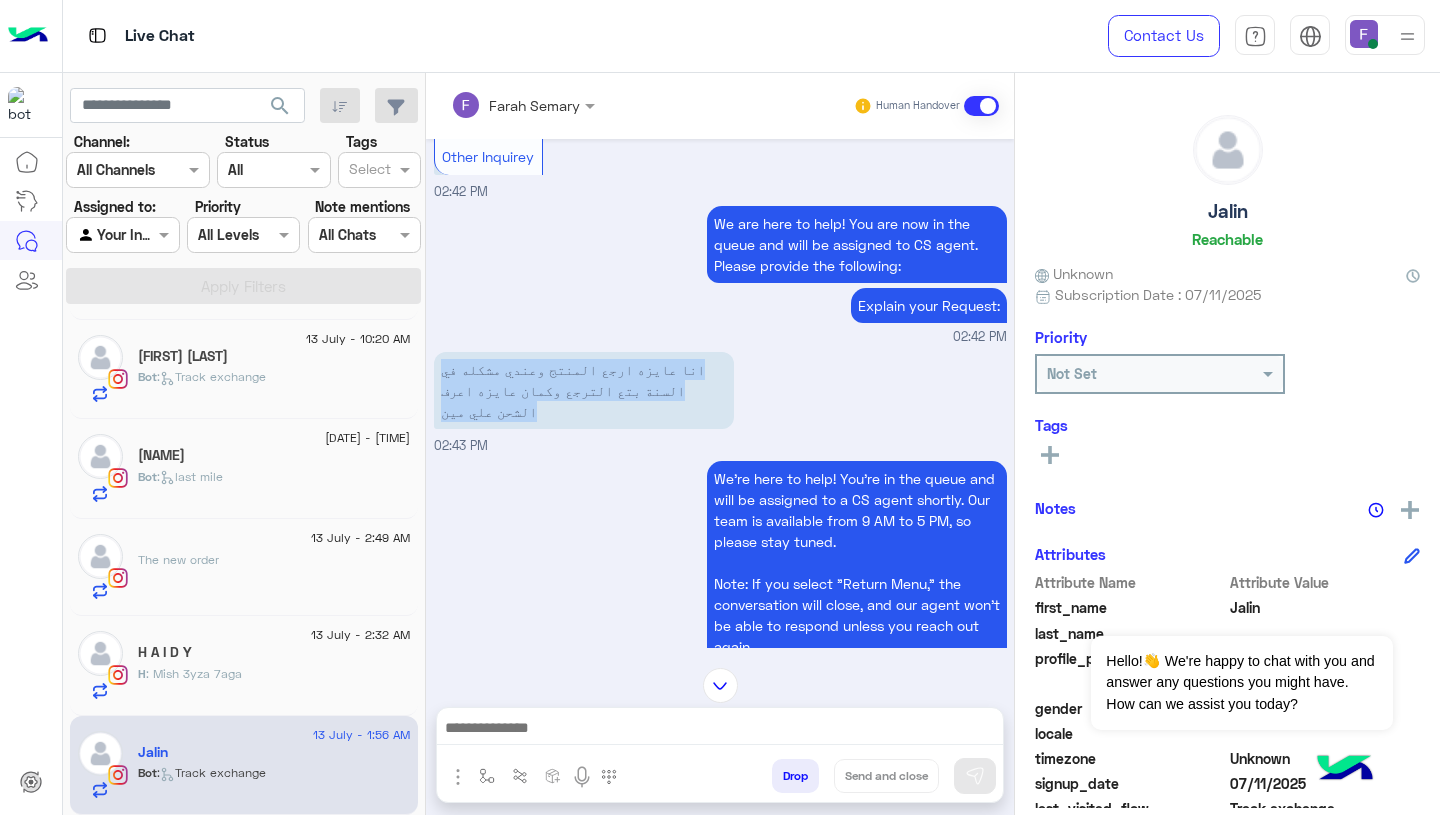 click on "انا عايزه ارجع المنتج وعندي مشكله في السنة بتع الترجع وكمان عايزه اعرف الشحن علي مين" at bounding box center [584, 390] 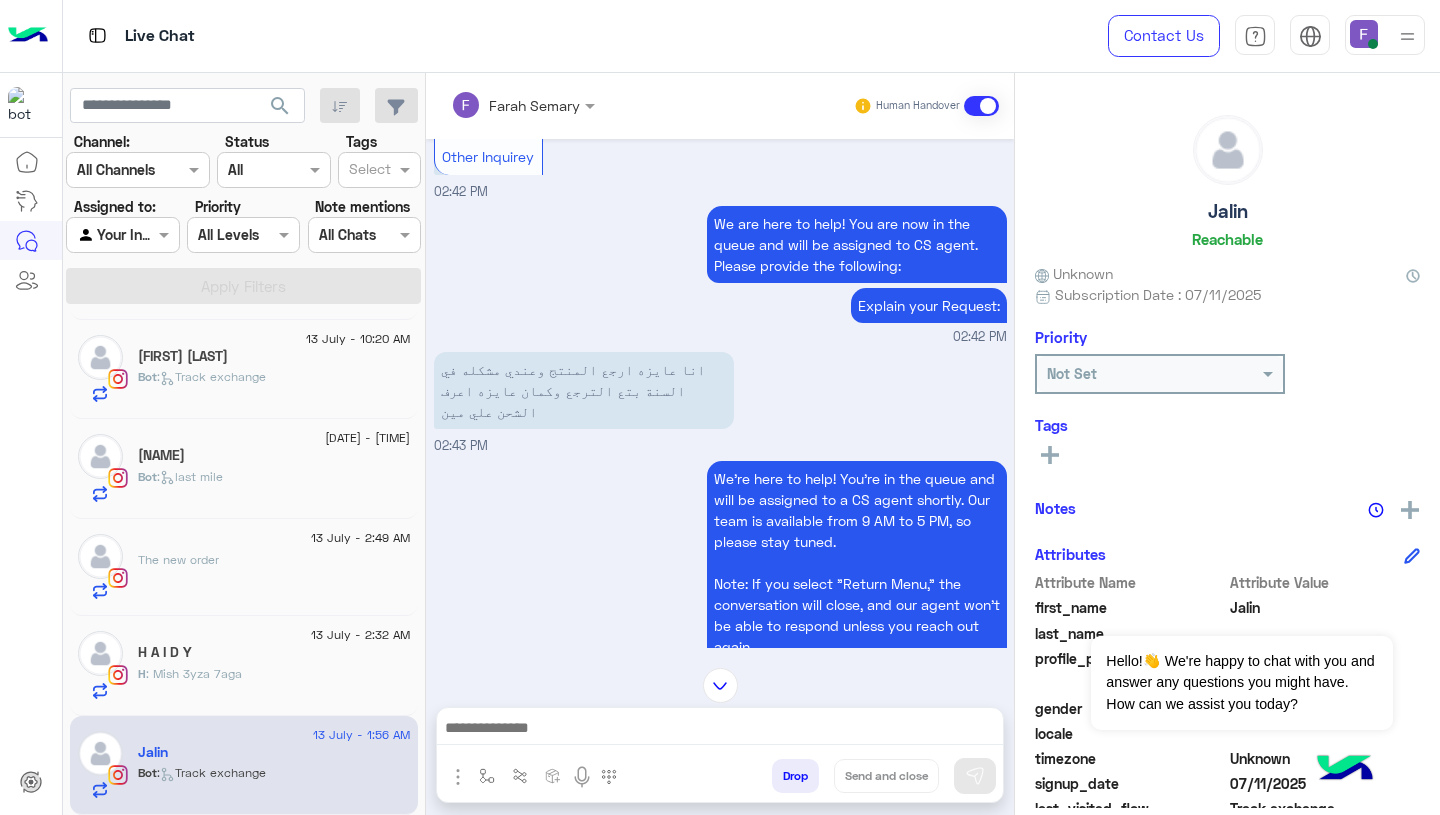 click at bounding box center [720, 730] 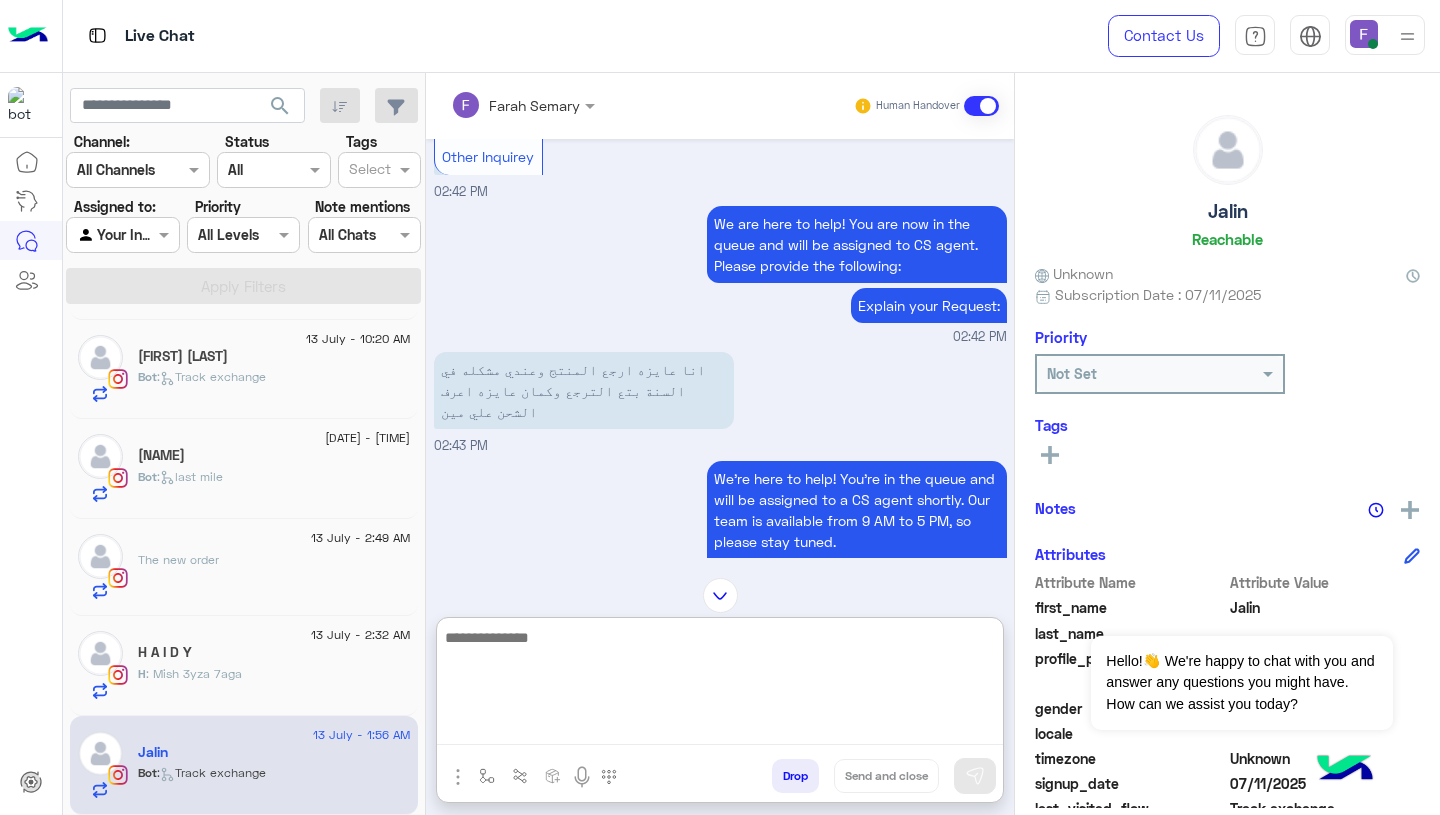 paste on "**********" 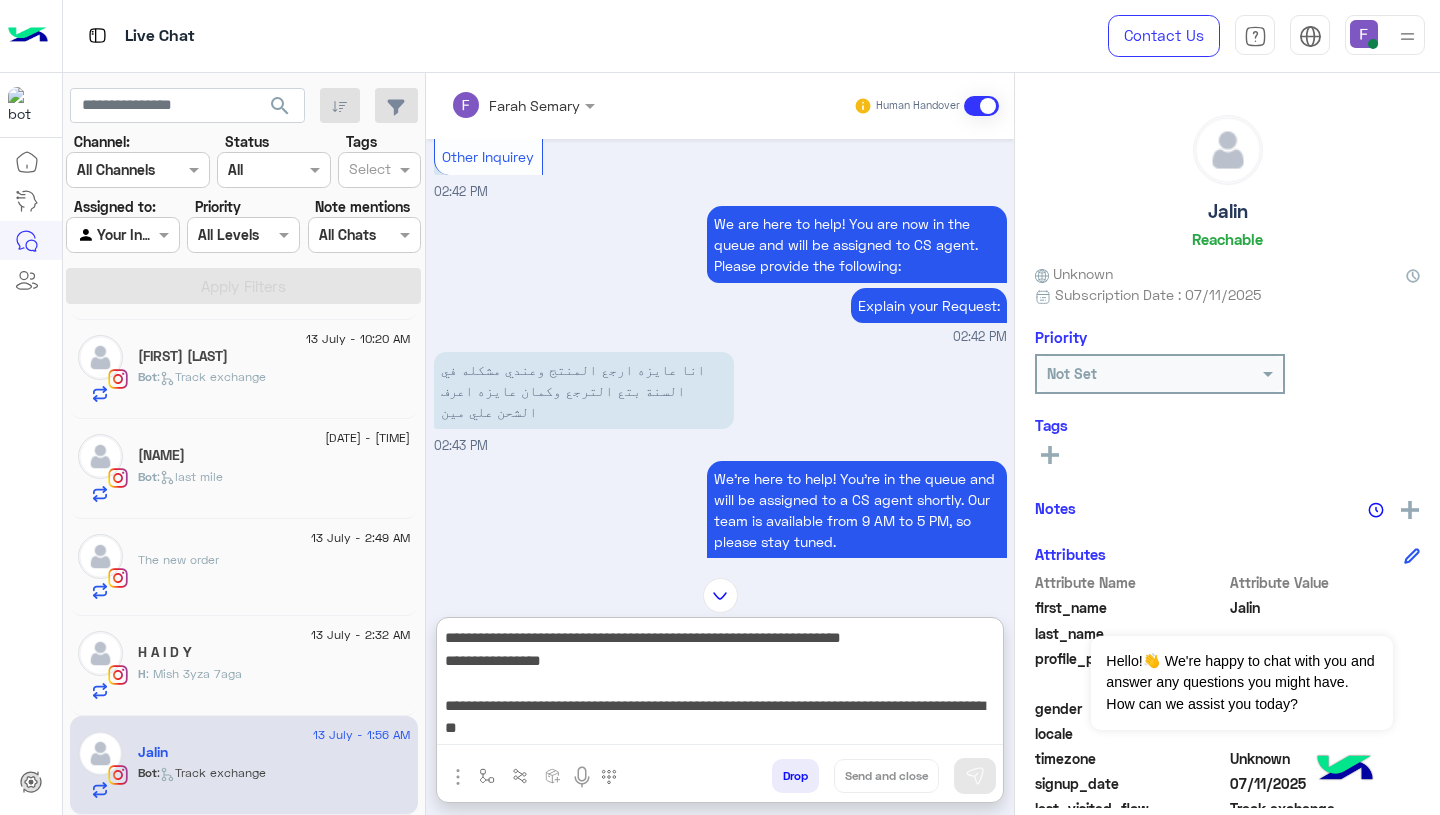 scroll, scrollTop: 128, scrollLeft: 0, axis: vertical 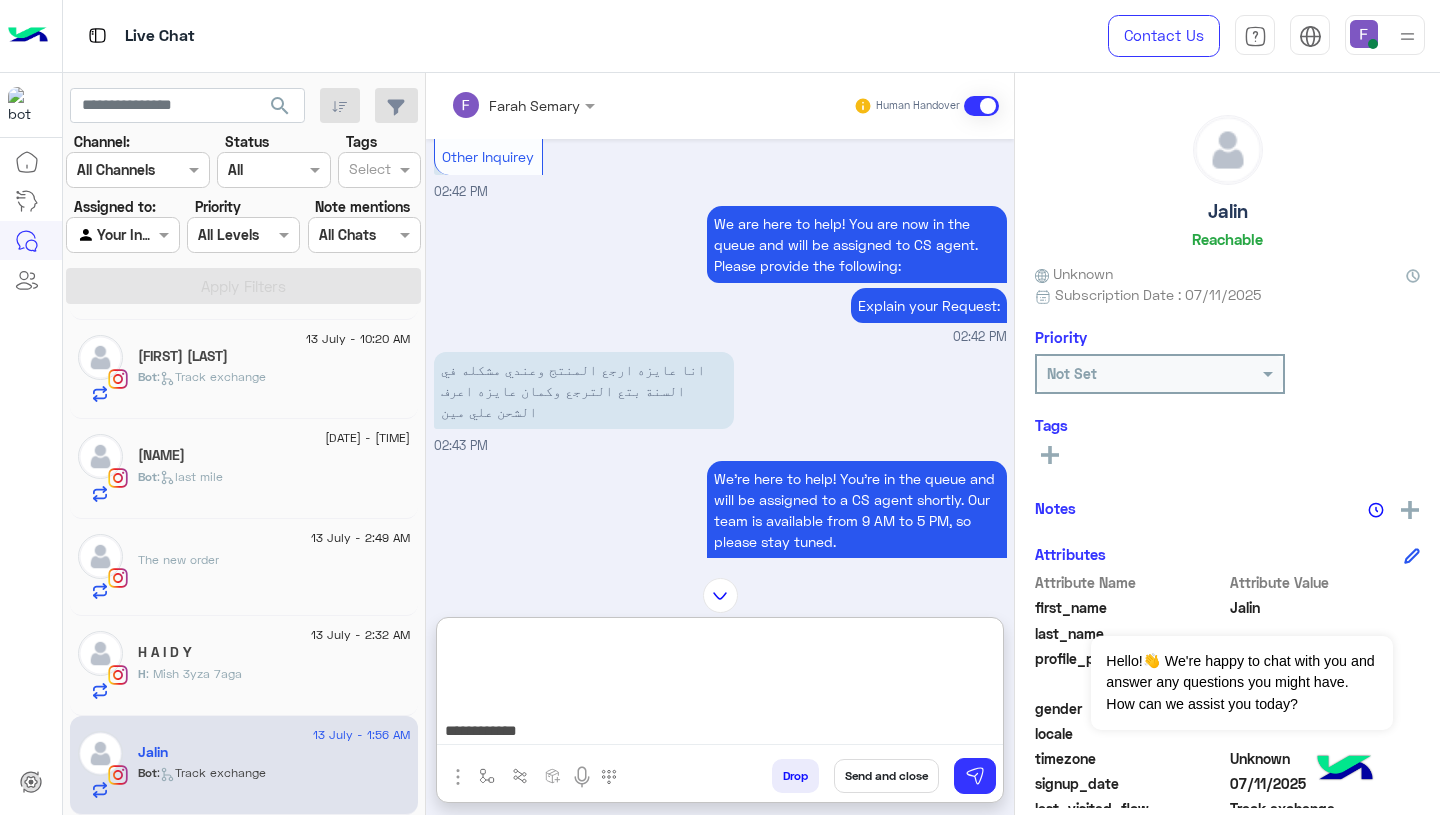 click on "**********" at bounding box center [720, 685] 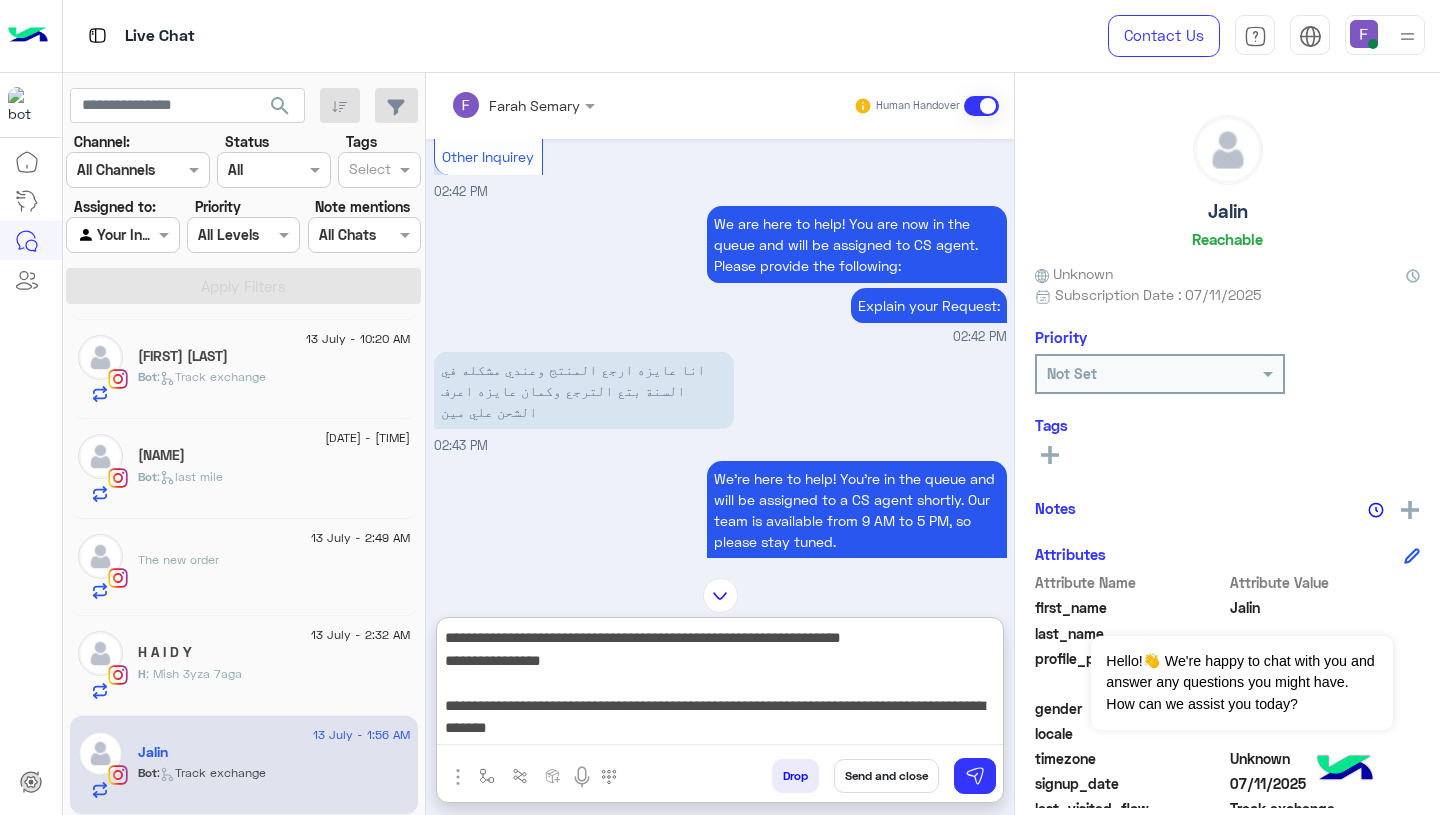 scroll, scrollTop: 0, scrollLeft: 0, axis: both 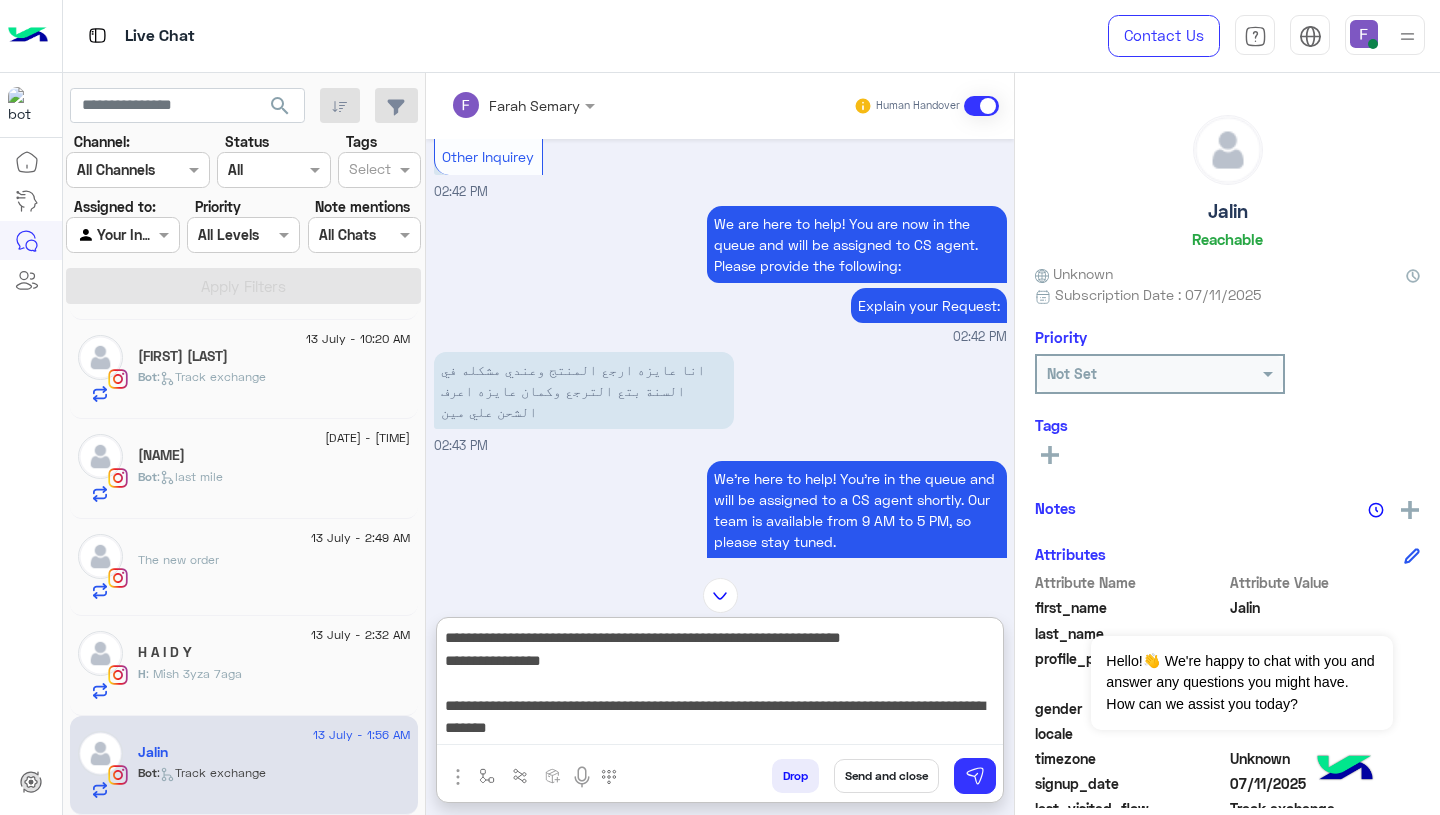 click on "**********" at bounding box center (720, 685) 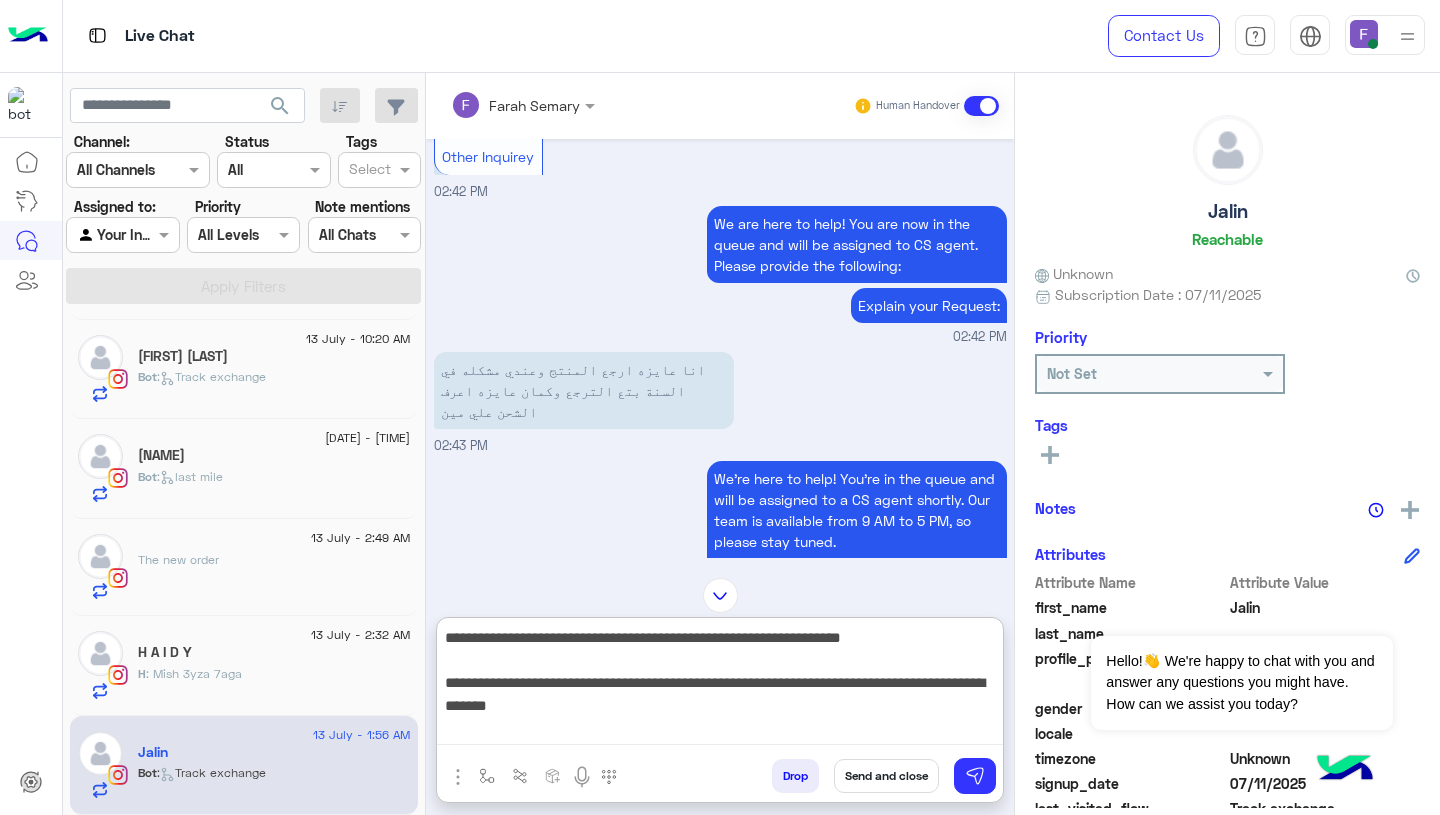paste on "**********" 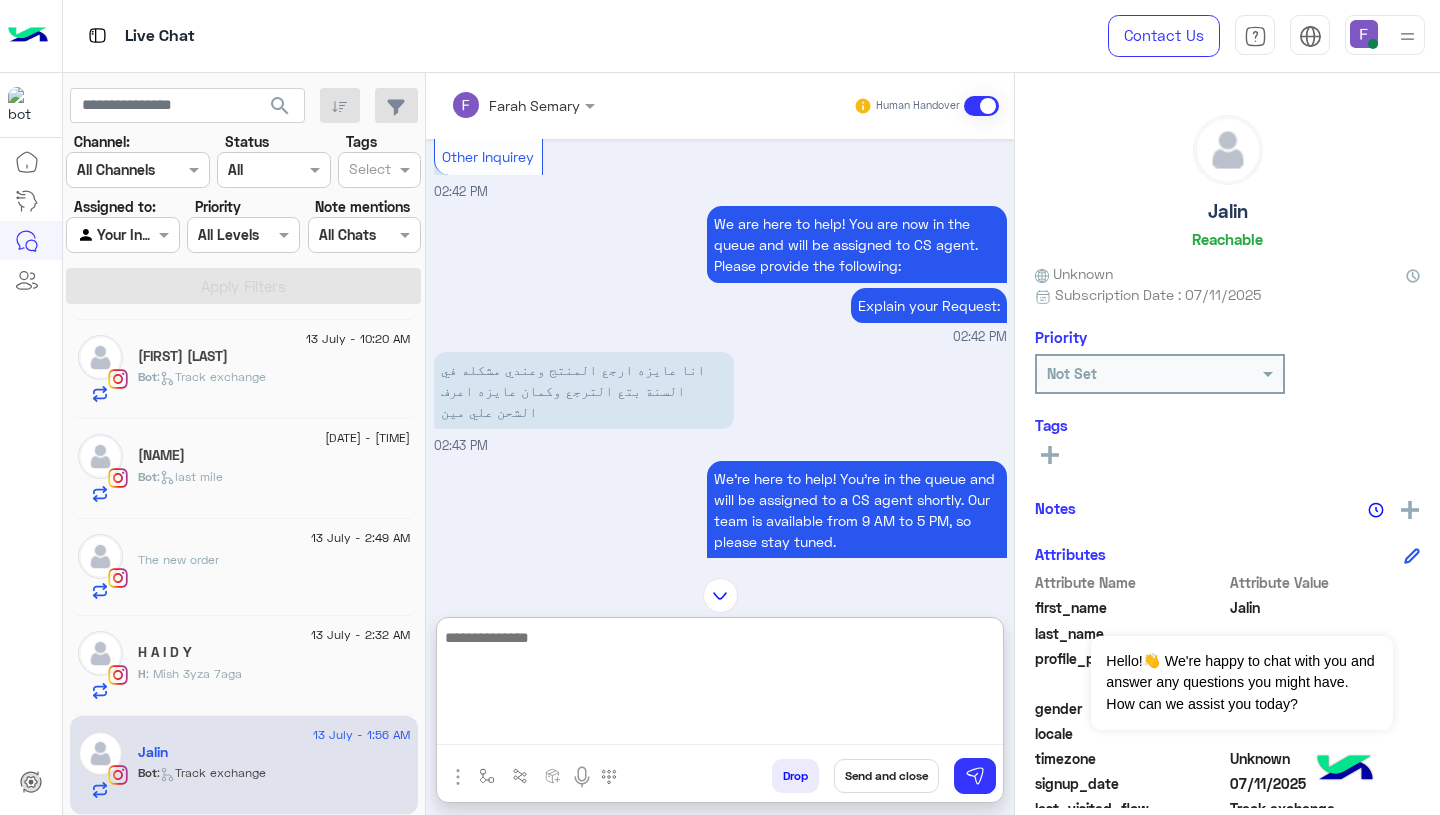 scroll, scrollTop: 0, scrollLeft: 0, axis: both 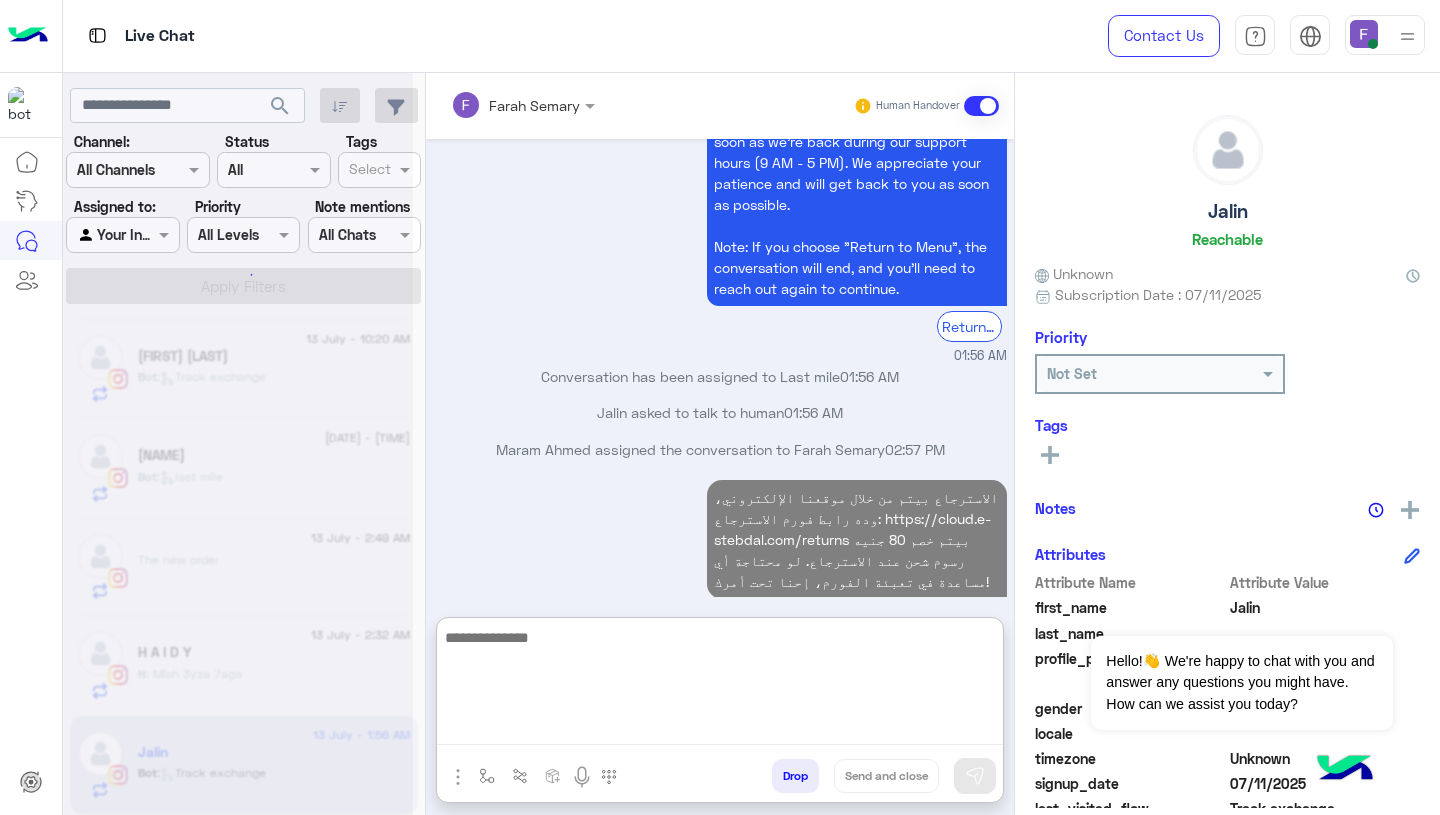 click on "04:14 PM" at bounding box center [720, 613] 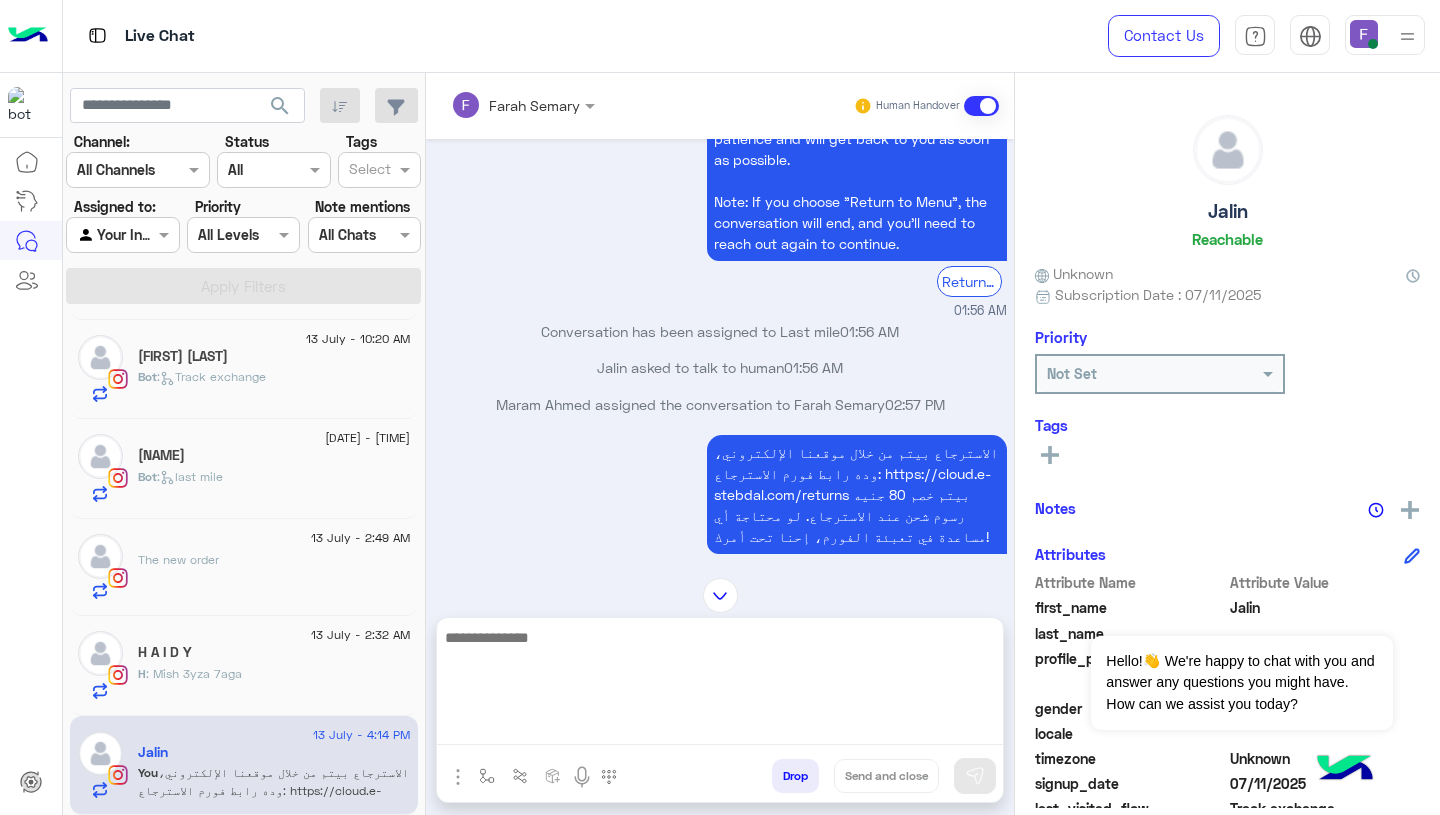 scroll, scrollTop: 4517, scrollLeft: 0, axis: vertical 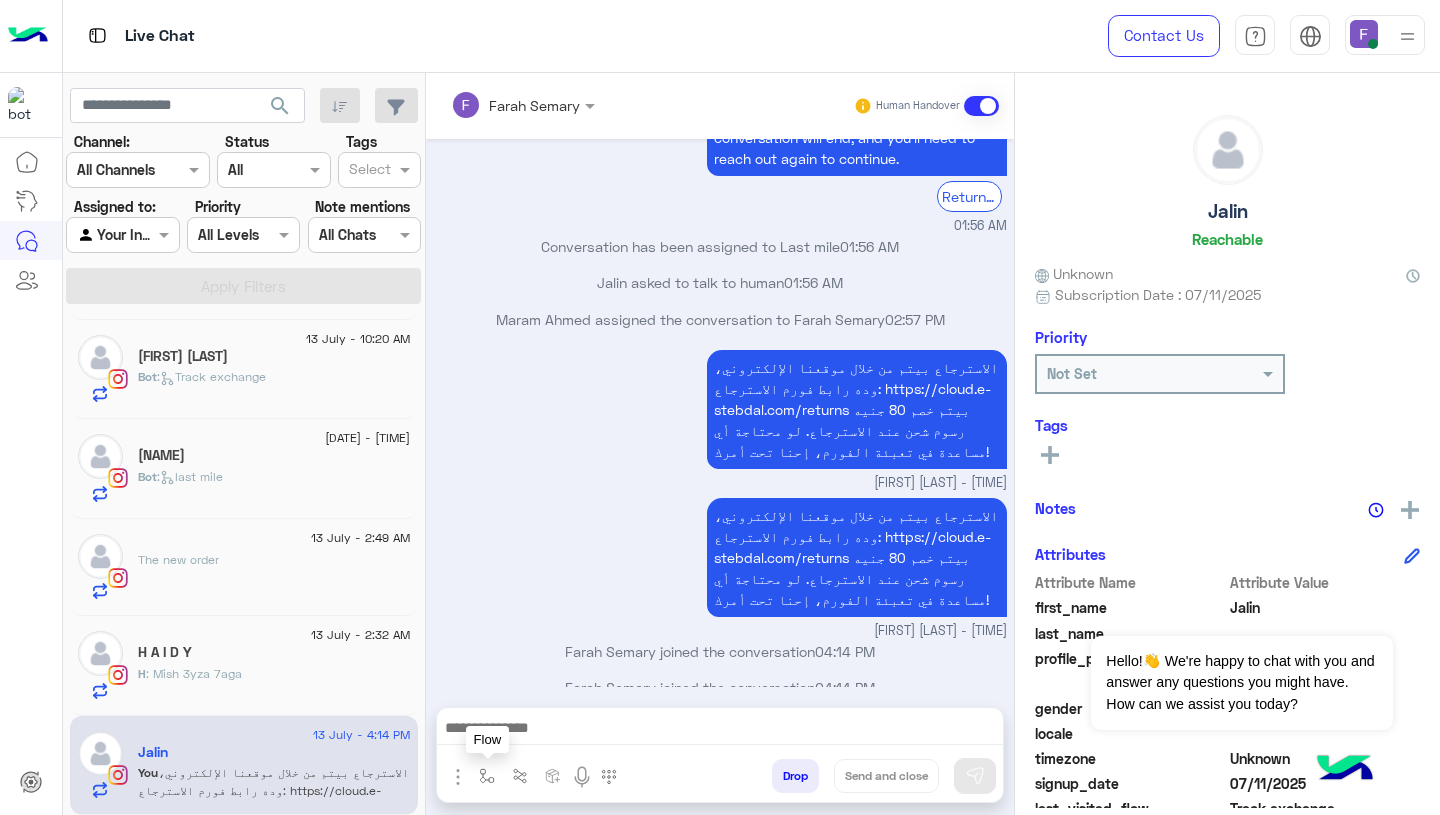 click at bounding box center (487, 776) 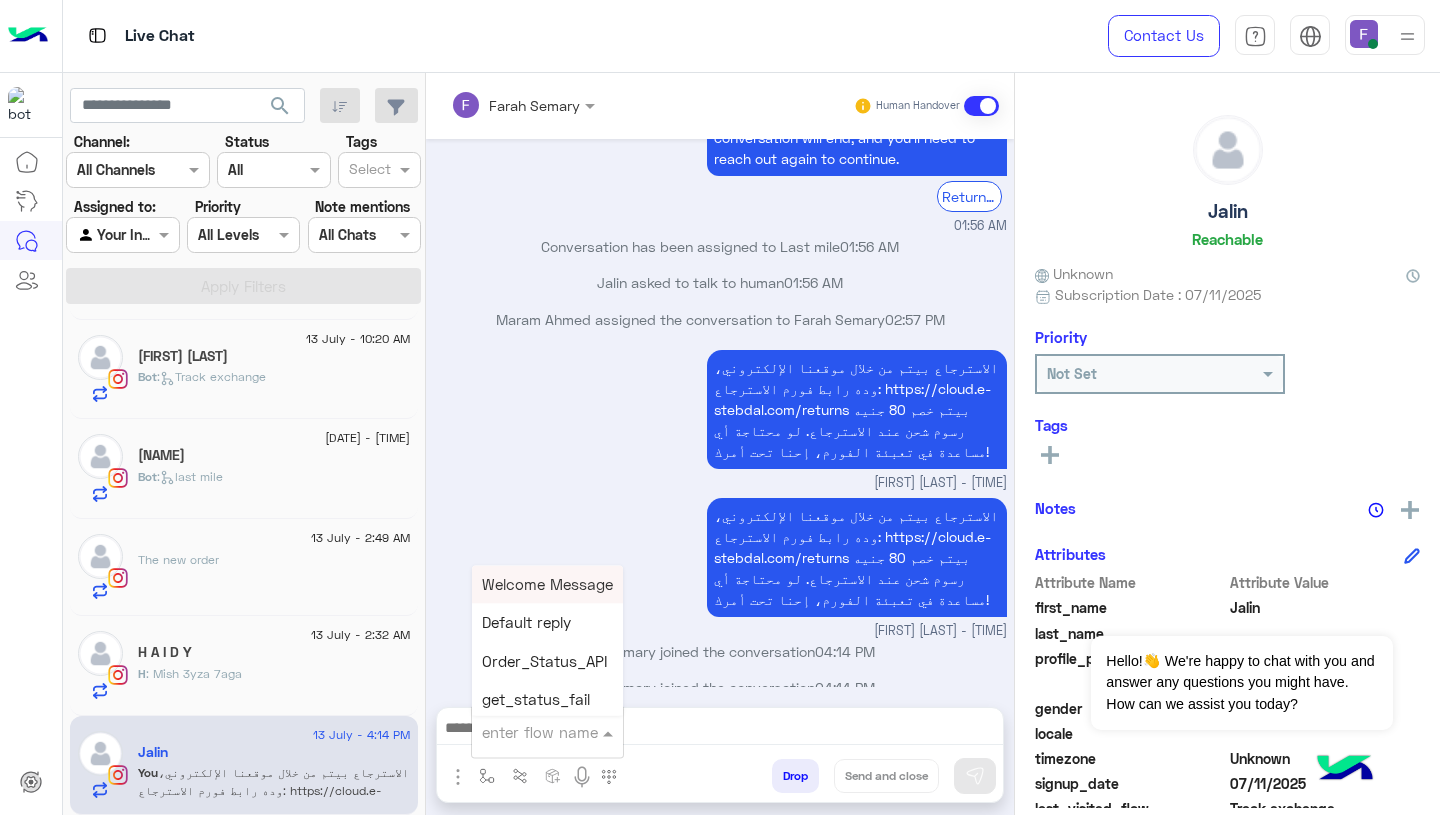 click at bounding box center (523, 732) 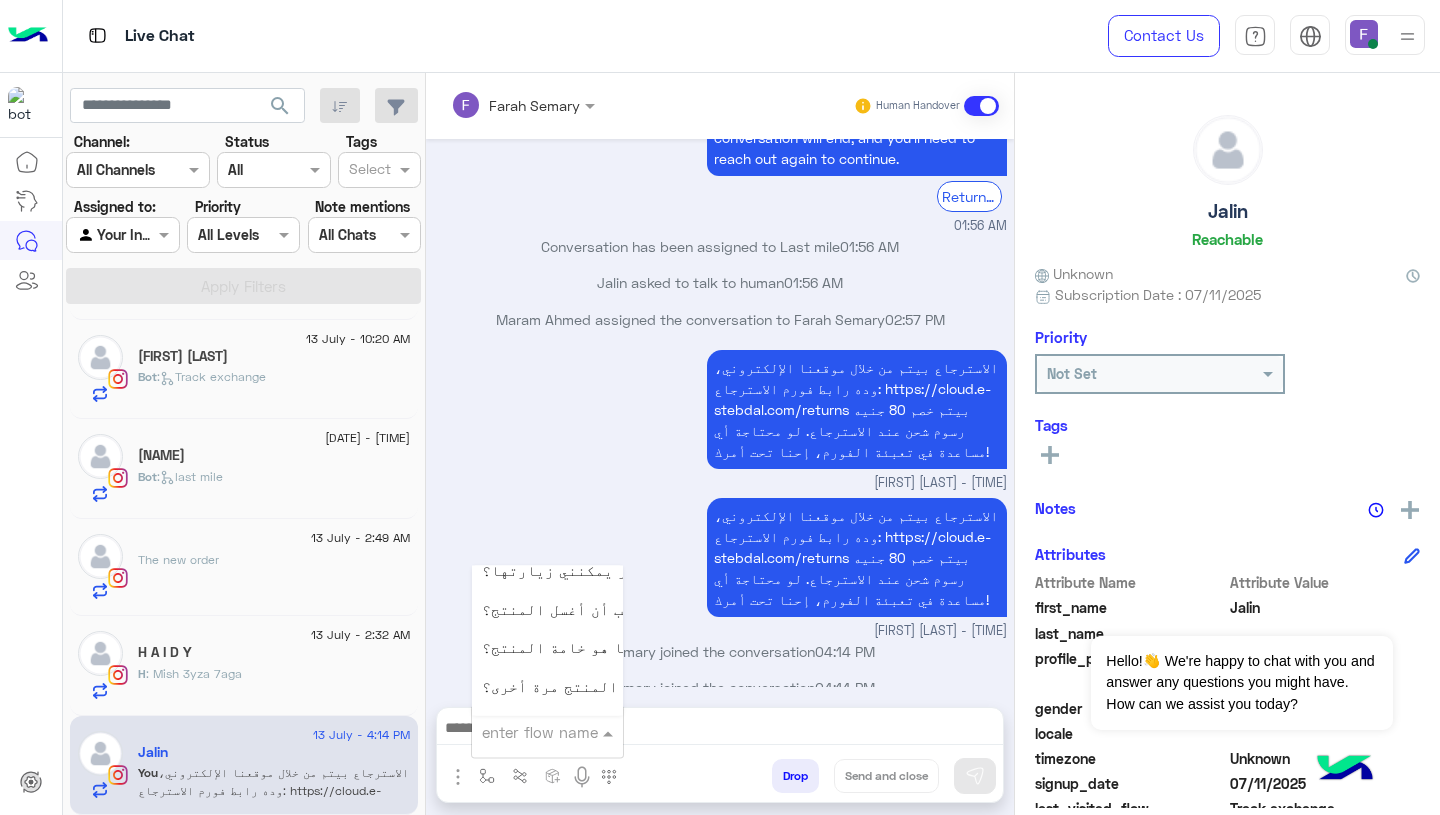 scroll, scrollTop: 2660, scrollLeft: 0, axis: vertical 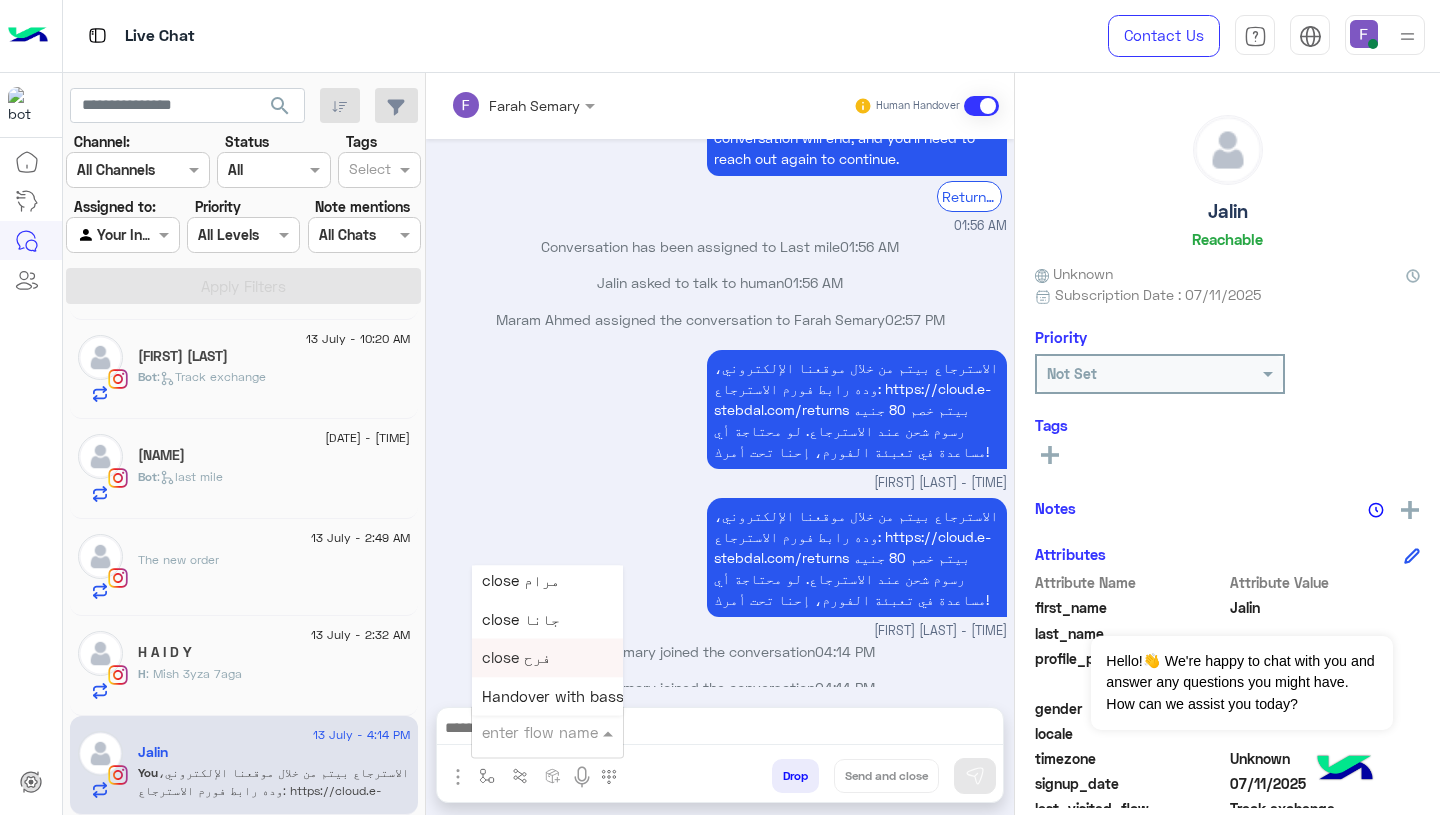 click on "close فرح" at bounding box center [516, 658] 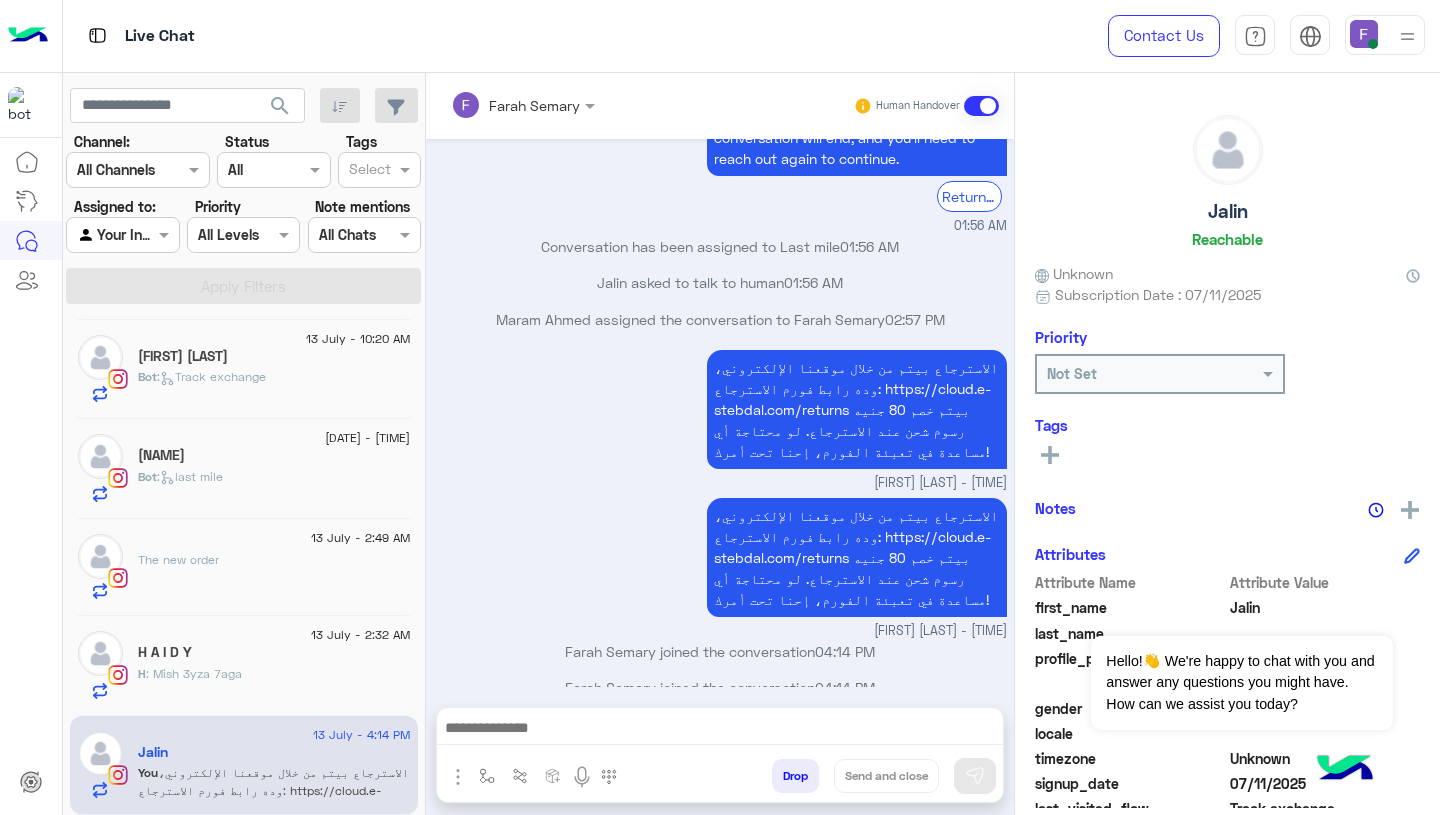 type on "*********" 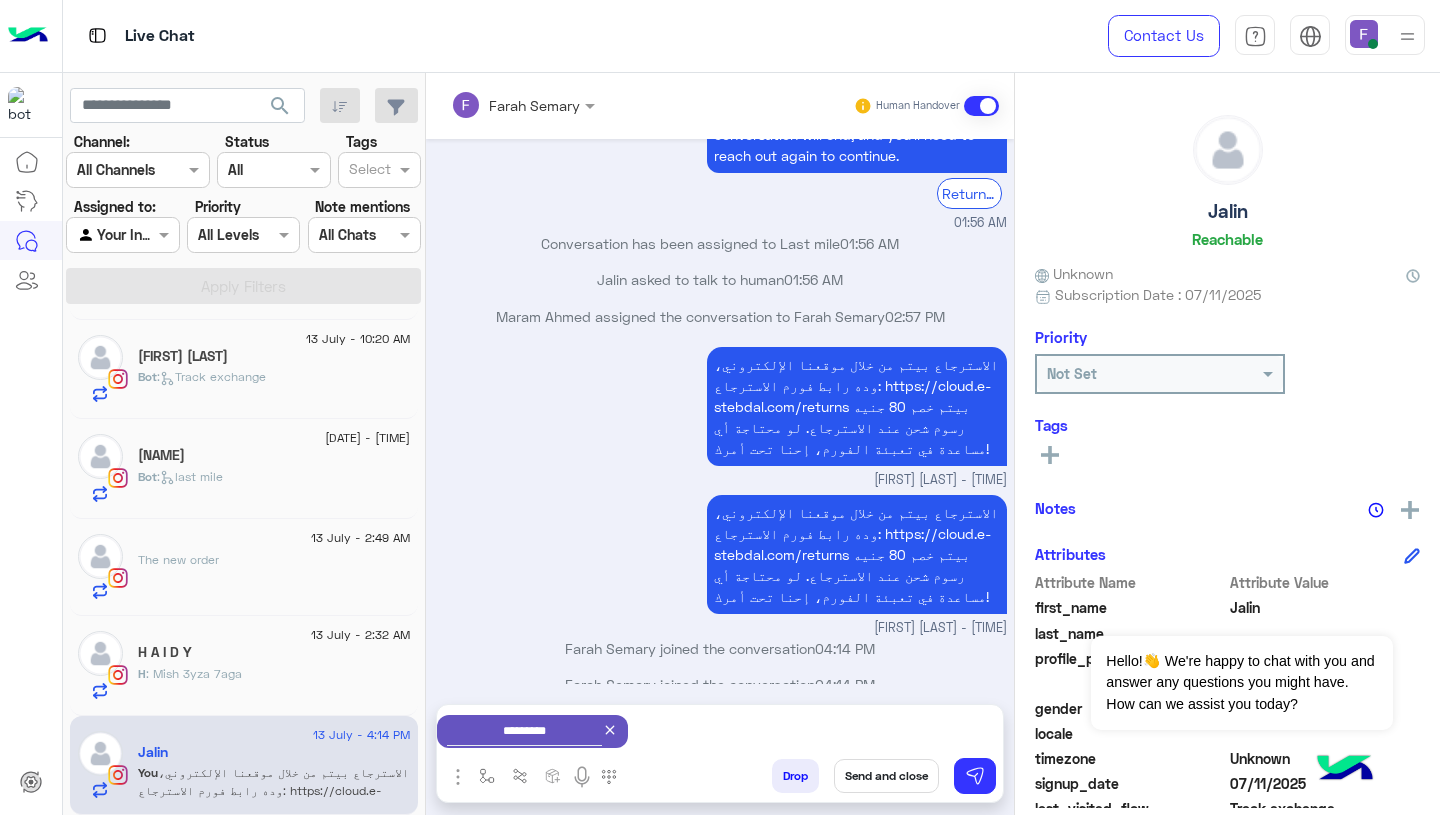 click on "Send and close" at bounding box center (886, 776) 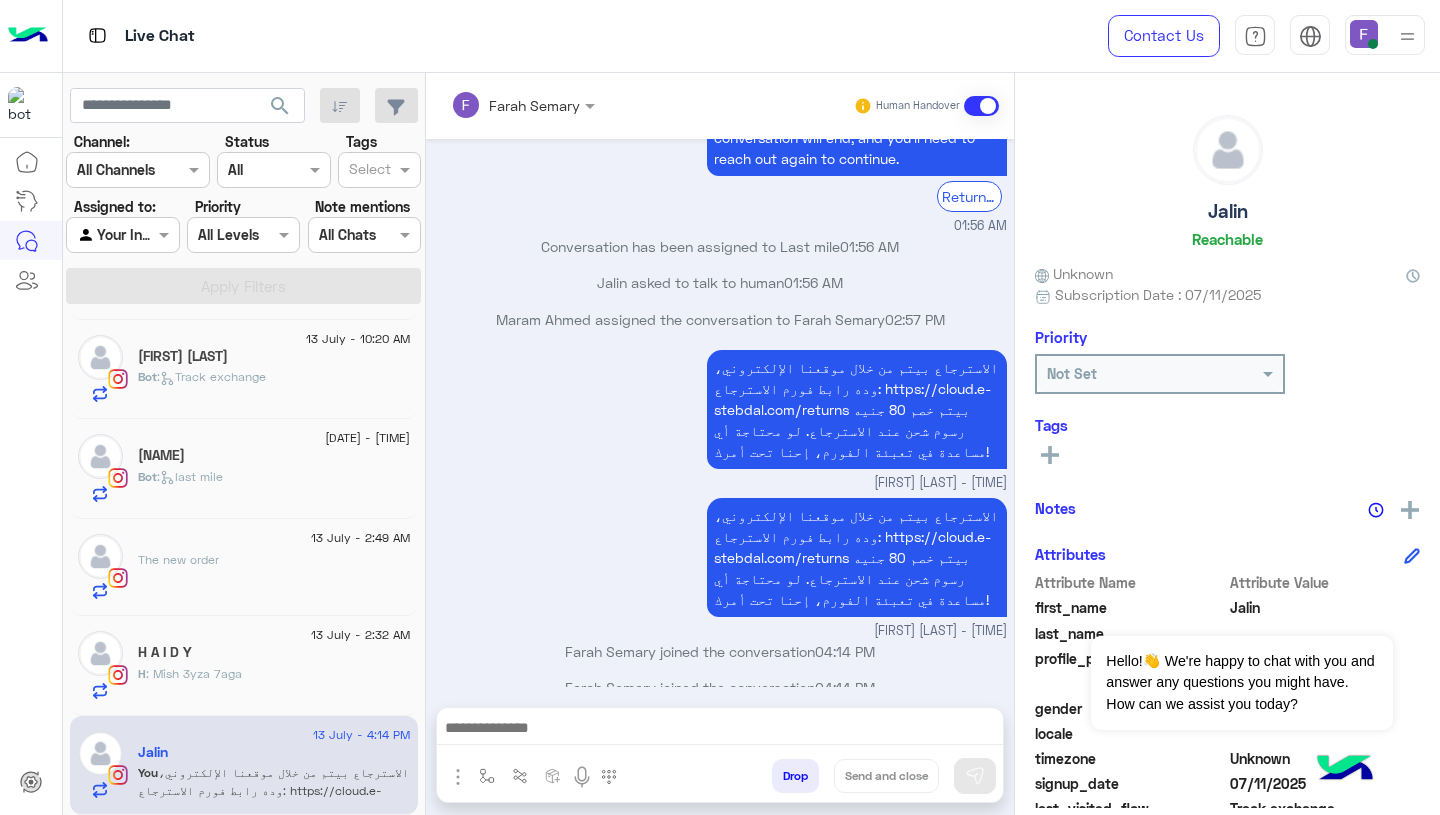 scroll, scrollTop: 4554, scrollLeft: 0, axis: vertical 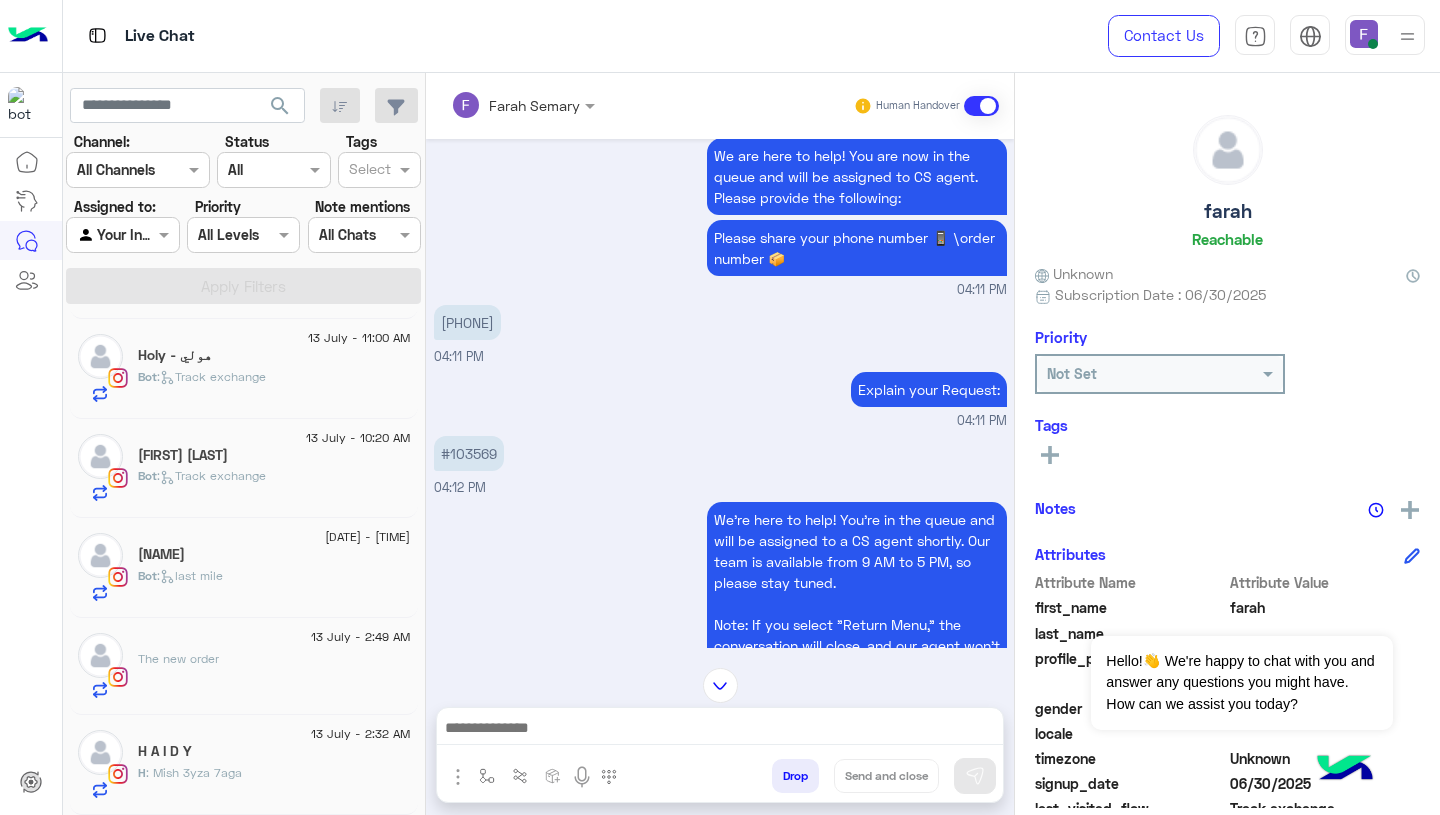 click on "#103569" at bounding box center (469, 453) 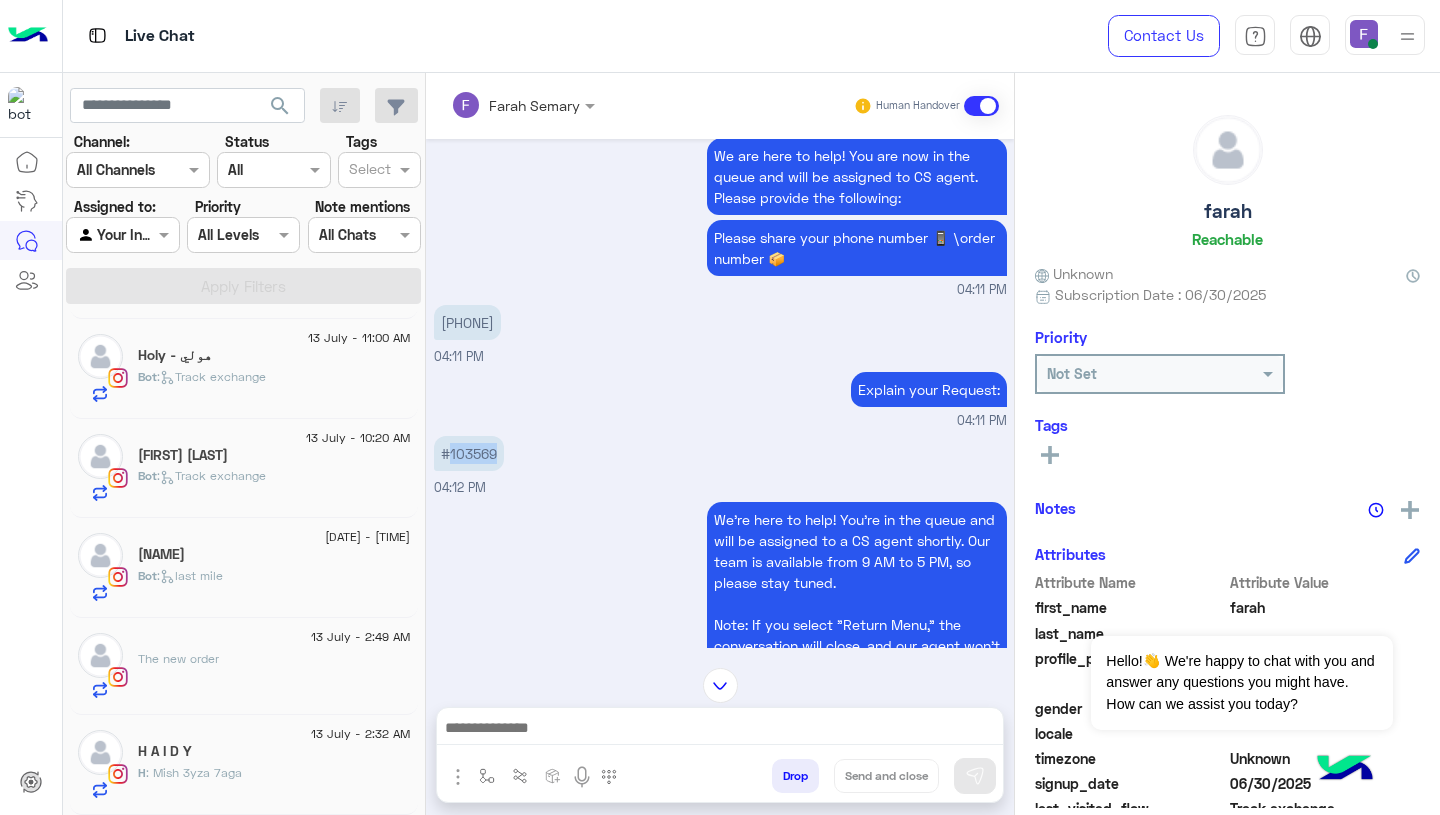 click on "#103569" at bounding box center (469, 453) 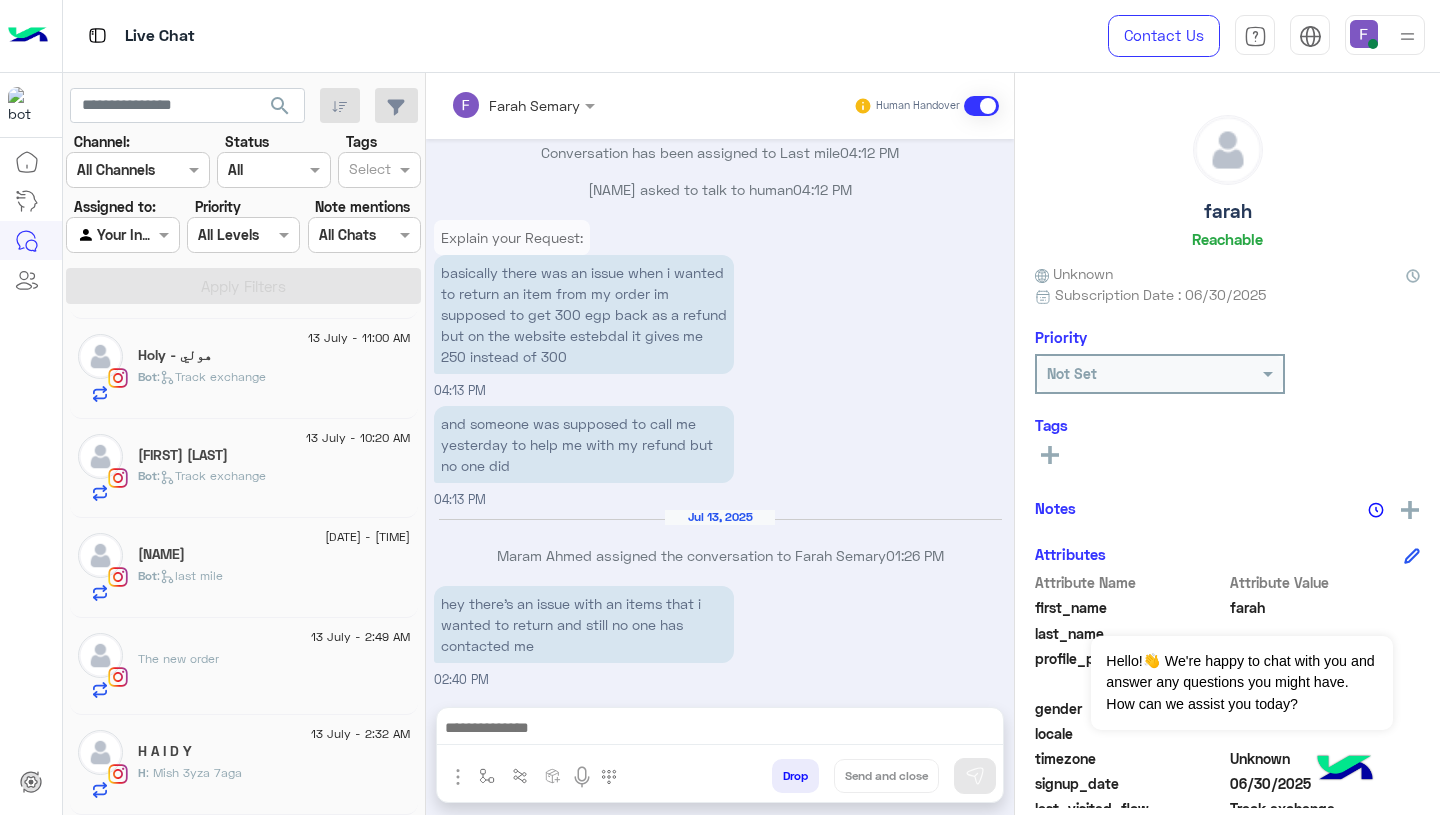 scroll, scrollTop: 1666, scrollLeft: 0, axis: vertical 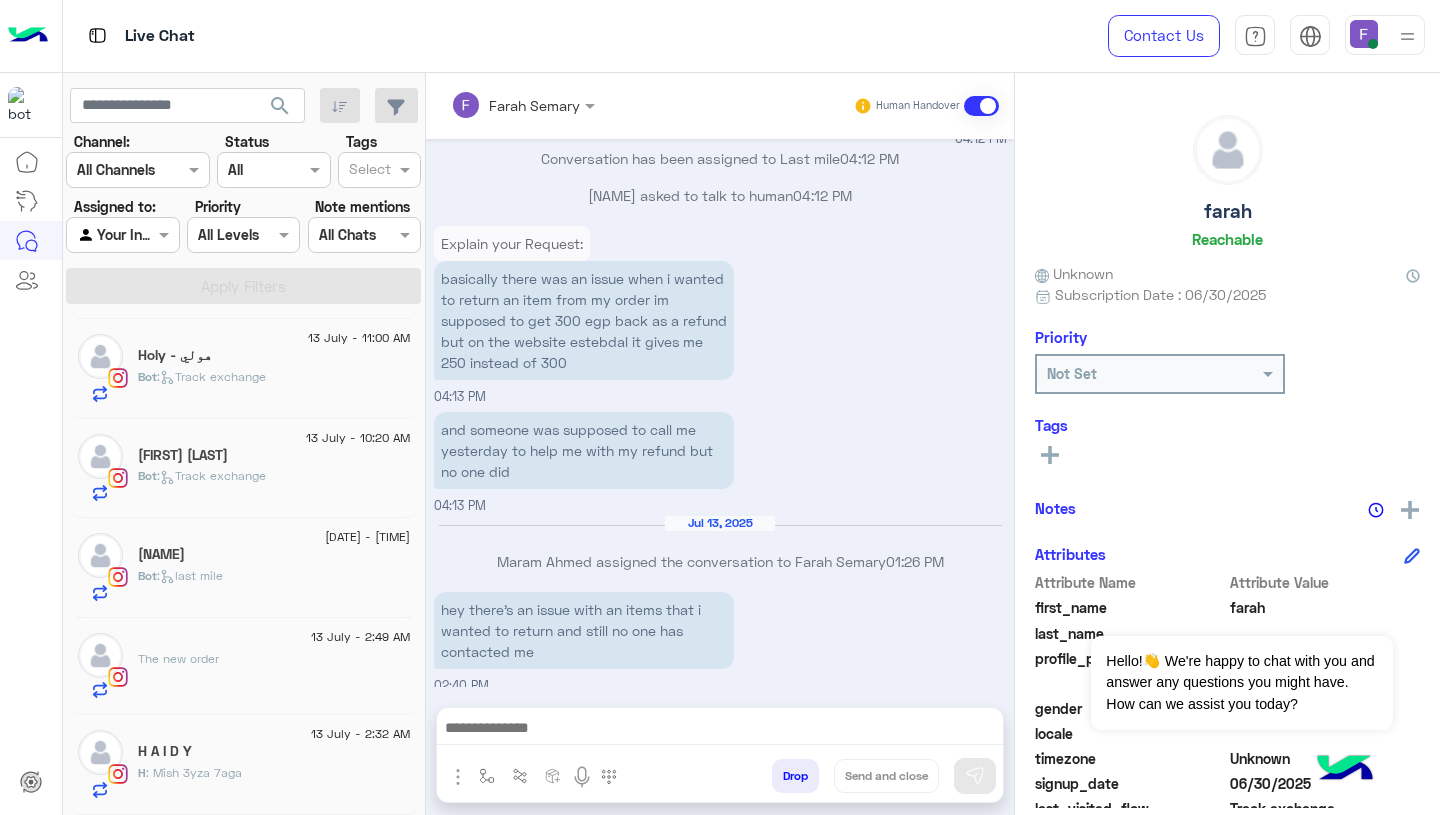click on "basically there was an issue when i wanted to return an item from my order im supposed to get 300 egp back as a refund but on the website estebdal it gives me 250 instead of 300" at bounding box center [584, 320] 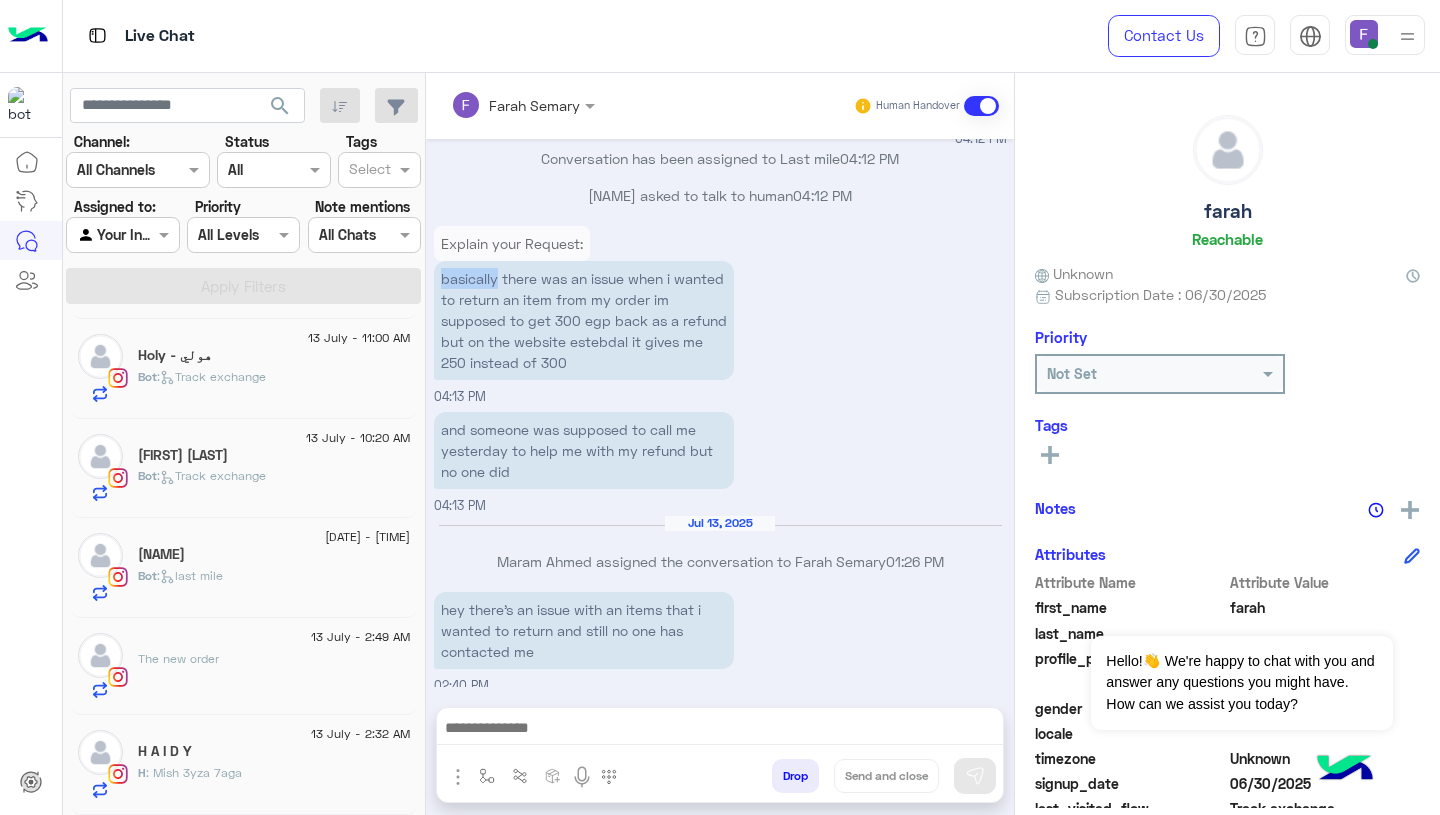 click on "basically there was an issue when i wanted to return an item from my order im supposed to get 300 egp back as a refund but on the website estebdal it gives me 250 instead of 300" at bounding box center (584, 320) 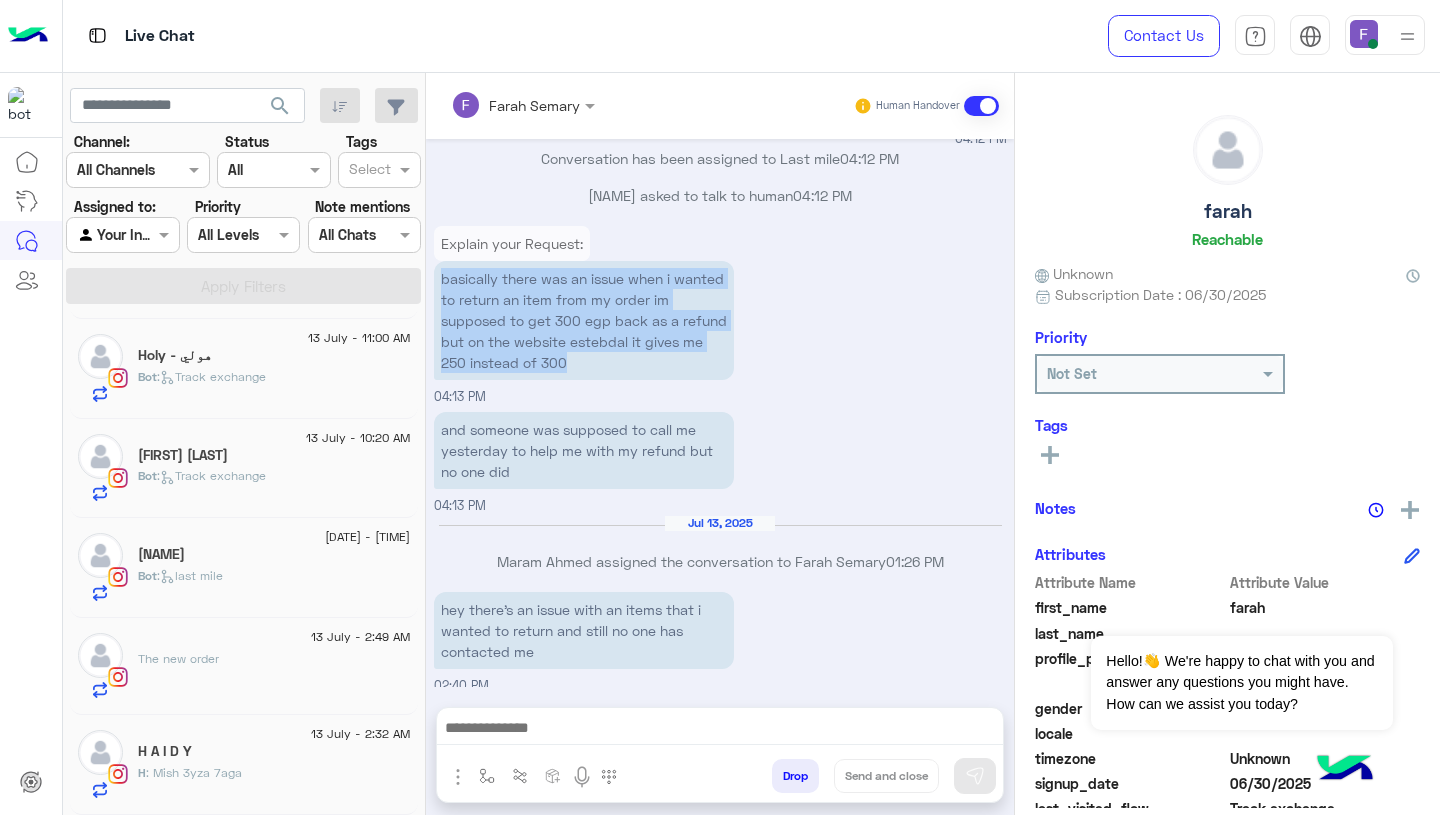 click on "basically there was an issue when i wanted to return an item from my order im supposed to get 300 egp back as a refund but on the website estebdal it gives me 250 instead of 300" at bounding box center [584, 320] 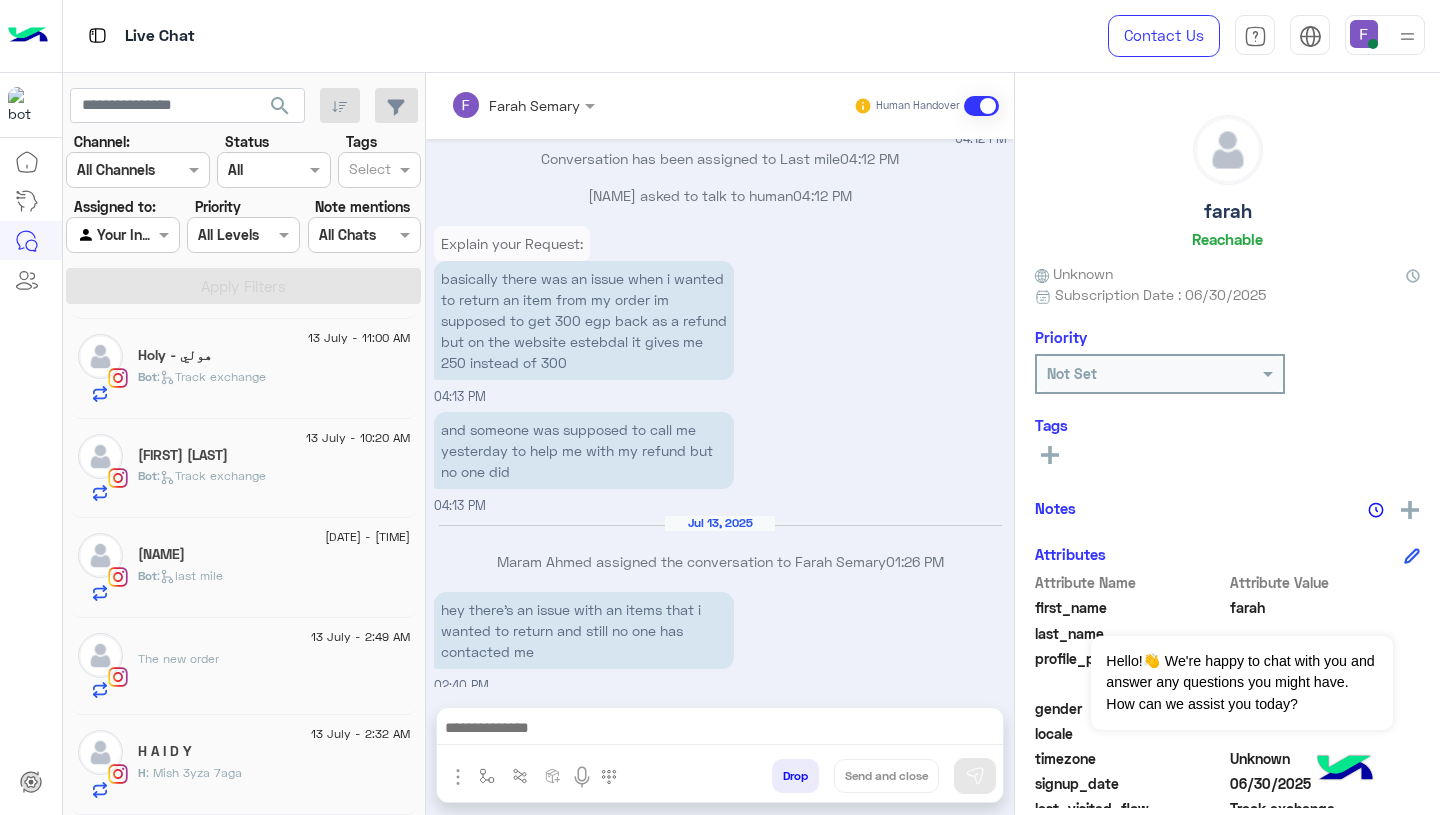 click at bounding box center [720, 730] 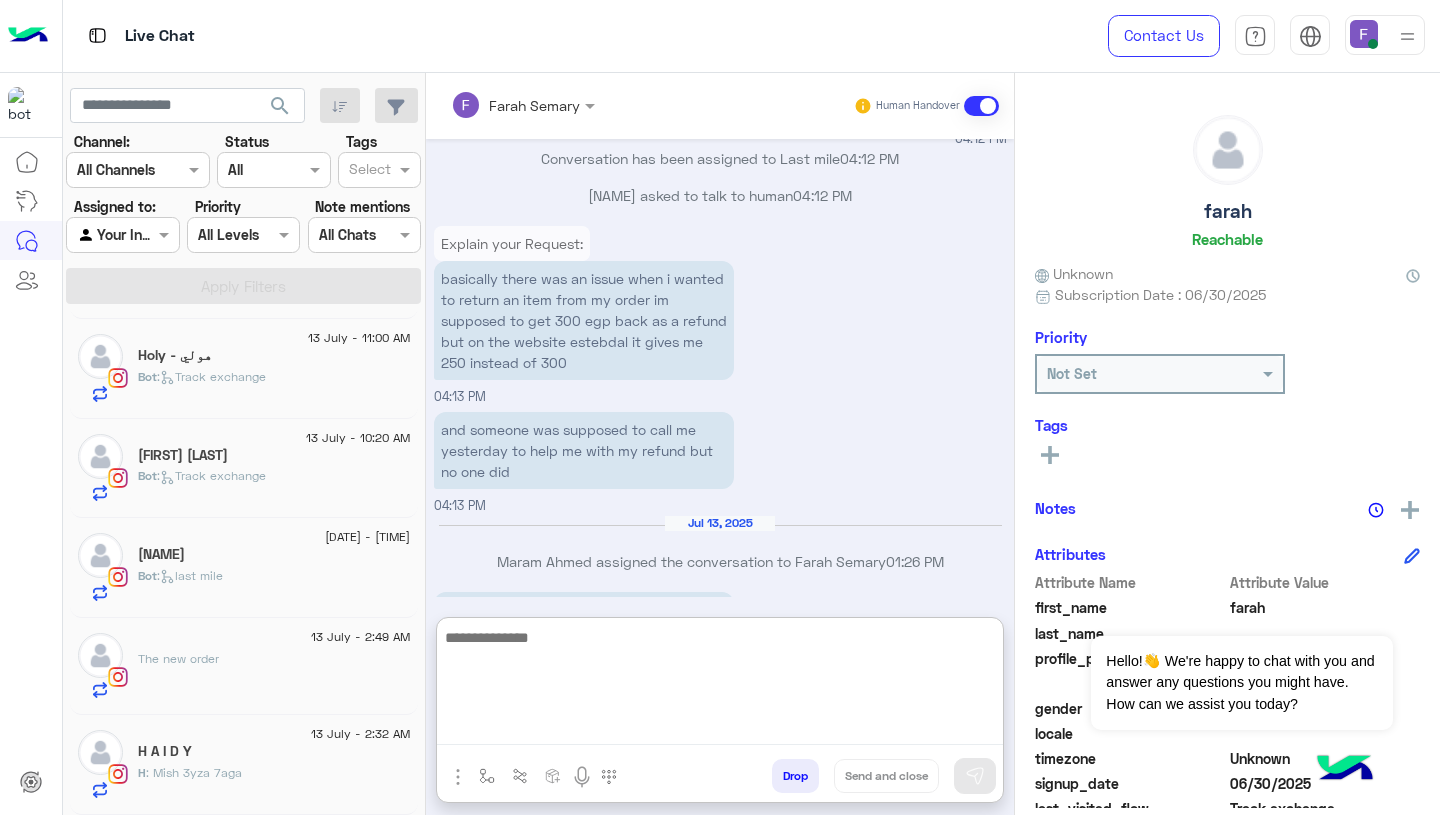 paste on "**********" 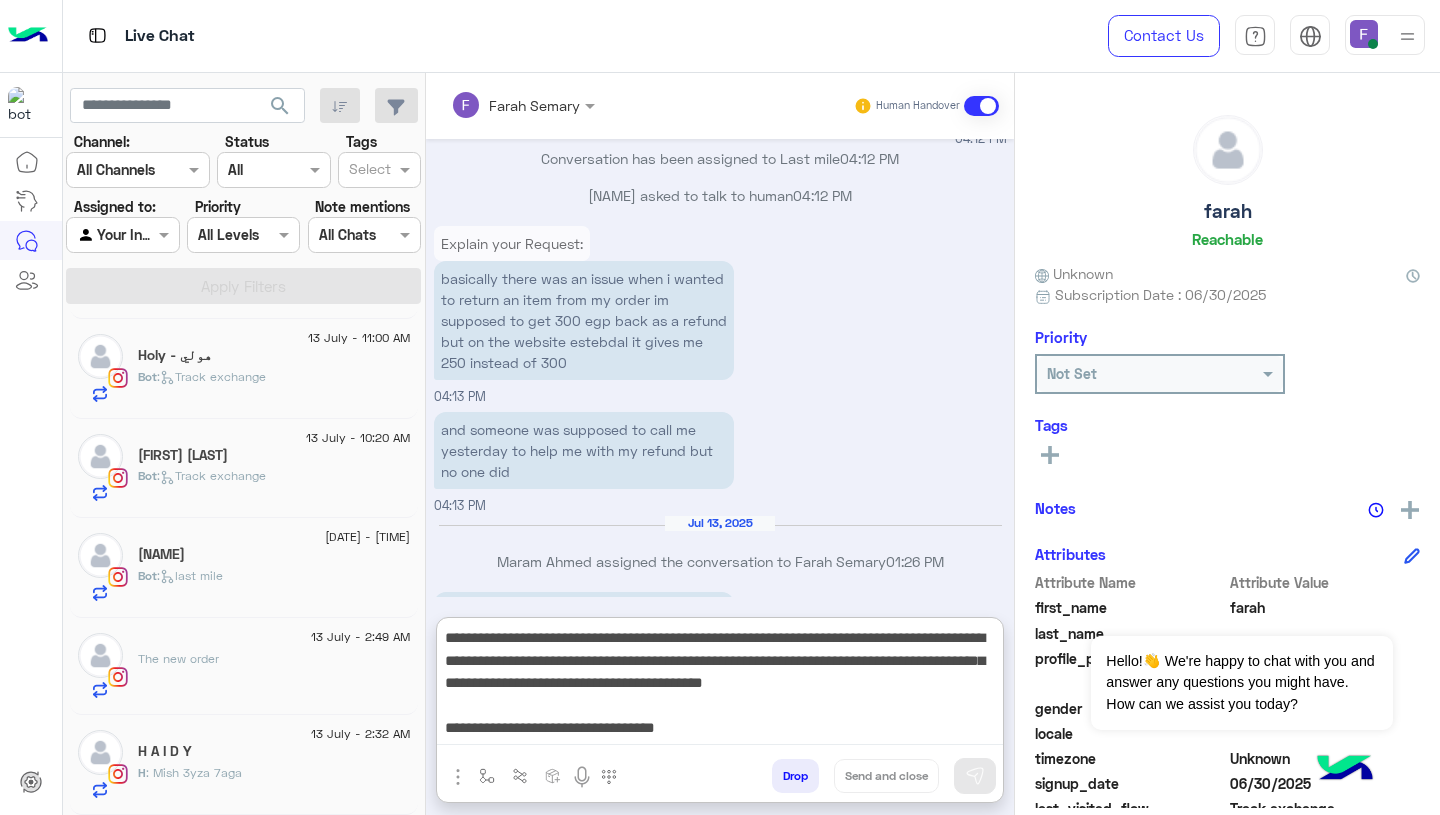 scroll, scrollTop: 196, scrollLeft: 0, axis: vertical 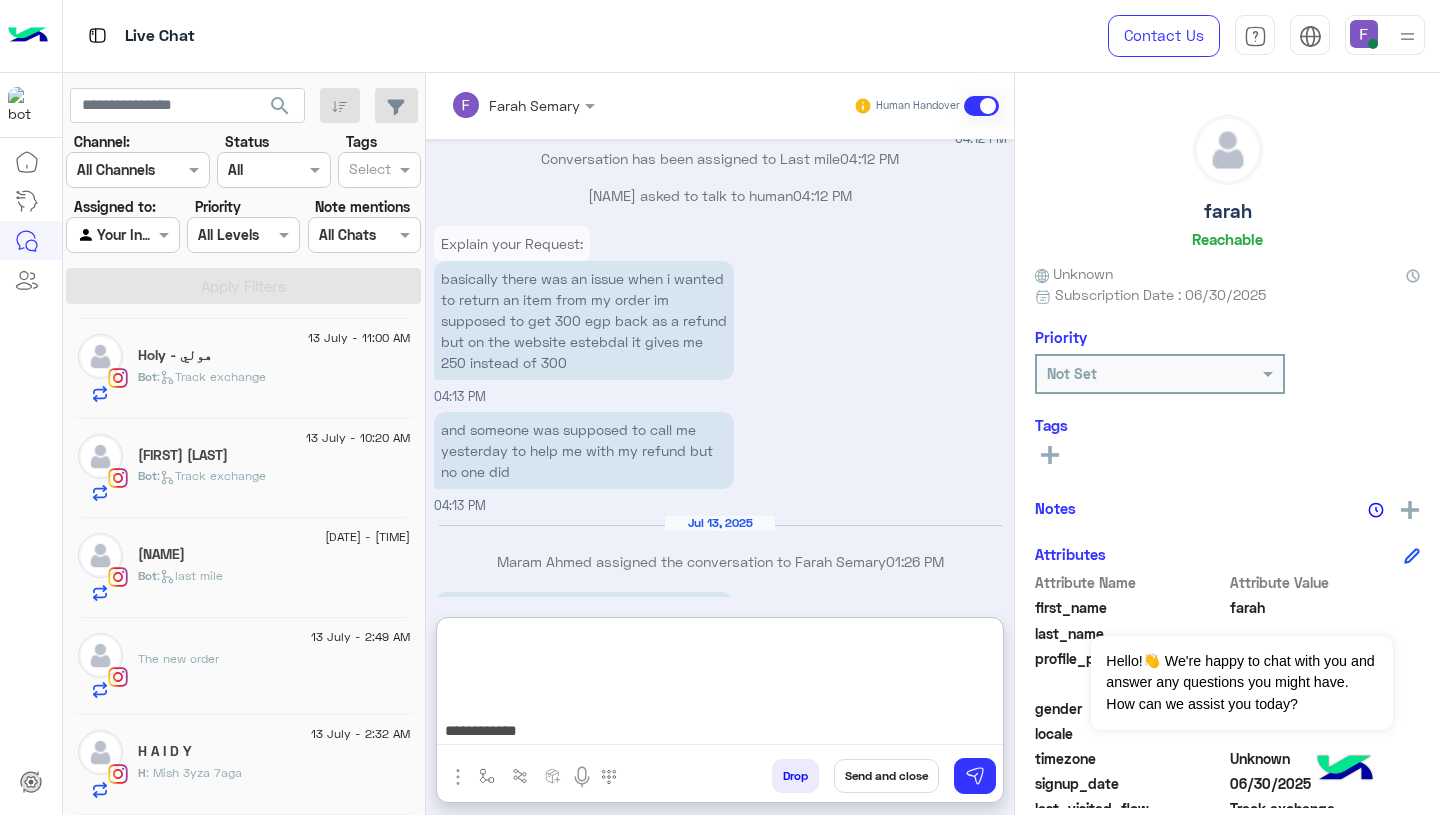 click on "**********" at bounding box center [720, 685] 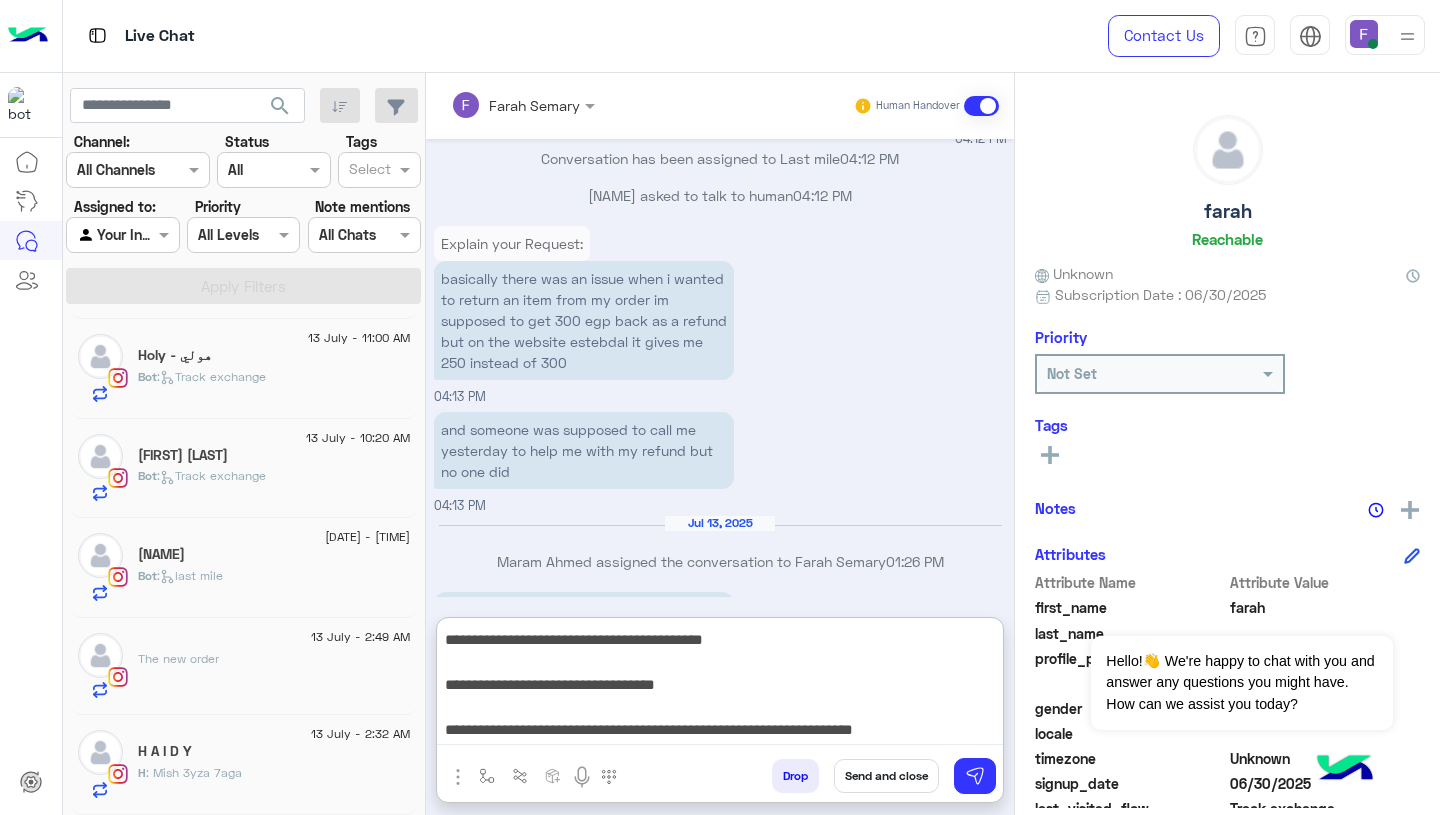 scroll, scrollTop: 0, scrollLeft: 0, axis: both 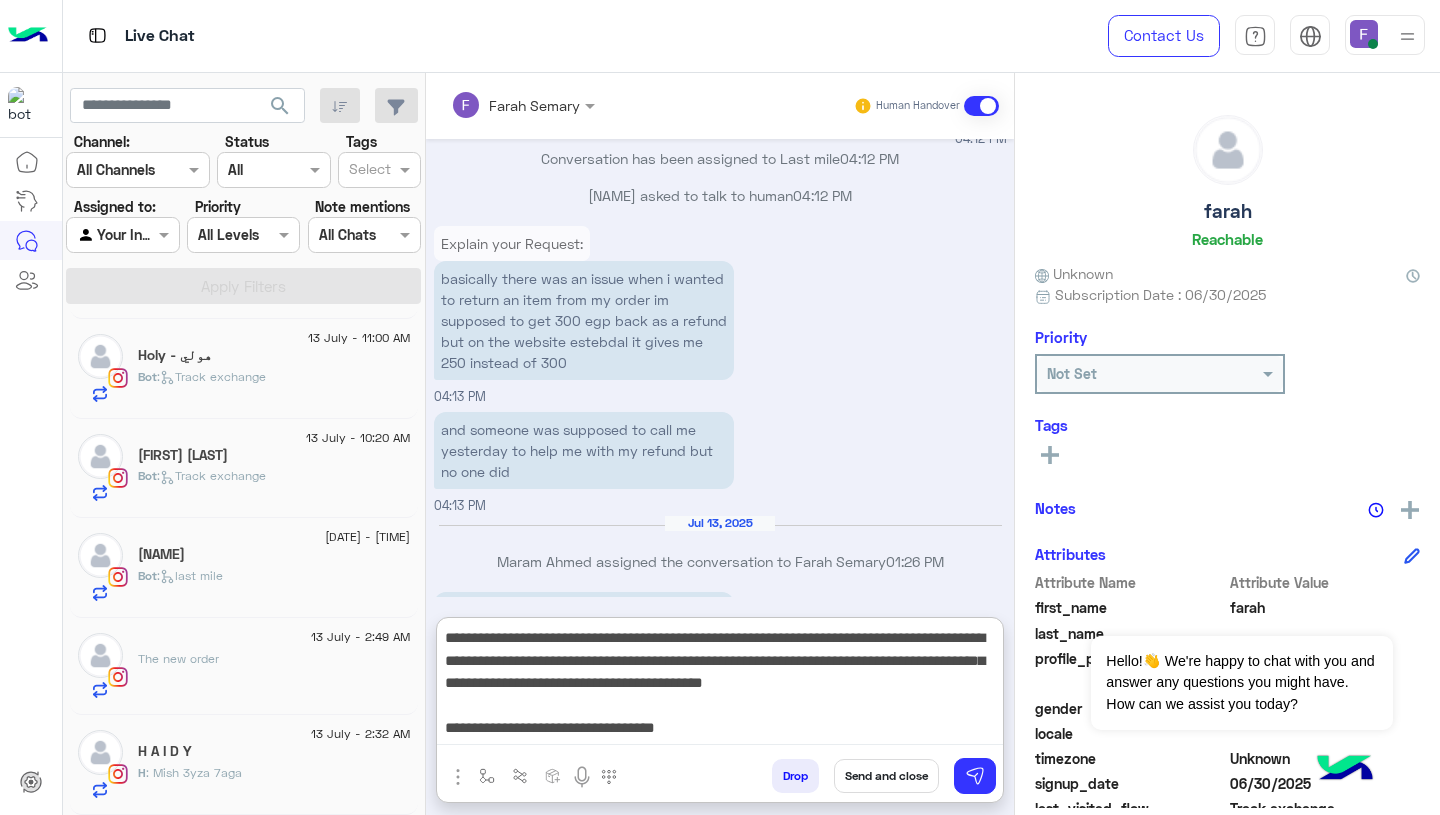 click on "**********" at bounding box center [720, 685] 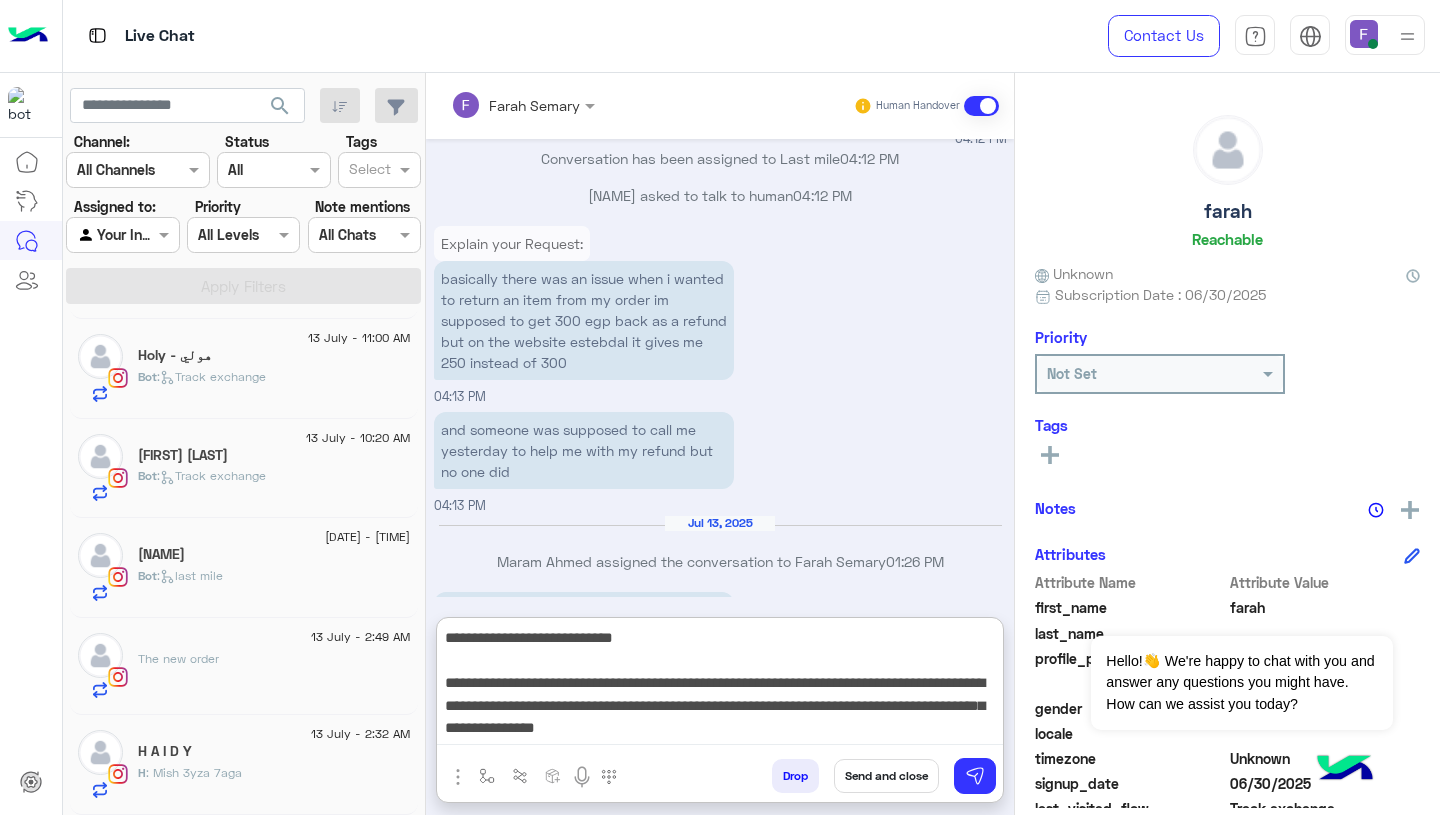 click on "**********" at bounding box center [720, 685] 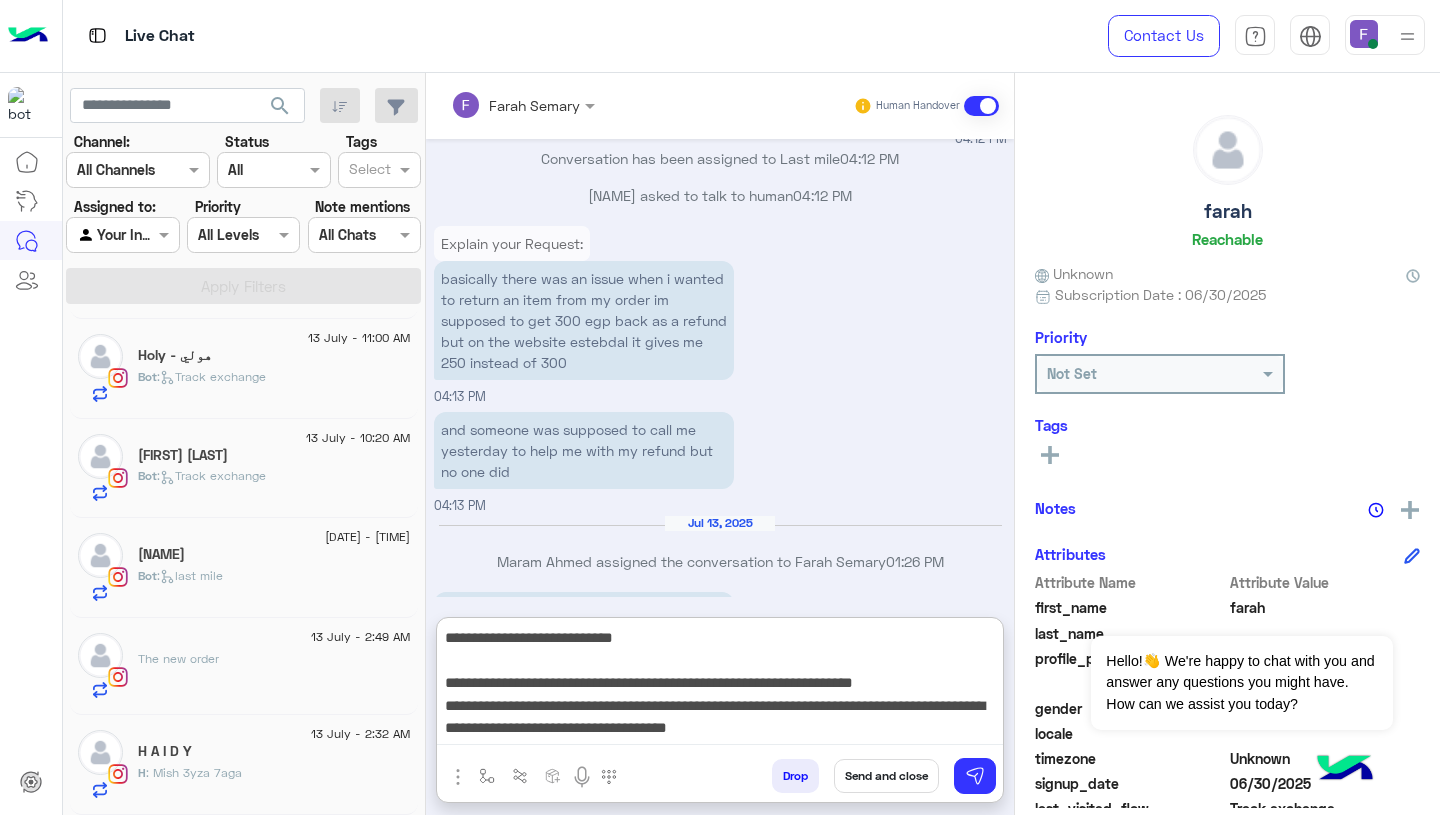 type on "**********" 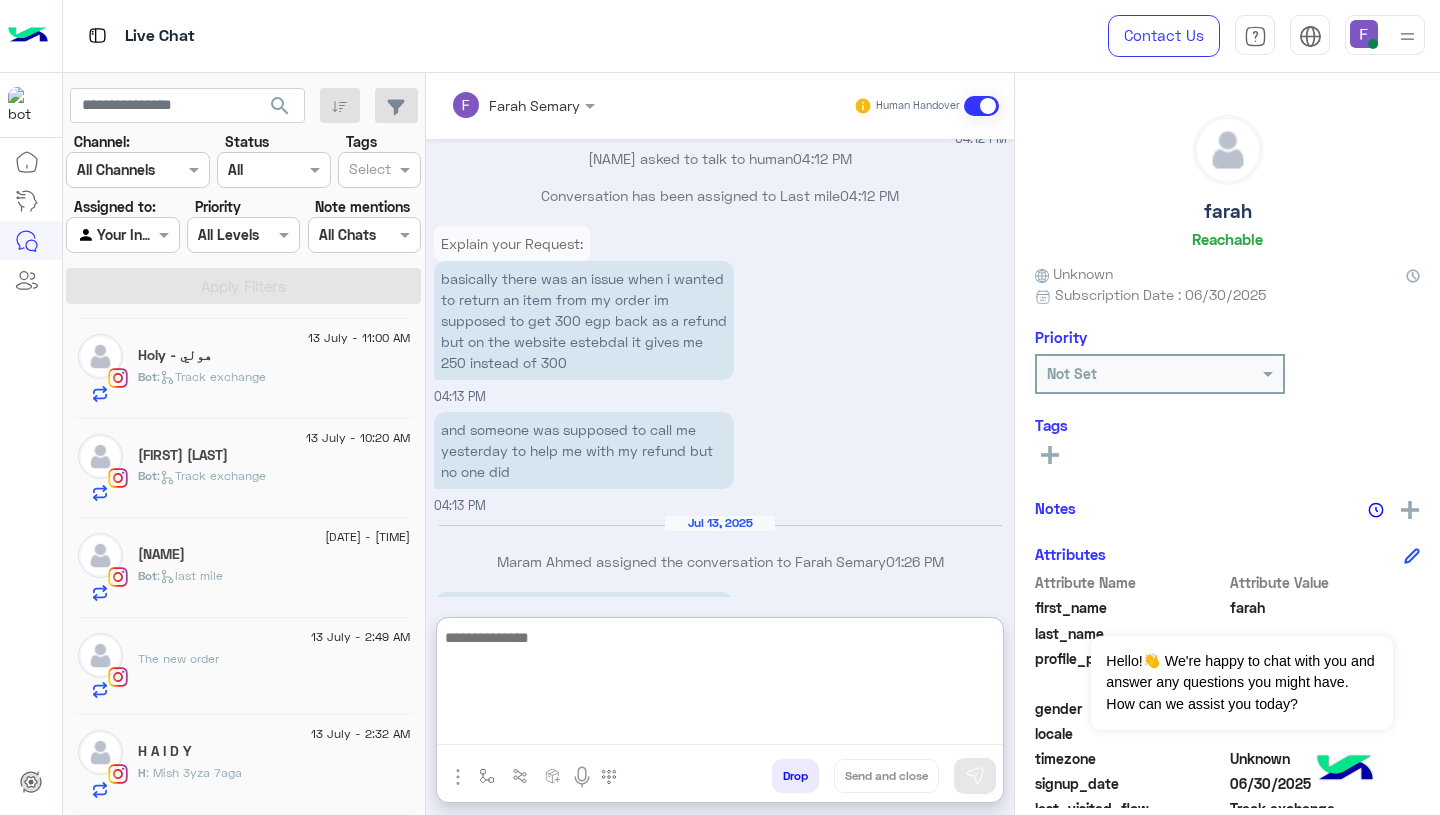 scroll, scrollTop: 0, scrollLeft: 0, axis: both 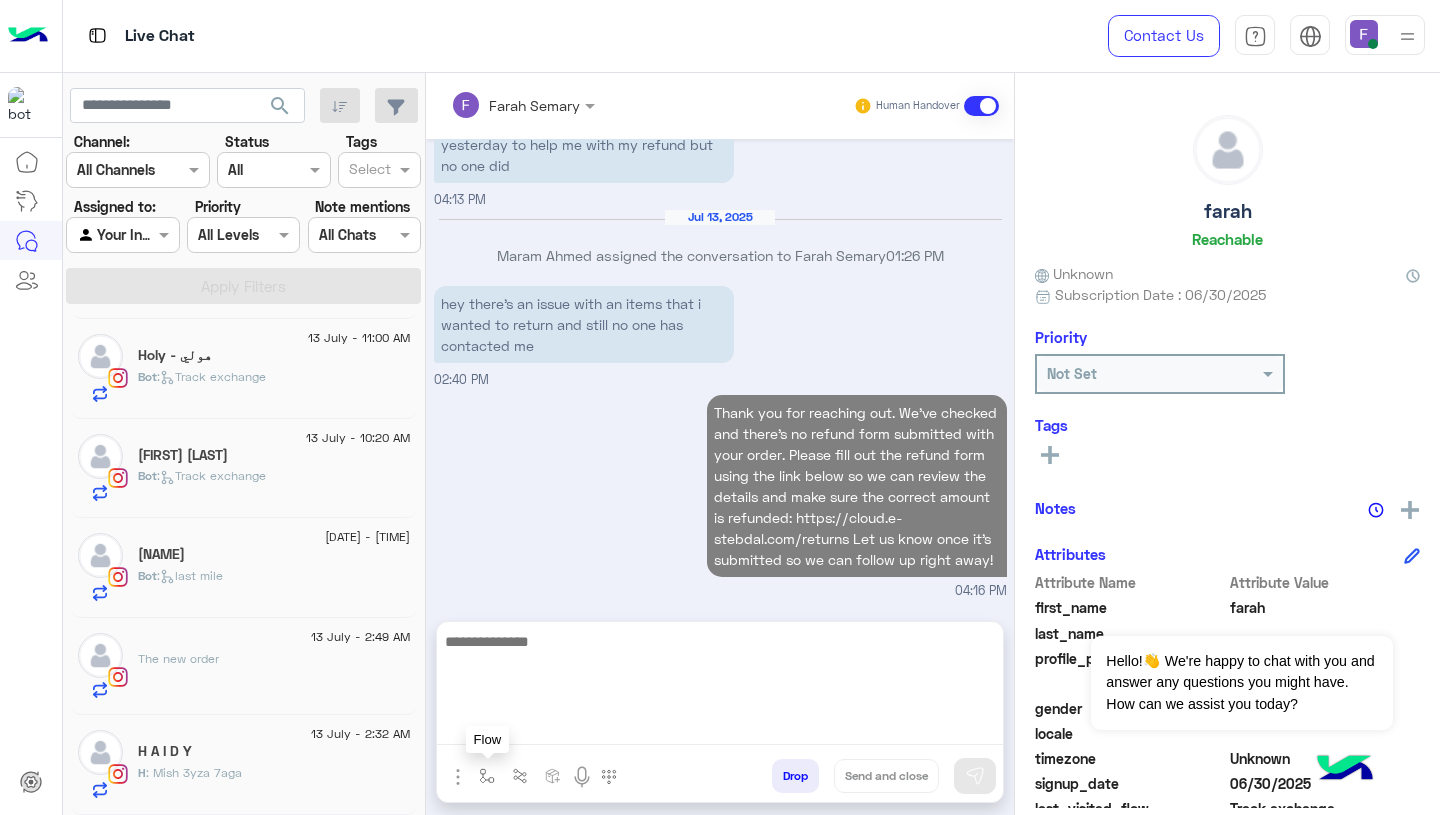 click at bounding box center (487, 776) 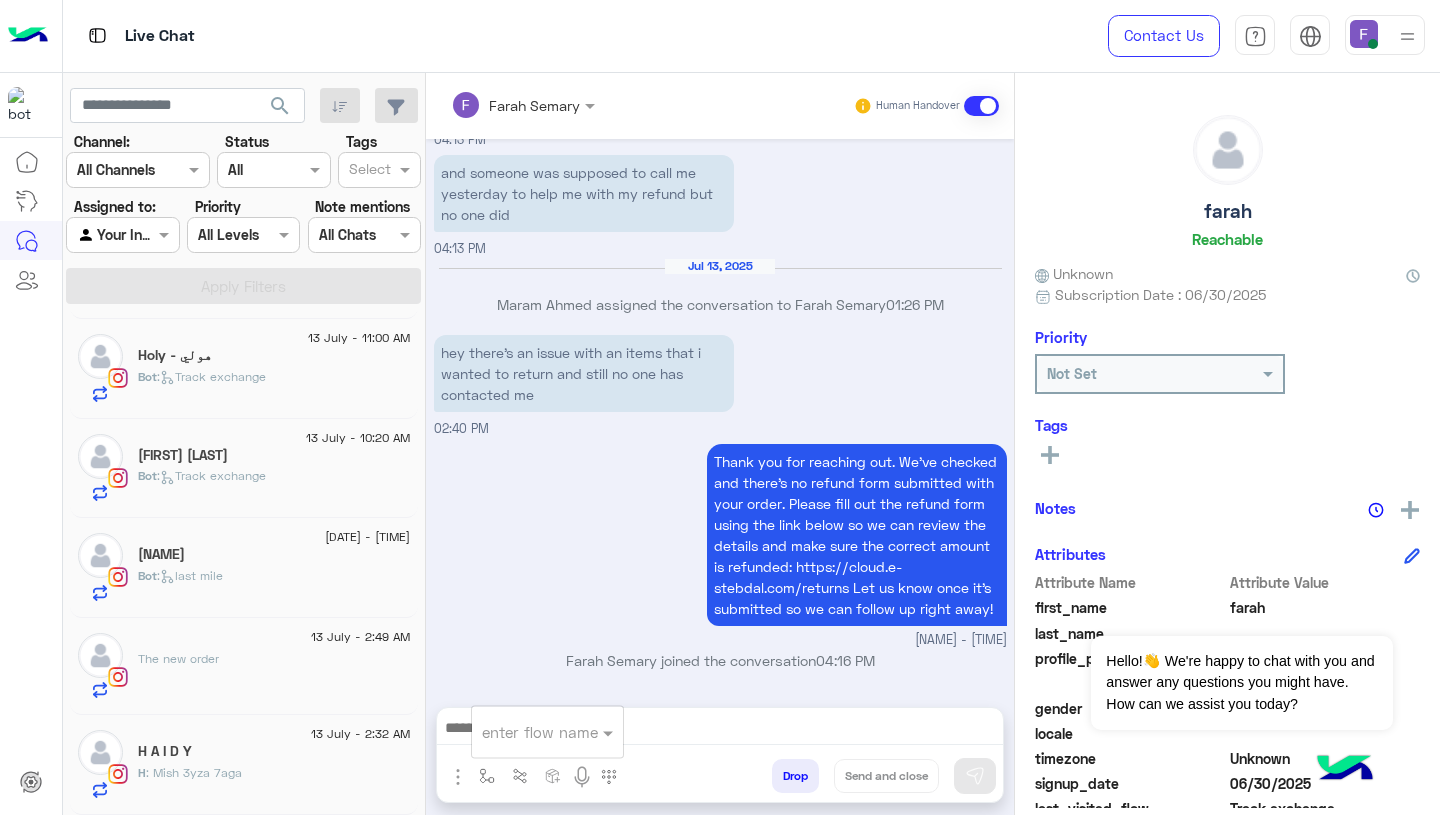scroll, scrollTop: 1940, scrollLeft: 0, axis: vertical 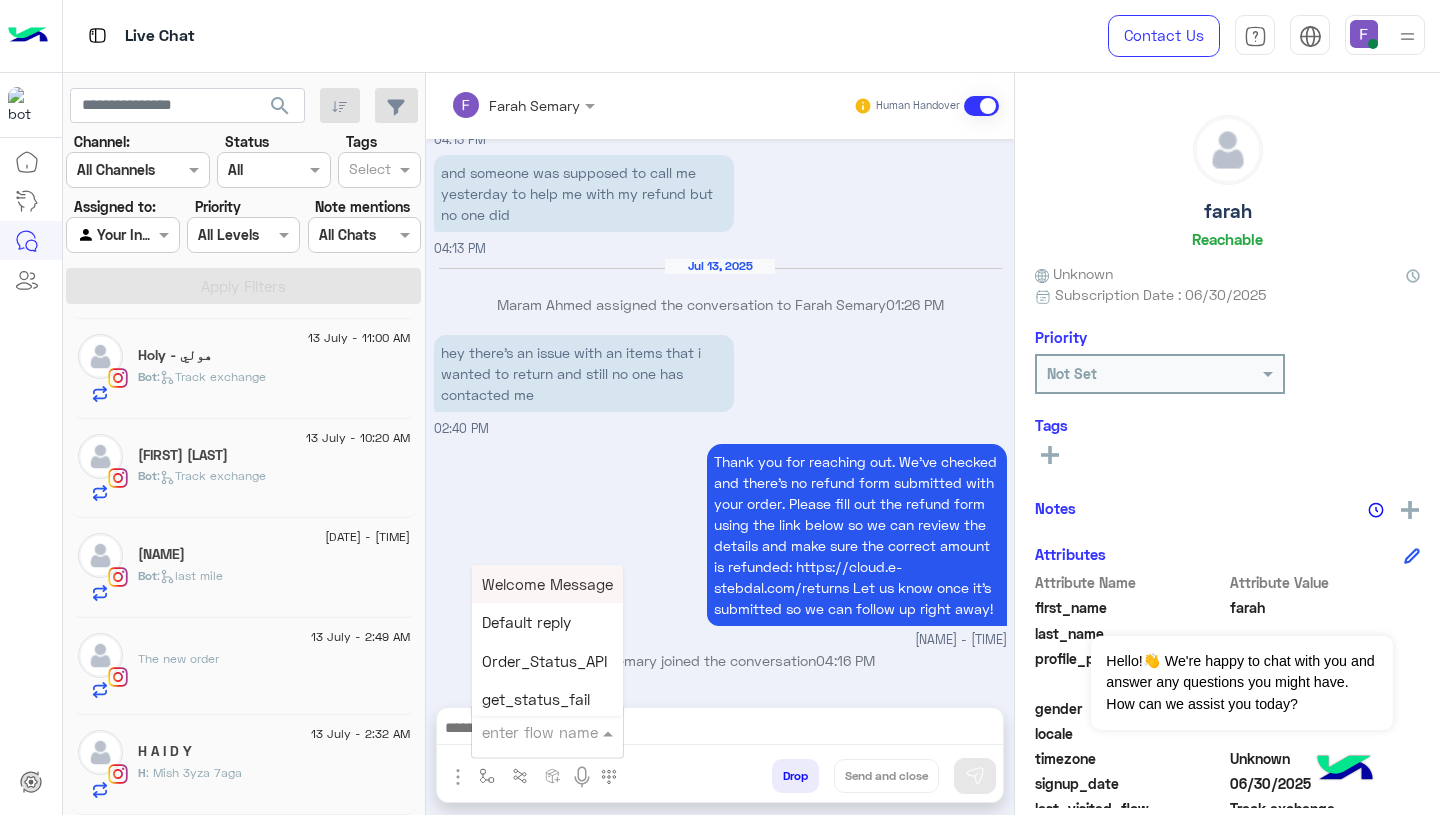 click at bounding box center [523, 732] 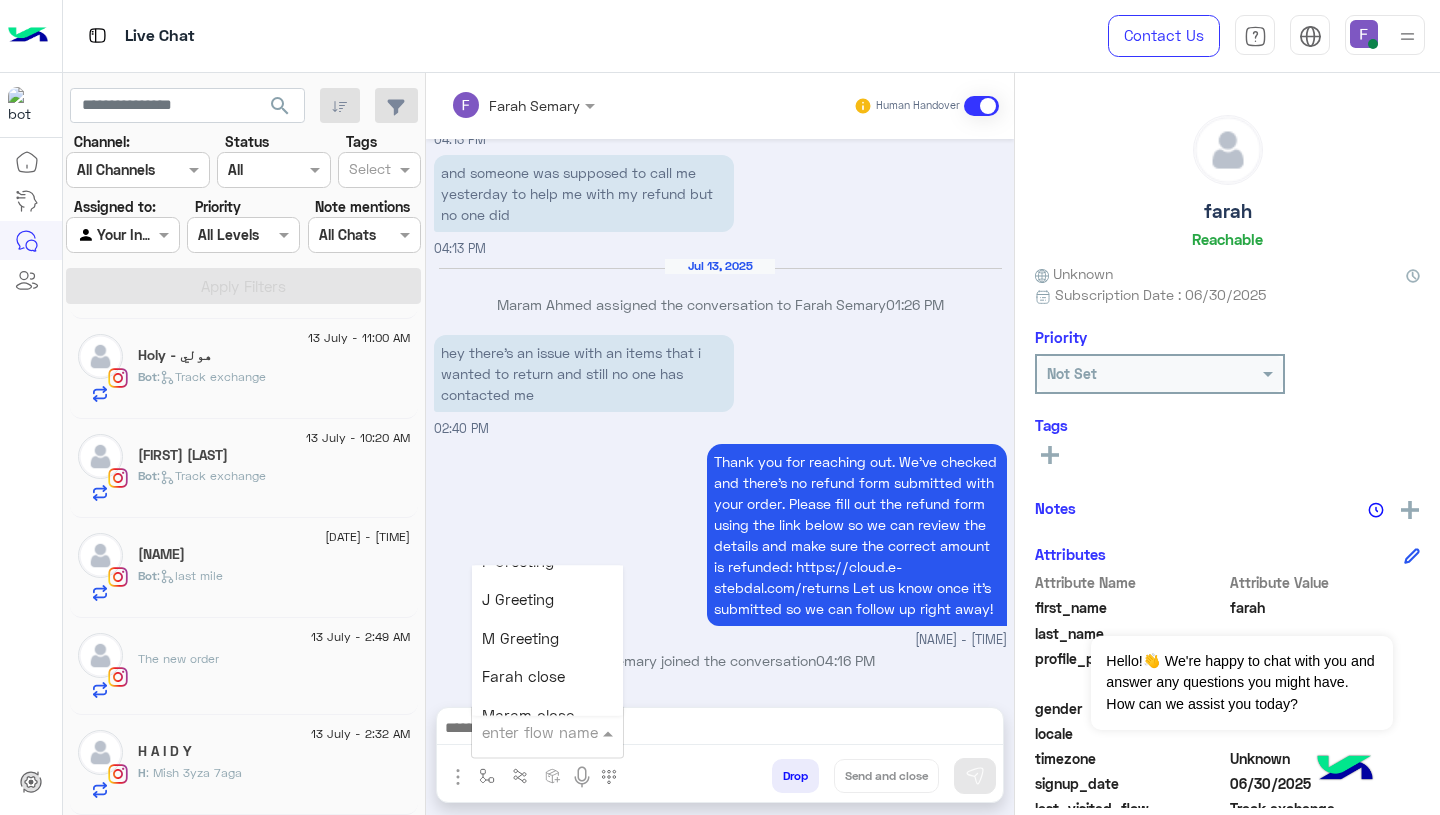 scroll, scrollTop: 2332, scrollLeft: 0, axis: vertical 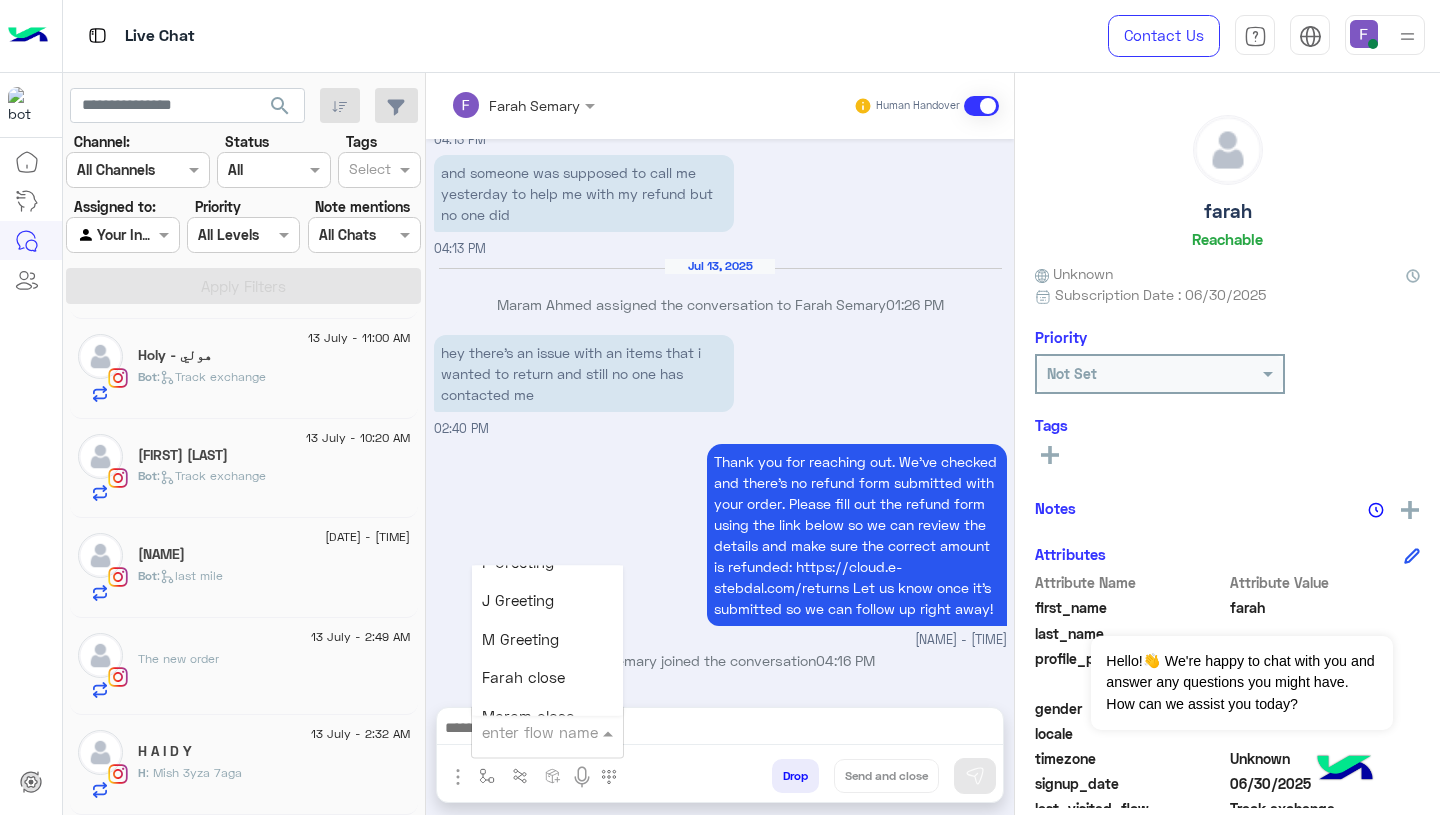 click on "Farah close" at bounding box center [523, 678] 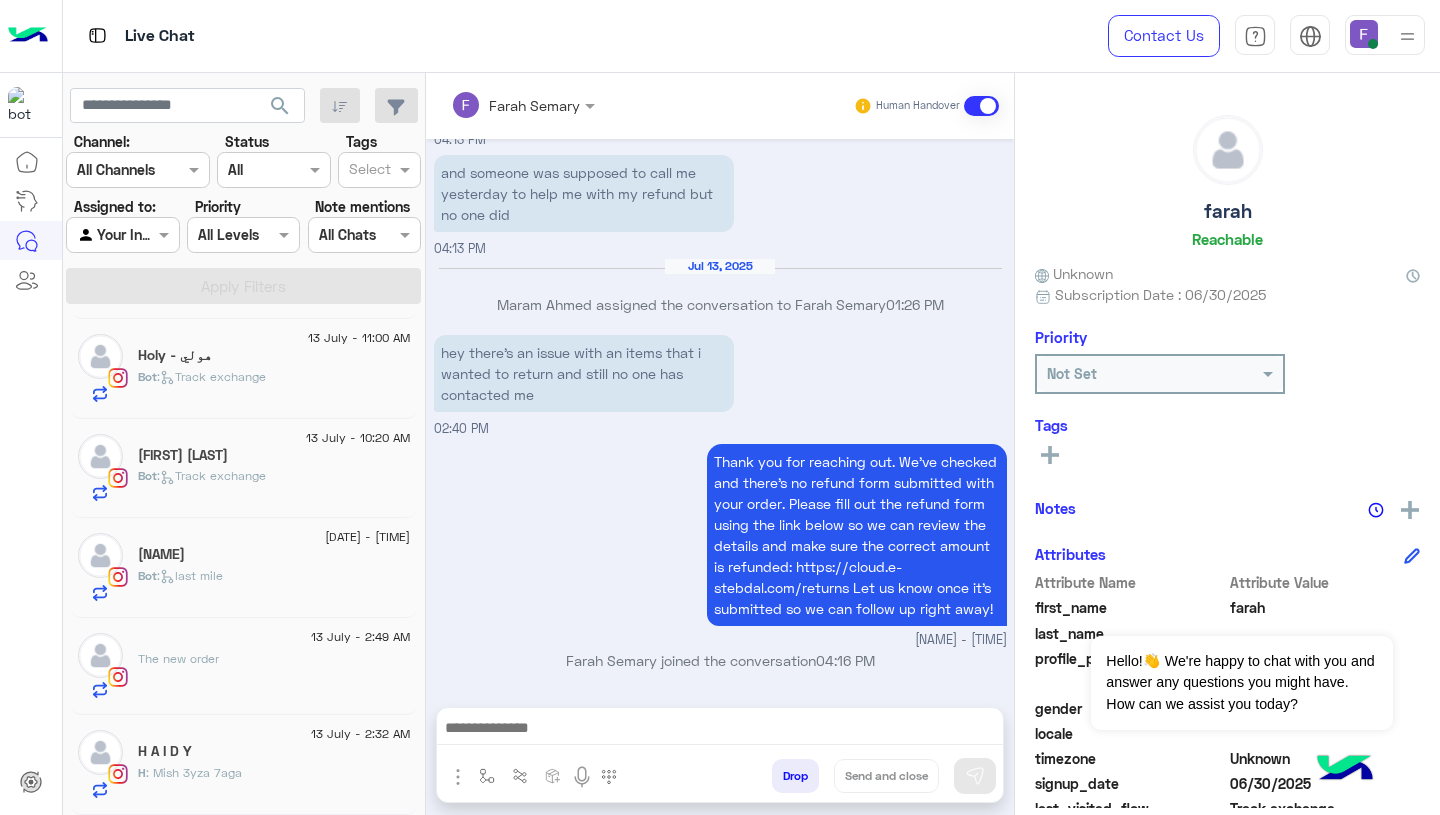 type on "**********" 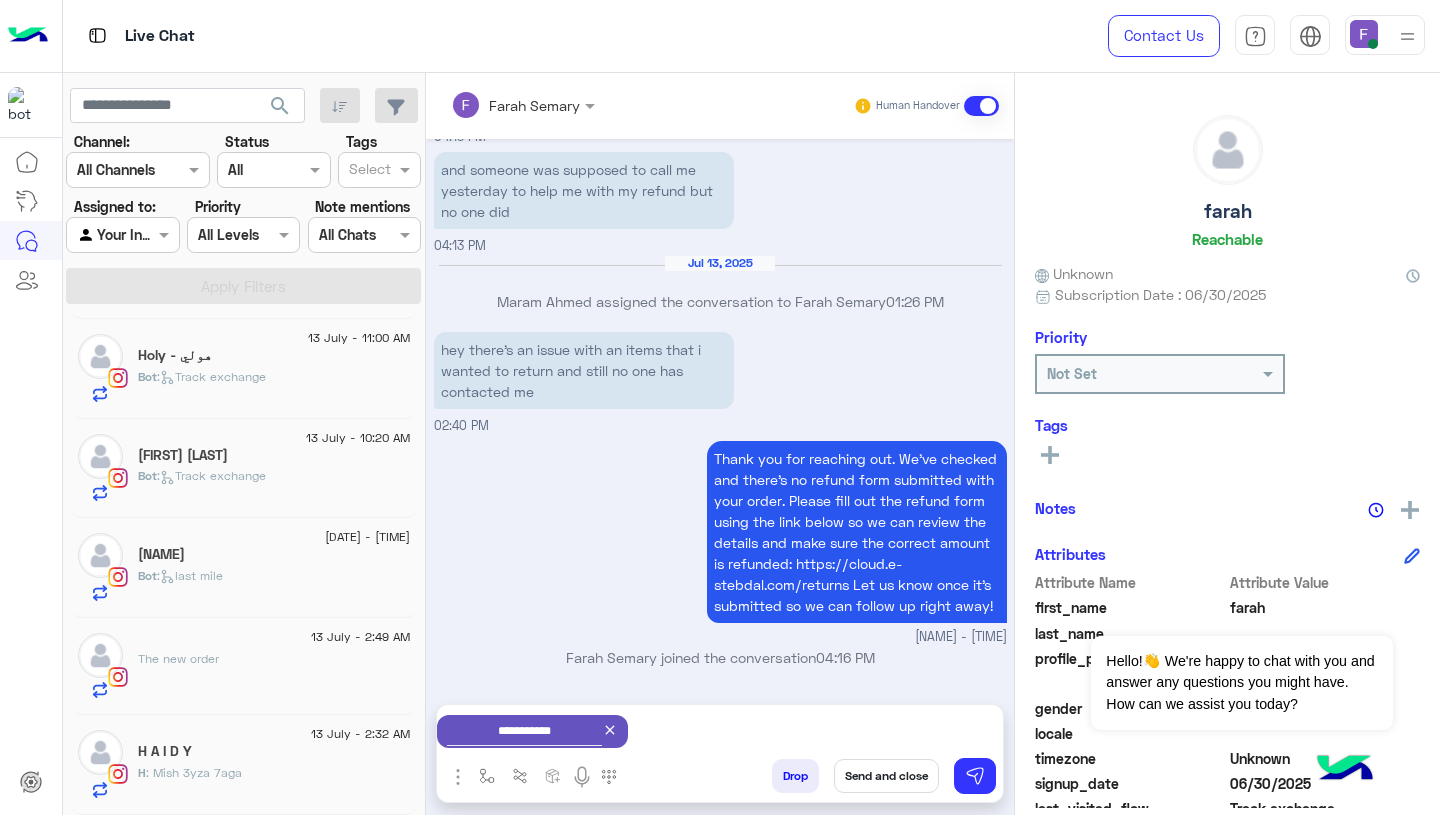 click on "Send and close" at bounding box center (886, 776) 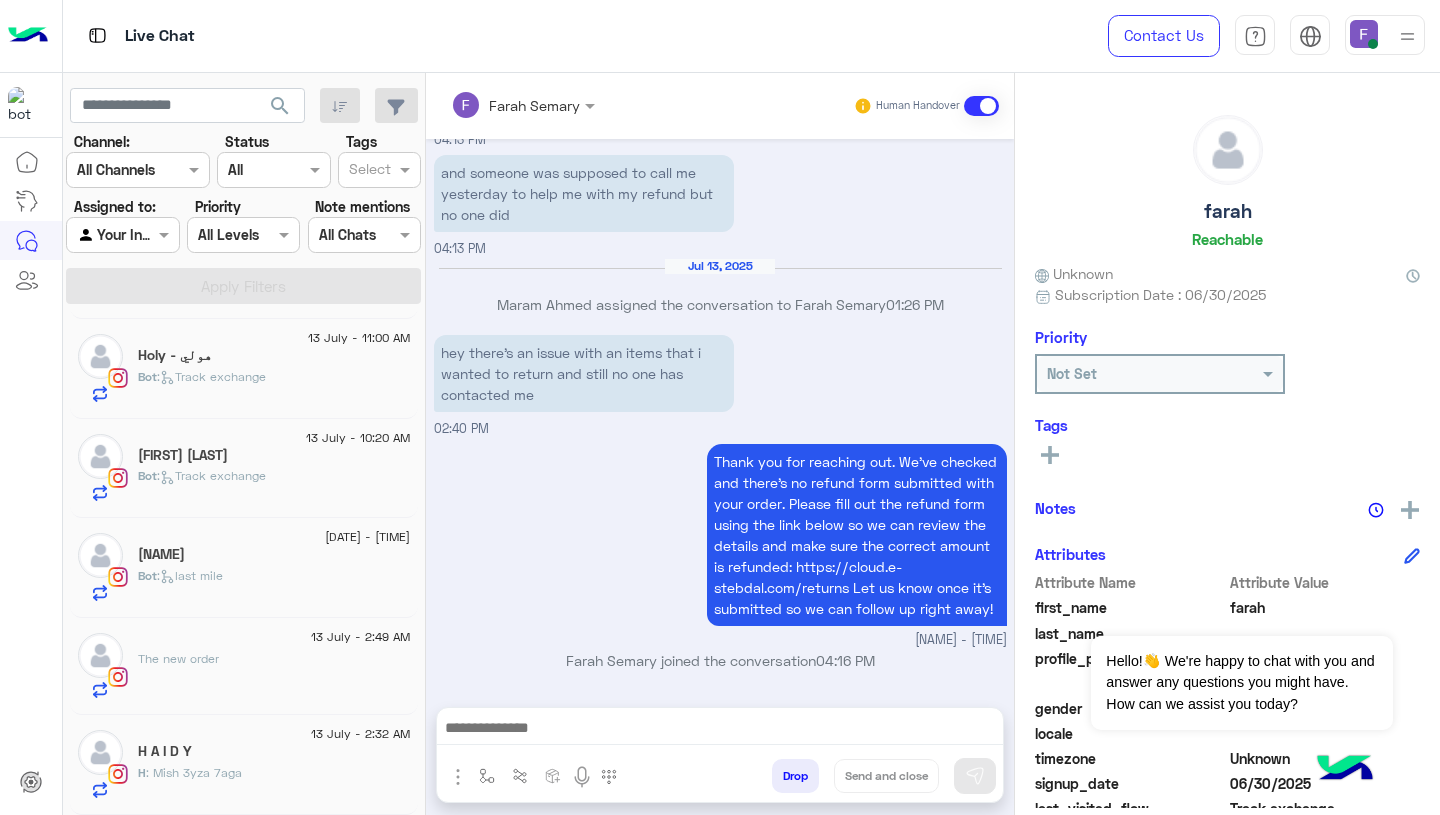 scroll, scrollTop: 1977, scrollLeft: 0, axis: vertical 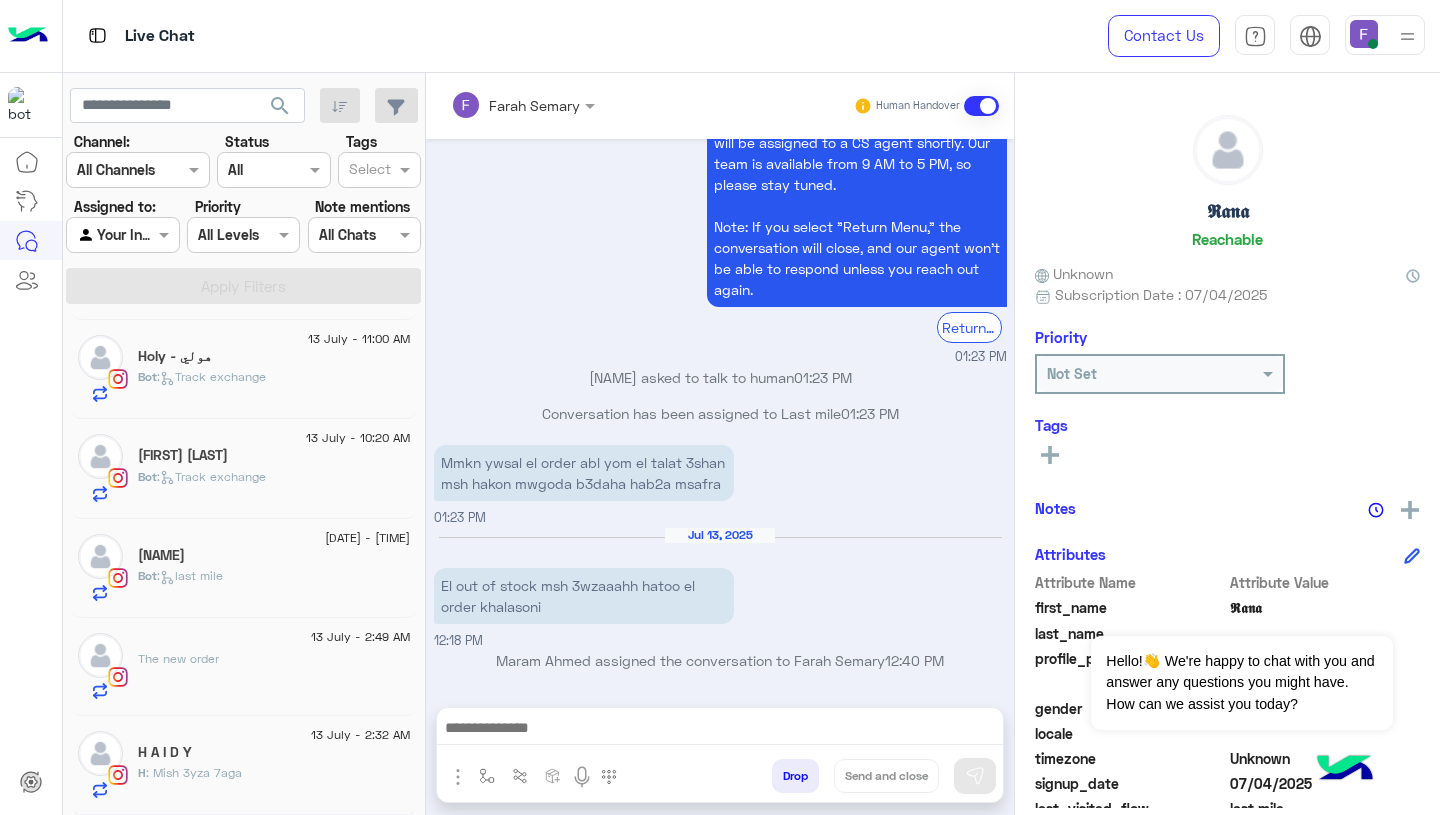 click on "H : Mish 3yza 7aga" 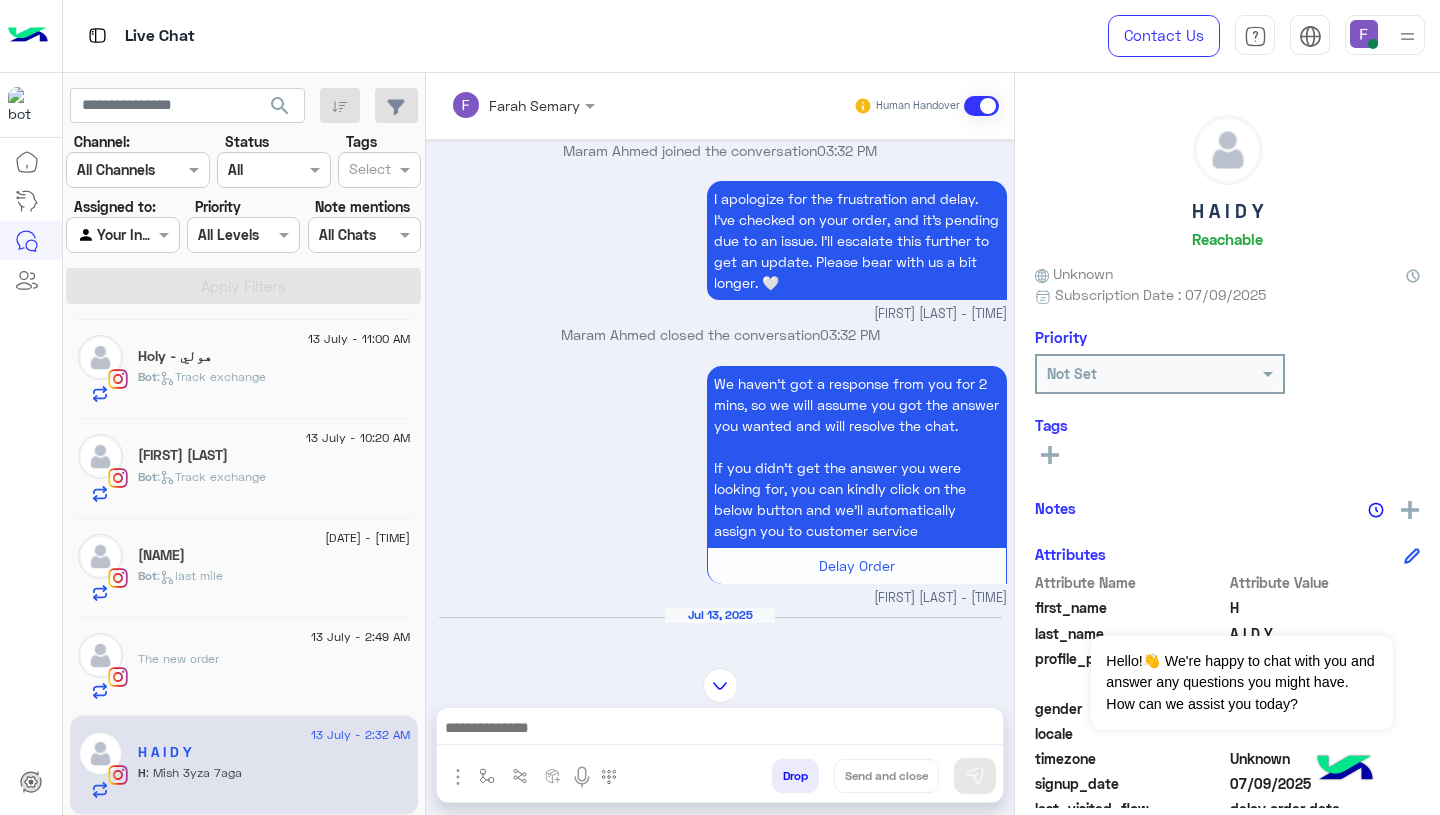 scroll, scrollTop: 2091, scrollLeft: 0, axis: vertical 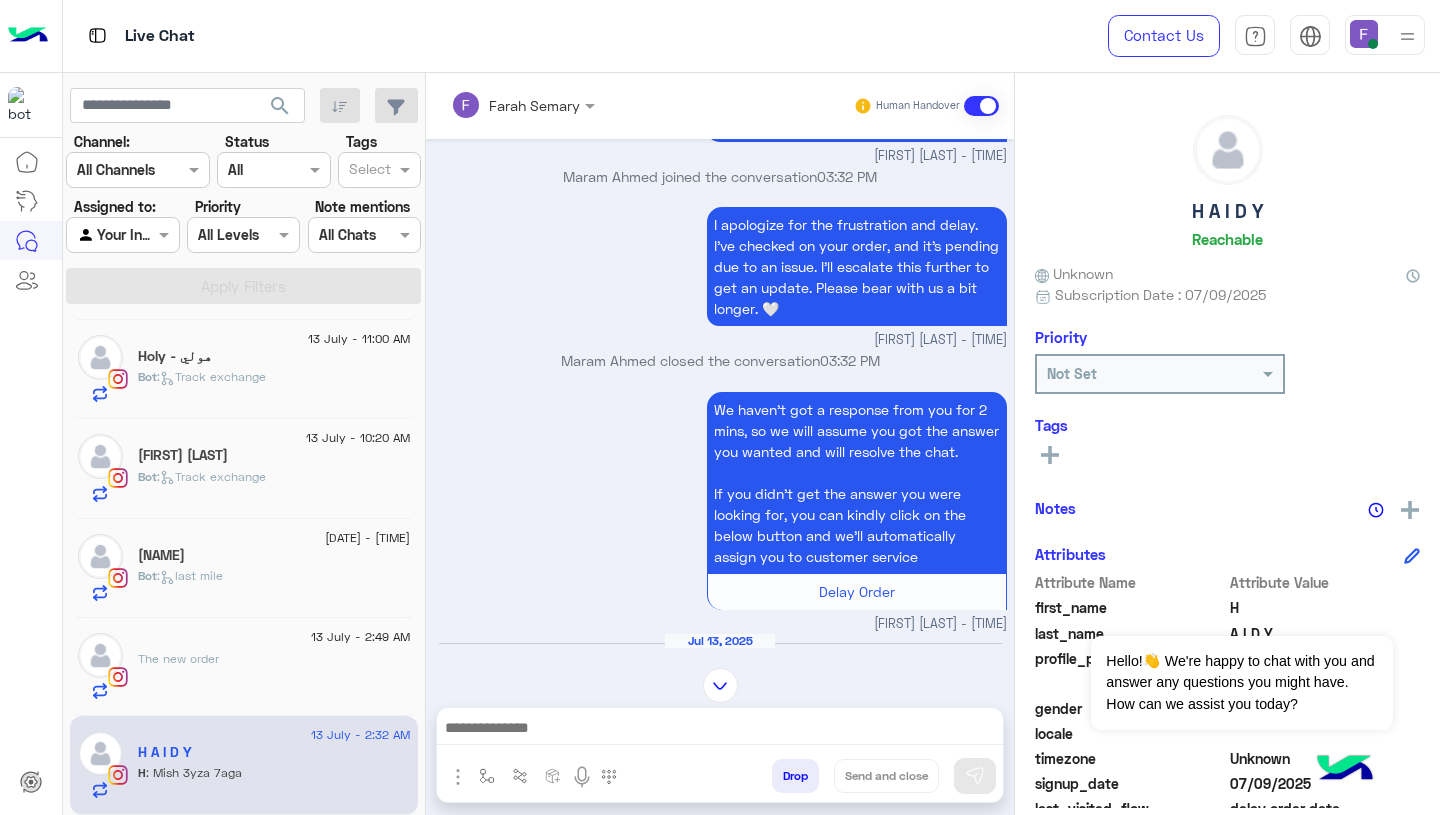 click on "Farah Semary" at bounding box center [534, 105] 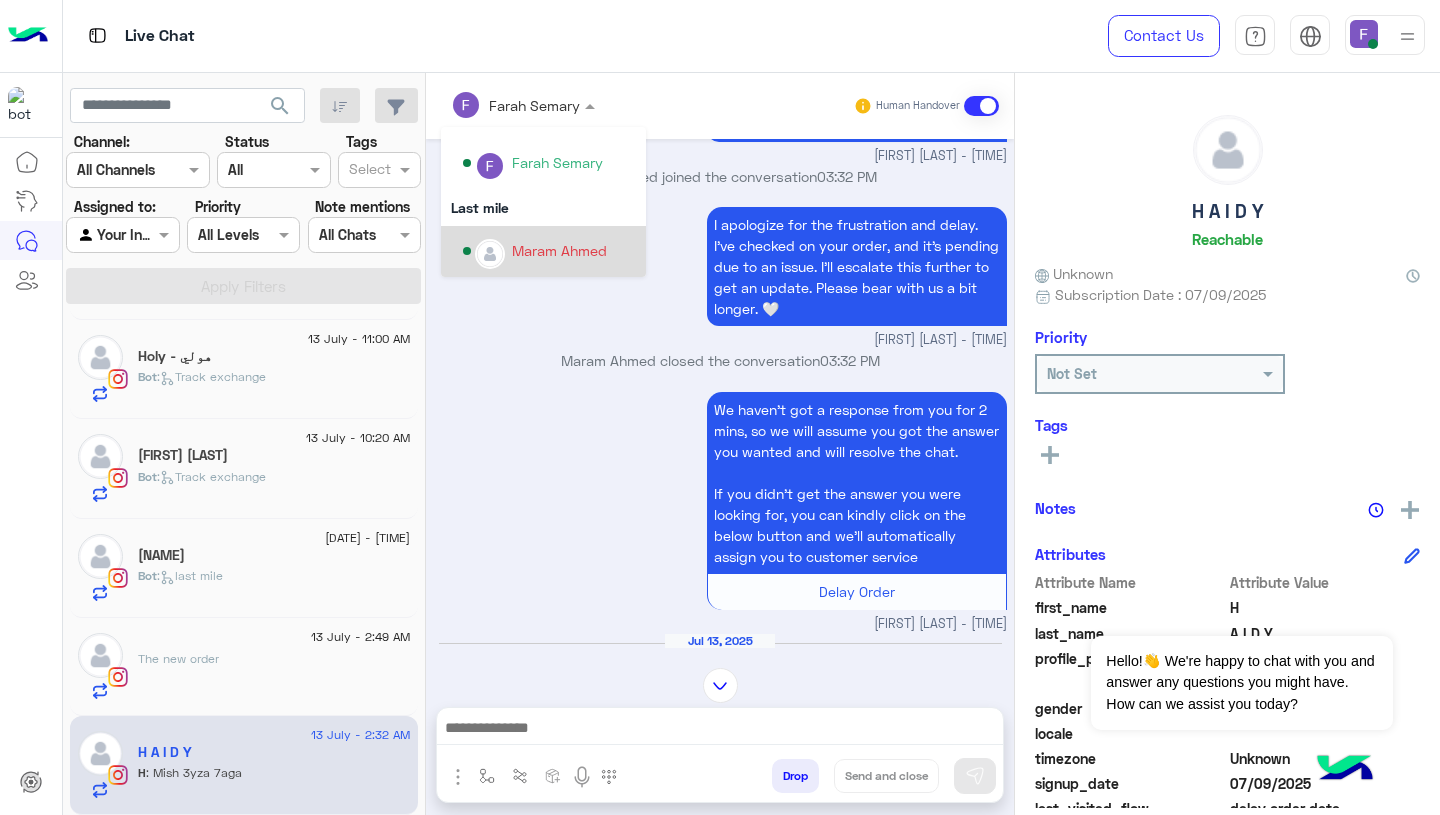 scroll, scrollTop: 0, scrollLeft: 0, axis: both 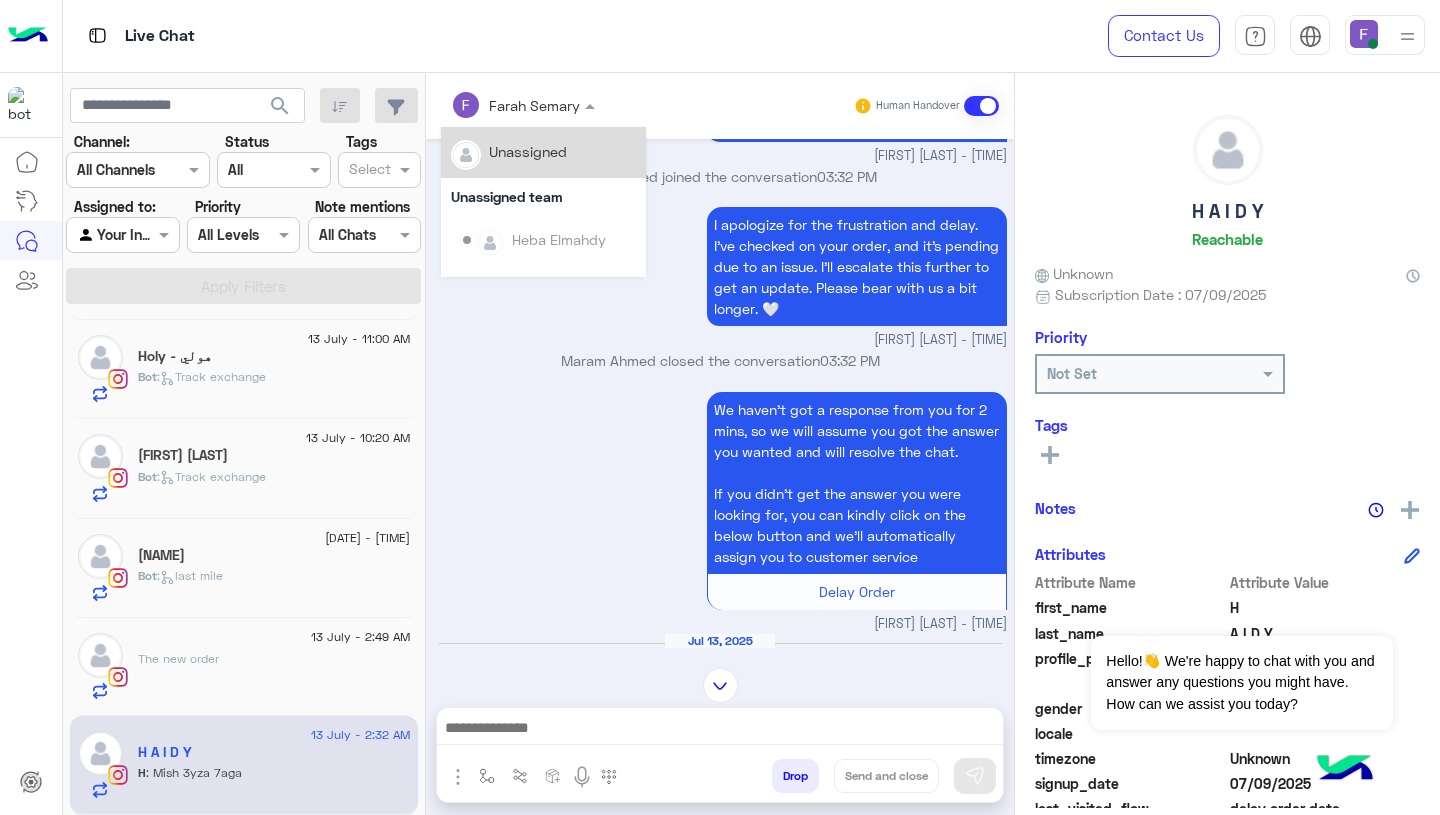 click on "Unassigned" at bounding box center (528, 151) 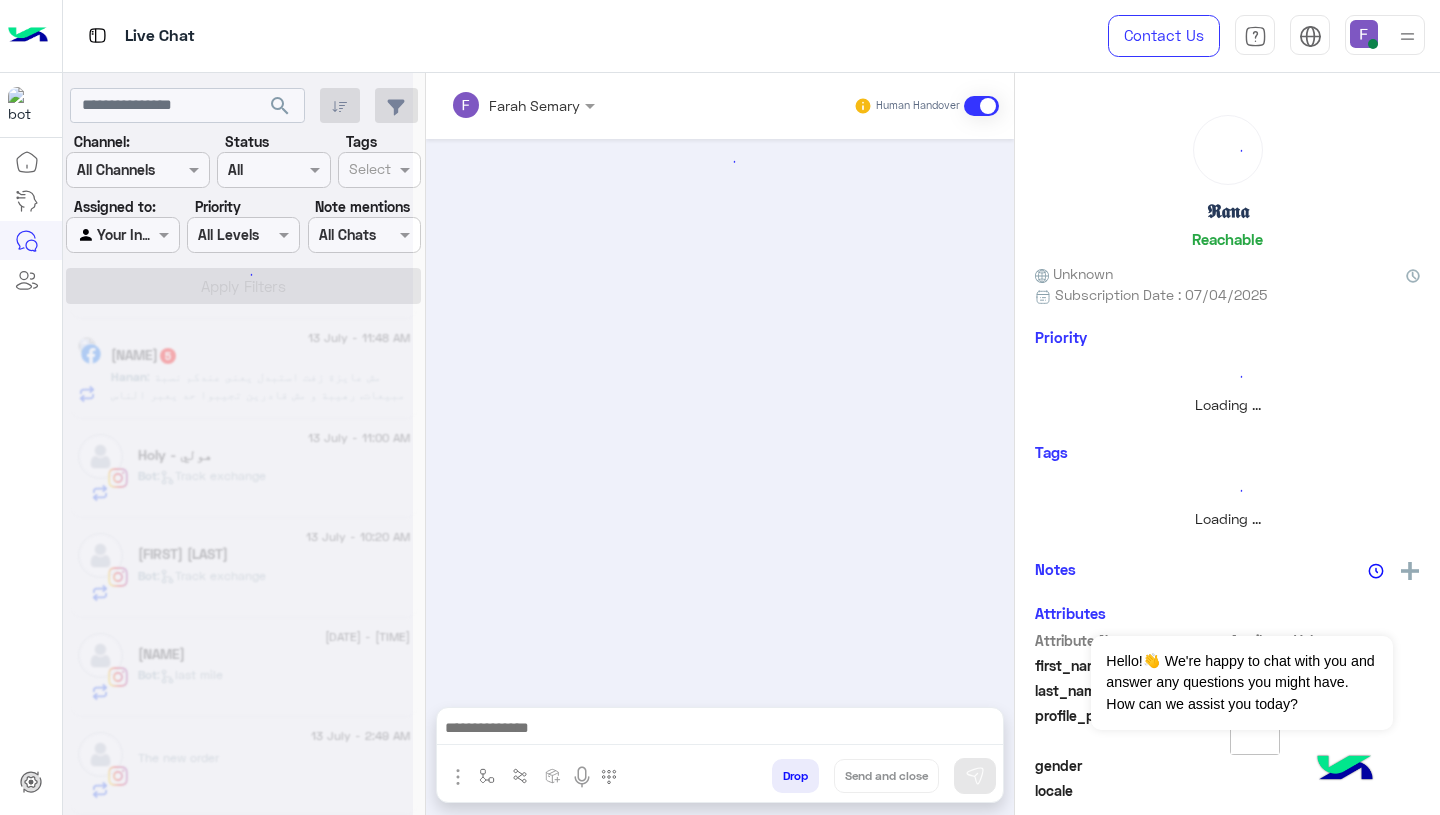 scroll, scrollTop: 398, scrollLeft: 0, axis: vertical 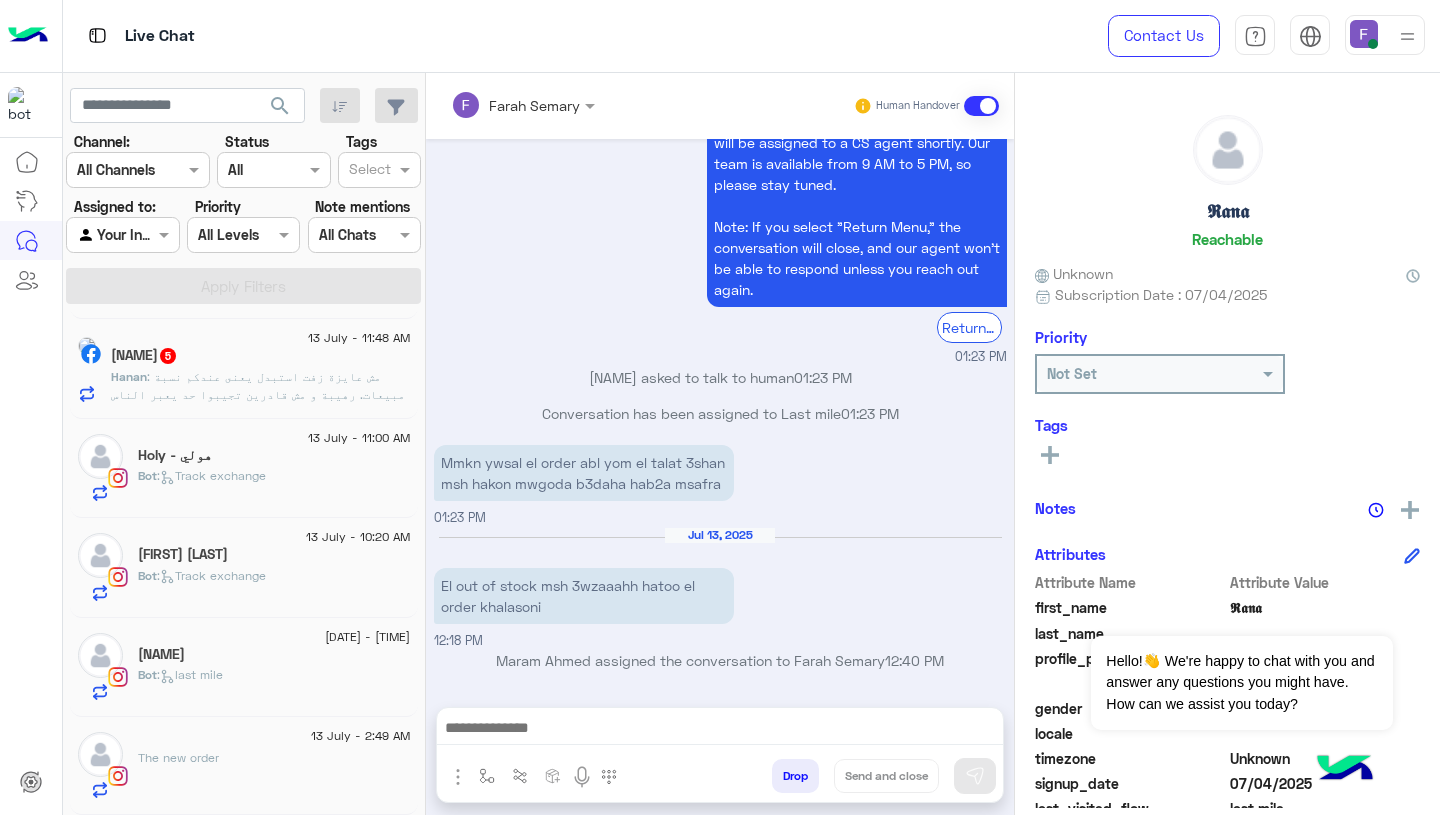 click at bounding box center [497, 105] 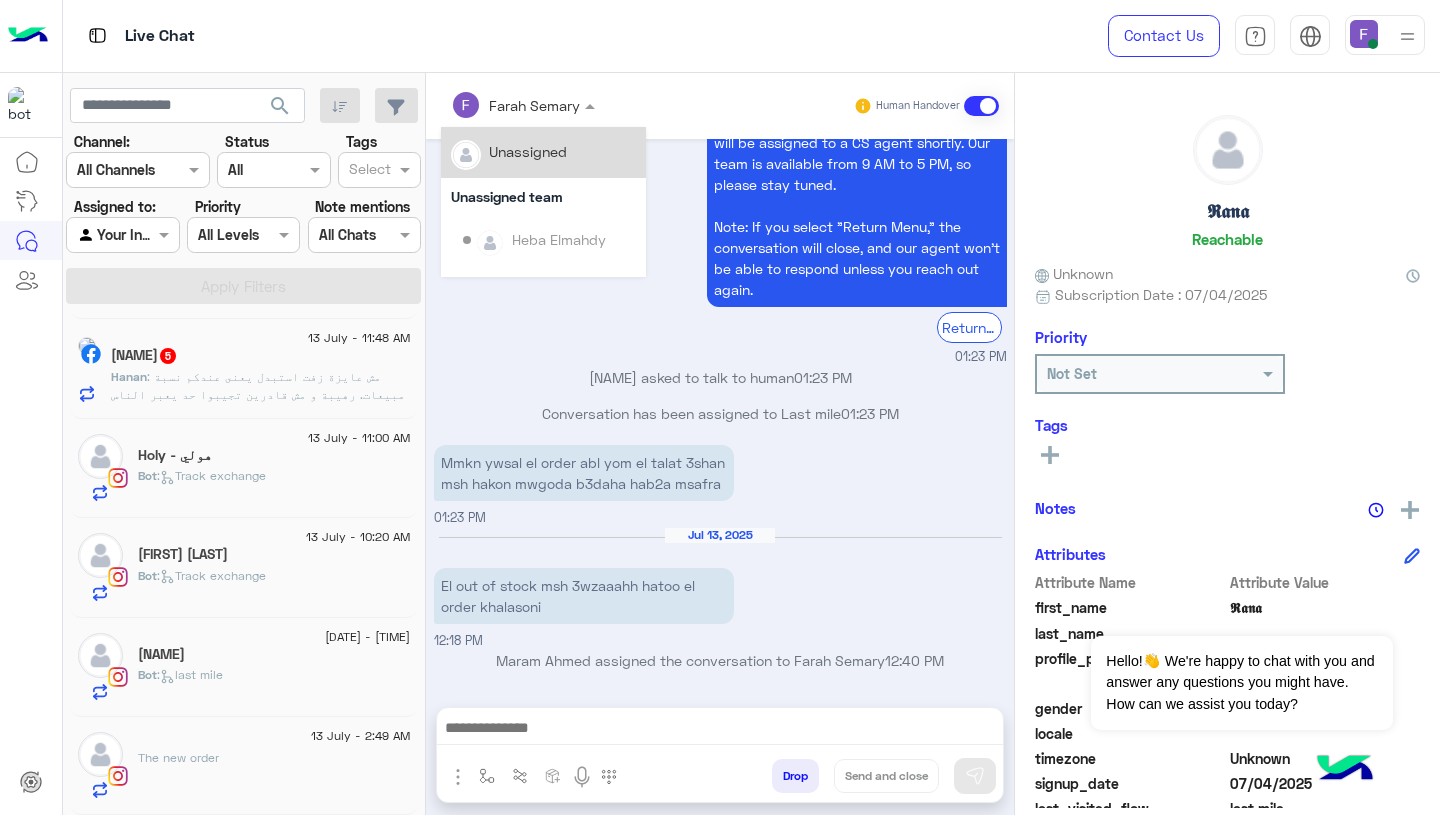 click on "Unassigned" at bounding box center [528, 151] 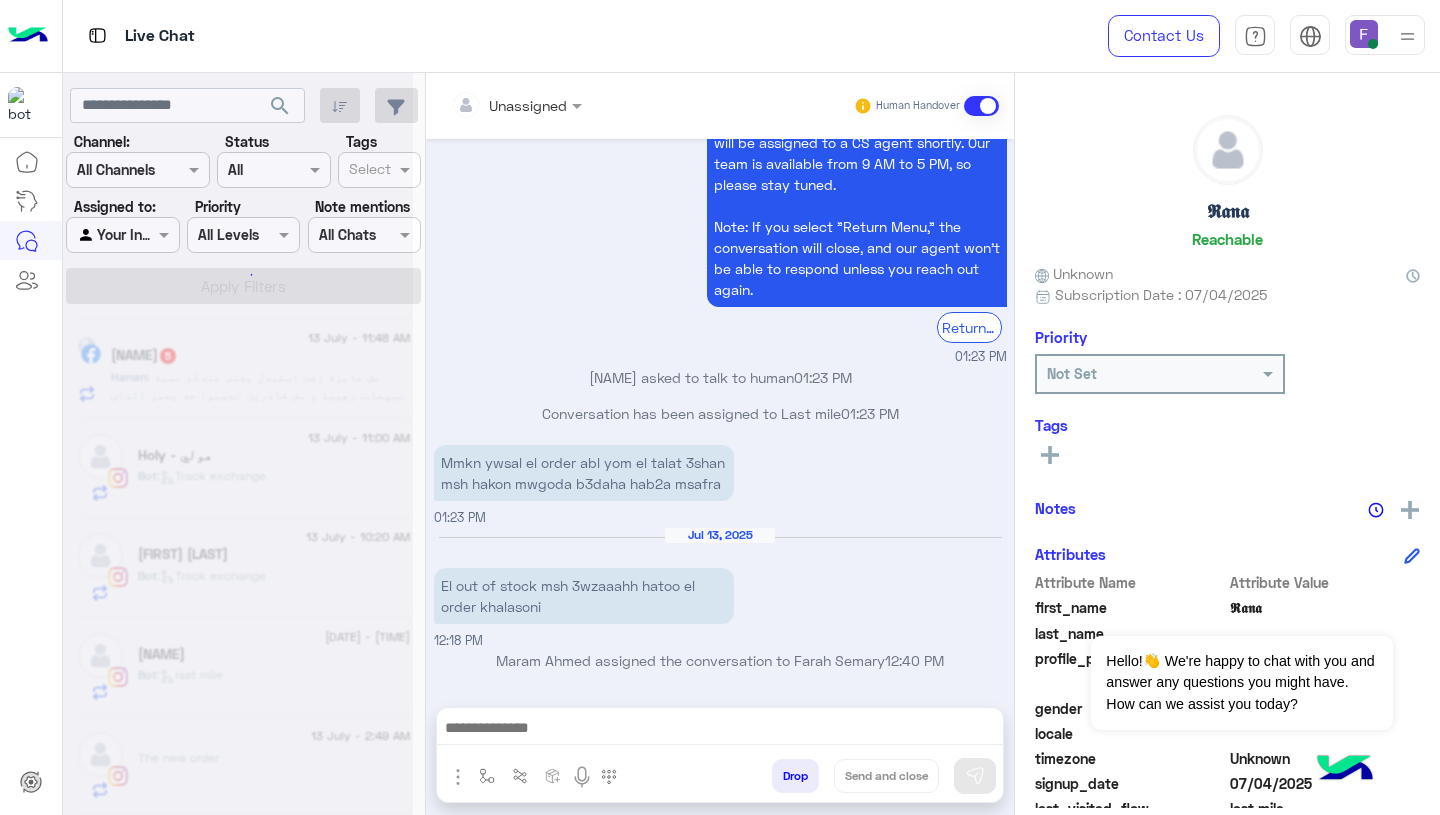 scroll, scrollTop: 298, scrollLeft: 0, axis: vertical 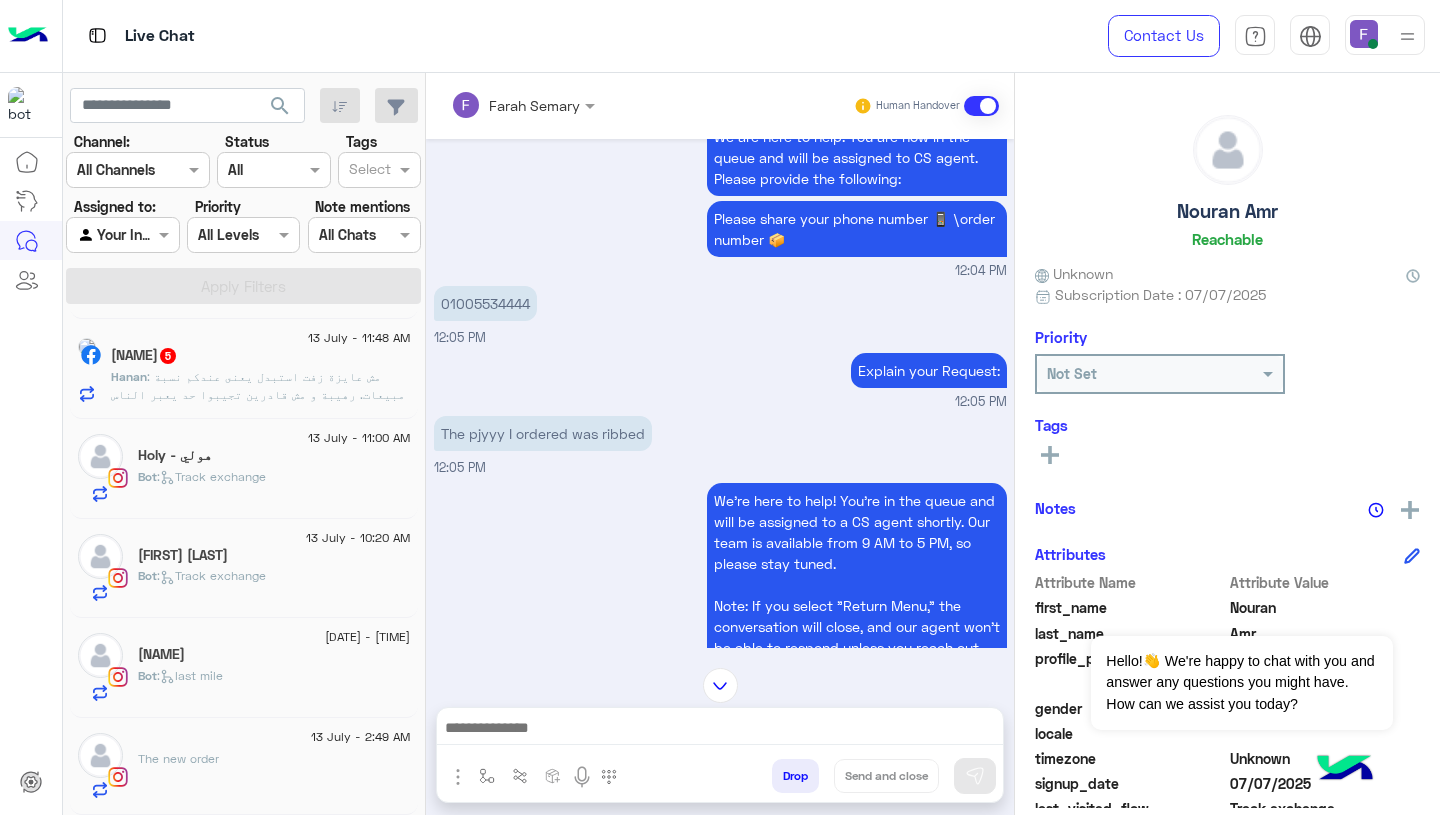 click on "The pjyyy I ordered was ribbed" at bounding box center [543, 433] 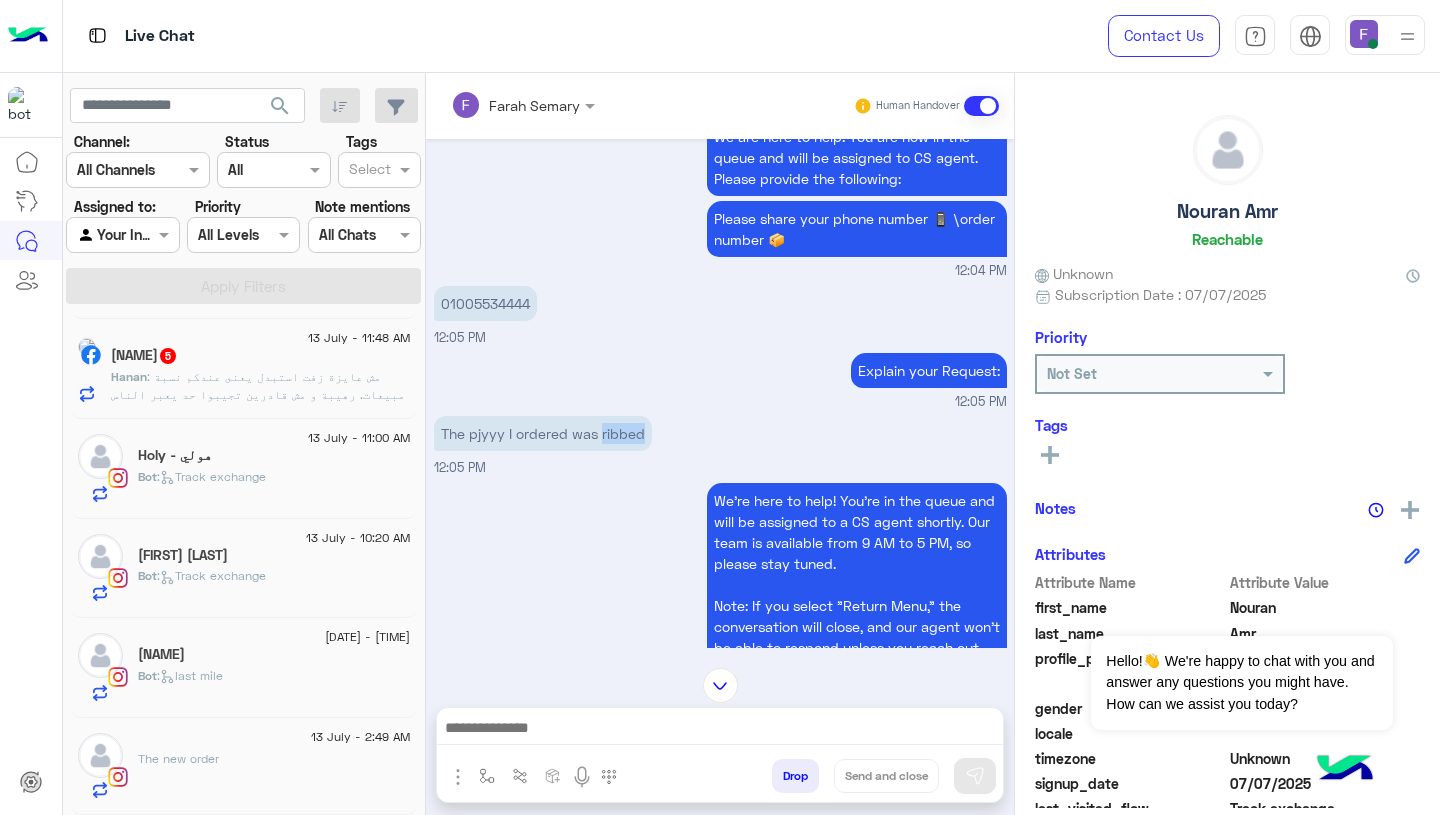 click on "The pjyyy I ordered was ribbed" at bounding box center [543, 433] 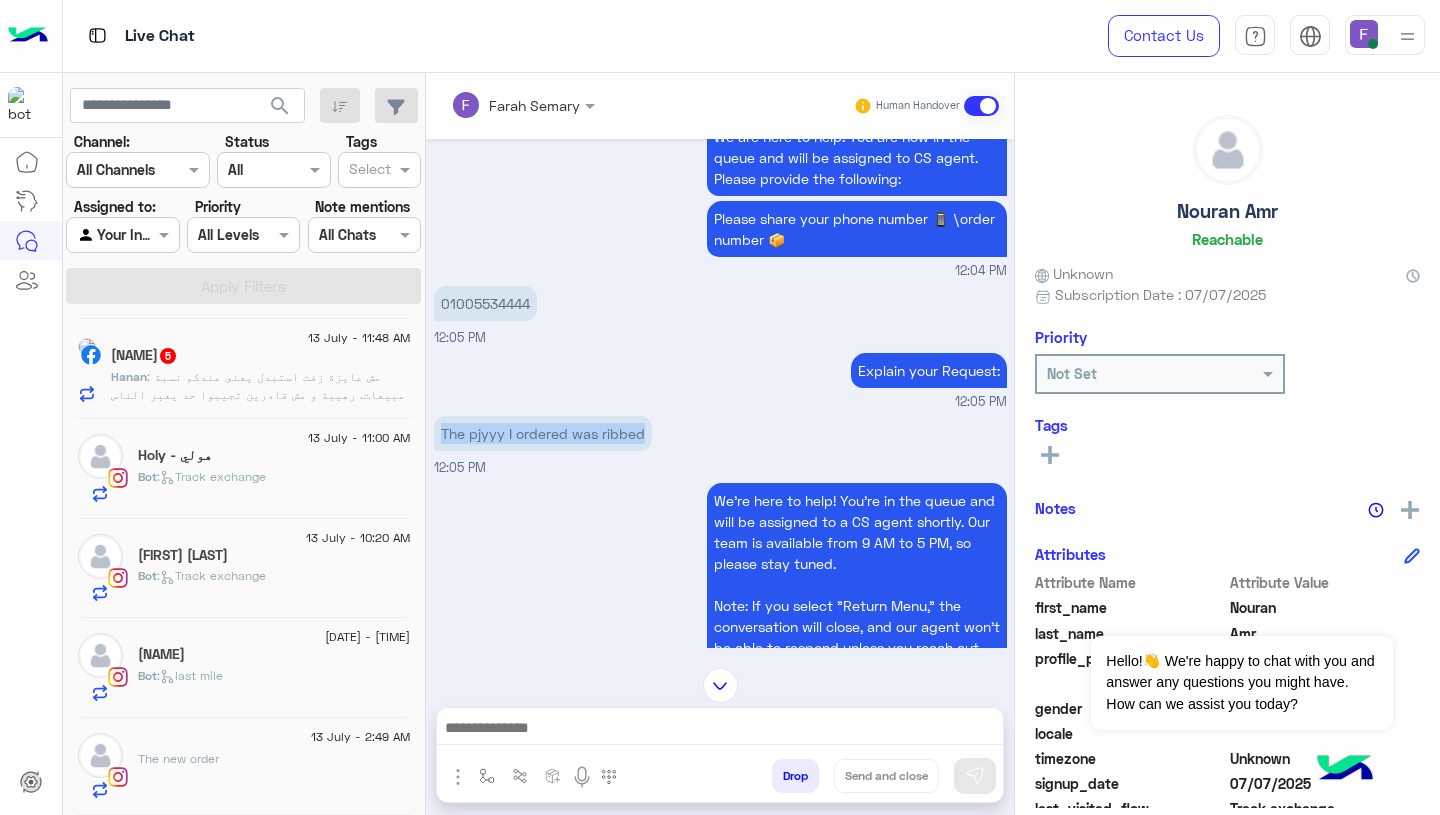click on "The pjyyy I ordered was ribbed" at bounding box center [543, 433] 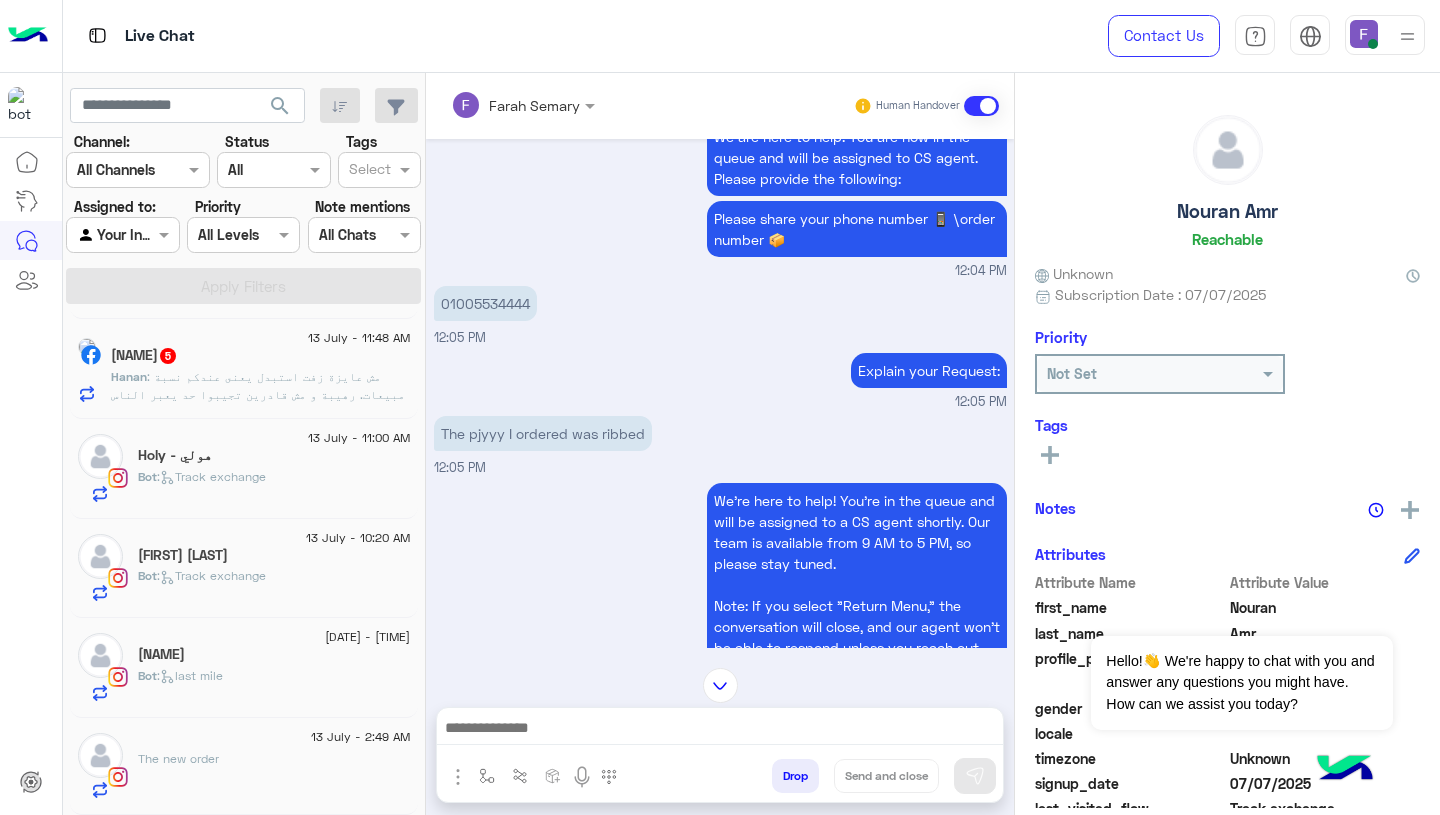 click at bounding box center [720, 730] 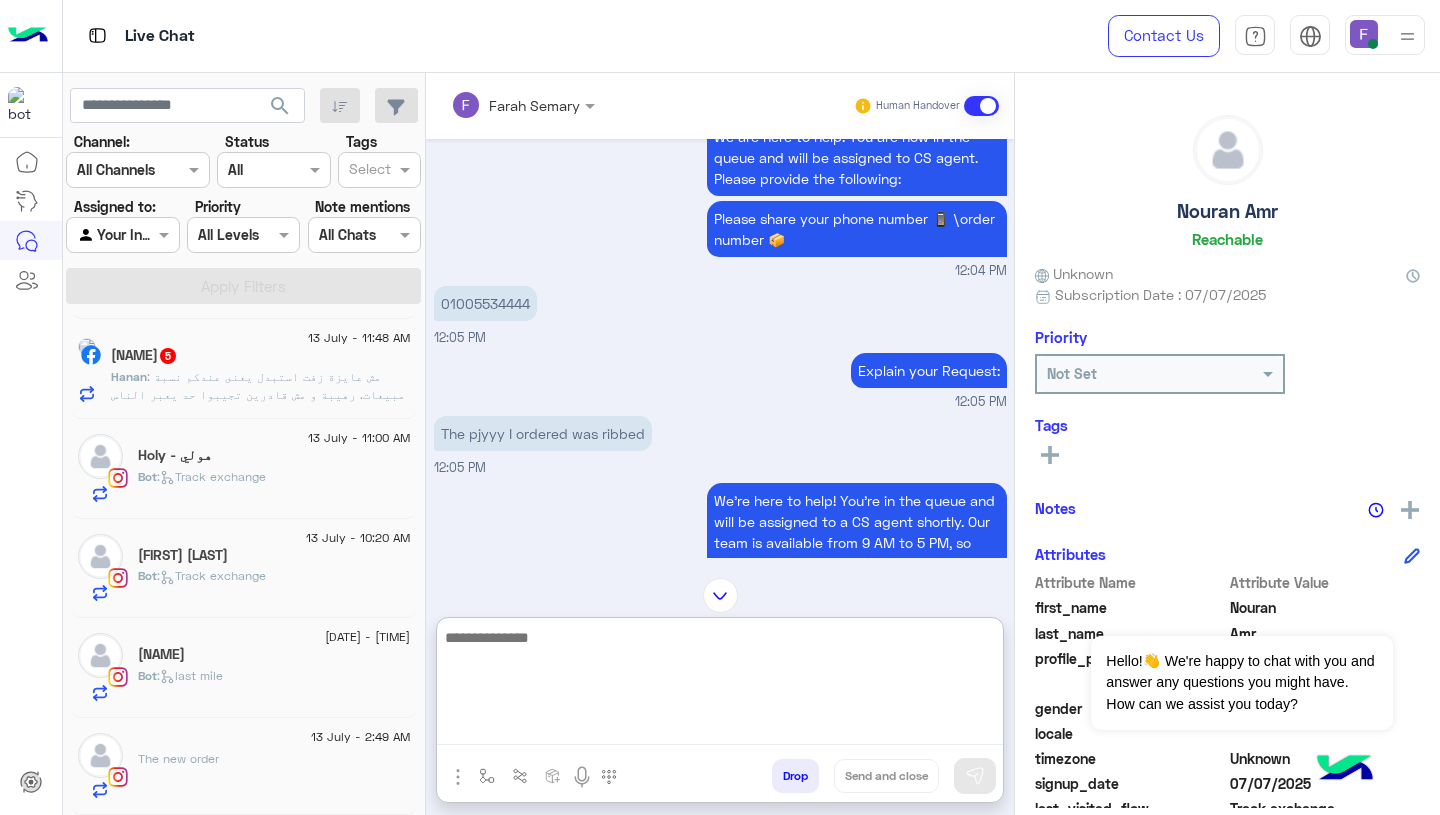 paste on "**********" 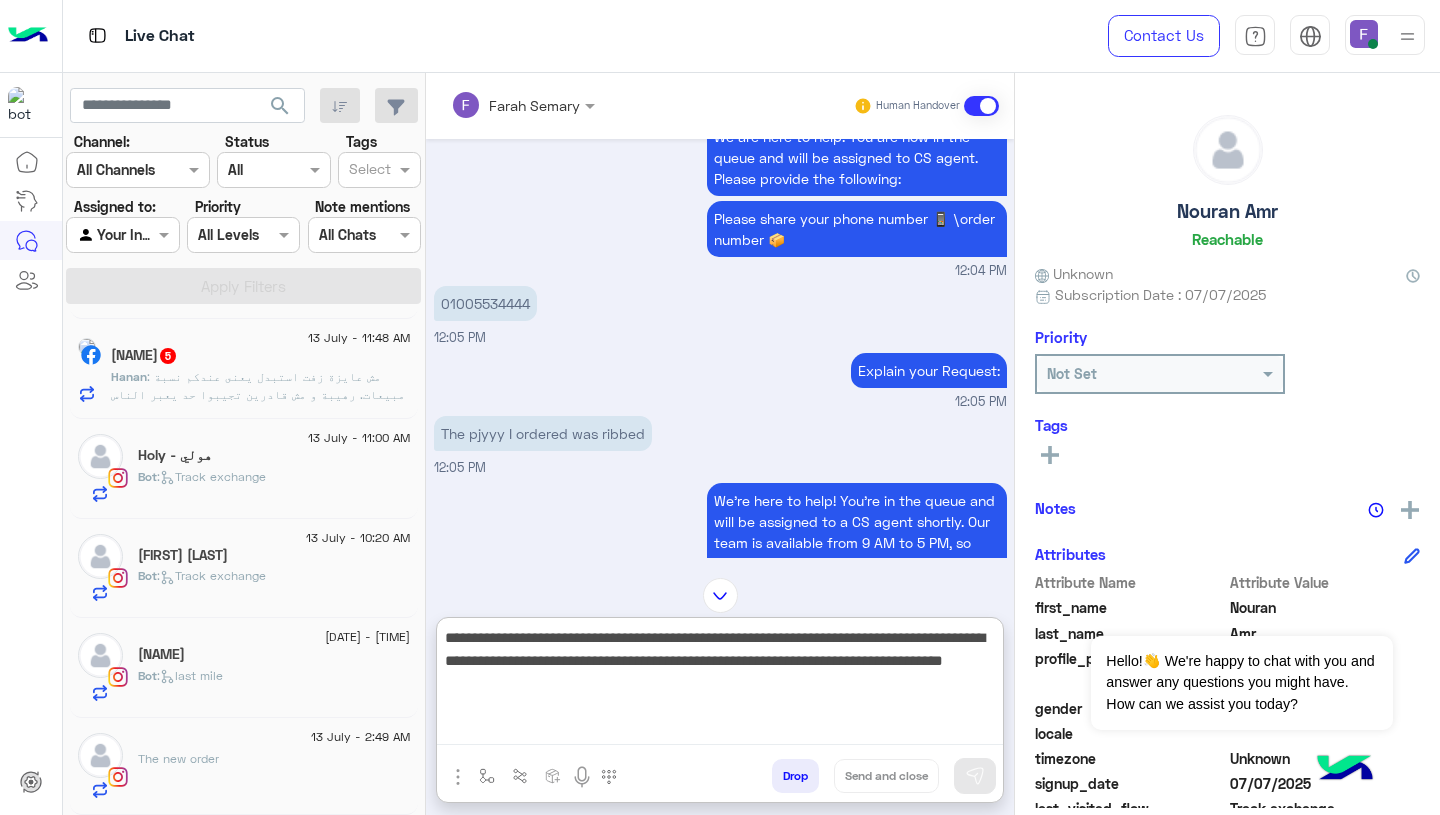 scroll, scrollTop: 83, scrollLeft: 0, axis: vertical 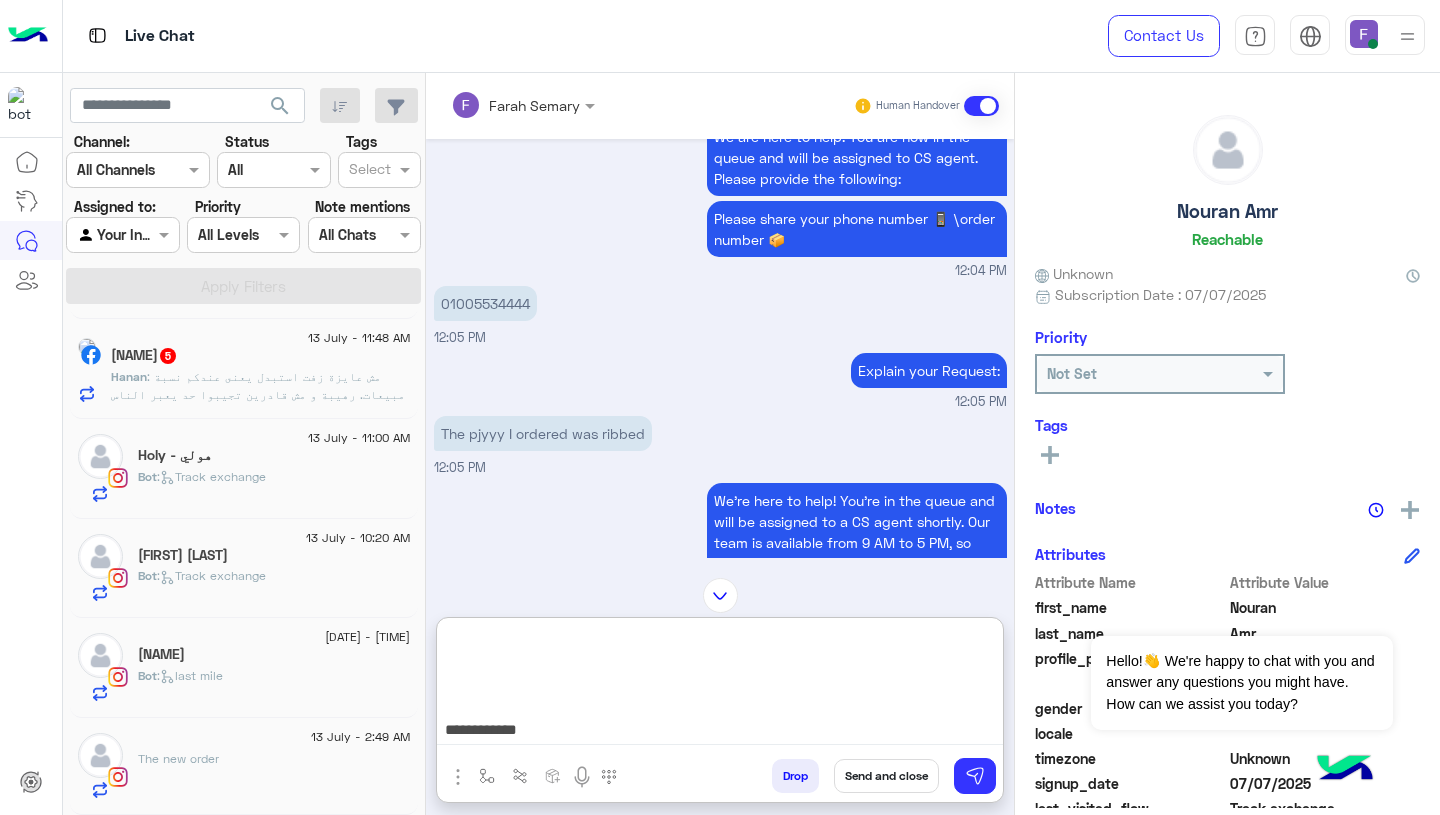 click on "**********" at bounding box center [720, 685] 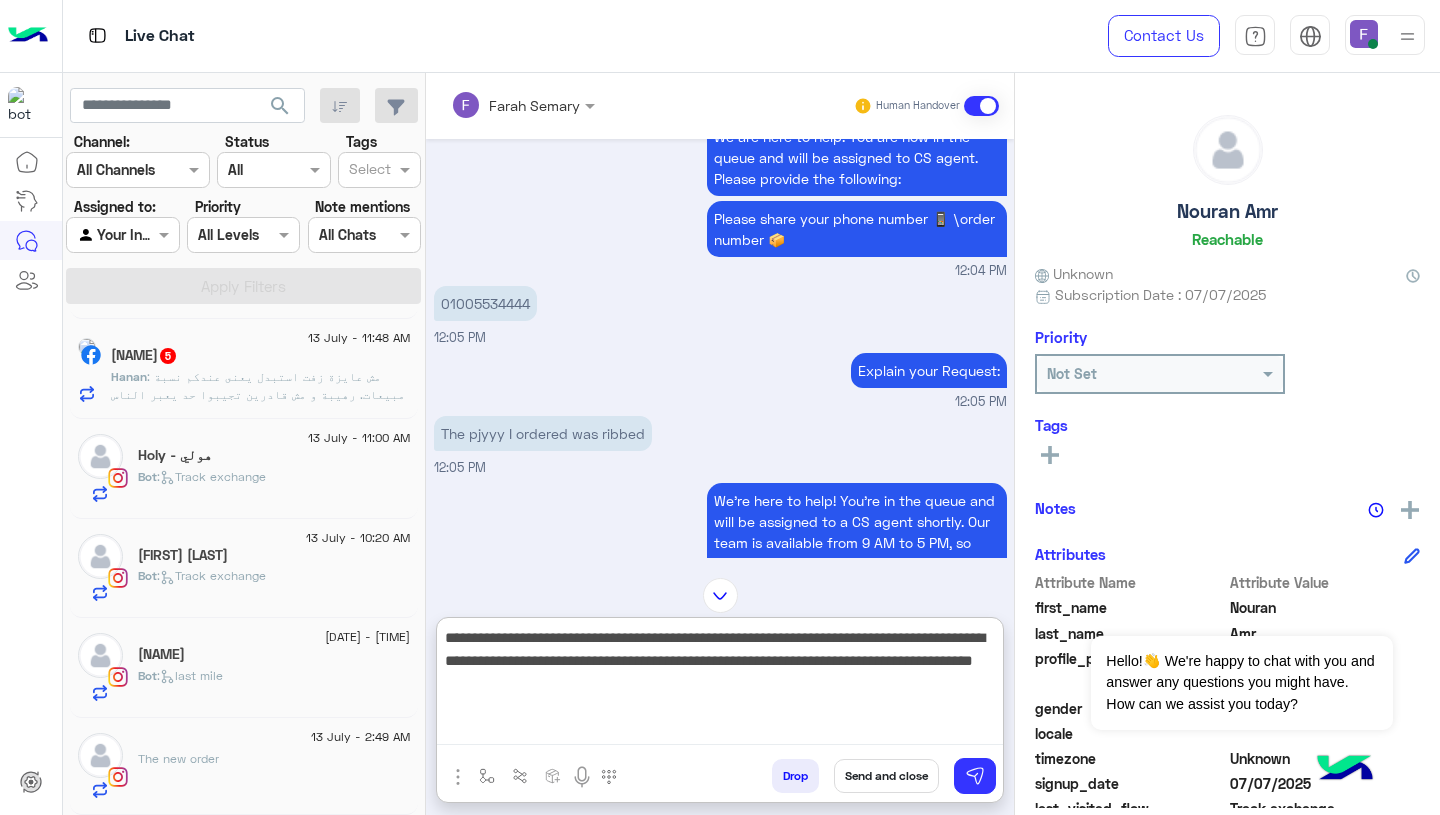 scroll, scrollTop: 0, scrollLeft: 0, axis: both 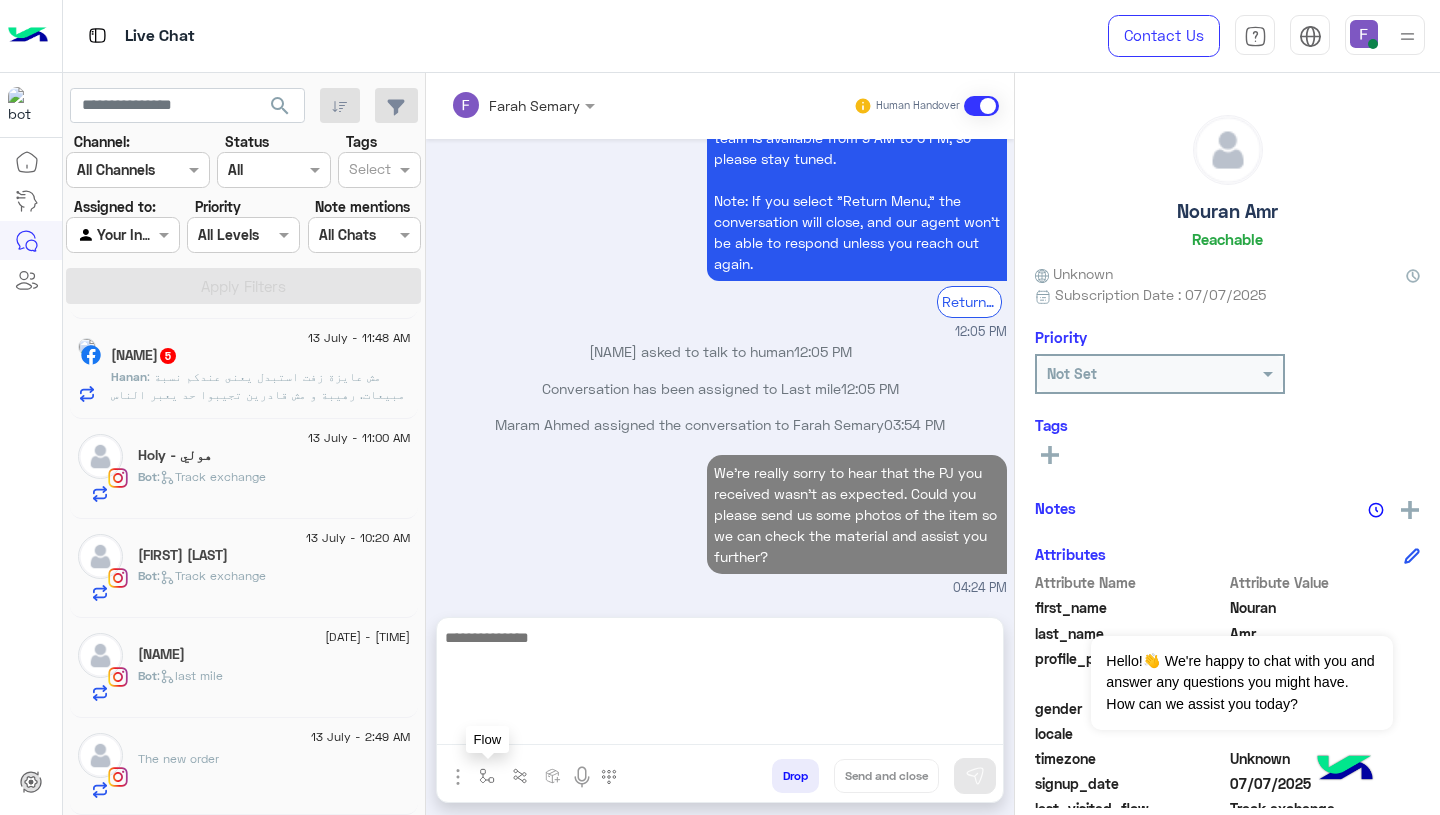 click at bounding box center [487, 776] 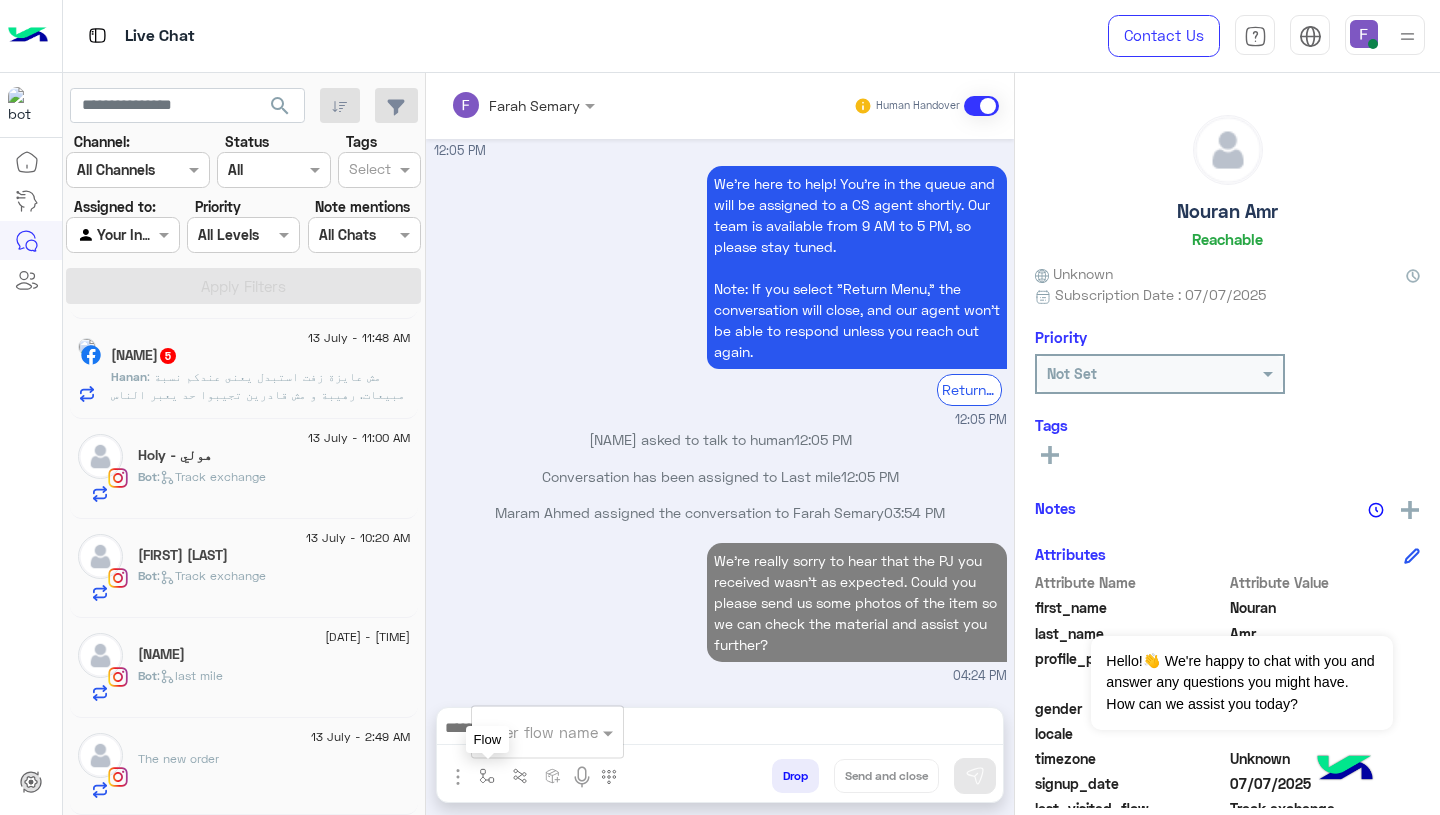 scroll, scrollTop: 1615, scrollLeft: 0, axis: vertical 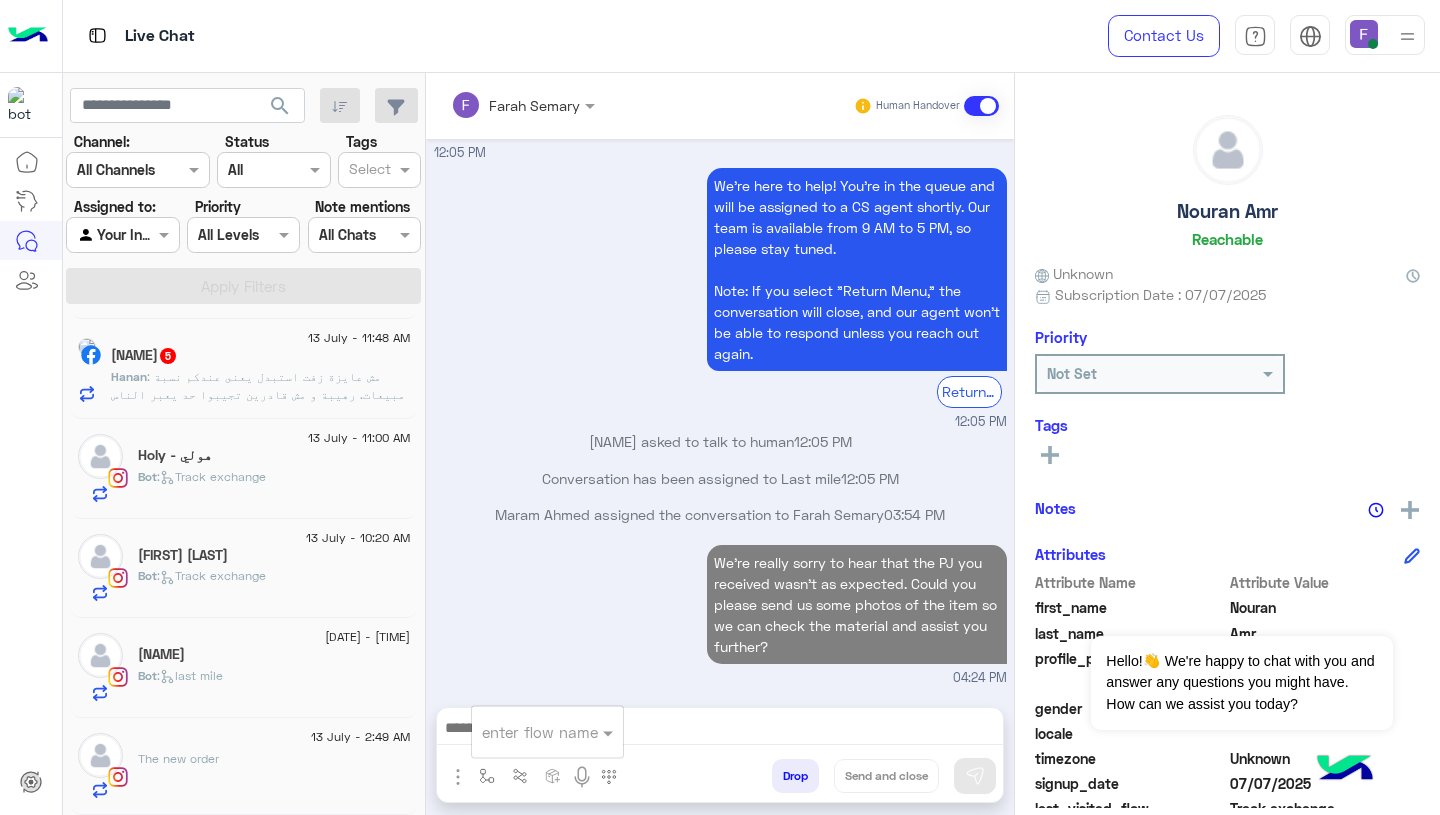 click at bounding box center (523, 732) 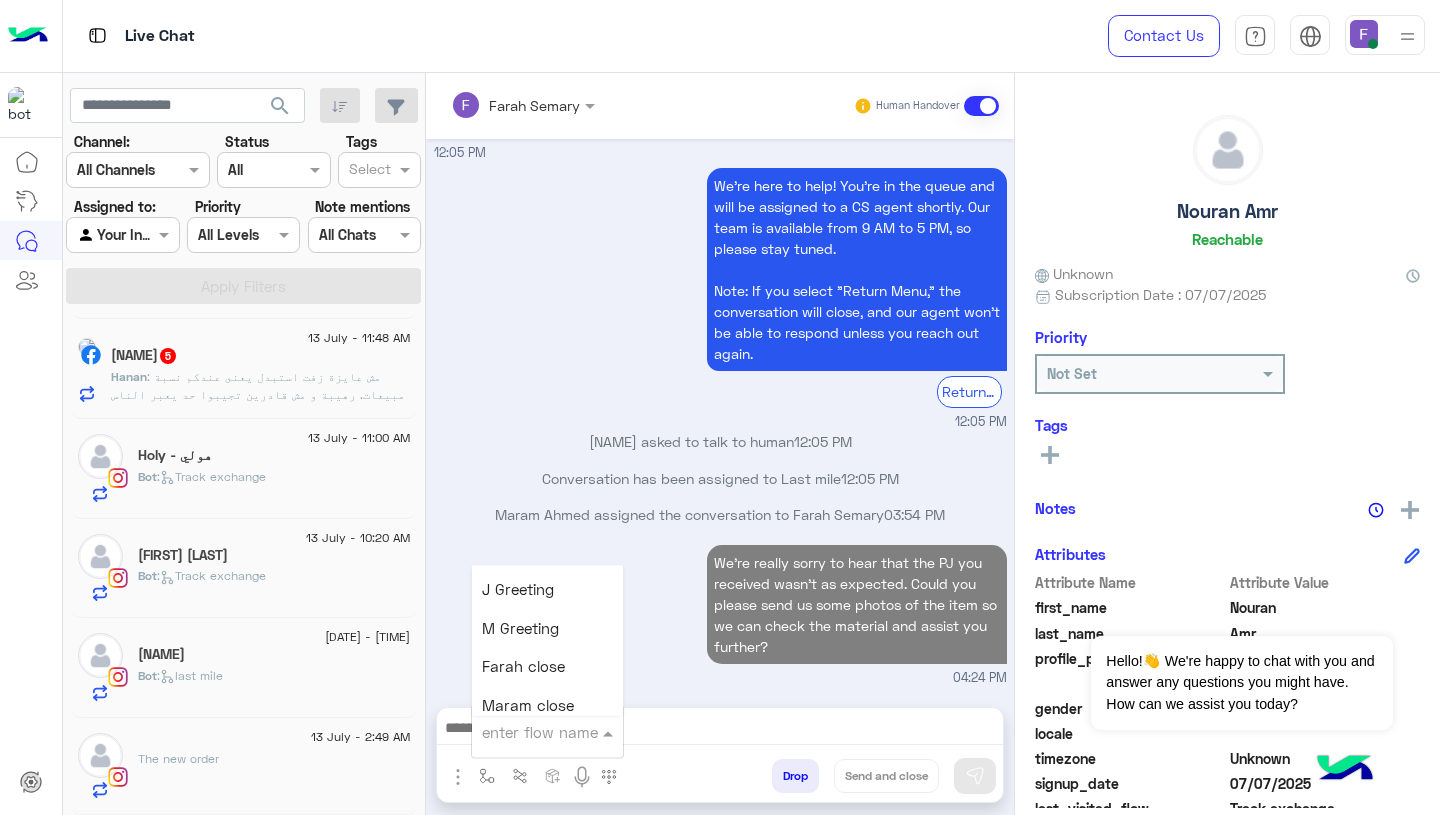 scroll, scrollTop: 2337, scrollLeft: 0, axis: vertical 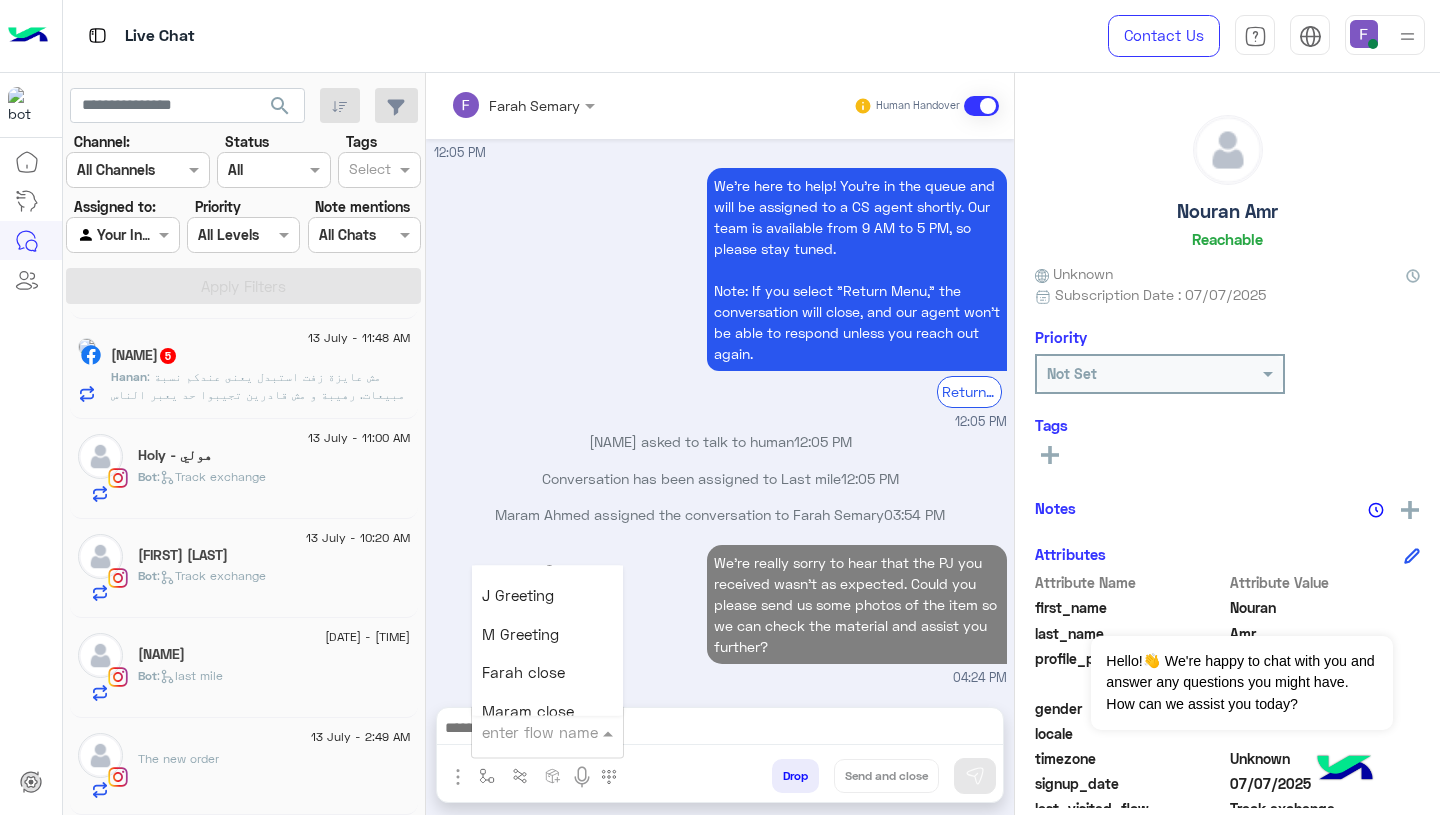 click on "Farah close" at bounding box center [523, 673] 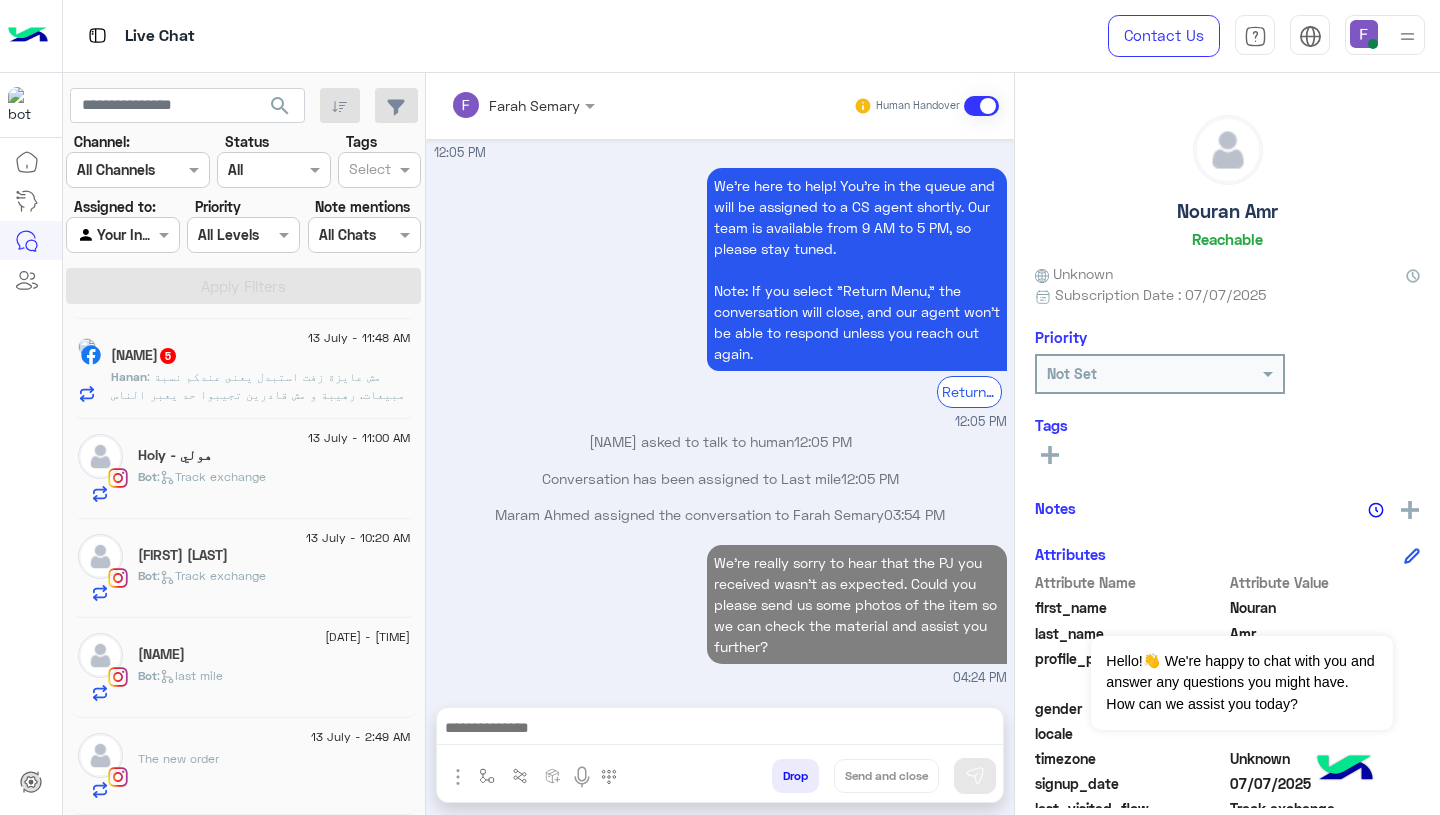 type on "**********" 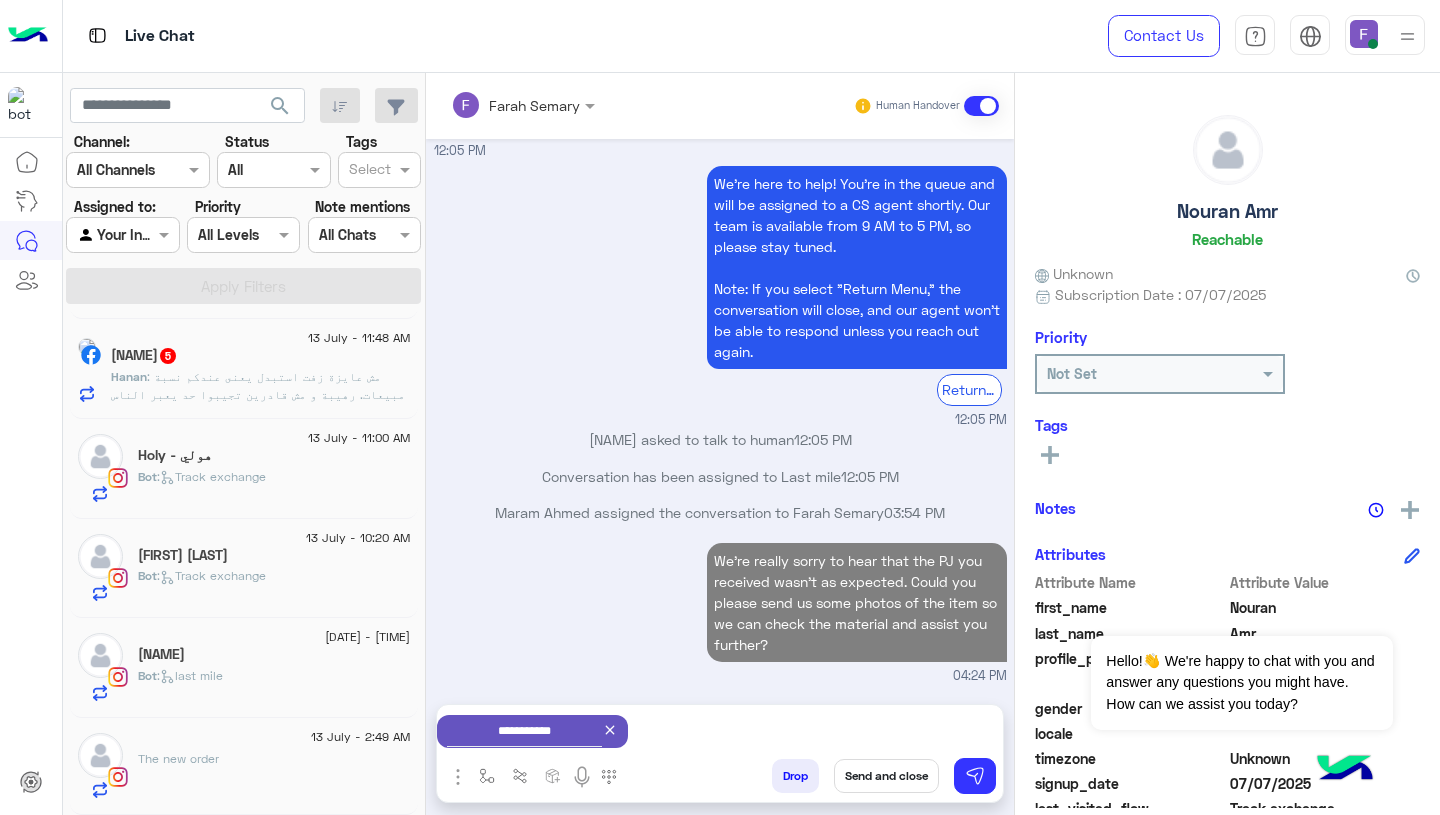 click on "Send and close" at bounding box center (886, 776) 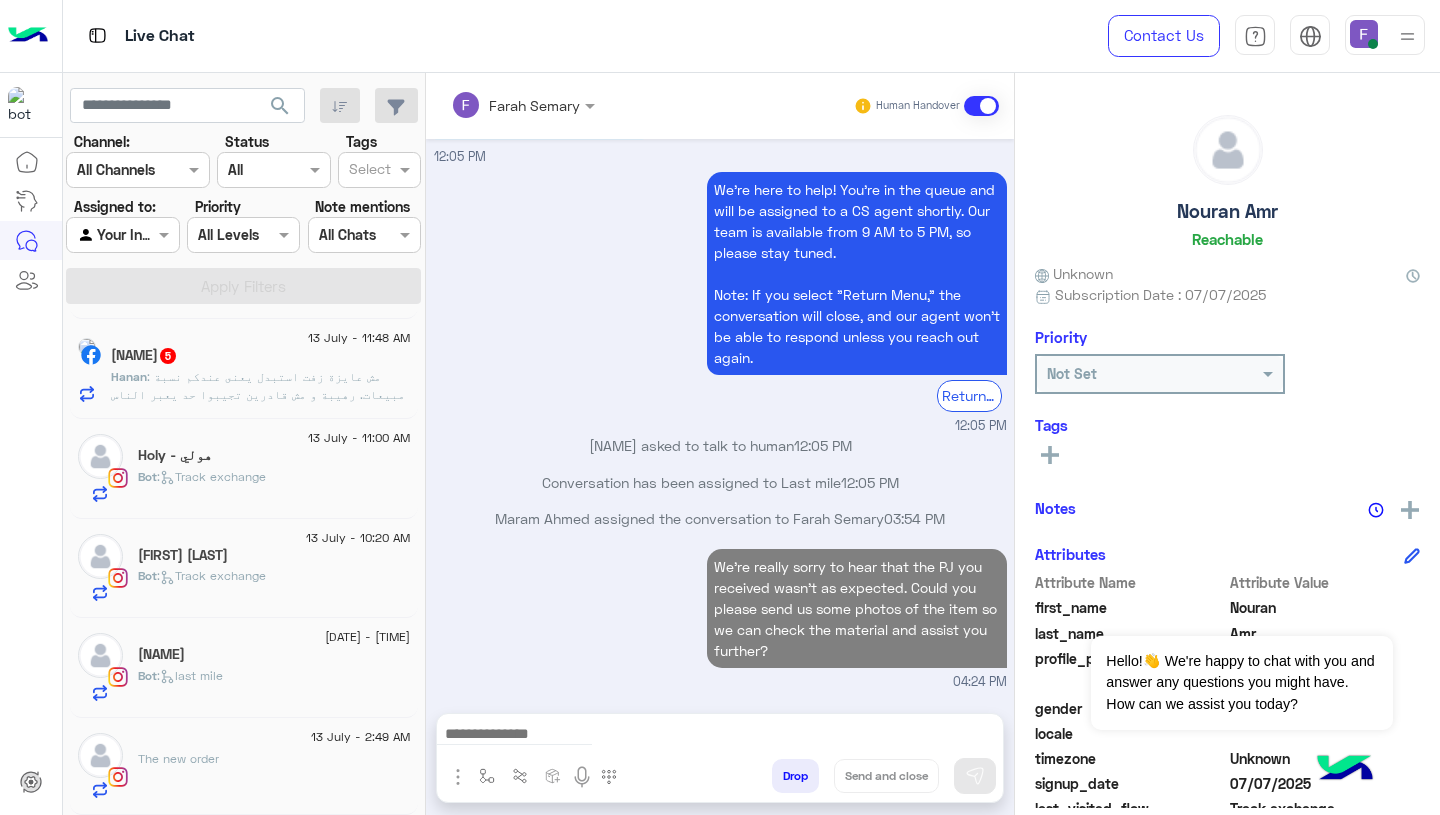scroll, scrollTop: 1615, scrollLeft: 0, axis: vertical 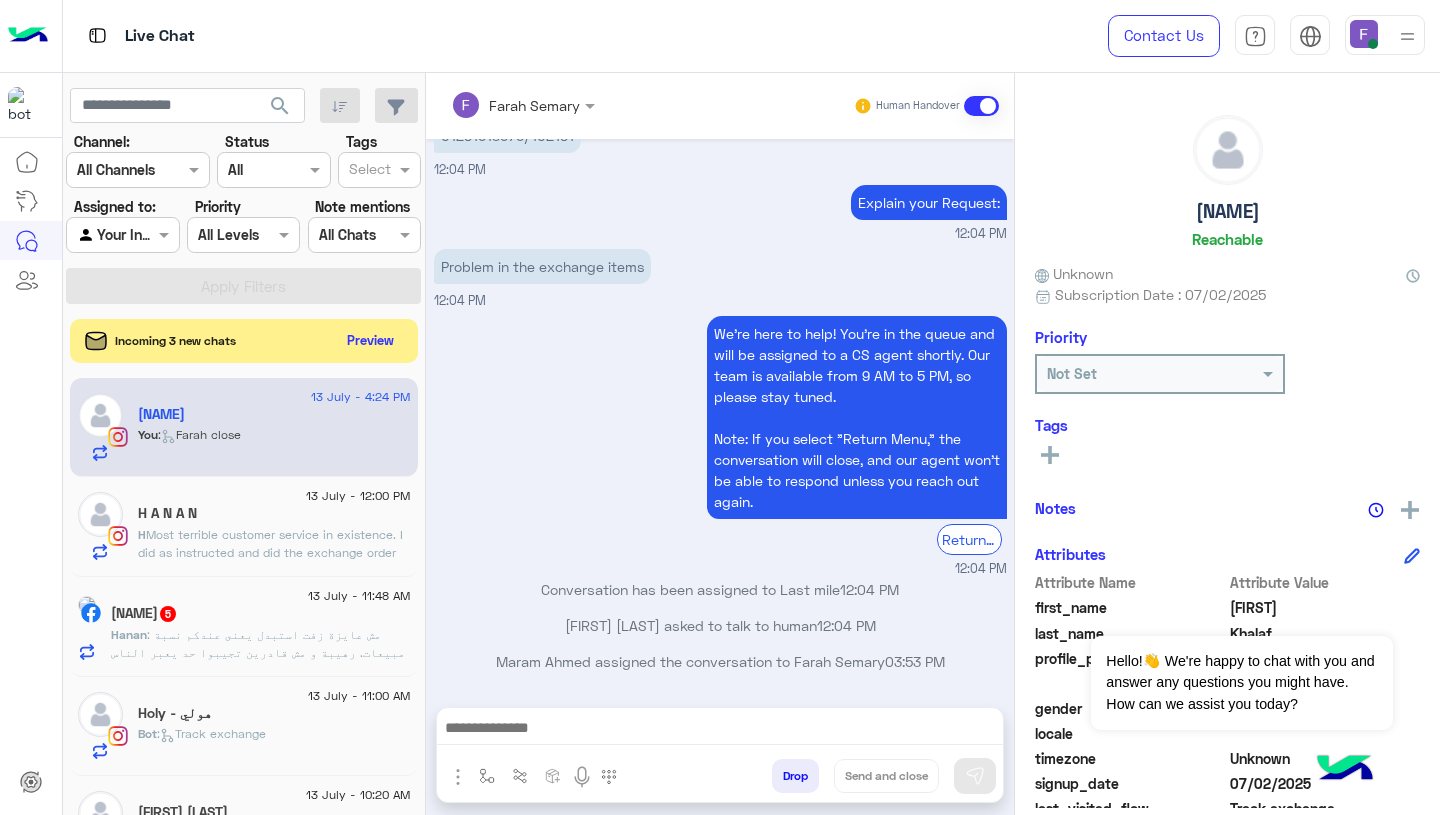 click on "Hanan Saleh  5" 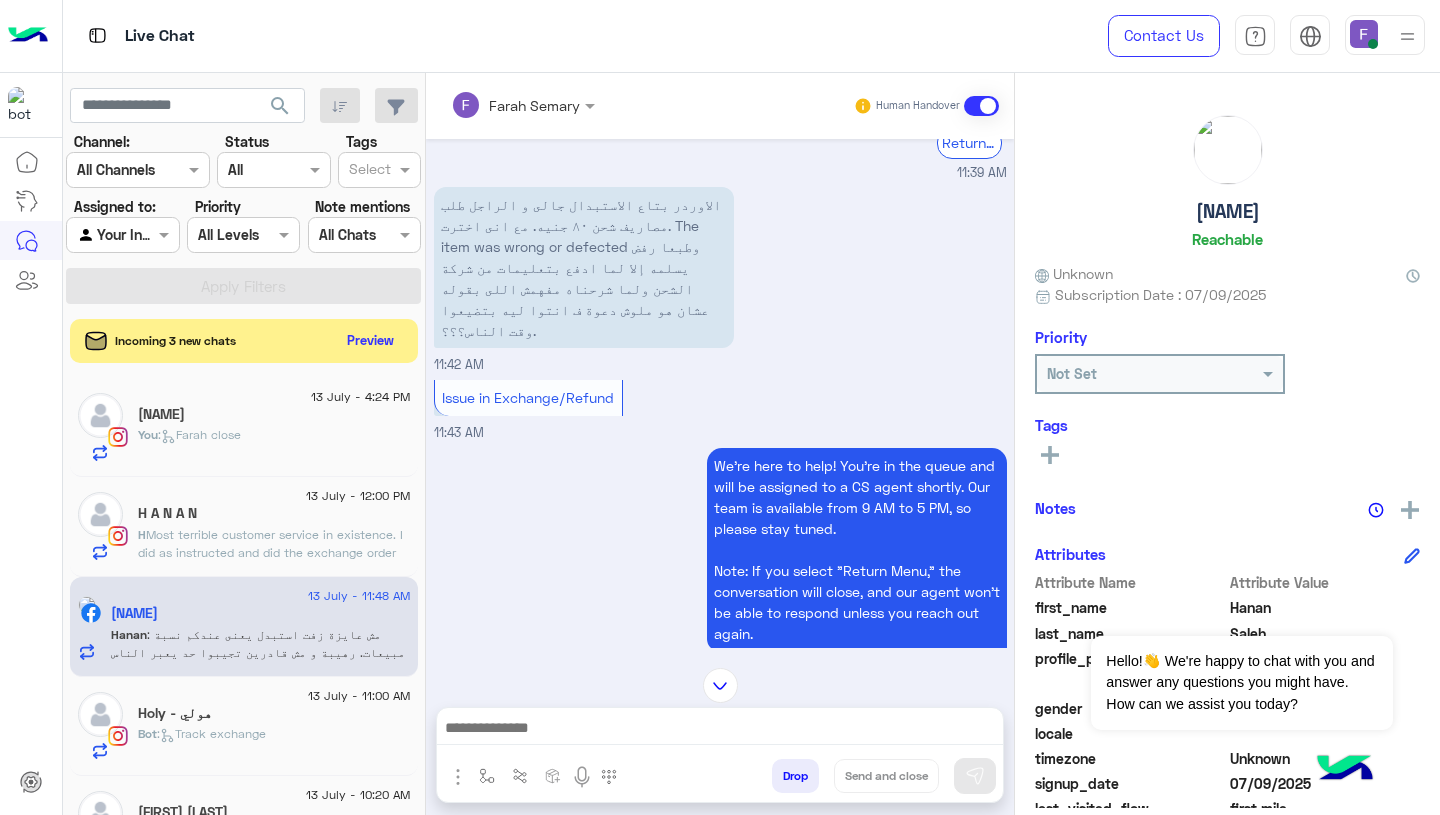 scroll, scrollTop: 2535, scrollLeft: 0, axis: vertical 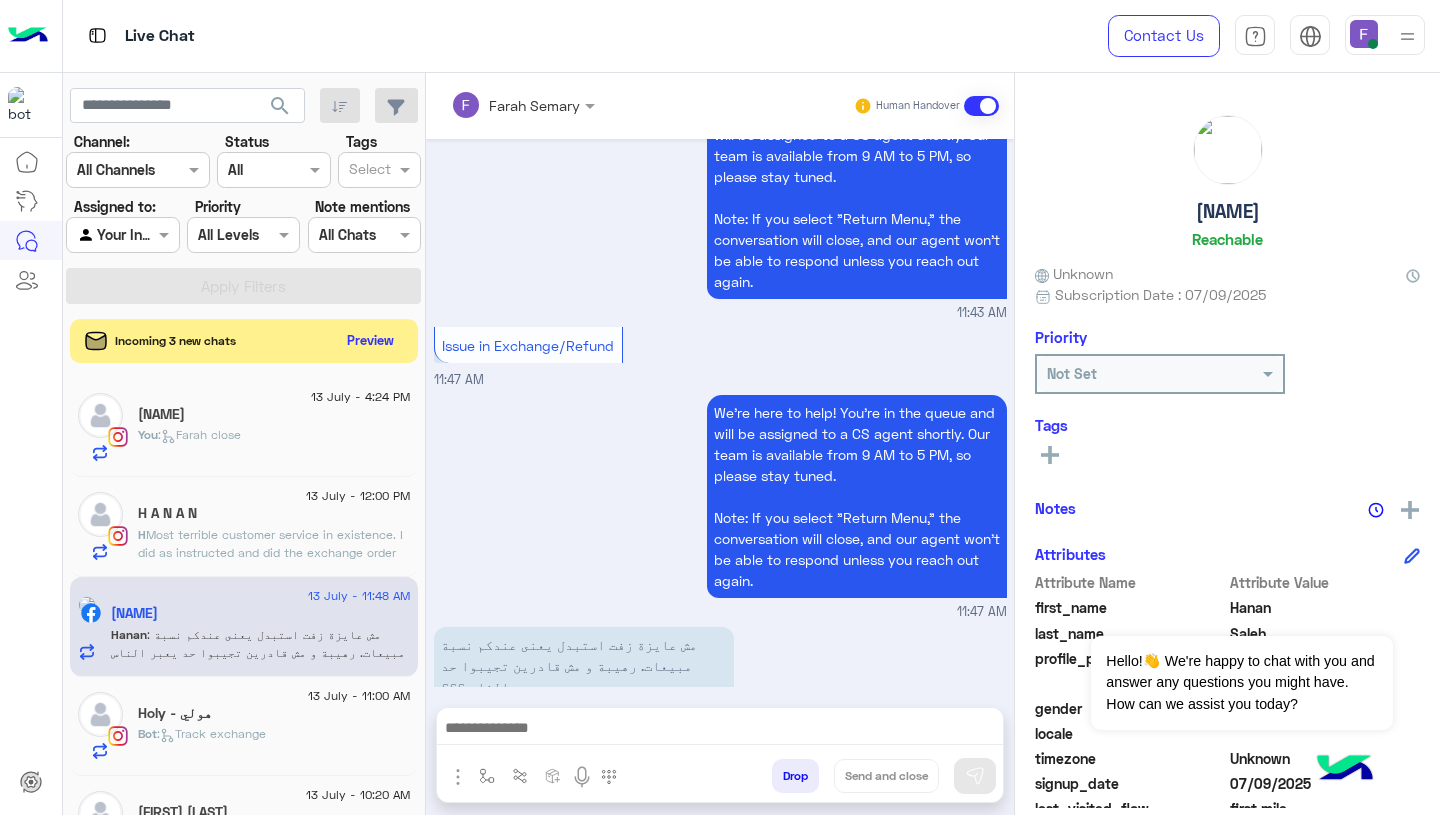 click on ": Most terrible customer service in existence. I did as instructed and did the exchange order and it asked me for shipping fees and the delivery man couldn’t give me the order unless I paid 80L.E and of course I wouldn’t pay for your mistake so I didn’t pay and I didn’t receive the exchanged product because of your complicated website on exchange and because of your terrible cheap customer service. I don’t want another exchange, you either send me the top I originally ordered or I don’t want shit from you again and you can guarantee a bad word of mouth from me about your cheap customer service" 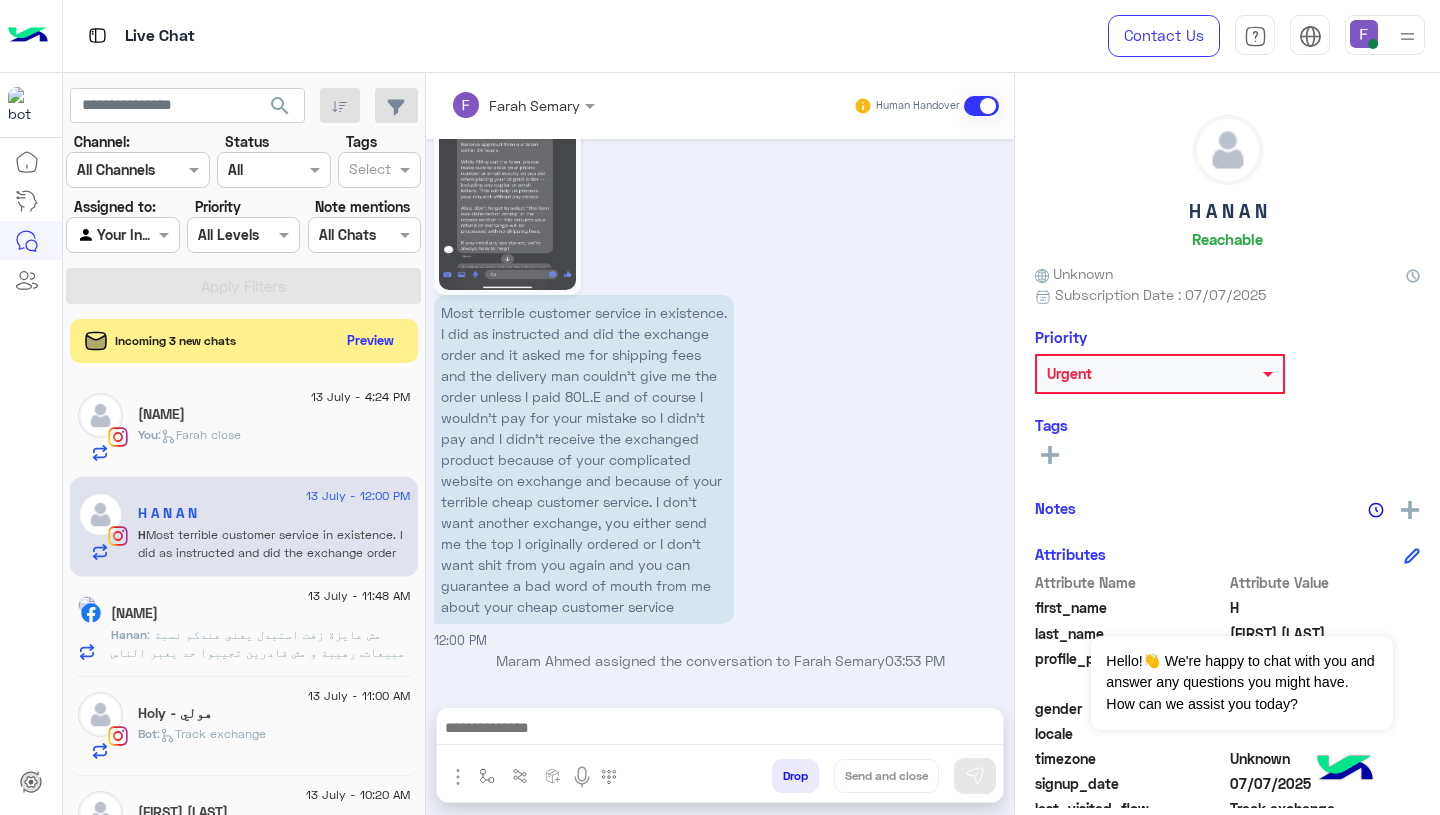scroll, scrollTop: 2021, scrollLeft: 0, axis: vertical 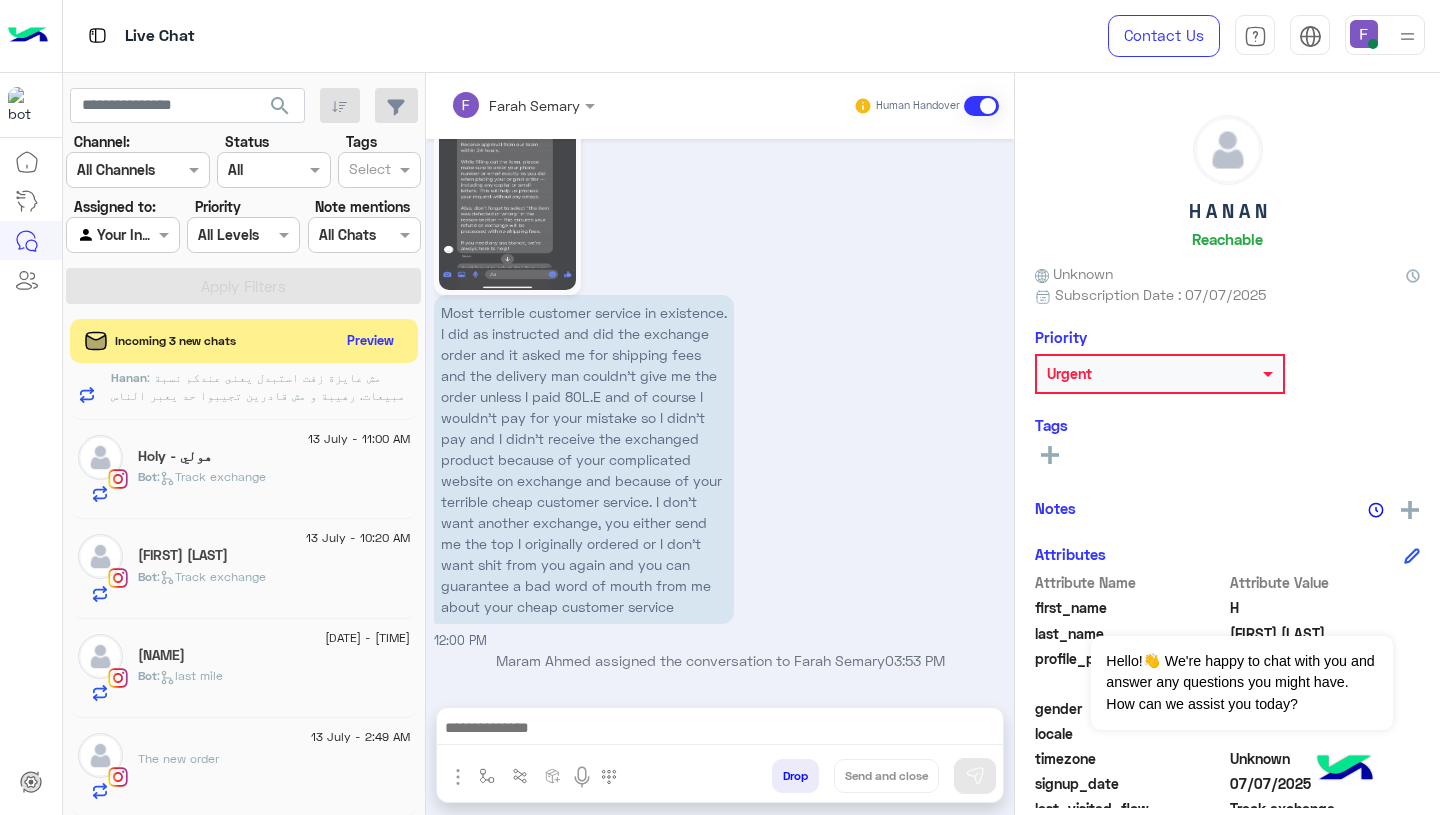 click on ": The new order" 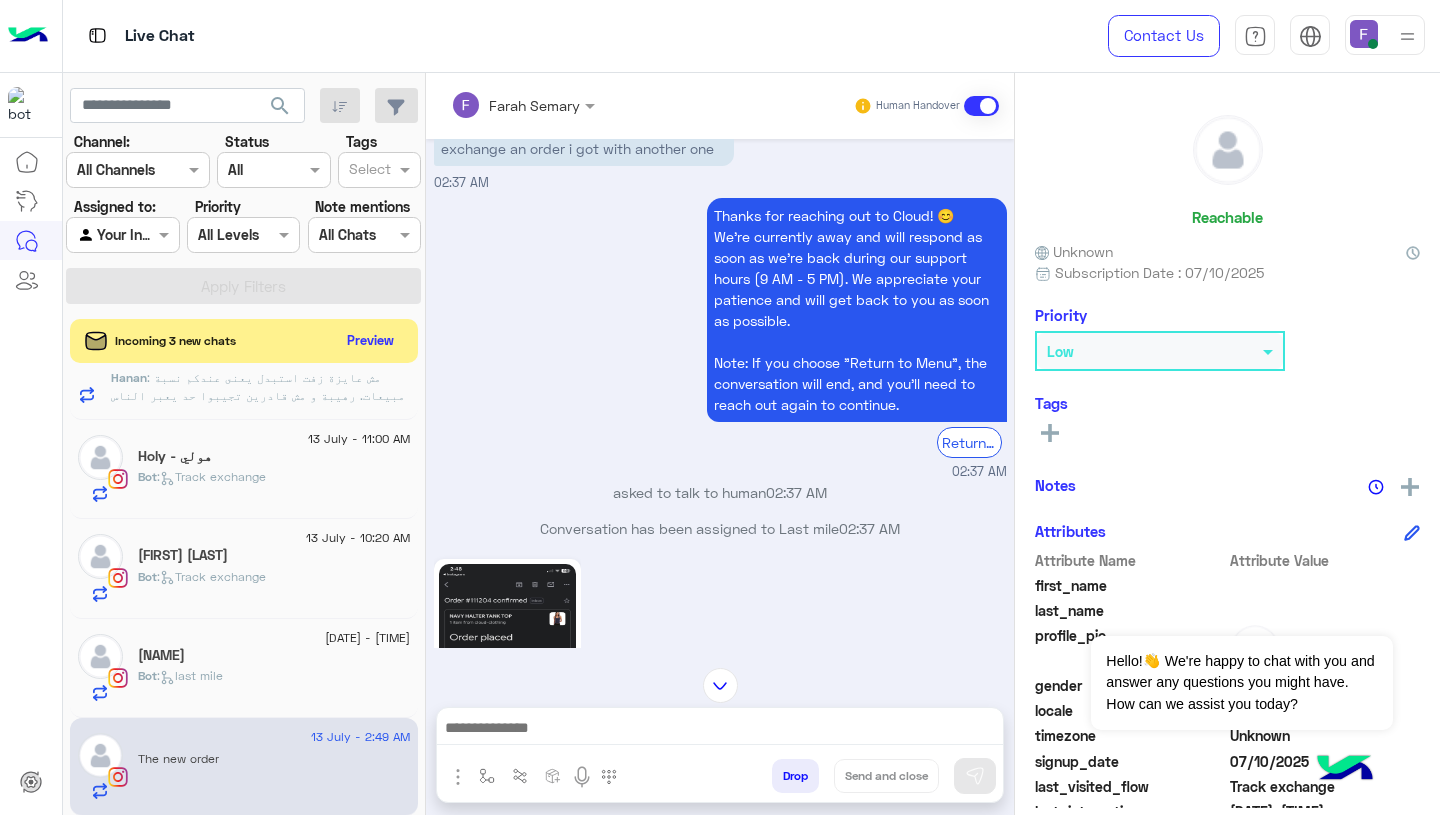 scroll, scrollTop: 1493, scrollLeft: 0, axis: vertical 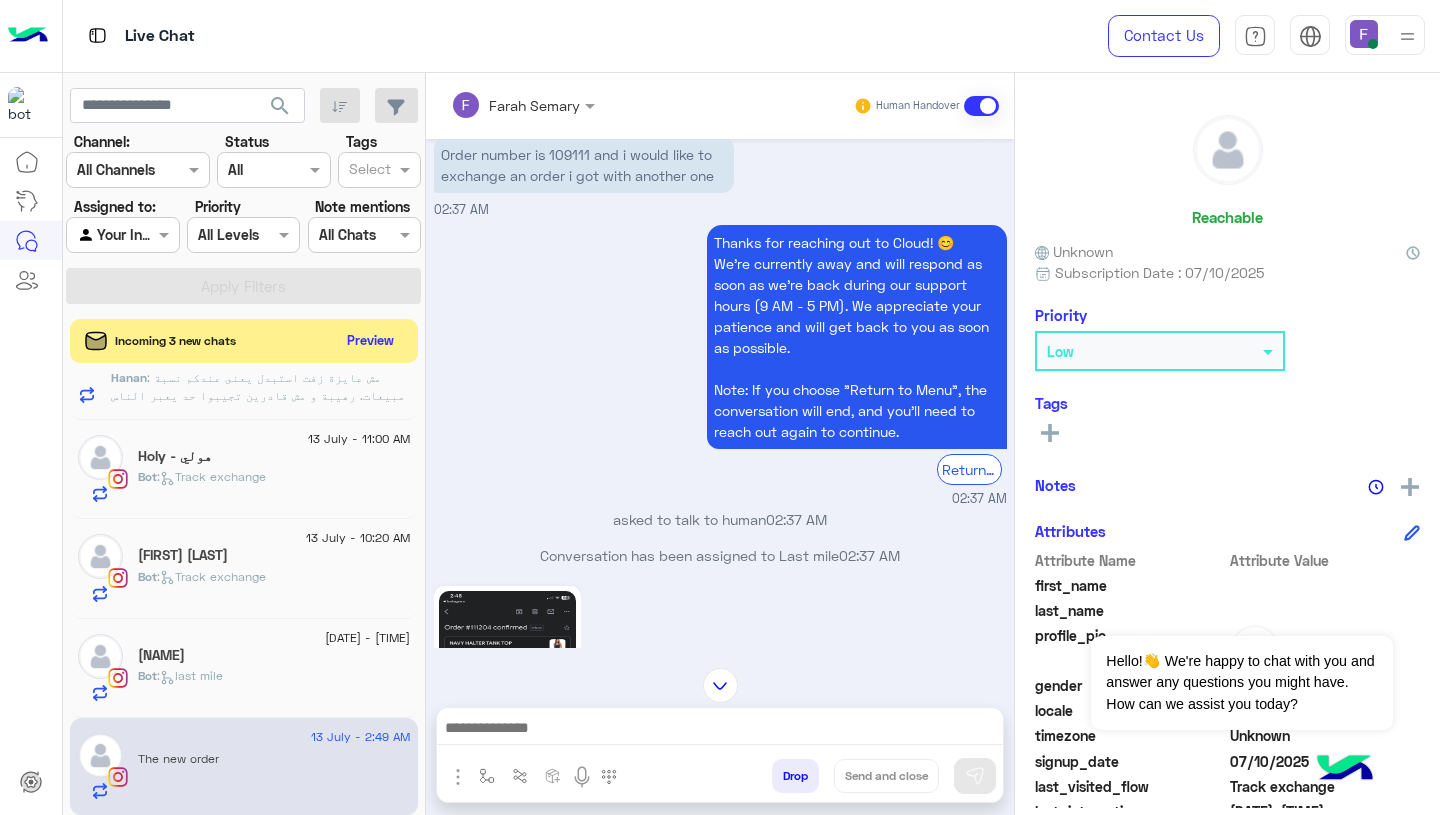 click on "Order number is 109111 and i would like to exchange an order i got with another one" at bounding box center [584, 165] 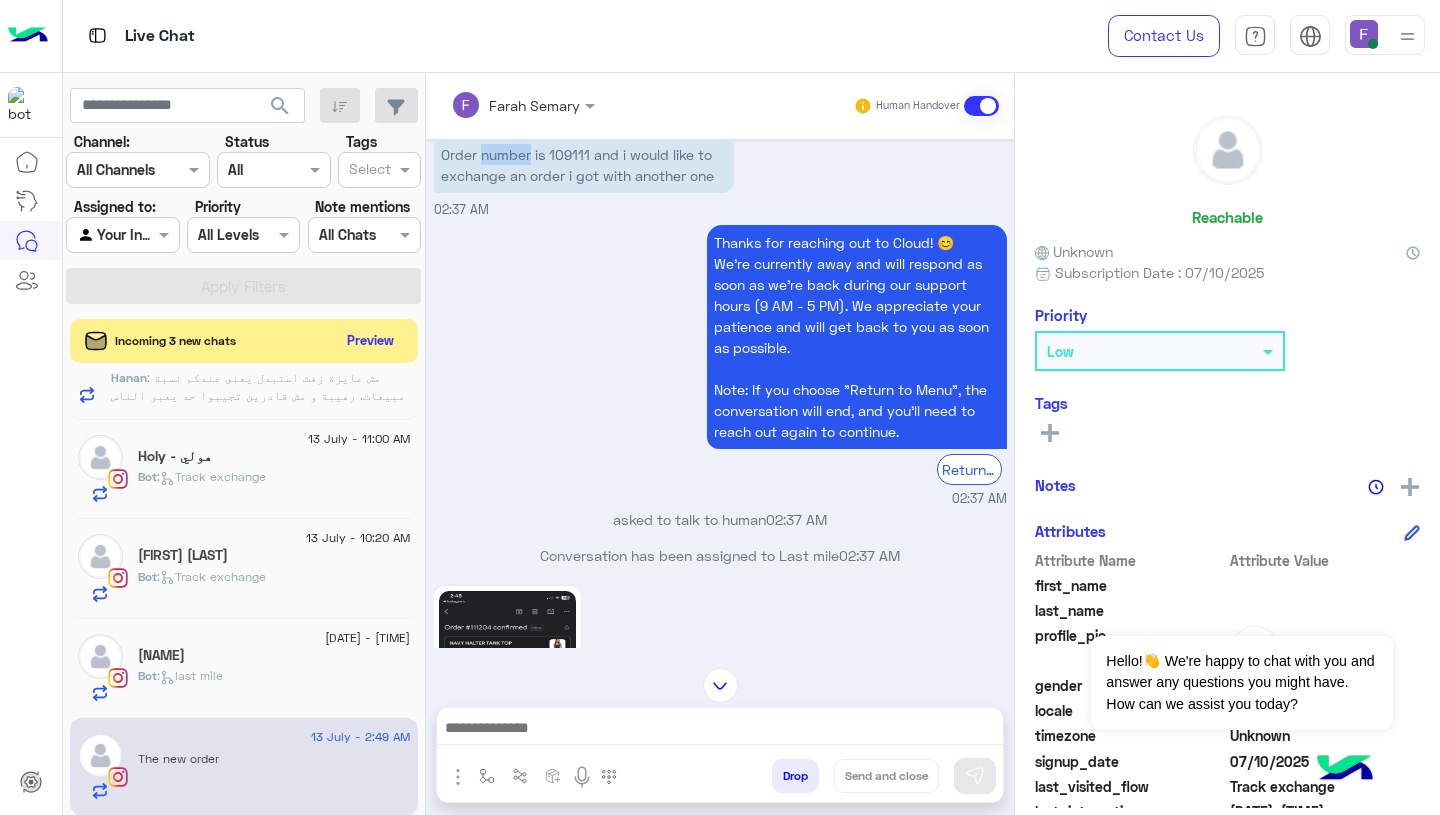 click on "Order number is 109111 and i would like to exchange an order i got with another one" at bounding box center [584, 165] 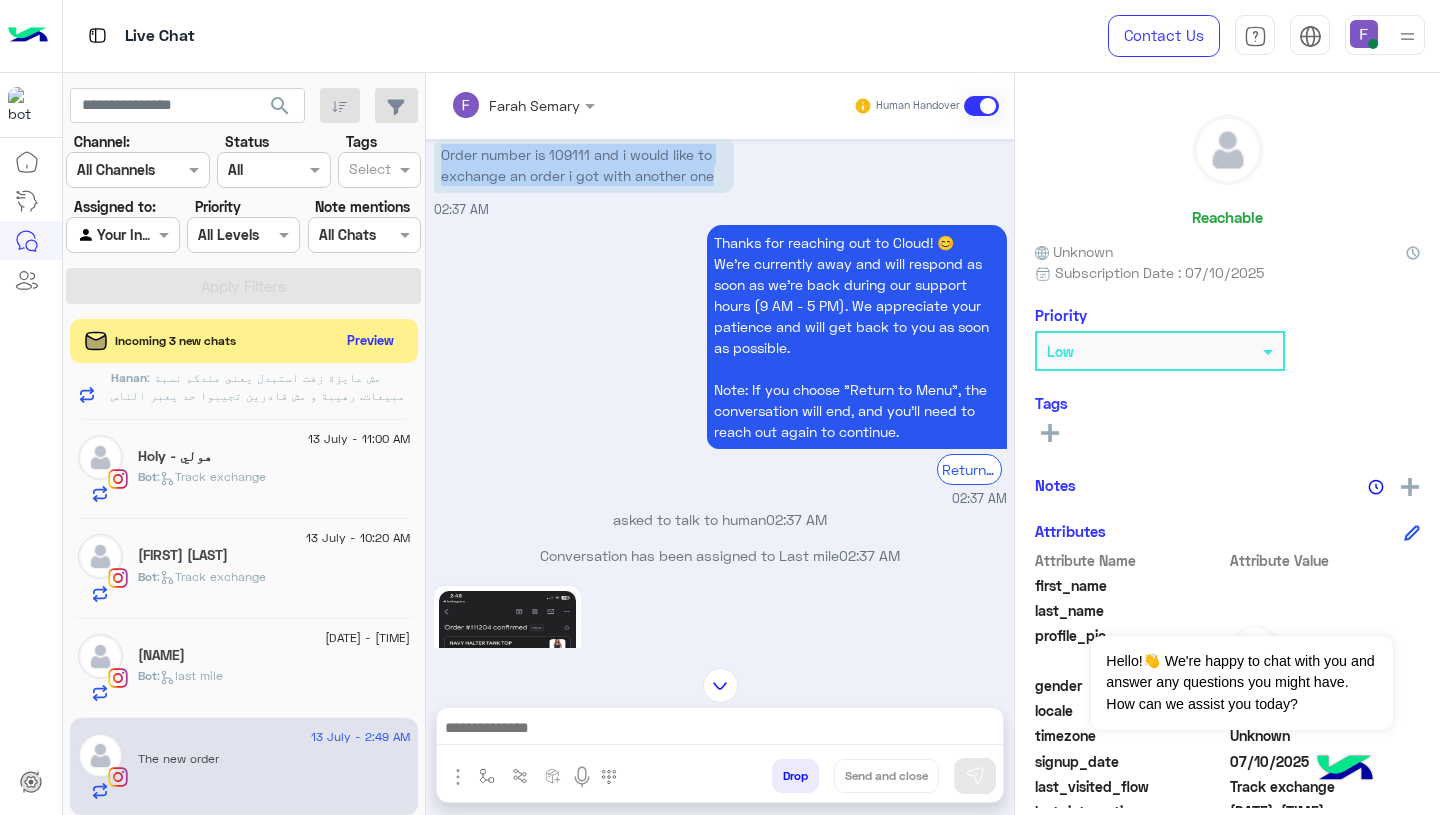 click on "Order number is 109111 and i would like to exchange an order i got with another one" at bounding box center (584, 165) 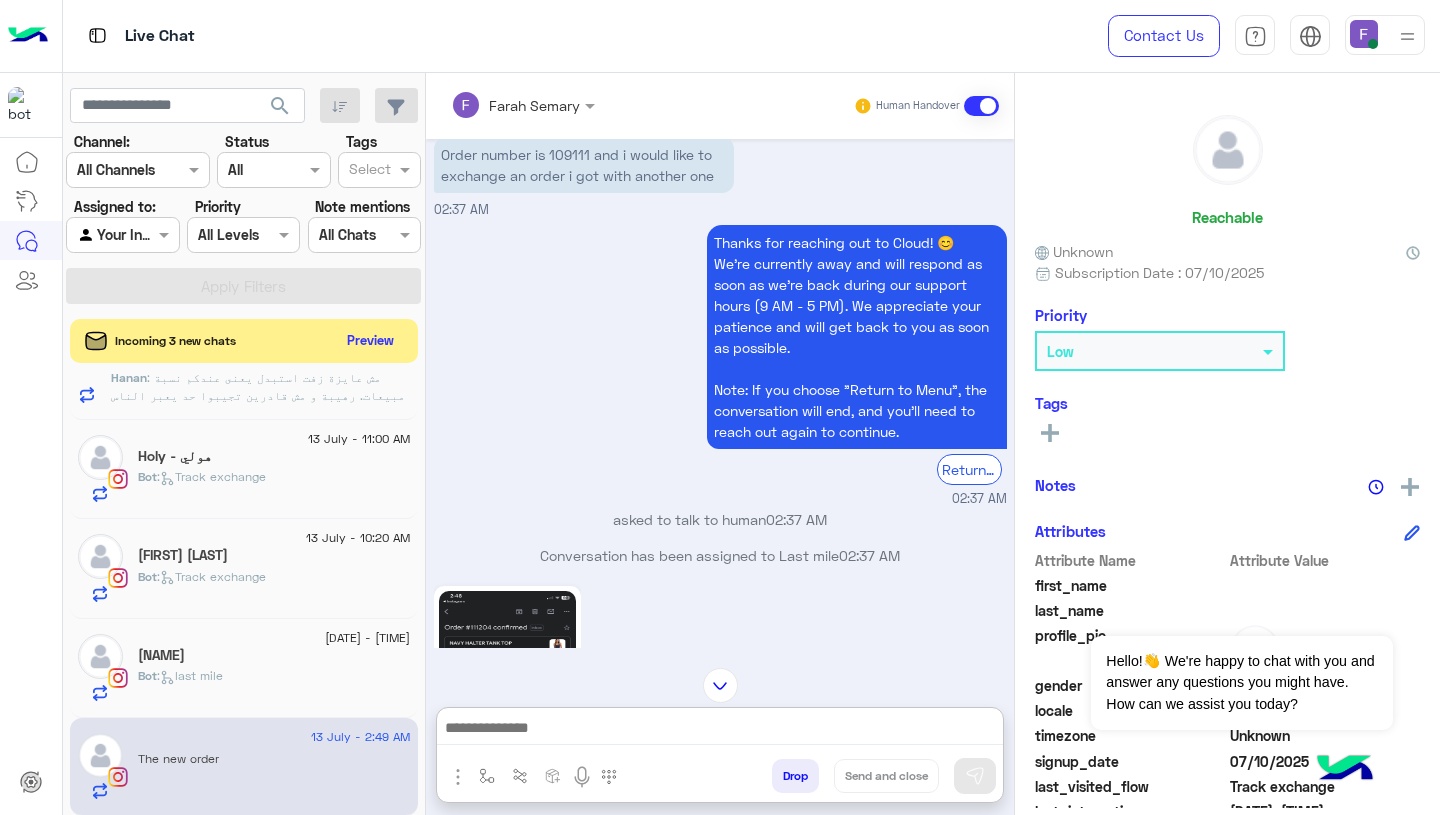 click at bounding box center [720, 730] 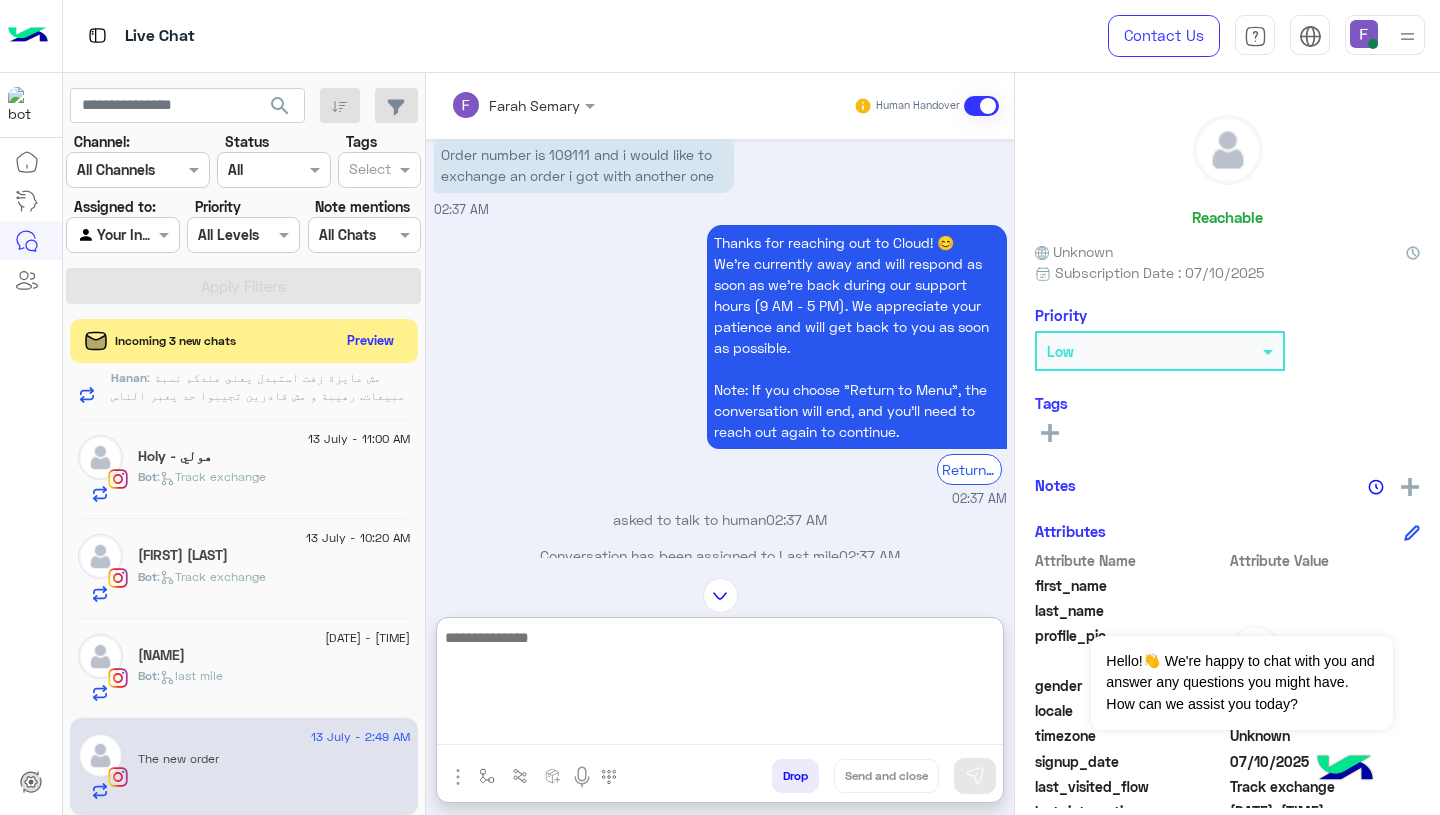 paste on "**********" 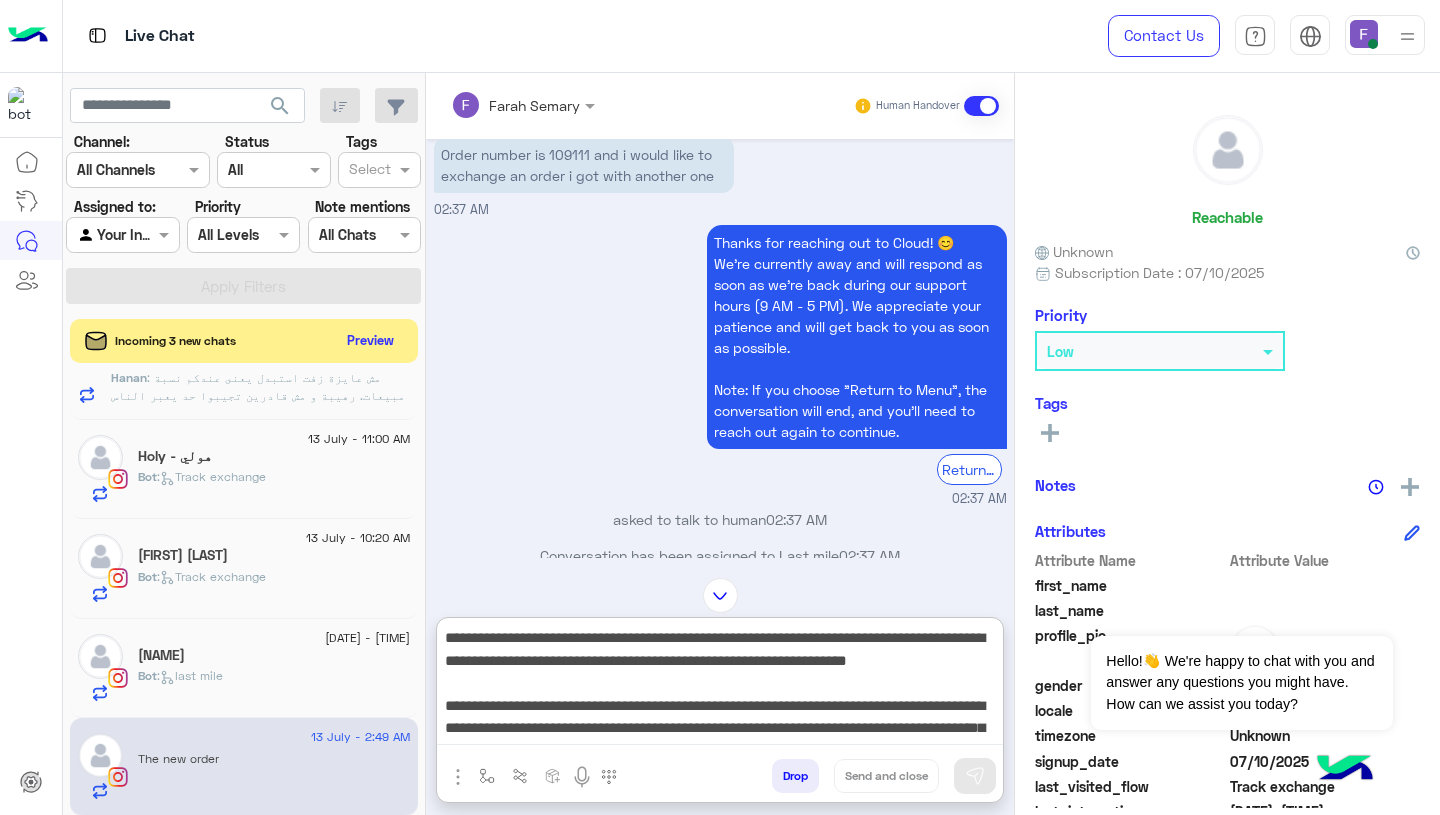 scroll, scrollTop: 263, scrollLeft: 0, axis: vertical 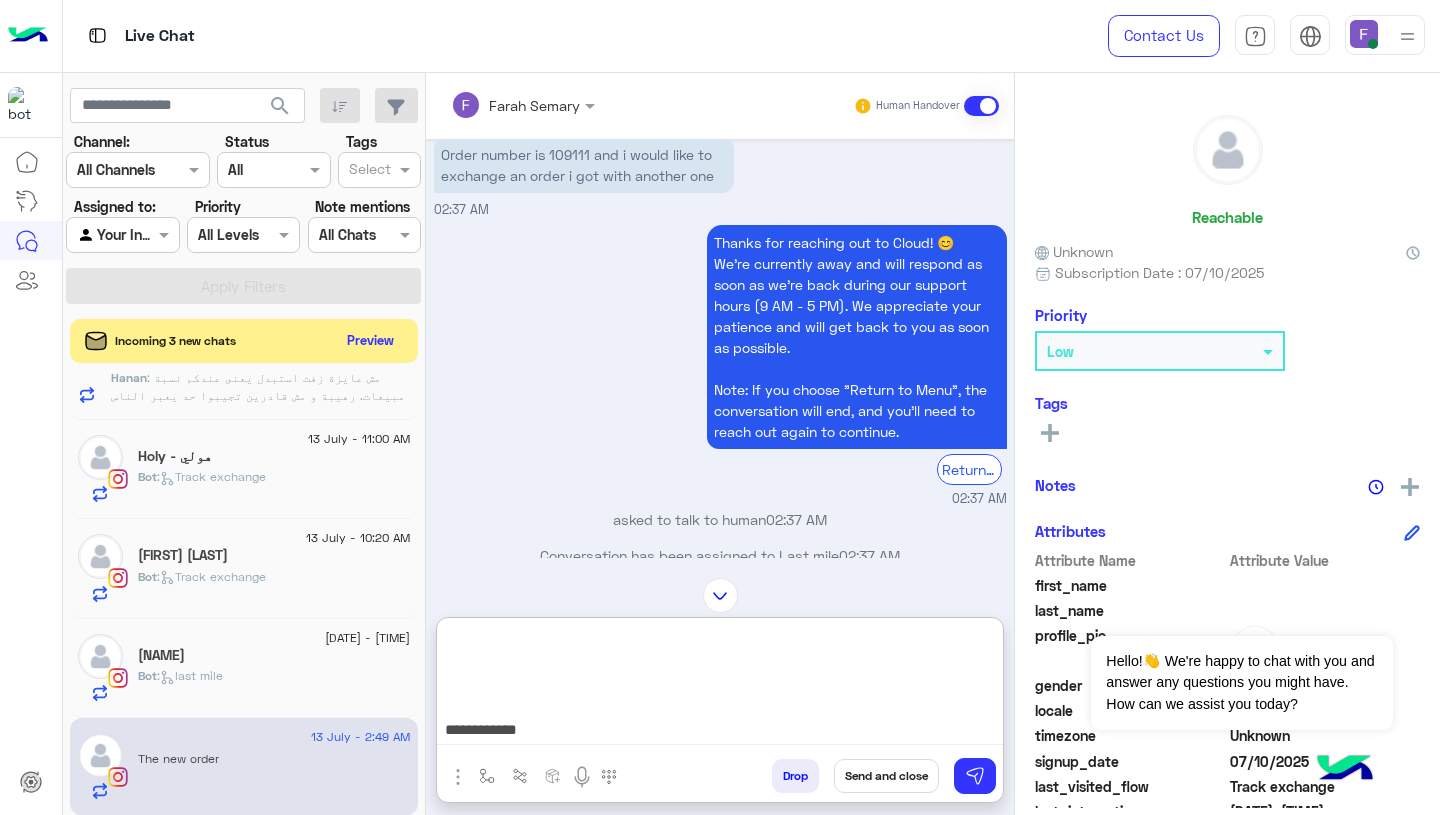 click on "**********" at bounding box center [720, 685] 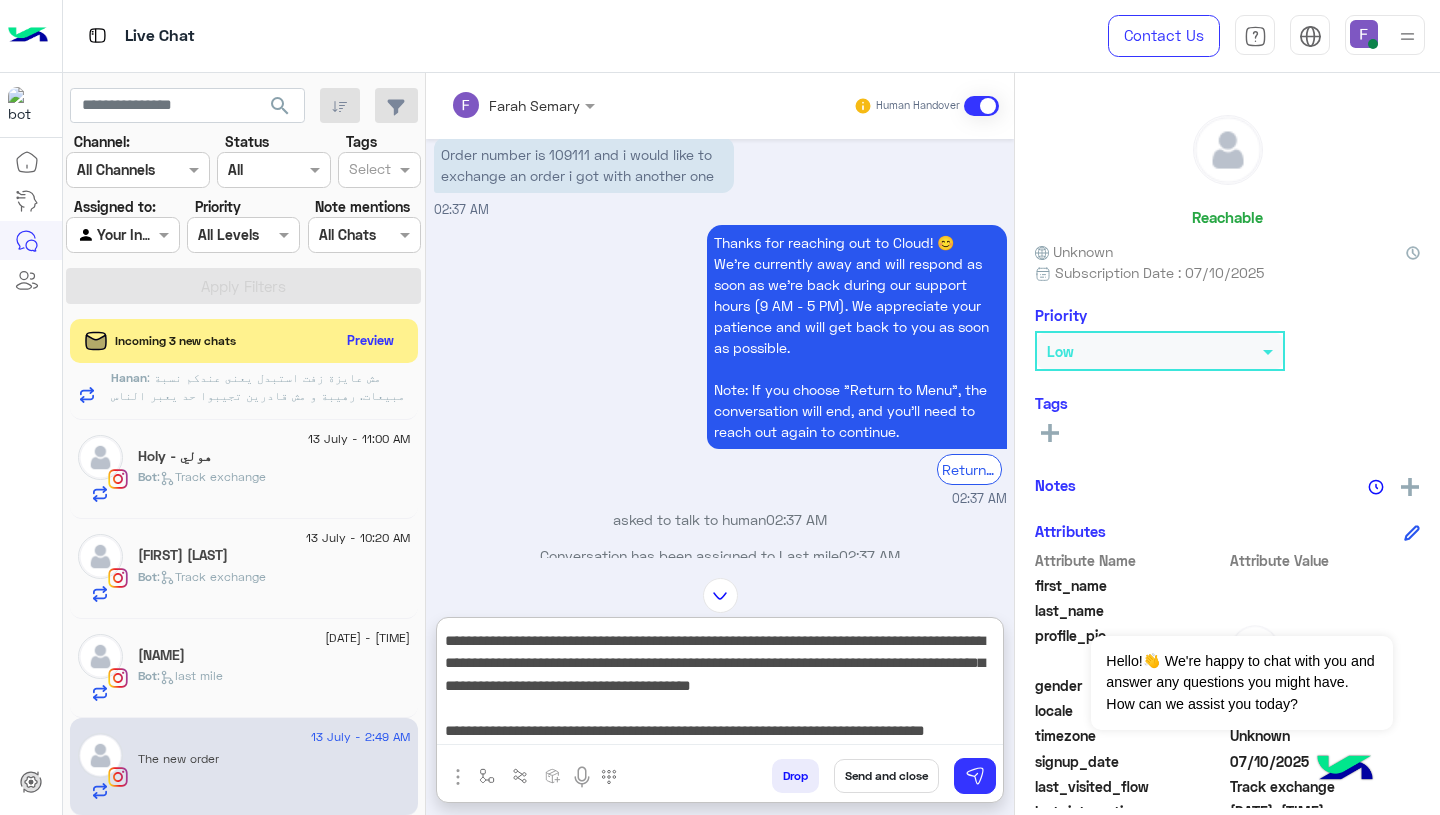 scroll, scrollTop: 0, scrollLeft: 0, axis: both 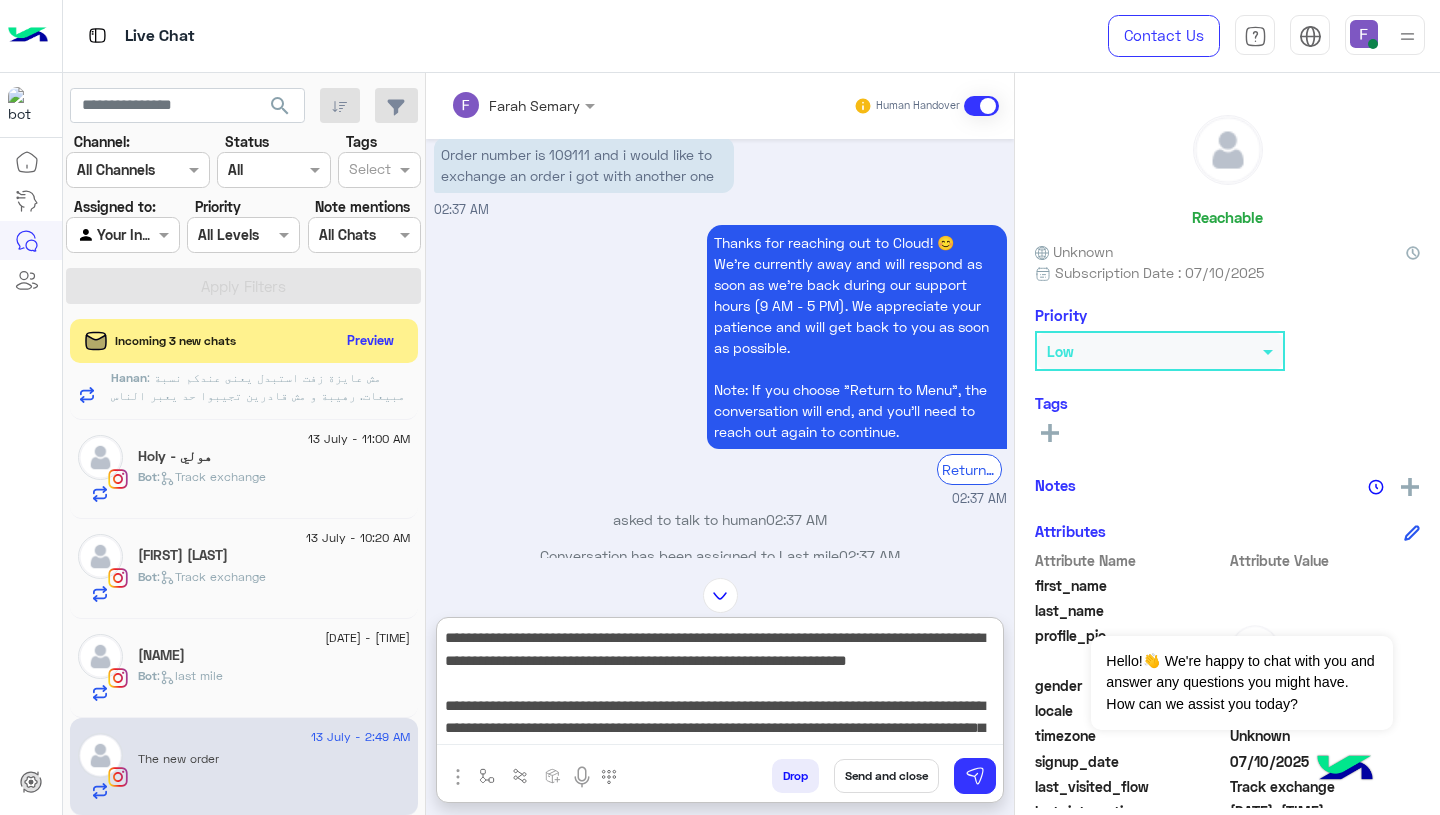 click on "**********" at bounding box center [720, 685] 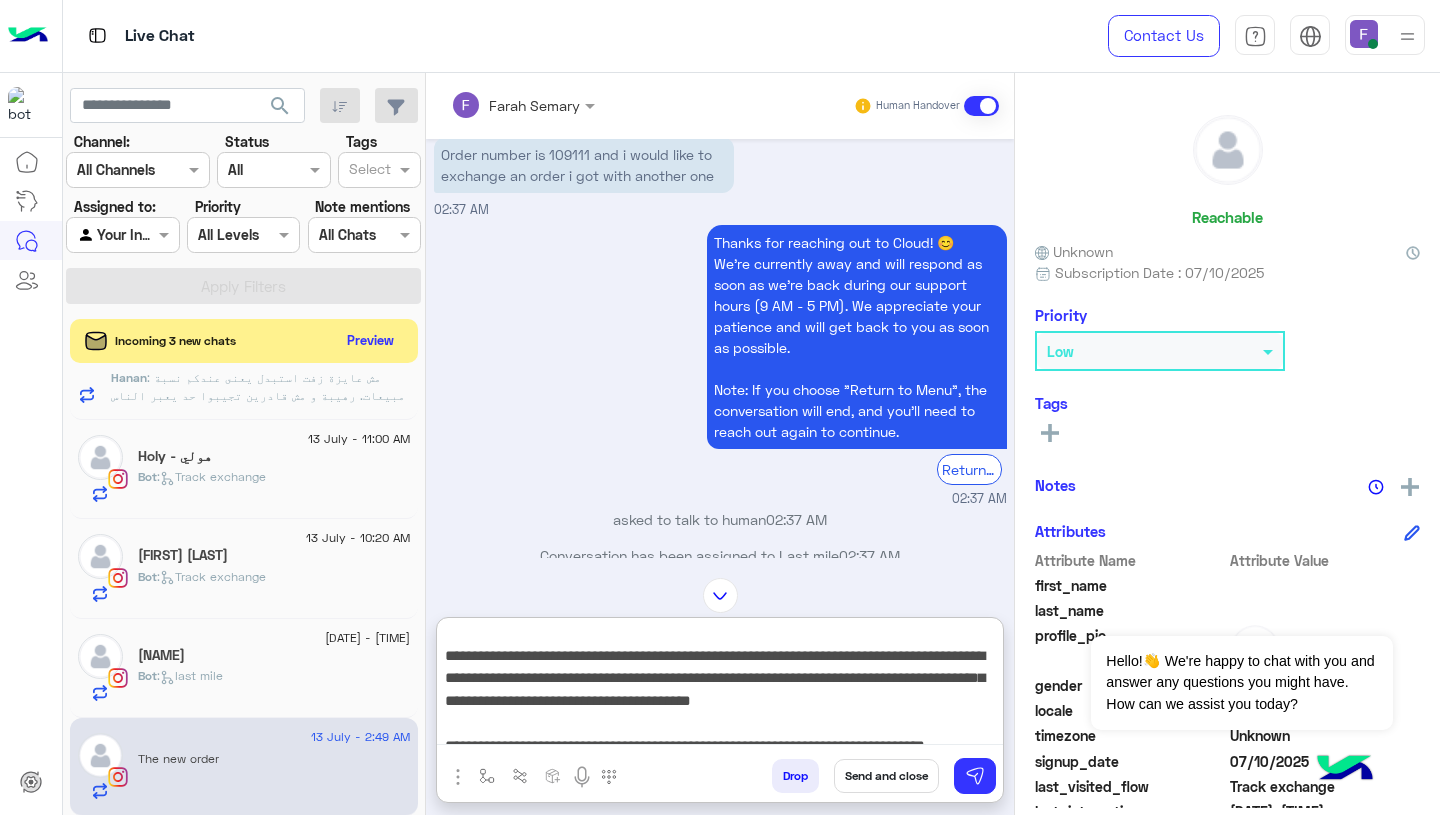 scroll, scrollTop: 111, scrollLeft: 0, axis: vertical 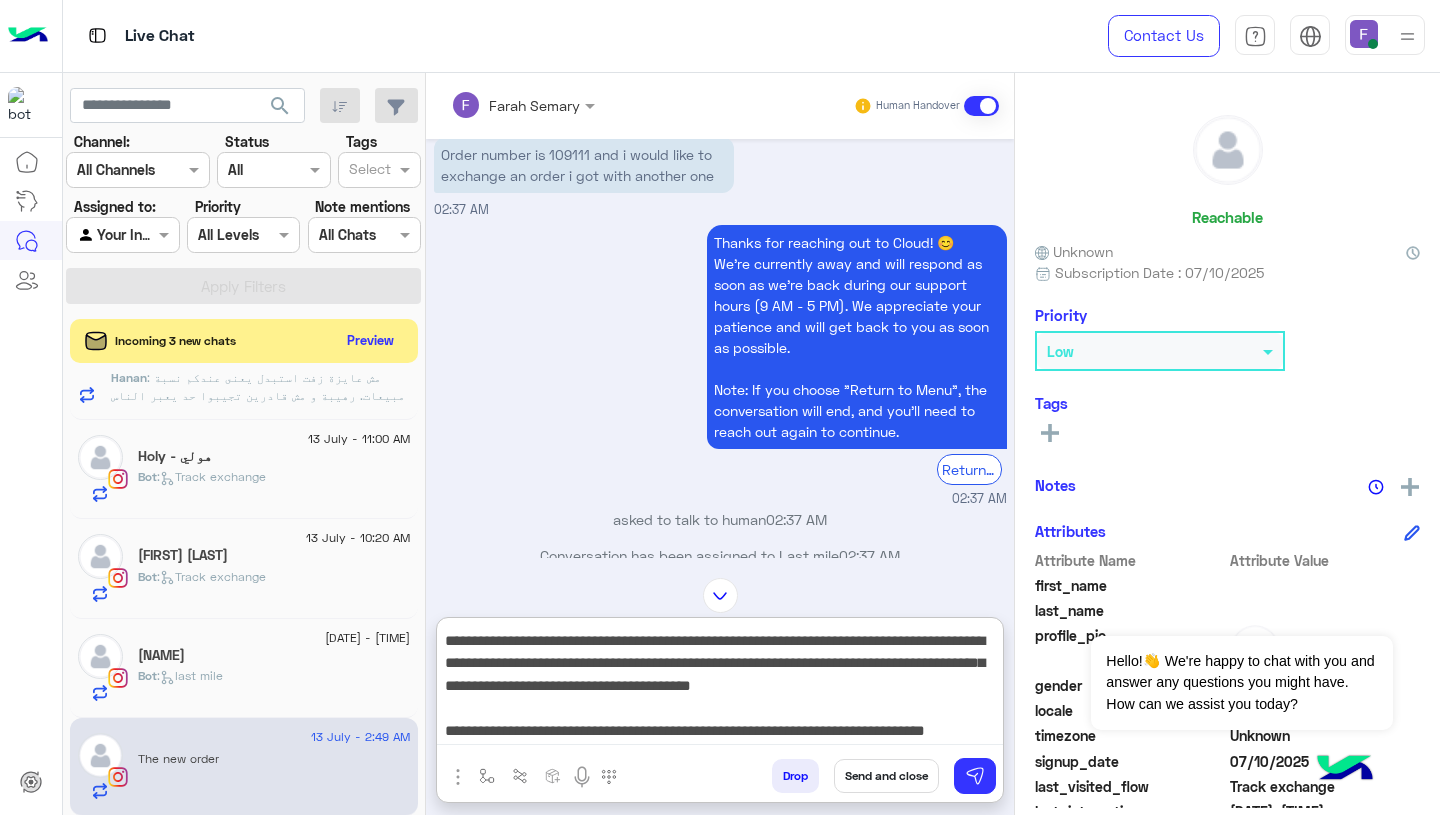 click on "**********" at bounding box center (720, 685) 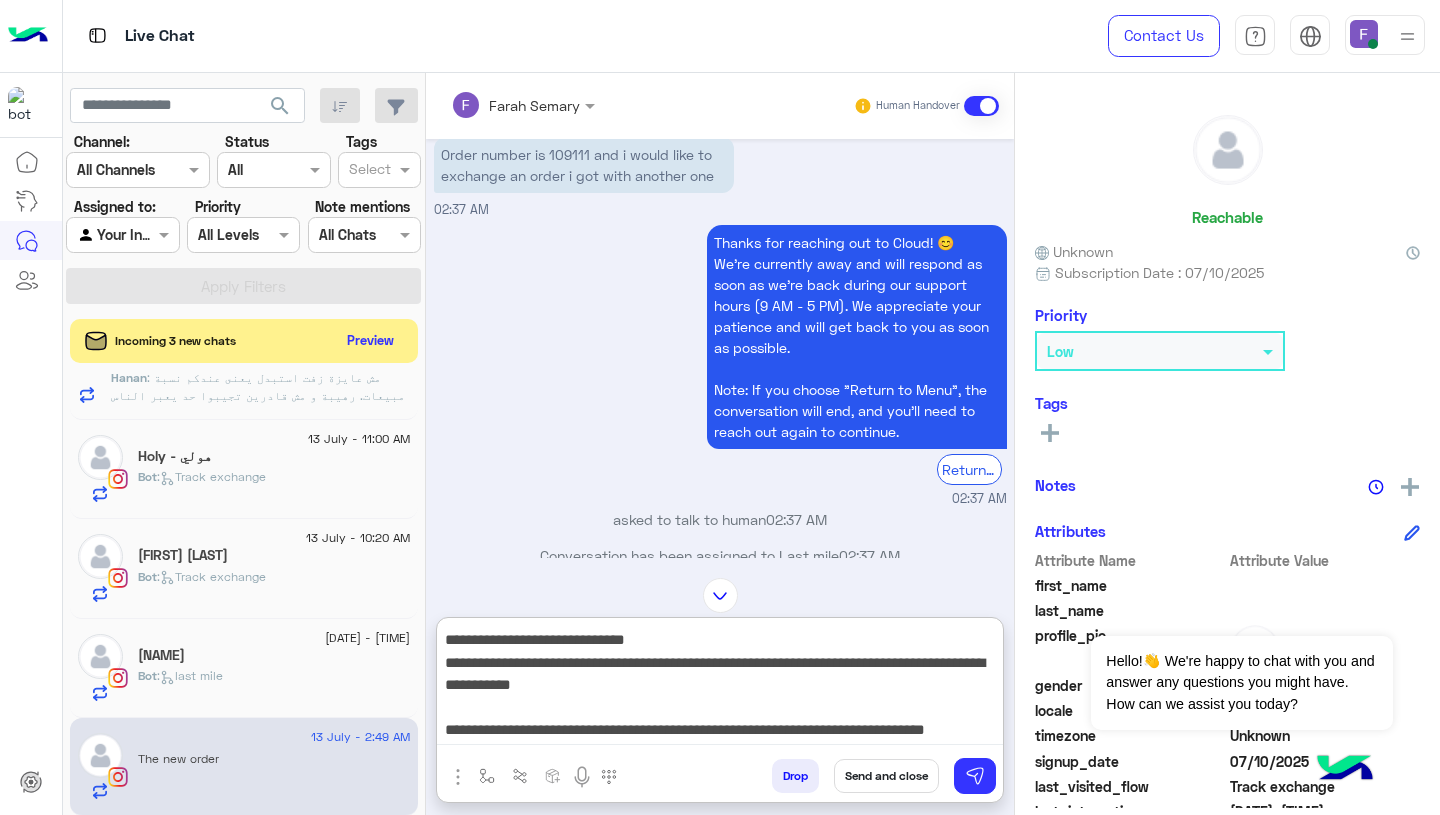 type on "**********" 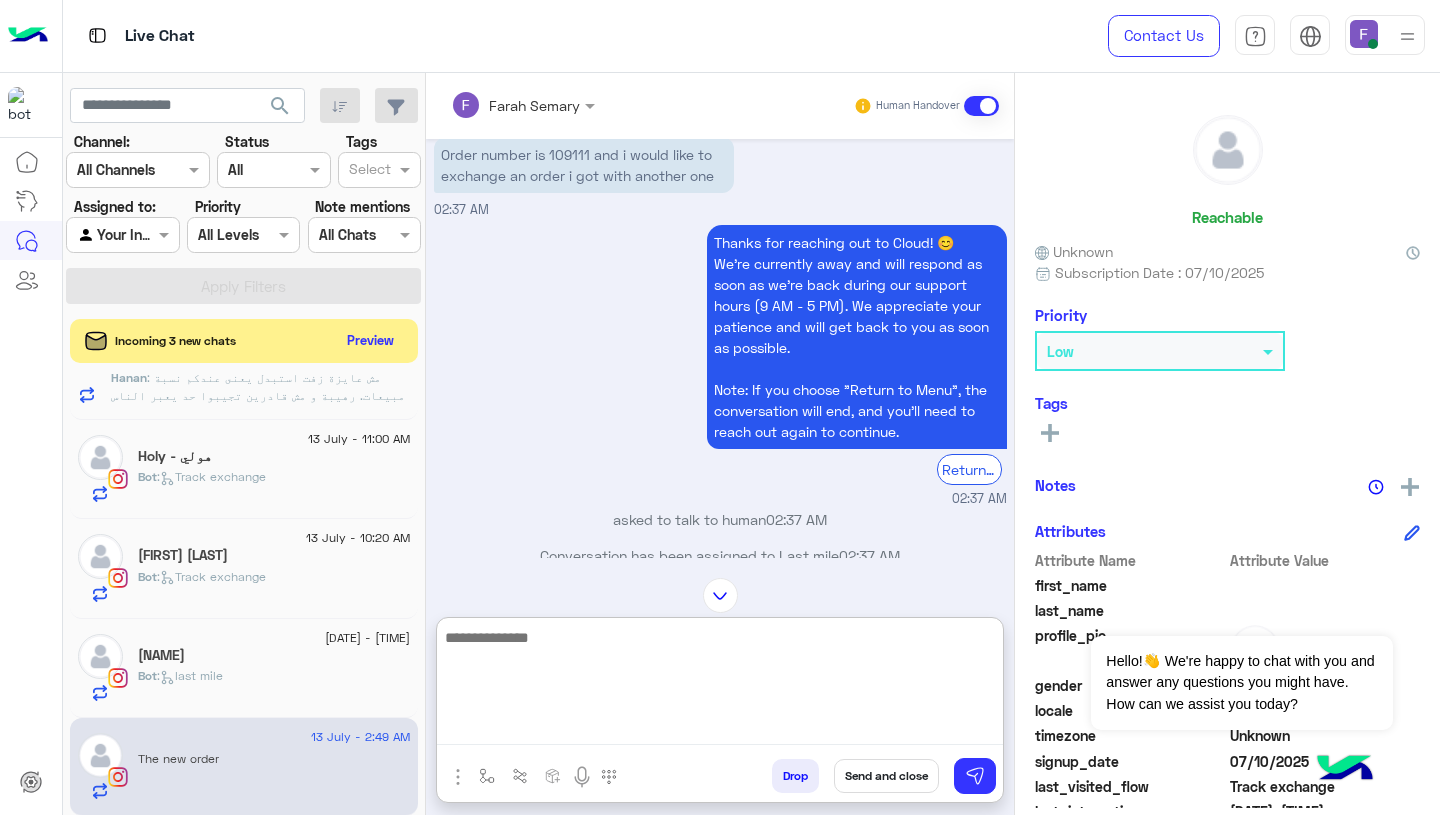 scroll, scrollTop: 0, scrollLeft: 0, axis: both 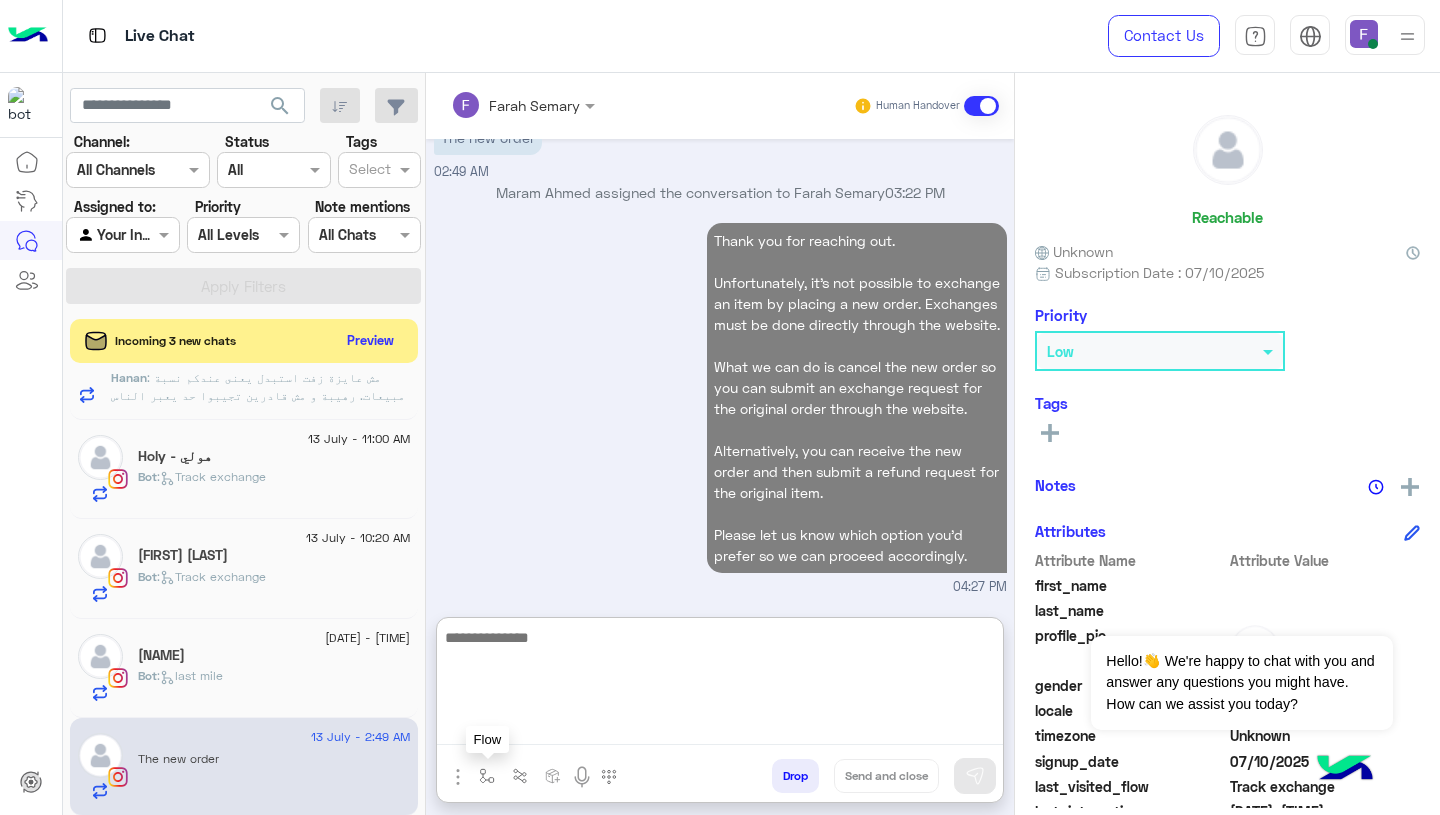 click at bounding box center [487, 776] 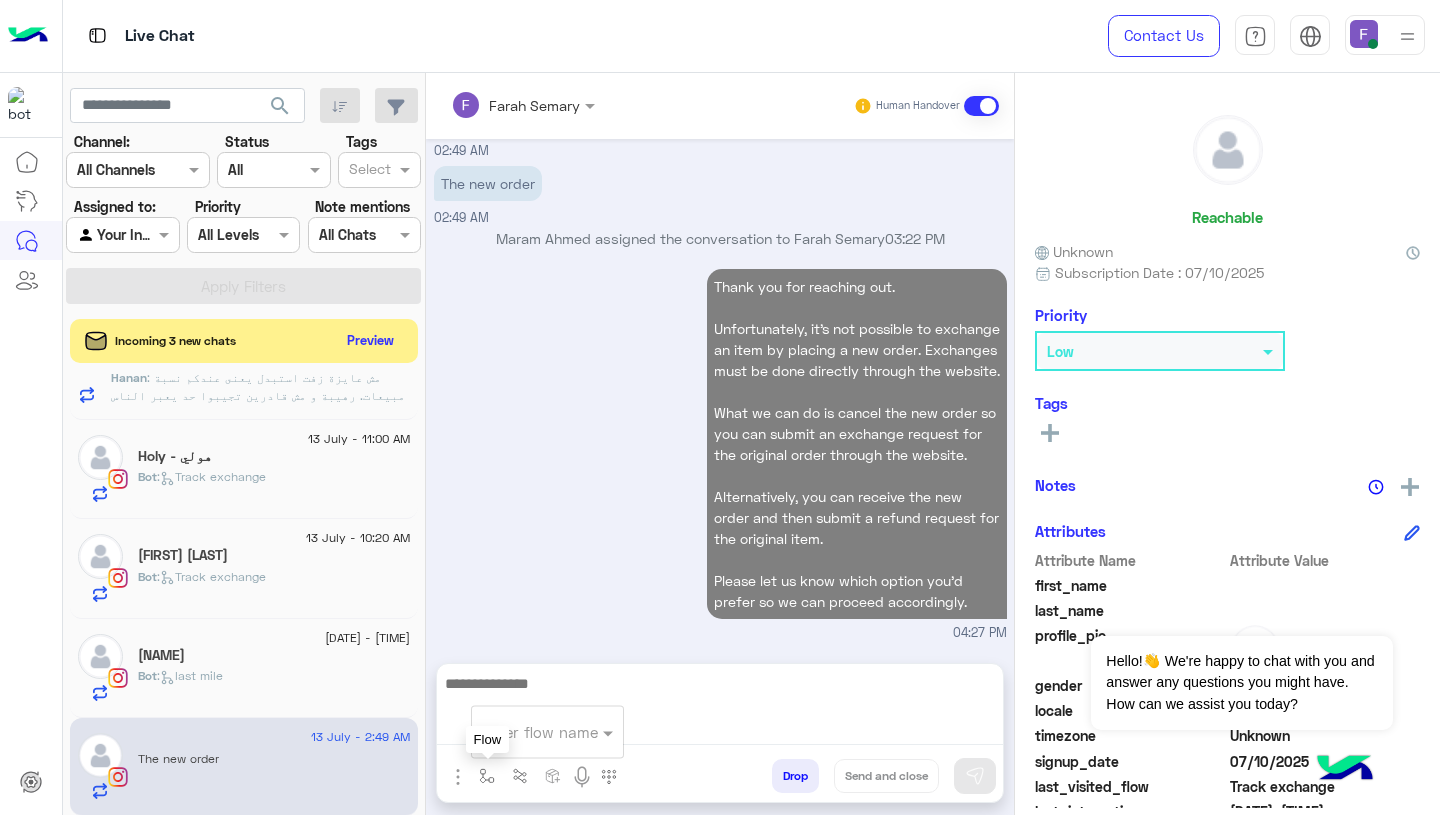 scroll, scrollTop: 2209, scrollLeft: 0, axis: vertical 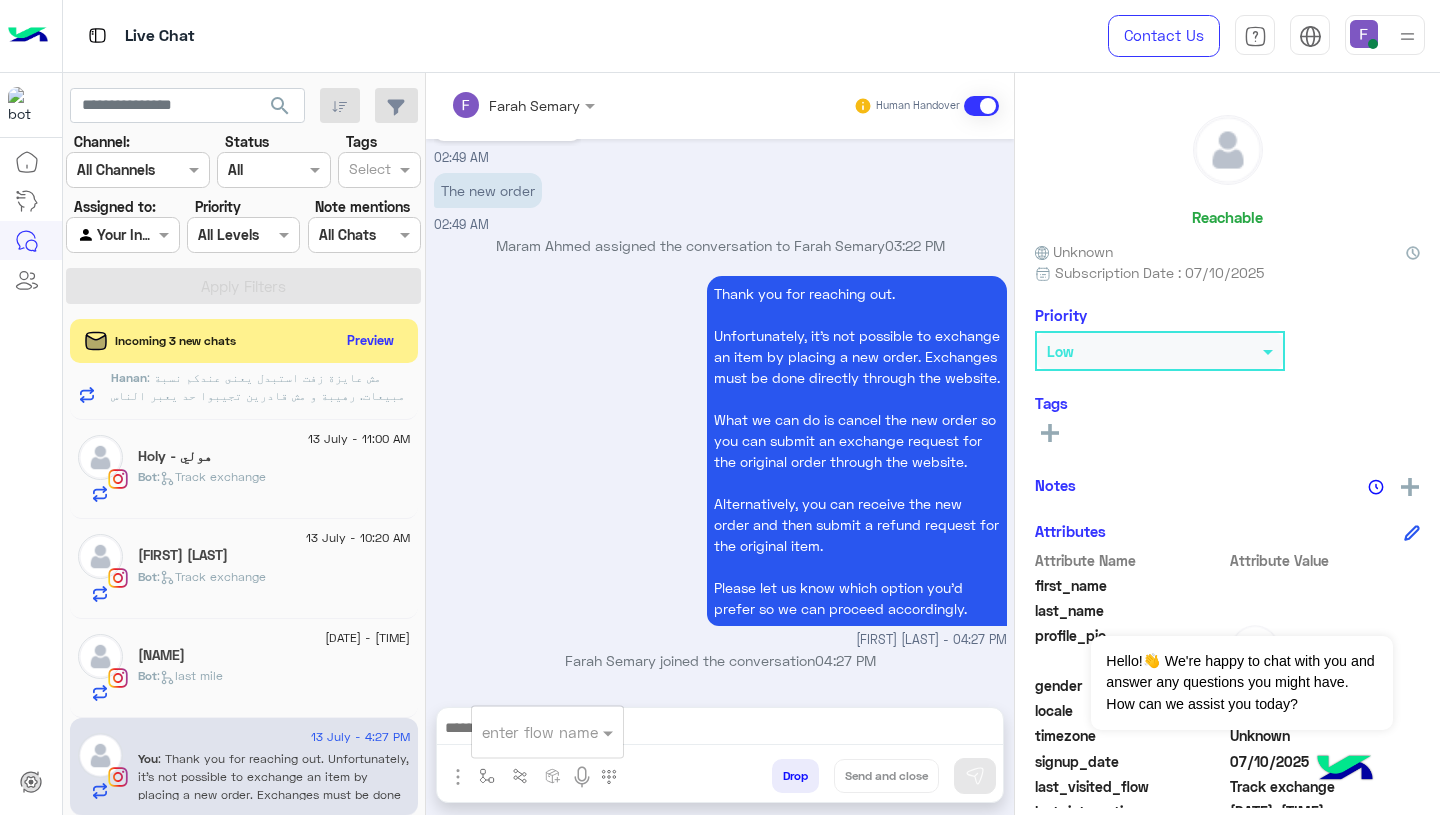 click at bounding box center [523, 732] 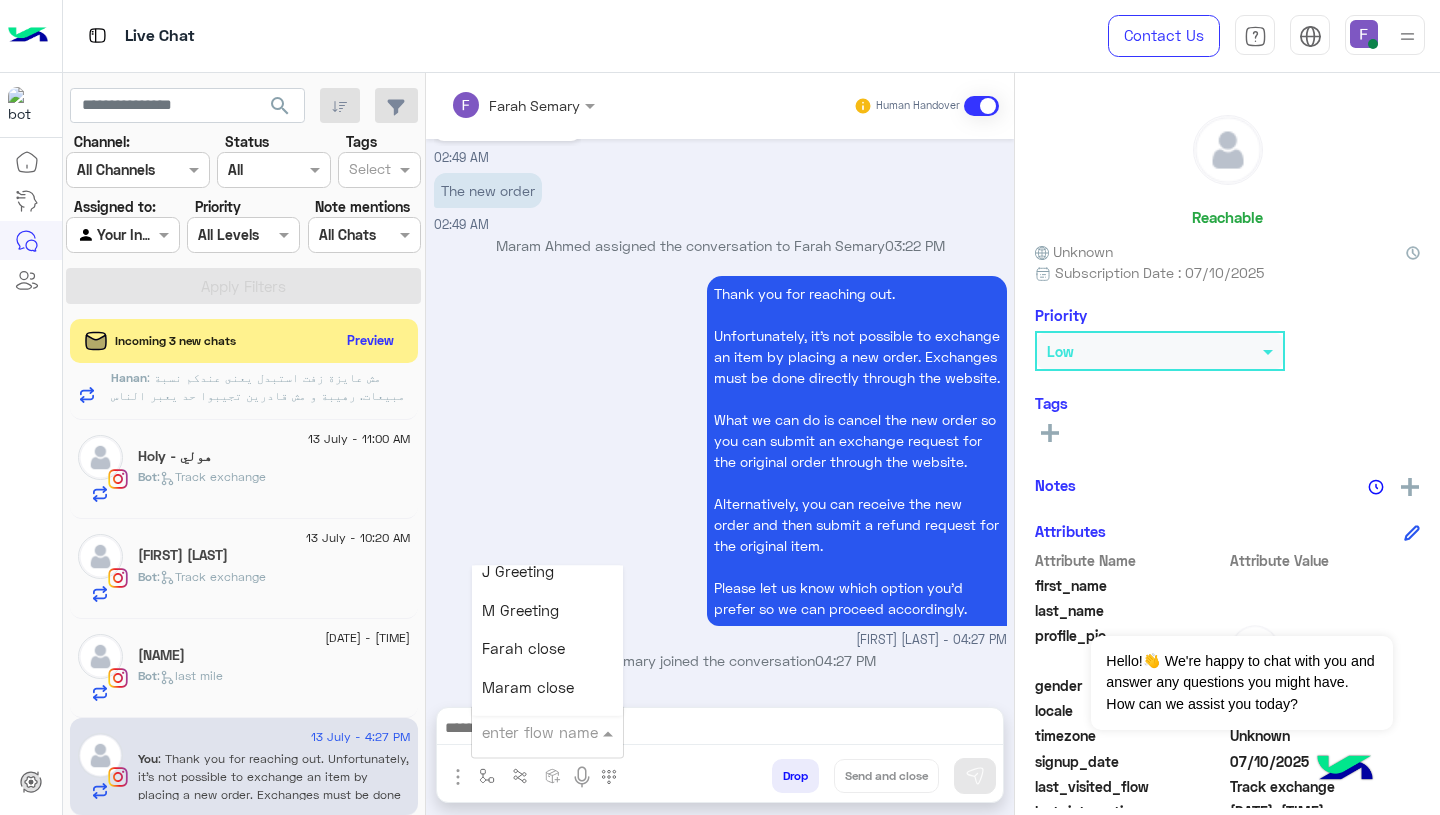 scroll, scrollTop: 2361, scrollLeft: 0, axis: vertical 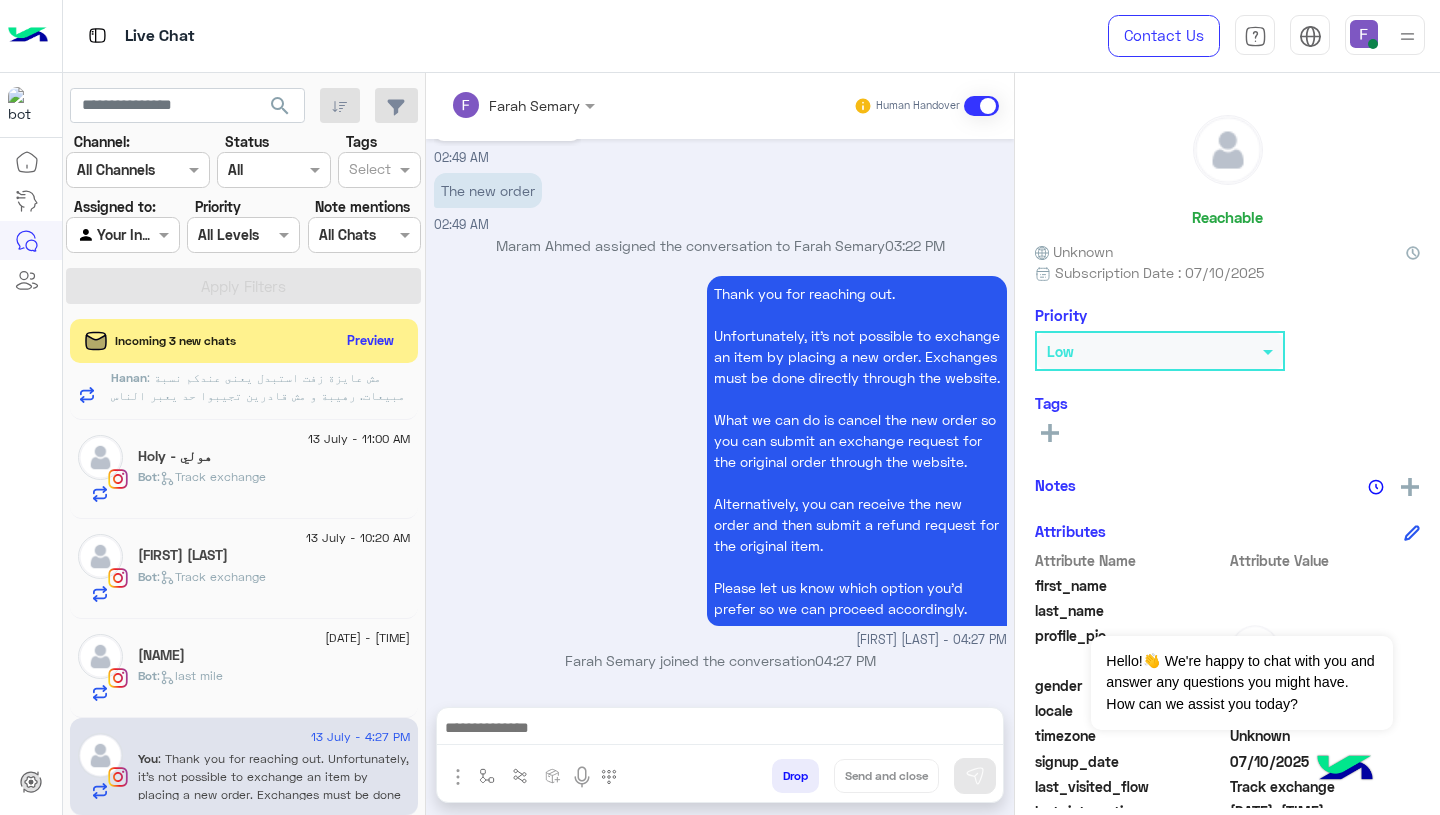 type on "**********" 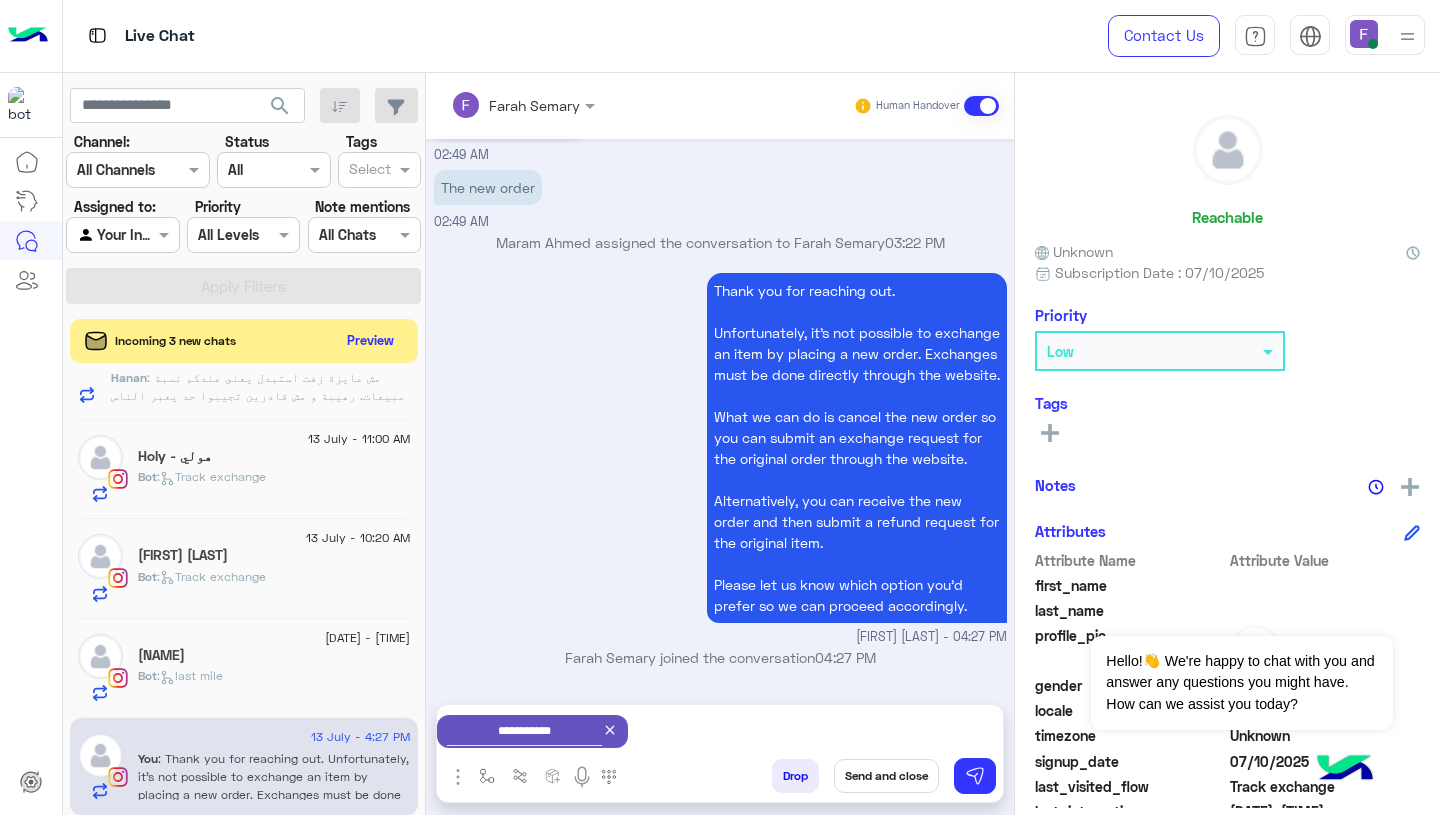 click on "Send and close" at bounding box center (886, 776) 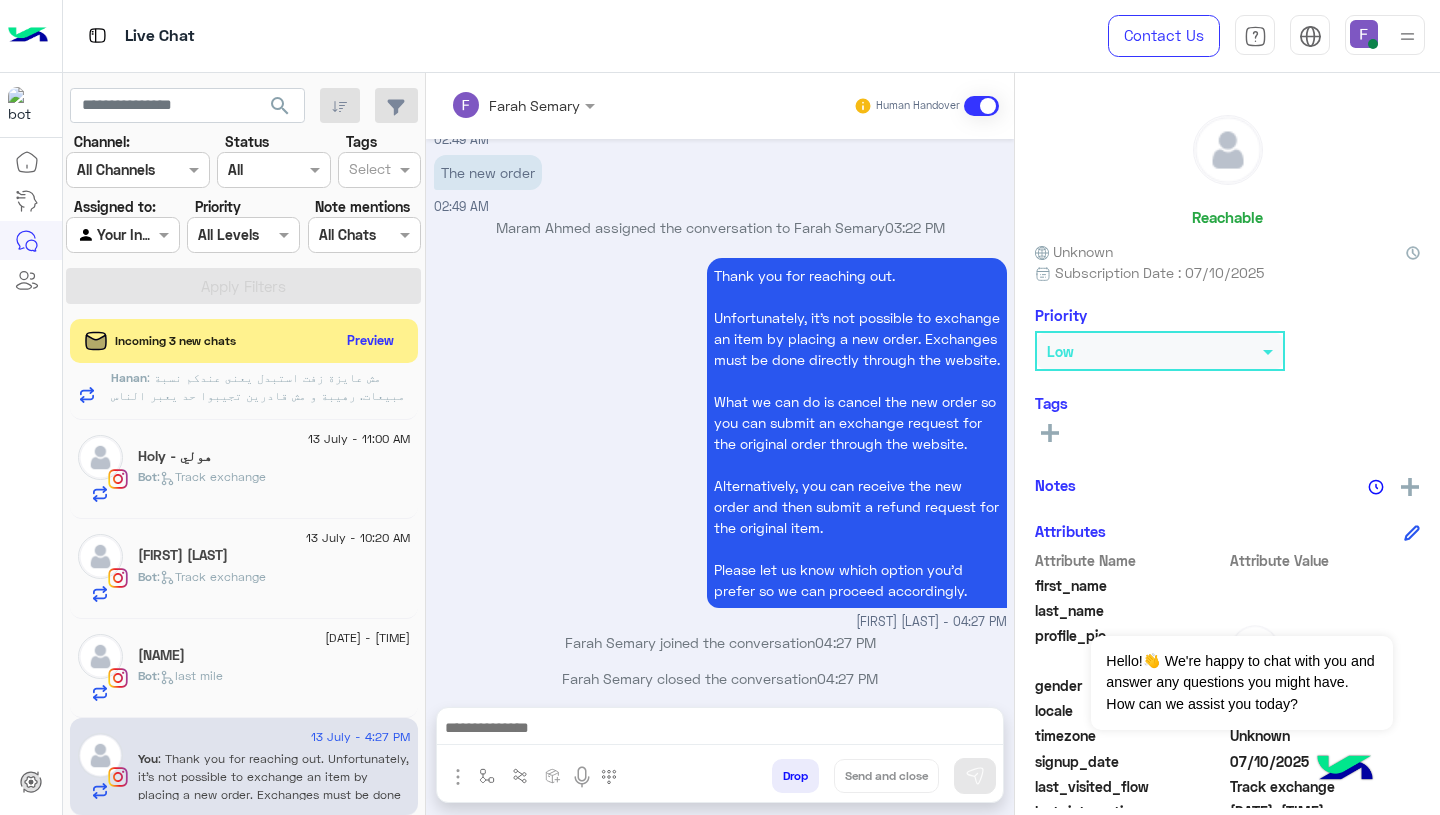 scroll, scrollTop: 2246, scrollLeft: 0, axis: vertical 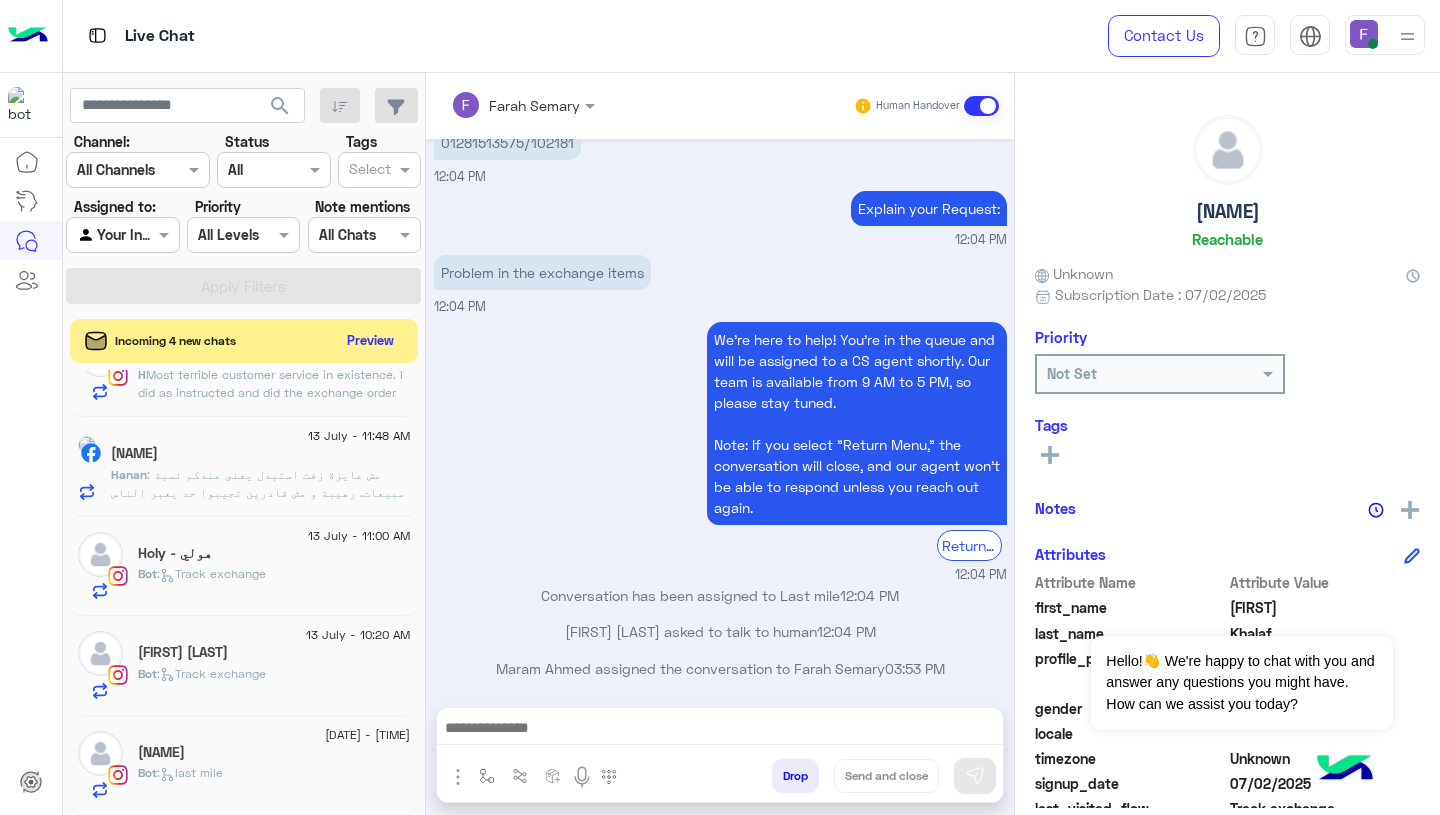click on "Problem in the exchange items" at bounding box center (542, 272) 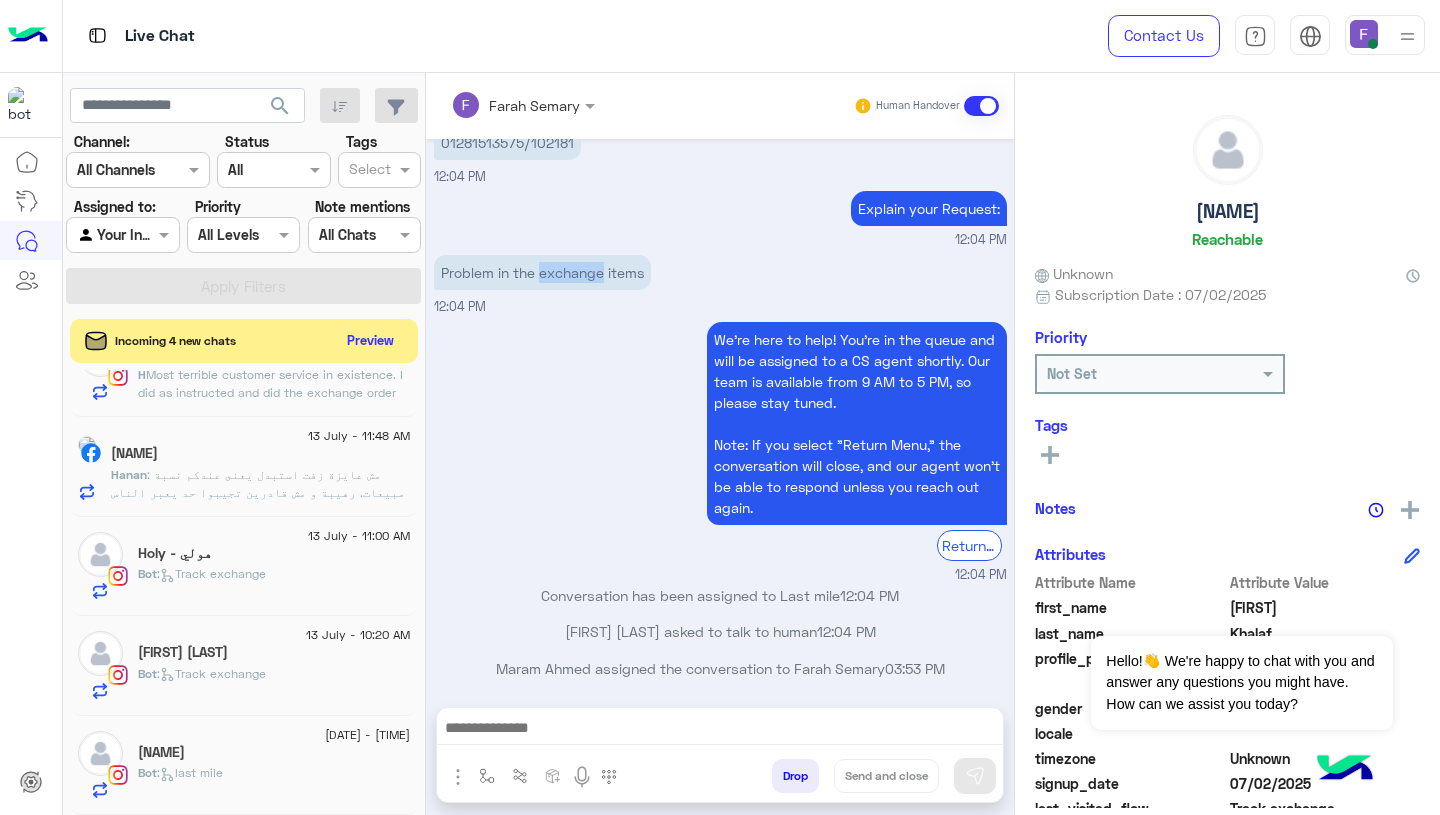 click on "Problem in the exchange items" at bounding box center (542, 272) 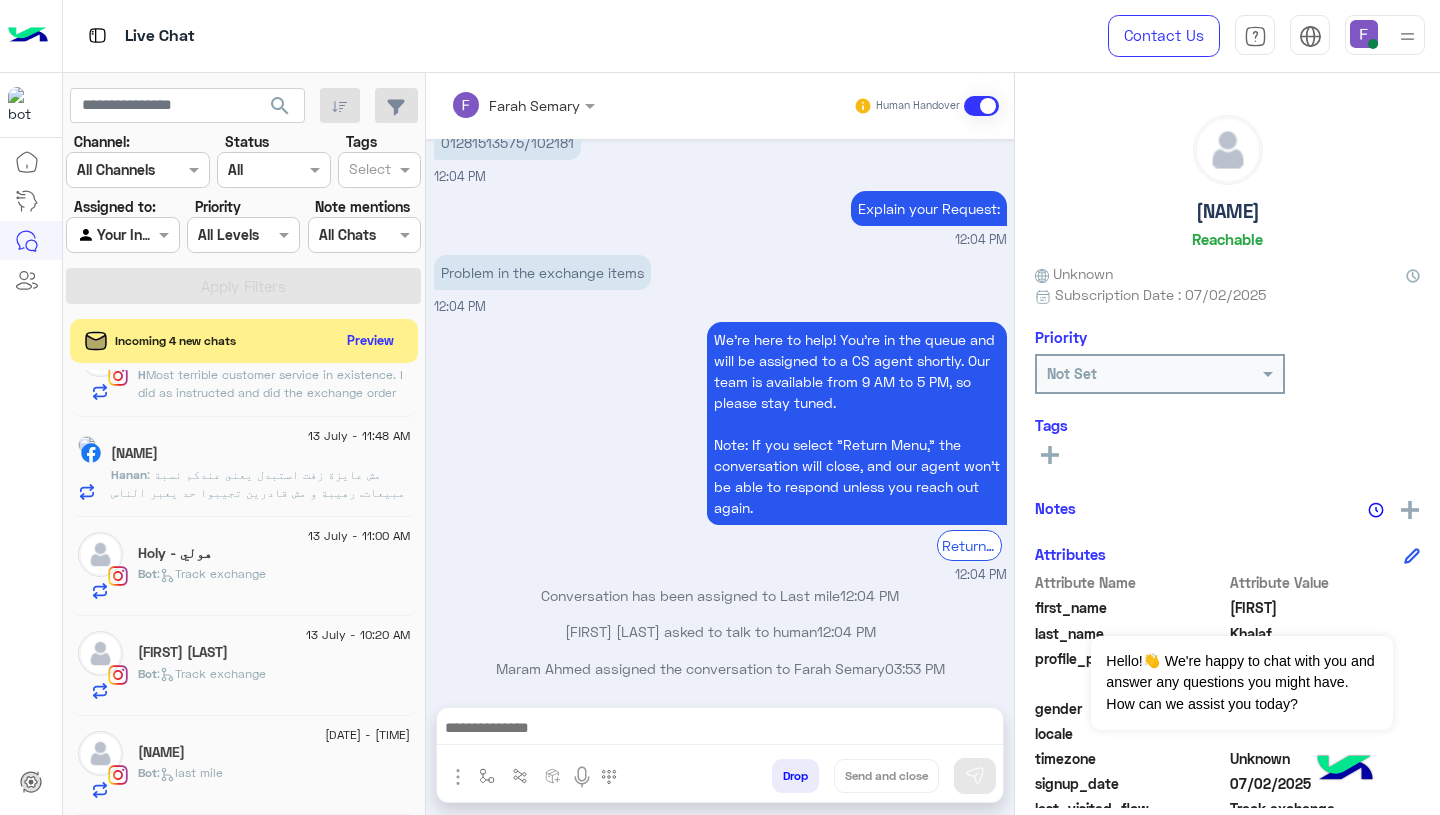 click on "Problem in the exchange items" at bounding box center (542, 272) 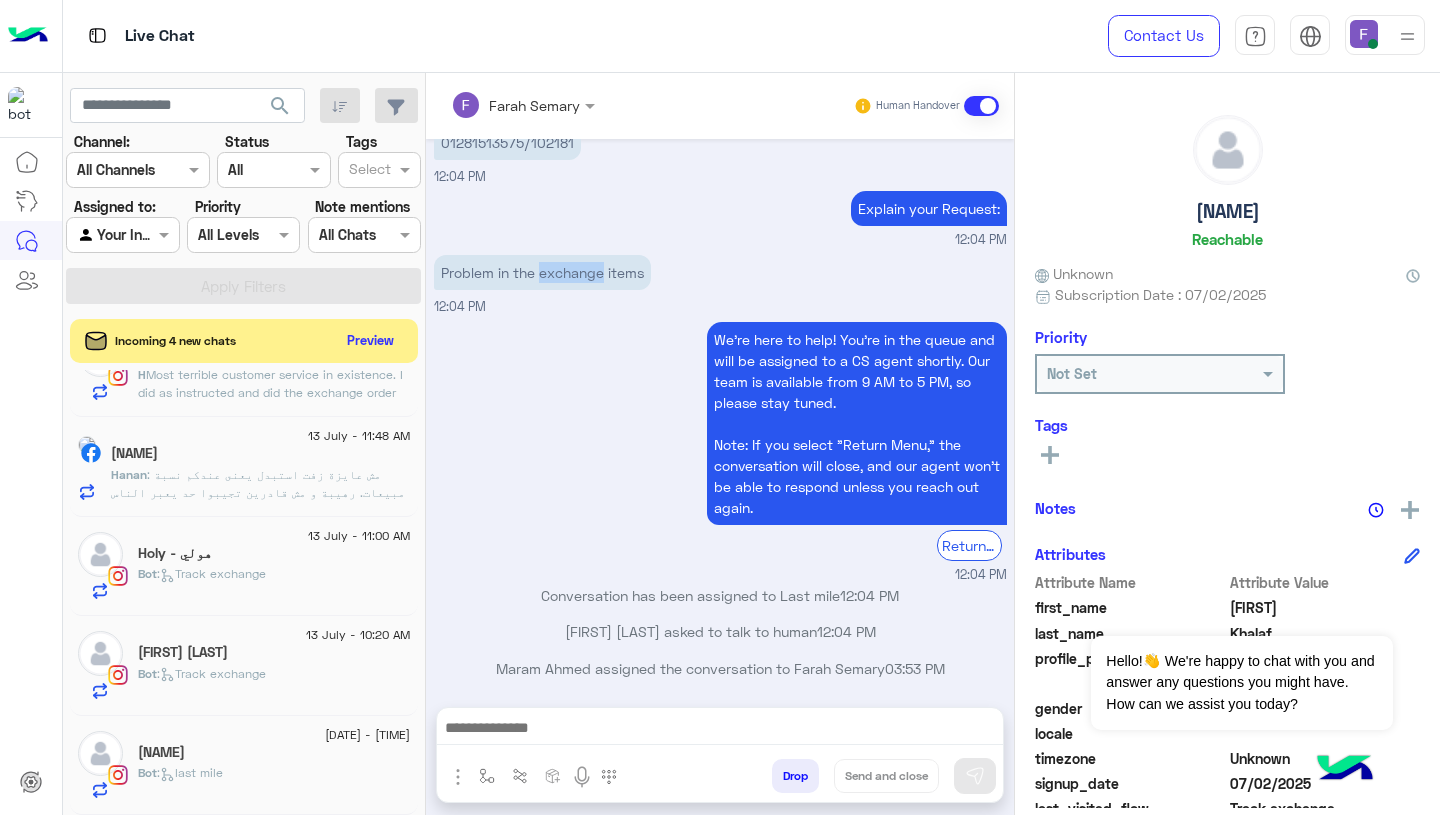 click on "Problem in the exchange items" at bounding box center [542, 272] 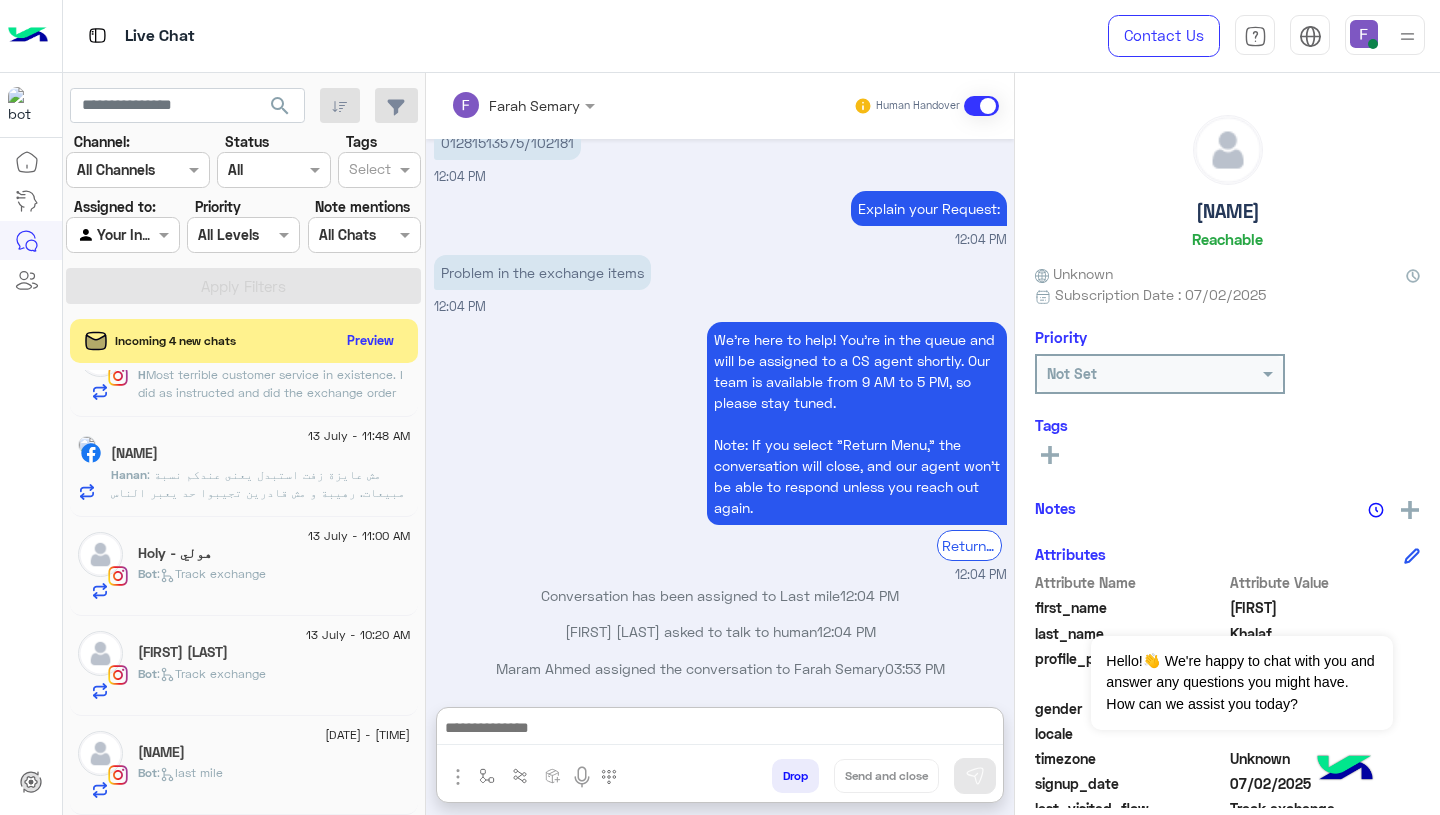 click at bounding box center [720, 730] 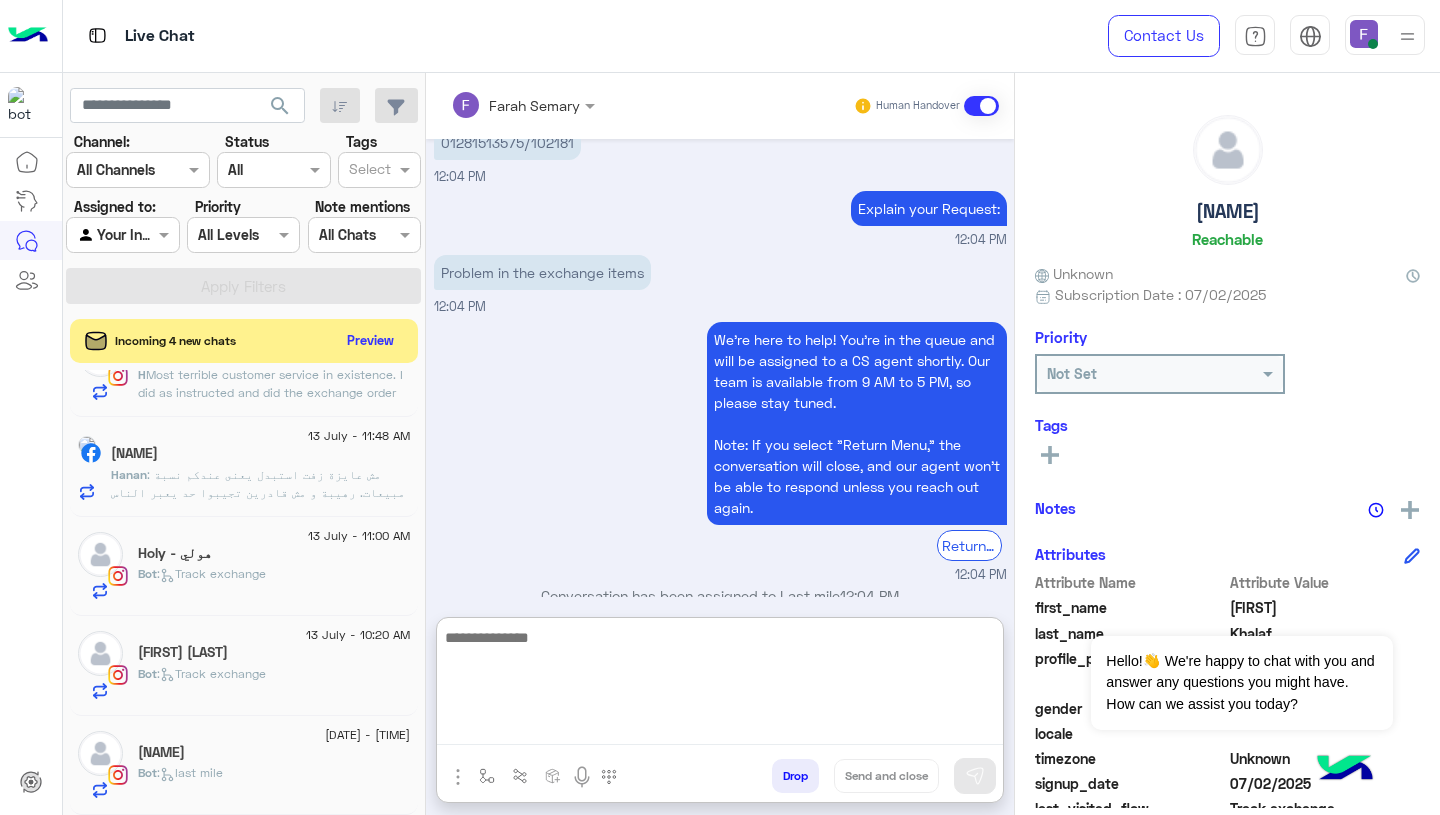 paste on "**********" 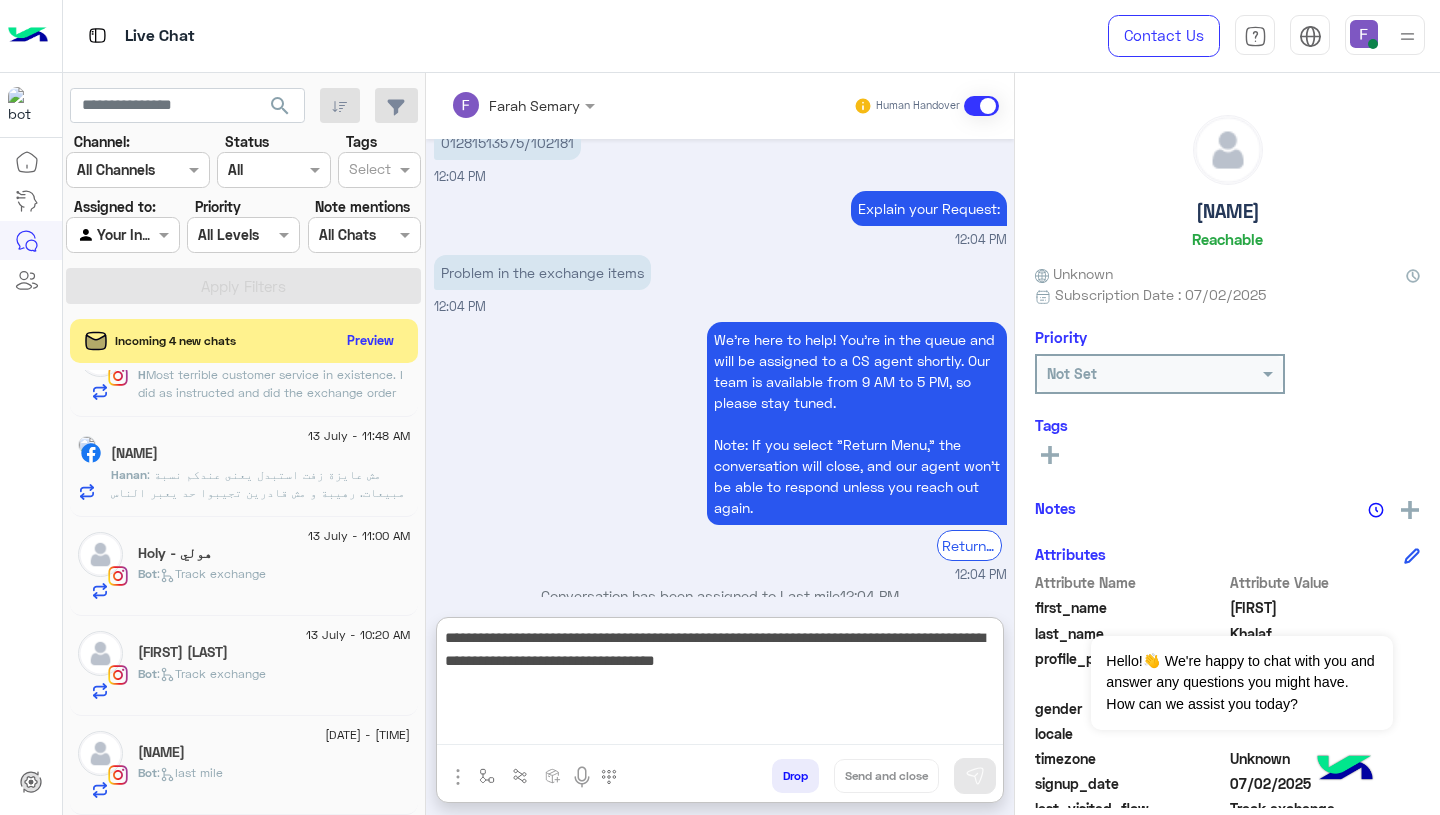 scroll, scrollTop: 61, scrollLeft: 0, axis: vertical 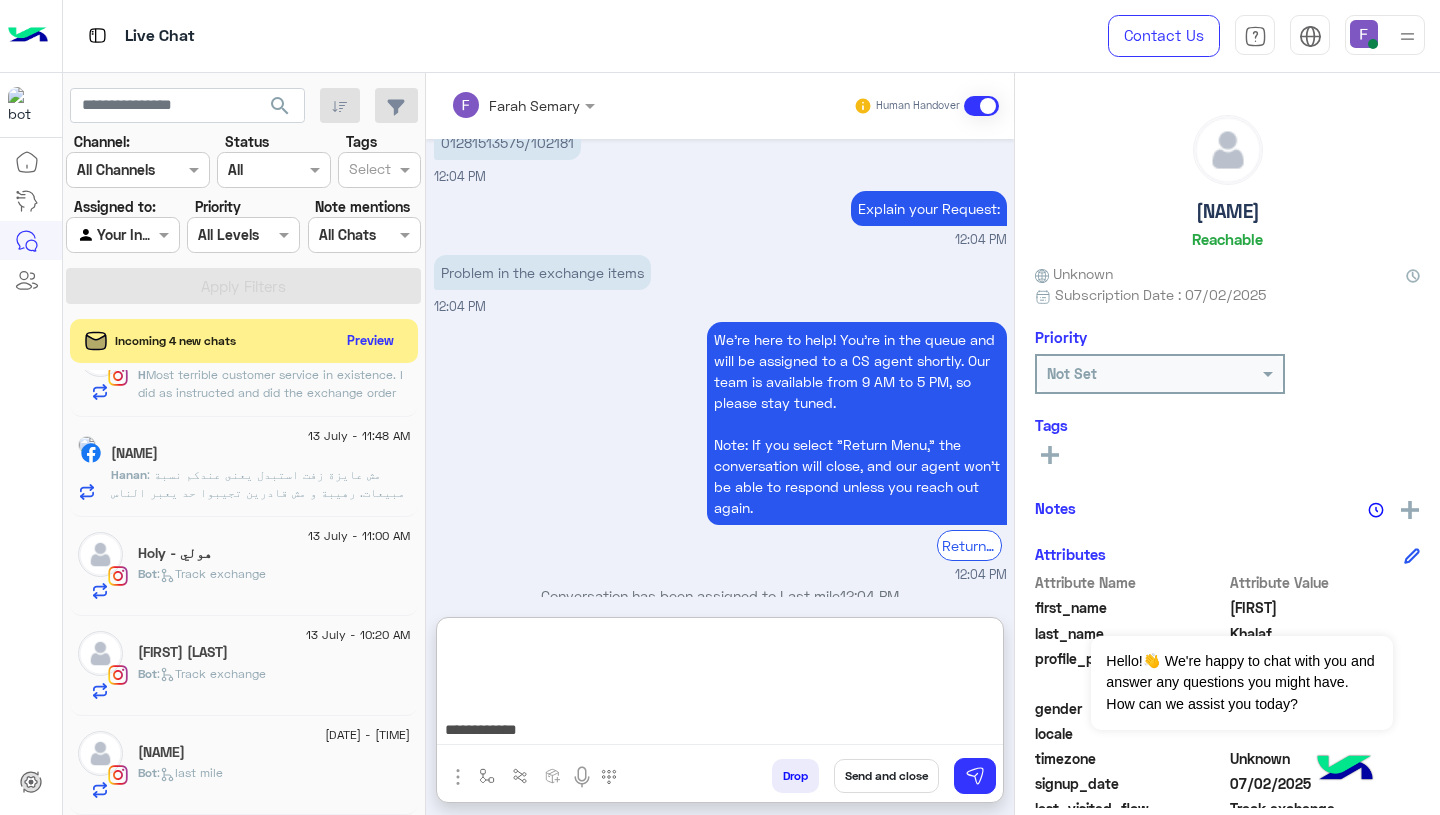 click on "**********" at bounding box center (720, 685) 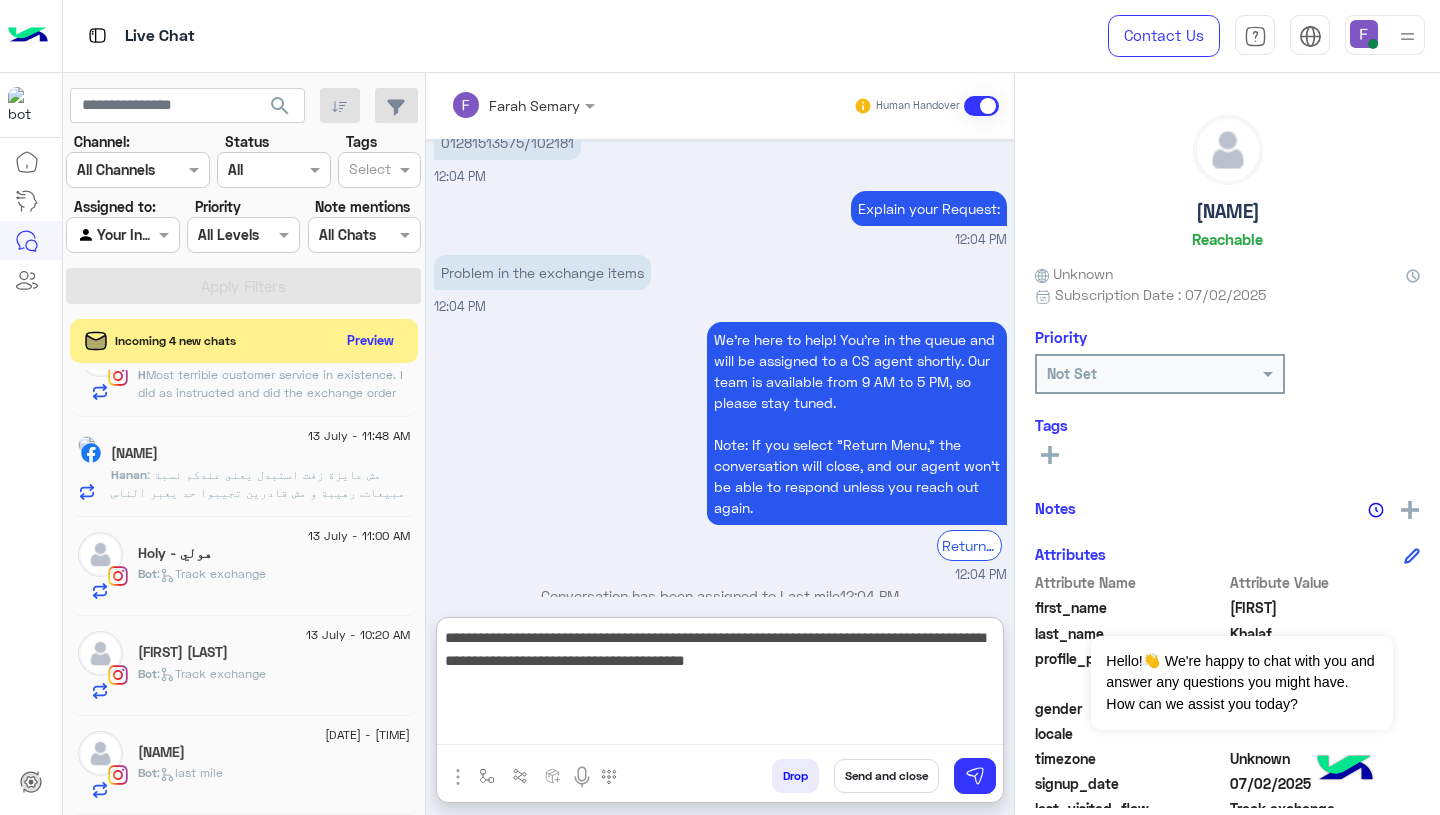 scroll, scrollTop: 0, scrollLeft: 0, axis: both 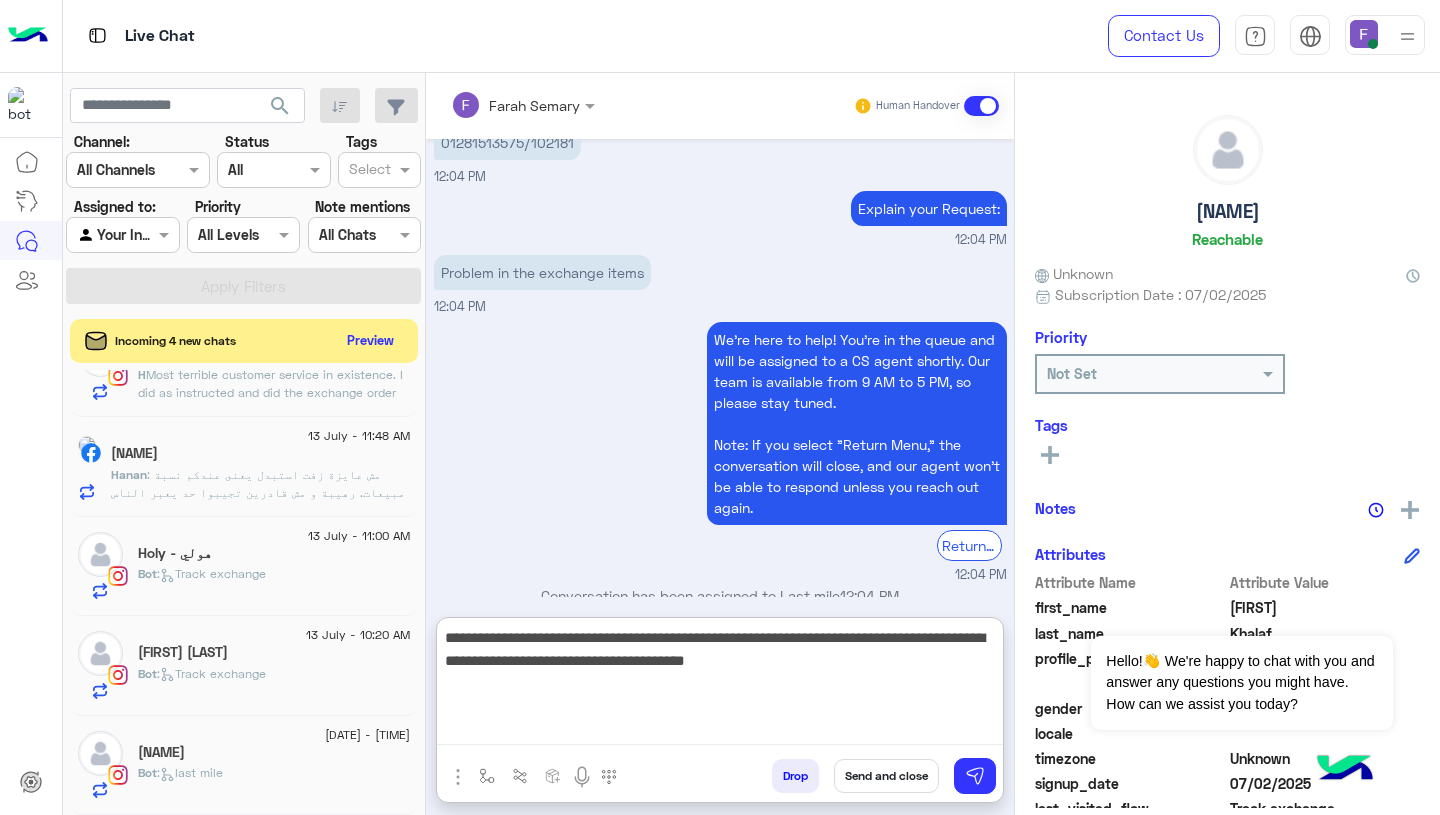 click on "**********" at bounding box center (720, 685) 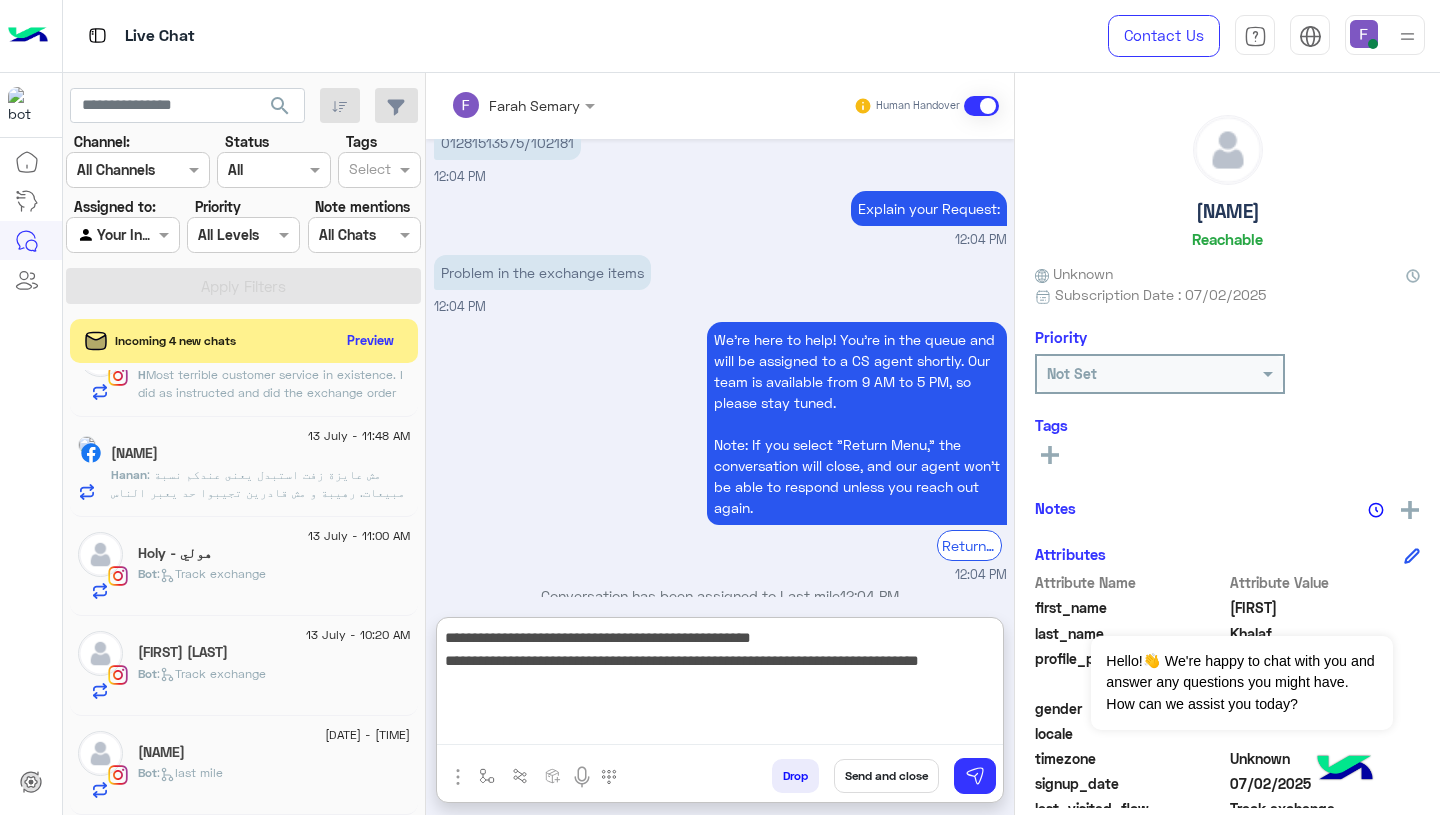 type on "**********" 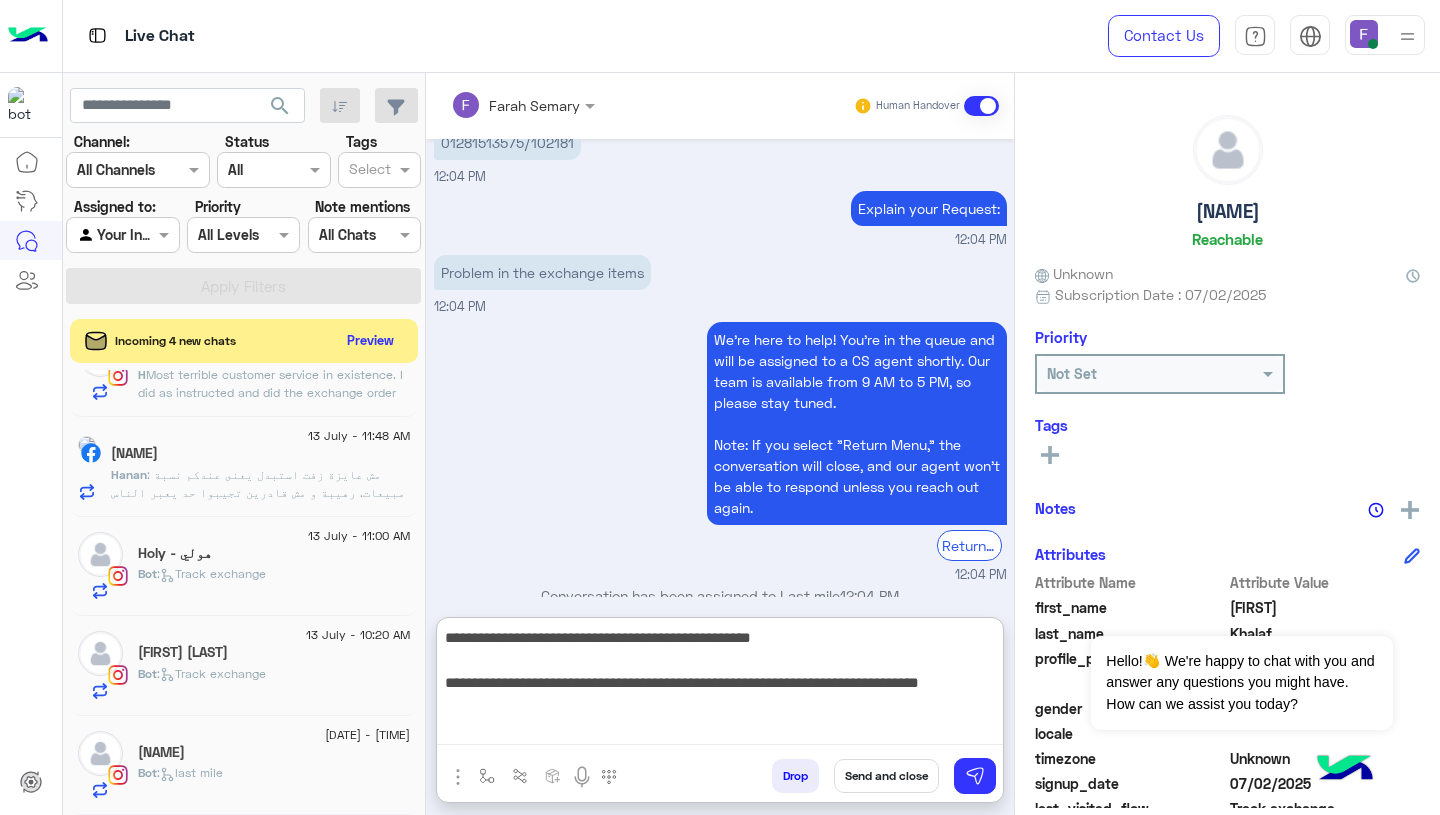 click on "**********" at bounding box center [720, 685] 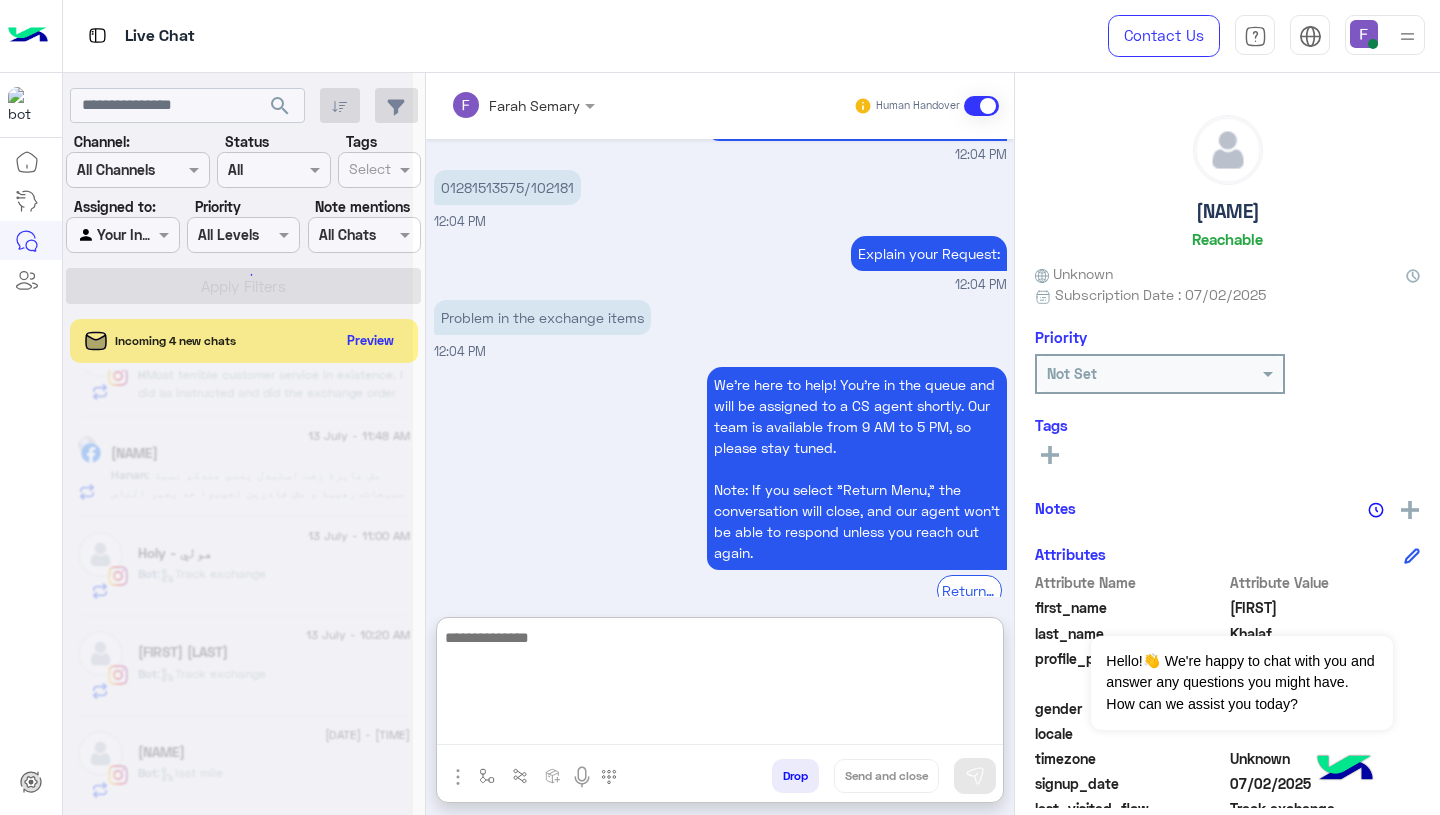 scroll, scrollTop: 6871, scrollLeft: 0, axis: vertical 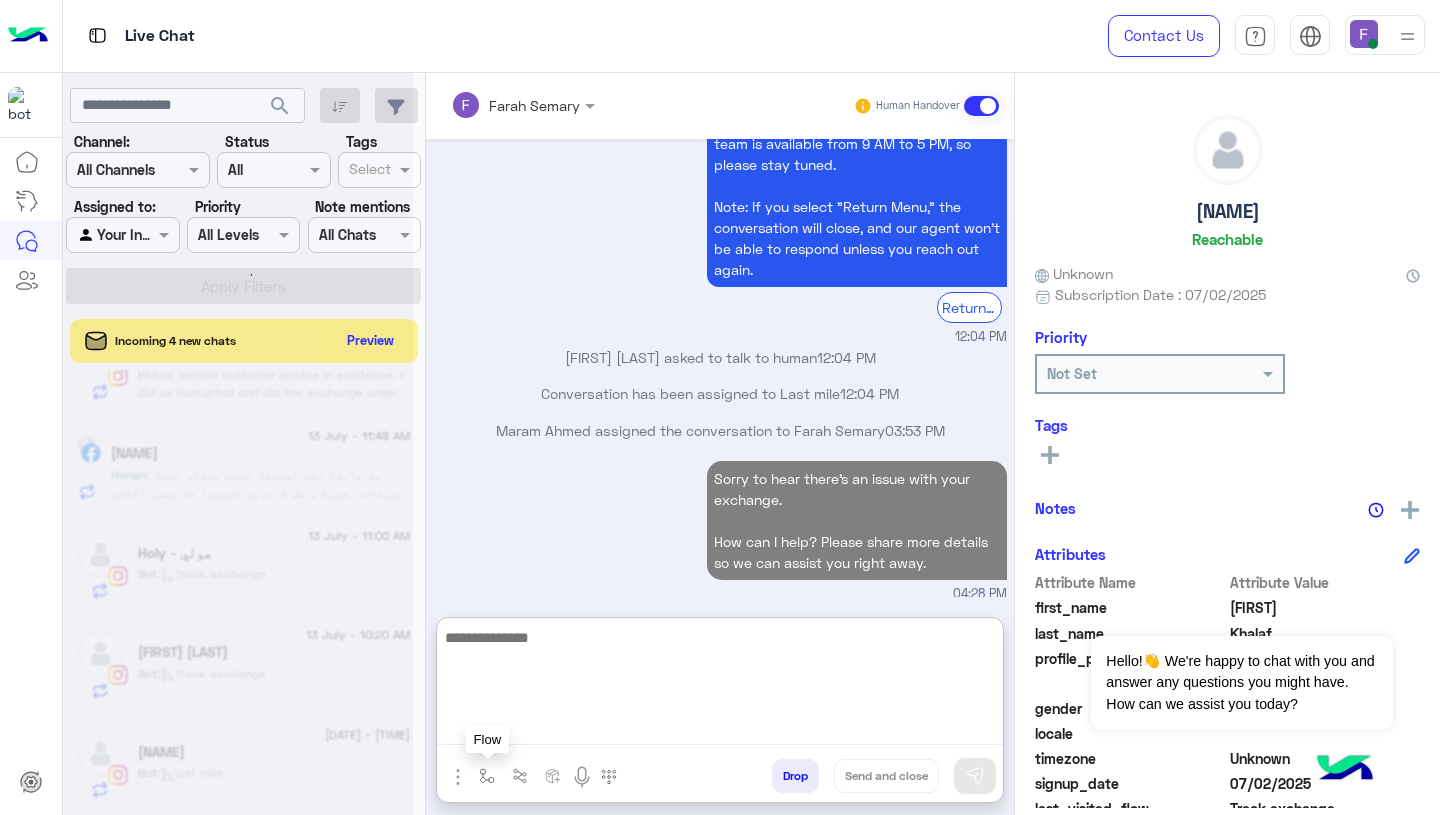click at bounding box center [487, 776] 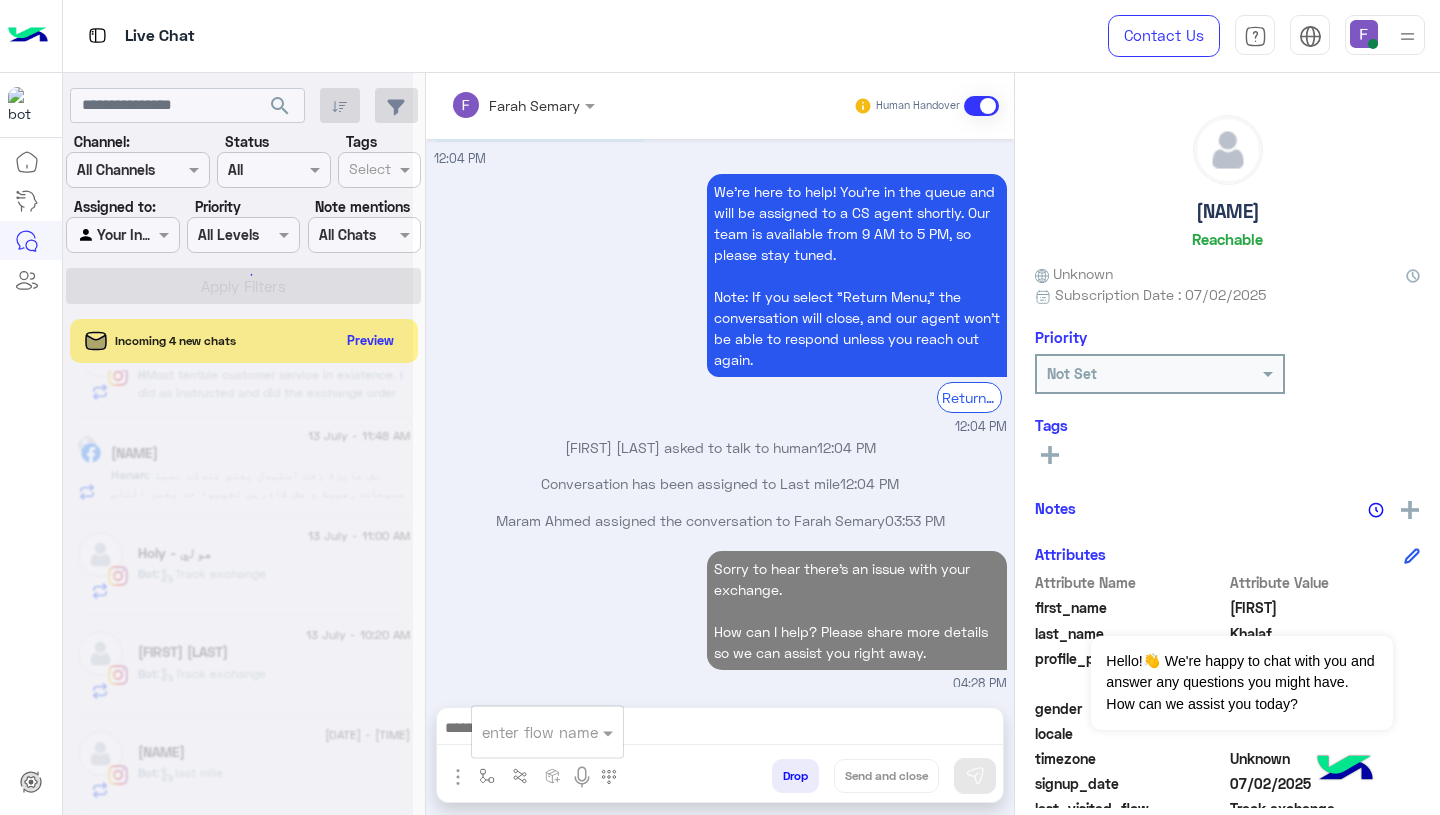 click at bounding box center [523, 732] 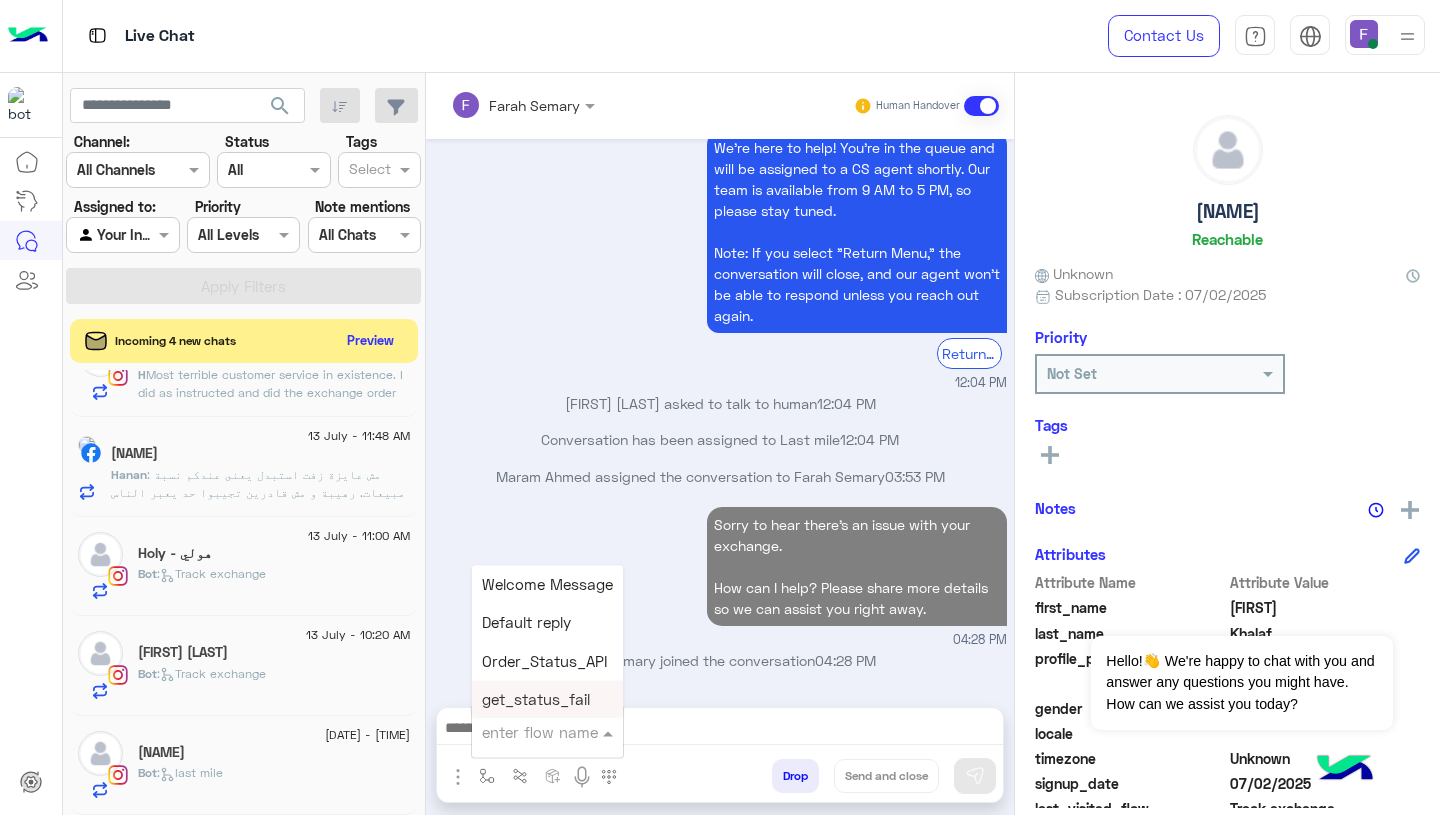 scroll, scrollTop: 6772, scrollLeft: 0, axis: vertical 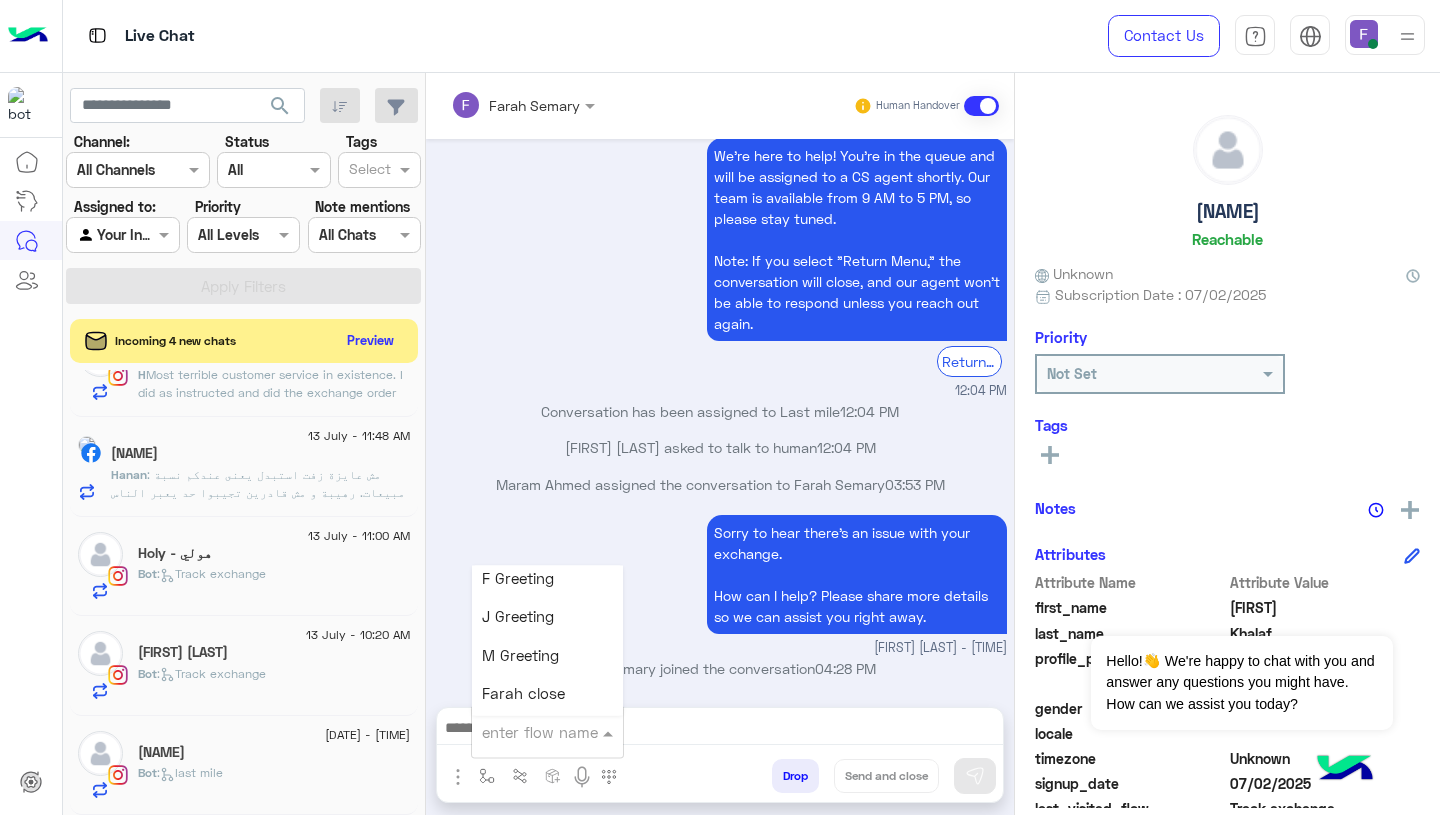 click on "Farah close" at bounding box center [523, 694] 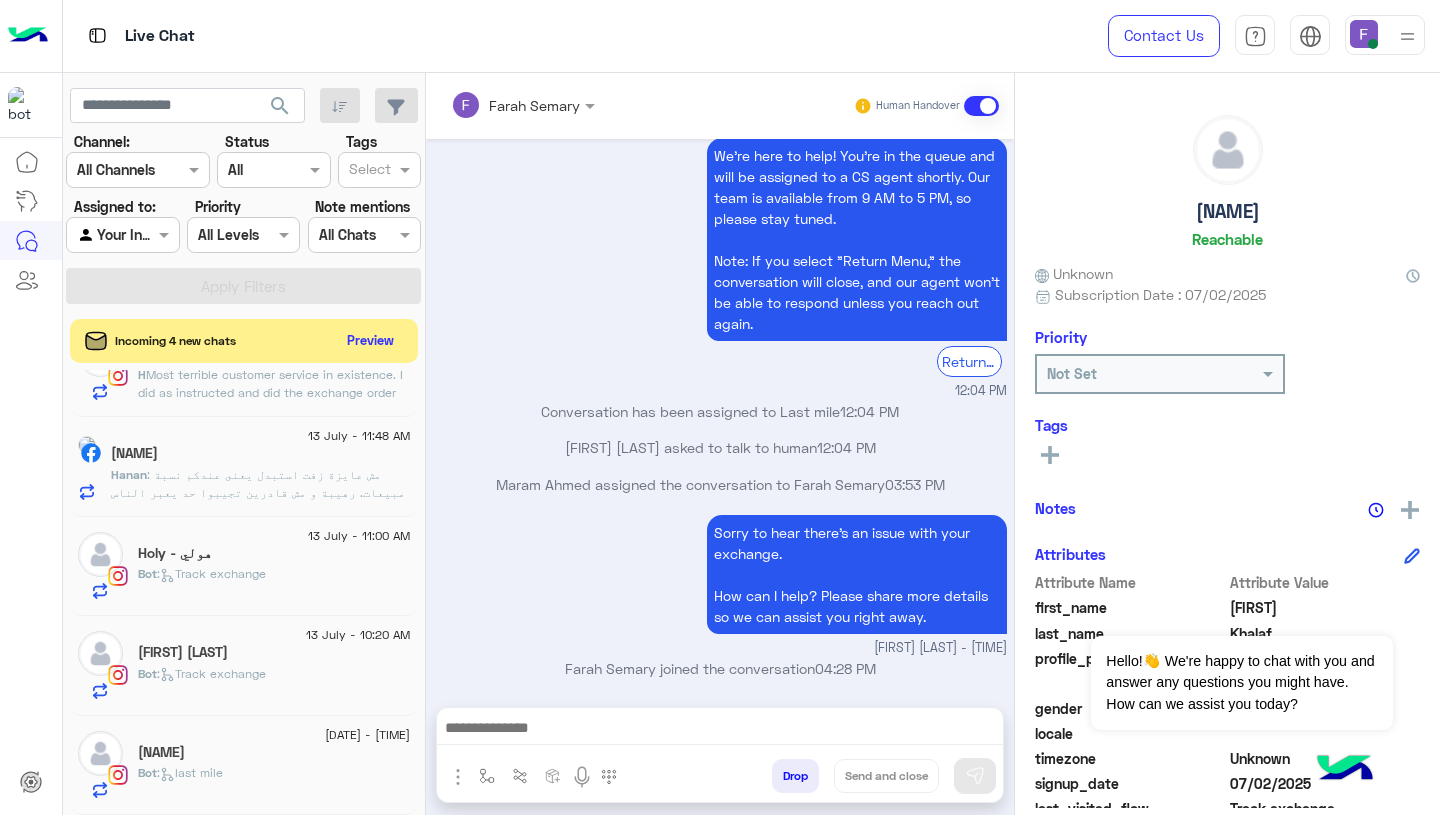 type on "**********" 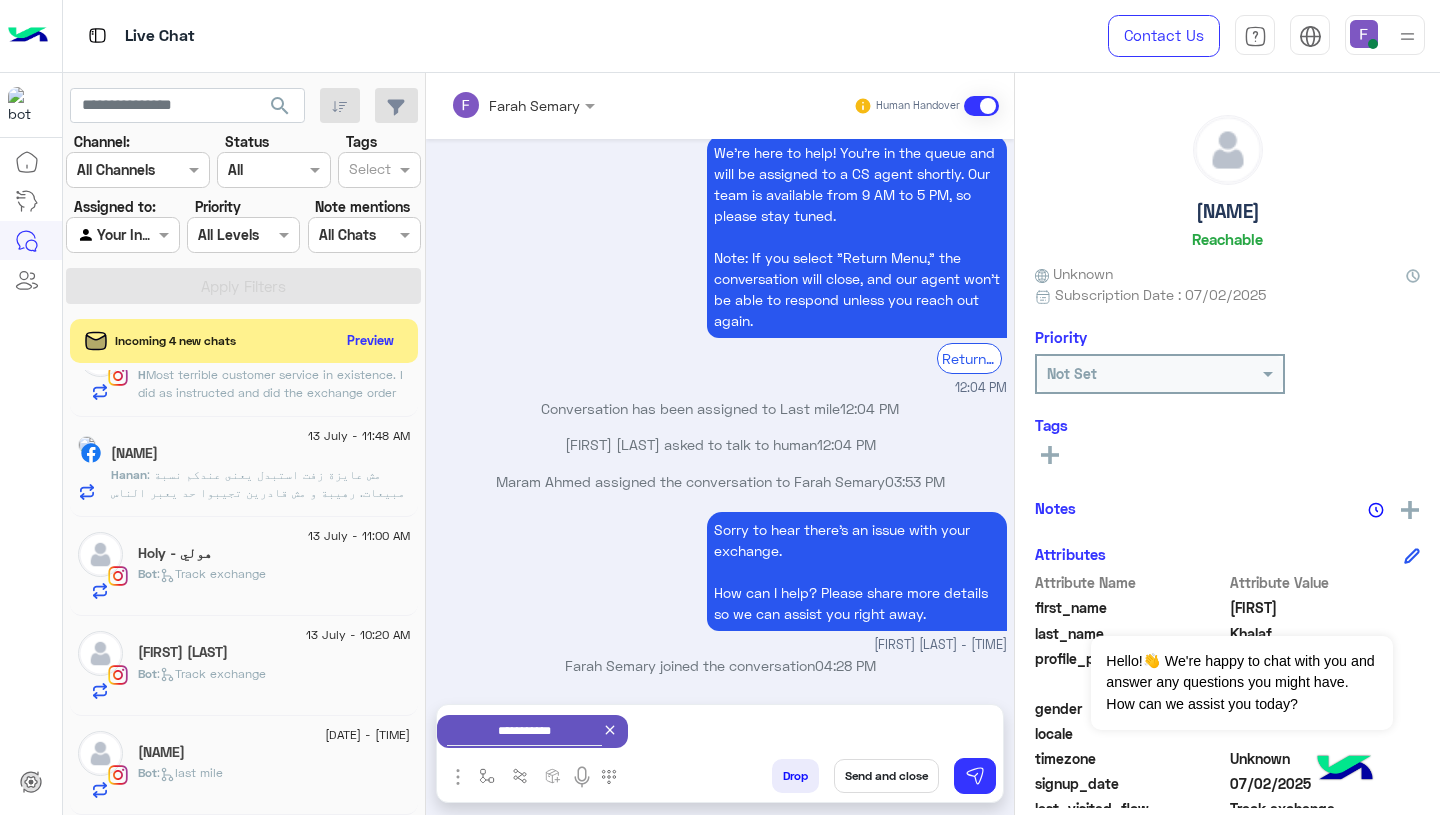 click on "Send and close" at bounding box center [886, 776] 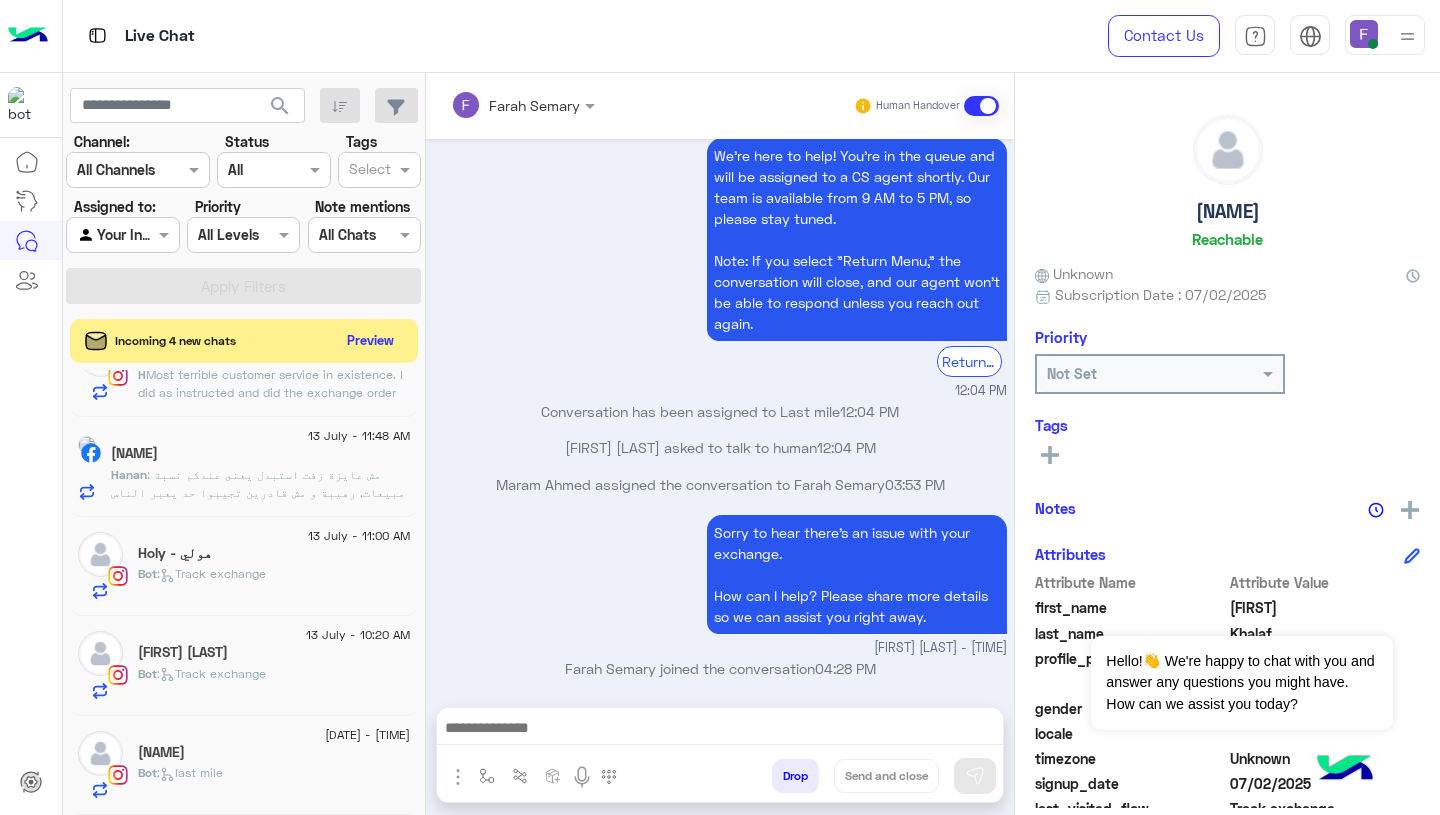 scroll, scrollTop: 6809, scrollLeft: 0, axis: vertical 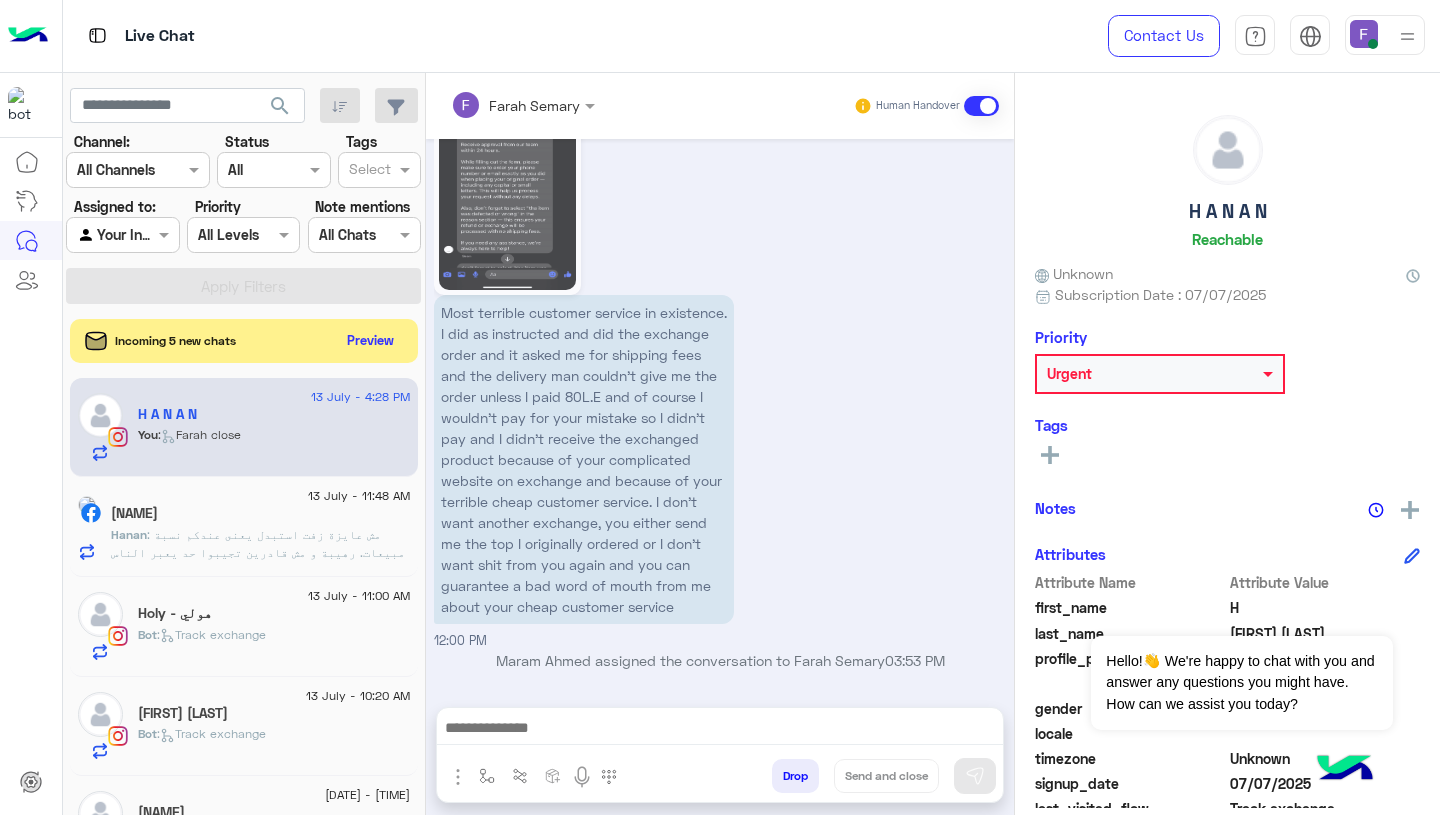 click on ": مش عايزة زفت استبدل يعنى عندكم نسبة مبيعات. رهيبة و مش قادرين تجيبوا حد يعبر الناس ؟؟؟" 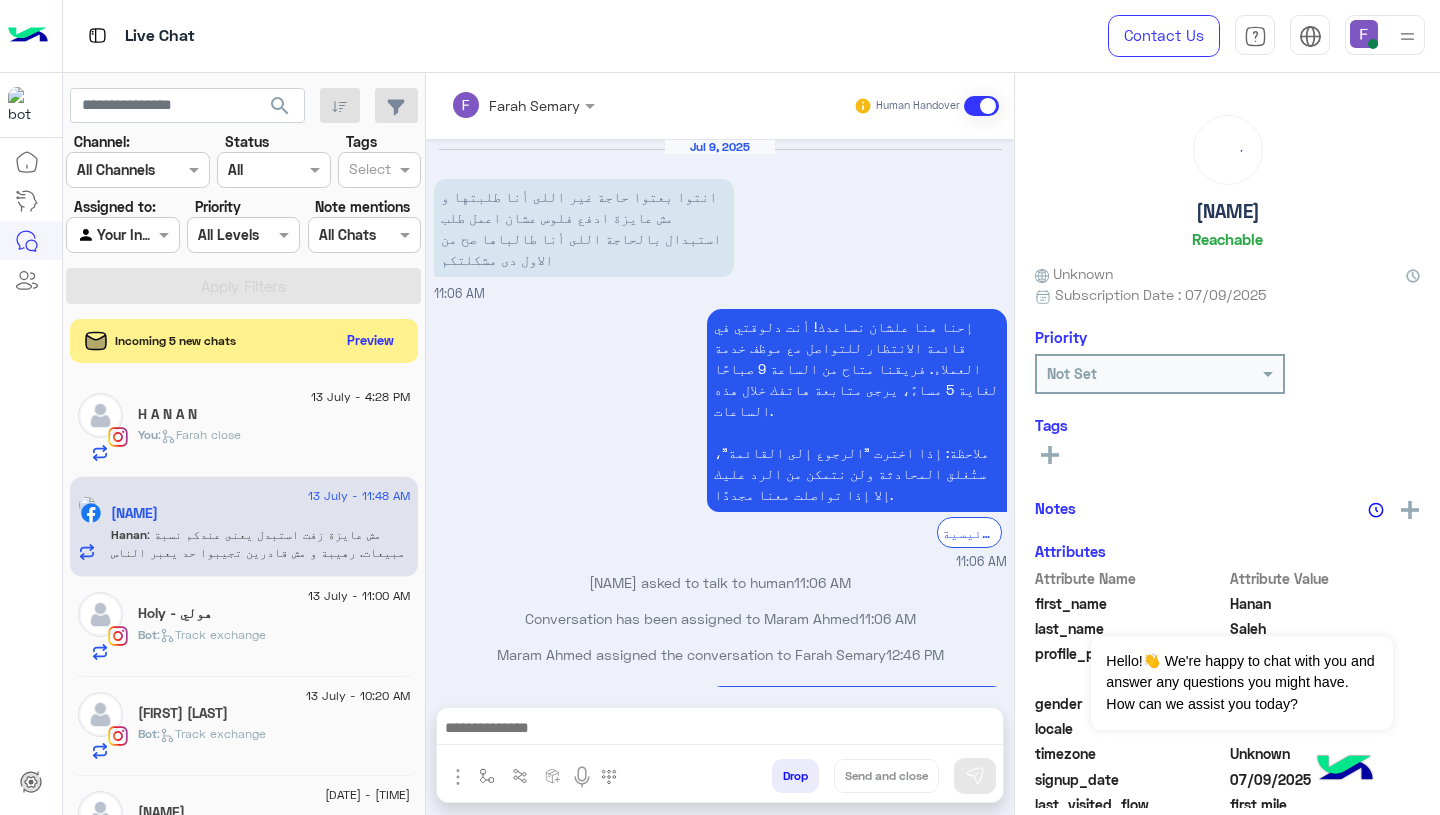 scroll, scrollTop: 2535, scrollLeft: 0, axis: vertical 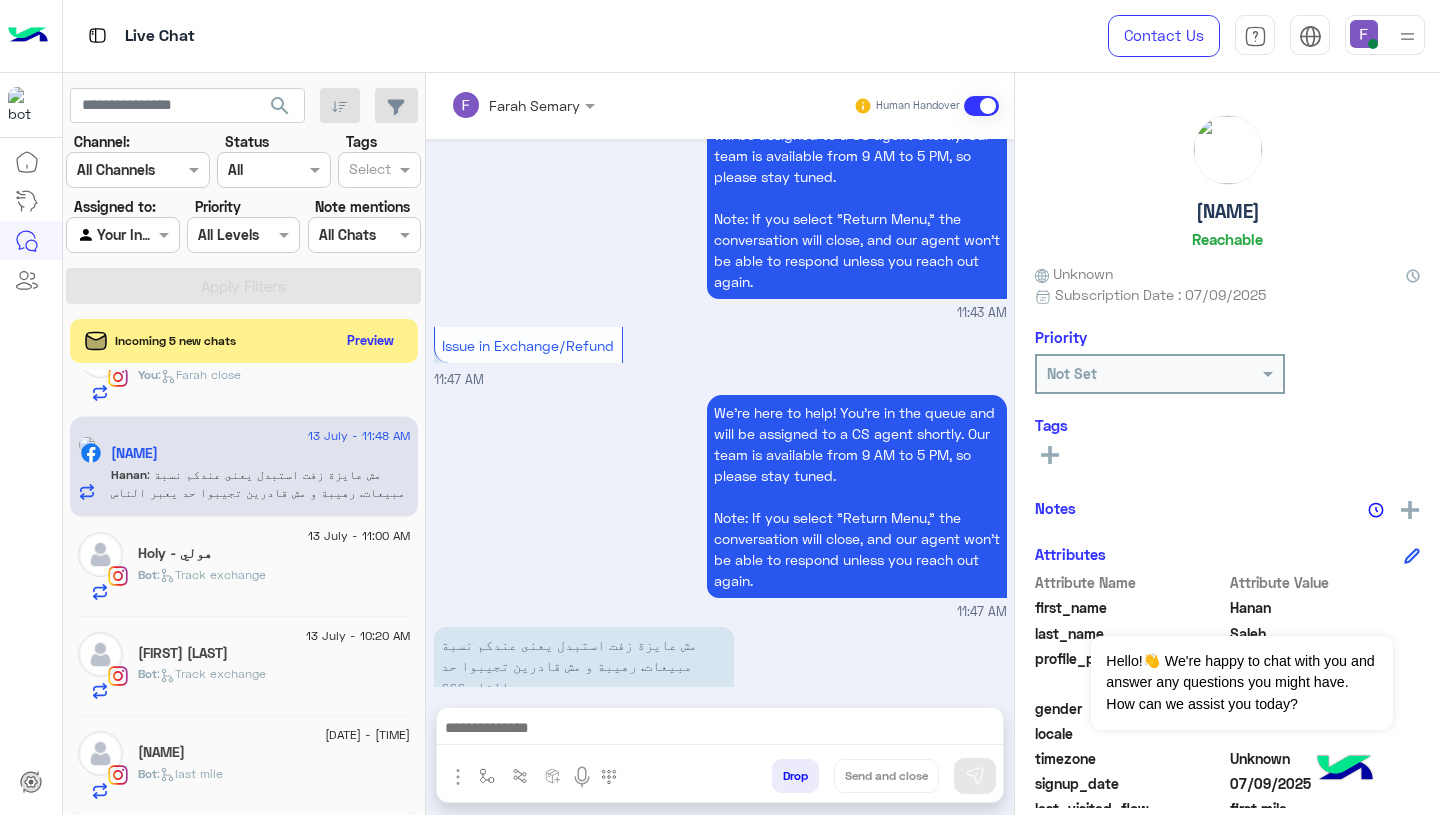 click on "Bot :   last mile" 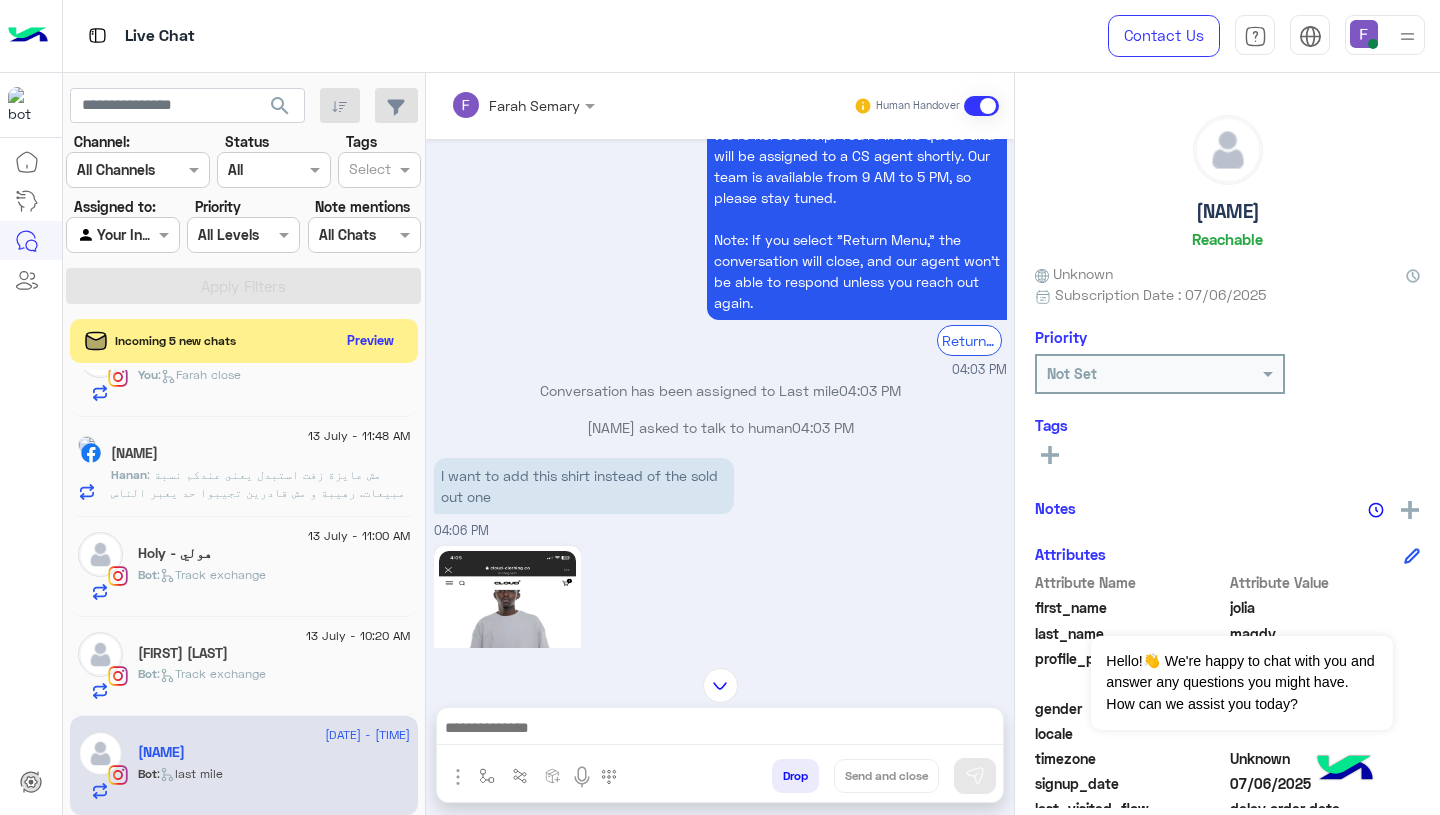 scroll, scrollTop: 1905, scrollLeft: 0, axis: vertical 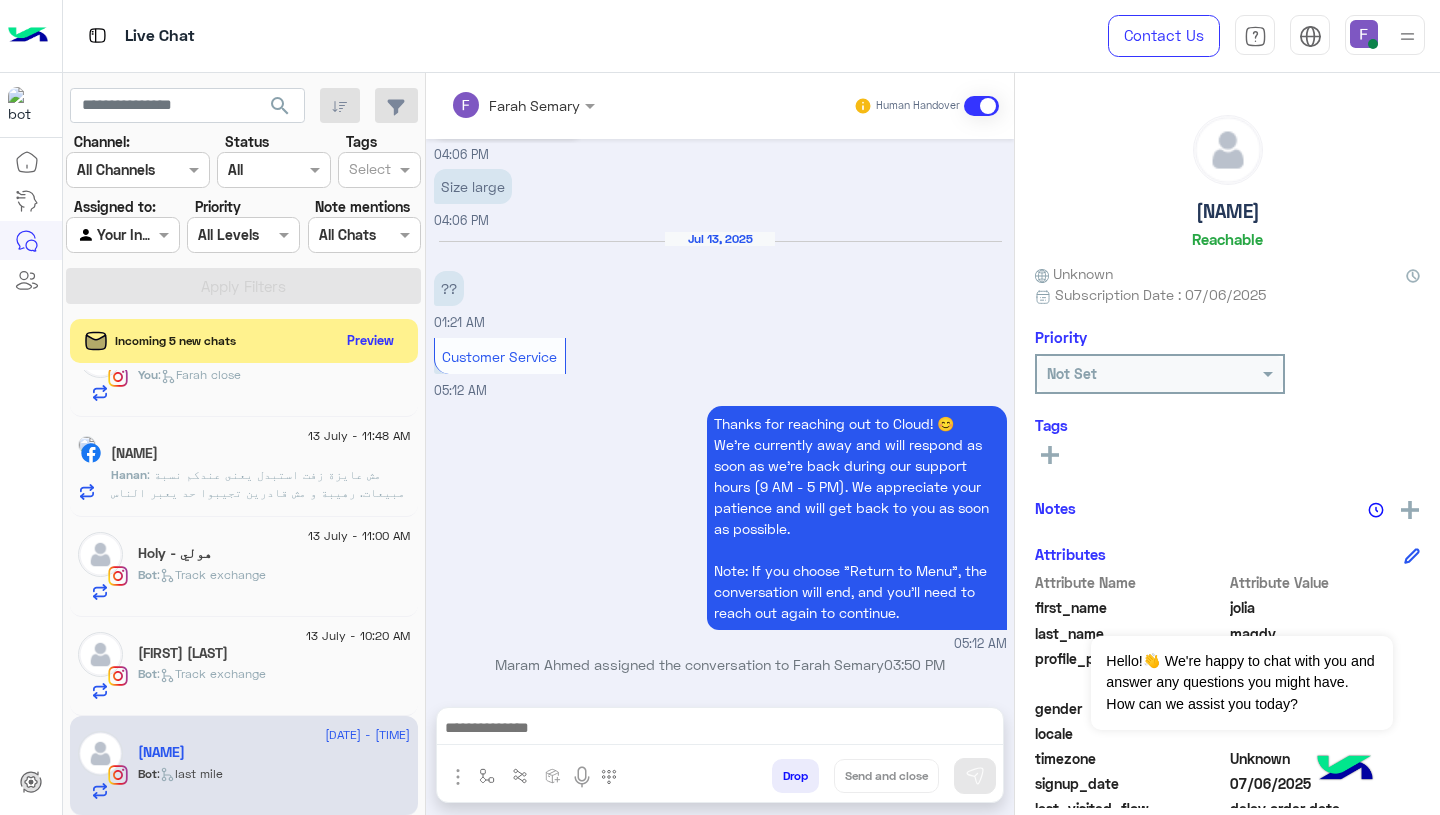 click on "13 July - 11:00 AM  Holy - هولي  Bot :   Track exchange" 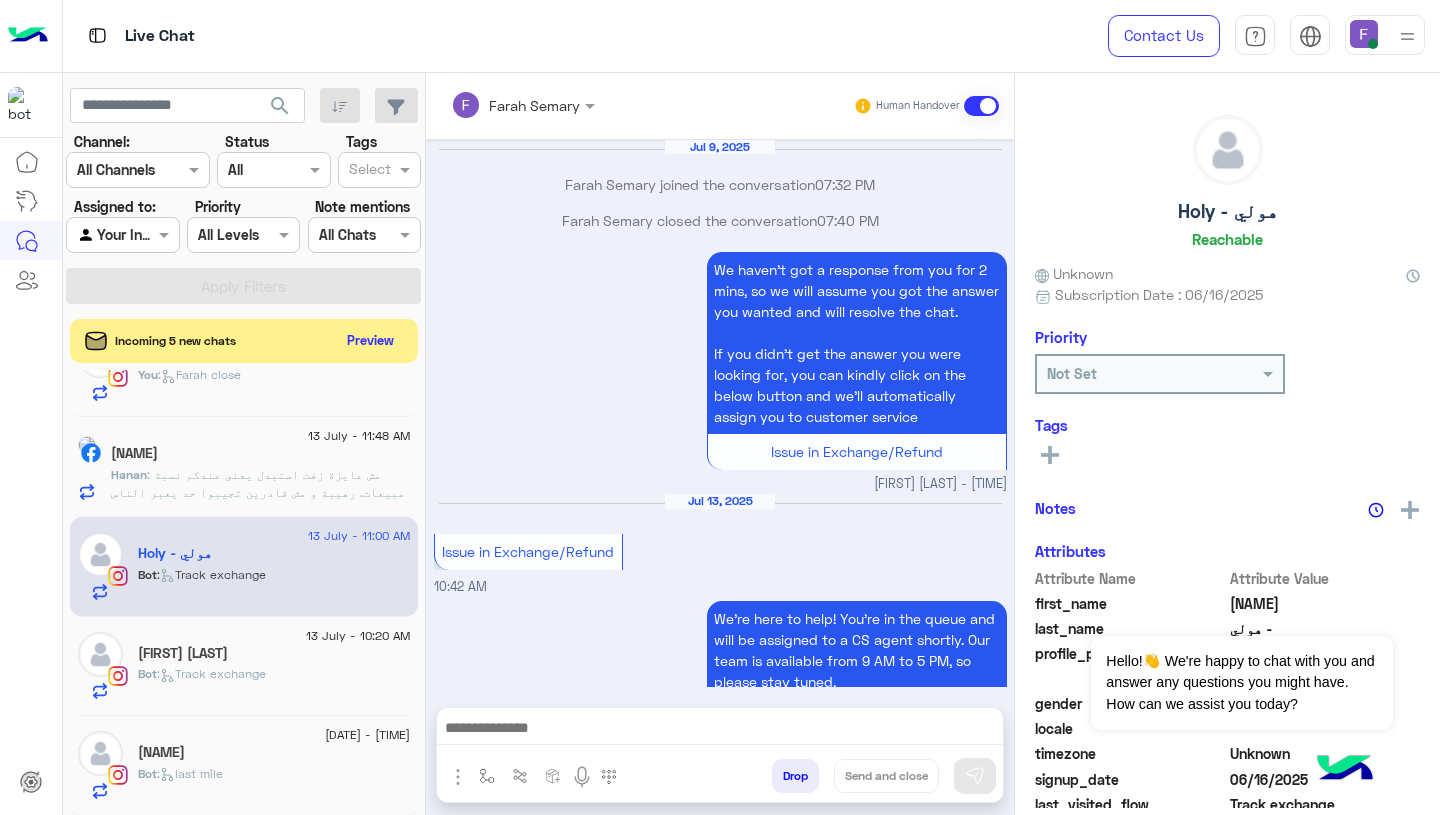 scroll, scrollTop: 2270, scrollLeft: 0, axis: vertical 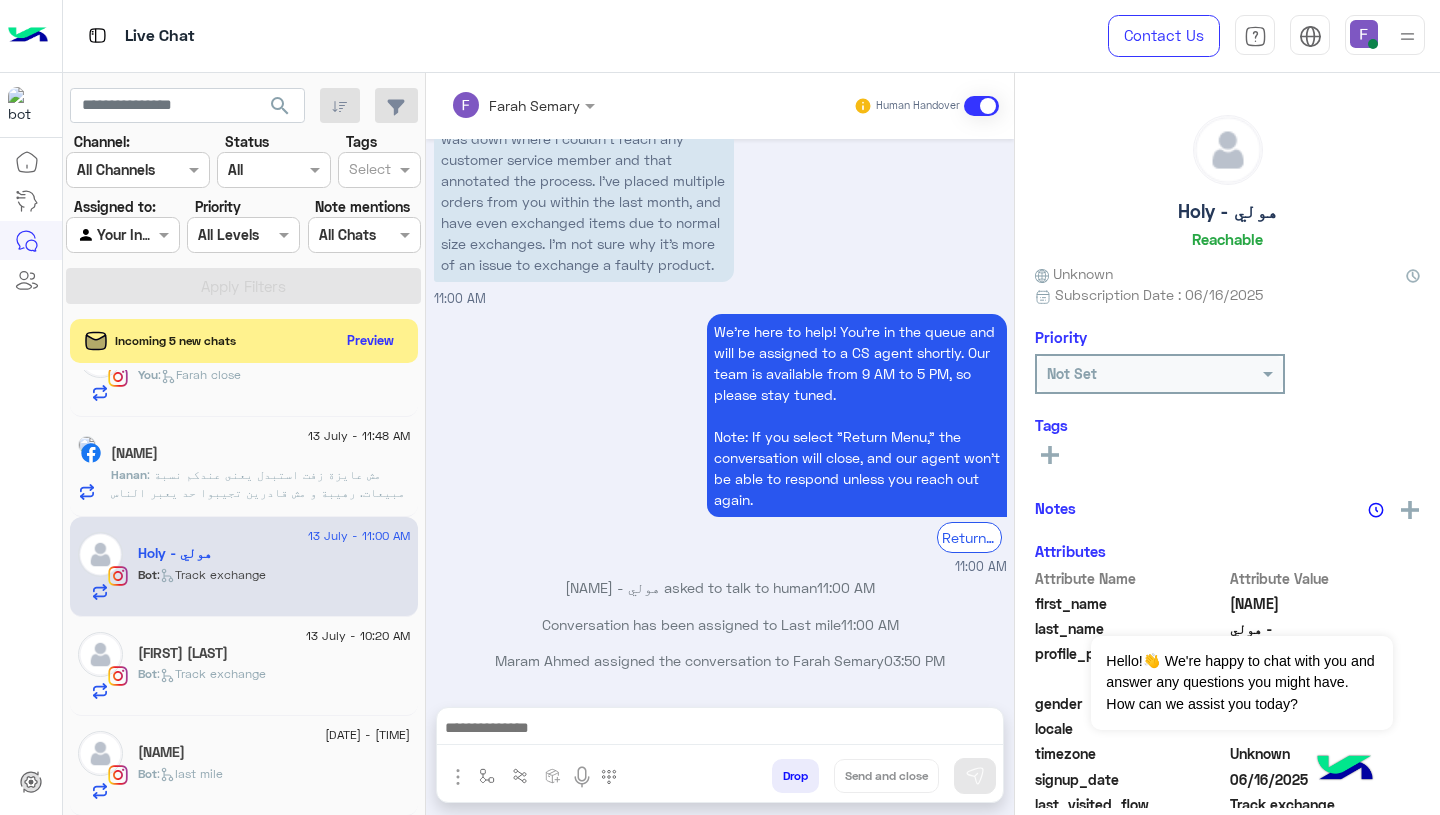click on "Bot :   Track exchange" 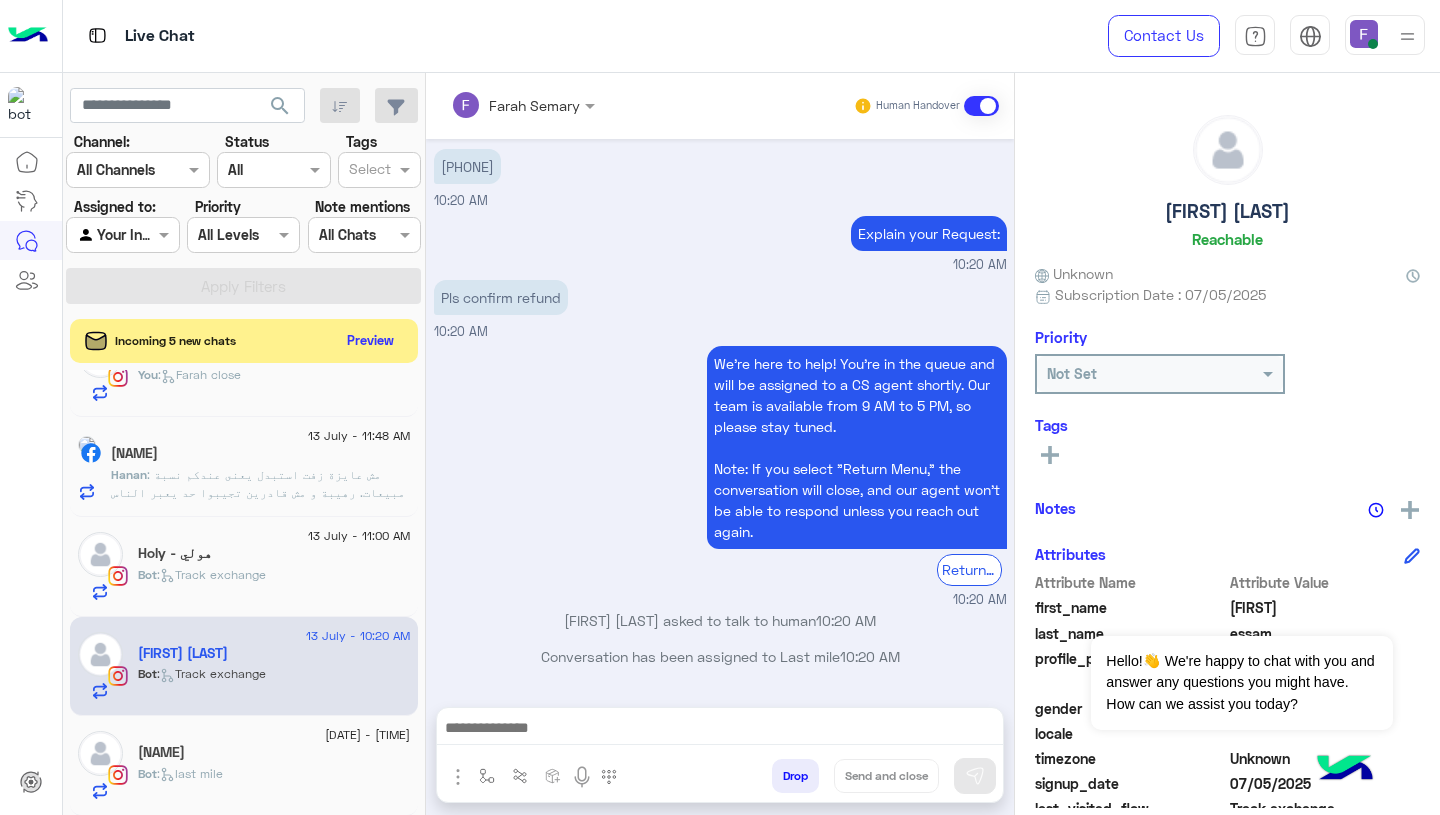 scroll, scrollTop: 1415, scrollLeft: 0, axis: vertical 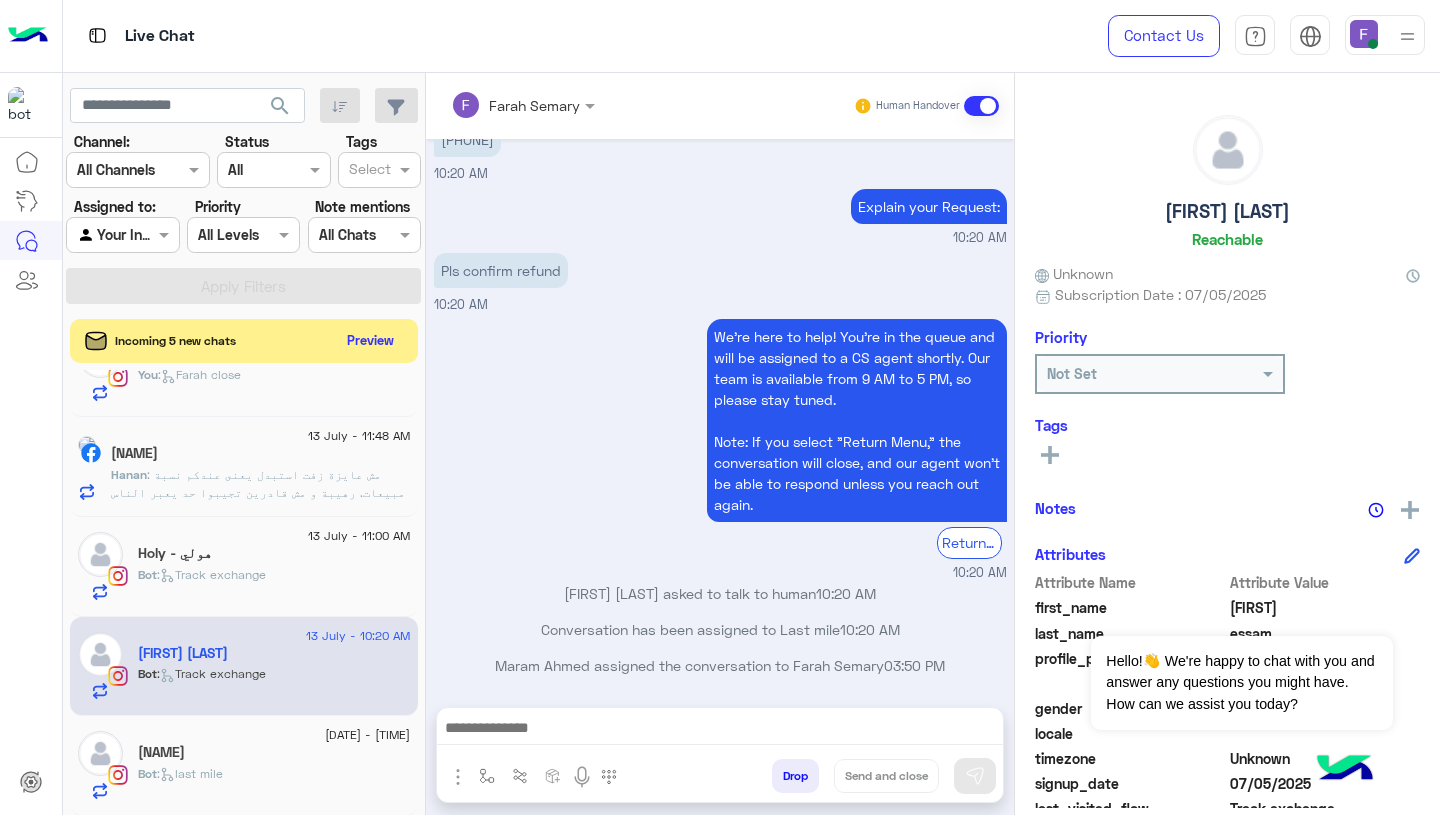 click on "01005261744" at bounding box center (467, 139) 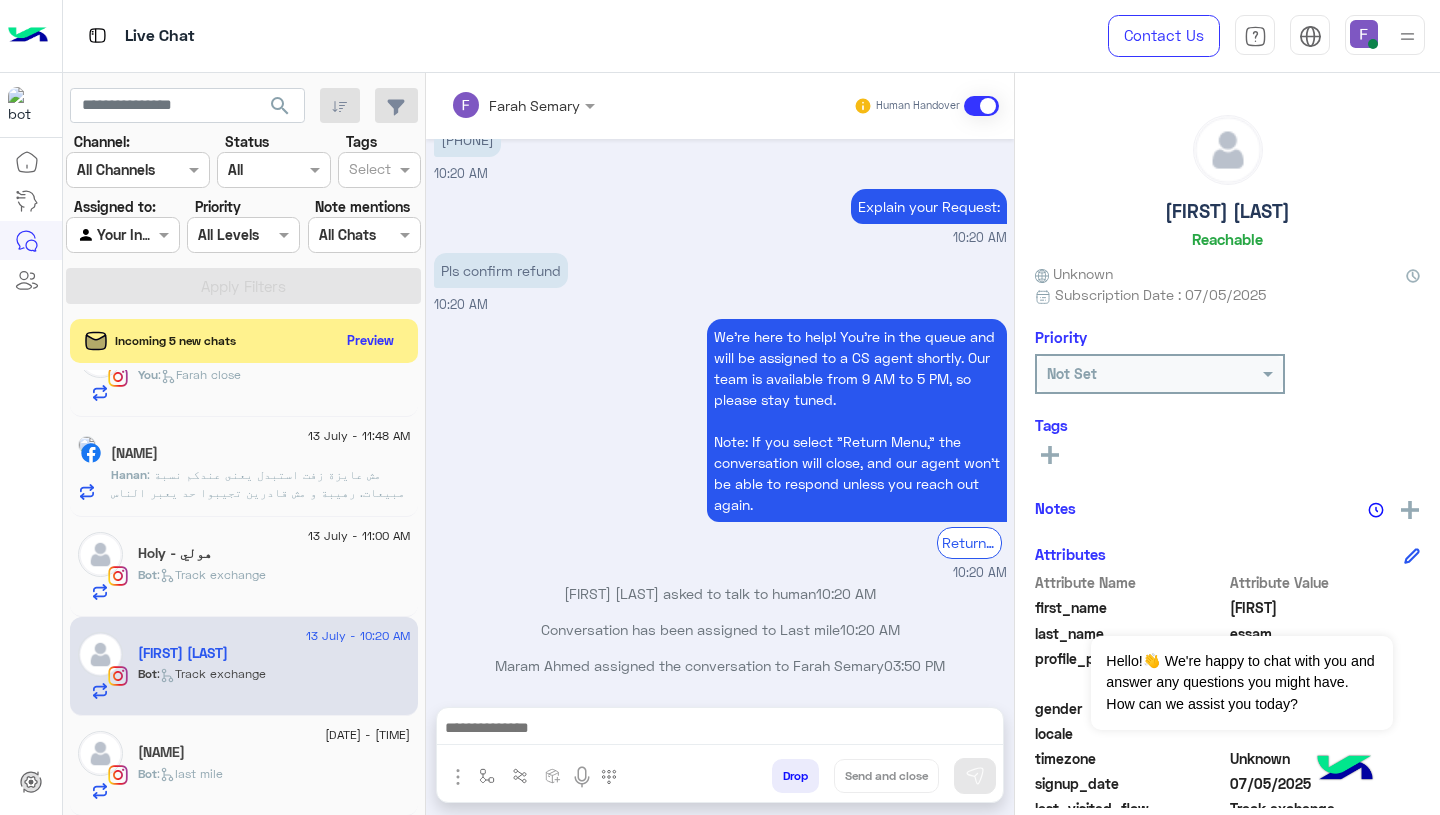 click on "We're here to help! You’re in the queue and will be assigned to a CS agent shortly. Our team is available from 9 AM to 5 PM, so please stay tuned. Note: If you select "Return Menu," the conversation will close, and our agent won’t be able to respond unless you reach out again.  Return to main menu     10:20 AM" at bounding box center [720, 448] 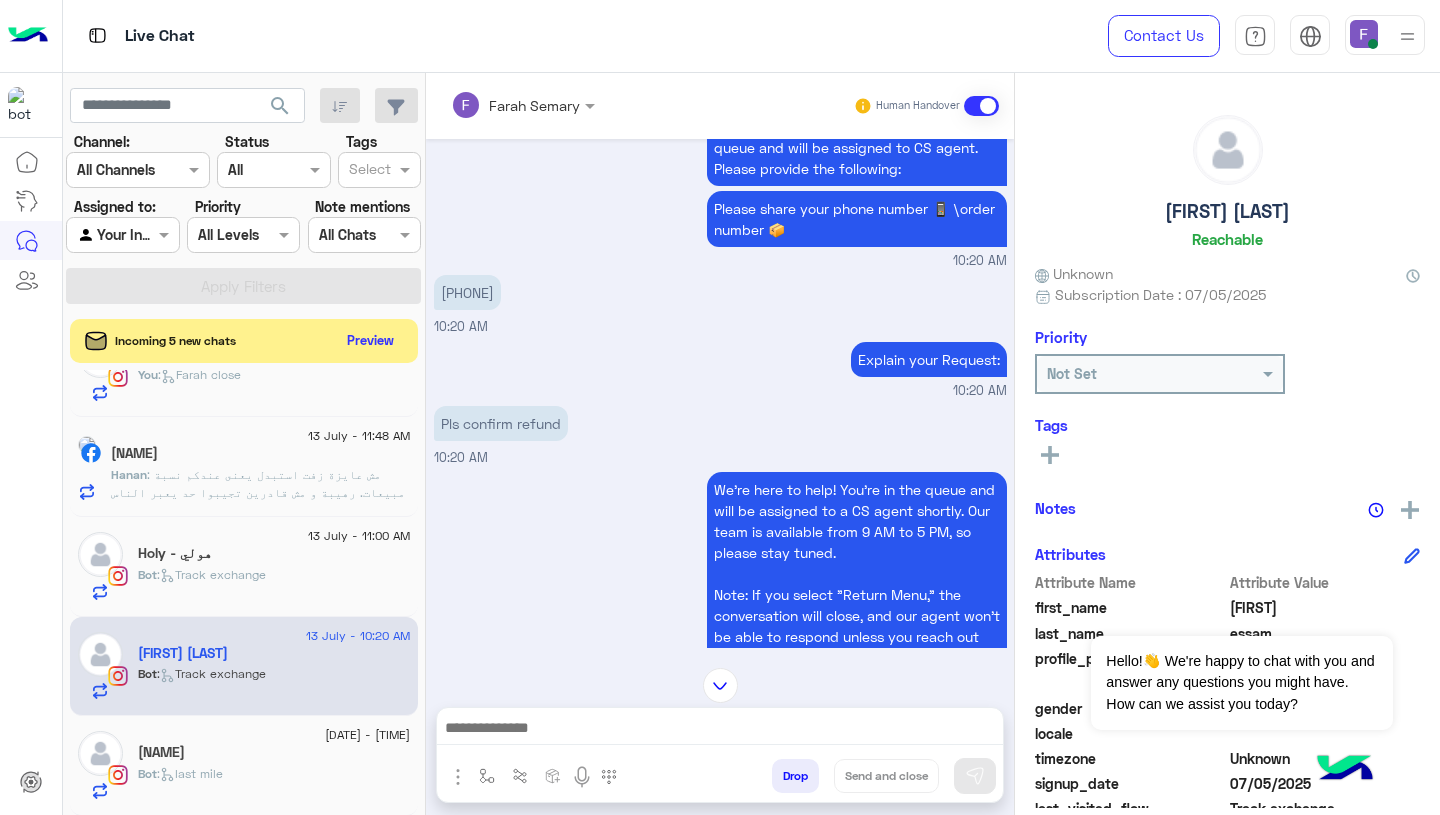 scroll, scrollTop: 1249, scrollLeft: 0, axis: vertical 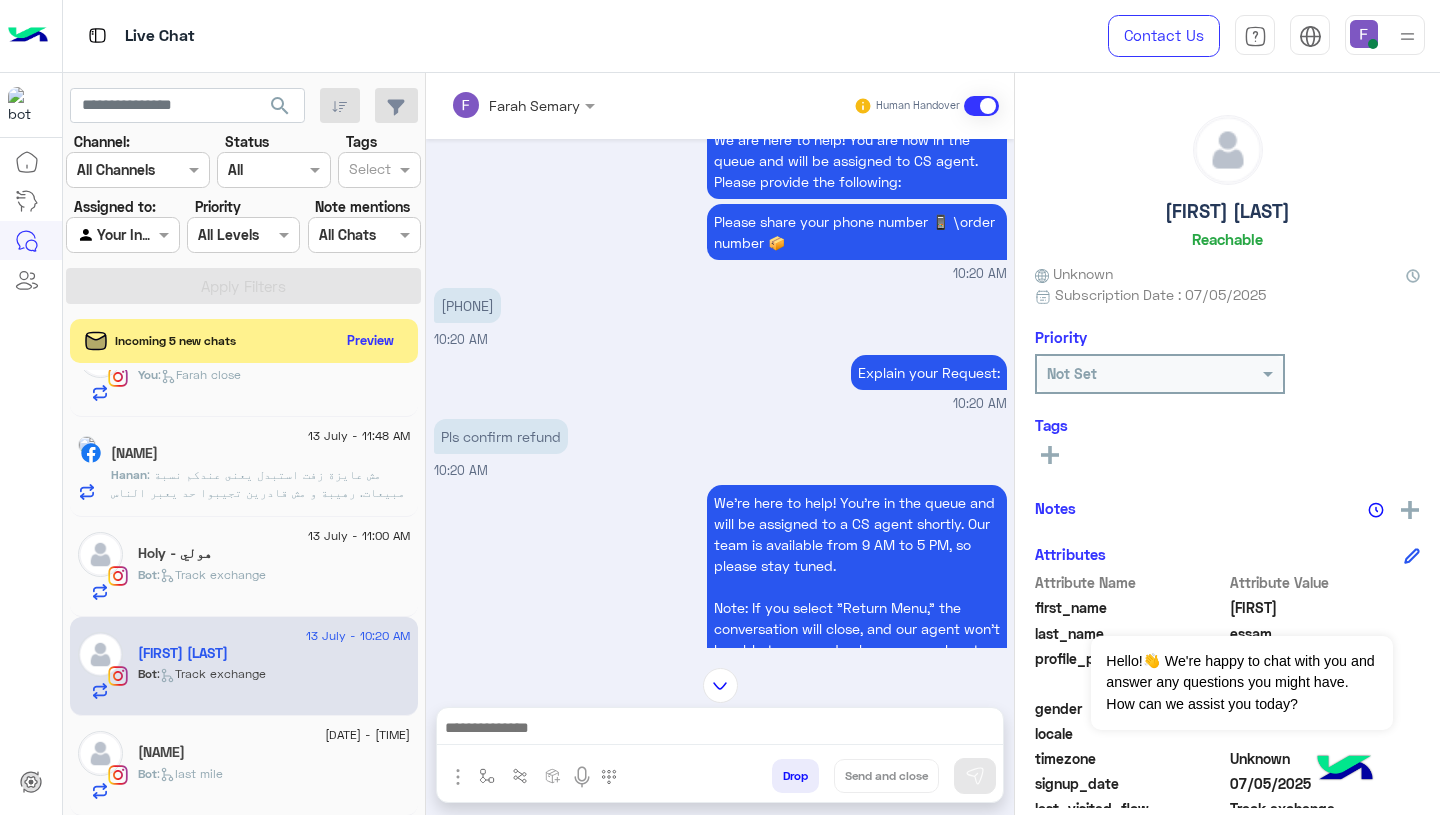 click on "01005261744" at bounding box center (467, 305) 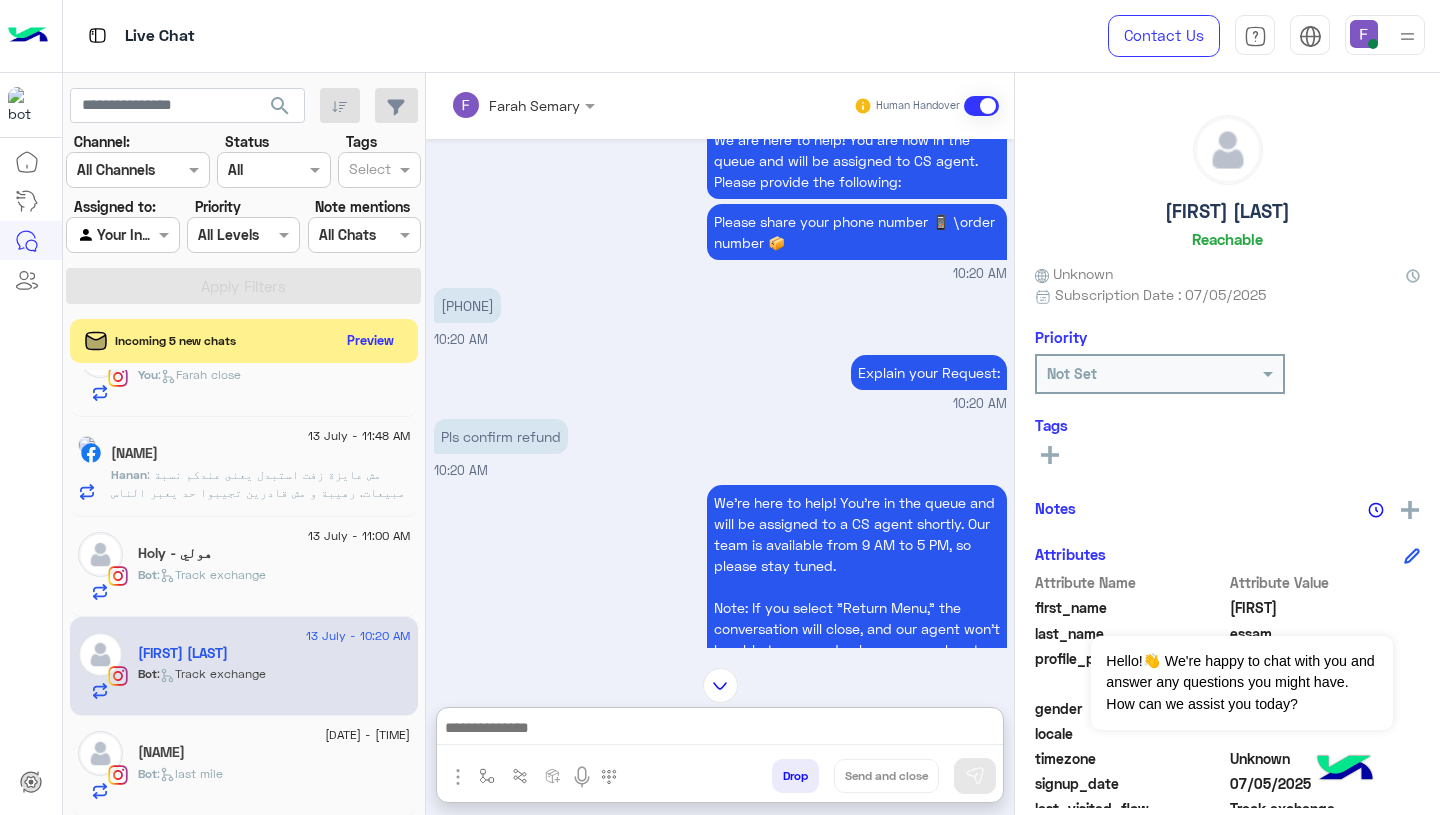click at bounding box center (720, 730) 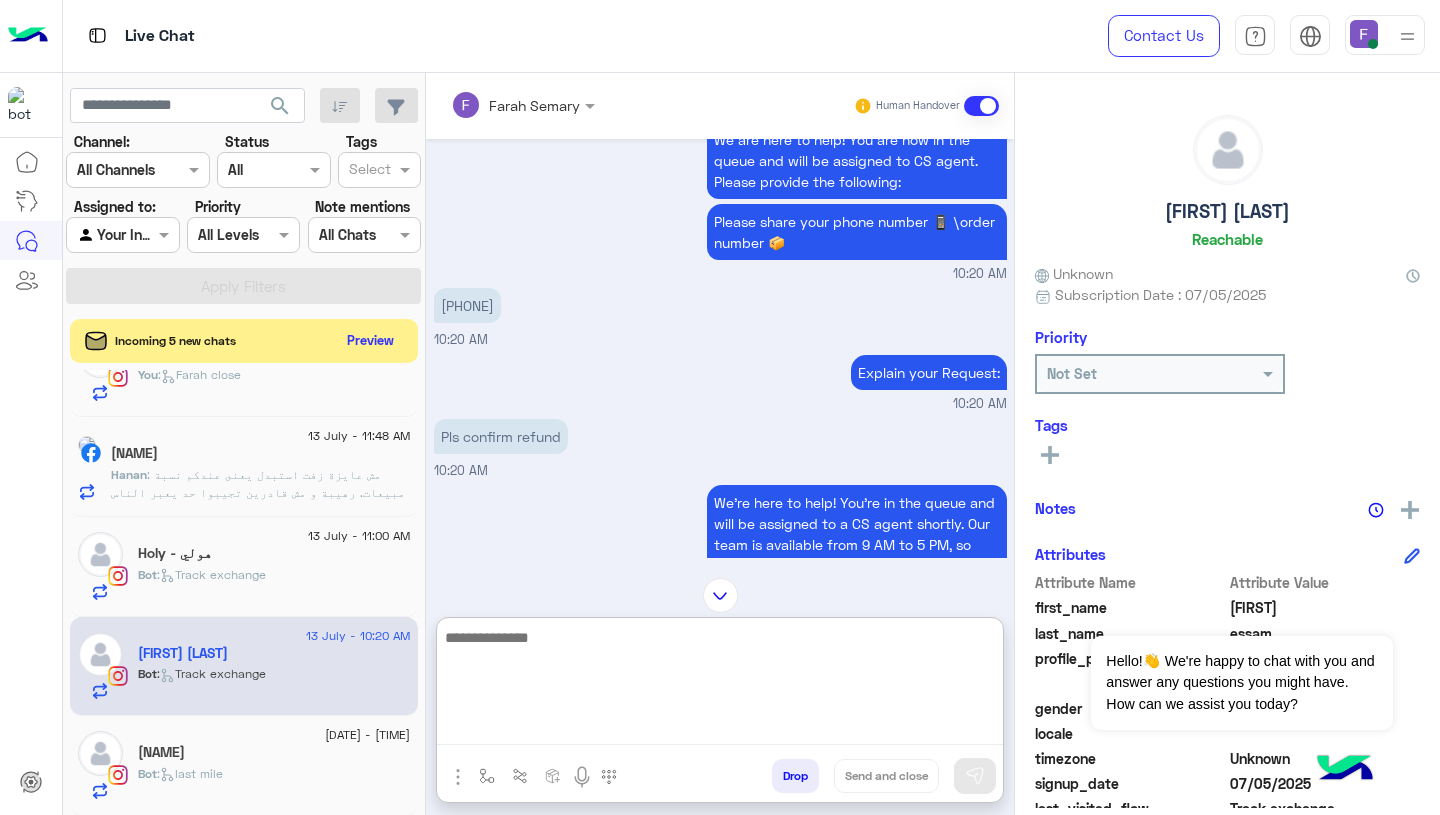 paste on "**********" 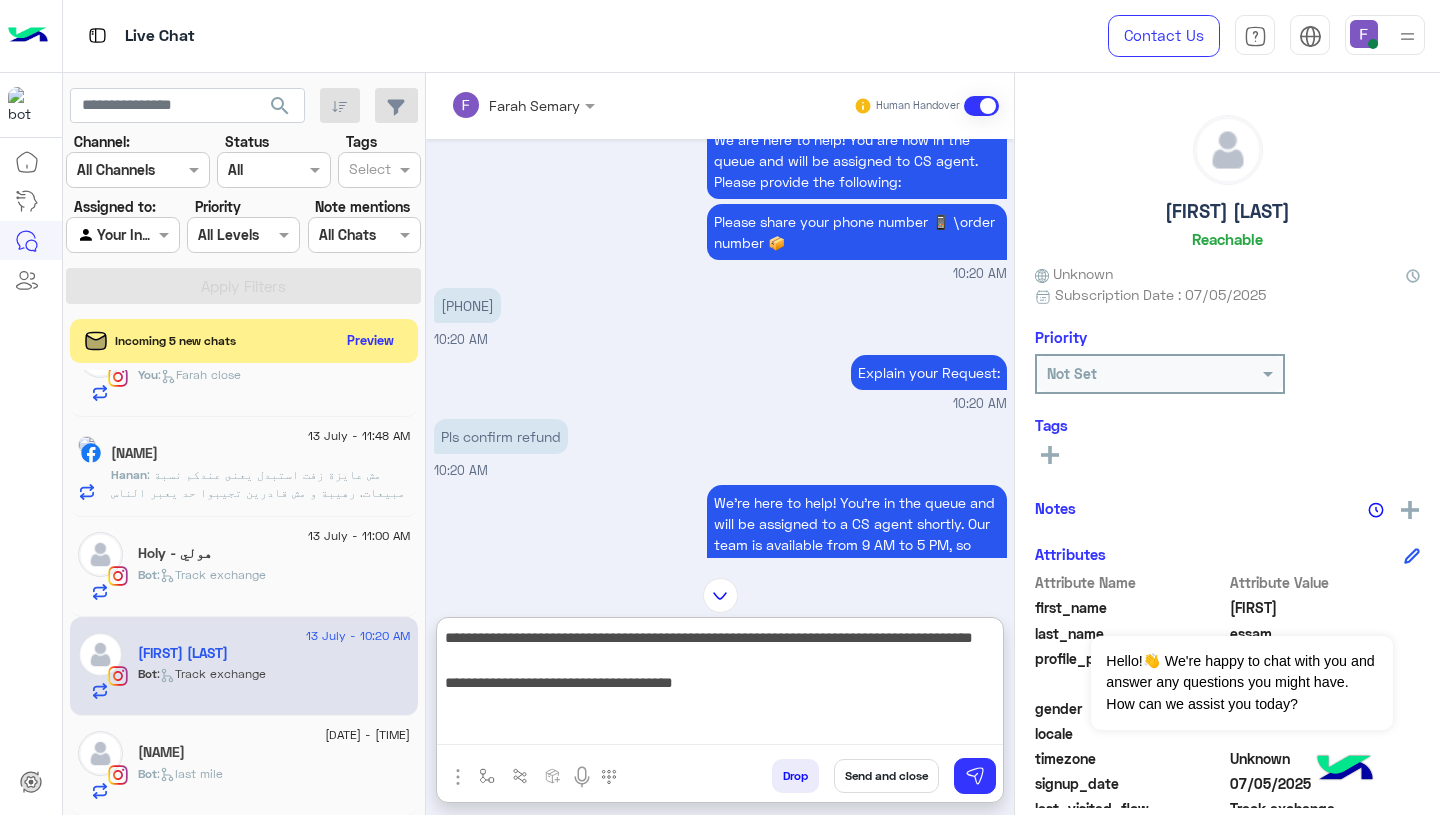 click on "**********" at bounding box center (720, 685) 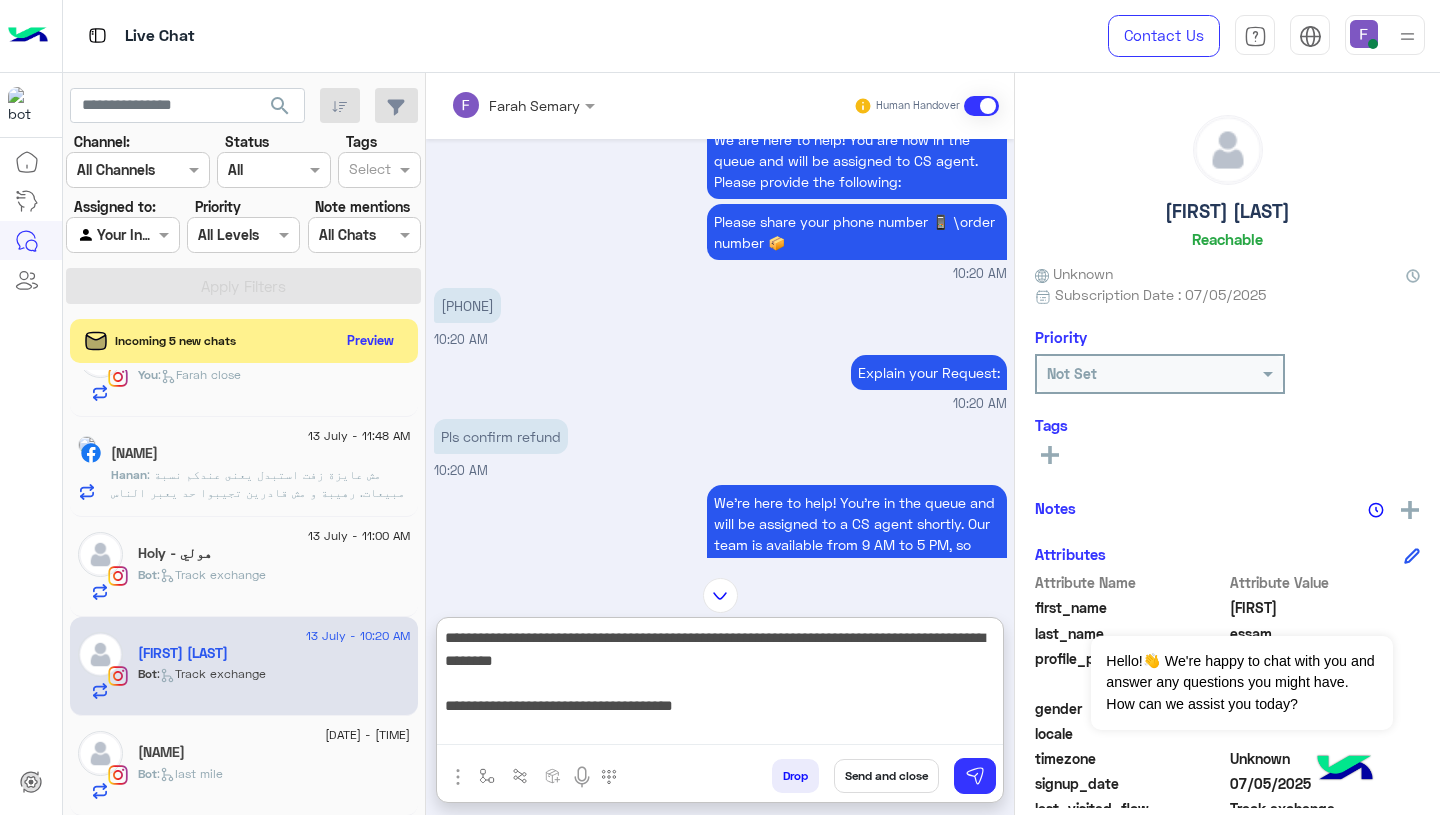 type on "**********" 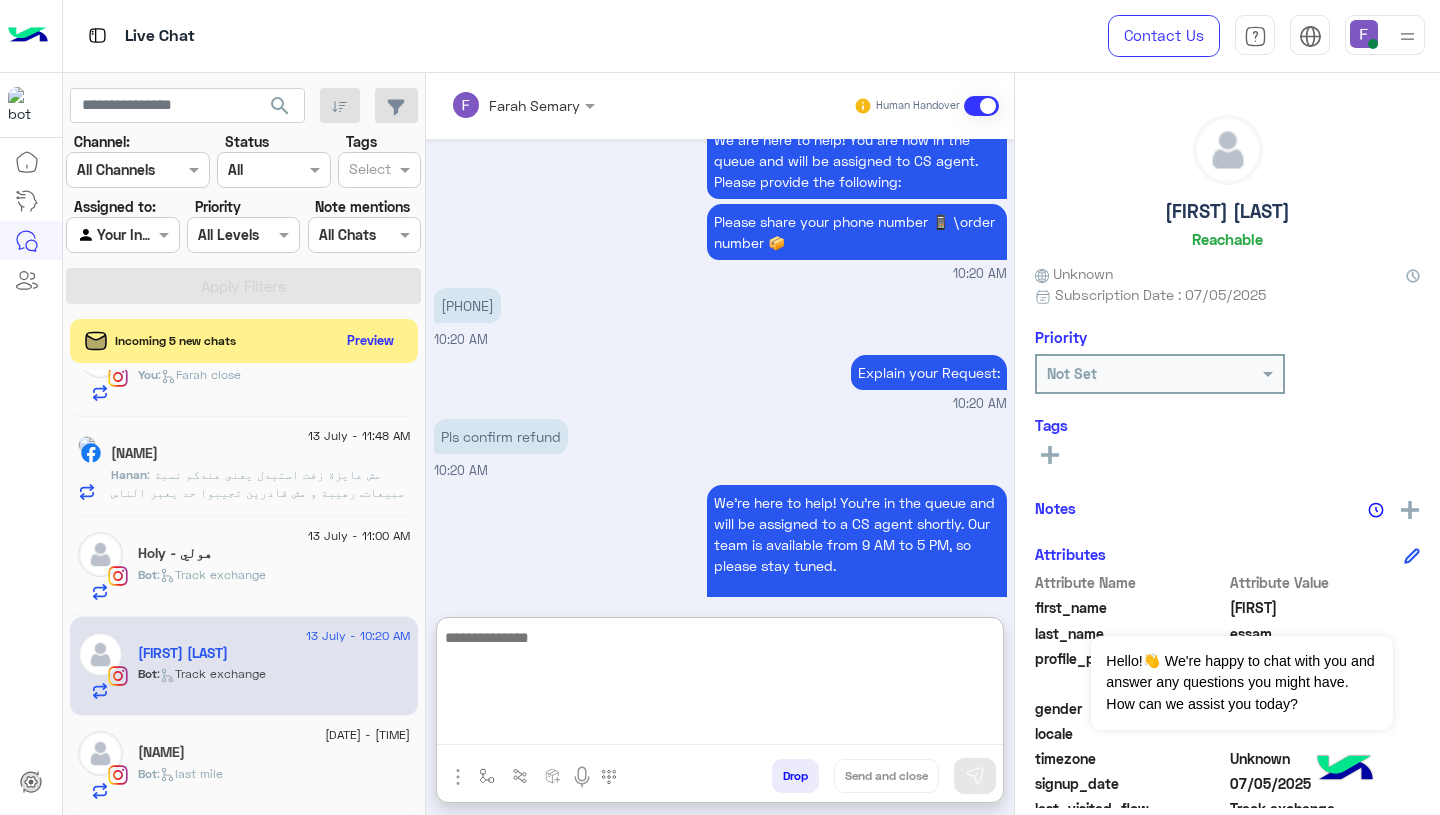 scroll, scrollTop: 1678, scrollLeft: 0, axis: vertical 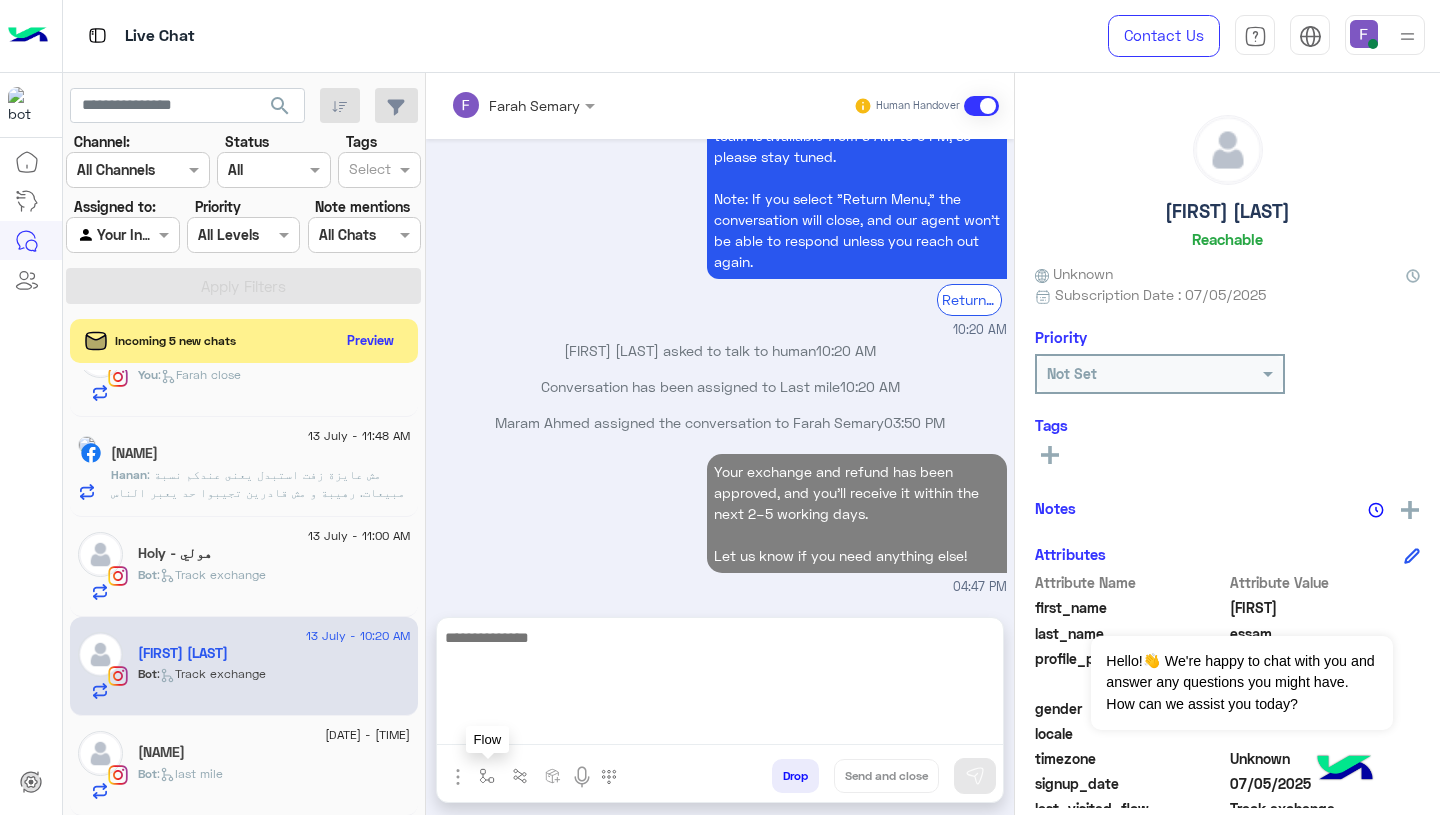 click at bounding box center (487, 775) 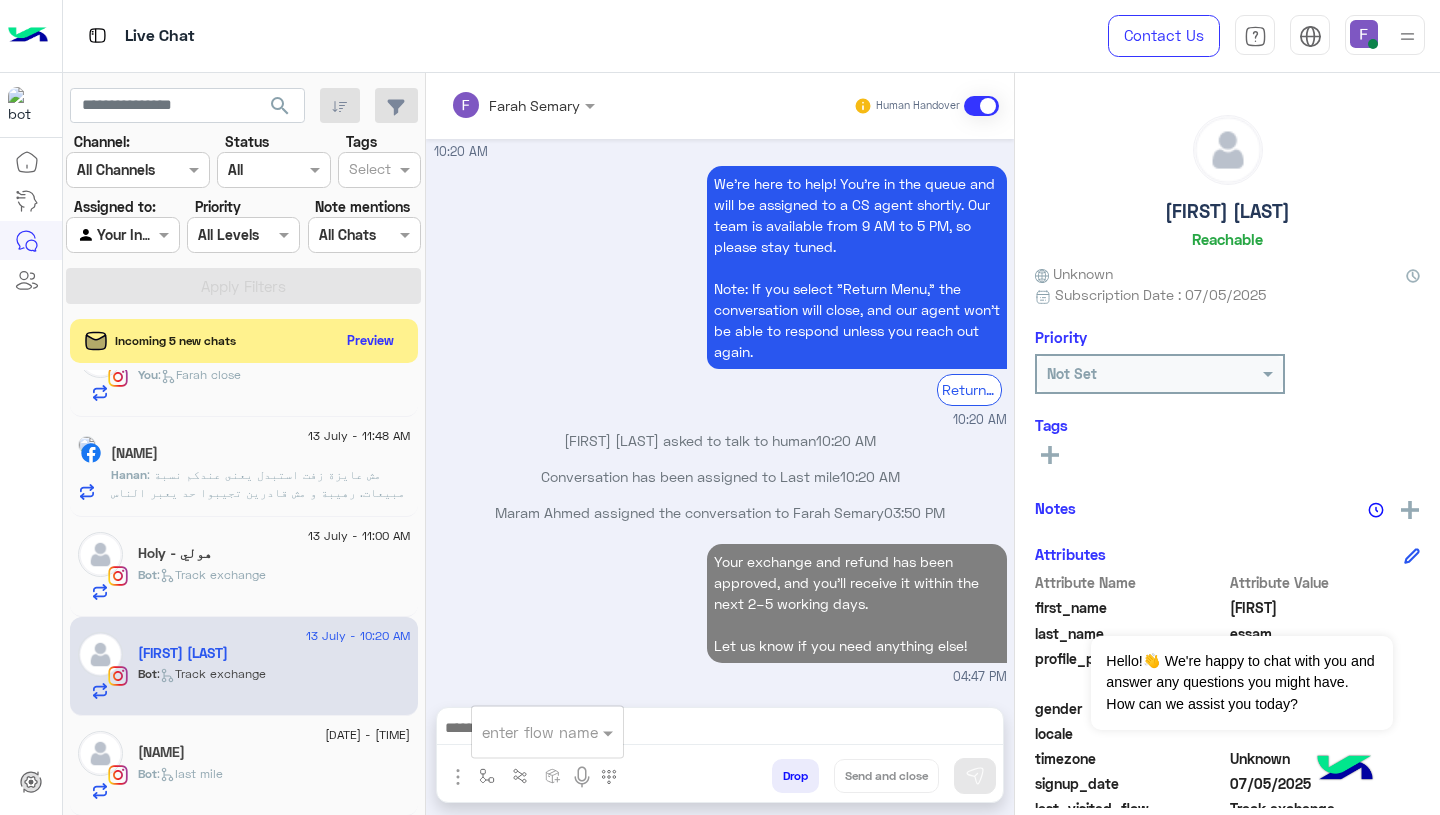 click at bounding box center (523, 732) 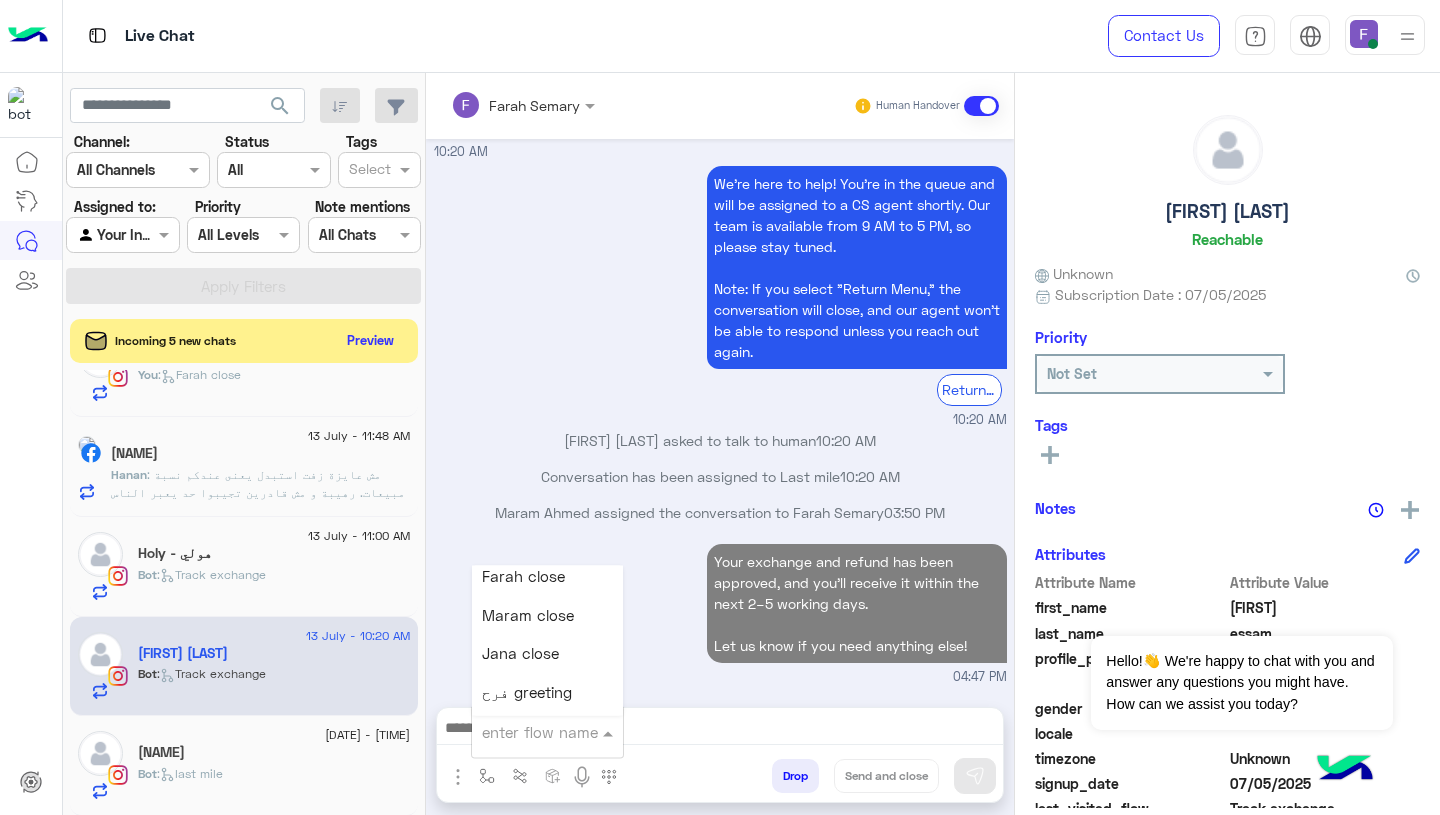 scroll, scrollTop: 2446, scrollLeft: 0, axis: vertical 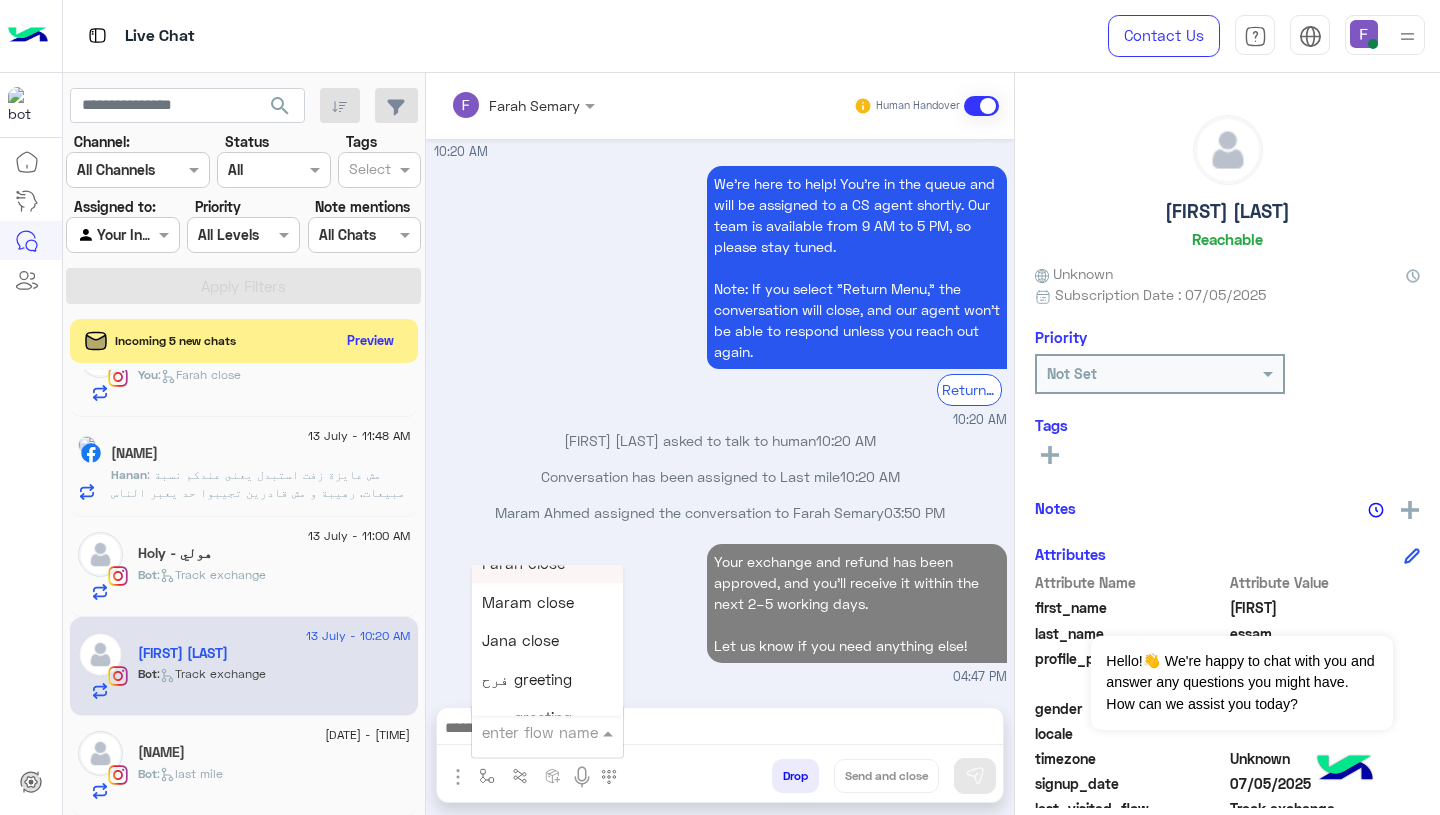 click on "Farah close" at bounding box center [547, 564] 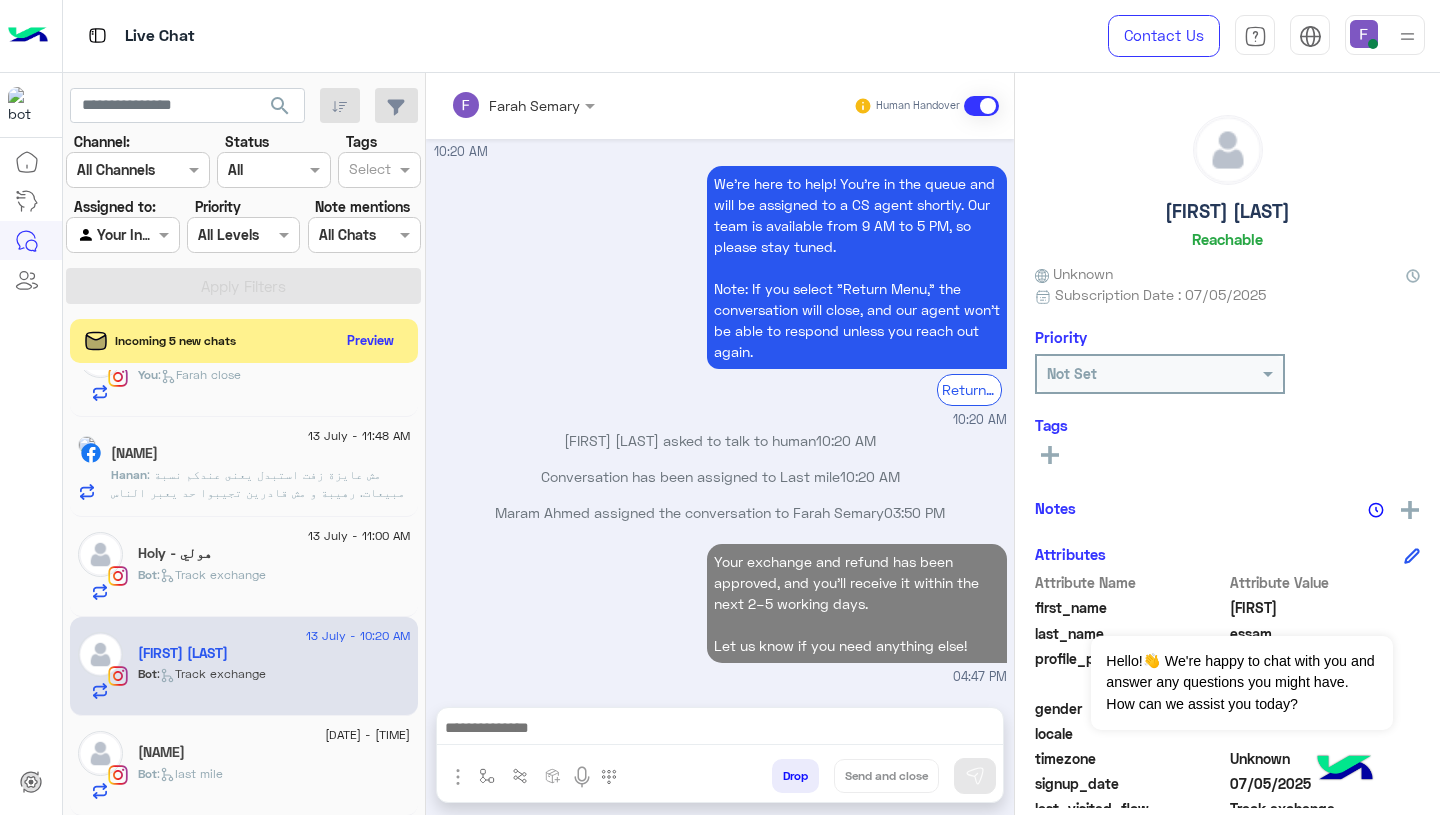 type on "**********" 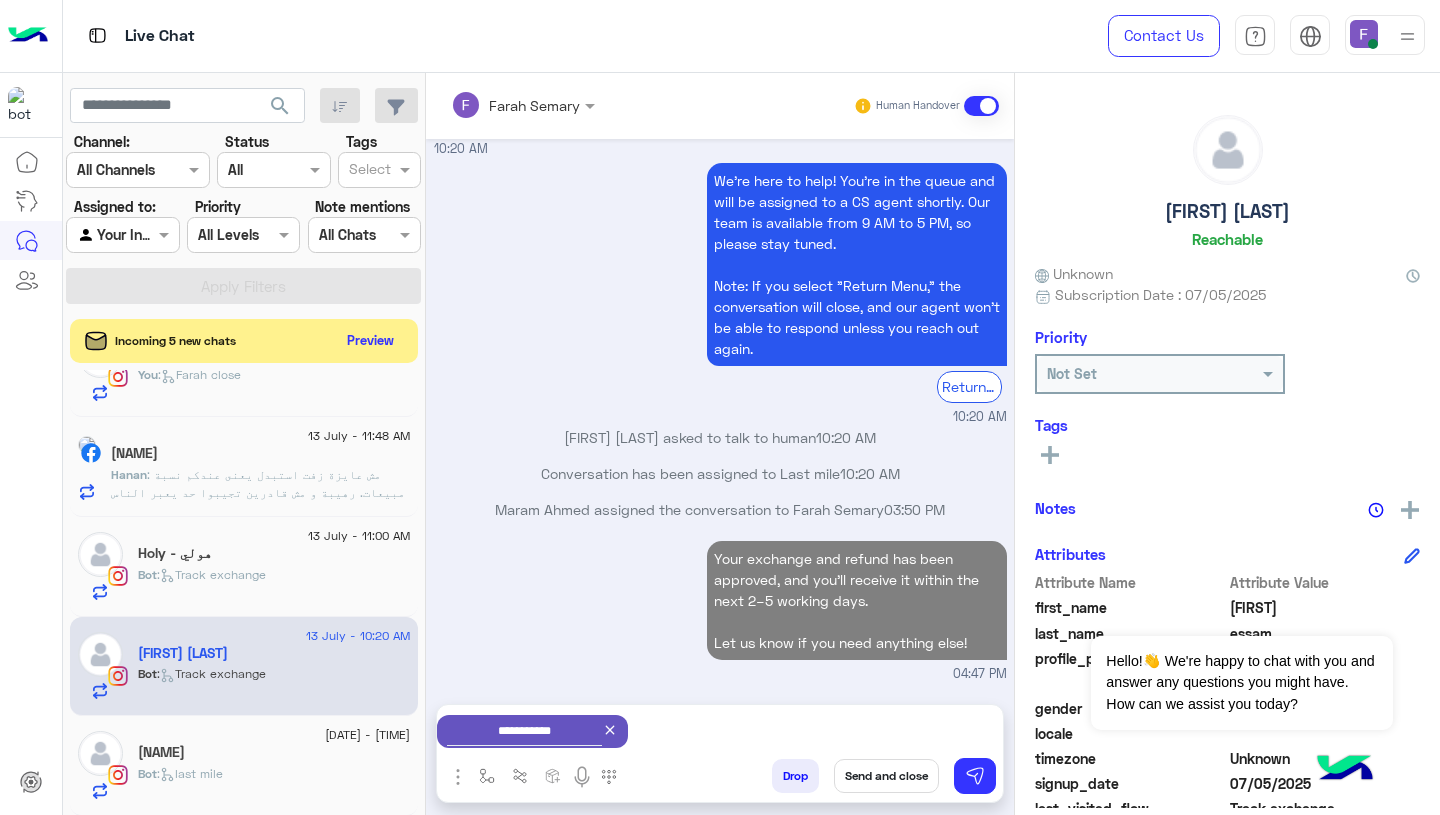 click on "Send and close" at bounding box center [886, 776] 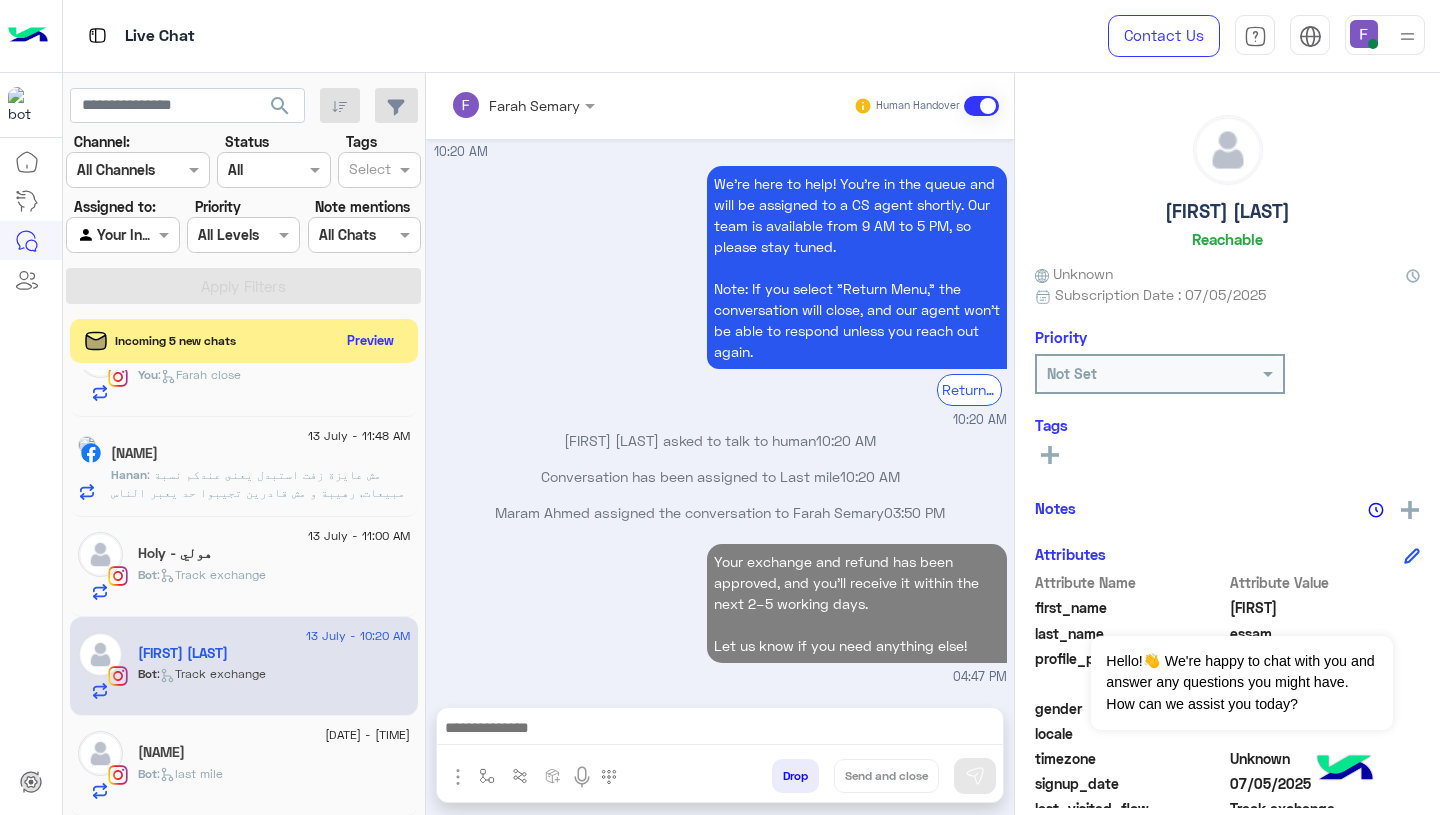 scroll, scrollTop: 1588, scrollLeft: 0, axis: vertical 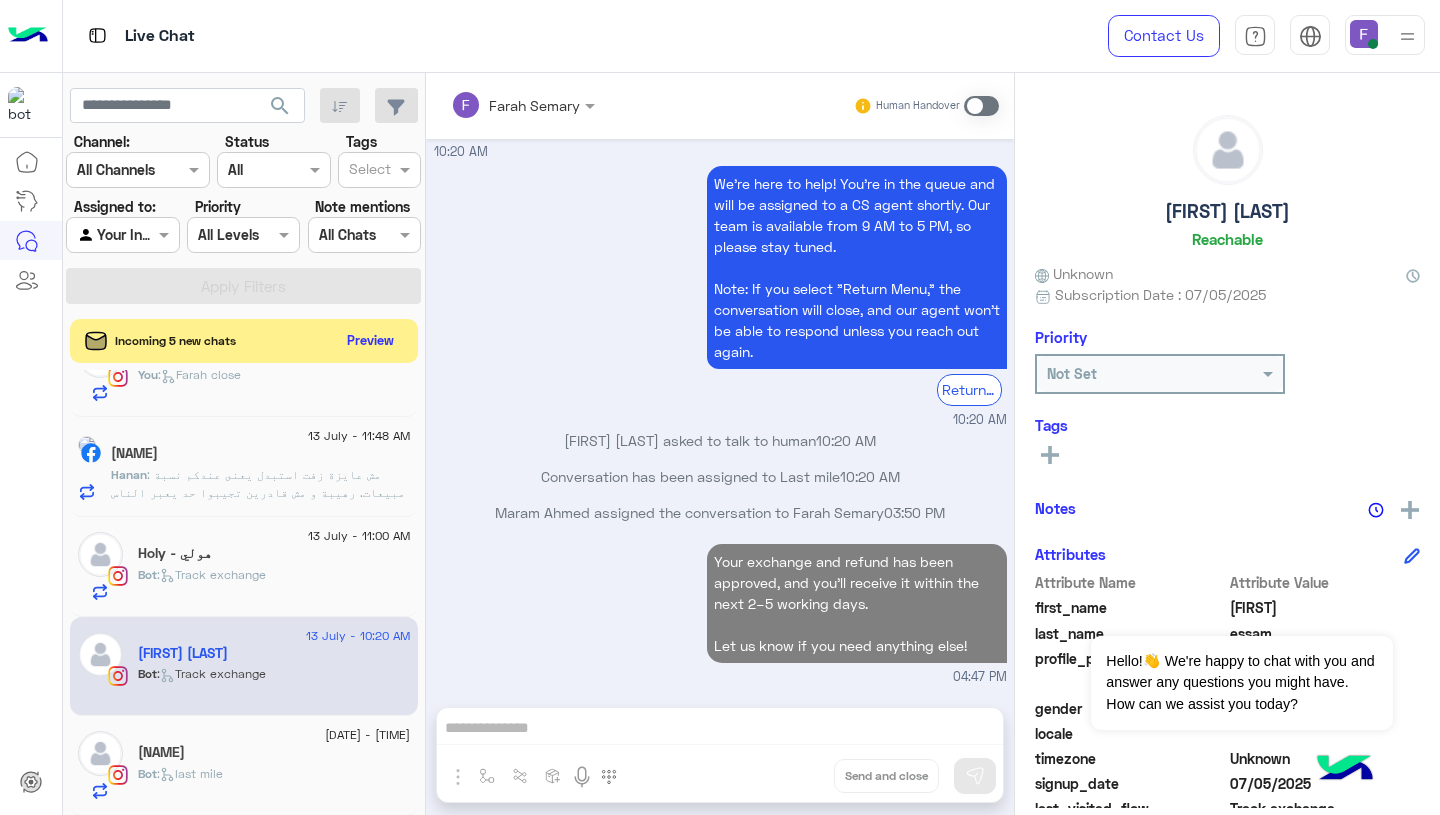 click on "Bot :   Track exchange" 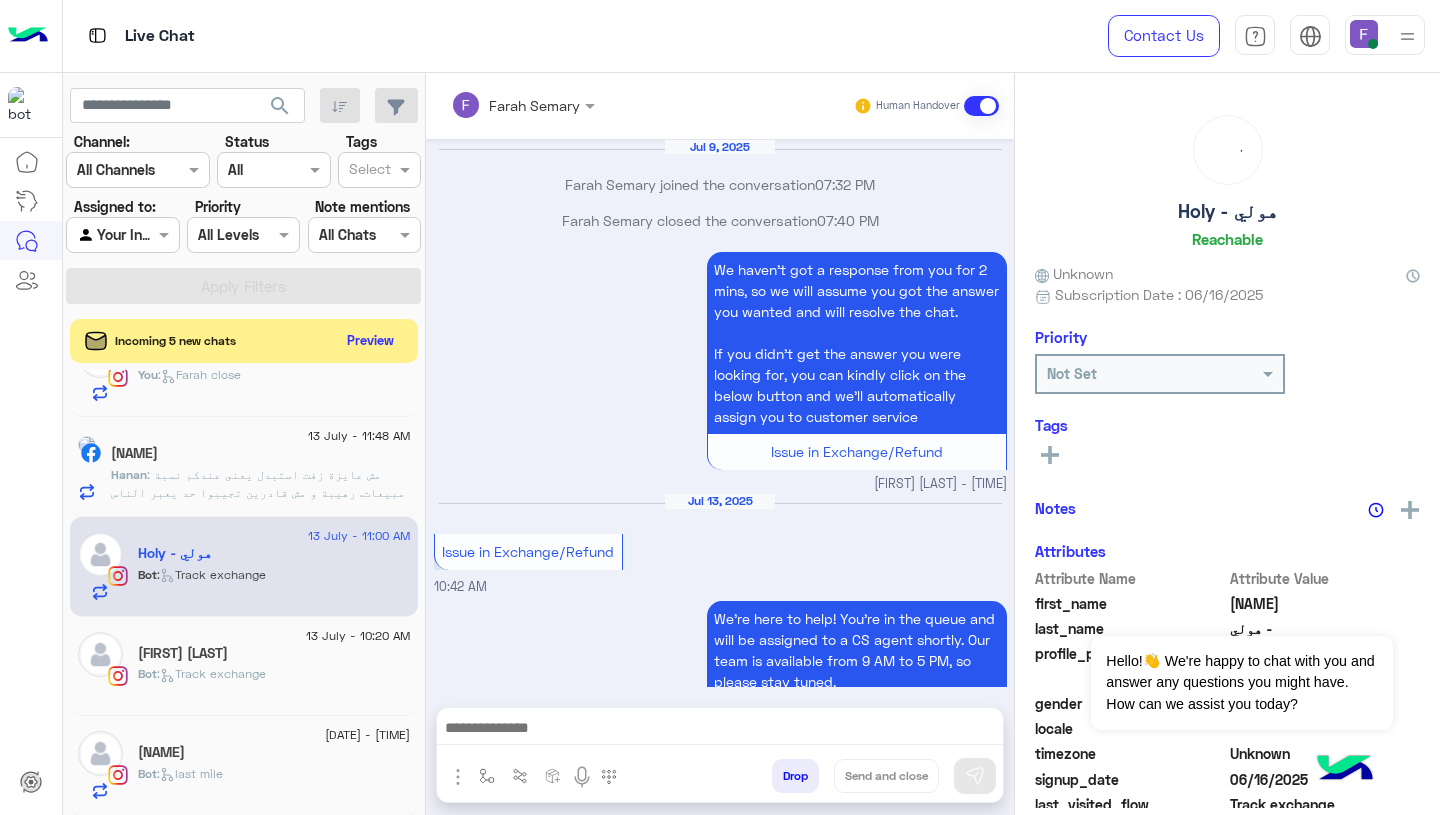 scroll, scrollTop: 2270, scrollLeft: 0, axis: vertical 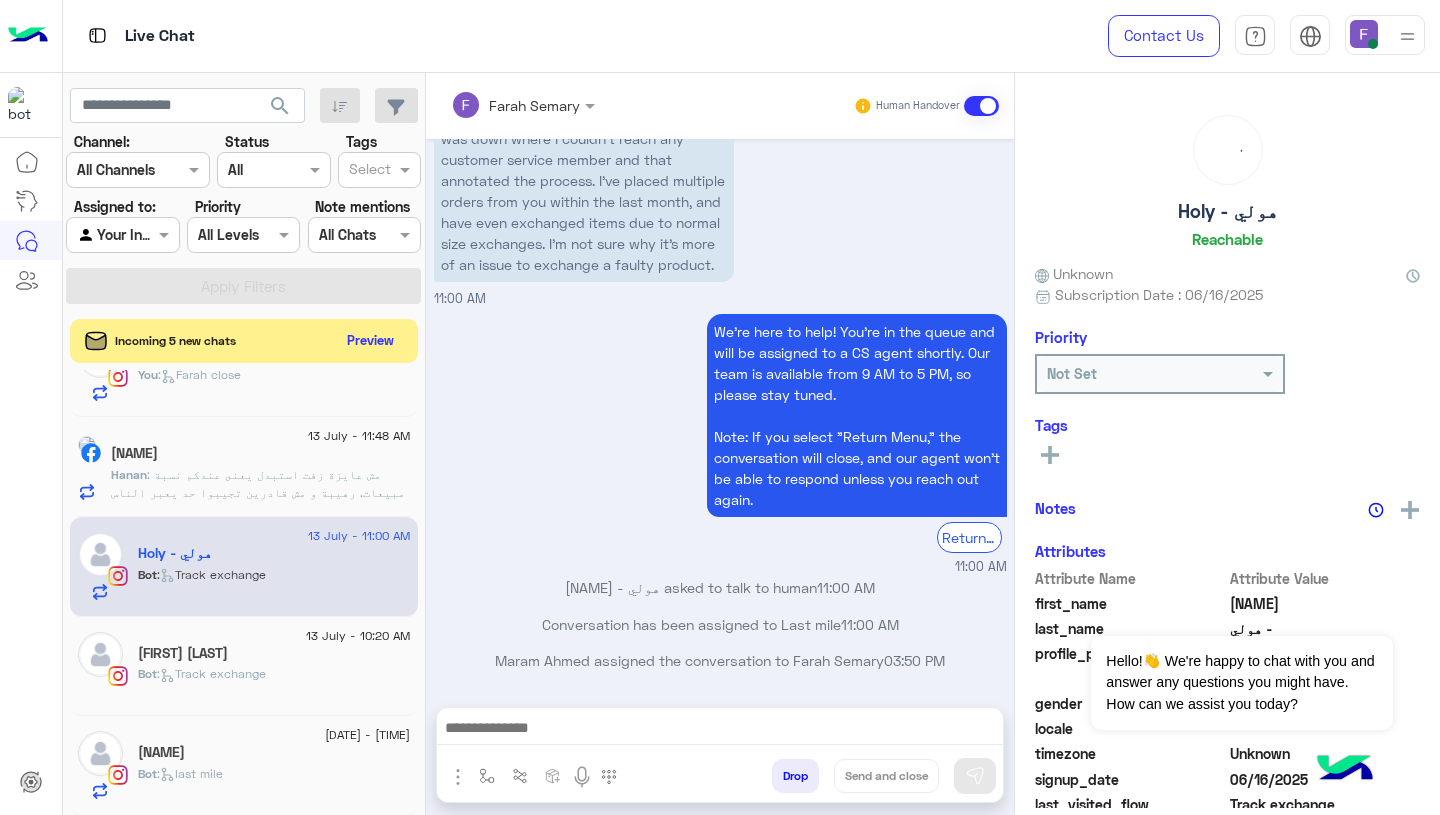 click on "ghada essam" 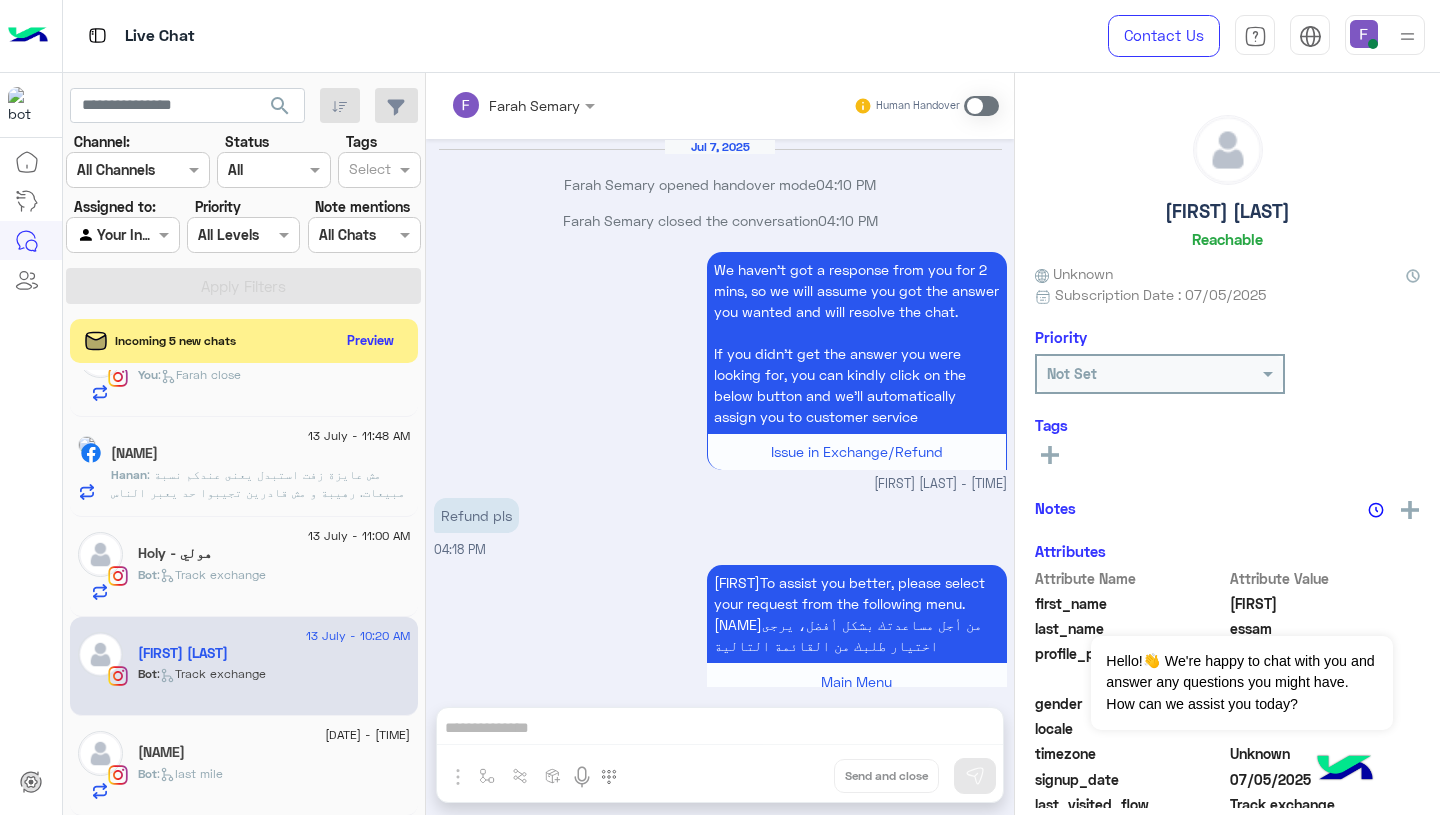 scroll, scrollTop: 1440, scrollLeft: 0, axis: vertical 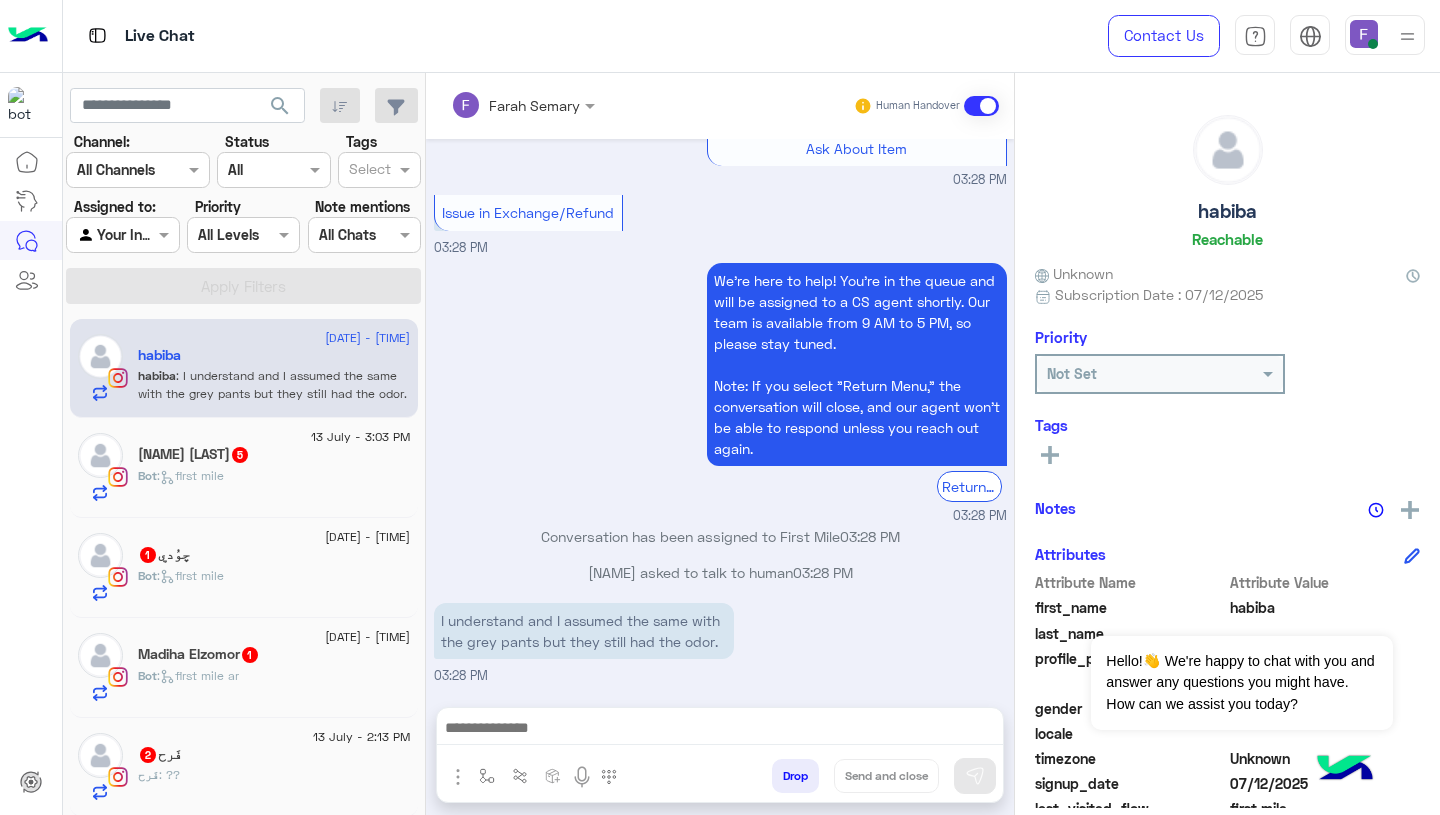 click on "I understand and I assumed the same with the grey pants but they still had the odor." at bounding box center (584, 631) 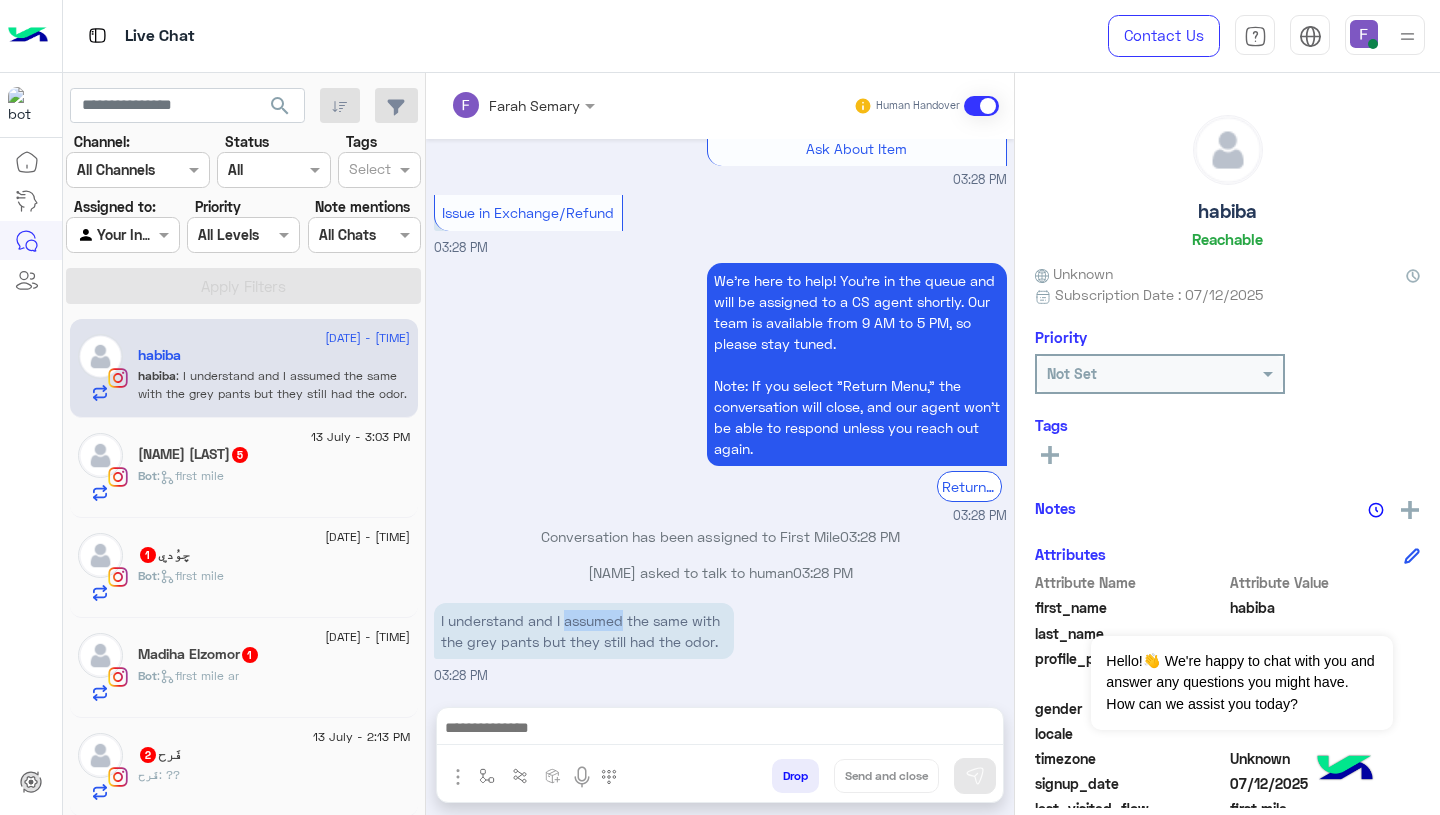 click on "I understand and I assumed the same with the grey pants but they still had the odor." at bounding box center [584, 631] 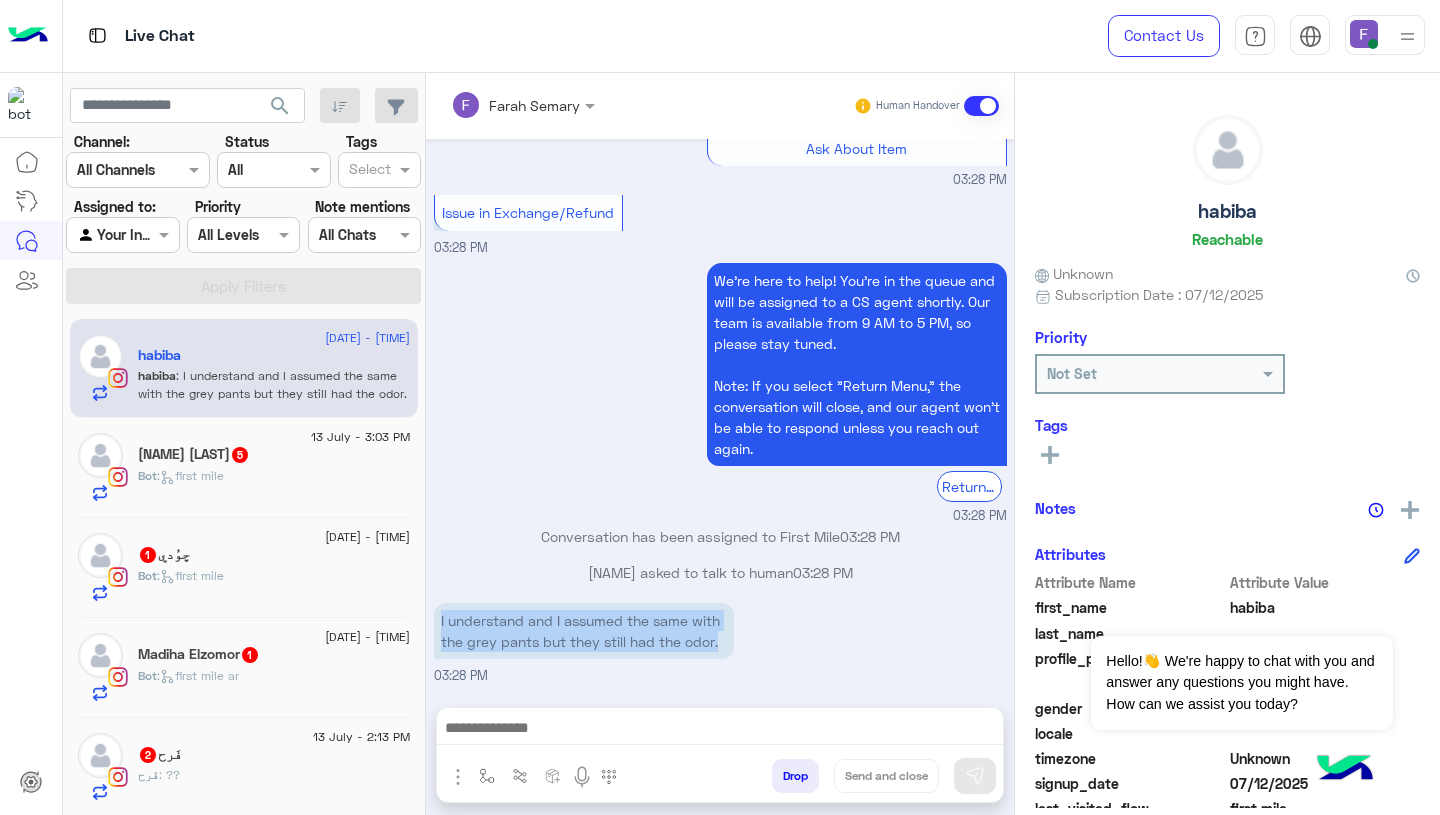 click on "I understand and I assumed the same with the grey pants but they still had the odor." at bounding box center (584, 631) 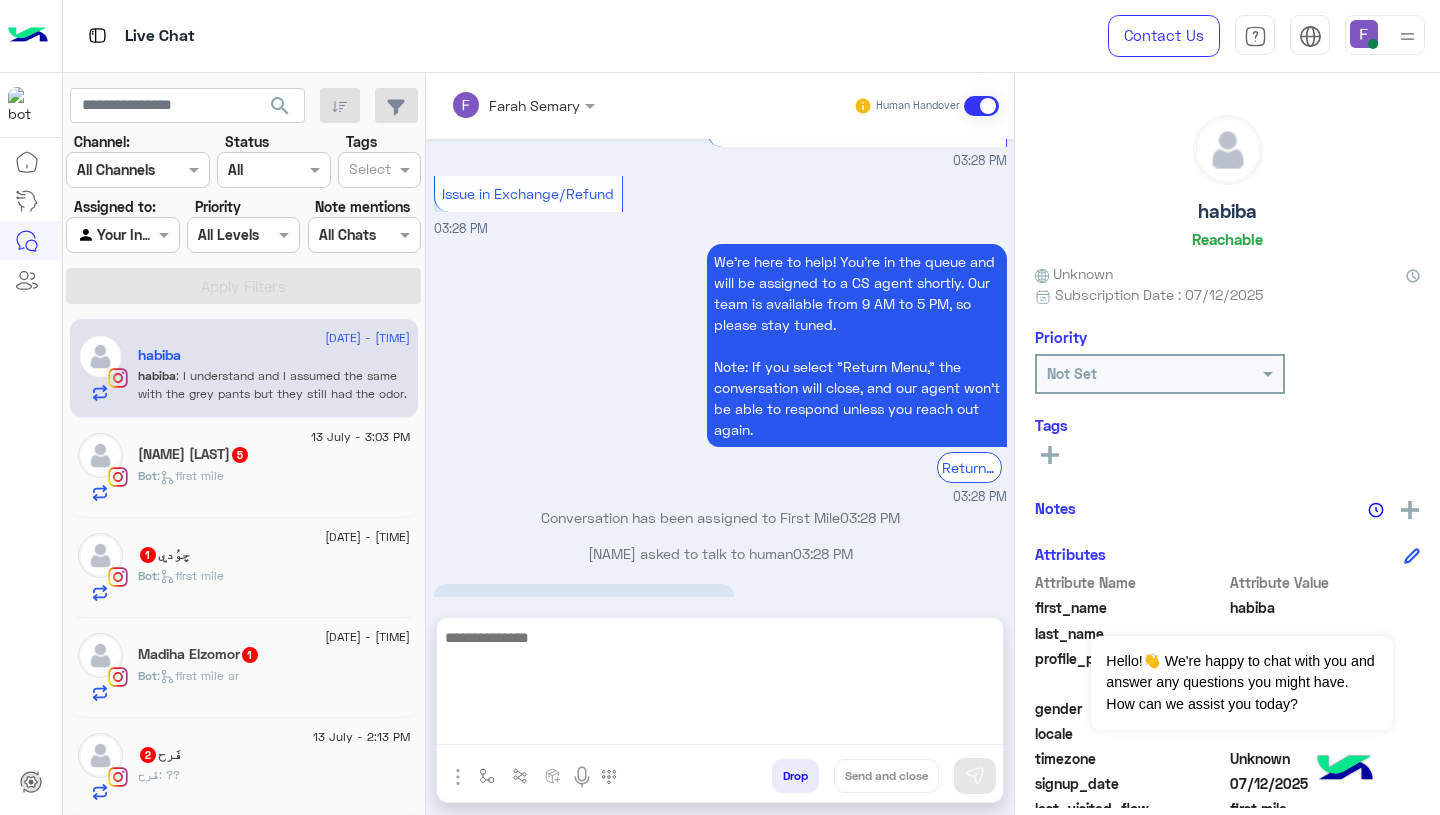 click at bounding box center (720, 685) 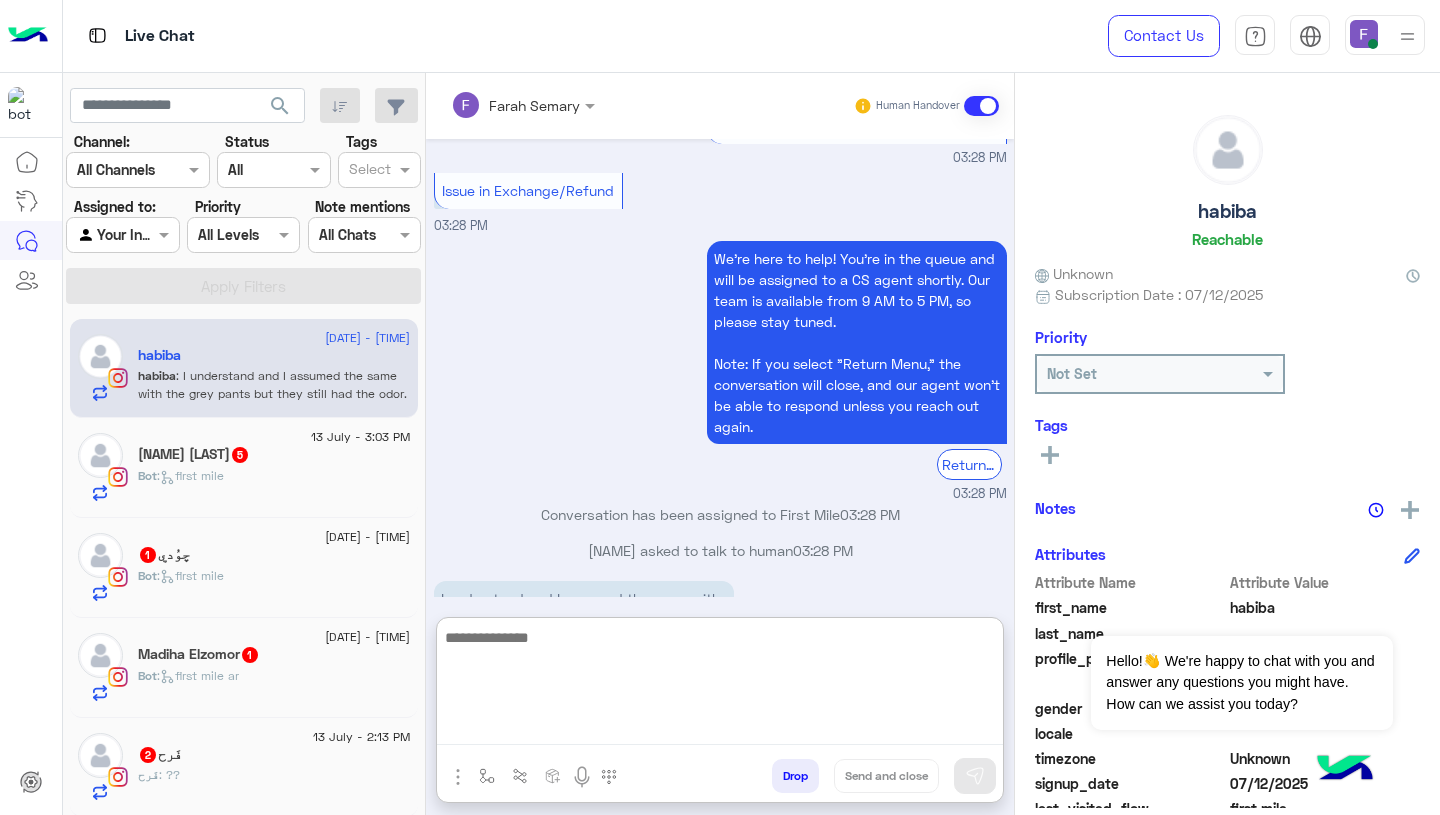 paste on "**********" 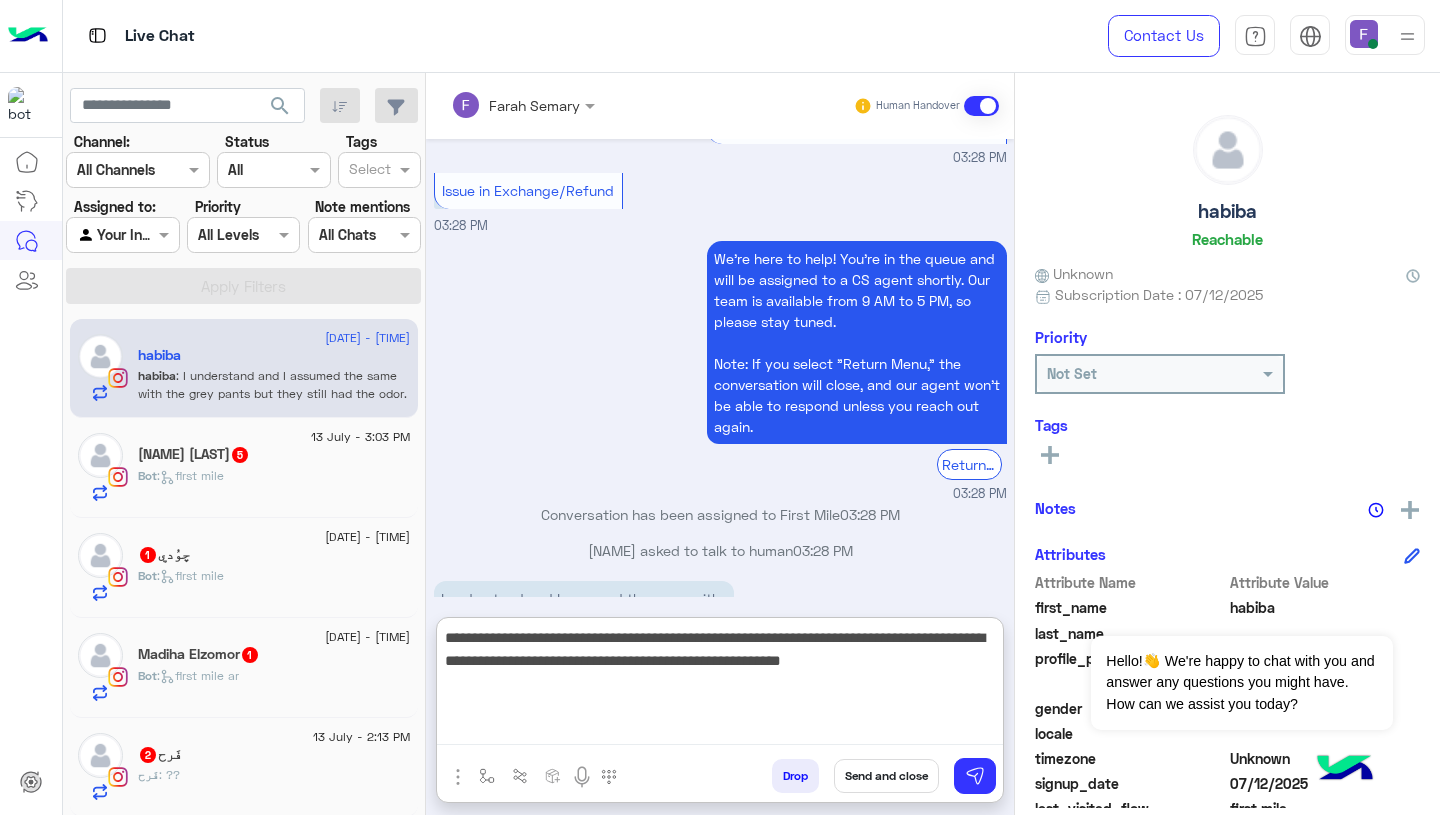 scroll, scrollTop: 83, scrollLeft: 0, axis: vertical 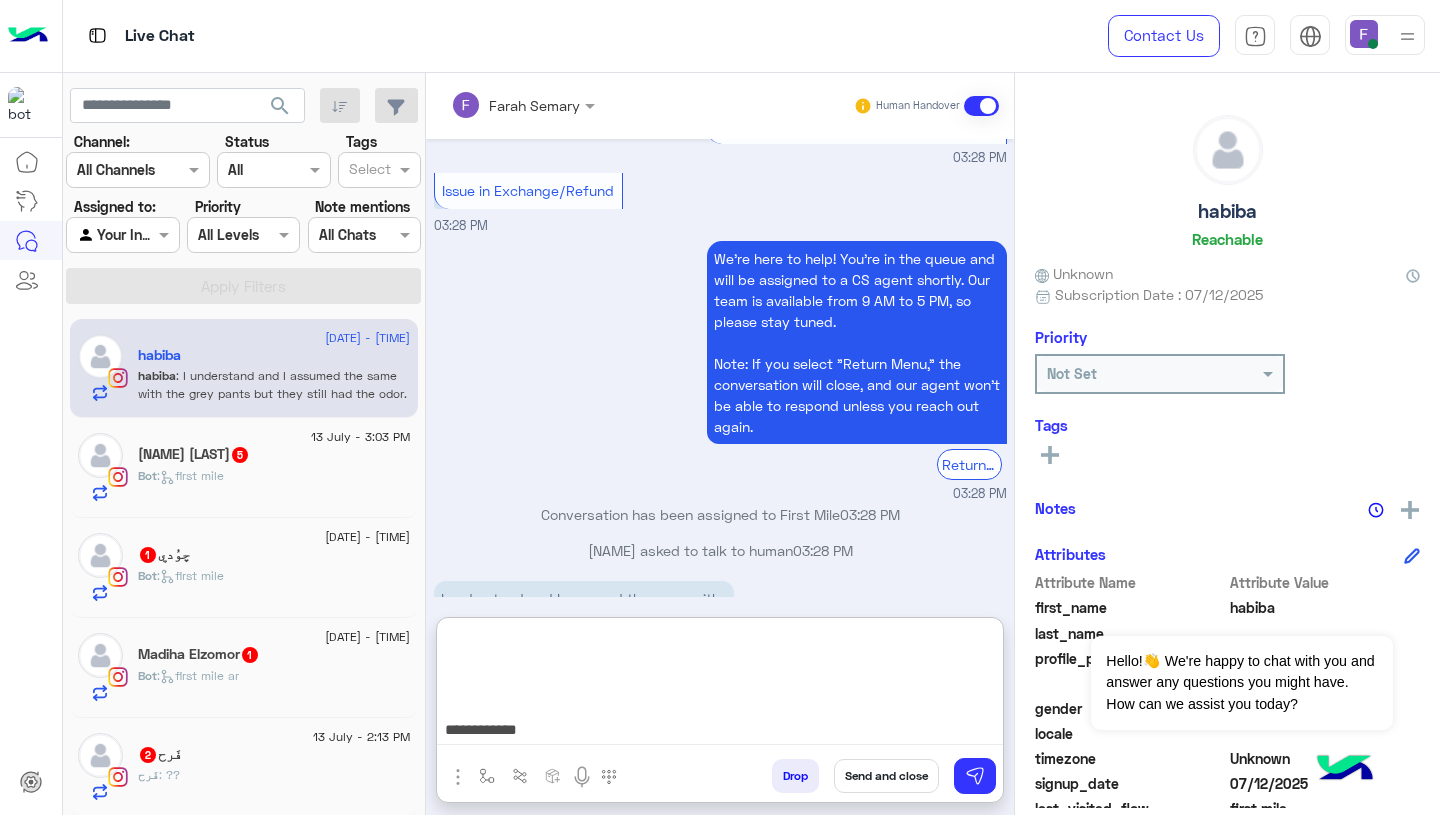 click on "**********" at bounding box center (720, 685) 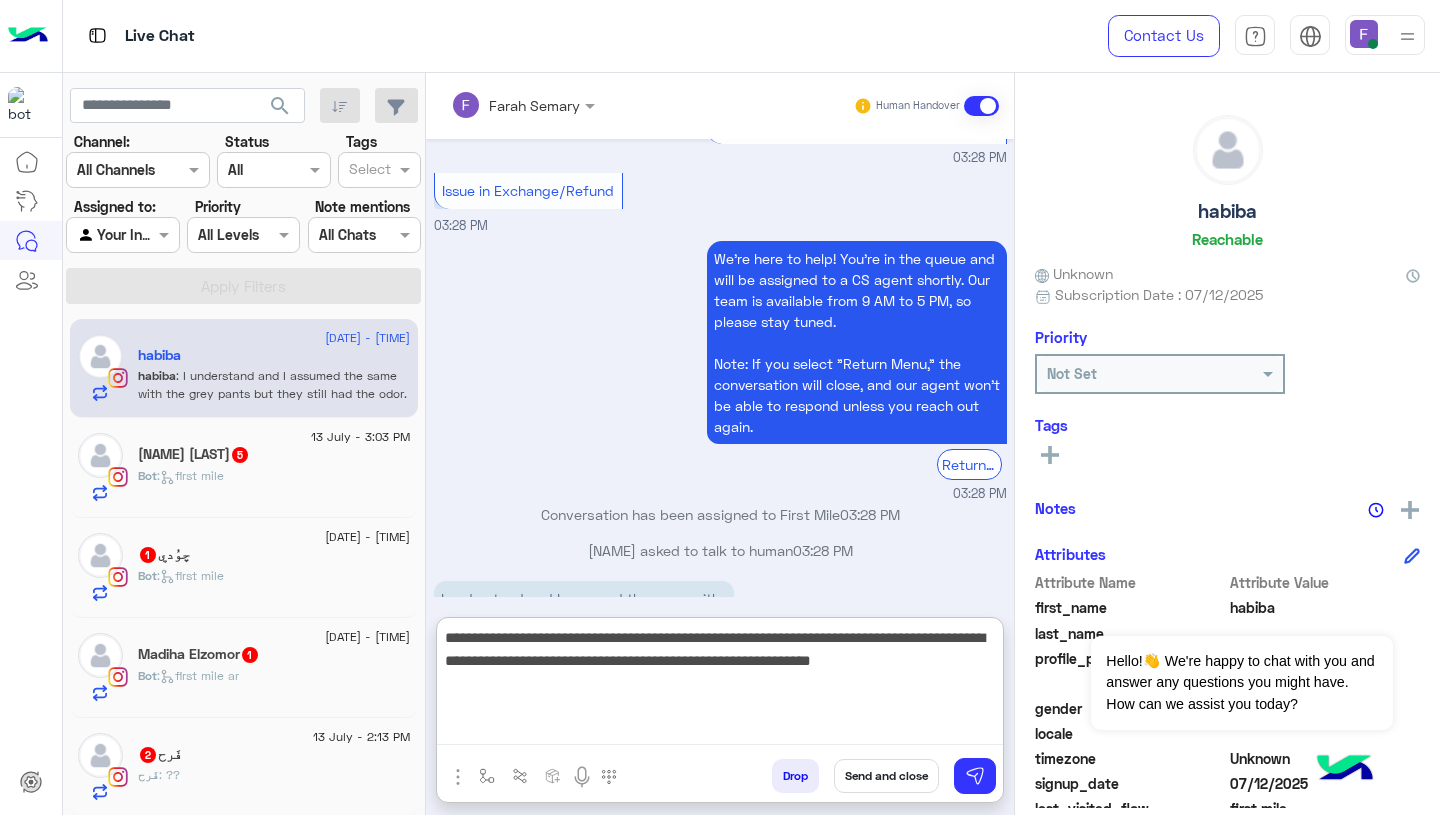 scroll, scrollTop: 0, scrollLeft: 0, axis: both 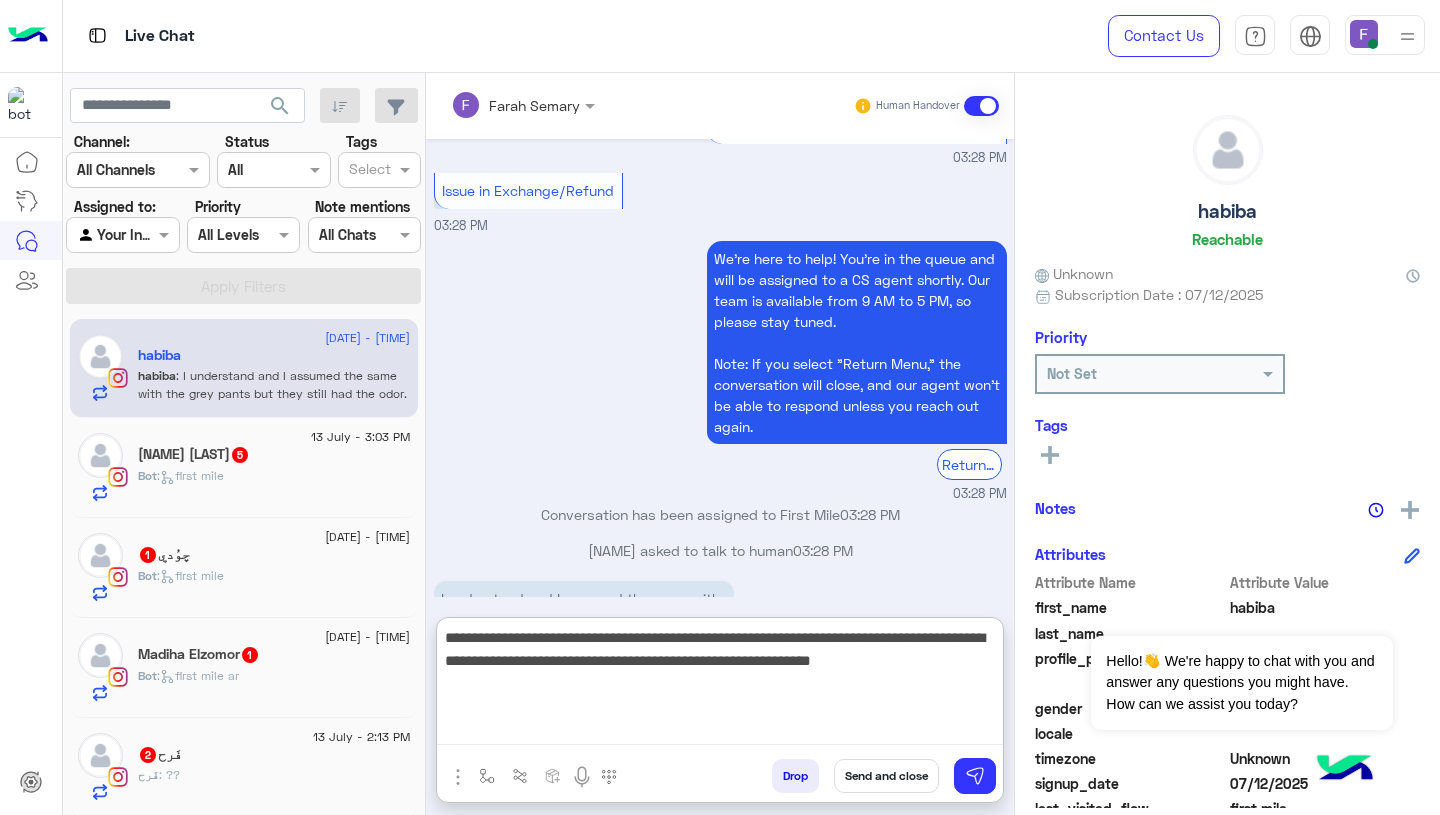 click on "**********" at bounding box center [720, 685] 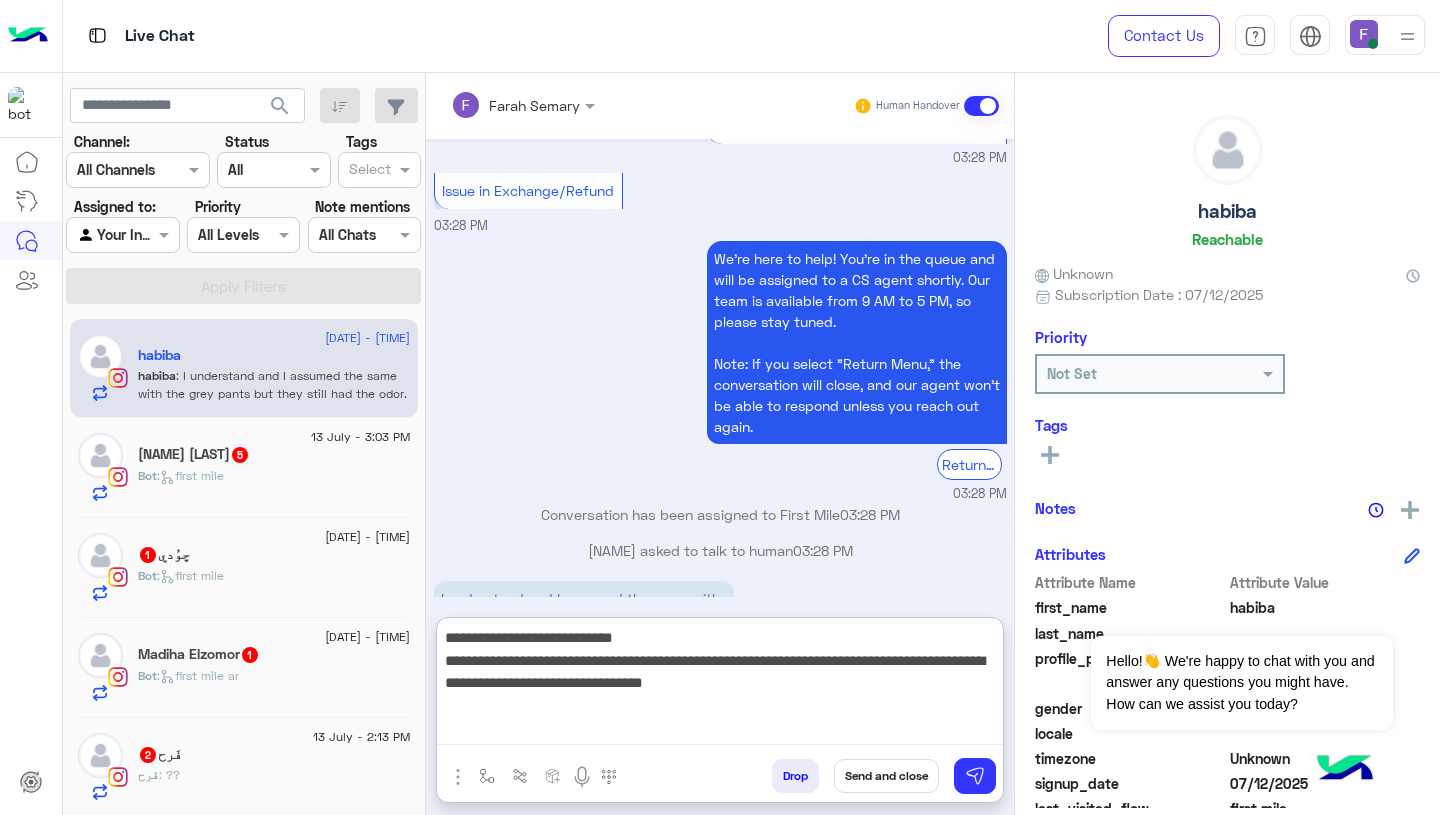 click on "**********" at bounding box center [720, 685] 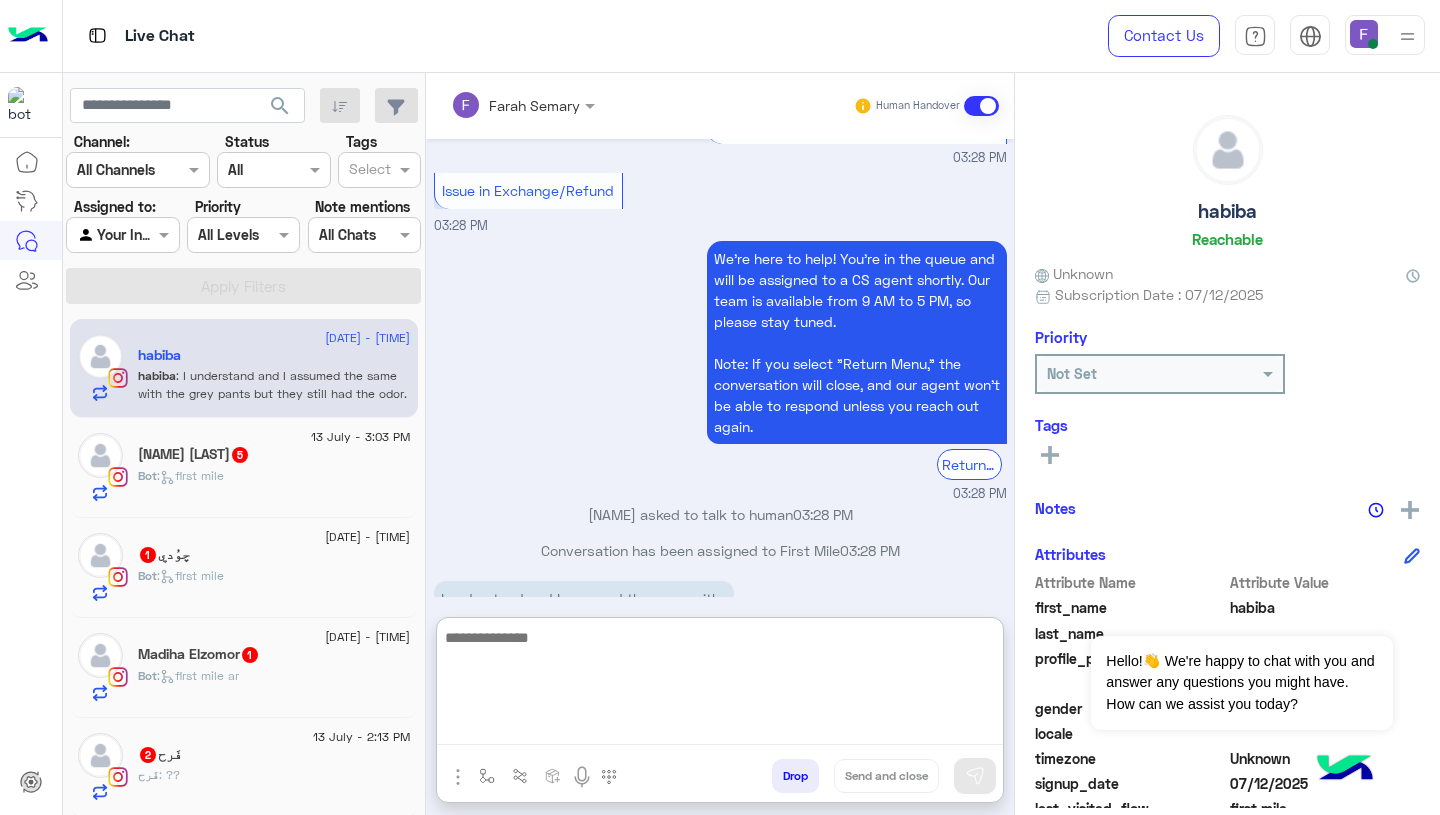 scroll, scrollTop: 2364, scrollLeft: 0, axis: vertical 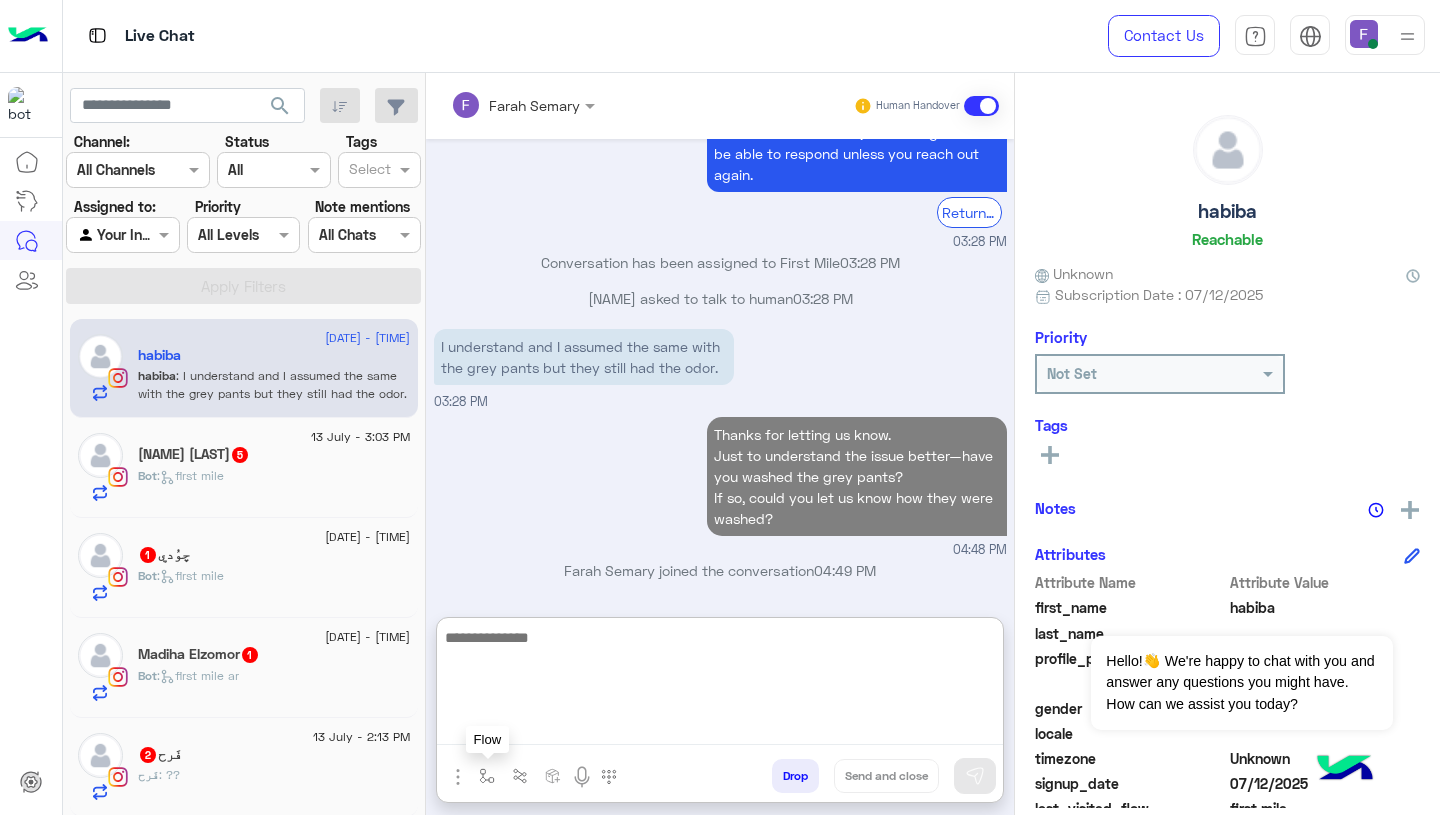 click at bounding box center [487, 776] 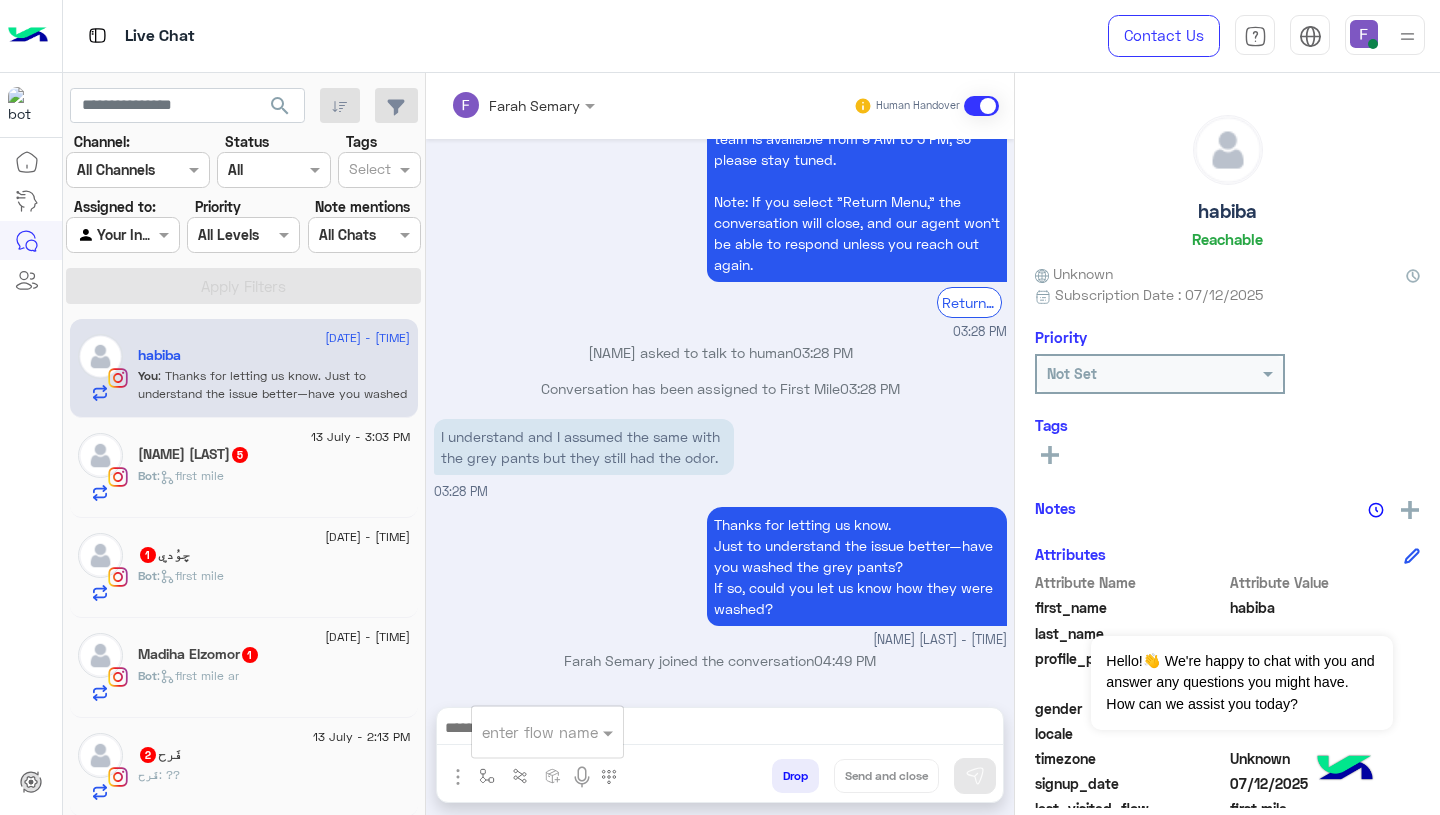 scroll, scrollTop: 2310, scrollLeft: 0, axis: vertical 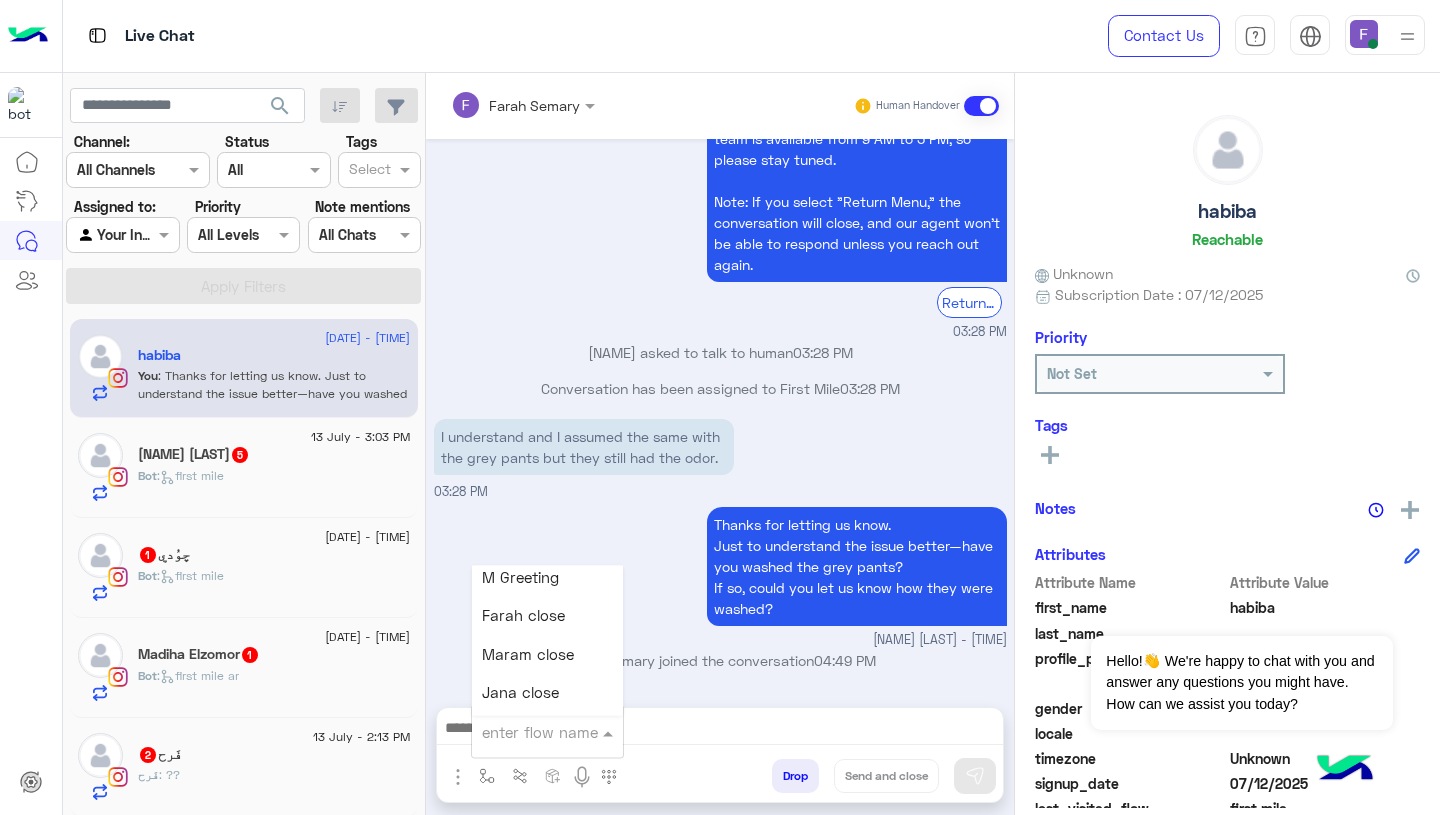 click on "Farah close" at bounding box center (523, 616) 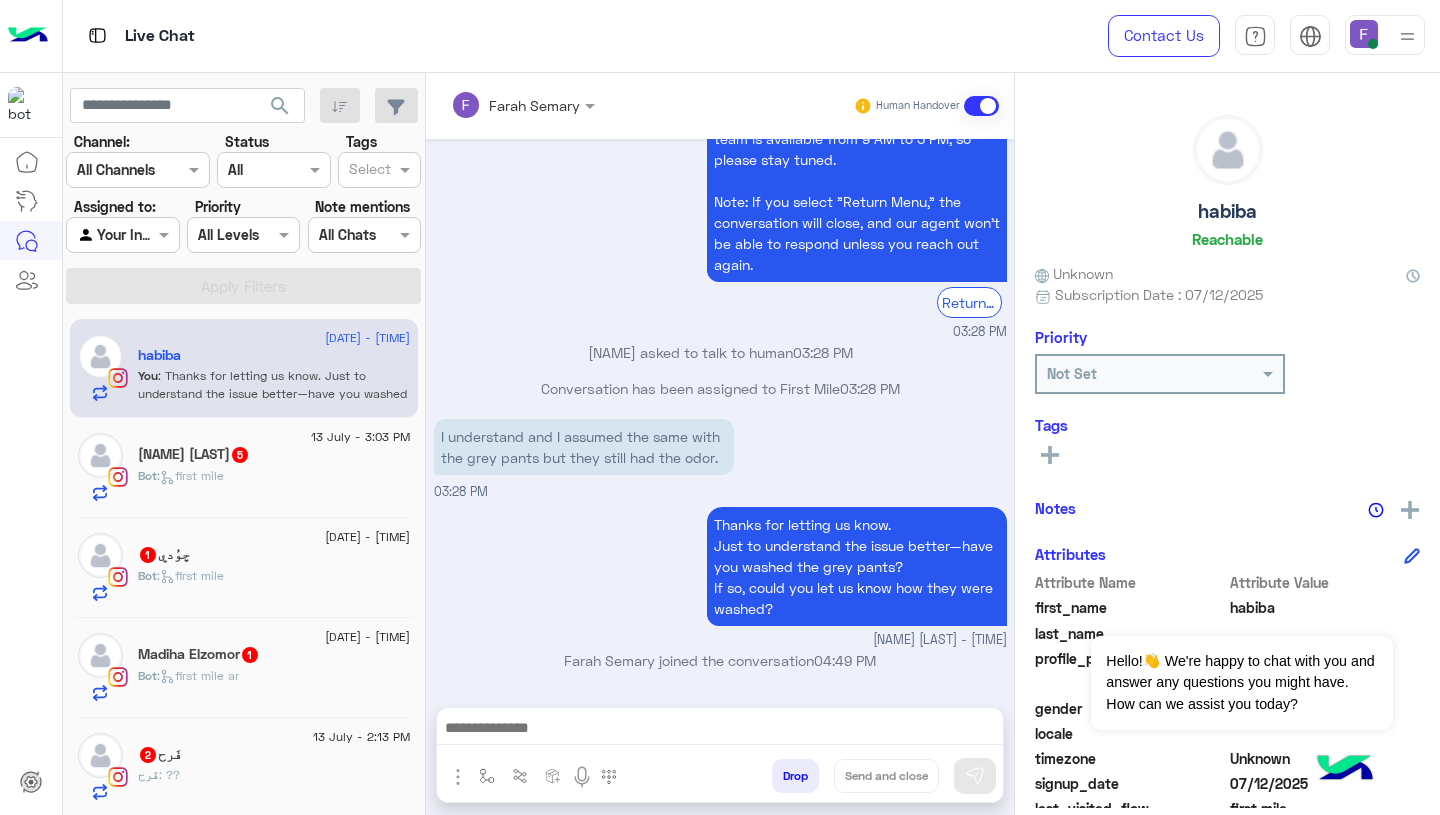 type on "**********" 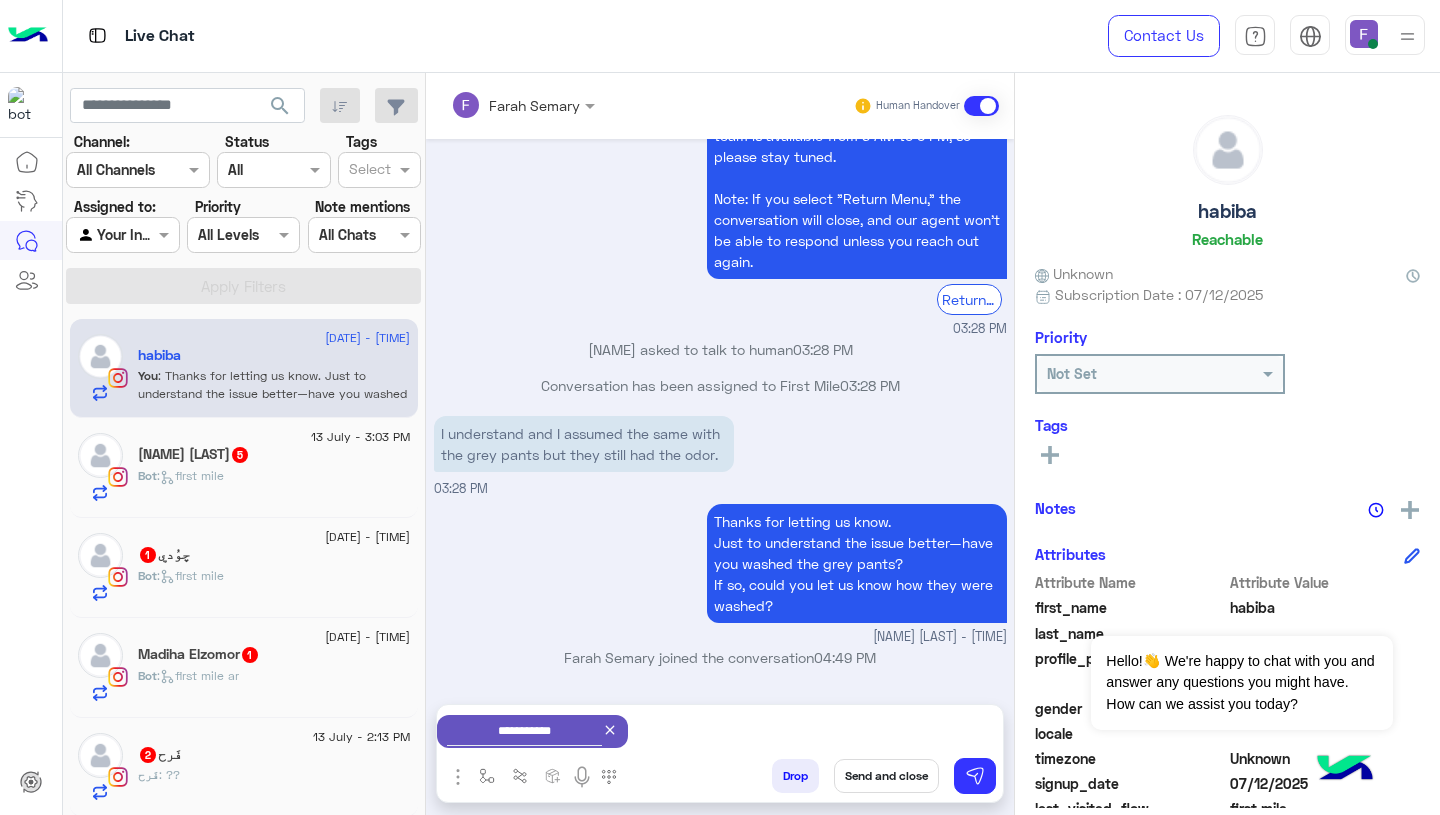 click on "Send and close" at bounding box center (886, 776) 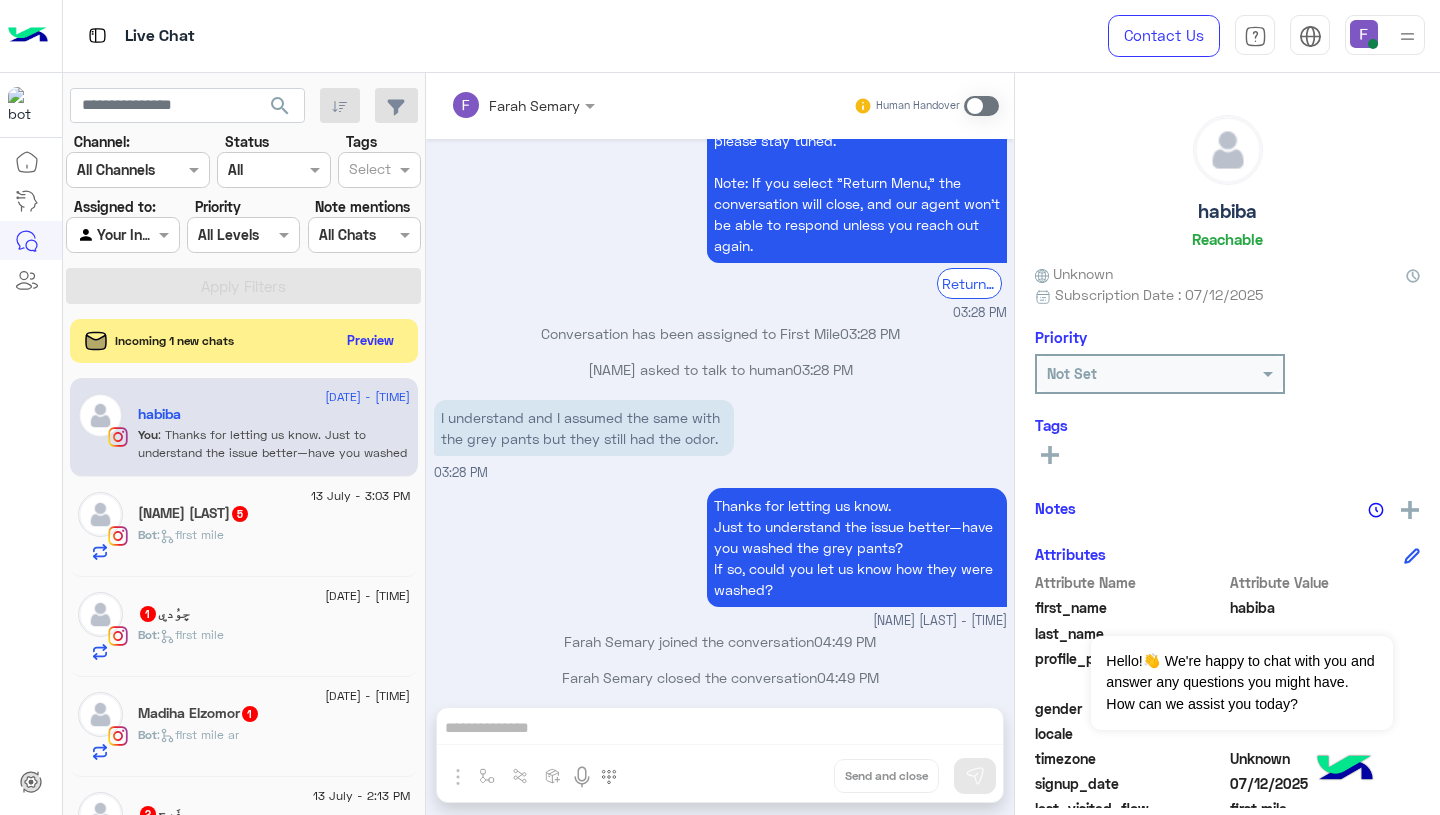 scroll, scrollTop: 2346, scrollLeft: 0, axis: vertical 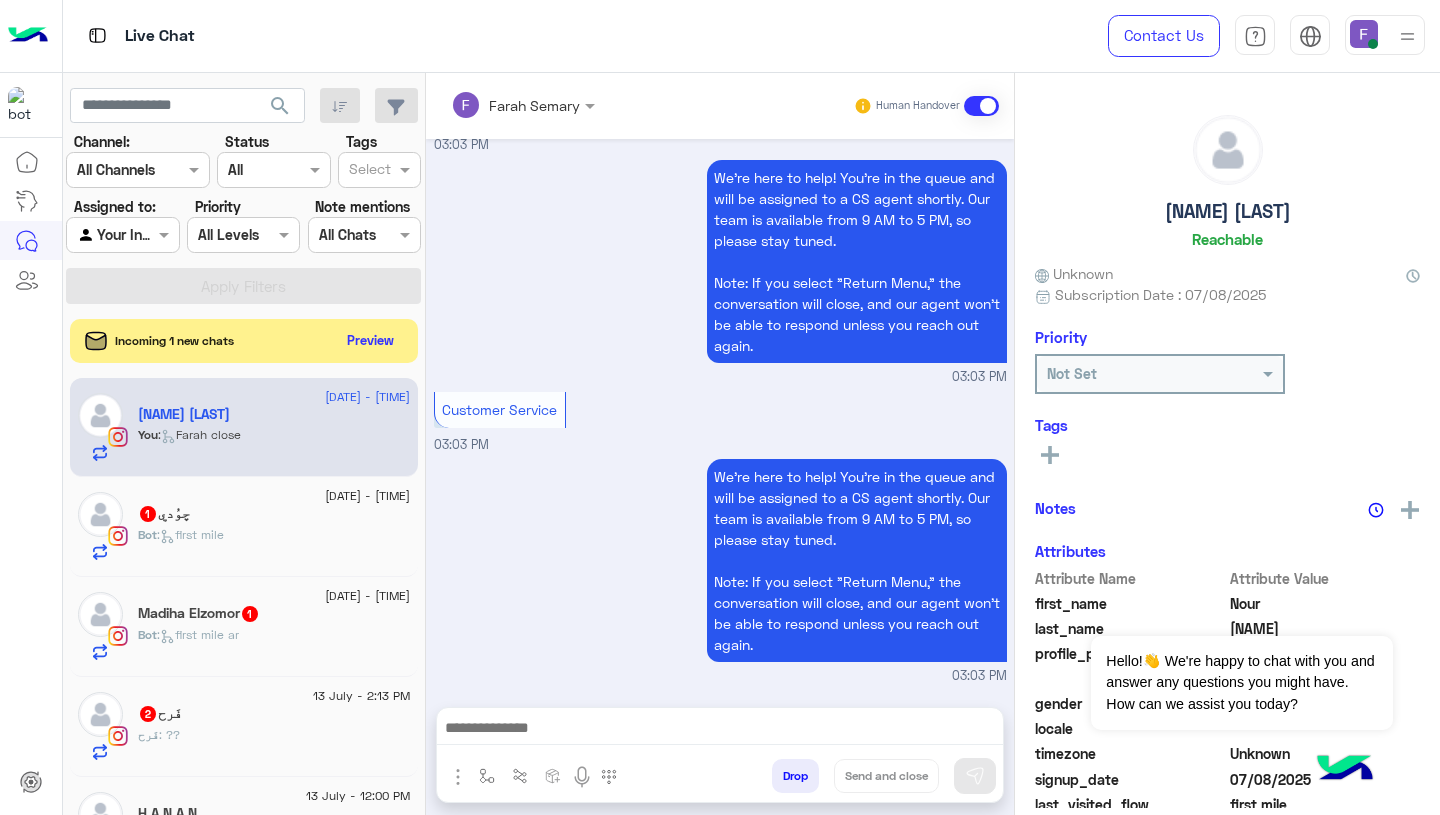 click on "[TEXT]  1" 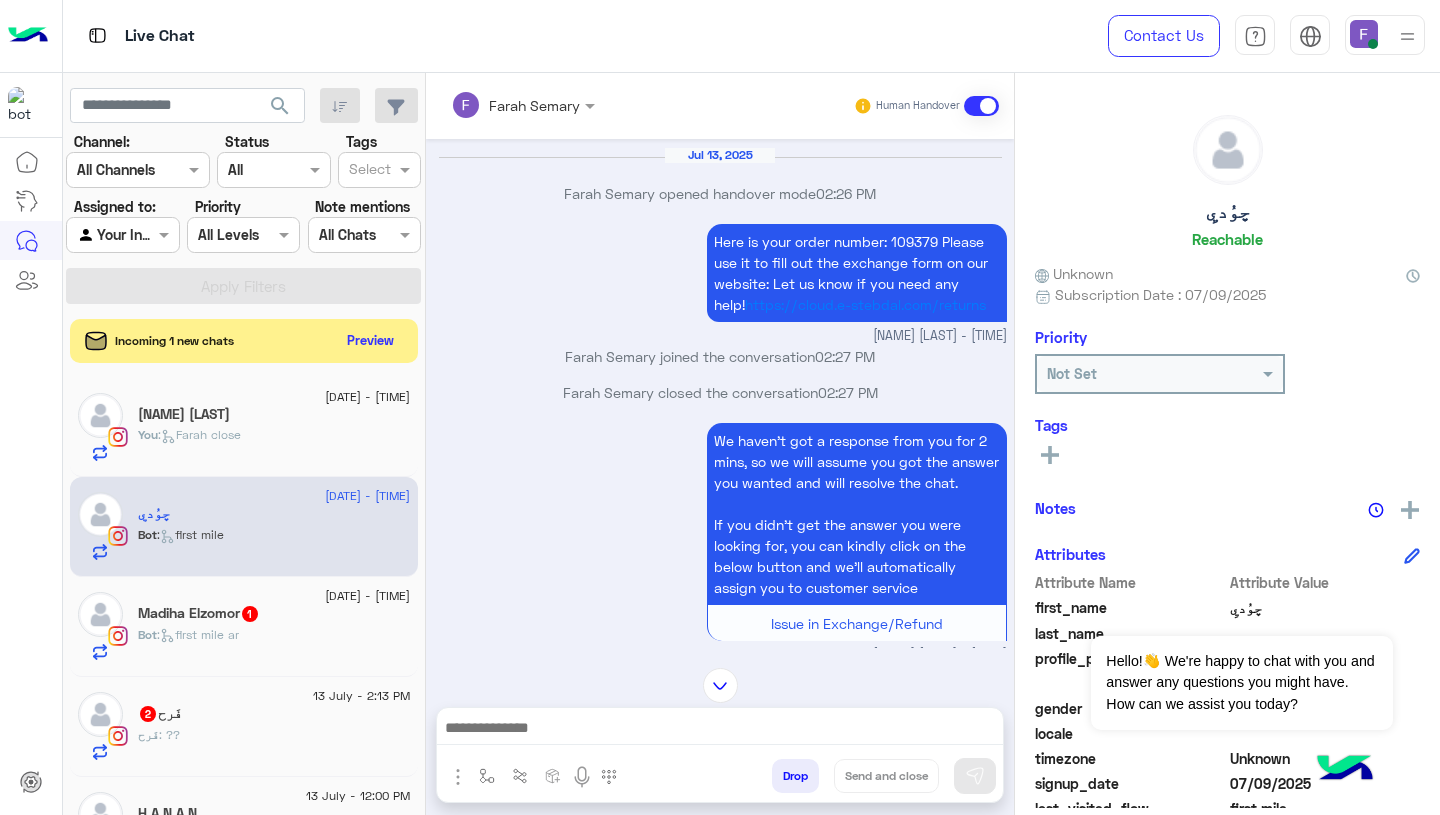 scroll, scrollTop: 2025, scrollLeft: 0, axis: vertical 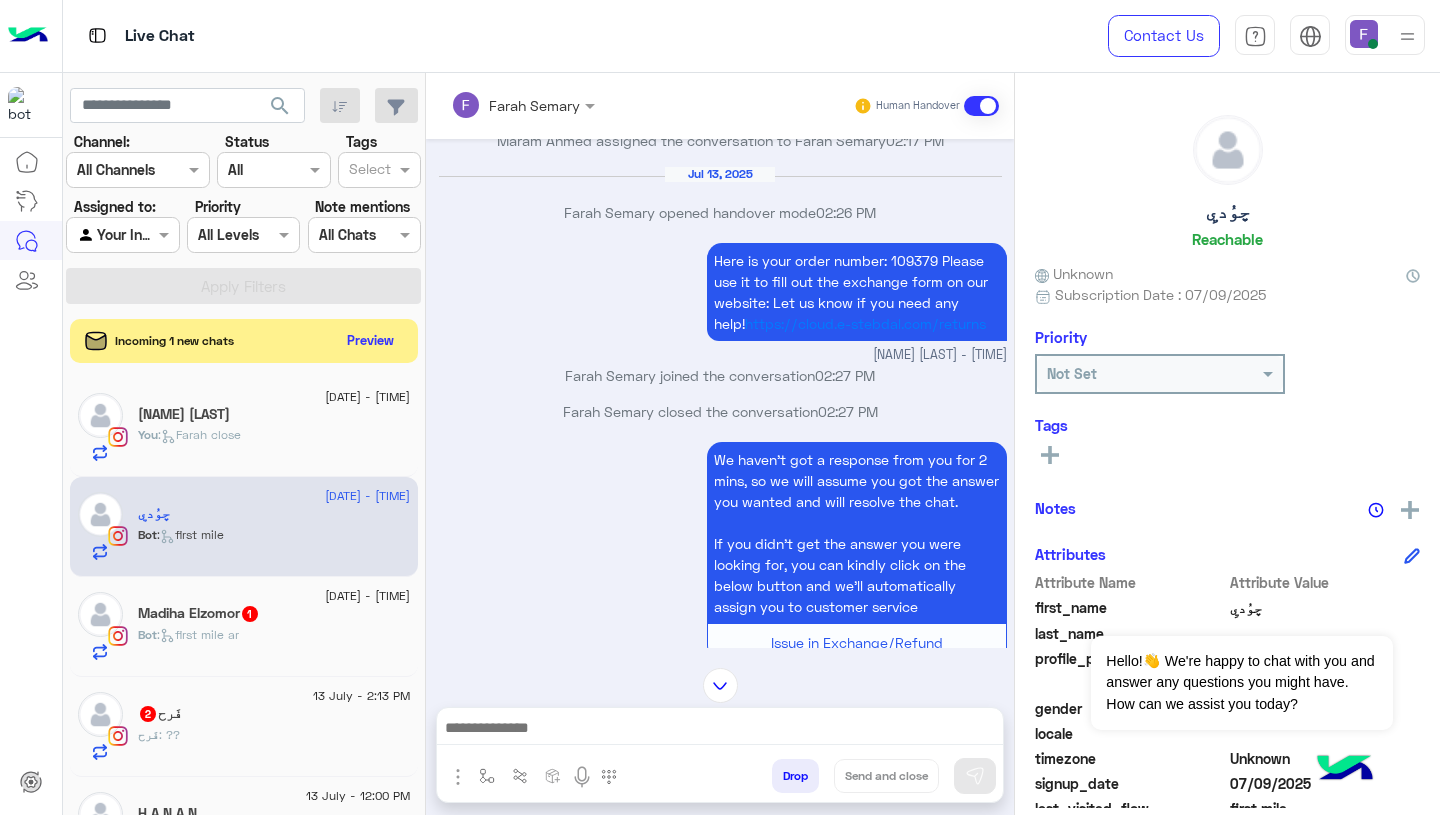 click on "Here is your order number: [NUMBER]
Please use it to fill out the exchange form on our website: Let us know if you need any help!   https://cloud.e-stebdal.com/returns" at bounding box center (857, 292) 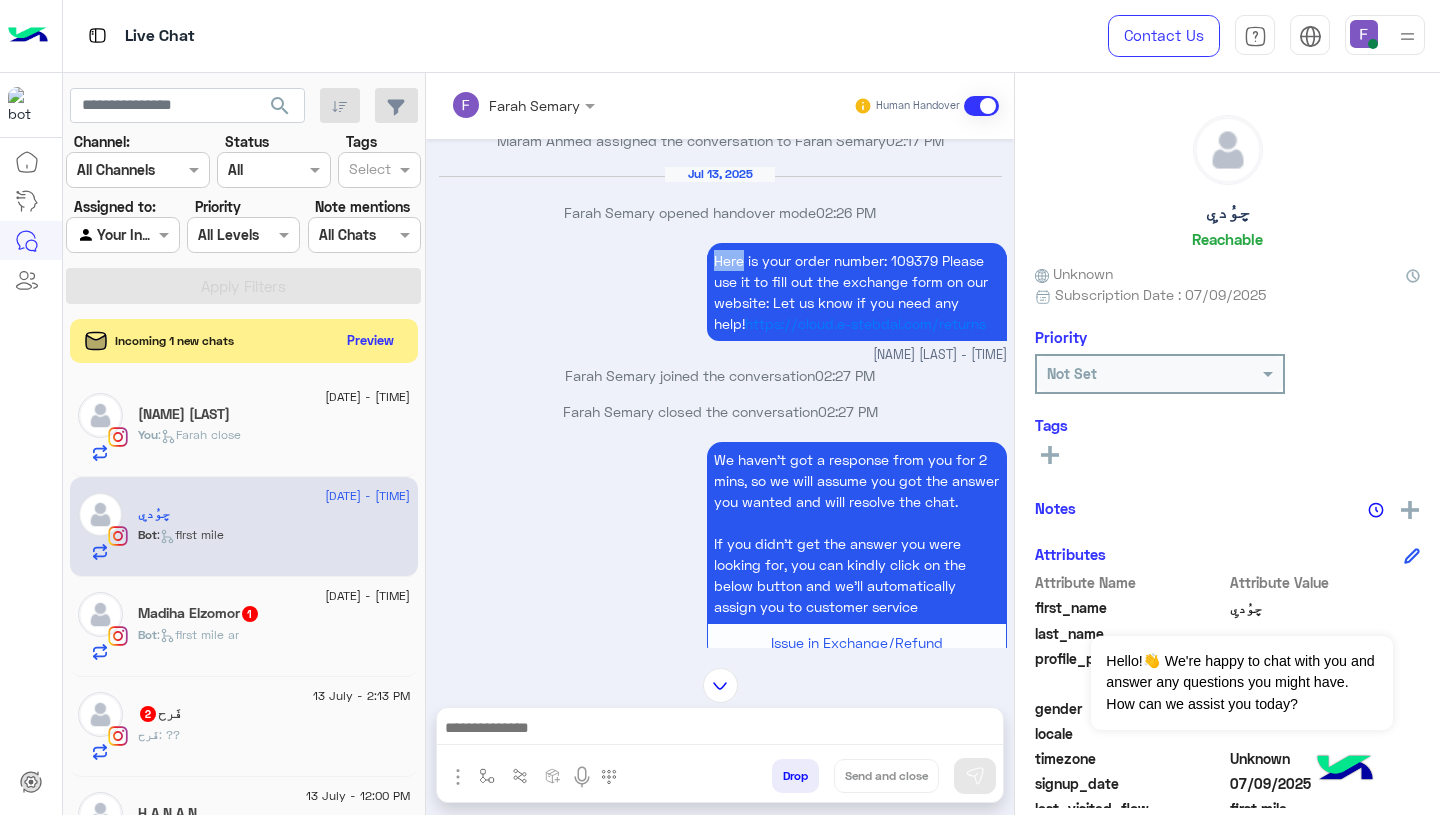 click on "Here is your order number: [NUMBER]
Please use it to fill out the exchange form on our website: Let us know if you need any help!   https://cloud.e-stebdal.com/returns" at bounding box center (857, 292) 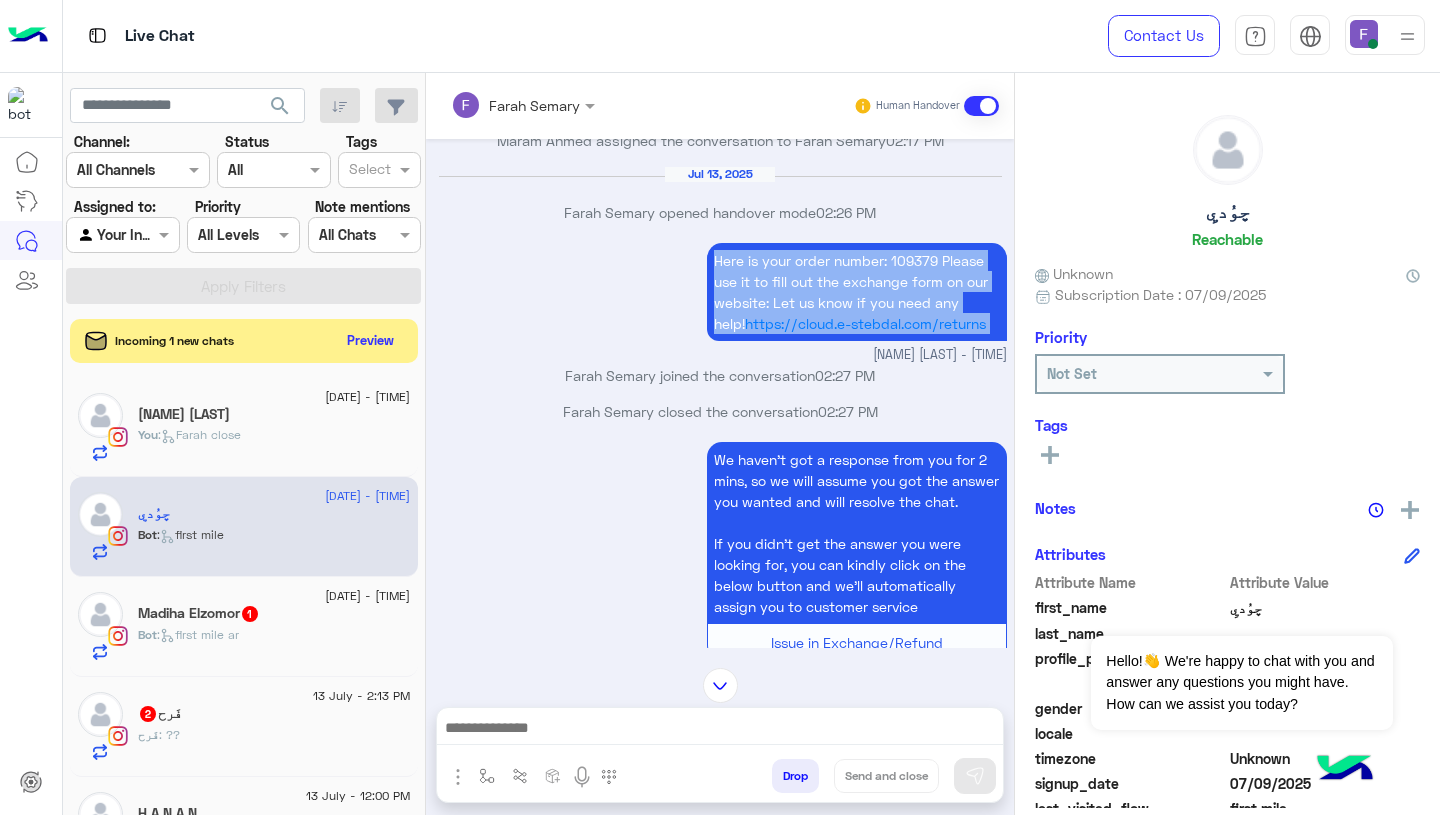 drag, startPoint x: 705, startPoint y: 263, endPoint x: 707, endPoint y: 279, distance: 16.124516 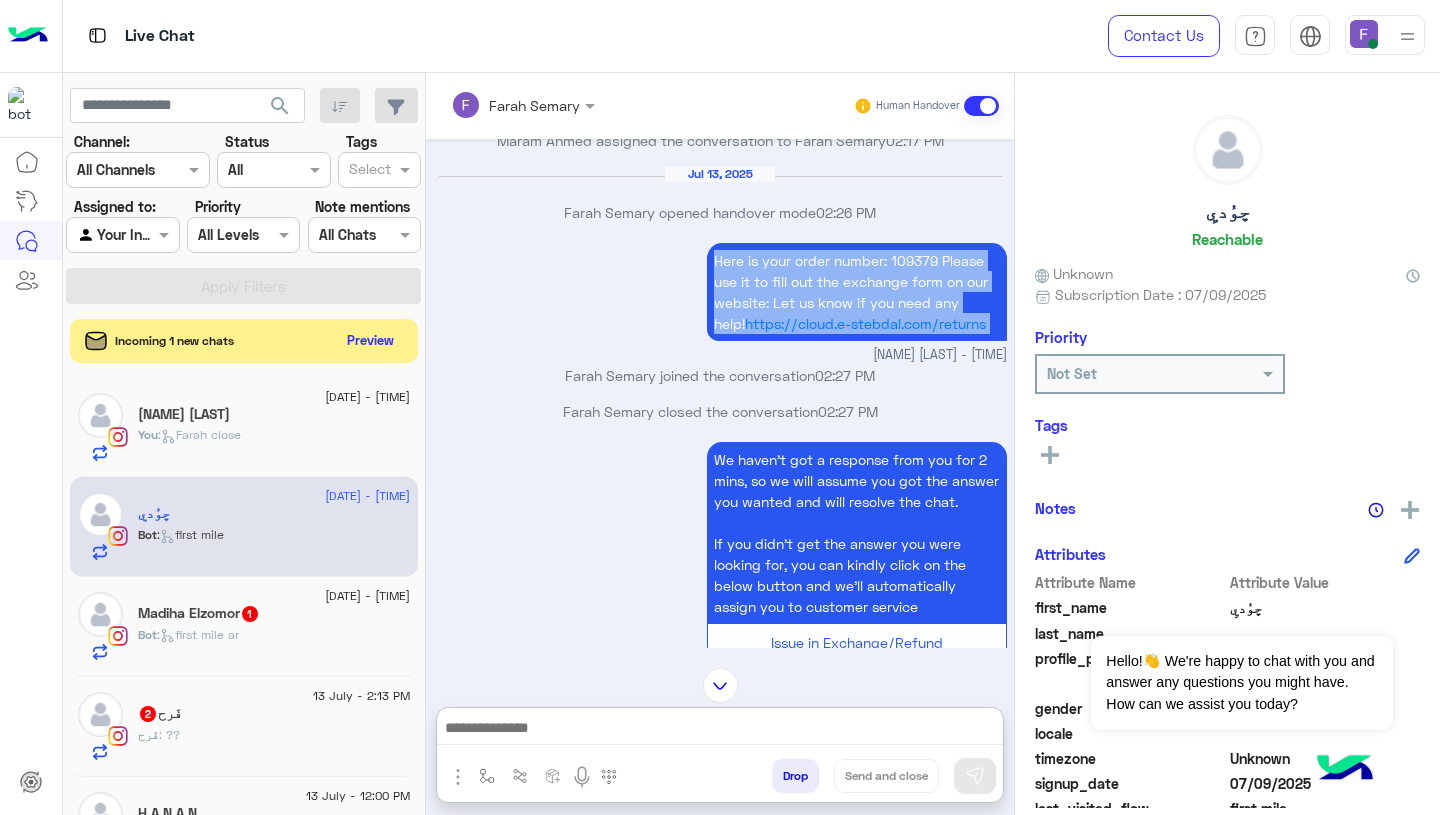 click at bounding box center (720, 730) 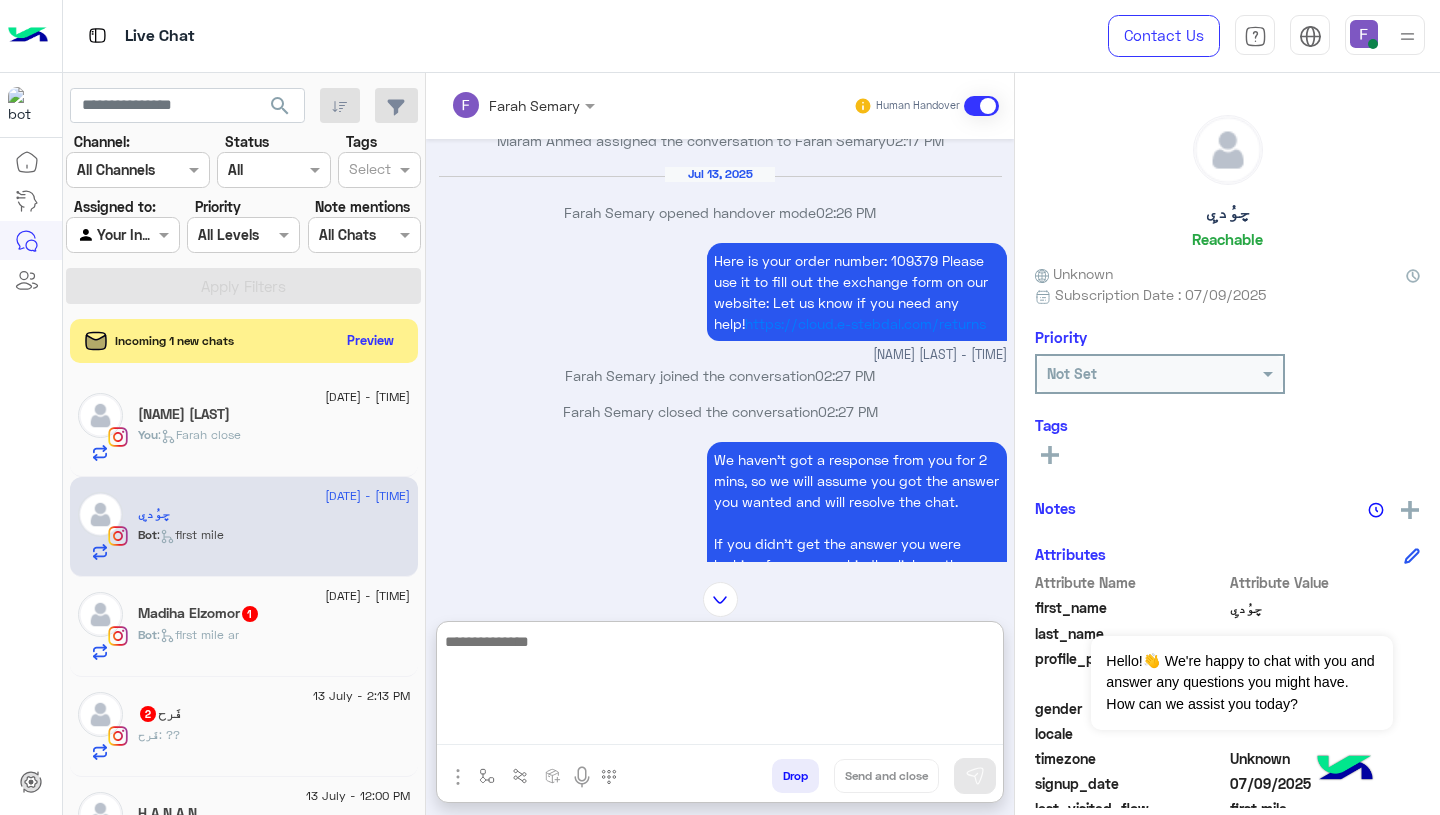 paste on "**********" 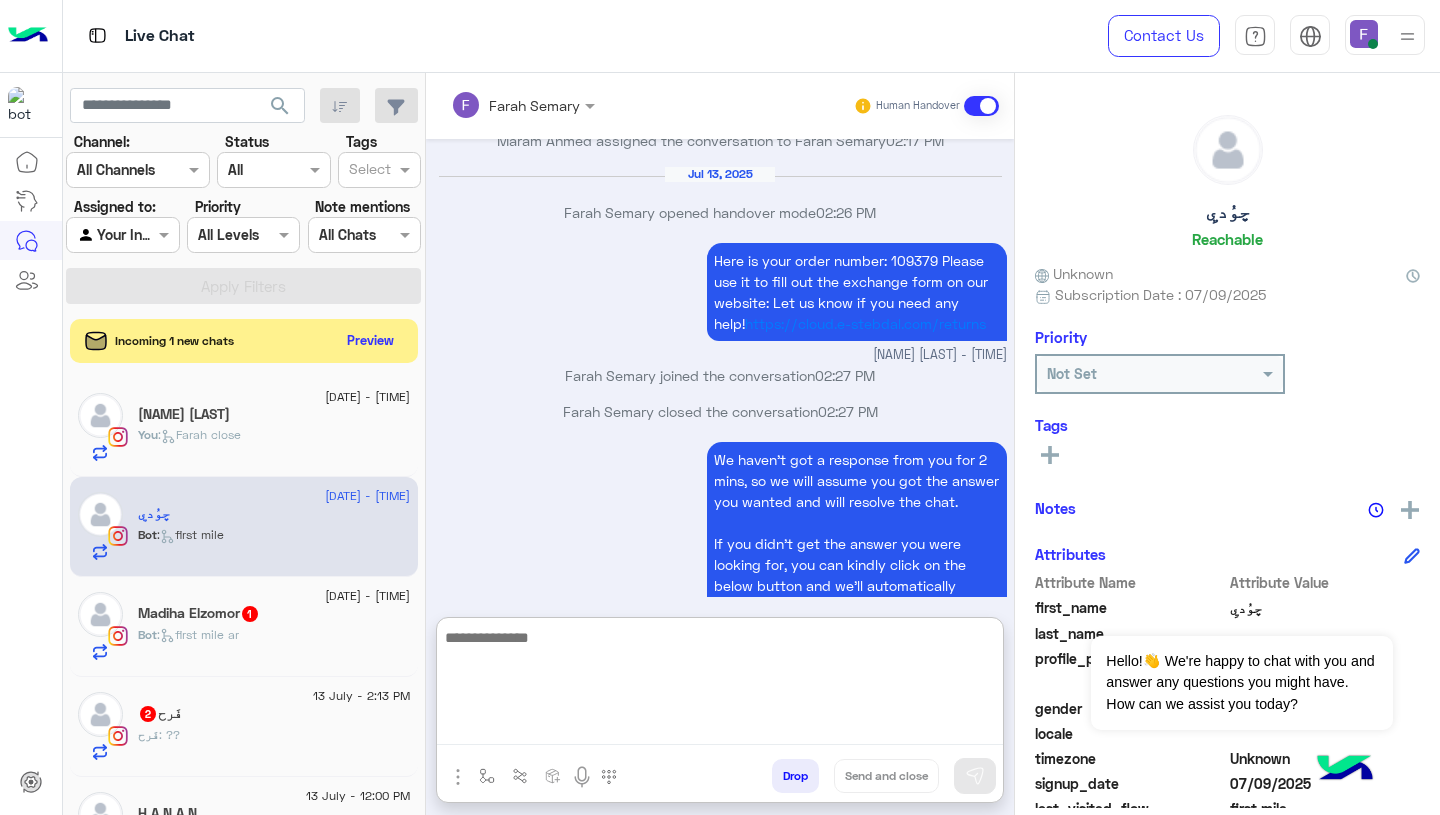 scroll, scrollTop: 2668, scrollLeft: 0, axis: vertical 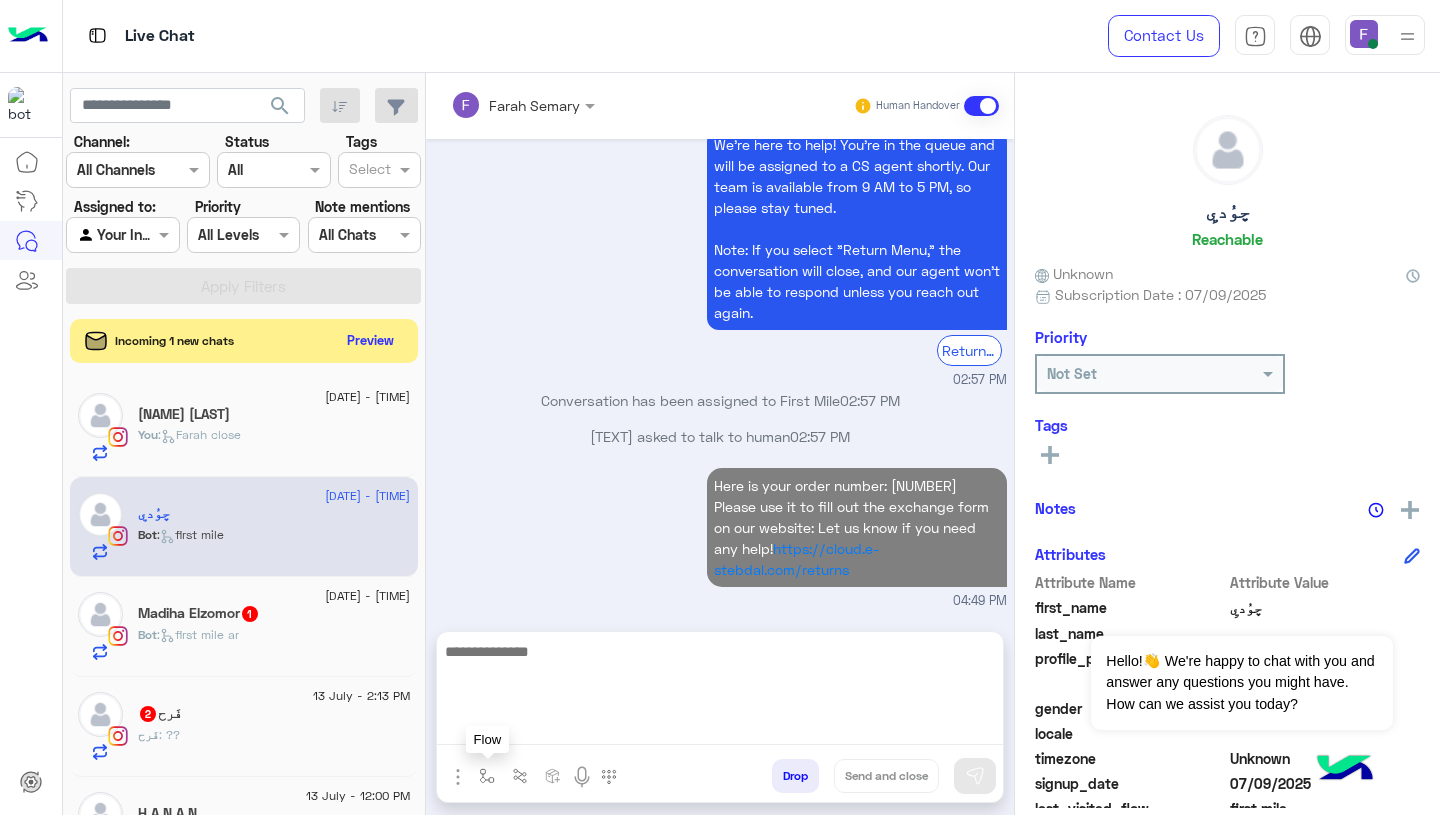 click at bounding box center [487, 776] 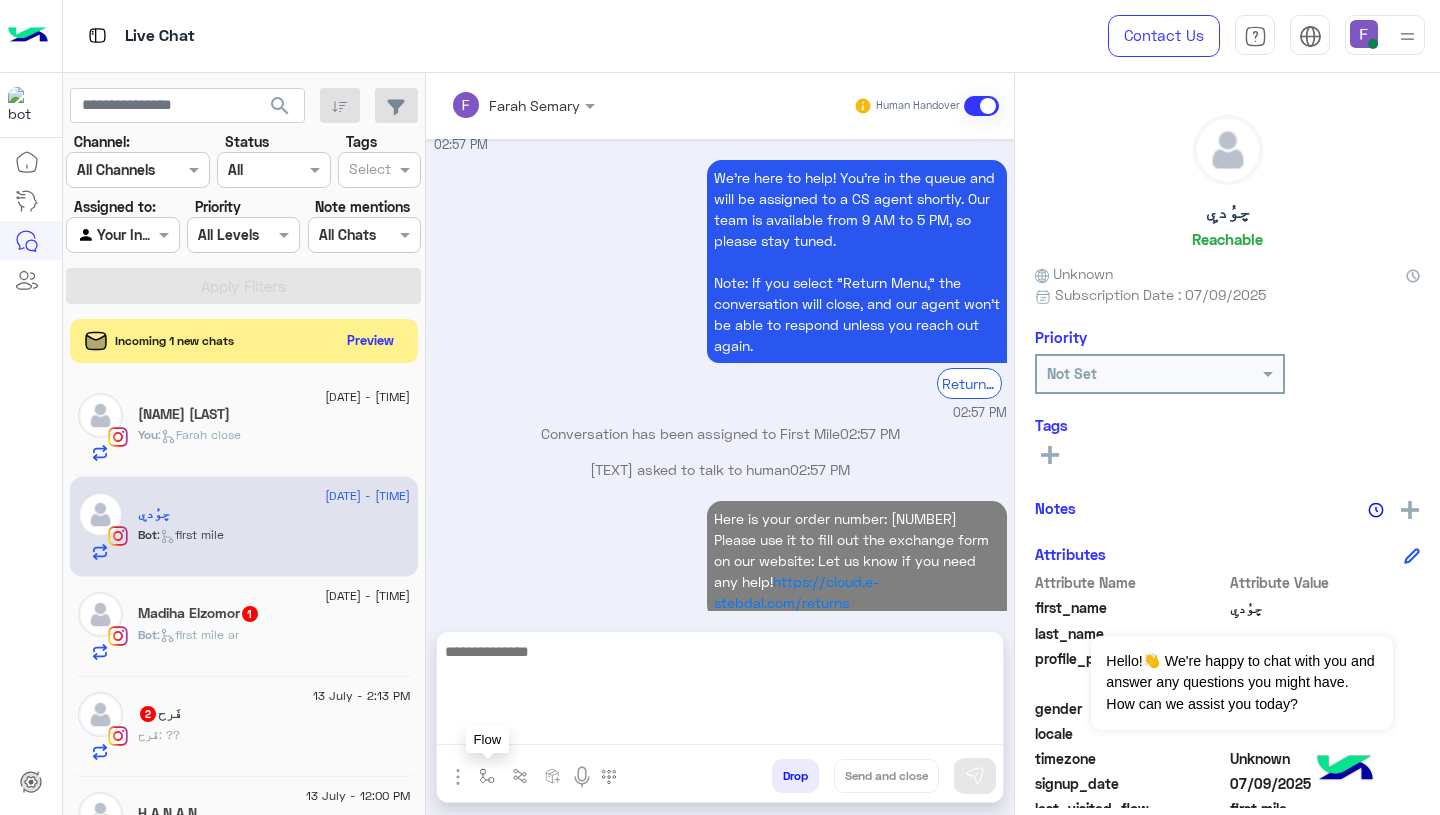 scroll, scrollTop: 2578, scrollLeft: 0, axis: vertical 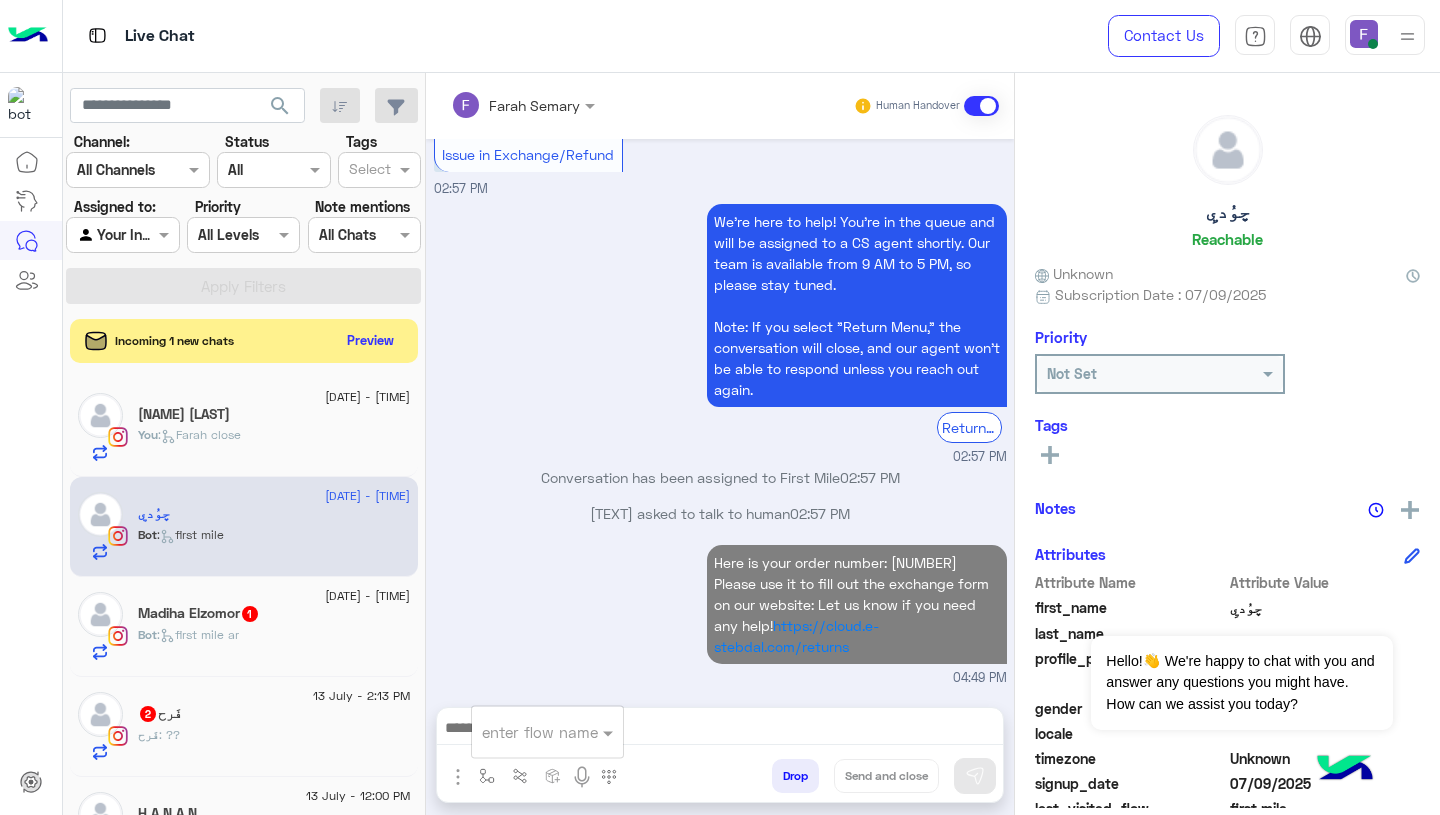 click at bounding box center (523, 732) 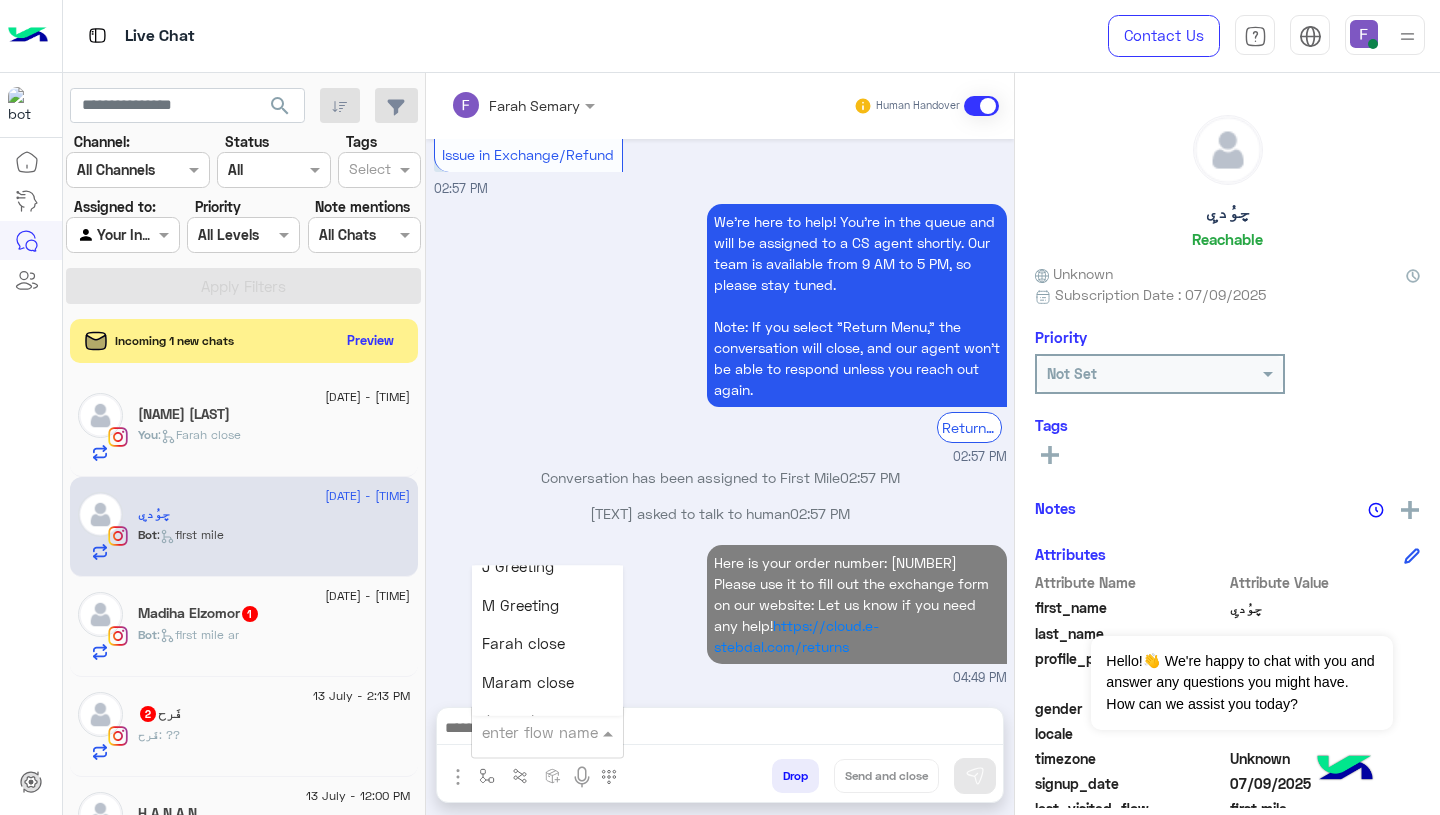 scroll, scrollTop: 2660, scrollLeft: 0, axis: vertical 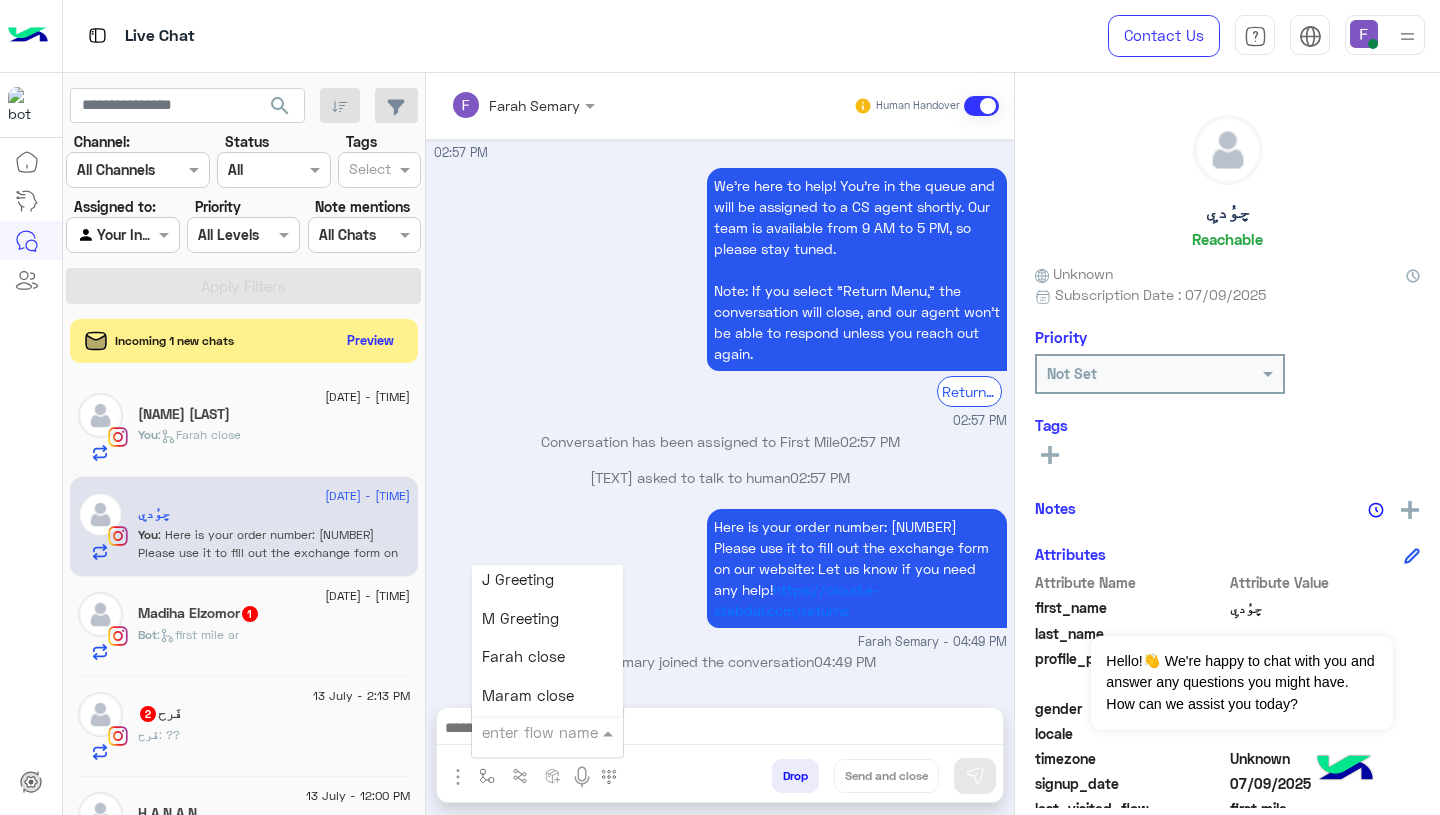 click on "Farah close" at bounding box center (523, 657) 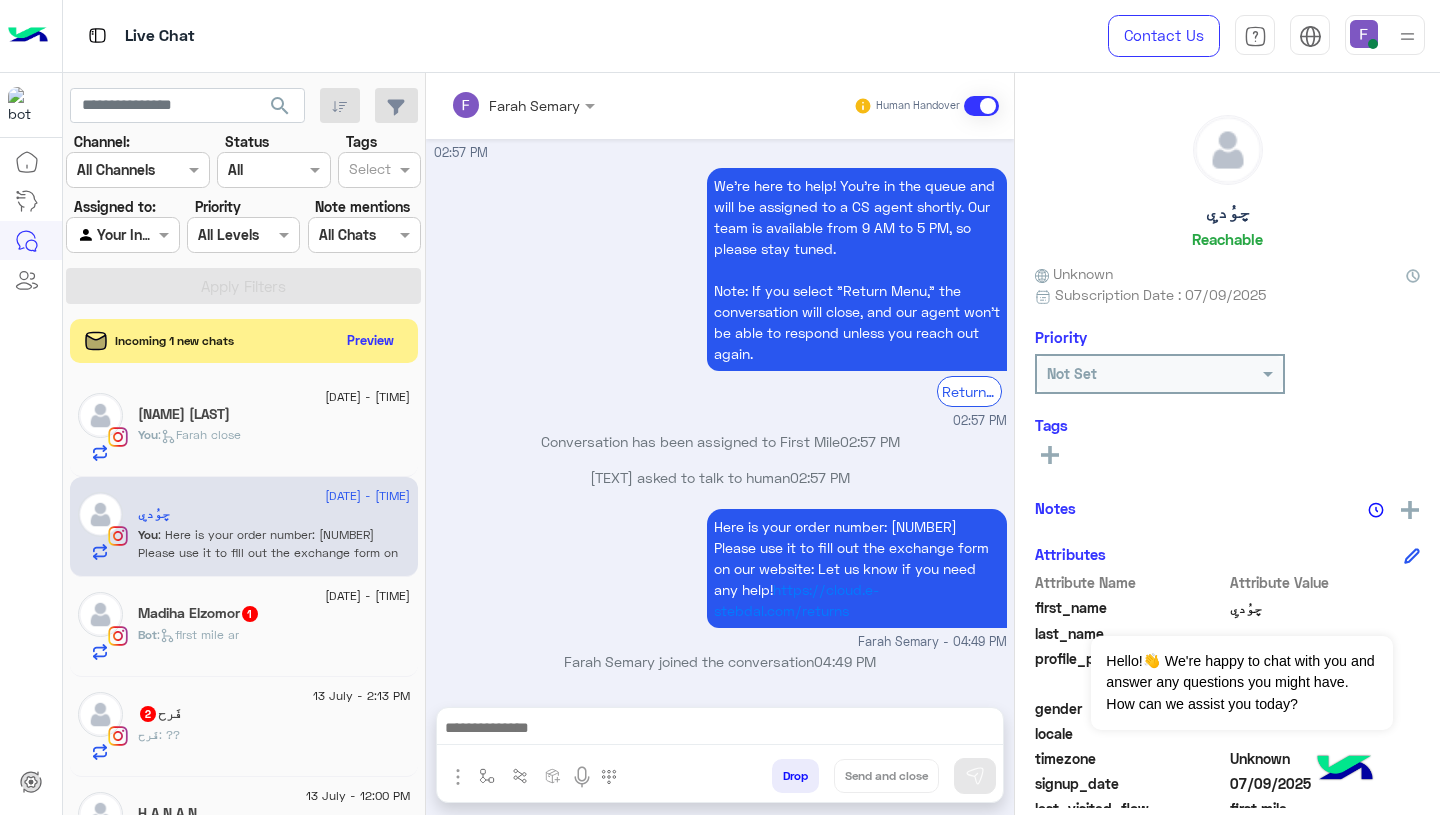 type on "**********" 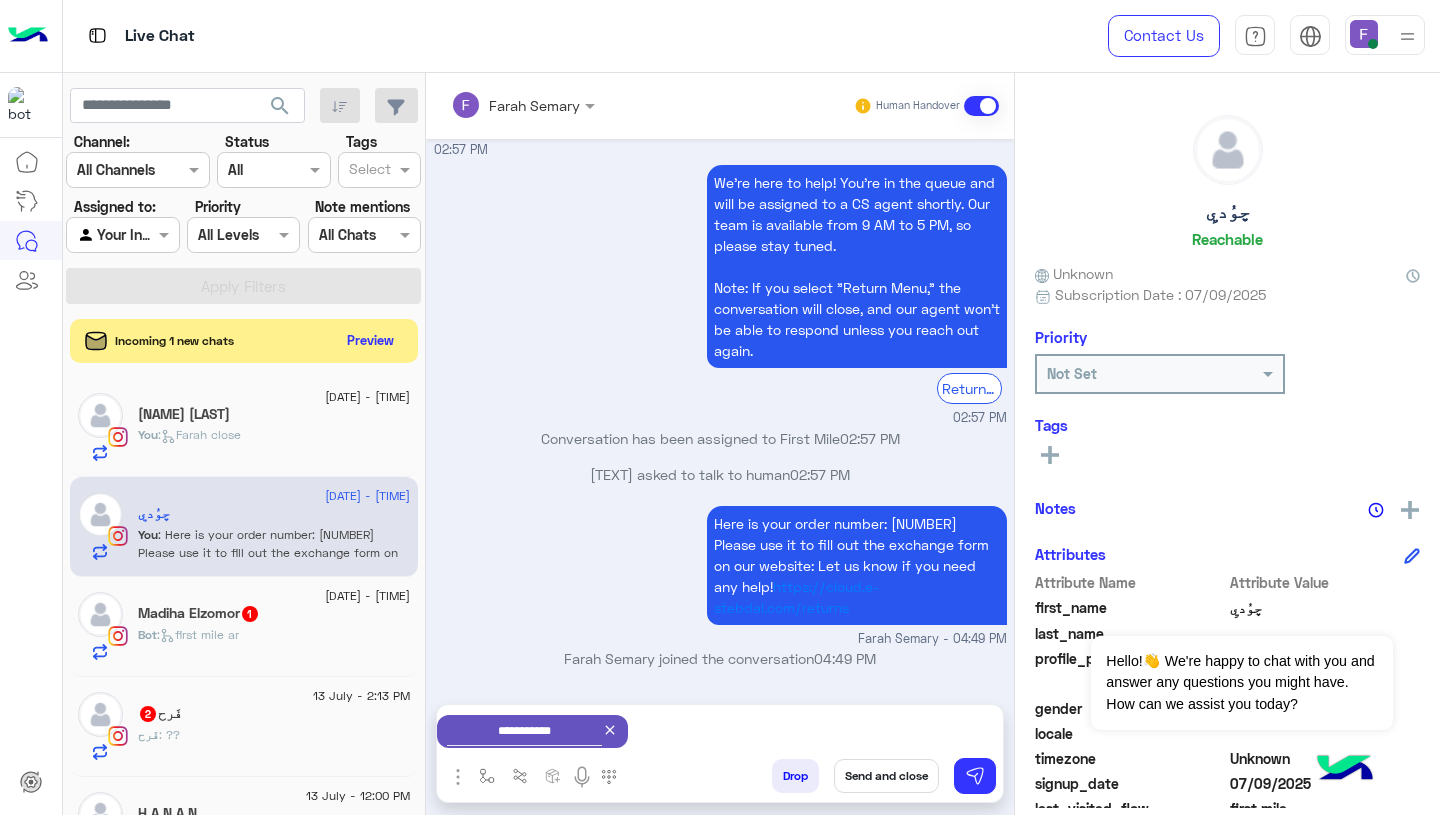 click on "Send and close" at bounding box center (886, 776) 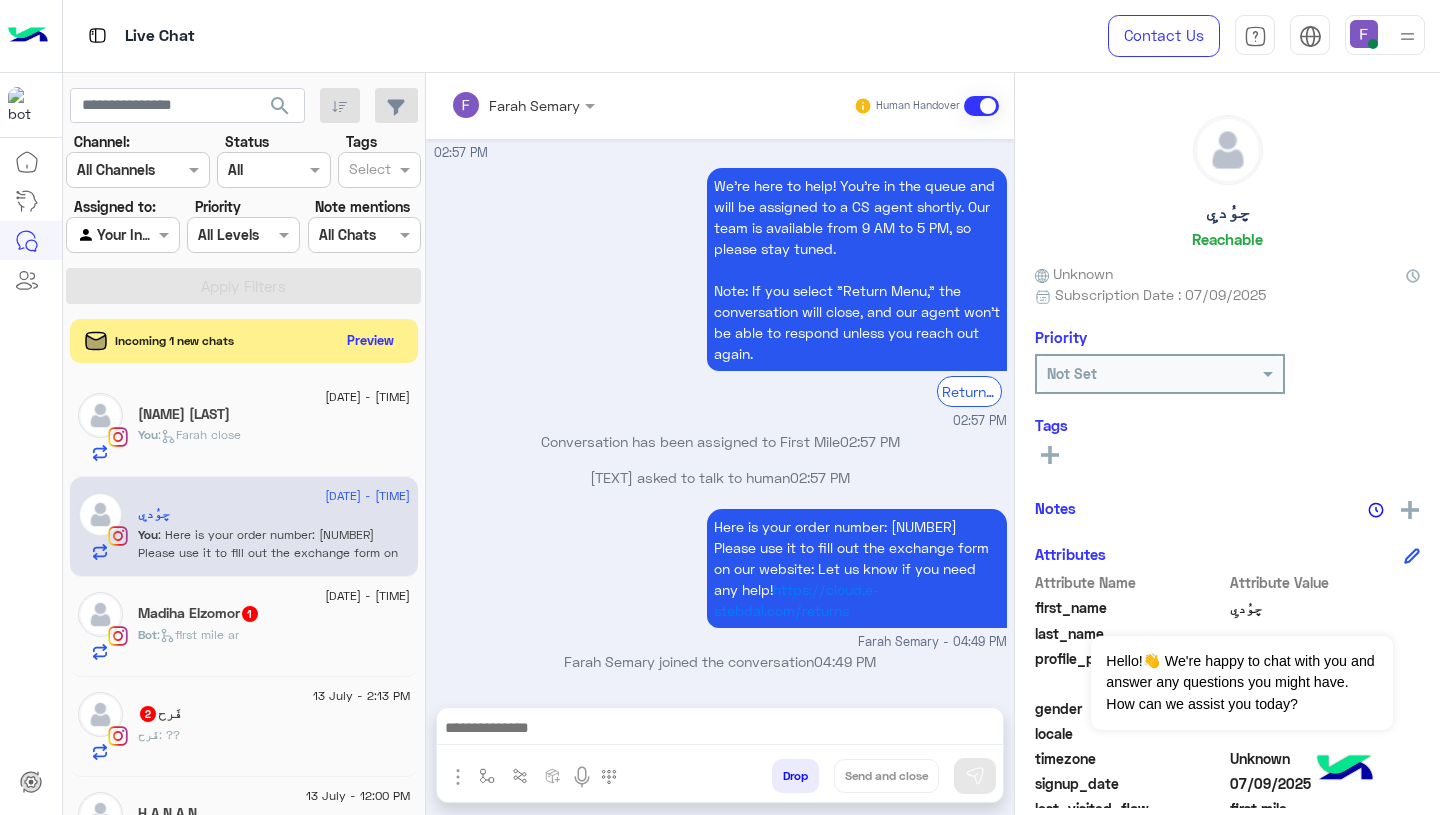 scroll, scrollTop: 2651, scrollLeft: 0, axis: vertical 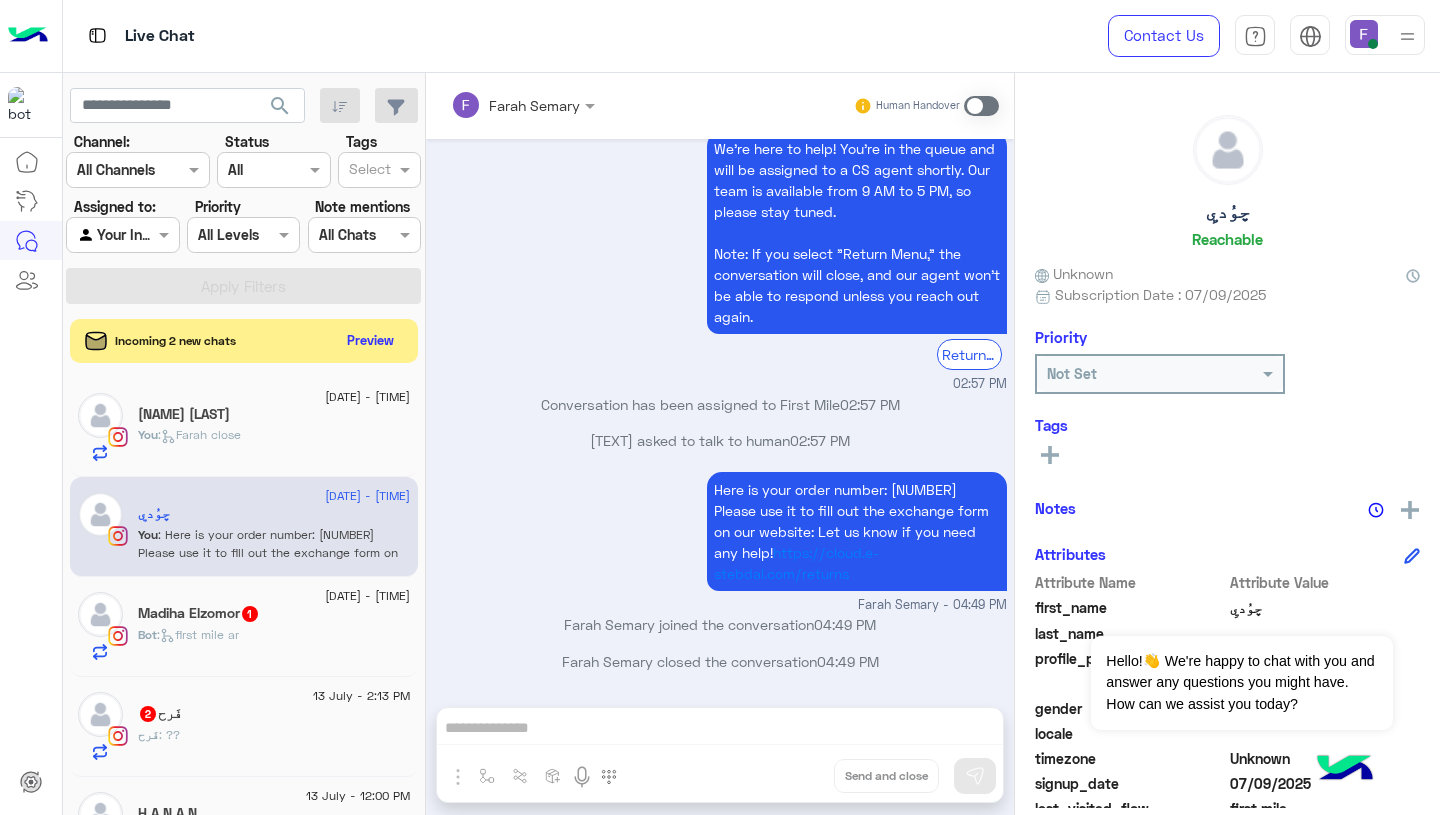 click on "Bot :   first mile ar" 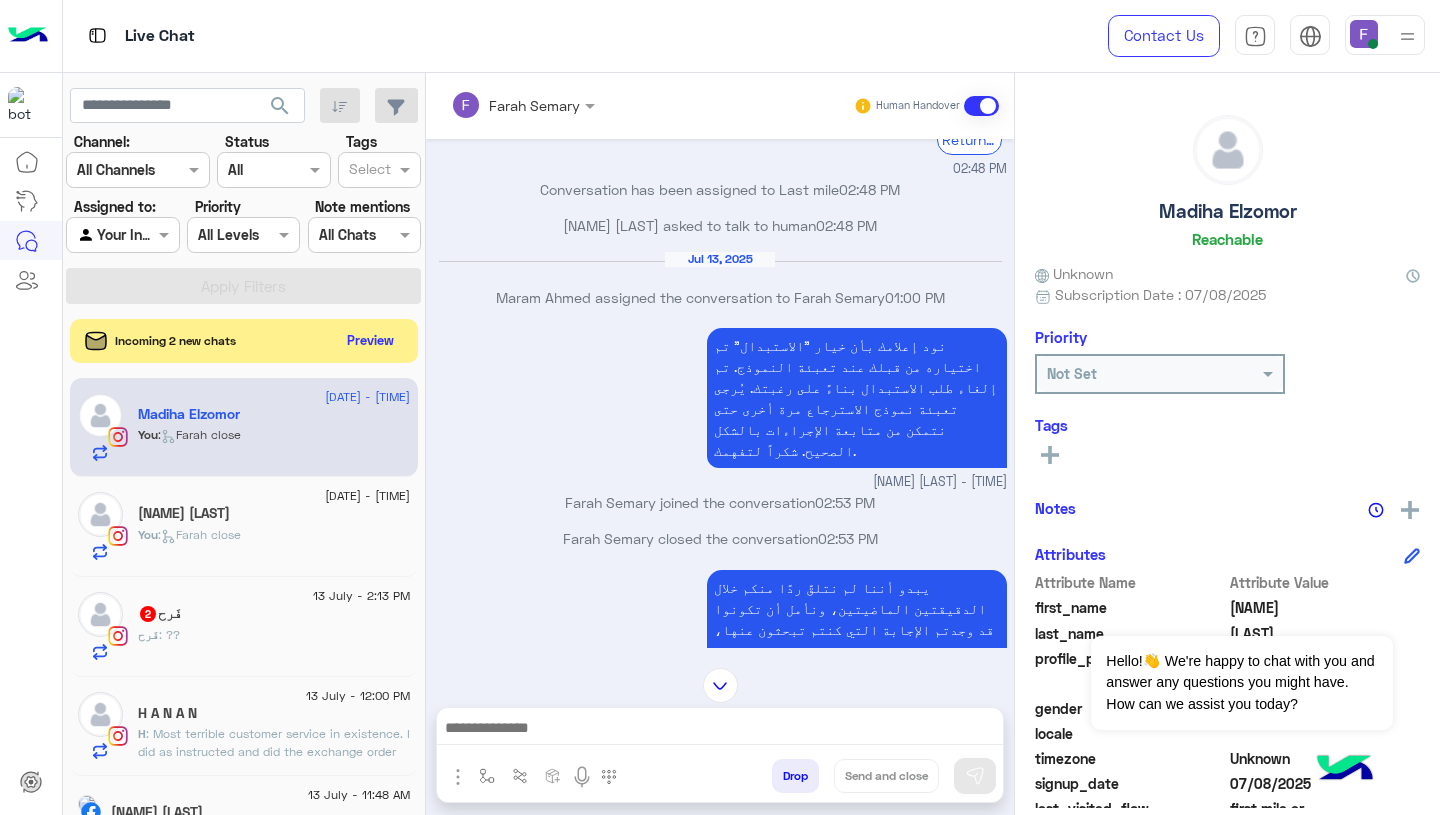 scroll, scrollTop: 1210, scrollLeft: 0, axis: vertical 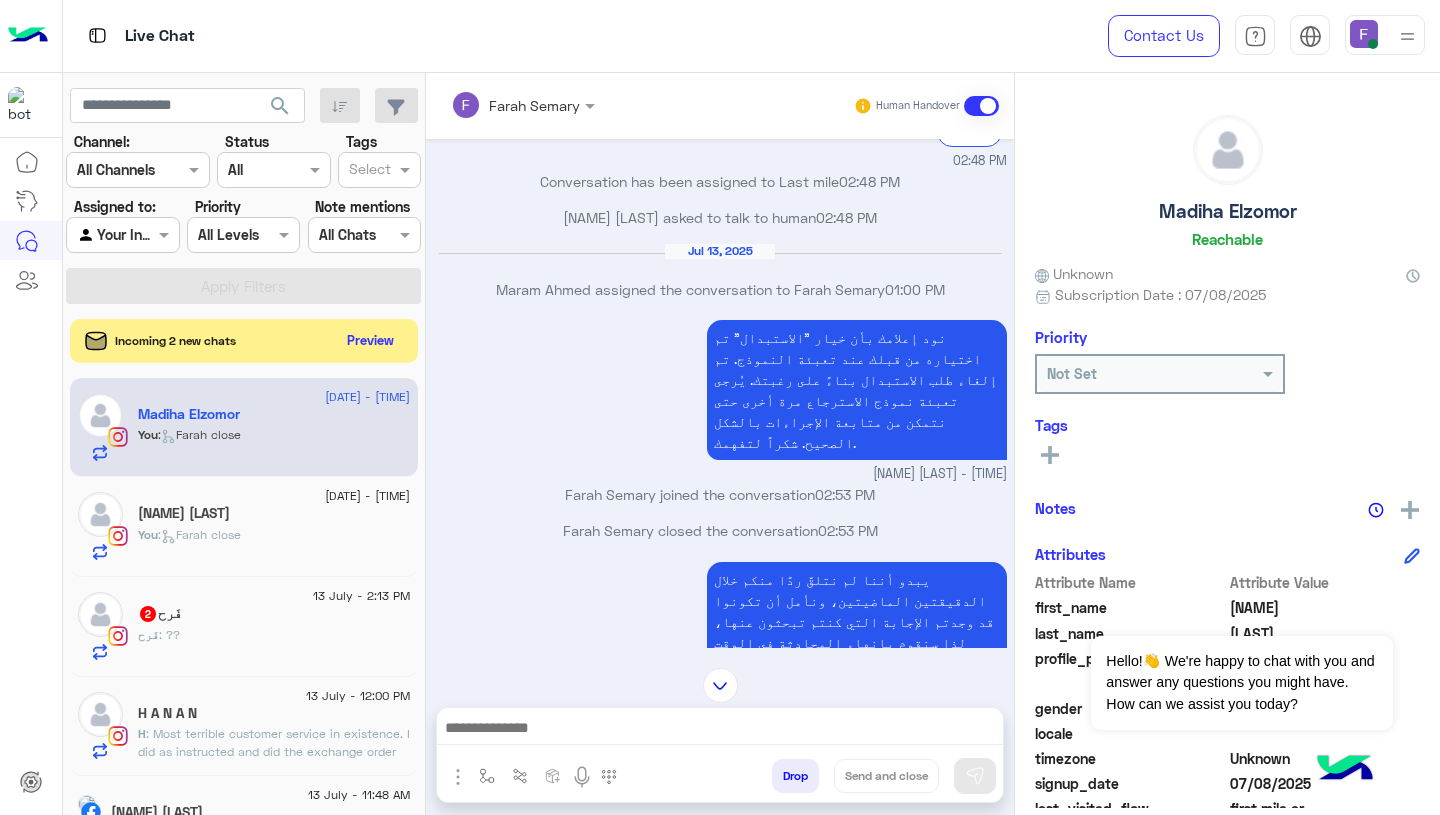 click on "نود إعلامك بأن خيار "الاستبدال" تم اختياره من قبلك عند تعبئة النموذج. تم إلغاء طلب الاستبدال بناءً على رغبتك. يُرجى تعبئة نموذج الاسترجاع مرة أخرى حتى نتمكن من متابعة الإجراءات بالشكل الصحيح. شكراً لتفهمك." at bounding box center (857, 390) 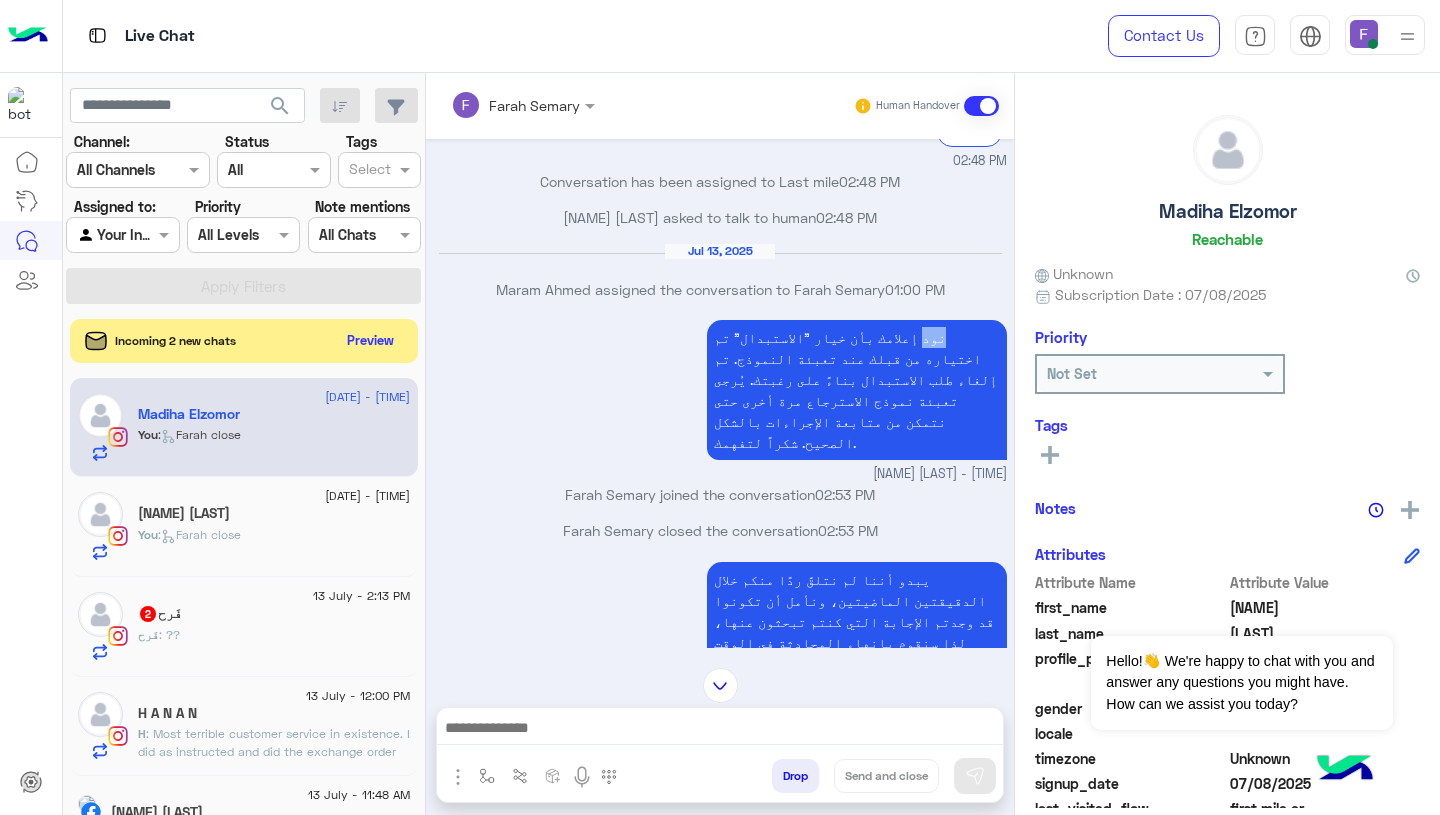 click on "نود إعلامك بأن خيار "الاستبدال" تم اختياره من قبلك عند تعبئة النموذج. تم إلغاء طلب الاستبدال بناءً على رغبتك. يُرجى تعبئة نموذج الاسترجاع مرة أخرى حتى نتمكن من متابعة الإجراءات بالشكل الصحيح. شكراً لتفهمك." at bounding box center (857, 390) 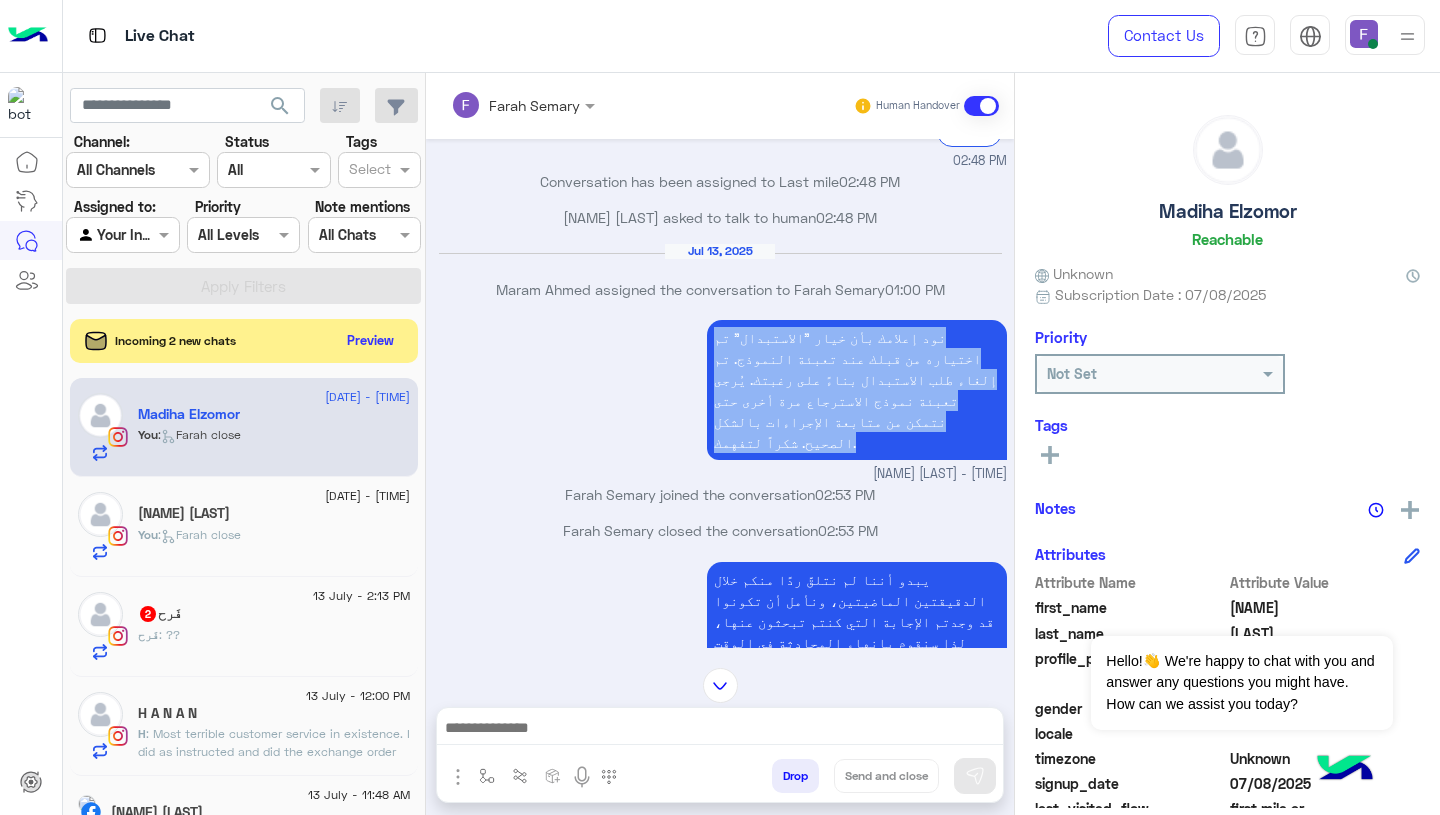 click on "نود إعلامك بأن خيار "الاستبدال" تم اختياره من قبلك عند تعبئة النموذج. تم إلغاء طلب الاستبدال بناءً على رغبتك. يُرجى تعبئة نموذج الاسترجاع مرة أخرى حتى نتمكن من متابعة الإجراءات بالشكل الصحيح. شكراً لتفهمك." at bounding box center (857, 390) 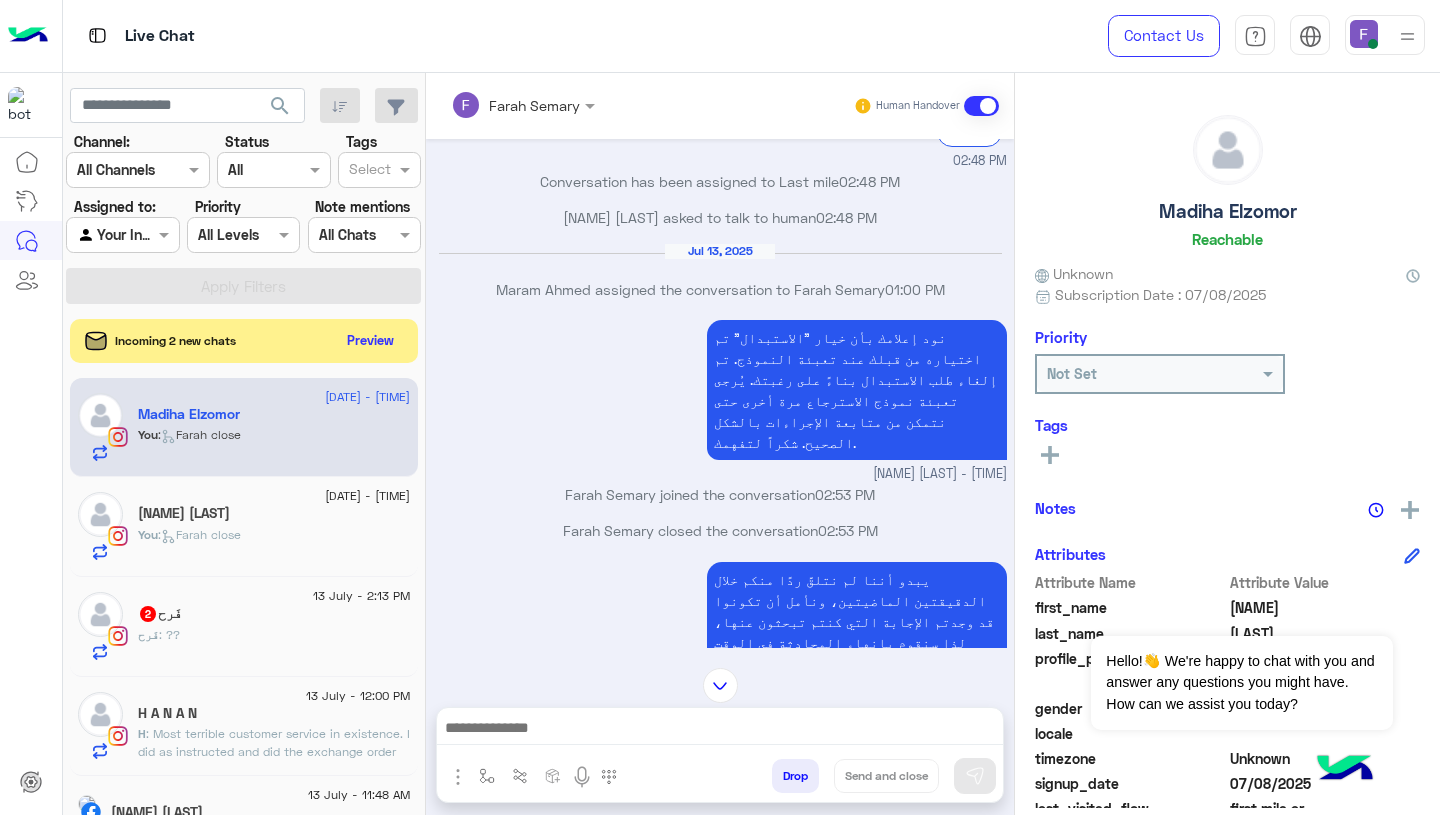 click on "نود إعلامك بأن خيار "الاستبدال" تم اختياره من قبلك عند تعبئة النموذج. تم إلغاء طلب الاستبدال بناءً على رغبتك. يُرجى تعبئة نموذج الاسترجاع مرة أخرى حتى نتمكن من متابعة الإجراءات بالشكل الصحيح. شكراً لتفهمك." at bounding box center (857, 390) 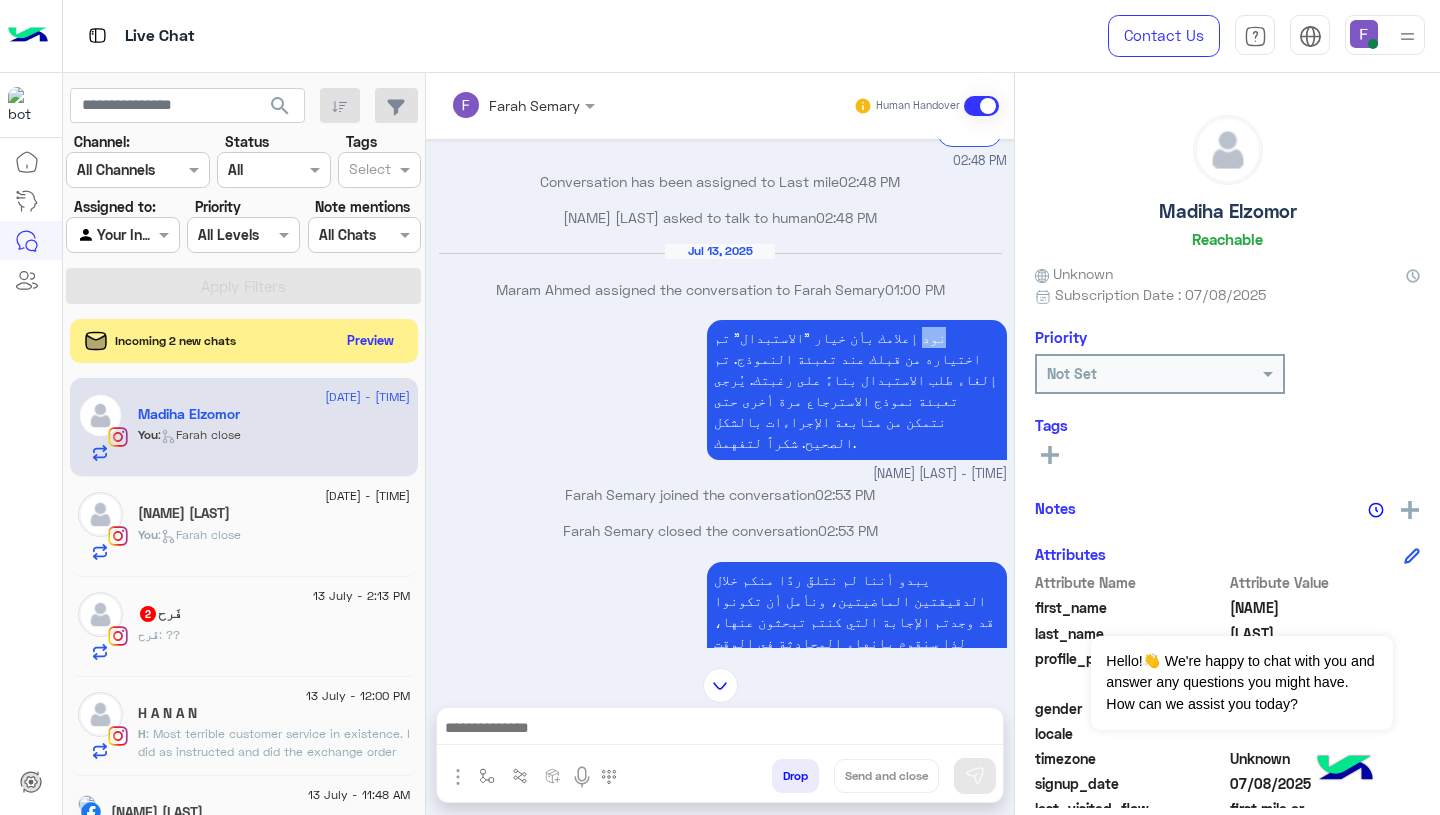 click on "نود إعلامك بأن خيار "الاستبدال" تم اختياره من قبلك عند تعبئة النموذج. تم إلغاء طلب الاستبدال بناءً على رغبتك. يُرجى تعبئة نموذج الاسترجاع مرة أخرى حتى نتمكن من متابعة الإجراءات بالشكل الصحيح. شكراً لتفهمك." at bounding box center (857, 390) 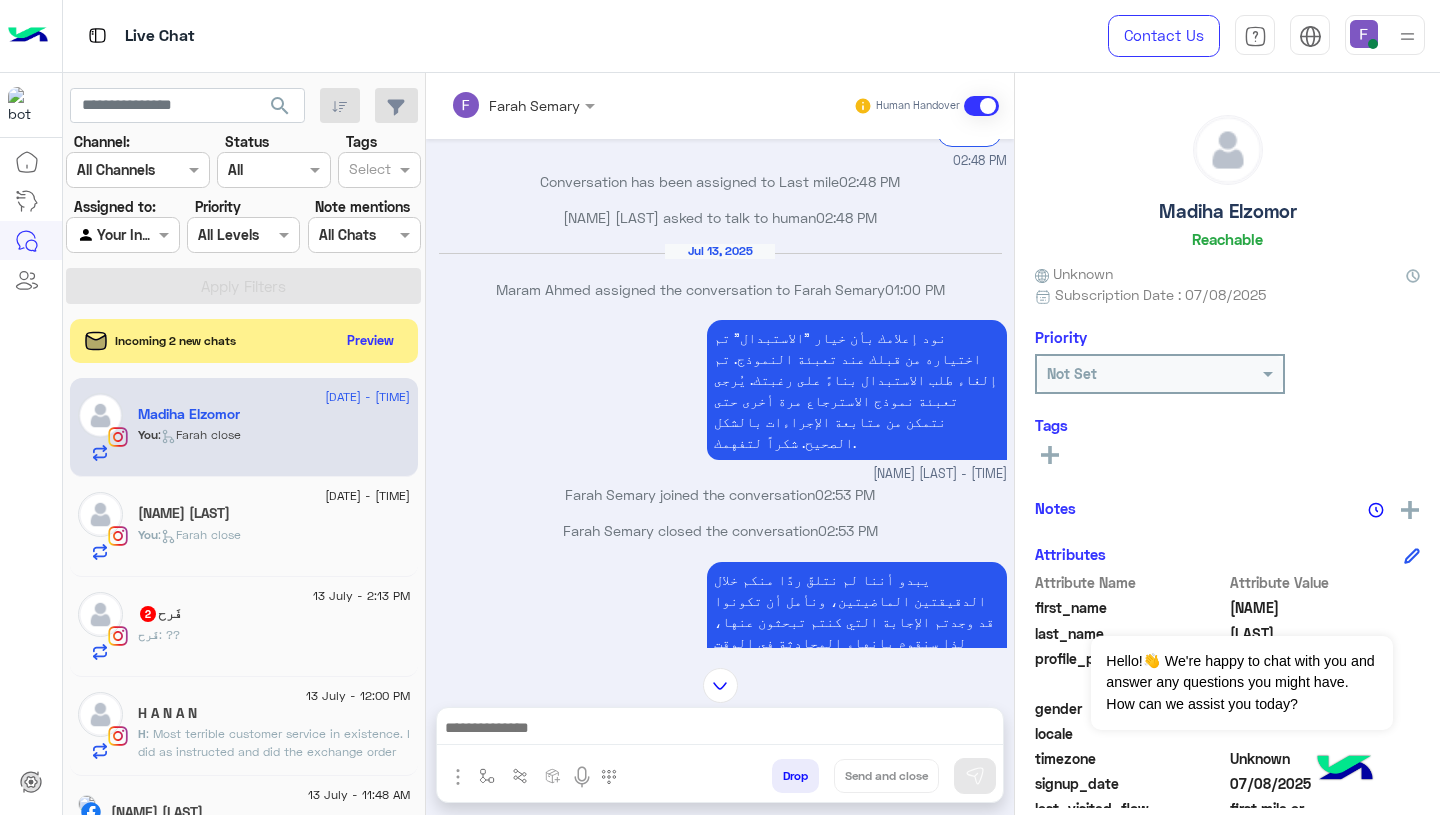 click on "نود إعلامك بأن خيار "الاستبدال" تم اختياره من قبلك عند تعبئة النموذج. تم إلغاء طلب الاستبدال بناءً على رغبتك. يُرجى تعبئة نموذج الاسترجاع مرة أخرى حتى نتمكن من متابعة الإجراءات بالشكل الصحيح. شكراً لتفهمك." at bounding box center [857, 390] 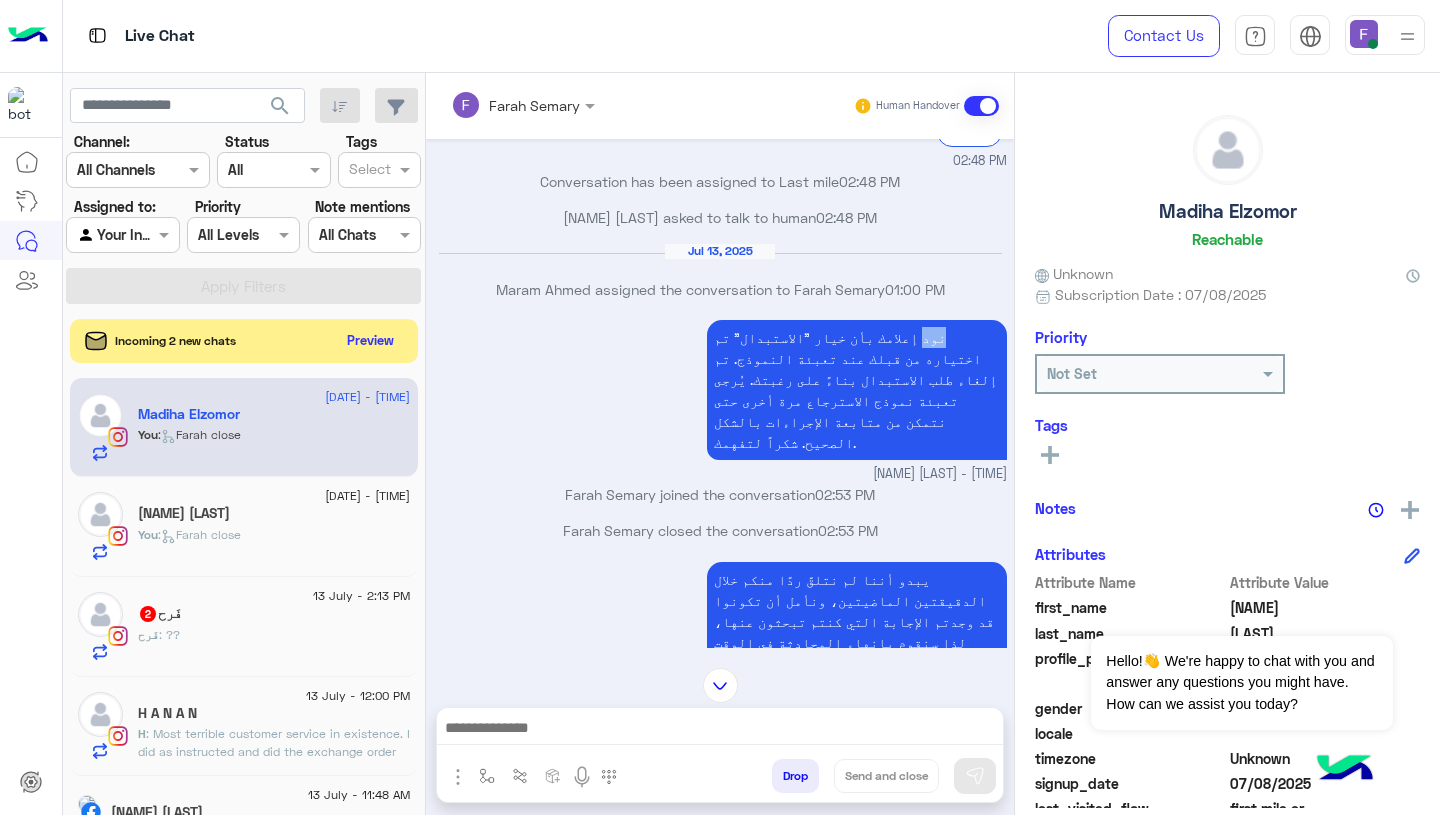 click on "نود إعلامك بأن خيار "الاستبدال" تم اختياره من قبلك عند تعبئة النموذج. تم إلغاء طلب الاستبدال بناءً على رغبتك. يُرجى تعبئة نموذج الاسترجاع مرة أخرى حتى نتمكن من متابعة الإجراءات بالشكل الصحيح. شكراً لتفهمك." at bounding box center [857, 390] 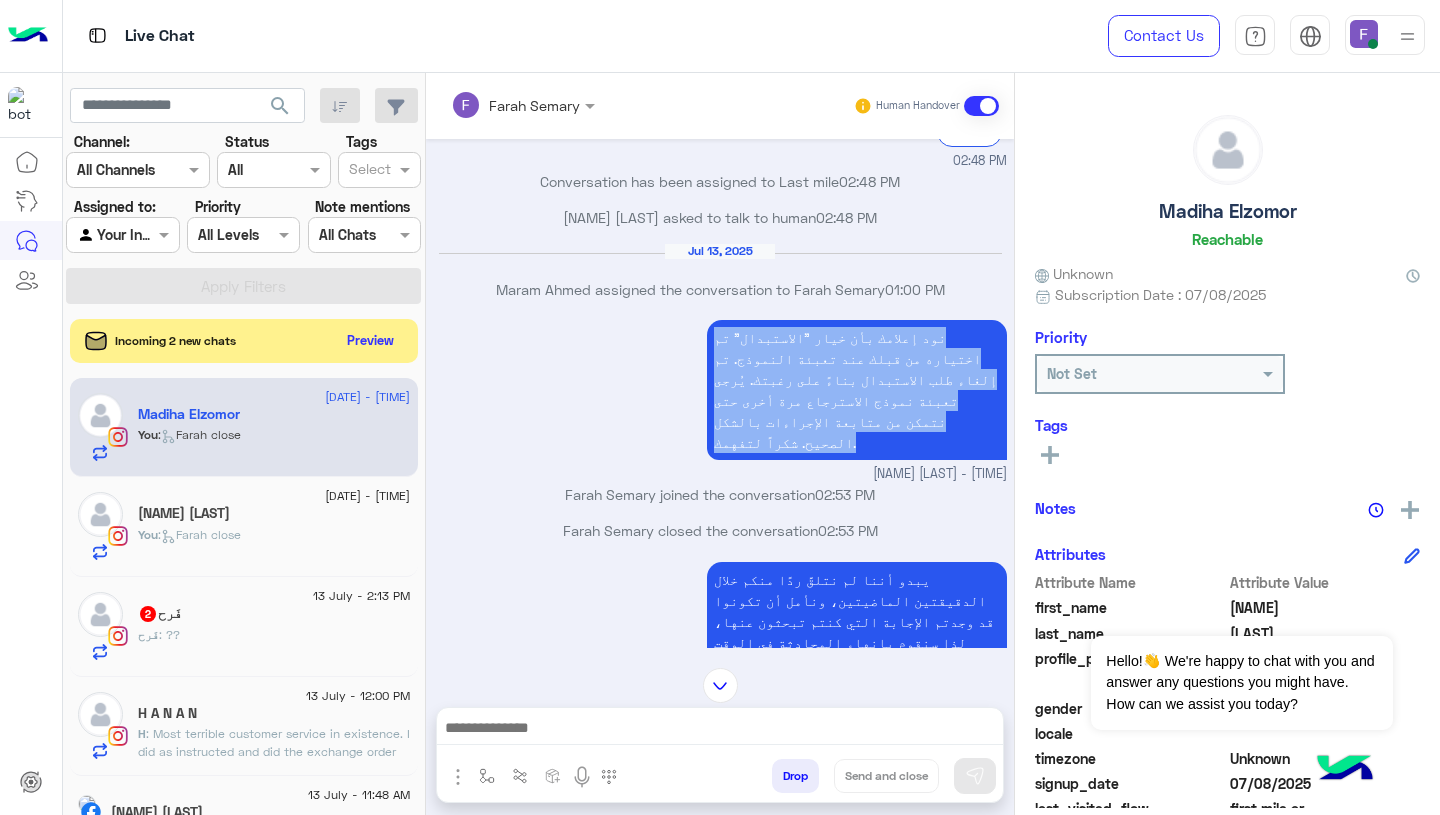 click on "نود إعلامك بأن خيار "الاستبدال" تم اختياره من قبلك عند تعبئة النموذج. تم إلغاء طلب الاستبدال بناءً على رغبتك. يُرجى تعبئة نموذج الاسترجاع مرة أخرى حتى نتمكن من متابعة الإجراءات بالشكل الصحيح. شكراً لتفهمك." at bounding box center (857, 390) 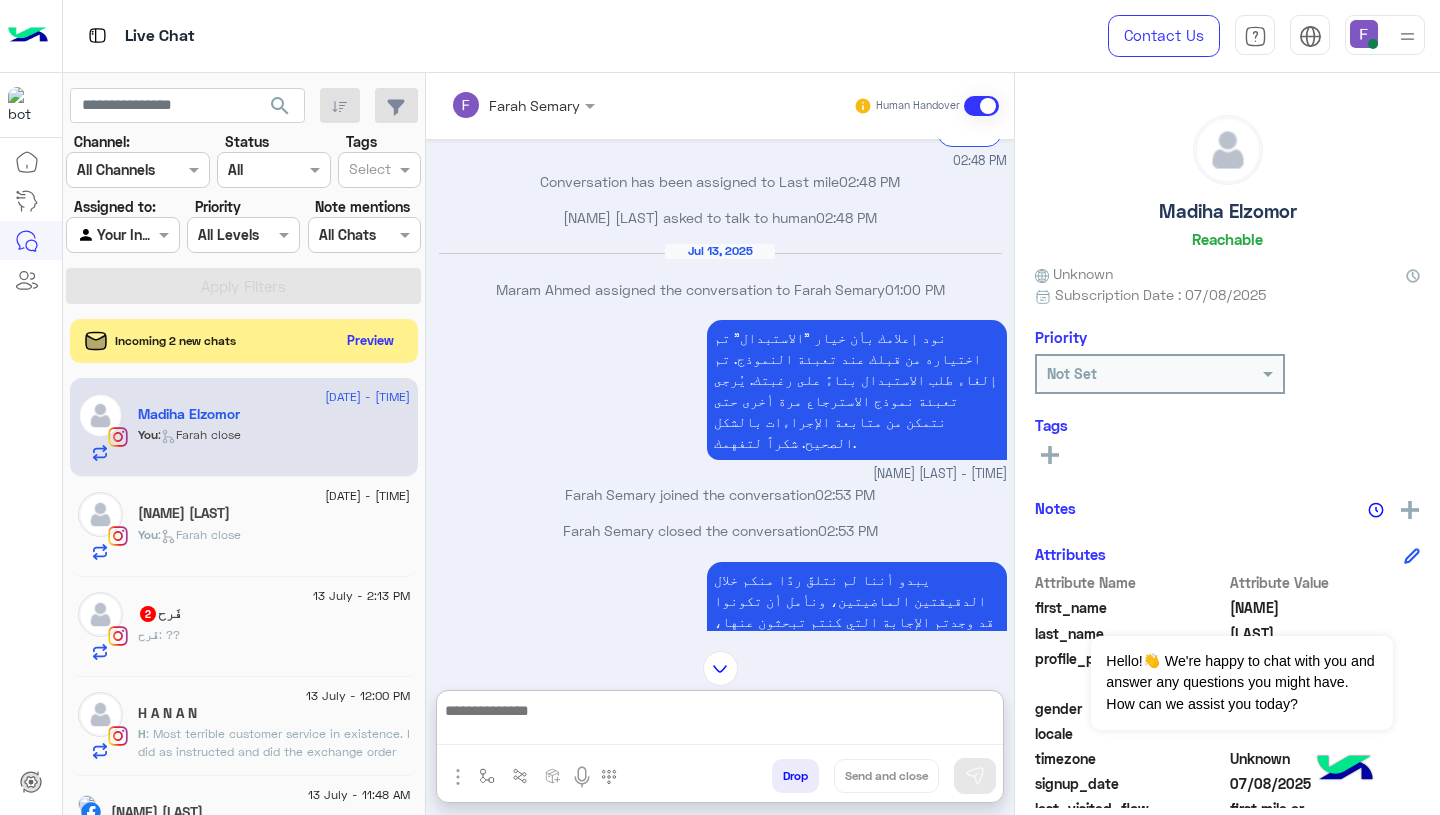 click at bounding box center (720, 721) 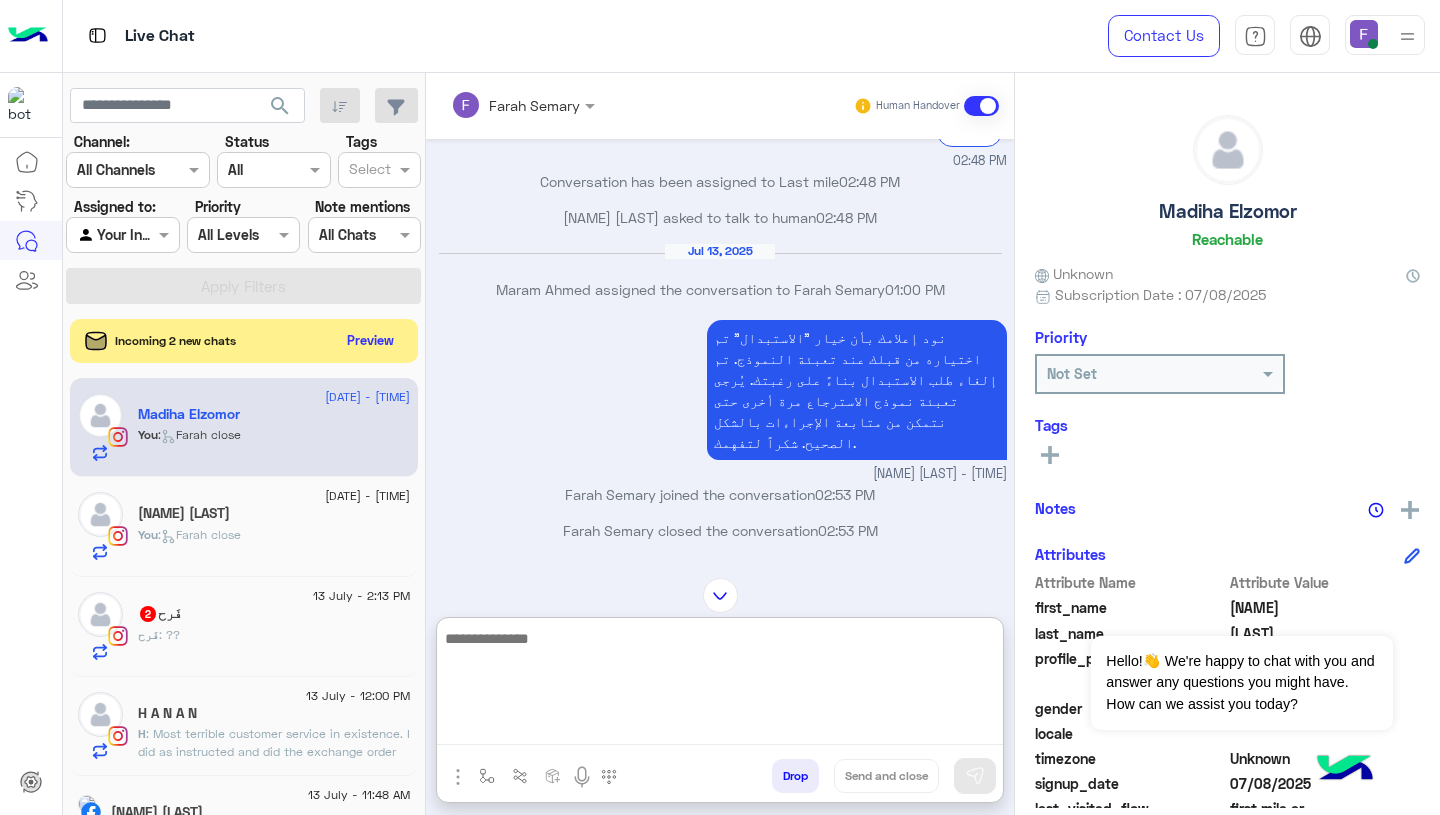 paste on "**********" 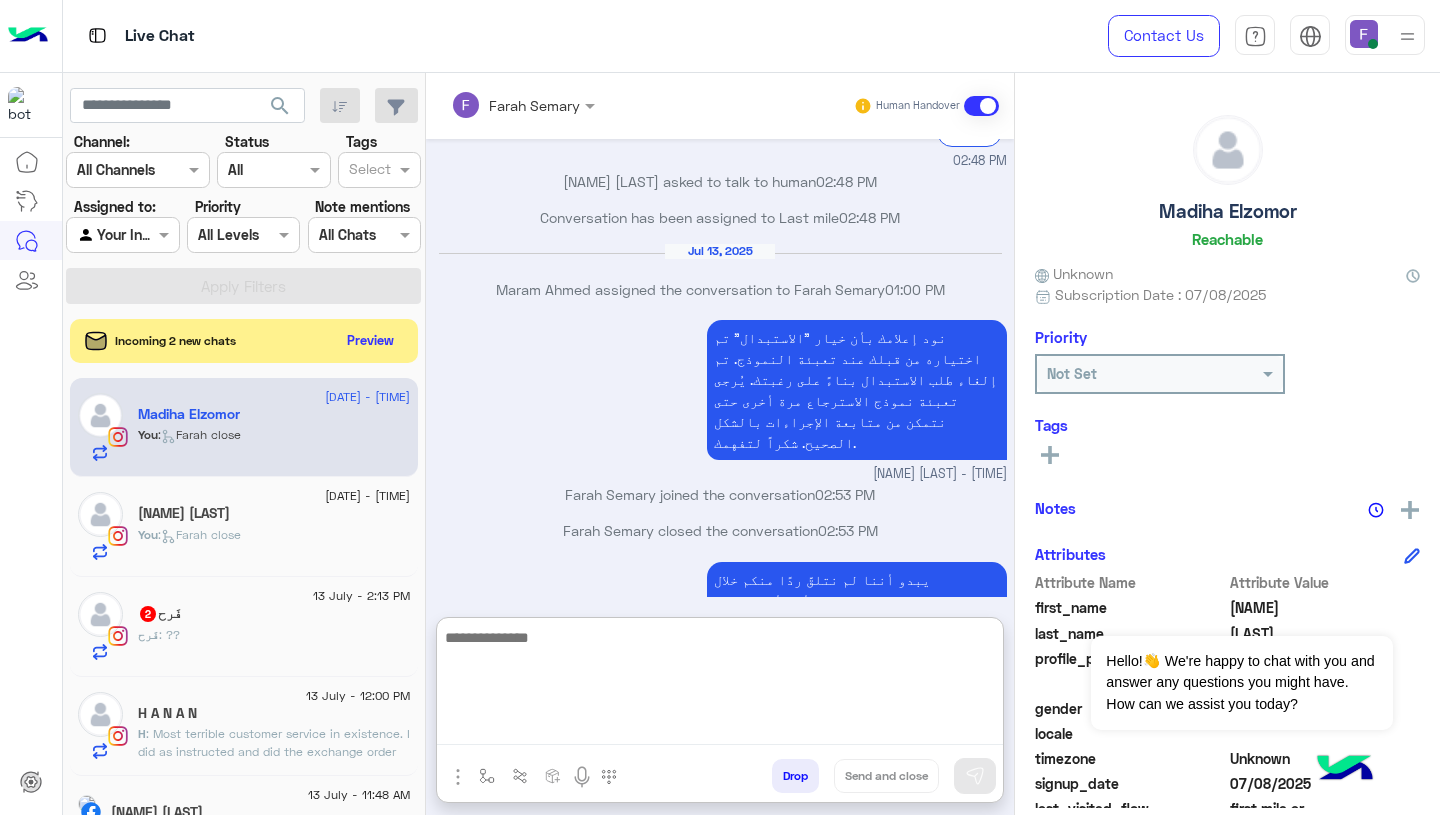 scroll, scrollTop: 1930, scrollLeft: 0, axis: vertical 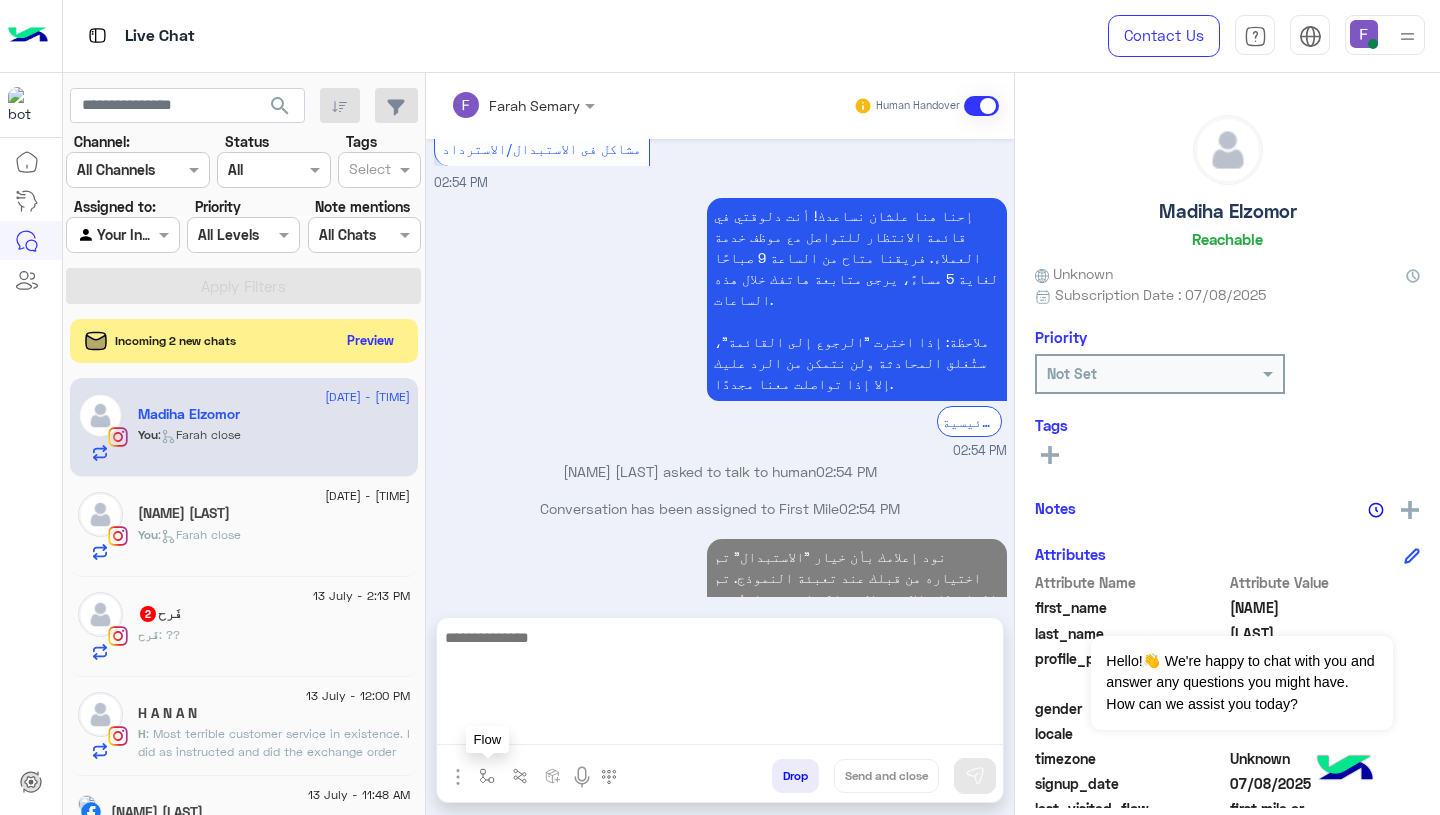 click at bounding box center (487, 776) 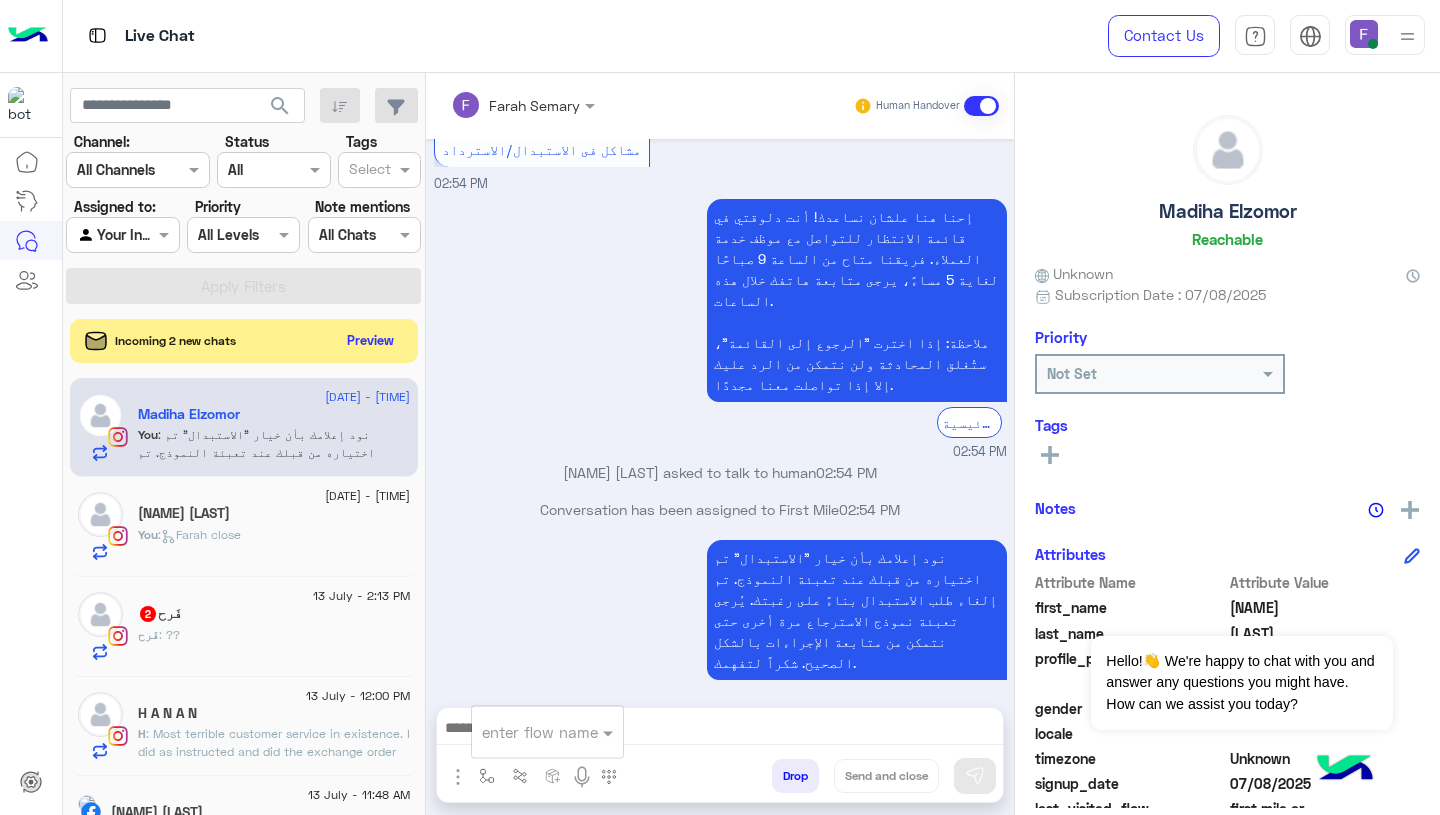 scroll, scrollTop: 1876, scrollLeft: 0, axis: vertical 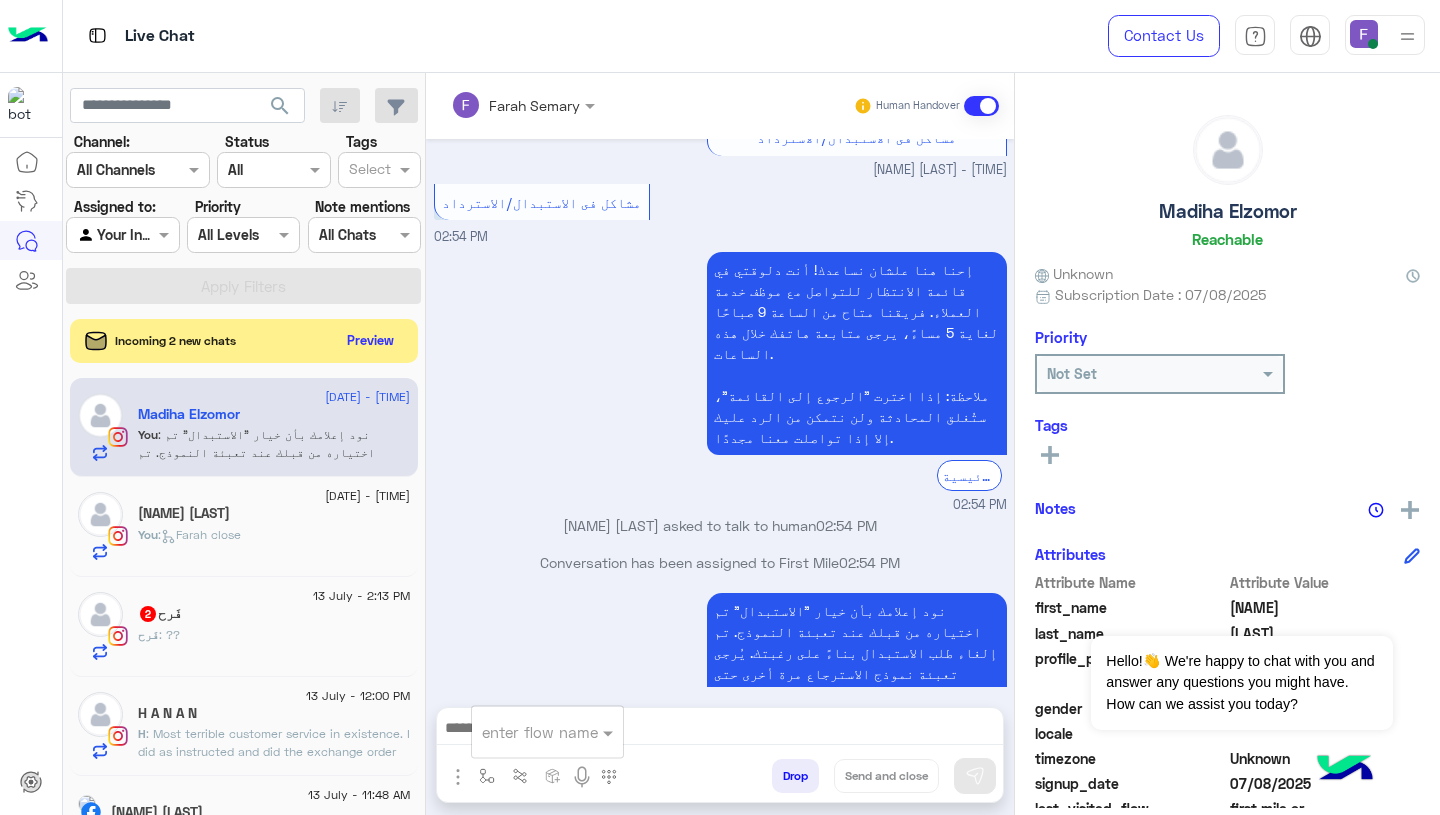 click at bounding box center [523, 732] 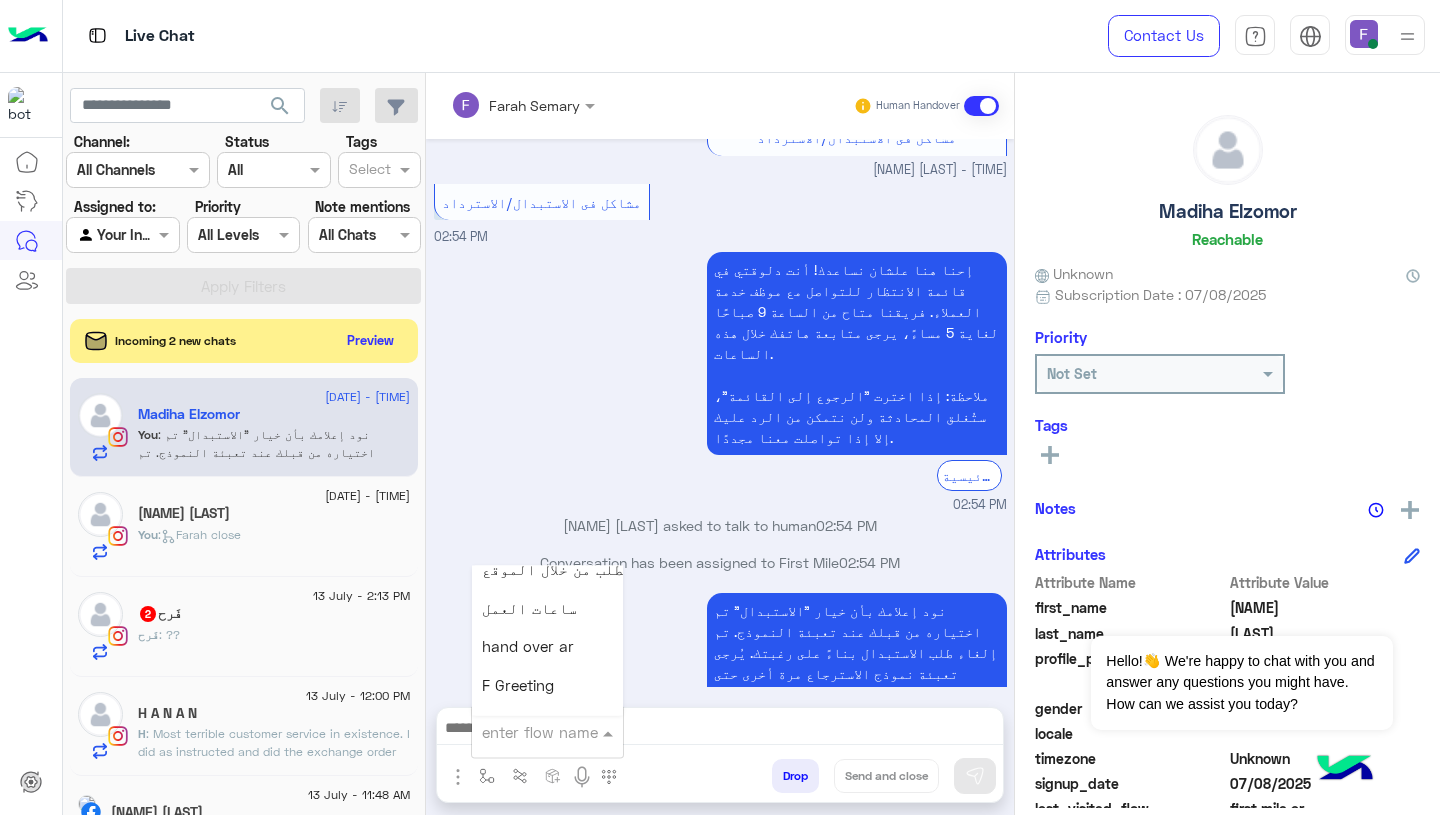 scroll, scrollTop: 2660, scrollLeft: 0, axis: vertical 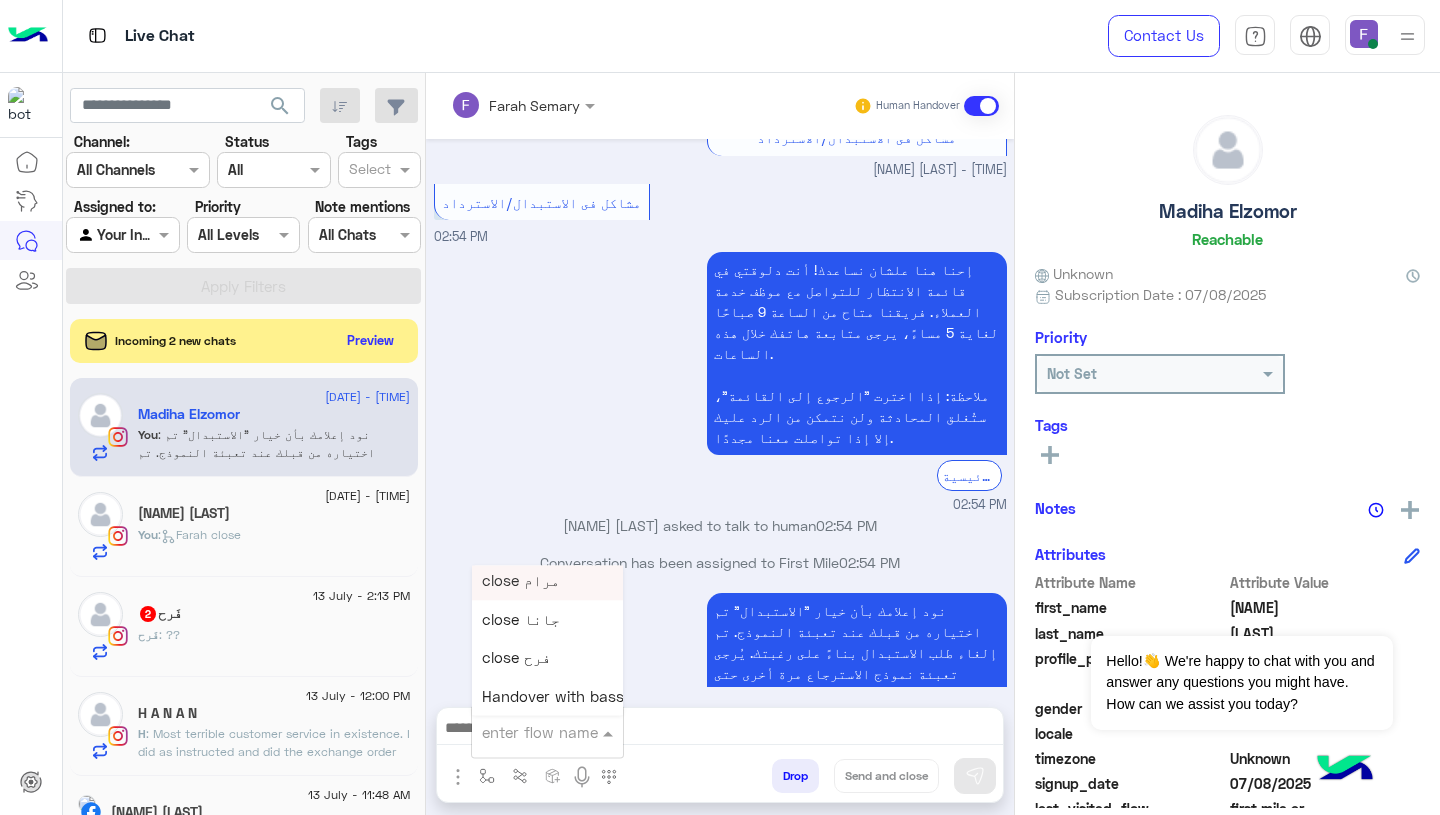 click on "[NAME] [LAST] asked to talk to human   [TIME]" at bounding box center (720, 525) 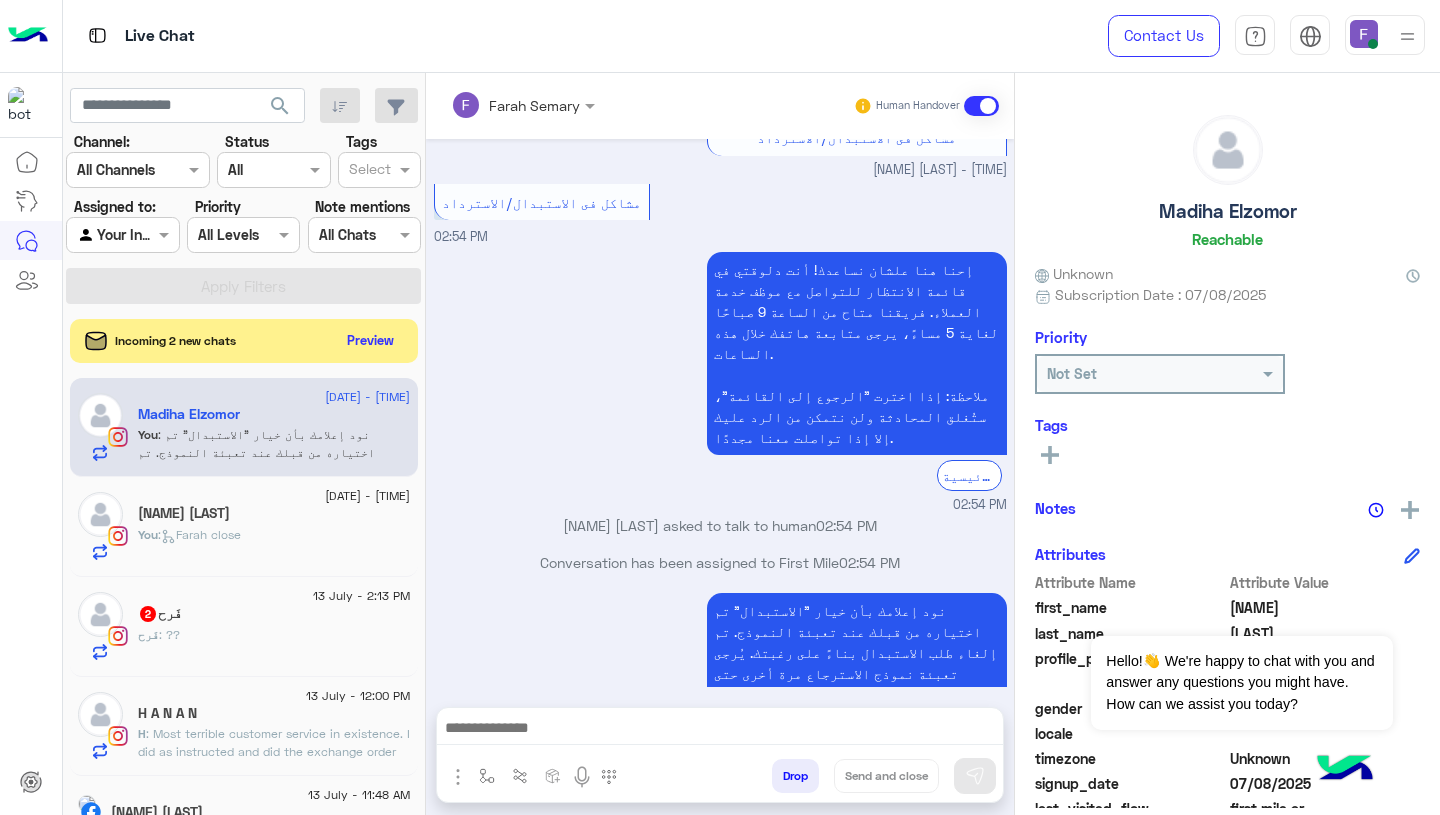 click at bounding box center [720, 730] 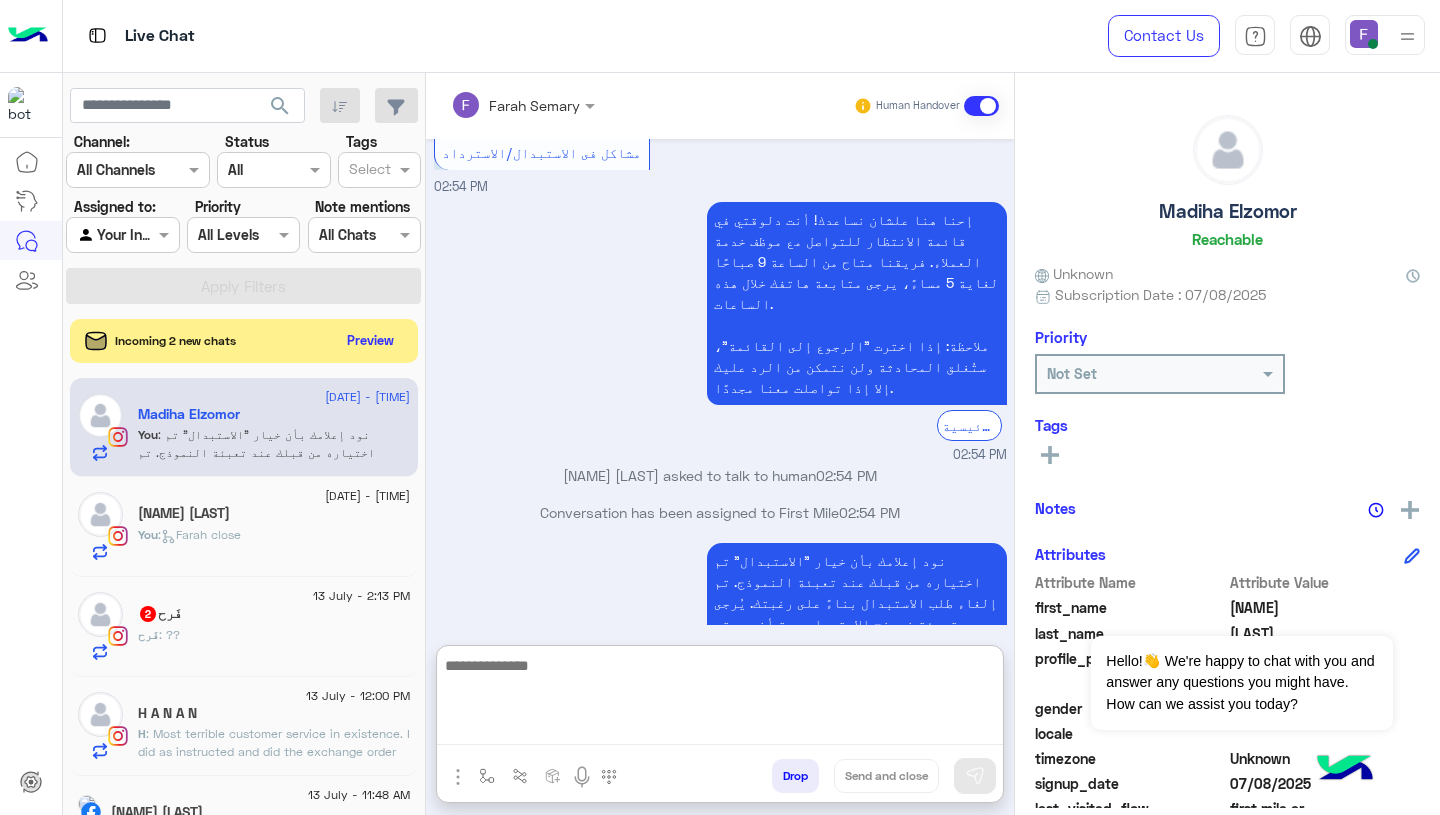 scroll, scrollTop: 1930, scrollLeft: 0, axis: vertical 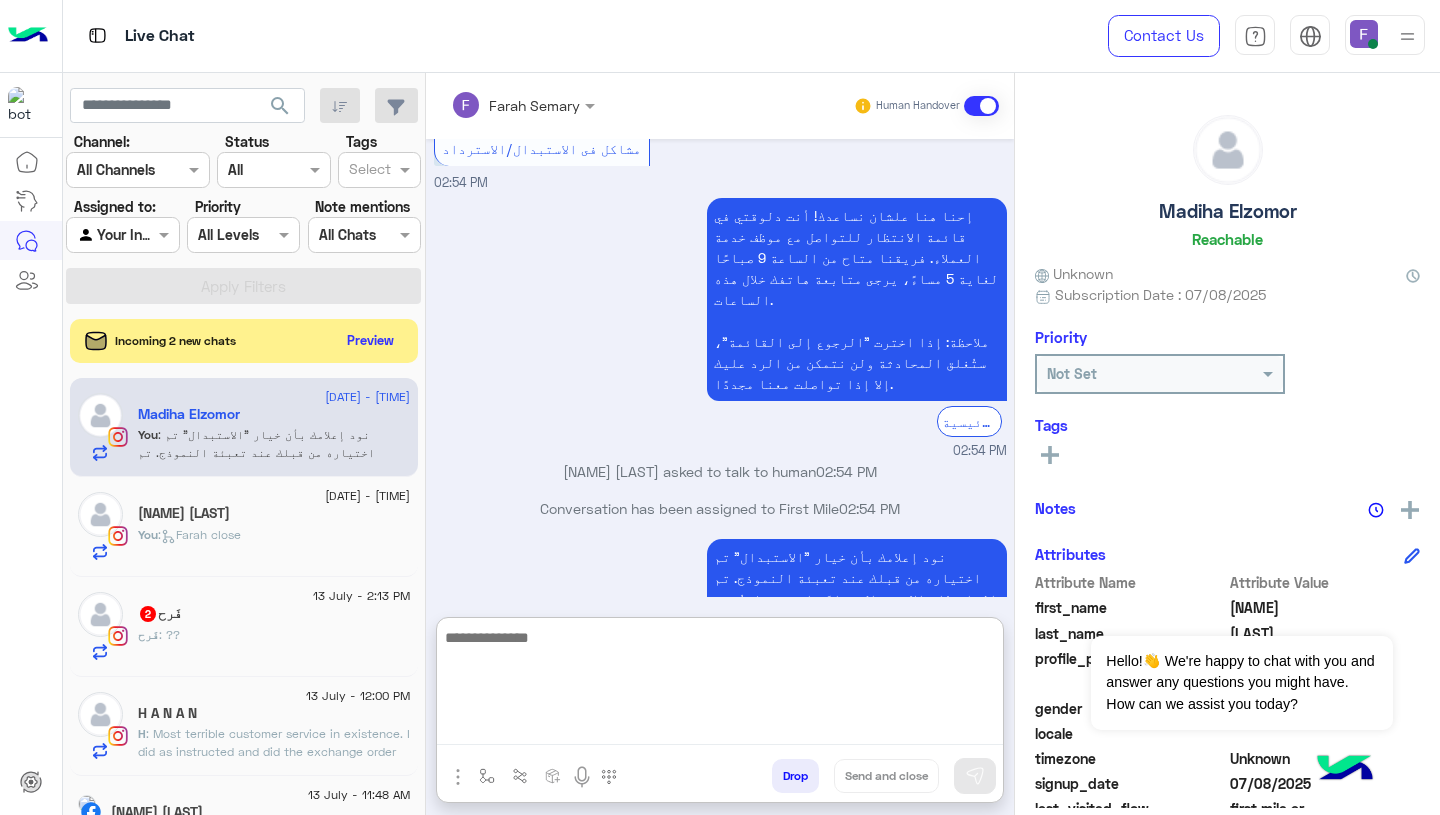 paste on "**********" 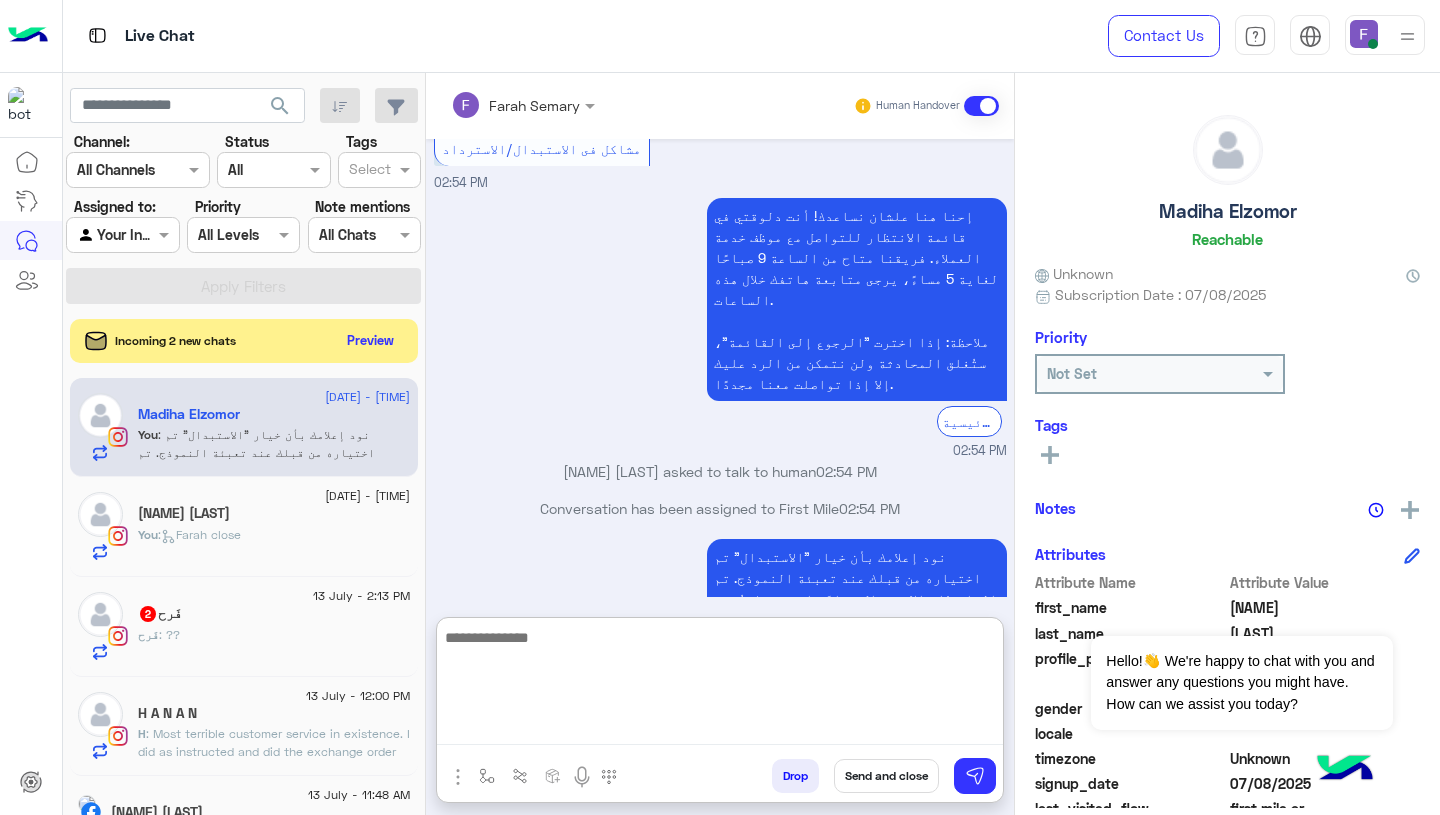 scroll, scrollTop: 0, scrollLeft: 0, axis: both 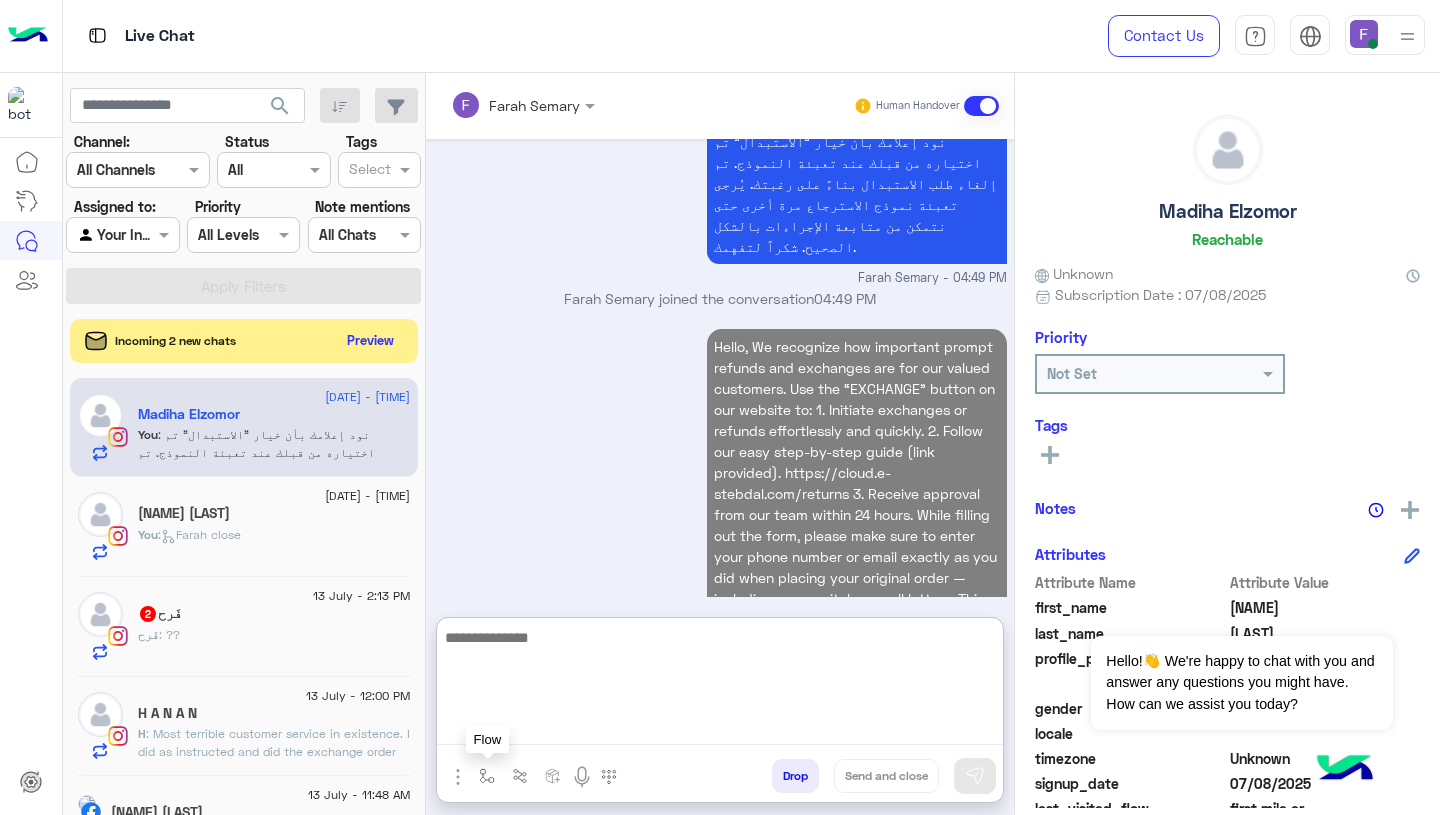 click at bounding box center [487, 776] 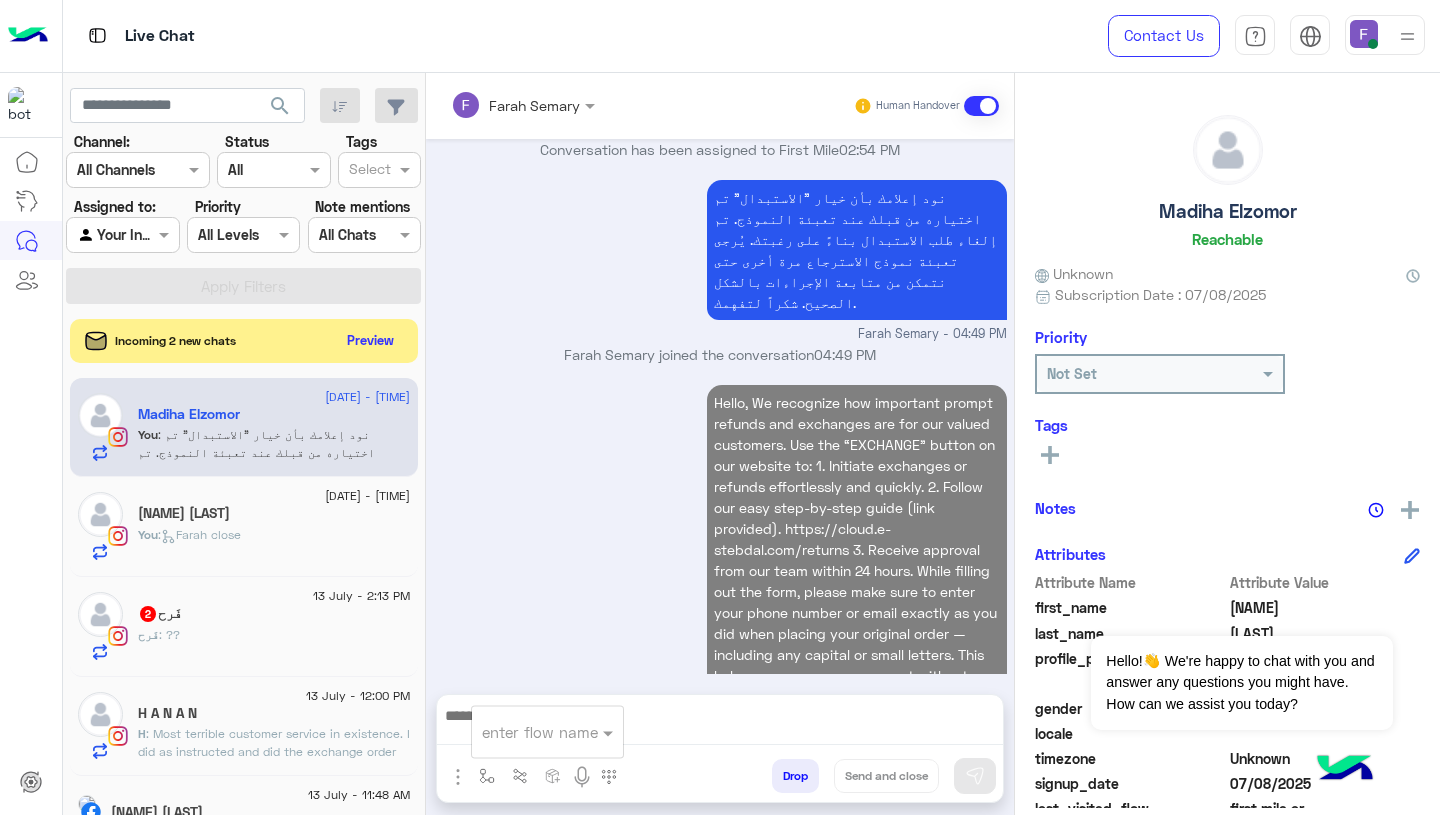 scroll, scrollTop: 2255, scrollLeft: 0, axis: vertical 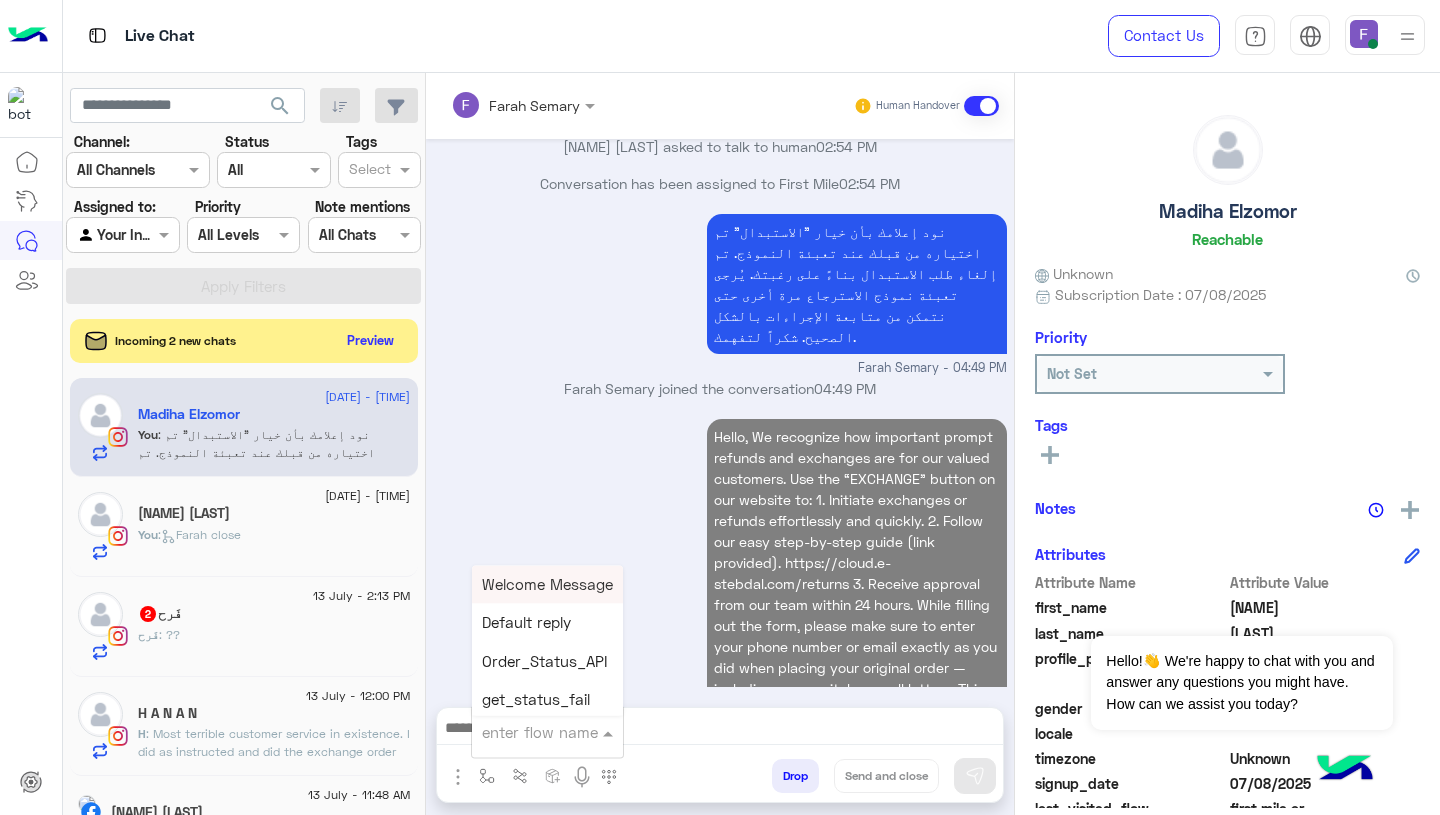 click at bounding box center (523, 732) 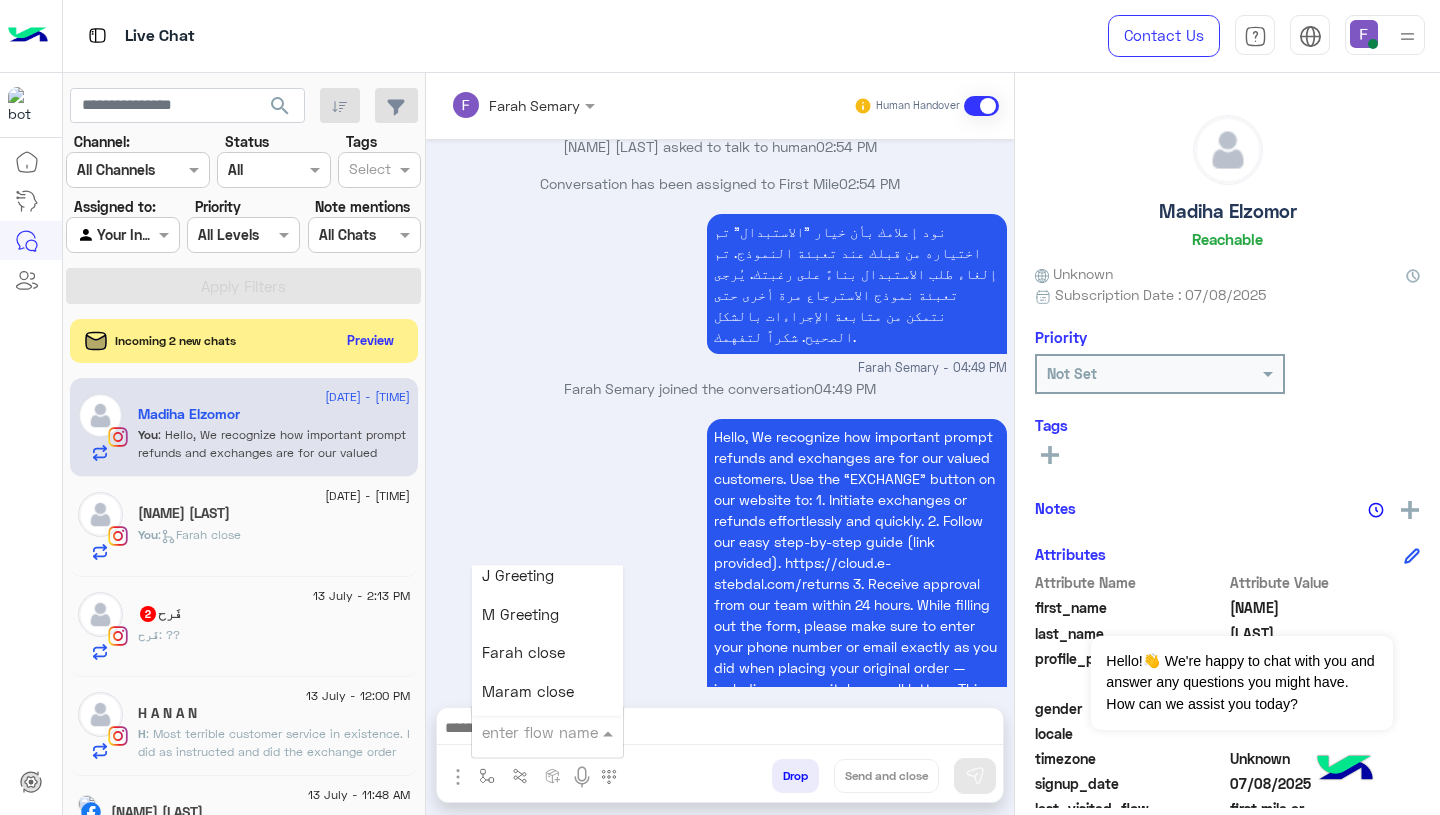 scroll, scrollTop: 2354, scrollLeft: 0, axis: vertical 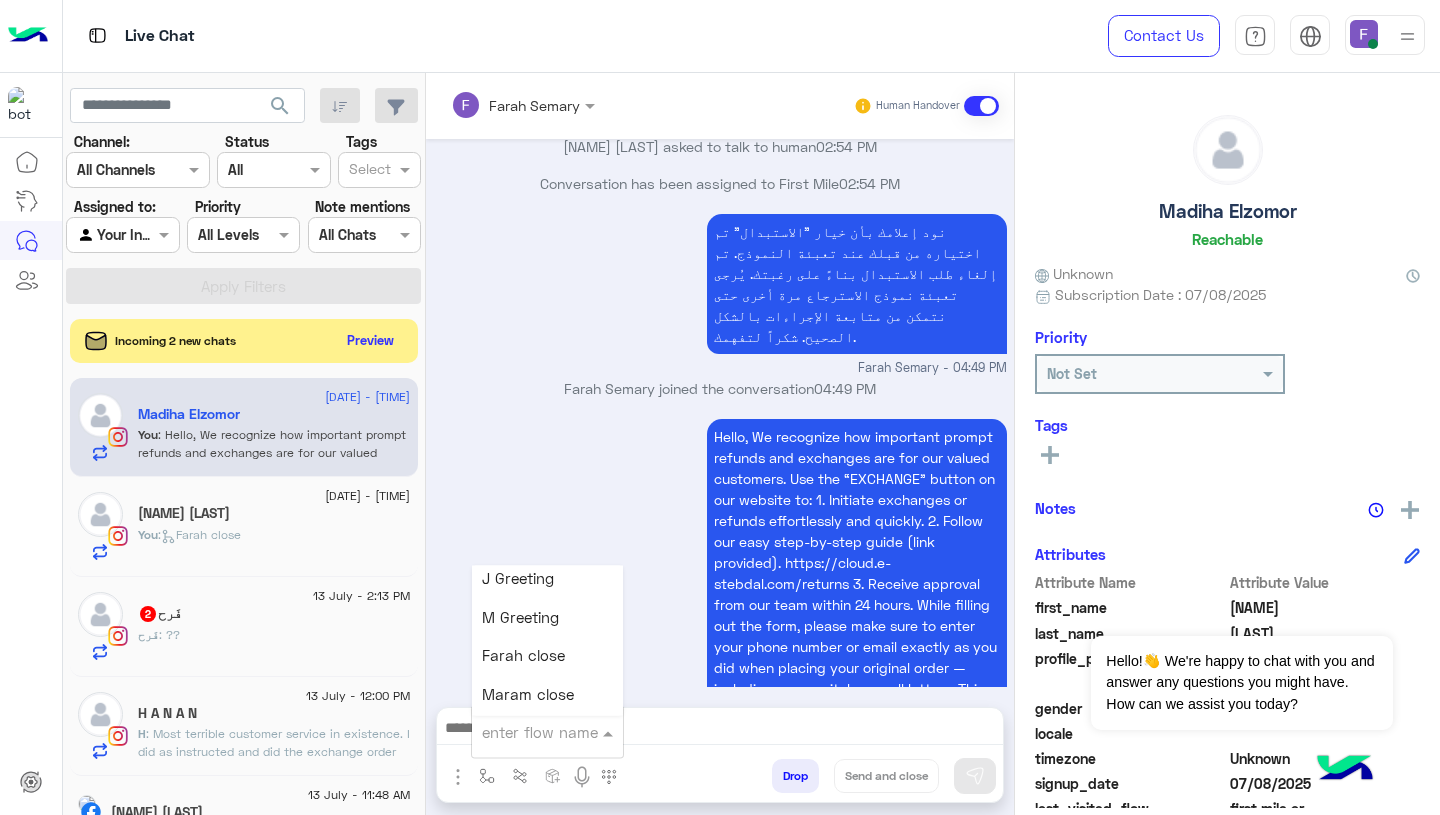 click on "Farah close" at bounding box center (523, 656) 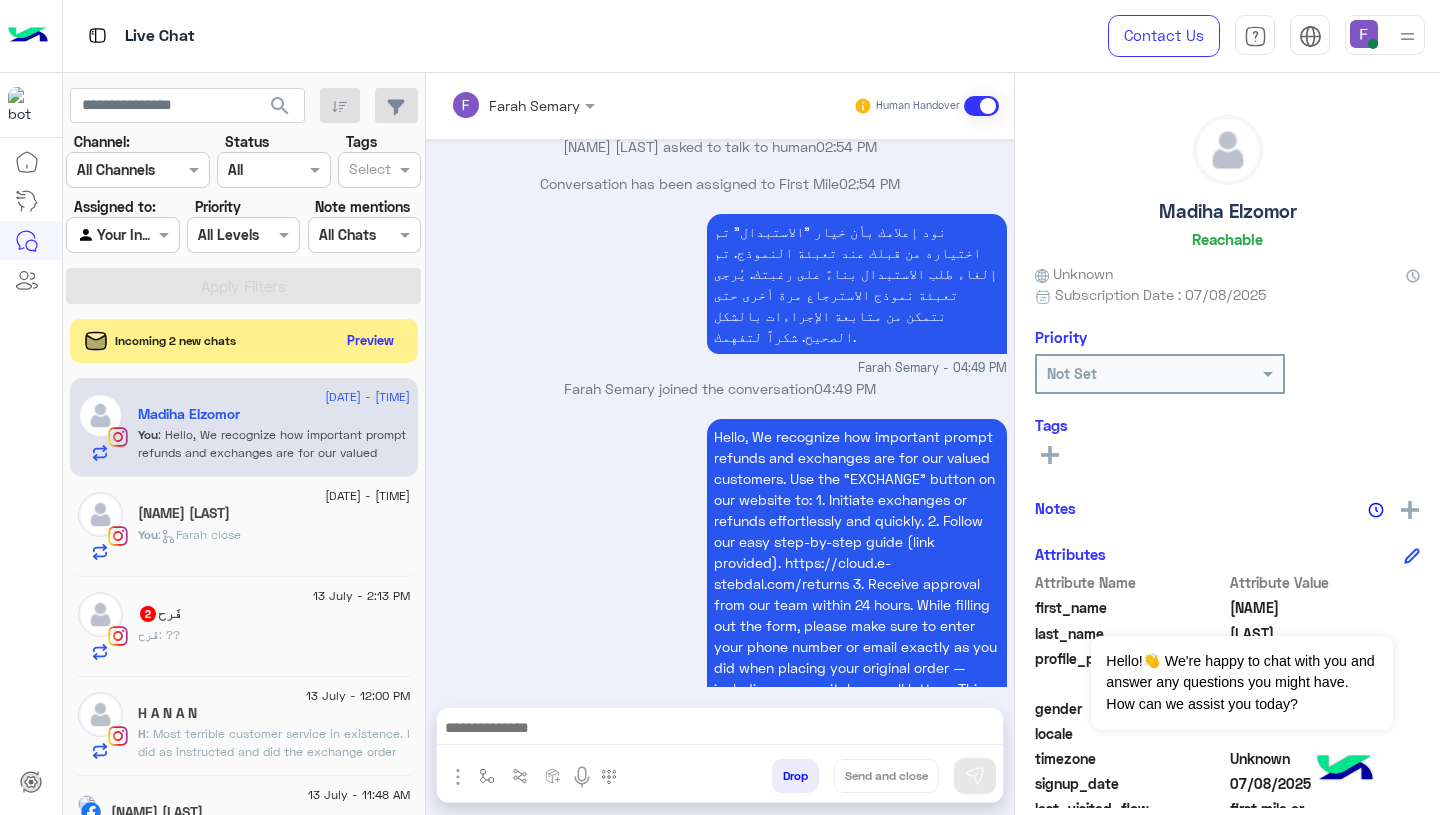 type on "**********" 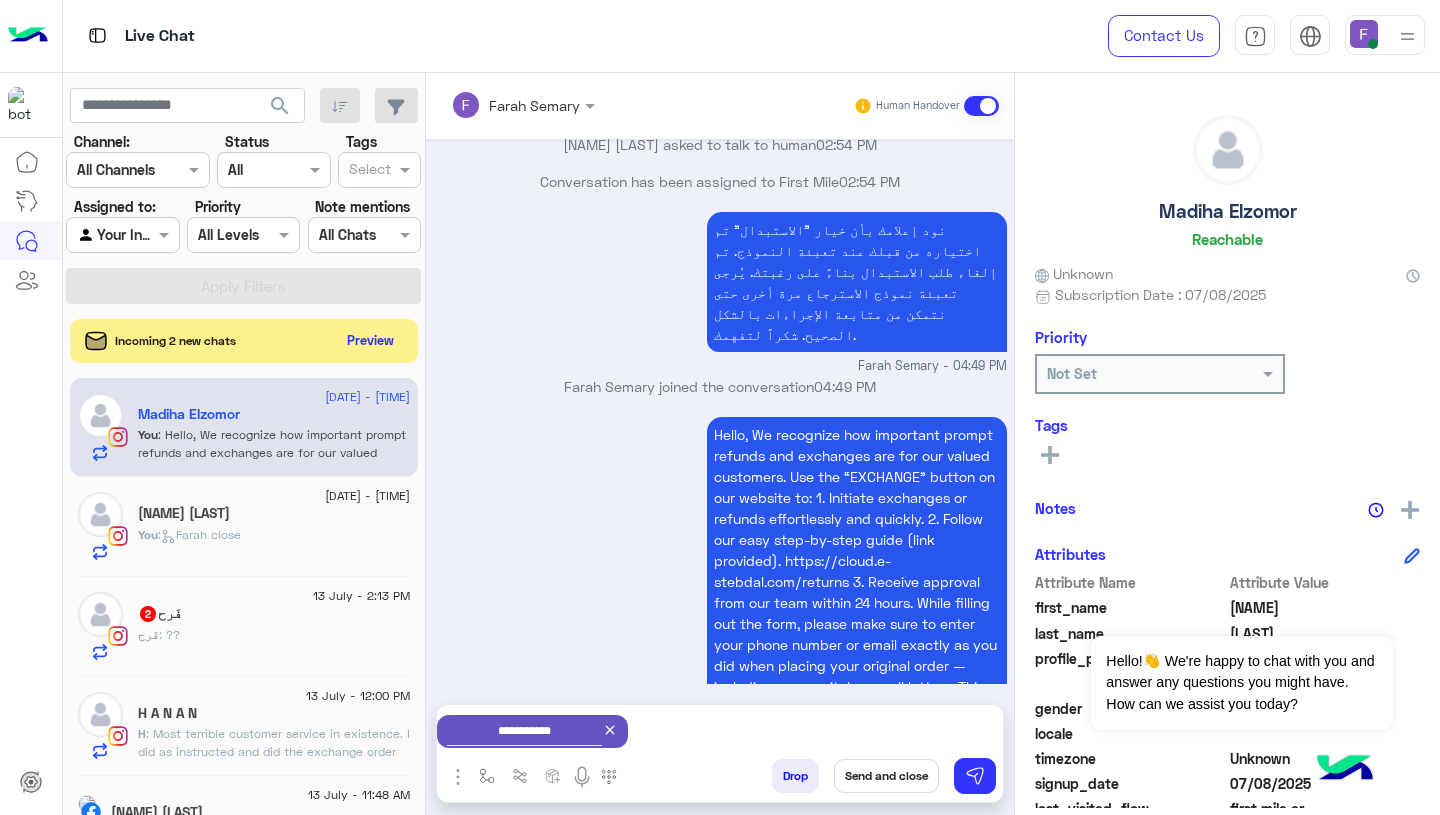 click on "Send and close" at bounding box center (886, 776) 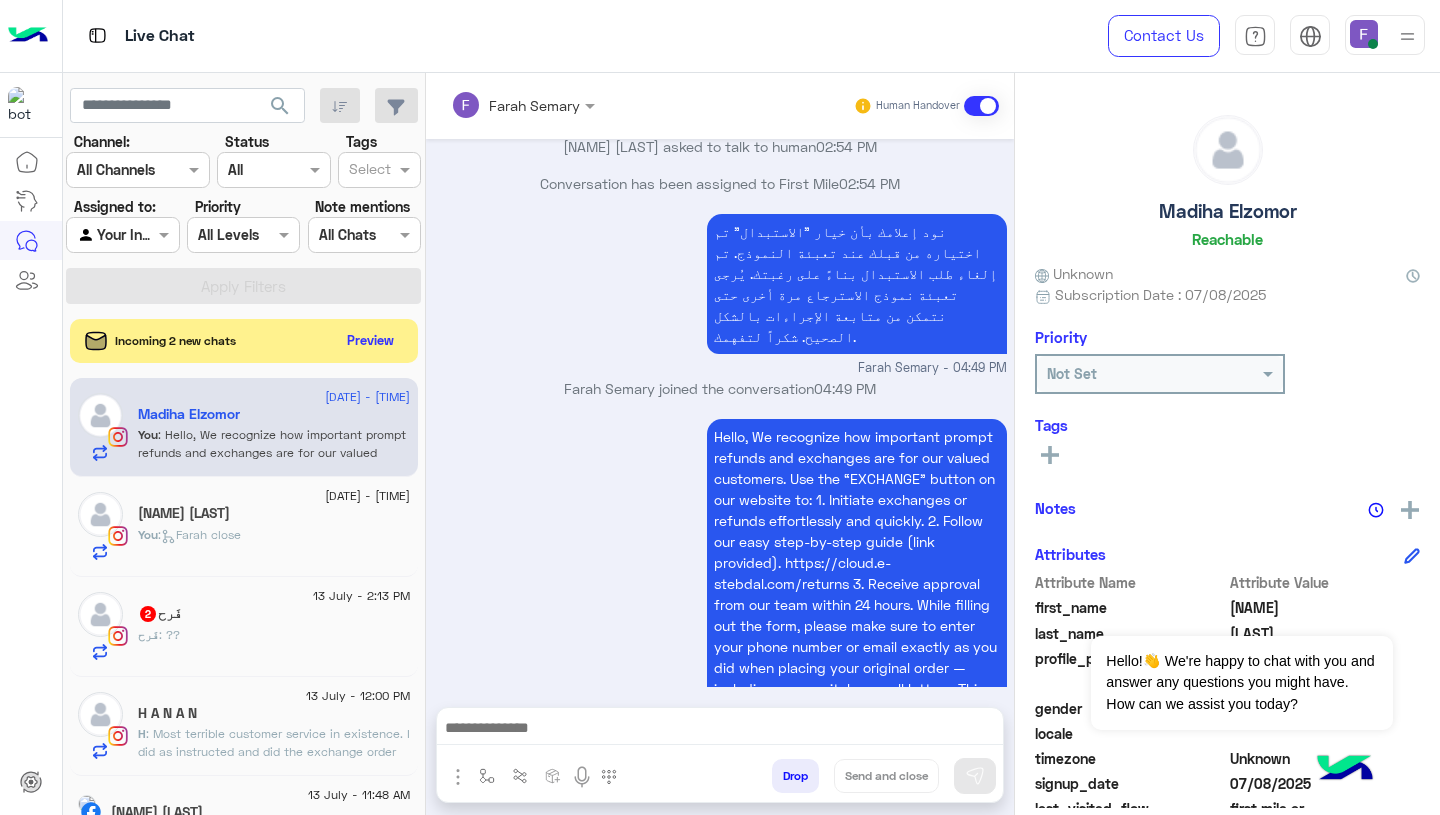scroll, scrollTop: 2291, scrollLeft: 0, axis: vertical 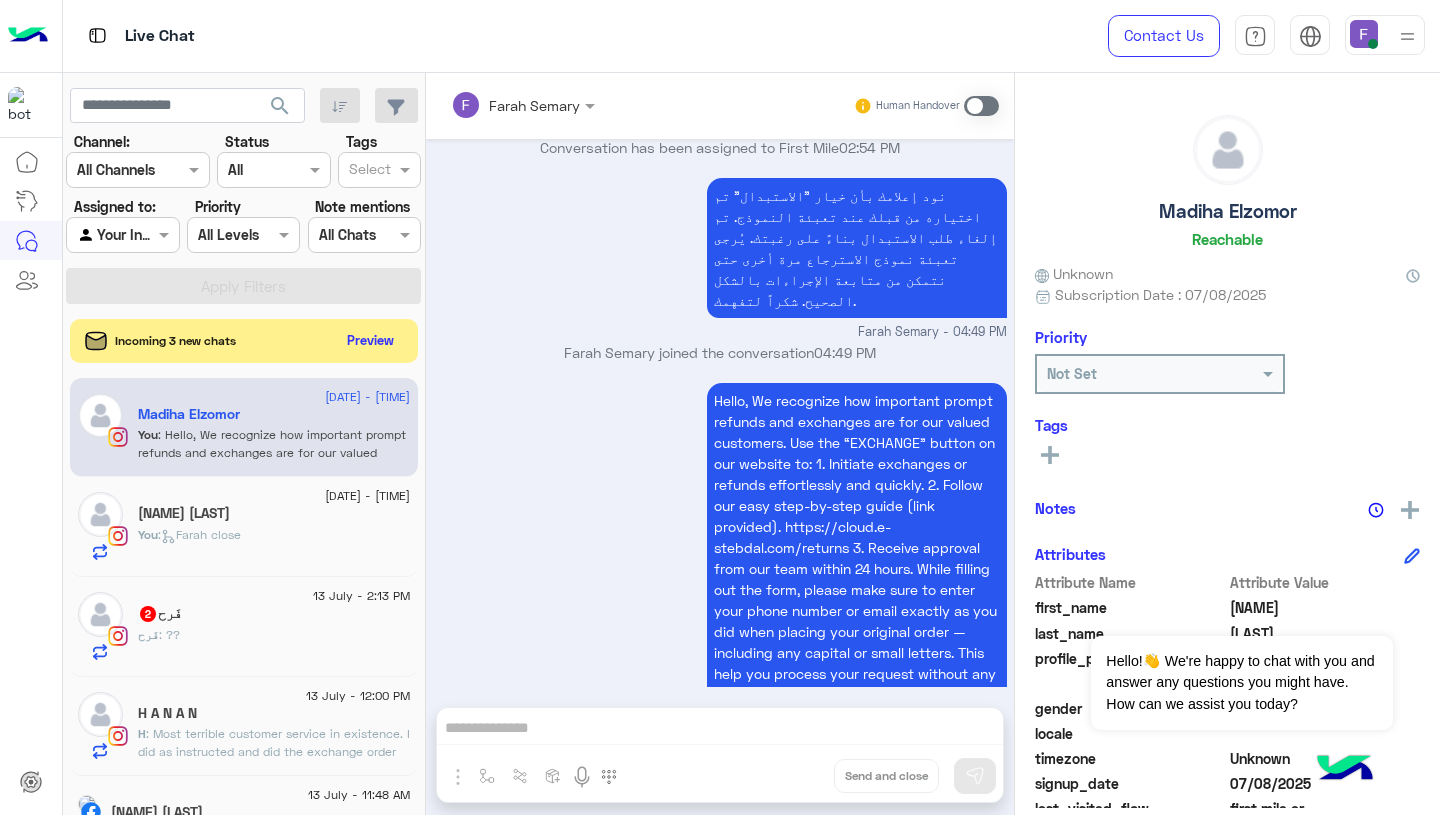 click on "[NAME]  2" 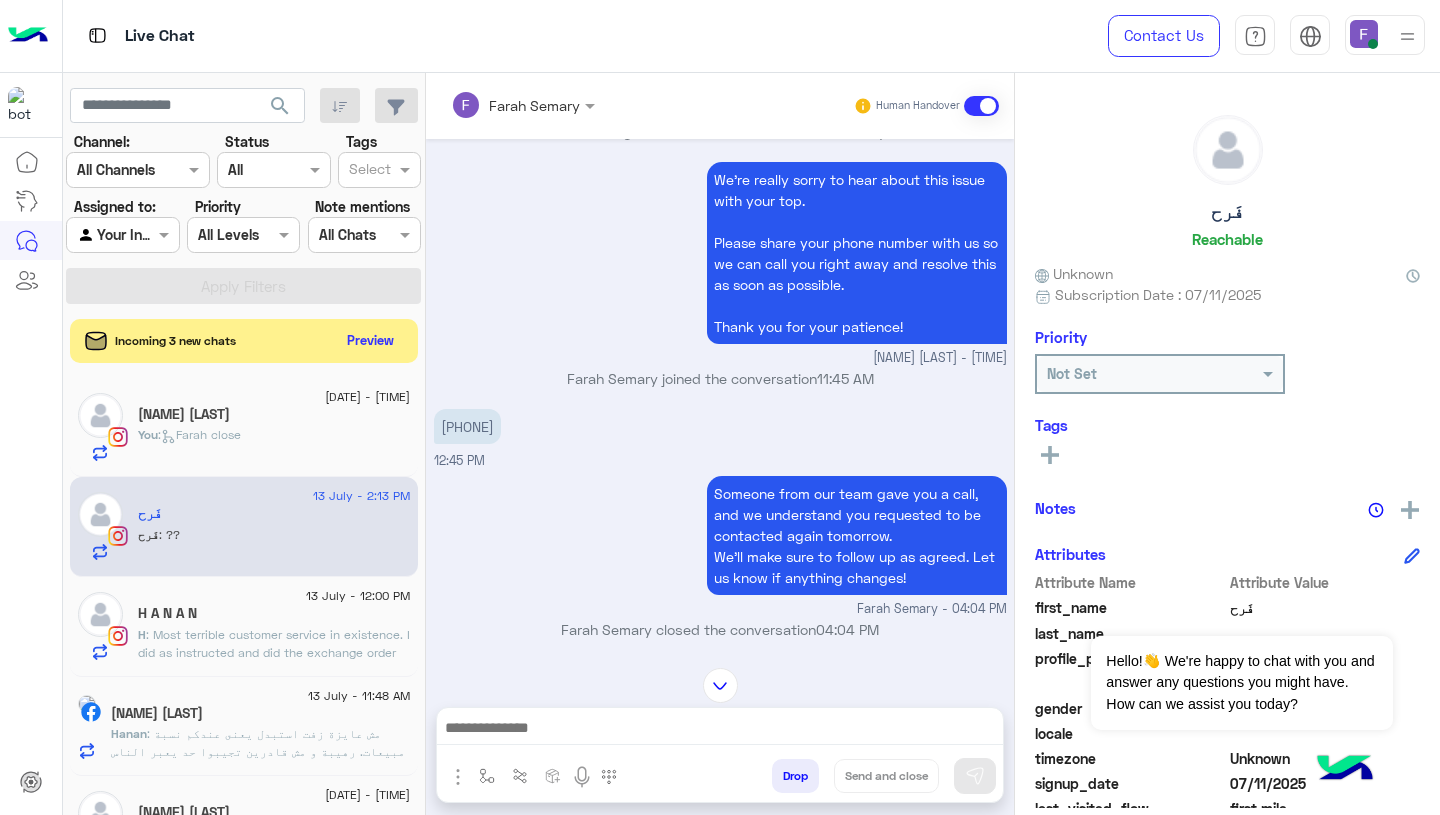 scroll, scrollTop: 2158, scrollLeft: 0, axis: vertical 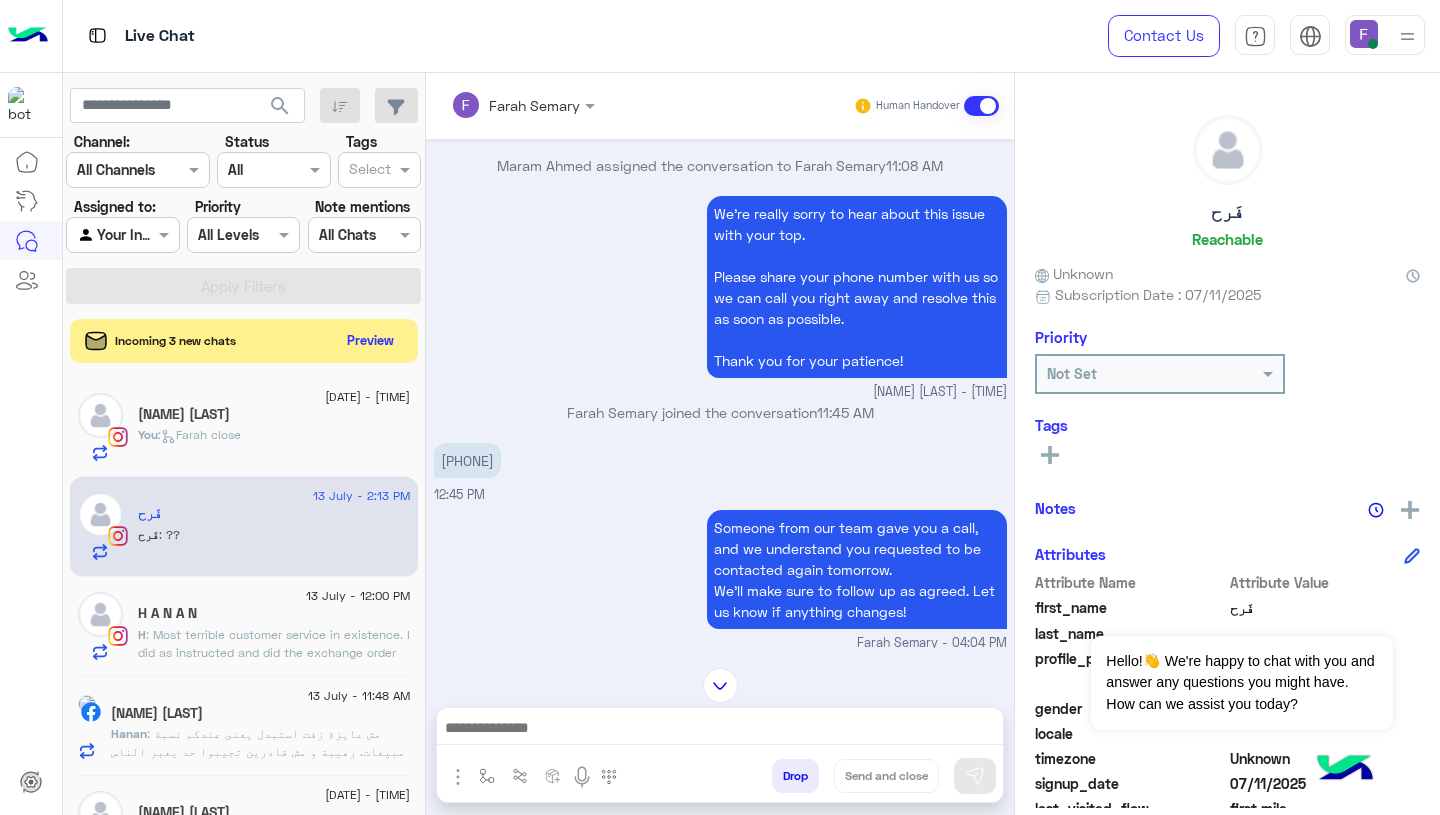 click on "[PHONE]" at bounding box center (467, 460) 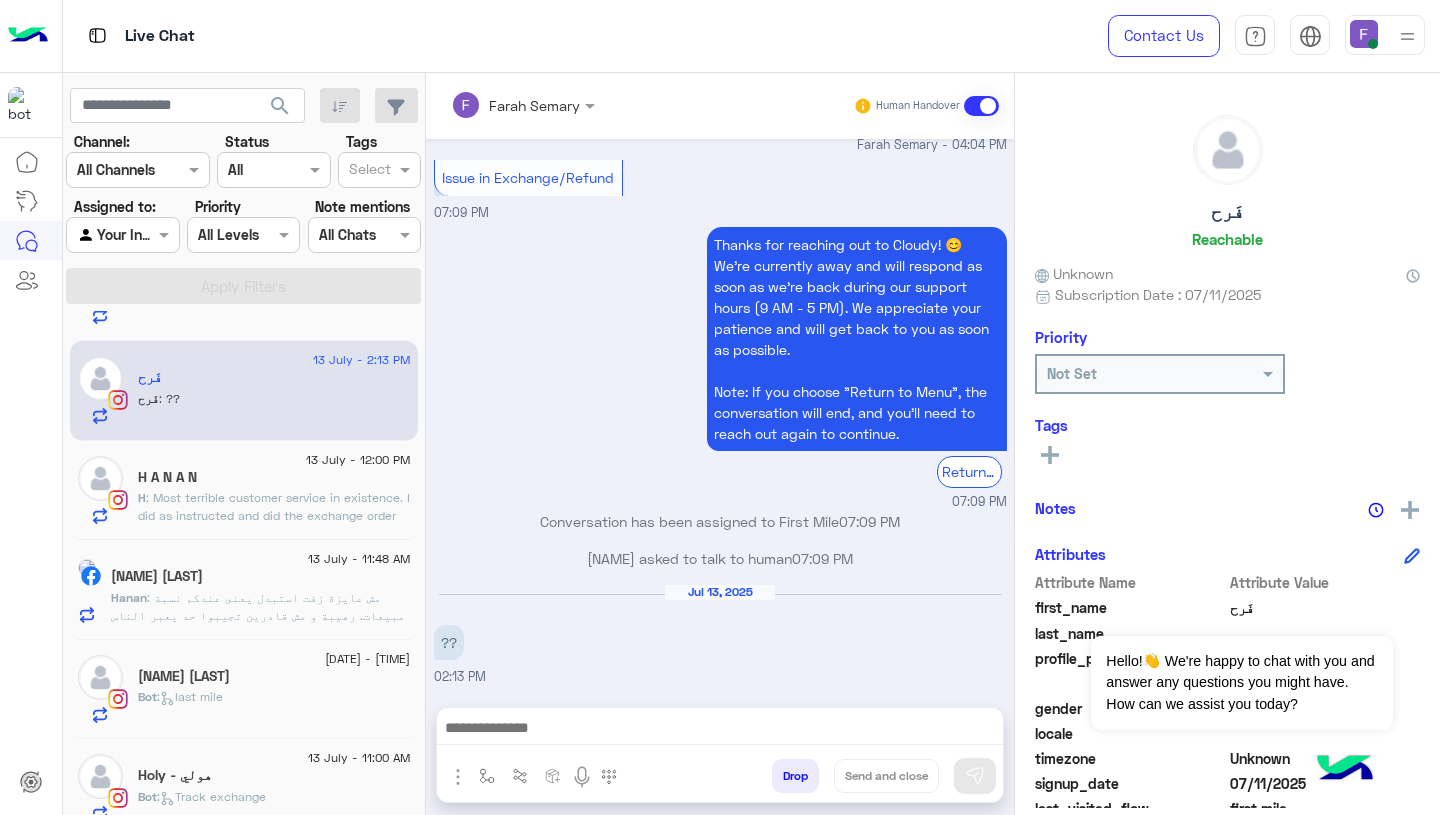 scroll, scrollTop: 0, scrollLeft: 0, axis: both 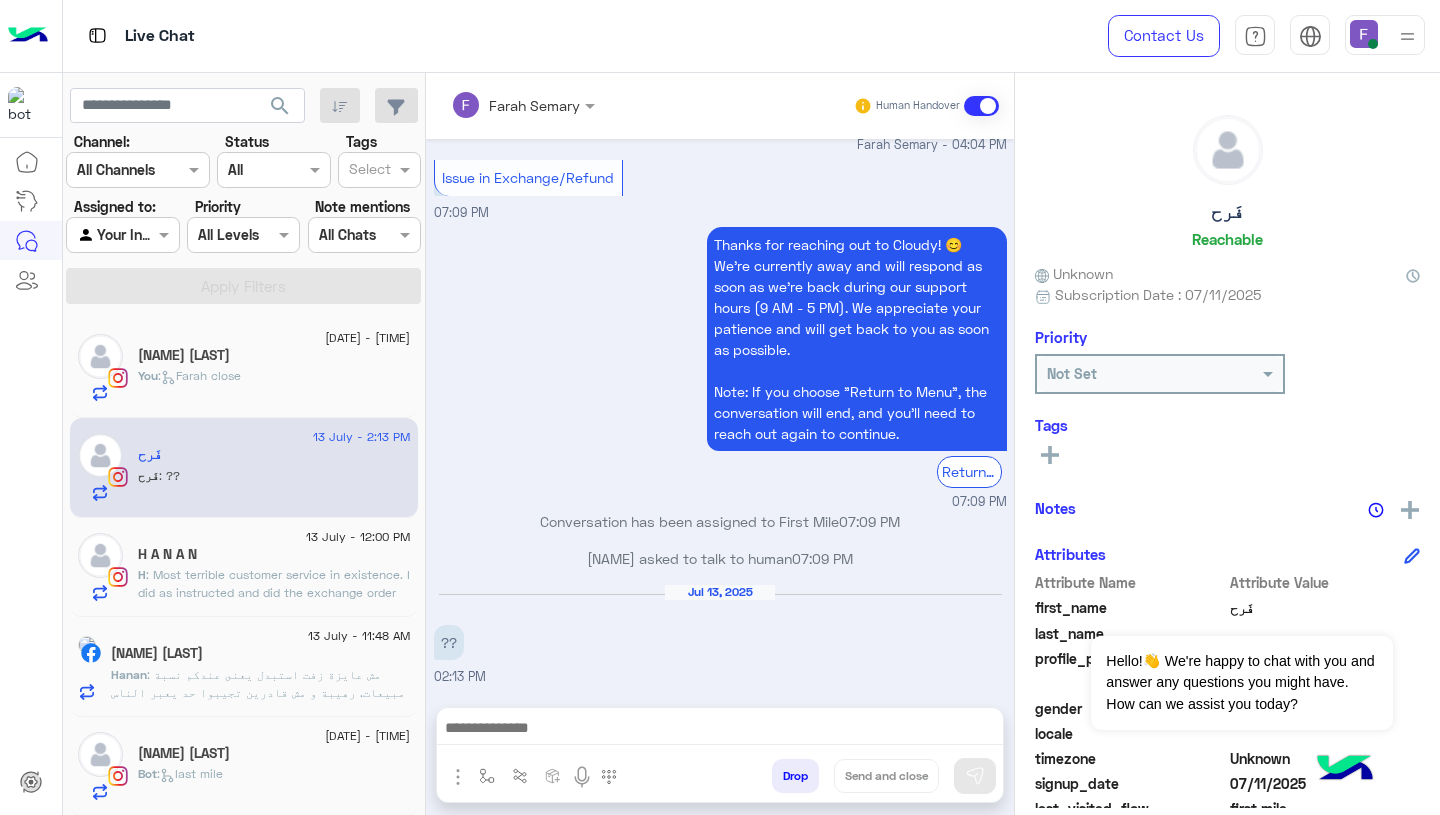 click on ": Most terrible customer service in existence. I did as instructed and did the exchange order and it asked me for shipping fees and the delivery man couldn’t give me the order unless I paid 80L.E and of course I wouldn’t pay for your mistake so I didn’t pay and I didn’t receive the exchanged product because of your complicated website on exchange and because of your terrible cheap customer service. I don’t want another exchange, you either send me the top I originally ordered or I don’t want shit from you again and you can guarantee a bad word of mouth from me about your cheap customer service" 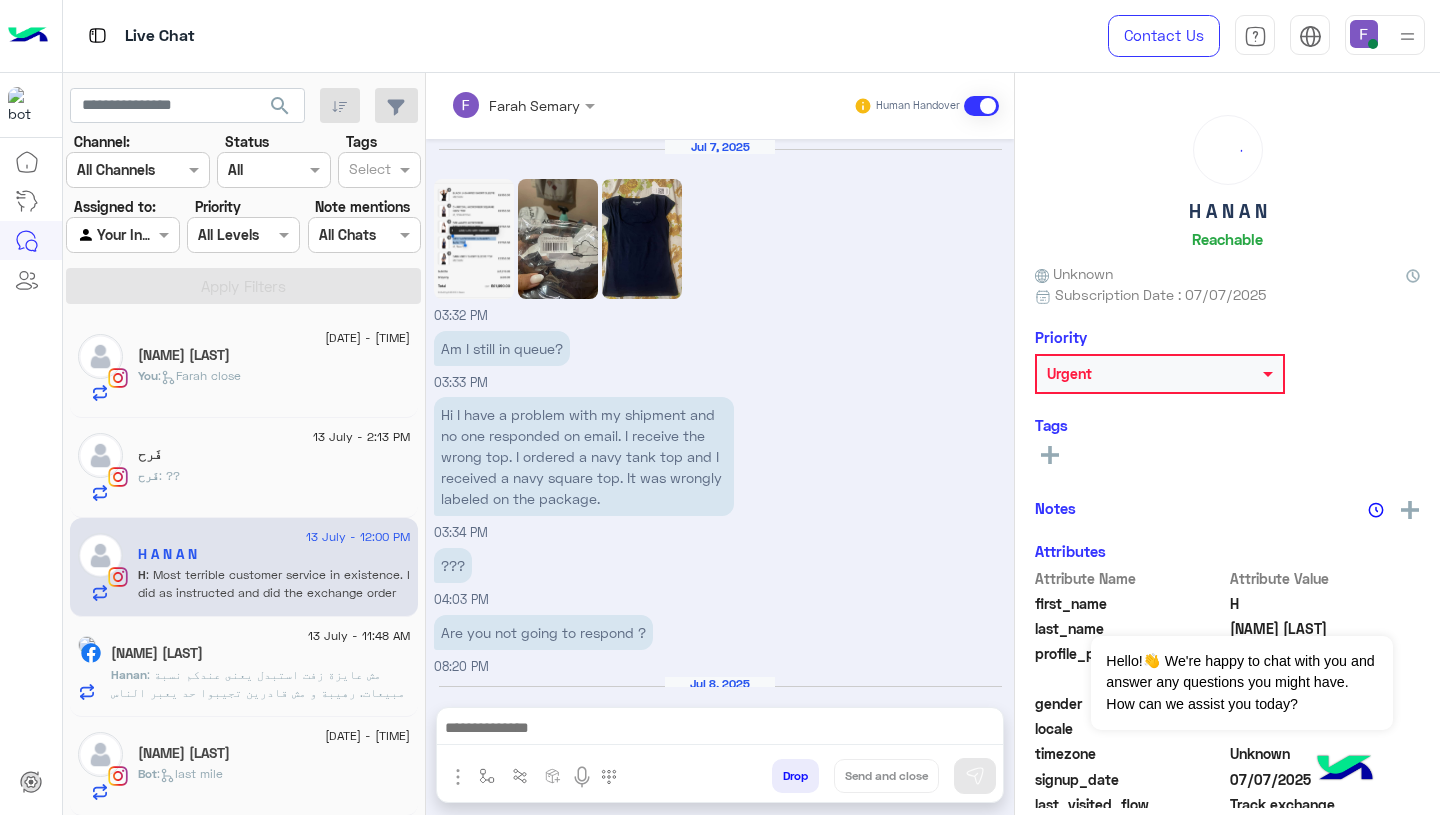 scroll, scrollTop: 2023, scrollLeft: 0, axis: vertical 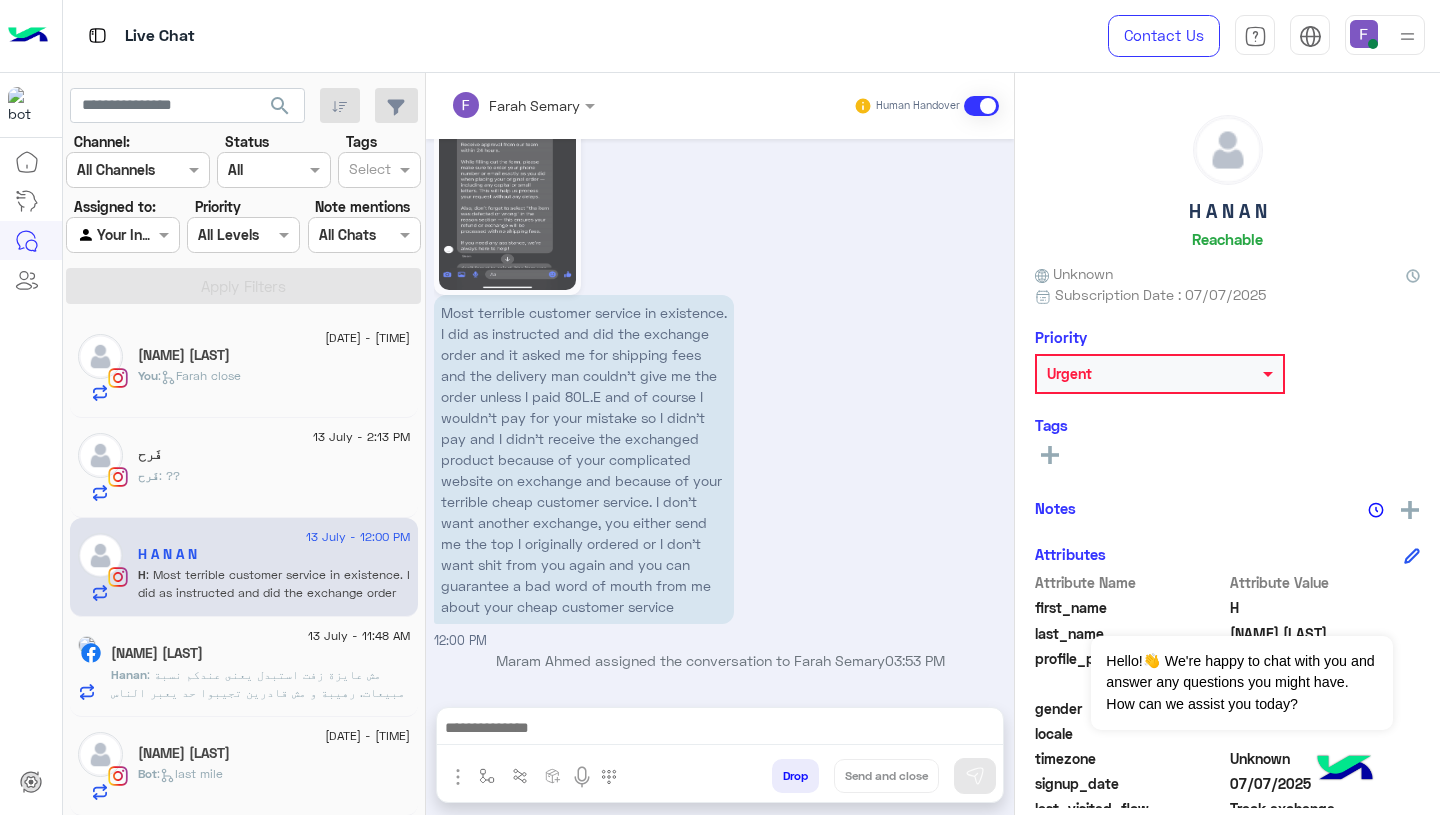 click on "[NAME] : ??" 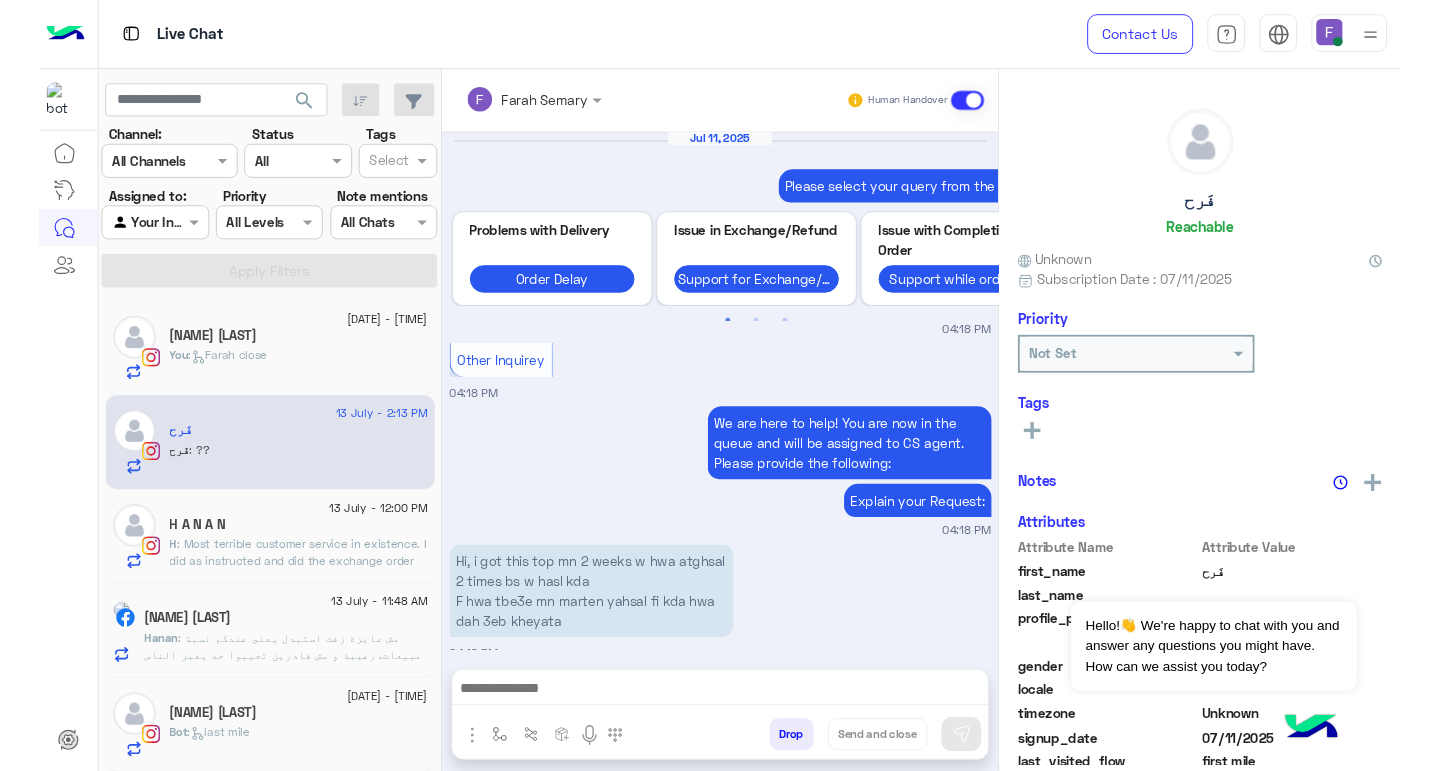 scroll, scrollTop: 1895, scrollLeft: 0, axis: vertical 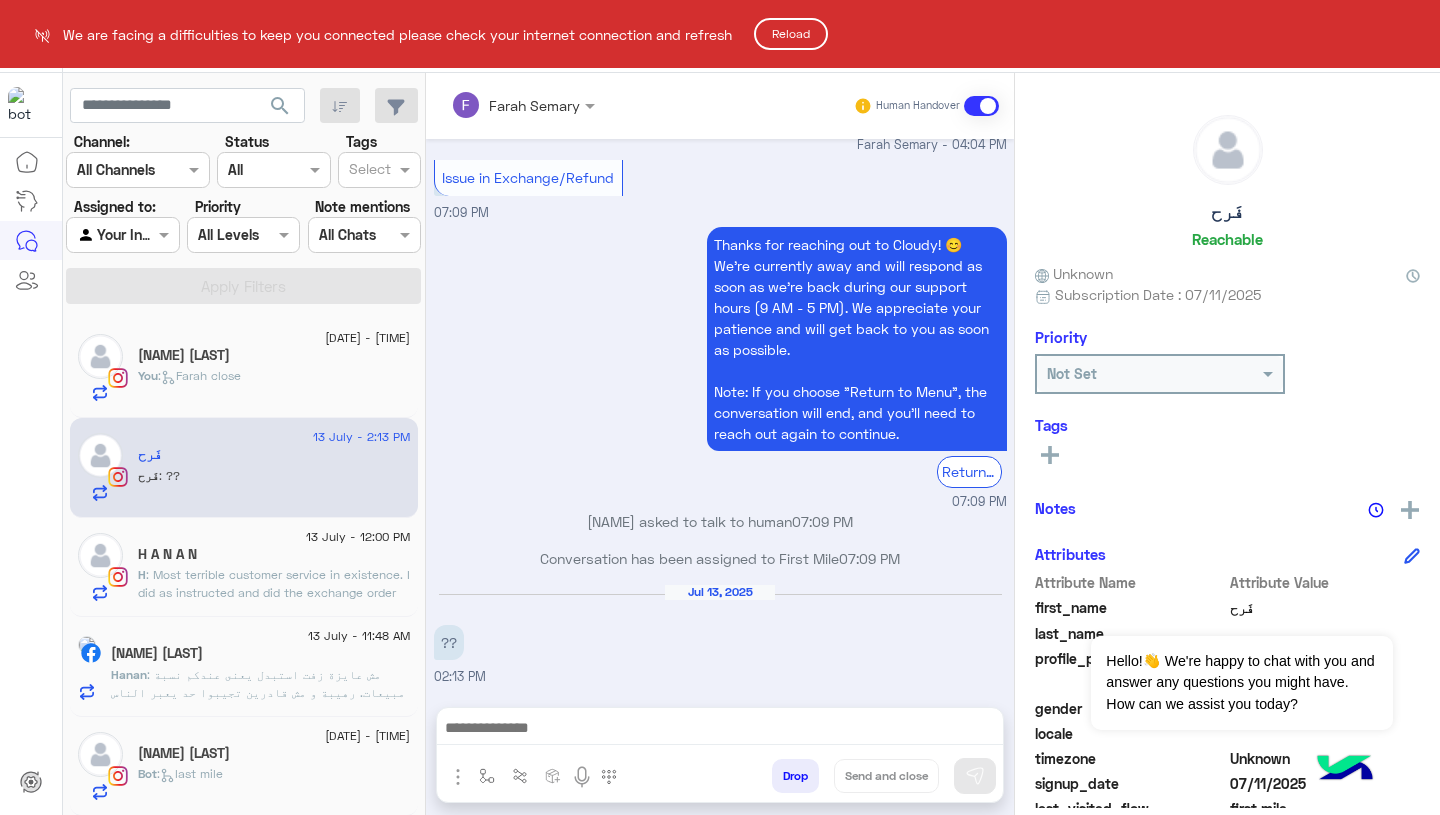 click on "Reload" 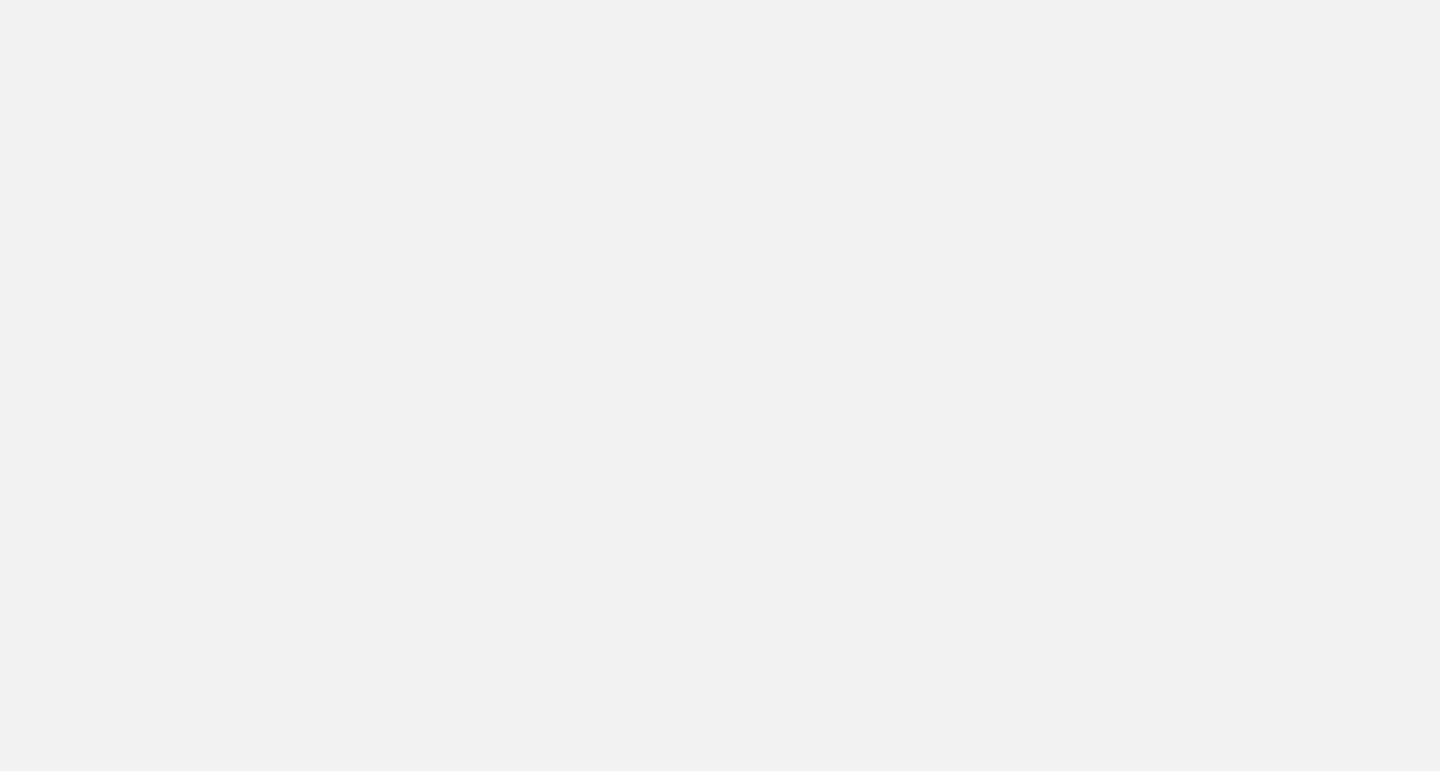 scroll, scrollTop: 0, scrollLeft: 0, axis: both 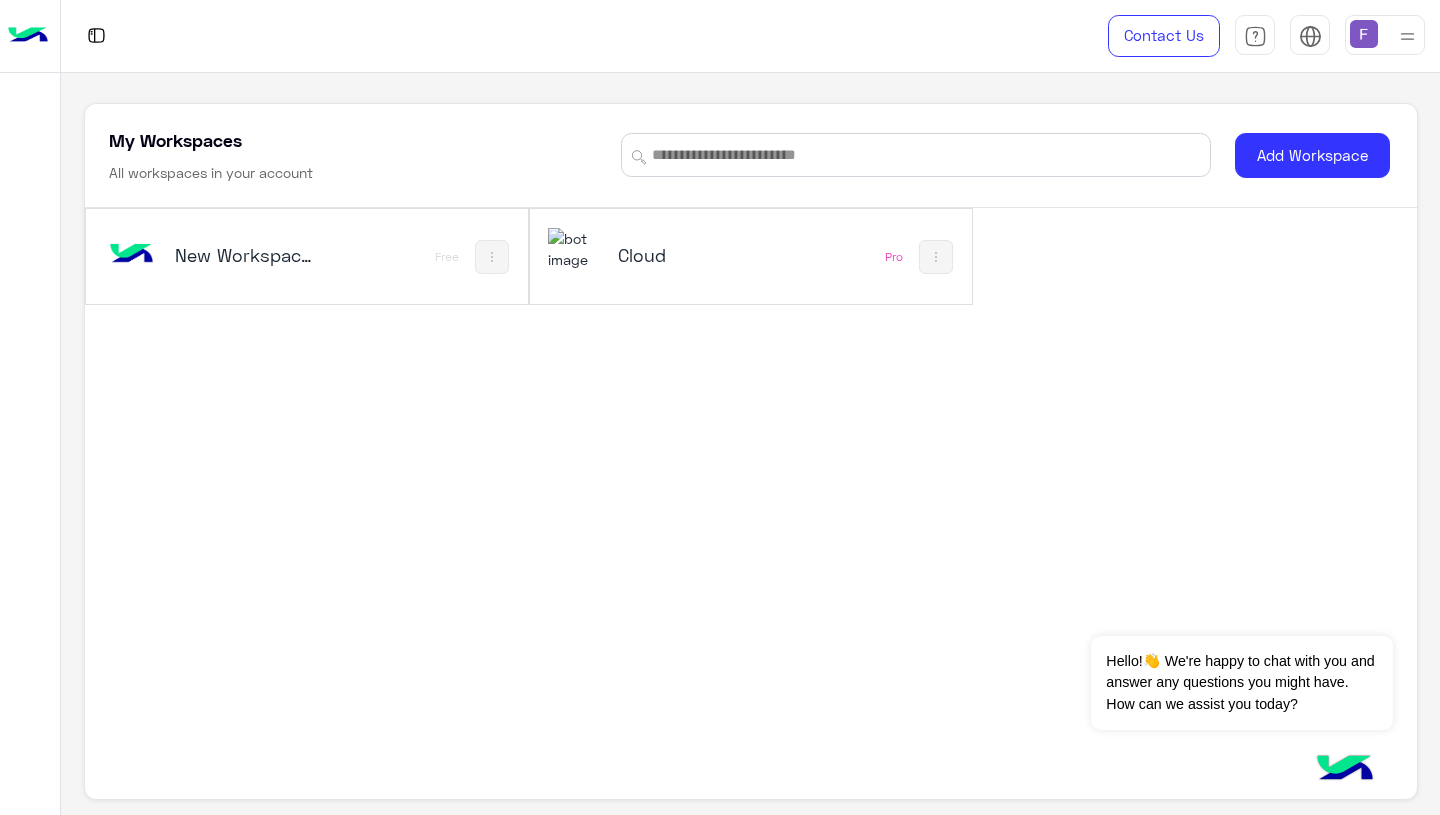 click on "Cloud" at bounding box center (691, 255) 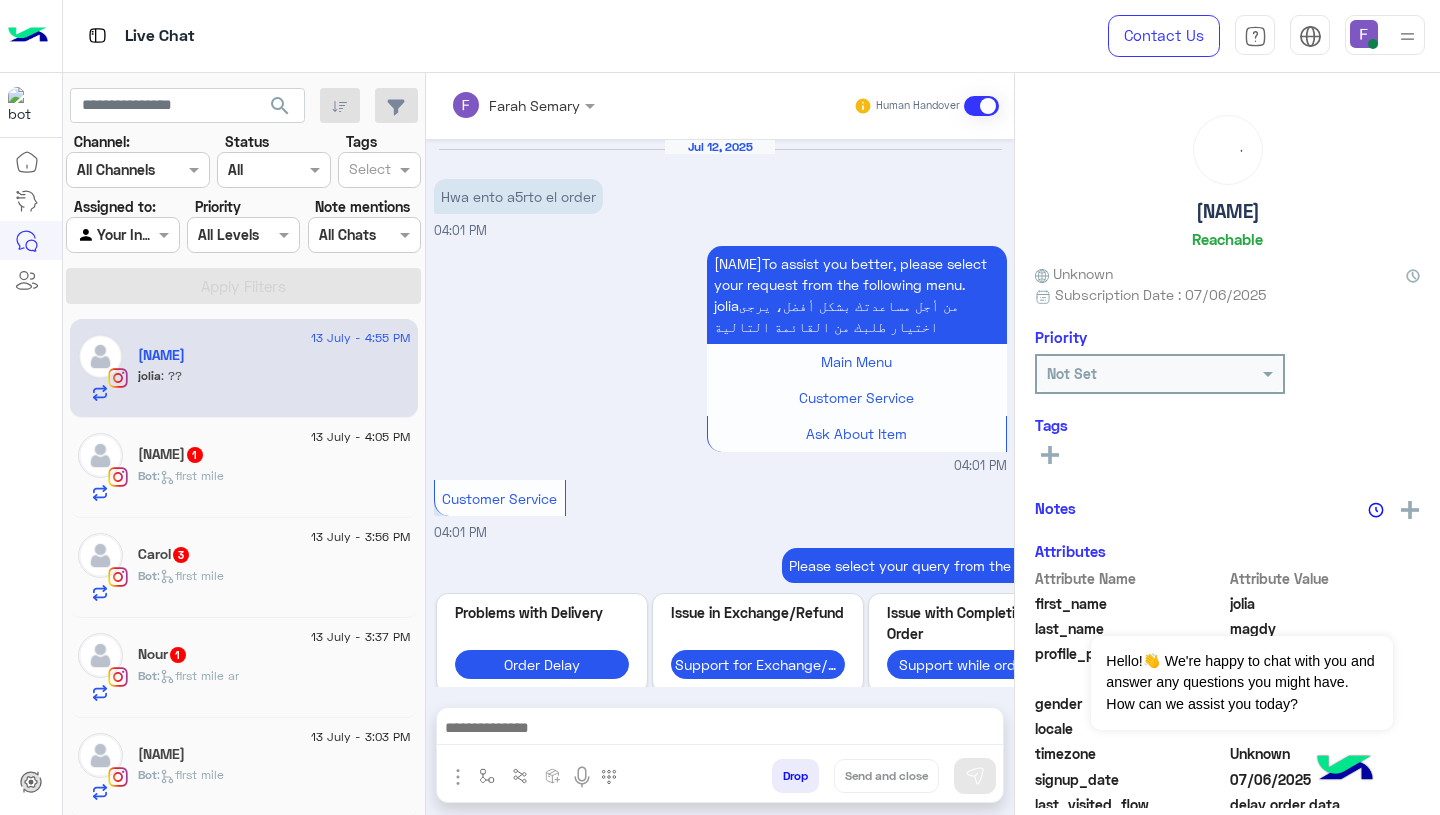 scroll, scrollTop: 1900, scrollLeft: 0, axis: vertical 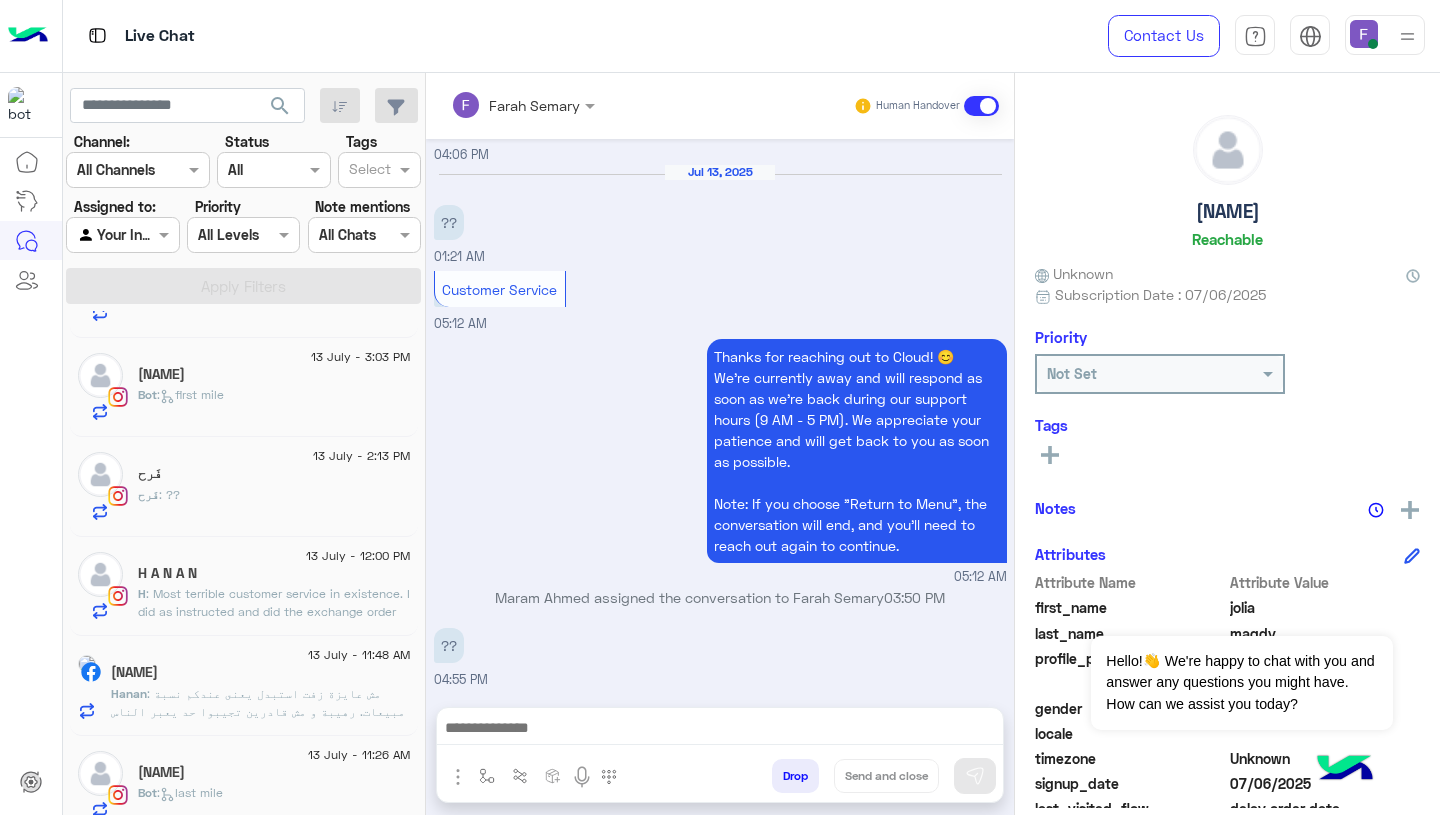 click on "[NAME] : ??" 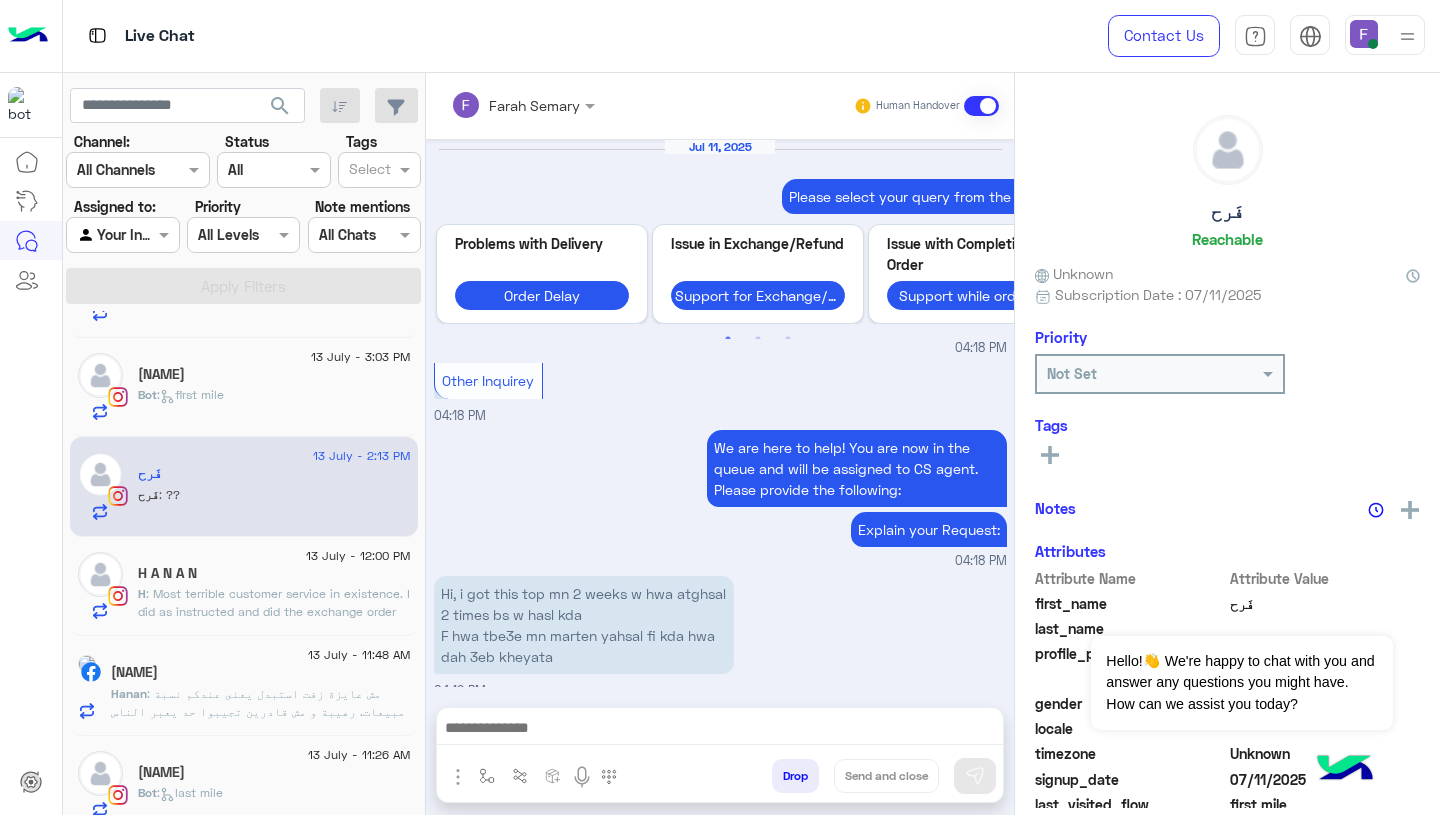 scroll, scrollTop: 1895, scrollLeft: 0, axis: vertical 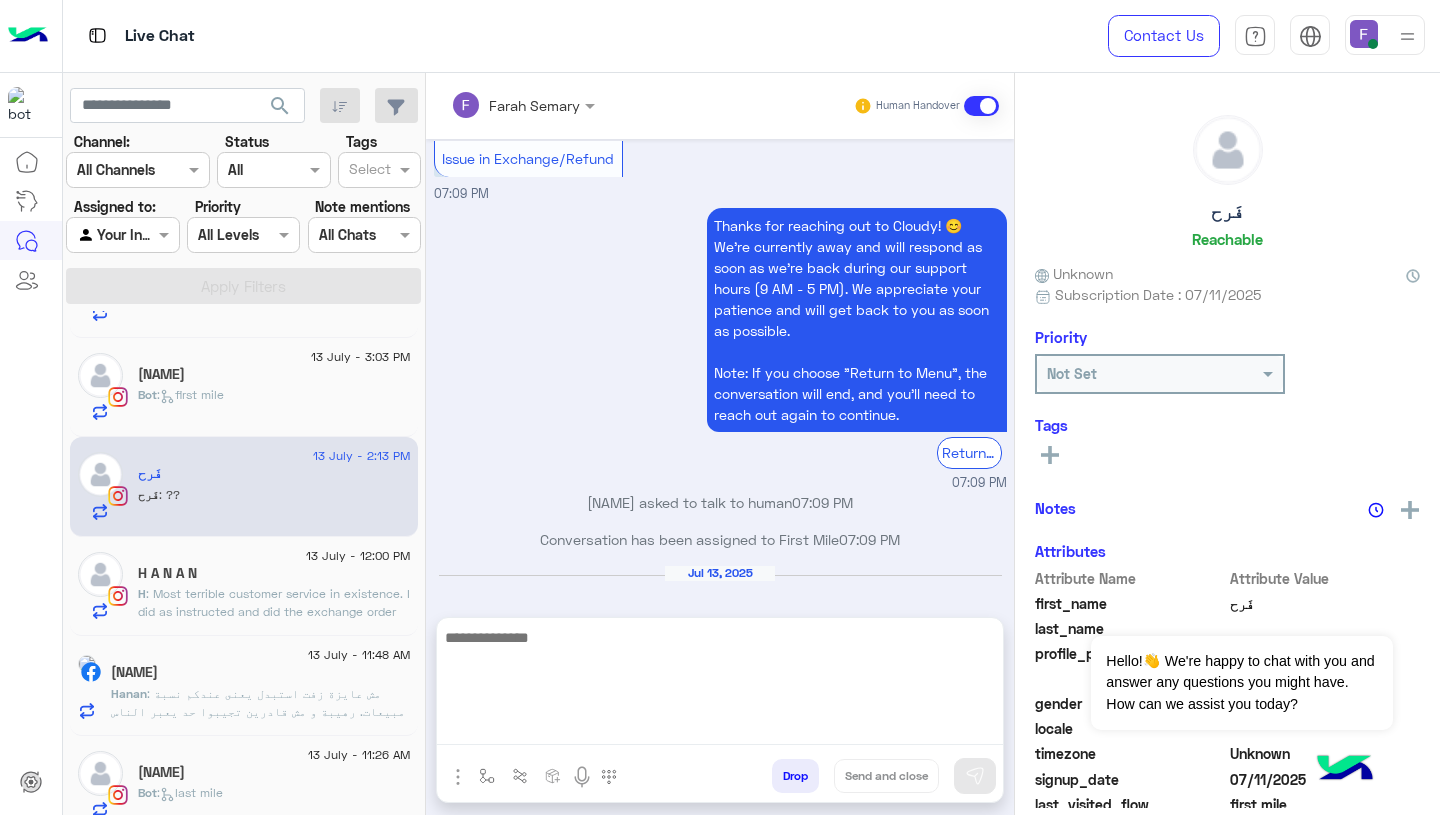 click at bounding box center [720, 685] 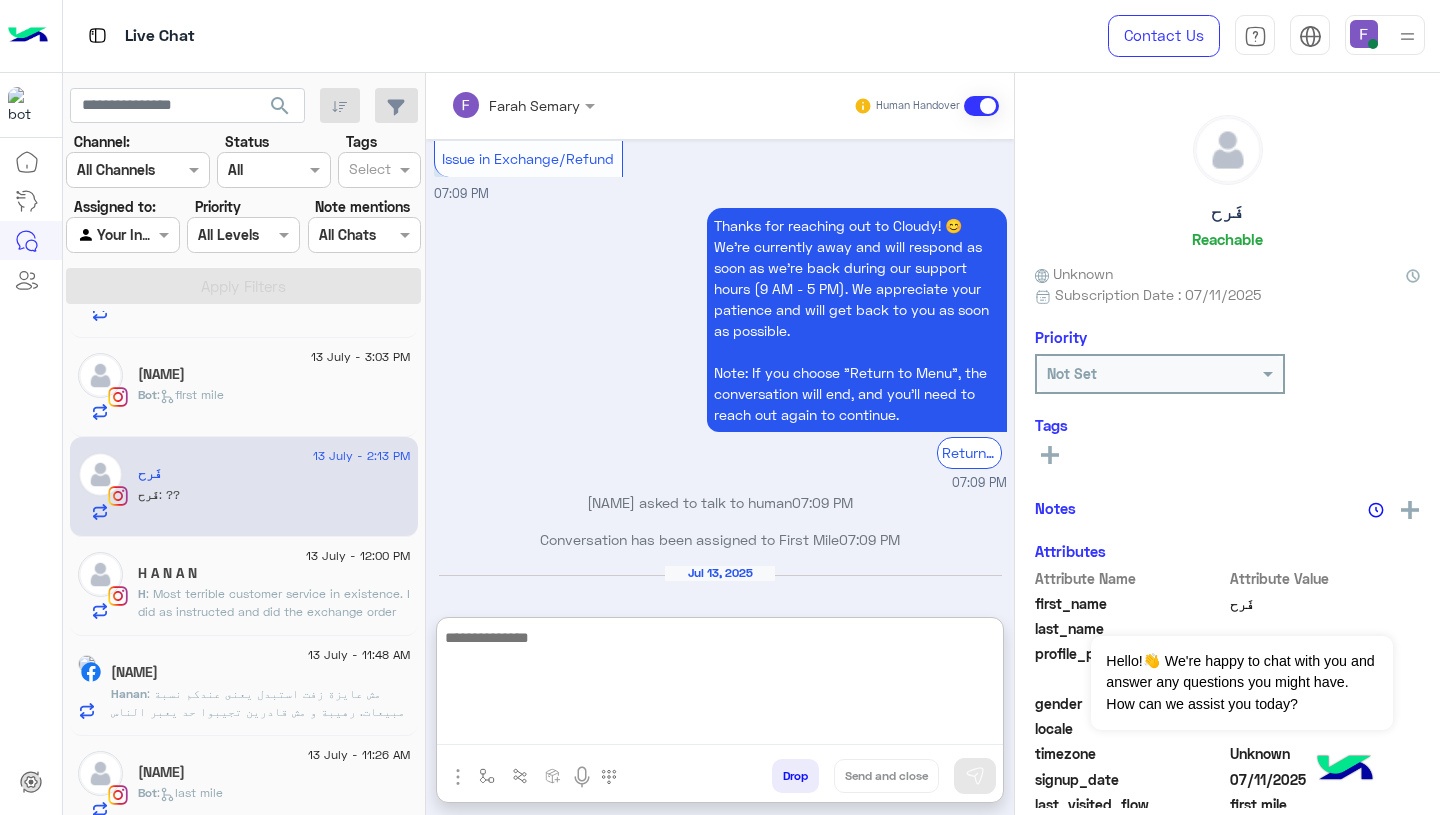 paste on "**********" 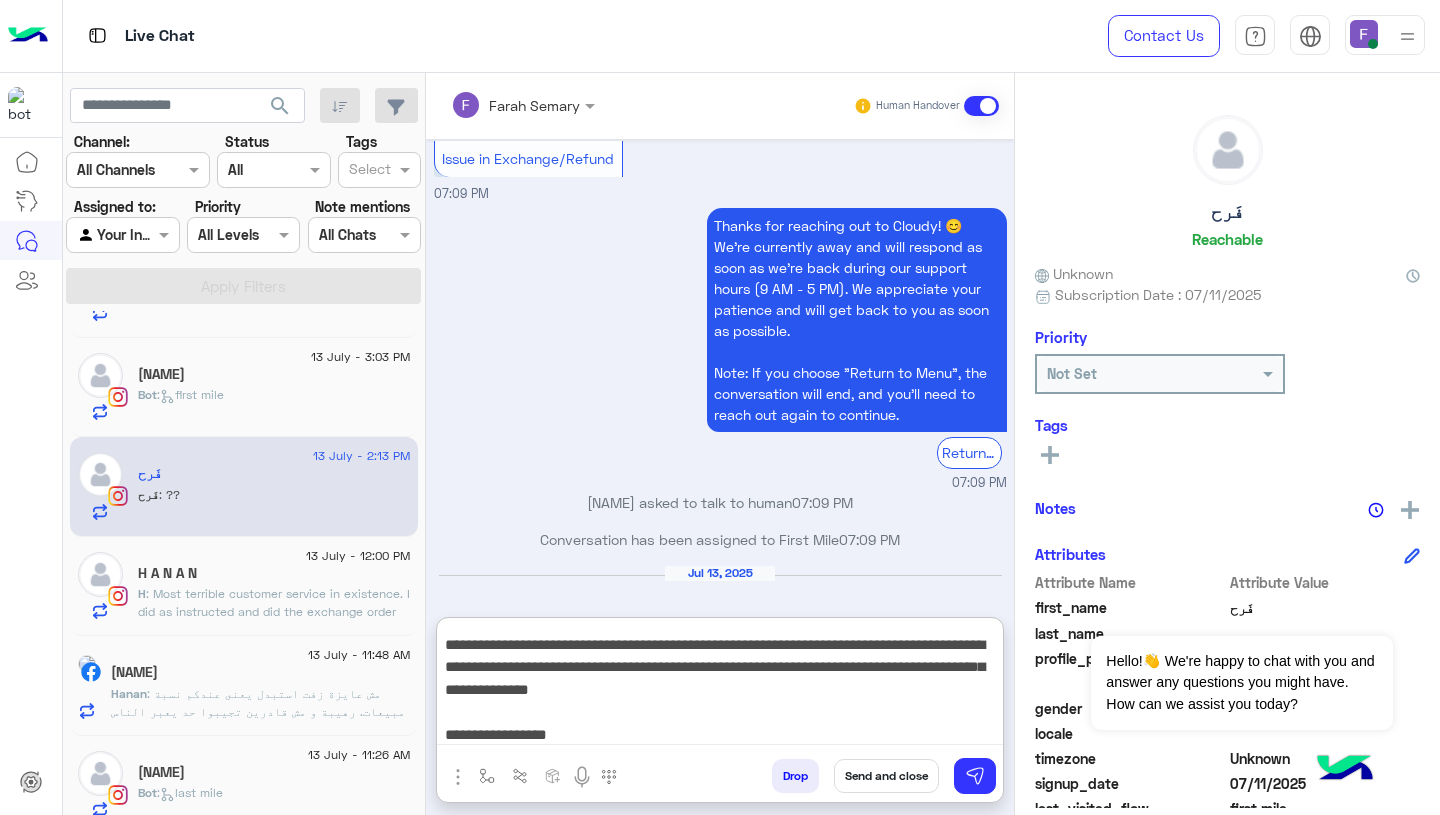 scroll, scrollTop: 0, scrollLeft: 0, axis: both 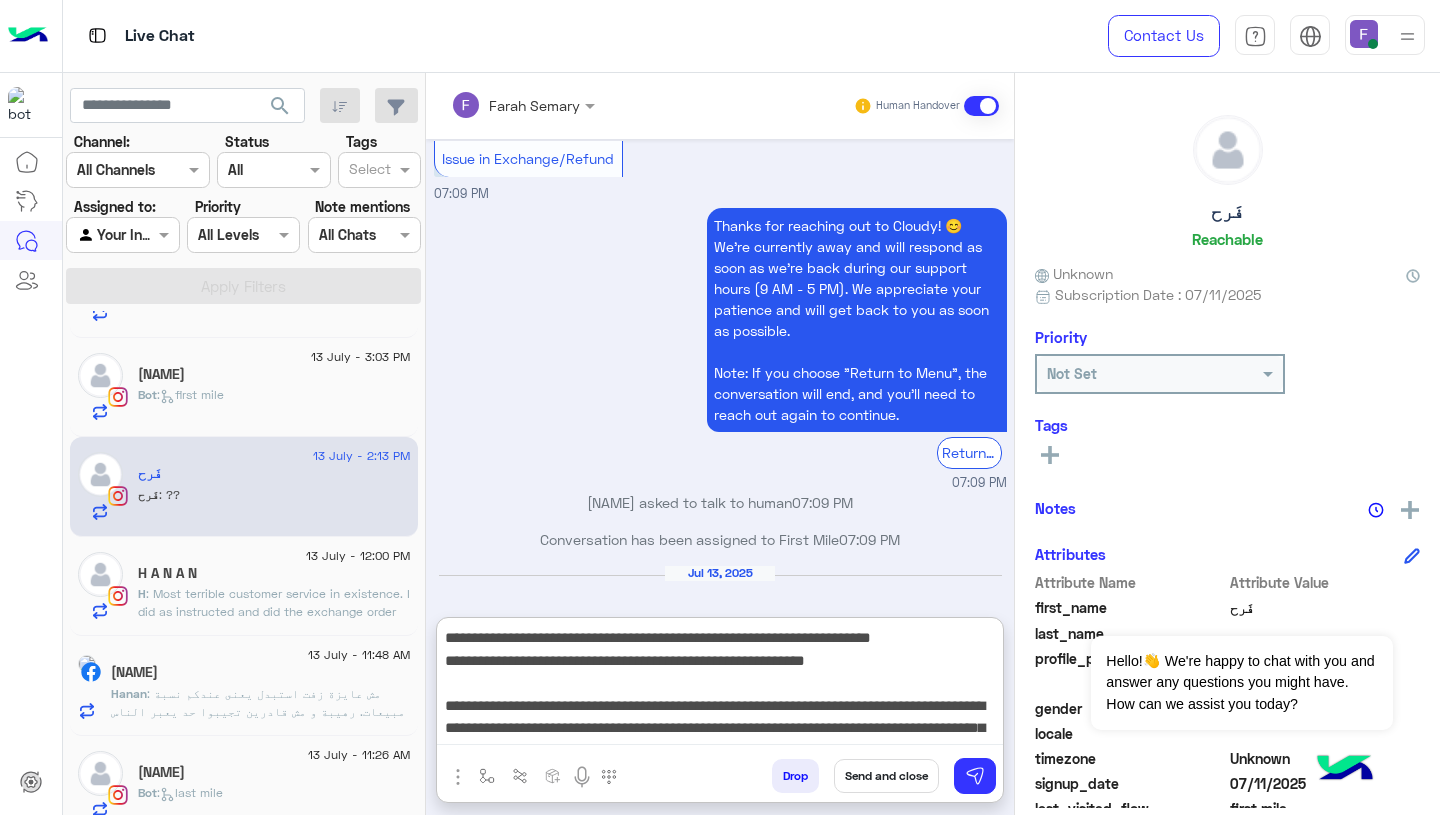 click on "**********" at bounding box center [720, 685] 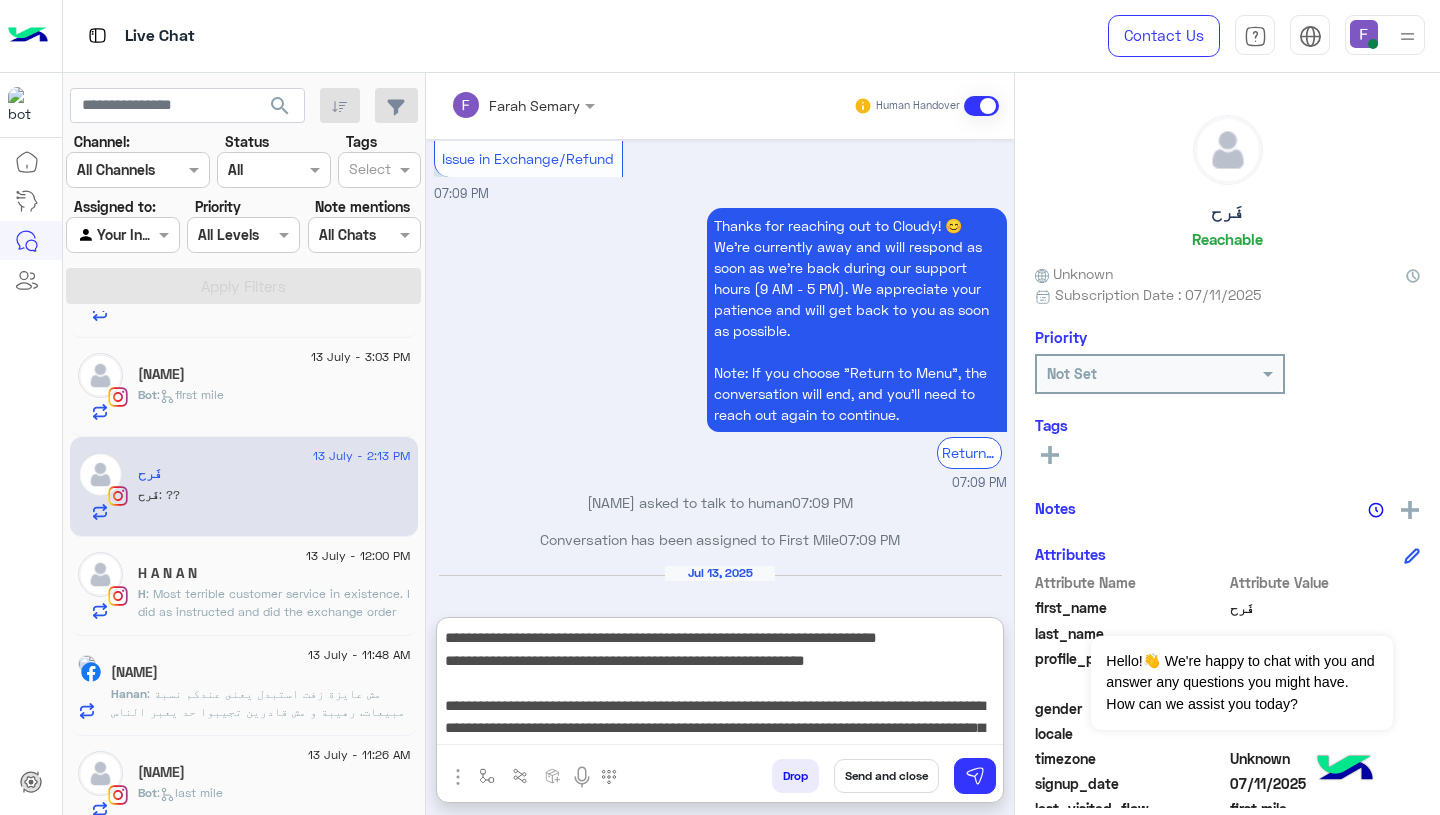 type on "**********" 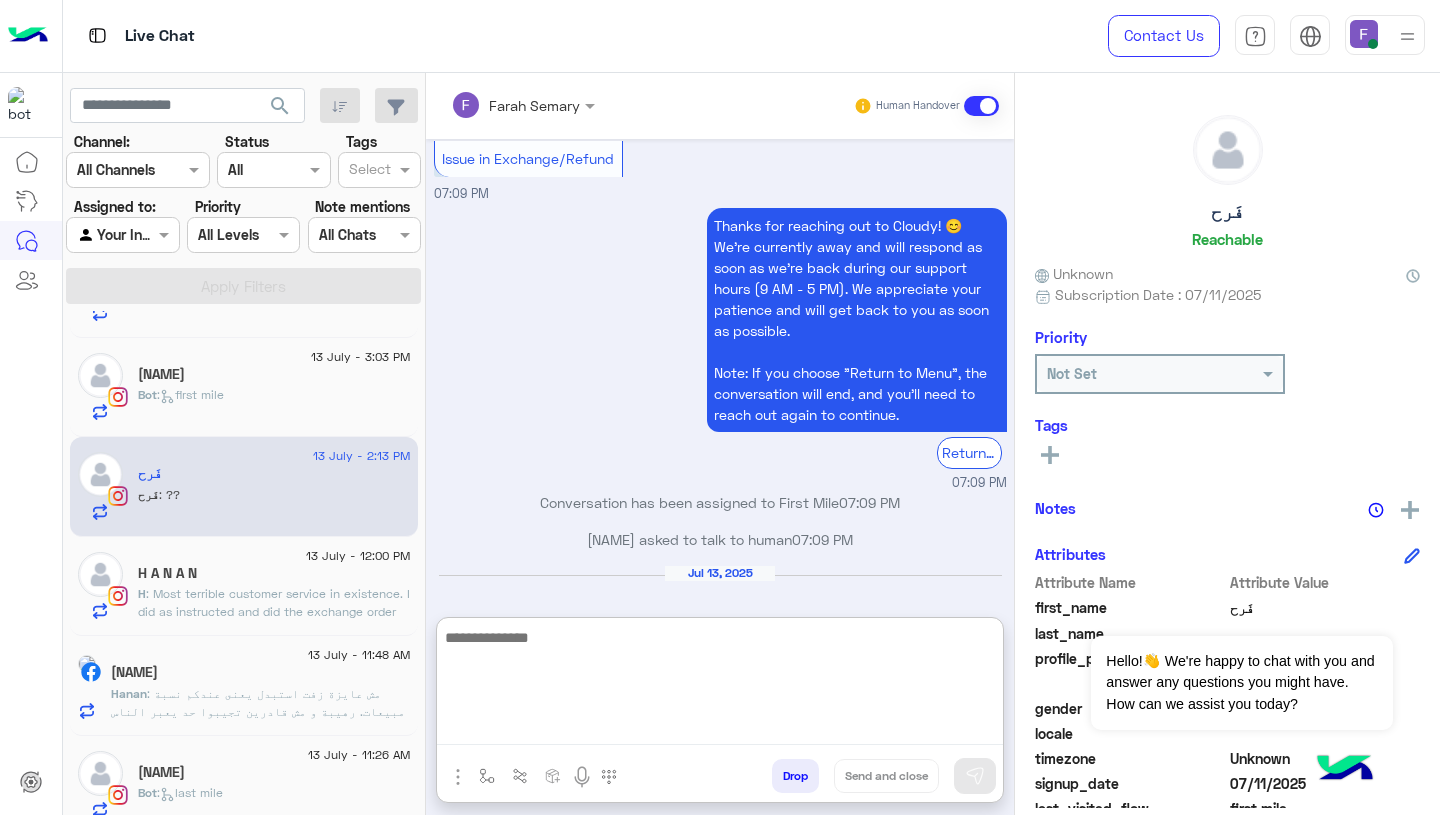 scroll, scrollTop: 2280, scrollLeft: 0, axis: vertical 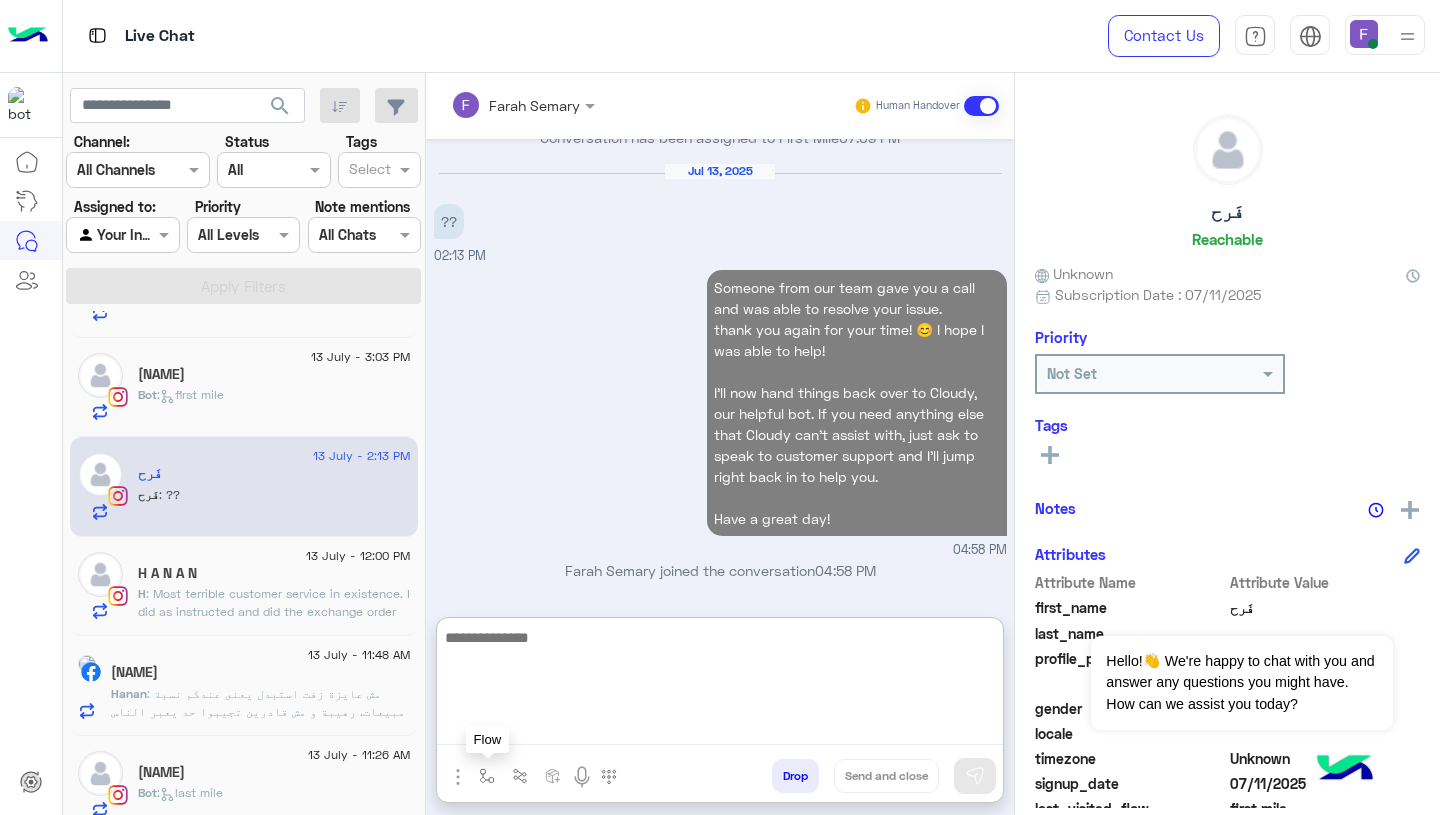 click at bounding box center (487, 776) 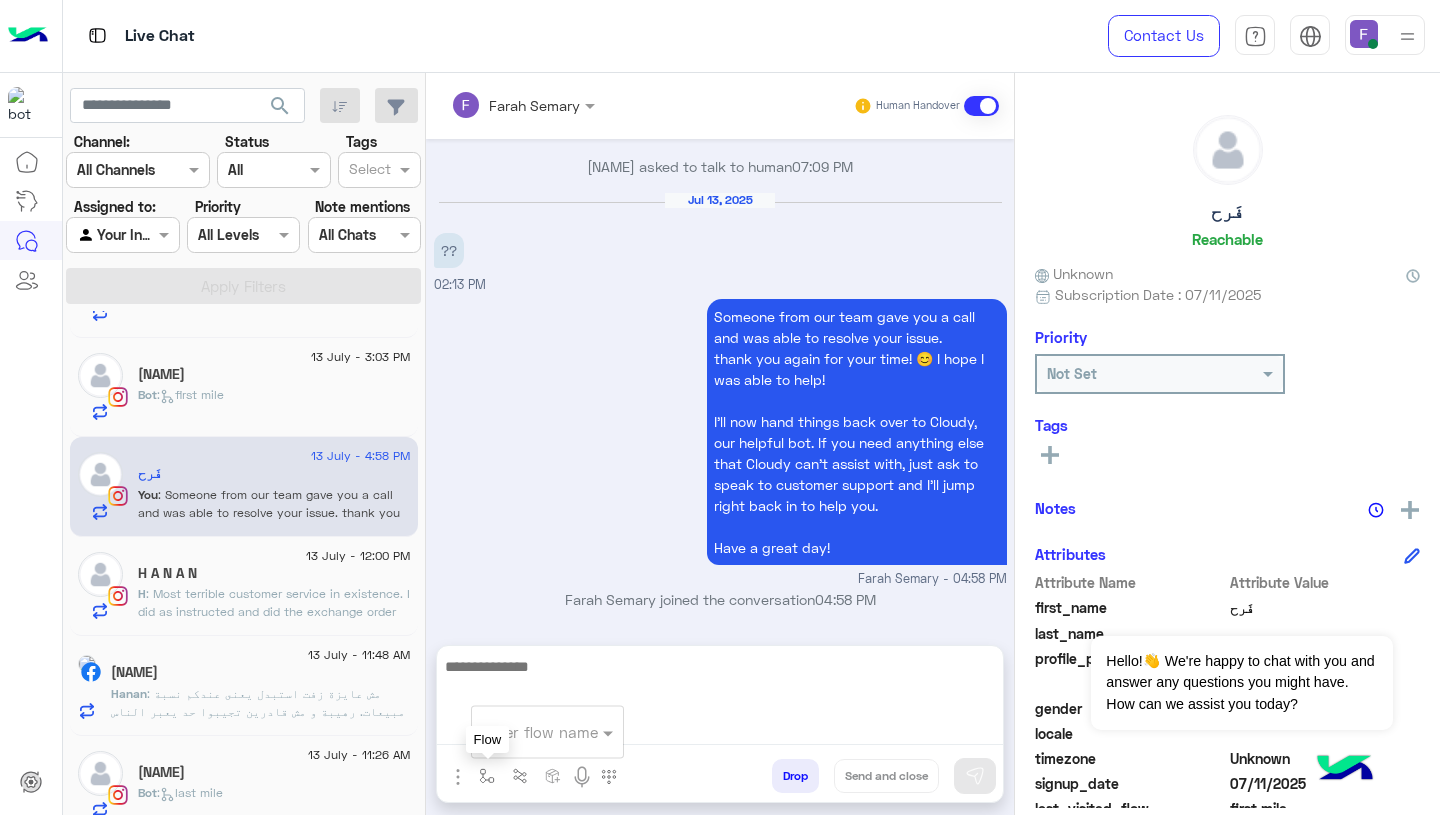 scroll, scrollTop: 2226, scrollLeft: 0, axis: vertical 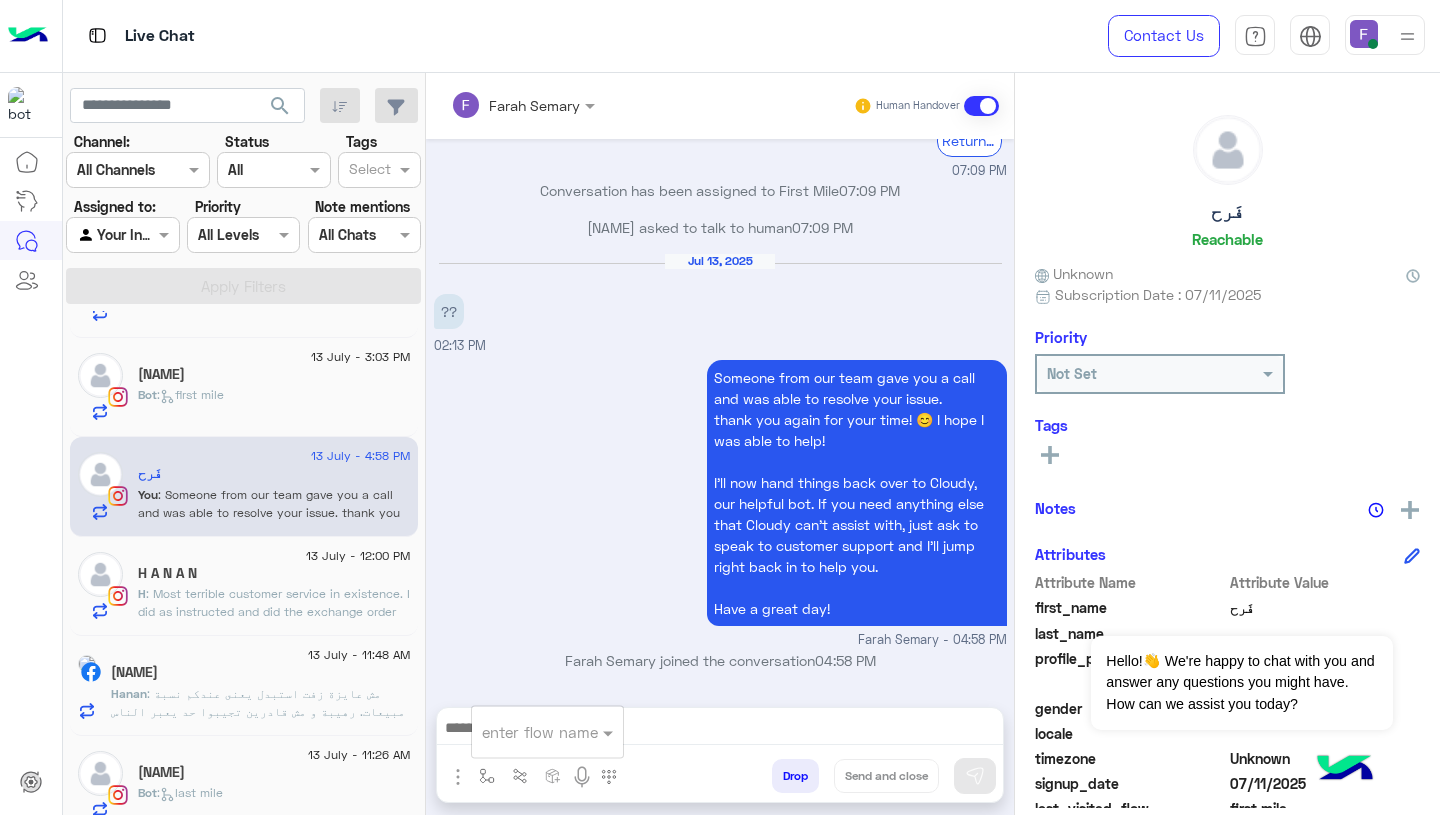 click at bounding box center [523, 732] 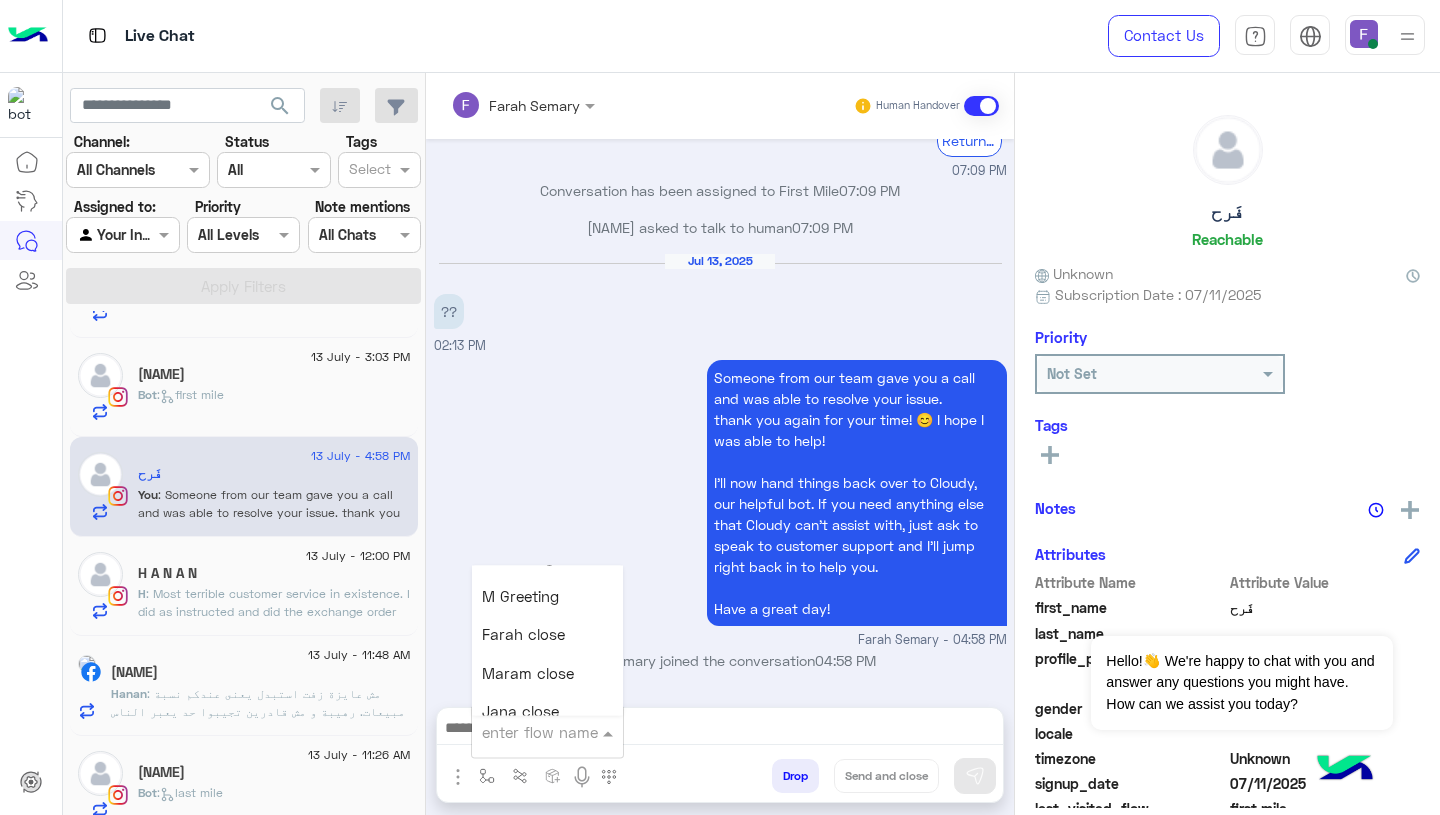 scroll, scrollTop: 2356, scrollLeft: 0, axis: vertical 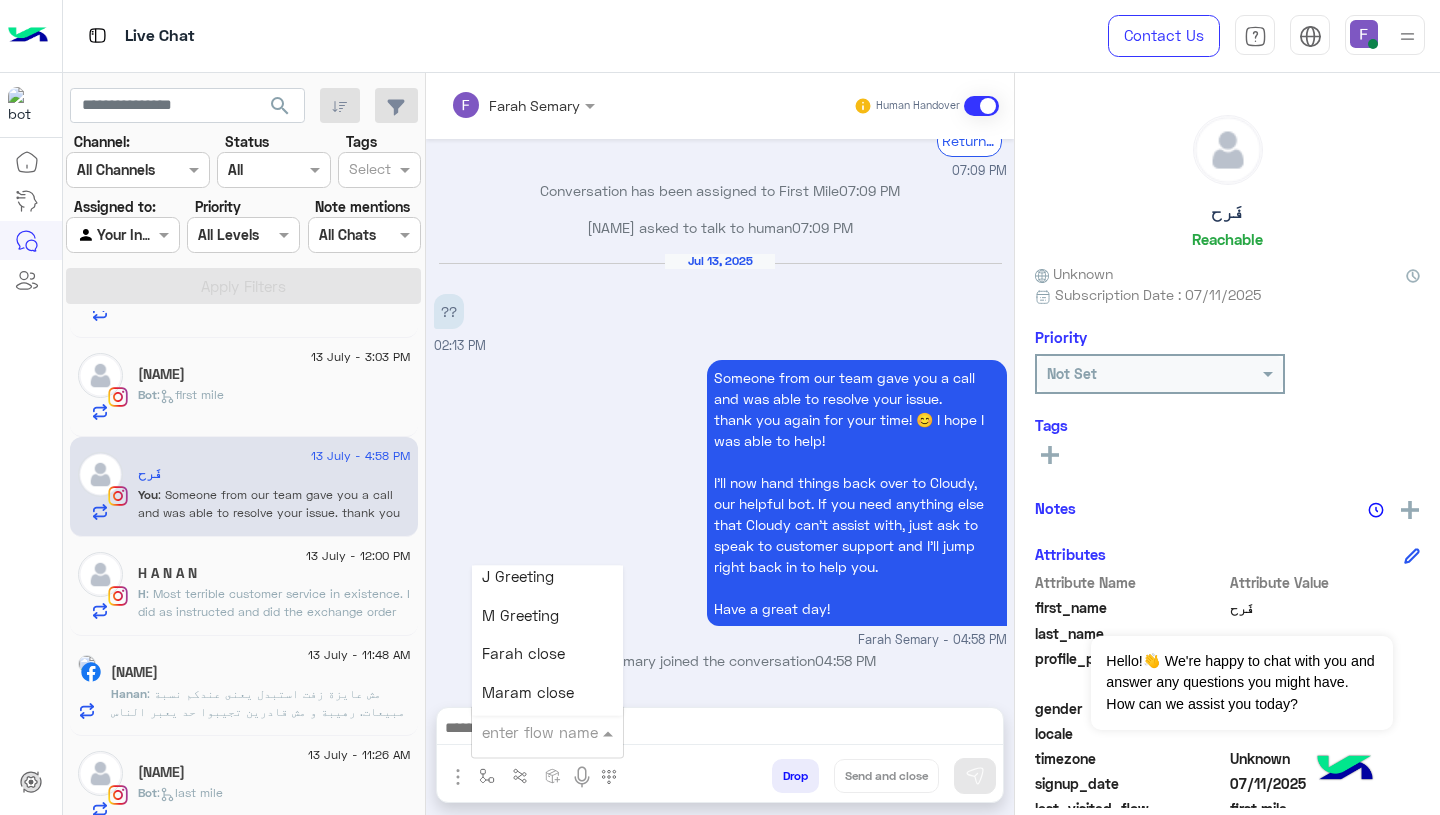 click on "Farah close" at bounding box center [547, 654] 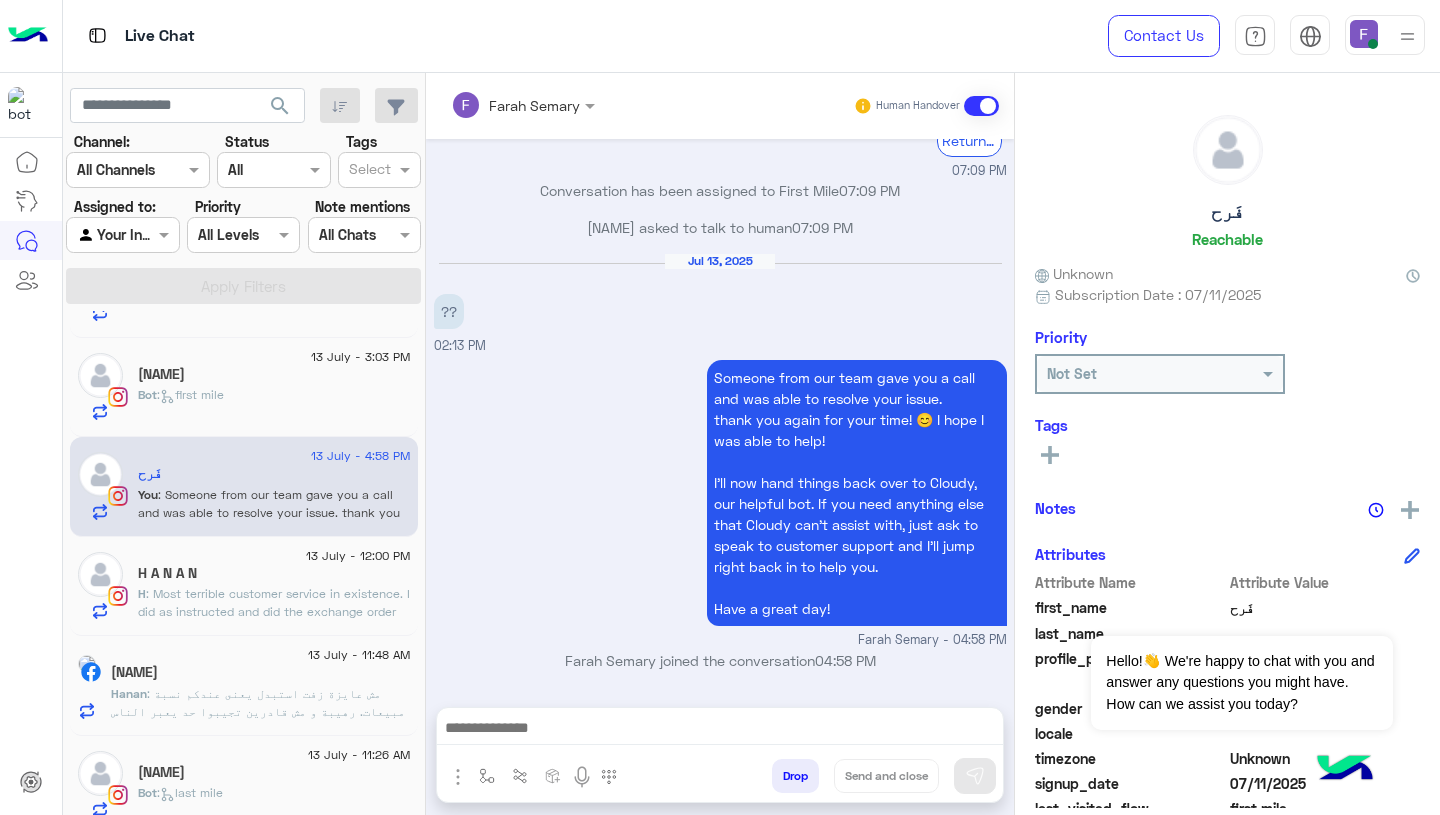 type on "**********" 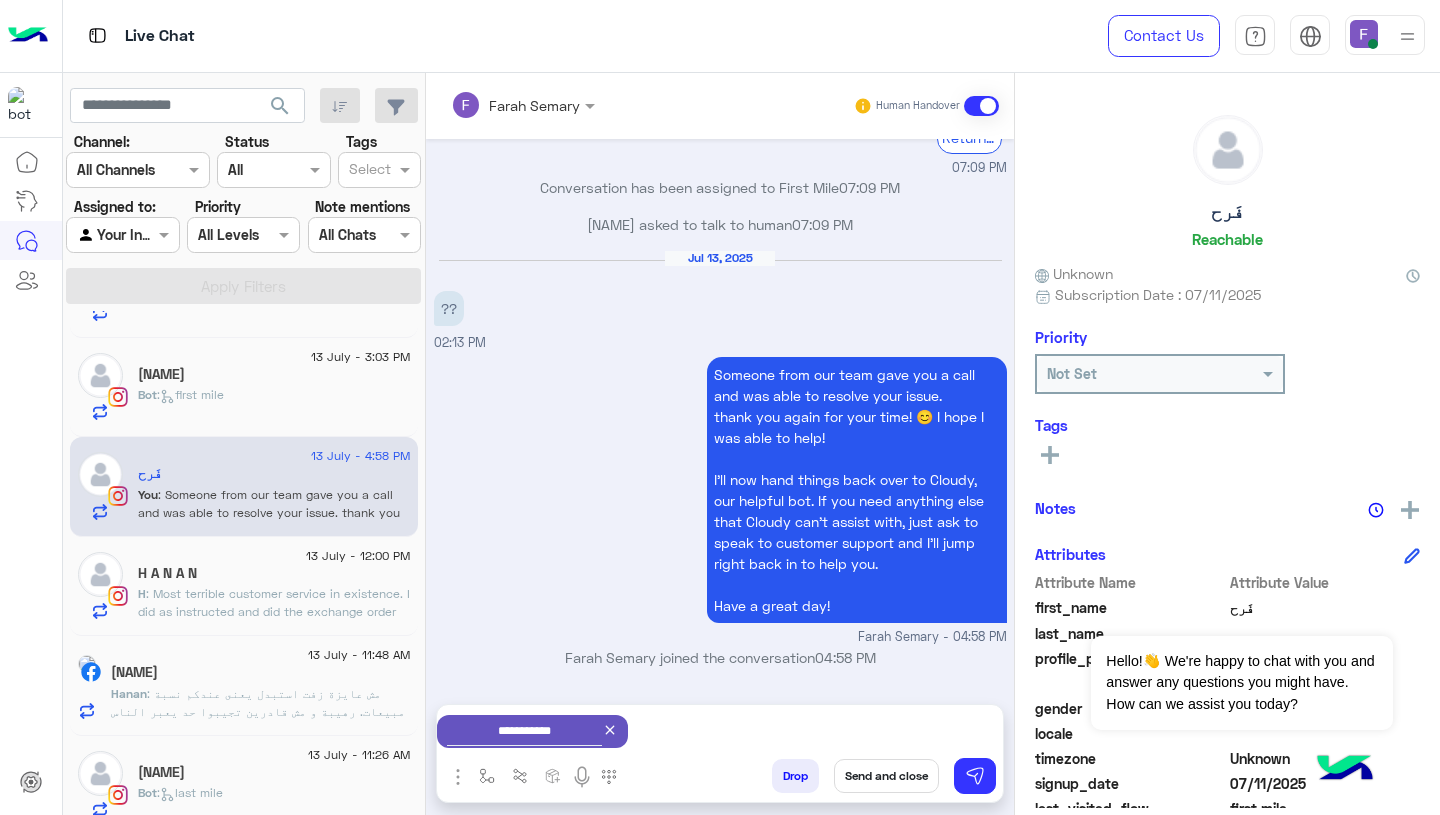 click on "Send and close" at bounding box center (886, 776) 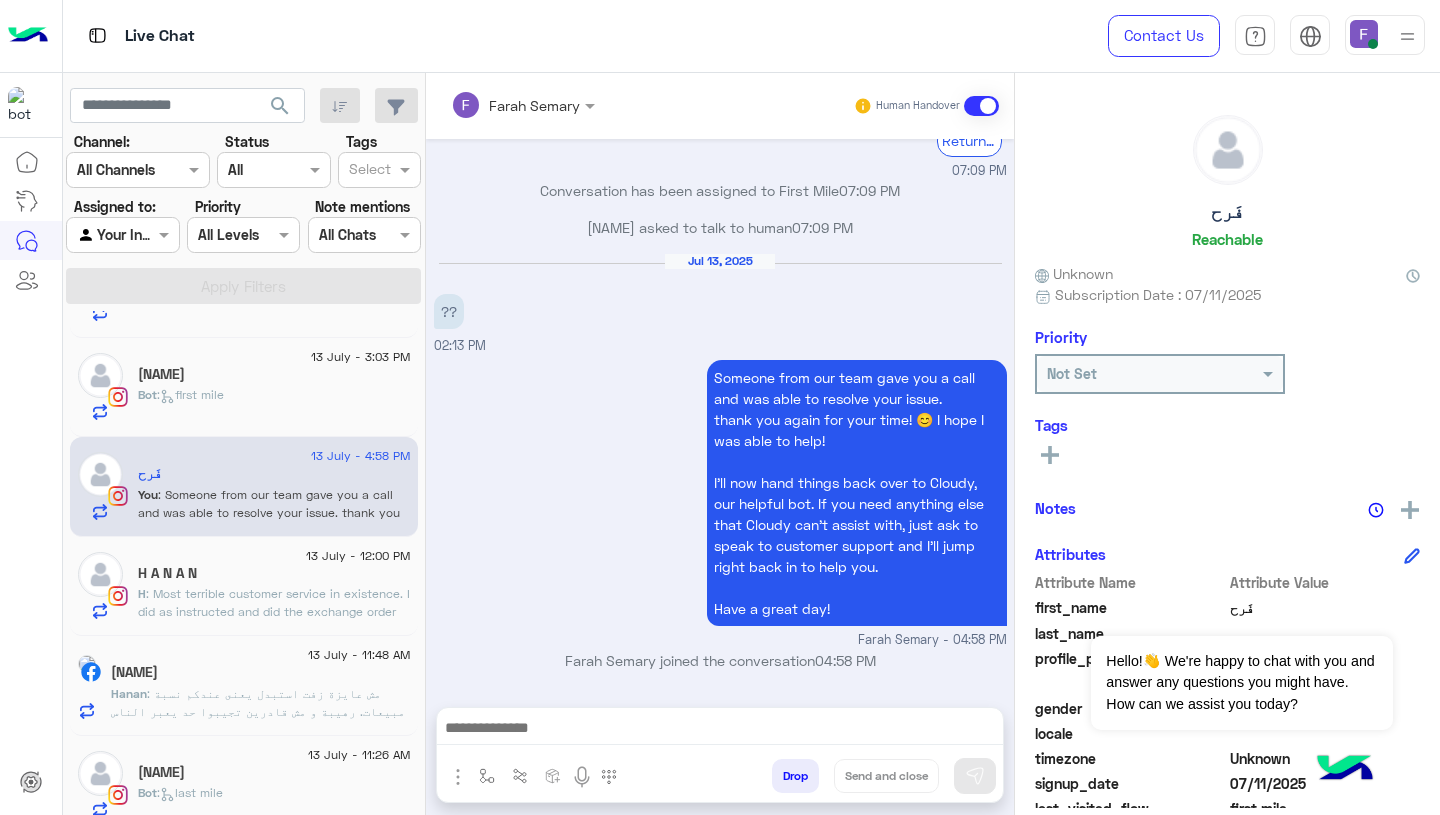 scroll, scrollTop: 2263, scrollLeft: 0, axis: vertical 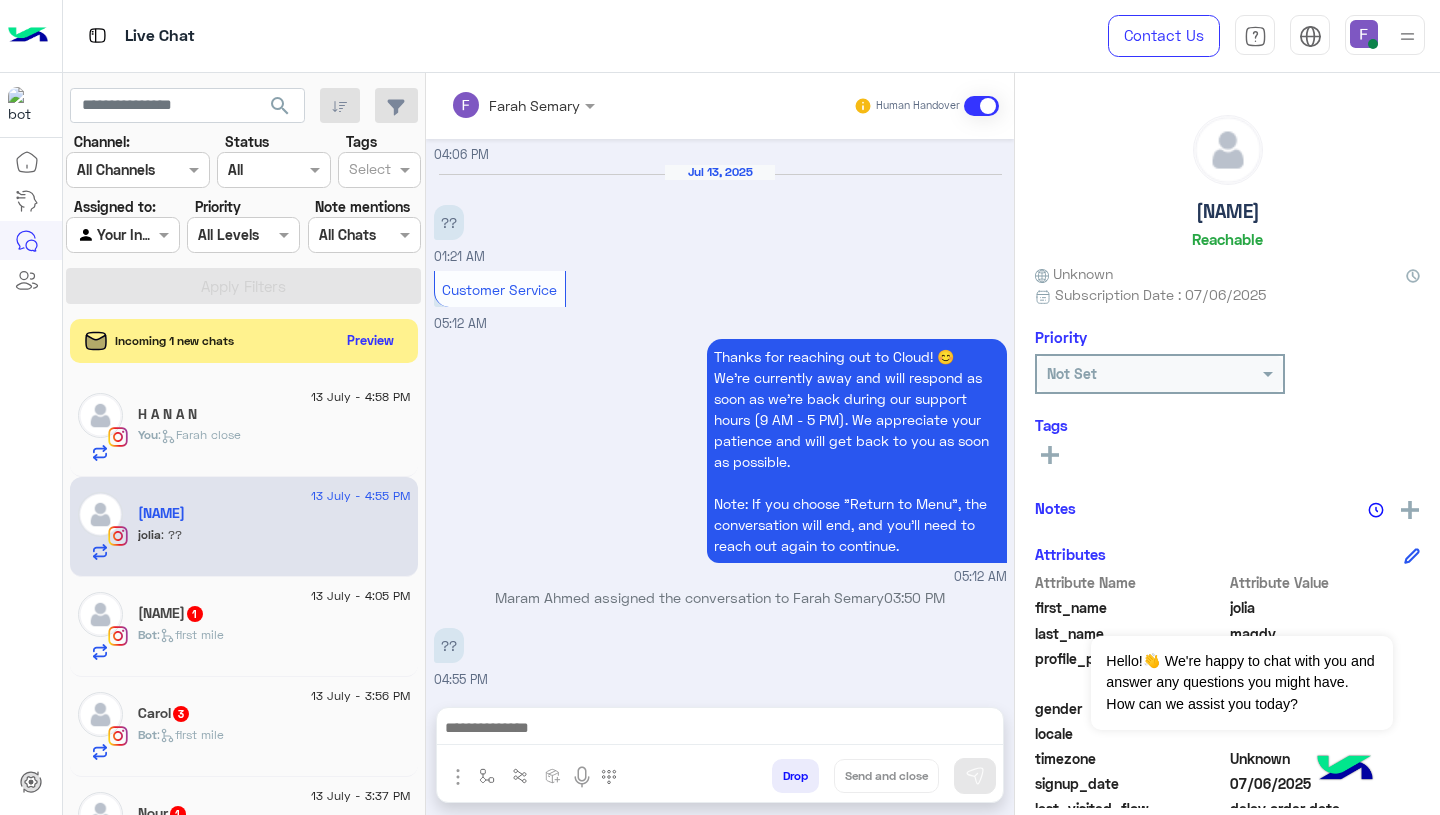 click on "You  :   Farah close" 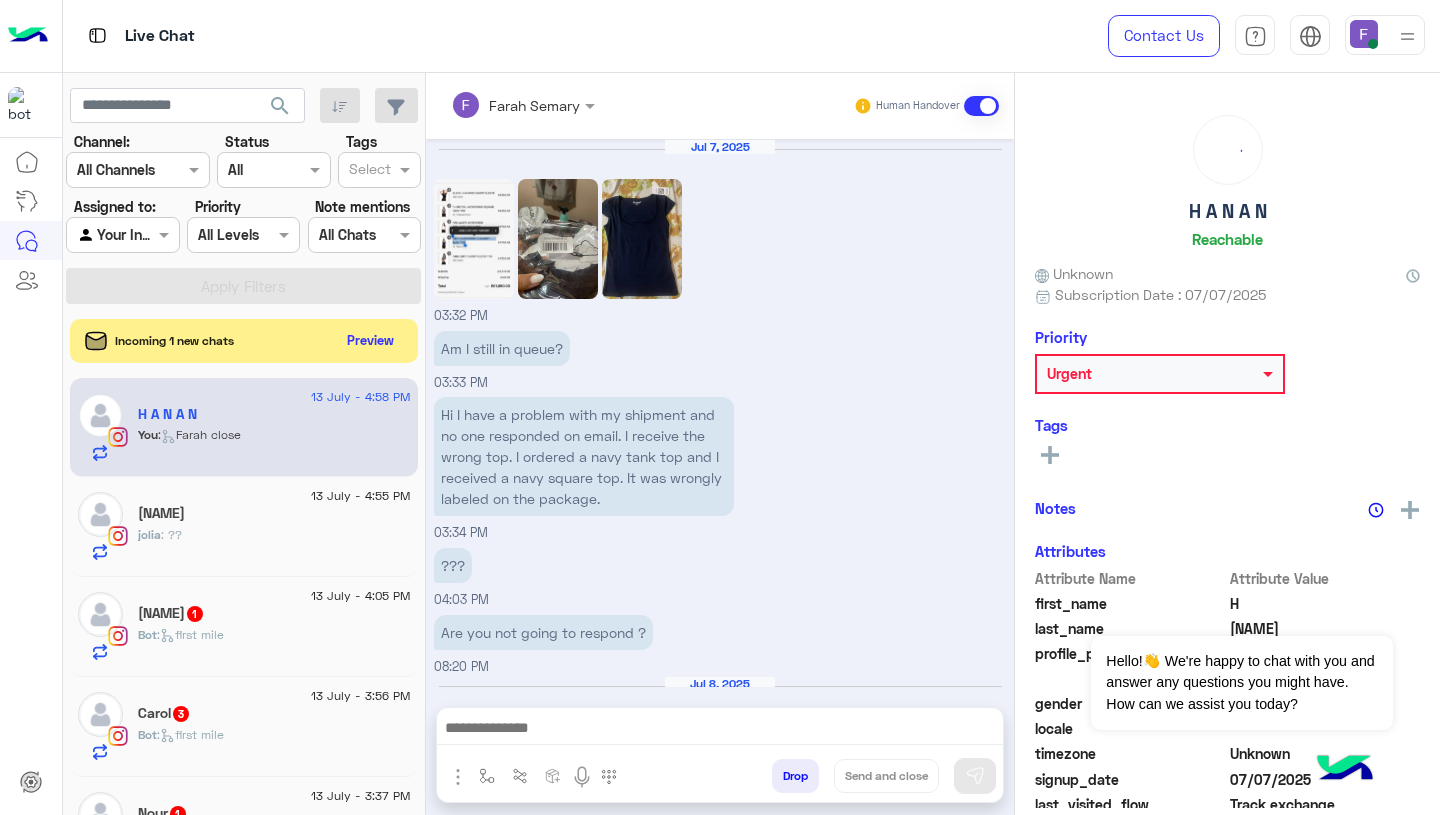 scroll, scrollTop: 2023, scrollLeft: 0, axis: vertical 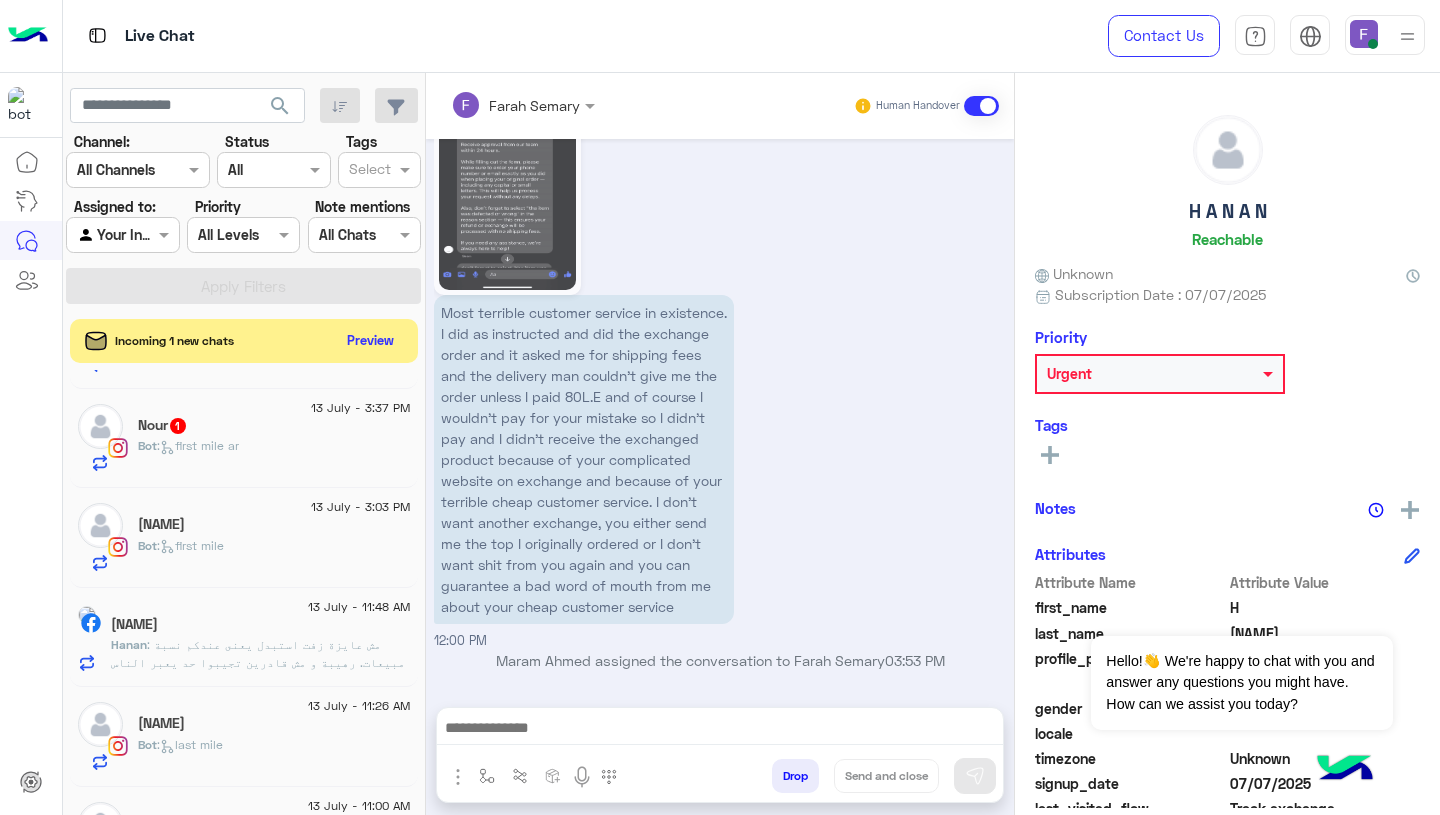 click on ": مش عايزة زفت استبدل يعنى عندكم نسبة مبيعات. رهيبة و مش قادرين تجيبوا حد يعبر الناس ؟؟؟" 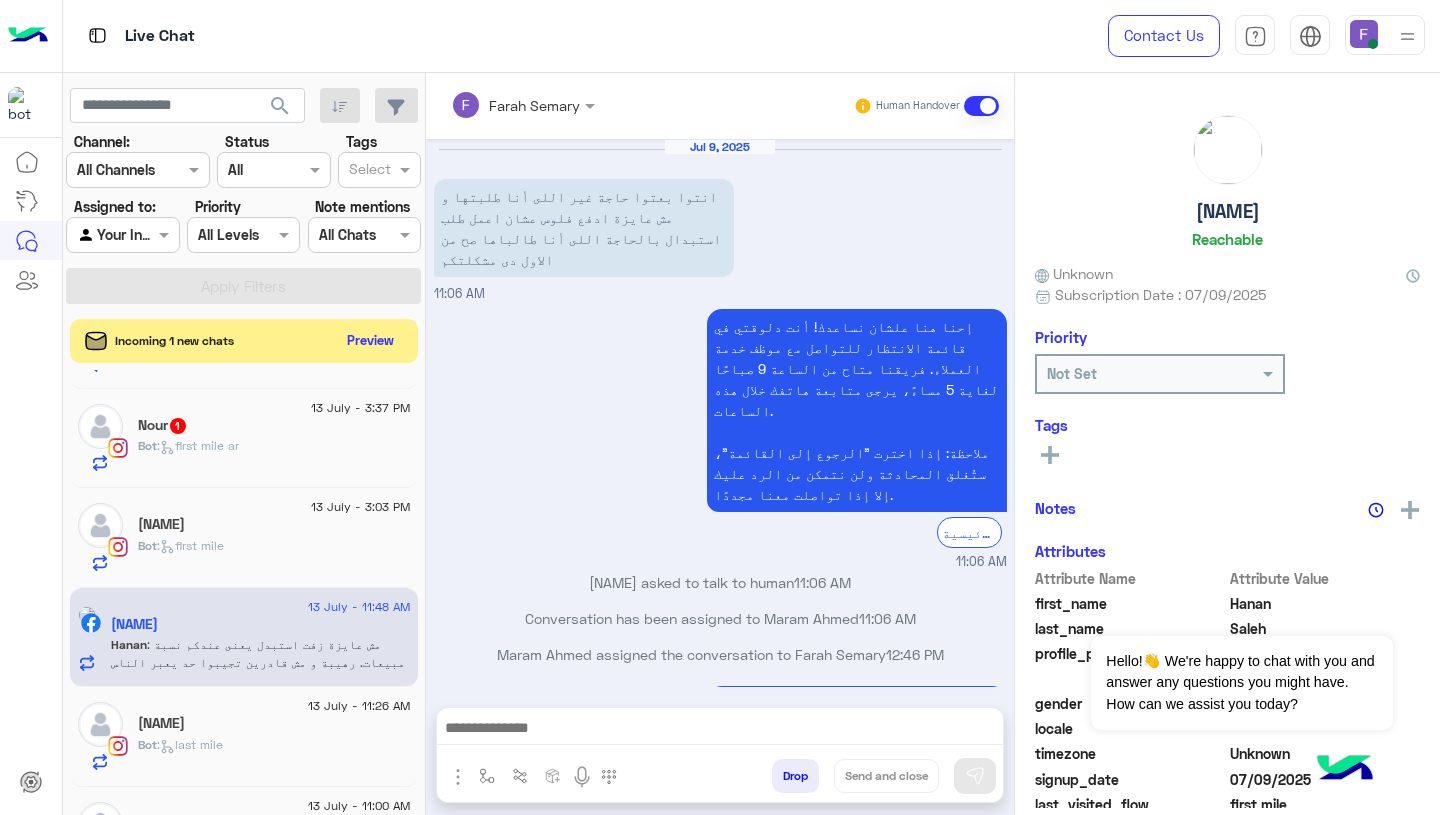 scroll, scrollTop: 2535, scrollLeft: 0, axis: vertical 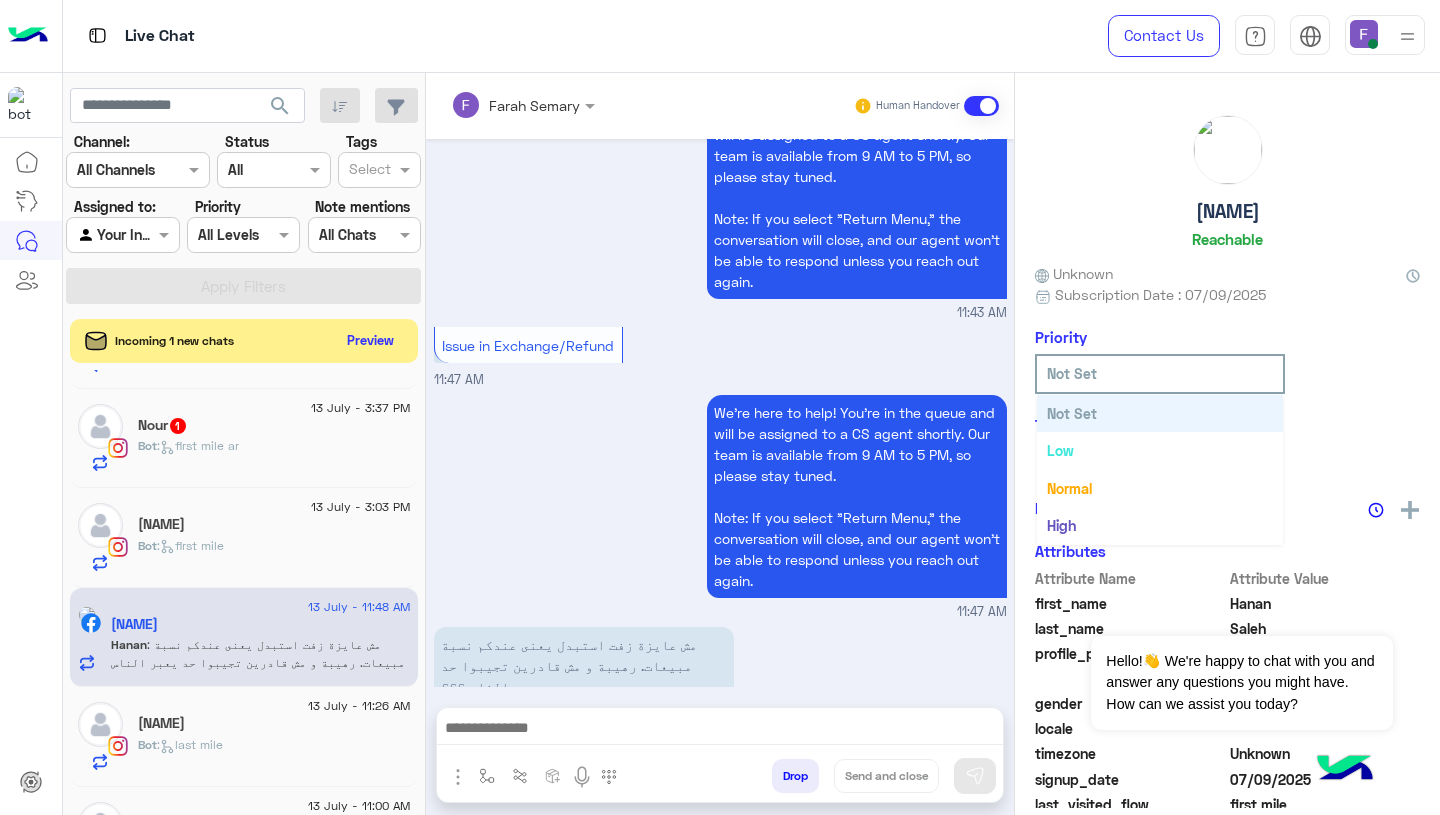 click on "Not Set" 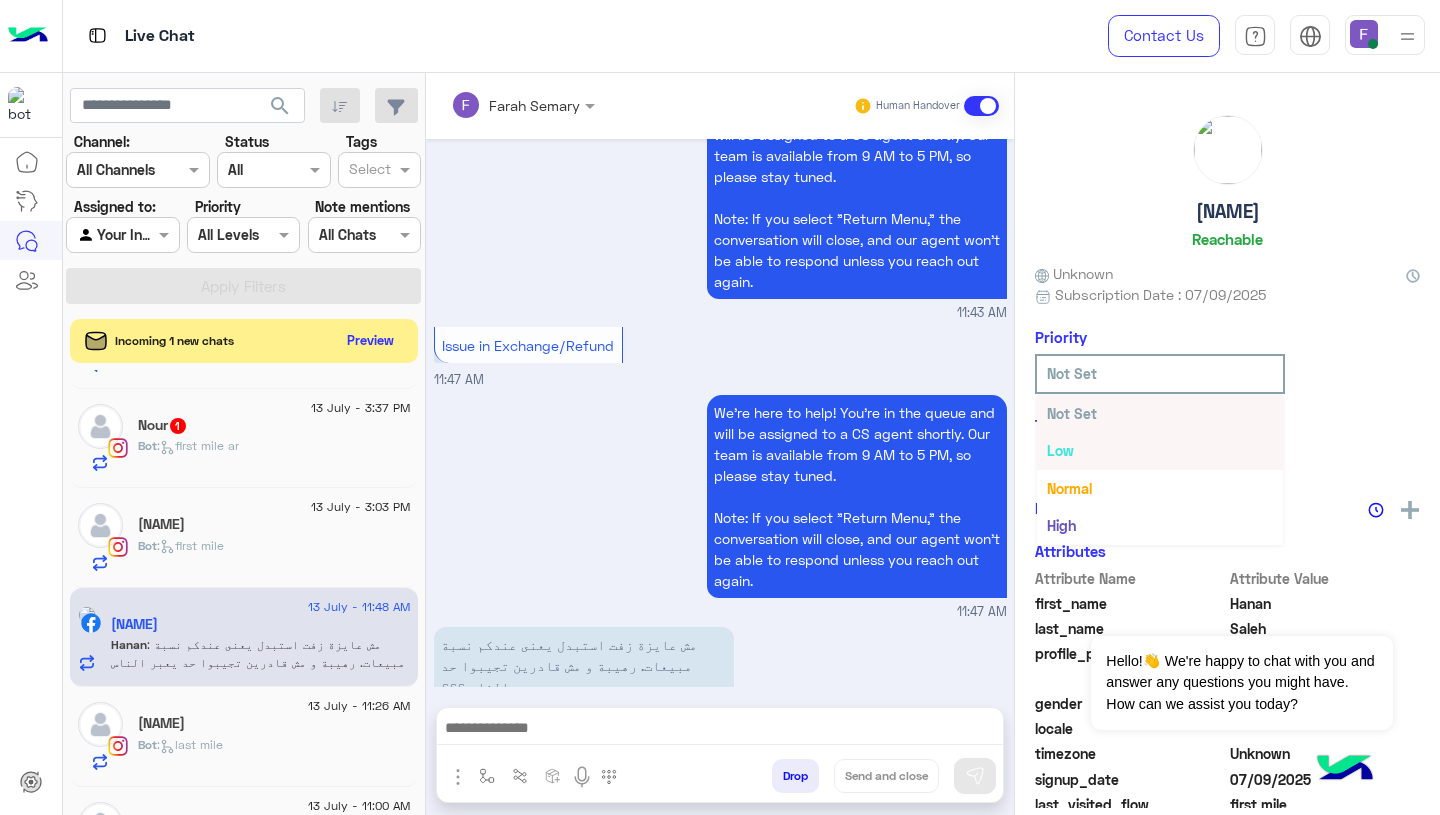 scroll, scrollTop: 36, scrollLeft: 0, axis: vertical 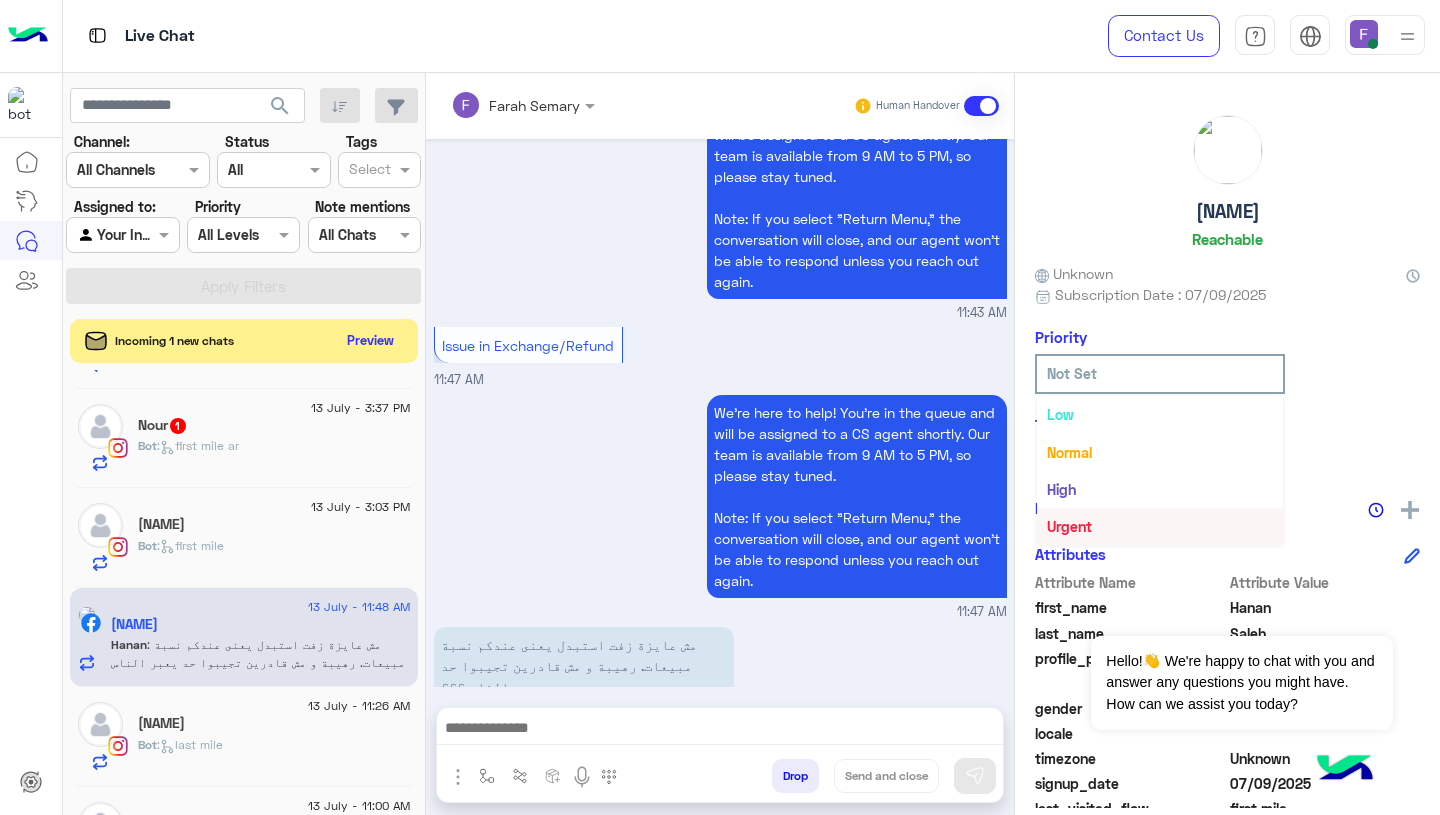 click on "Urgent" at bounding box center (1160, 526) 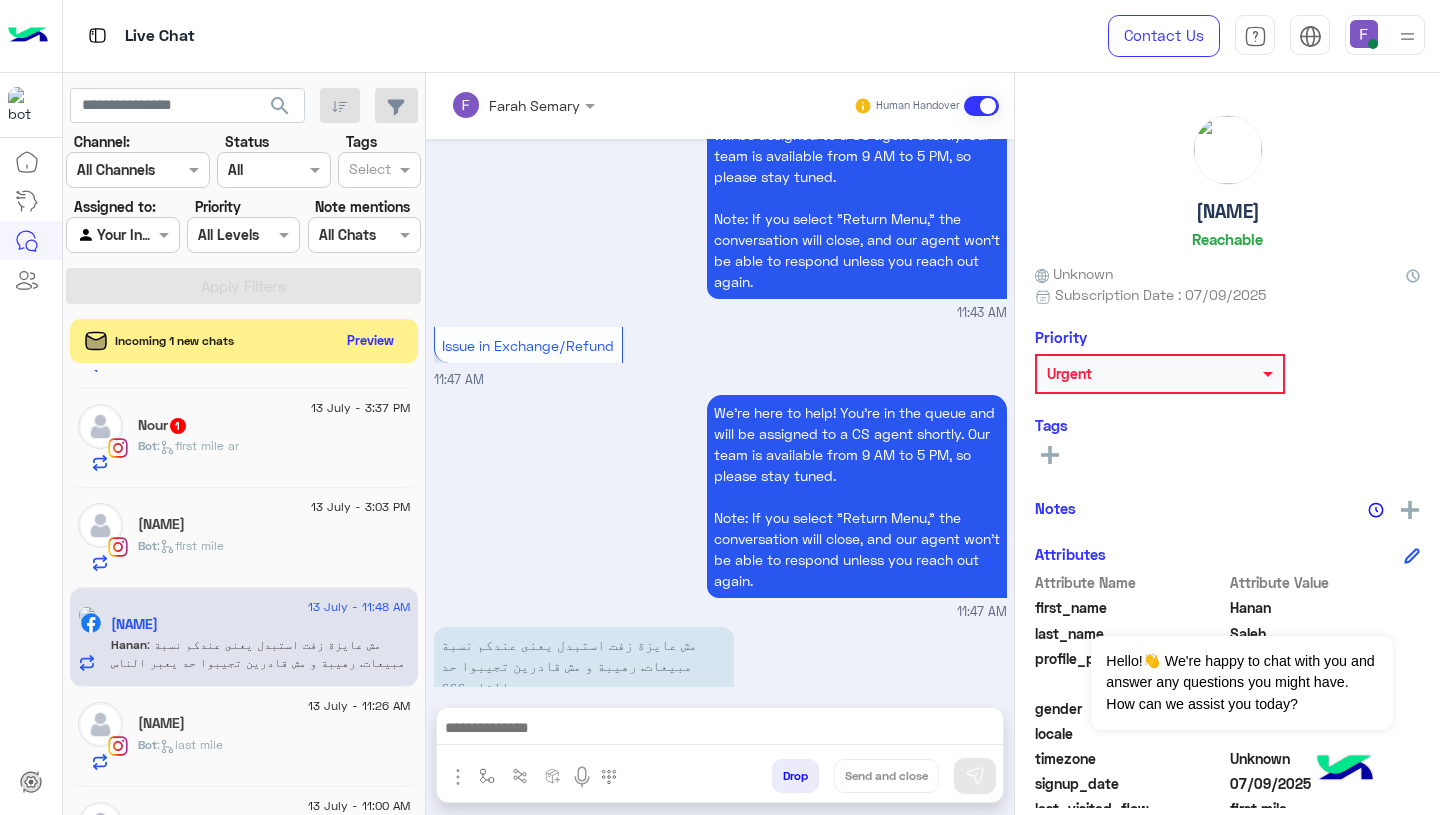 click on "[NAME] Reachable Unknown Subscription Date : 07/09/2025 Priority Urgent Tags See All Notes Notes History No notes added yet. Add note Attributes Attribute Name Attribute Value first_name [NAME] last_name [NAME] profile_pic gender locale timezone Unknown signup_date 07/09/2025 last_visited_flow first mile last_interaction 07/13/2025, 11:48 AM last_message مش عايزة زفت استبدل يعنى عندكم نسبة مبيعات. رهيبة و مش قادرين تجيبوا حد يعبر الناس ؟؟؟ last_clicked_button Issue in Exchange/Refund phone_number ChannelId Facebook HandoverOn true UserId 10094804313941266 email last_message_sentiment Neutral last_message_id m_CPNo4FOSnRBMmSqCyE-2pDvxL7XsKLDP_M6KlrLced55s3Lee6497BYOwq4BtxQQWVy_Qfrub_RyfypLgrrX-Q" 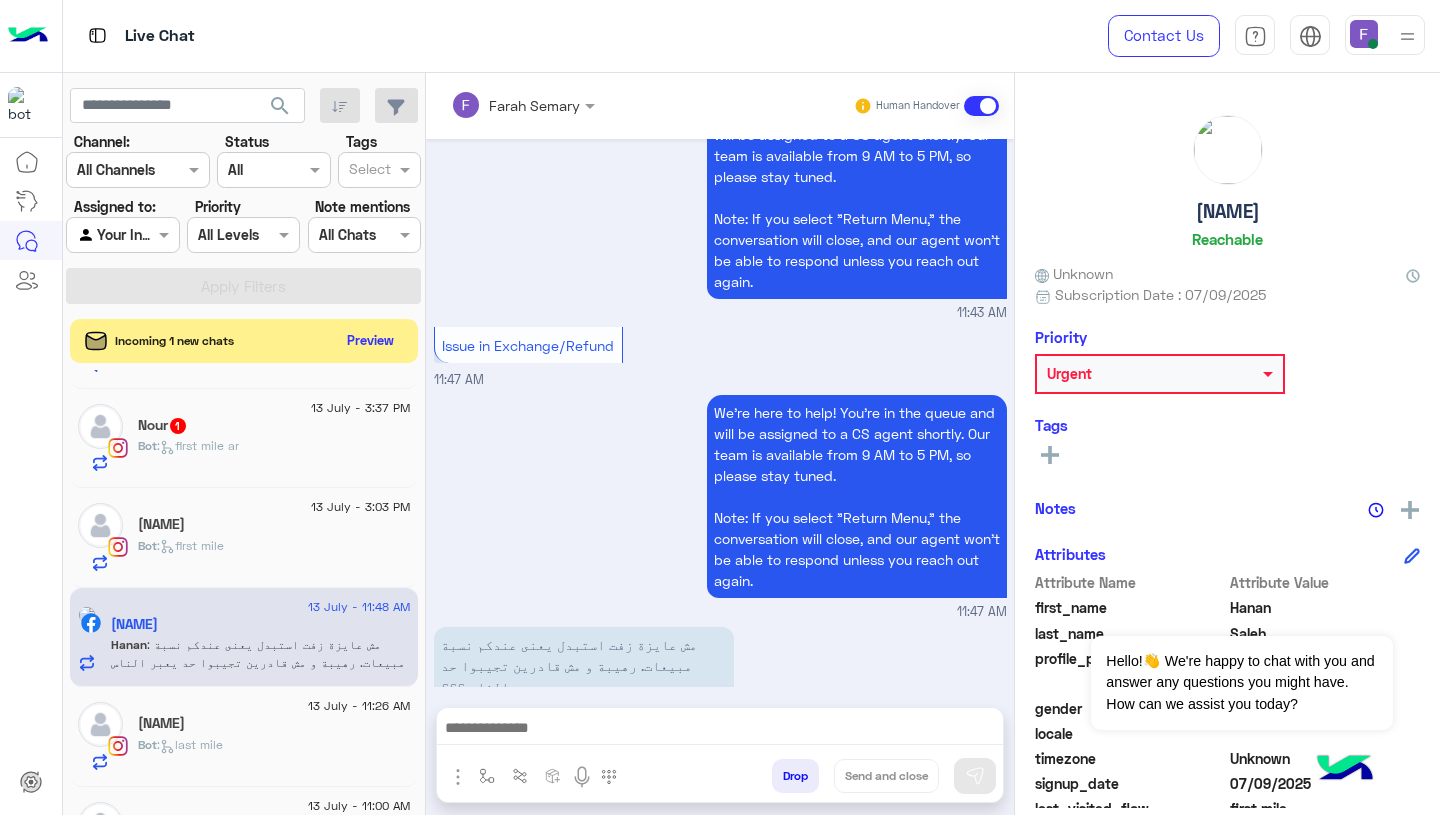 click on "Bot :   first mile" 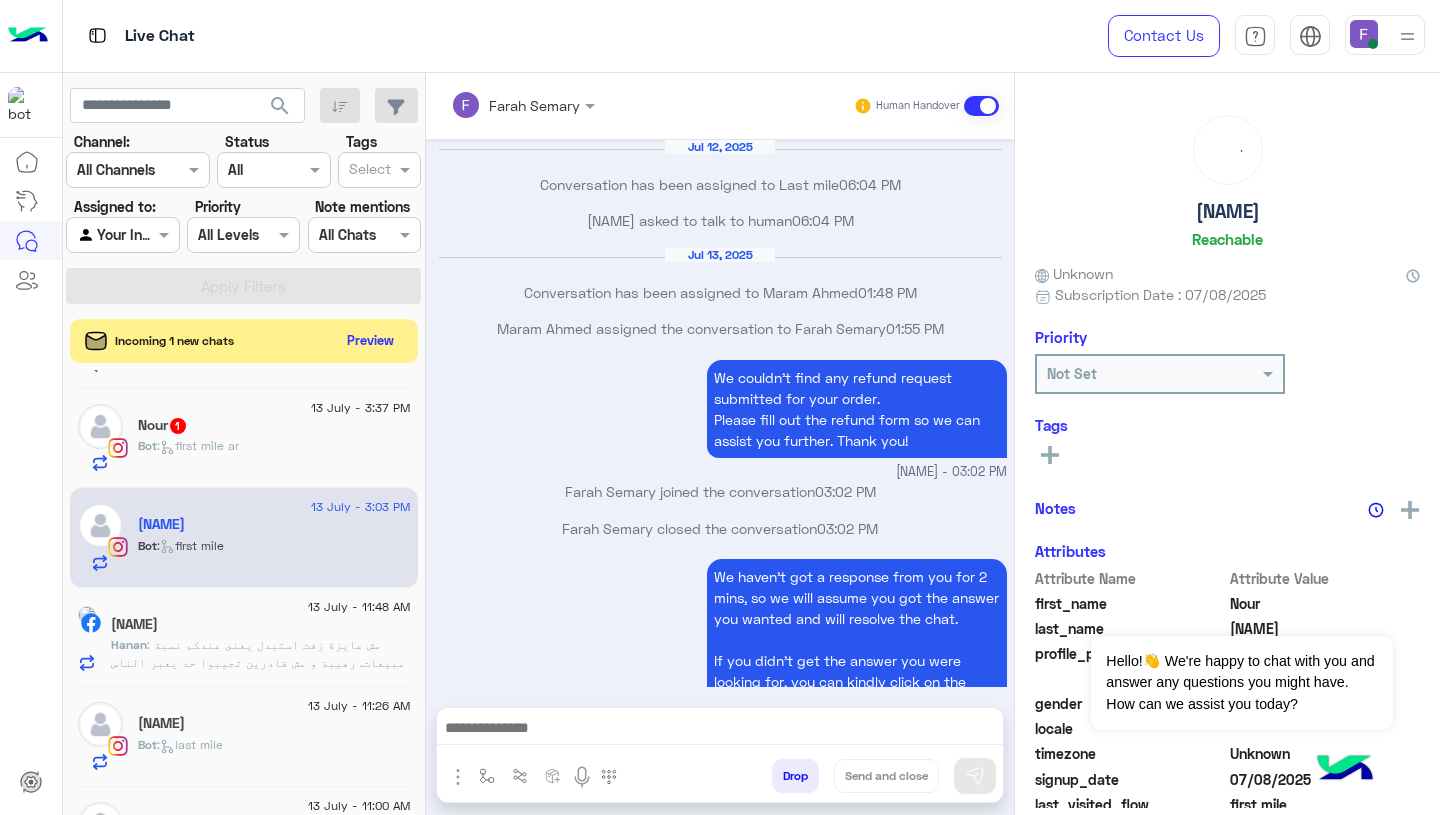 scroll, scrollTop: 1744, scrollLeft: 0, axis: vertical 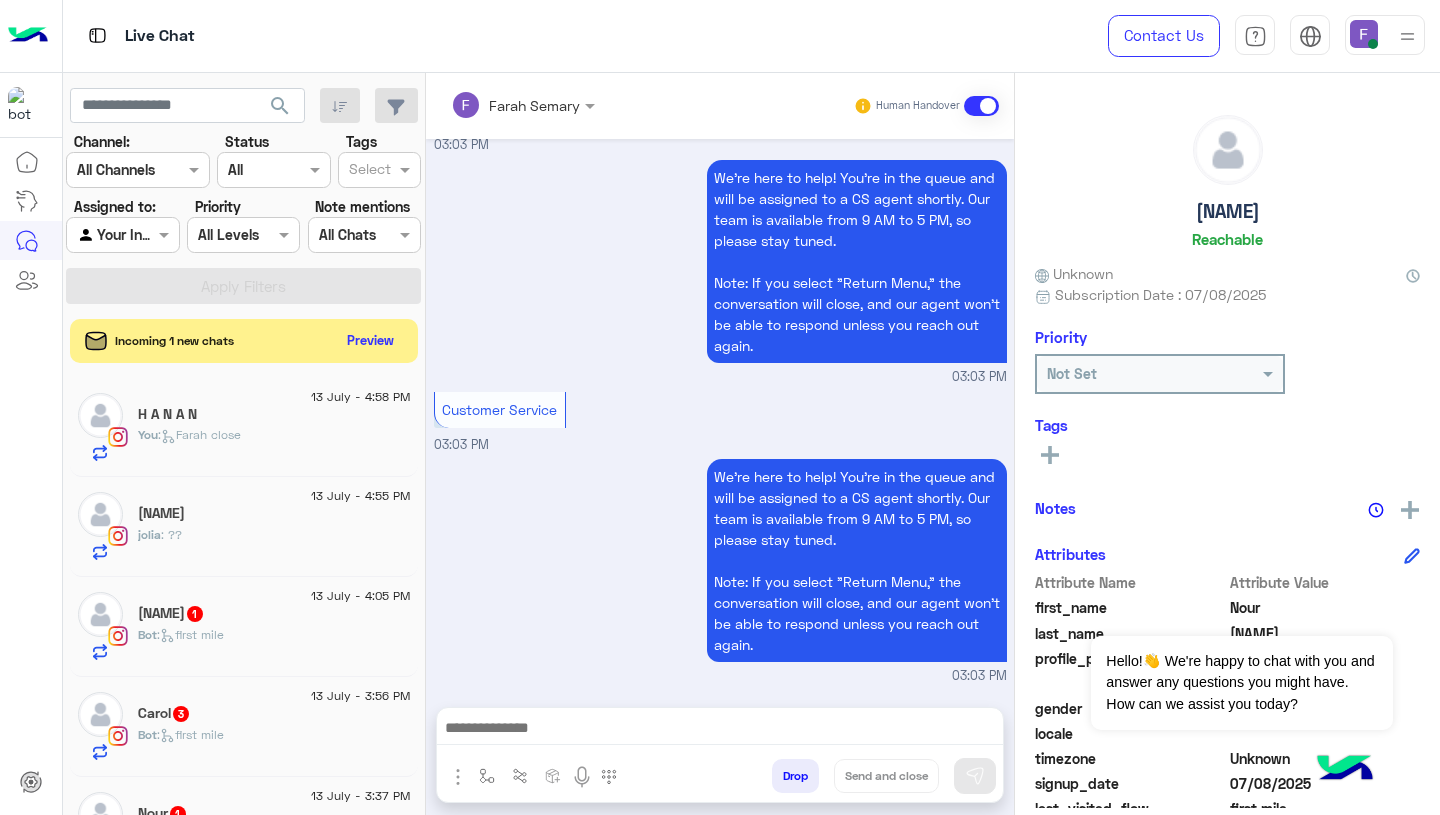 click on "You  :   Farah close" 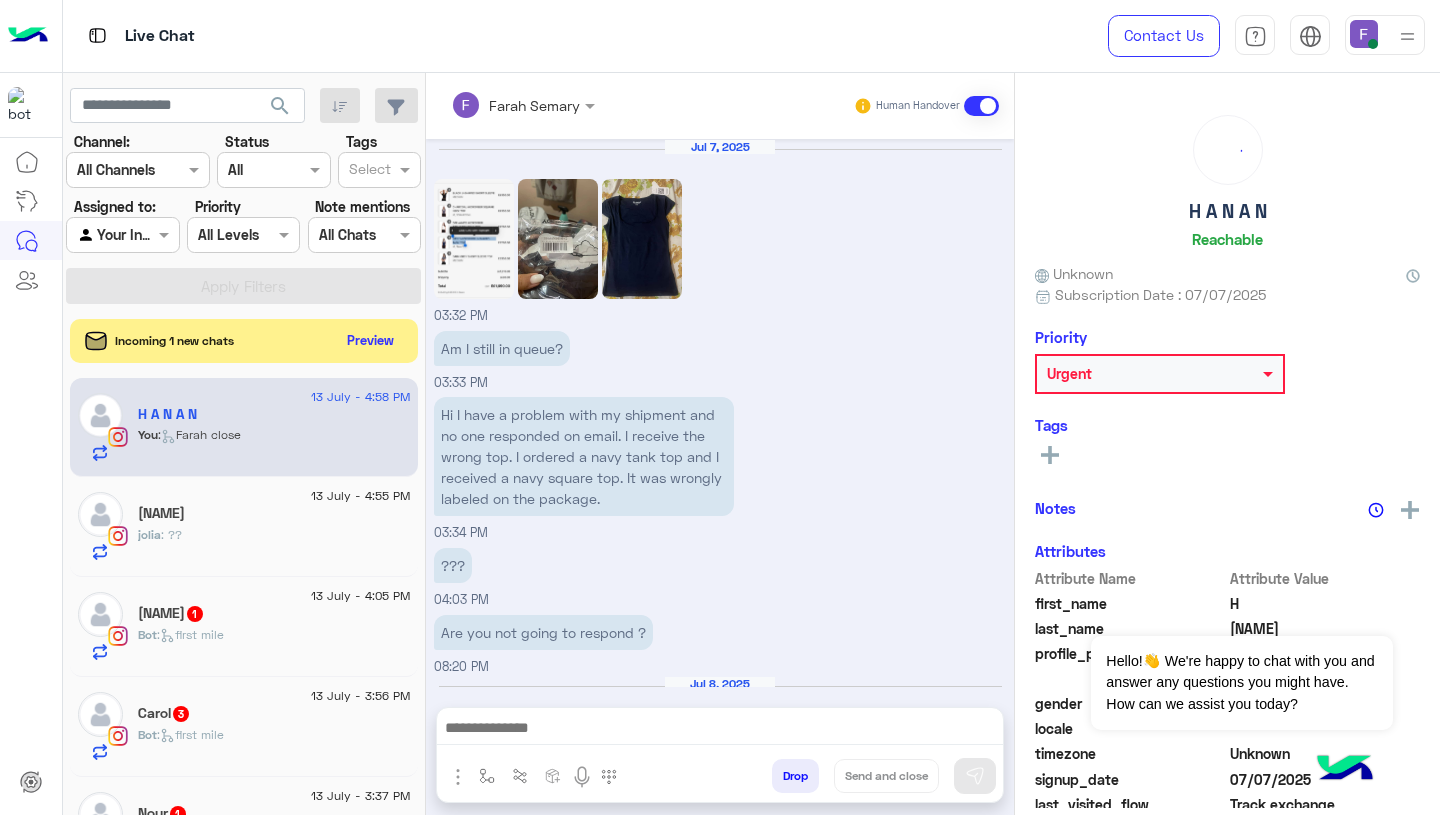 scroll, scrollTop: 2023, scrollLeft: 0, axis: vertical 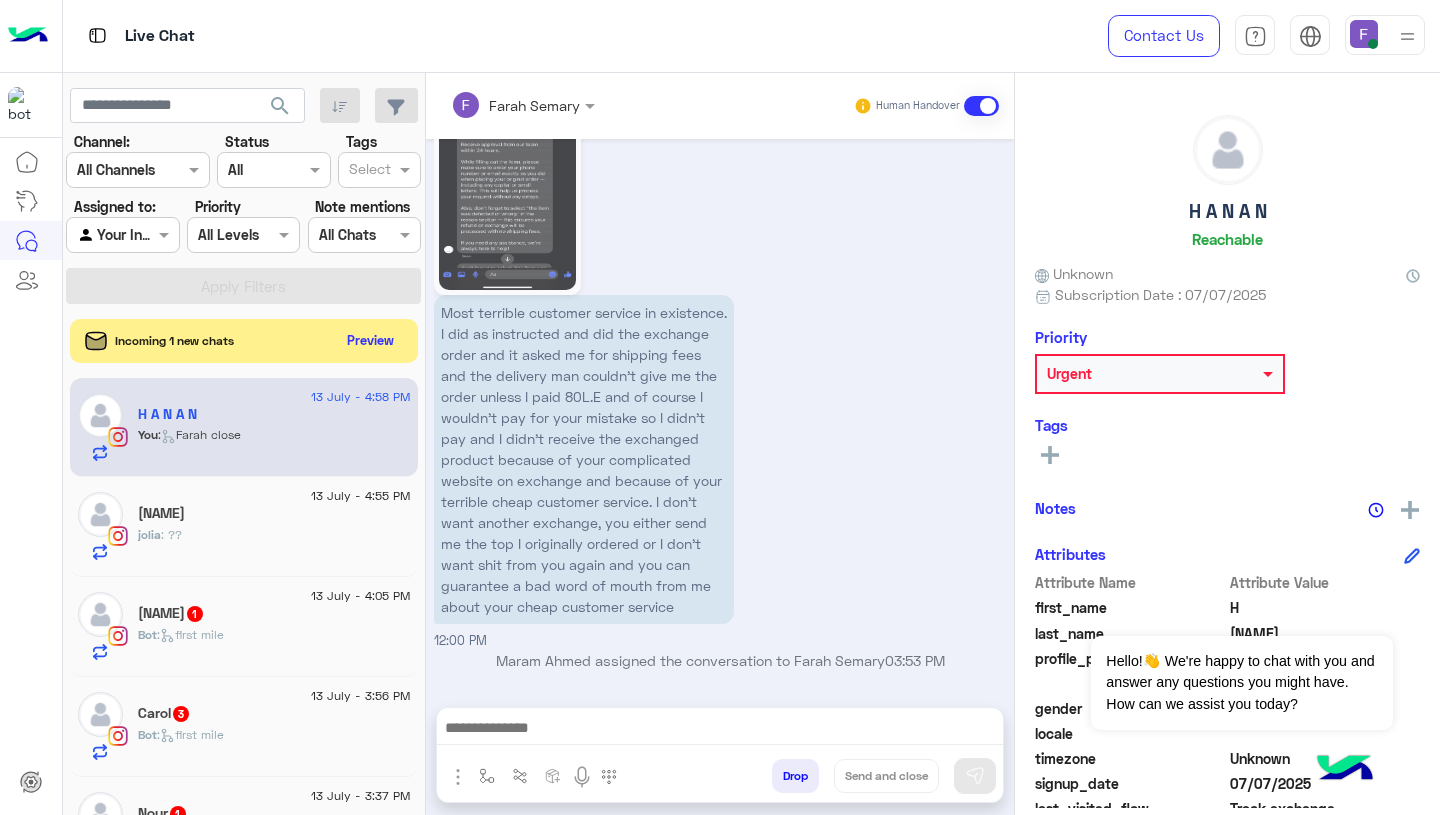 click on "Tags" 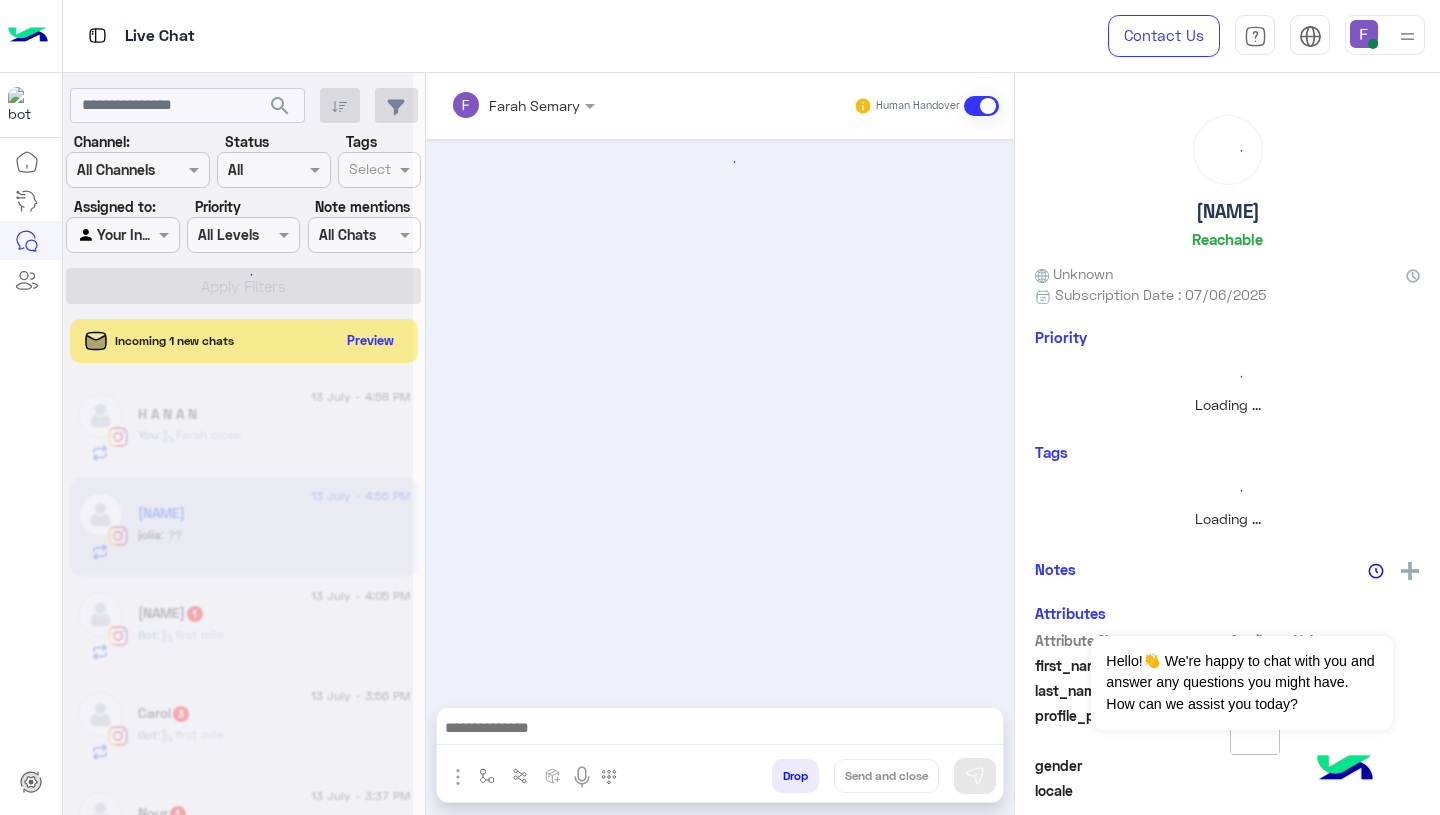 scroll 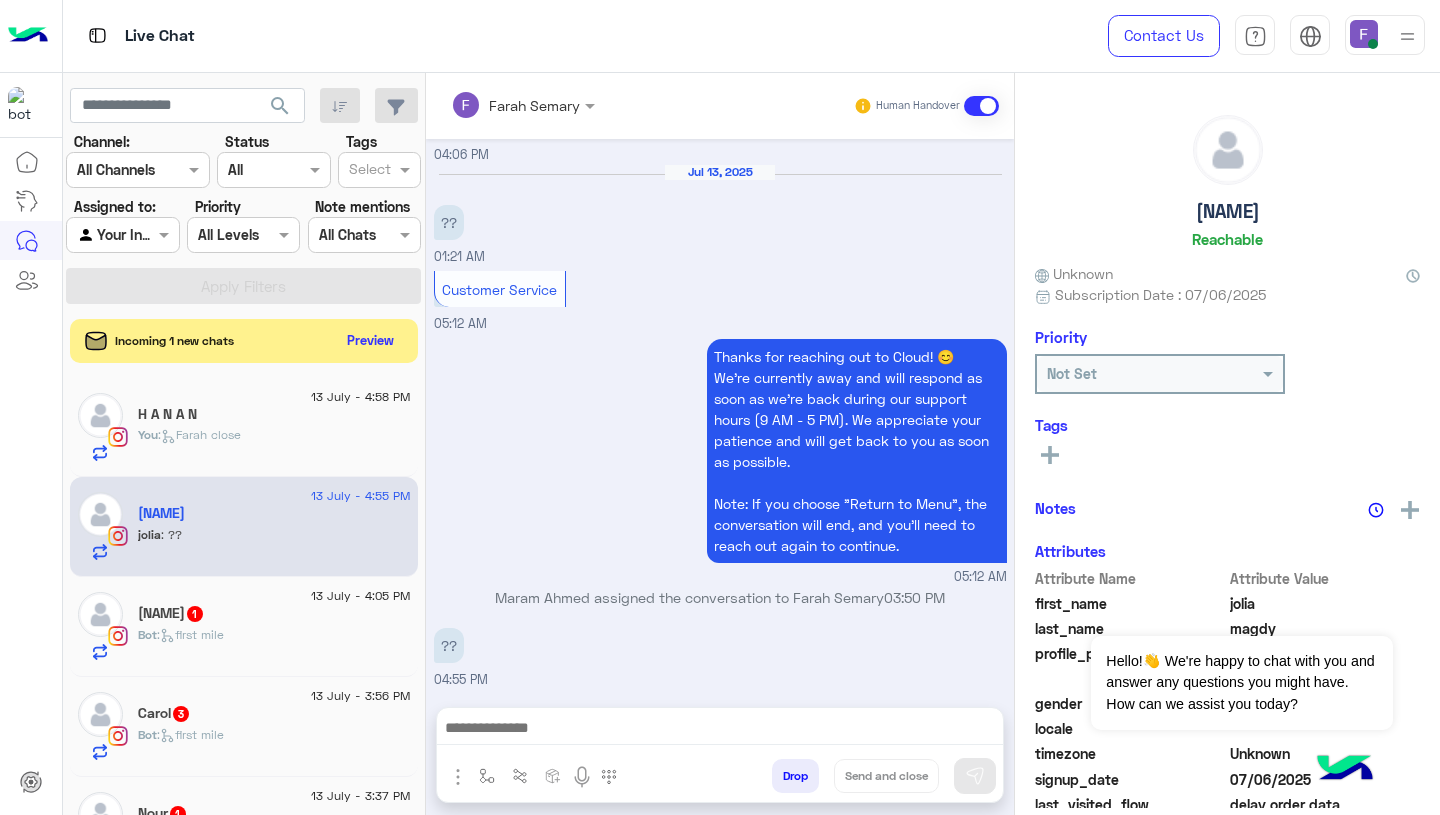 click on "You  :   Farah close" 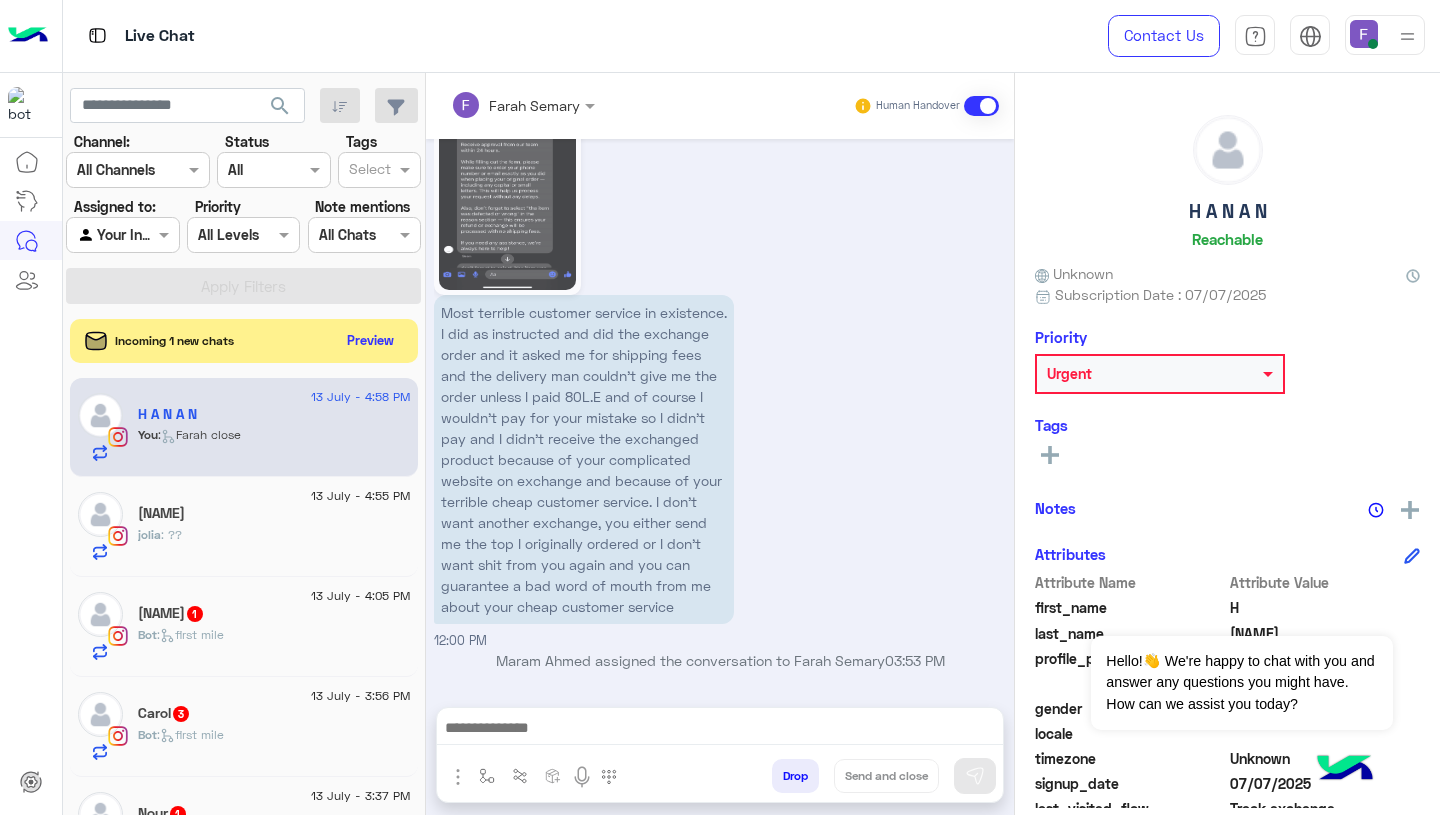 click on "13 July - 4:05 PM [NAME] 1 Bot : first mile" 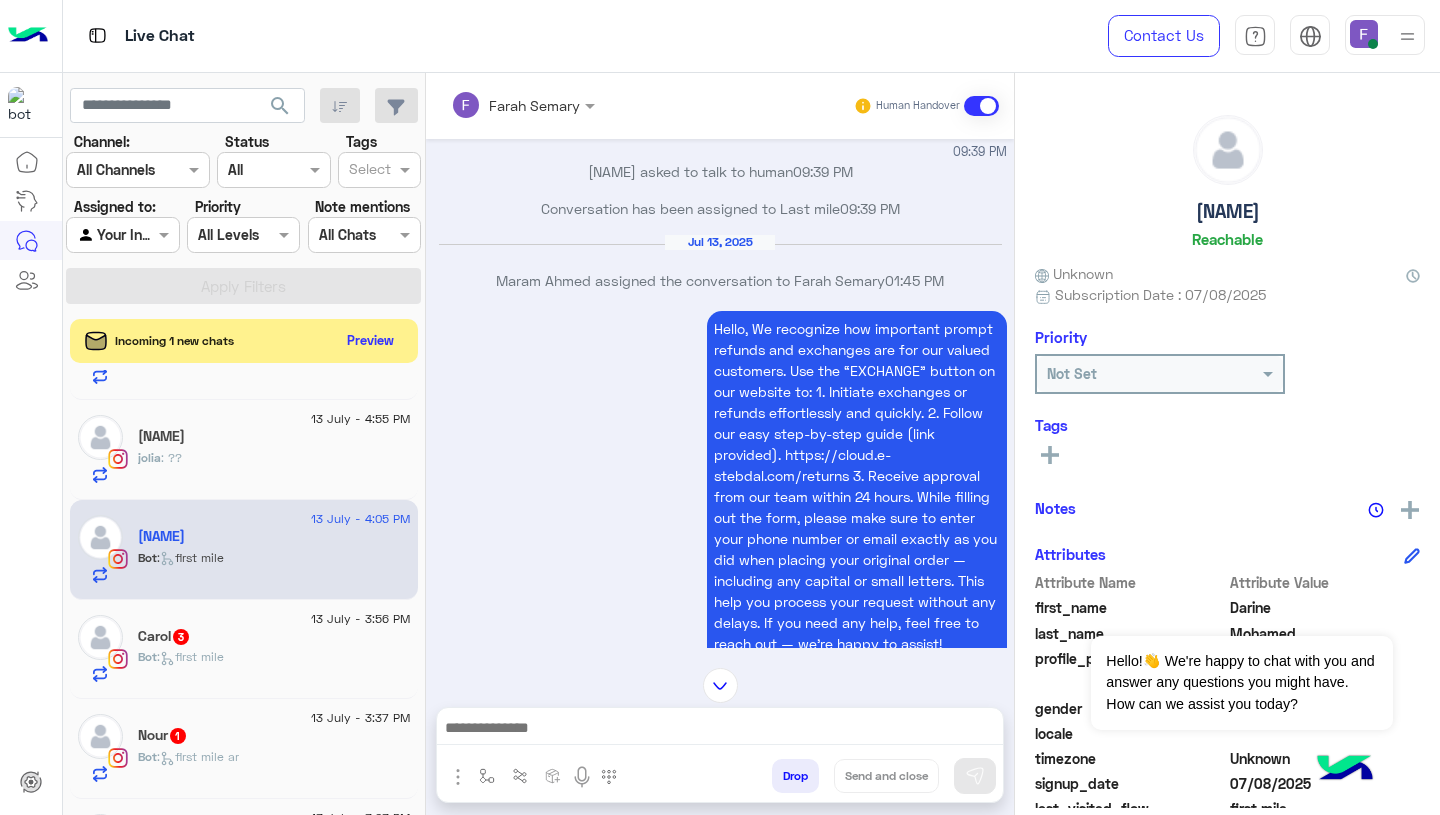 click at bounding box center [720, 730] 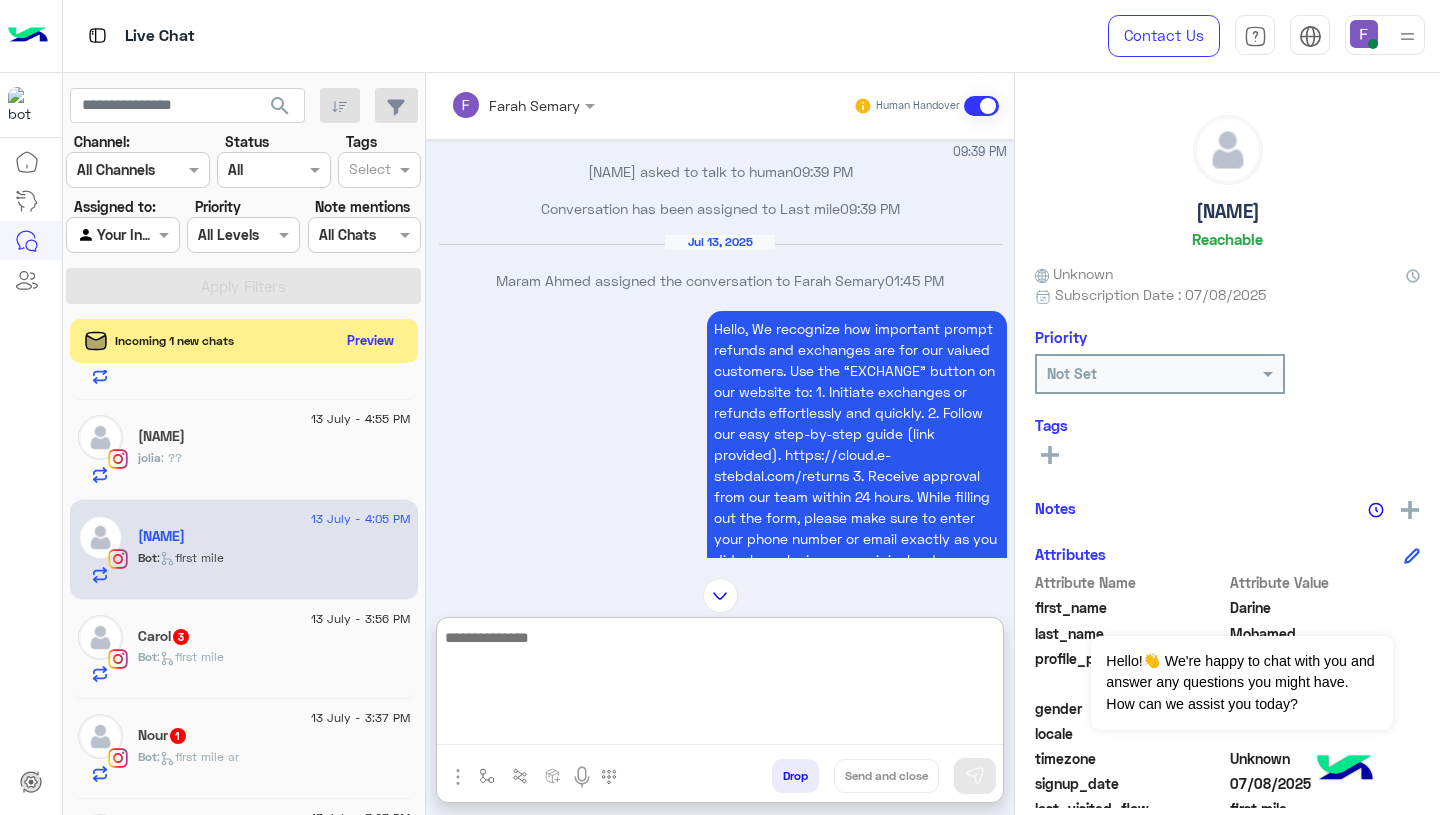 paste on "**********" 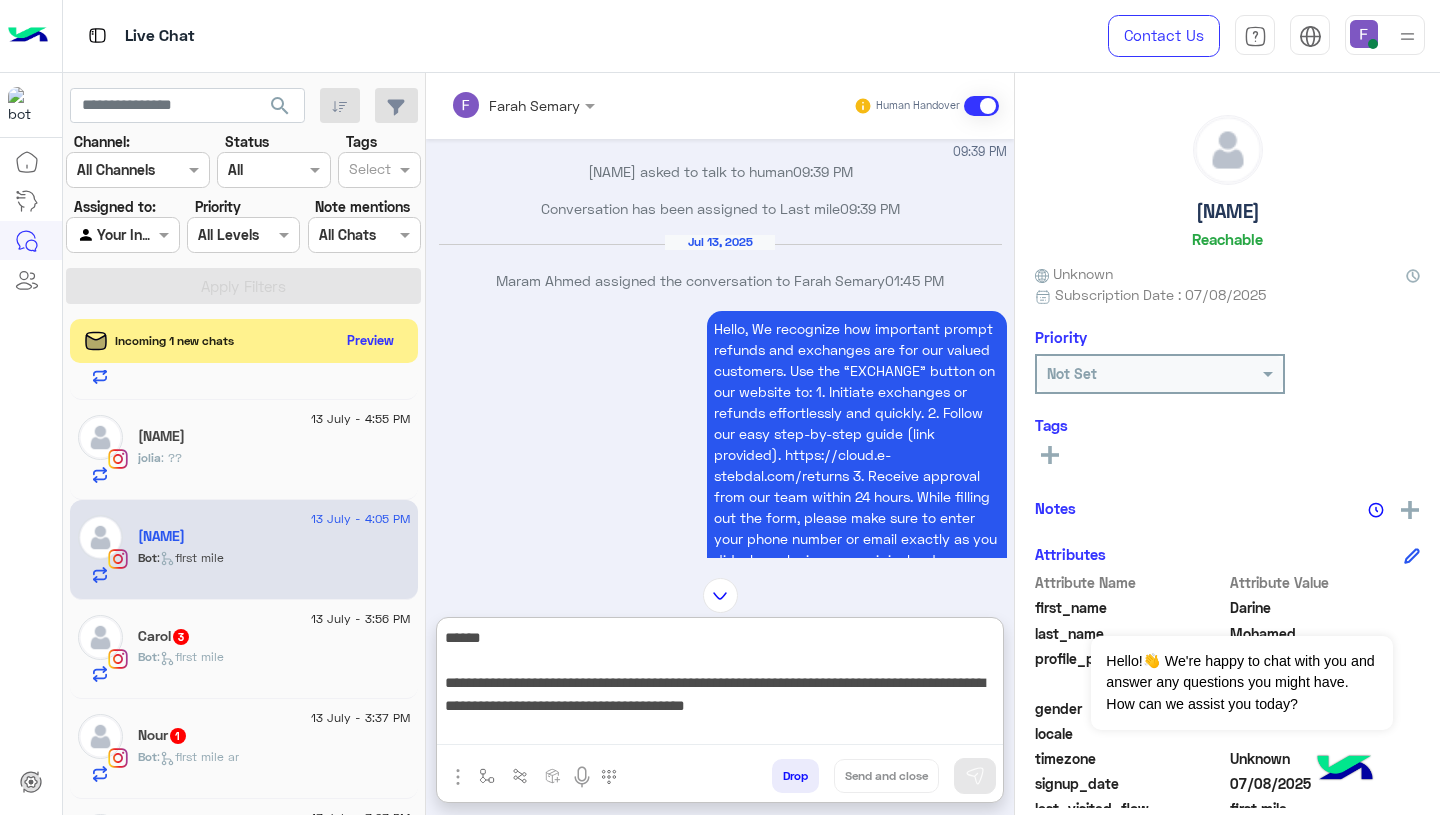 scroll, scrollTop: 308, scrollLeft: 0, axis: vertical 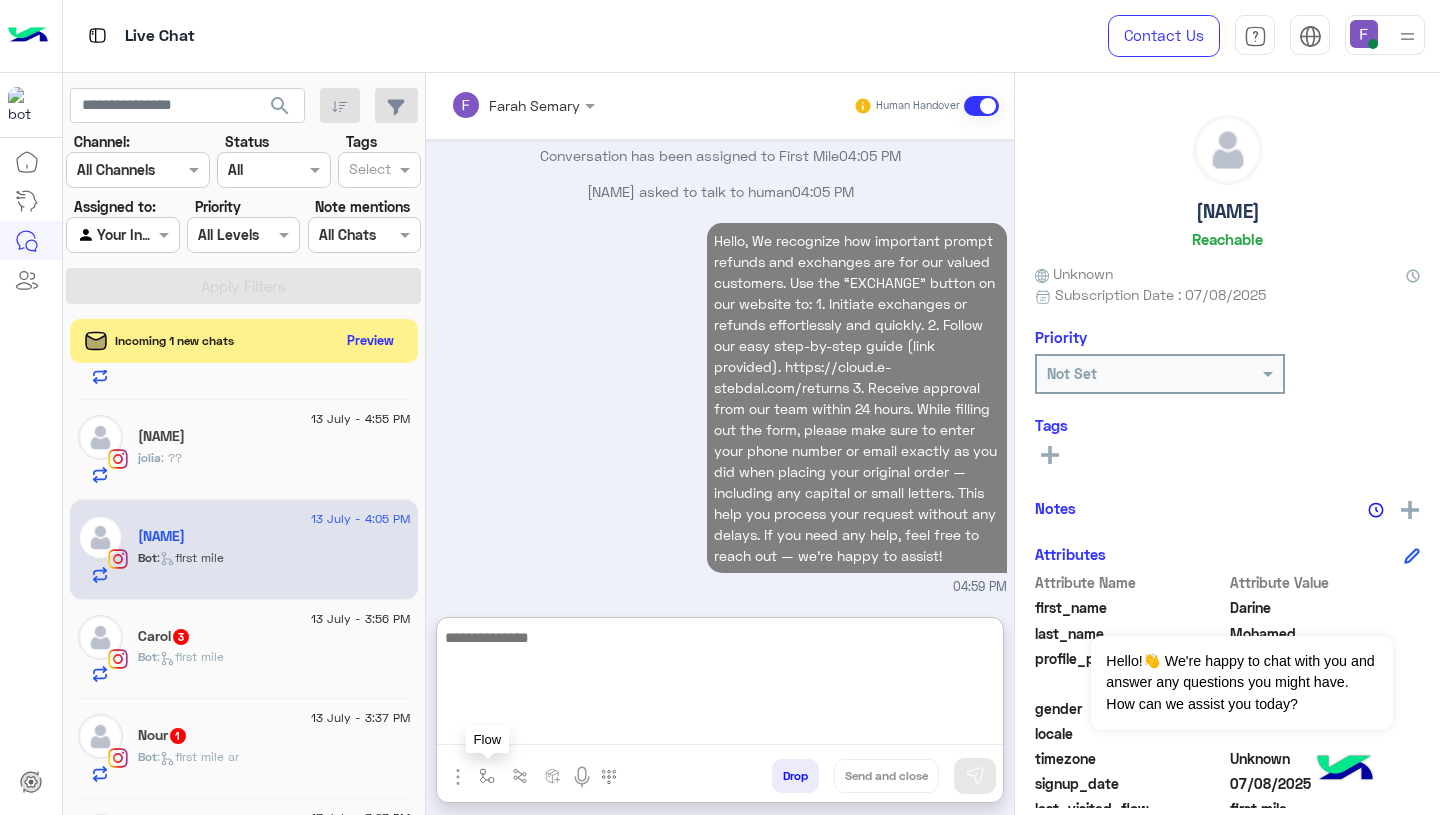click at bounding box center [487, 775] 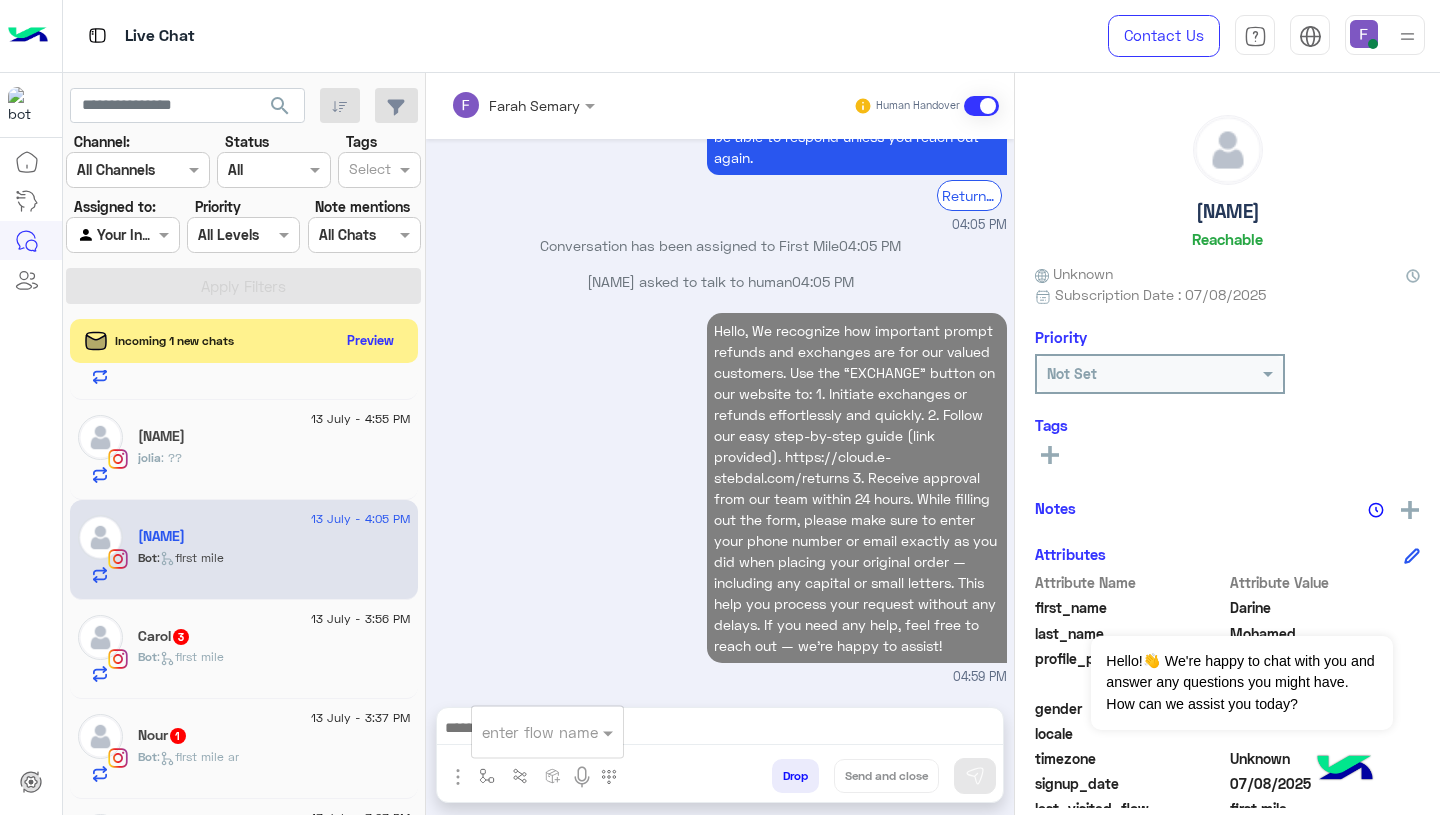 click at bounding box center [523, 732] 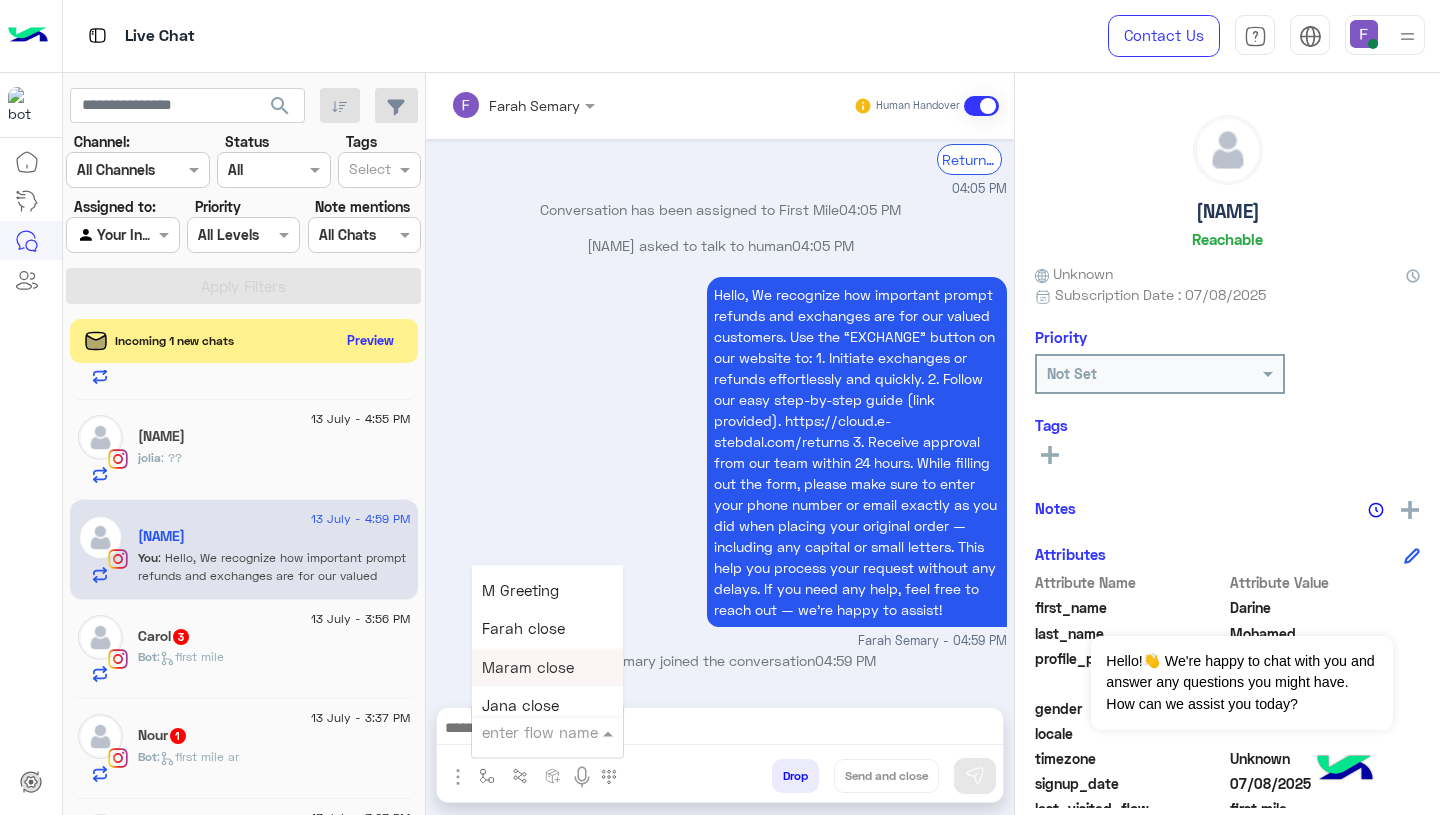 click on "Farah close" at bounding box center [523, 629] 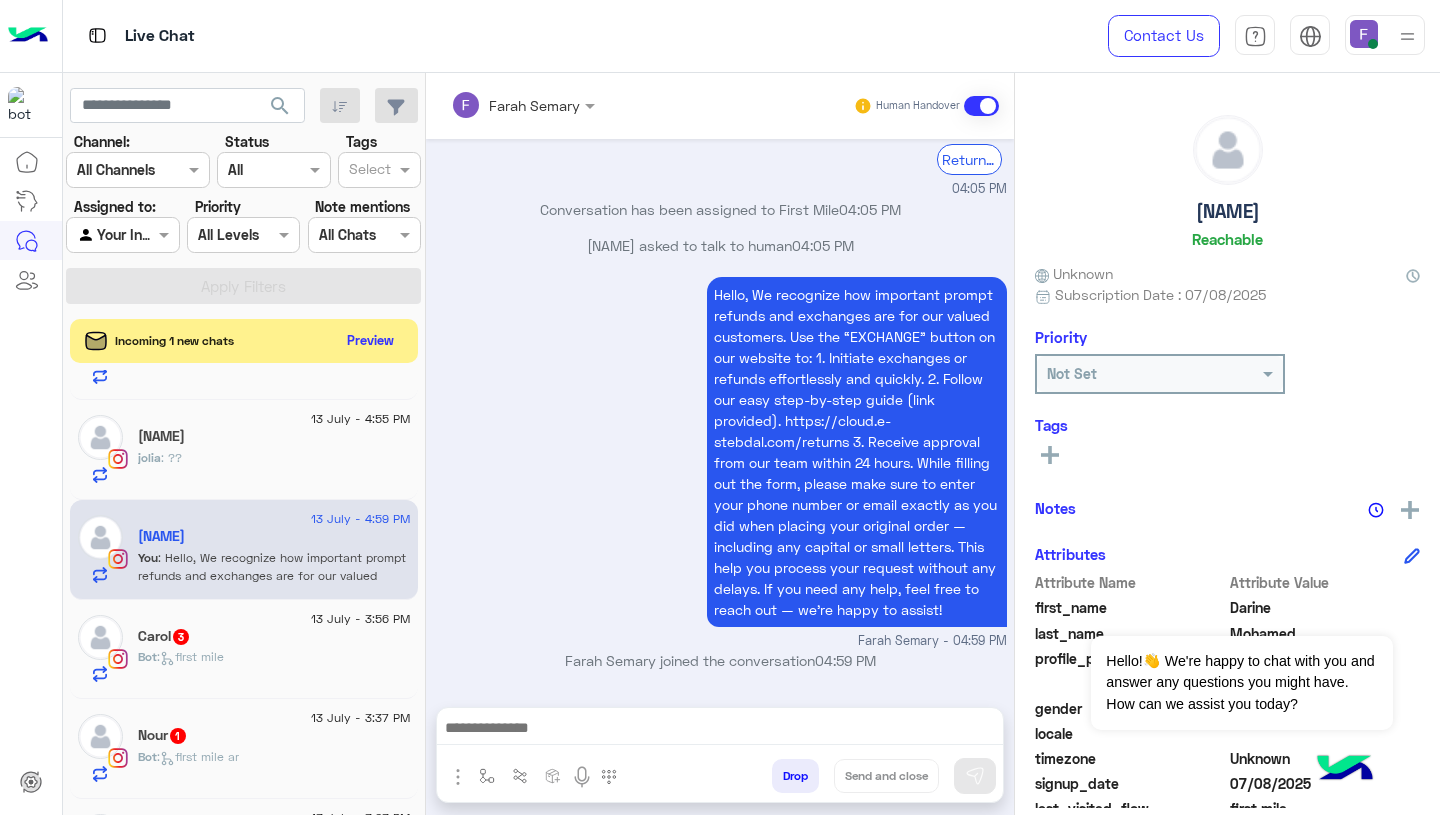 type on "**********" 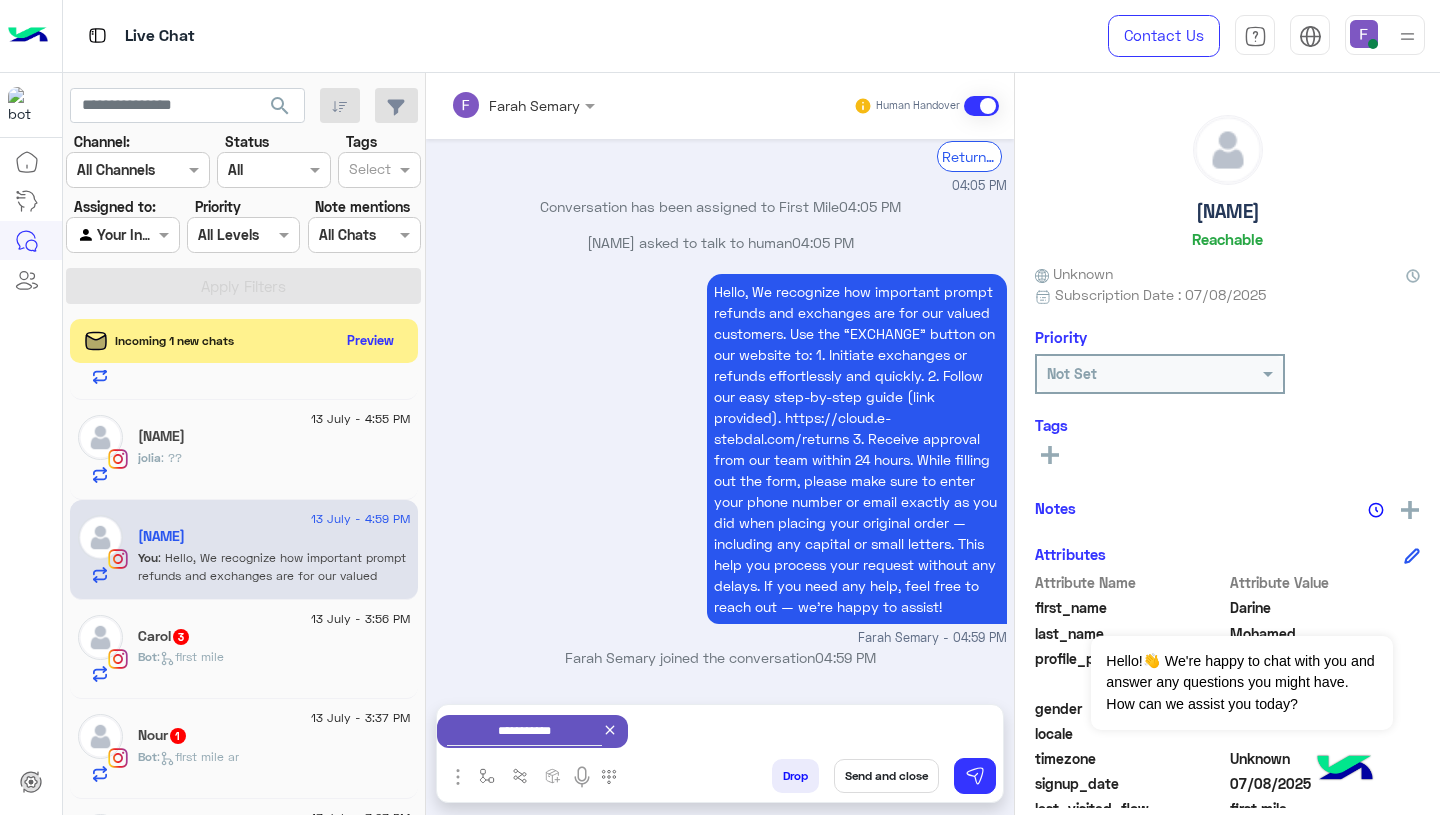 click on "Send and close" at bounding box center [886, 776] 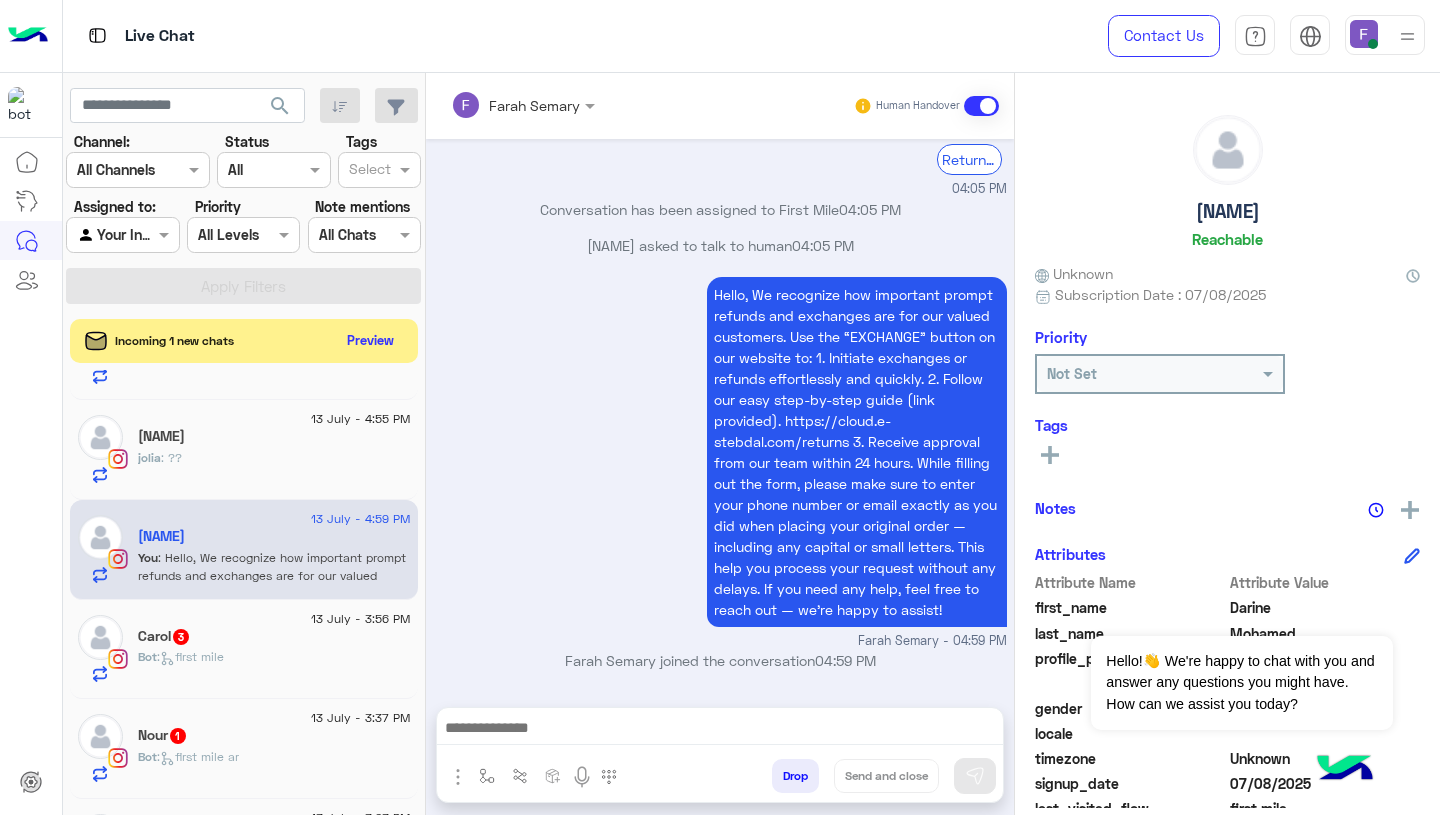 click on "[FIRST] [NUMBER]" 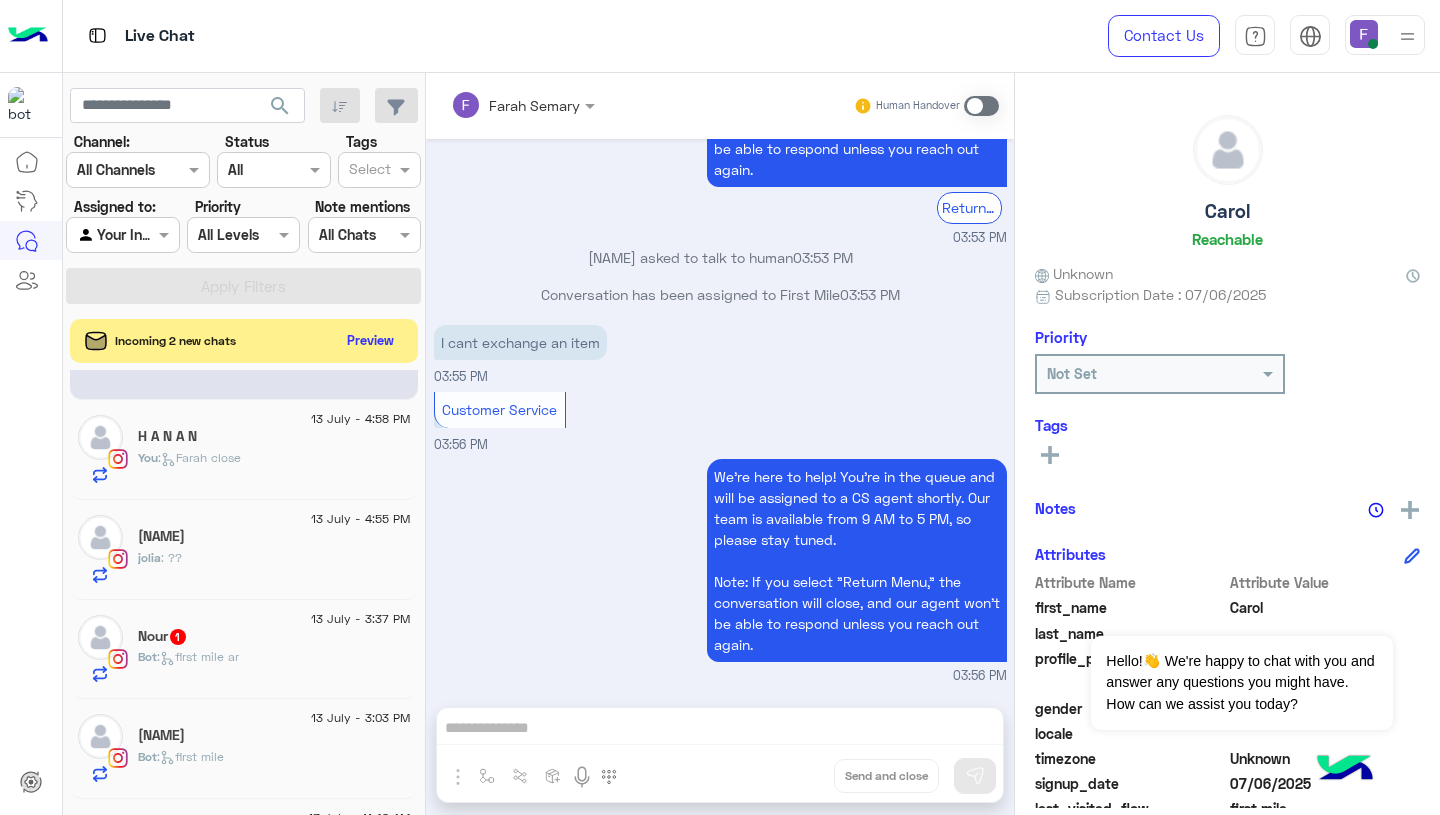 click at bounding box center [981, 106] 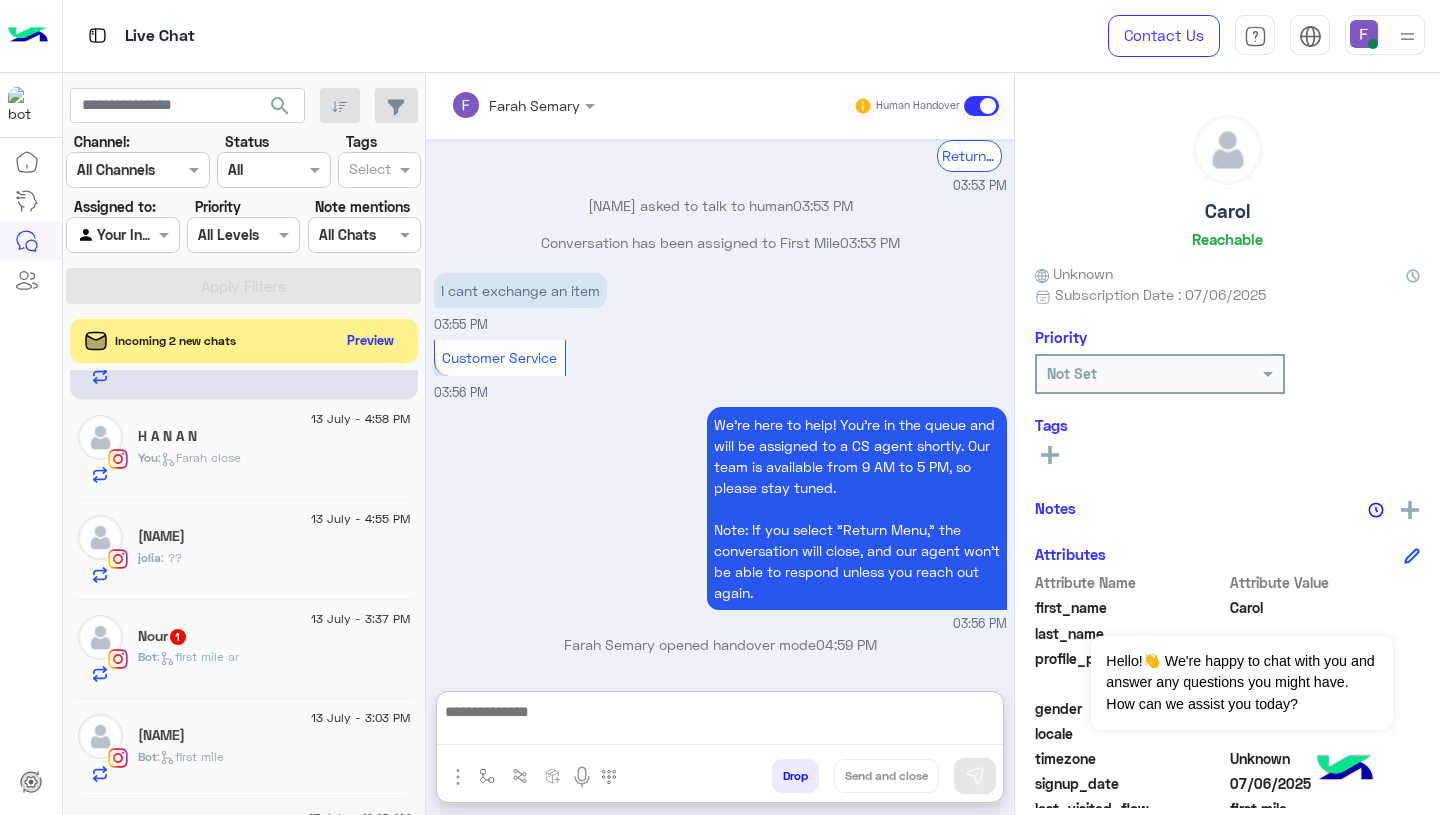 click at bounding box center [720, 722] 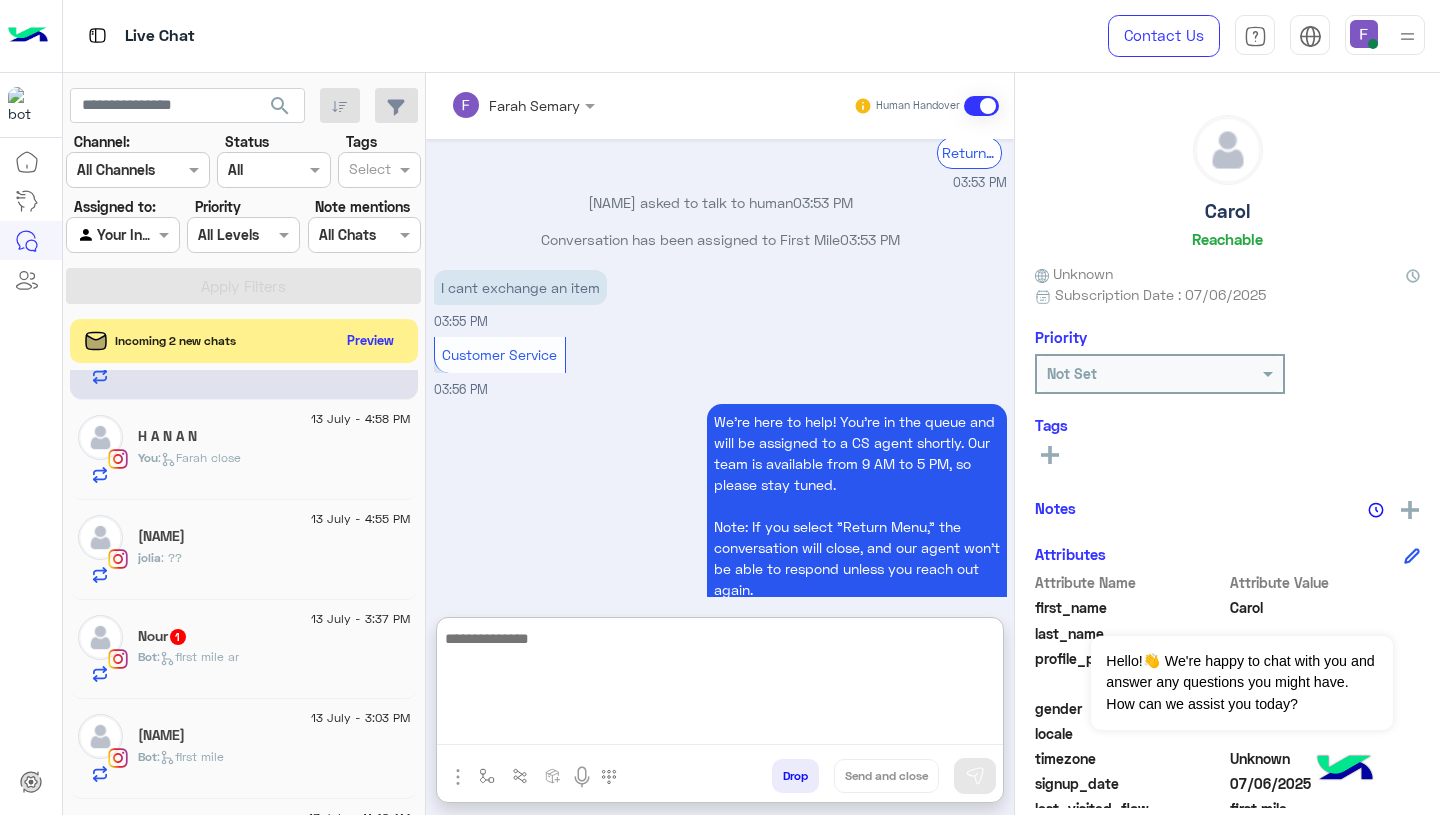 paste on "**********" 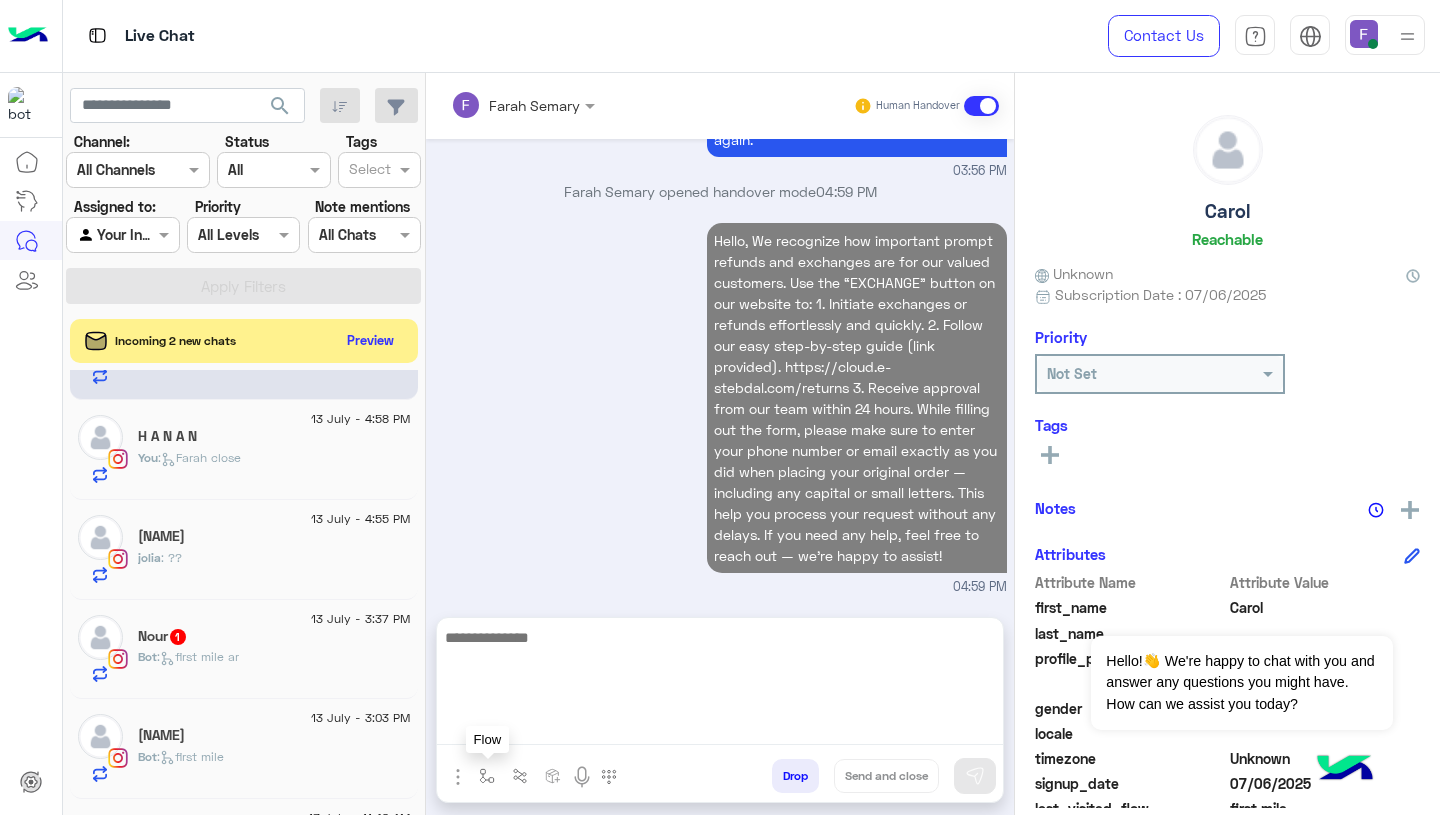 click at bounding box center (487, 776) 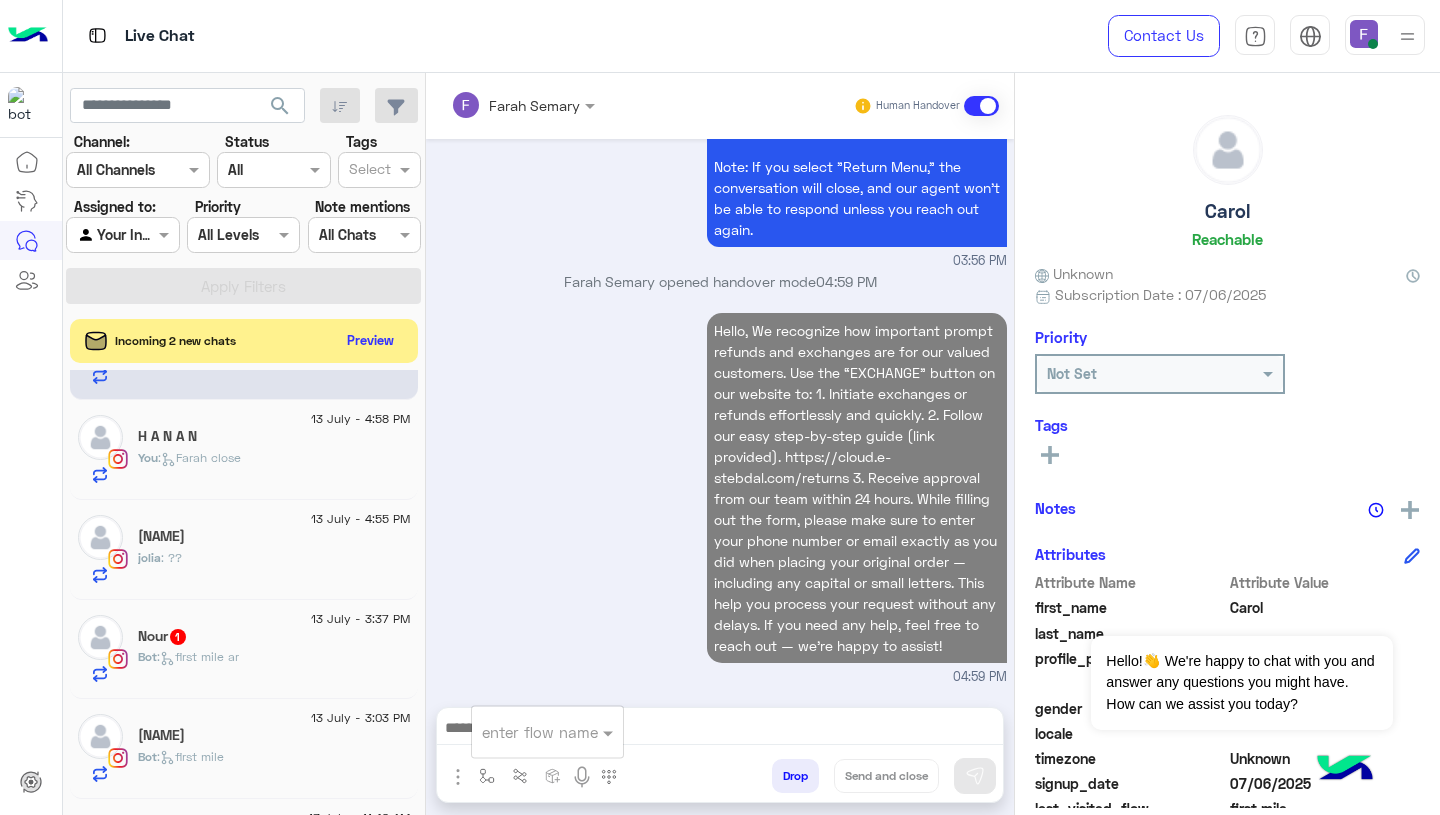 click at bounding box center (523, 732) 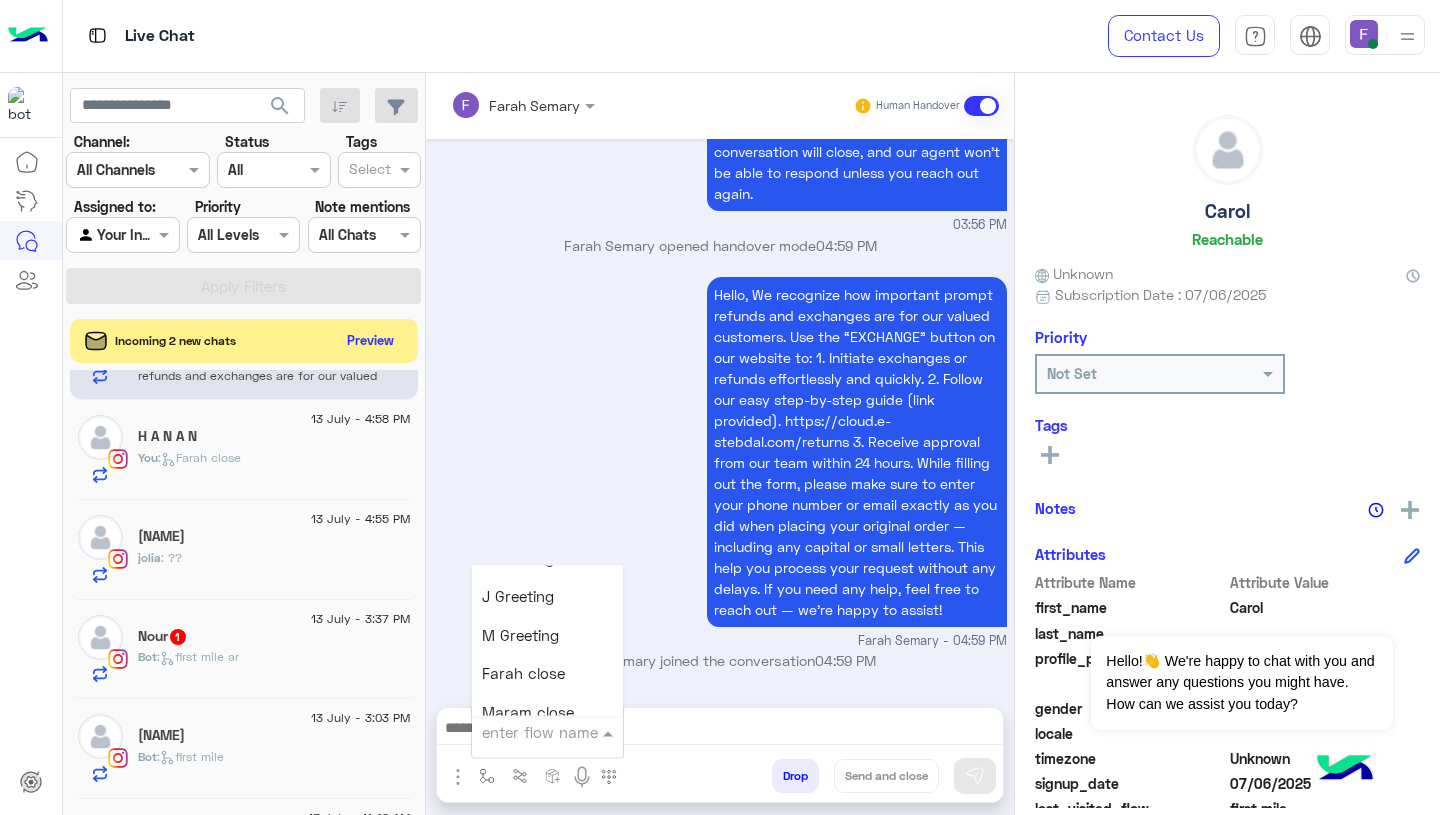 scroll, scrollTop: 2333, scrollLeft: 0, axis: vertical 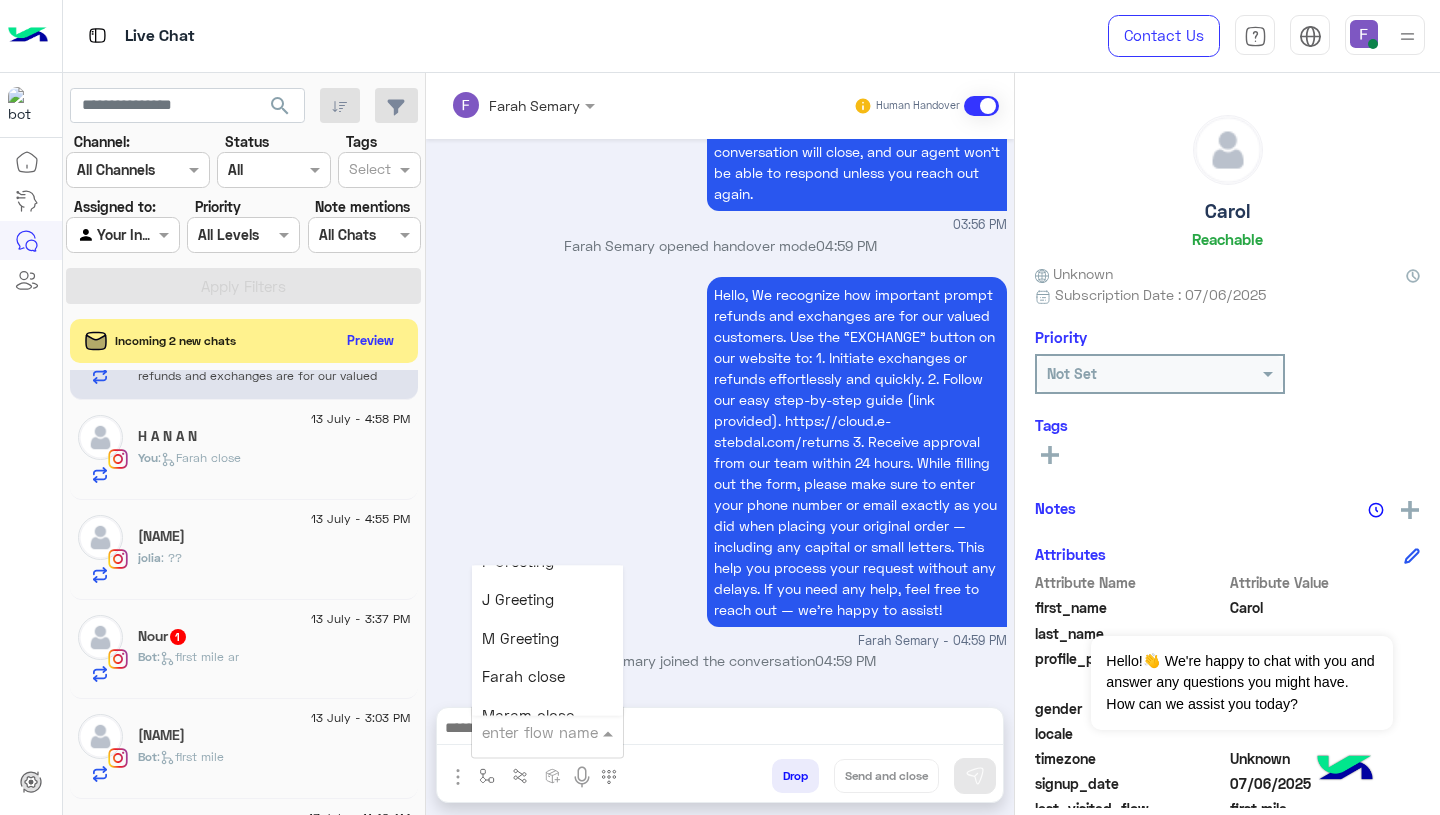 click on "Farah close" at bounding box center [523, 677] 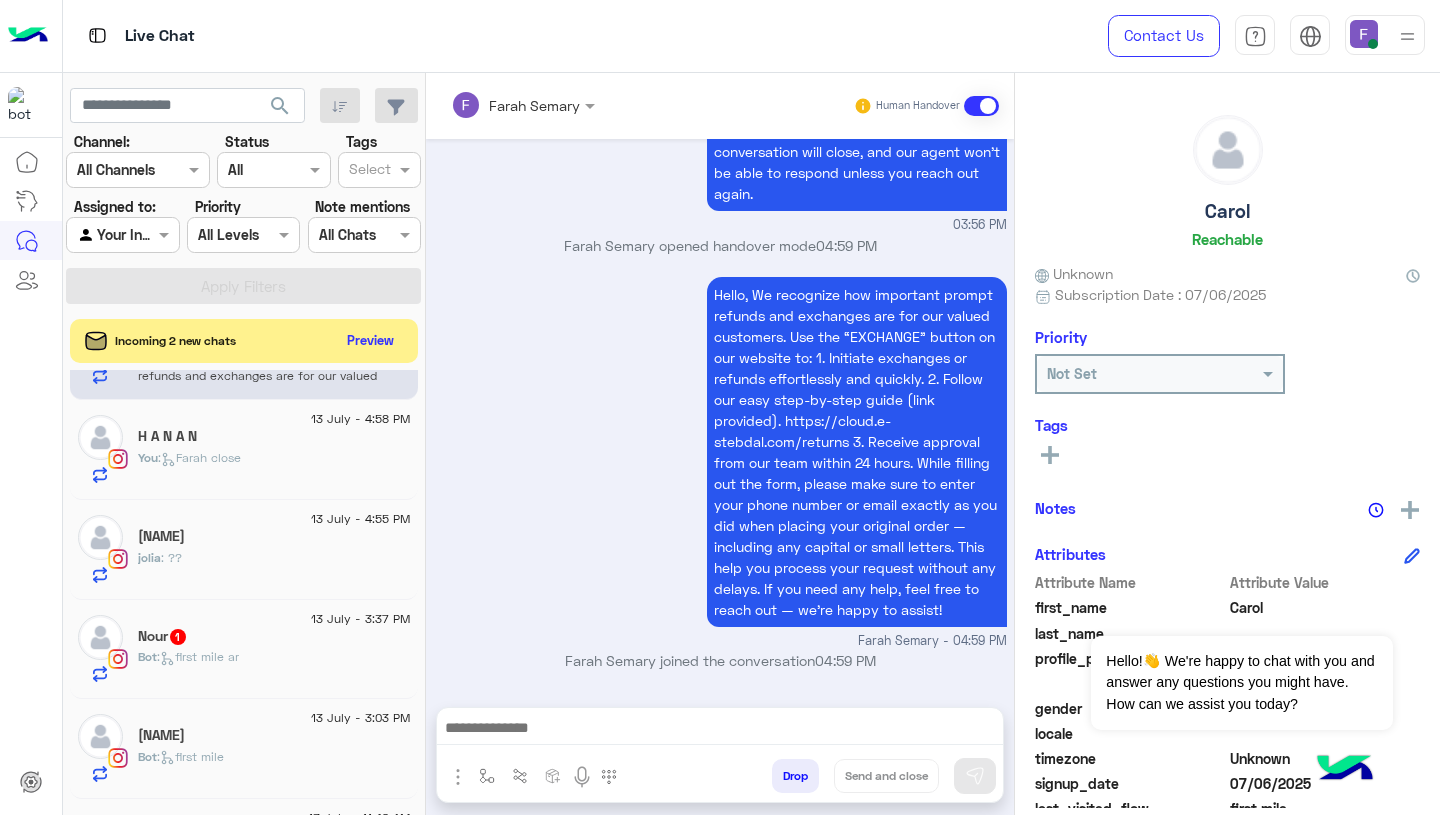 type on "**********" 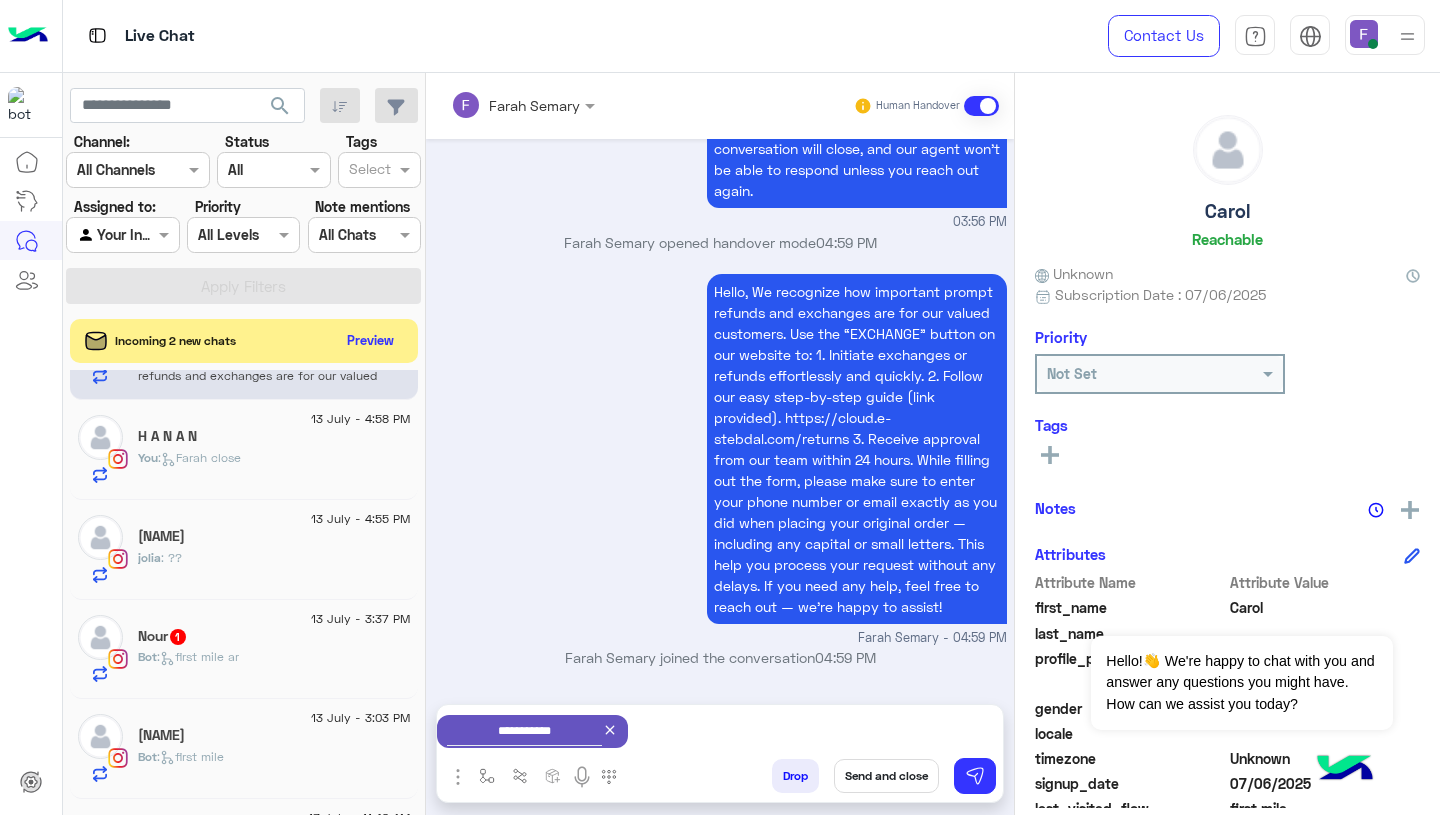 click on "Send and close" at bounding box center [886, 776] 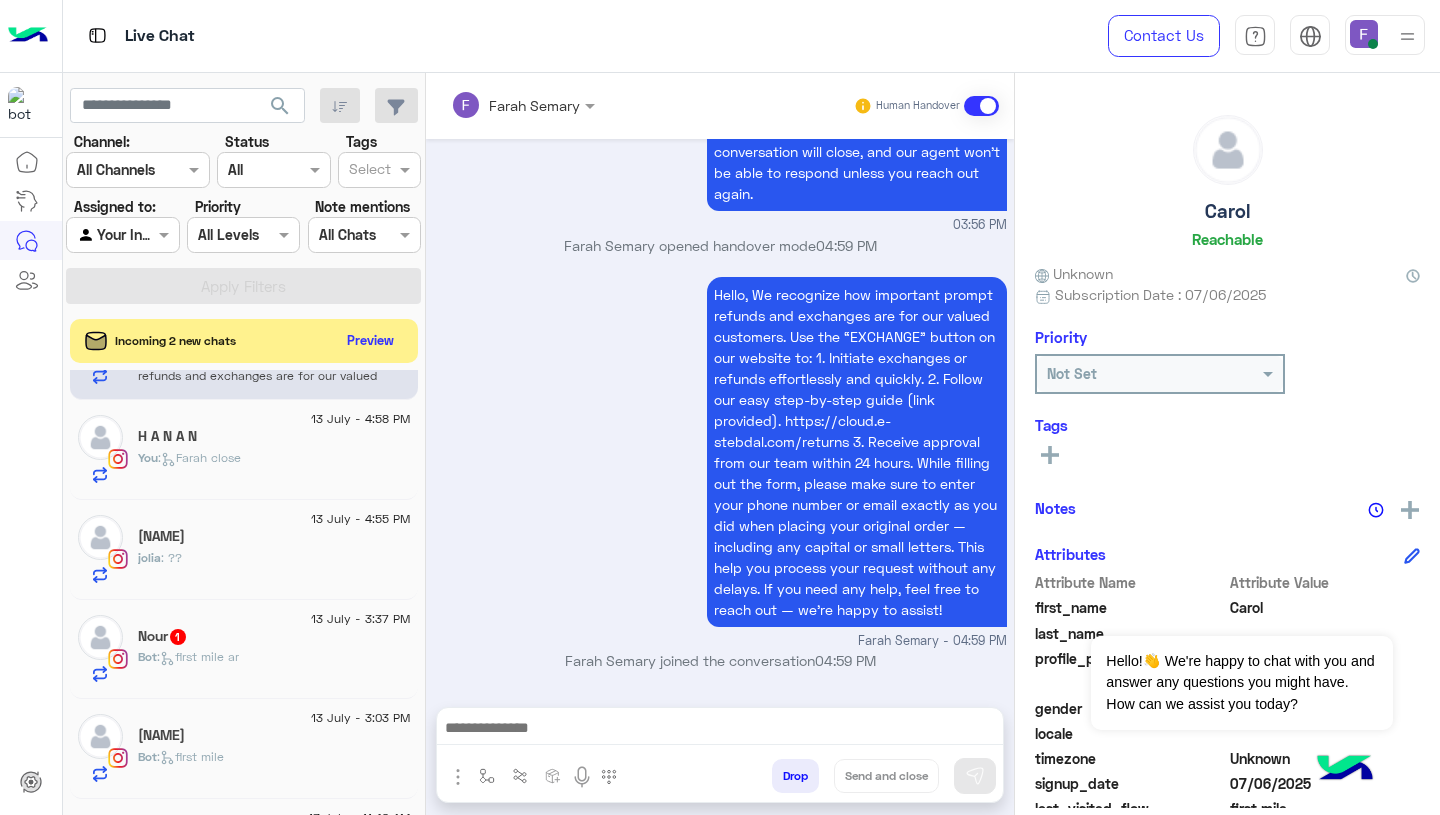 scroll, scrollTop: 2587, scrollLeft: 0, axis: vertical 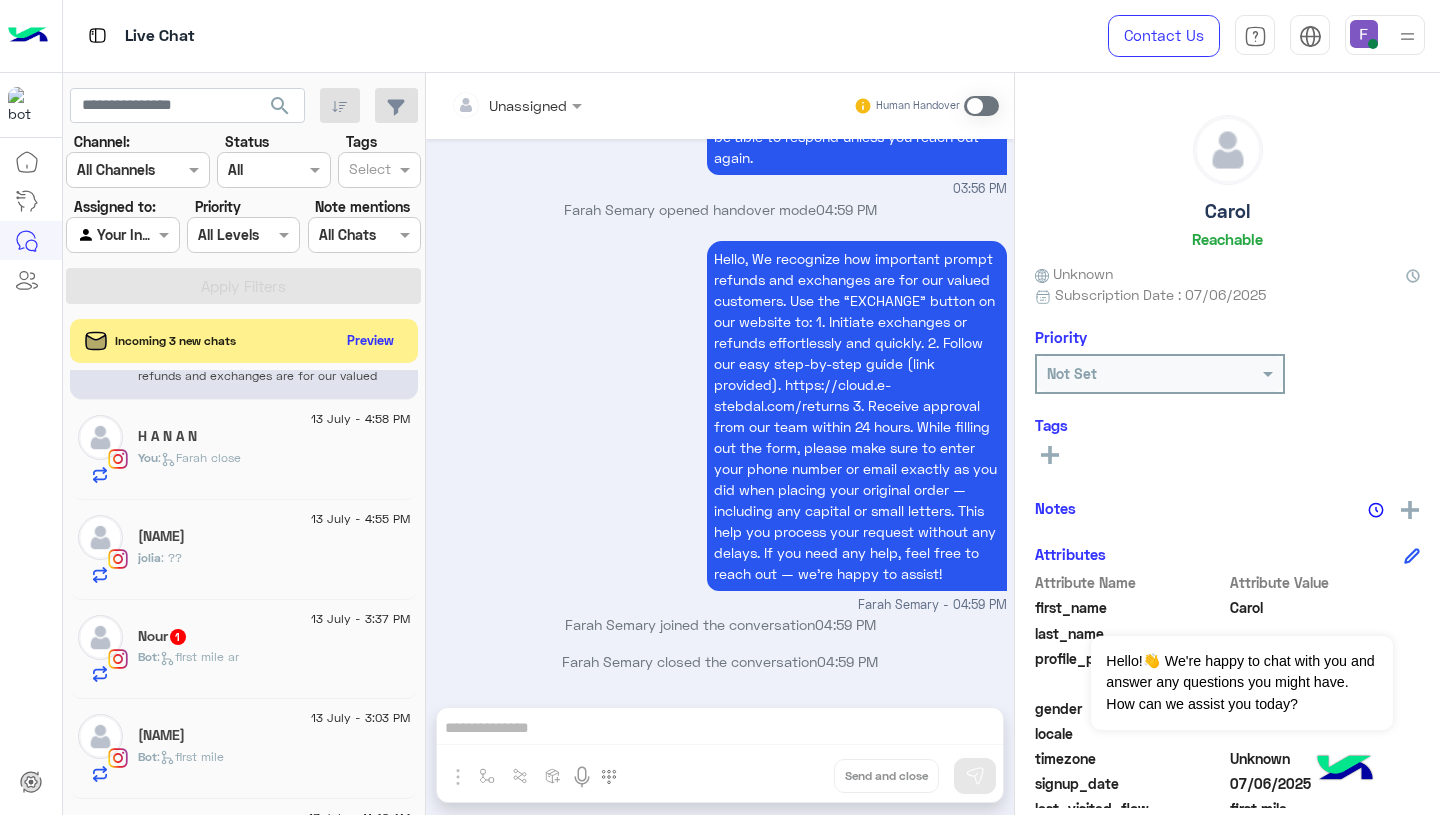 click on "Bot :   first mile ar" 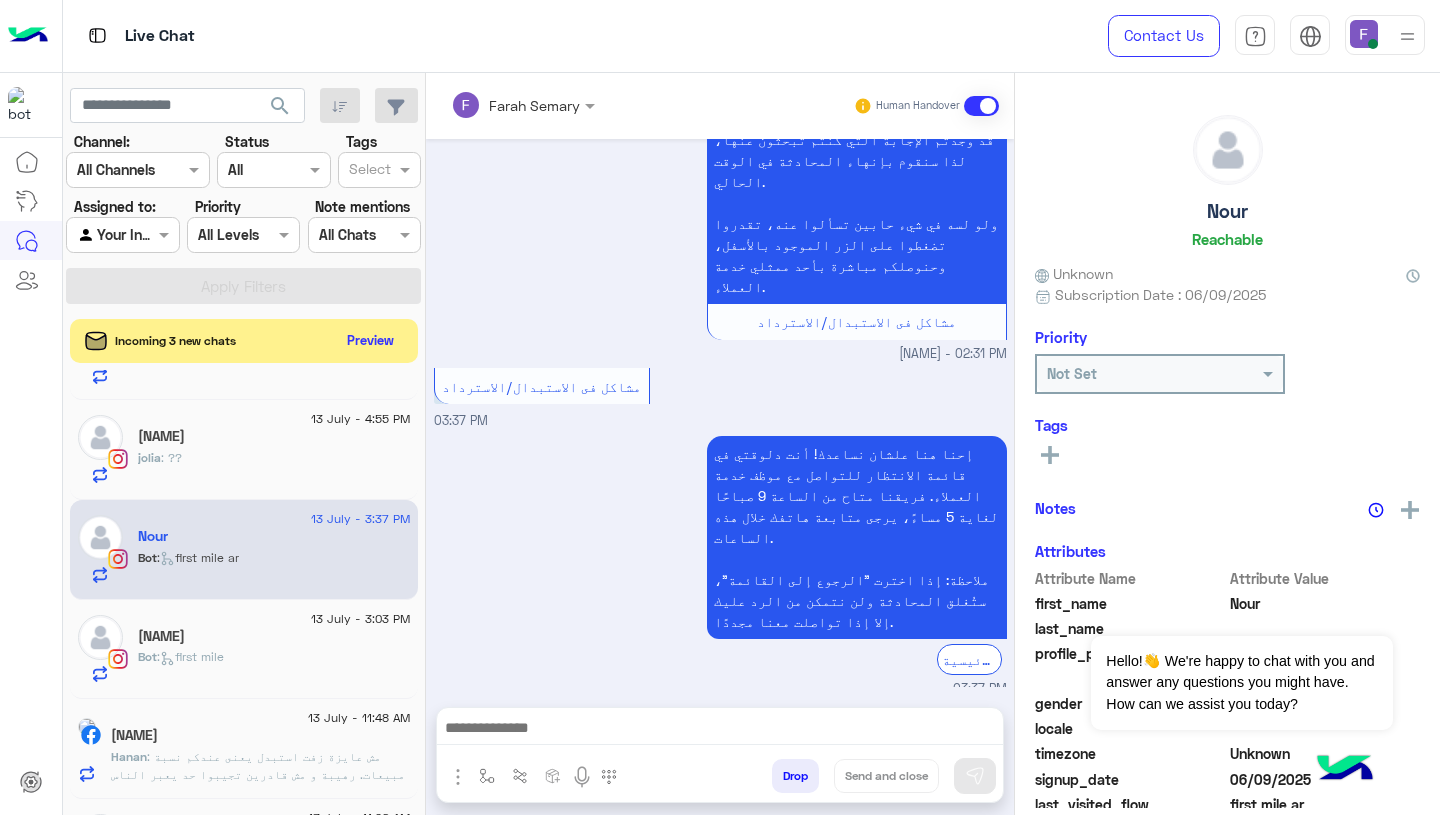 click at bounding box center (720, 730) 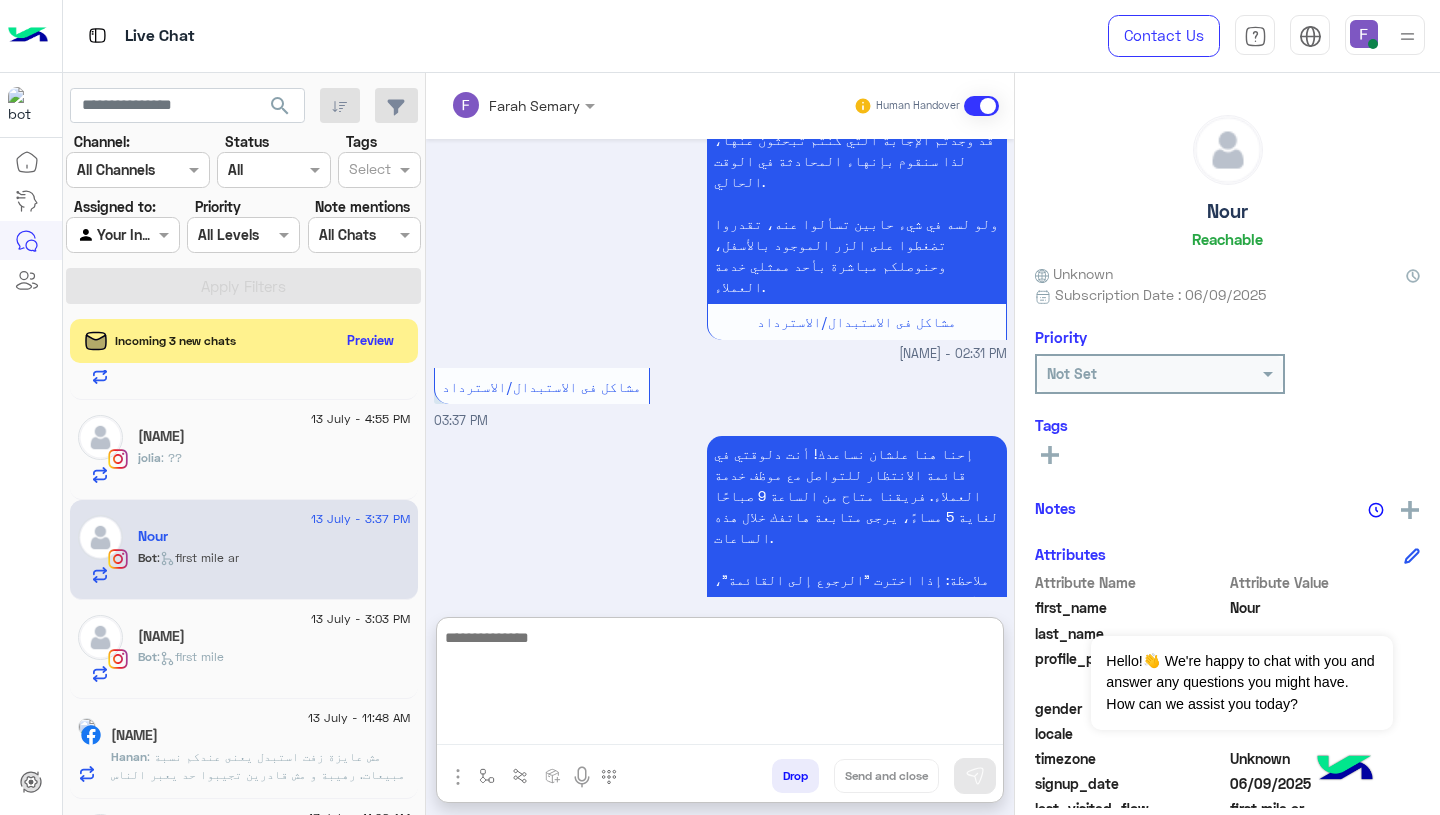 paste on "**********" 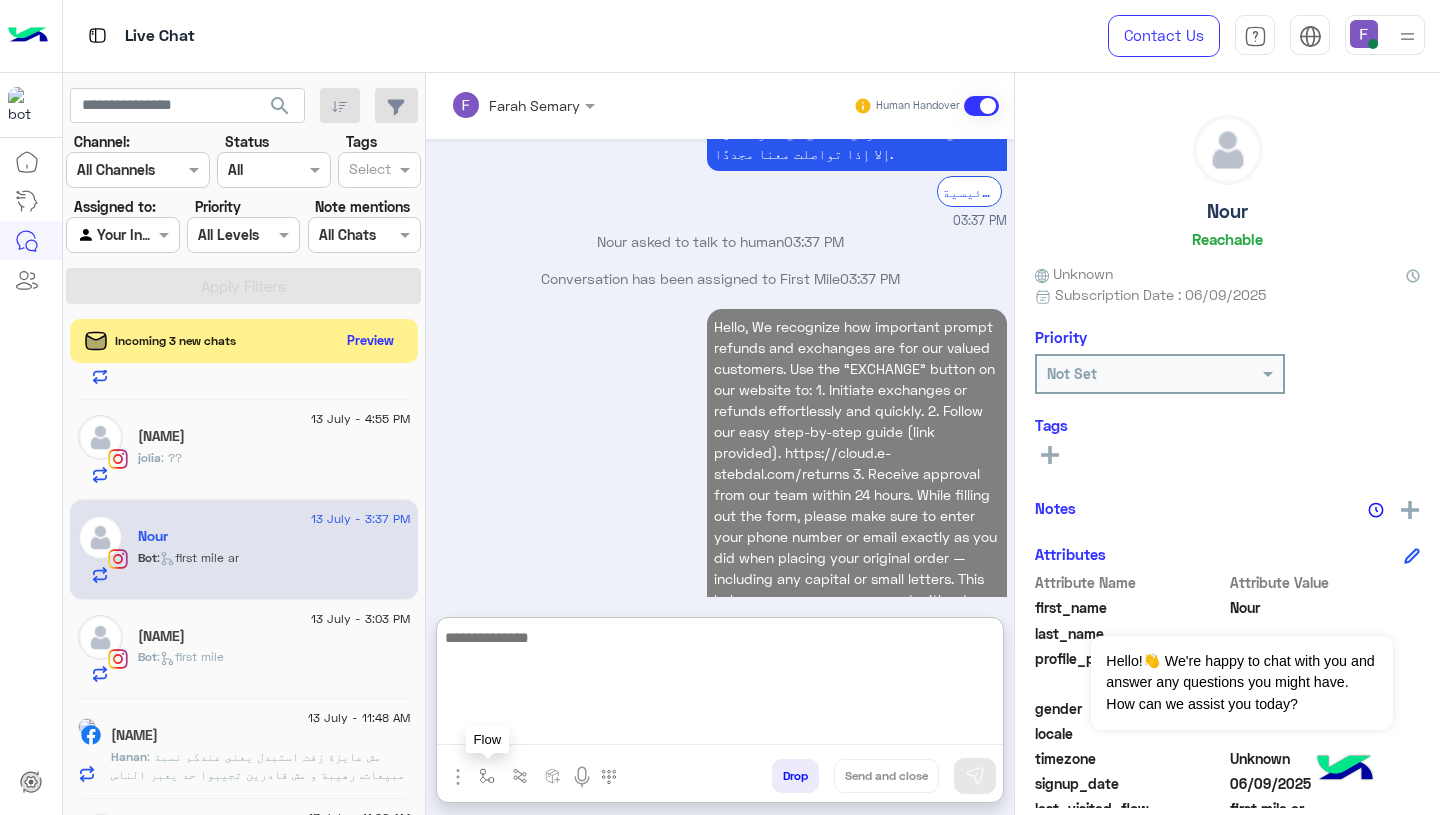 click at bounding box center (487, 775) 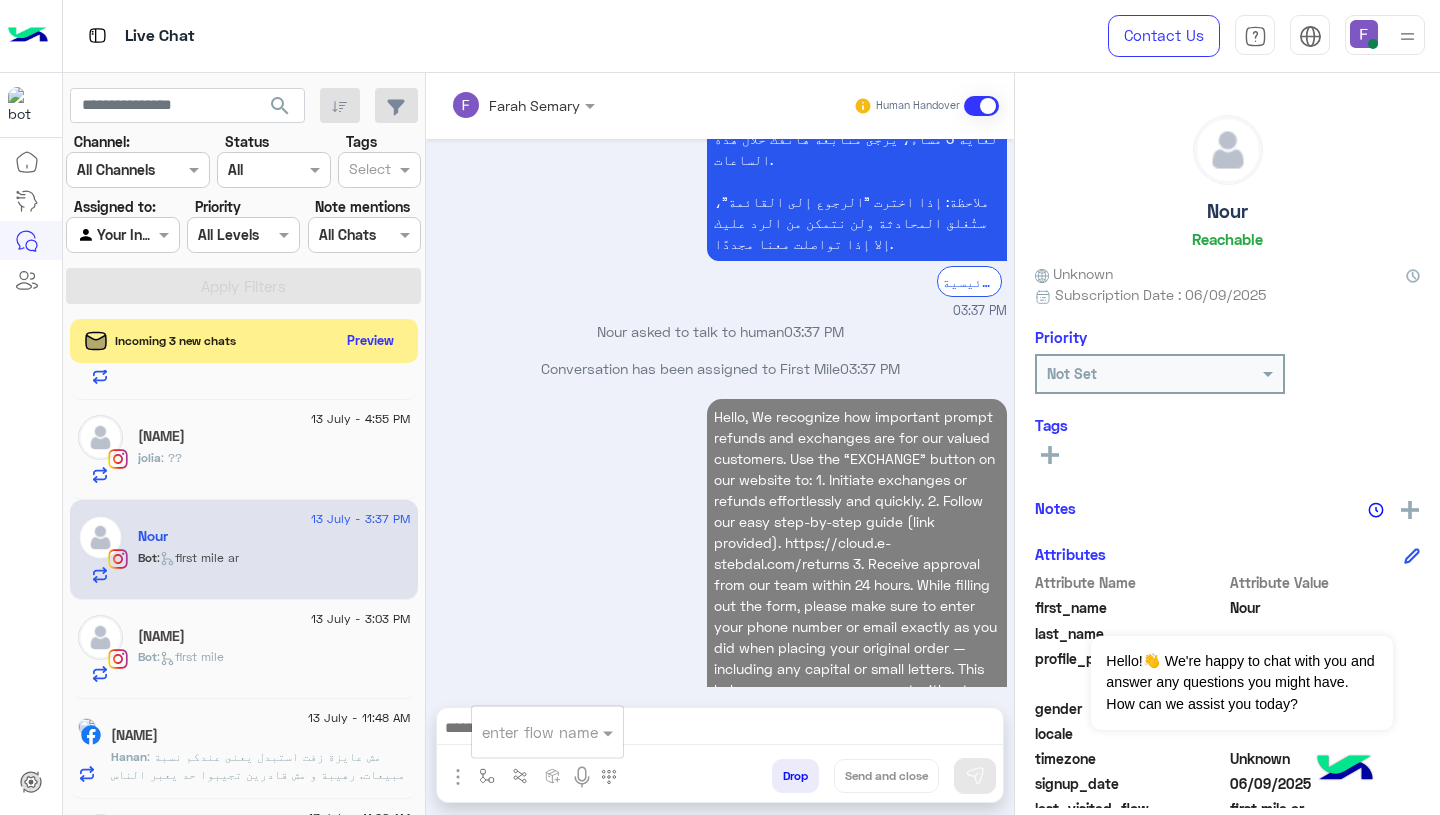 click on "enter flow name" at bounding box center (547, 732) 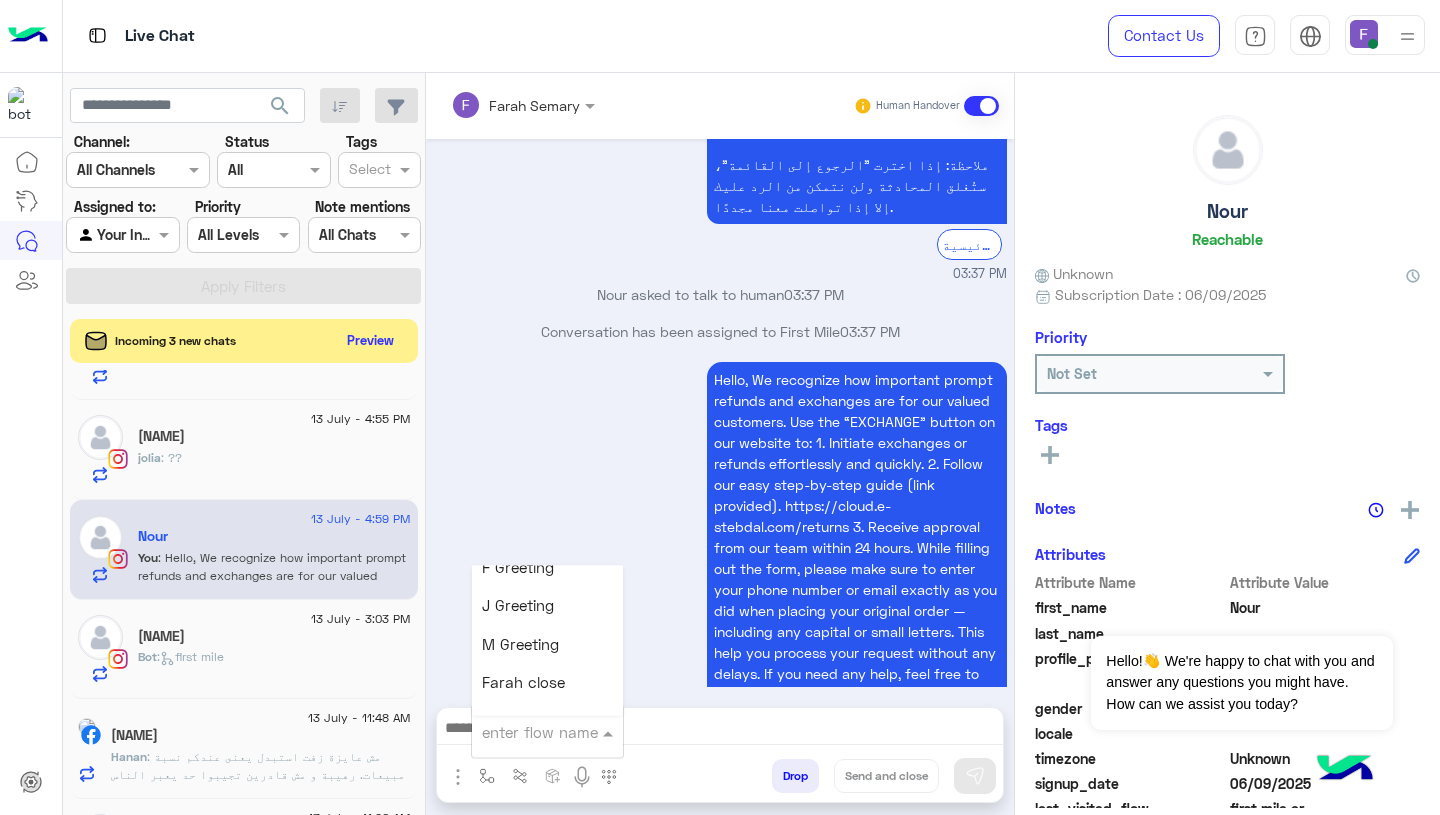 click on "Farah close" at bounding box center (523, 683) 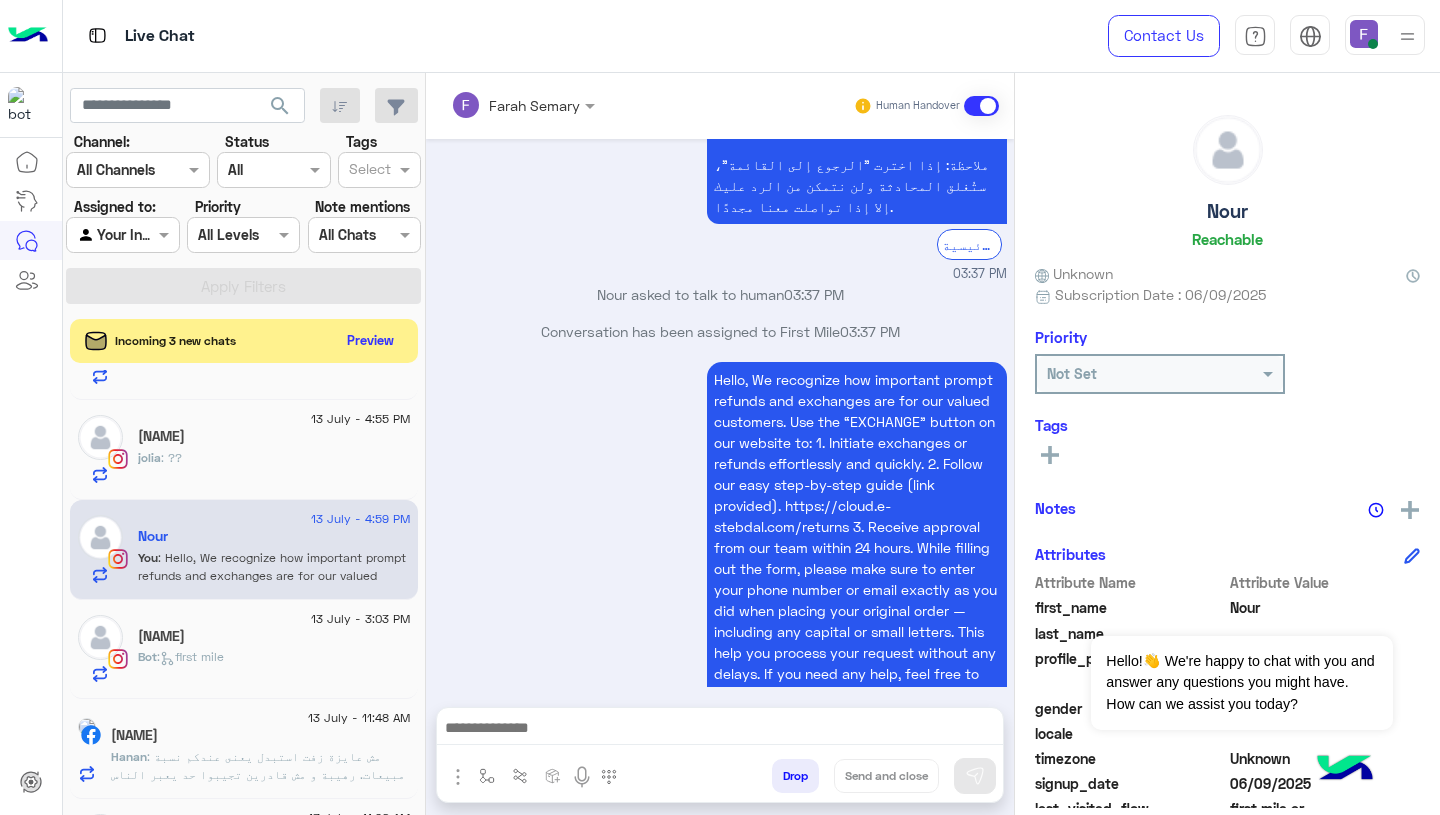 type on "**********" 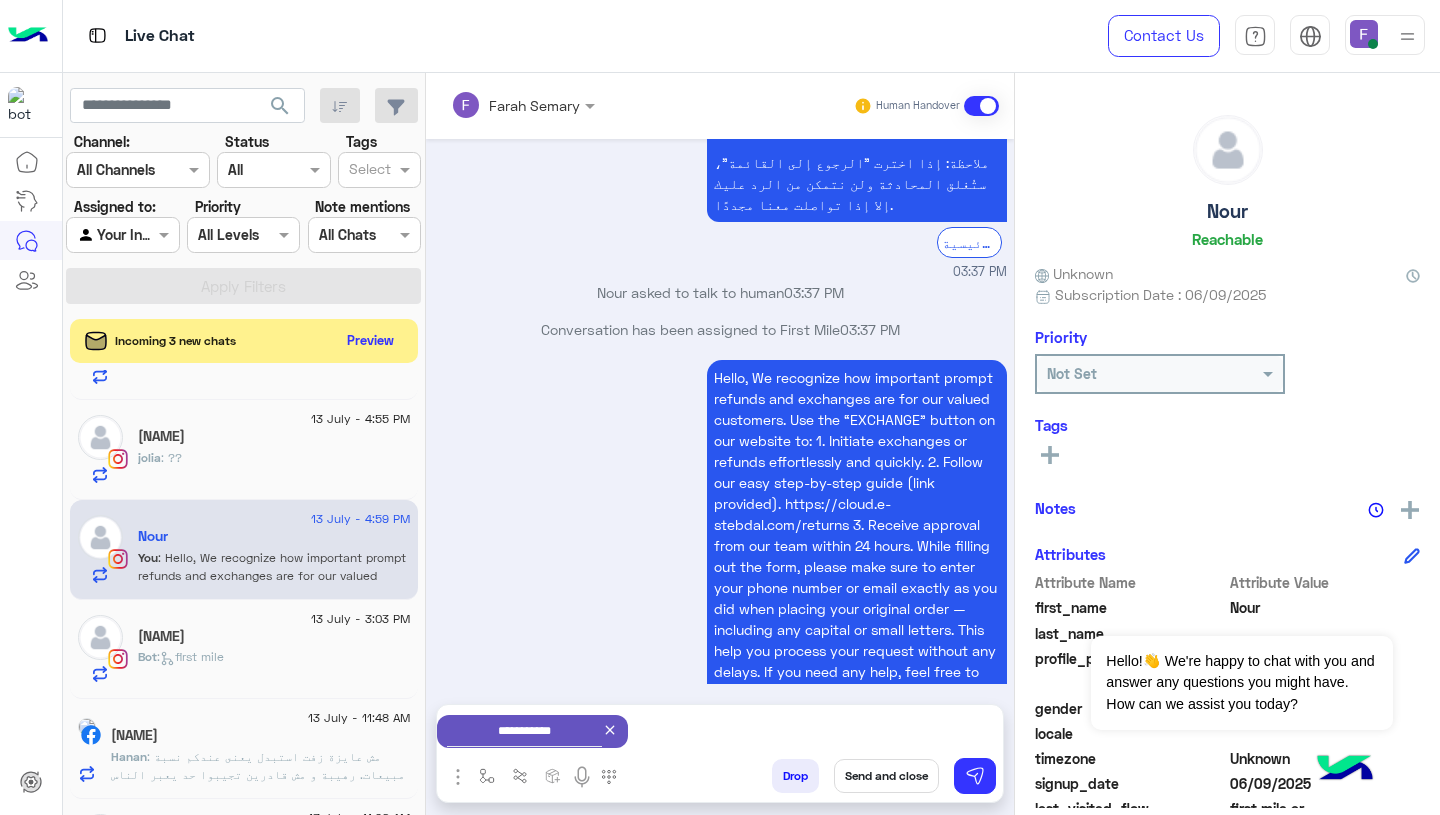 click on "Send and close" at bounding box center [886, 776] 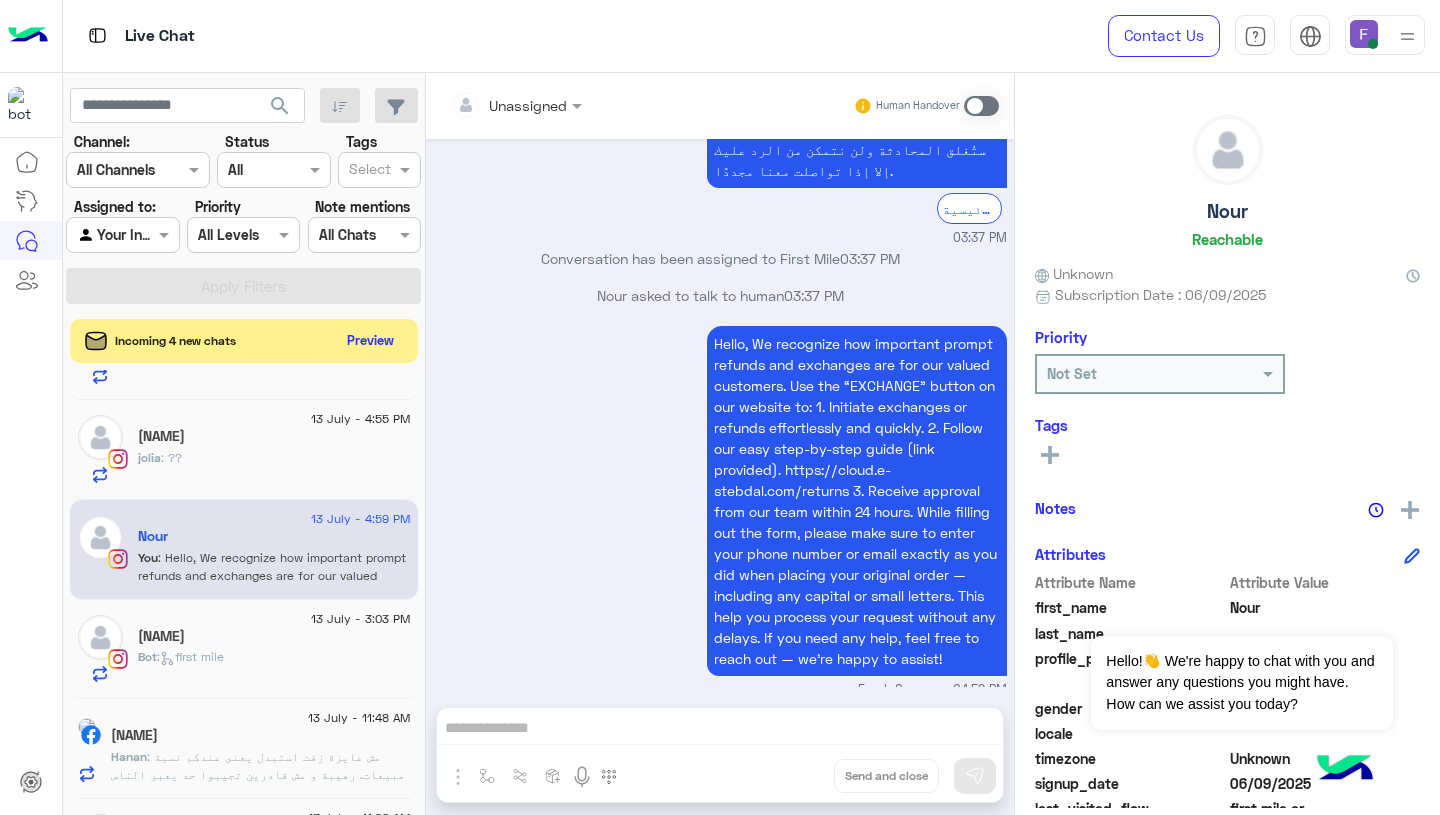 click on "[NAME]" 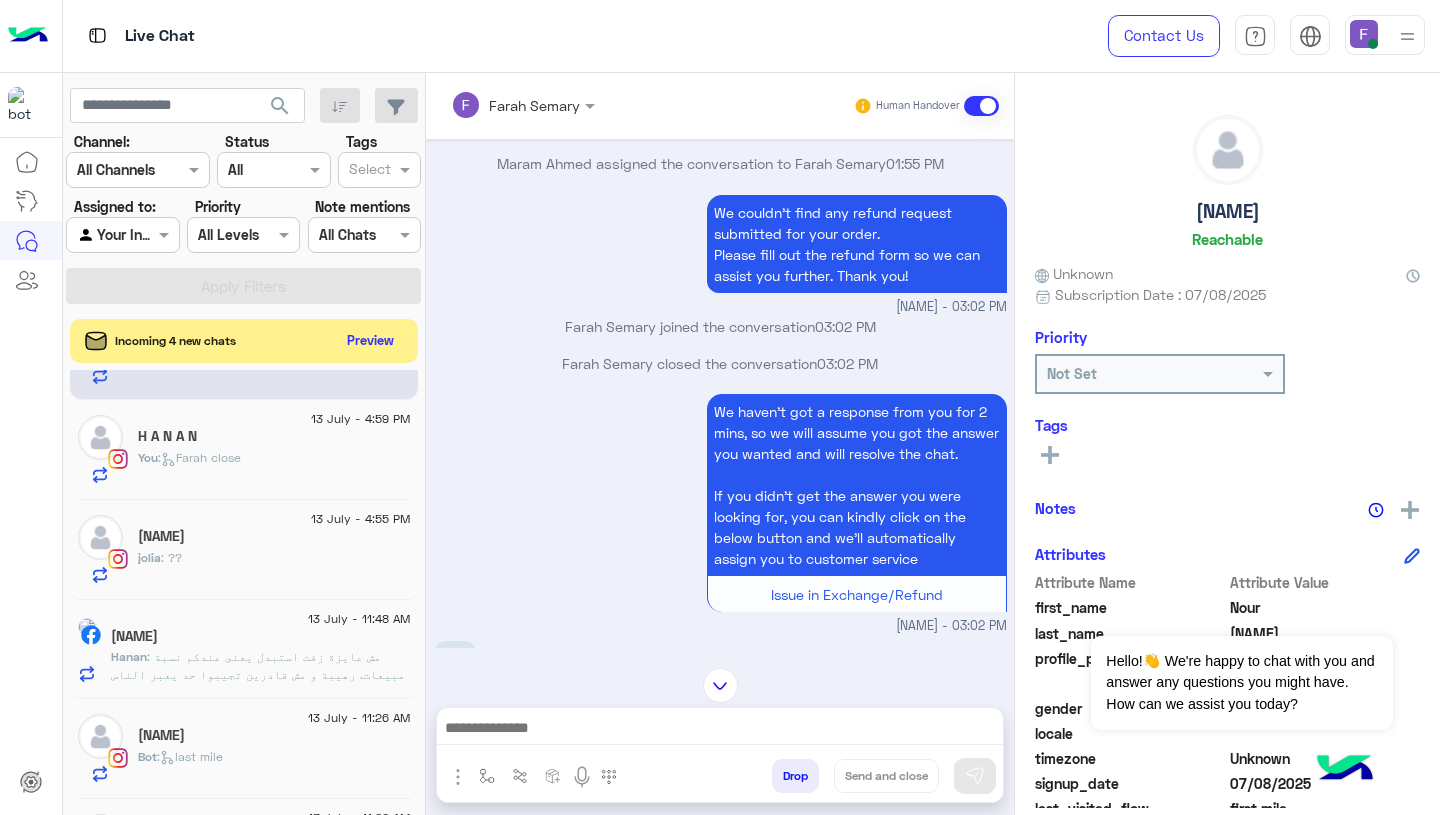 click on "We couldn’t find any refund request submitted for your order.  Please fill out the refund form so we can assist you further. Thank you!" at bounding box center (857, 244) 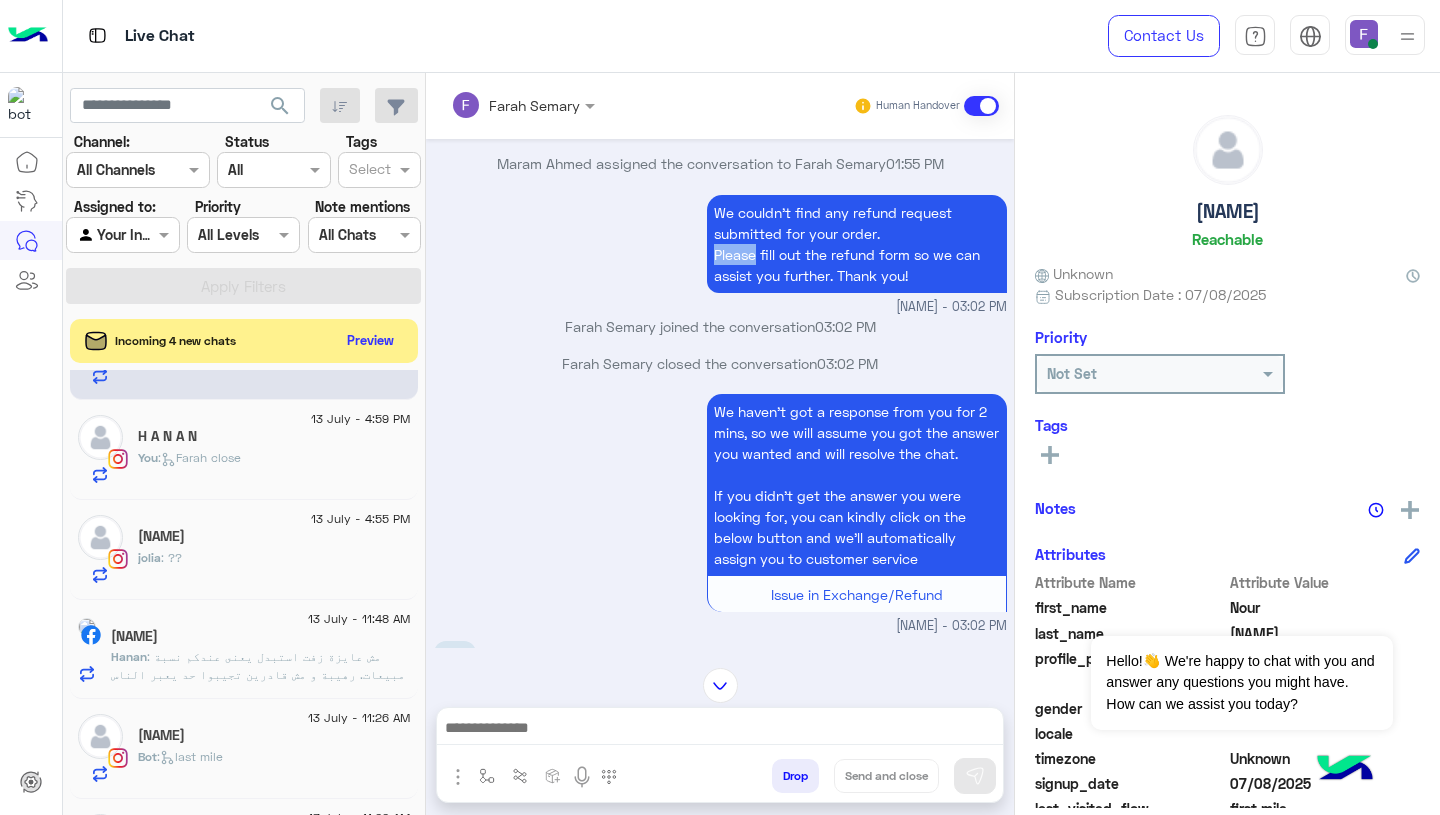 click on "We couldn’t find any refund request submitted for your order.  Please fill out the refund form so we can assist you further. Thank you!" at bounding box center [857, 244] 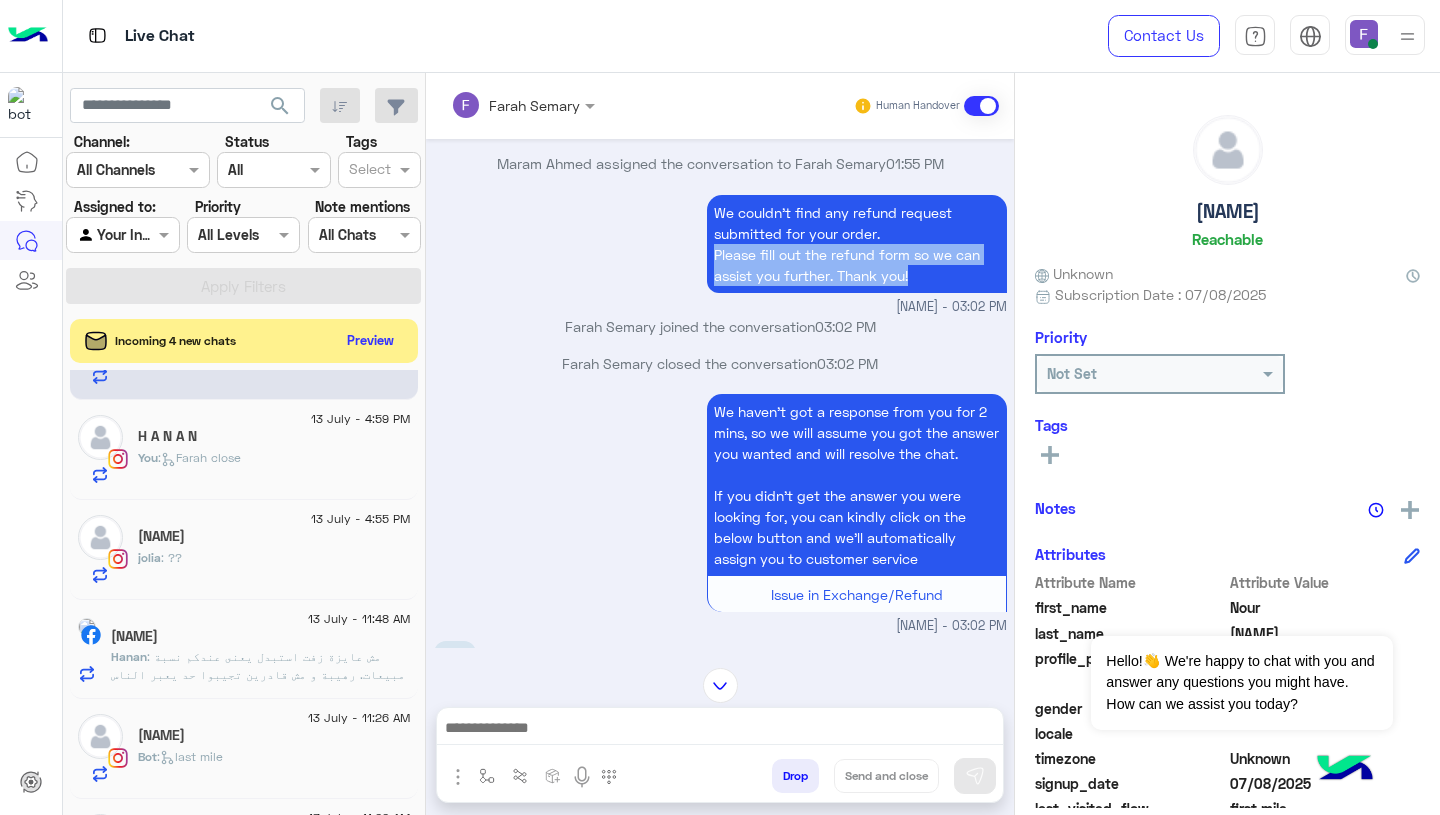 click on "We couldn’t find any refund request submitted for your order.  Please fill out the refund form so we can assist you further. Thank you!" at bounding box center (857, 244) 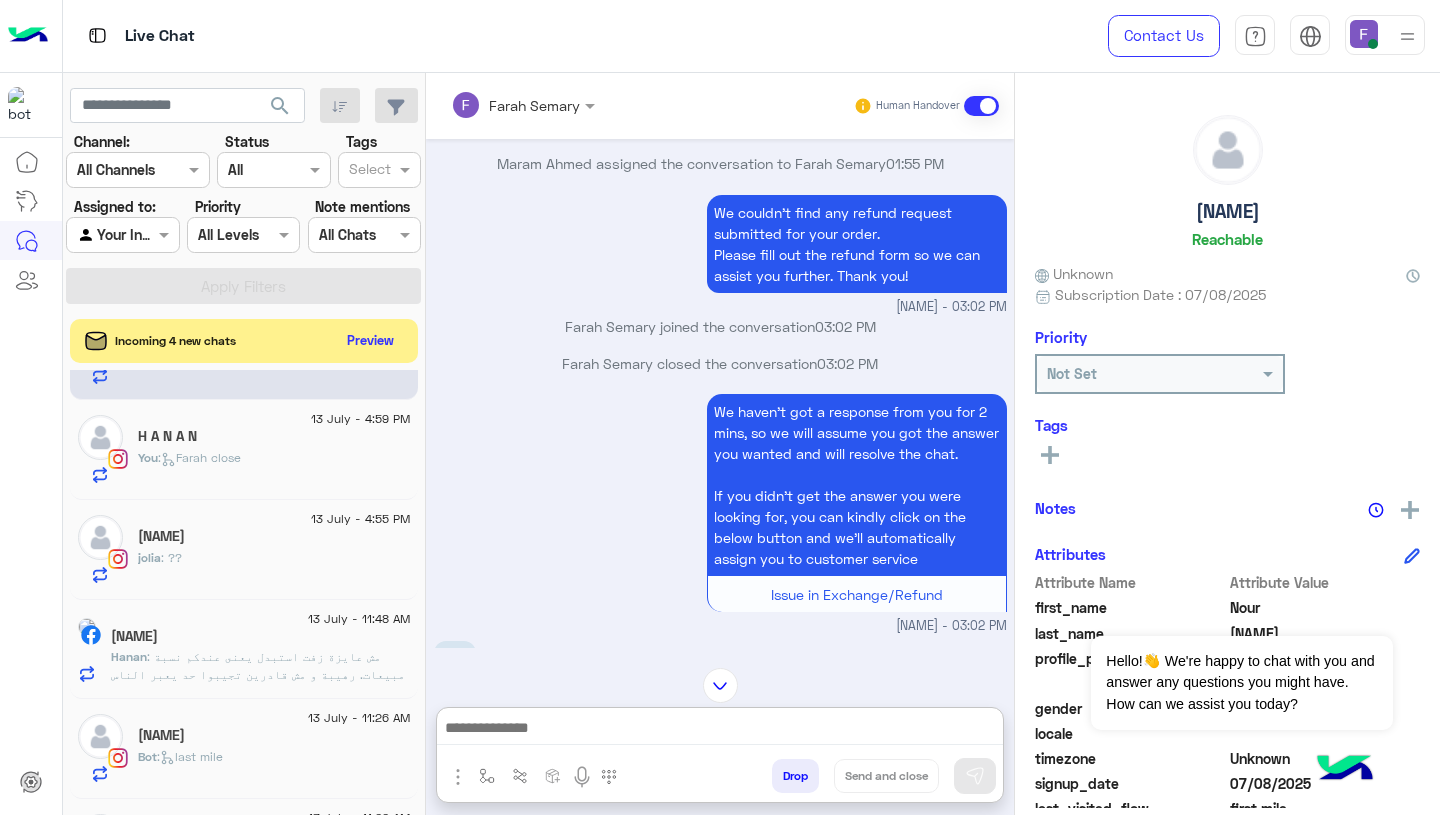 click at bounding box center (720, 730) 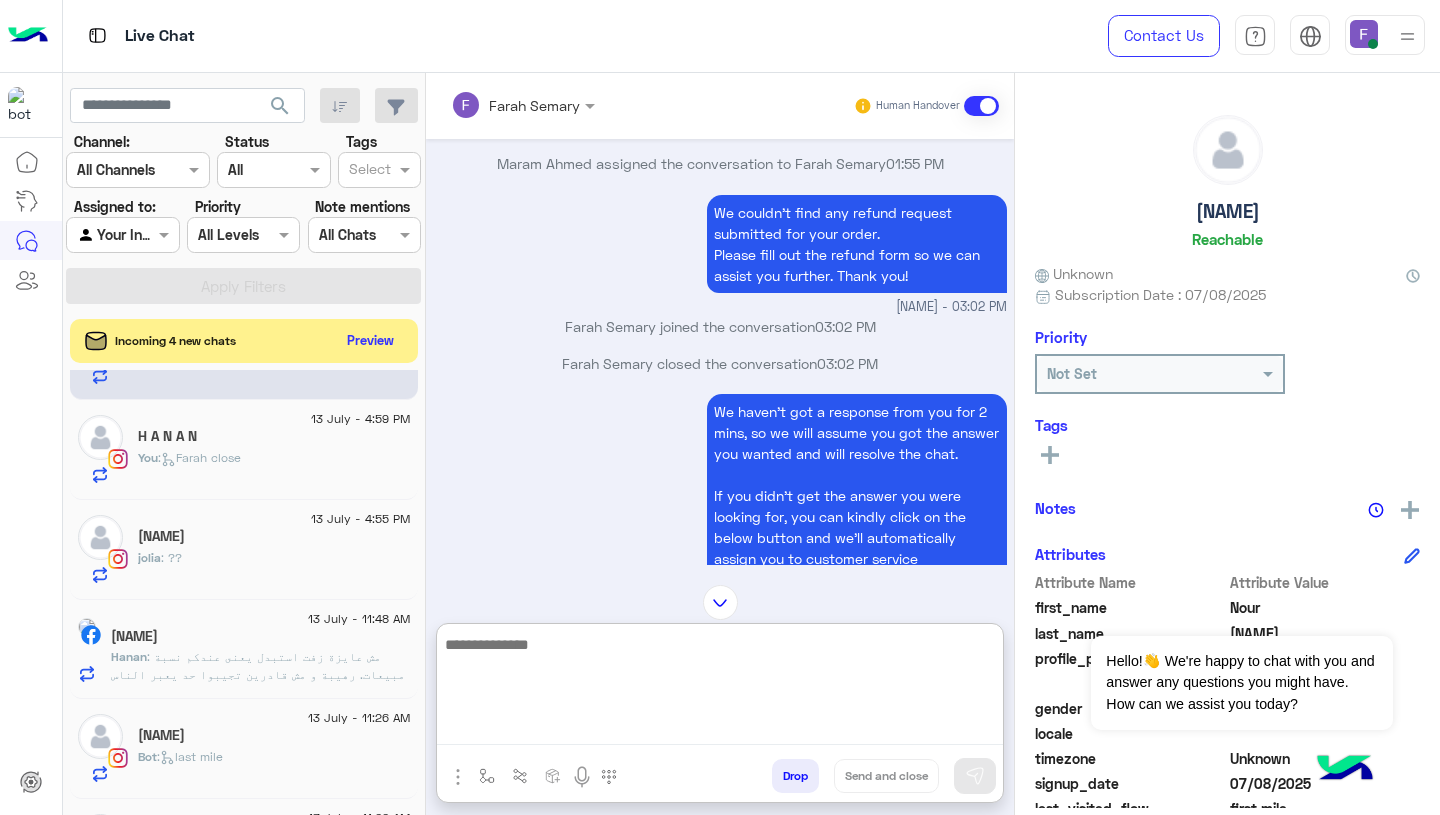 paste on "**********" 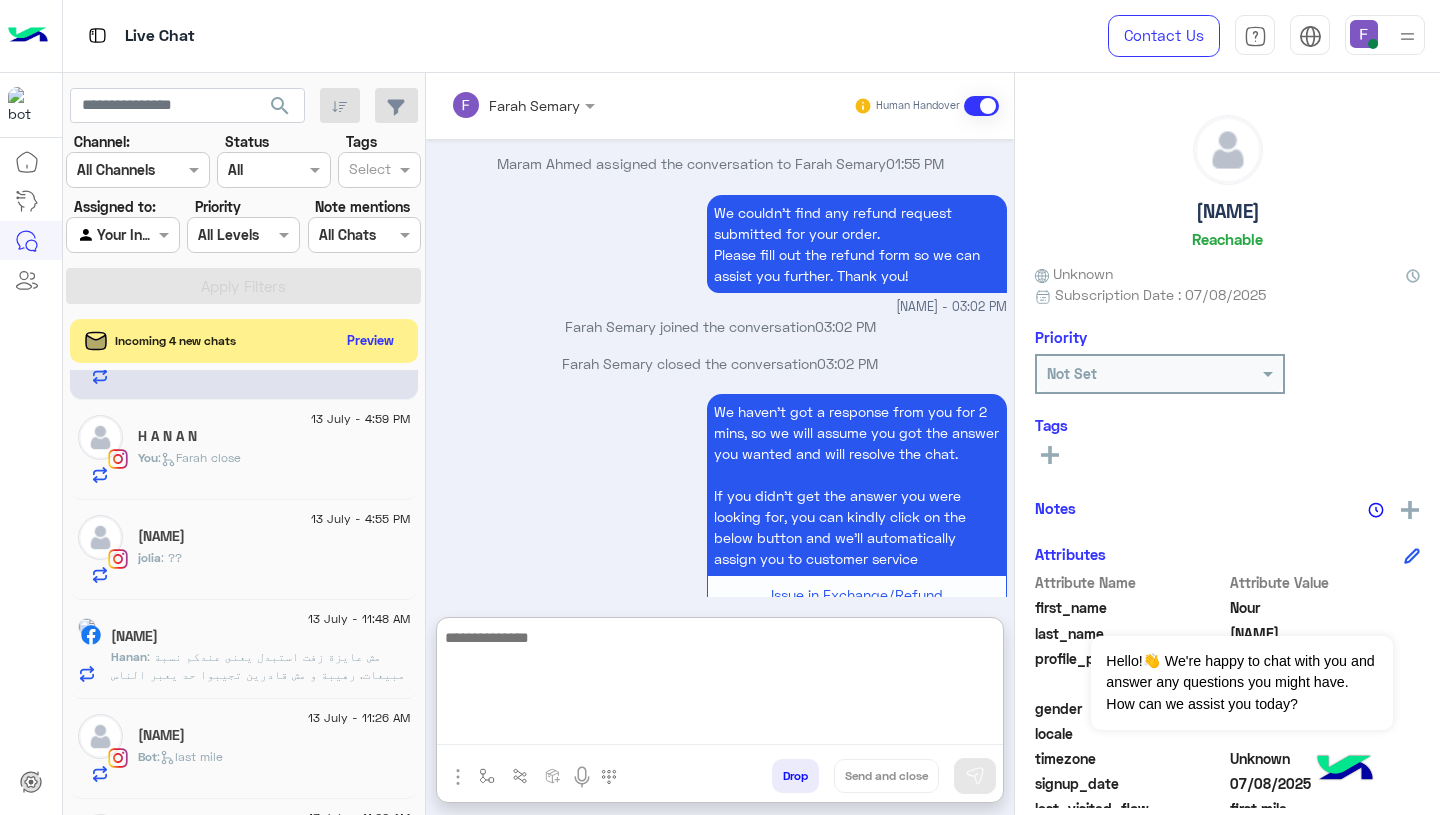 scroll, scrollTop: 1919, scrollLeft: 0, axis: vertical 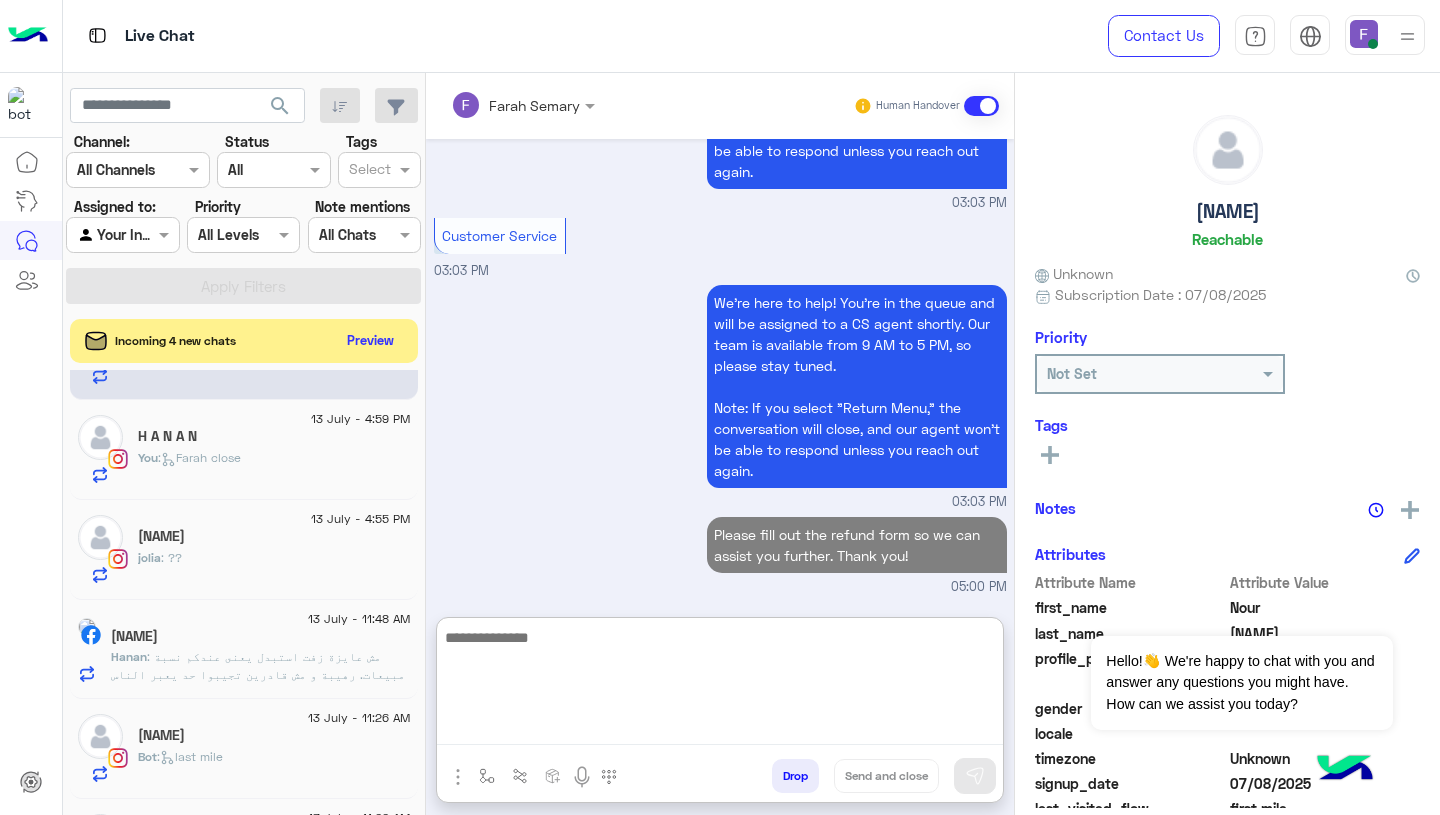 paste on "**********" 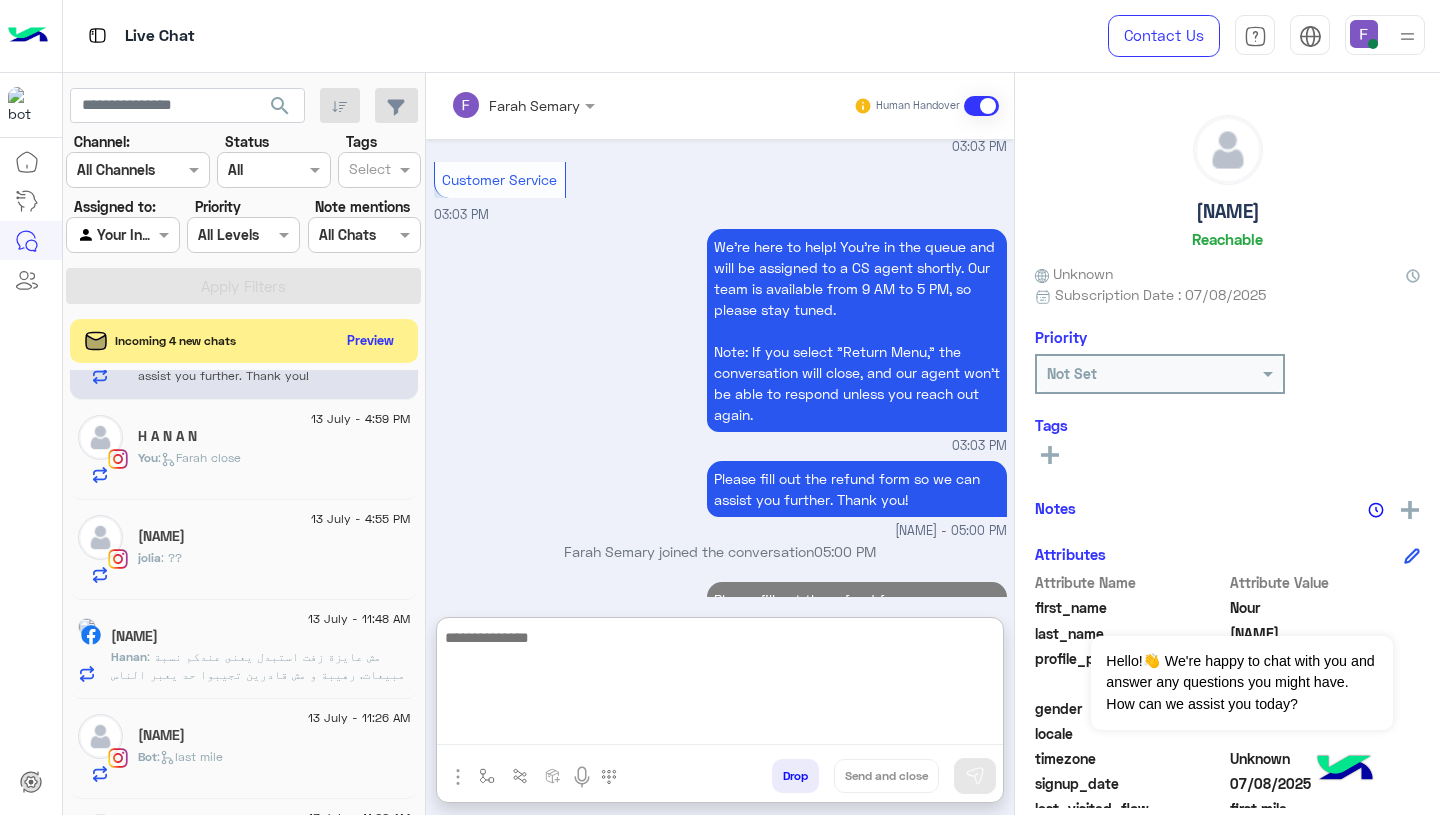 scroll, scrollTop: 2040, scrollLeft: 0, axis: vertical 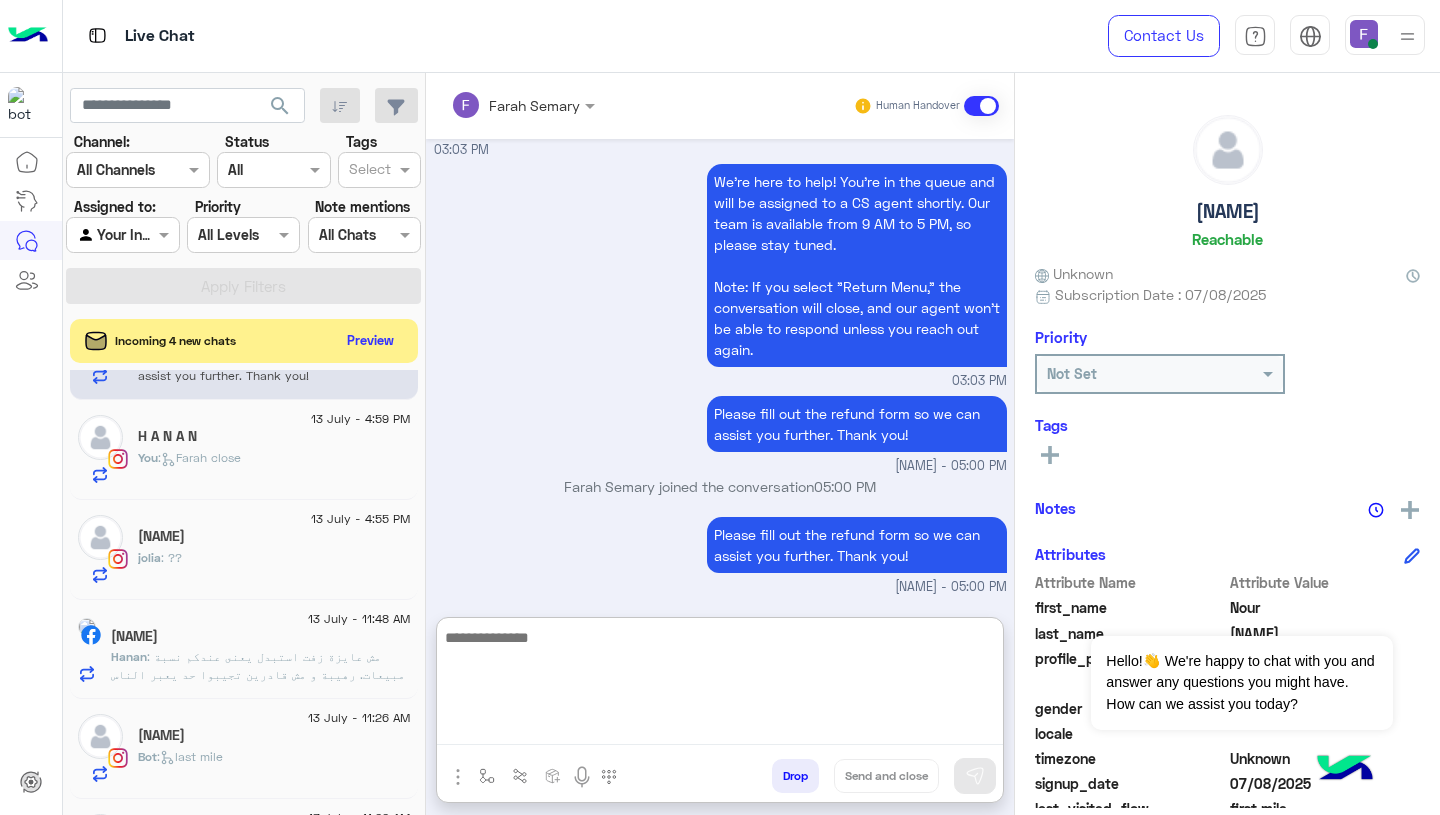 click at bounding box center [720, 685] 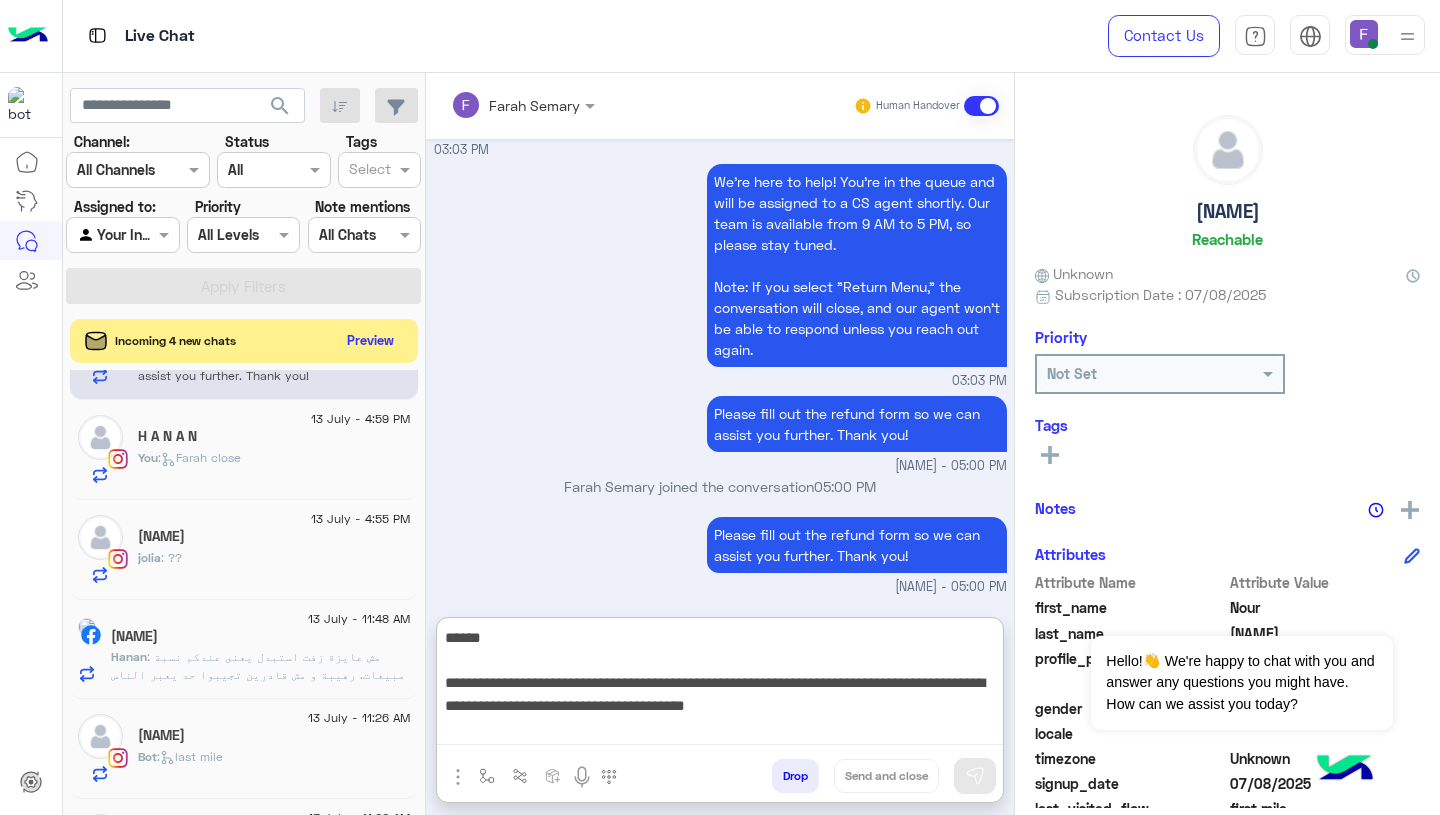 scroll, scrollTop: 308, scrollLeft: 0, axis: vertical 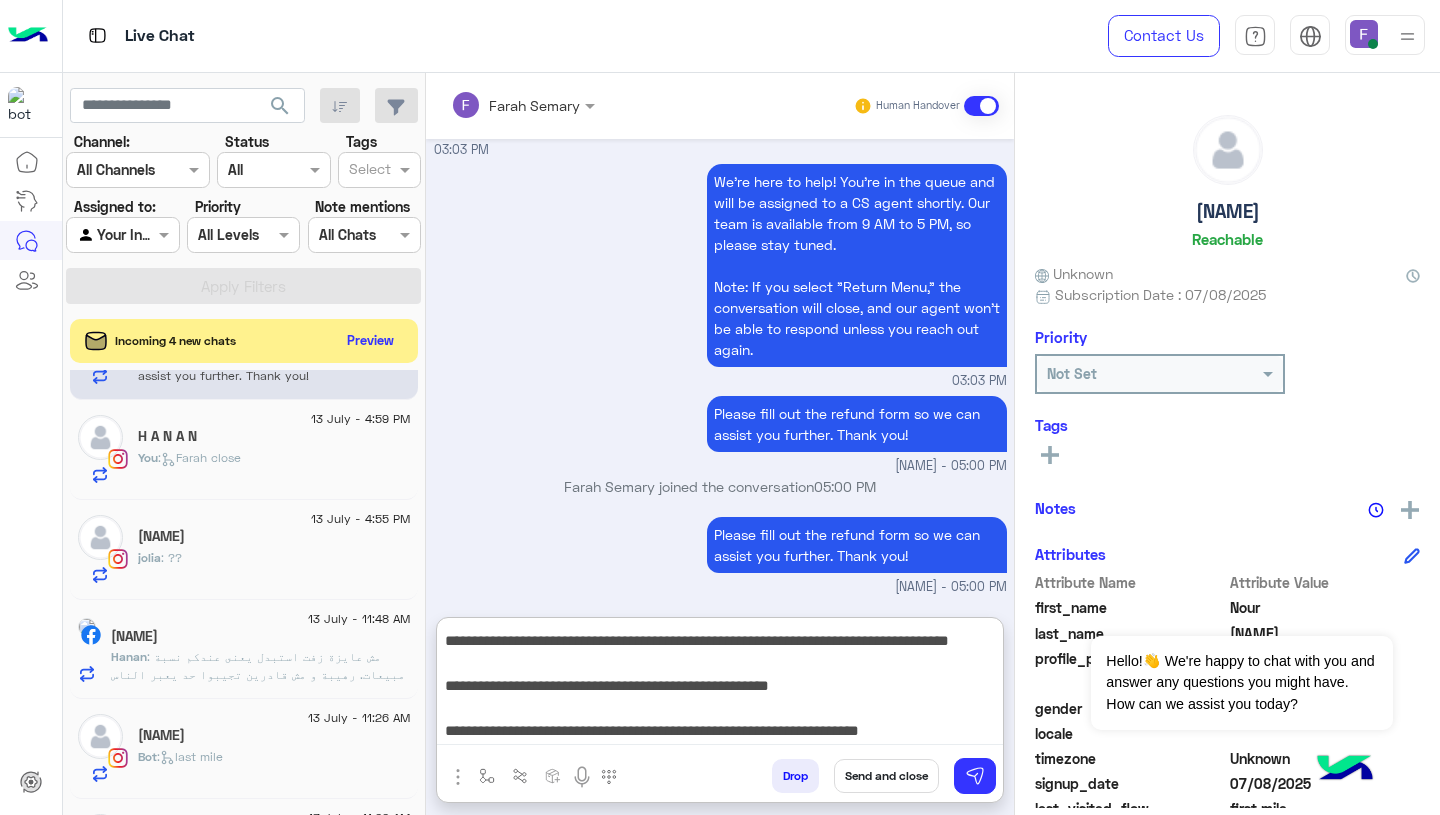 type on "**********" 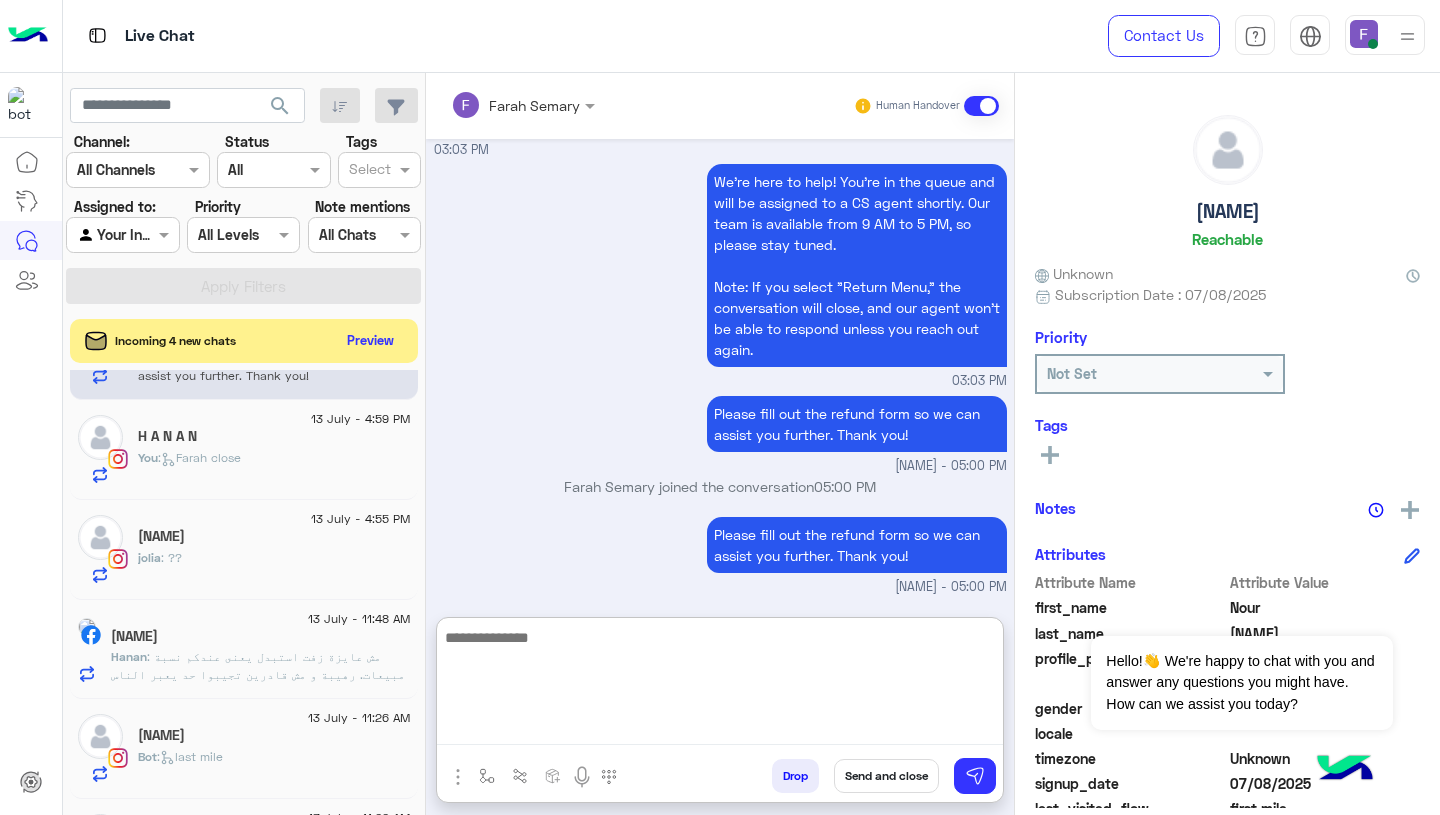 scroll, scrollTop: 2373, scrollLeft: 0, axis: vertical 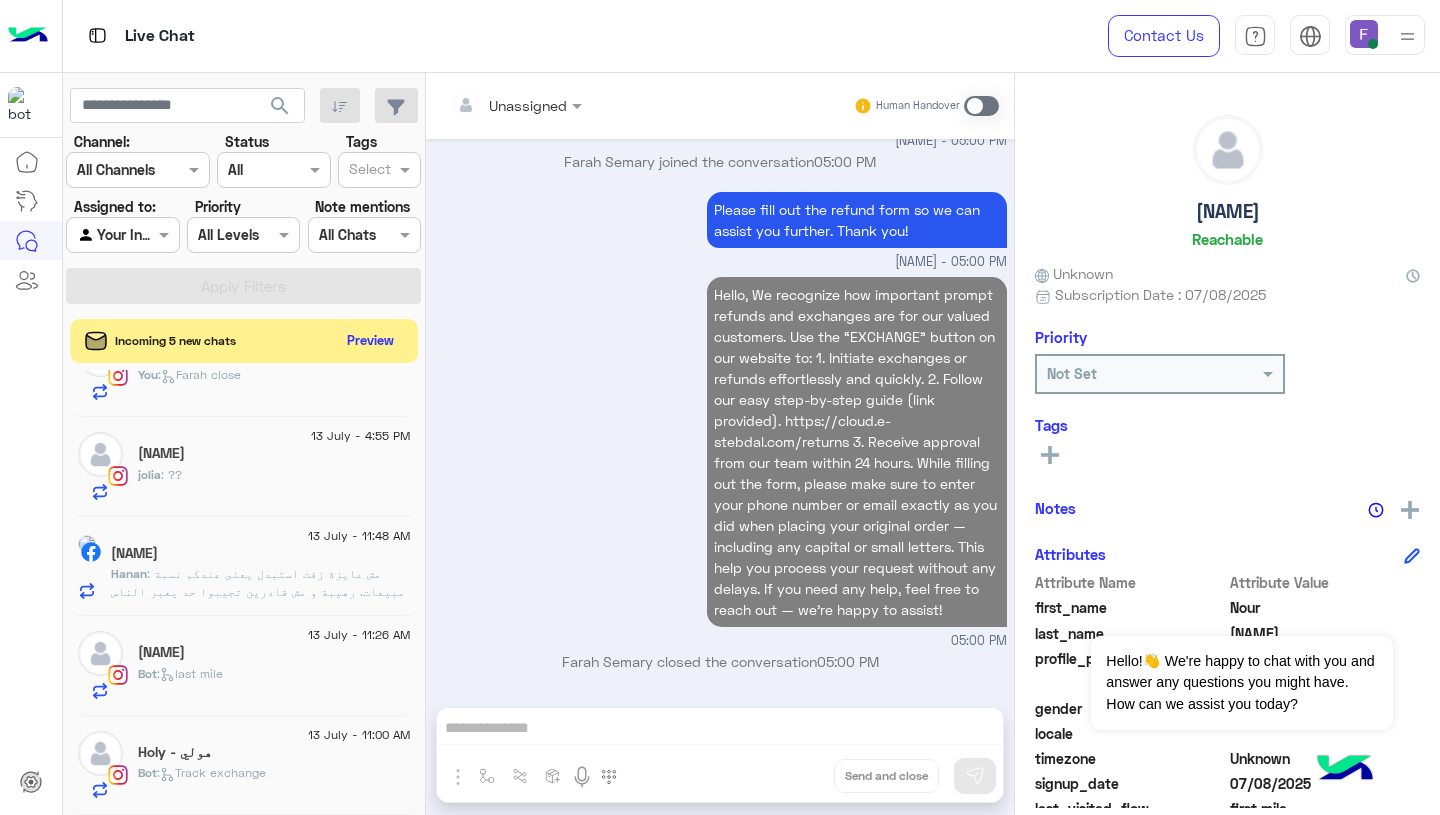 click on "[NAME]" 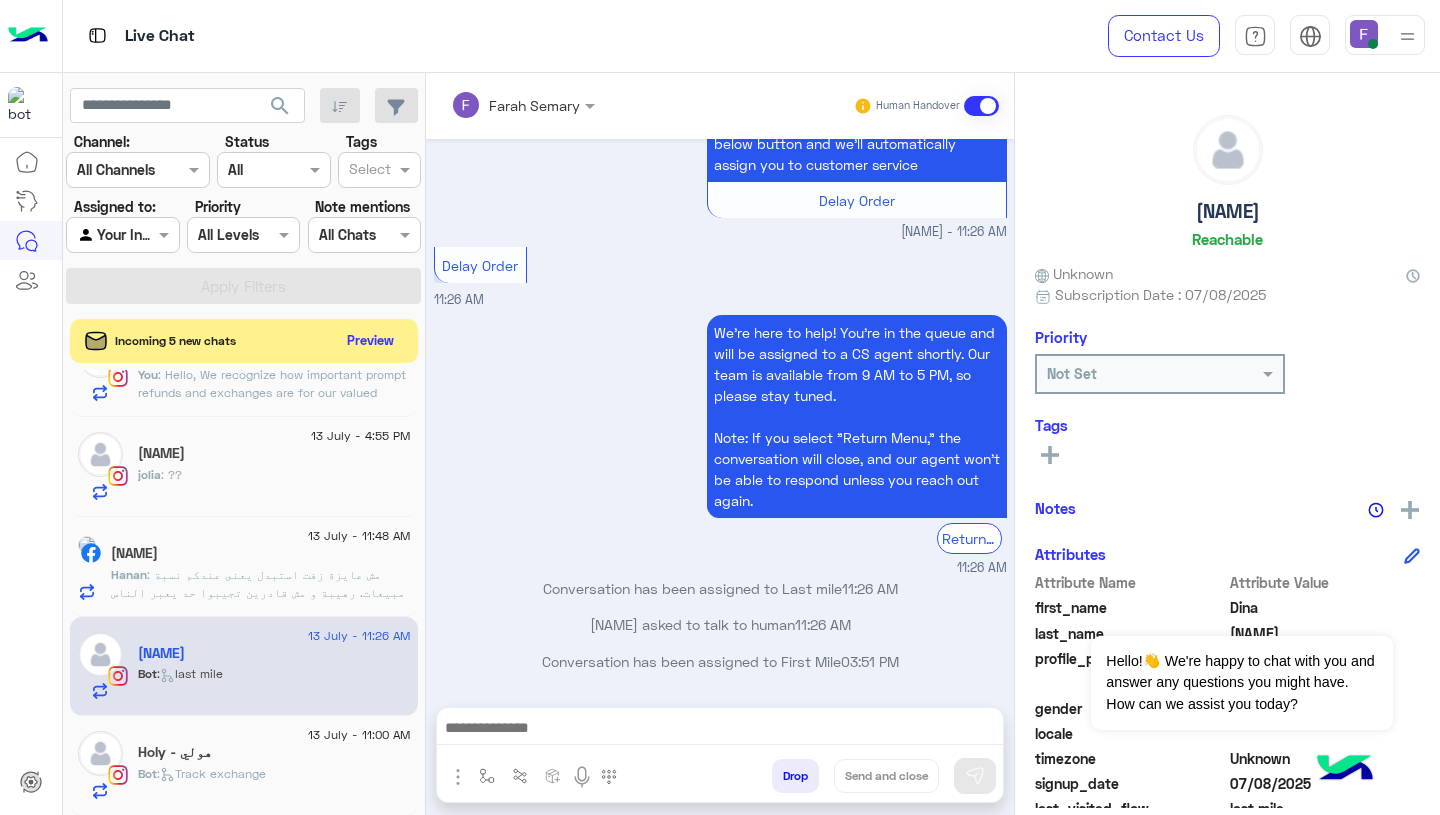 click at bounding box center [497, 105] 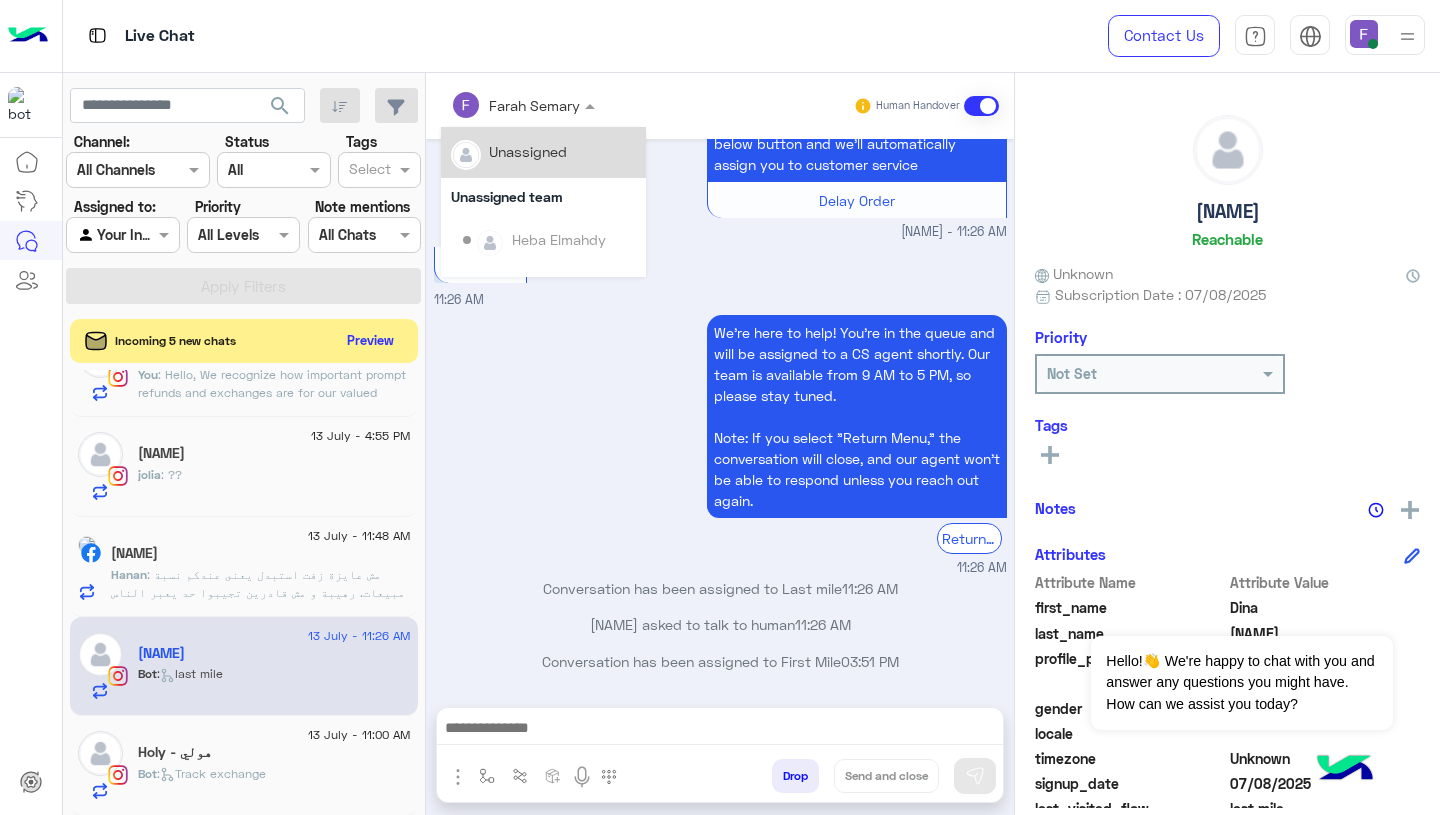 click on "Unassigned" at bounding box center [528, 151] 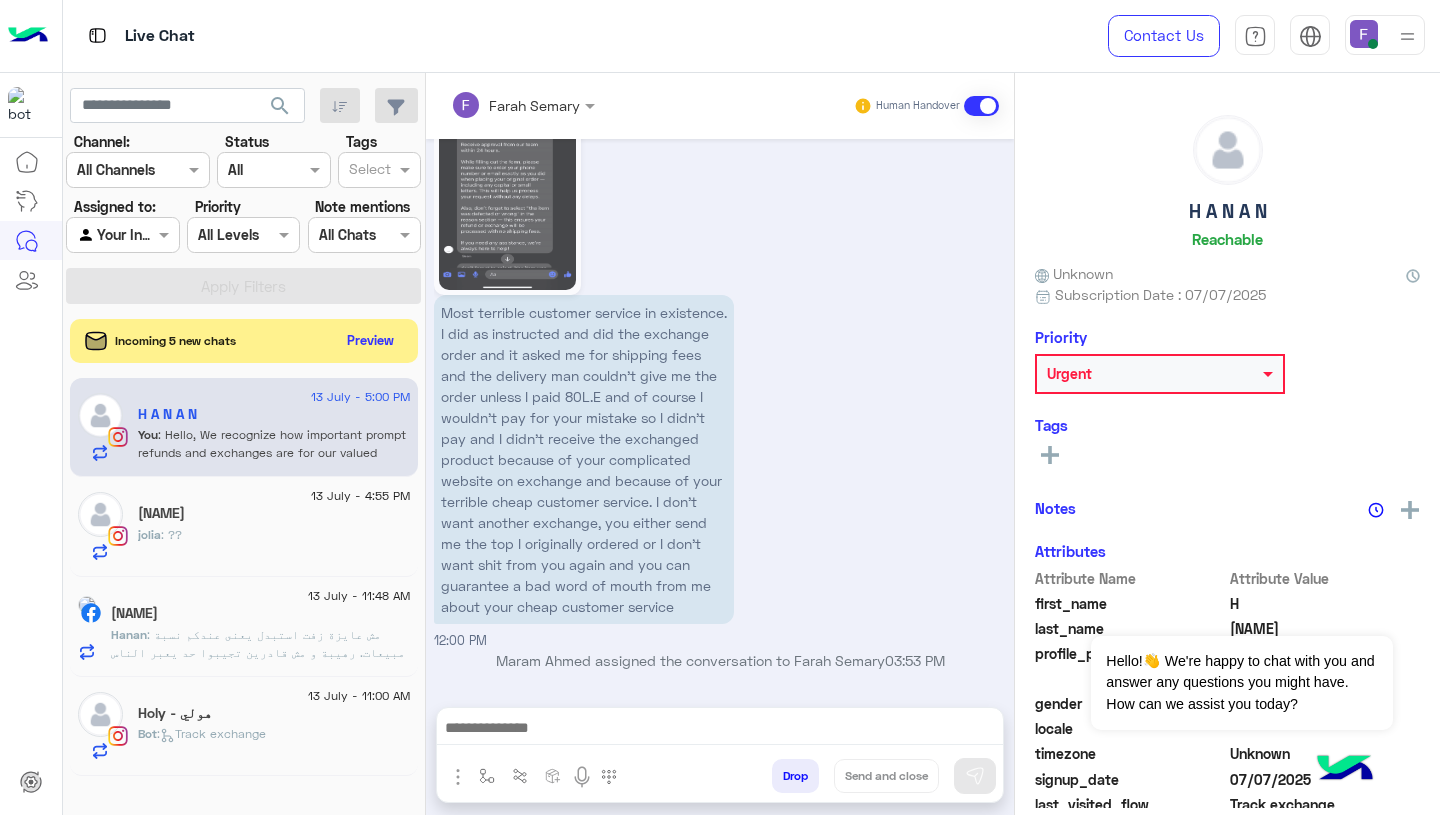click on "Bot :   Track exchange" 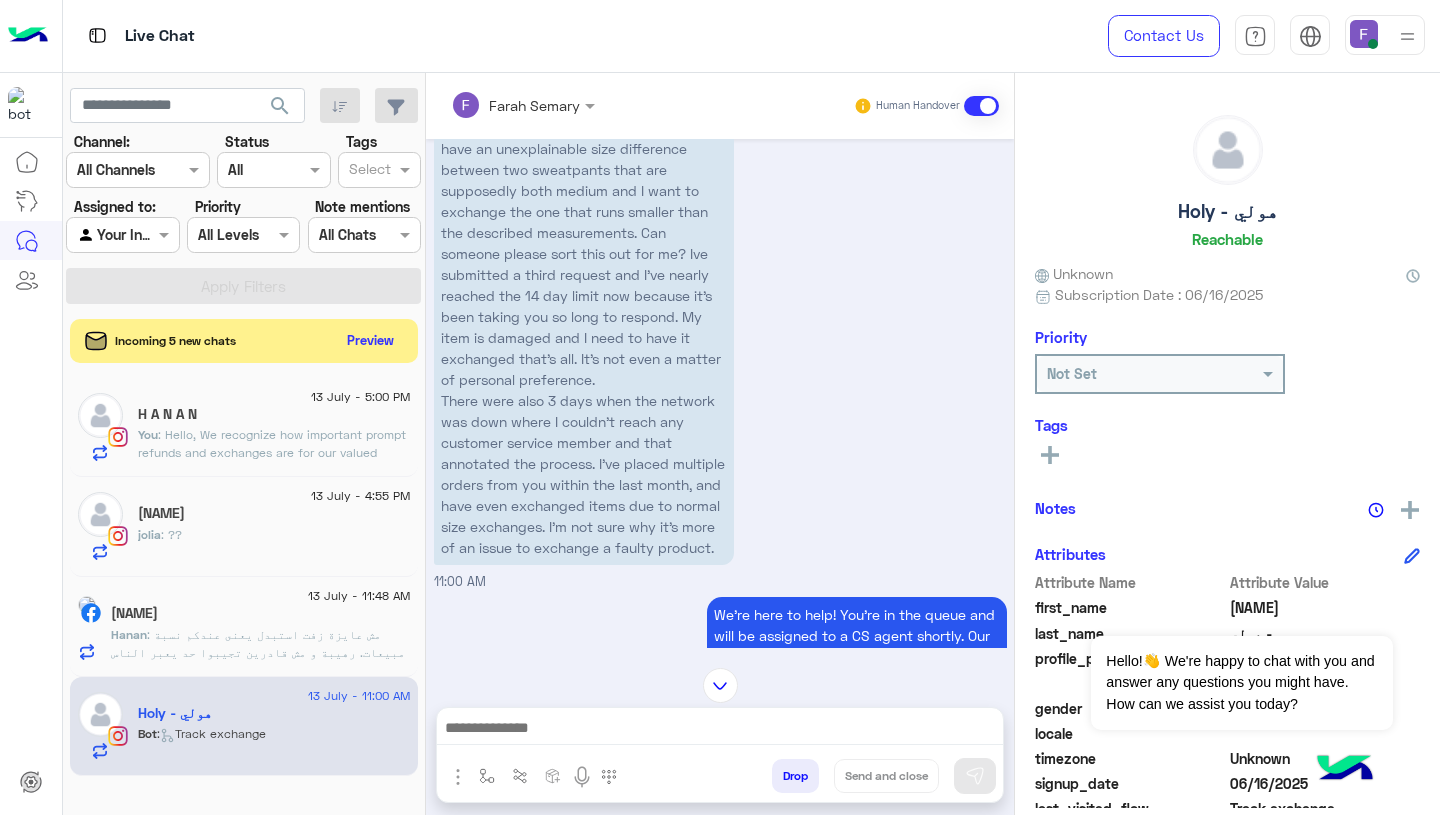 click 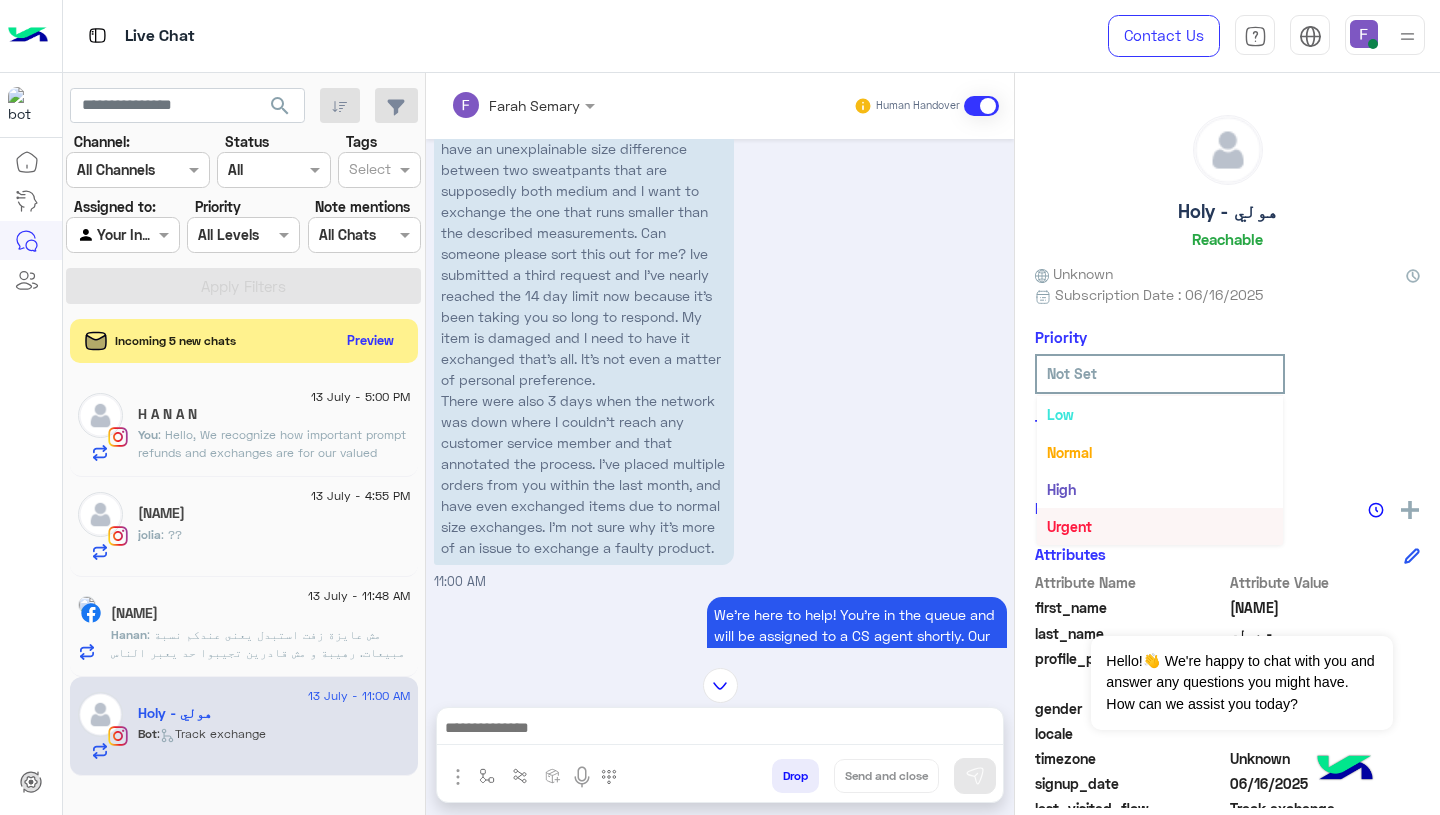 click on "Urgent" at bounding box center (1160, 526) 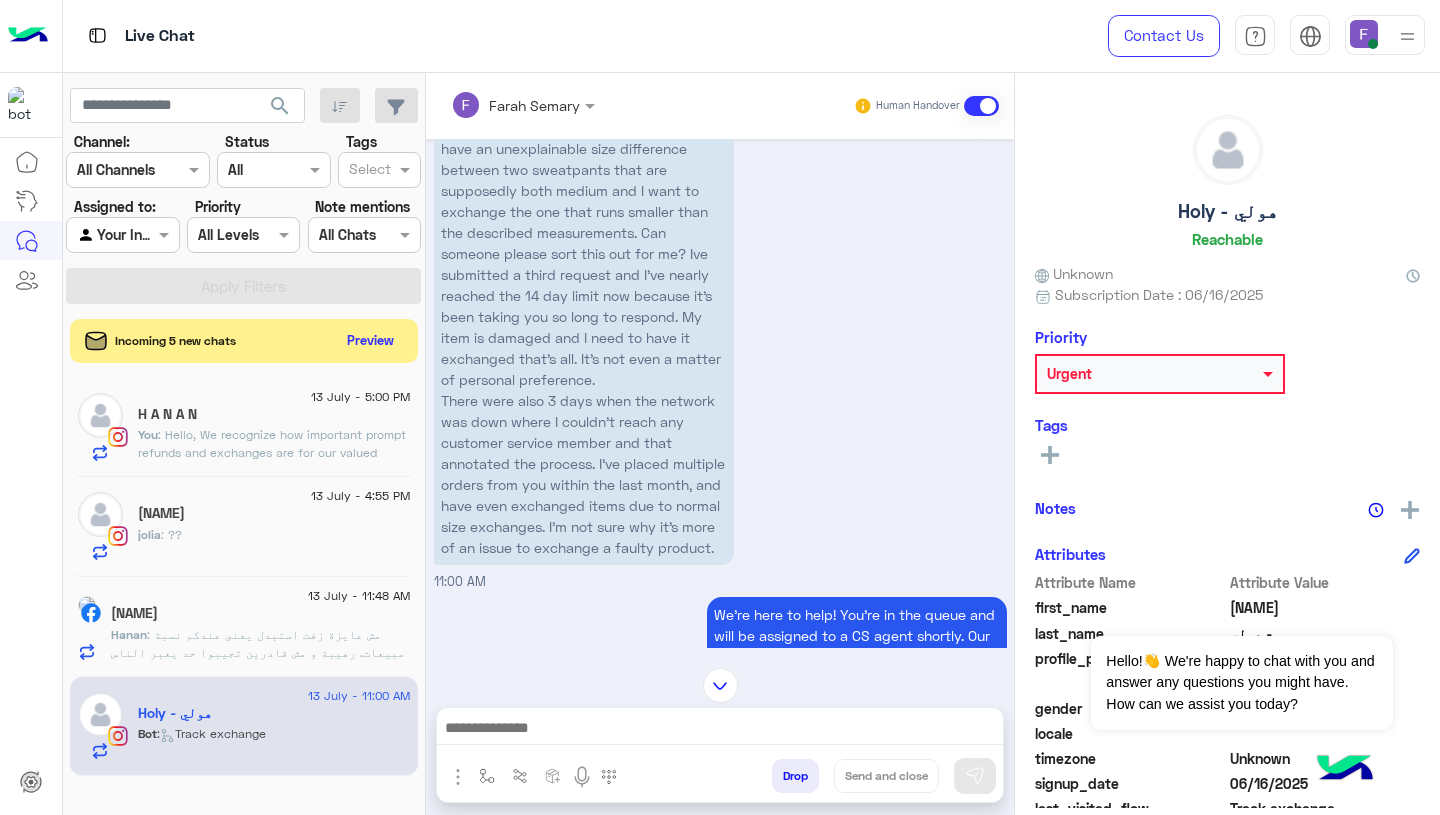 click on "Subscription Date : 06/16/2025" 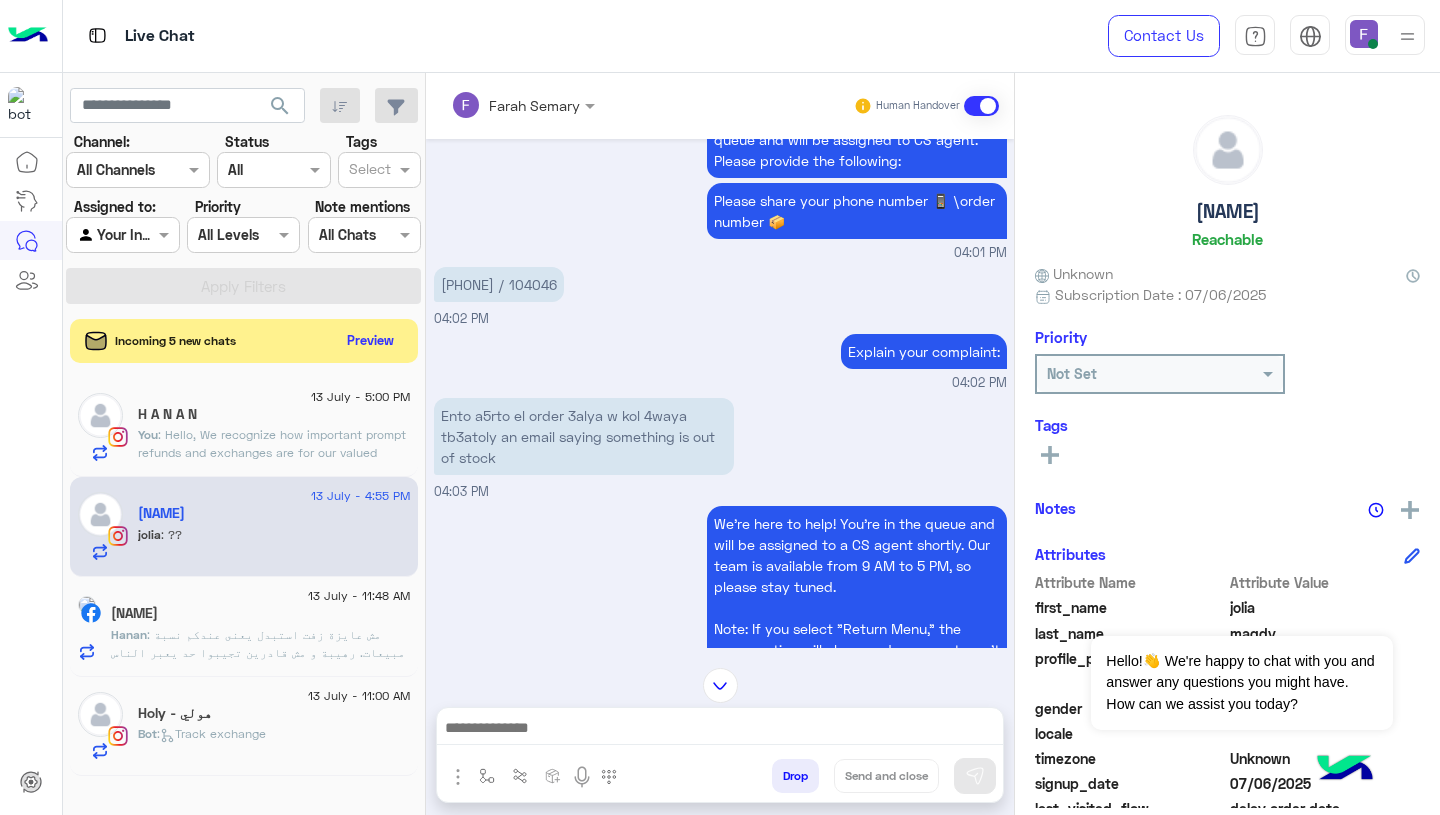 click on ": Hello,
We recognize how important prompt refunds and exchanges are for our valued customers. Use the “EXCHANGE” button on our website to:
1. Initiate exchanges or refunds effortlessly and quickly.
2. Follow our easy step-by-step guide (link provided).
https://cloud.e-stebdal.com/returns
3. Receive approval from our team within 24 hours.
While filling out the form, please make sure to enter your phone number or email exactly as you did when placing your original order — including any capital or small letters.
This help you process your request without any delays.
If you need any help, feel free to reach out — we’re happy to assist!" 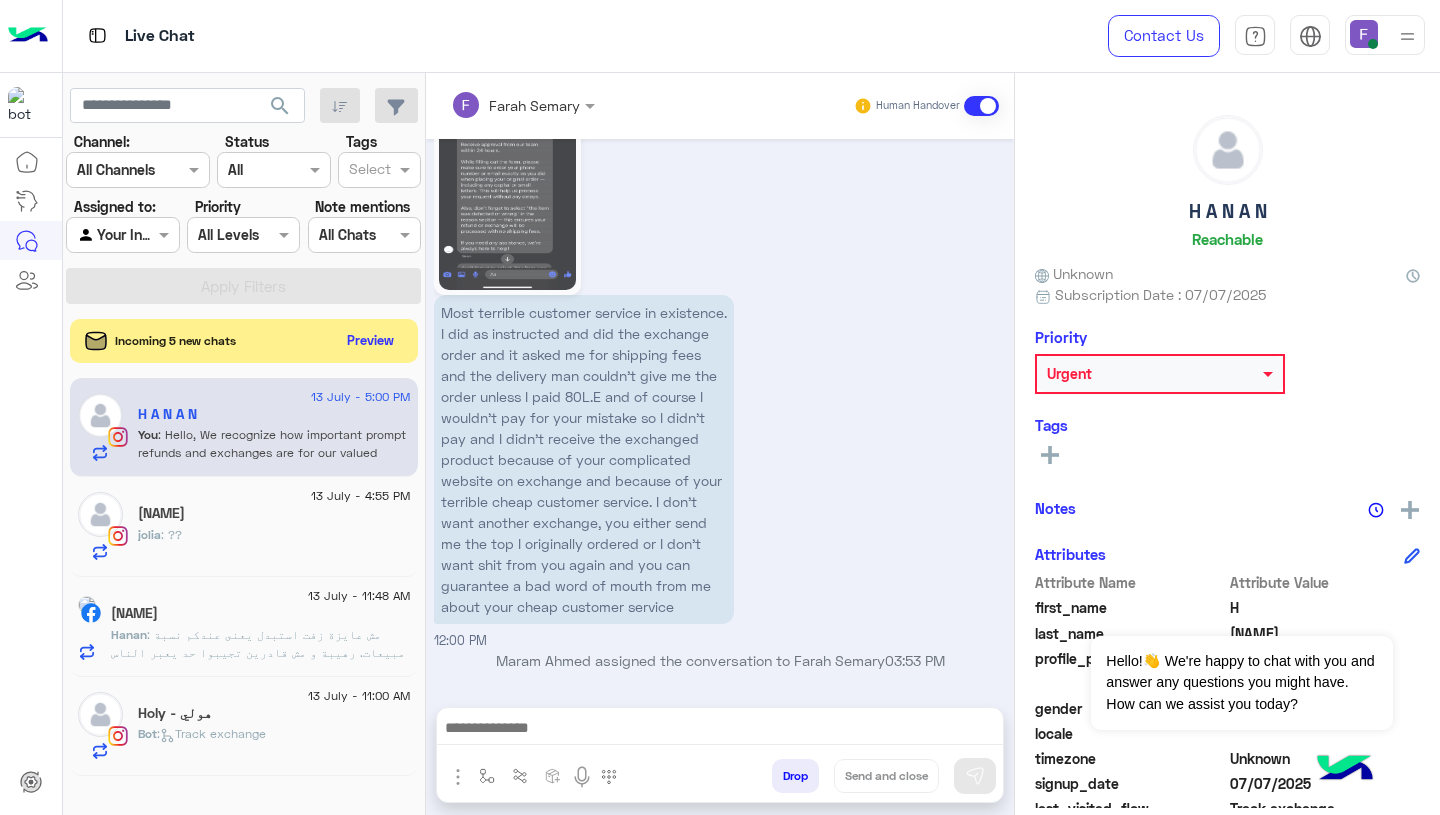 click at bounding box center [1373, 44] 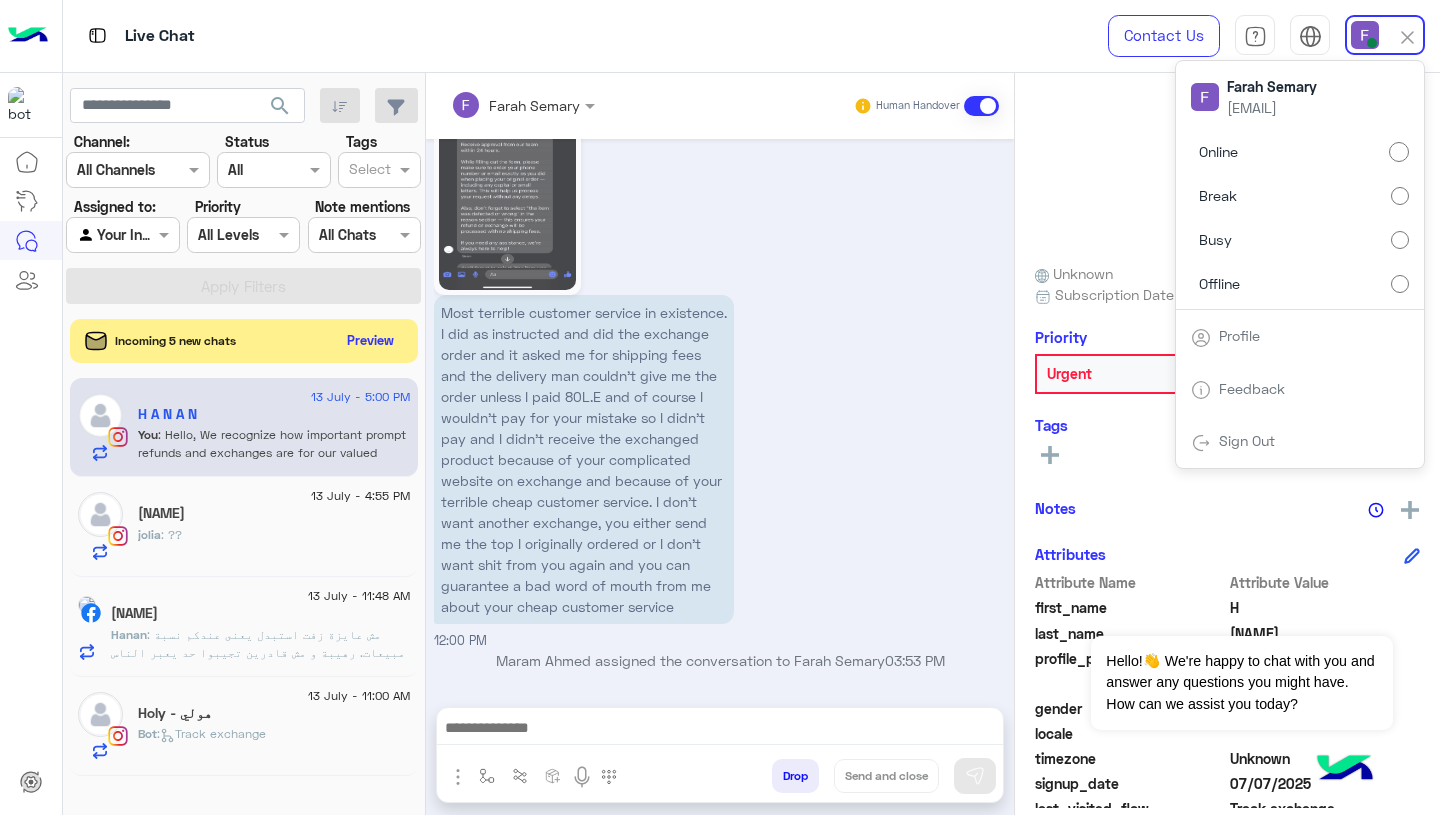 click on "Offline" at bounding box center (1300, 283) 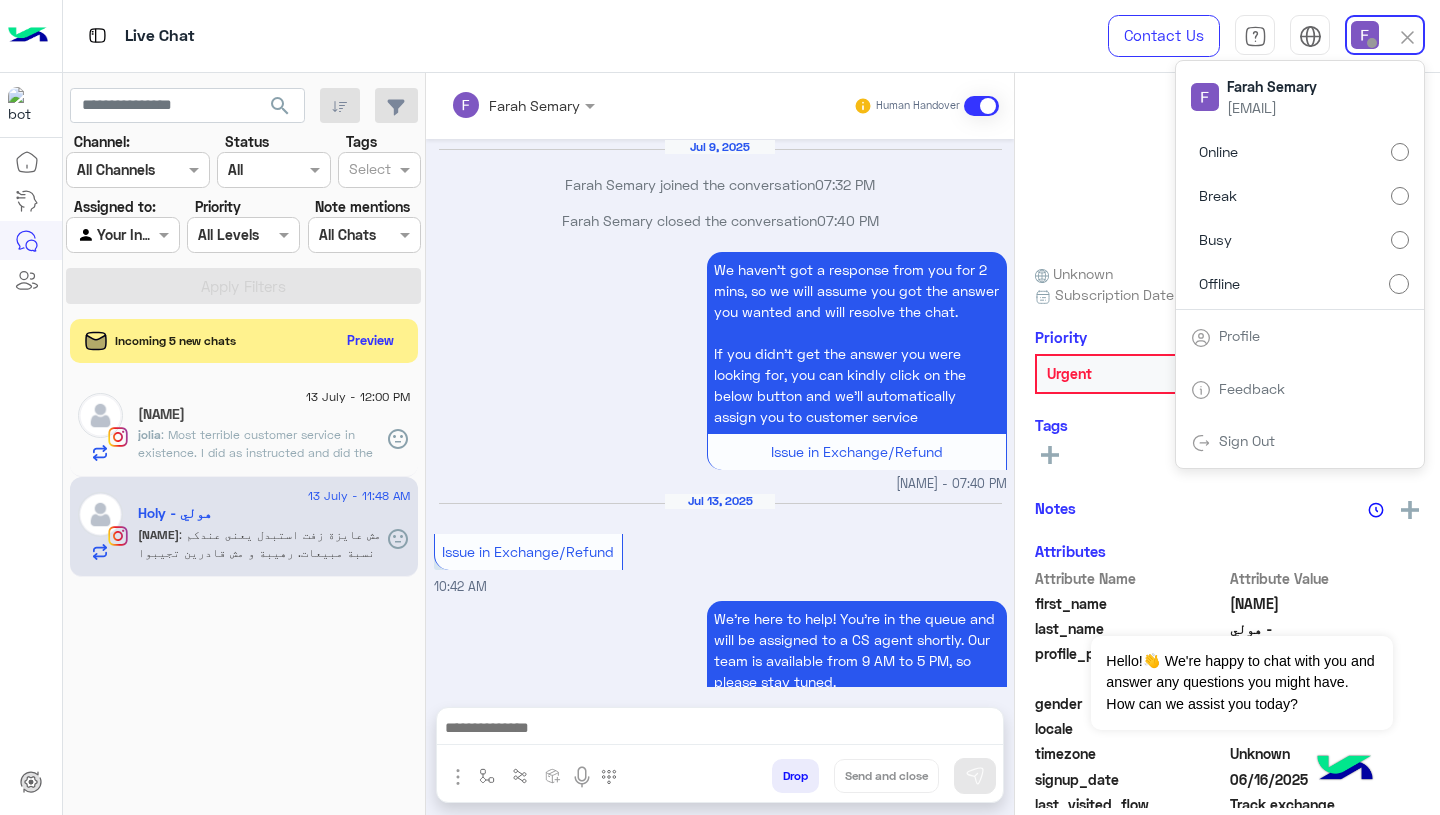 scroll, scrollTop: 2270, scrollLeft: 0, axis: vertical 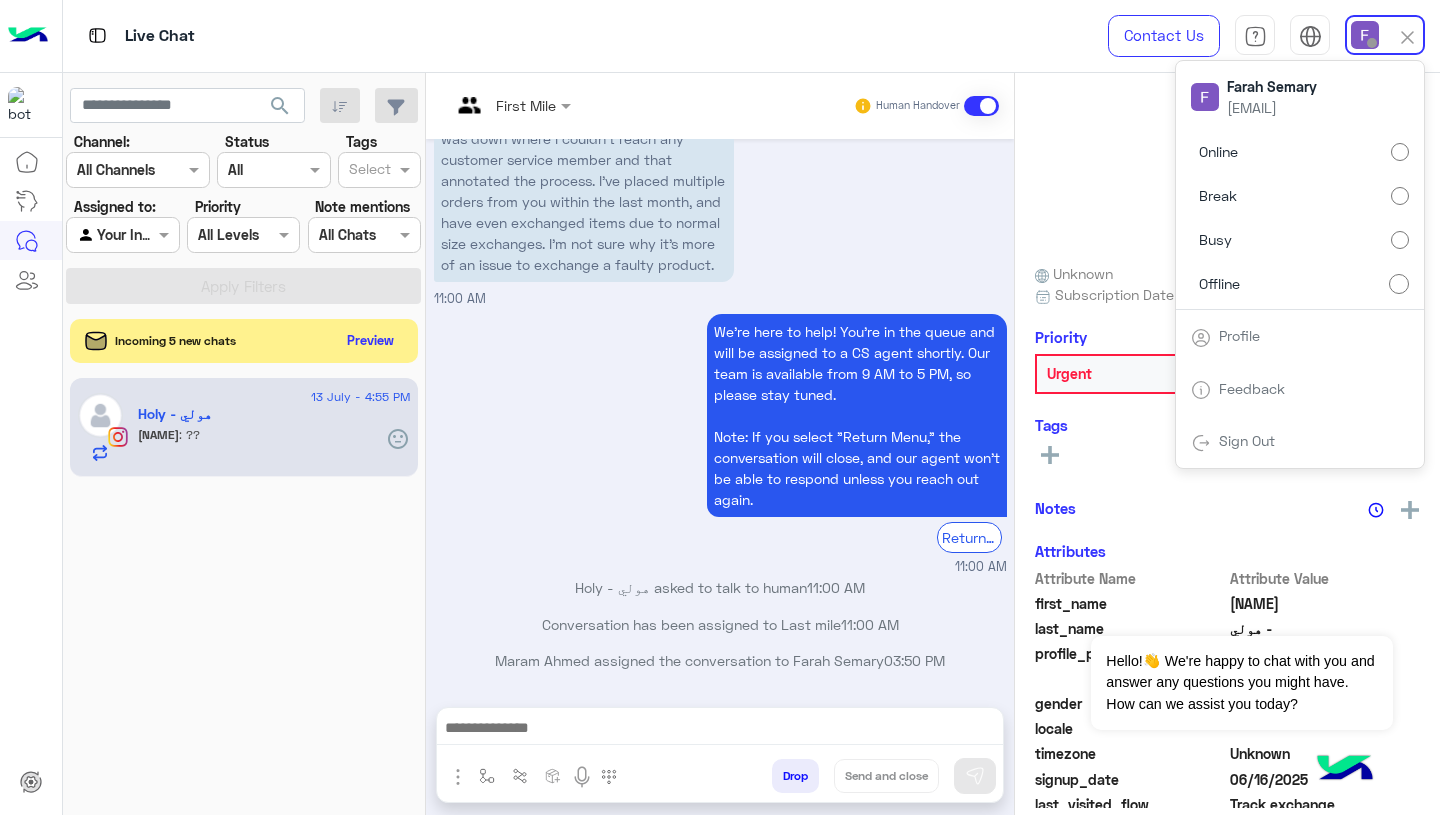 click on "I submitted two requests to return an item and they both got rejected even though I made sure the tags were visibly attached. I have an unexplainable size difference between two sweatpants that are supposedly both medium and I want to exchange the one that runs smaller than the described measurements. Can someone please sort this out for me? Ive submitted a third request and I’ve nearly reached the 14 day limit now because it’s been taking you so long to respond. My item is damaged and I need to have it exchanged that’s all. It’s not even a matter of personal preference. There were also 3 days when the network was down where I couldn’t reach any customer service member and that annotated the process. I’ve placed multiple orders from you within the last month, and have even exchanged items due to normal size exchanges. I’m not sure why it’s more of an issue to exchange a faulty product. 11:00 AM" at bounding box center (720, 44) 